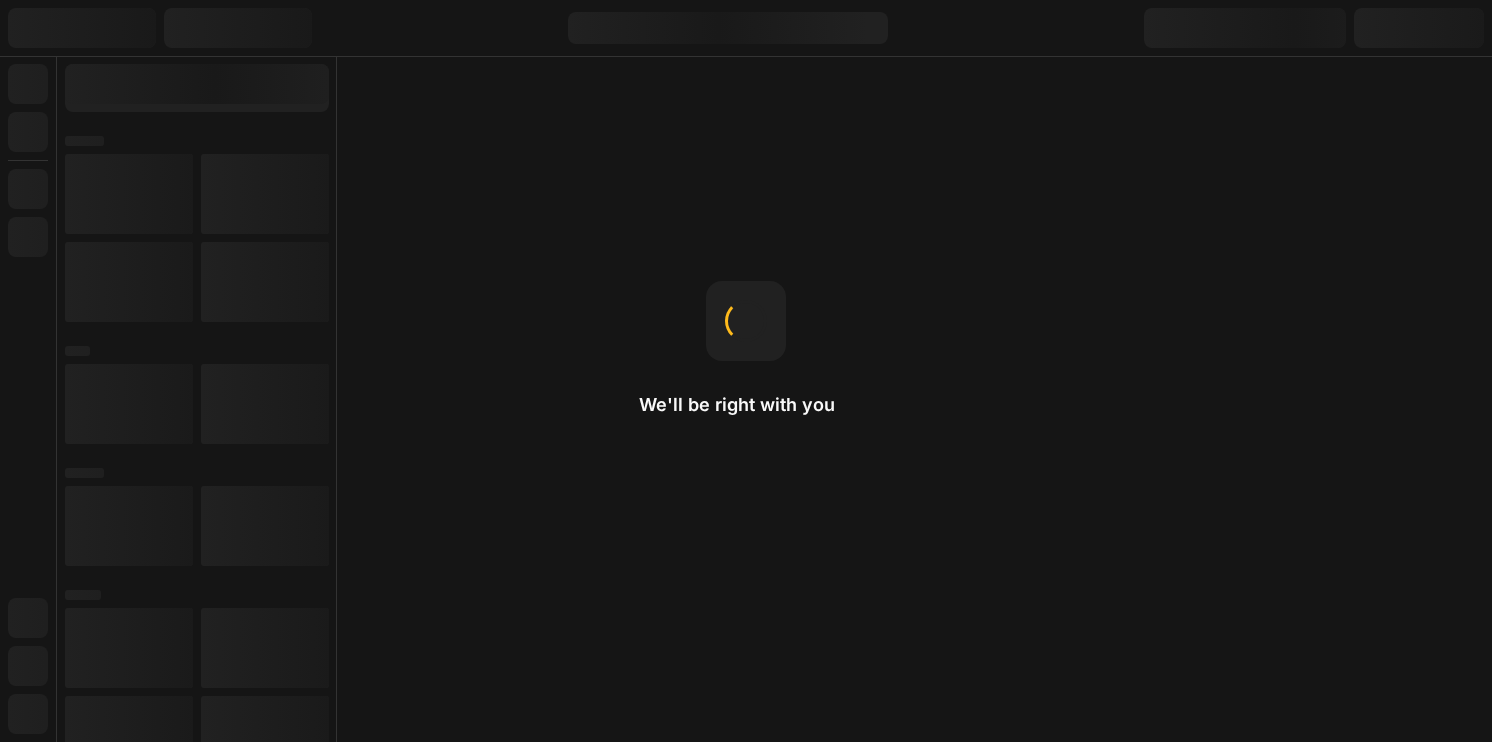 scroll, scrollTop: 0, scrollLeft: 0, axis: both 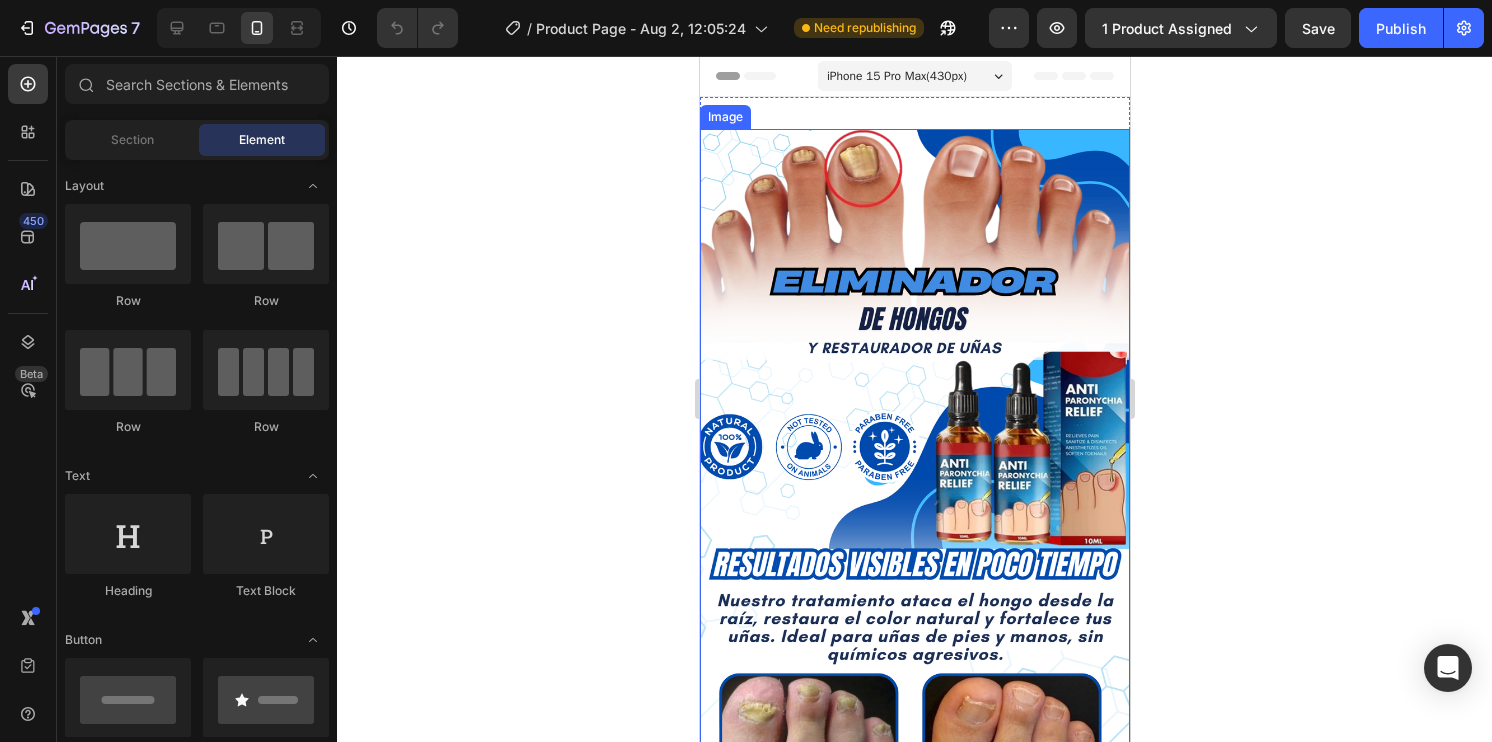 click at bounding box center [914, 511] 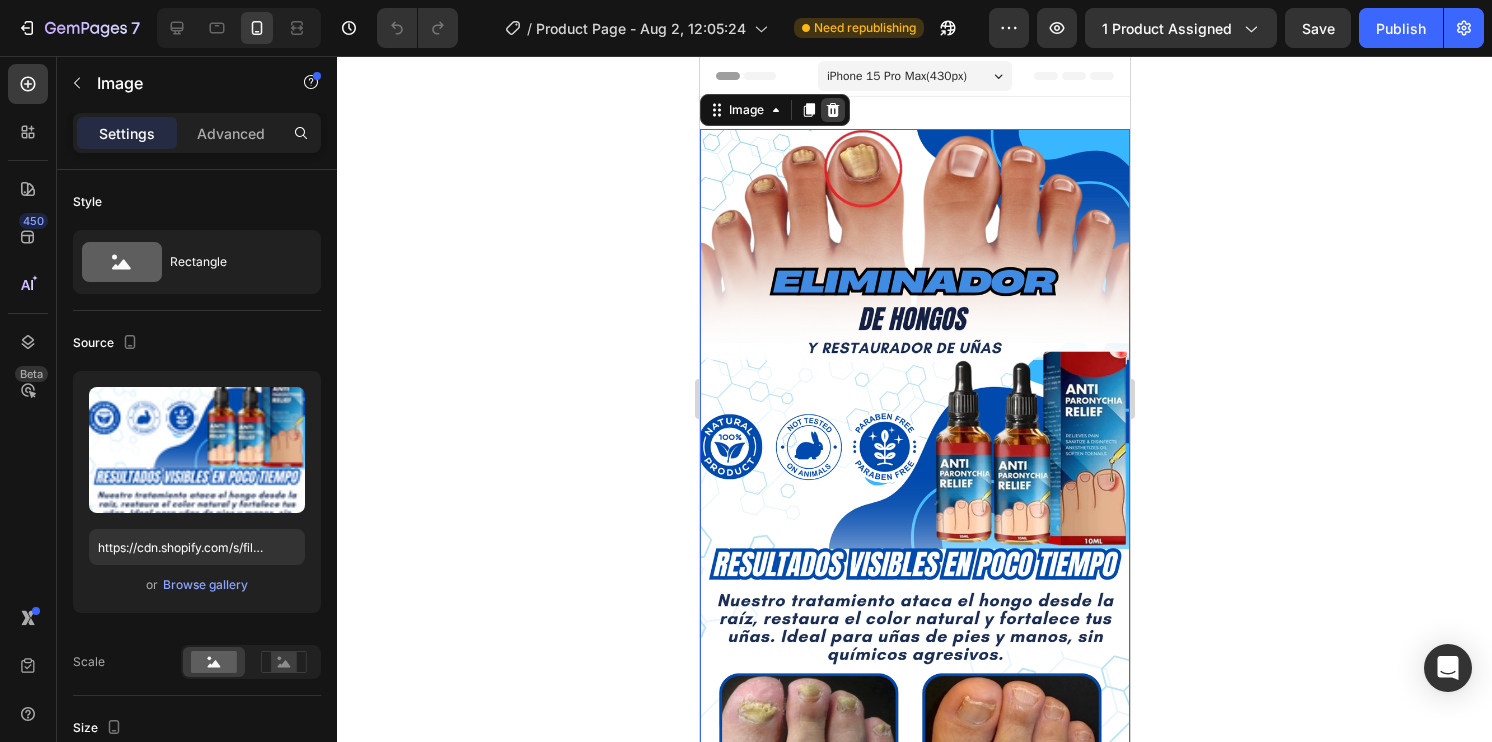 click at bounding box center [832, 110] 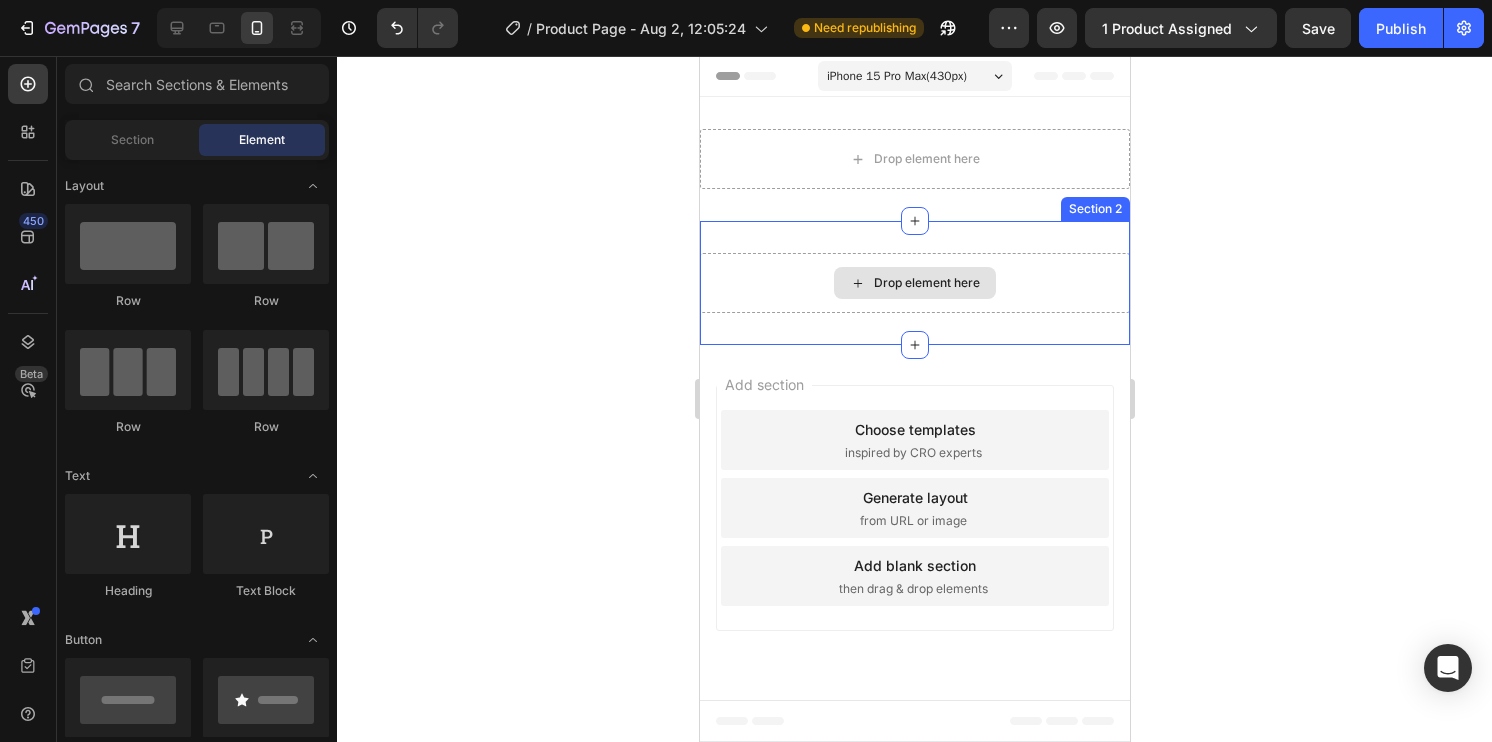 click on "Drop element here" at bounding box center (914, 283) 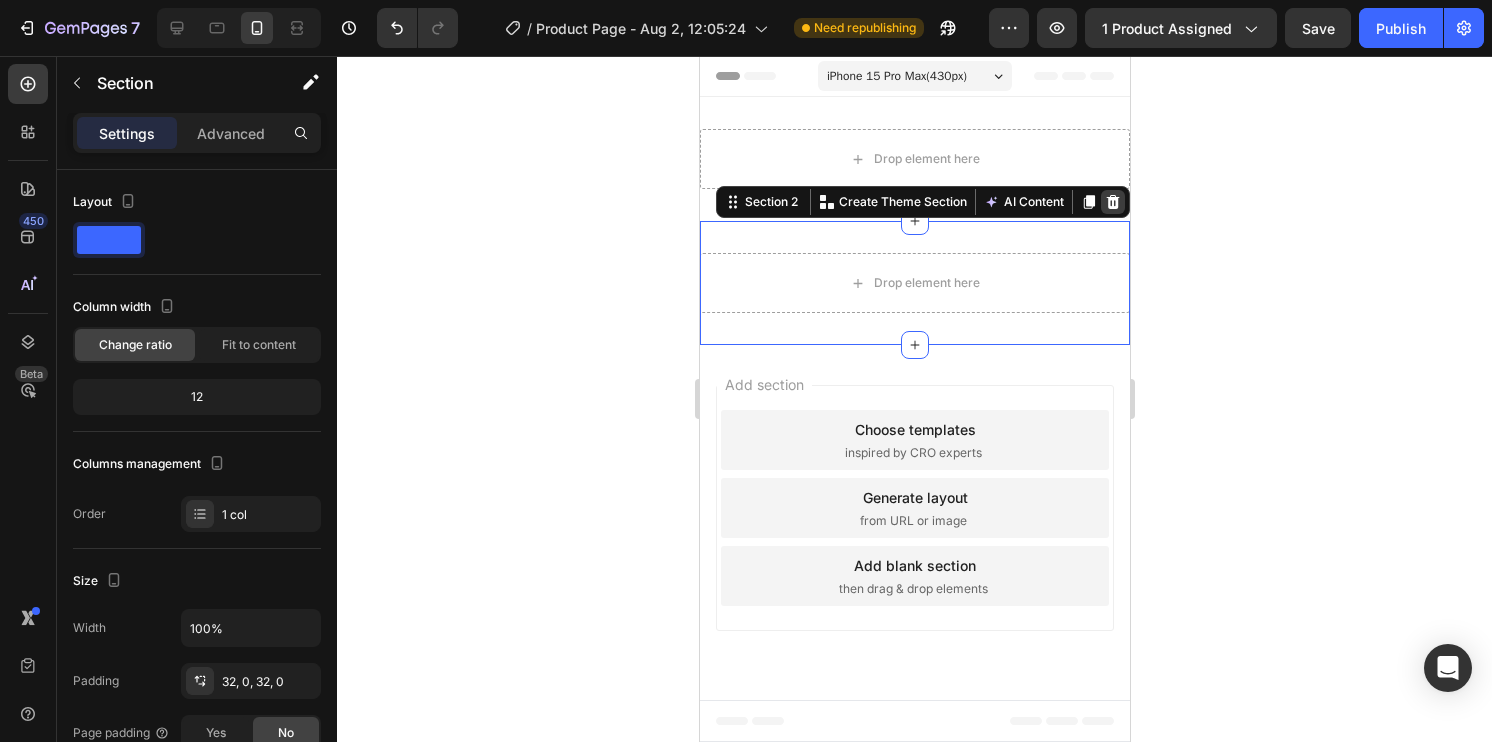 click 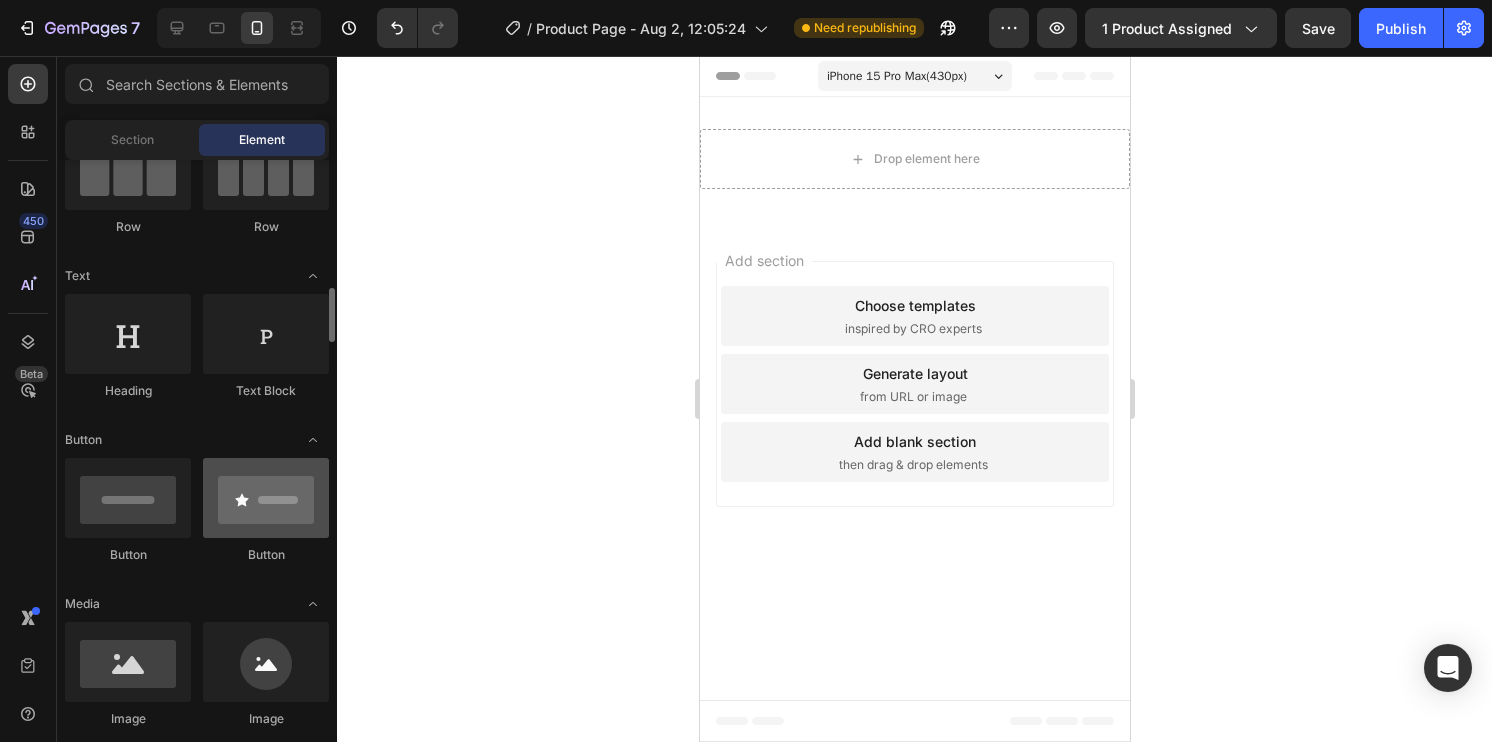 scroll, scrollTop: 400, scrollLeft: 0, axis: vertical 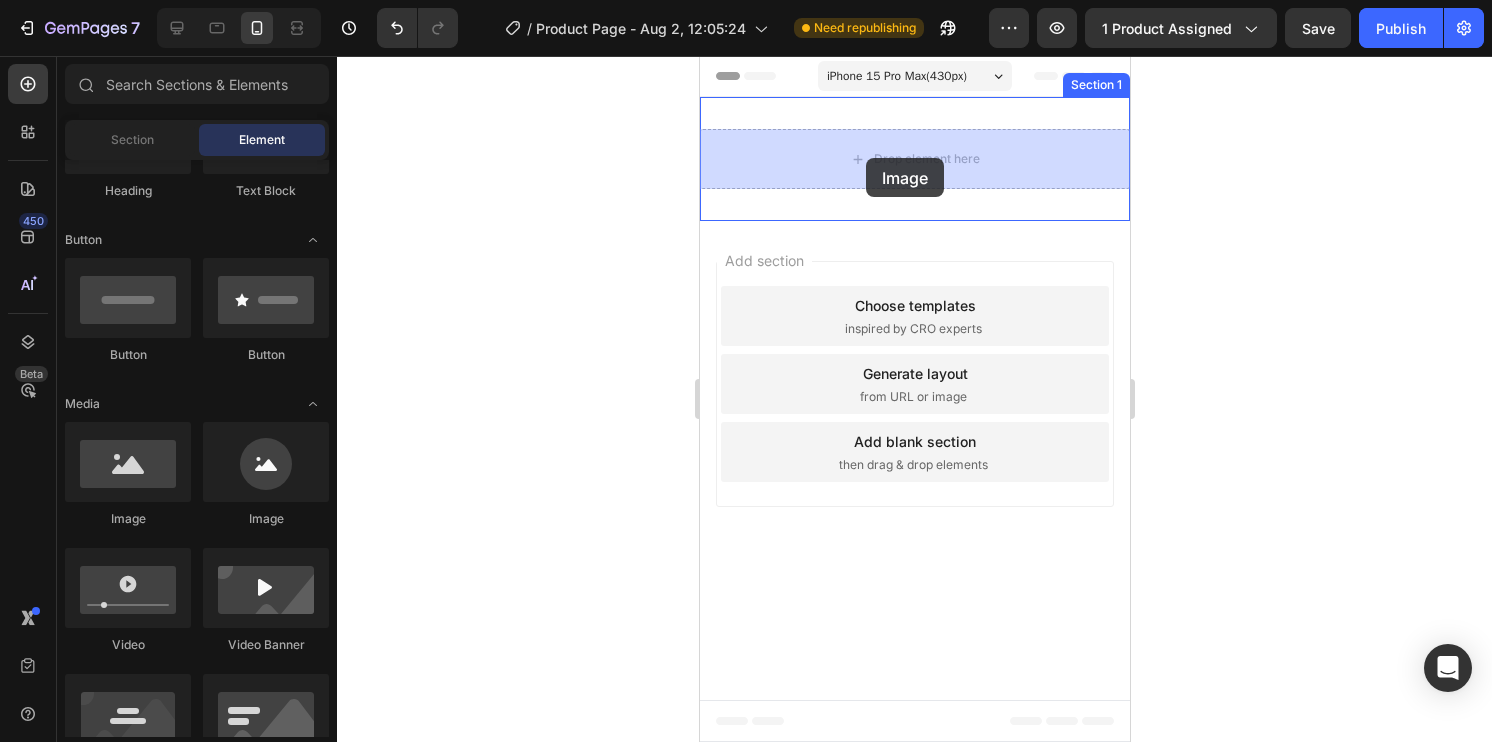 drag, startPoint x: 830, startPoint y: 530, endPoint x: 869, endPoint y: 152, distance: 380.0066 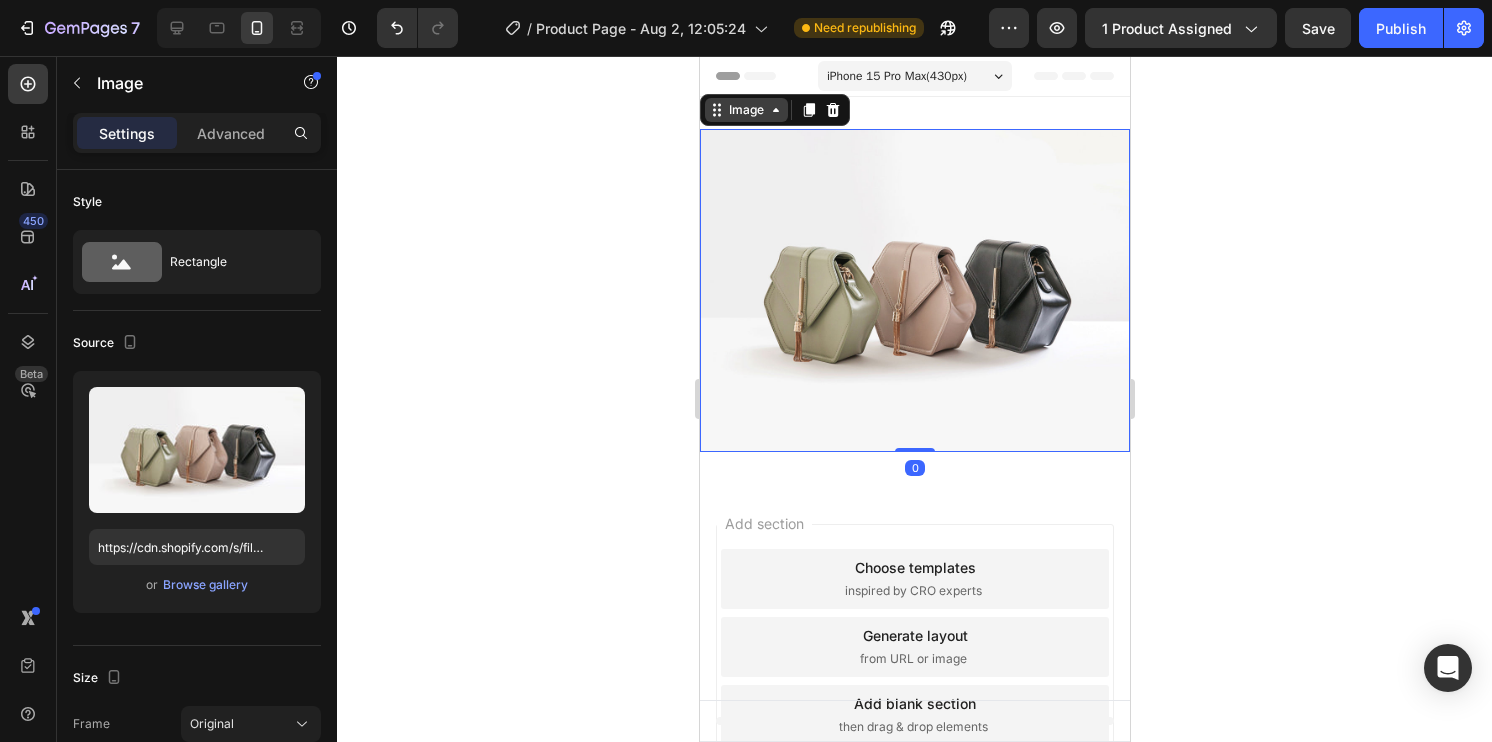 click on "Image" at bounding box center (745, 110) 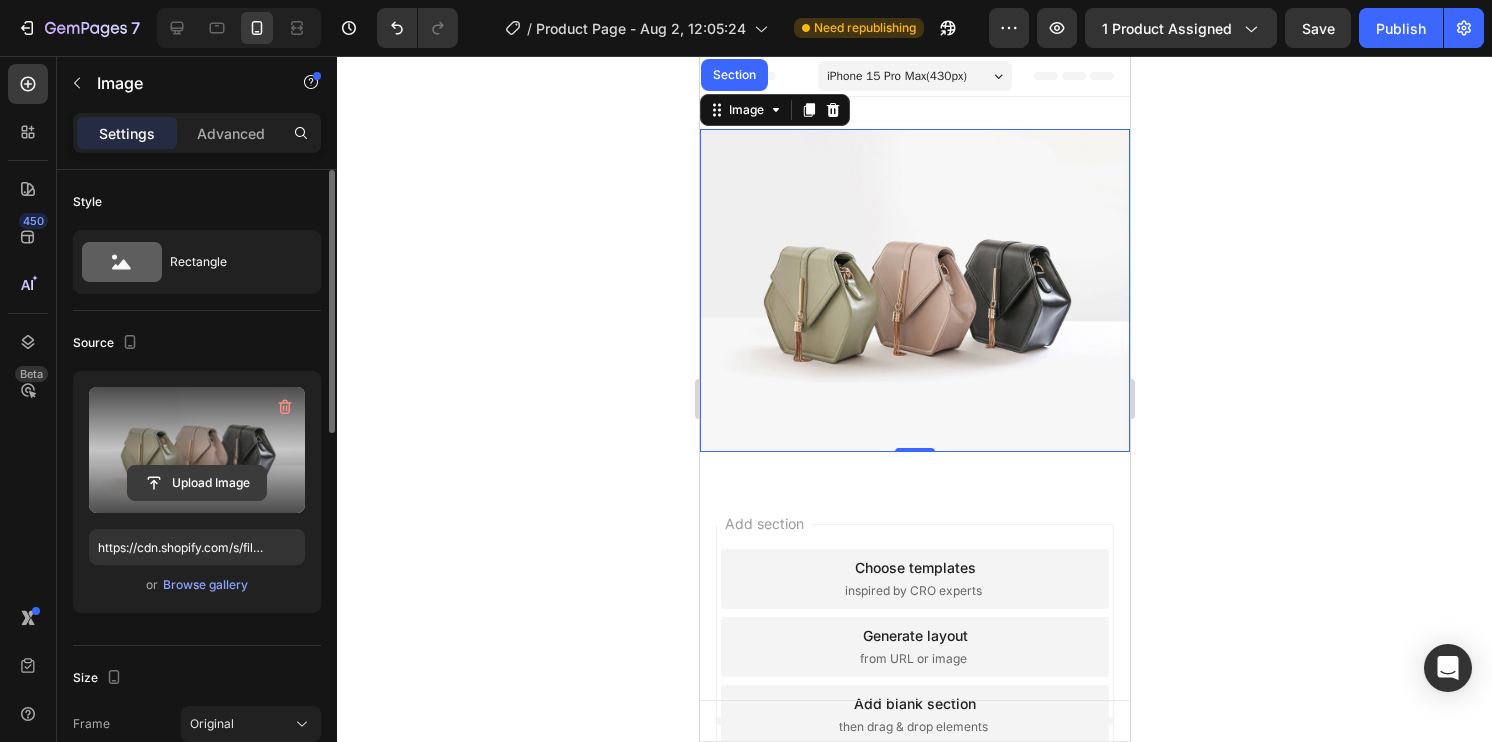 click 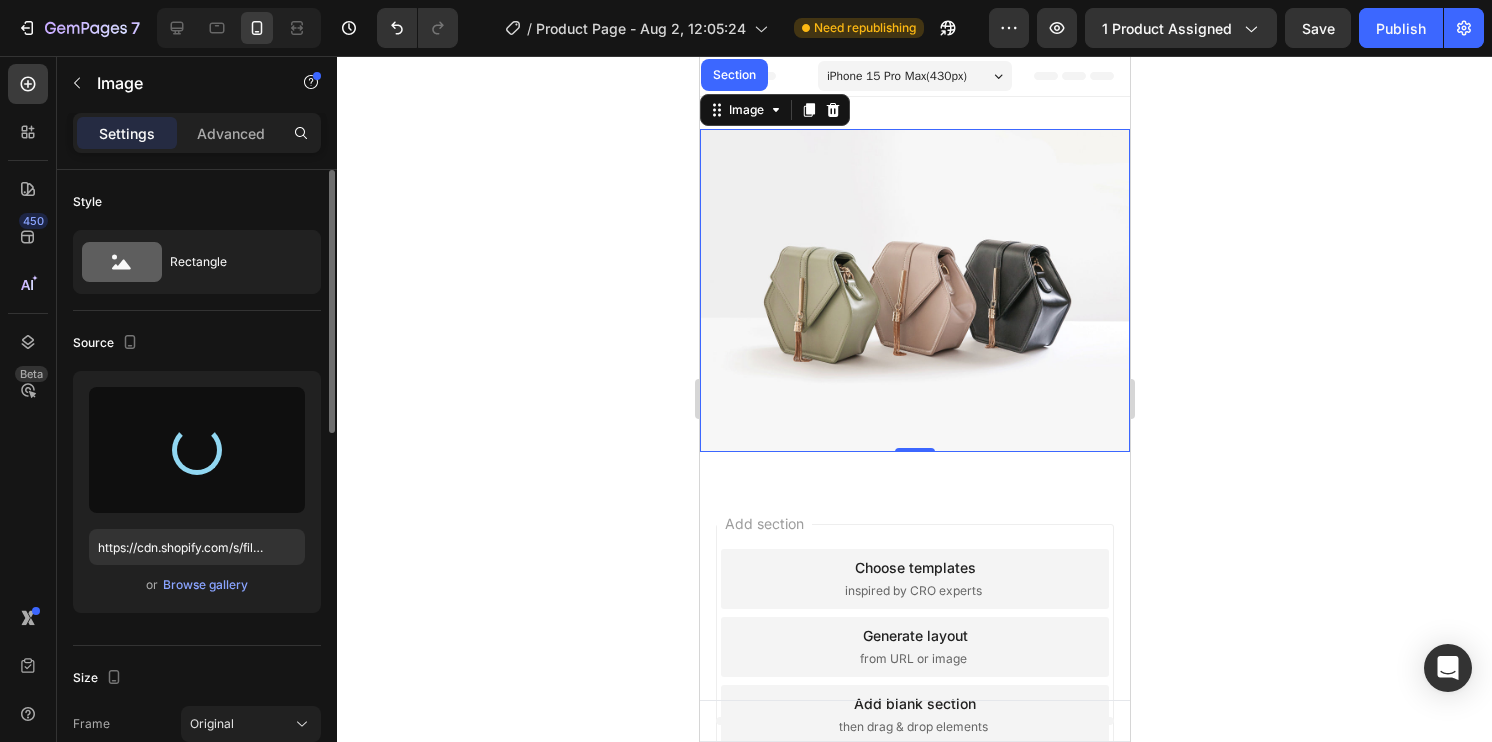 type on "https://cdn.shopify.com/s/files/1/0718/1415/2427/files/gempages_558192987666908062-9adc9bdc-ec11-48cd-b9b4-df62a1f9676a.png" 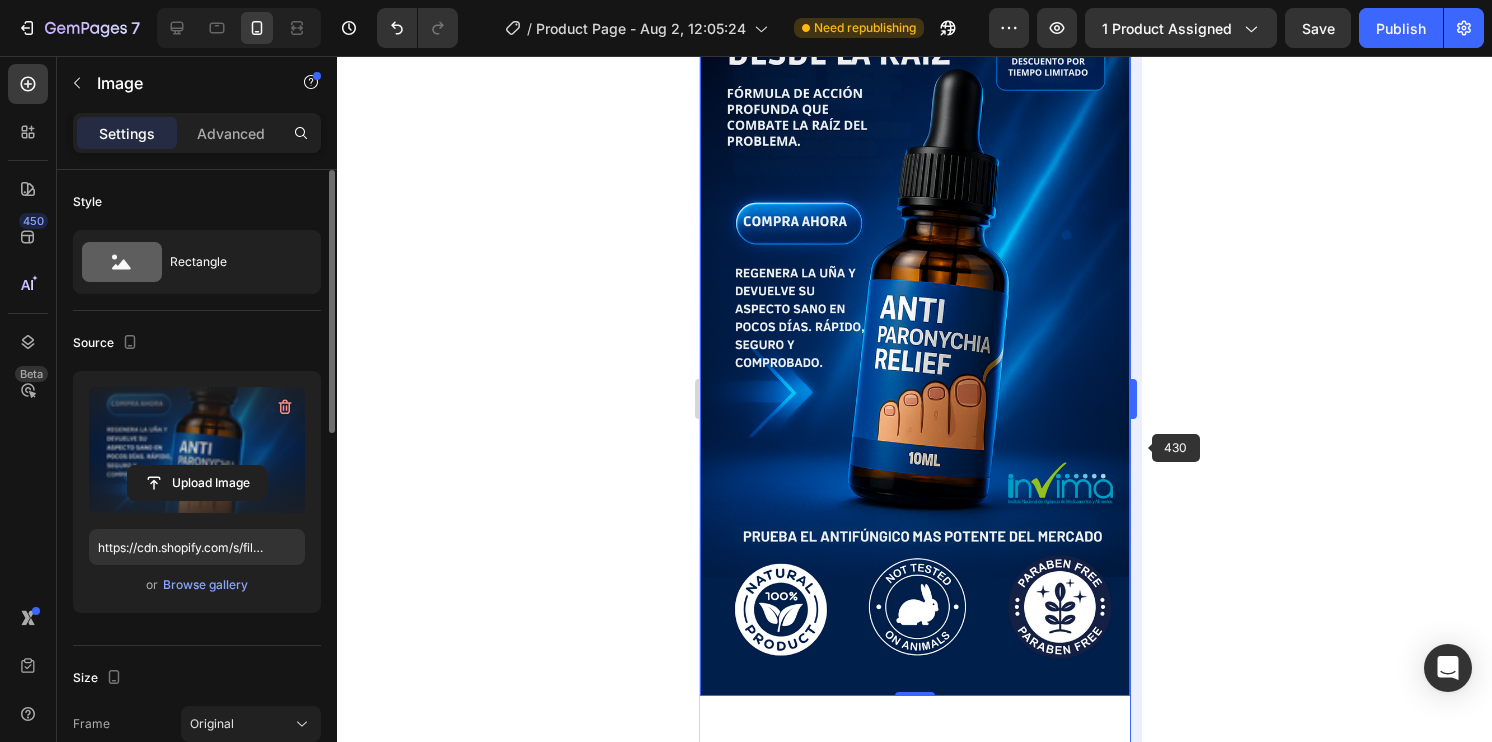 scroll, scrollTop: 300, scrollLeft: 0, axis: vertical 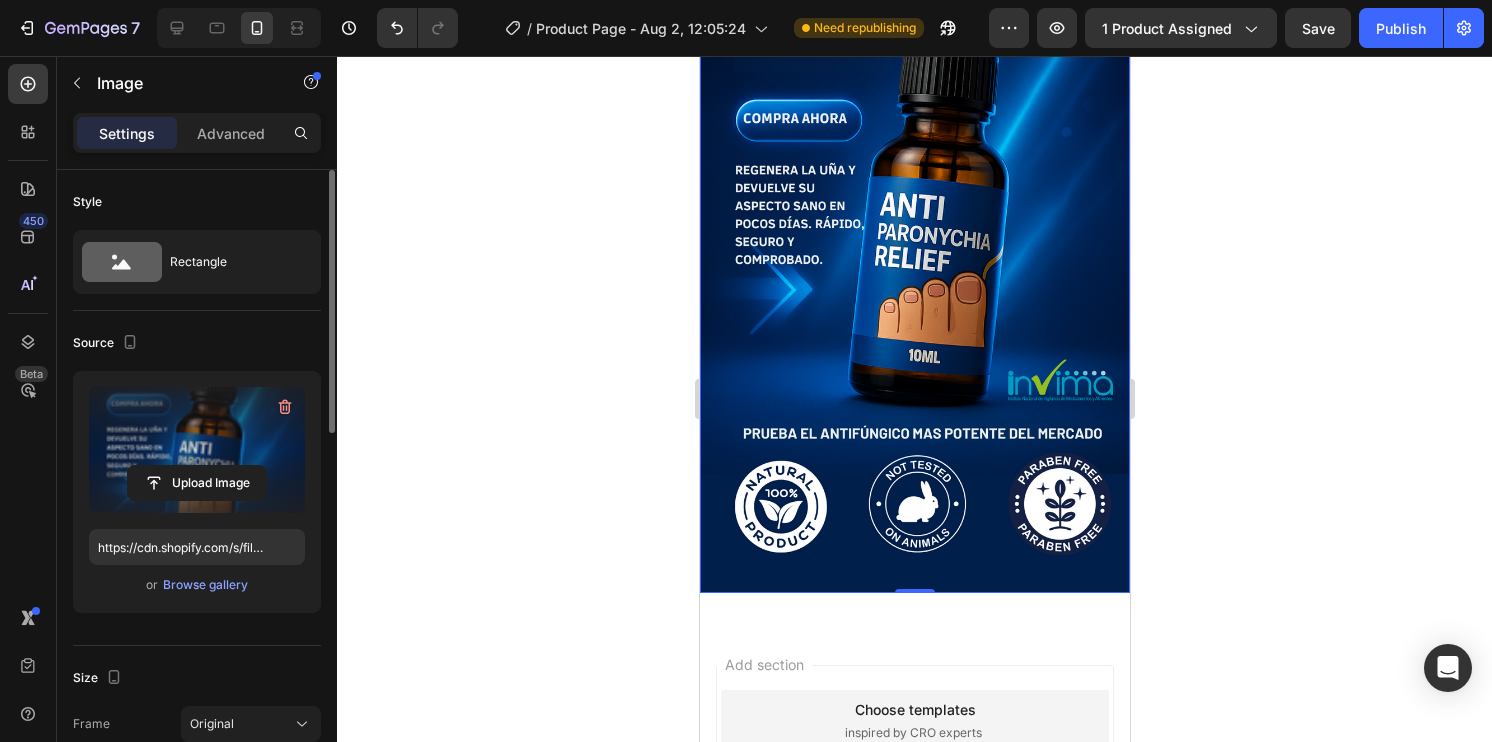 click at bounding box center (914, 211) 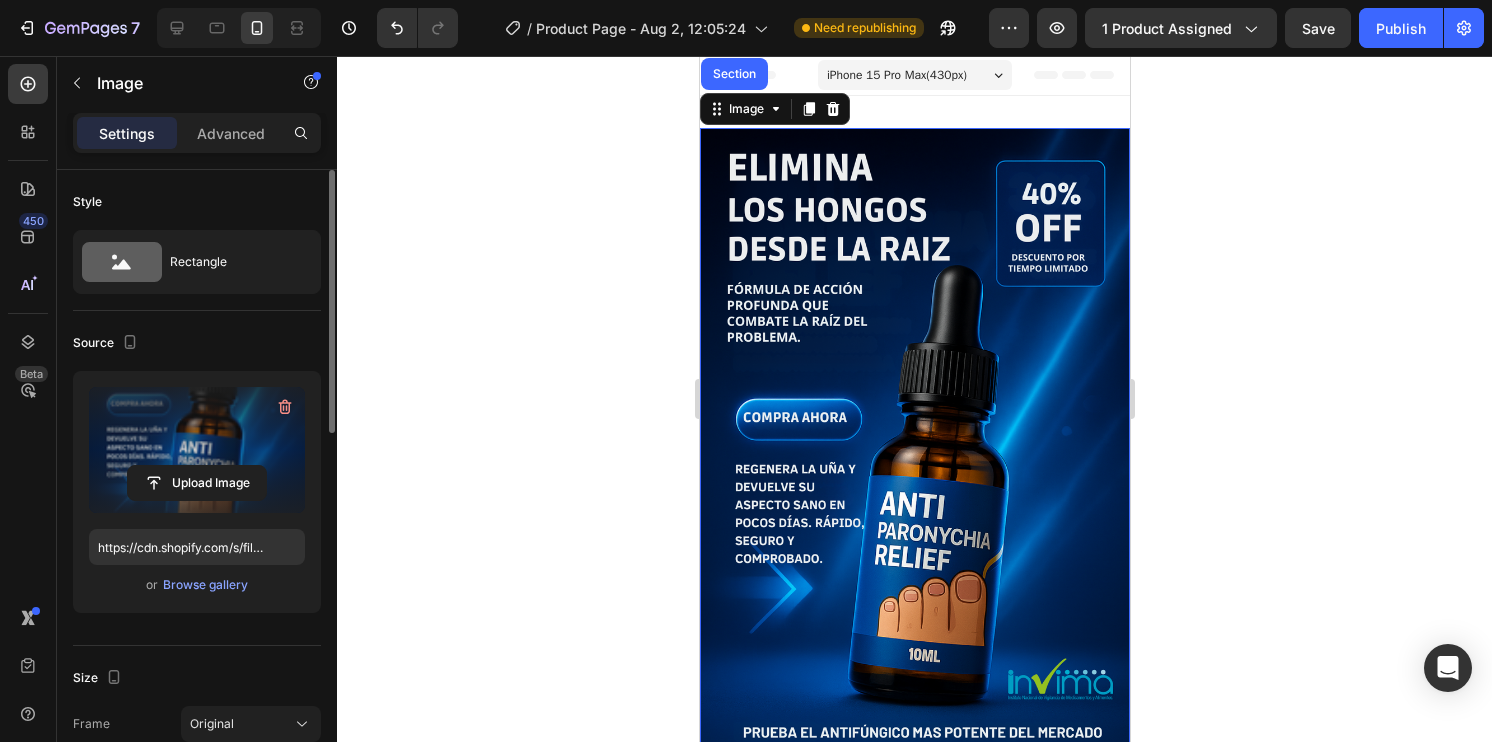 scroll, scrollTop: 0, scrollLeft: 0, axis: both 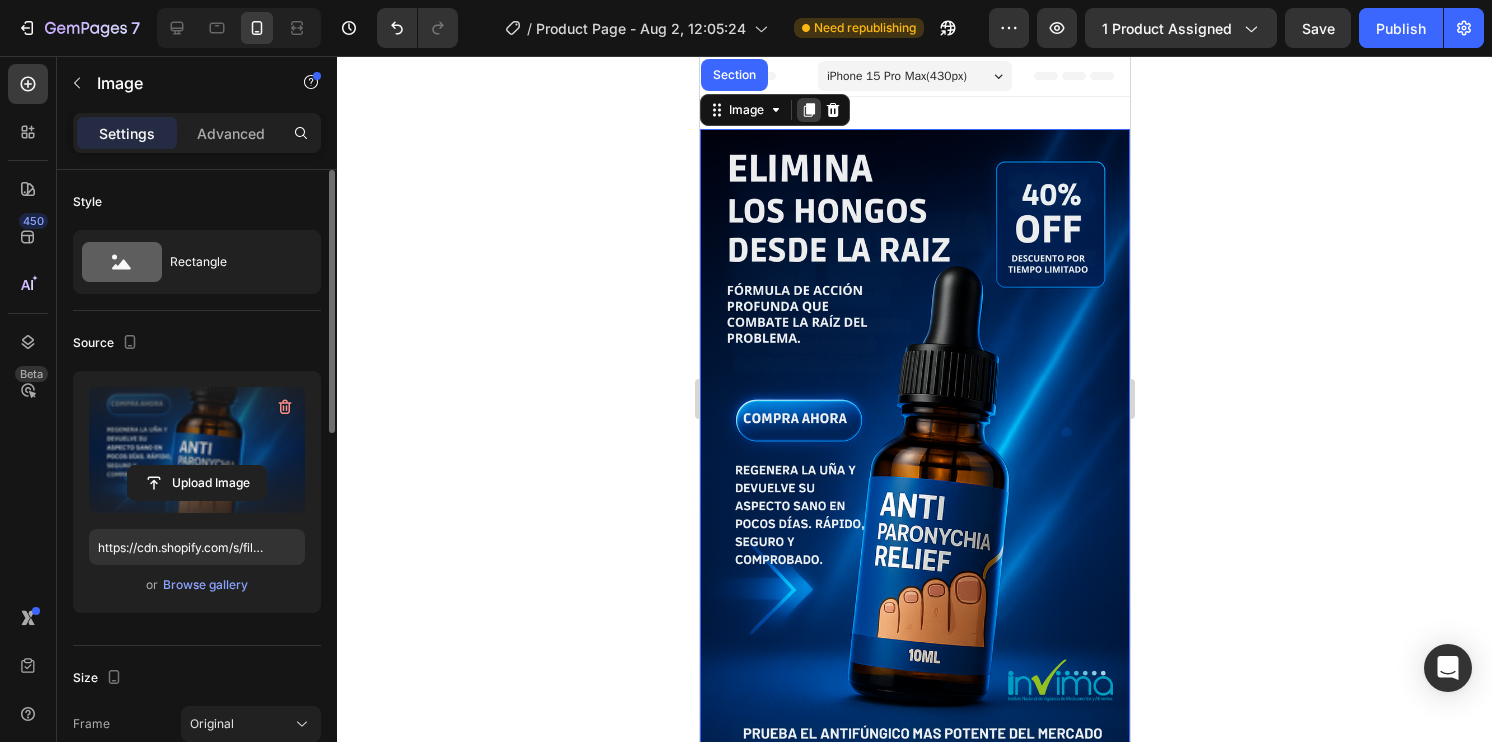 click at bounding box center [808, 110] 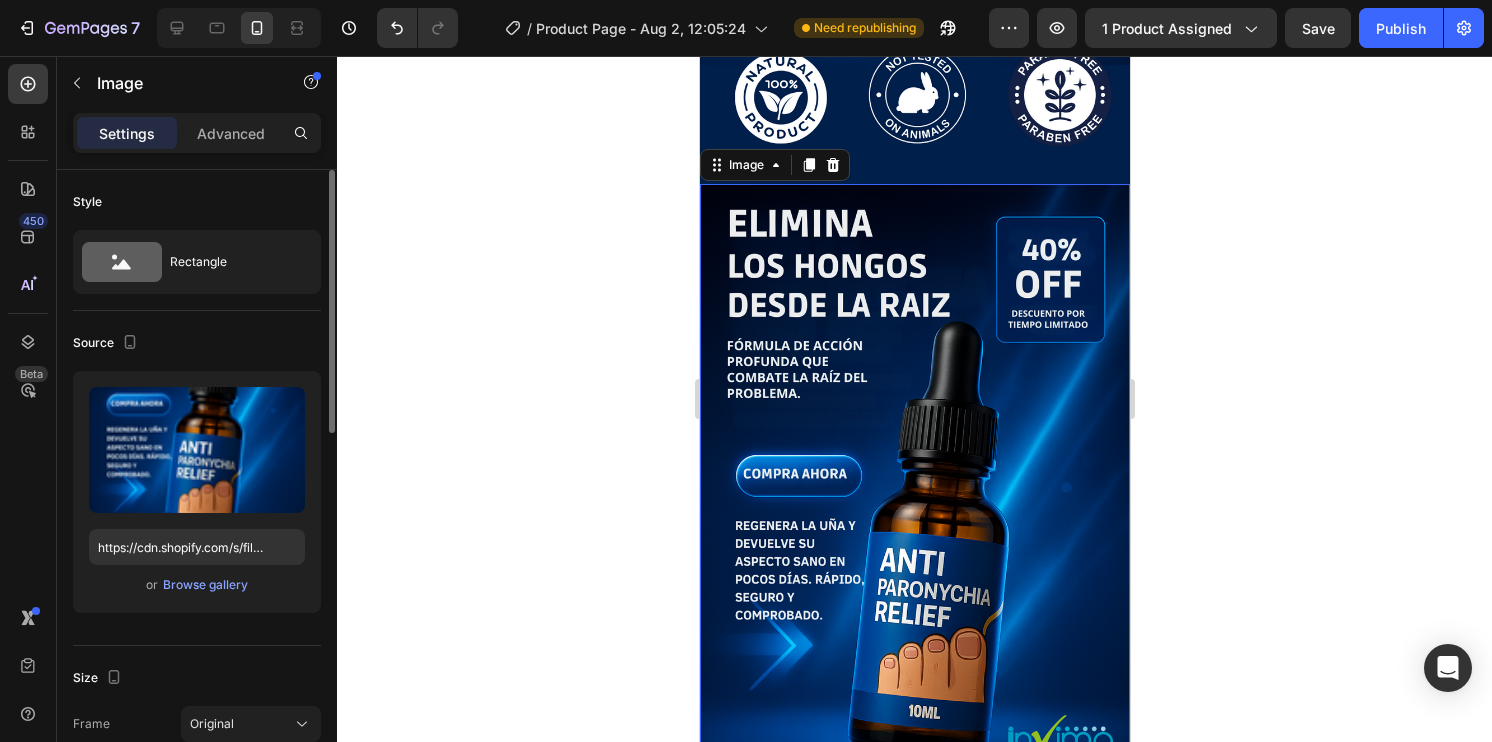 scroll, scrollTop: 741, scrollLeft: 0, axis: vertical 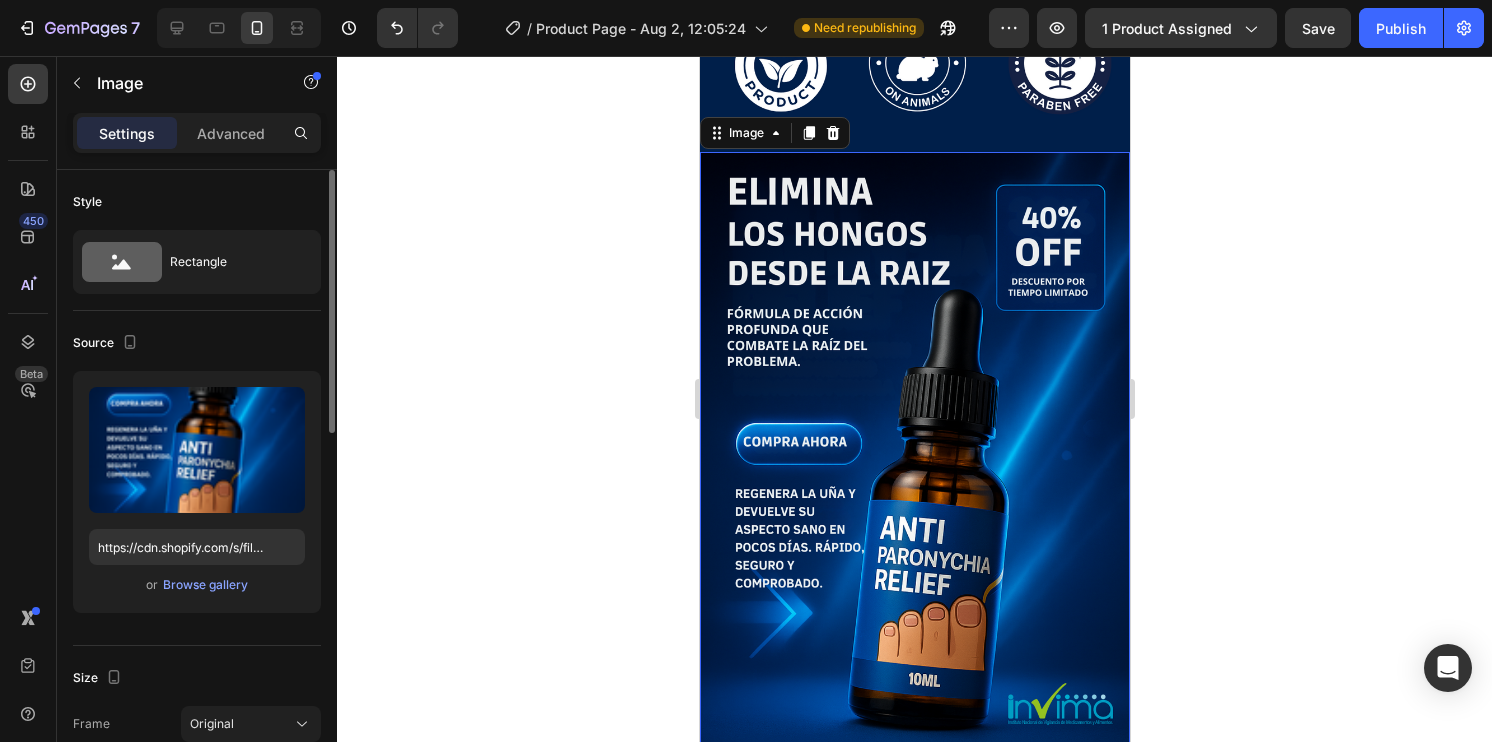 drag, startPoint x: 676, startPoint y: 421, endPoint x: 1, endPoint y: 373, distance: 676.7045 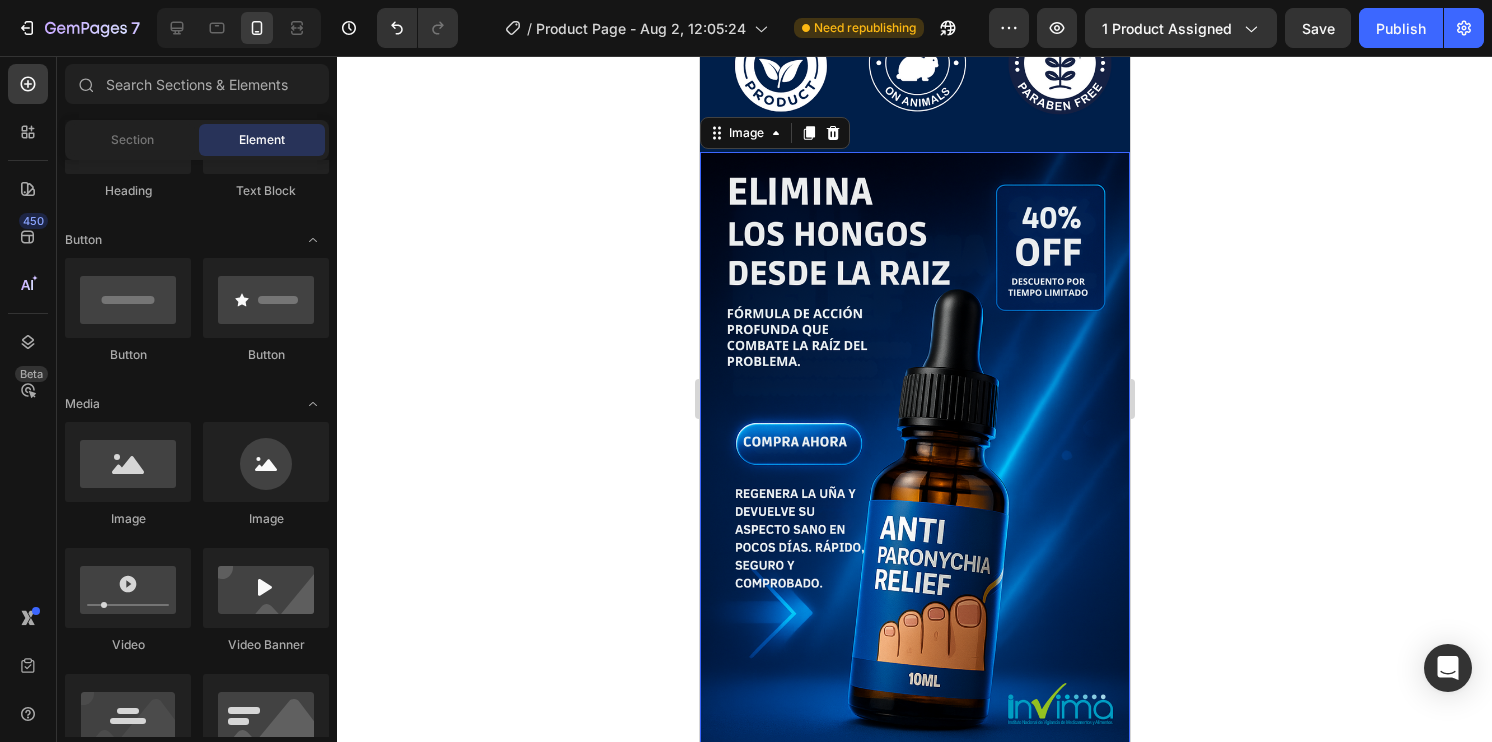 click at bounding box center [914, 534] 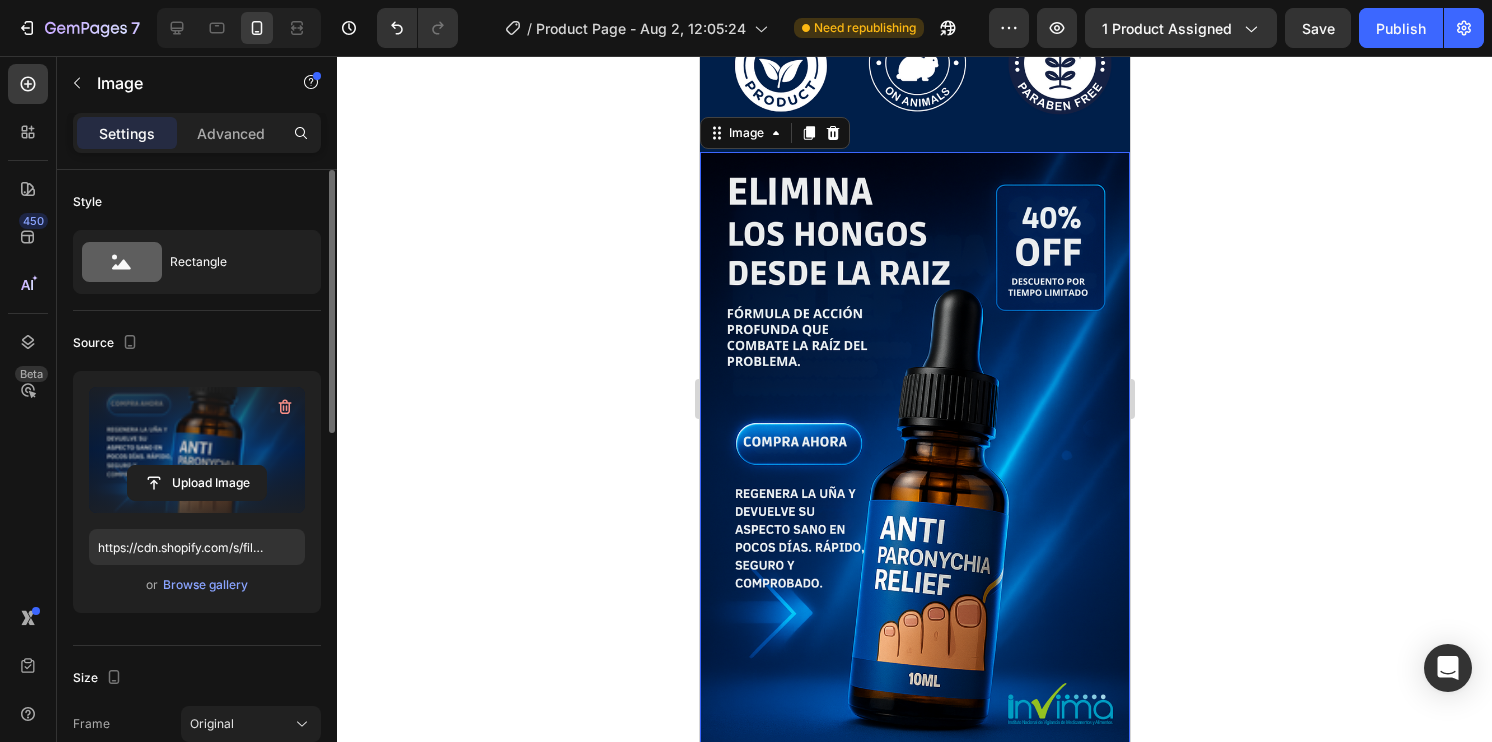 click at bounding box center [197, 450] 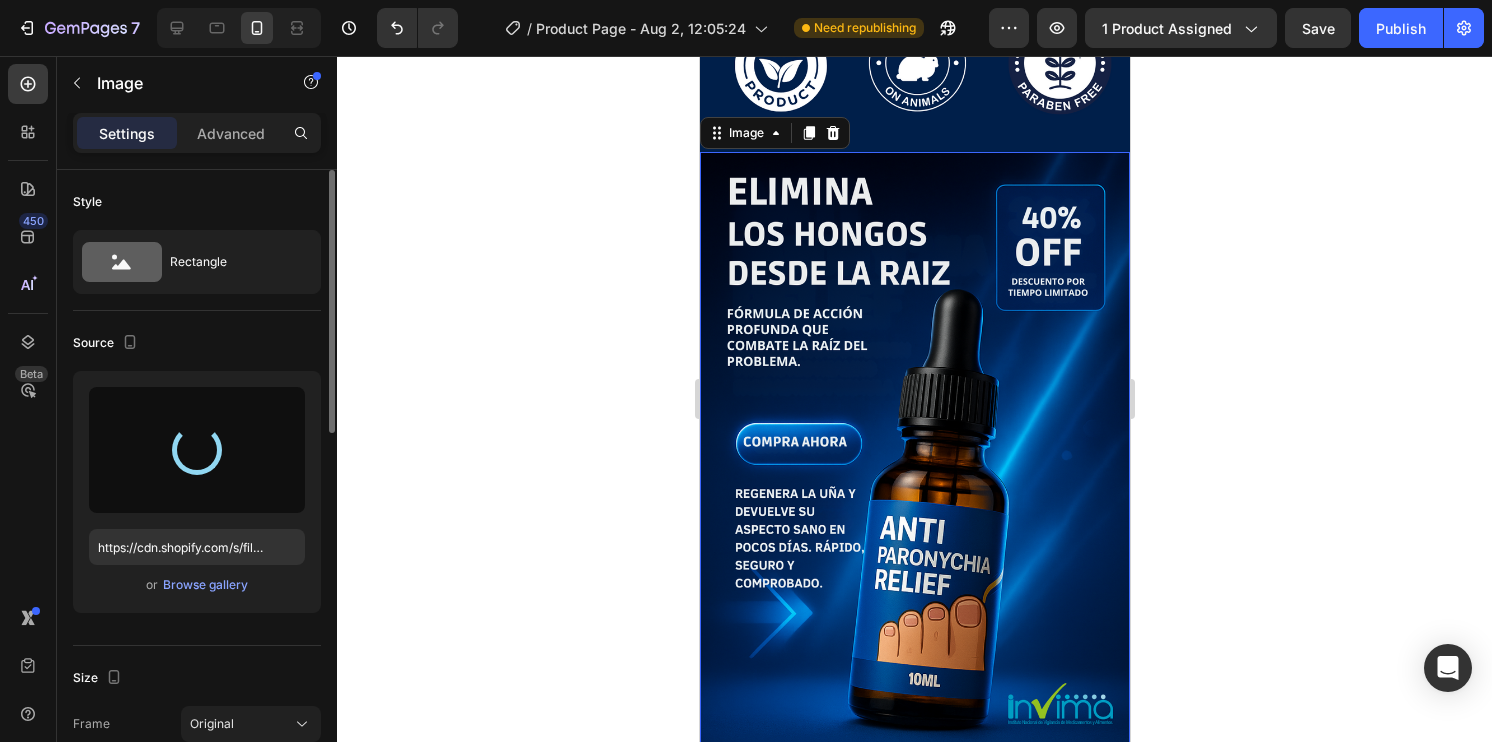 type on "https://cdn.shopify.com/s/files/1/0718/1415/2427/files/gempages_558192987666908062-77a480f4-e996-479f-a2d4-06206f266eb2.png" 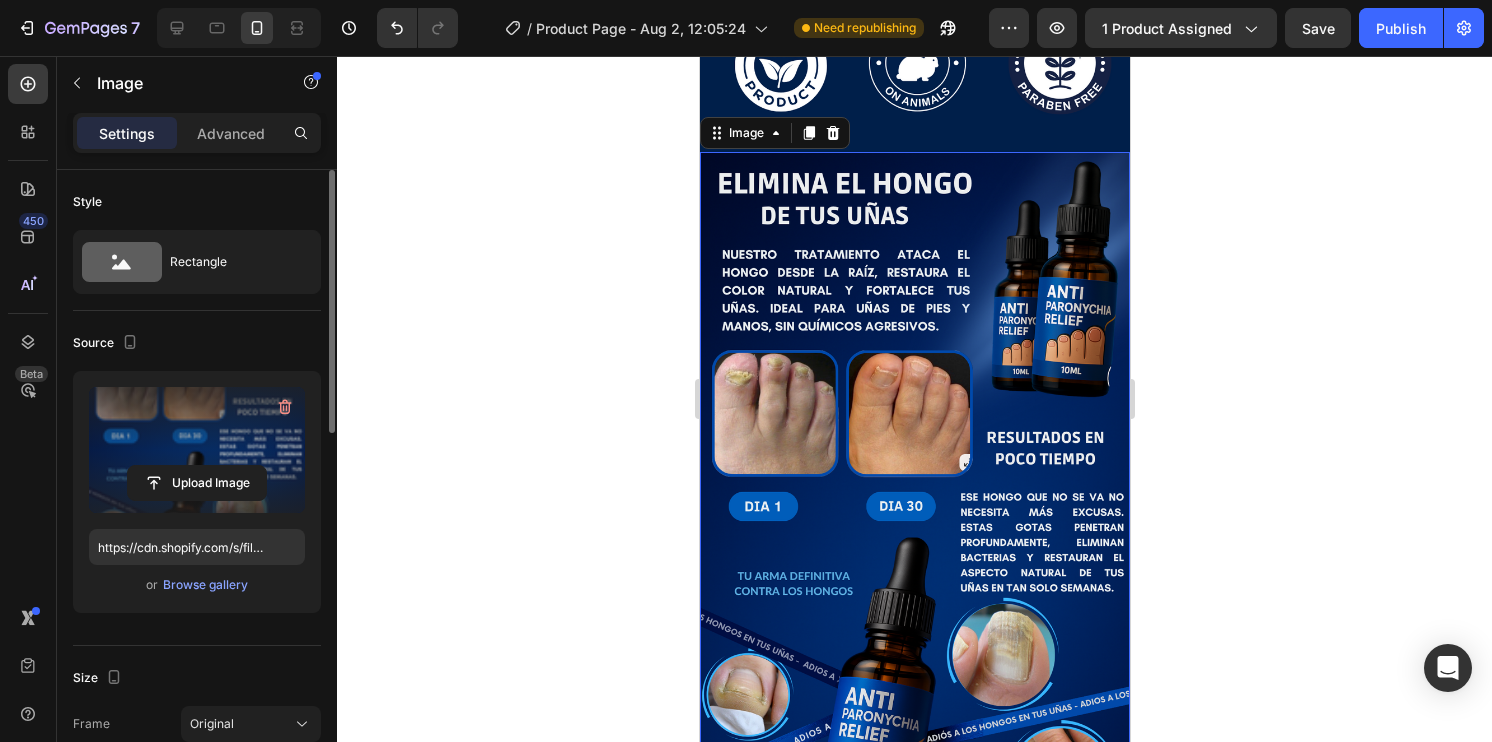 click 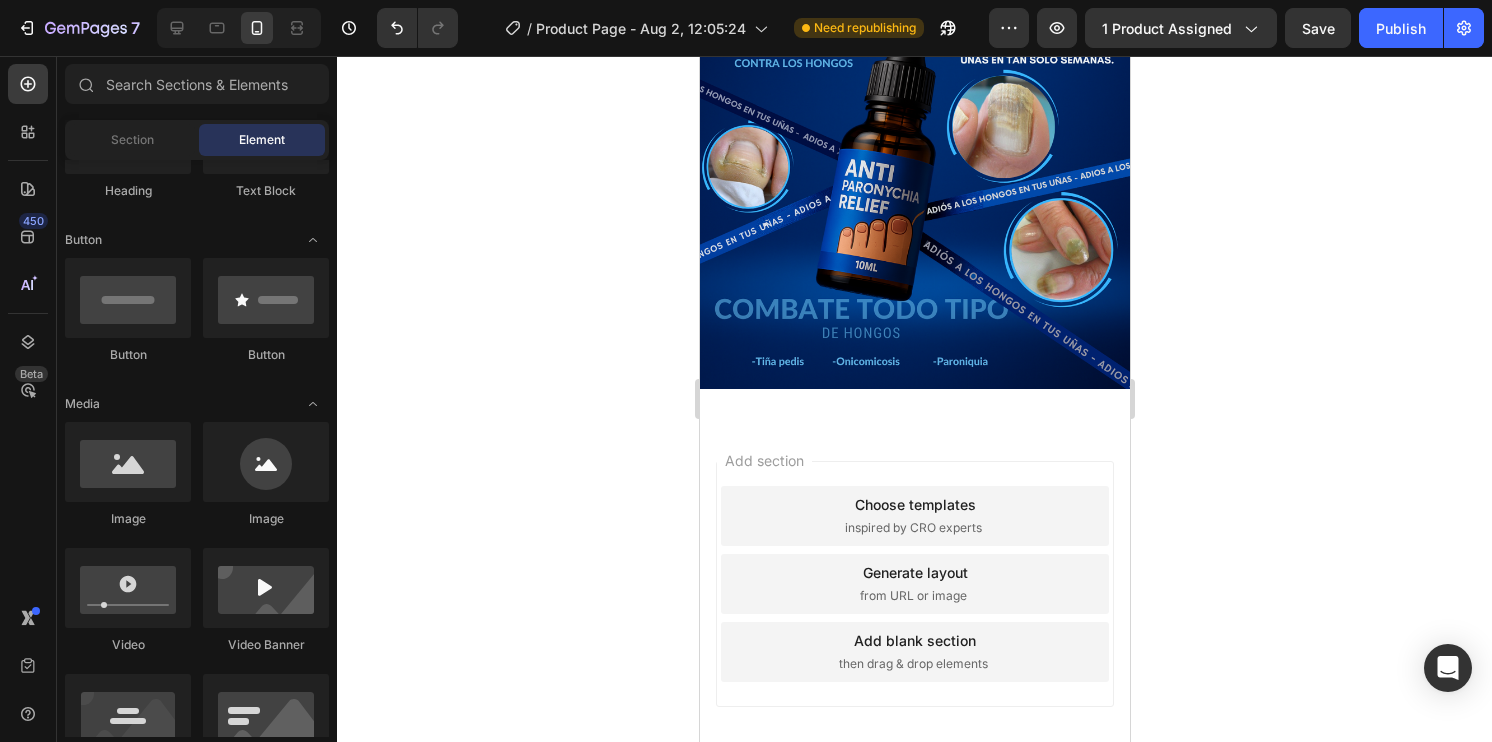 scroll, scrollTop: 1272, scrollLeft: 0, axis: vertical 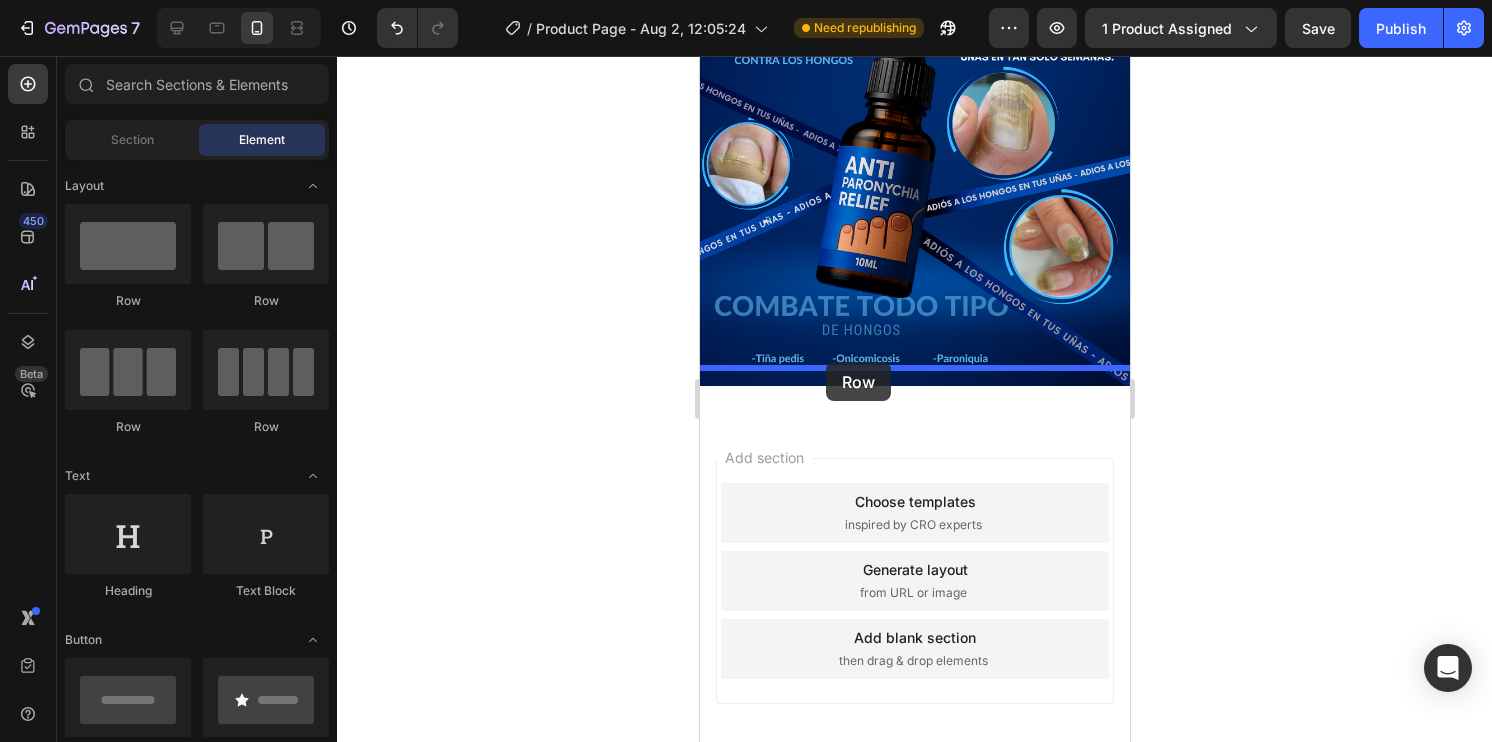 drag, startPoint x: 837, startPoint y: 339, endPoint x: 826, endPoint y: 362, distance: 25.495098 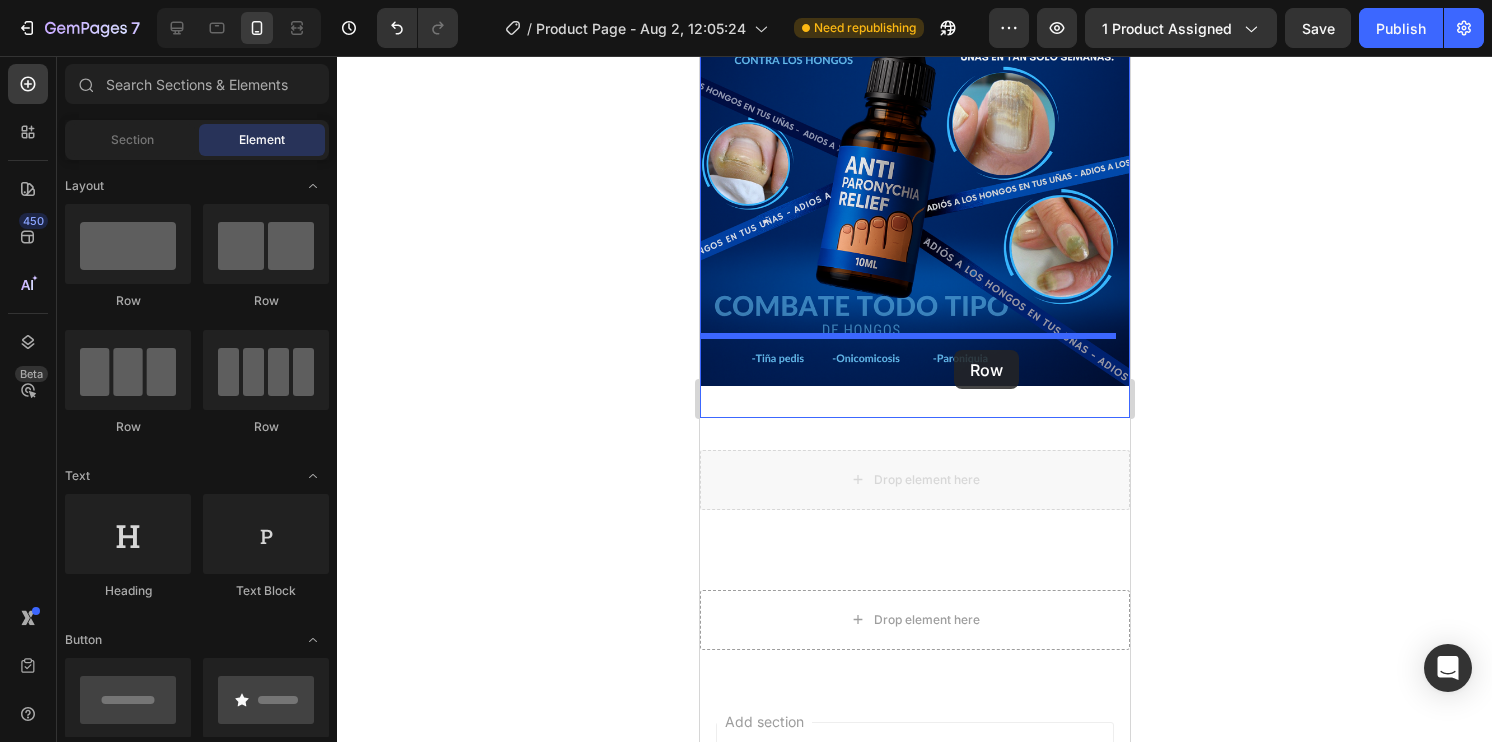 drag, startPoint x: 941, startPoint y: 421, endPoint x: 953, endPoint y: 350, distance: 72.00694 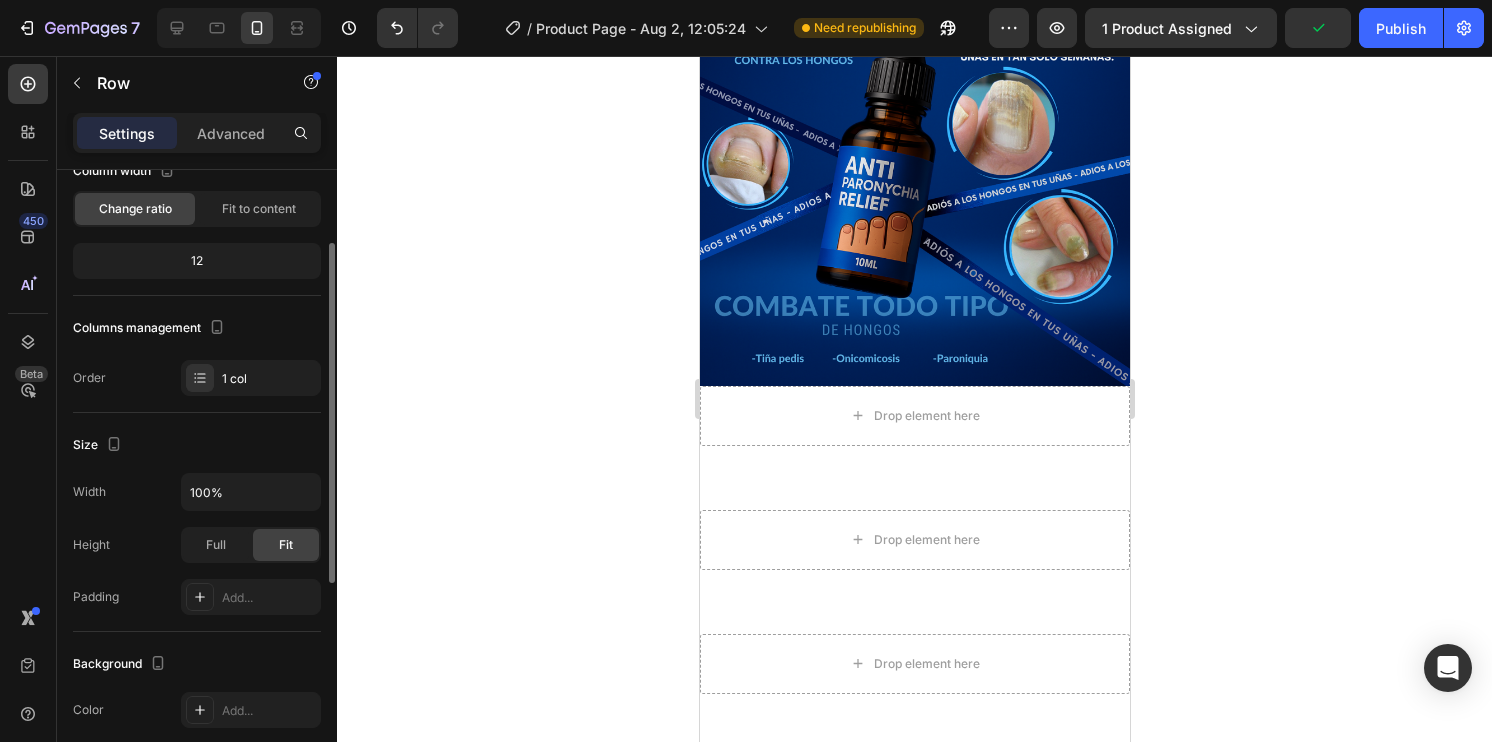 scroll, scrollTop: 436, scrollLeft: 0, axis: vertical 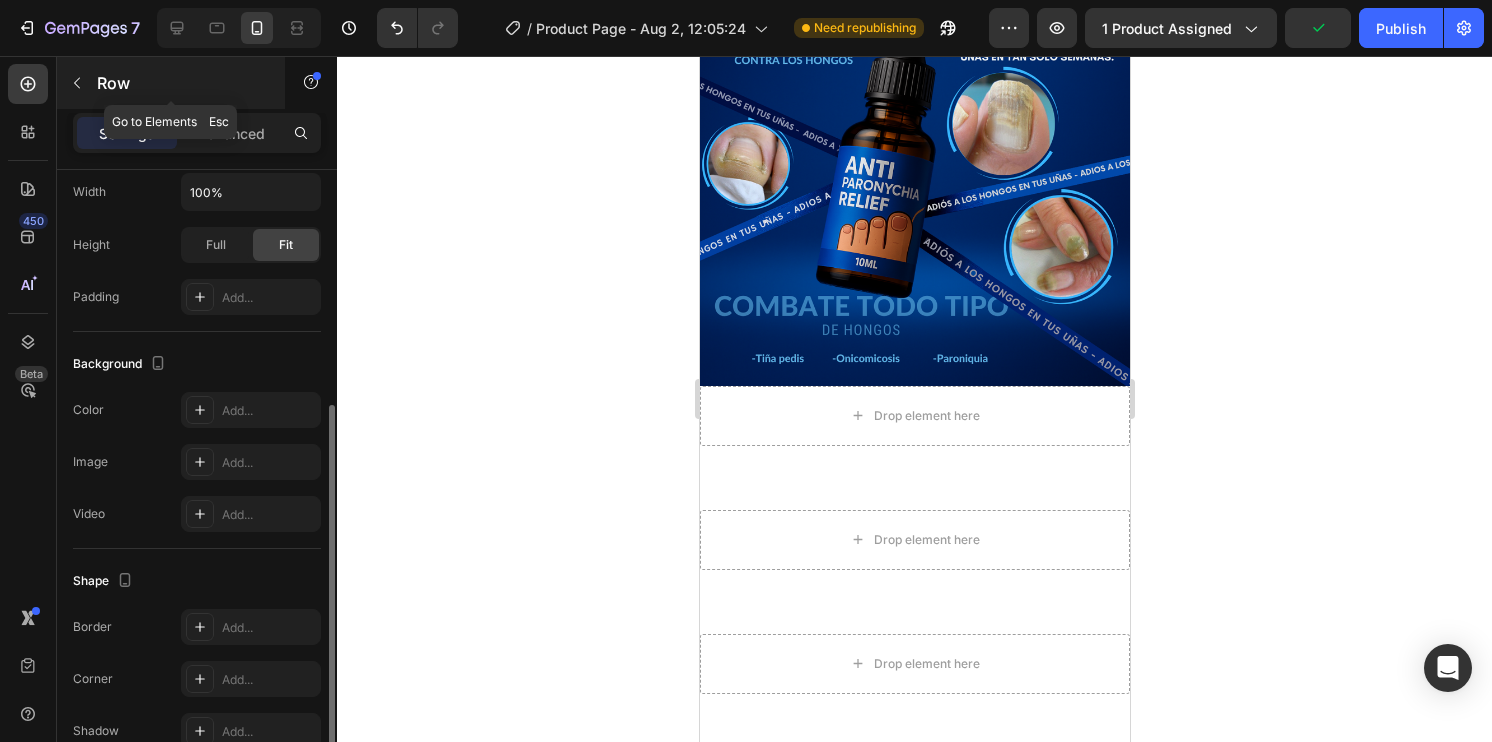 click 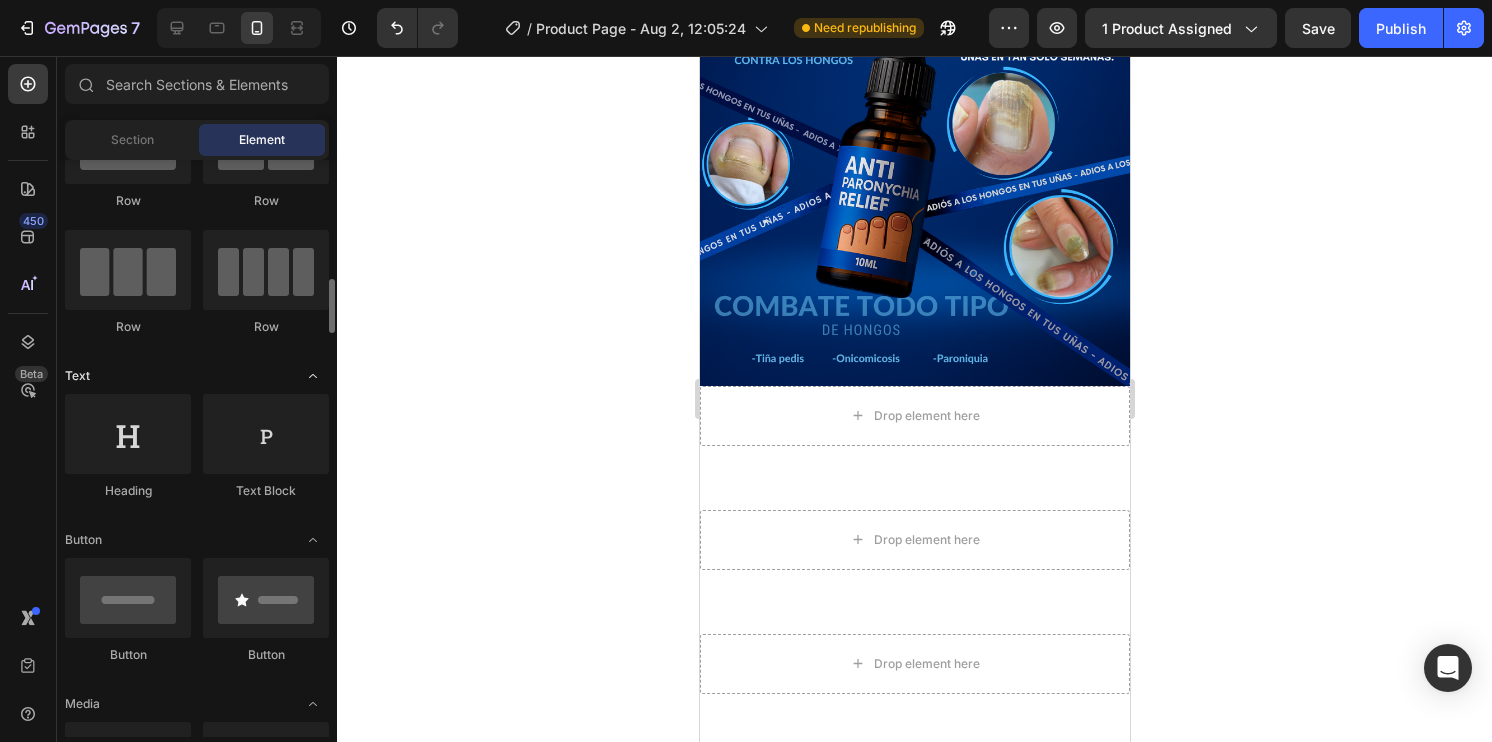 scroll, scrollTop: 300, scrollLeft: 0, axis: vertical 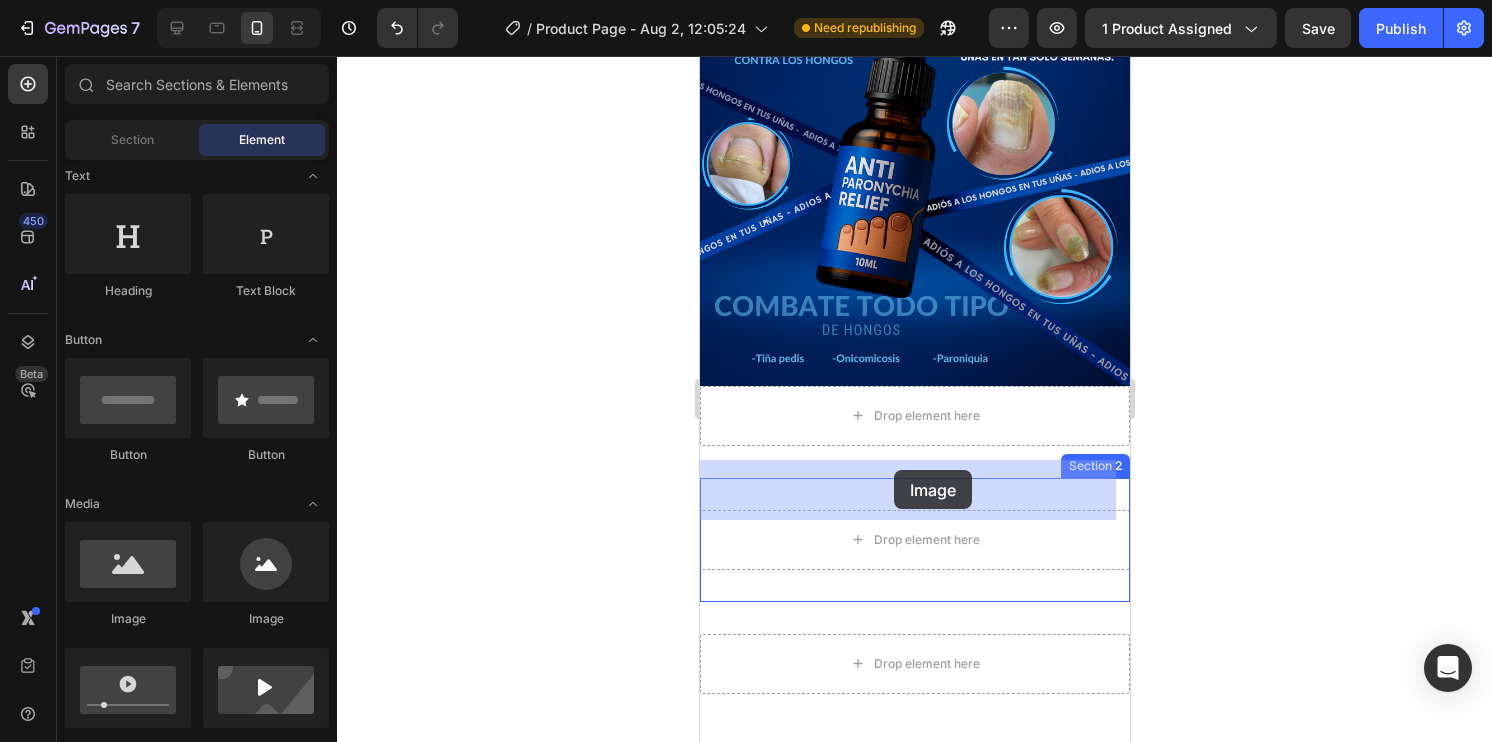drag, startPoint x: 854, startPoint y: 631, endPoint x: 892, endPoint y: 471, distance: 164.4506 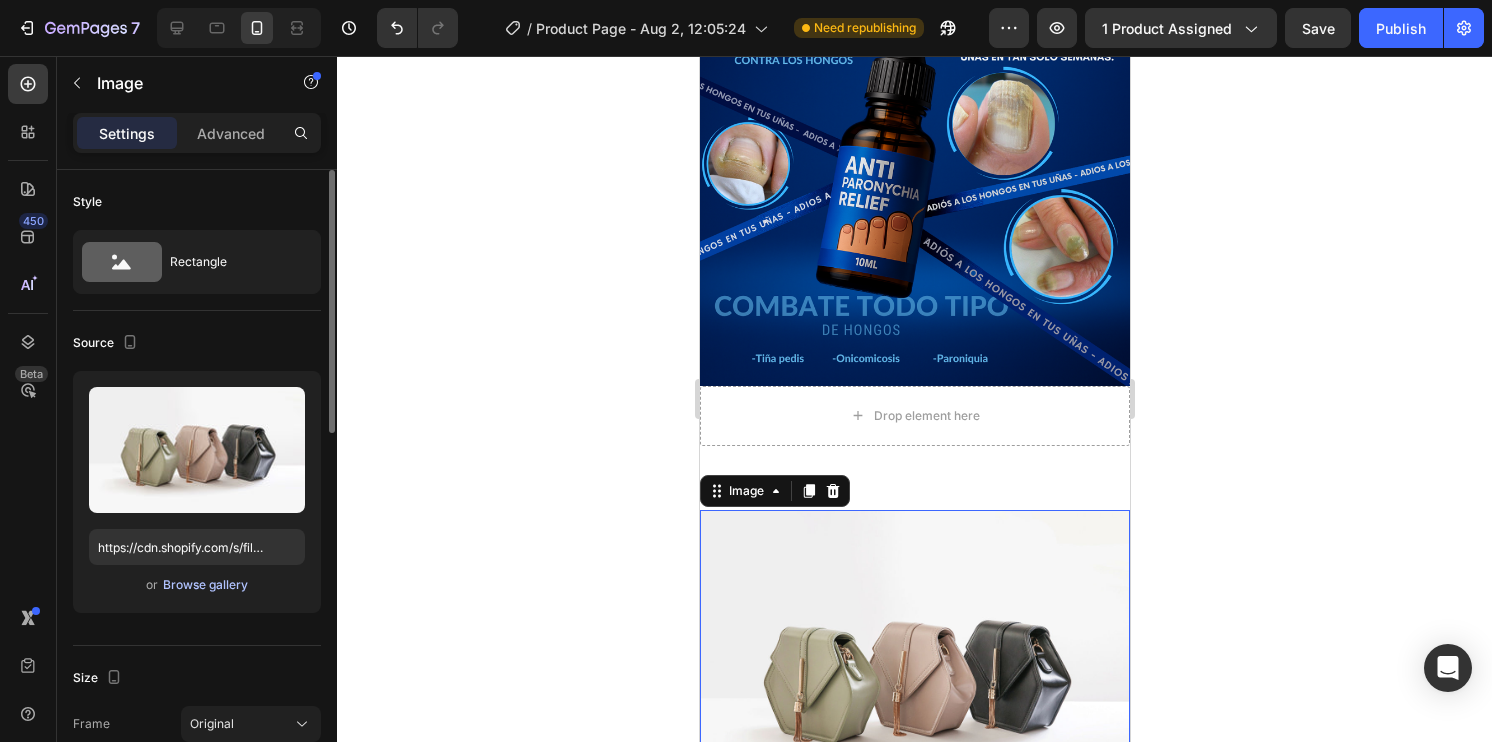 click on "Browse gallery" at bounding box center (205, 585) 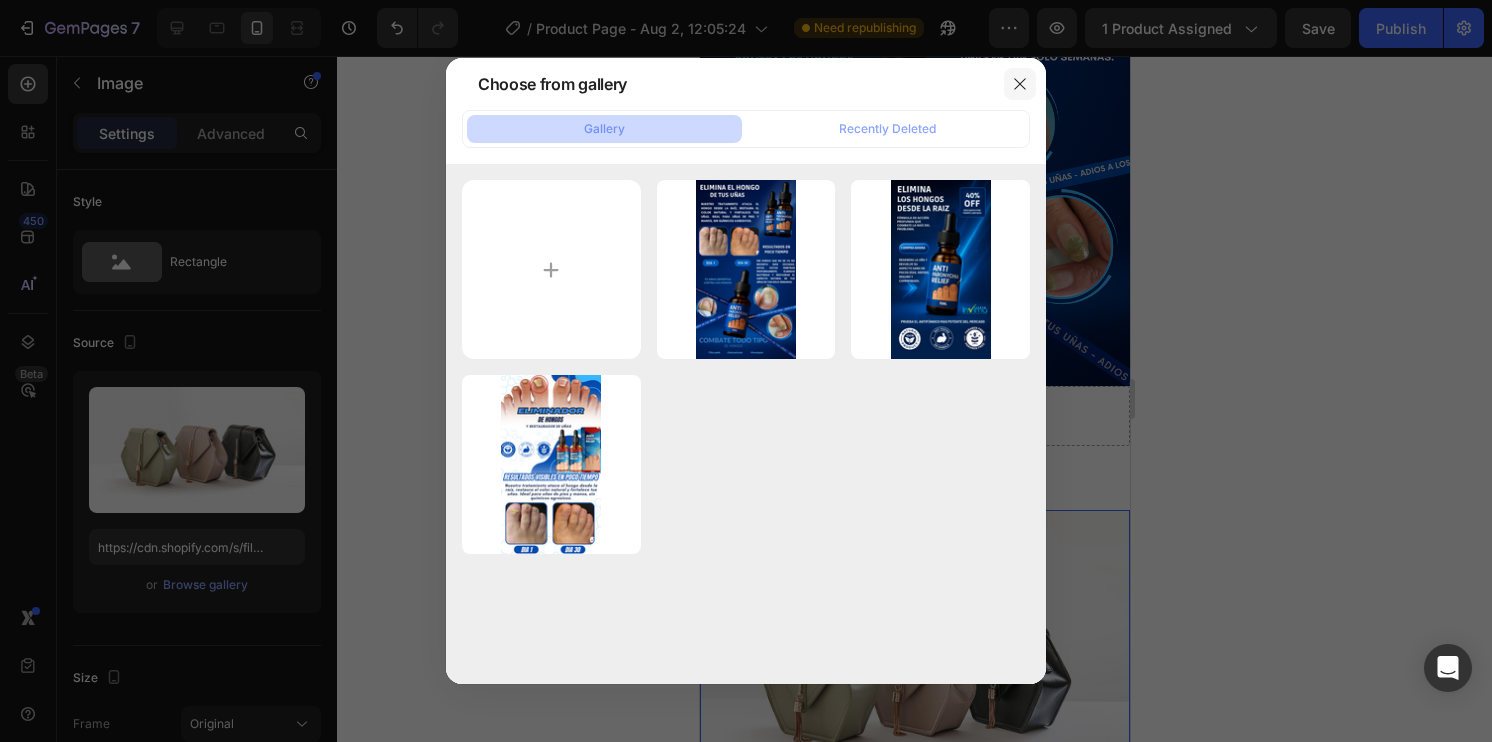 click 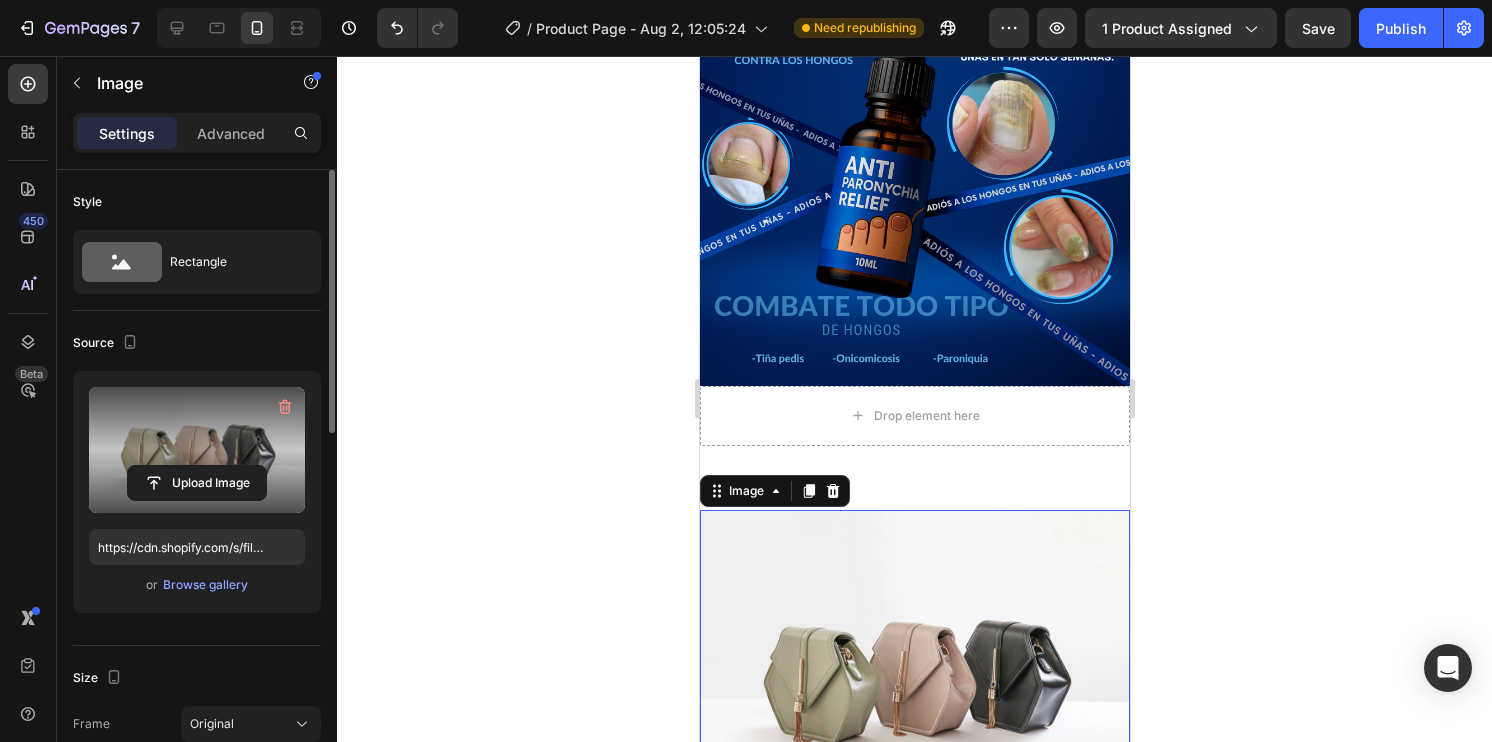 click on "Upload Image" at bounding box center [197, 483] 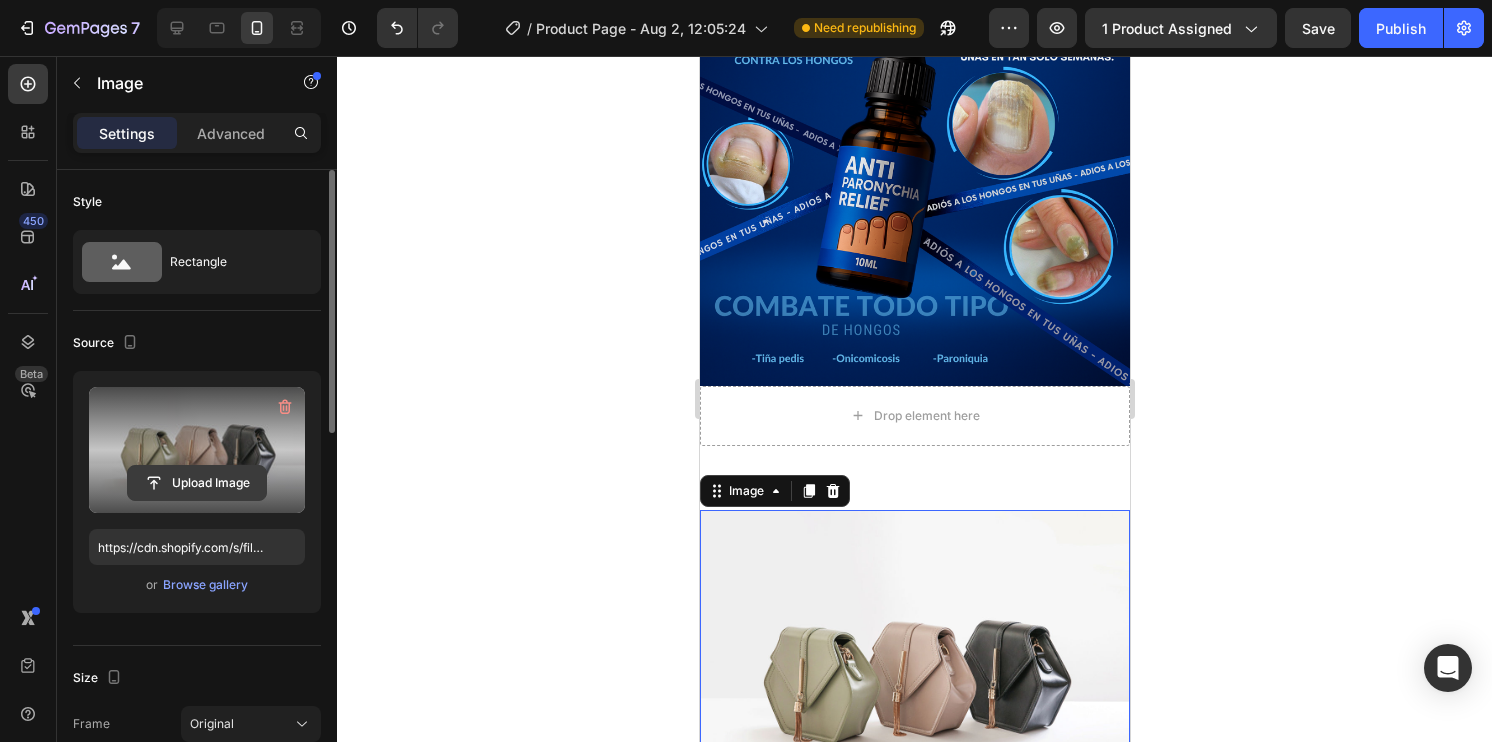 click 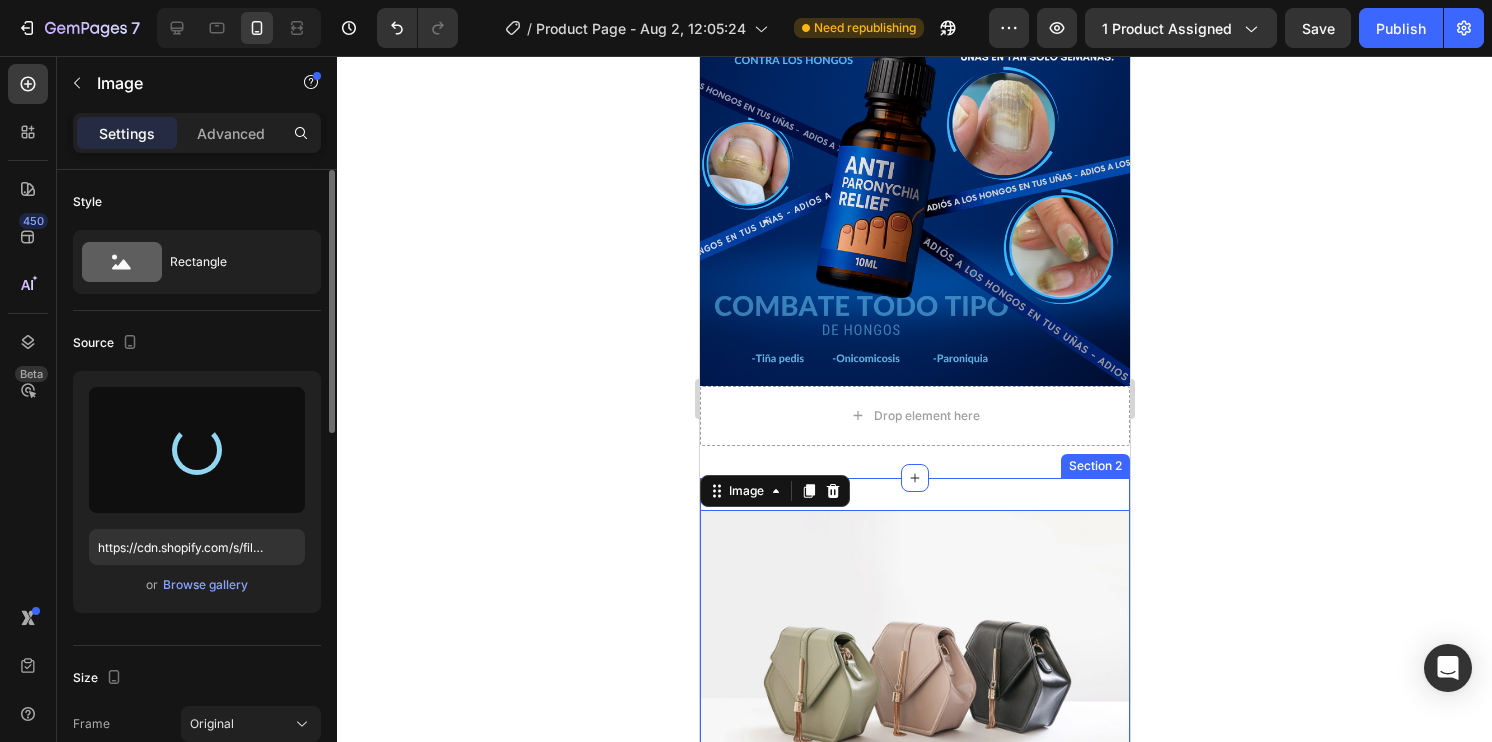 type on "https://cdn.shopify.com/s/files/1/0718/1415/2427/files/gempages_558192987666908062-6c005d1c-8137-460b-8d36-55eb7e26af8b.png" 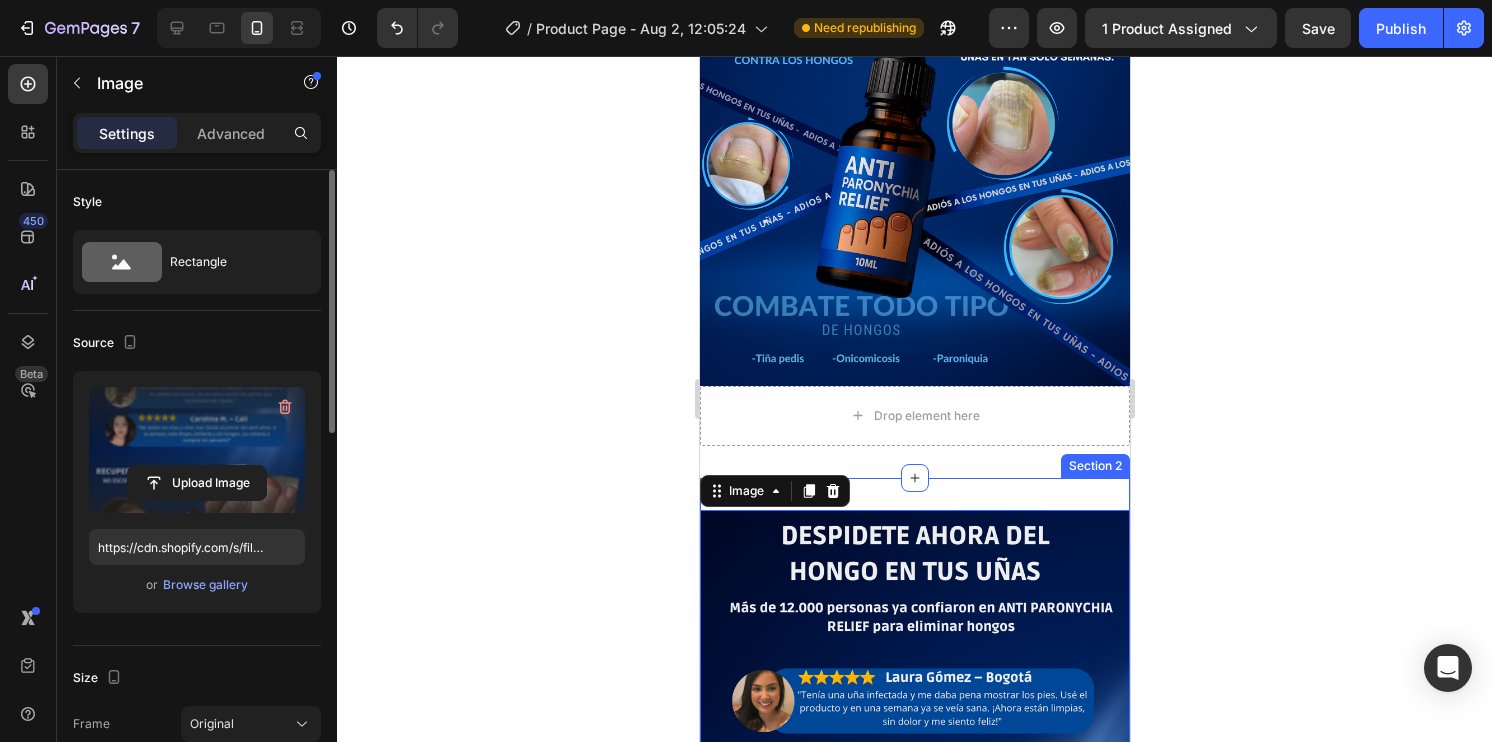 click 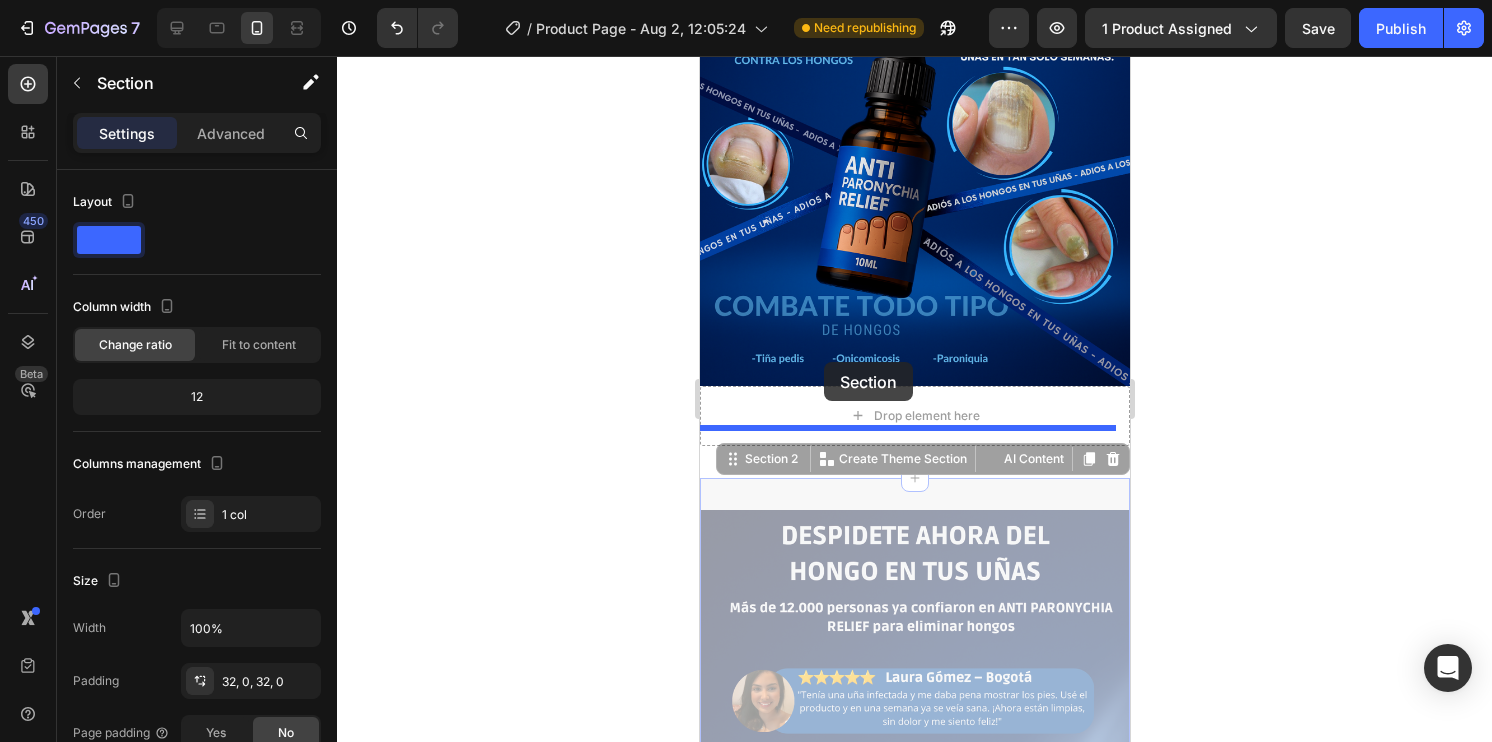 drag, startPoint x: 921, startPoint y: 433, endPoint x: 823, endPoint y: 362, distance: 121.016525 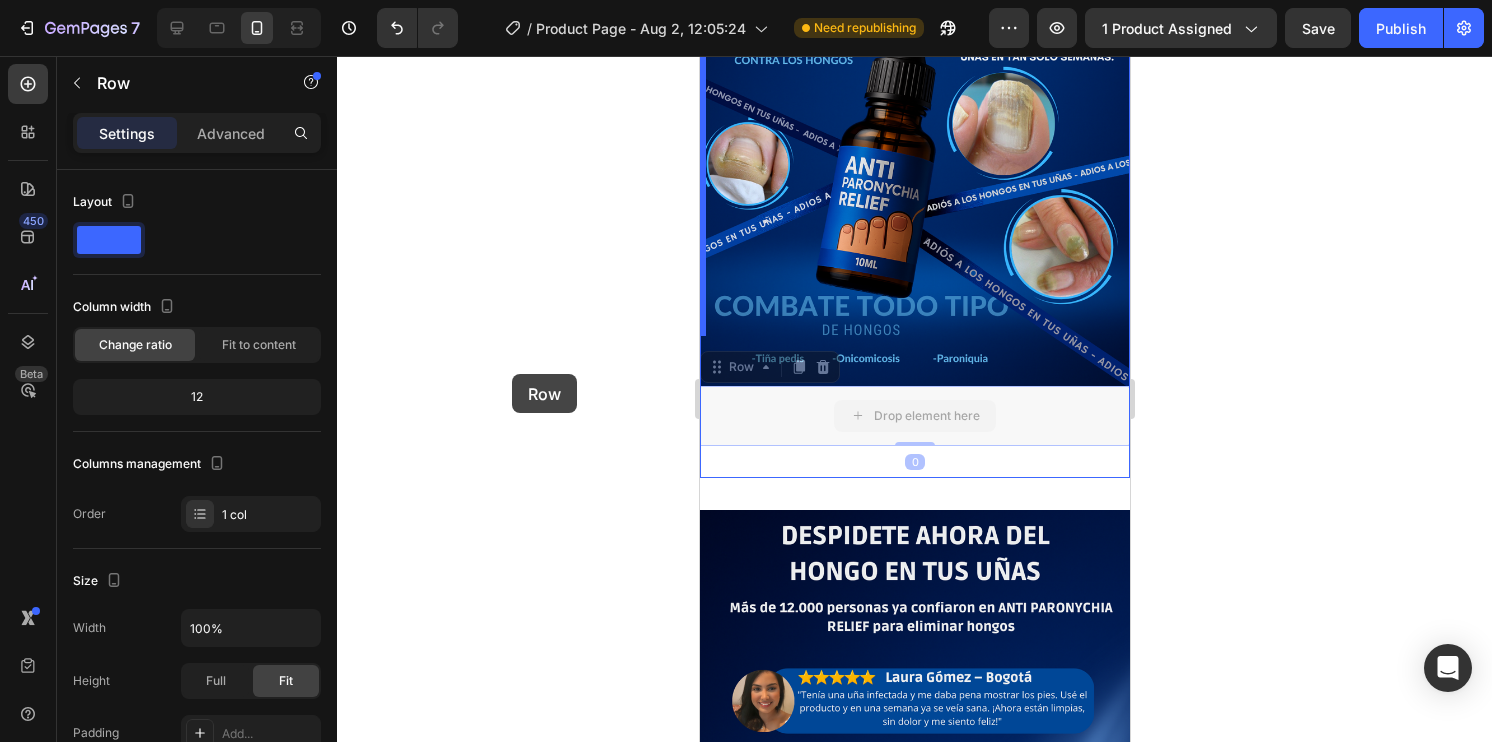 drag, startPoint x: 1006, startPoint y: 374, endPoint x: 500, endPoint y: 374, distance: 506 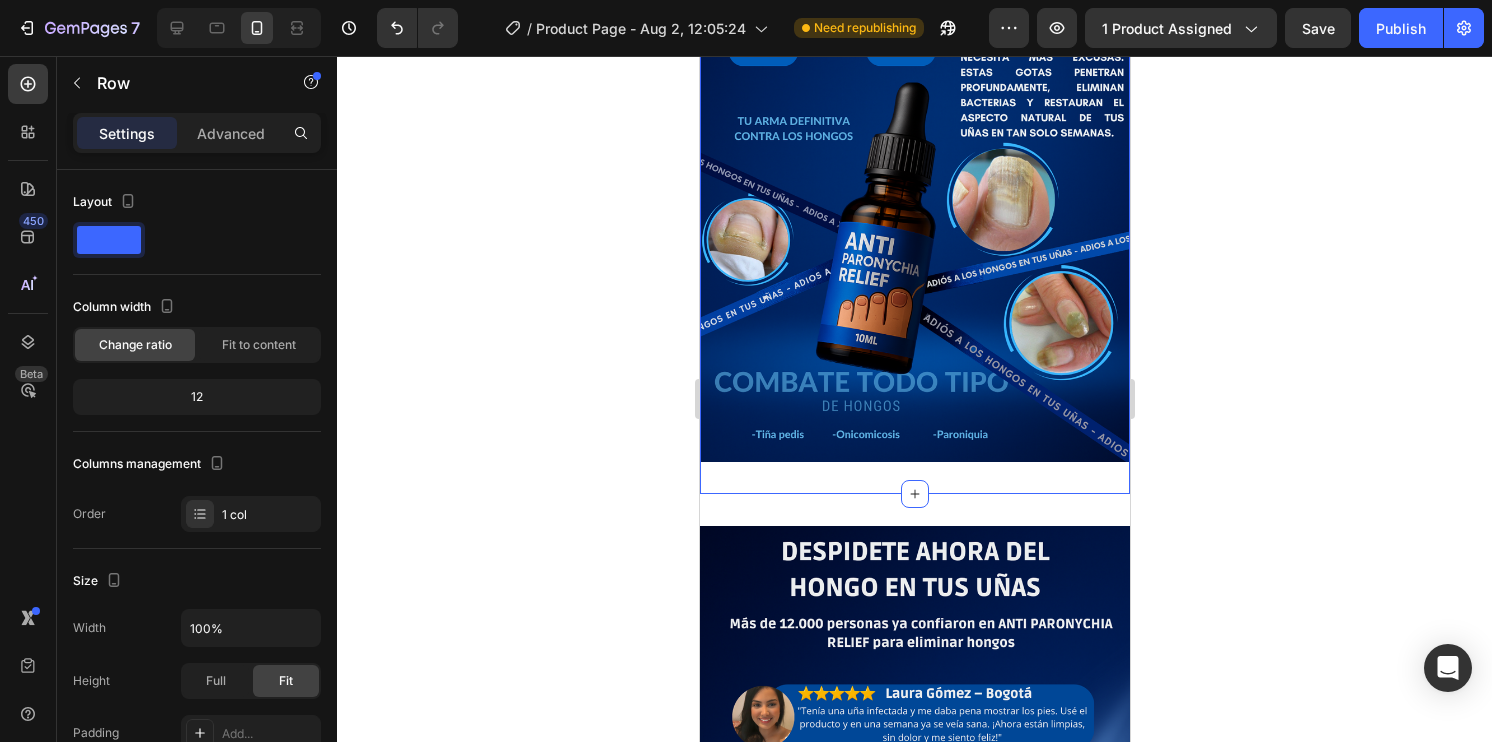 click on "Image
Drop element here Row   0 Image Row Section 1" at bounding box center (914, -341) 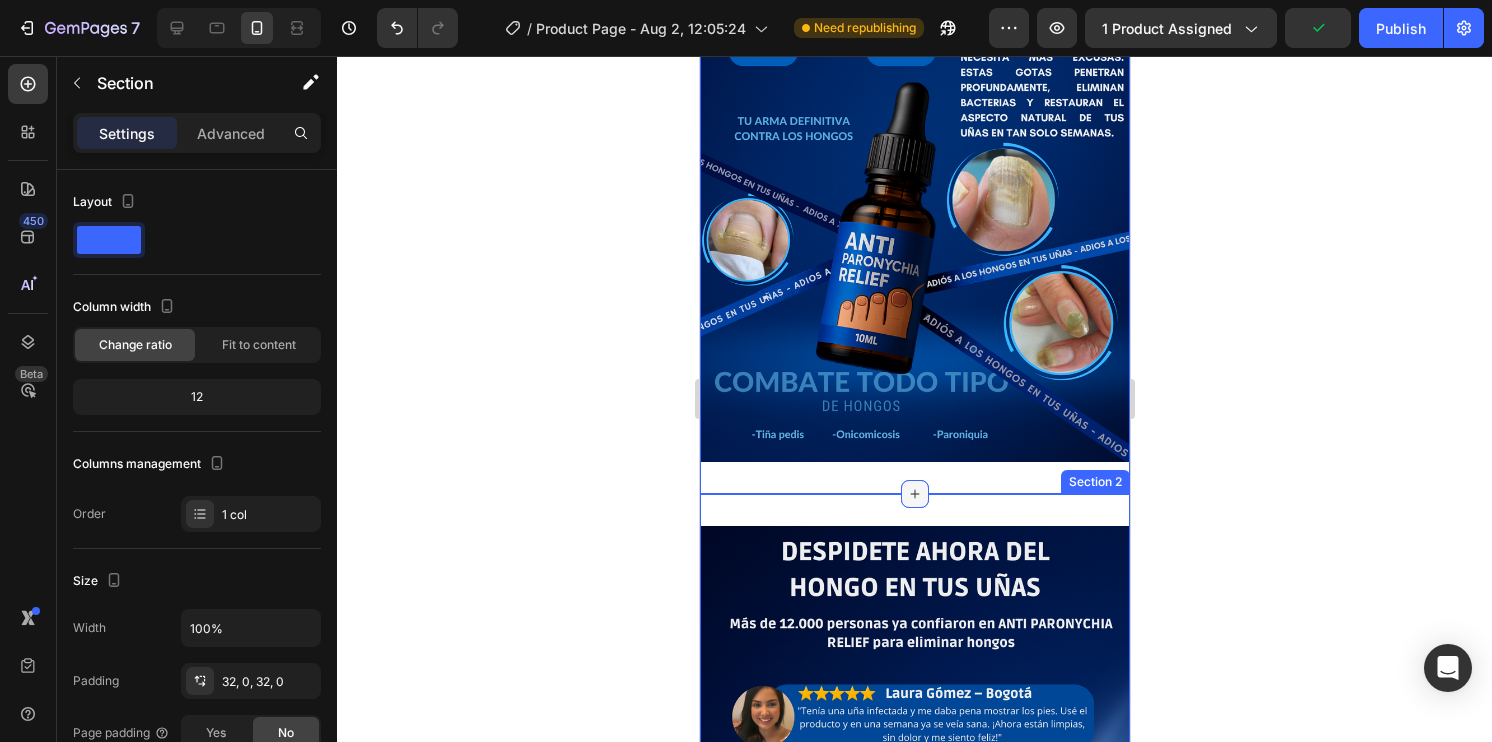 click 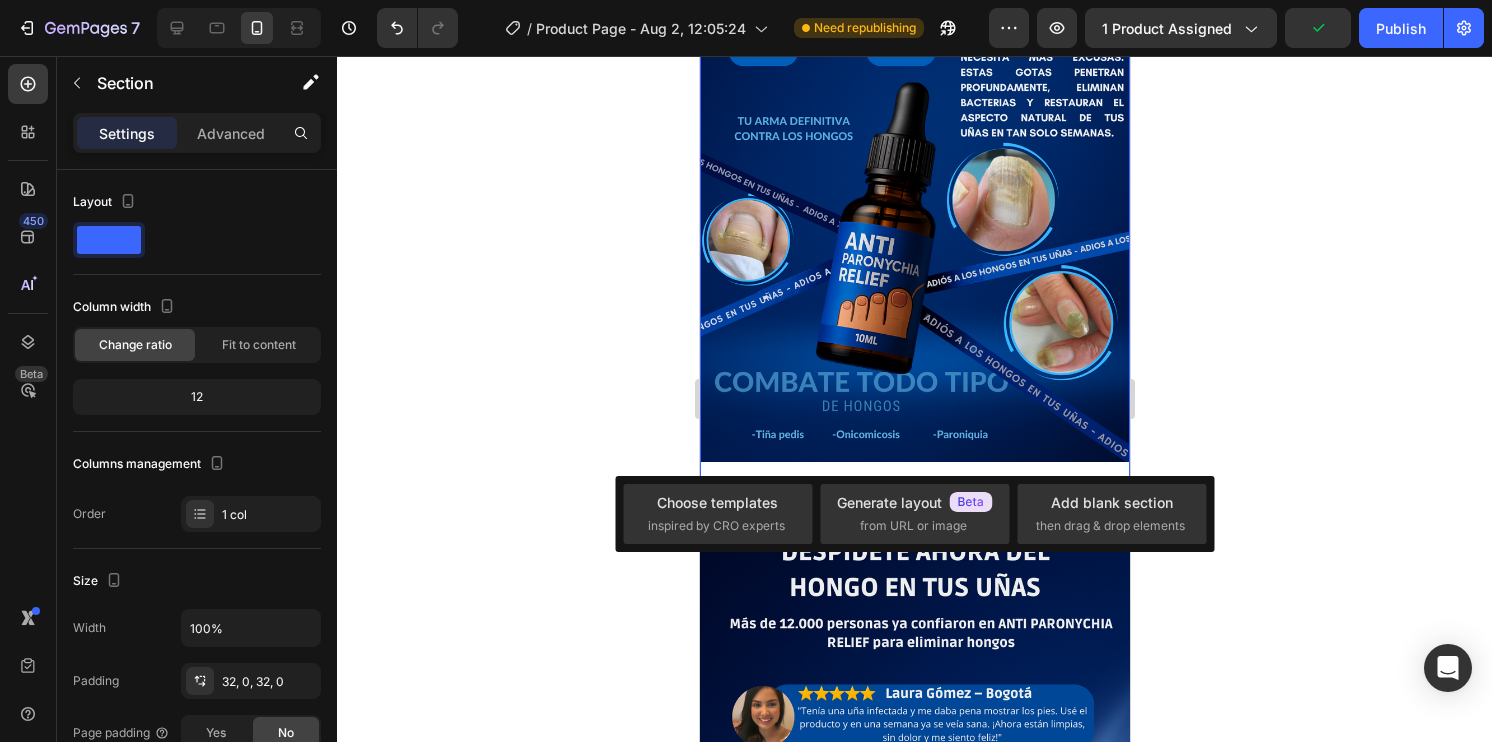 click 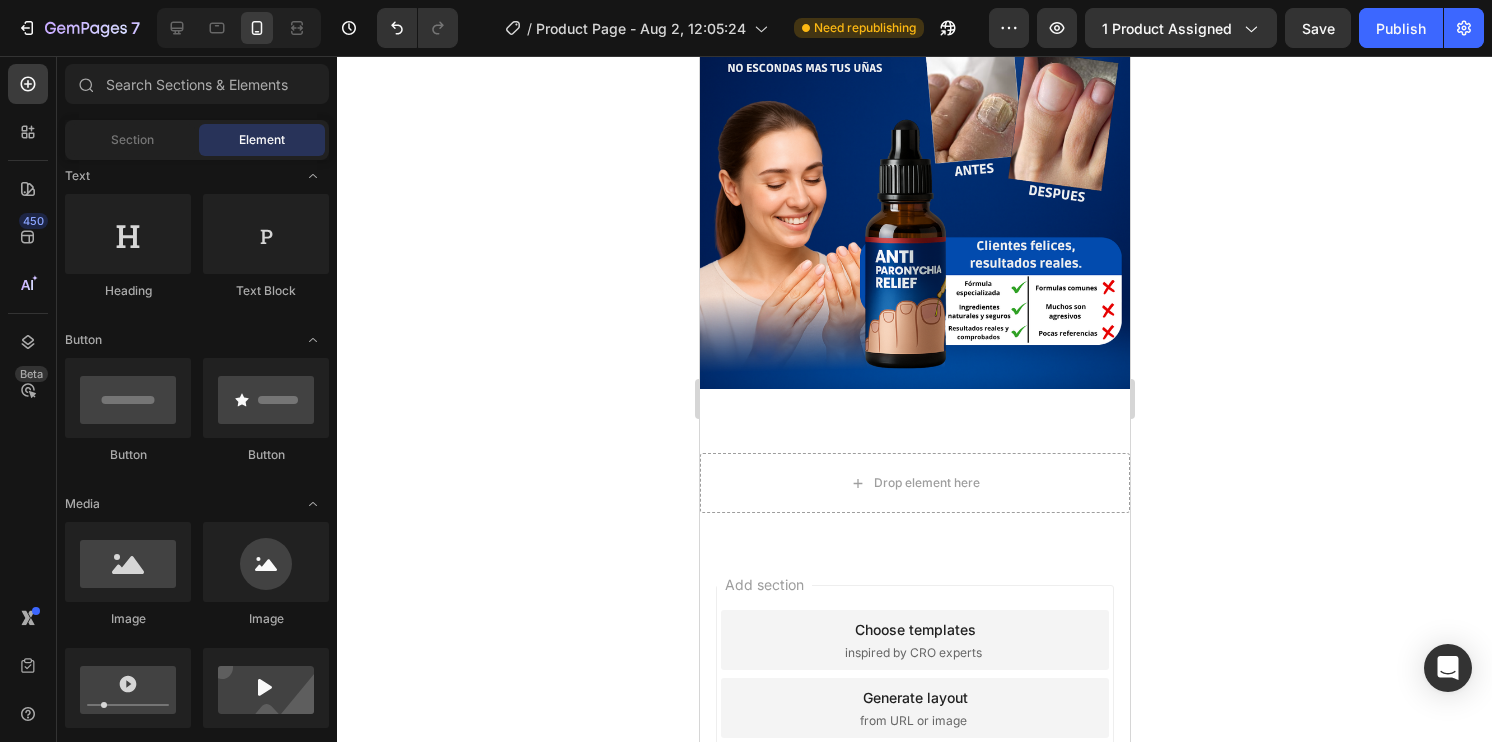 scroll, scrollTop: 2200, scrollLeft: 0, axis: vertical 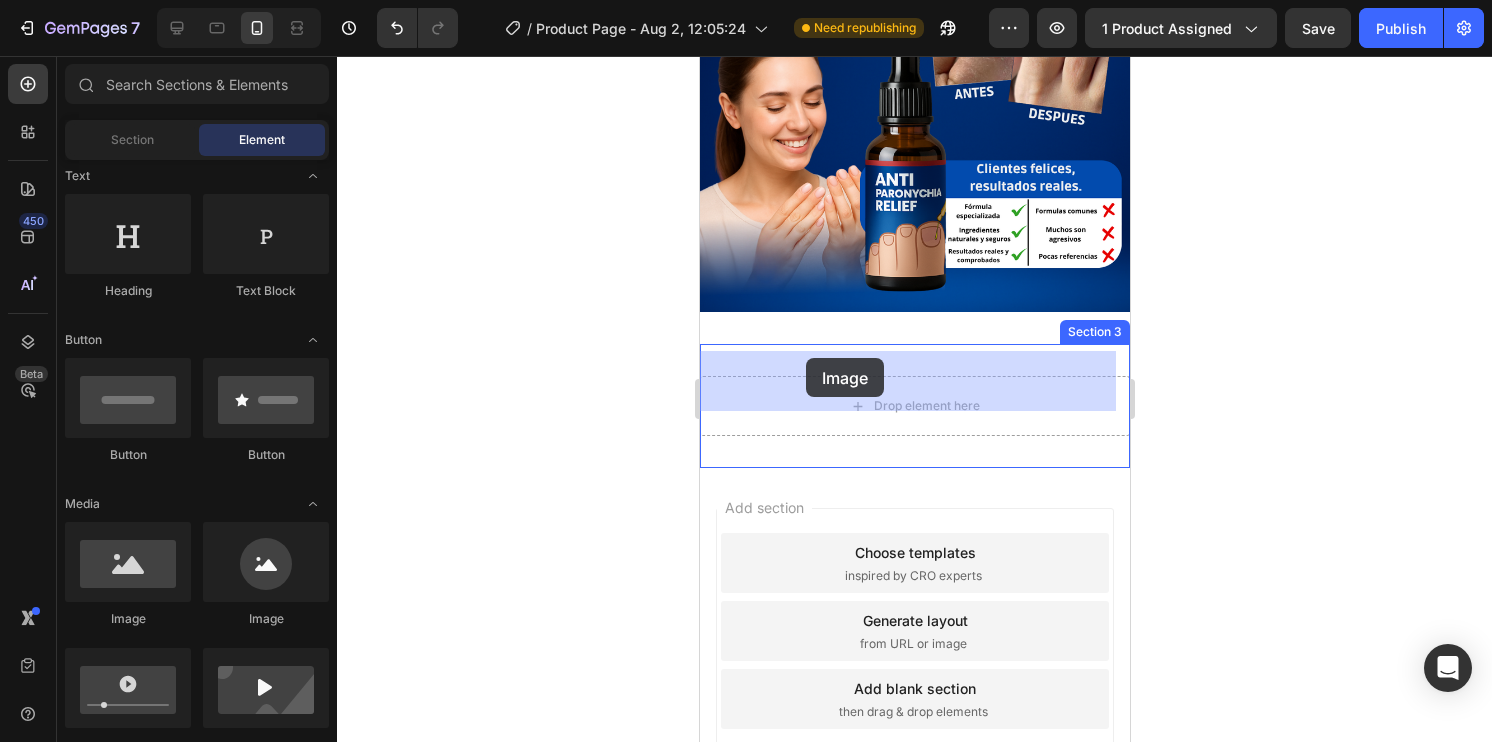 drag, startPoint x: 851, startPoint y: 626, endPoint x: 805, endPoint y: 359, distance: 270.93356 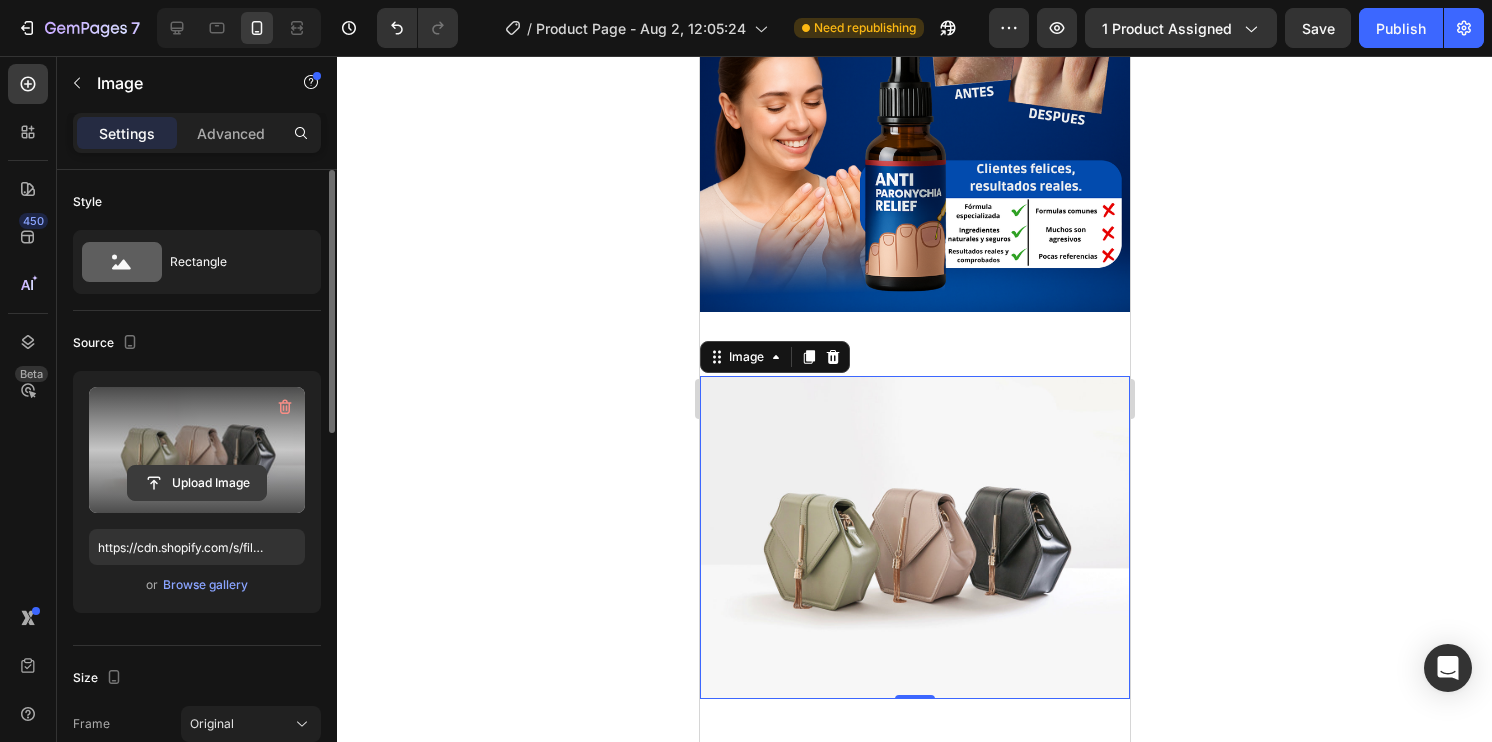 click 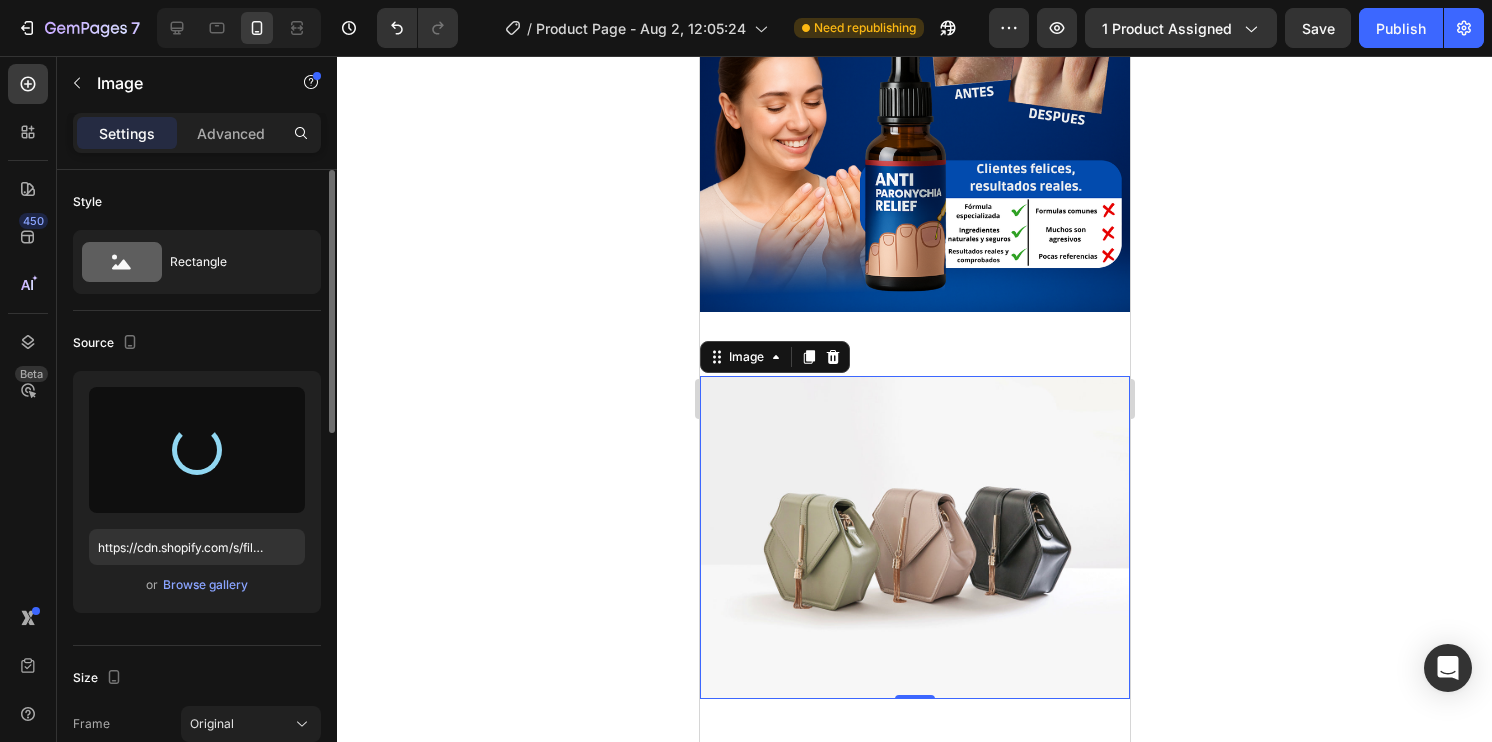 type on "https://cdn.shopify.com/s/files/1/0718/1415/2427/files/gempages_558192987666908062-a5fd6c9c-7298-4838-b5fc-9cd38931e777.png" 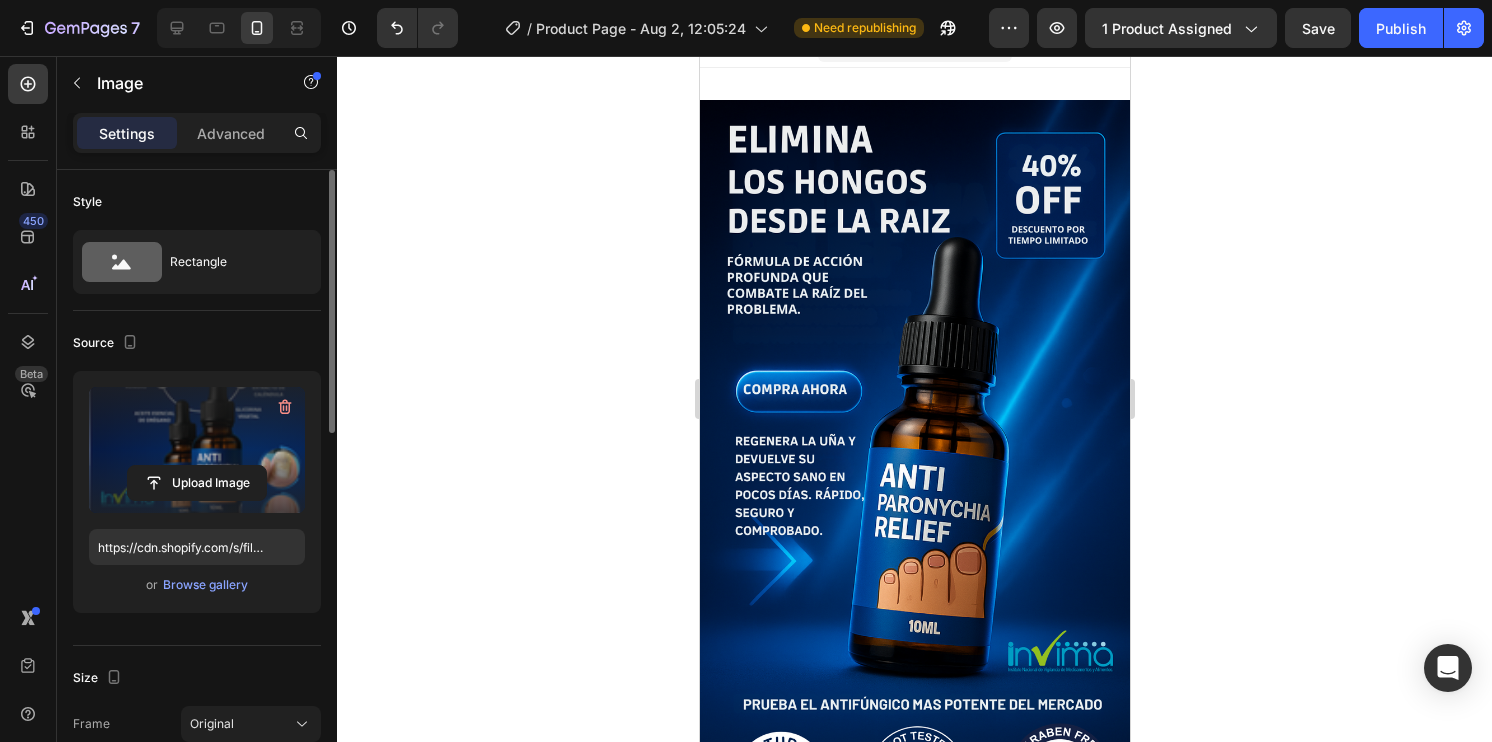 scroll, scrollTop: 0, scrollLeft: 0, axis: both 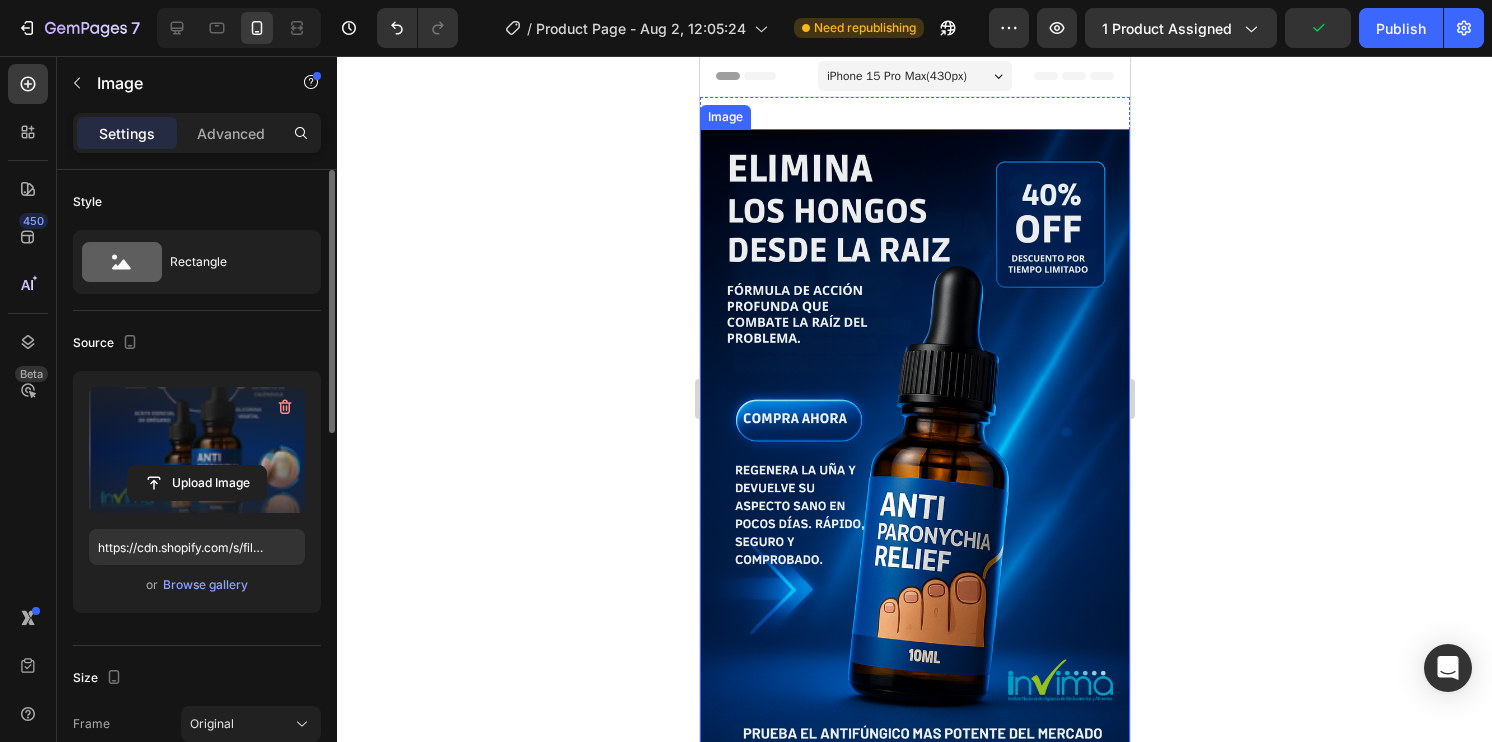 click at bounding box center (914, 511) 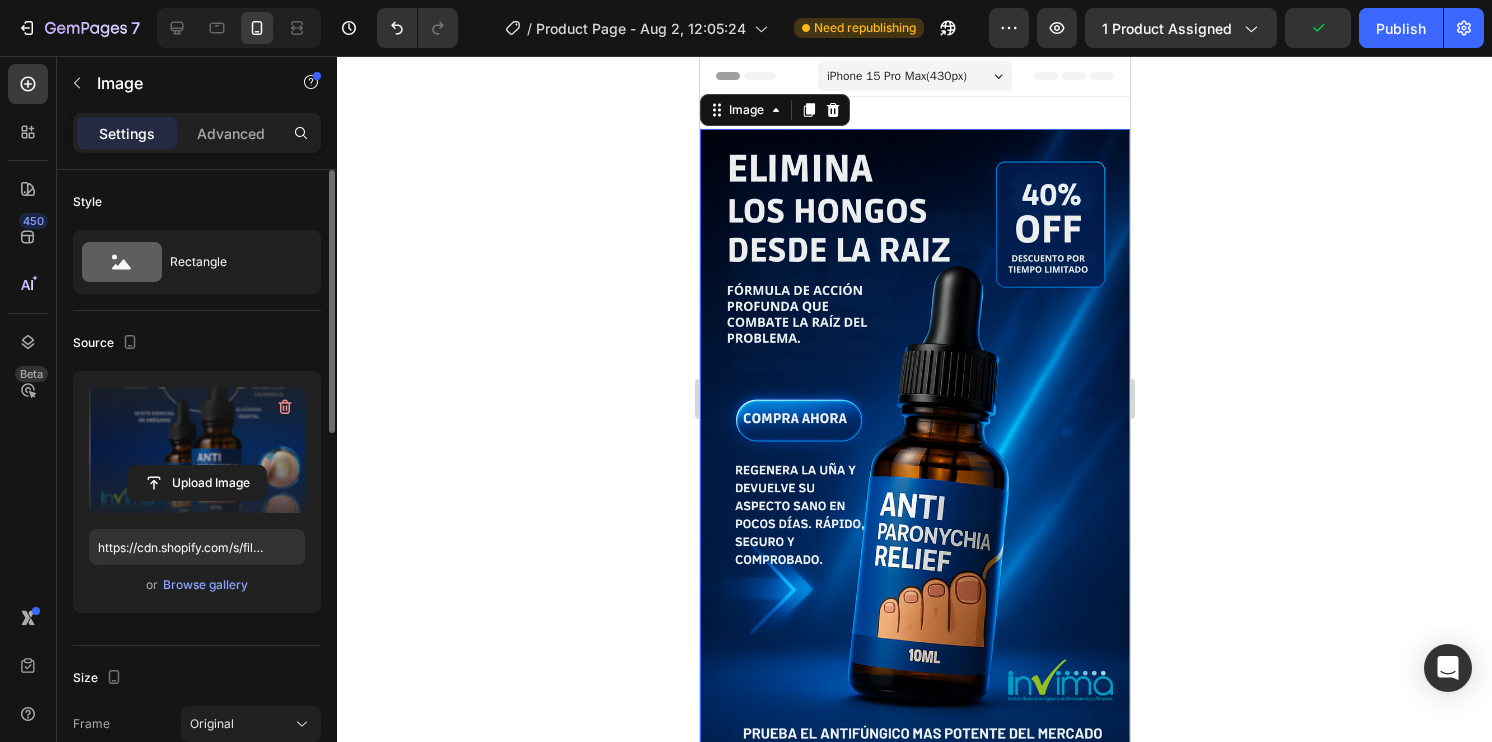 scroll, scrollTop: 436, scrollLeft: 0, axis: vertical 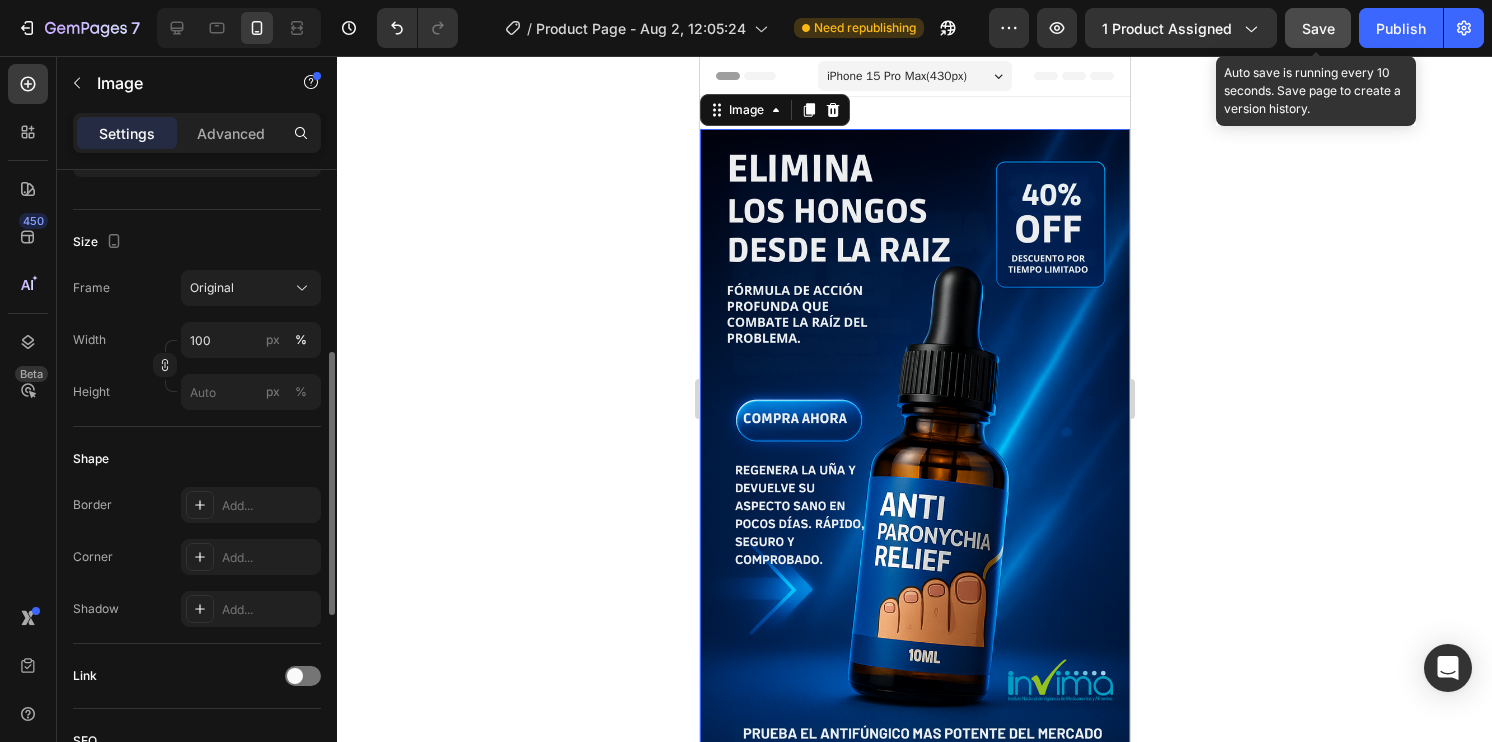click on "Save" 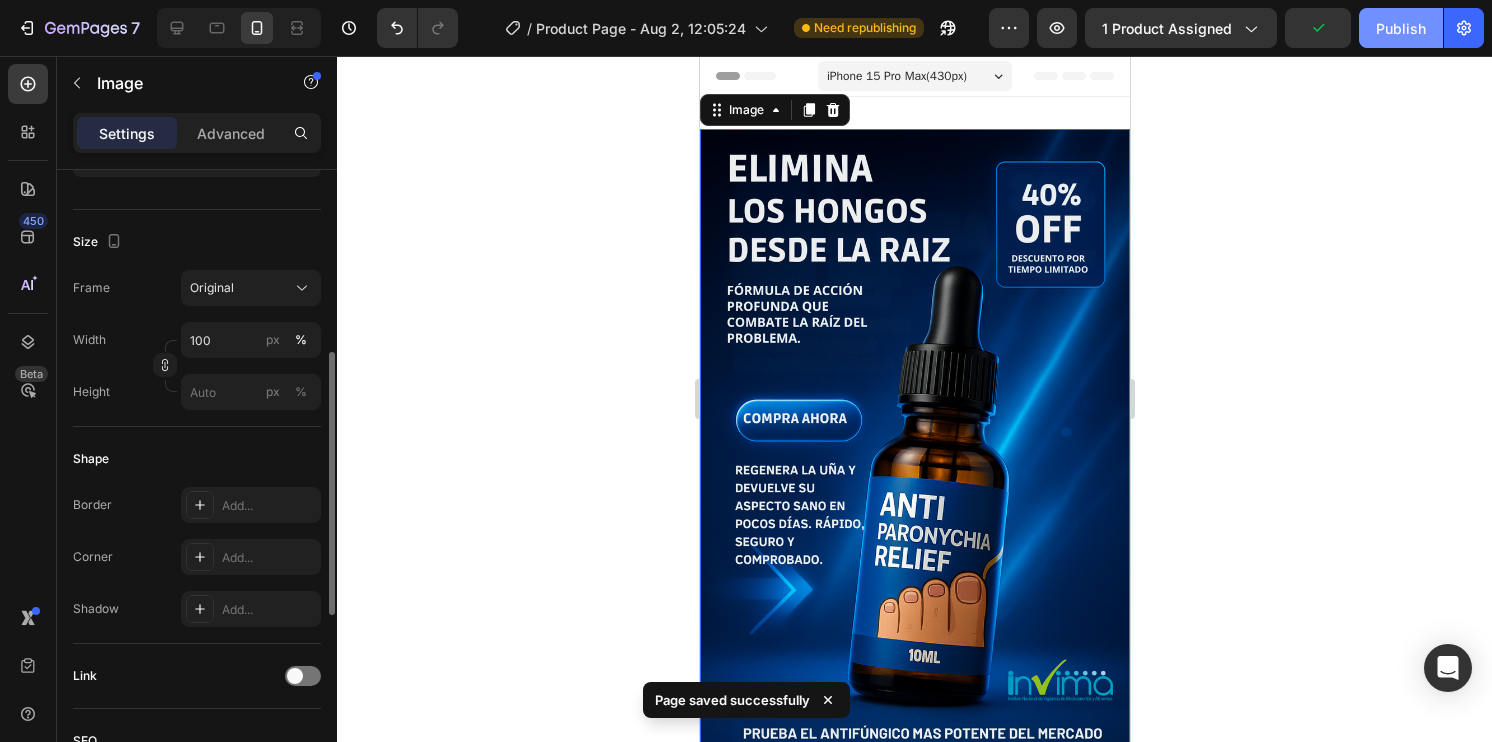 click on "Publish" at bounding box center (1401, 28) 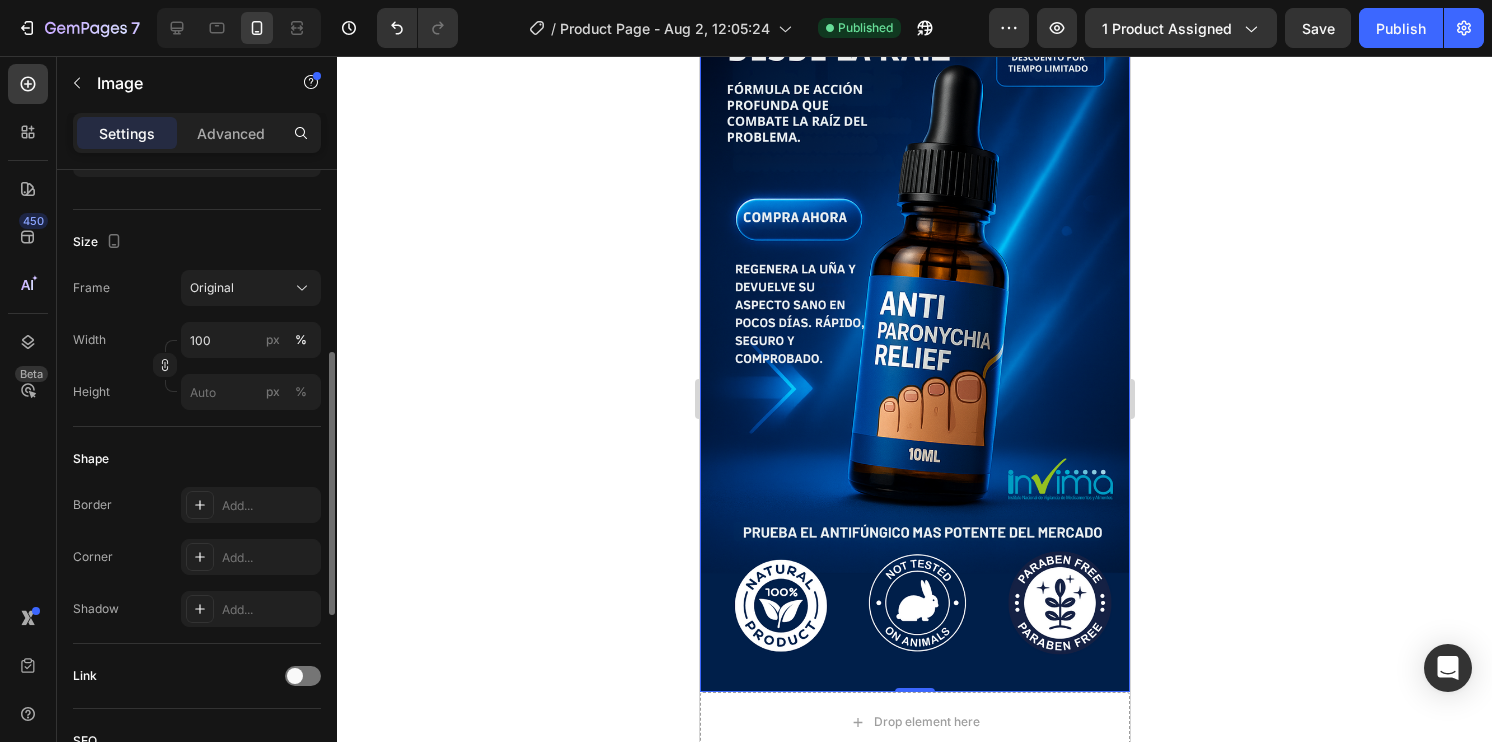 scroll, scrollTop: 200, scrollLeft: 0, axis: vertical 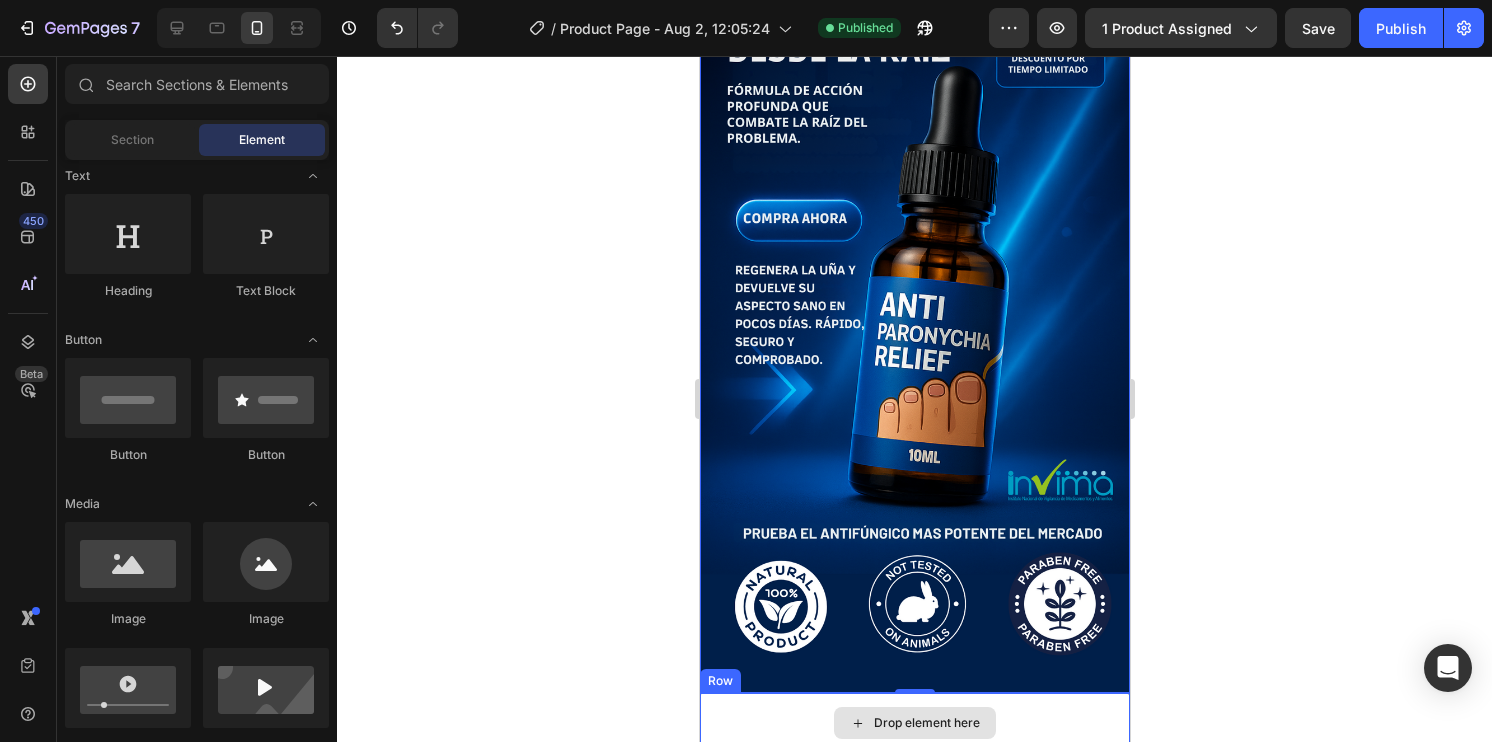 click 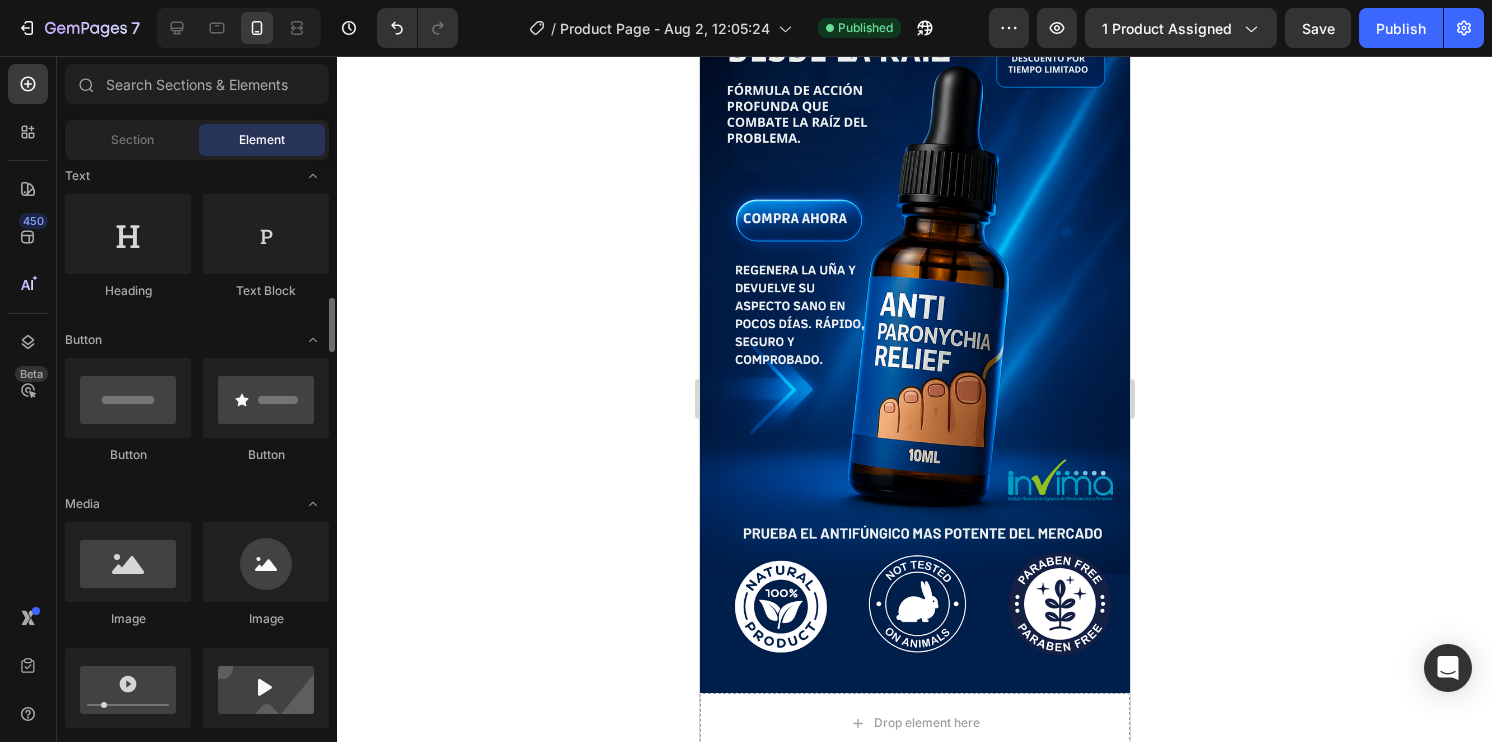 scroll, scrollTop: 400, scrollLeft: 0, axis: vertical 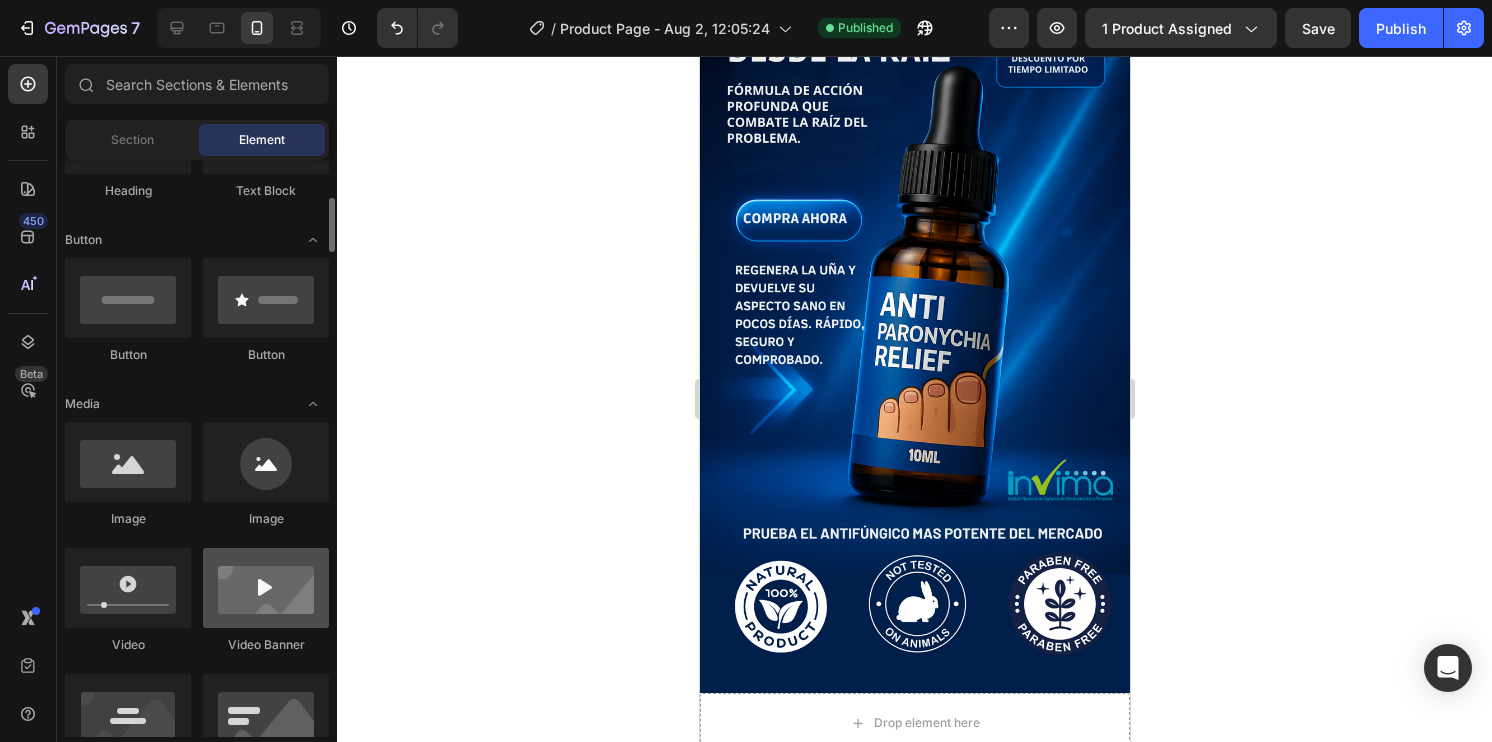 click at bounding box center [266, 588] 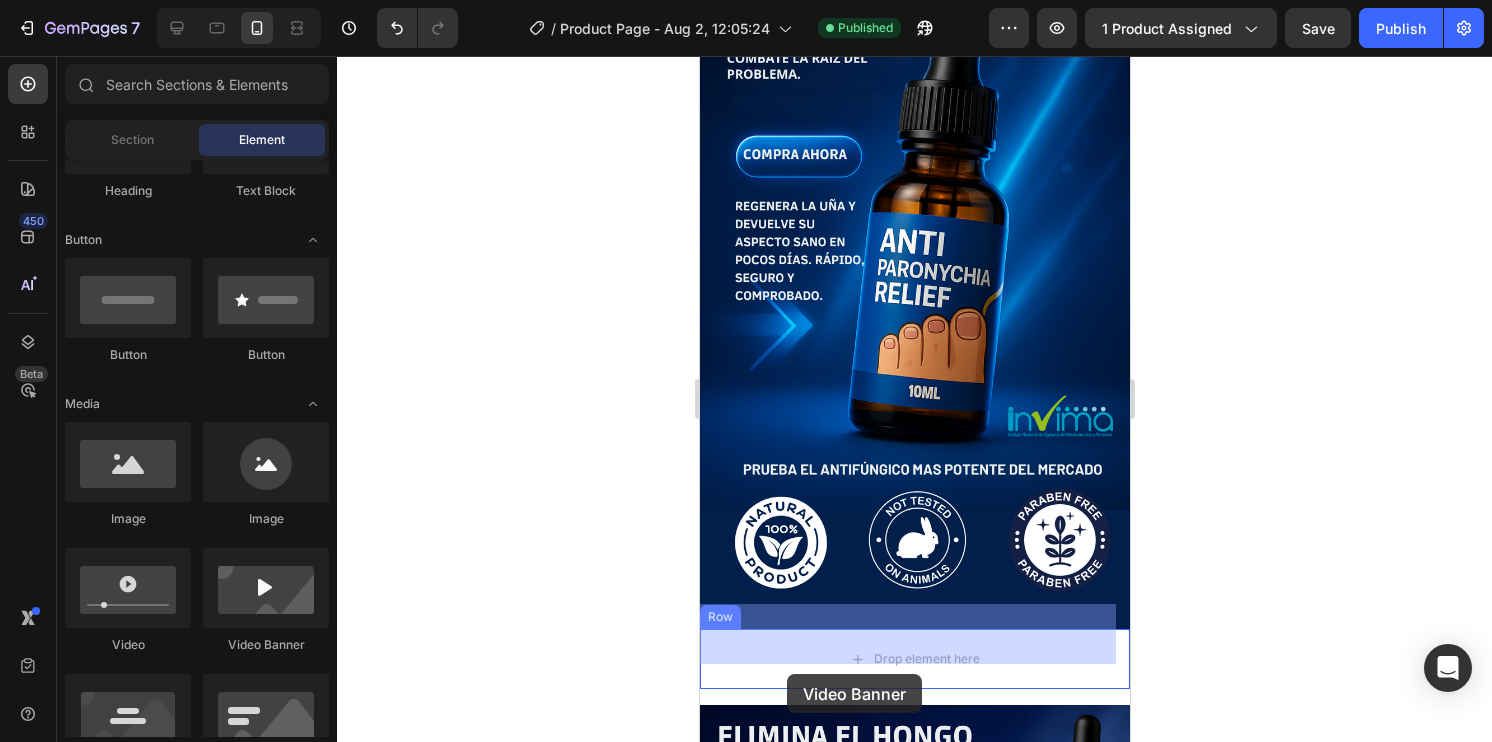 drag, startPoint x: 1003, startPoint y: 654, endPoint x: 785, endPoint y: 676, distance: 219.10728 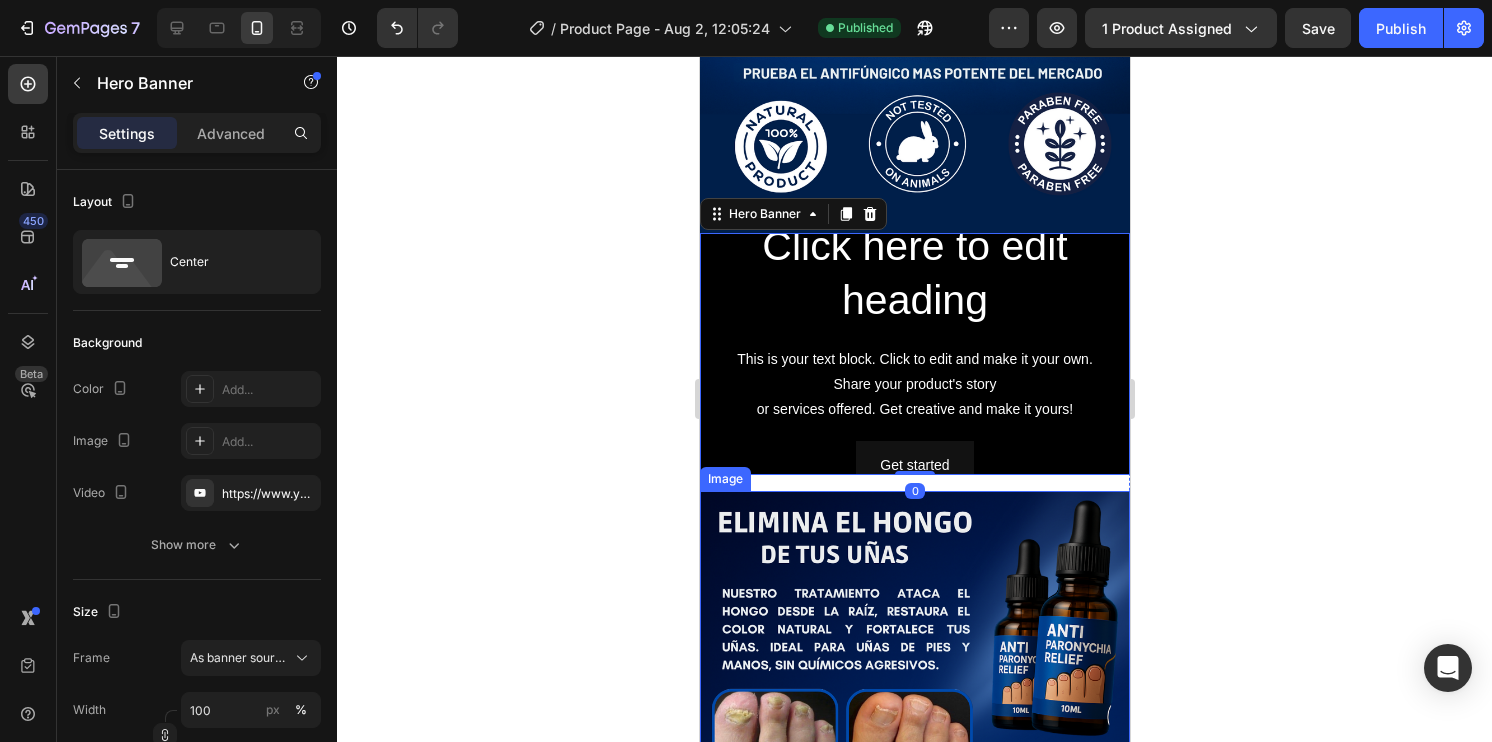 scroll, scrollTop: 669, scrollLeft: 0, axis: vertical 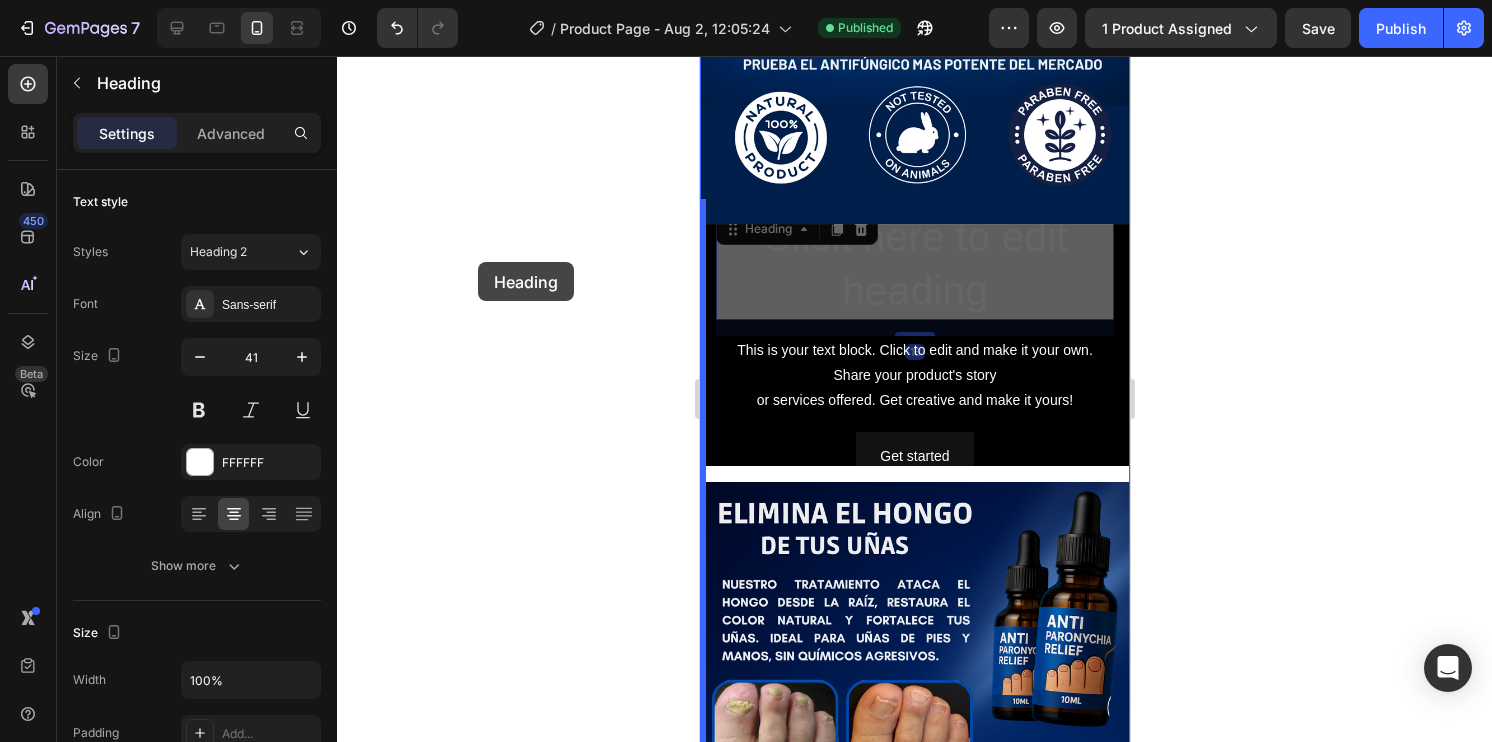 drag, startPoint x: 860, startPoint y: 231, endPoint x: 476, endPoint y: 260, distance: 385.0935 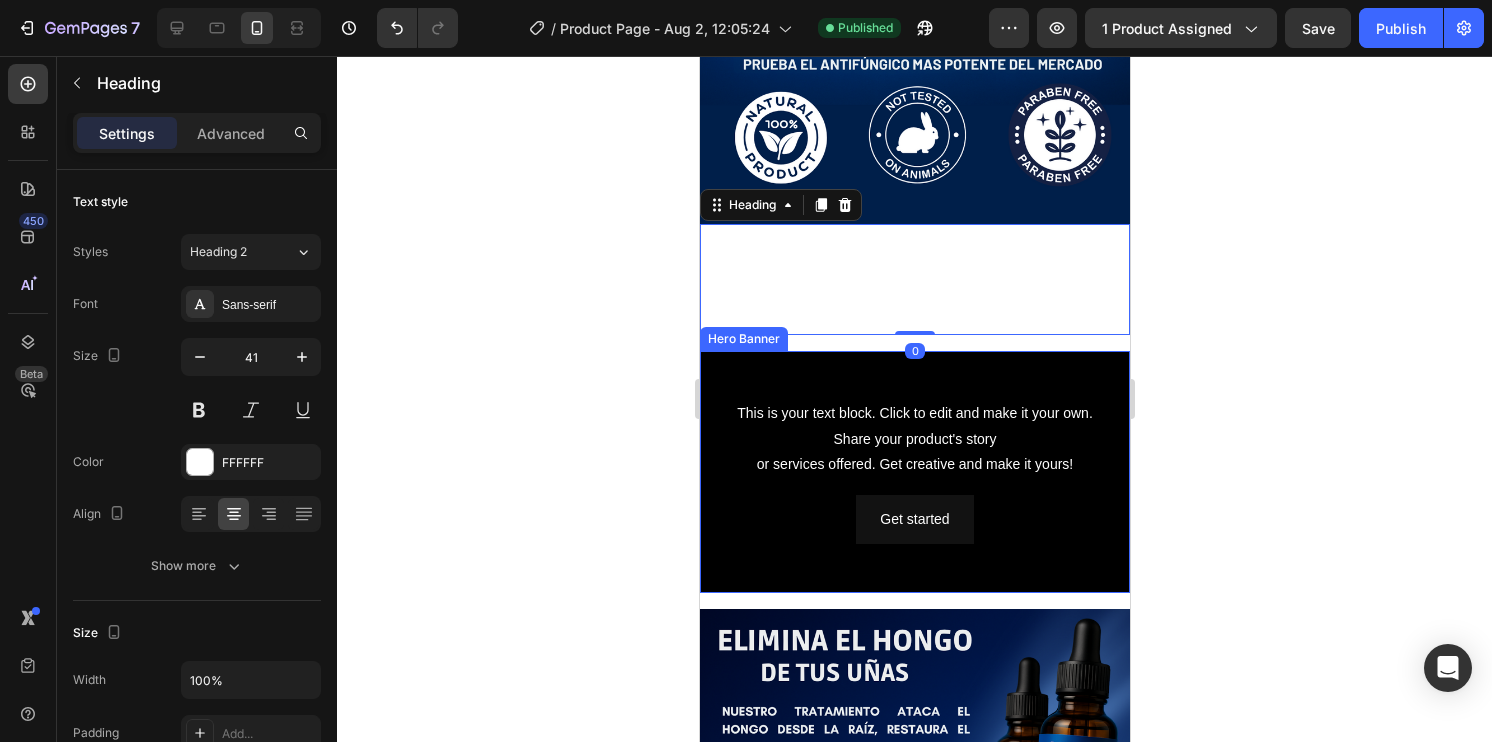 click 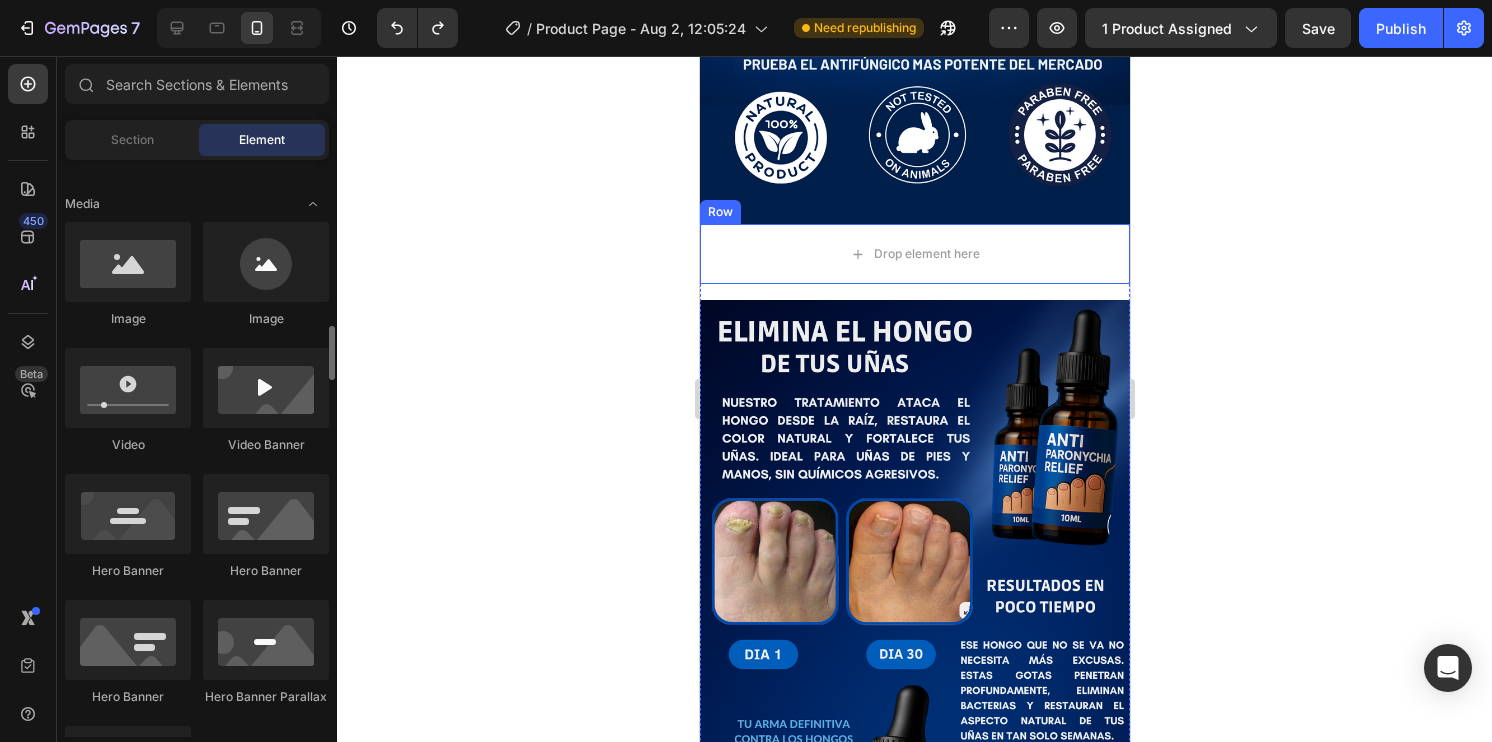 scroll, scrollTop: 700, scrollLeft: 0, axis: vertical 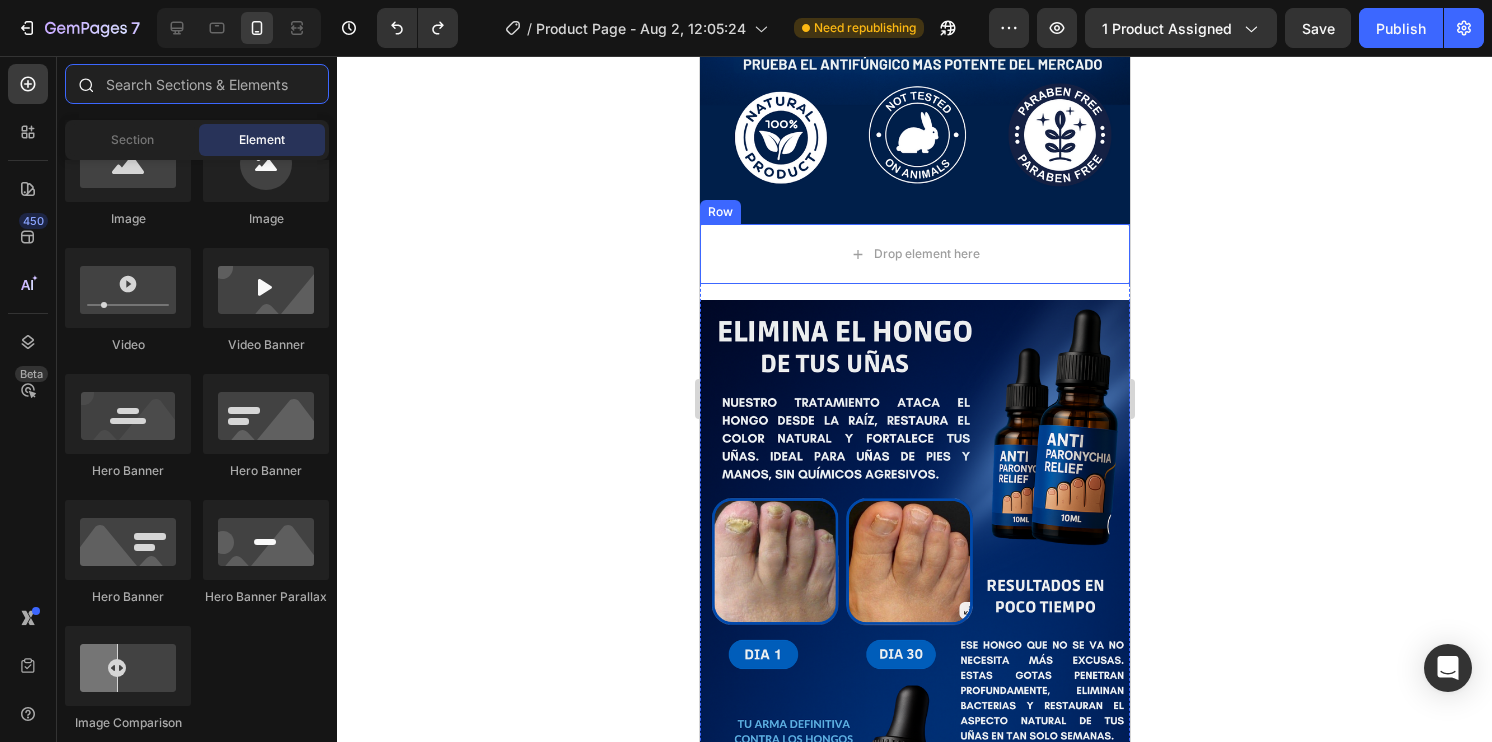 click at bounding box center (197, 84) 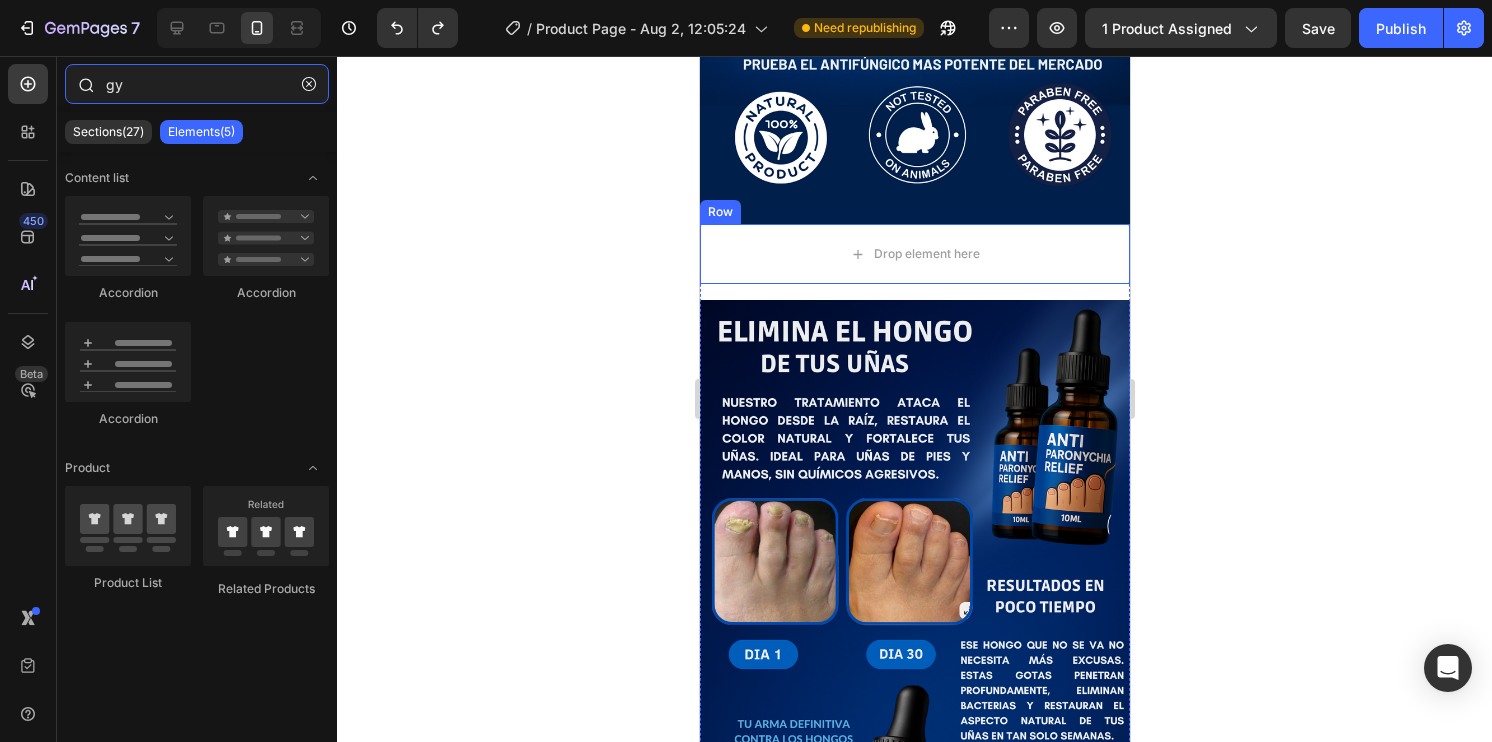 type on "g" 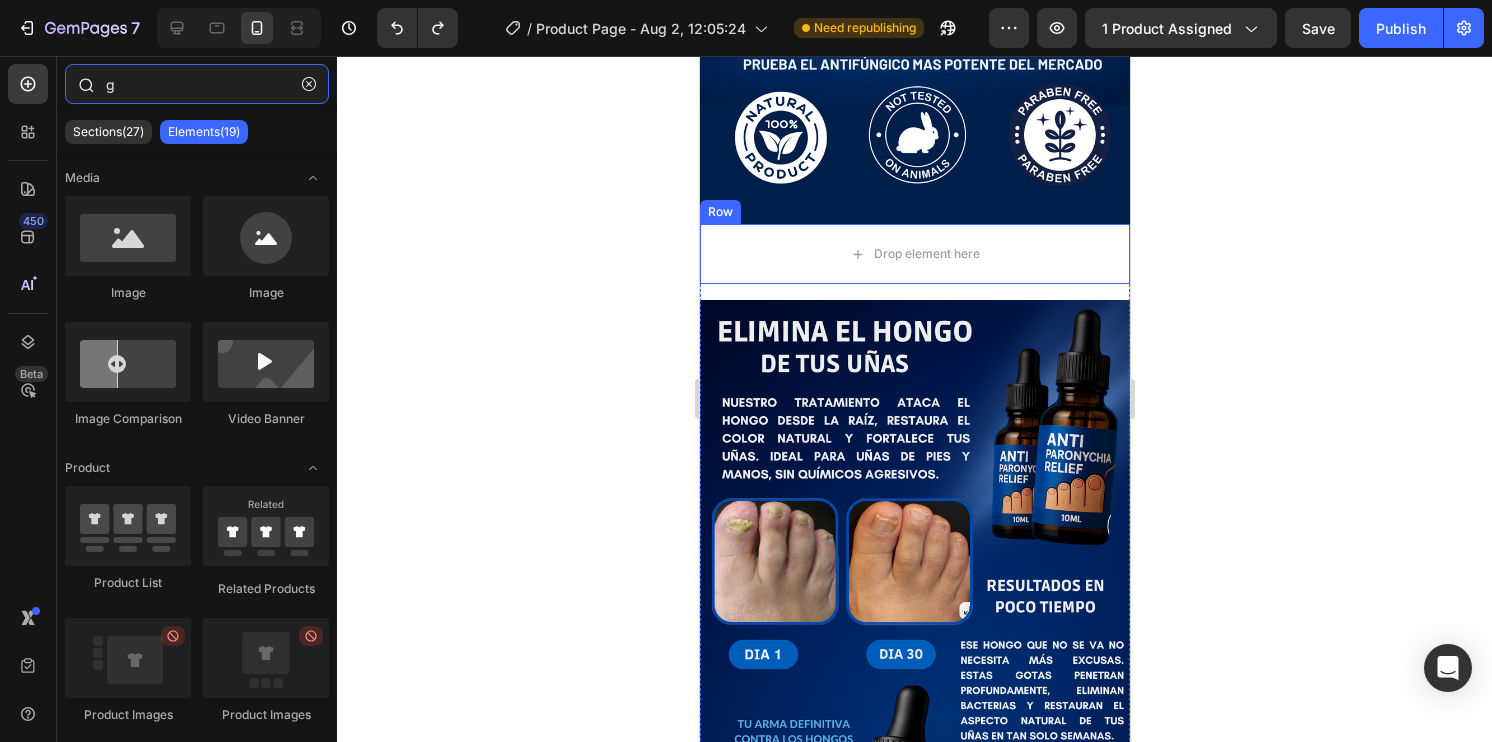 type 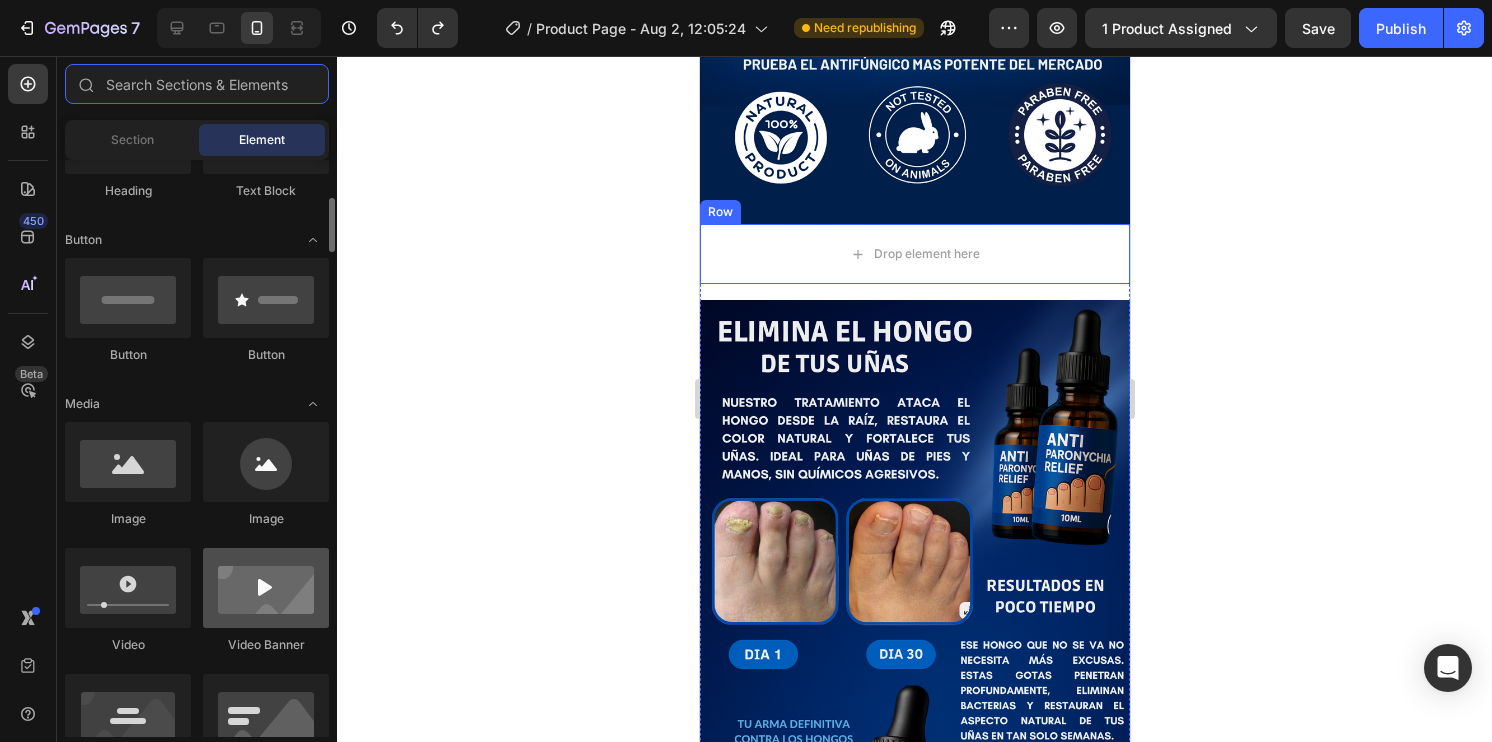 scroll, scrollTop: 500, scrollLeft: 0, axis: vertical 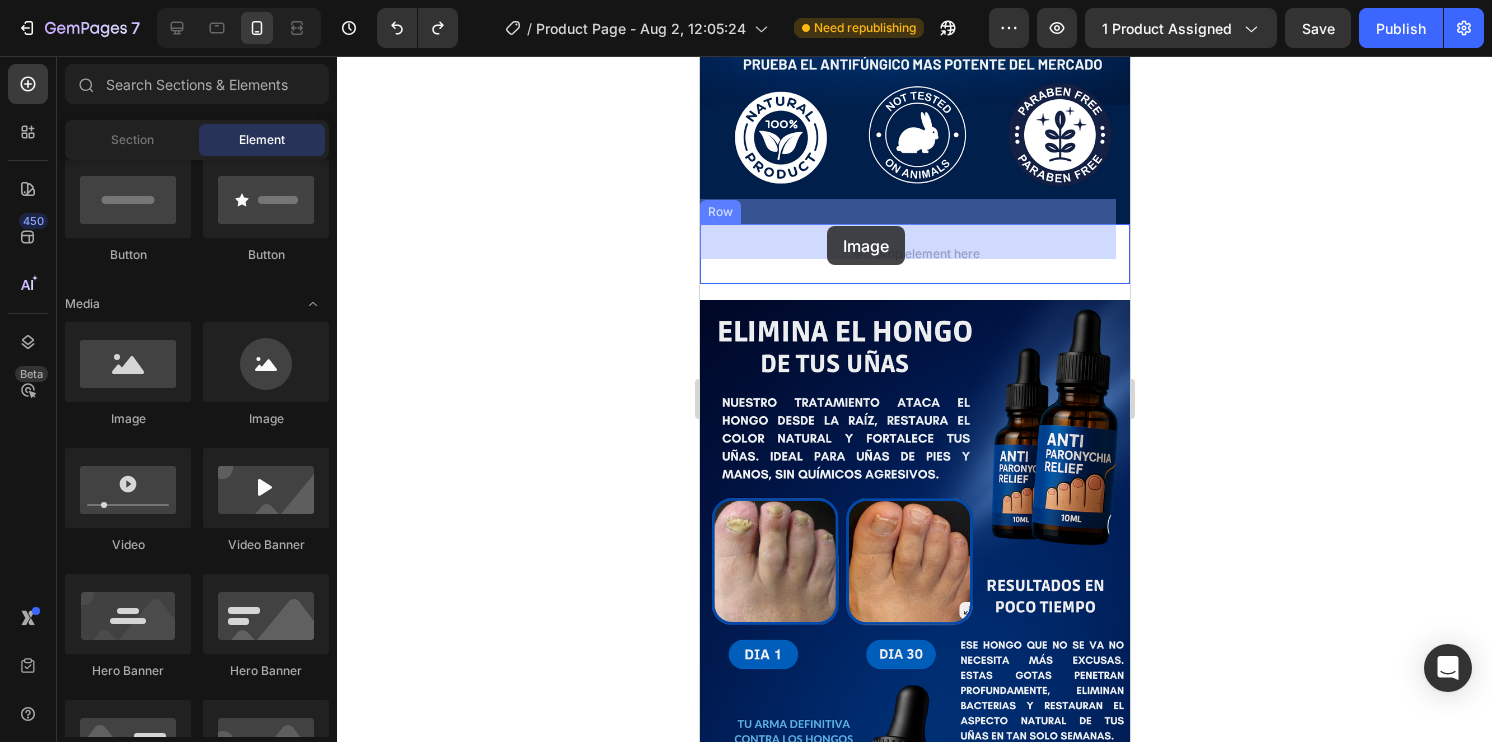 drag, startPoint x: 855, startPoint y: 434, endPoint x: 826, endPoint y: 226, distance: 210.0119 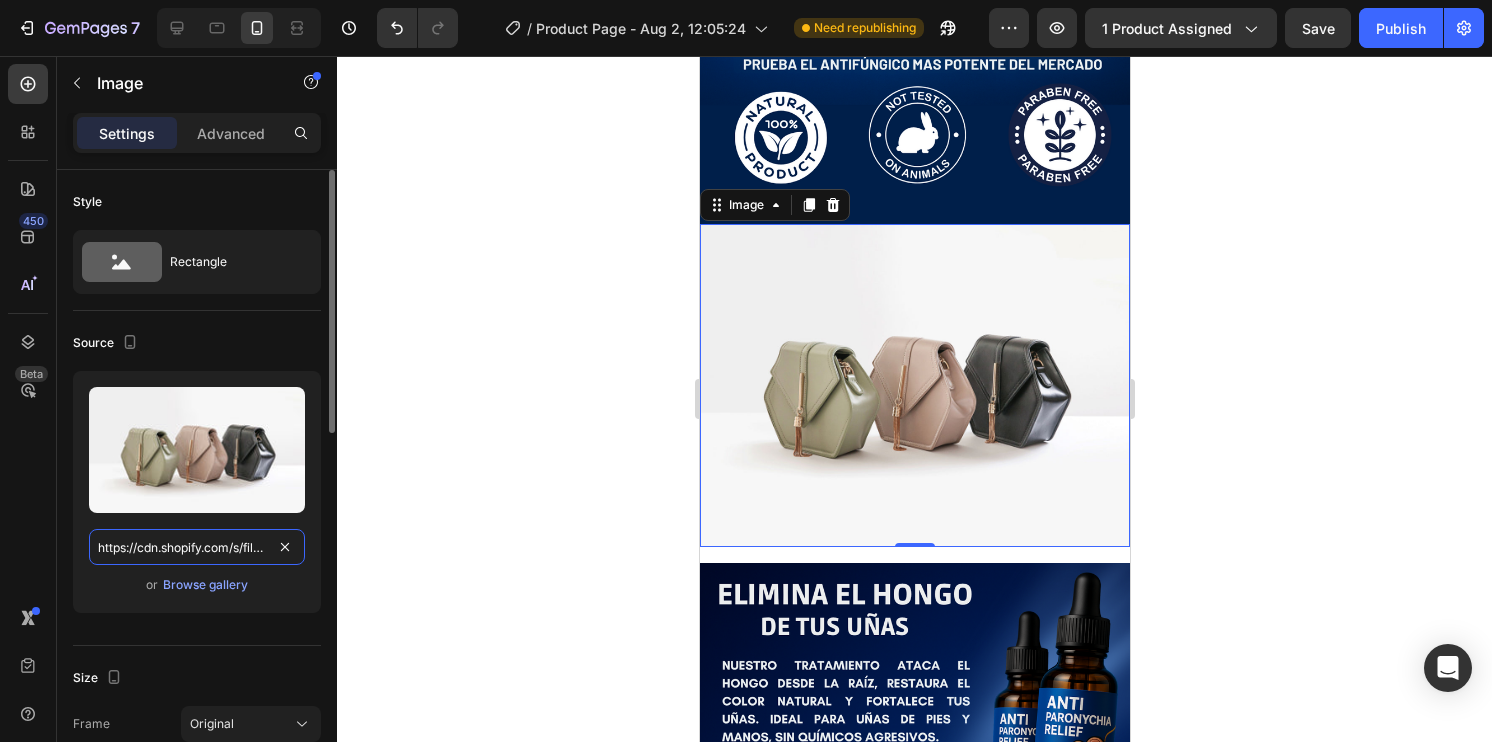 click on "https://cdn.shopify.com/s/files/1/2005/9307/files/image_demo.jpg" at bounding box center [197, 547] 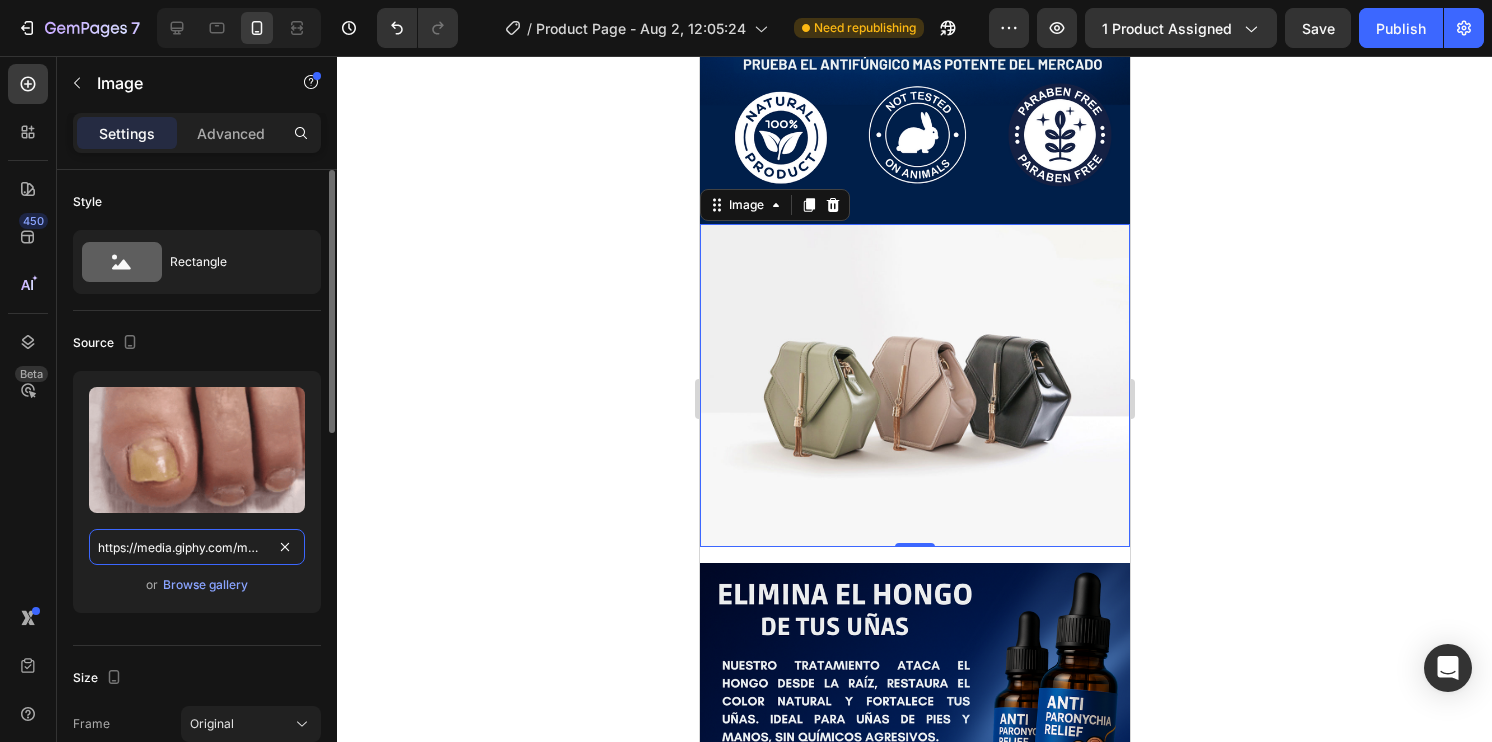 scroll, scrollTop: 0, scrollLeft: 185, axis: horizontal 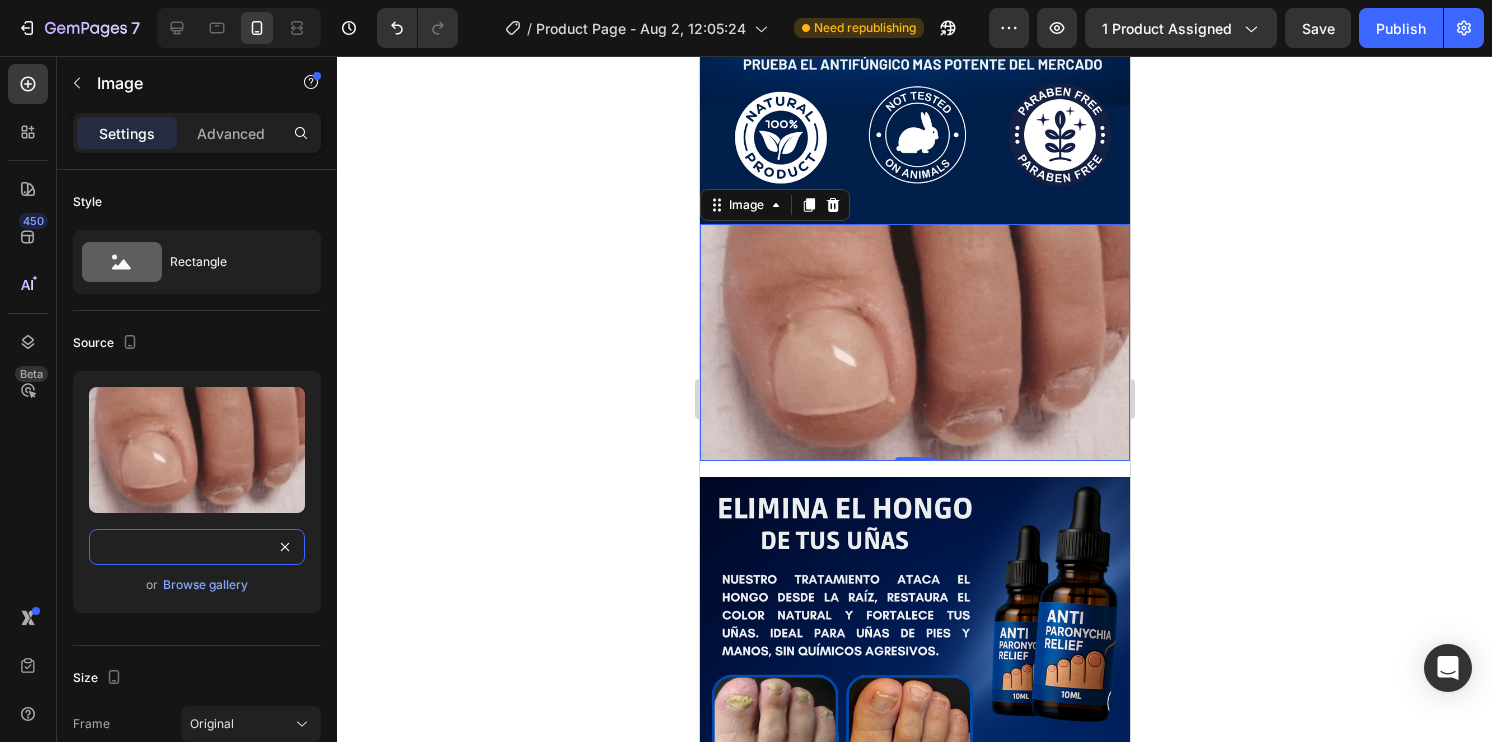 type on "https://media.giphy.com/media/2fl9ClCNoP591a50nf/giphy.gif" 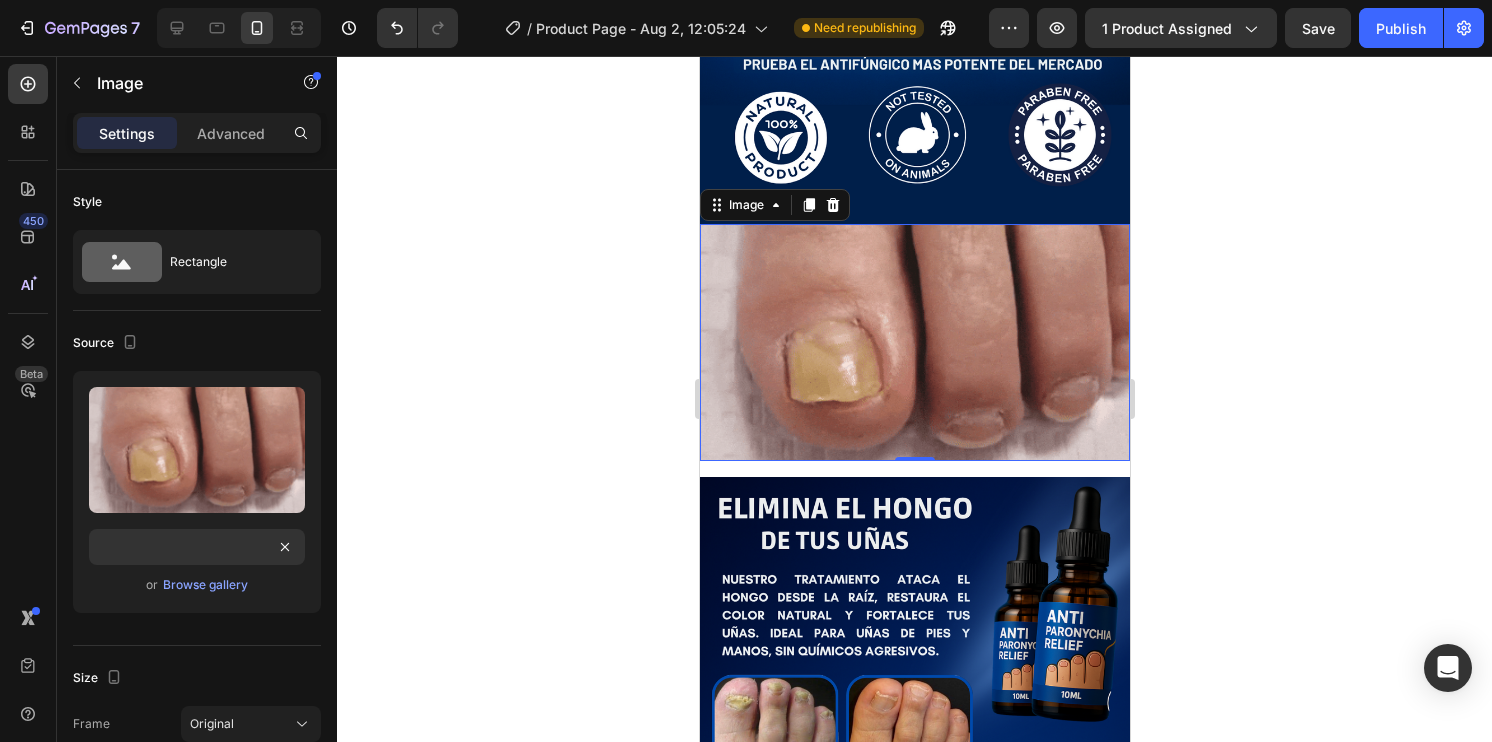 click 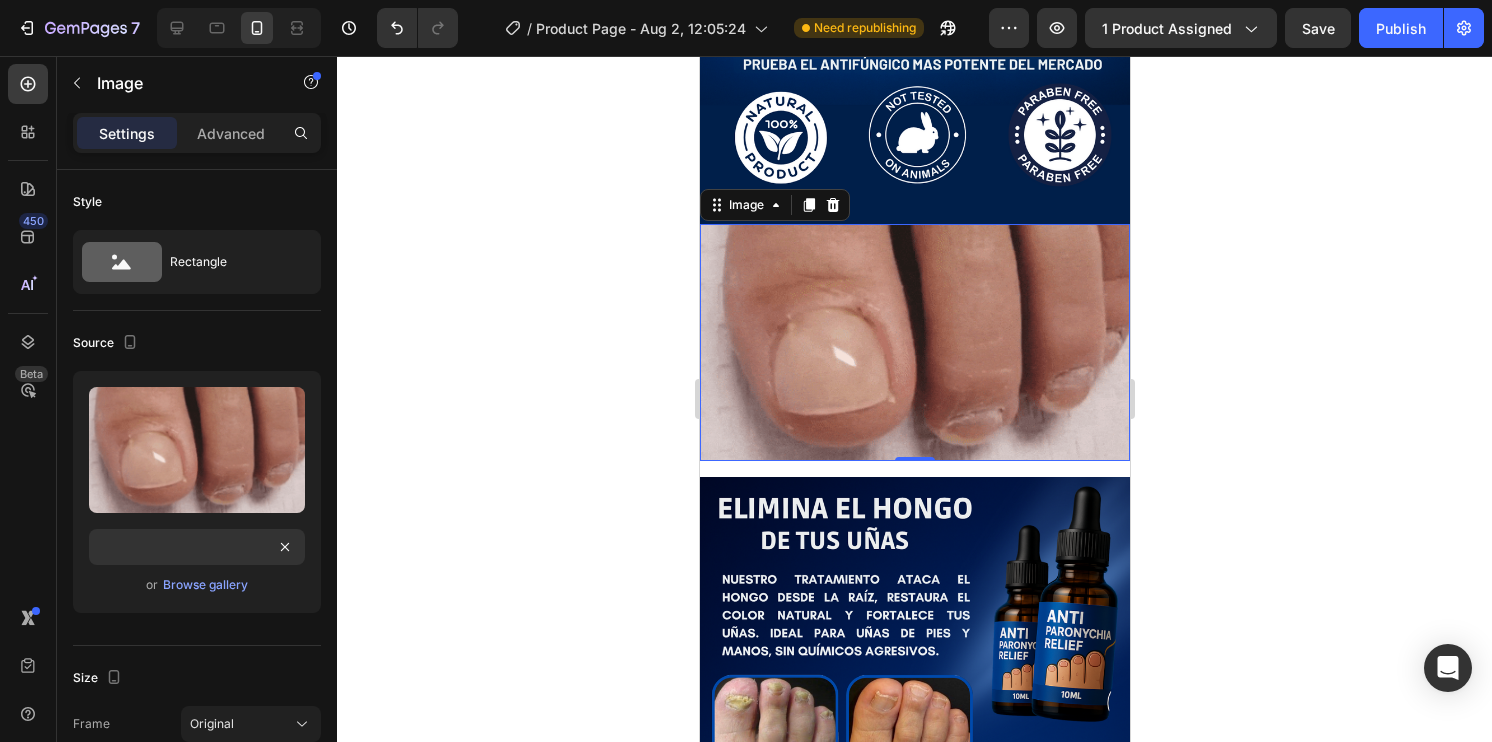 scroll, scrollTop: 0, scrollLeft: 0, axis: both 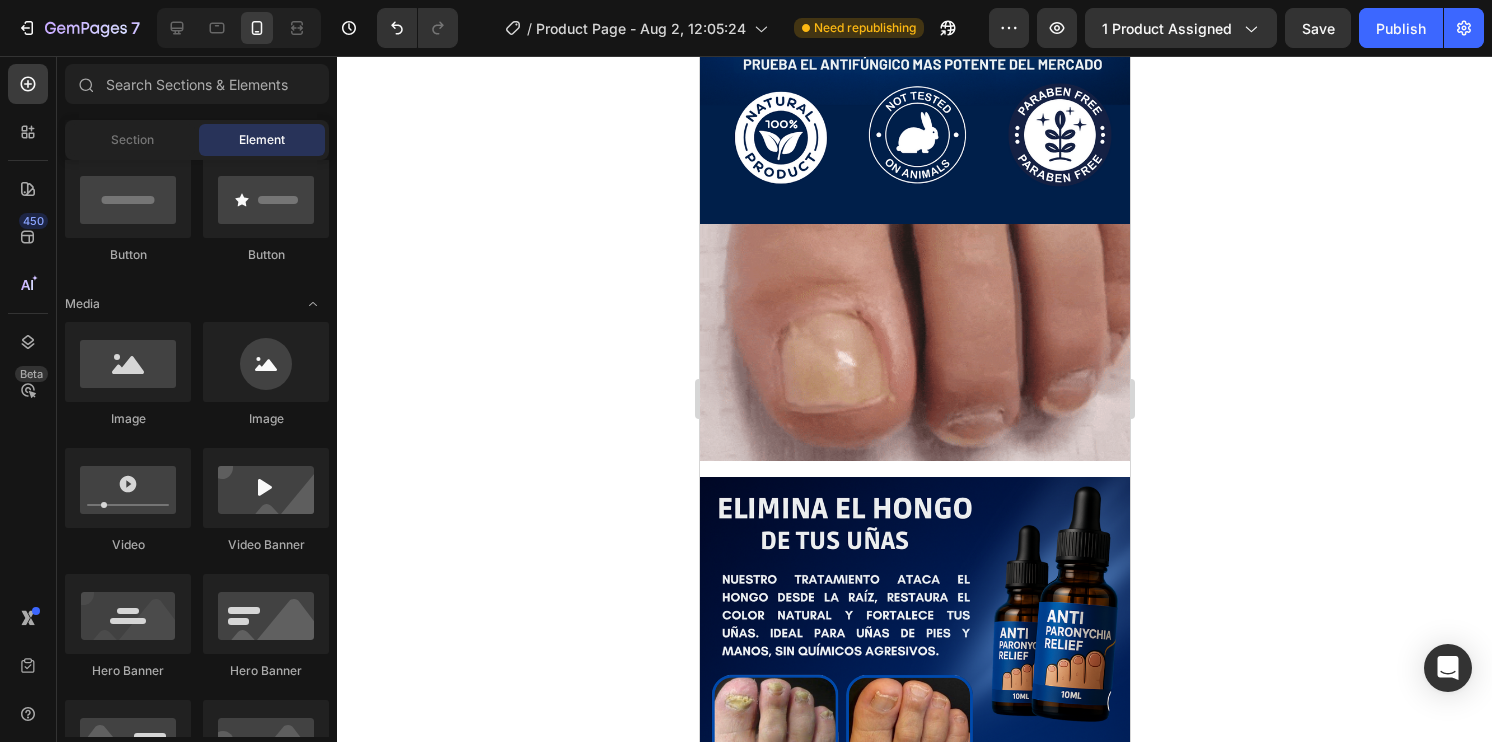 click 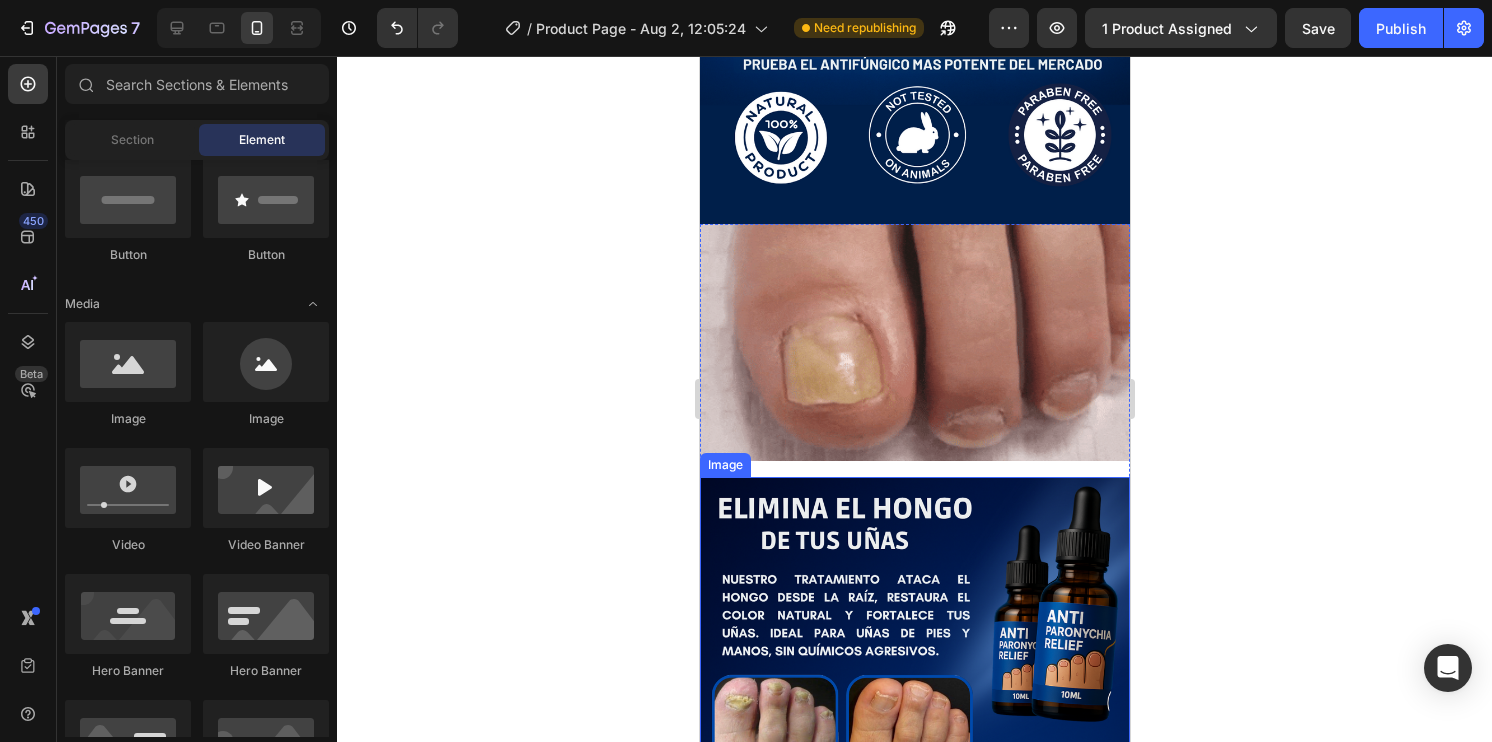 click at bounding box center (914, 859) 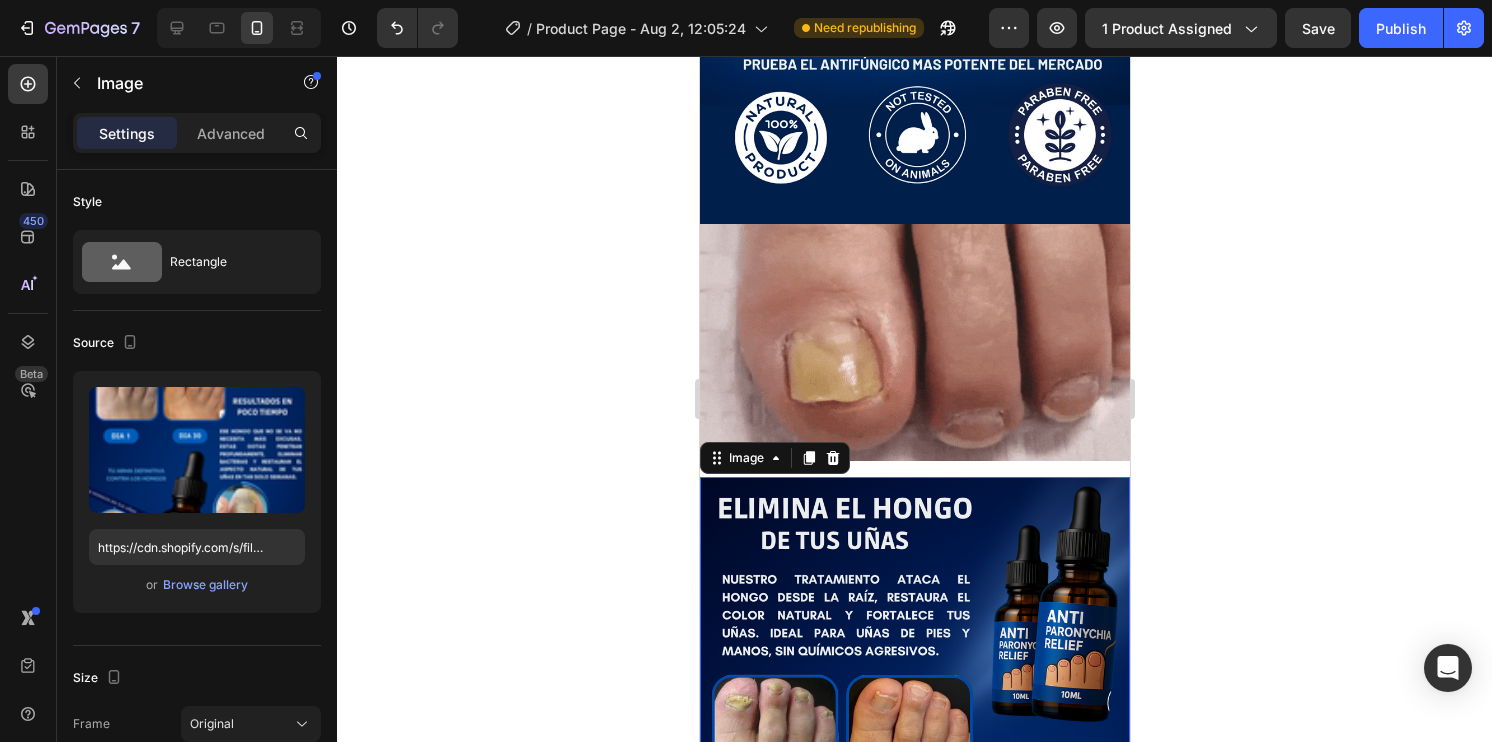 click at bounding box center (914, 859) 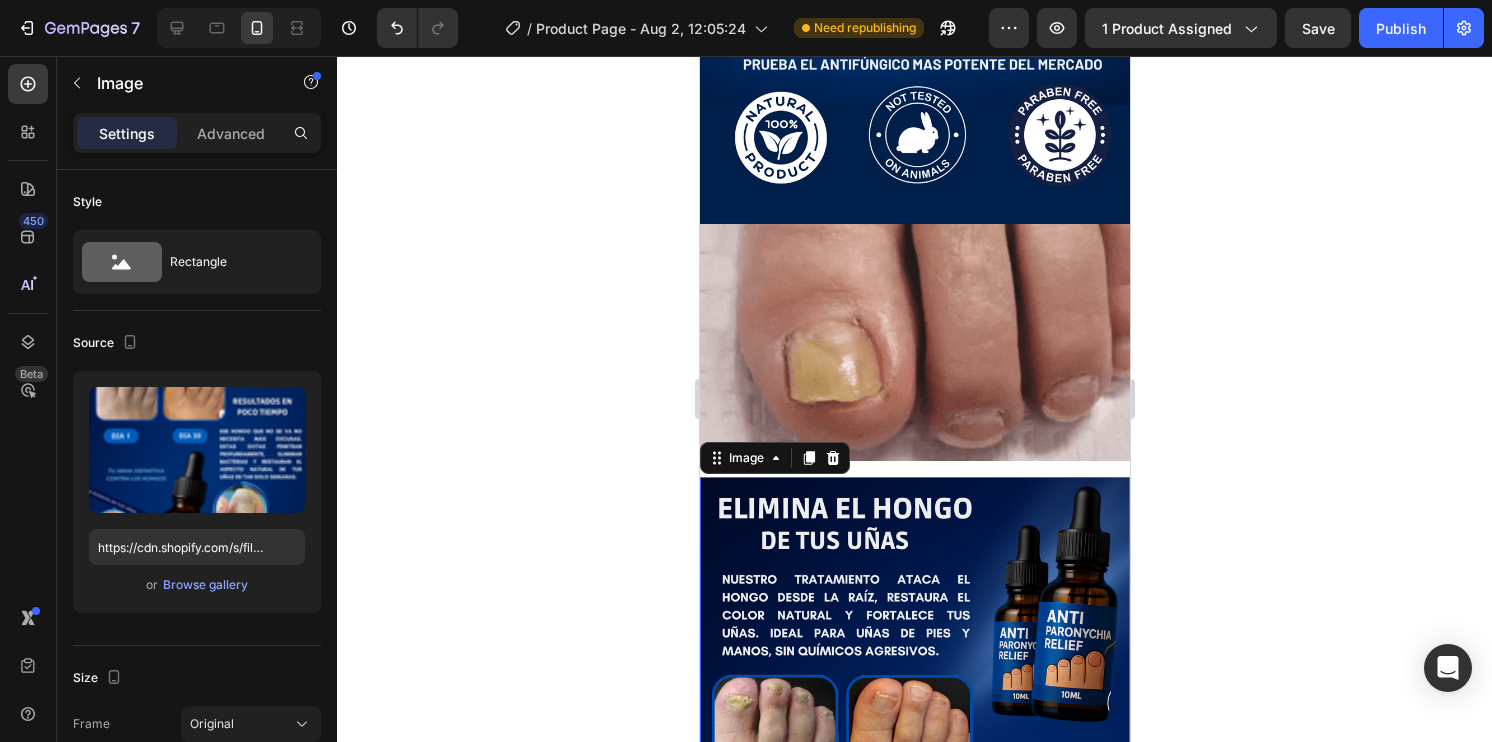 click 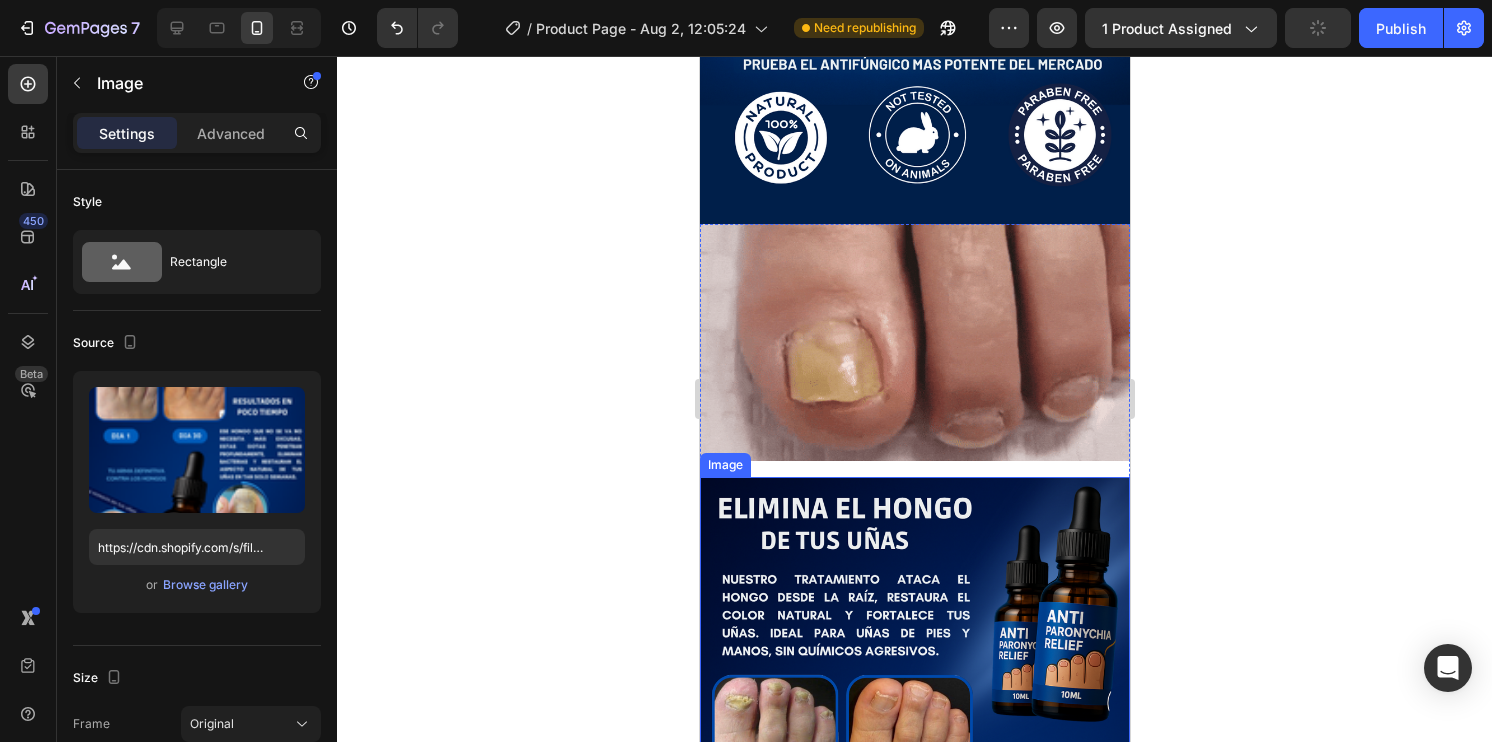 click at bounding box center [914, 859] 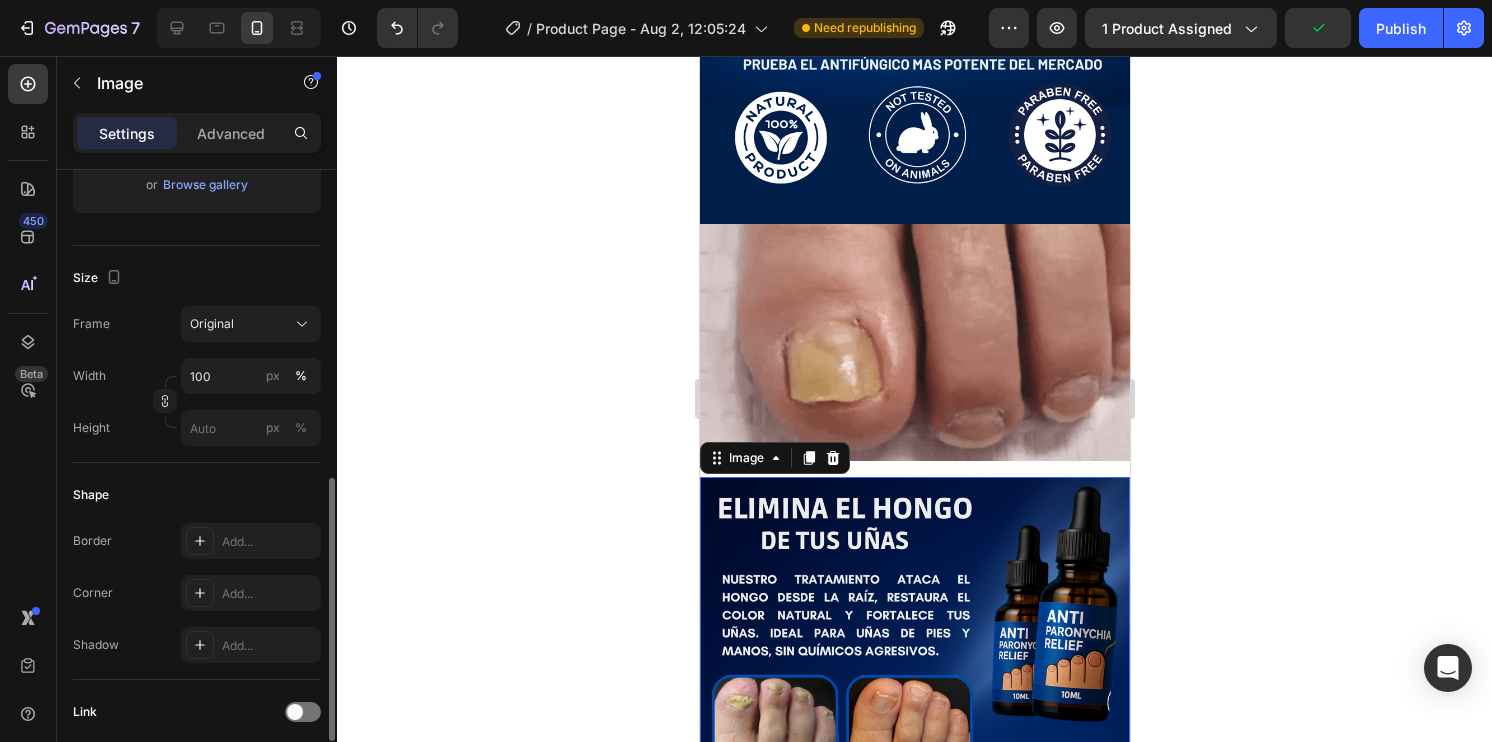 scroll, scrollTop: 500, scrollLeft: 0, axis: vertical 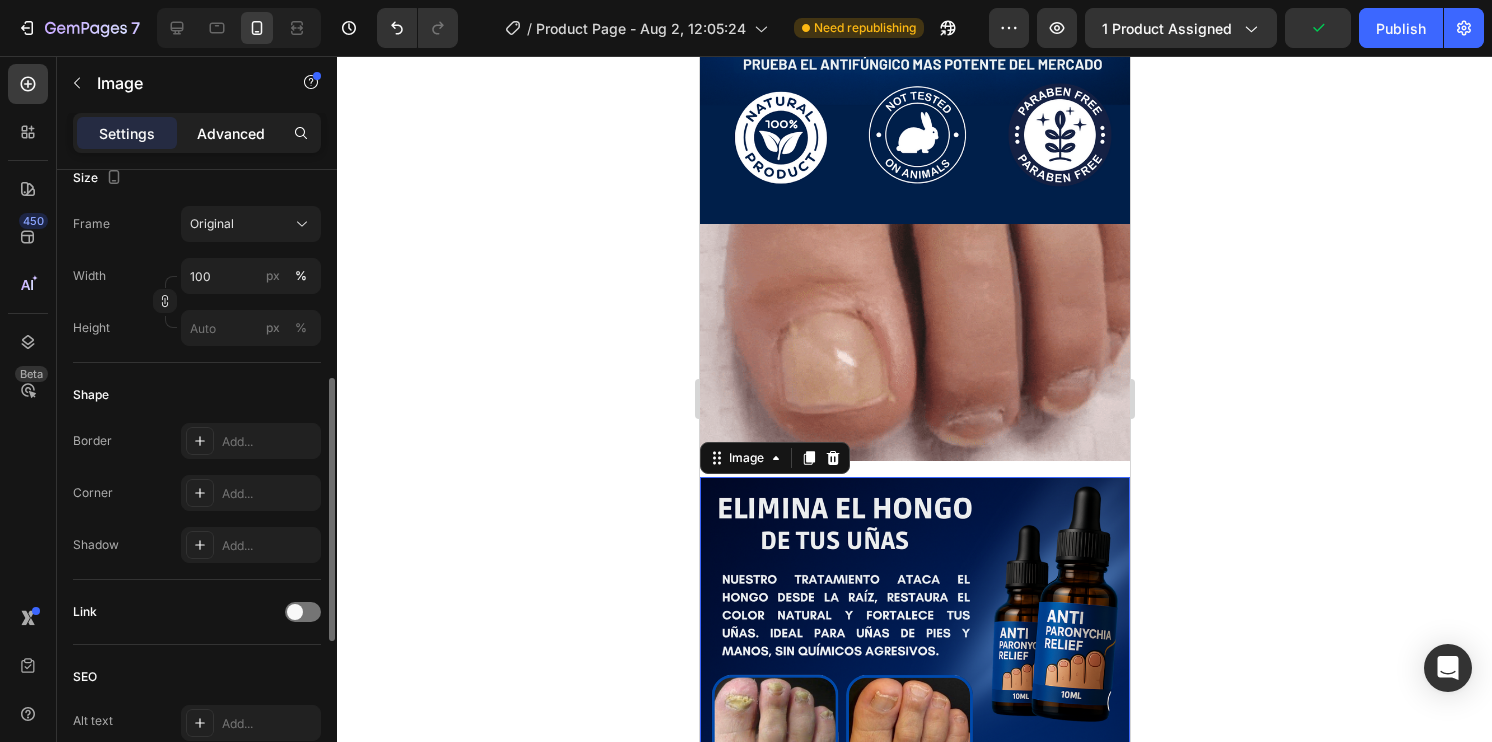 click on "Advanced" at bounding box center [231, 133] 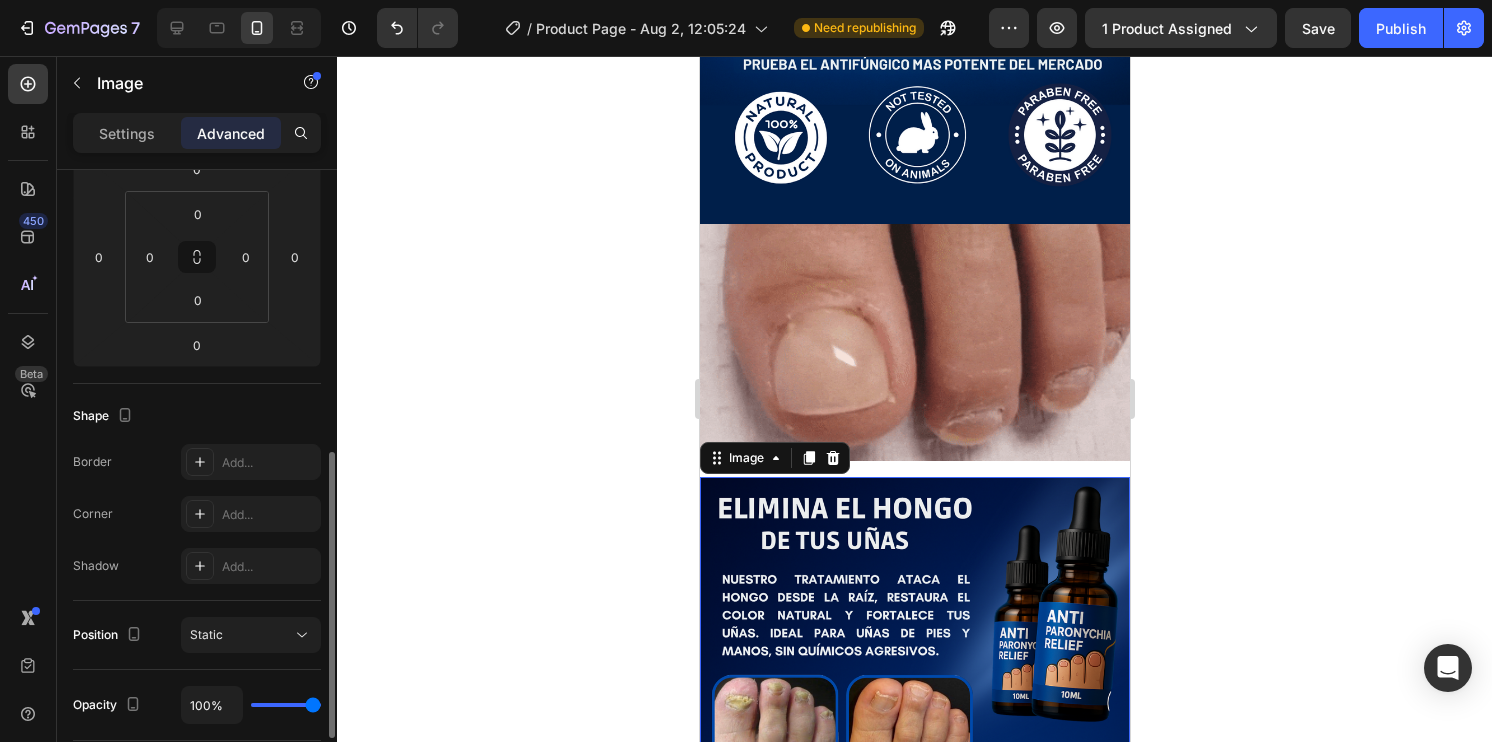 scroll, scrollTop: 100, scrollLeft: 0, axis: vertical 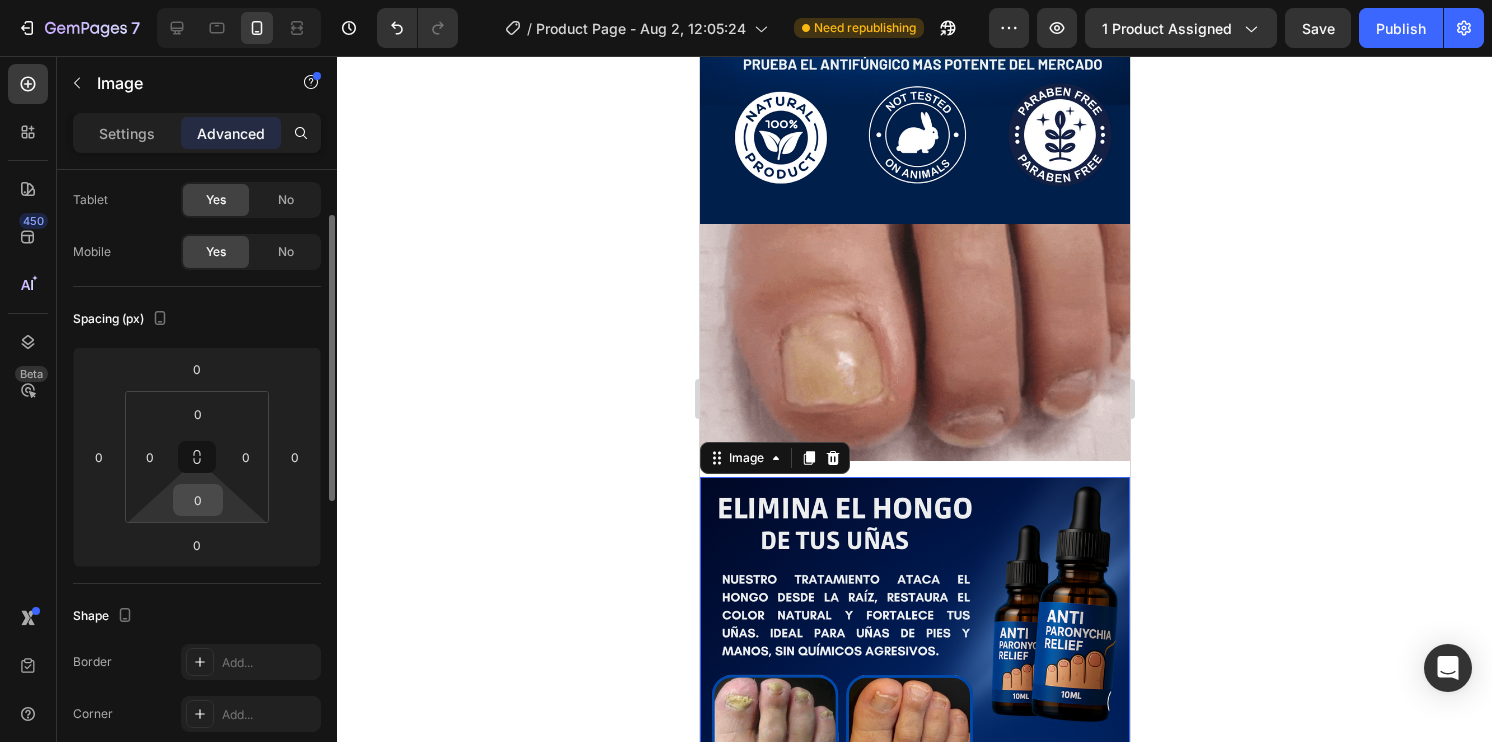 click on "0" at bounding box center (198, 500) 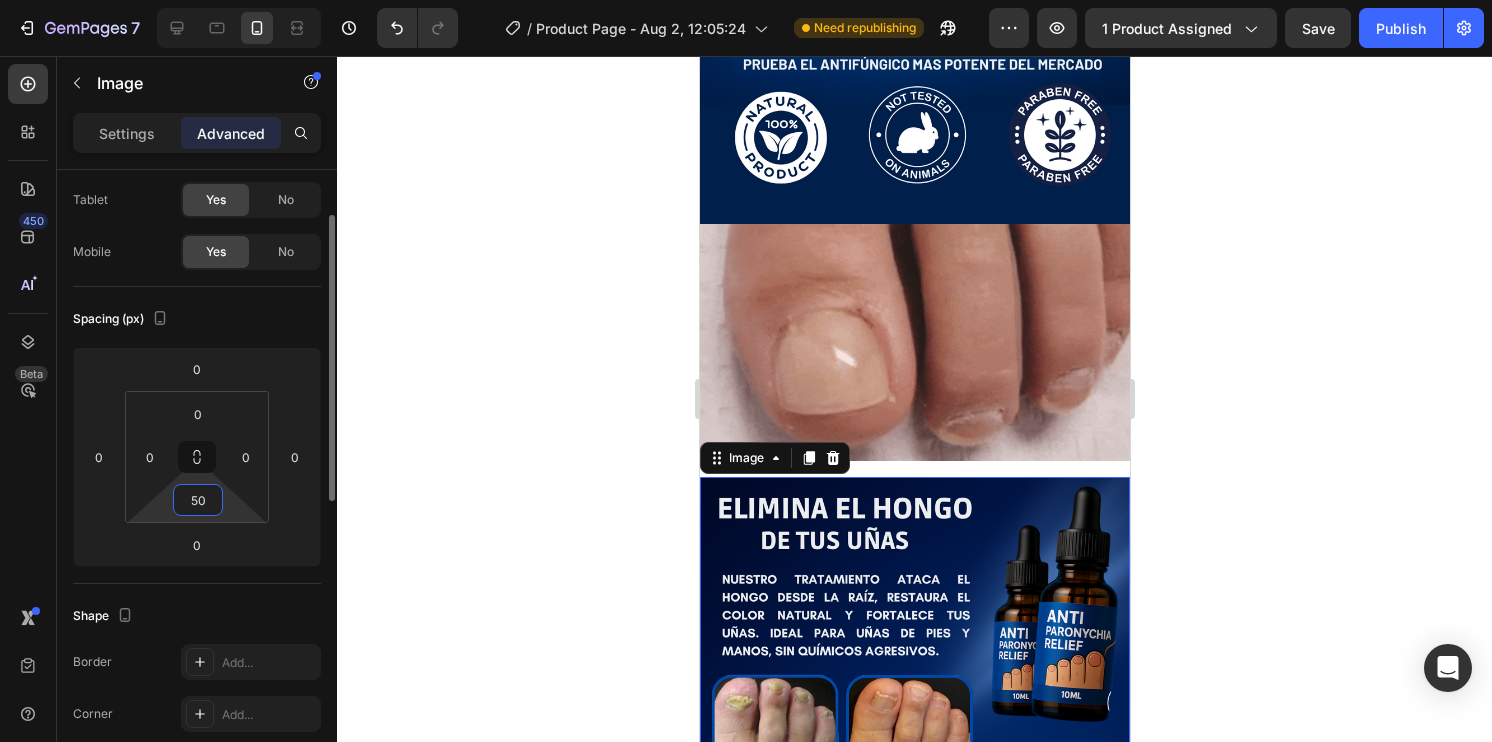 type on "5" 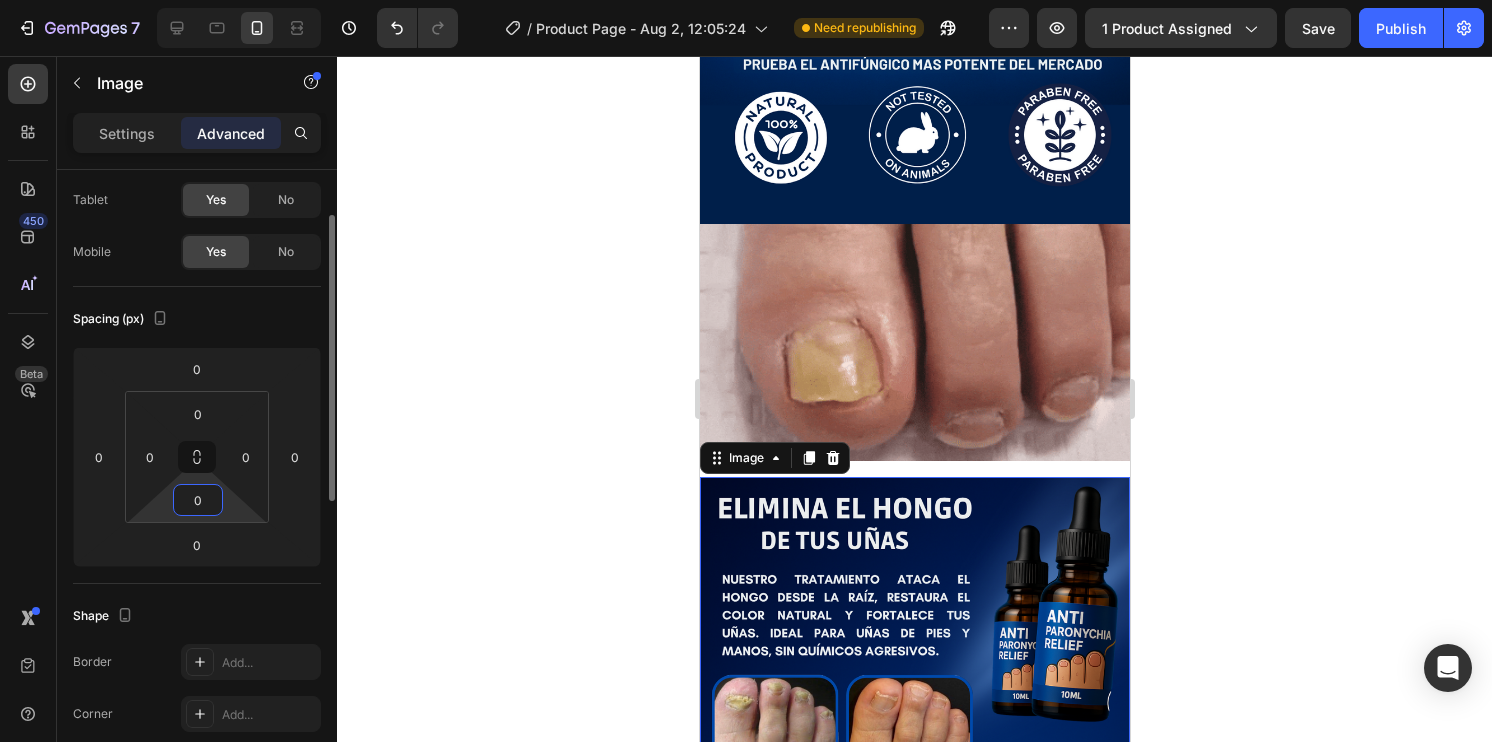 type on "0" 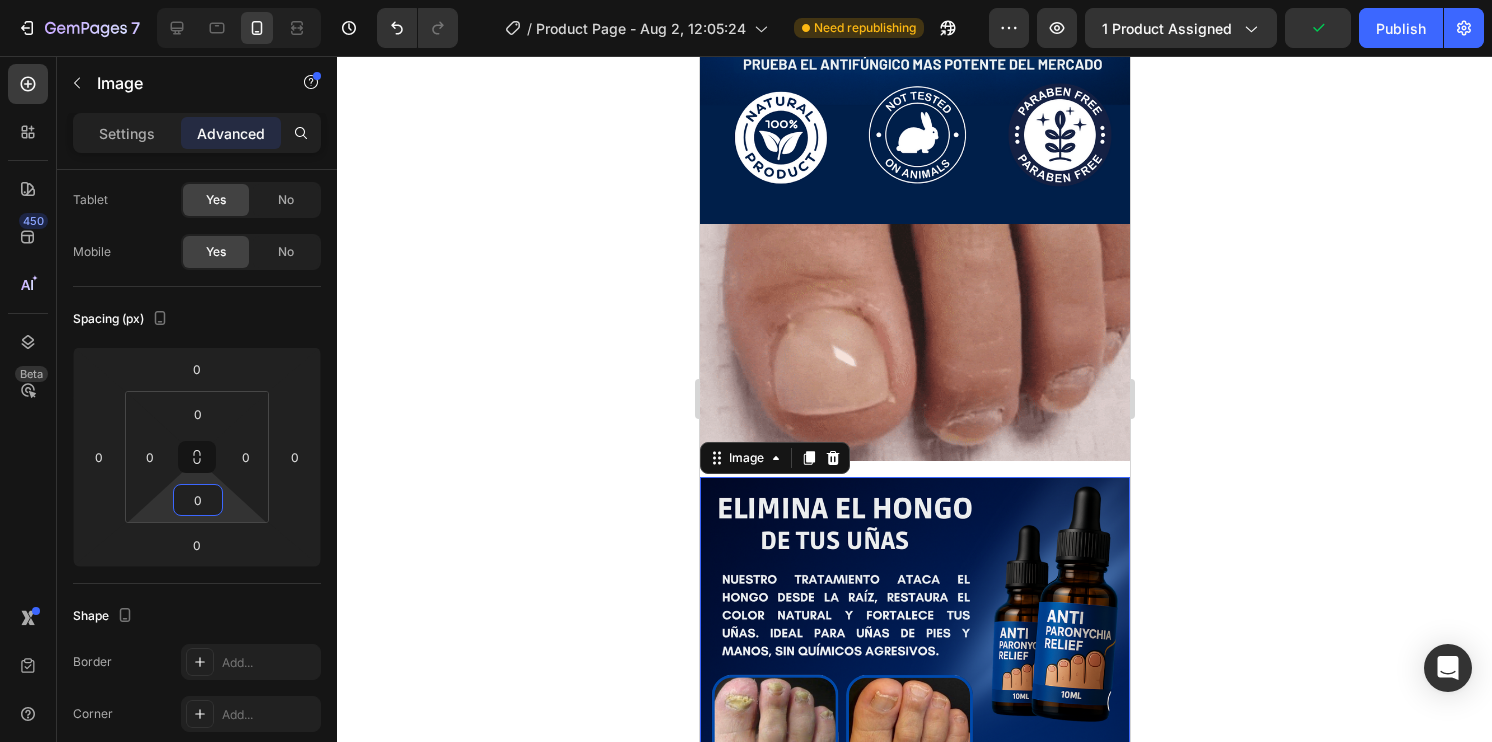click 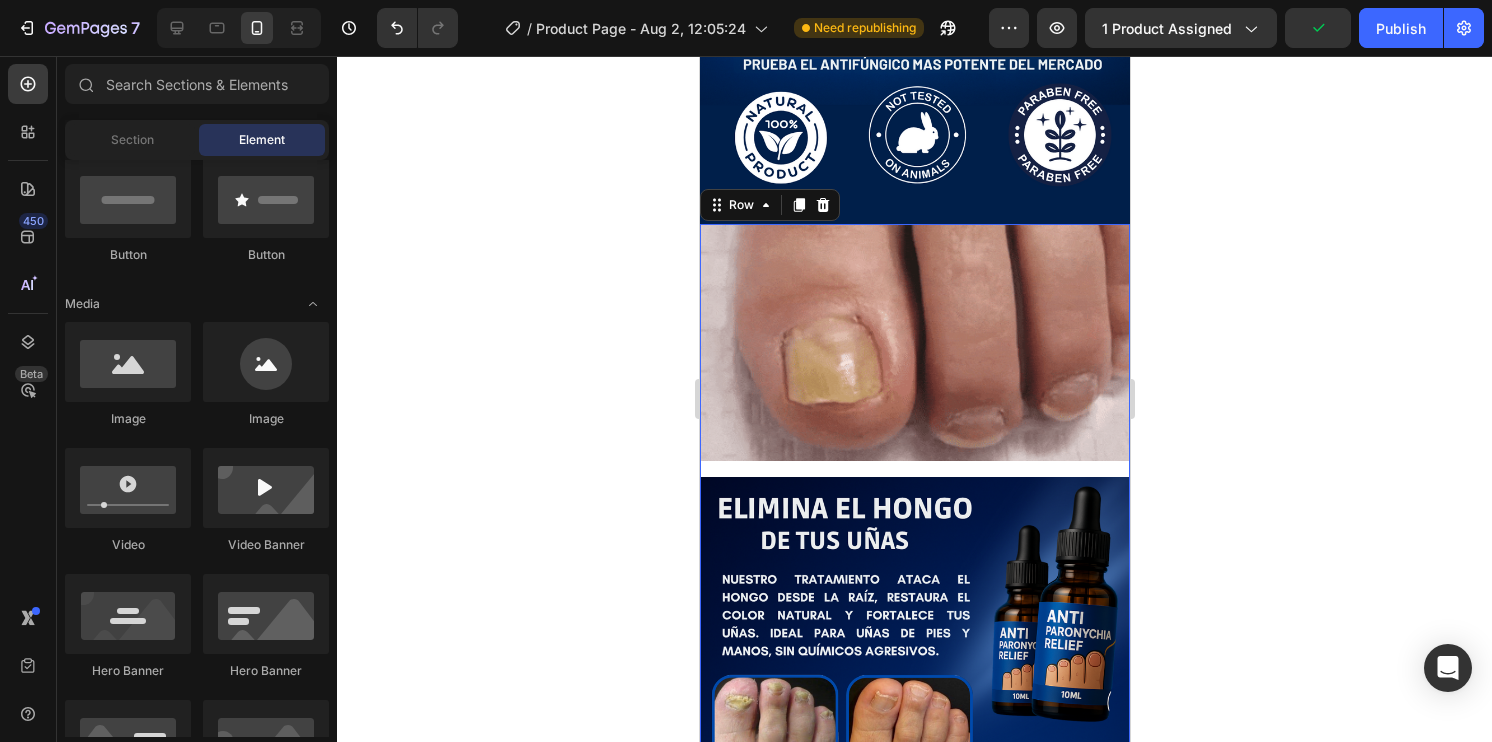 click on "Image Row Image Row   0" at bounding box center [914, 732] 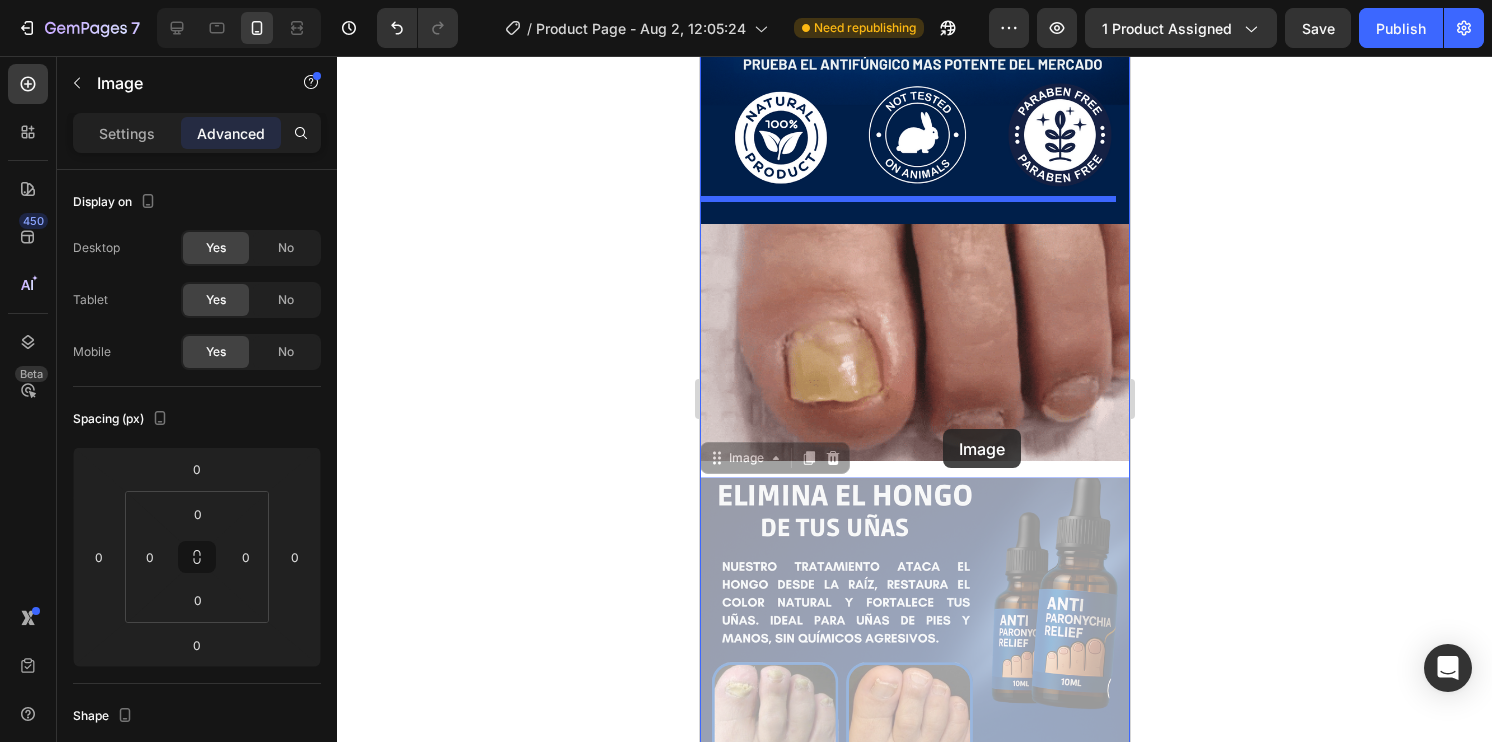 drag, startPoint x: 939, startPoint y: 474, endPoint x: 942, endPoint y: 429, distance: 45.099888 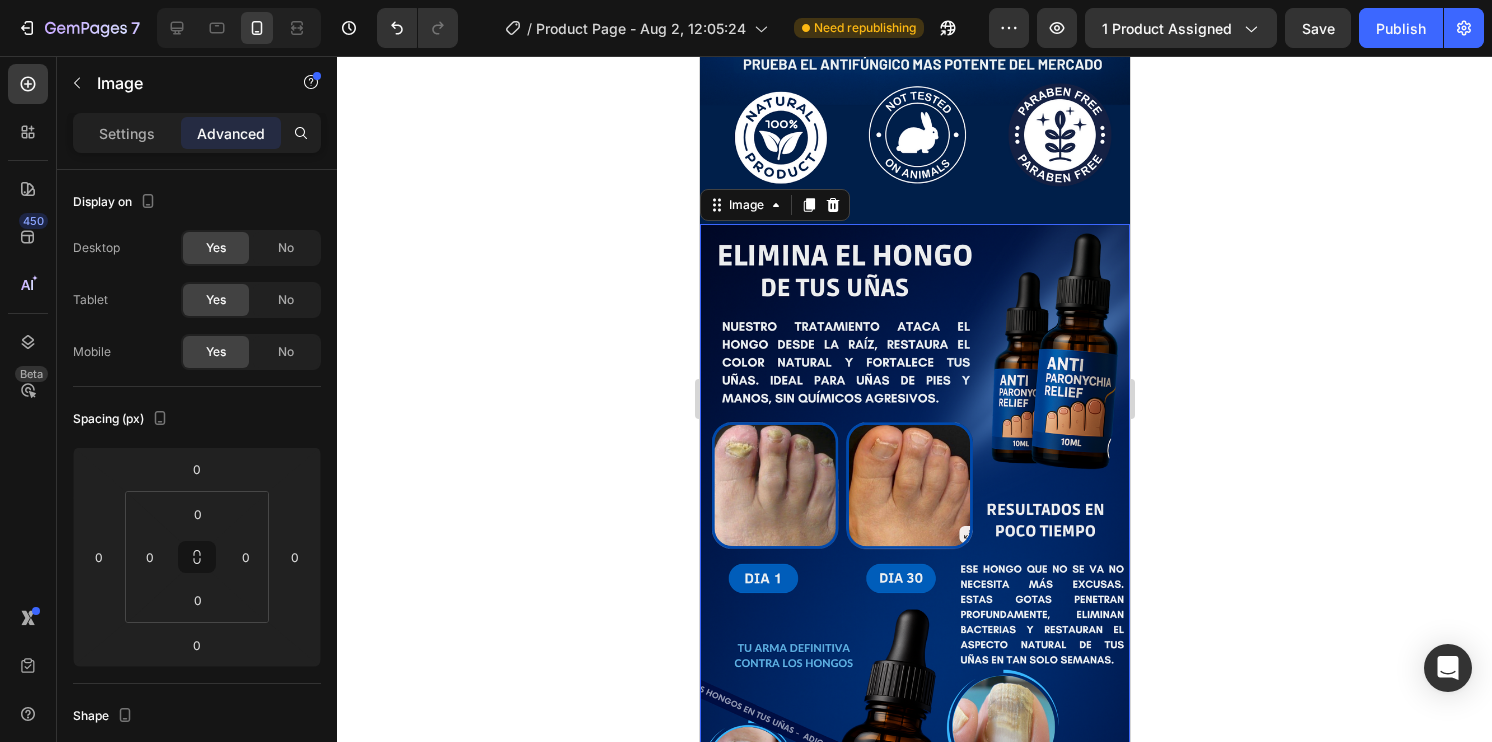 click 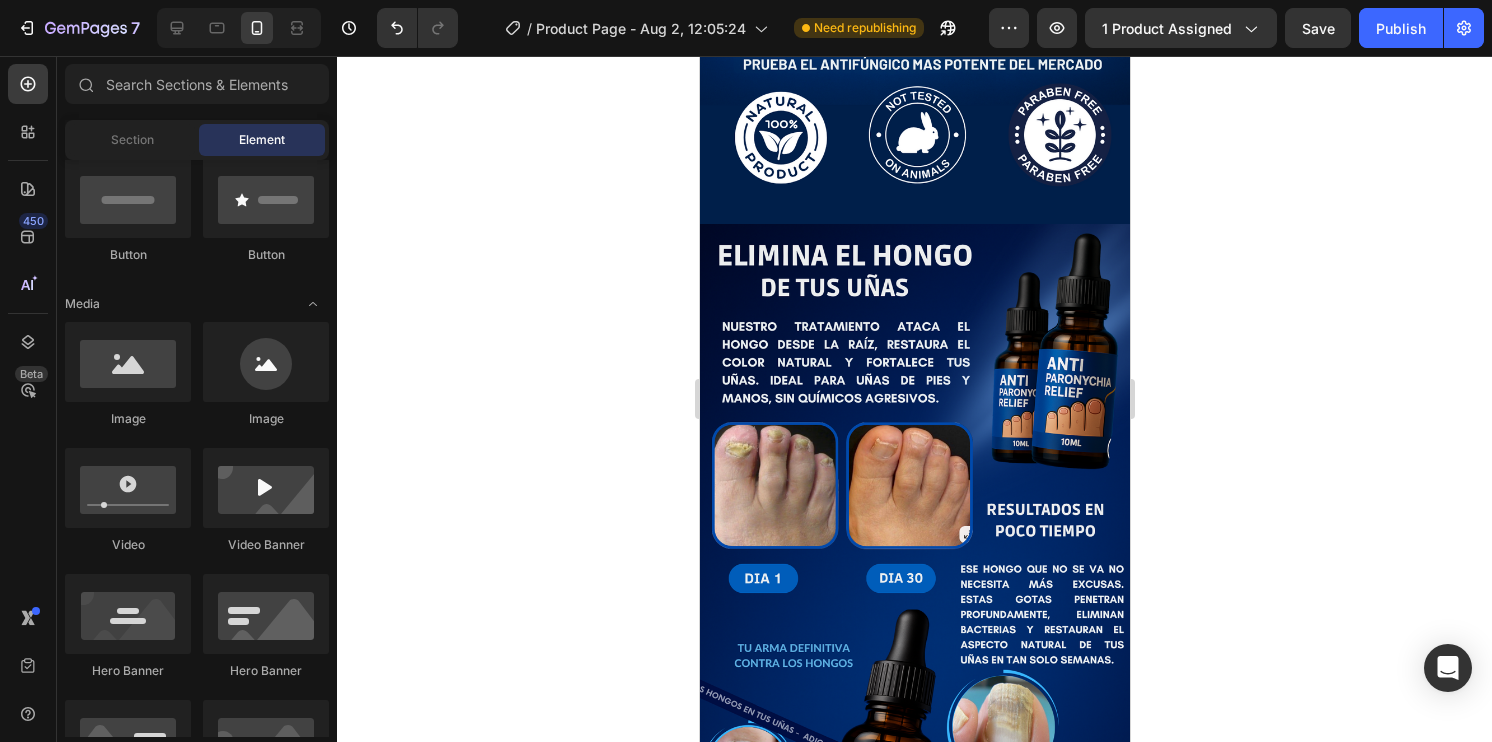 click 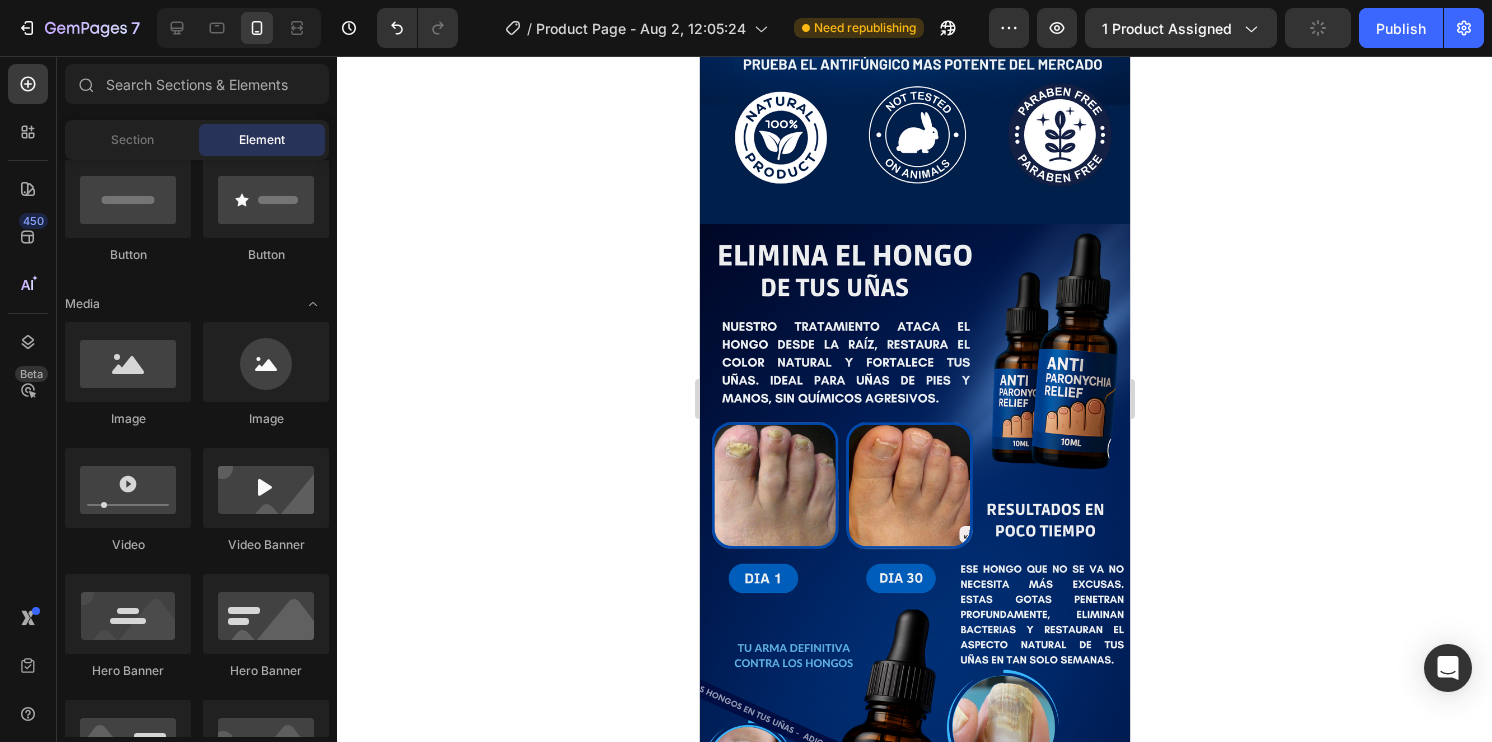 click 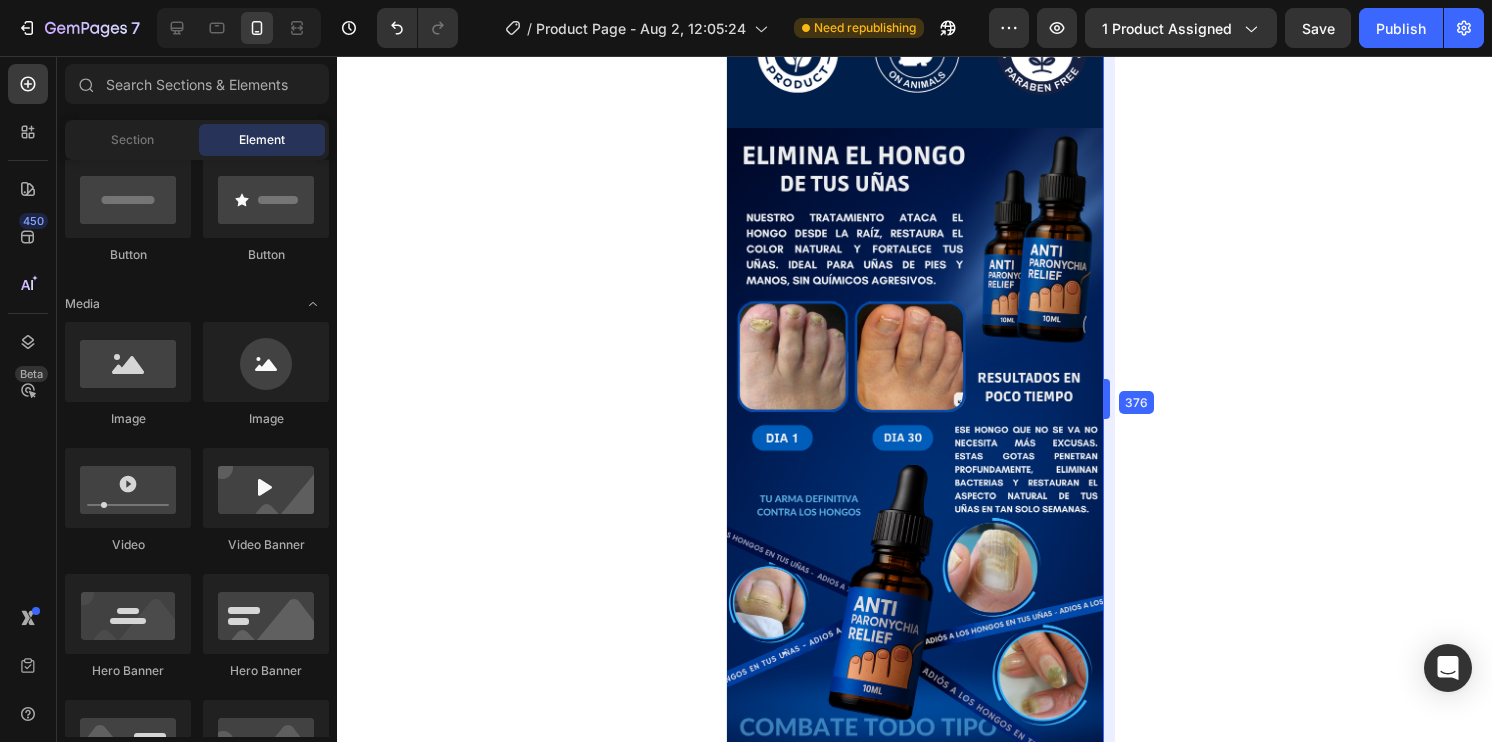 drag, startPoint x: 1132, startPoint y: 390, endPoint x: 1077, endPoint y: 779, distance: 392.86893 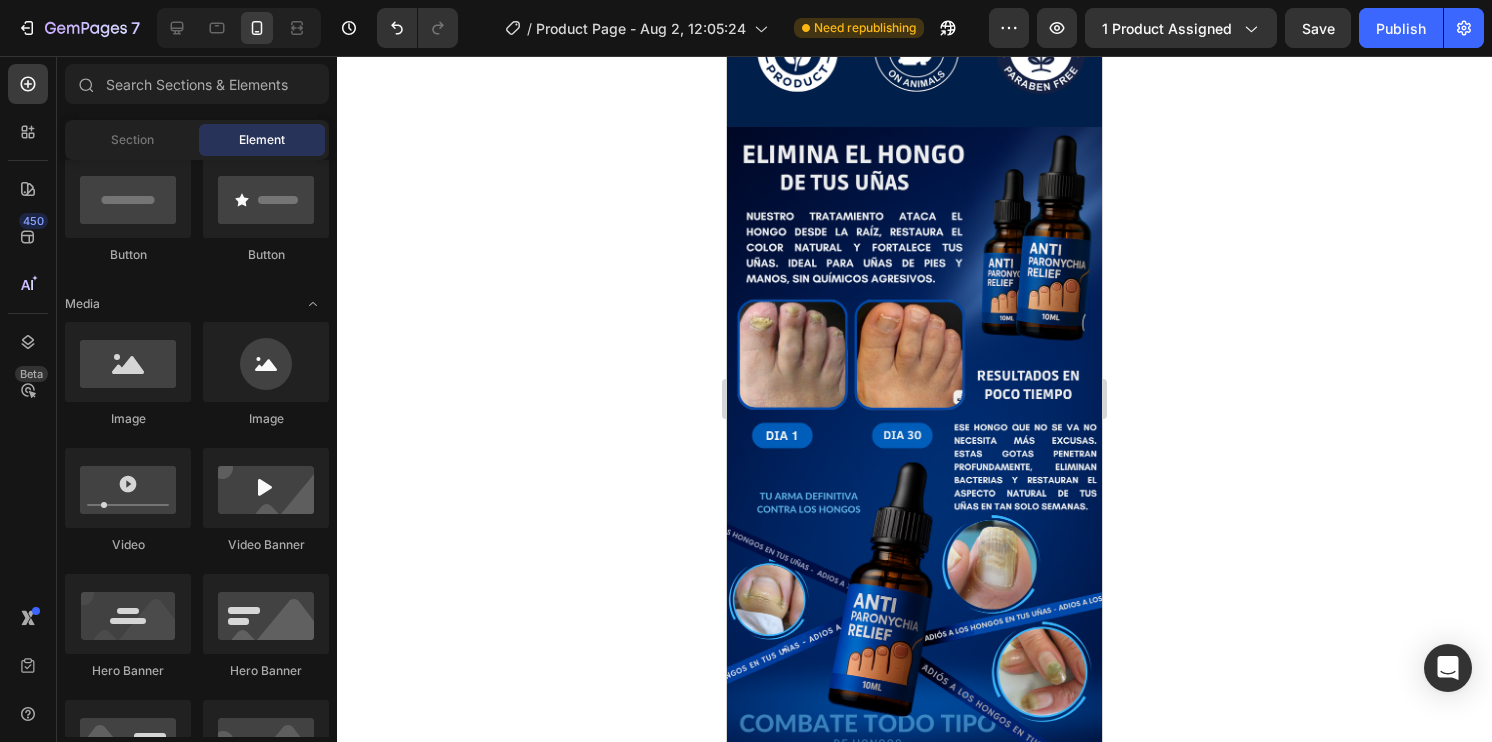 click 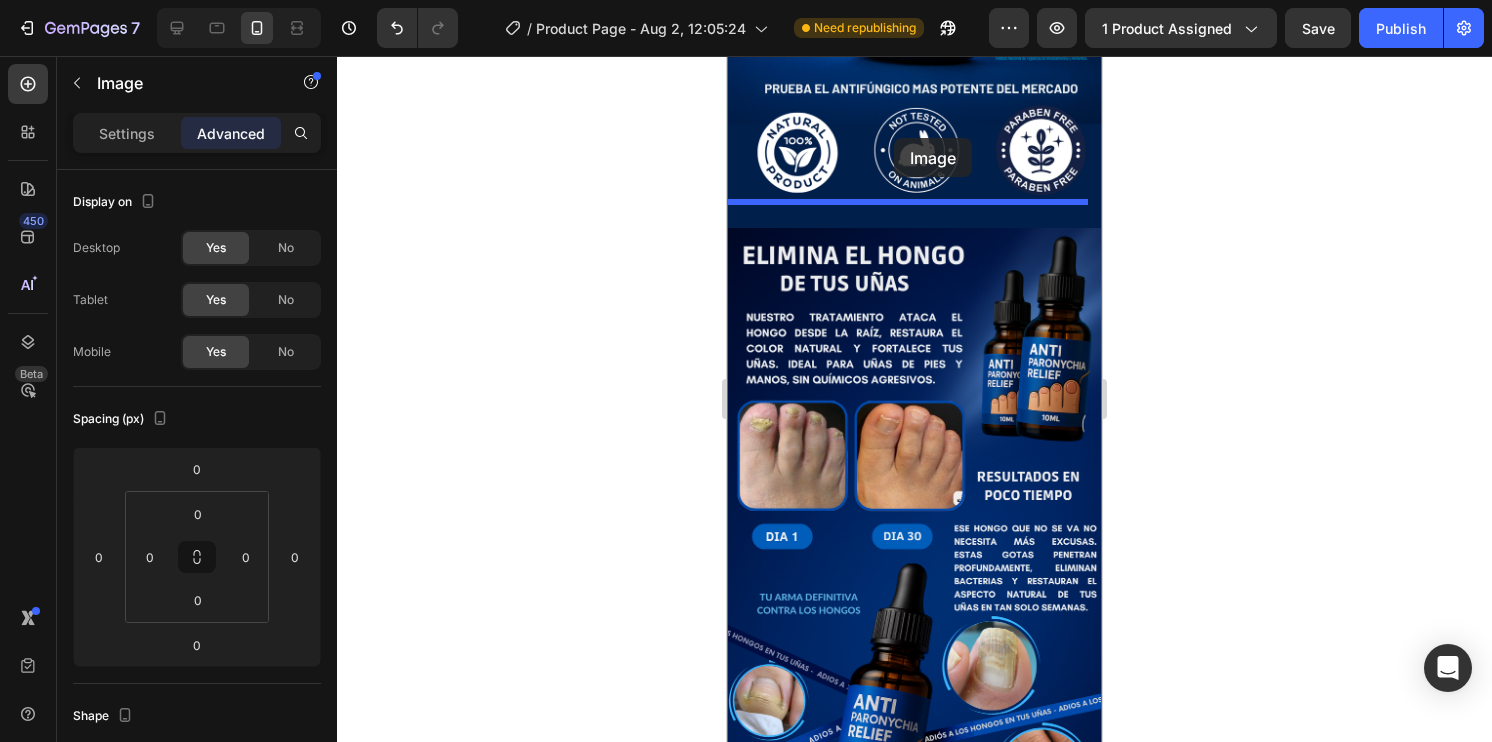 scroll, scrollTop: 552, scrollLeft: 0, axis: vertical 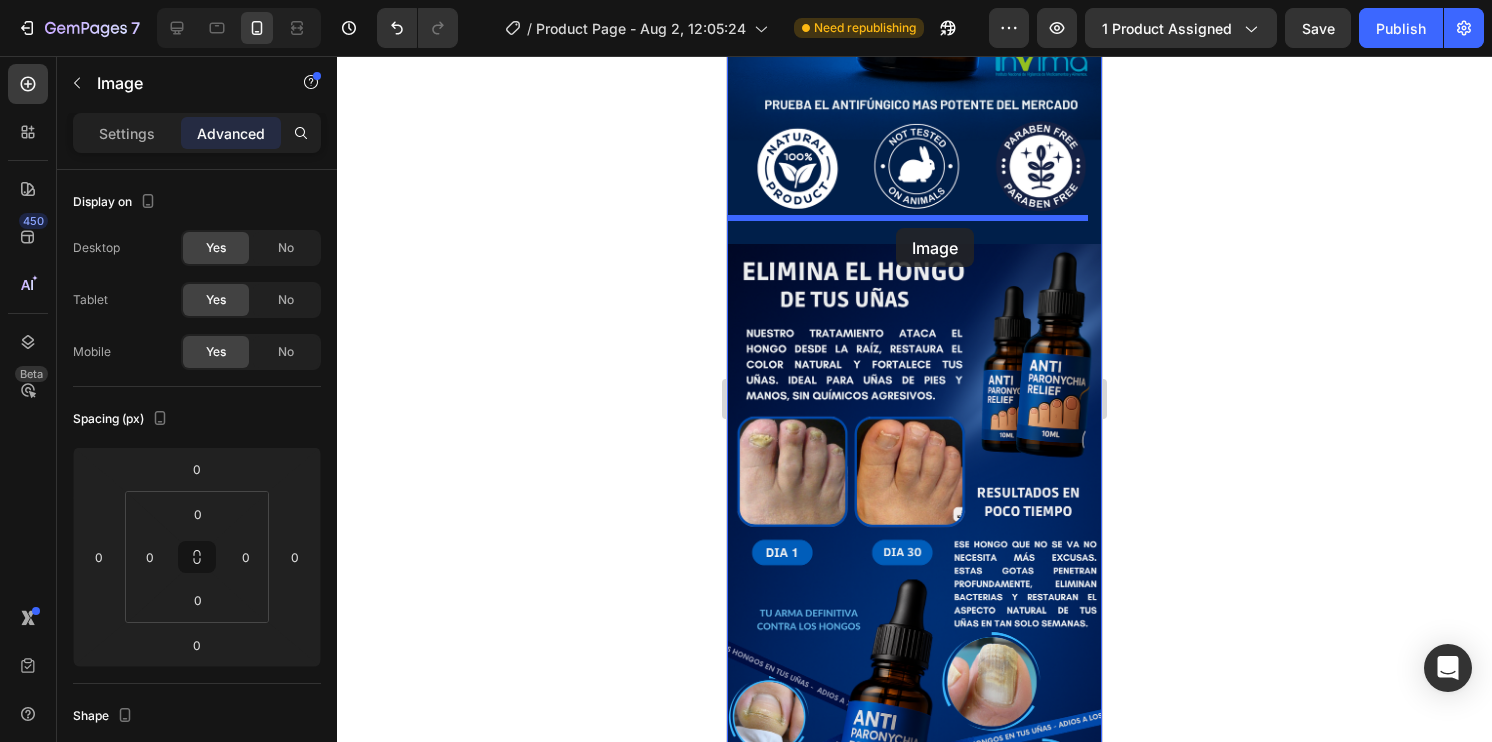 drag, startPoint x: 936, startPoint y: 619, endPoint x: 896, endPoint y: 228, distance: 393.0407 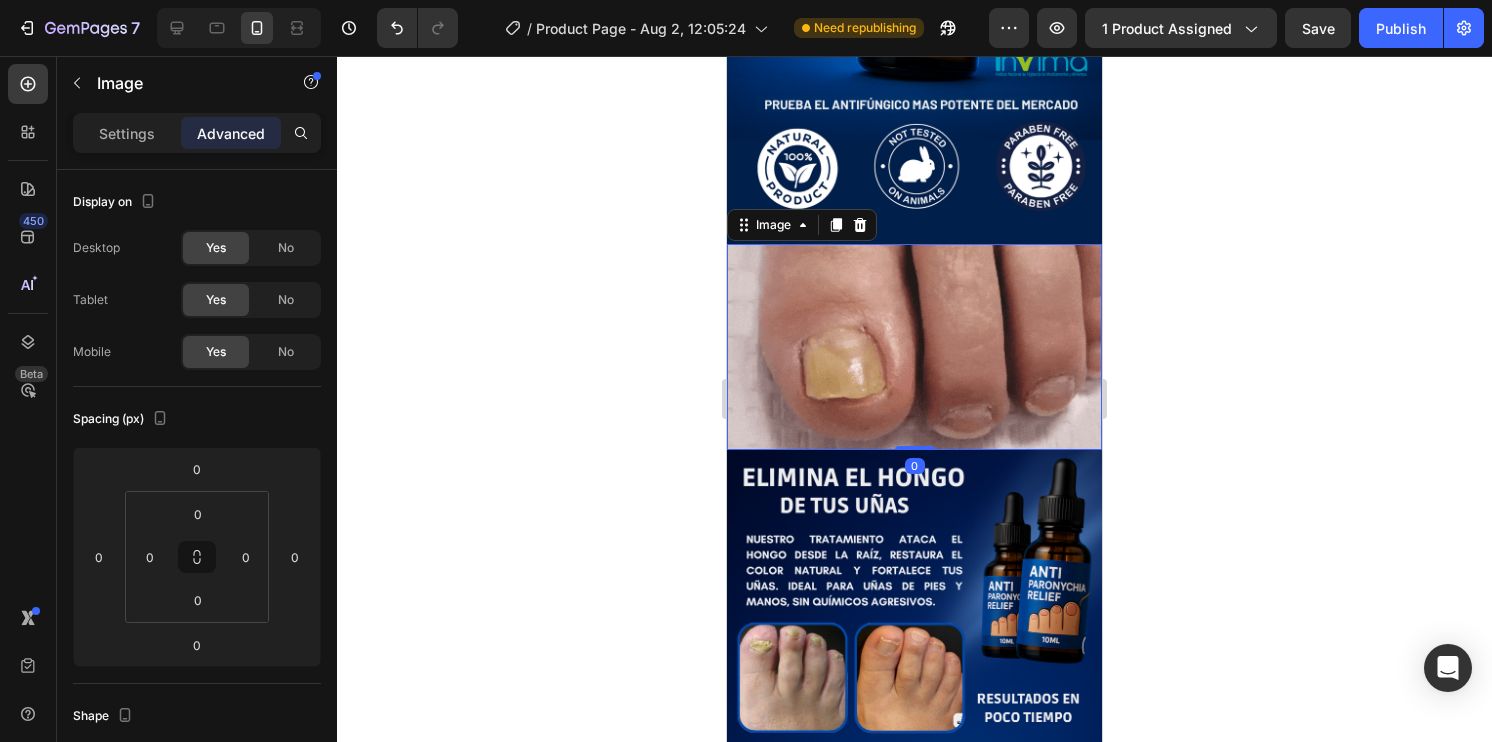 click 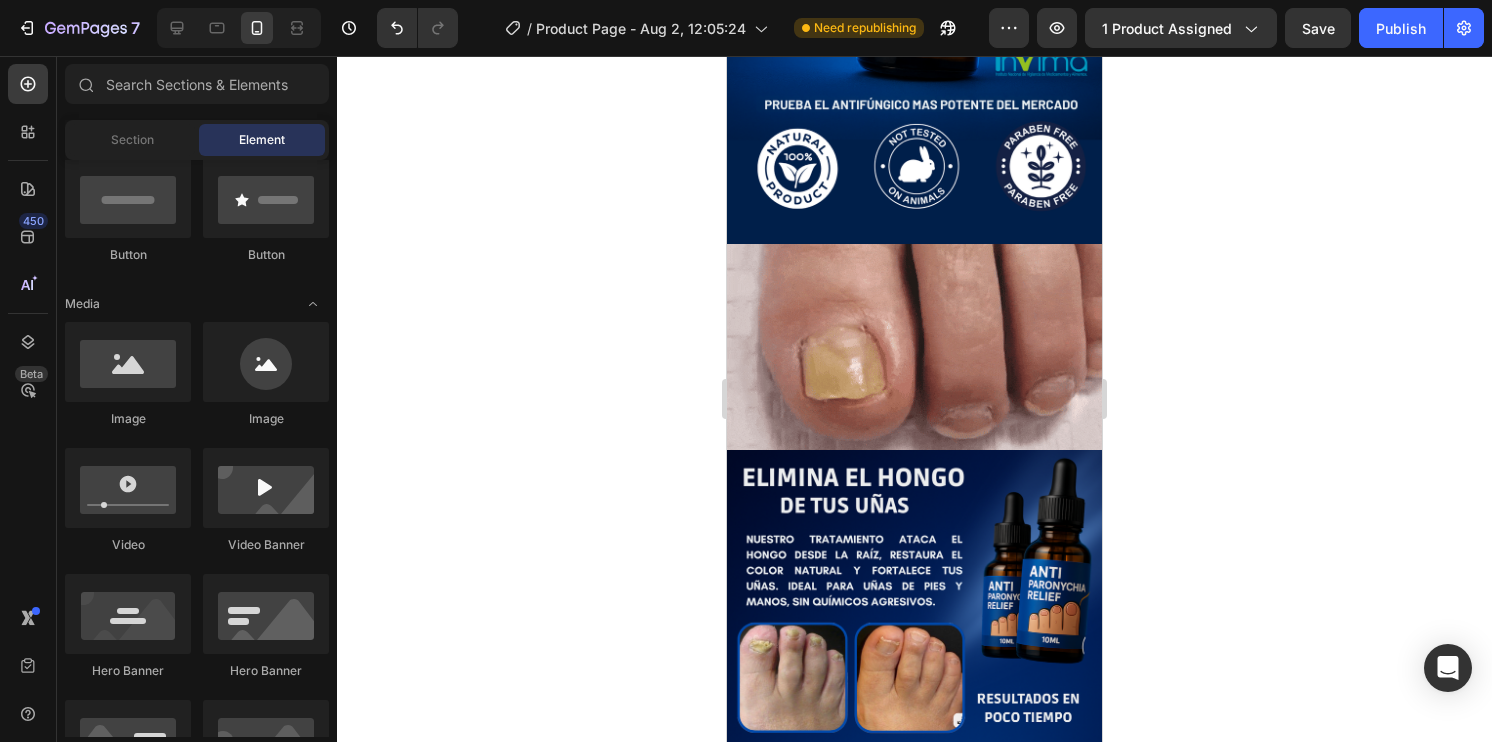 click 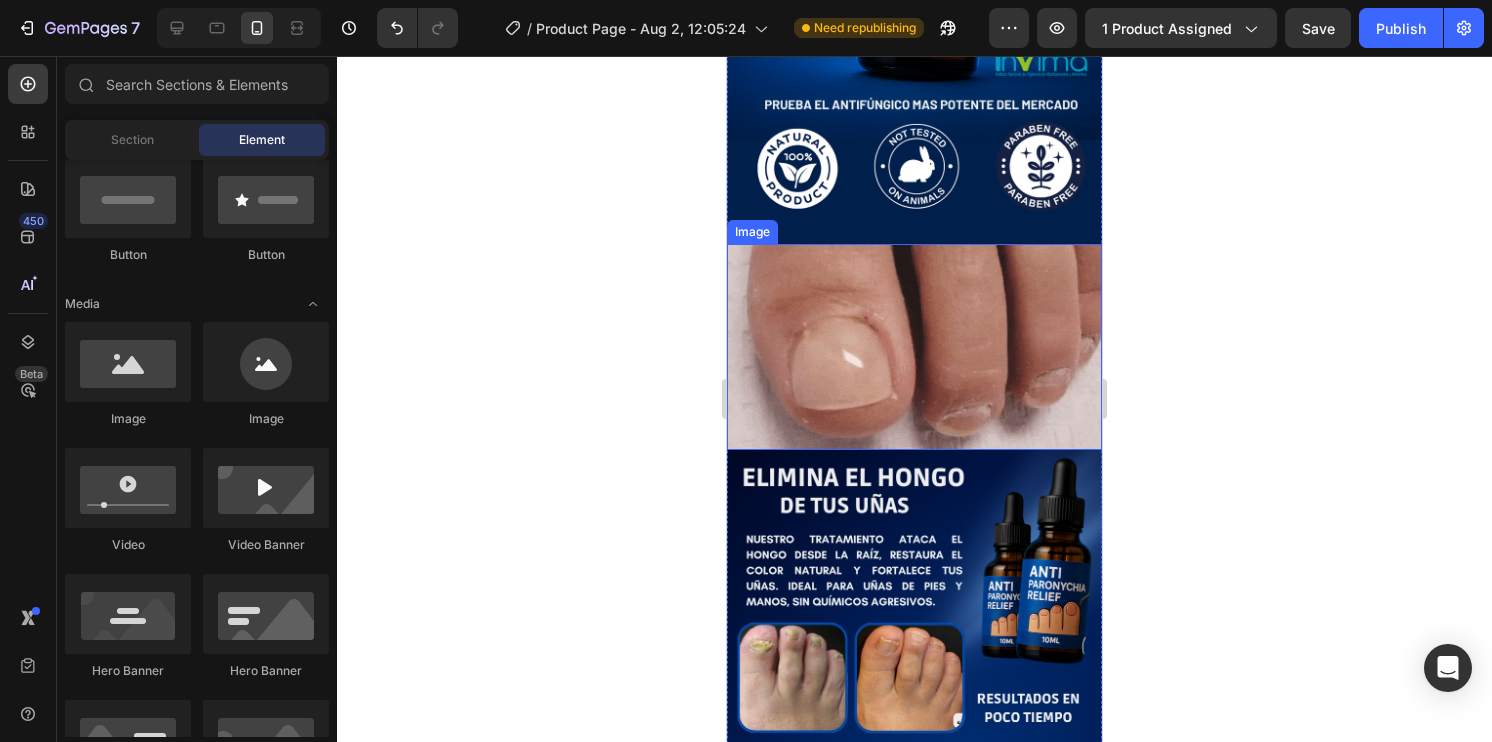 click at bounding box center (914, 347) 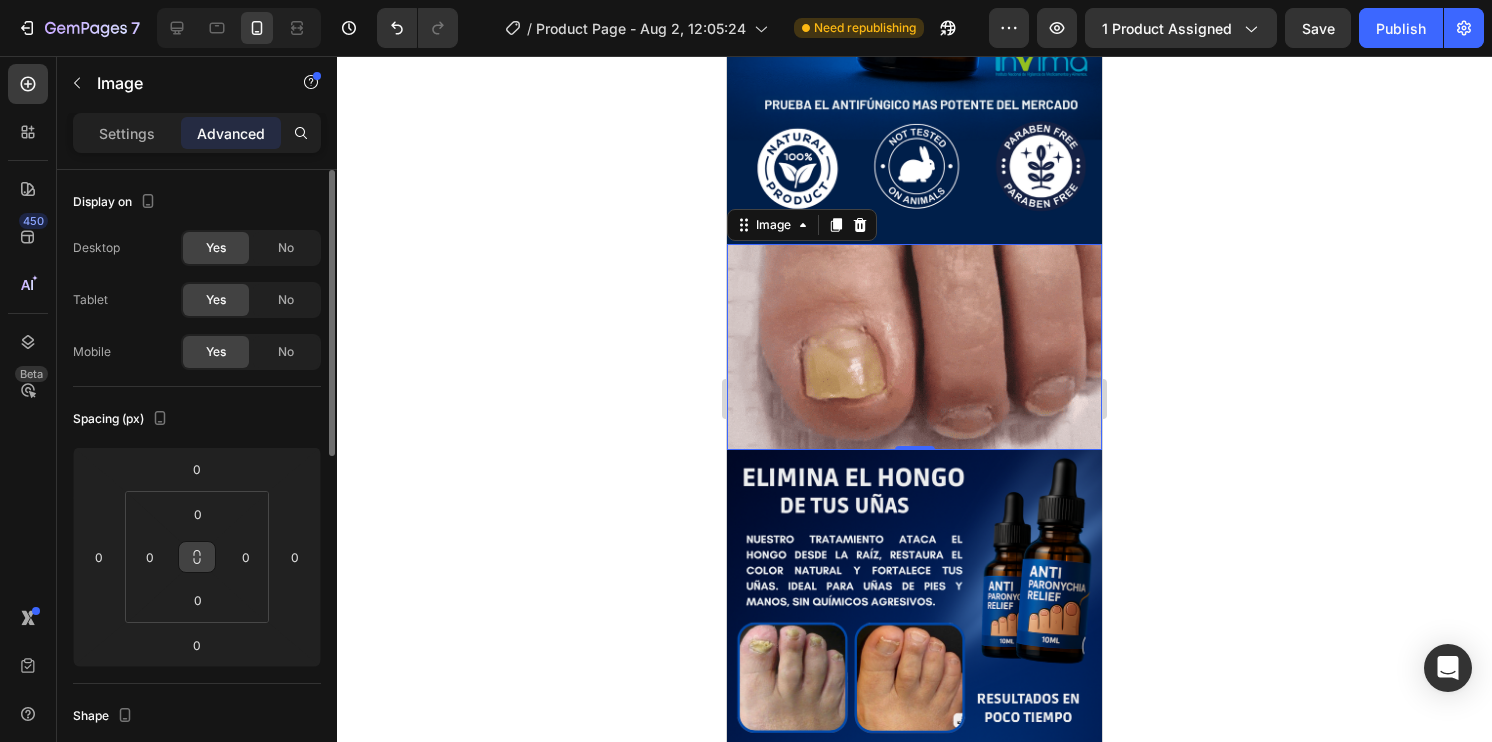 click 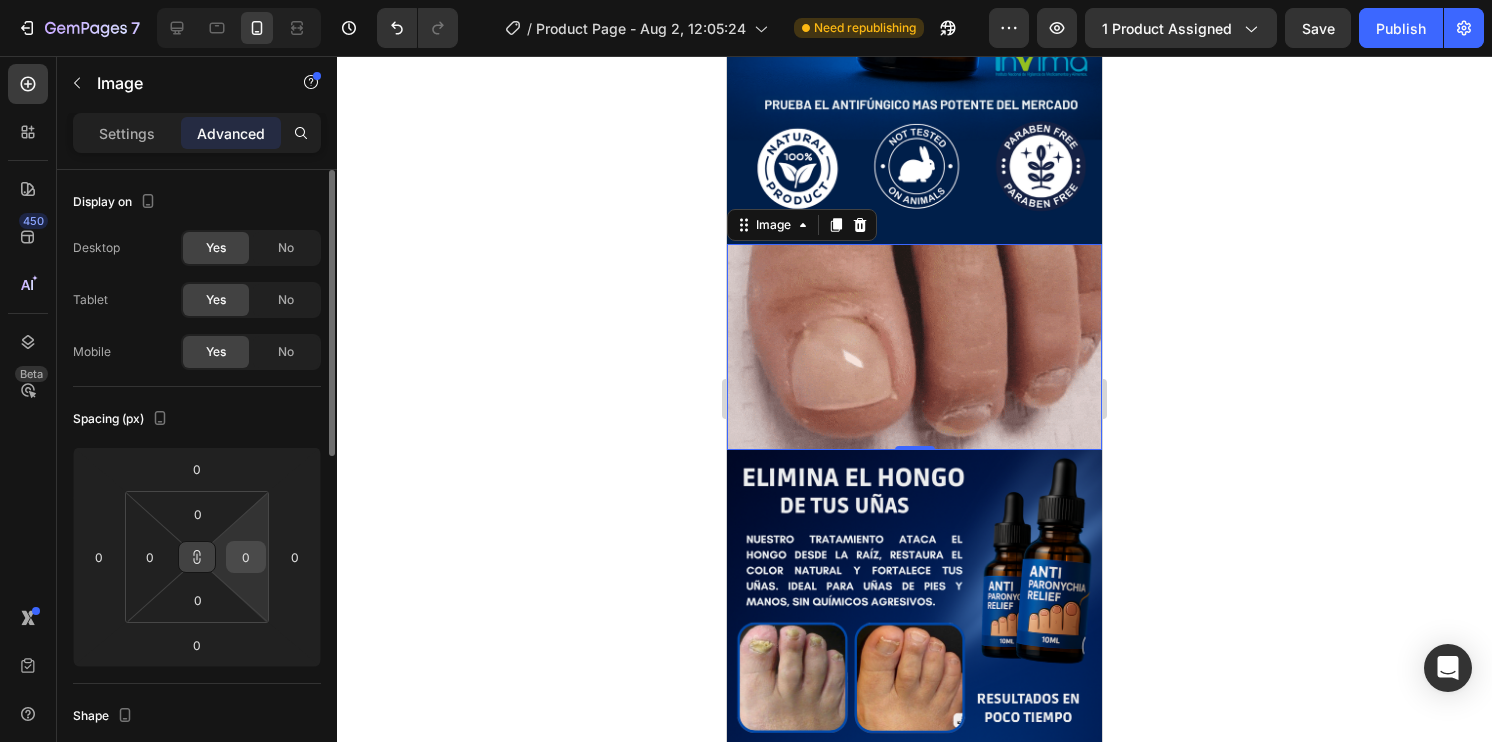 drag, startPoint x: 197, startPoint y: 556, endPoint x: 240, endPoint y: 546, distance: 44.14748 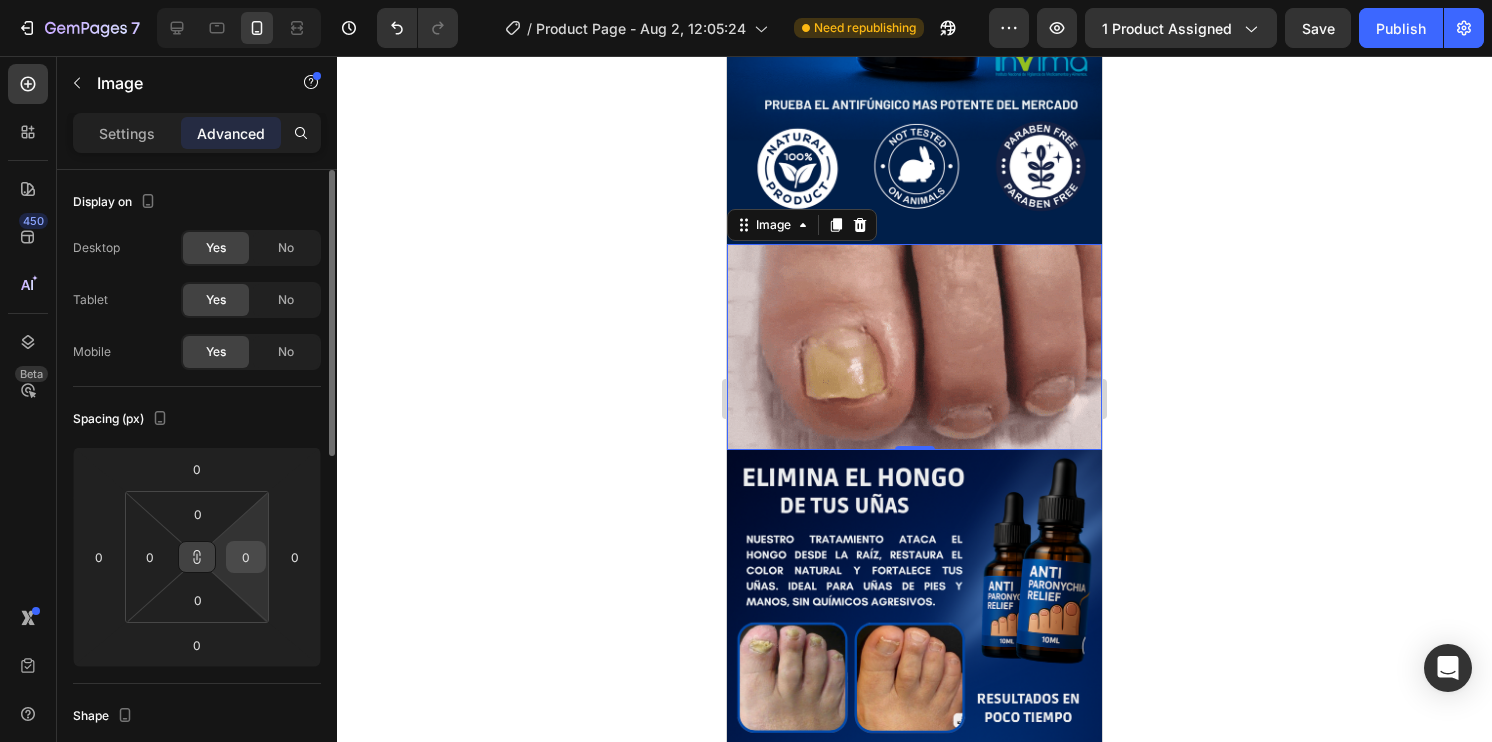 click on "0 0 0 0" at bounding box center (197, 557) 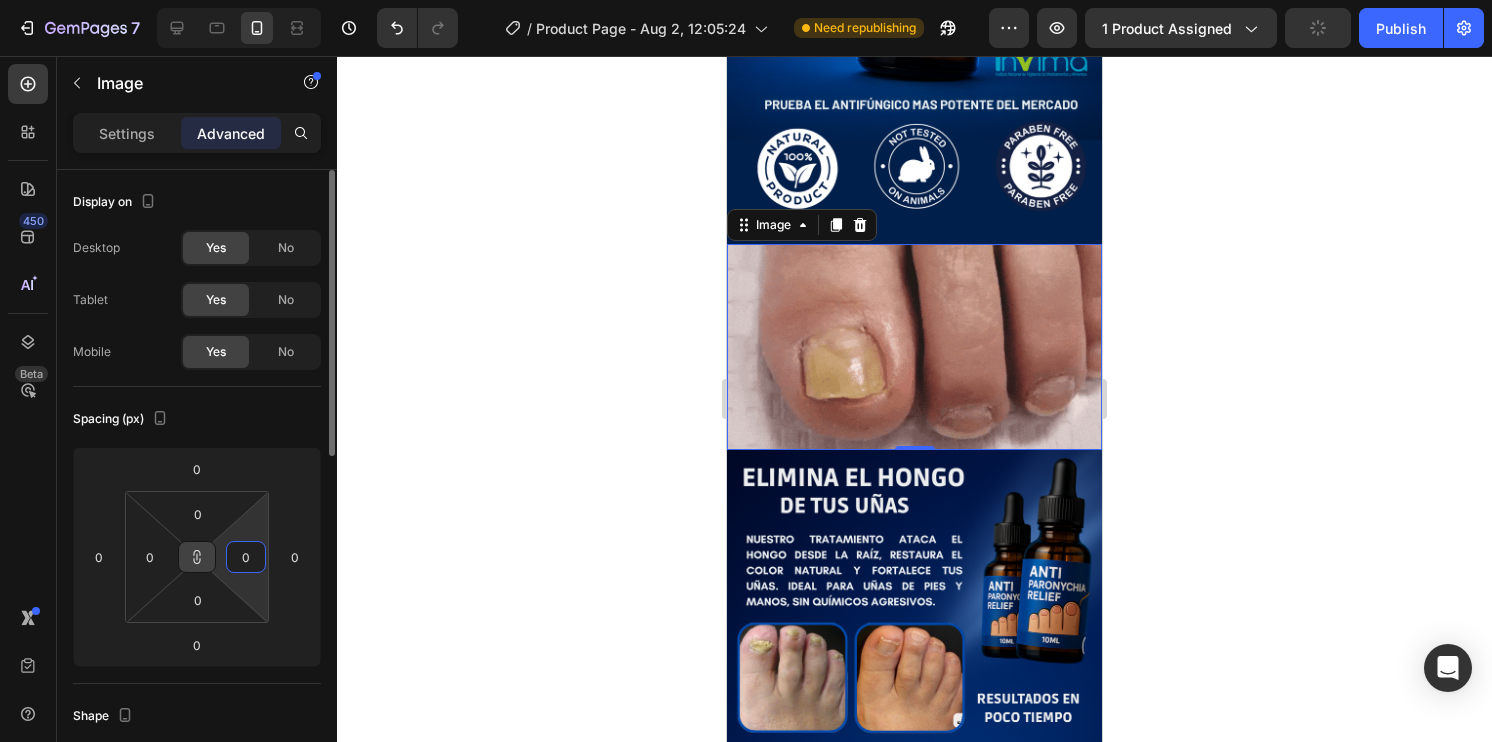 click on "0" at bounding box center (246, 557) 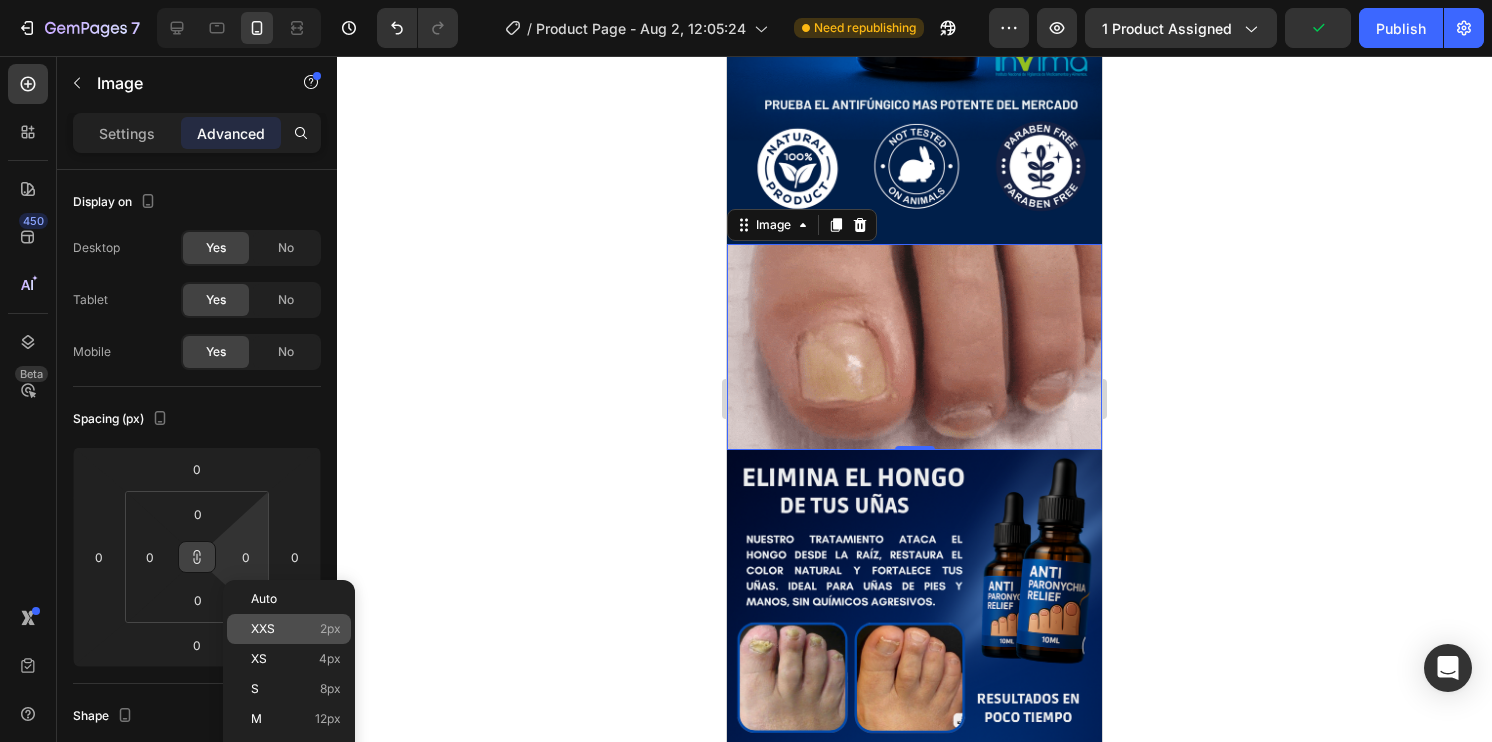 click on "XXS 2px" at bounding box center (296, 629) 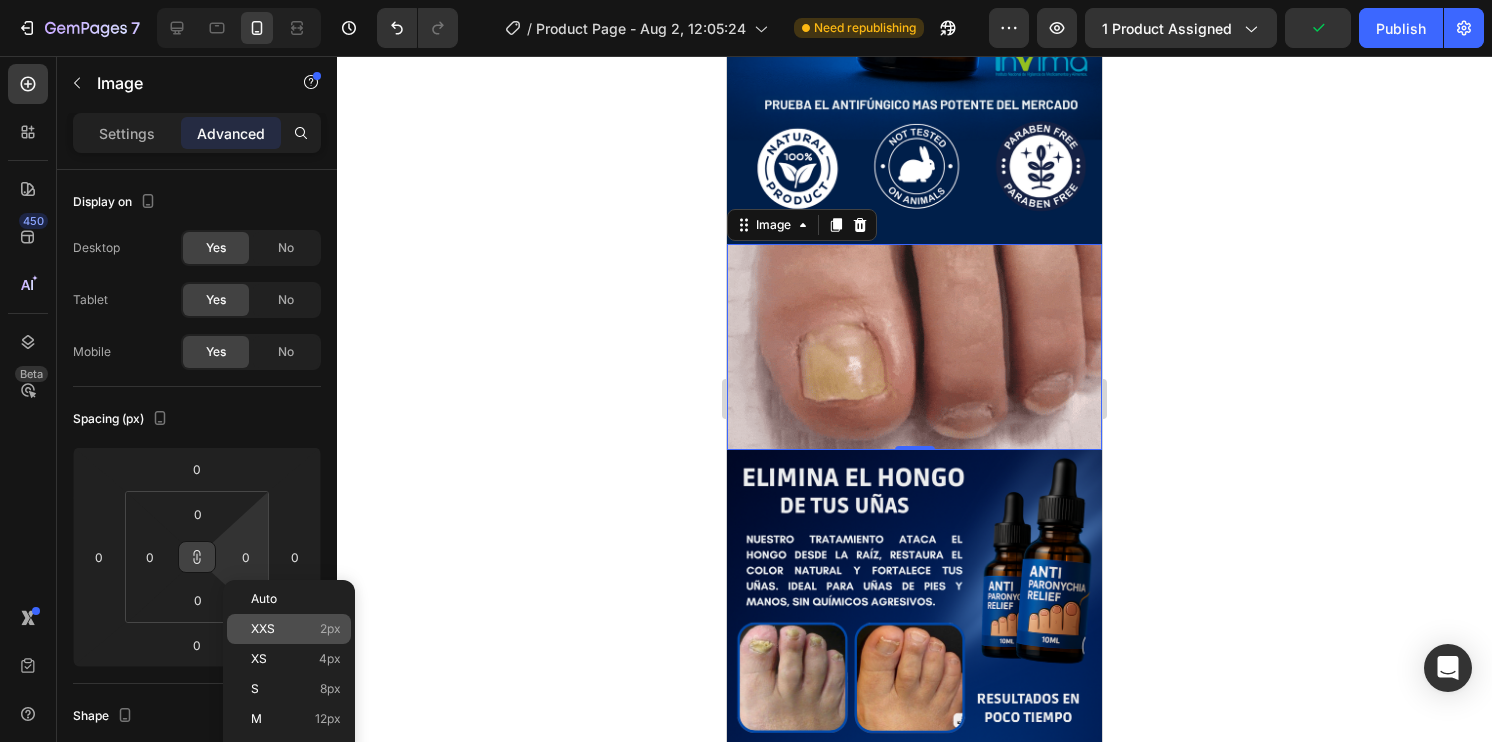 type on "2" 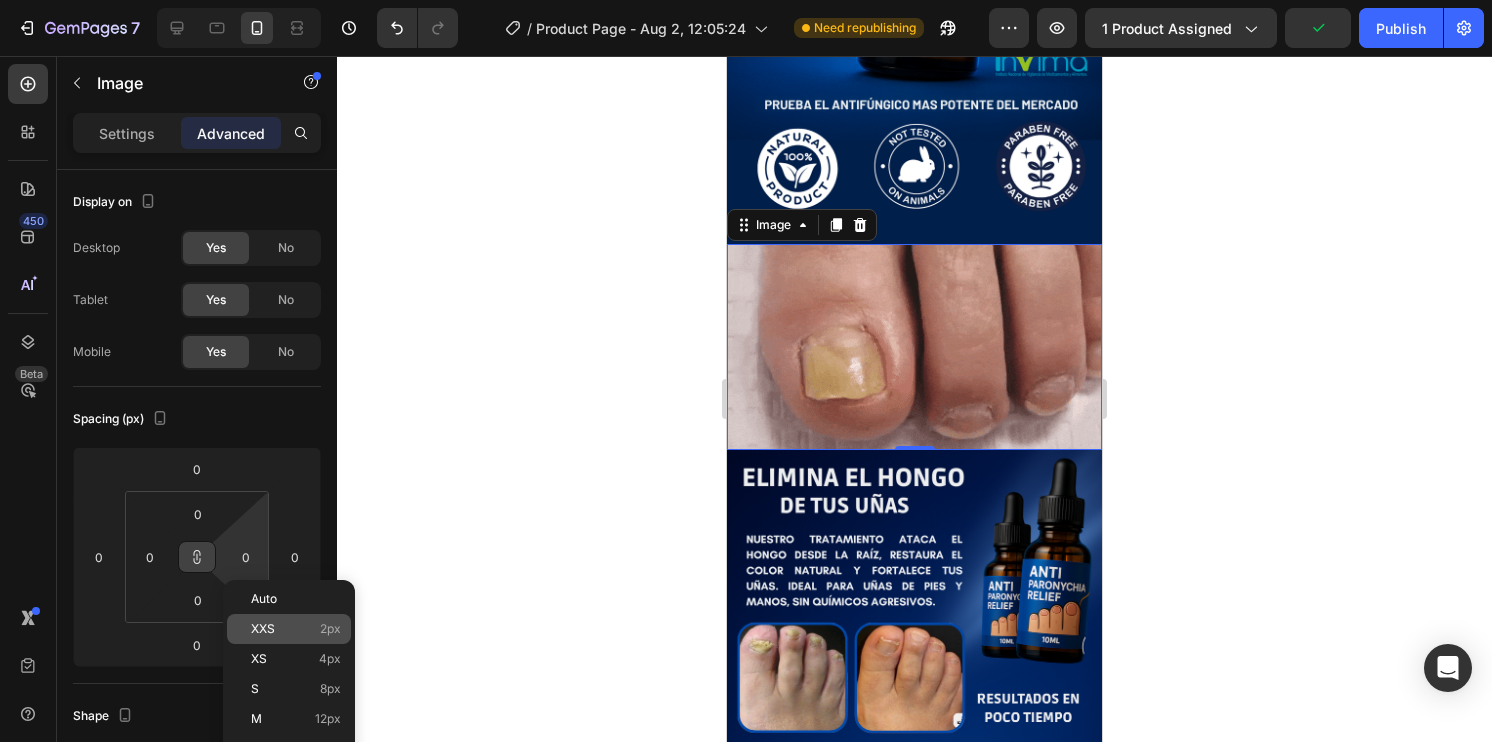 type on "2" 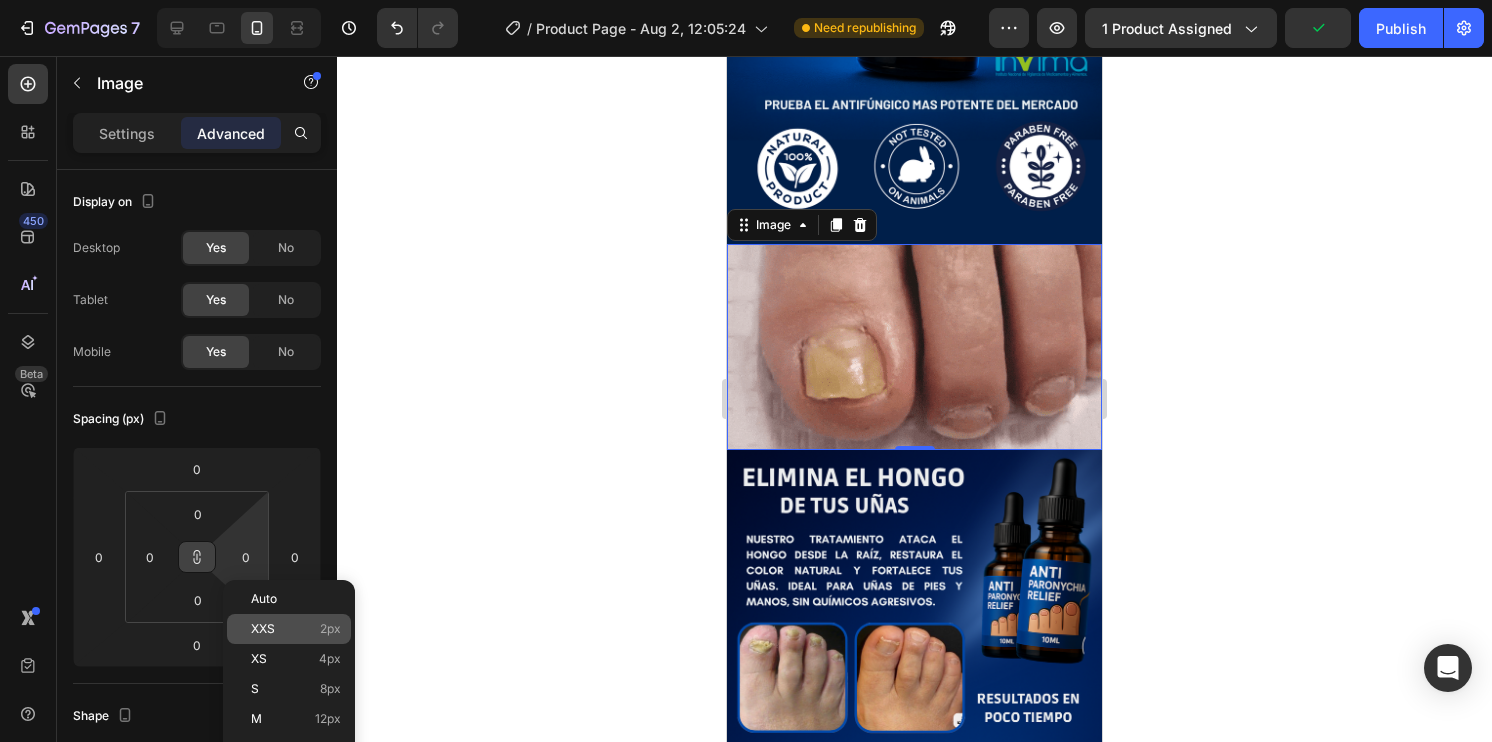 type on "2" 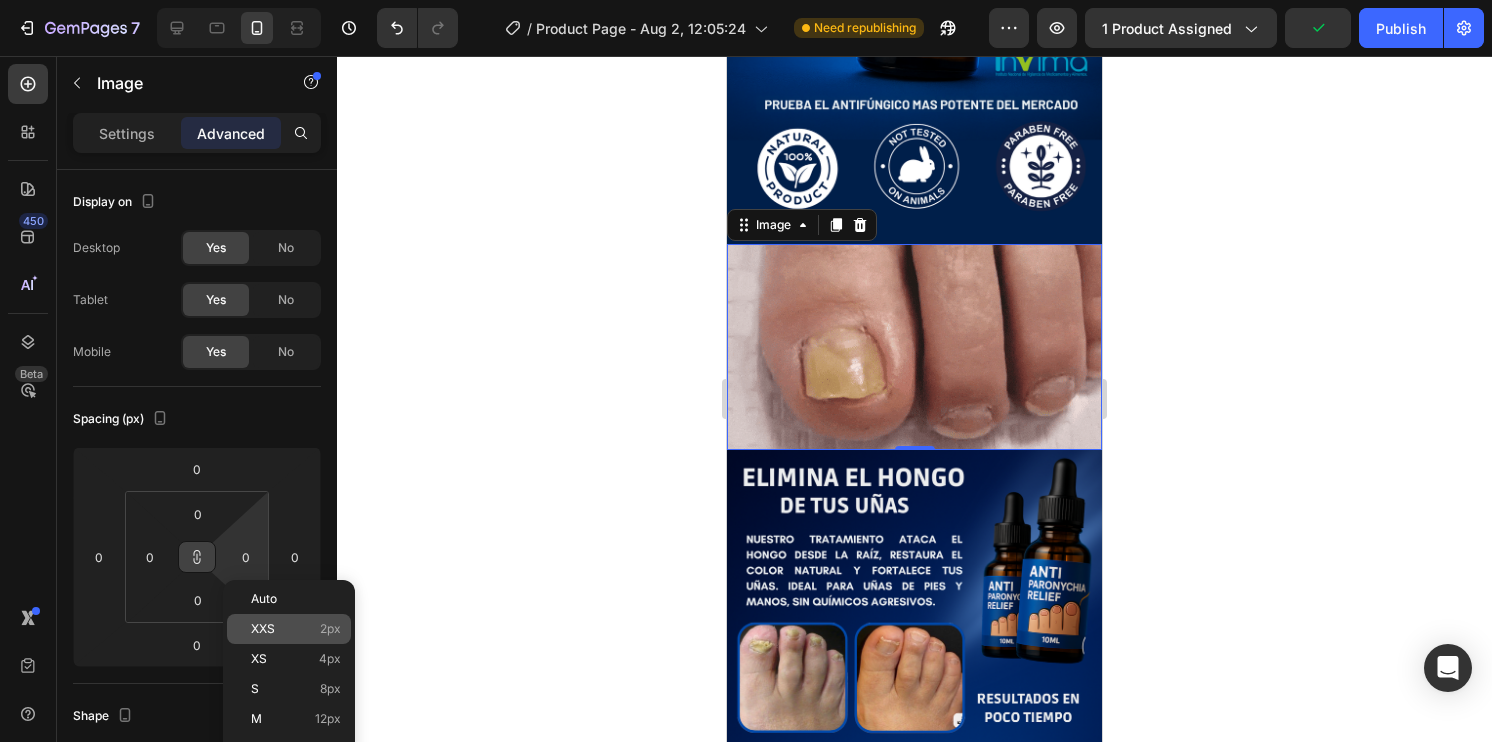 type on "2" 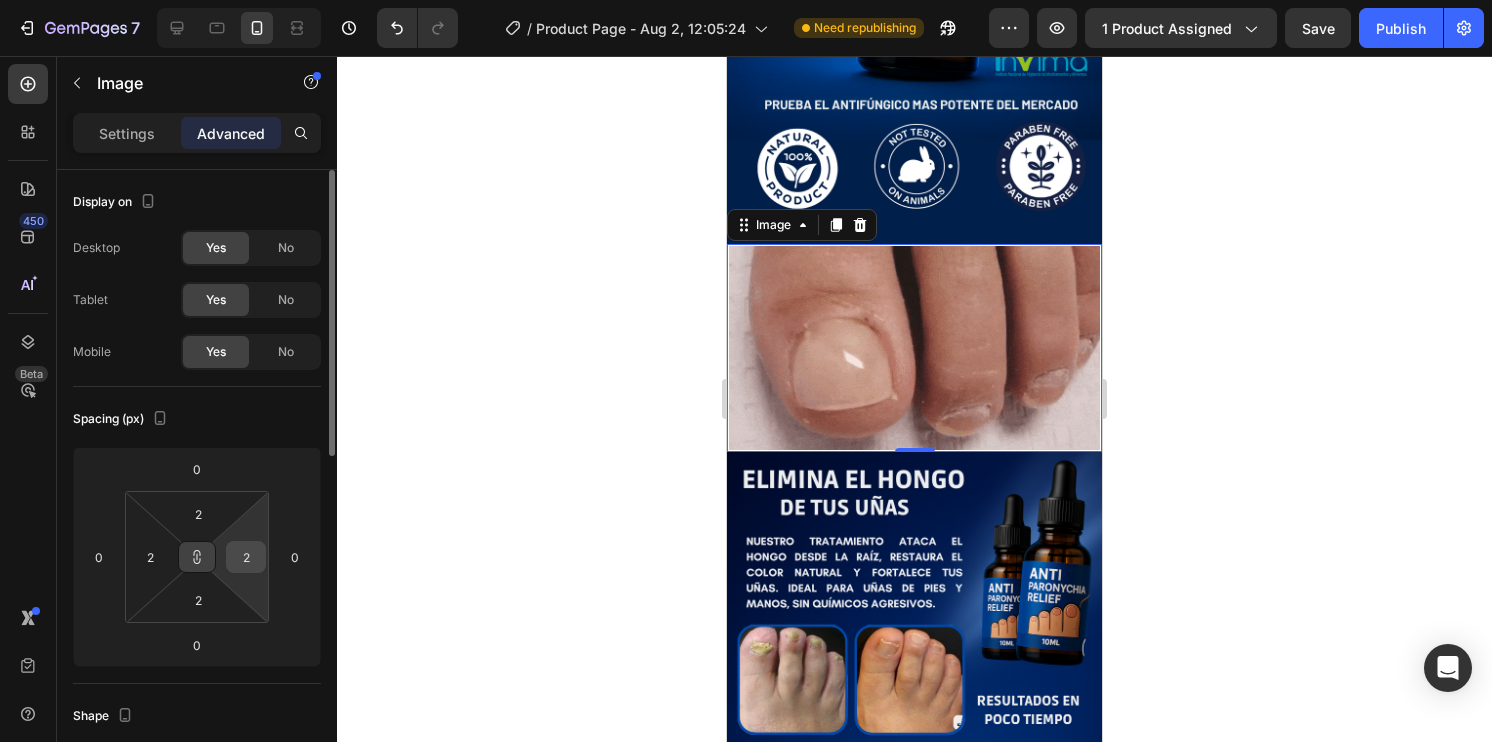 click on "2" at bounding box center [246, 557] 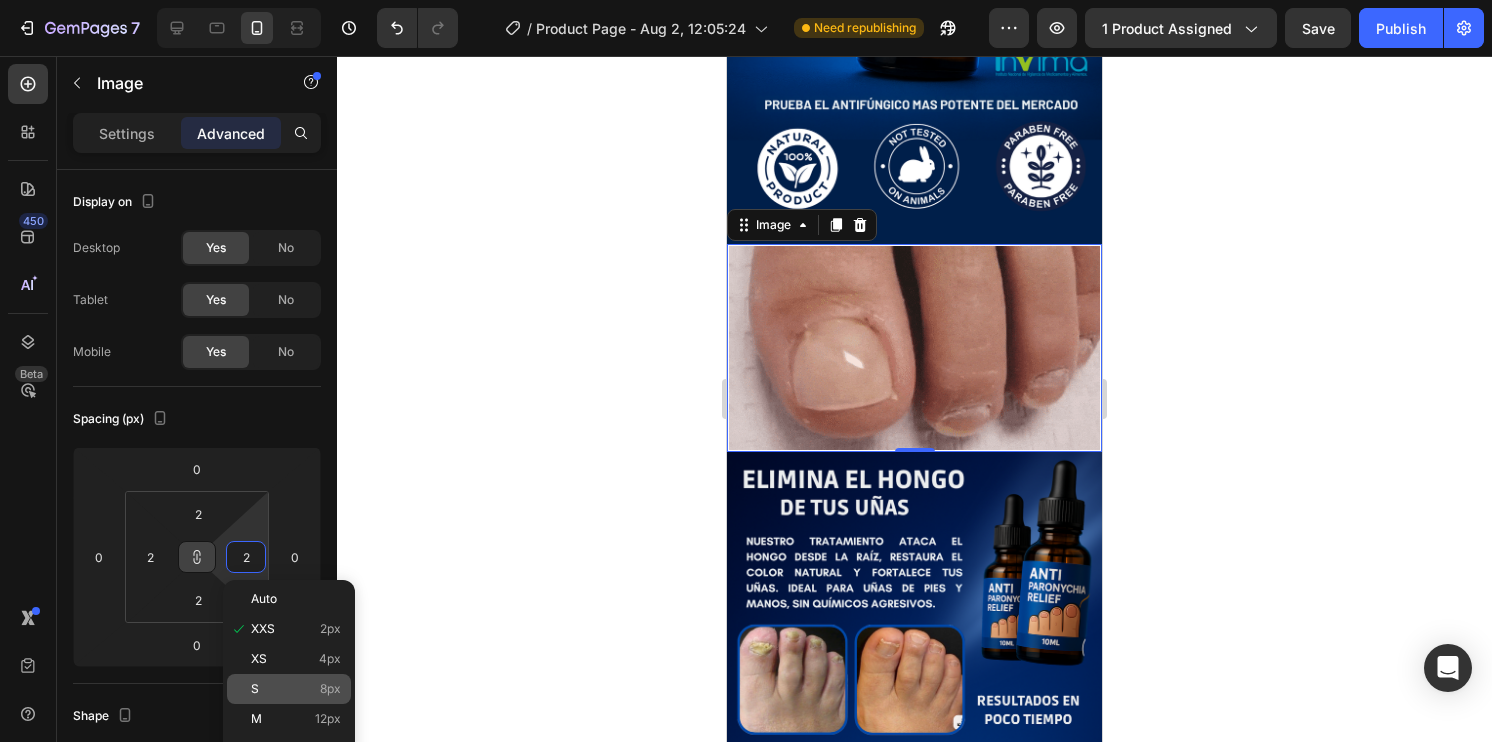 click on "S 8px" 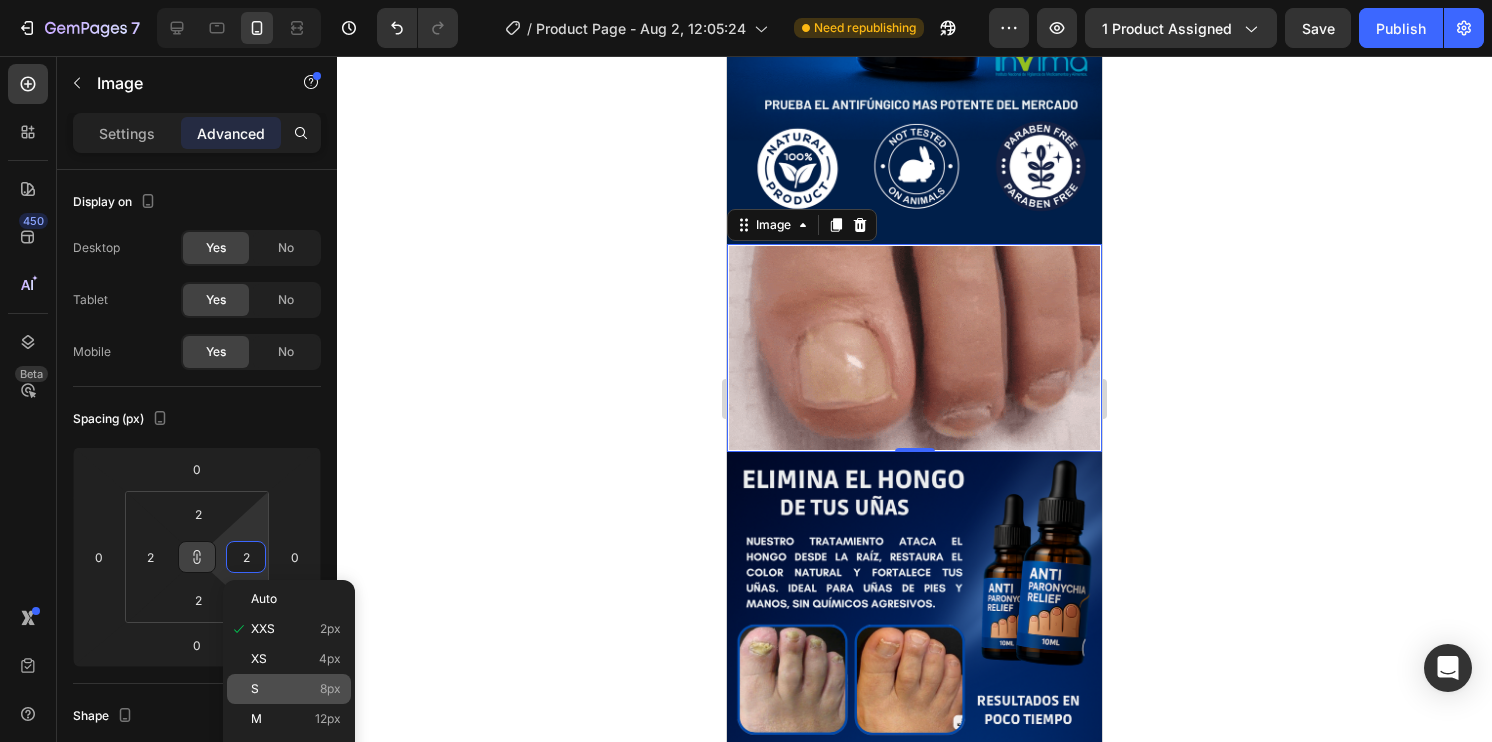 type on "8" 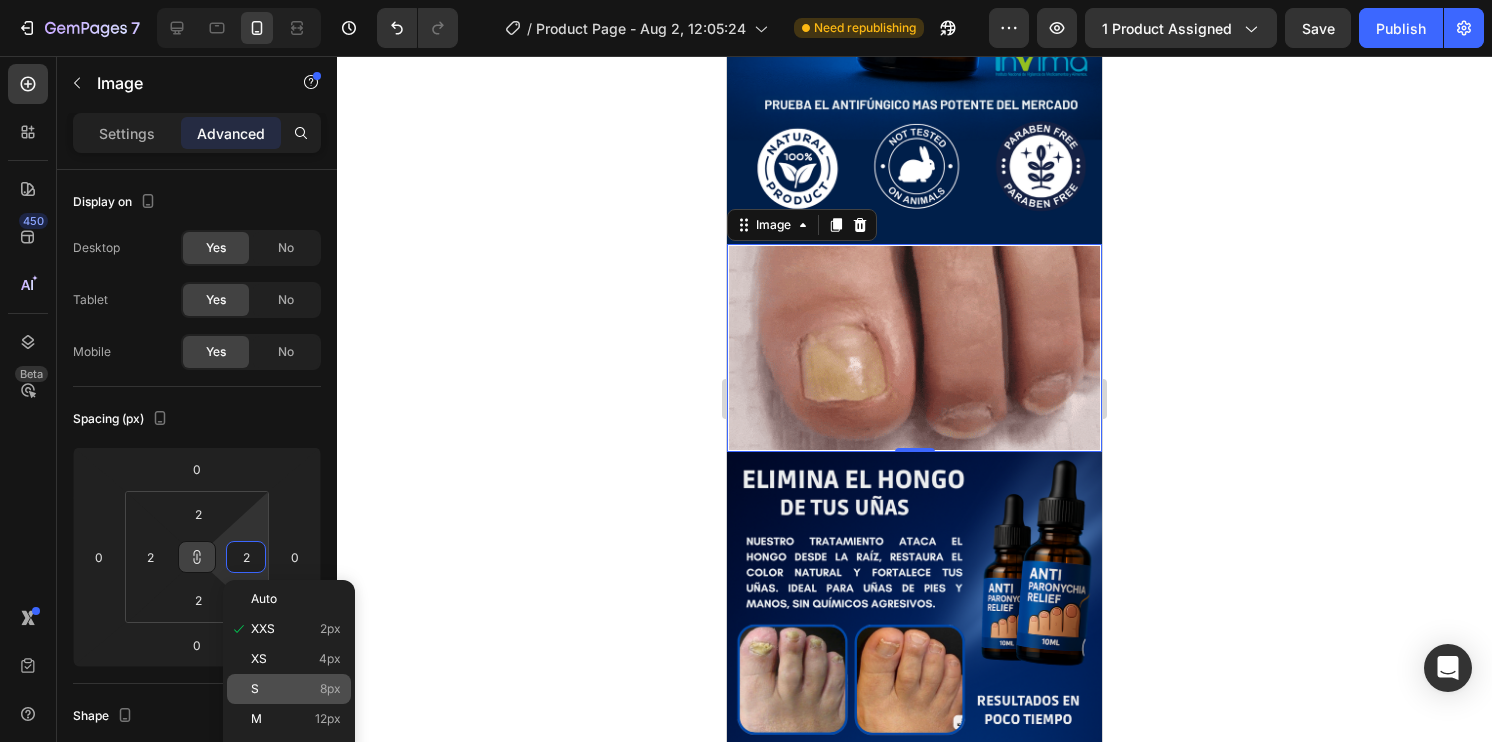type on "8" 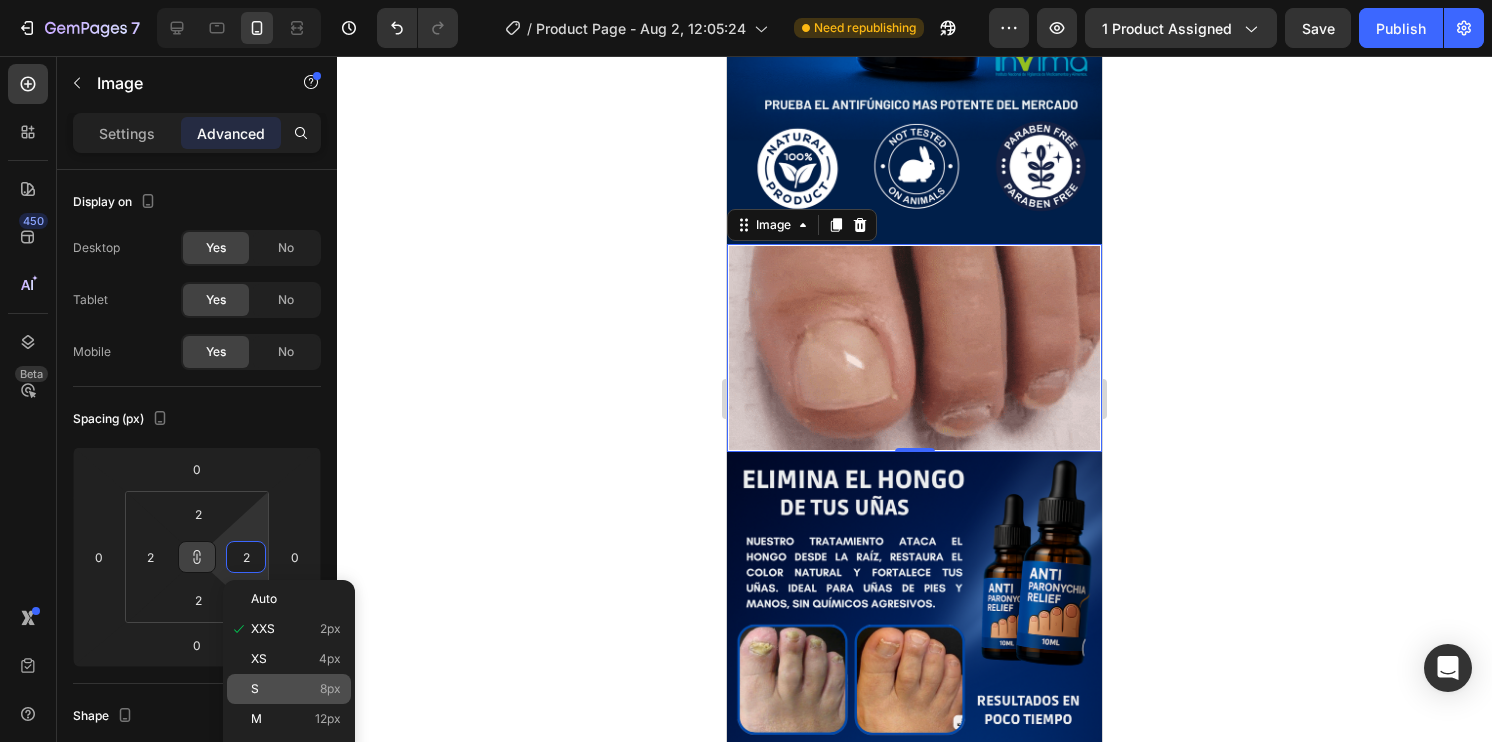 type on "8" 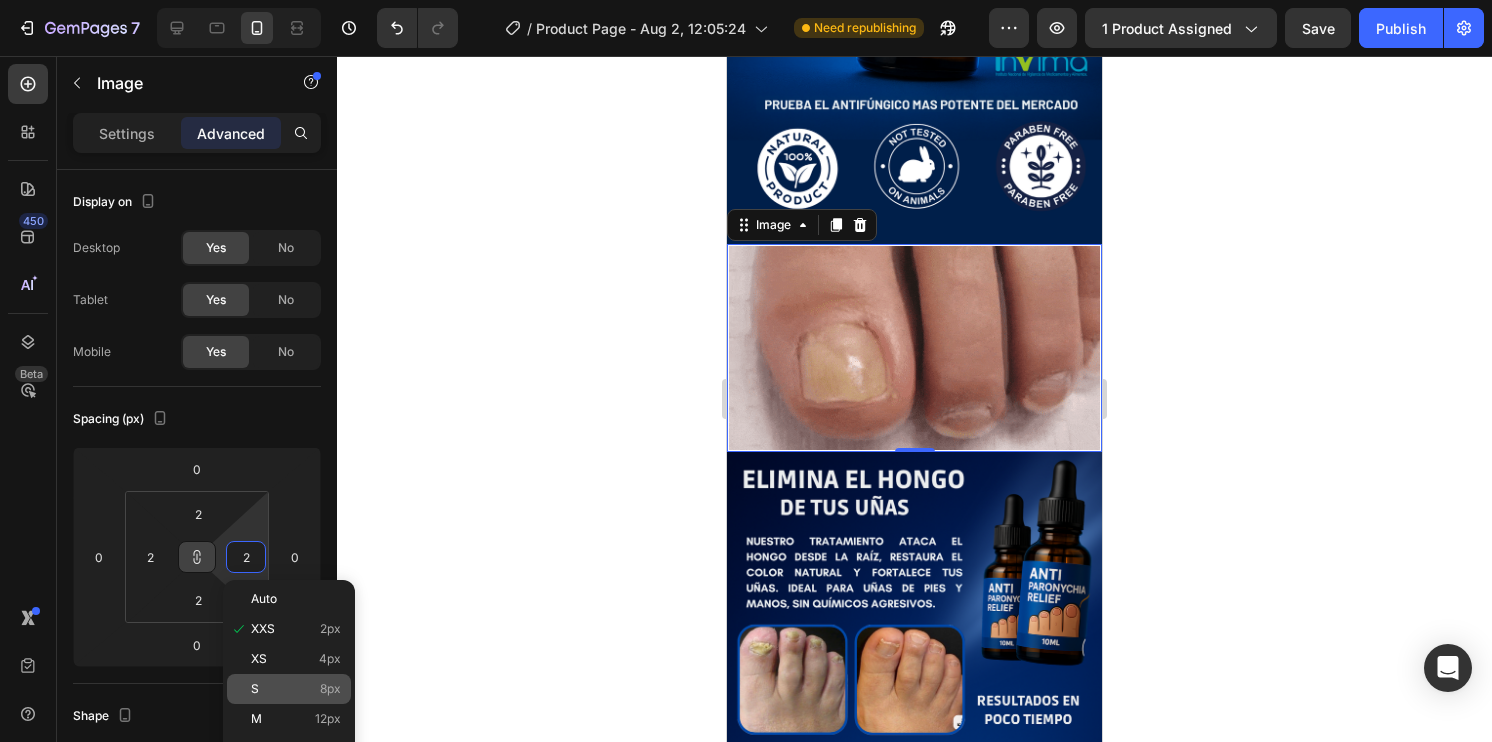 type on "8" 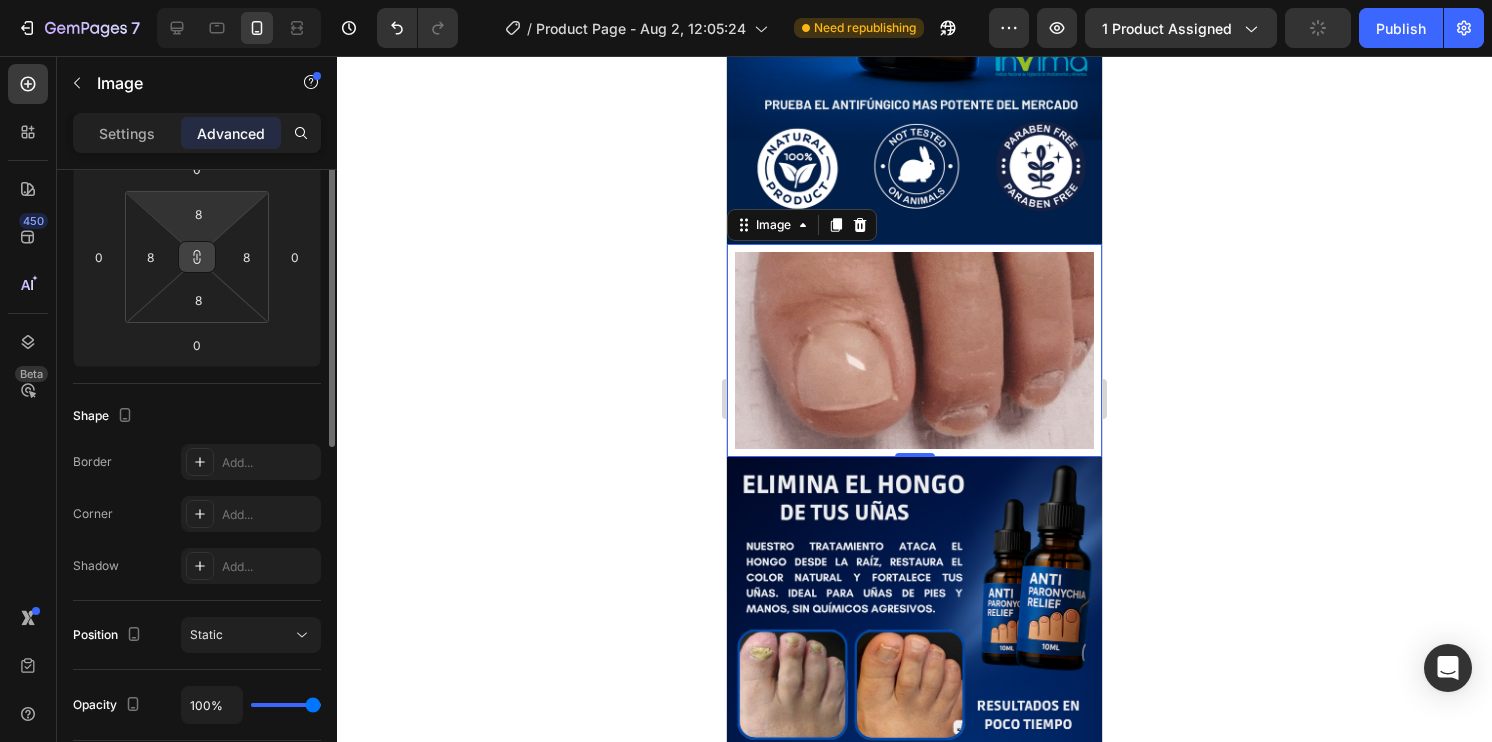 scroll, scrollTop: 100, scrollLeft: 0, axis: vertical 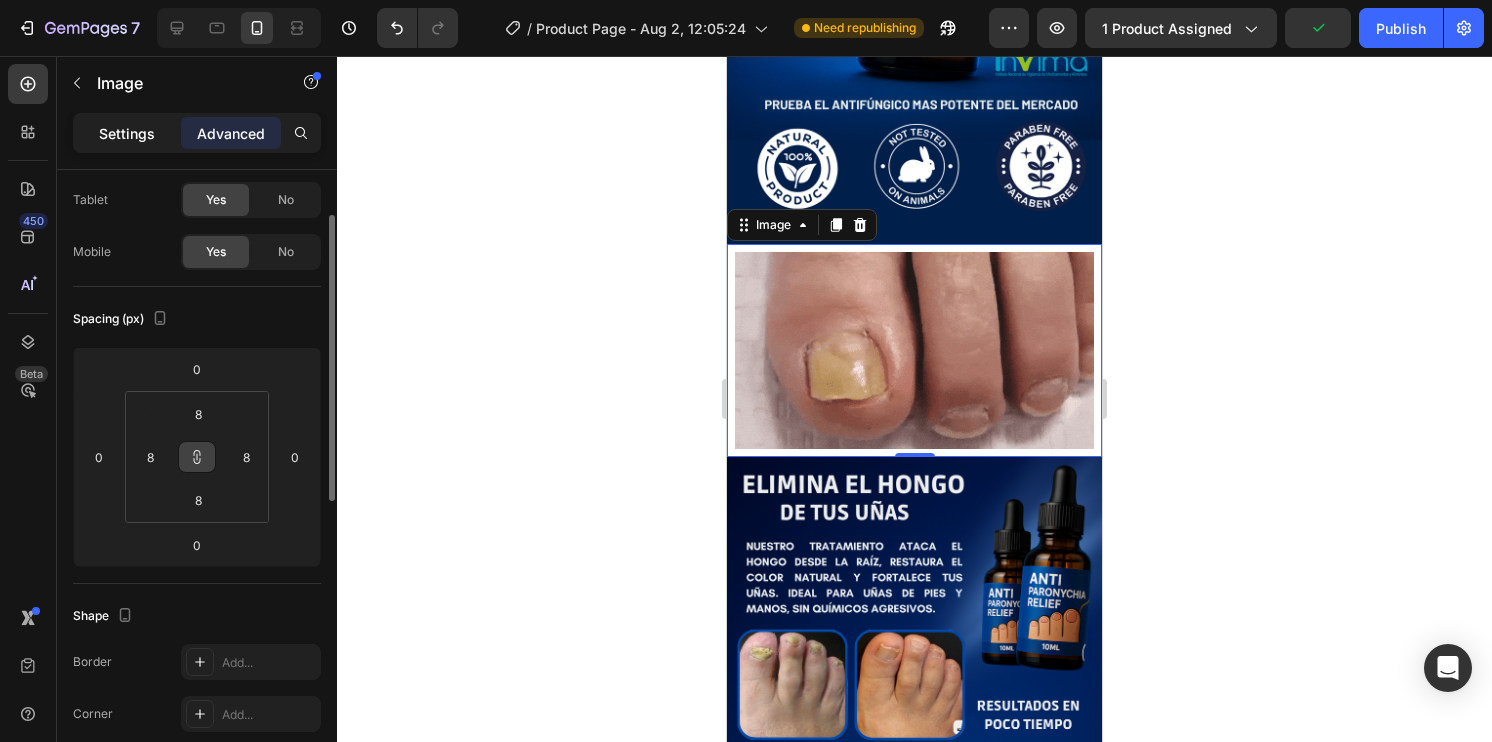 click on "Settings" 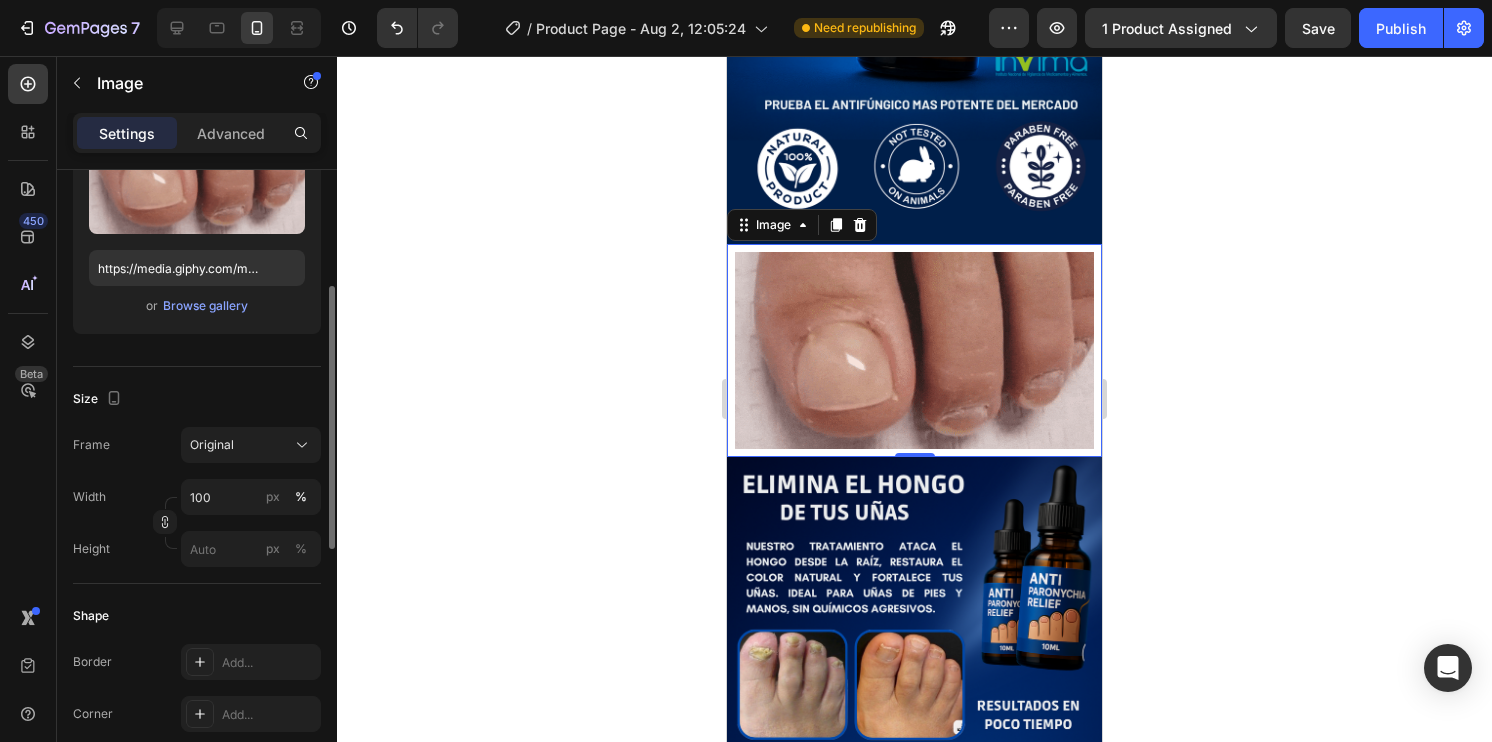 scroll, scrollTop: 579, scrollLeft: 0, axis: vertical 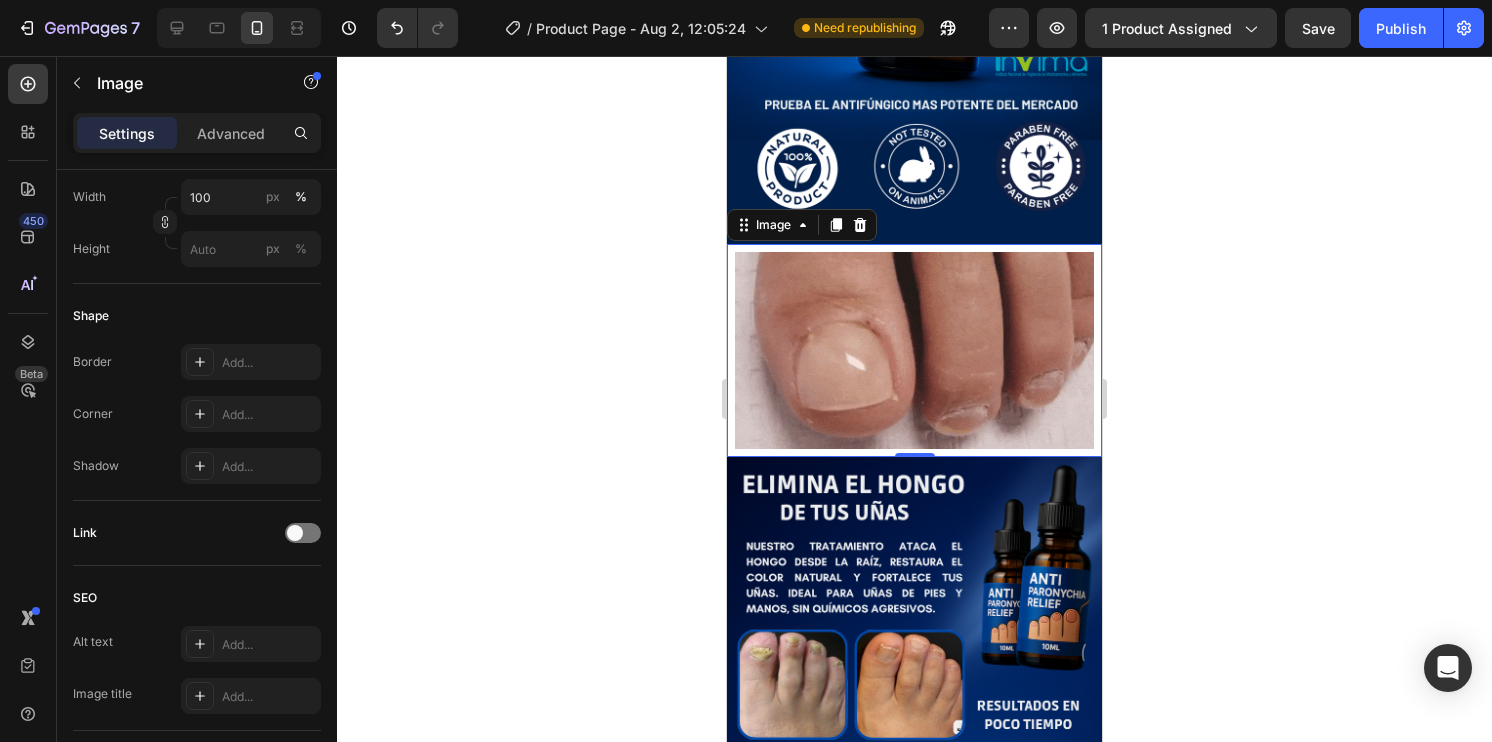 click at bounding box center (914, 350) 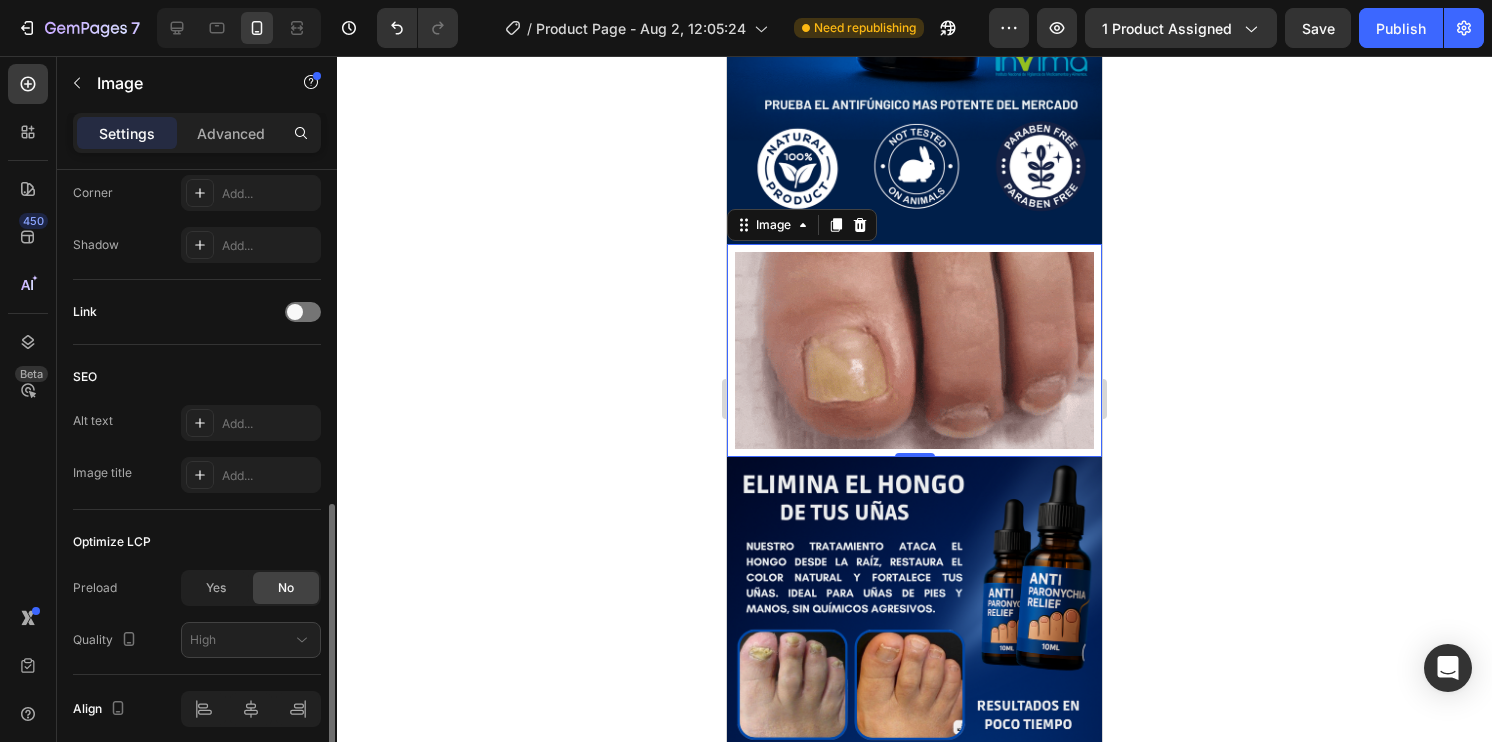 scroll, scrollTop: 879, scrollLeft: 0, axis: vertical 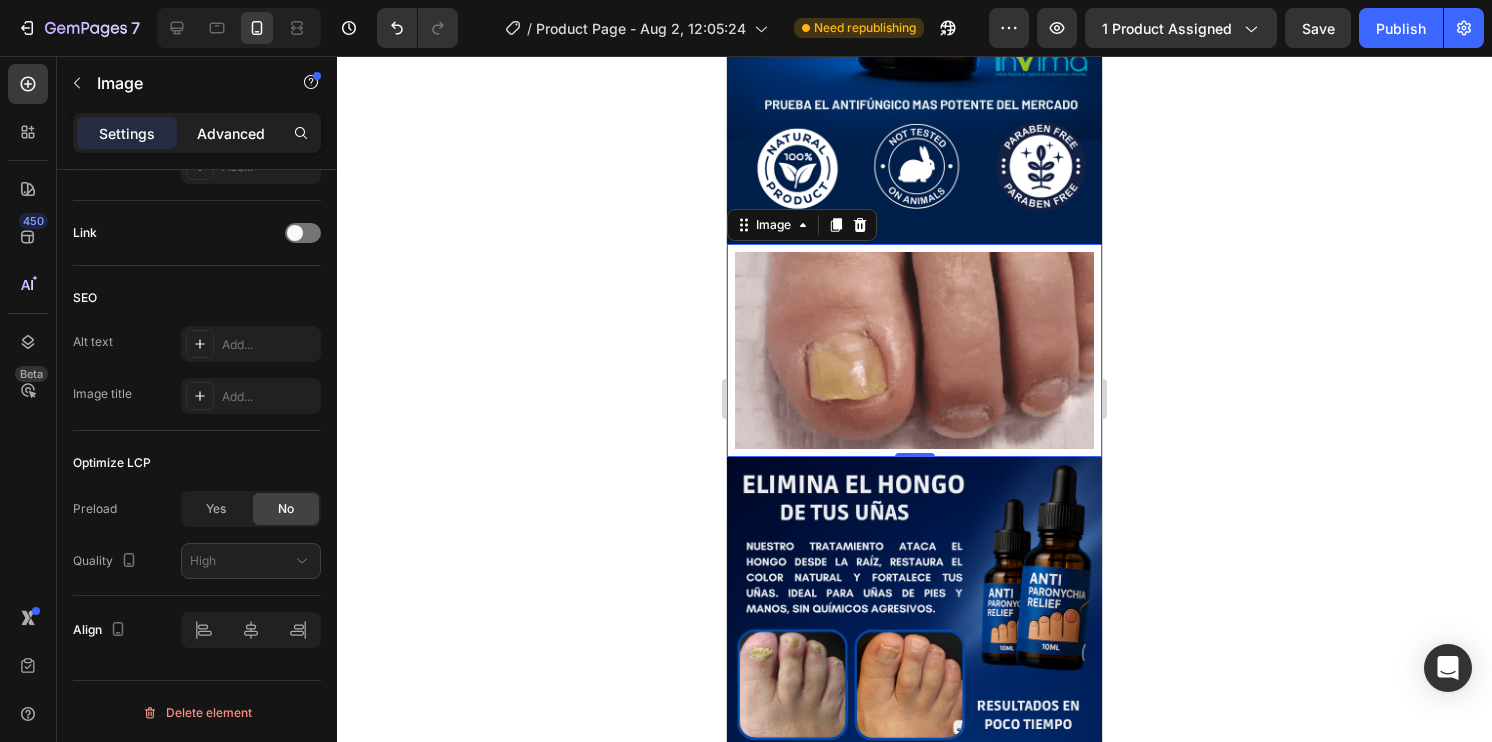 click on "Advanced" at bounding box center [231, 133] 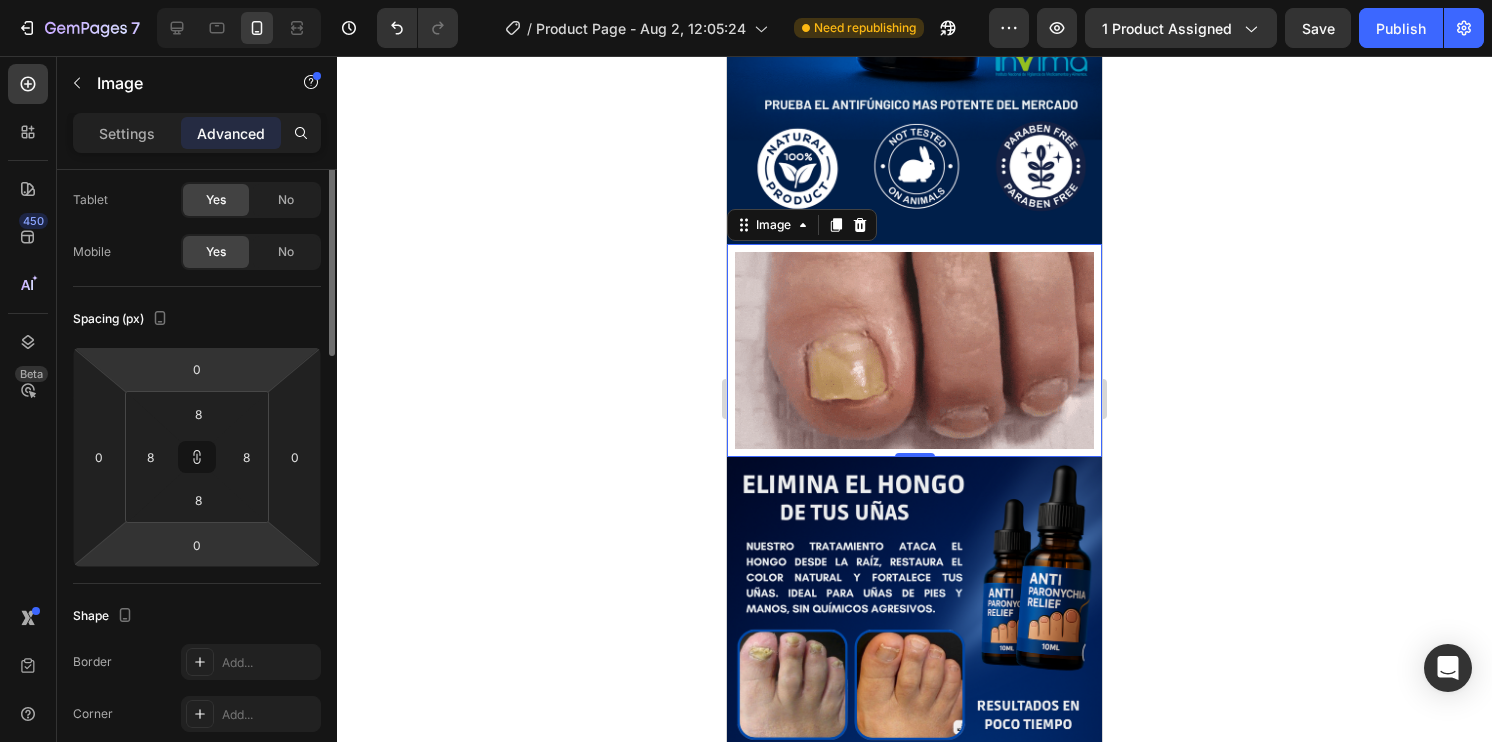 scroll, scrollTop: 0, scrollLeft: 0, axis: both 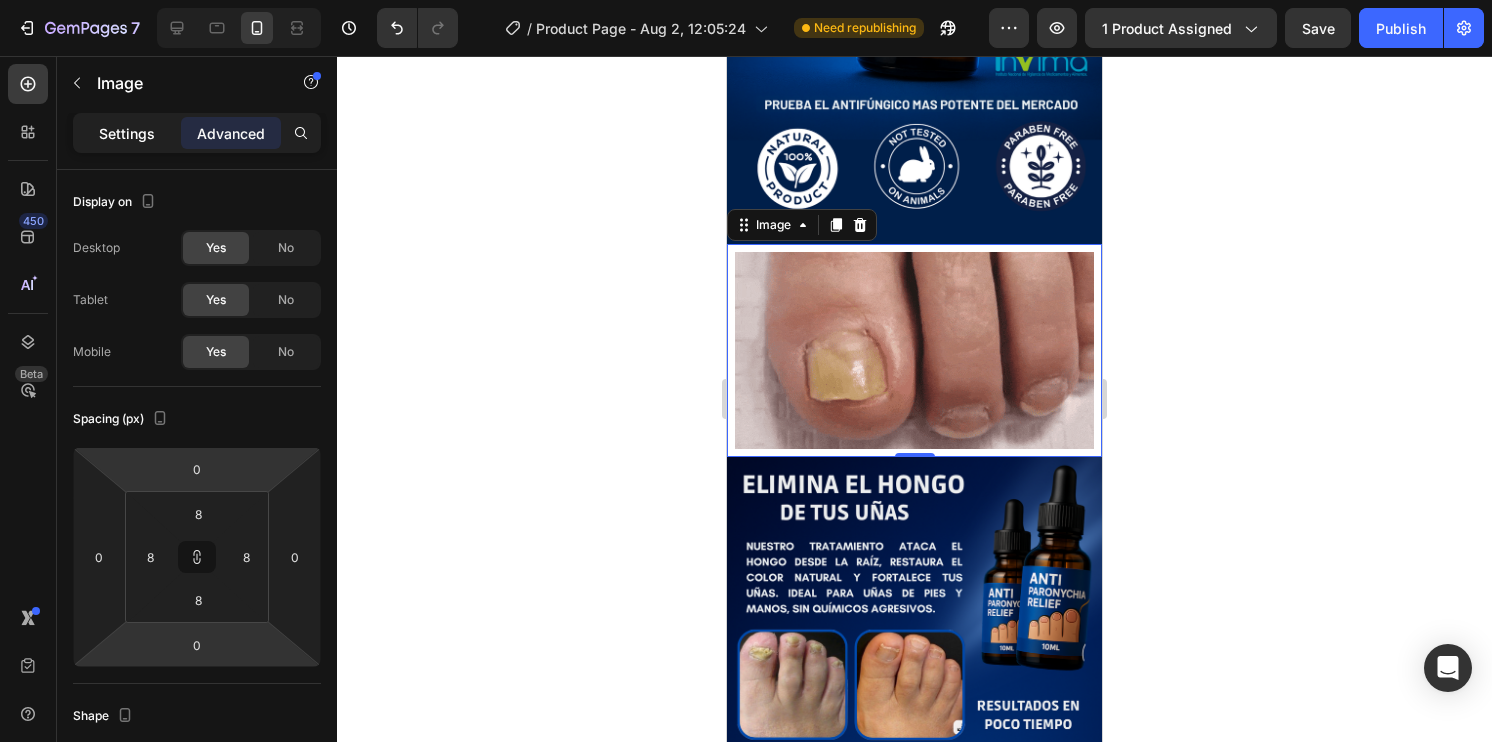 click on "Settings" at bounding box center [127, 133] 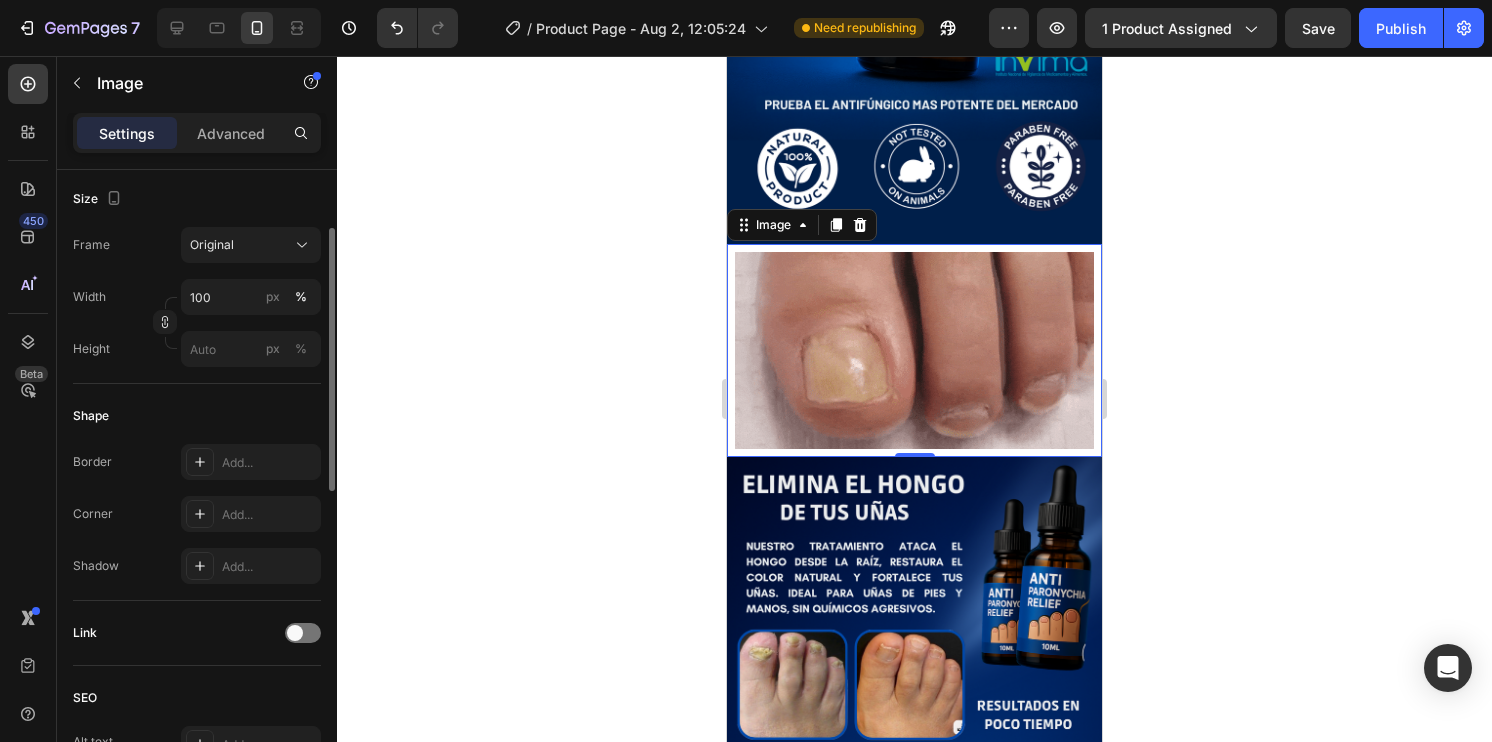 scroll, scrollTop: 279, scrollLeft: 0, axis: vertical 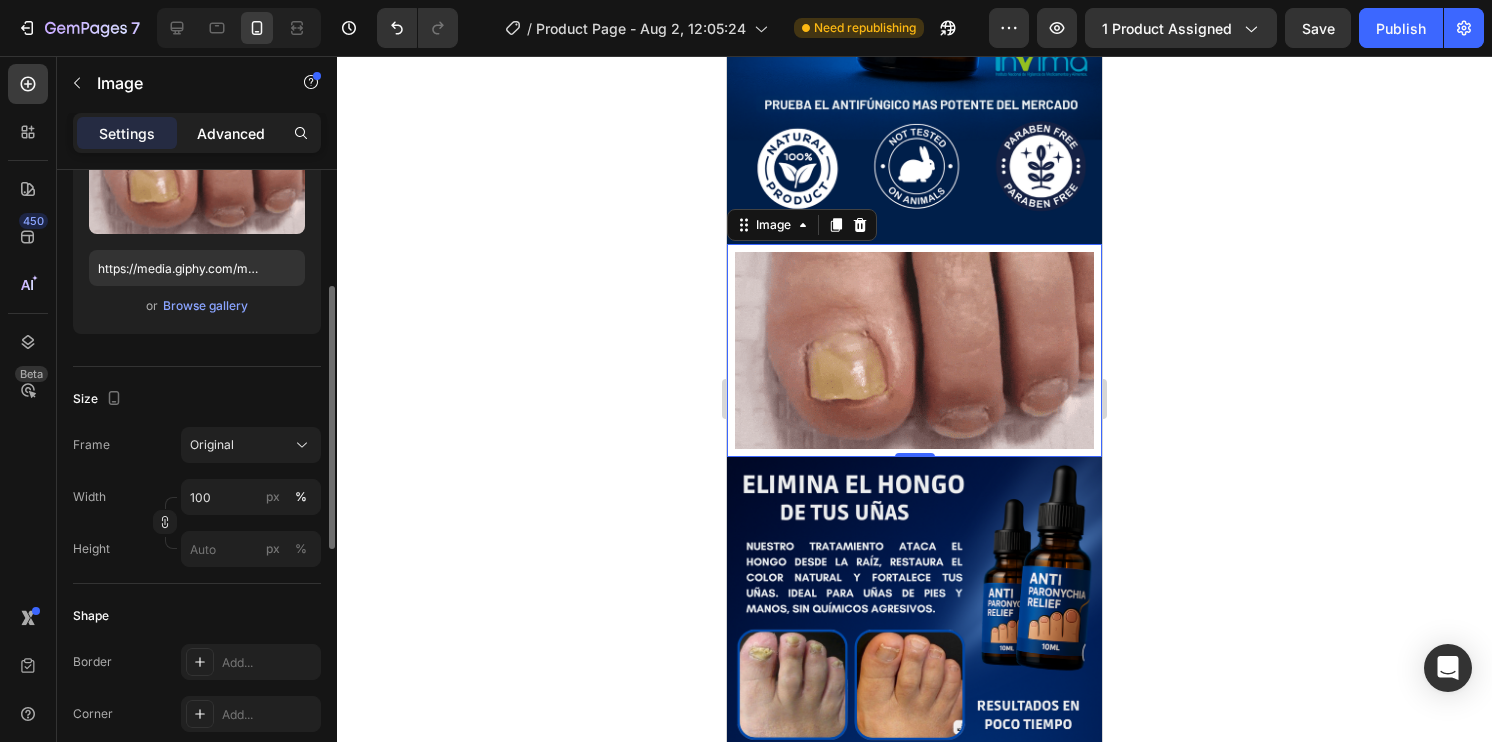 click on "Advanced" at bounding box center [231, 133] 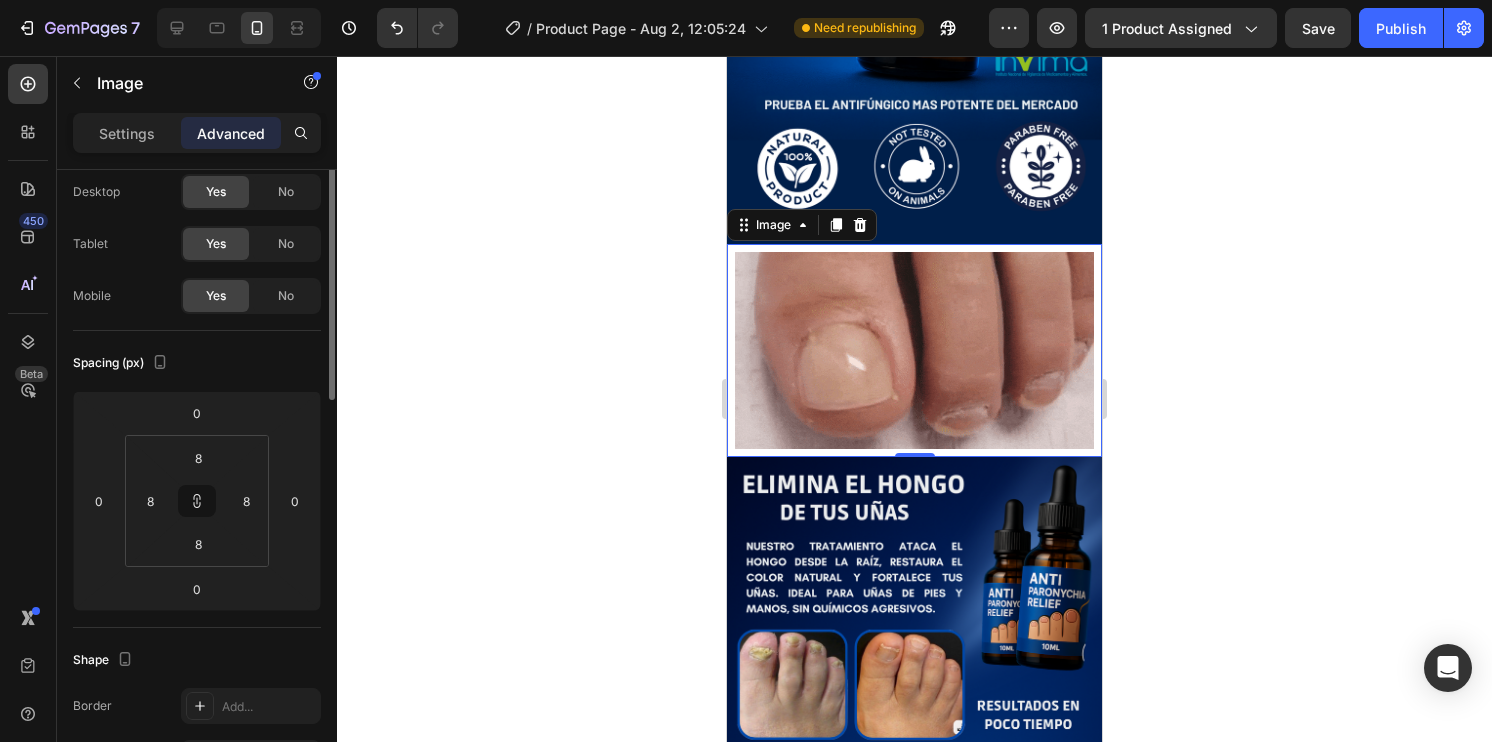 scroll, scrollTop: 0, scrollLeft: 0, axis: both 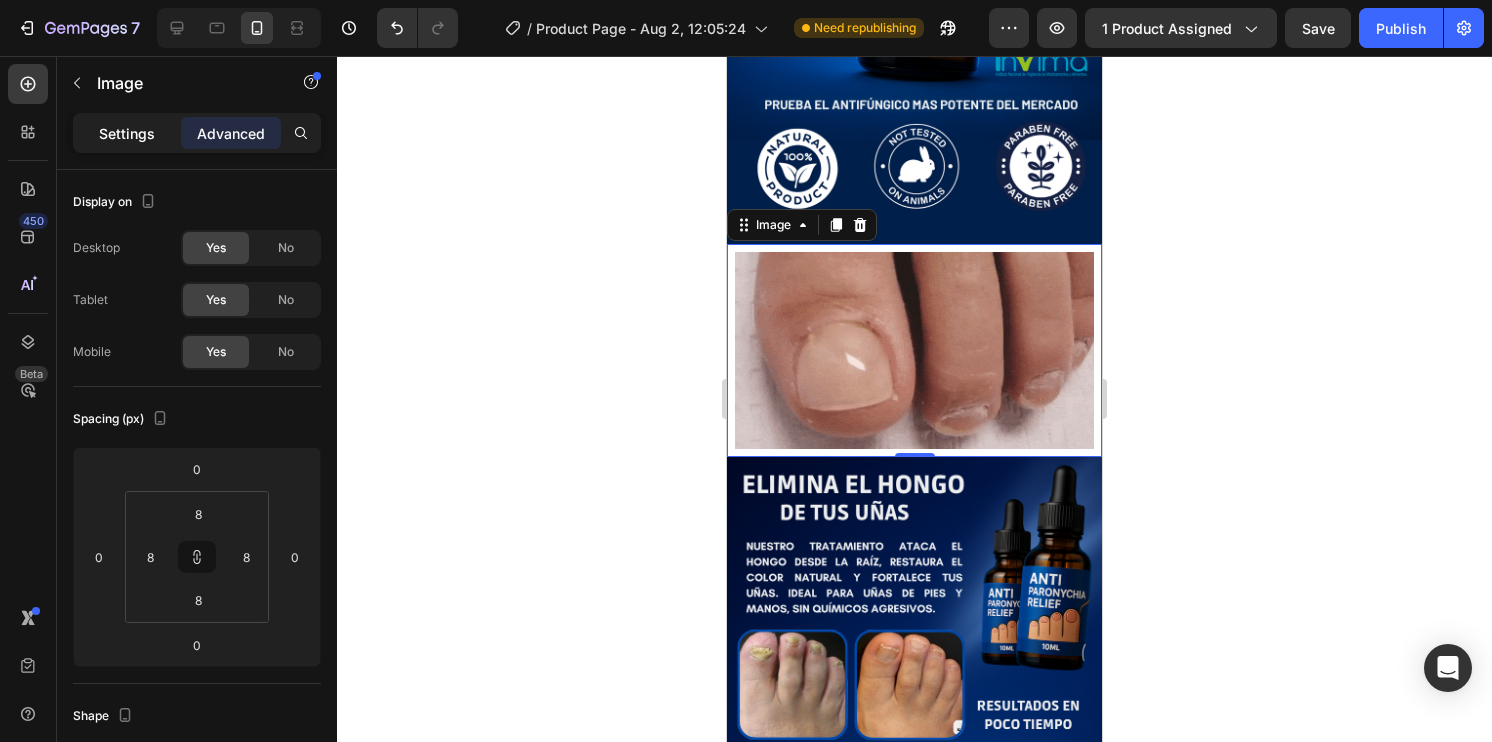 click on "Settings" at bounding box center [127, 133] 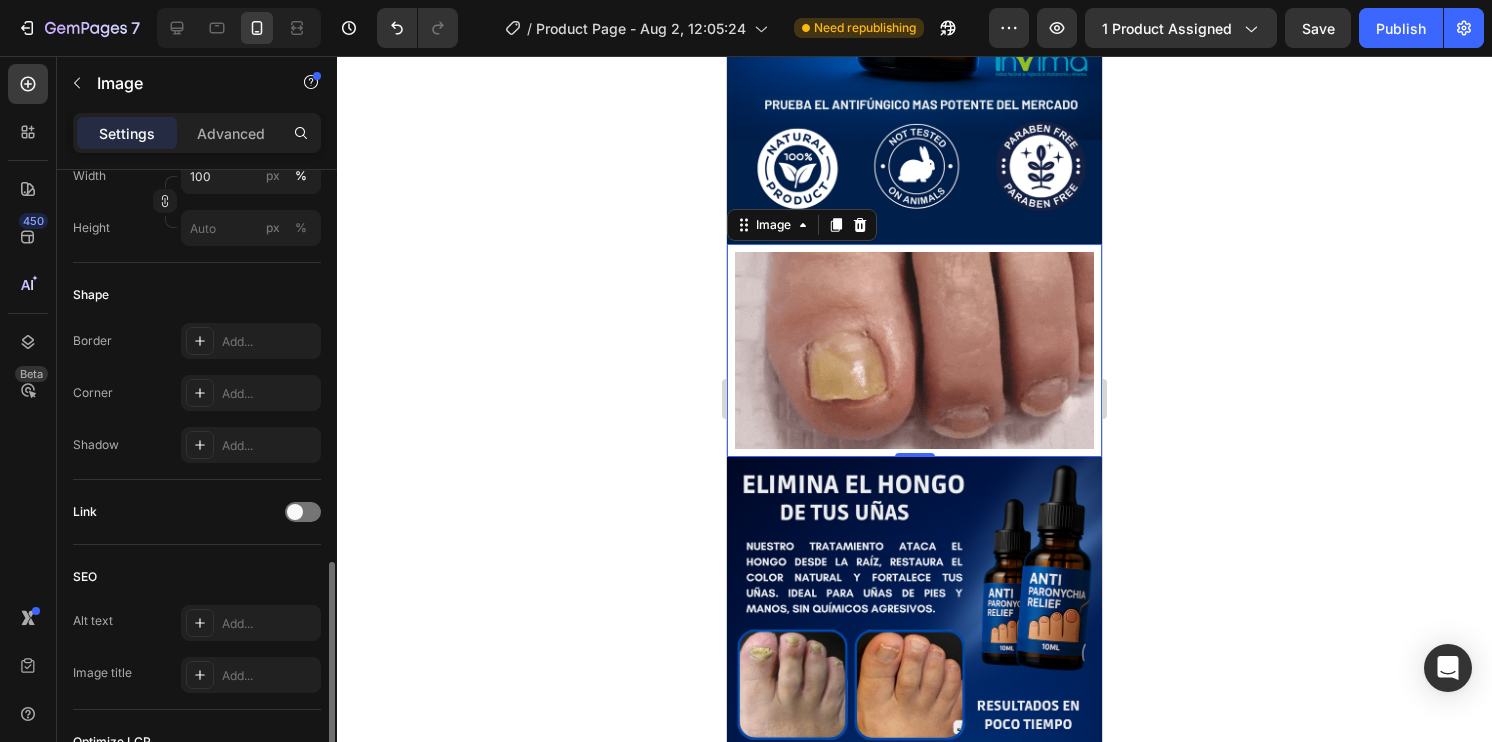 scroll, scrollTop: 700, scrollLeft: 0, axis: vertical 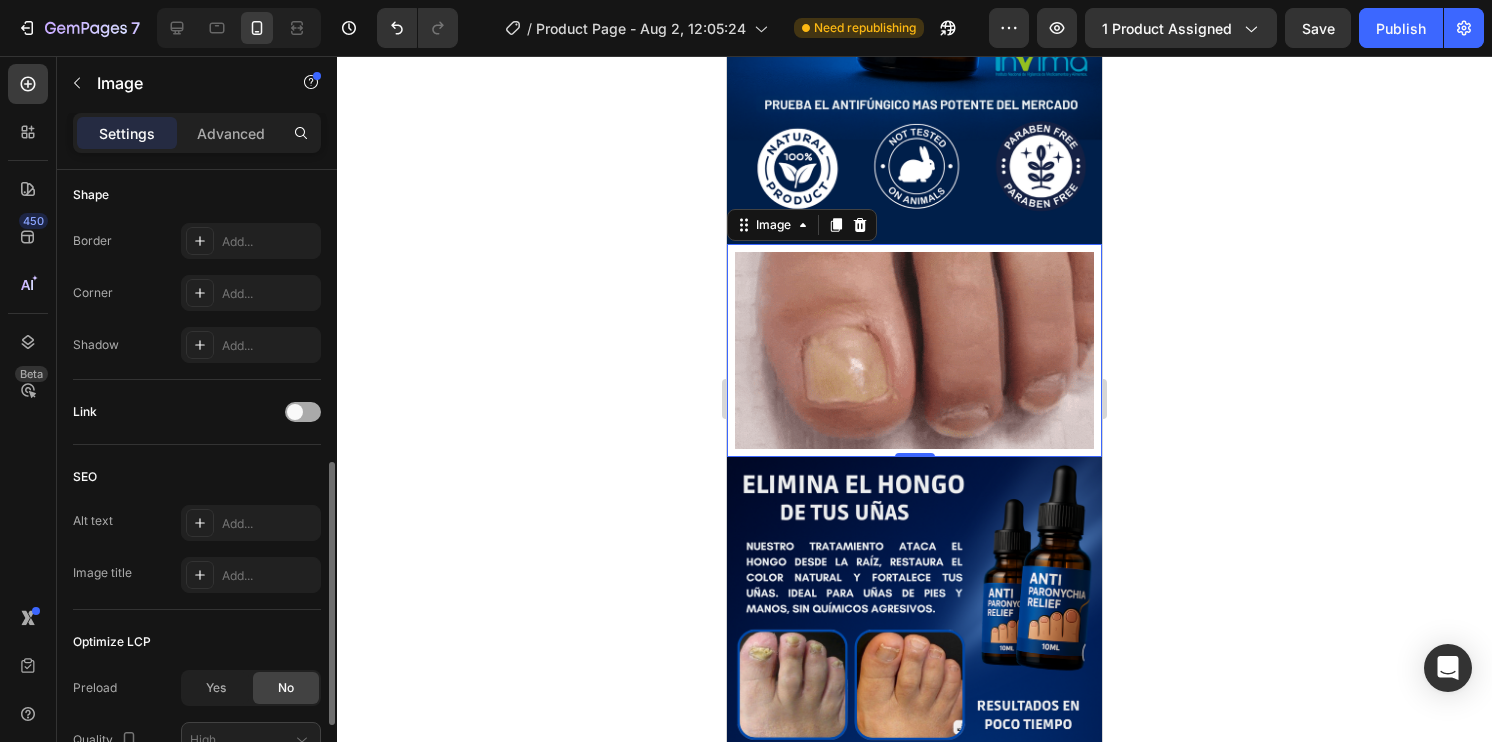click at bounding box center (295, 412) 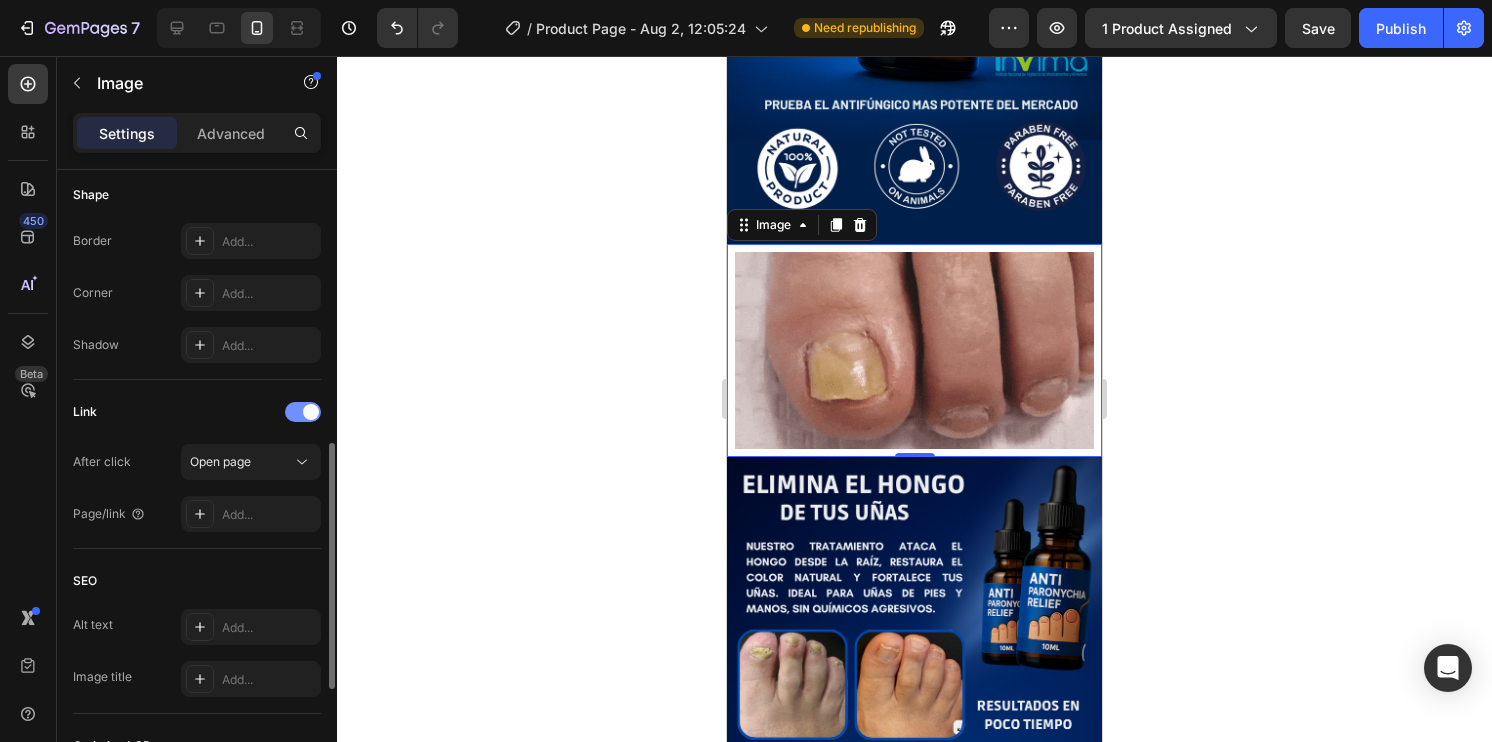 click at bounding box center (311, 412) 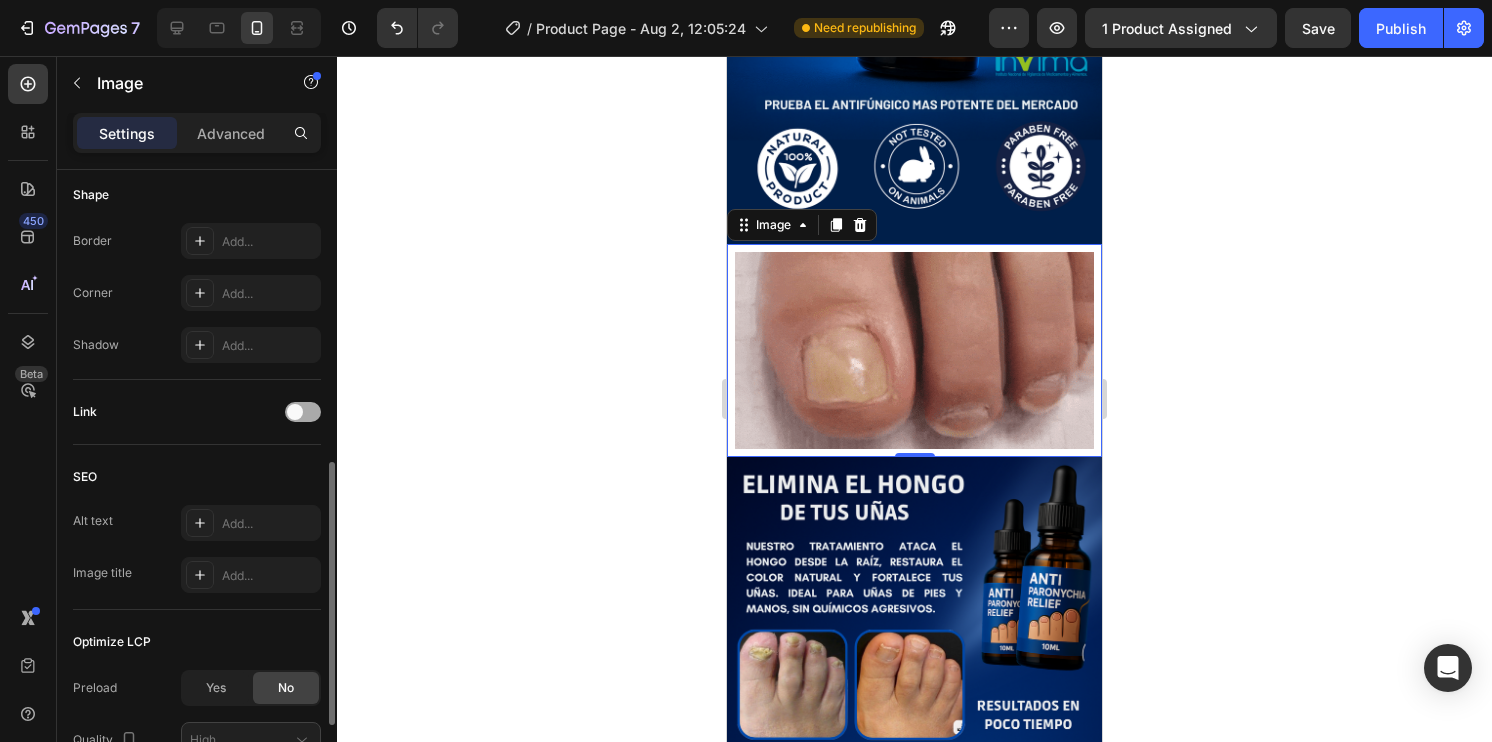 click at bounding box center [295, 412] 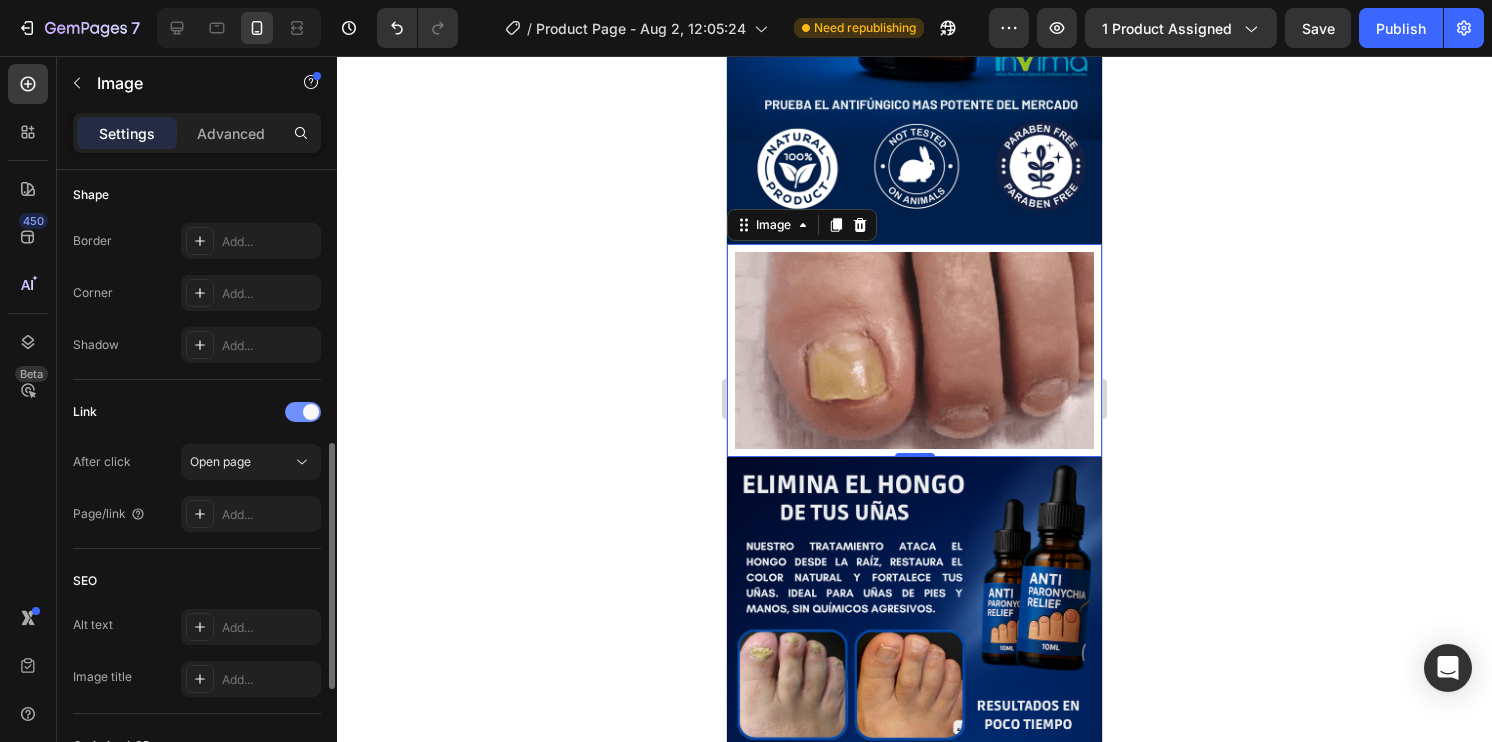 click at bounding box center (311, 412) 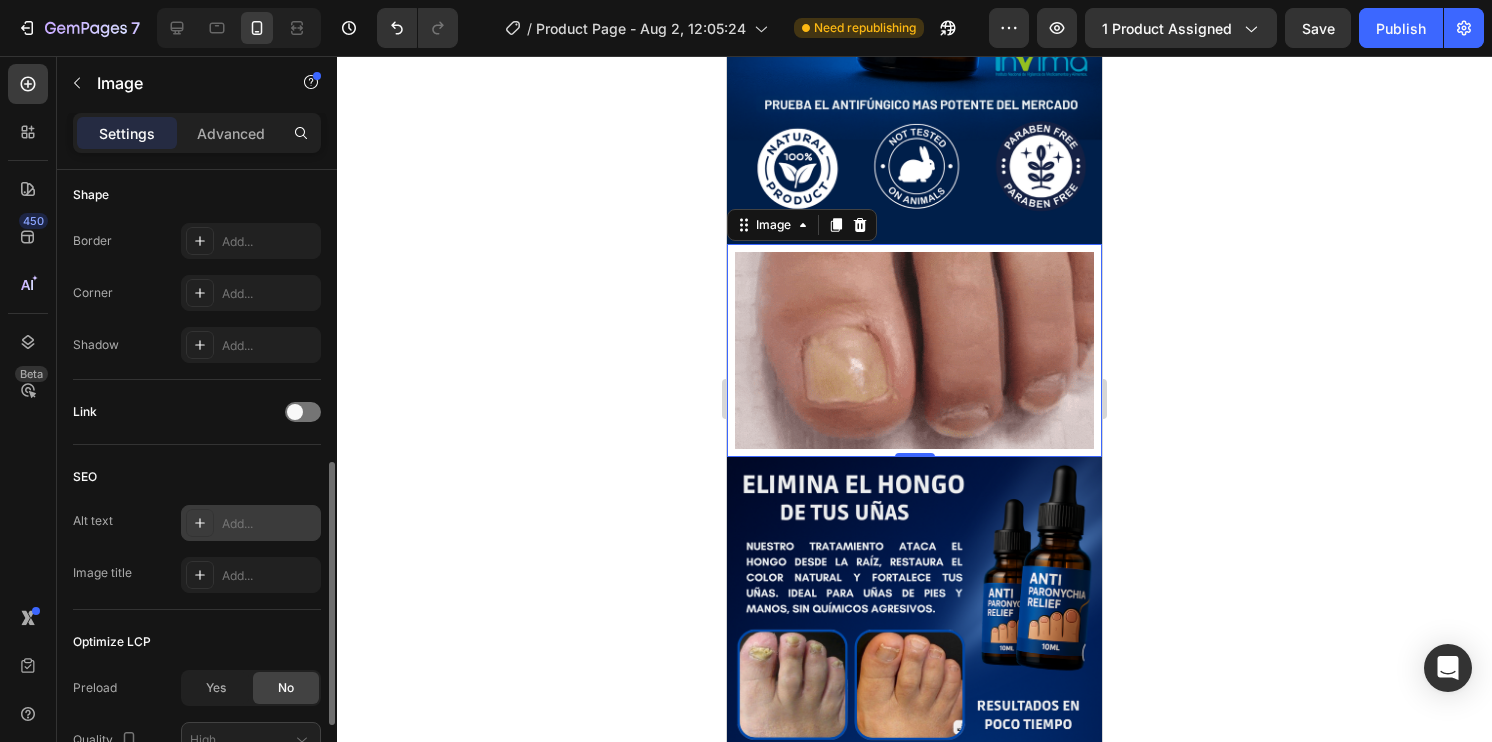 scroll, scrollTop: 879, scrollLeft: 0, axis: vertical 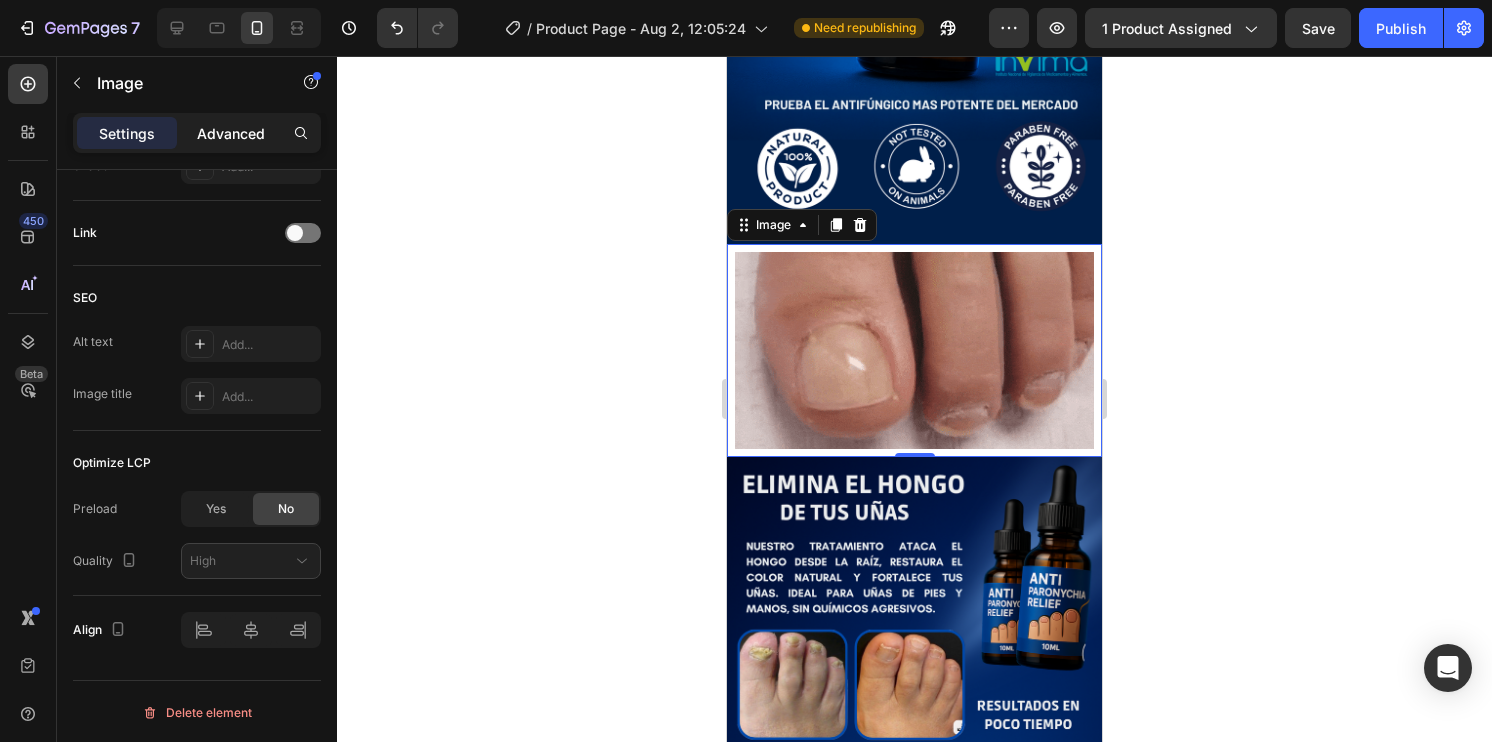 click on "Advanced" at bounding box center [231, 133] 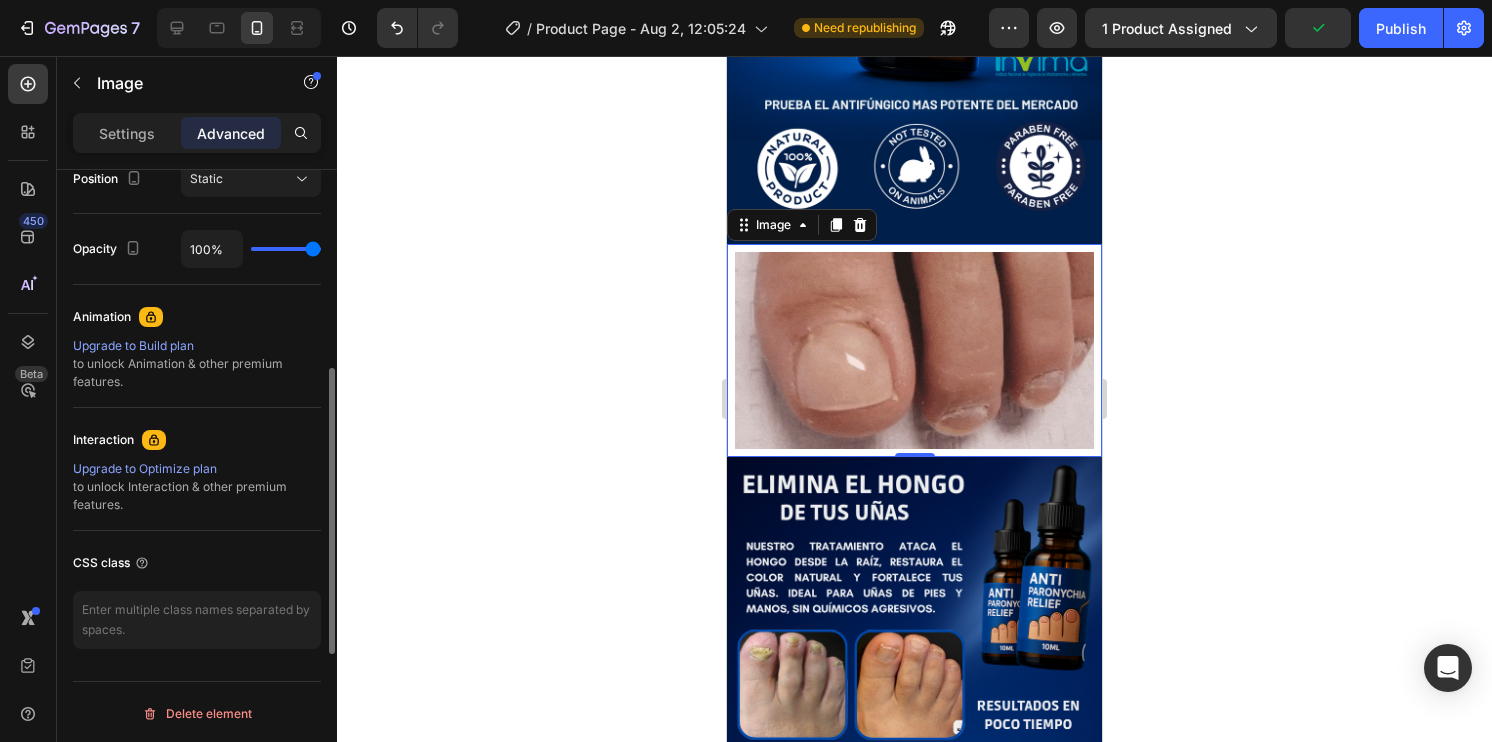 scroll, scrollTop: 656, scrollLeft: 0, axis: vertical 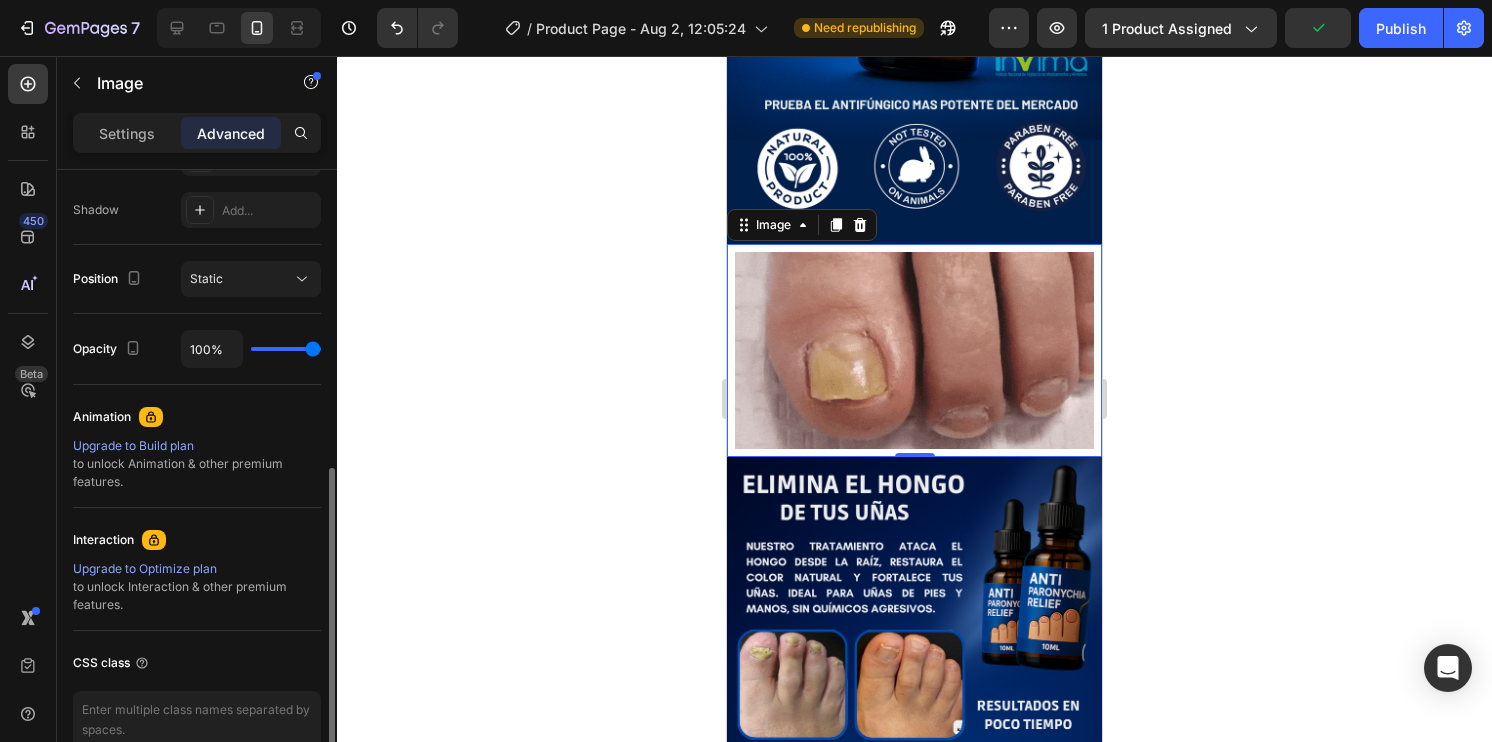type on "93%" 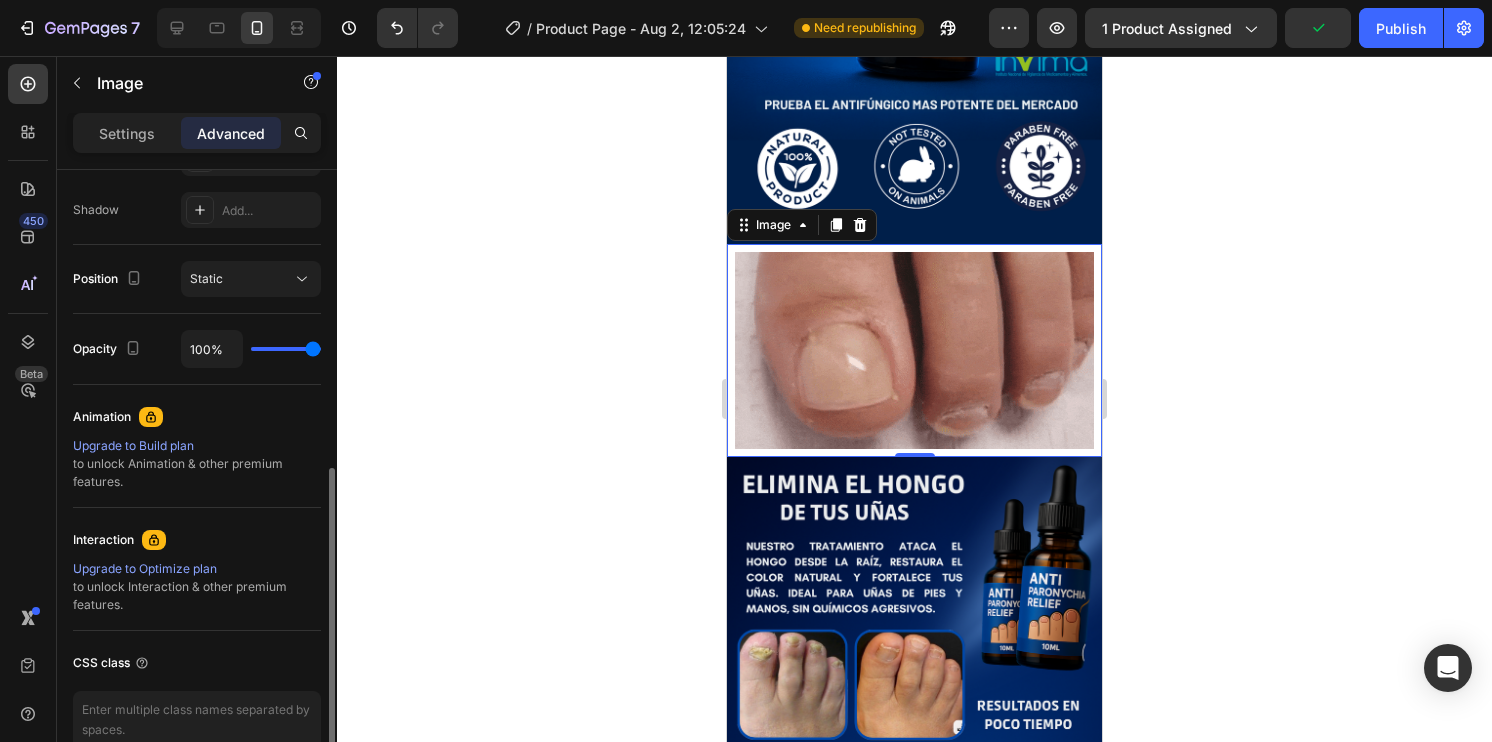 type on "93" 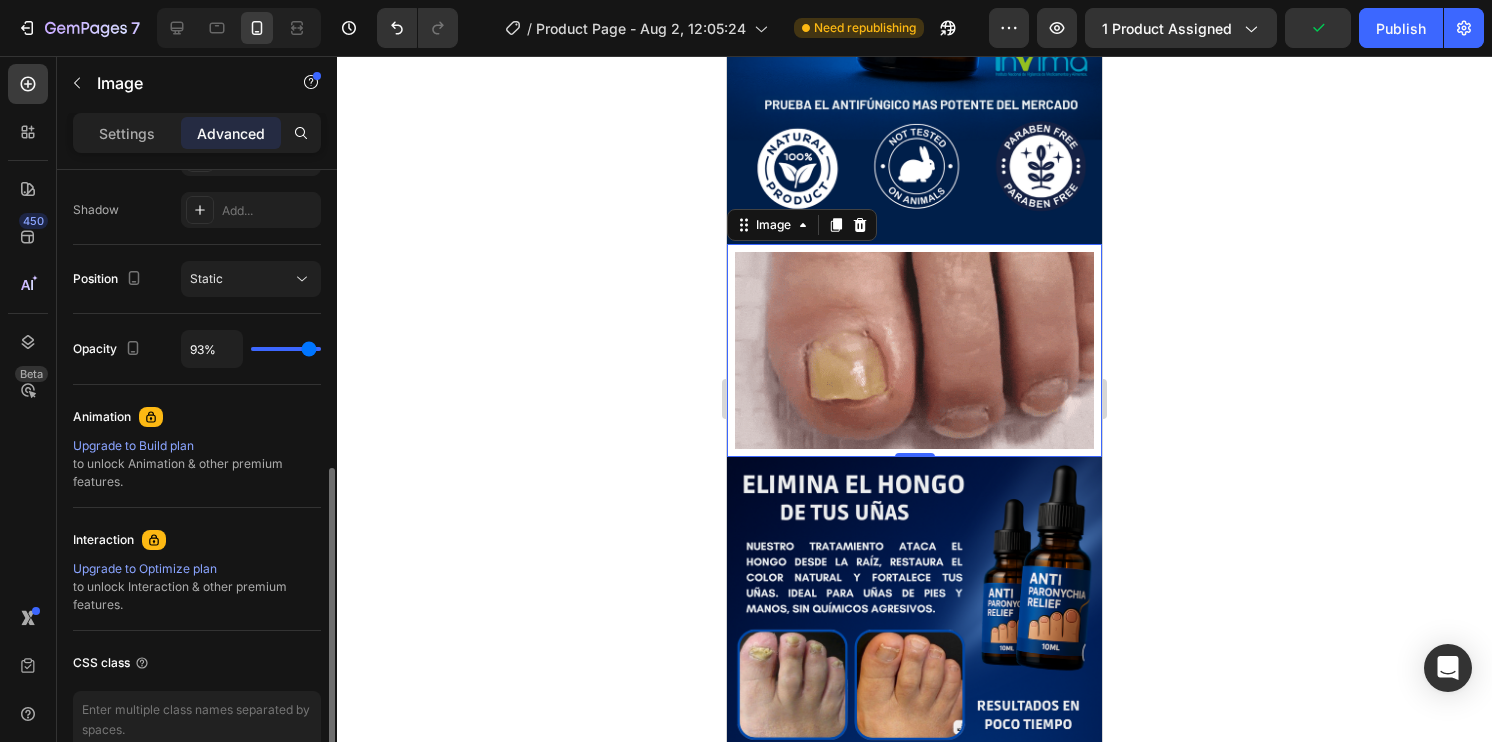 type on "90%" 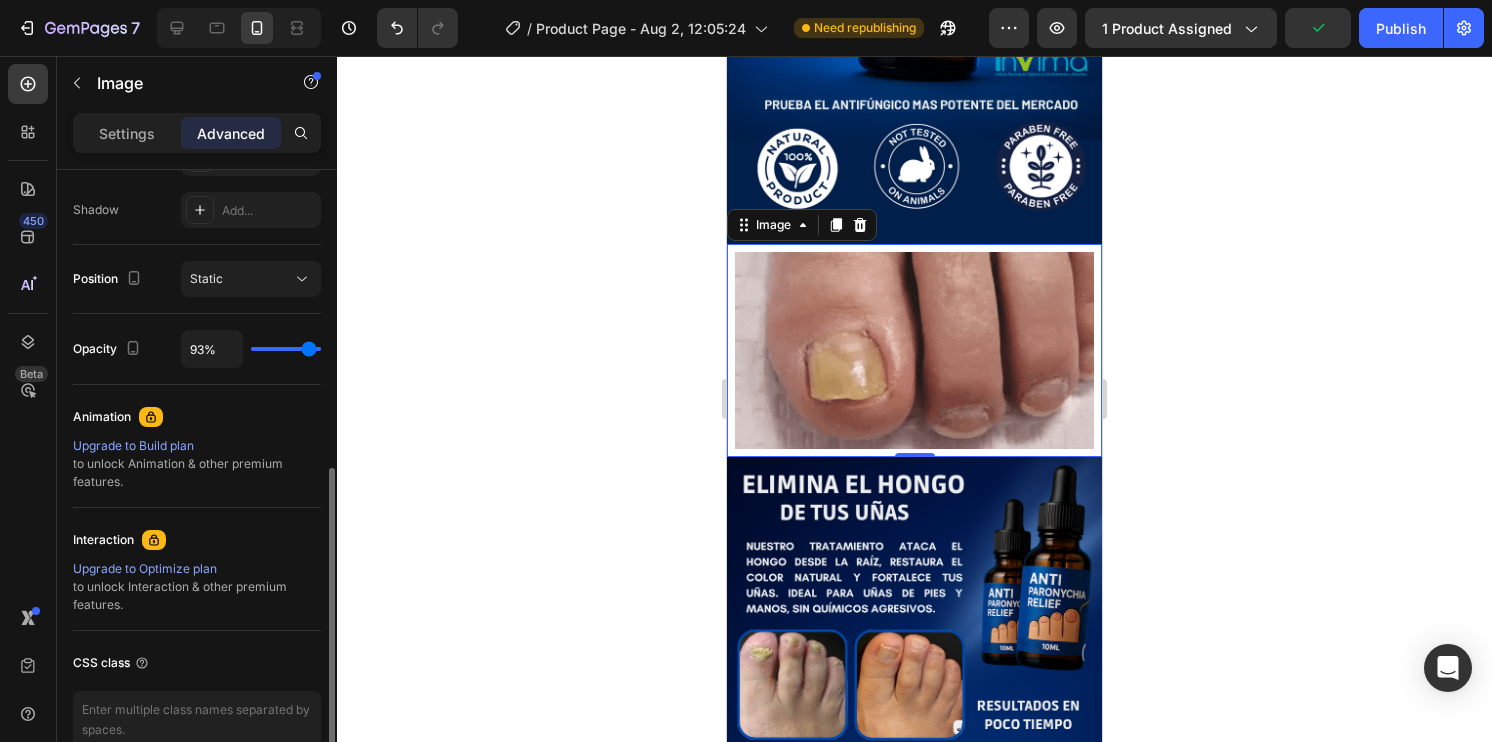 type on "90" 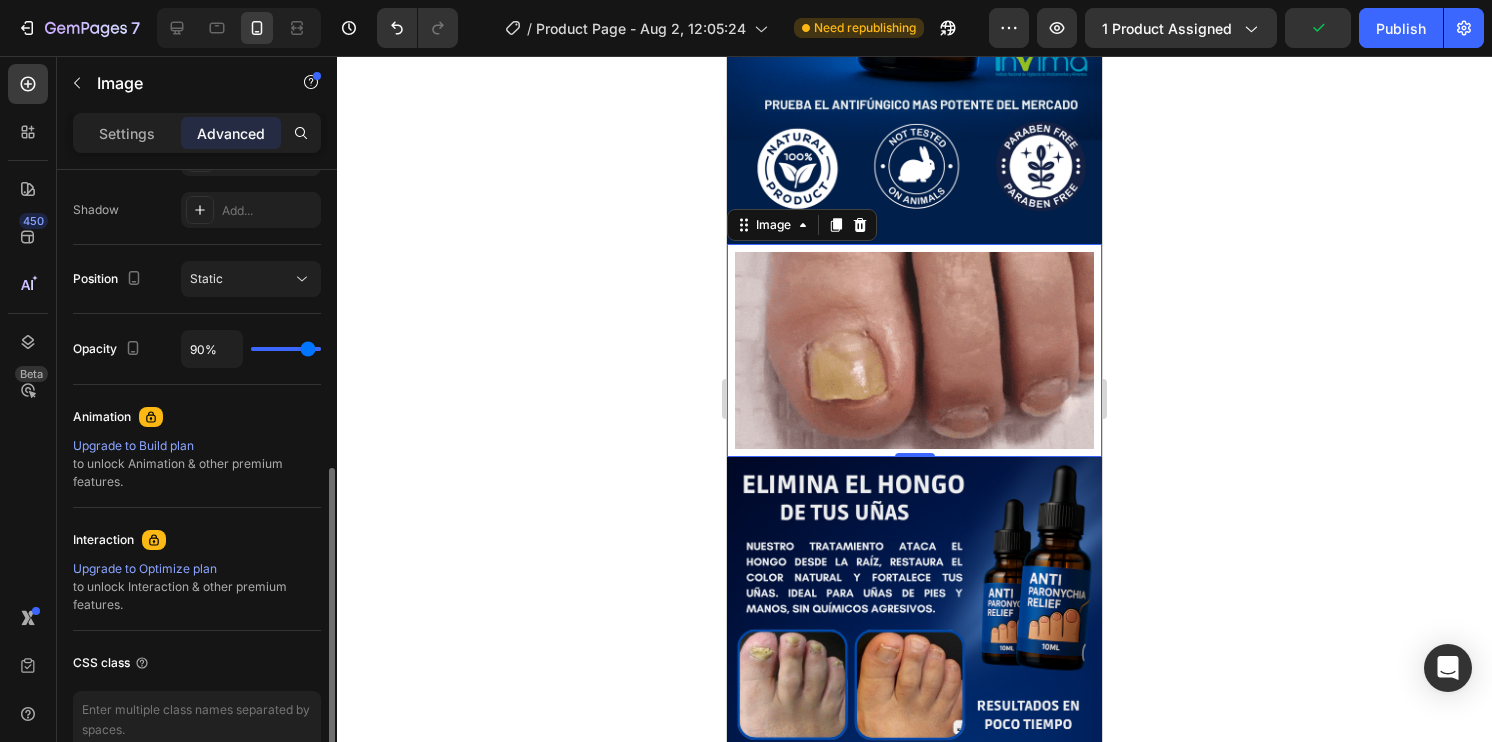 type on "89%" 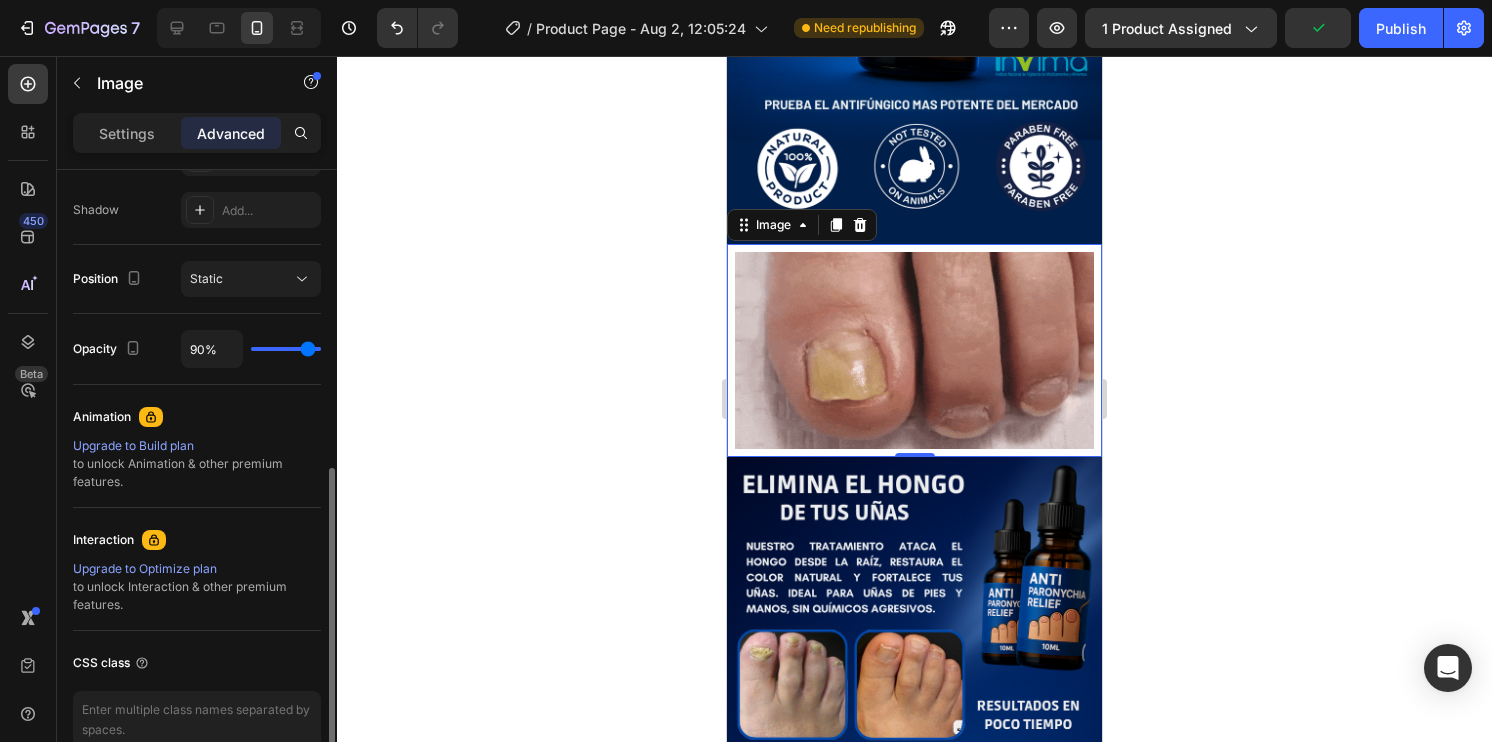 type on "89" 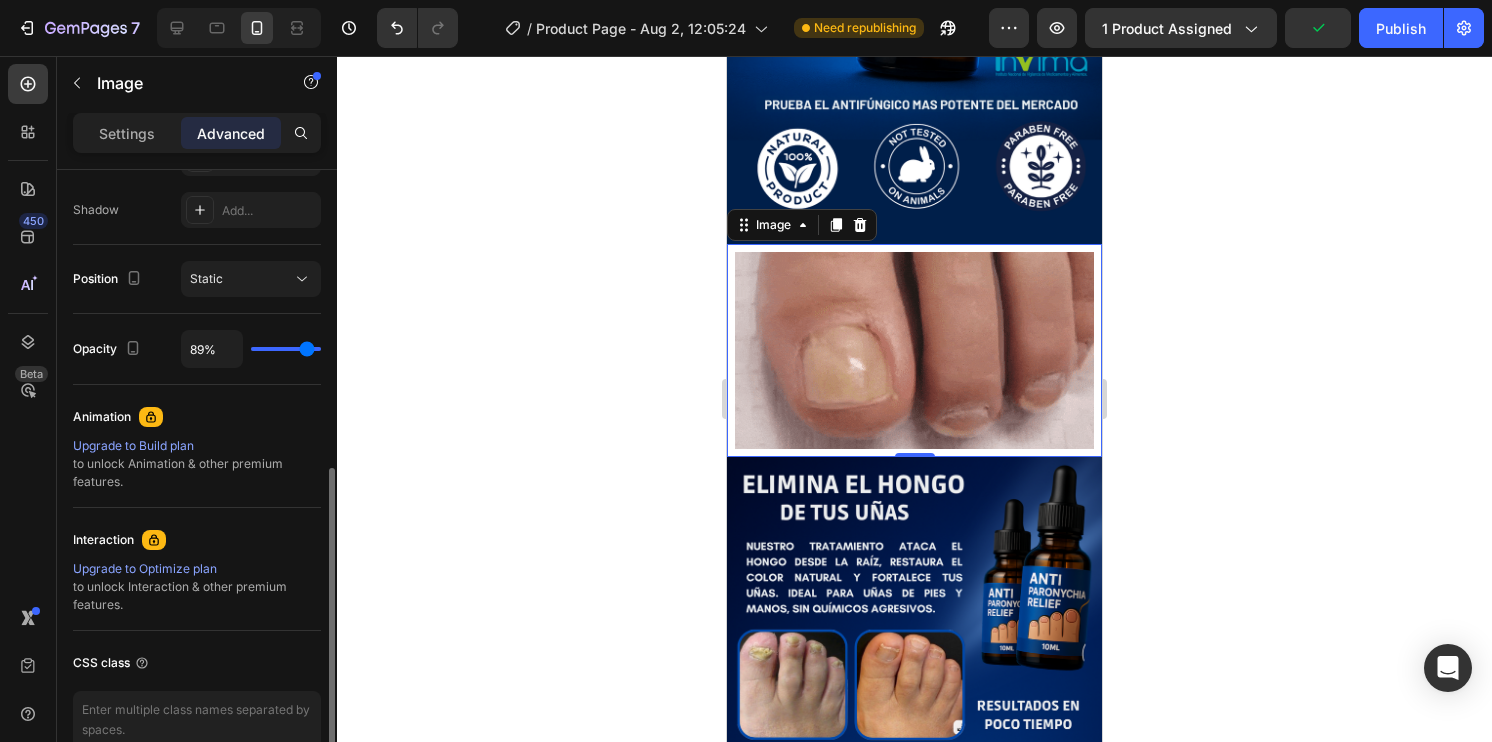 type on "85%" 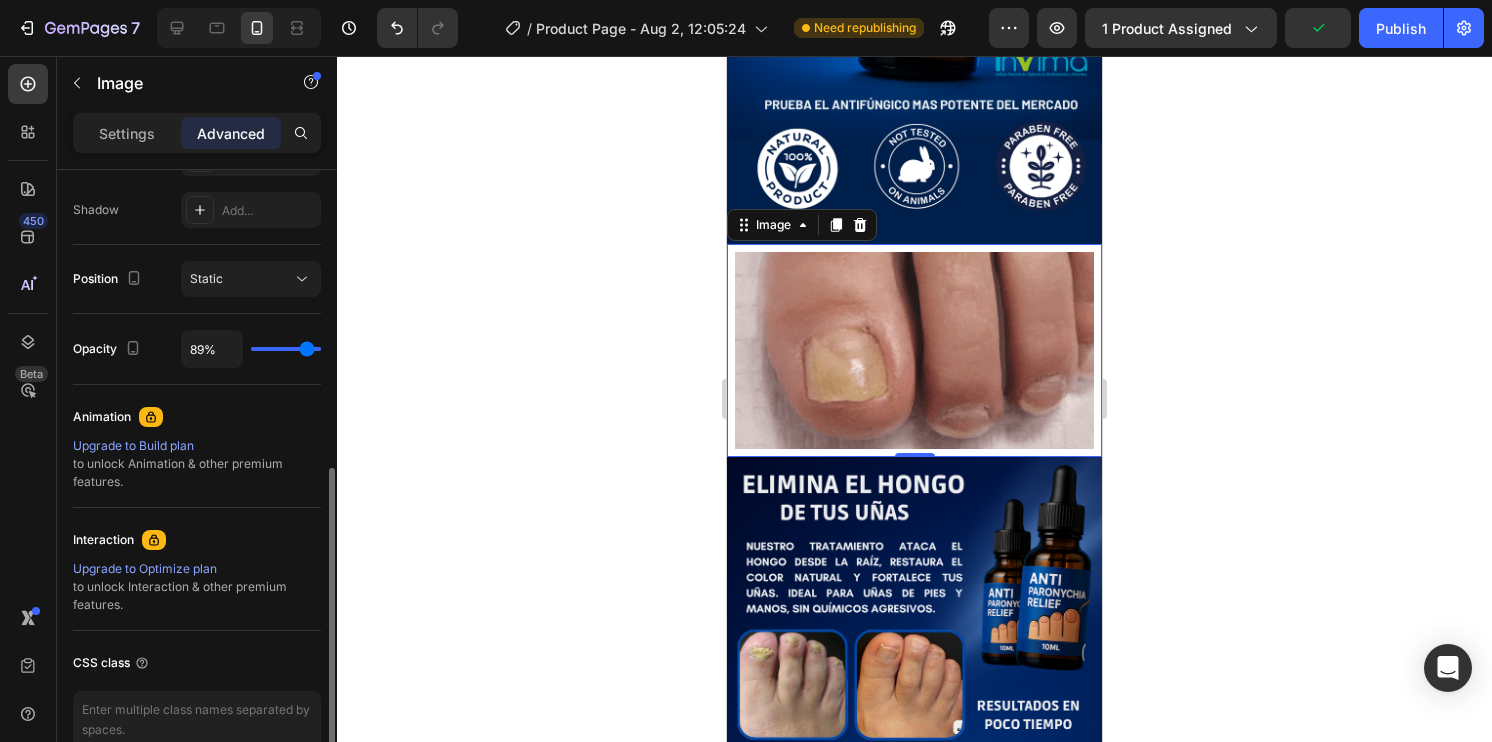 type on "85" 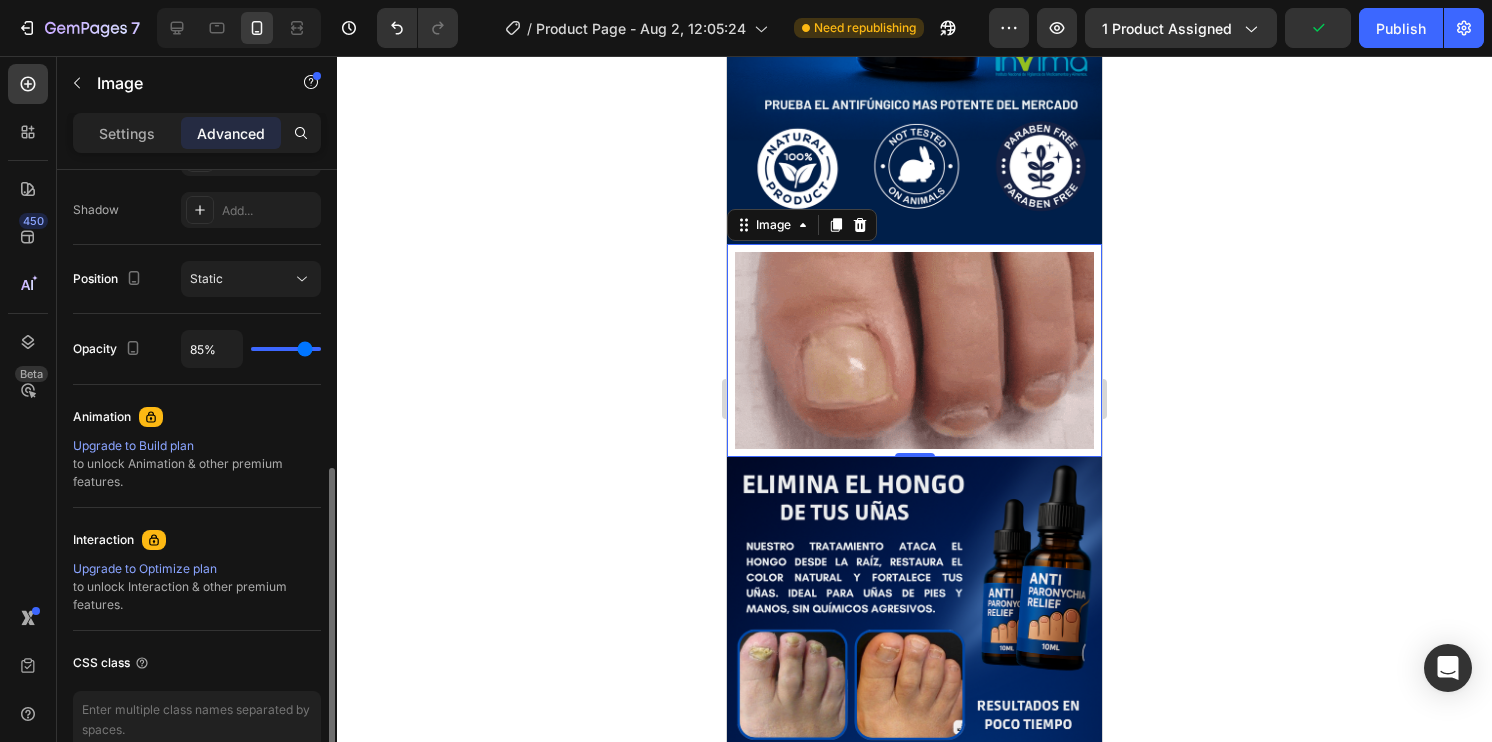 type on "82%" 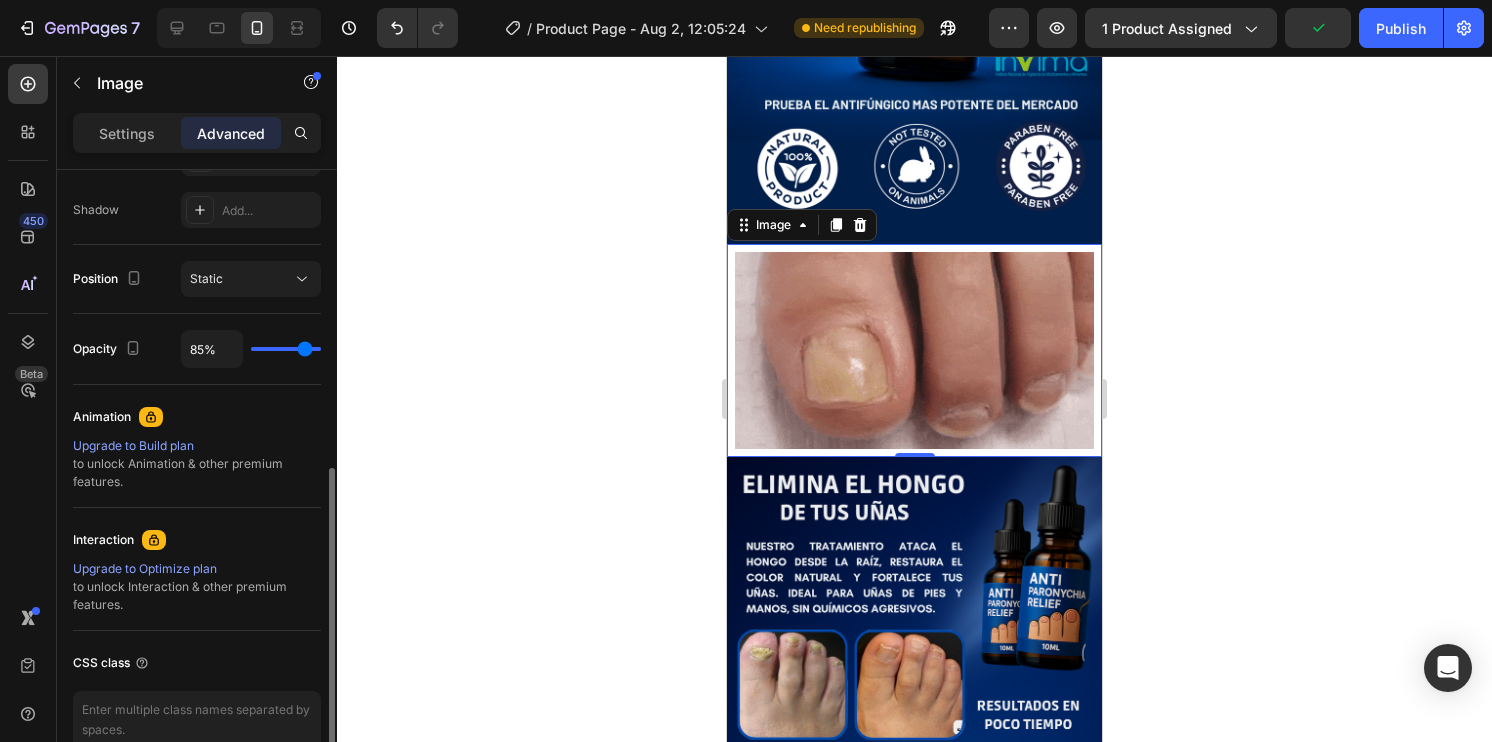 type on "82" 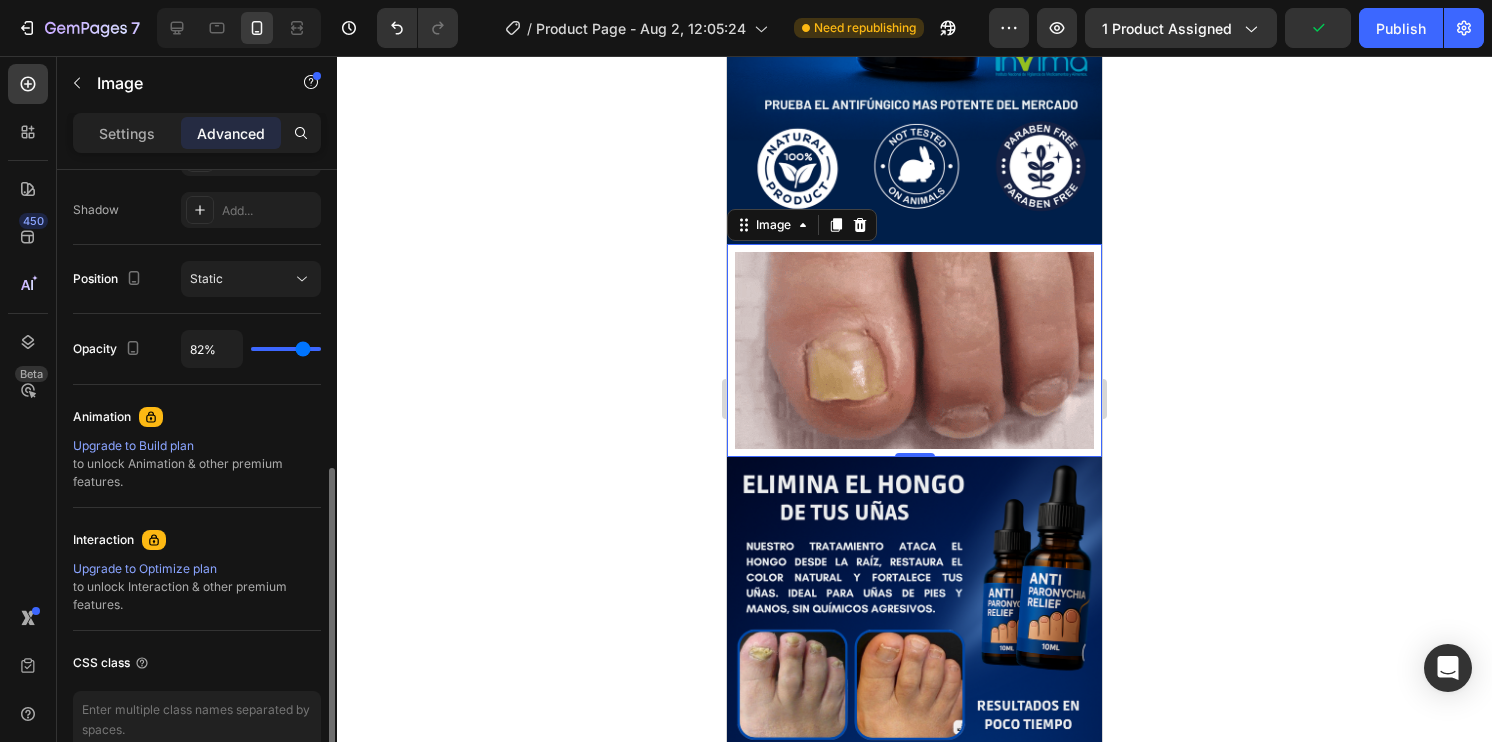 type on "75%" 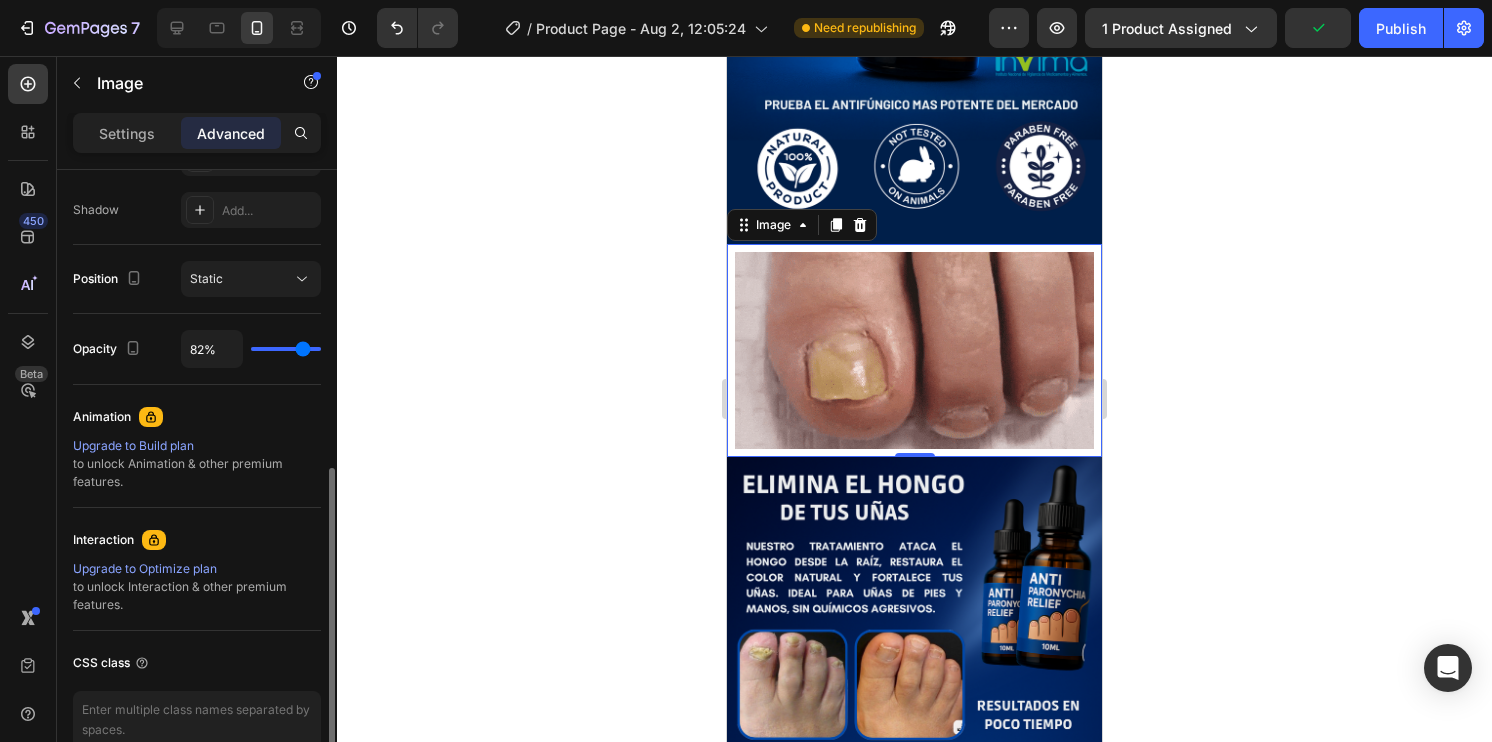 type on "75" 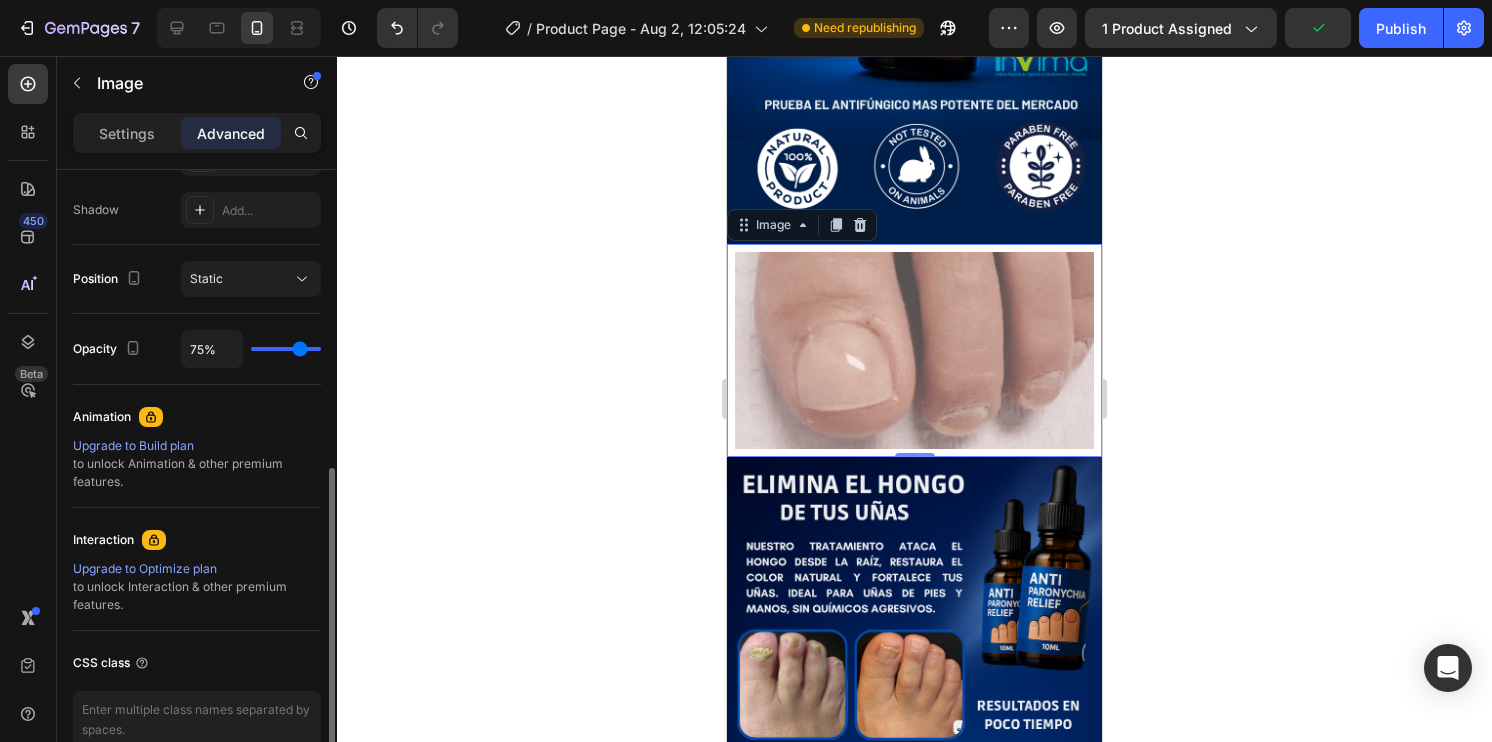type on "72%" 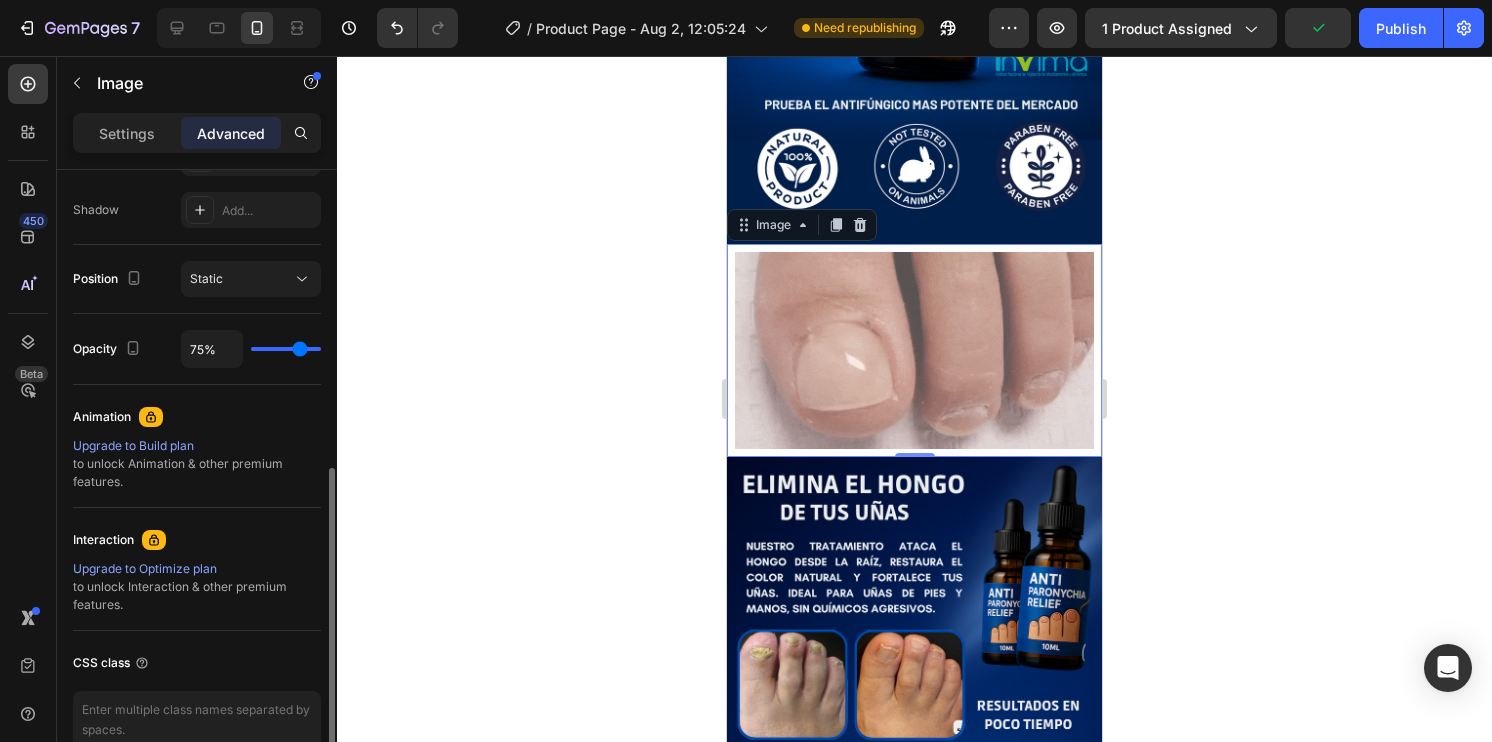 type on "72" 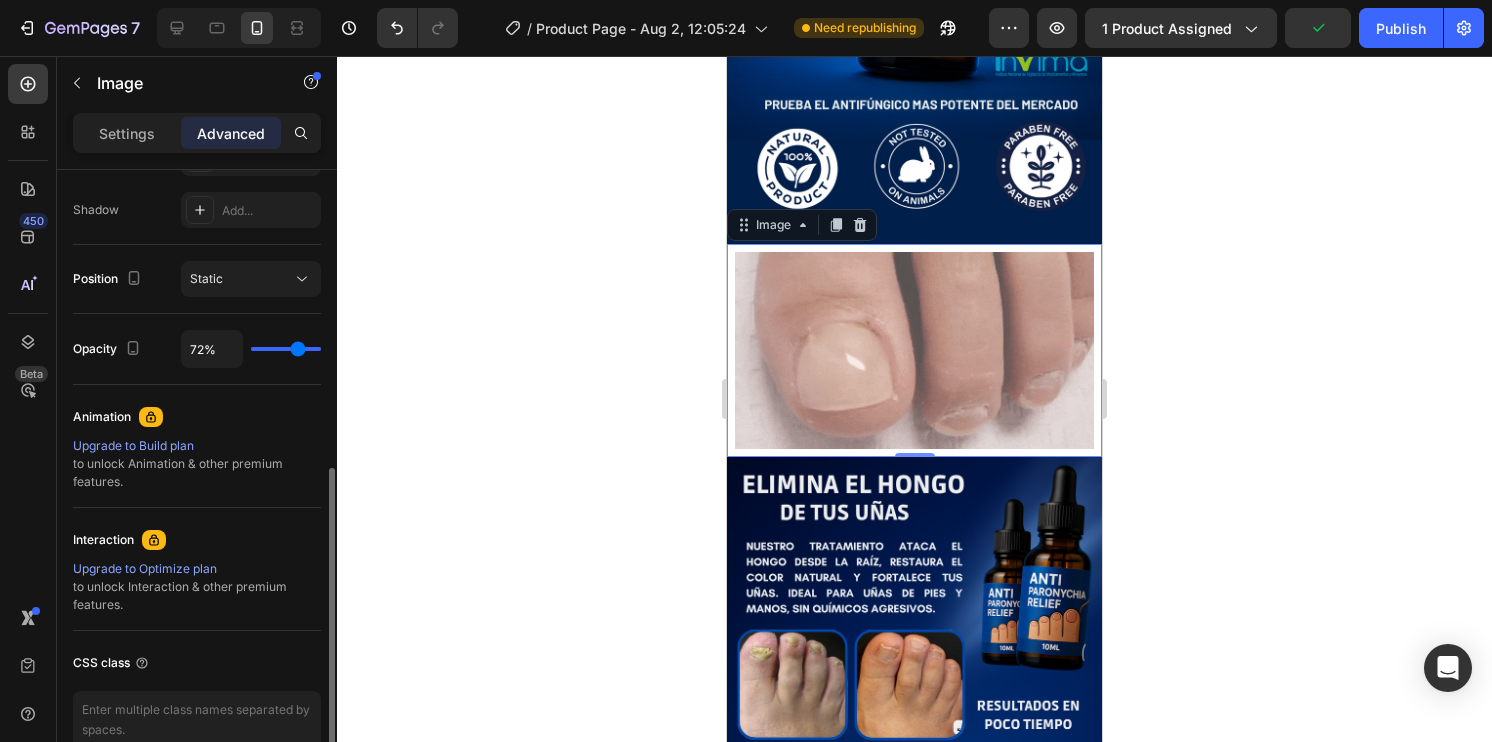 type on "71%" 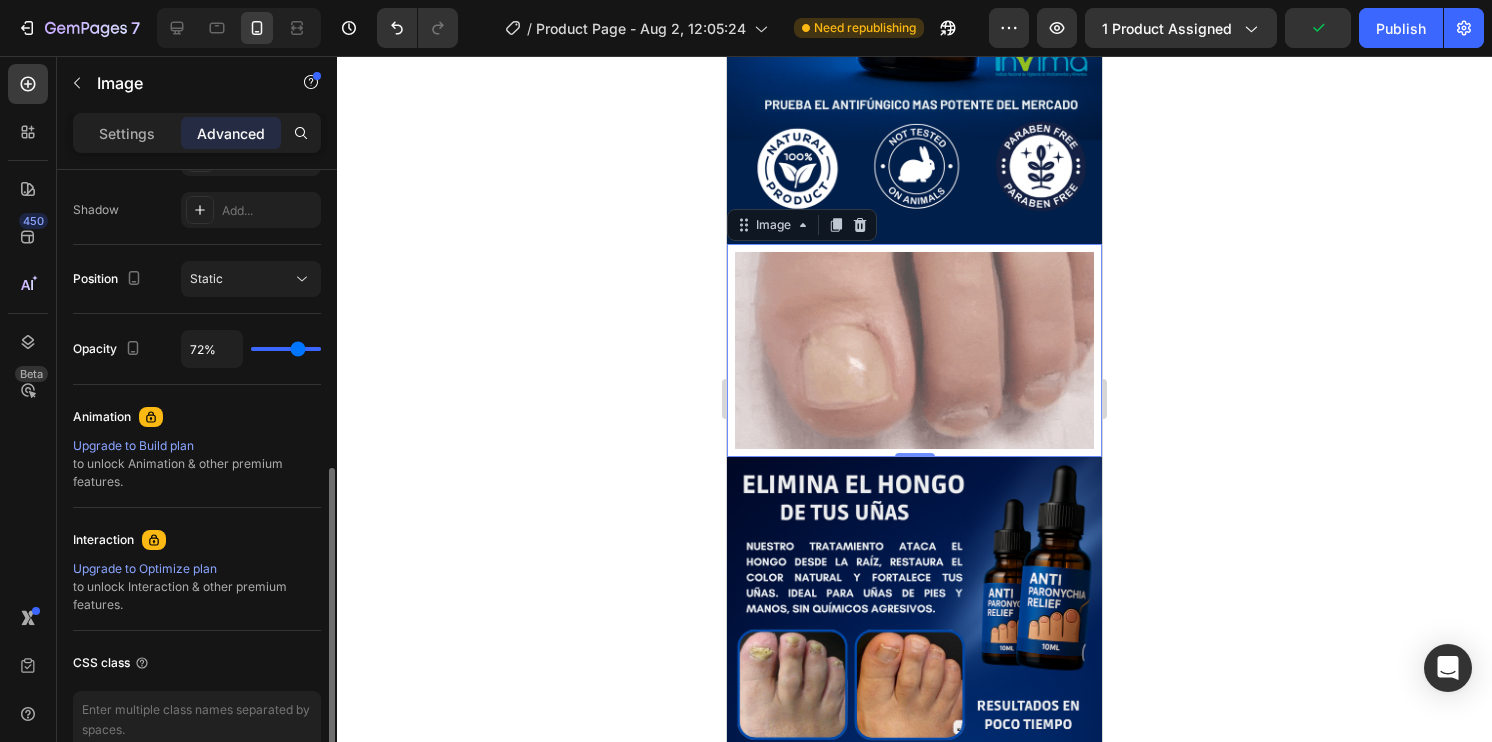 type on "71" 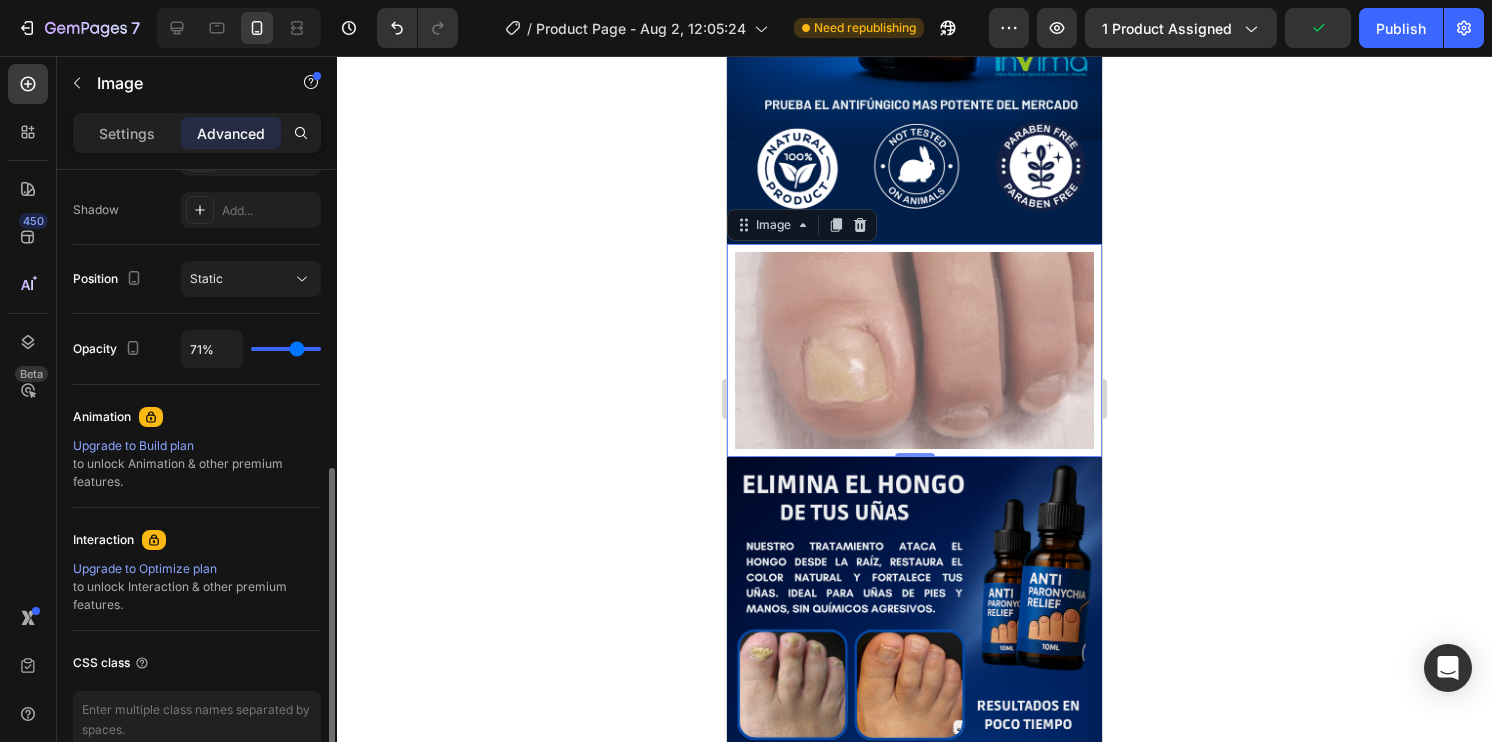 type on "68%" 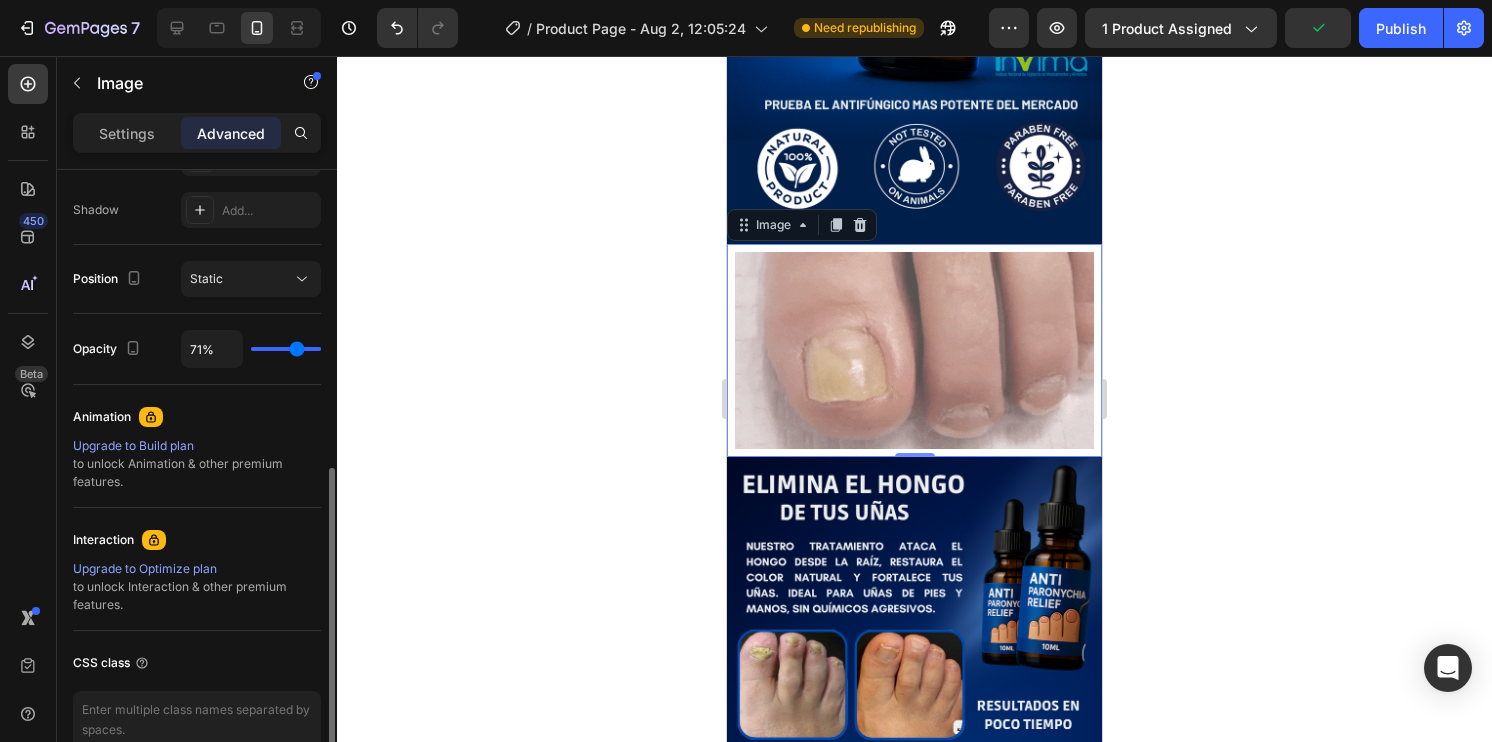 type on "68" 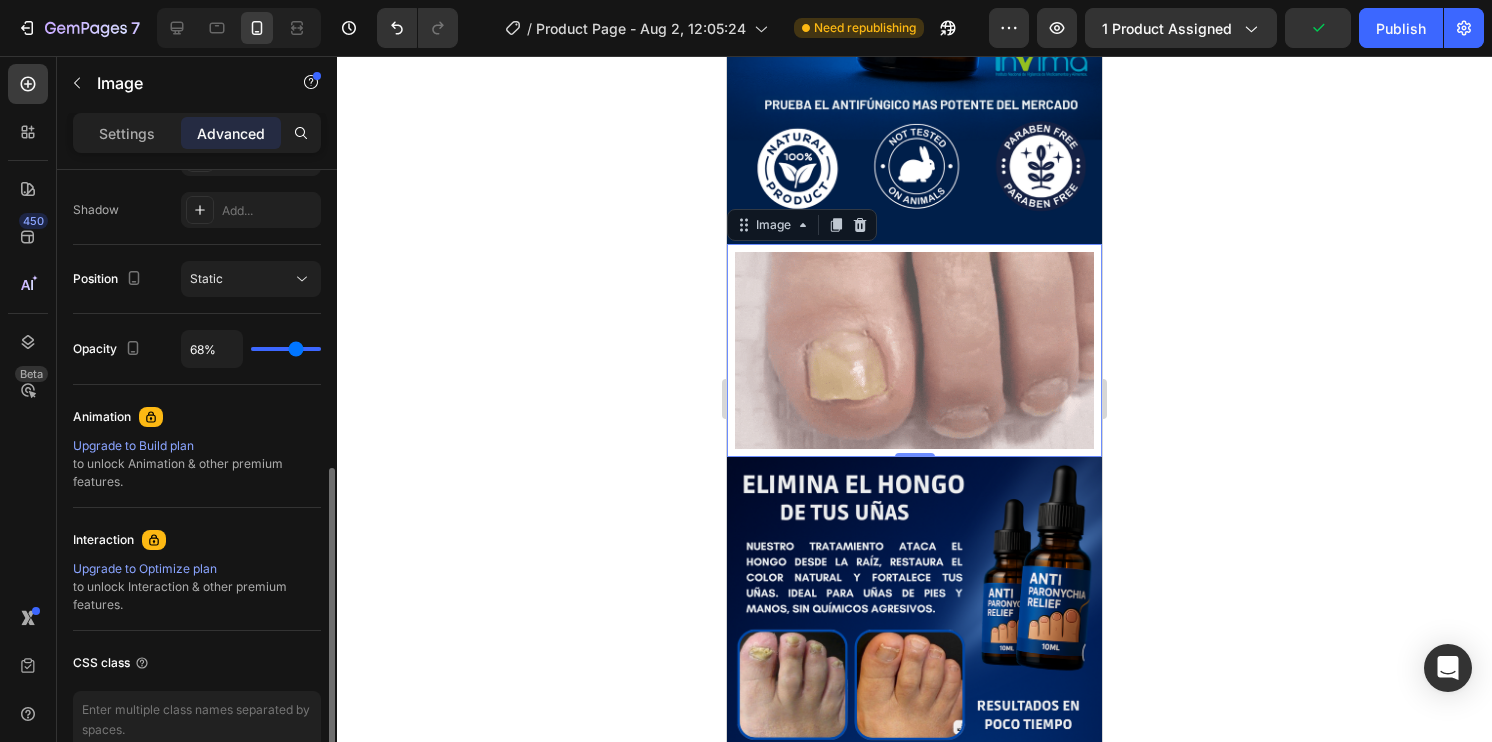 type on "67%" 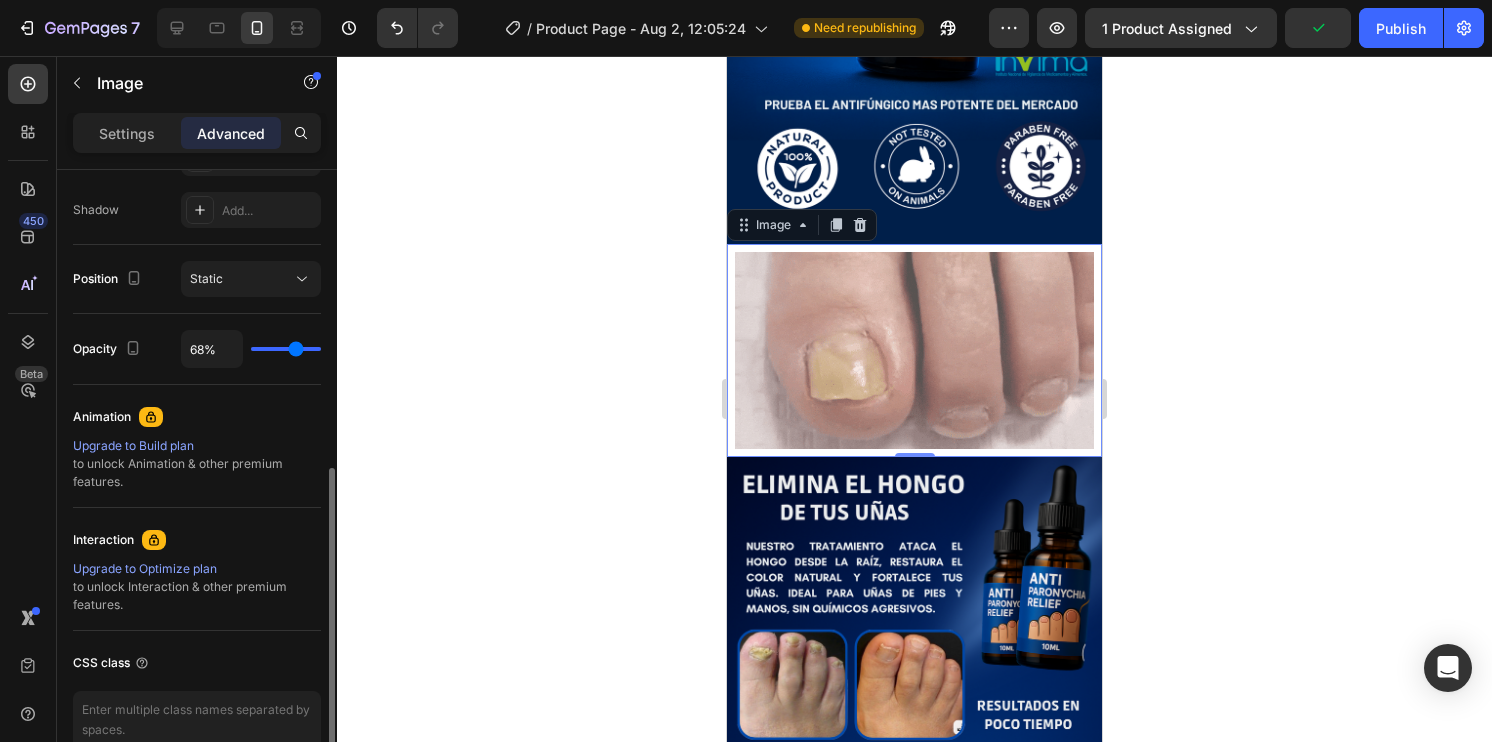 type on "67" 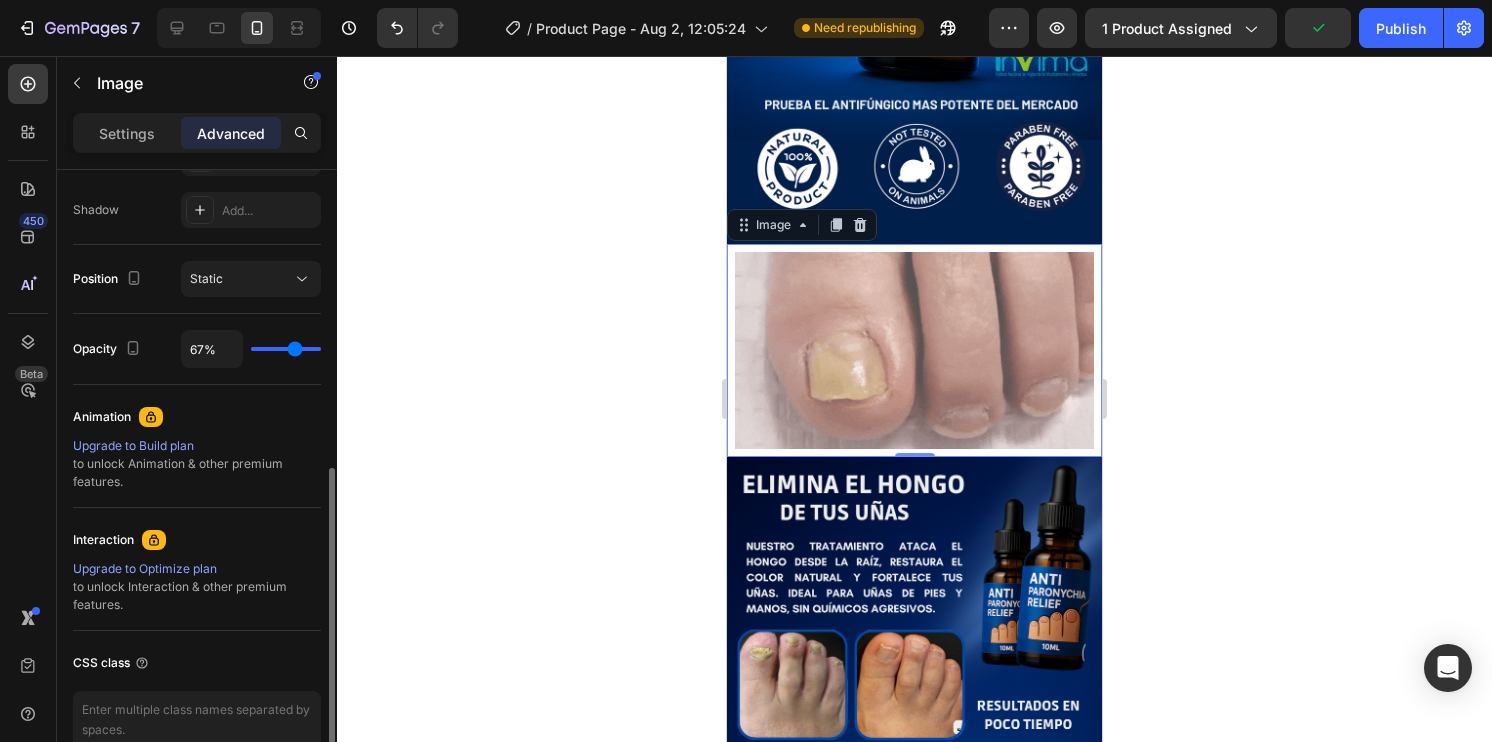 type on "64%" 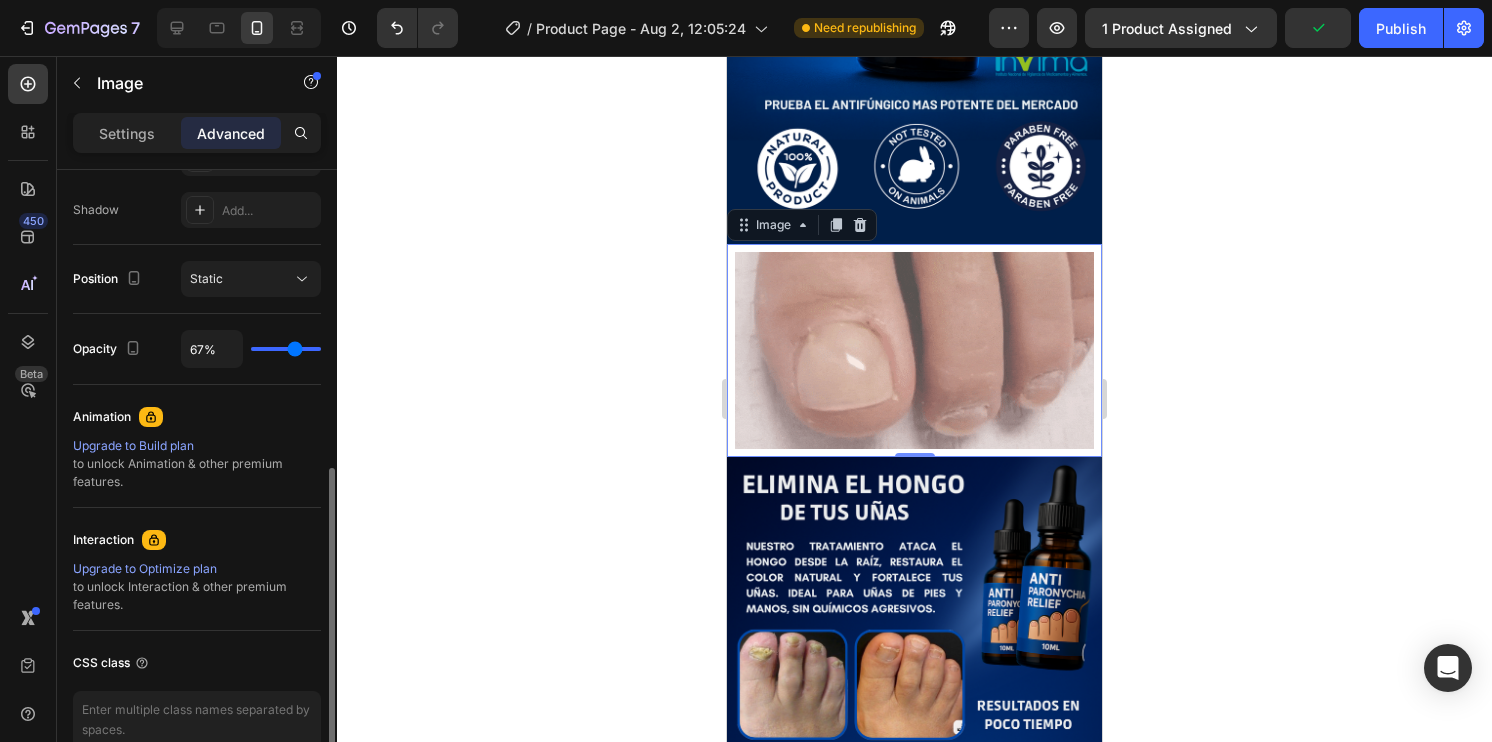 type on "64" 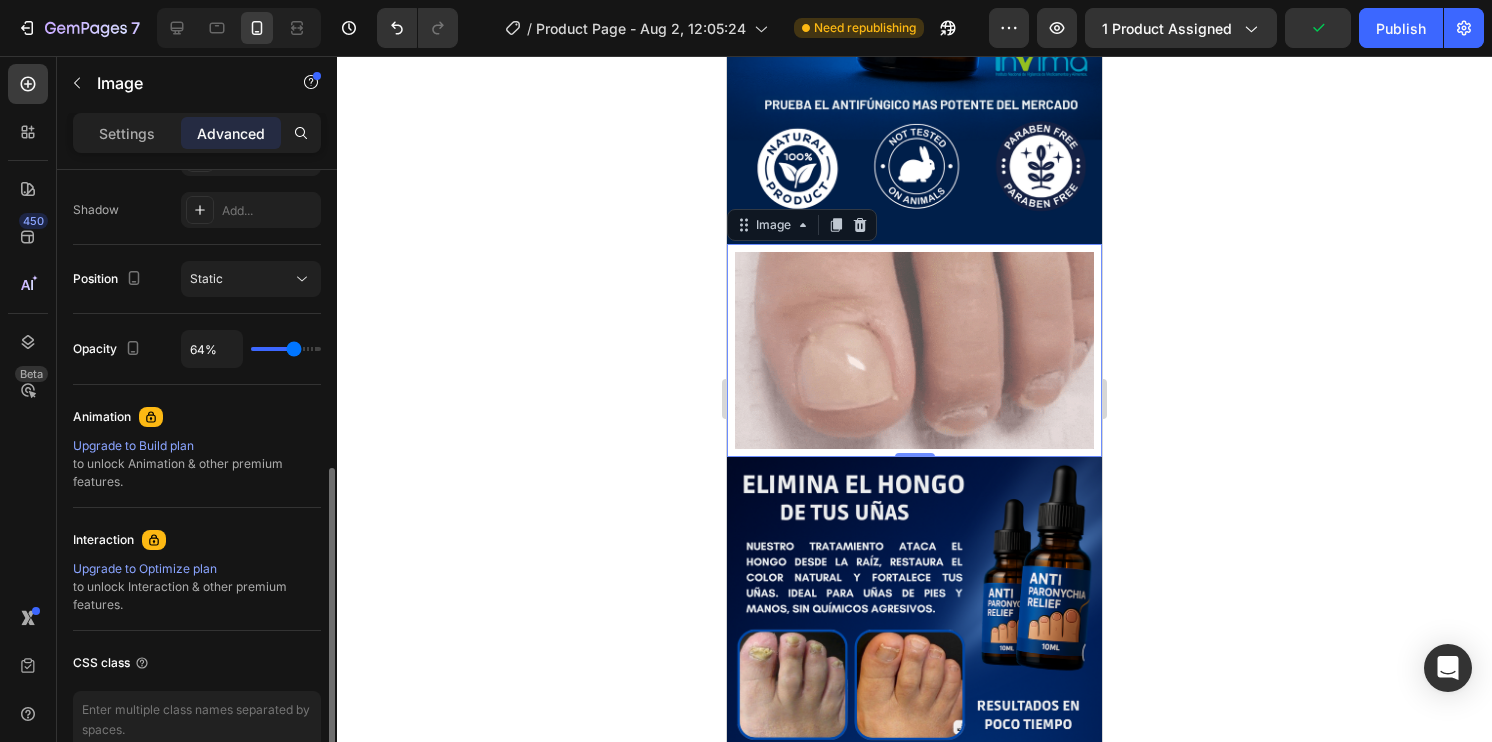 type on "63%" 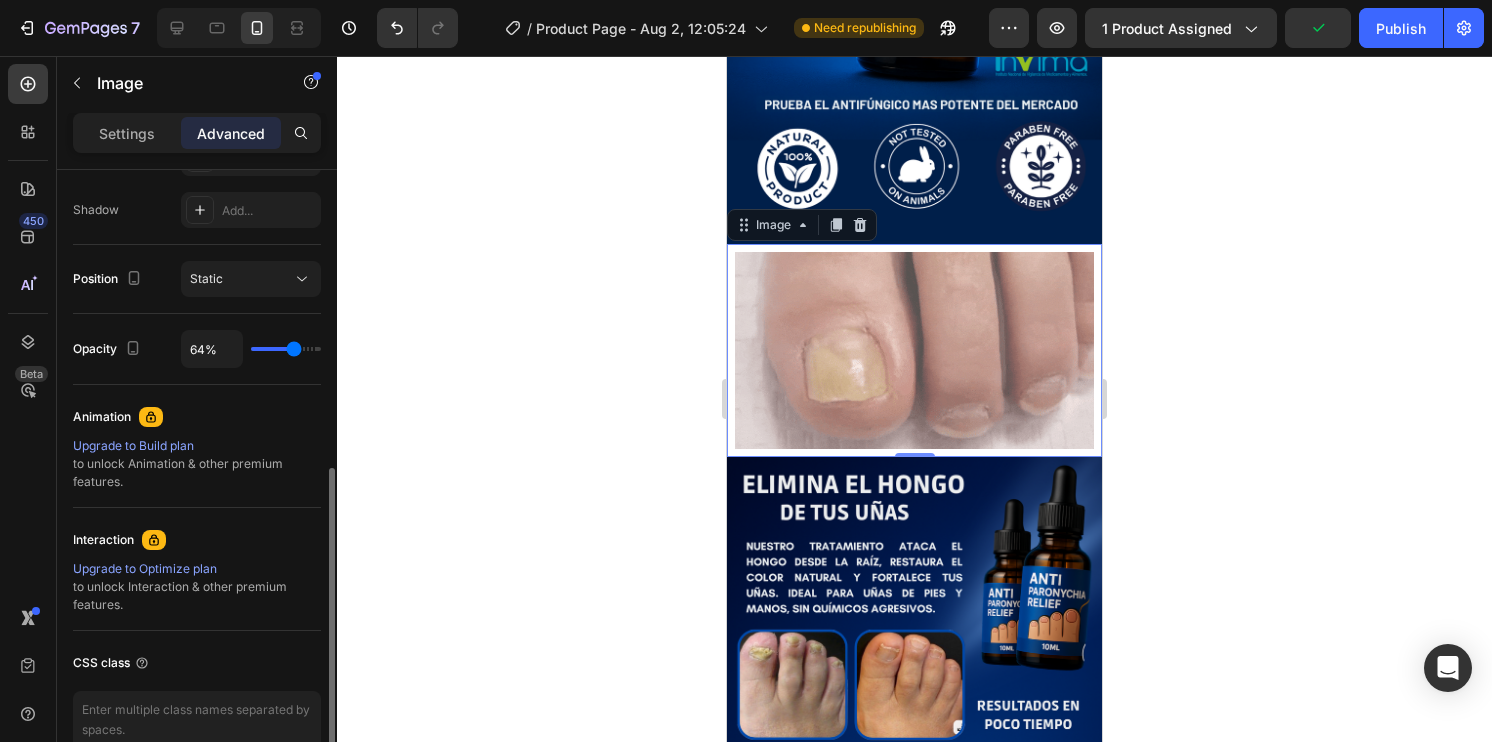 type on "63" 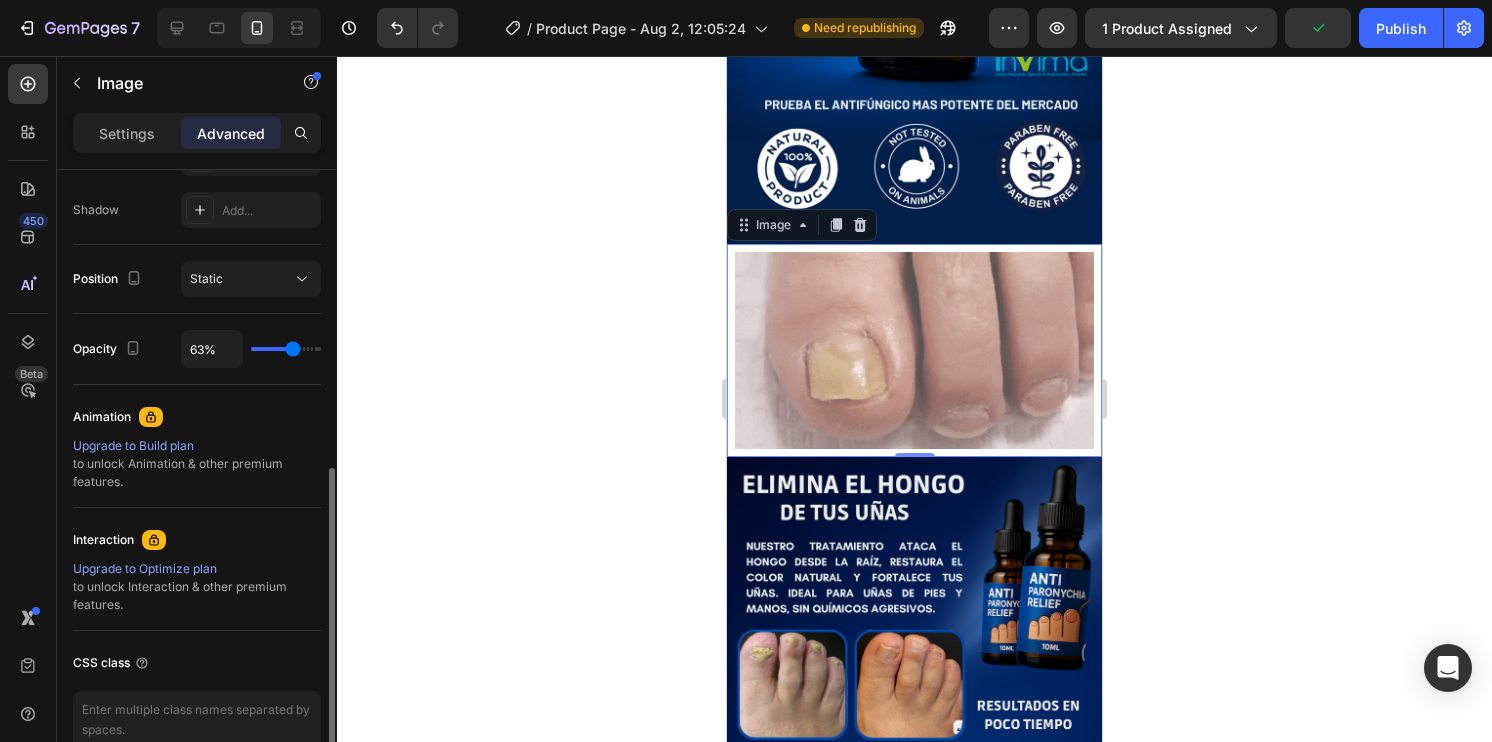 type on "60%" 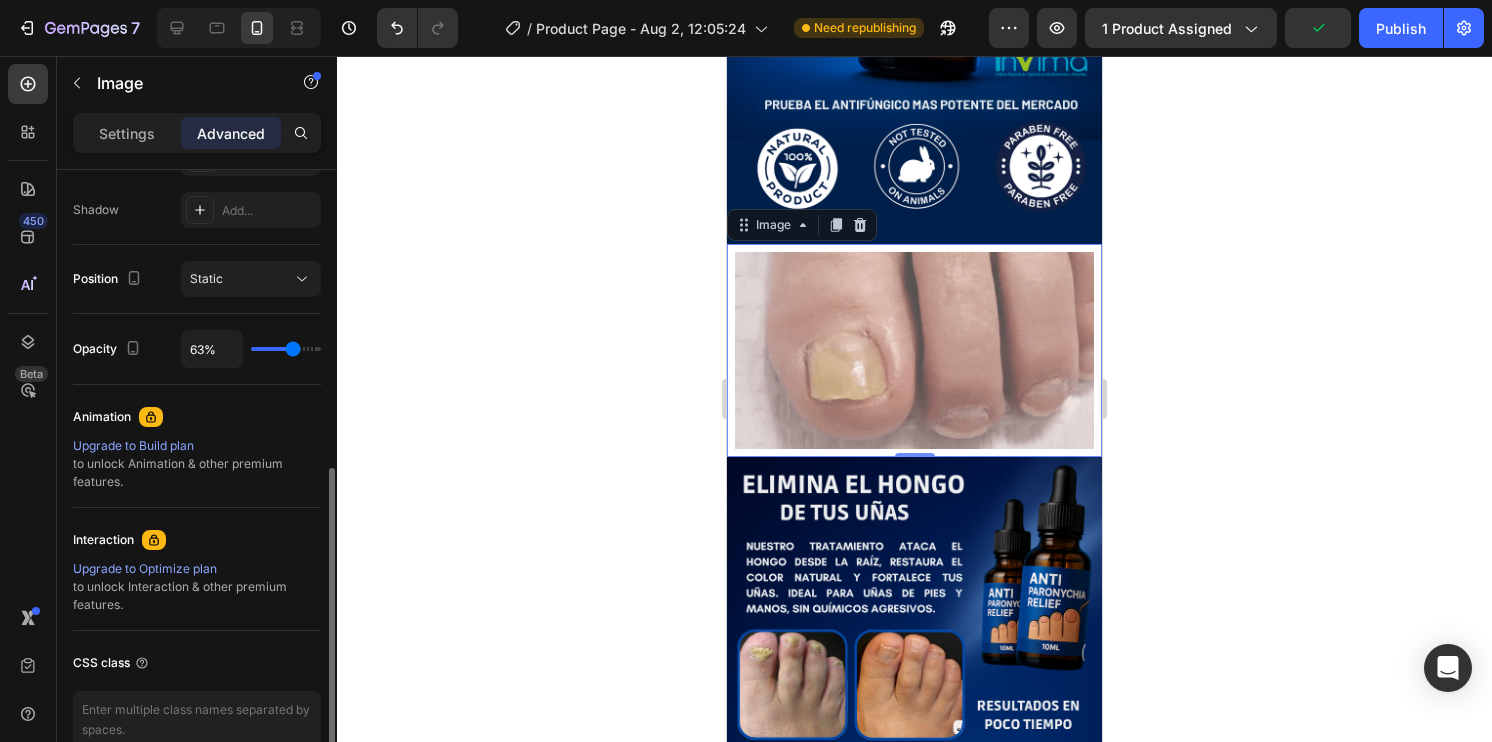 type on "60" 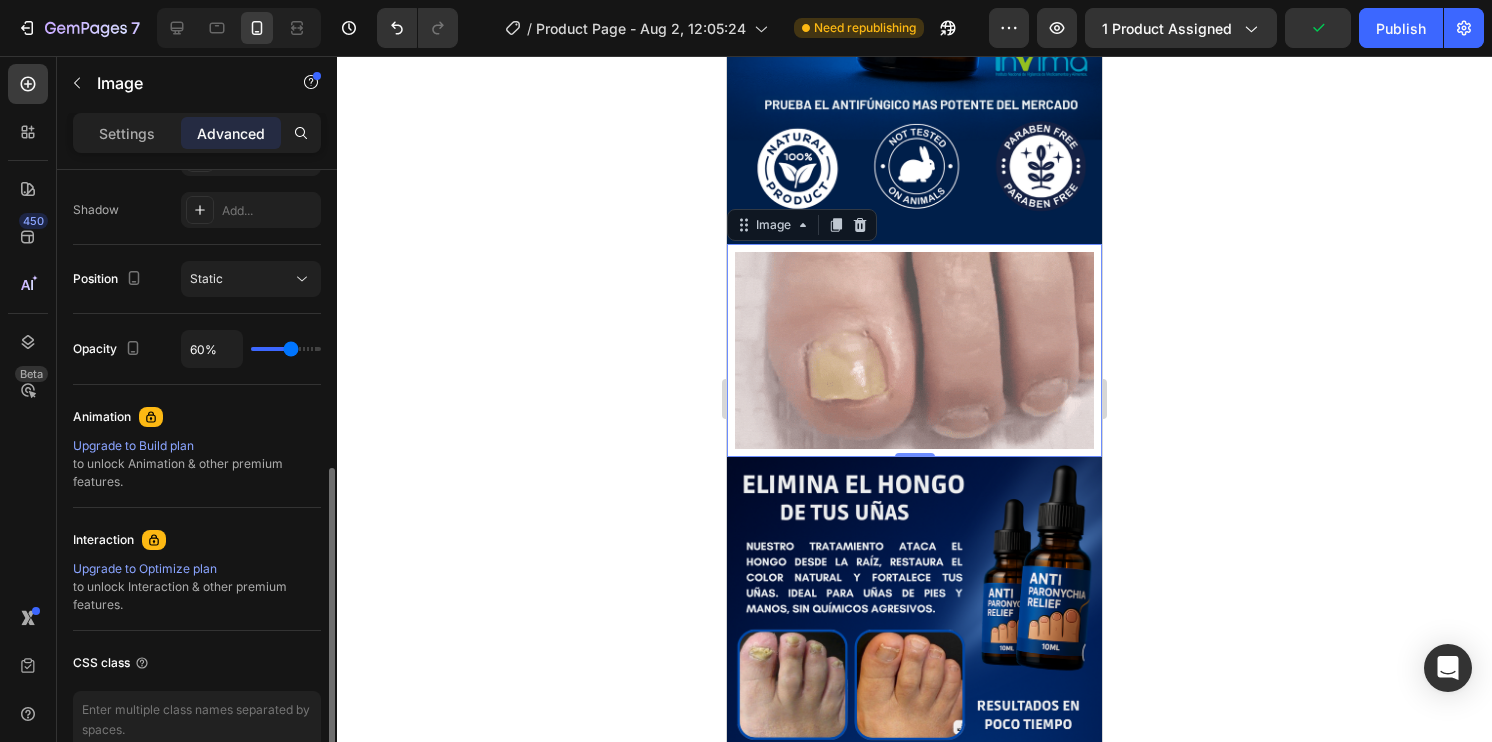 type on "57%" 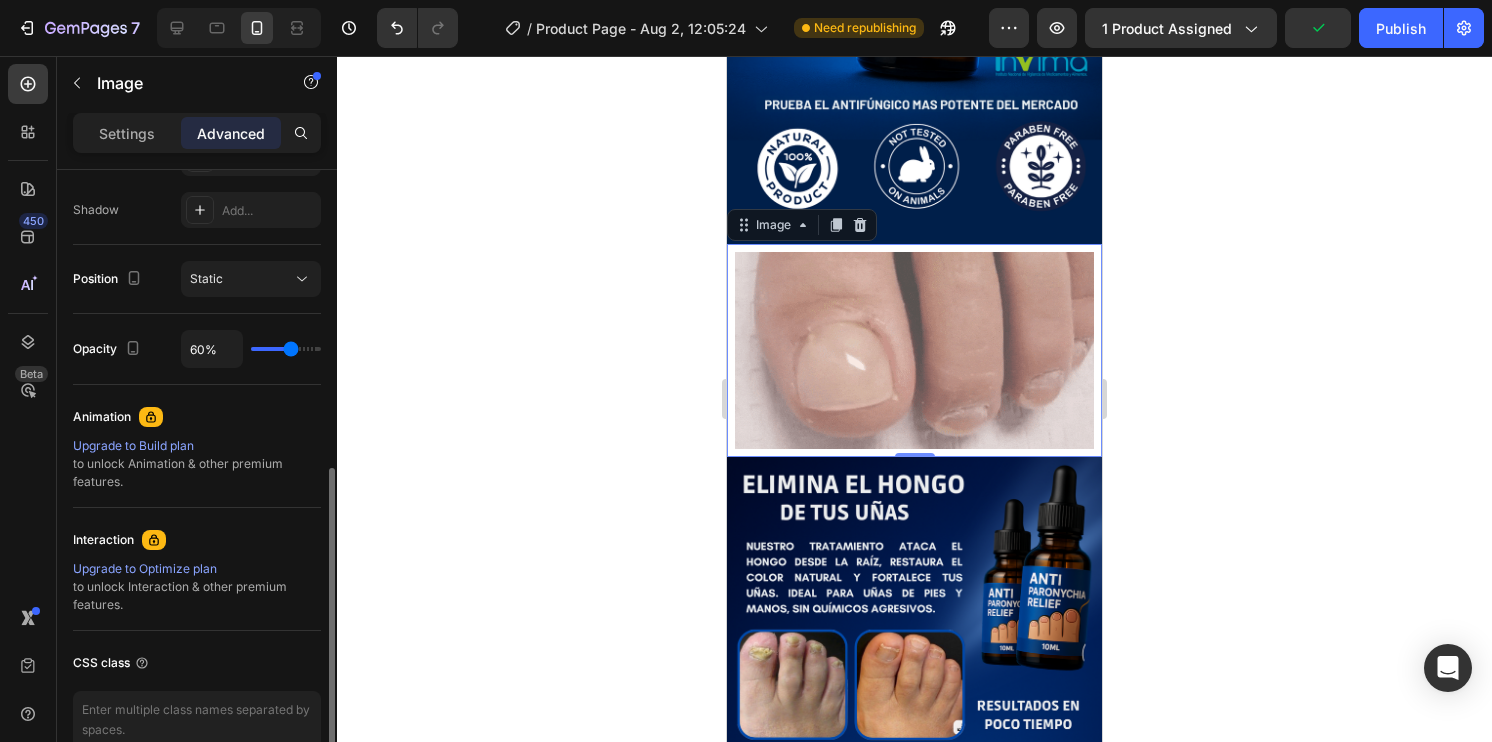 type on "57" 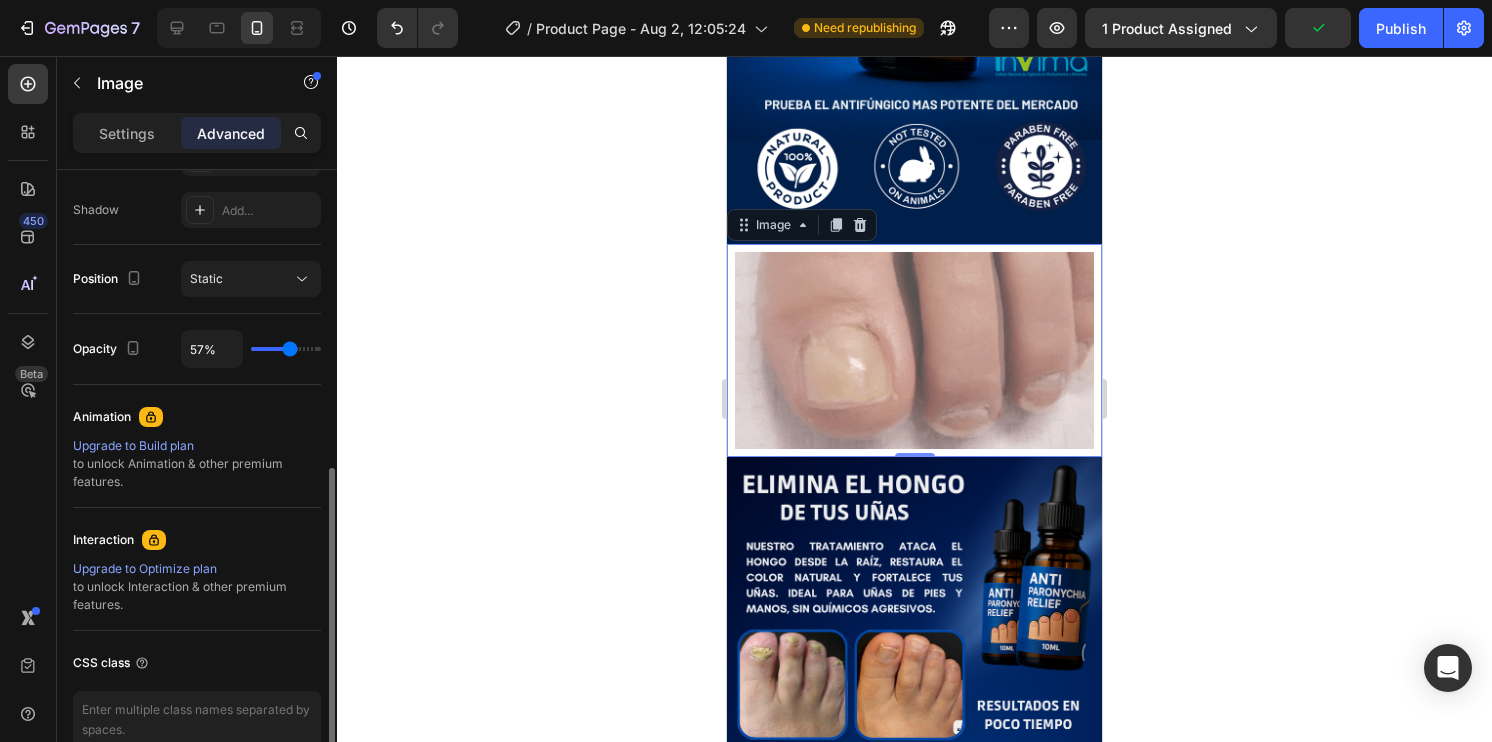 type on "53%" 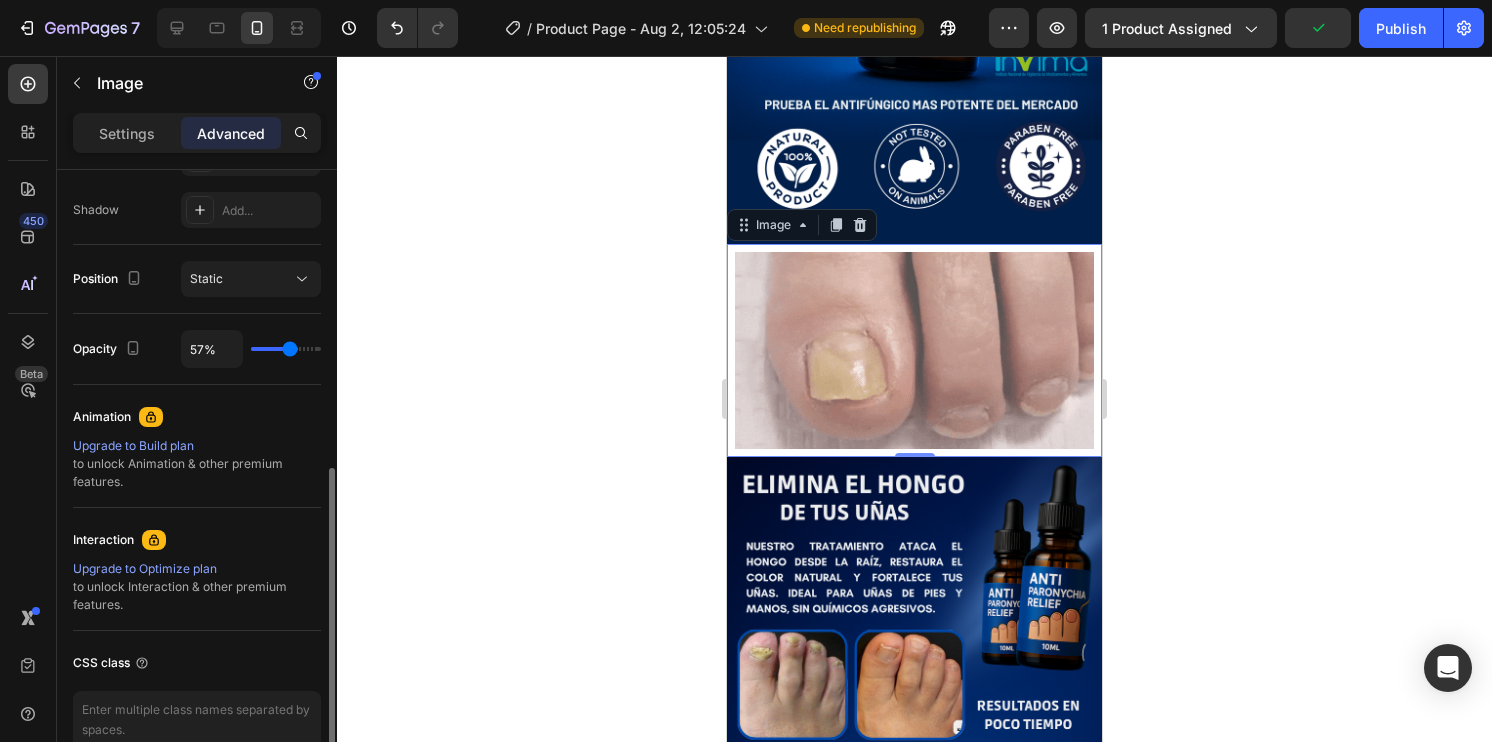 type on "53" 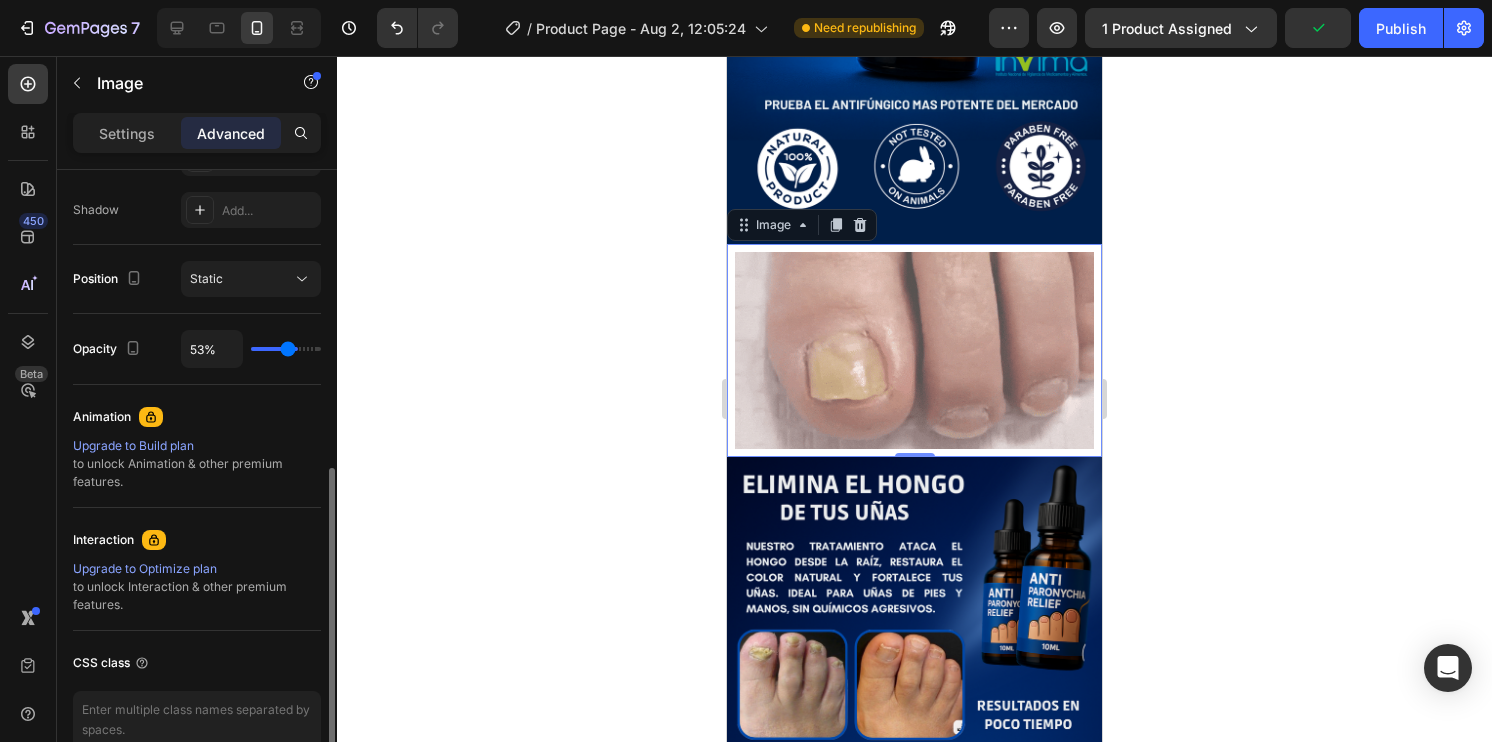type on "49%" 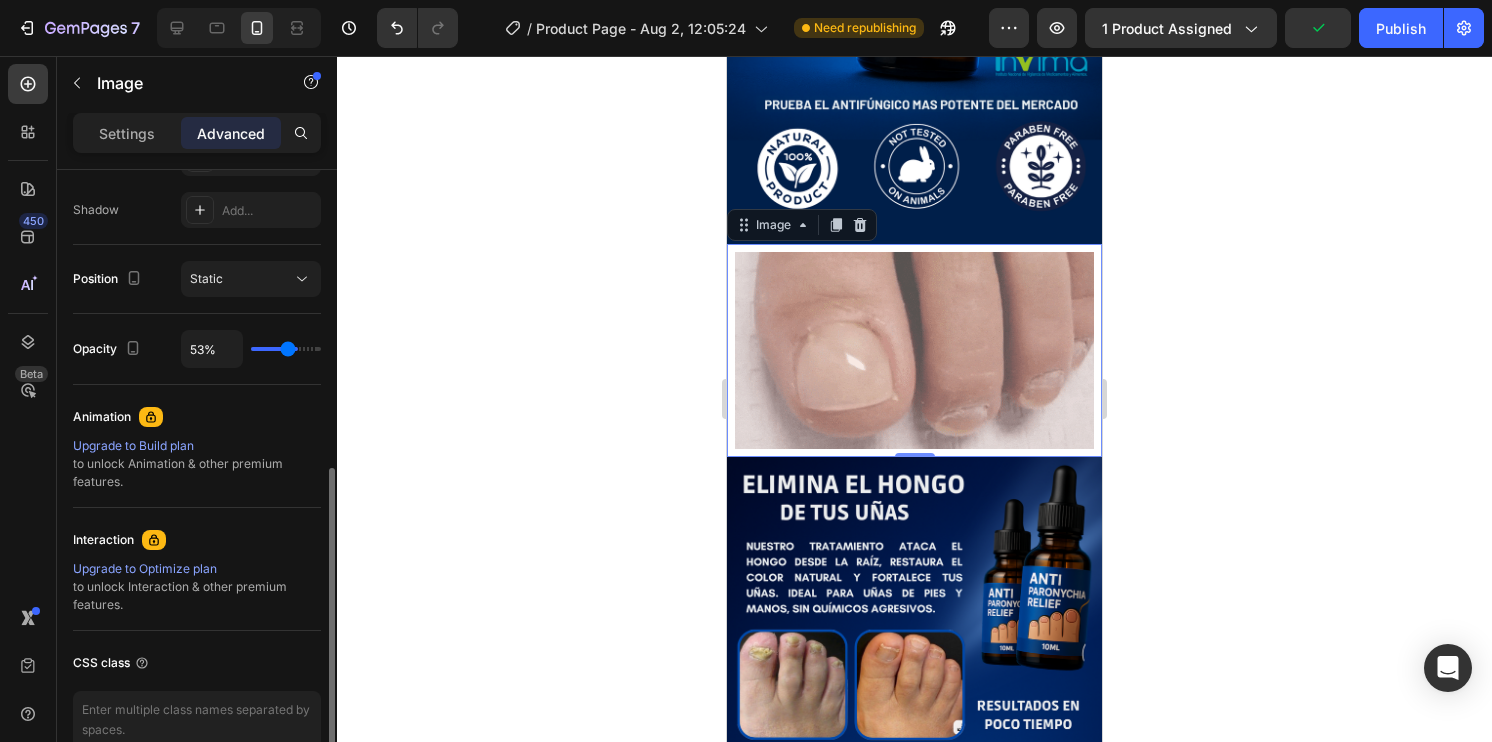 type on "49" 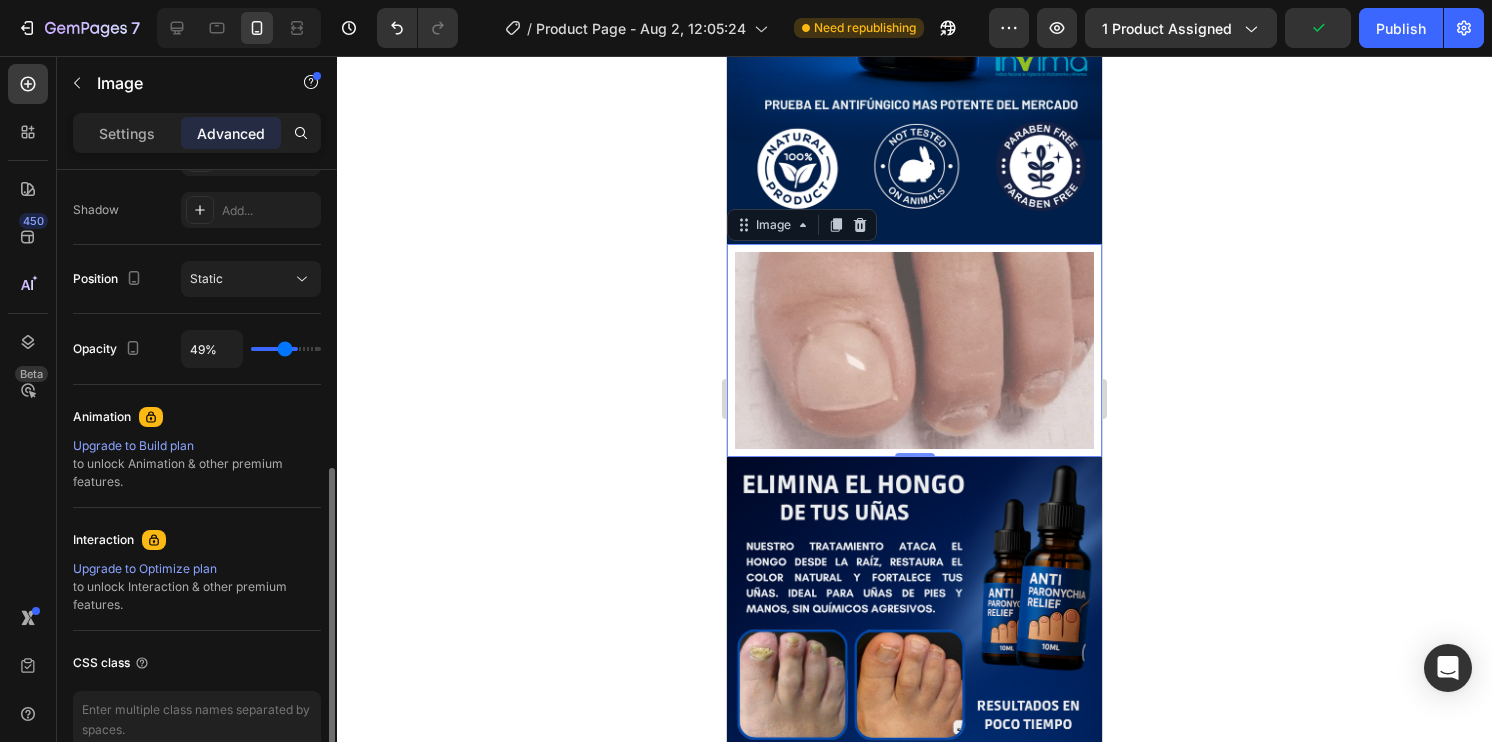 type on "45%" 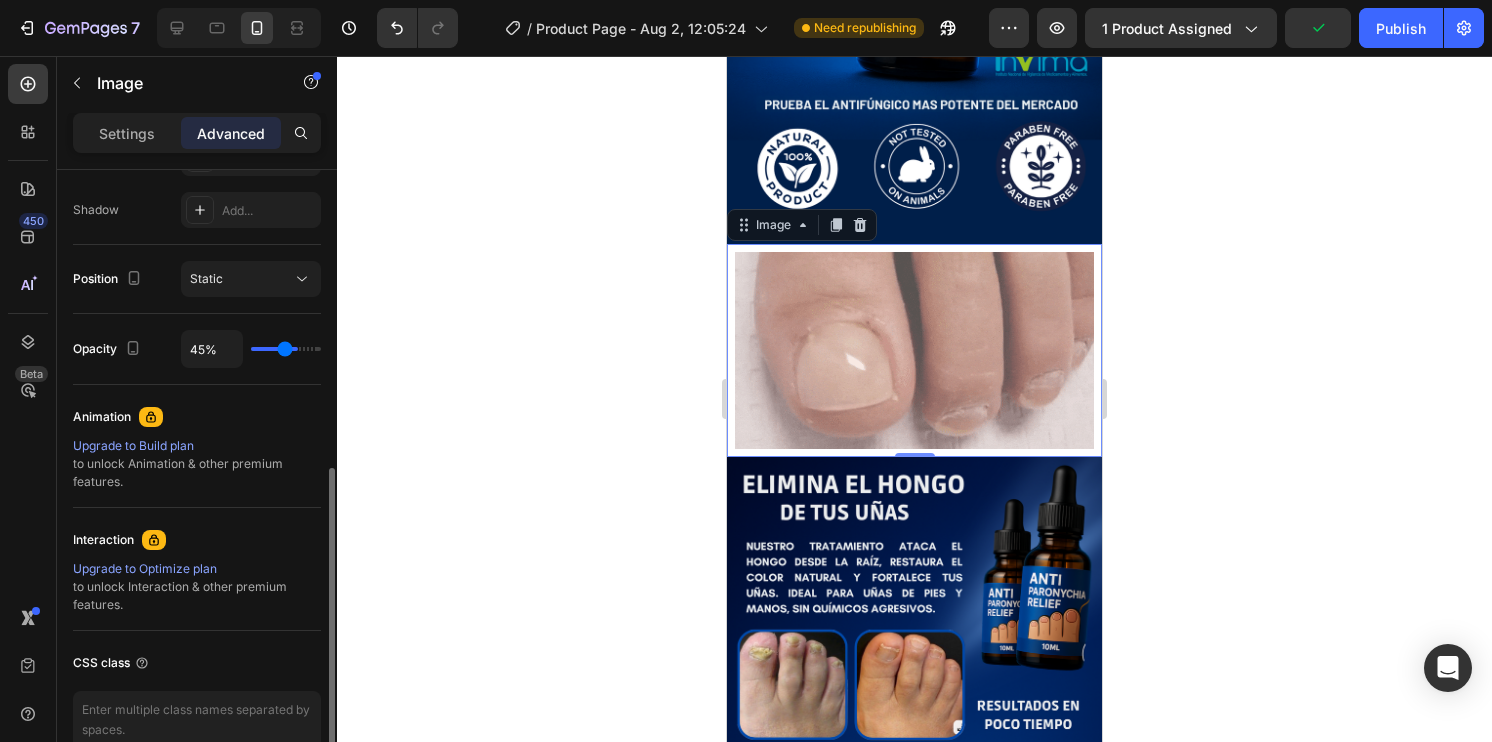 type on "45" 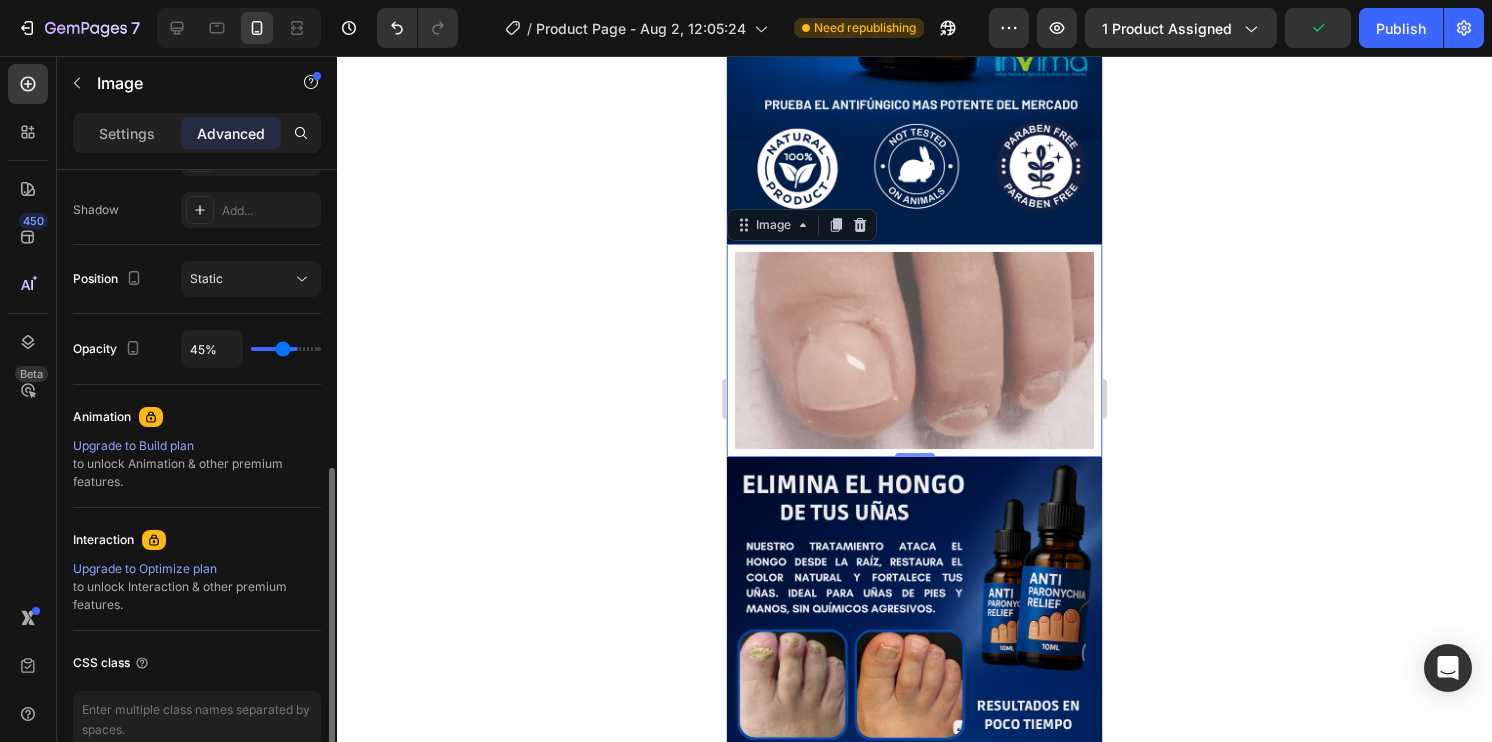 type on "43%" 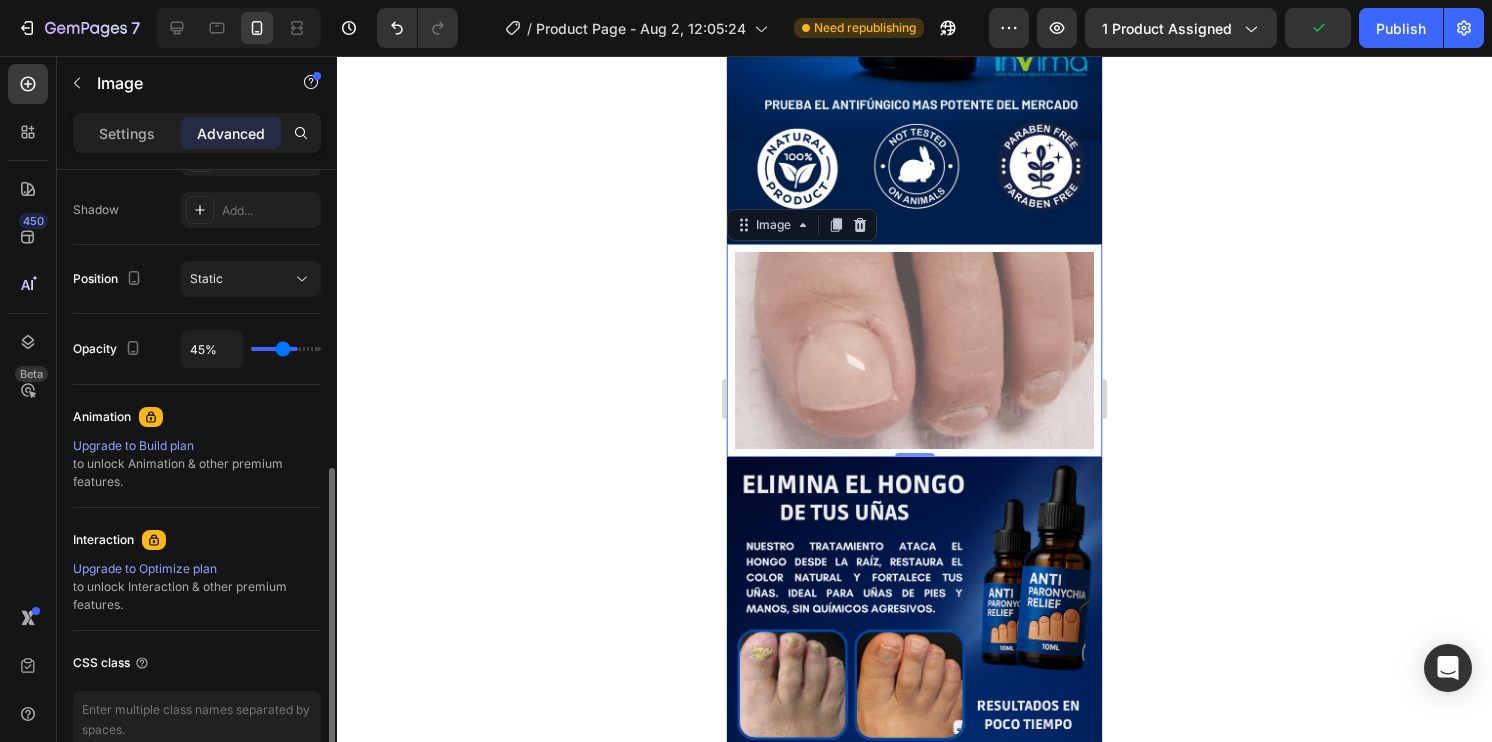 type on "43" 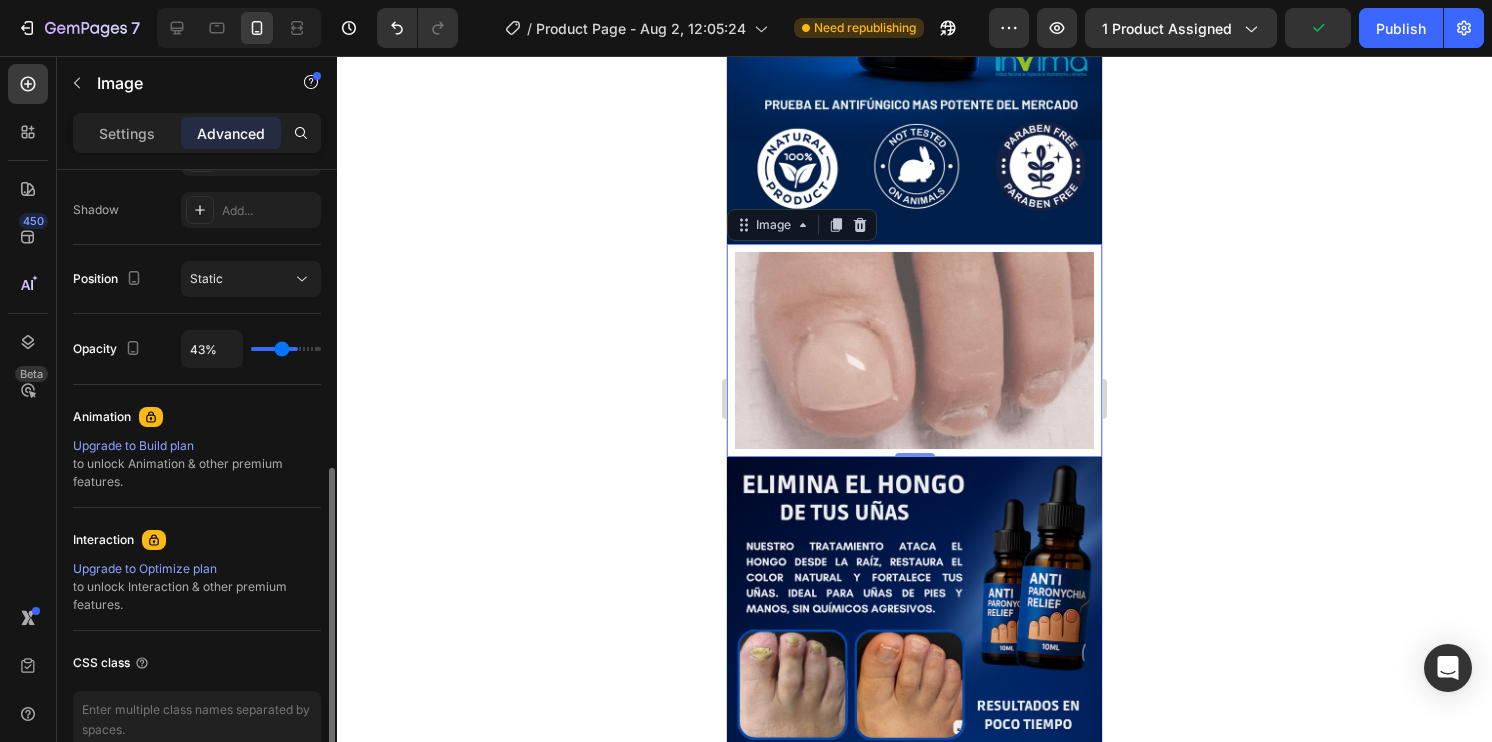 type on "40%" 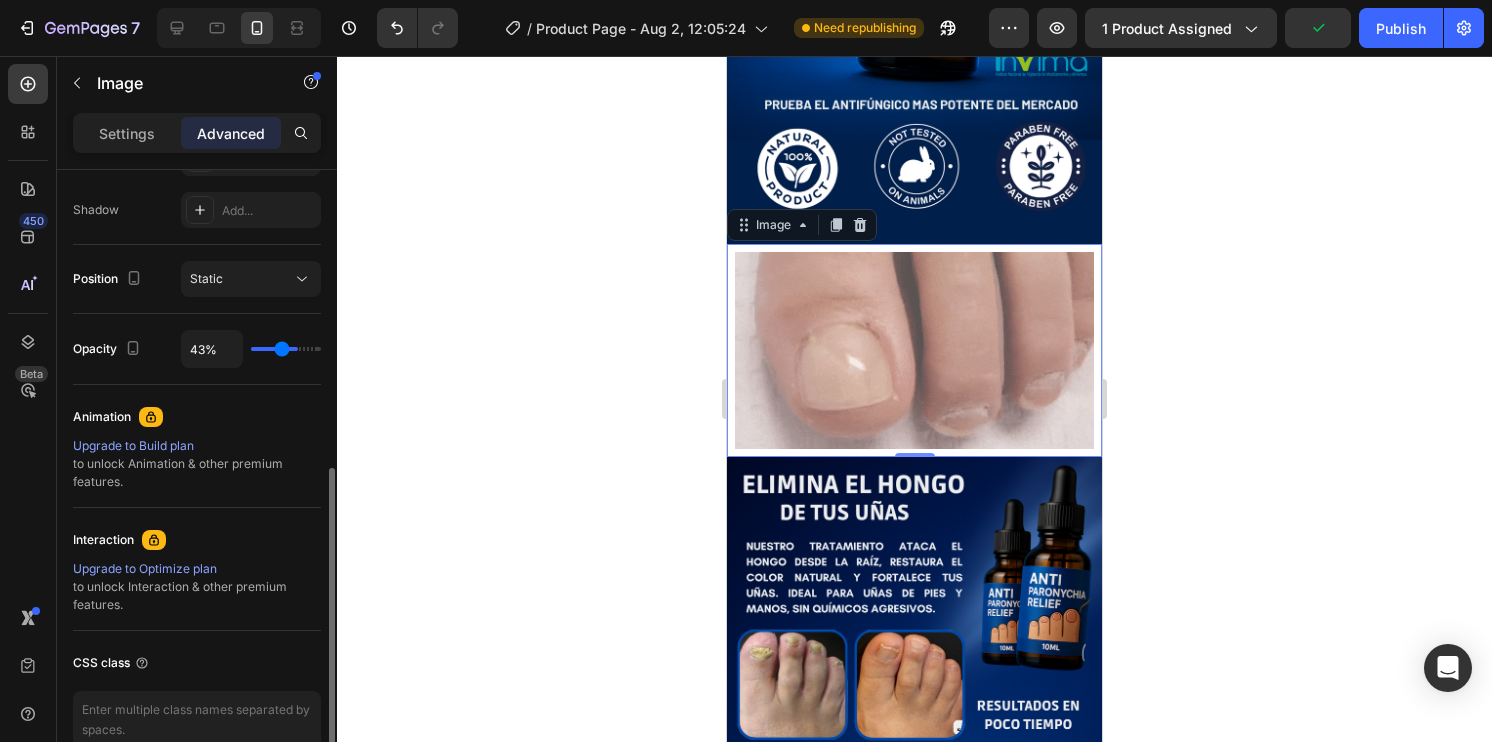 type on "40" 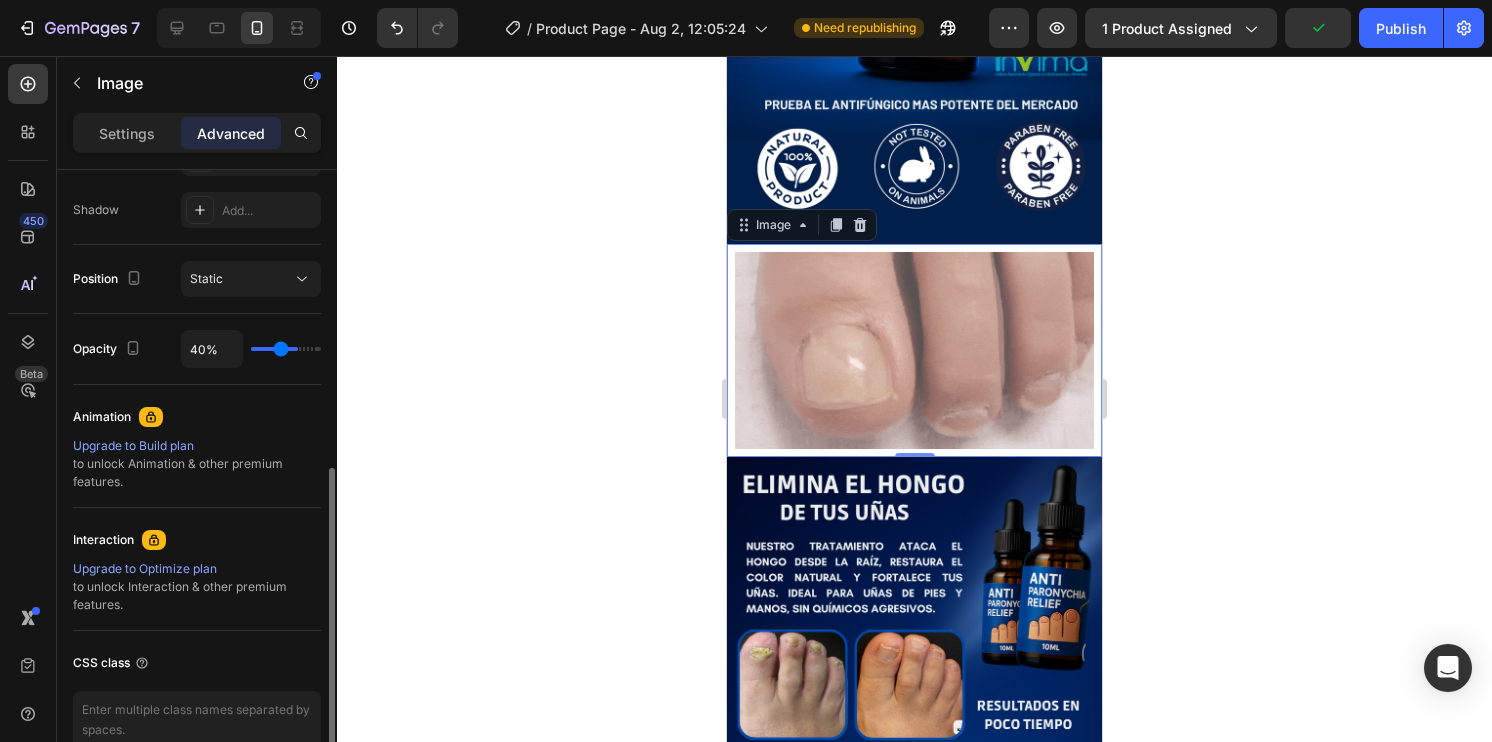 type on "38%" 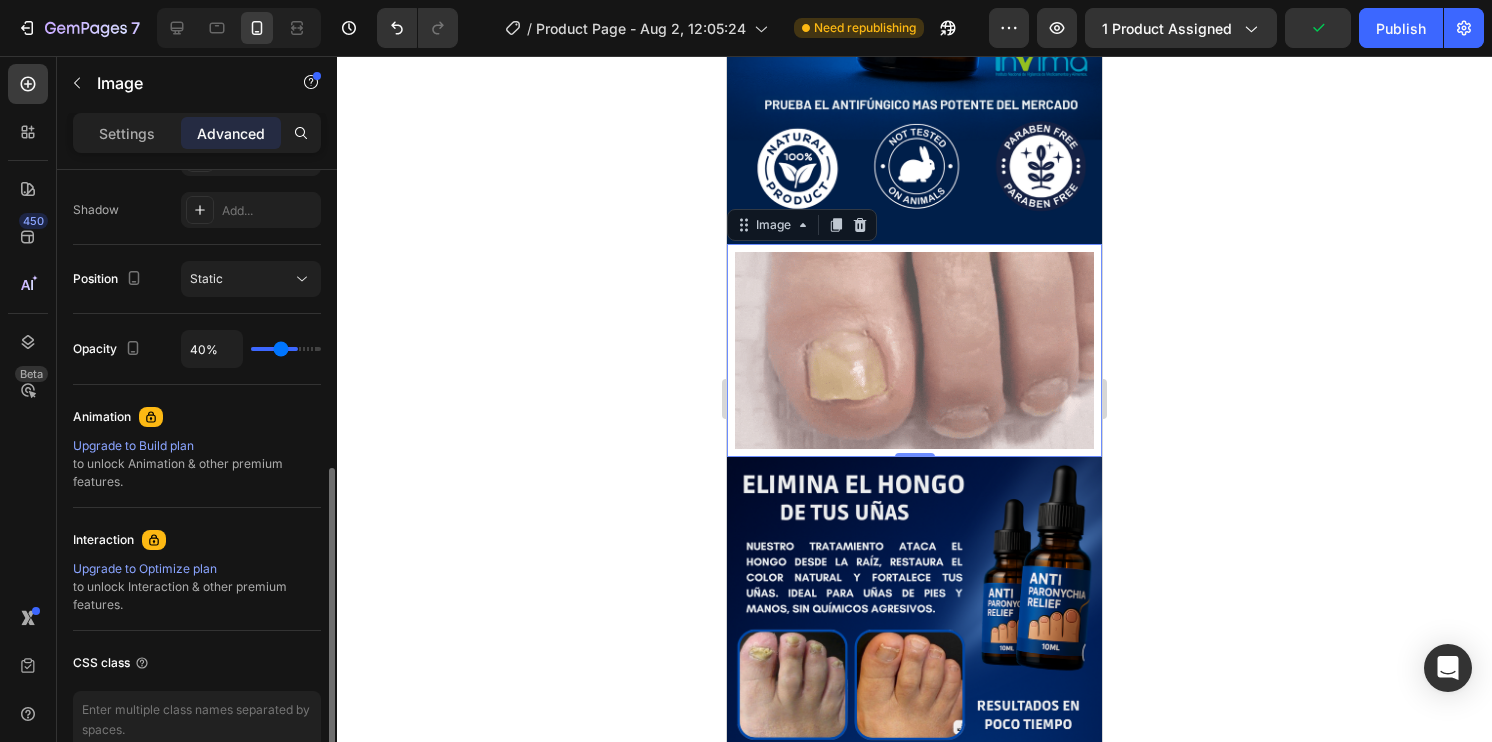 type on "38" 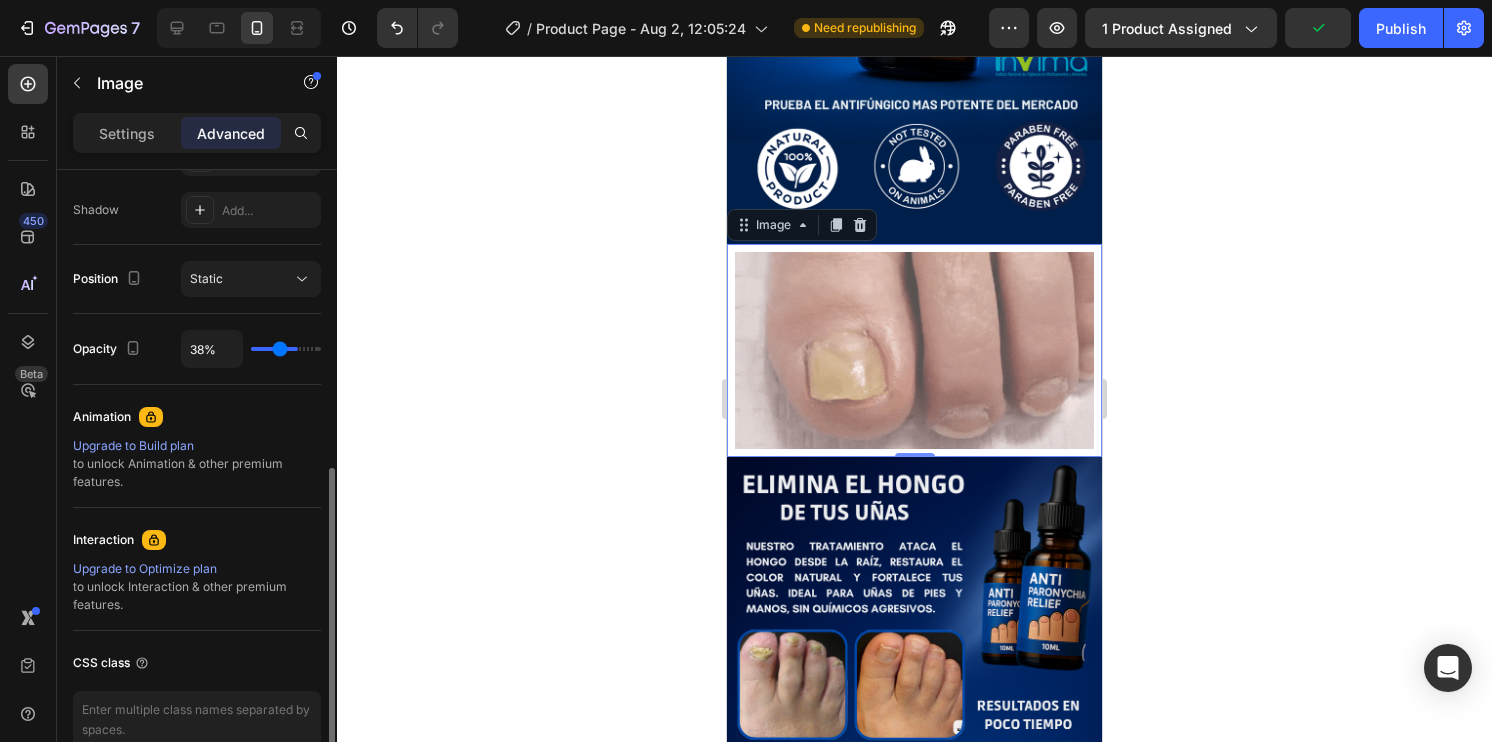 type on "37%" 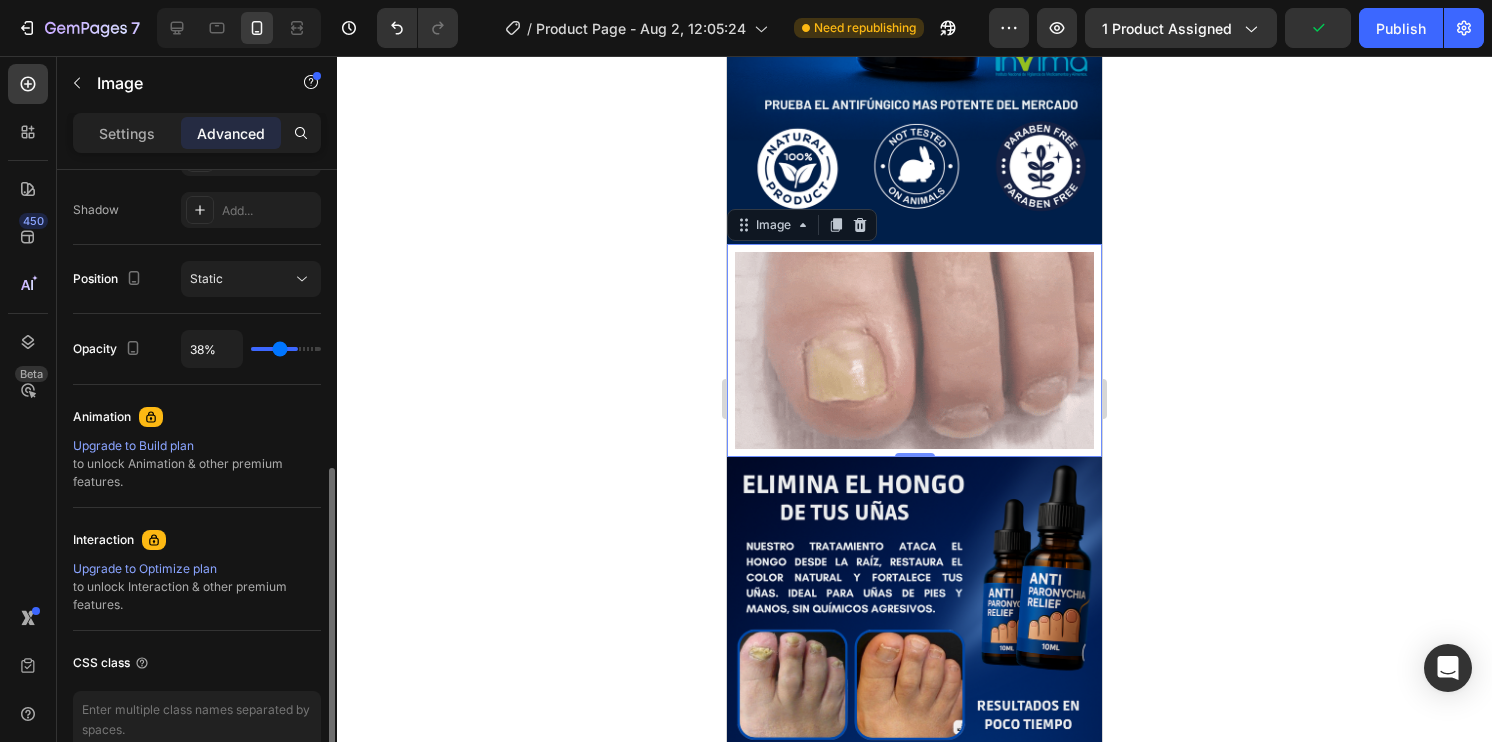 type on "37" 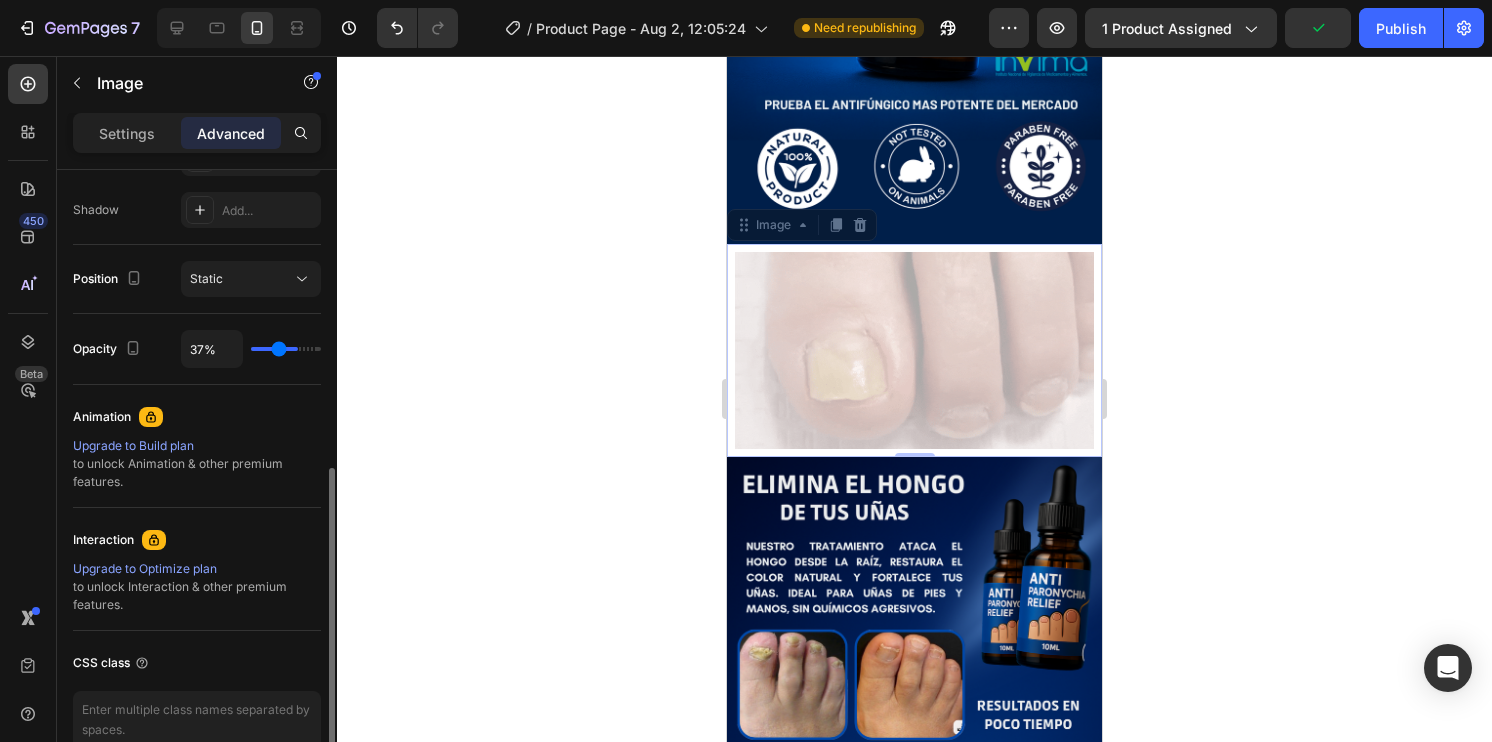 type on "33%" 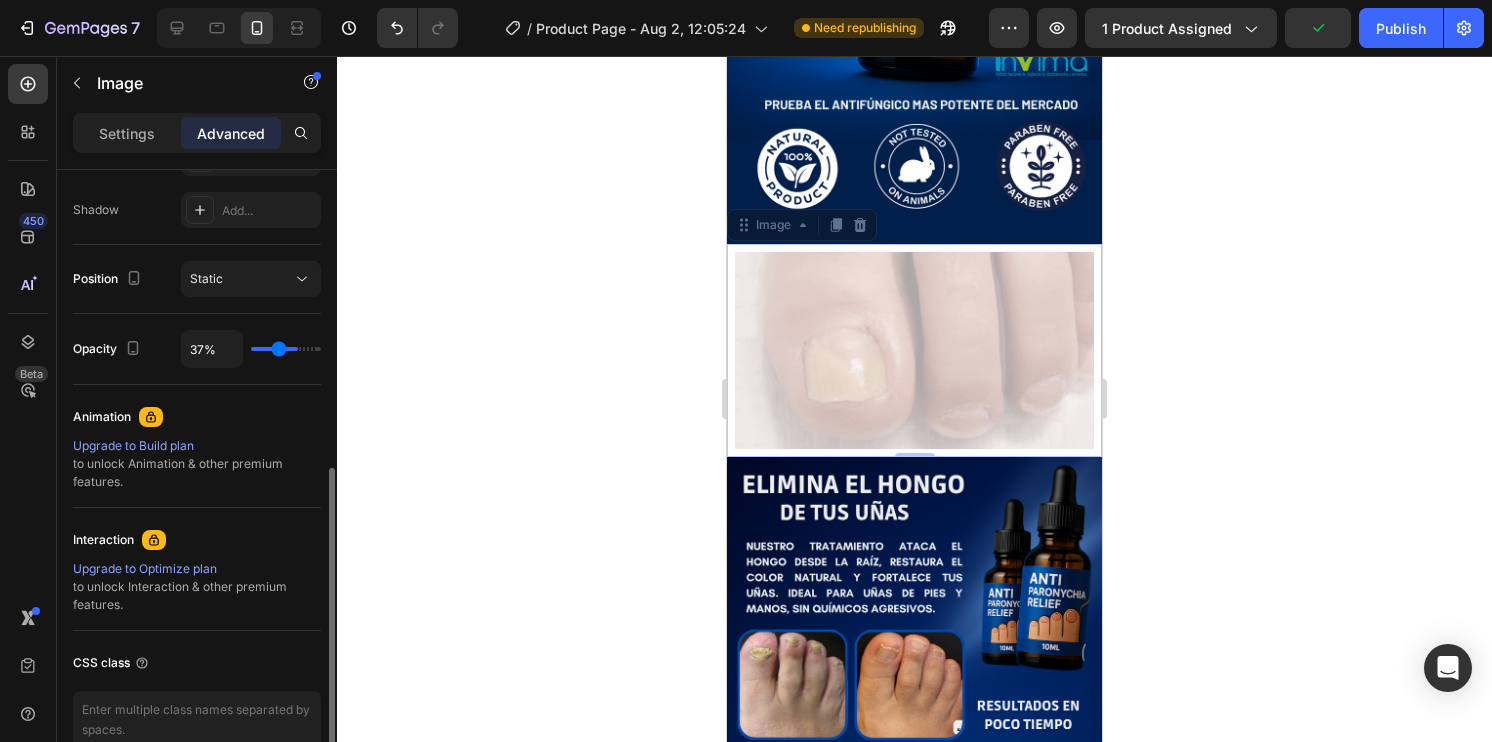 type on "33" 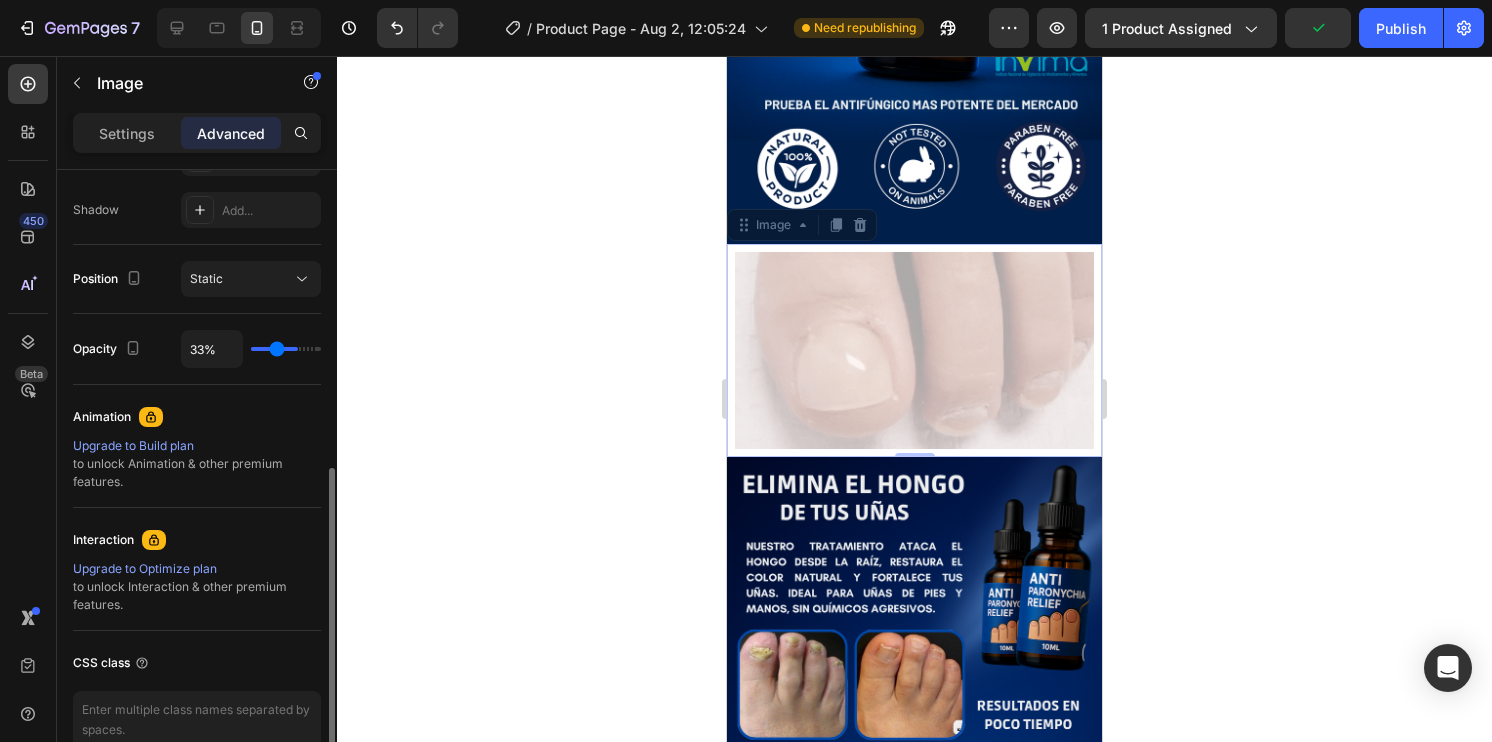 type on "32%" 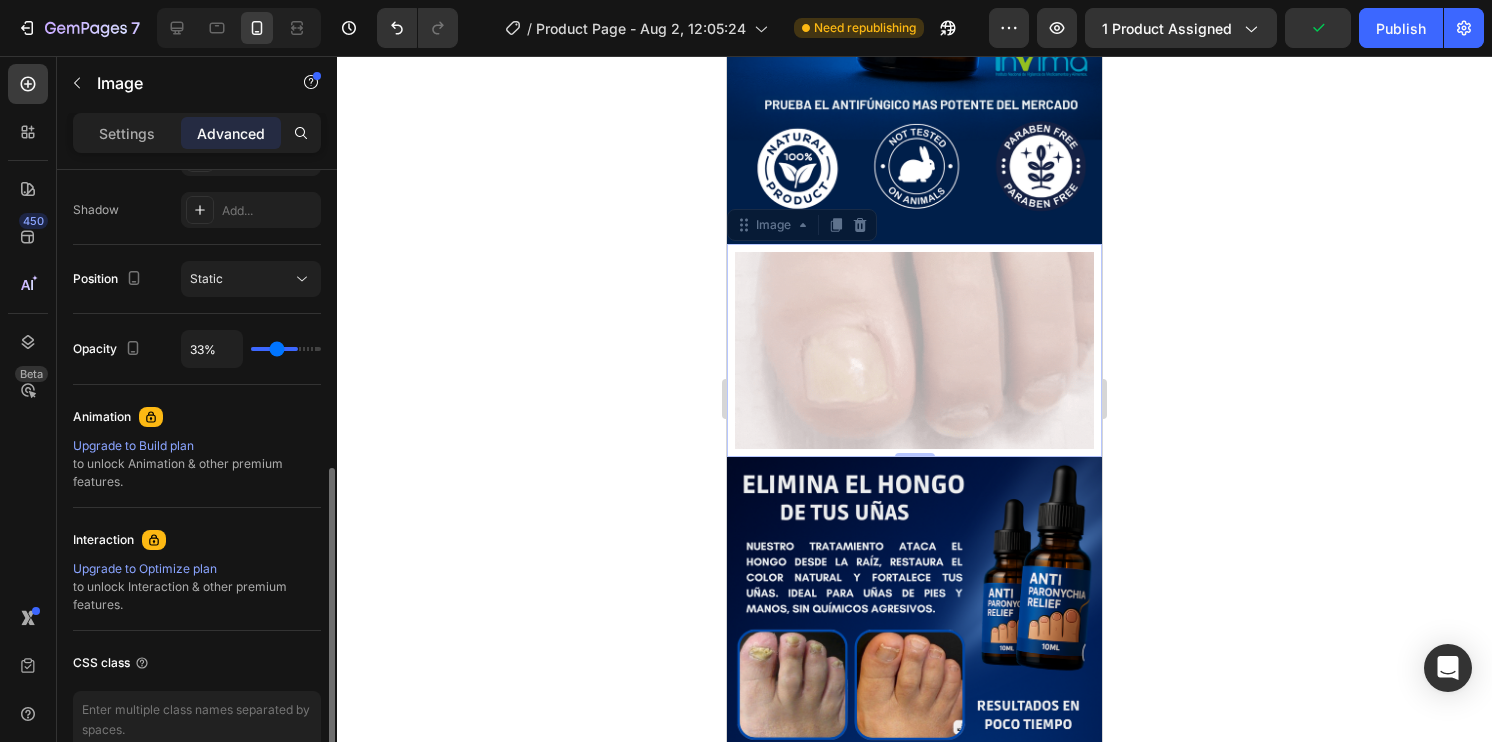 type on "32" 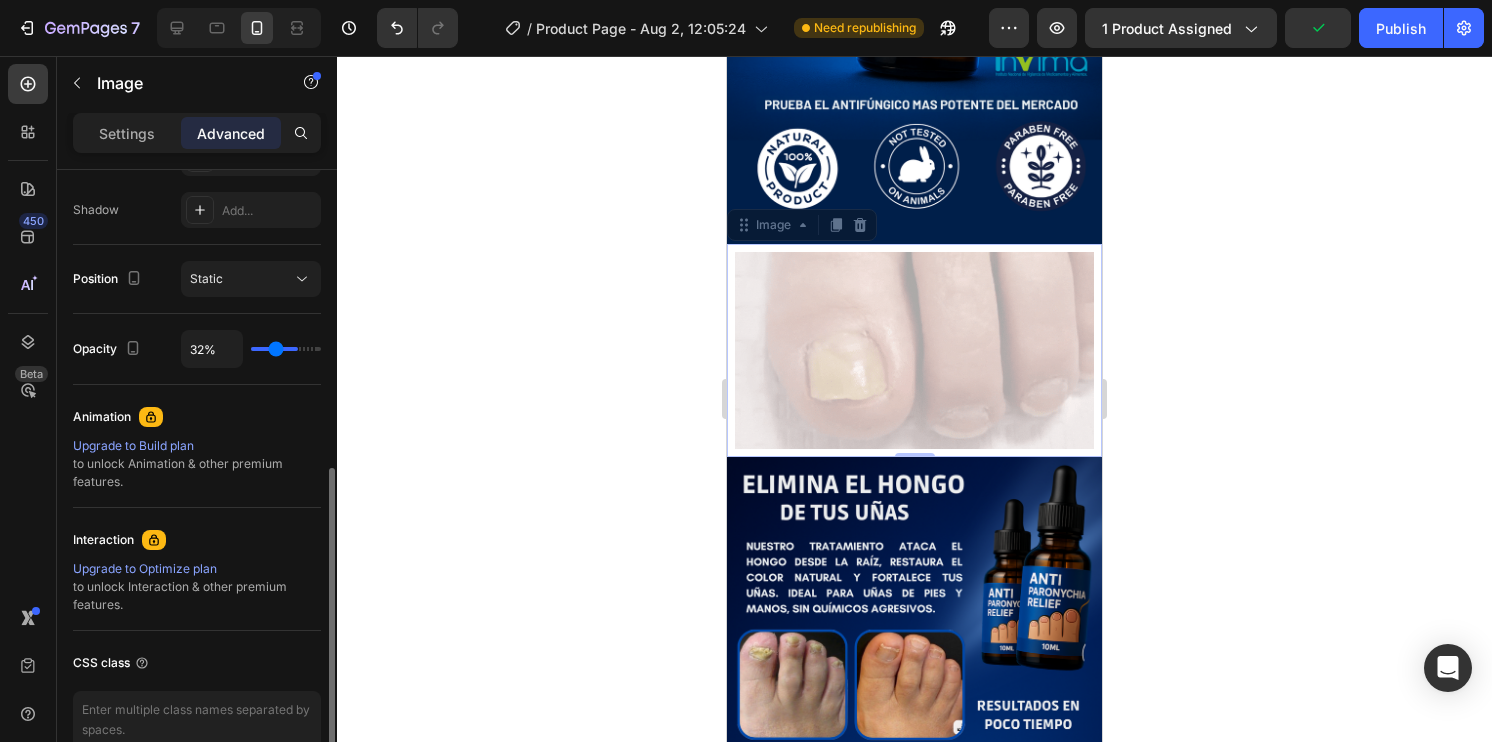type on "29%" 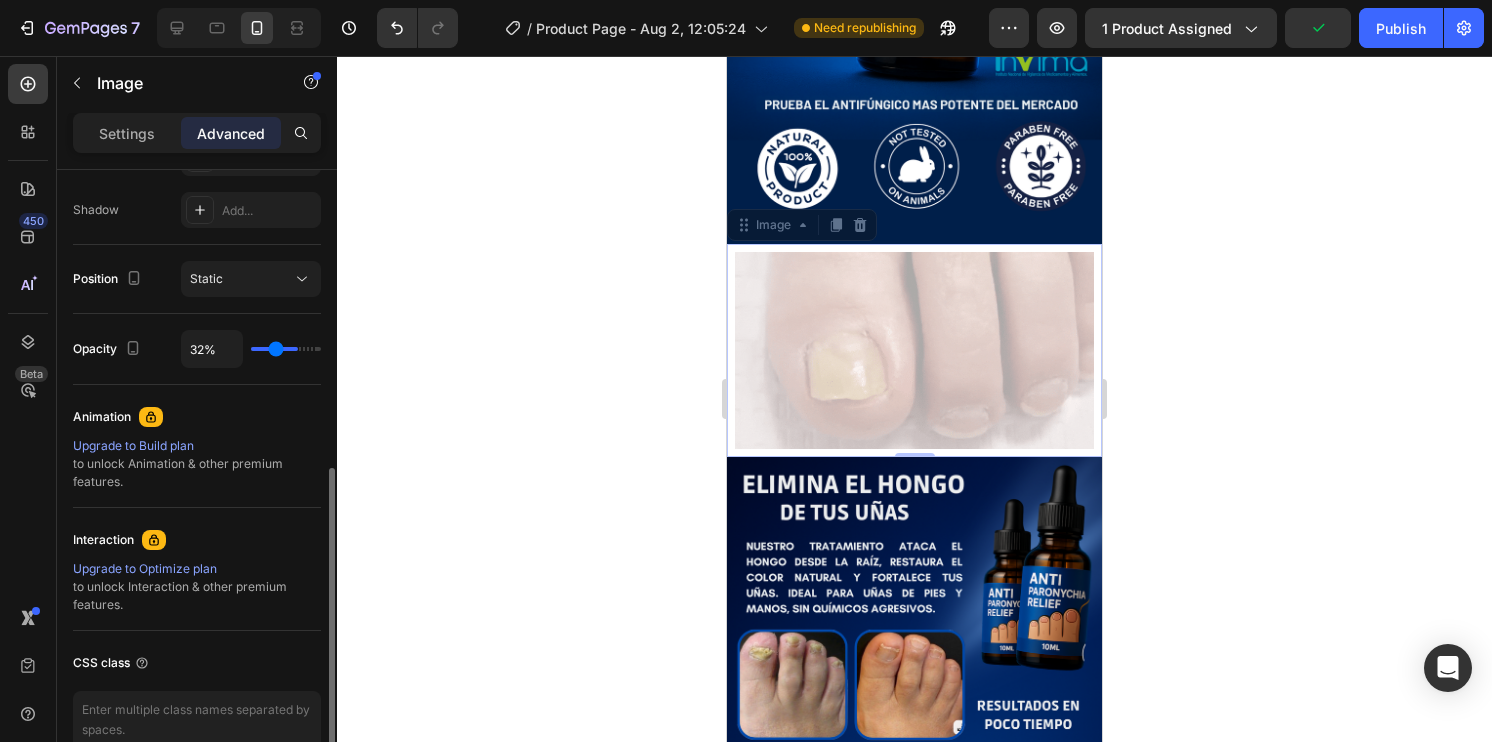 type on "29" 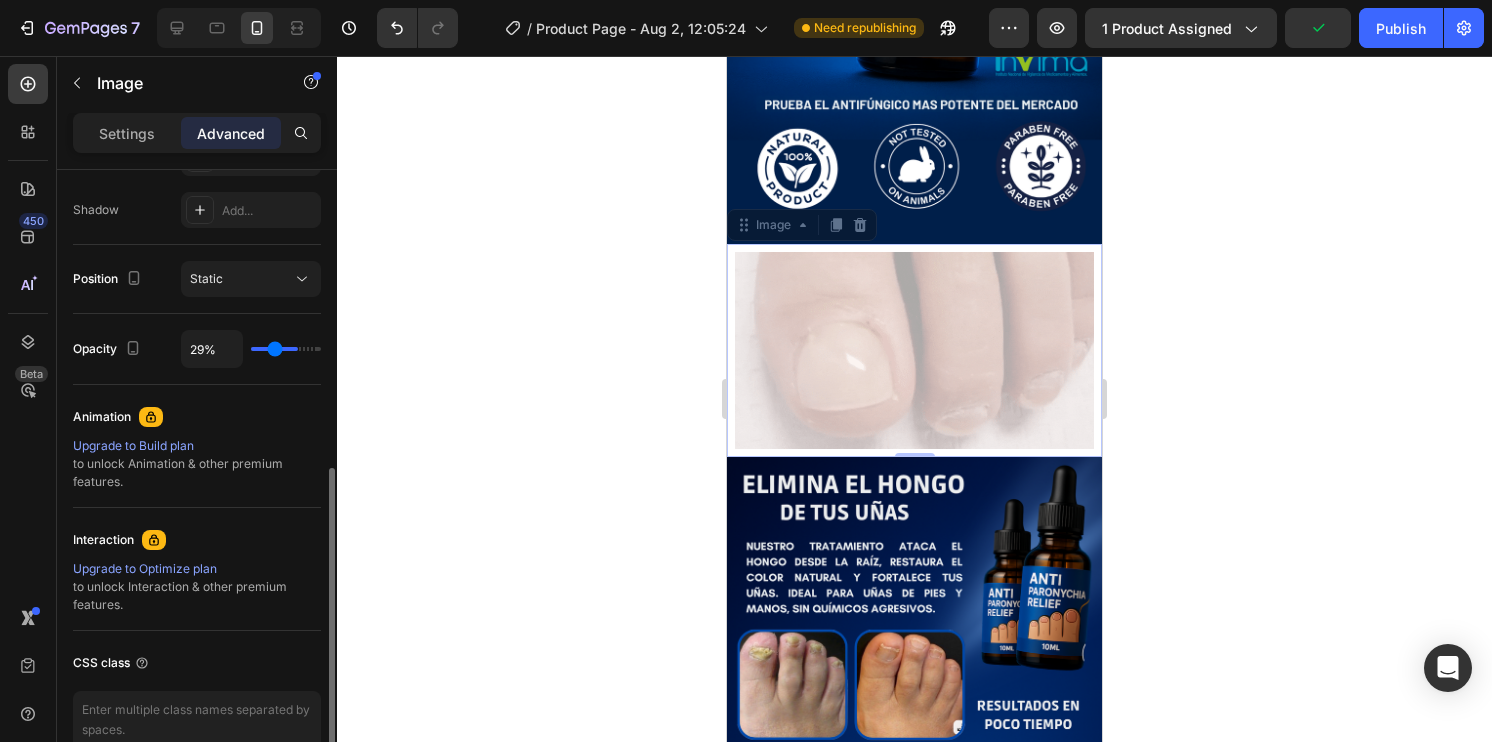 type on "28%" 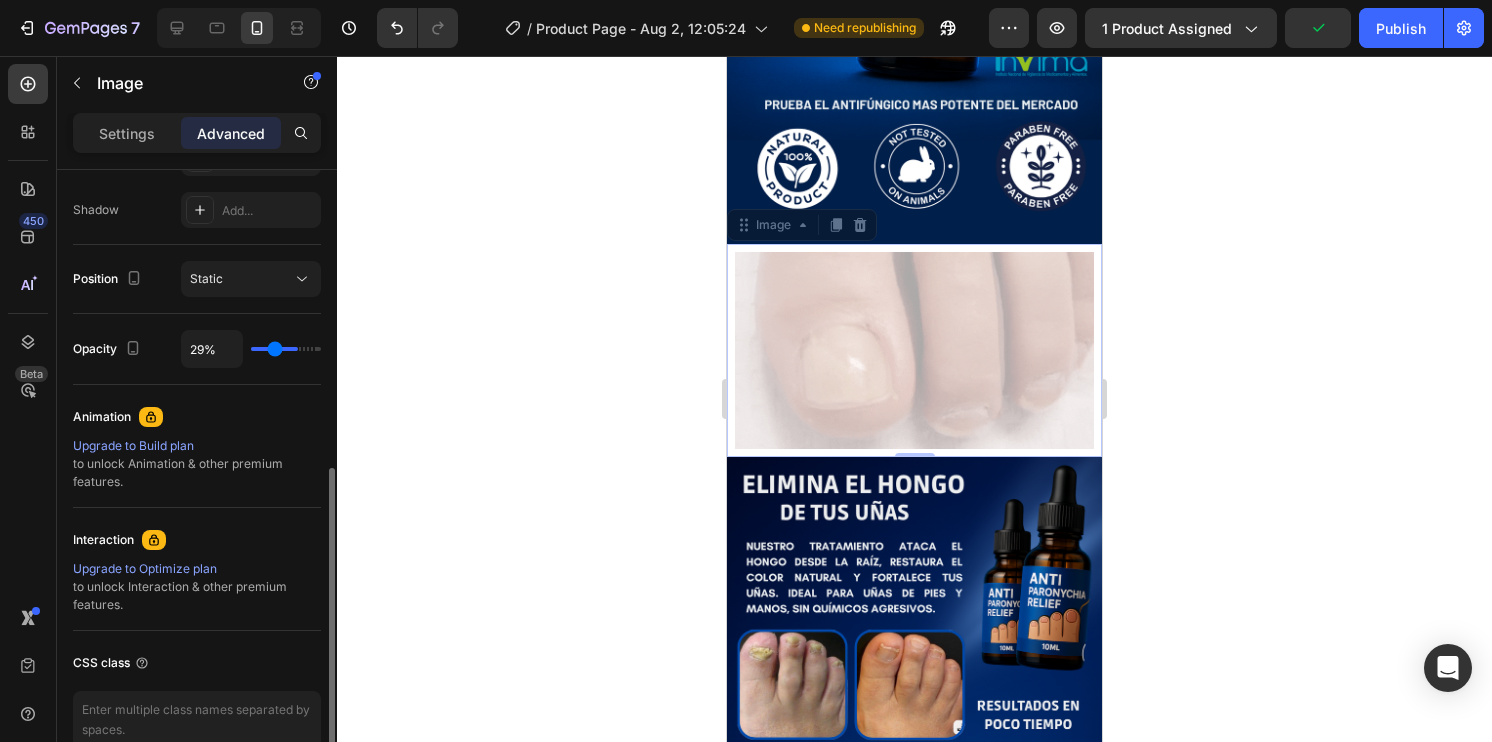 type on "28" 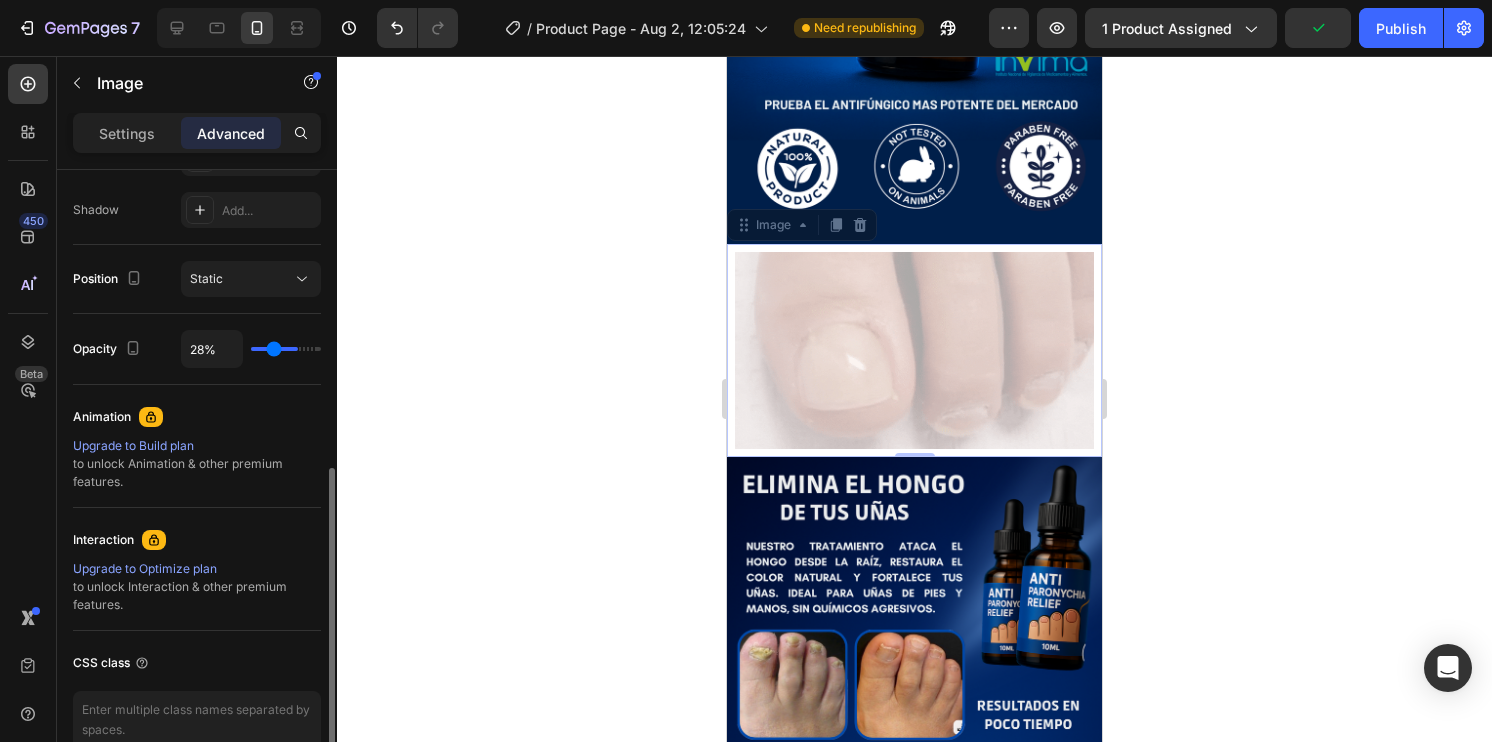 type on "24%" 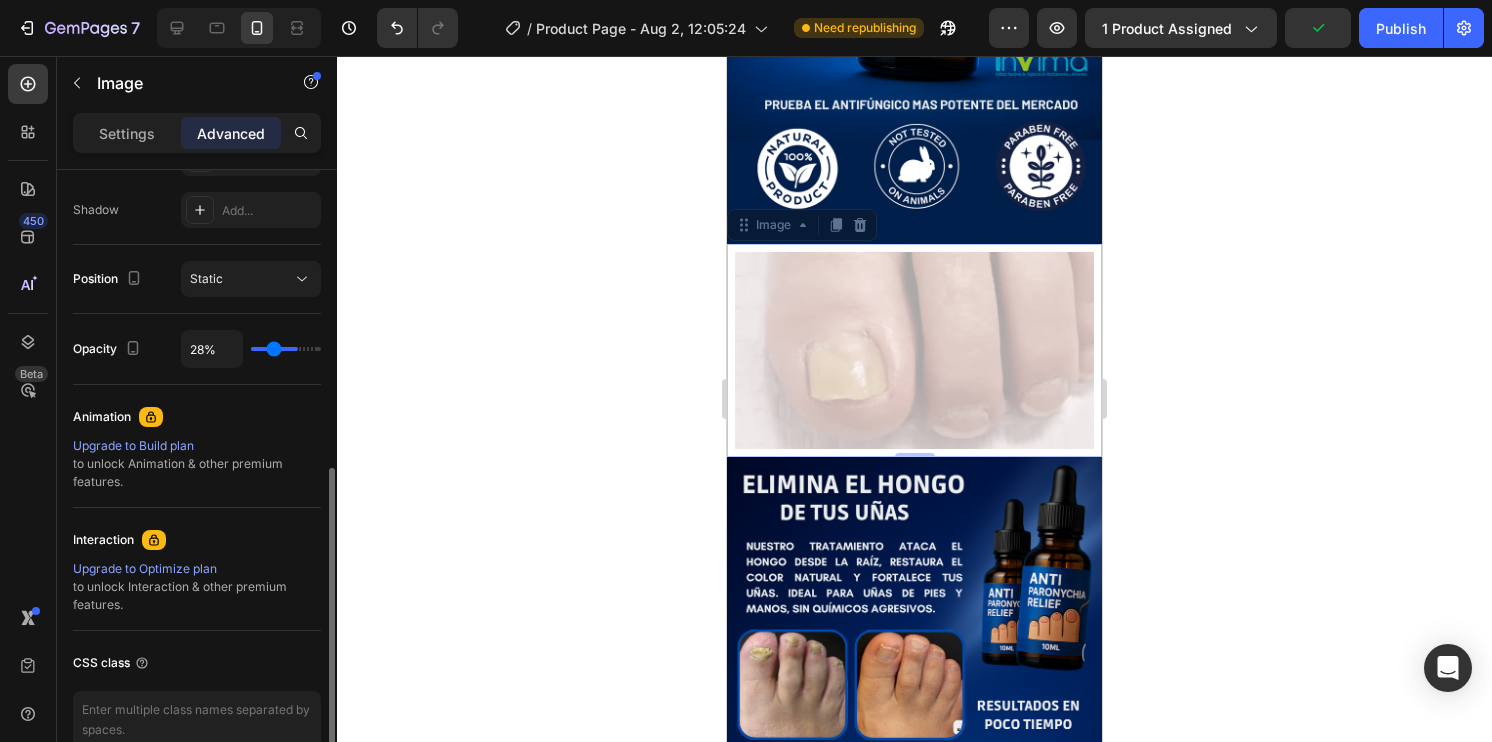type on "24" 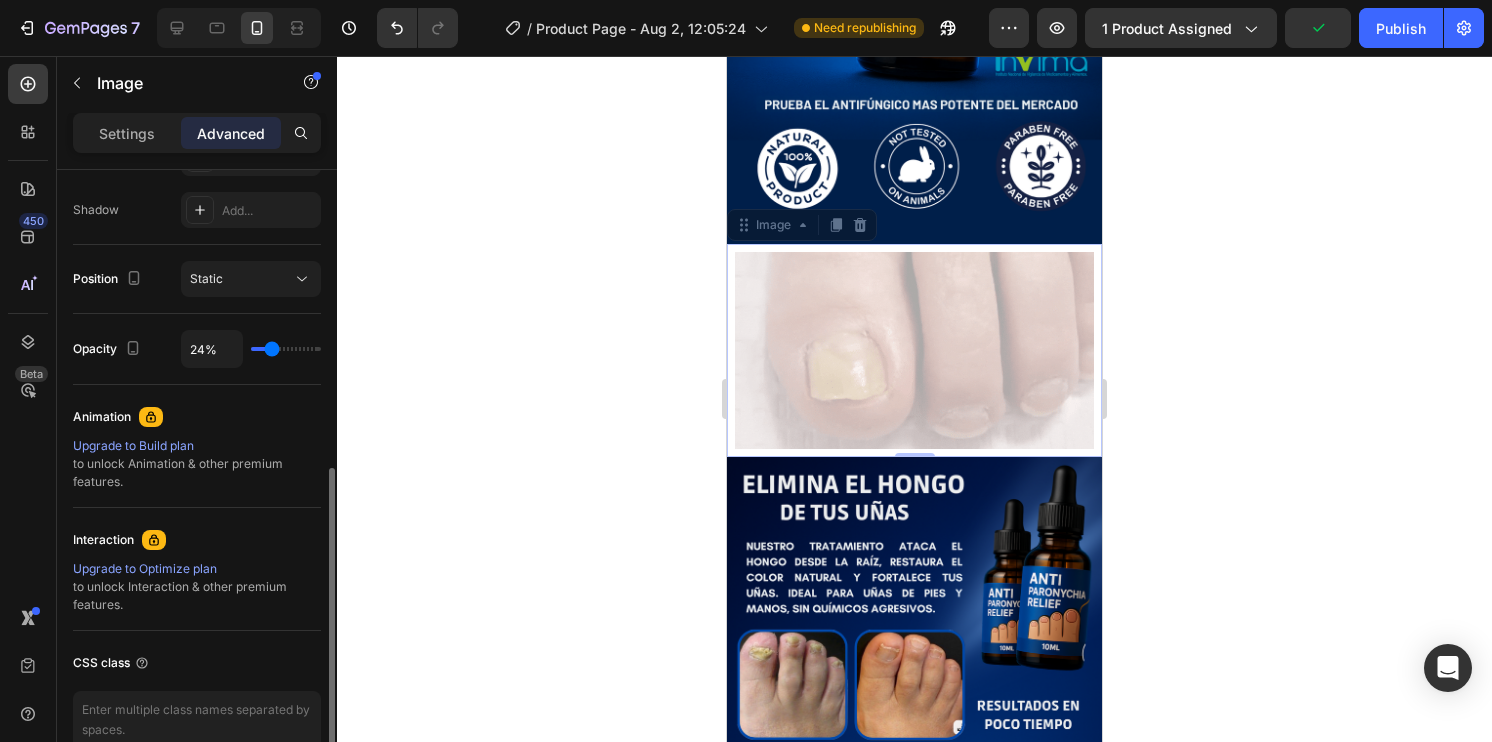 type on "21%" 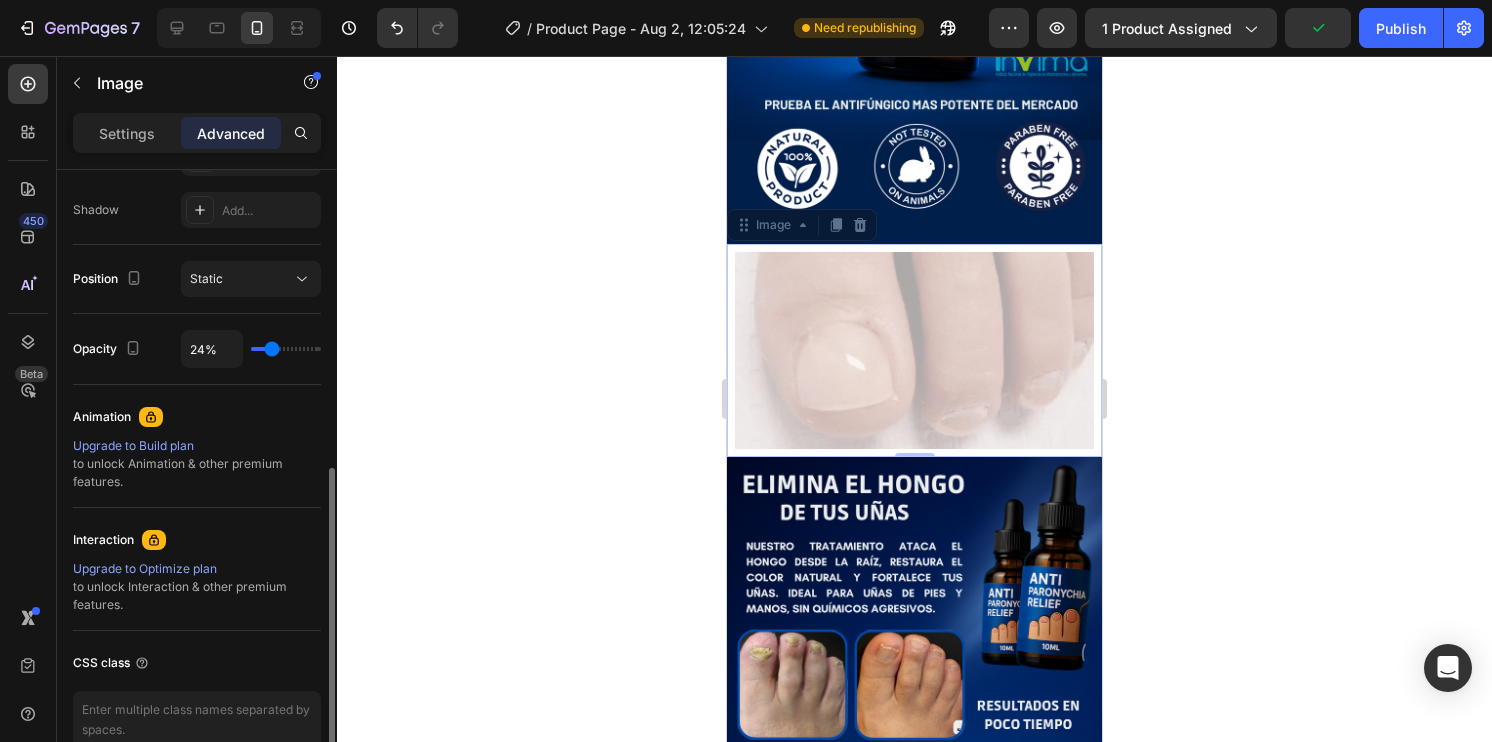type on "21" 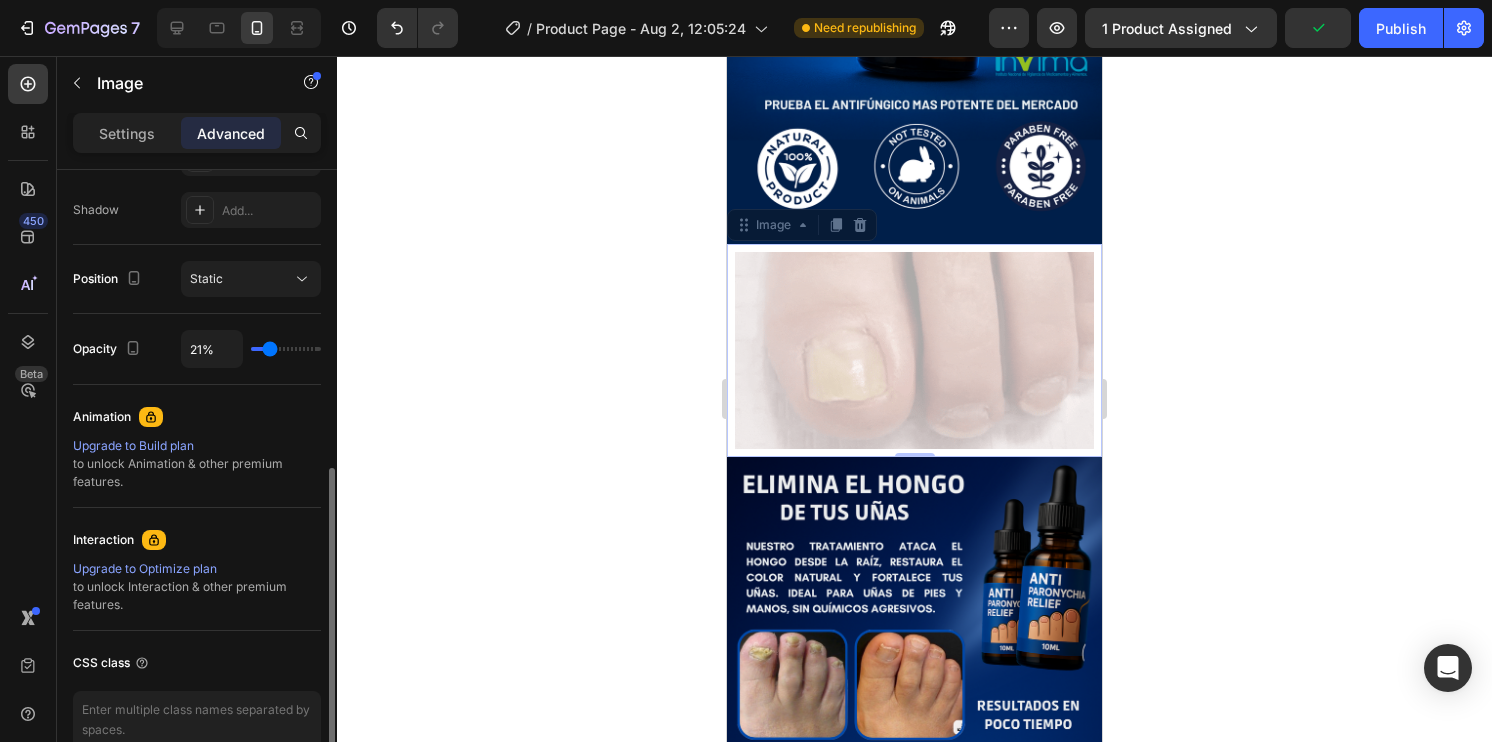type on "18%" 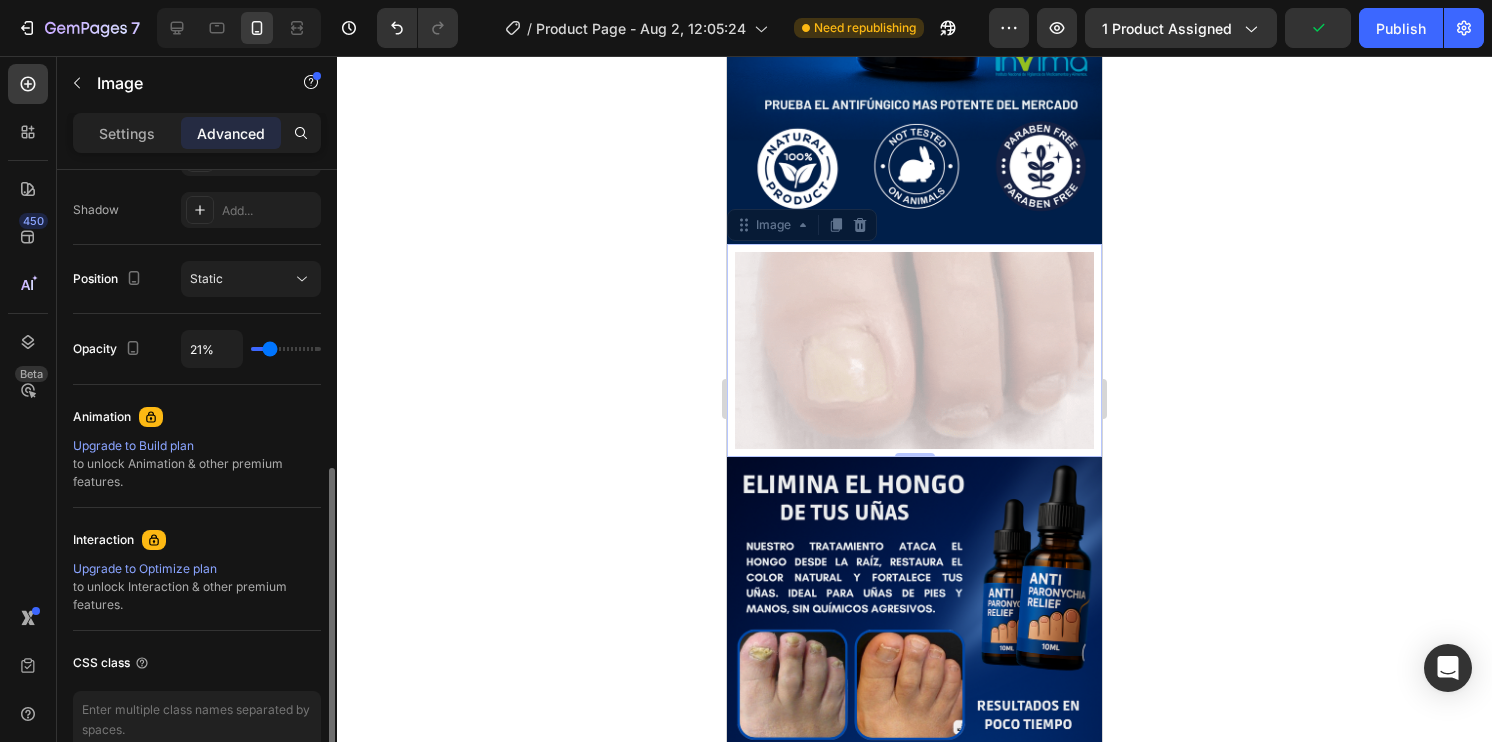 type on "18" 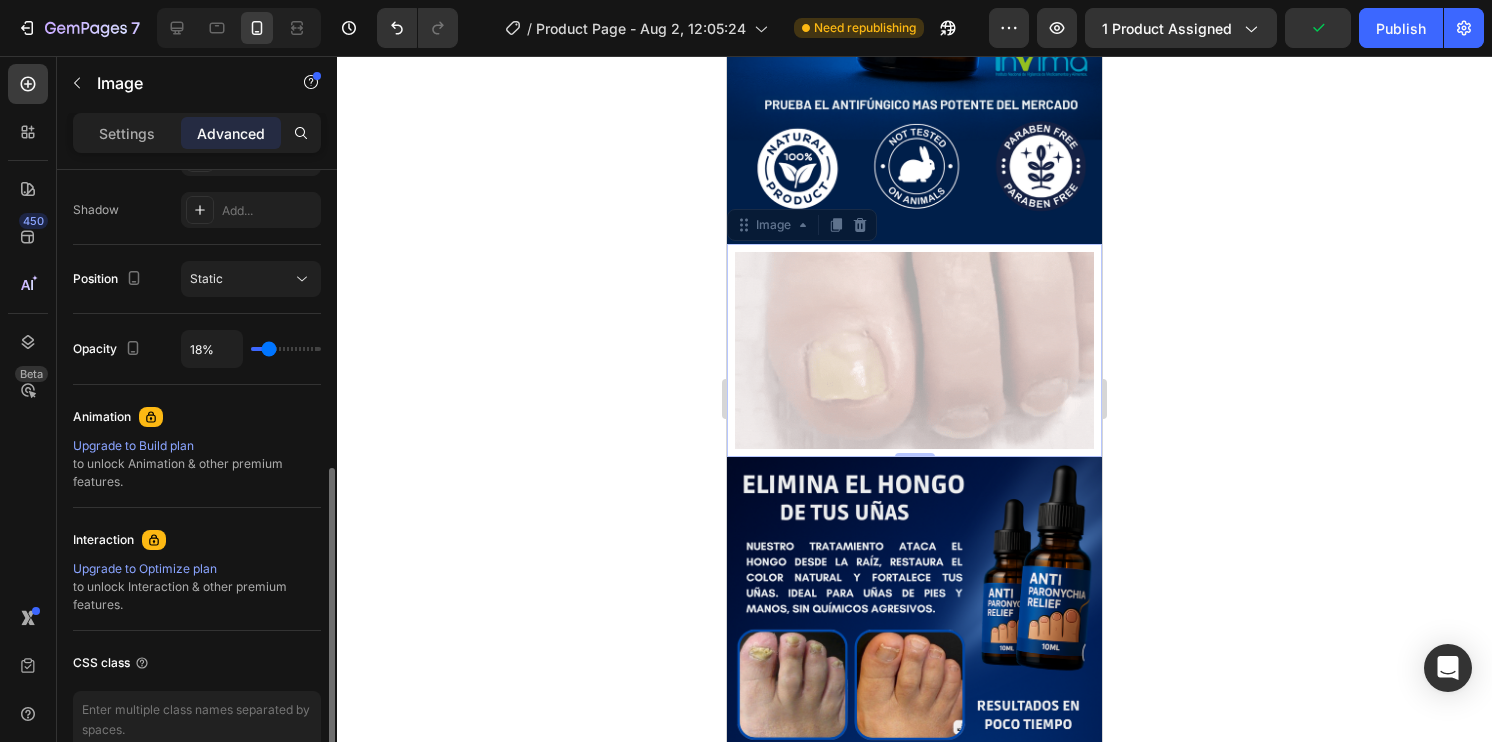 type on "14%" 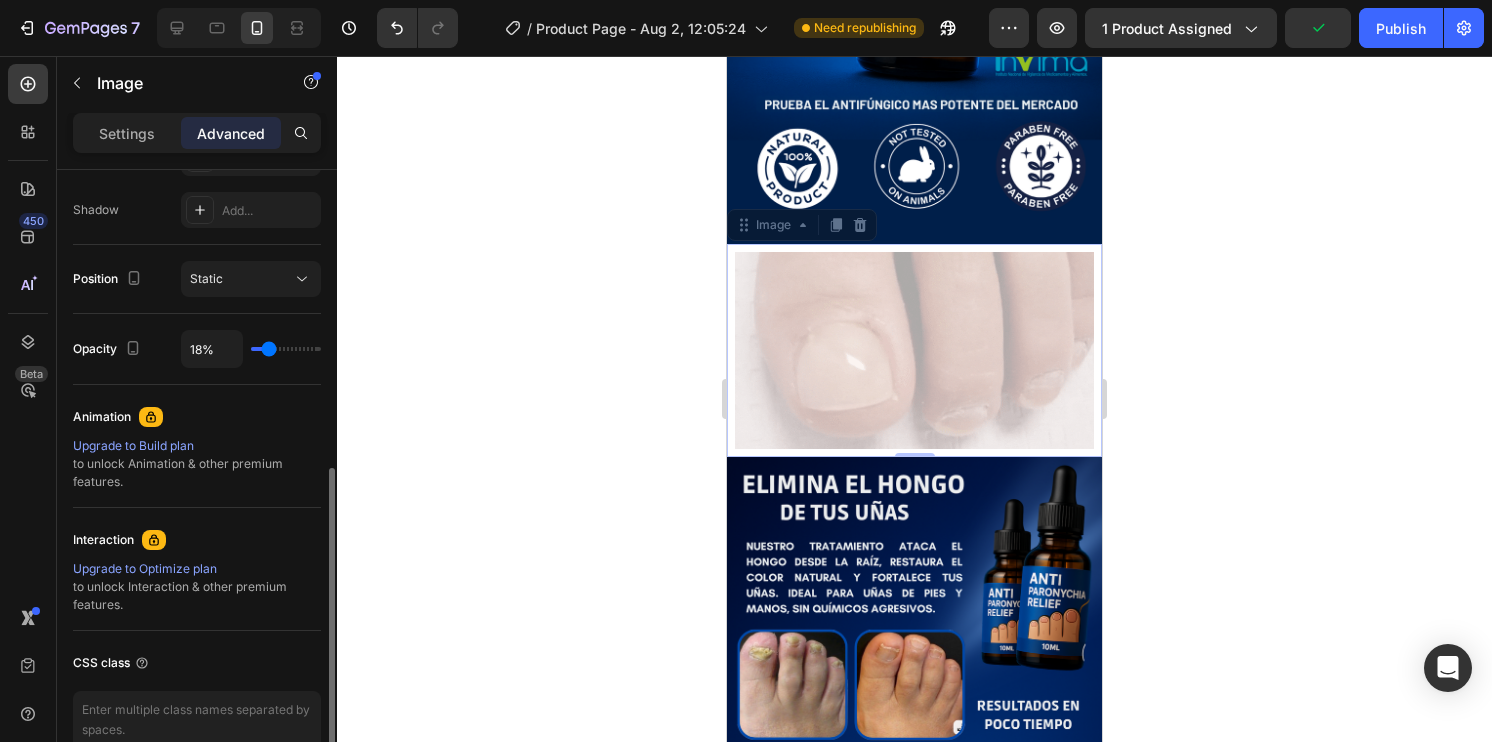 type on "14" 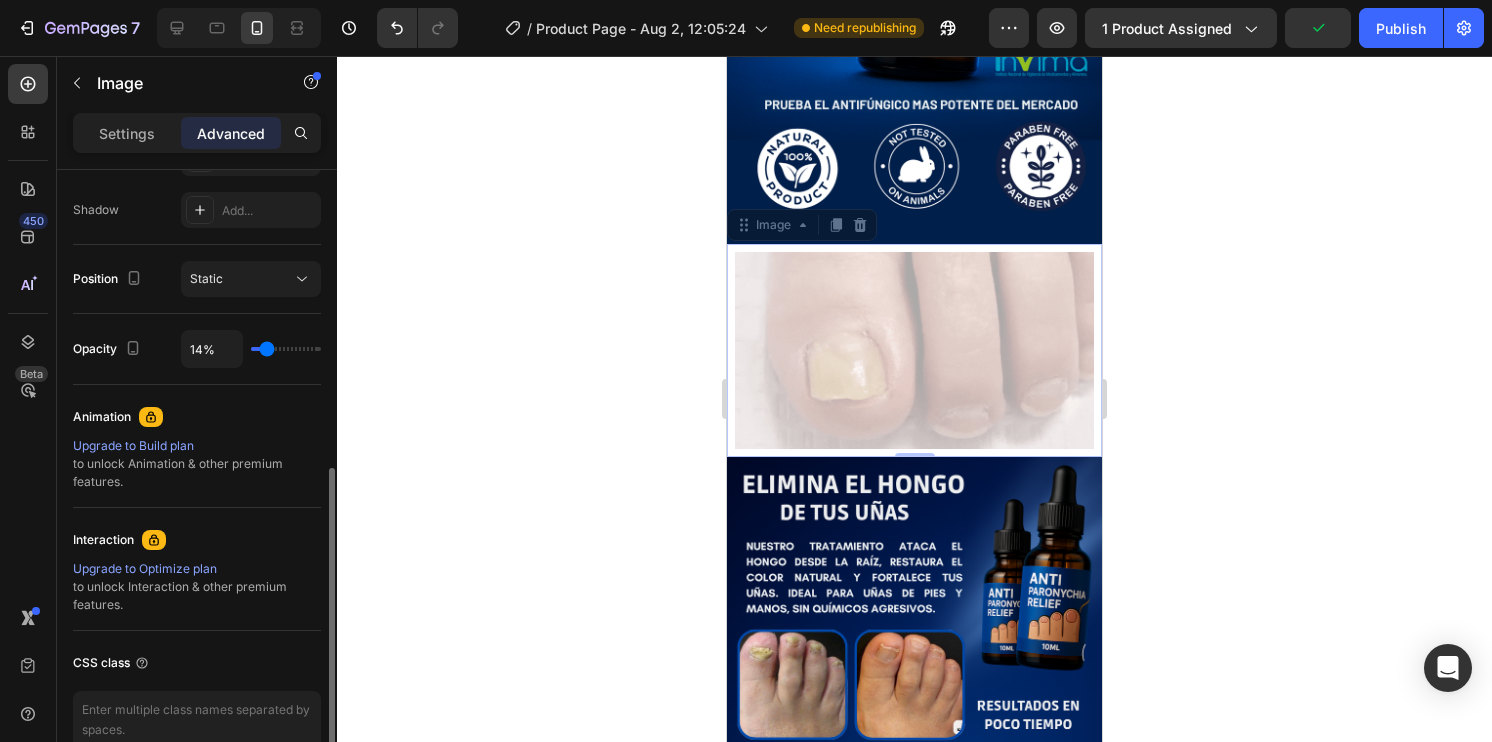 type on "10%" 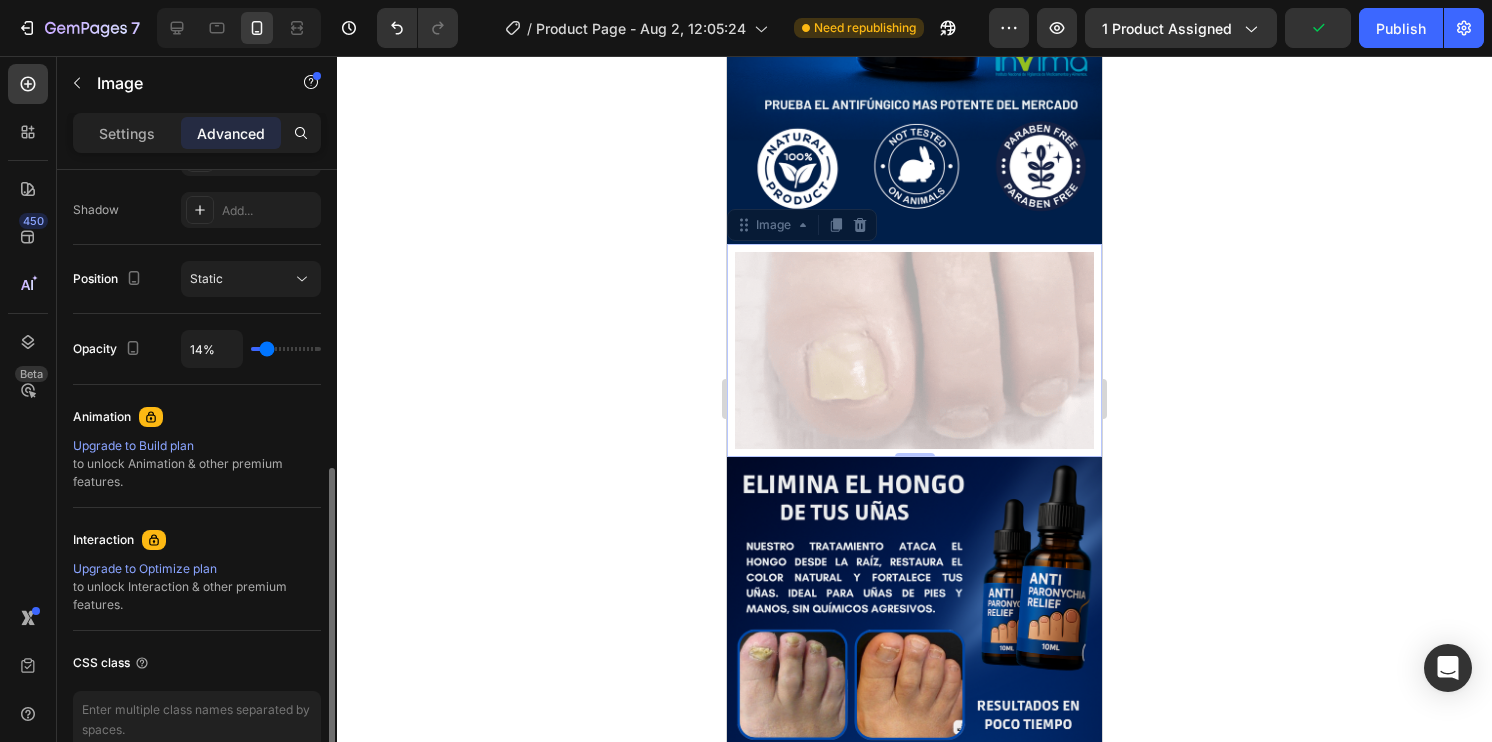type on "10" 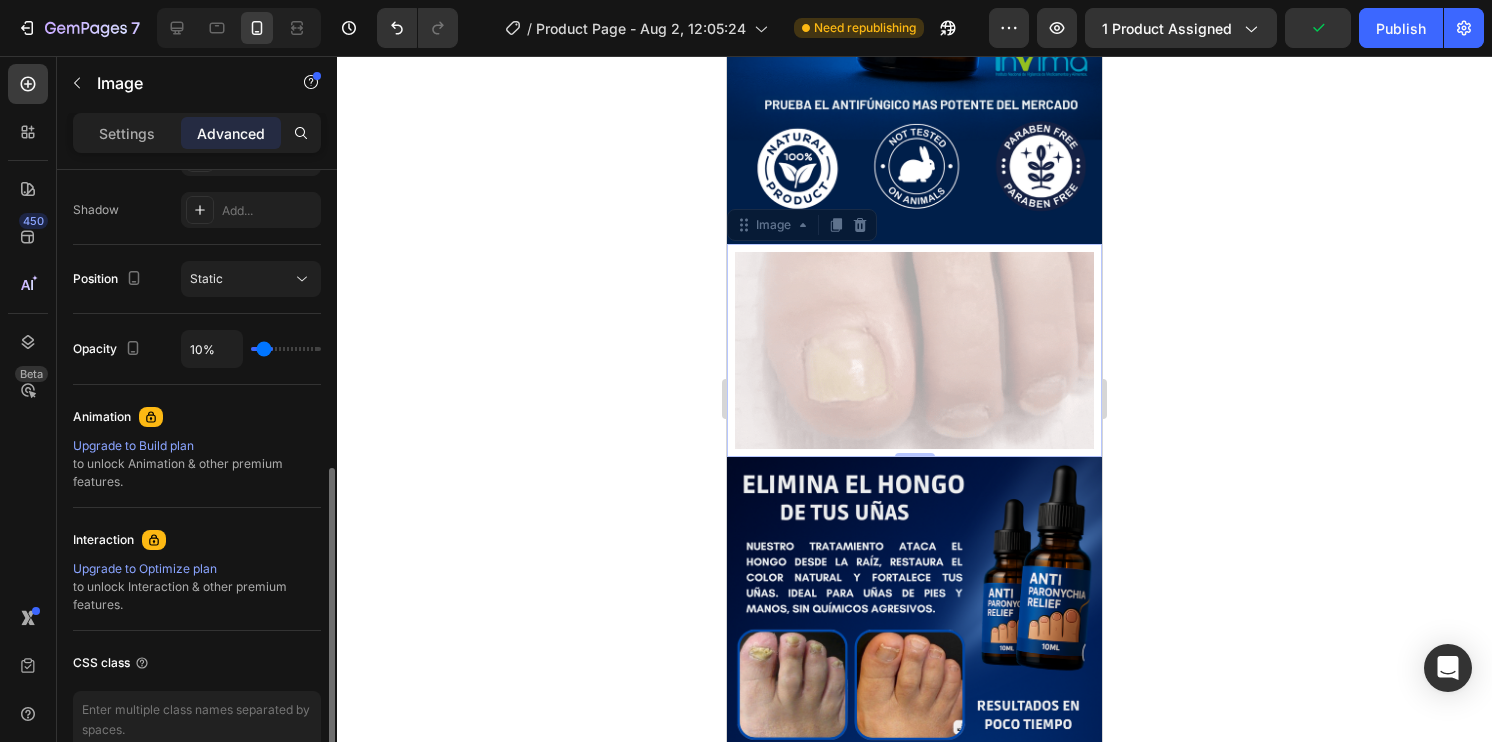 type on "7%" 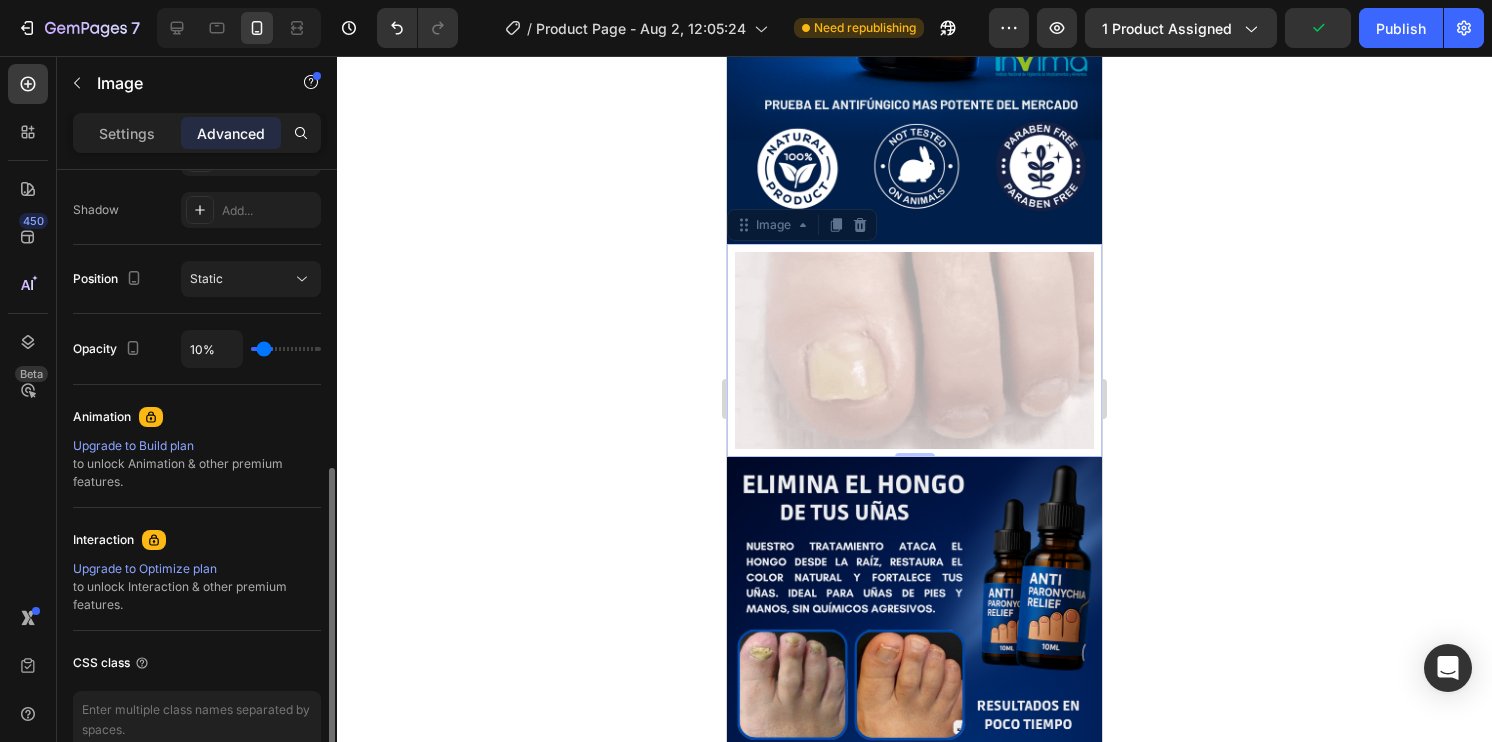 type on "7" 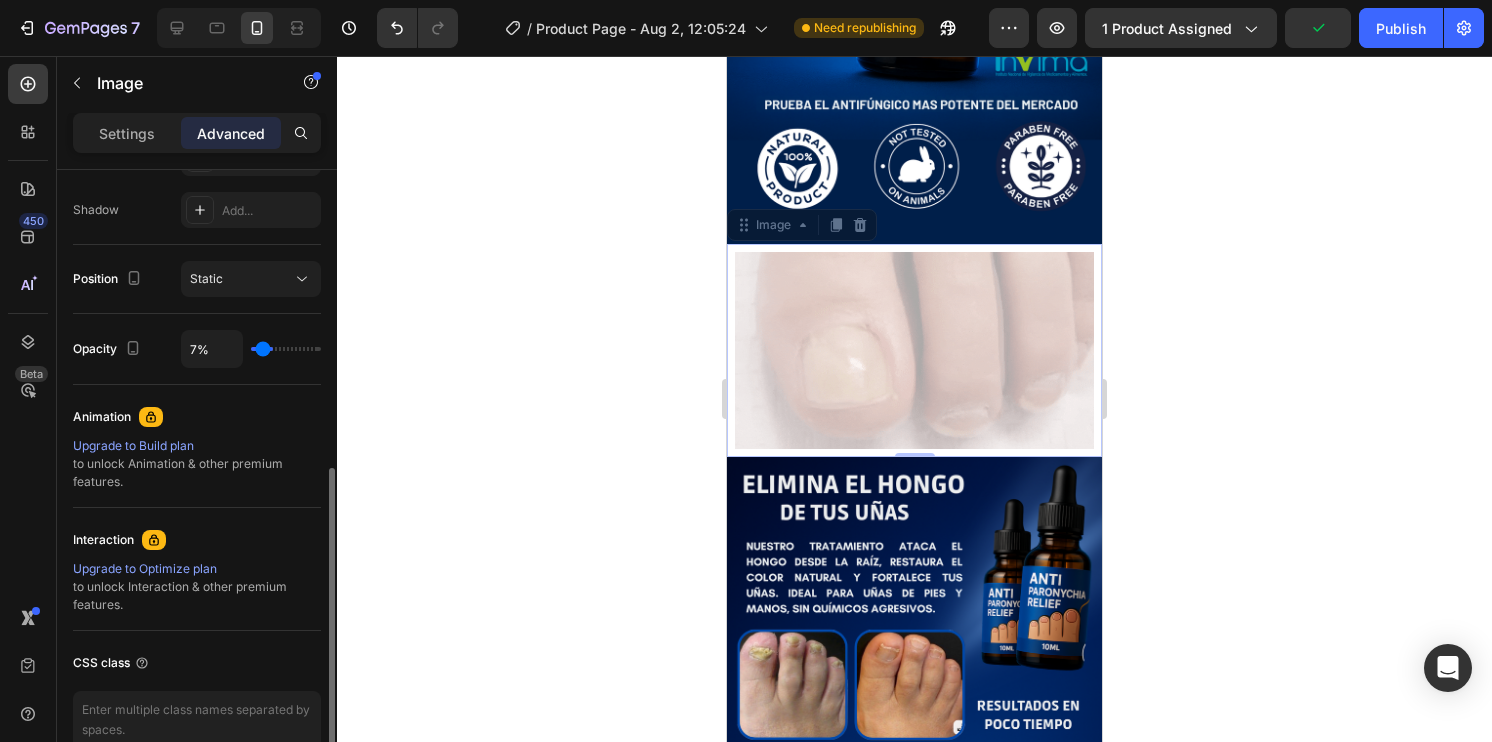 type on "3%" 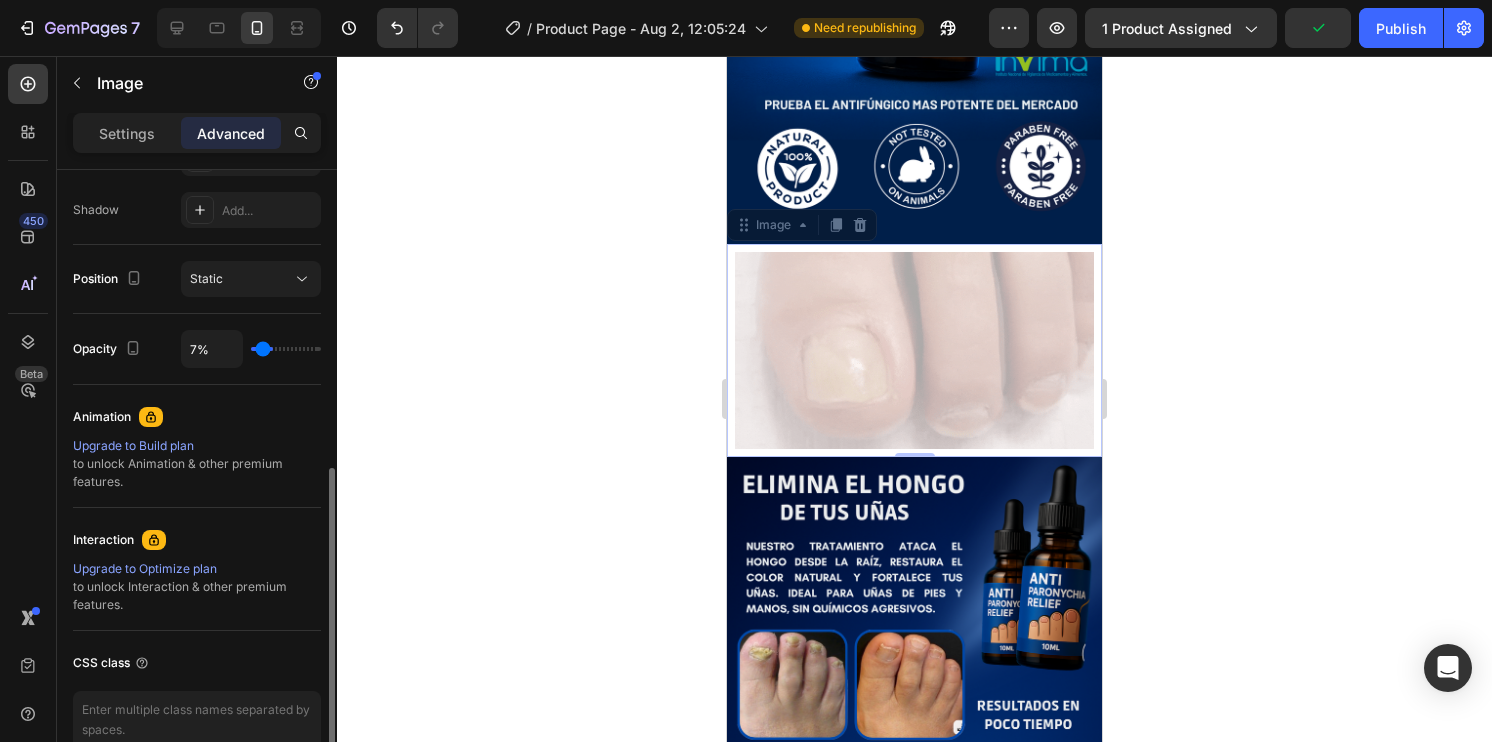 type on "3" 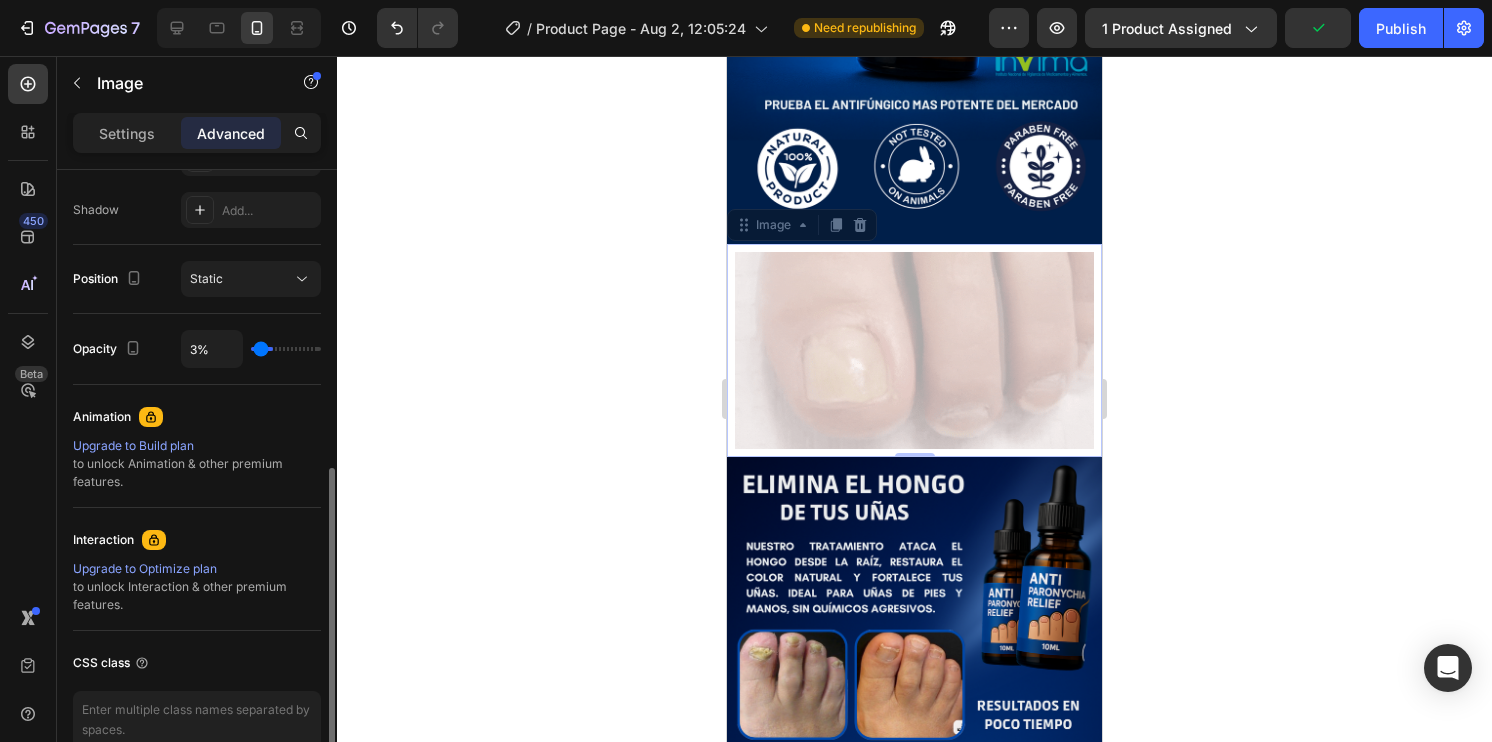 type on "2%" 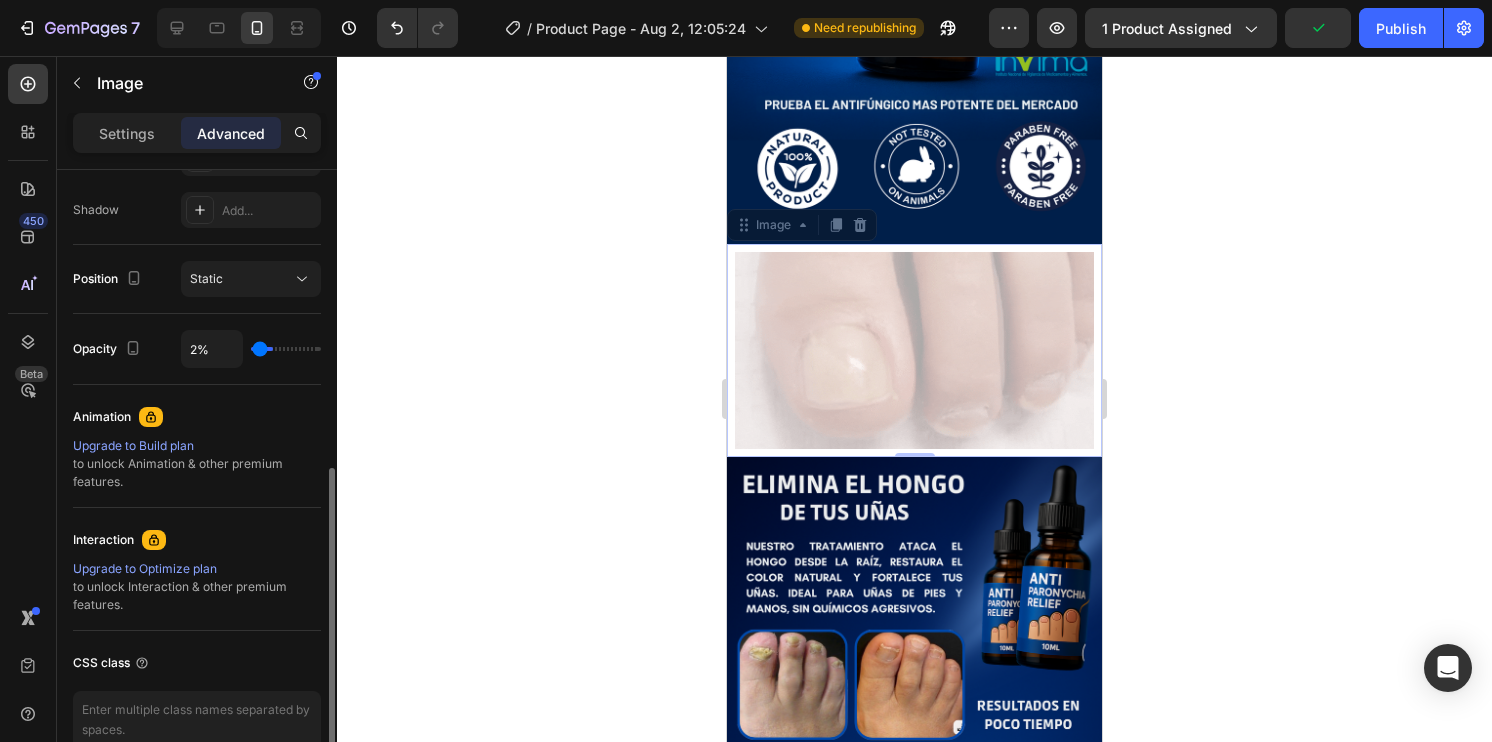 type on "0%" 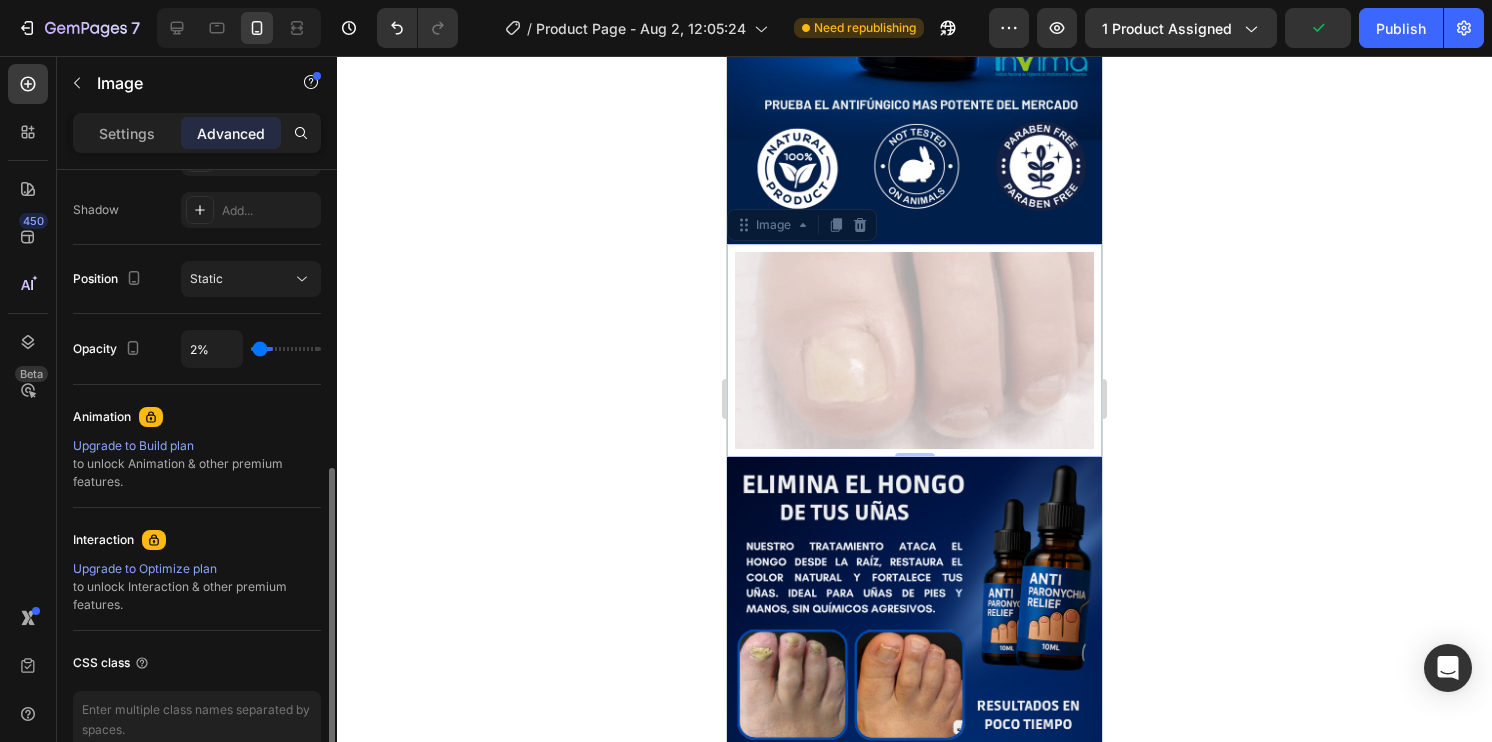 type on "0" 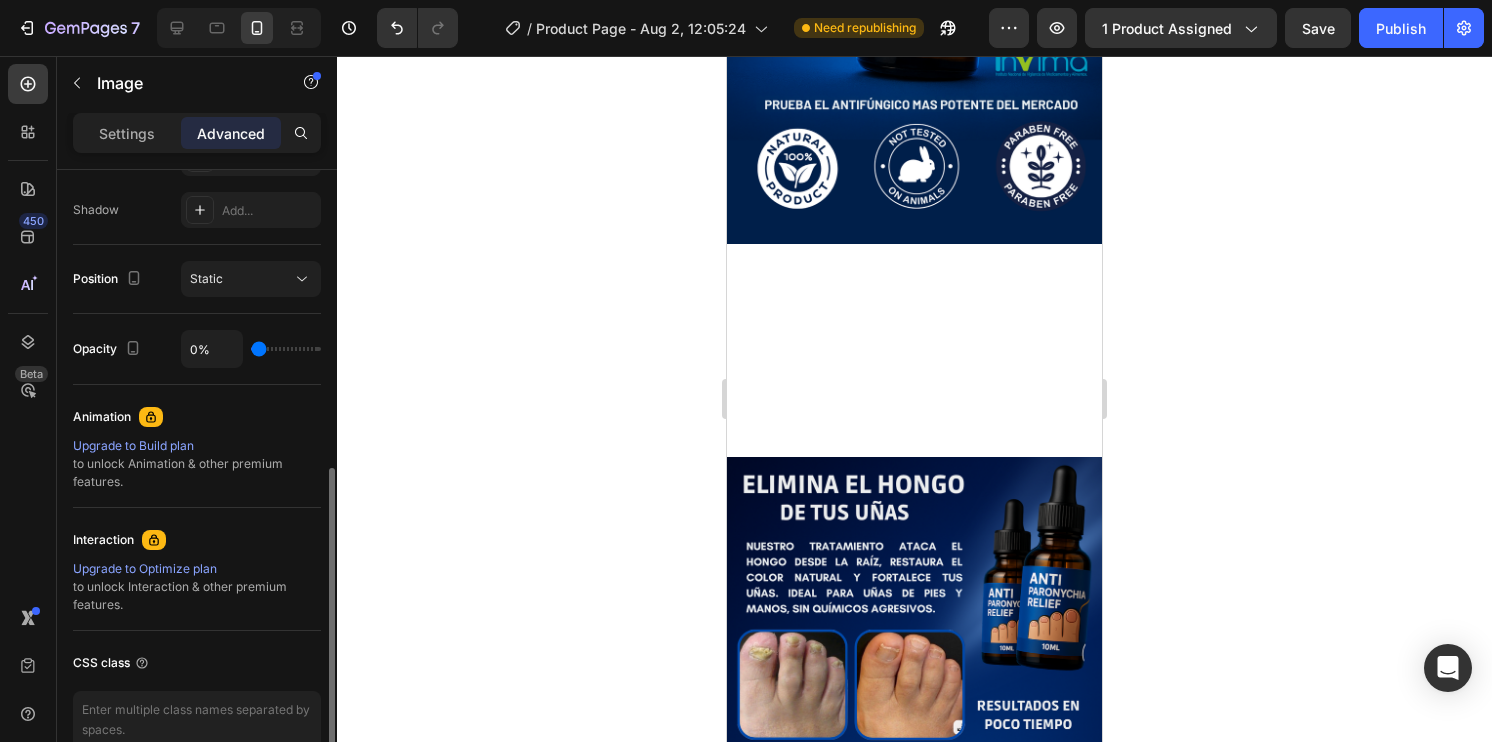 type on "2%" 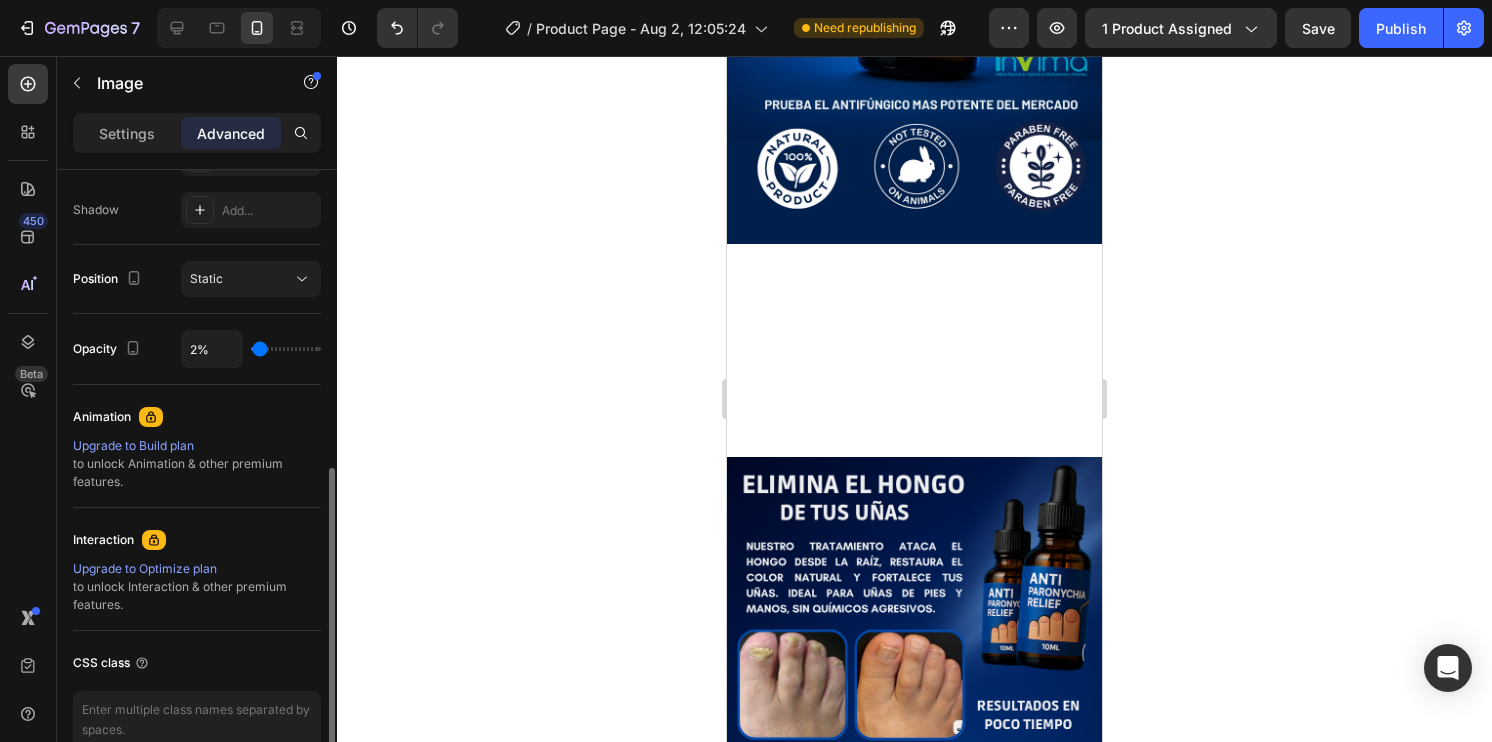 type on "9%" 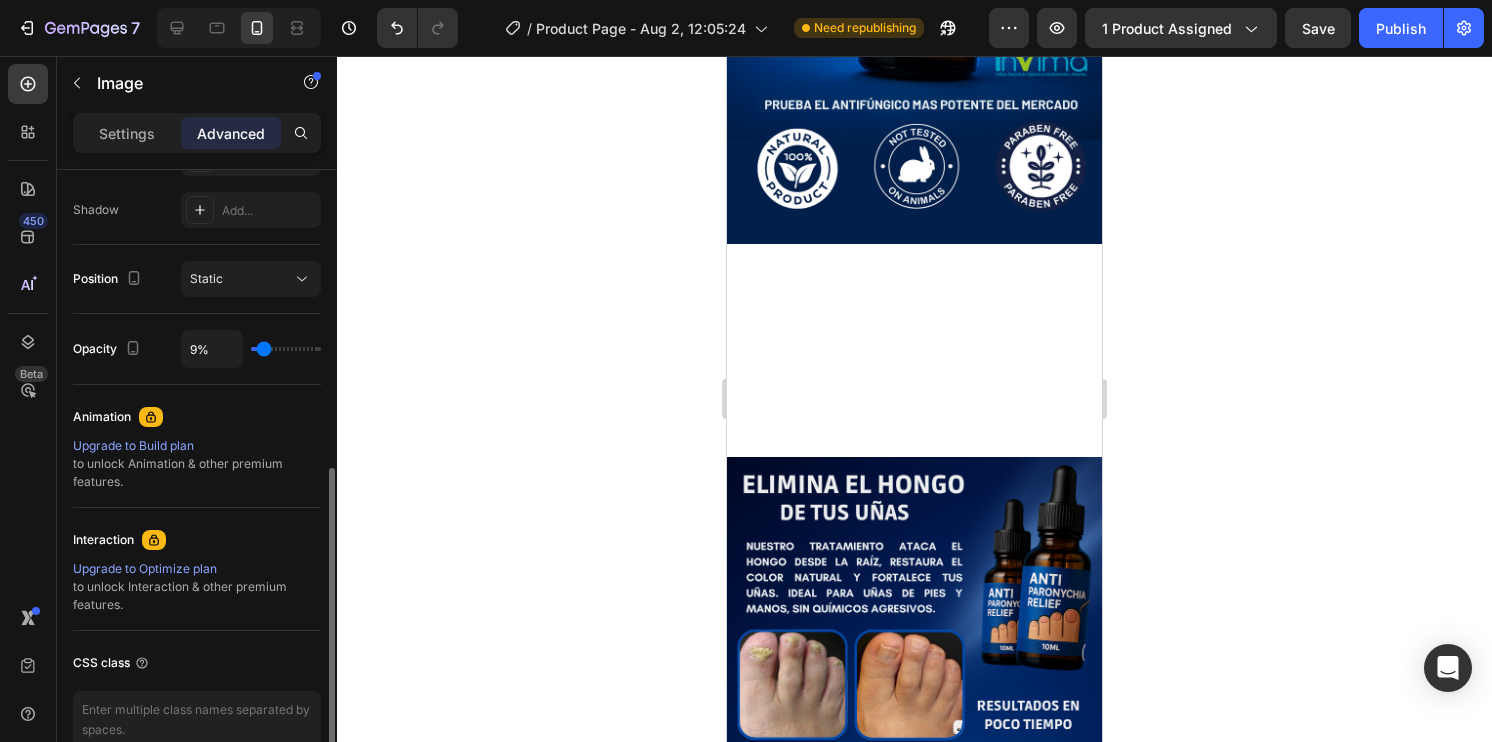 type on "14%" 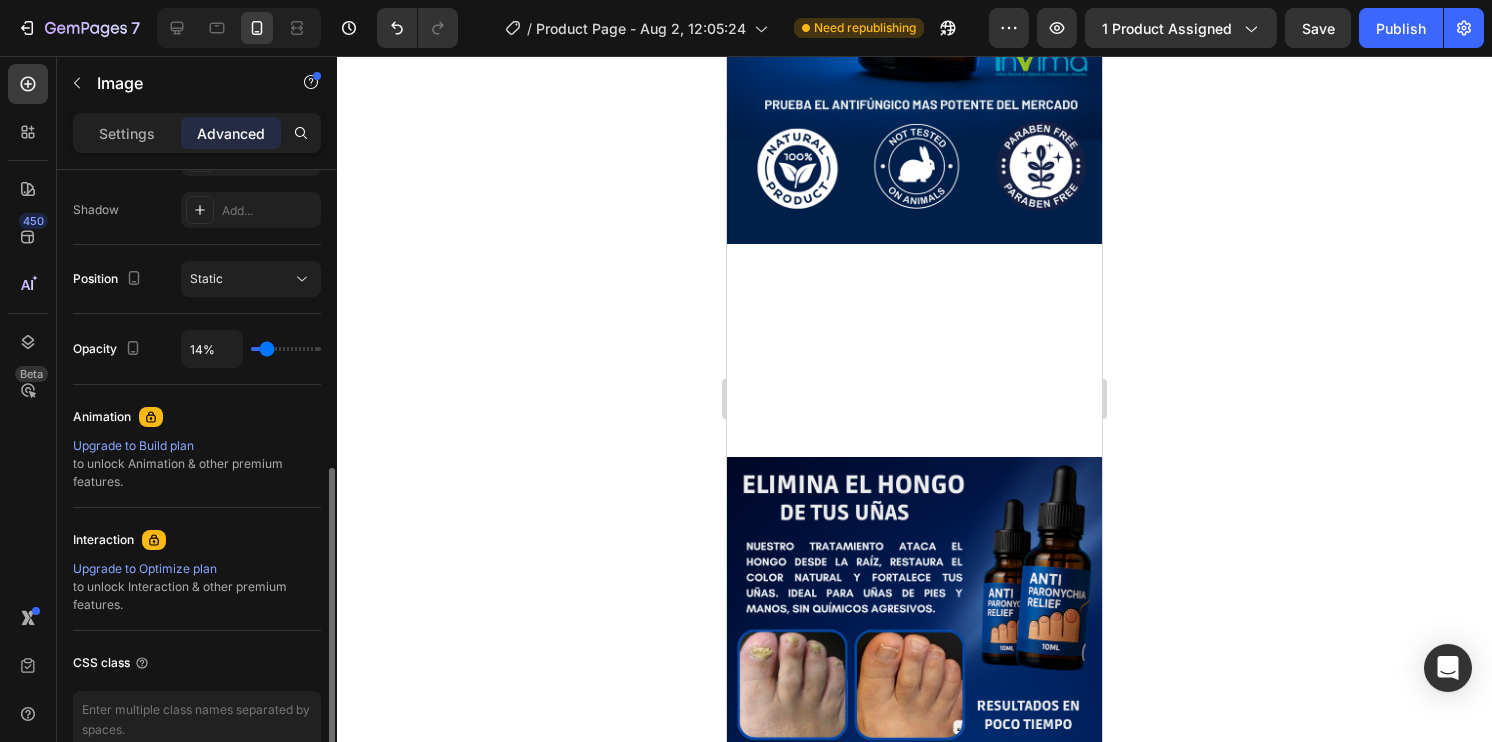 type on "18%" 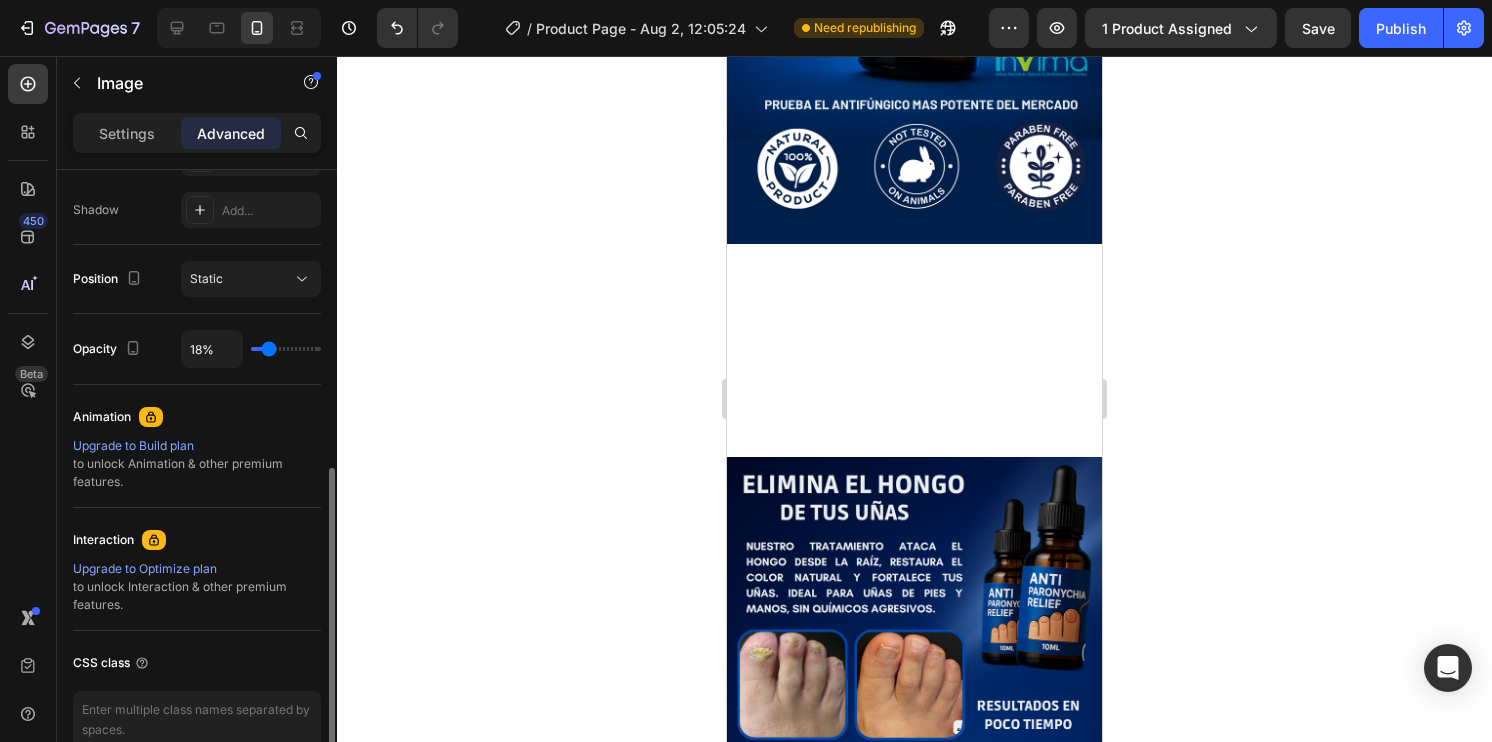 type on "22%" 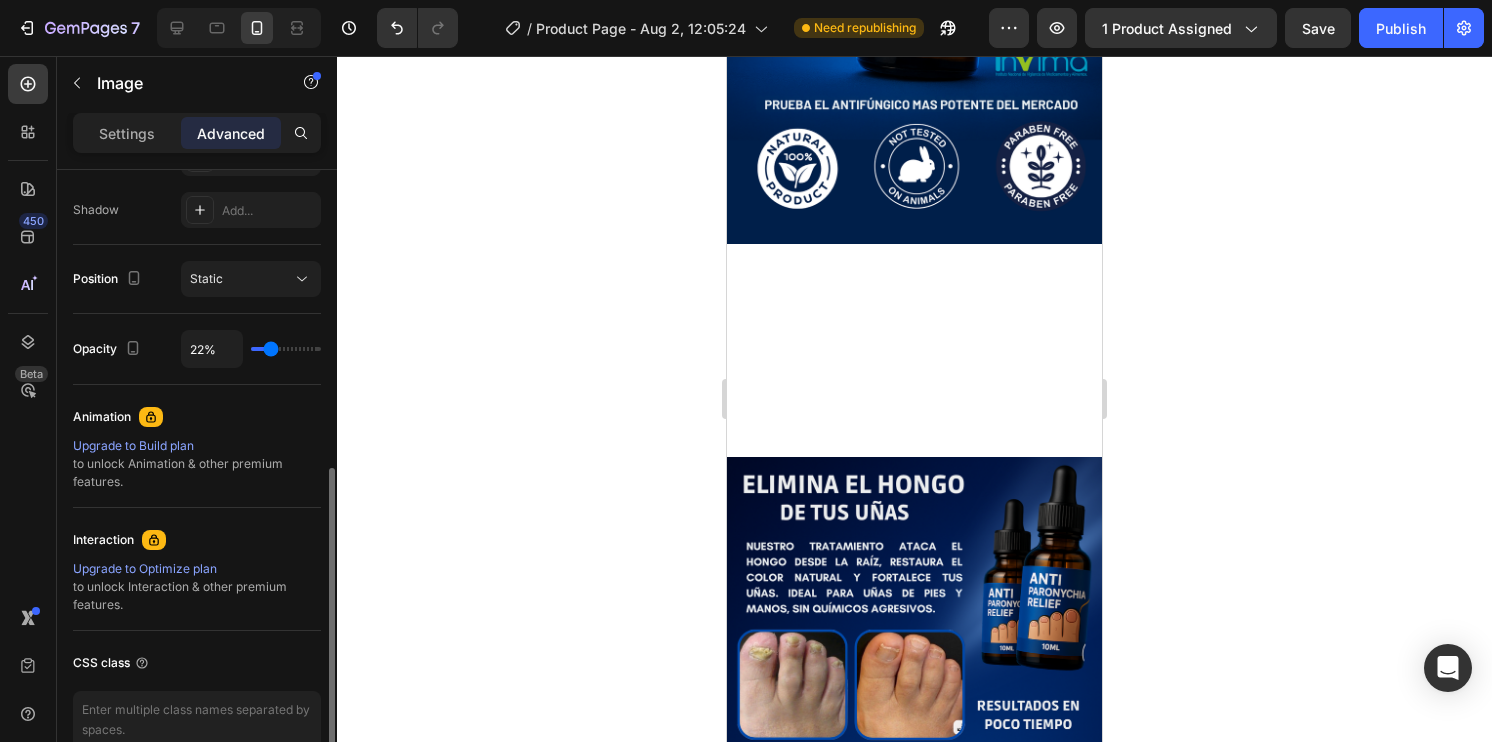 type on "32%" 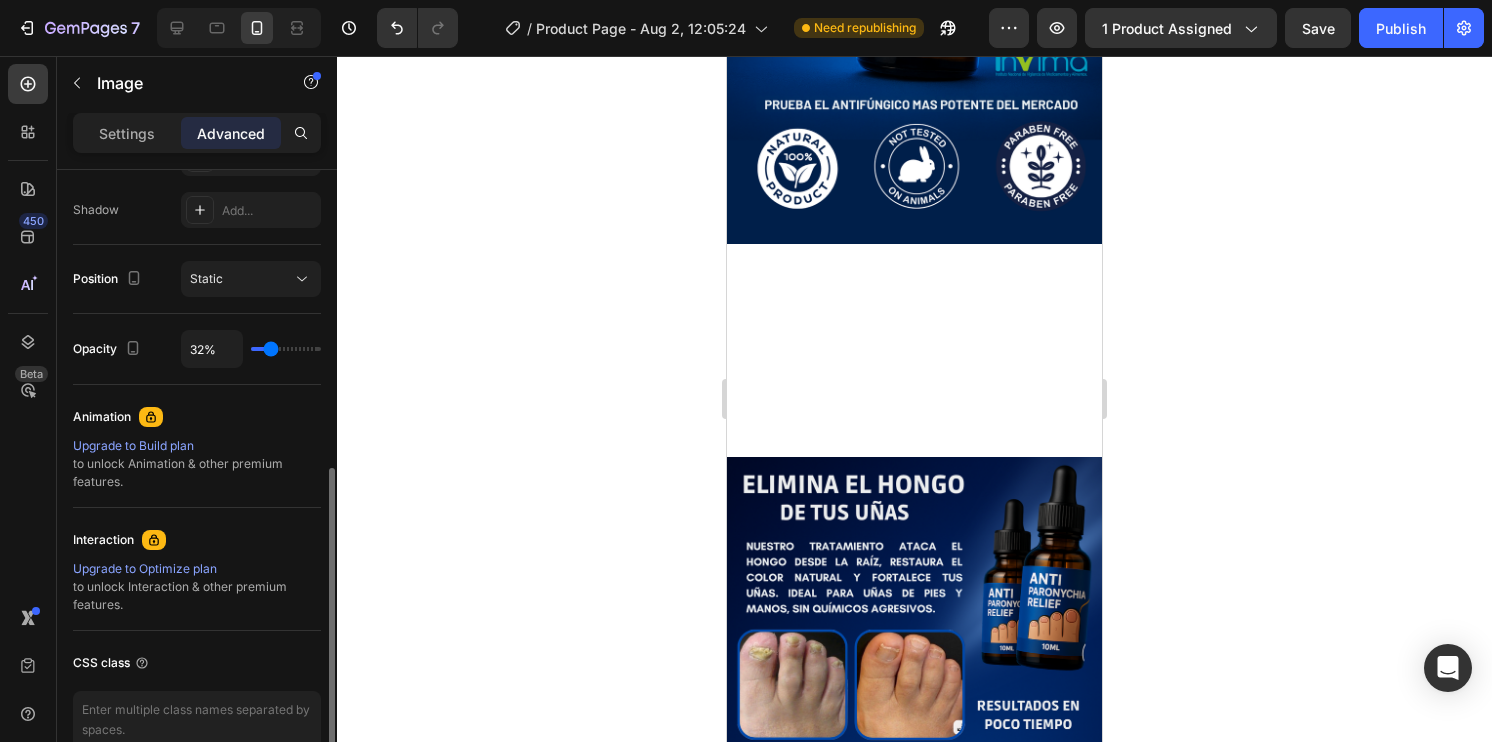 type on "32" 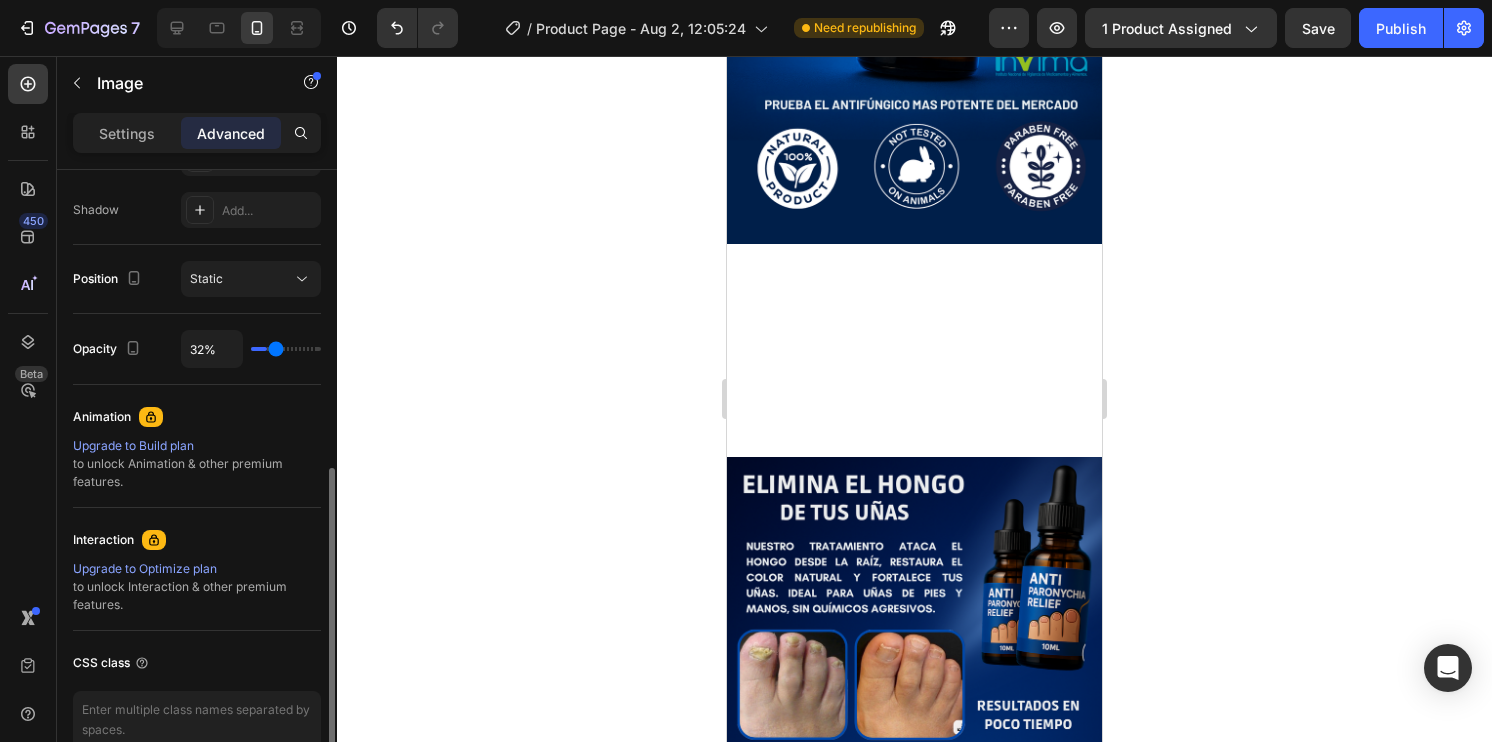type on "36%" 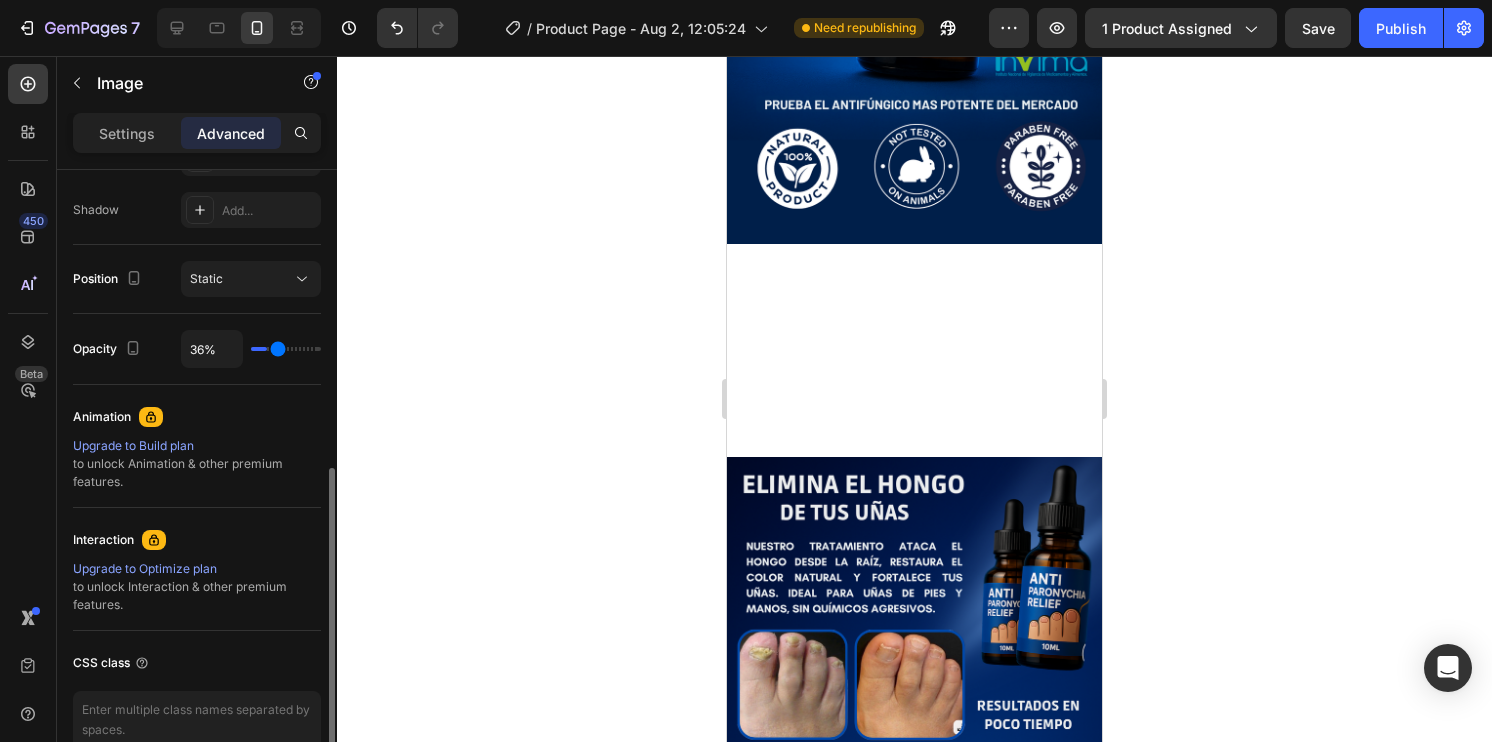 type on "43%" 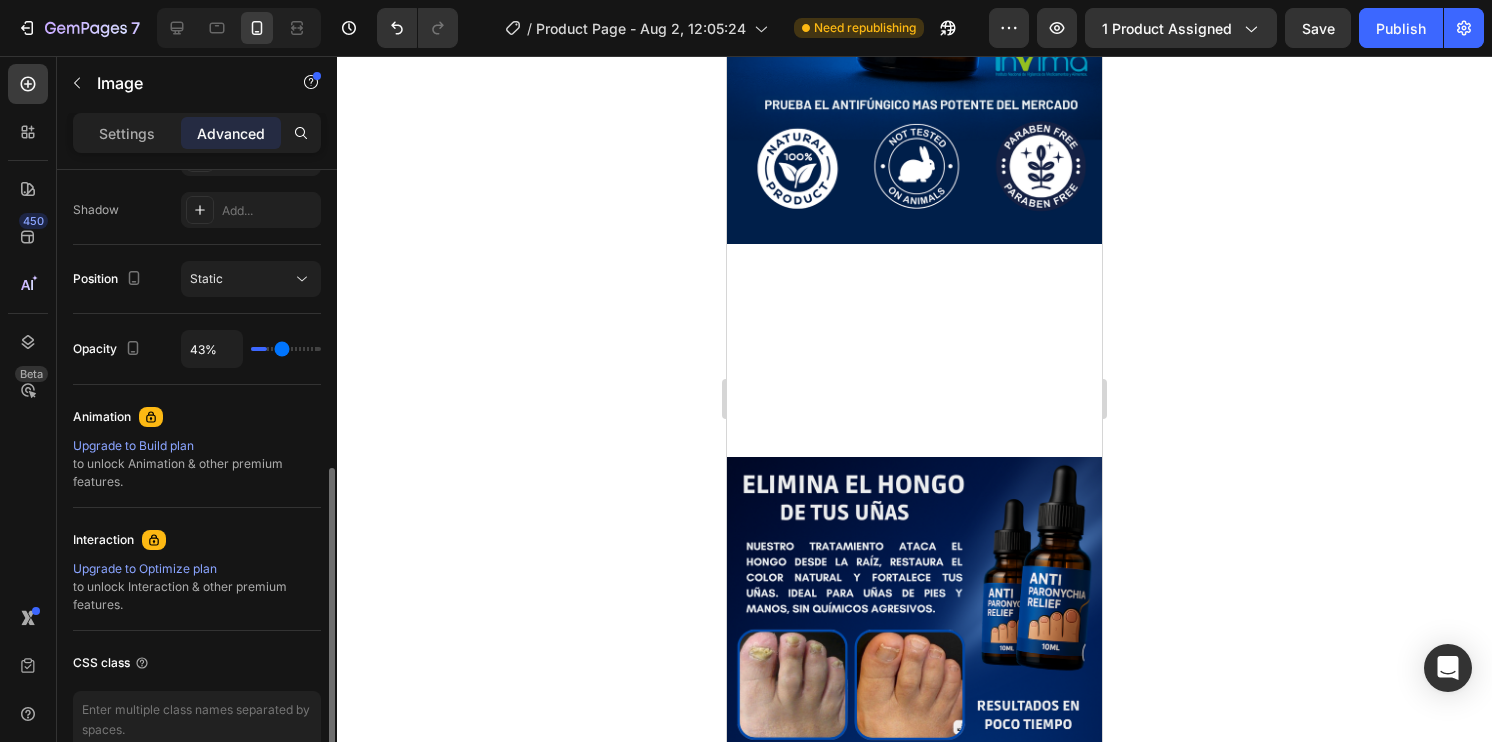 type on "47%" 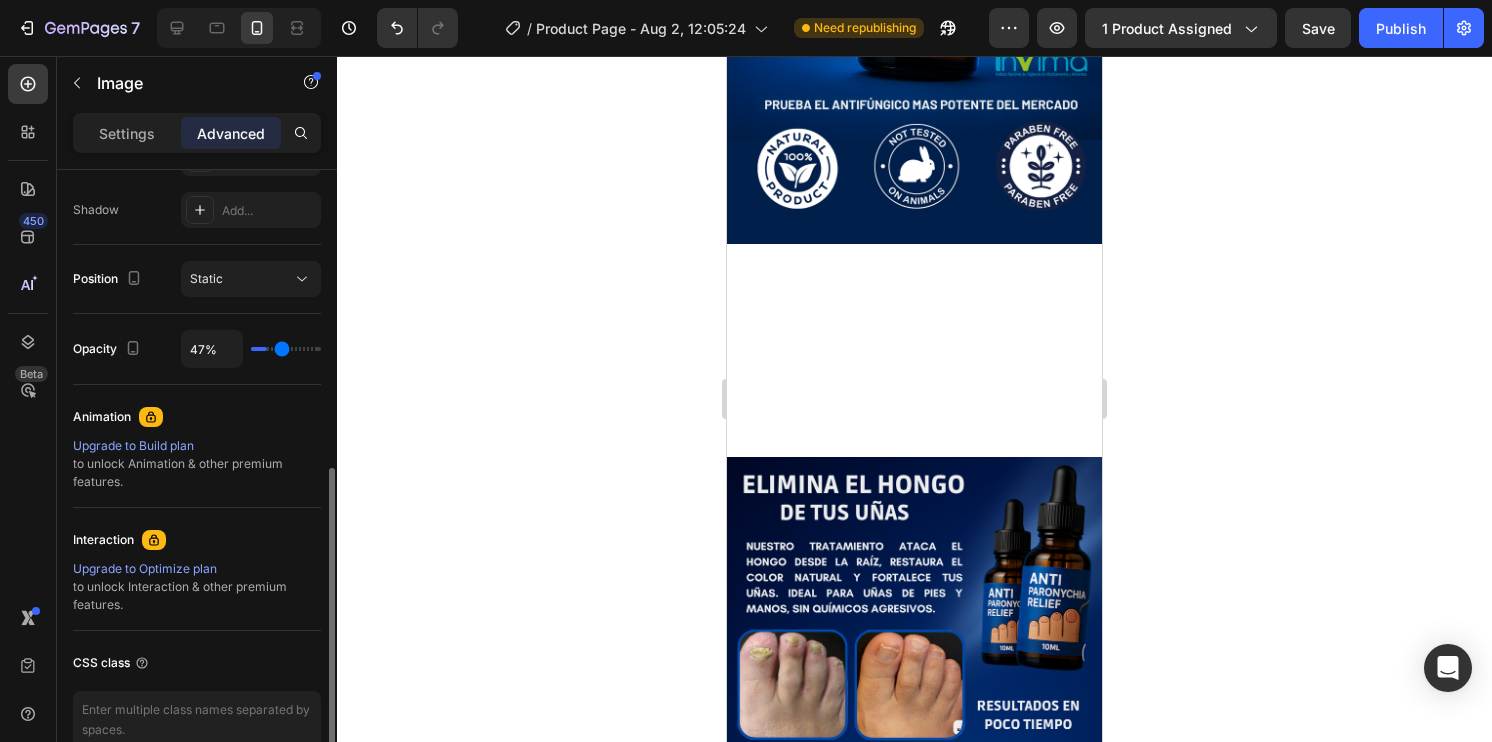 type on "47" 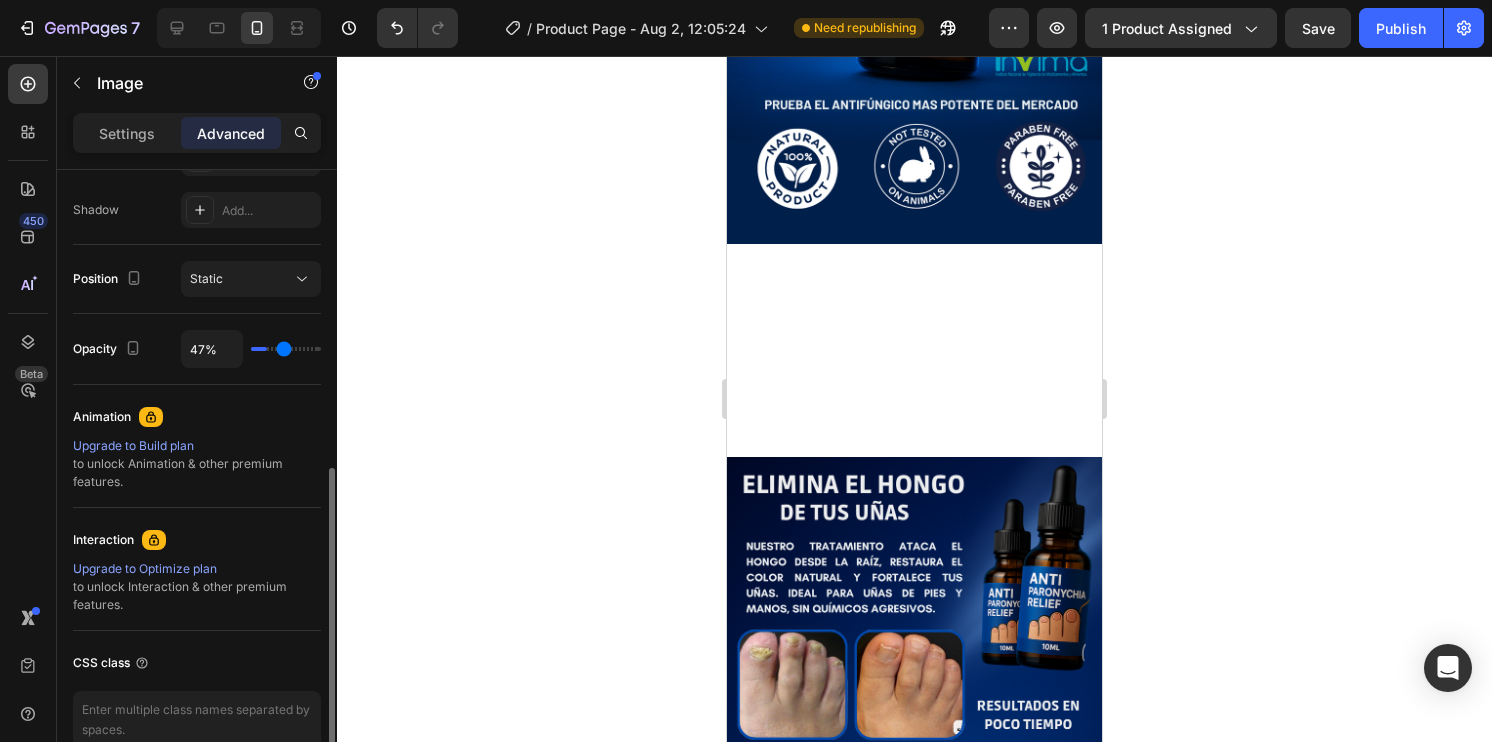 type on "48%" 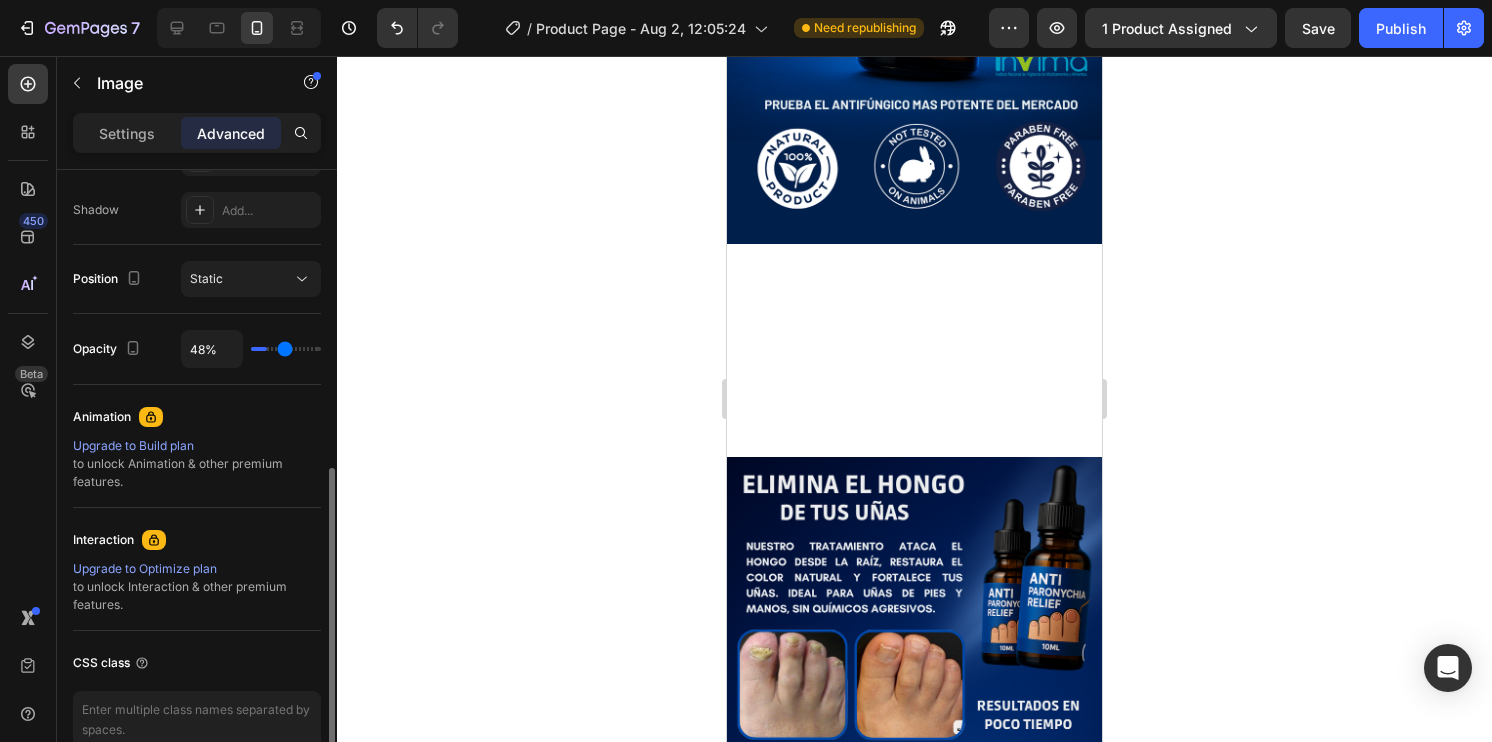 type on "52%" 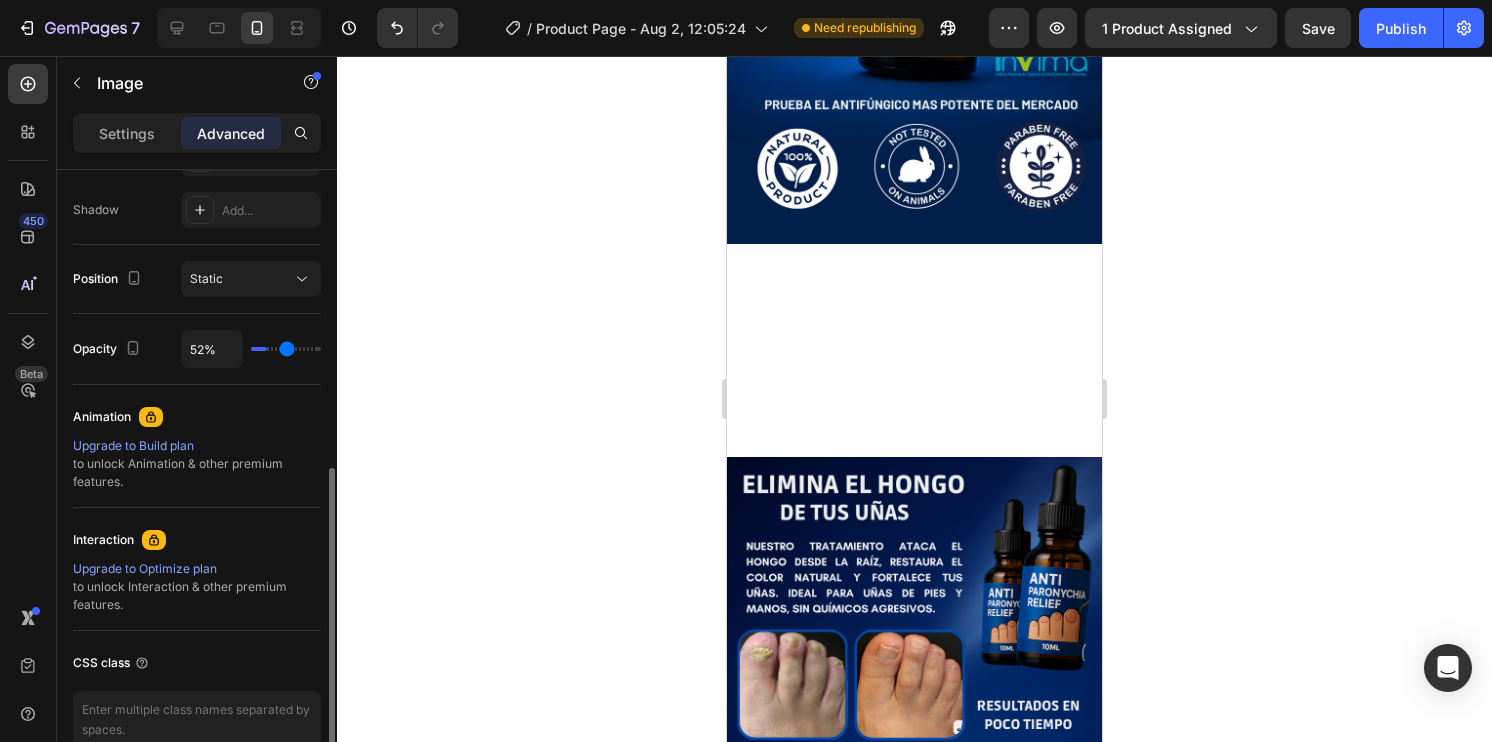type on "53%" 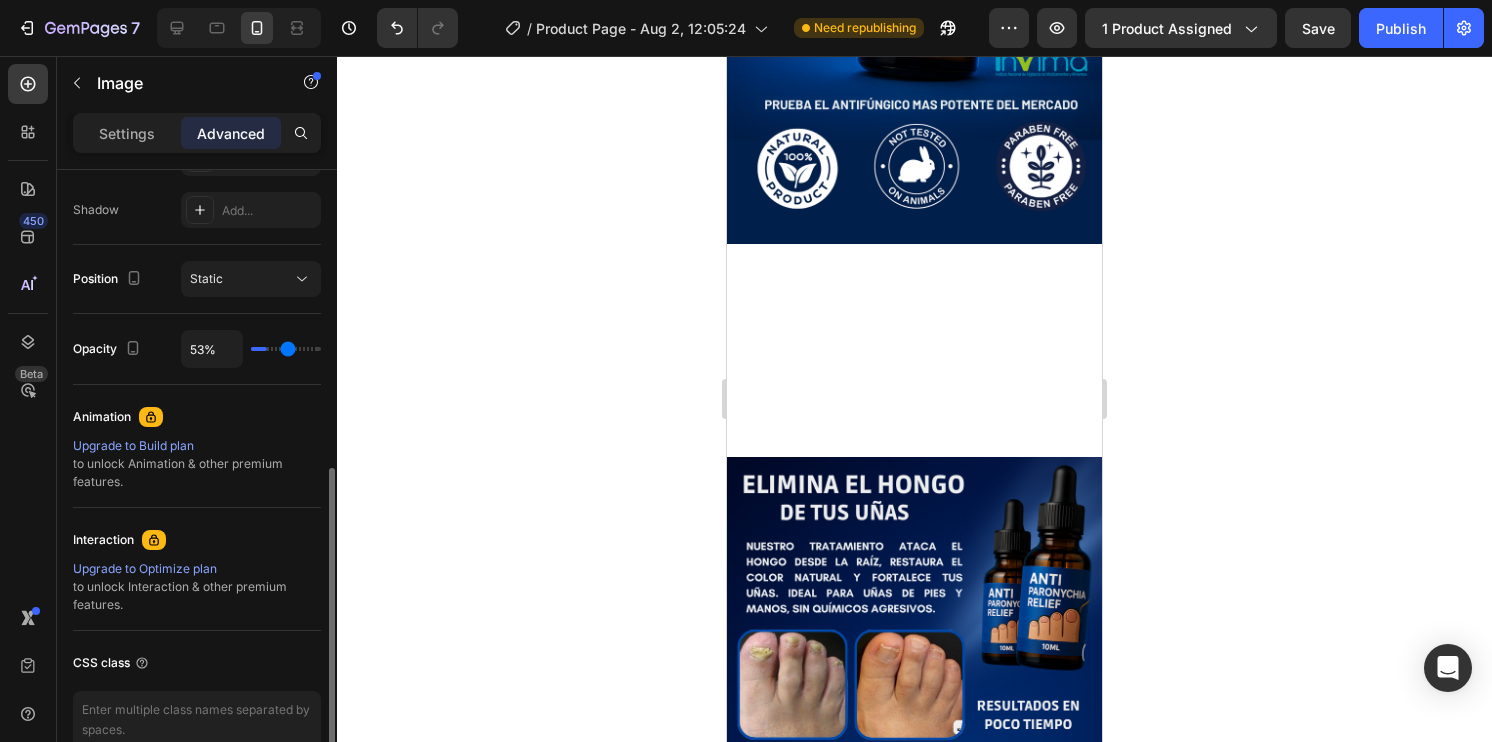 type on "56%" 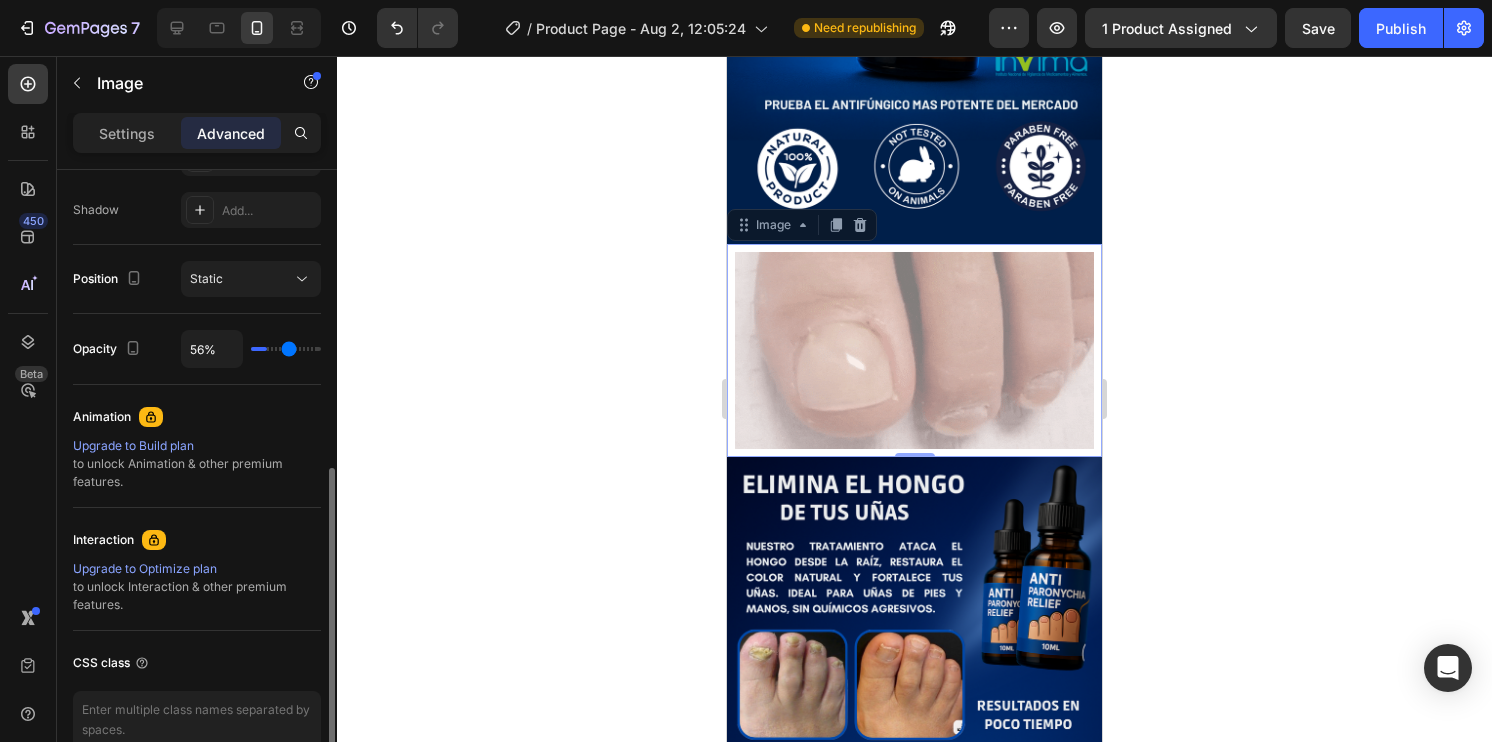 type on "57%" 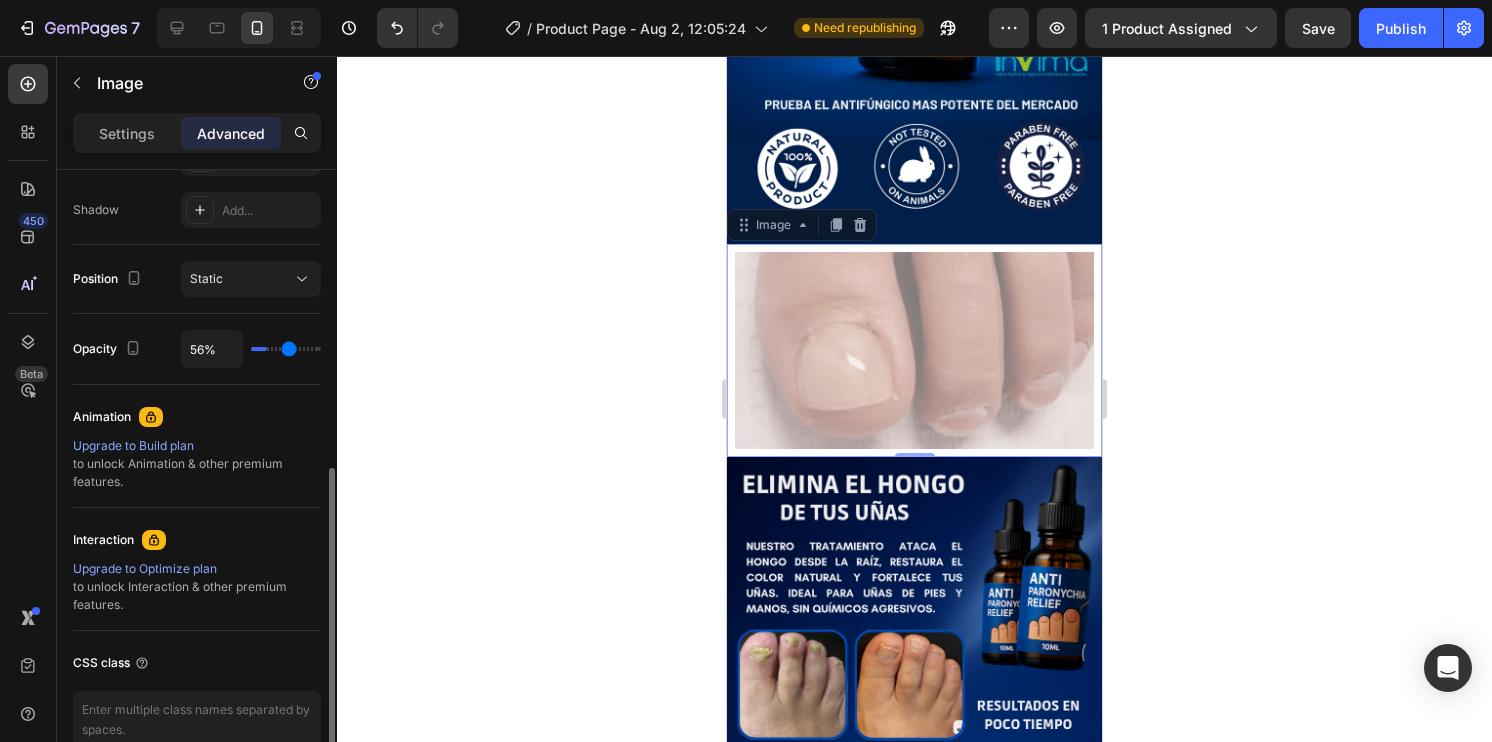 type on "57" 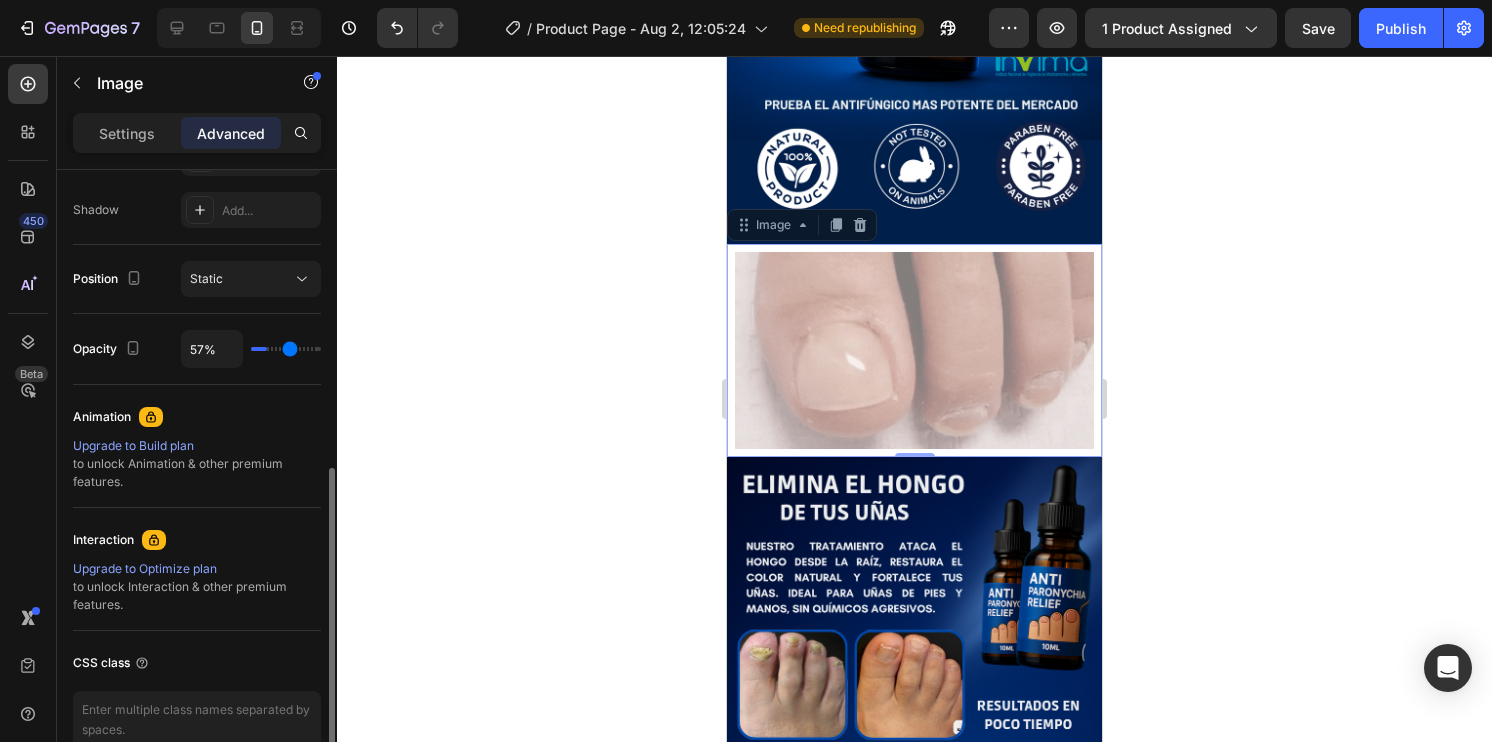 type on "62%" 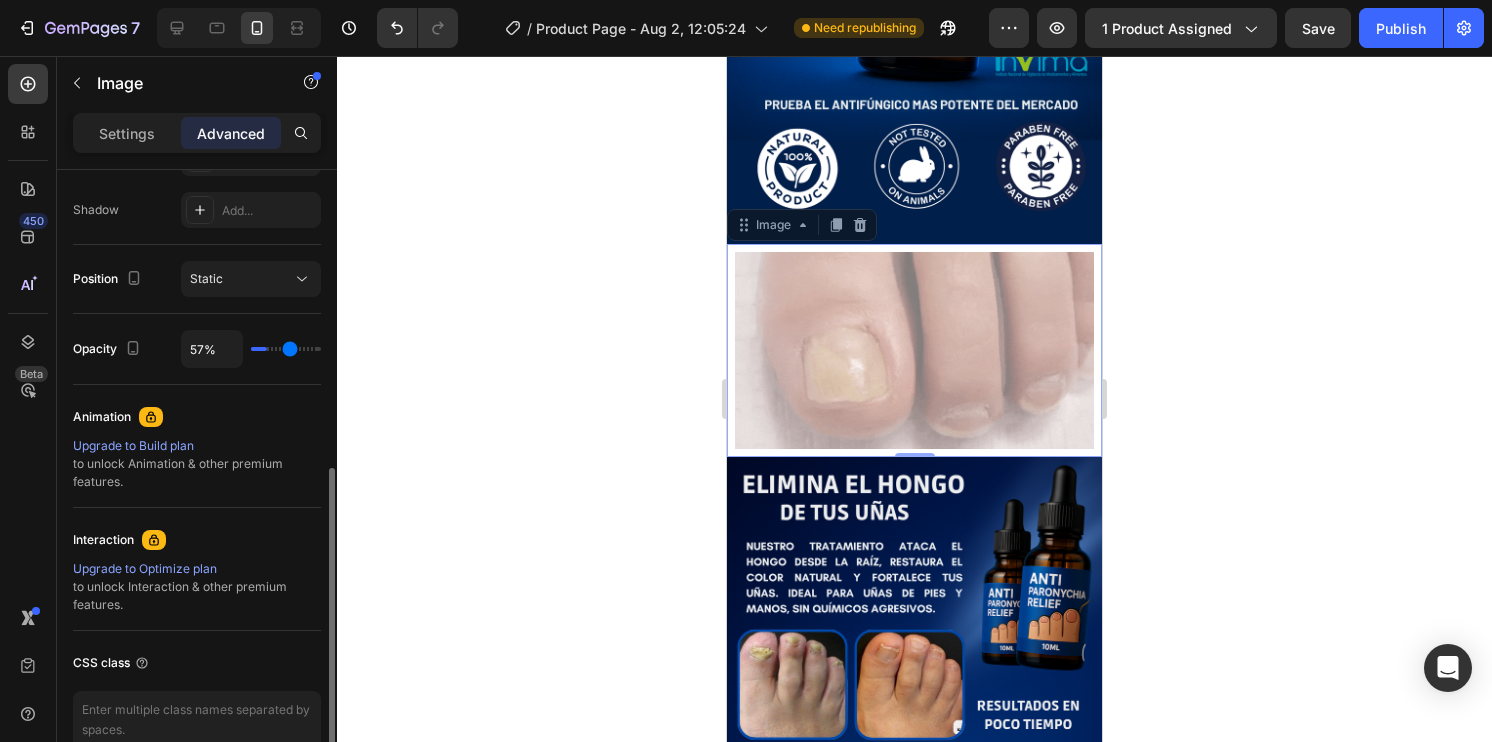 type on "62" 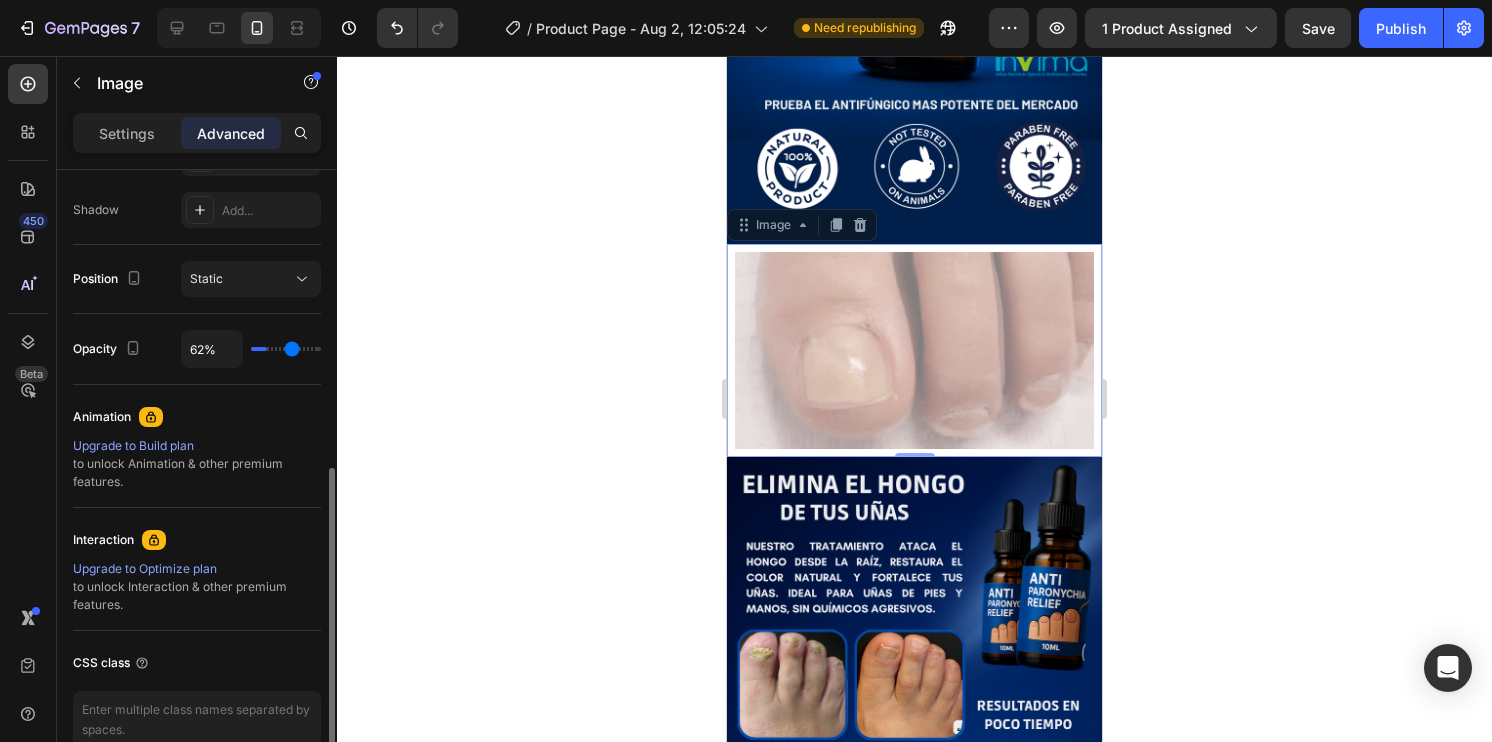 type on "64%" 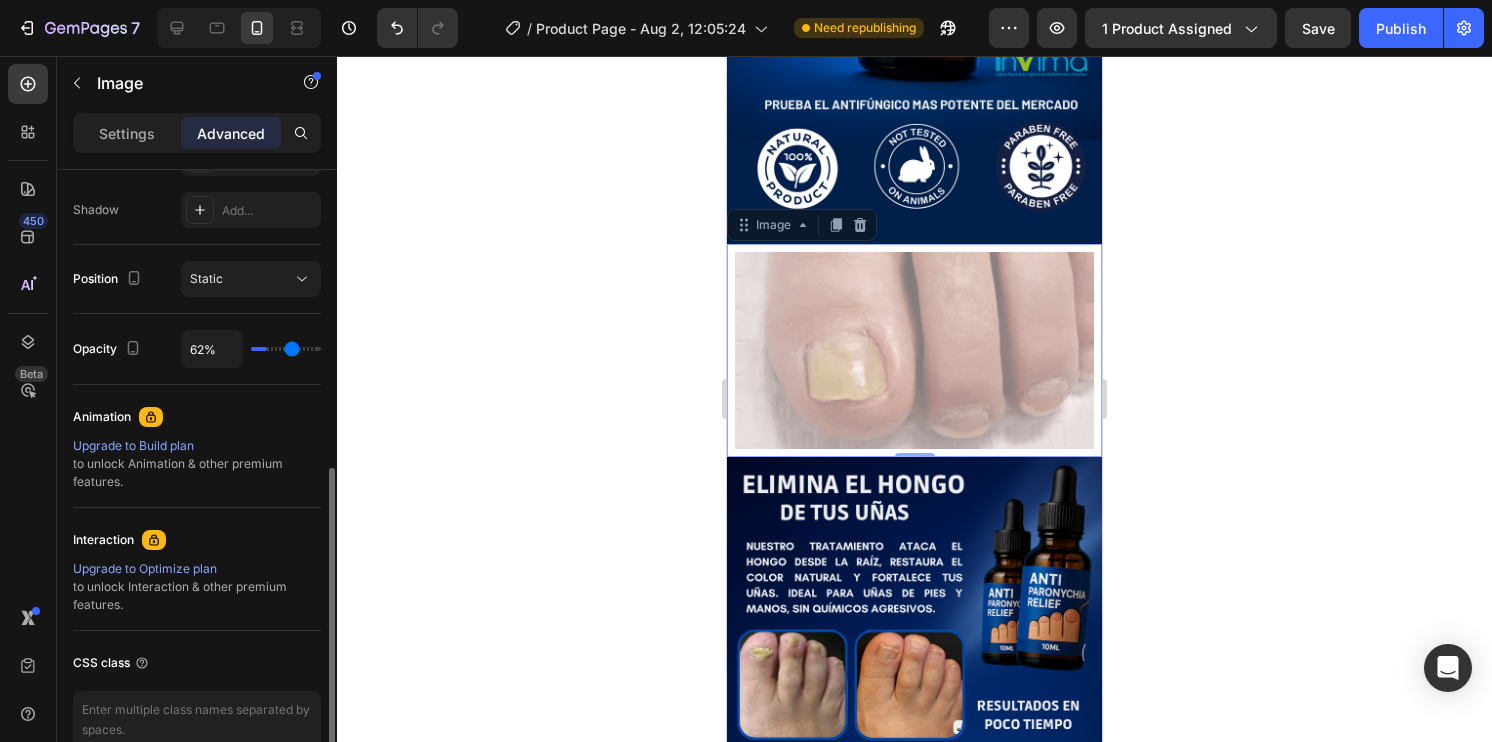 type on "64" 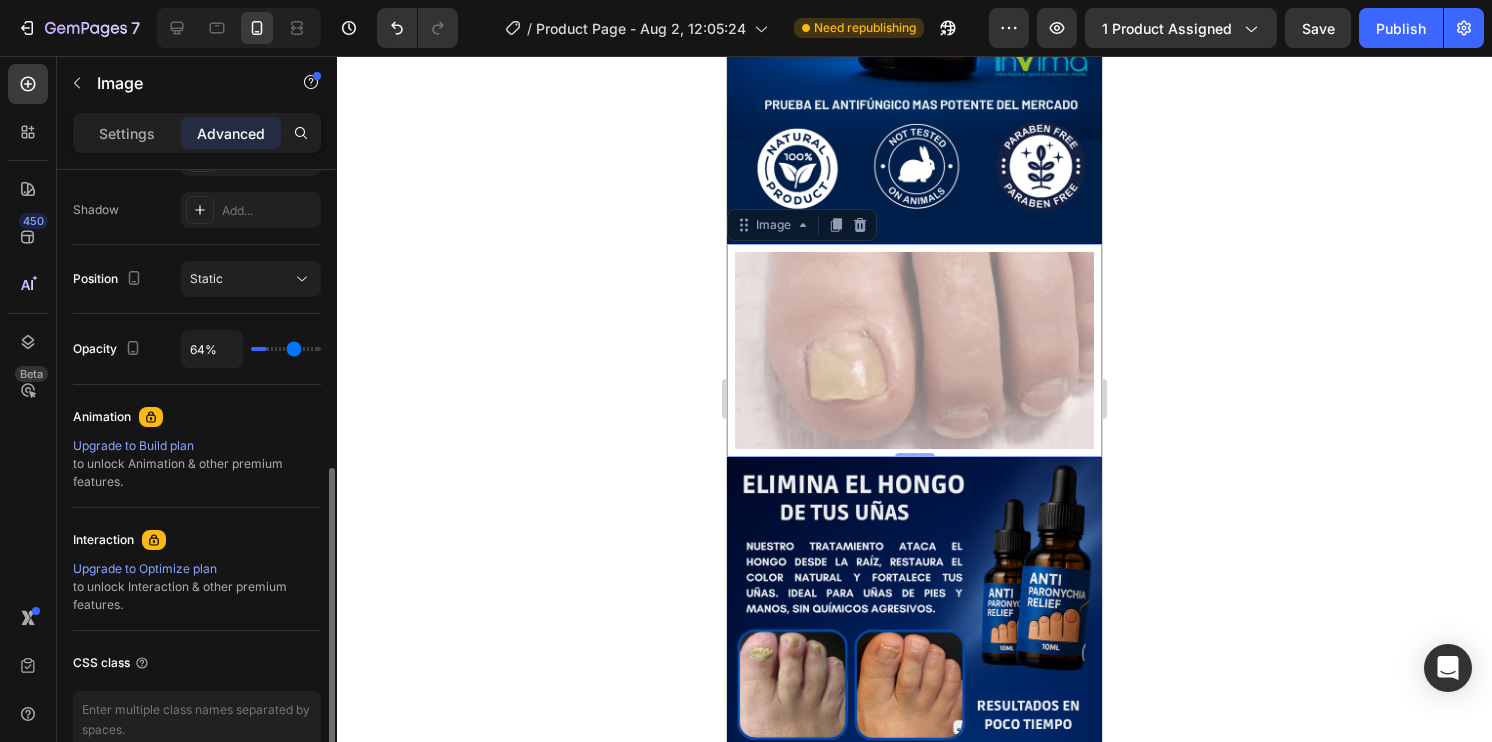 type on "66%" 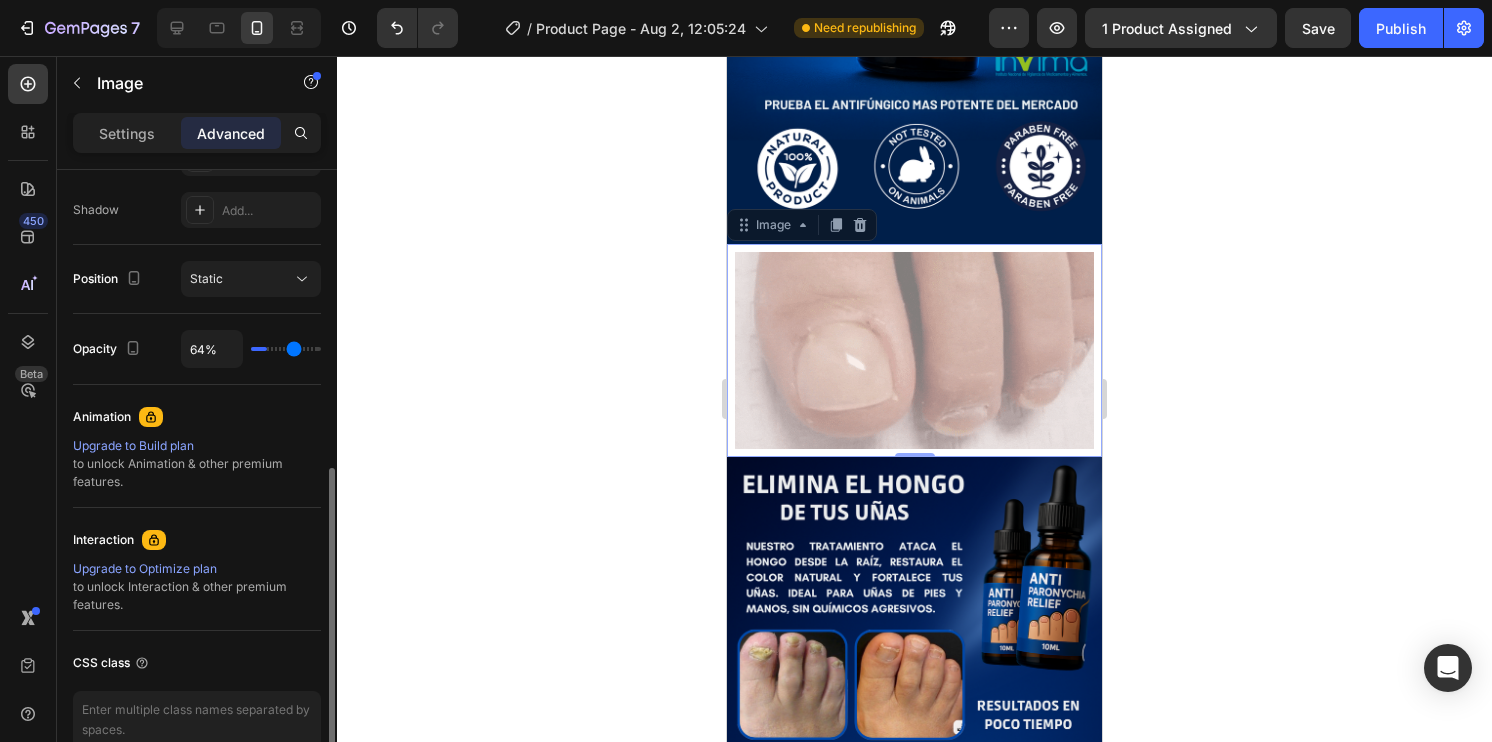 type on "66" 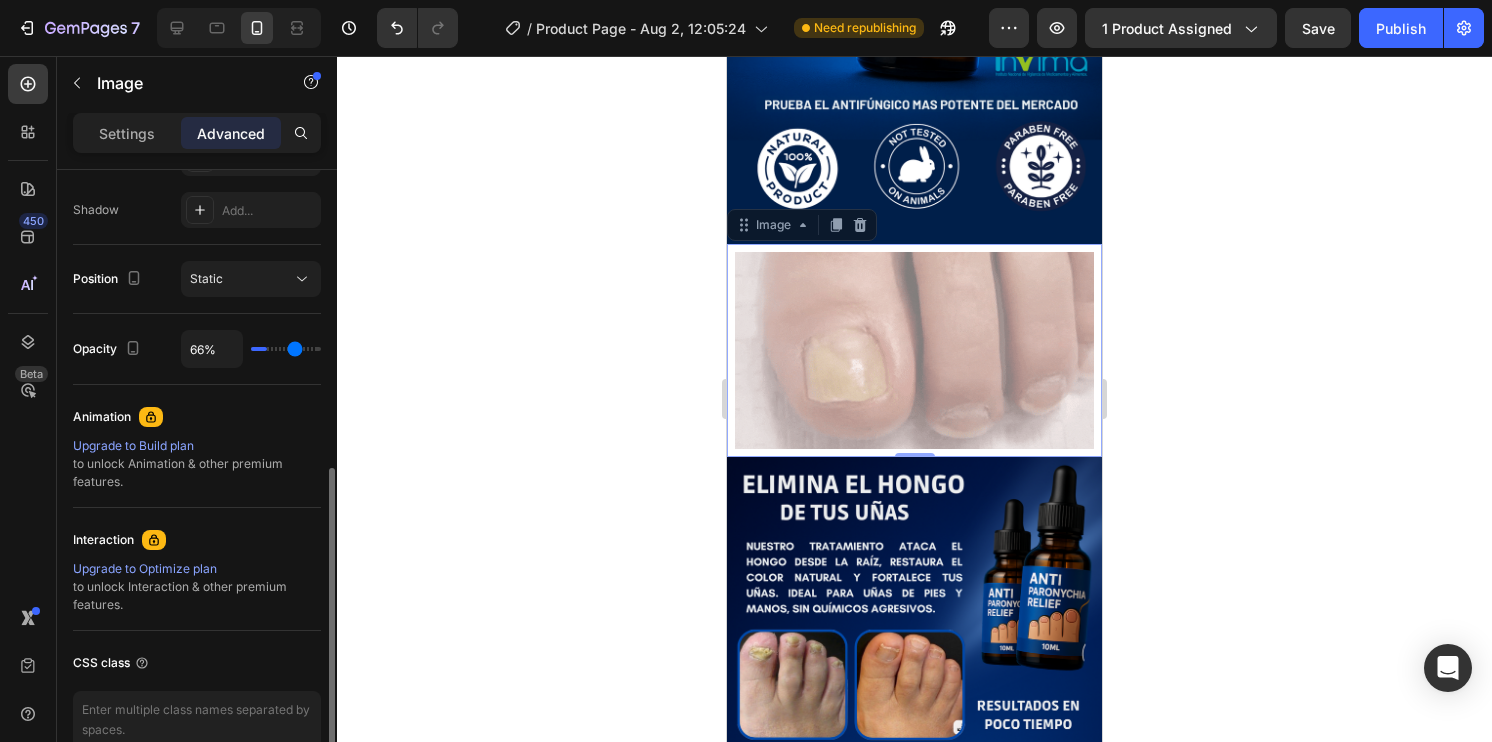 type on "70%" 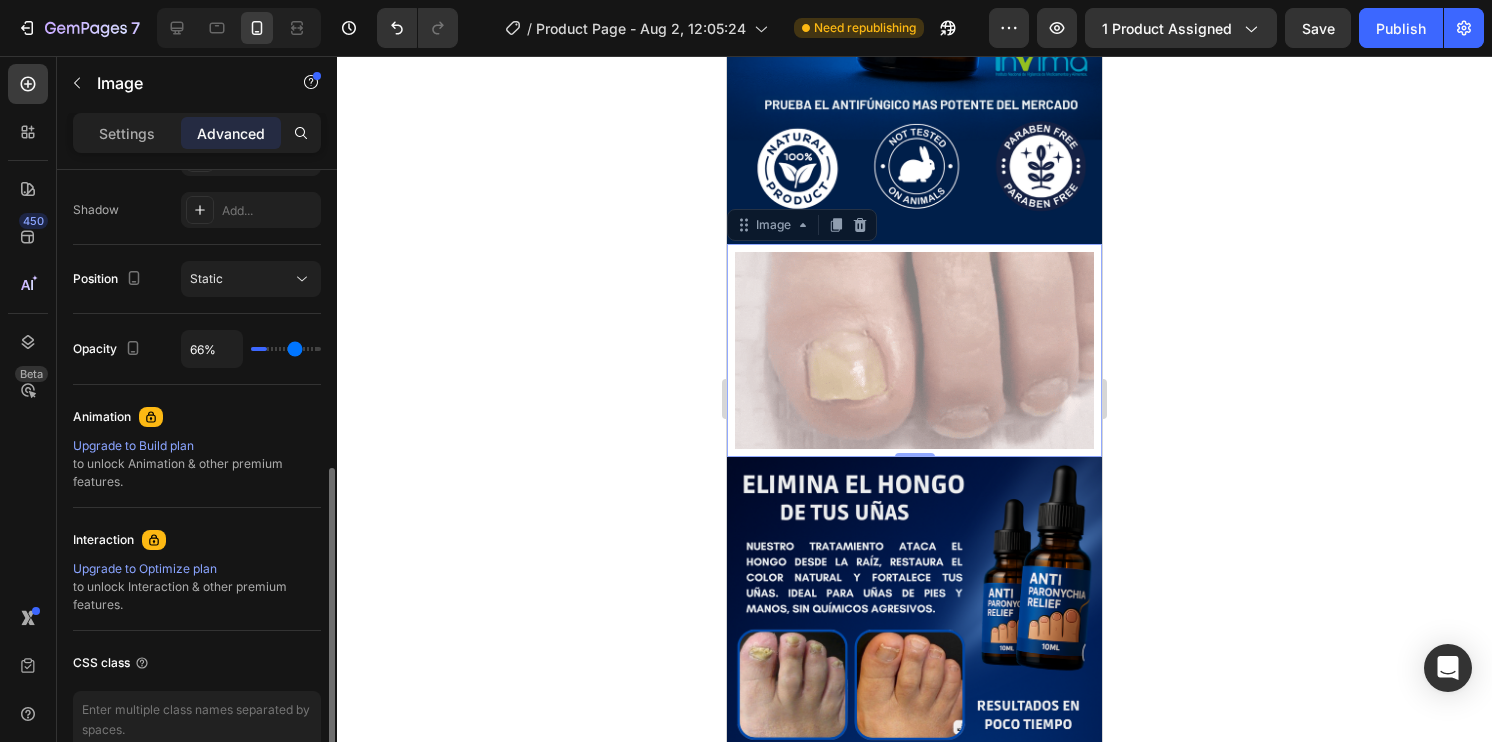 type on "70" 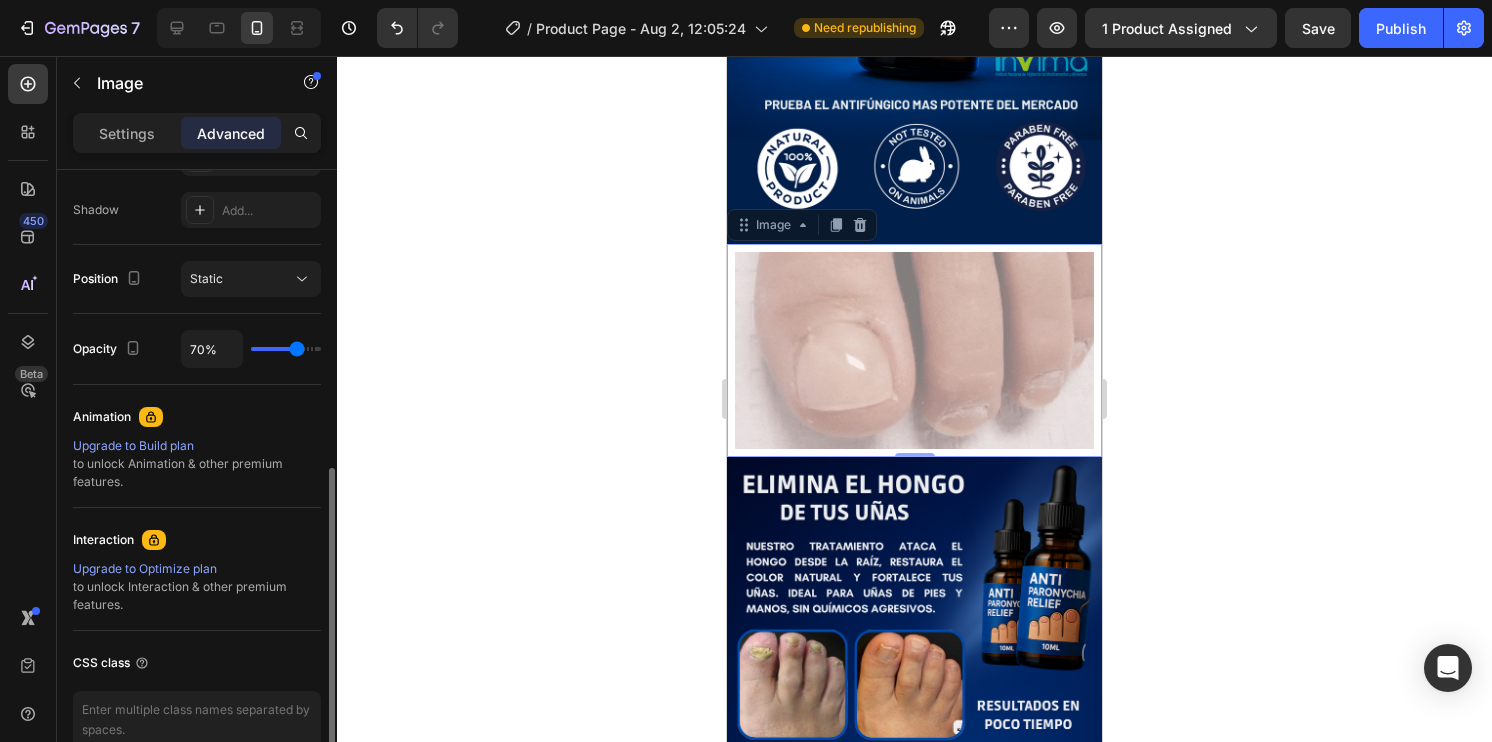 type on "72%" 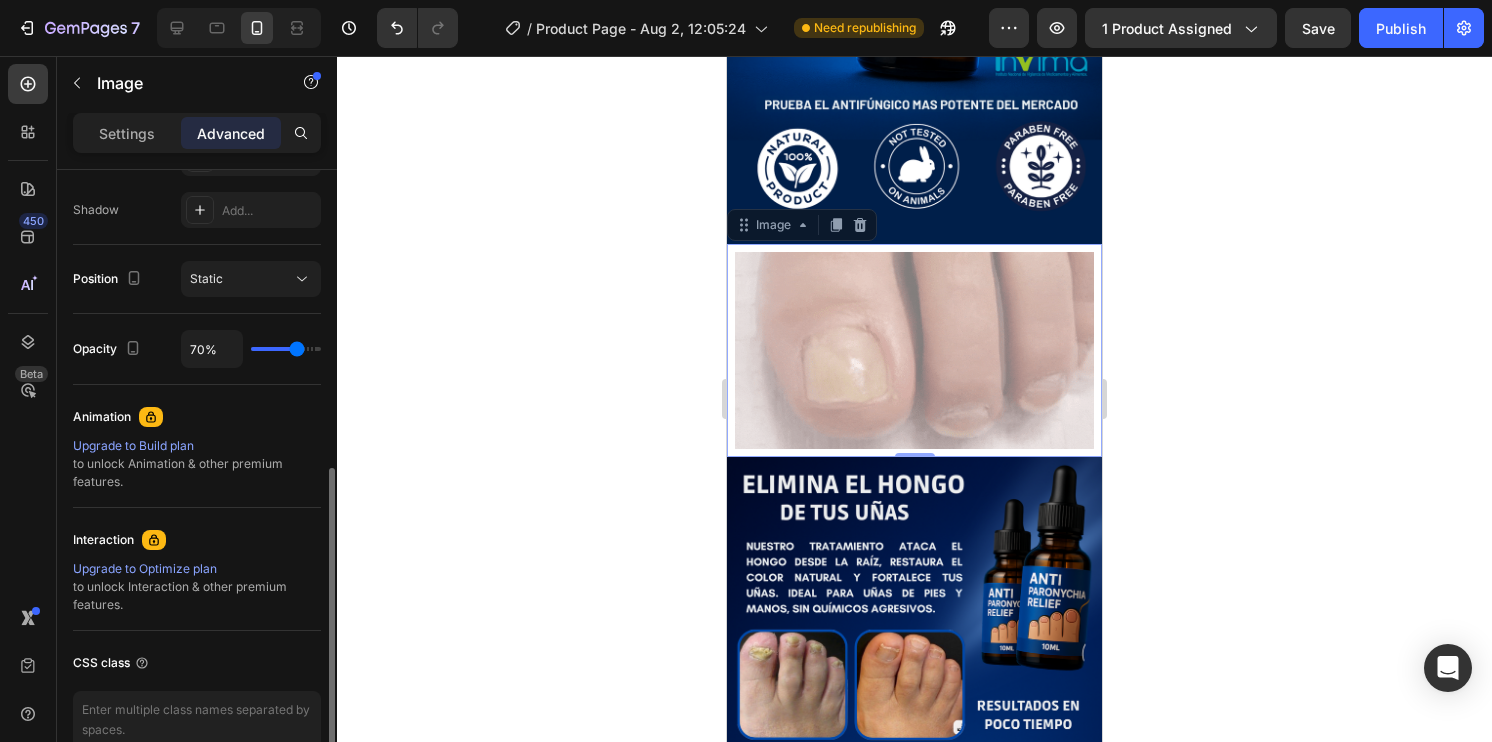 type on "72" 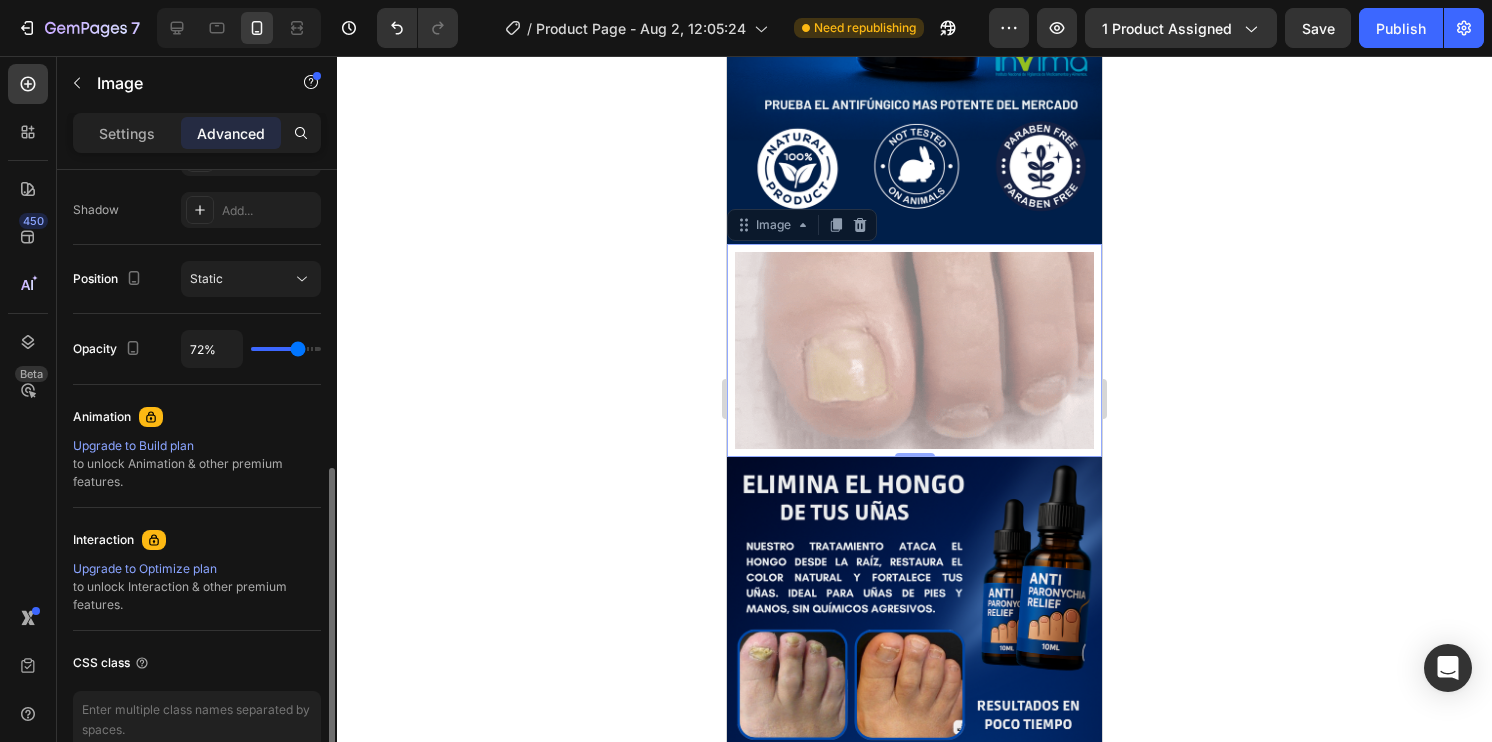 type on "75%" 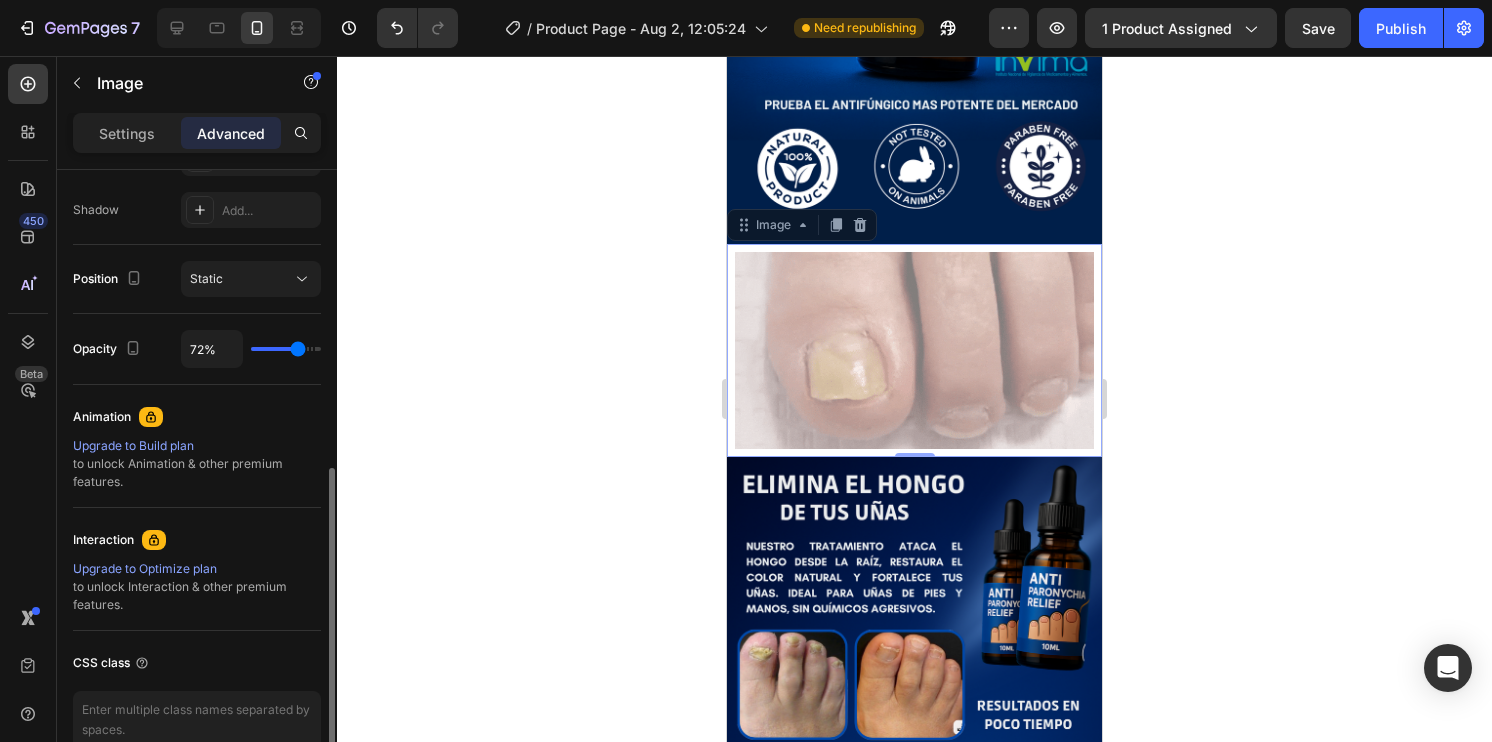 type on "75" 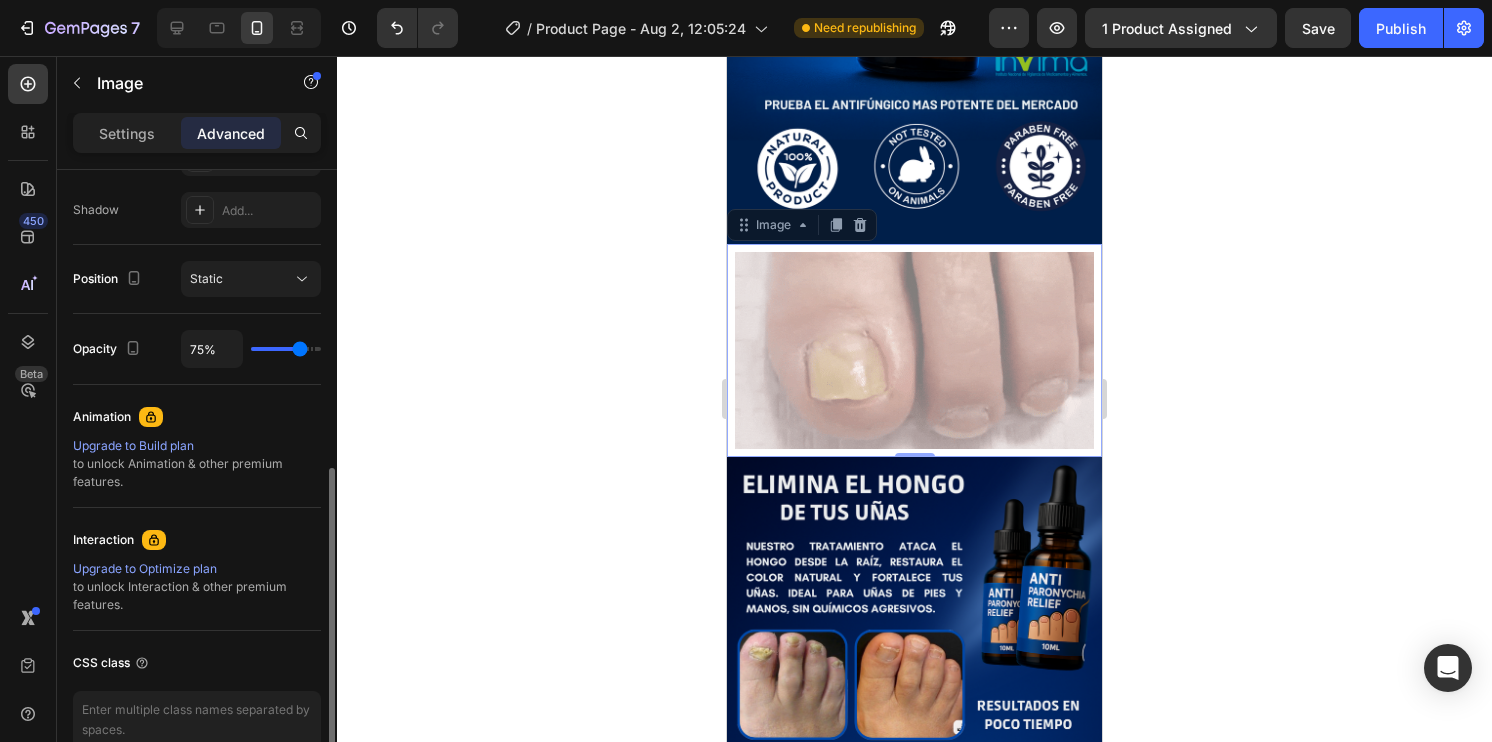 type on "81%" 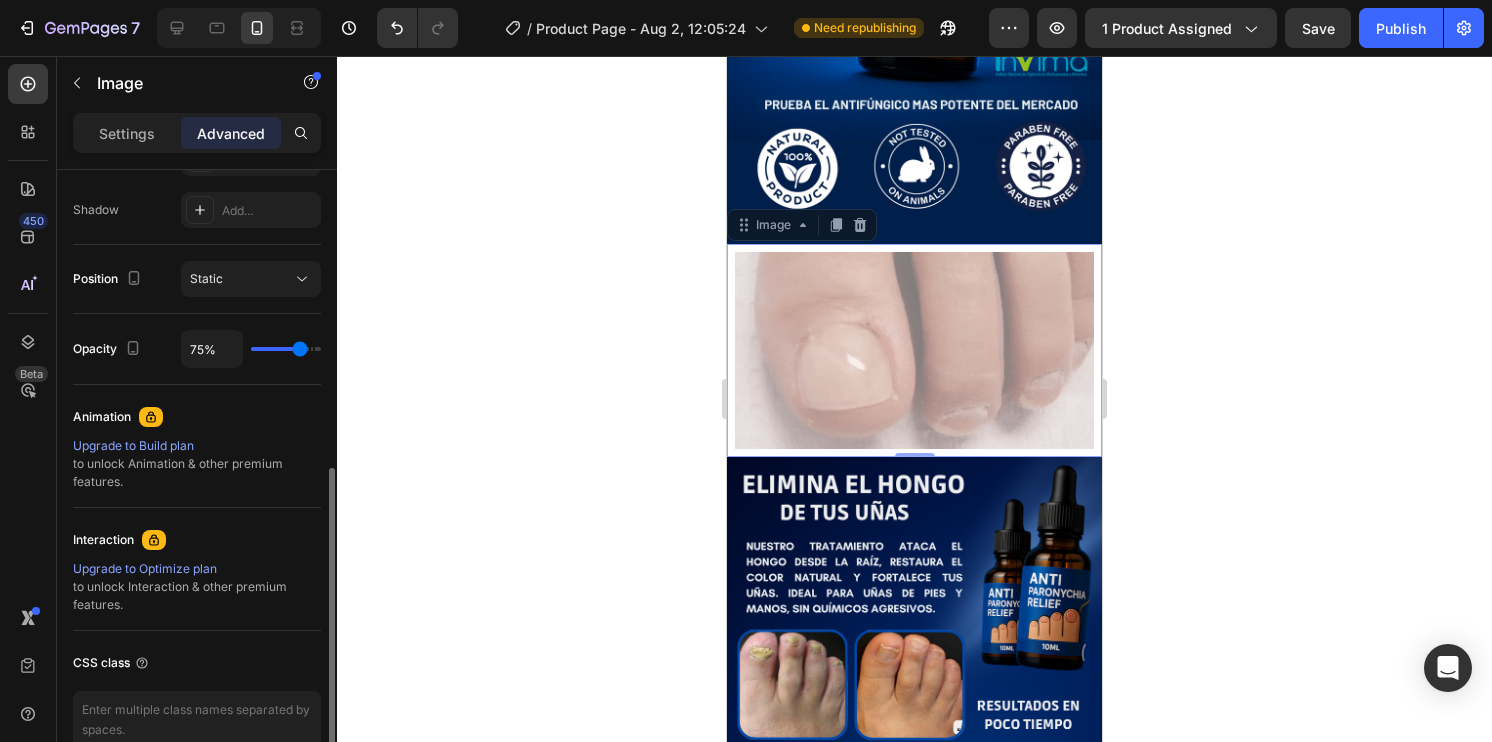 type on "81" 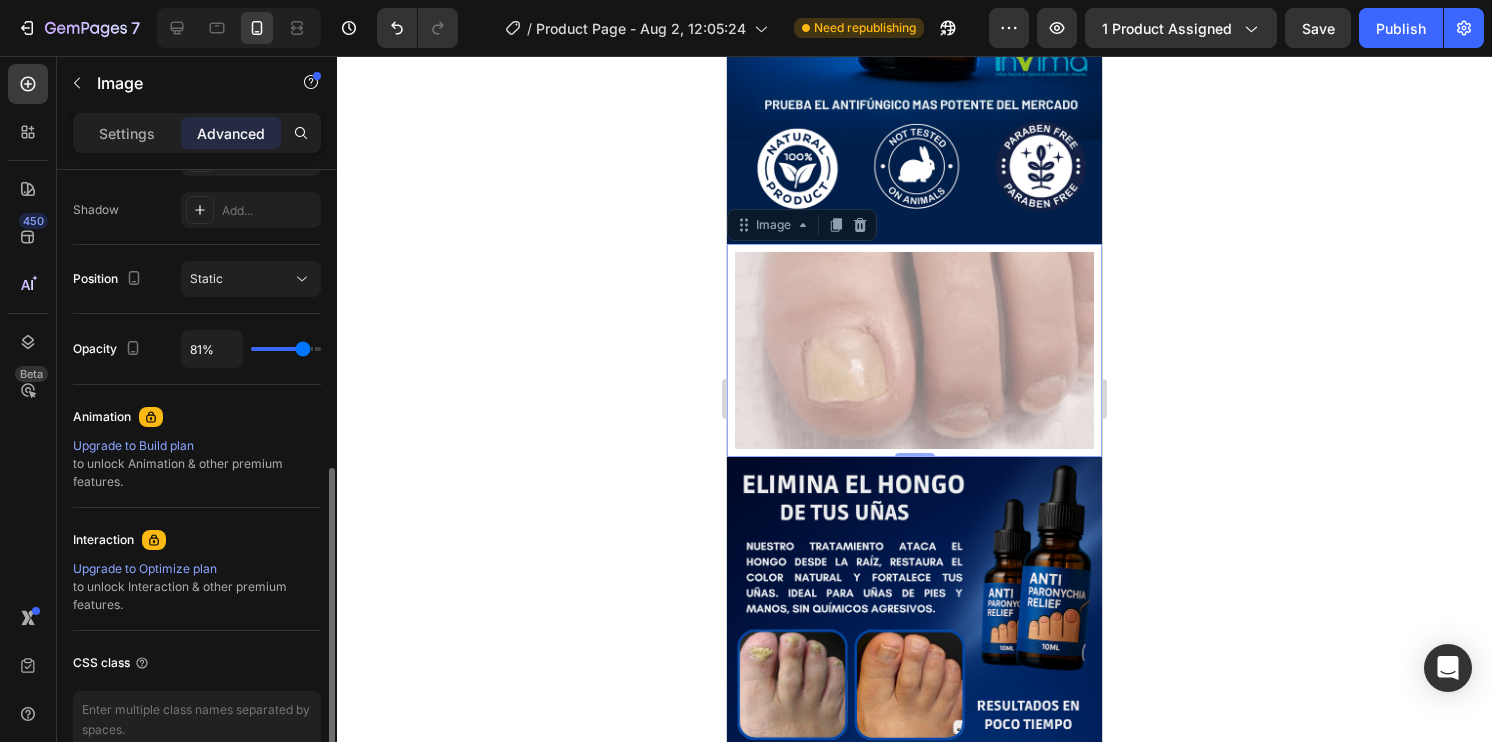type on "82%" 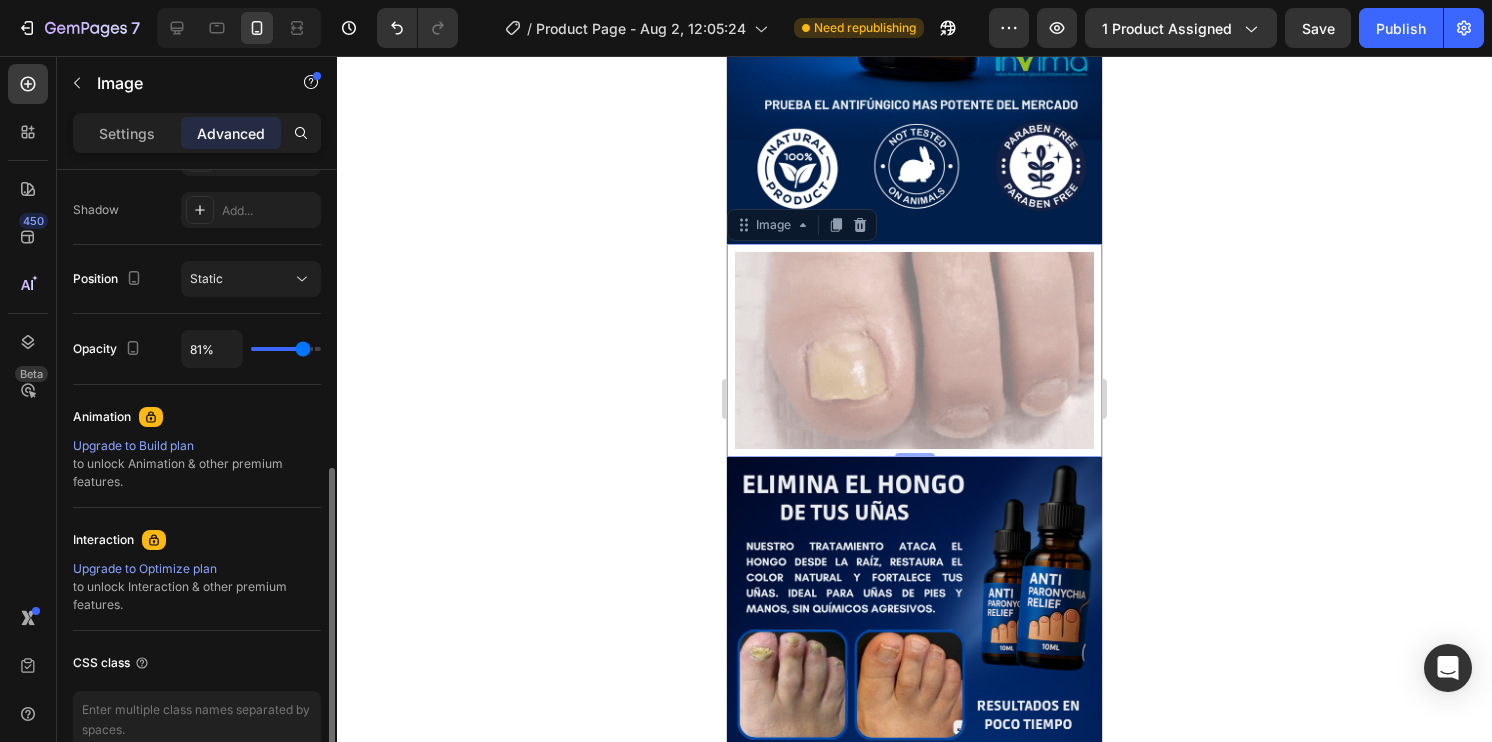 type on "82" 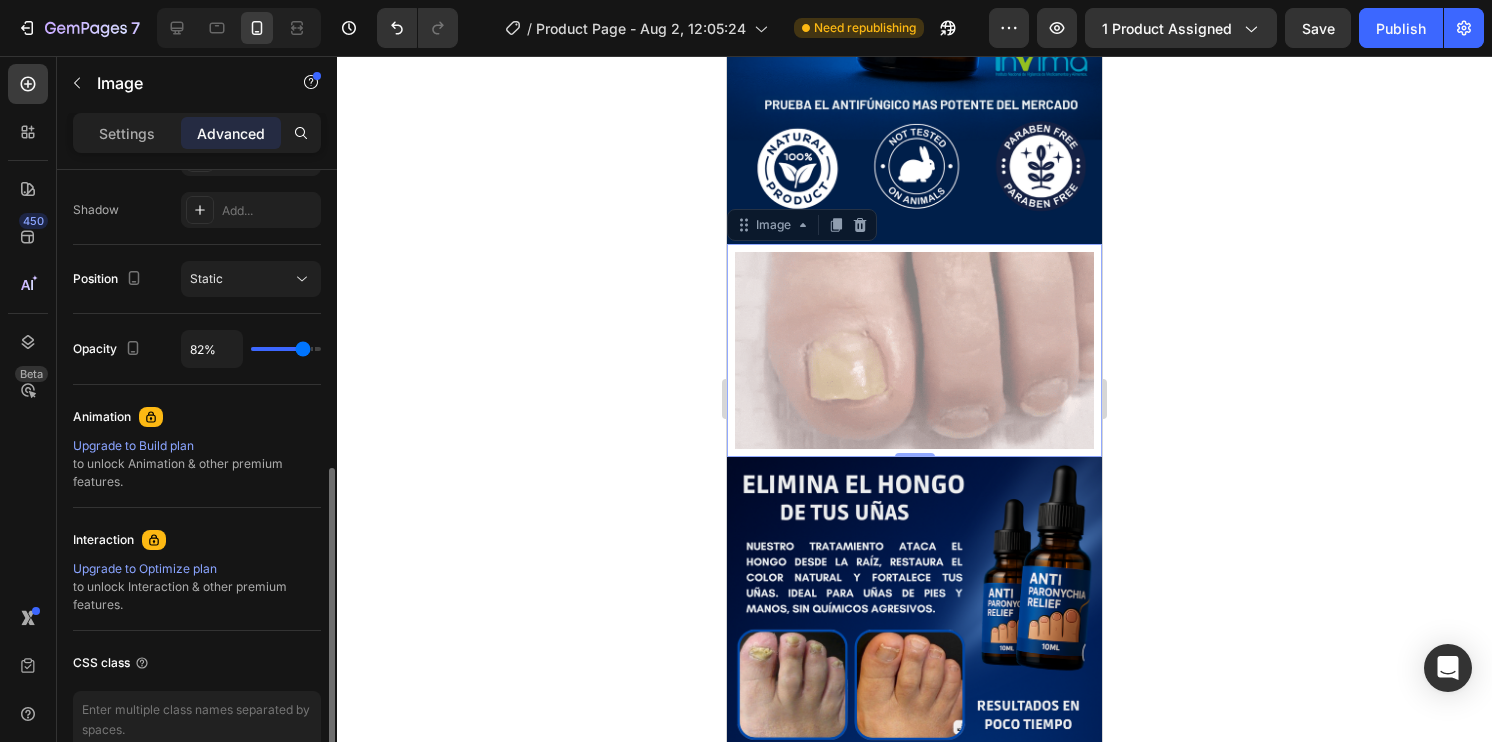 type on "86%" 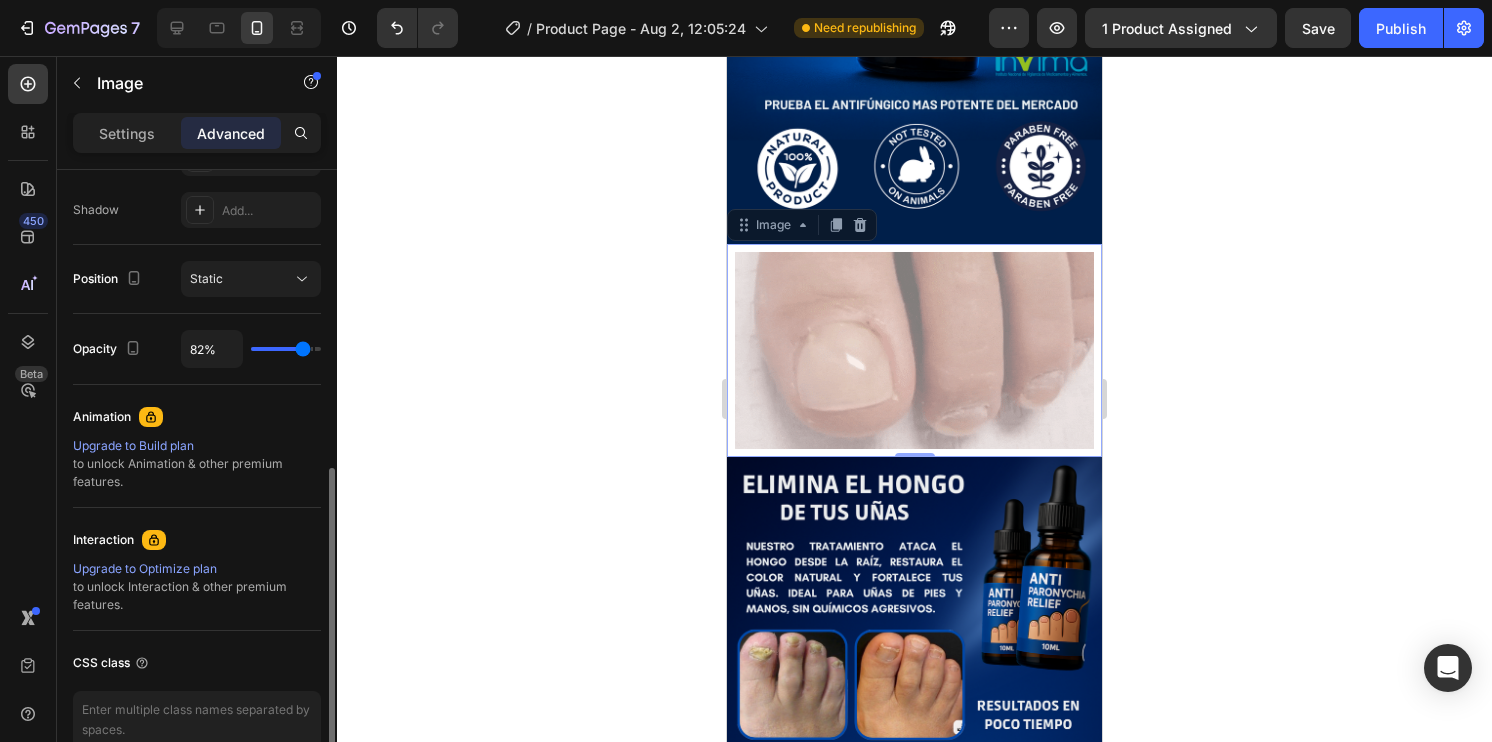 type on "86" 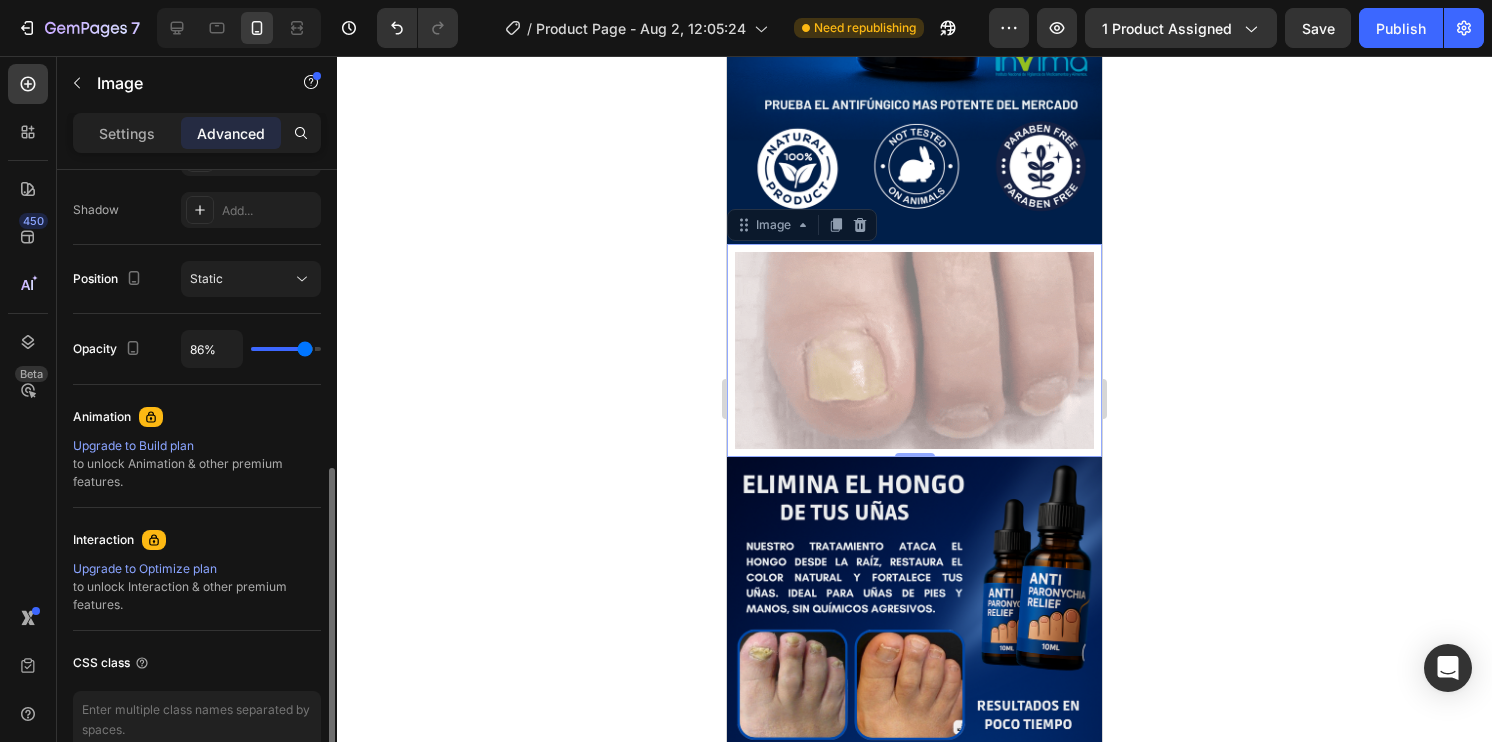type on "89%" 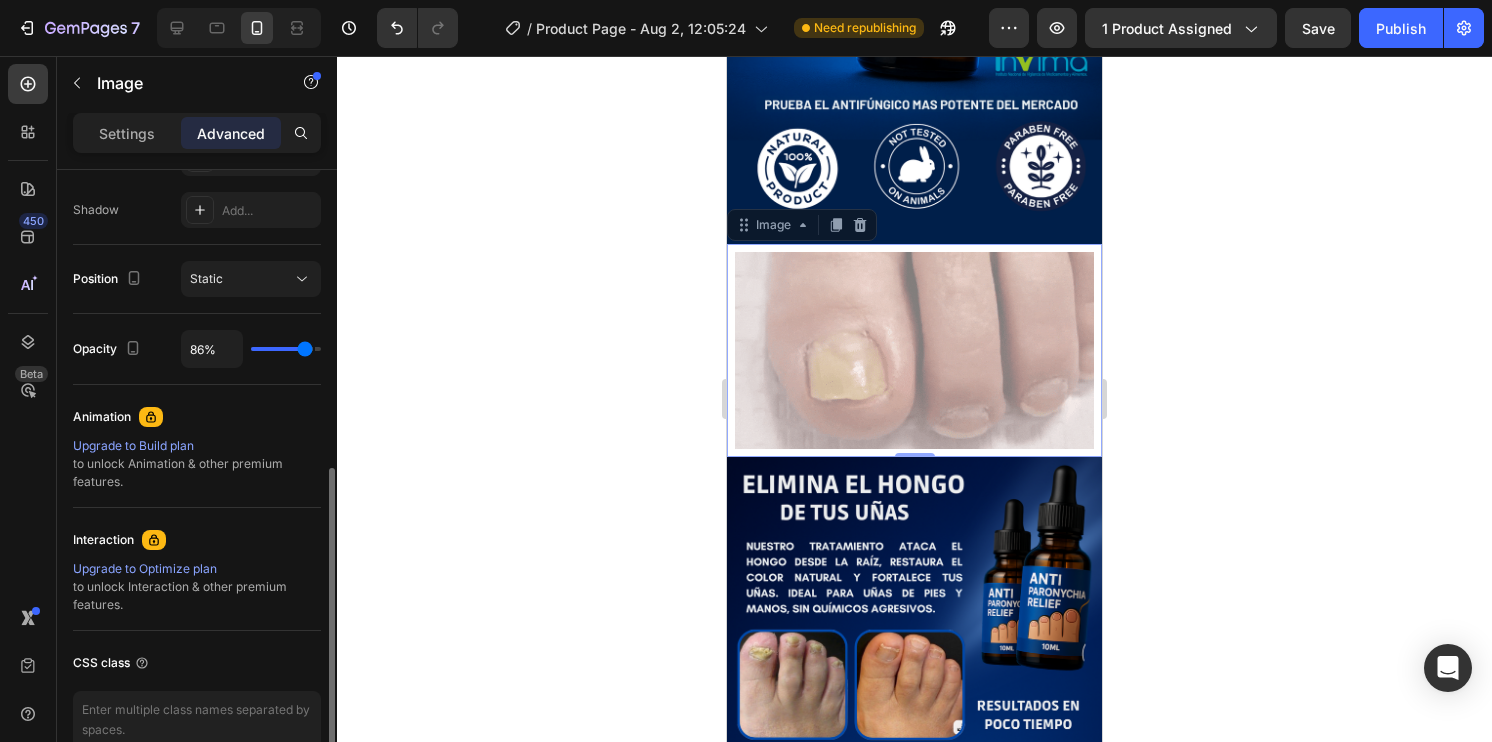type on "89" 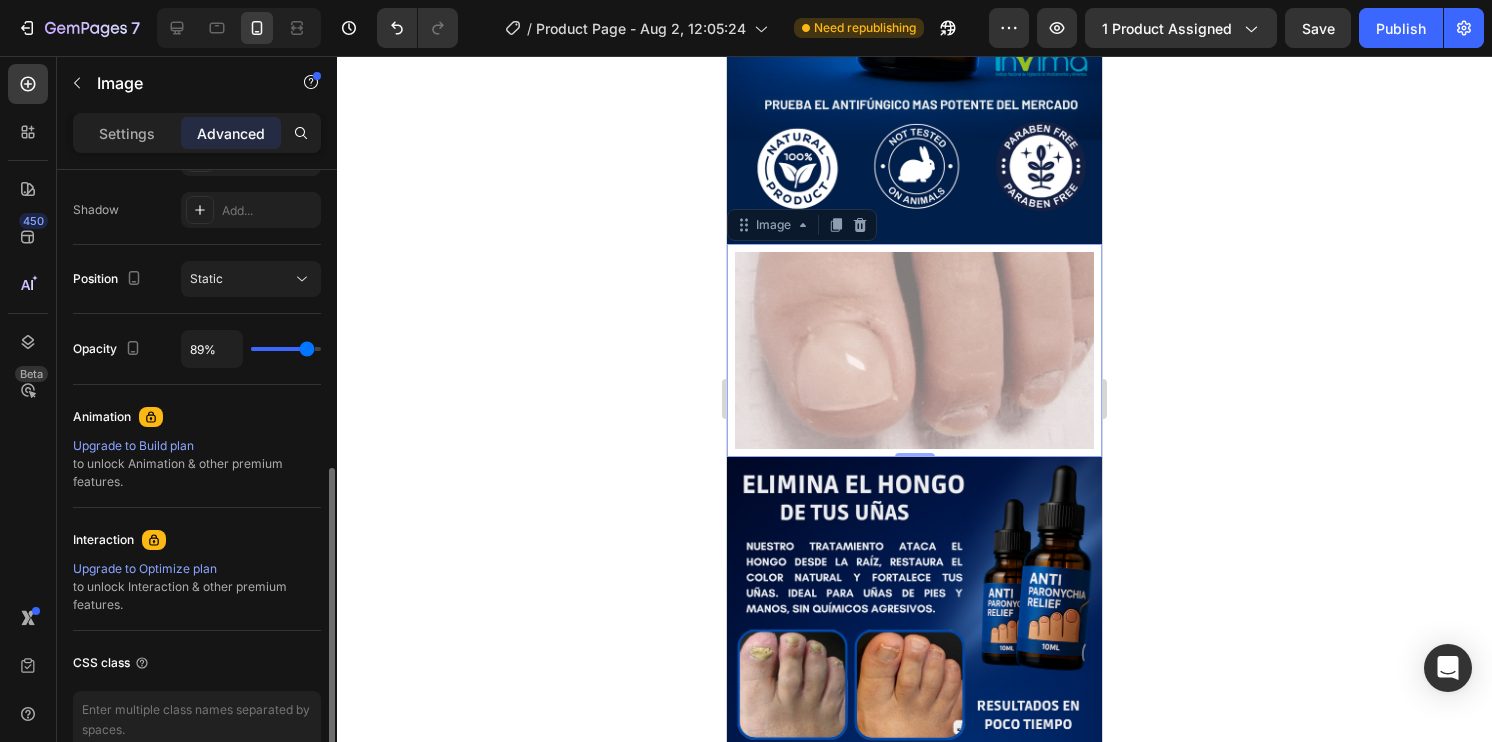 type on "97%" 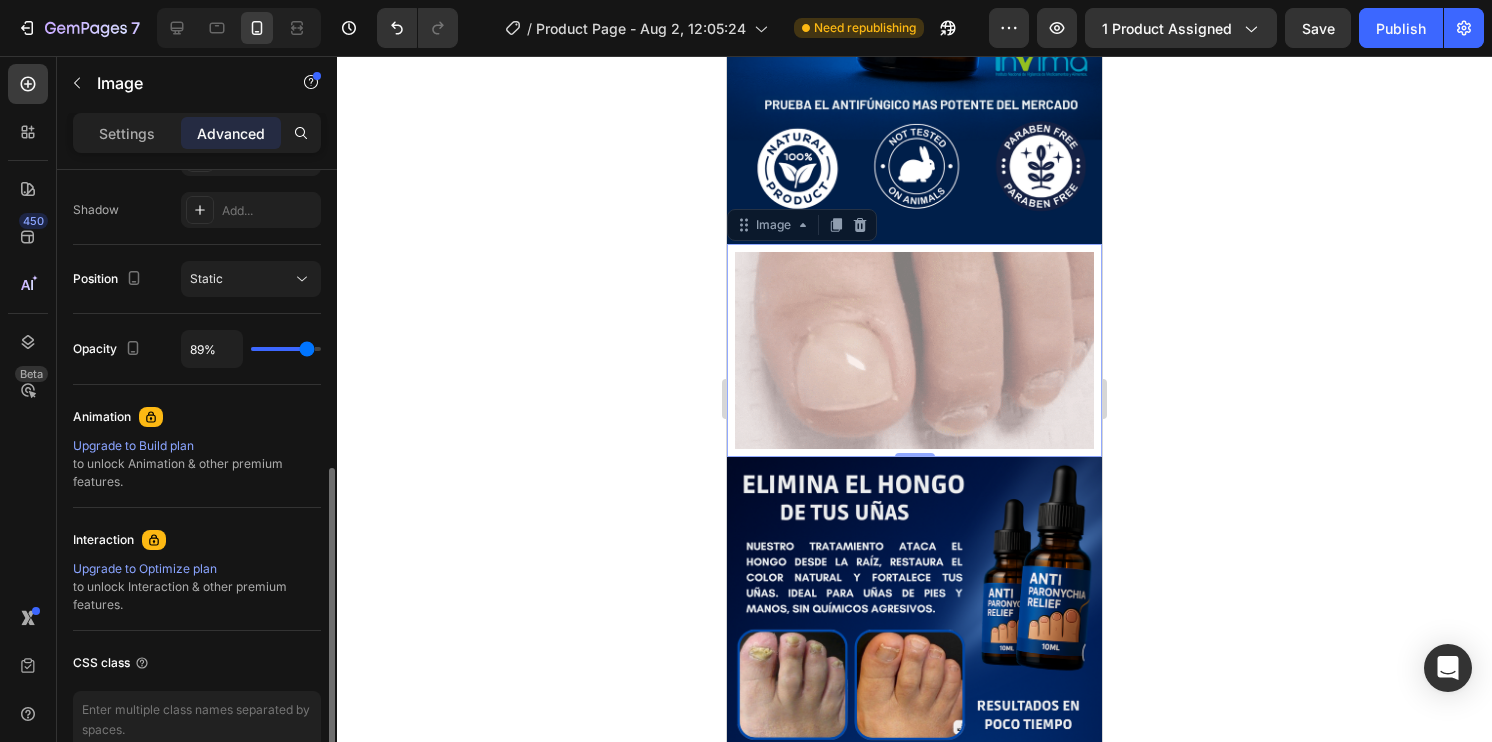 type on "97" 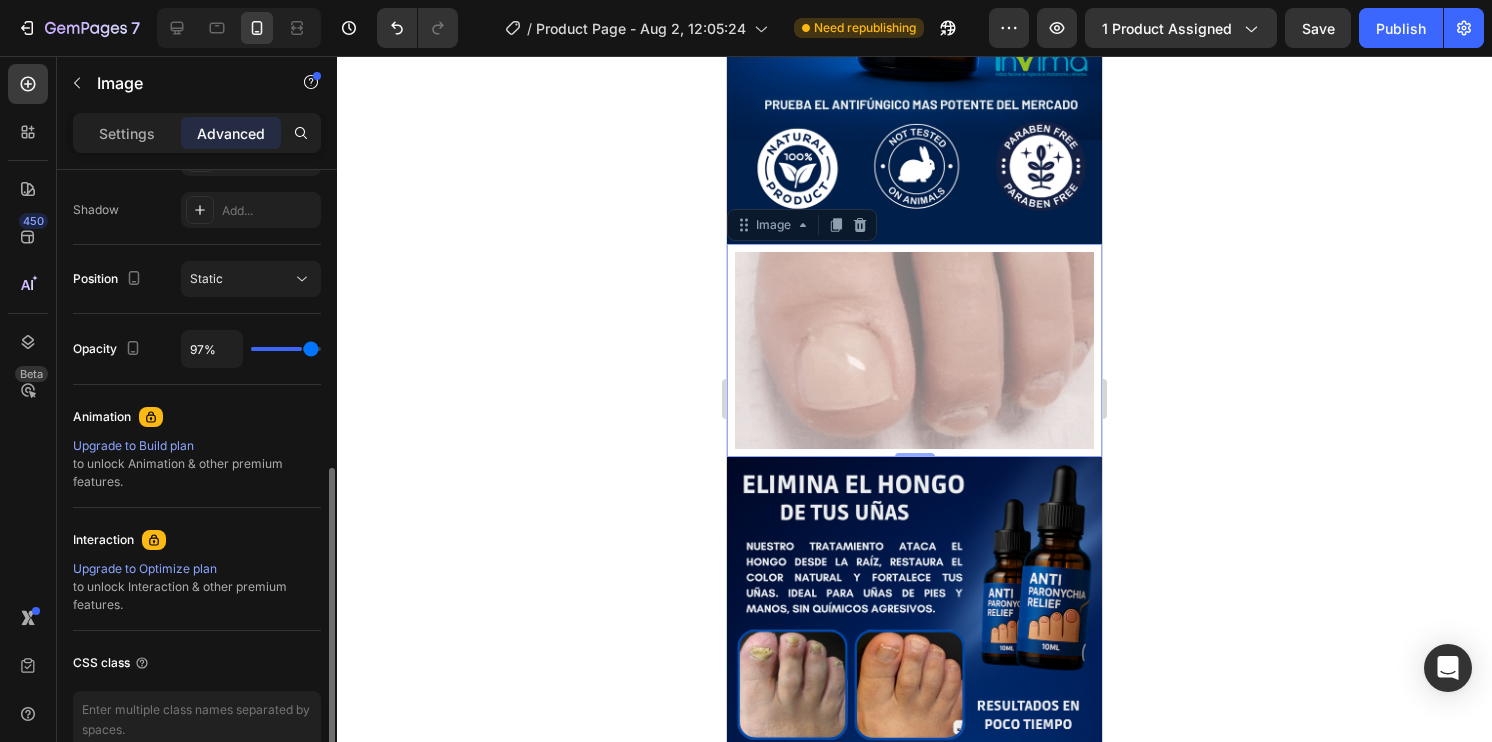 type on "100%" 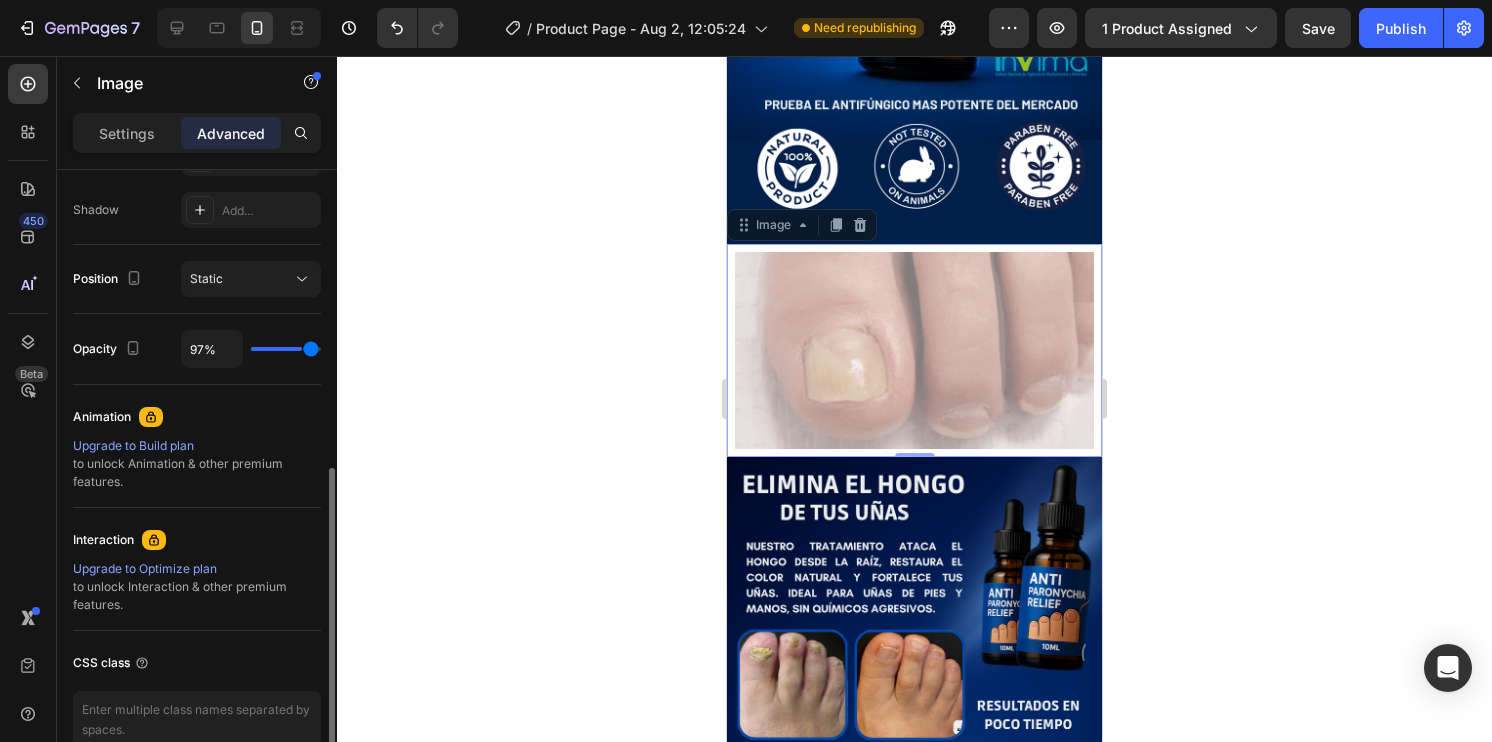 type on "100" 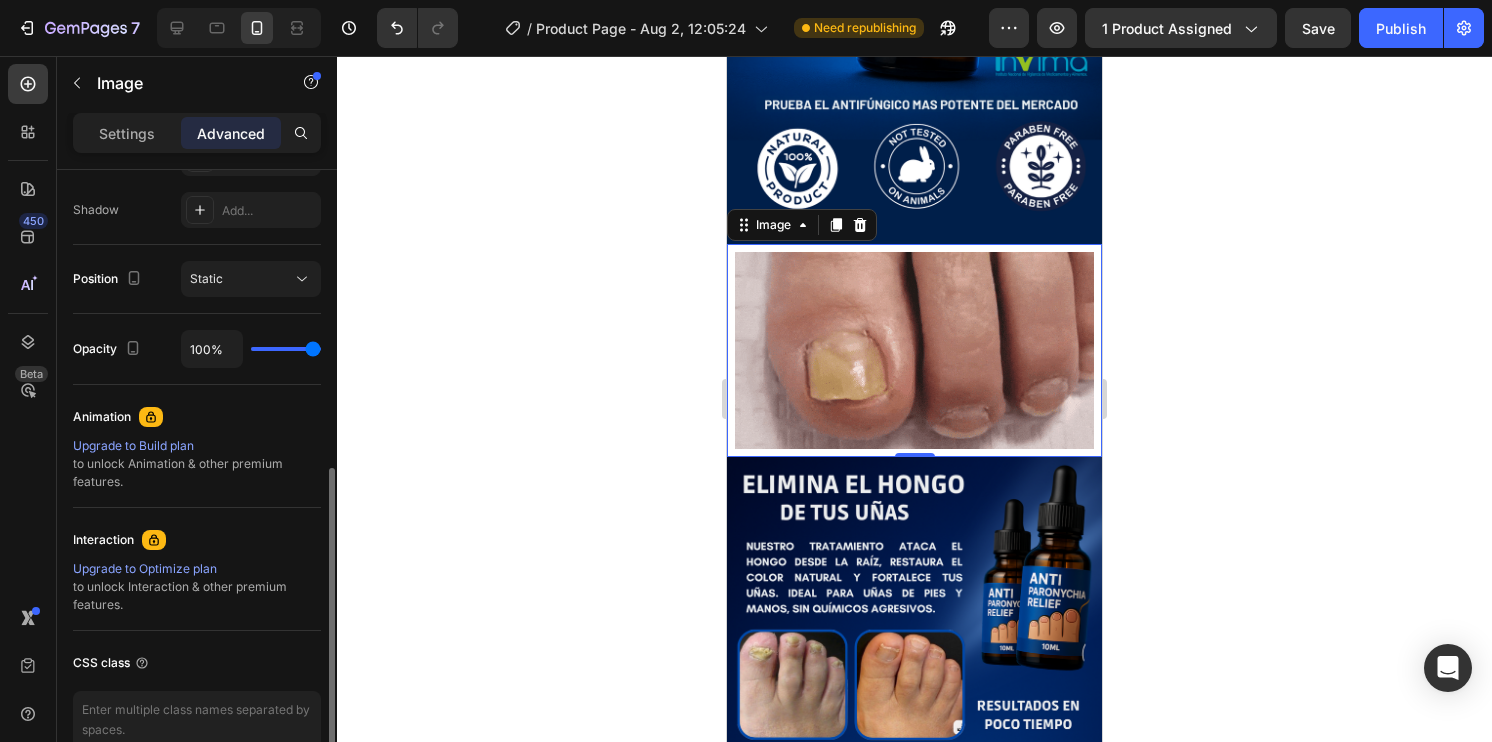 drag, startPoint x: 319, startPoint y: 347, endPoint x: 348, endPoint y: 350, distance: 29.15476 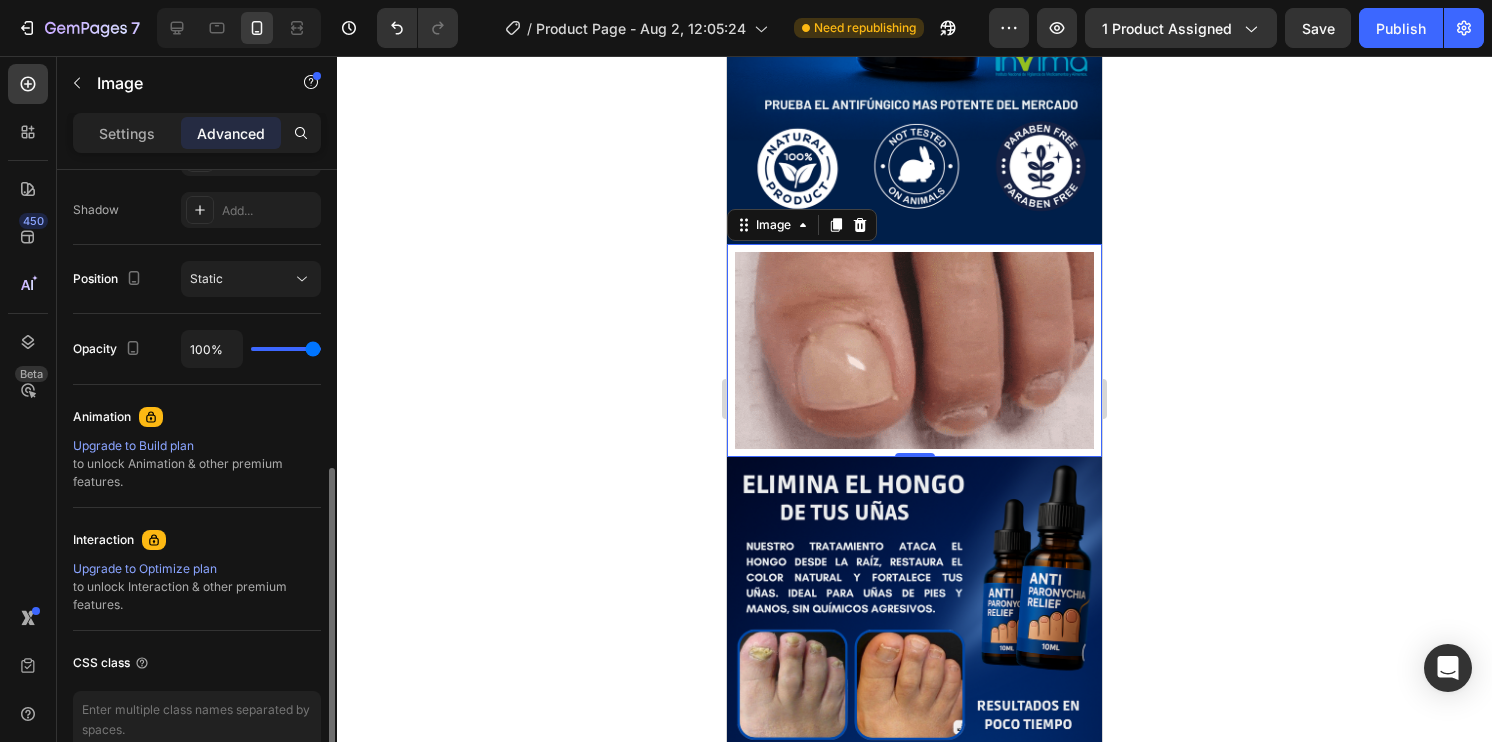 click at bounding box center (286, 349) 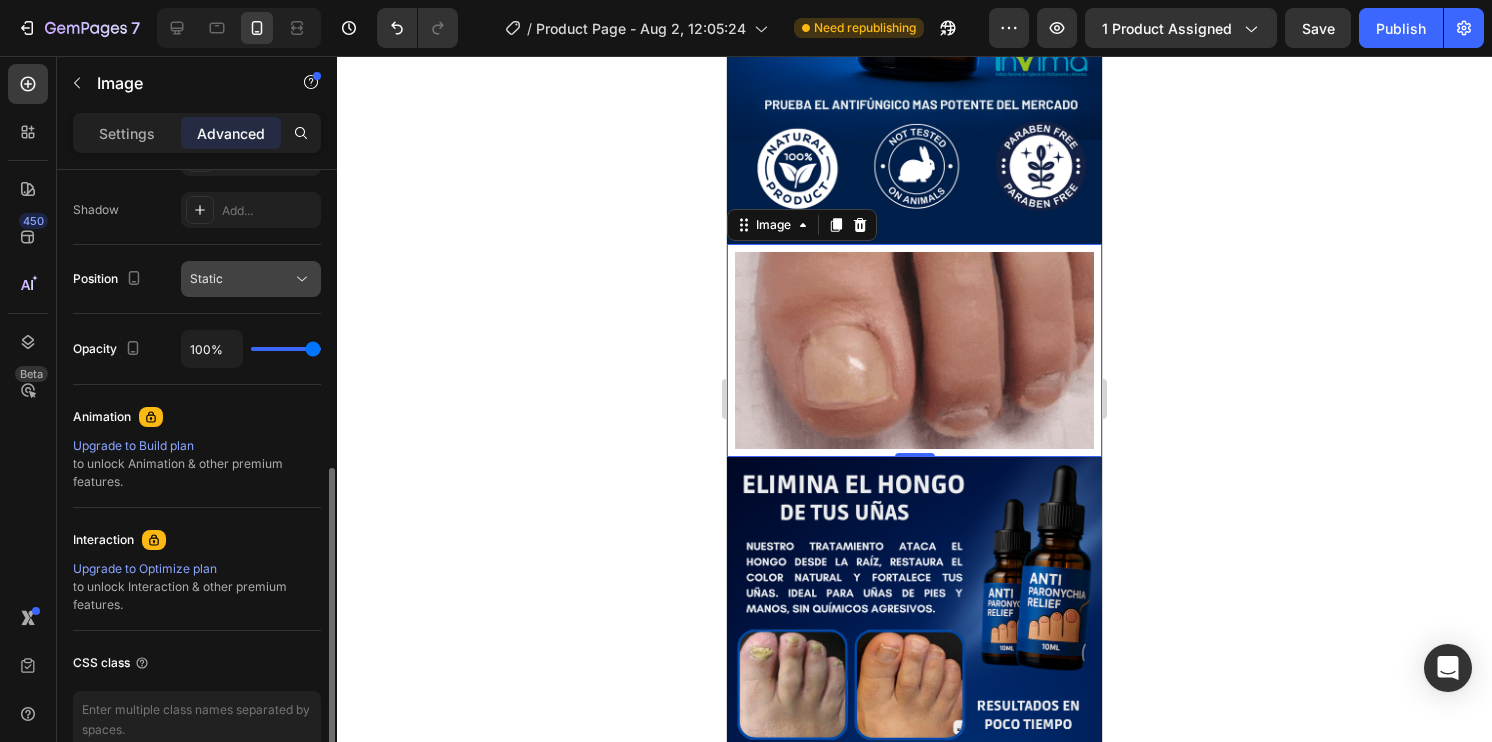 click on "Static" at bounding box center (241, 279) 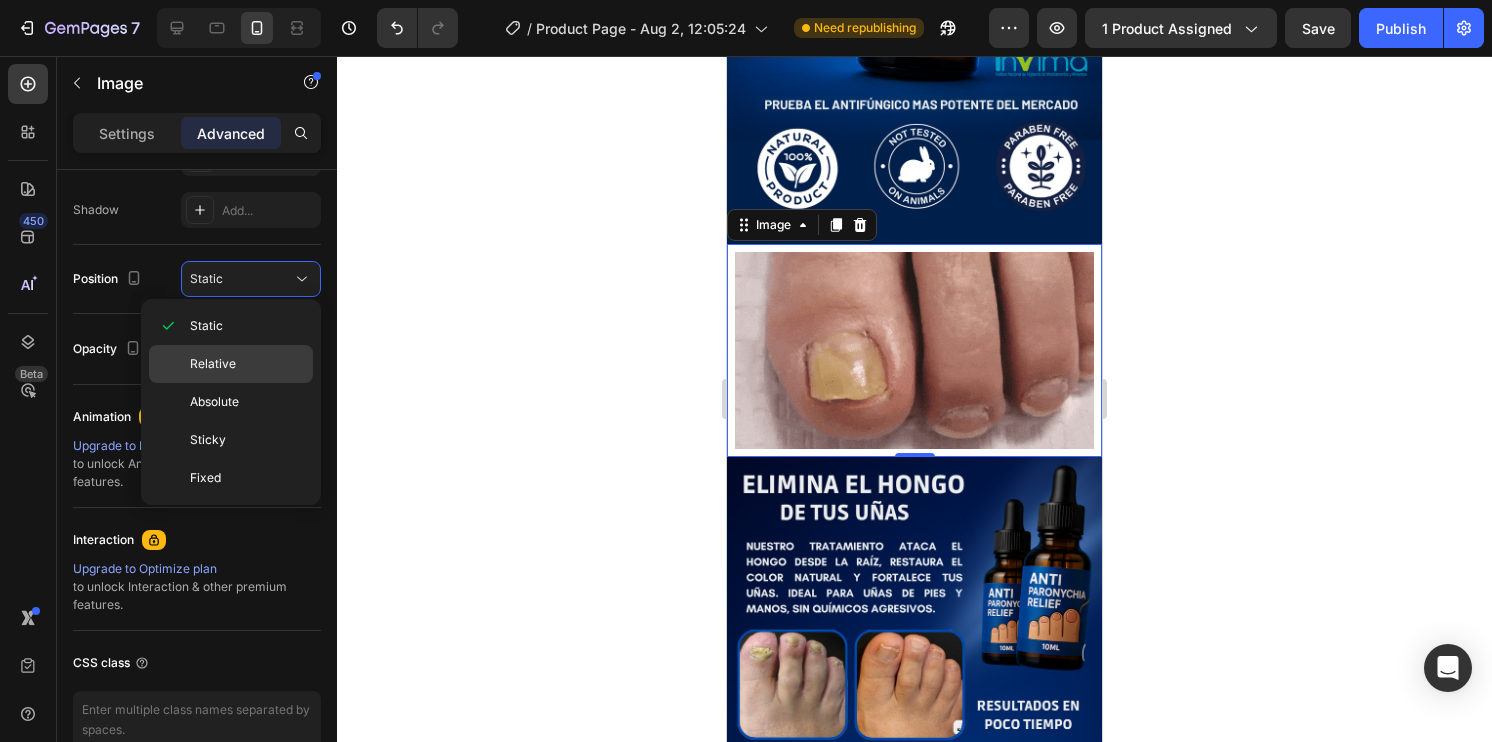 click on "Relative" at bounding box center (213, 364) 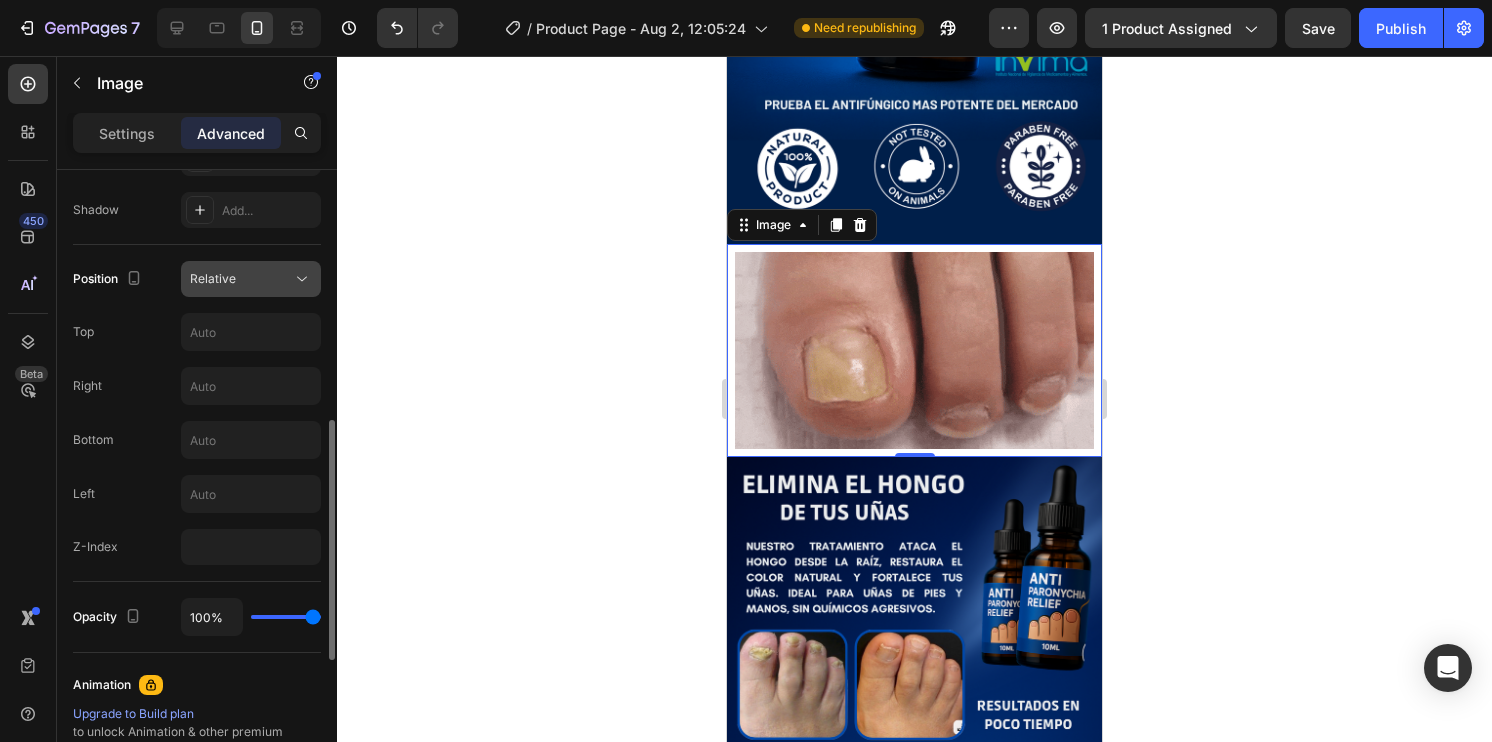 click on "Relative" at bounding box center [241, 279] 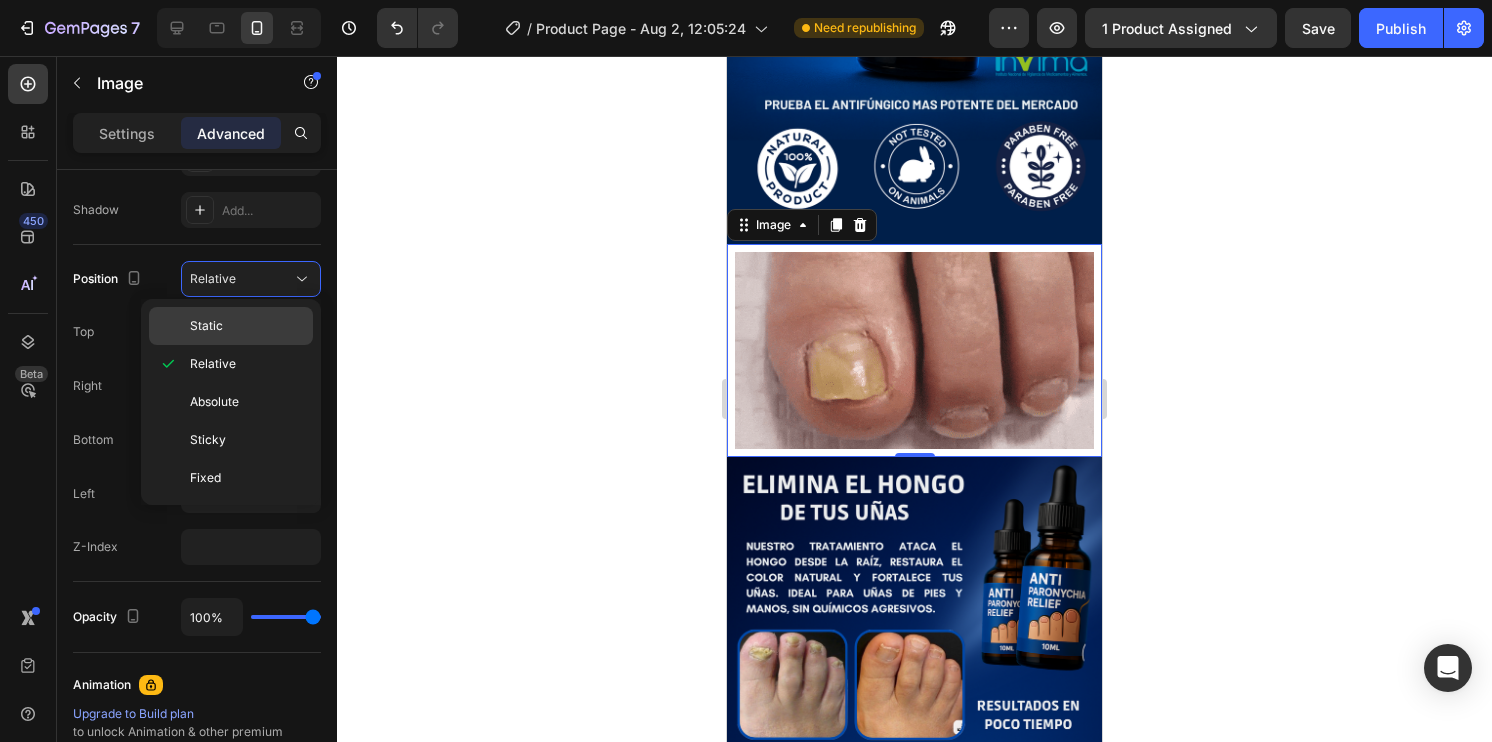 click on "Static" at bounding box center [247, 326] 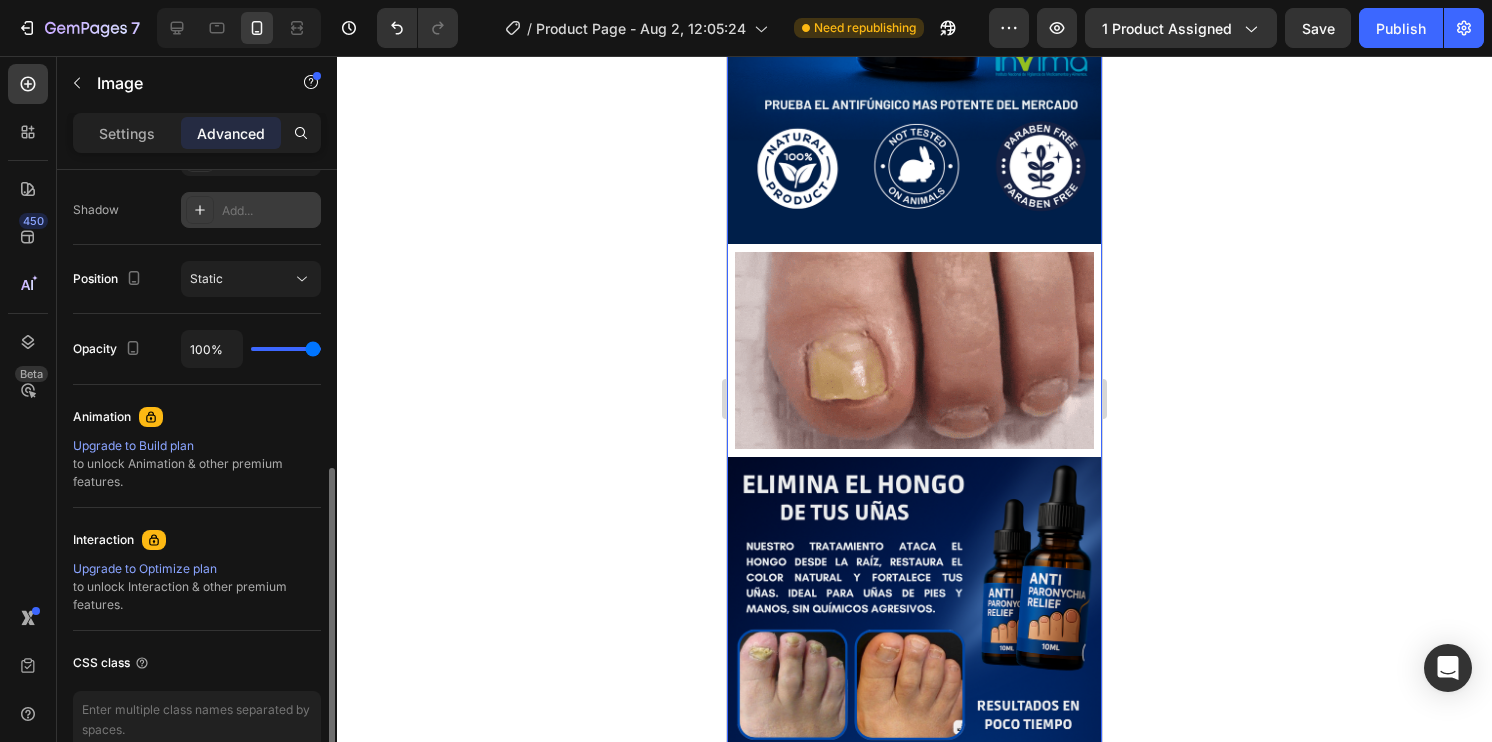 click on "Add..." at bounding box center [269, 211] 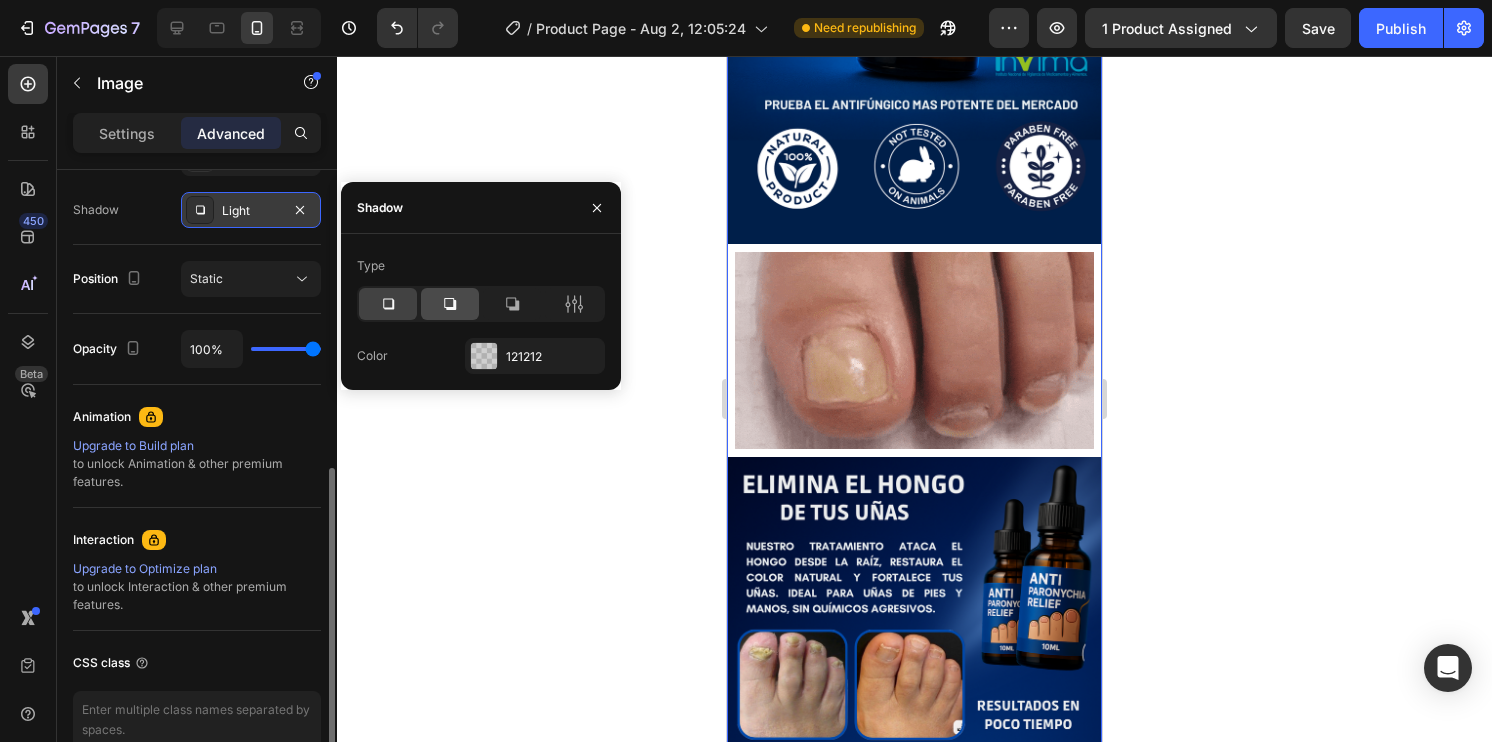 click 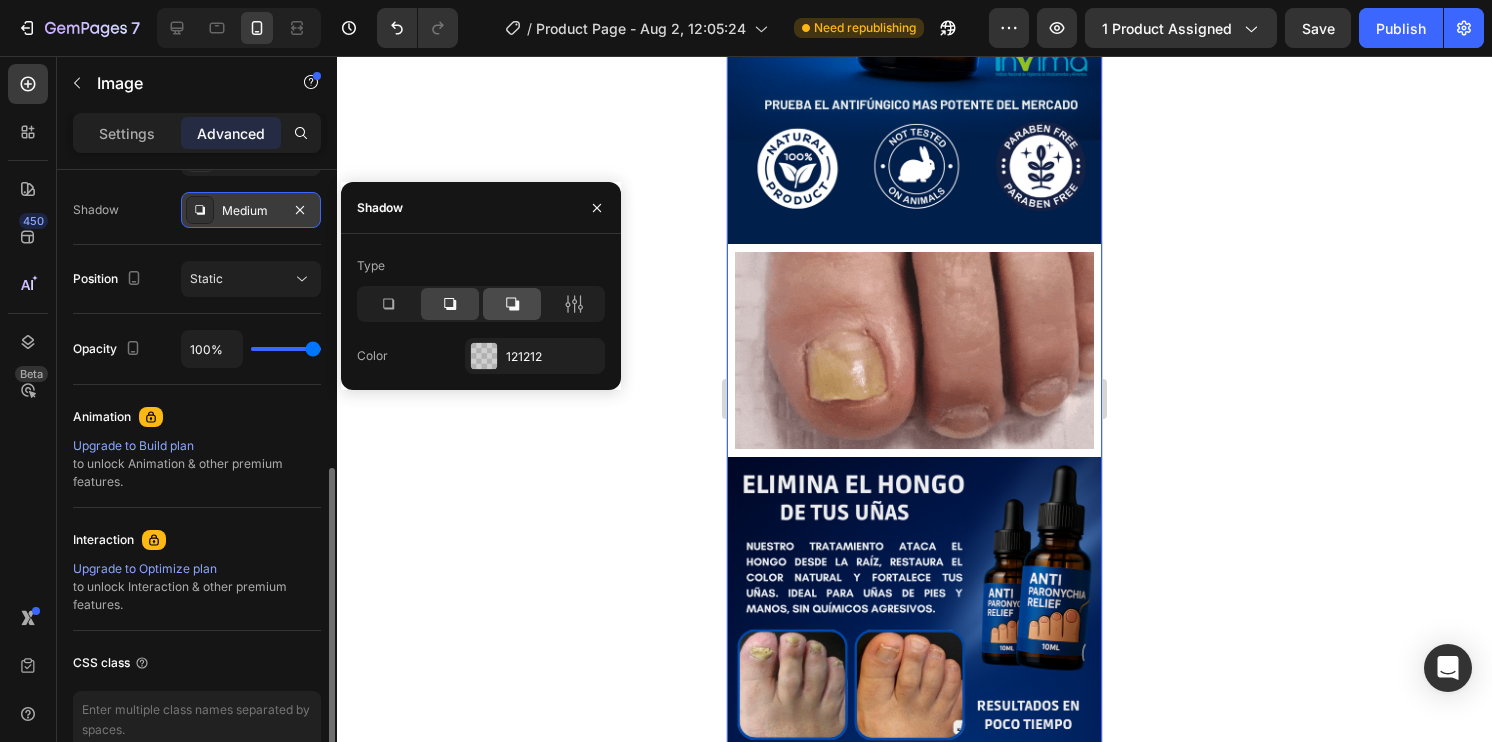 click 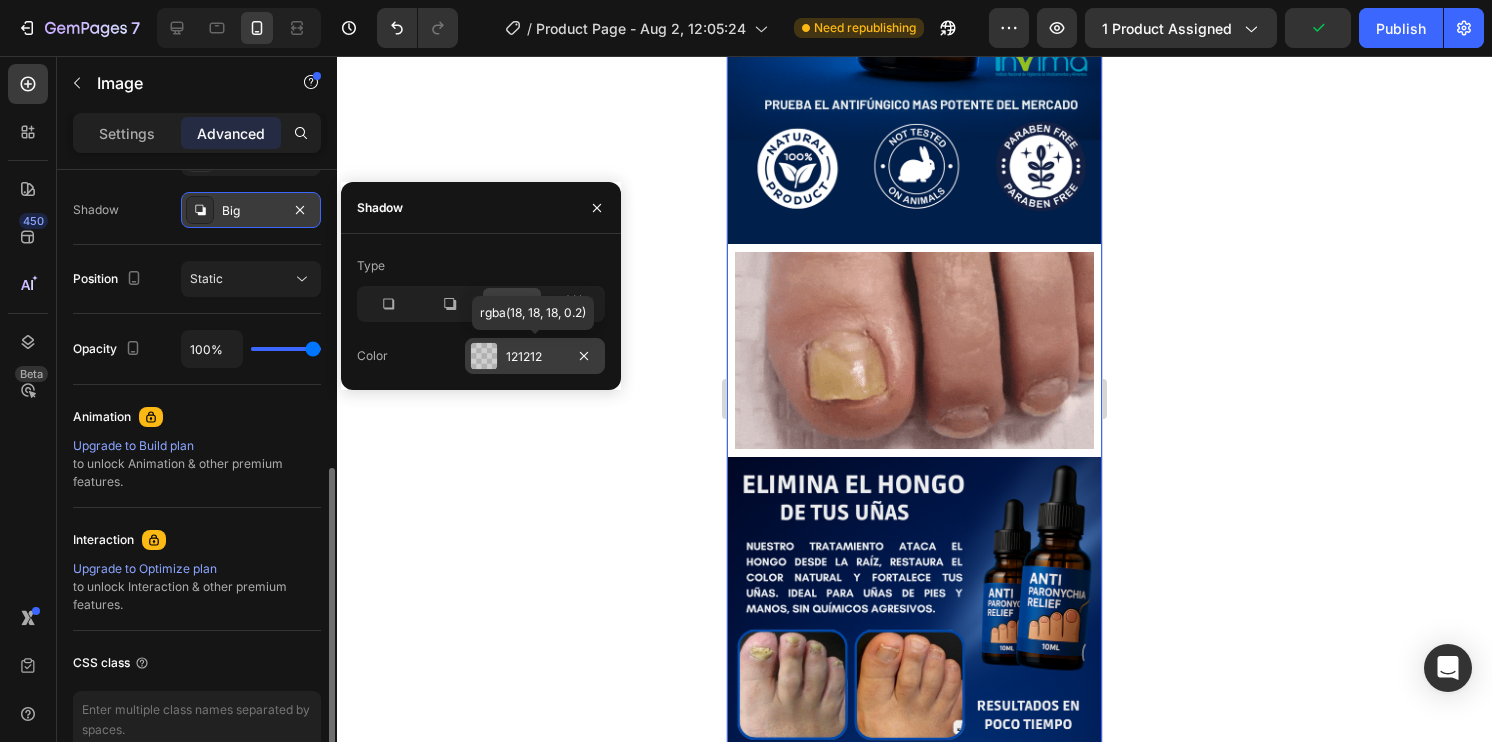 click at bounding box center (484, 356) 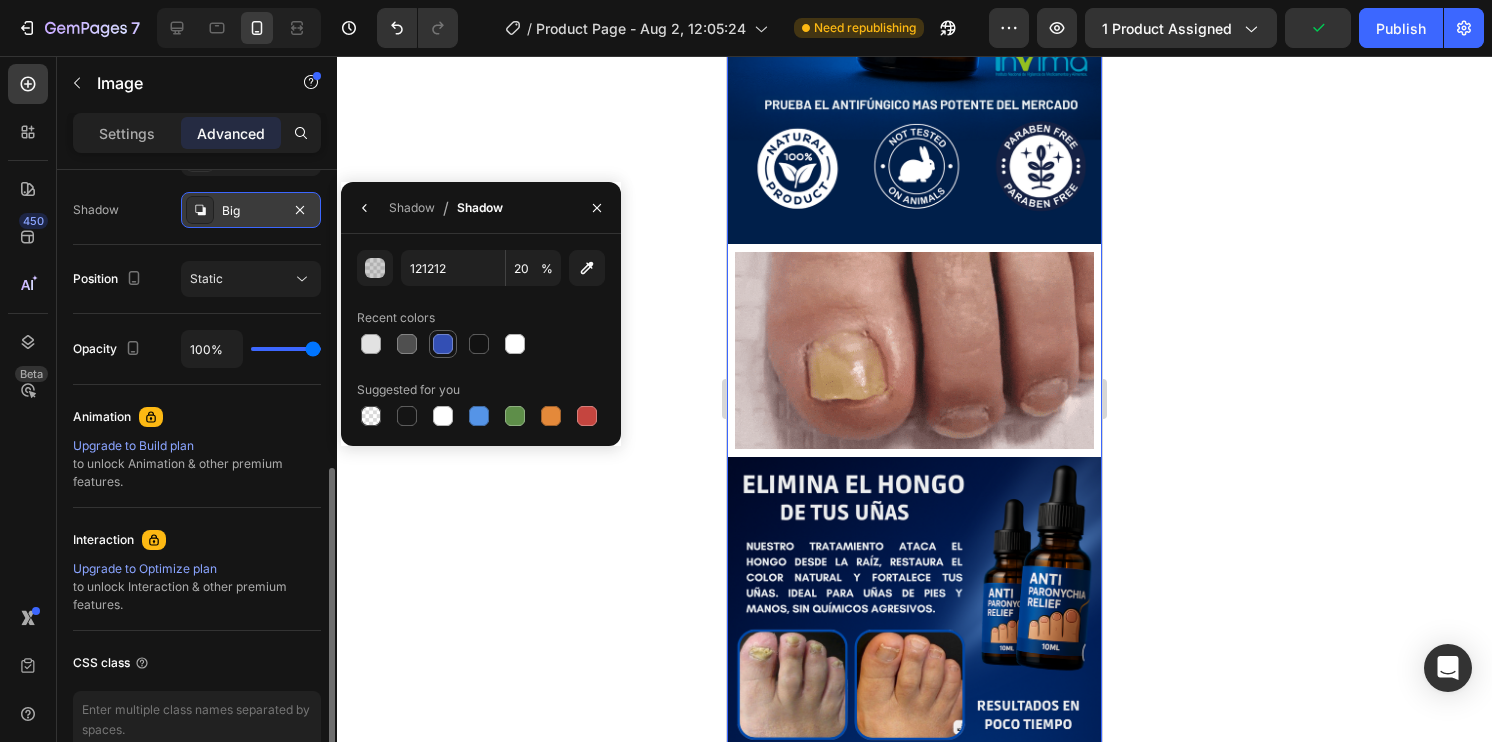 click at bounding box center [443, 344] 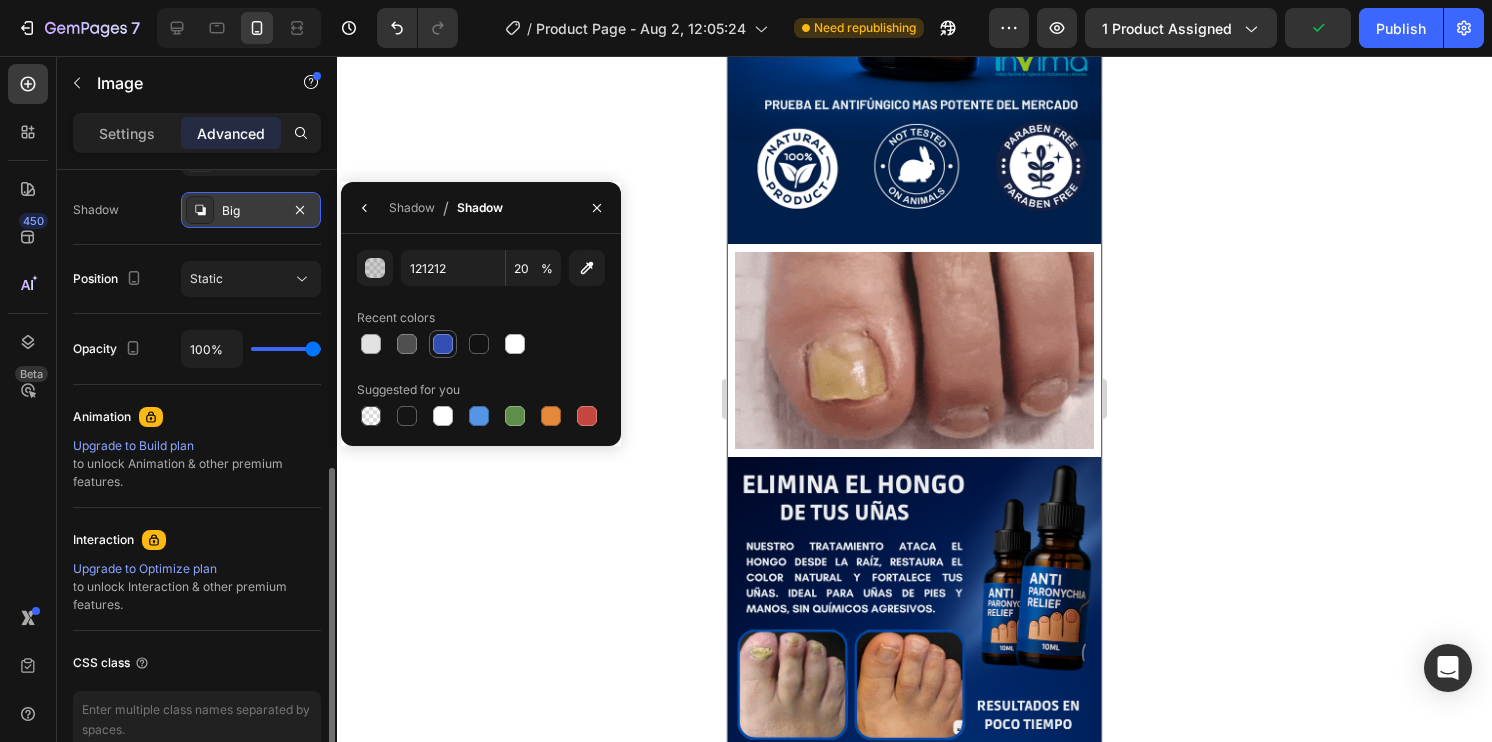 type on "334FB4" 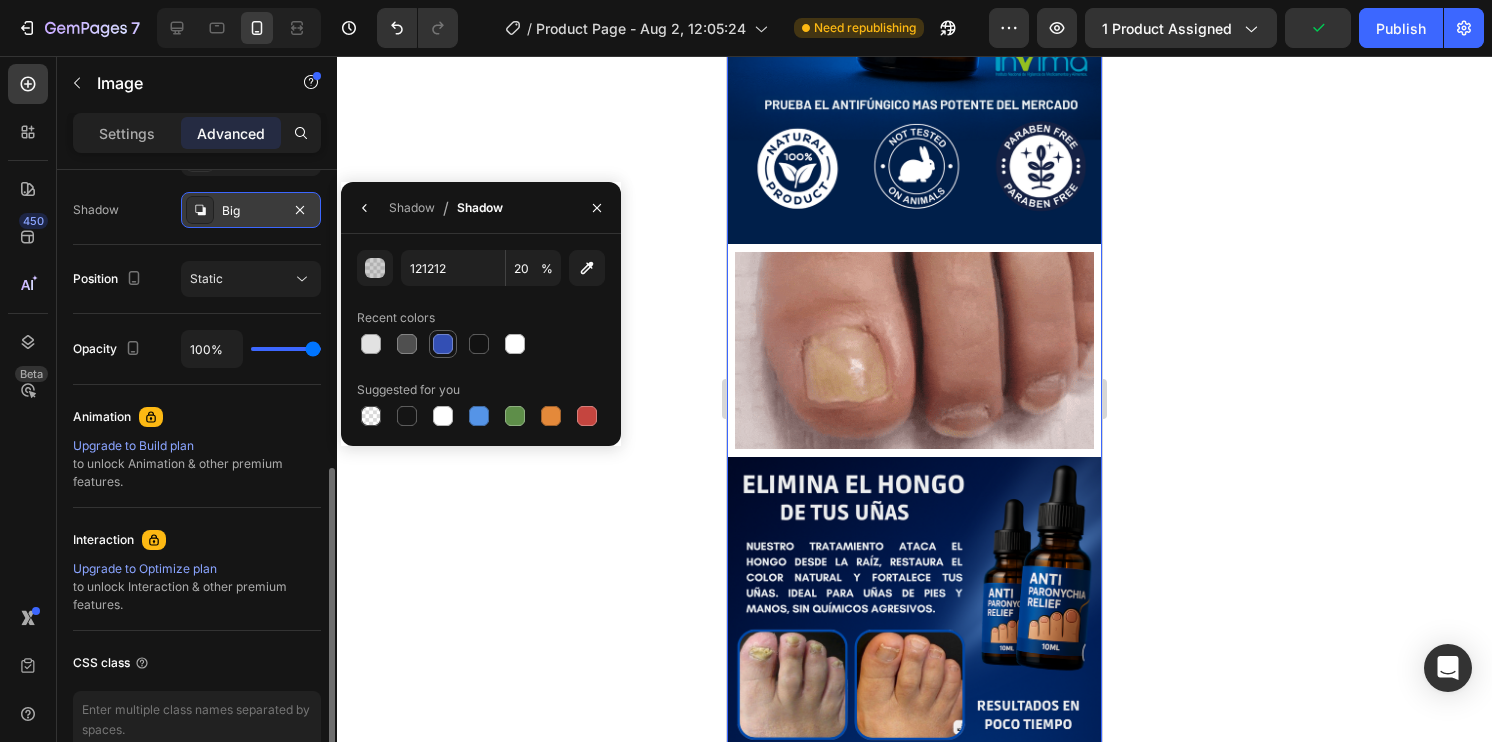 type on "100" 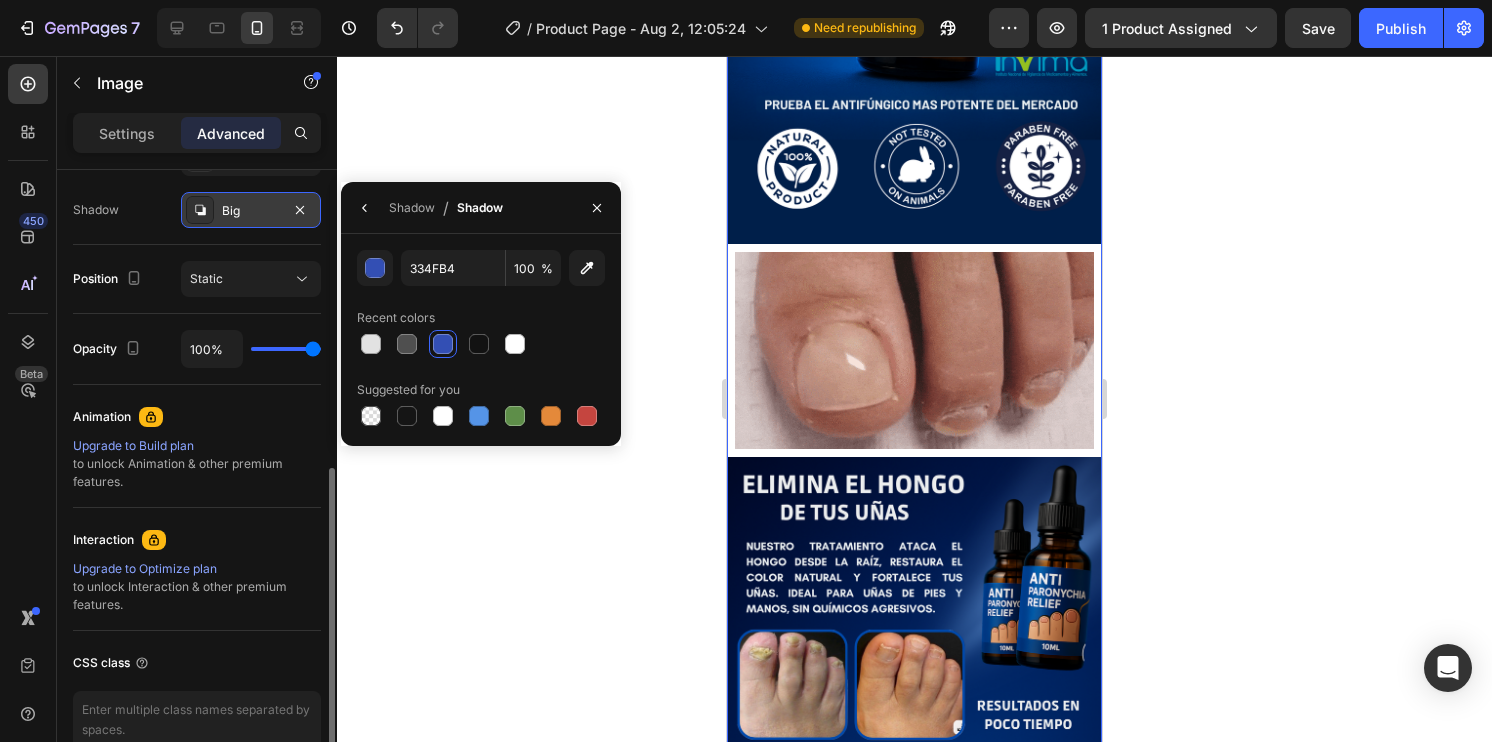 click at bounding box center (443, 344) 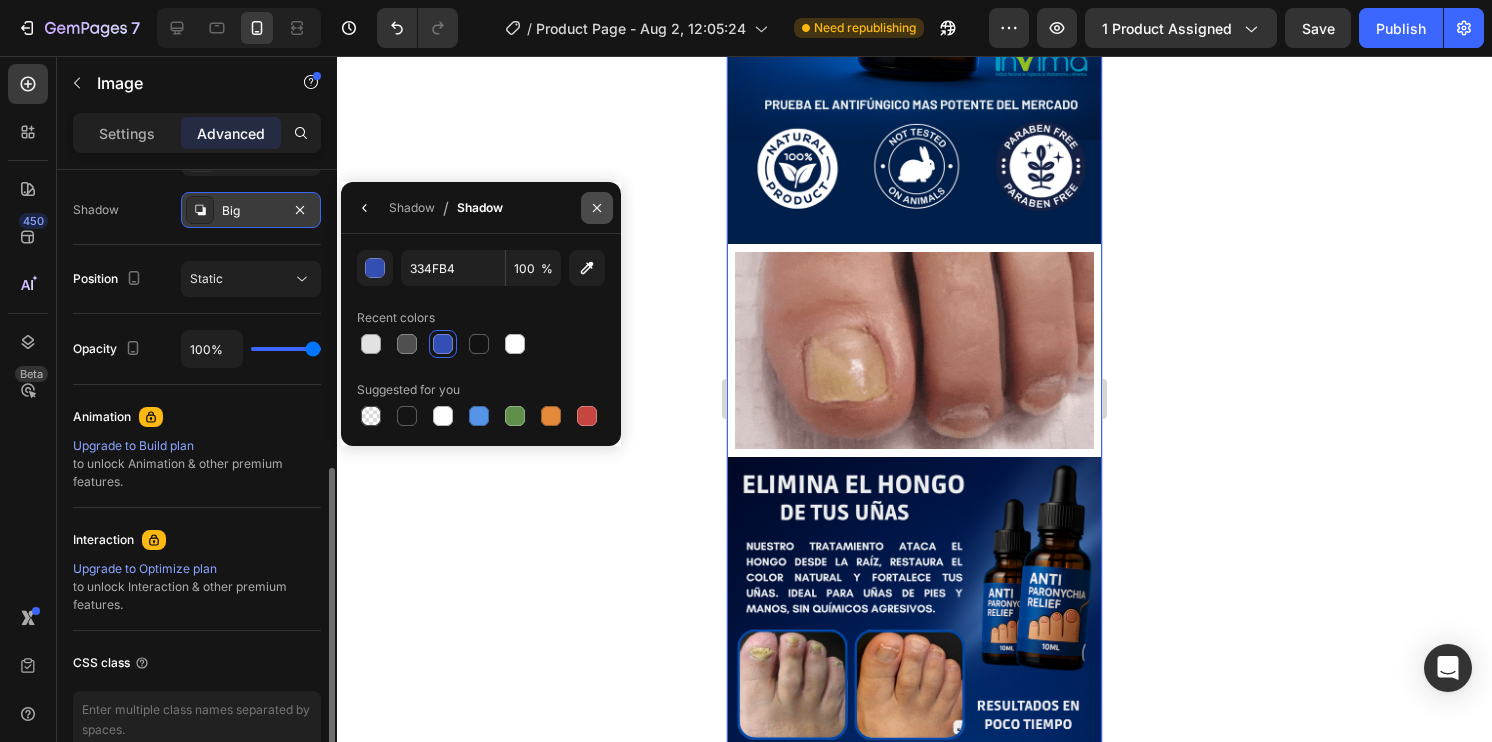 click 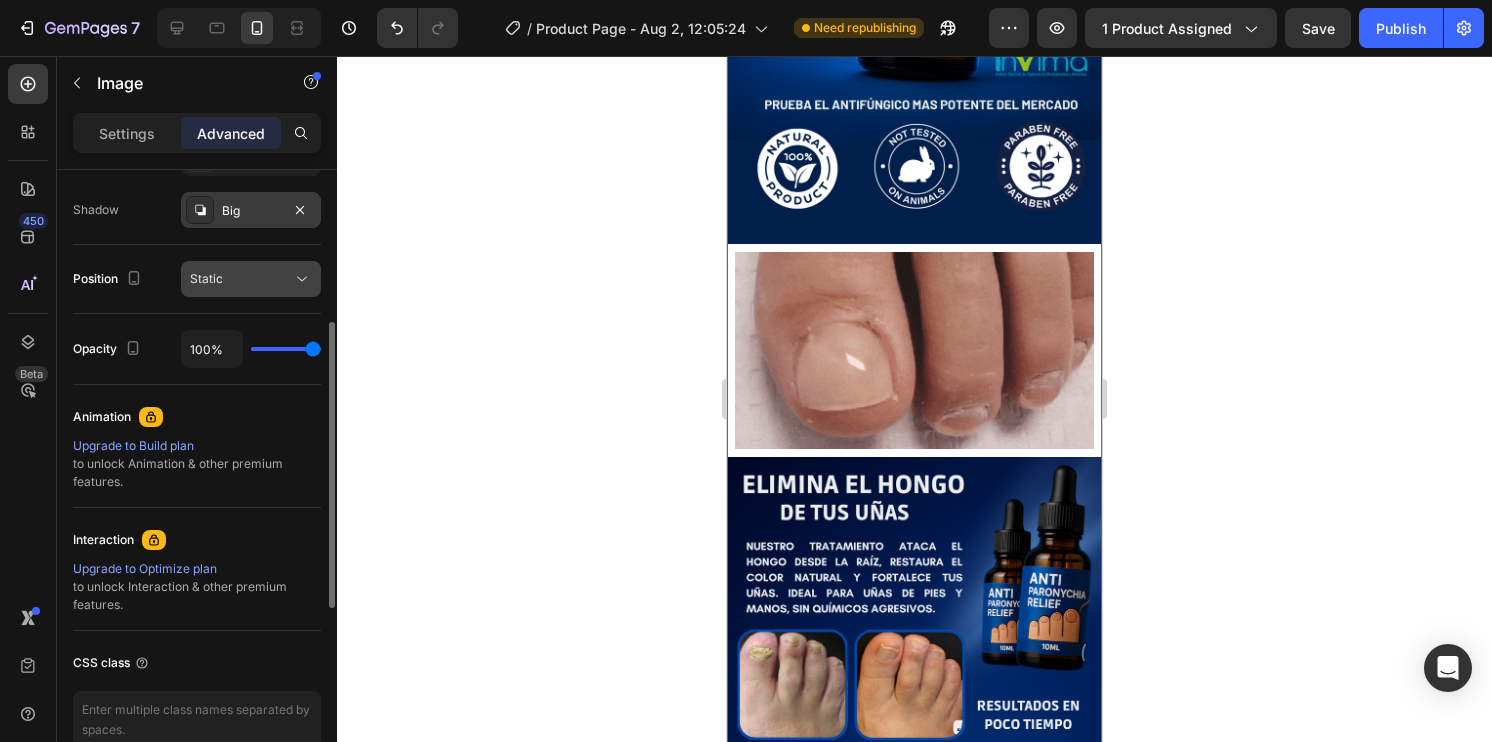 scroll, scrollTop: 556, scrollLeft: 0, axis: vertical 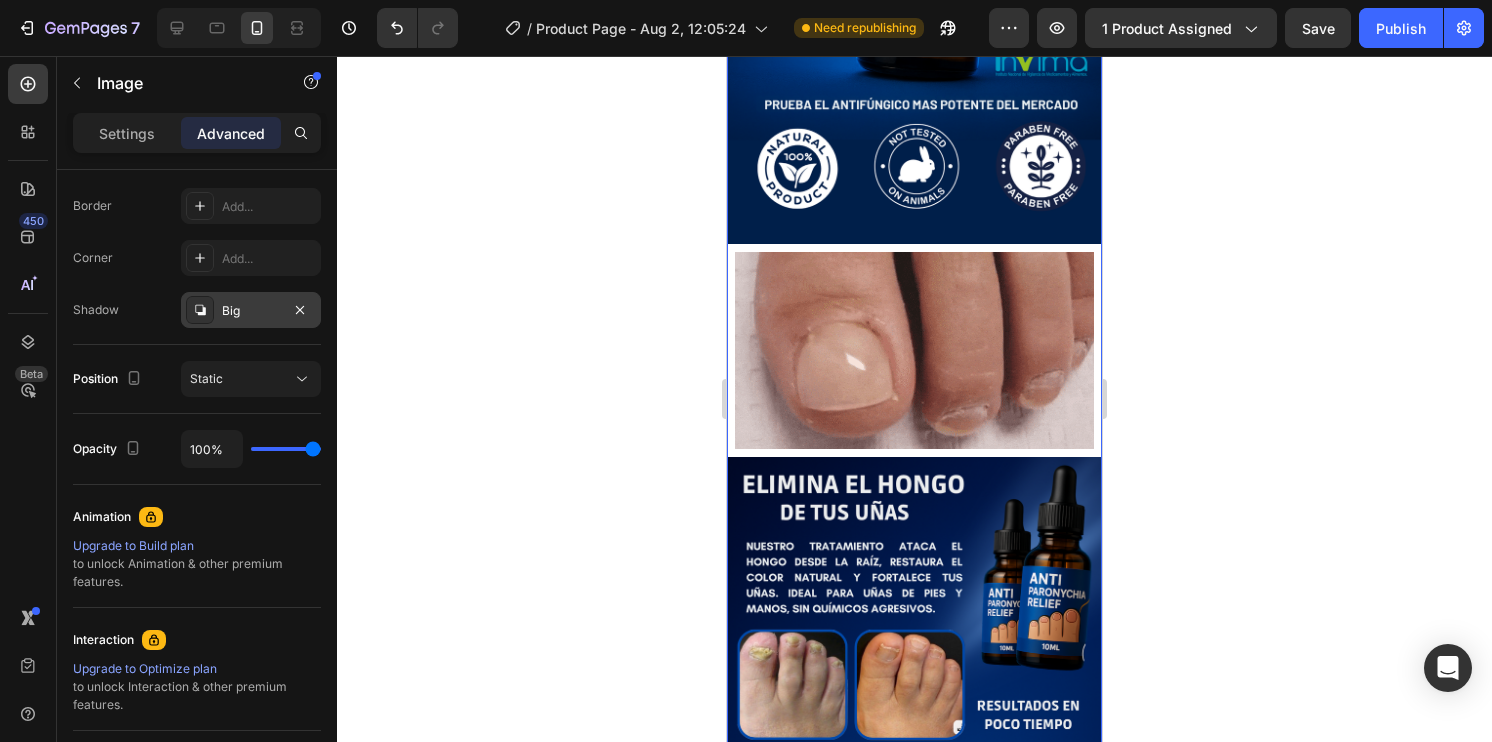click on "Big" at bounding box center [251, 311] 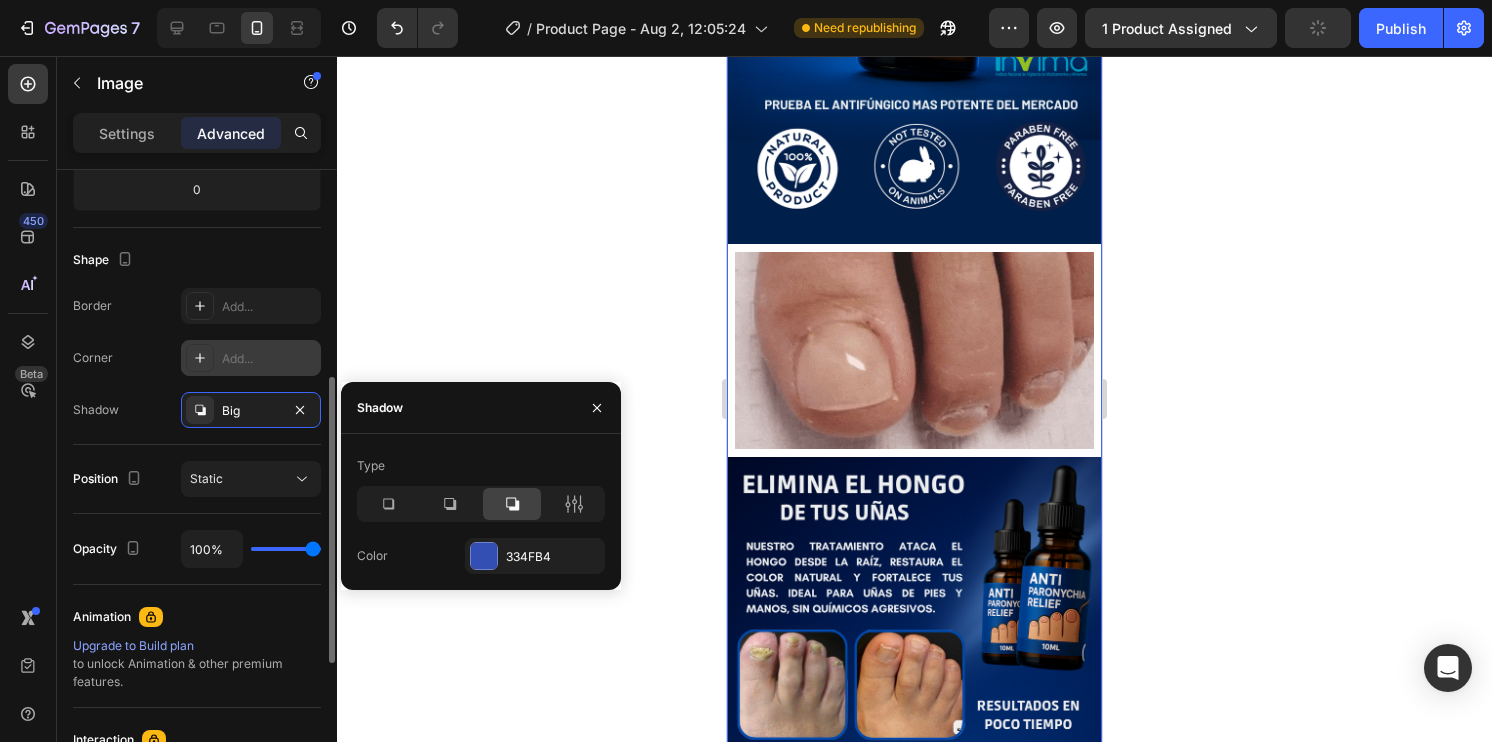 scroll, scrollTop: 356, scrollLeft: 0, axis: vertical 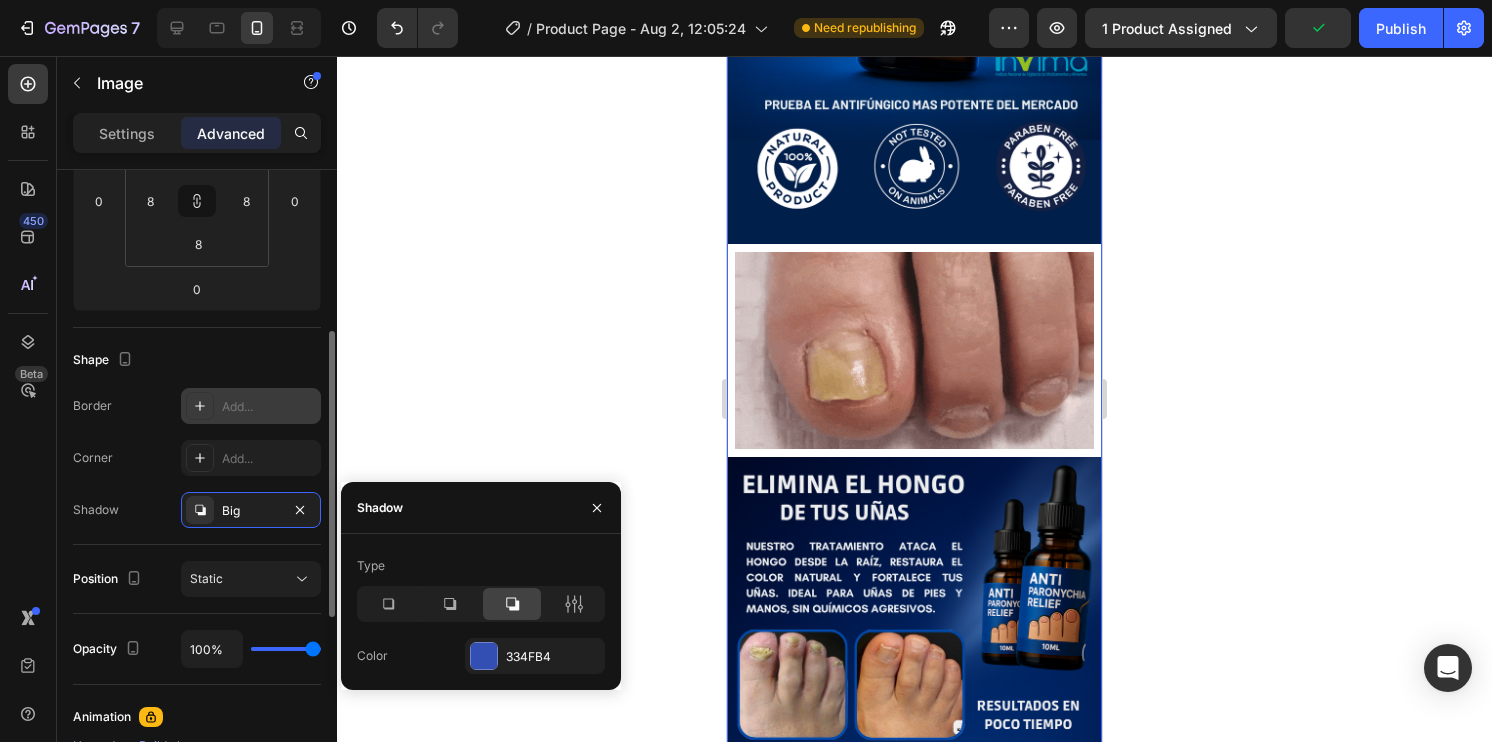 click 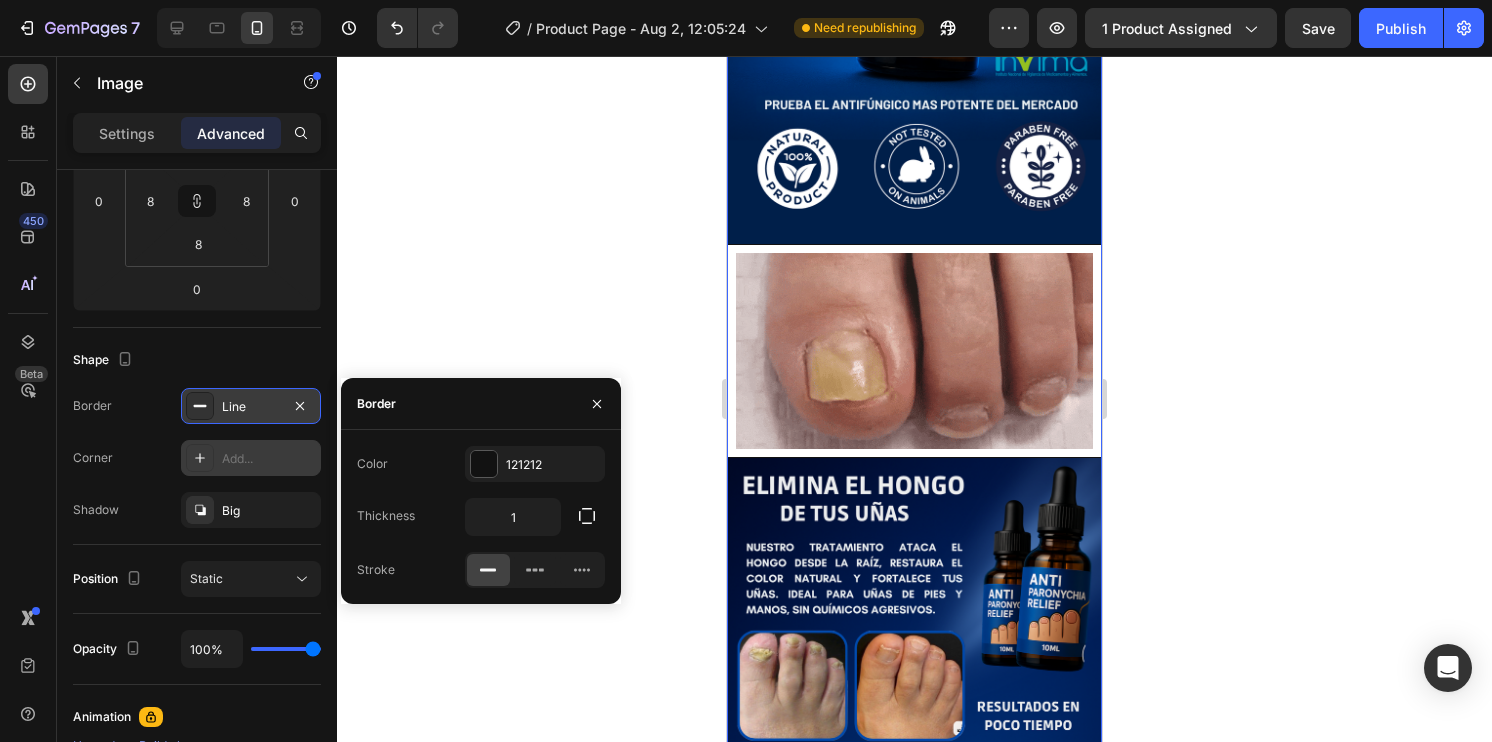 click on "Add..." at bounding box center (269, 459) 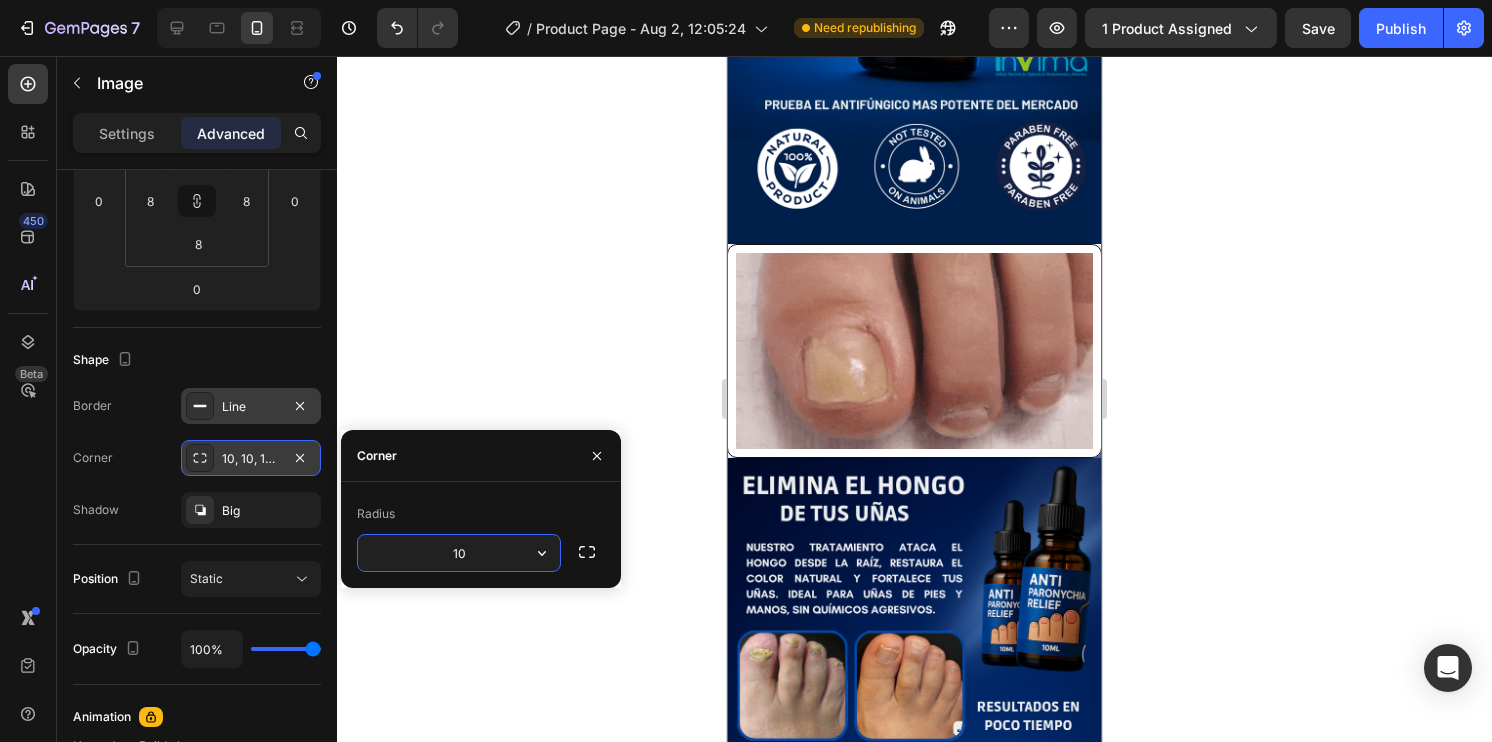 type on "1" 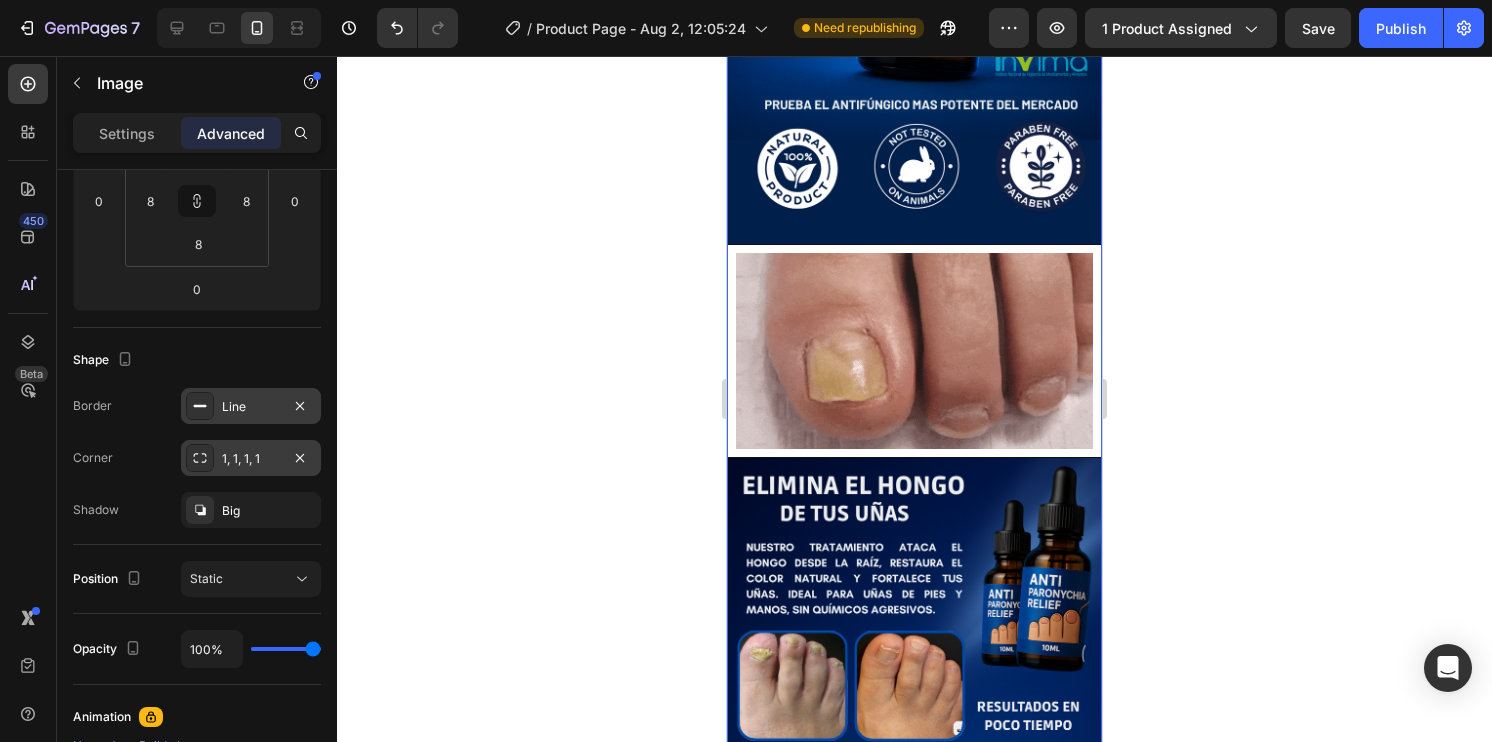 click 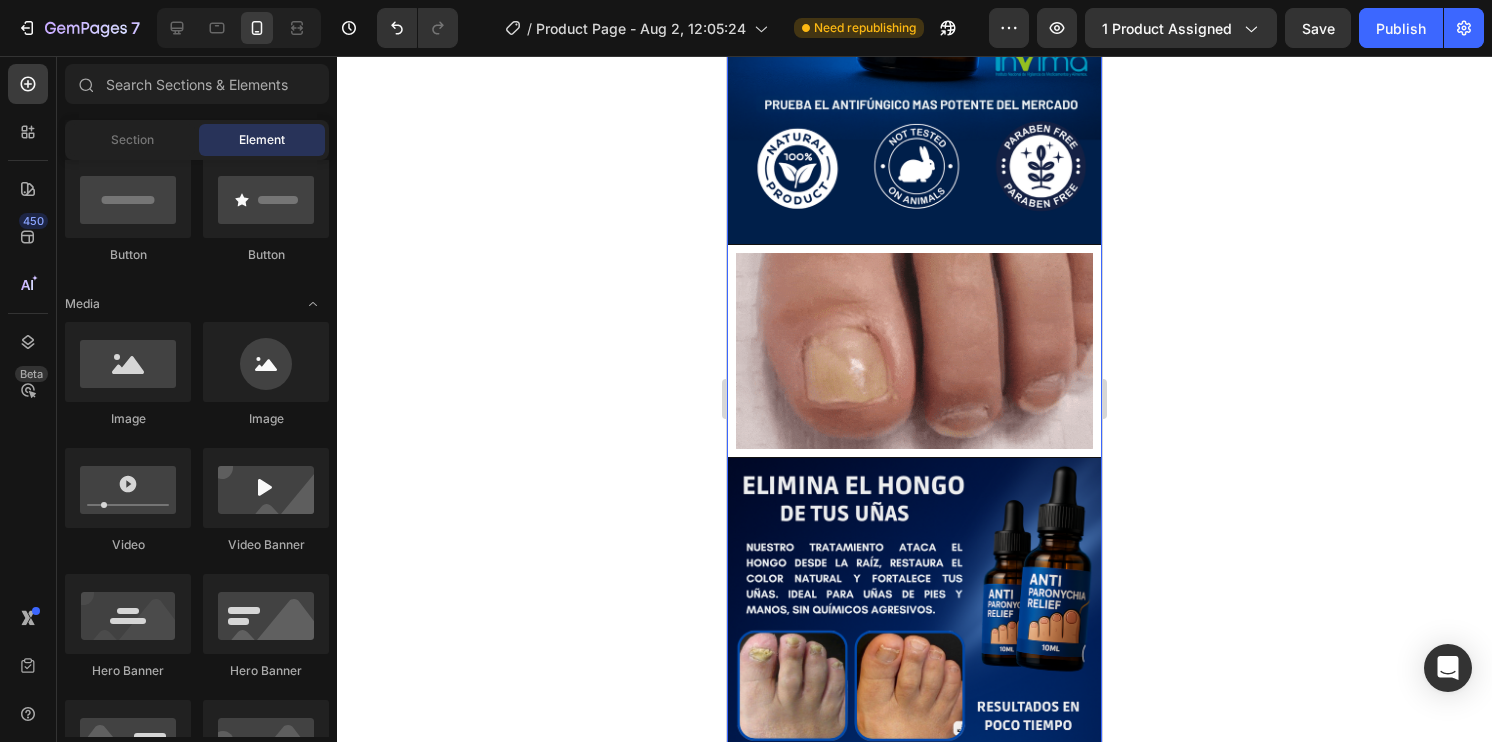 click at bounding box center (914, 351) 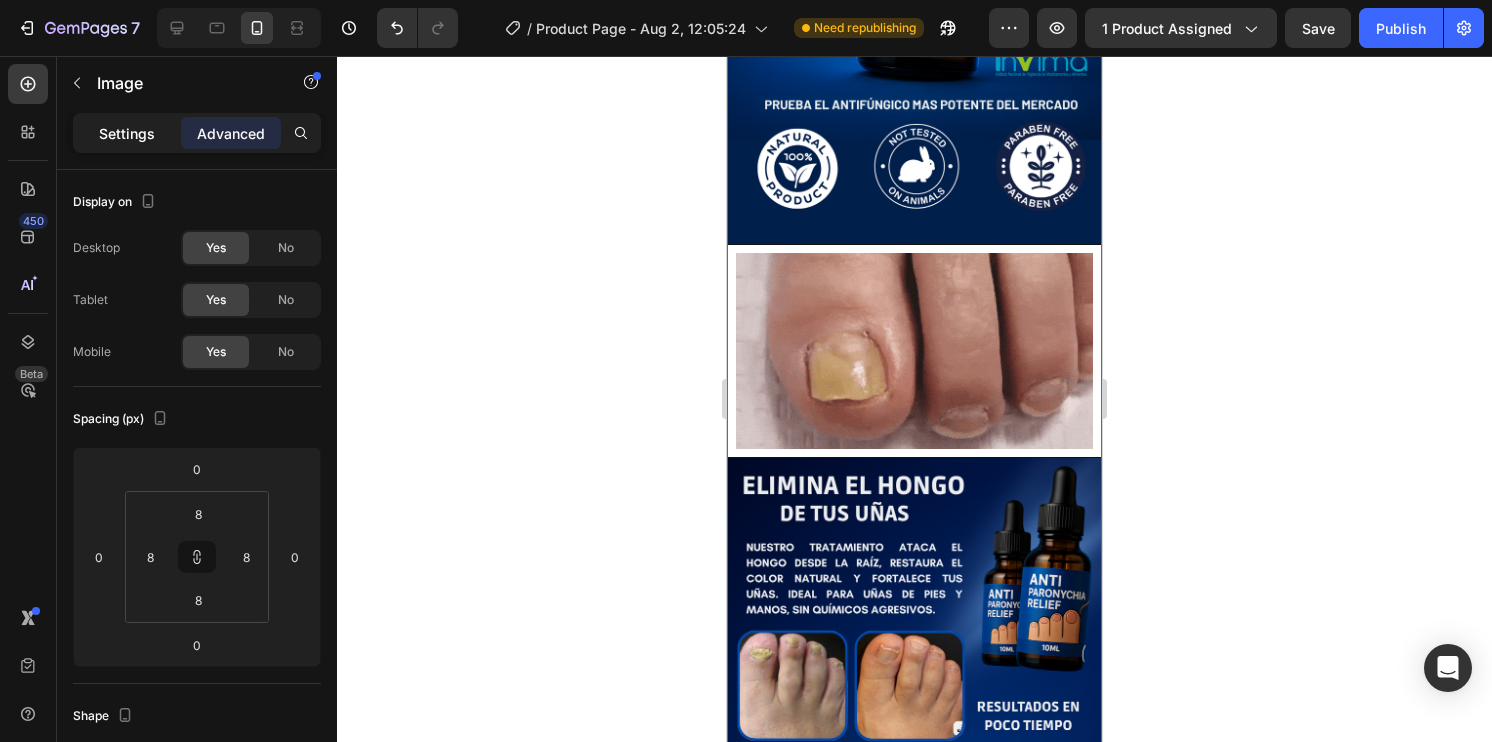 click on "Settings" 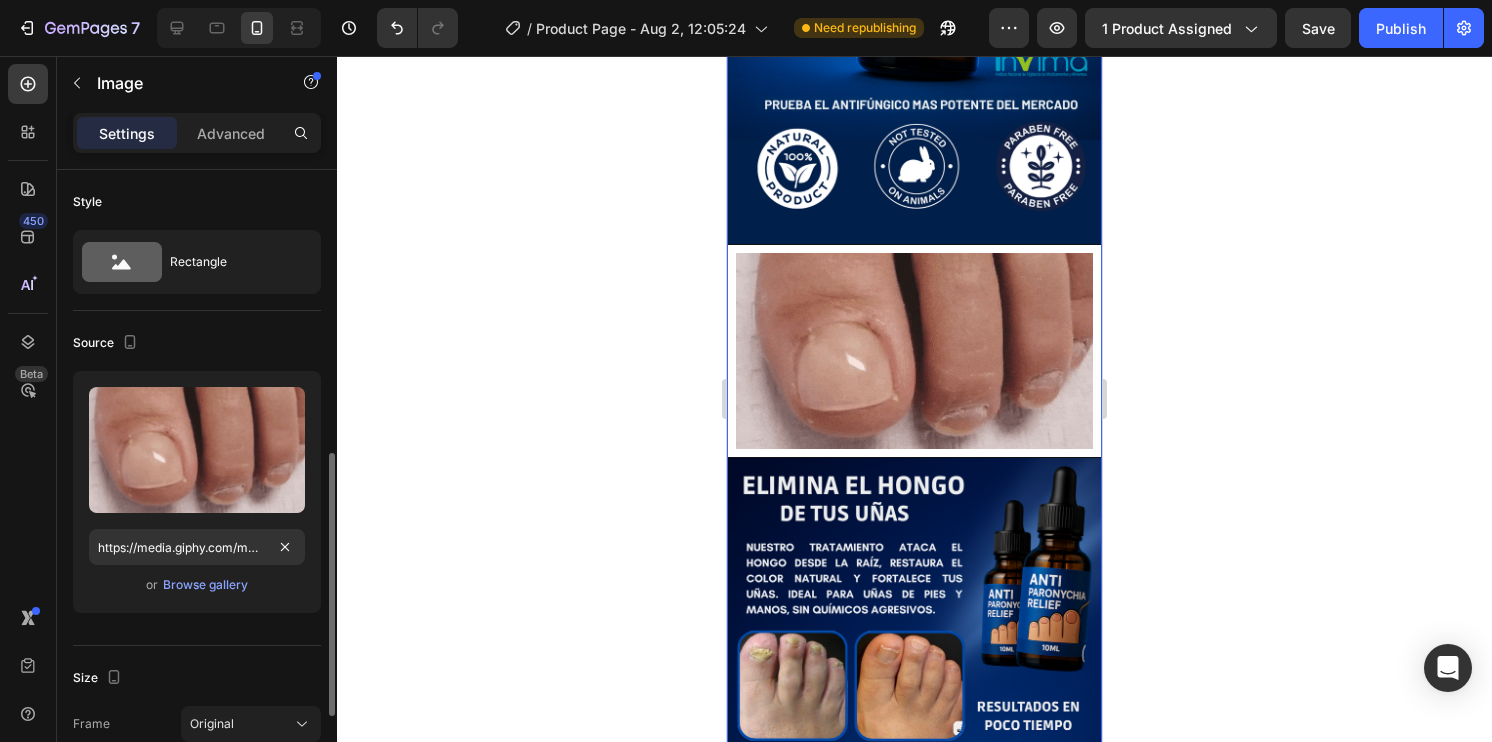 scroll, scrollTop: 500, scrollLeft: 0, axis: vertical 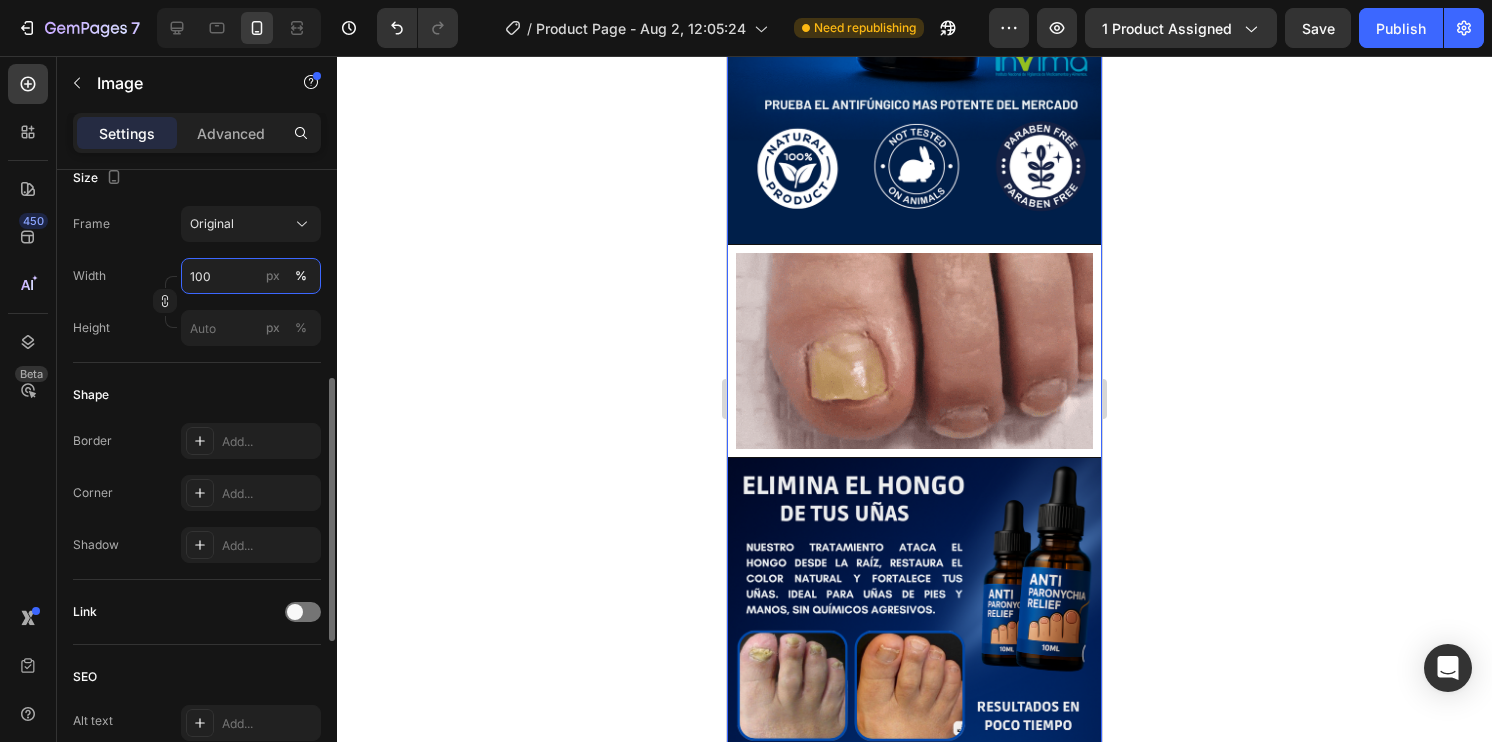click on "100" at bounding box center (251, 276) 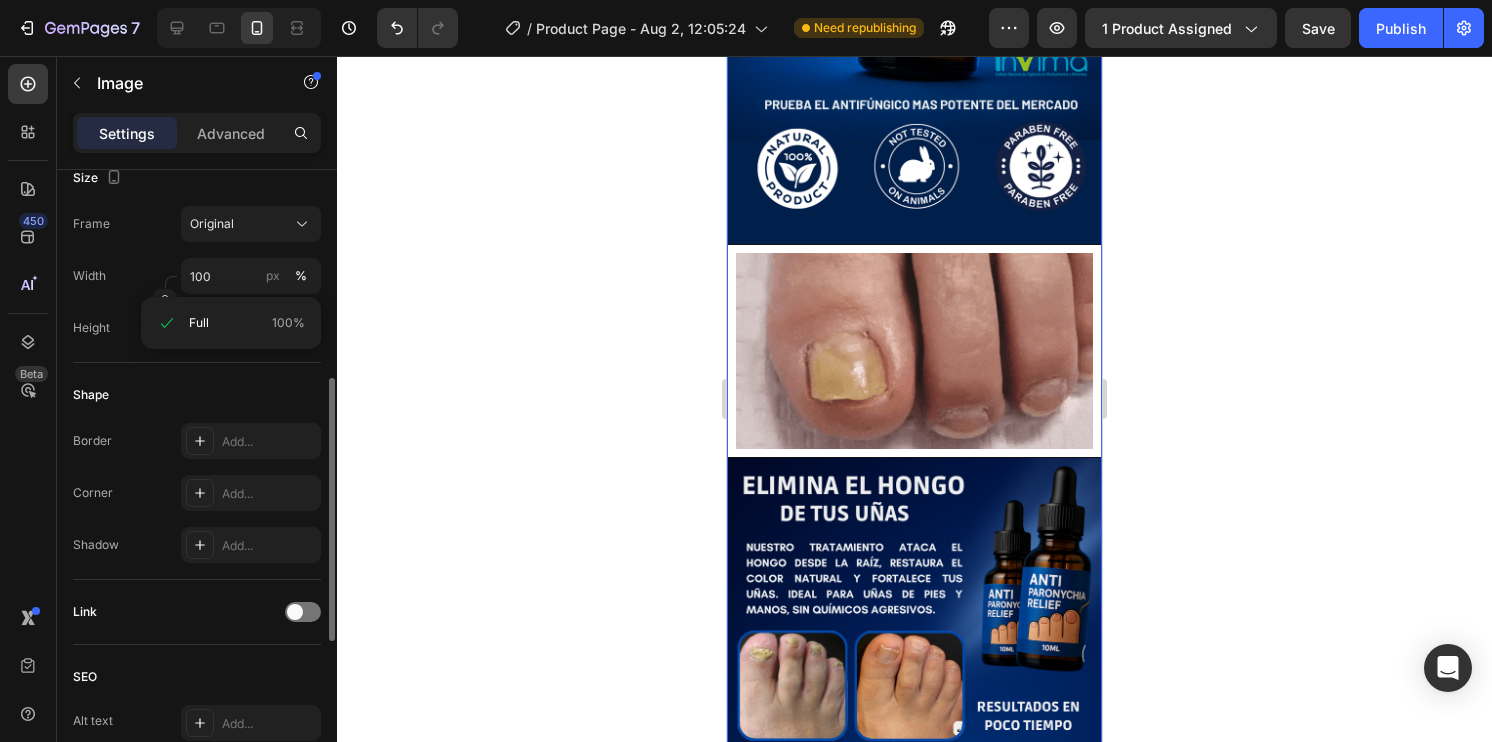 click on "Shape" at bounding box center (197, 395) 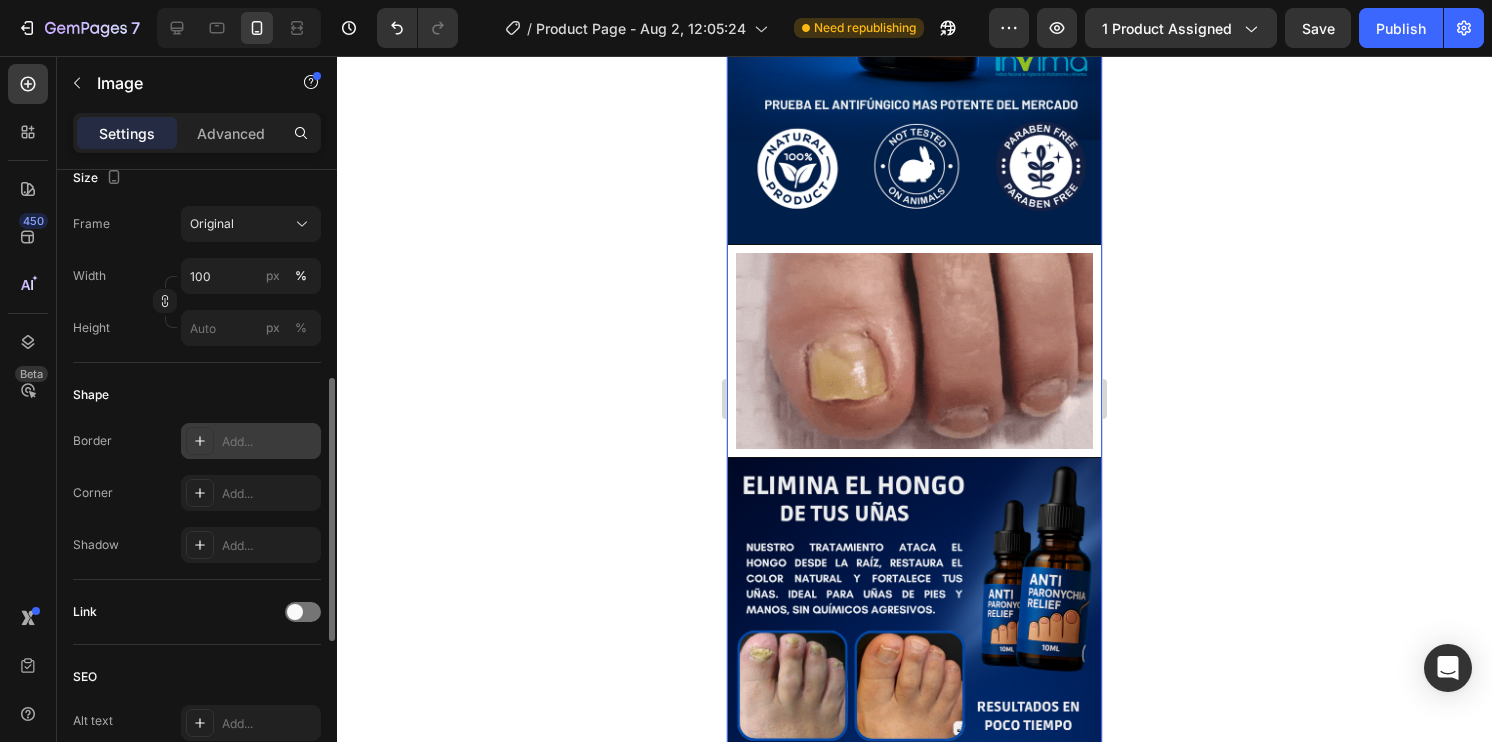 click on "Add..." at bounding box center (269, 442) 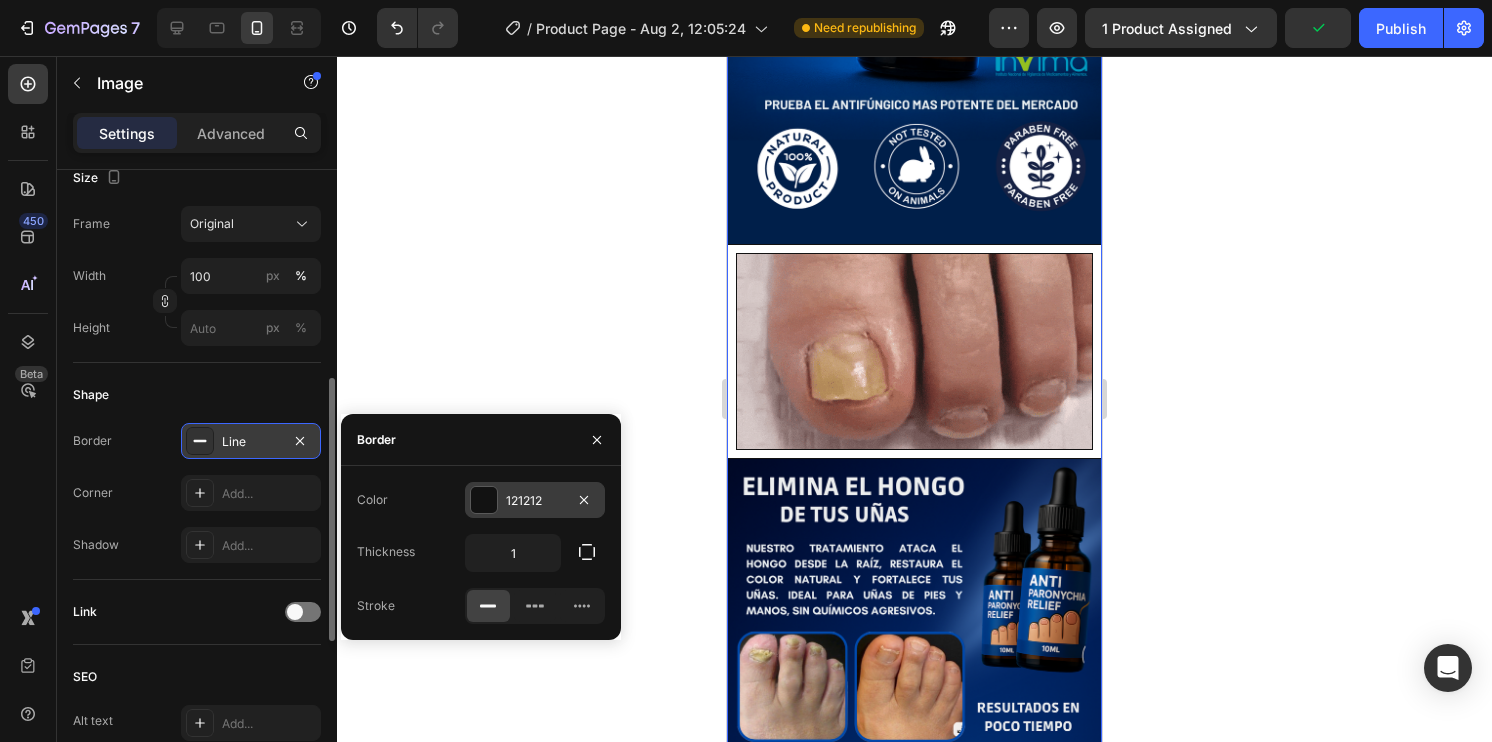click at bounding box center (484, 500) 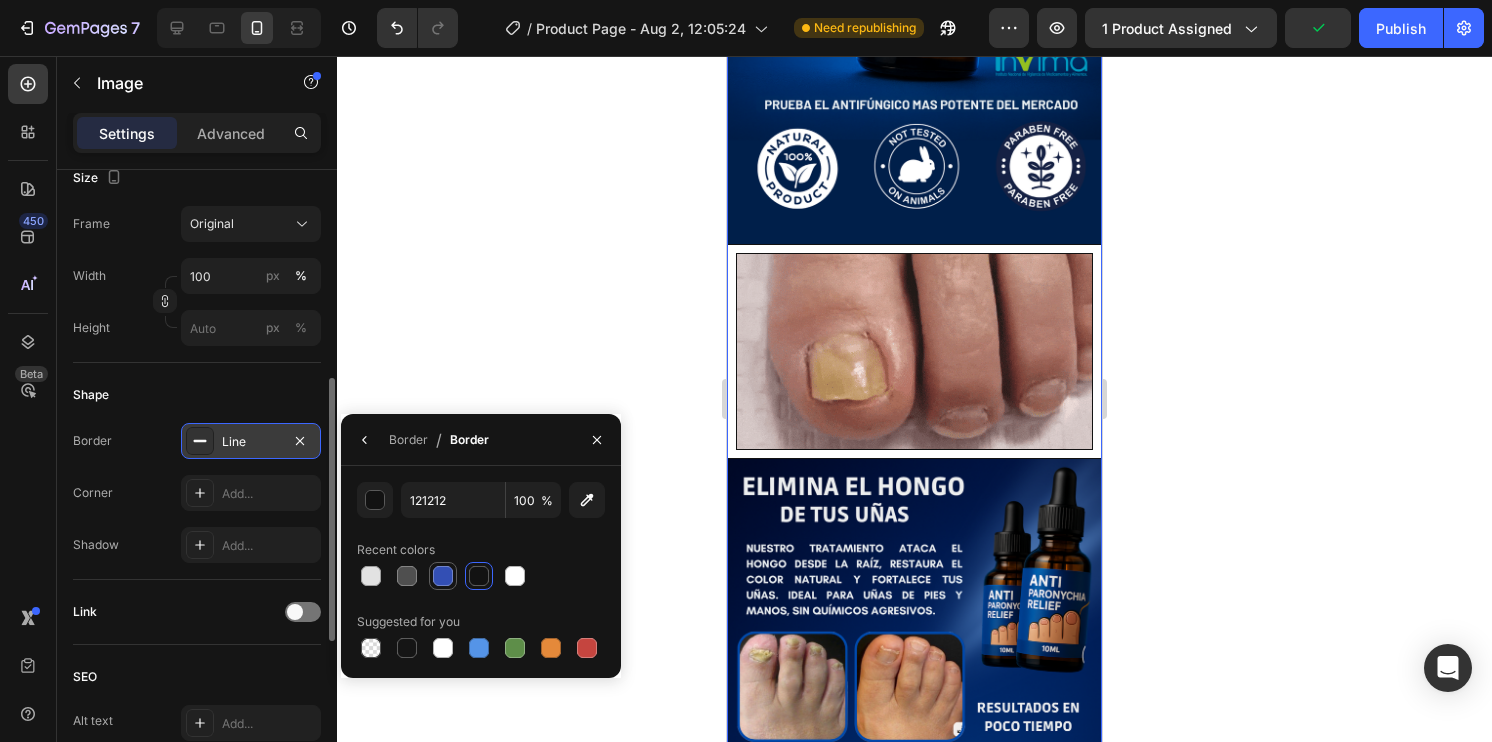 click at bounding box center (443, 576) 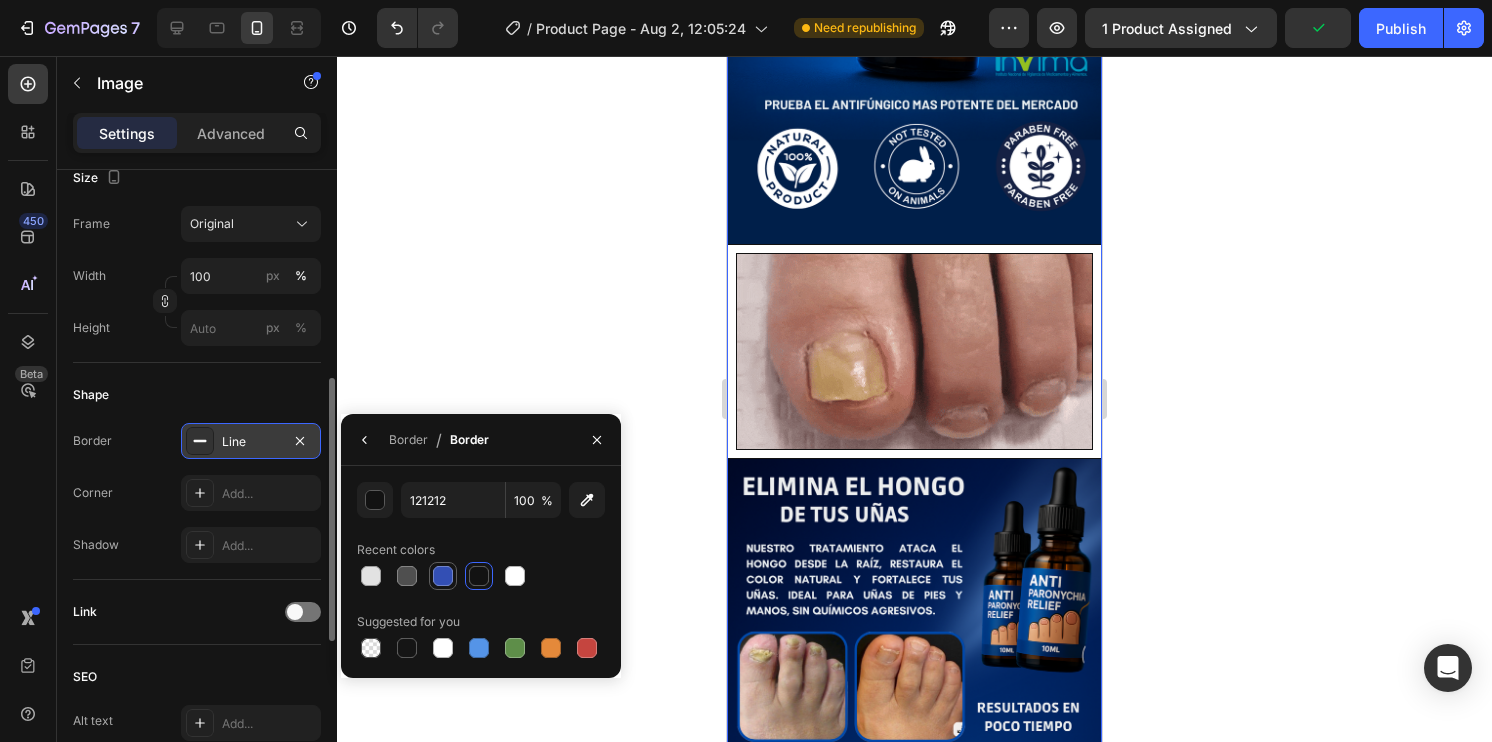type on "334FB4" 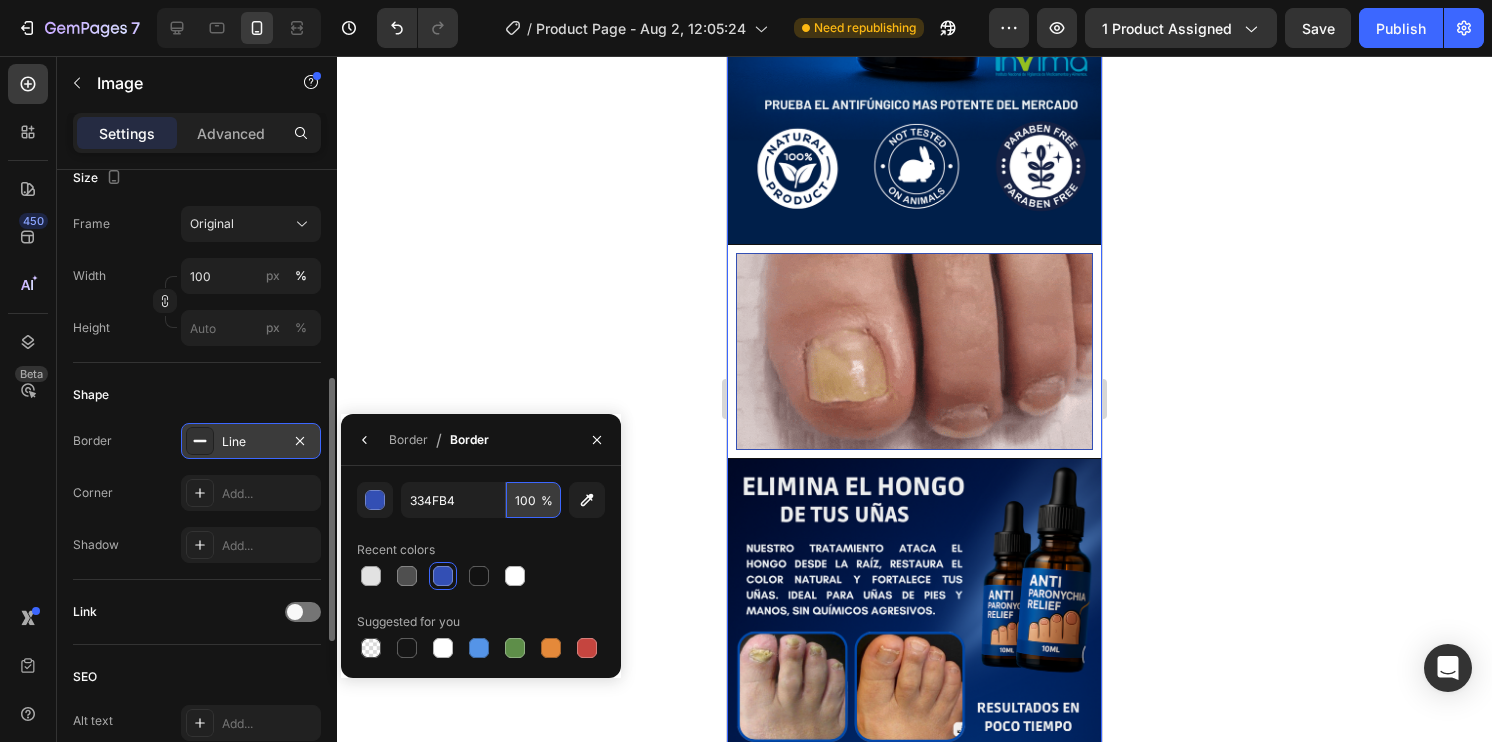 click on "100" at bounding box center [533, 500] 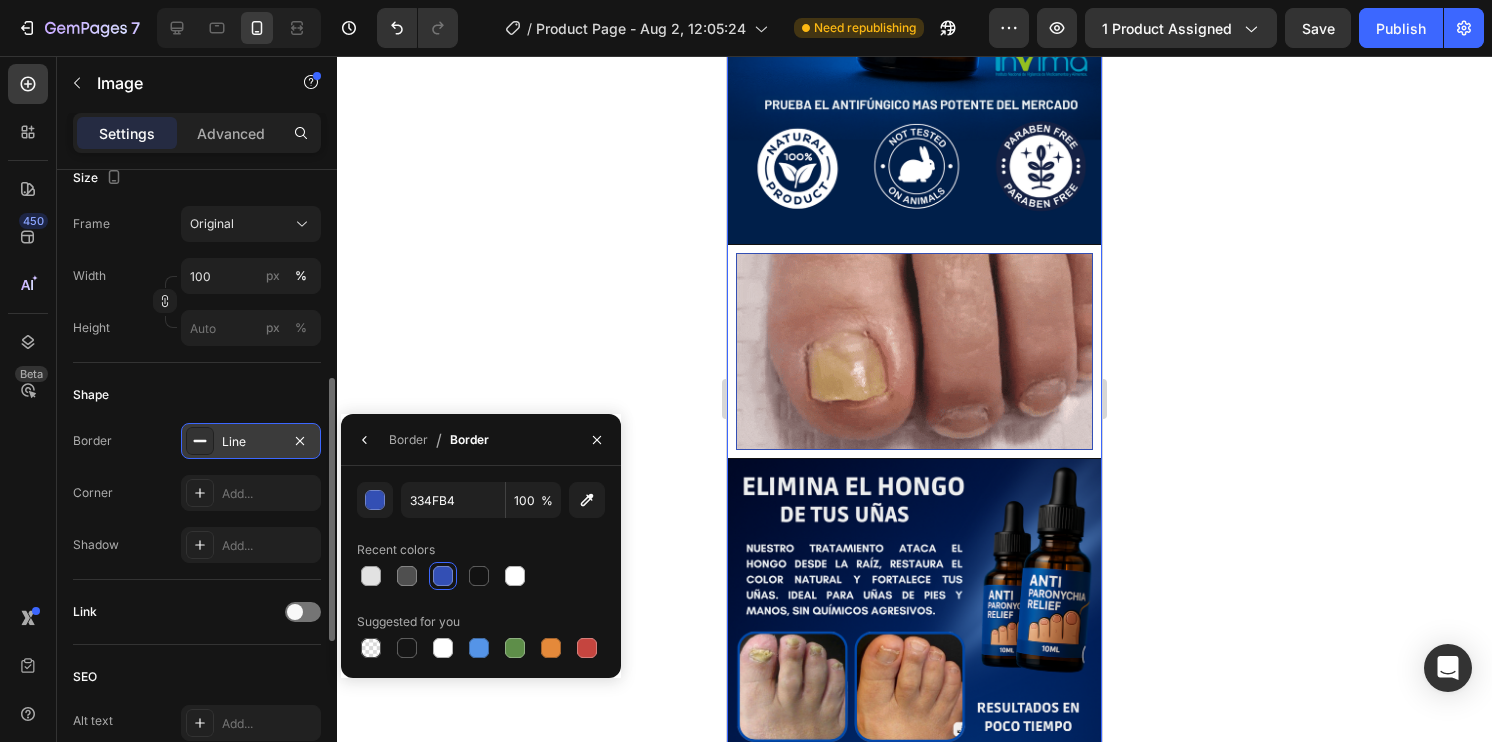 click 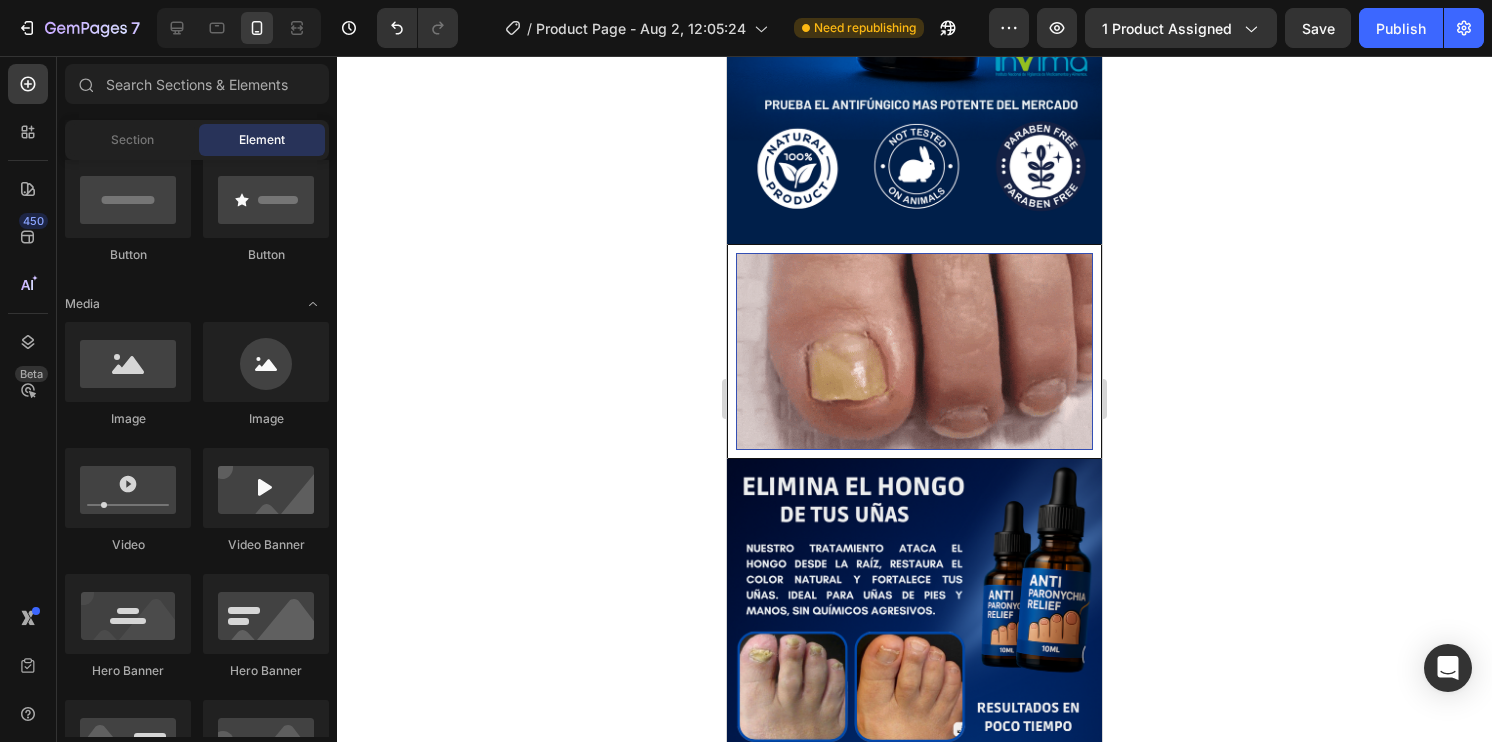 click 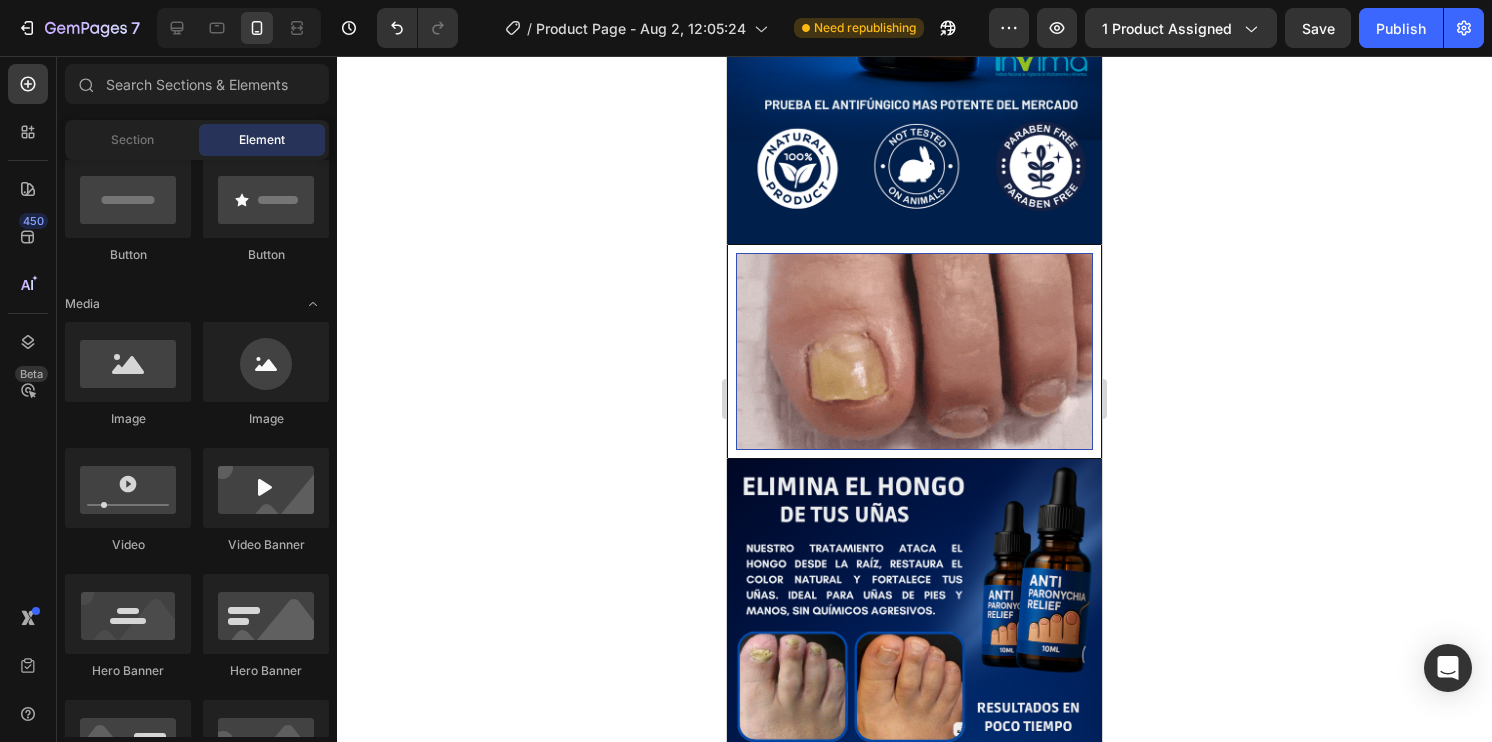 click 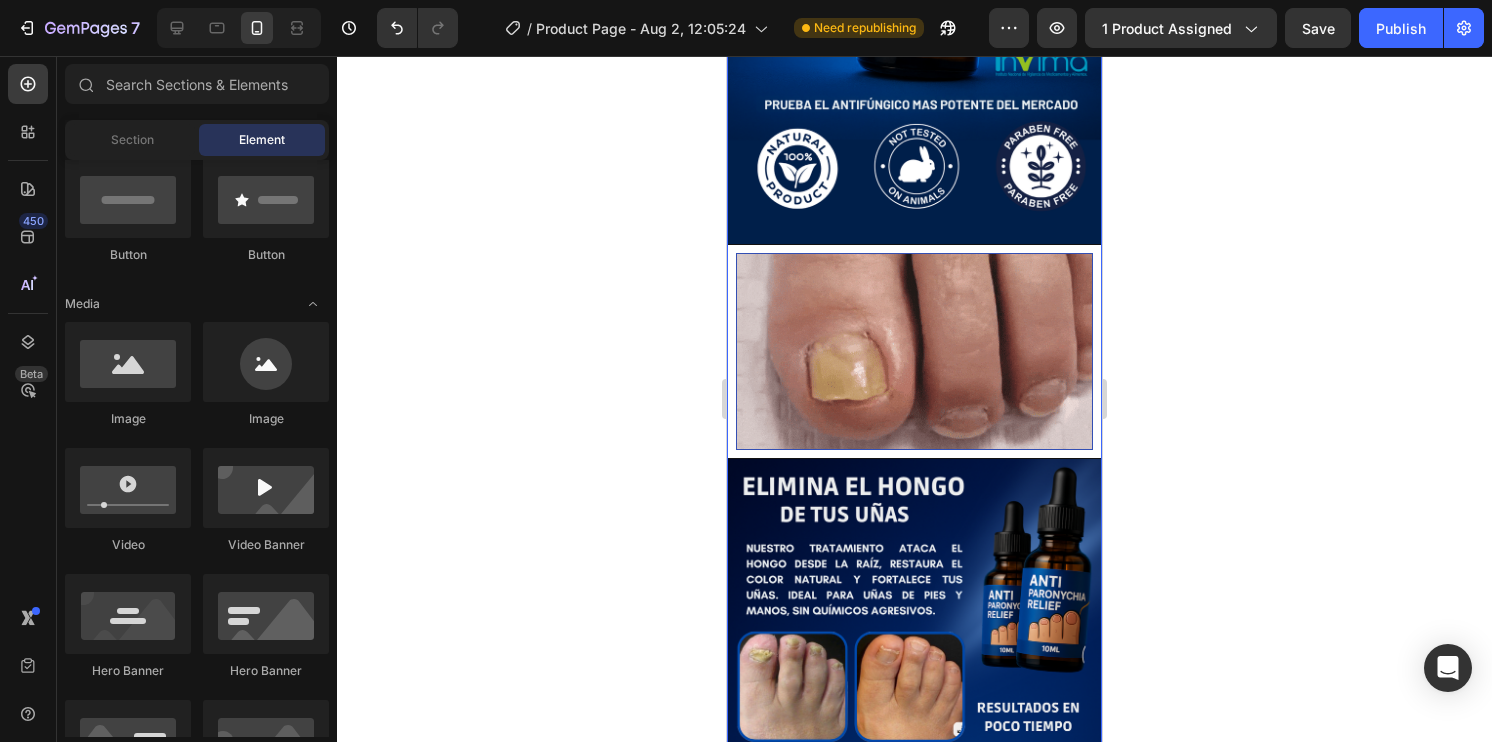 click at bounding box center (914, 351) 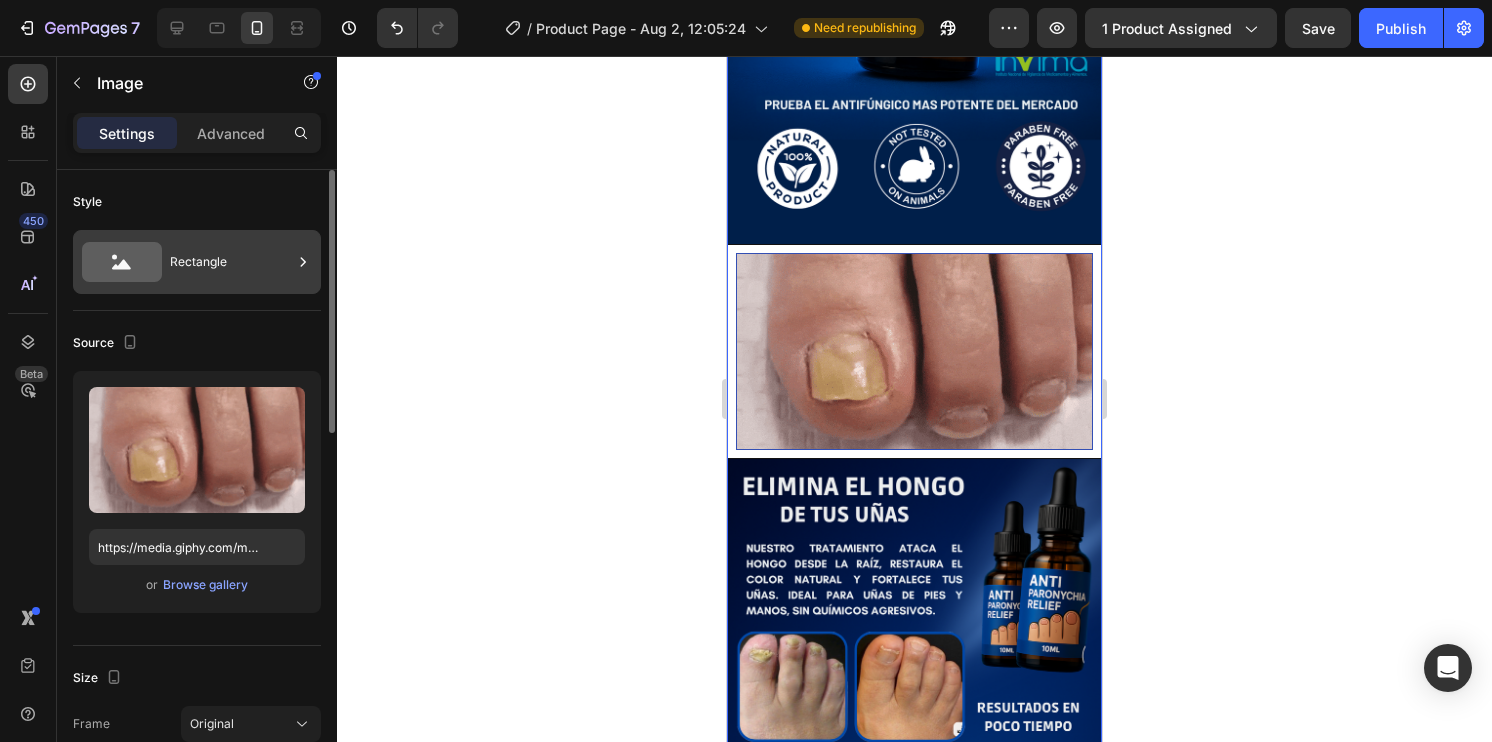 click on "Rectangle" at bounding box center [231, 262] 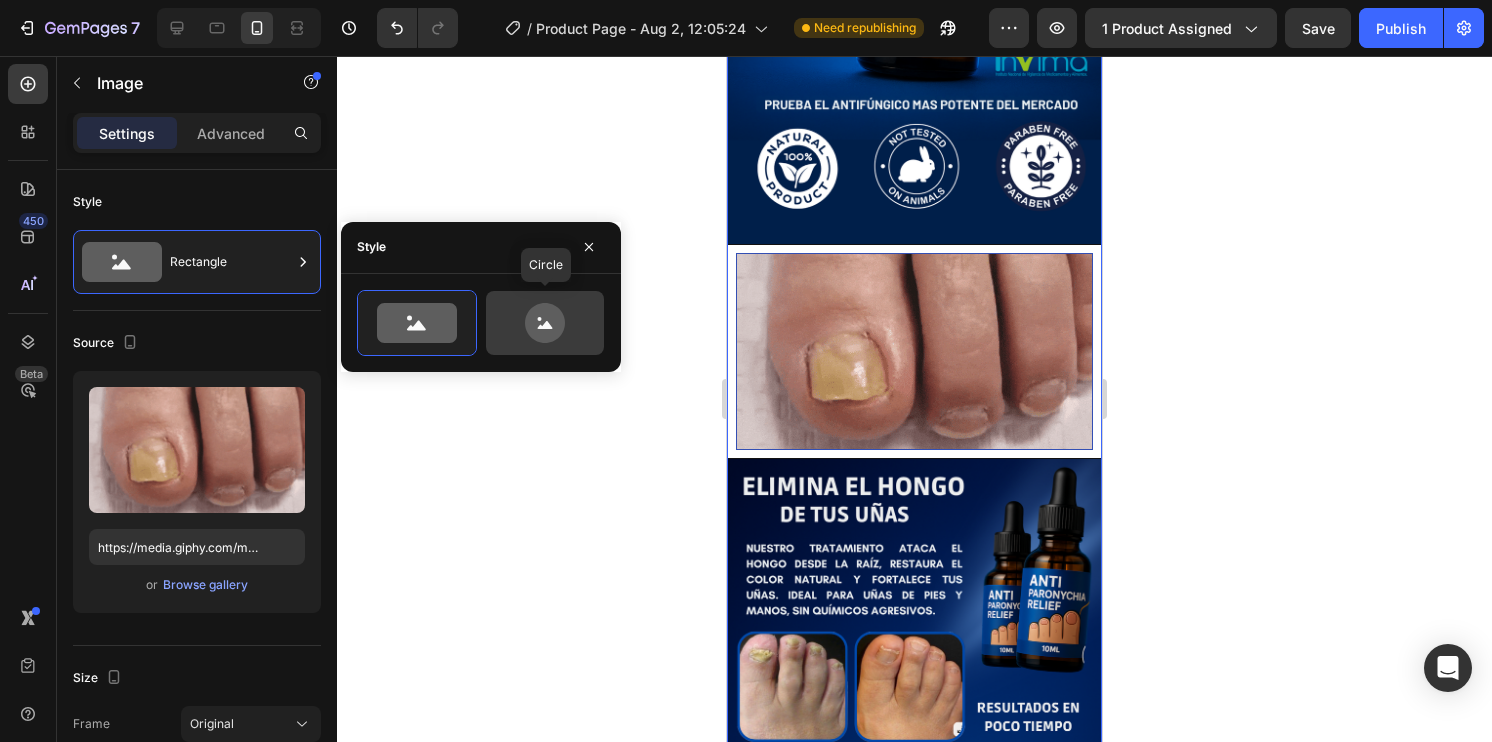 click 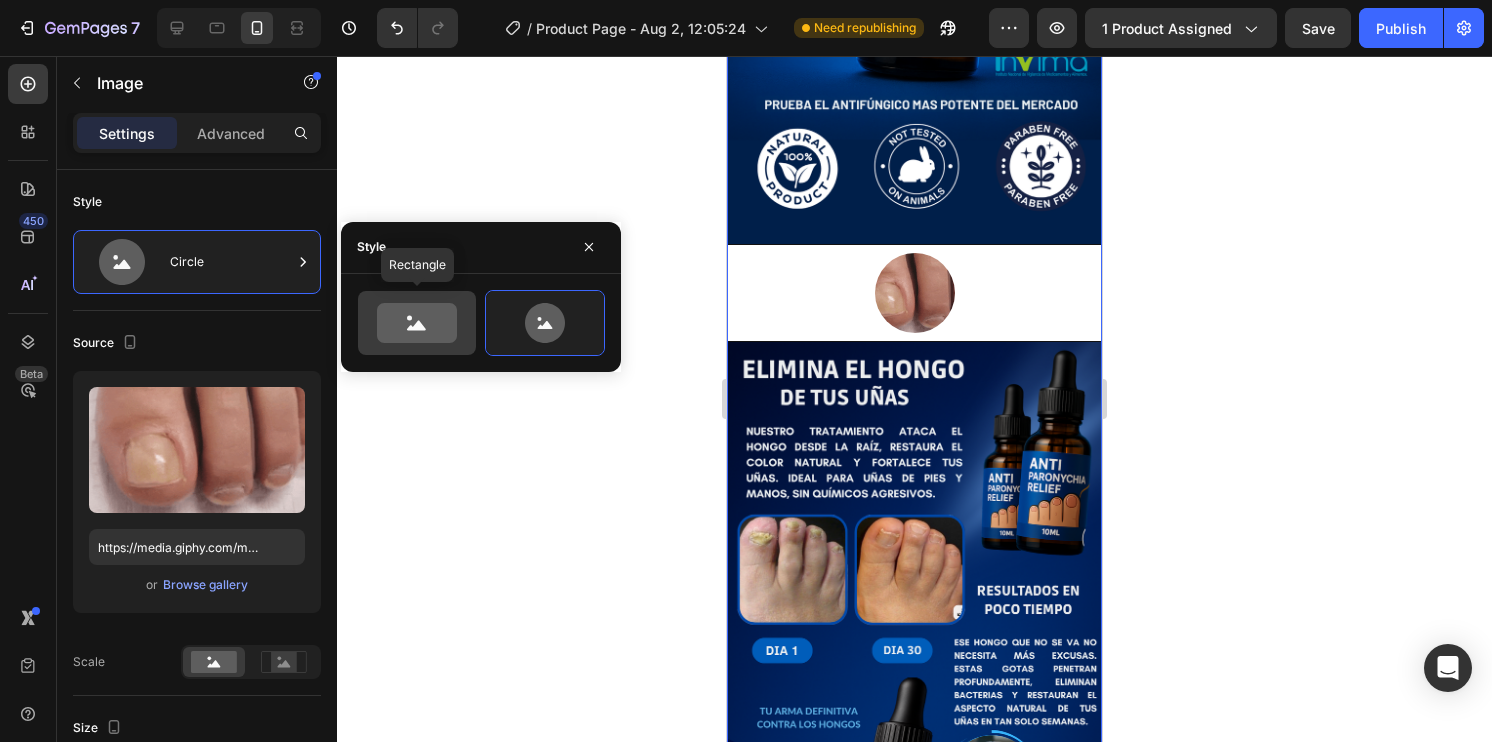 click 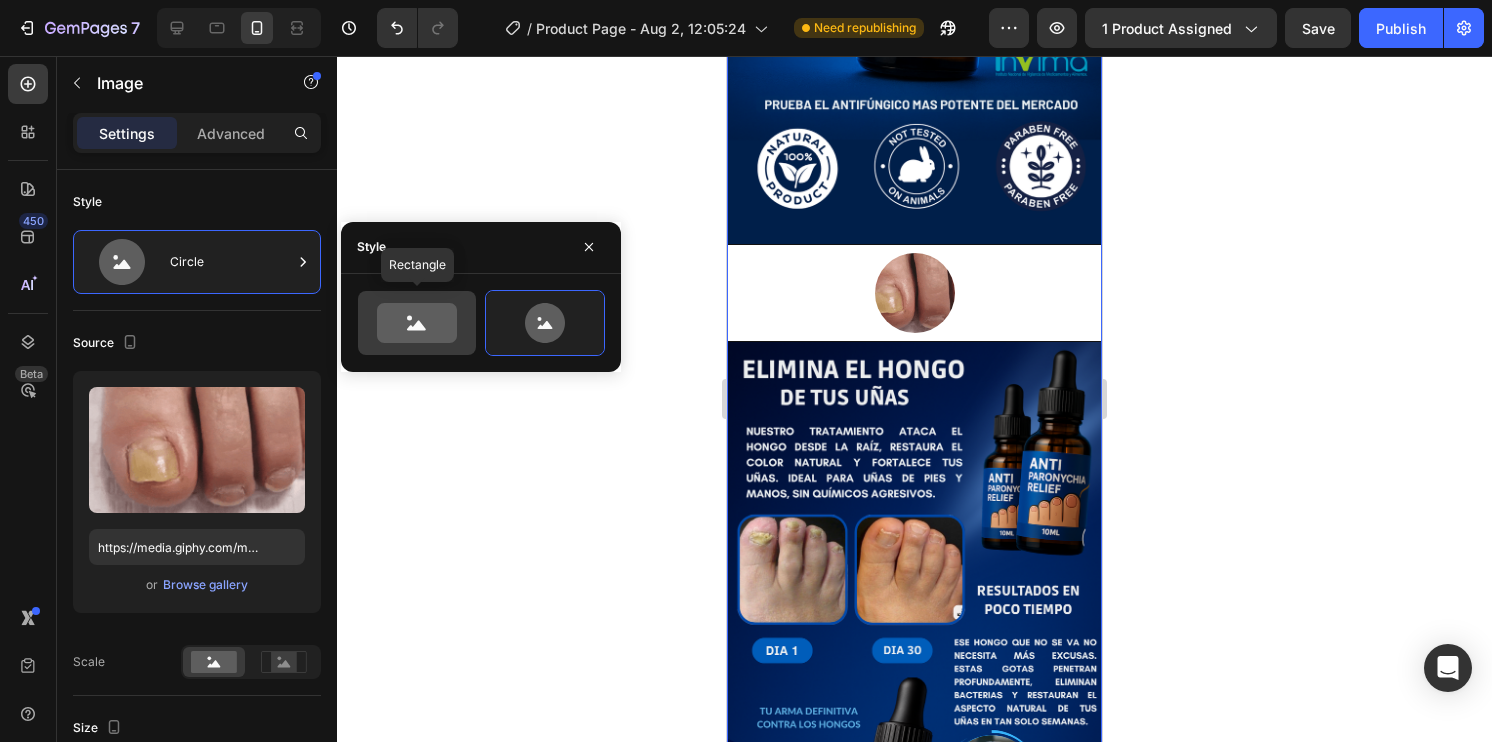 type on "100" 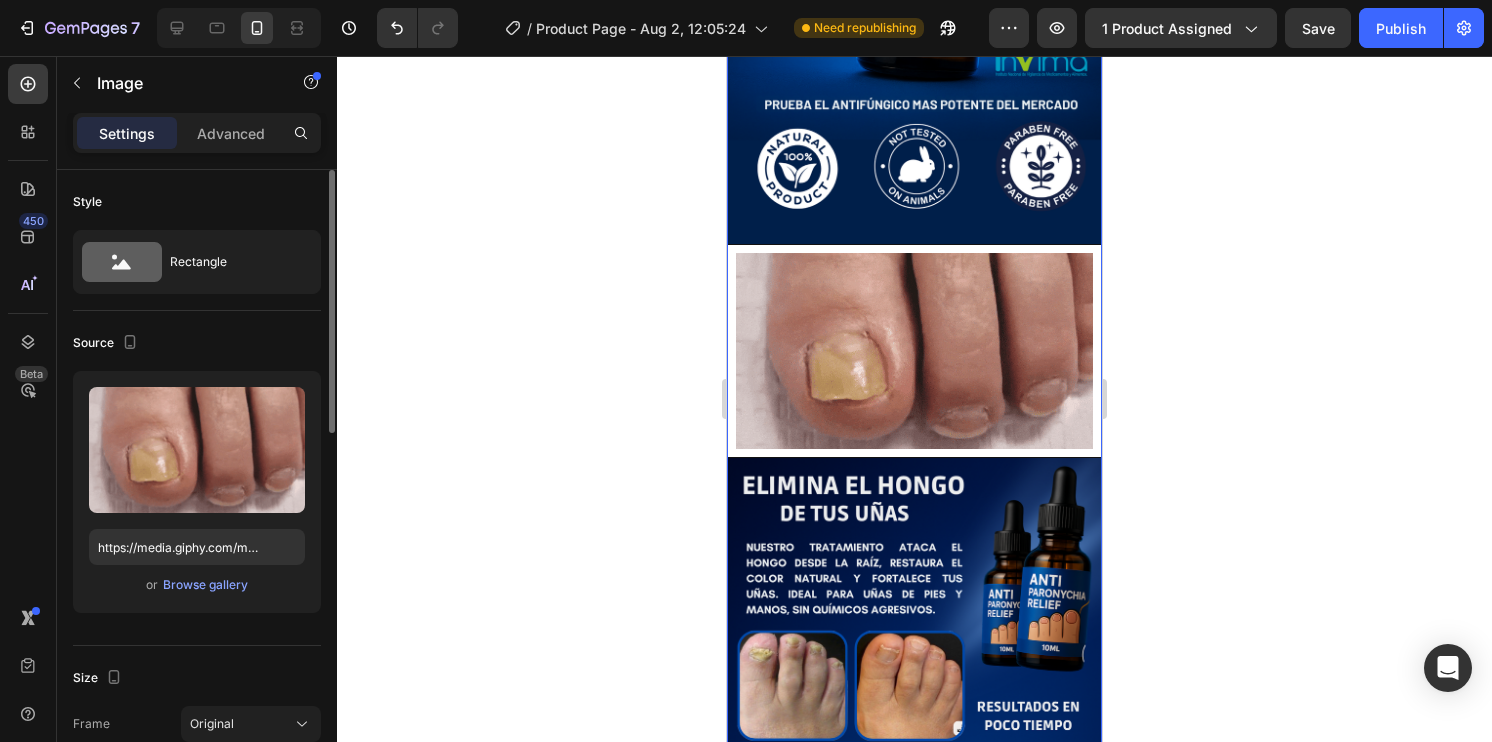 click on "Style" at bounding box center [197, 202] 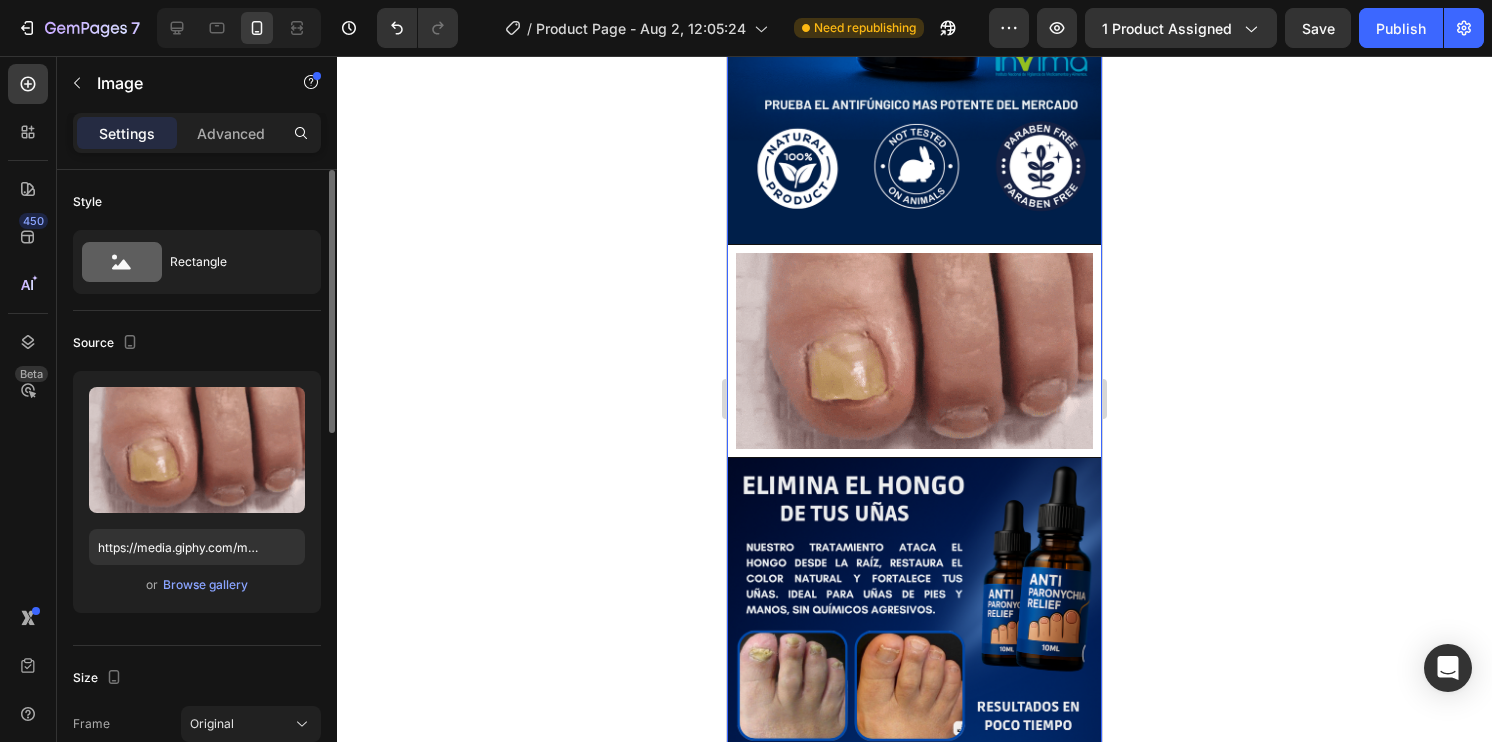 click on "Style" at bounding box center (87, 202) 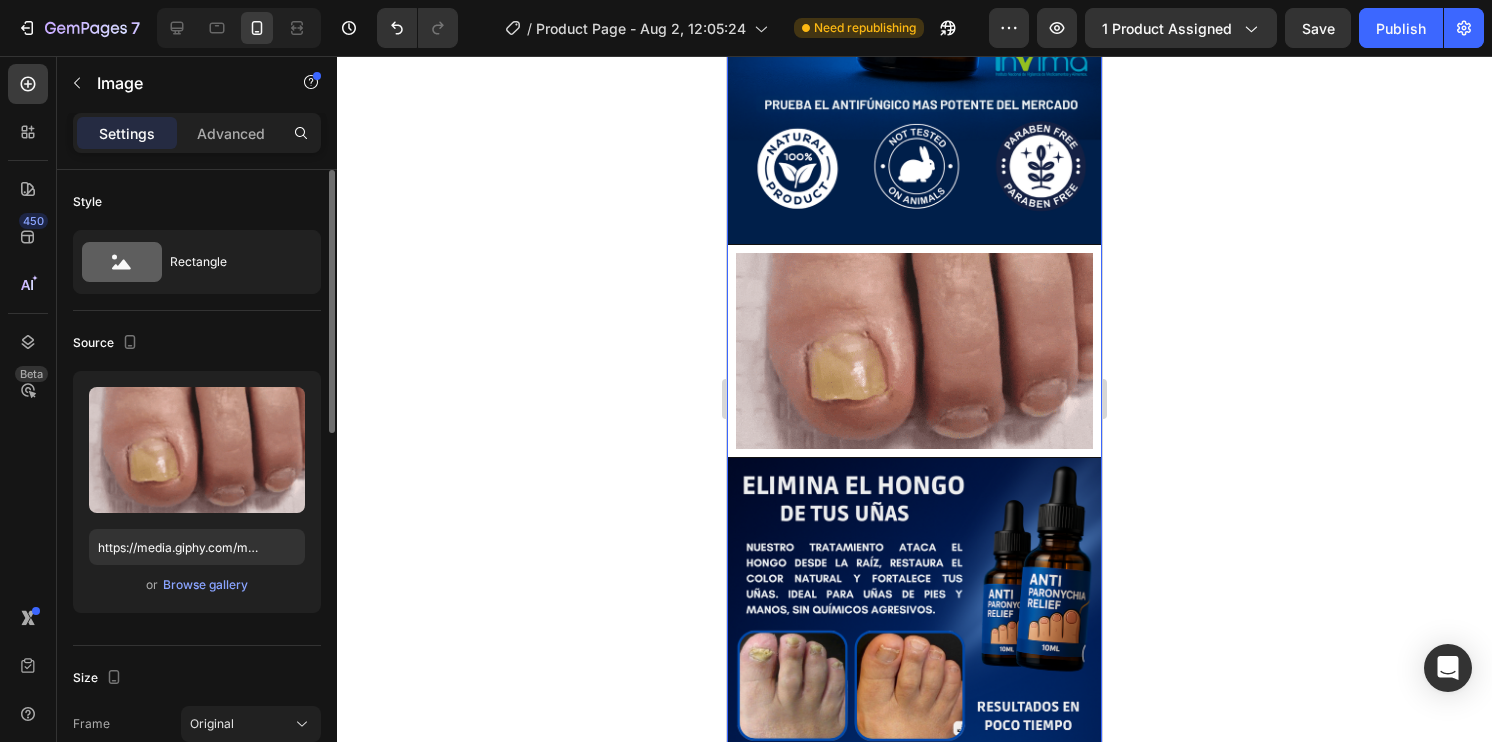 scroll, scrollTop: 0, scrollLeft: 0, axis: both 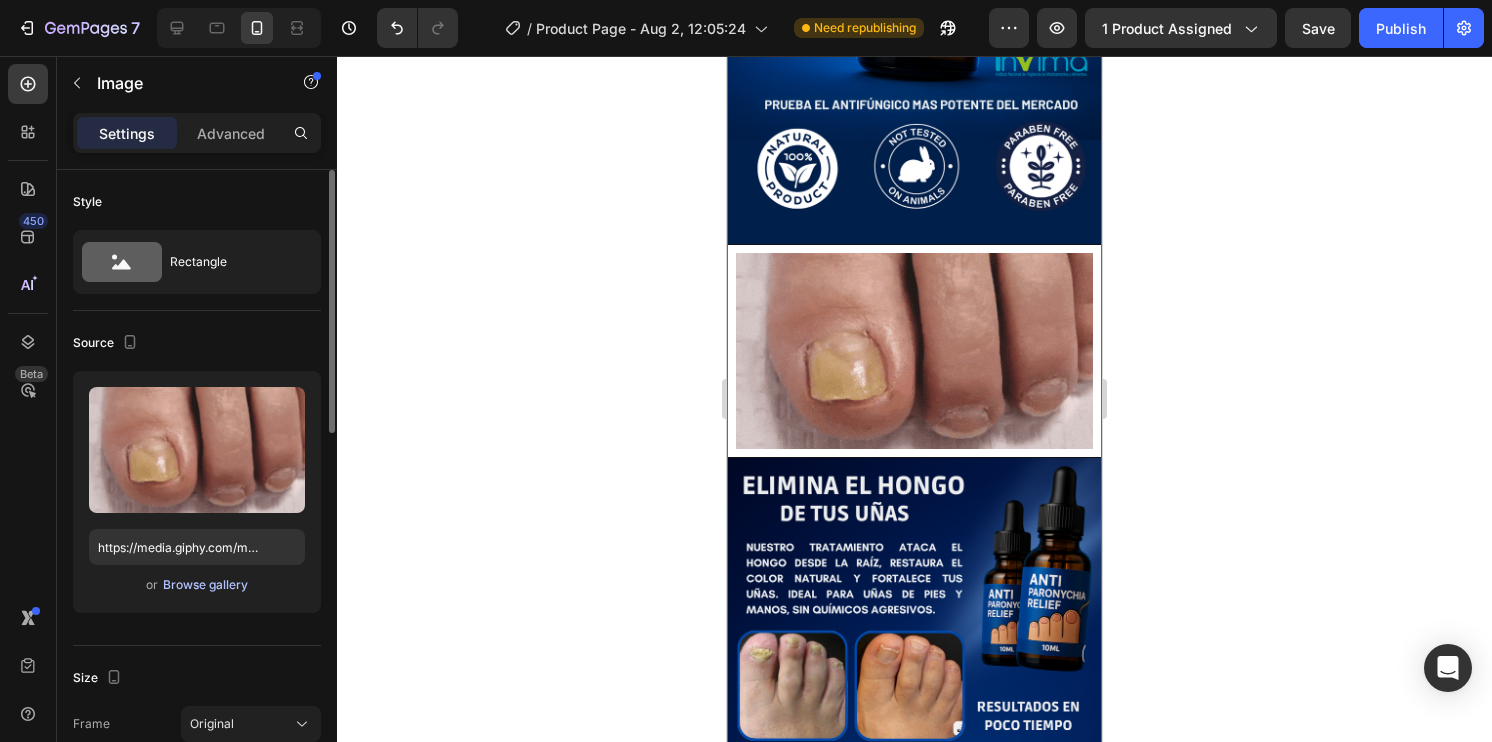 click on "Browse gallery" at bounding box center (205, 585) 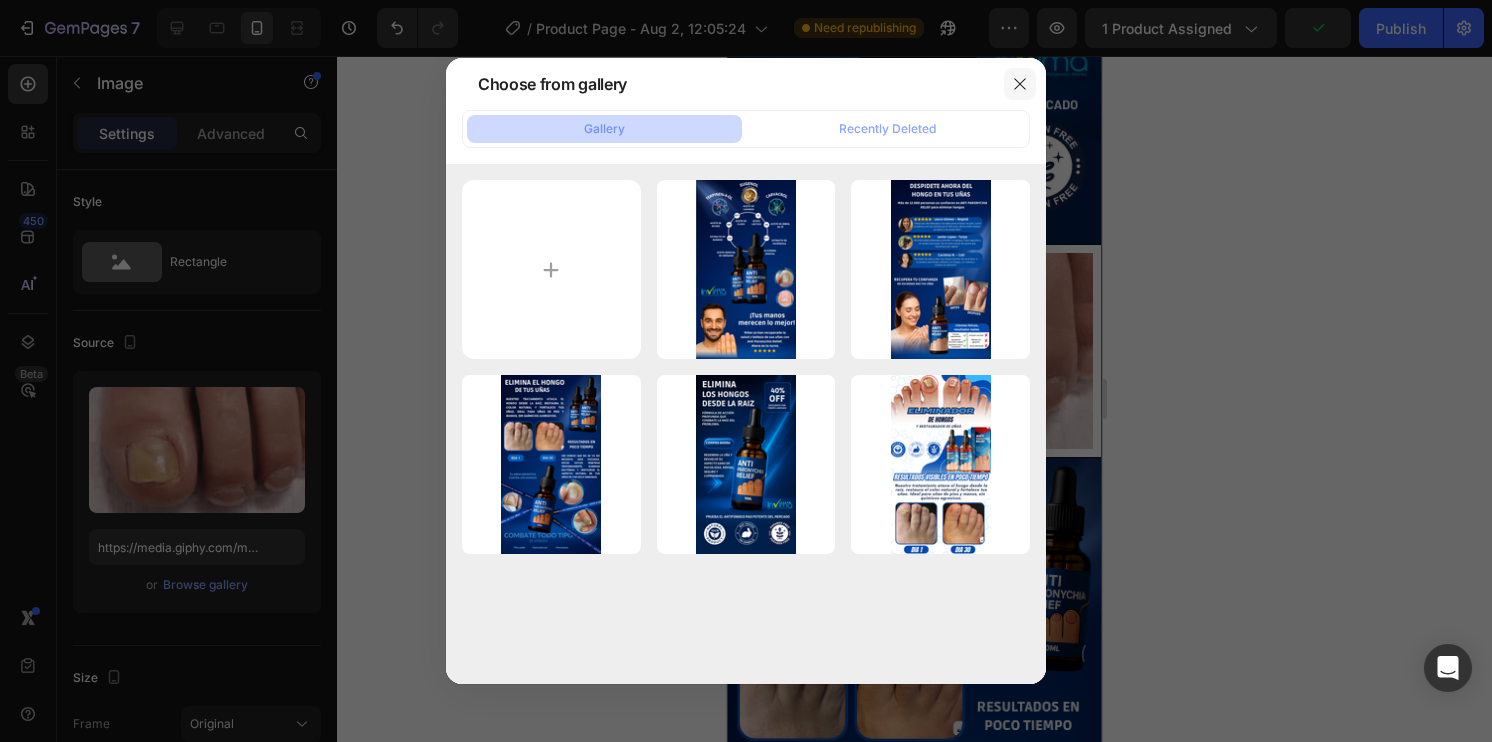 click 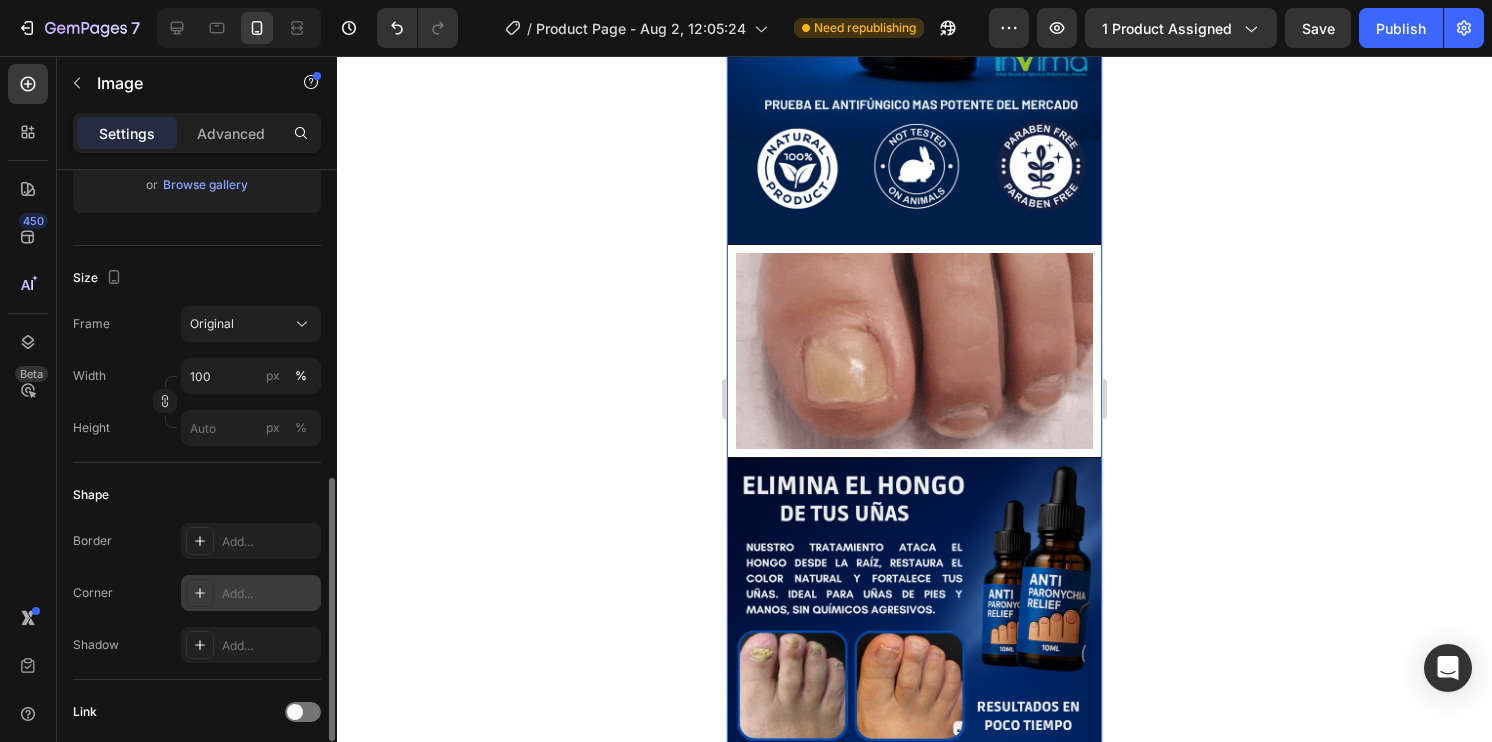scroll, scrollTop: 500, scrollLeft: 0, axis: vertical 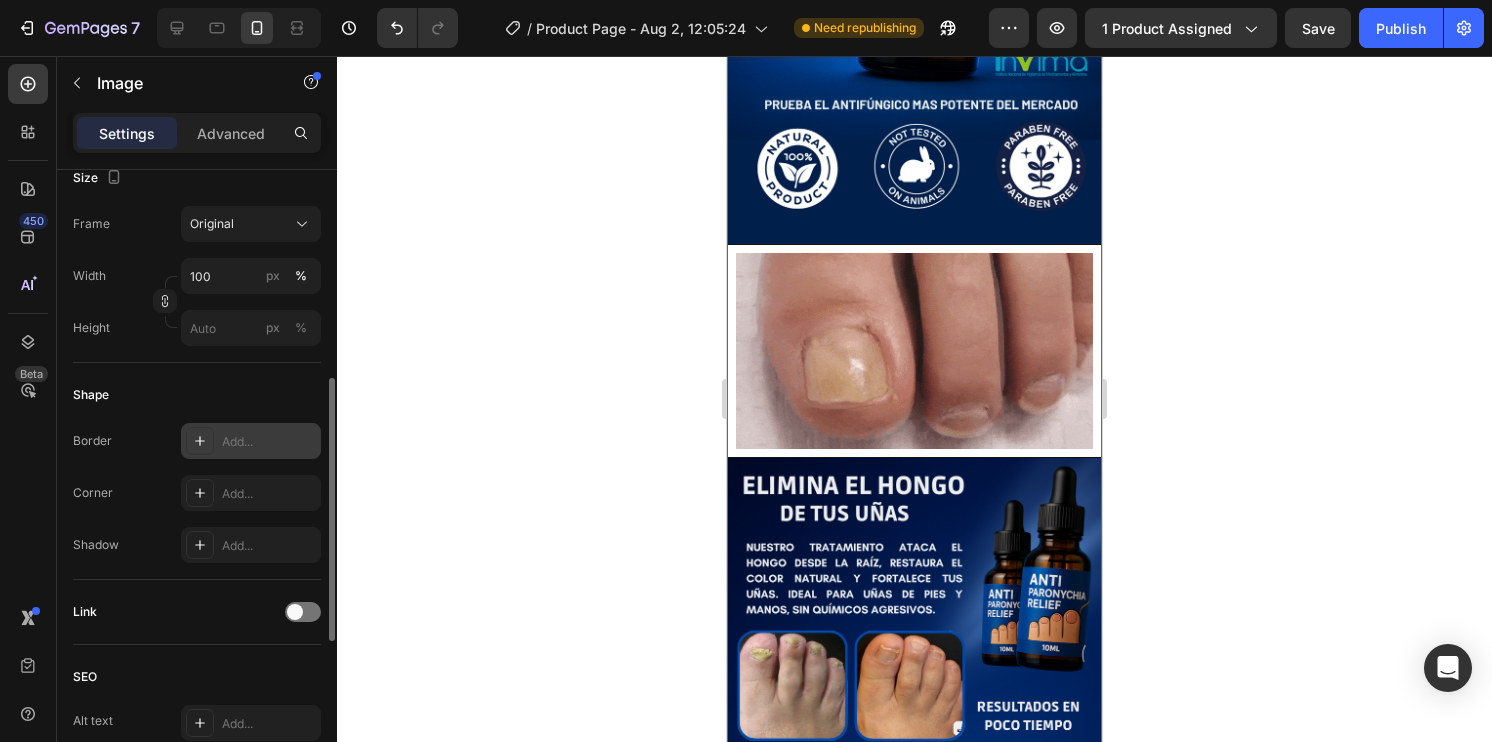 click on "Add..." at bounding box center [269, 442] 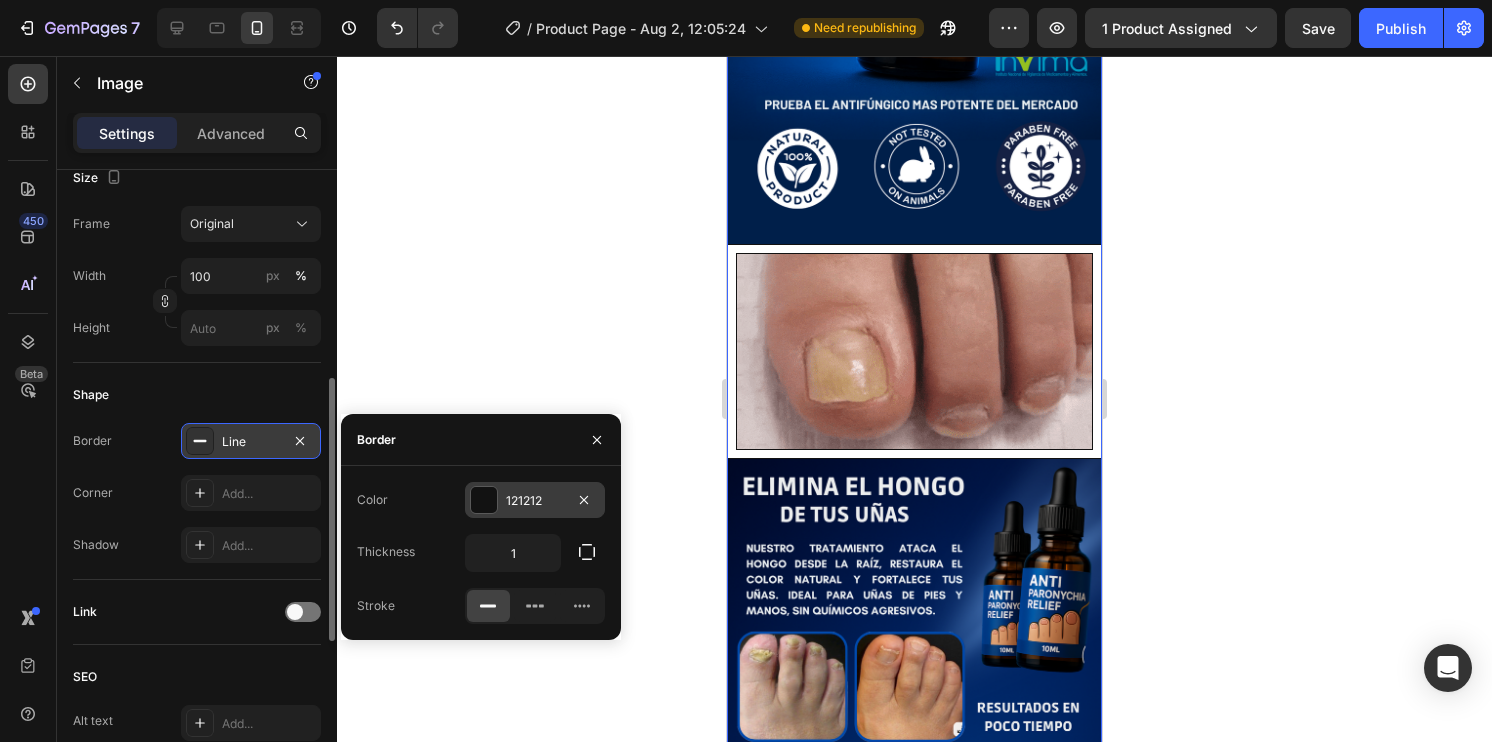 click at bounding box center [484, 500] 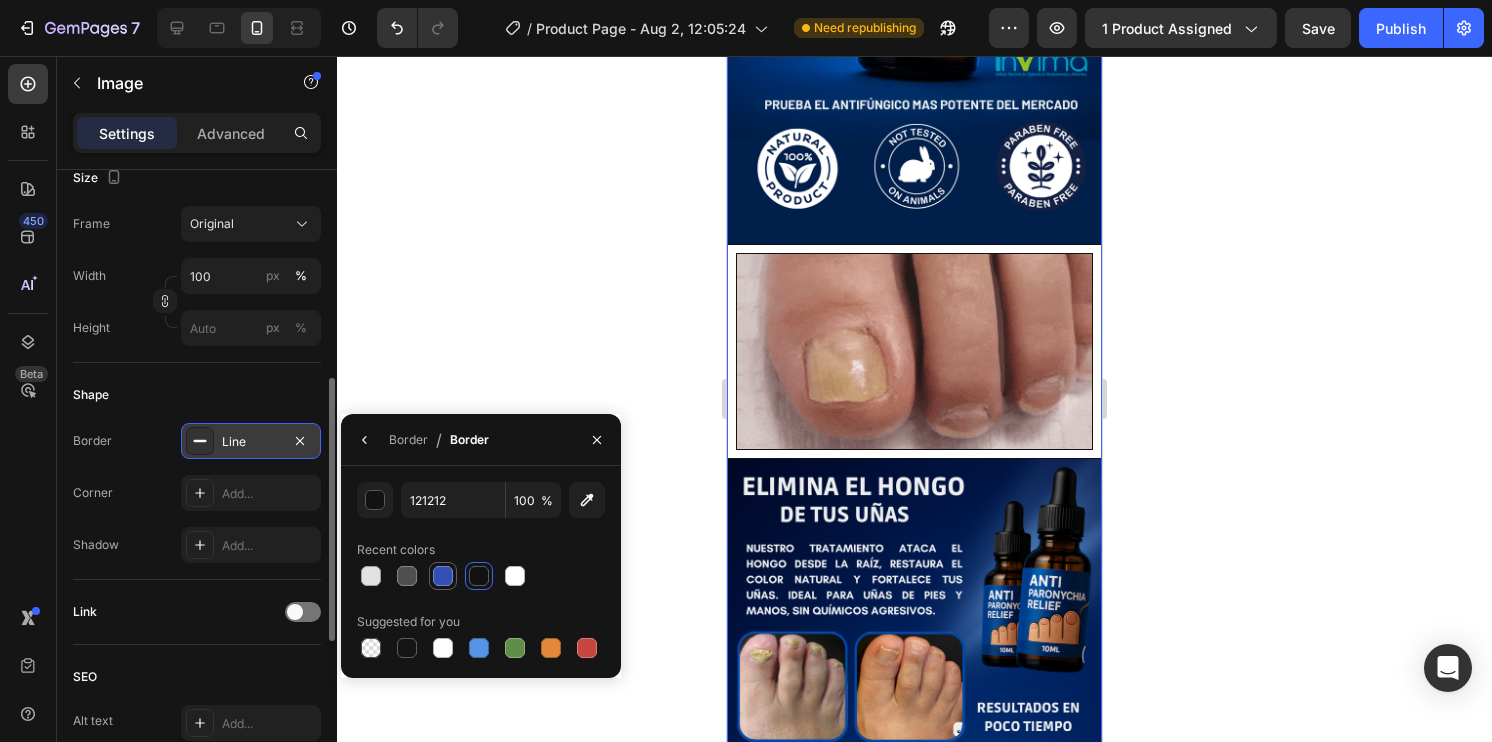 click at bounding box center (443, 576) 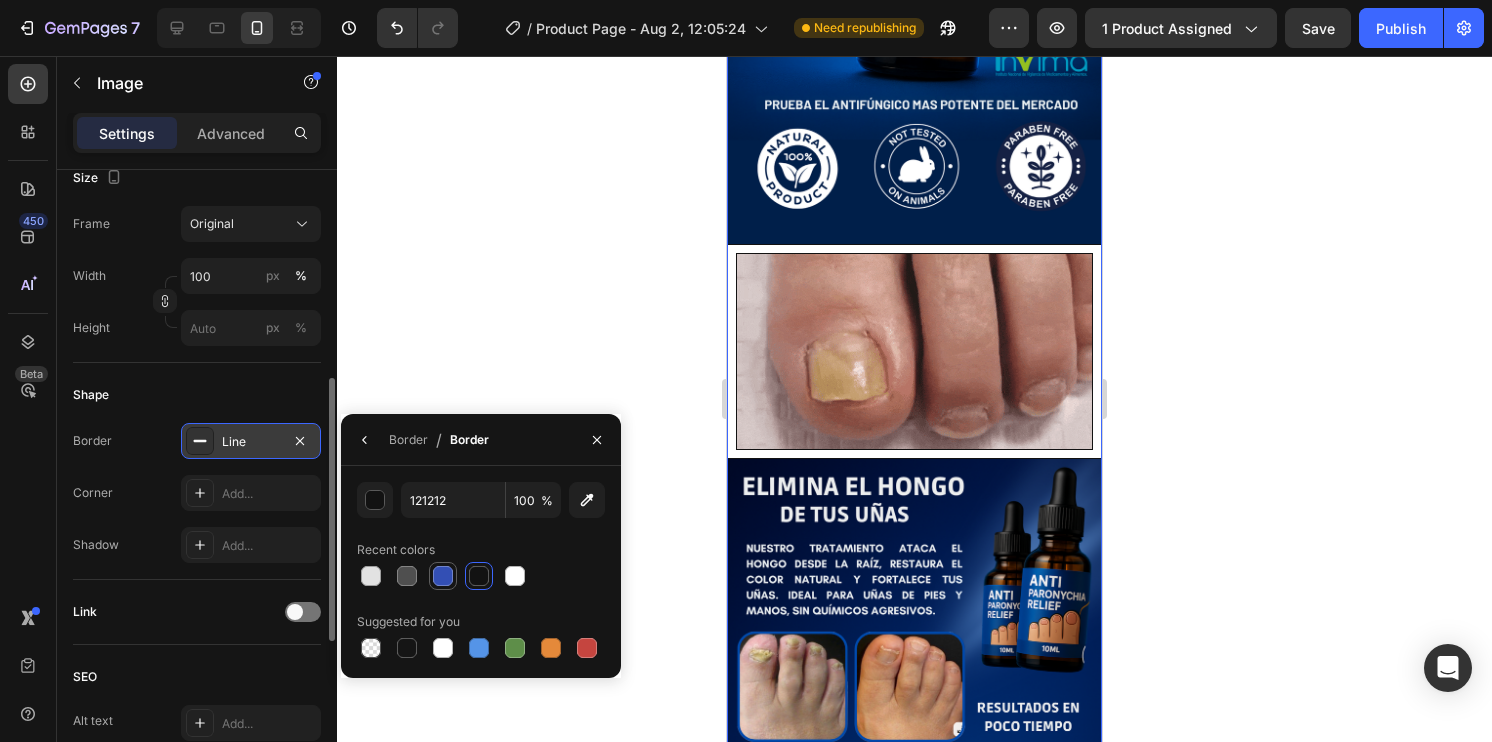 type on "334FB4" 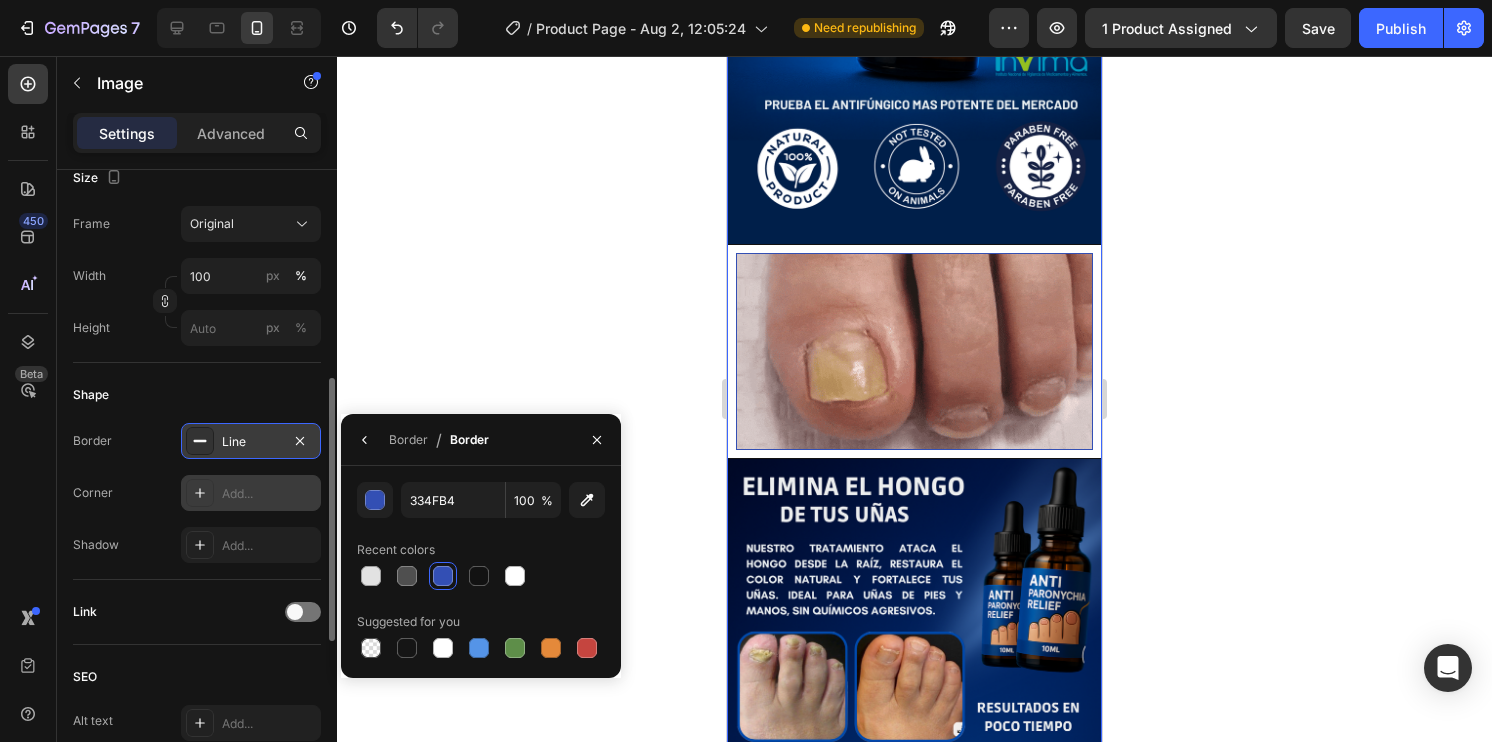 click on "Add..." at bounding box center (269, 494) 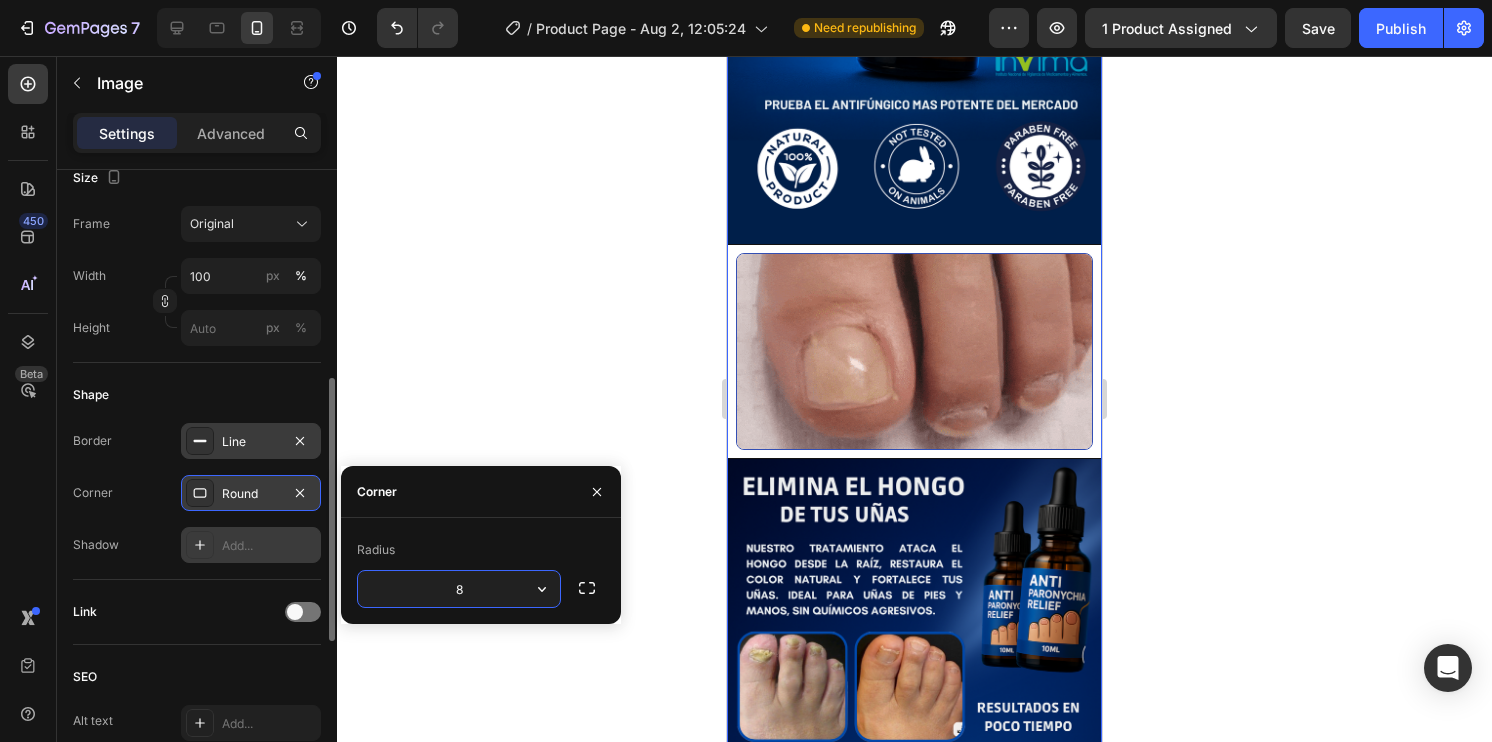 click on "Add..." at bounding box center (269, 546) 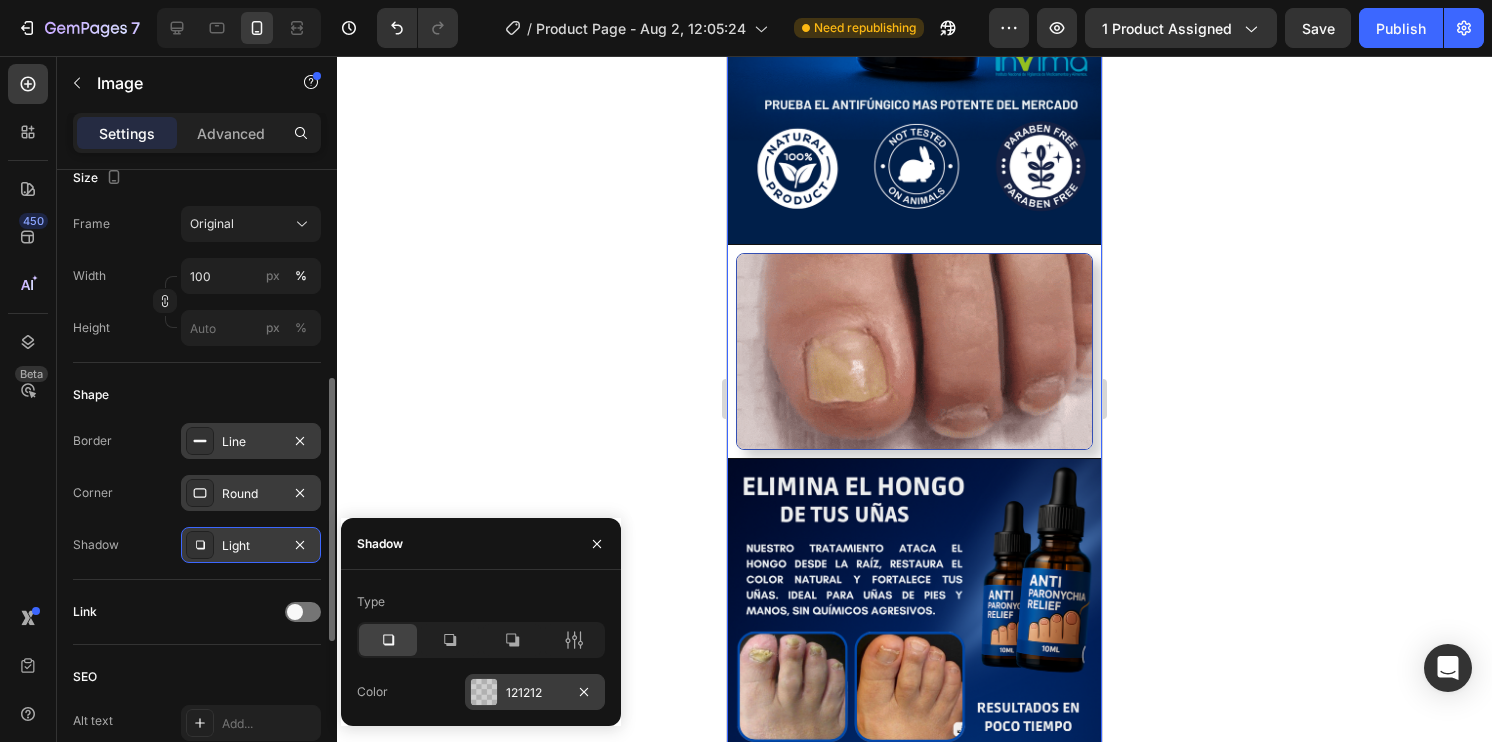 click at bounding box center (484, 692) 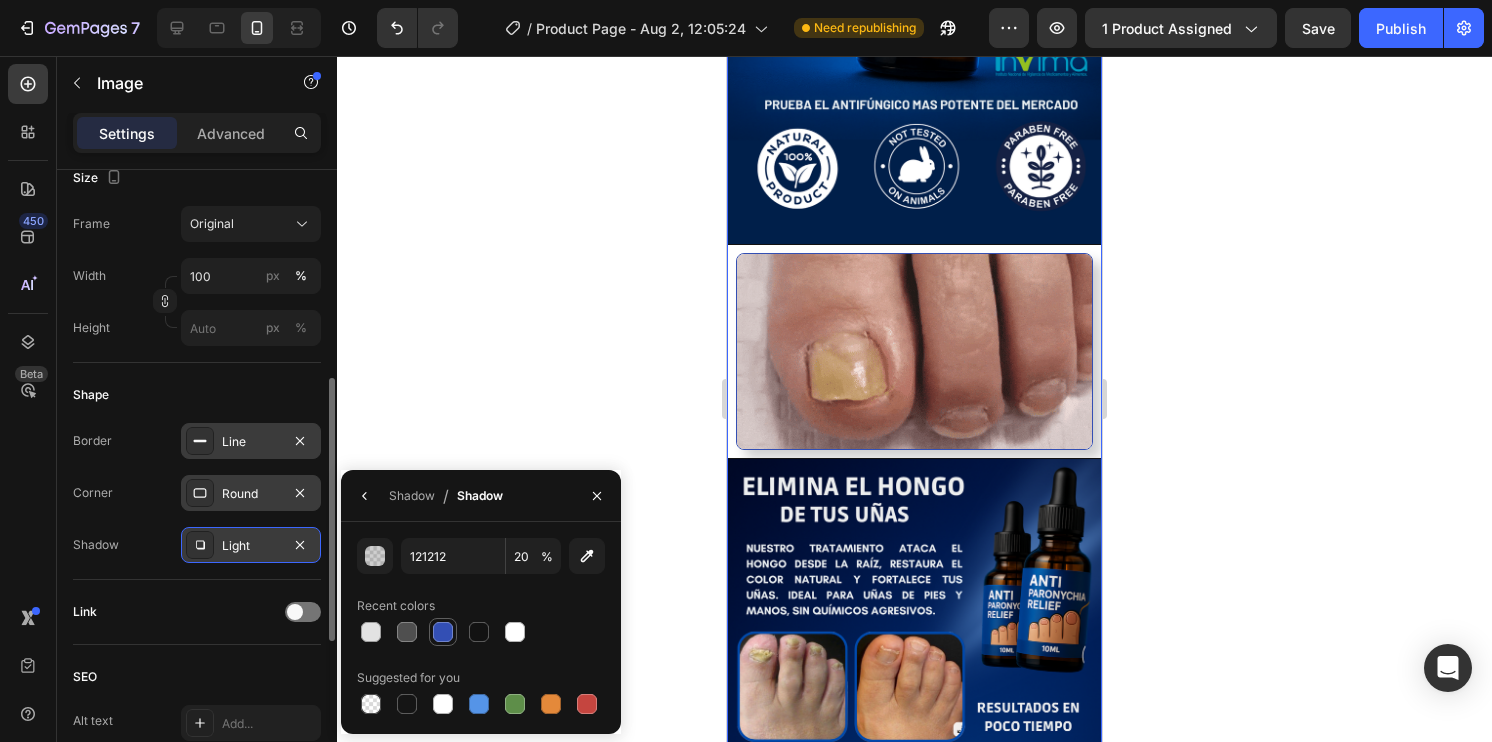 click at bounding box center [443, 632] 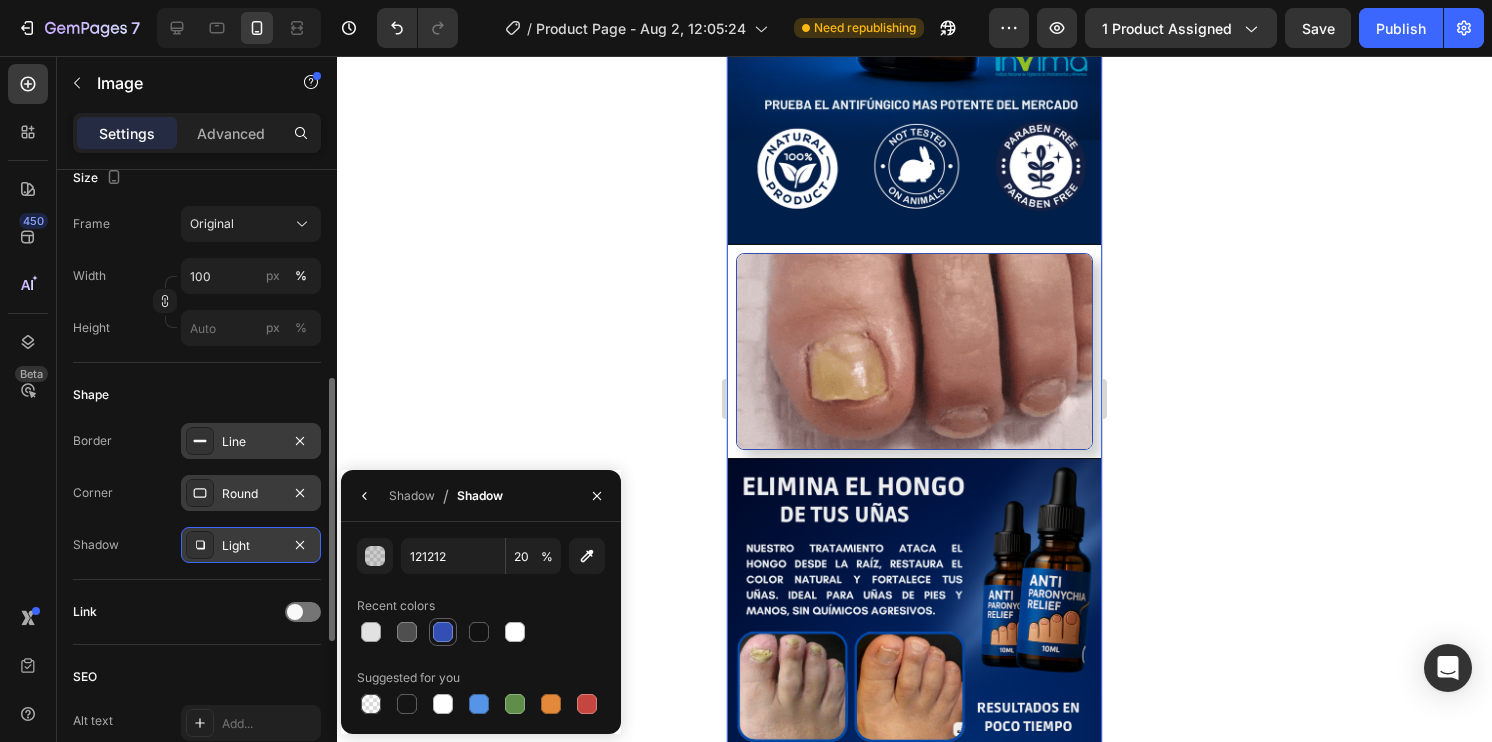 type on "334FB4" 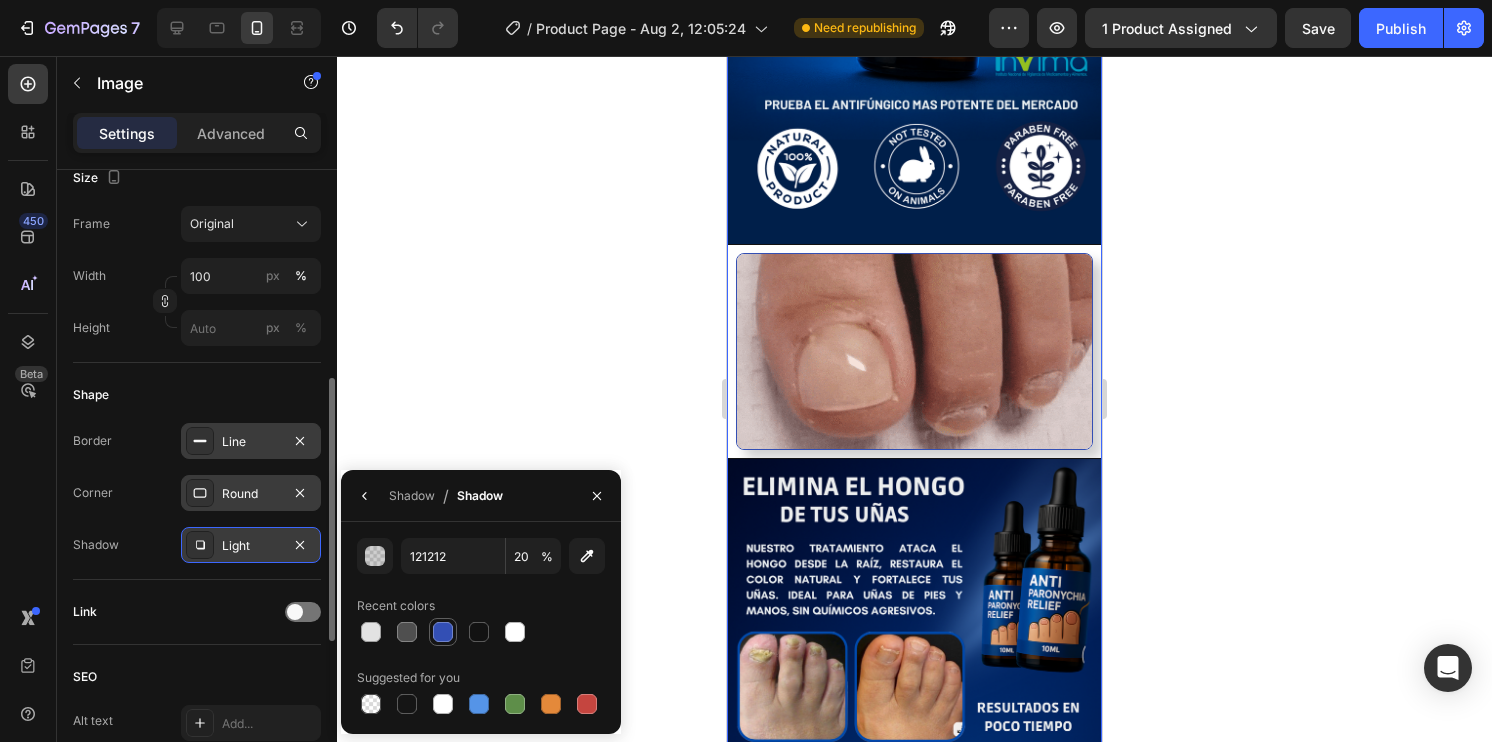 type on "100" 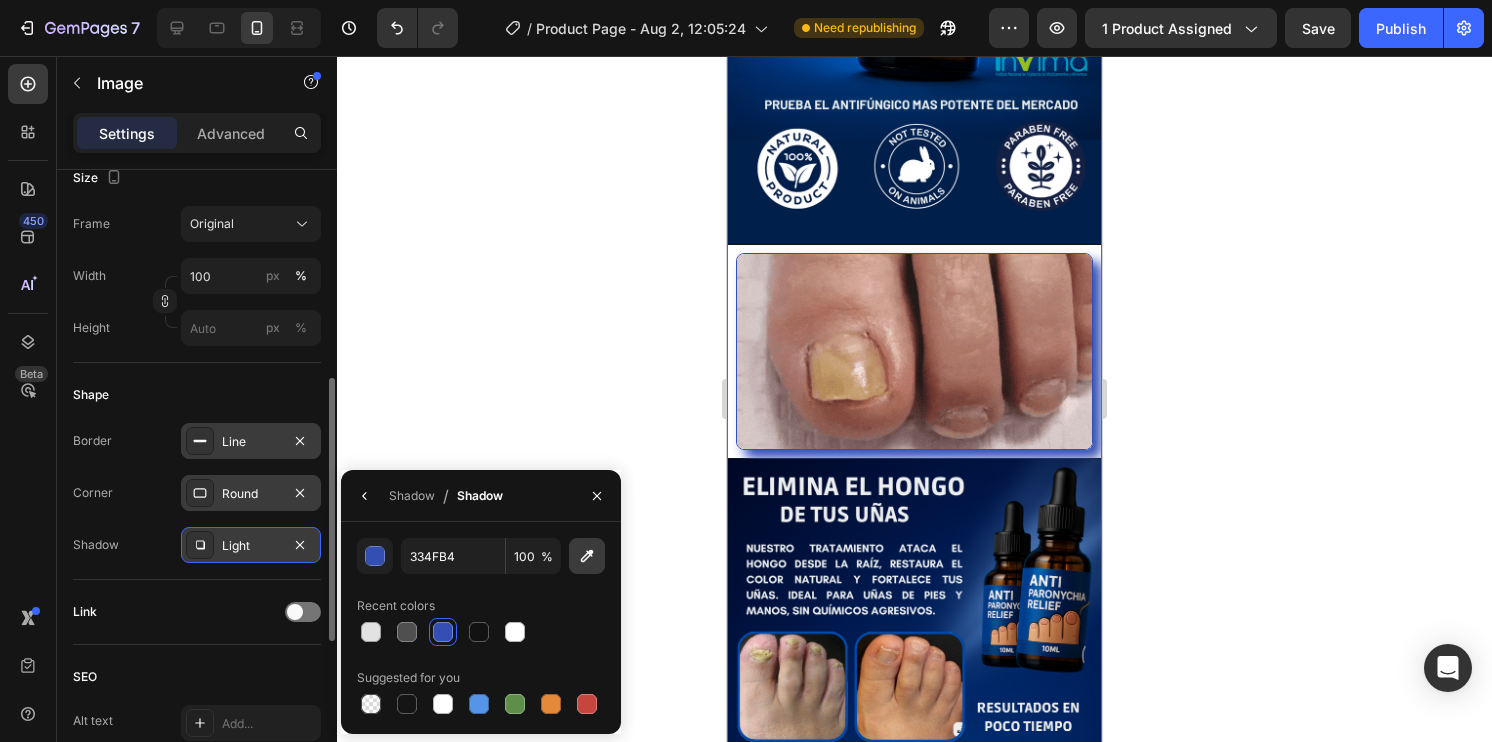 click at bounding box center [587, 556] 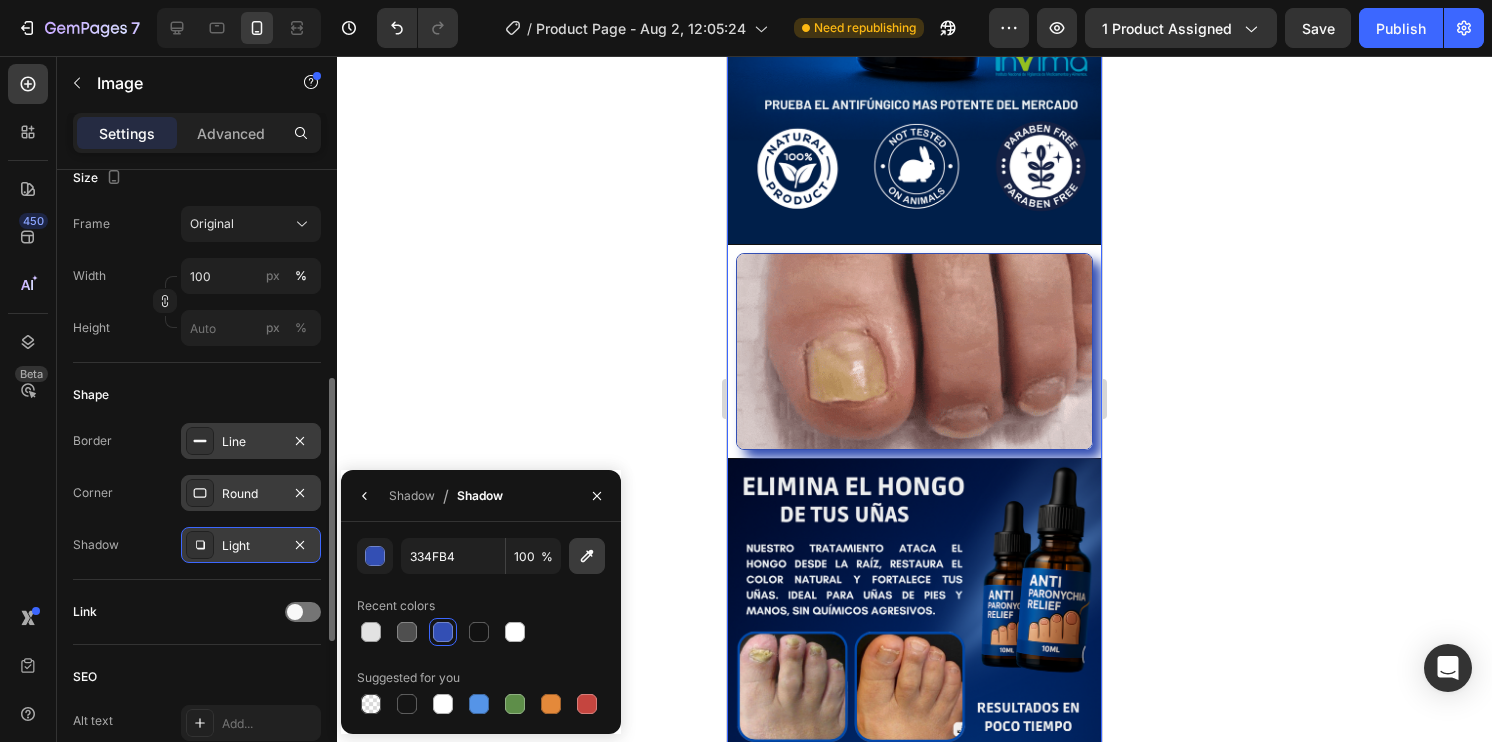 type on "021B50" 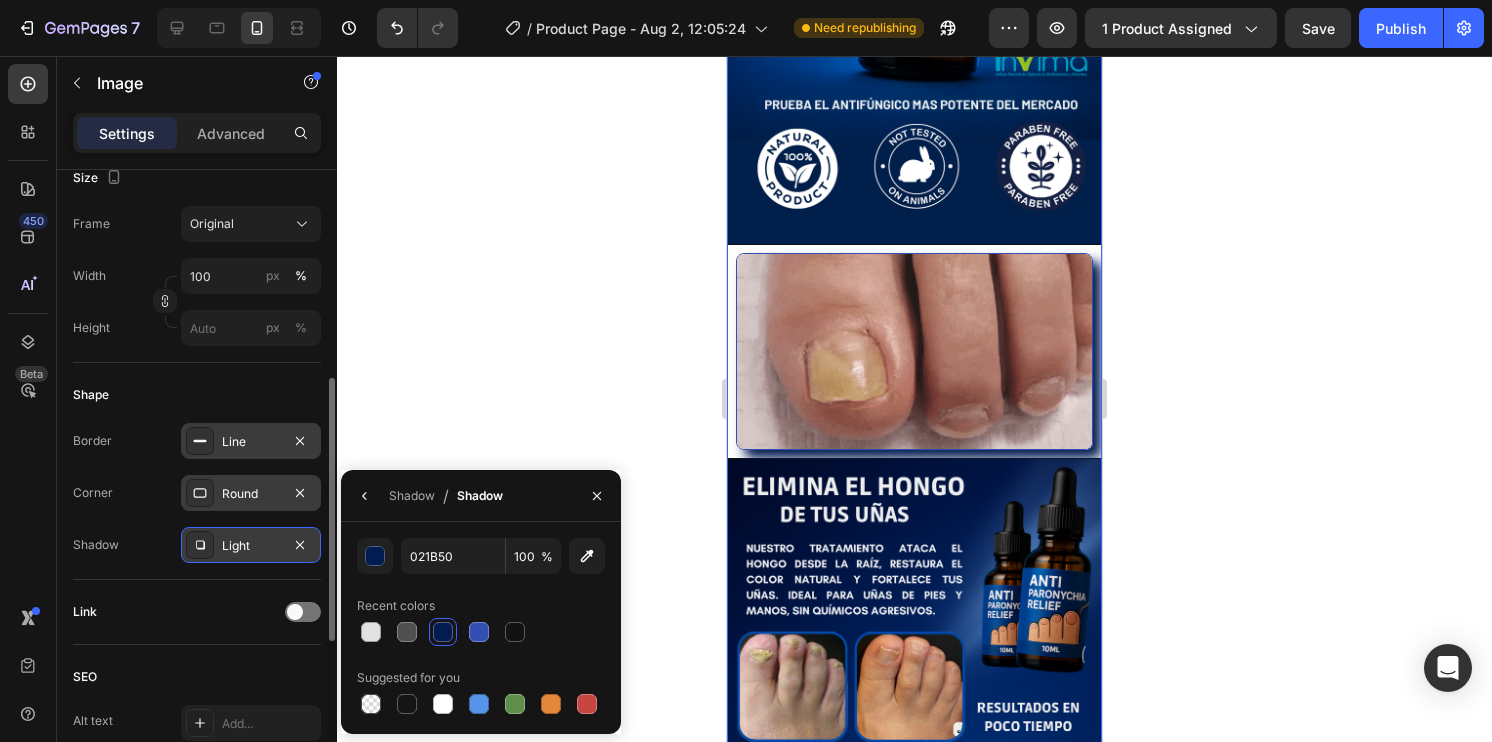 scroll, scrollTop: 600, scrollLeft: 0, axis: vertical 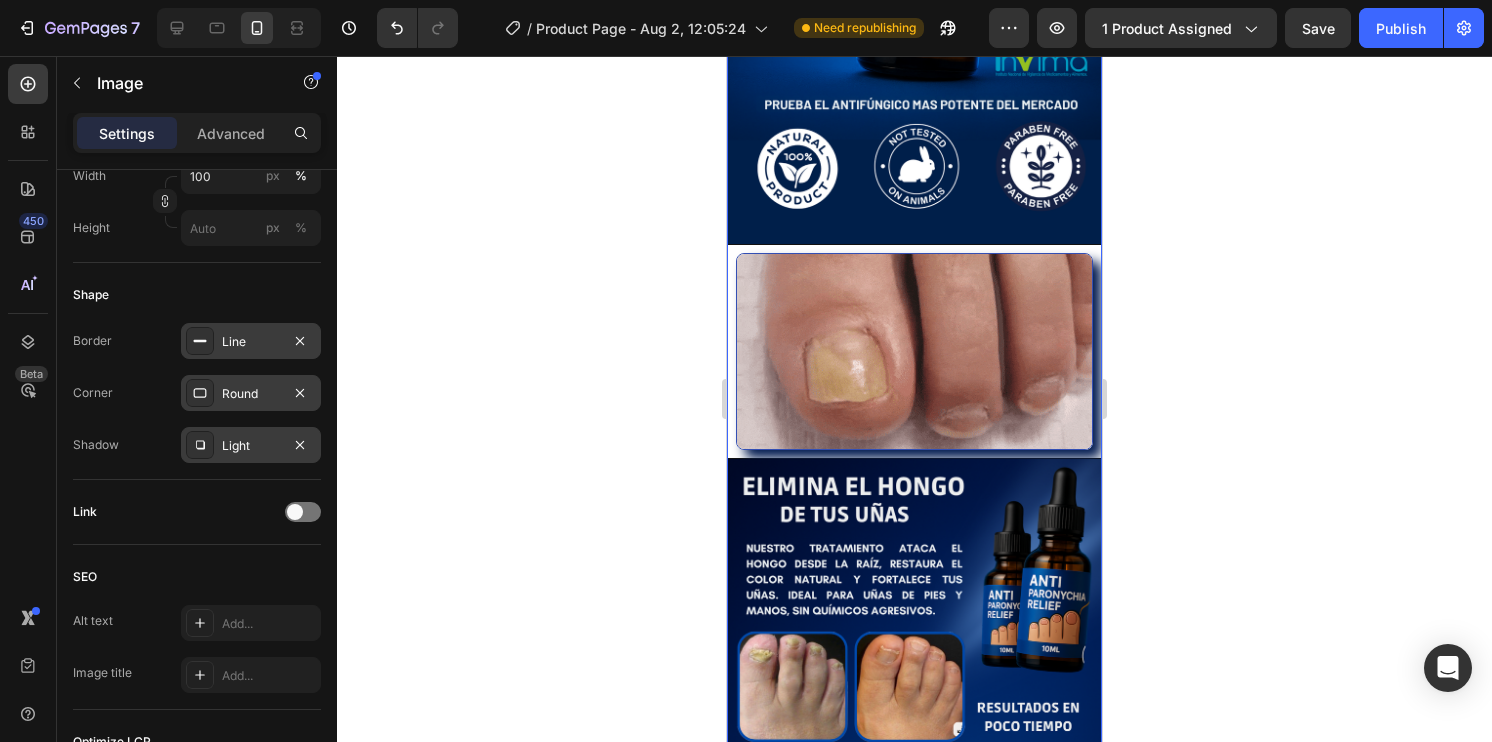 click on "Round" at bounding box center [251, 394] 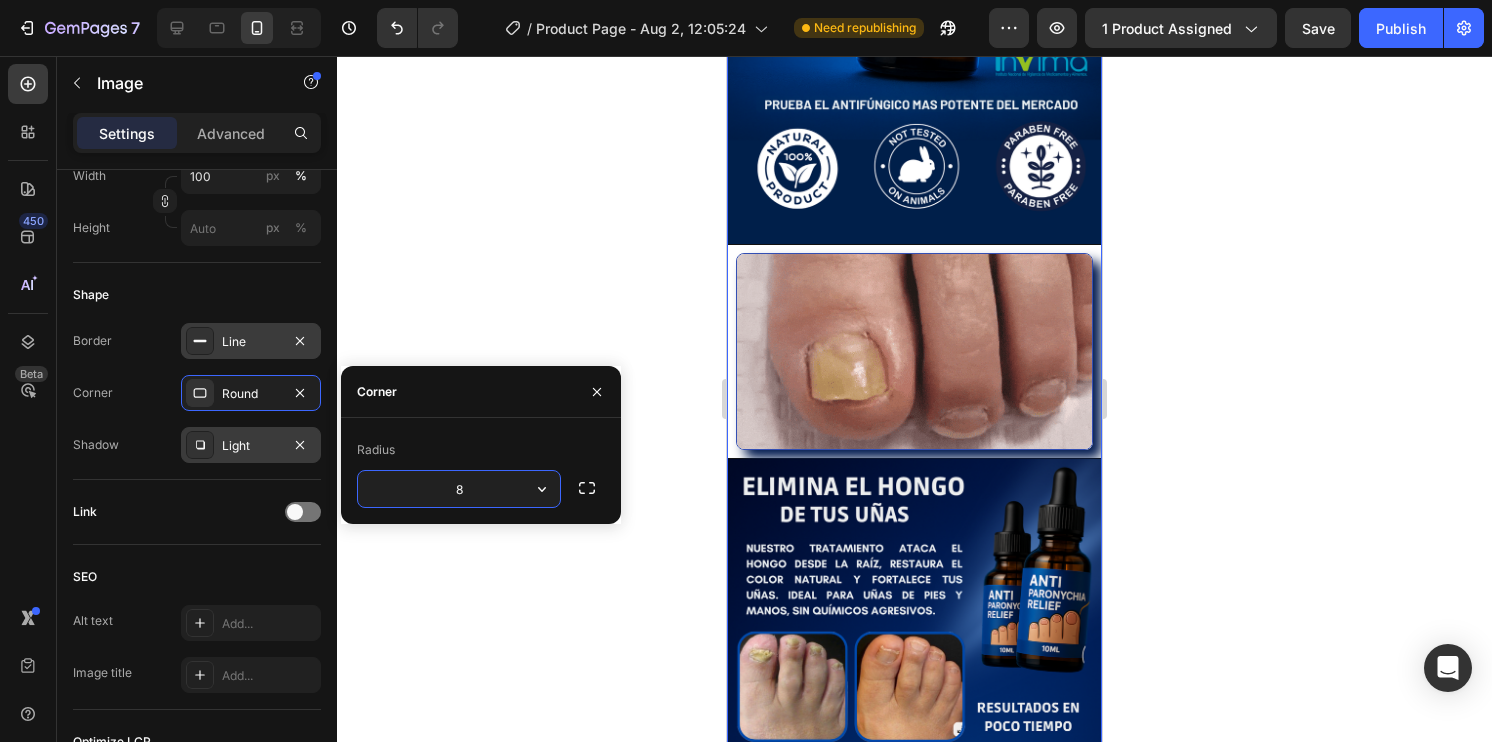 click on "8" at bounding box center [459, 489] 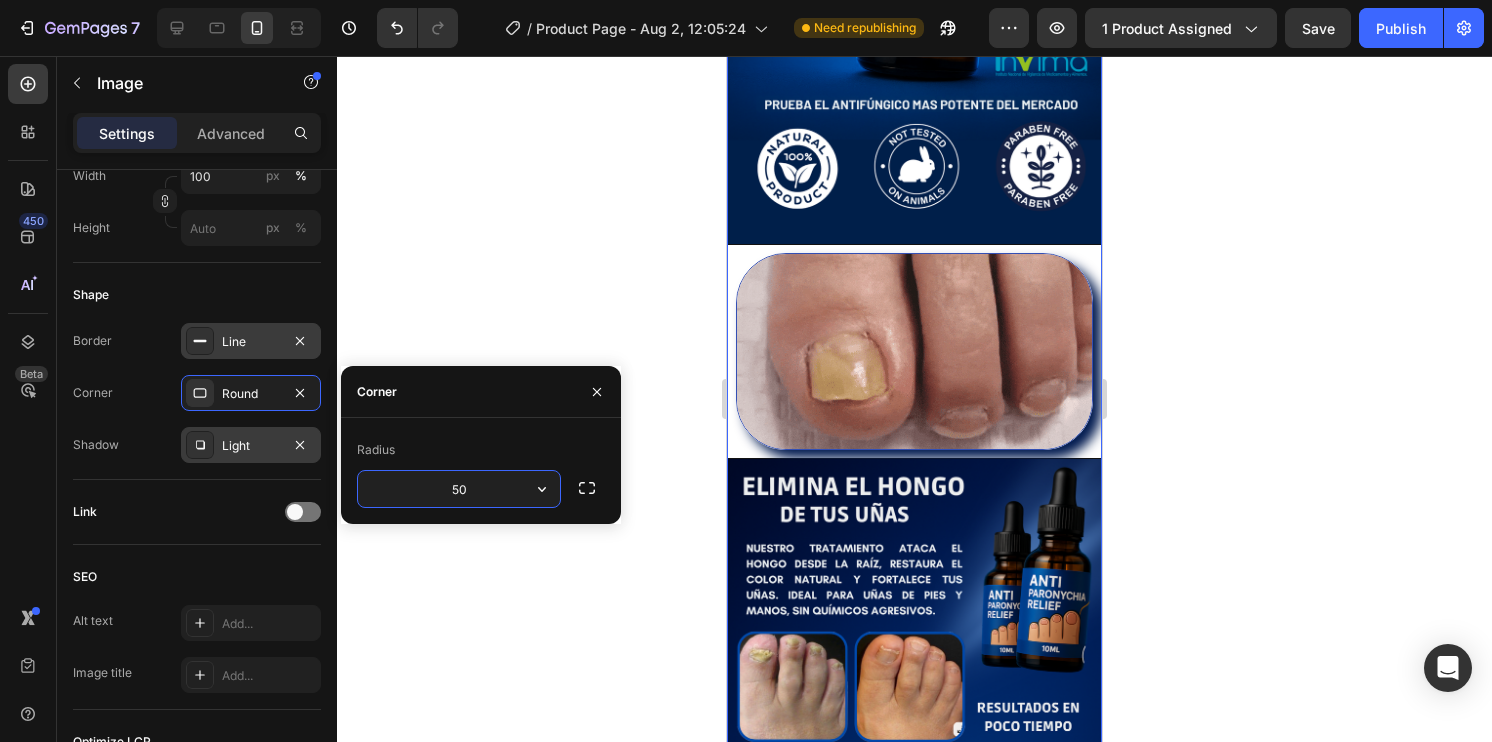 type on "5" 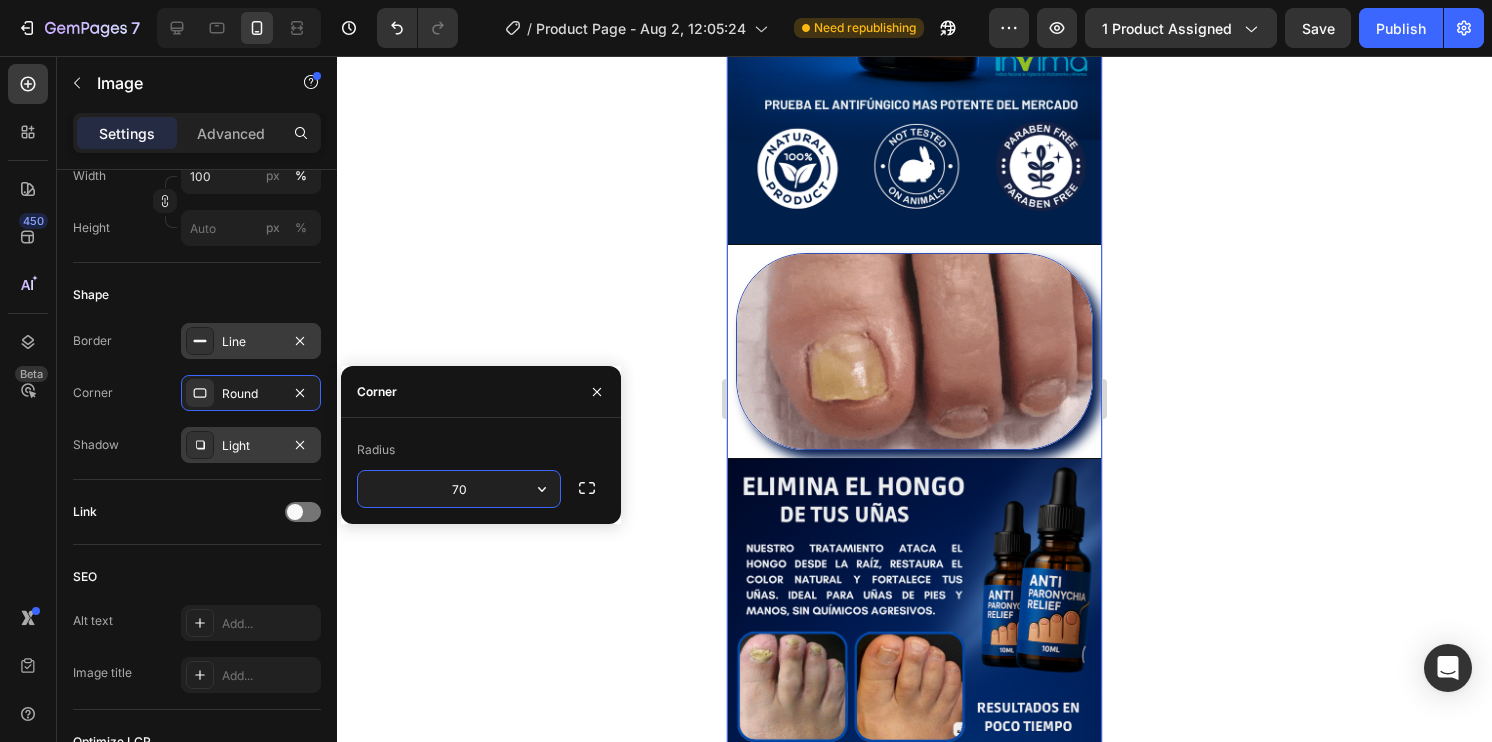 type on "7" 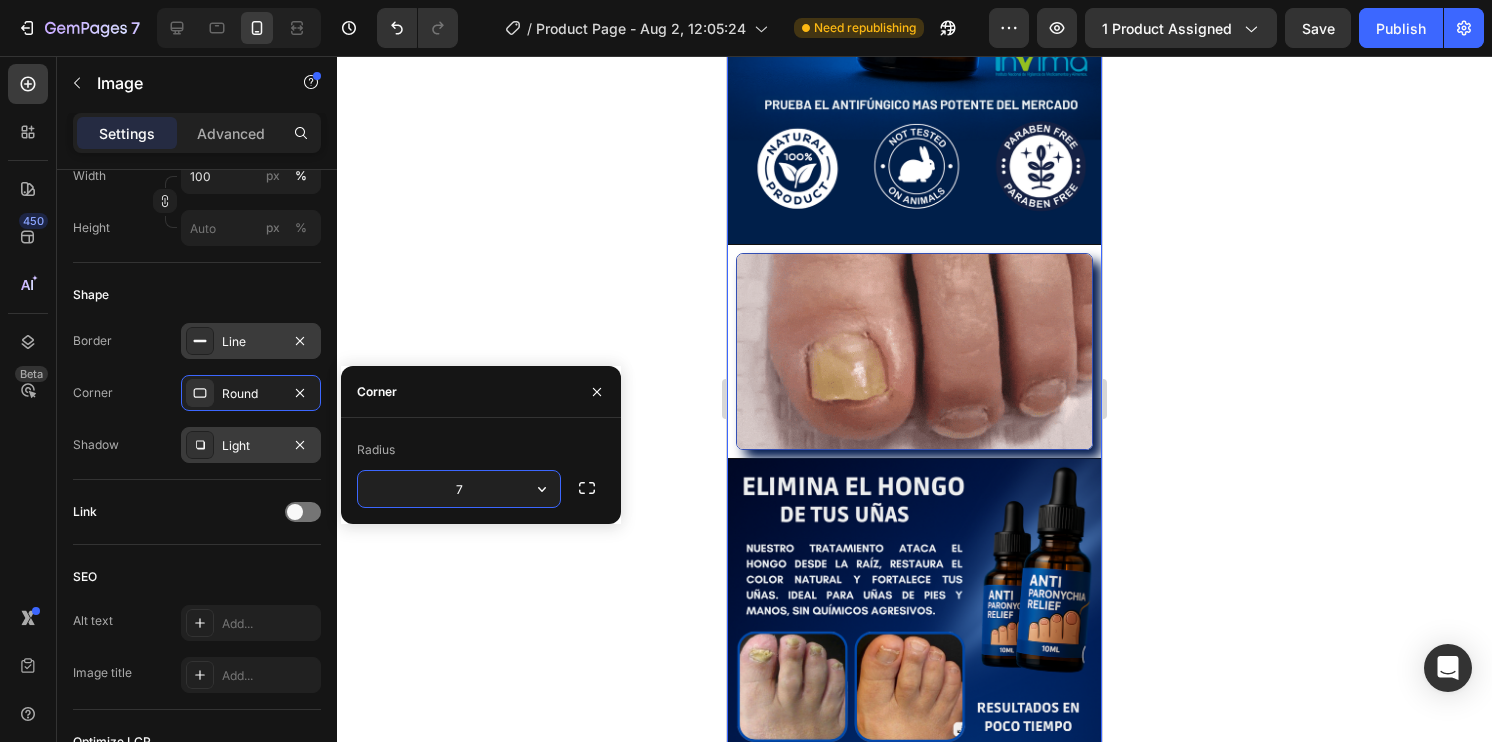 type 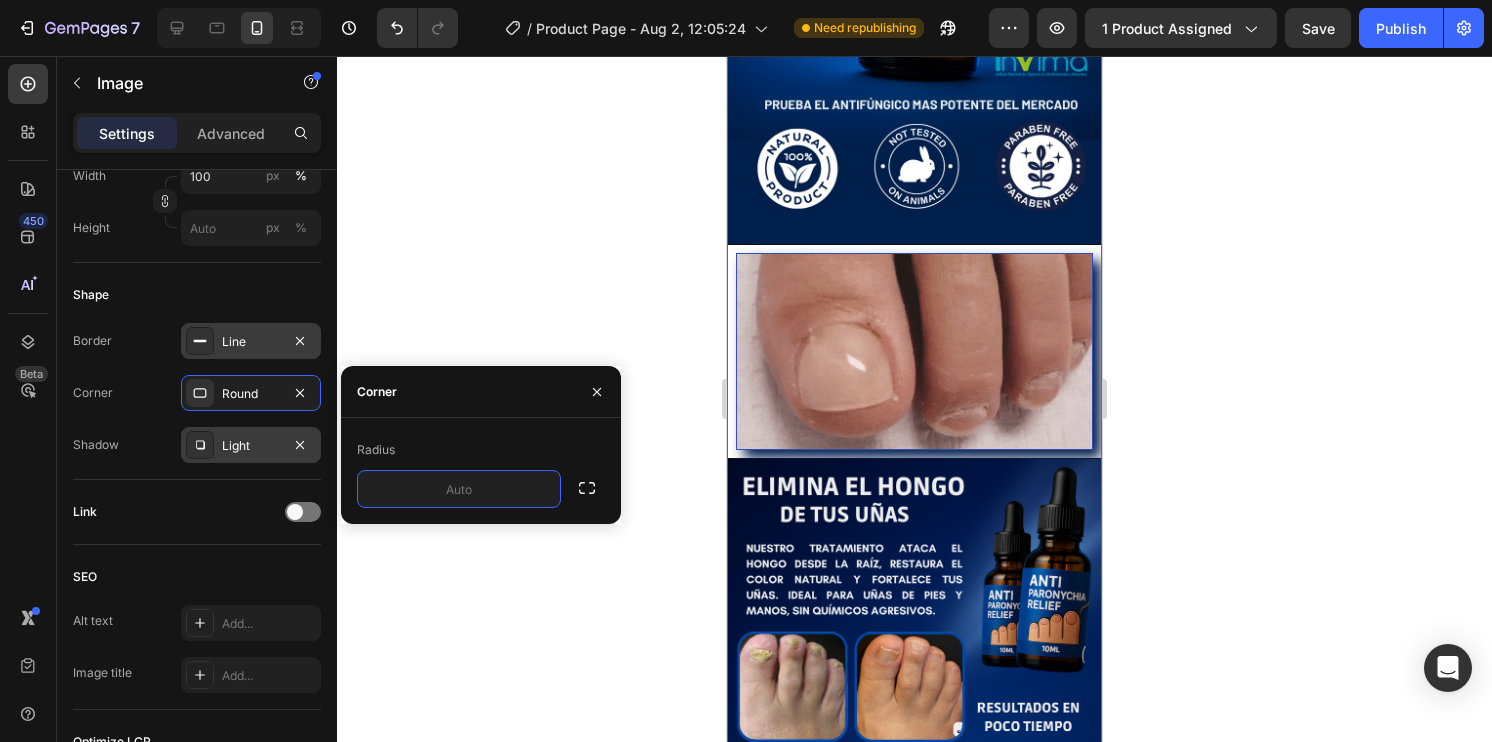 click 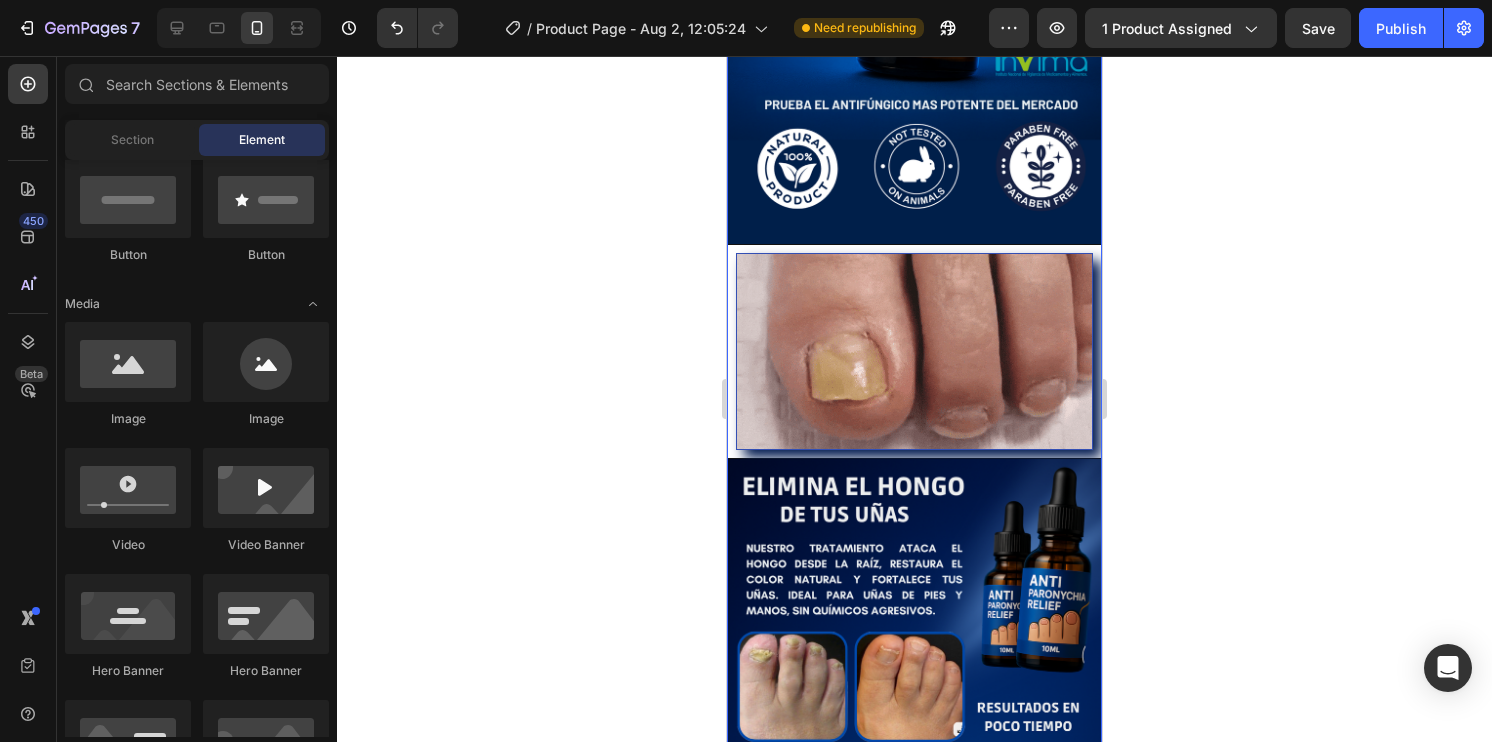 click at bounding box center (914, 351) 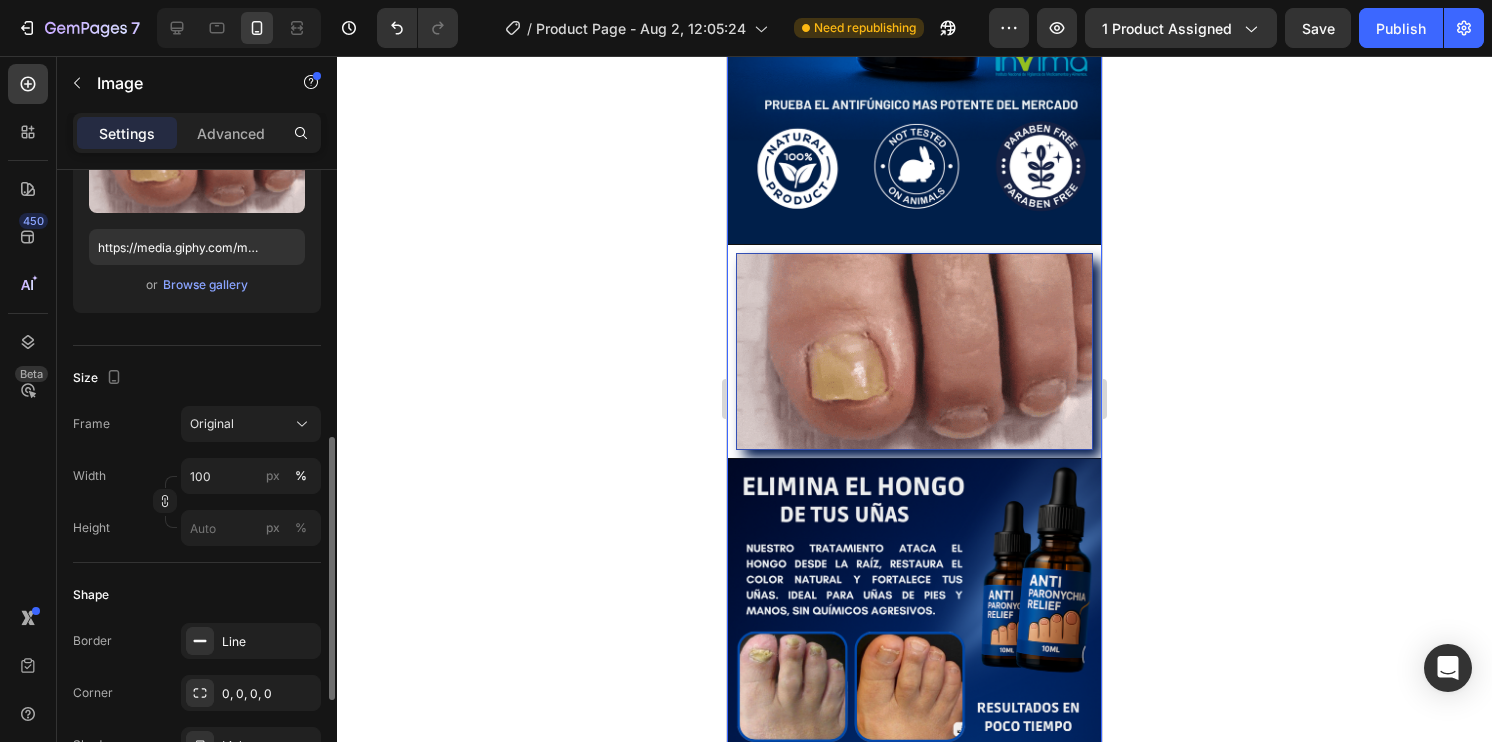scroll, scrollTop: 500, scrollLeft: 0, axis: vertical 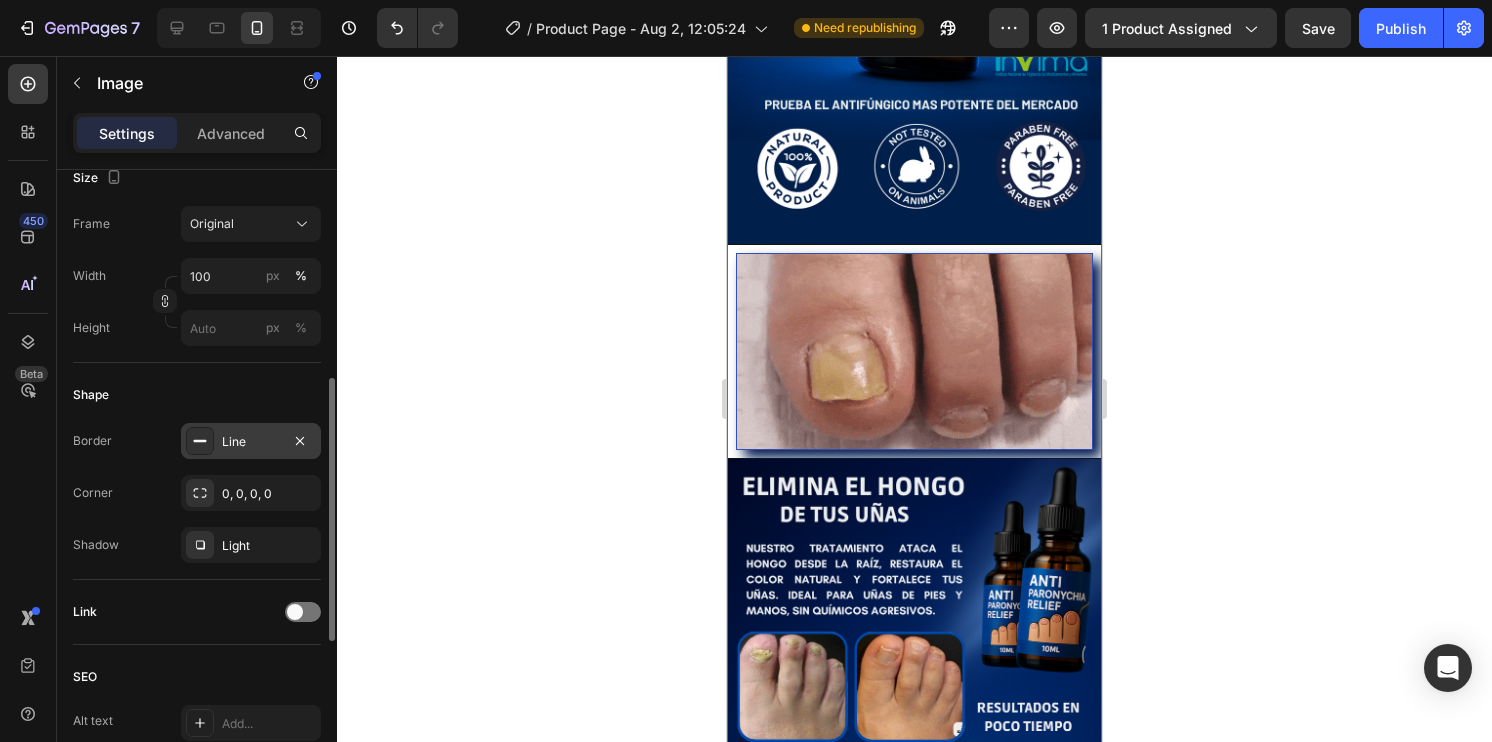 click on "Line" at bounding box center [251, 442] 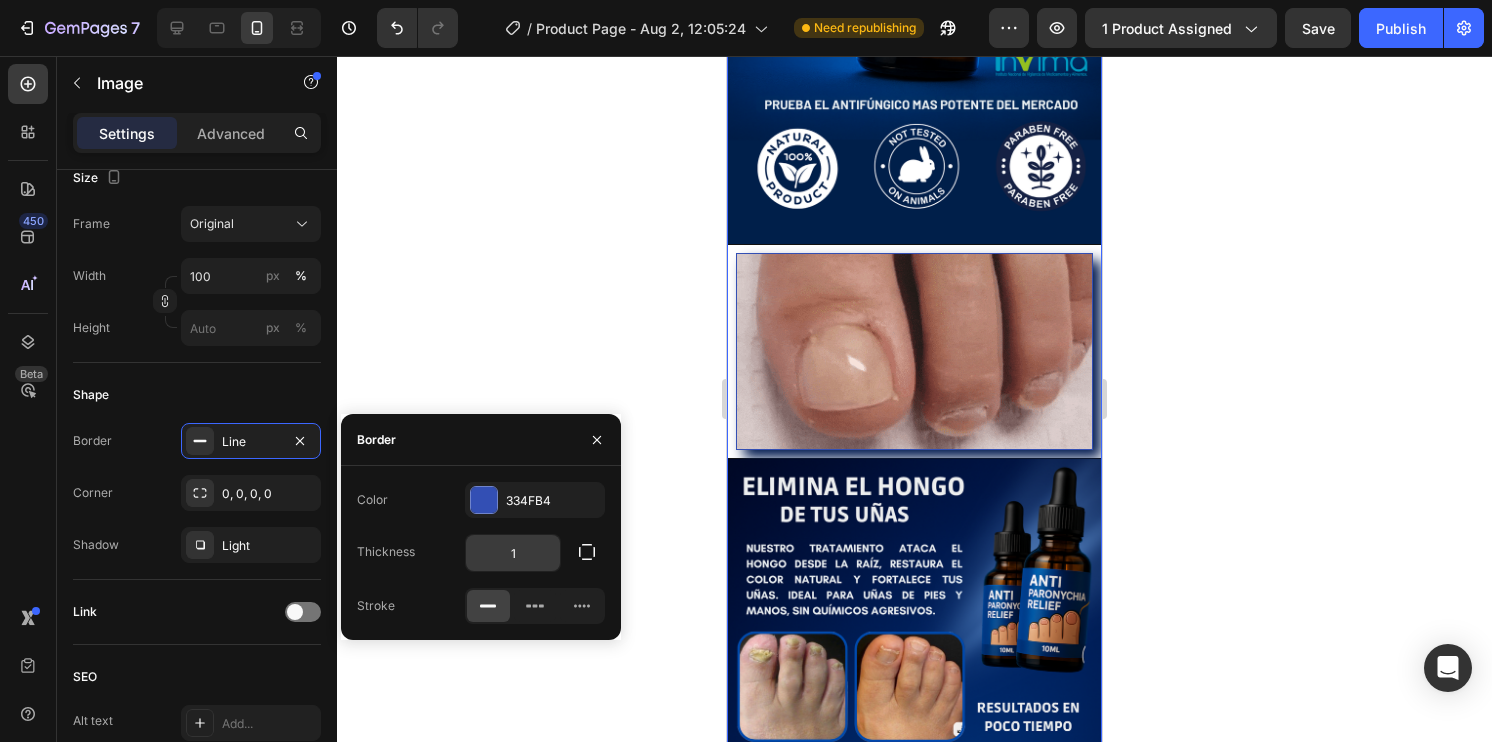 click on "1" at bounding box center (513, 553) 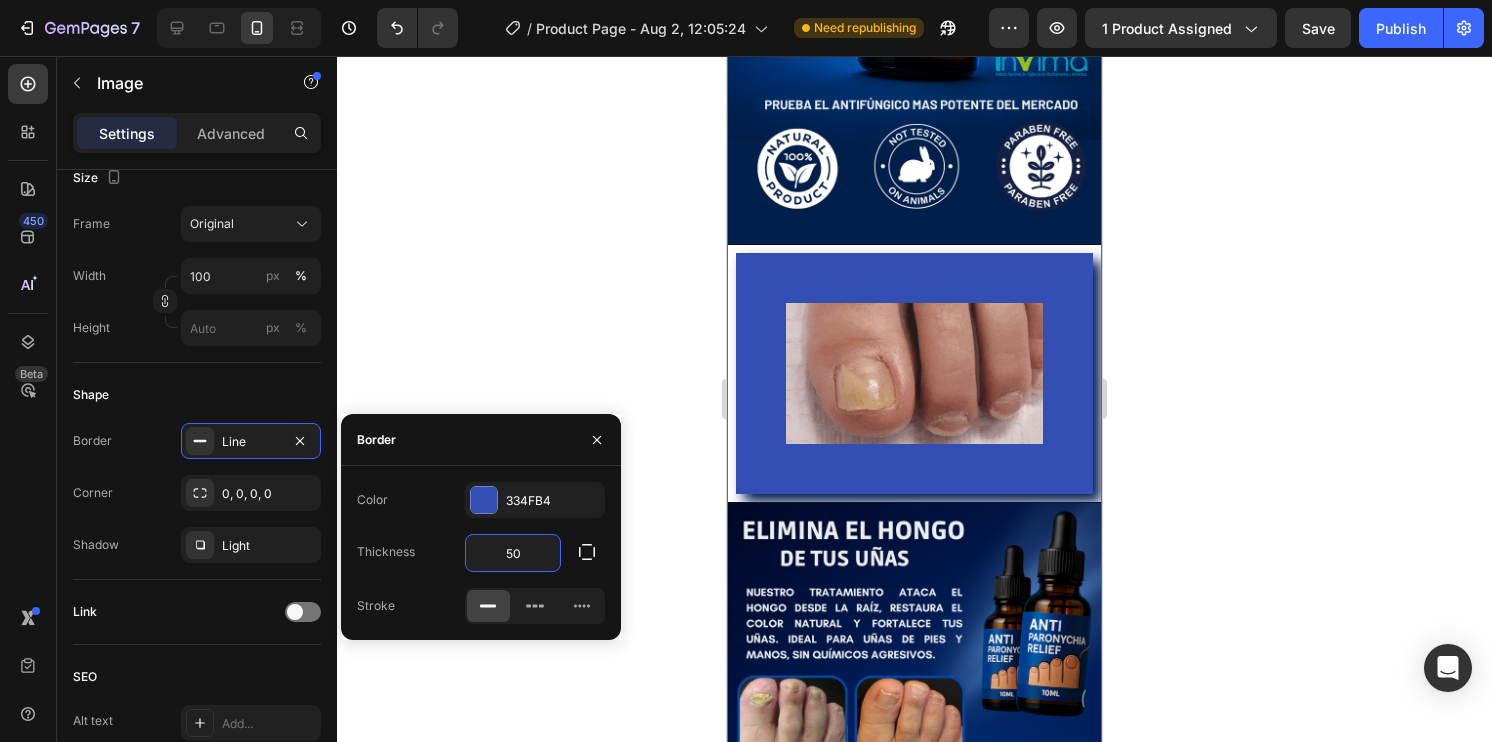 type on "5" 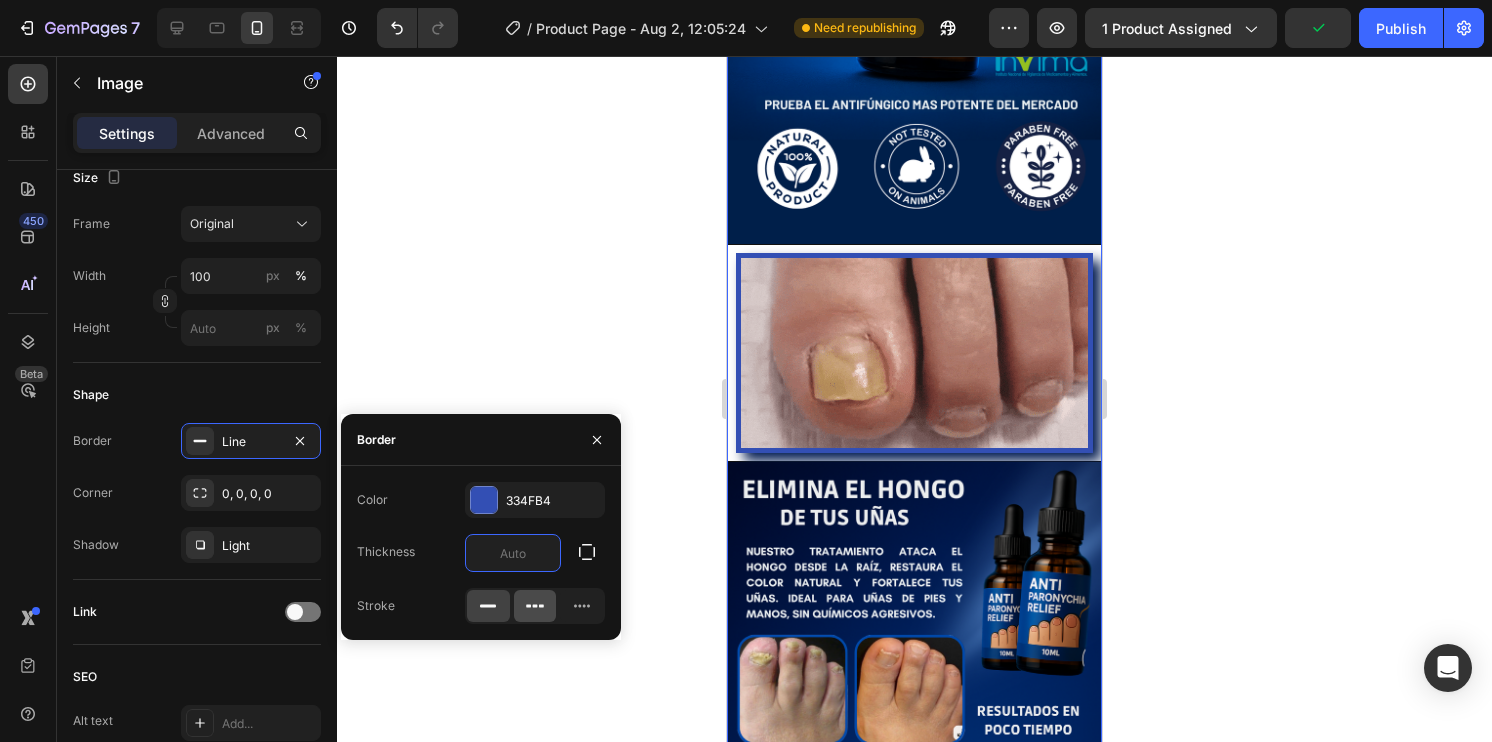 type on "0" 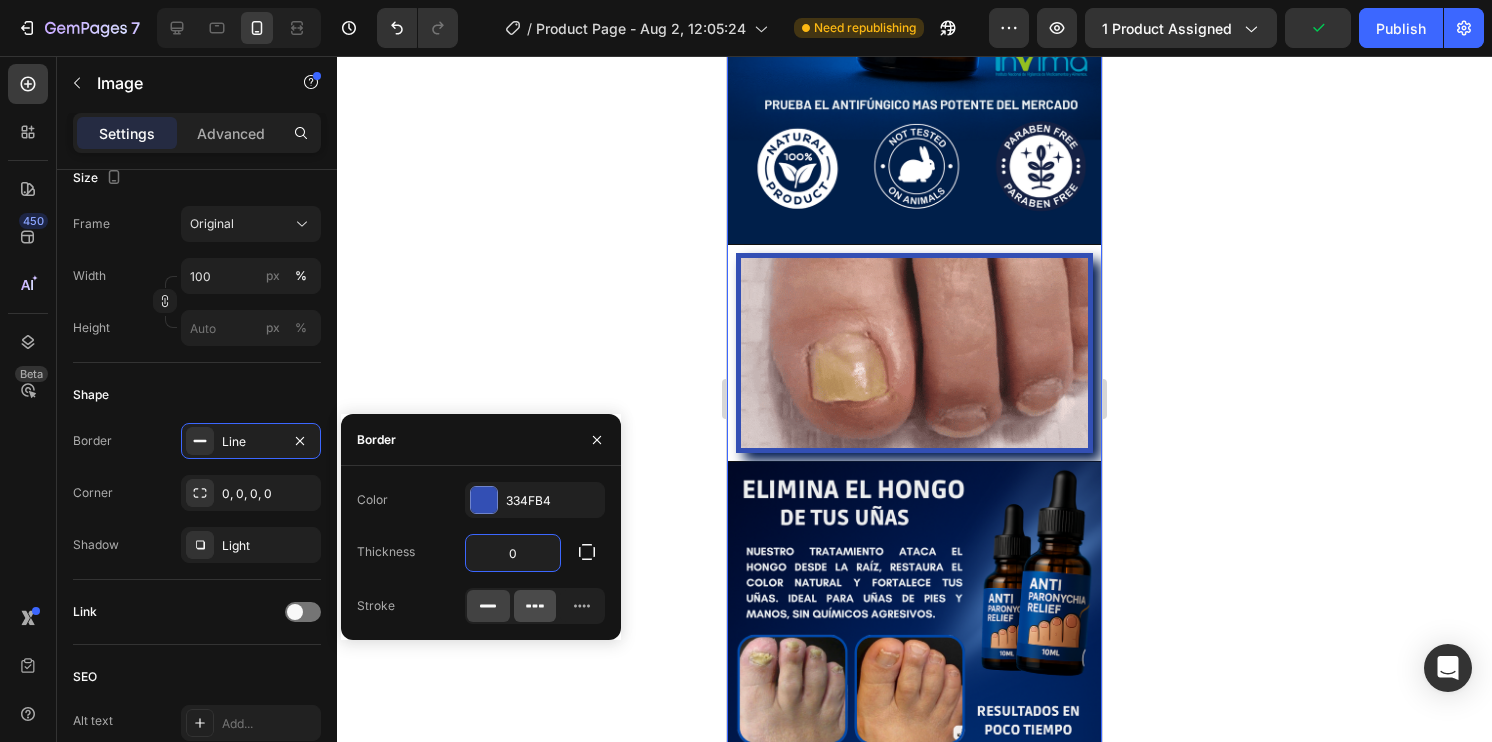 click 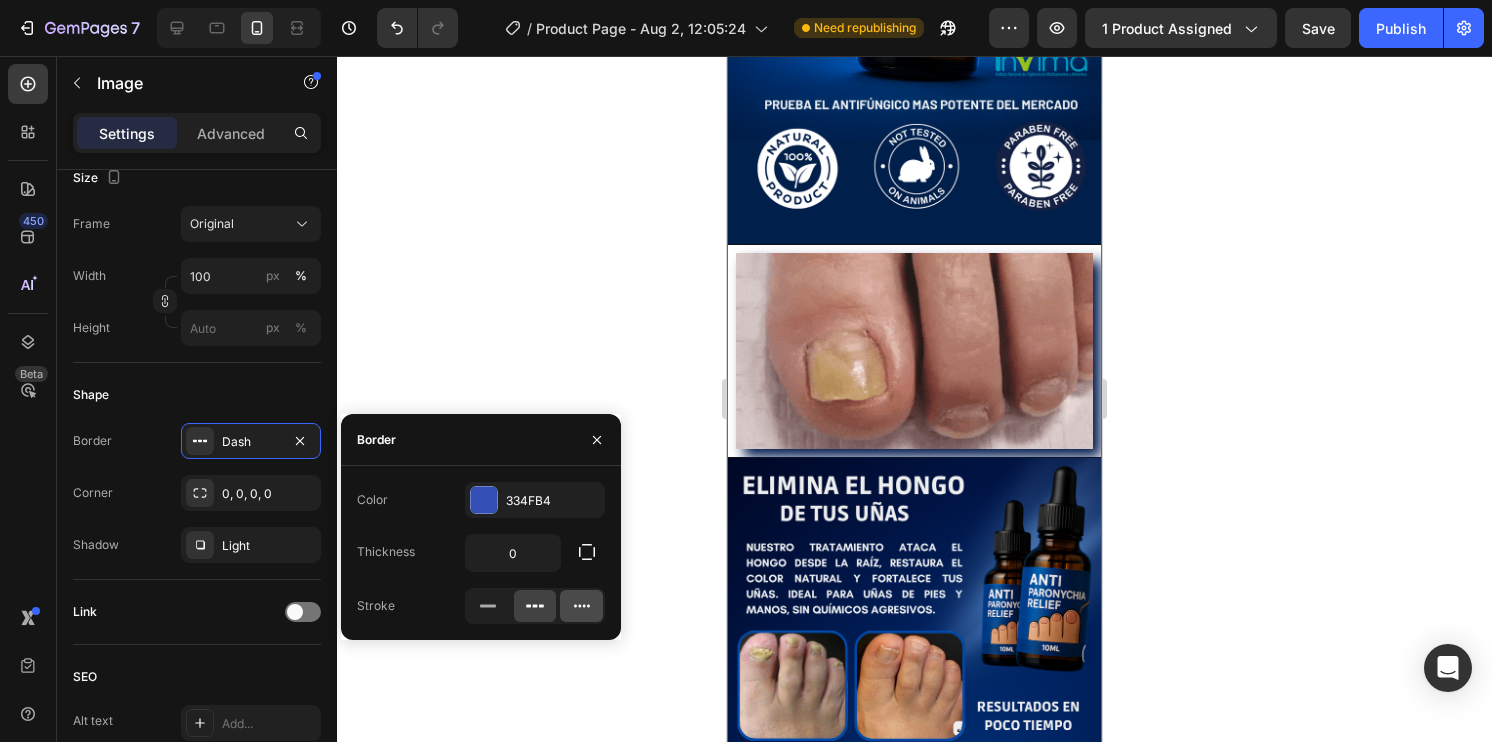 click 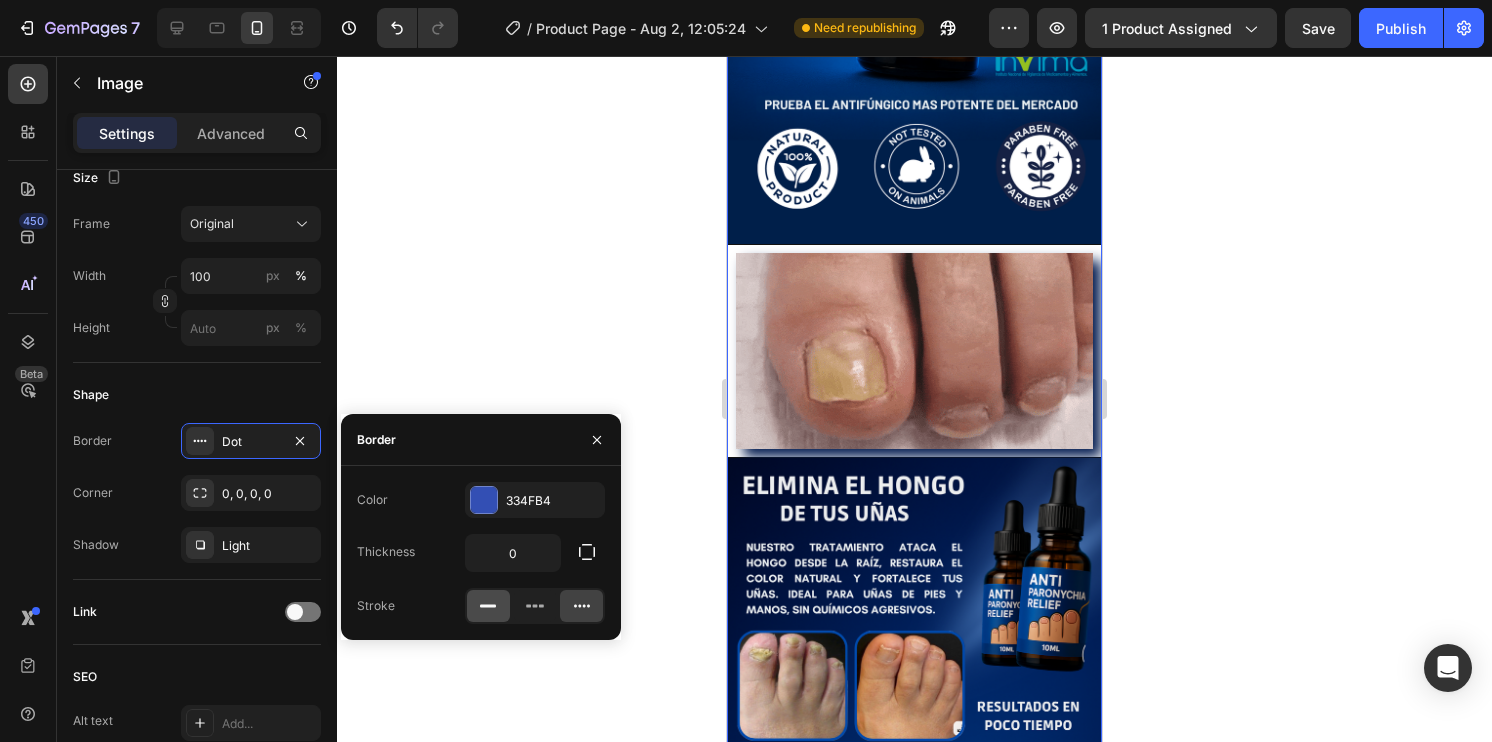 click 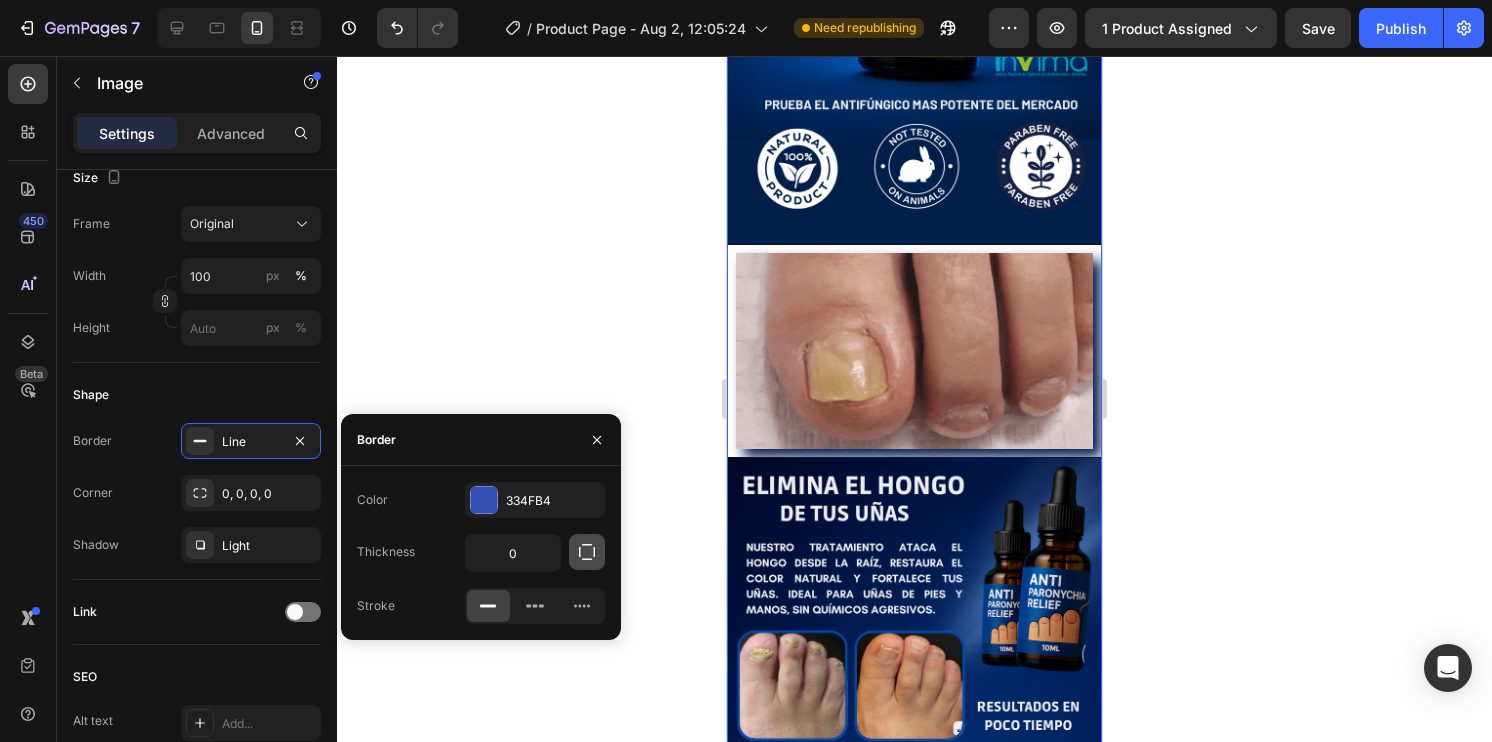 click 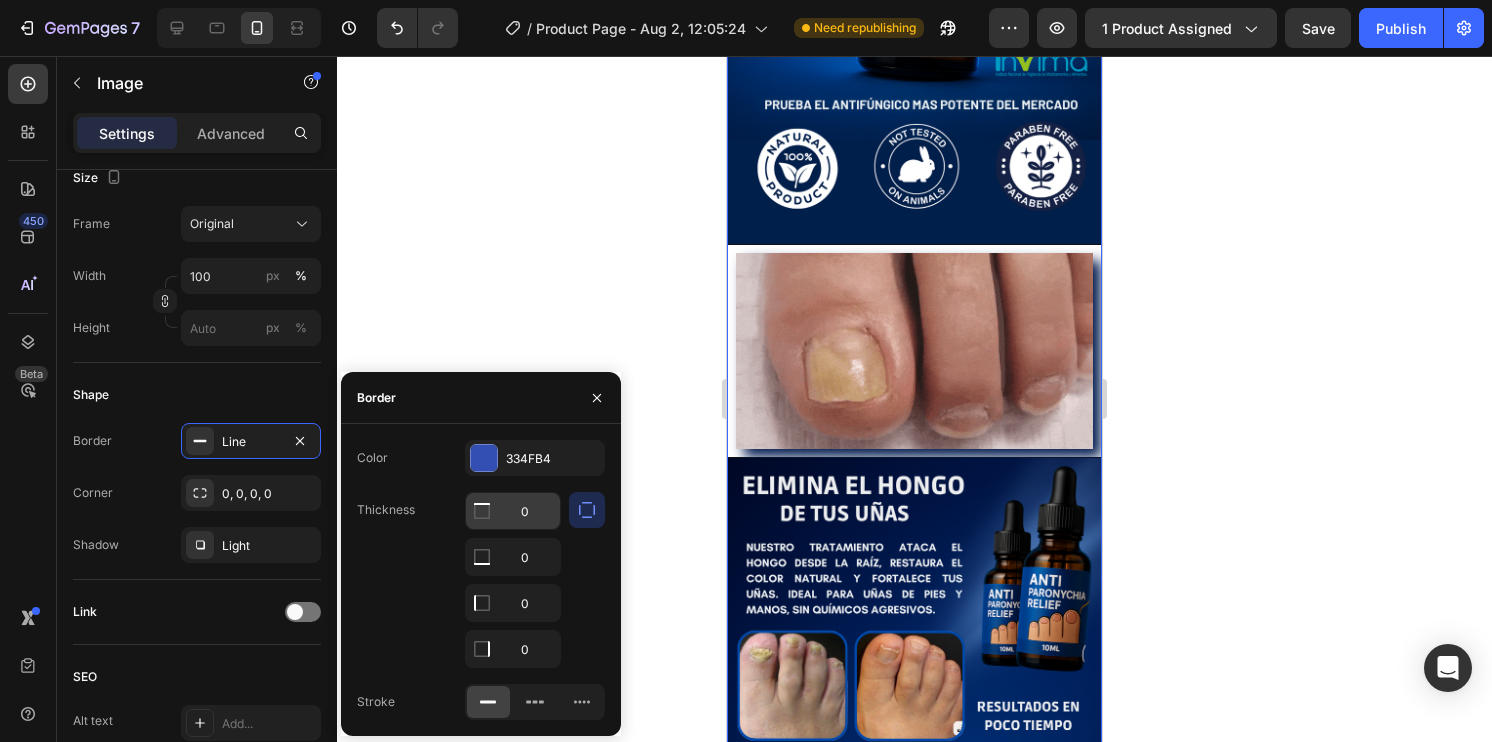 click 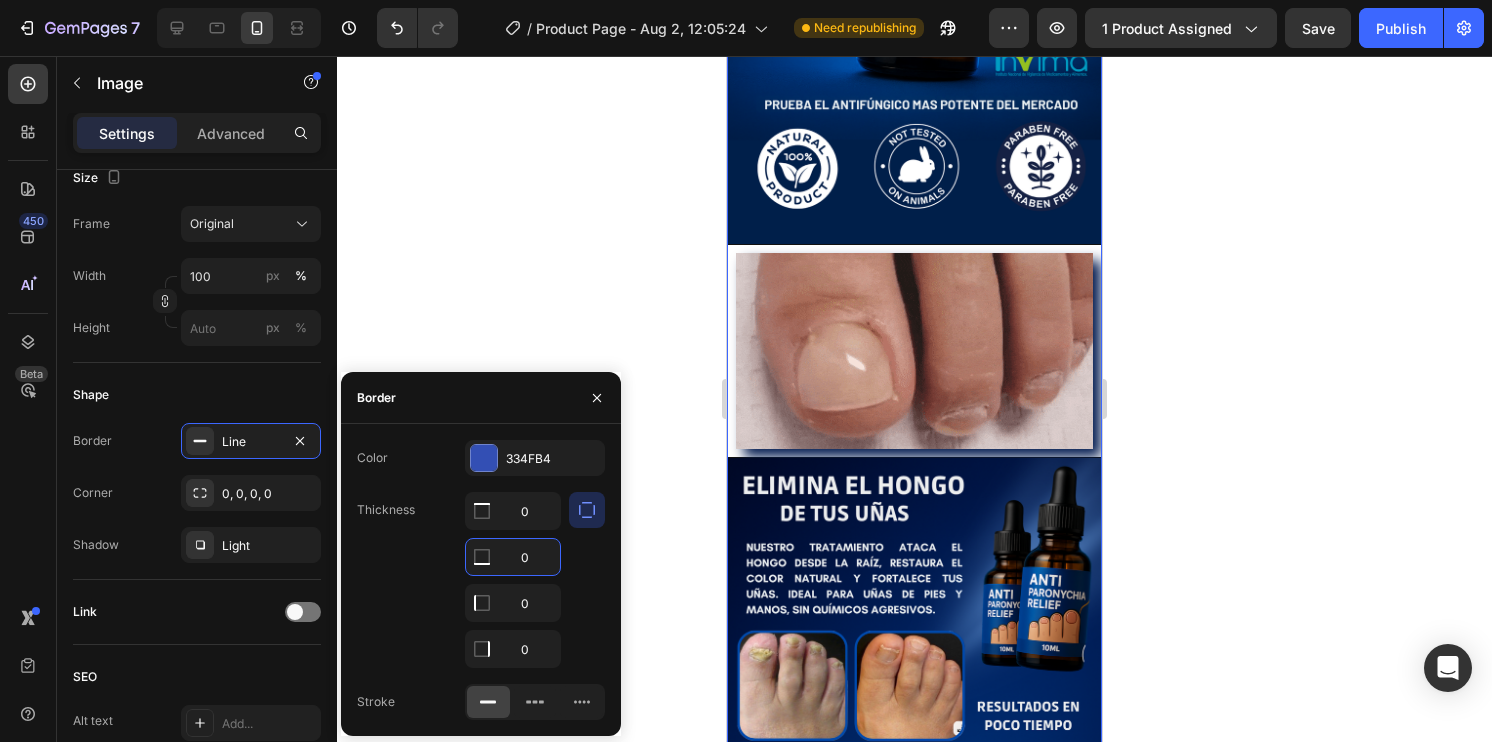 click on "0" at bounding box center [513, 557] 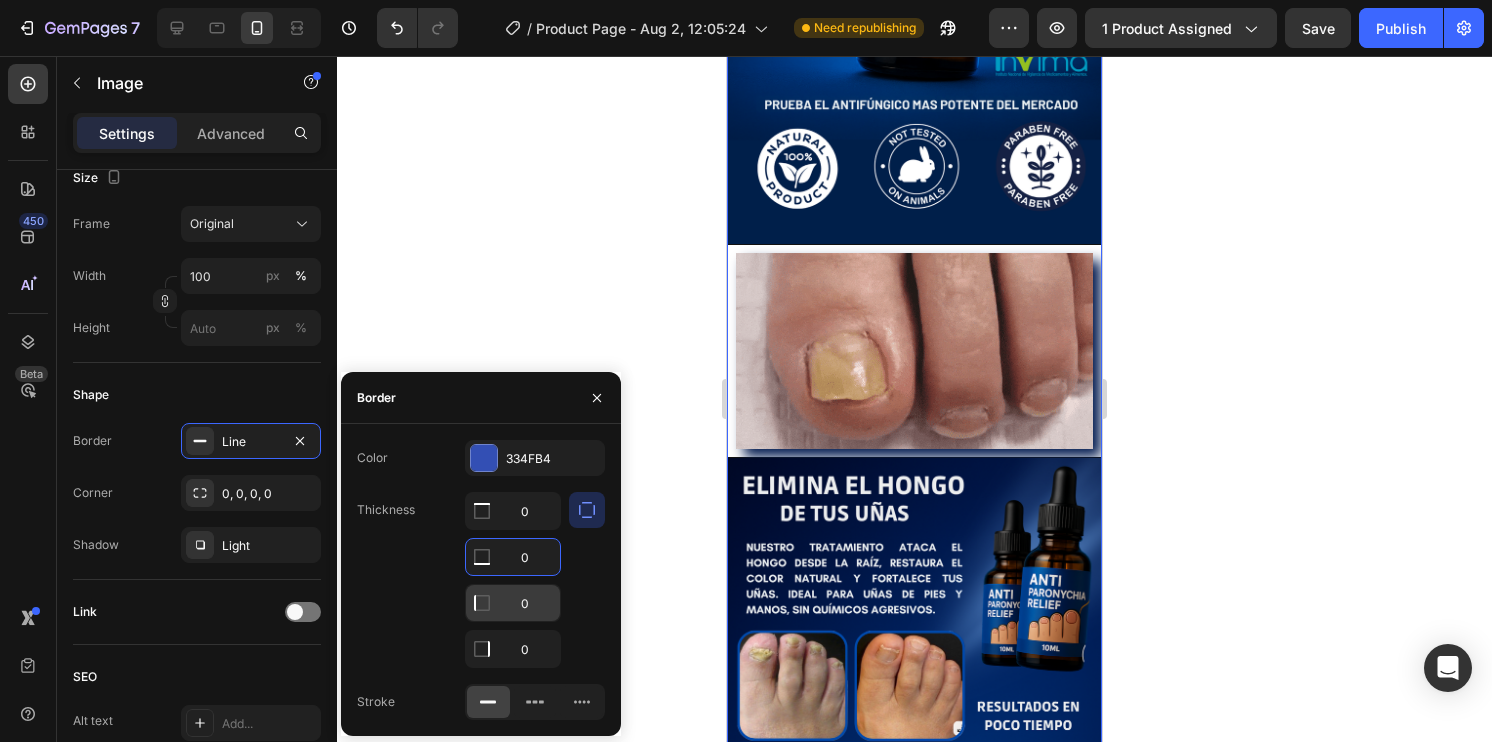 click on "0" at bounding box center [513, 511] 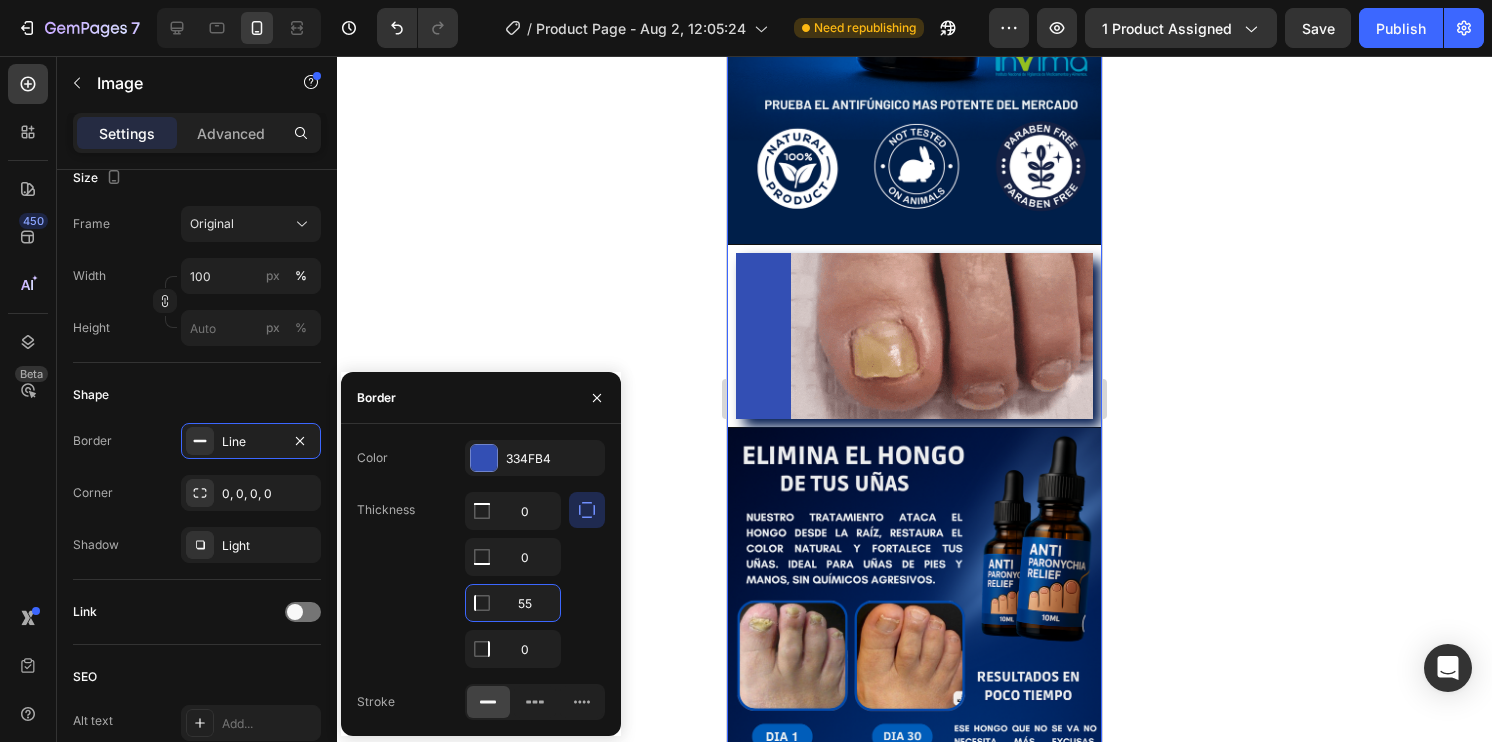 type on "5" 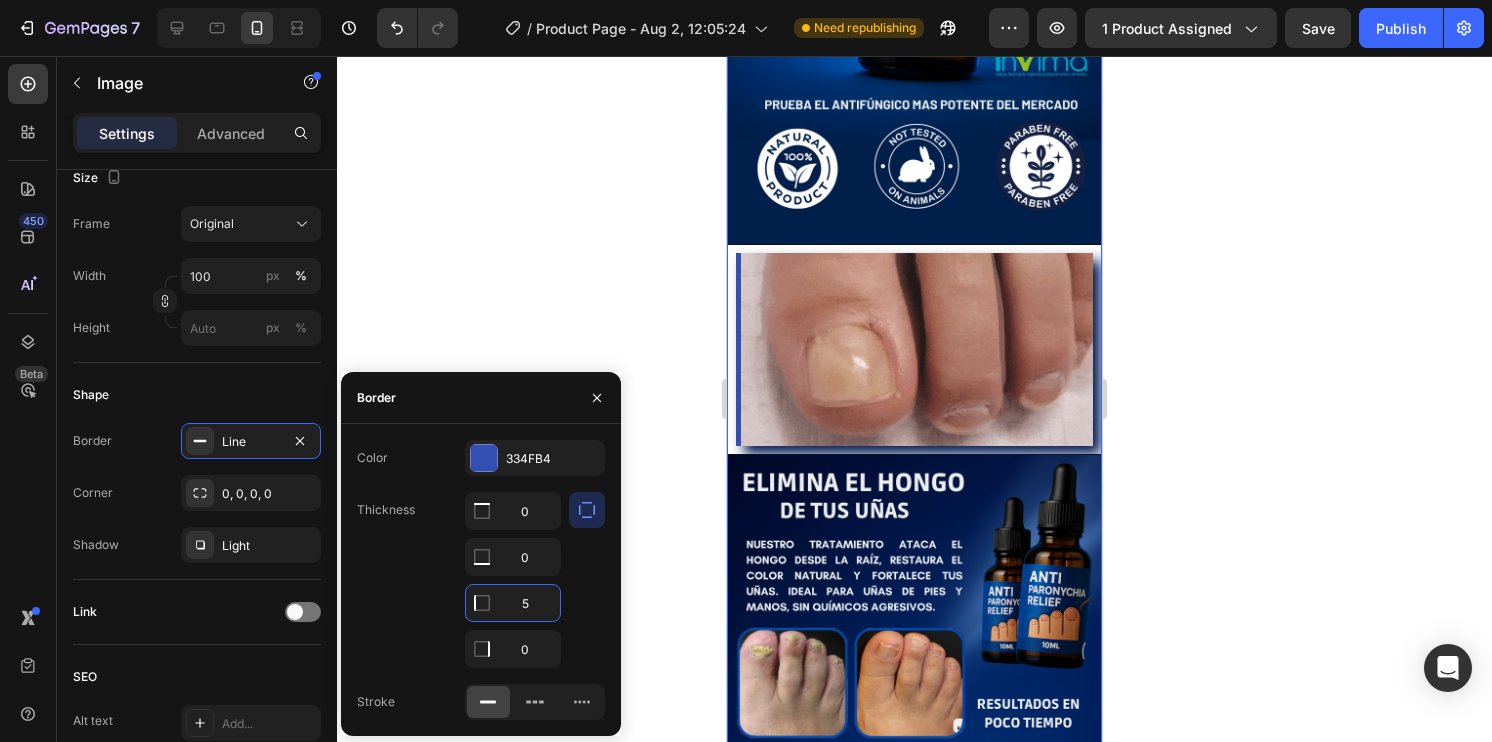 type 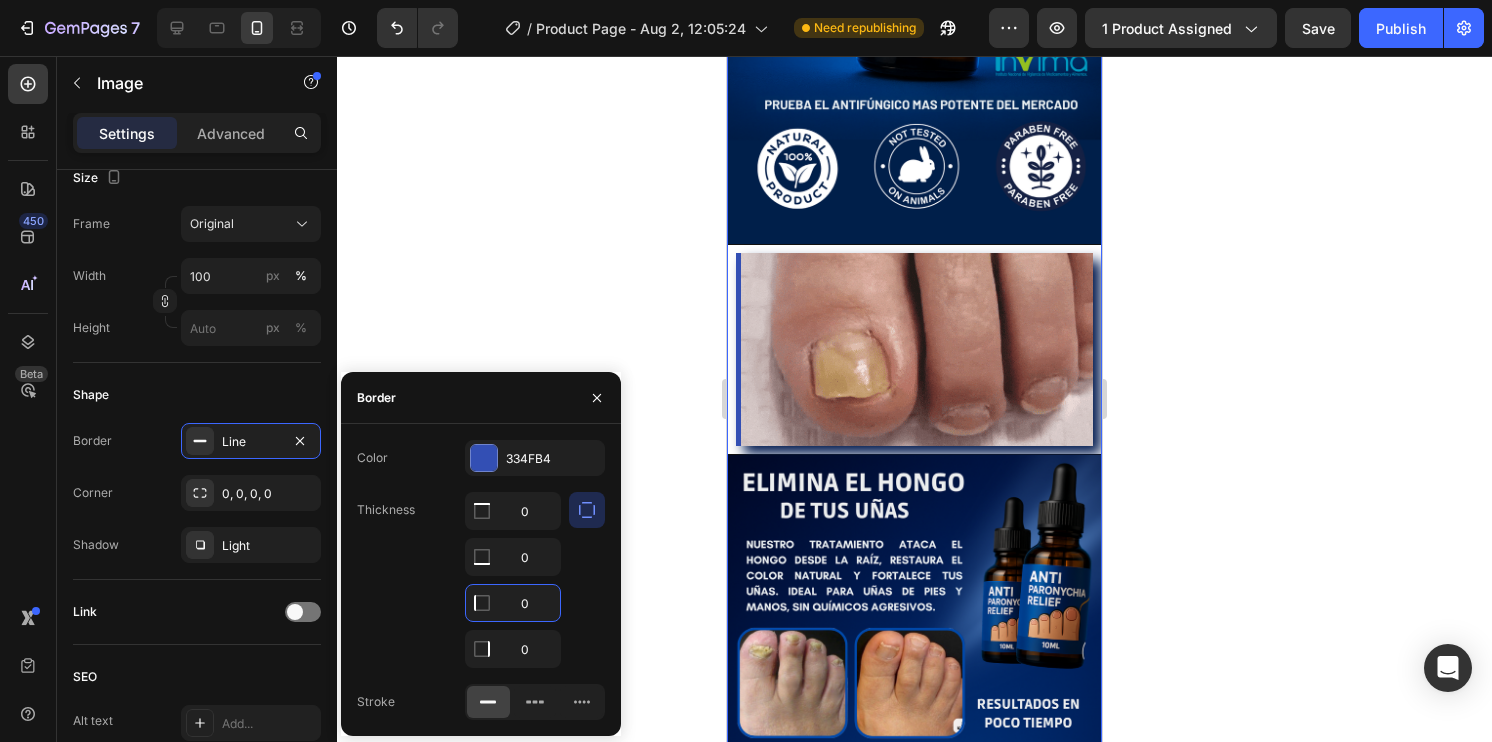 click 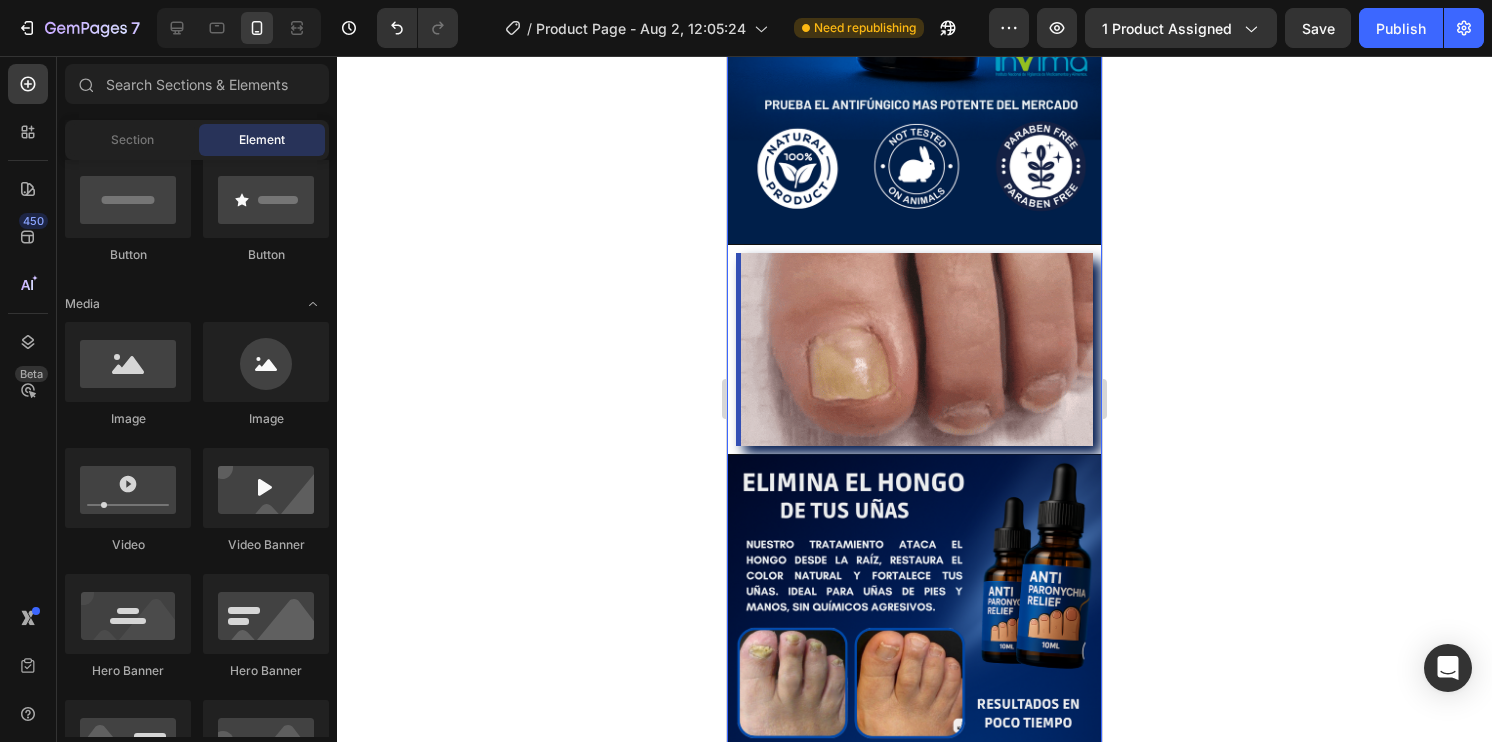 click at bounding box center [914, 350] 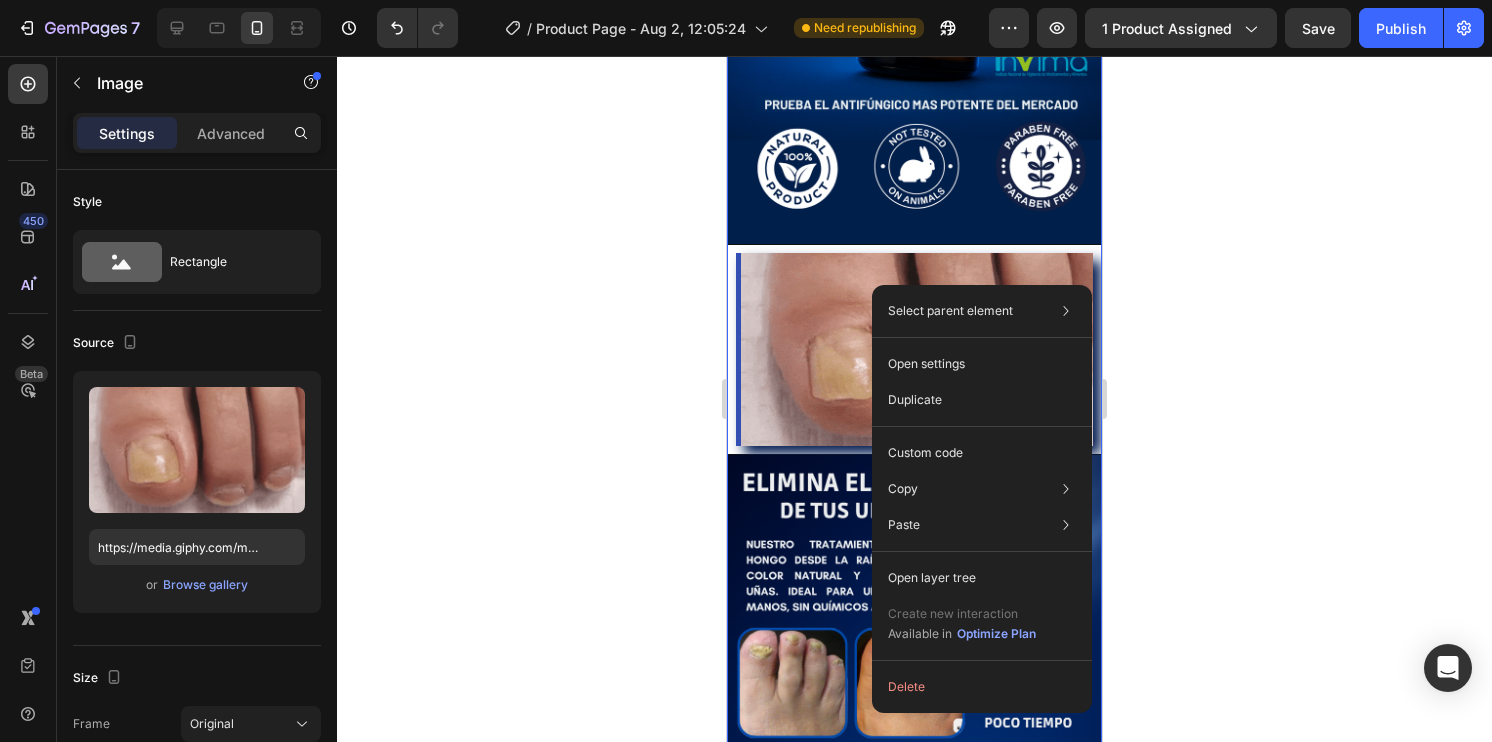 click at bounding box center (914, 350) 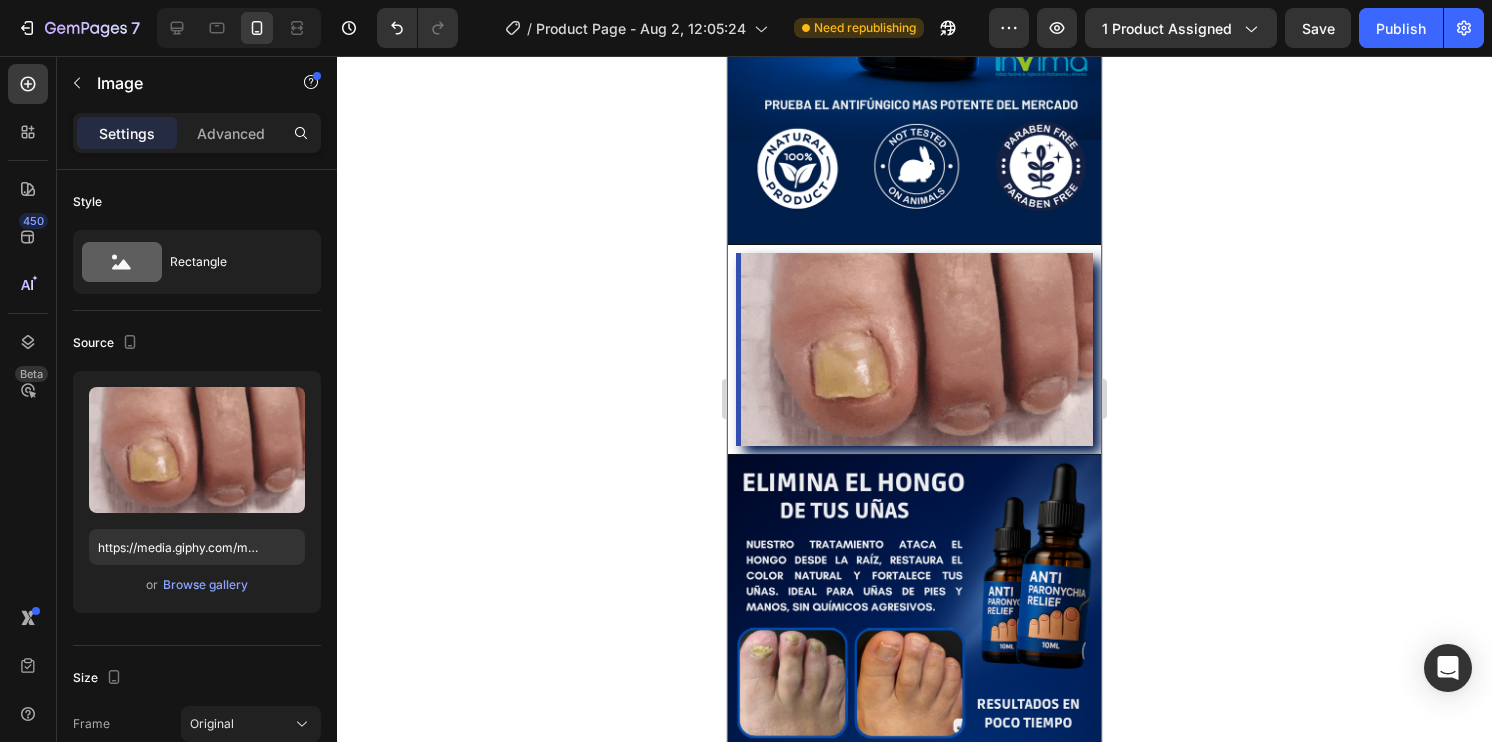 click at bounding box center (914, 350) 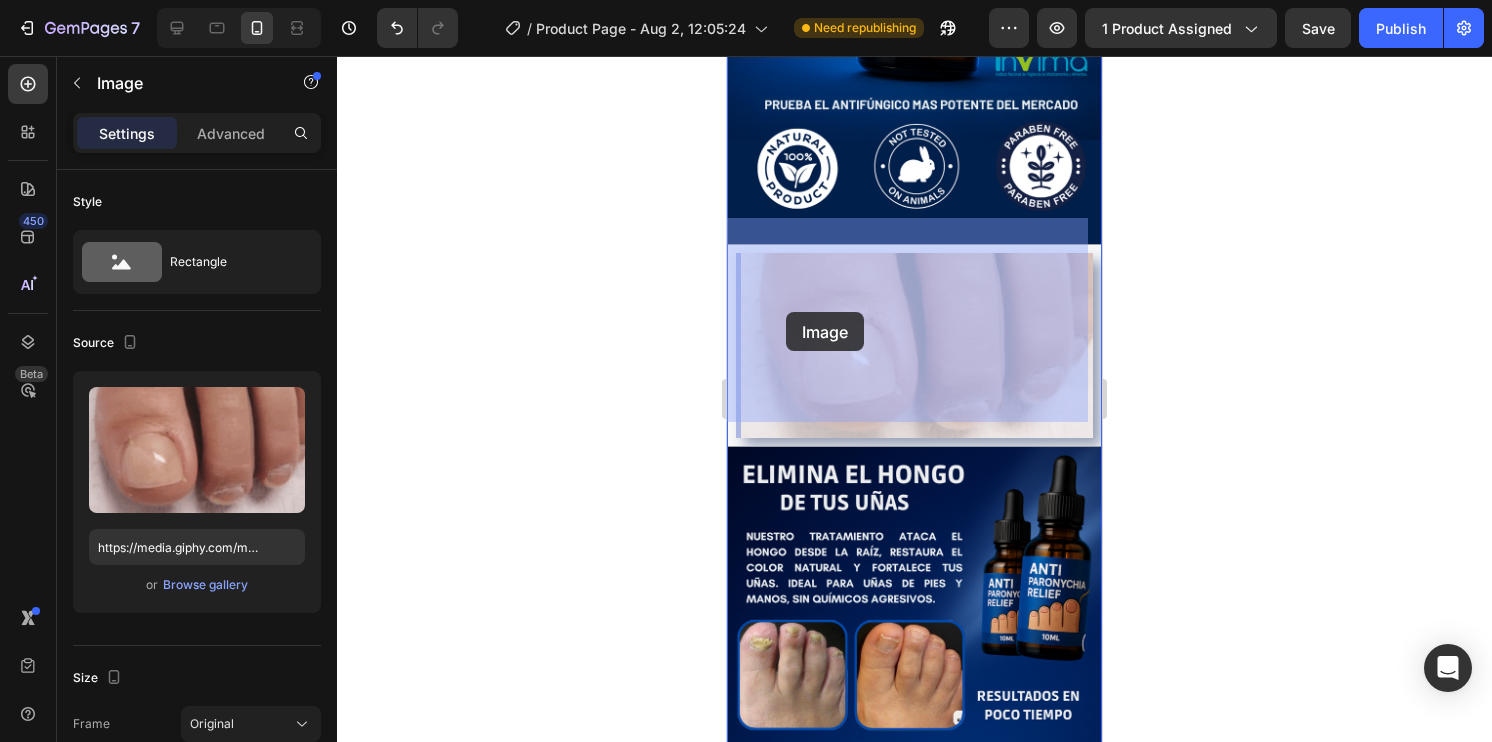 drag, startPoint x: 984, startPoint y: 310, endPoint x: 799, endPoint y: 312, distance: 185.0108 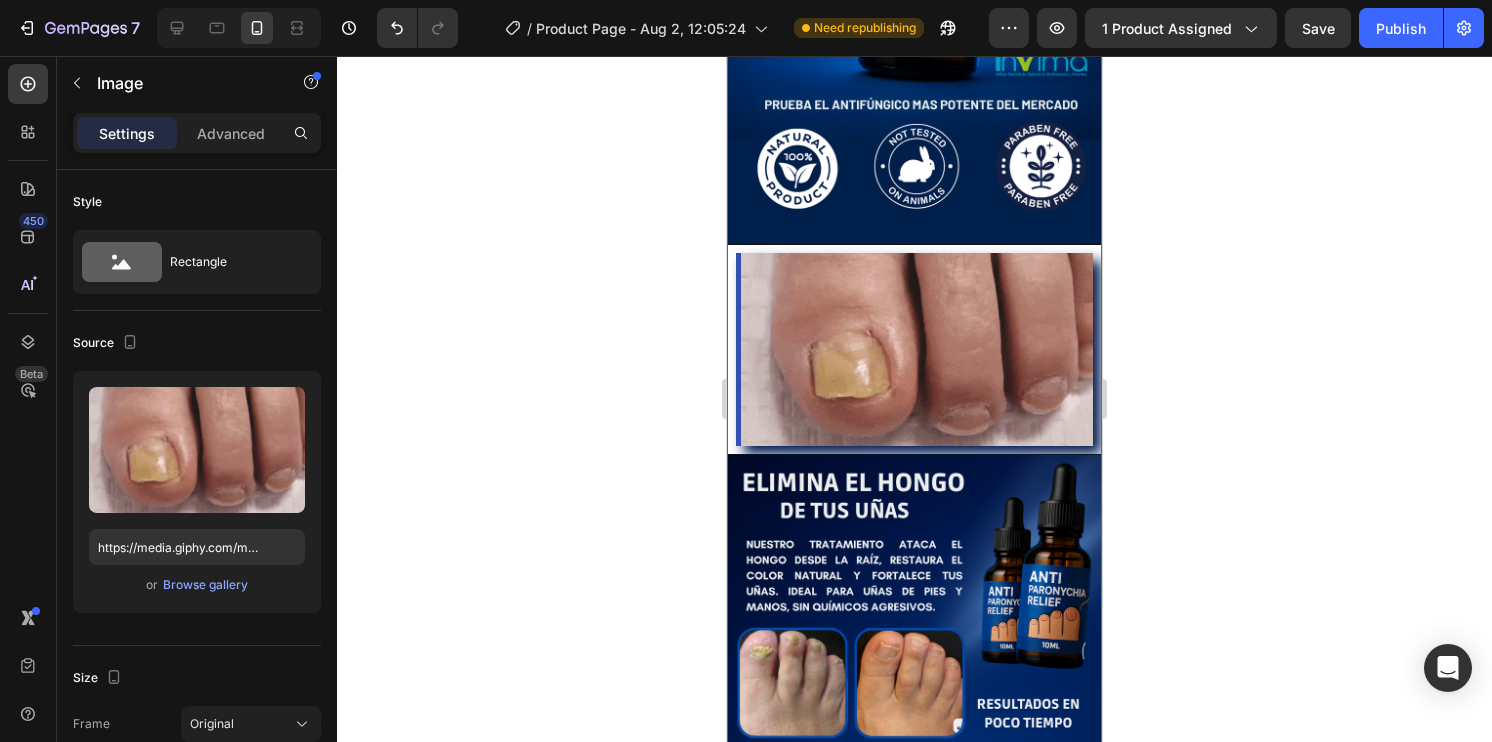 click at bounding box center [914, 350] 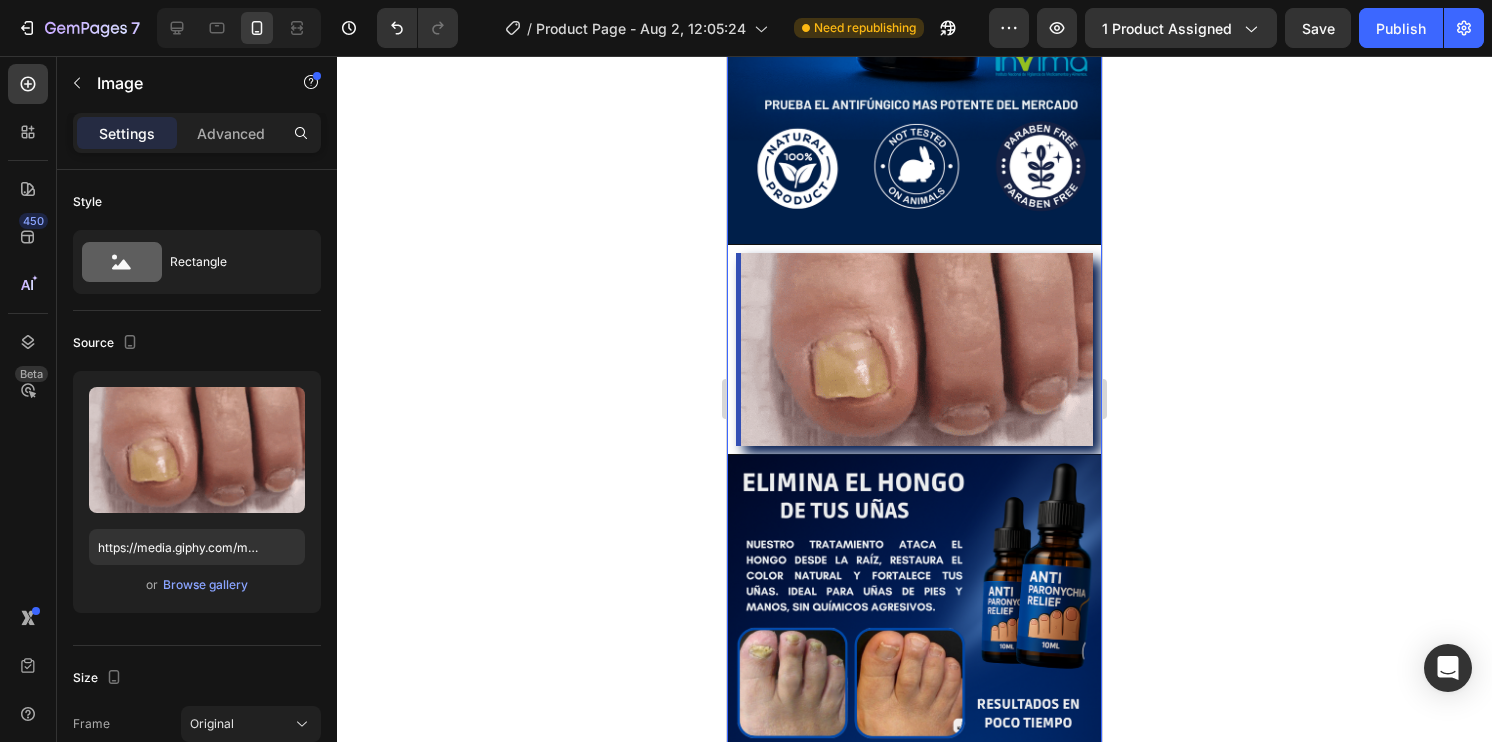 click at bounding box center (914, 350) 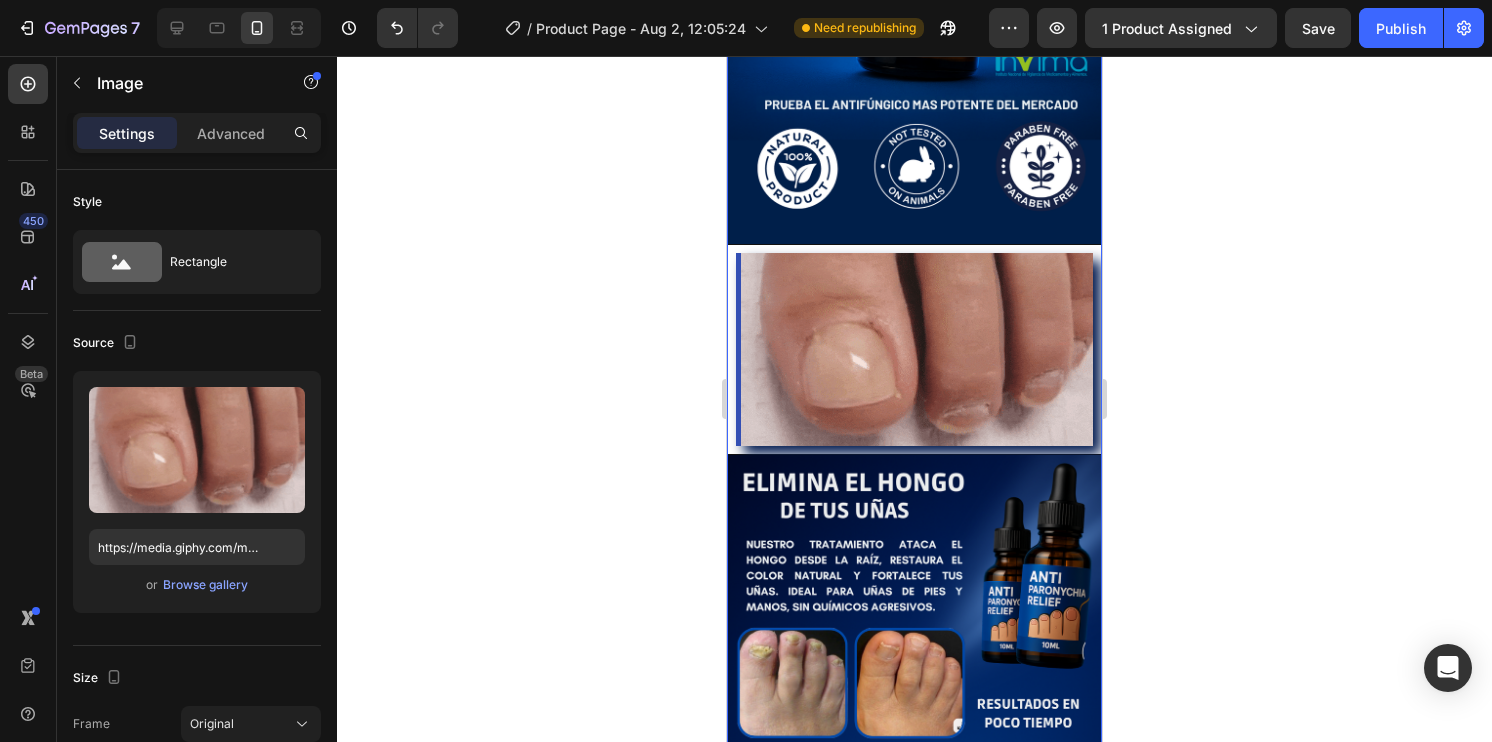 click at bounding box center (914, 350) 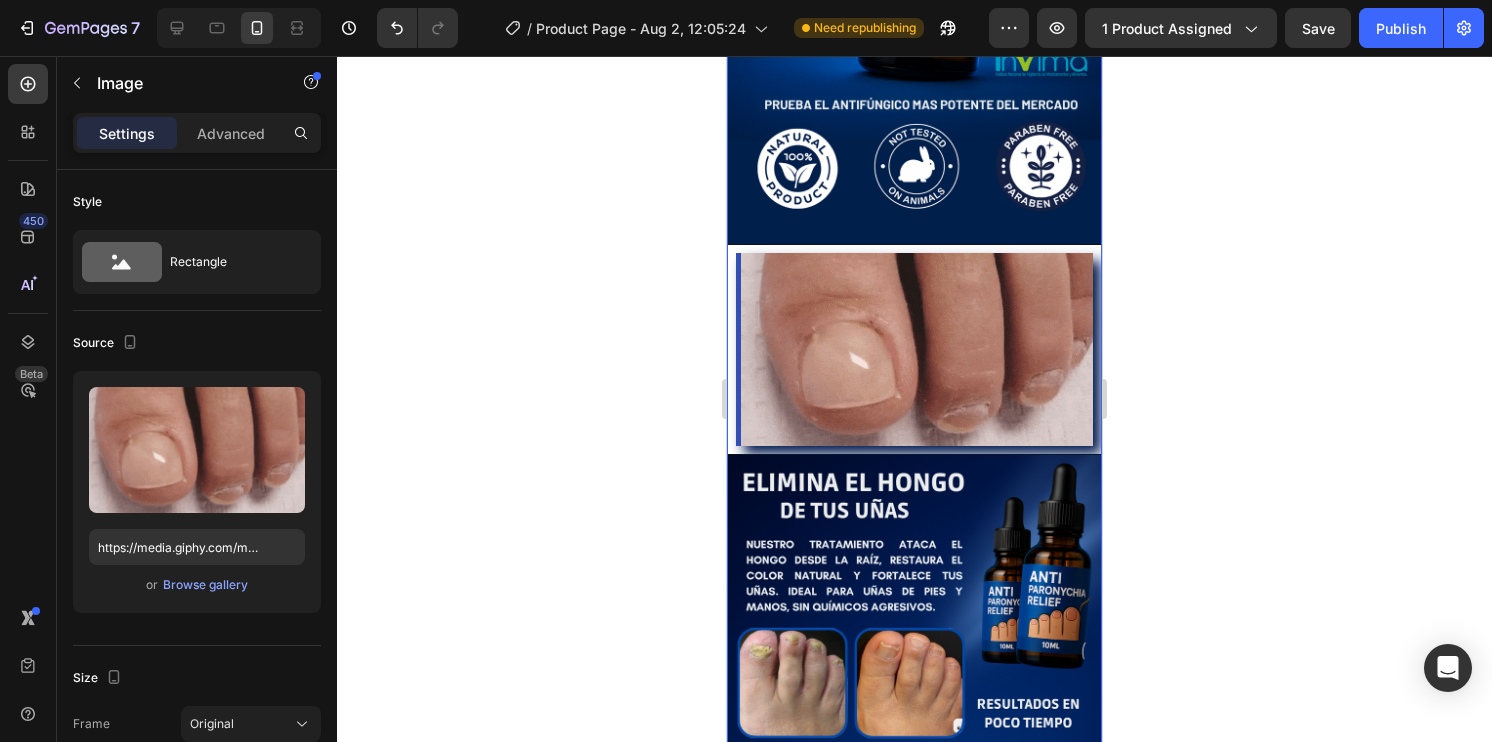 click at bounding box center (914, 350) 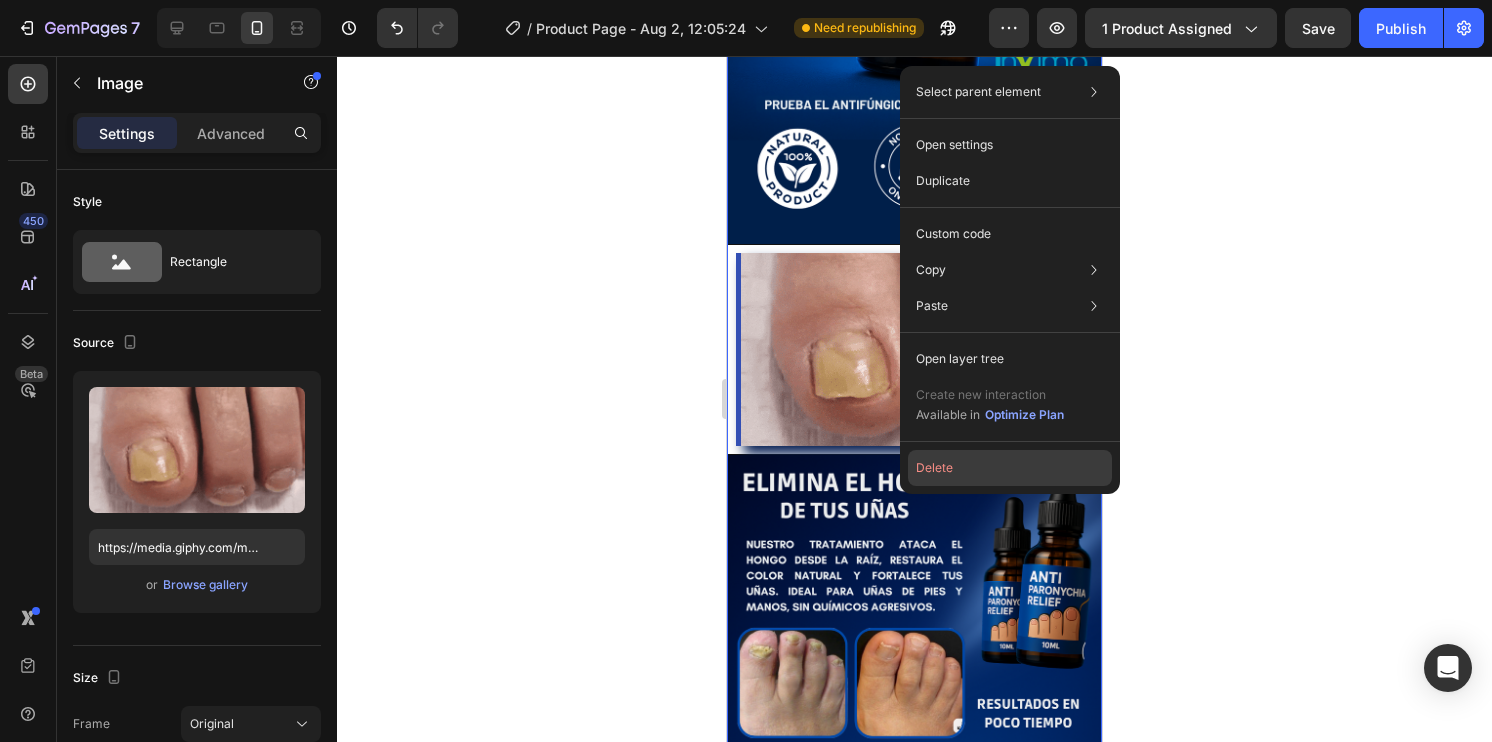drag, startPoint x: 965, startPoint y: 467, endPoint x: 238, endPoint y: 410, distance: 729.2311 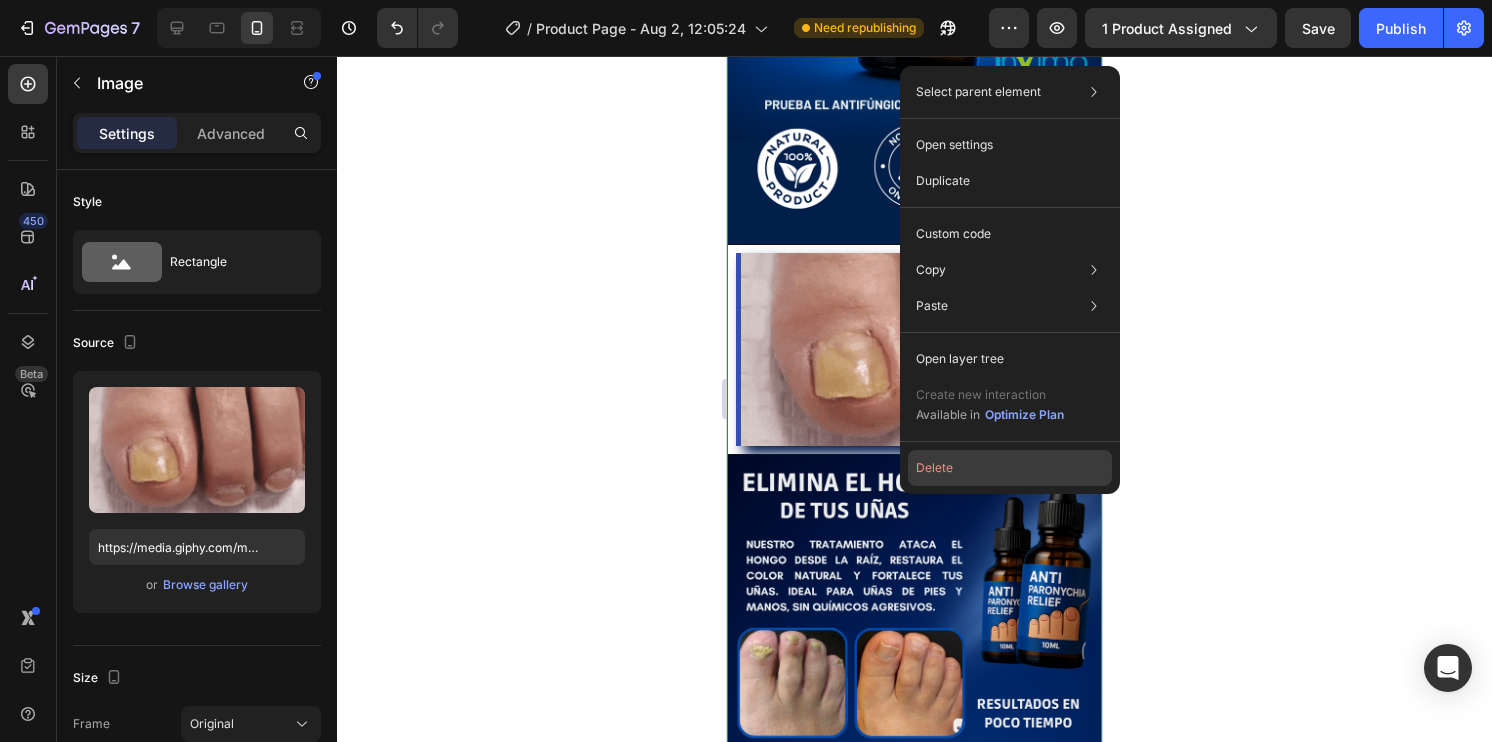 click on "Delete" 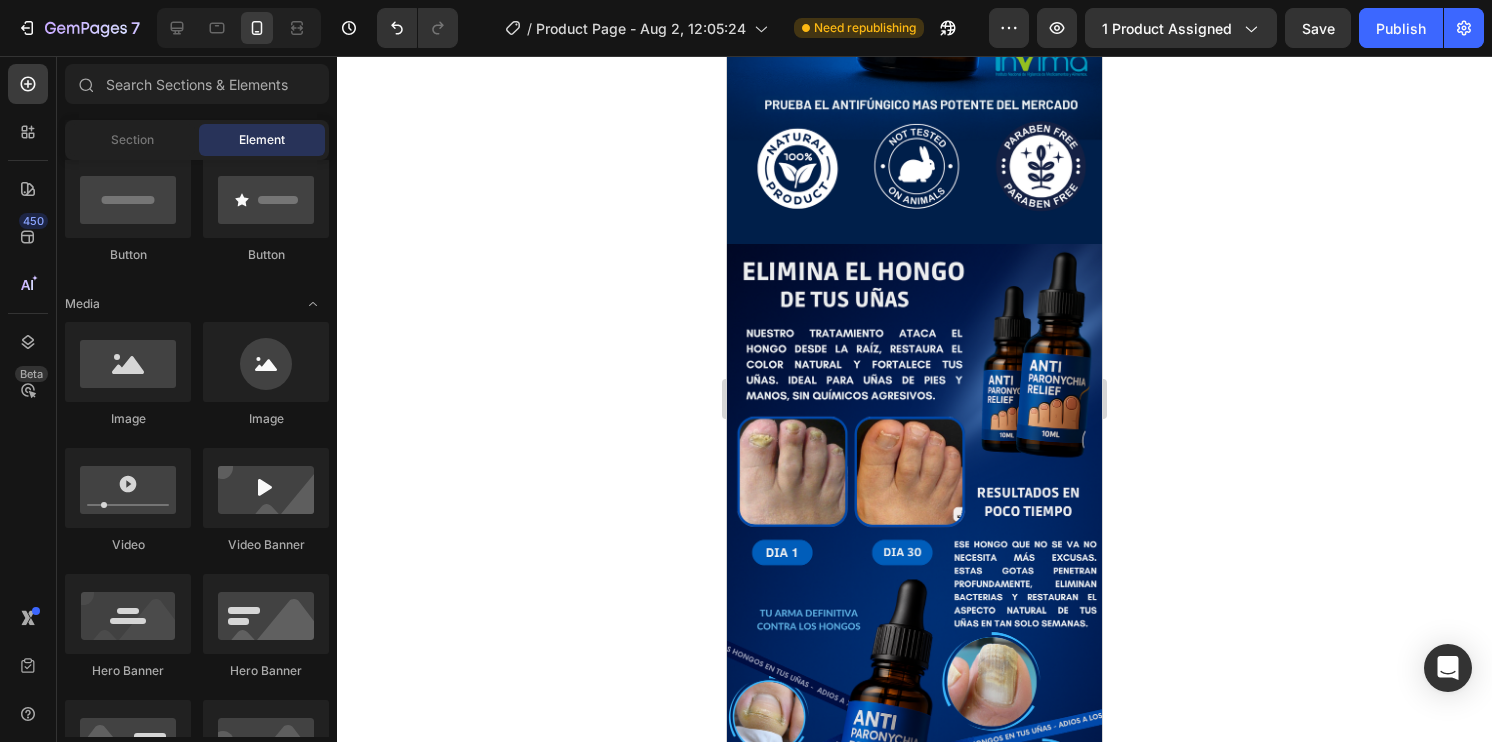 click 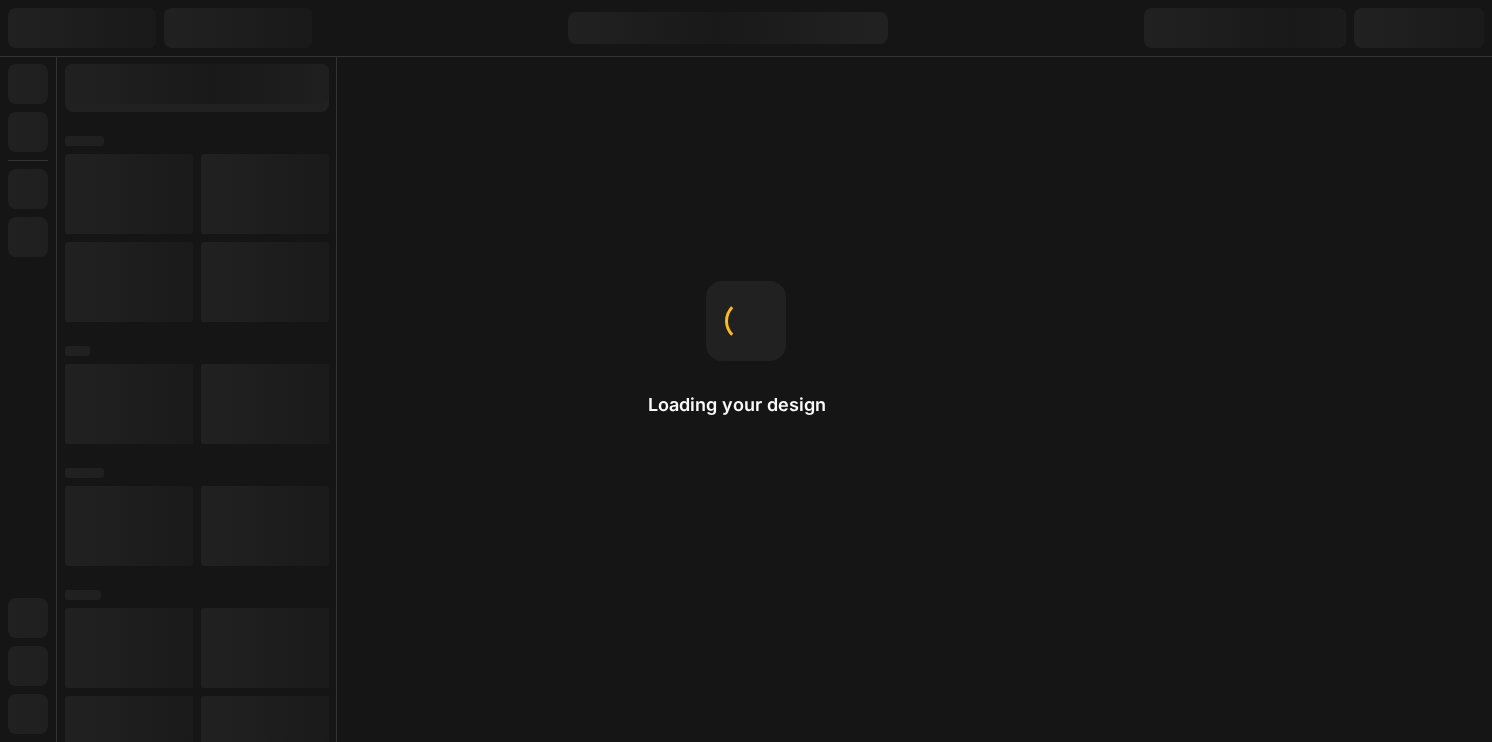 scroll, scrollTop: 0, scrollLeft: 0, axis: both 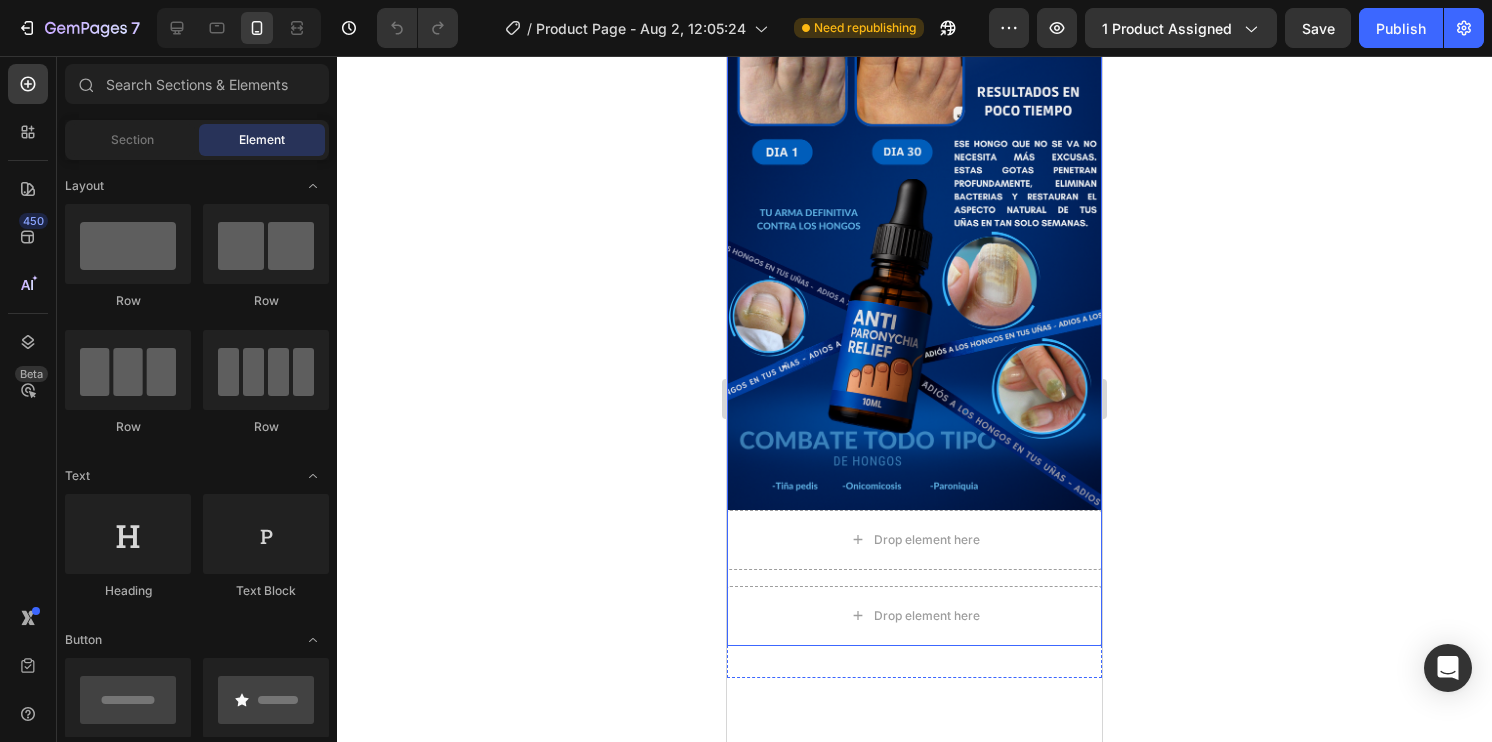 click at bounding box center (914, -264) 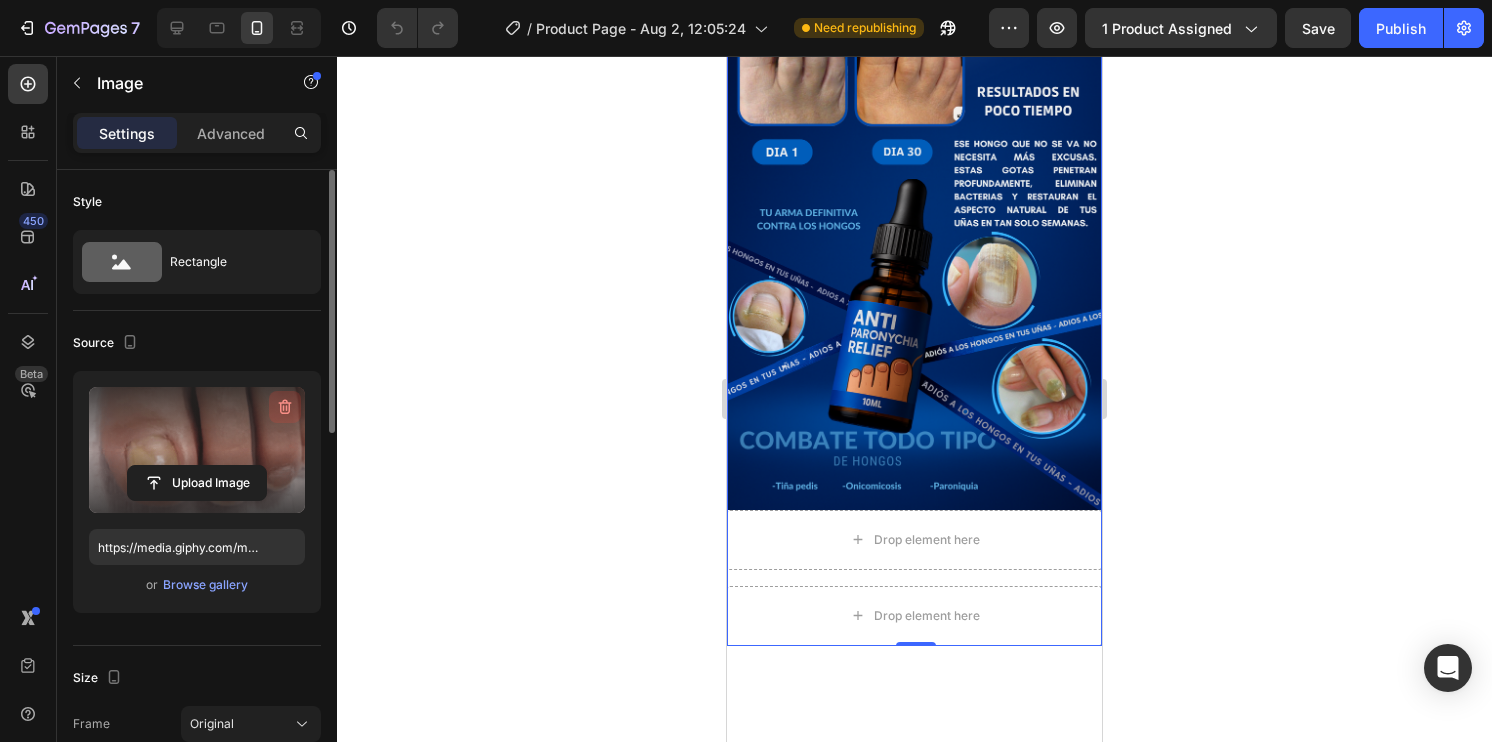 click 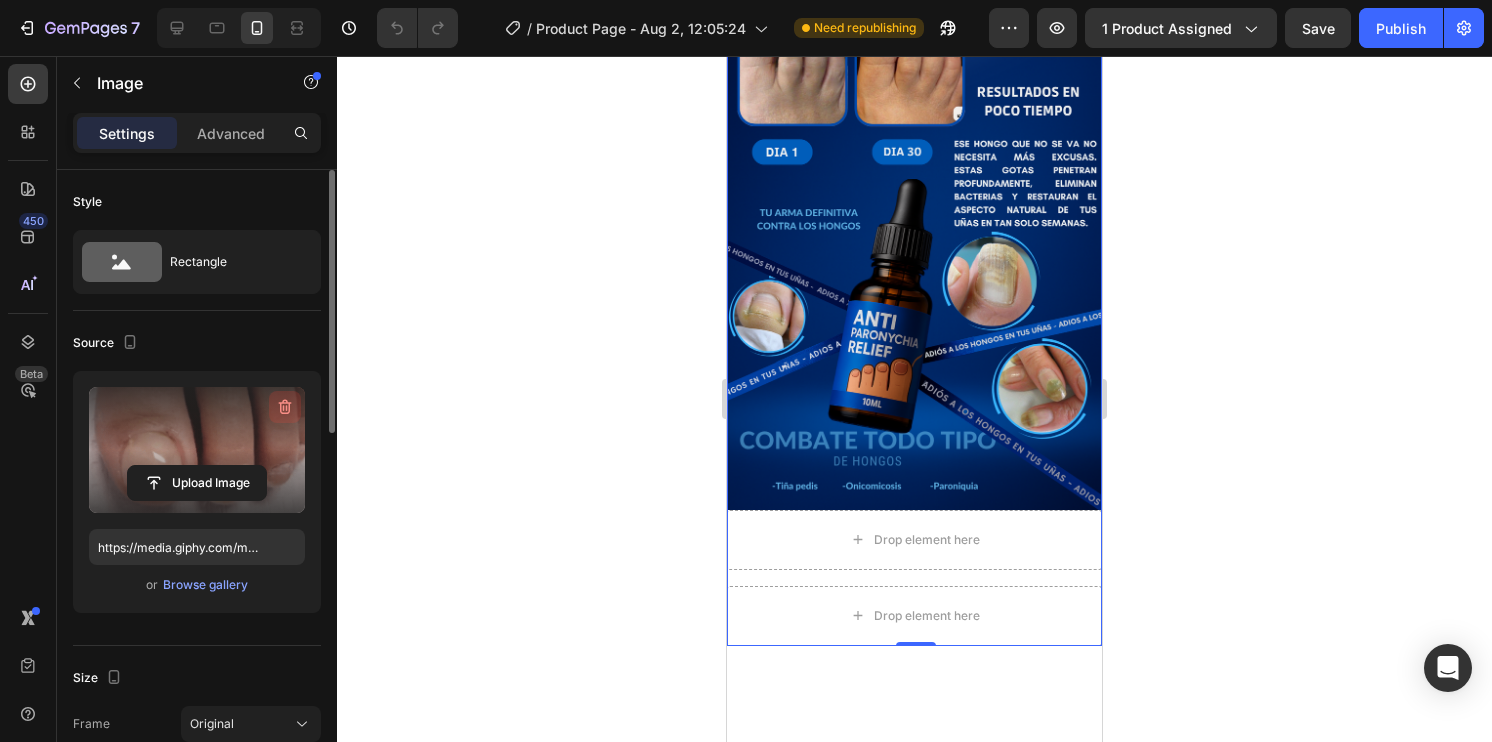 type 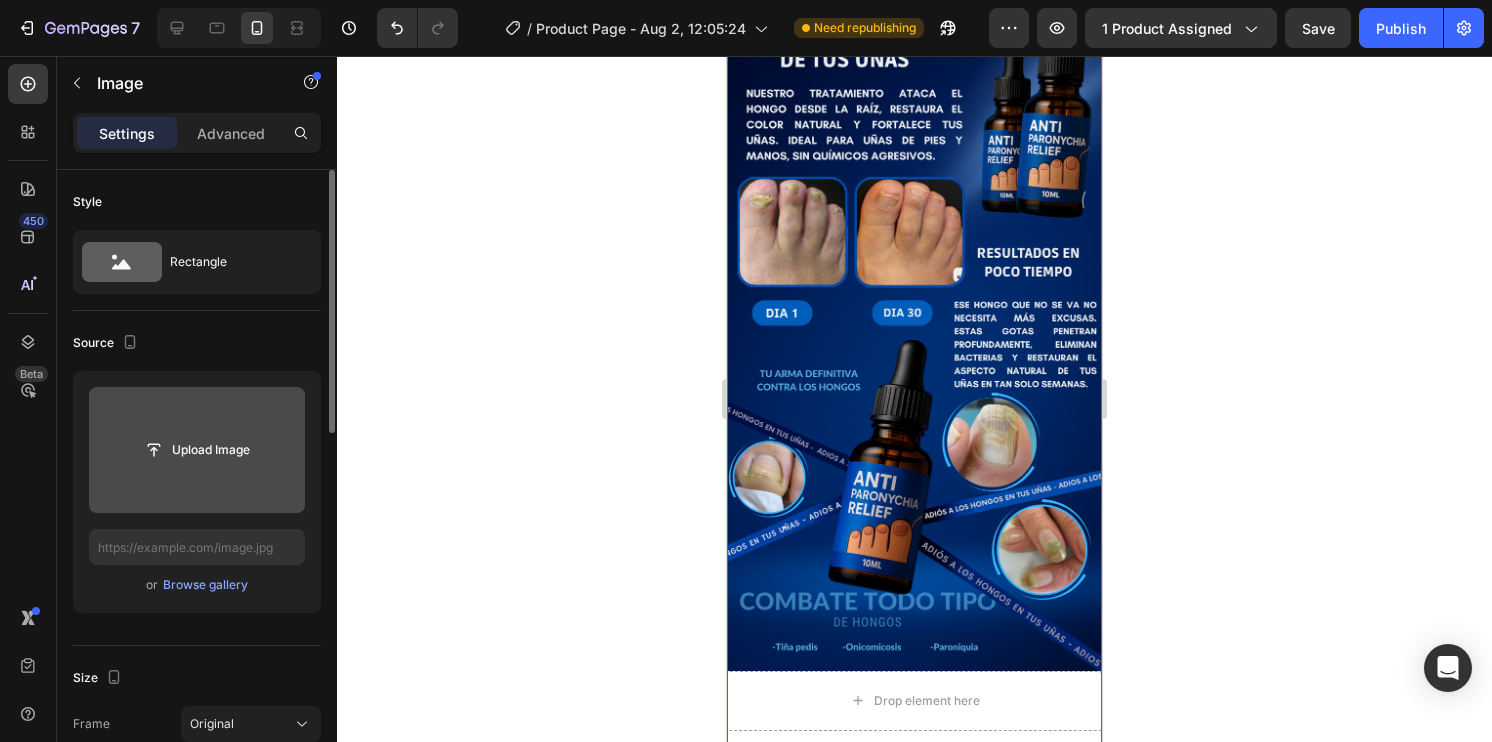click at bounding box center (914, -184) 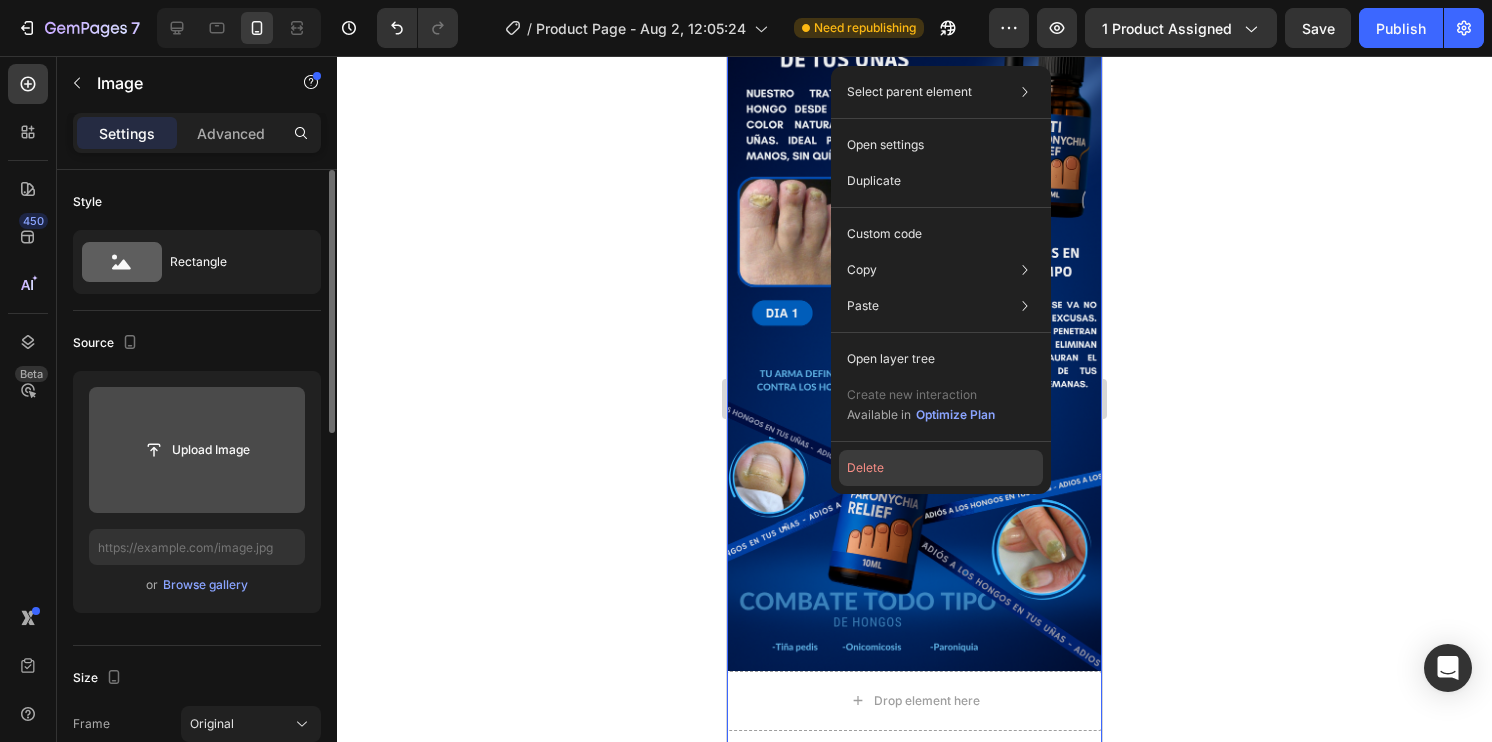 click on "Delete" 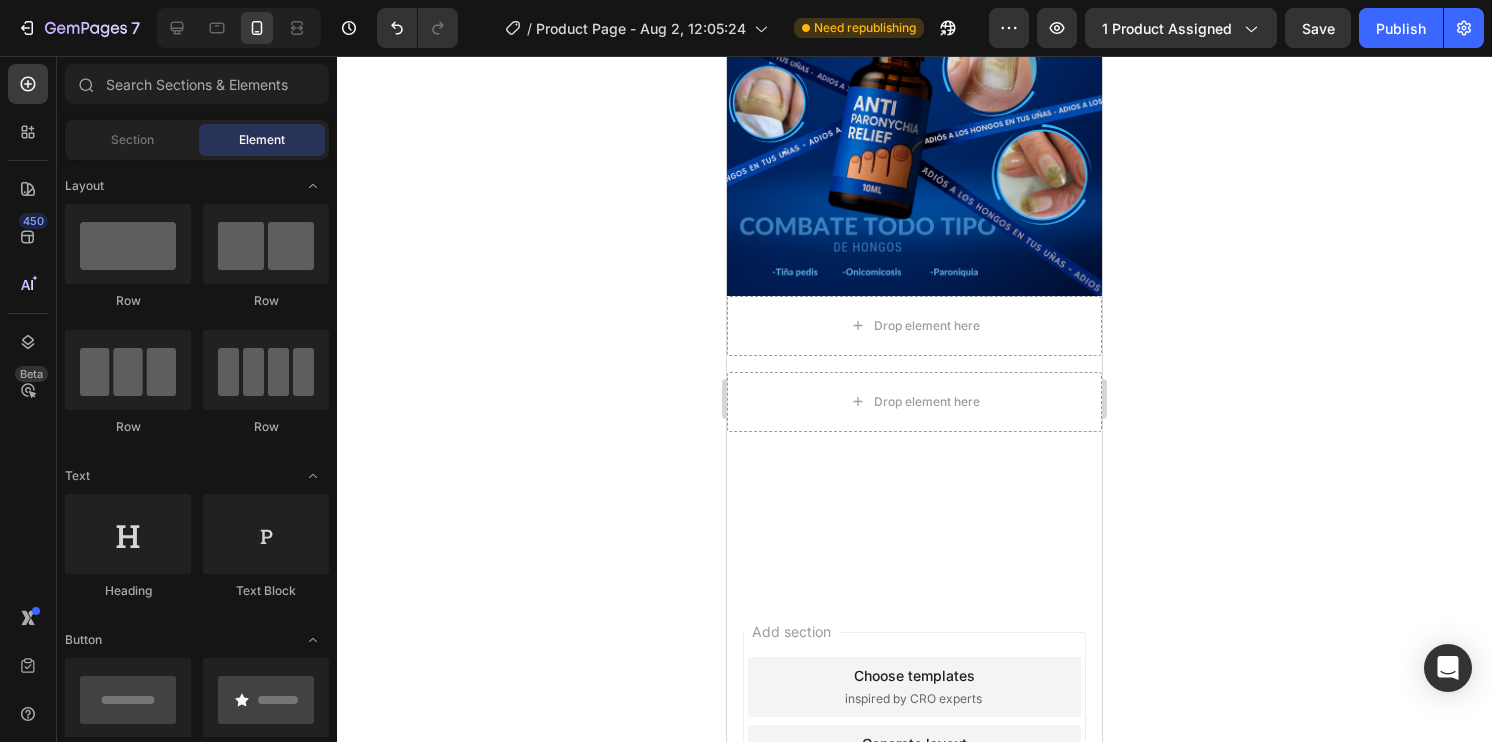 click 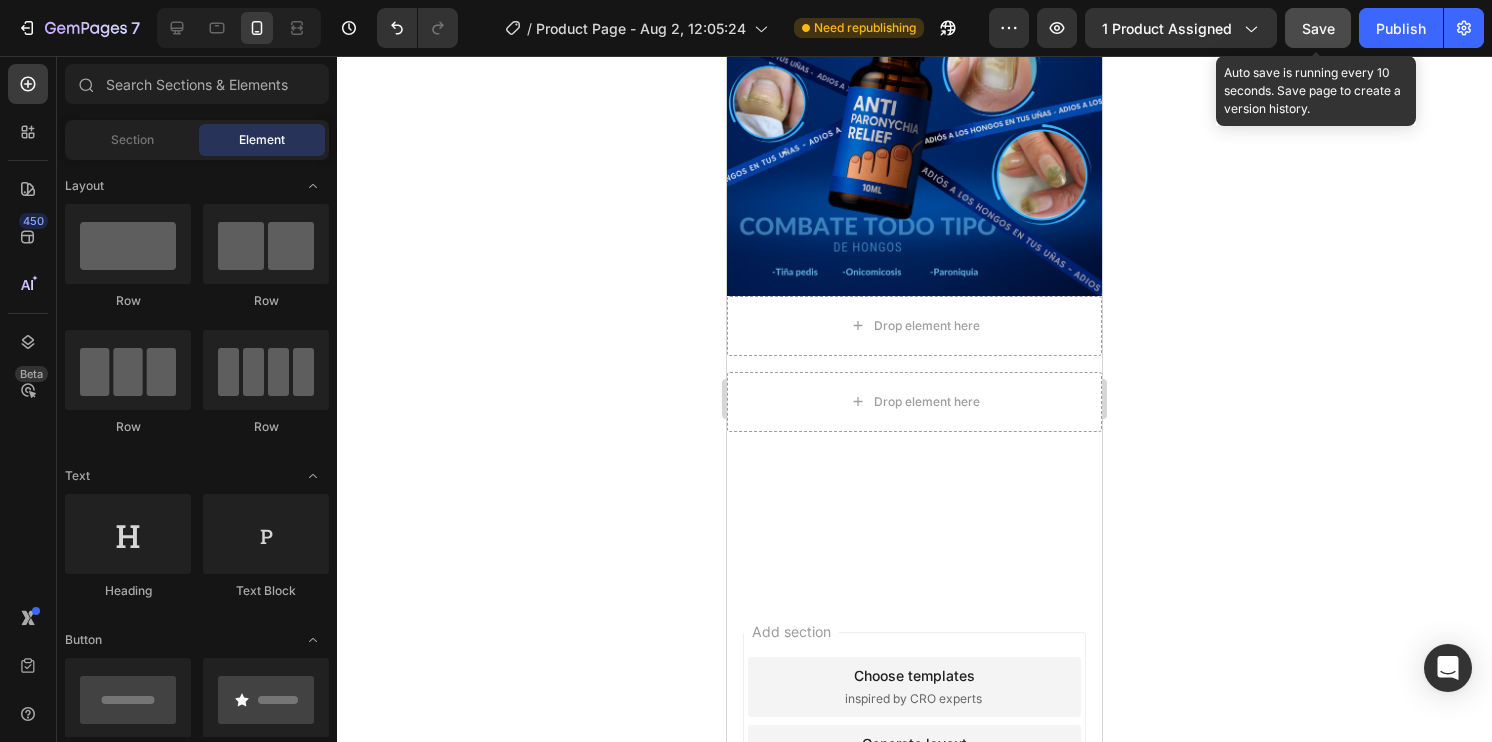 click on "Save" at bounding box center (1318, 28) 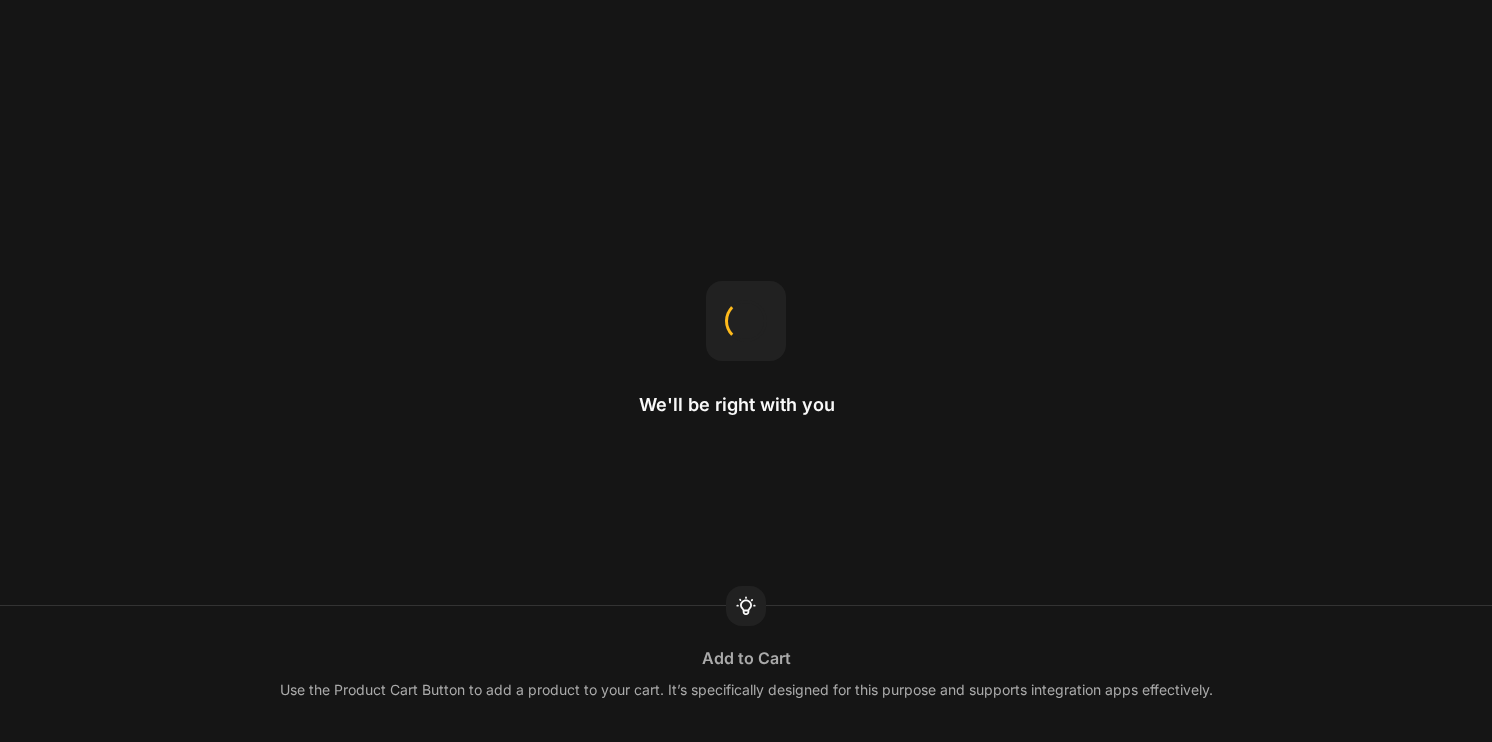 scroll, scrollTop: 0, scrollLeft: 0, axis: both 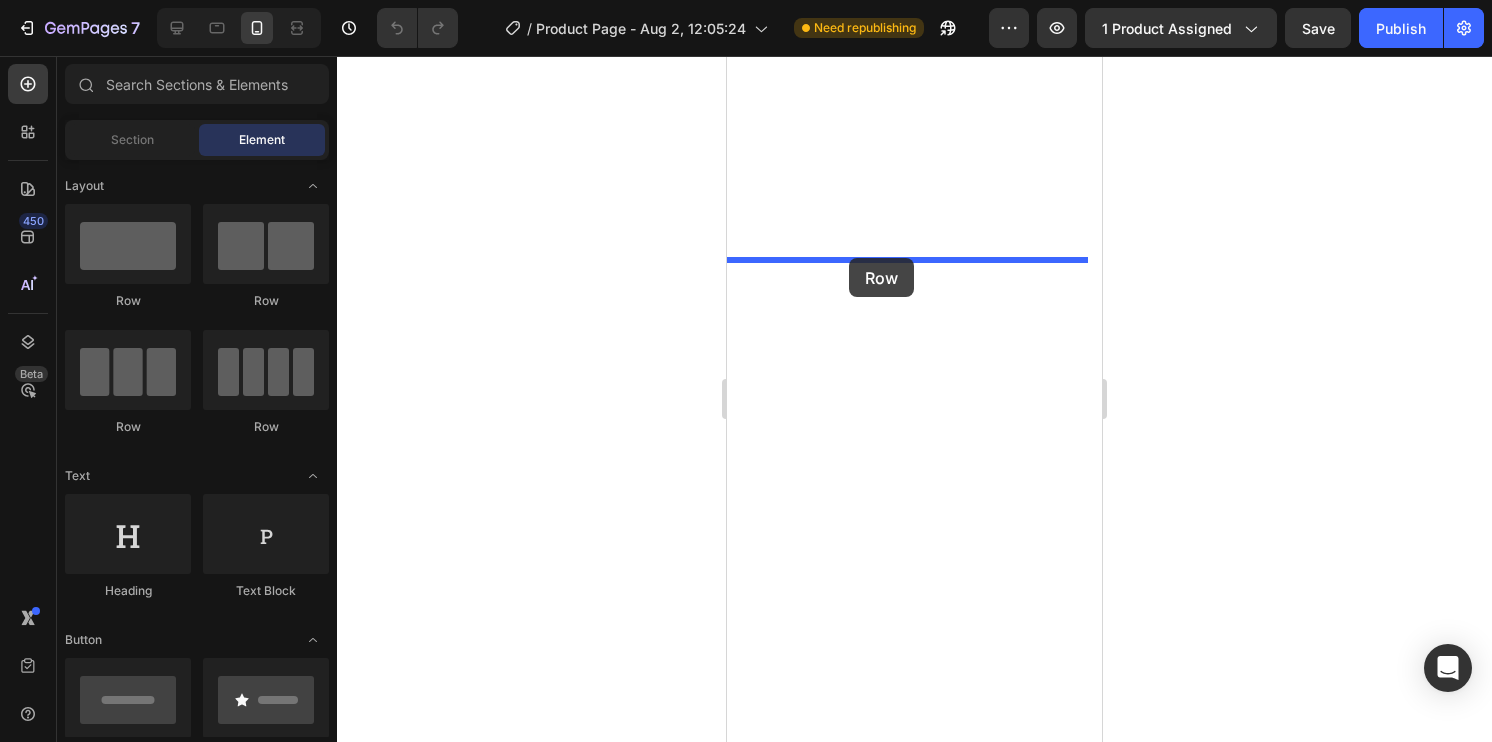 drag, startPoint x: 906, startPoint y: 454, endPoint x: 849, endPoint y: 258, distance: 204.12006 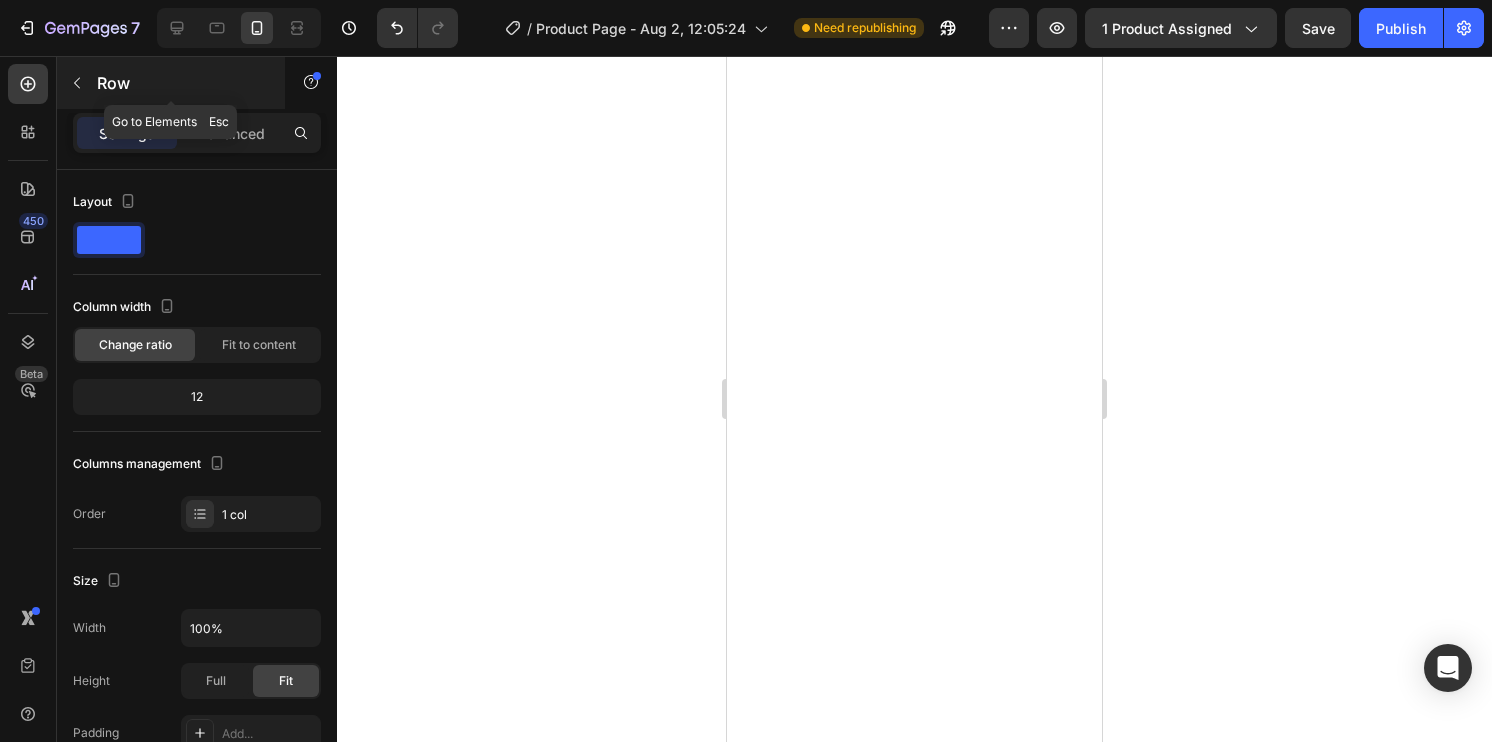 click on "Row" at bounding box center (171, 83) 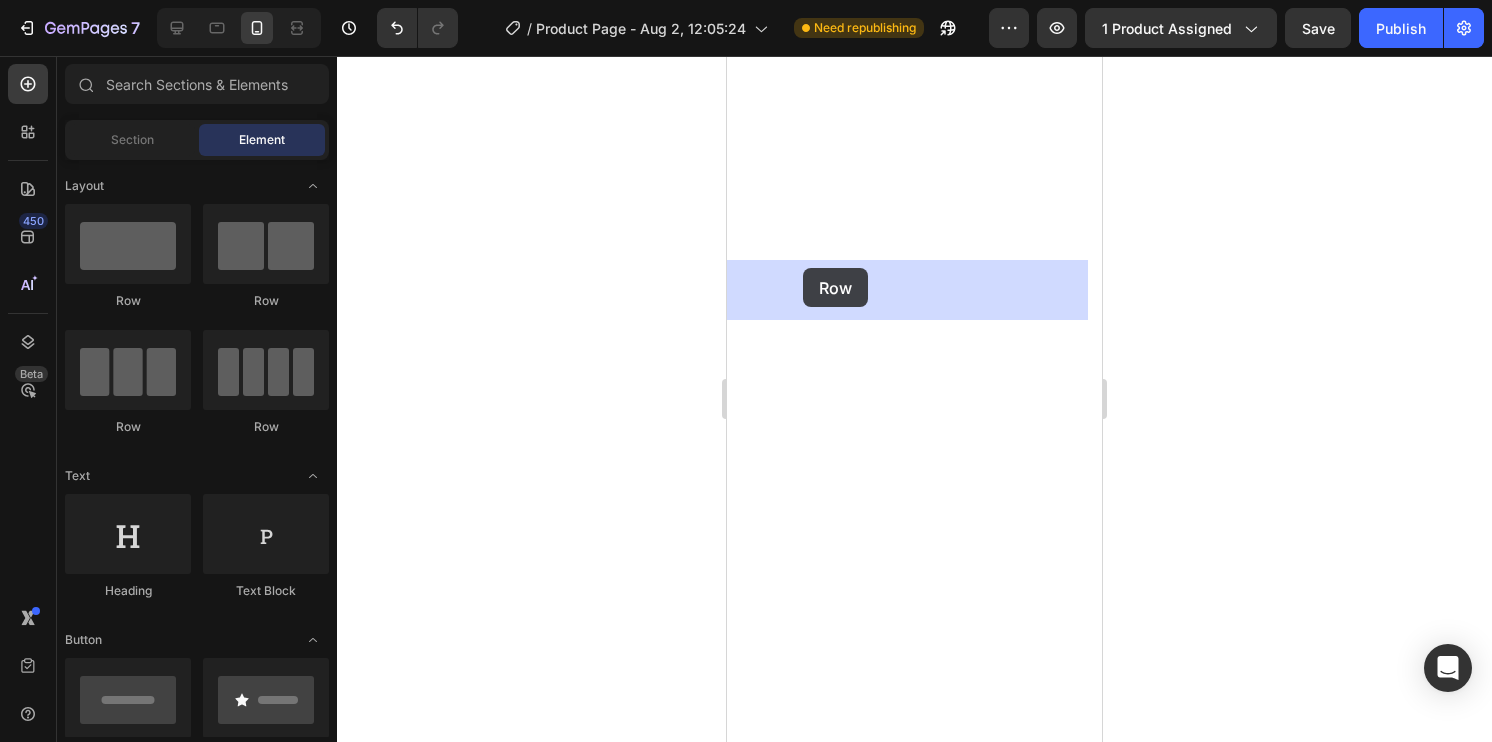 drag, startPoint x: 864, startPoint y: 299, endPoint x: 803, endPoint y: 268, distance: 68.42514 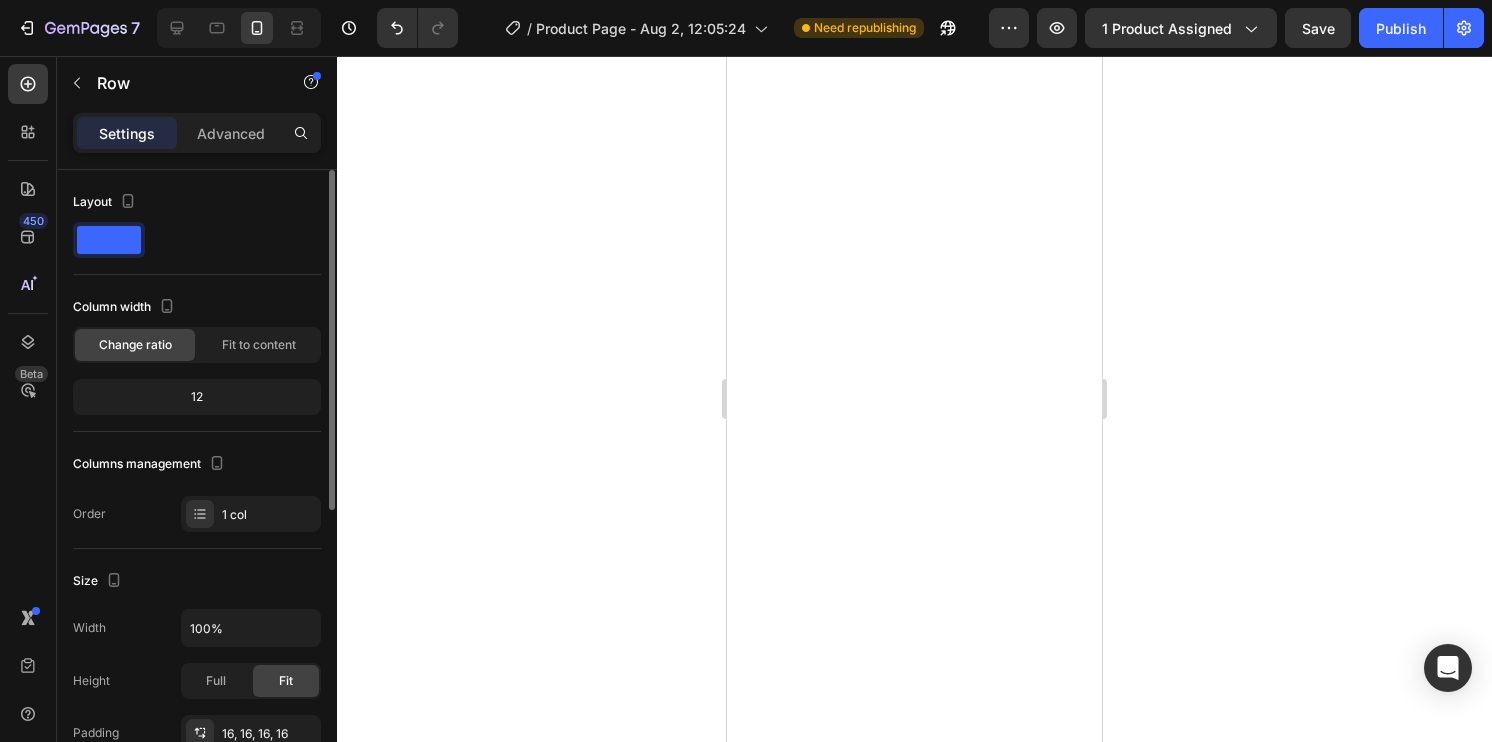 click 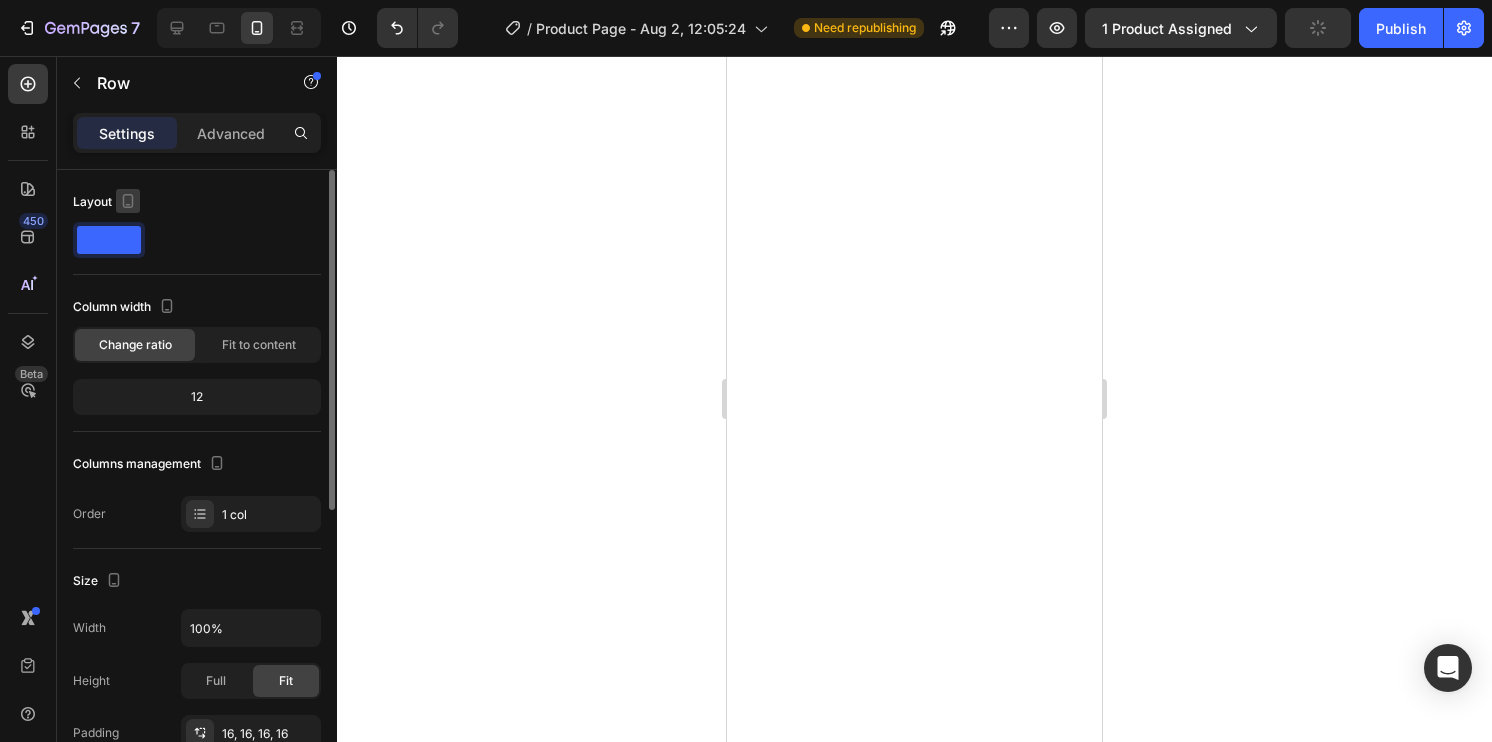 click 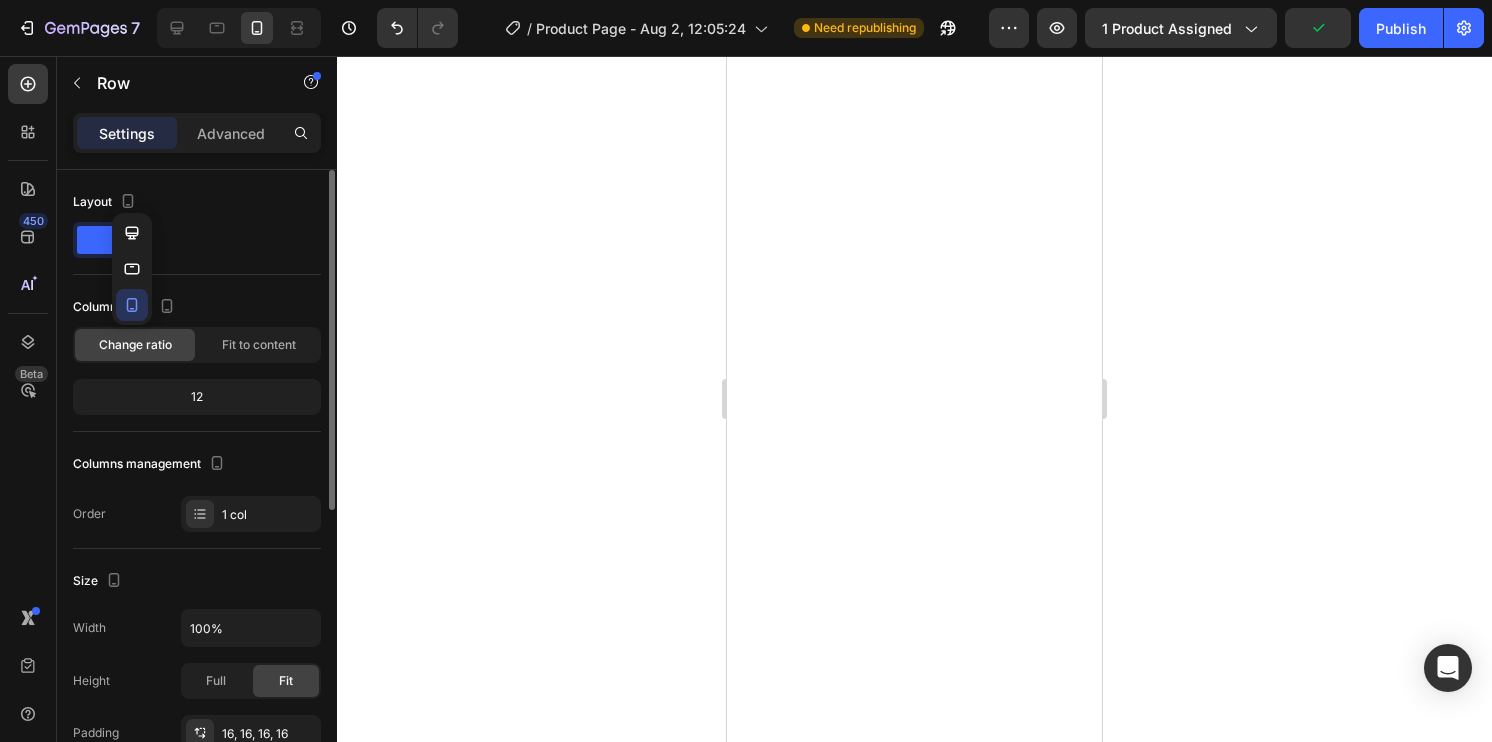 click 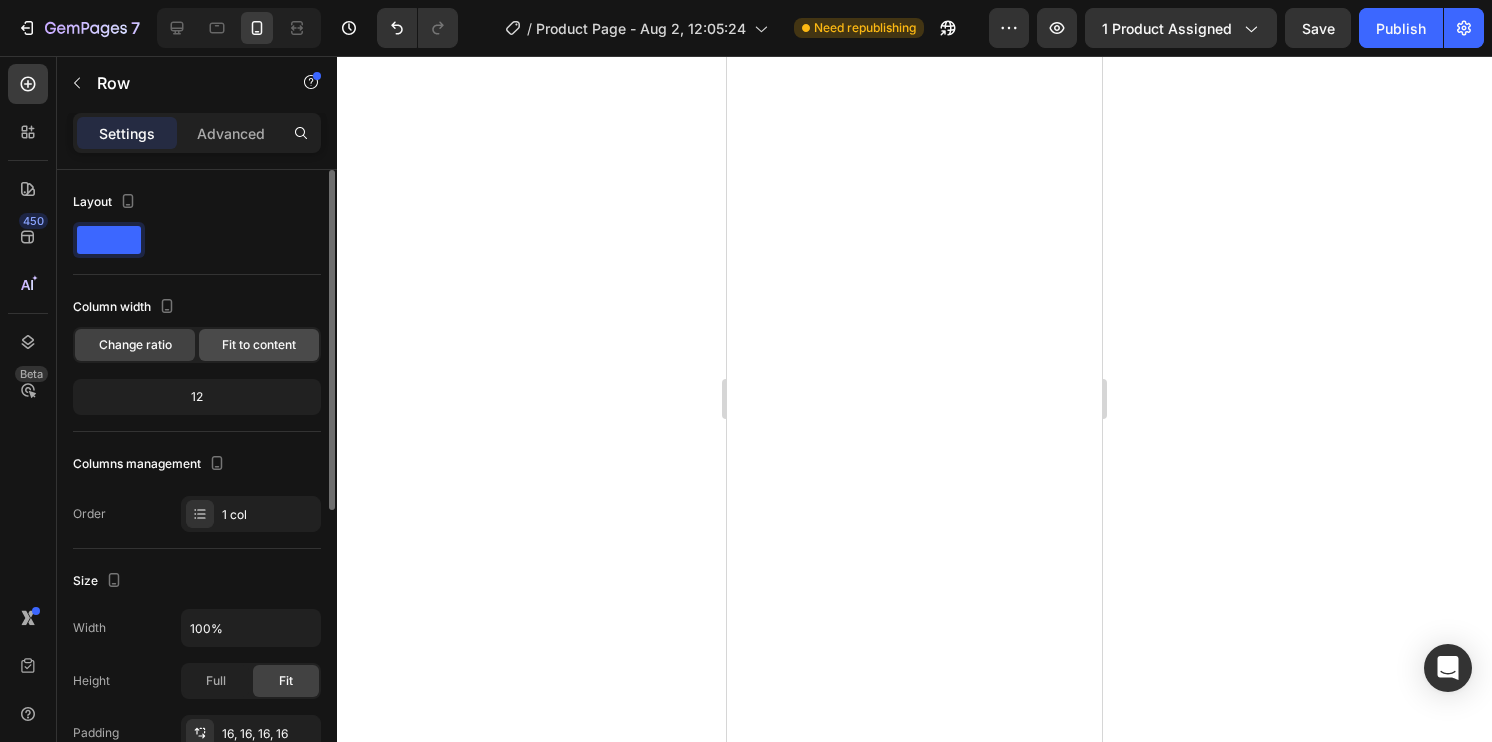 click on "Fit to content" 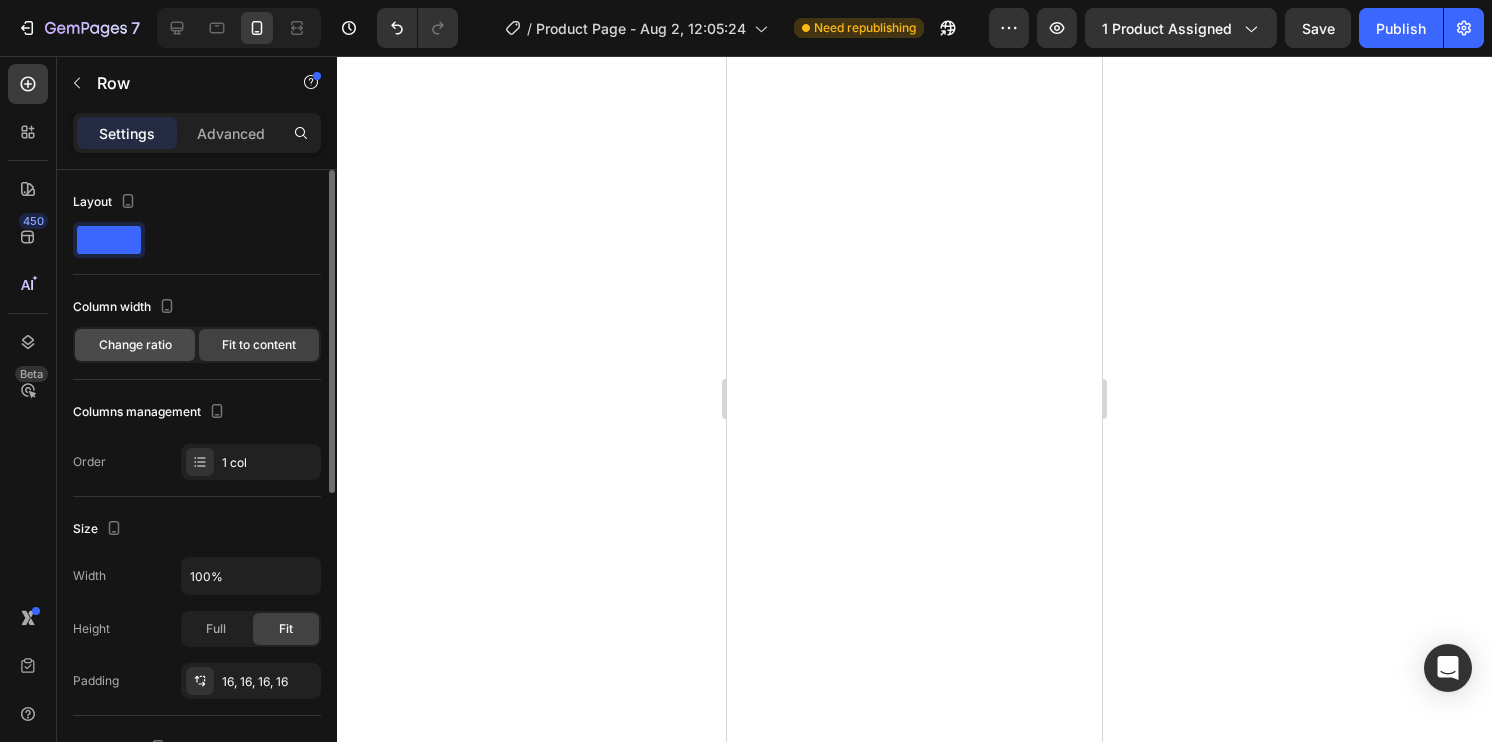 click on "Change ratio" 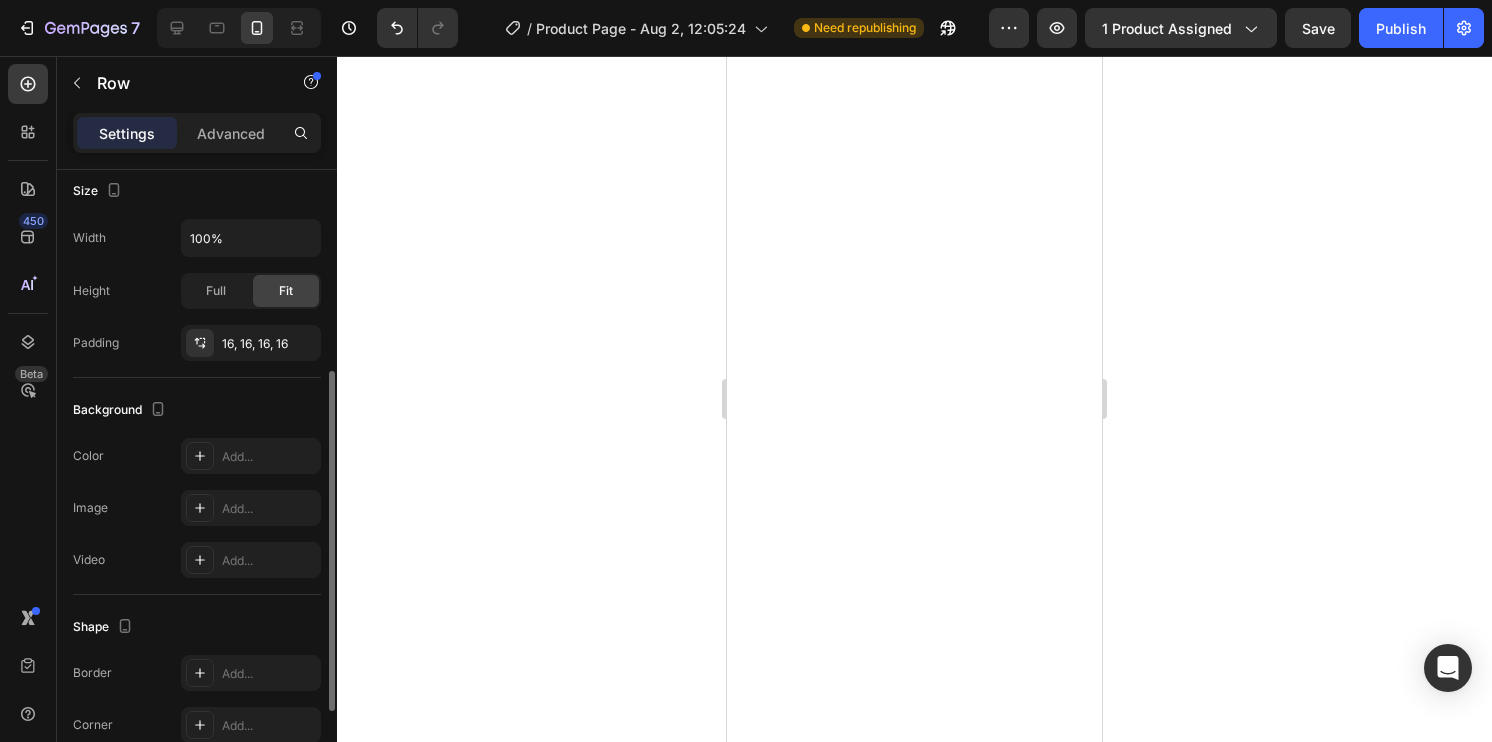 scroll, scrollTop: 396, scrollLeft: 0, axis: vertical 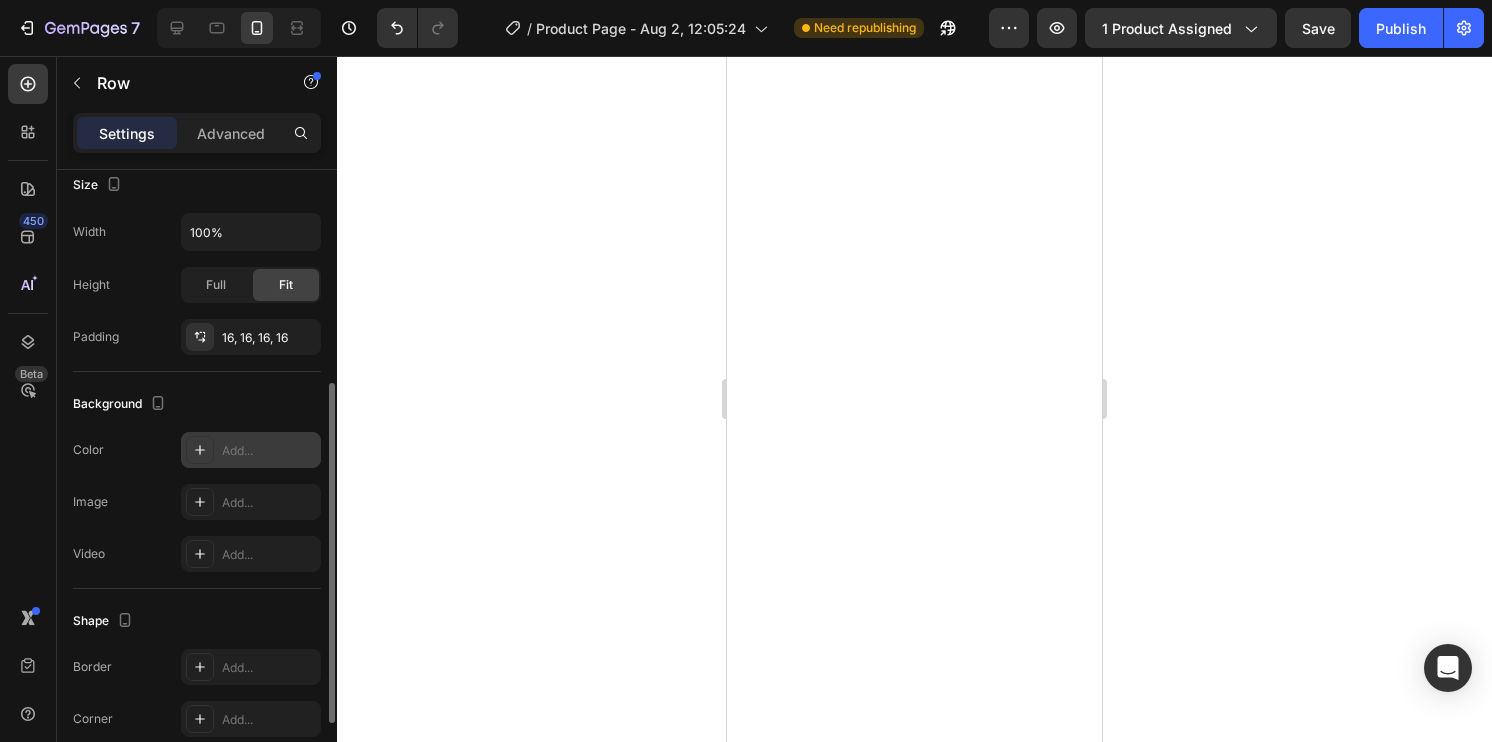 click on "Add..." at bounding box center (269, 451) 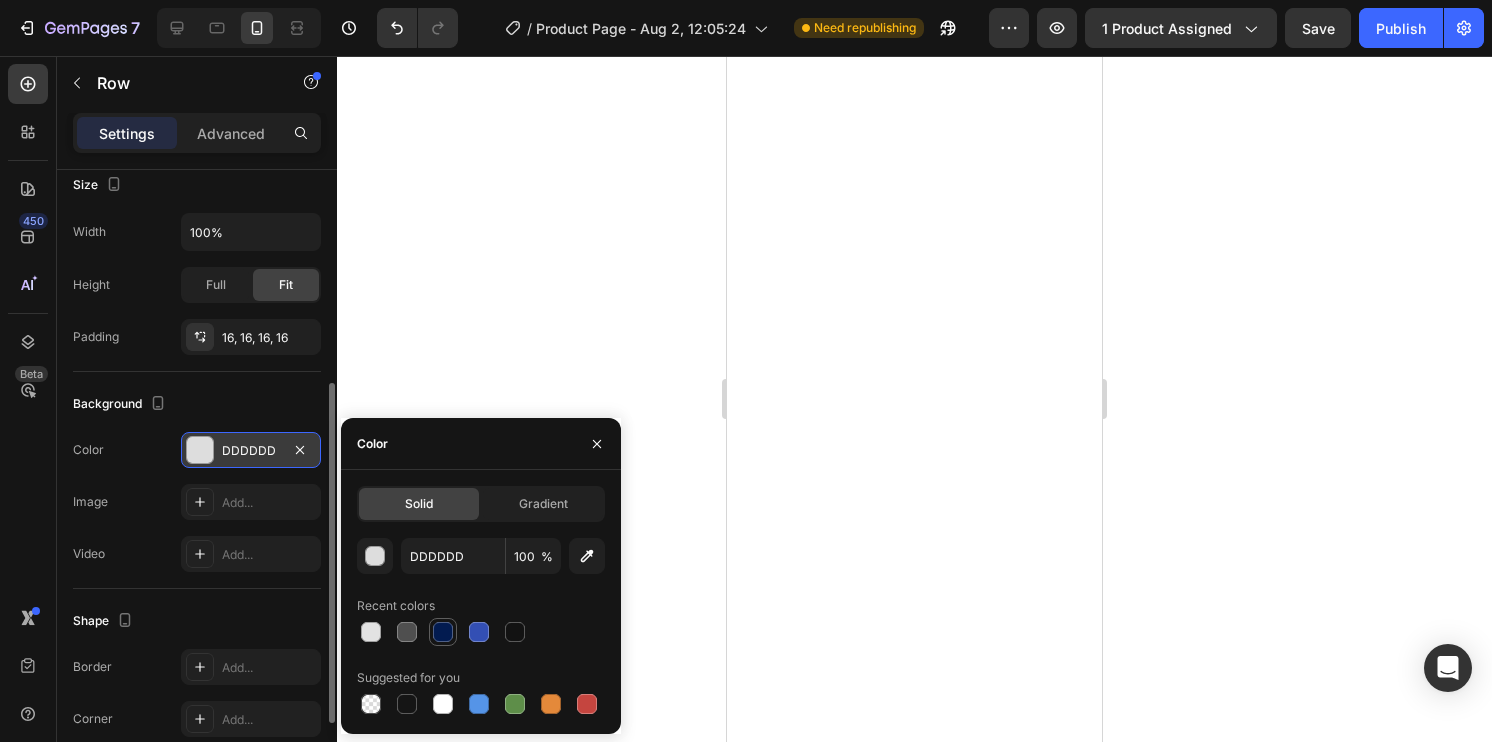 click at bounding box center (443, 632) 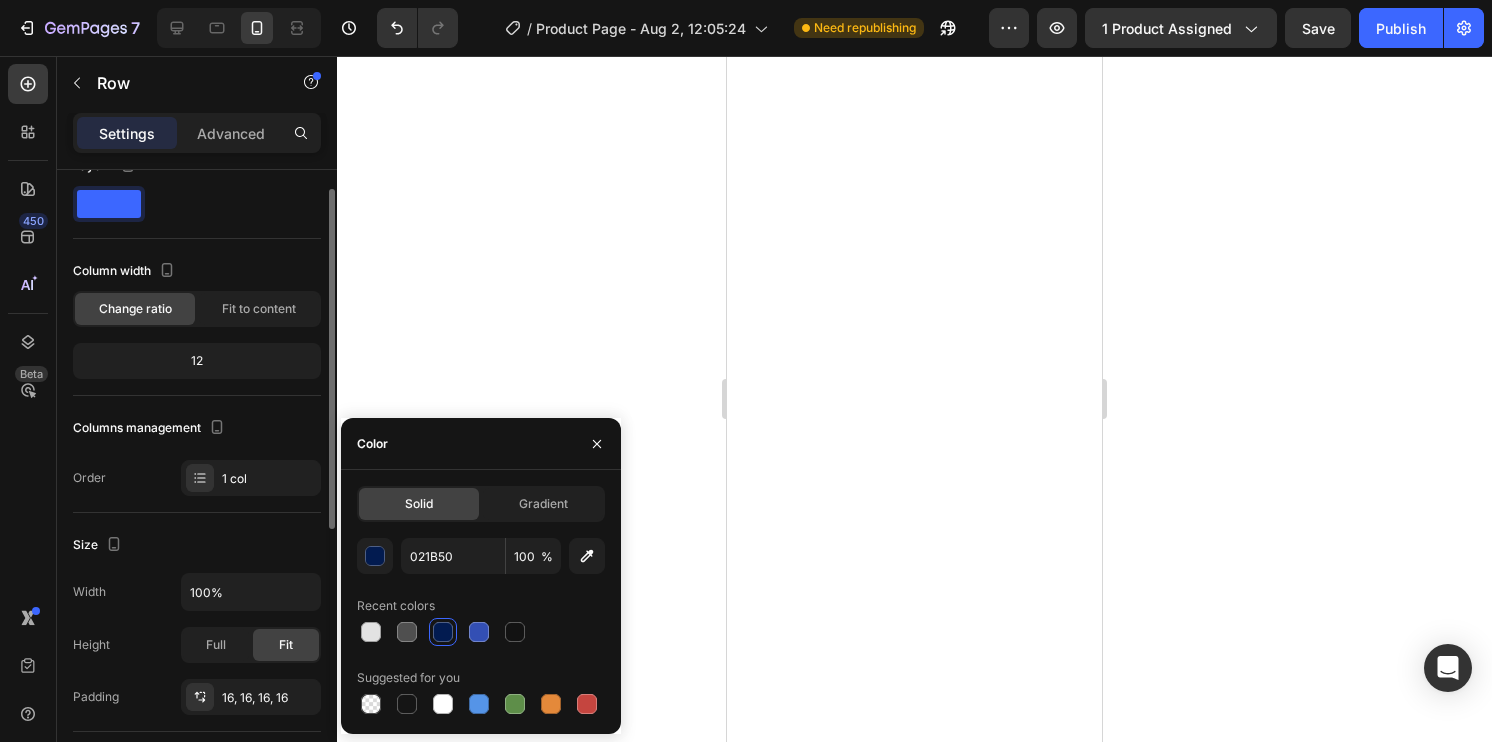 scroll, scrollTop: 0, scrollLeft: 0, axis: both 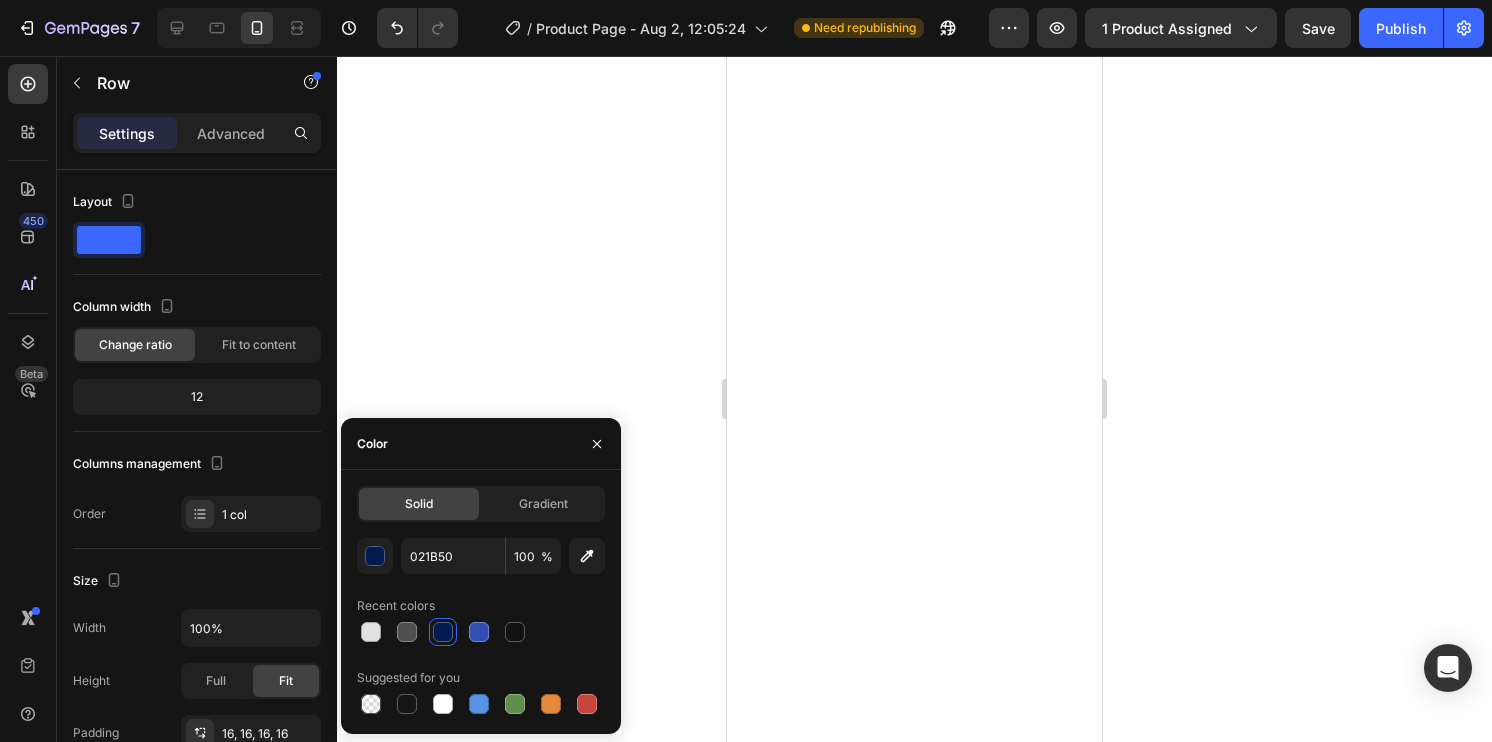 click 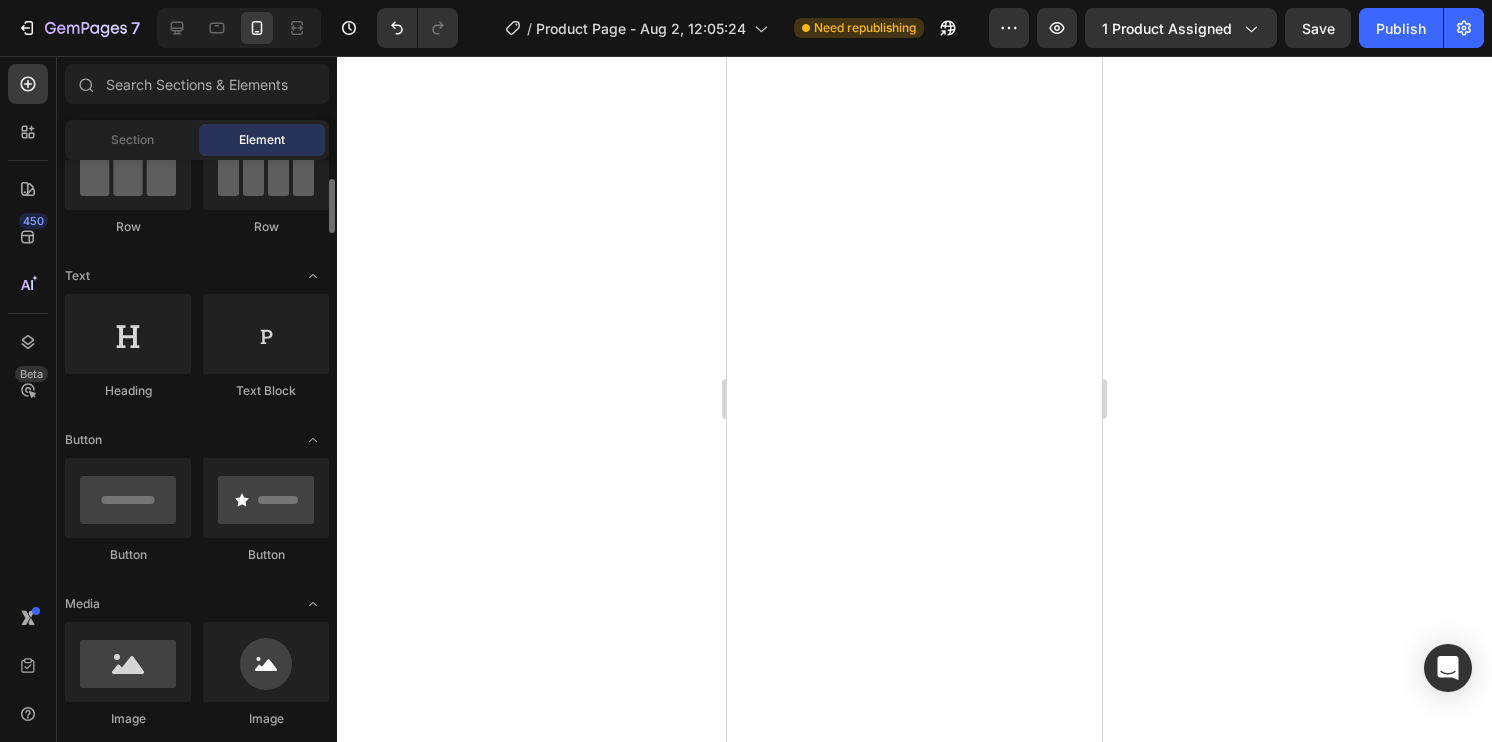 scroll, scrollTop: 300, scrollLeft: 0, axis: vertical 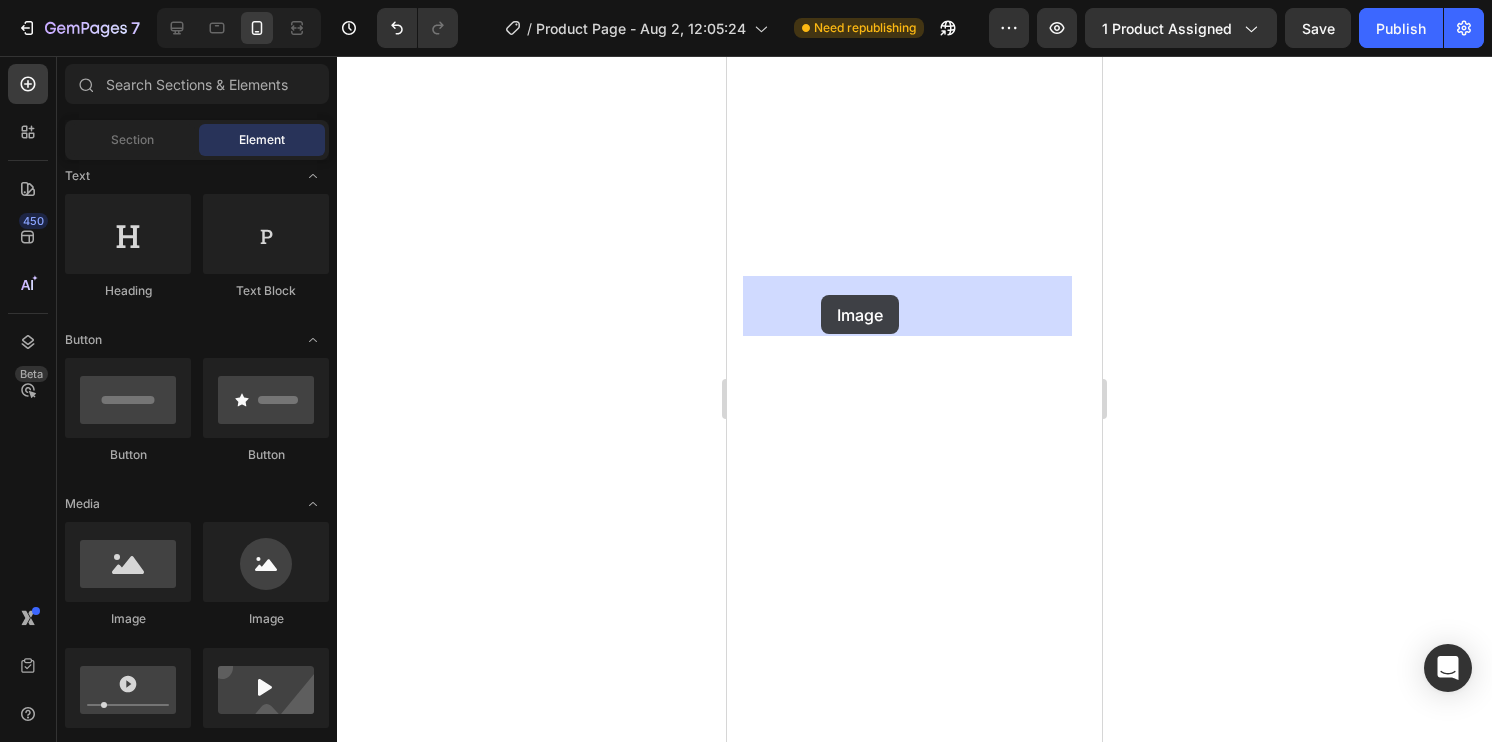 drag, startPoint x: 873, startPoint y: 639, endPoint x: 821, endPoint y: 295, distance: 347.90802 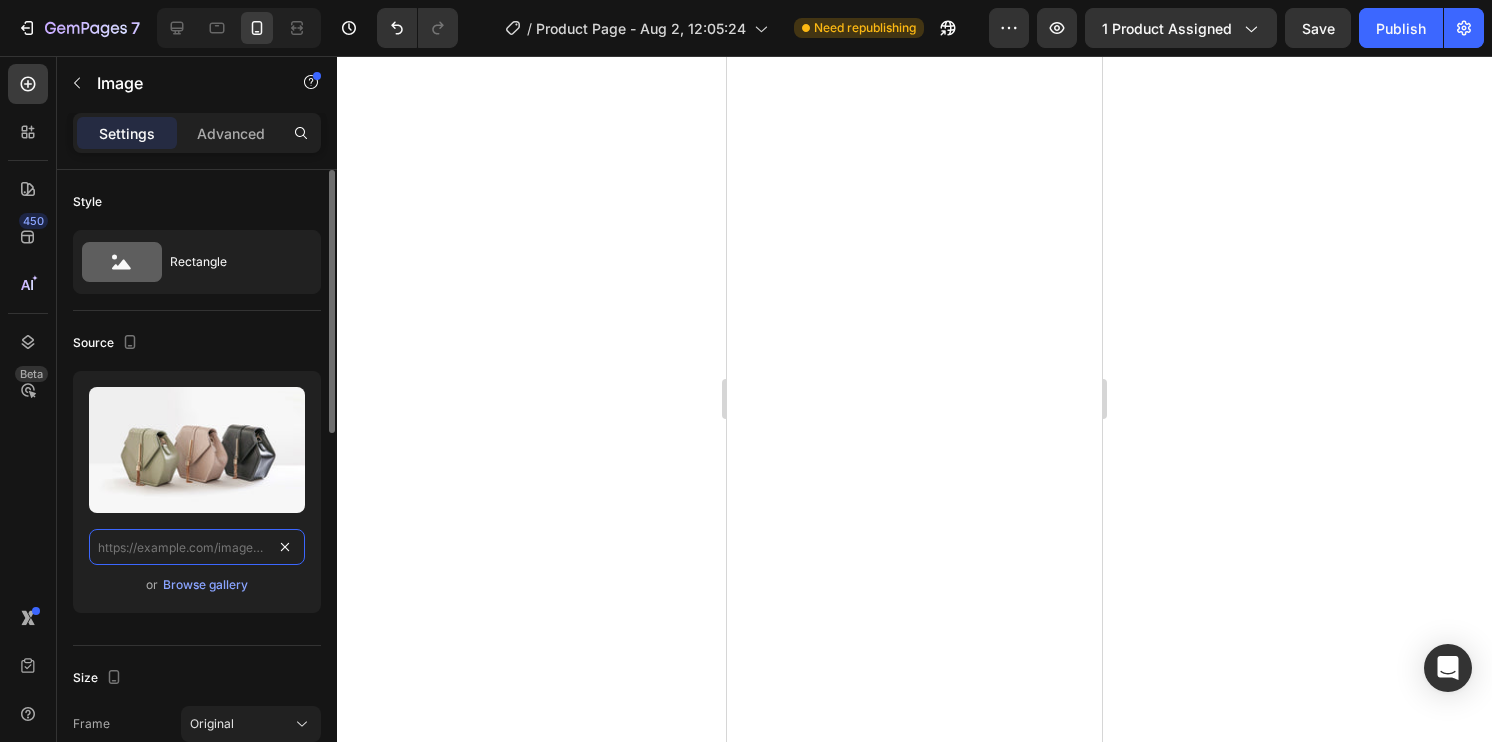 scroll, scrollTop: 0, scrollLeft: 0, axis: both 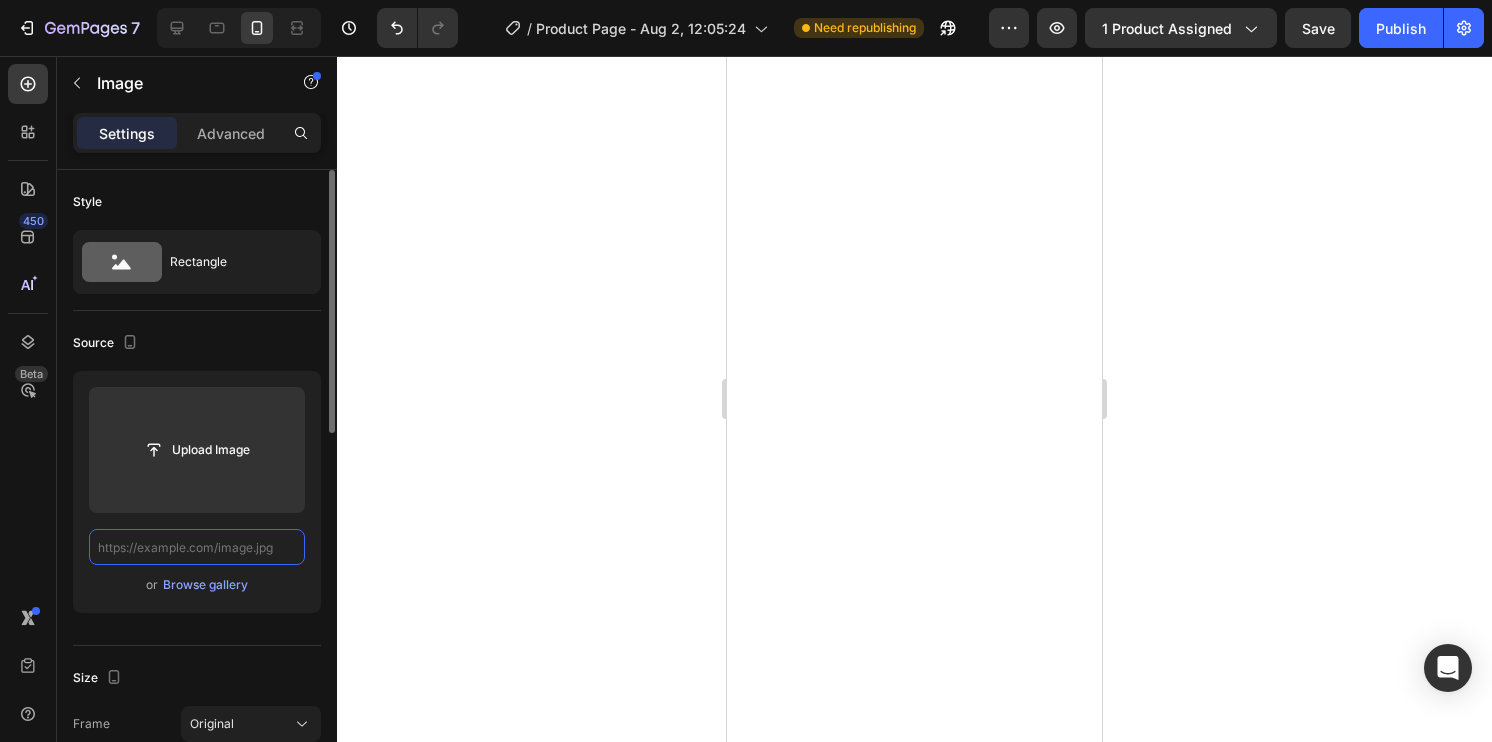 click at bounding box center [197, 547] 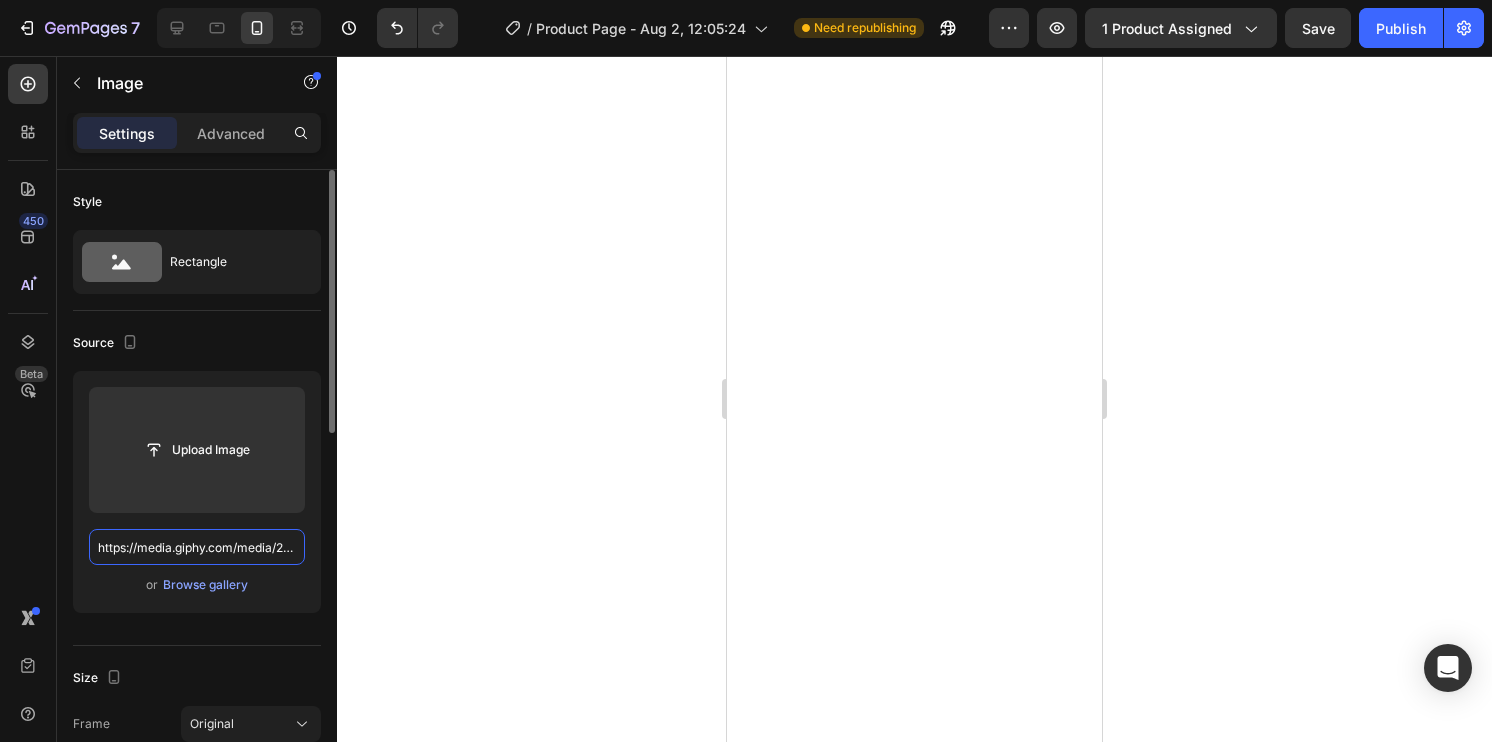 scroll, scrollTop: 0, scrollLeft: 185, axis: horizontal 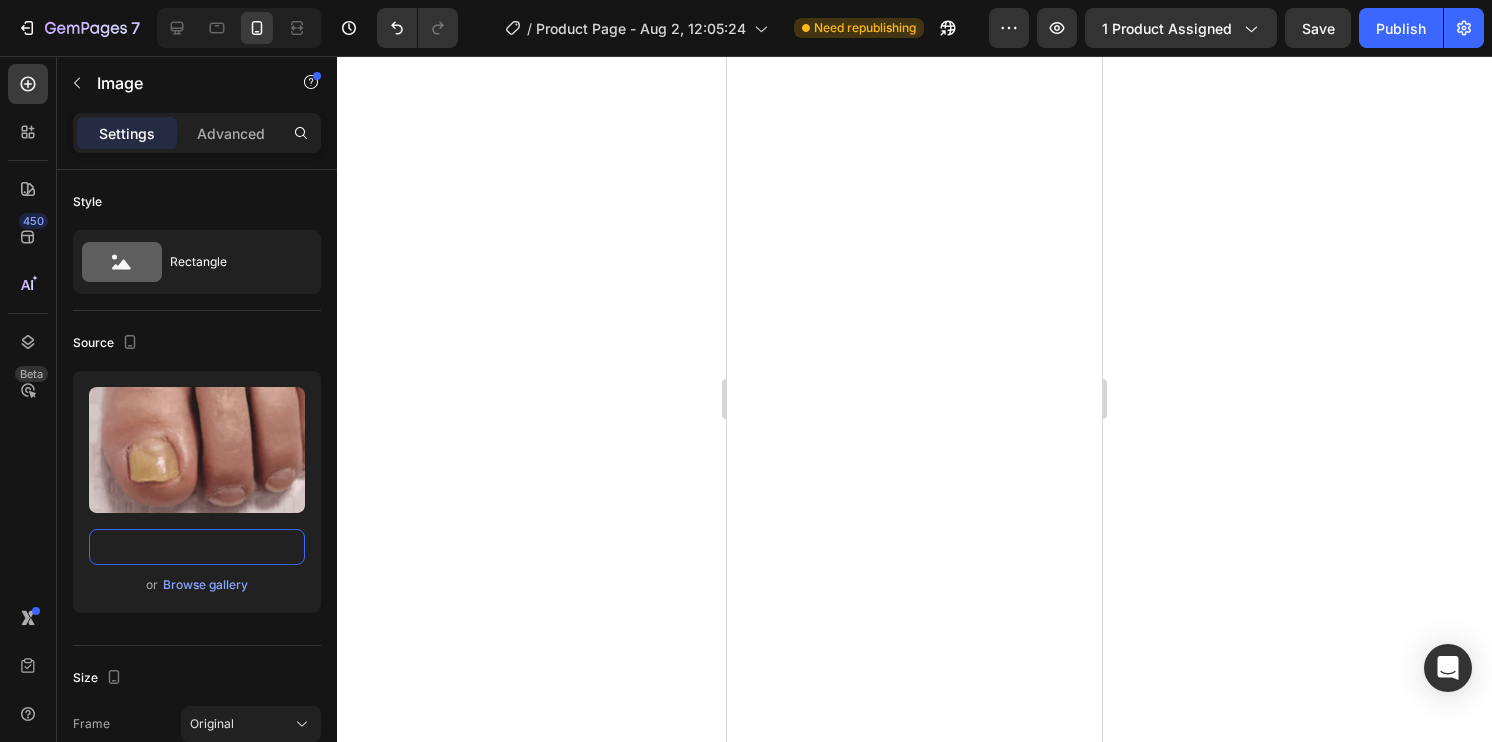 type on "https://media.giphy.com/media/2fl9ClCNoP591a50nf/giphy.gif" 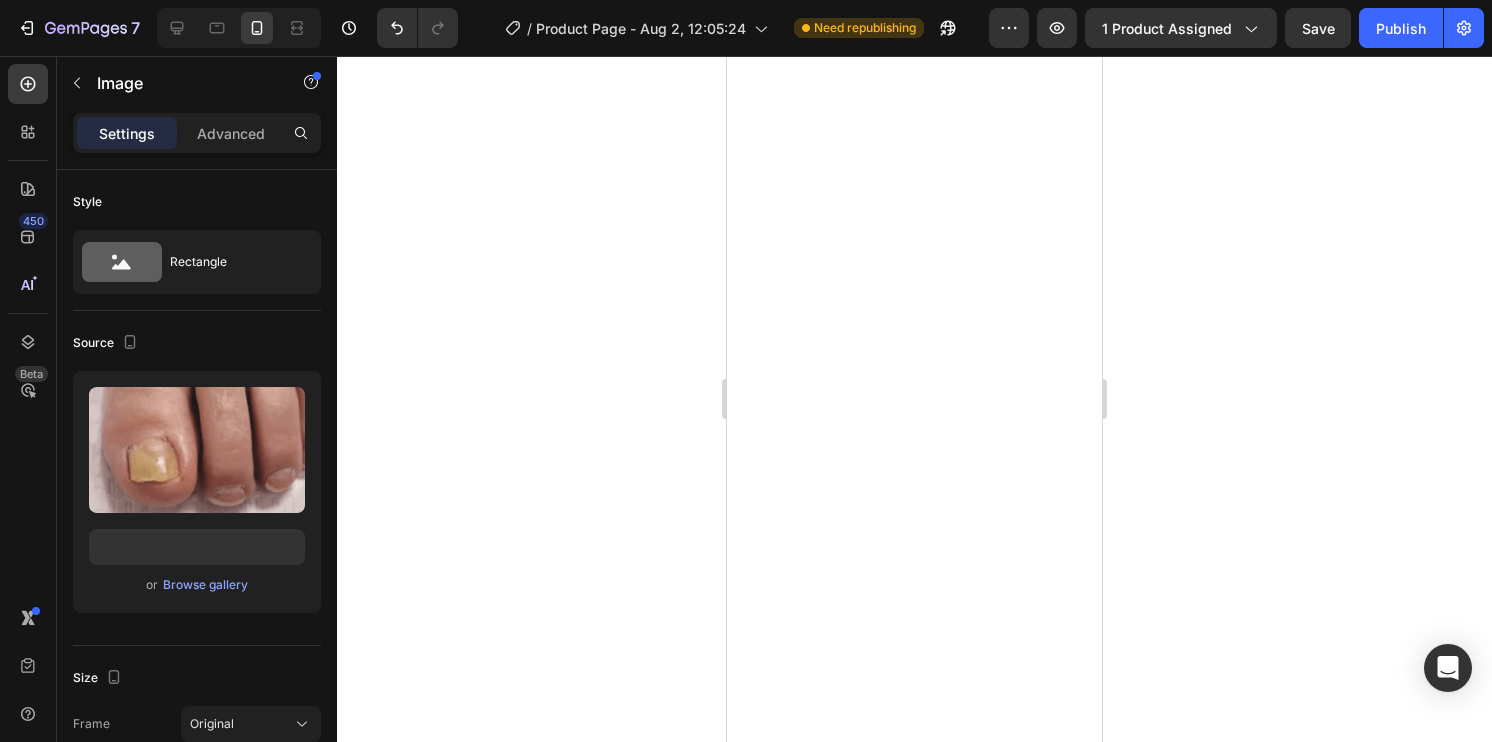 scroll, scrollTop: 0, scrollLeft: 0, axis: both 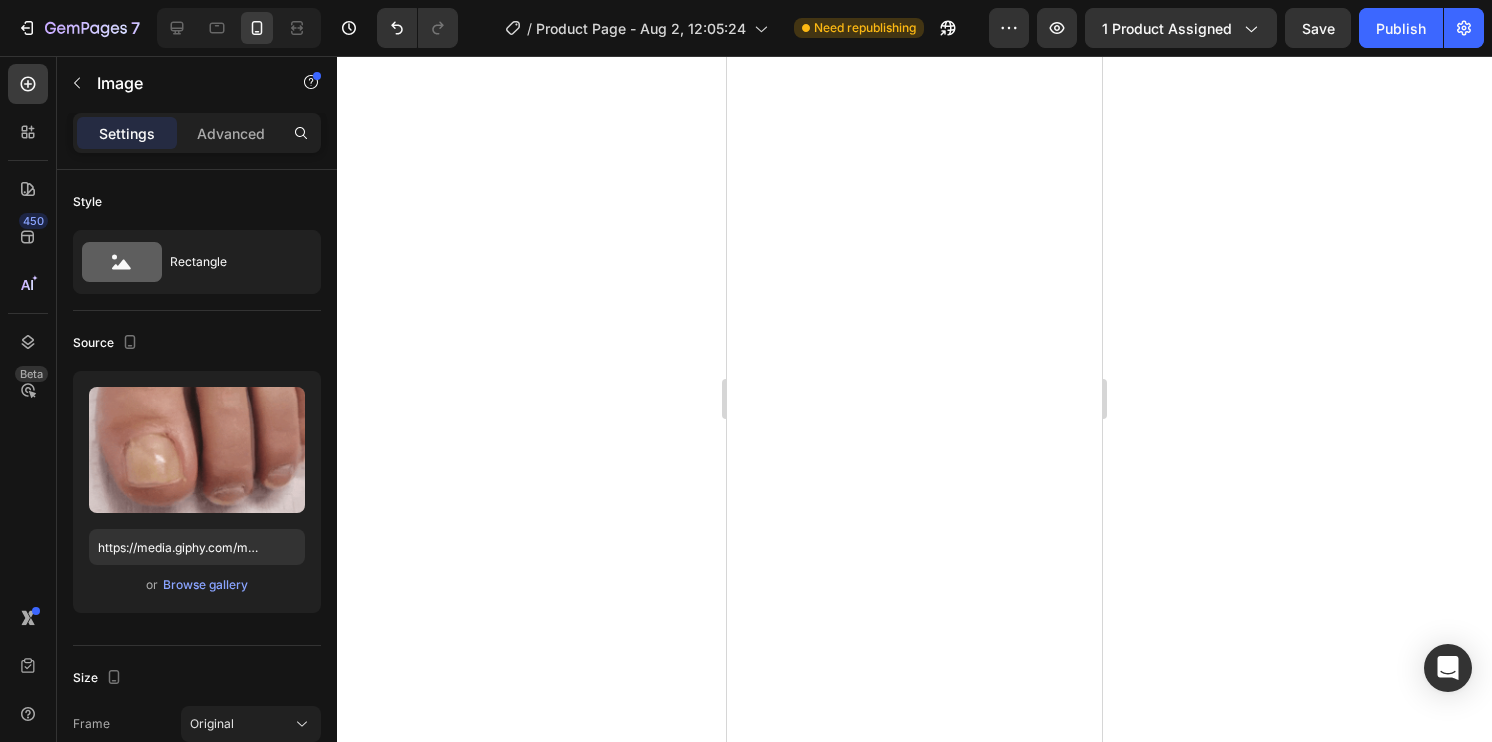 click 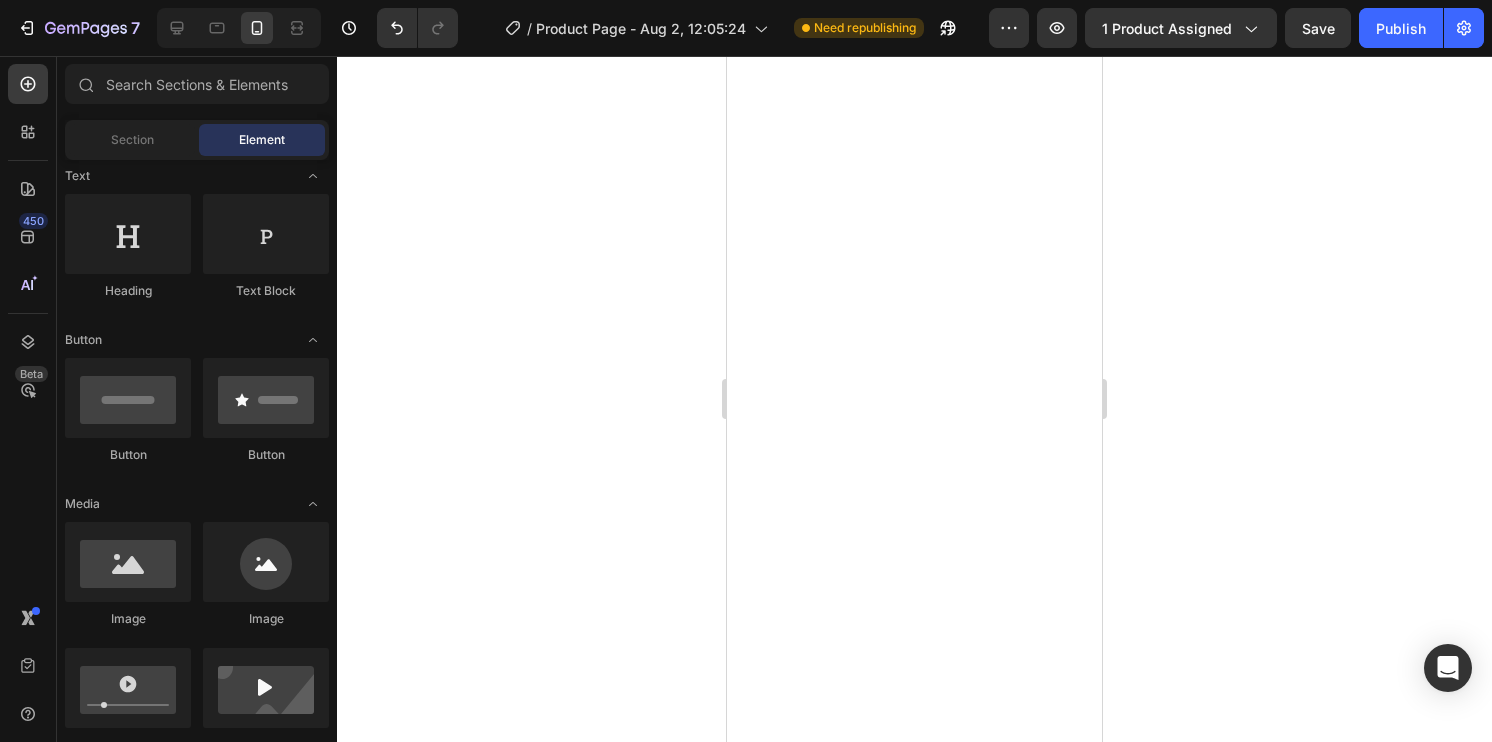 scroll, scrollTop: 210, scrollLeft: 0, axis: vertical 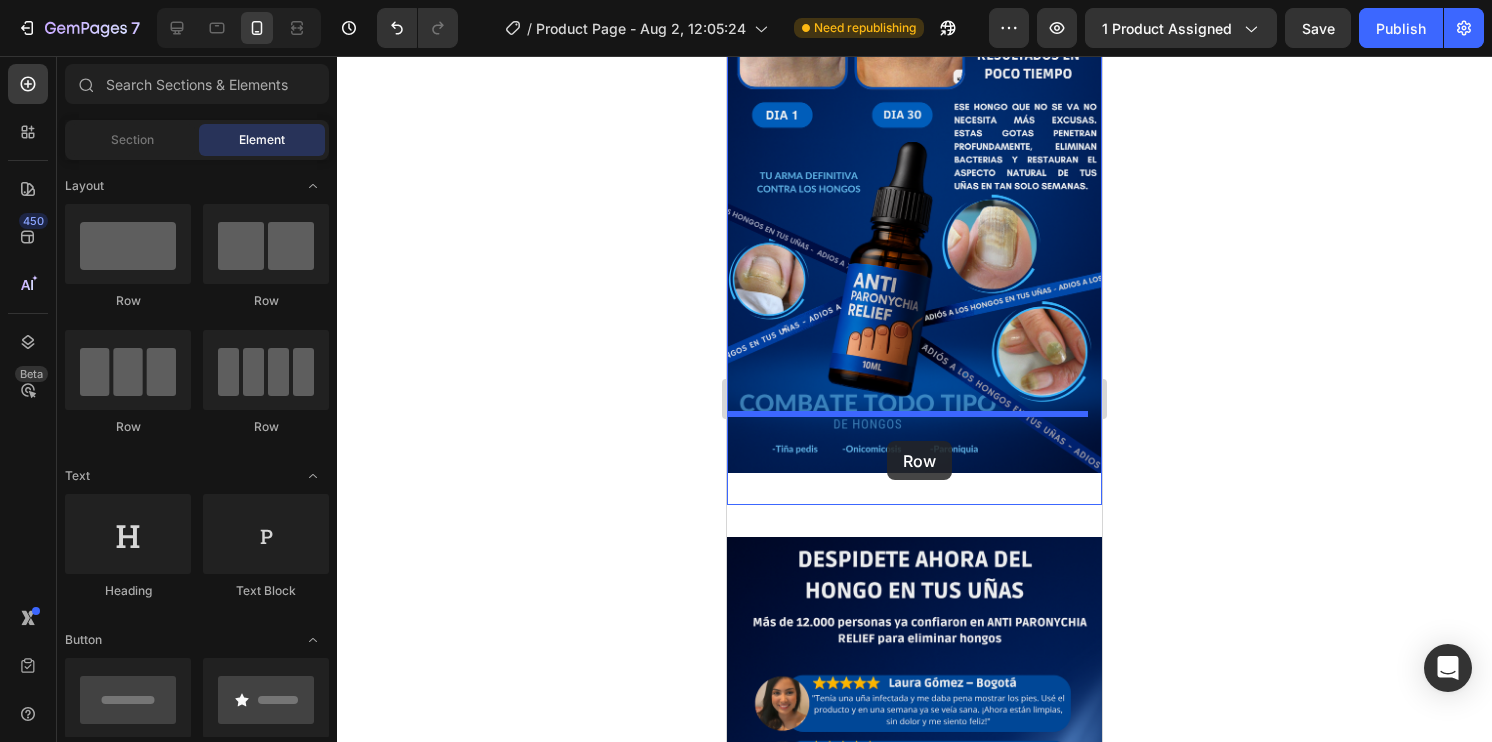drag, startPoint x: 876, startPoint y: 311, endPoint x: 887, endPoint y: 441, distance: 130.46455 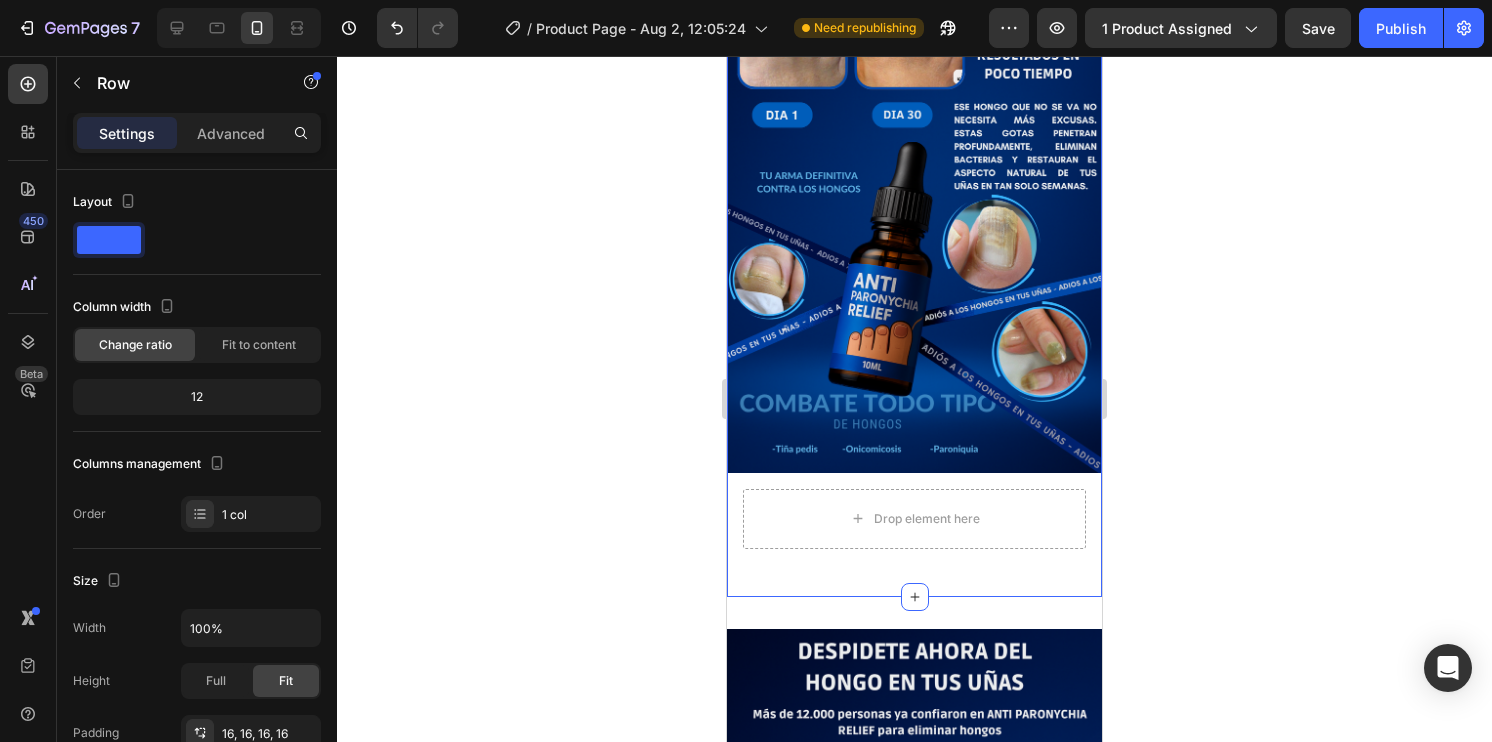 click on "Image Image Row Row Image
Drop element here Row Section 1   You can create reusable sections Create Theme Section AI Content Write with GemAI What would you like to describe here? Tone and Voice Persuasive Product Getting products... Show more Generate" at bounding box center (914, -258) 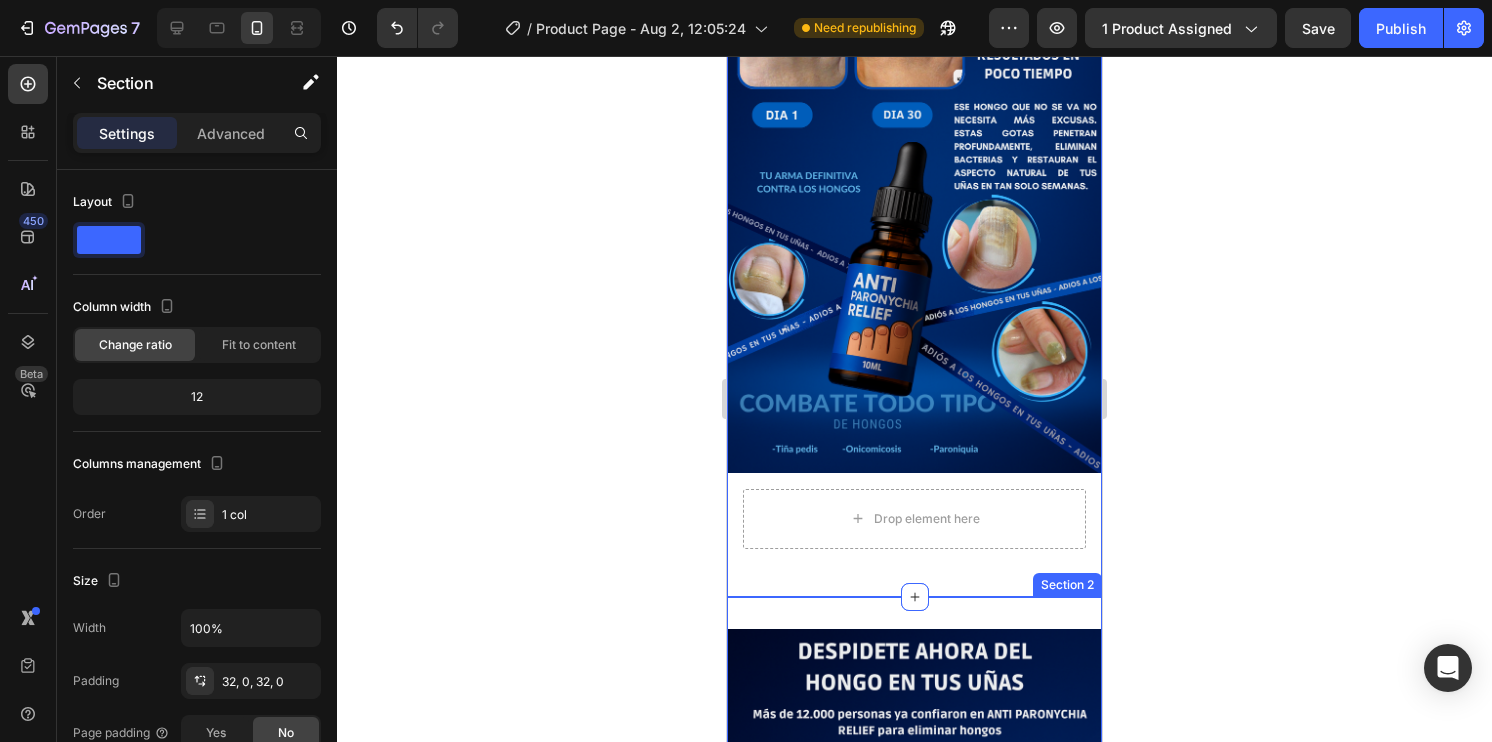 click on "Image Section 2" at bounding box center [914, 962] 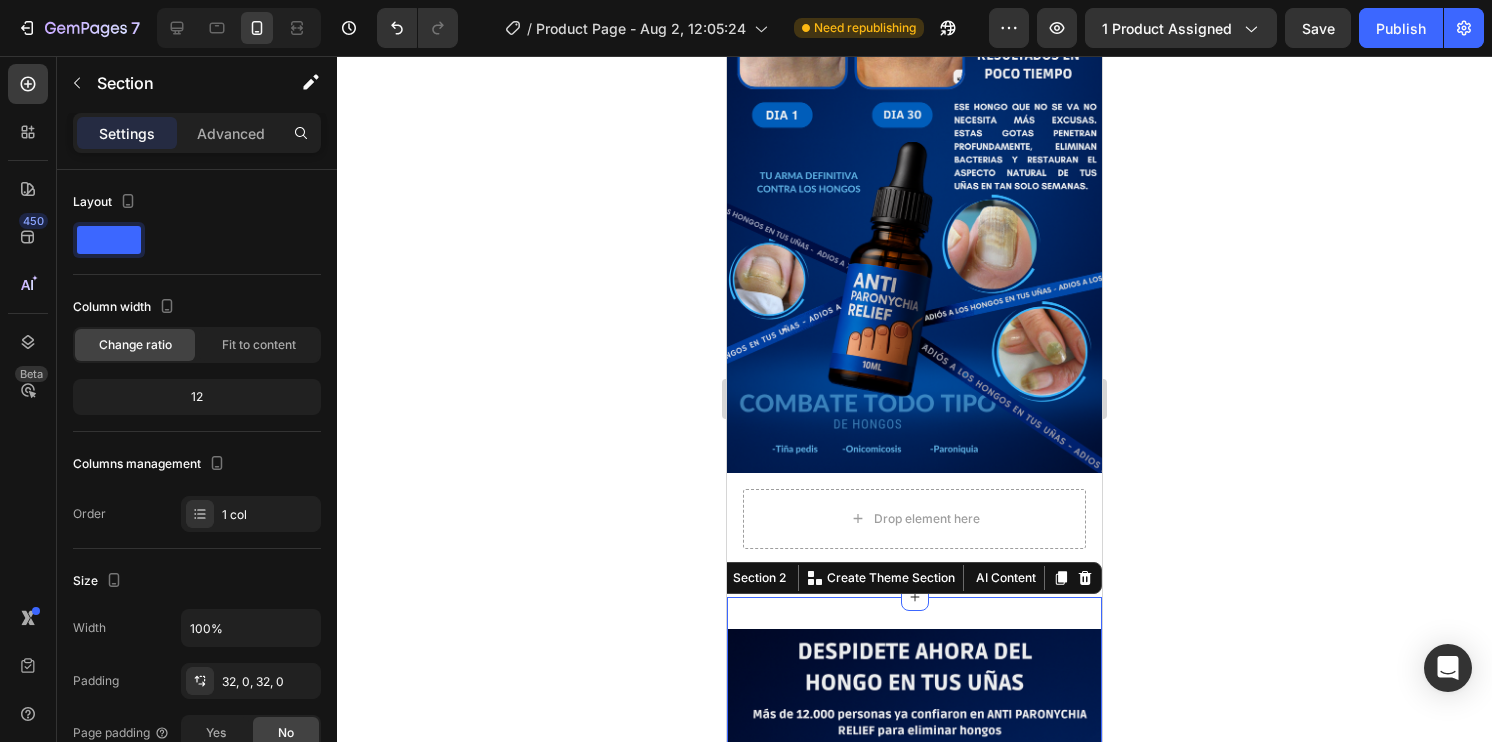 click 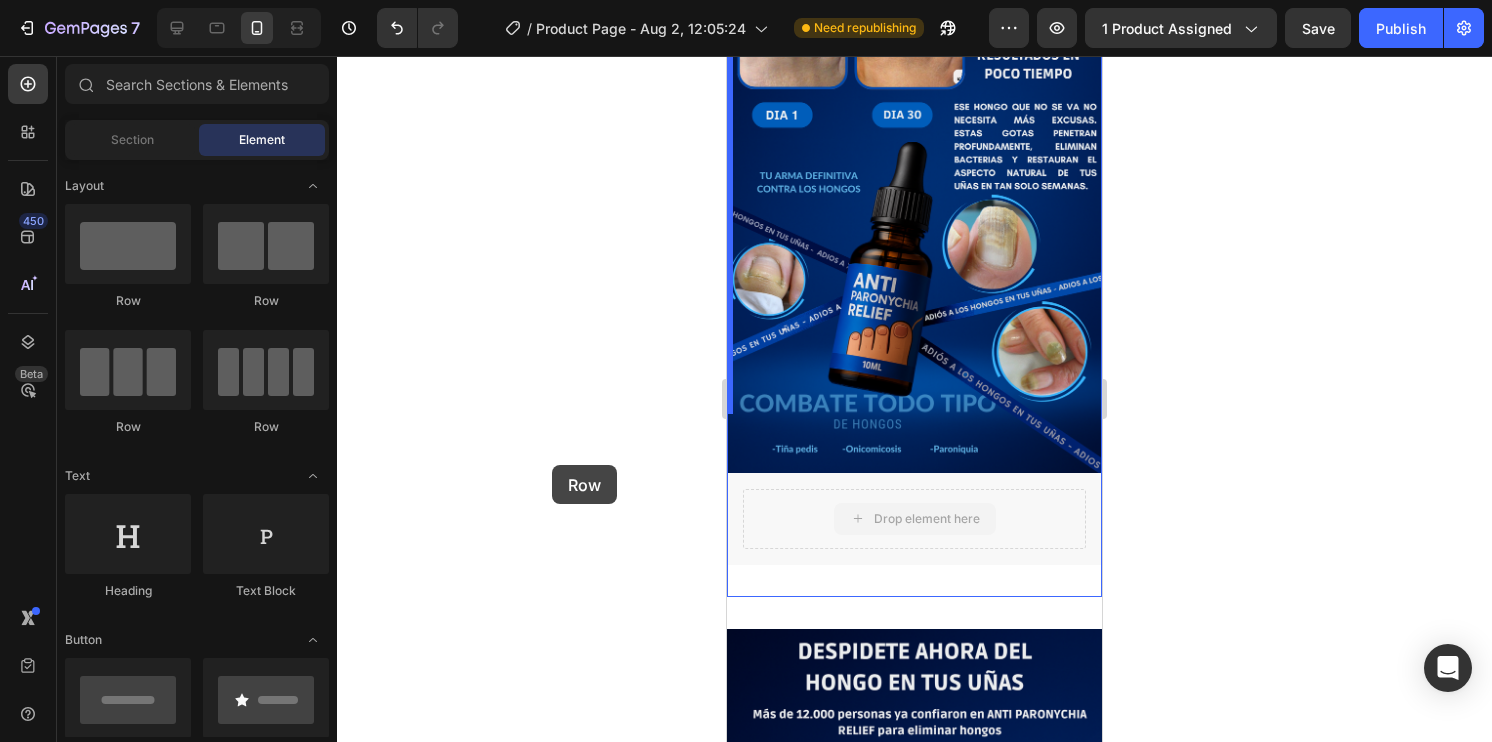drag, startPoint x: 963, startPoint y: 460, endPoint x: 469, endPoint y: 454, distance: 494.03644 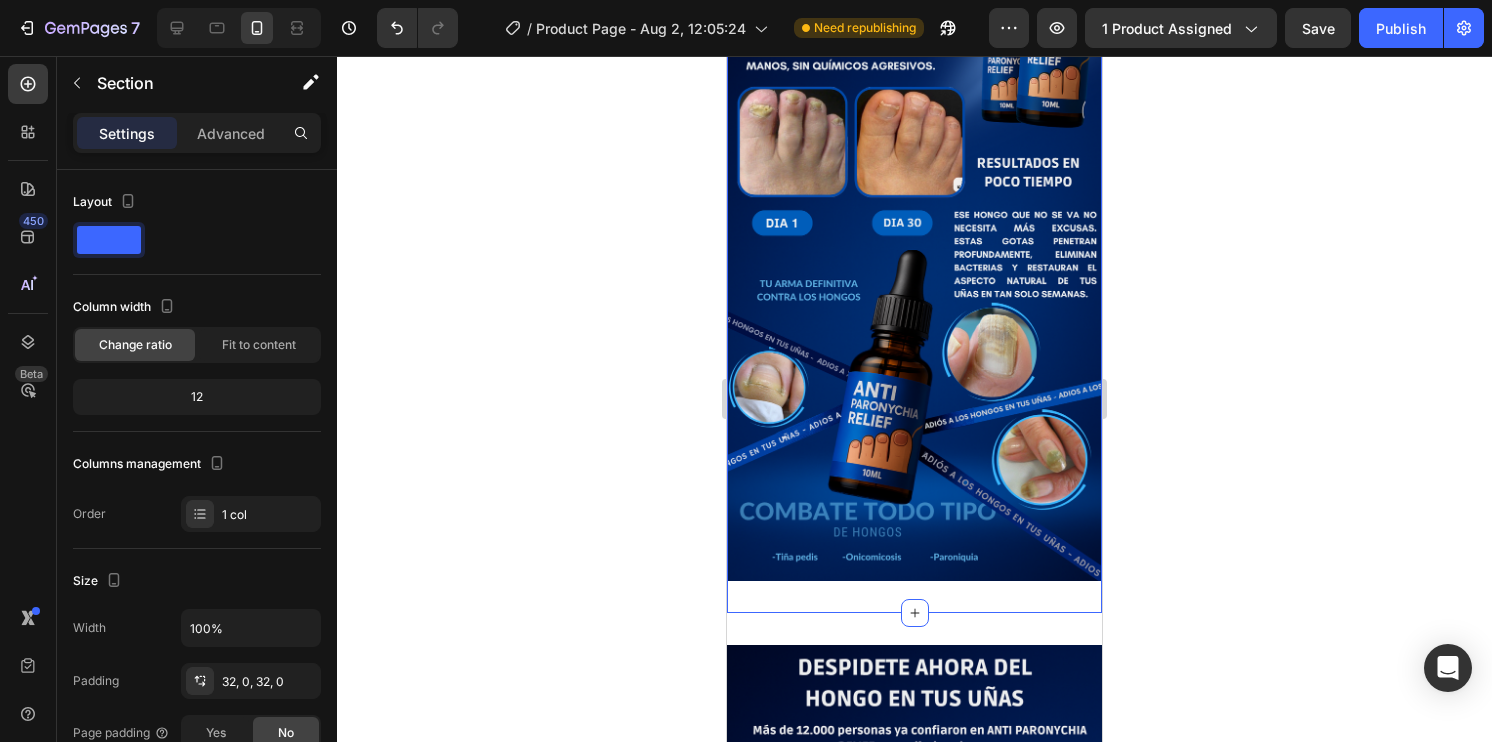 click on "Image Image Row Row
Drop element here Row Image Row Section 1   You can create reusable sections Create Theme Section AI Content Write with GemAI What would you like to describe here? Tone and Voice Persuasive Product AZUL DE METILENO AYURVEDIC 30 ML Show more Generate" at bounding box center (914, -250) 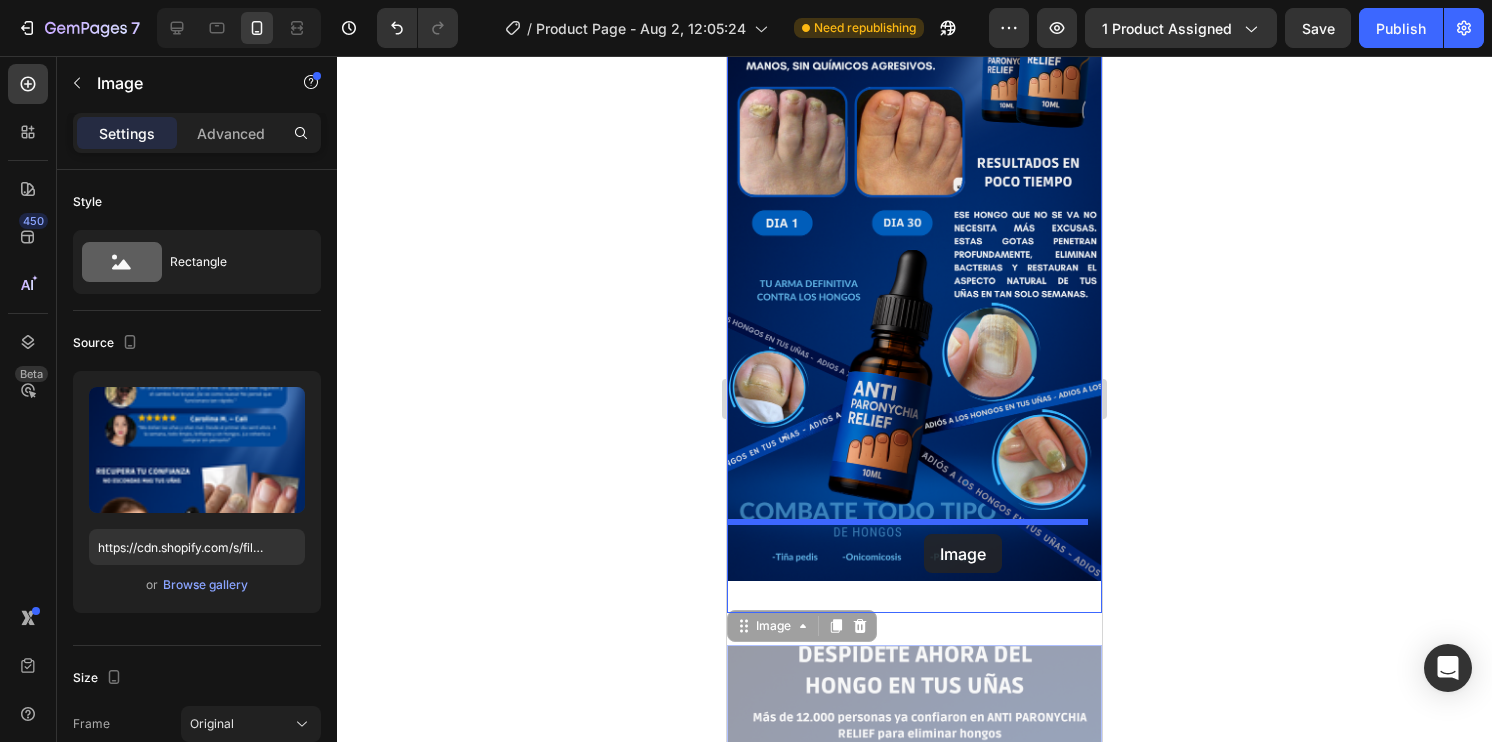drag, startPoint x: 913, startPoint y: 598, endPoint x: 921, endPoint y: 534, distance: 64.49806 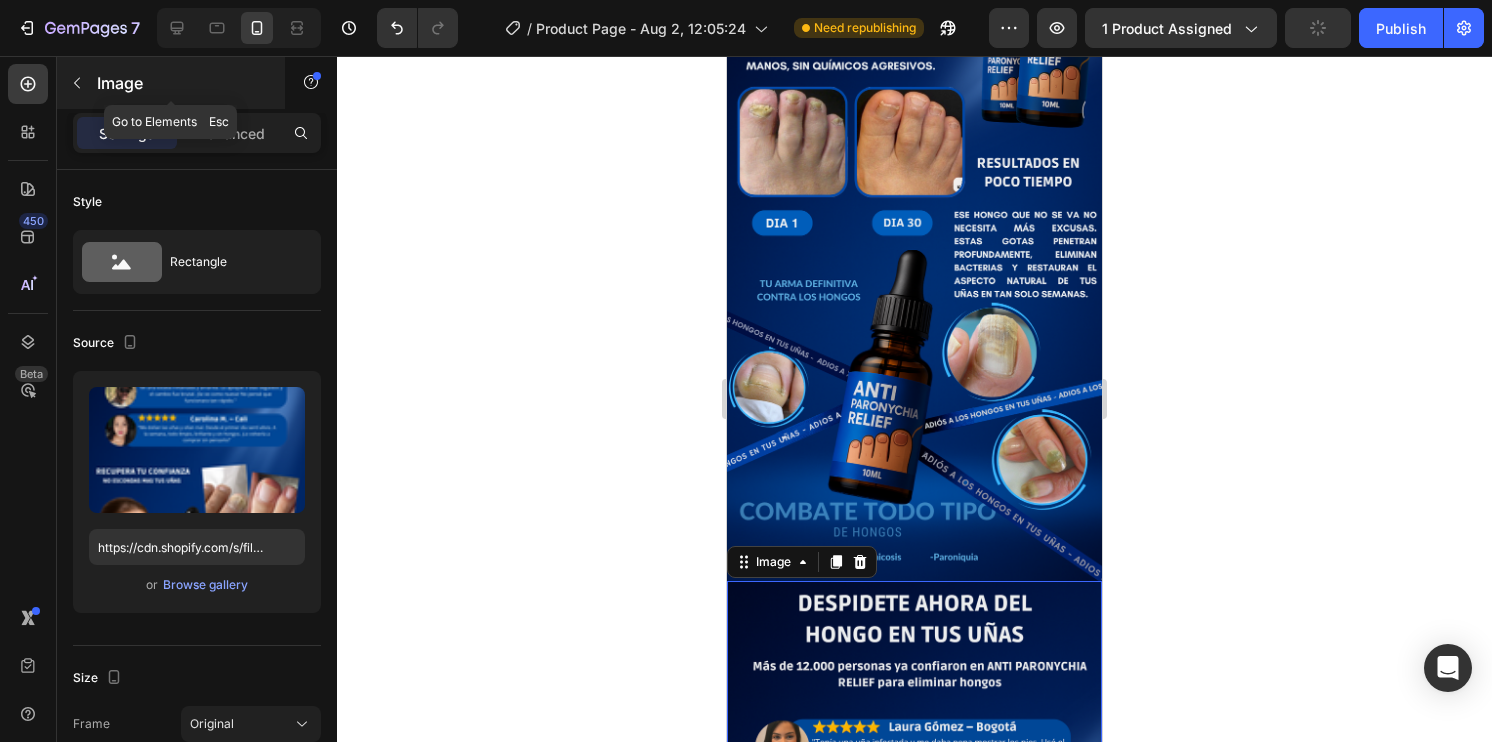 click on "Image" at bounding box center [182, 83] 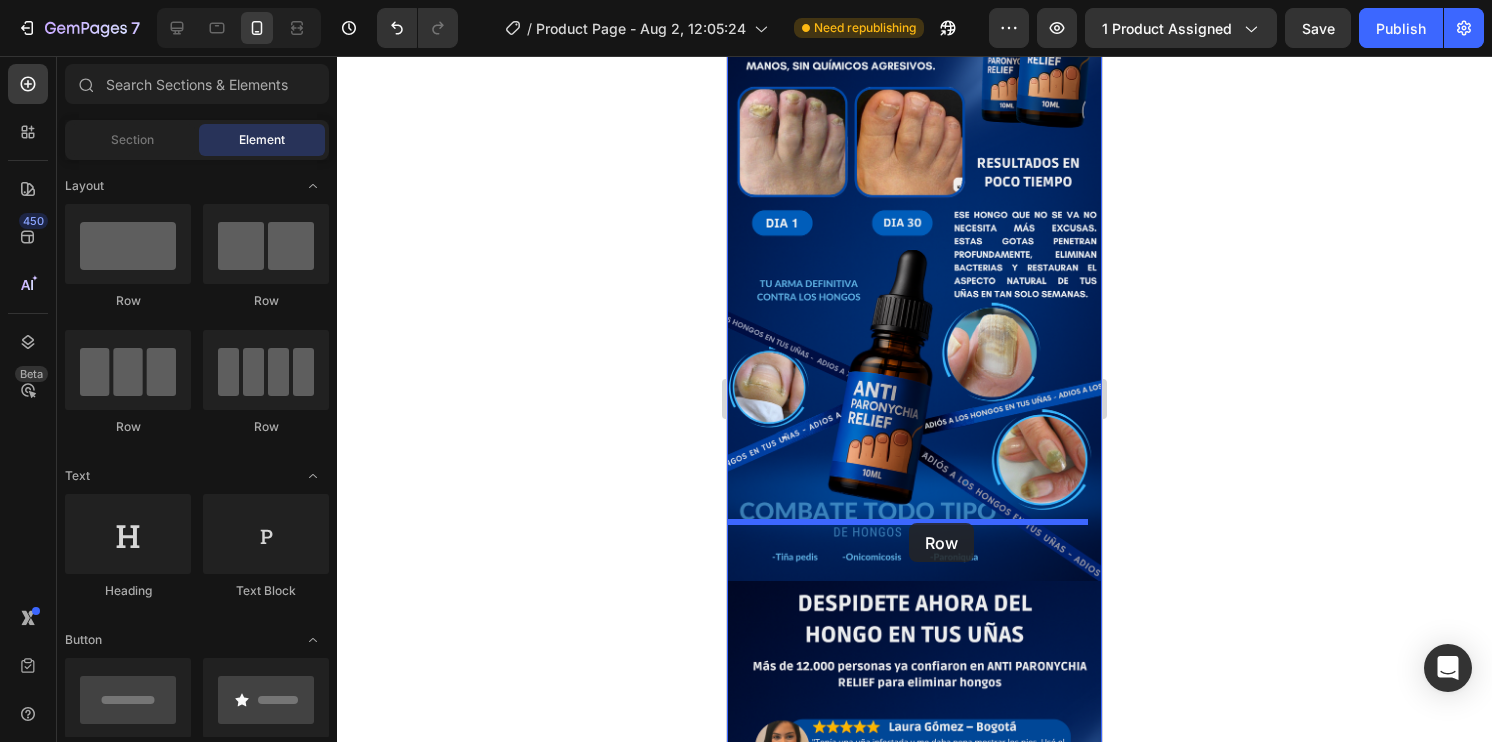 drag, startPoint x: 906, startPoint y: 318, endPoint x: 909, endPoint y: 523, distance: 205.02196 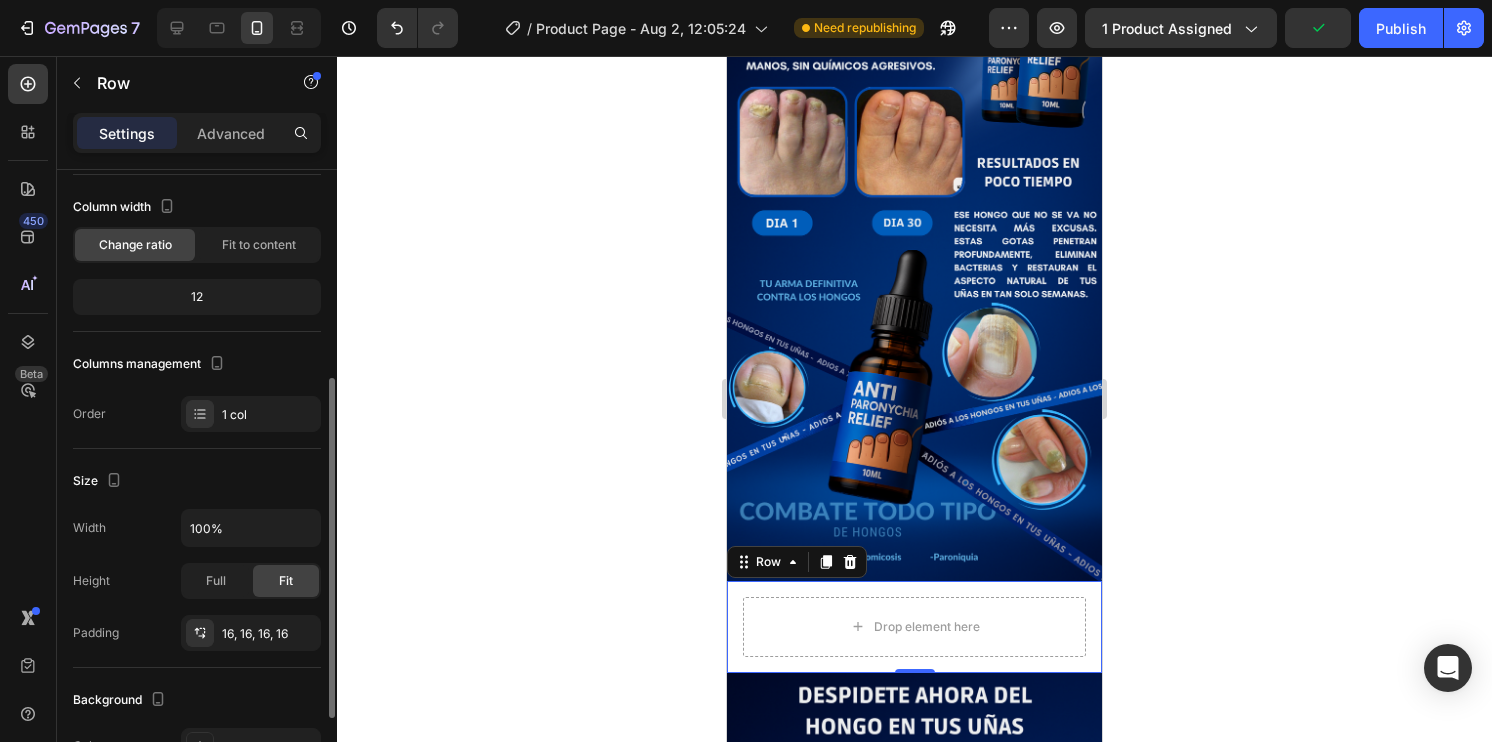 scroll, scrollTop: 200, scrollLeft: 0, axis: vertical 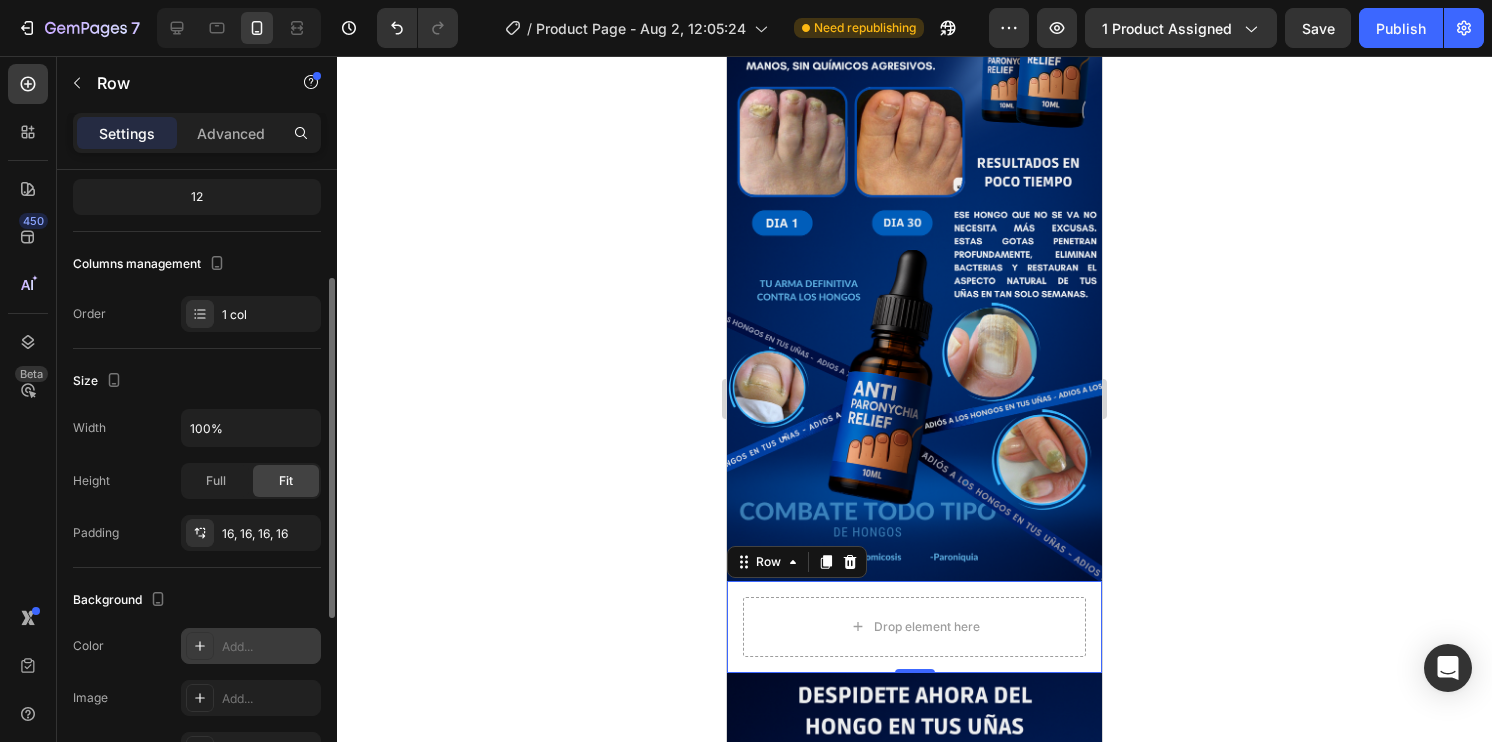 click on "Add..." at bounding box center [251, 646] 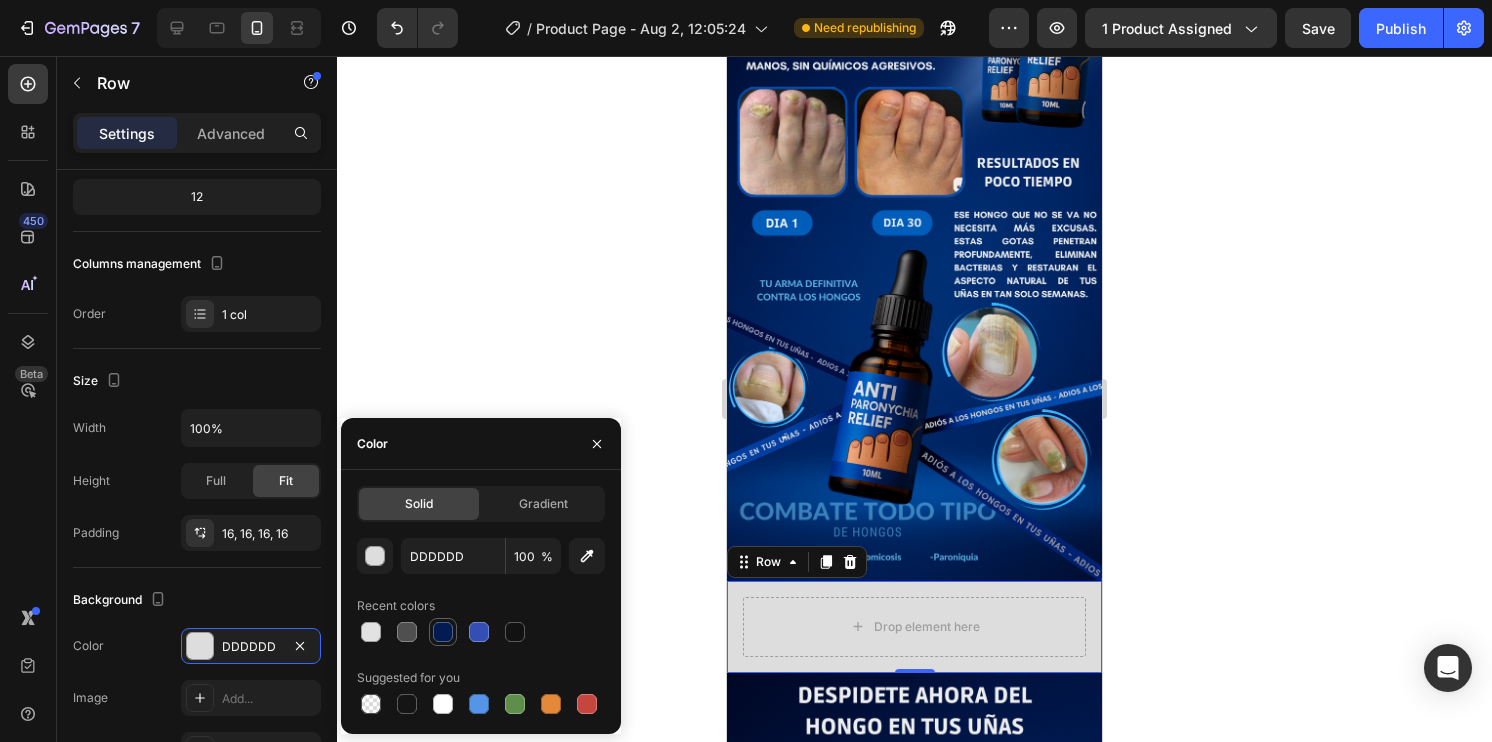 click at bounding box center (443, 632) 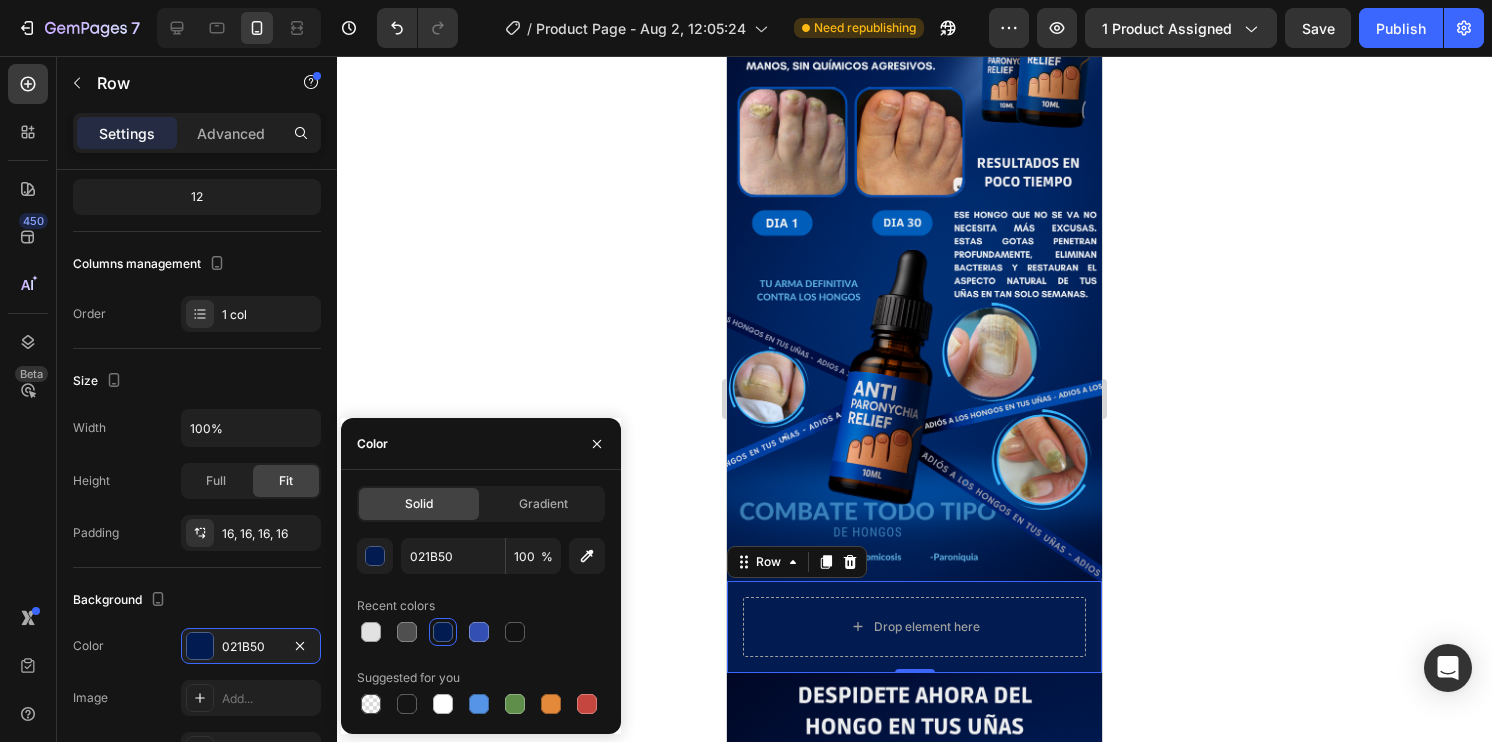 click 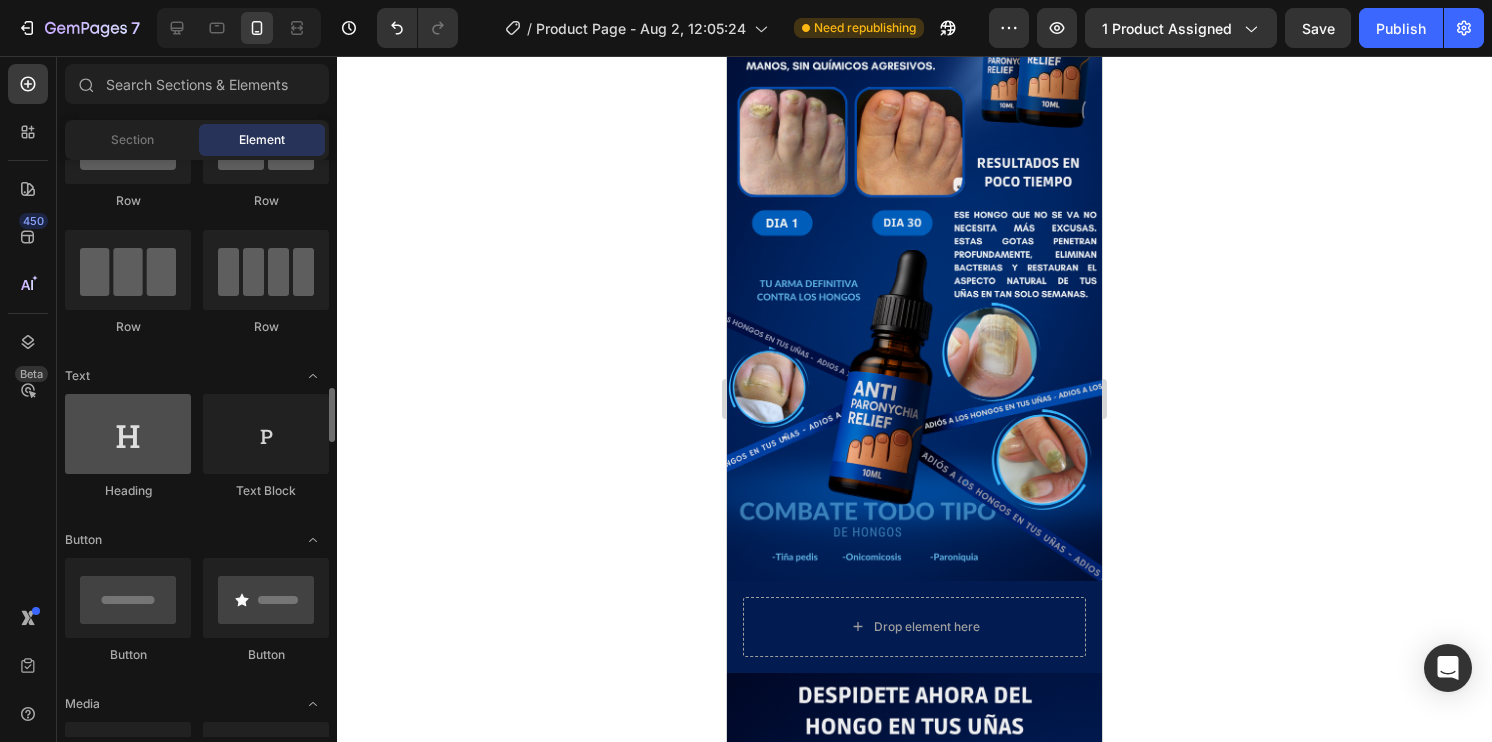 scroll, scrollTop: 400, scrollLeft: 0, axis: vertical 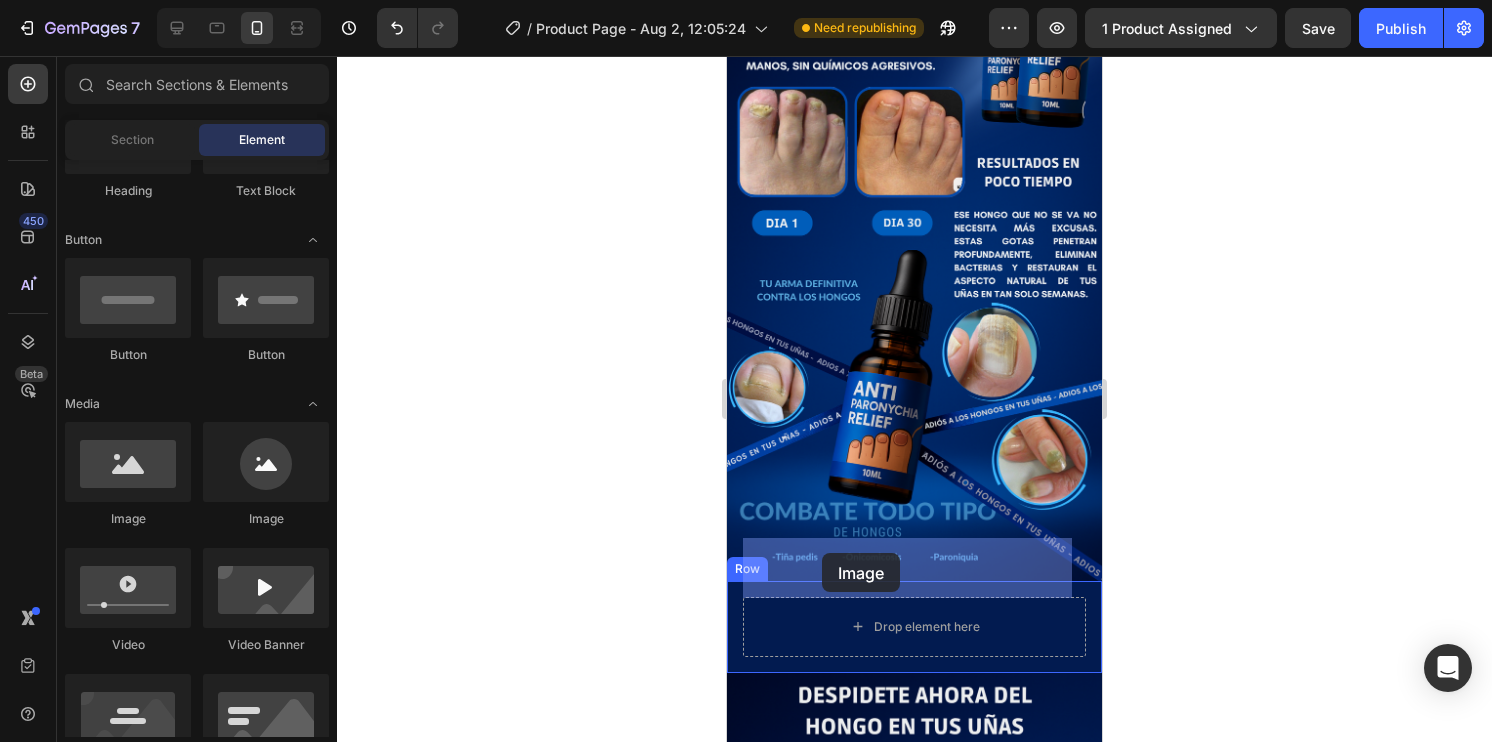 drag, startPoint x: 844, startPoint y: 525, endPoint x: 822, endPoint y: 553, distance: 35.608986 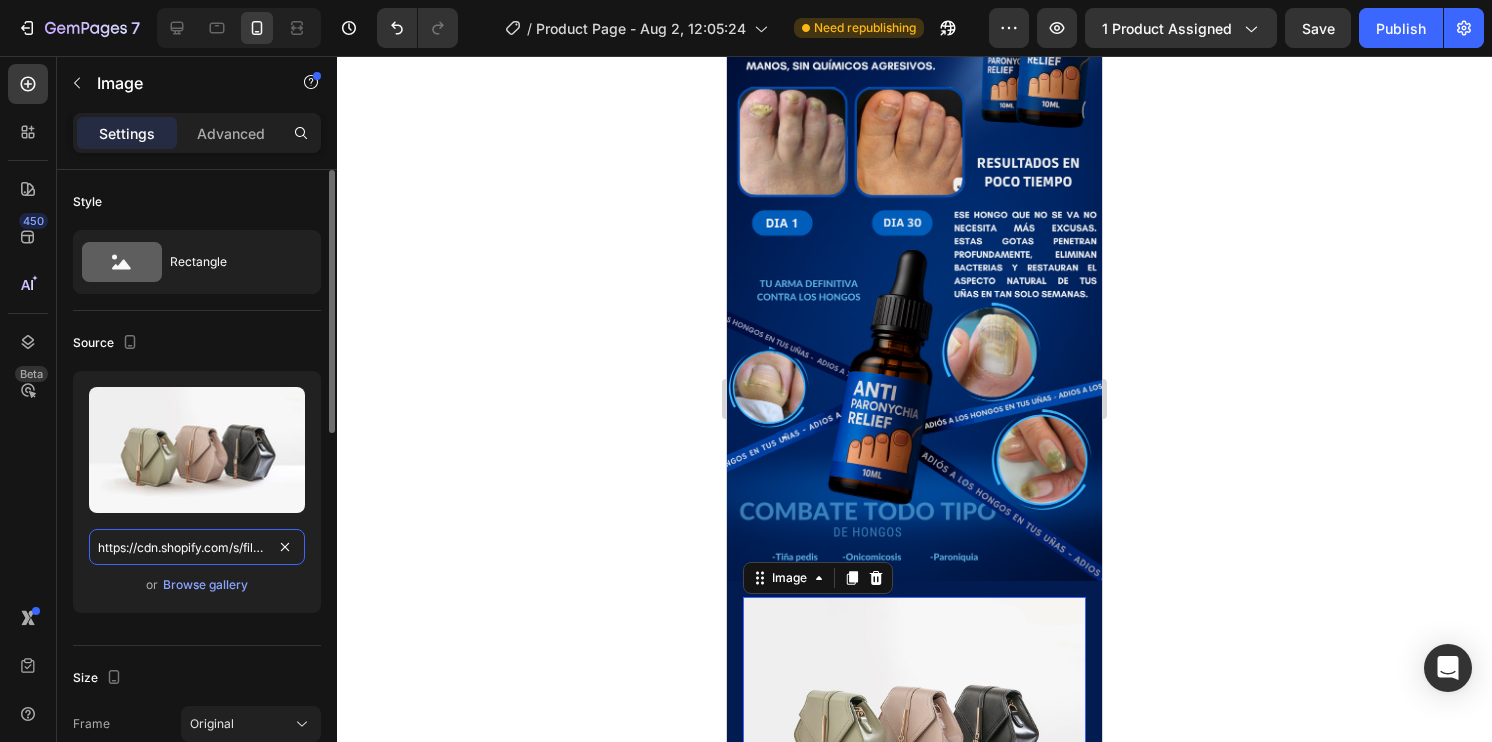 click on "https://cdn.shopify.com/s/files/1/2005/9307/files/image_demo.jpg" at bounding box center [197, 547] 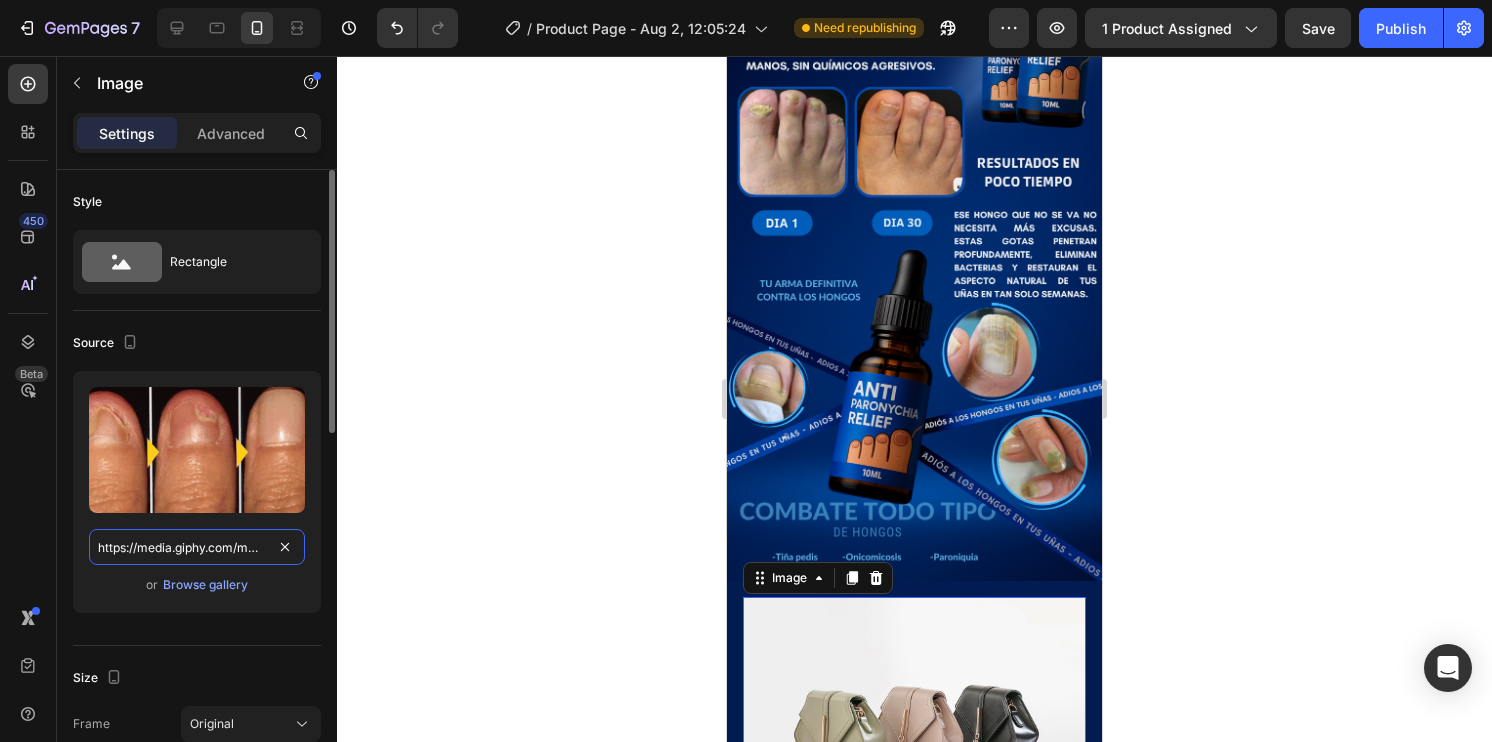 scroll, scrollTop: 0, scrollLeft: 203, axis: horizontal 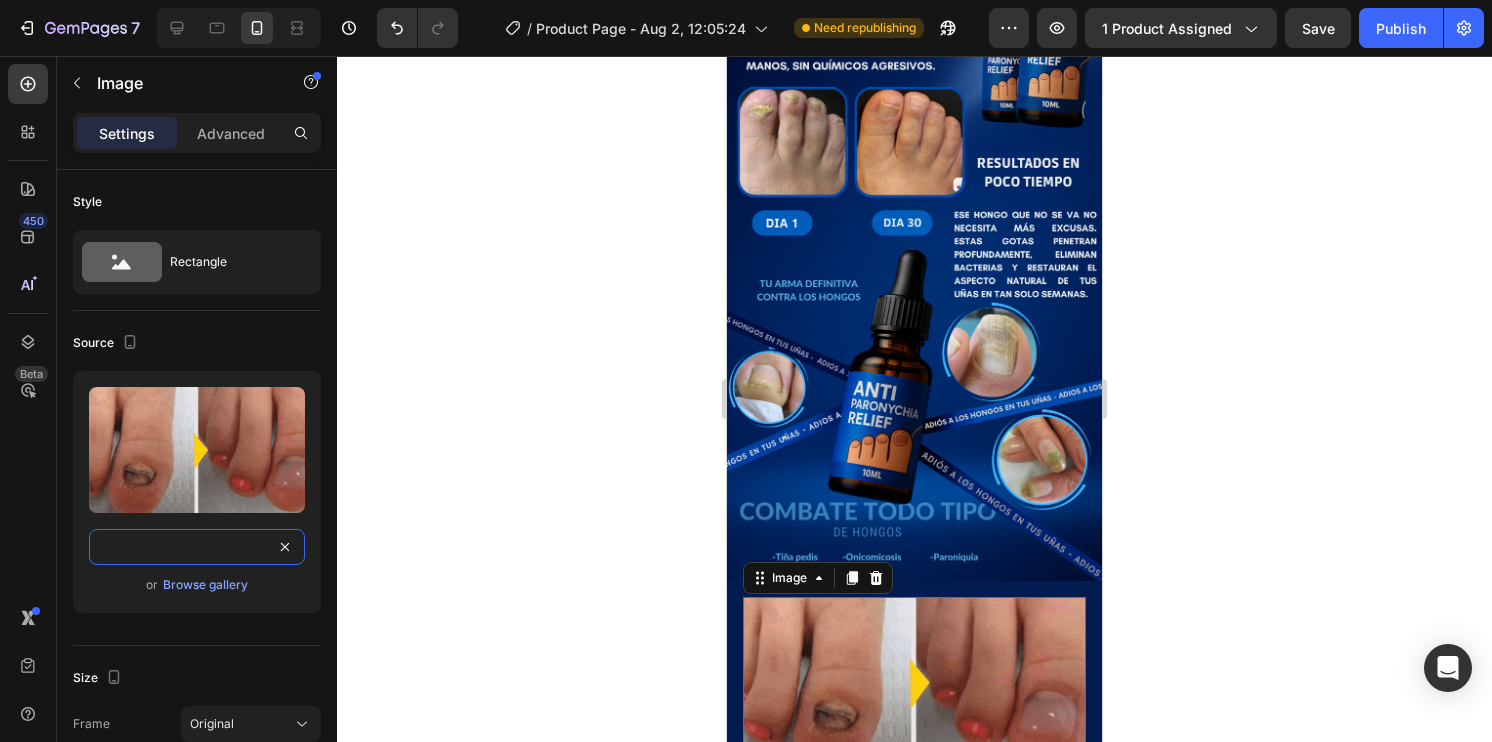 type on "https://media.giphy.com/media/pY3ZQGbzaEBNRBpYo2/giphy.gif" 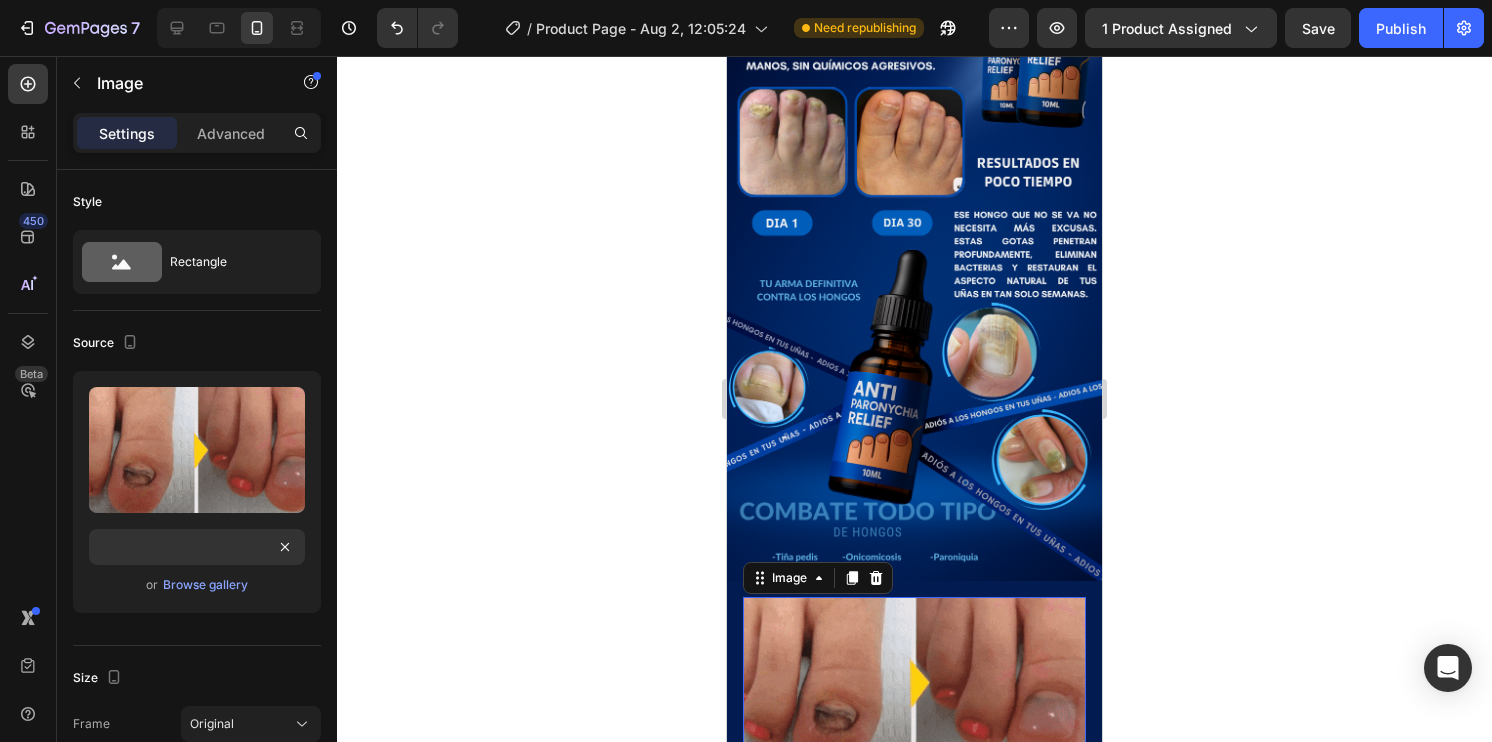 click 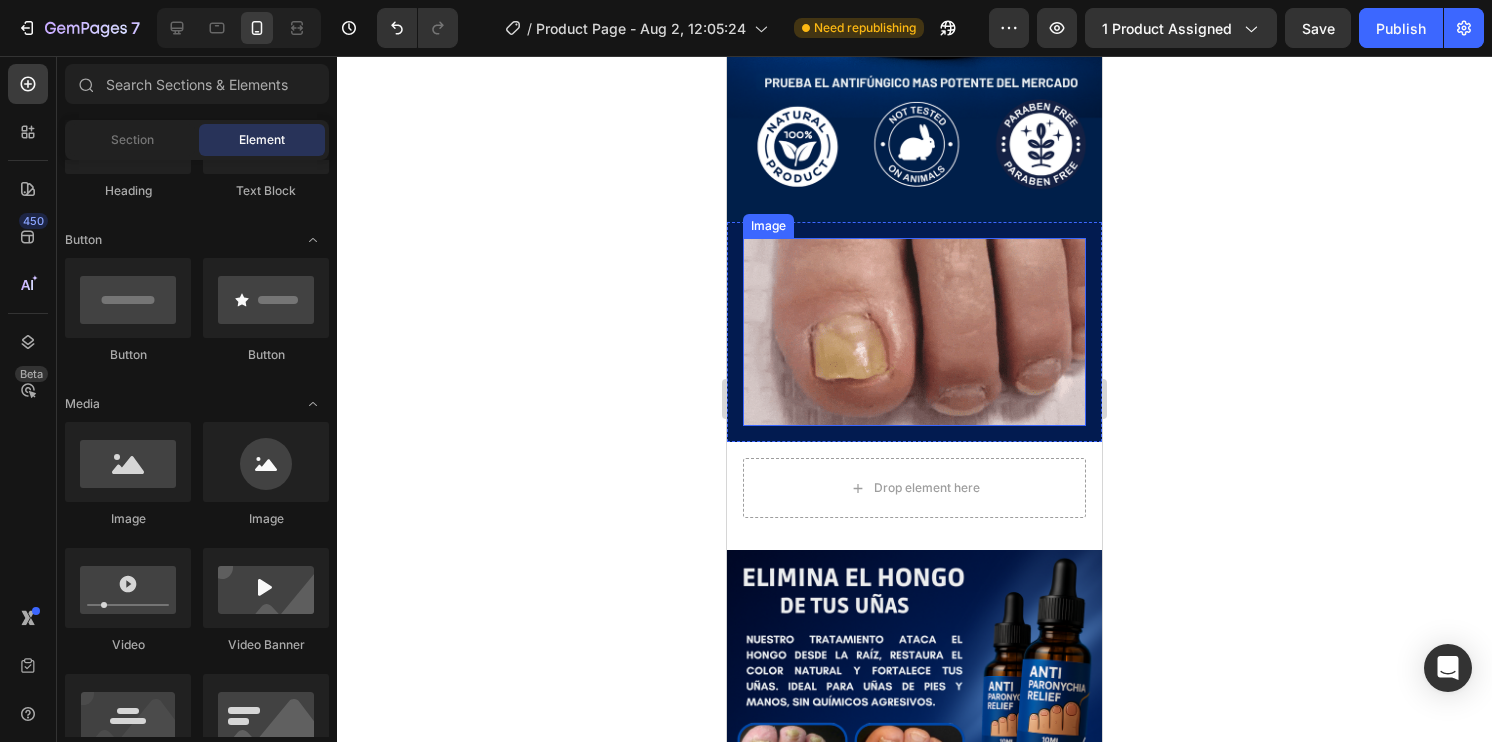 scroll, scrollTop: 700, scrollLeft: 0, axis: vertical 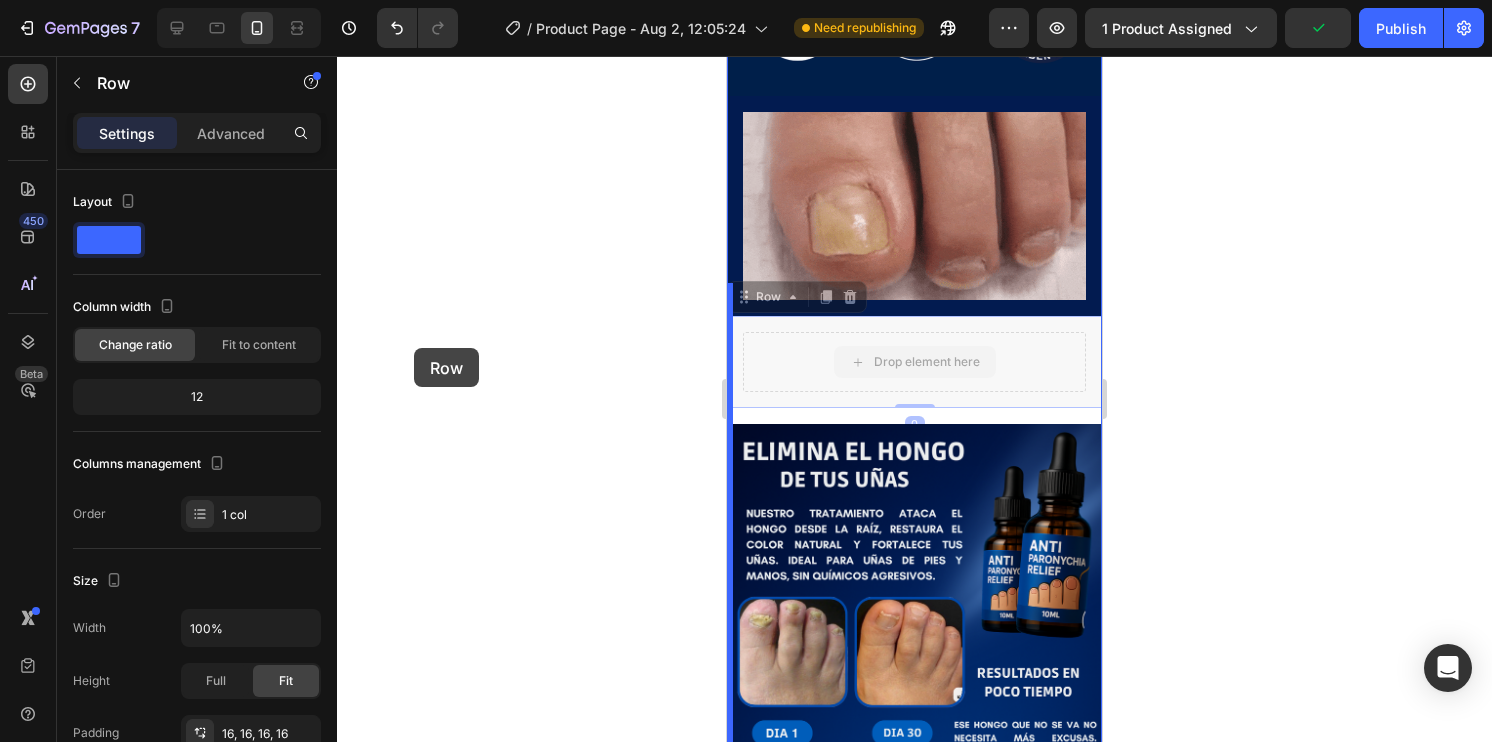 drag, startPoint x: 1005, startPoint y: 349, endPoint x: 413, endPoint y: 348, distance: 592.00085 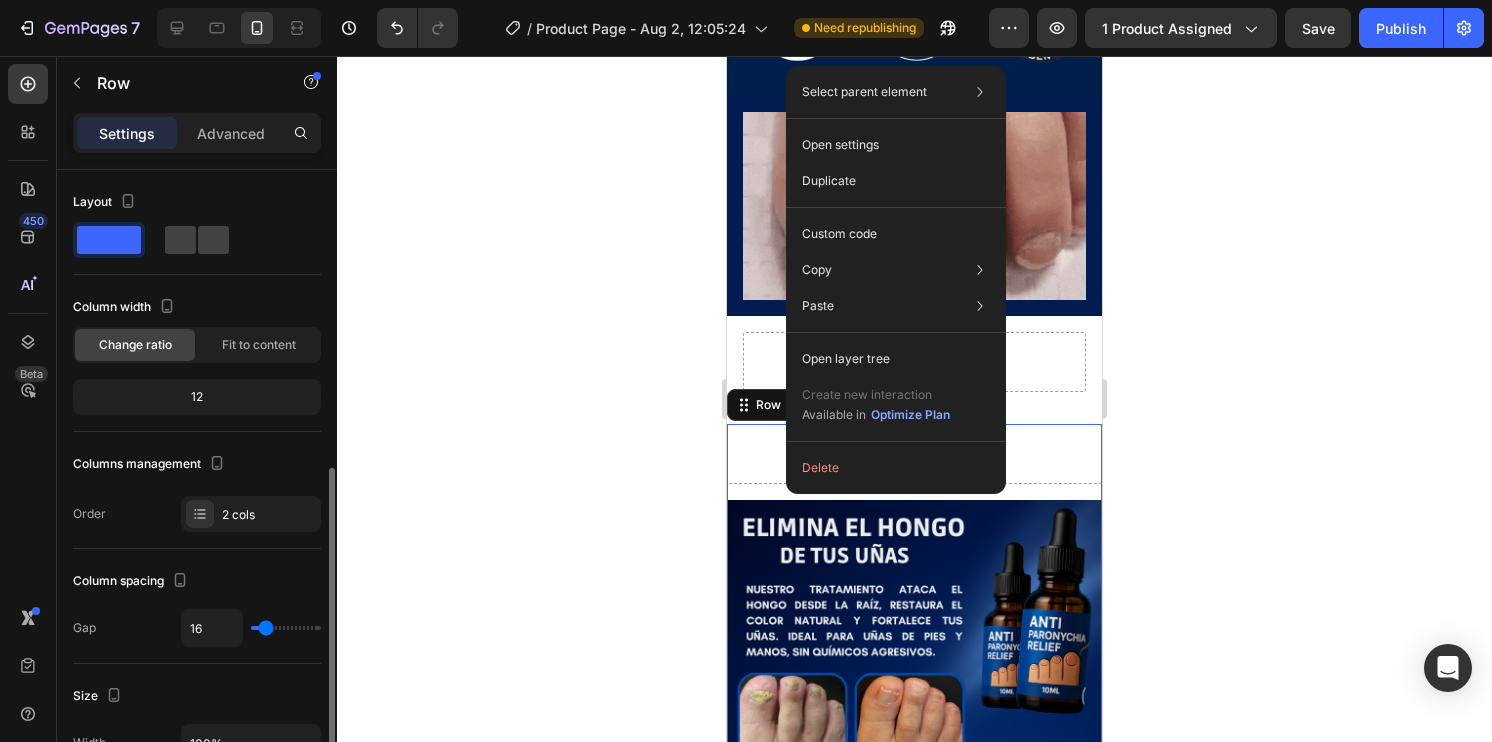 scroll, scrollTop: 200, scrollLeft: 0, axis: vertical 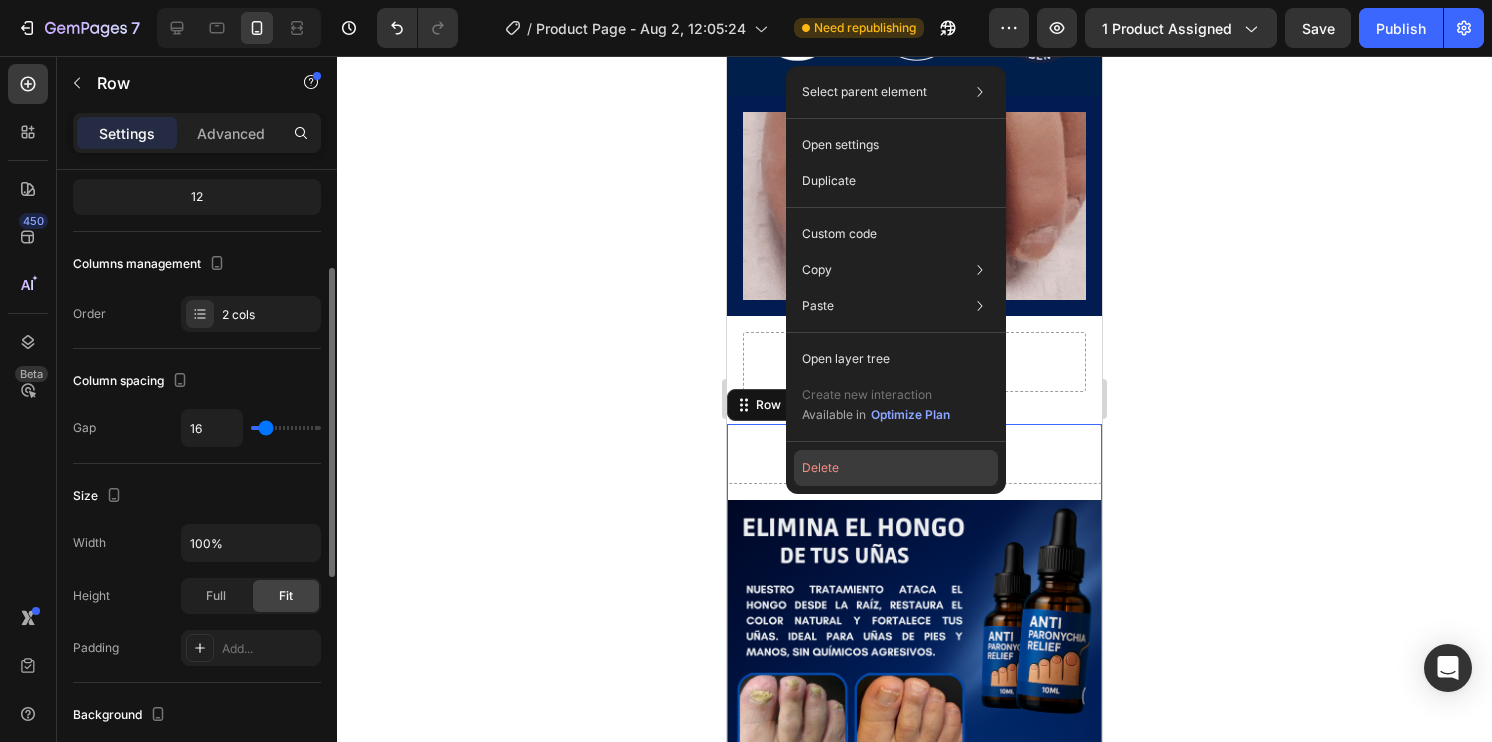 click on "Delete" 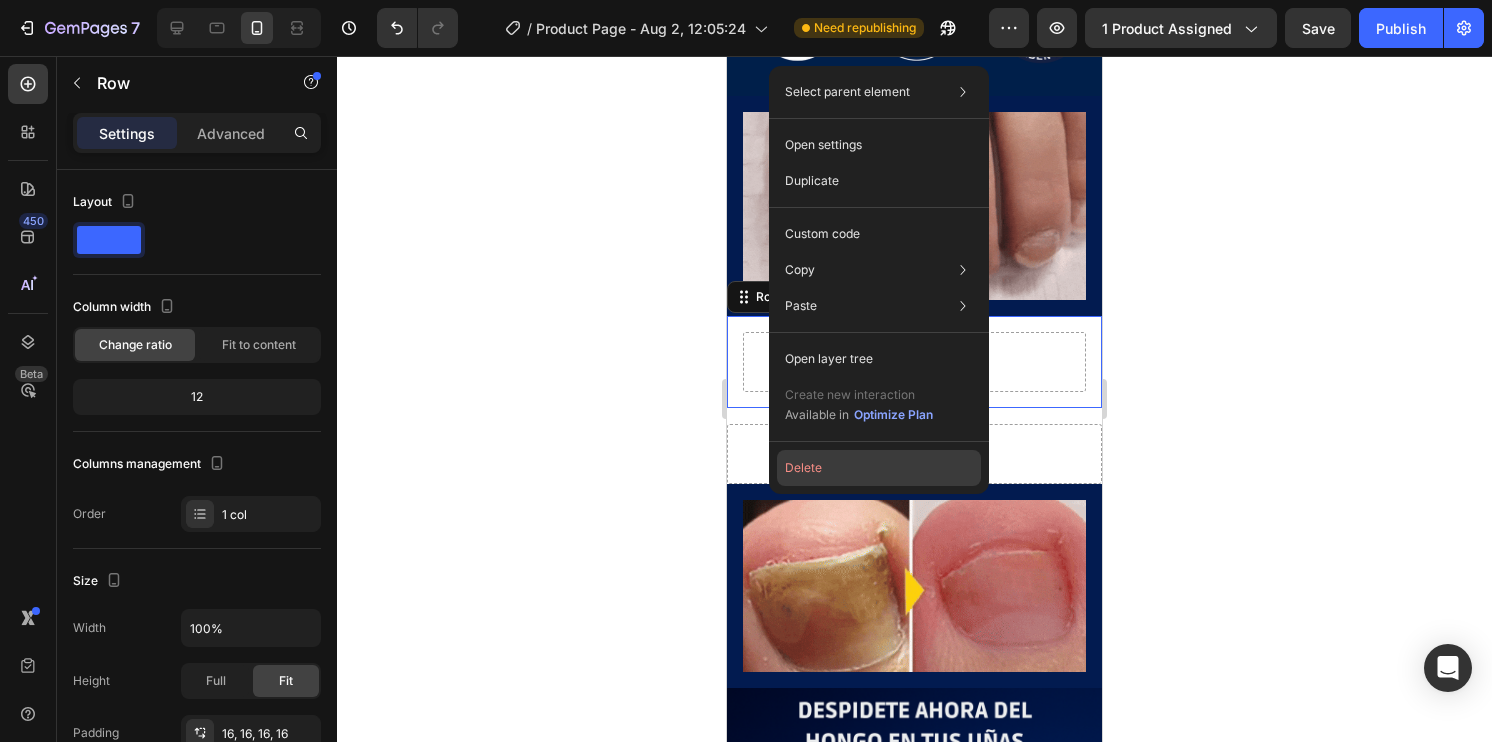 click on "Delete" 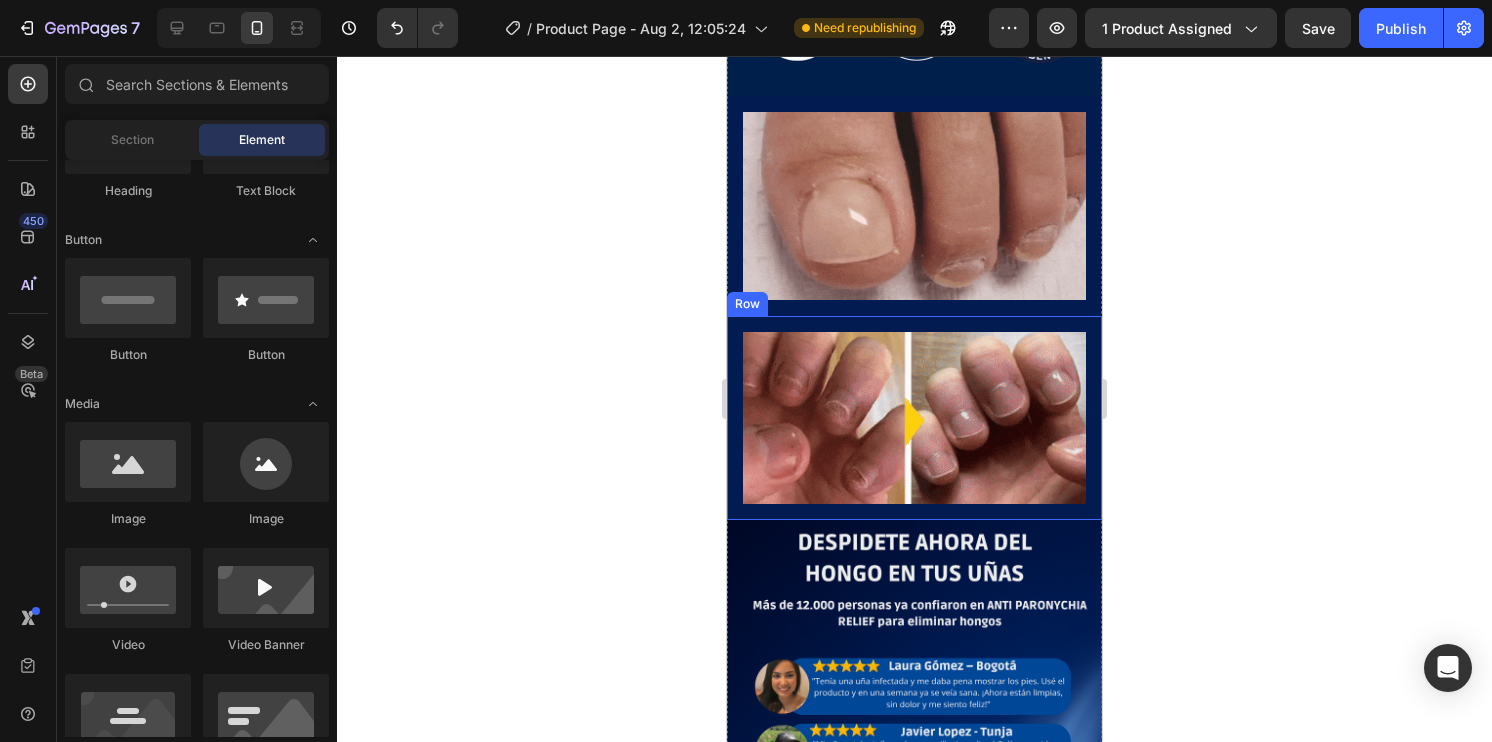 click 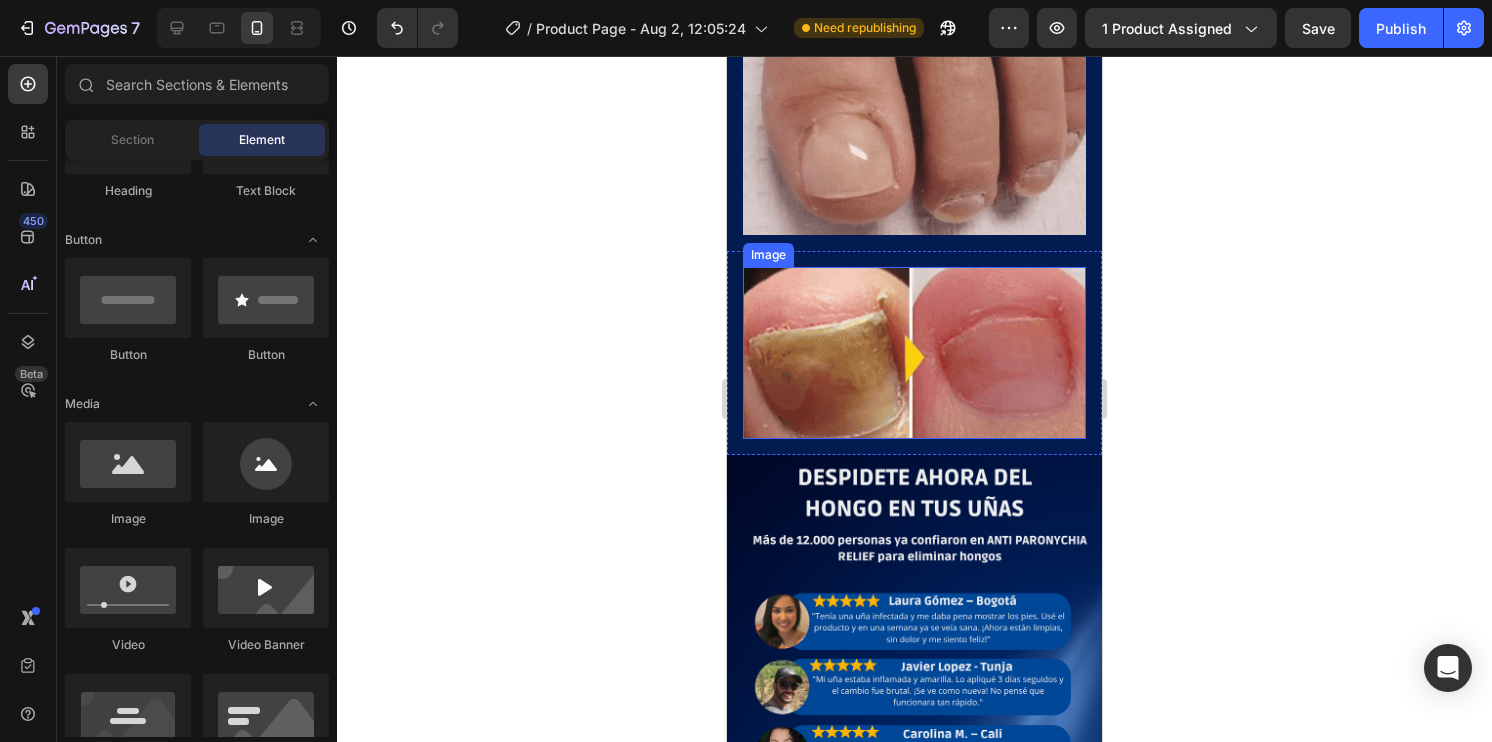 scroll, scrollTop: 800, scrollLeft: 0, axis: vertical 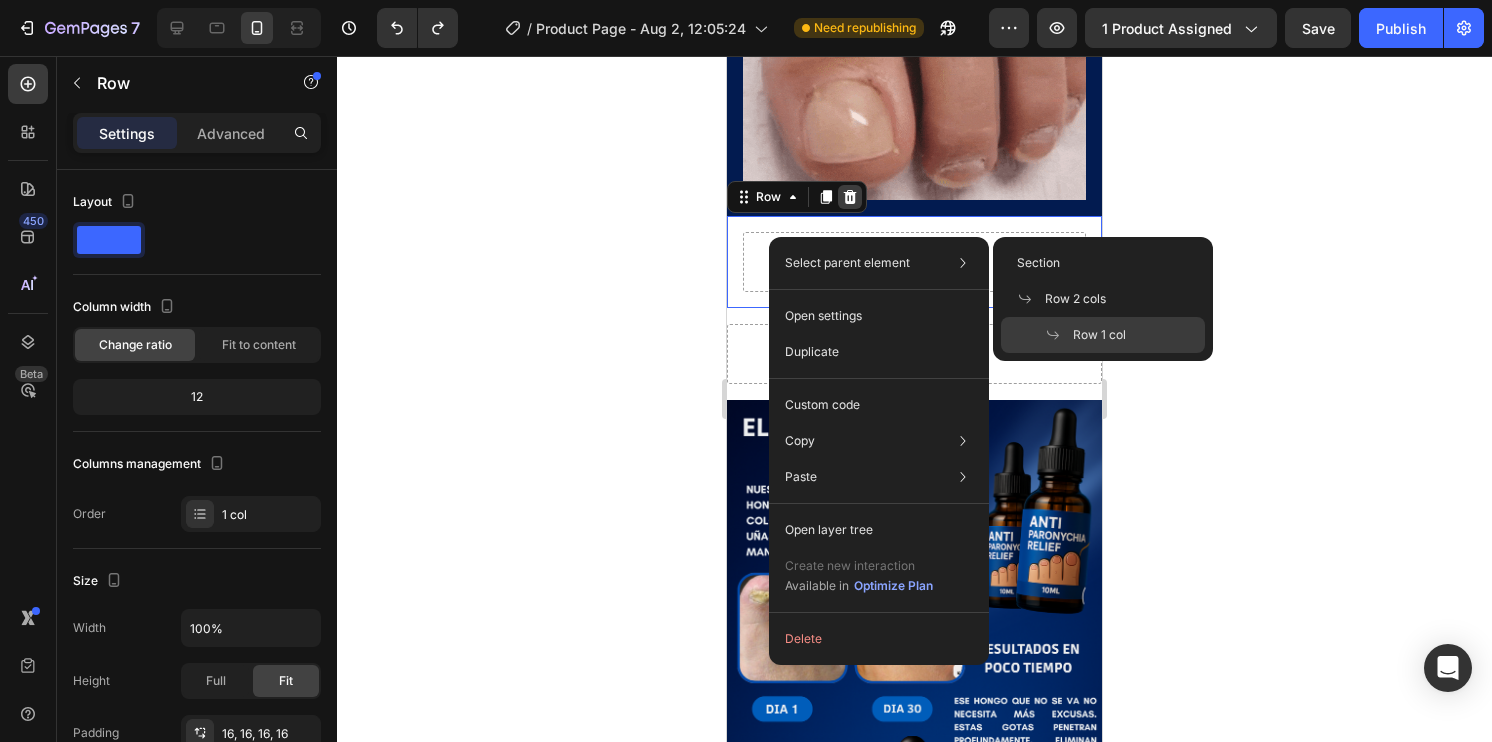 click 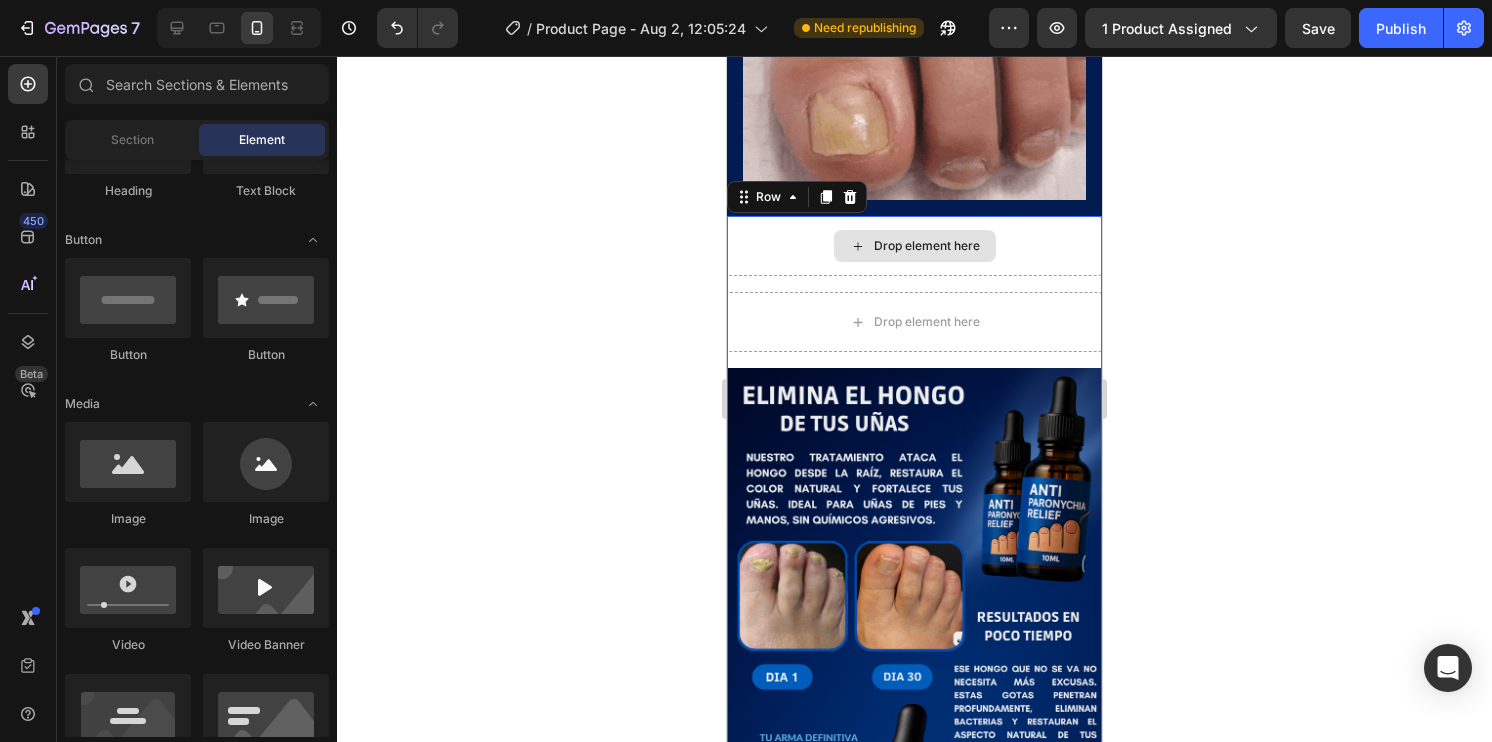 click on "Drop element here" at bounding box center [914, 246] 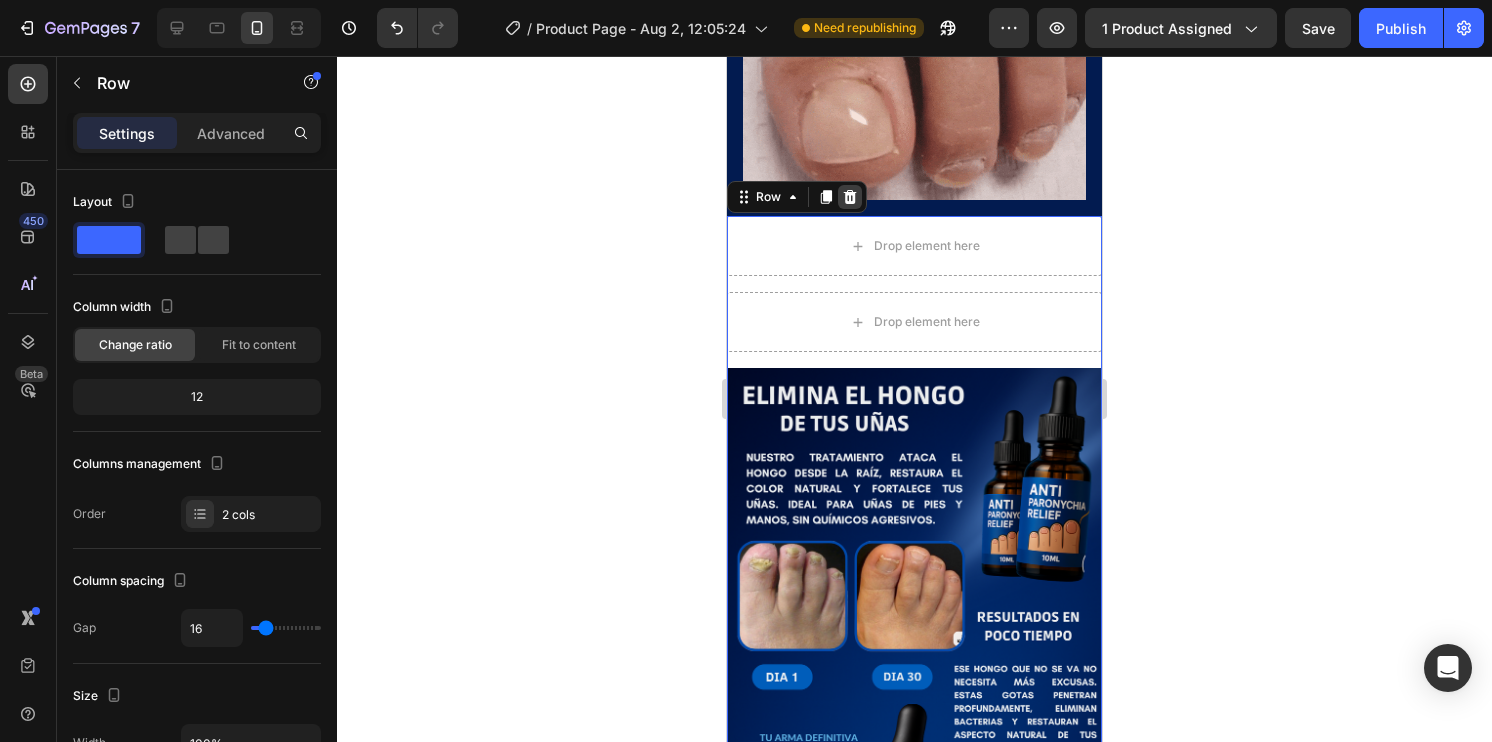 click at bounding box center (850, 197) 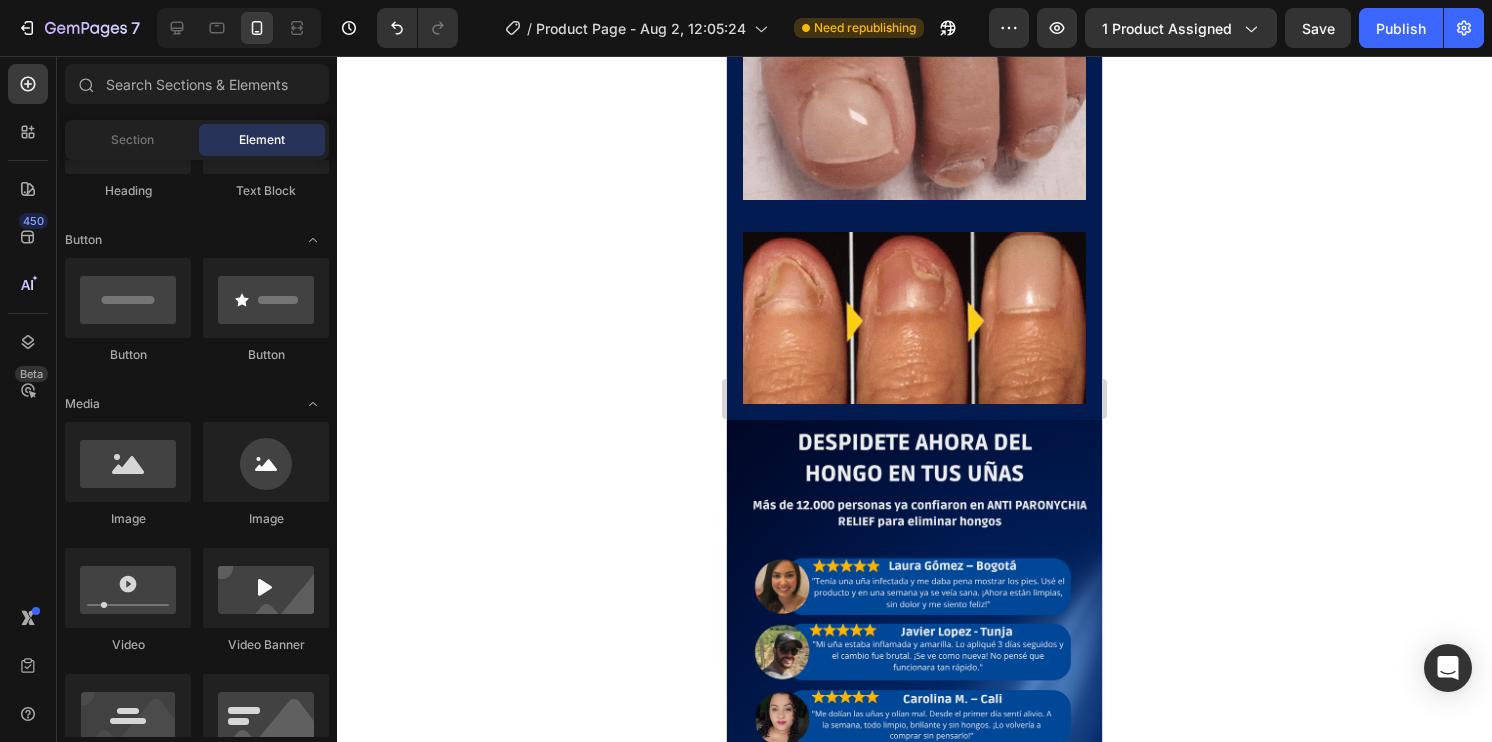 click 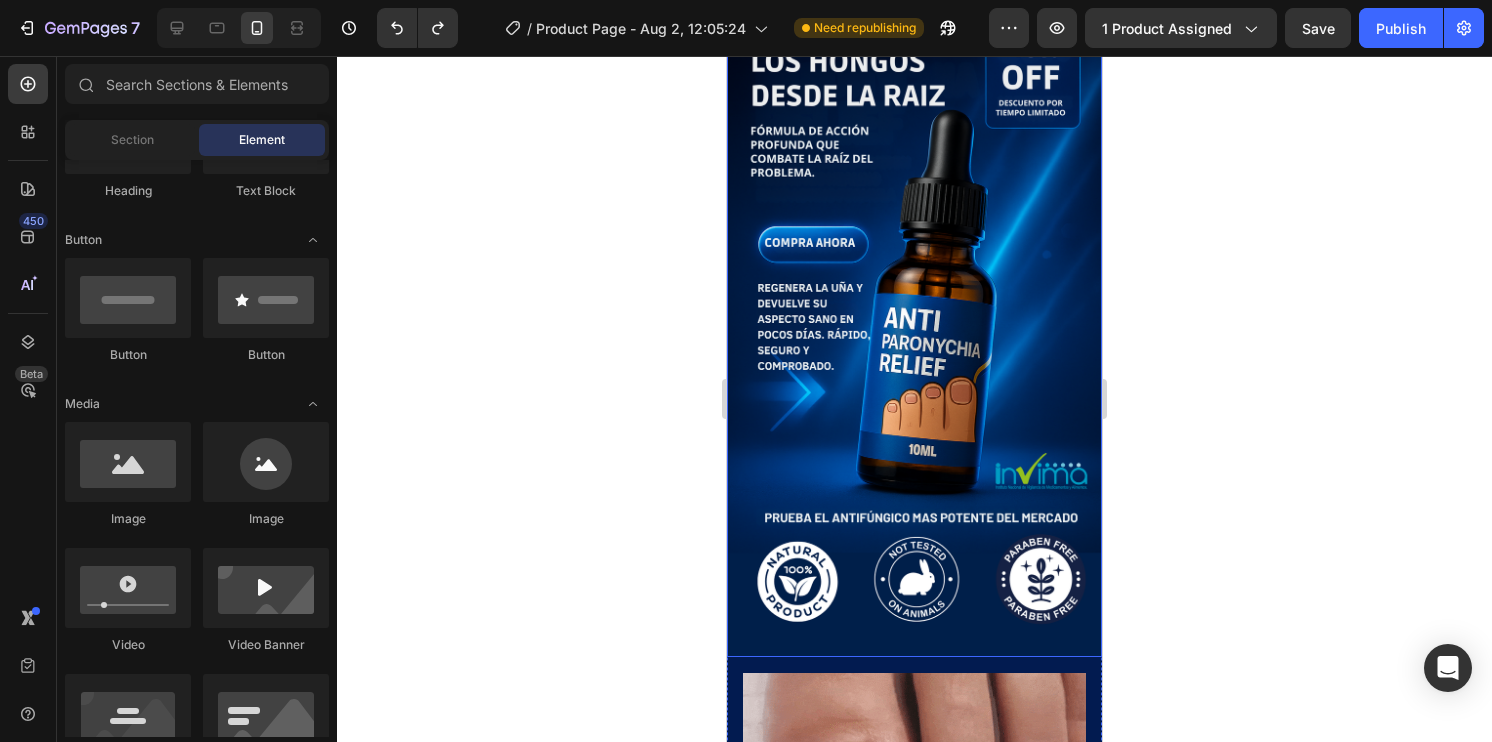 scroll, scrollTop: 0, scrollLeft: 0, axis: both 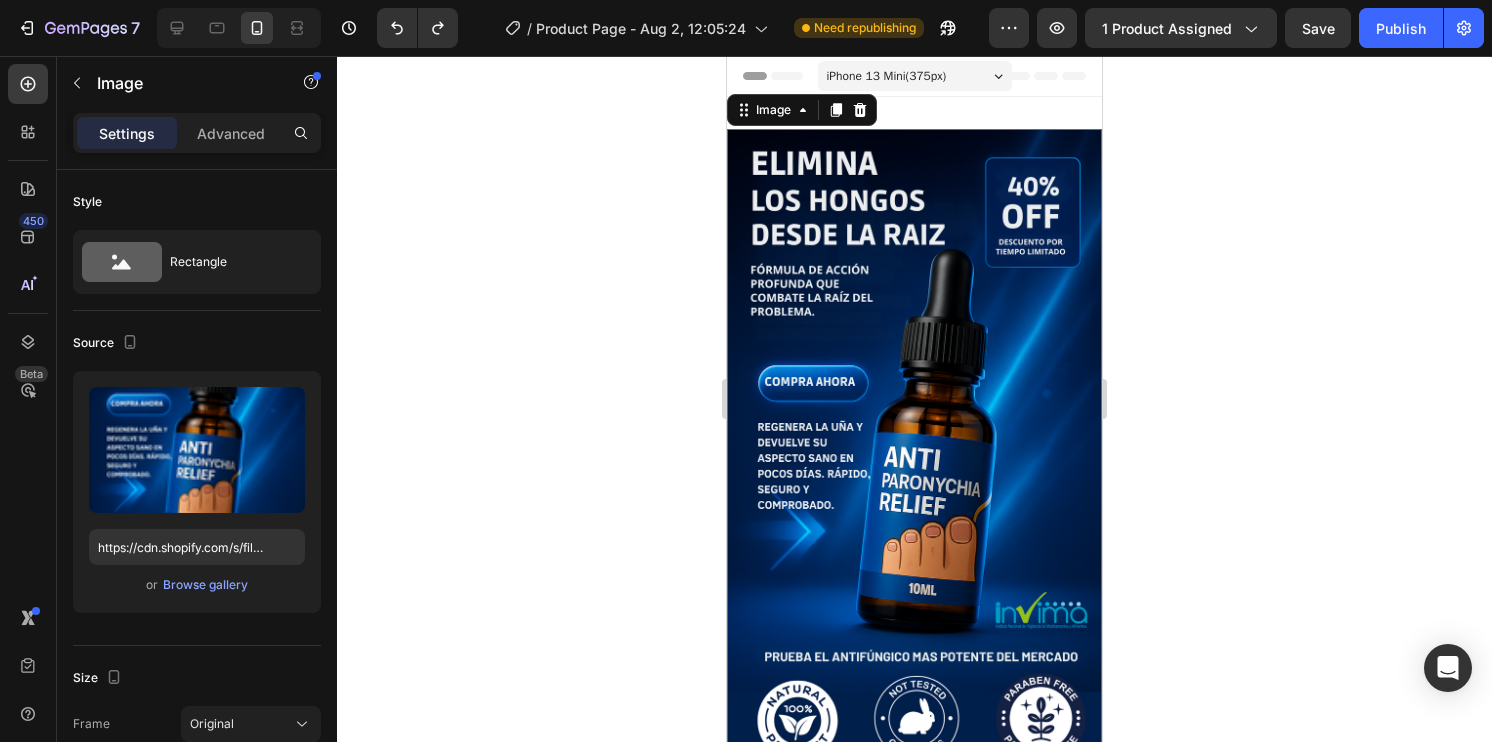 click at bounding box center [914, 462] 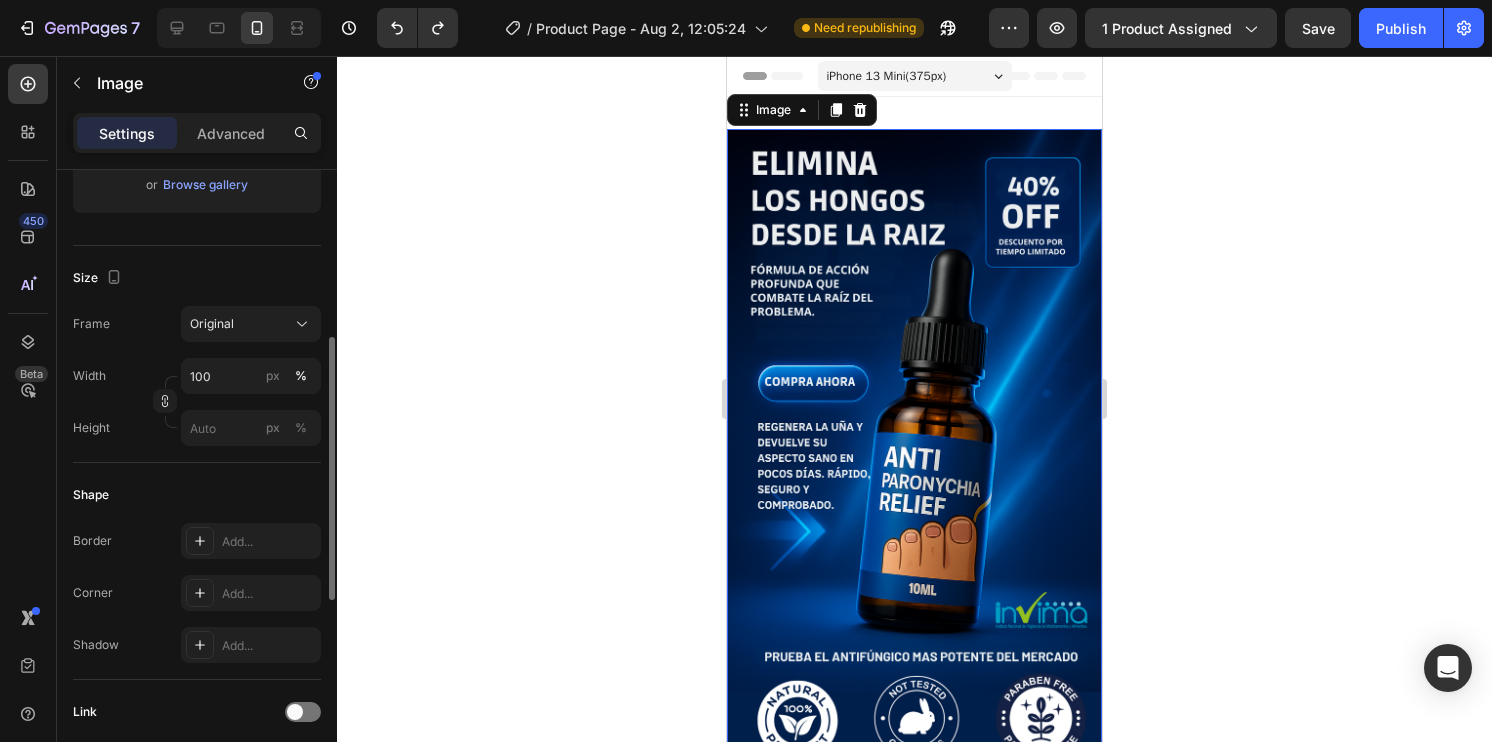 scroll, scrollTop: 300, scrollLeft: 0, axis: vertical 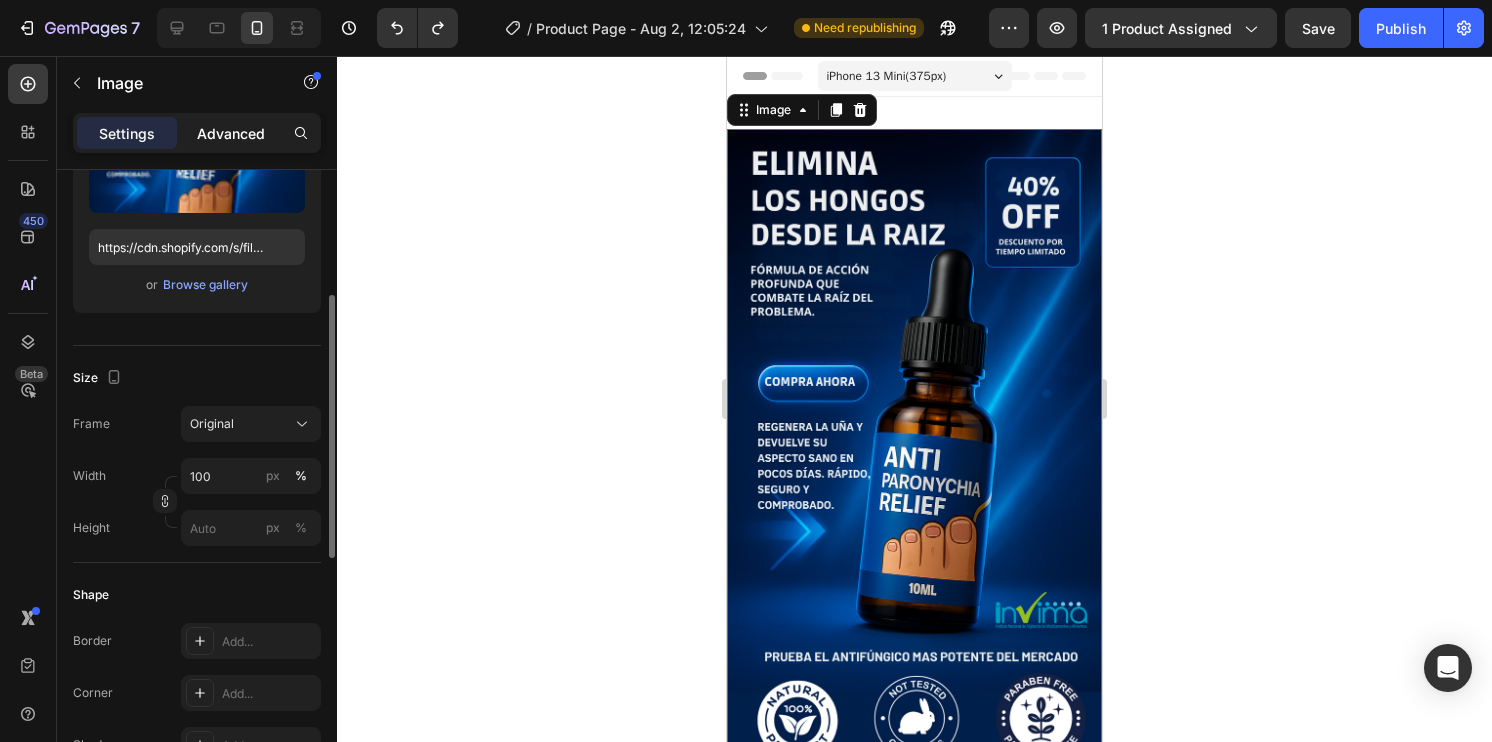 click on "Advanced" at bounding box center (231, 133) 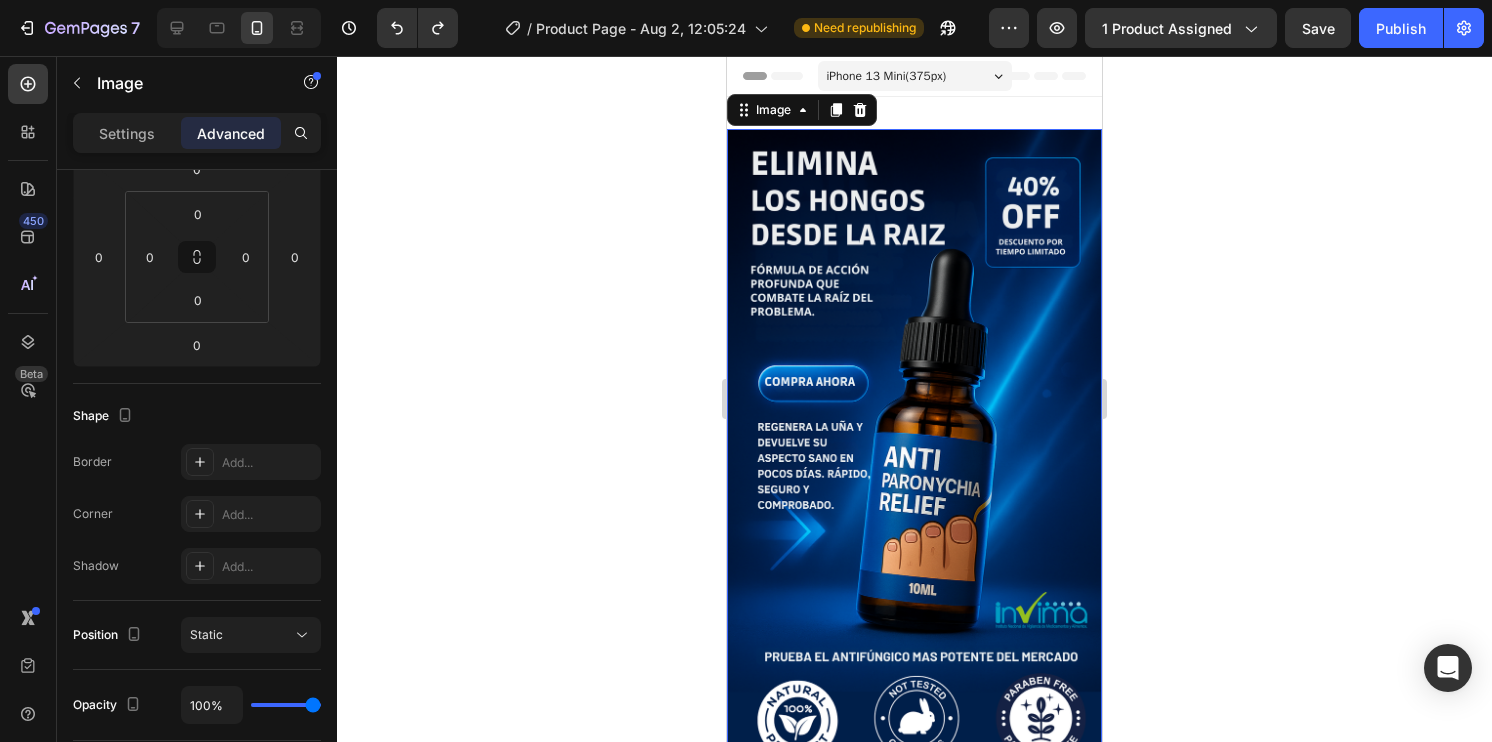 click 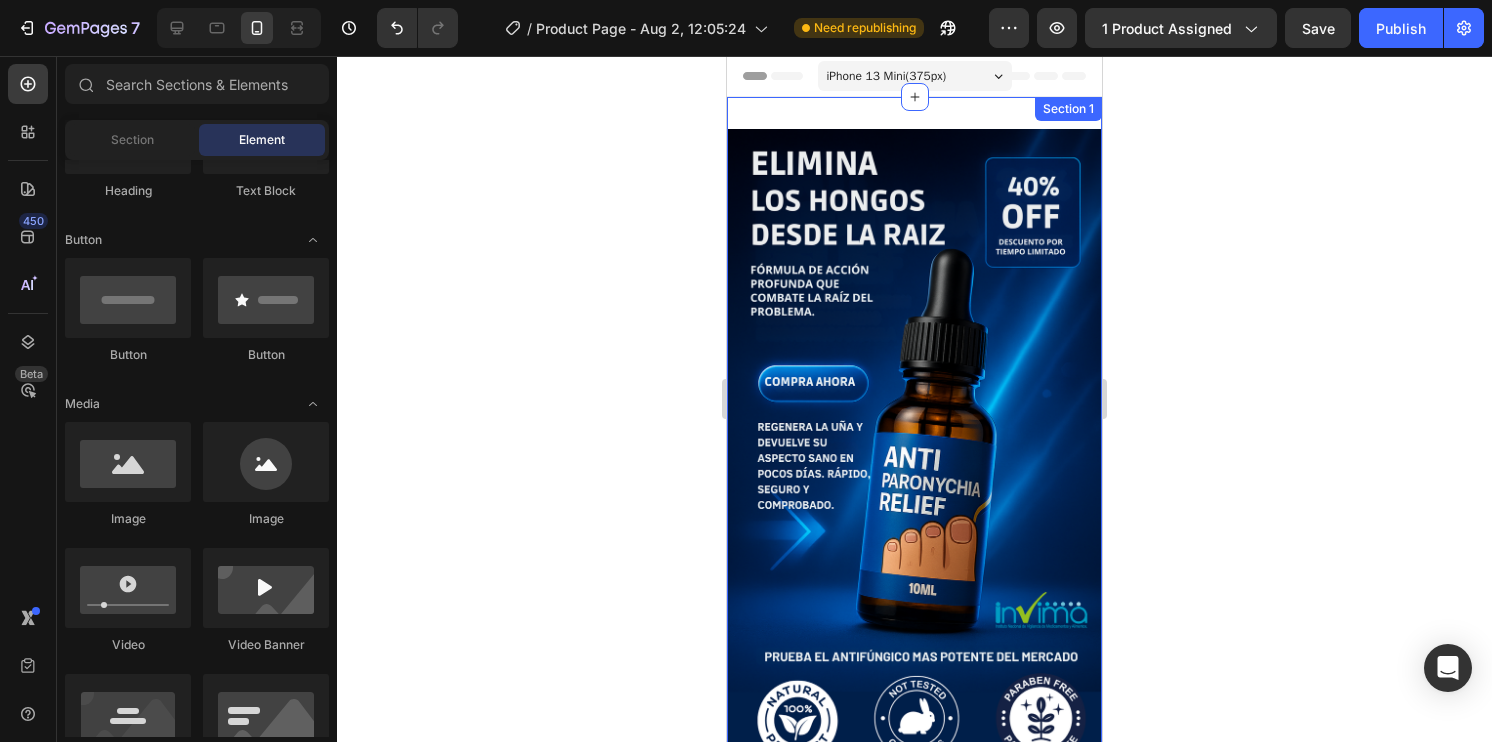 click on "Image Image Row Row
Drop element here Row Image Row Image Row Image Section 1" at bounding box center [914, 1395] 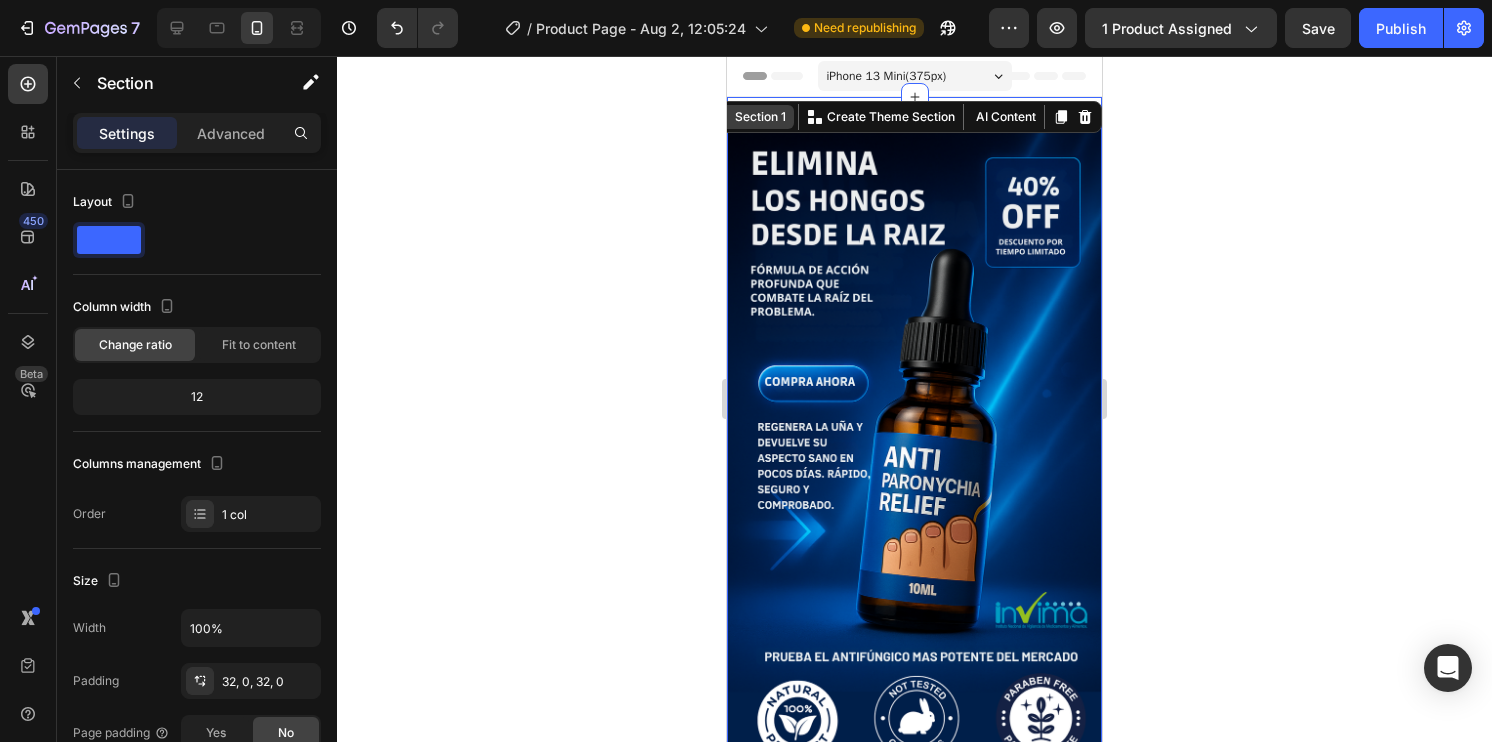 click on "Section 1" at bounding box center (760, 117) 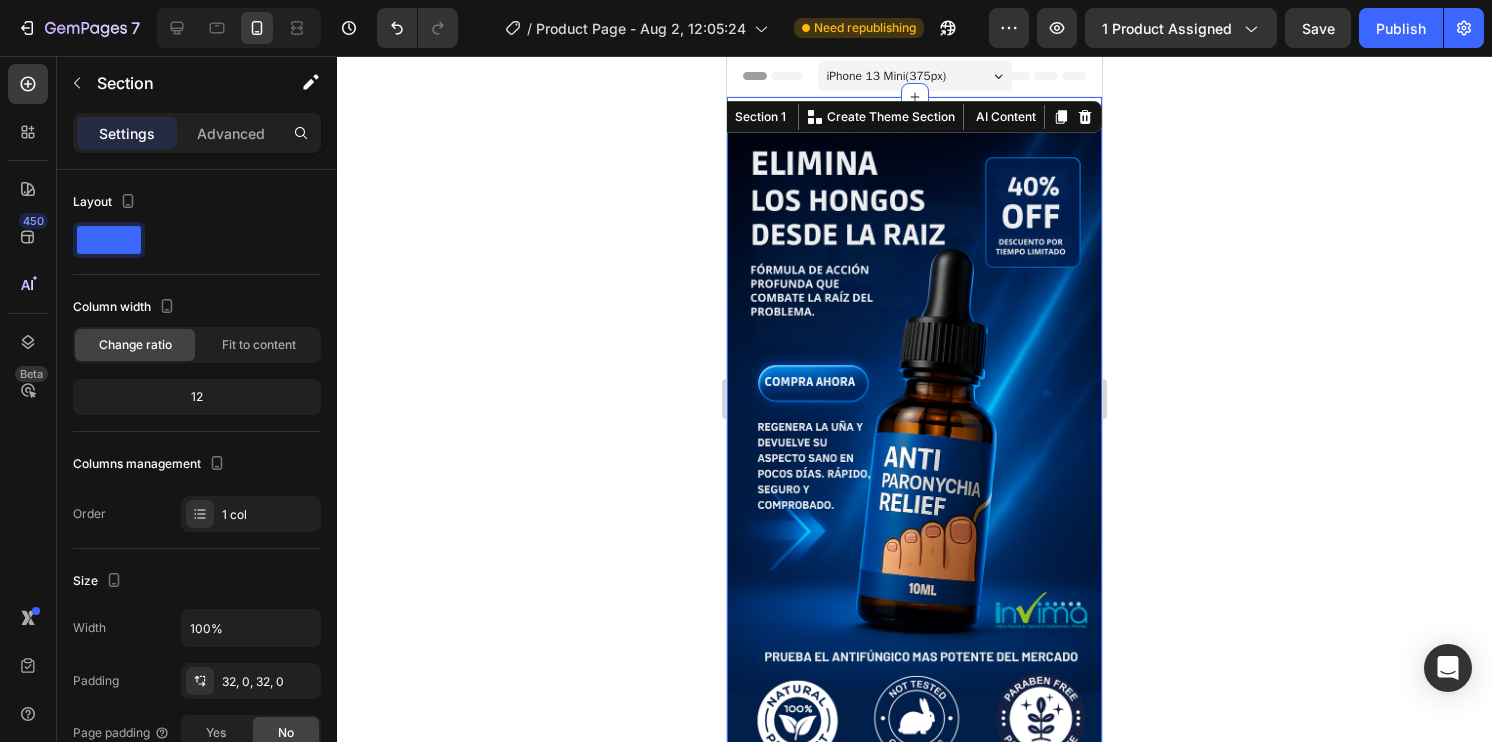click 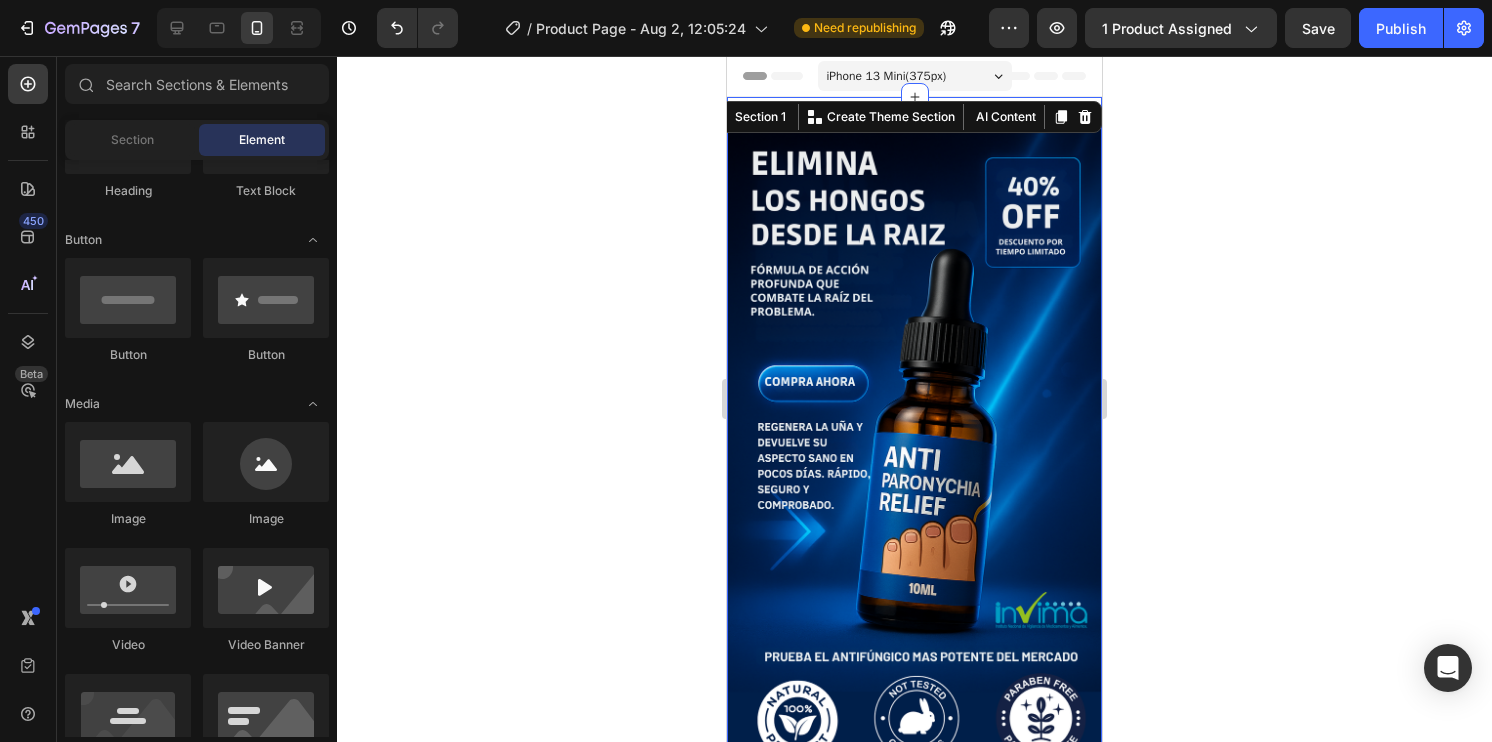 click on "Image Image Row Row
Drop element here Row Image Row Image Row Image Section 1   You can create reusable sections Create Theme Section AI Content Write with GemAI What would you like to describe here? Tone and Voice Persuasive Product Show more Generate" at bounding box center [914, 1395] 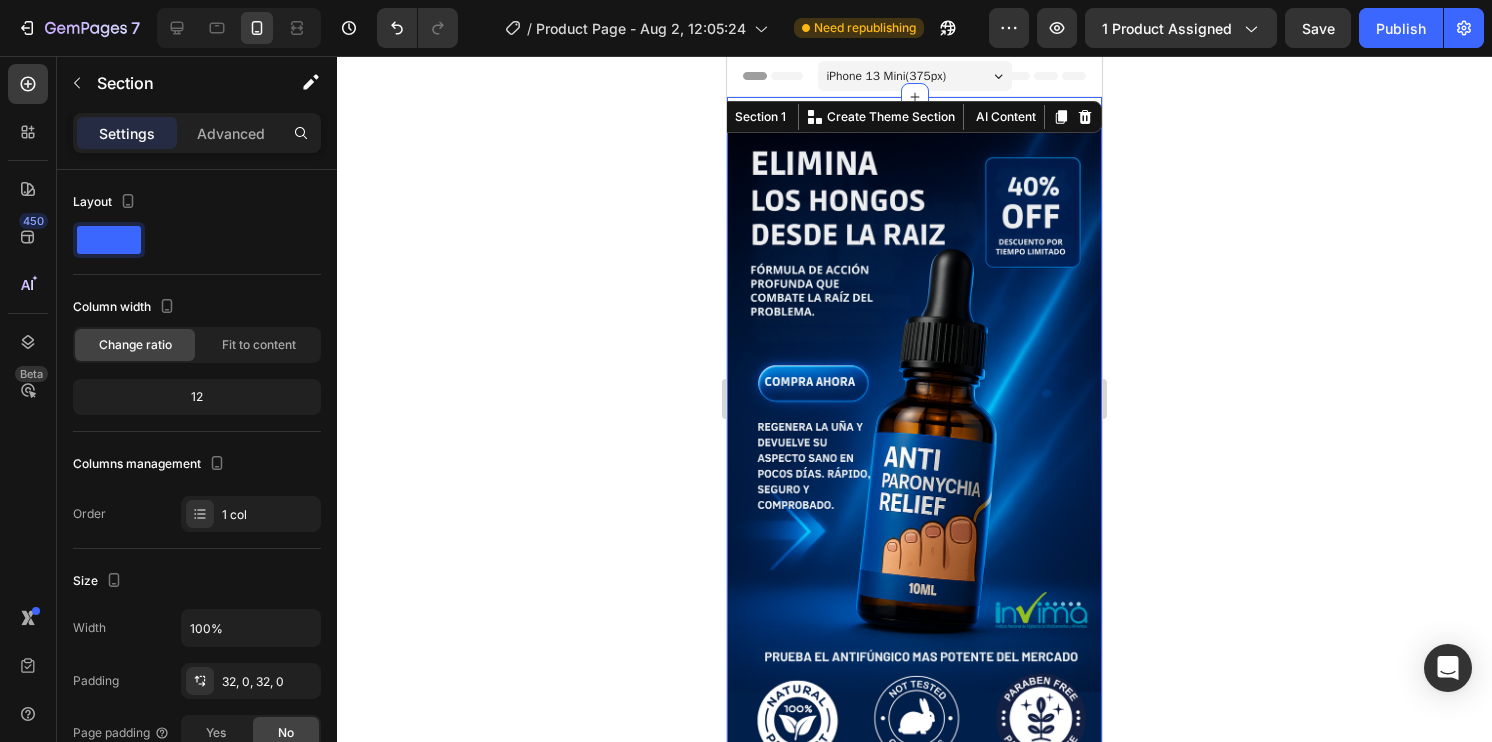 drag, startPoint x: 593, startPoint y: 207, endPoint x: 698, endPoint y: 174, distance: 110.06362 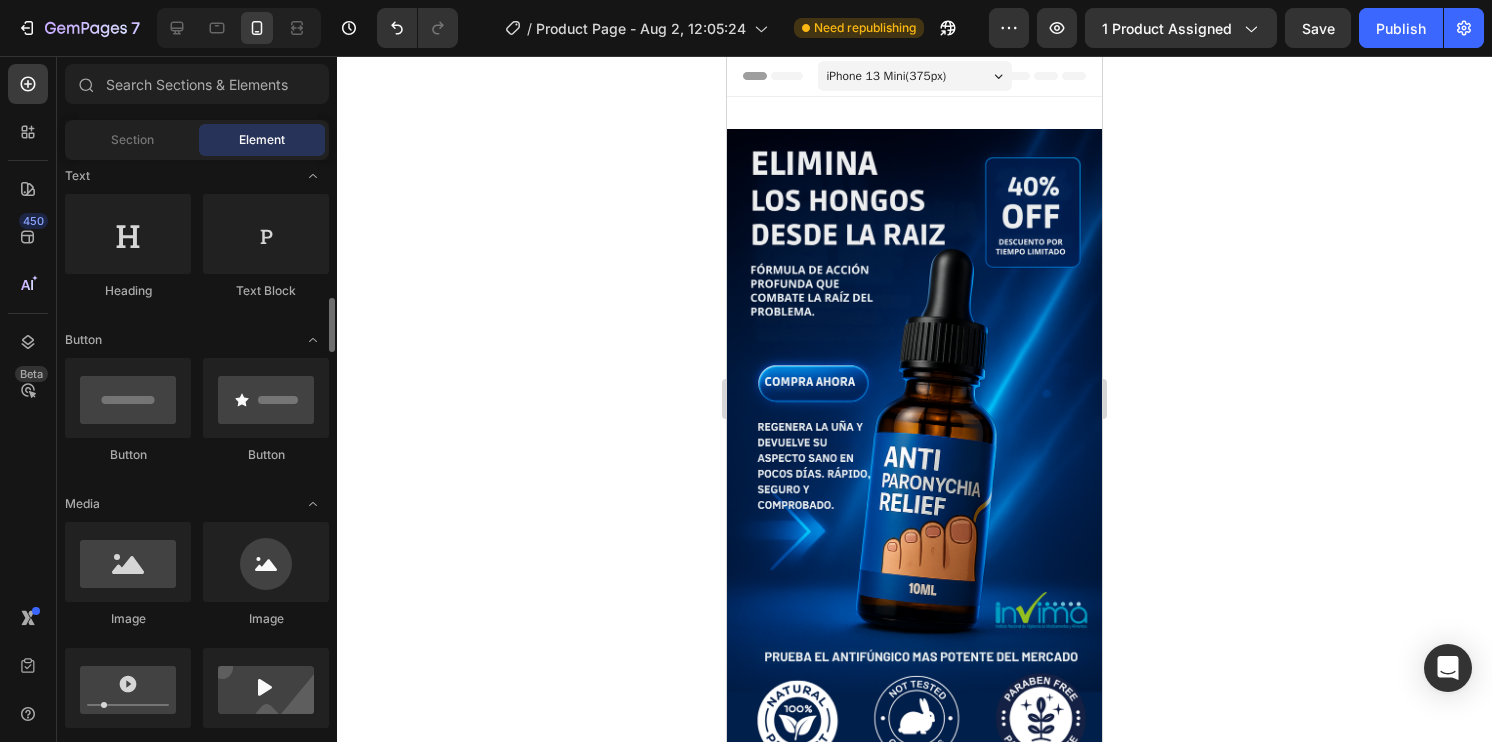 scroll, scrollTop: 0, scrollLeft: 0, axis: both 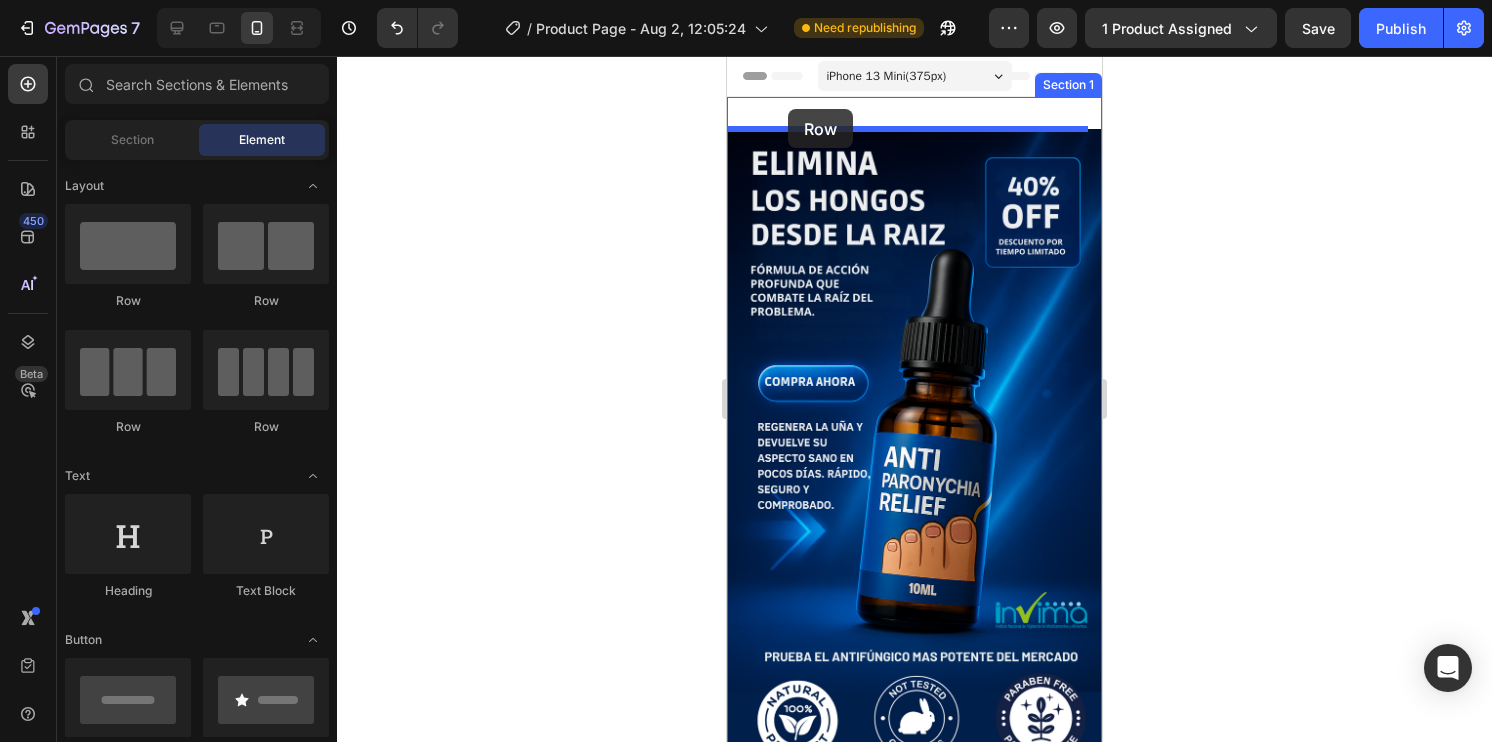 drag, startPoint x: 872, startPoint y: 327, endPoint x: 788, endPoint y: 109, distance: 233.62363 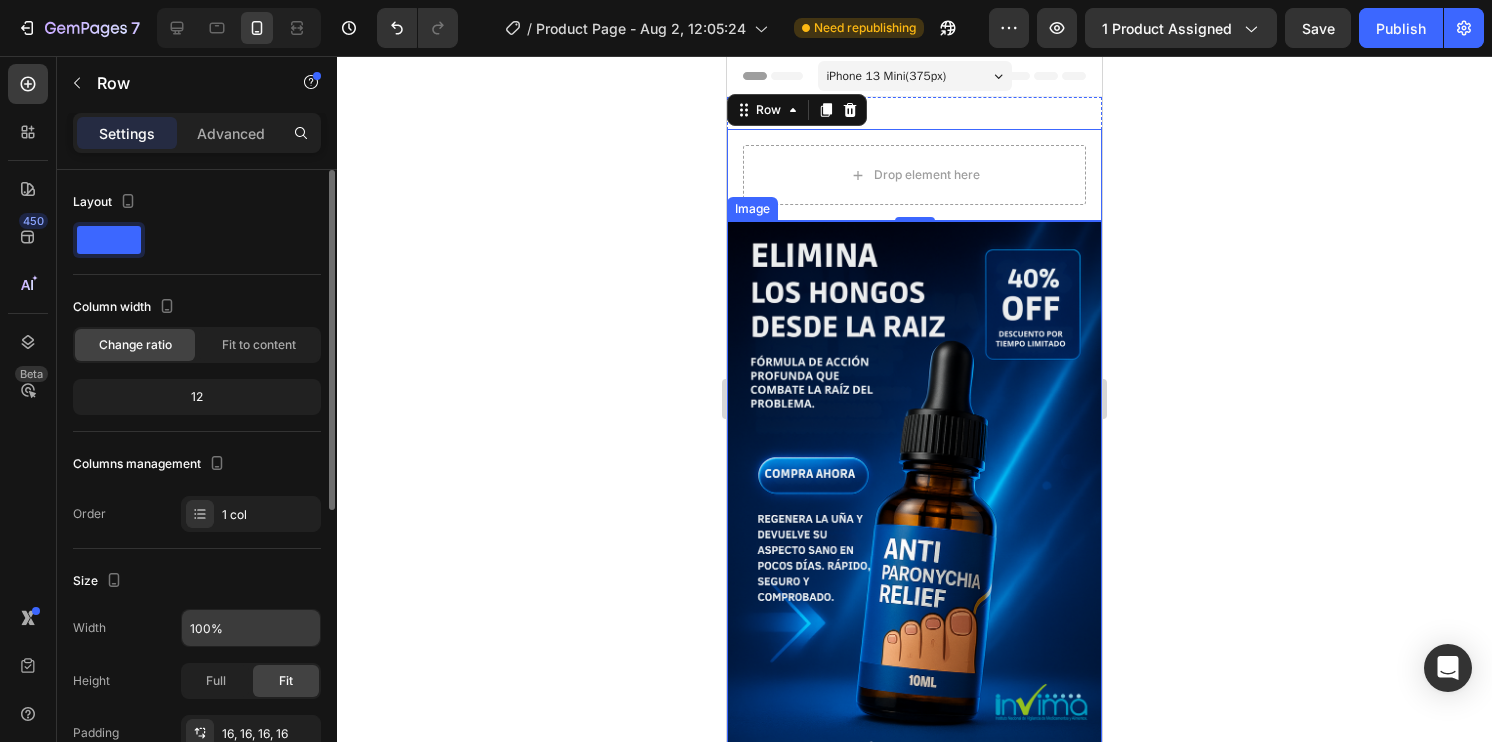 scroll, scrollTop: 300, scrollLeft: 0, axis: vertical 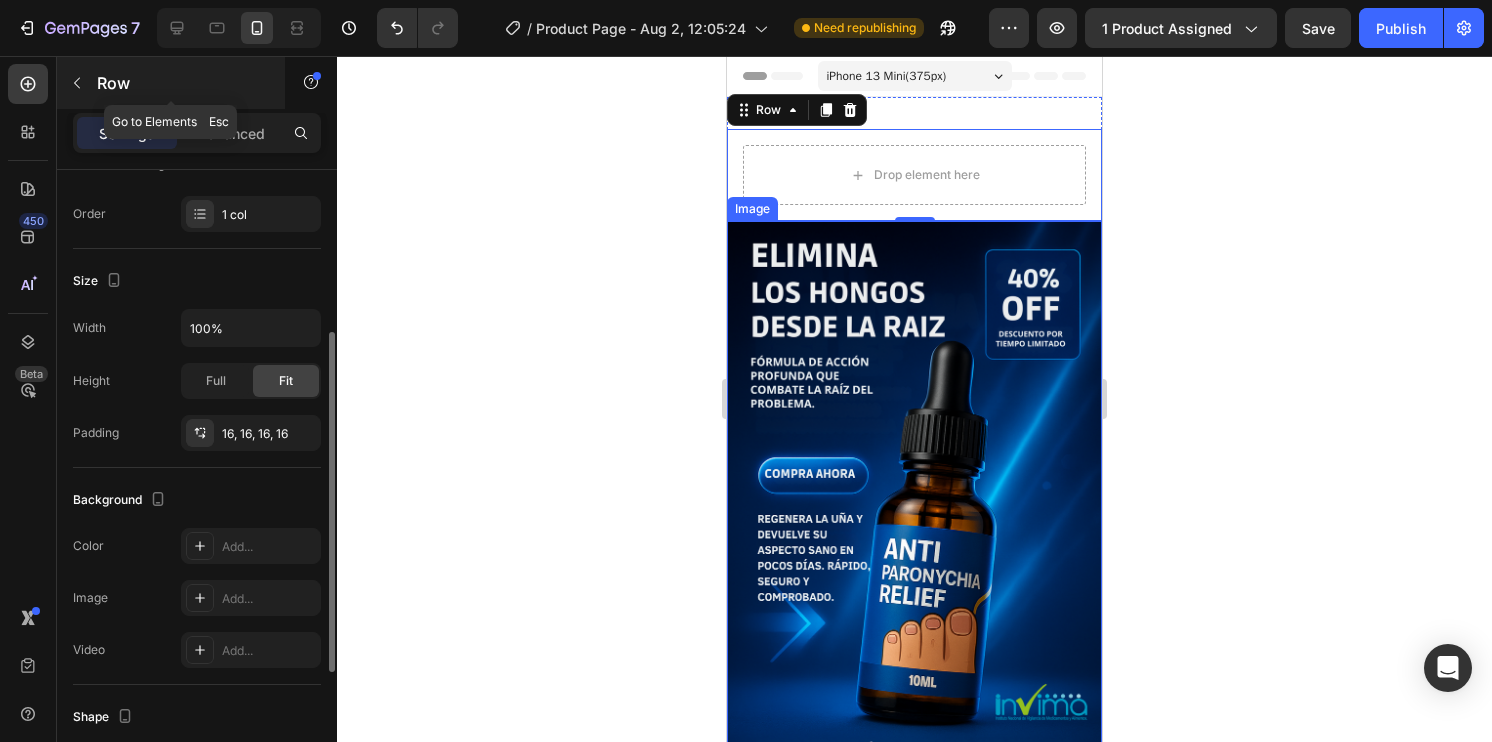 click at bounding box center (77, 83) 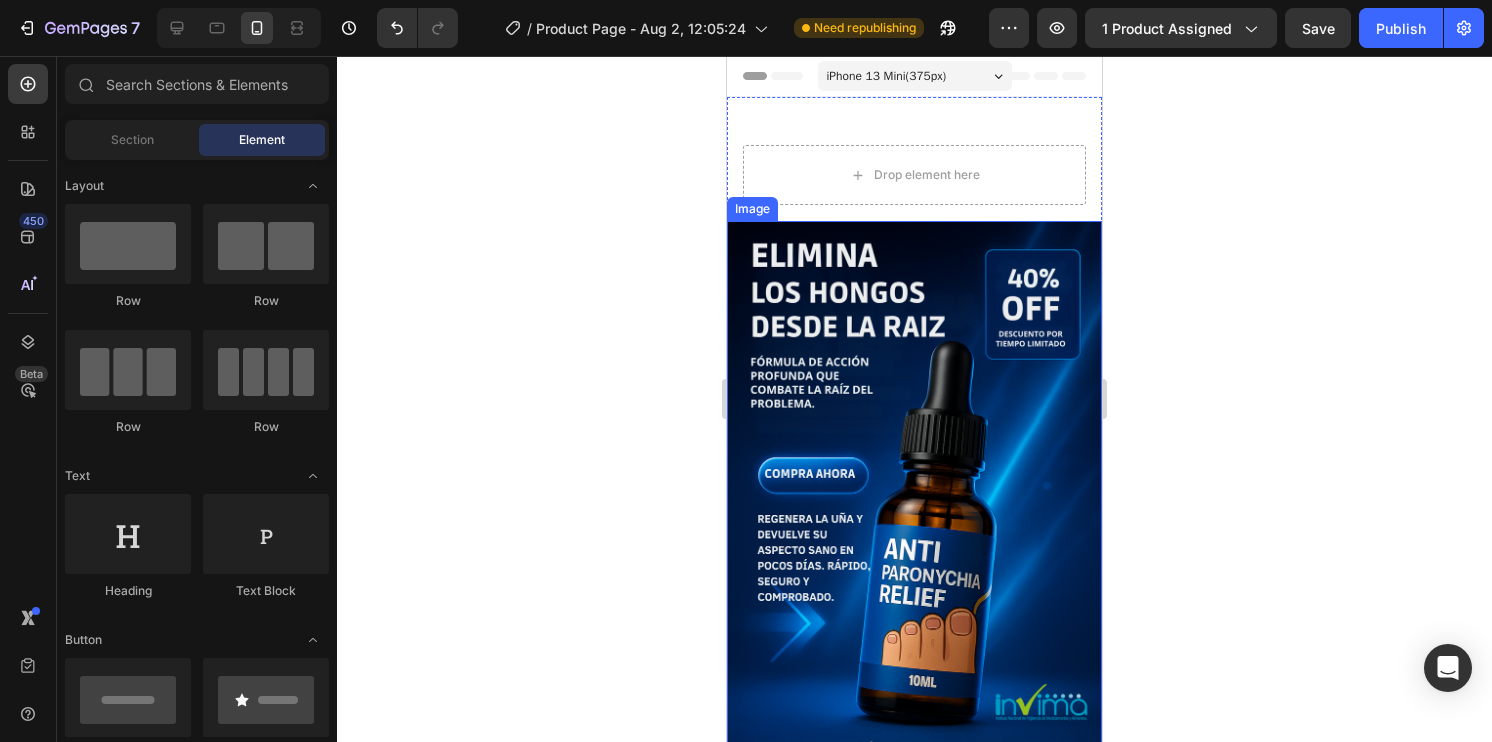 scroll, scrollTop: 200, scrollLeft: 0, axis: vertical 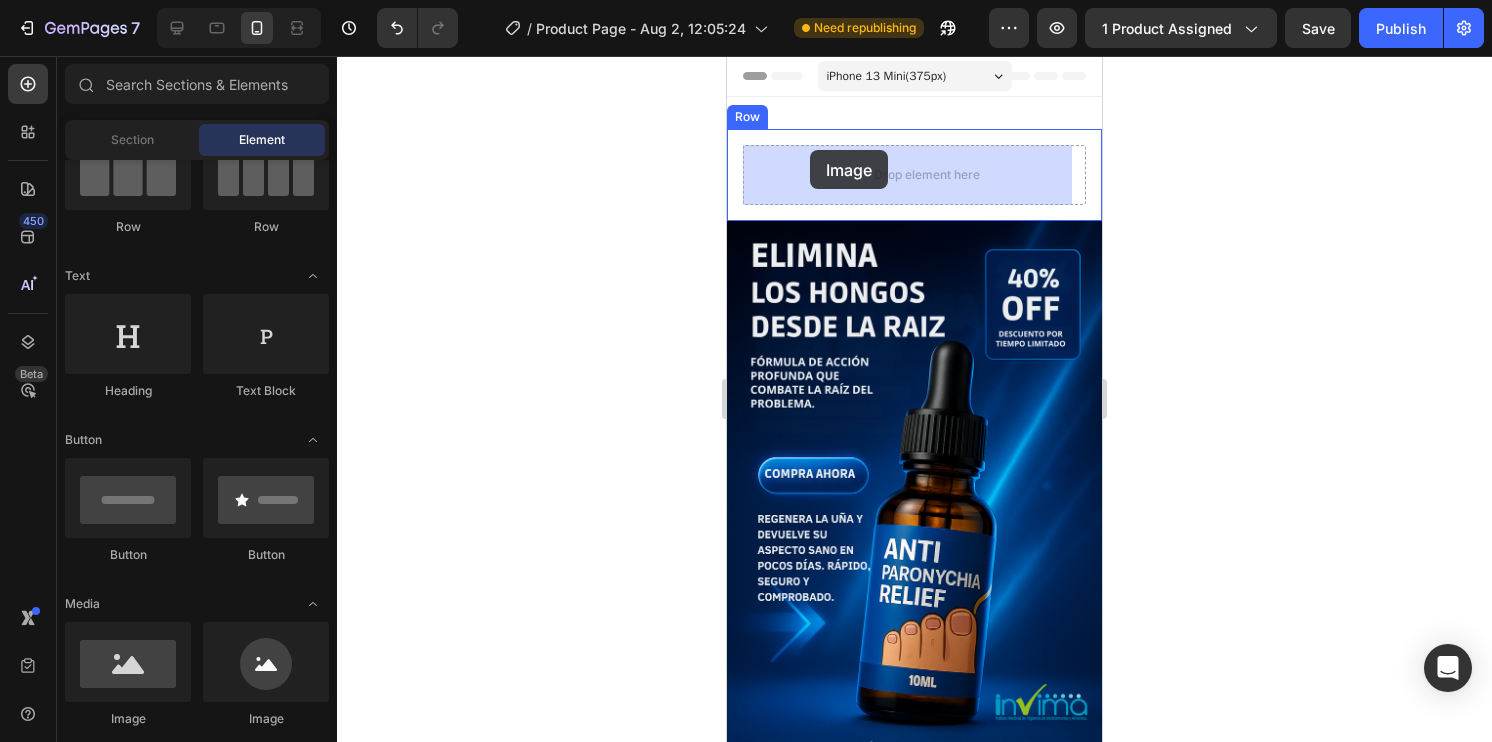 drag, startPoint x: 883, startPoint y: 702, endPoint x: 810, endPoint y: 150, distance: 556.8061 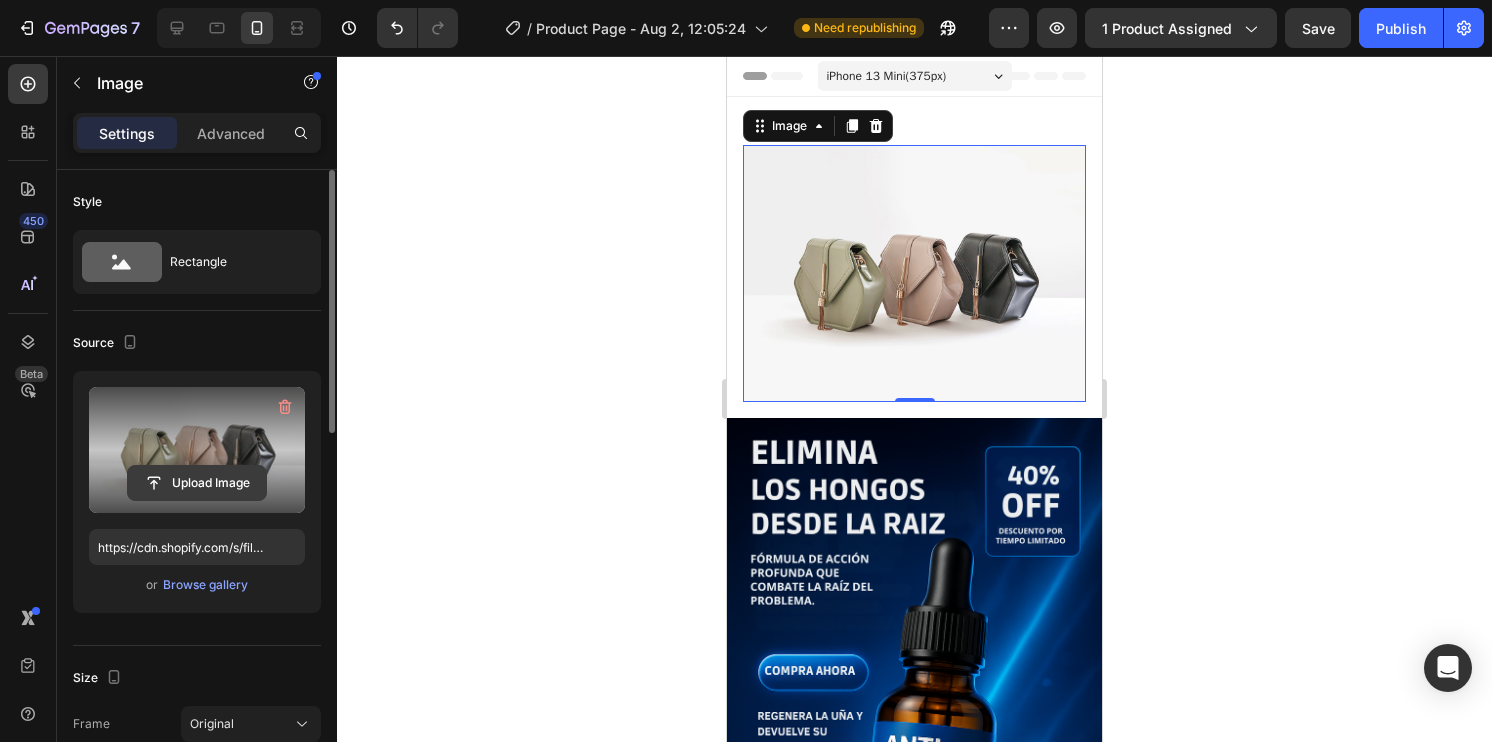 click 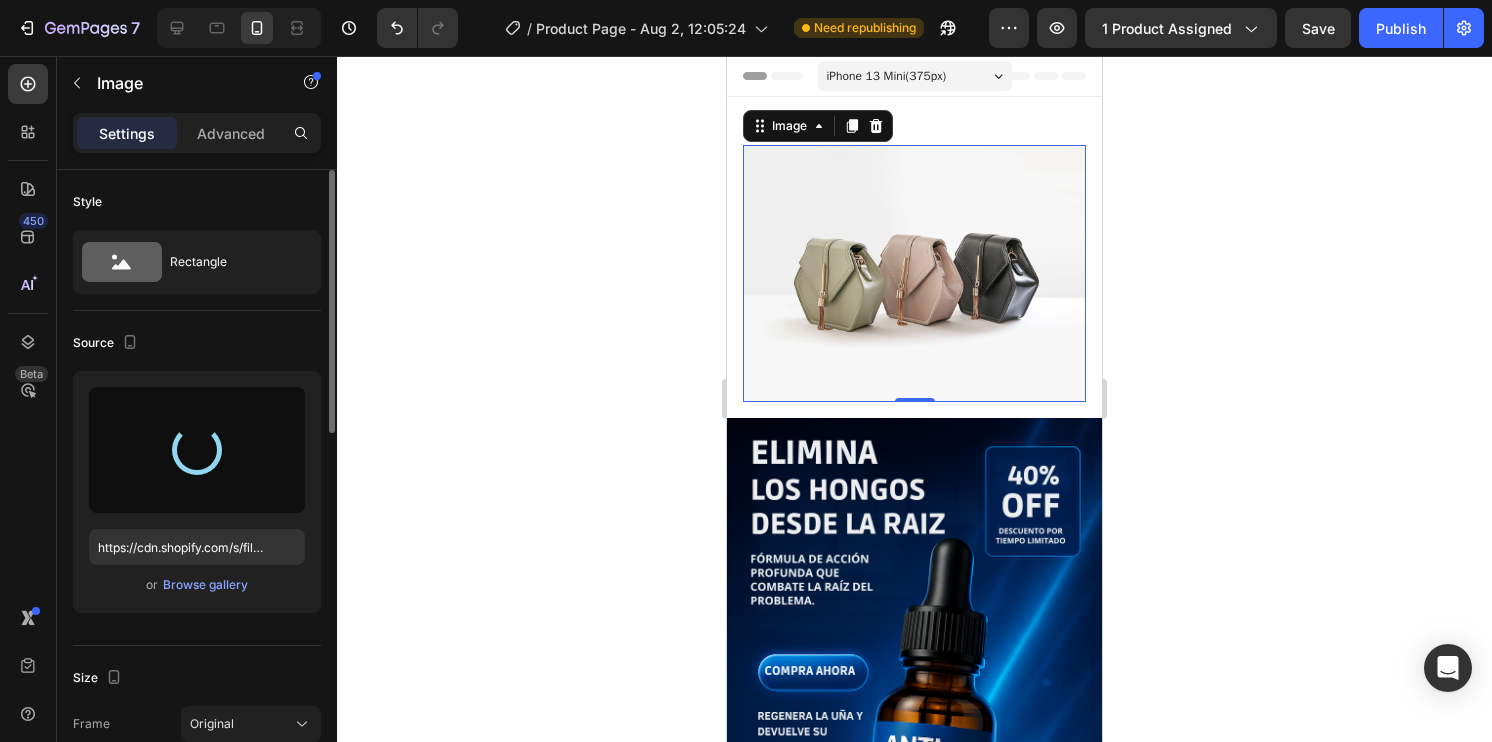 type on "https://cdn.shopify.com/s/files/1/0718/1415/2427/files/gempages_558192987666908062-b231453d-3e22-410d-af65-364d64cc8262.png" 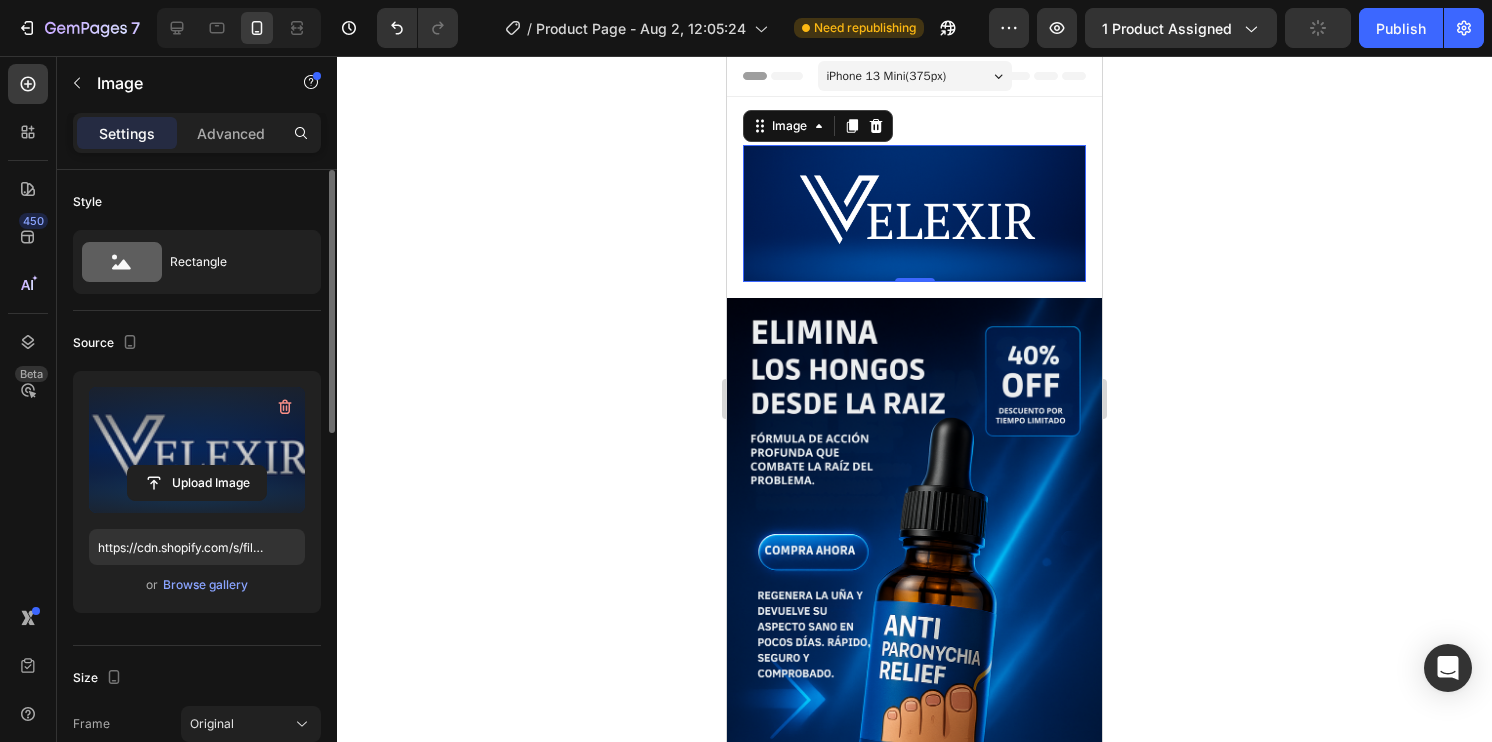 click 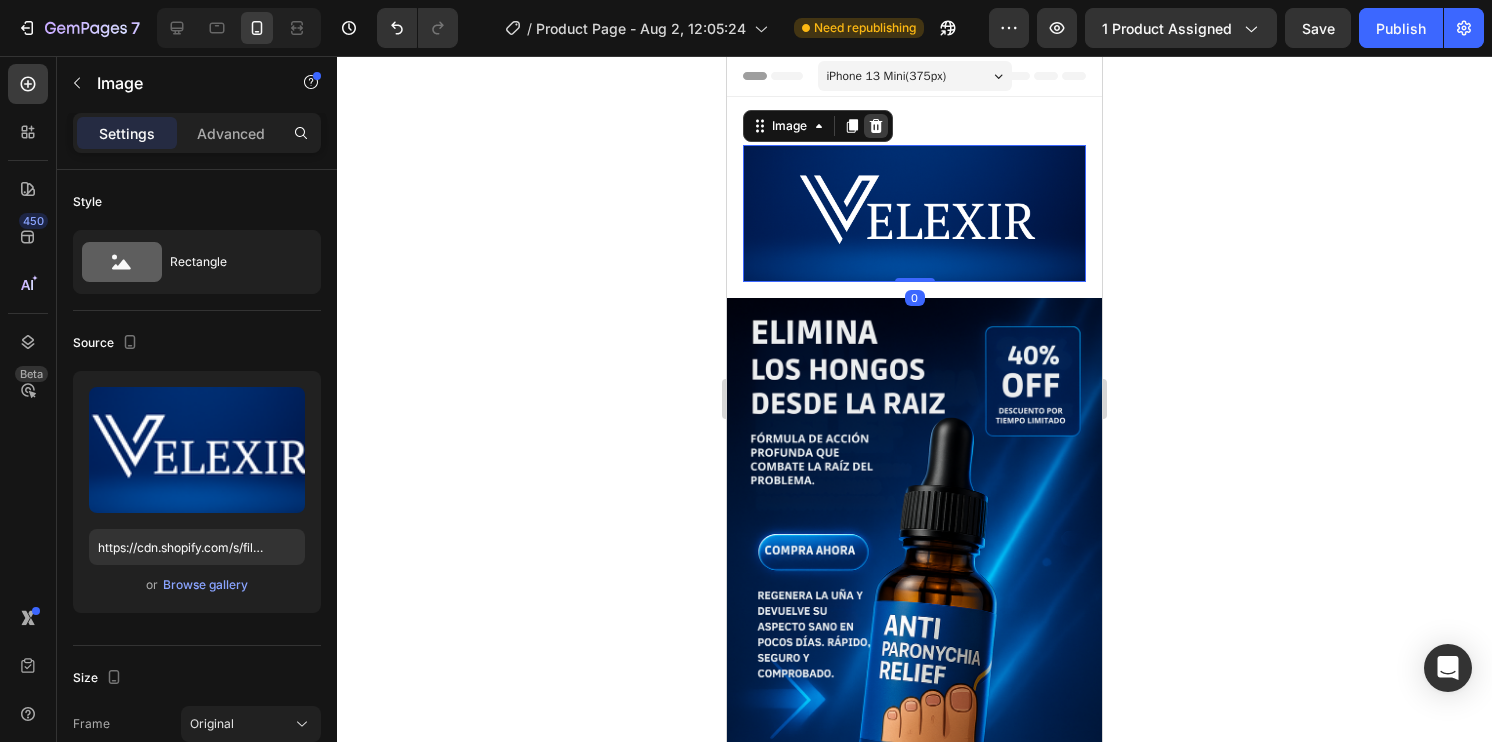 click 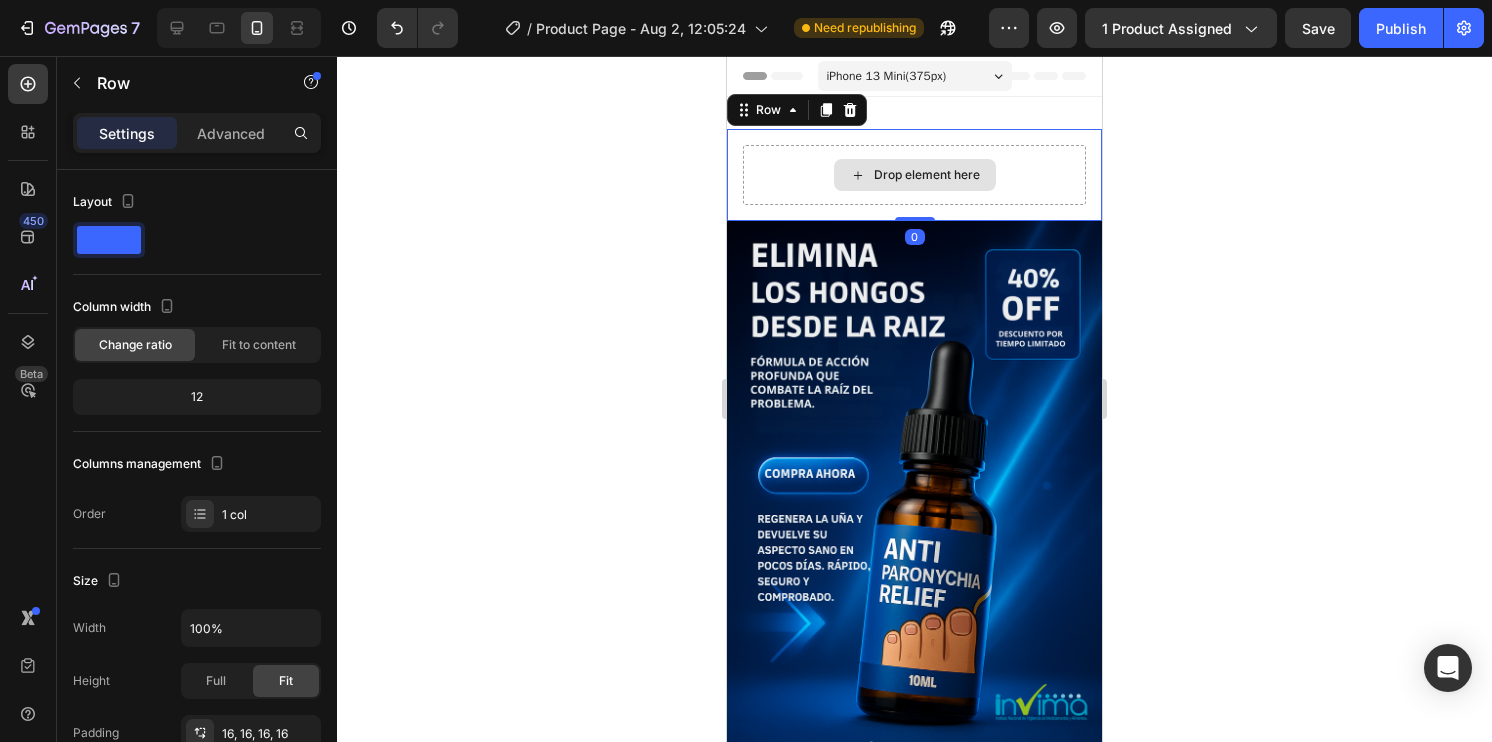 click on "Drop element here" at bounding box center (914, 175) 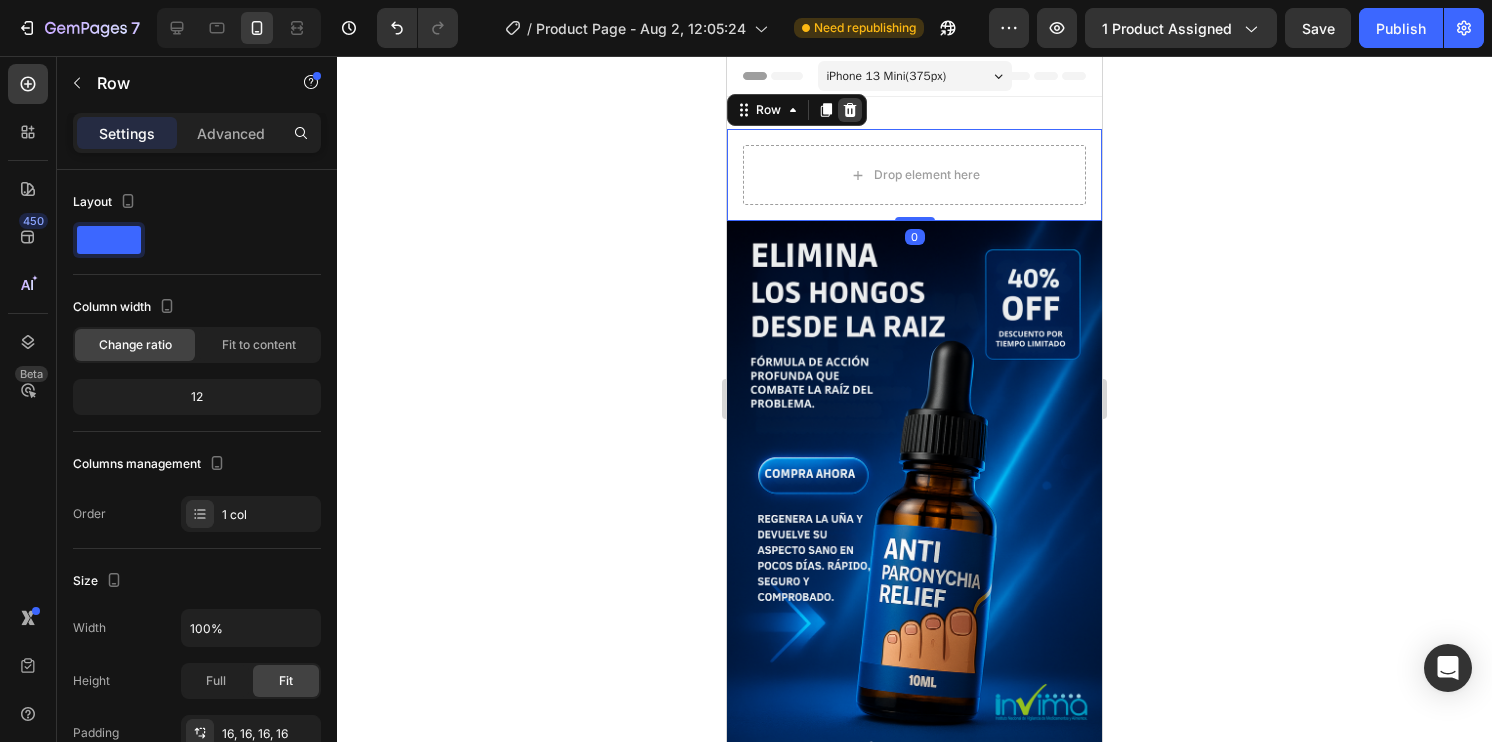 click 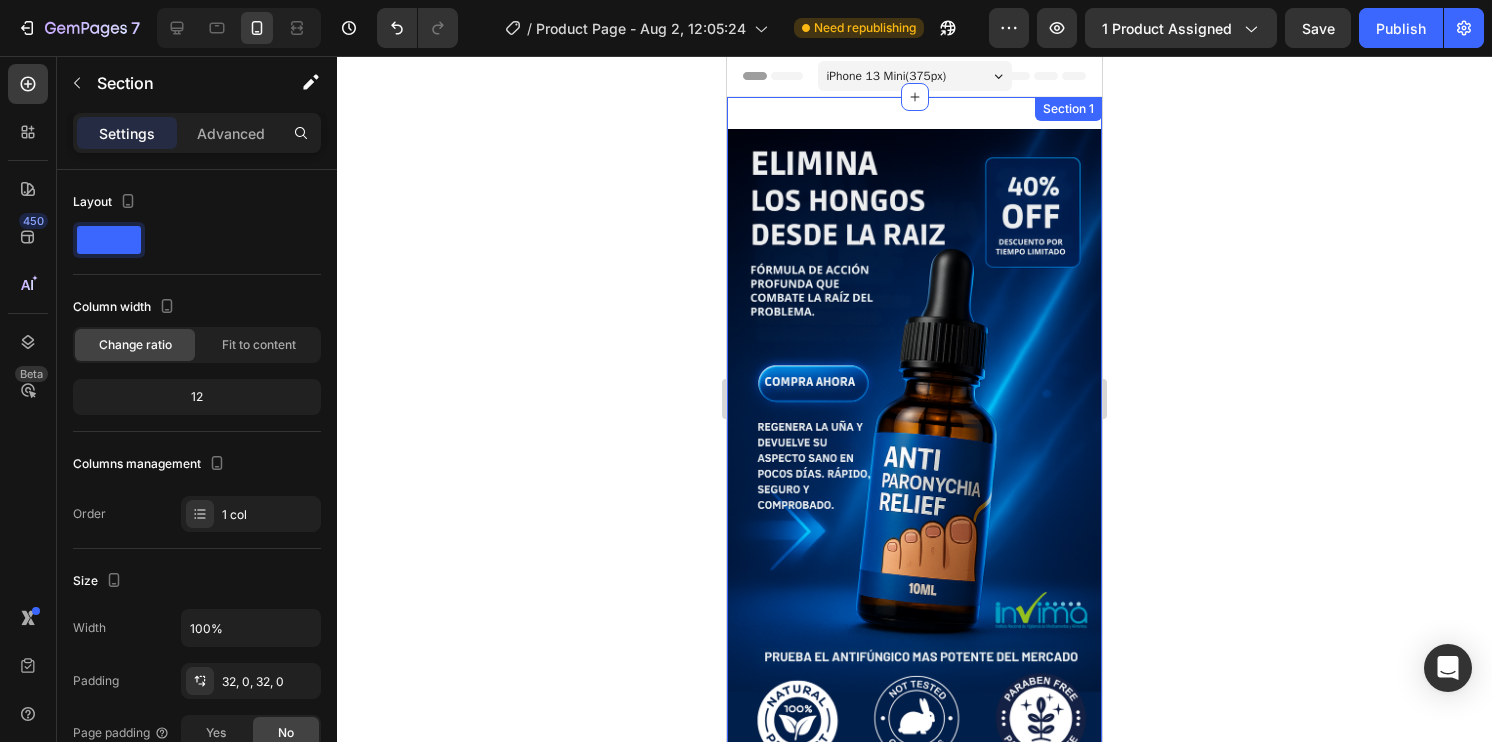 click on "Image Image Row Row
Drop element here Row Image Row Image Row Image Section 1" at bounding box center (914, 1395) 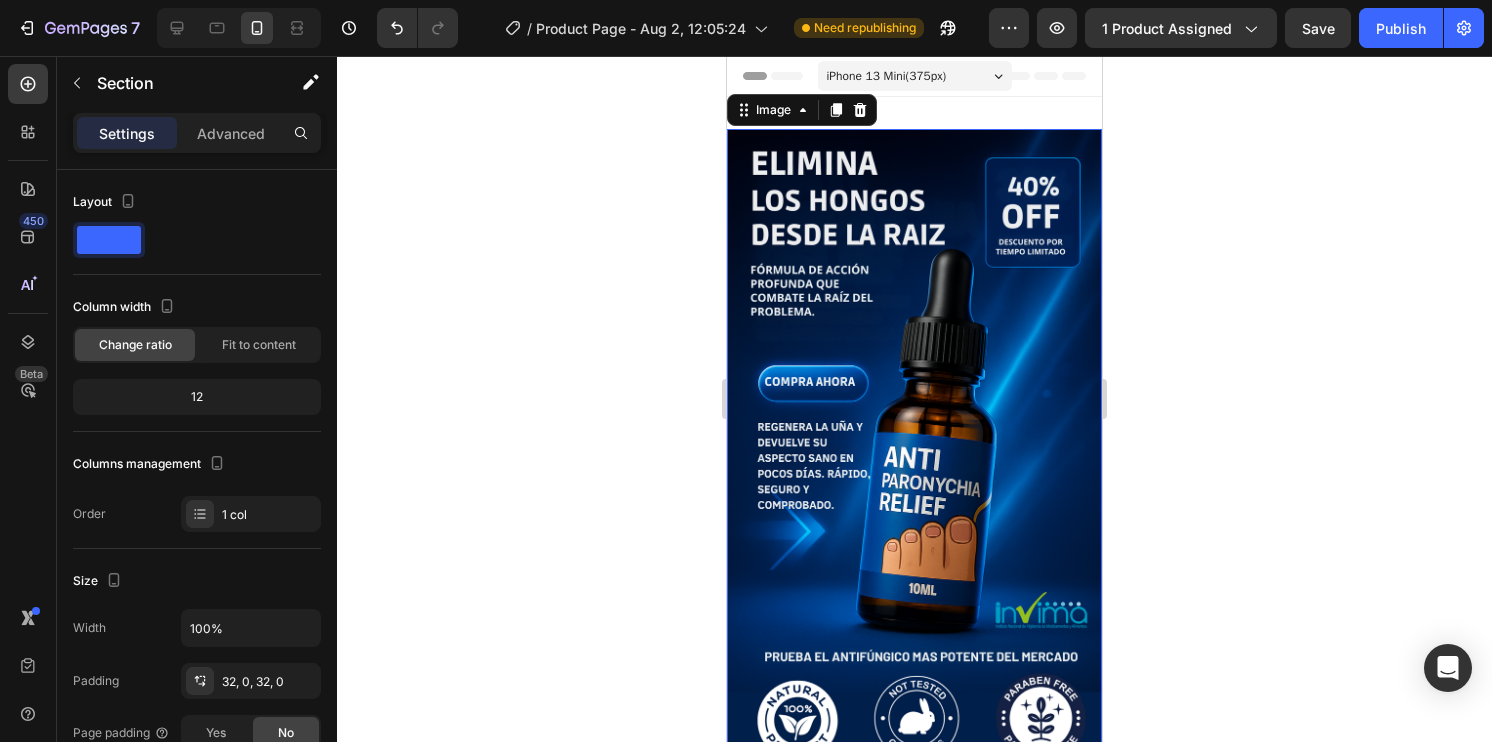 click at bounding box center (914, 462) 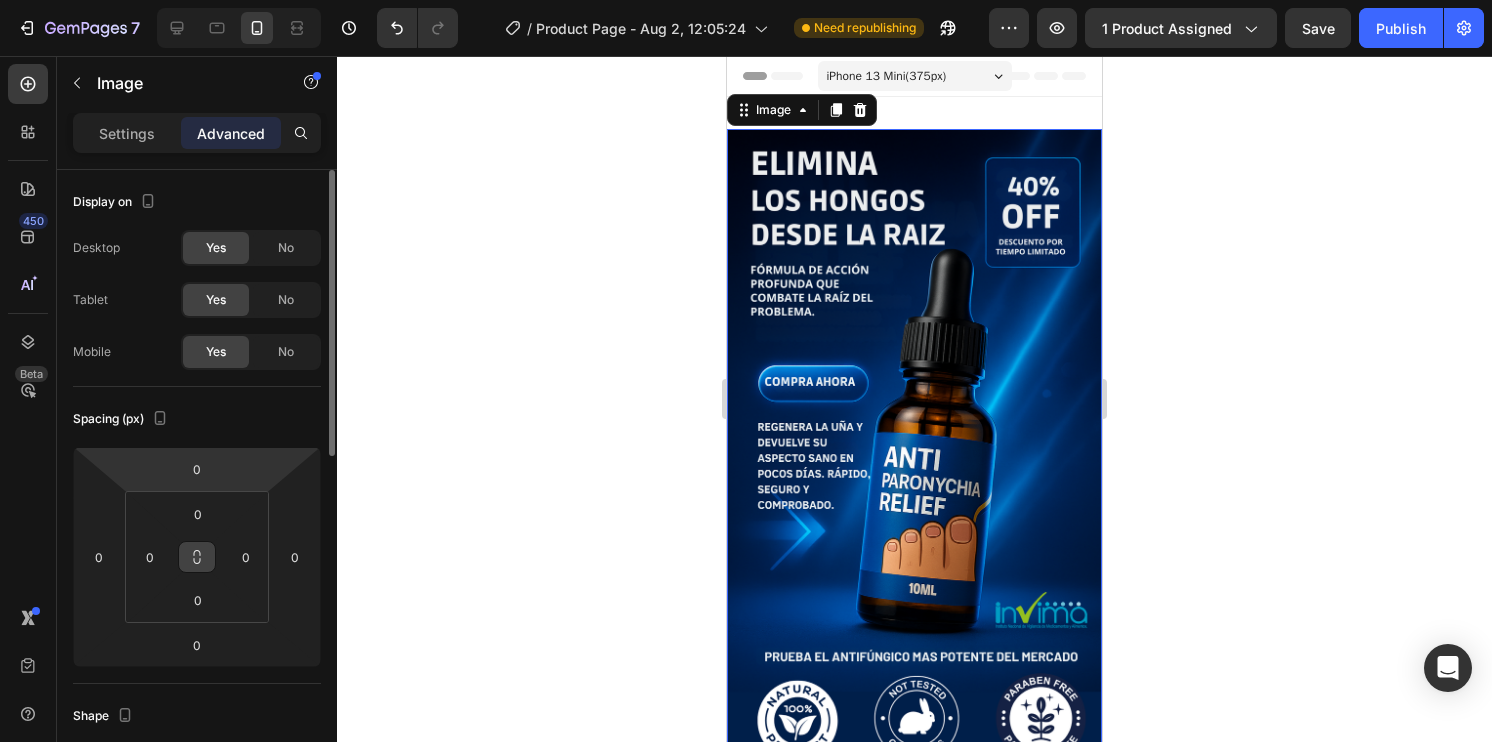 scroll, scrollTop: 100, scrollLeft: 0, axis: vertical 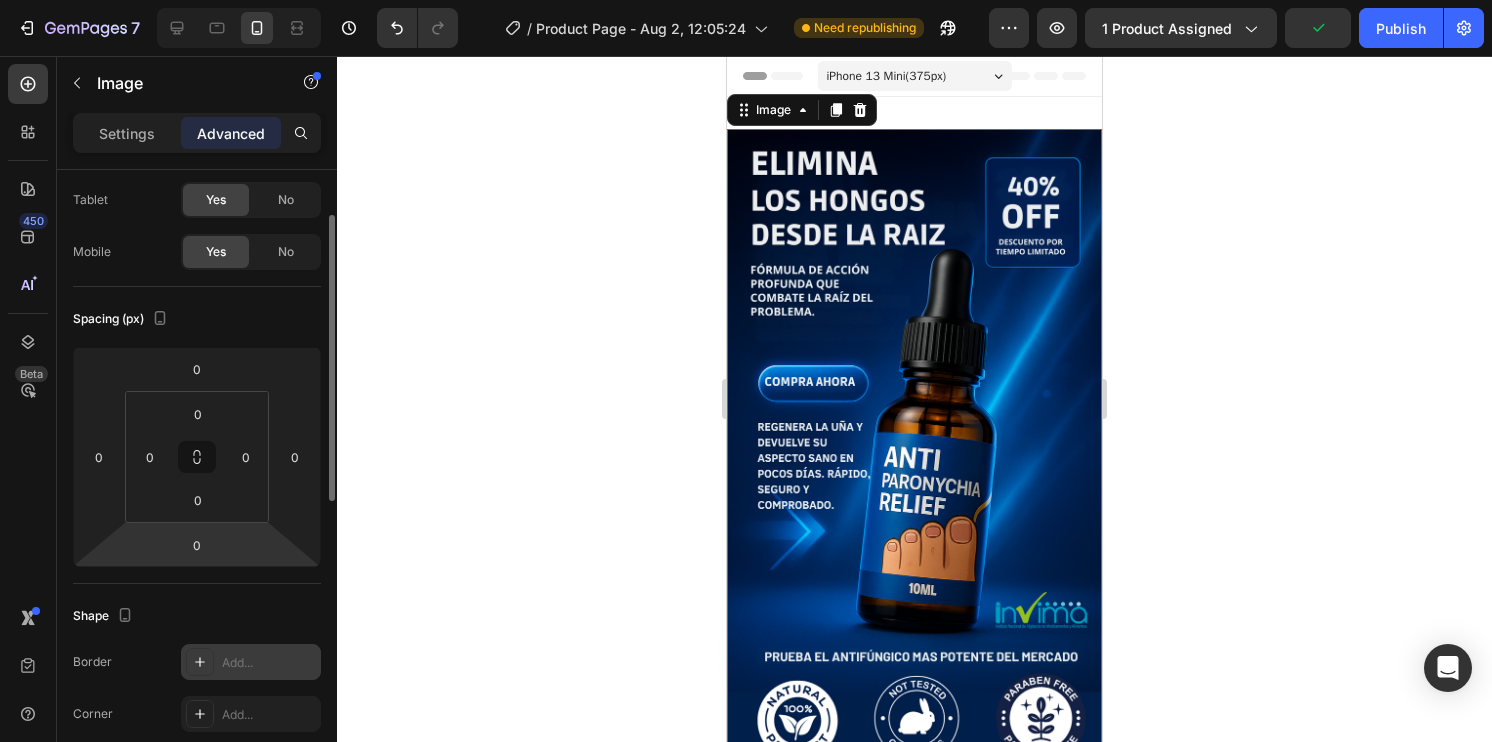 click on "Add..." at bounding box center [269, 663] 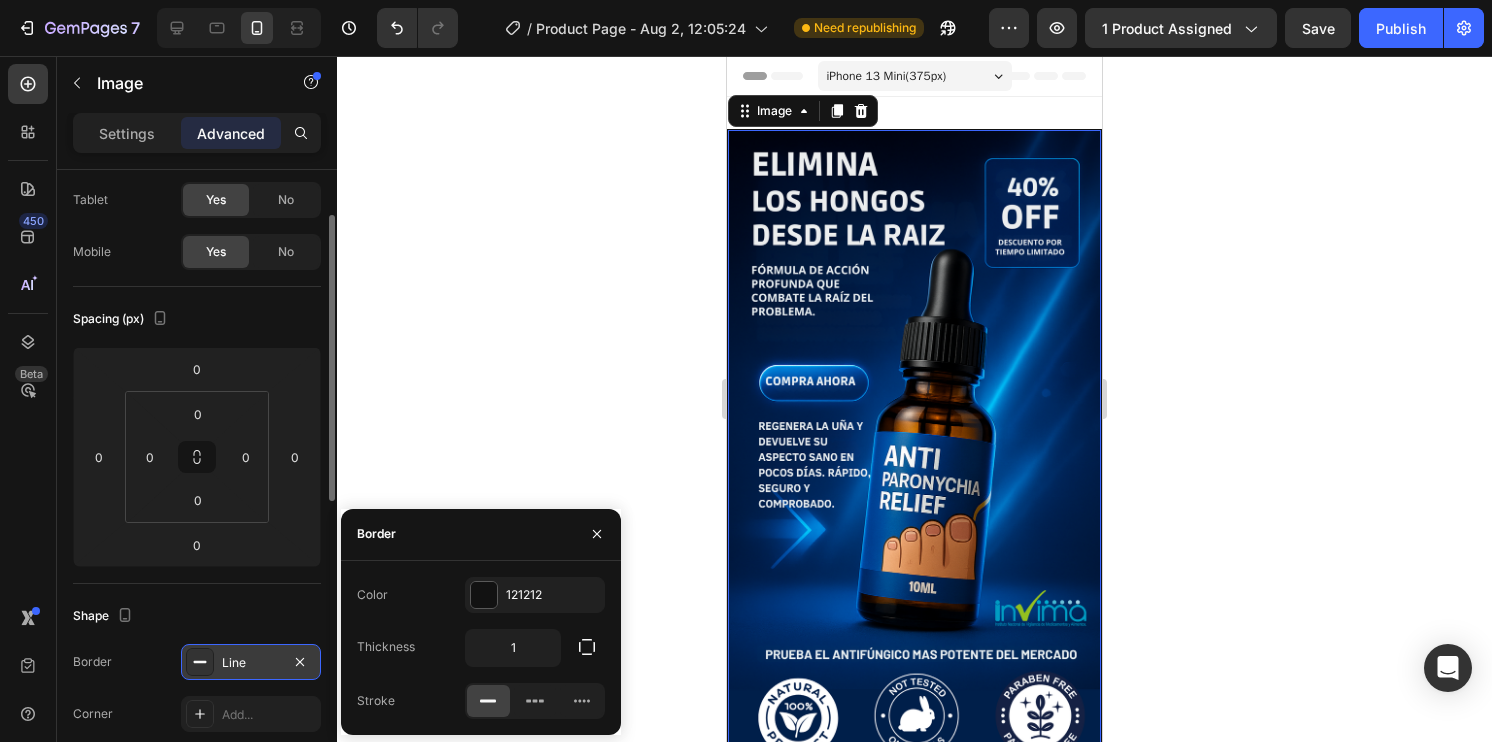 click 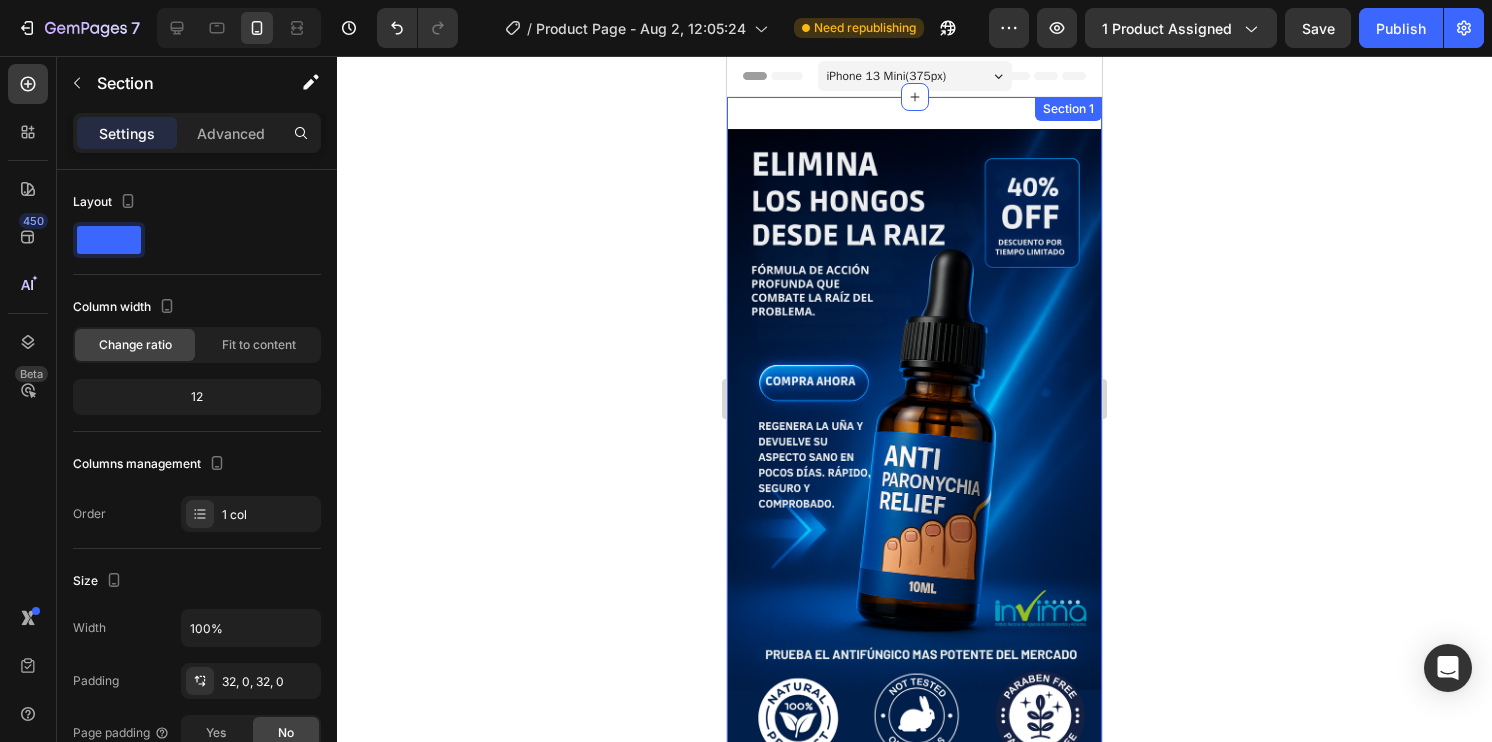 click on "Image Image Row Row
Drop element here Row Image Row Image Row Image Section 1" at bounding box center (914, 1394) 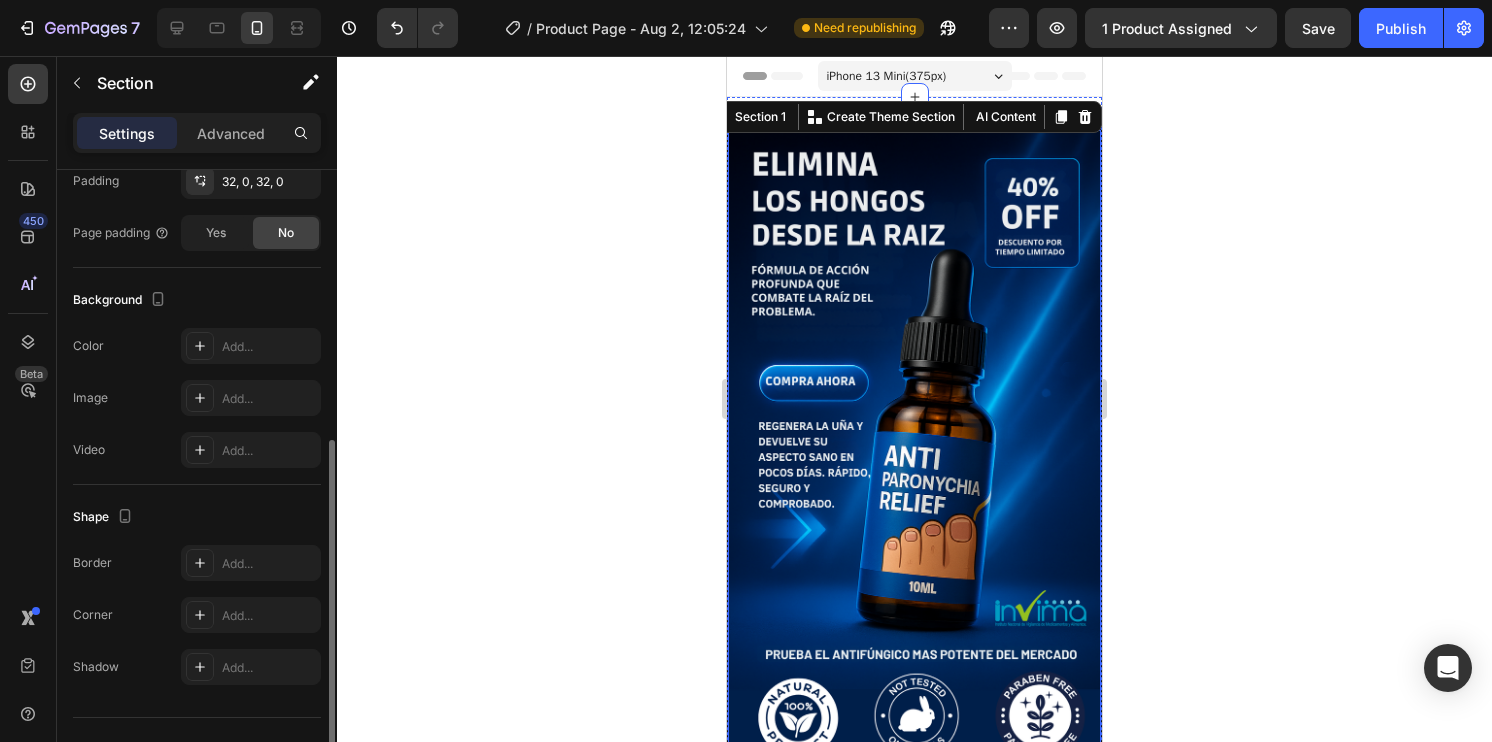 scroll, scrollTop: 536, scrollLeft: 0, axis: vertical 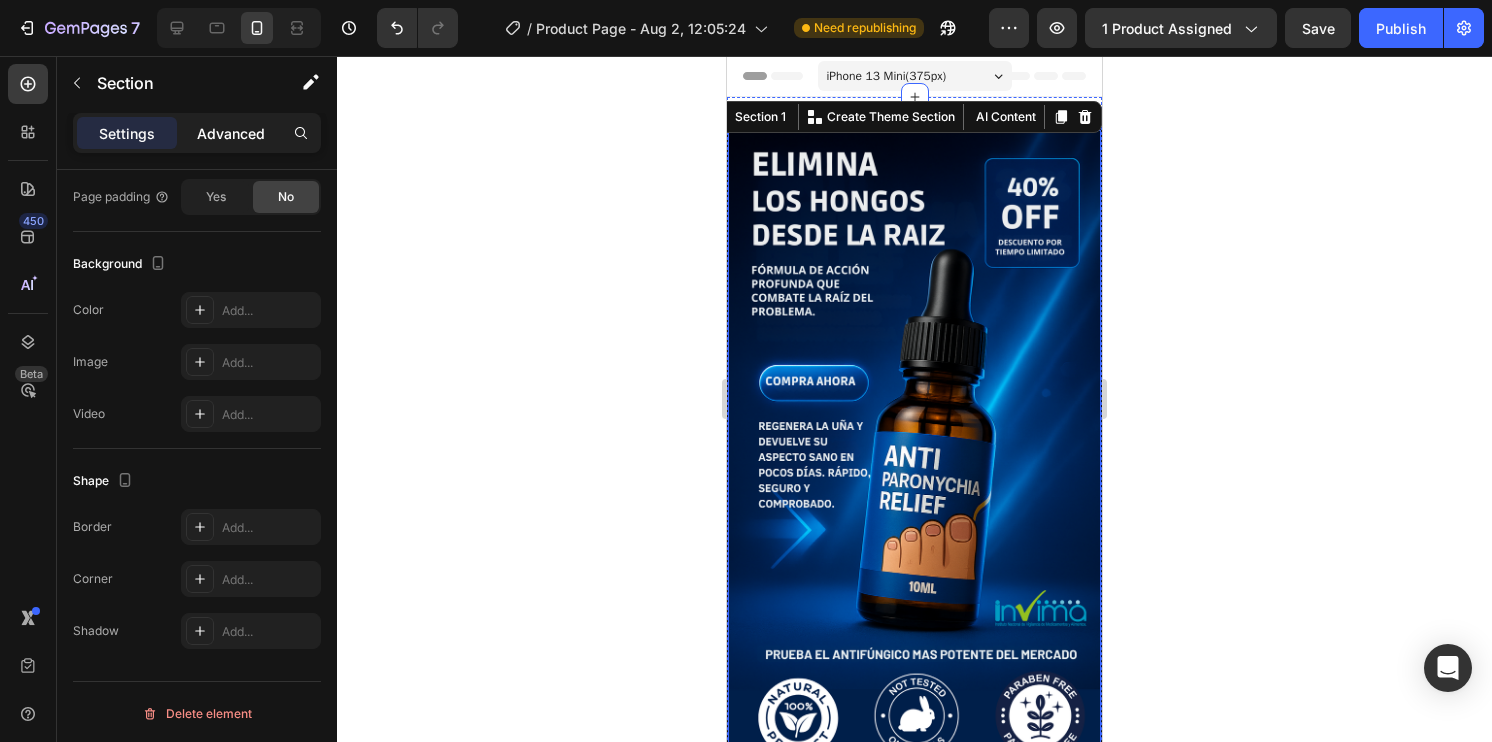 click on "Advanced" at bounding box center (231, 133) 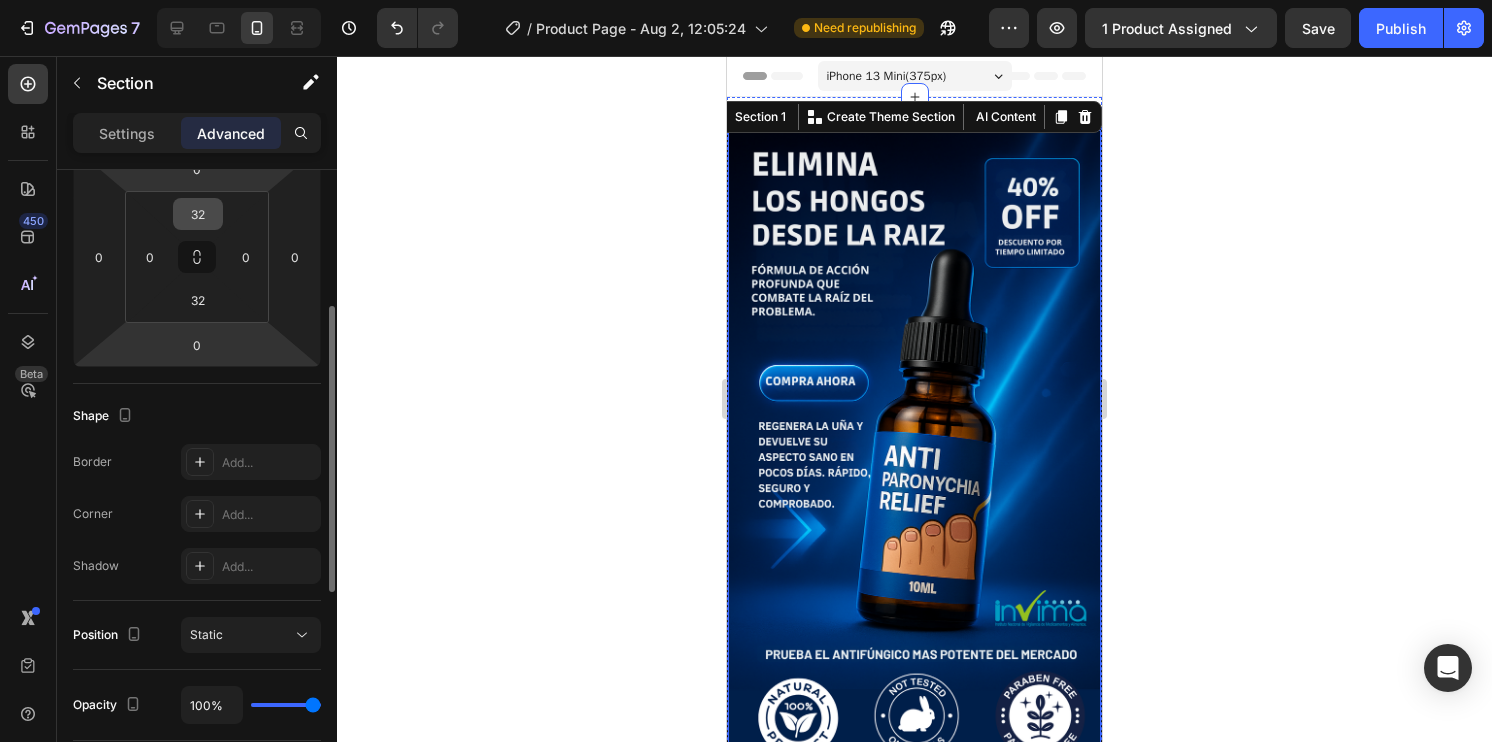 scroll, scrollTop: 200, scrollLeft: 0, axis: vertical 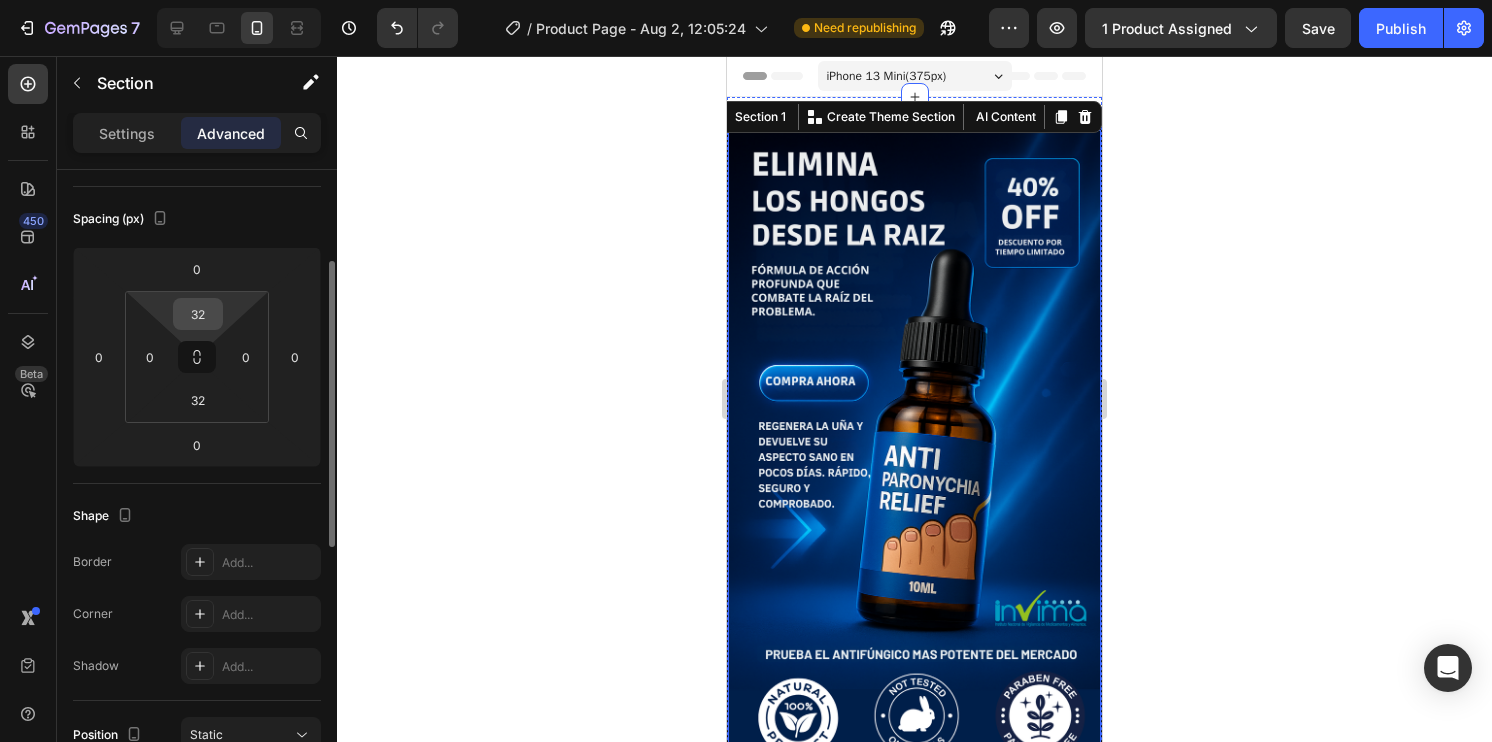 click on "32" at bounding box center (198, 314) 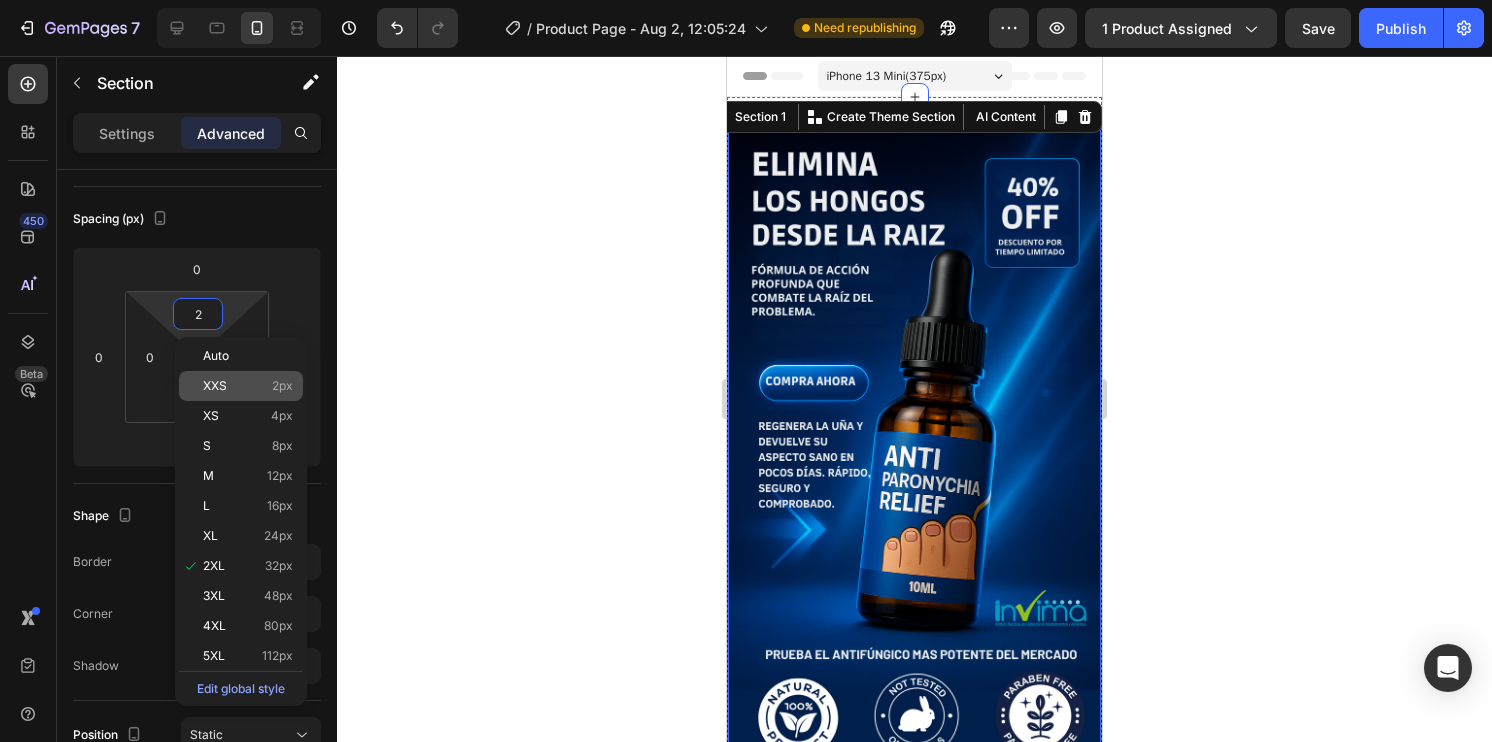 click on "XXS" at bounding box center (215, 386) 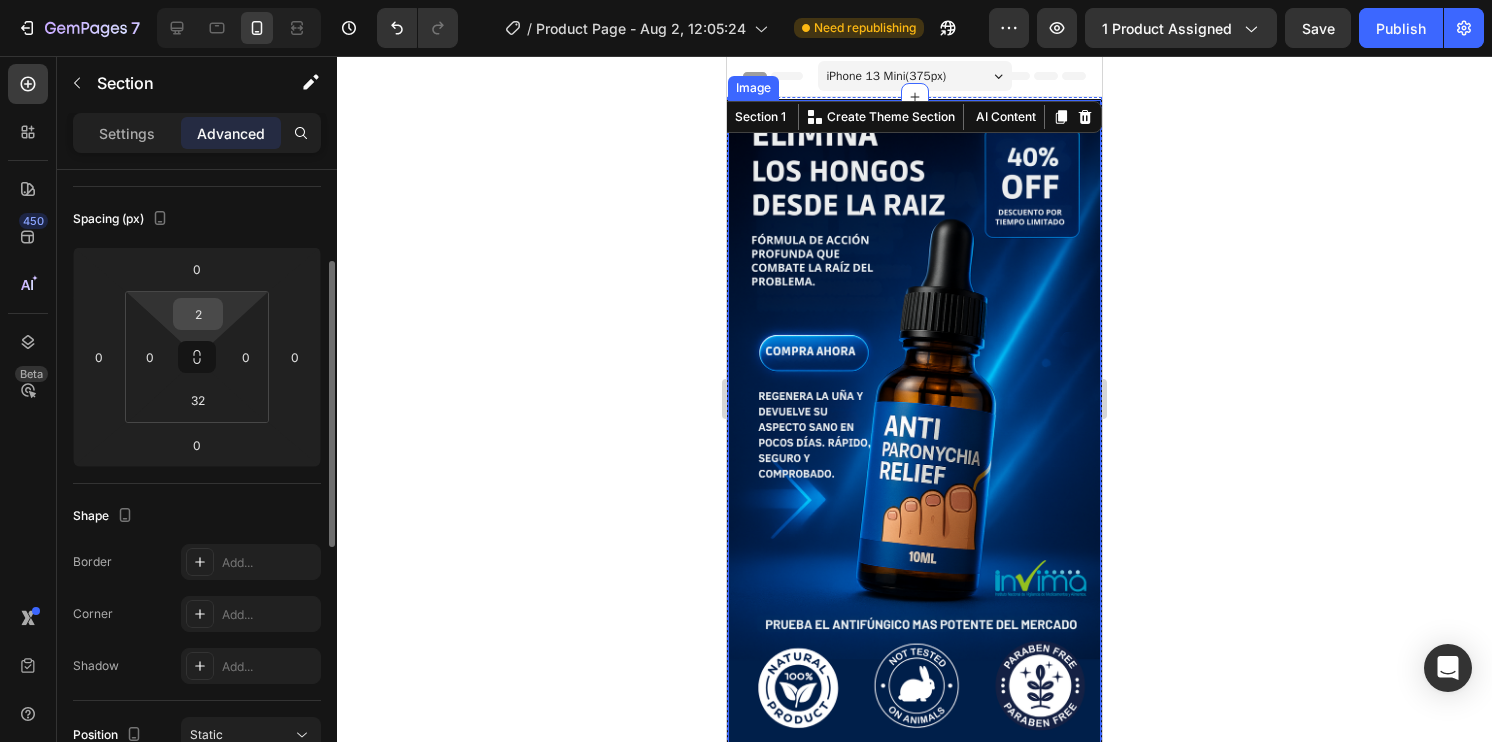 click on "2" at bounding box center (198, 314) 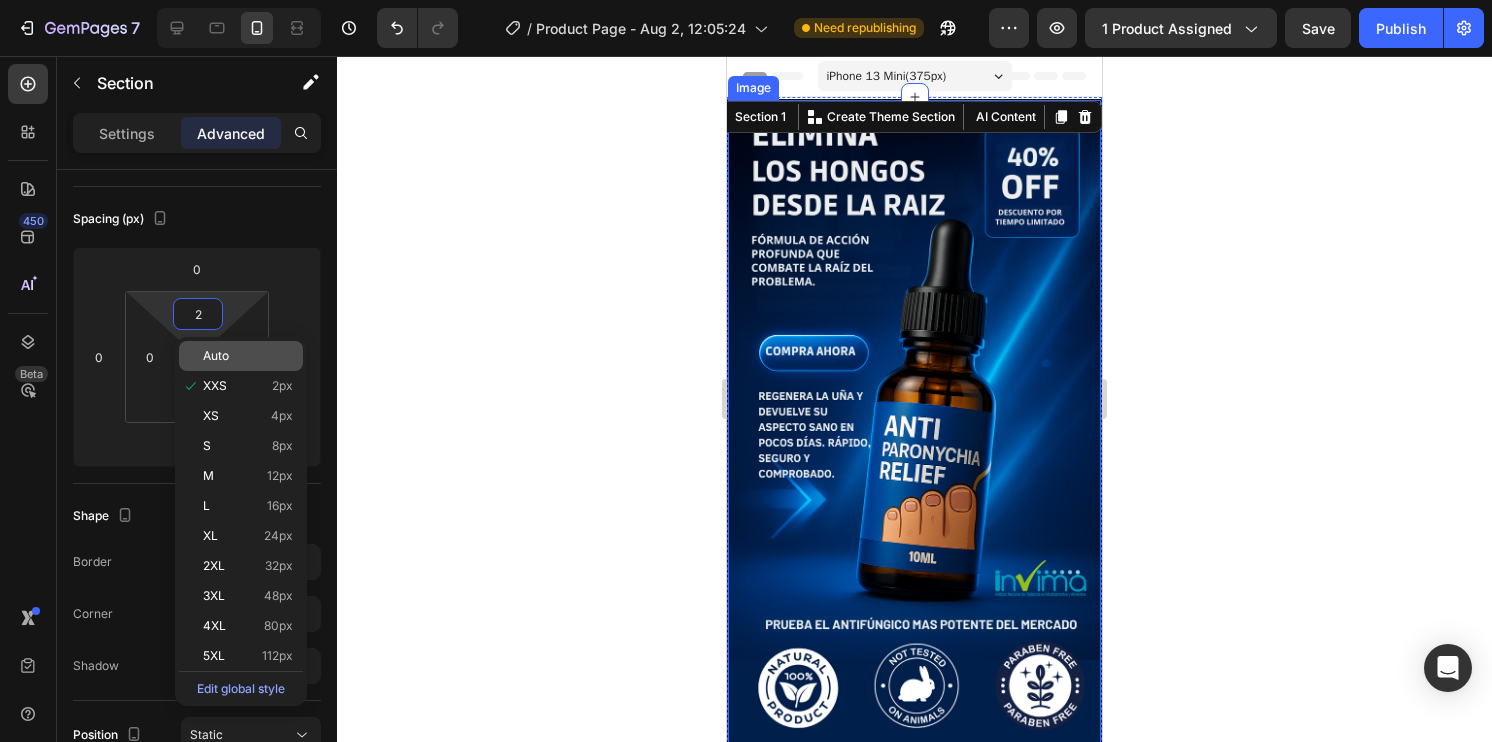 click on "Auto" at bounding box center (248, 356) 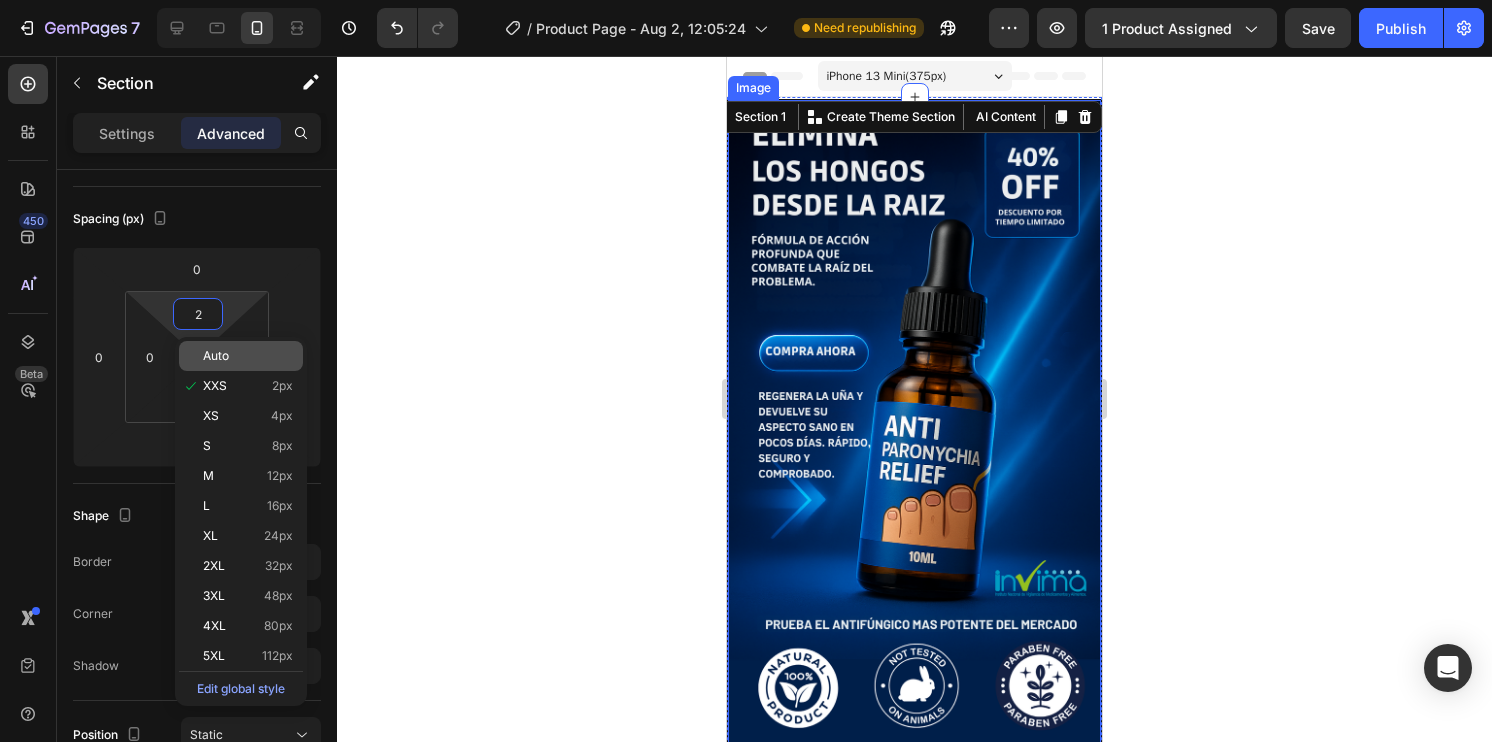type on "Auto" 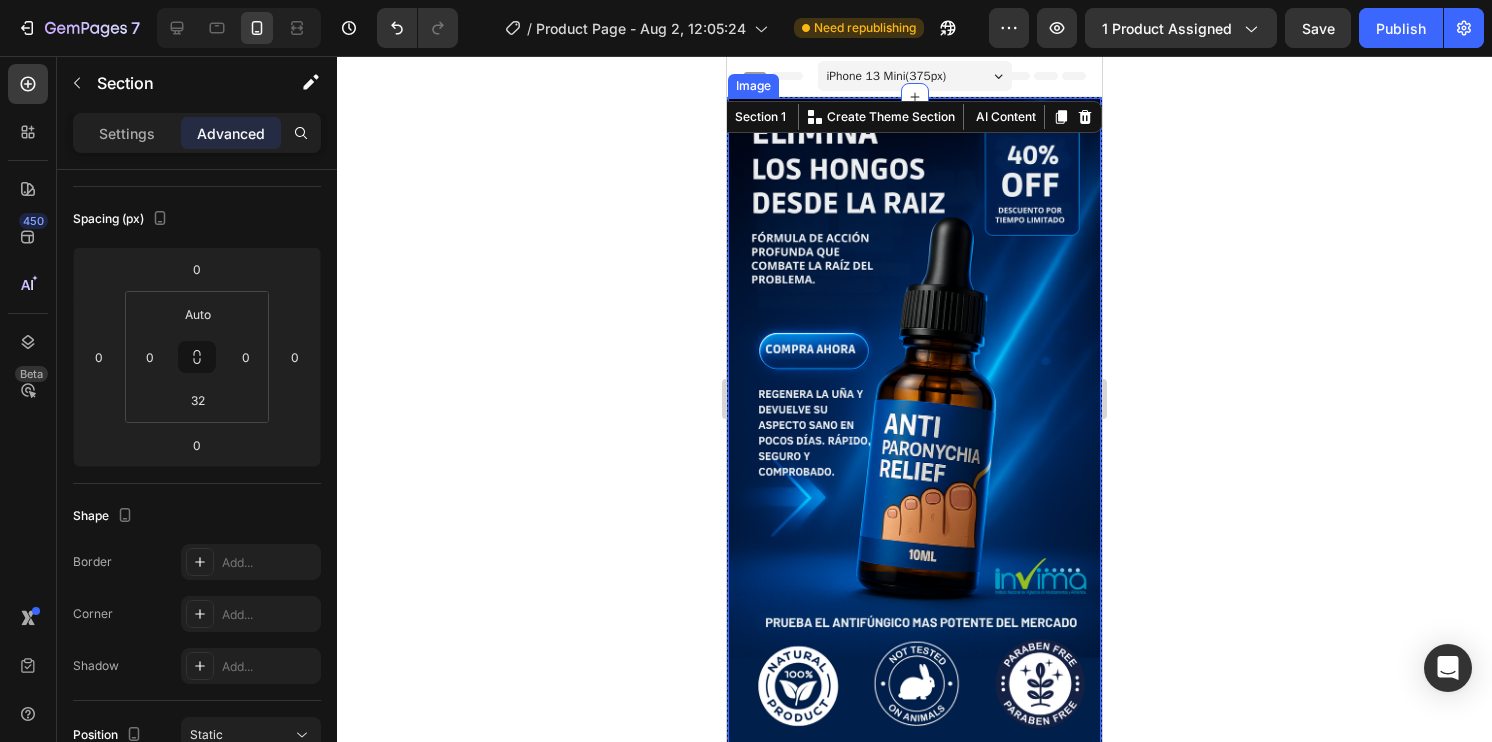 click 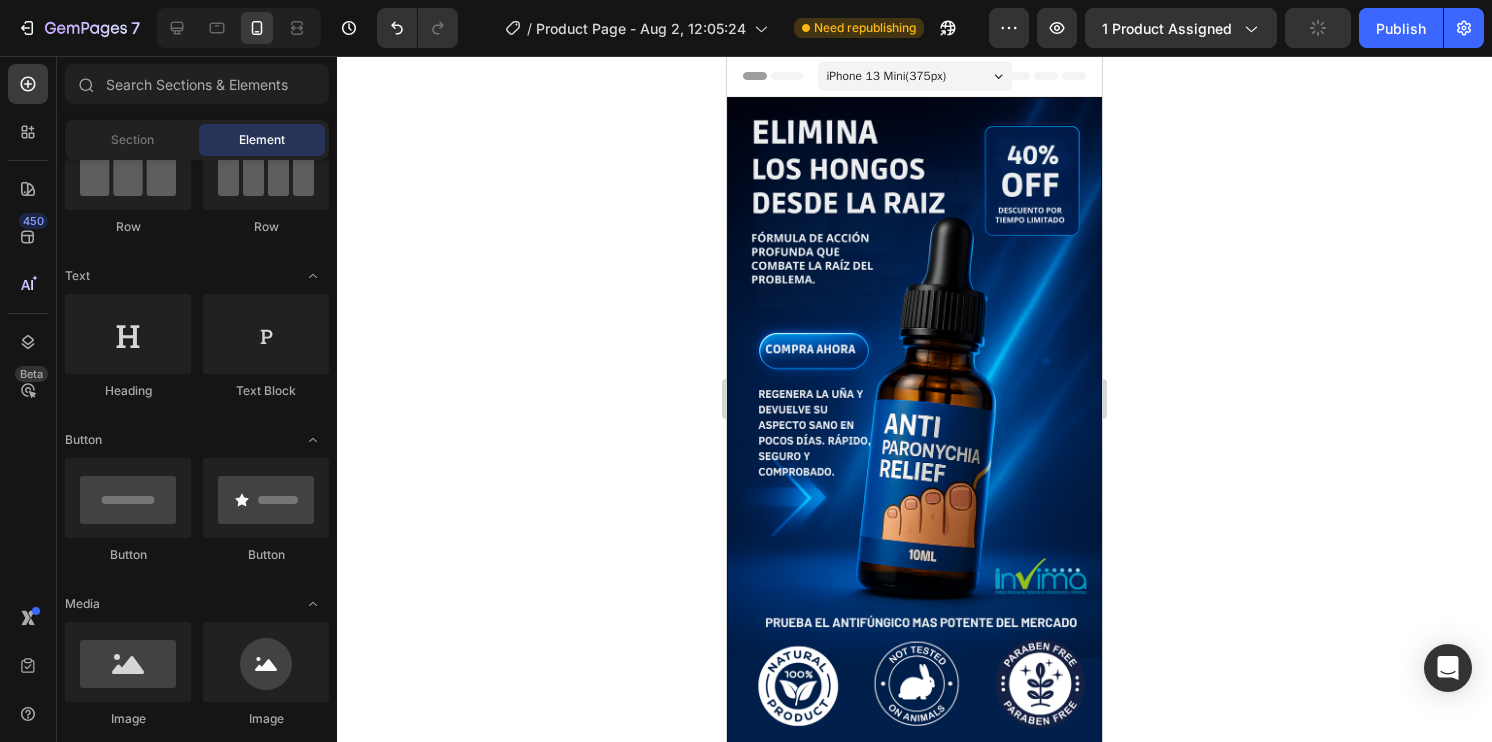 click 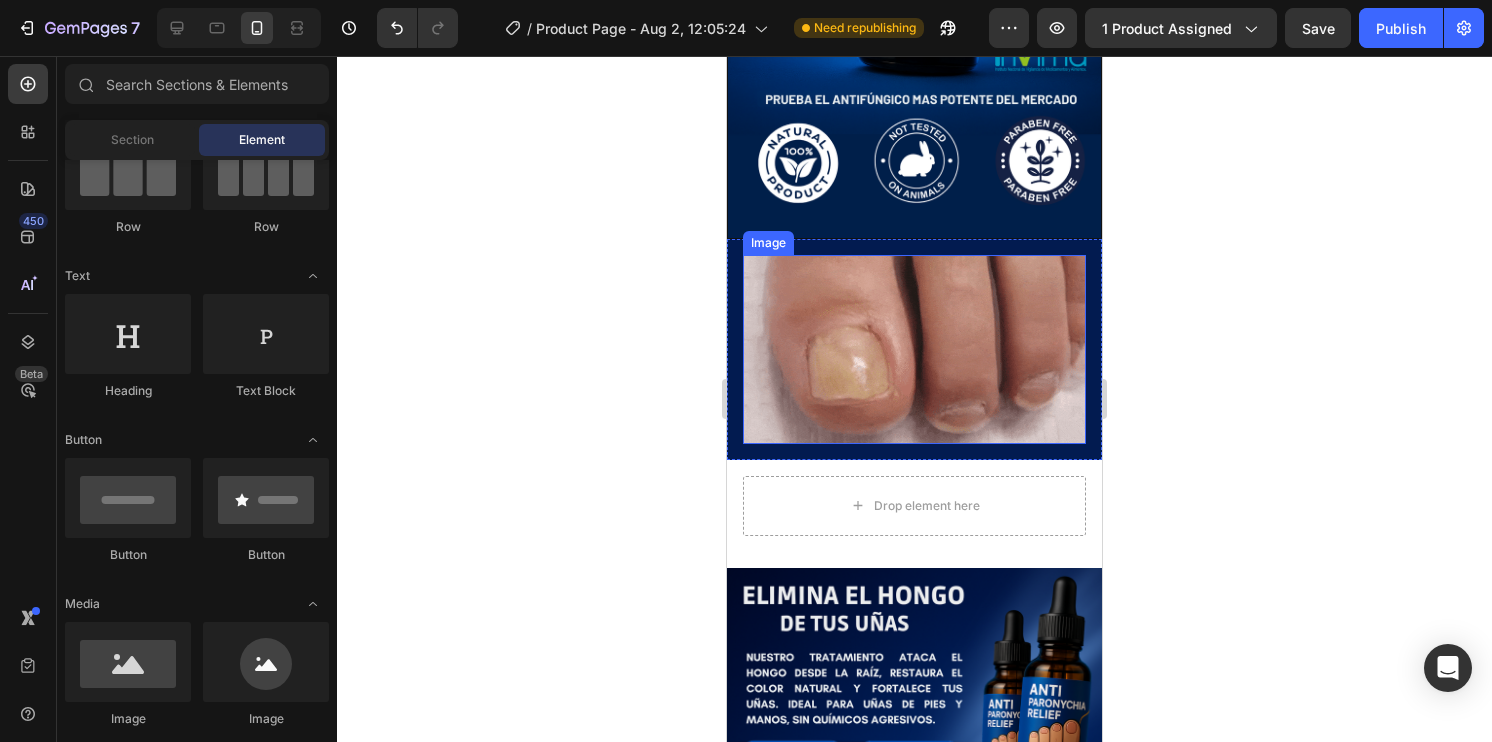 scroll, scrollTop: 600, scrollLeft: 0, axis: vertical 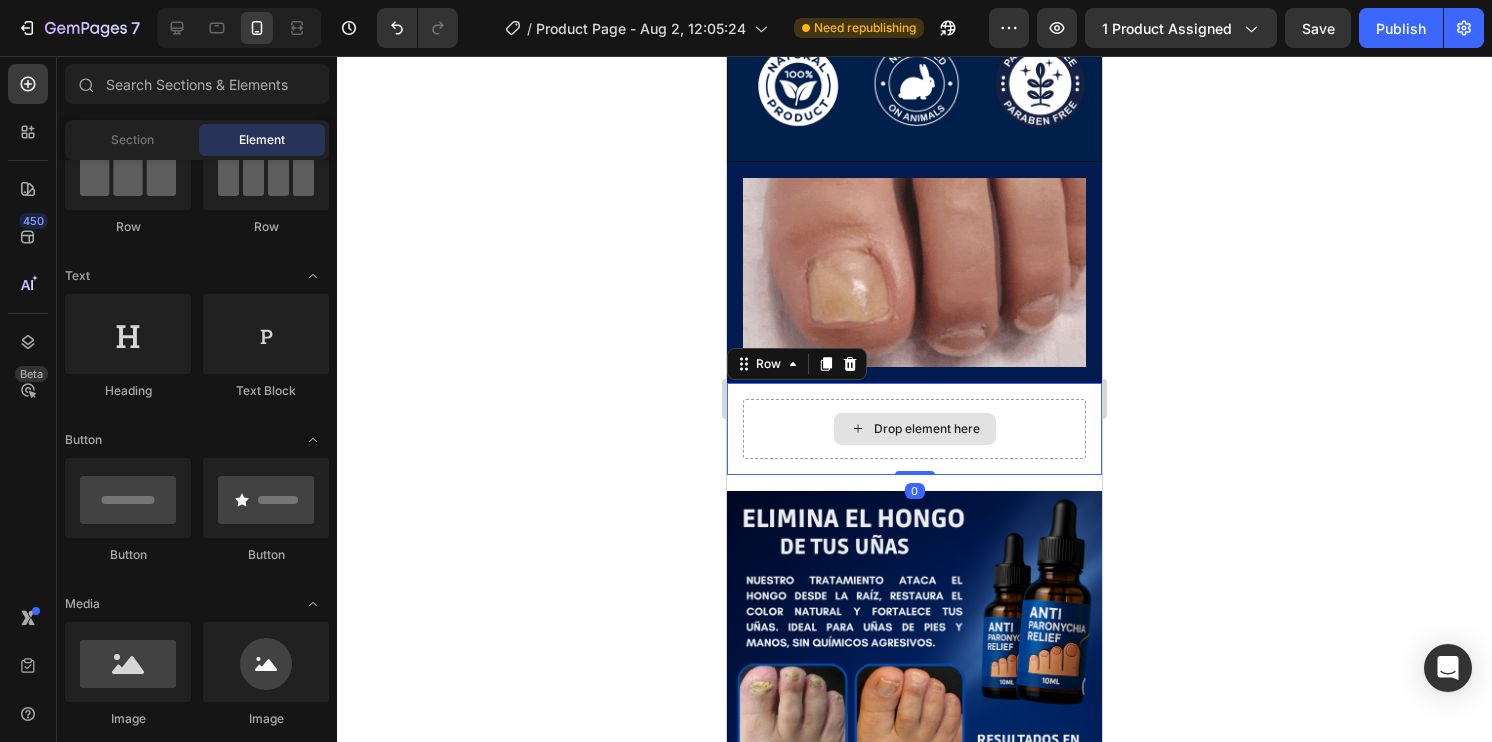 click on "Drop element here" at bounding box center (914, 429) 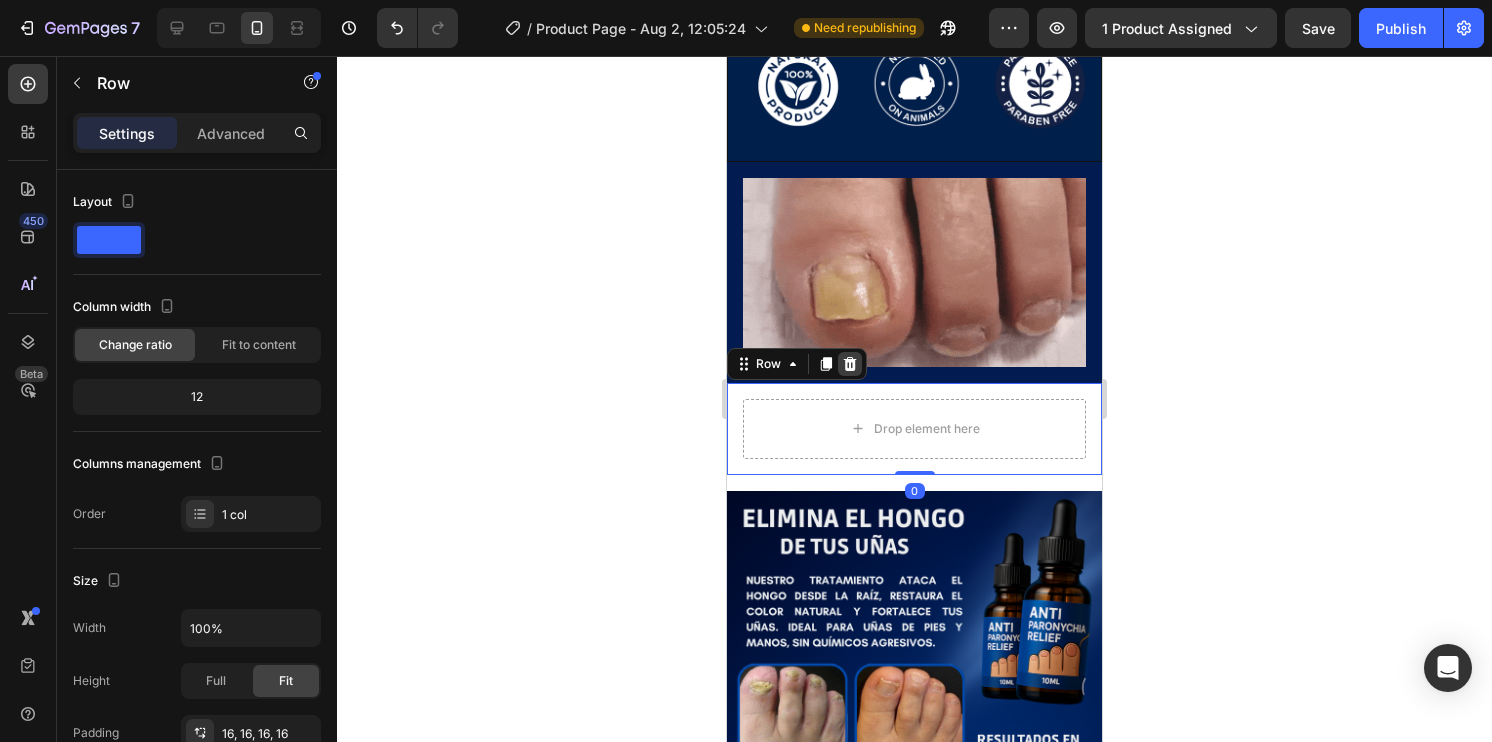 click 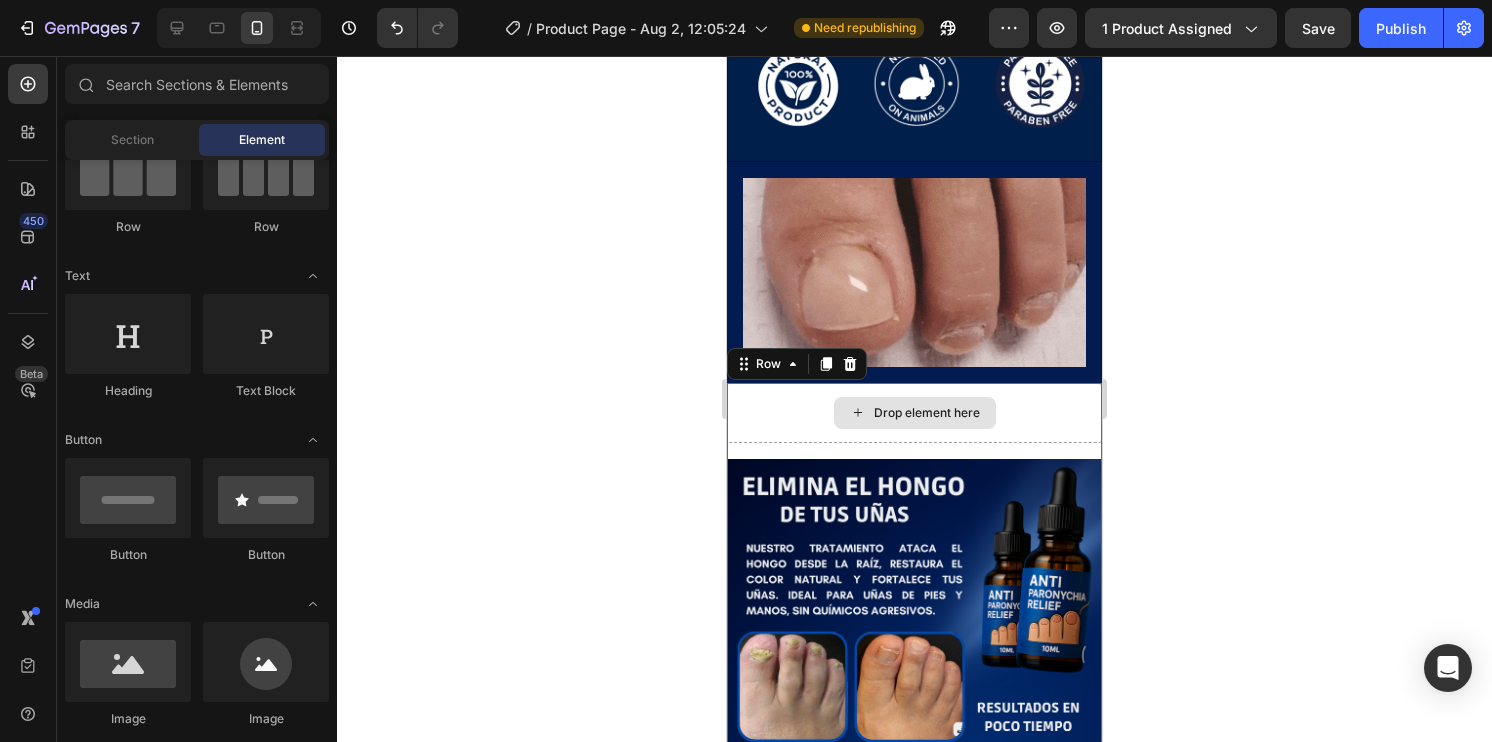 click on "Drop element here" at bounding box center [914, 413] 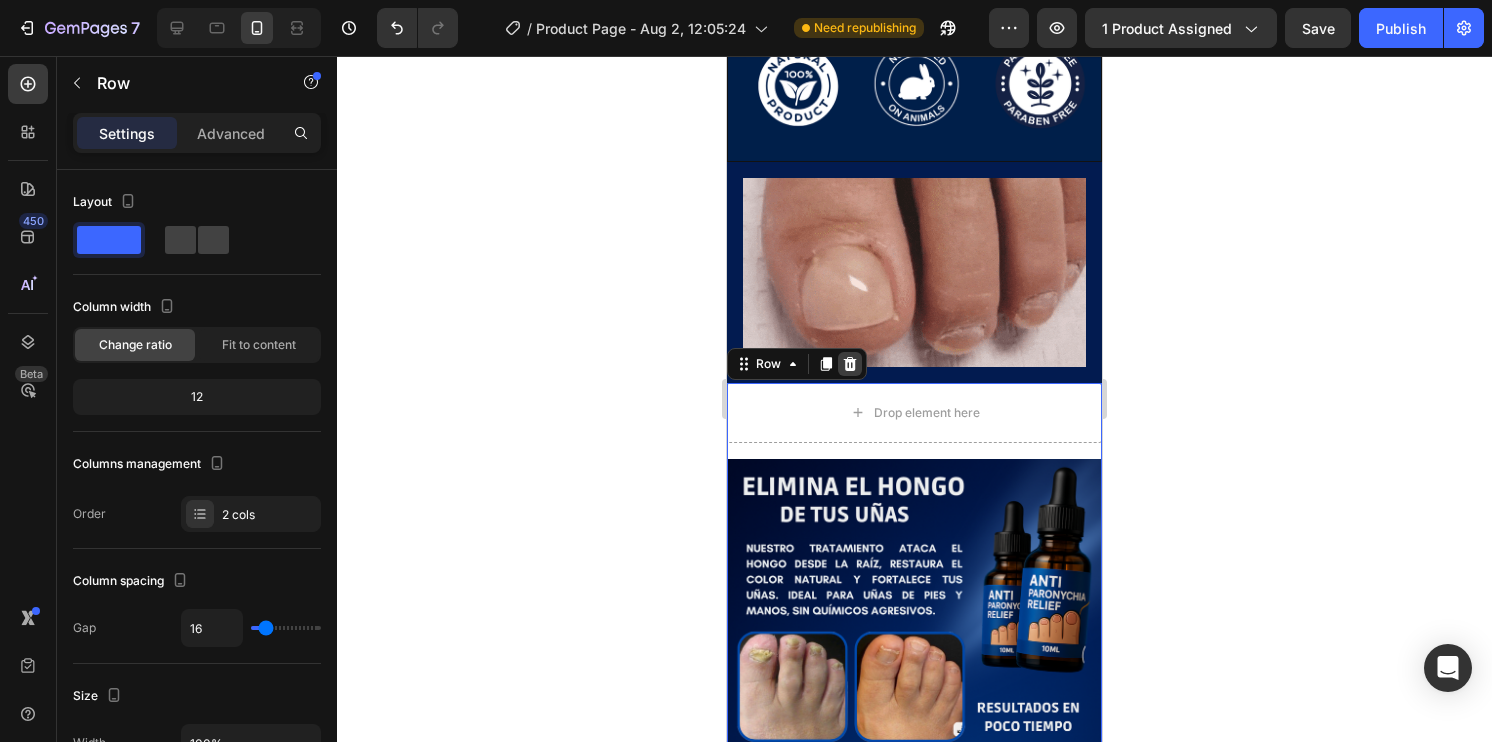 click 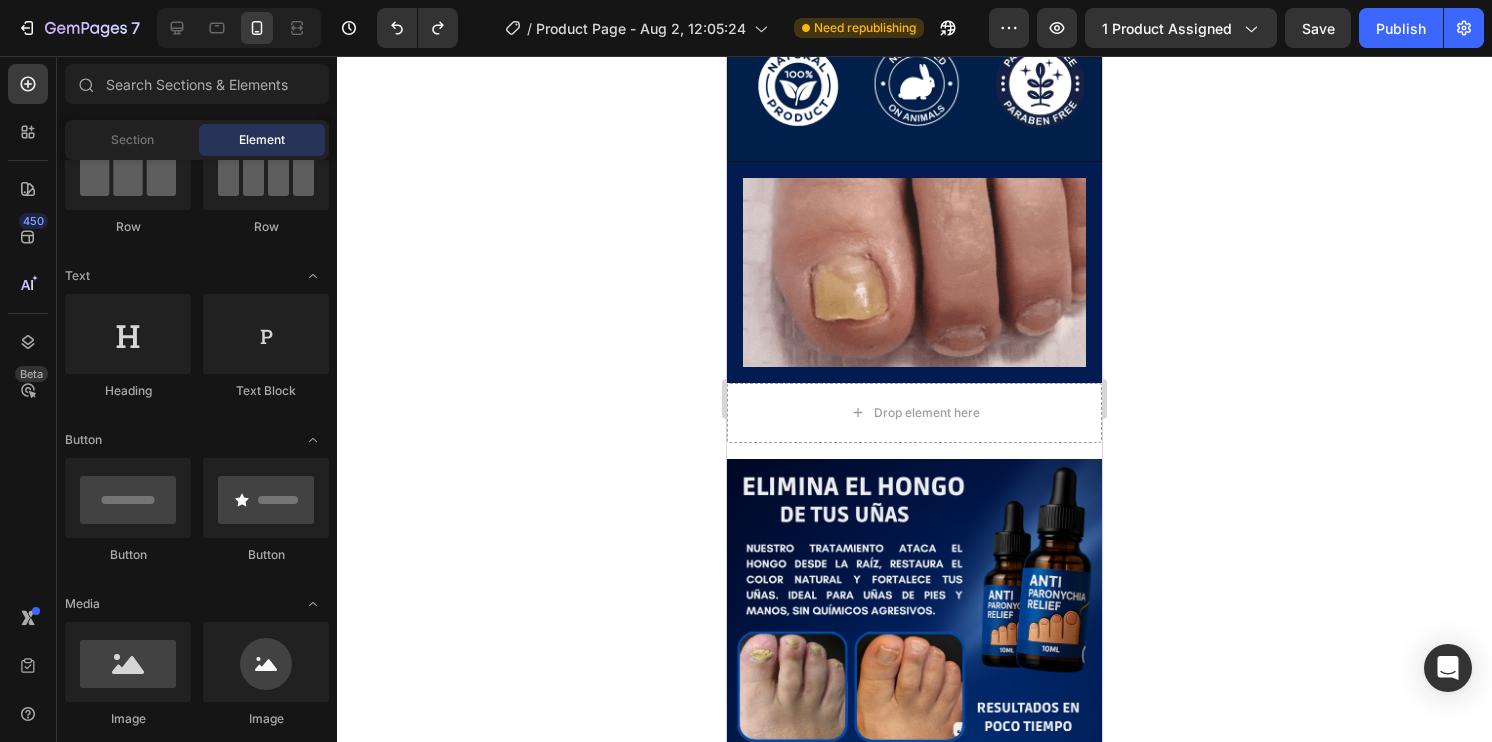 click 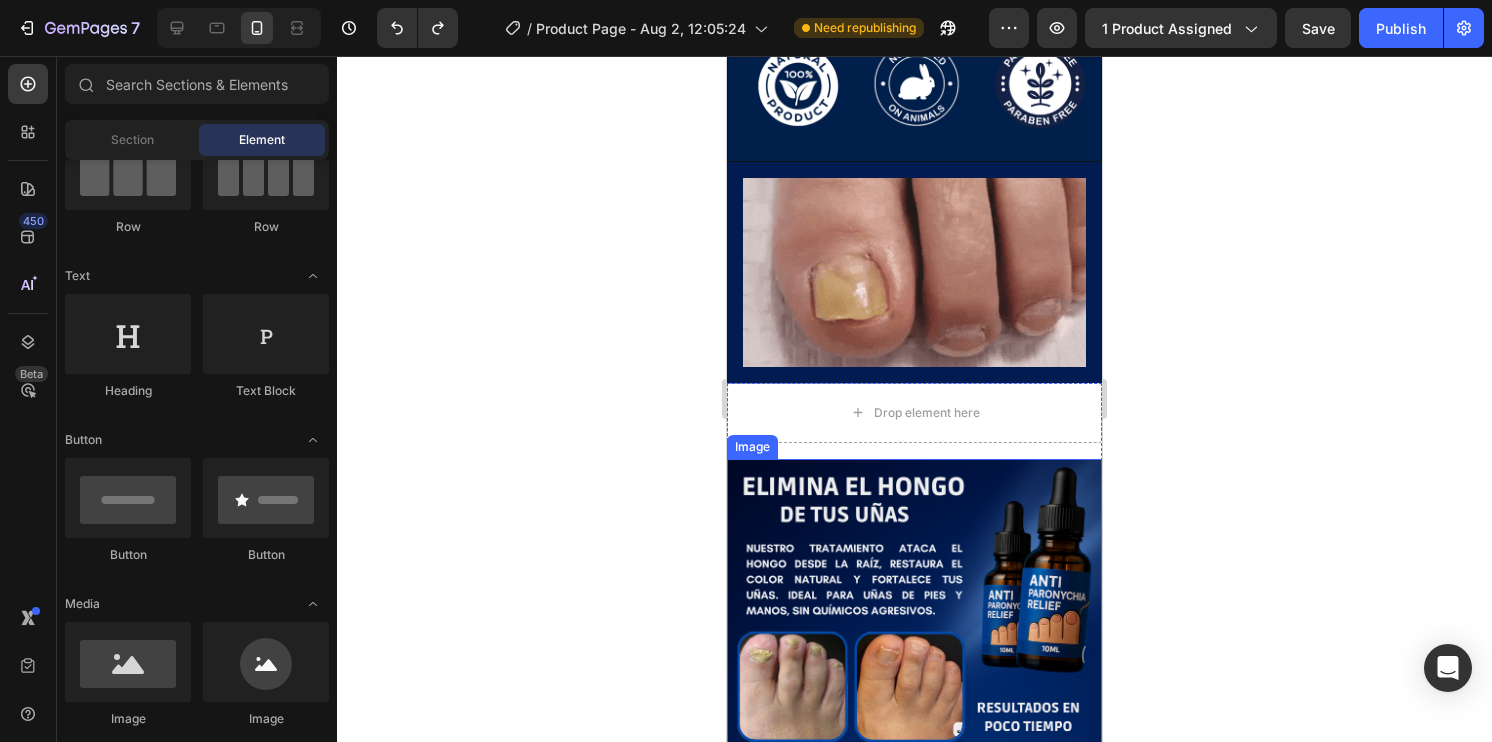 click at bounding box center (914, 792) 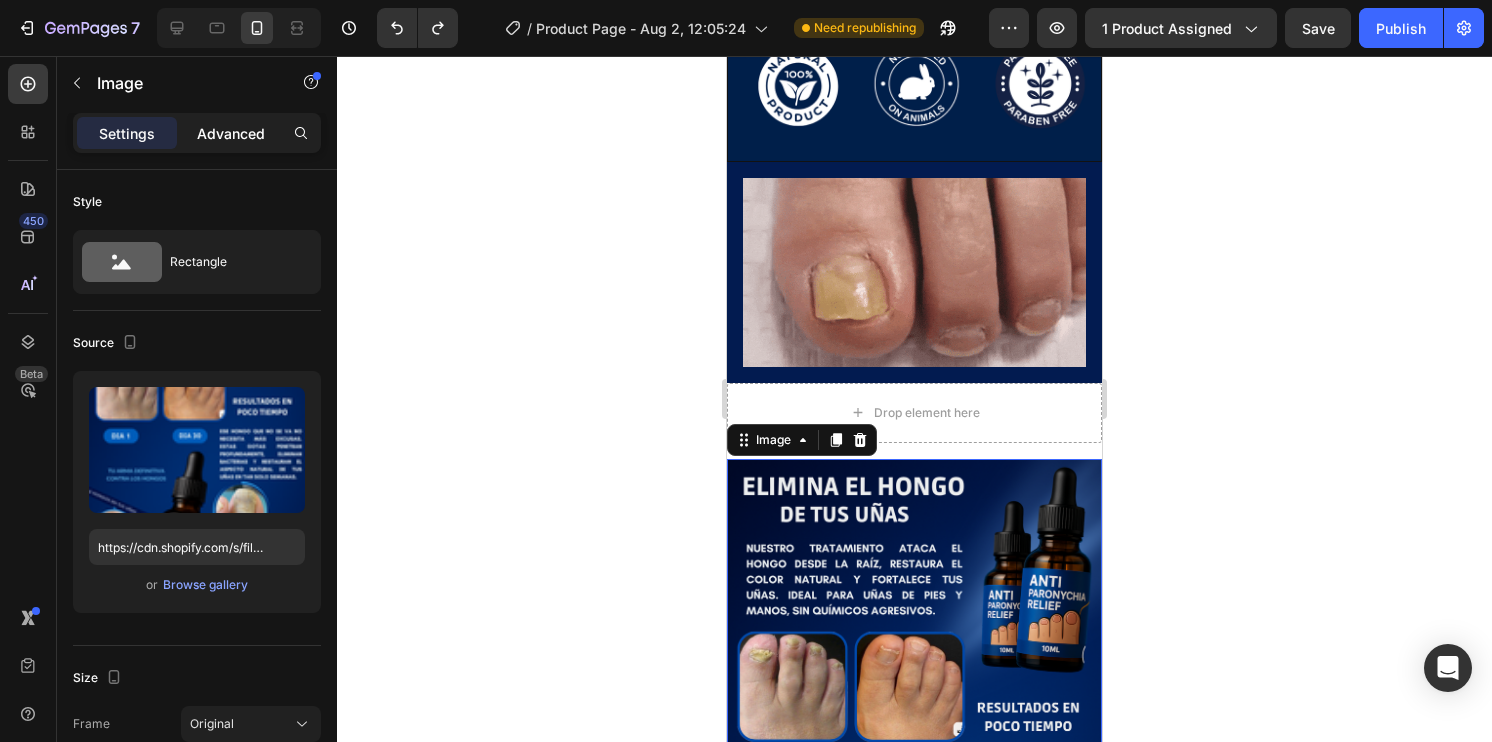 click on "Advanced" 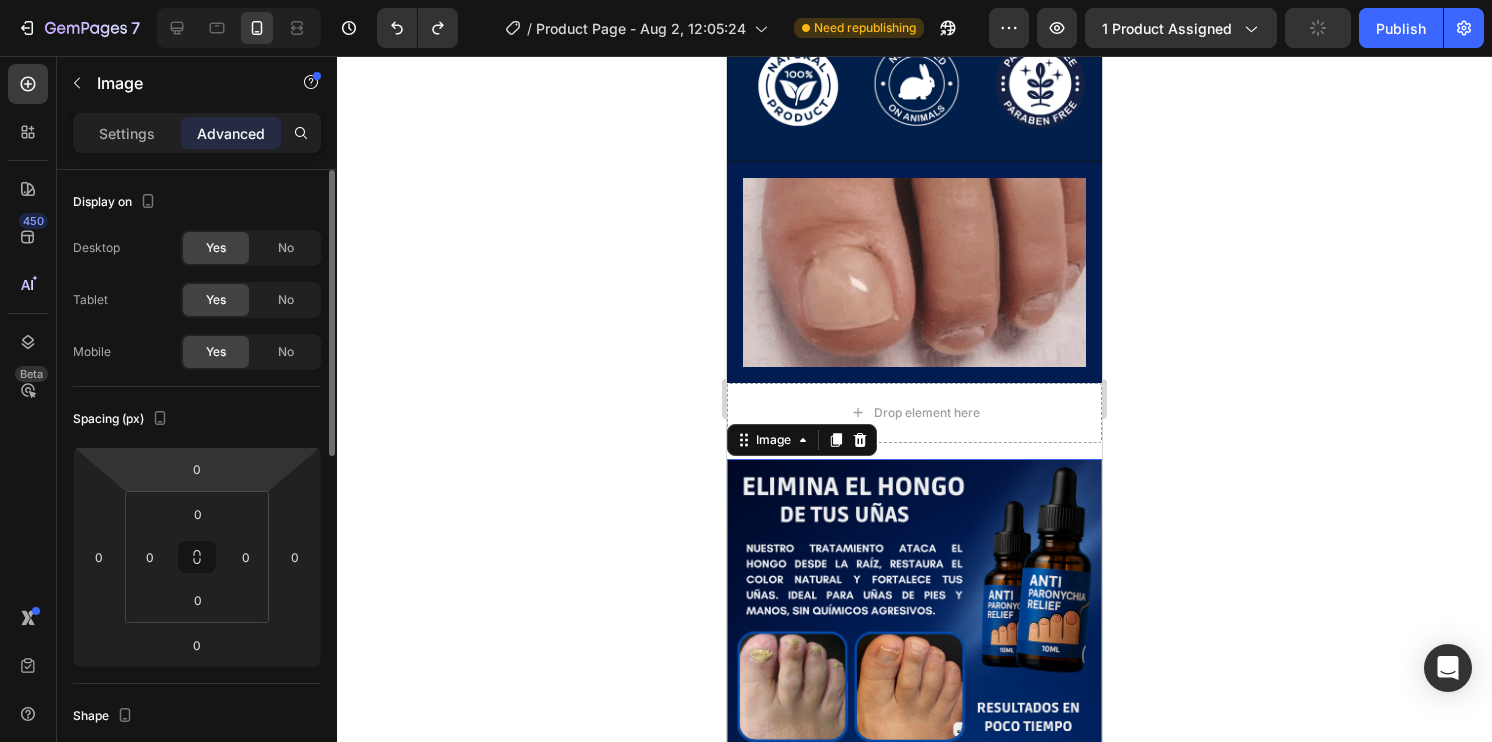 scroll, scrollTop: 100, scrollLeft: 0, axis: vertical 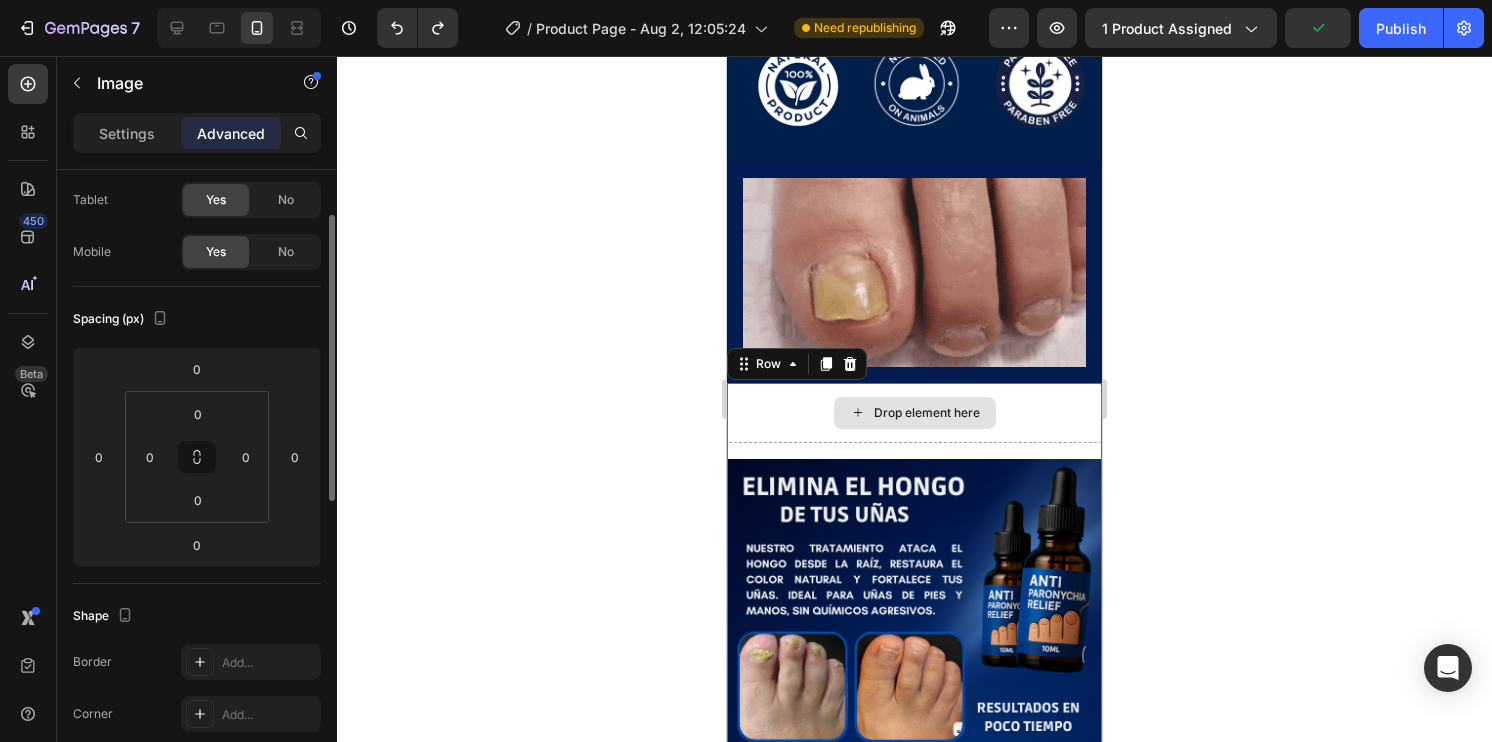click on "Drop element here" at bounding box center (914, 413) 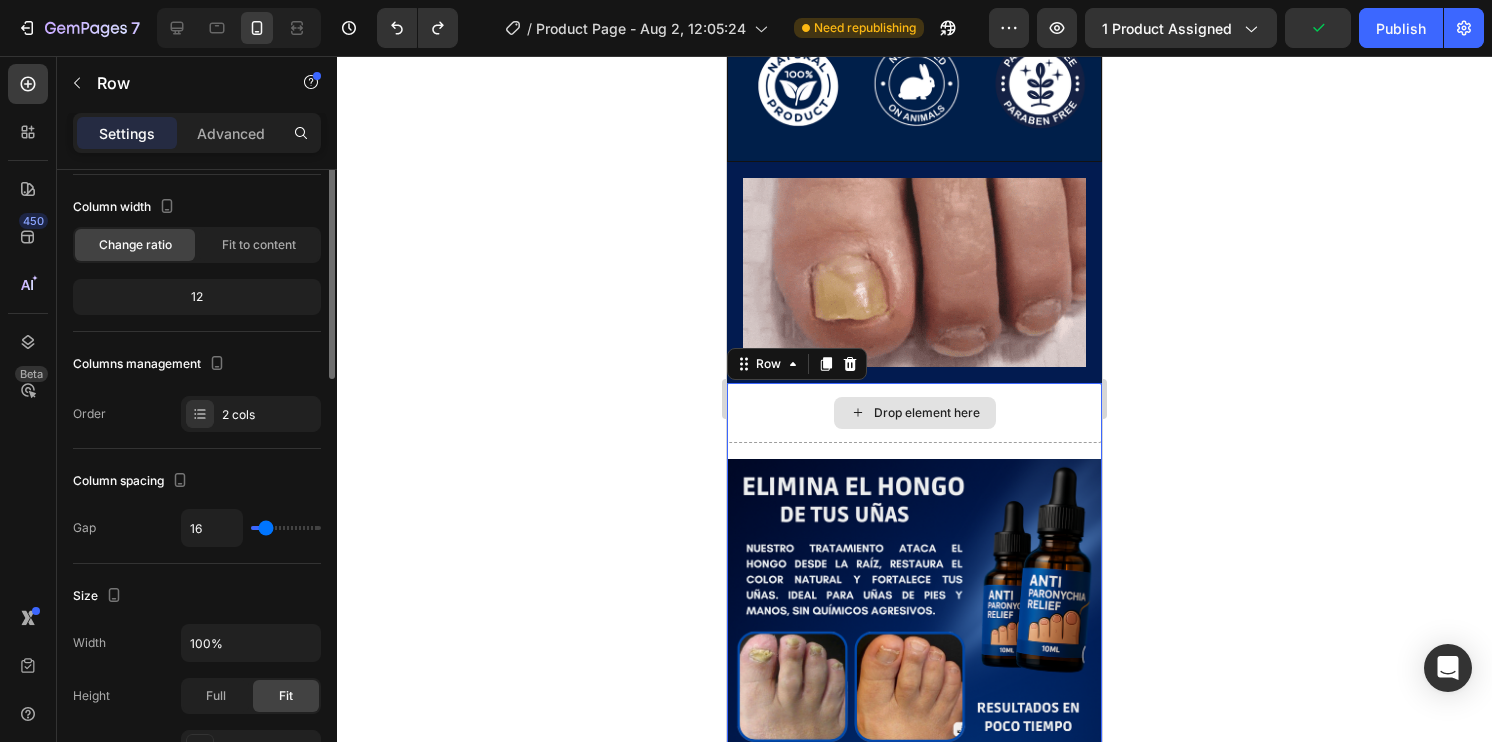 scroll, scrollTop: 0, scrollLeft: 0, axis: both 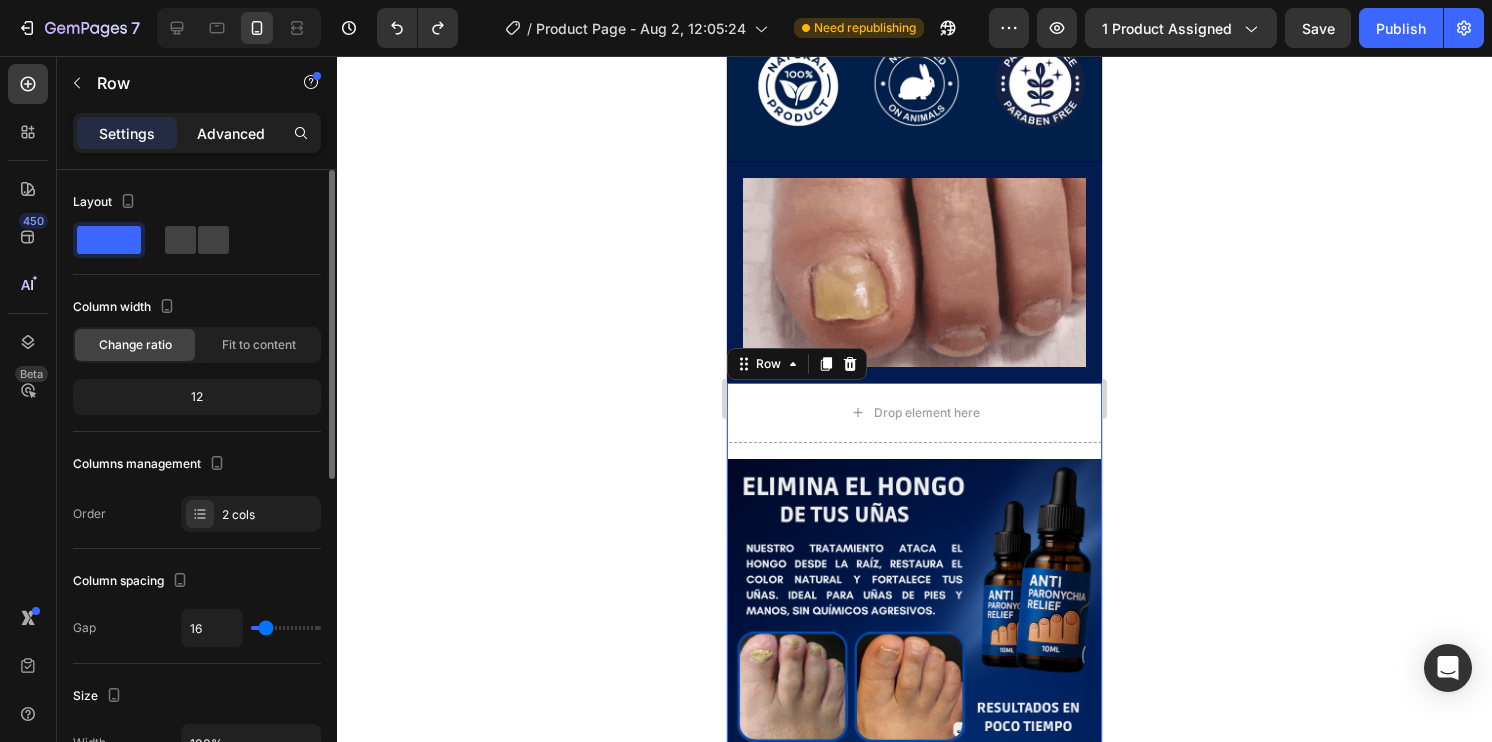 click on "Advanced" at bounding box center (231, 133) 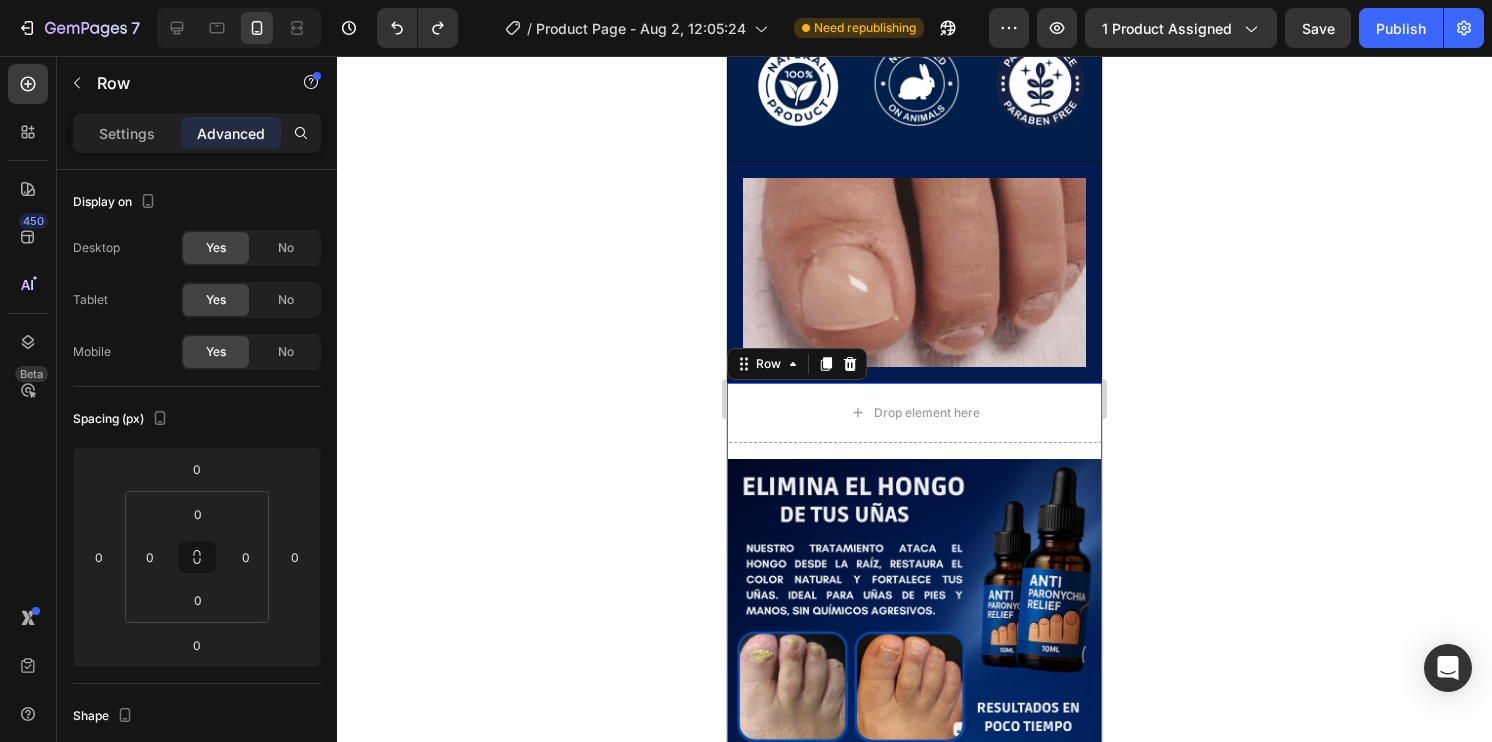 click 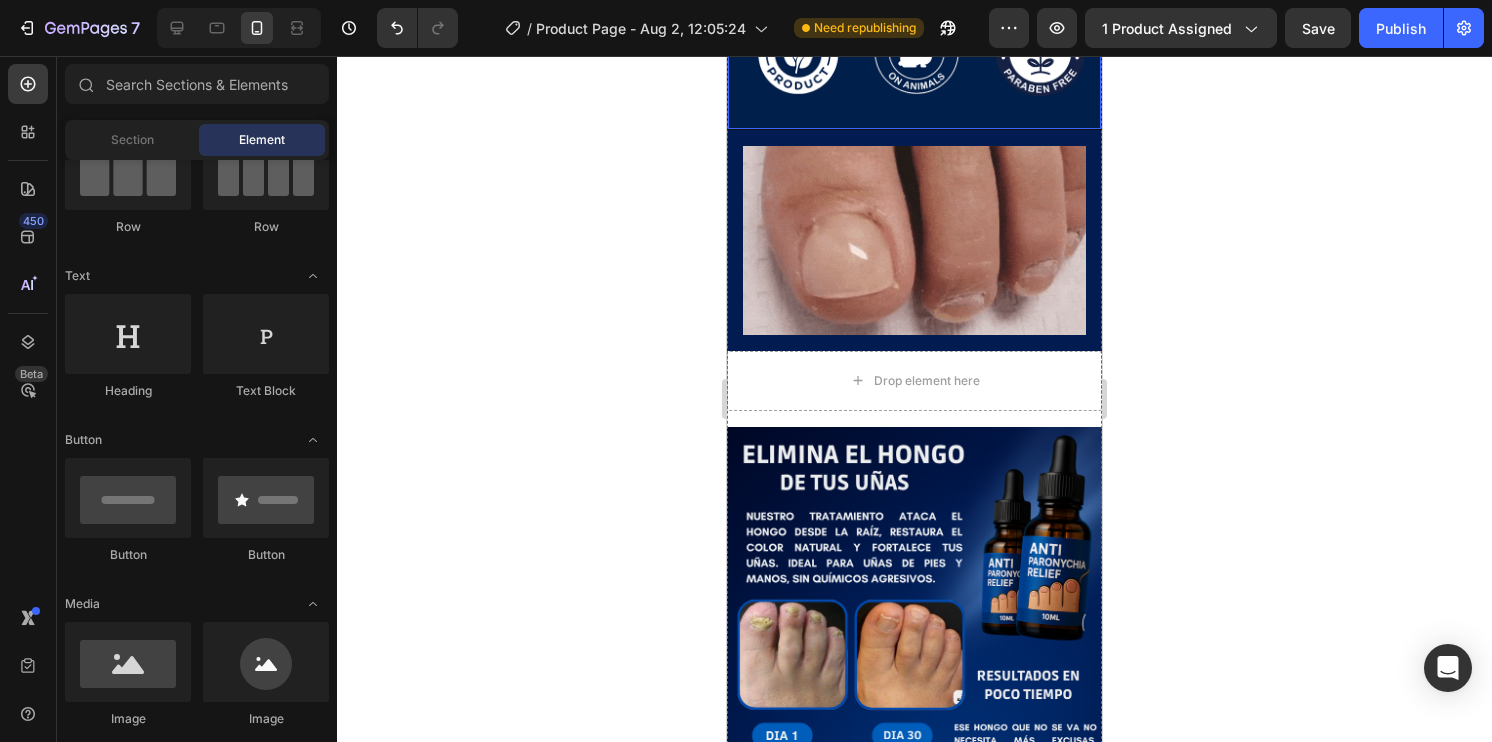 scroll, scrollTop: 600, scrollLeft: 0, axis: vertical 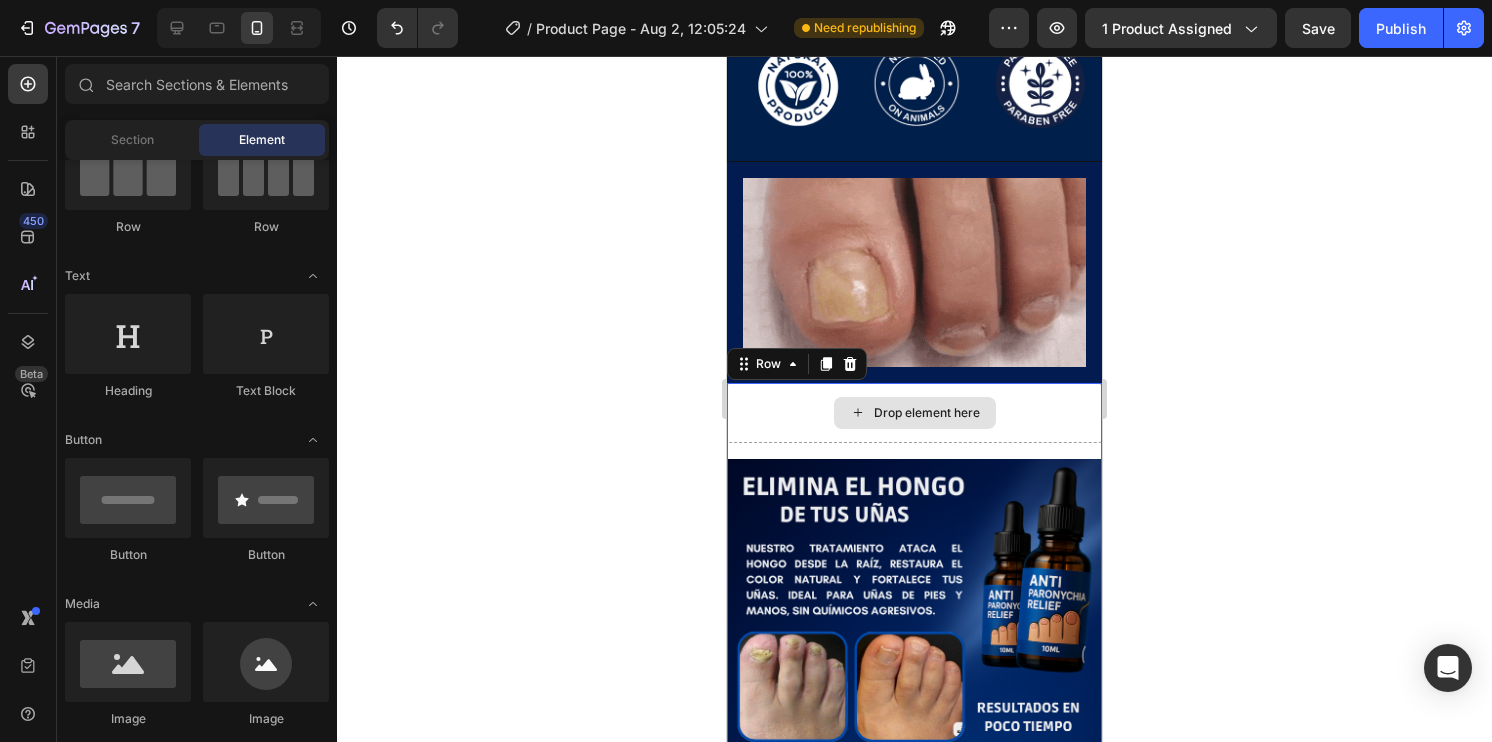 click on "Drop element here" at bounding box center [914, 413] 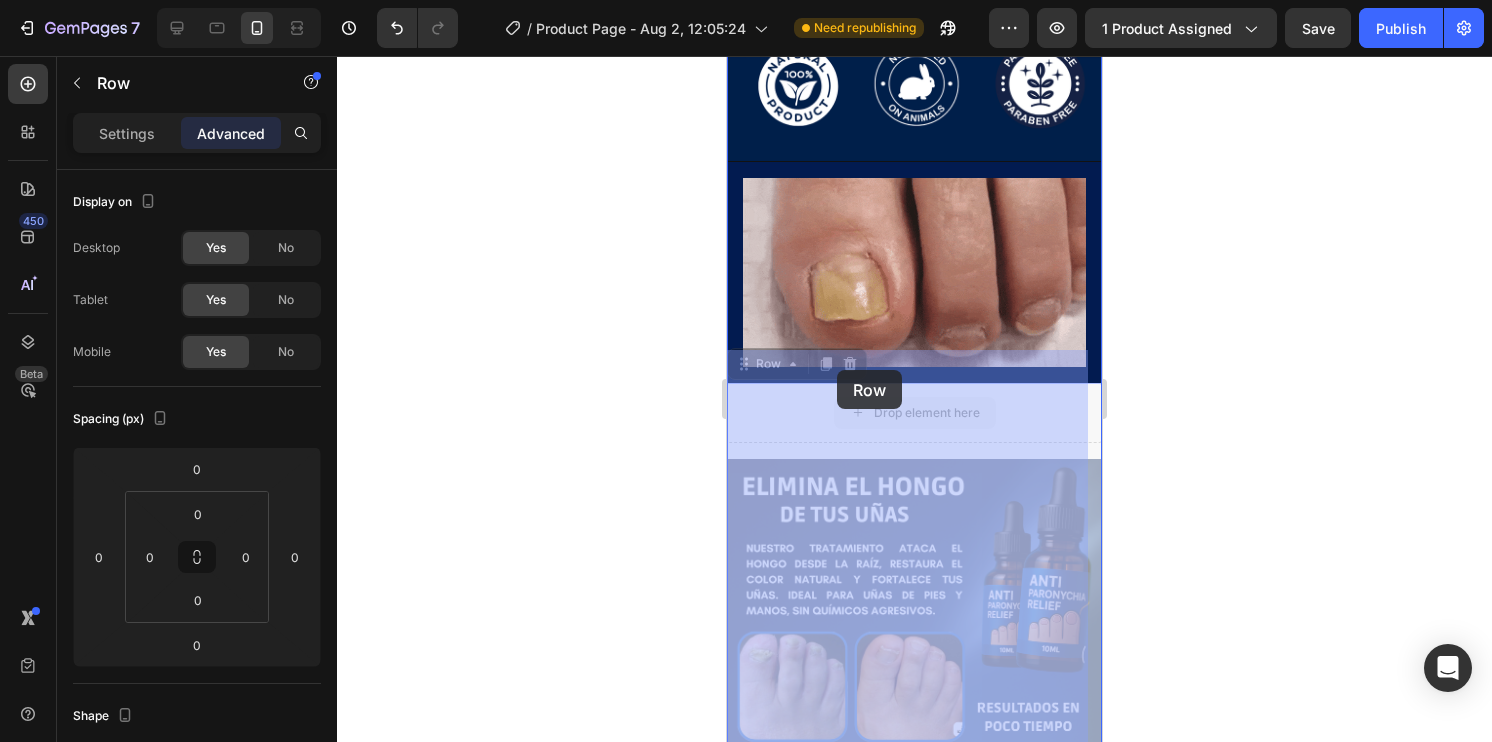 drag, startPoint x: 837, startPoint y: 402, endPoint x: 837, endPoint y: 370, distance: 32 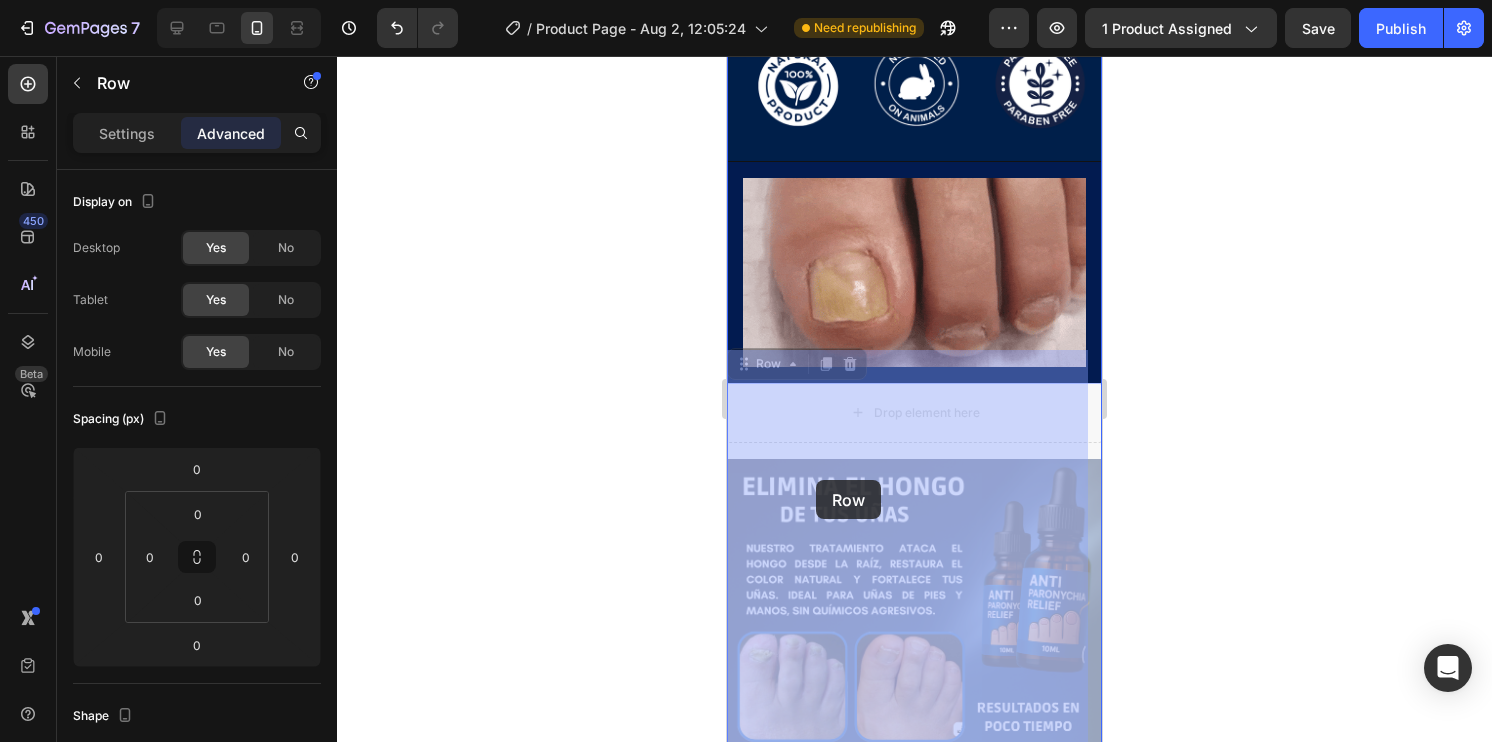 drag, startPoint x: 811, startPoint y: 379, endPoint x: 810, endPoint y: 462, distance: 83.00603 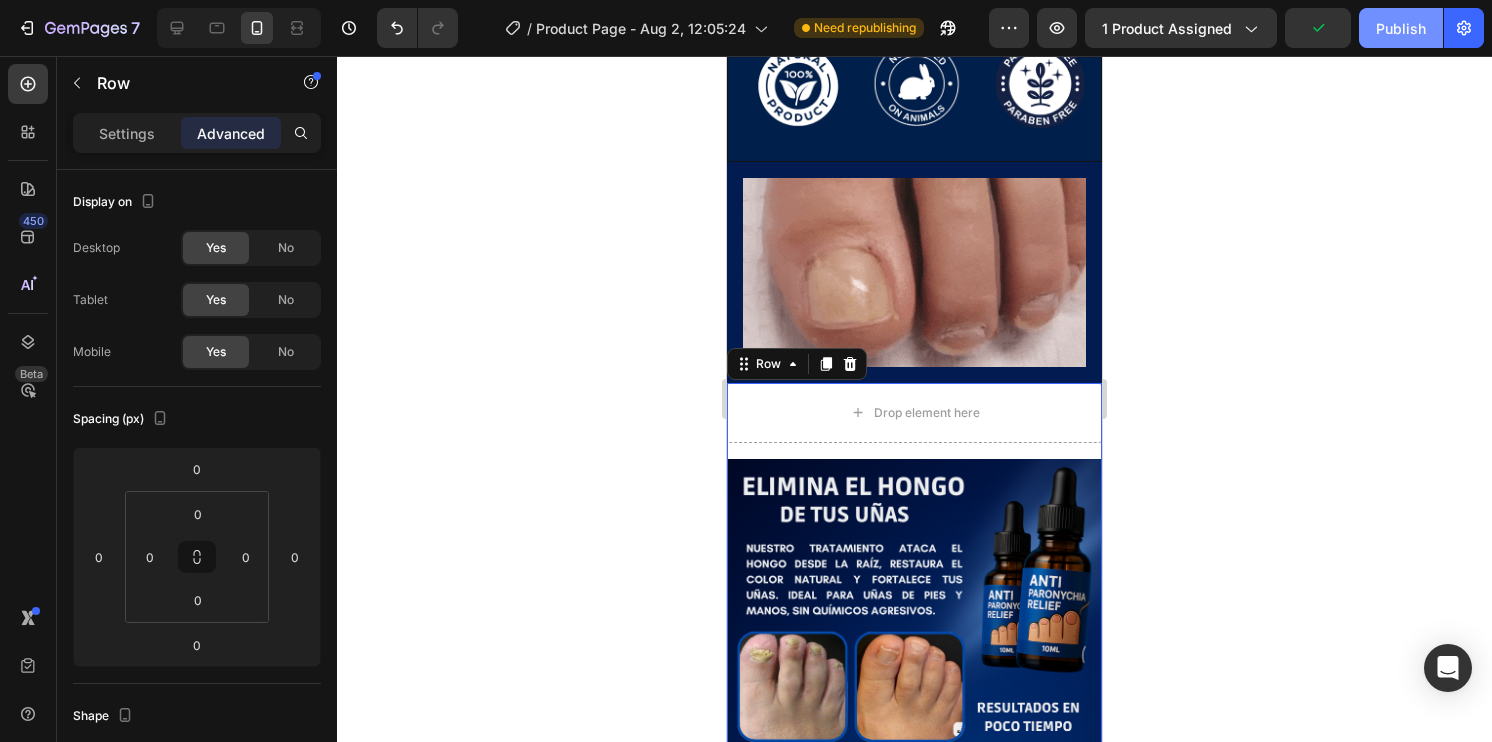 click on "Publish" at bounding box center [1401, 28] 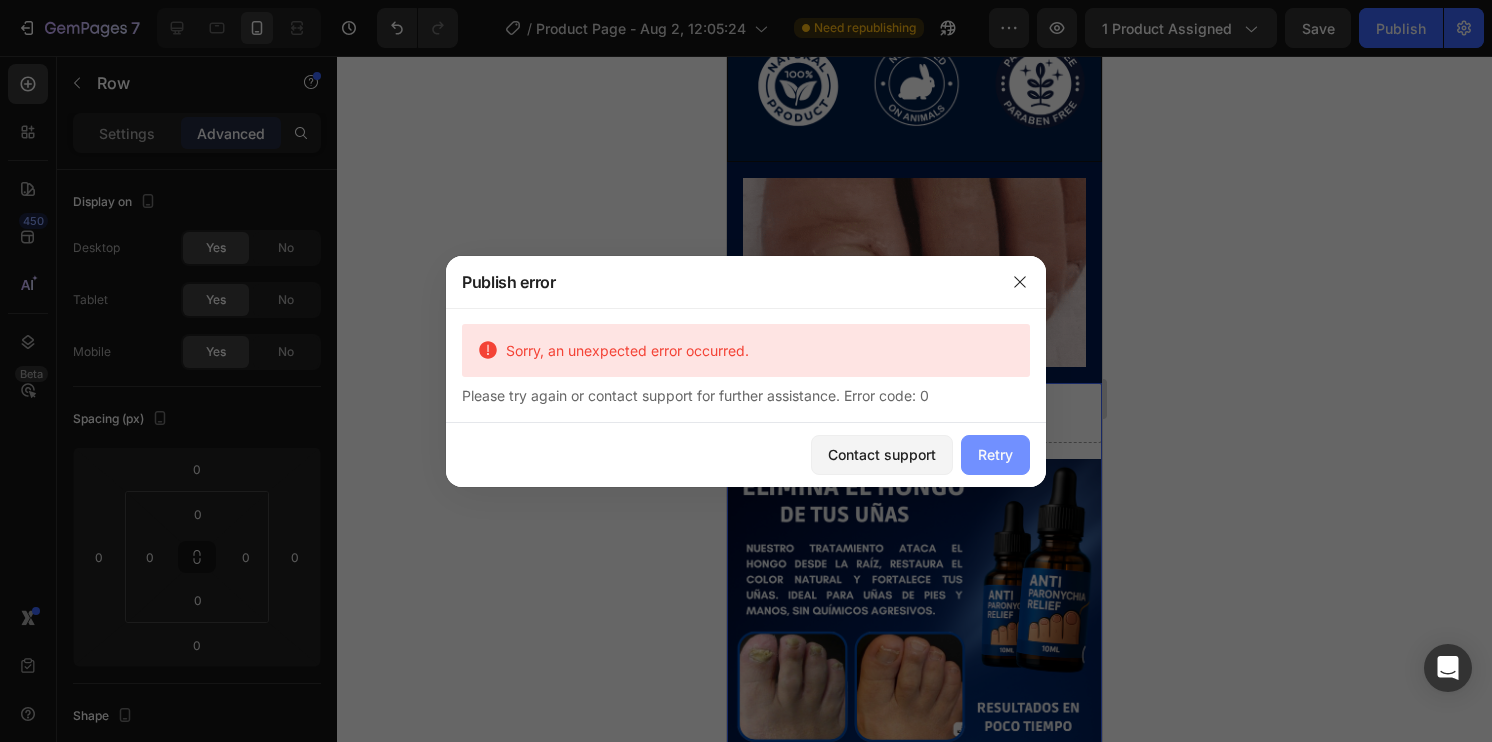 click on "Retry" at bounding box center (995, 455) 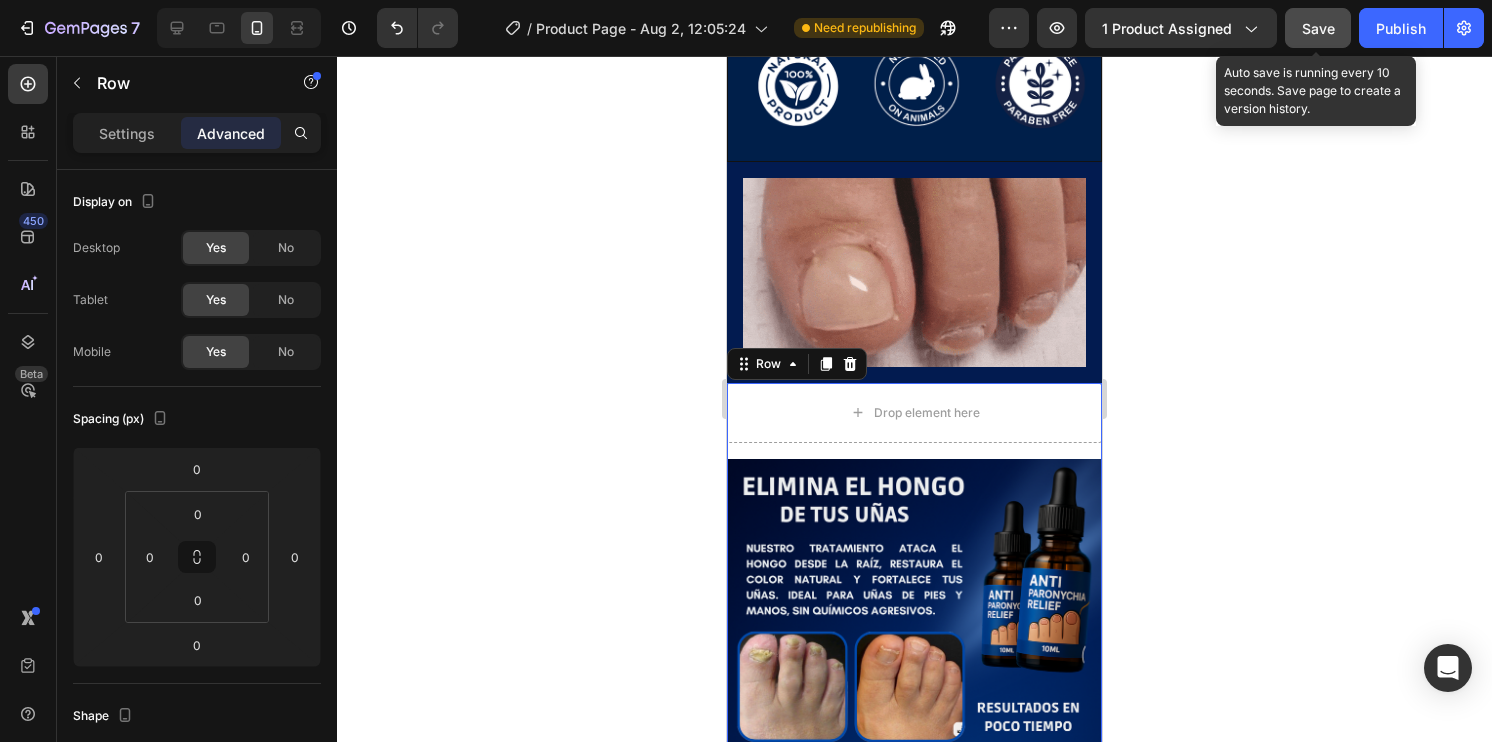 click on "Save" at bounding box center (1318, 28) 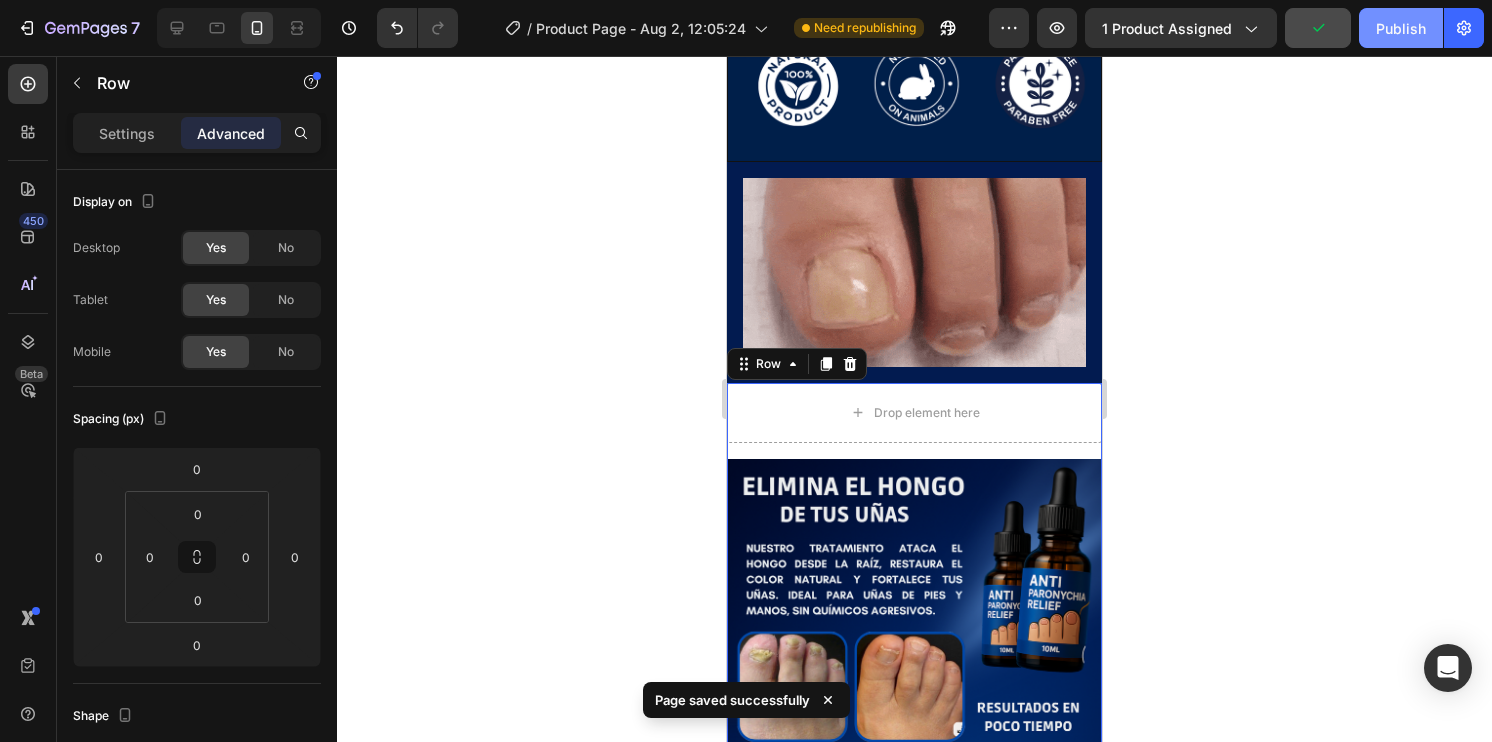 click on "Publish" at bounding box center [1401, 28] 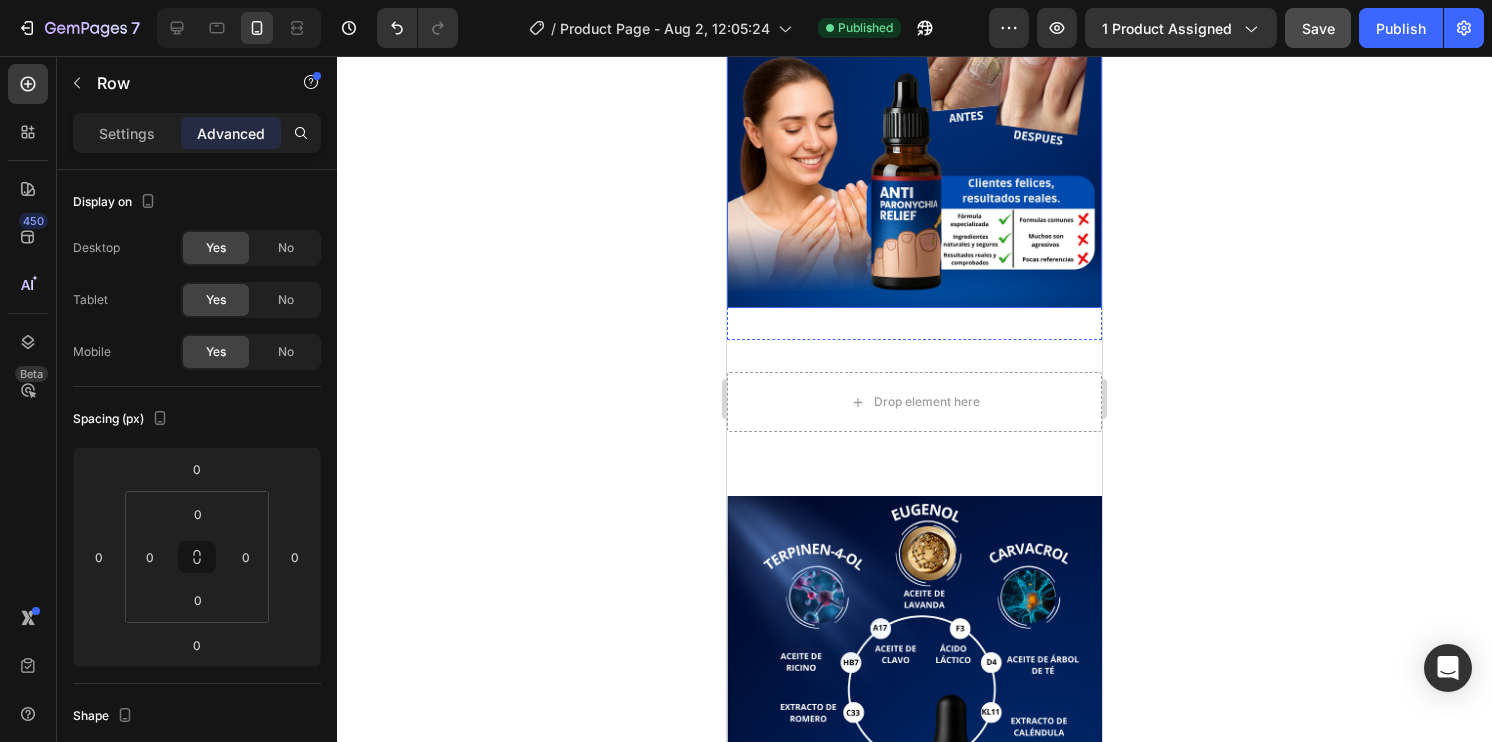 scroll, scrollTop: 2300, scrollLeft: 0, axis: vertical 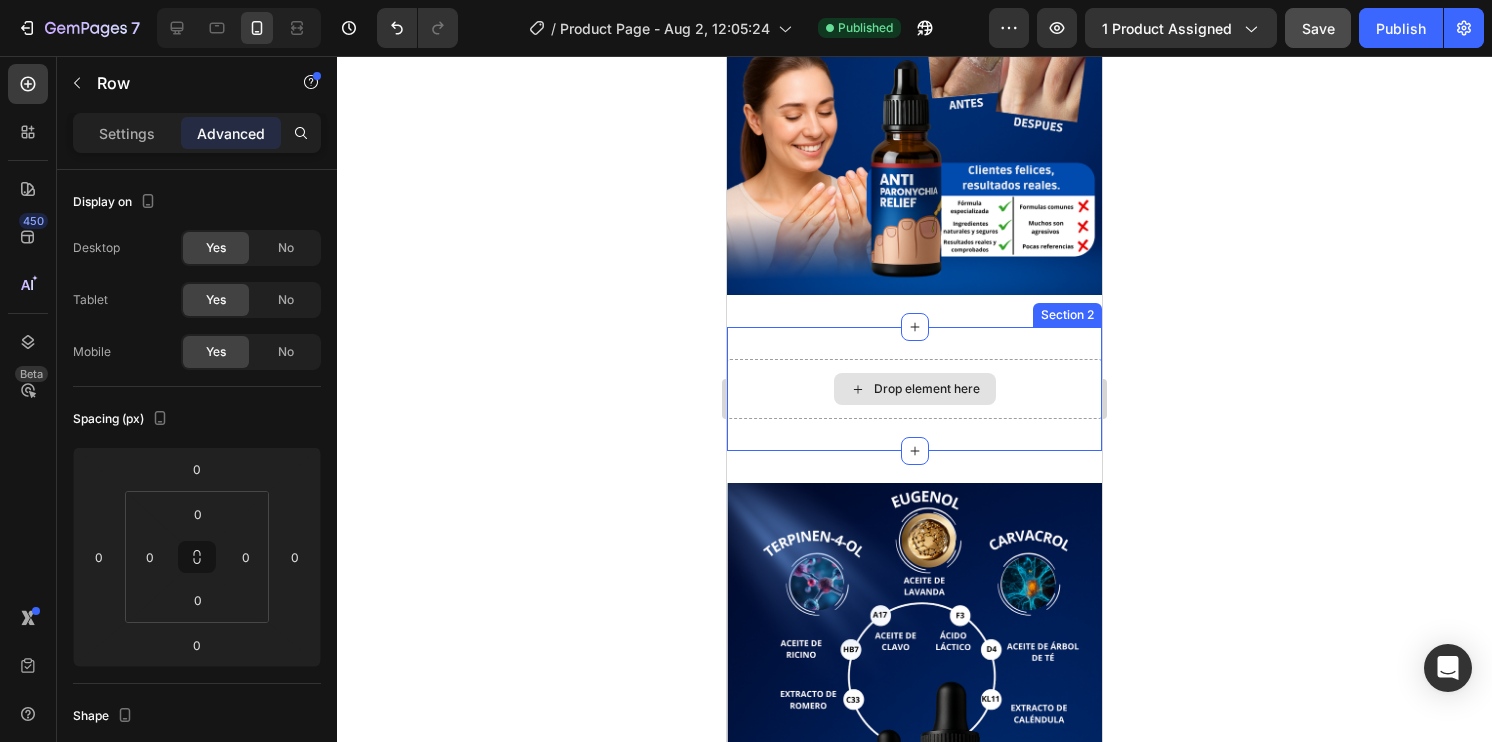 click on "Drop element here" at bounding box center [914, 389] 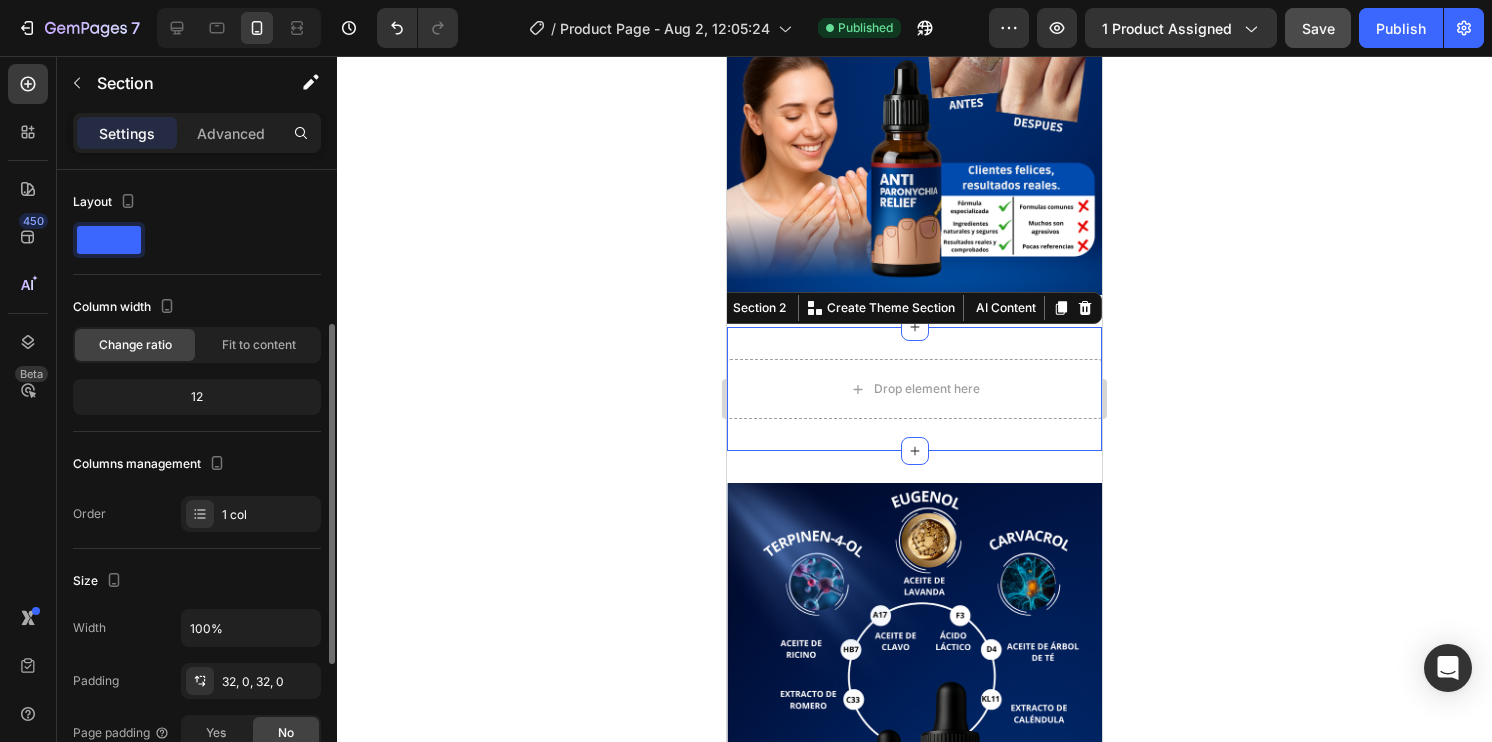 scroll, scrollTop: 100, scrollLeft: 0, axis: vertical 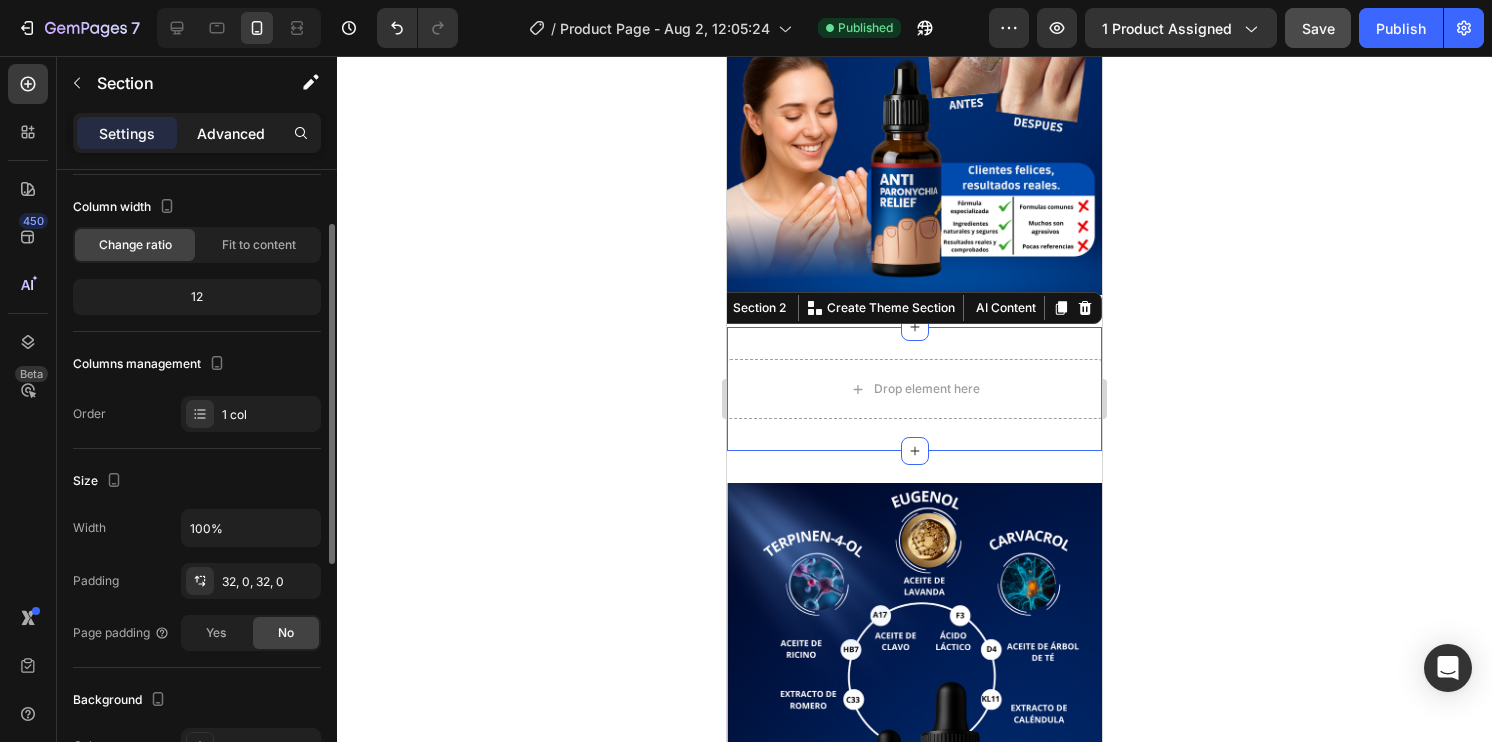 click on "Advanced" 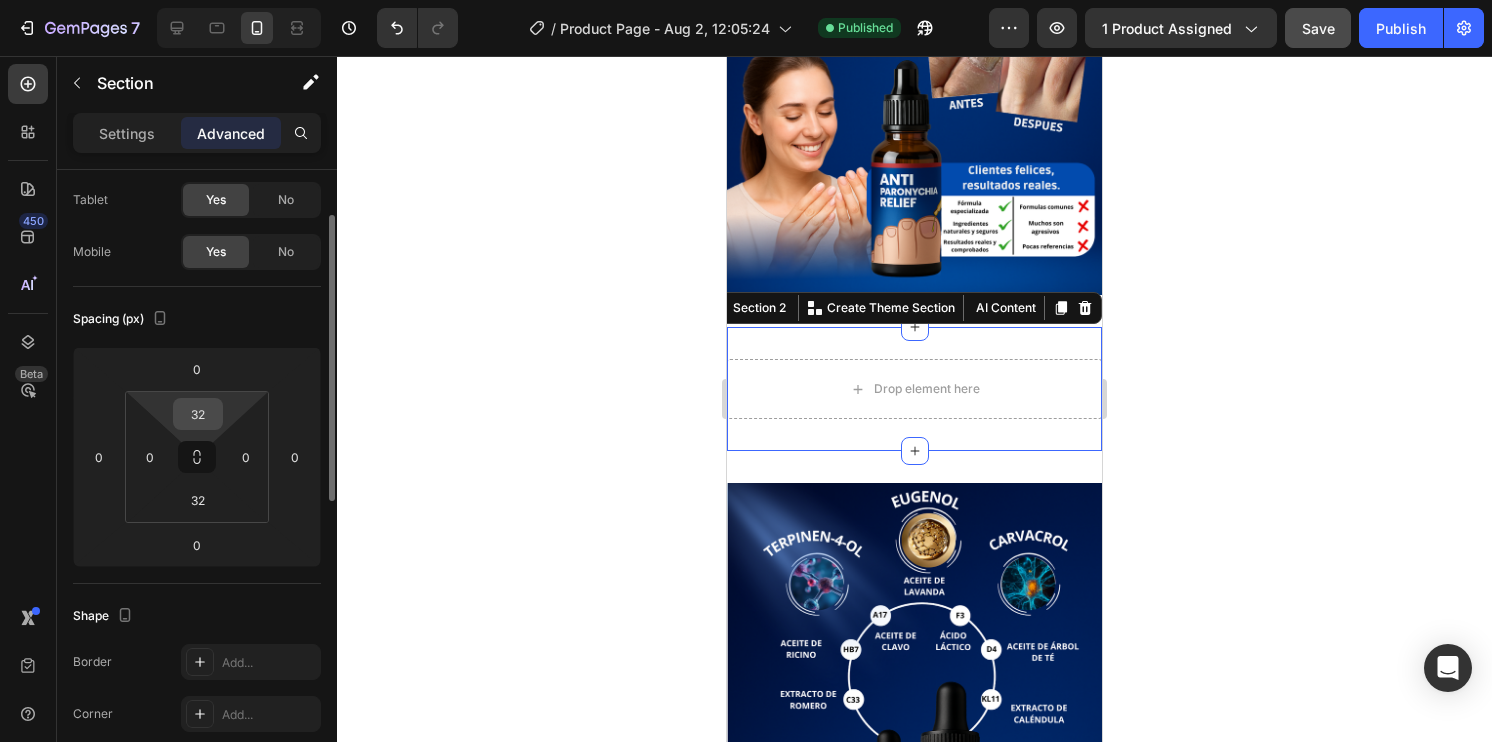 click on "32" at bounding box center (198, 414) 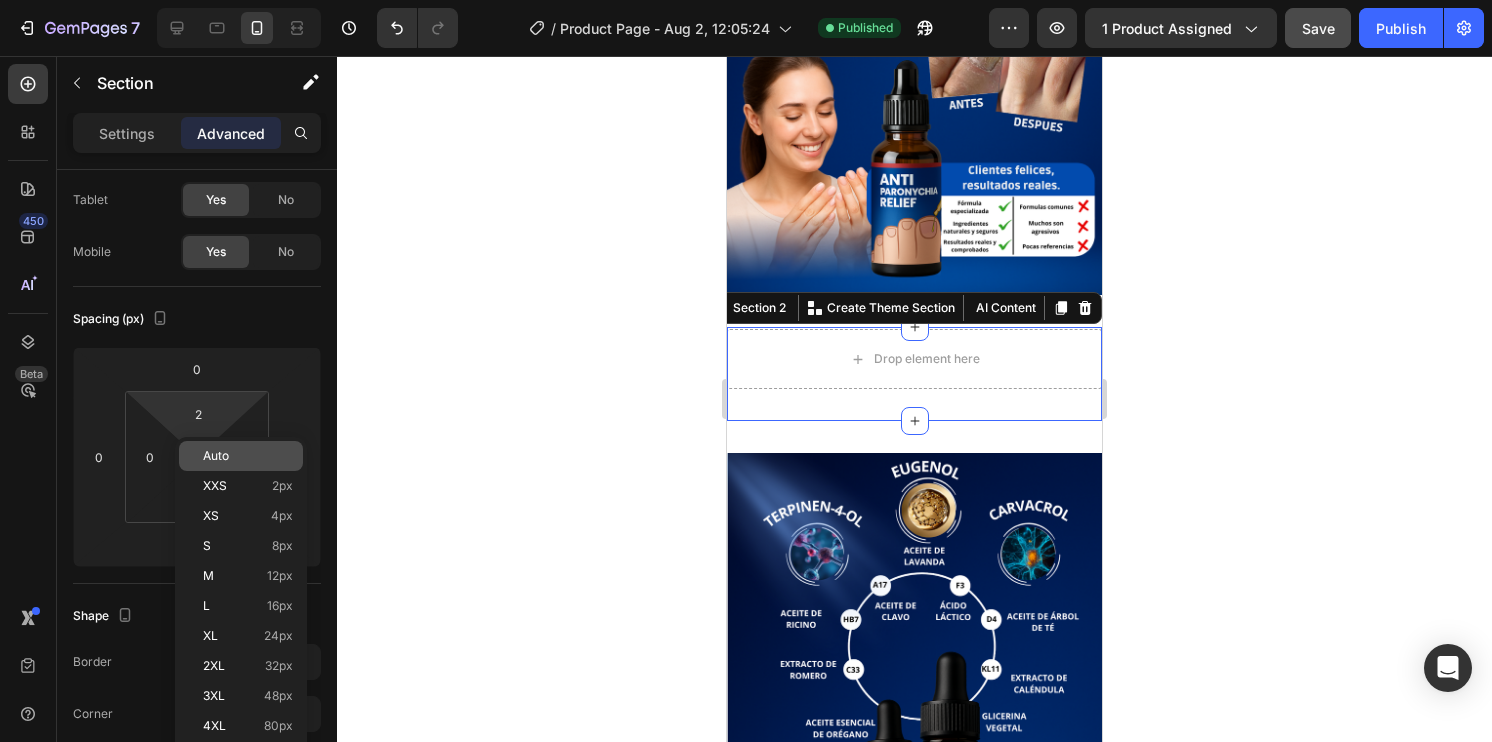 click on "Auto" 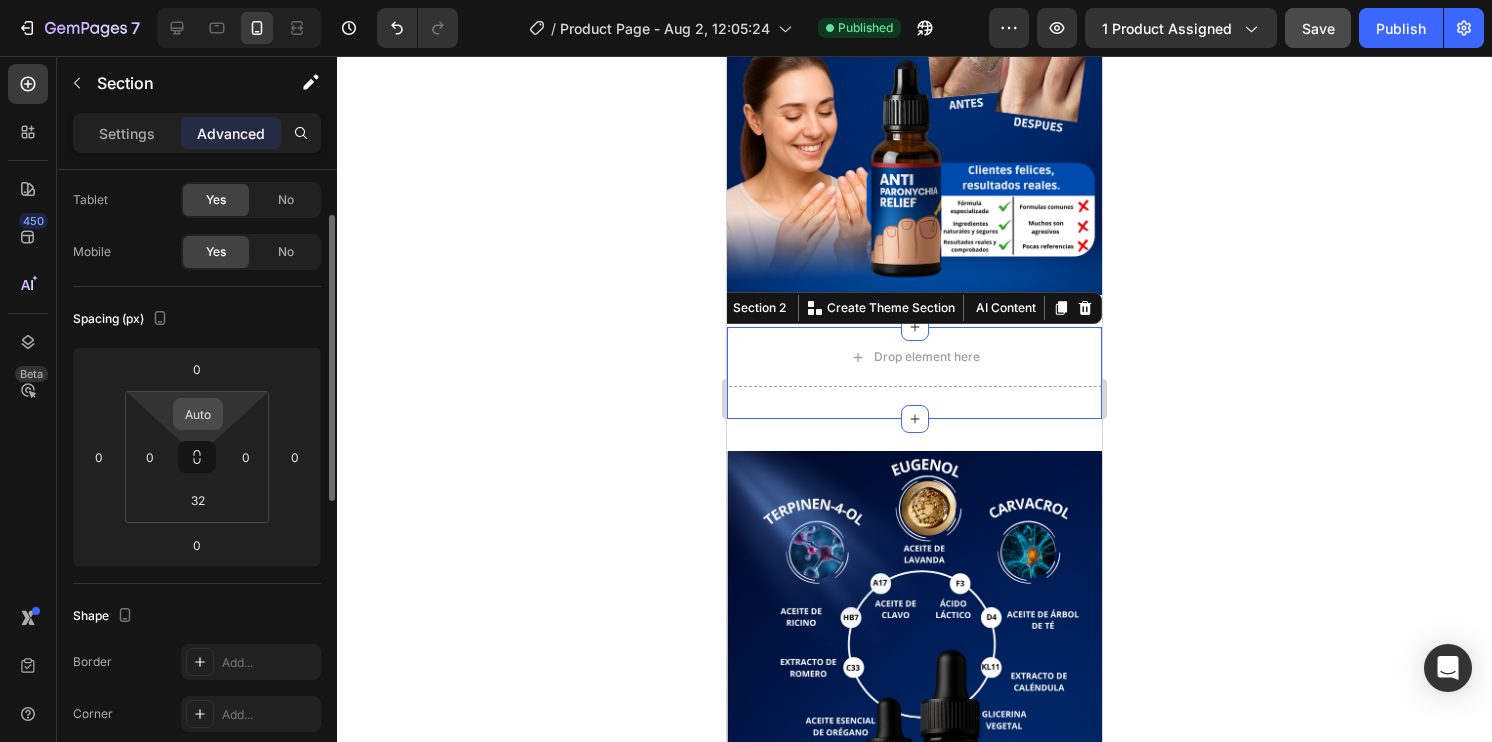 click on "Auto" at bounding box center (198, 414) 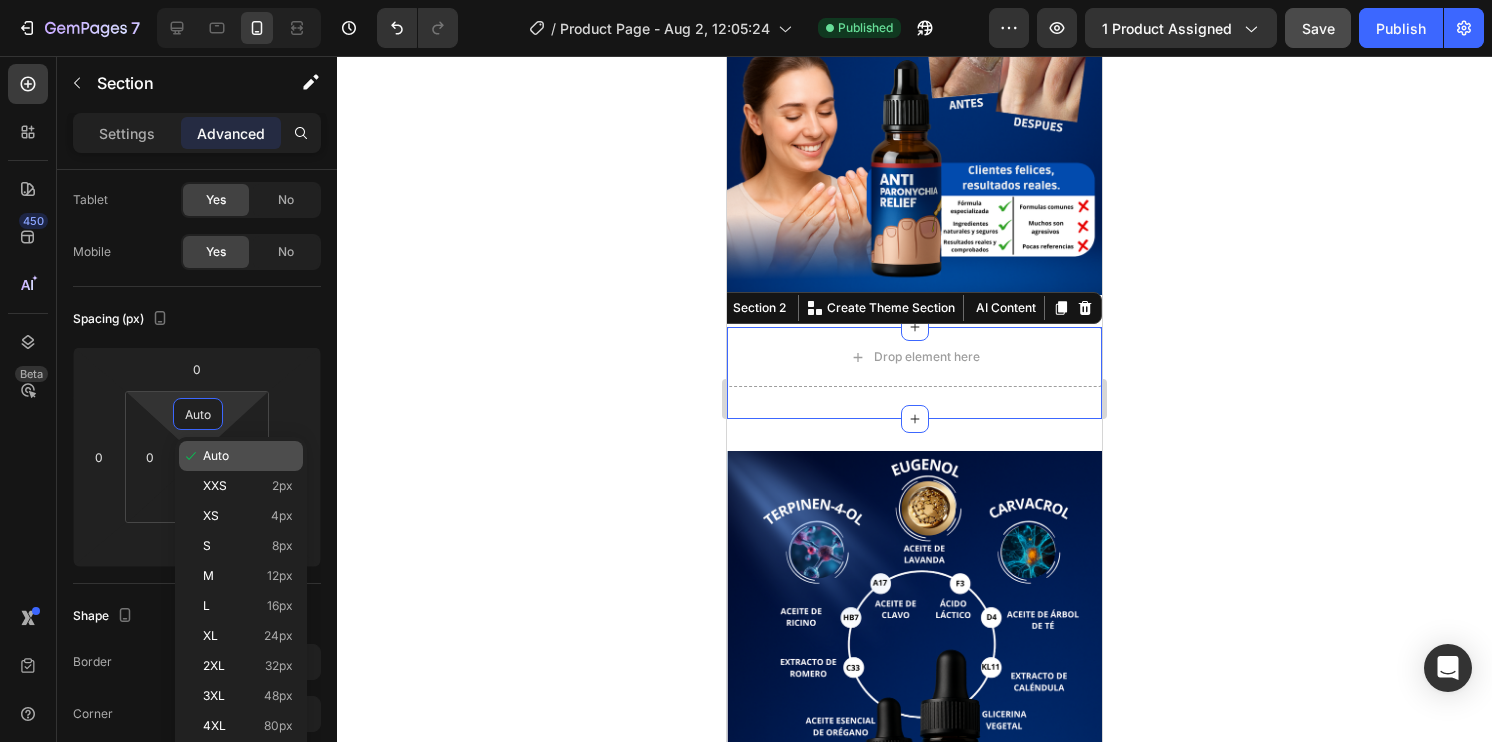 type on "0" 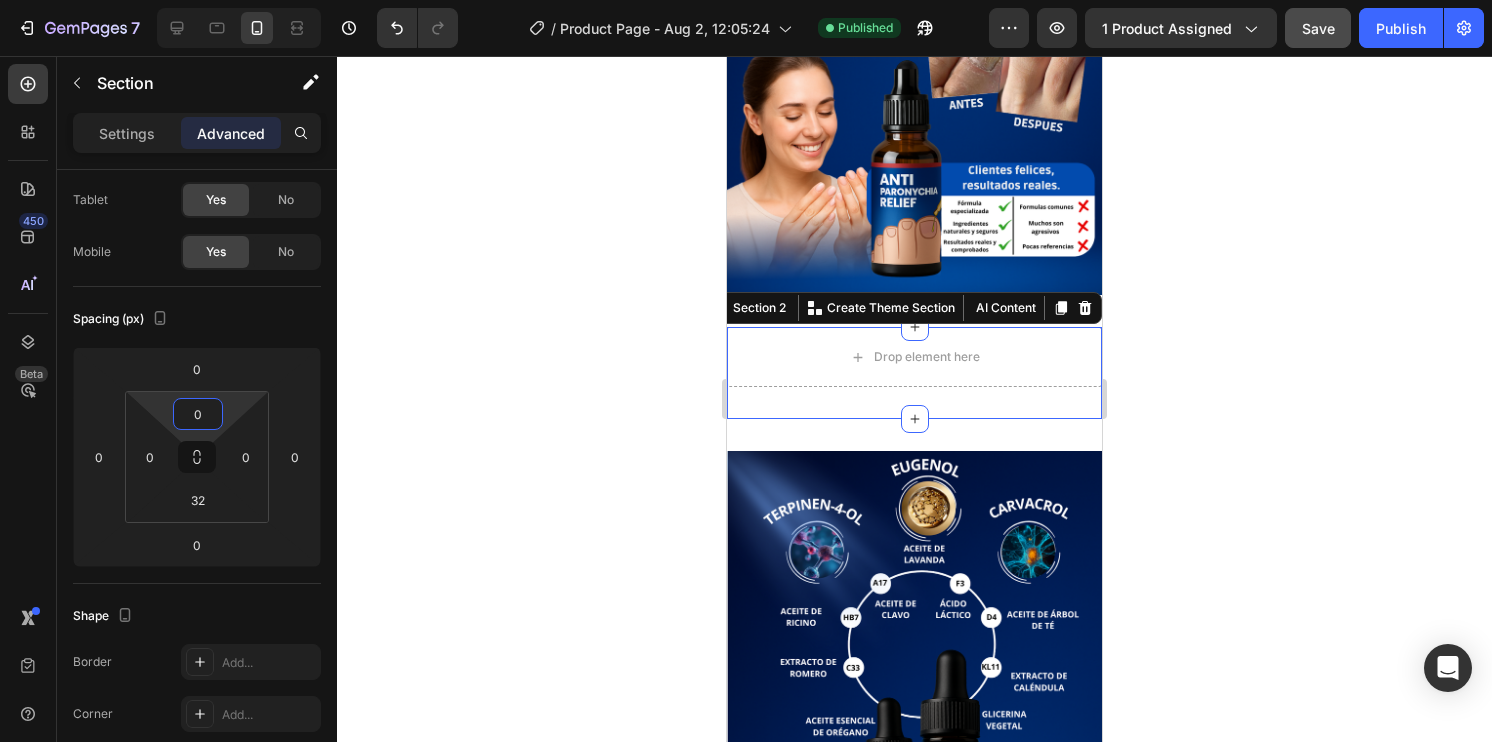 click 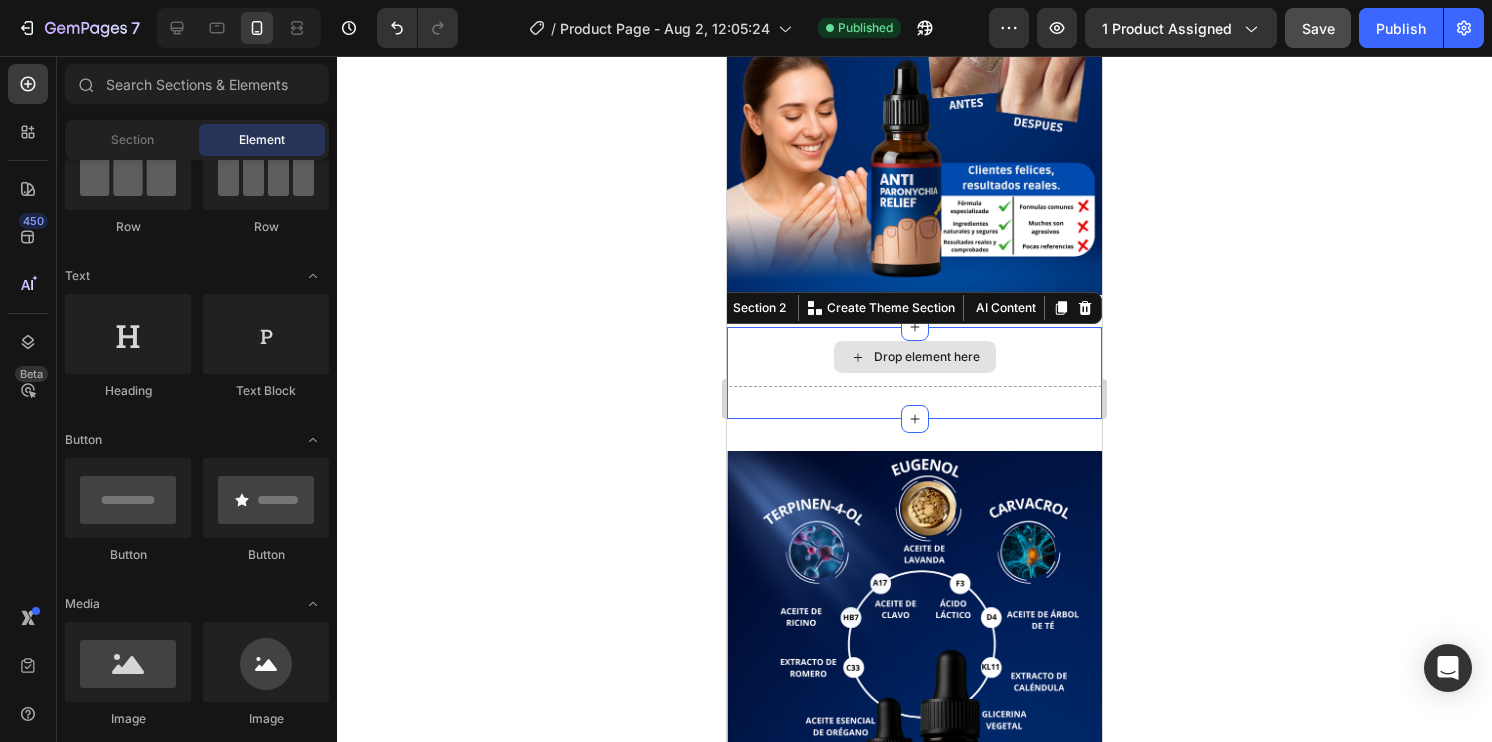 click on "Drop element here" at bounding box center [914, 357] 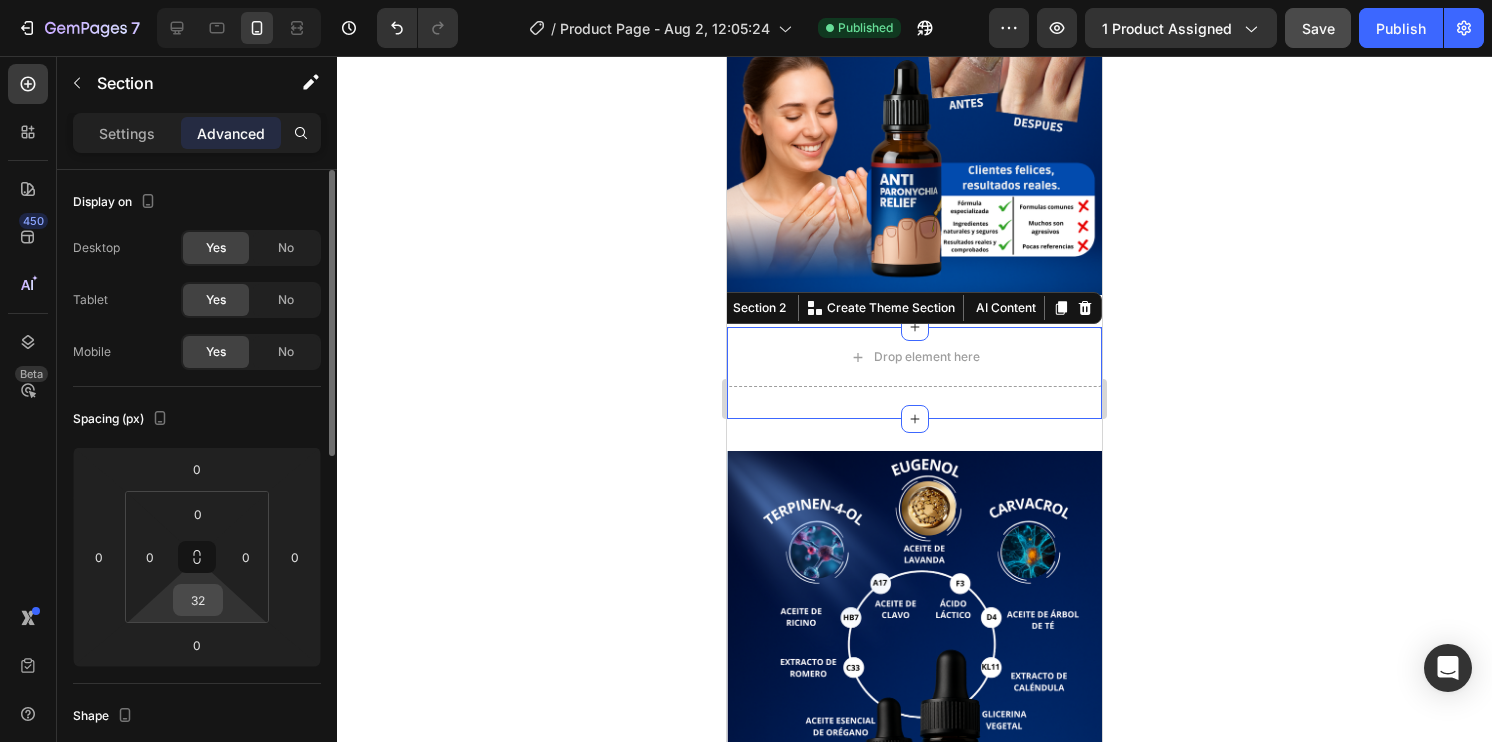 click on "32" at bounding box center [198, 600] 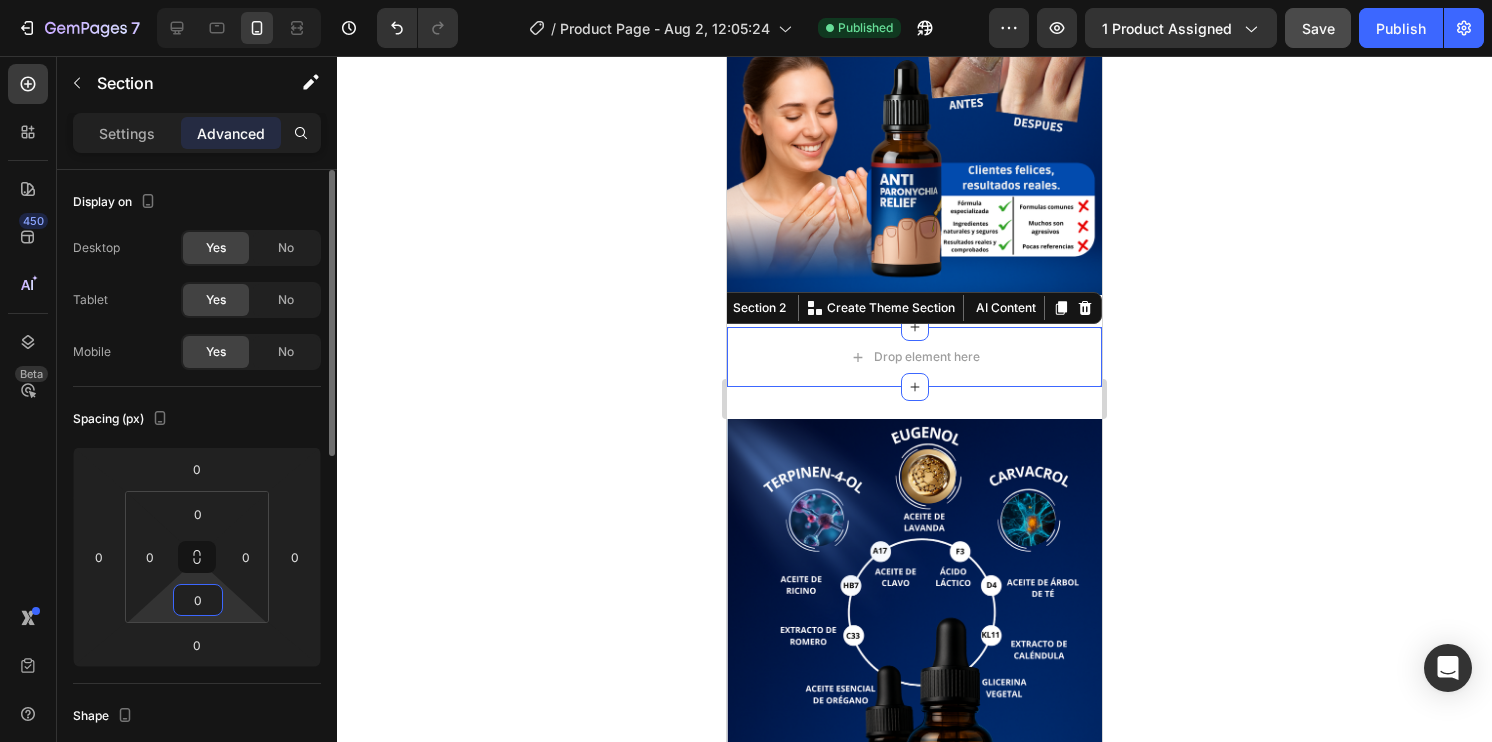 type on "0" 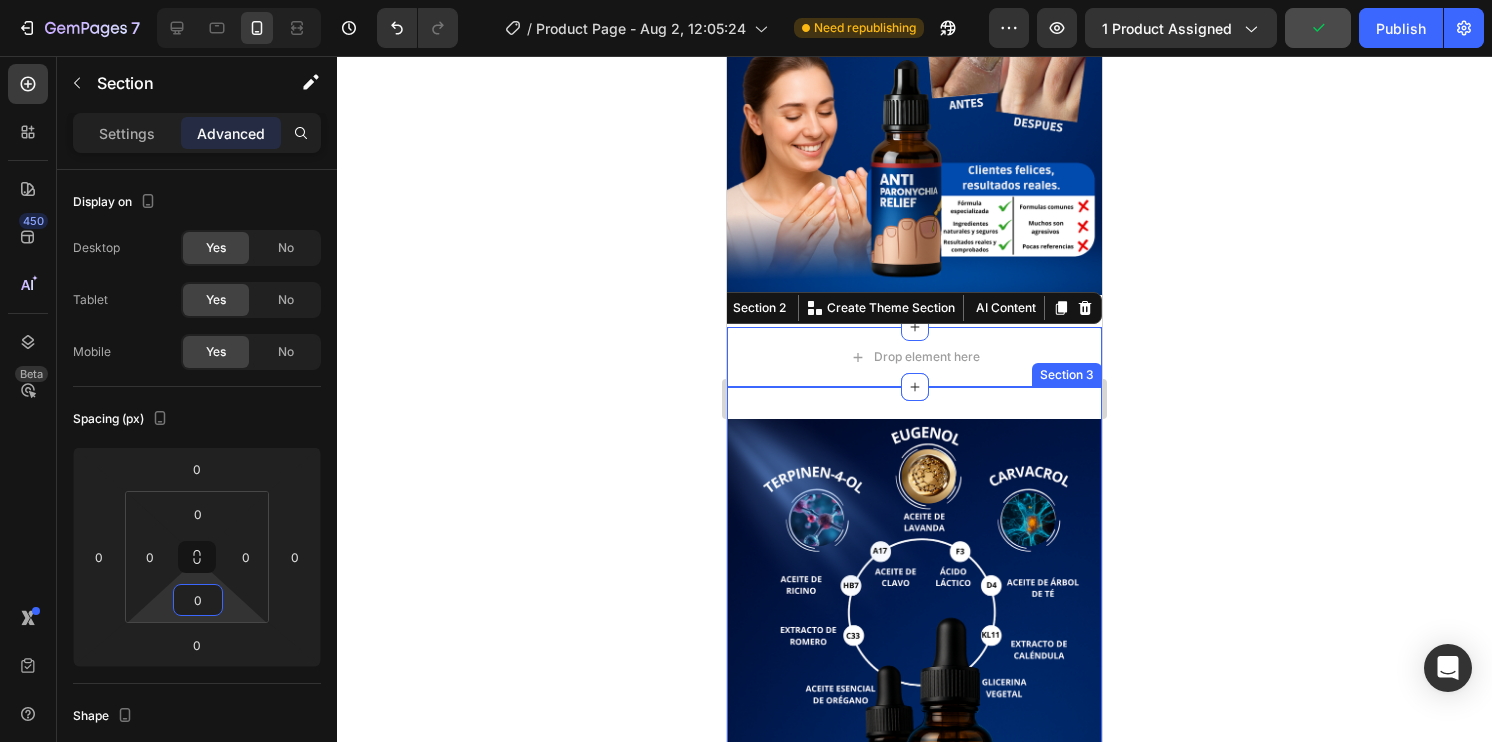 scroll, scrollTop: 100, scrollLeft: 0, axis: vertical 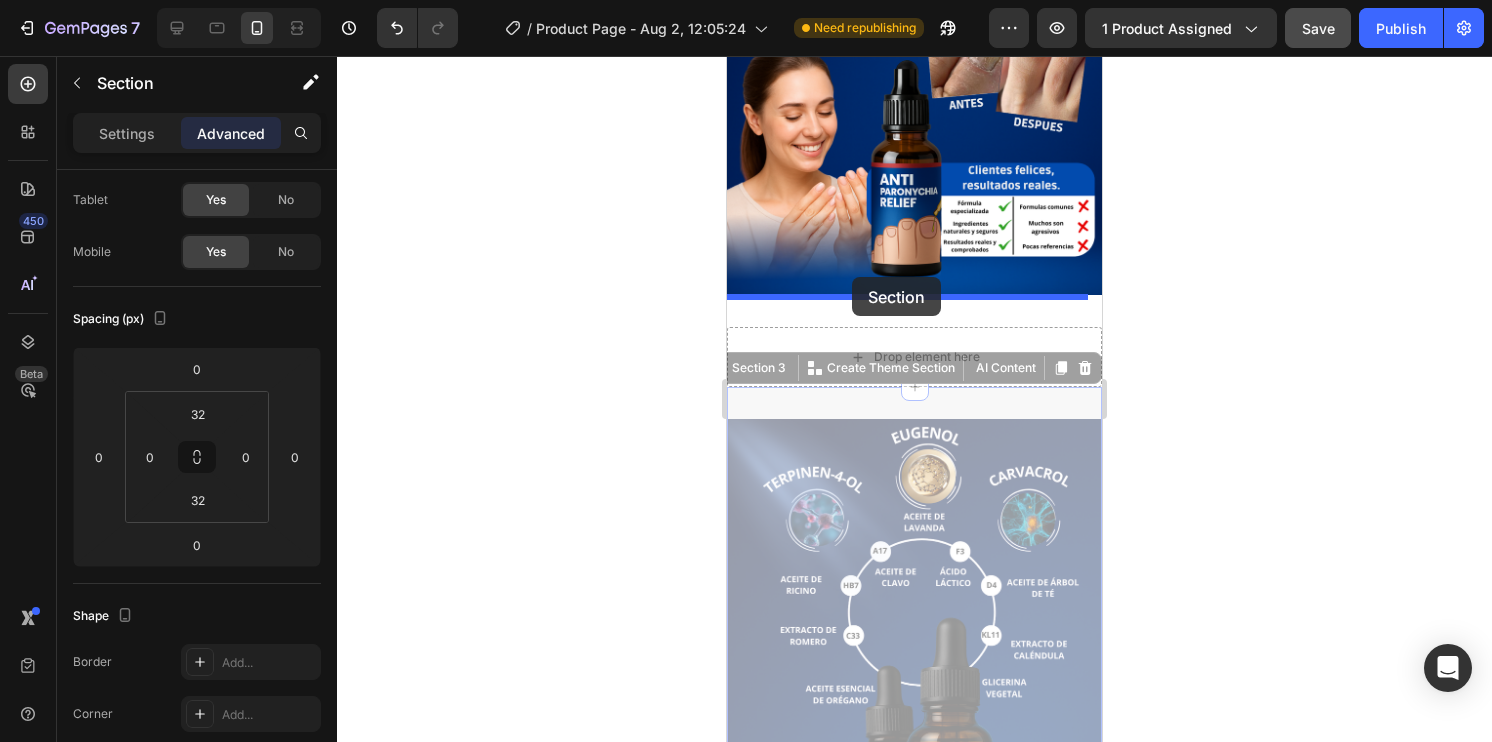 drag, startPoint x: 853, startPoint y: 296, endPoint x: 852, endPoint y: 277, distance: 19.026299 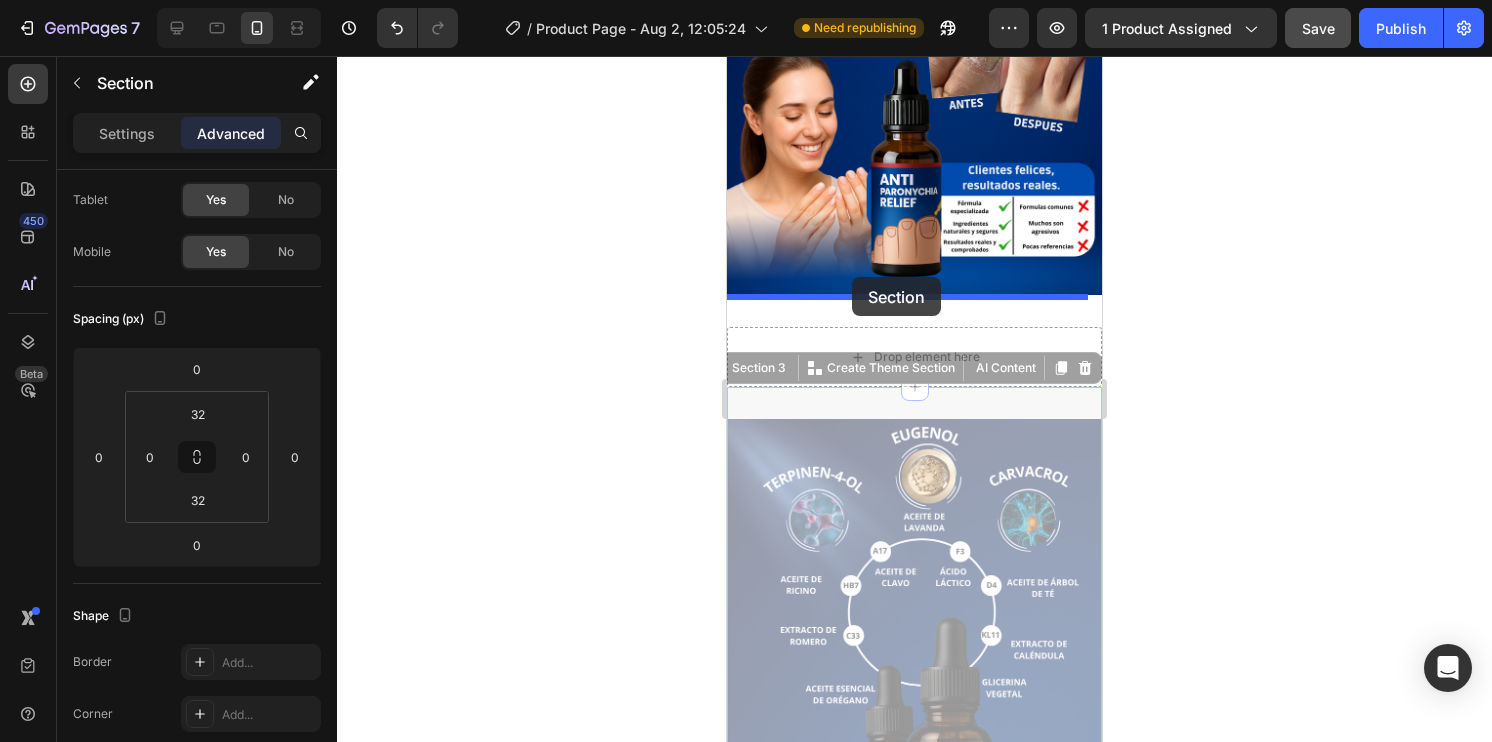 click on "iPhone 13 Mini  ( 375 px) iPhone 13 Mini iPhone 13 Pro iPhone 11 Pro Max iPhone 15 Pro Max Pixel 7 Galaxy S8+ Galaxy S20 Ultra iPad Mini iPad Air iPad Pro Header Image Image Row Row
Drop element here Image Row Image Row Image Section 1
Drop element here Section 2 Image Section 3   You can create reusable sections Create Theme Section AI Content Write with GemAI What would you like to describe here? Tone and Voice Persuasive Product AZUL DE METILENO AYURVEDIC 30 ML Show more Generate Image Section 3   You can create reusable sections Create Theme Section AI Content Write with GemAI What would you like to describe here? Tone and Voice Persuasive Product AZUL DE METILENO AYURVEDIC 30 ML Show more Generate Root Start with Sections from sidebar Add sections Add elements Start with Generating from URL or image Add section Choose templates inspired by CRO experts Generate layout from URL or image Add blank section then drag & drop elements Footer" at bounding box center [914, -388] 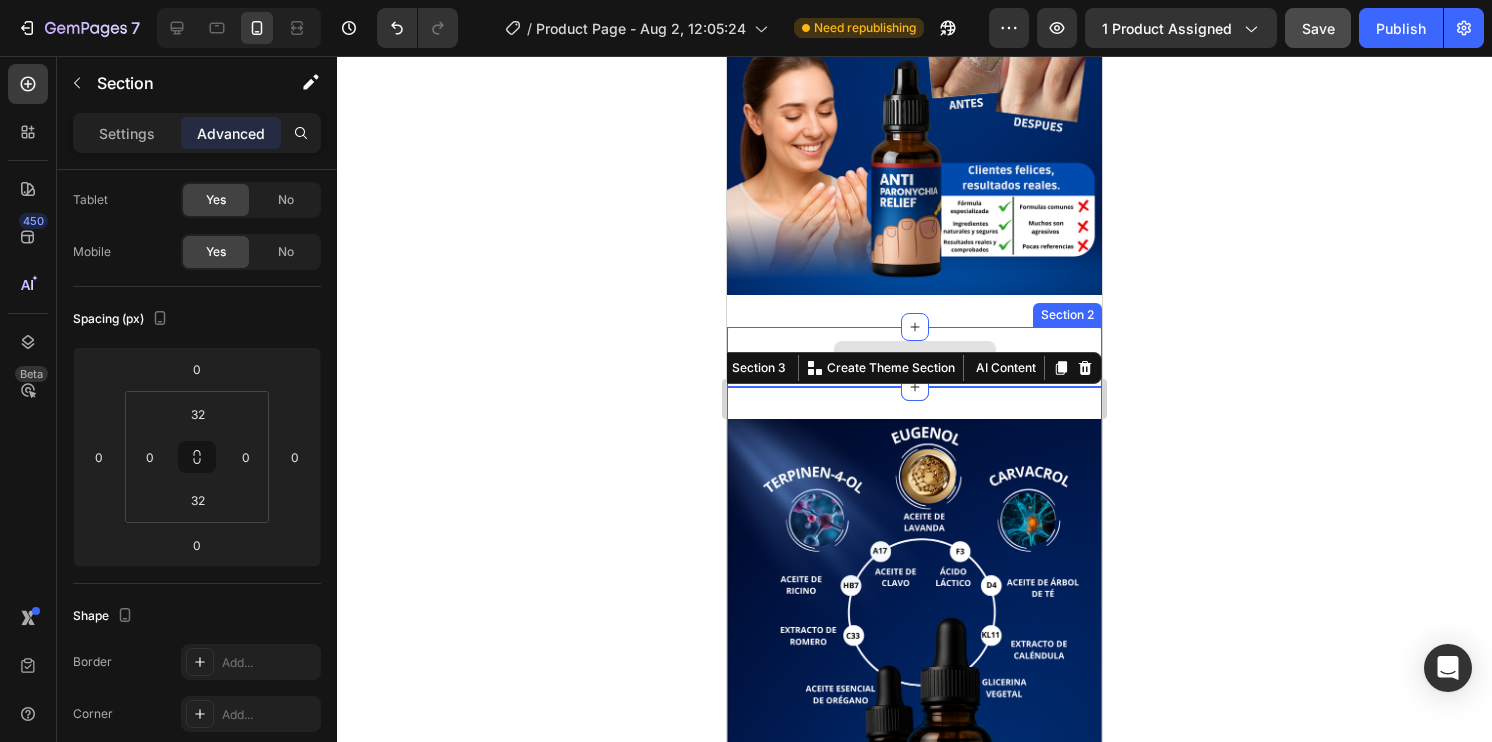 click on "Drop element here" at bounding box center [914, 357] 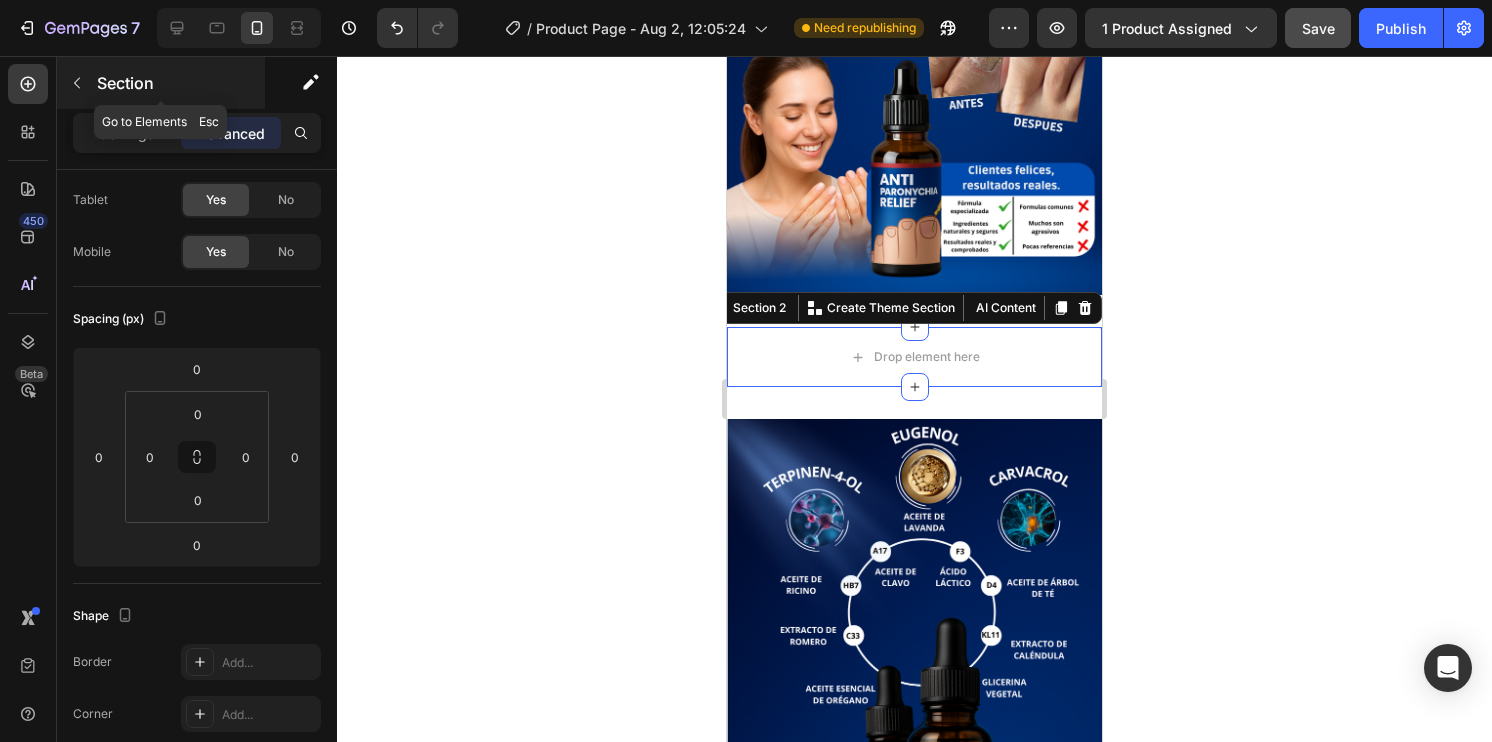 click 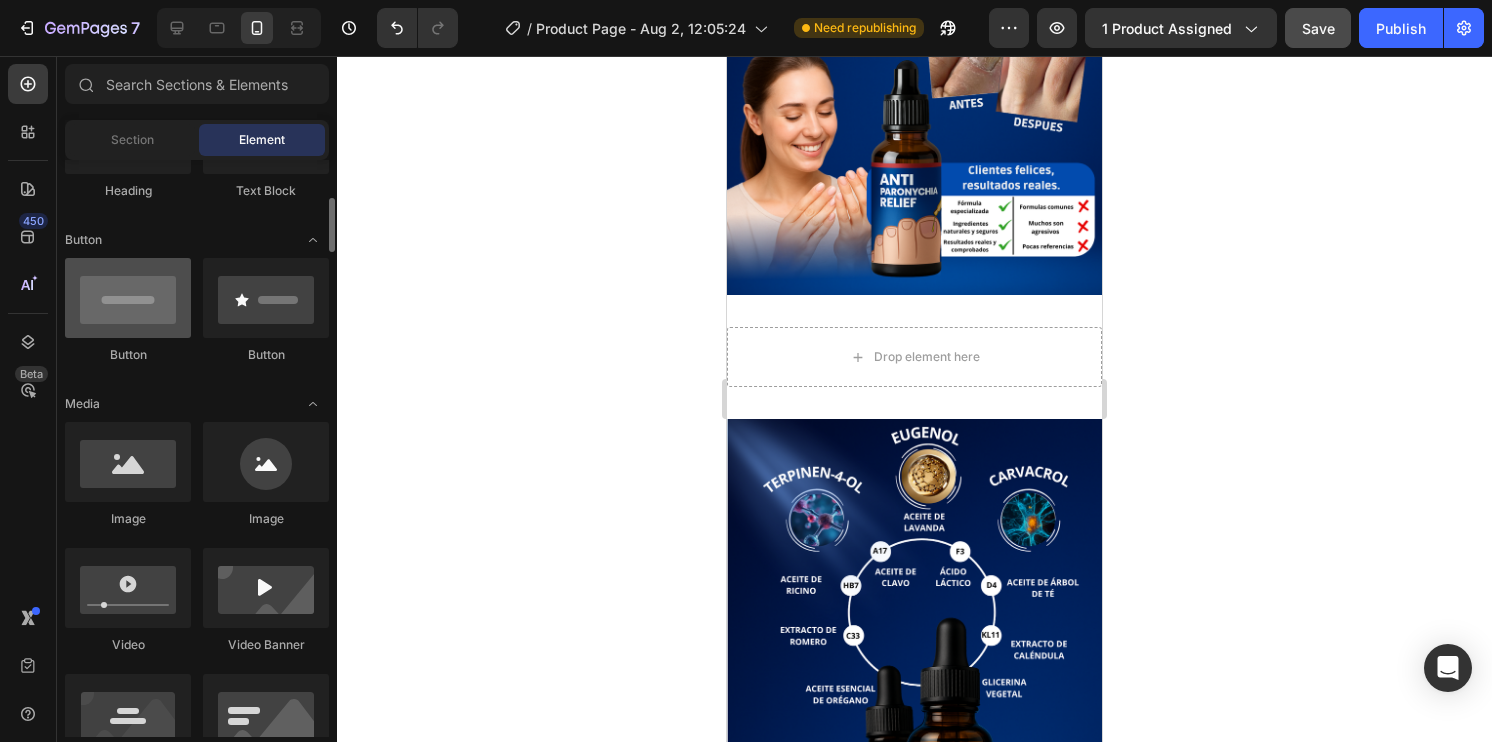 scroll, scrollTop: 600, scrollLeft: 0, axis: vertical 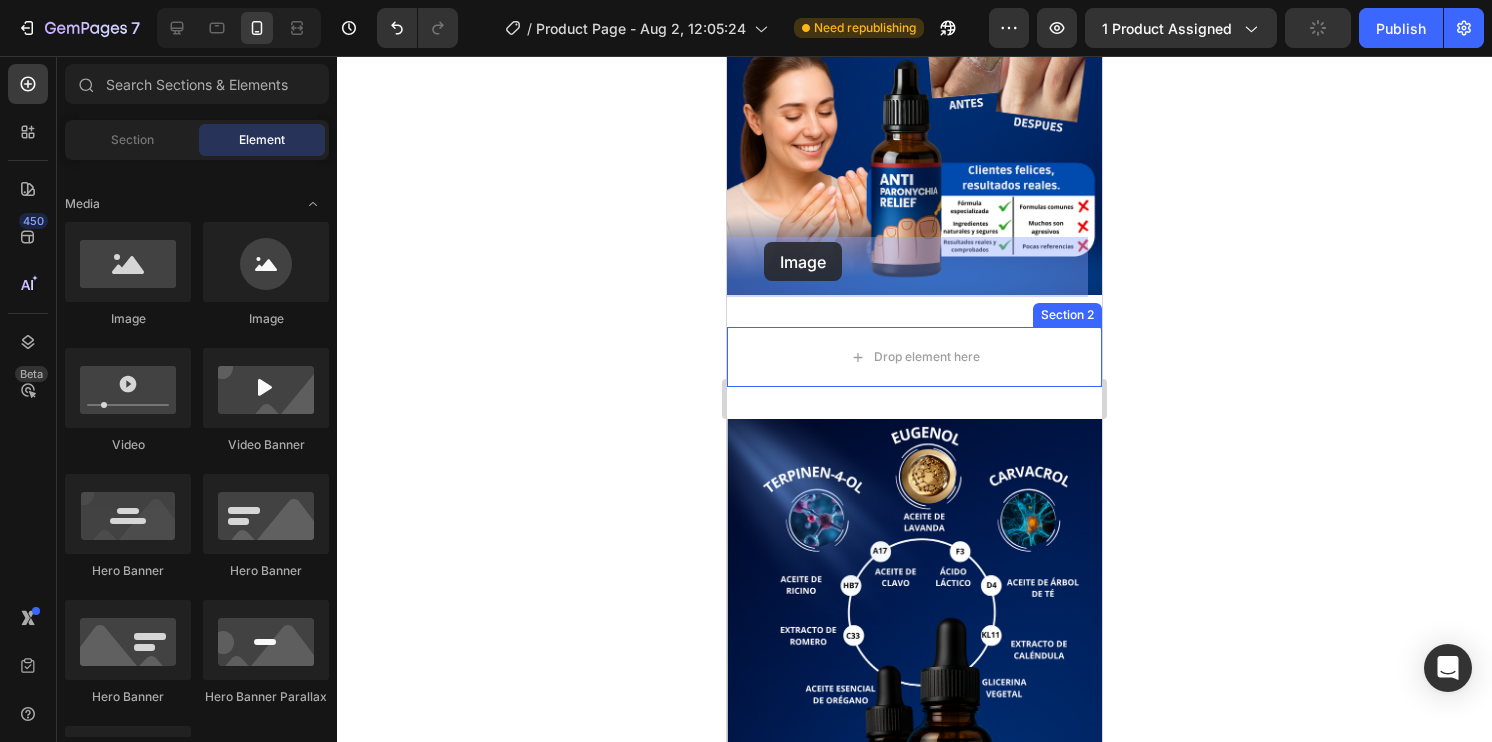 drag, startPoint x: 834, startPoint y: 327, endPoint x: 741, endPoint y: 242, distance: 125.992065 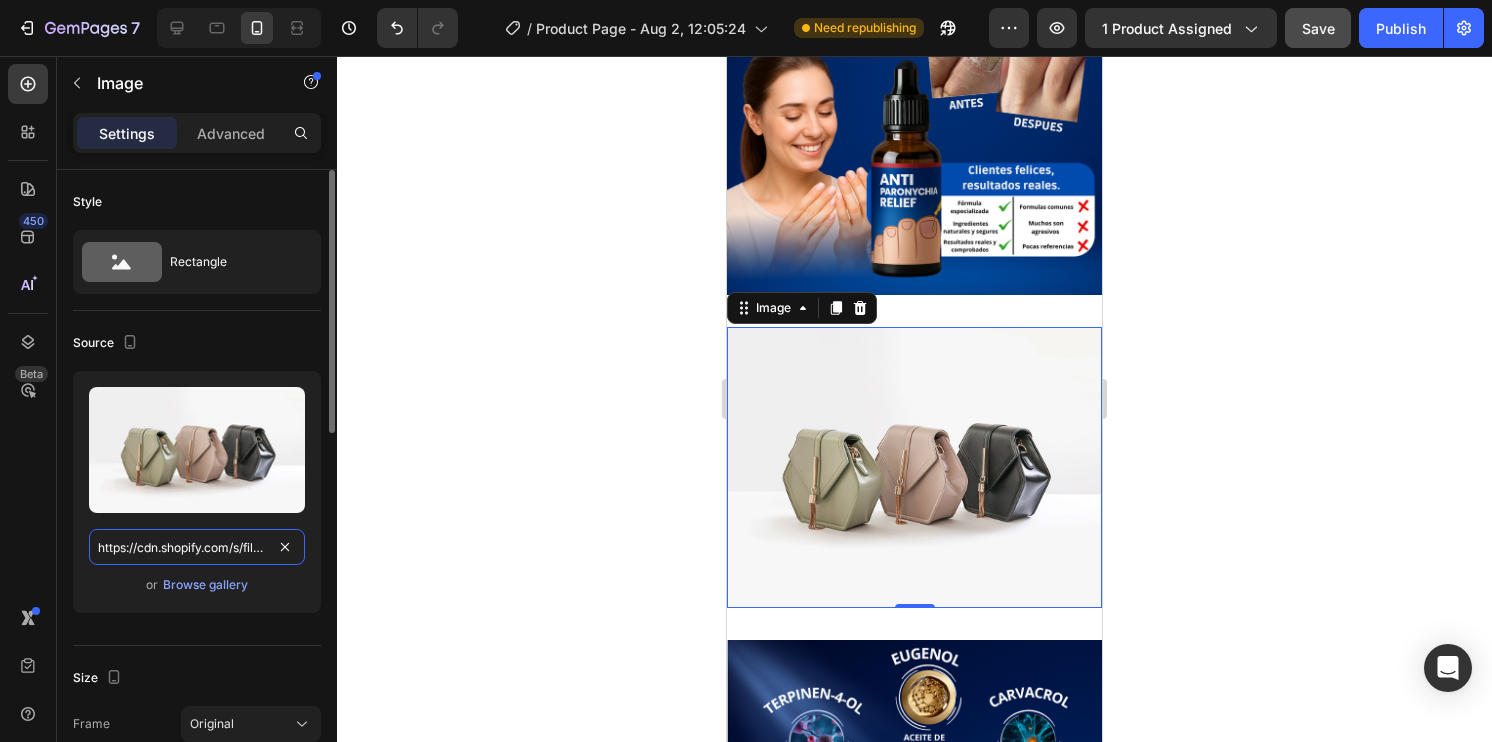 click on "https://cdn.shopify.com/s/files/1/2005/9307/files/image_demo.jpg" at bounding box center (197, 547) 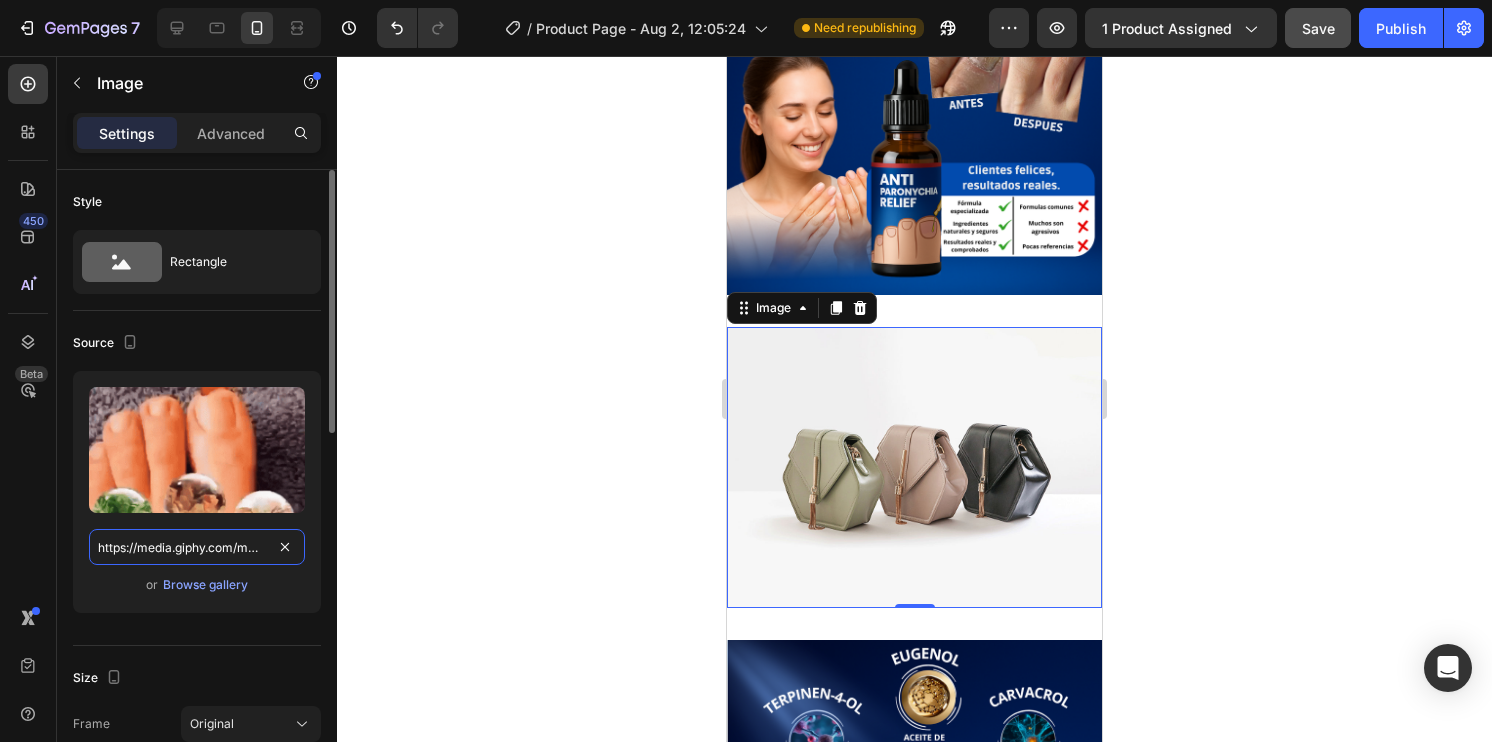 scroll, scrollTop: 0, scrollLeft: 196, axis: horizontal 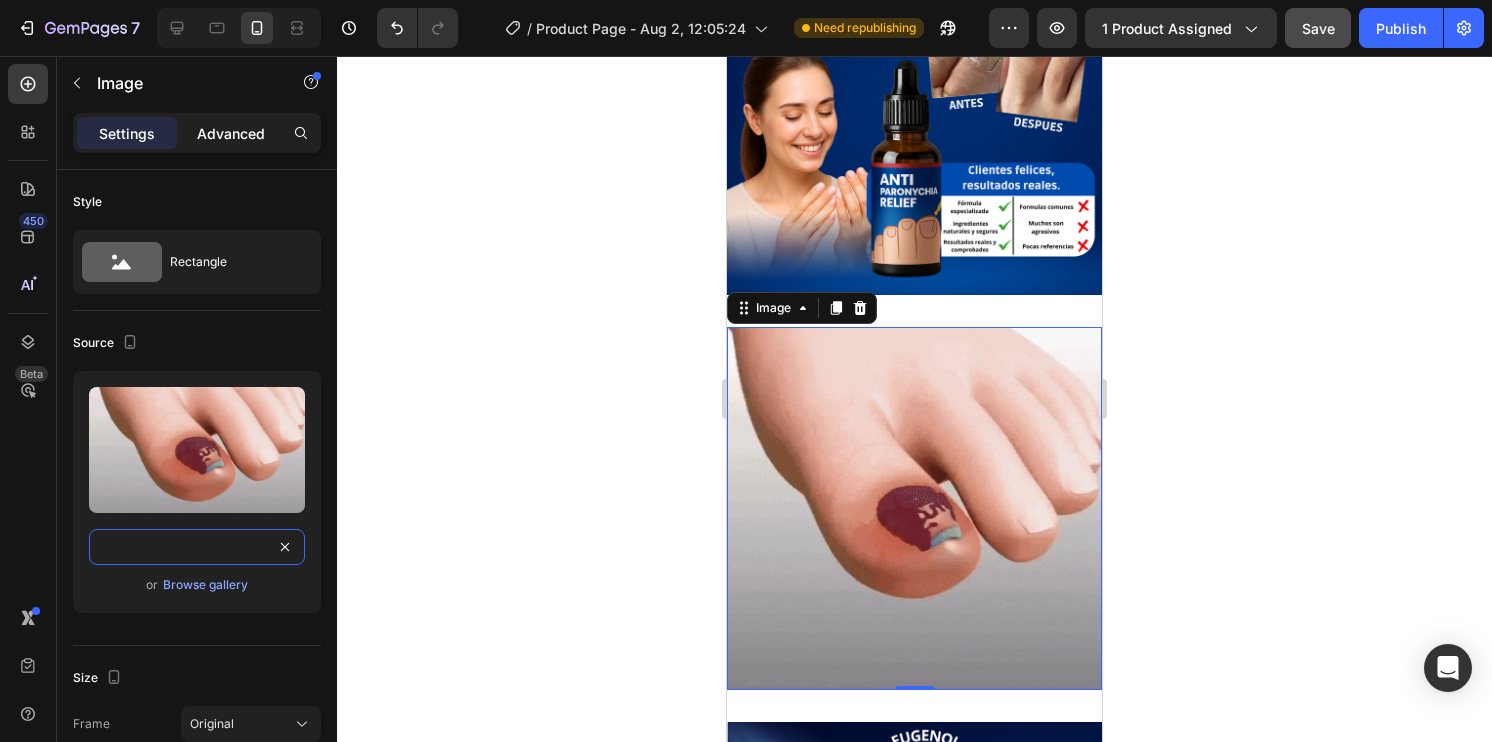 type on "https://media.giphy.com/media/PuP9HjVNtynrQyU9cq/giphy.gif" 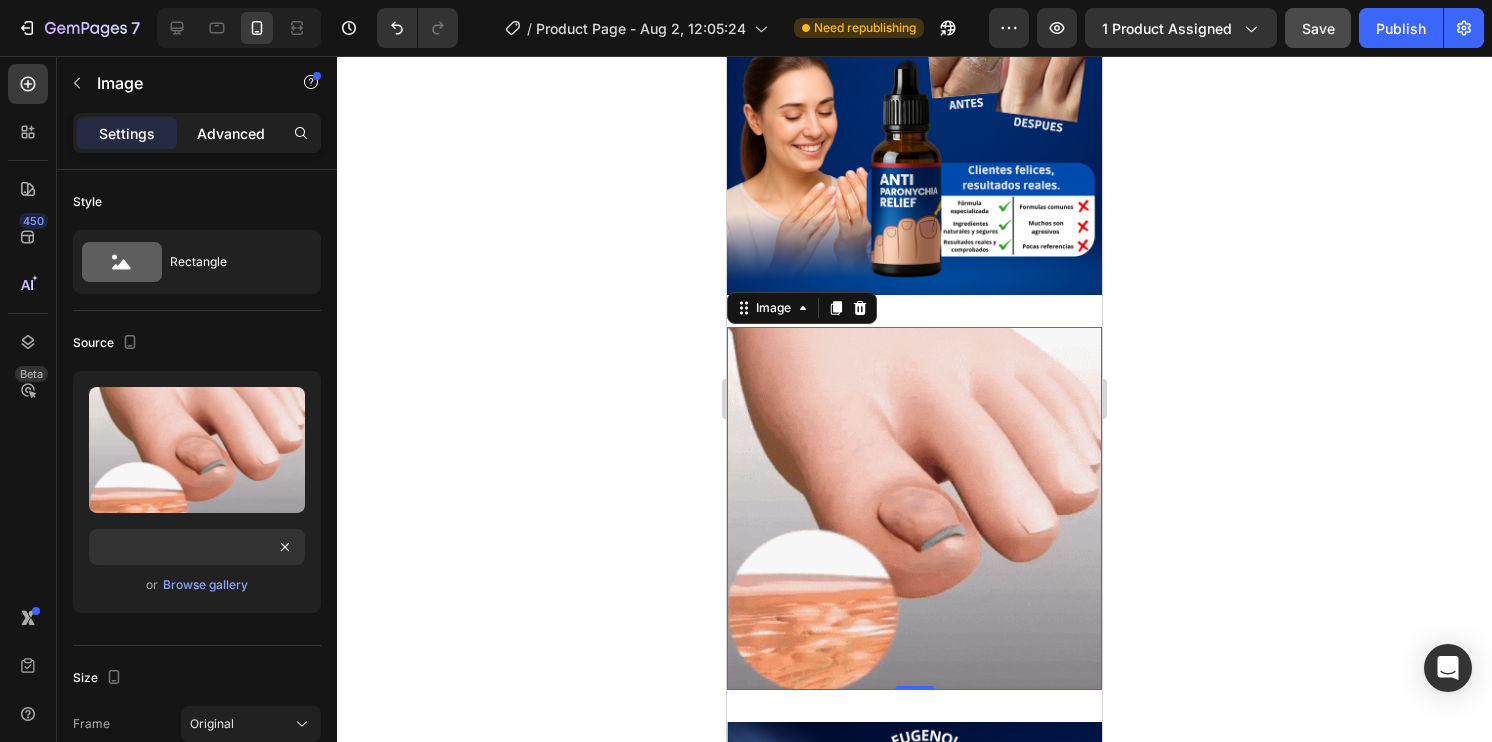 click on "Advanced" at bounding box center (231, 133) 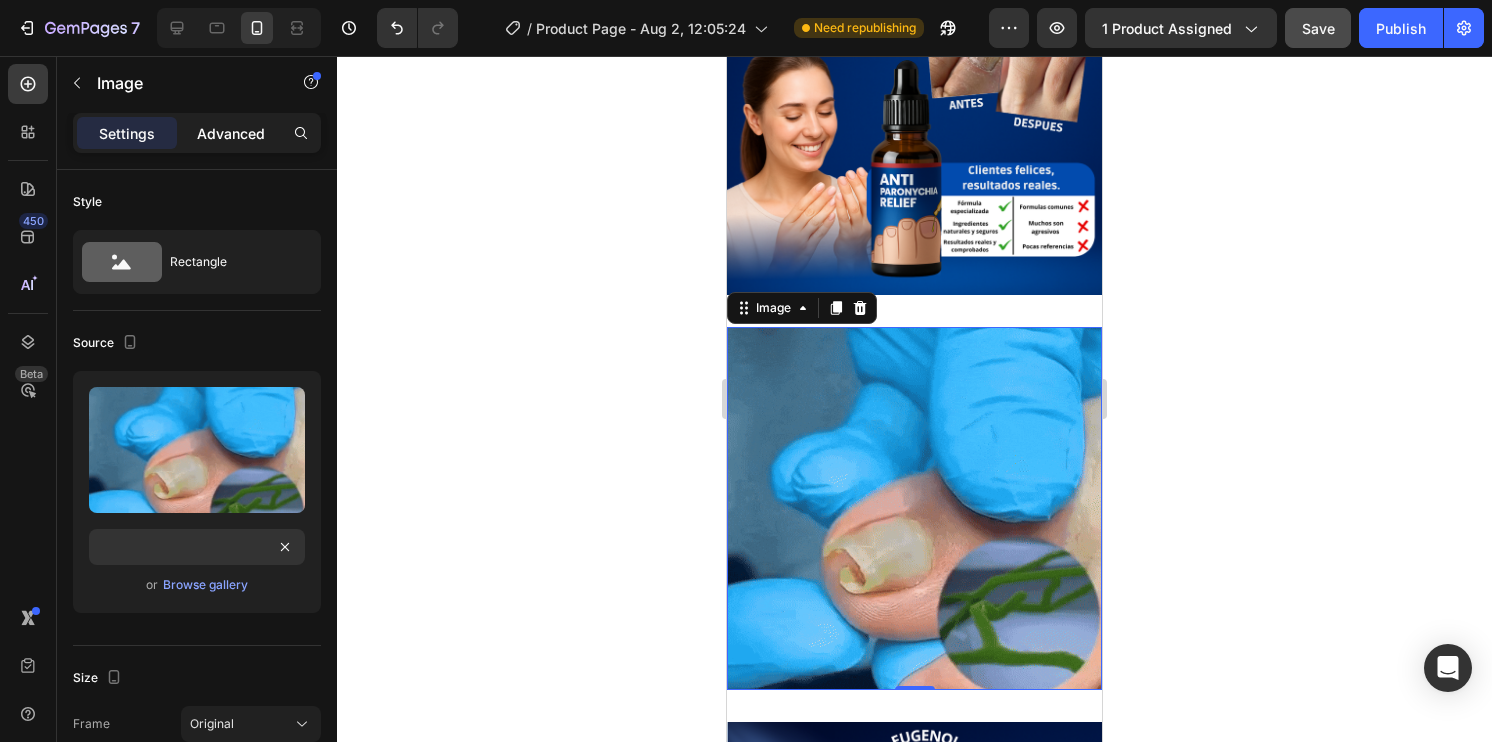 scroll, scrollTop: 0, scrollLeft: 0, axis: both 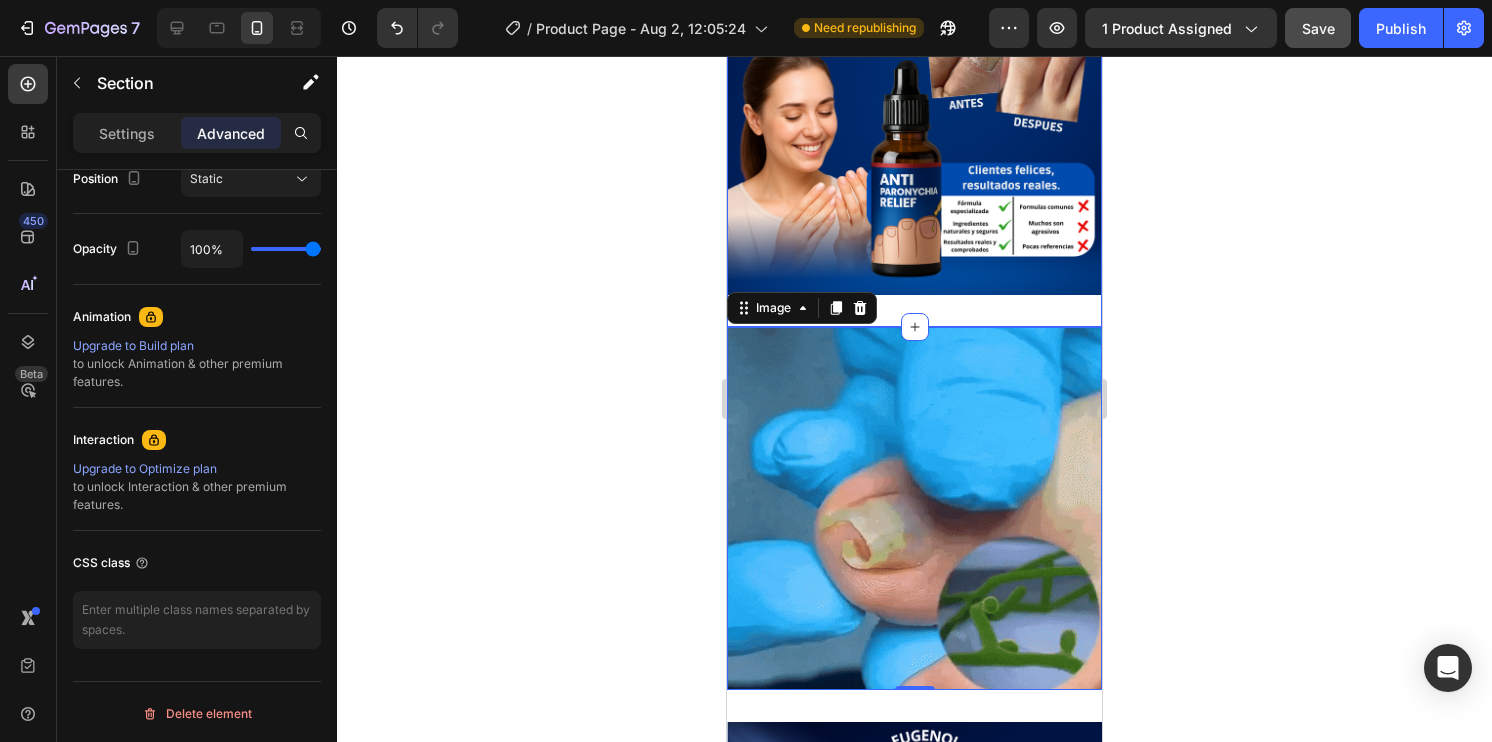 click on "Image Image Row Row
Drop element here Image Row Image Row Image Section 1" at bounding box center [914, -938] 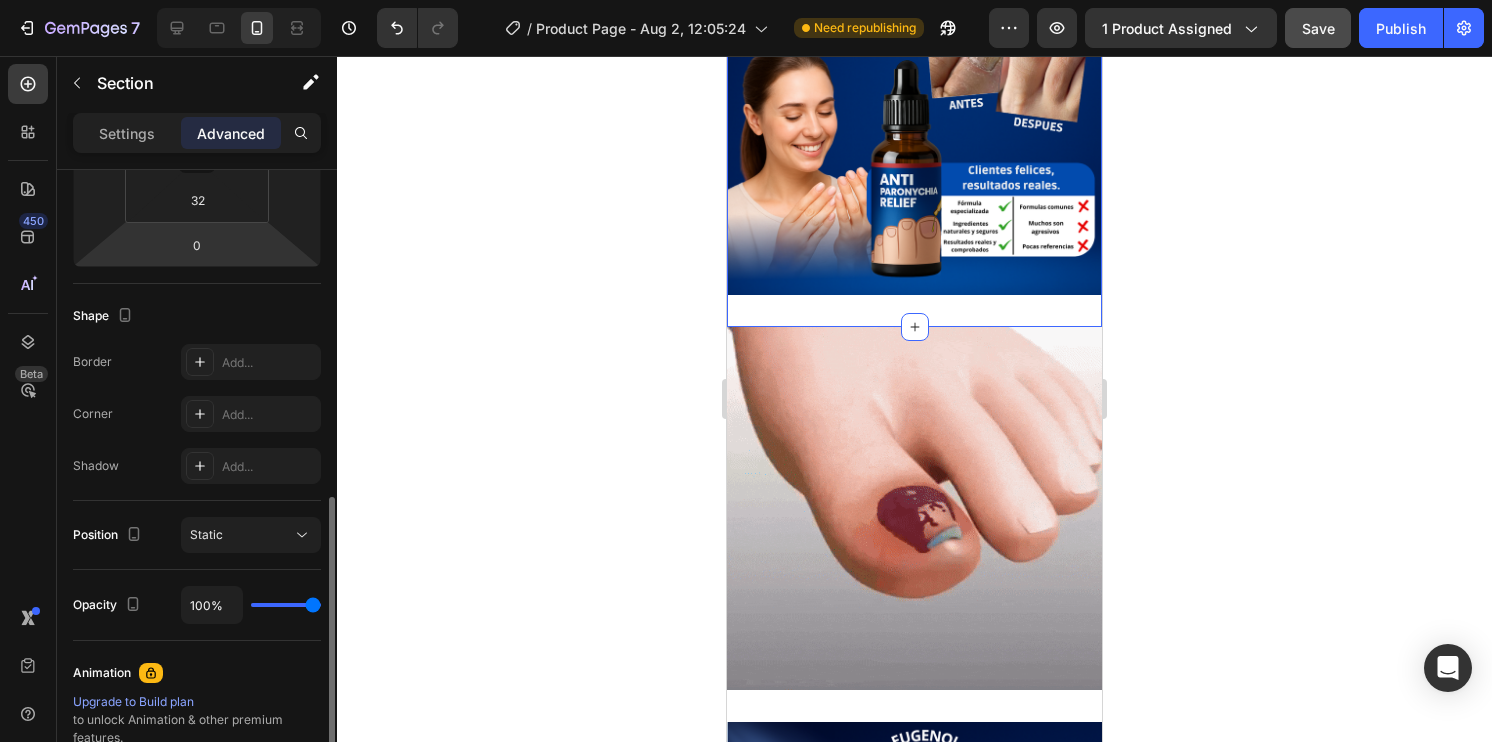 scroll, scrollTop: 500, scrollLeft: 0, axis: vertical 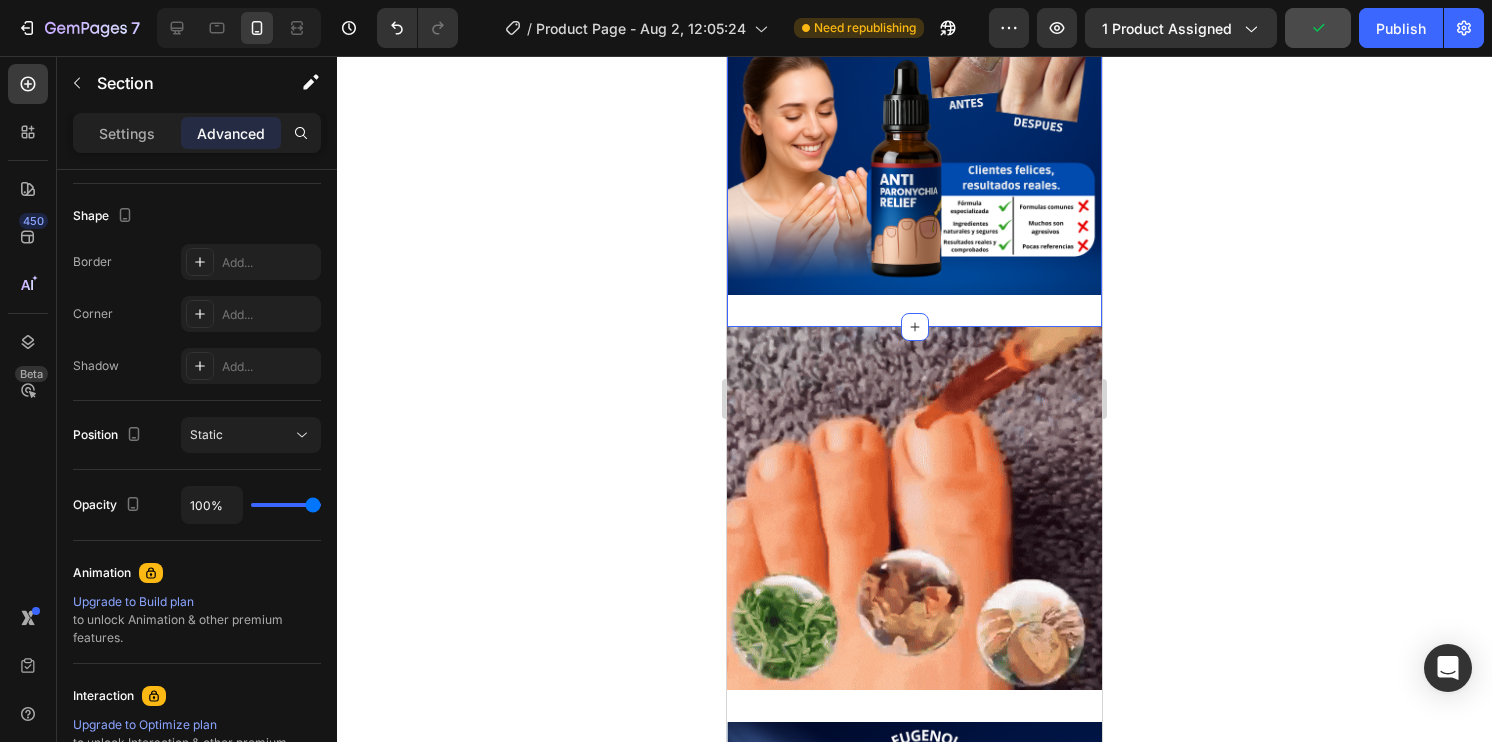 click 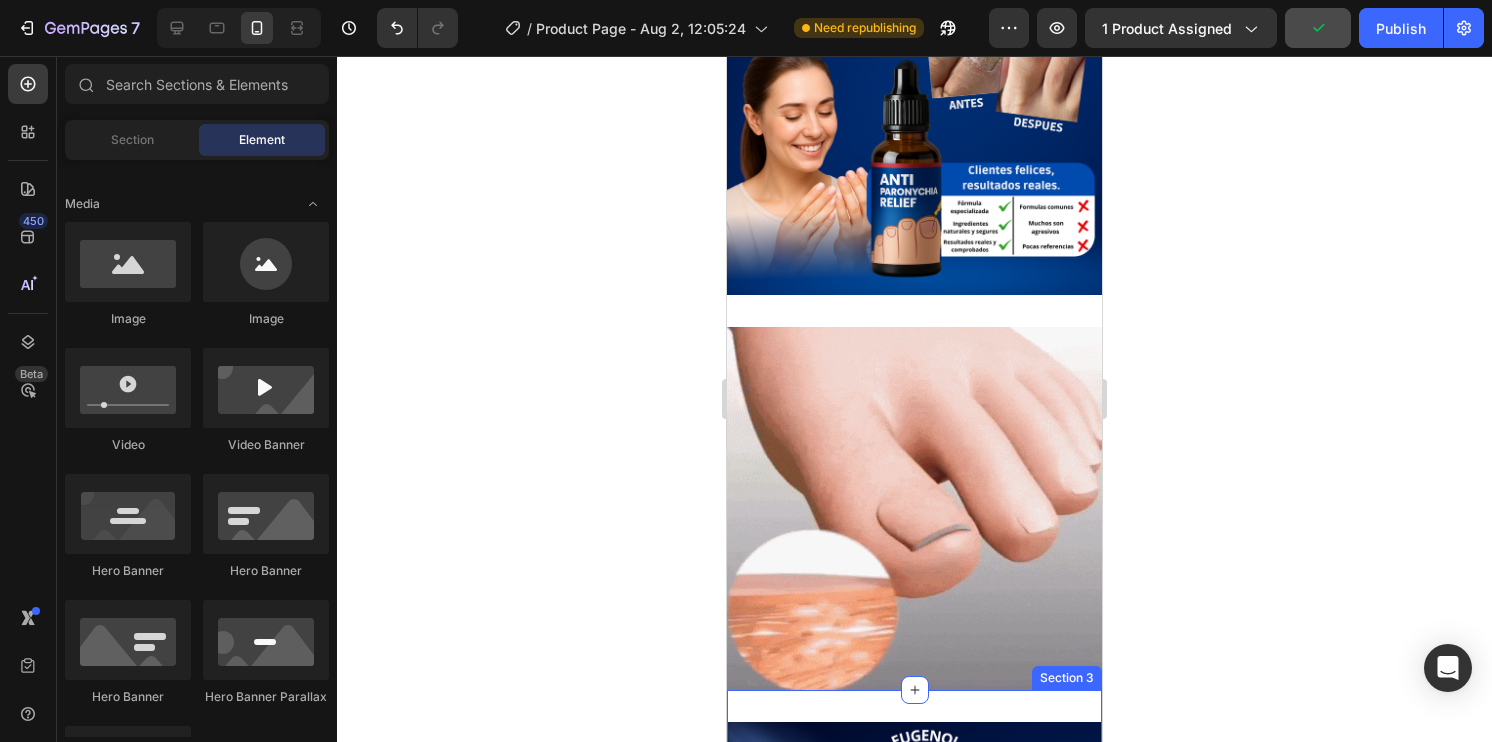 click on "Image Section 3" at bounding box center [914, 1055] 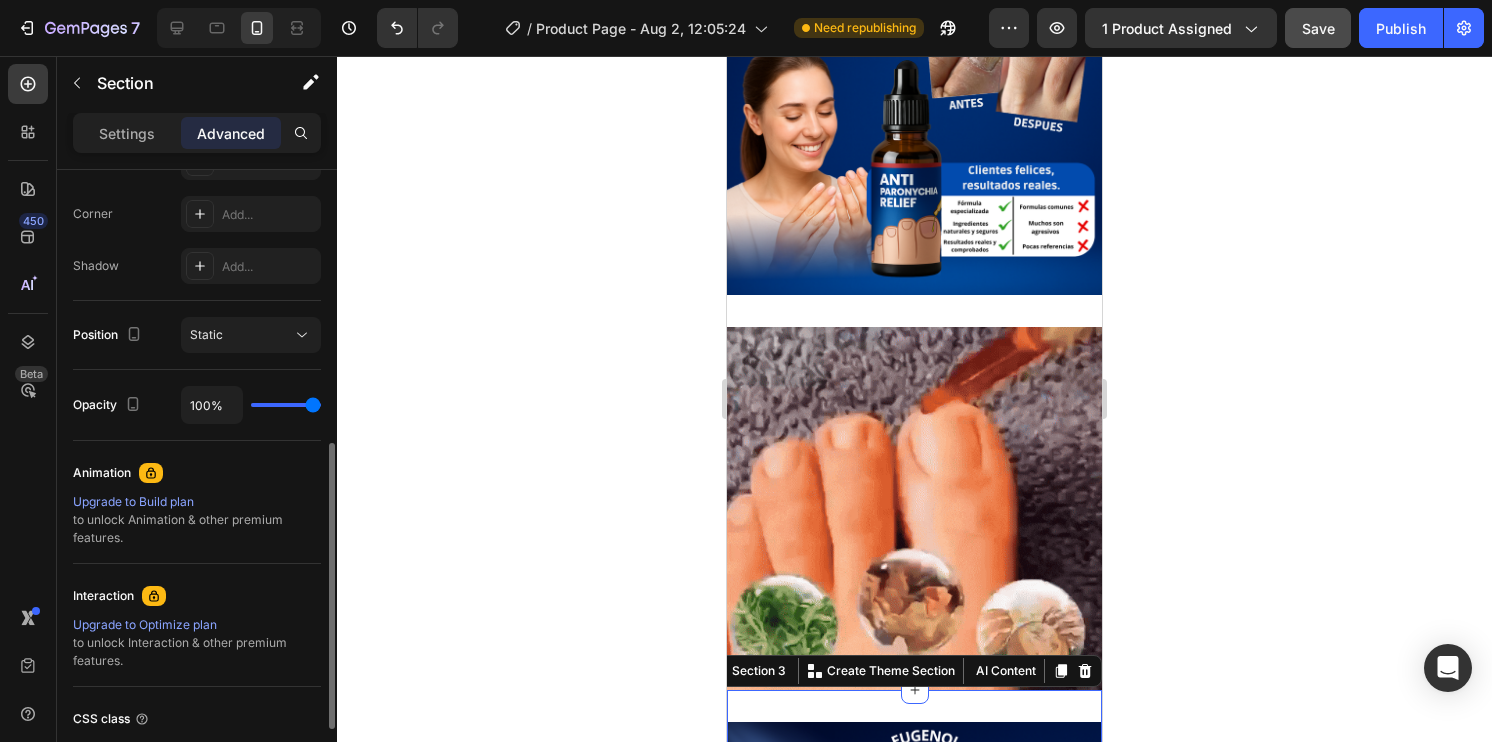 scroll, scrollTop: 756, scrollLeft: 0, axis: vertical 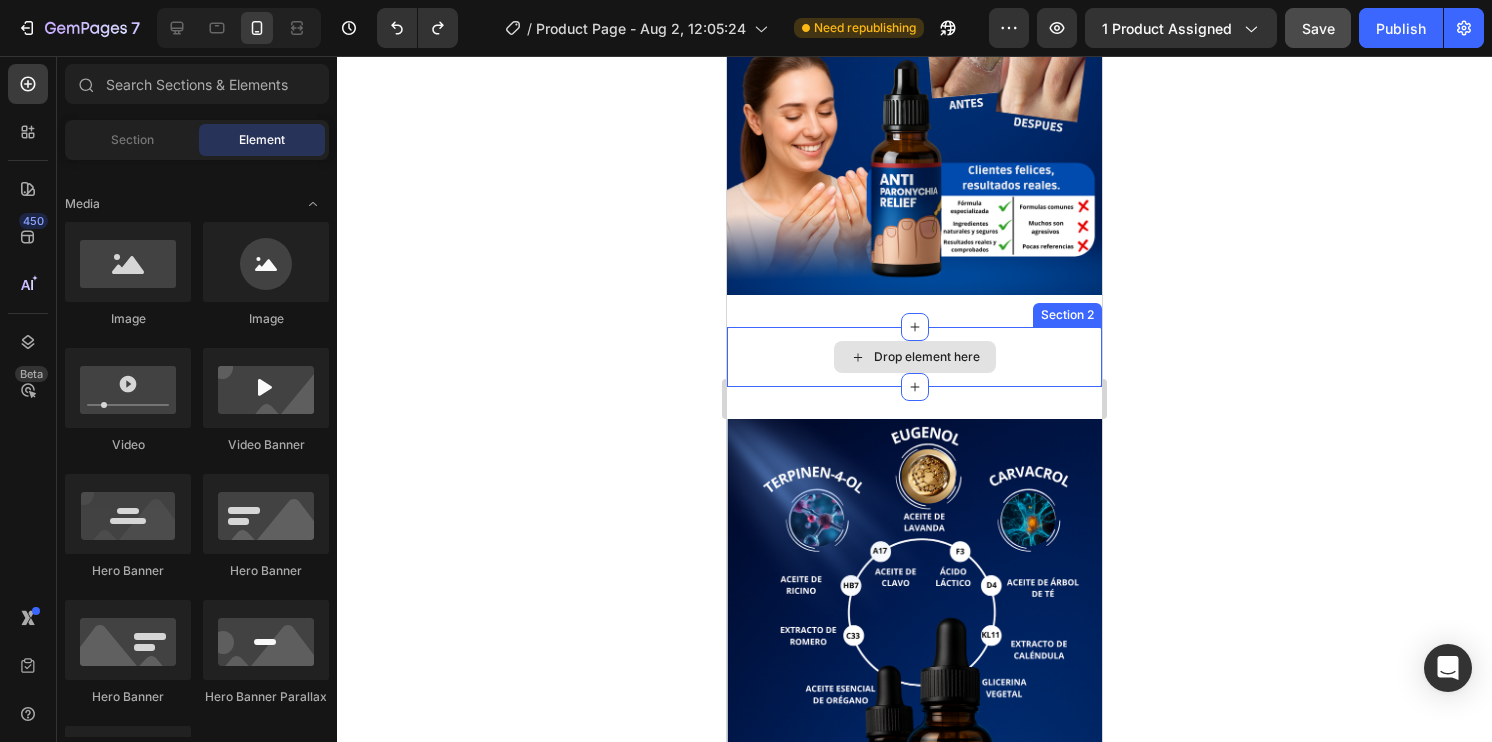 click on "Drop element here" at bounding box center [914, 357] 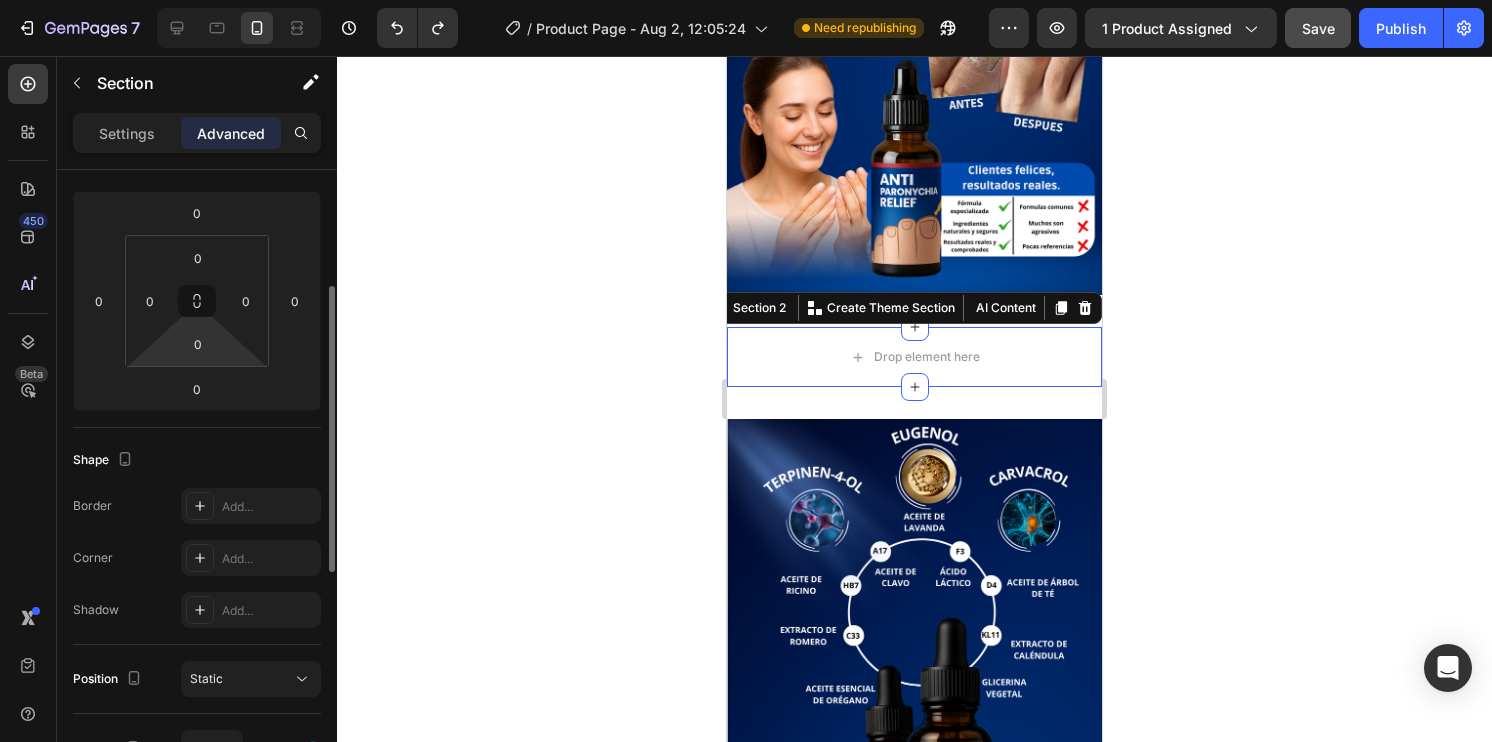 scroll, scrollTop: 0, scrollLeft: 0, axis: both 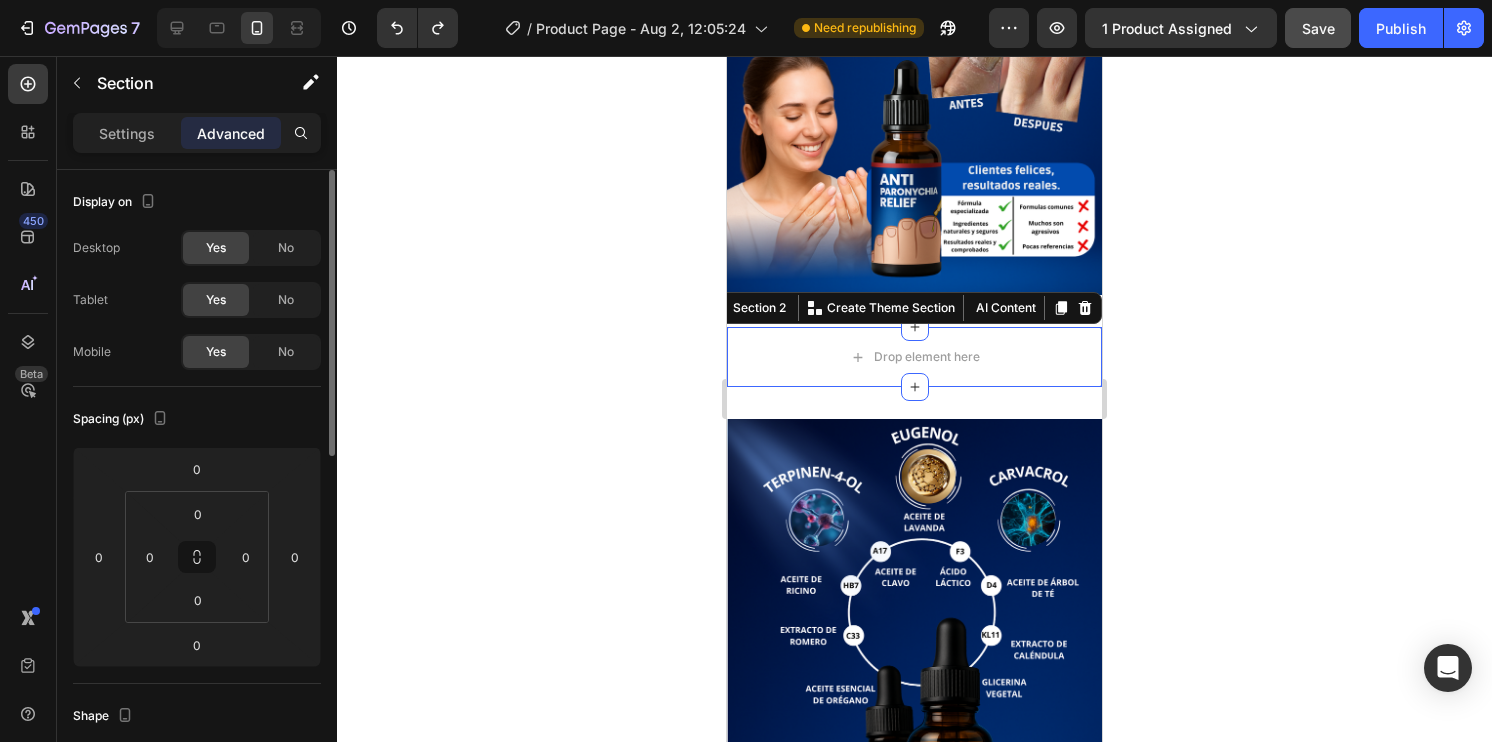 click 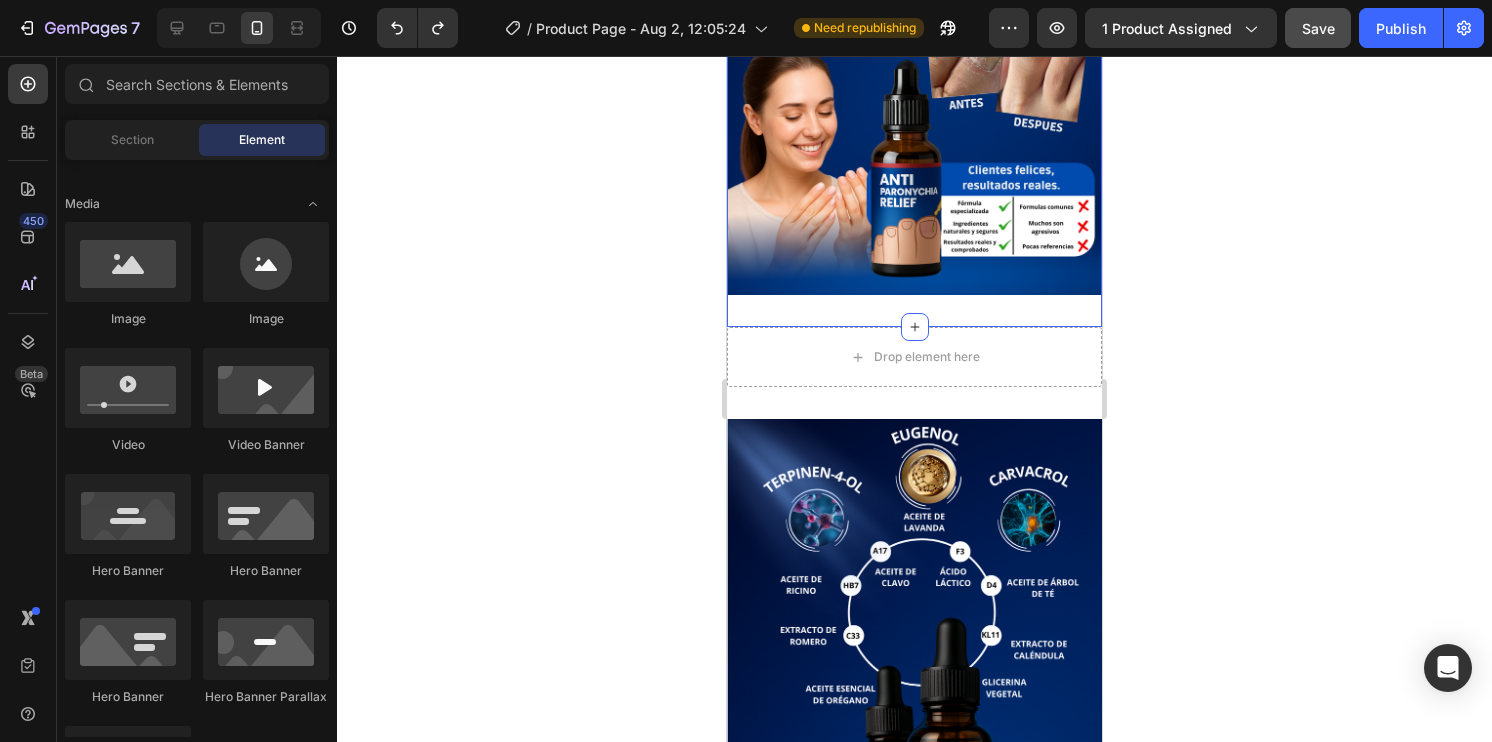 click on "Image Image Row Row
Drop element here Image Row Image Row Image Section 1" at bounding box center (914, -938) 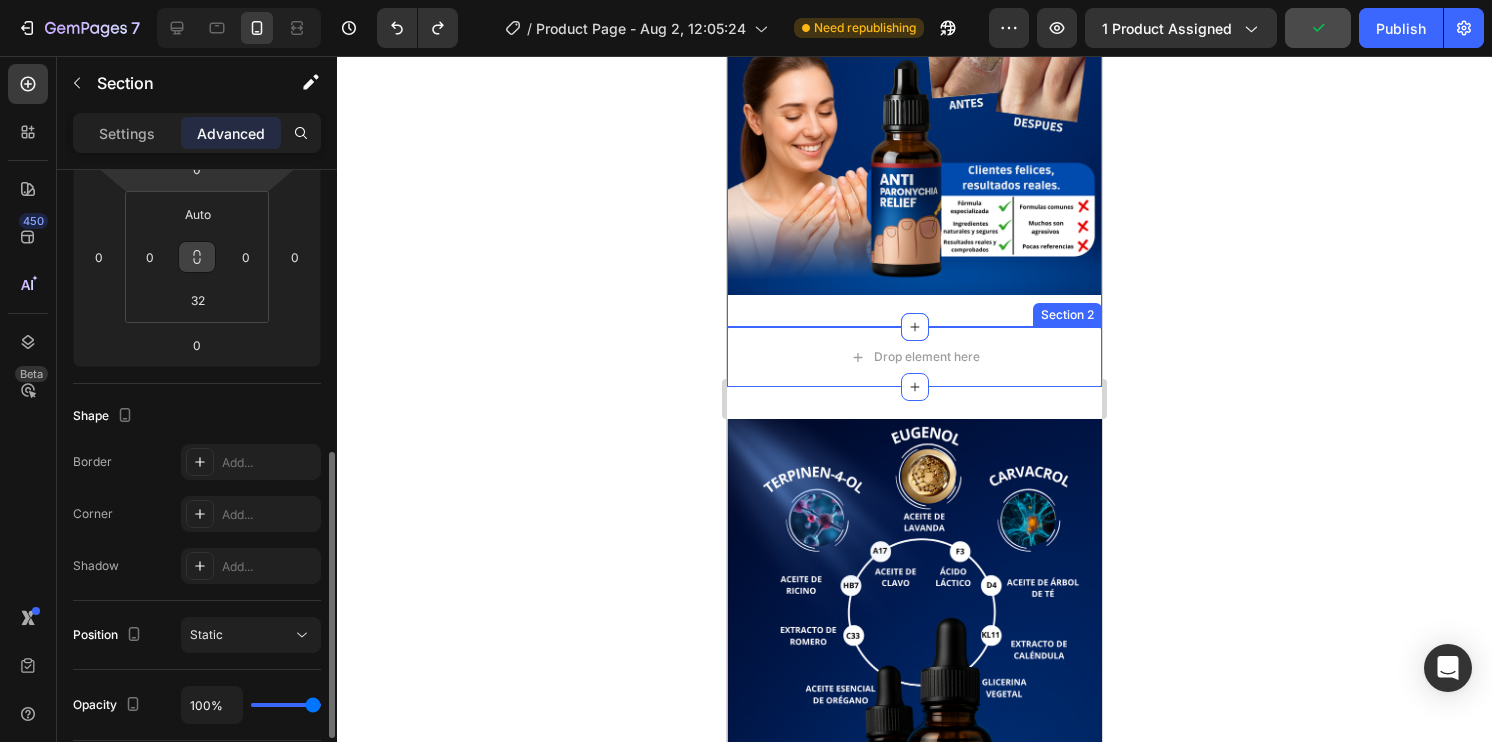 scroll, scrollTop: 400, scrollLeft: 0, axis: vertical 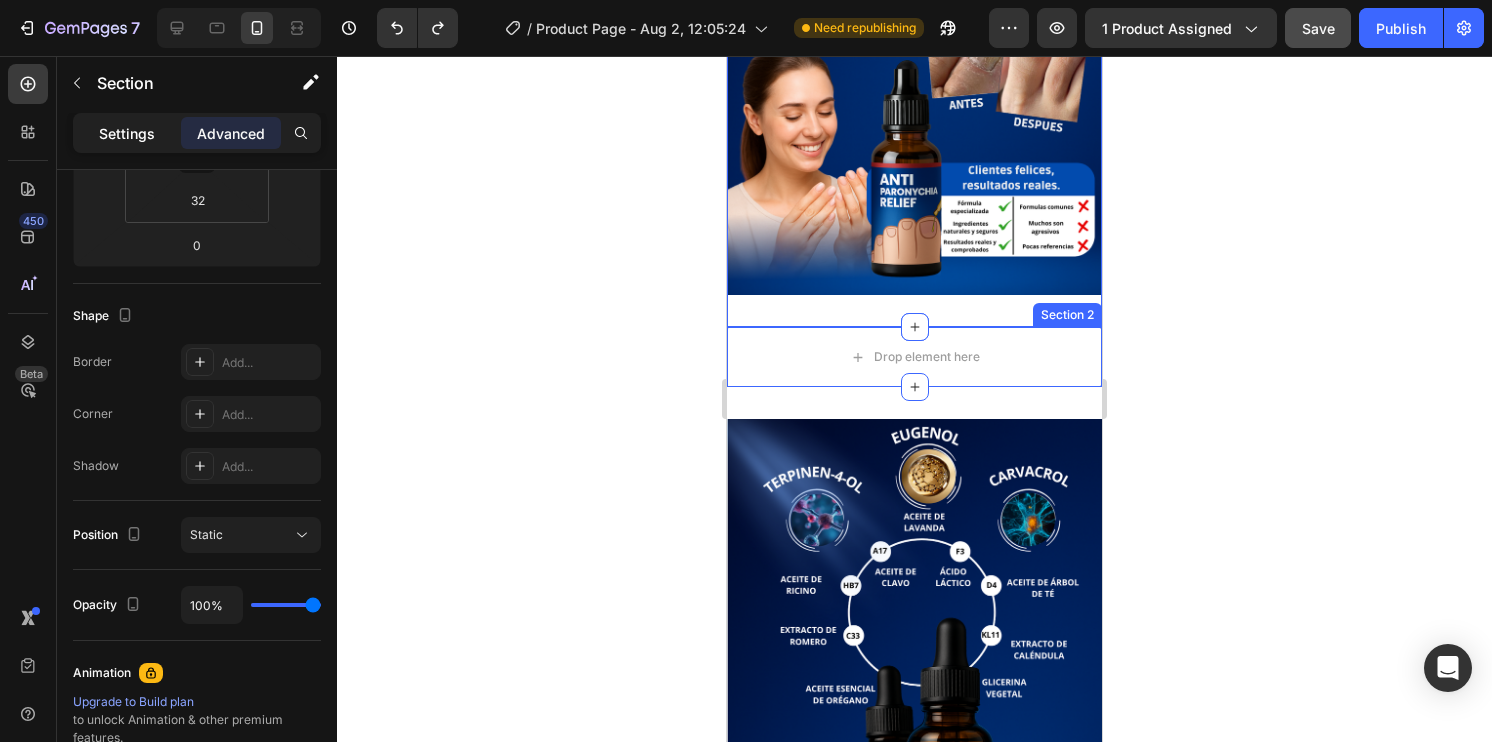 click on "Settings" at bounding box center [127, 133] 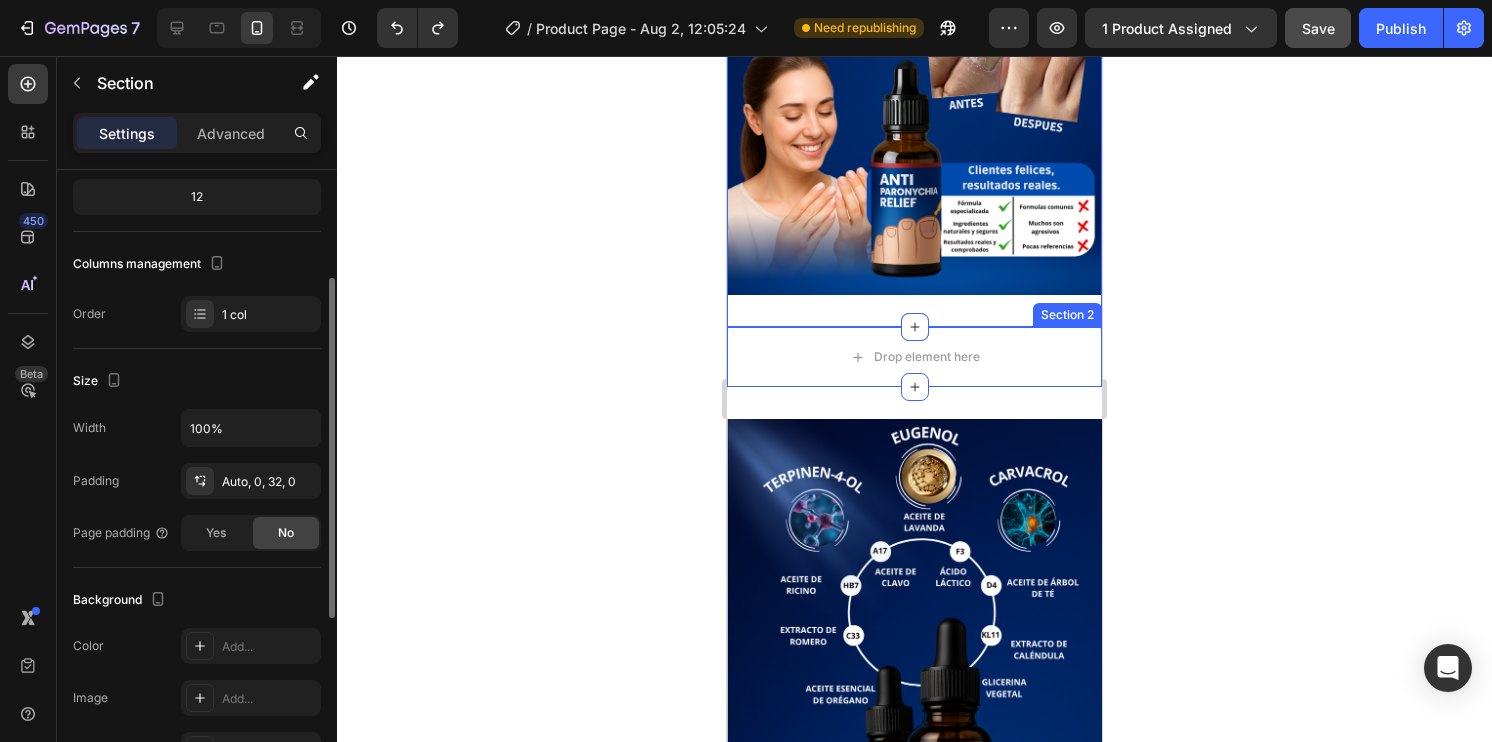 scroll, scrollTop: 400, scrollLeft: 0, axis: vertical 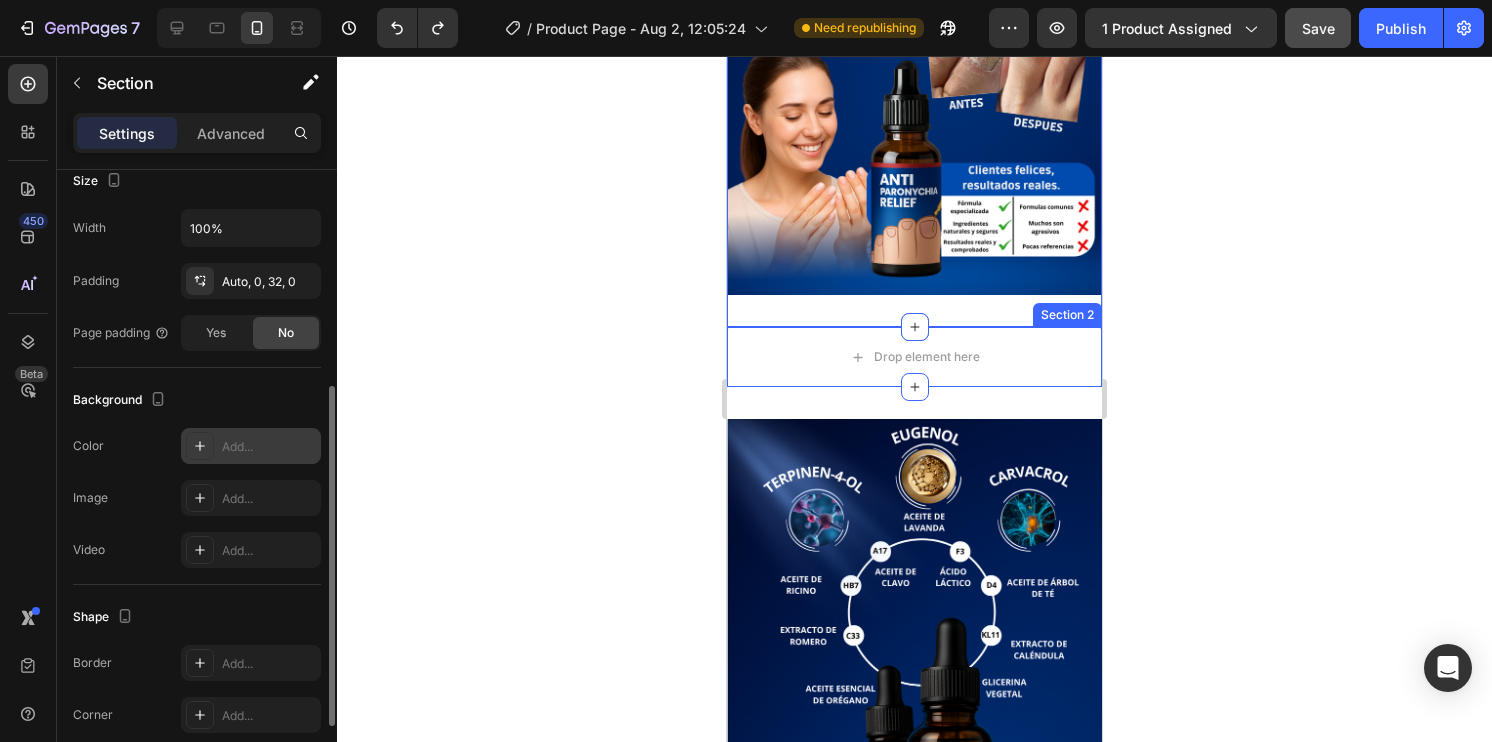 click on "Add..." at bounding box center [251, 446] 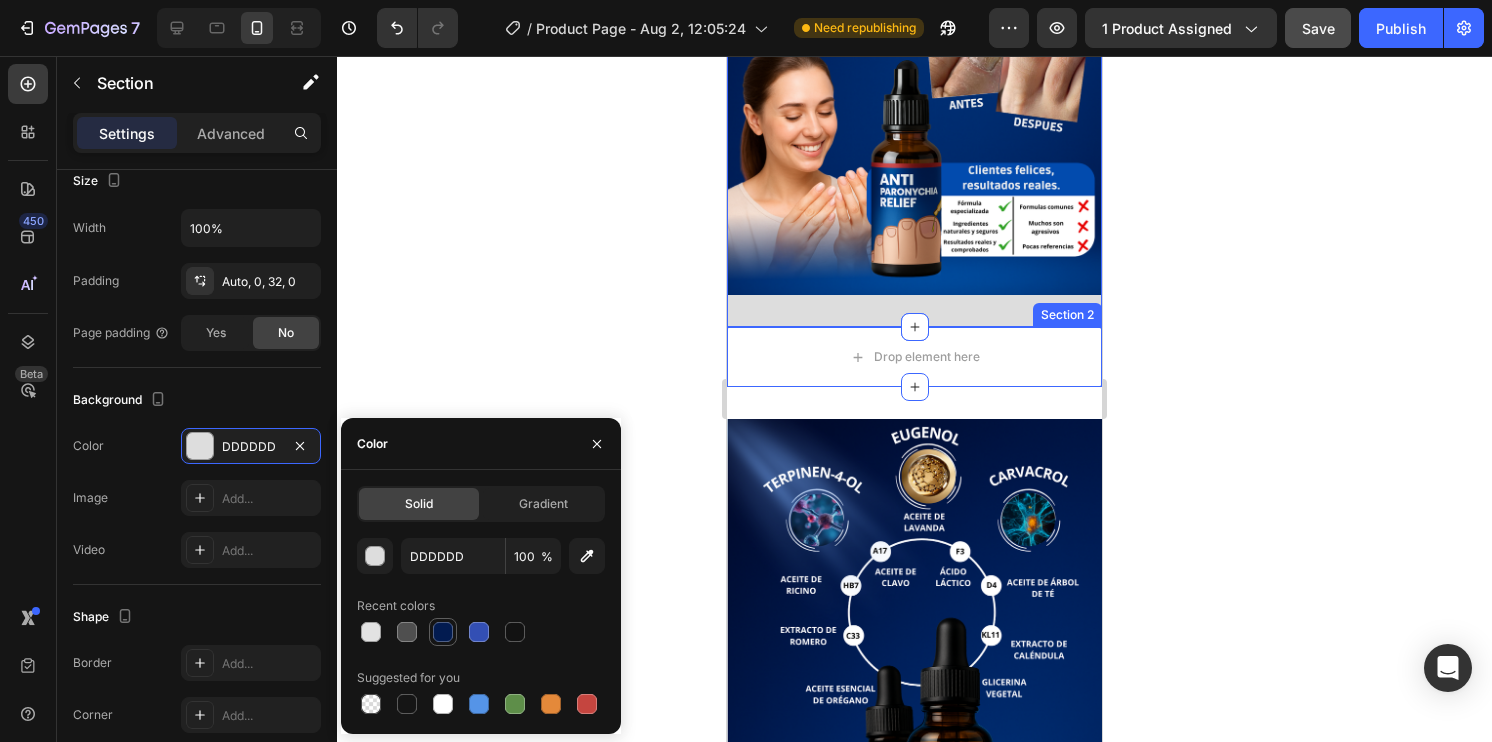 click at bounding box center (443, 632) 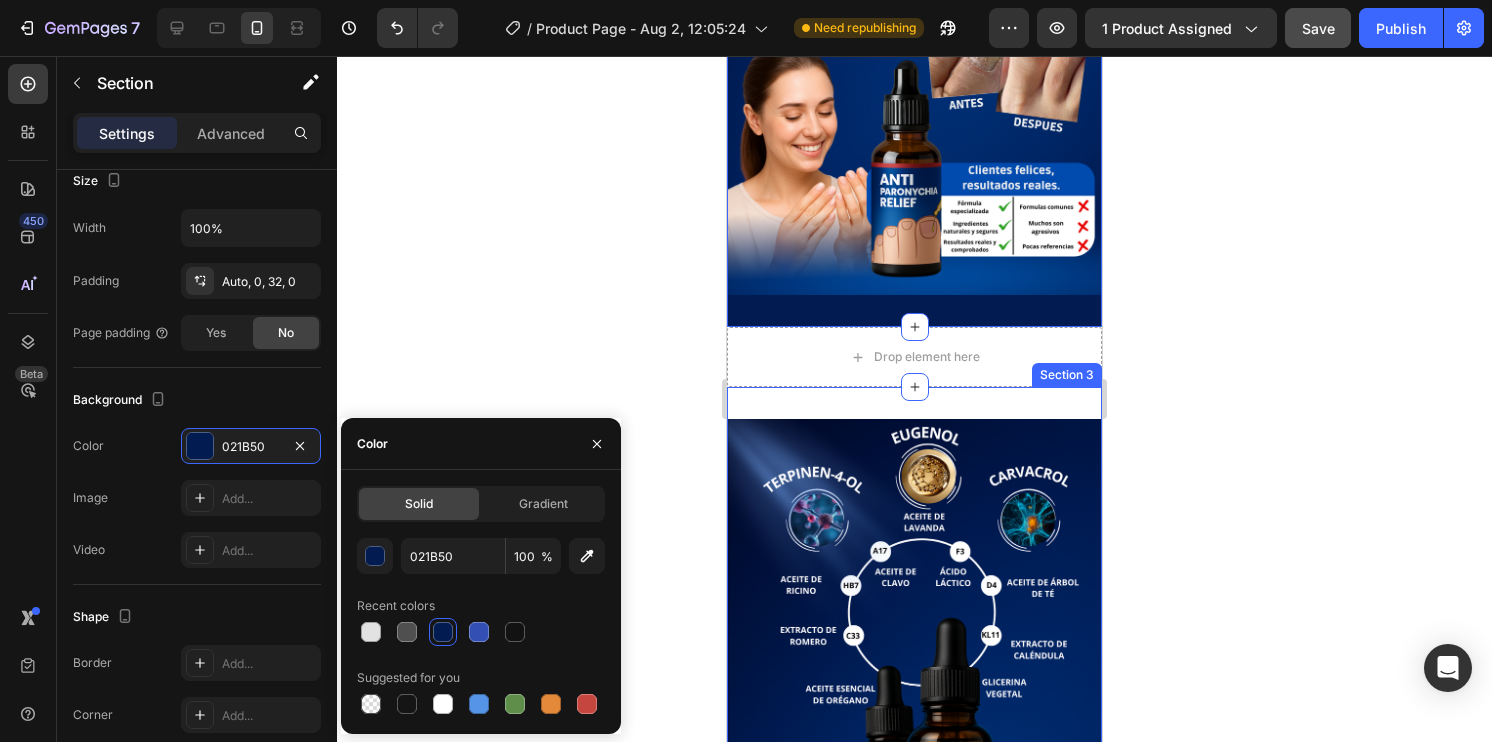 click on "Image Section 3" at bounding box center (914, 752) 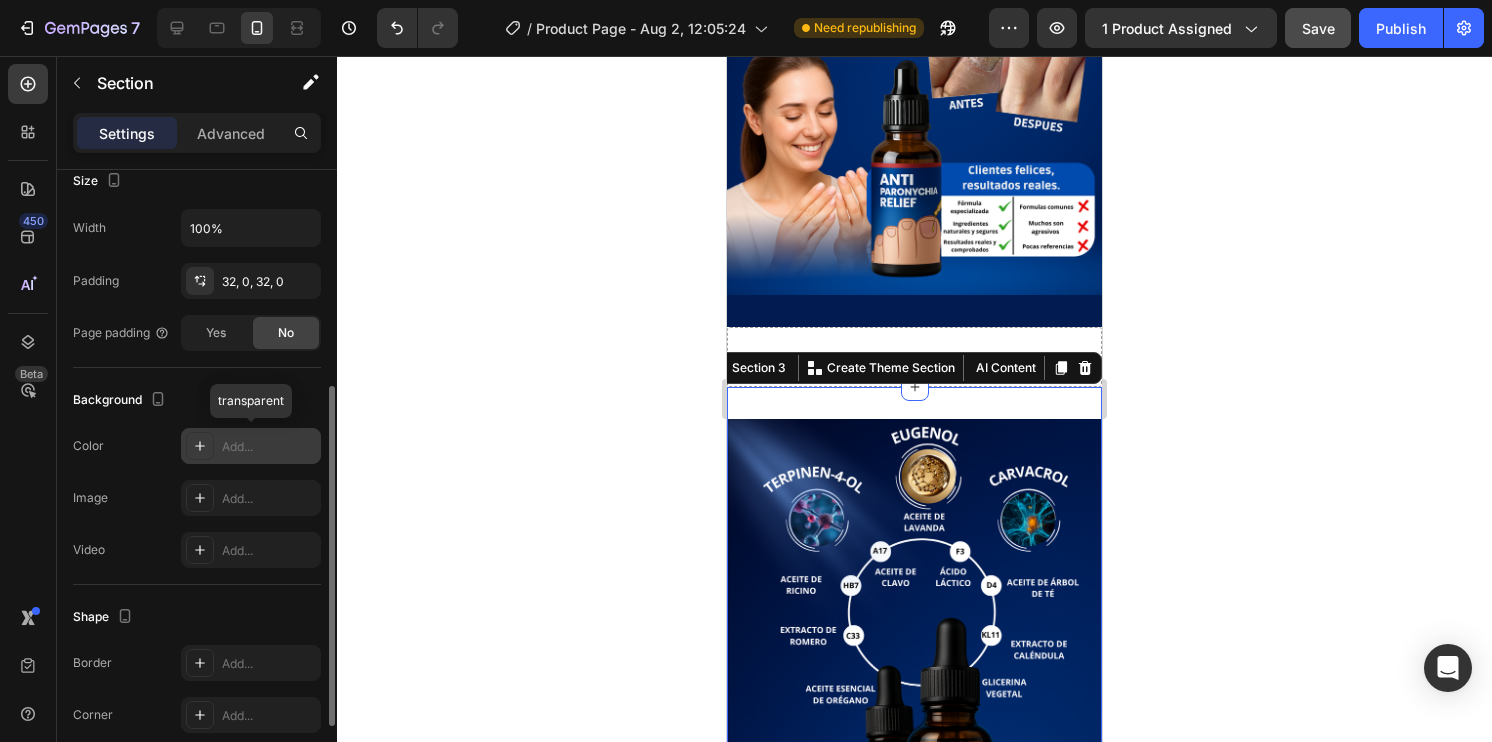 click on "Add..." at bounding box center [269, 447] 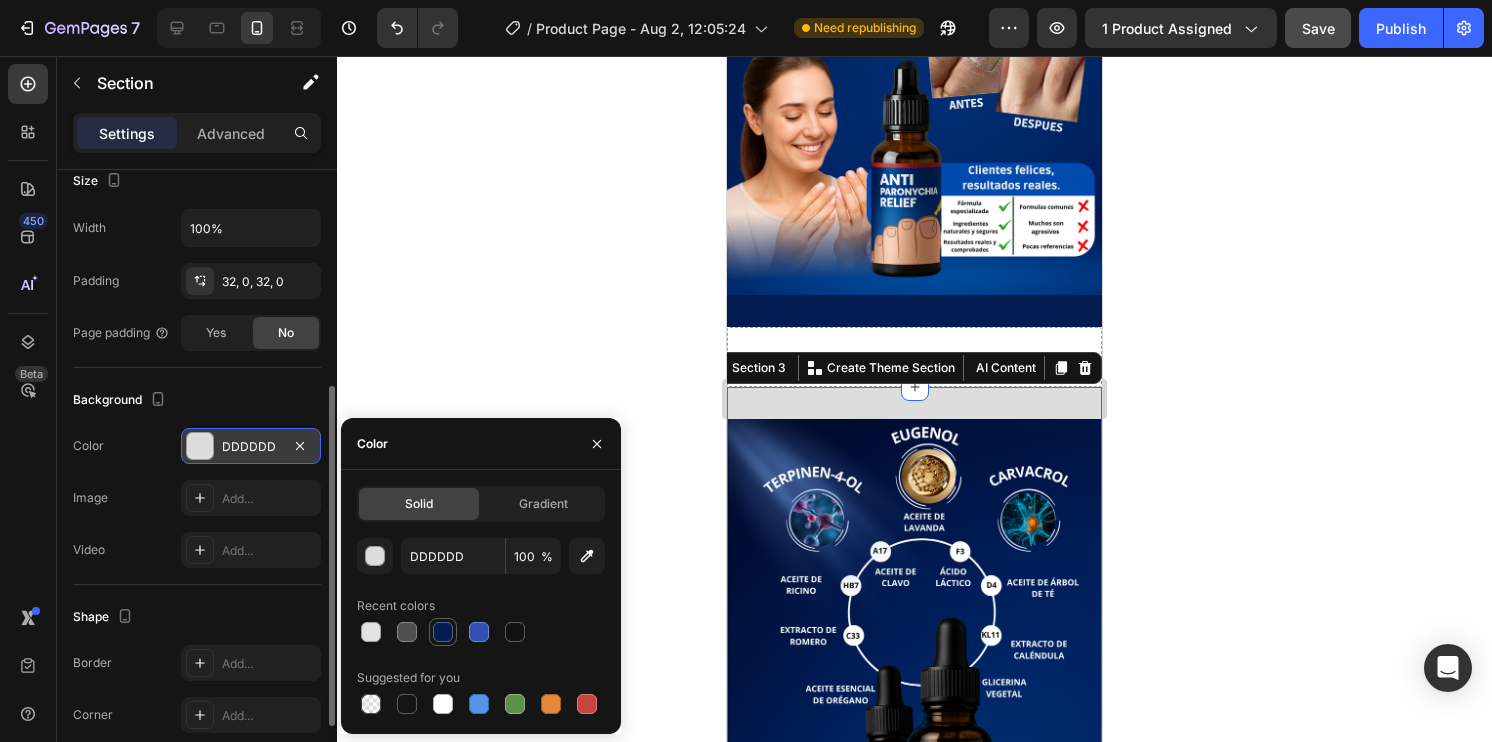 click at bounding box center (443, 632) 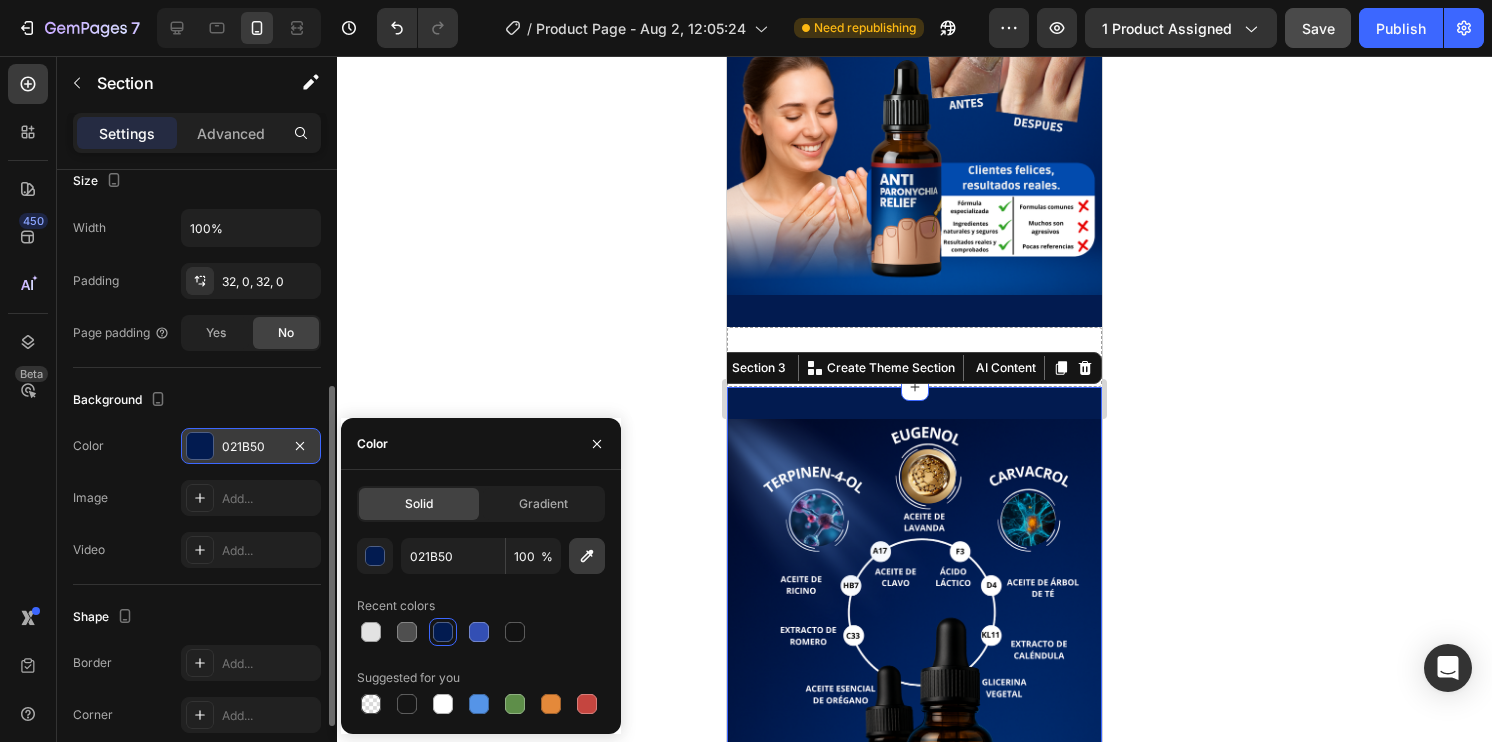 click 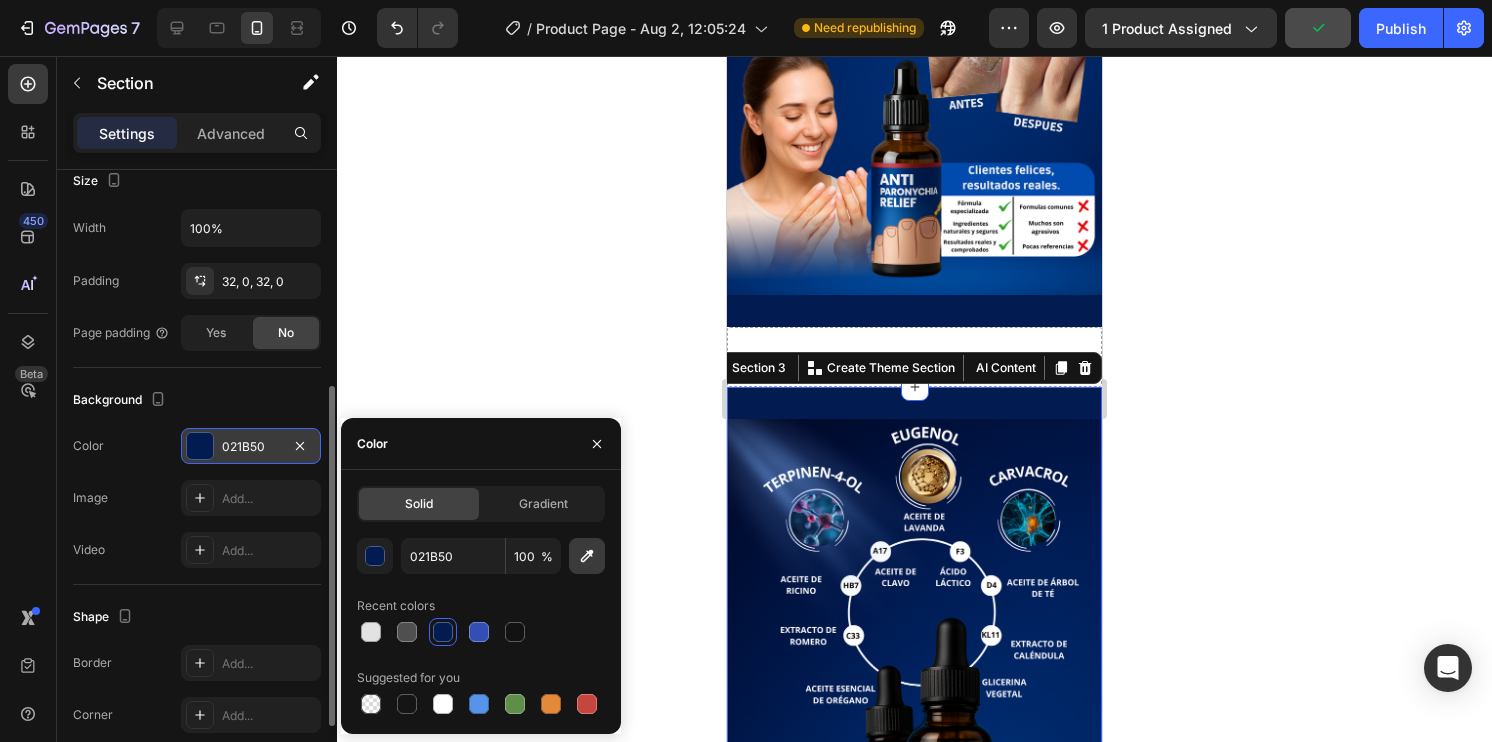 type on "000D2F" 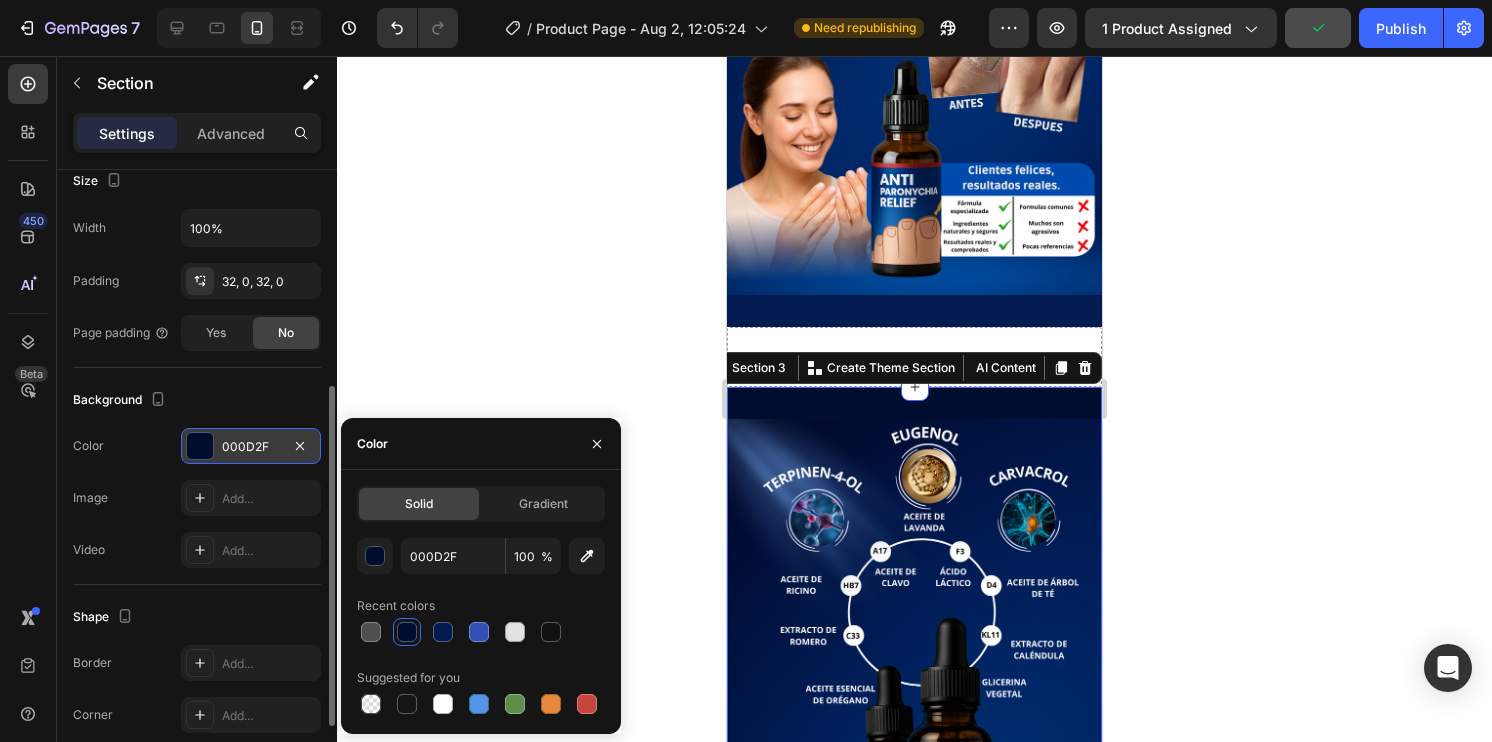 click 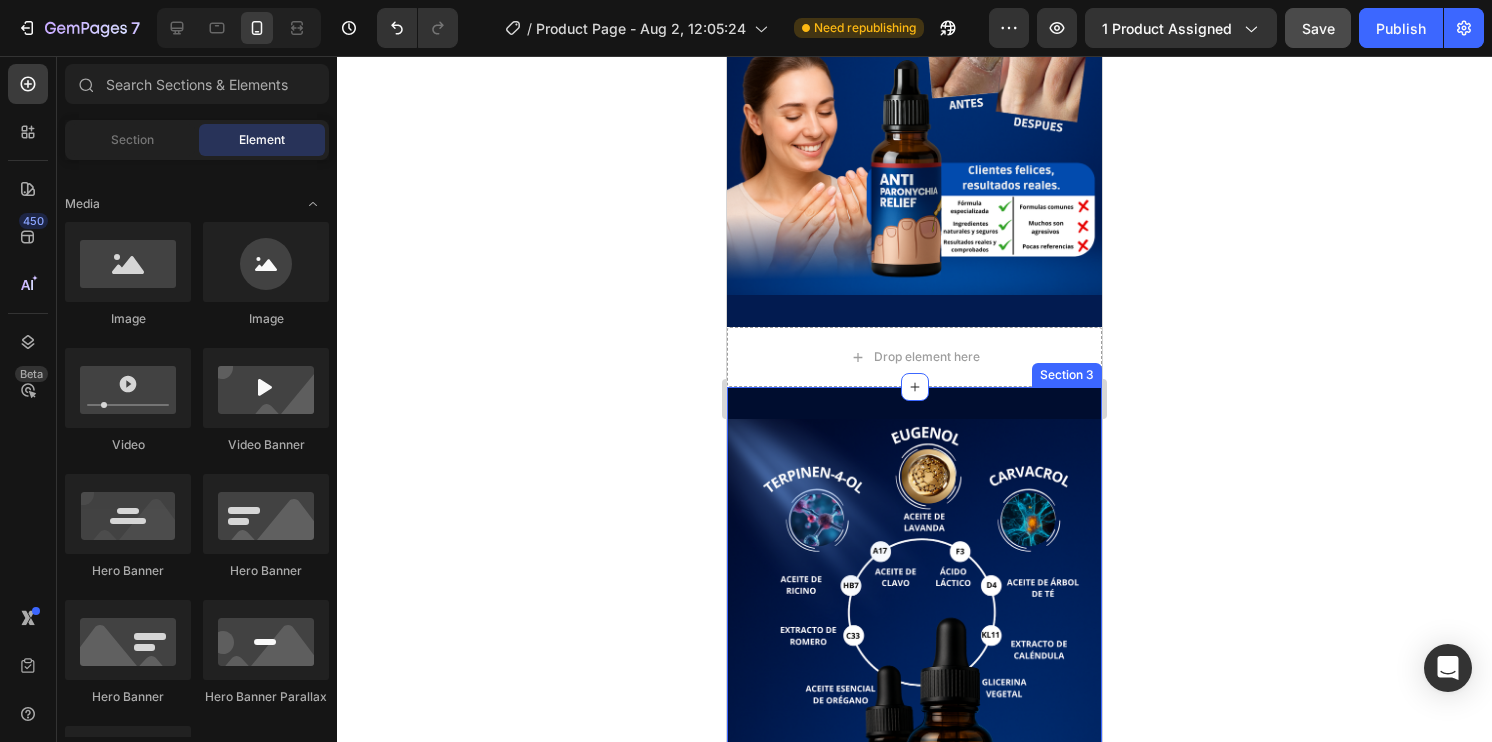 click on "Image Section 3" at bounding box center [914, 752] 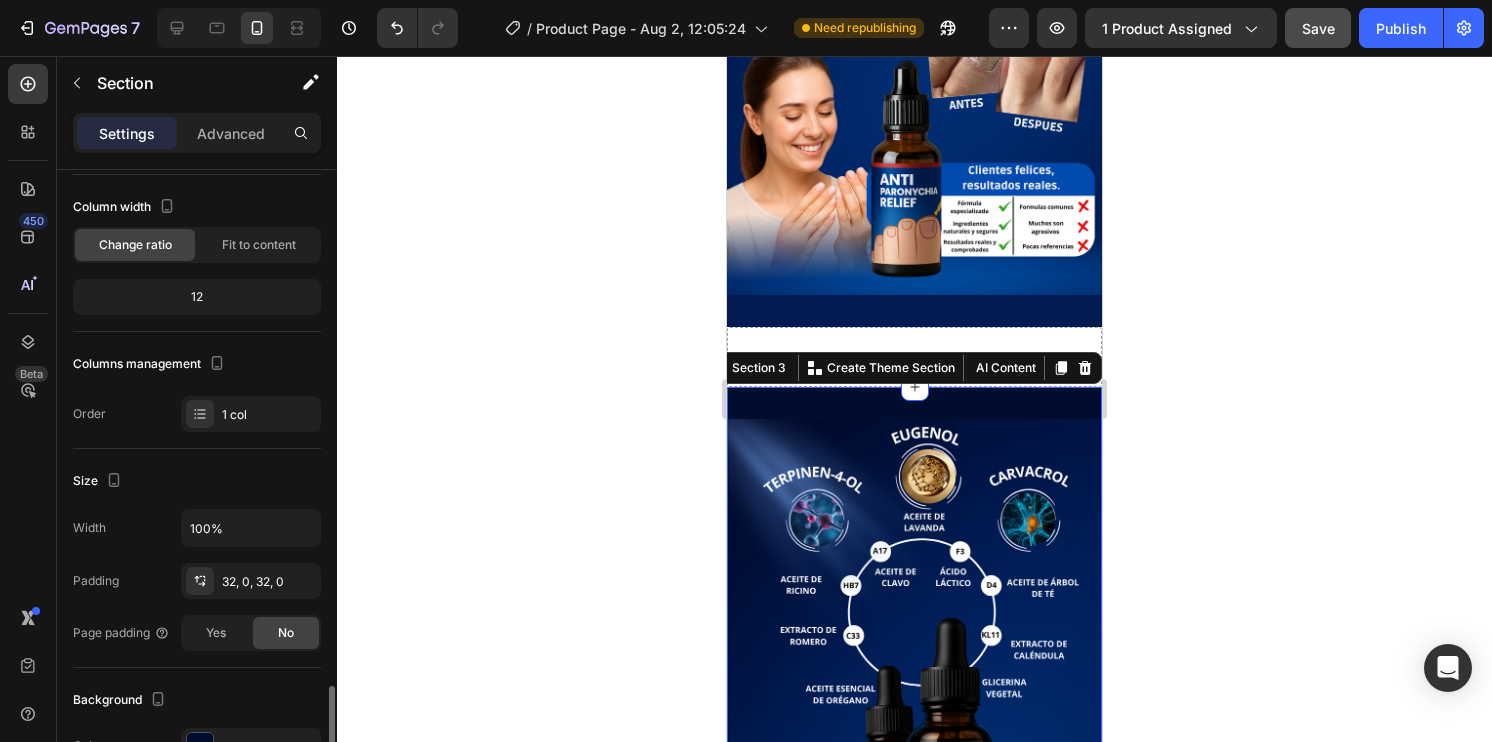 scroll, scrollTop: 400, scrollLeft: 0, axis: vertical 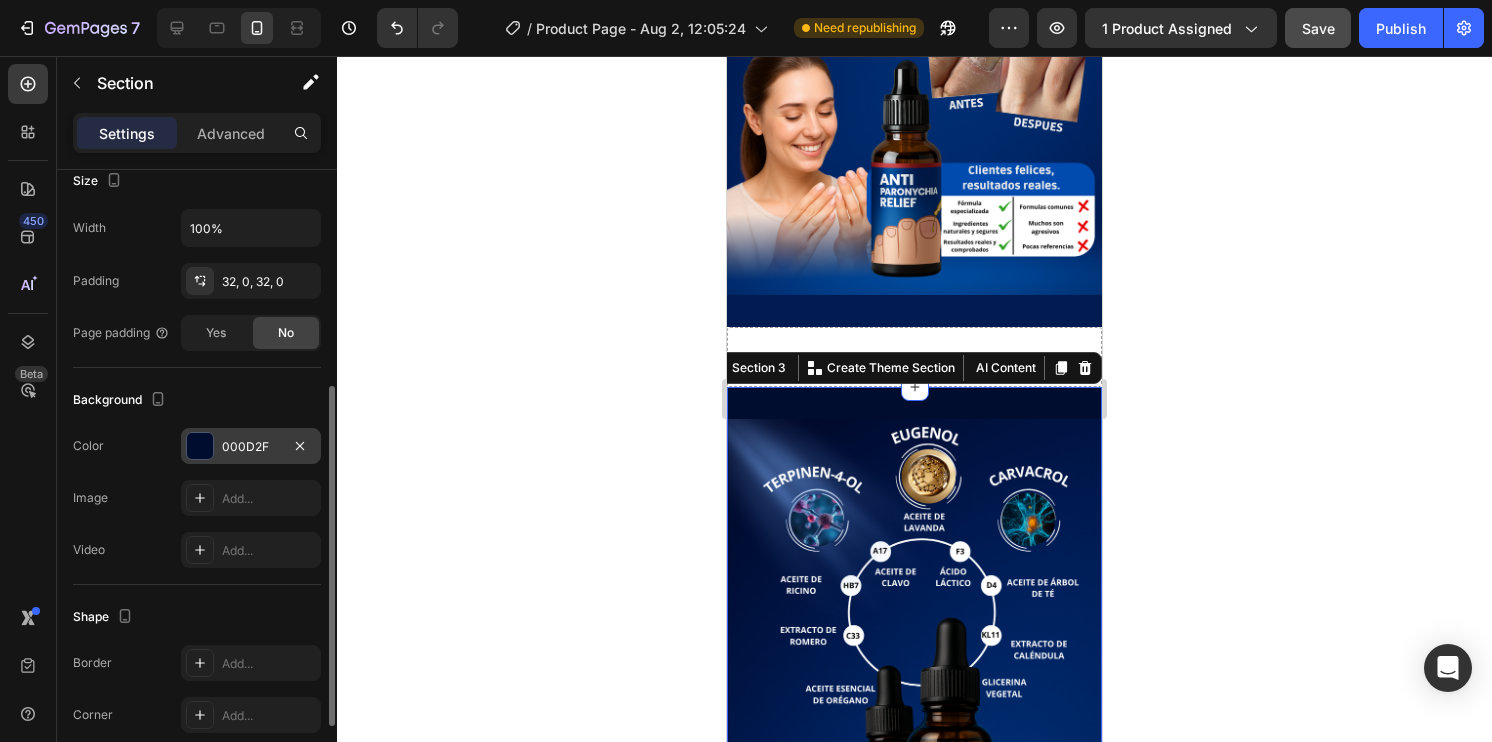click at bounding box center [200, 446] 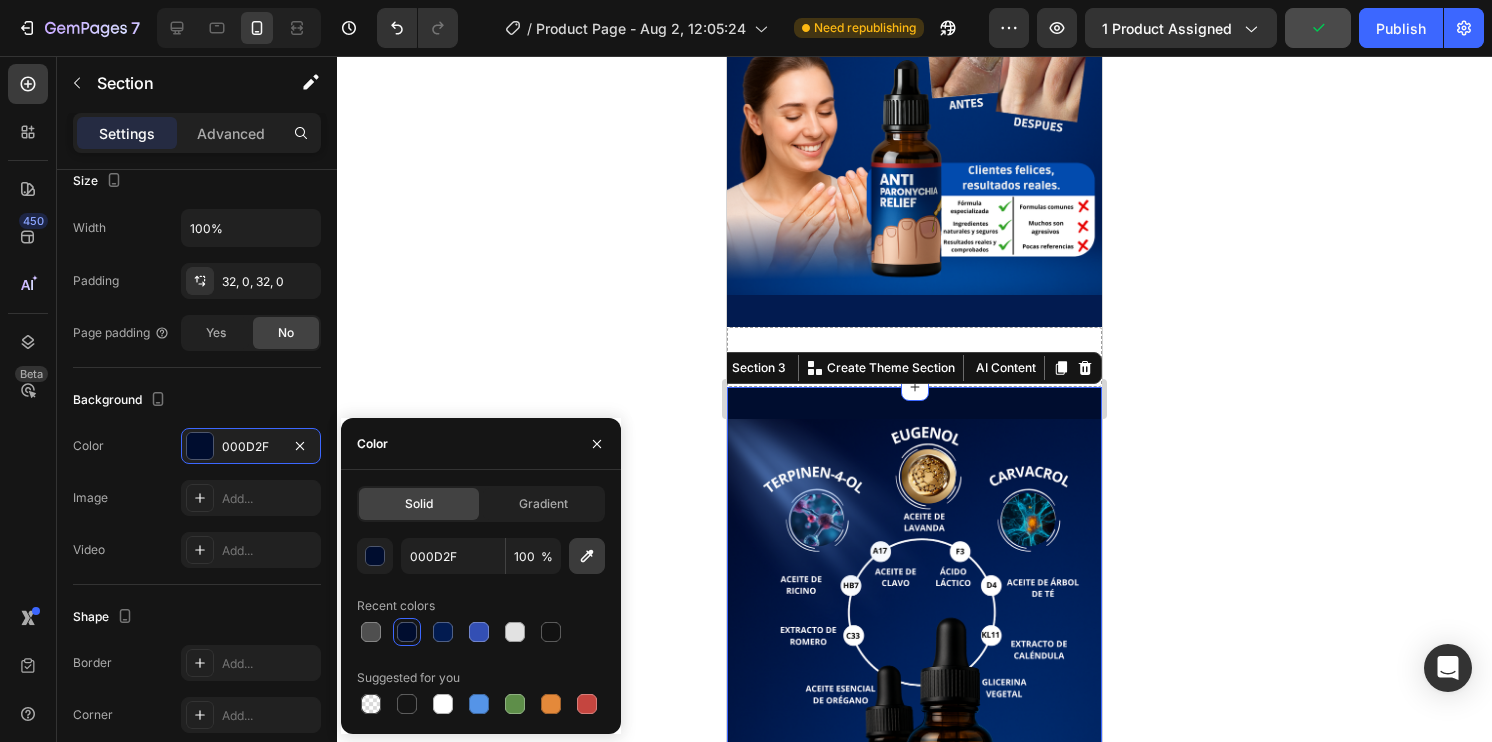 click 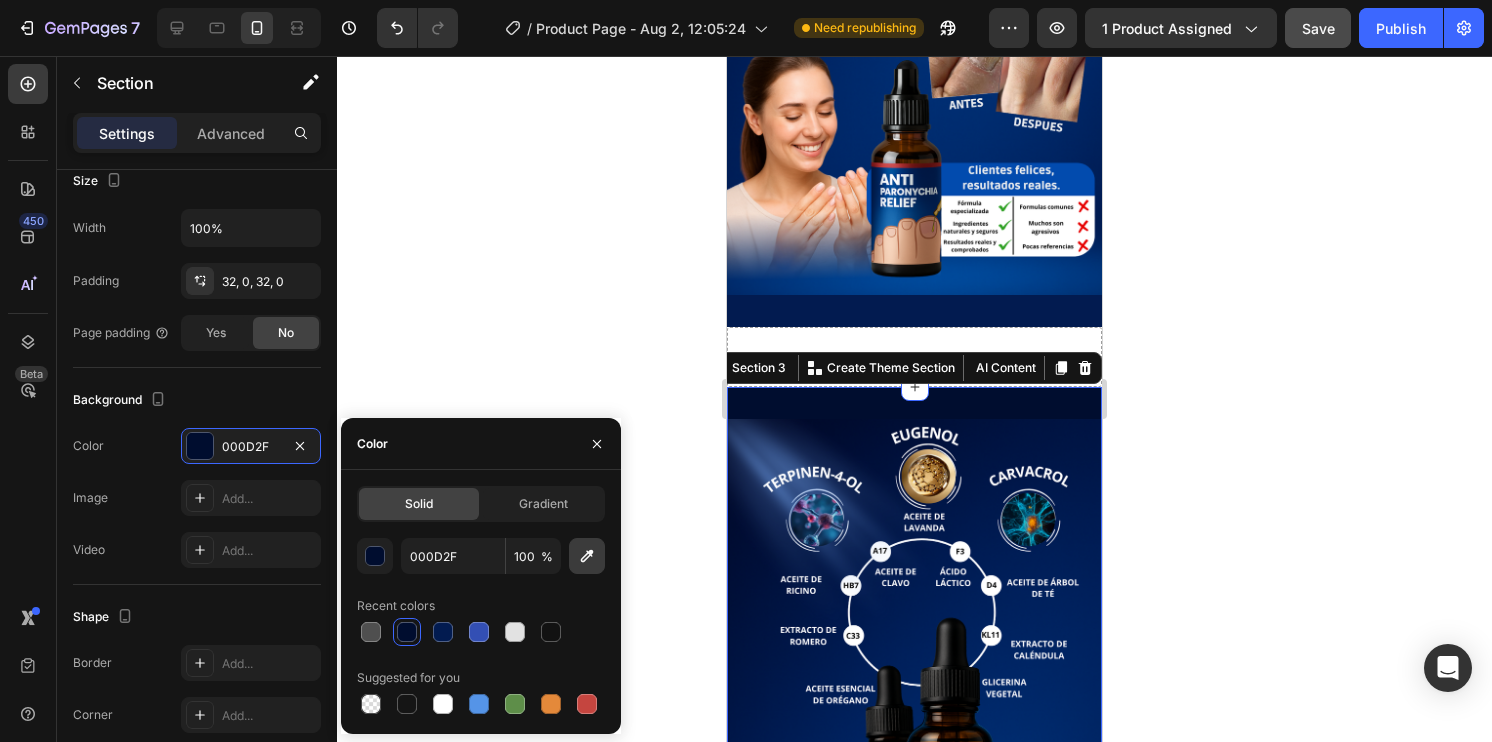 type on "001240" 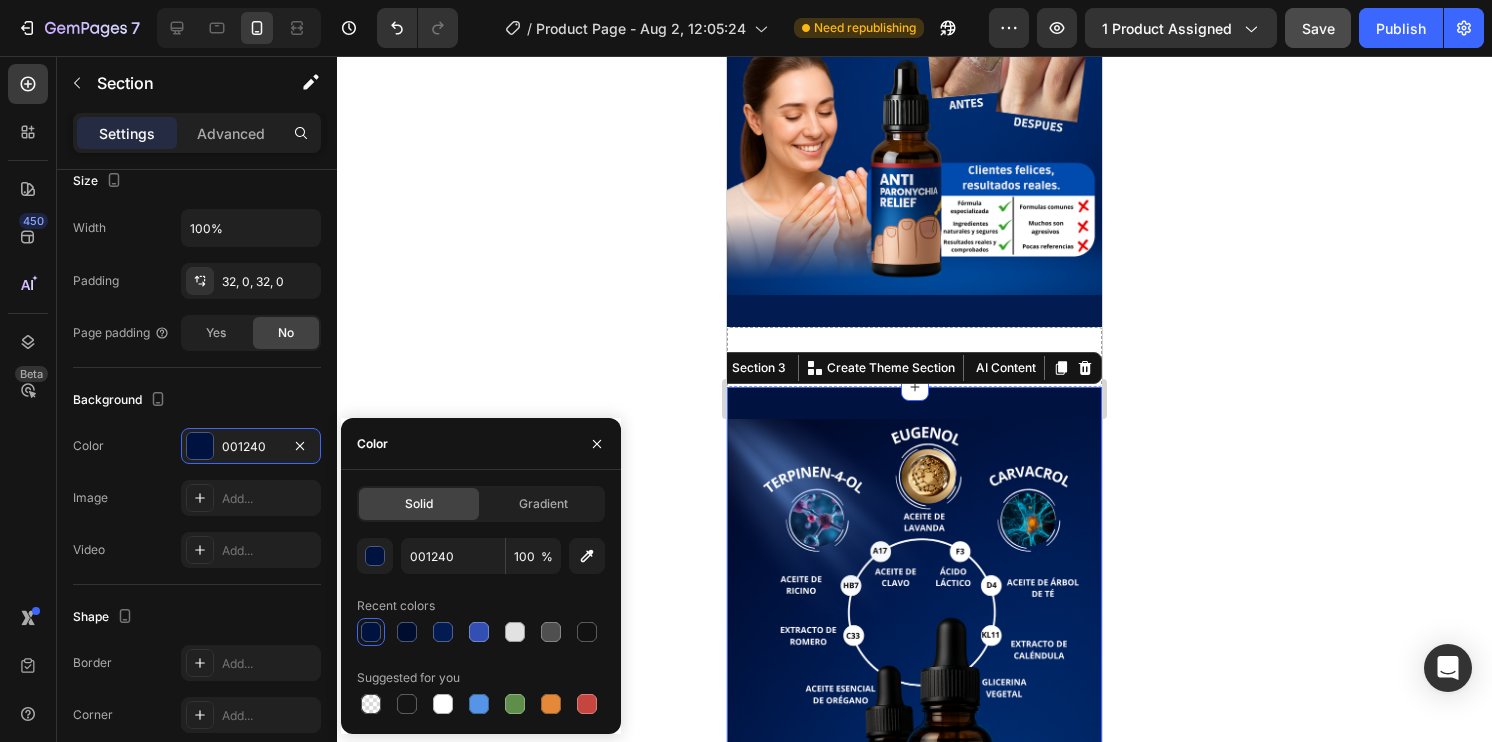 click 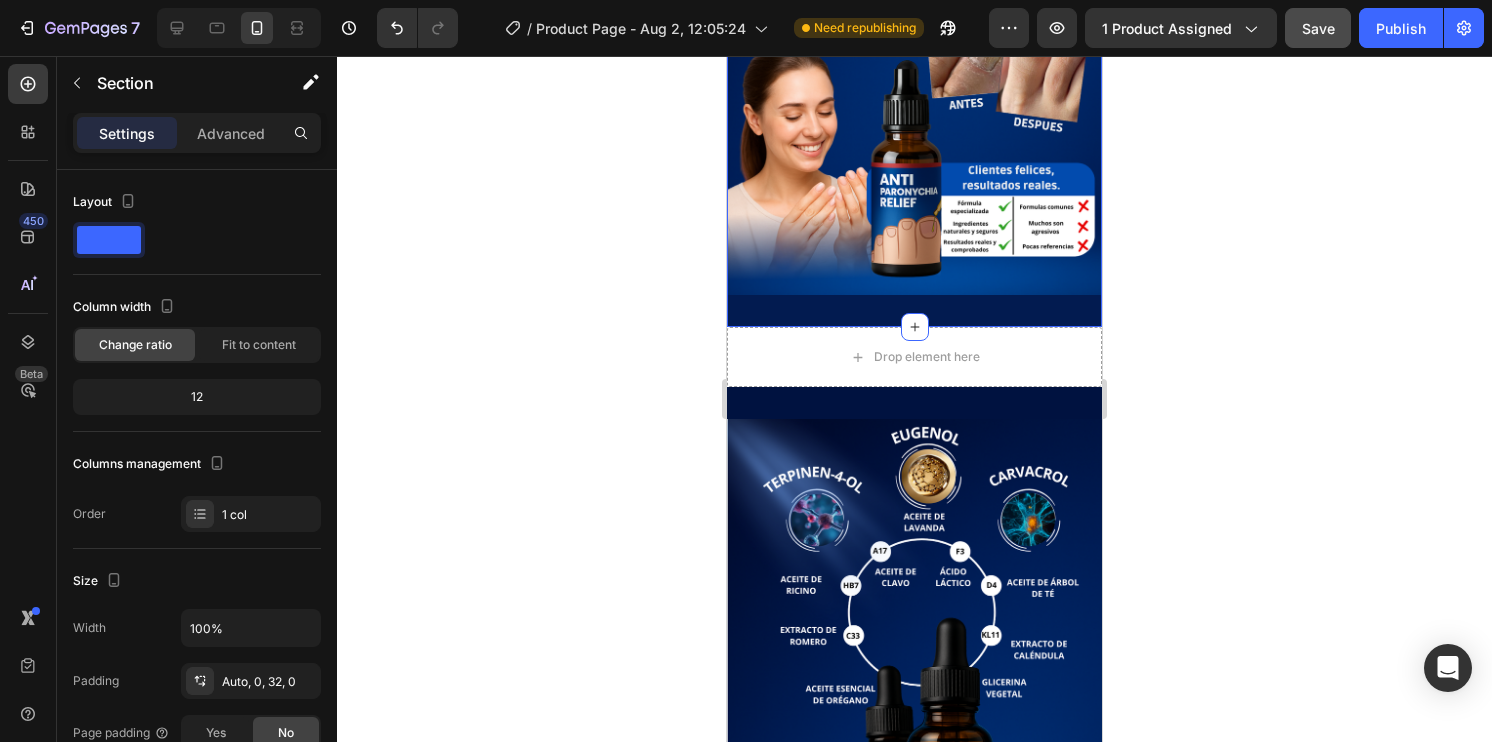 click on "Image Image Row Row
Drop element here Image Row Image Row Image Section 1" at bounding box center (914, -938) 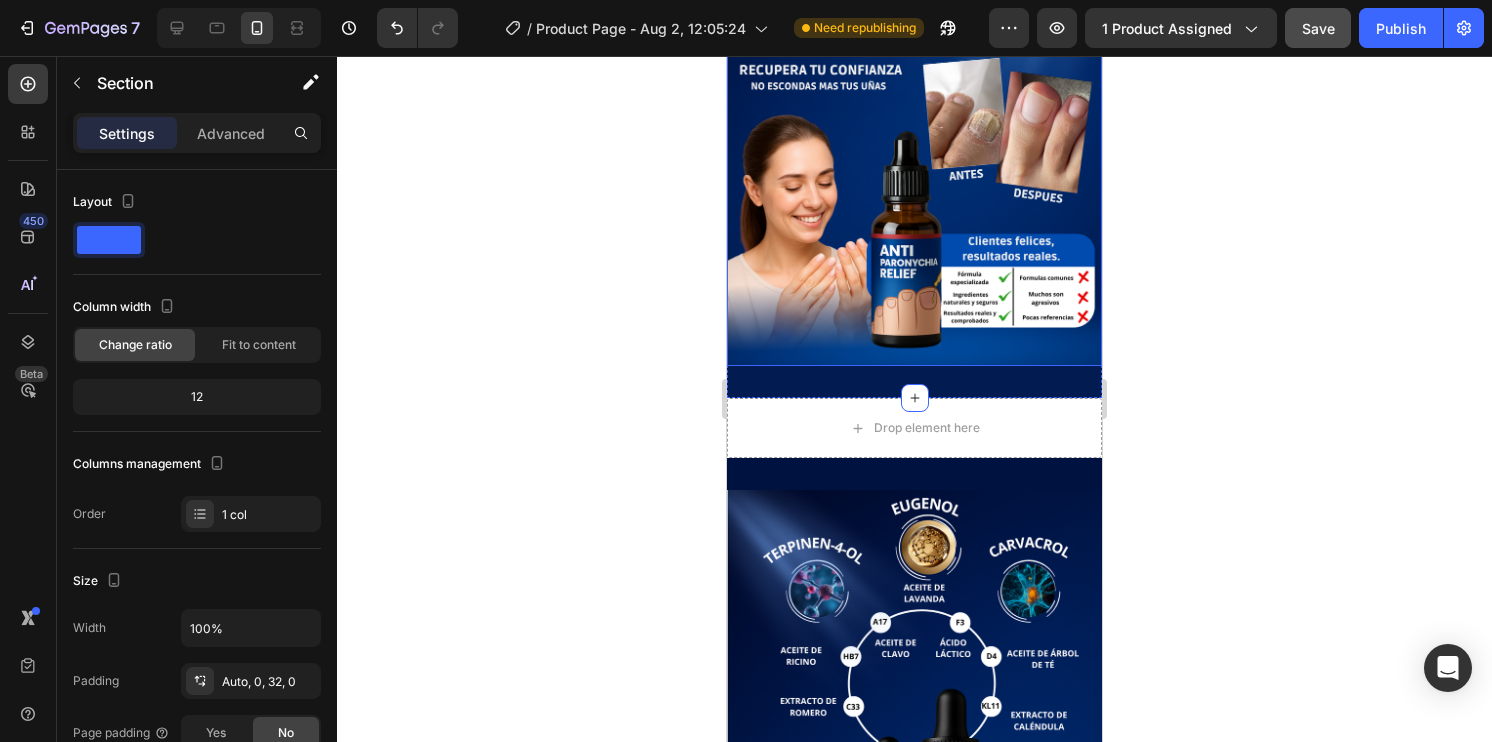 scroll, scrollTop: 2100, scrollLeft: 0, axis: vertical 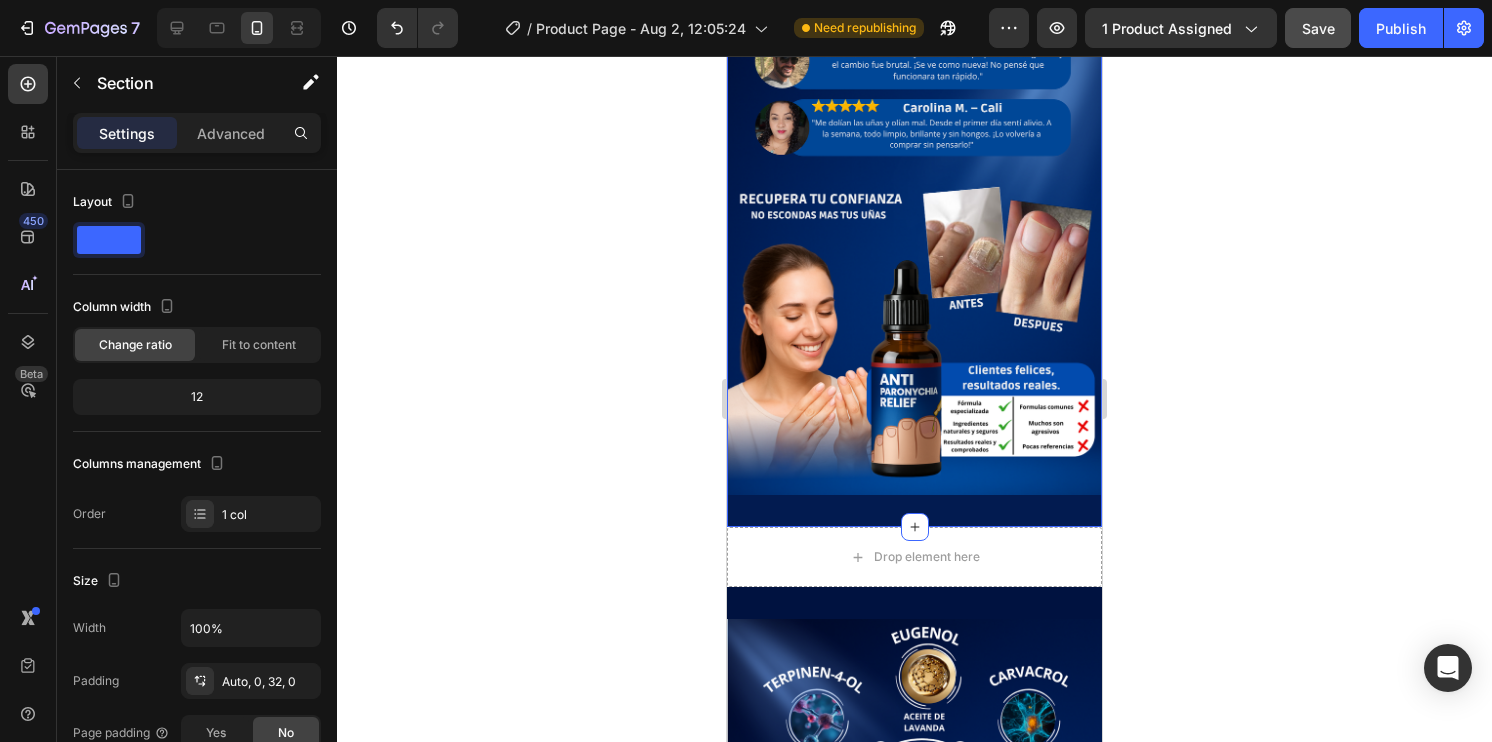 click on "Image Image Row Row
Drop element here Image Row Image Row Image Section 1   You can create reusable sections Create Theme Section AI Content Write with GemAI What would you like to describe here? Tone and Voice Persuasive Product AZUL DE METILENO AYURVEDIC 30 ML Show more Generate" at bounding box center (914, -738) 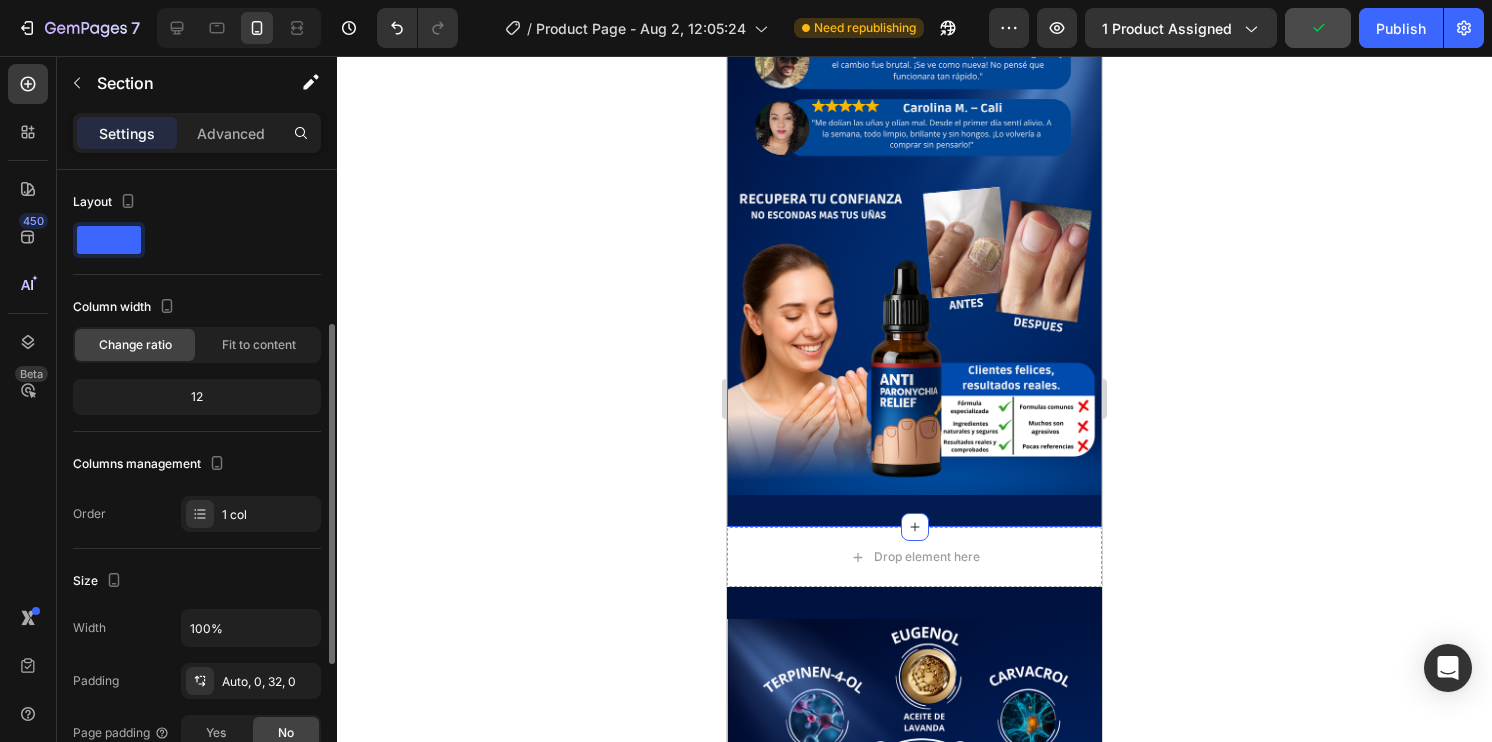 scroll, scrollTop: 100, scrollLeft: 0, axis: vertical 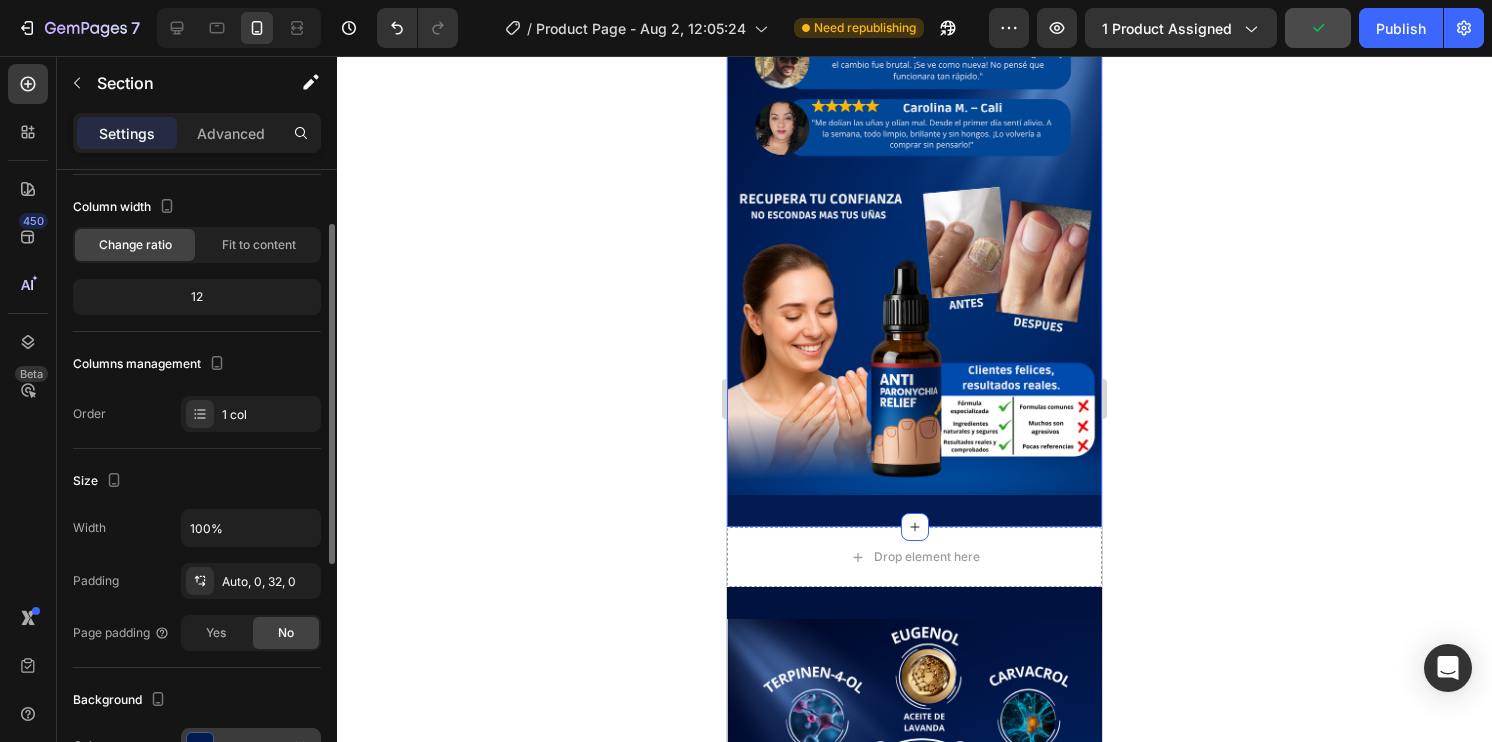 click on "021B50" at bounding box center [251, 746] 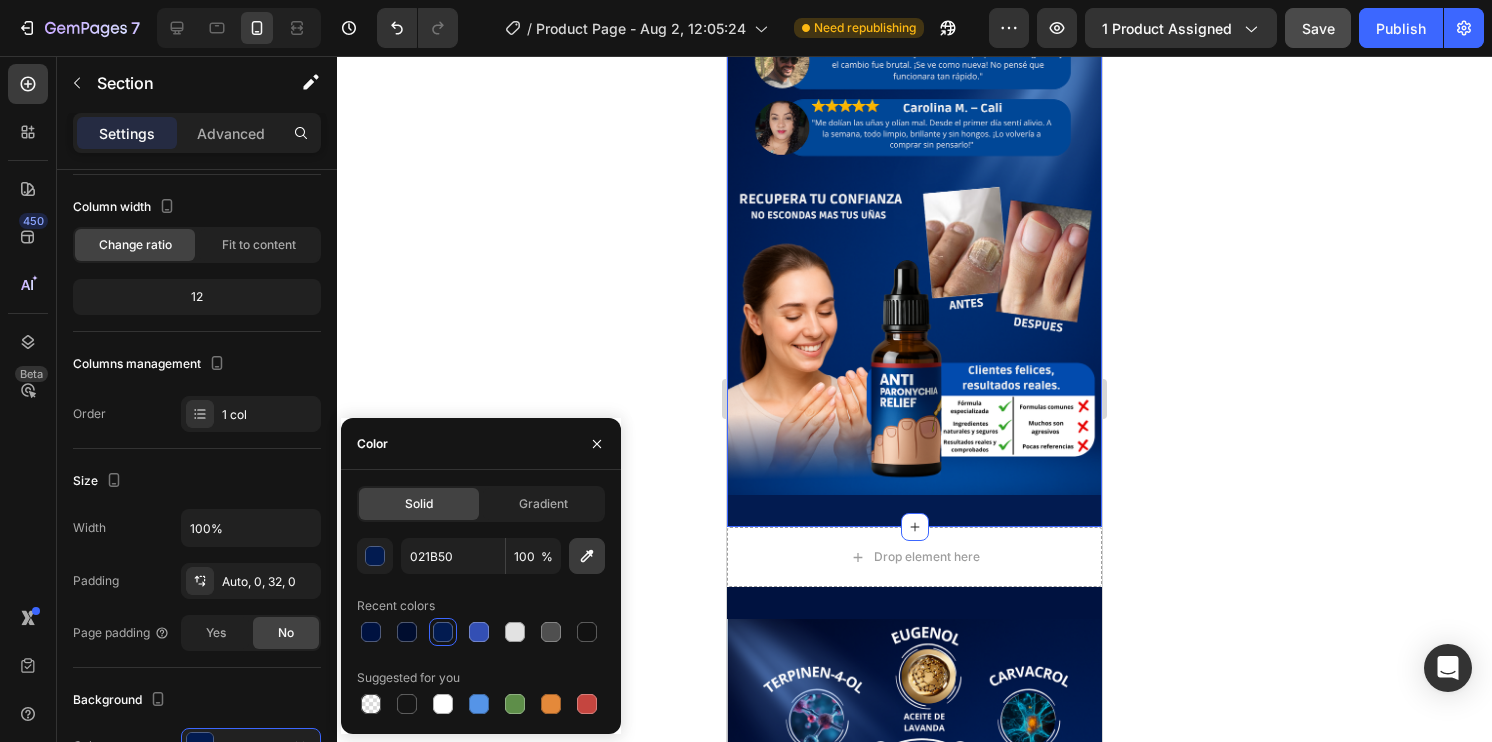click 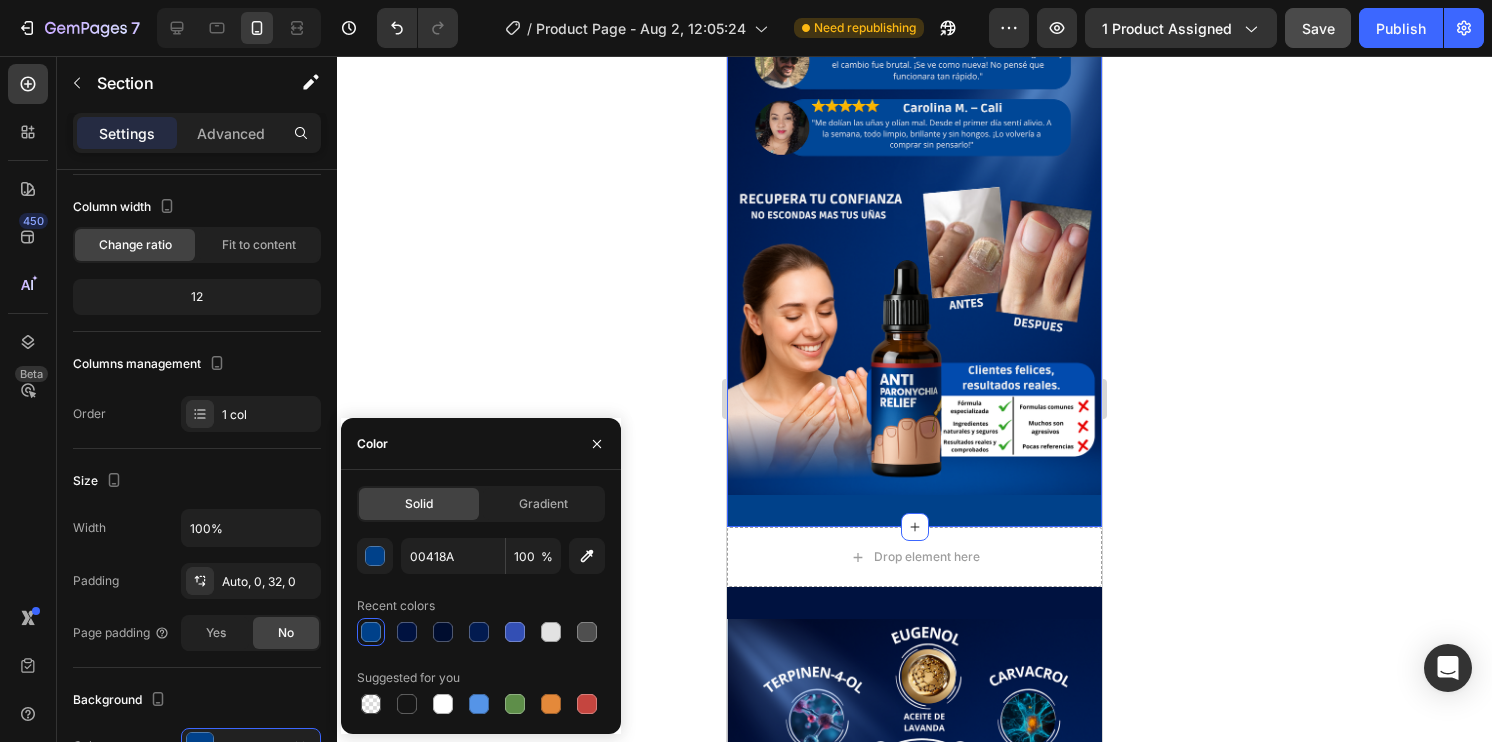 click 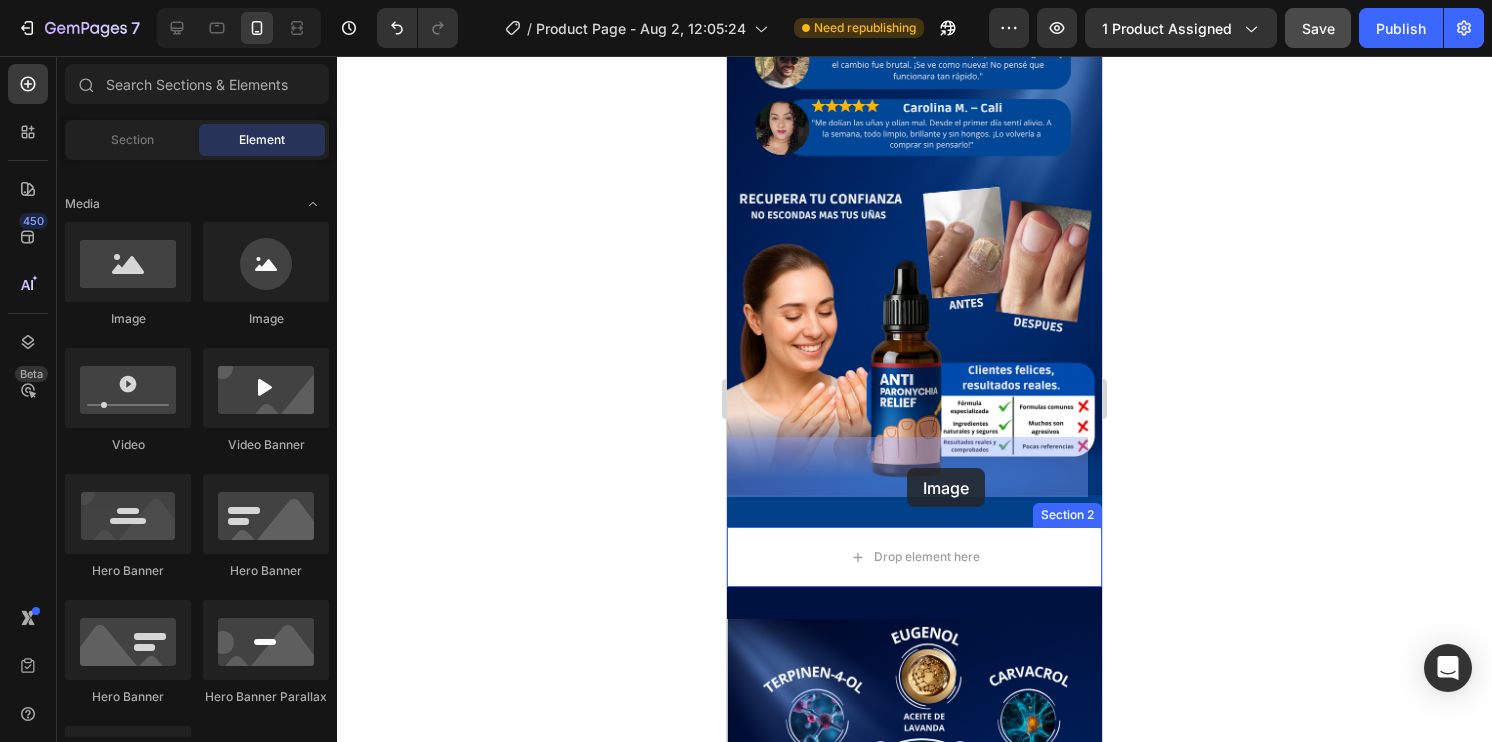 drag, startPoint x: 891, startPoint y: 334, endPoint x: 873, endPoint y: 449, distance: 116.40017 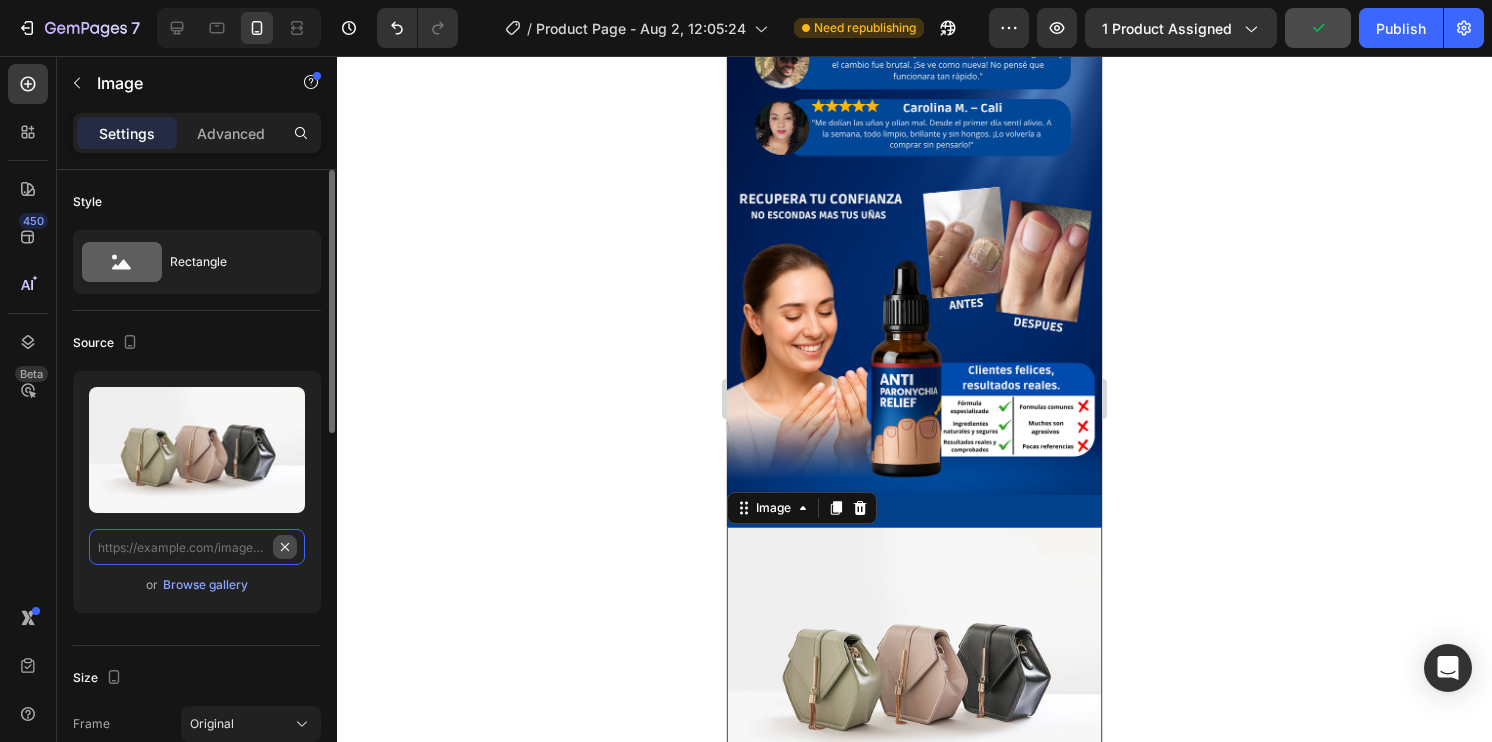 scroll, scrollTop: 0, scrollLeft: 0, axis: both 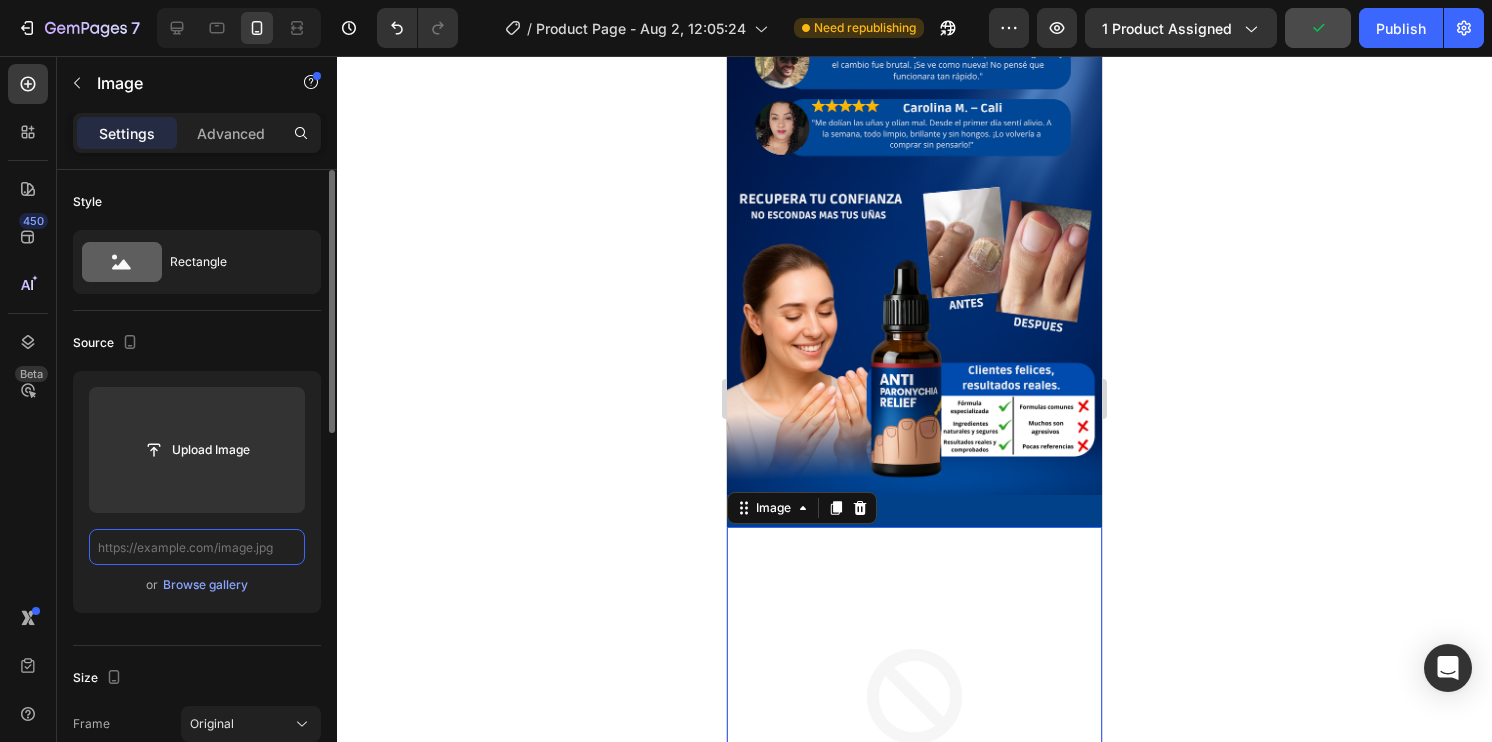 click at bounding box center (197, 547) 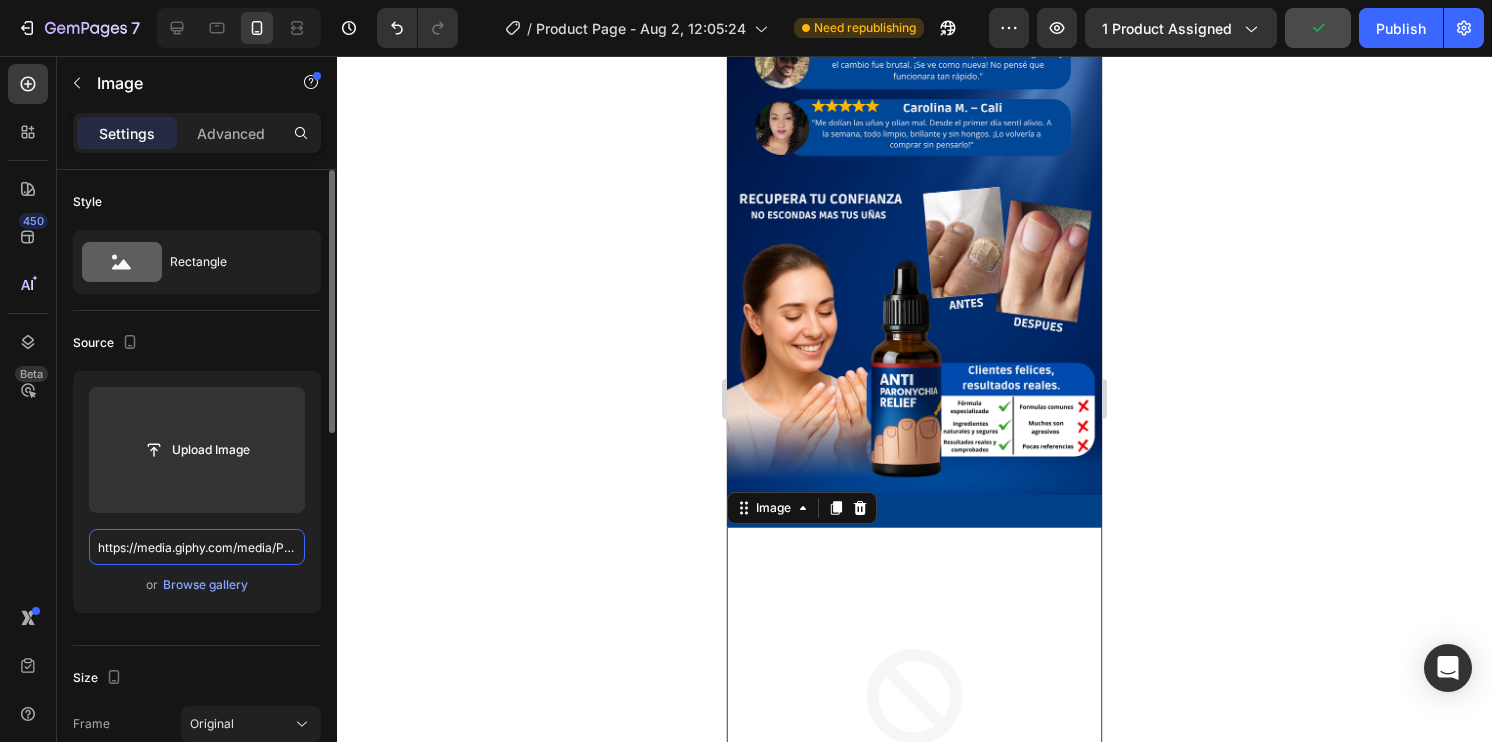 scroll, scrollTop: 0, scrollLeft: 196, axis: horizontal 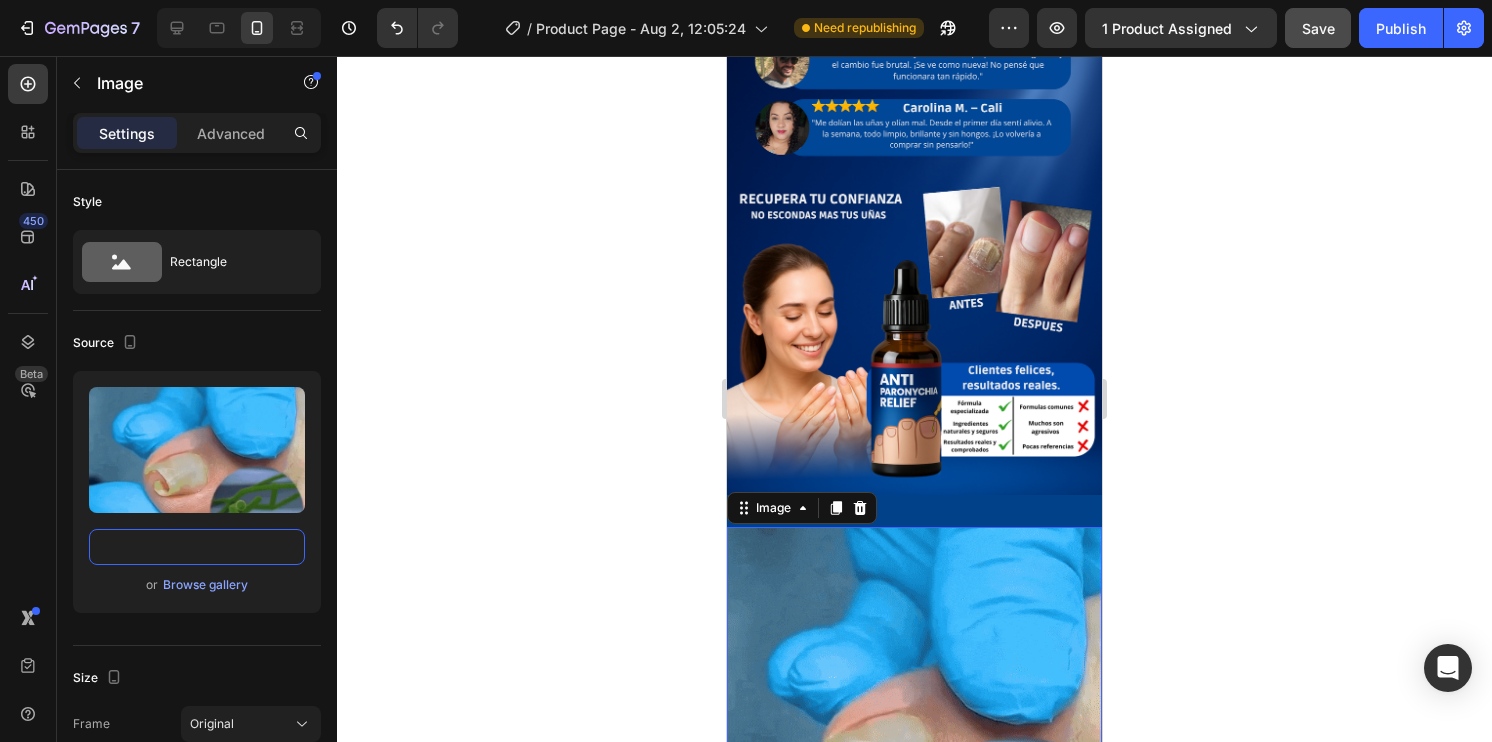 type on "https://media.giphy.com/media/PuP9HjVNtynrQyU9cq/giphy.gif" 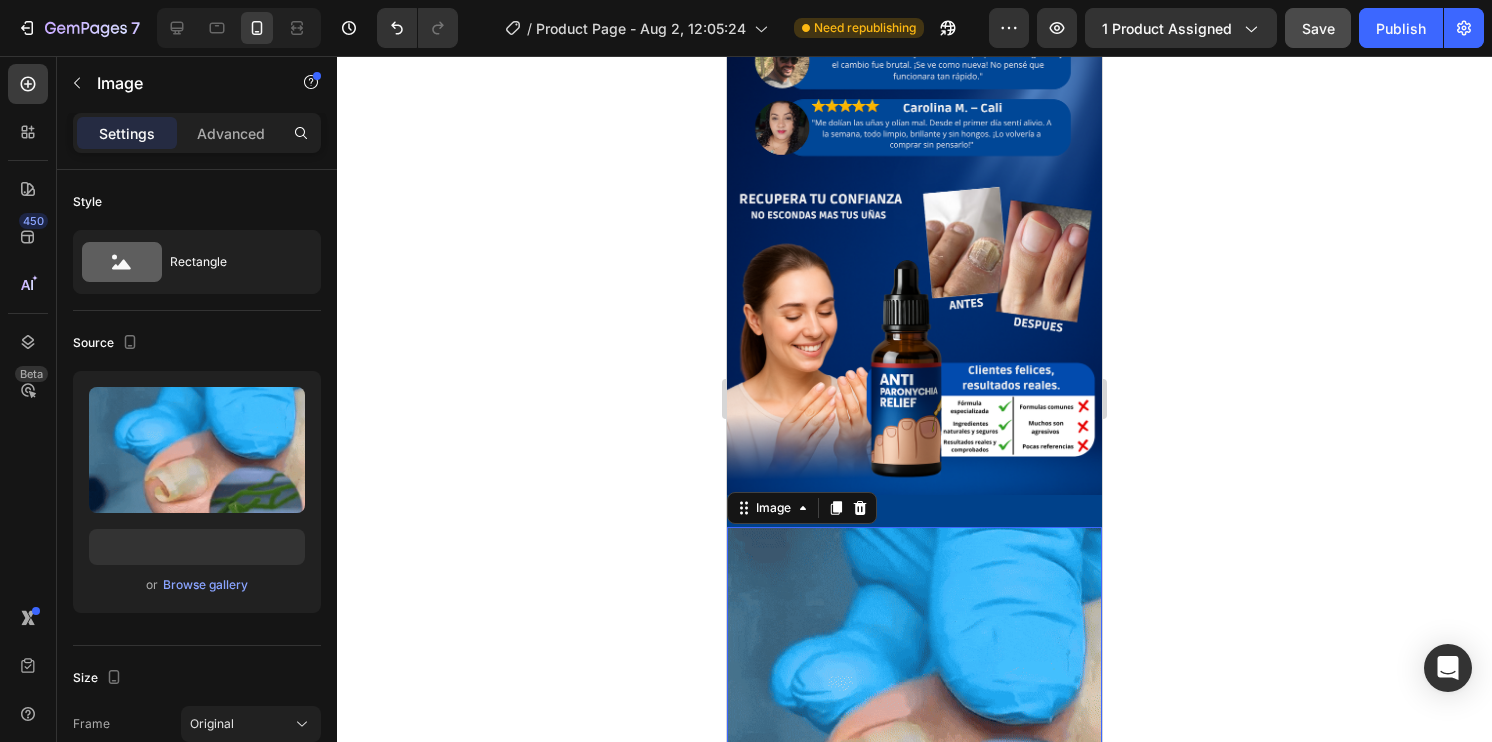 click 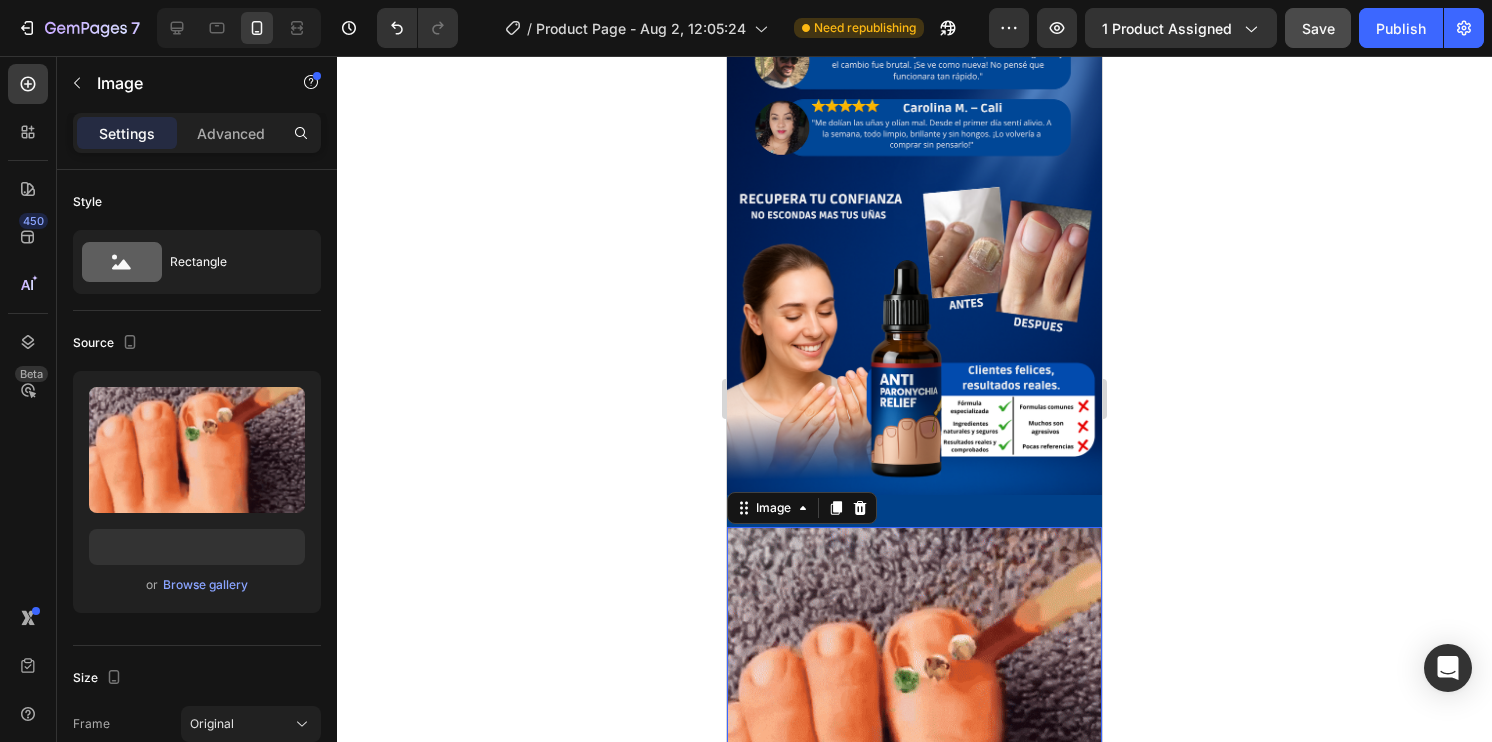scroll, scrollTop: 0, scrollLeft: 0, axis: both 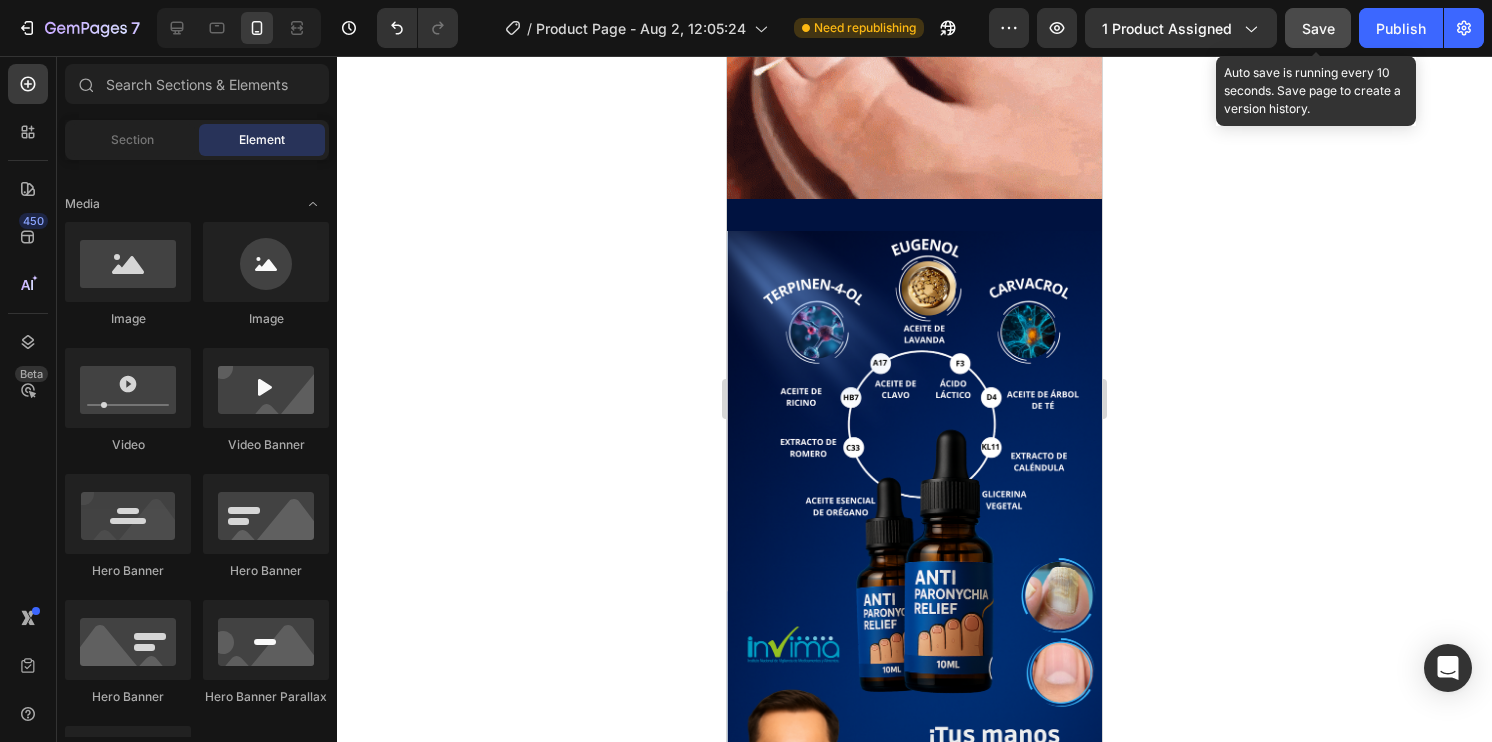 click on "Save" at bounding box center (1318, 28) 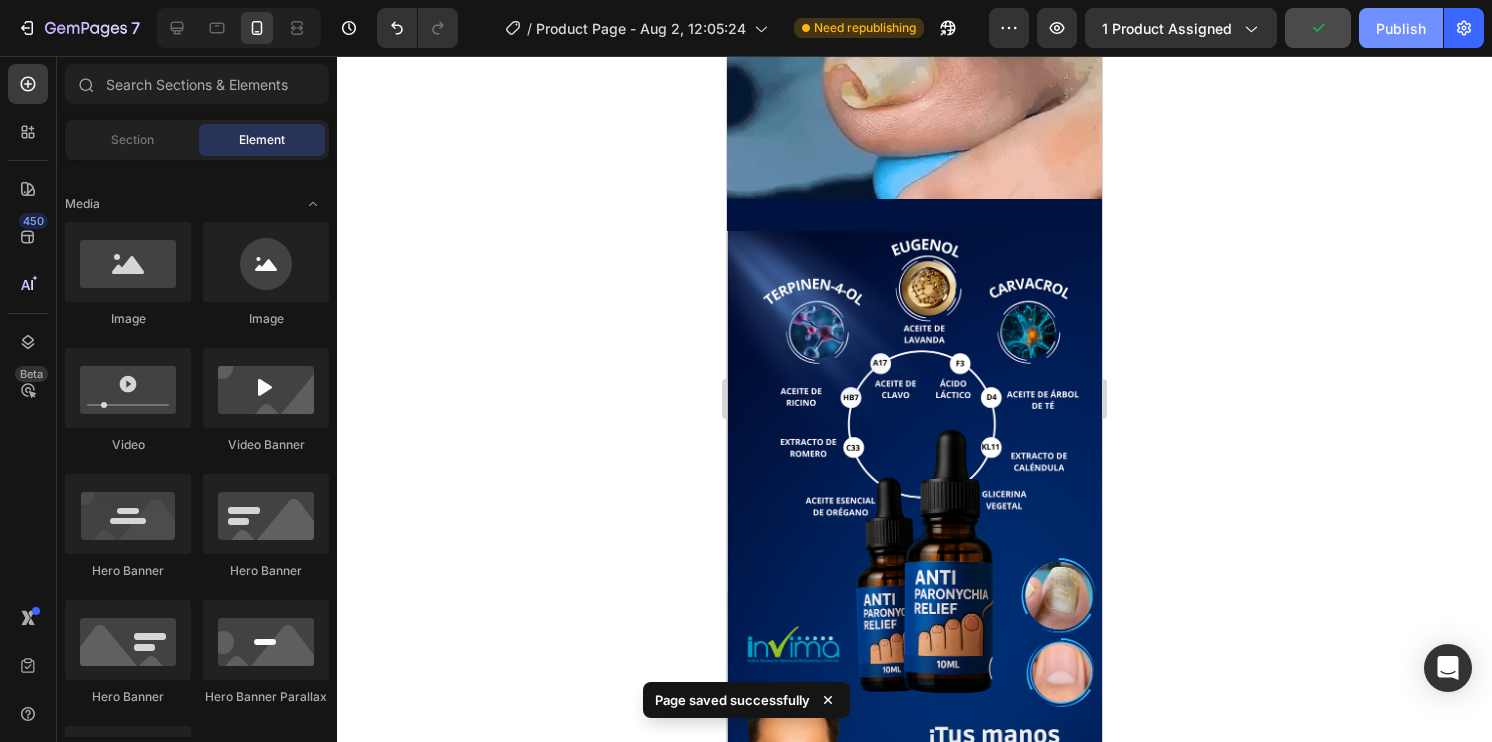 click on "Publish" at bounding box center (1401, 28) 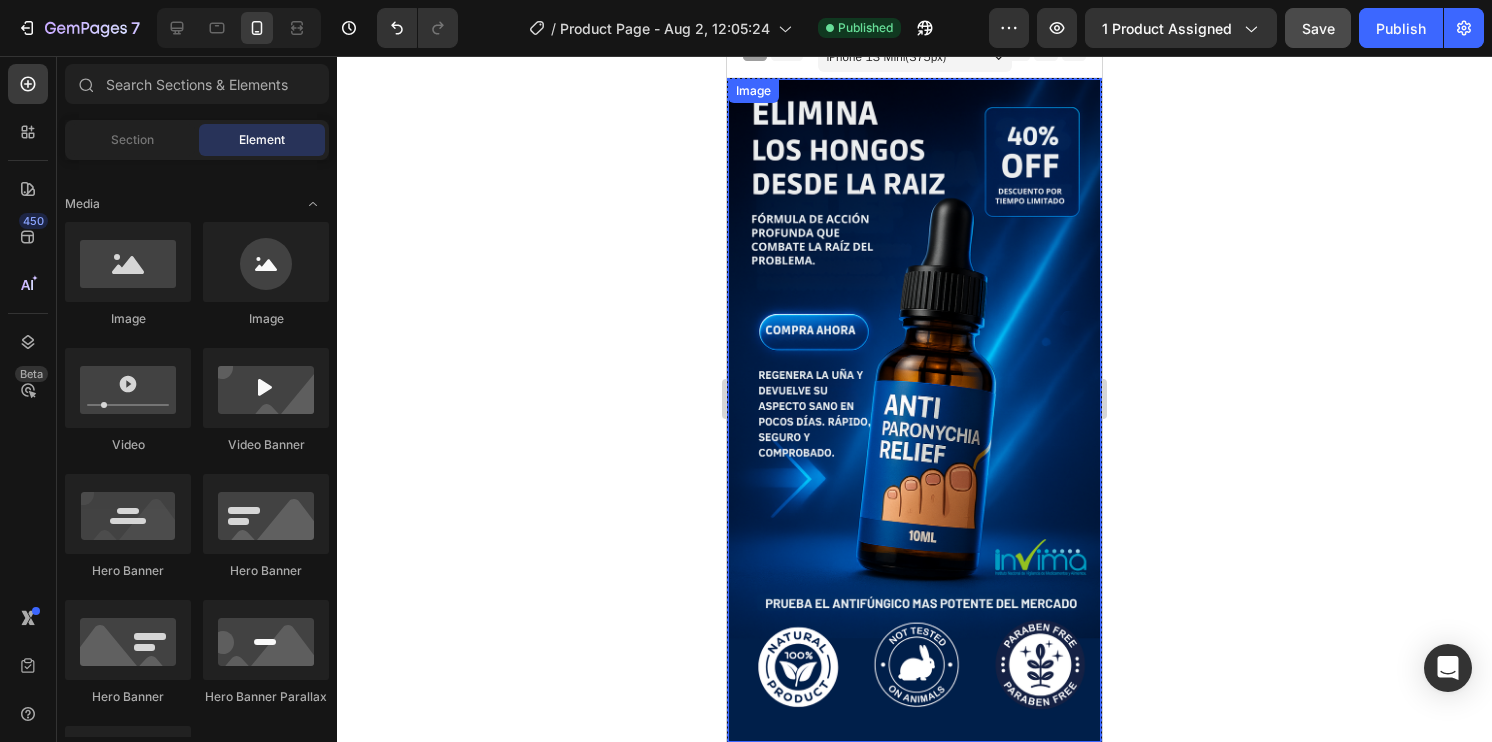 scroll, scrollTop: 0, scrollLeft: 0, axis: both 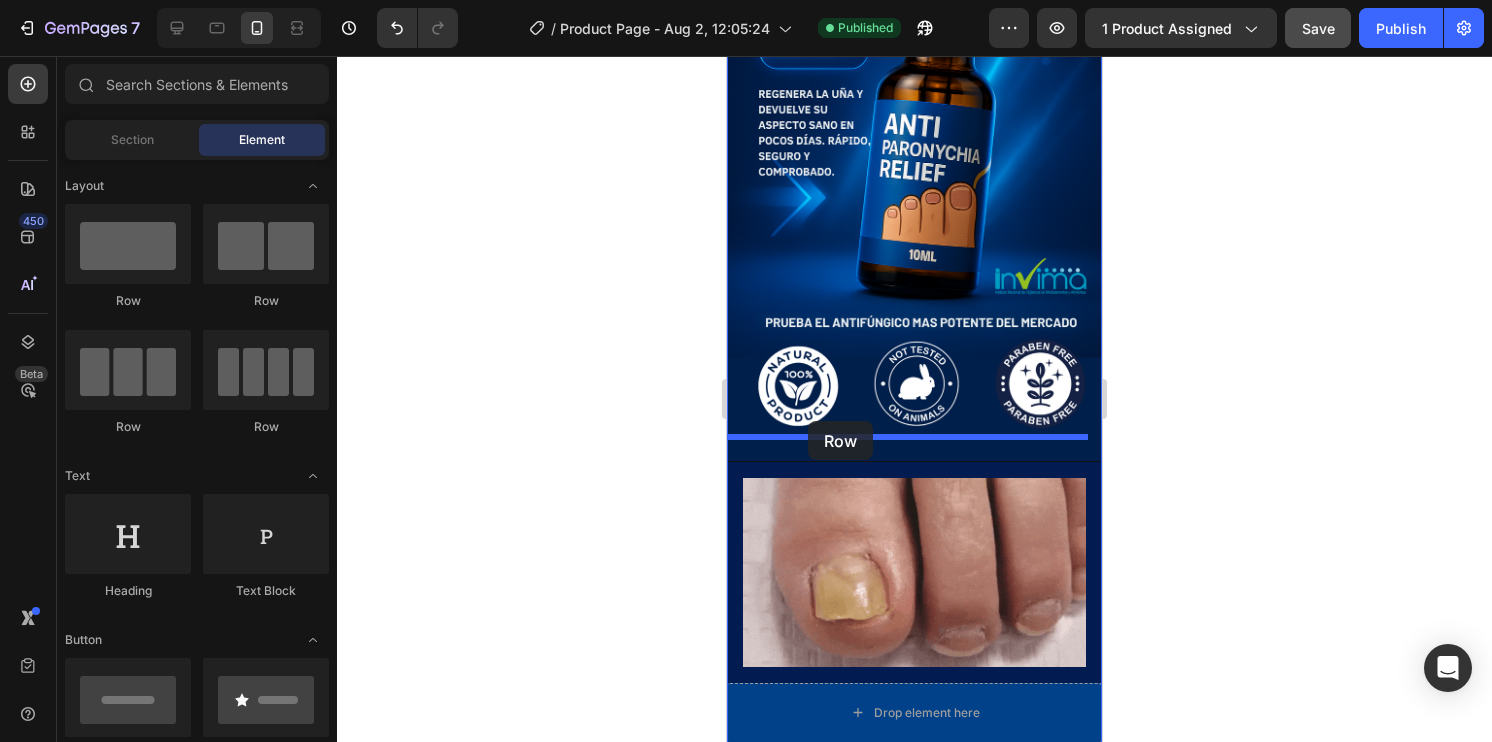 drag, startPoint x: 865, startPoint y: 316, endPoint x: 808, endPoint y: 421, distance: 119.47385 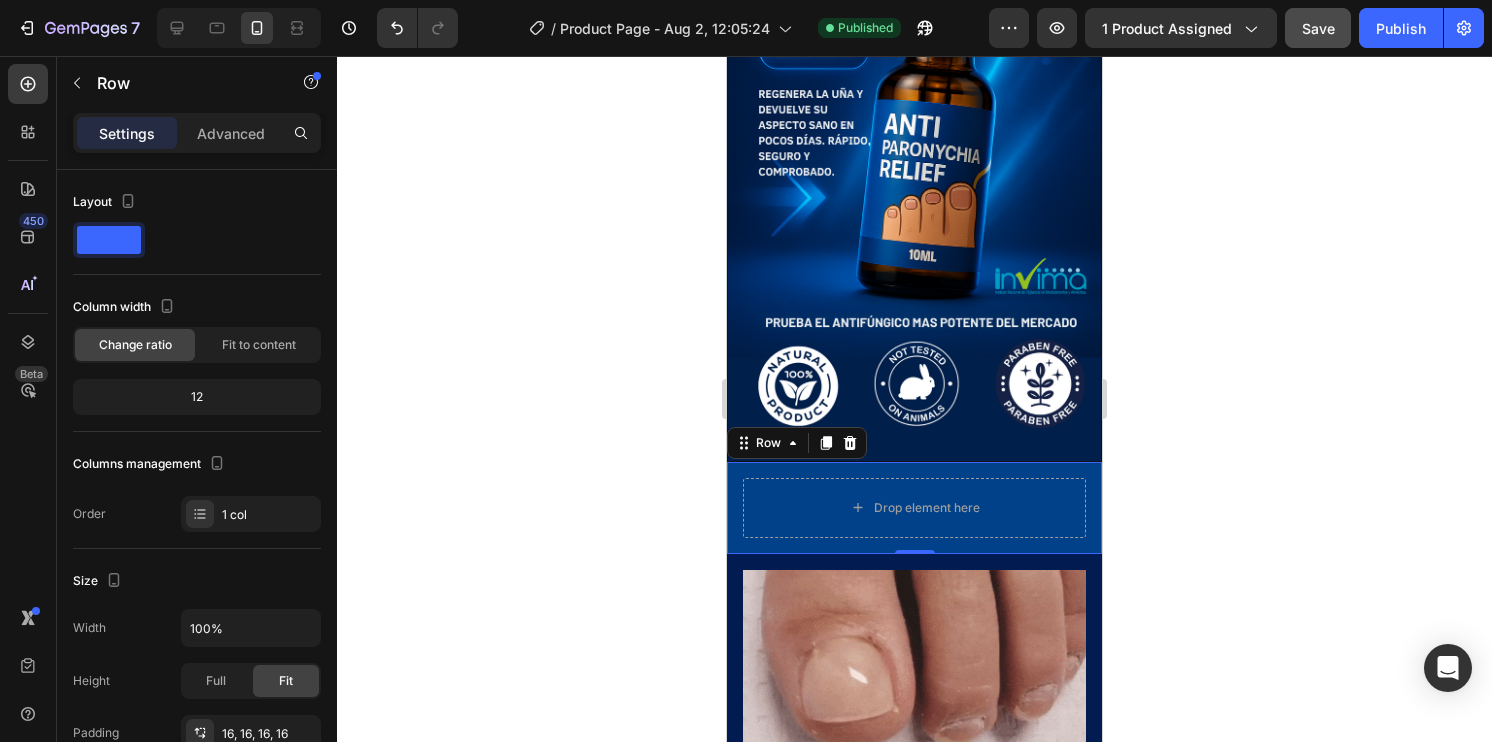 click on "Settings" at bounding box center (127, 133) 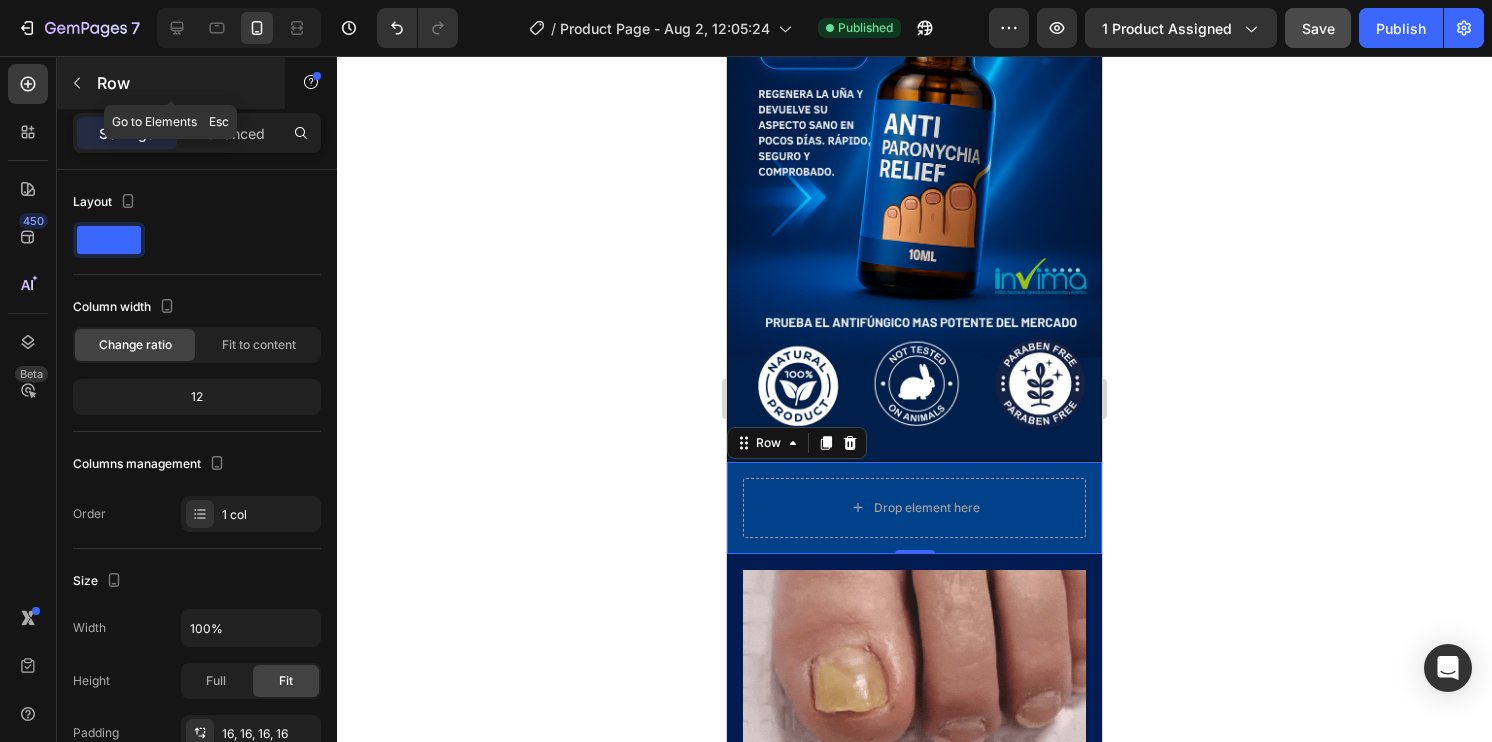 click on "Row" at bounding box center (171, 83) 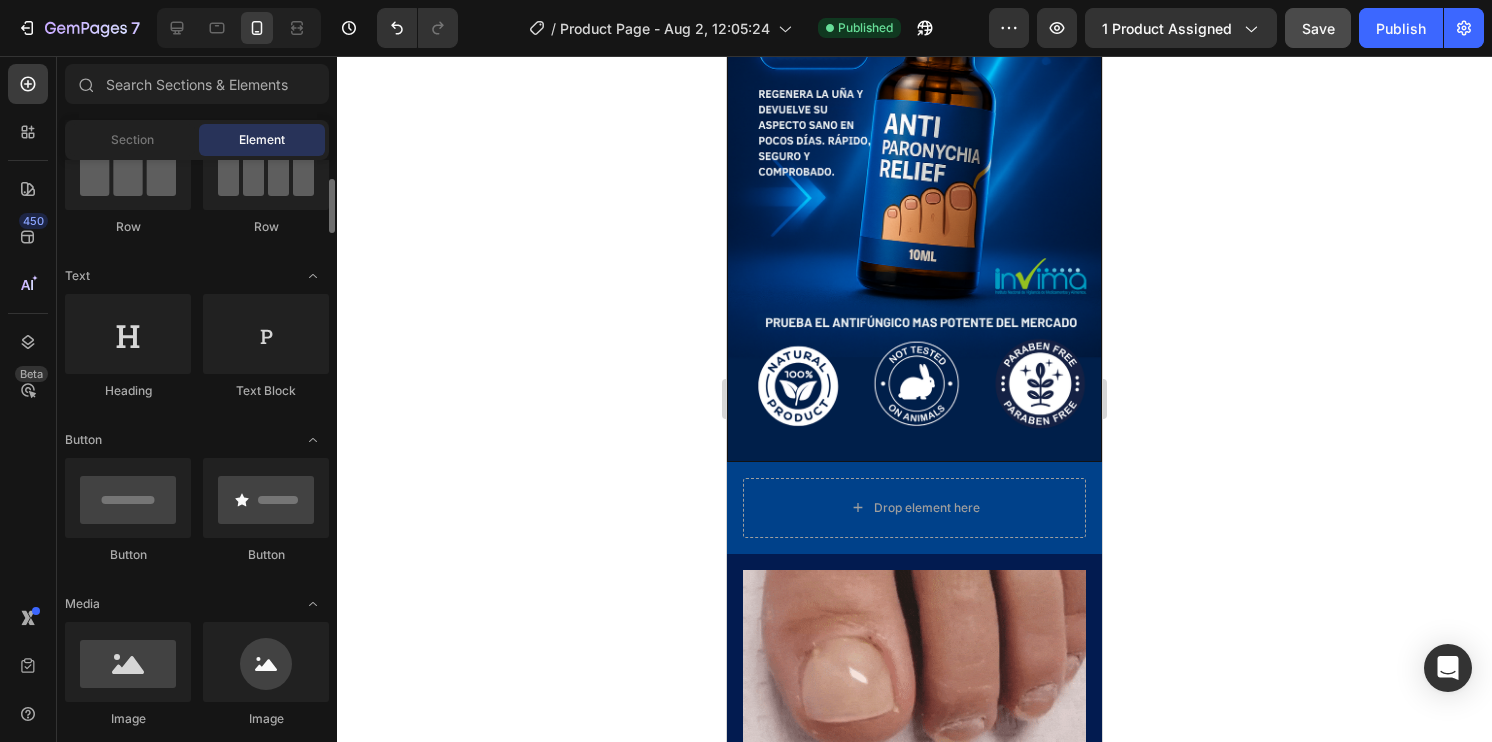 scroll, scrollTop: 300, scrollLeft: 0, axis: vertical 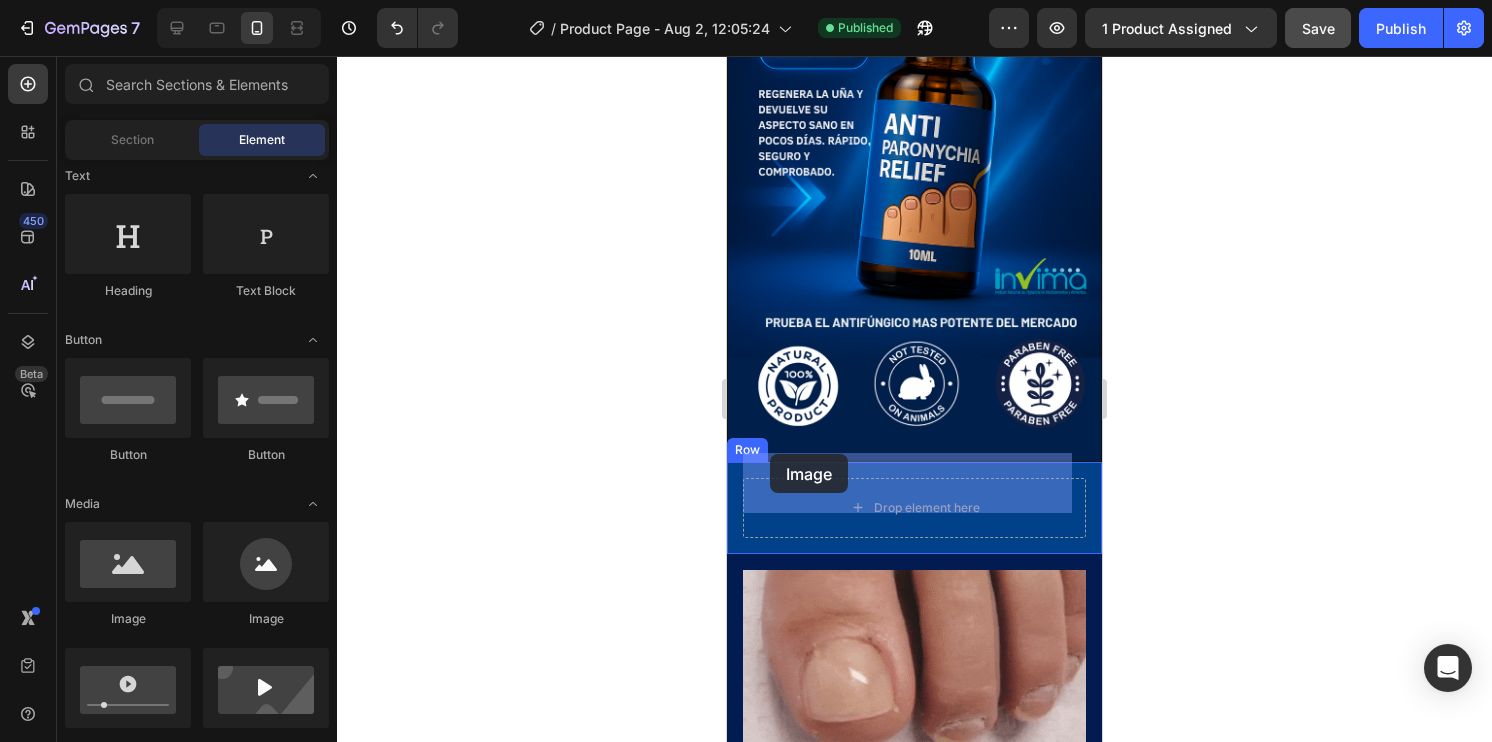 drag, startPoint x: 861, startPoint y: 615, endPoint x: 770, endPoint y: 454, distance: 184.93782 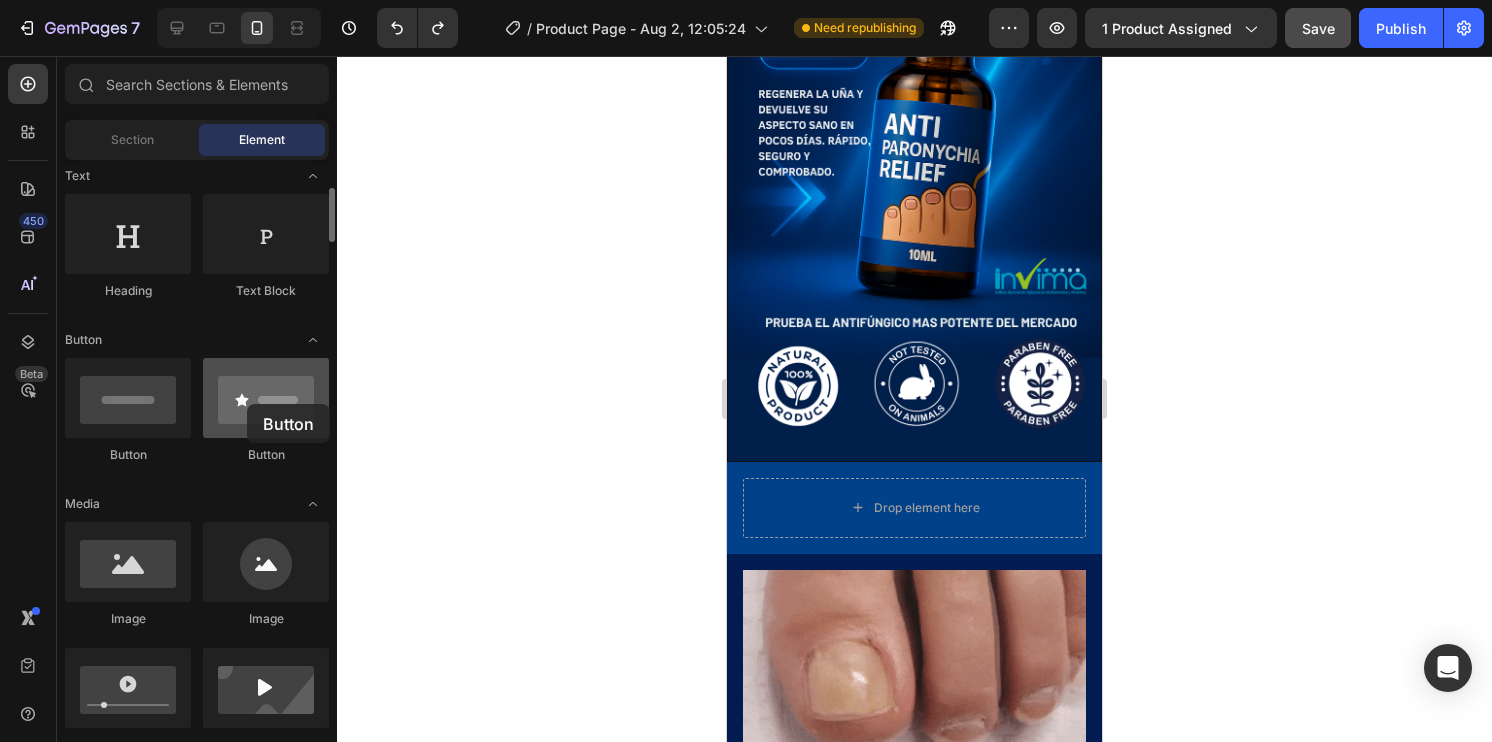 click at bounding box center (266, 398) 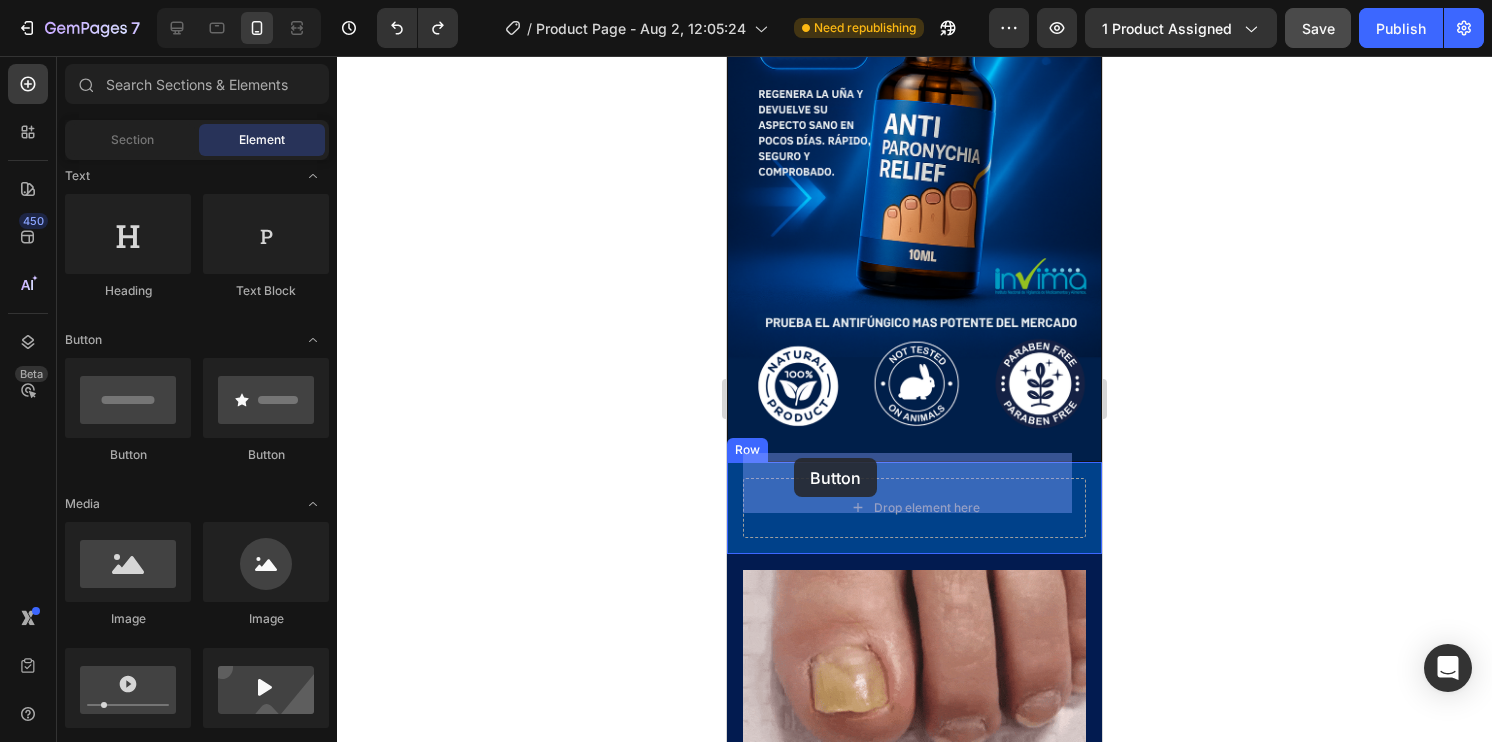 drag, startPoint x: 1017, startPoint y: 465, endPoint x: 794, endPoint y: 458, distance: 223.10983 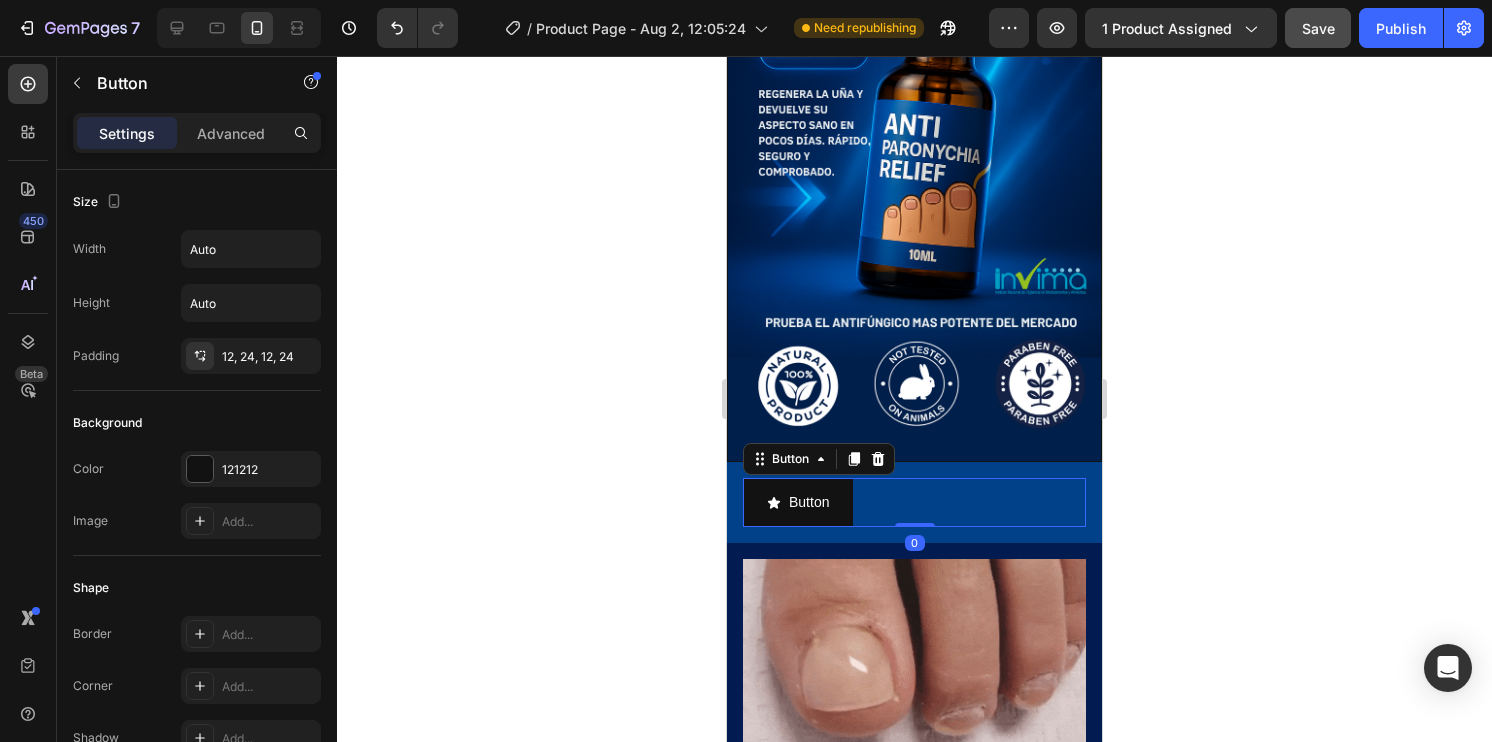 click 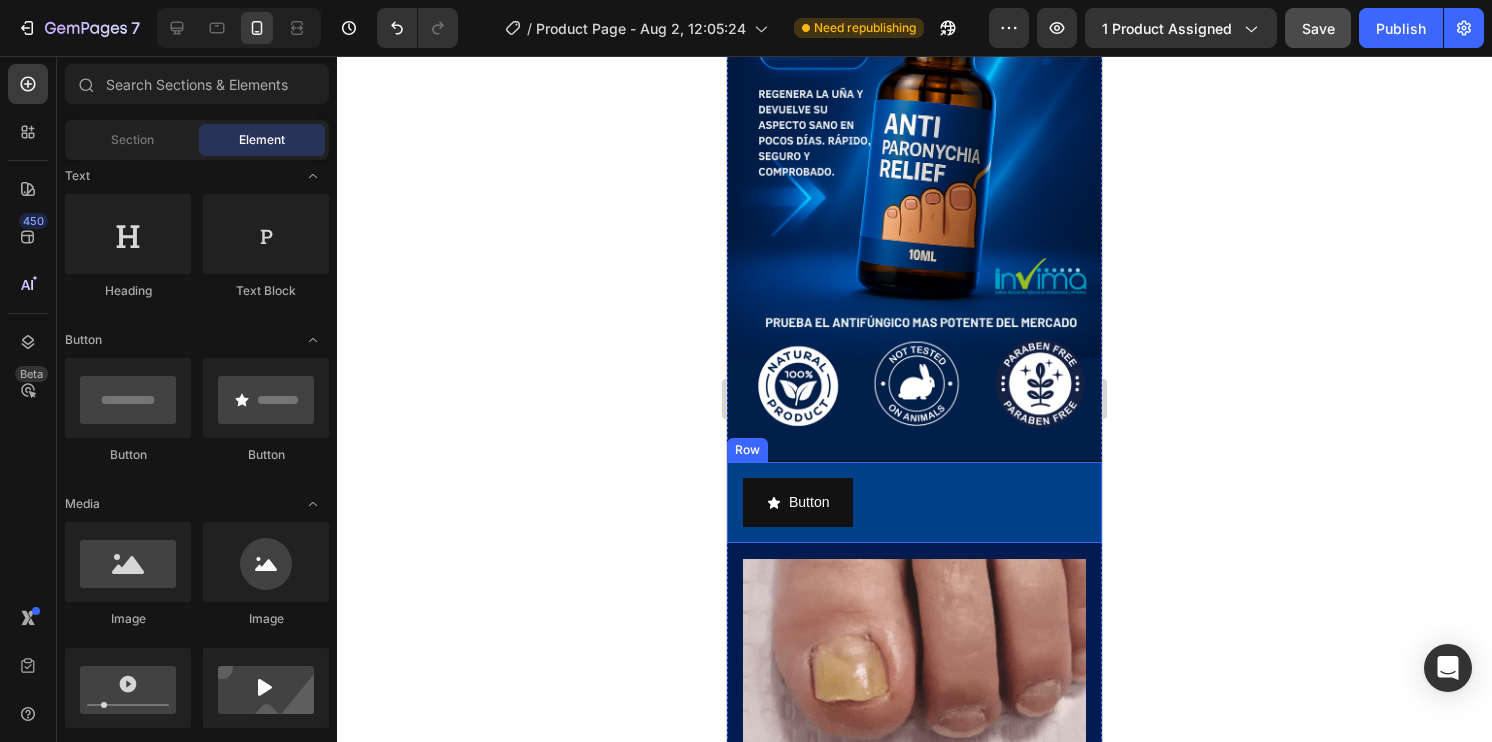 click on "Button Button Row" at bounding box center [914, 502] 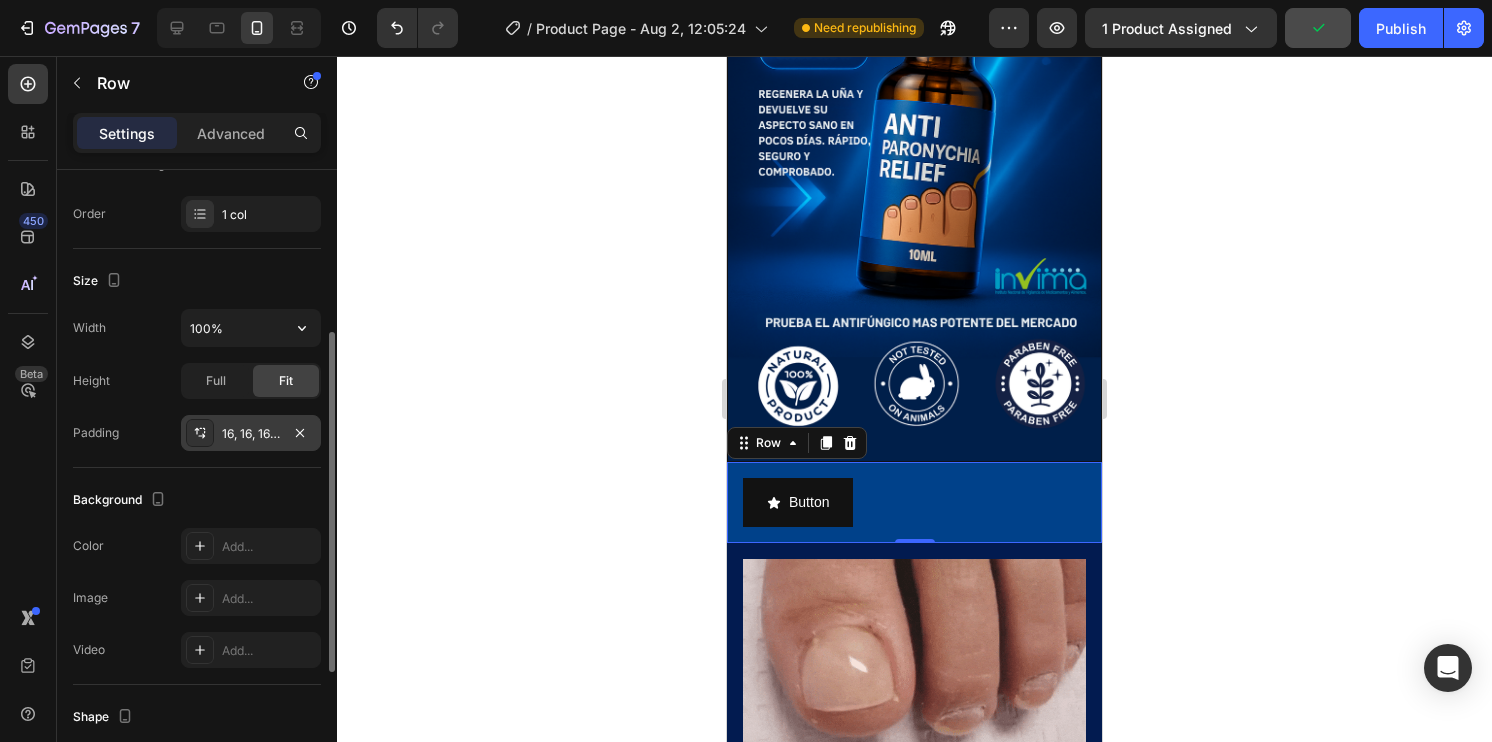 scroll, scrollTop: 400, scrollLeft: 0, axis: vertical 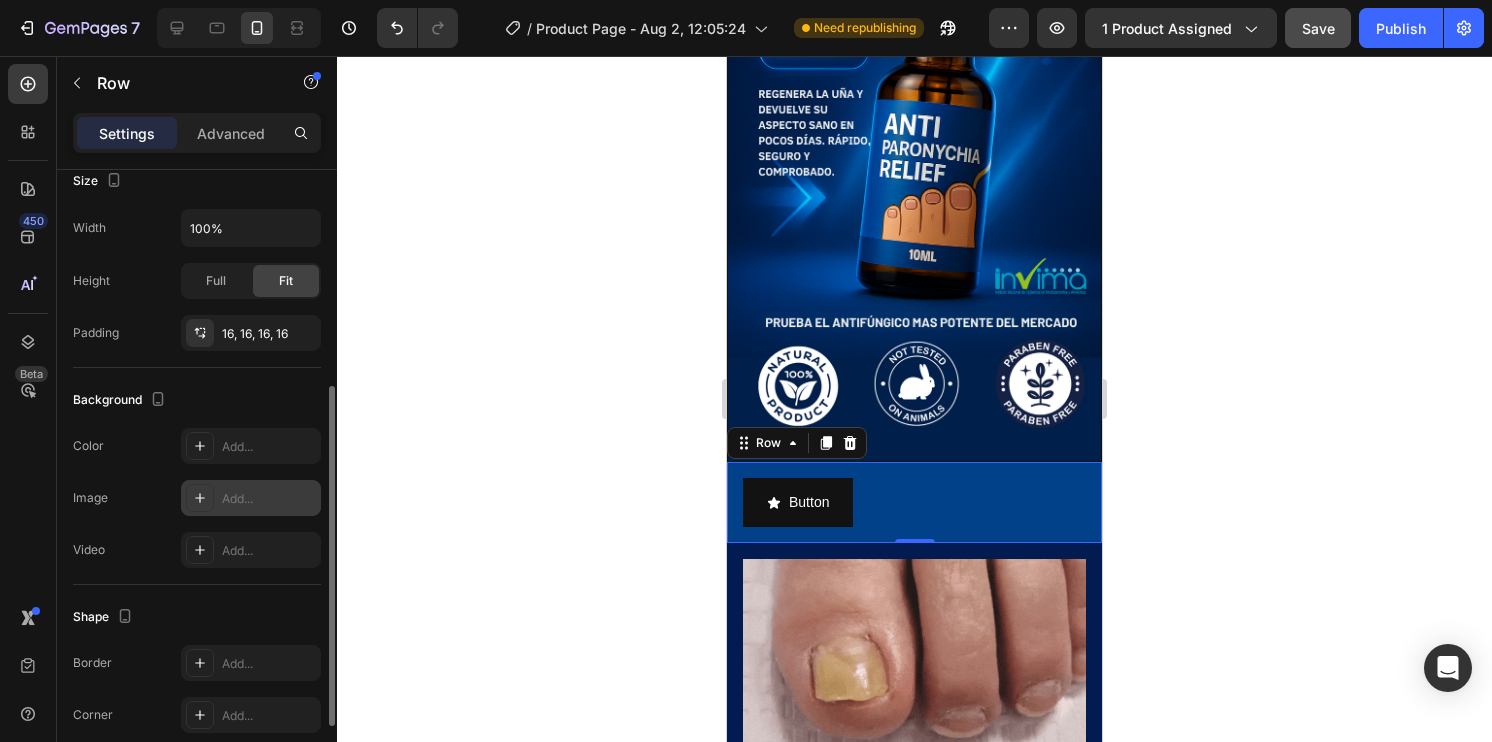 click 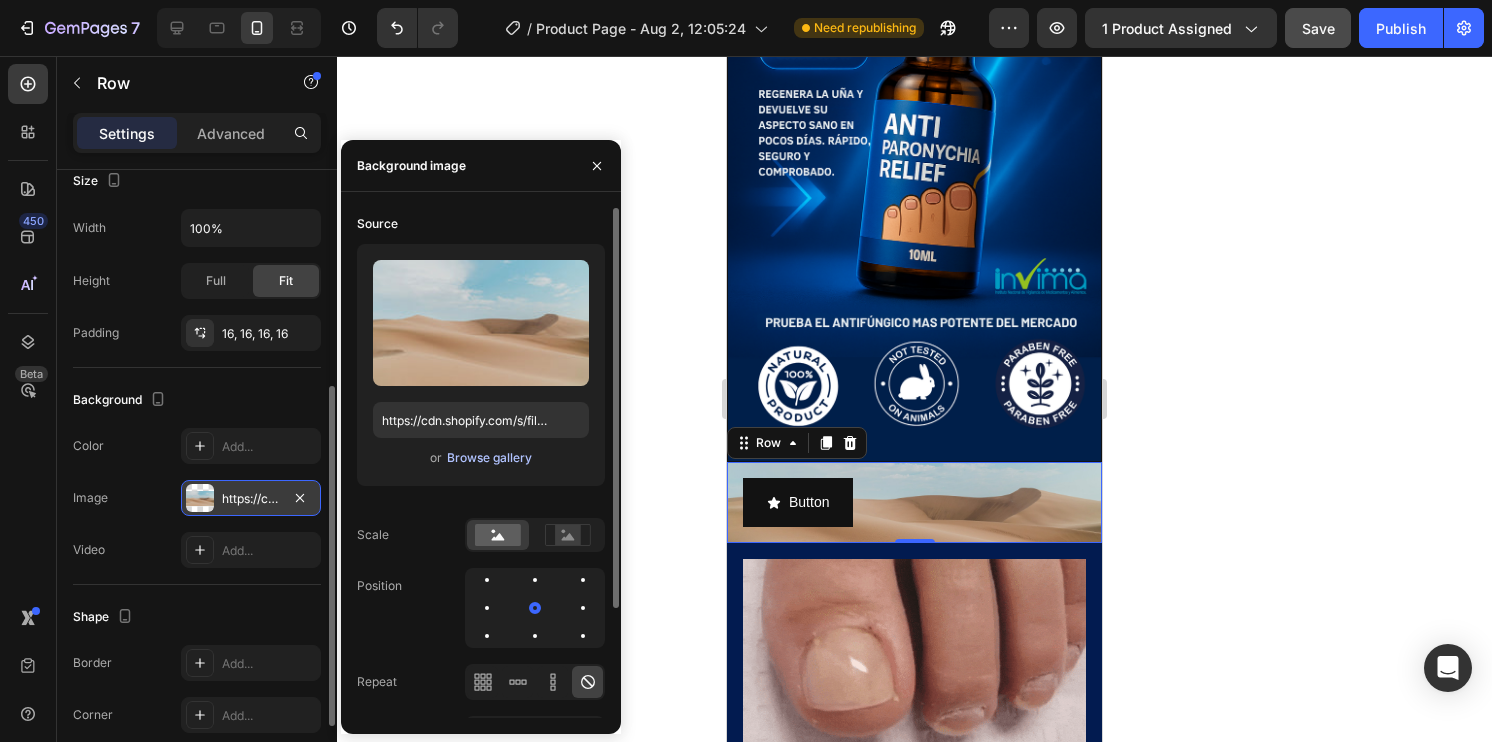 click on "Browse gallery" at bounding box center (489, 458) 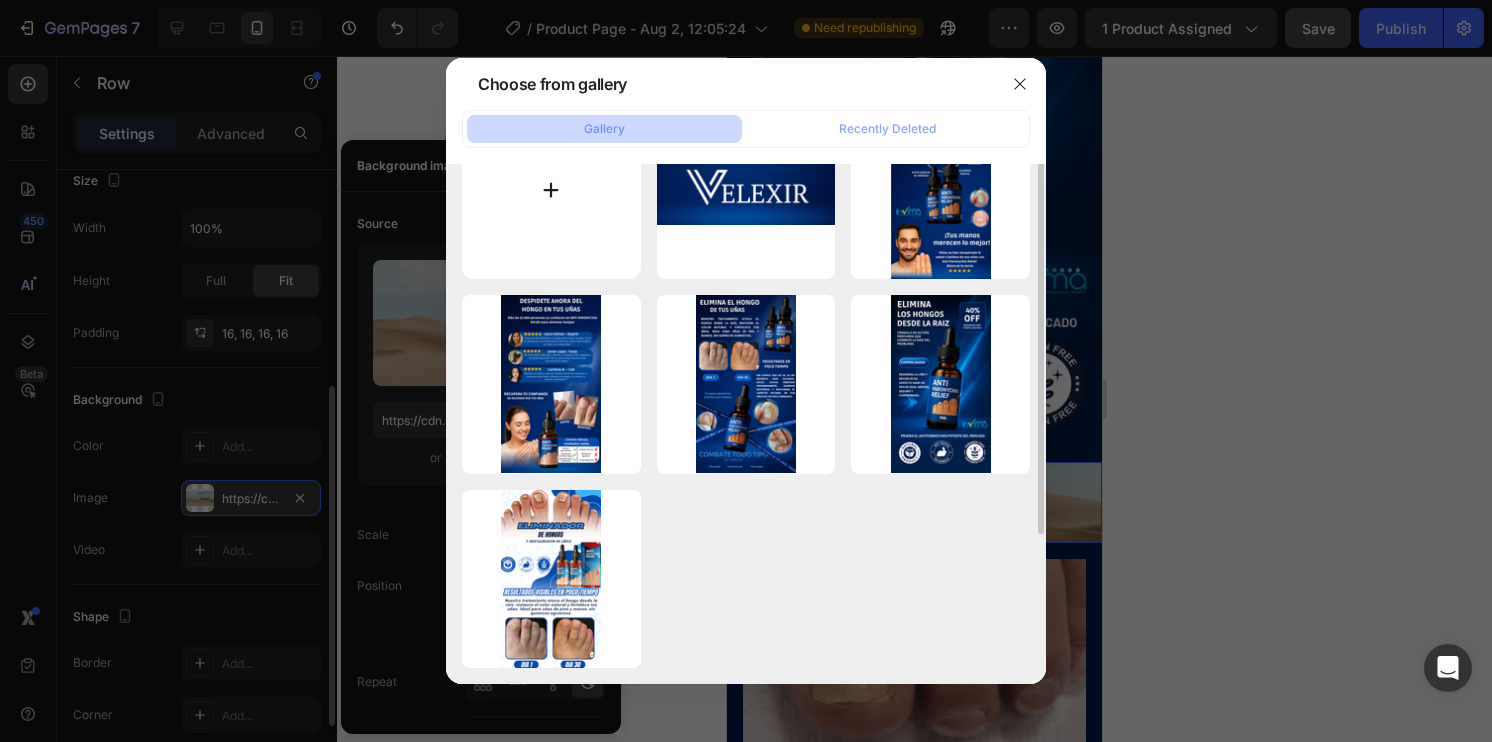 scroll, scrollTop: 0, scrollLeft: 0, axis: both 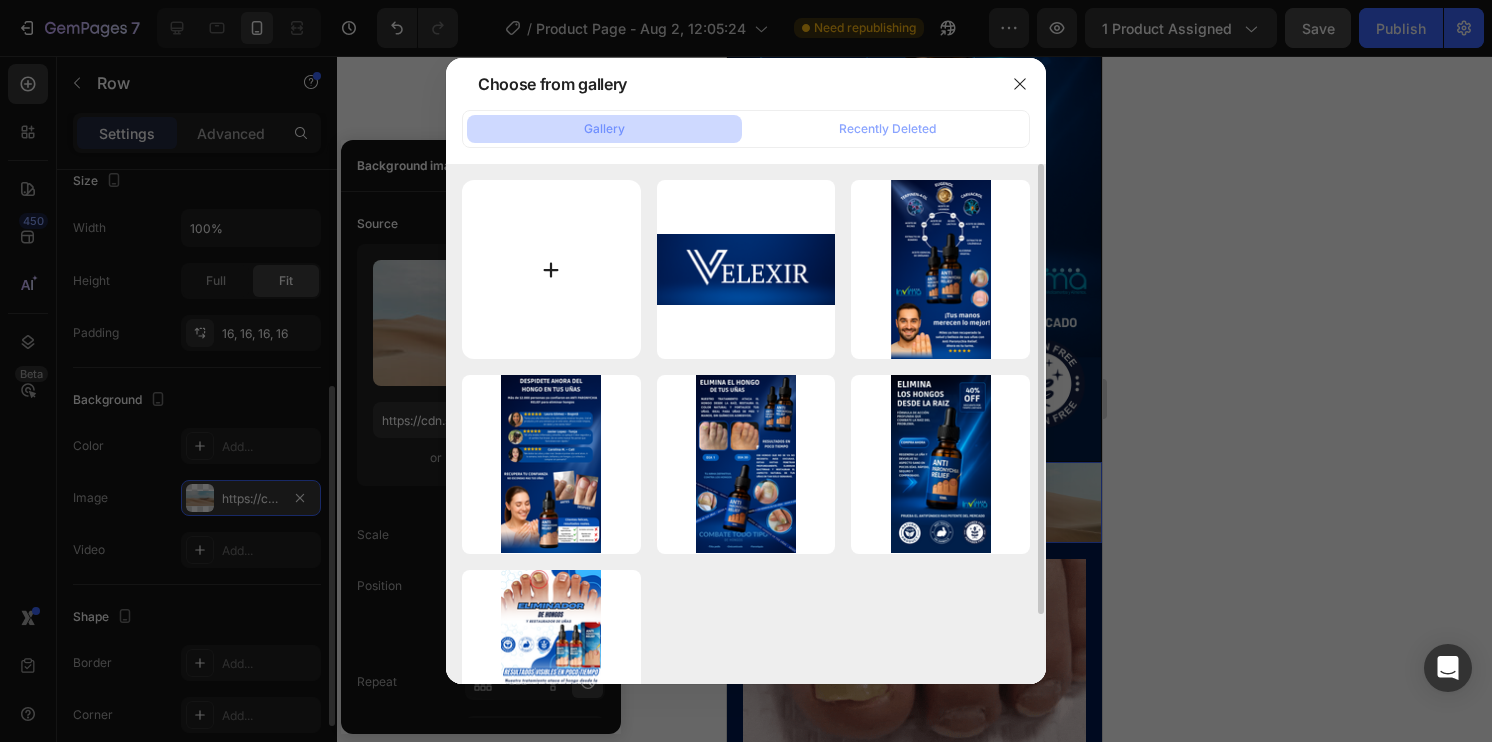 click at bounding box center (551, 269) 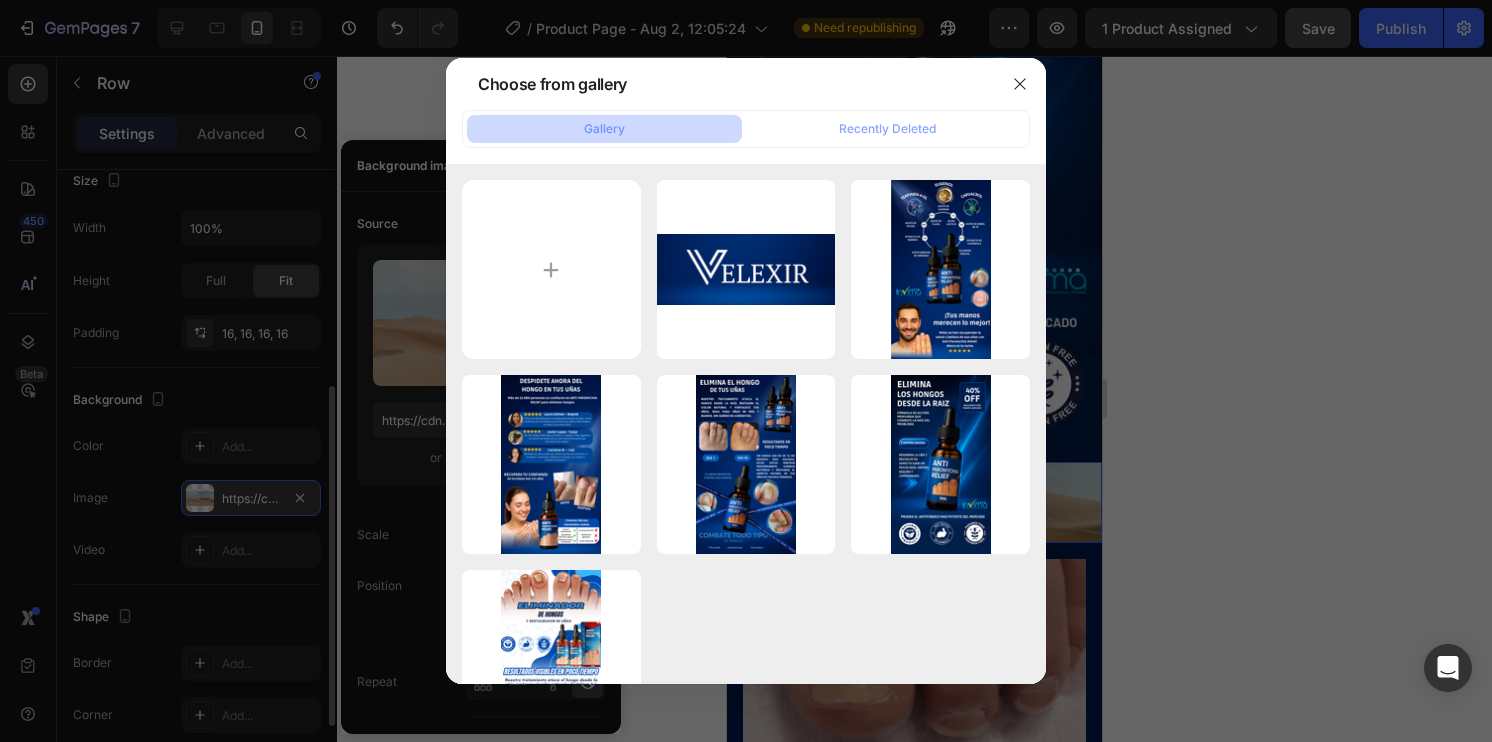 click at bounding box center [746, 371] 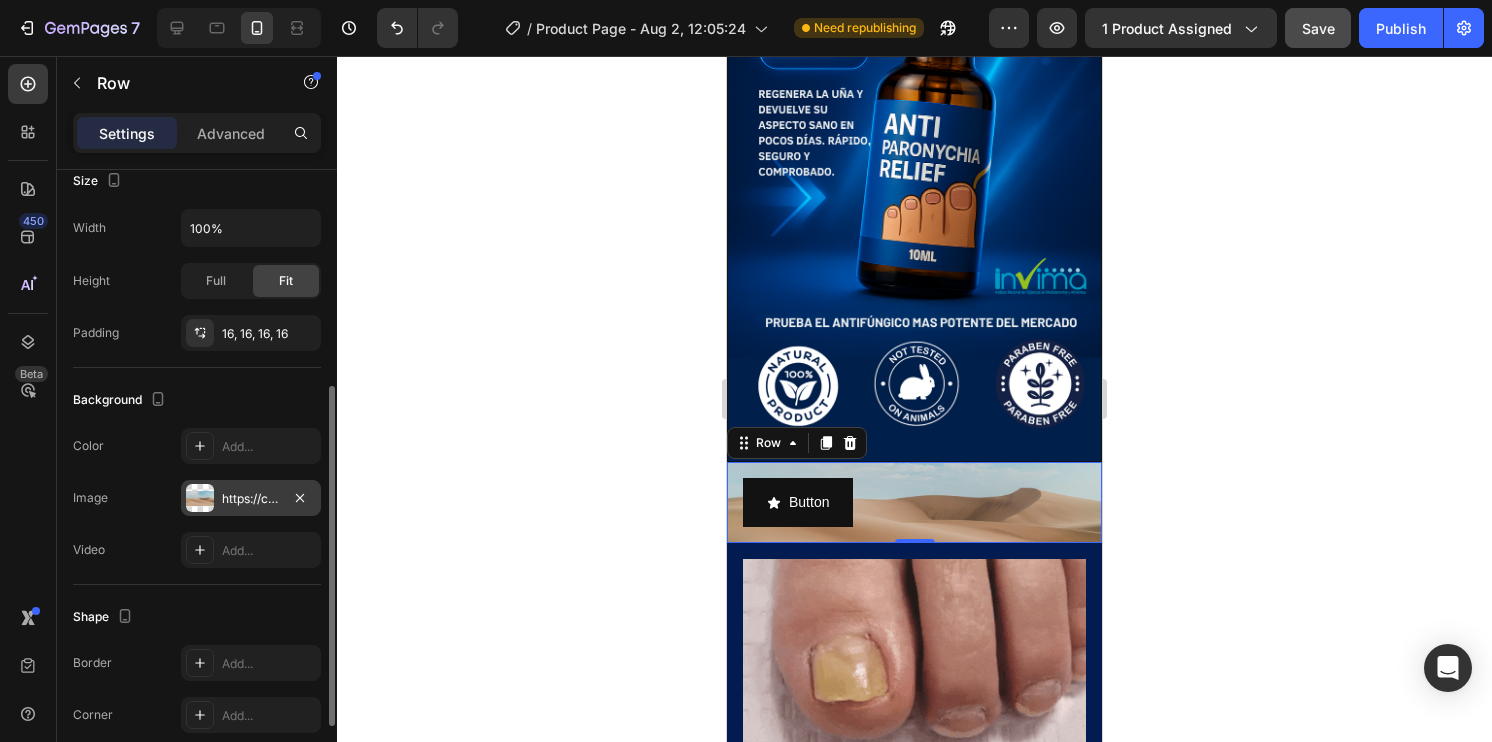 click 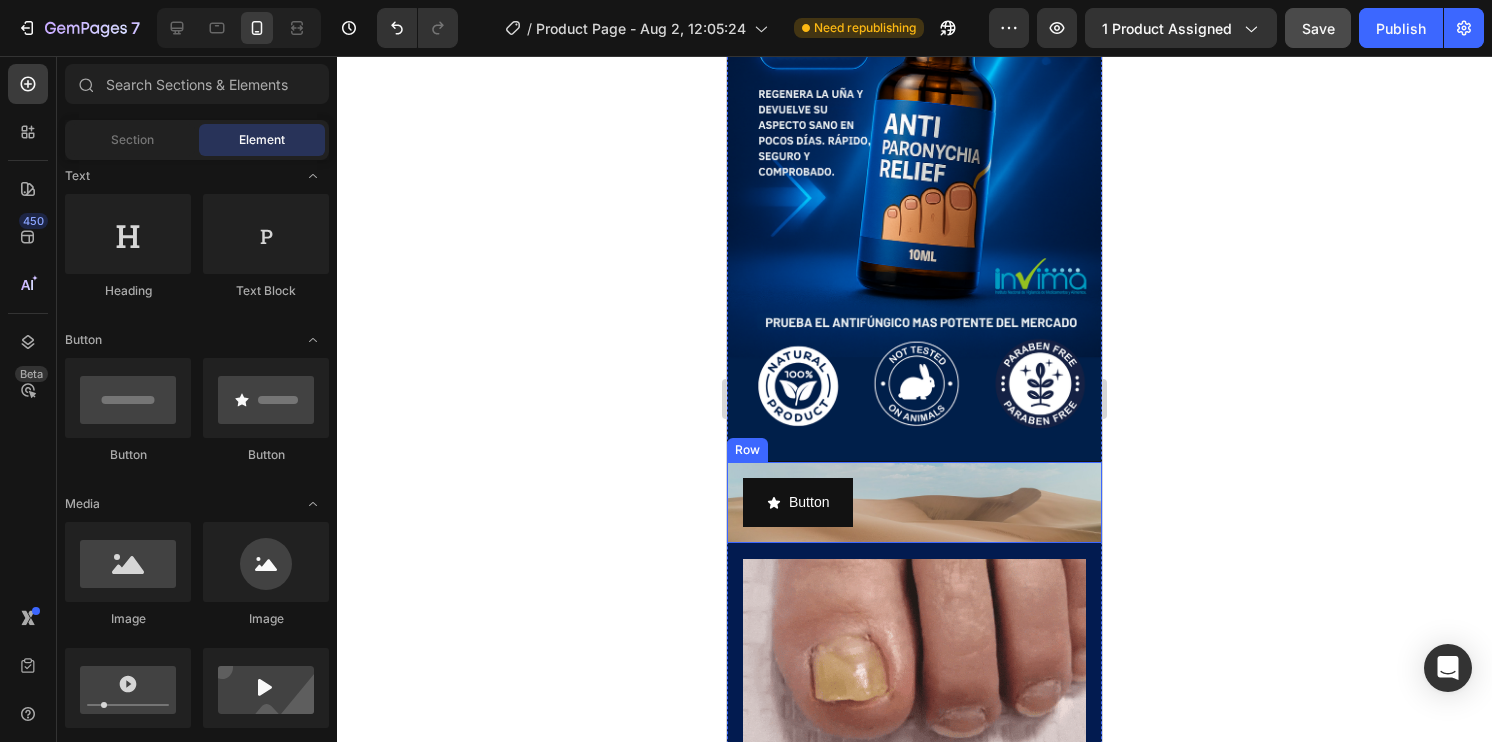 click on "Button Button Row" at bounding box center [914, 502] 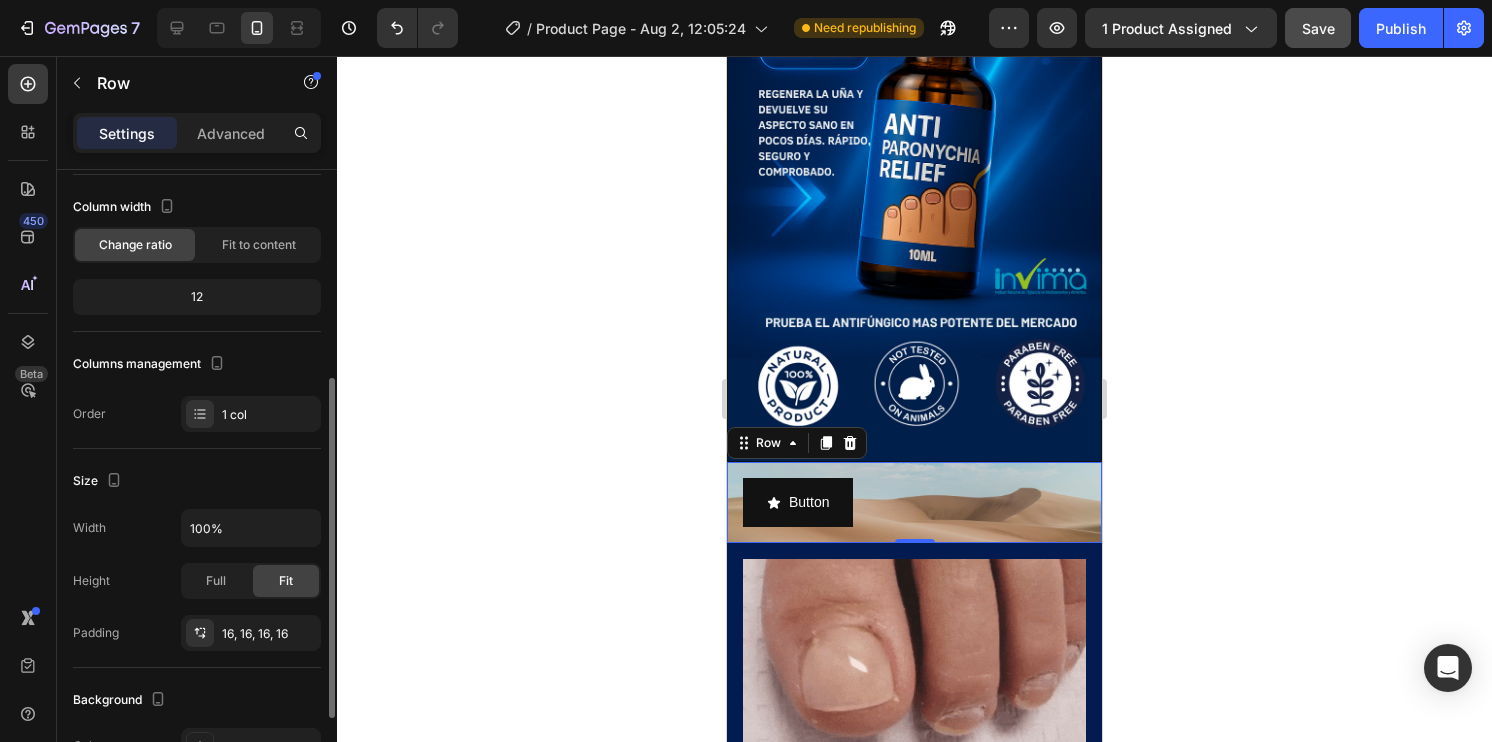 scroll, scrollTop: 200, scrollLeft: 0, axis: vertical 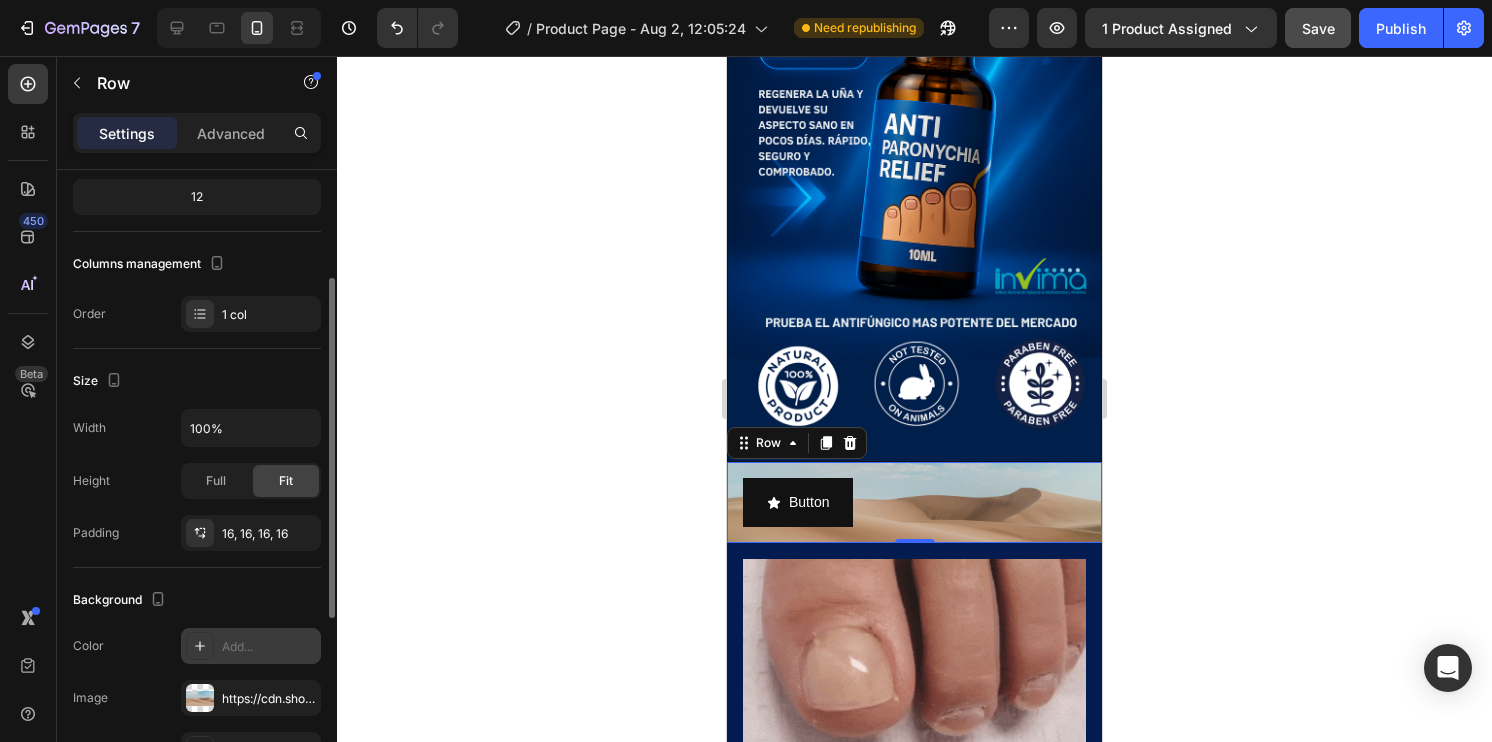 click on "Add..." at bounding box center (269, 647) 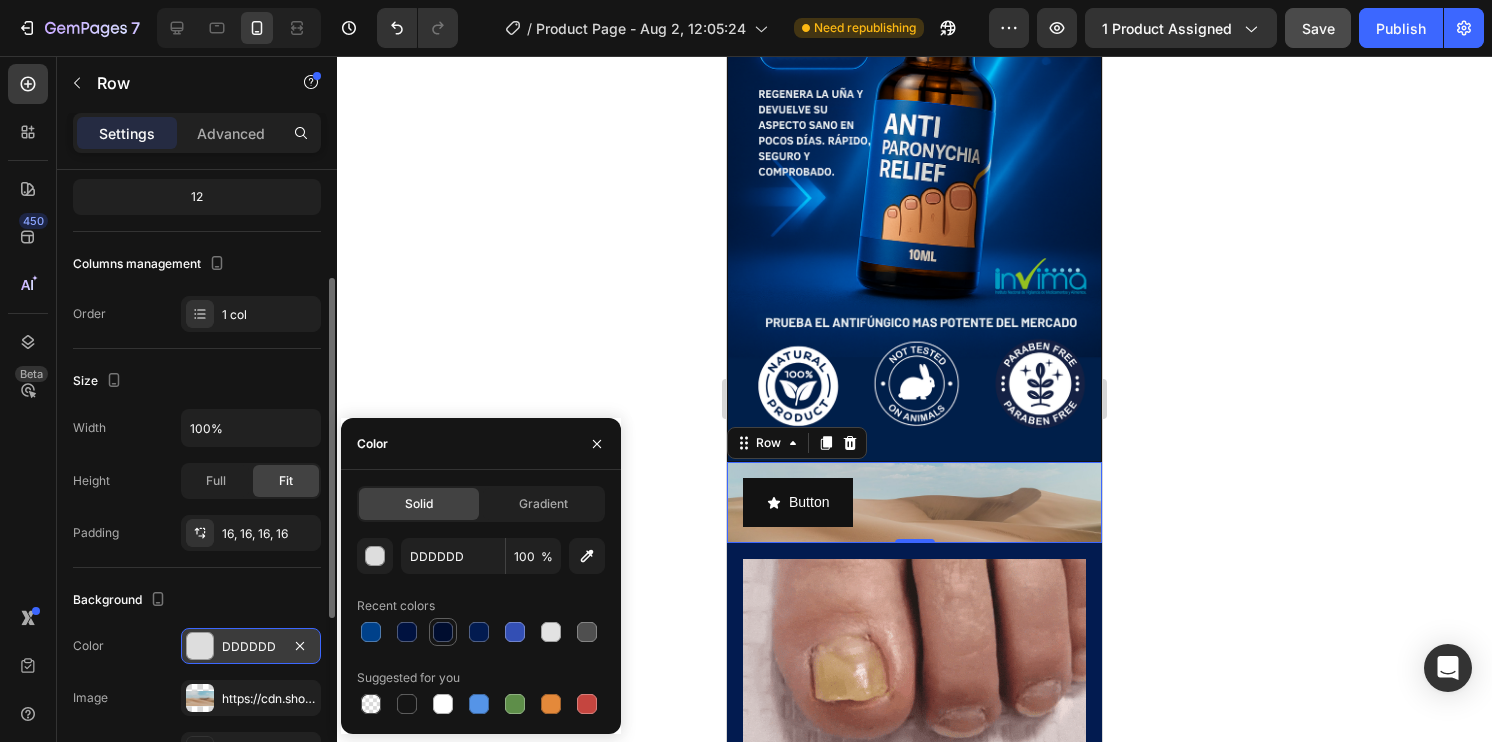 click at bounding box center [443, 632] 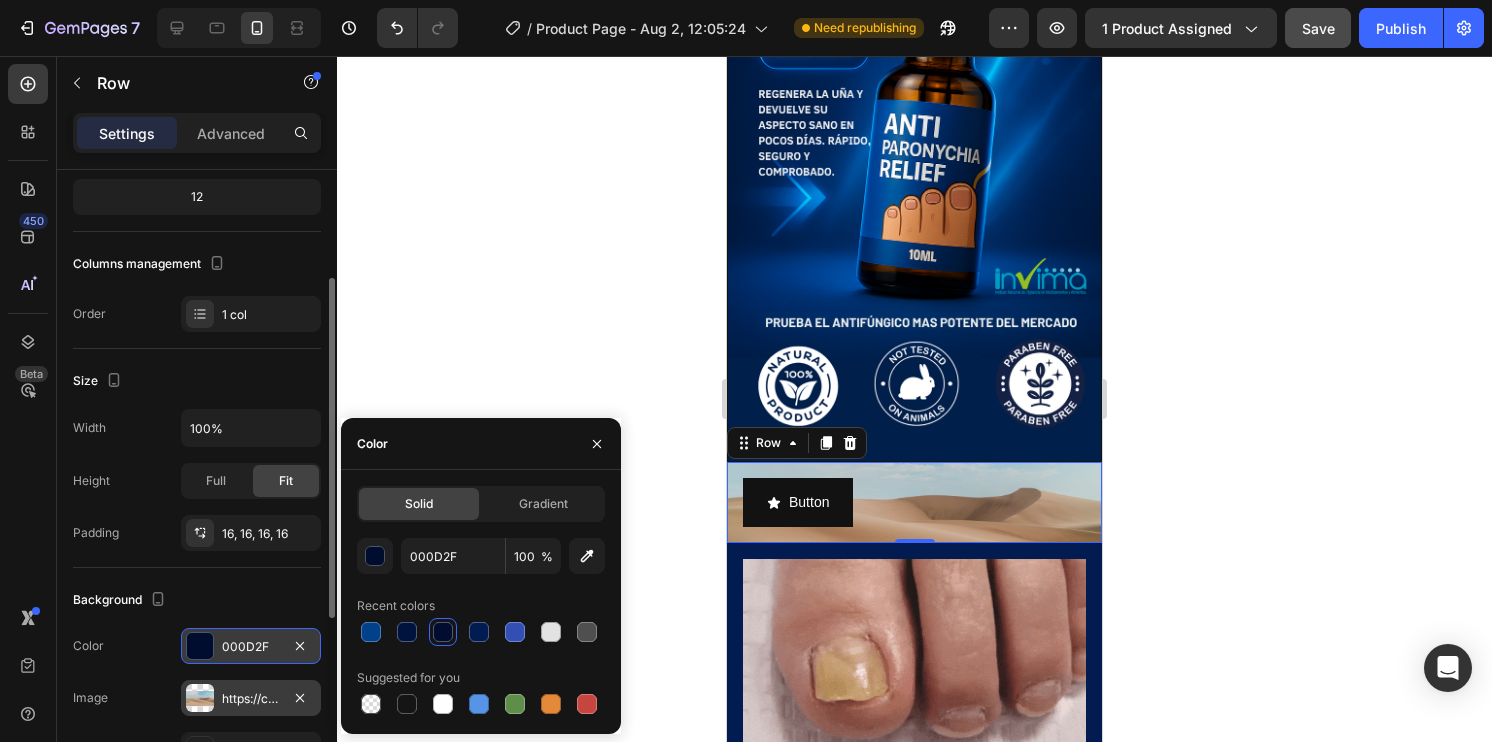 click on "https://cdn.shopify.com/s/files/1/2005/9307/files/background_settings.jpg" at bounding box center (251, 698) 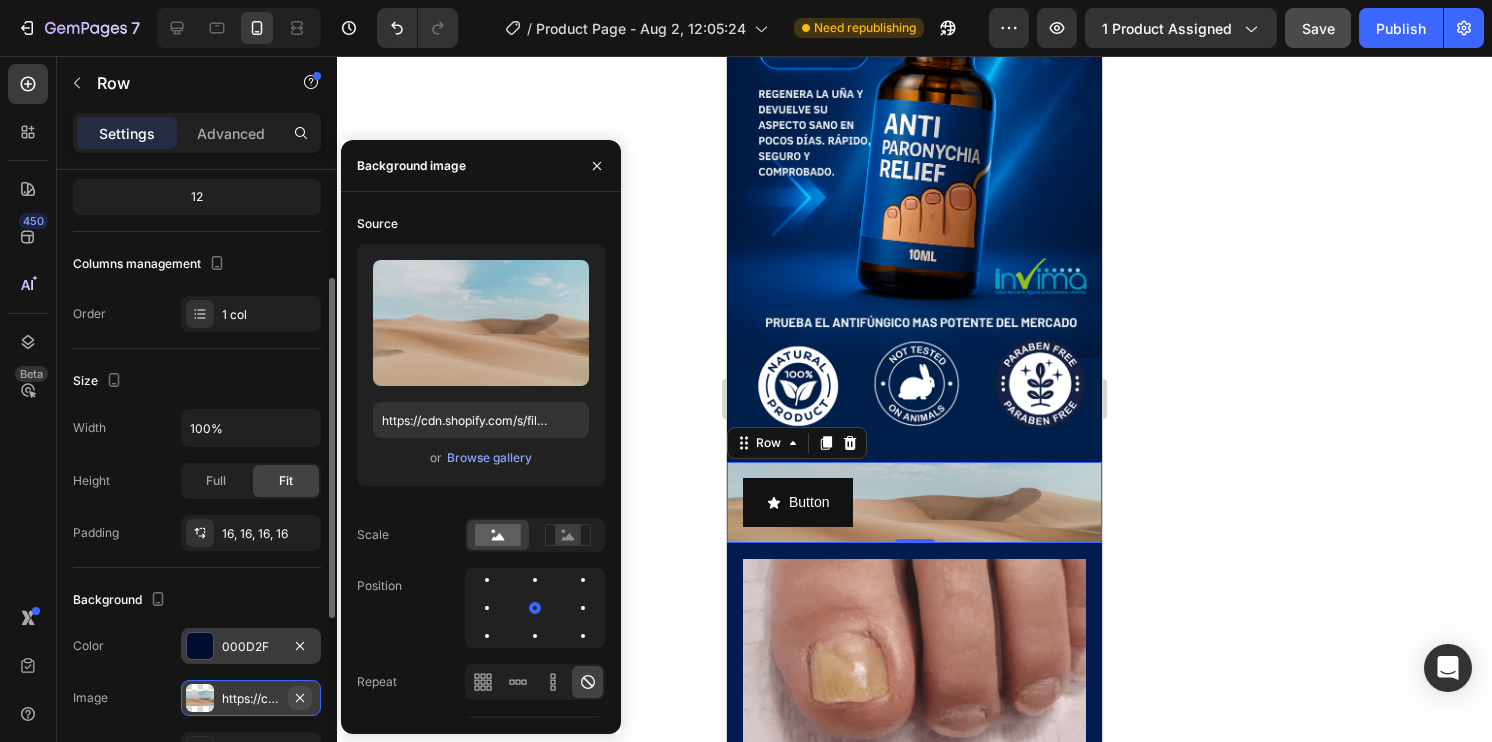 click 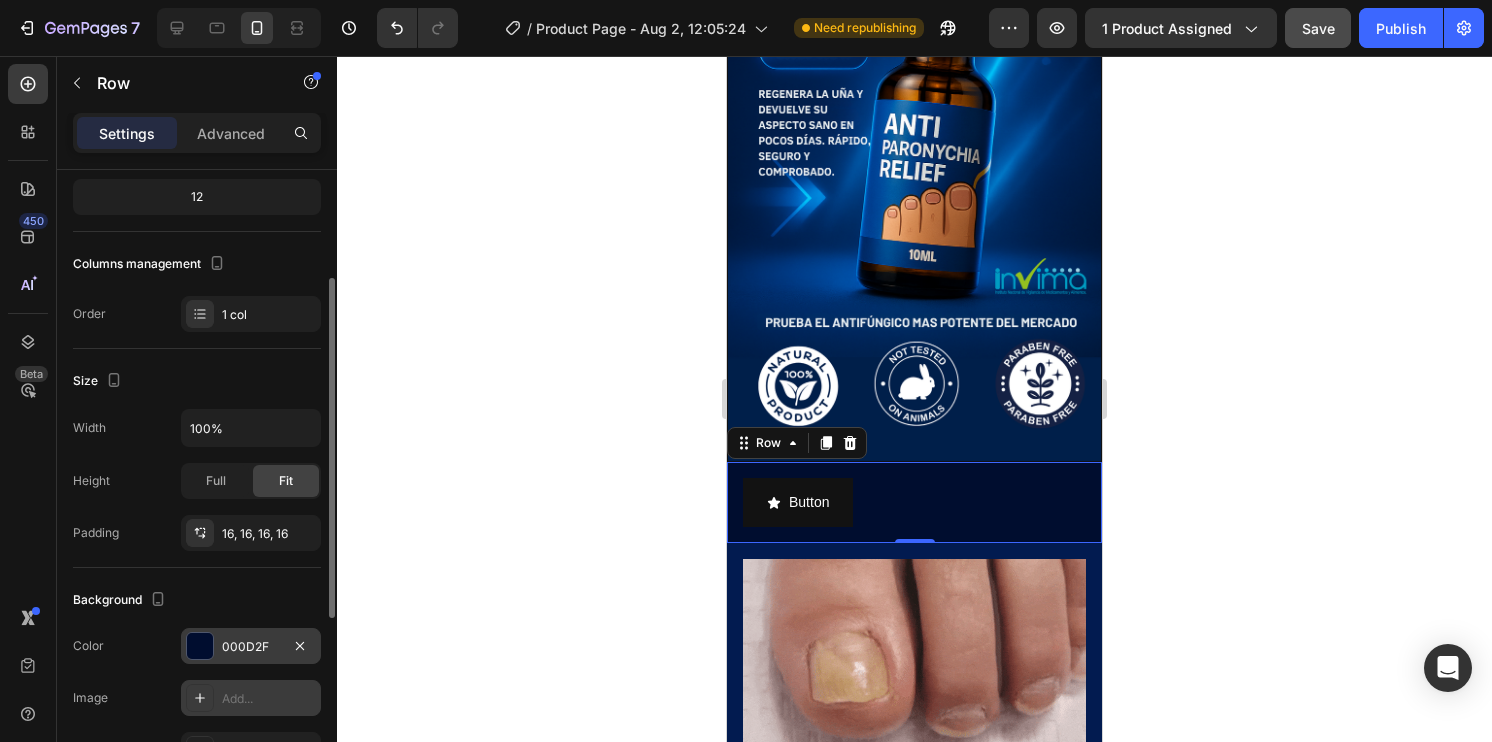 click on "Button Button Row   0" at bounding box center [914, 502] 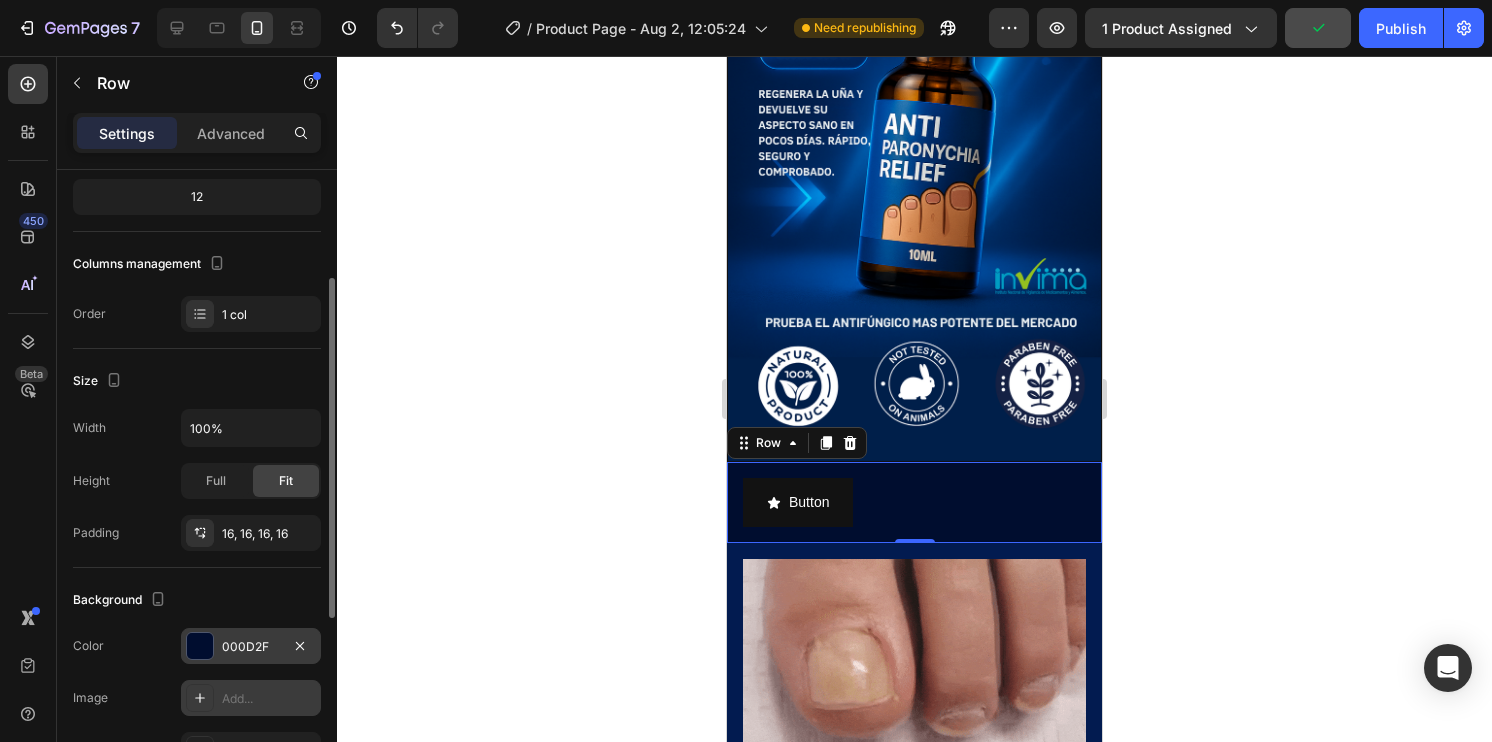click at bounding box center [200, 646] 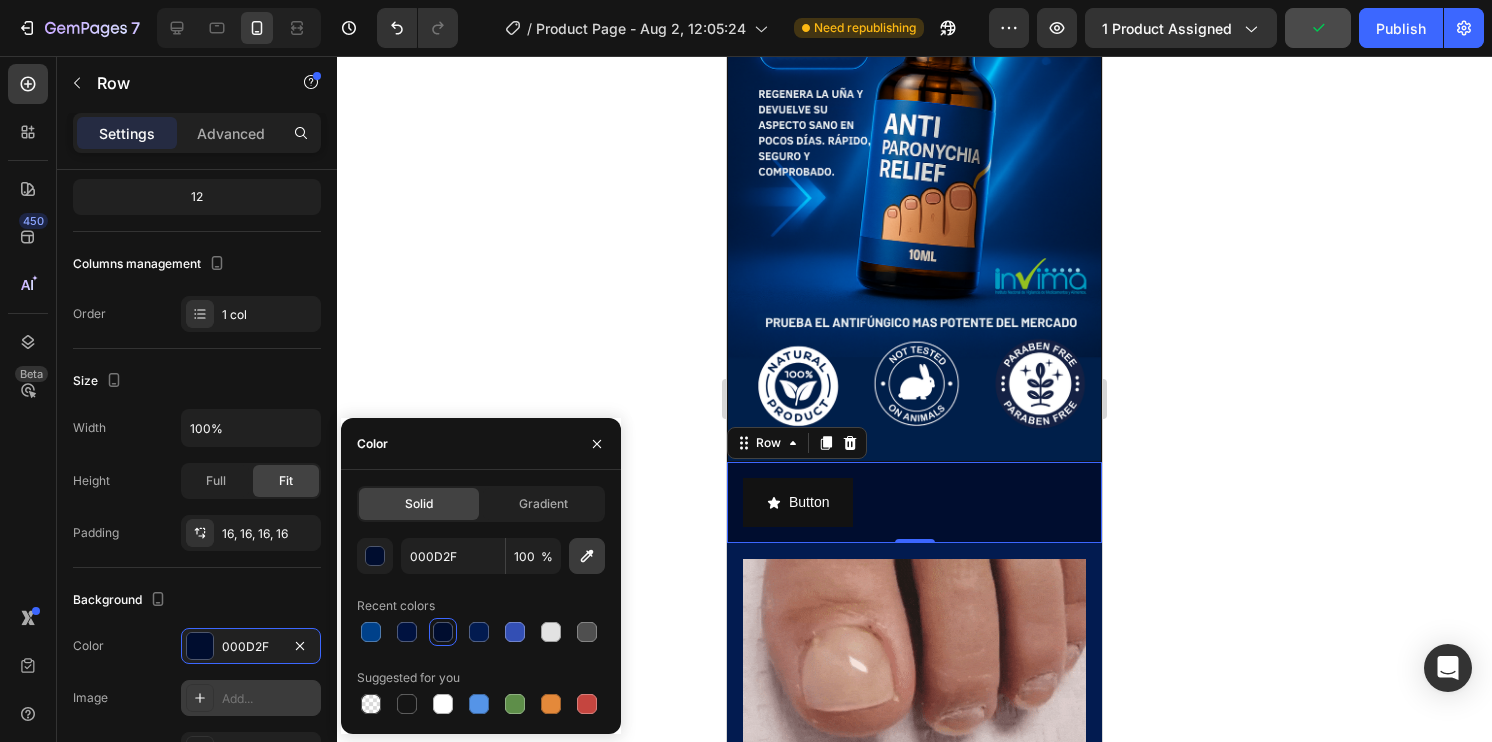 click 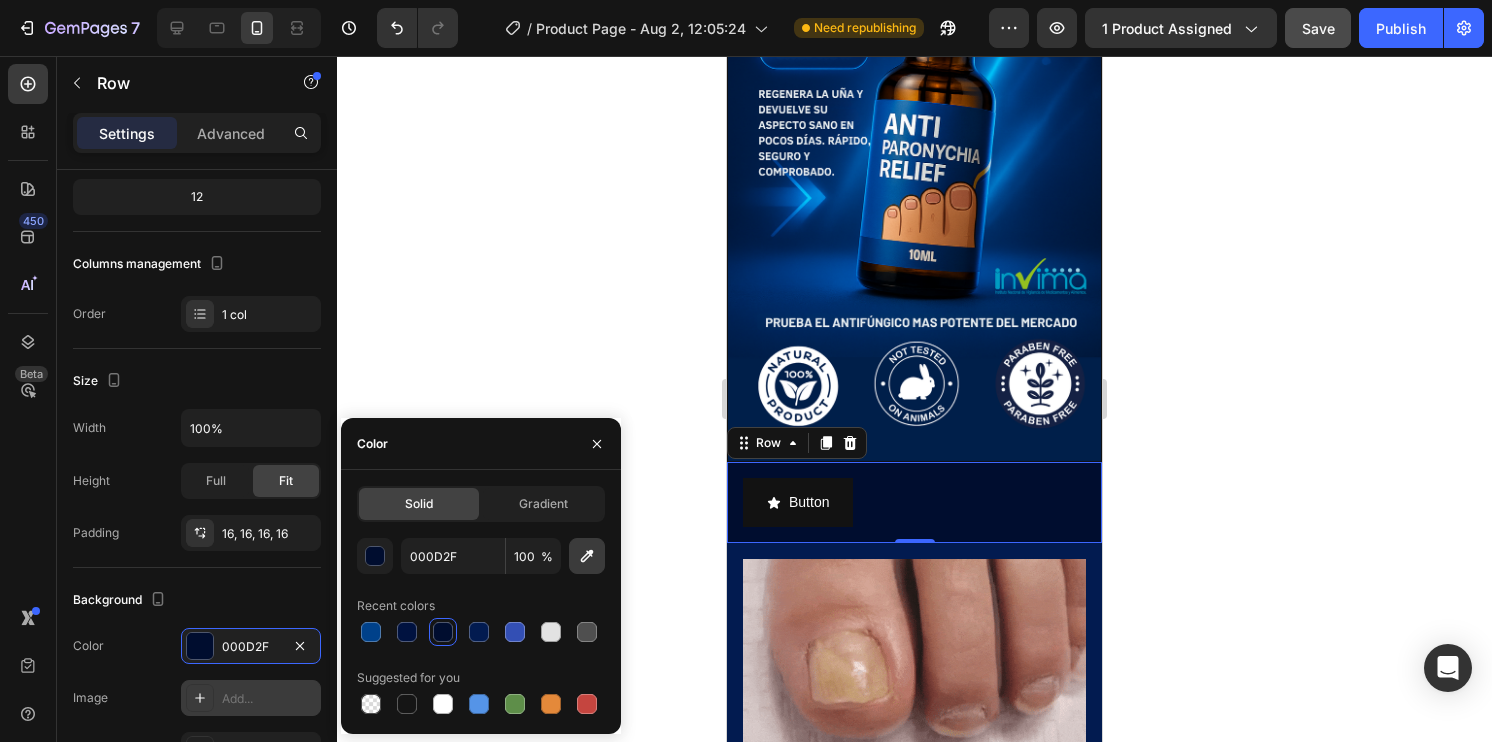 type on "021B50" 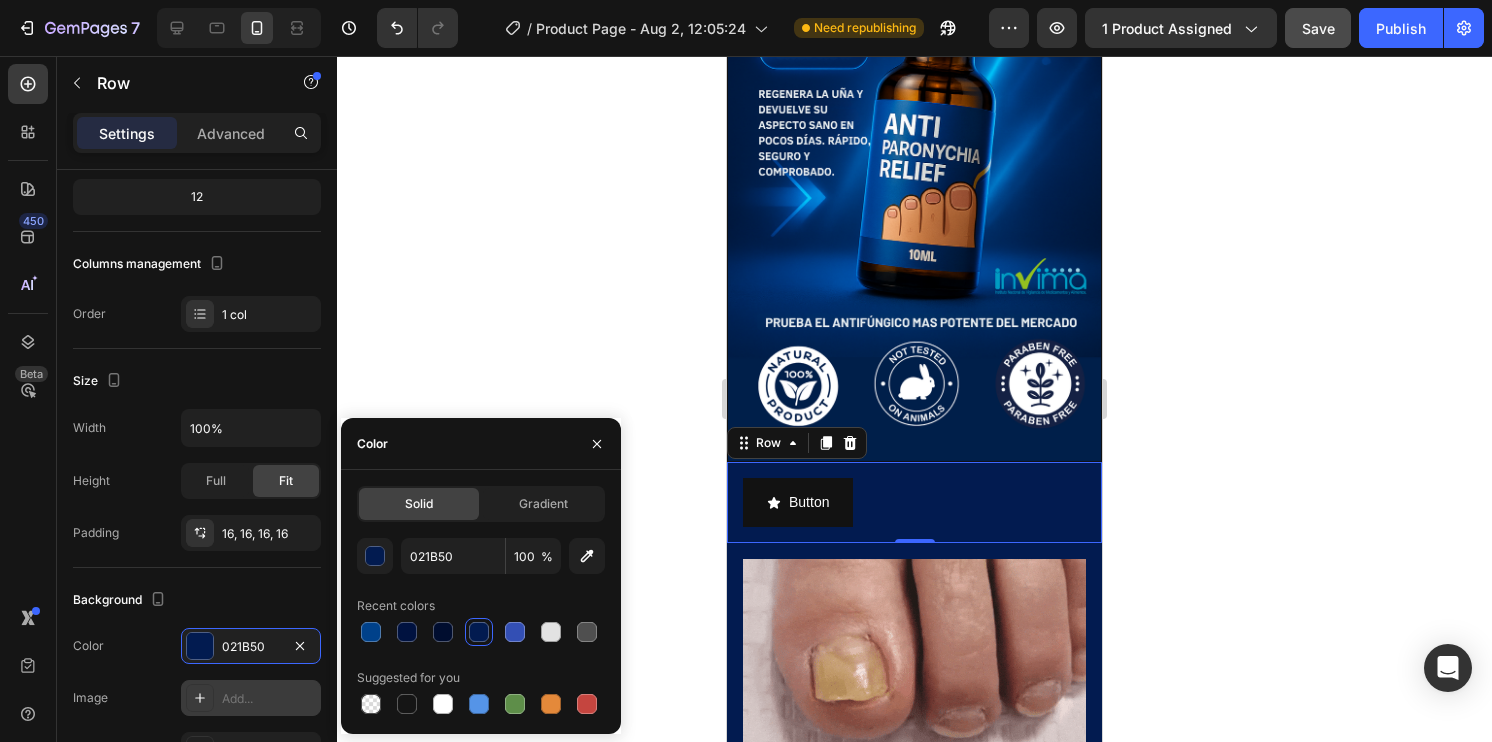 click 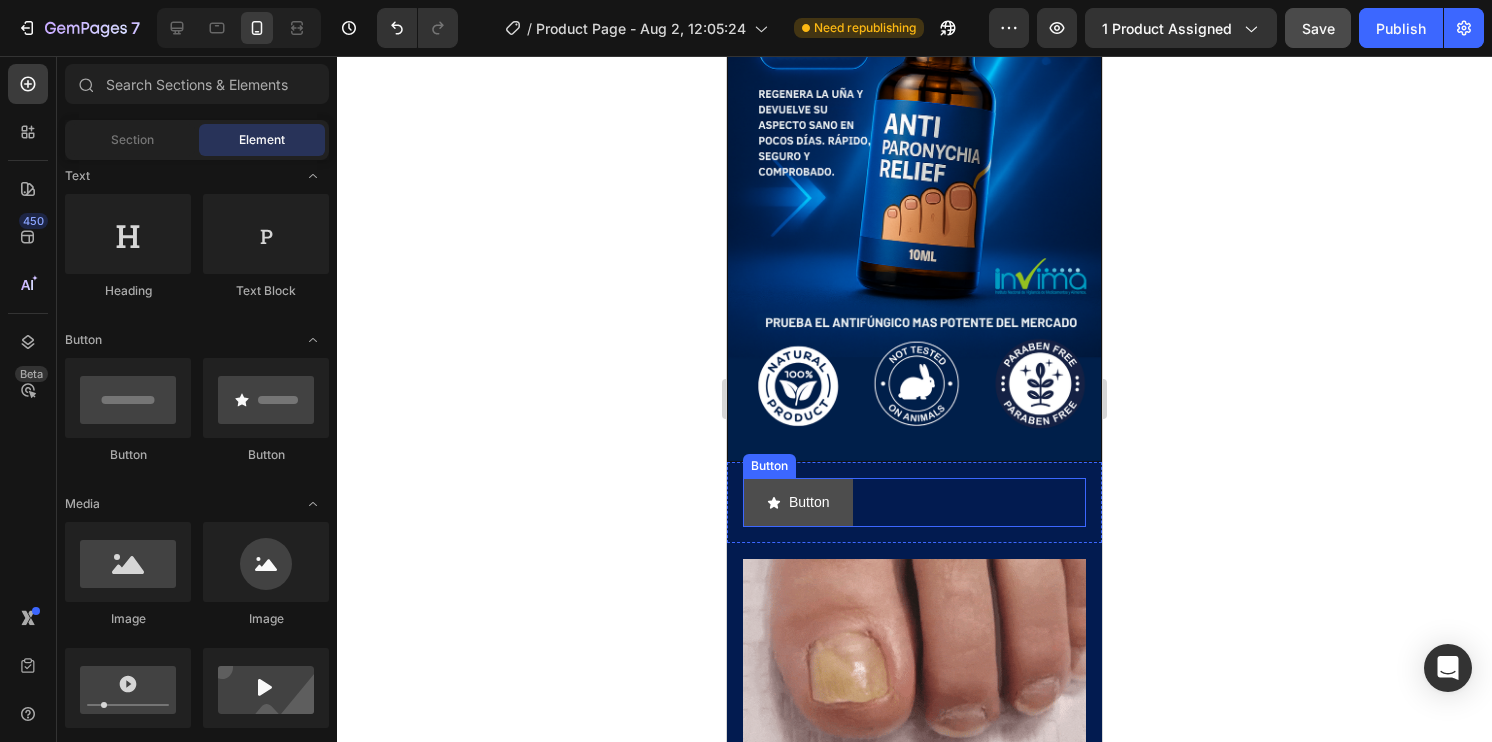click on "Button" at bounding box center (798, 502) 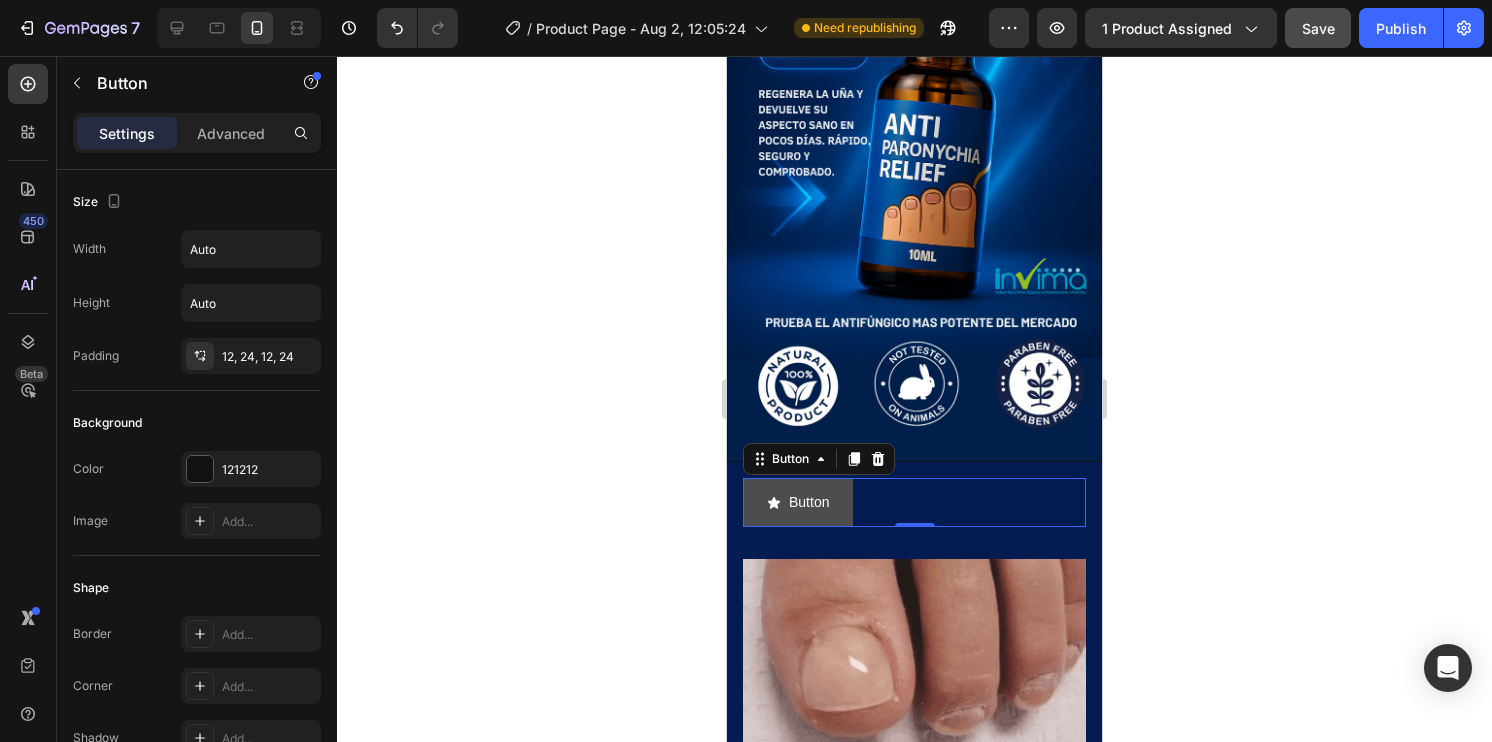 click on "Button" at bounding box center (798, 502) 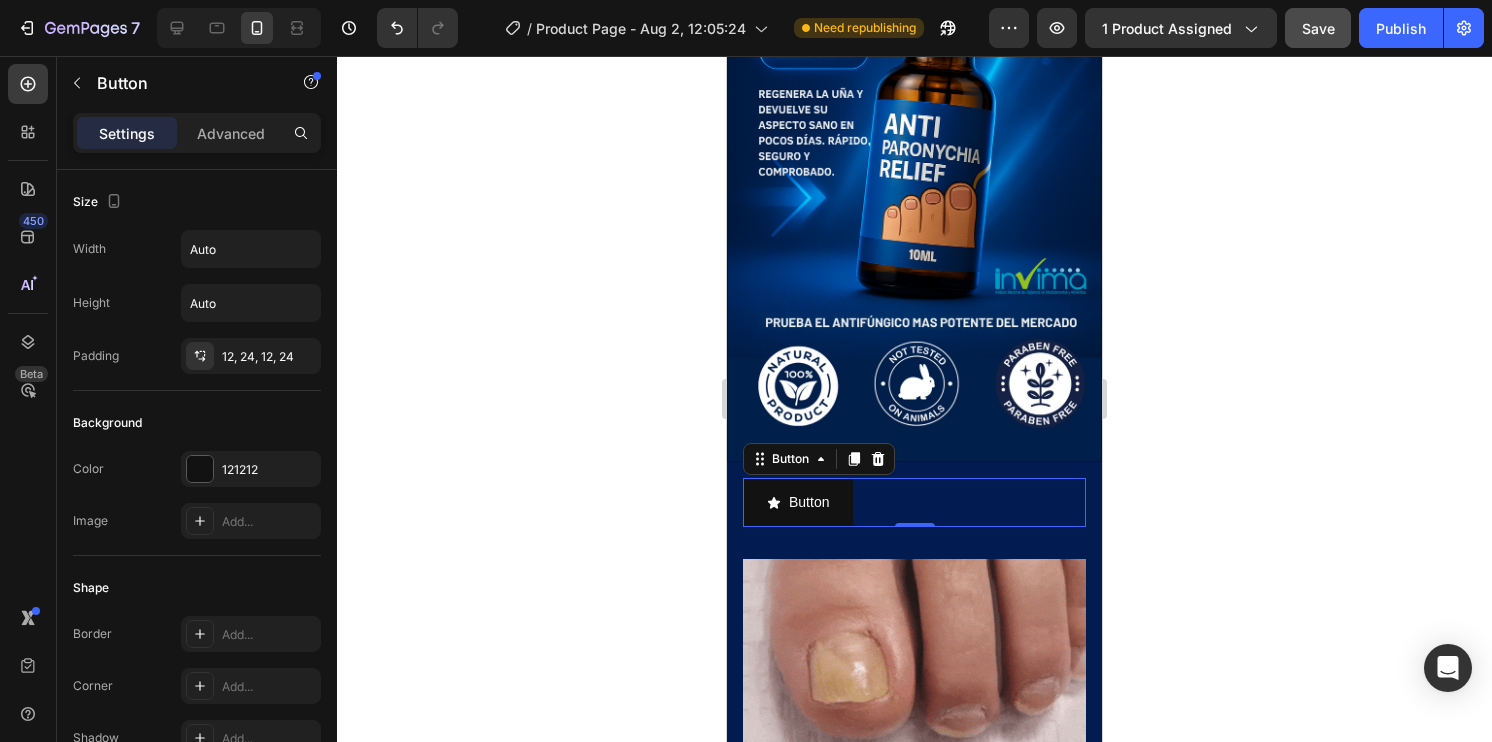 click on "Button Button   0" at bounding box center [914, 502] 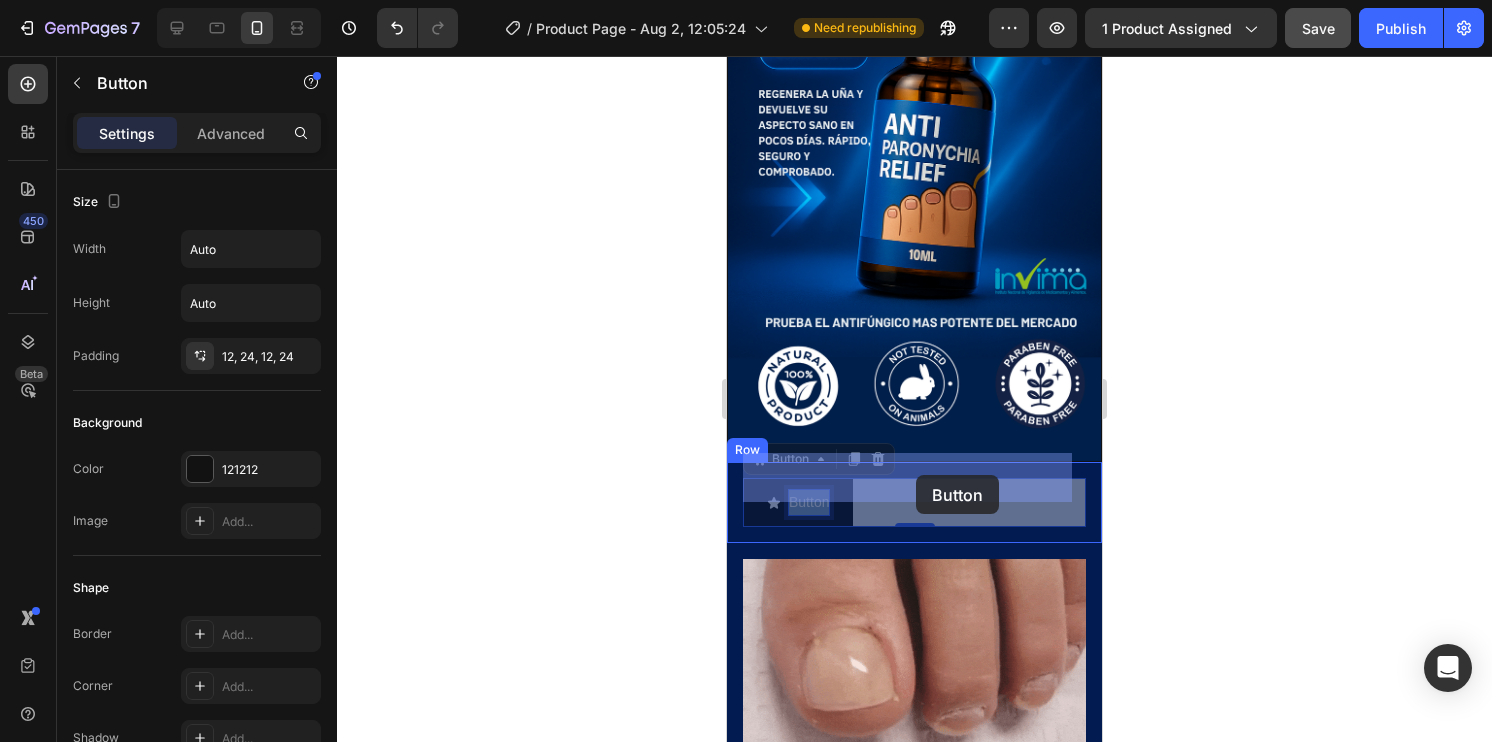 drag, startPoint x: 815, startPoint y: 470, endPoint x: 916, endPoint y: 475, distance: 101.12369 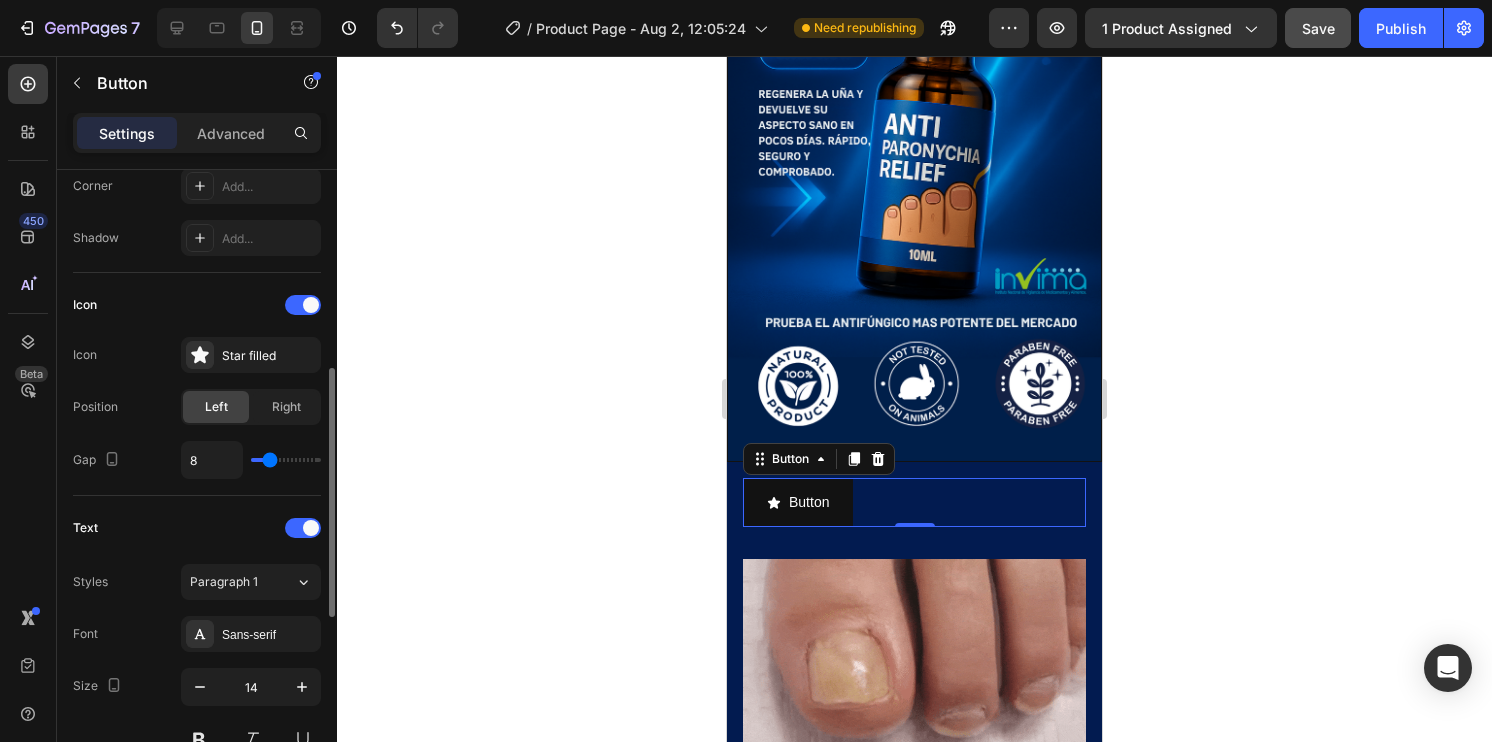 scroll, scrollTop: 600, scrollLeft: 0, axis: vertical 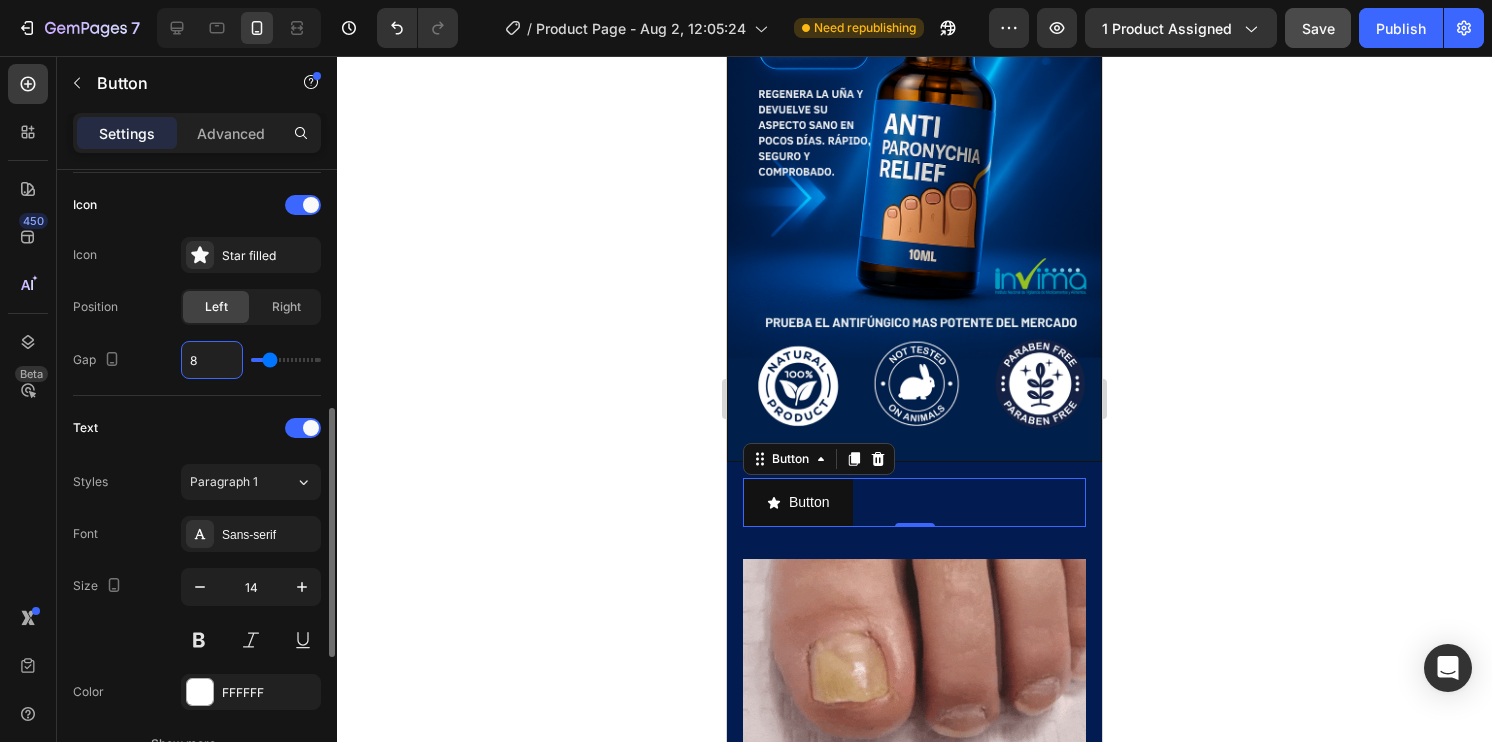 click on "8" at bounding box center (212, 360) 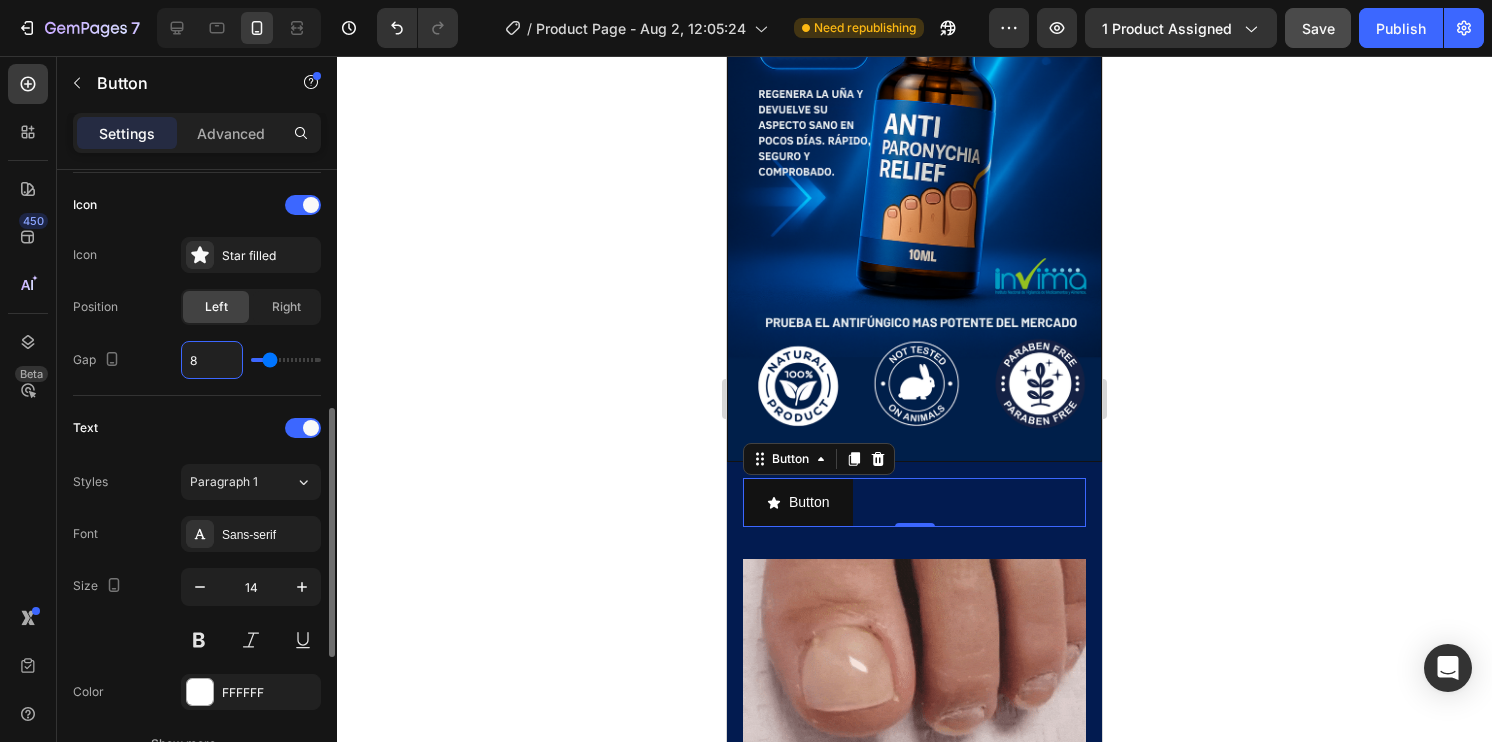 type on "1" 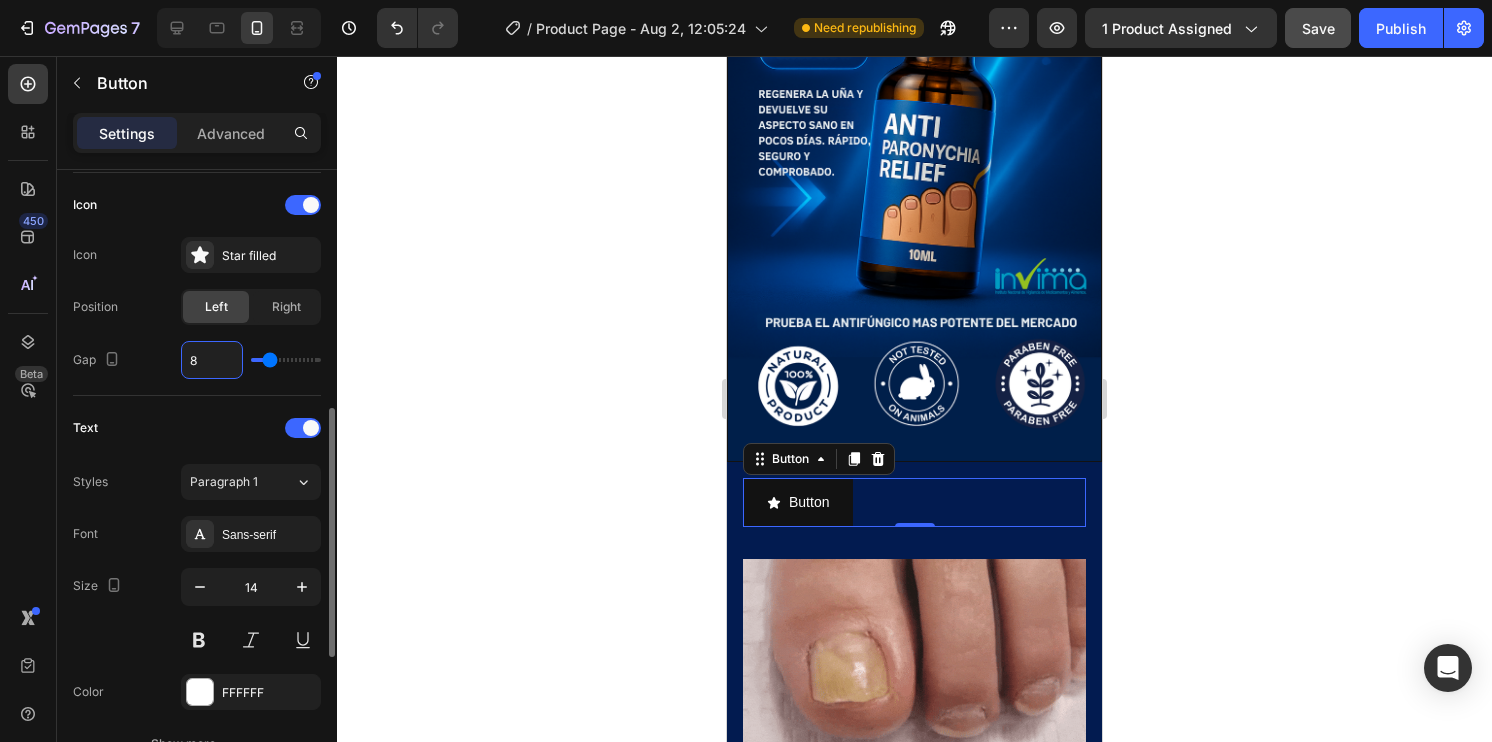 type on "1" 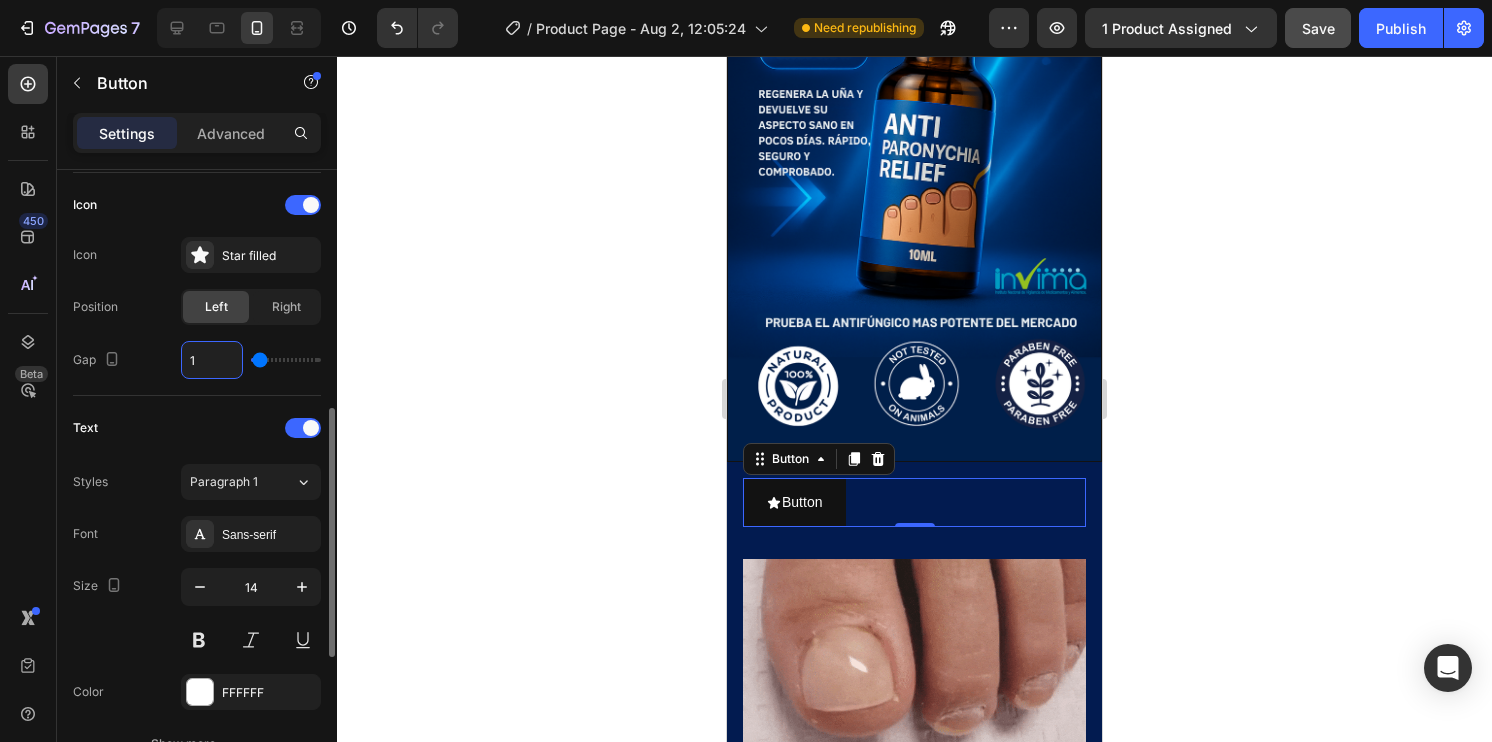 type on "10" 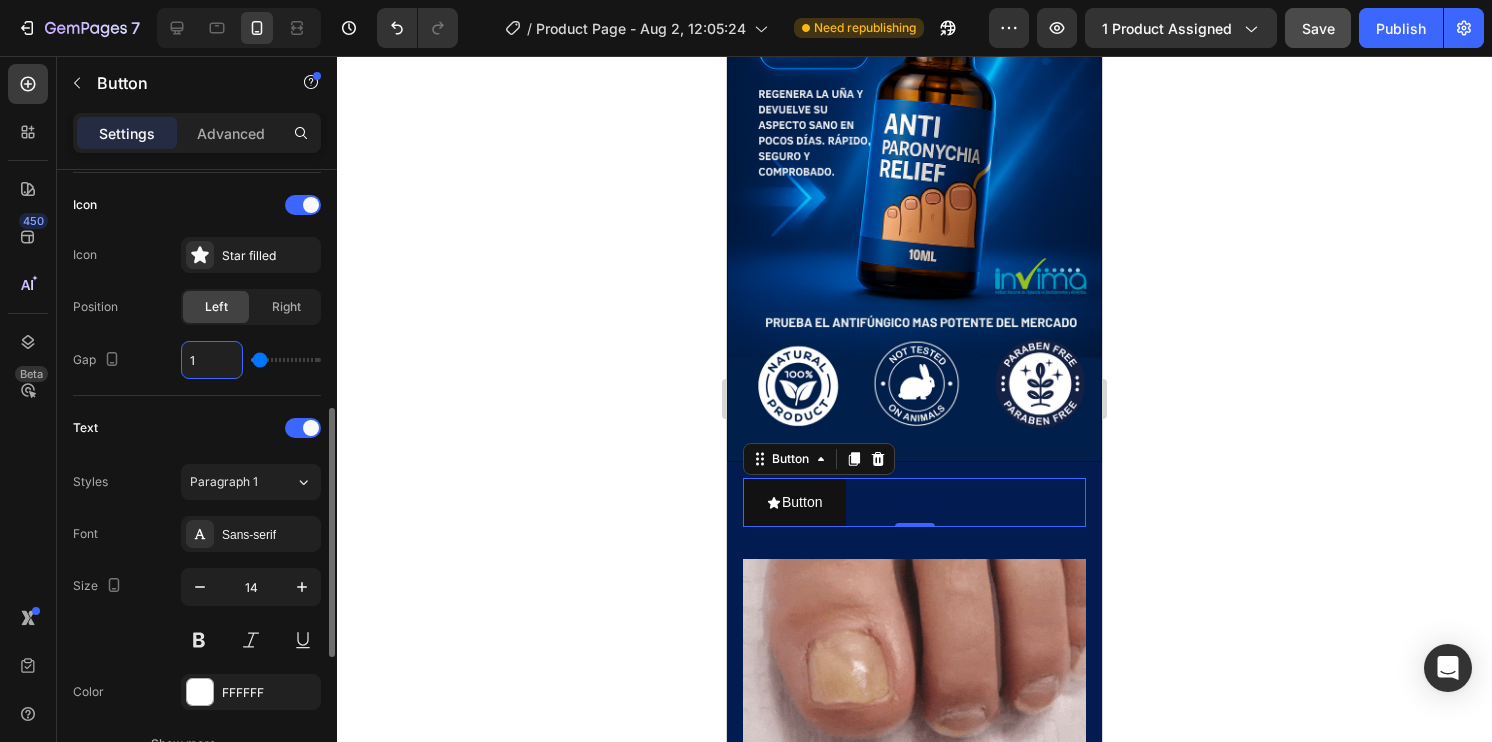 type on "10" 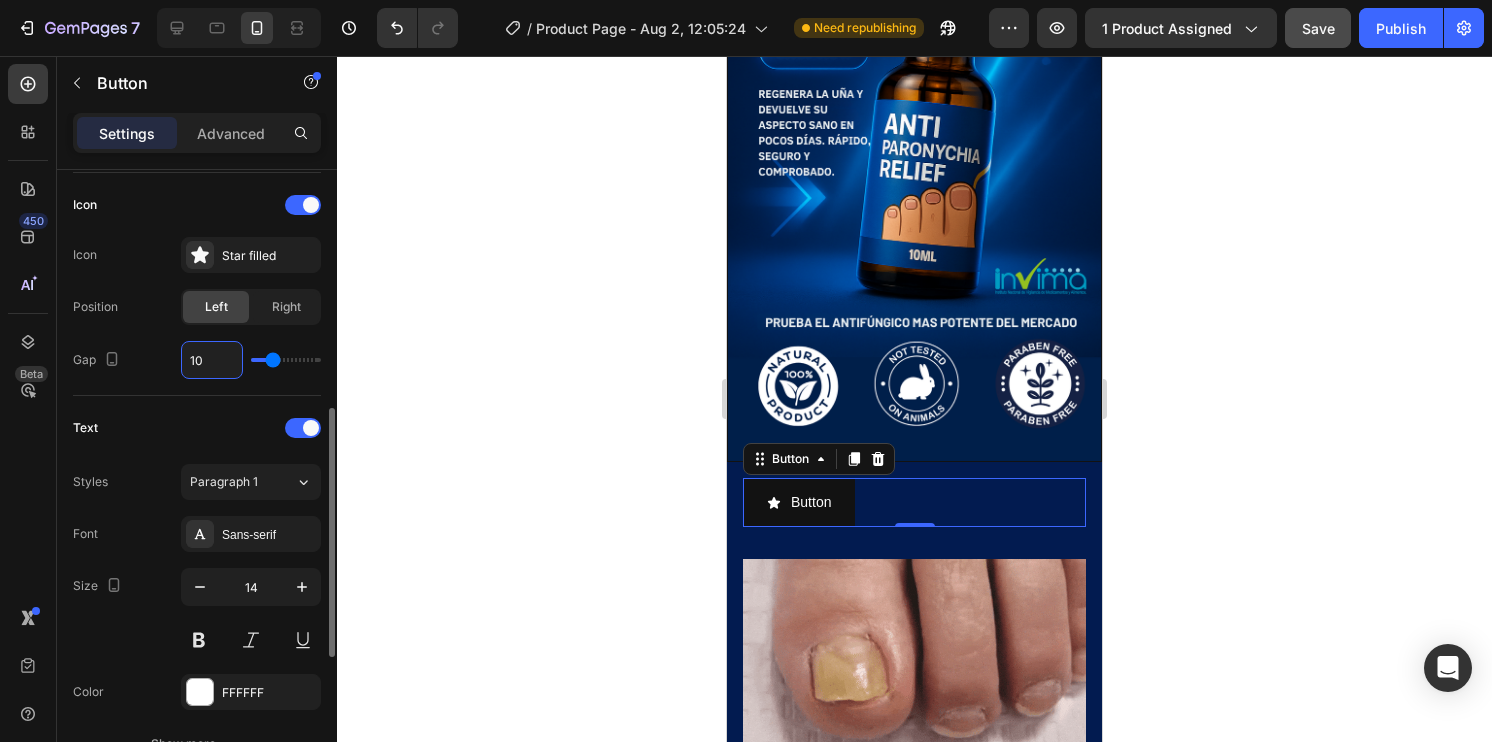 type on "100" 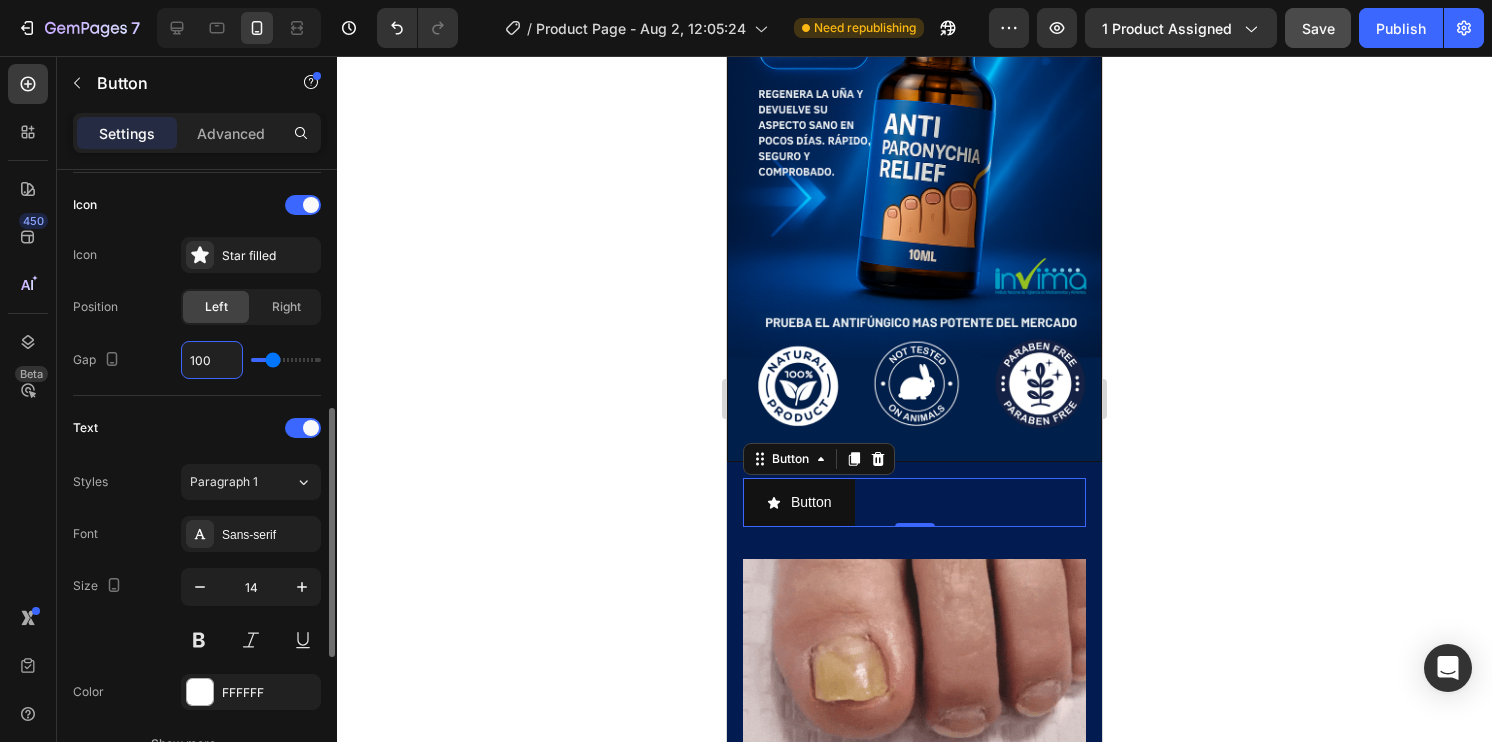 type on "40" 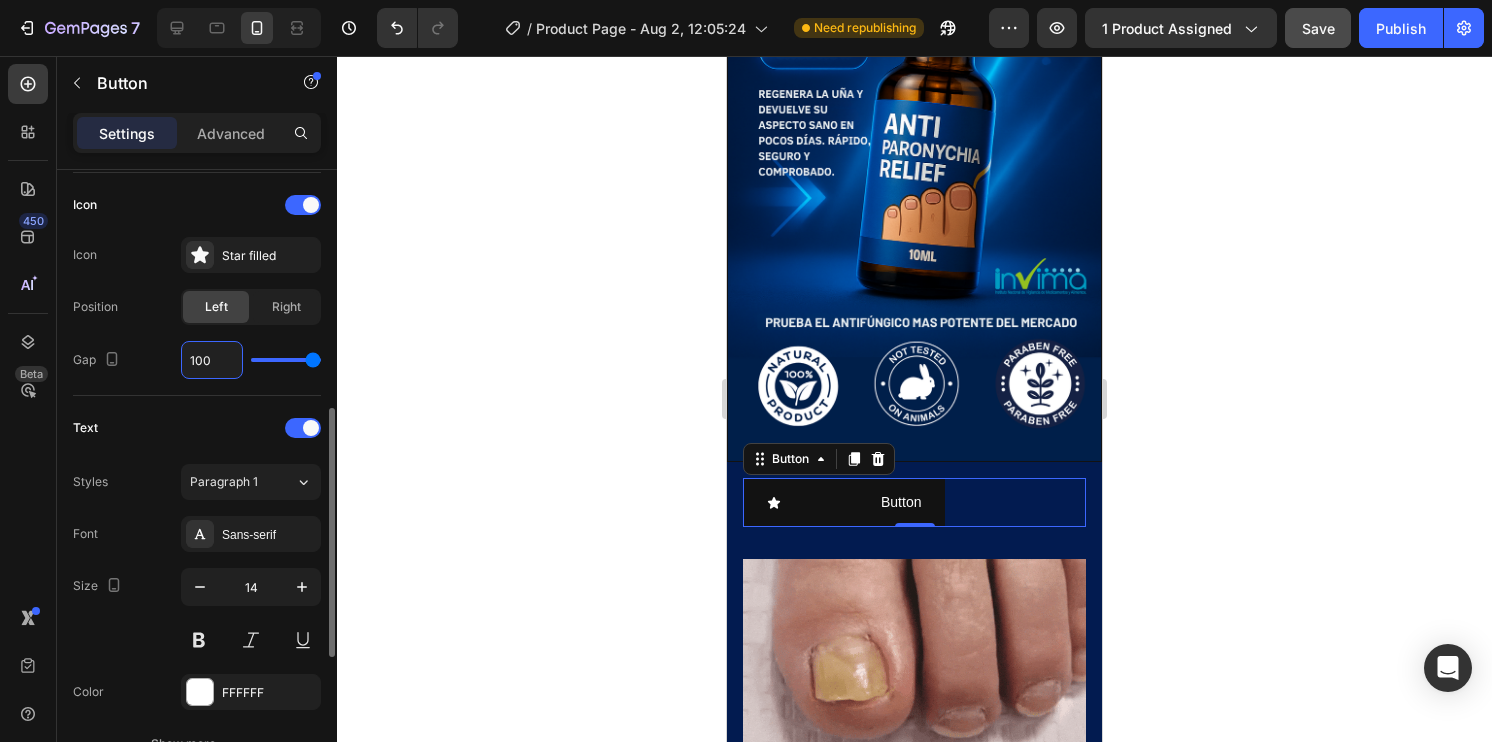 type on "10" 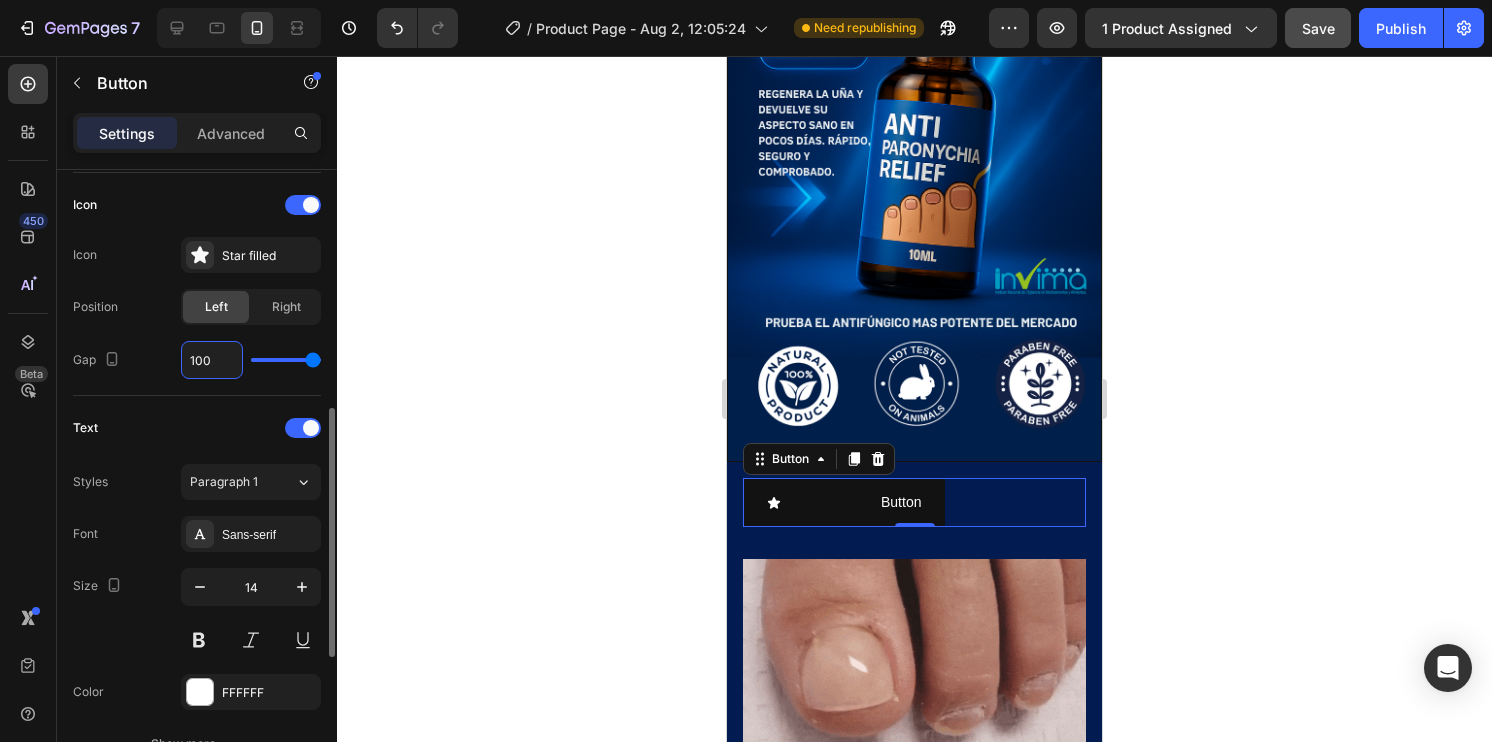 type on "10" 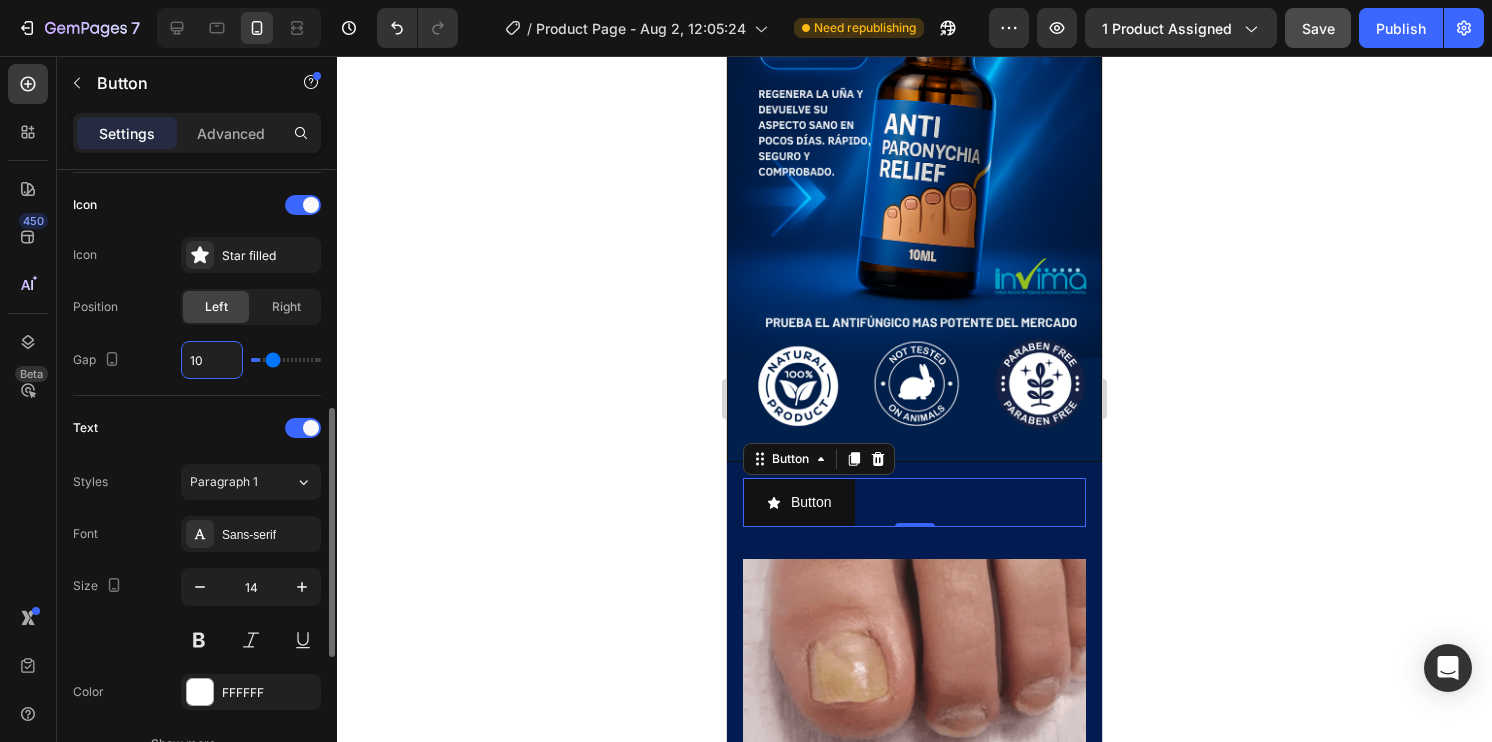 type on "1" 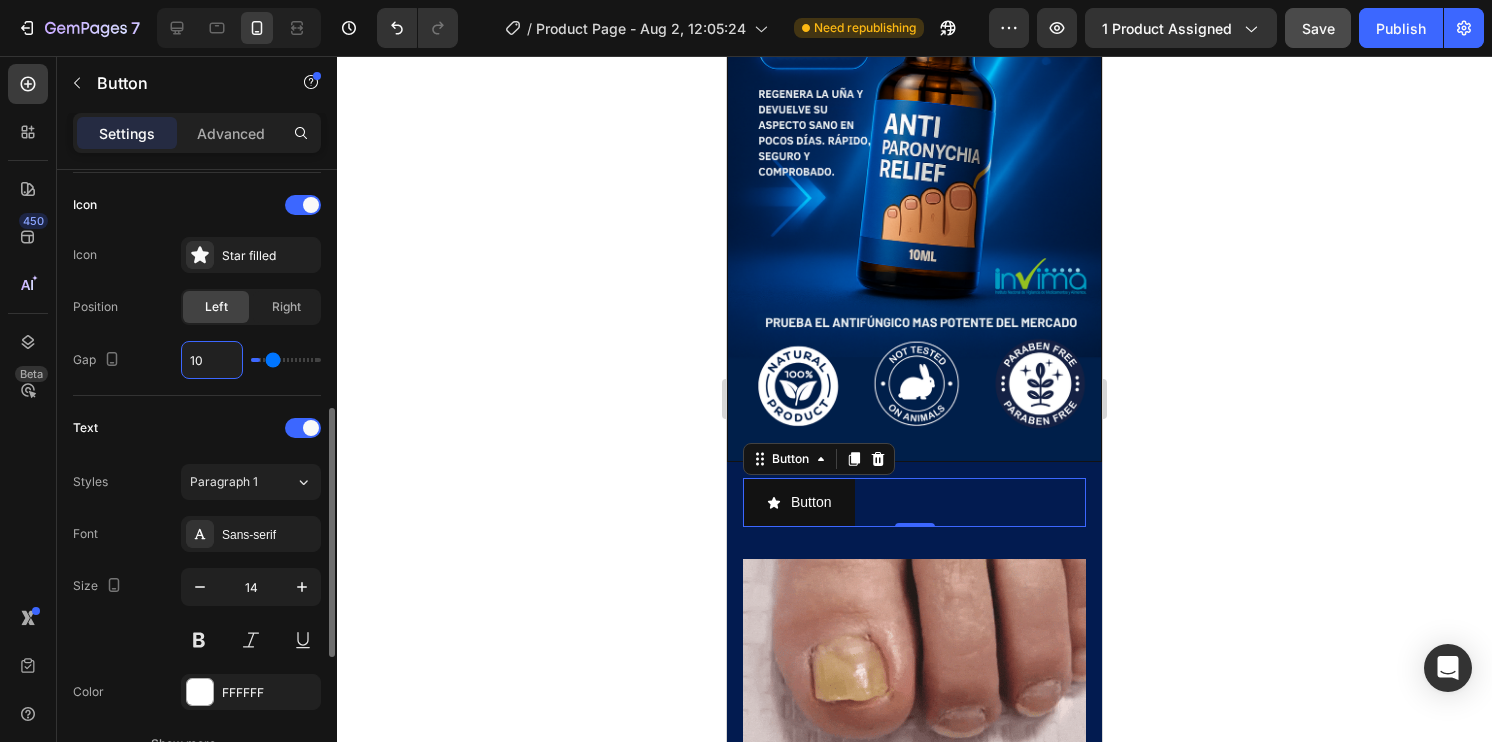 type on "1" 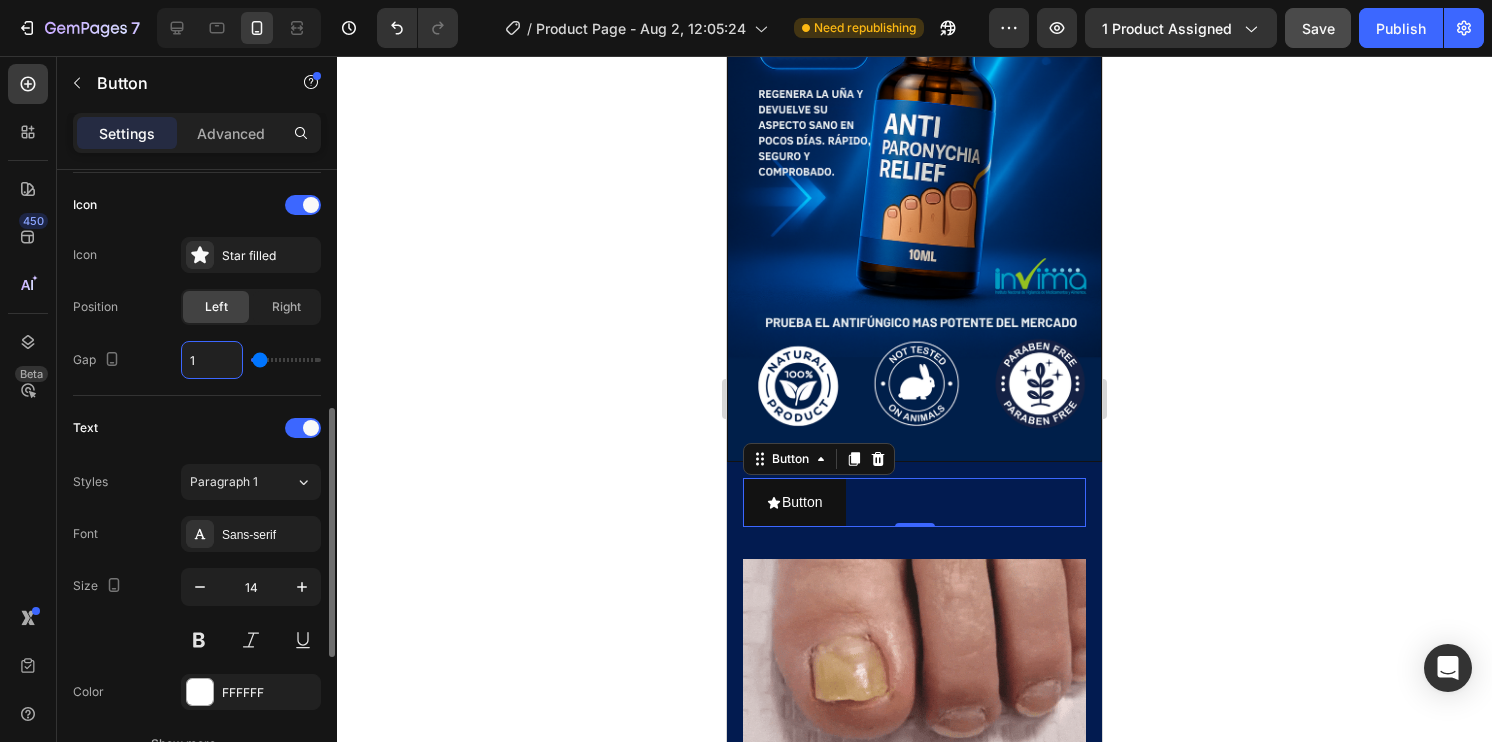 type on "15" 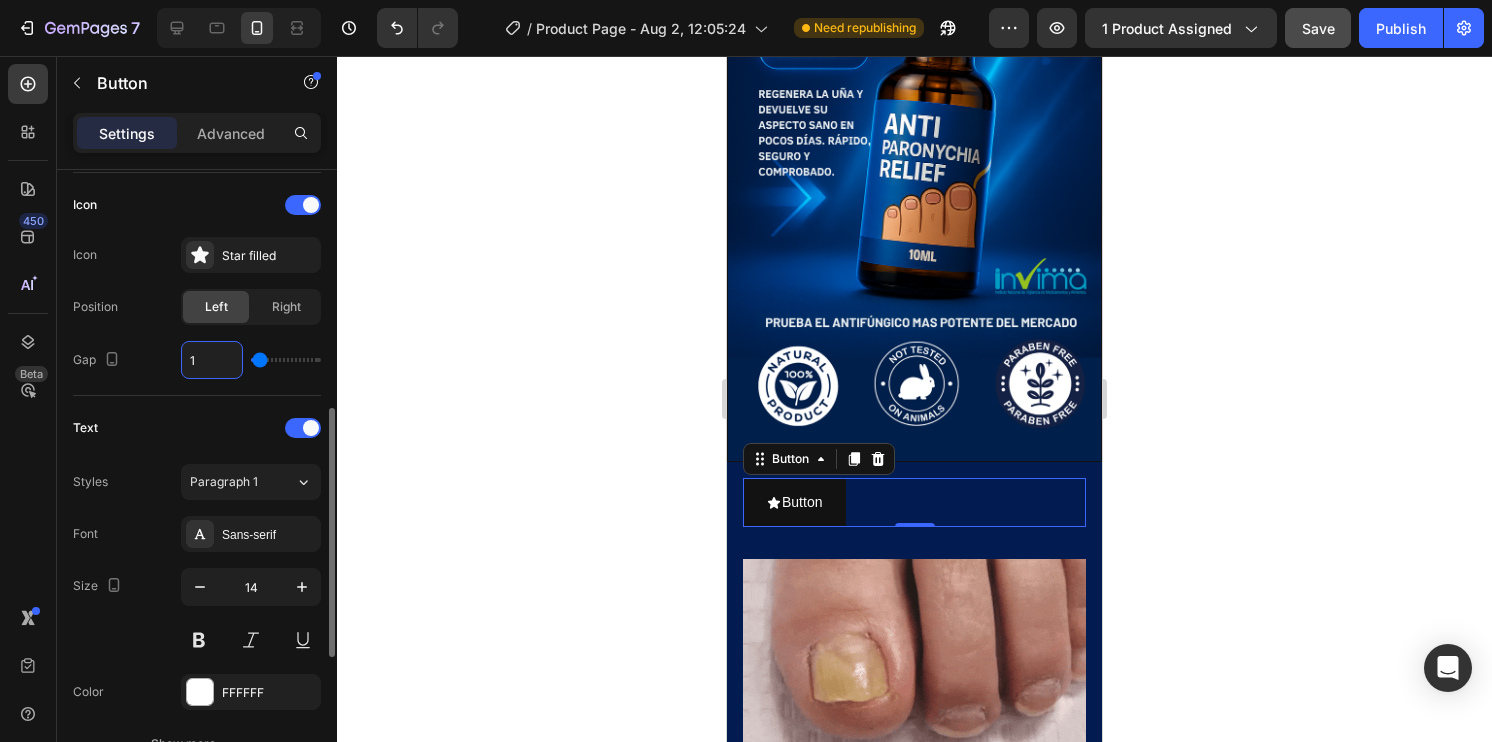 type on "15" 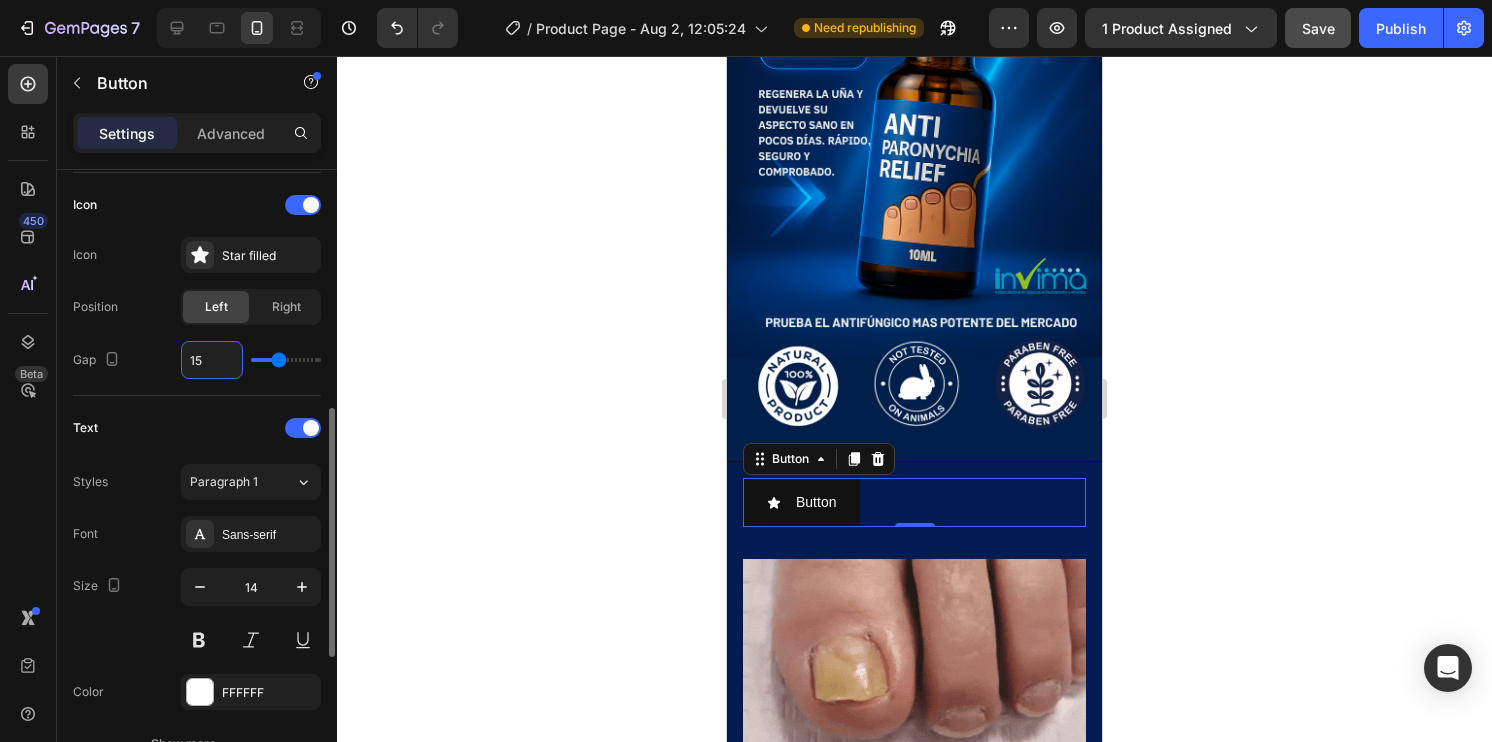 type on "150" 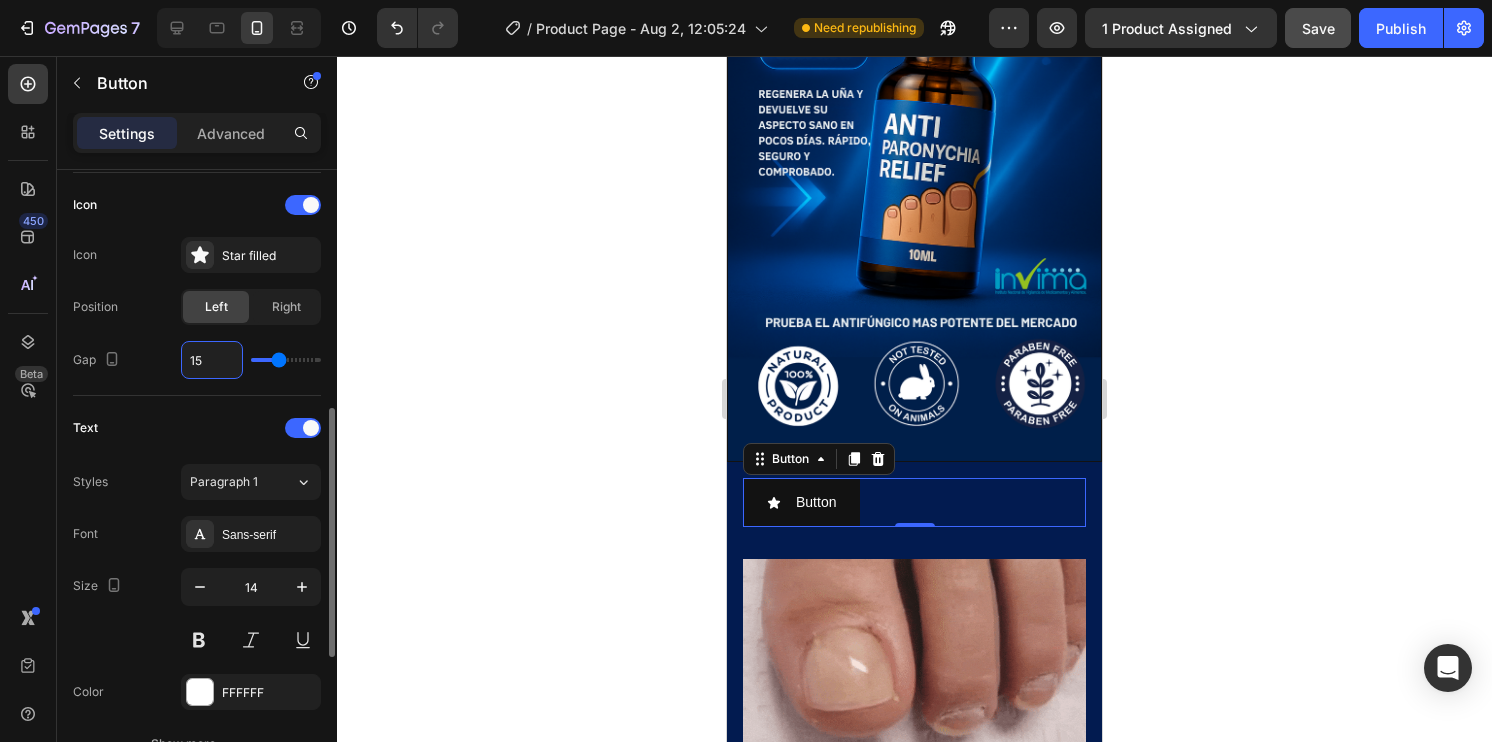 type on "40" 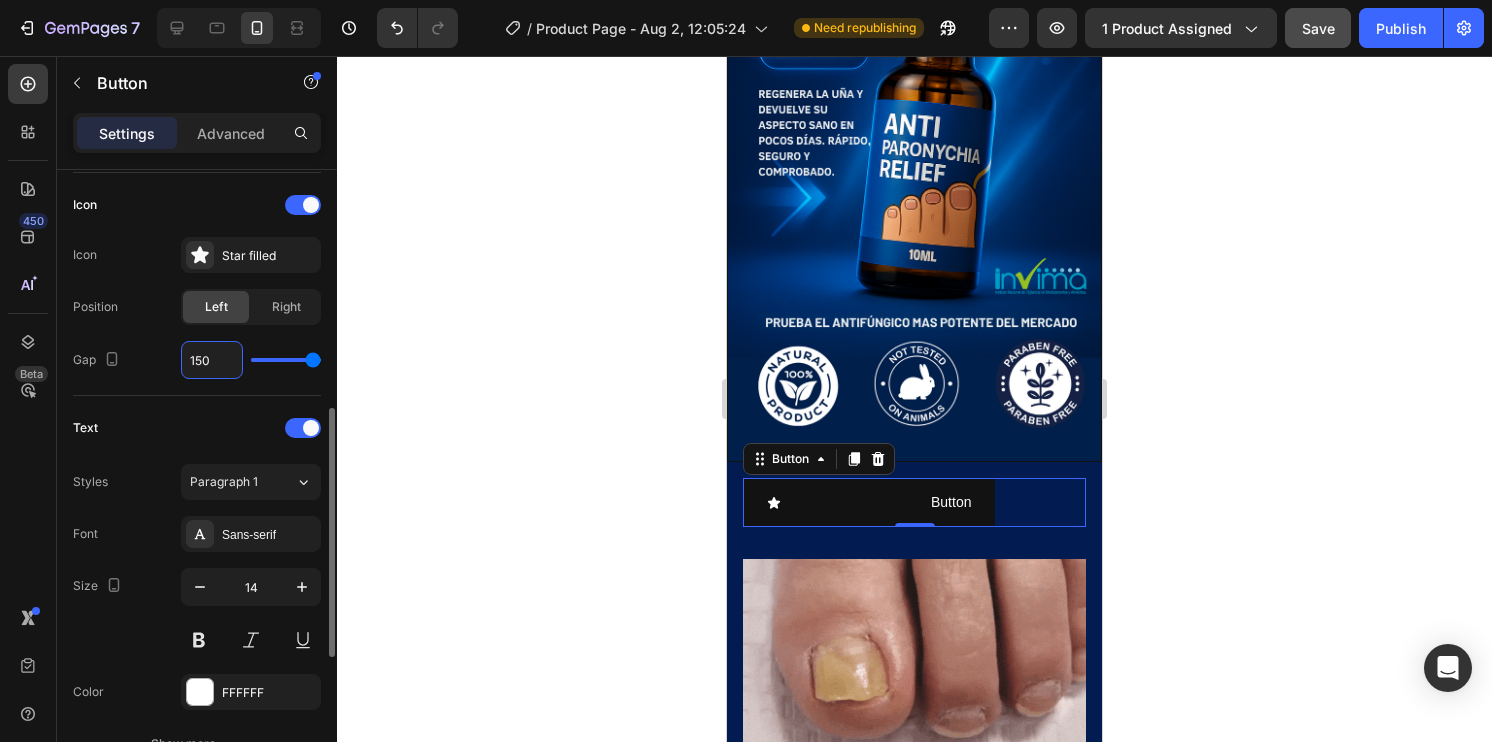 type on "15" 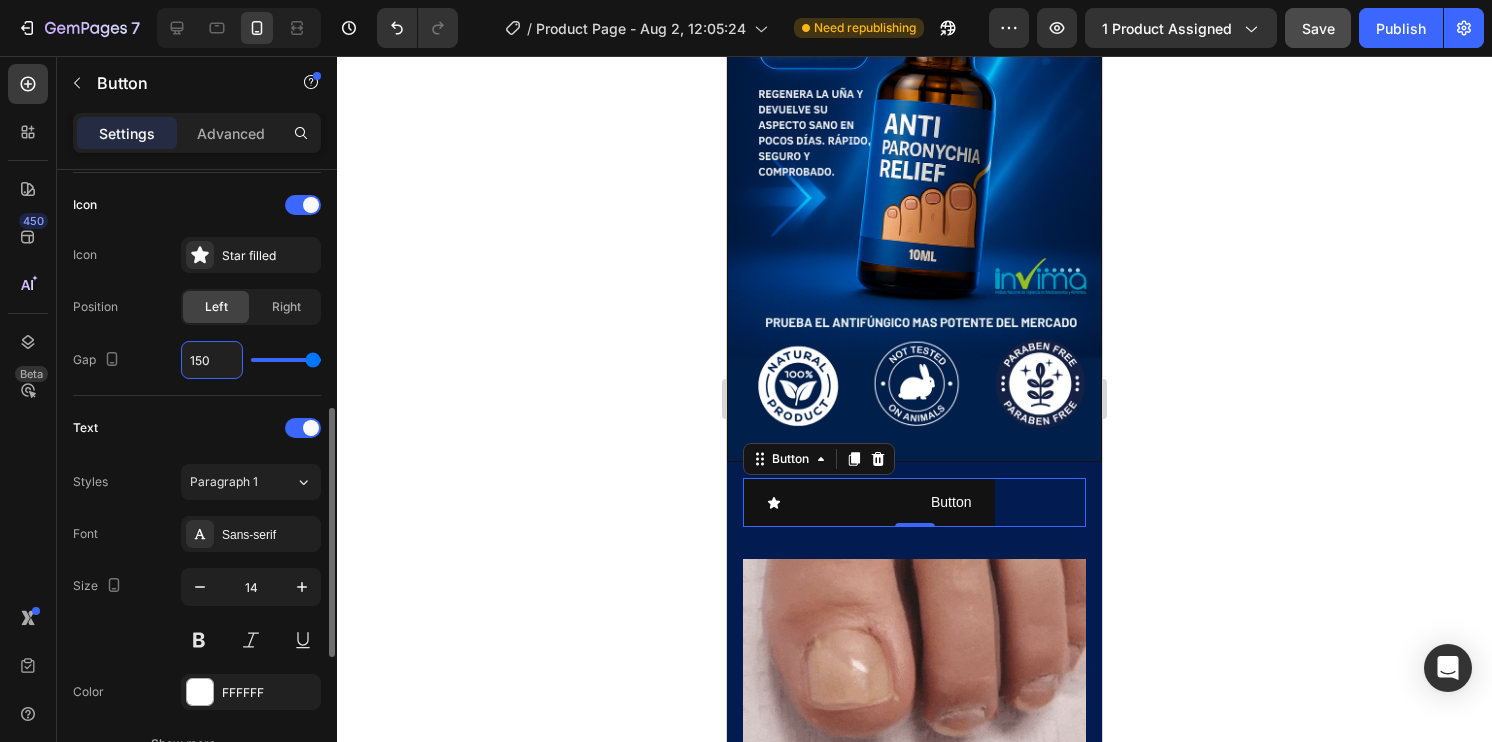 type on "15" 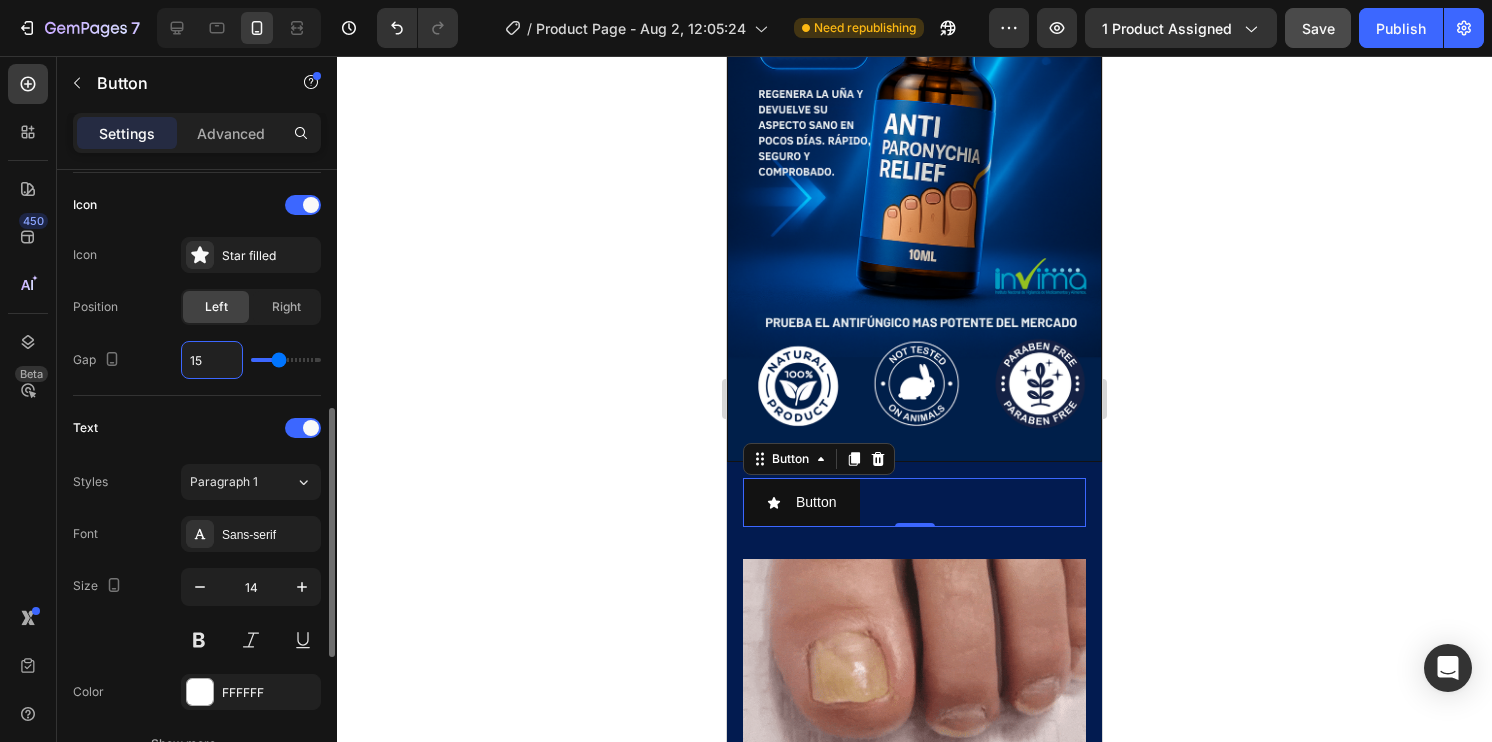 type on "1" 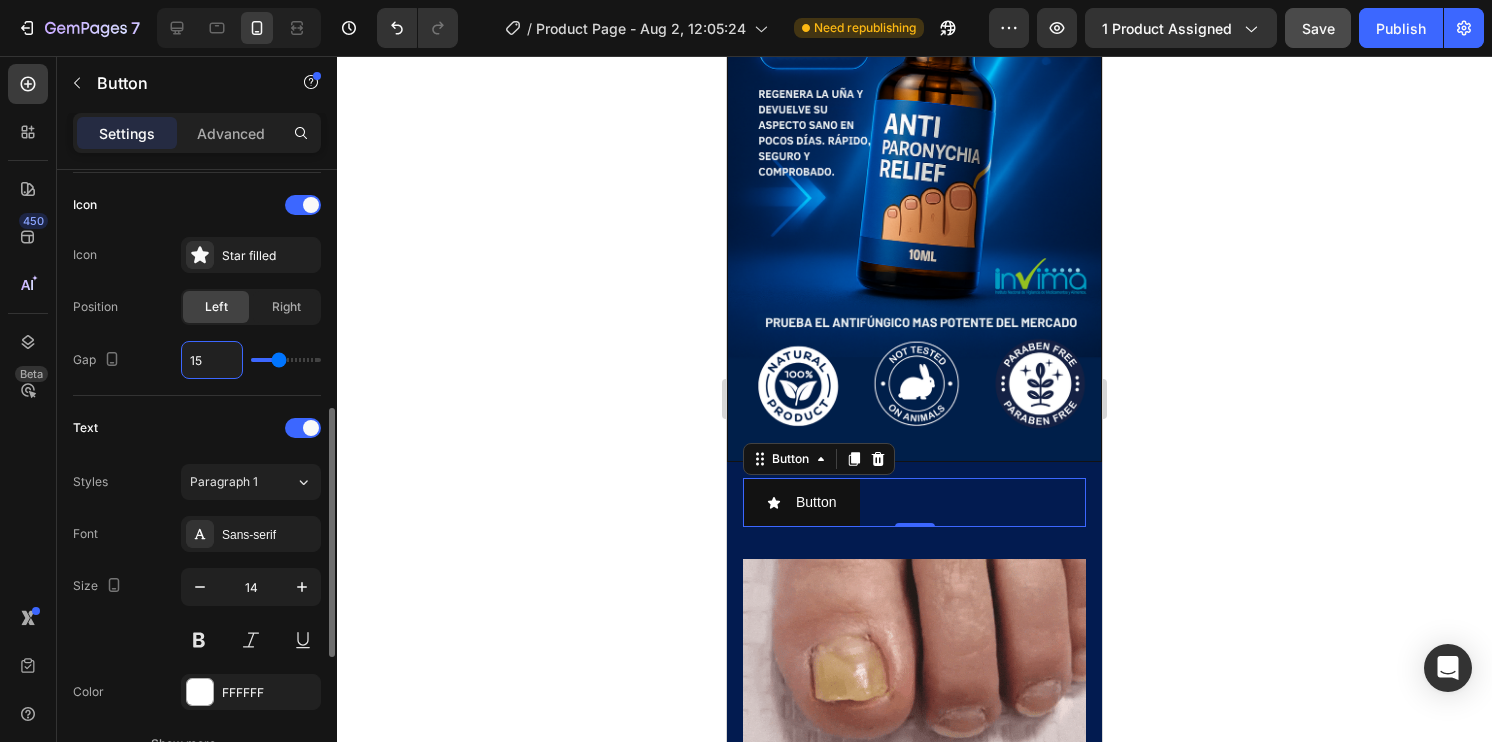 type on "1" 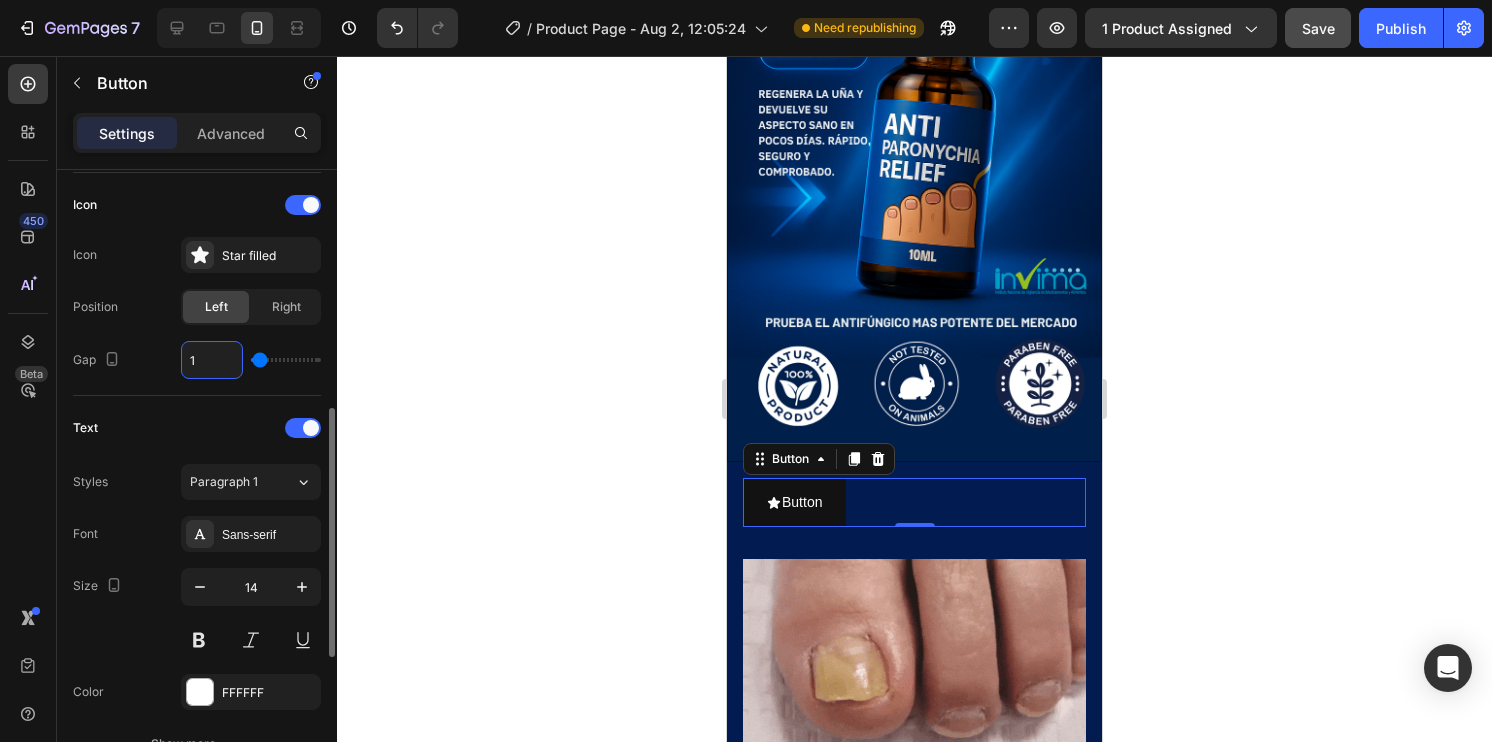 type 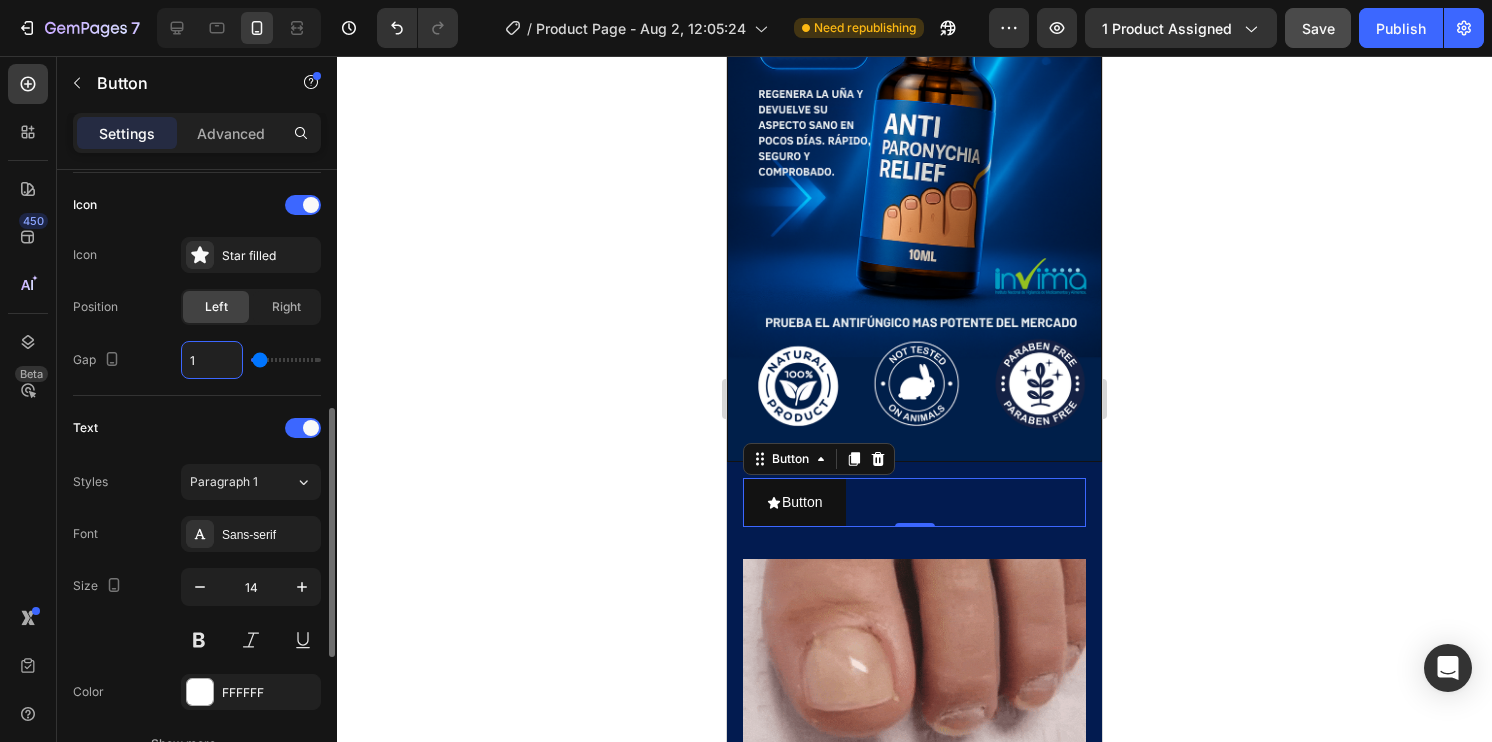 type on "0" 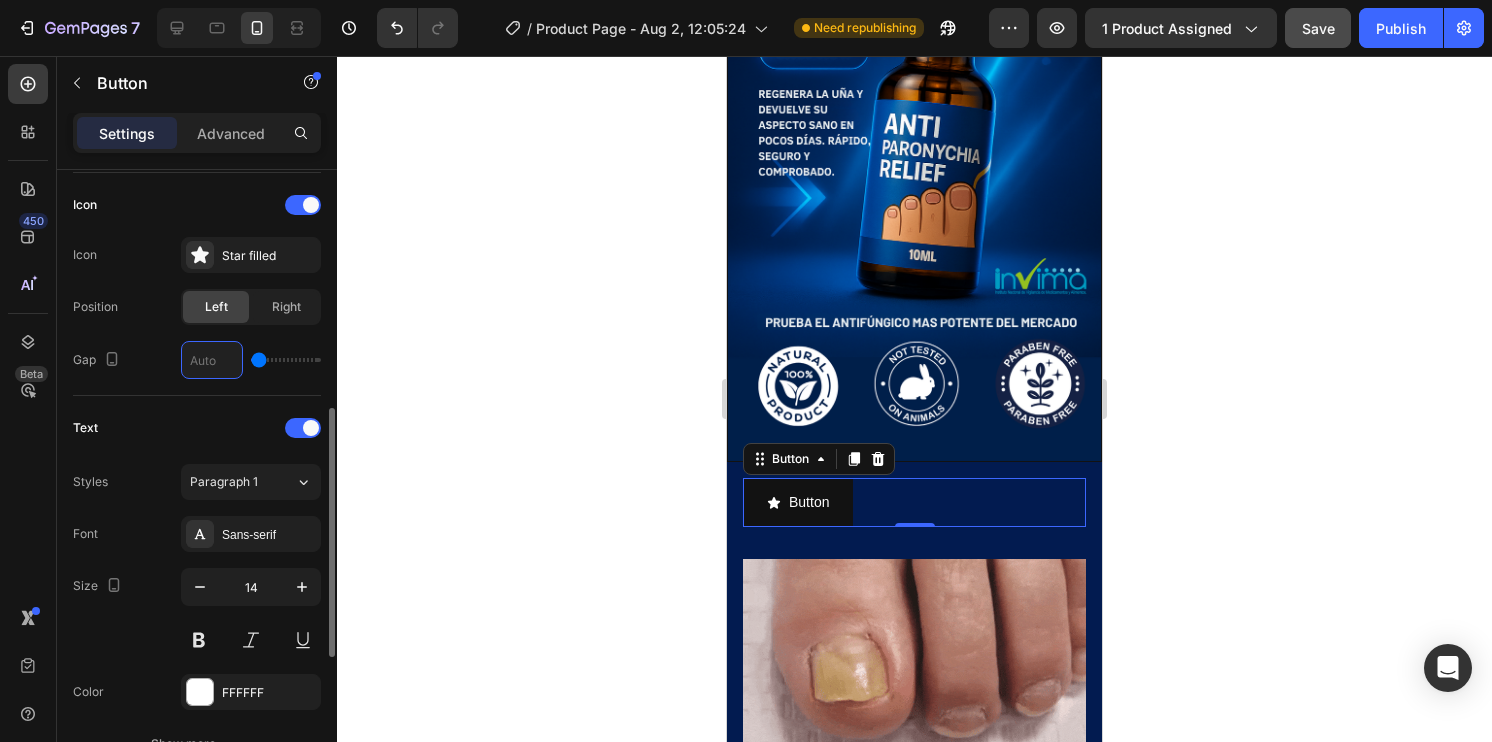 type on "2" 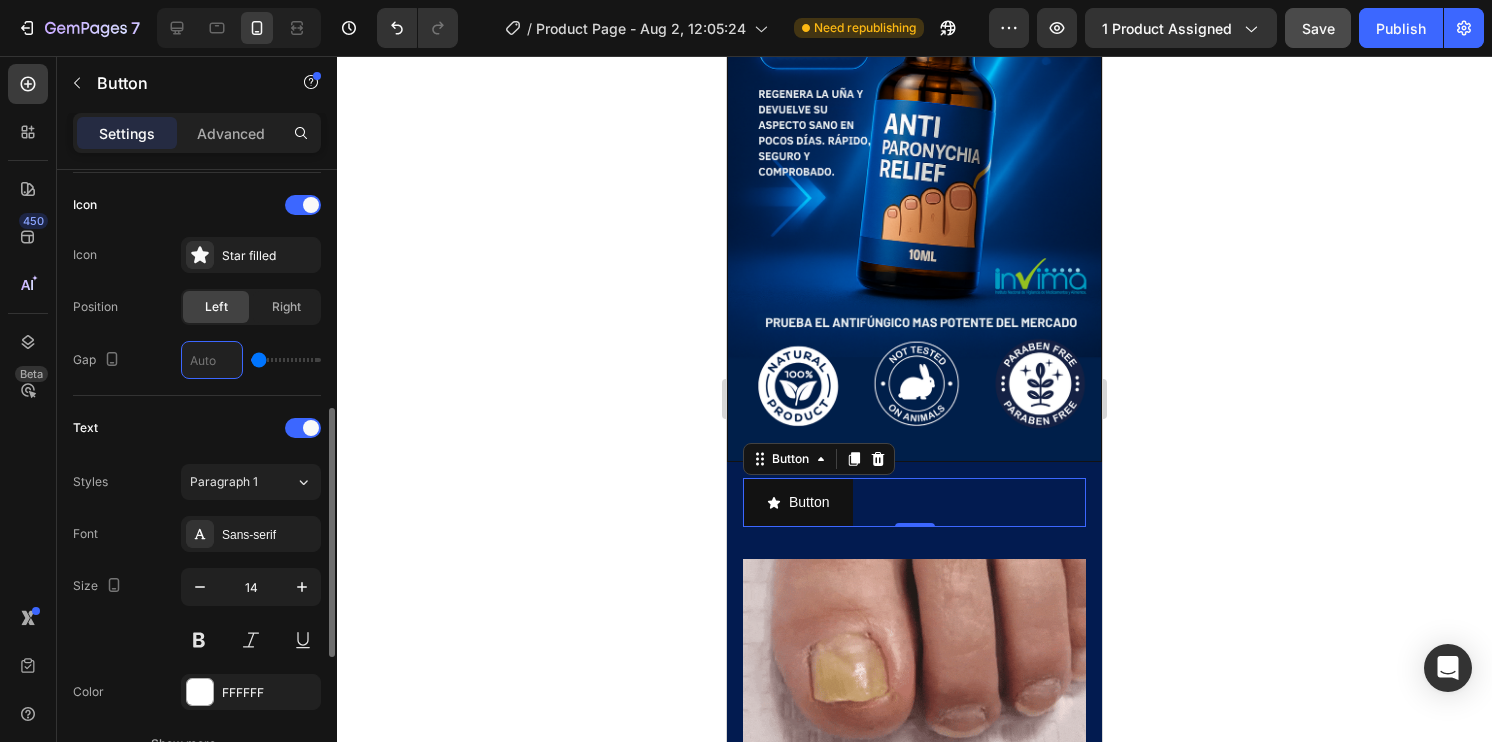 type on "2" 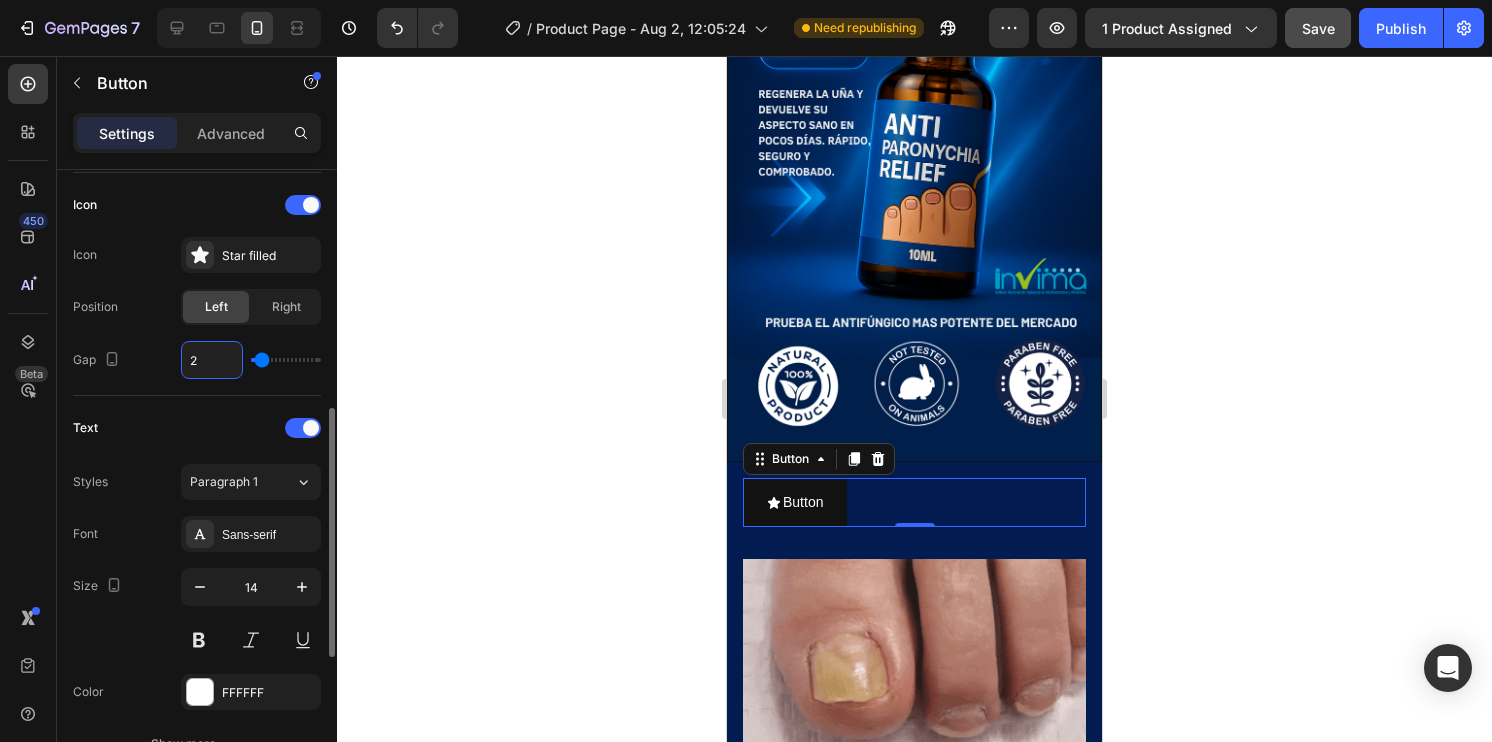 type on "20" 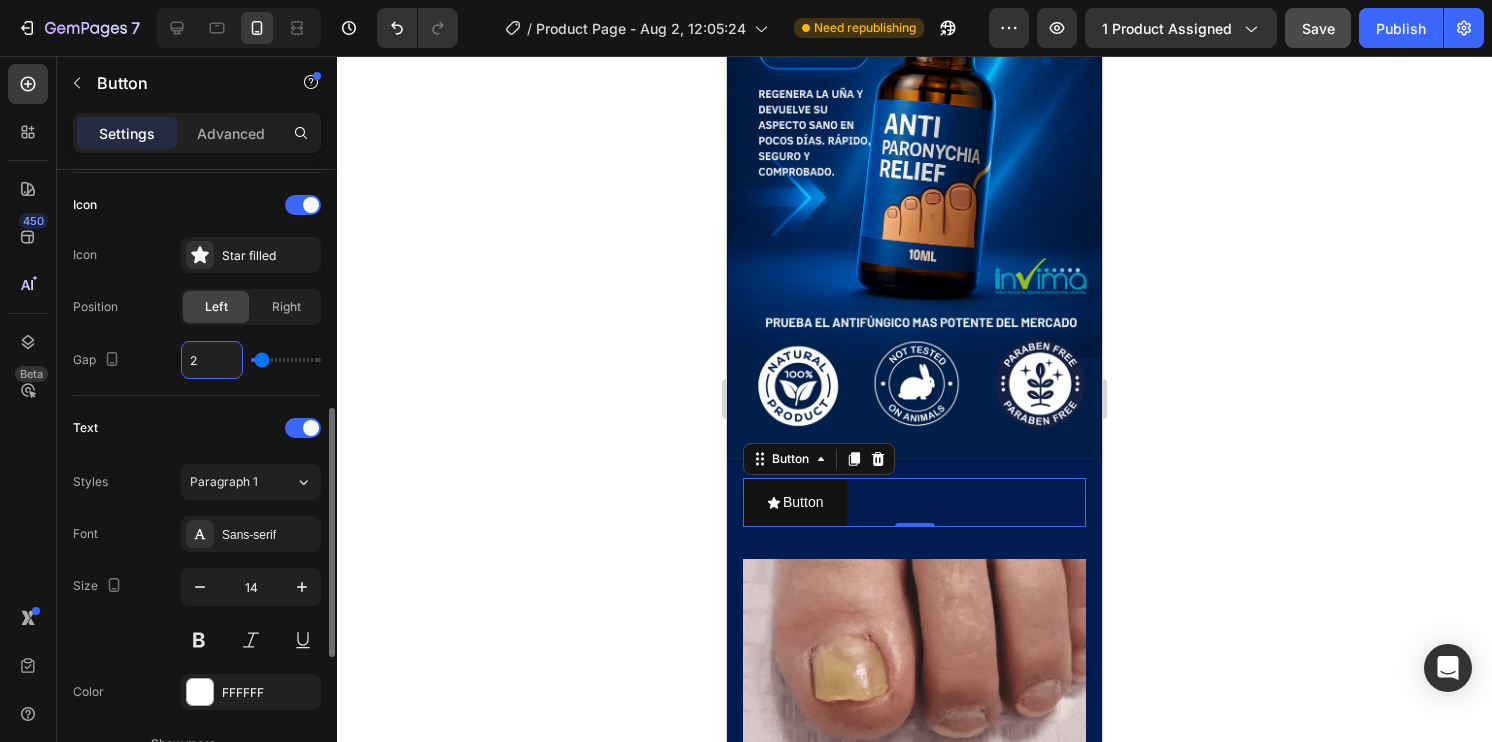 type on "20" 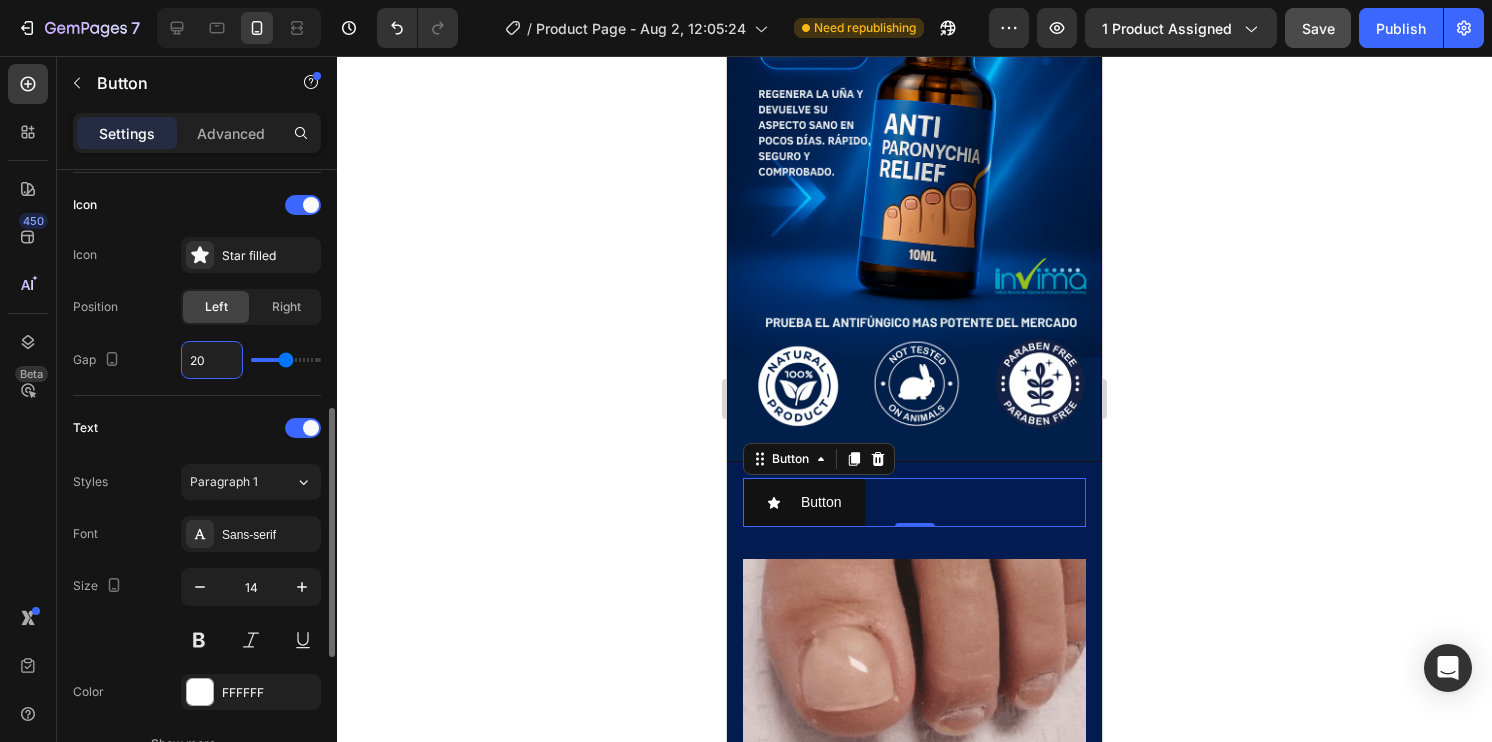 type on "200" 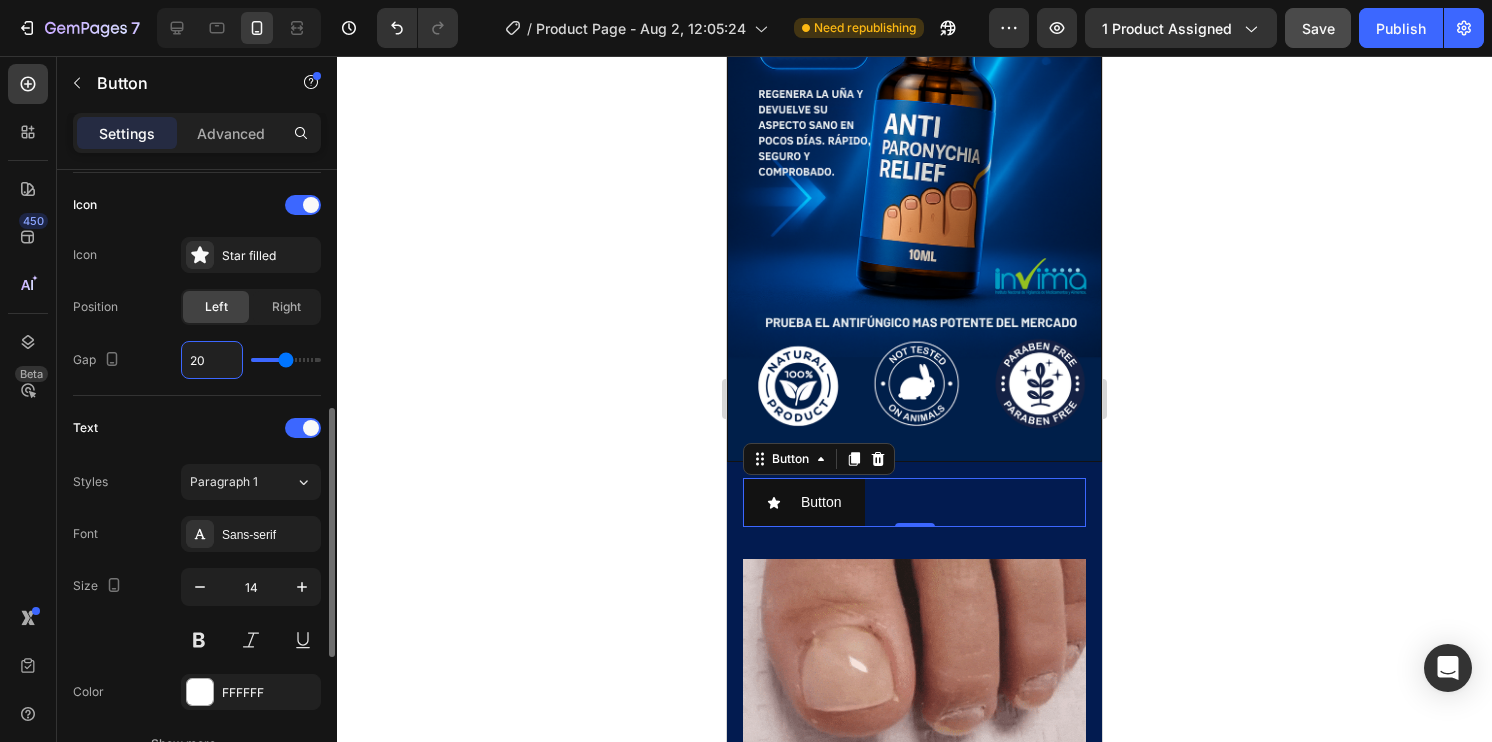 type on "40" 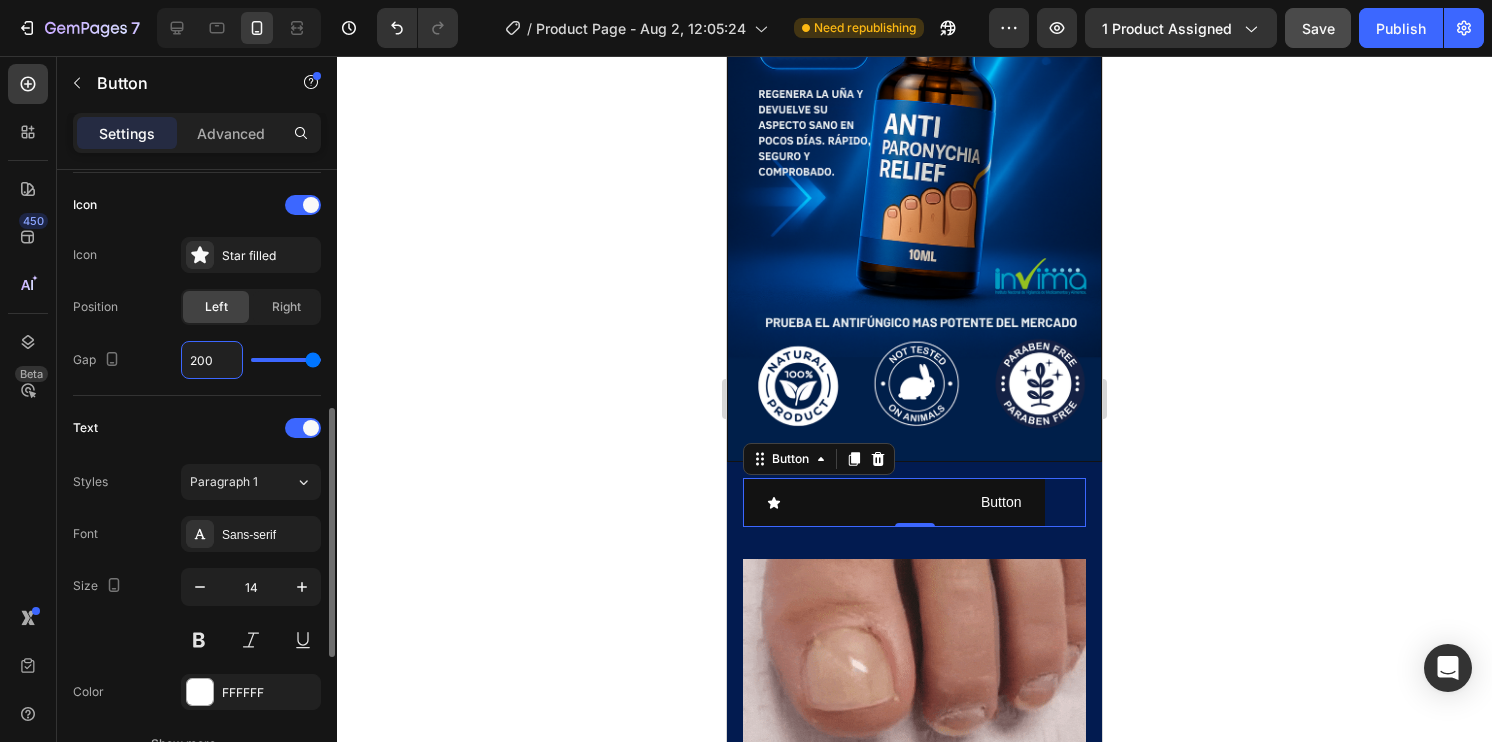 type on "20" 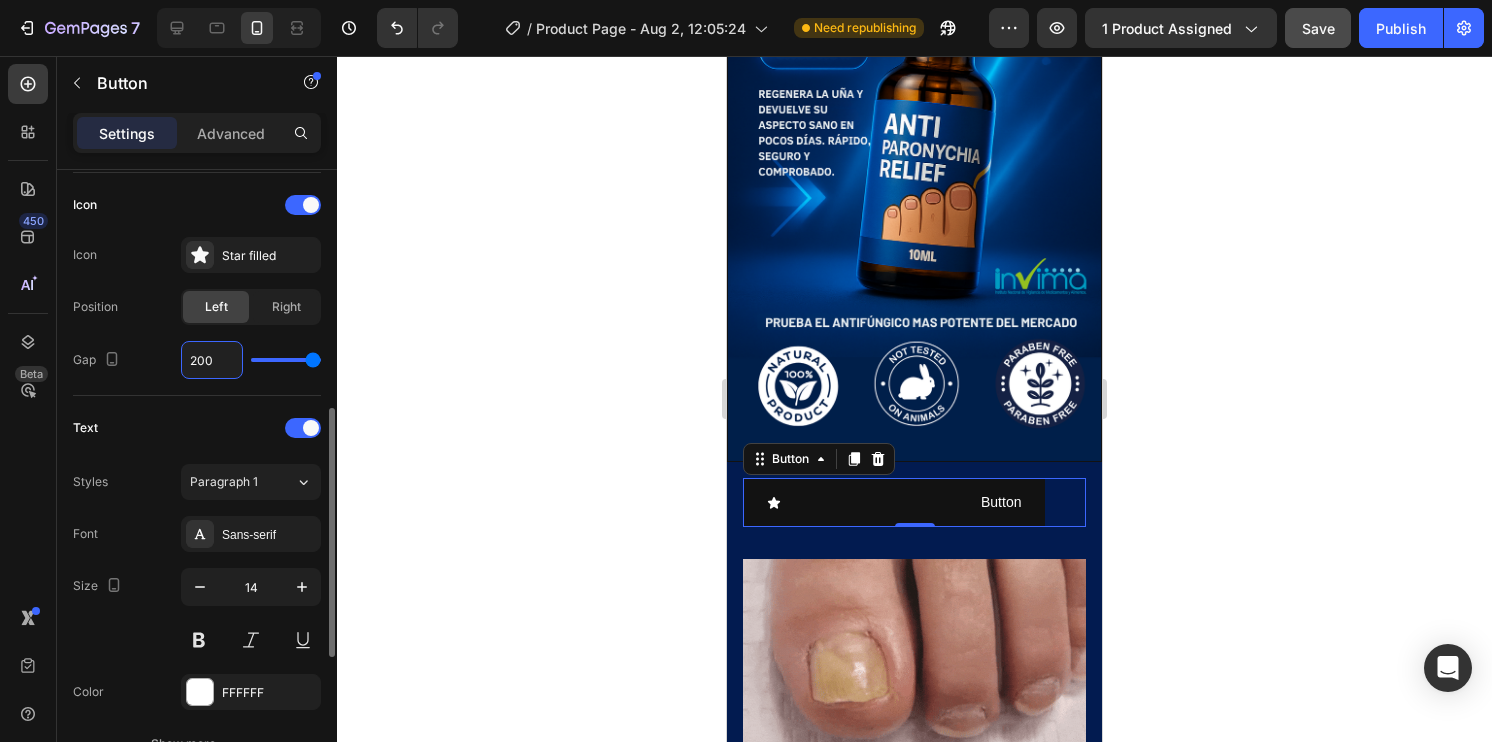 type on "20" 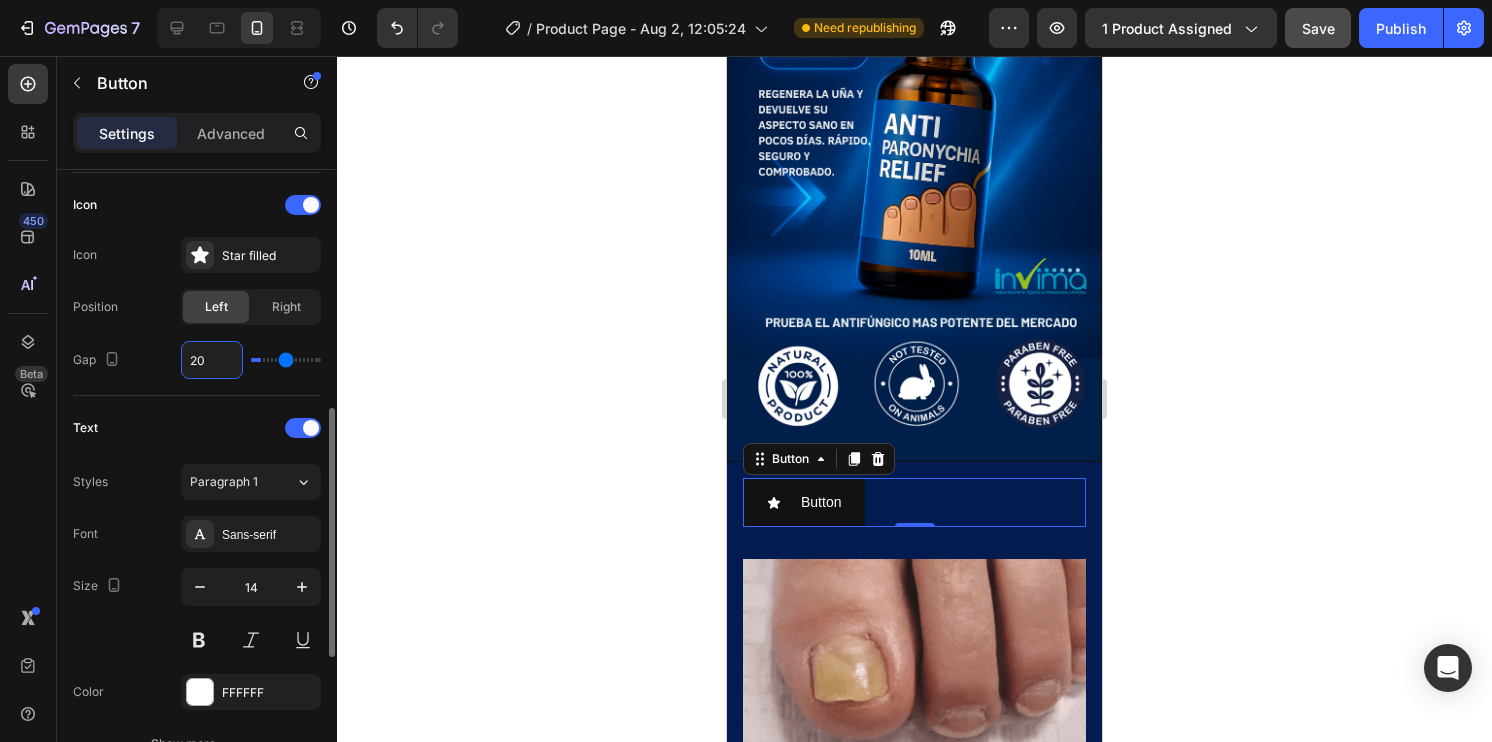 type on "2" 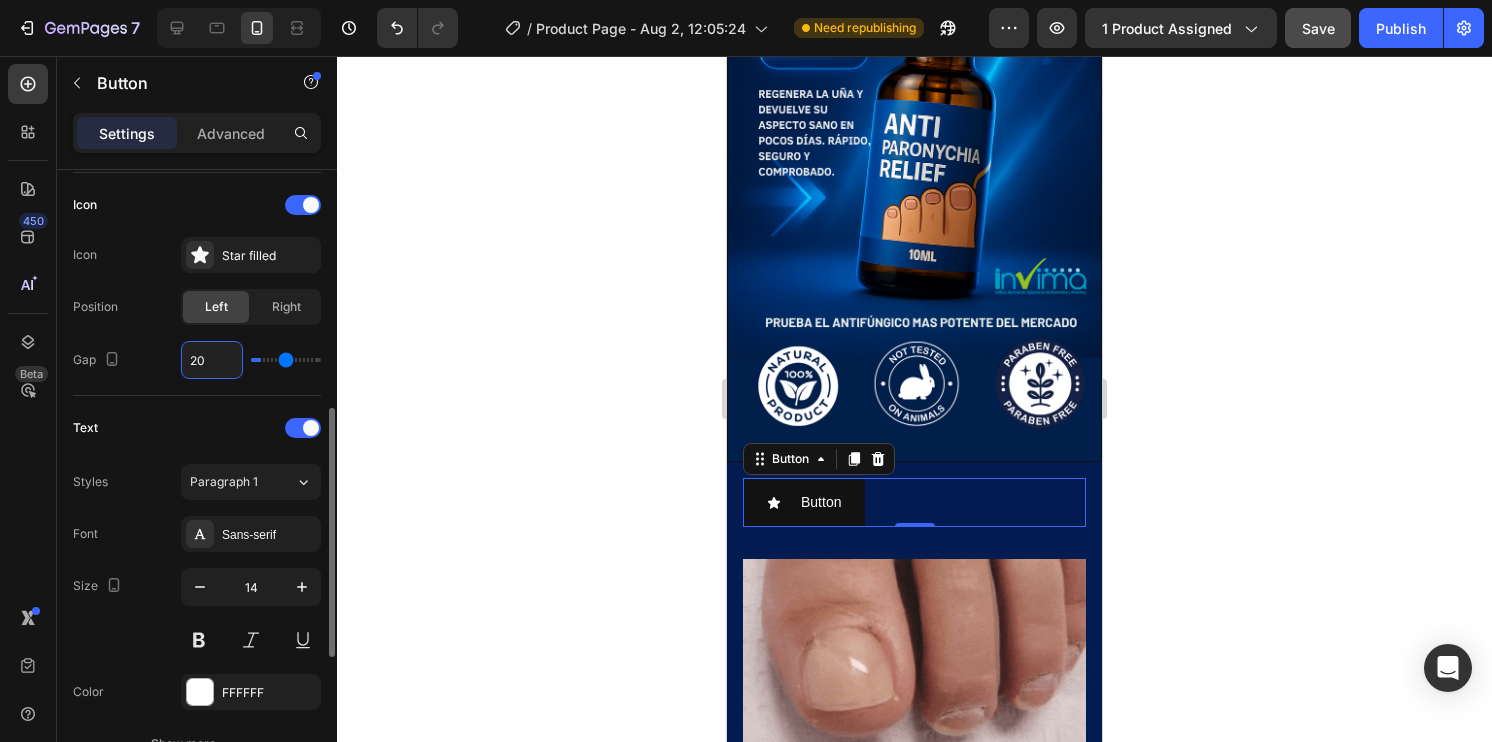 type on "2" 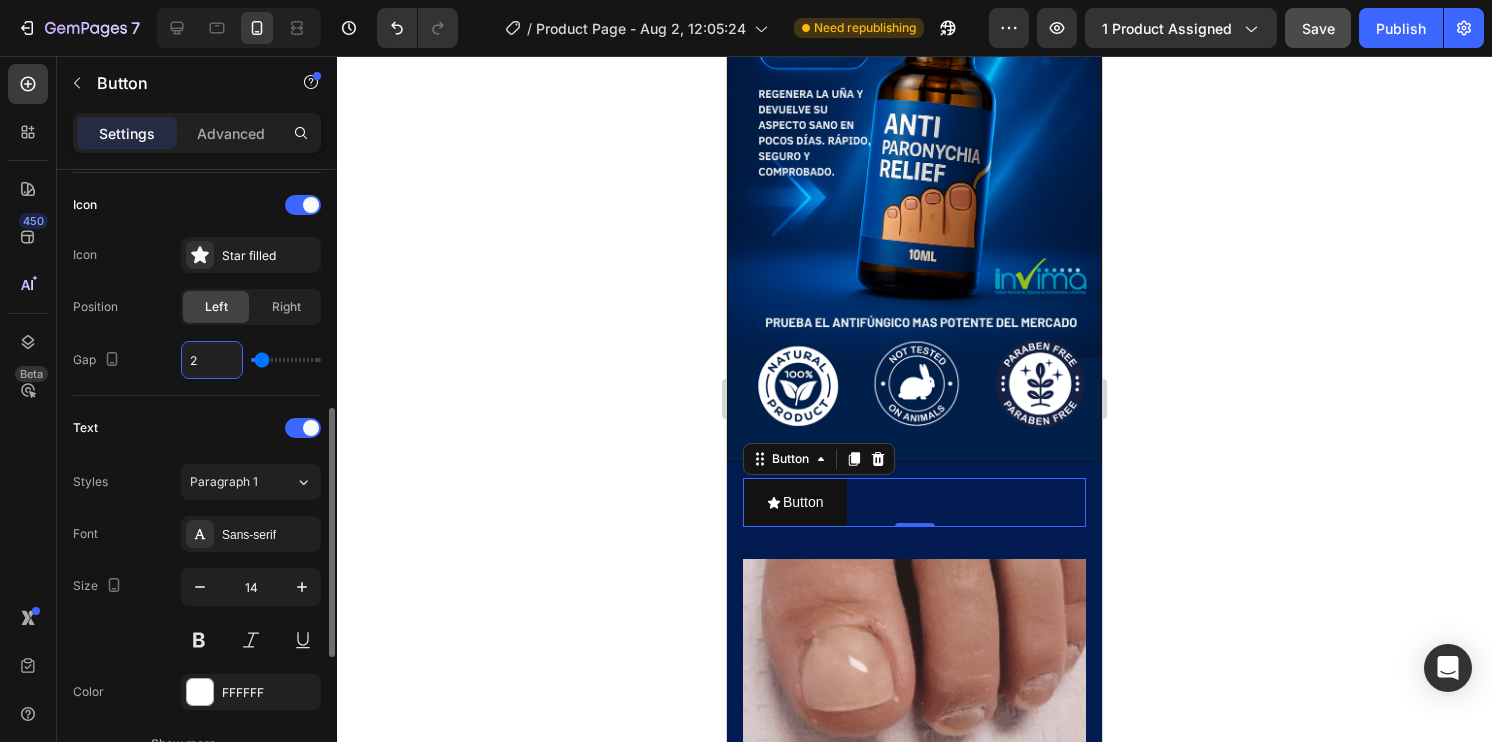 type on "22" 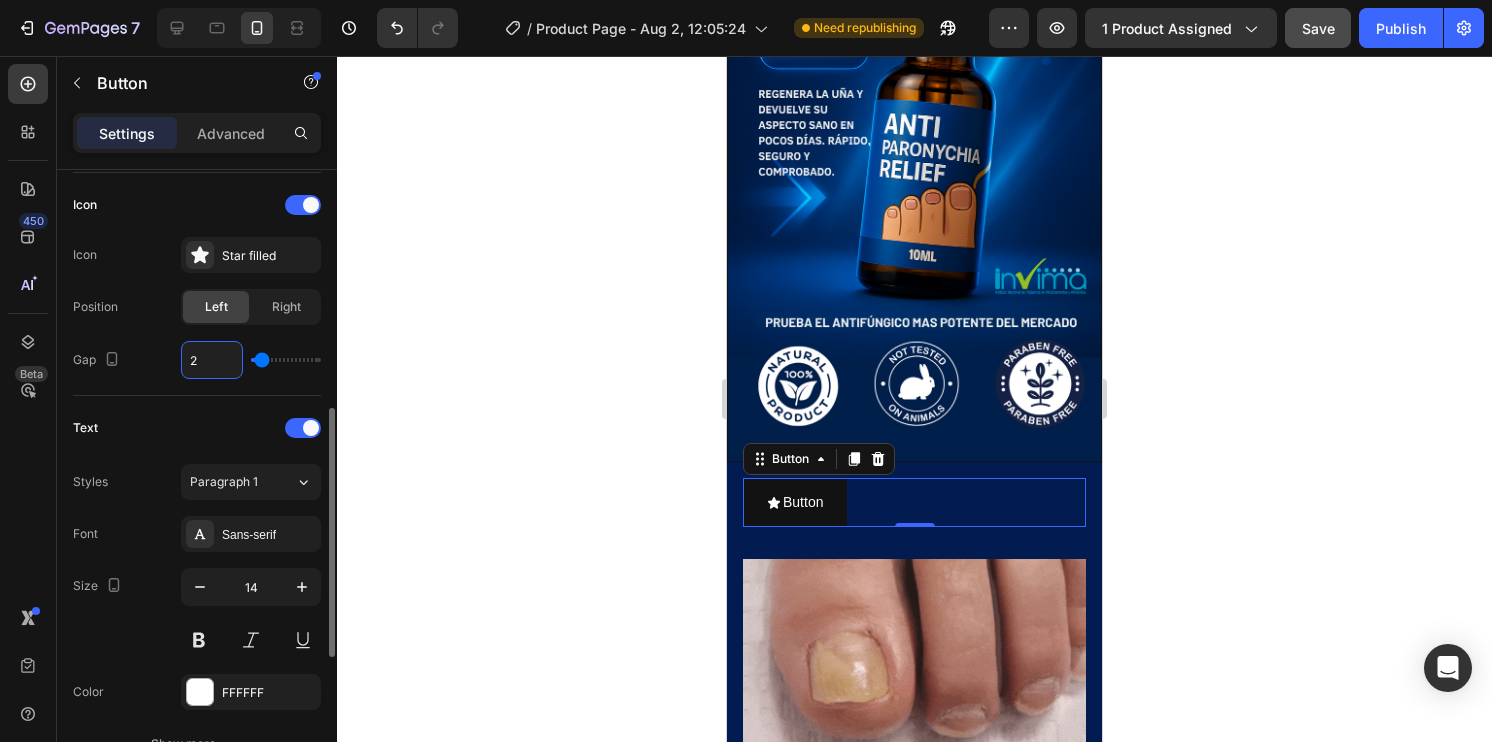 type on "22" 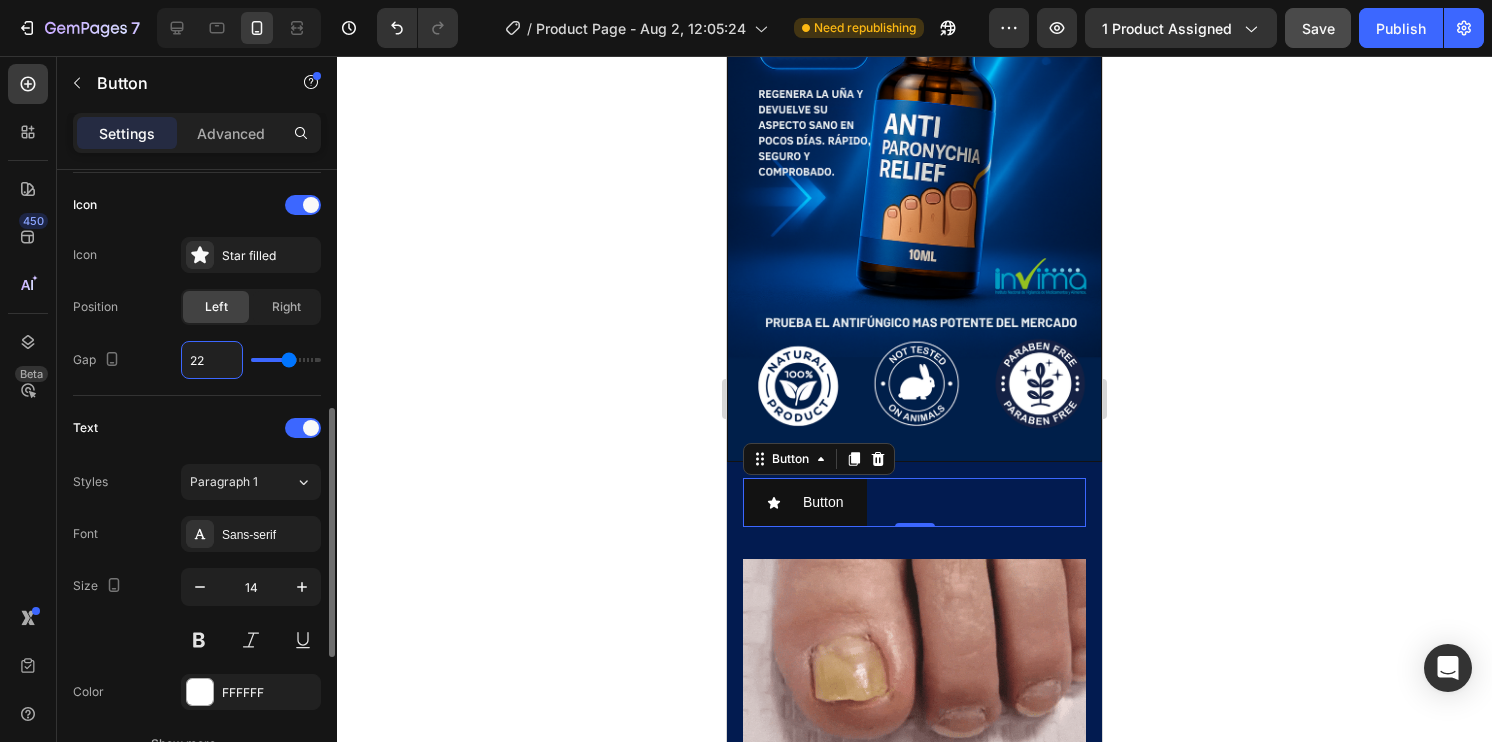 type on "220" 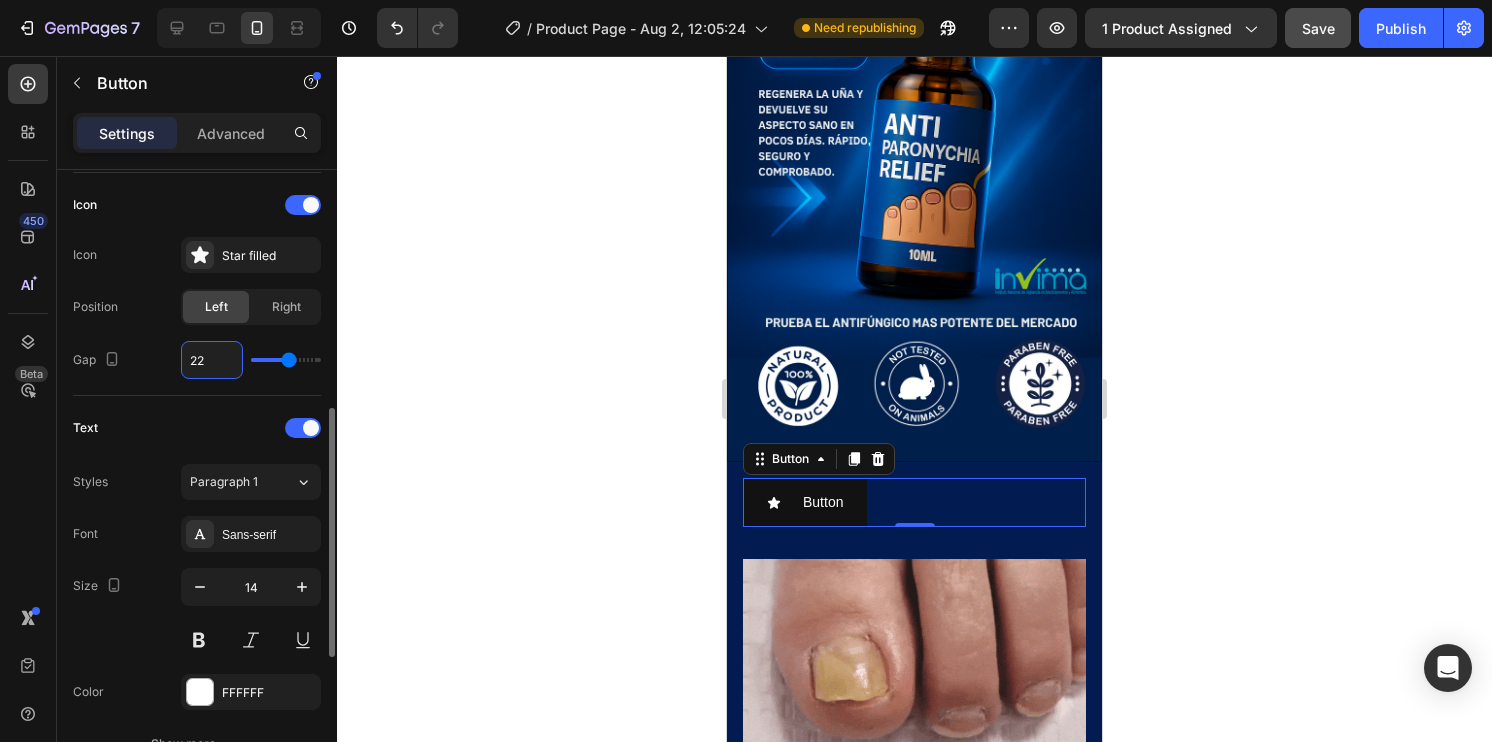 type on "40" 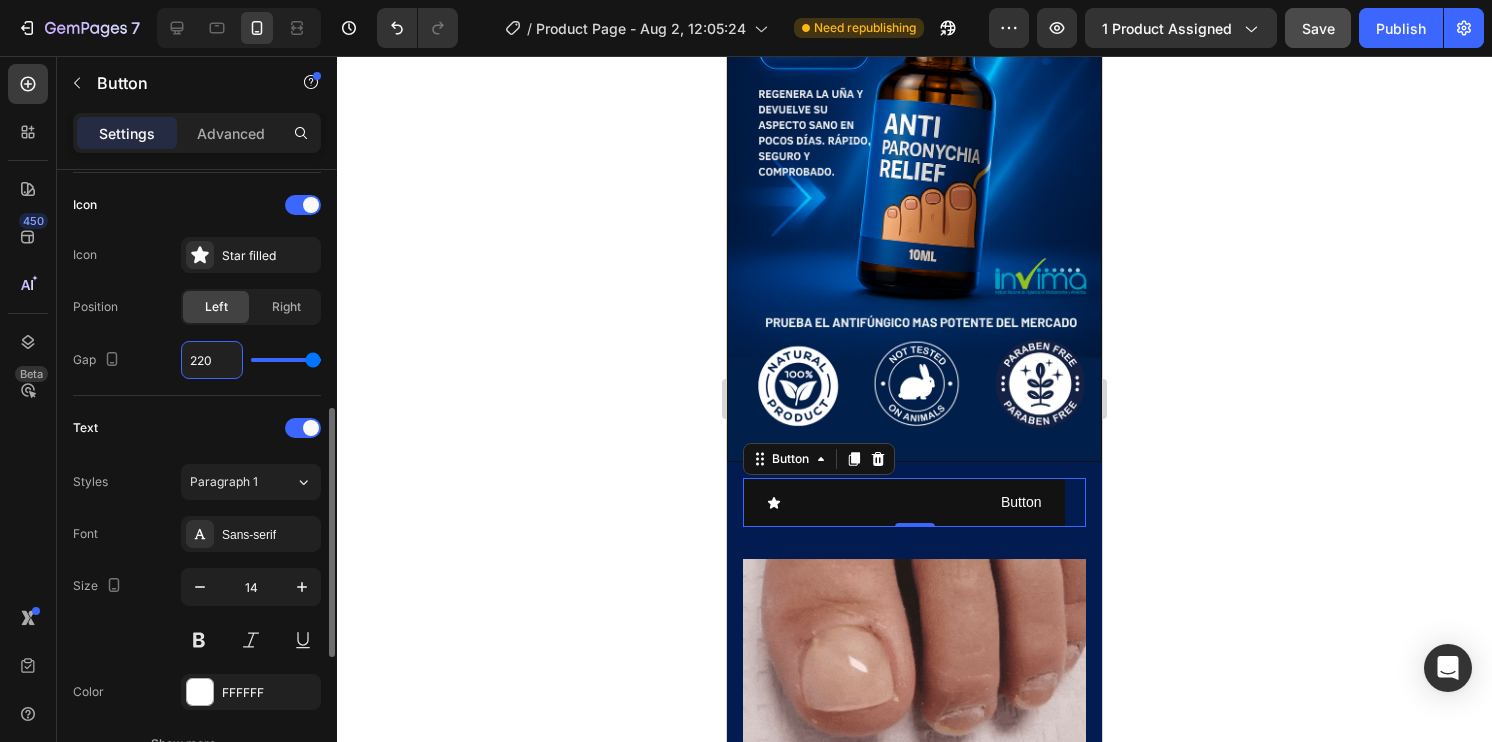 type on "22" 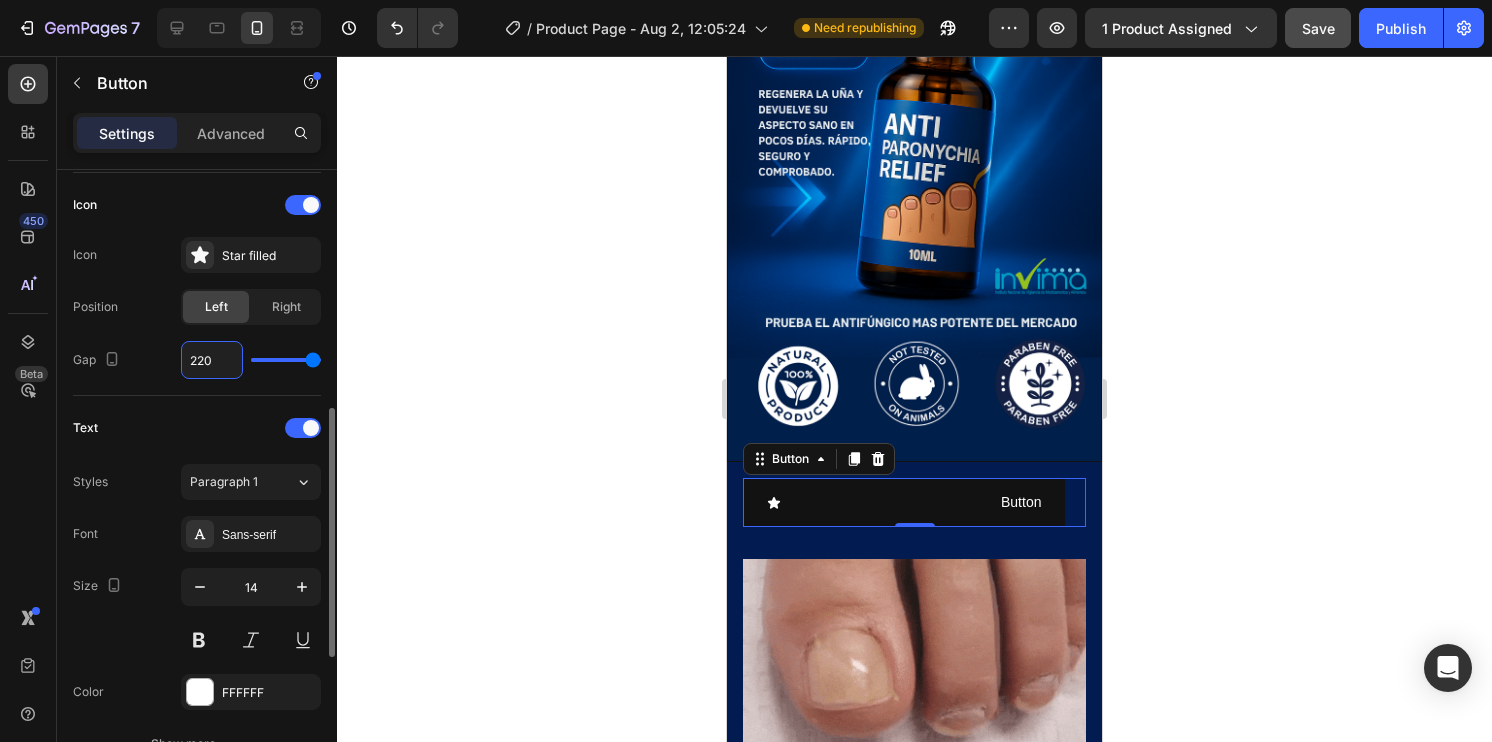 type on "22" 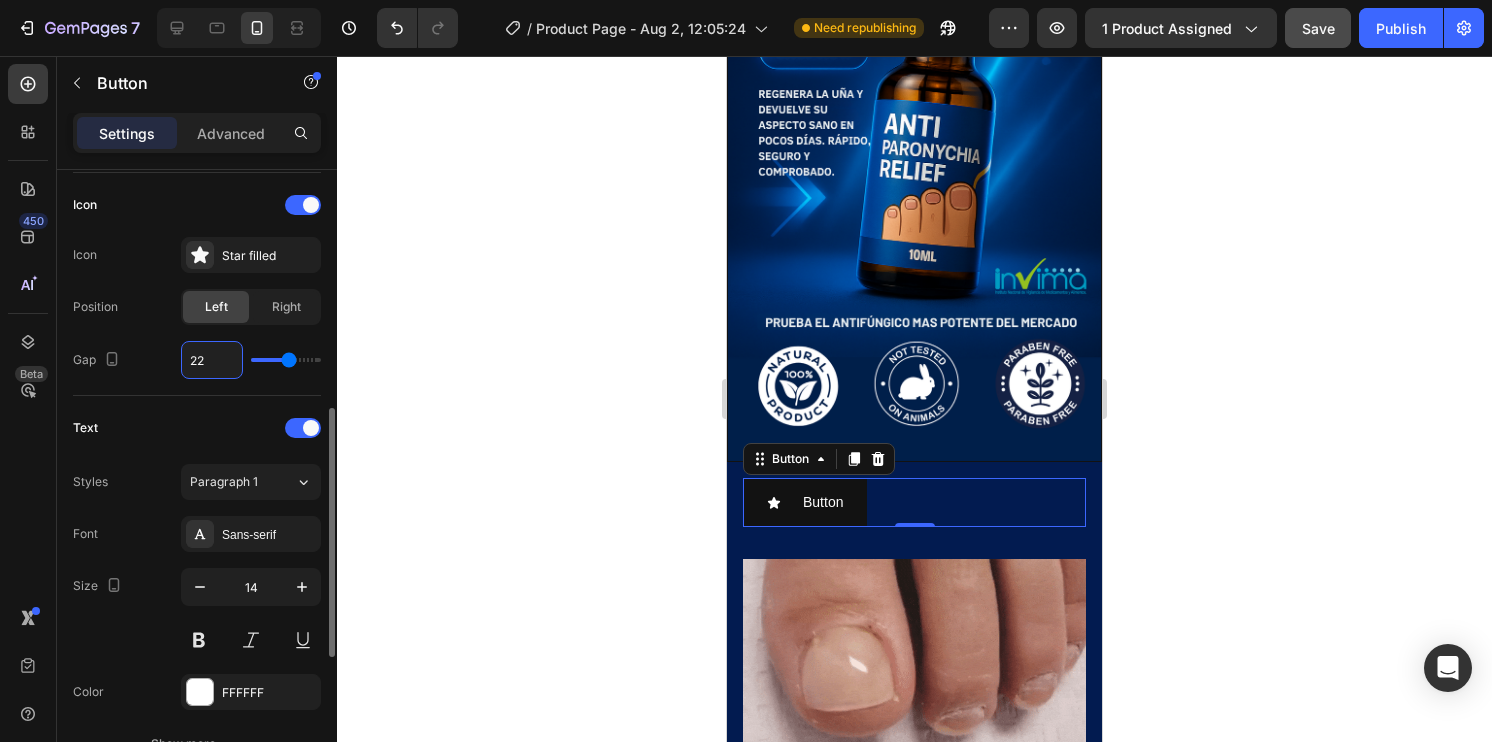 type on "2" 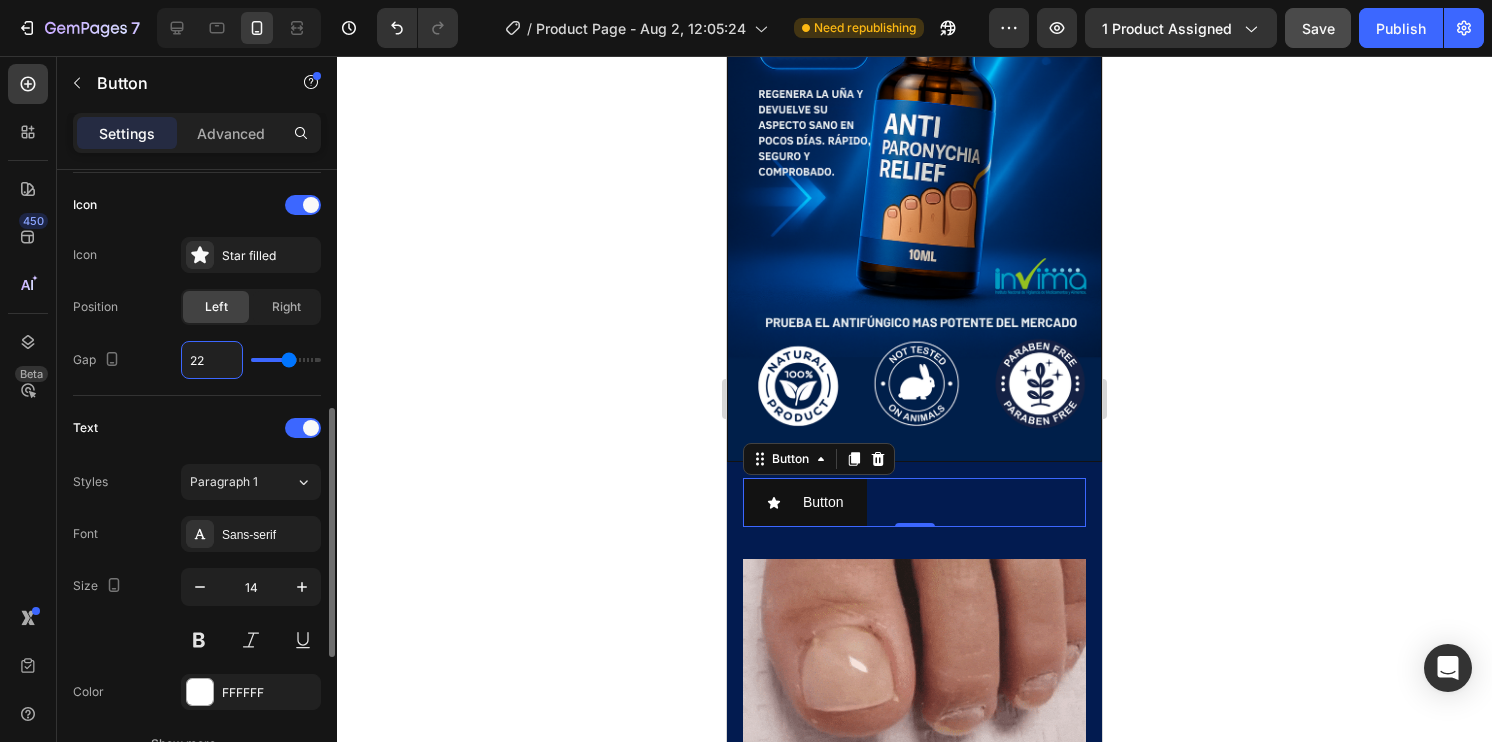 type on "2" 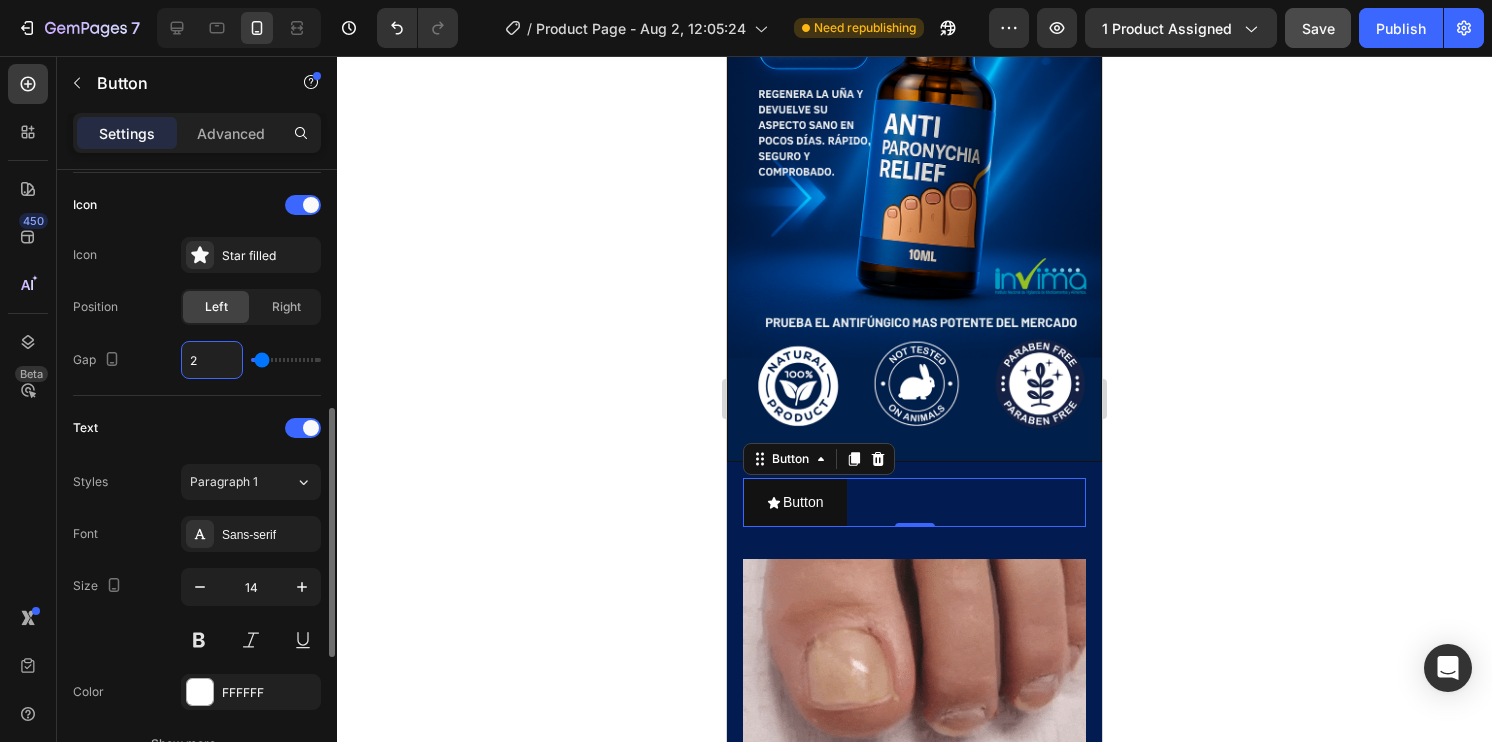 type on "23" 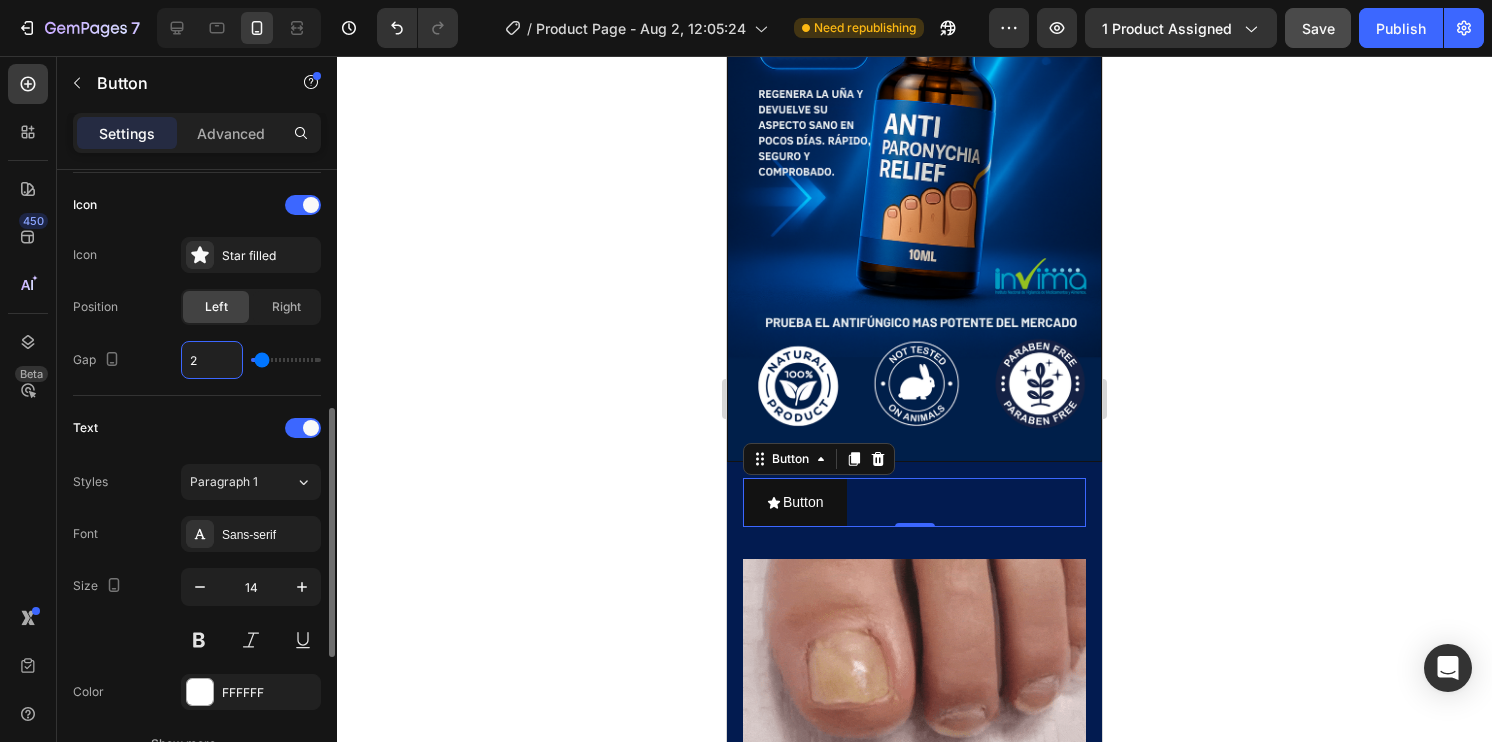 type on "23" 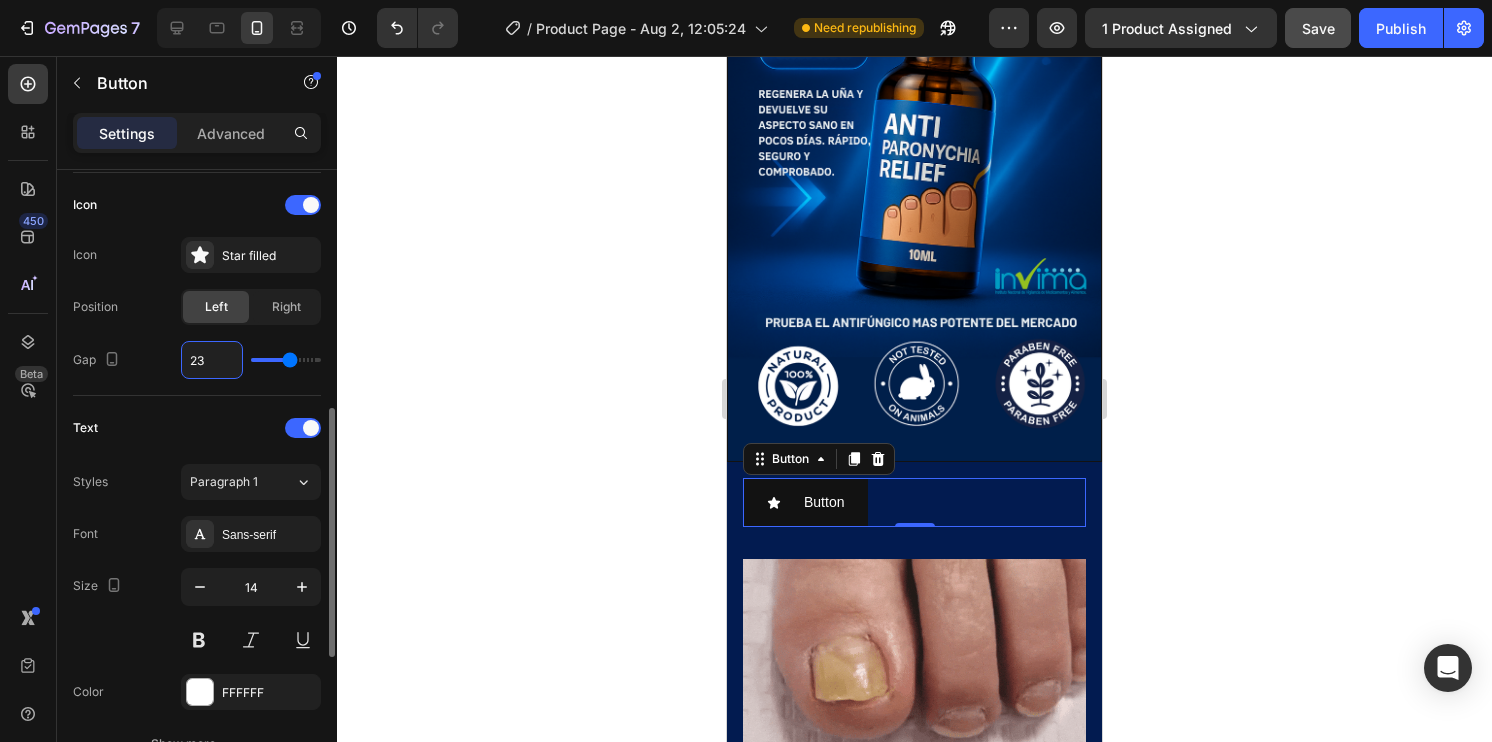 type on "230" 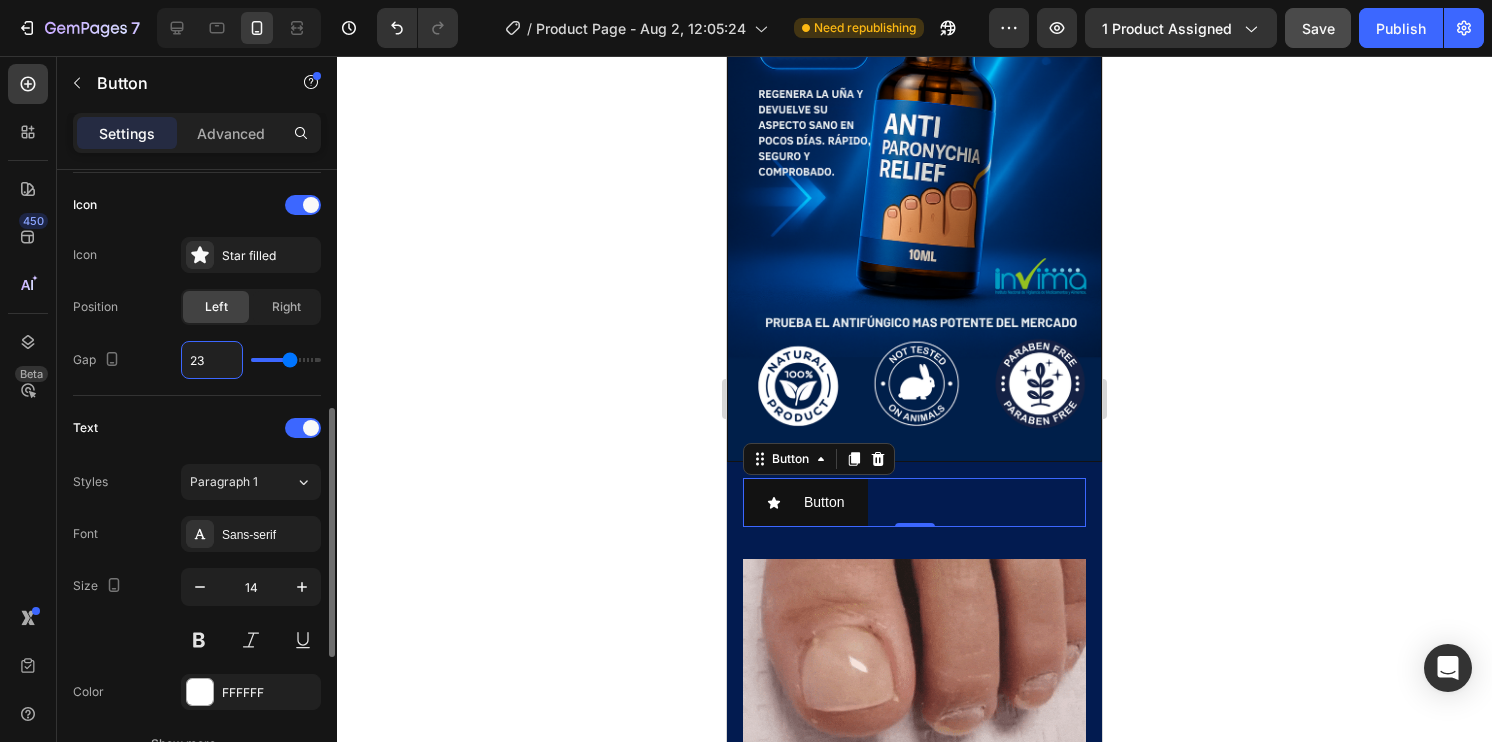 type on "40" 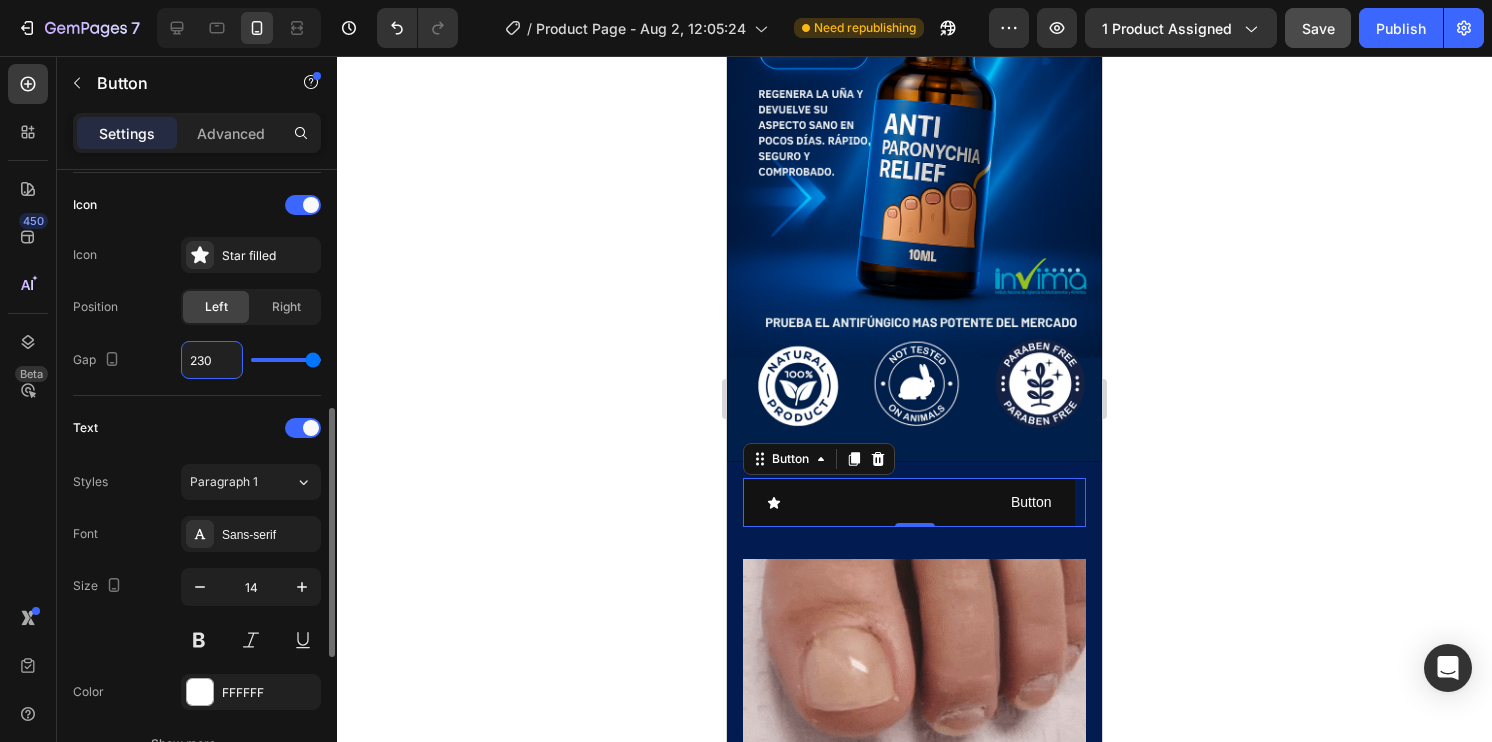 type on "23" 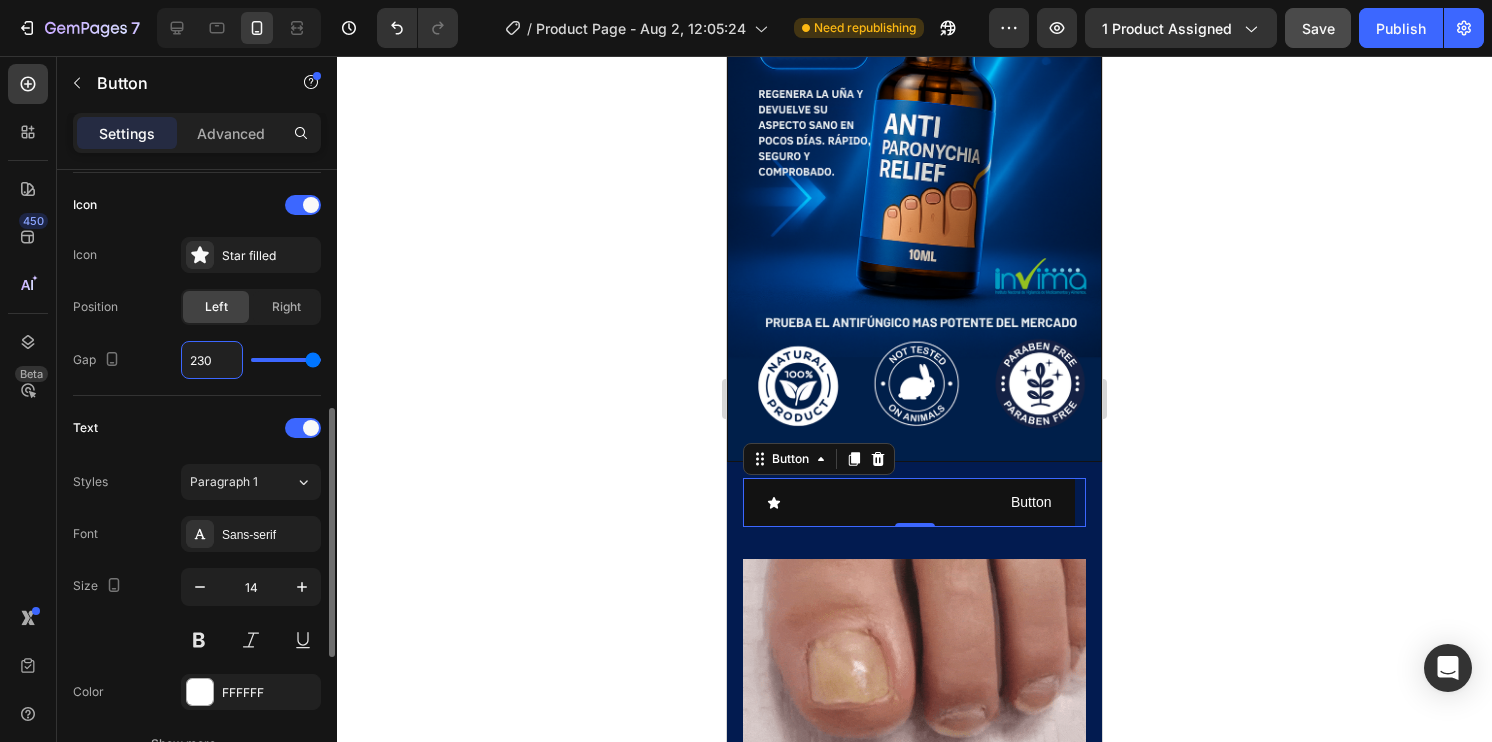 type on "23" 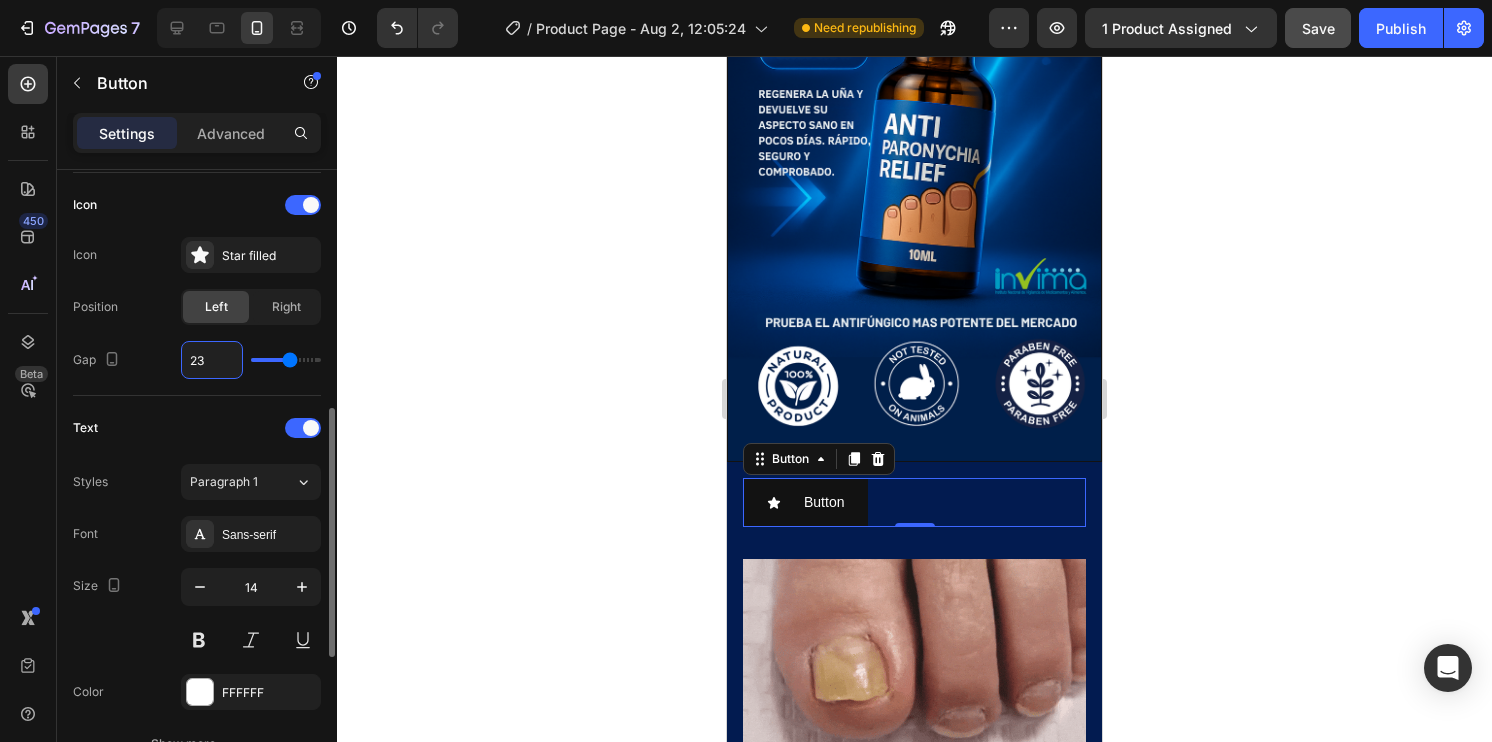 type on "2" 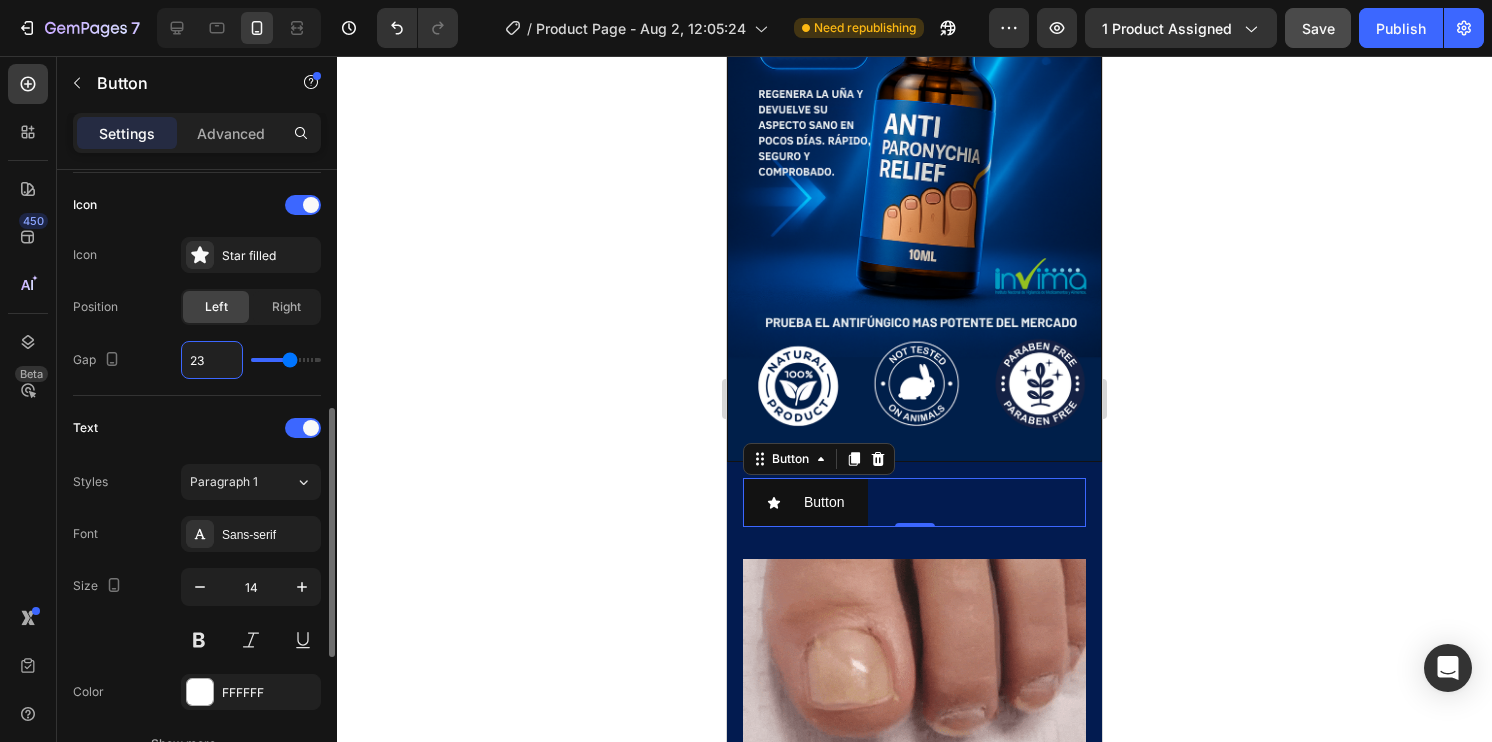 type on "2" 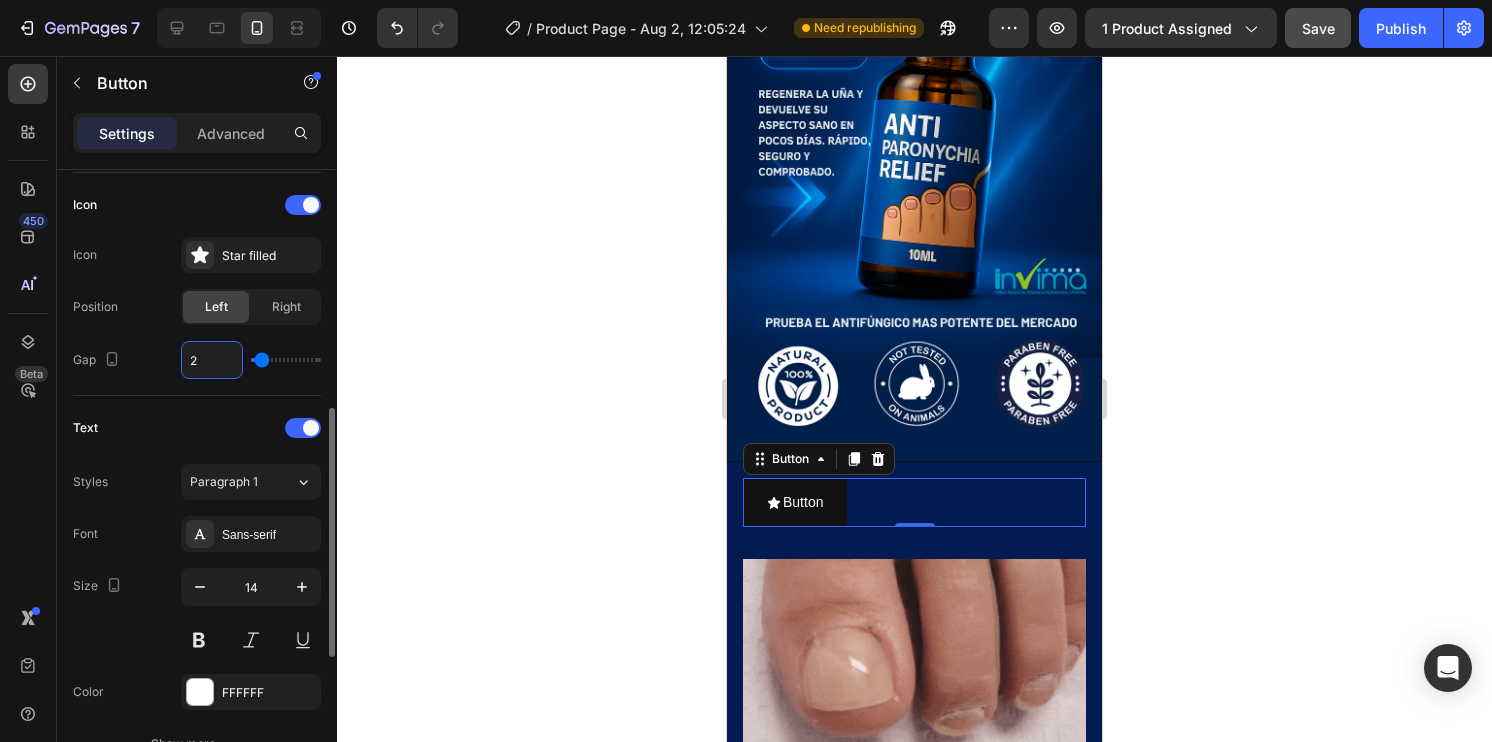 type on "22" 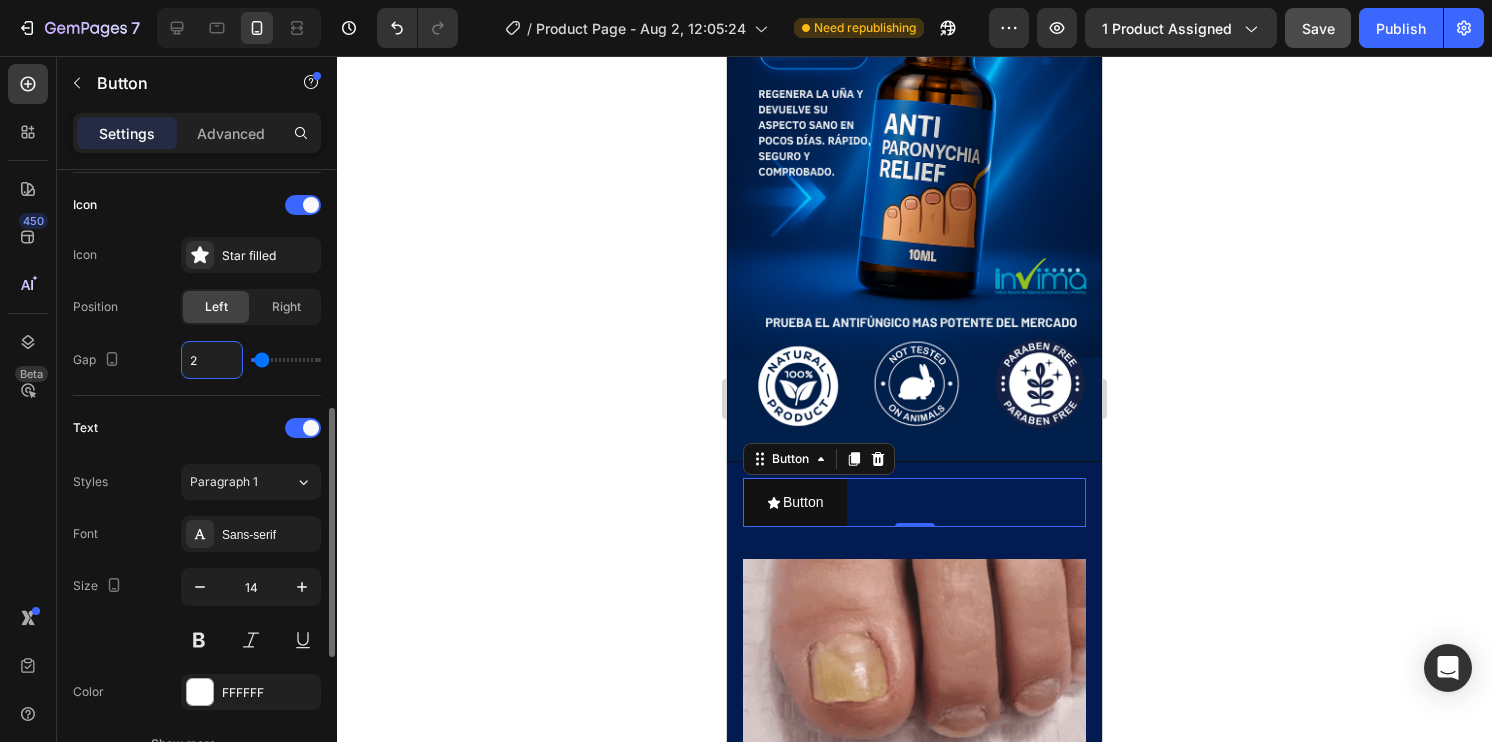 type on "22" 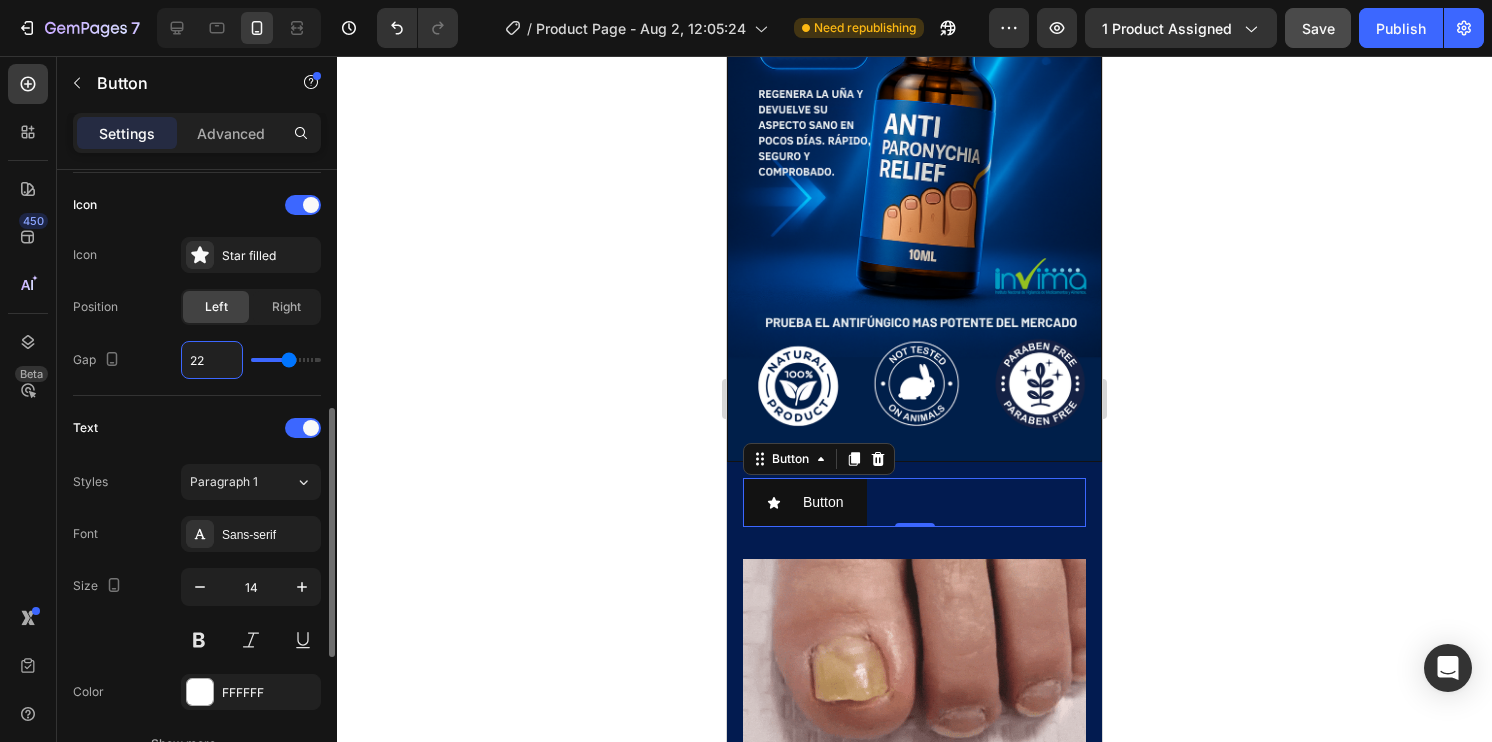 type on "225" 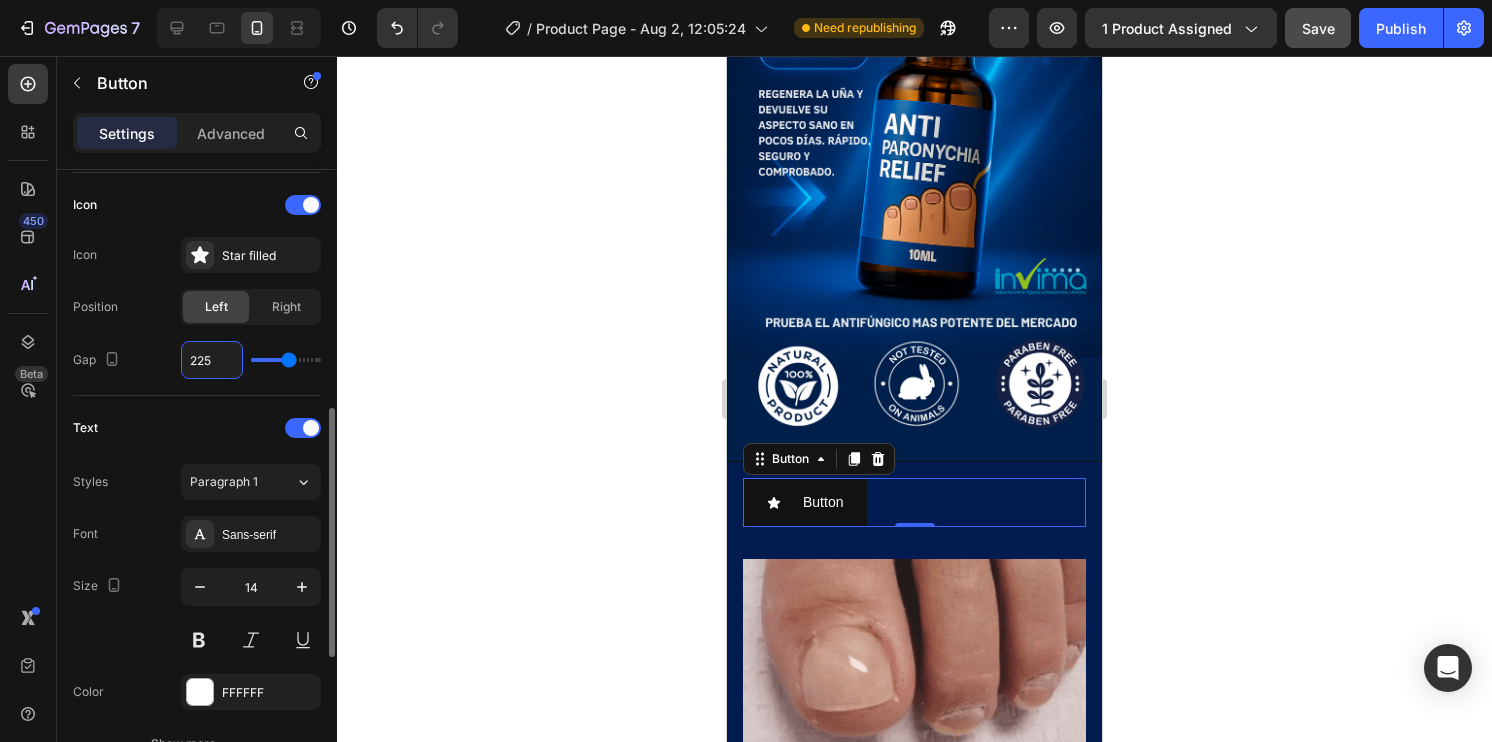 type on "40" 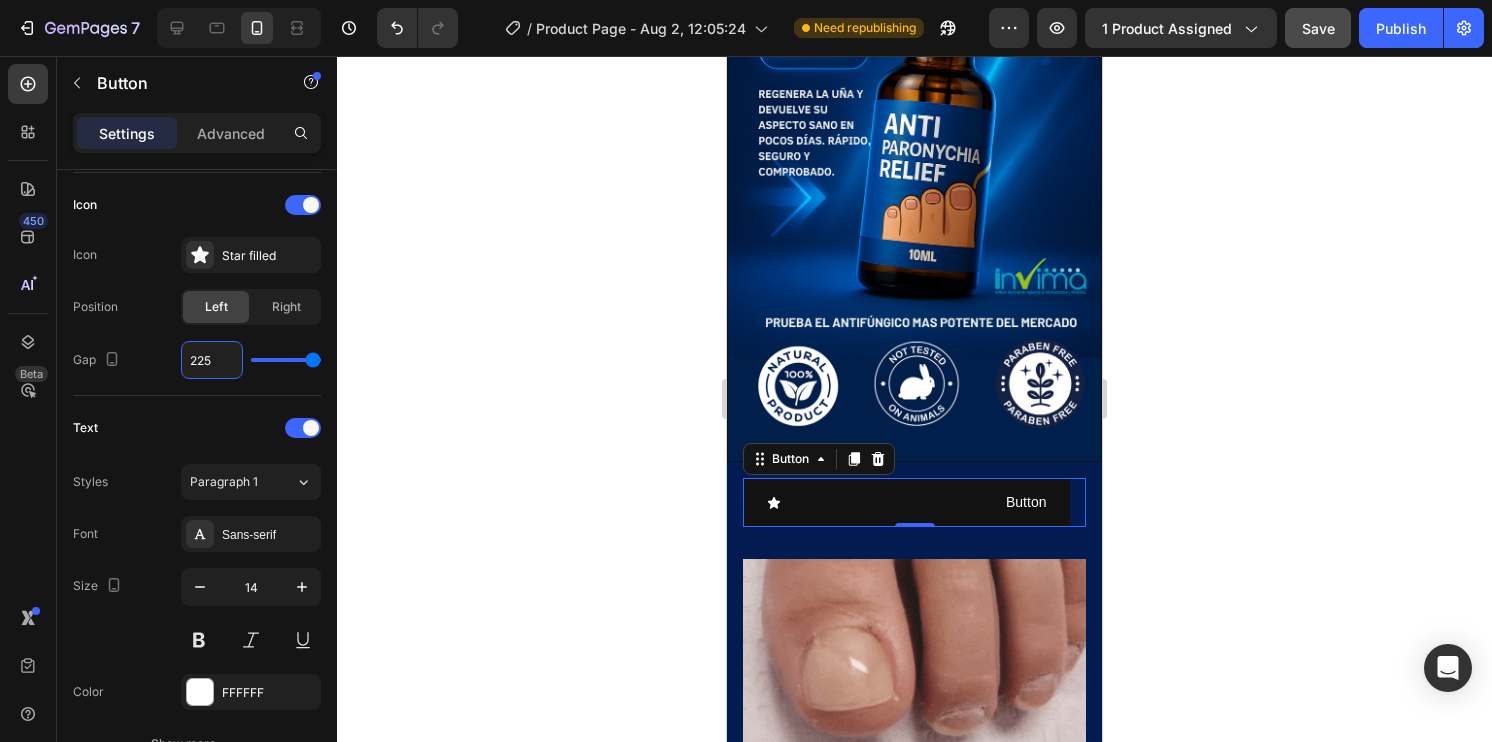 click 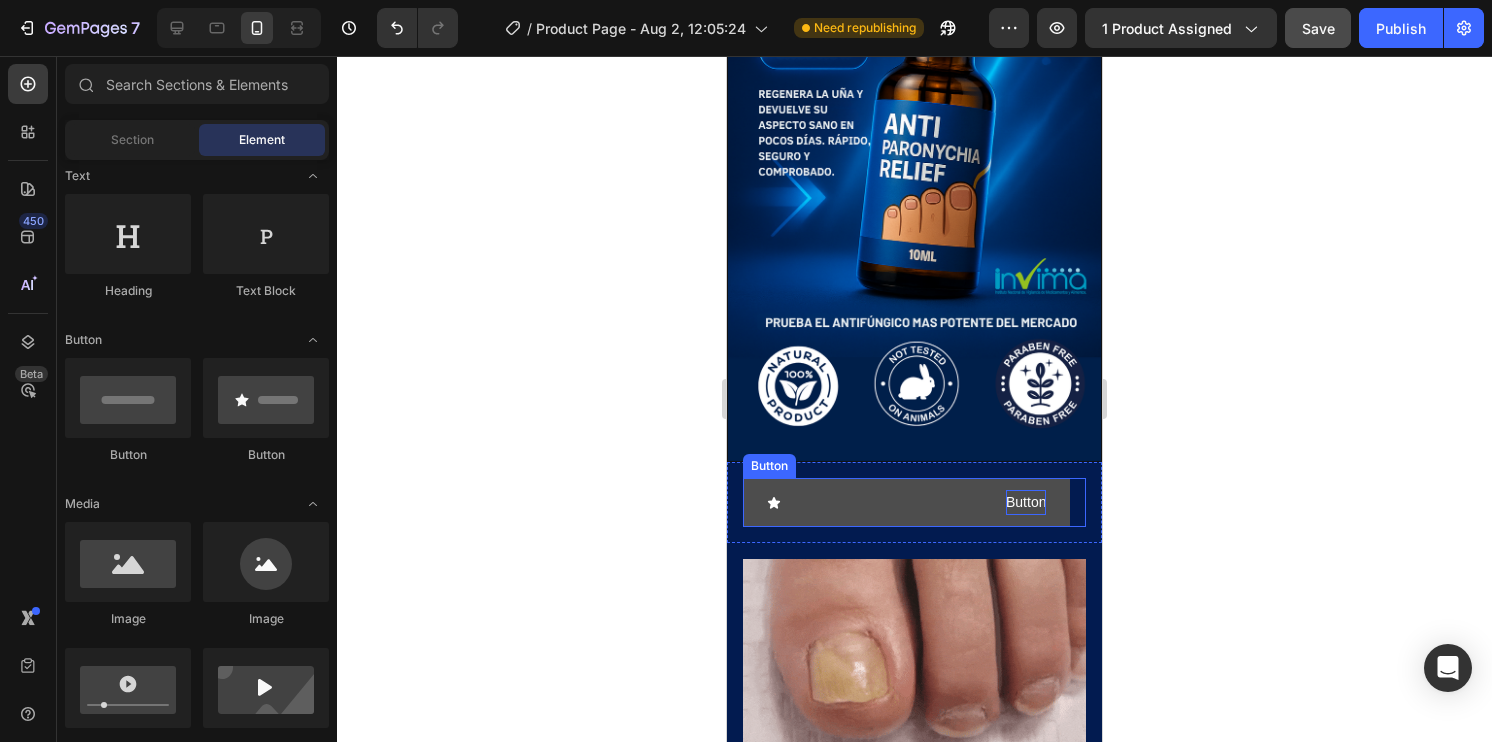 click on "Button" at bounding box center (1026, 502) 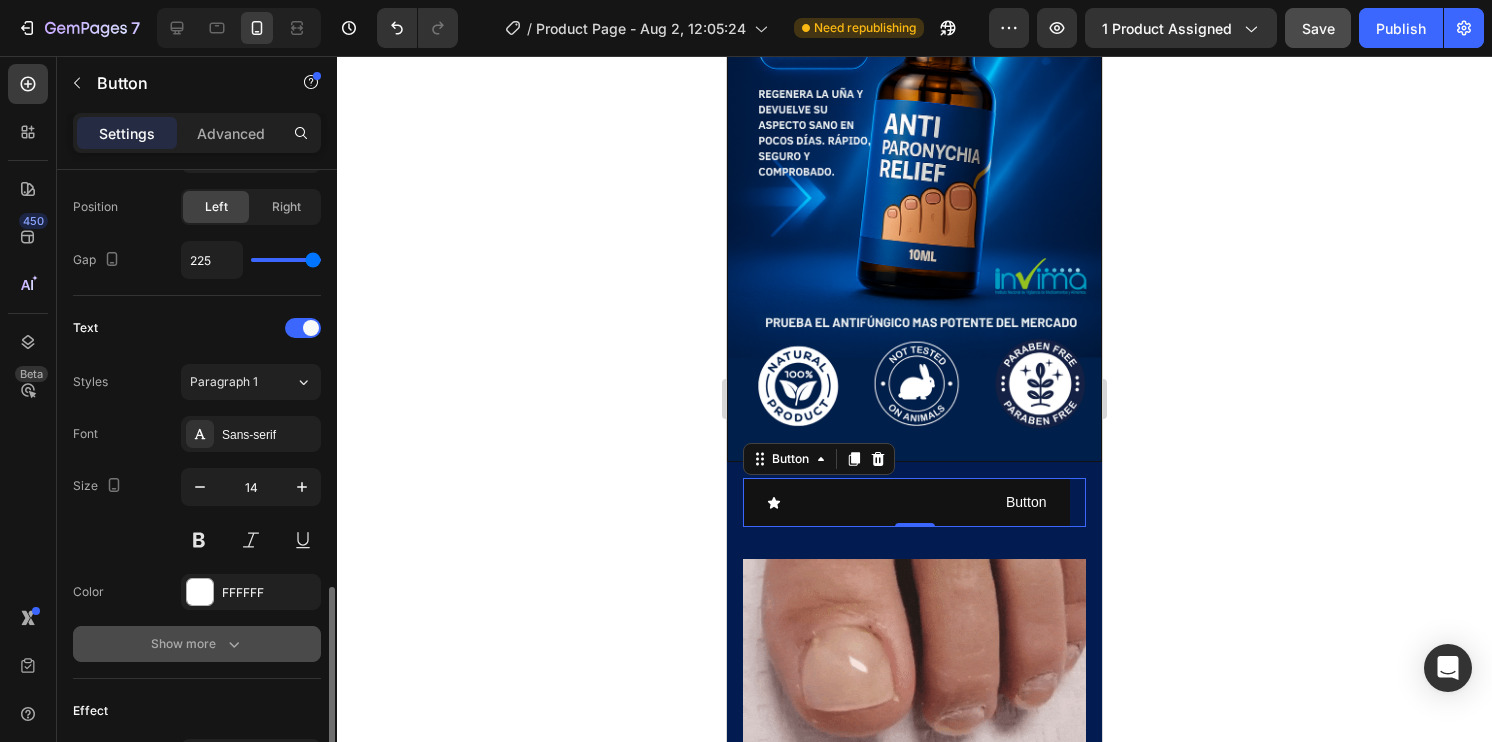 scroll, scrollTop: 900, scrollLeft: 0, axis: vertical 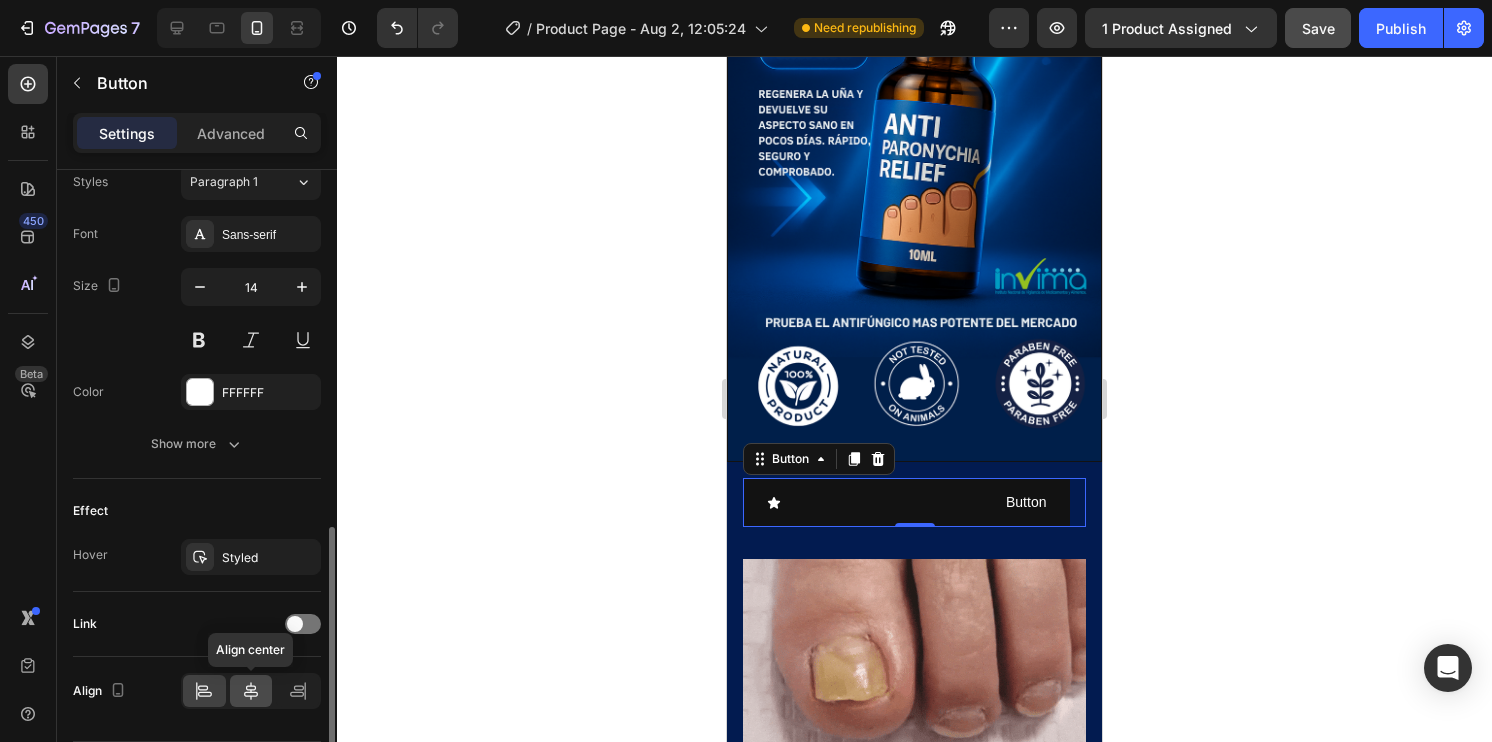 click 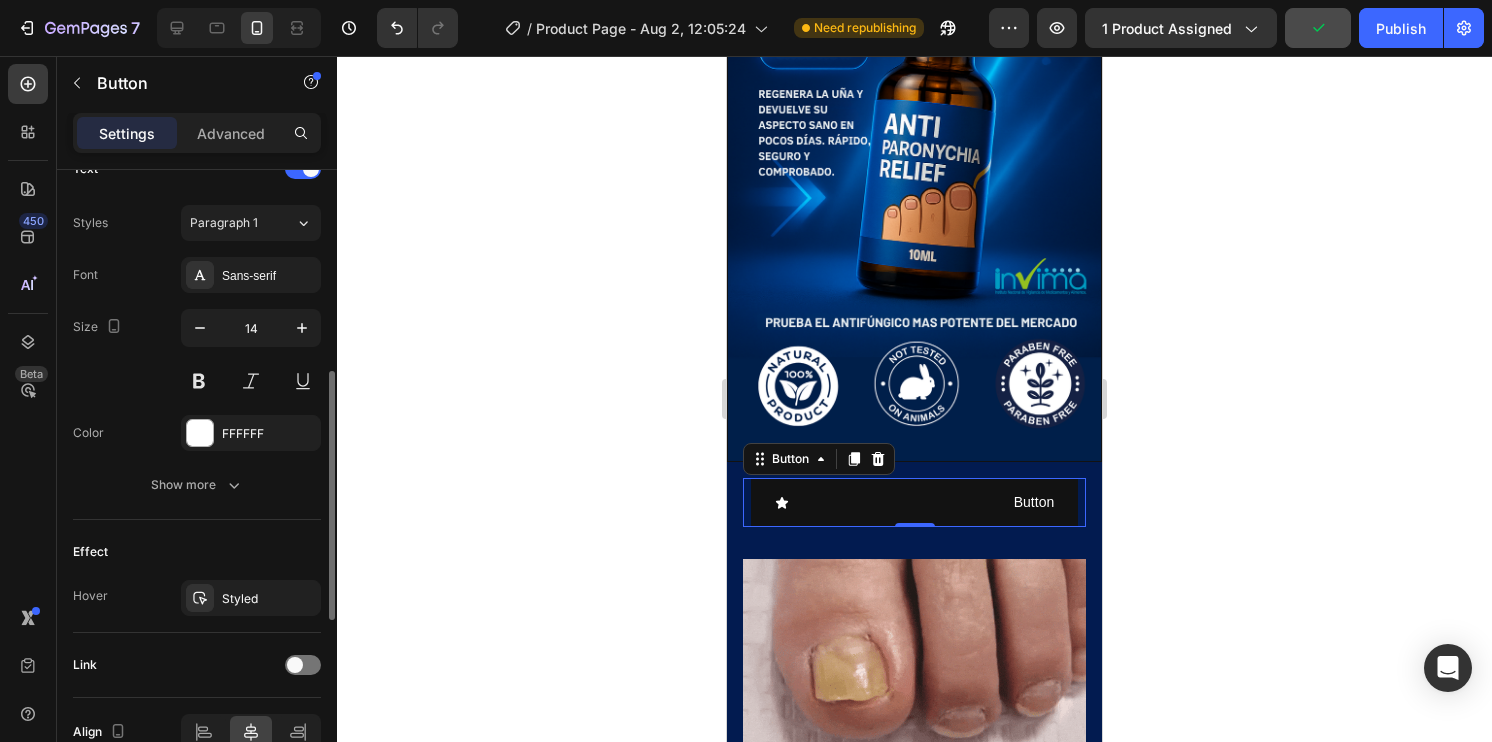 scroll, scrollTop: 759, scrollLeft: 0, axis: vertical 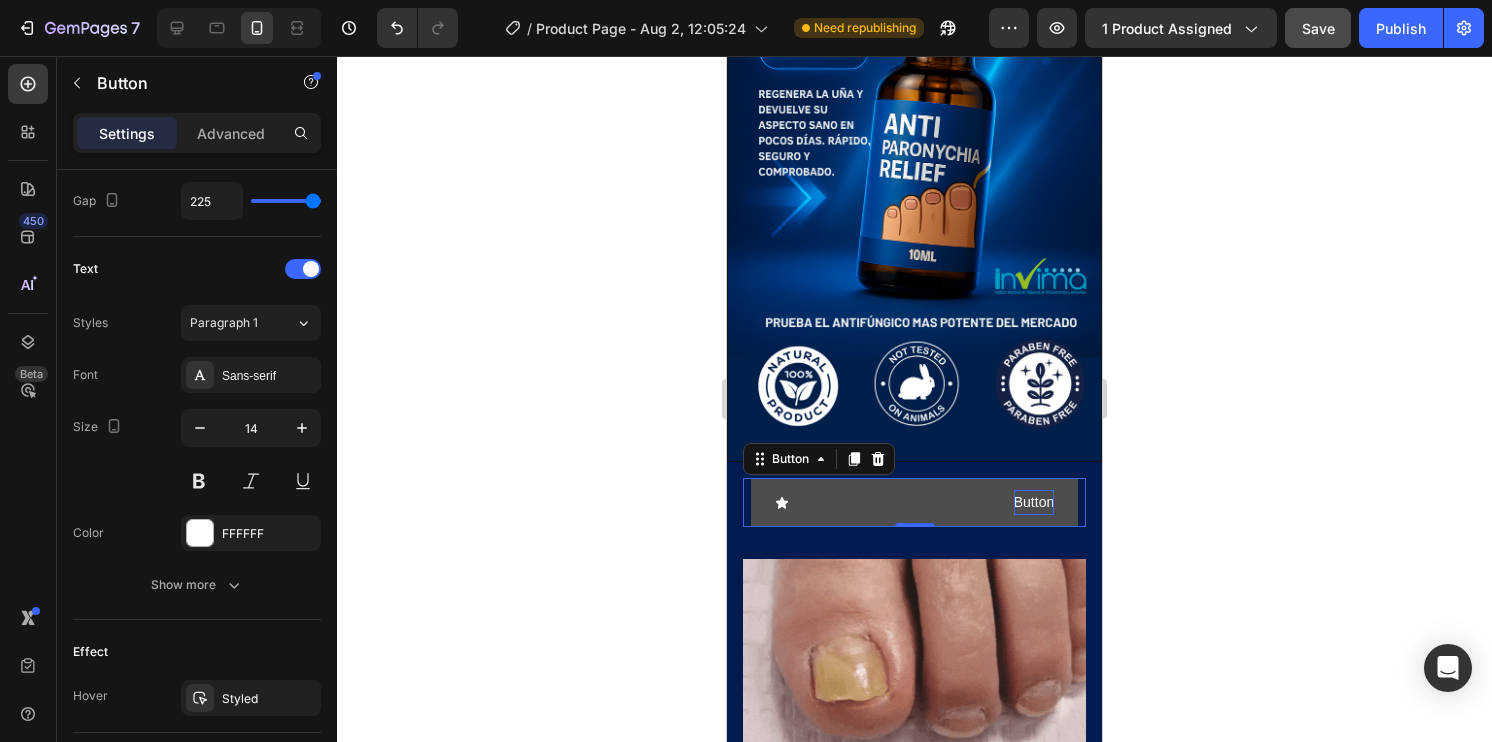 click on "Button" at bounding box center [914, 502] 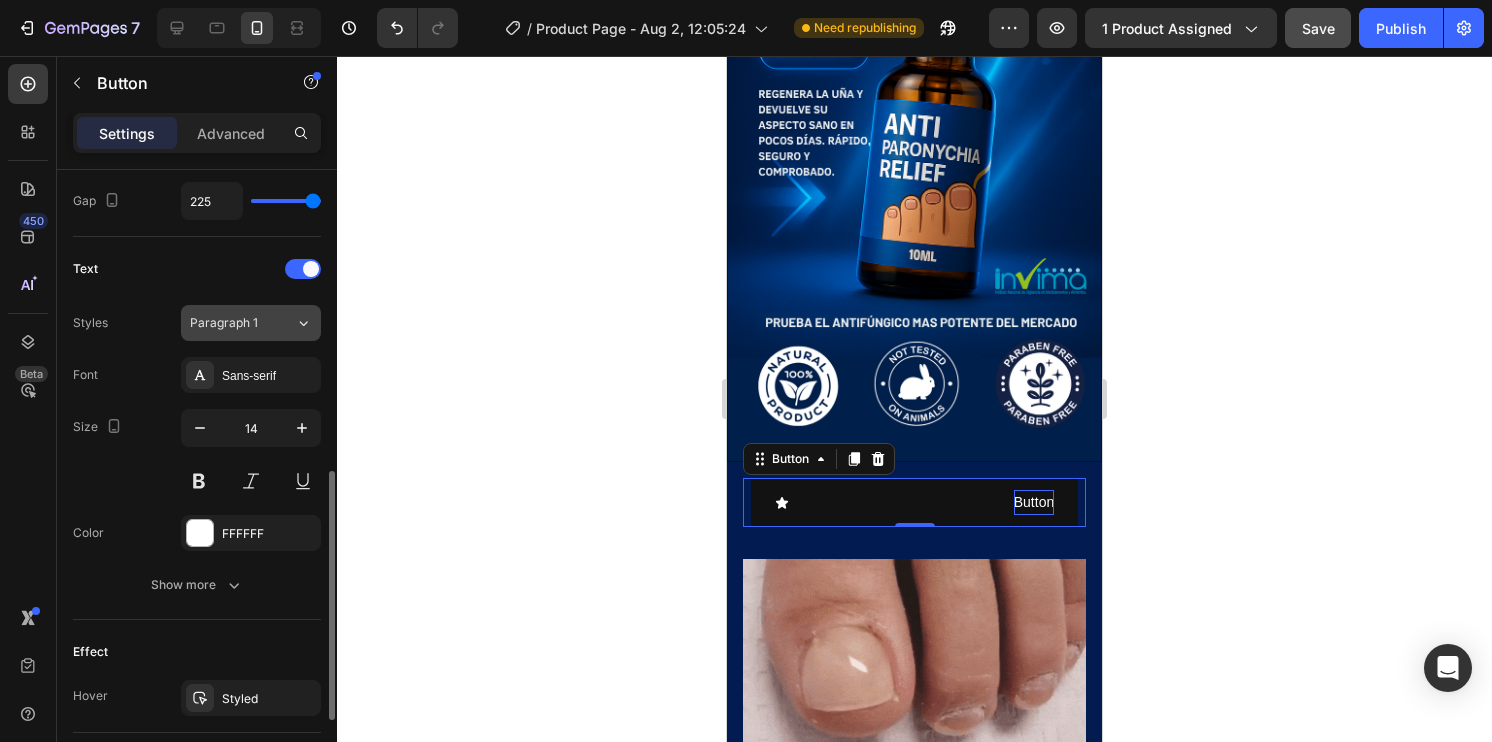 click on "Paragraph 1" at bounding box center [242, 323] 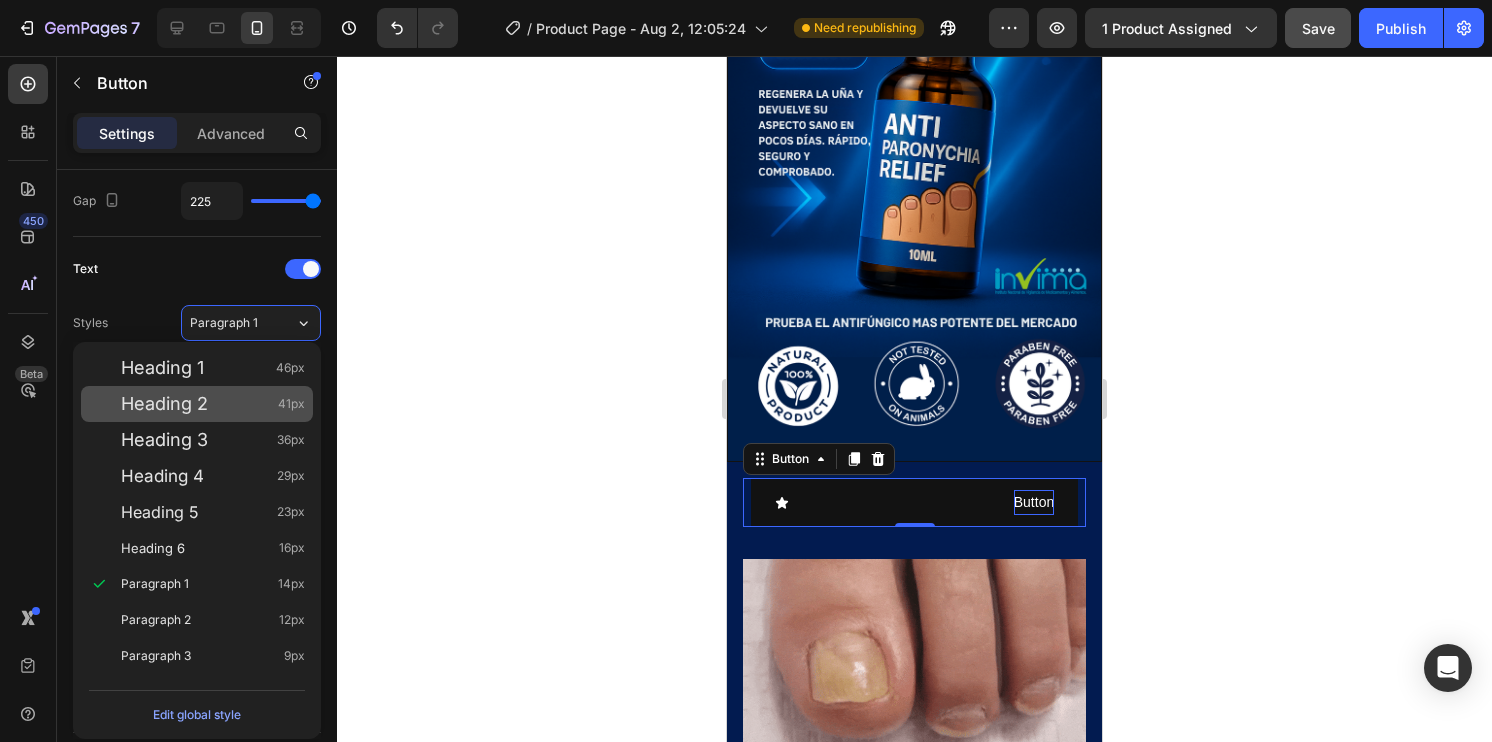 click on "Heading 2 41px" at bounding box center [213, 404] 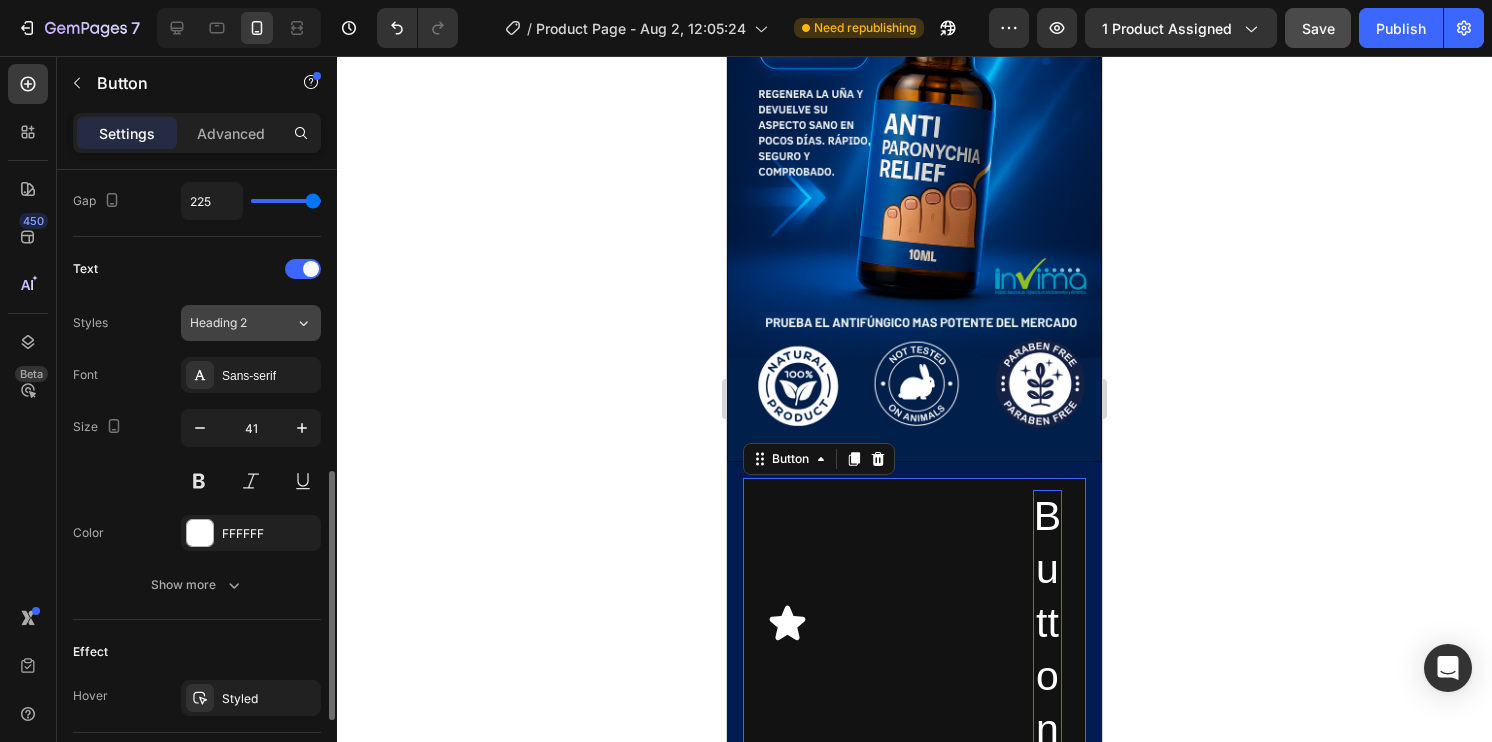 click on "Heading 2" at bounding box center (230, 323) 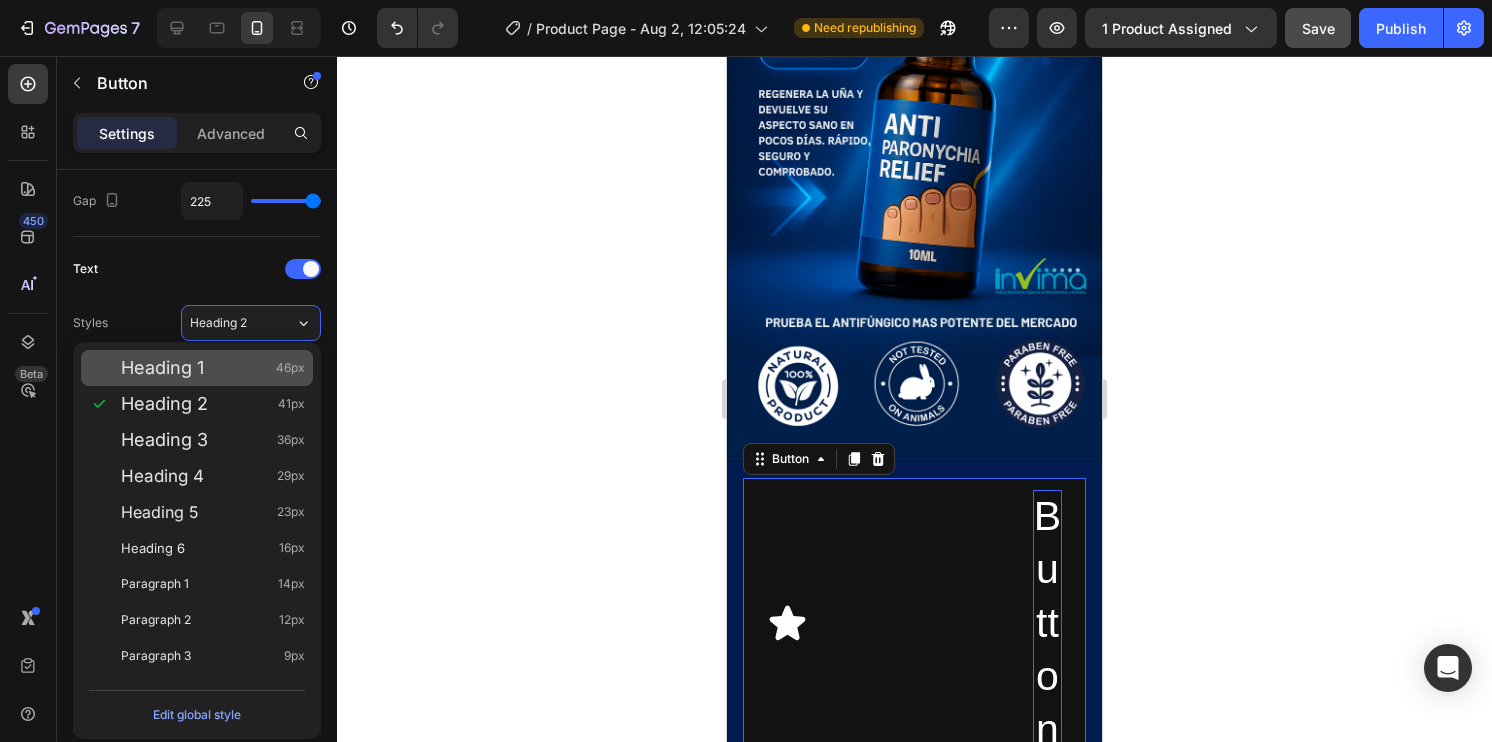 click on "Heading 1 46px" at bounding box center (197, 368) 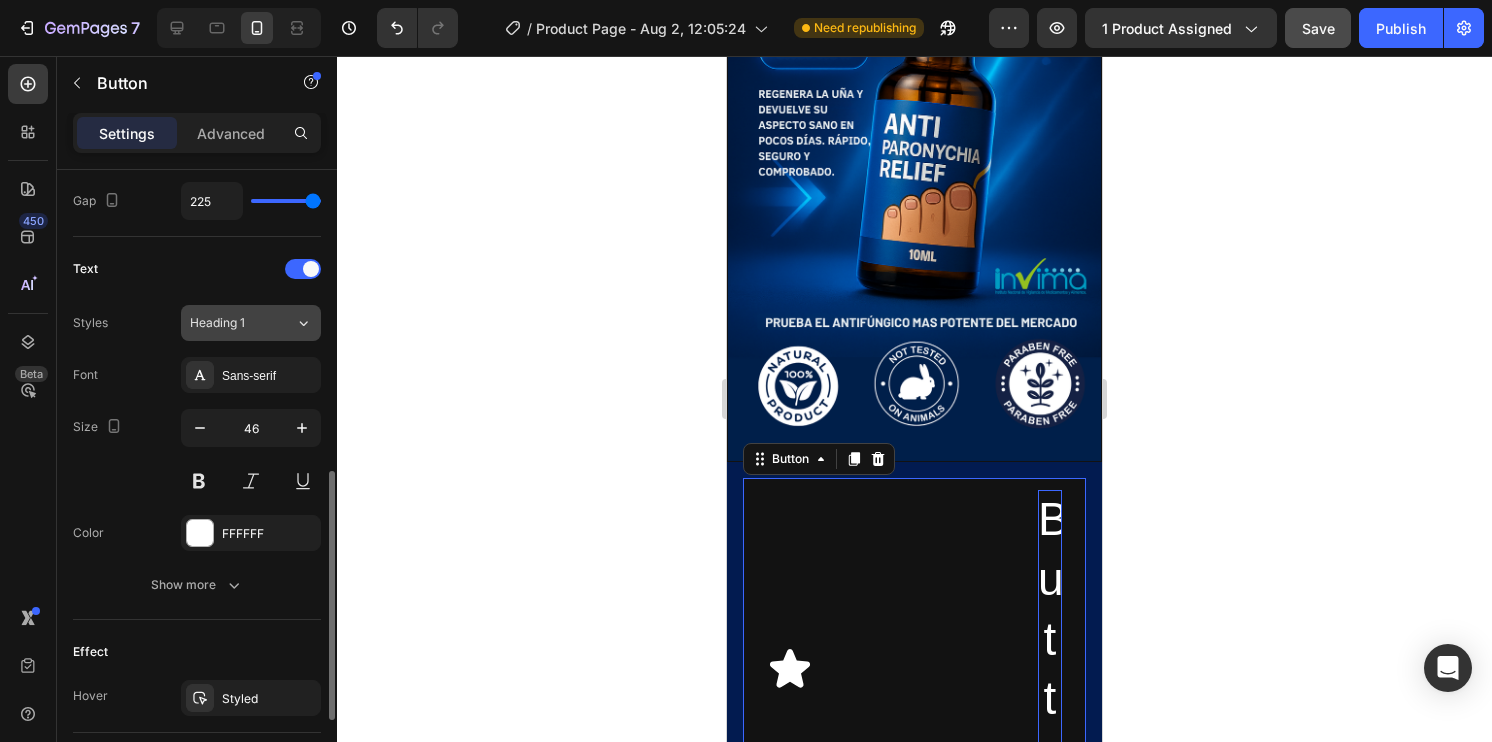 click on "Heading 1" at bounding box center (230, 323) 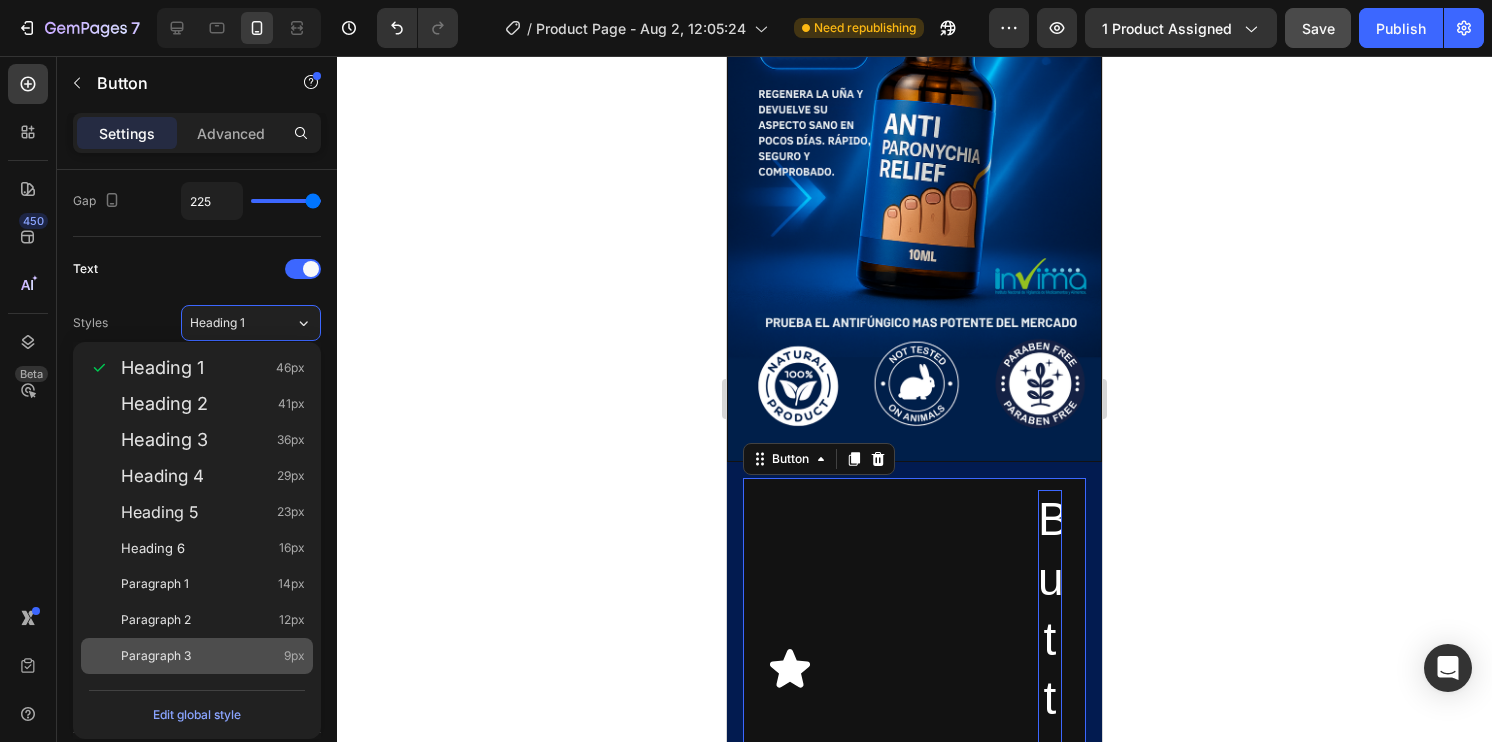 click on "Paragraph 3" at bounding box center (156, 656) 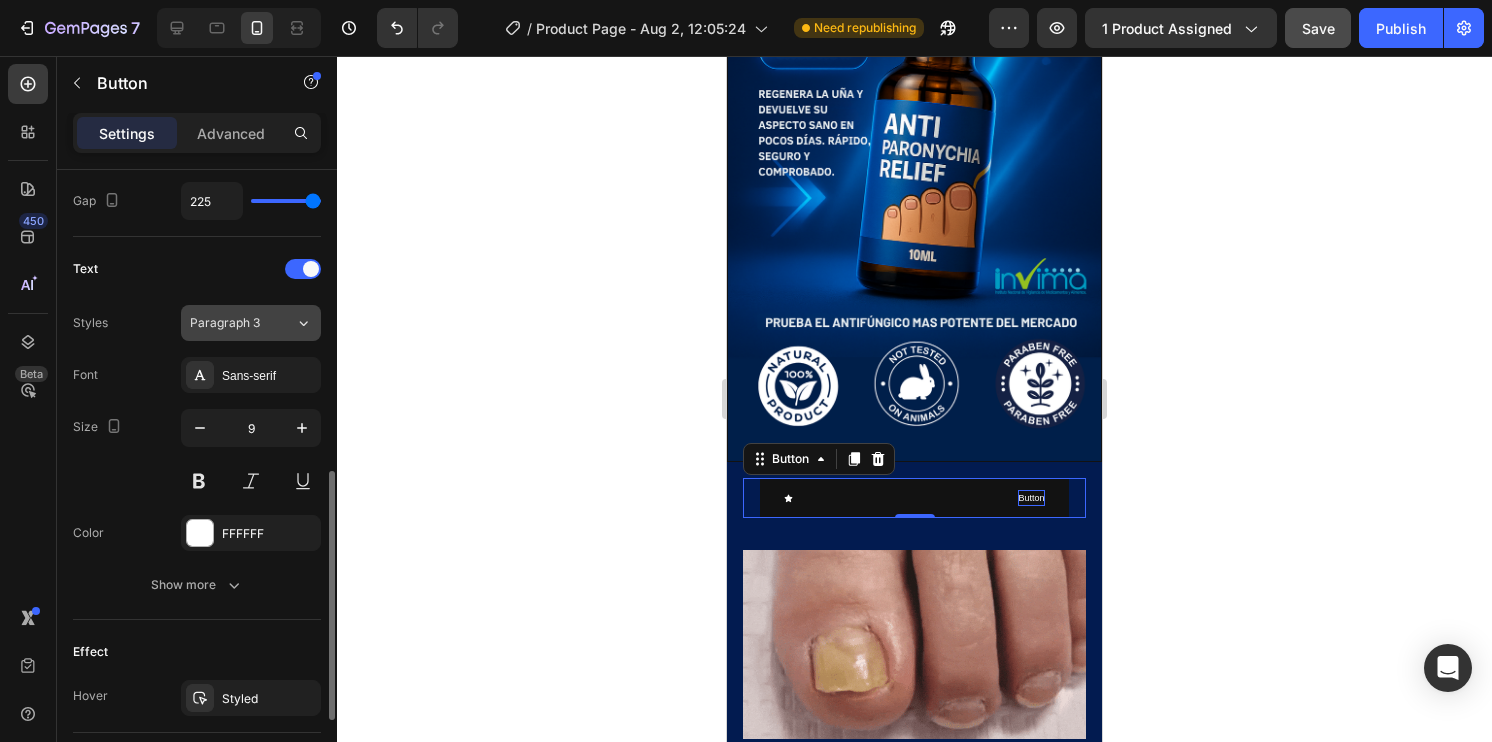 click on "Paragraph 3" at bounding box center (242, 323) 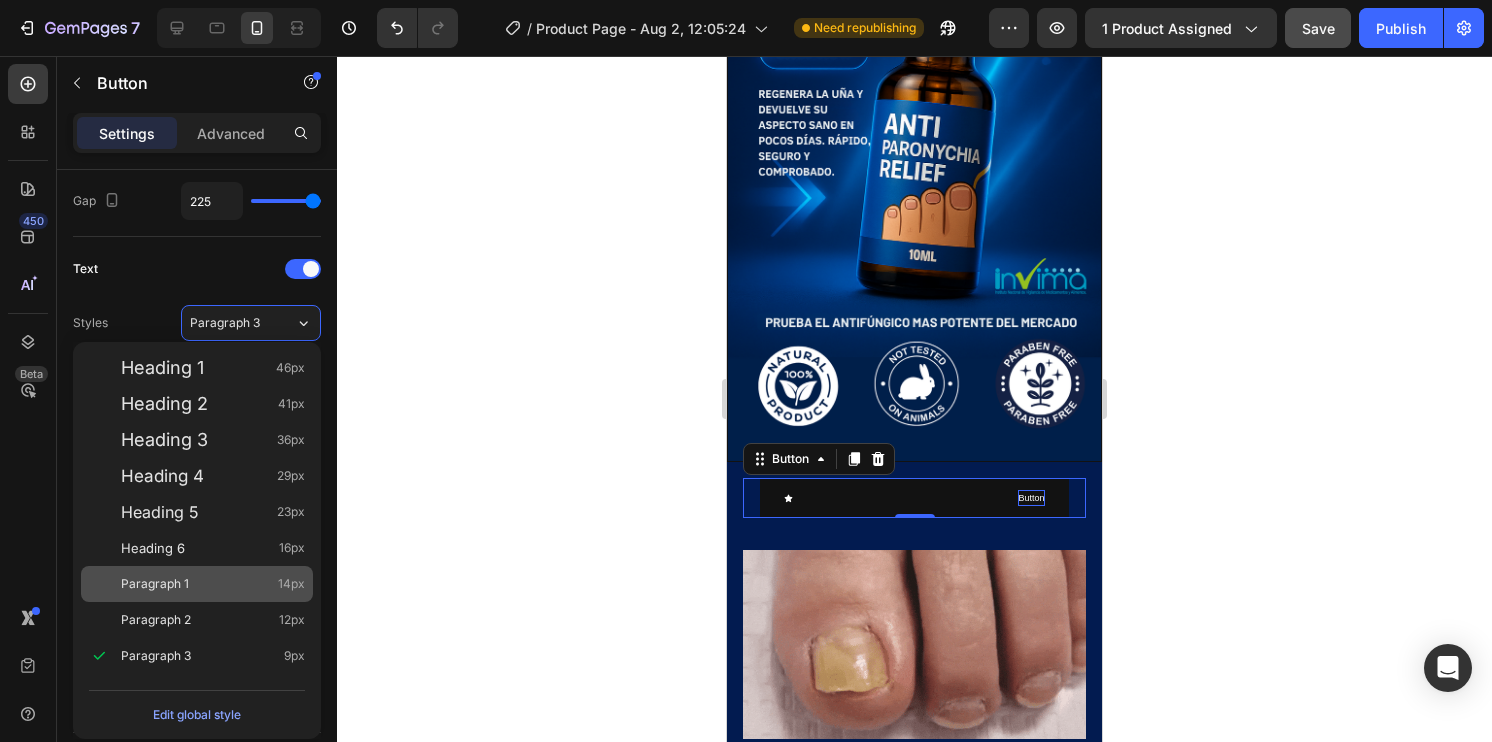 click on "Paragraph 1 14px" at bounding box center (213, 584) 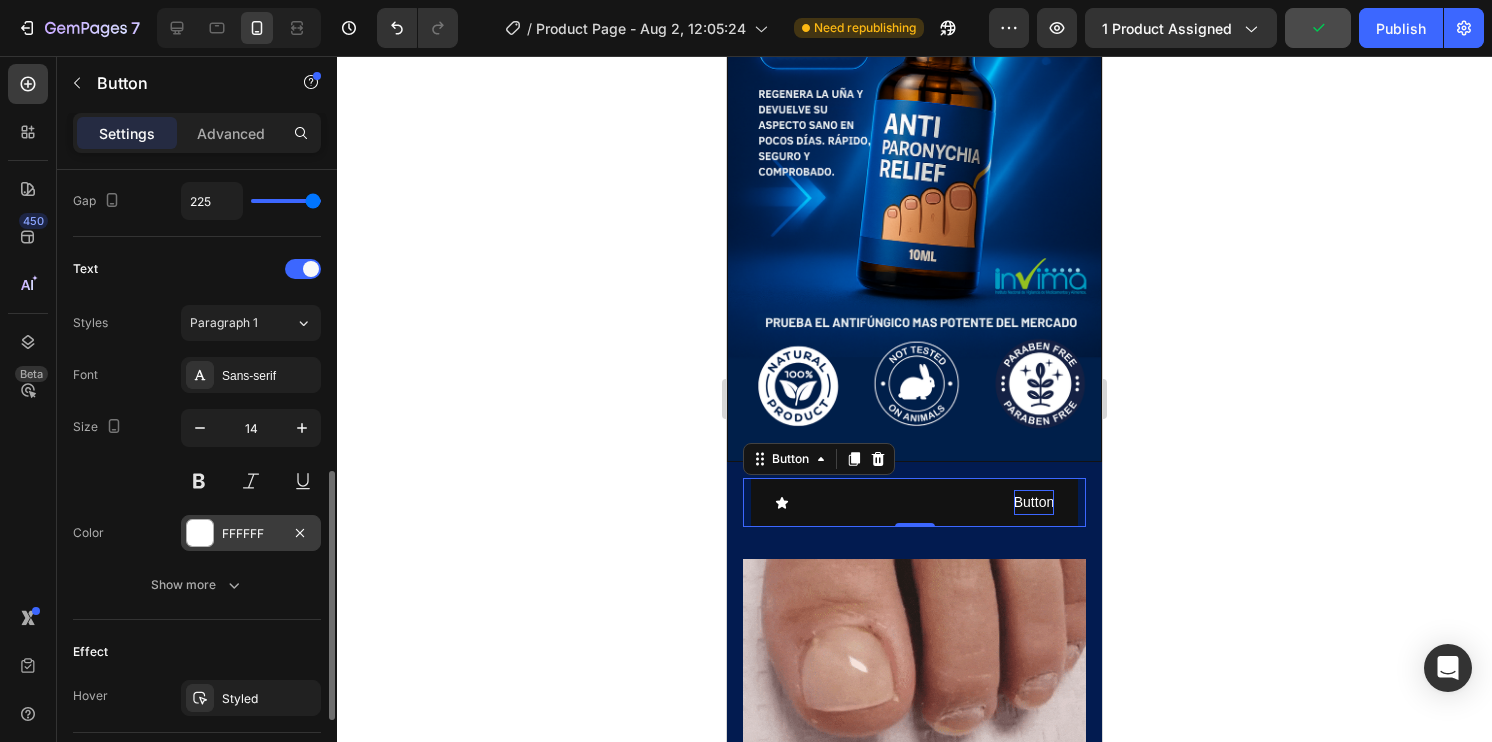 click at bounding box center [200, 533] 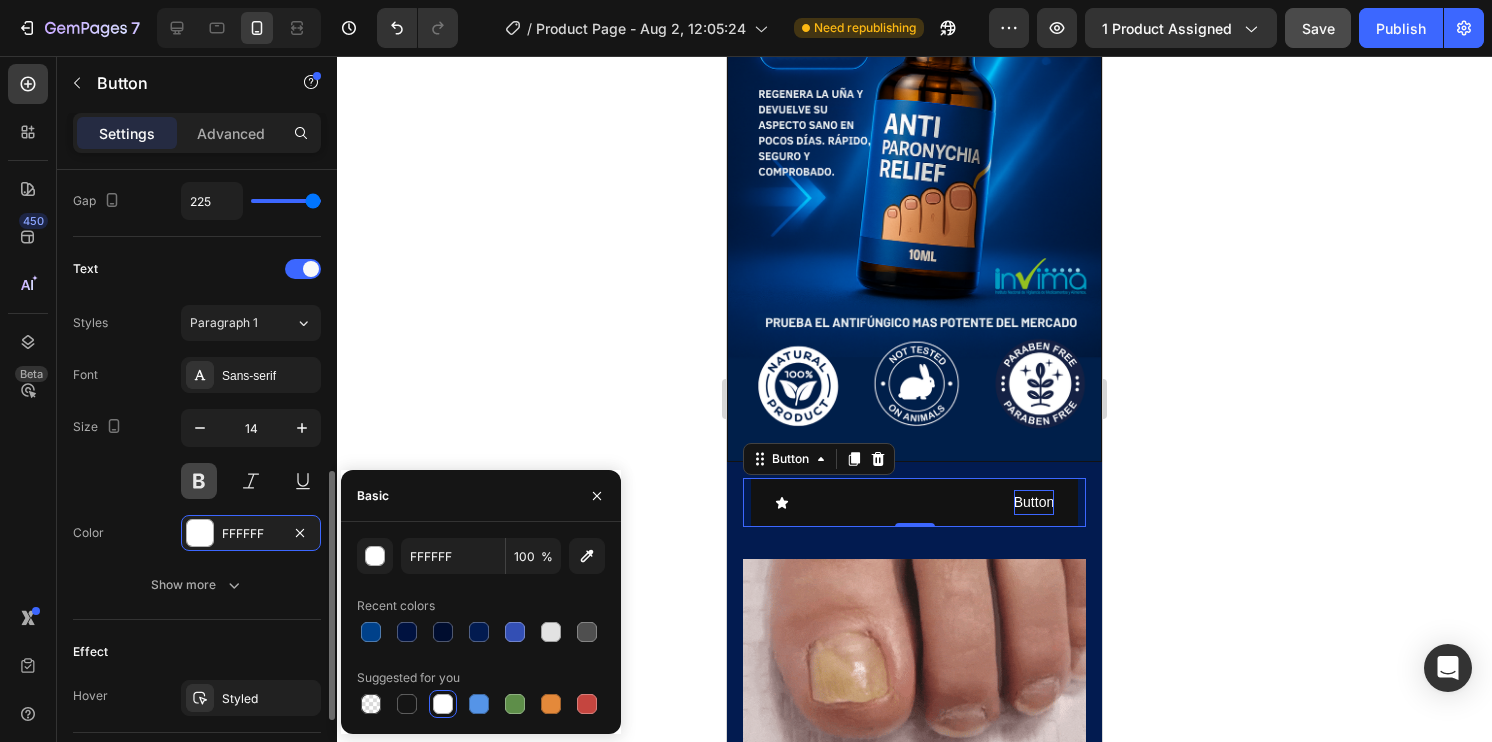 click at bounding box center (199, 481) 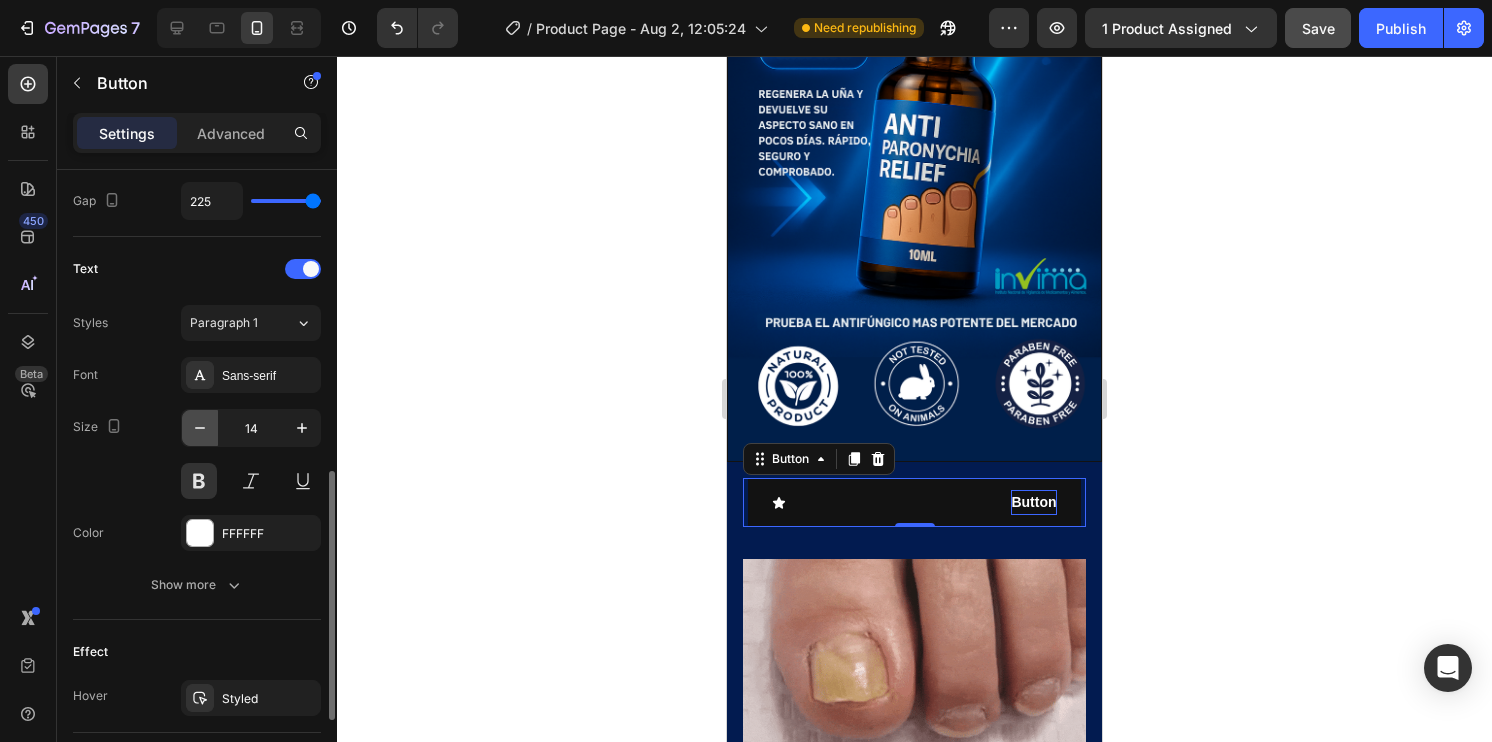click 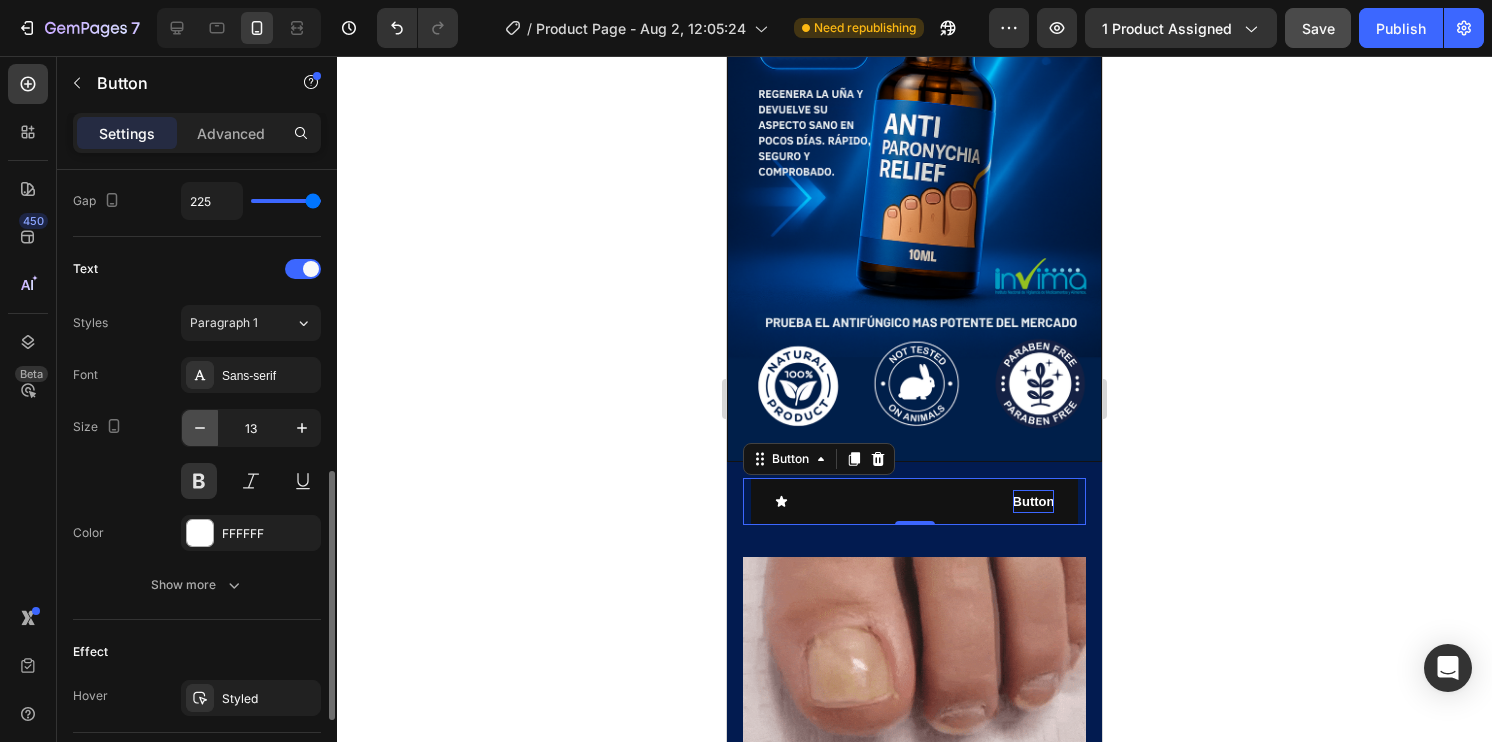 click 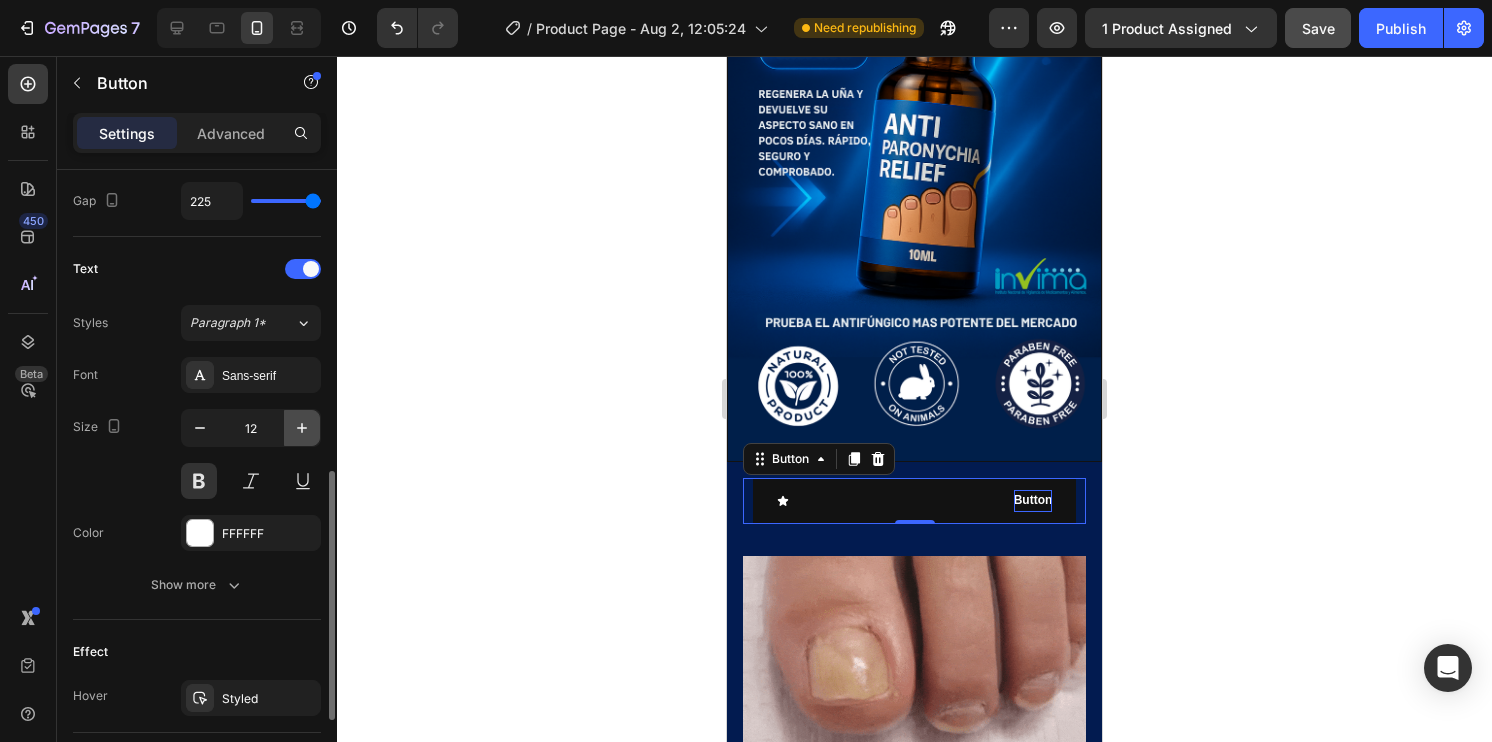 click at bounding box center [302, 428] 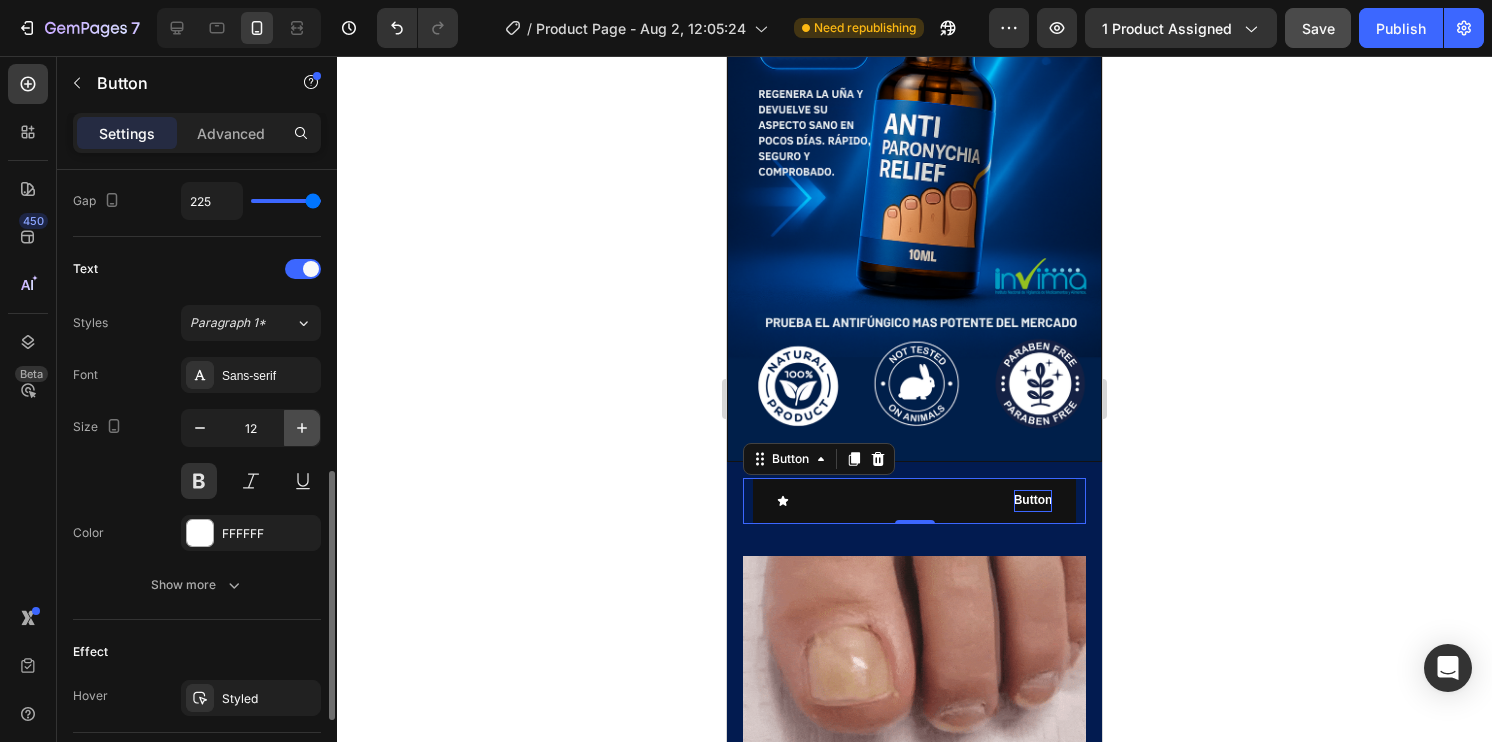 type on "13" 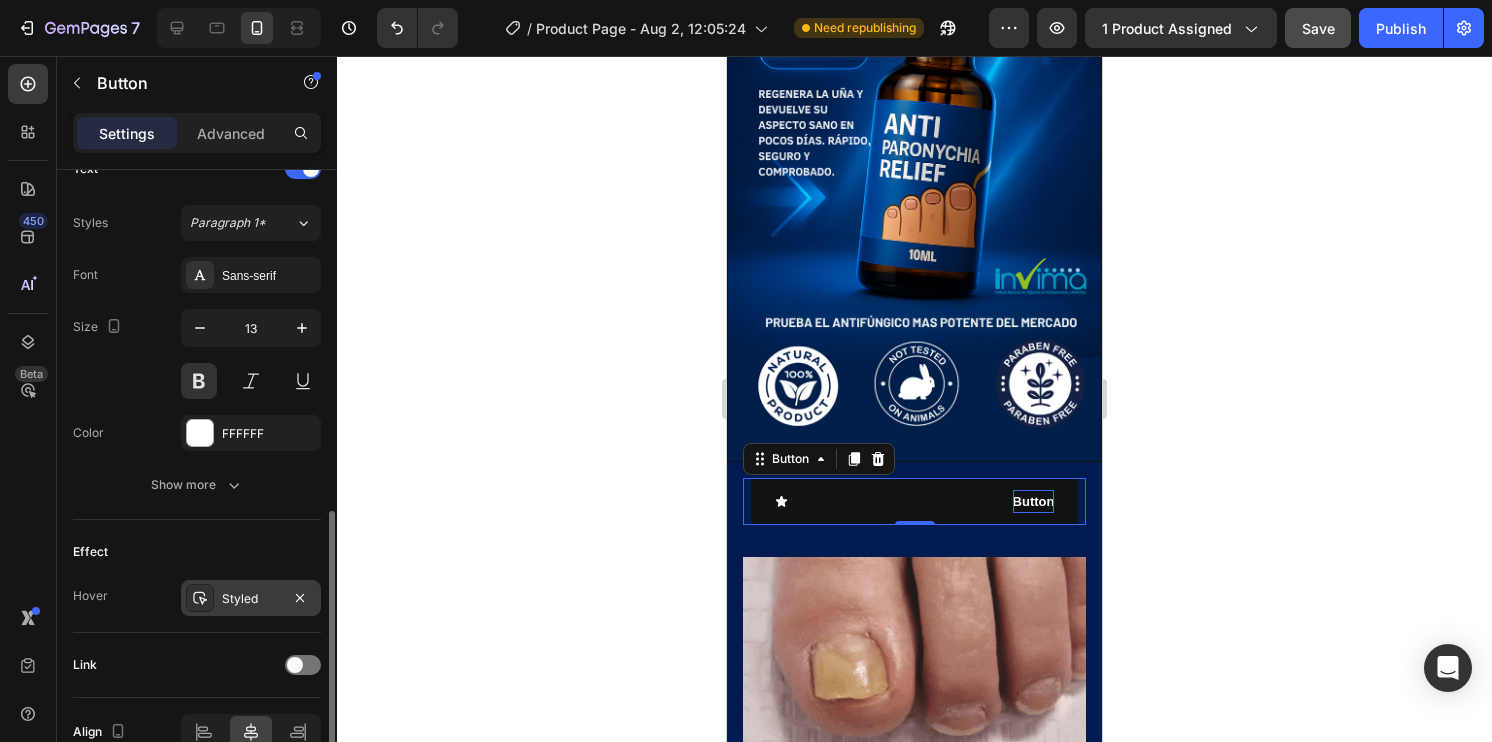 scroll, scrollTop: 959, scrollLeft: 0, axis: vertical 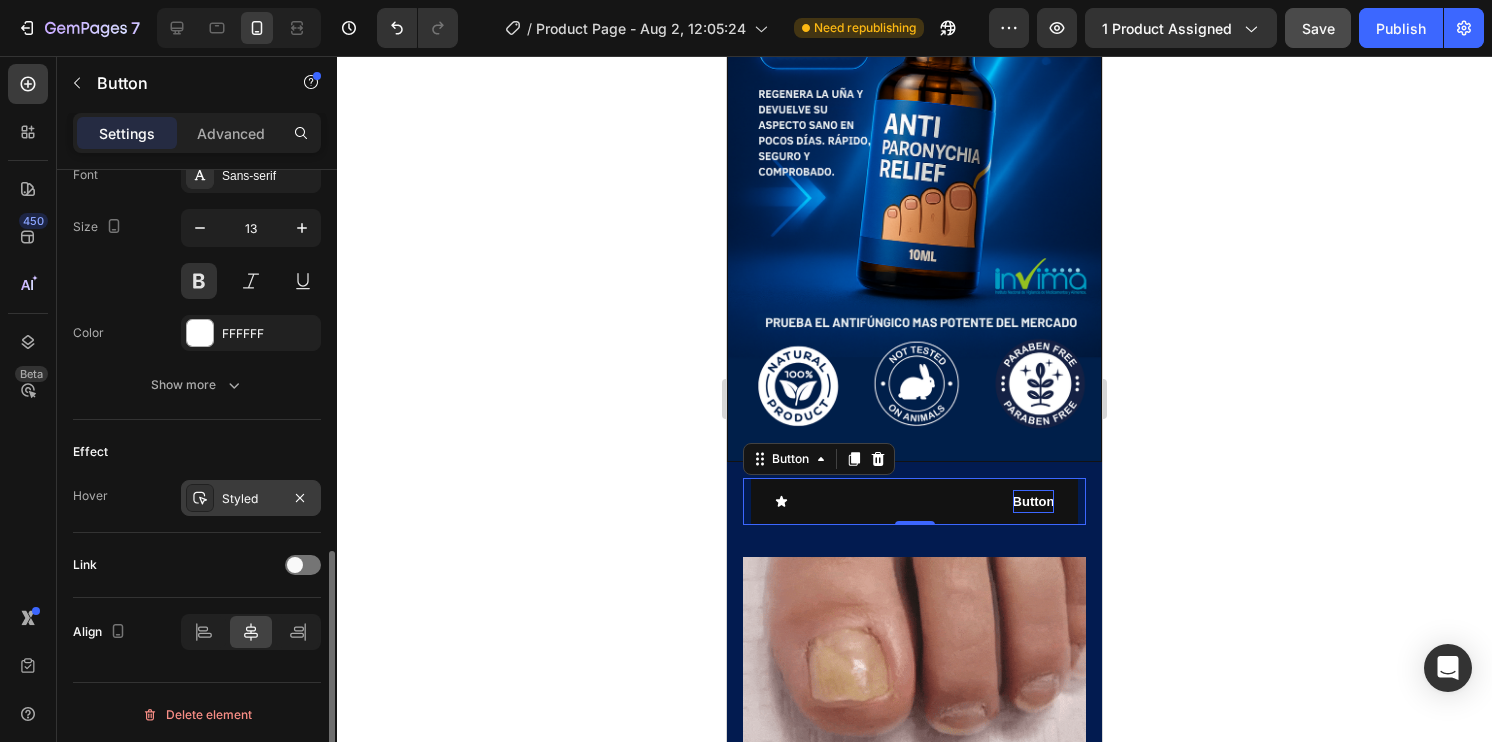 click on "Styled" at bounding box center [251, 499] 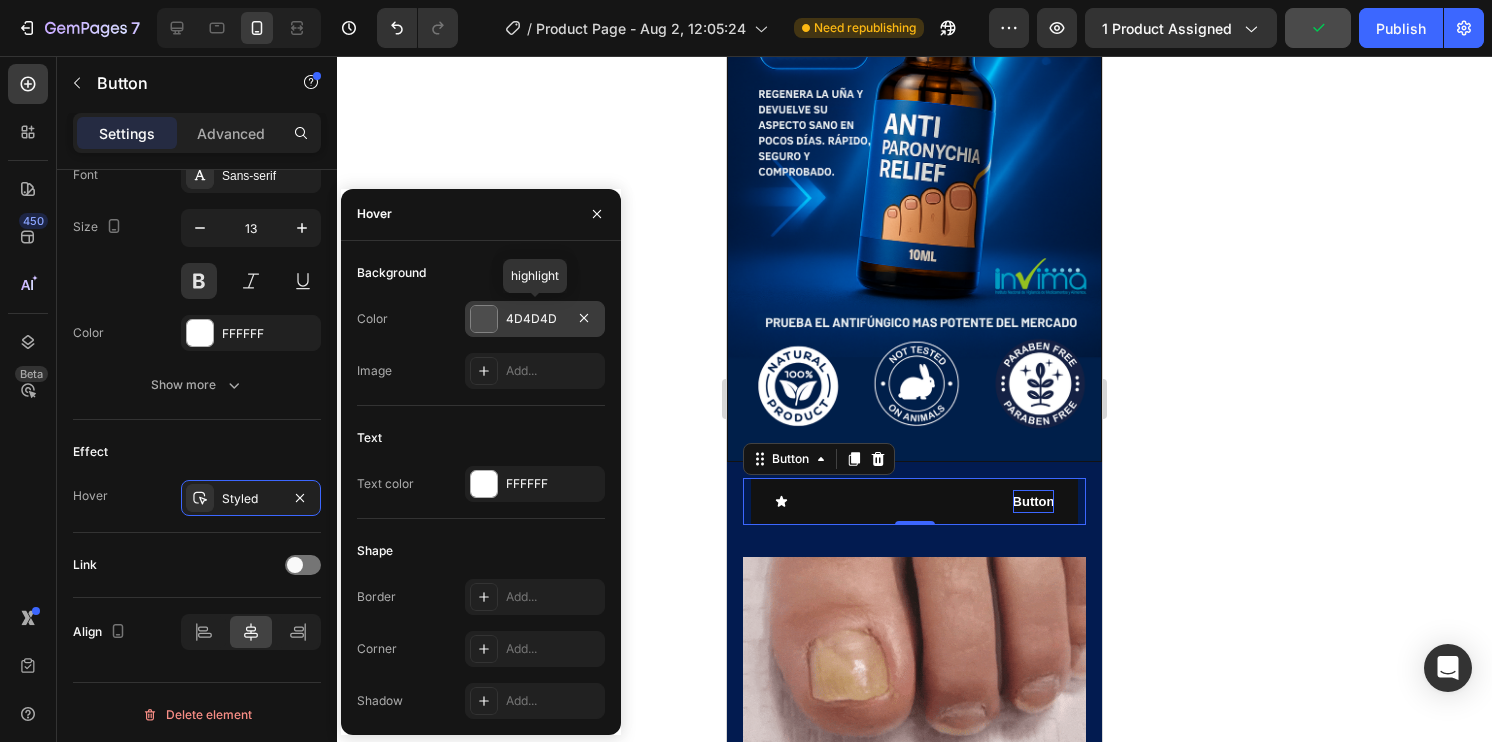 click at bounding box center (484, 319) 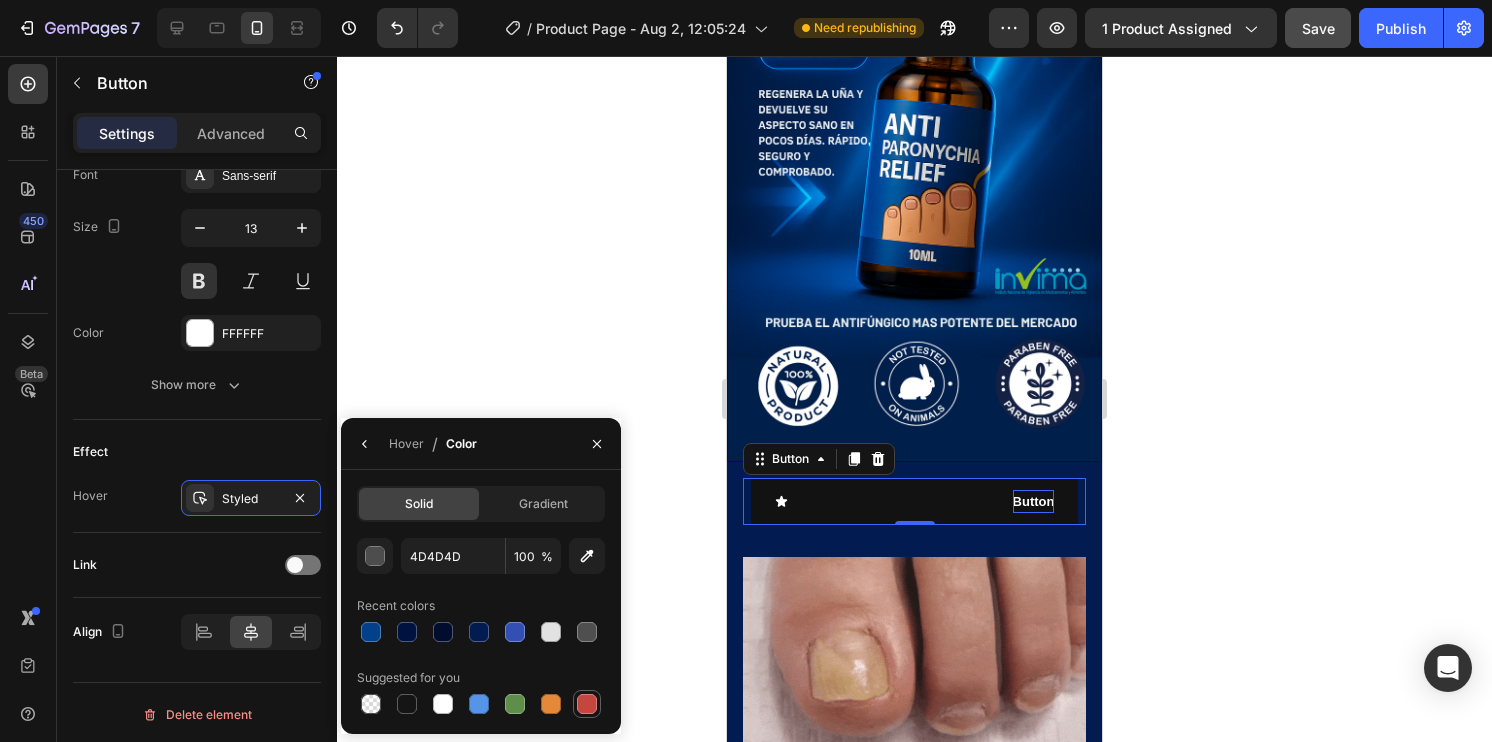 click at bounding box center [587, 704] 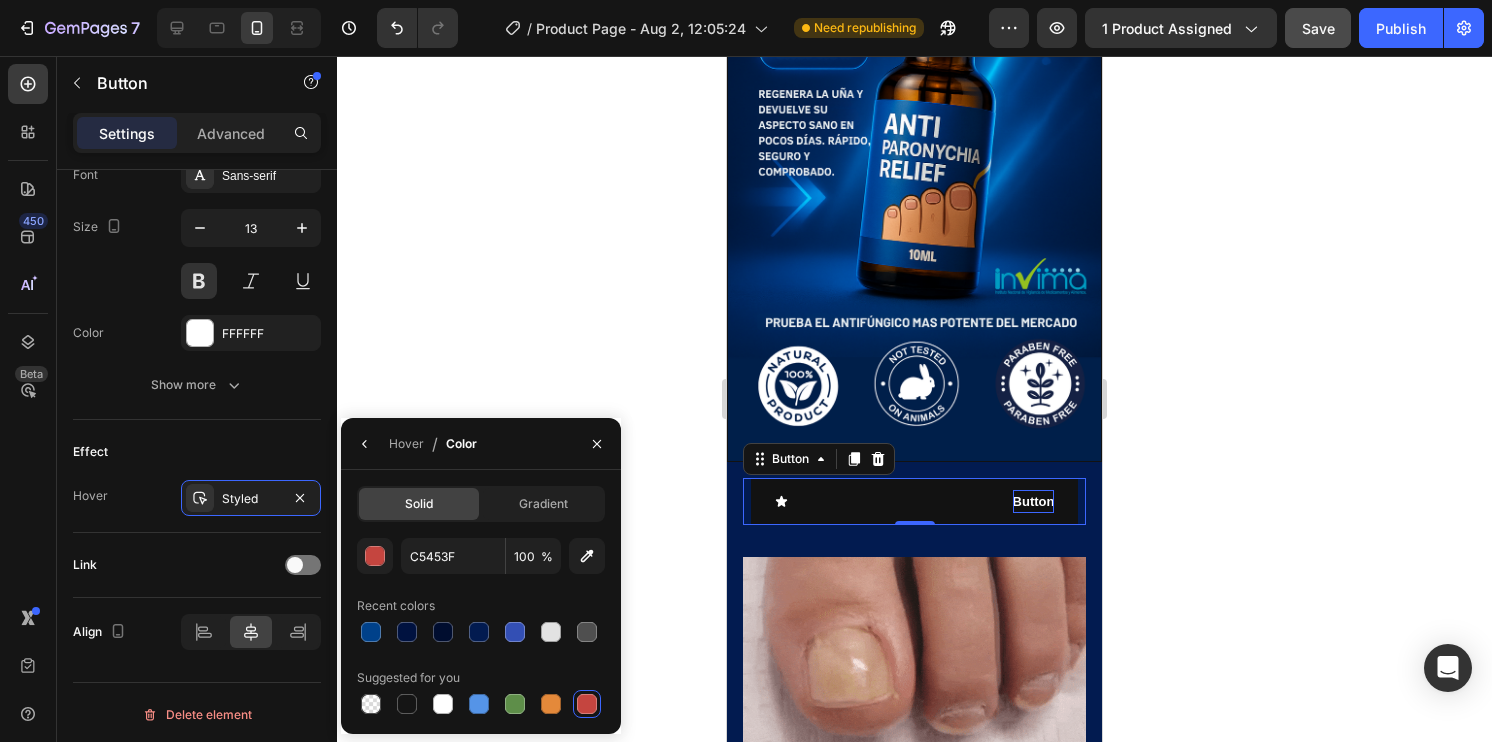 type on "4D4D4D" 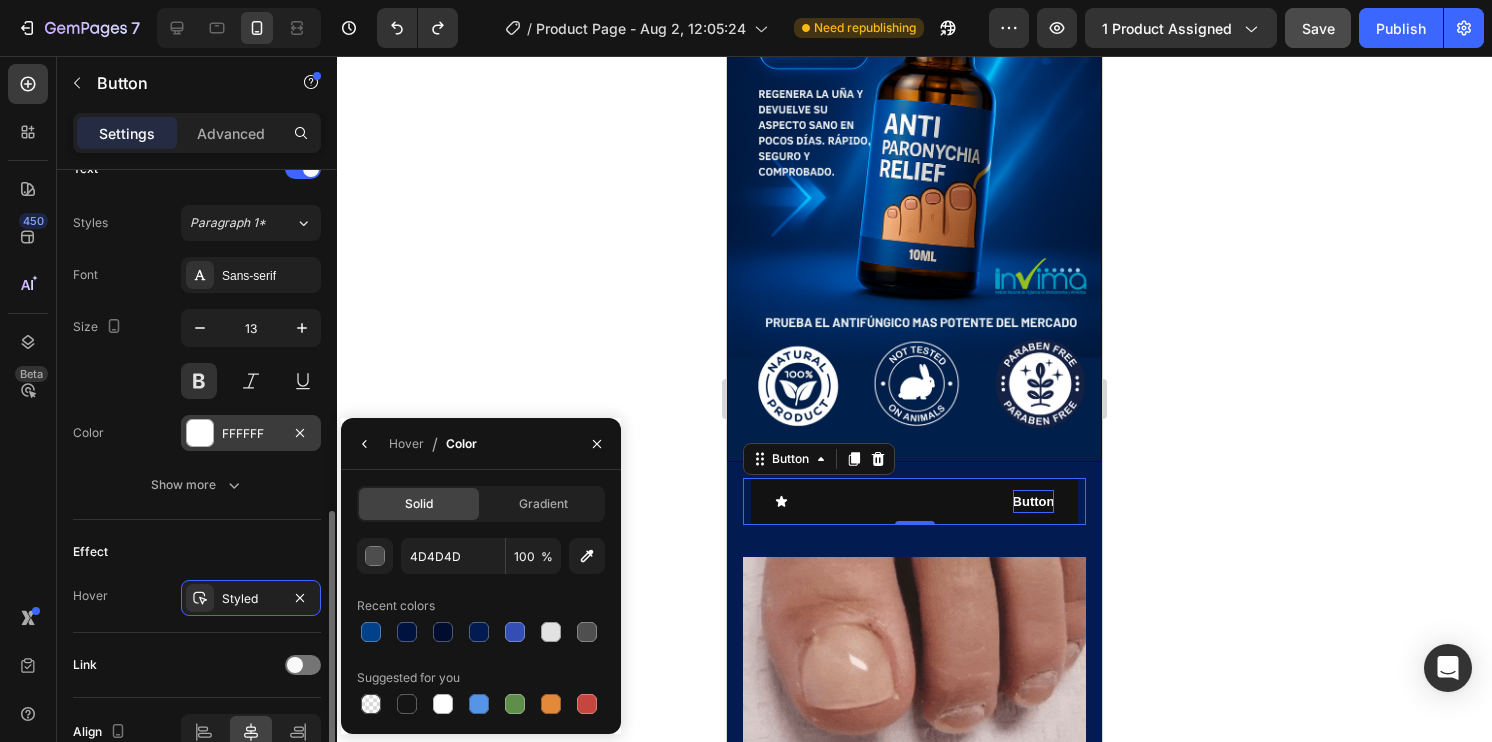 scroll, scrollTop: 959, scrollLeft: 0, axis: vertical 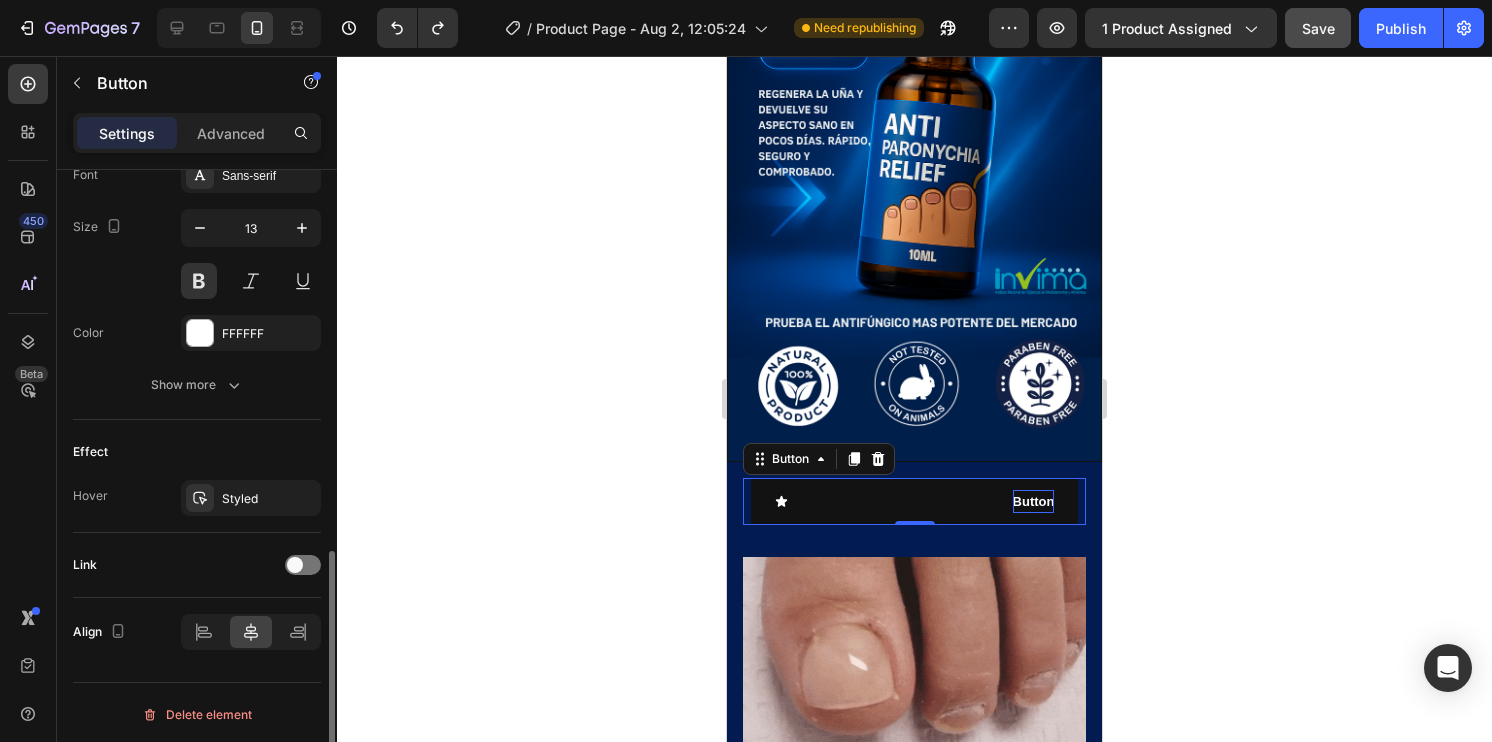 click 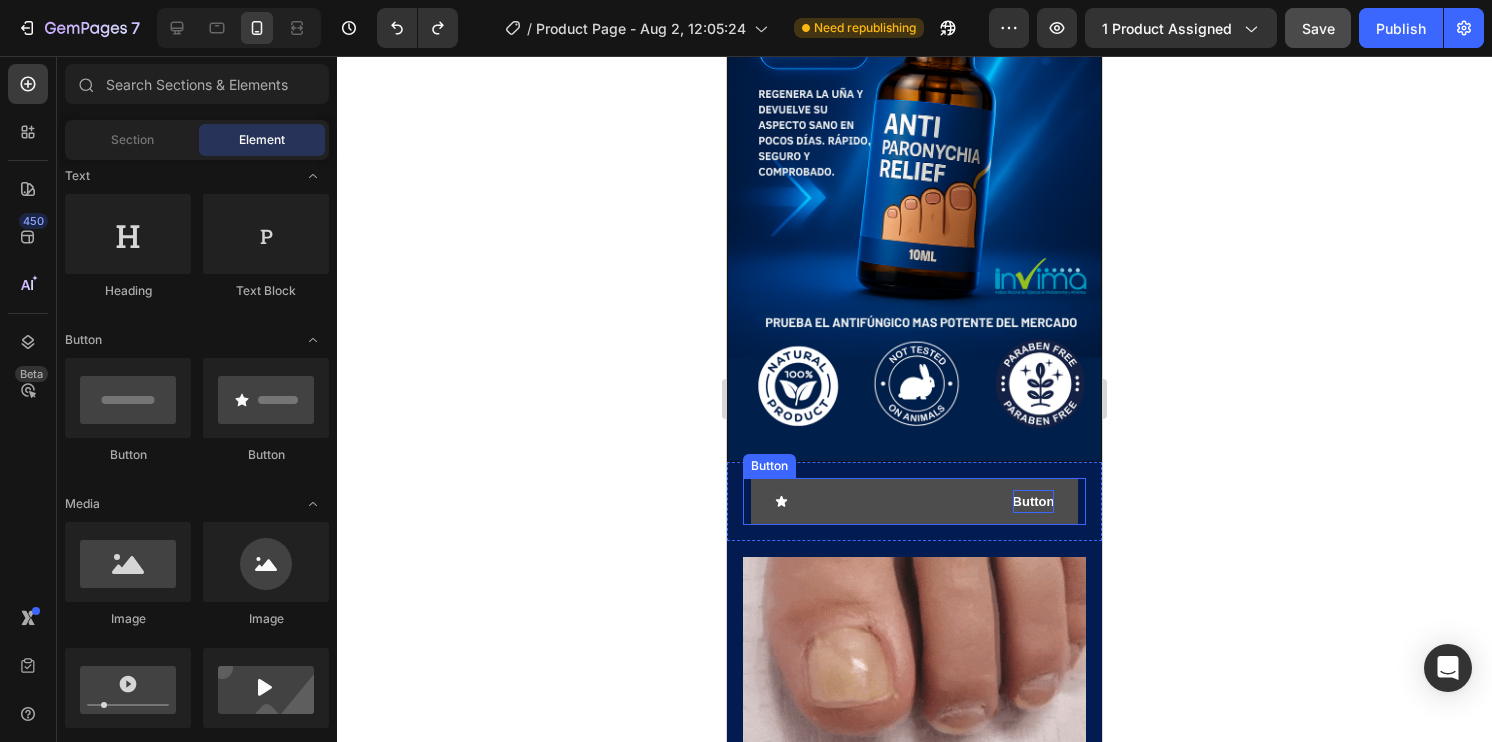 click on "Button" at bounding box center [915, 501] 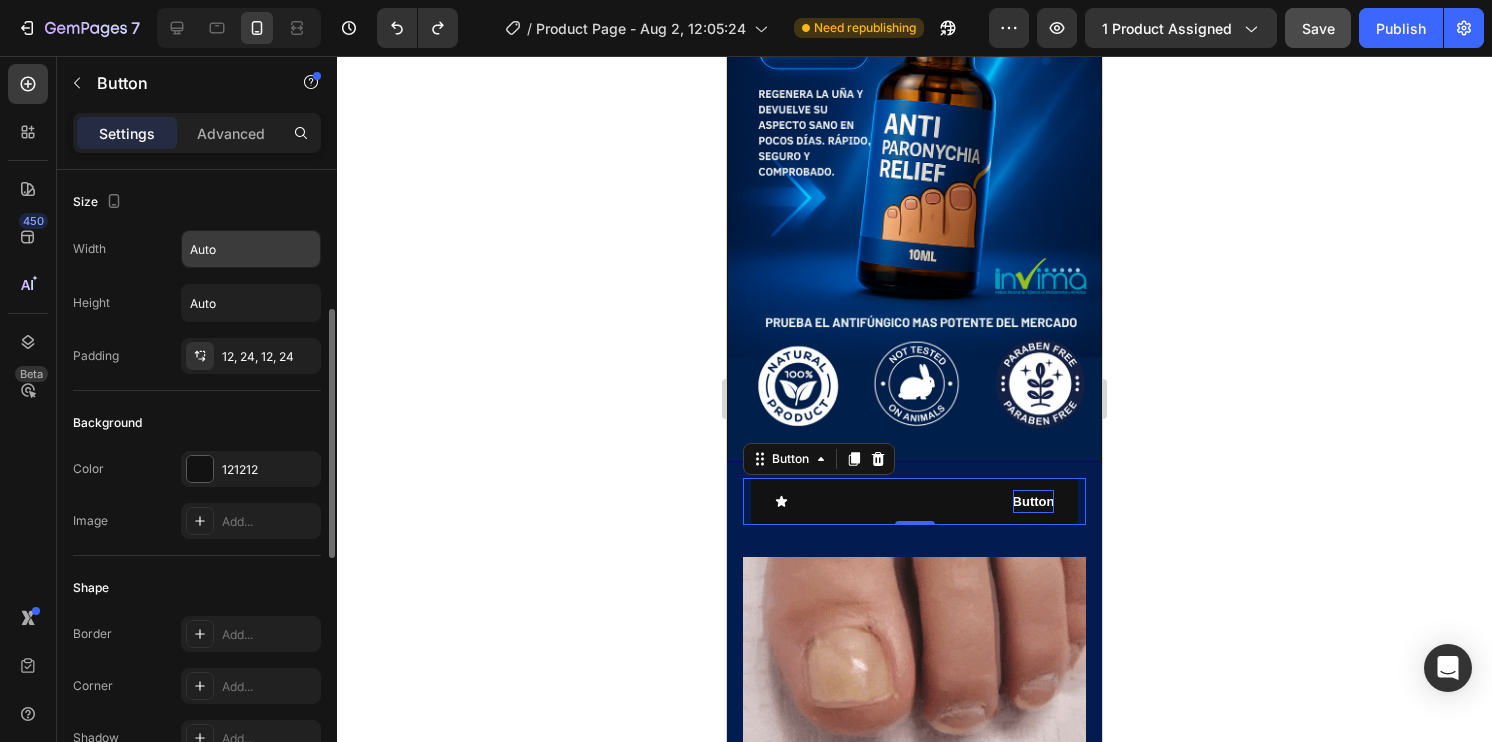 scroll, scrollTop: 100, scrollLeft: 0, axis: vertical 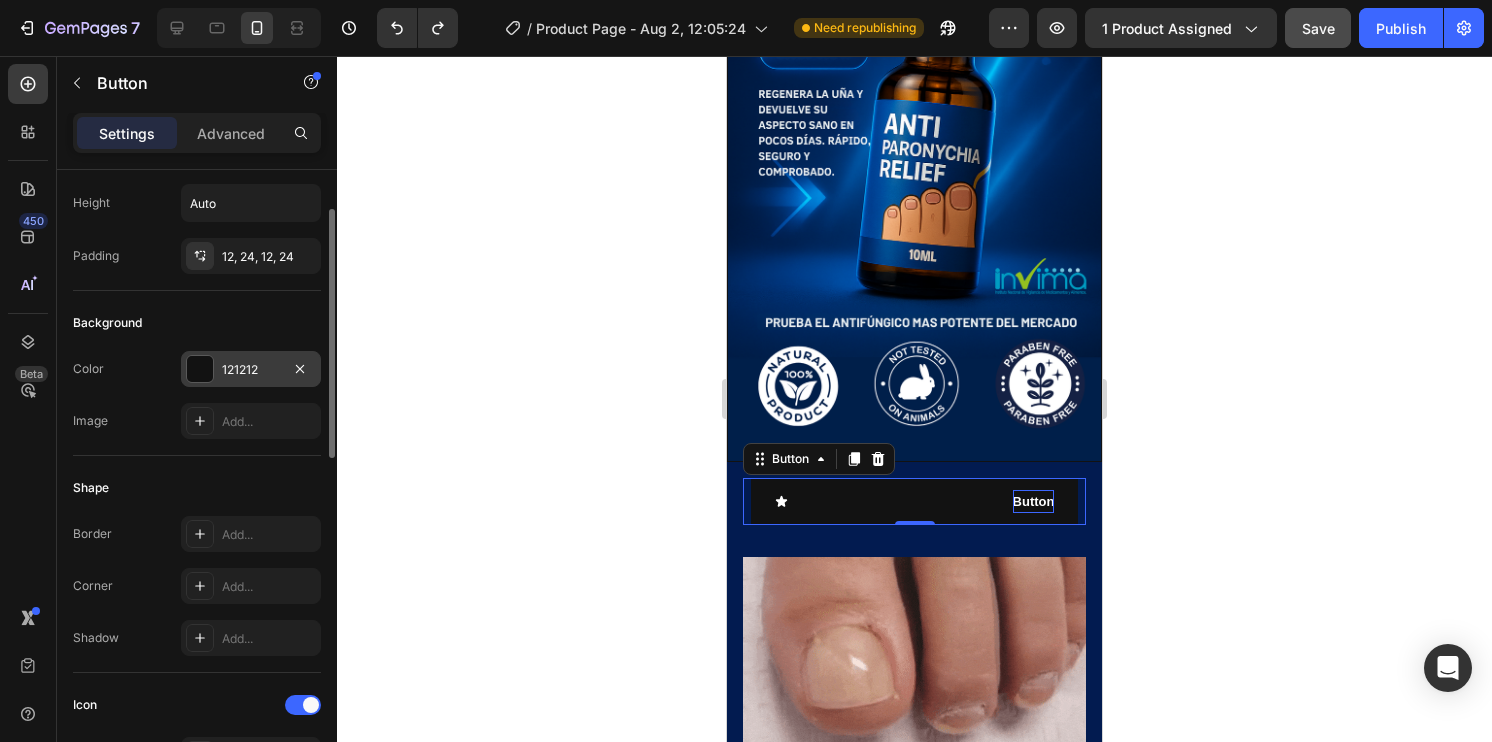 click at bounding box center (200, 369) 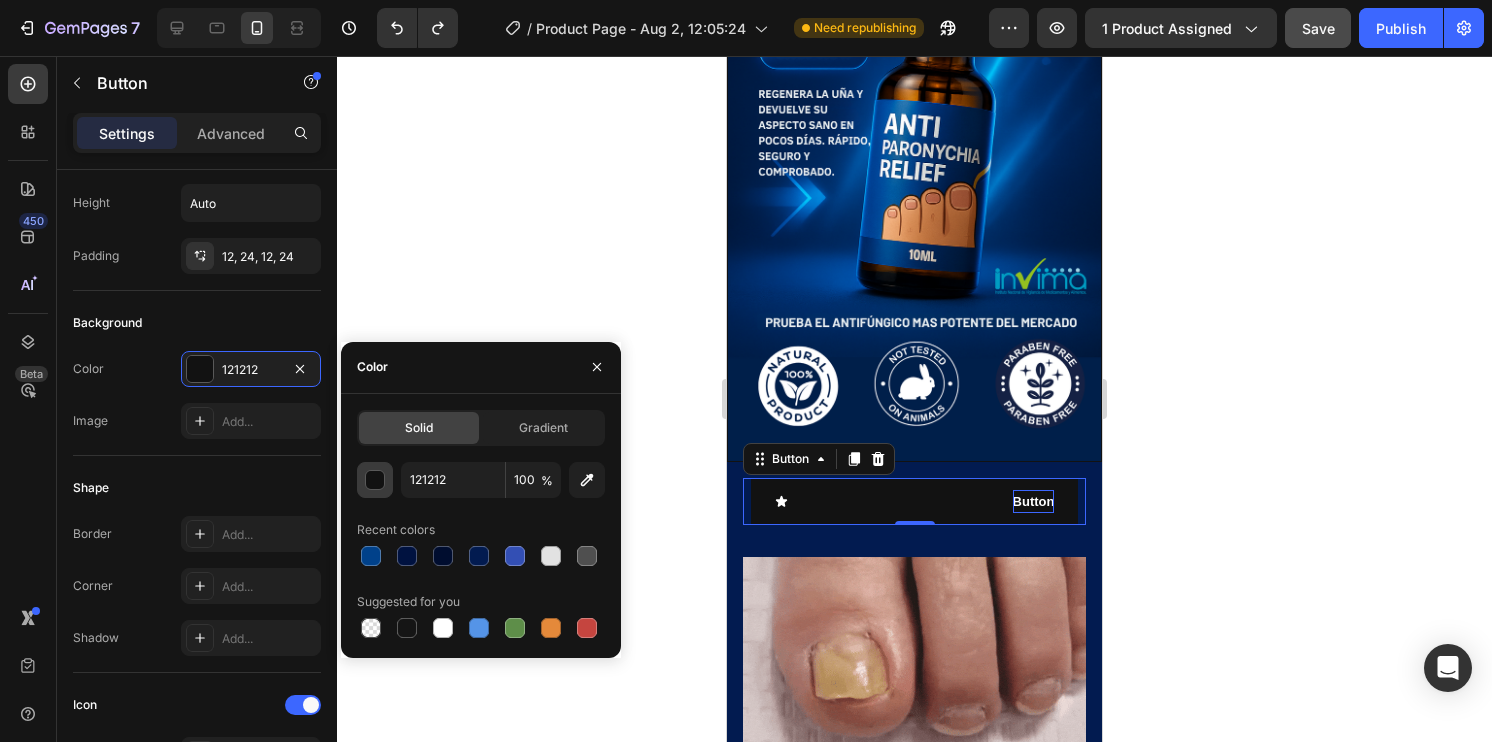 click at bounding box center [376, 481] 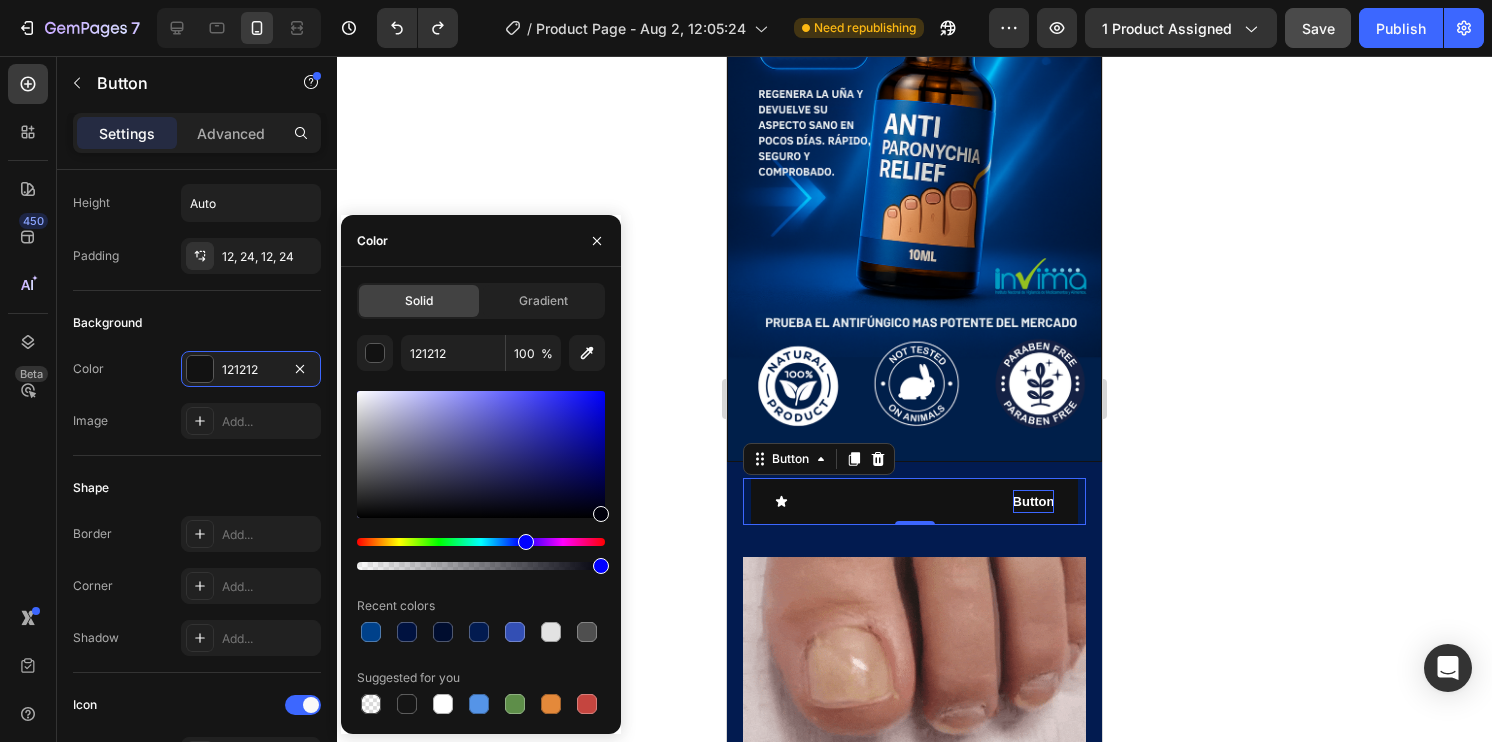 click at bounding box center [481, 554] 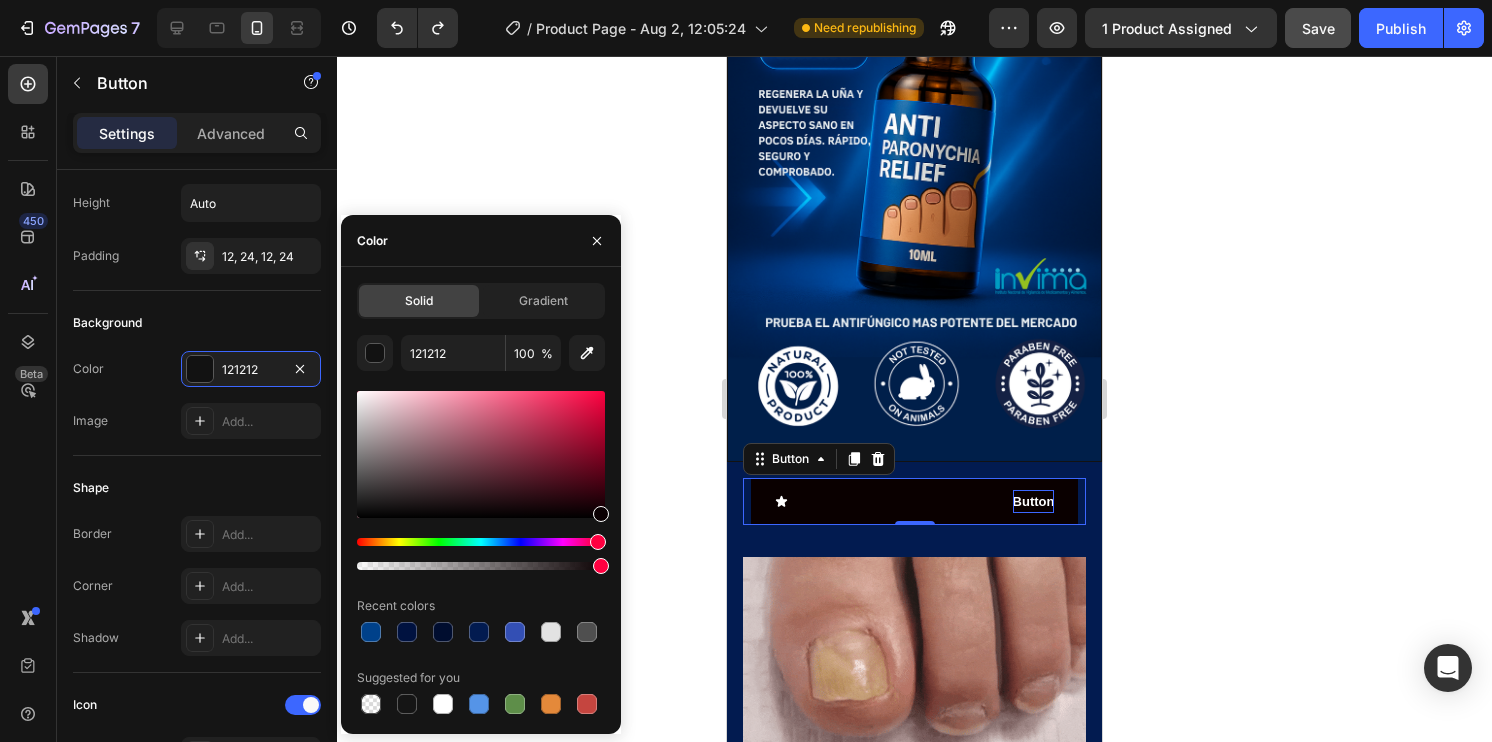 drag, startPoint x: 528, startPoint y: 542, endPoint x: 612, endPoint y: 542, distance: 84 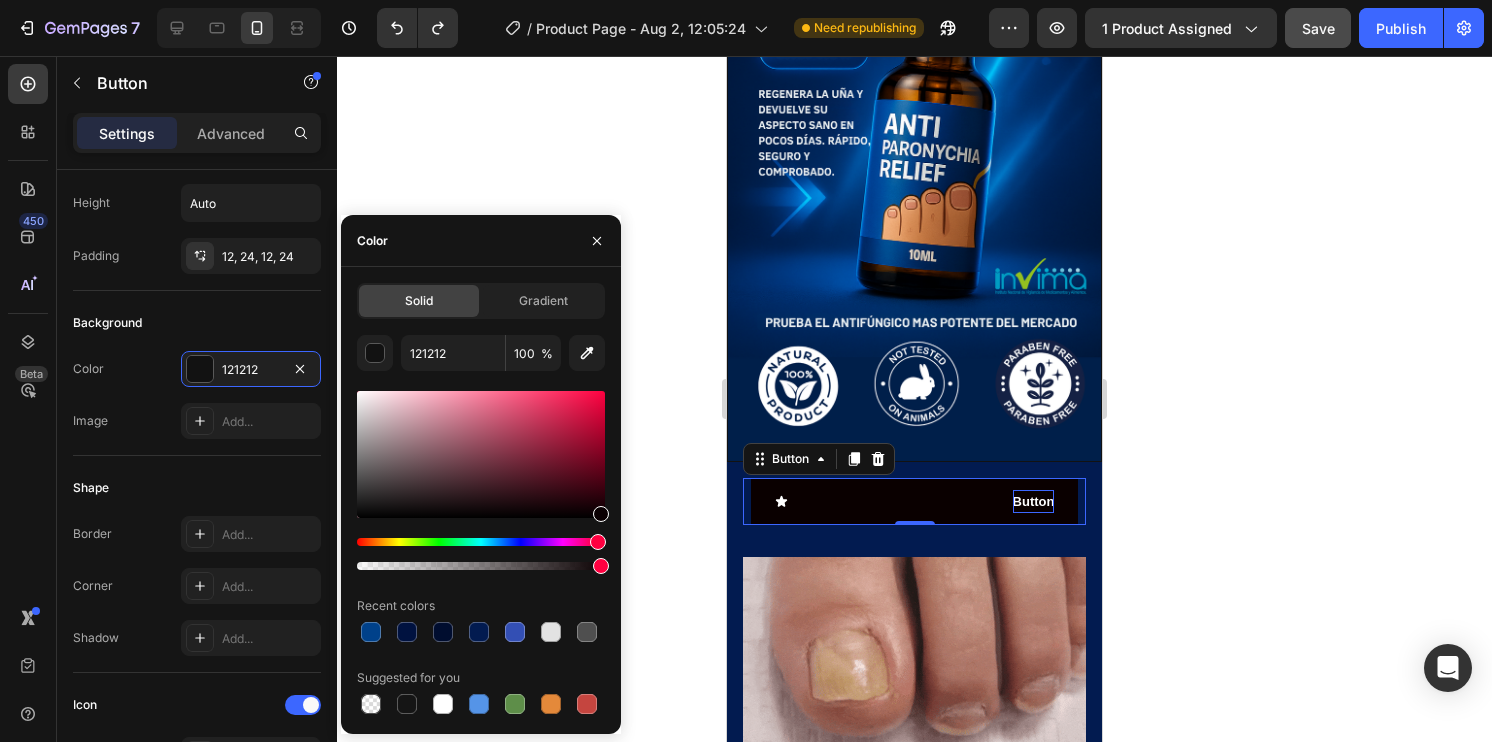 click on "Solid Gradient 121212 100 % Recent colors Suggested for you" at bounding box center [481, 500] 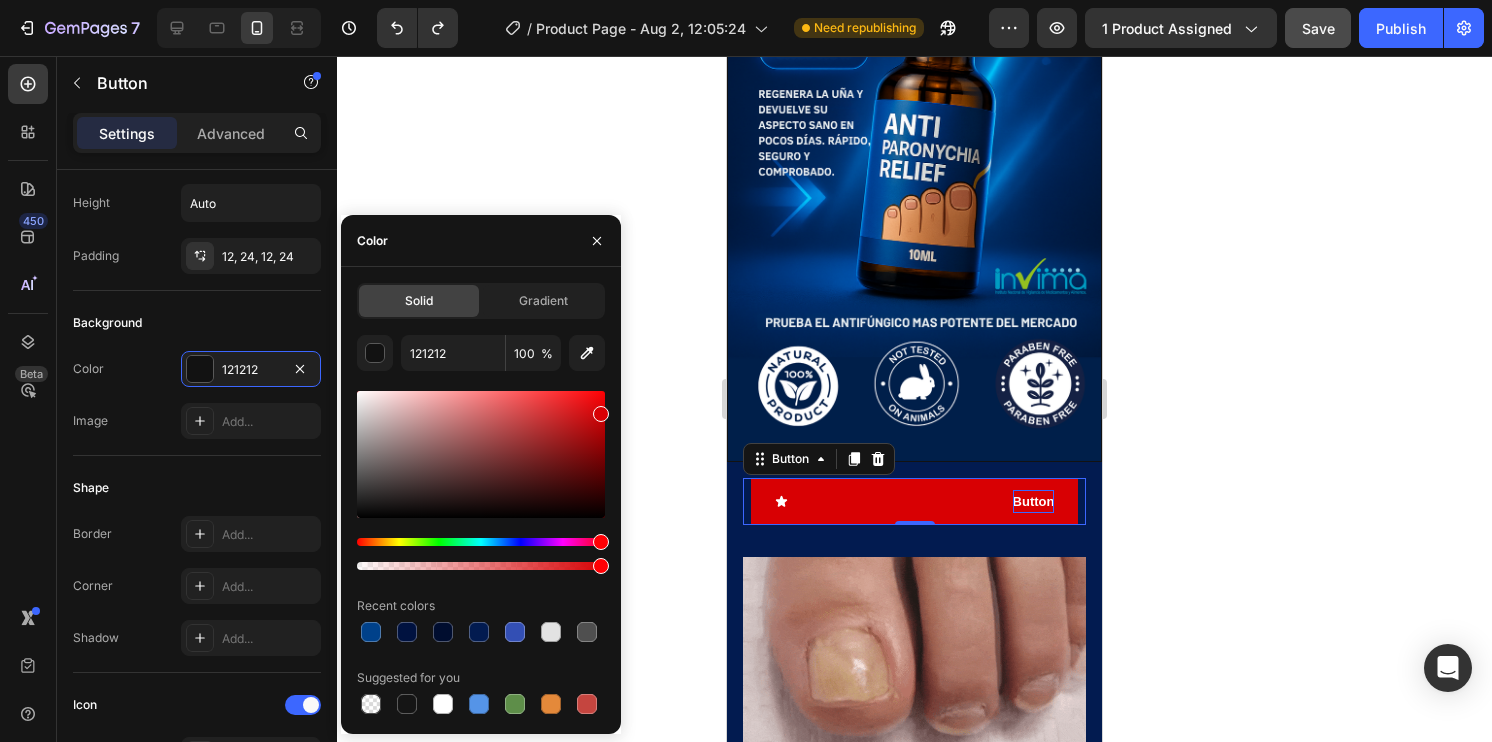 type on "D80003" 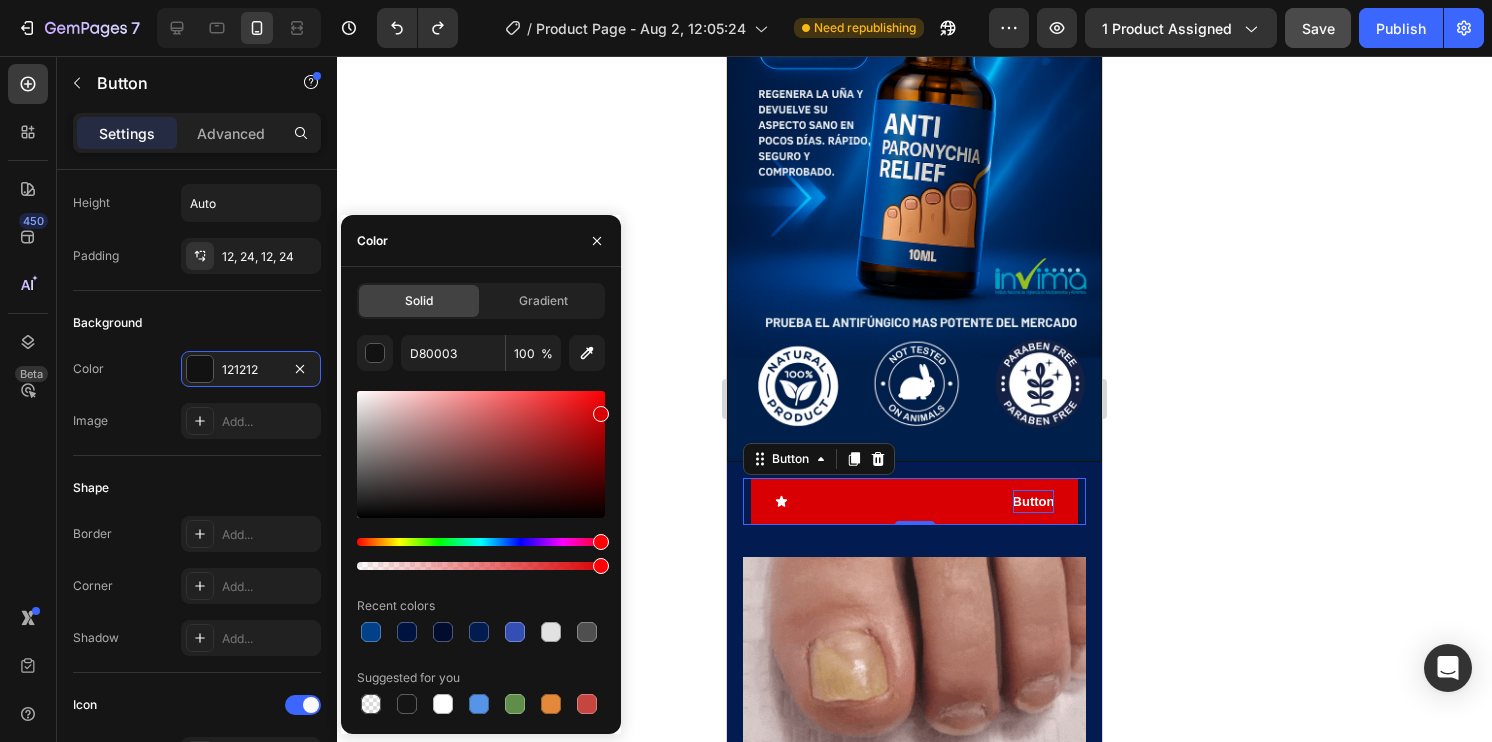 drag, startPoint x: 565, startPoint y: 421, endPoint x: 618, endPoint y: 410, distance: 54.129475 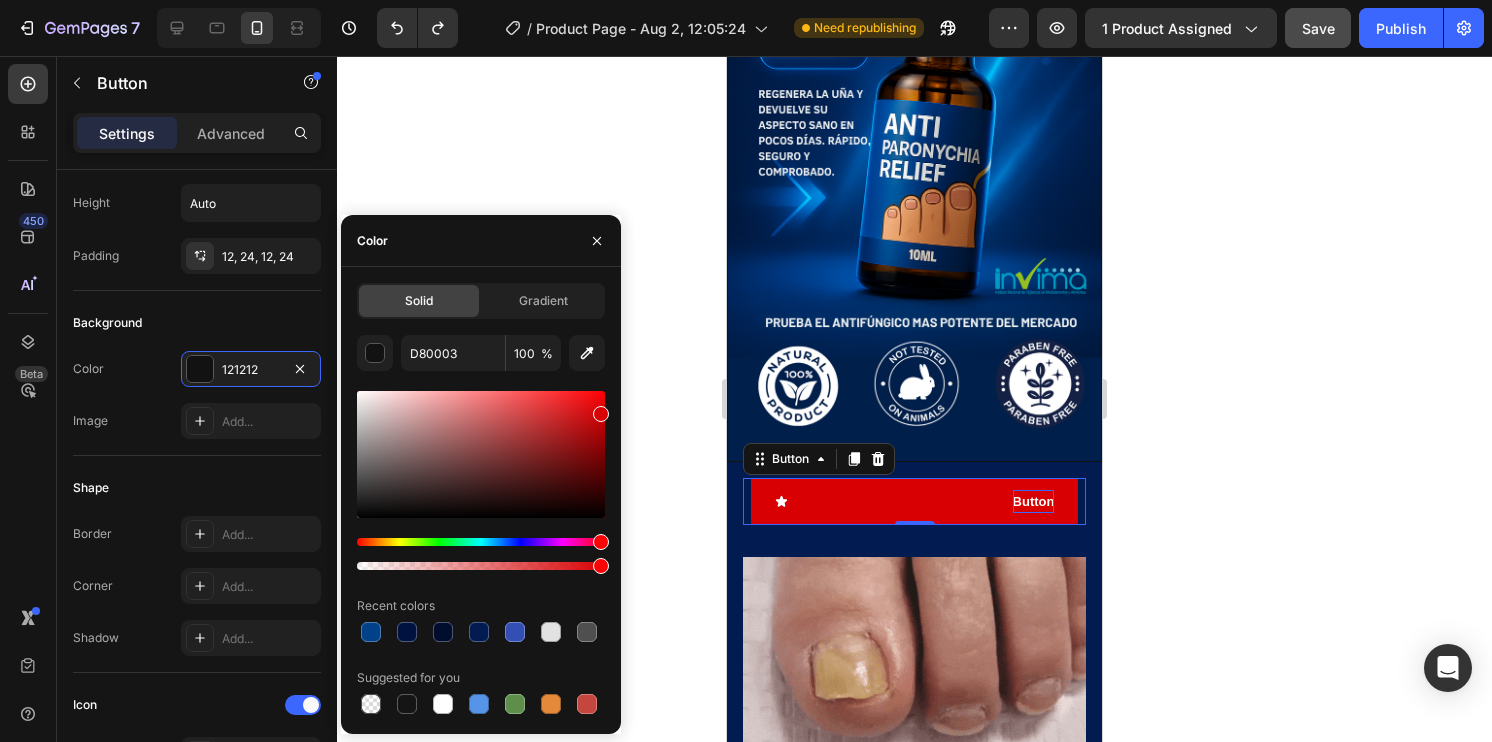 click on "Solid Gradient D80003 100 % Recent colors Suggested for you" at bounding box center (481, 500) 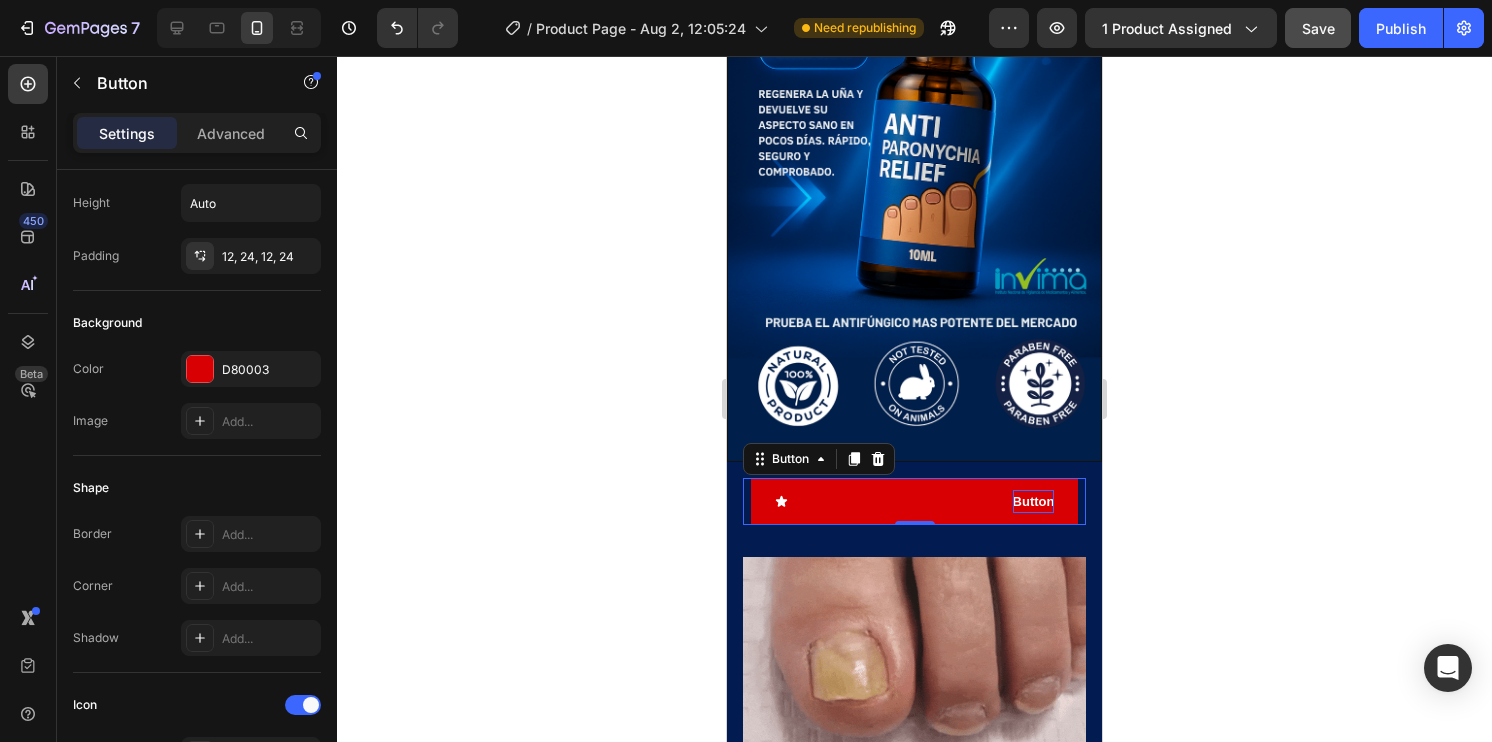 click 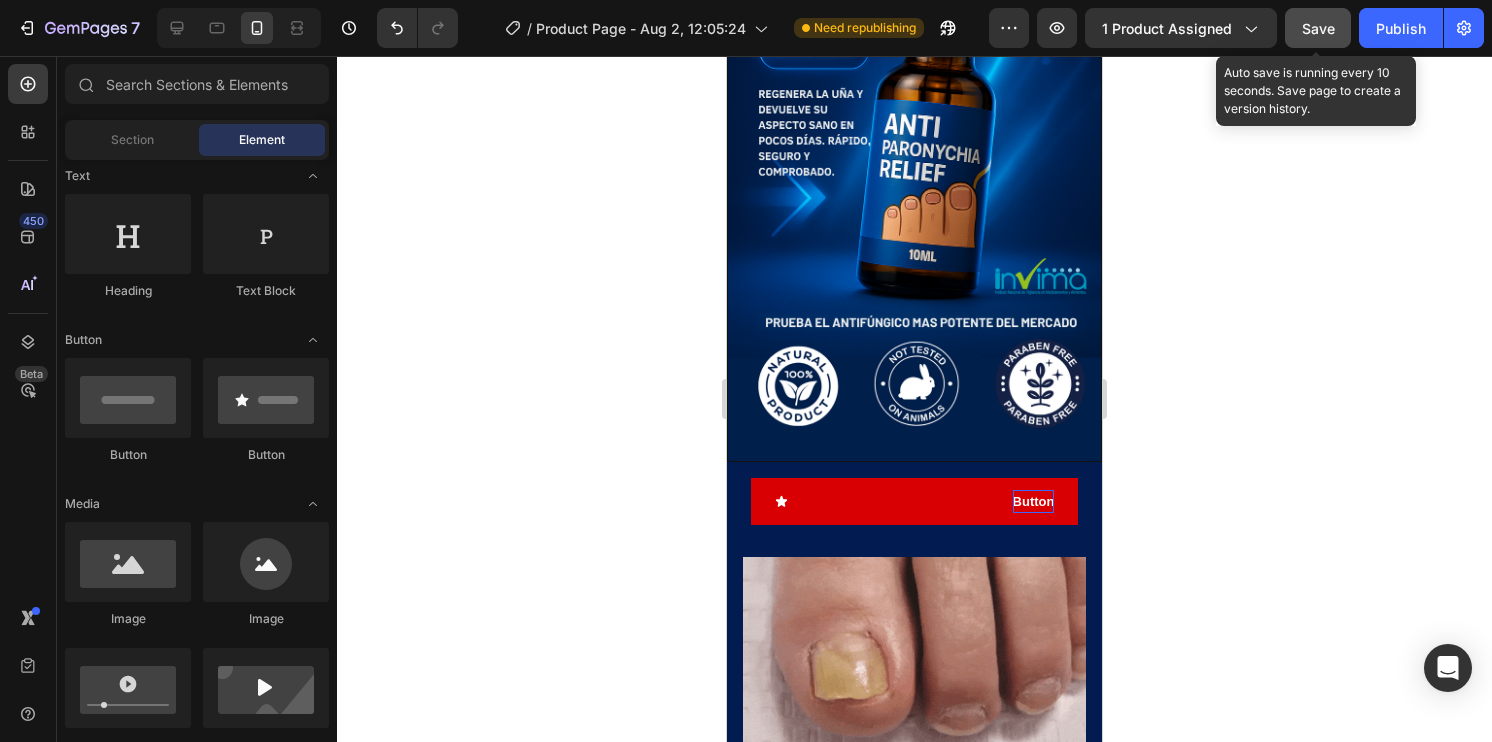click on "Save" at bounding box center [1318, 28] 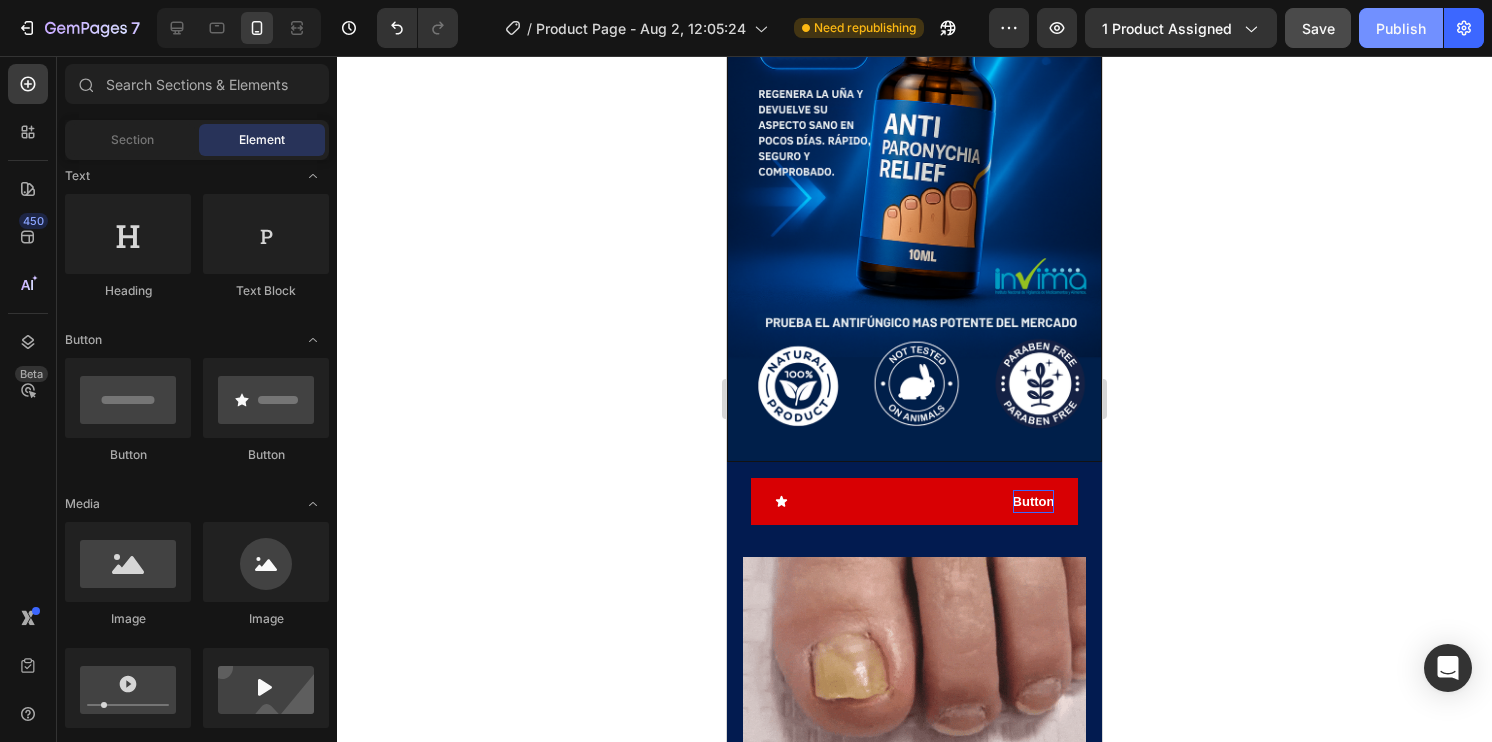 click on "Publish" at bounding box center [1401, 28] 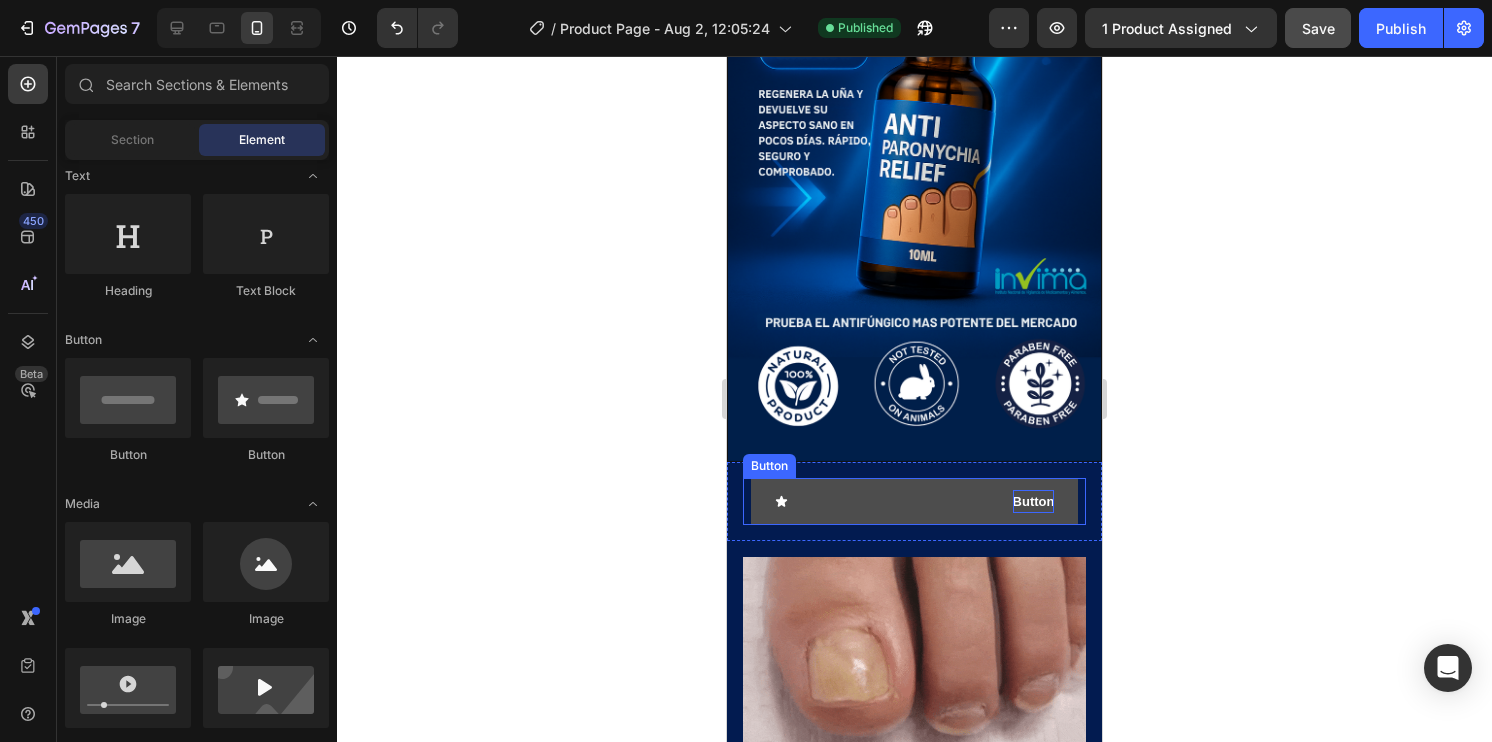 click on "Button" at bounding box center (915, 501) 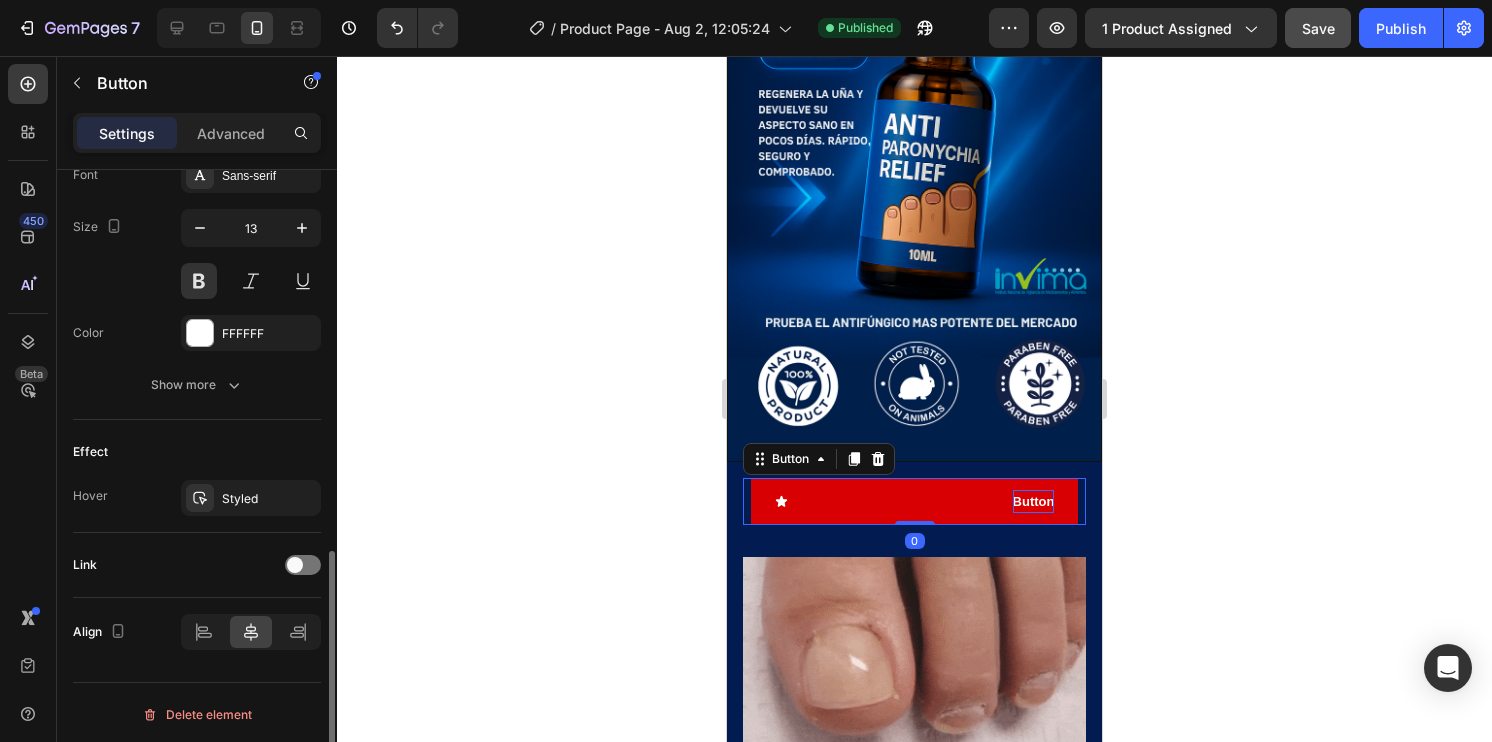scroll, scrollTop: 959, scrollLeft: 0, axis: vertical 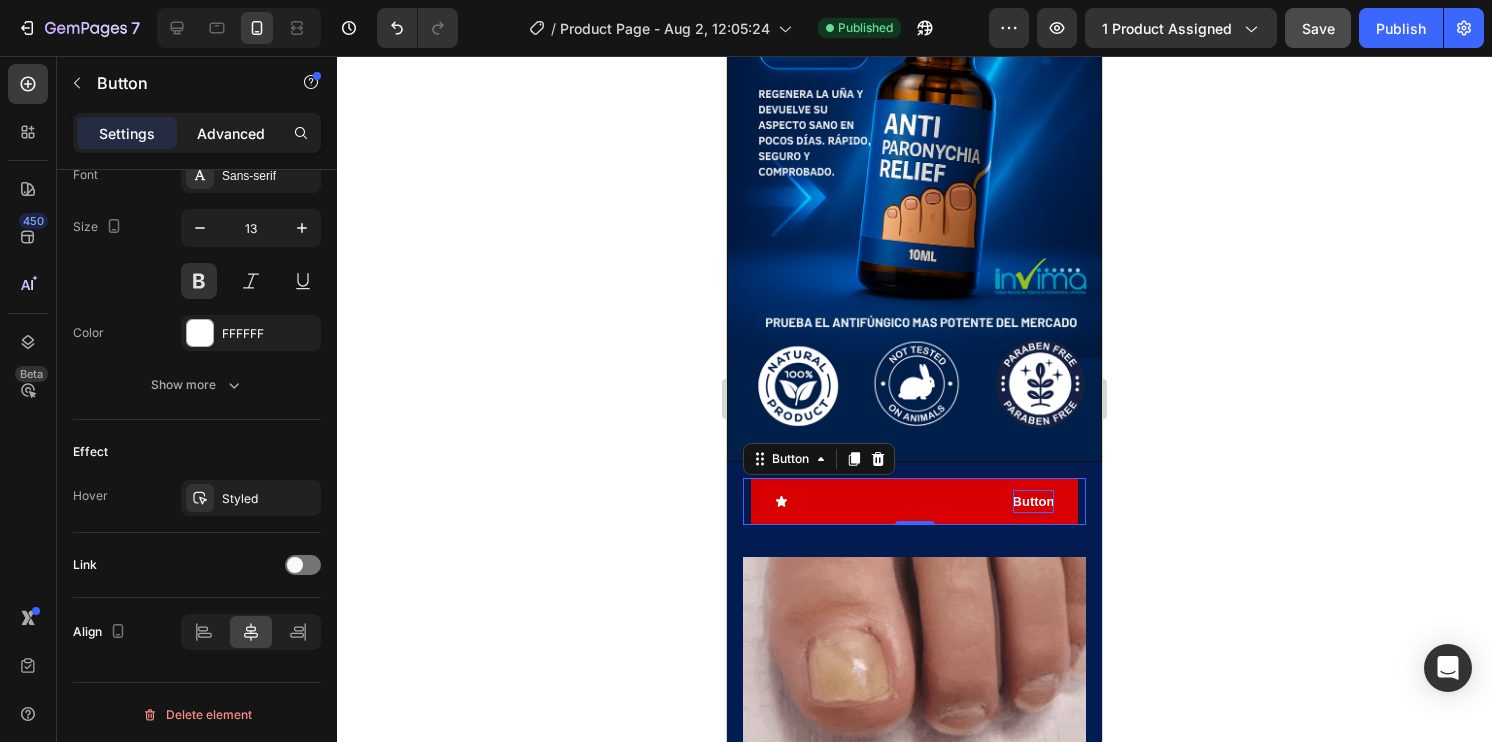 click on "Advanced" at bounding box center (231, 133) 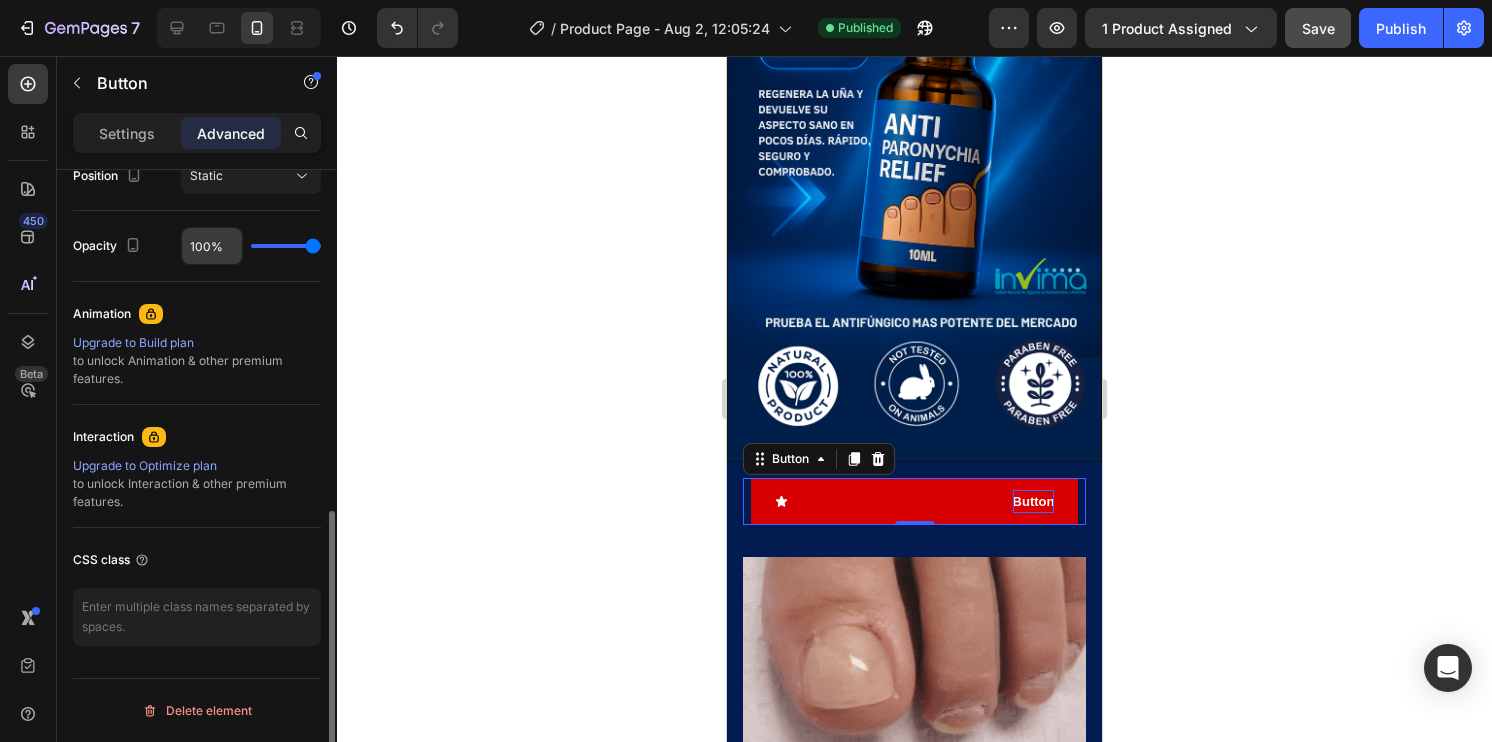scroll, scrollTop: 756, scrollLeft: 0, axis: vertical 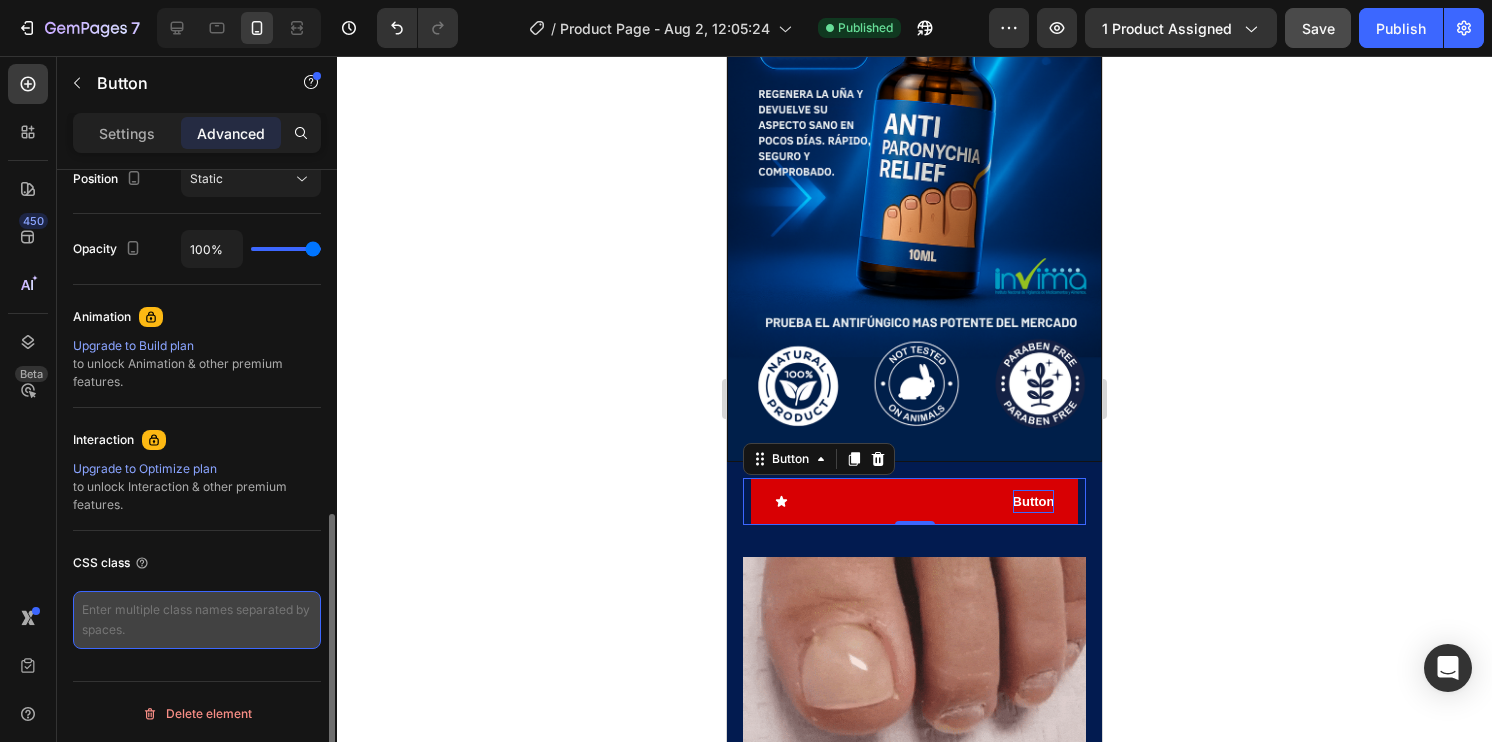 click at bounding box center (197, 620) 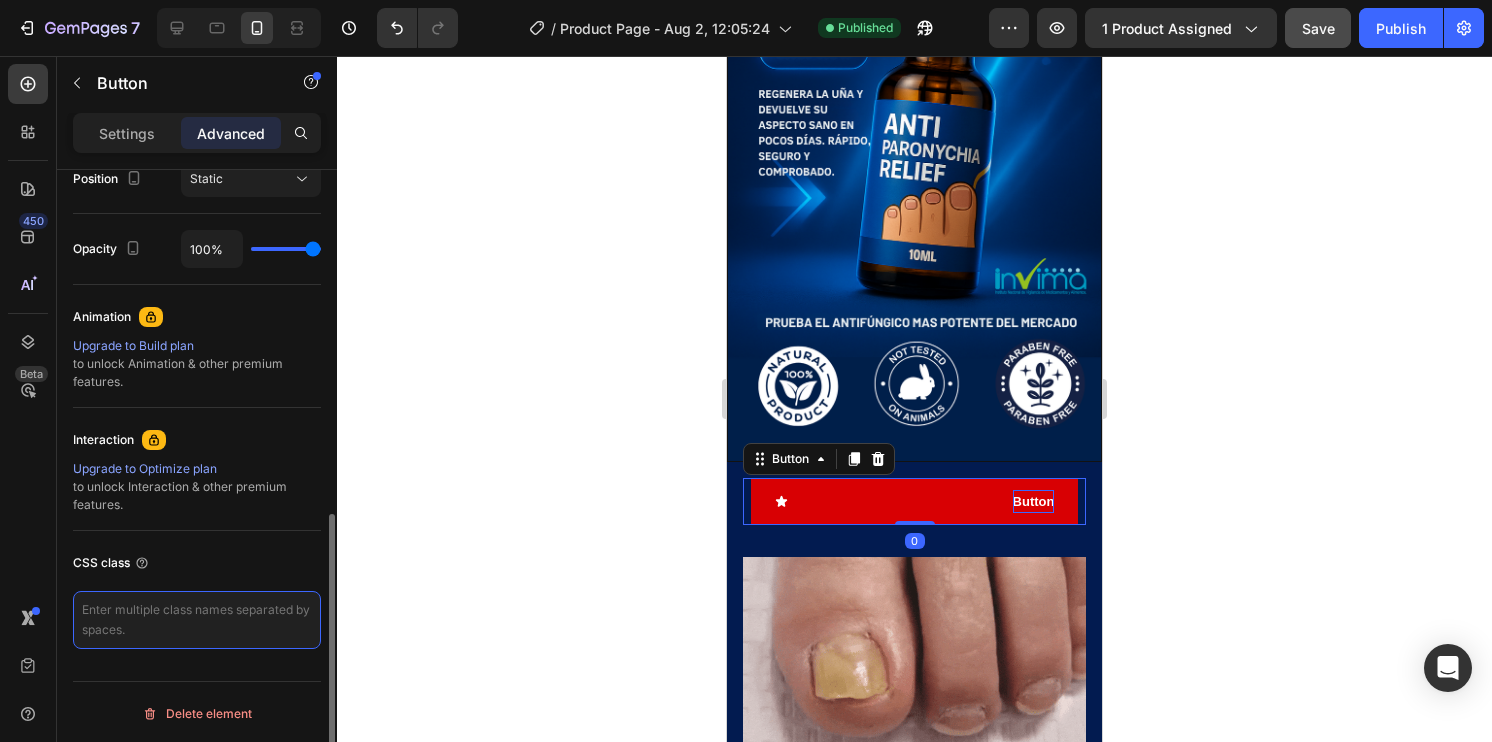 paste on "_rsi-cod-form-is-gempage _rsi-cod-form-gempages-button-overwrite" 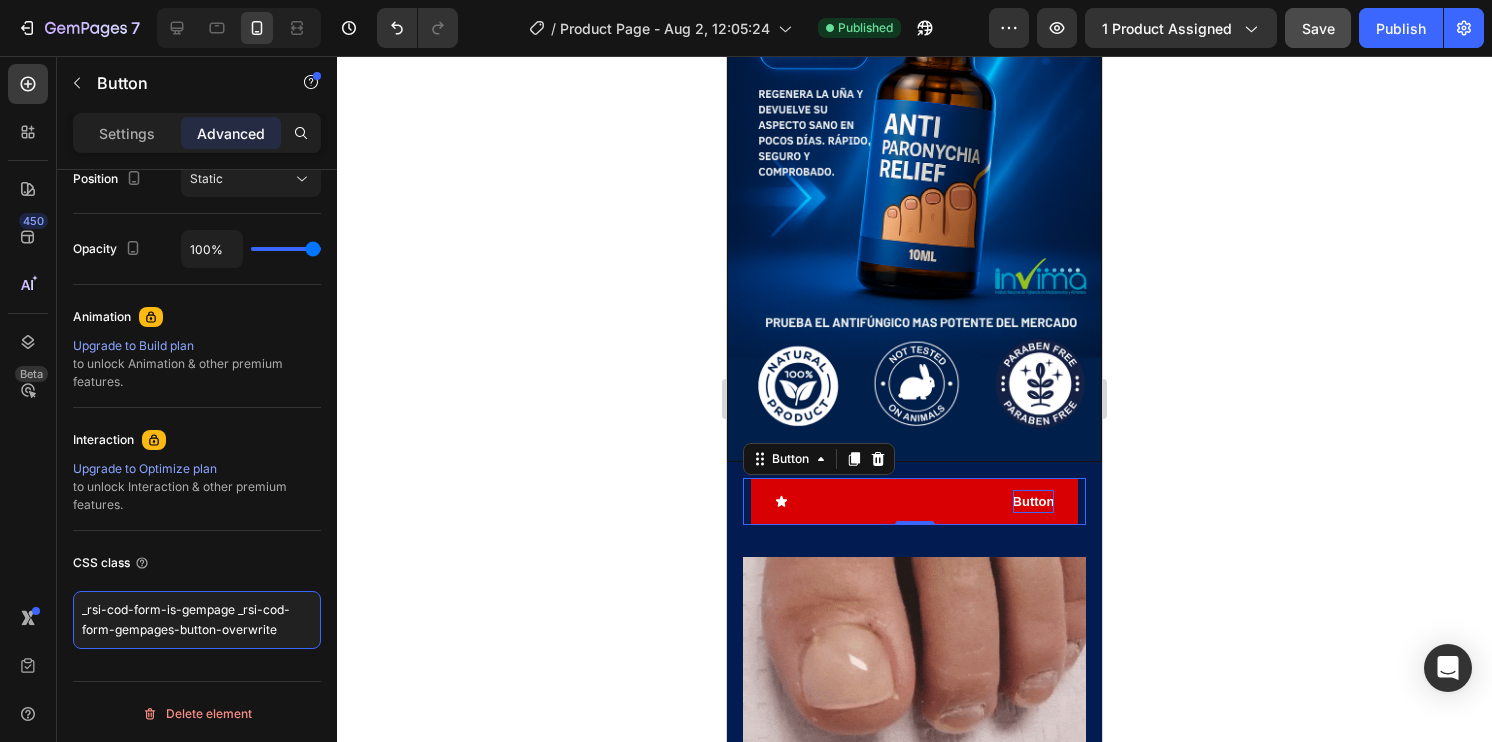 type on "_rsi-cod-form-is-gempage _rsi-cod-form-gempages-button-overwrite" 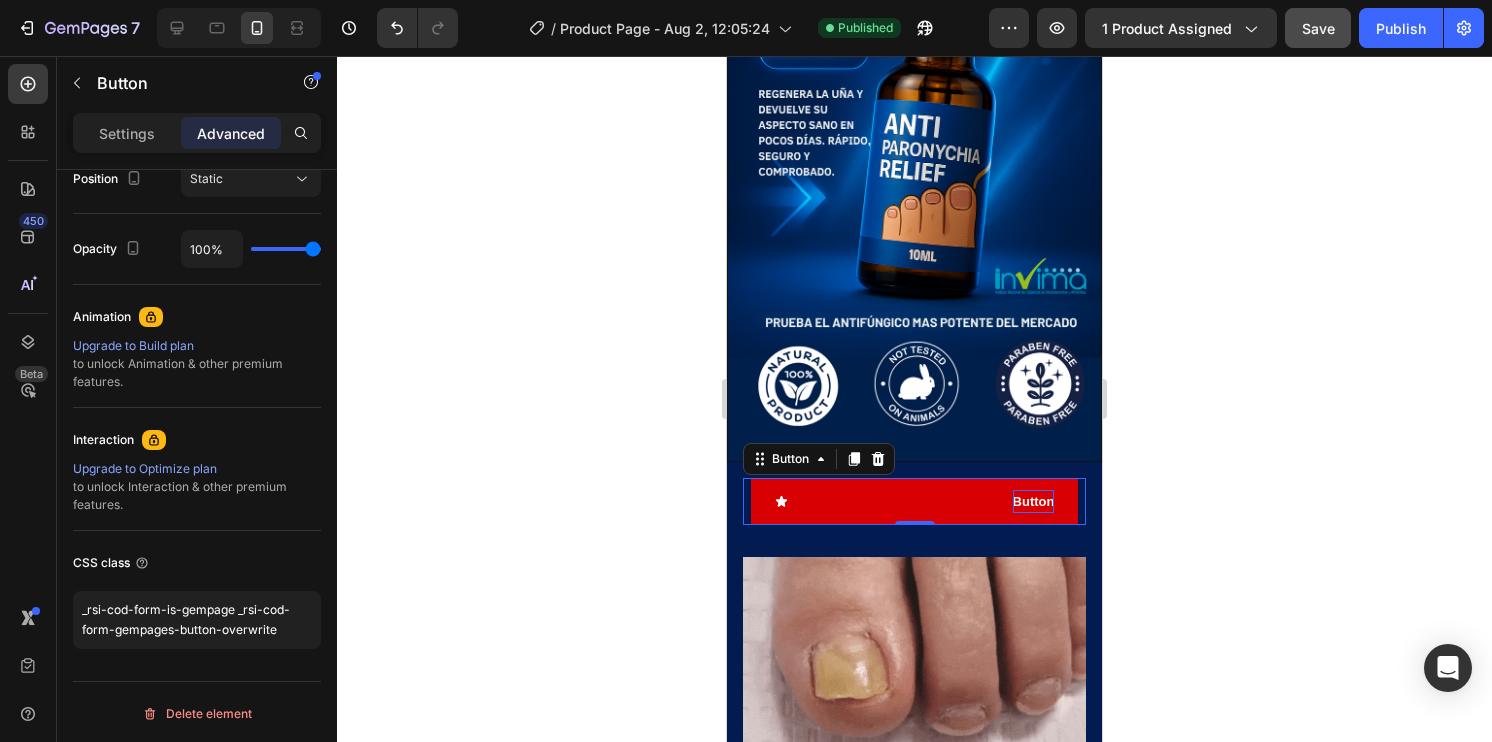 click 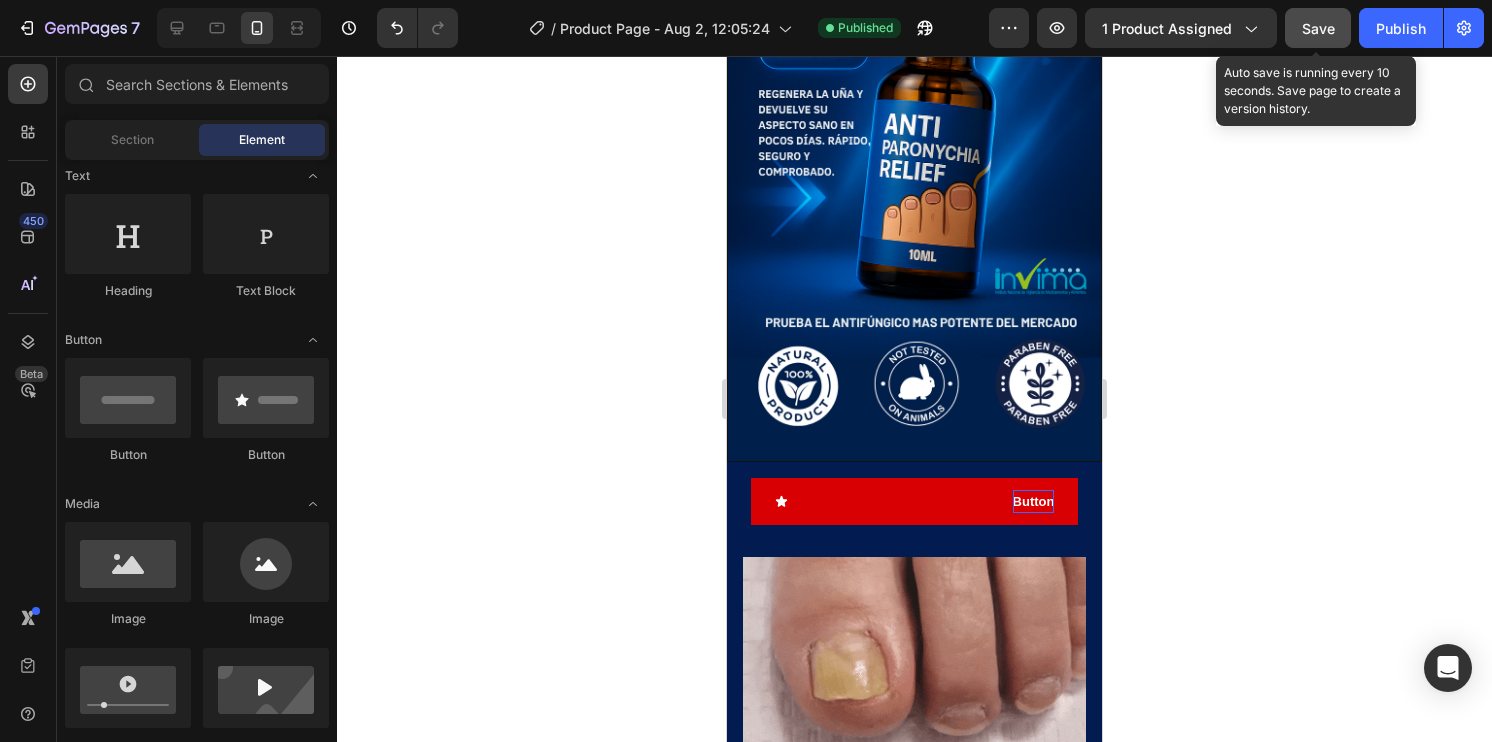 click on "Save" 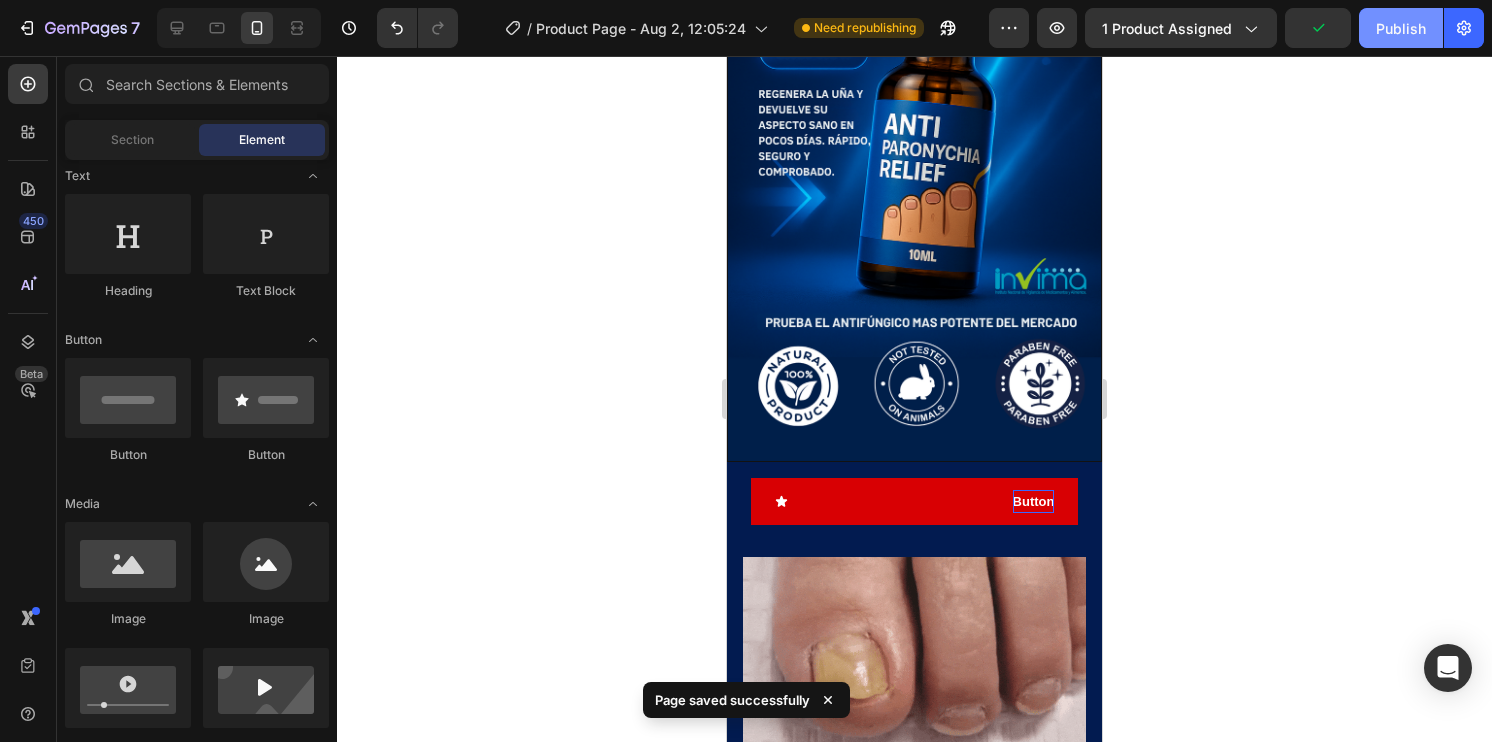 click on "Publish" at bounding box center [1401, 28] 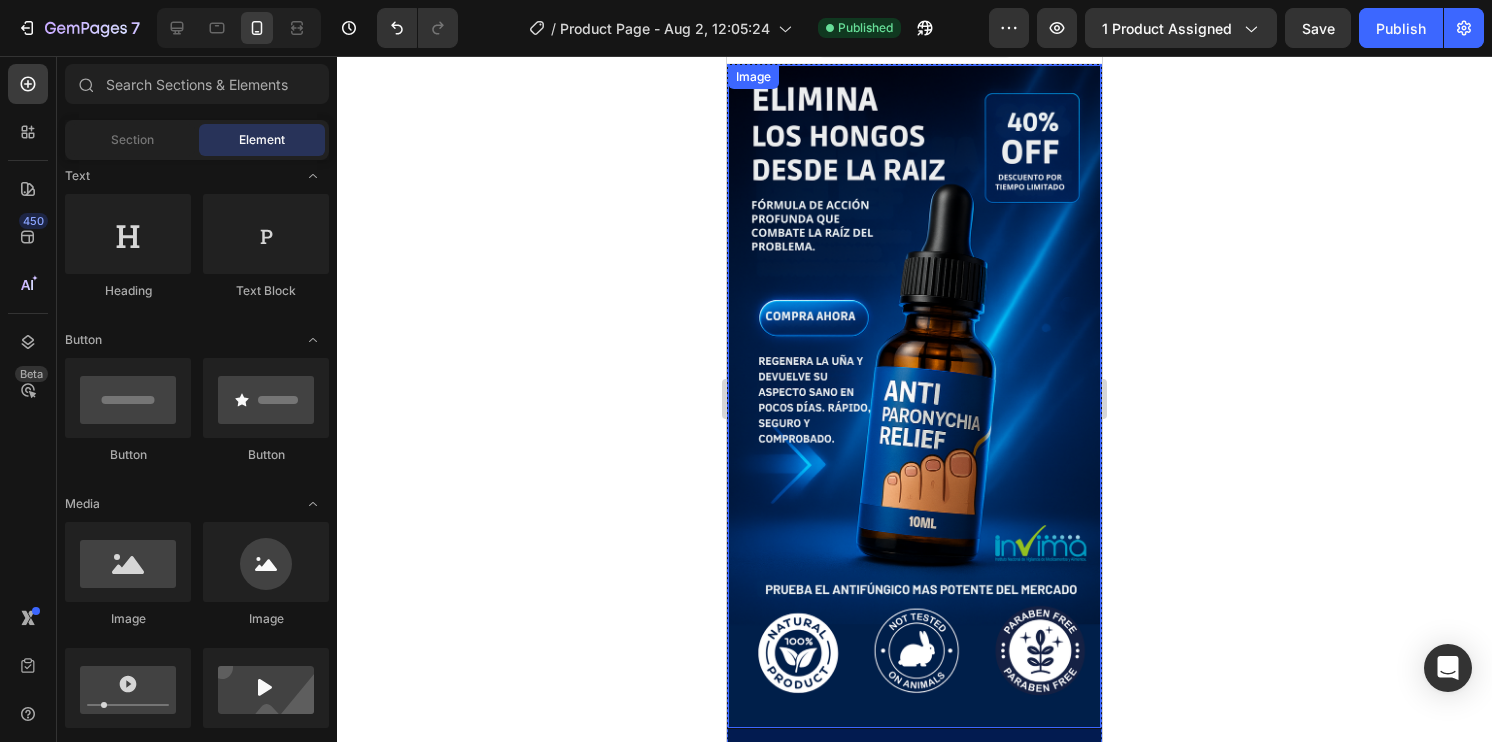 scroll, scrollTop: 0, scrollLeft: 0, axis: both 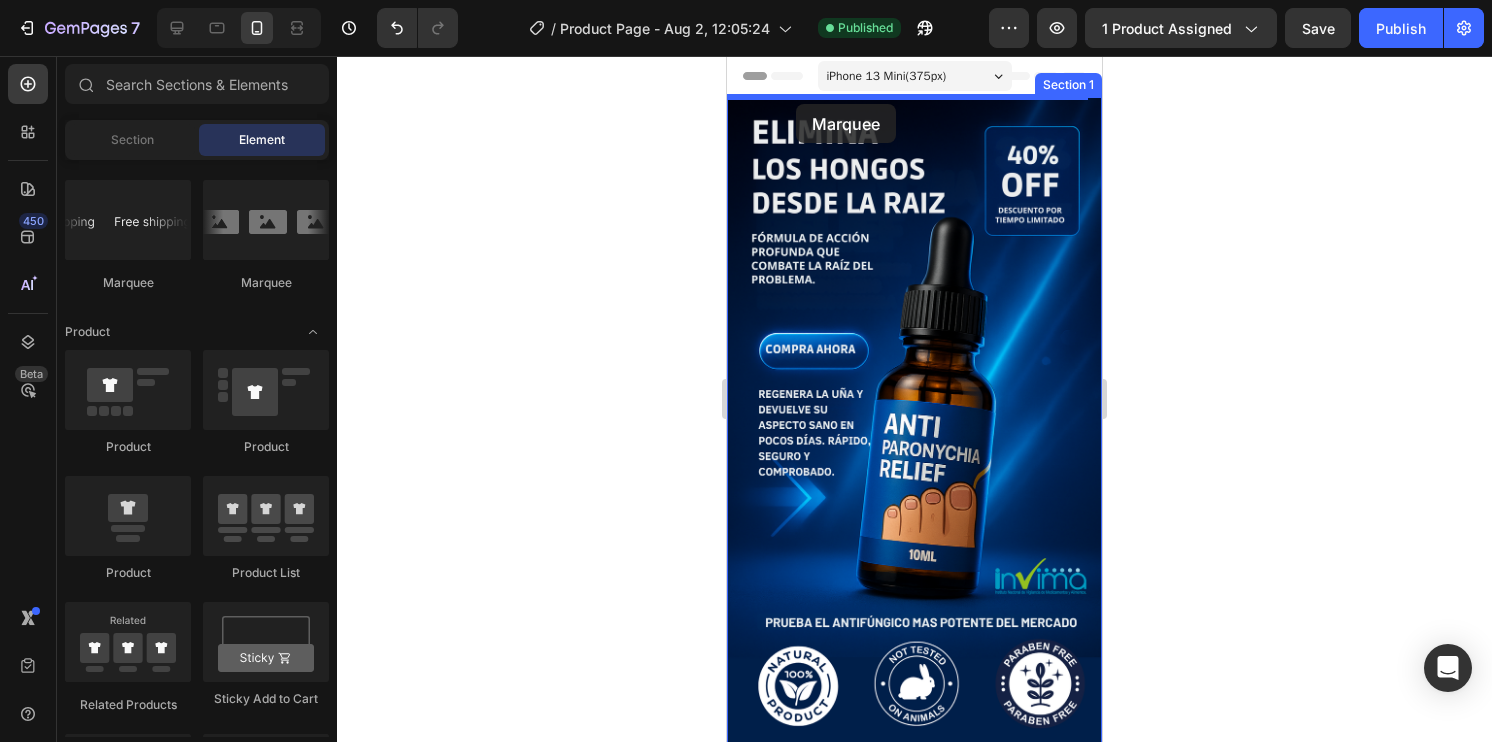 drag, startPoint x: 875, startPoint y: 303, endPoint x: 796, endPoint y: 104, distance: 214.10745 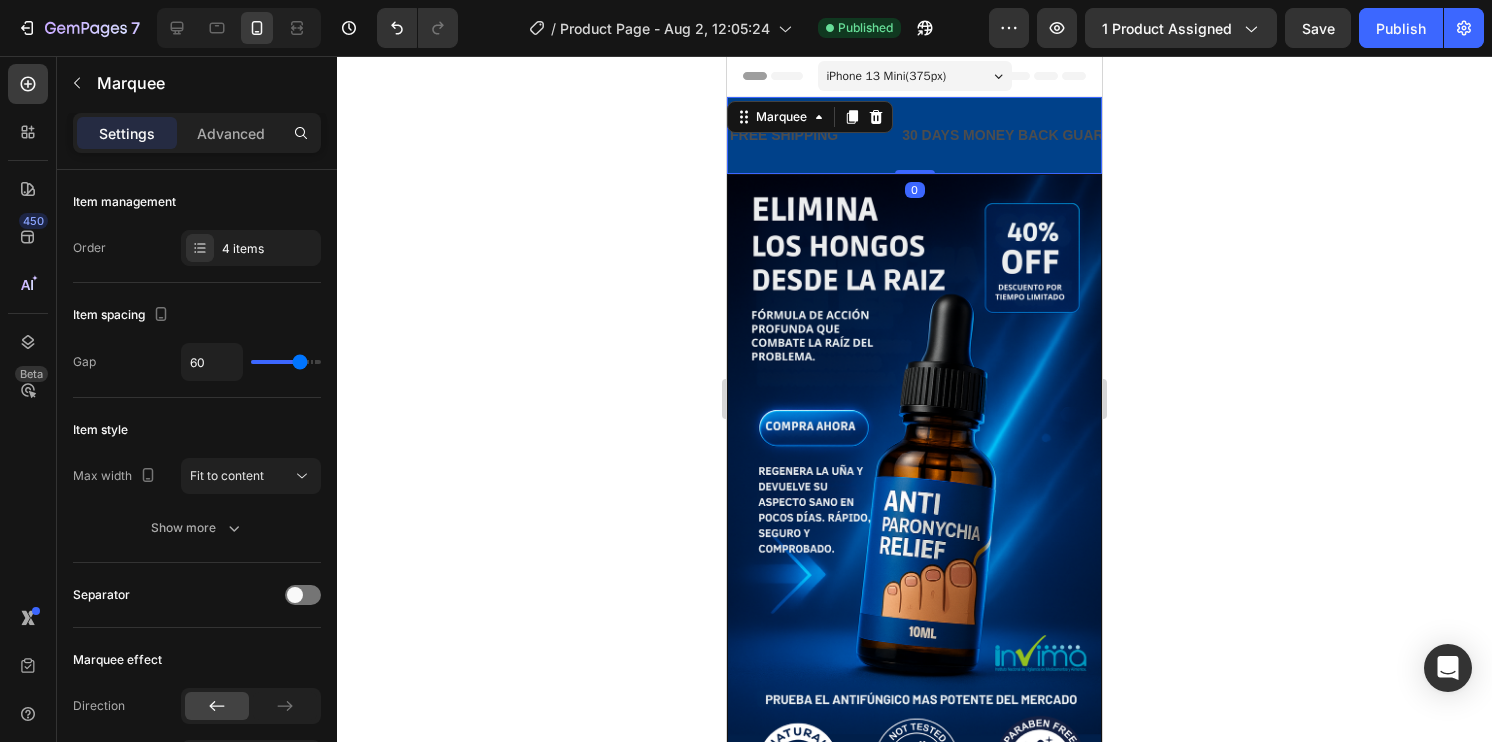 click 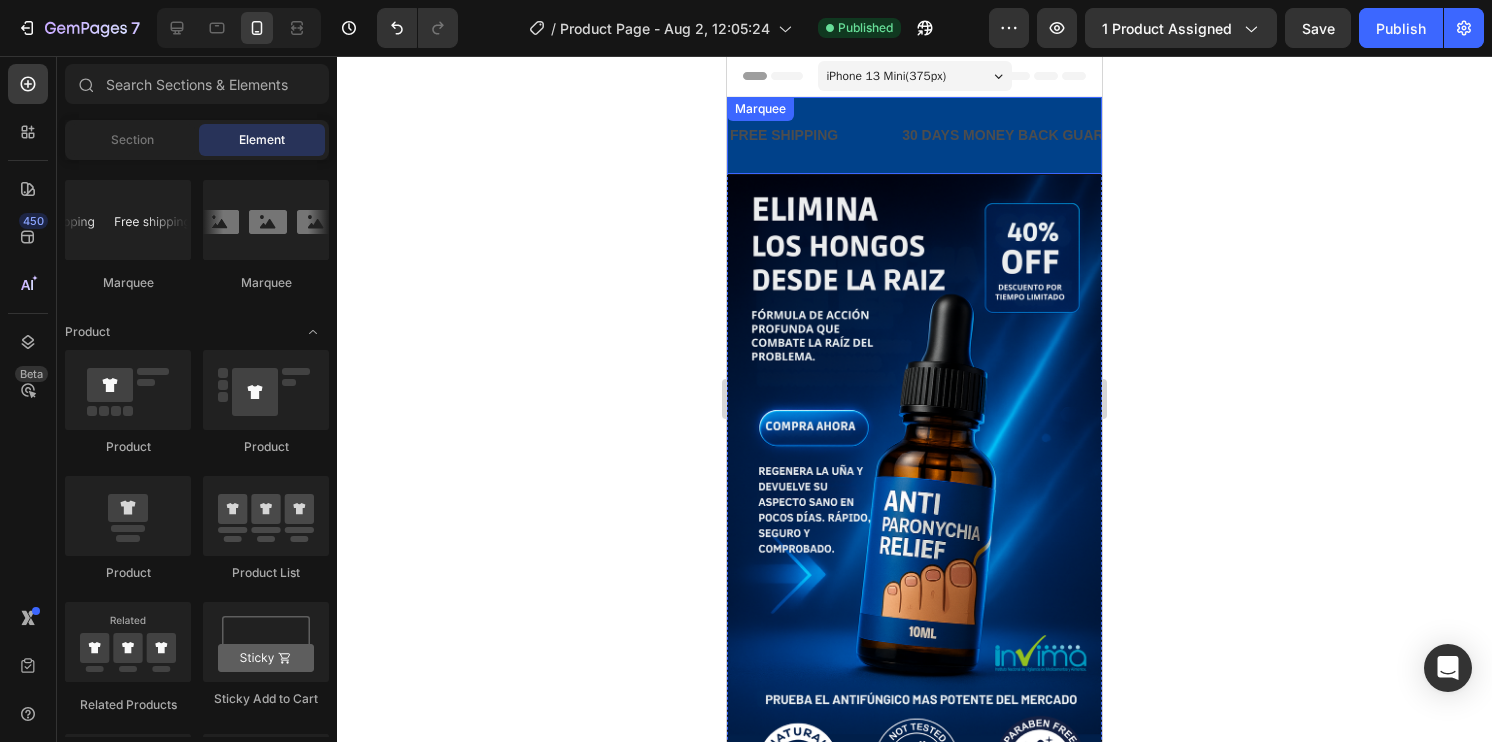 click on "FREE SHIPPING Text Block 30 DAYS MONEY BACK GUARANTEE Text Block LIMITED TIME 50% OFF SALE Text Block LIFE TIME WARRANTY Text Block FREE SHIPPING Text Block 30 DAYS MONEY BACK GUARANTEE Text Block LIMITED TIME 50% OFF SALE Text Block LIFE TIME WARRANTY Text Block Marquee" at bounding box center (914, 135) 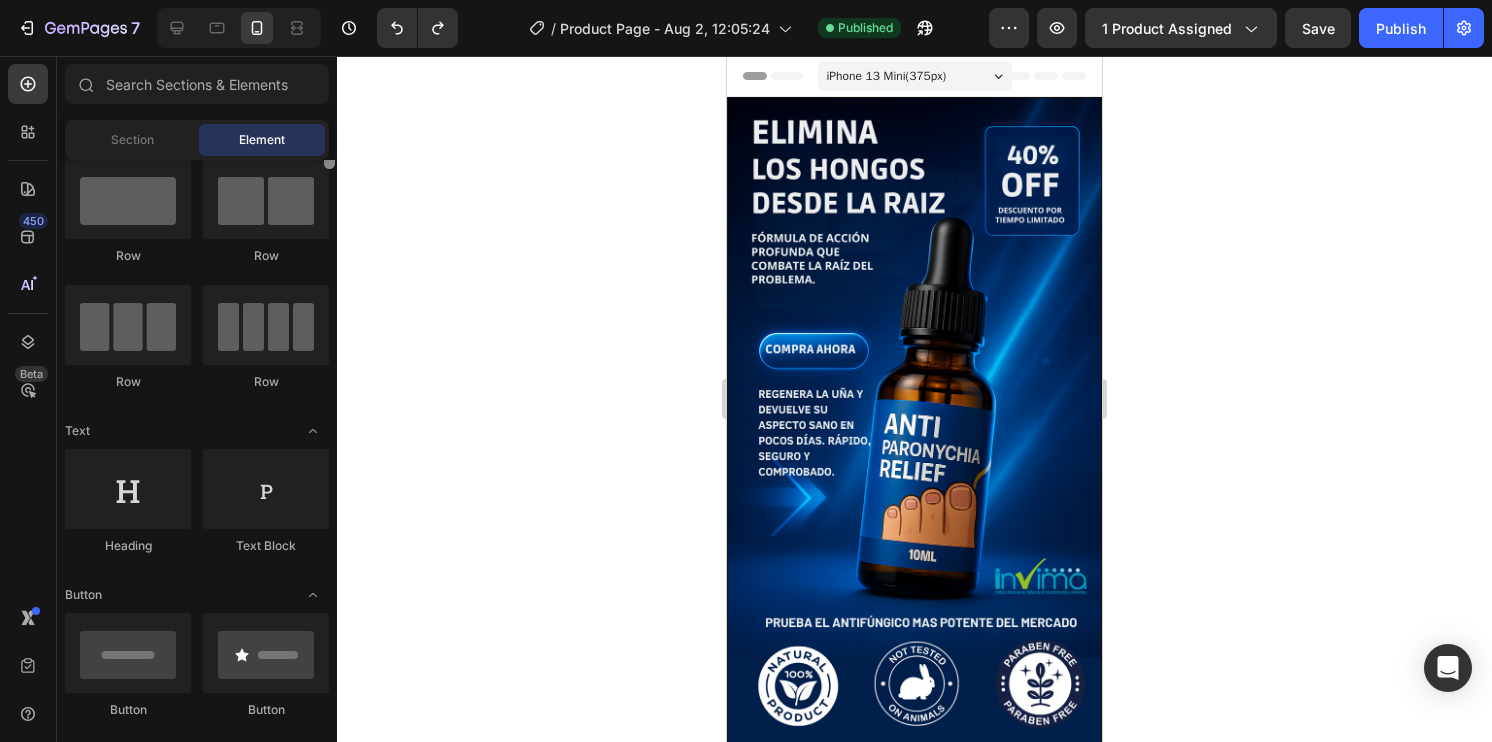 scroll, scrollTop: 0, scrollLeft: 0, axis: both 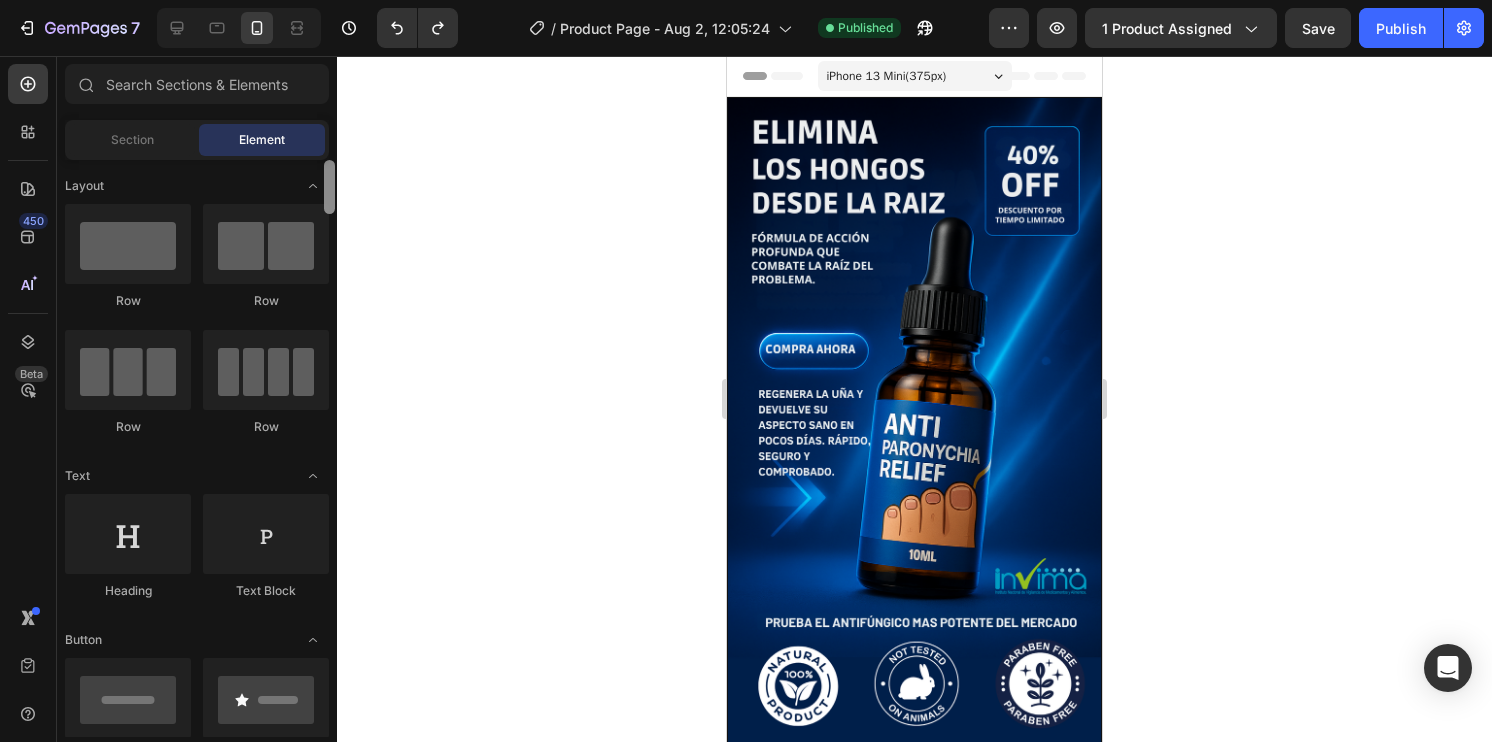 drag, startPoint x: 339, startPoint y: 306, endPoint x: 364, endPoint y: 178, distance: 130.41856 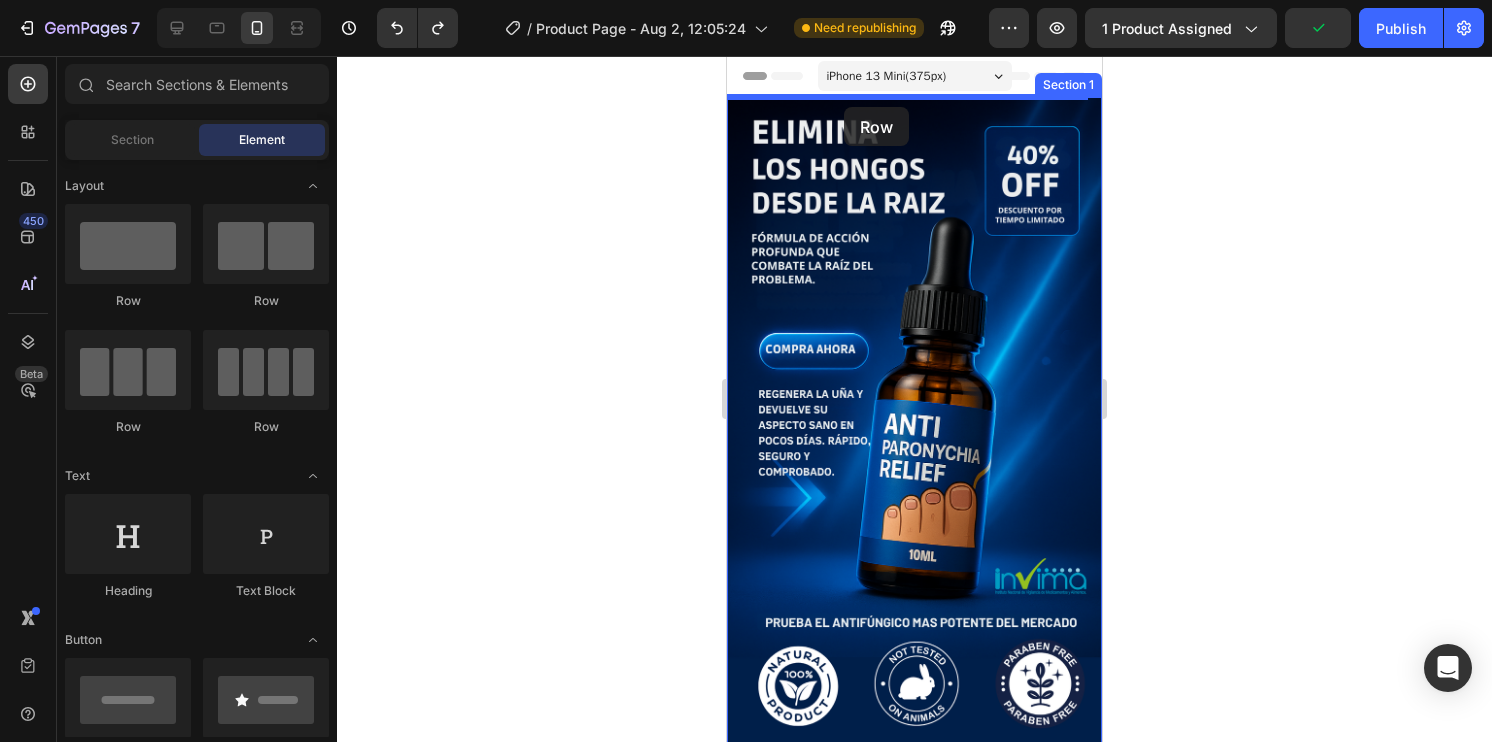 drag, startPoint x: 865, startPoint y: 315, endPoint x: 844, endPoint y: 107, distance: 209.0574 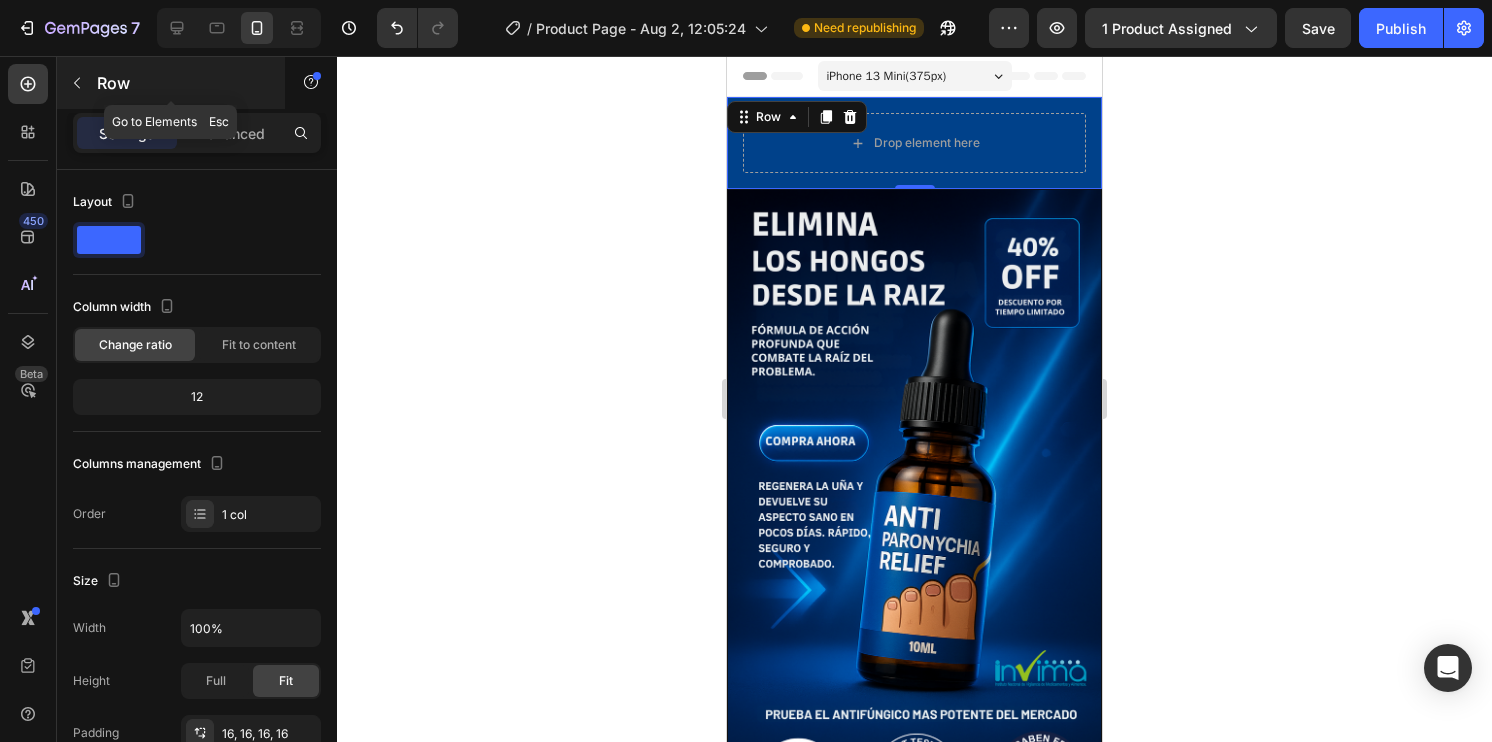 click at bounding box center (77, 83) 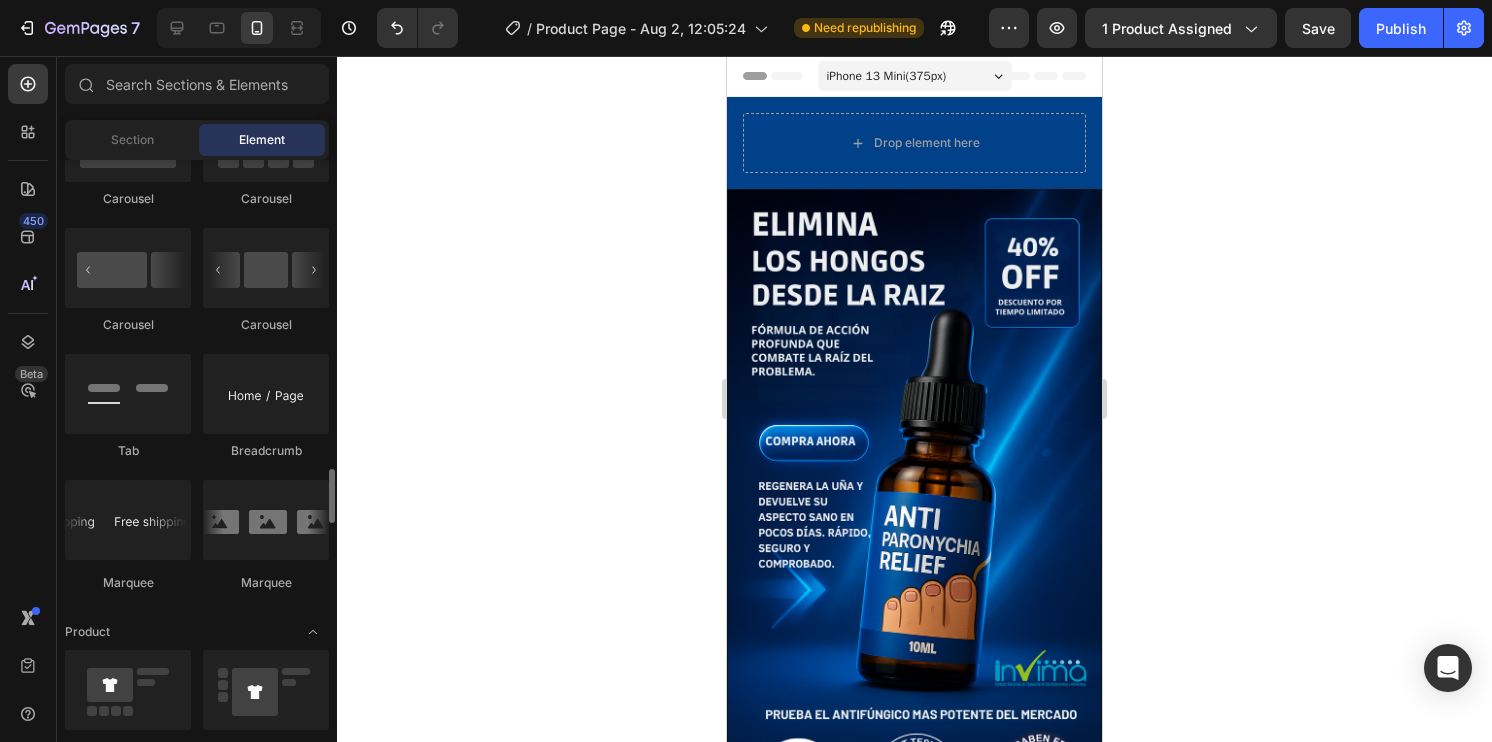 scroll, scrollTop: 2200, scrollLeft: 0, axis: vertical 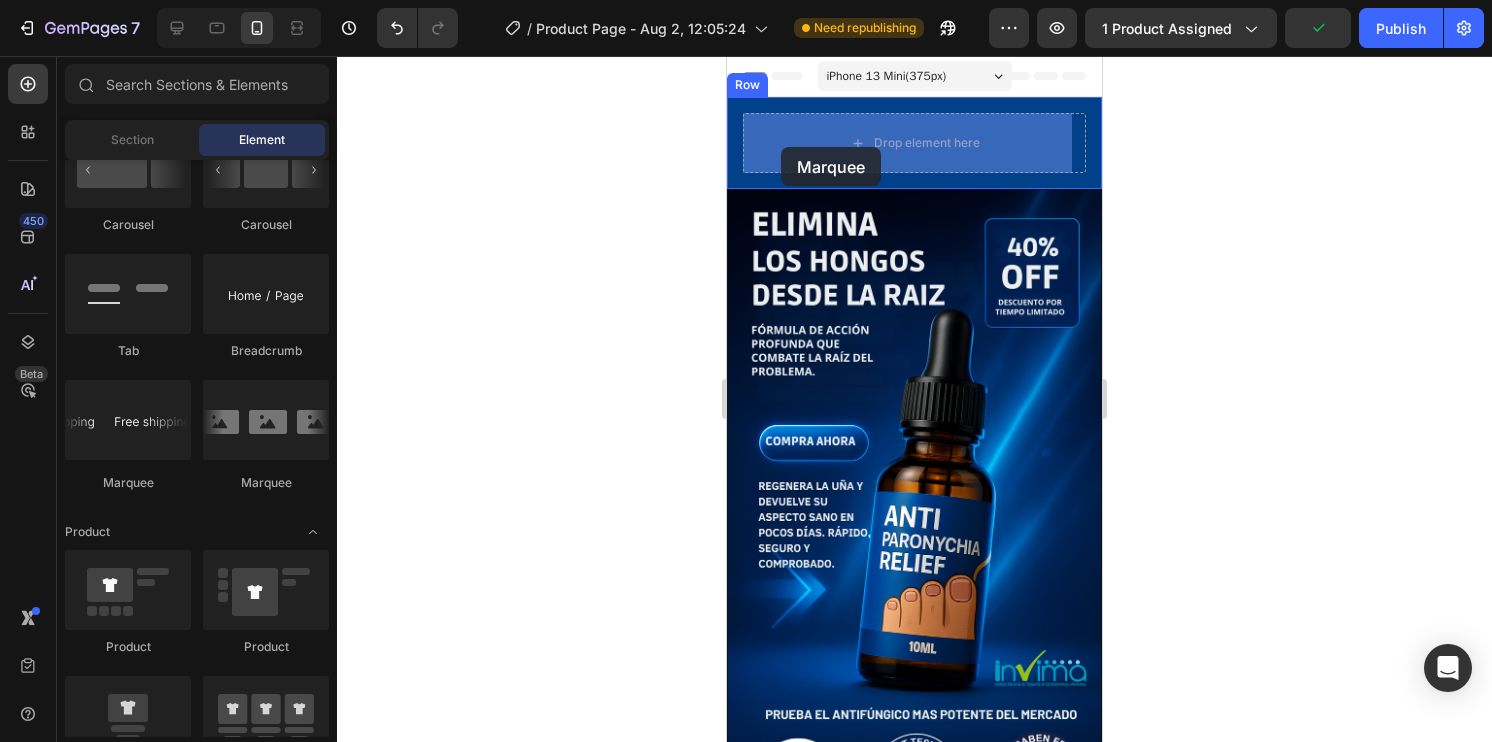drag, startPoint x: 844, startPoint y: 497, endPoint x: 784, endPoint y: 146, distance: 356.09128 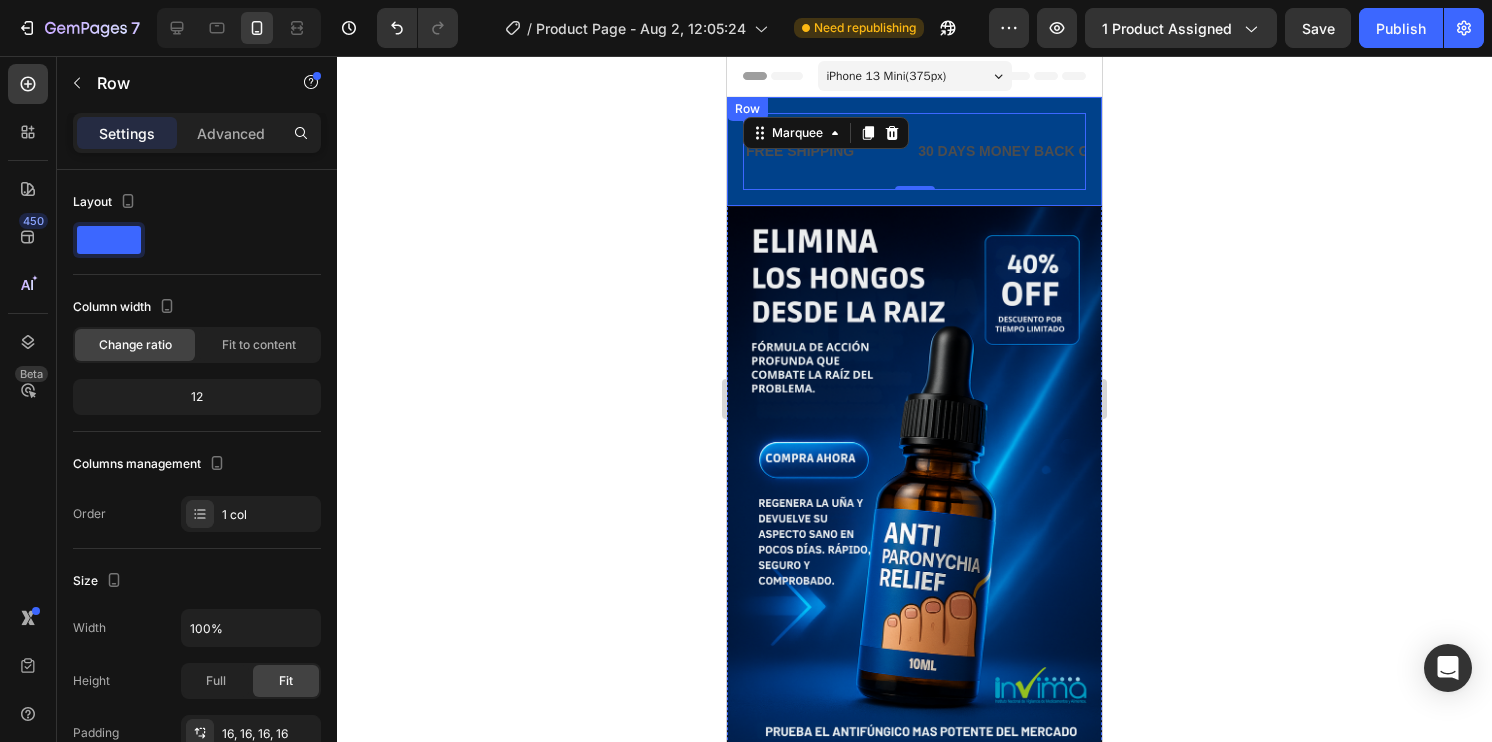 click on "FREE SHIPPING Text Block 30 DAYS MONEY BACK GUARANTEE Text Block LIMITED TIME 50% OFF SALE Text Block LIFE TIME WARRANTY Text Block FREE SHIPPING Text Block 30 DAYS MONEY BACK GUARANTEE Text Block LIMITED TIME 50% OFF SALE Text Block LIFE TIME WARRANTY Text Block Marquee   0 Row" at bounding box center (914, 151) 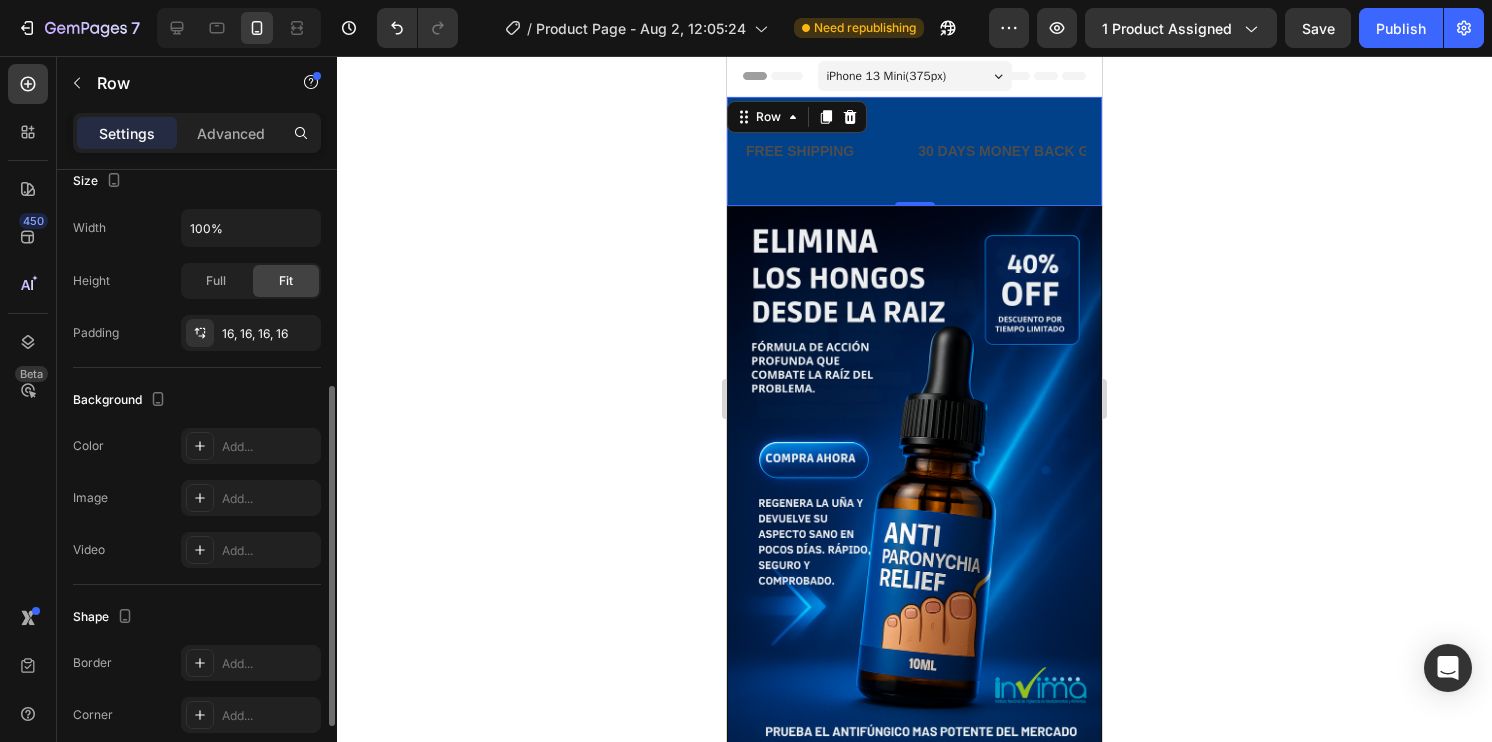 scroll, scrollTop: 500, scrollLeft: 0, axis: vertical 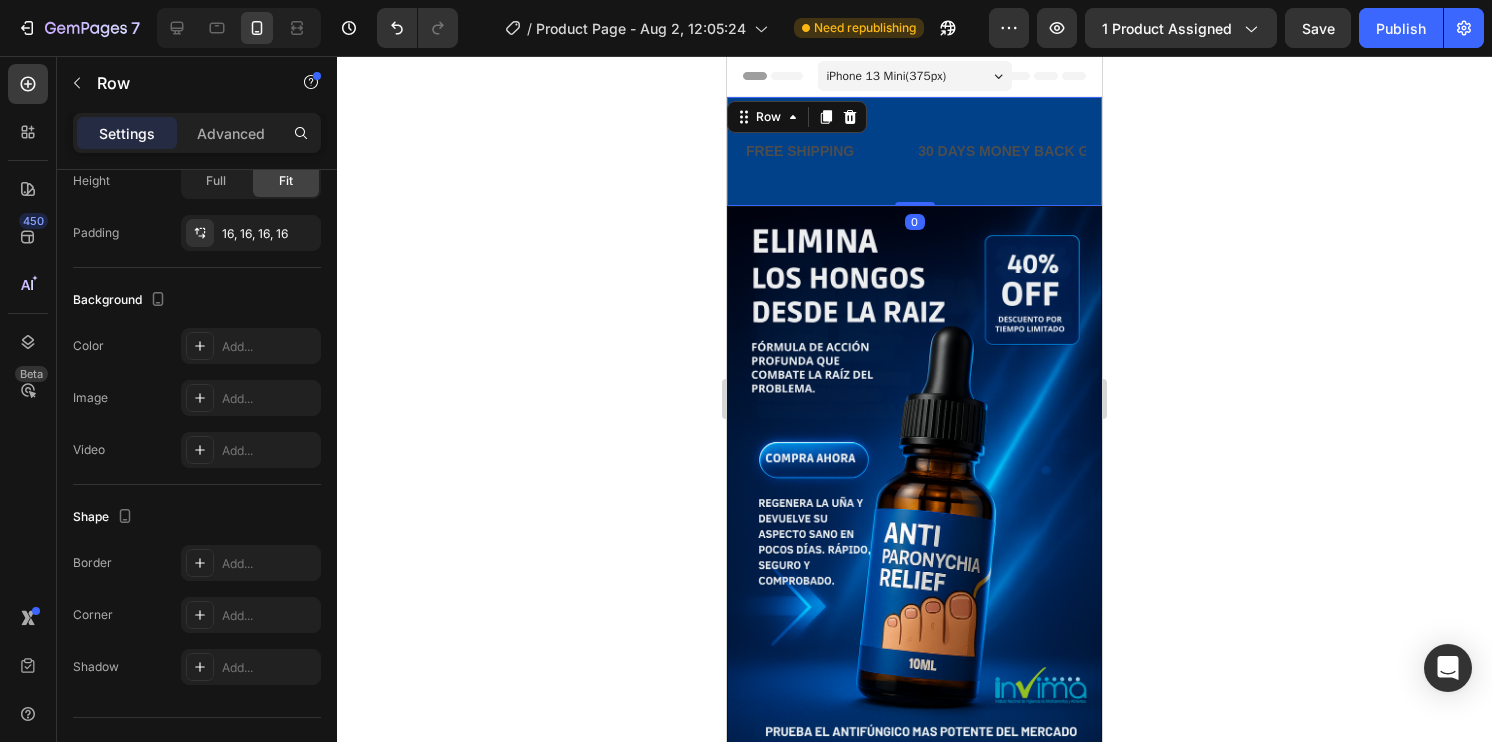 drag, startPoint x: 904, startPoint y: 205, endPoint x: 892, endPoint y: 150, distance: 56.293873 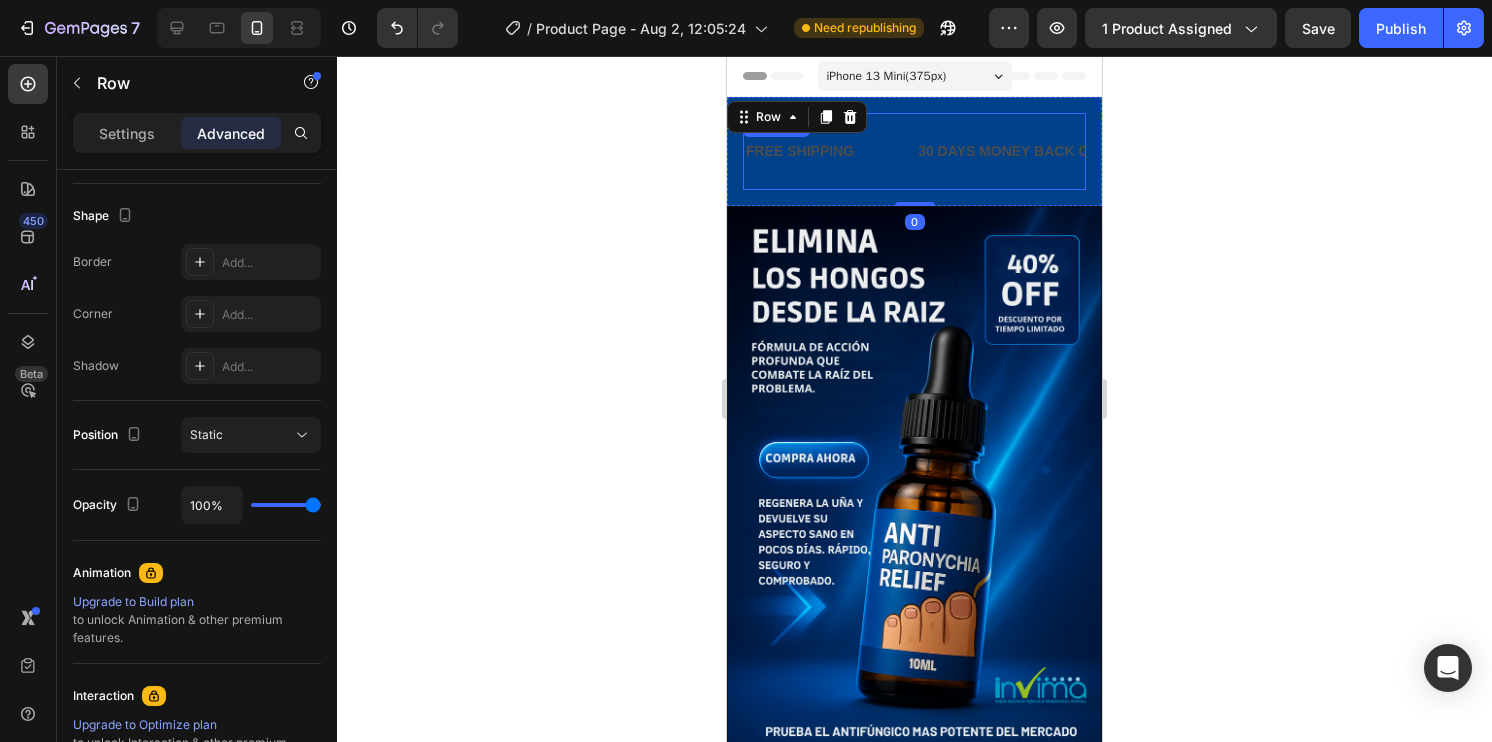 click on "FREE SHIPPING Text Block" at bounding box center (830, 151) 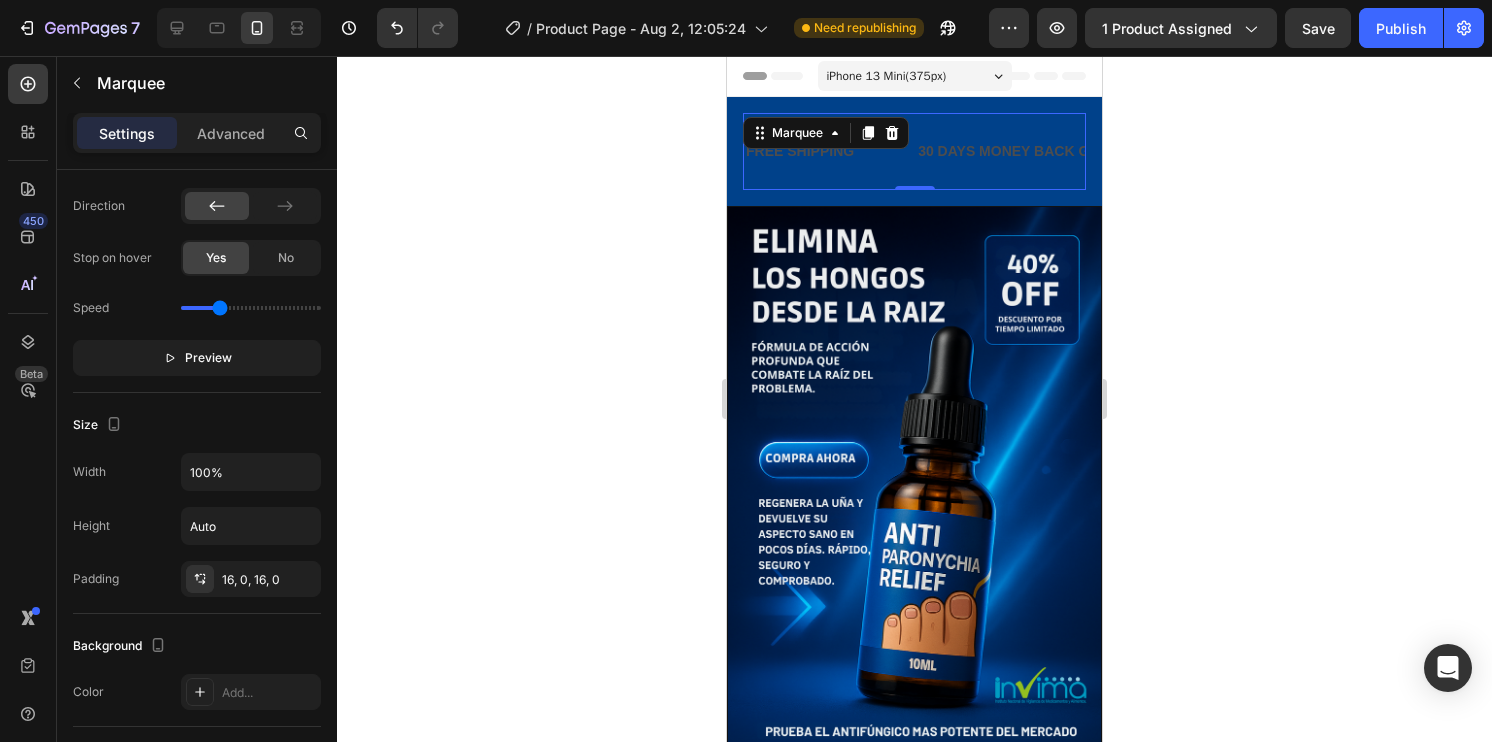 scroll, scrollTop: 0, scrollLeft: 0, axis: both 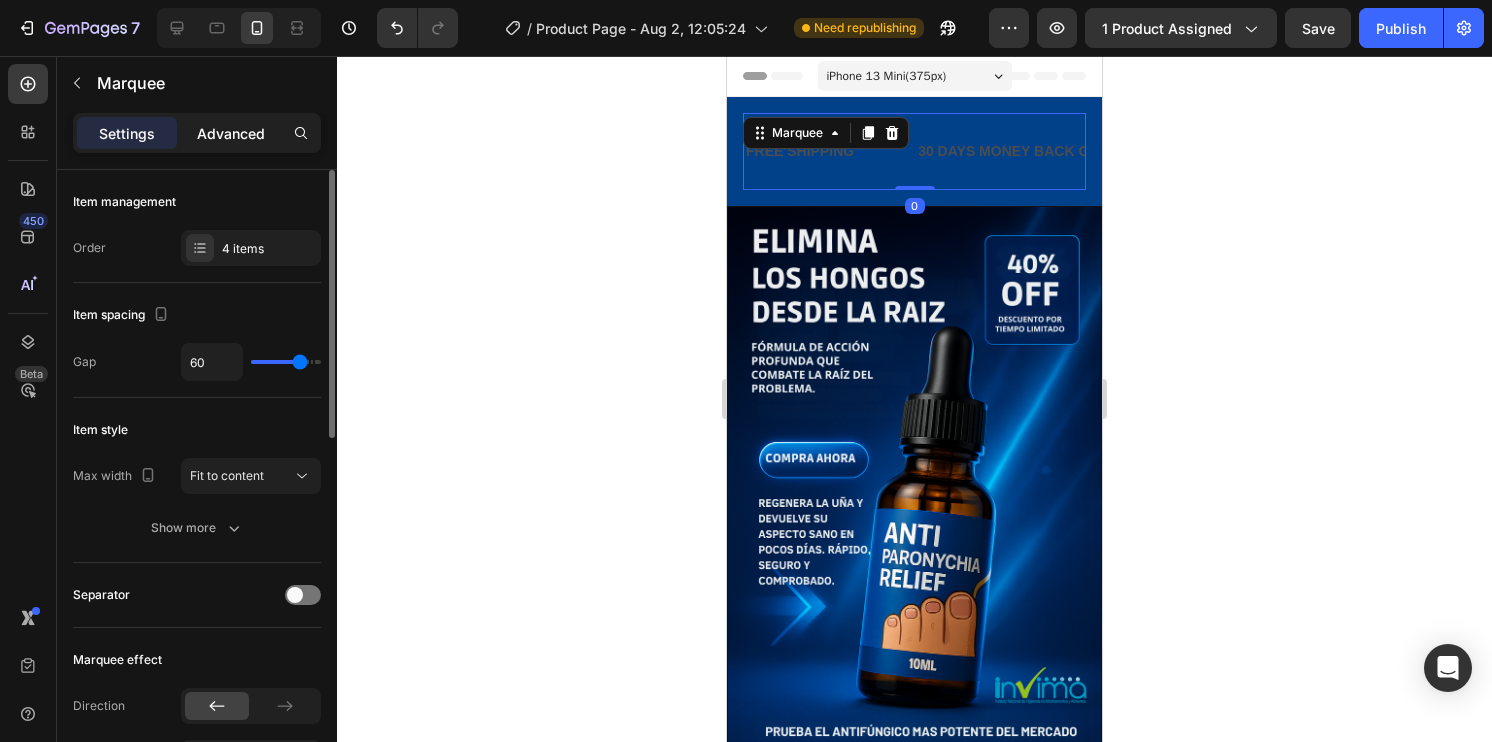 click on "Advanced" at bounding box center (231, 133) 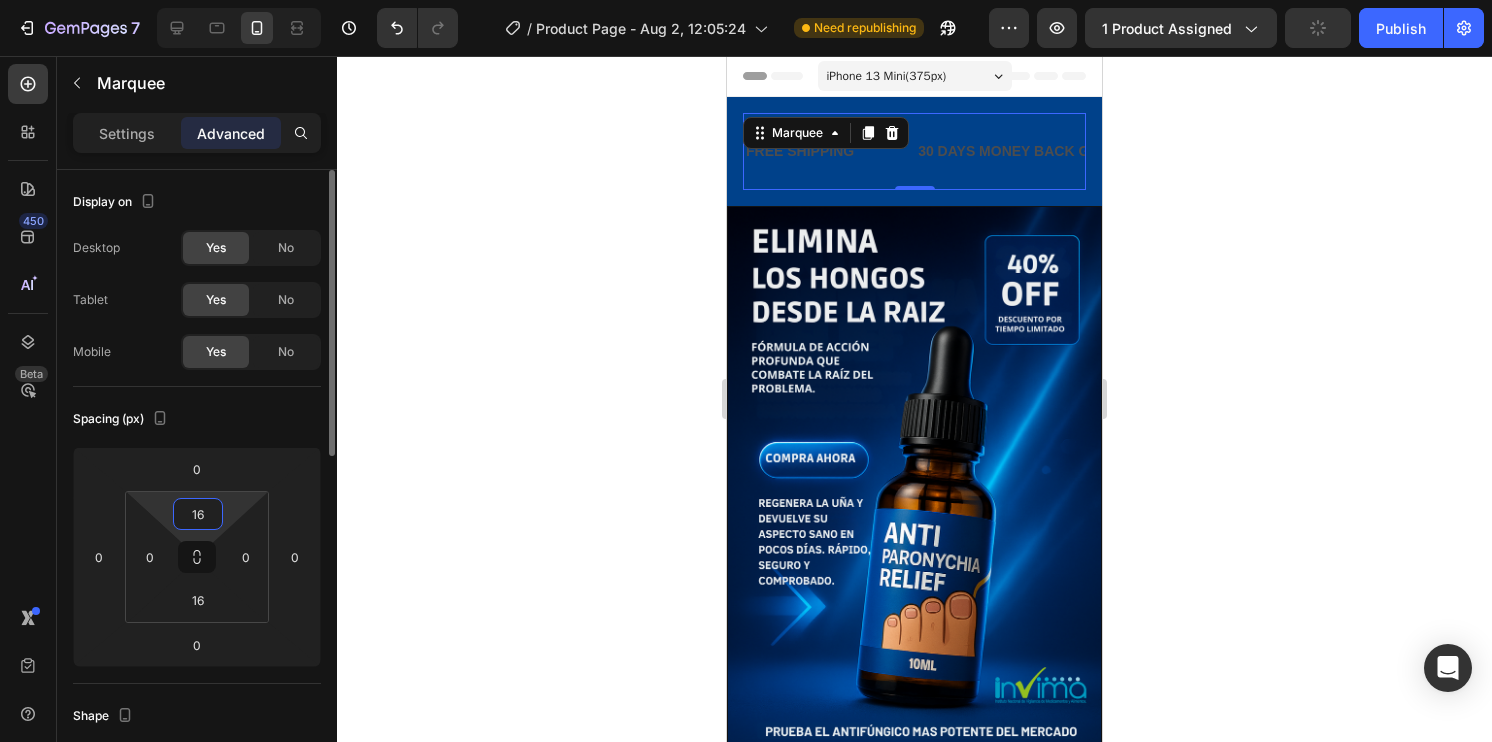 click on "16" at bounding box center (198, 514) 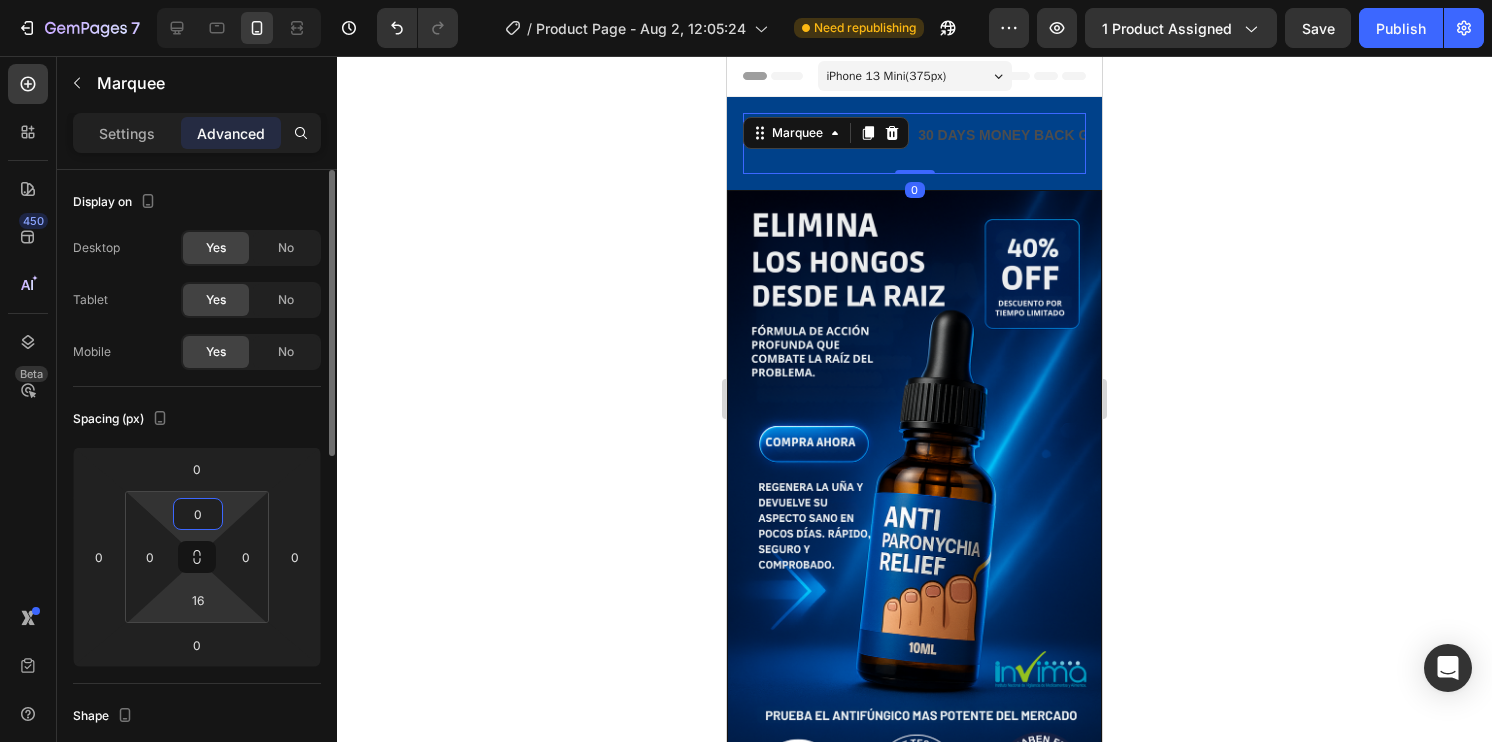 type on "0" 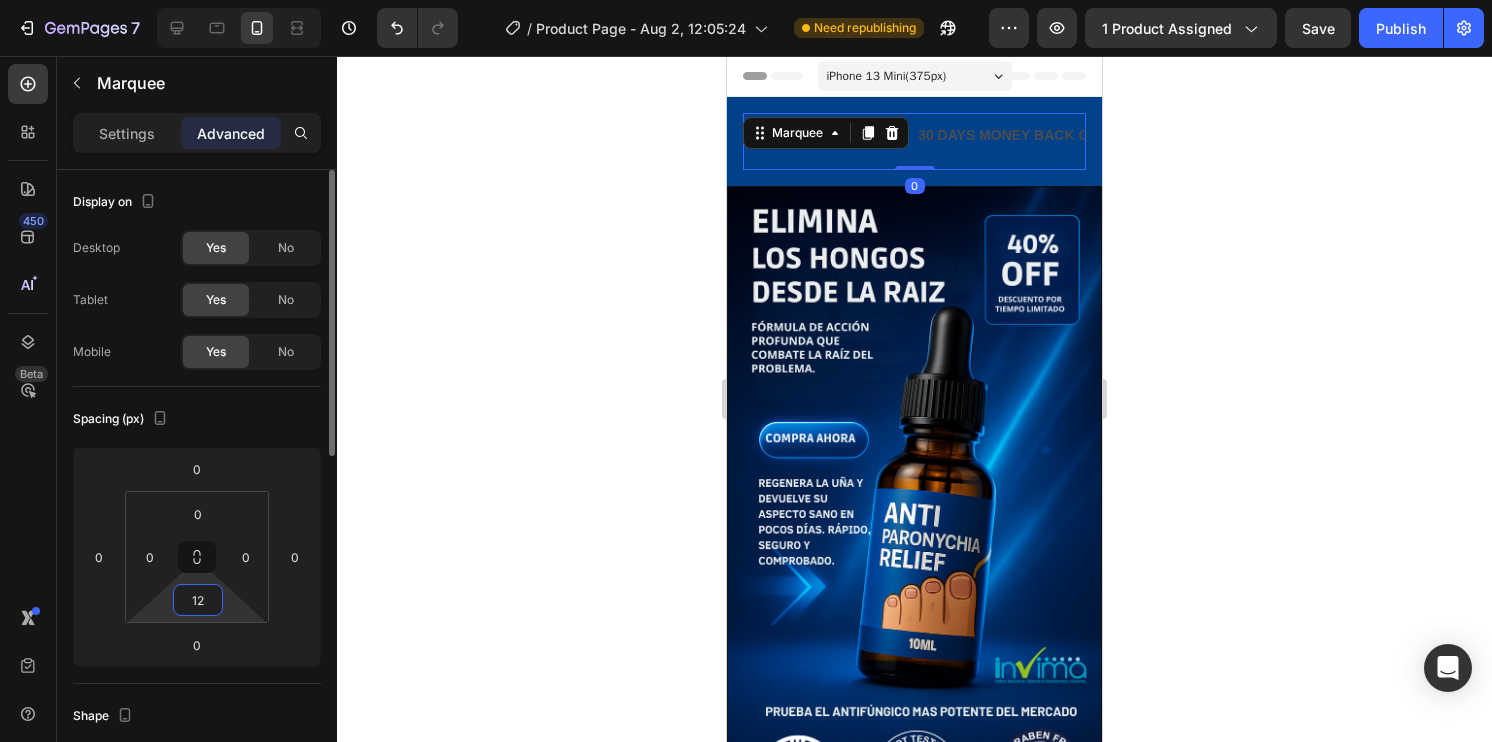 click on "12" at bounding box center [198, 600] 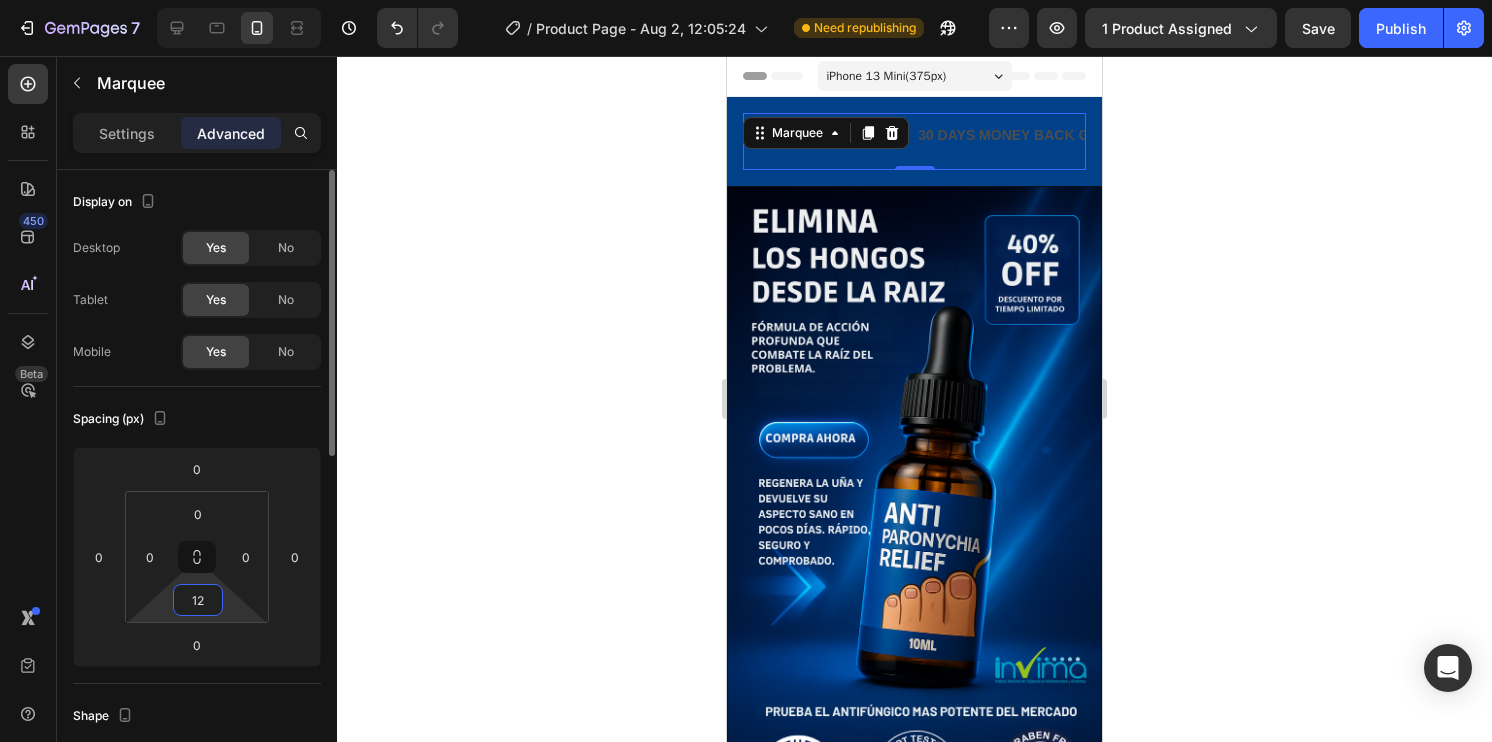 type on "1" 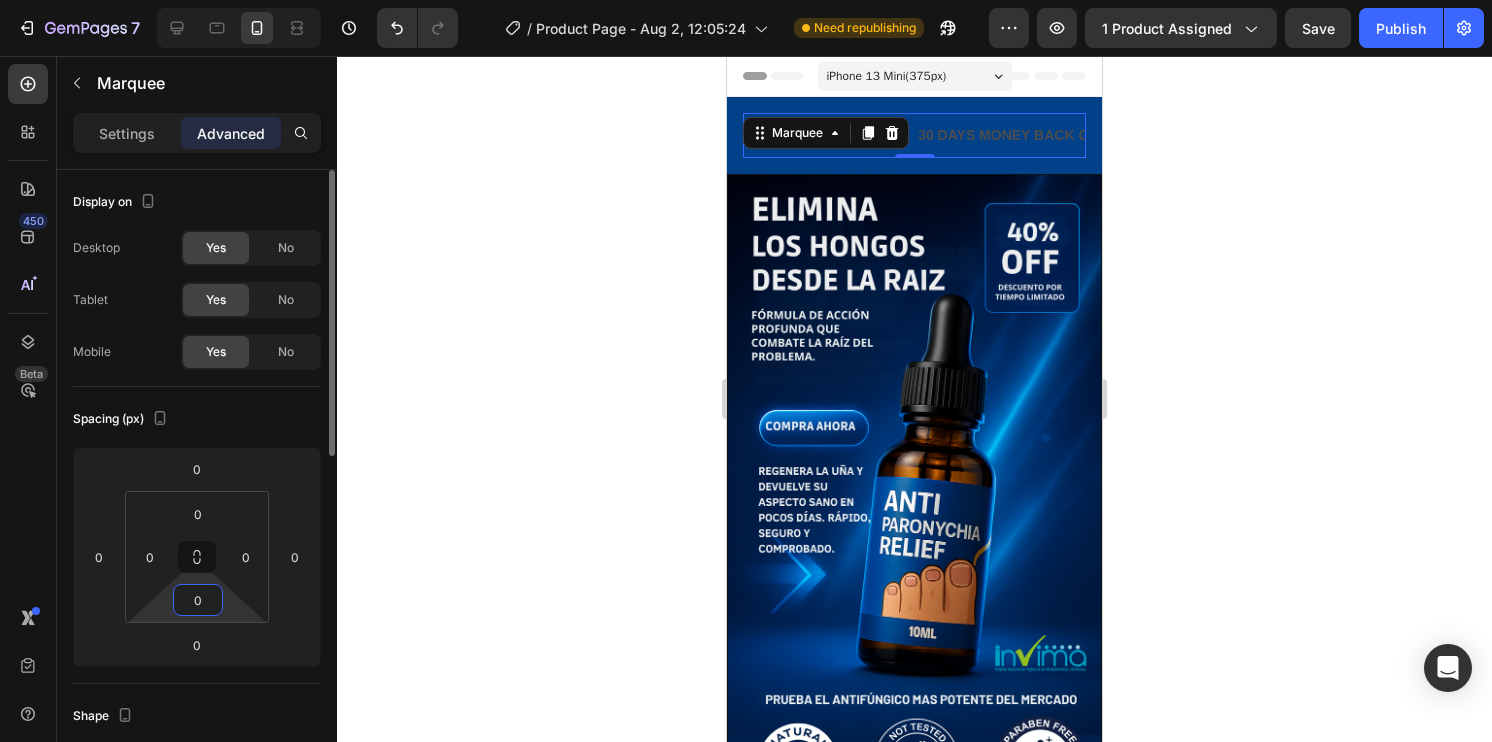 type on "0" 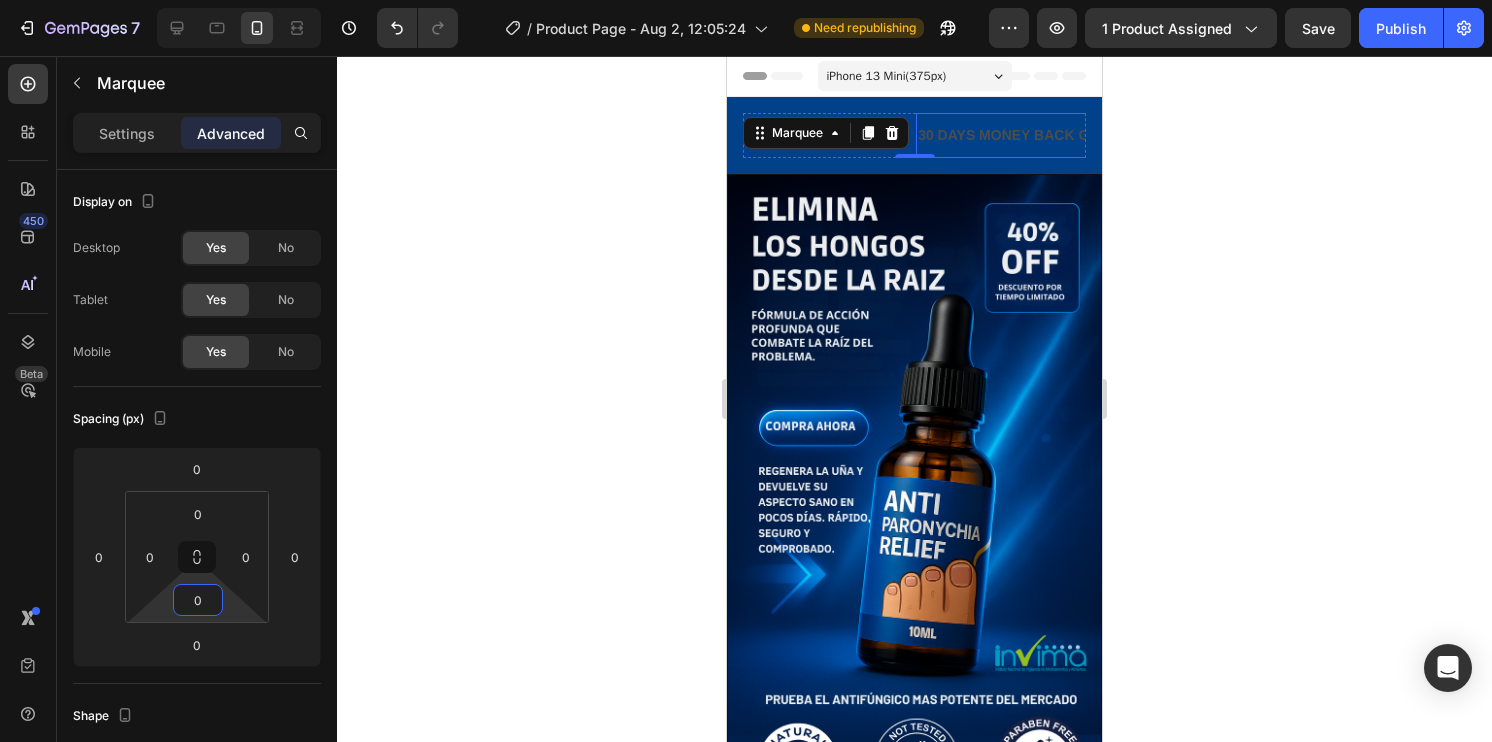 click on "30 DAYS MONEY BACK GUARANTEE" at bounding box center (1042, 135) 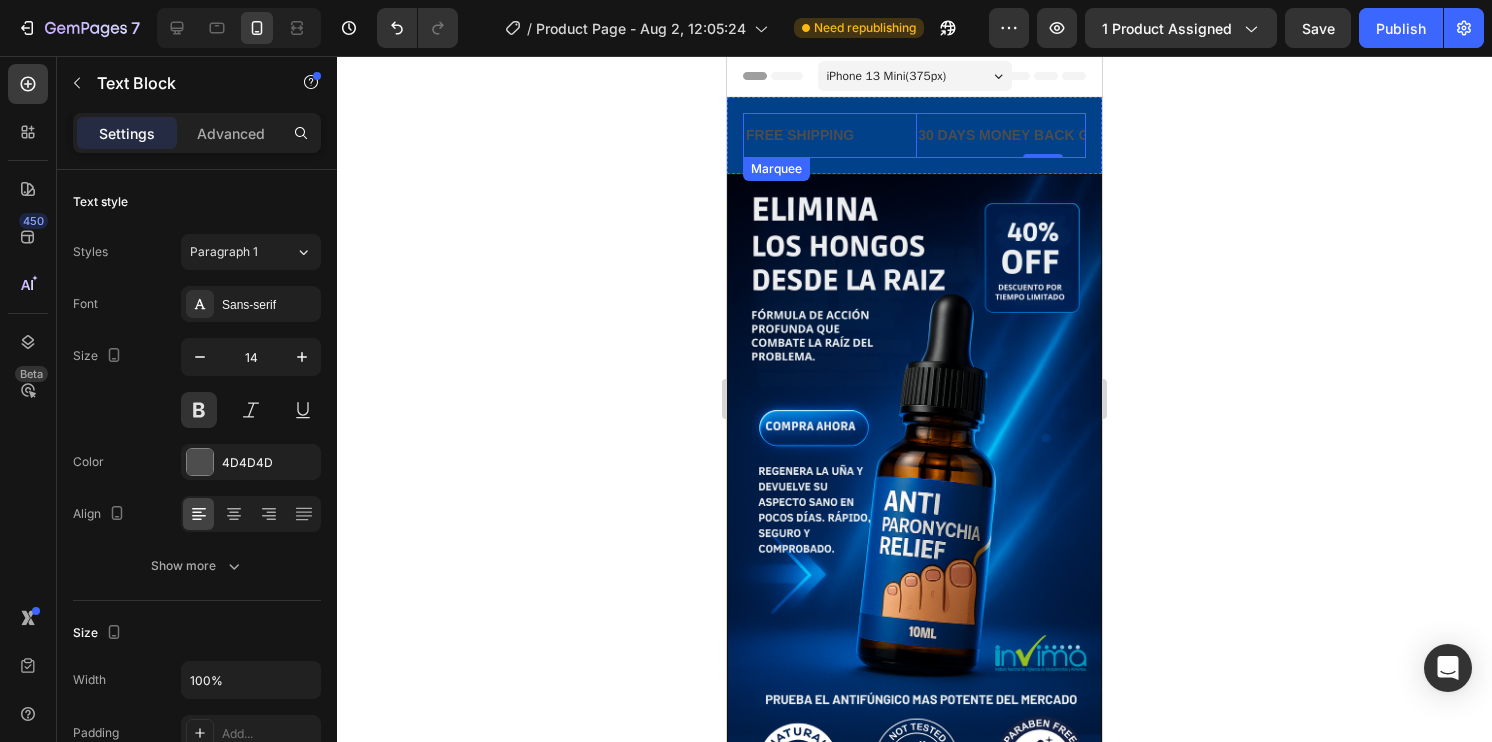 click on "FREE SHIPPING Text Block" at bounding box center (830, 135) 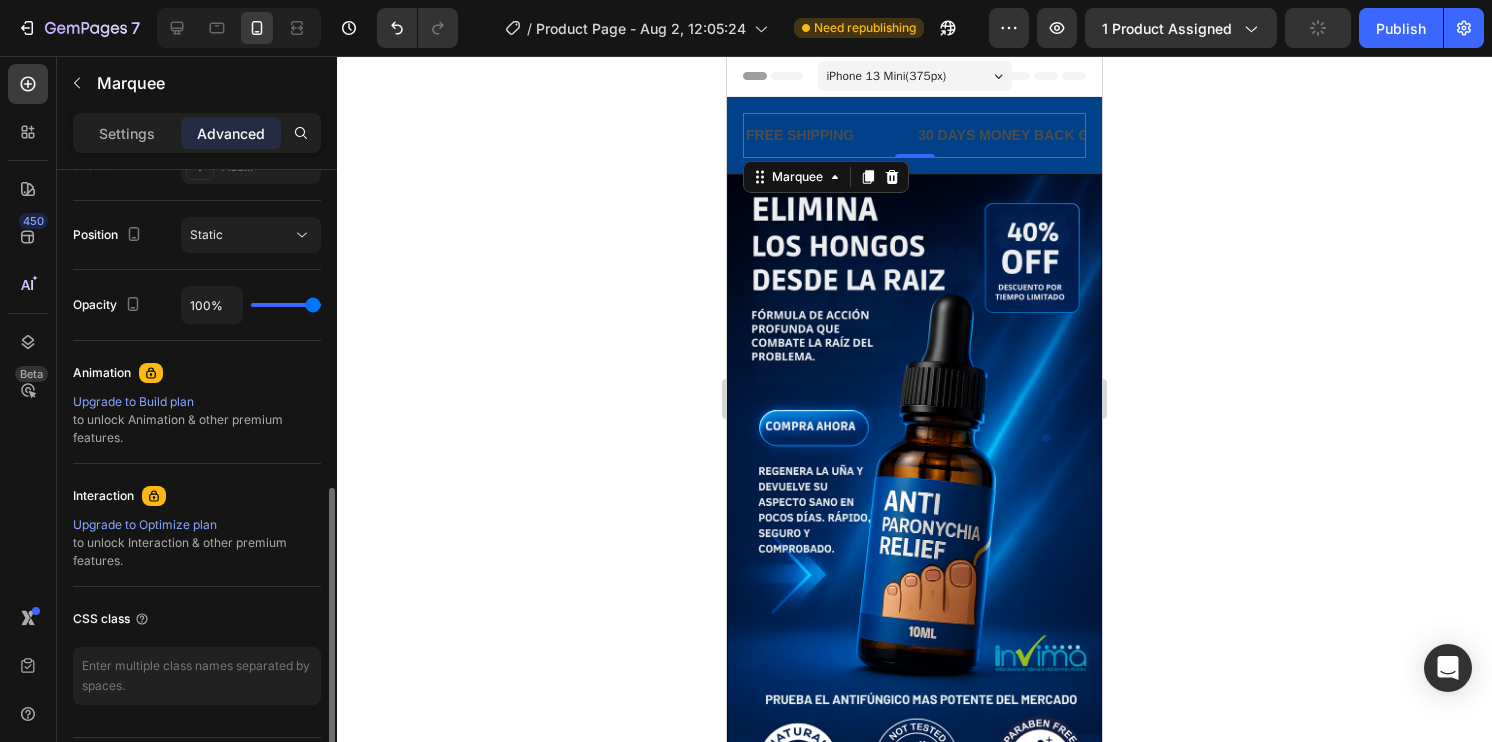 scroll, scrollTop: 756, scrollLeft: 0, axis: vertical 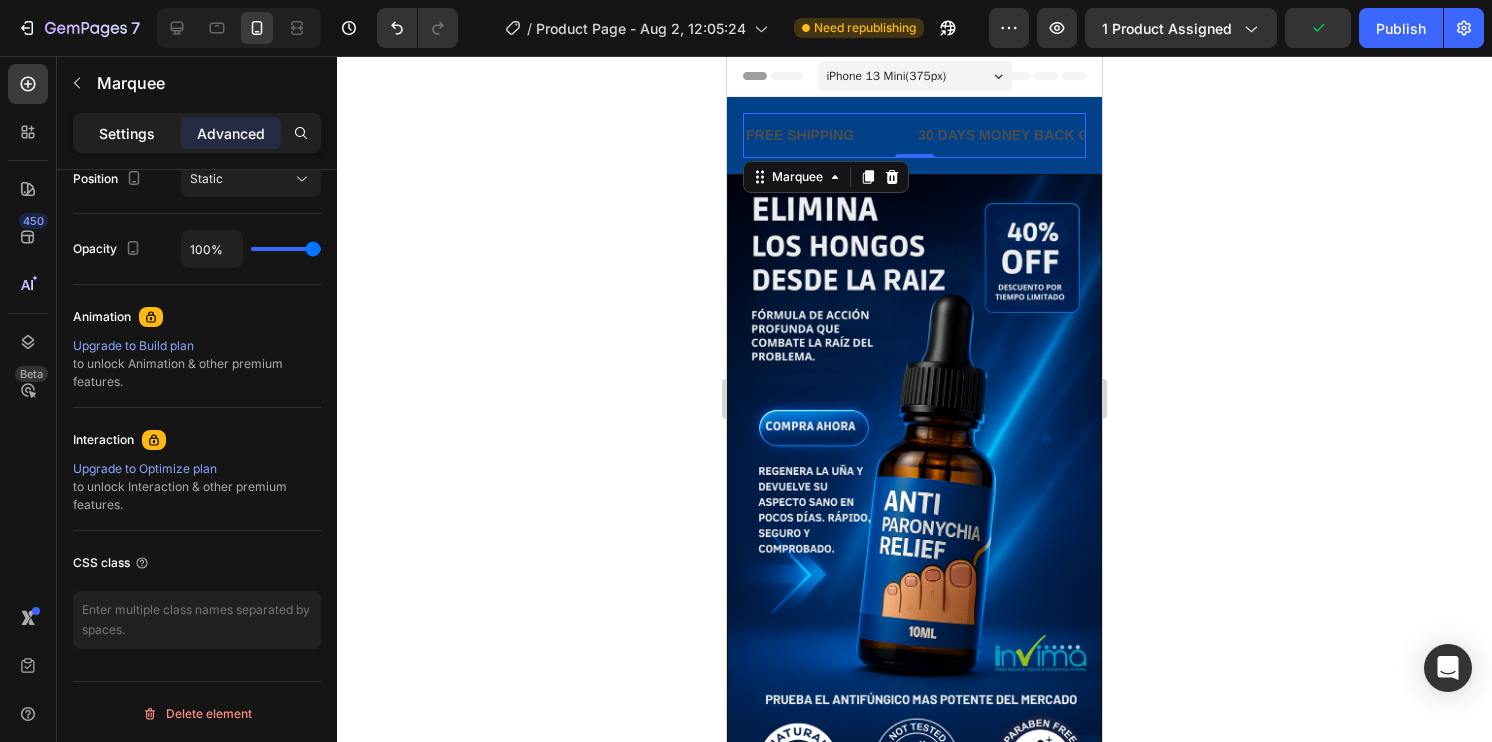 click on "Settings" at bounding box center (127, 133) 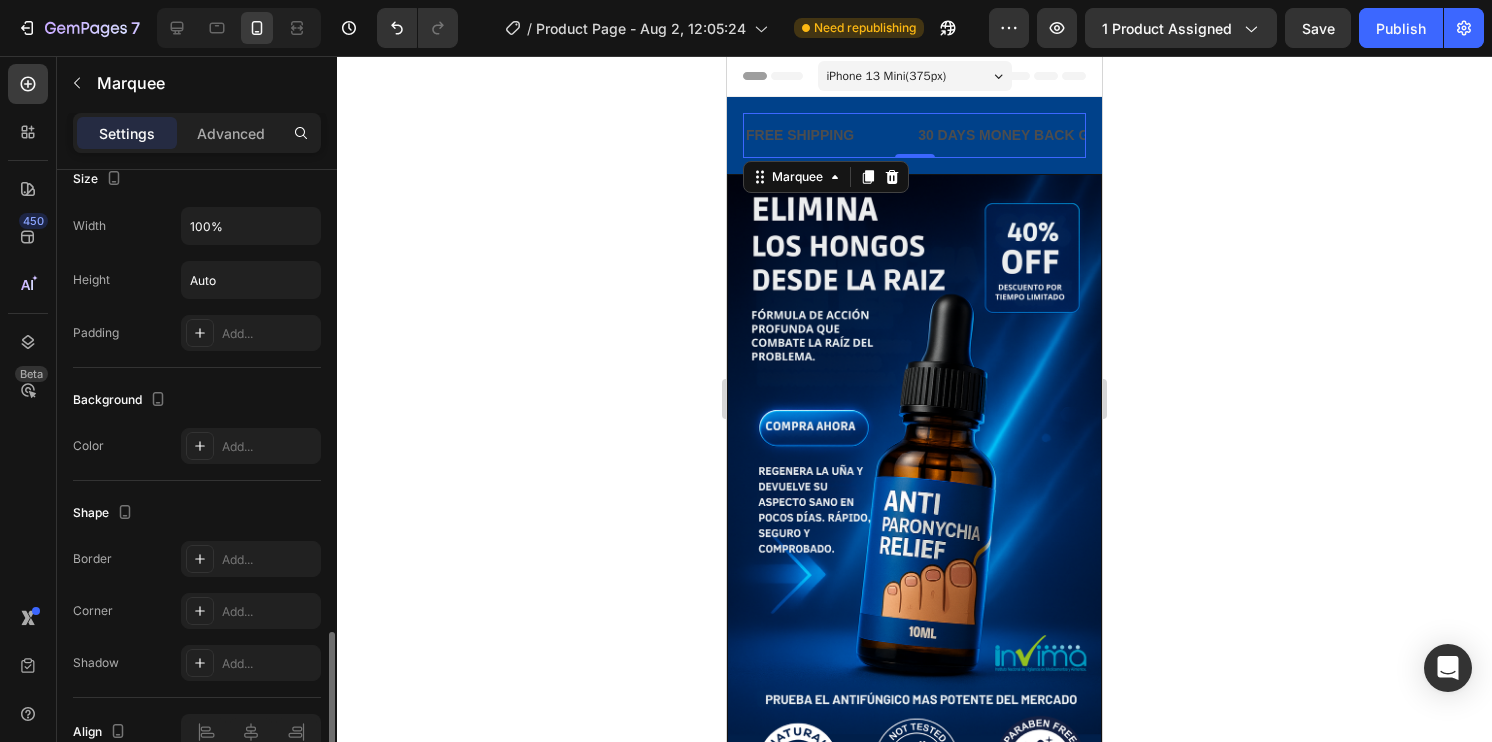 scroll, scrollTop: 846, scrollLeft: 0, axis: vertical 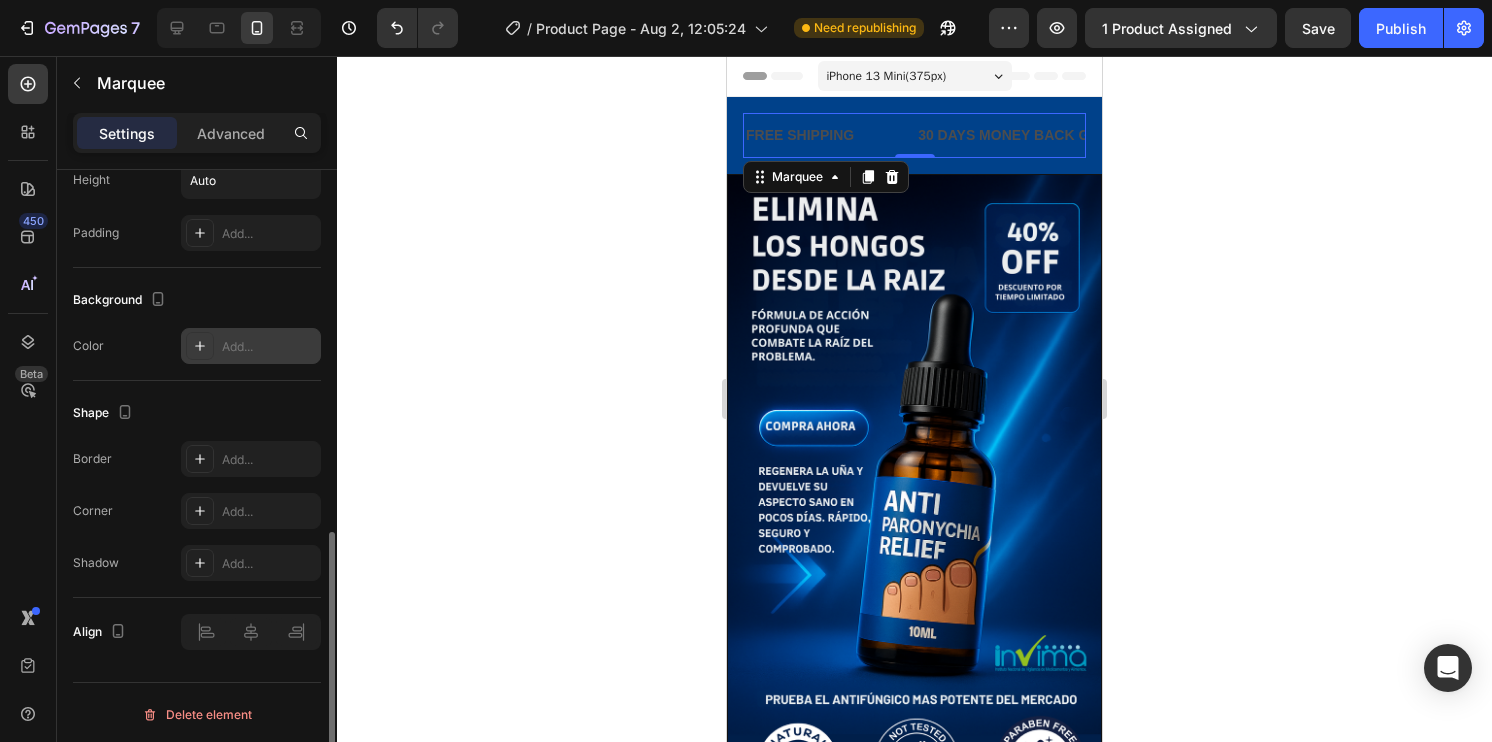 click on "Add..." at bounding box center [251, 346] 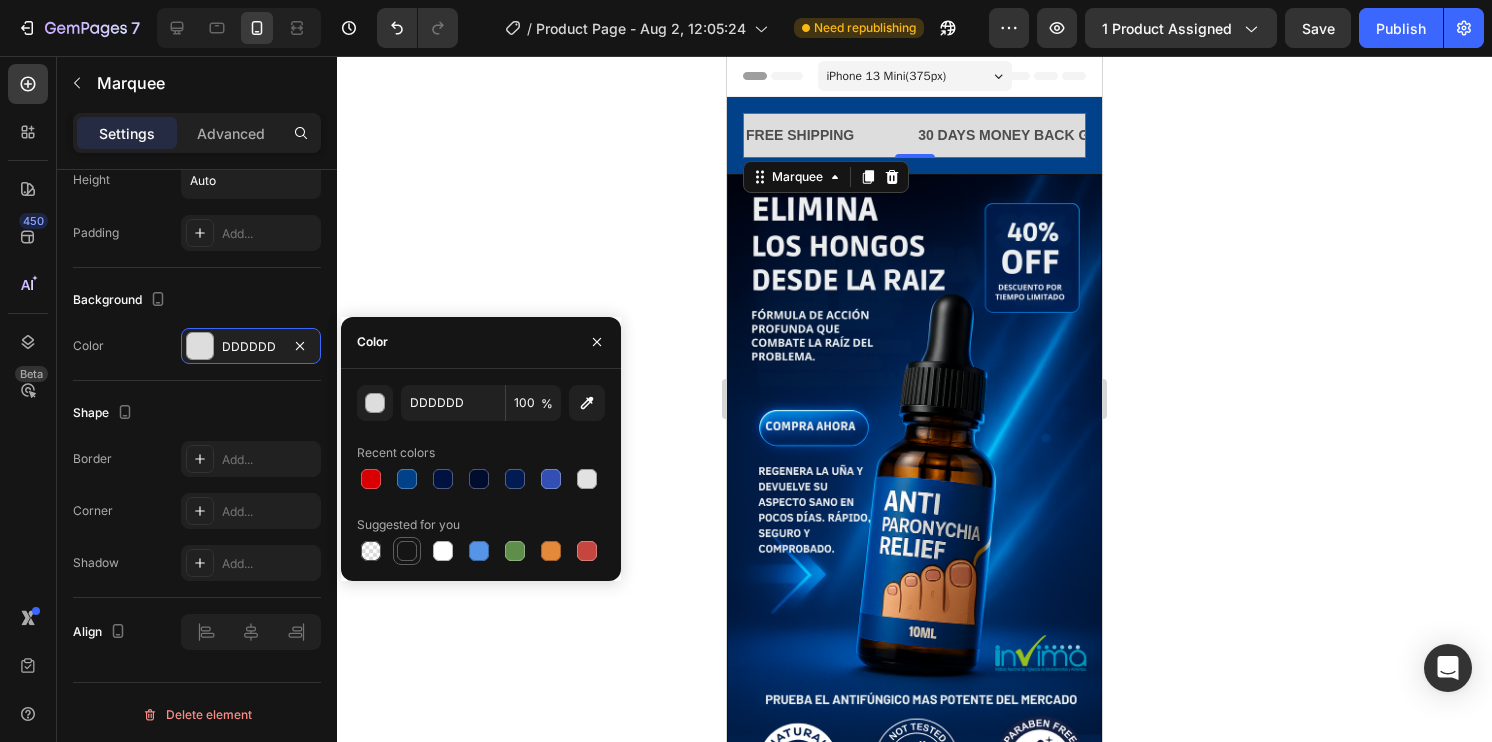 click at bounding box center (407, 551) 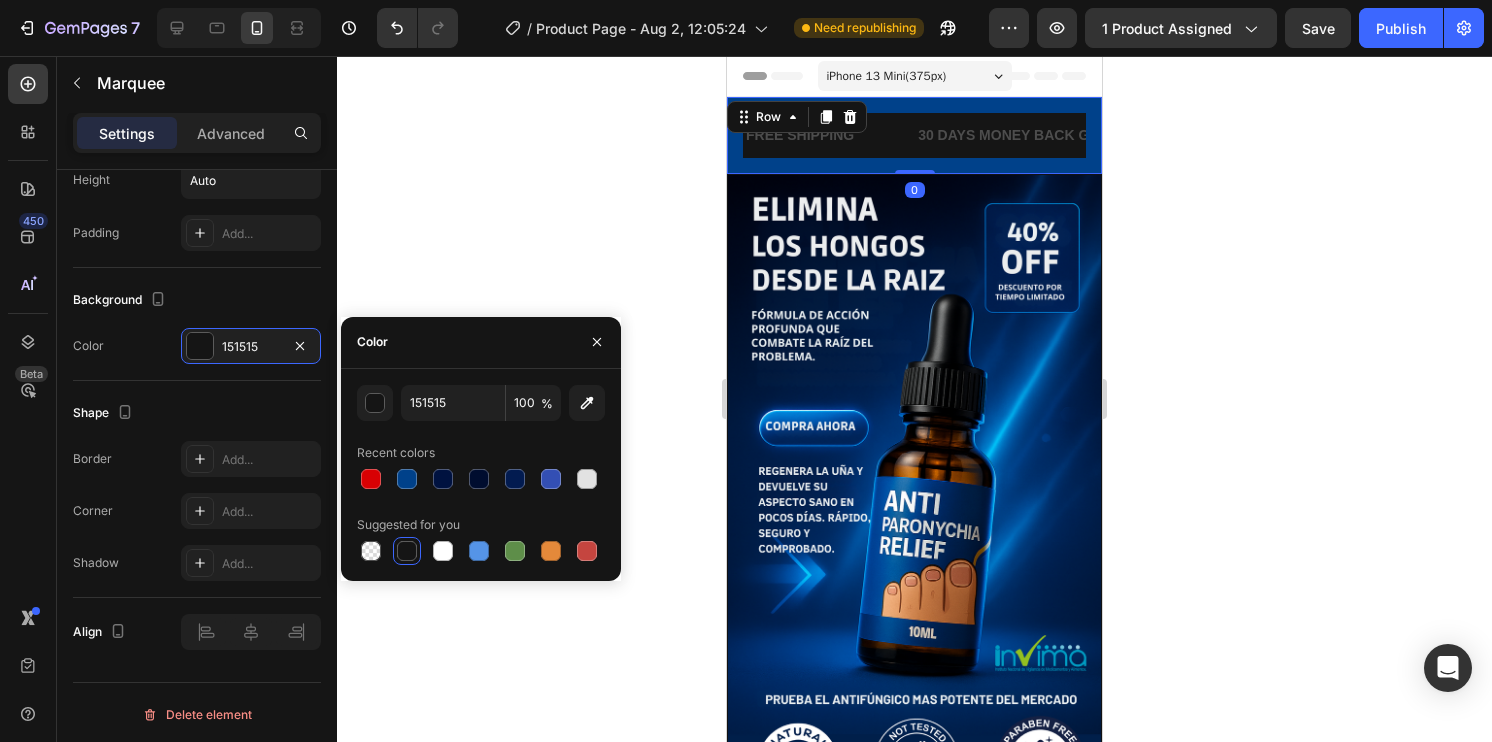 click on "FREE SHIPPING Text Block 30 DAYS MONEY BACK GUARANTEE Text Block LIMITED TIME 50% OFF SALE Text Block LIFE TIME WARRANTY Text Block FREE SHIPPING Text Block 30 DAYS MONEY BACK GUARANTEE Text Block LIMITED TIME 50% OFF SALE Text Block LIFE TIME WARRANTY Text Block Marquee Row   0" at bounding box center (914, 135) 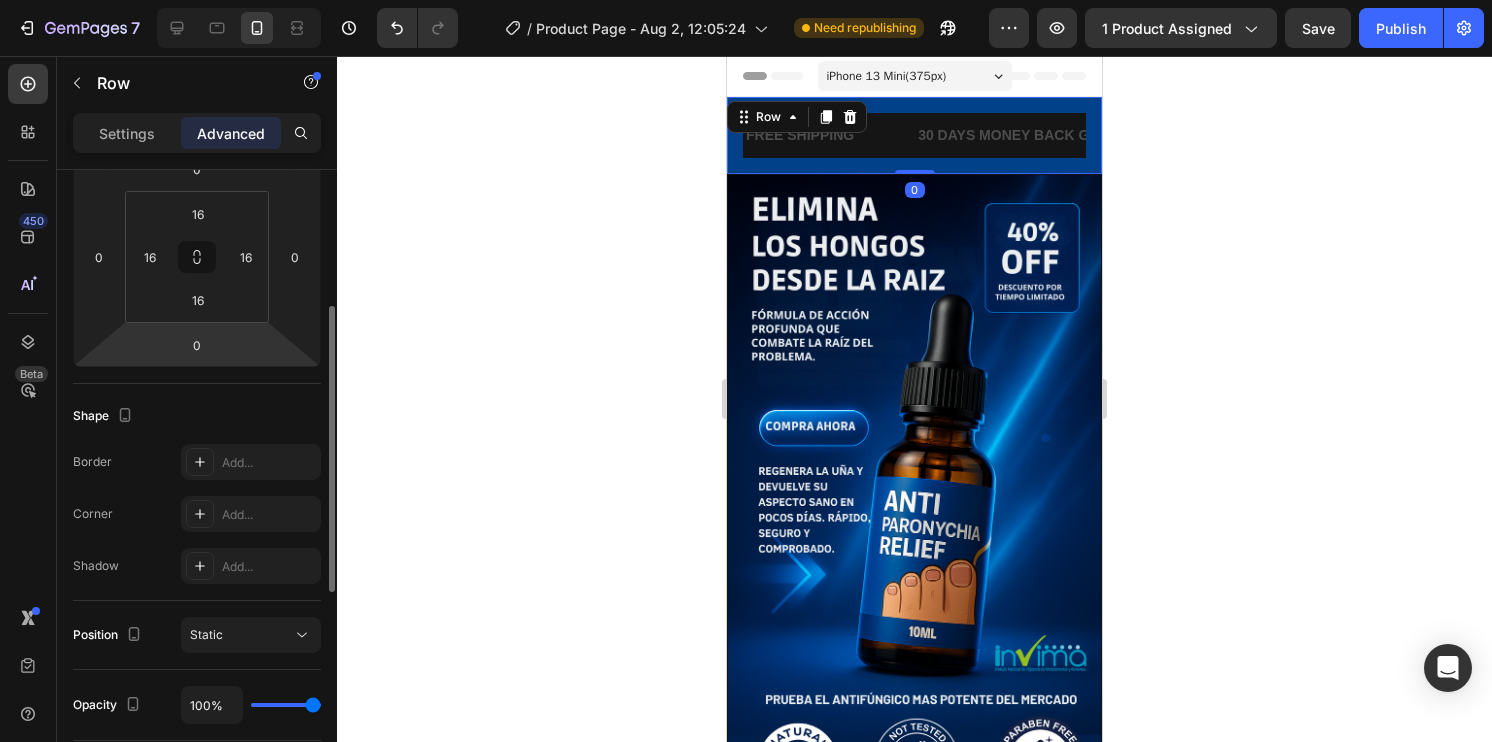 scroll, scrollTop: 200, scrollLeft: 0, axis: vertical 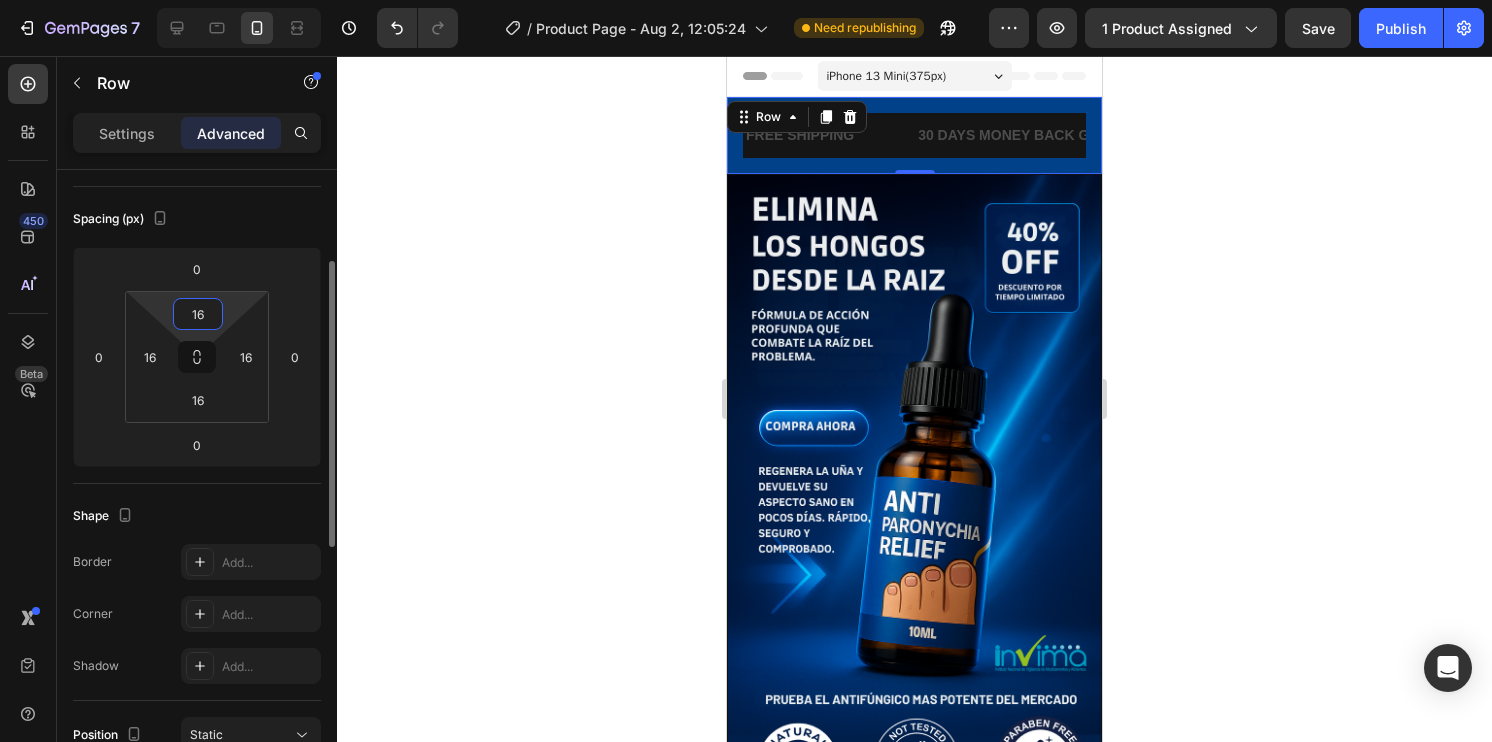 click on "16" at bounding box center (198, 314) 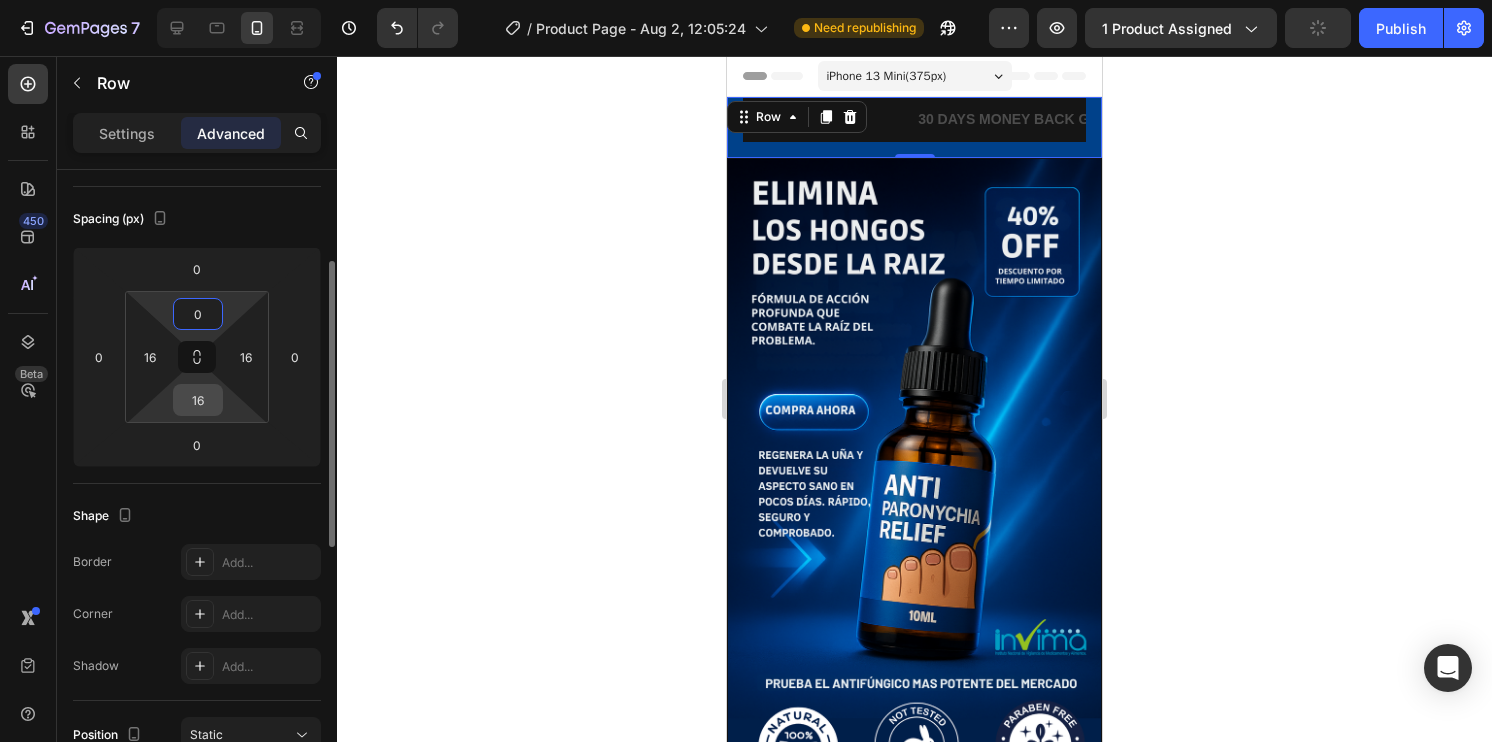 type on "0" 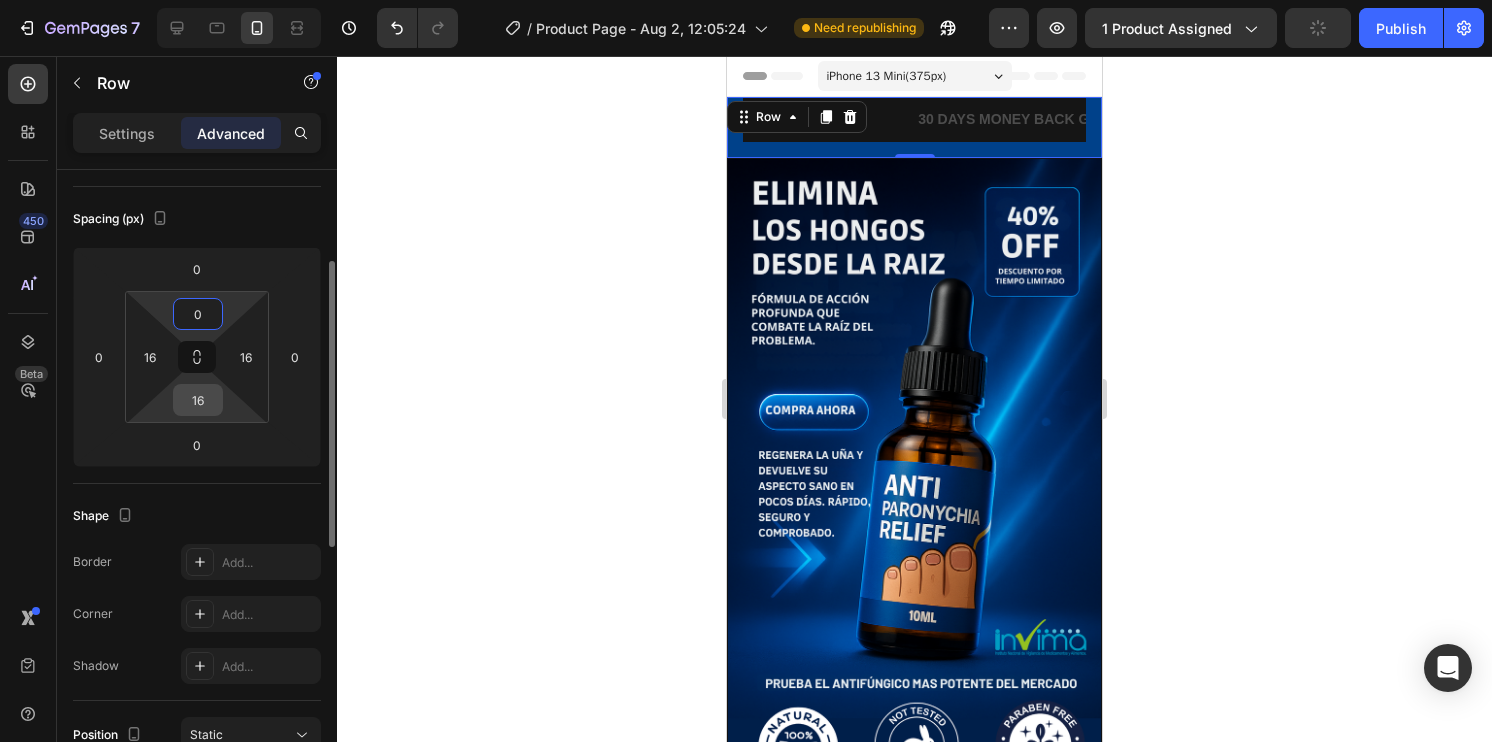 click on "16" at bounding box center [198, 400] 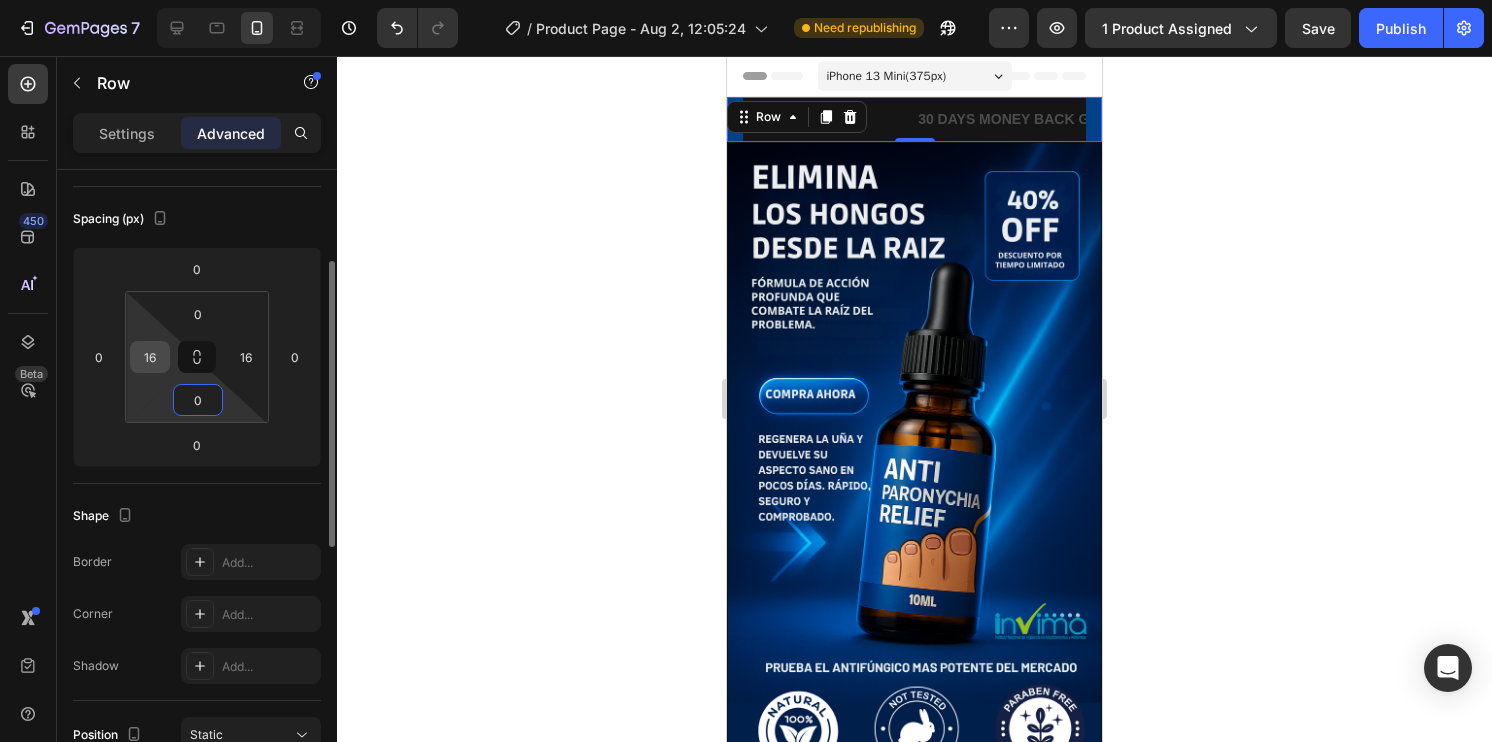 type on "0" 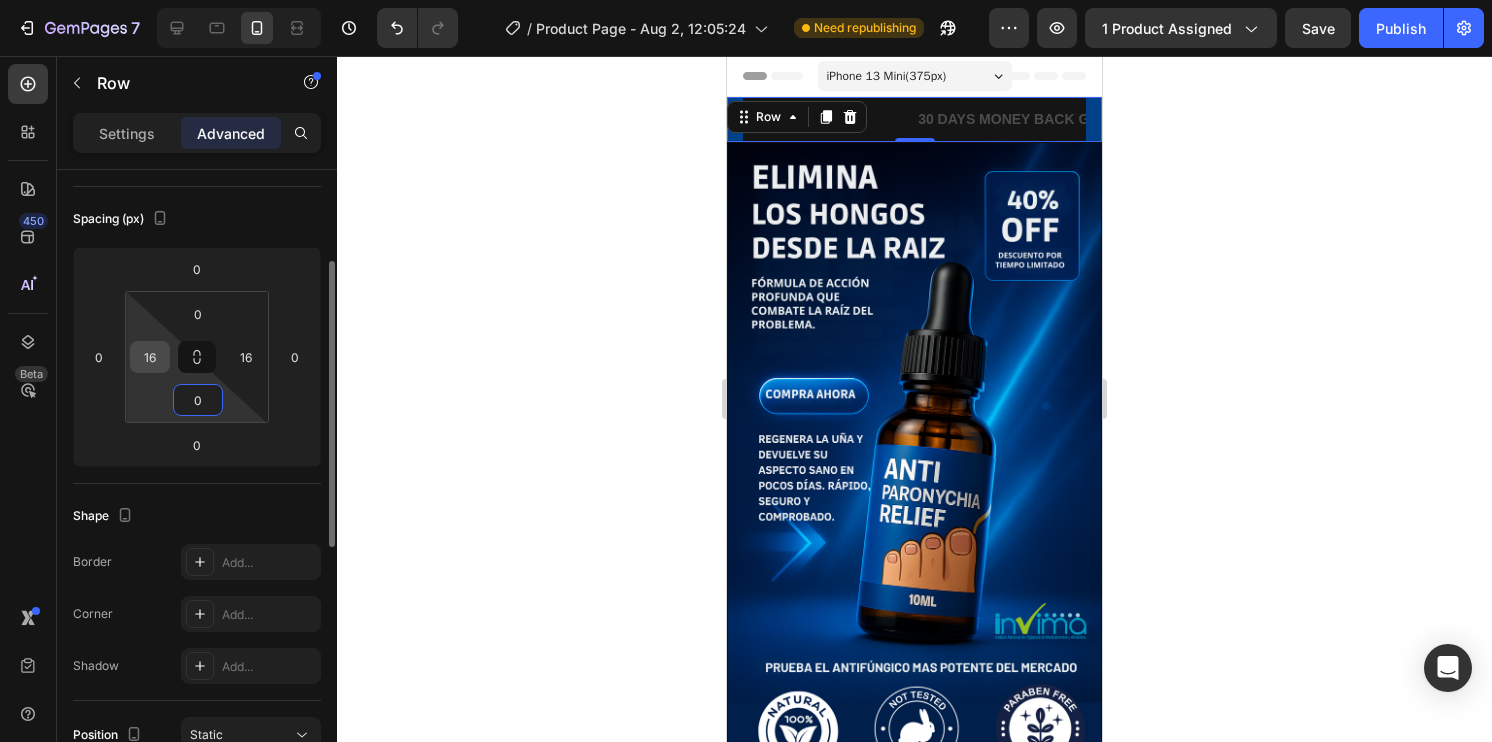 click on "16" at bounding box center (150, 357) 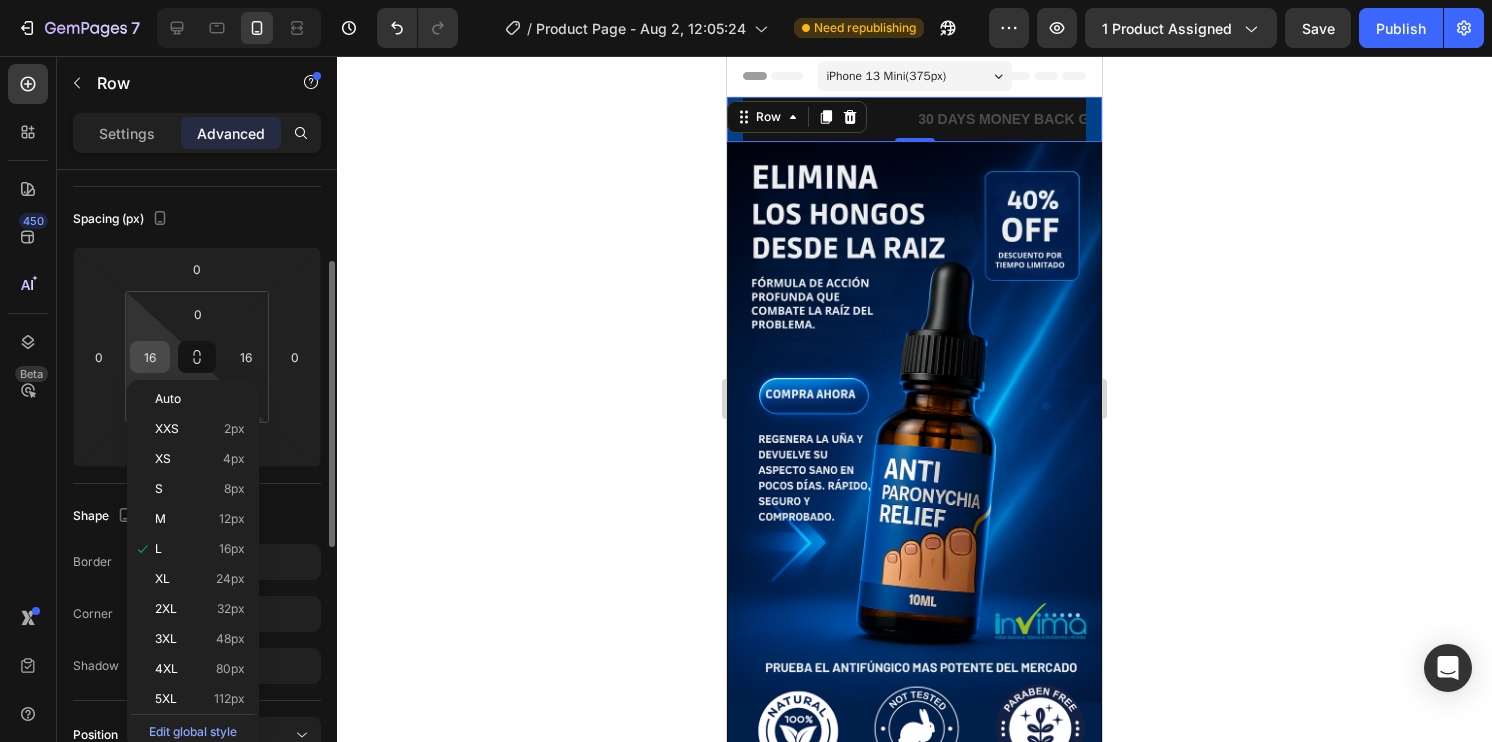 click on "16" at bounding box center (150, 357) 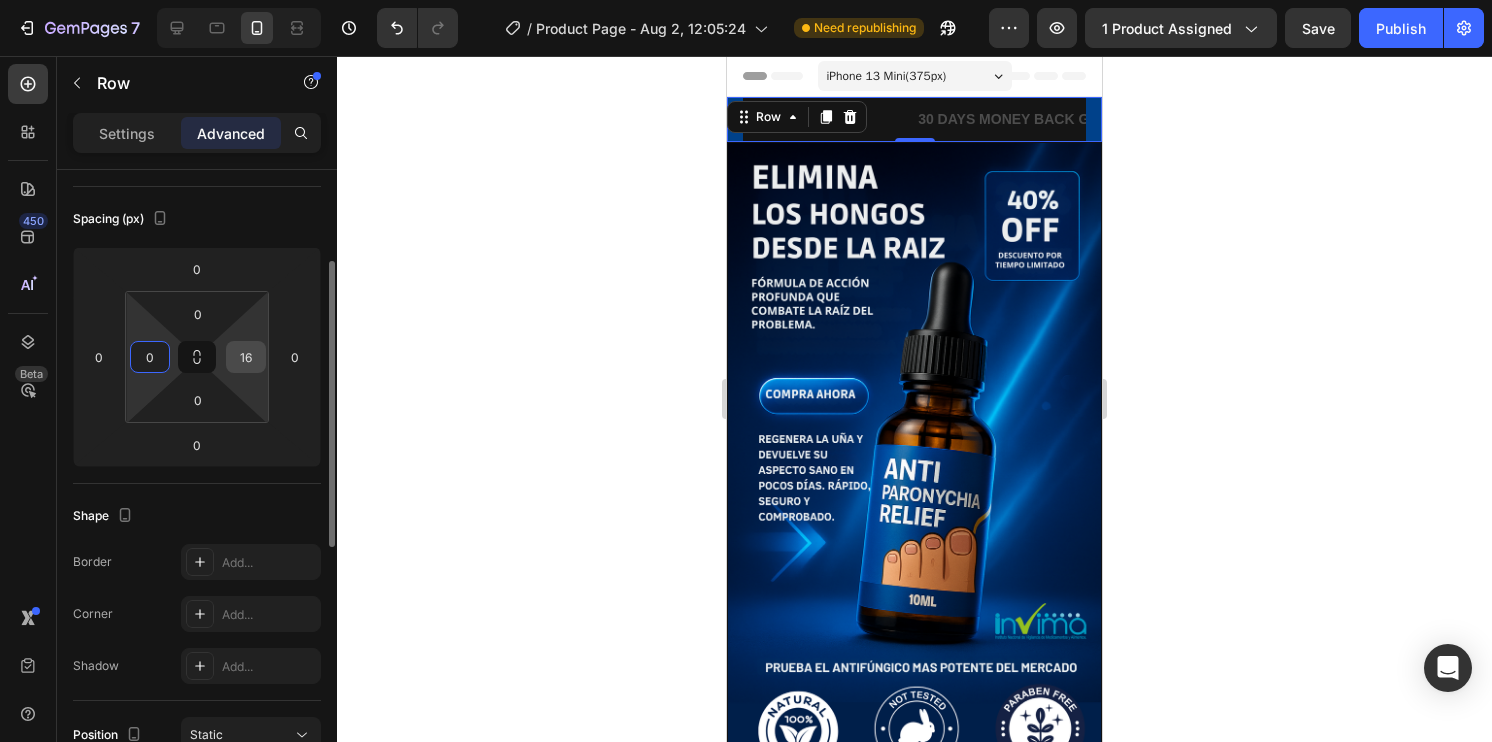 type on "0" 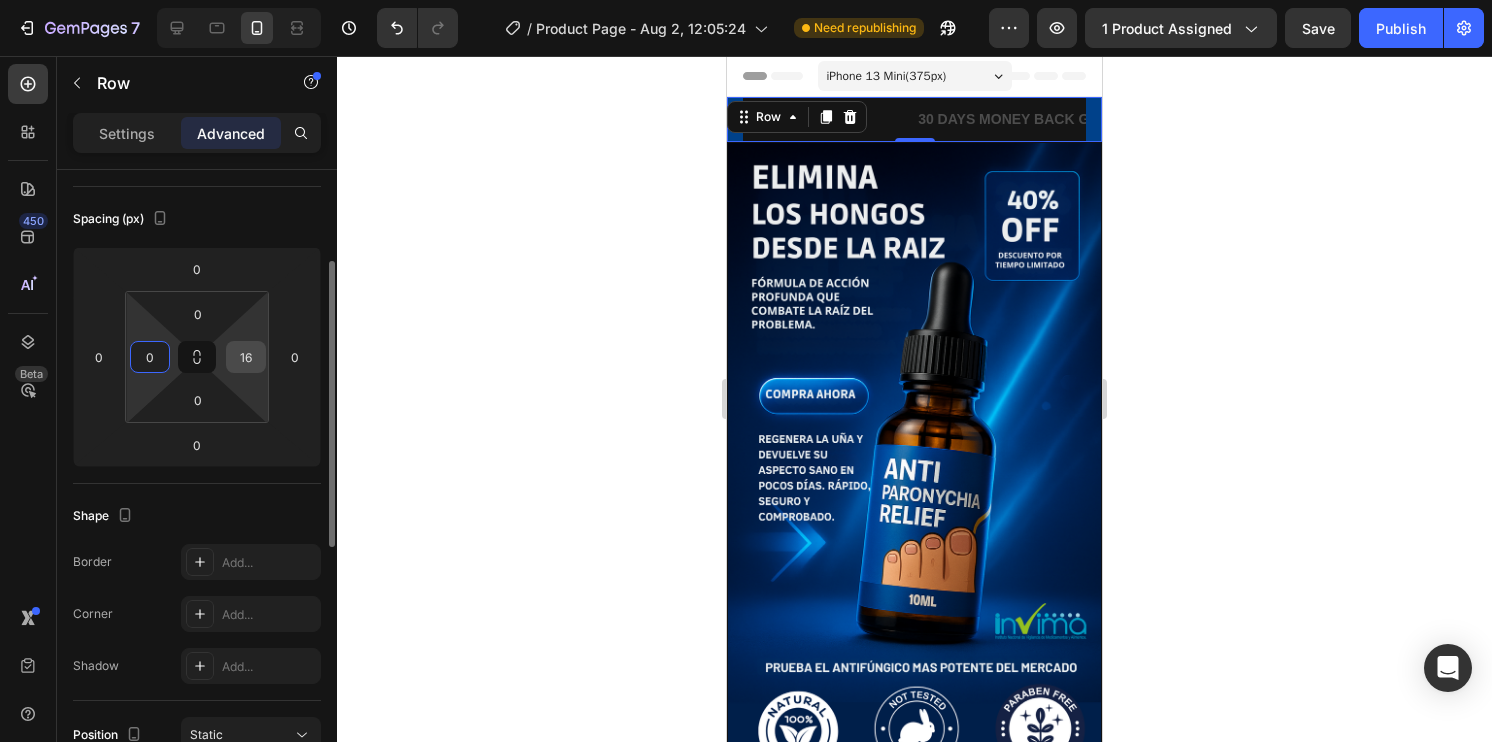 click on "16" at bounding box center [246, 357] 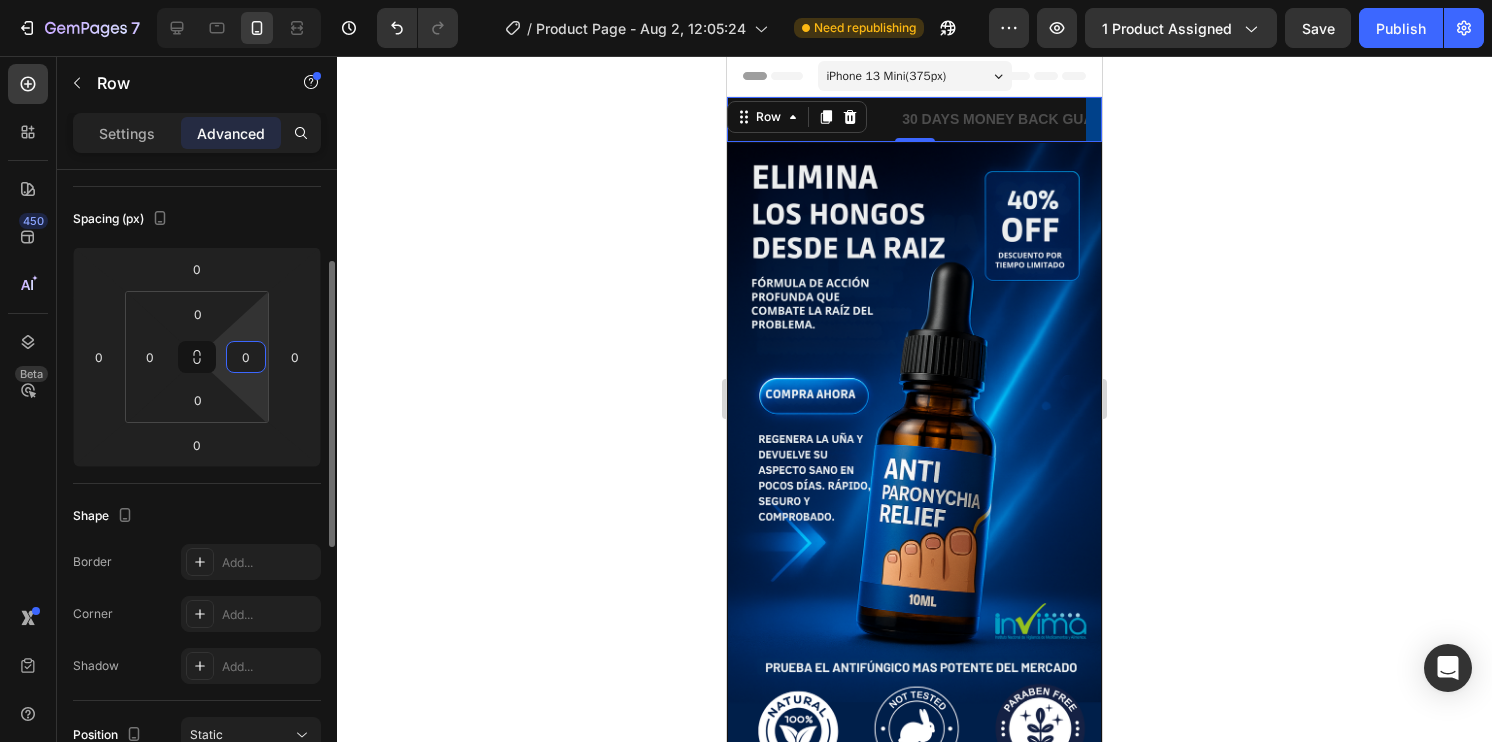 type on "0" 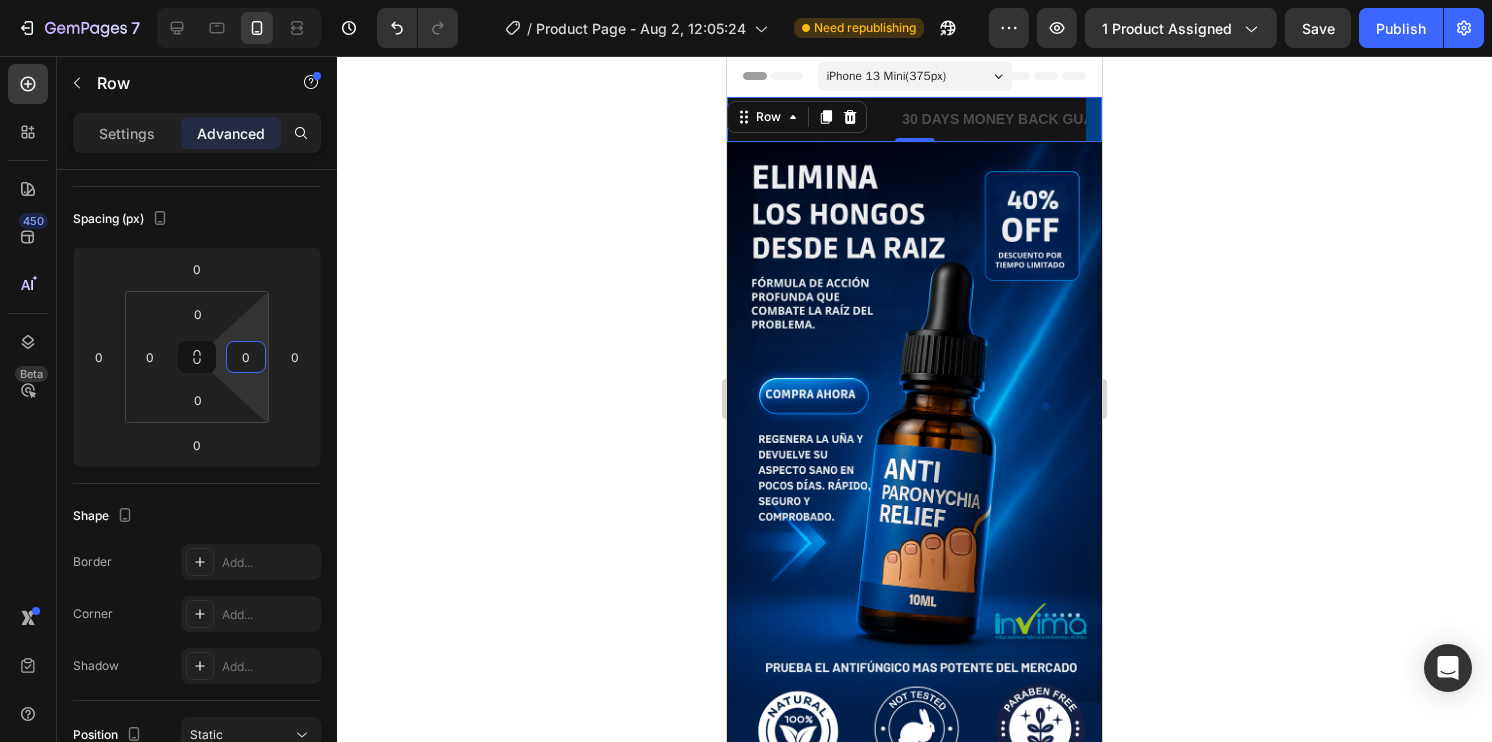 click 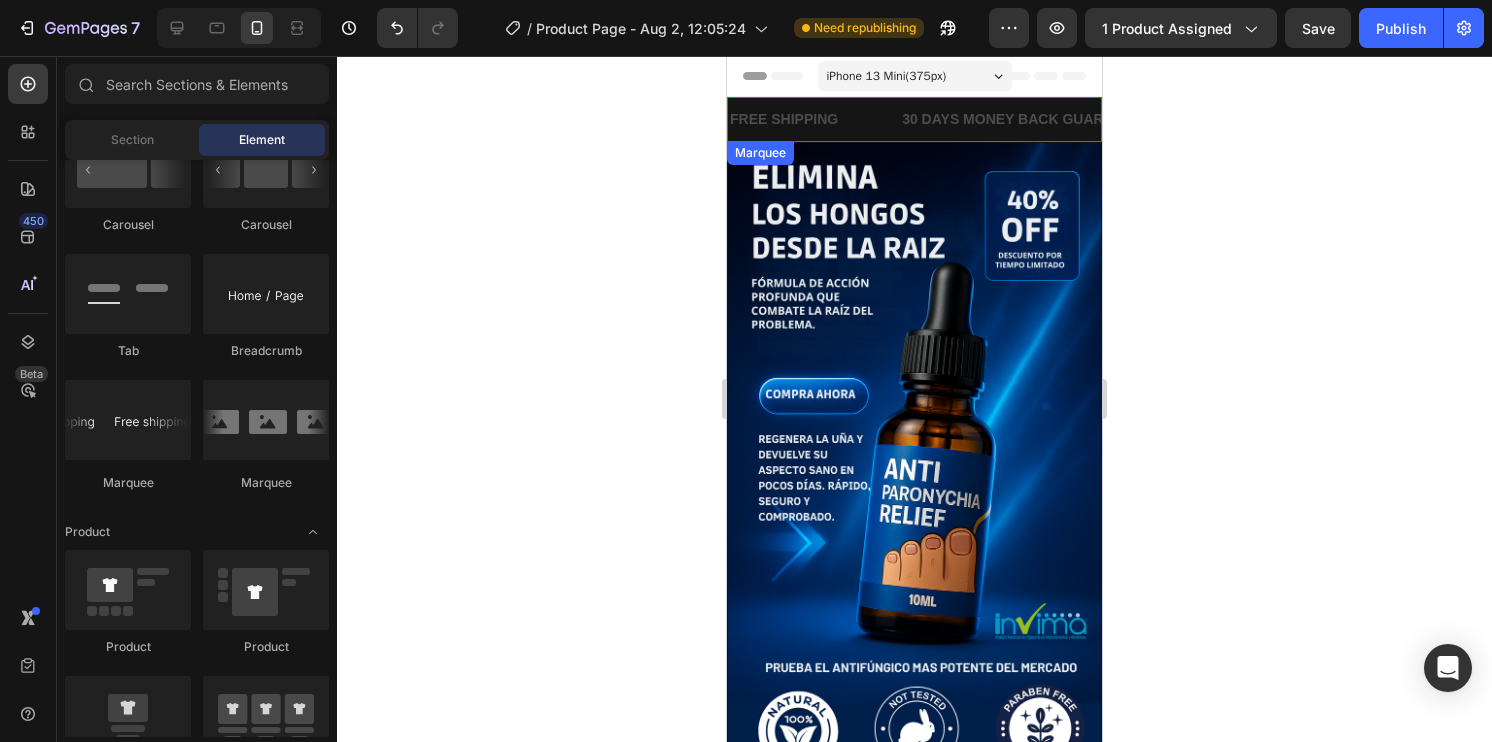 click on "FREE SHIPPING Text Block" at bounding box center (814, 119) 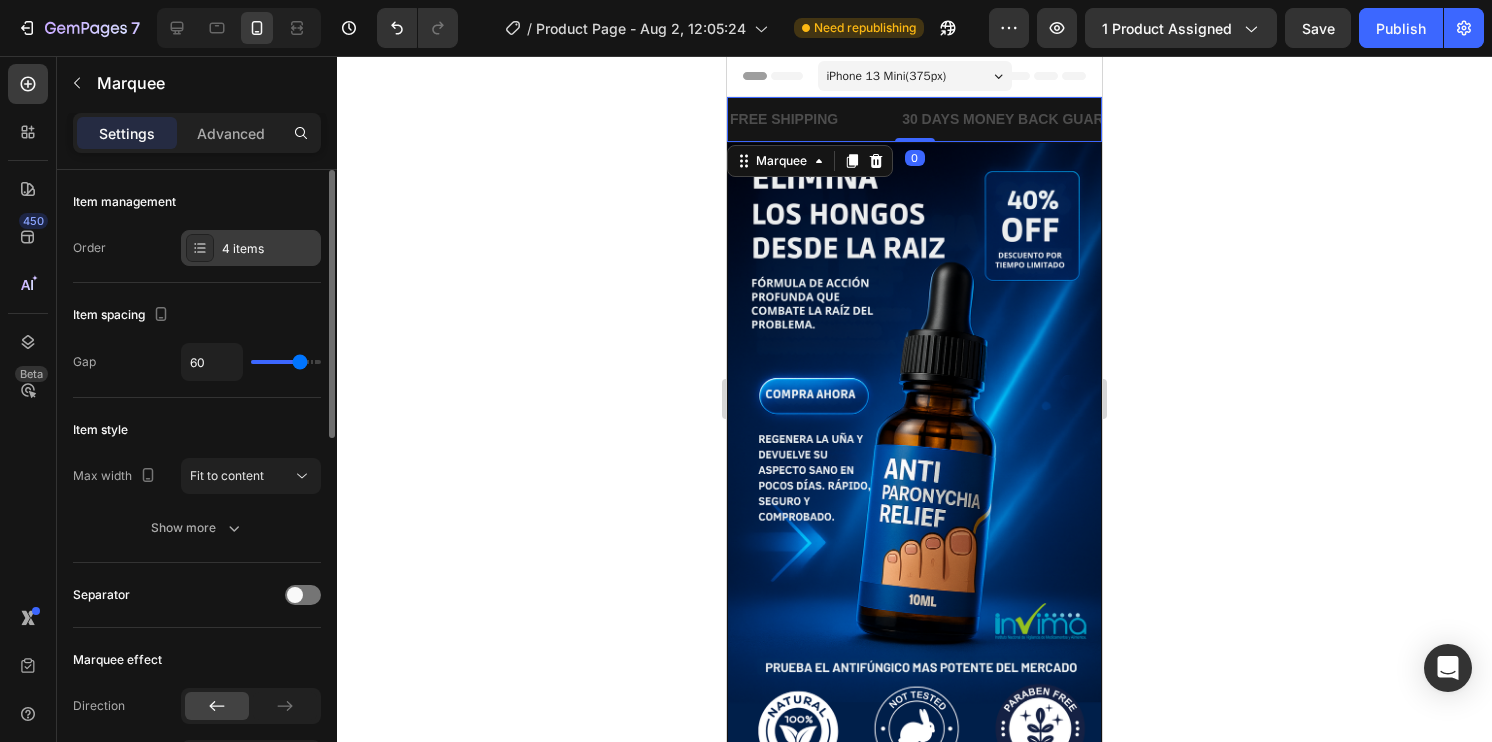 click 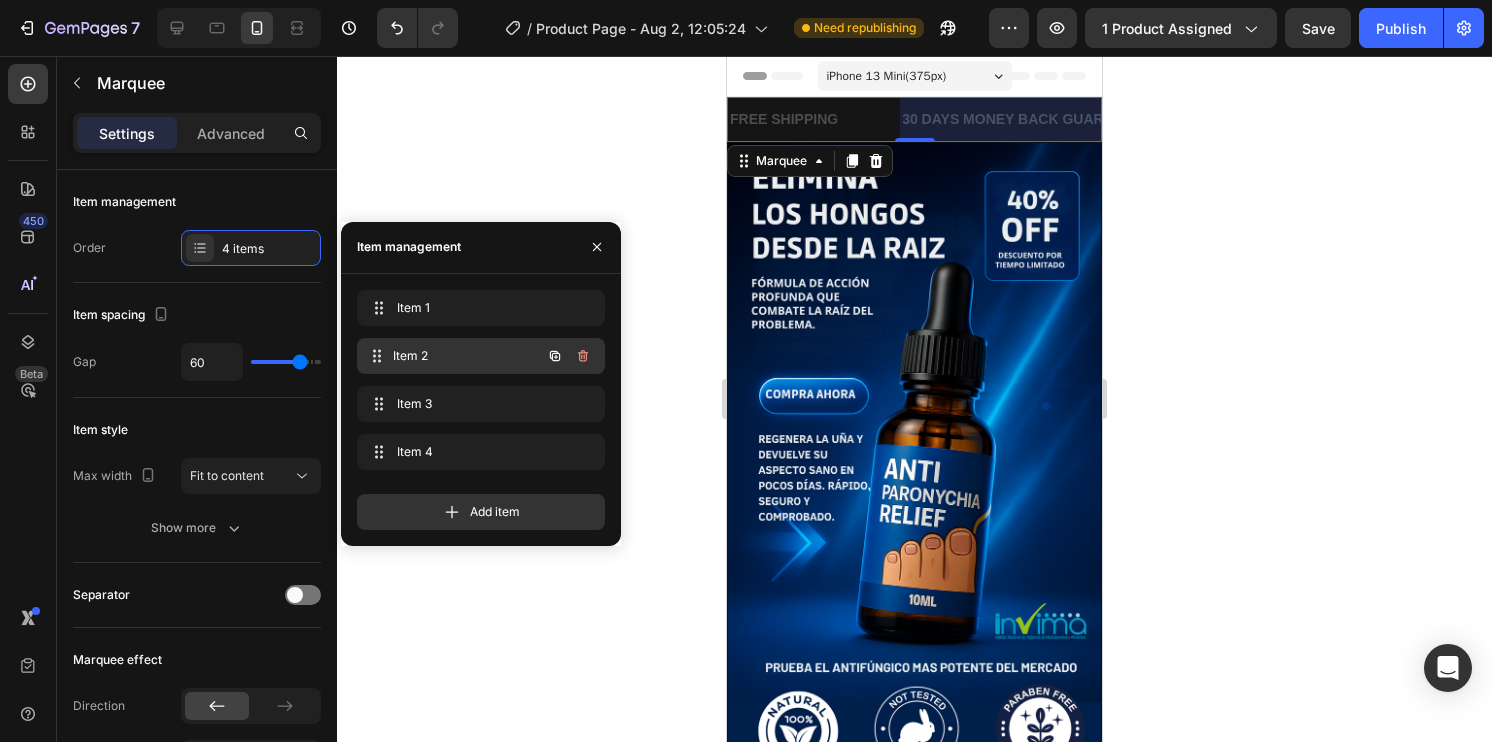 click on "Item 2" at bounding box center [467, 356] 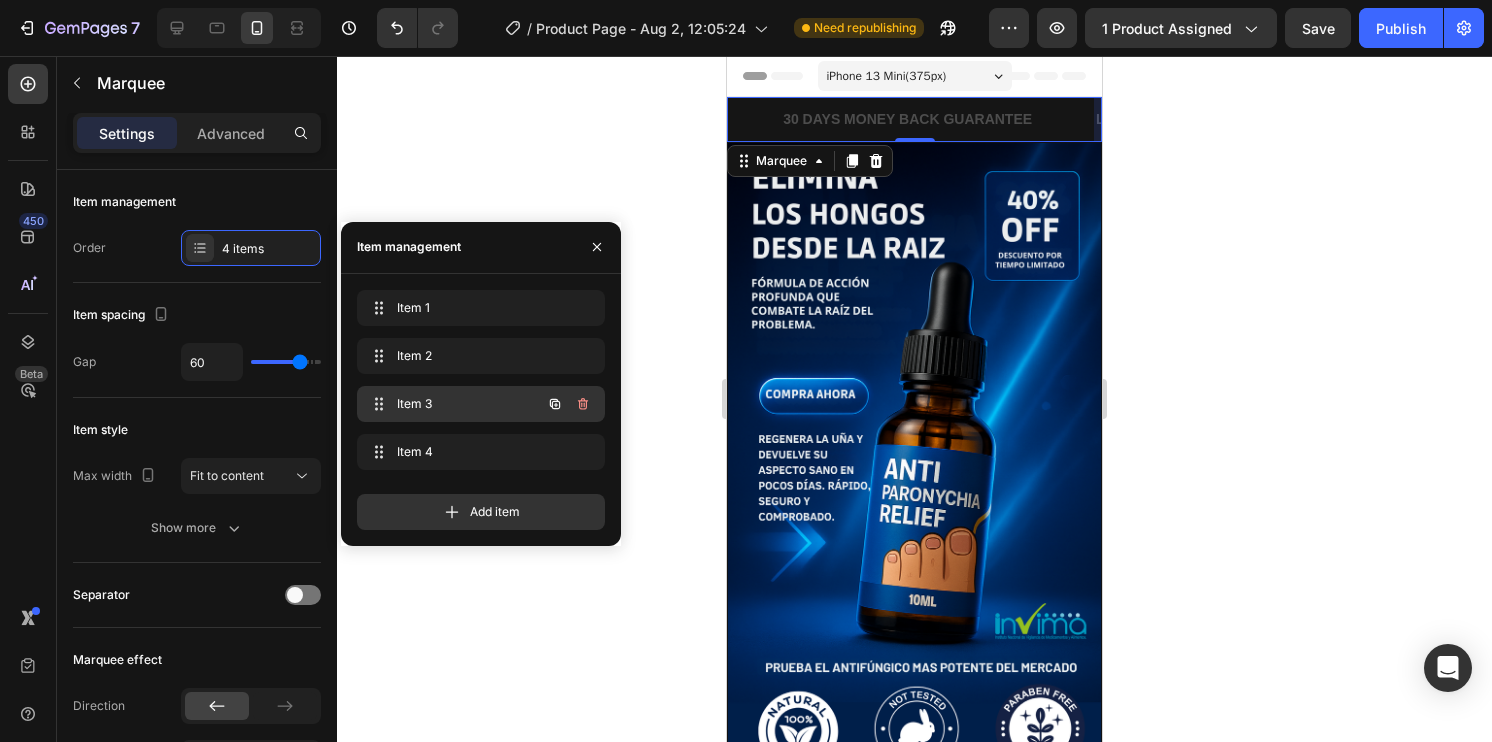 click on "Item 3 Item 3" at bounding box center (481, 404) 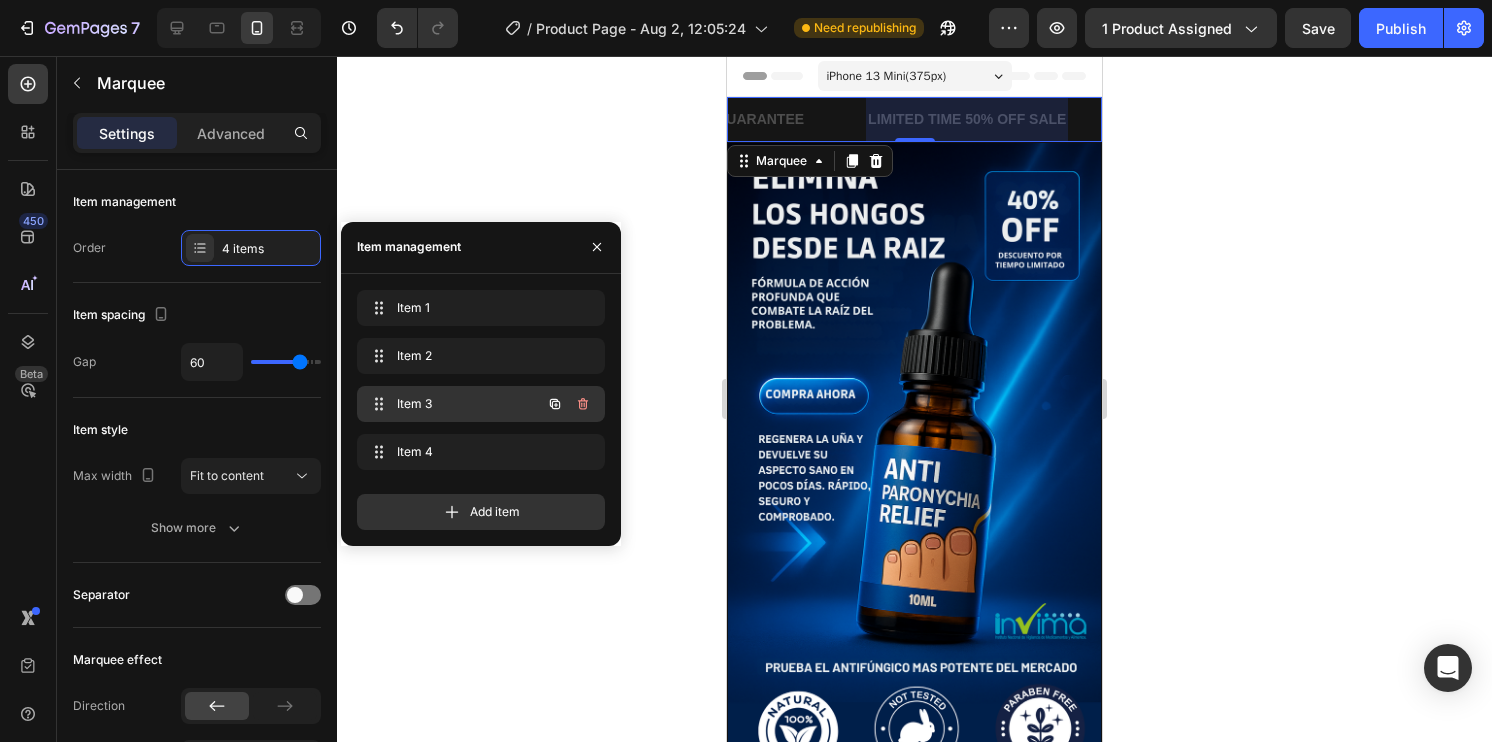scroll, scrollTop: 0, scrollLeft: 407, axis: horizontal 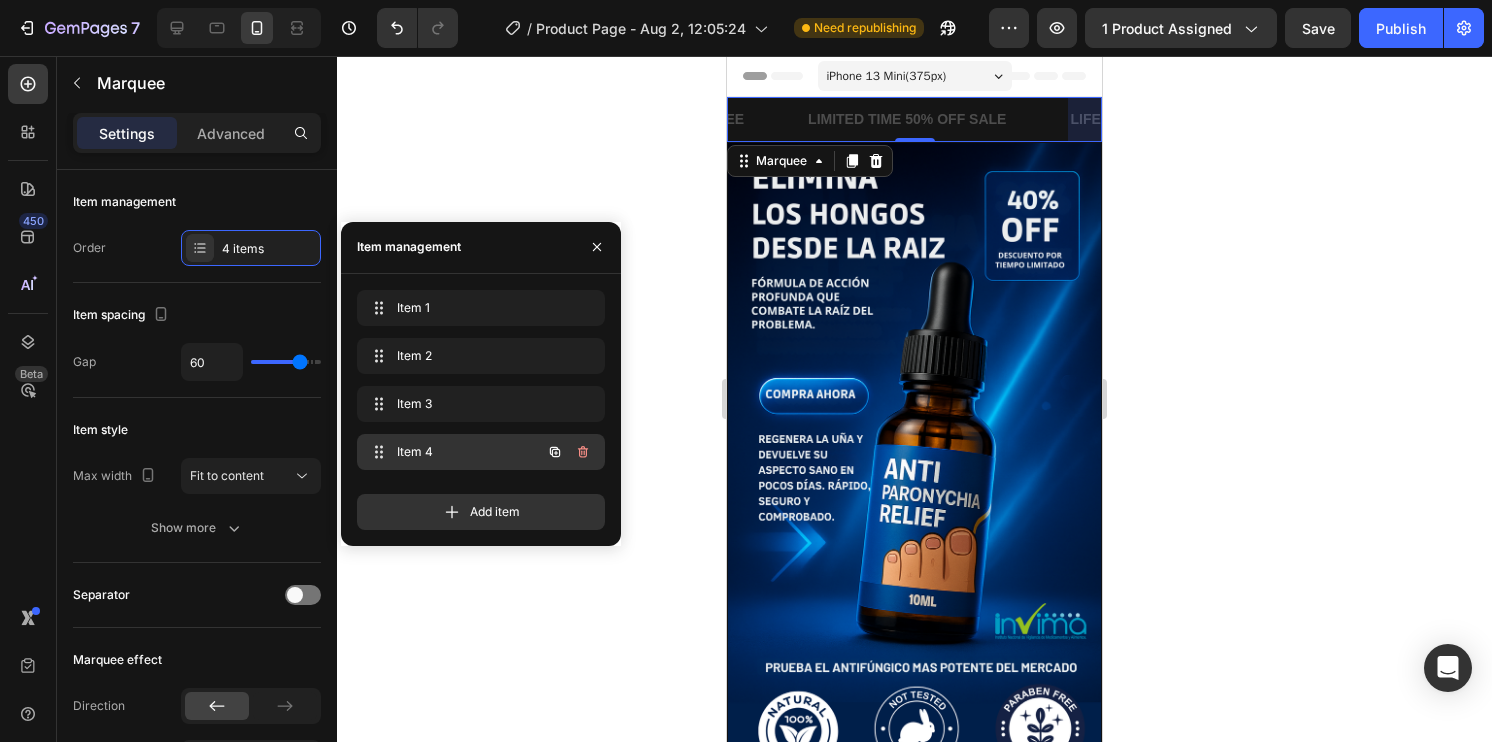 click on "Item 4" at bounding box center (453, 452) 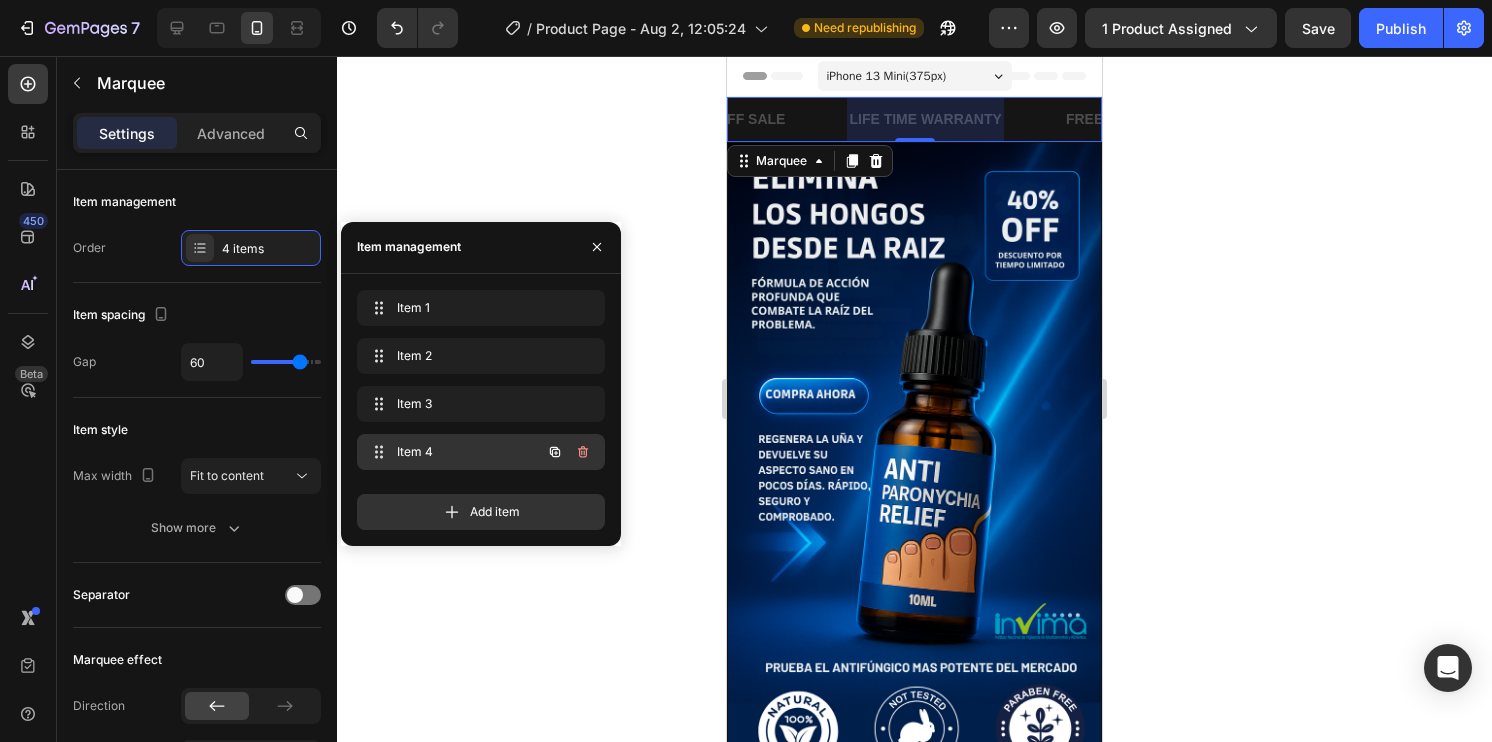 scroll, scrollTop: 0, scrollLeft: 646, axis: horizontal 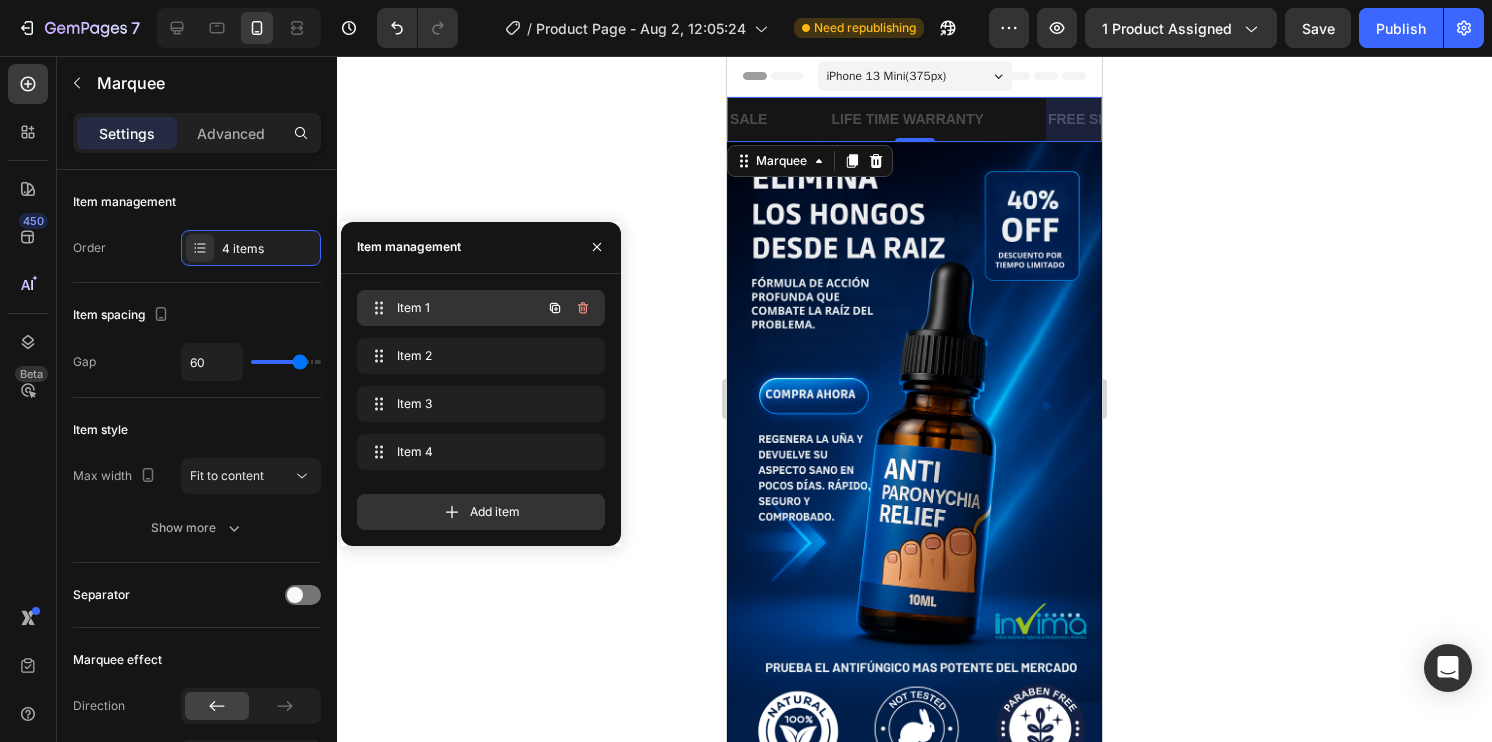 click on "Item 1" at bounding box center [453, 308] 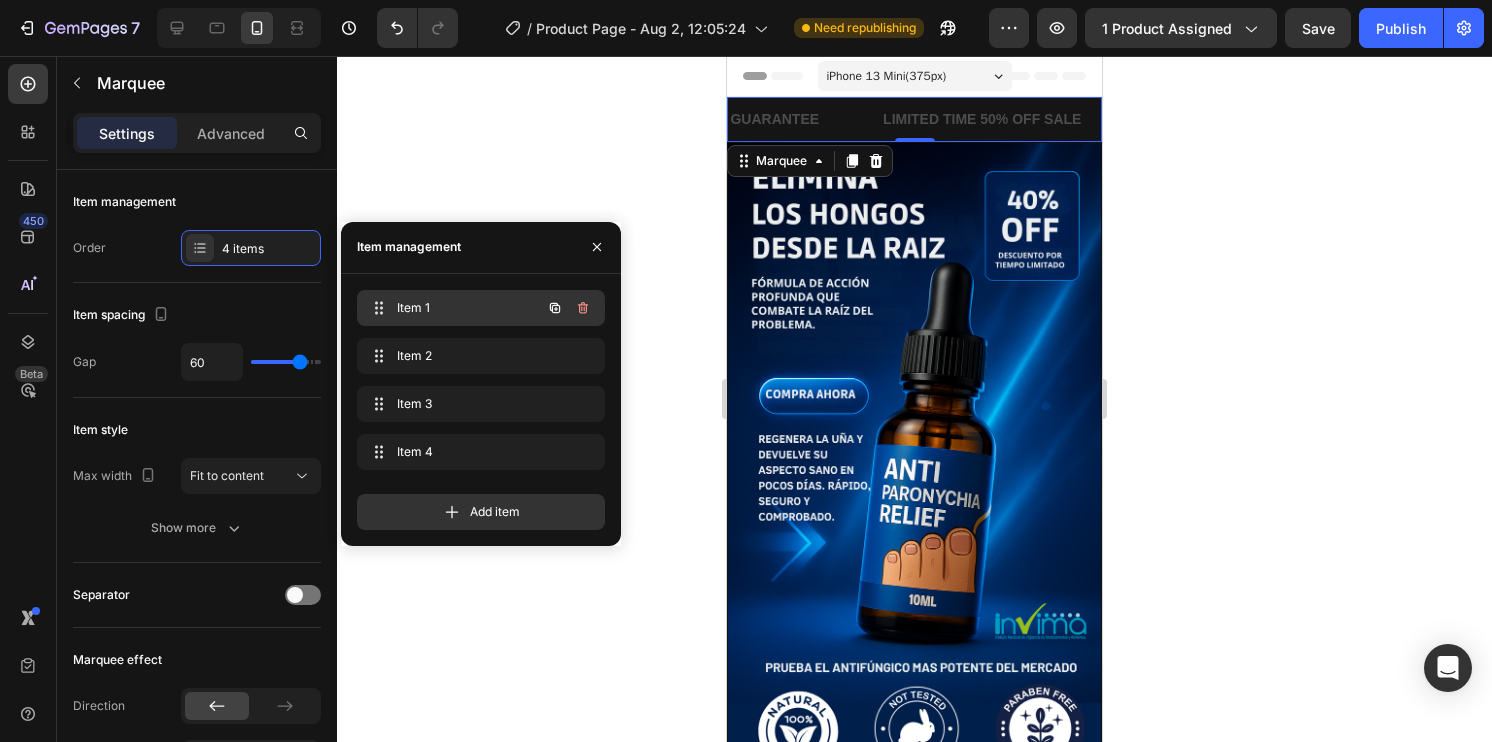 scroll, scrollTop: 0, scrollLeft: 0, axis: both 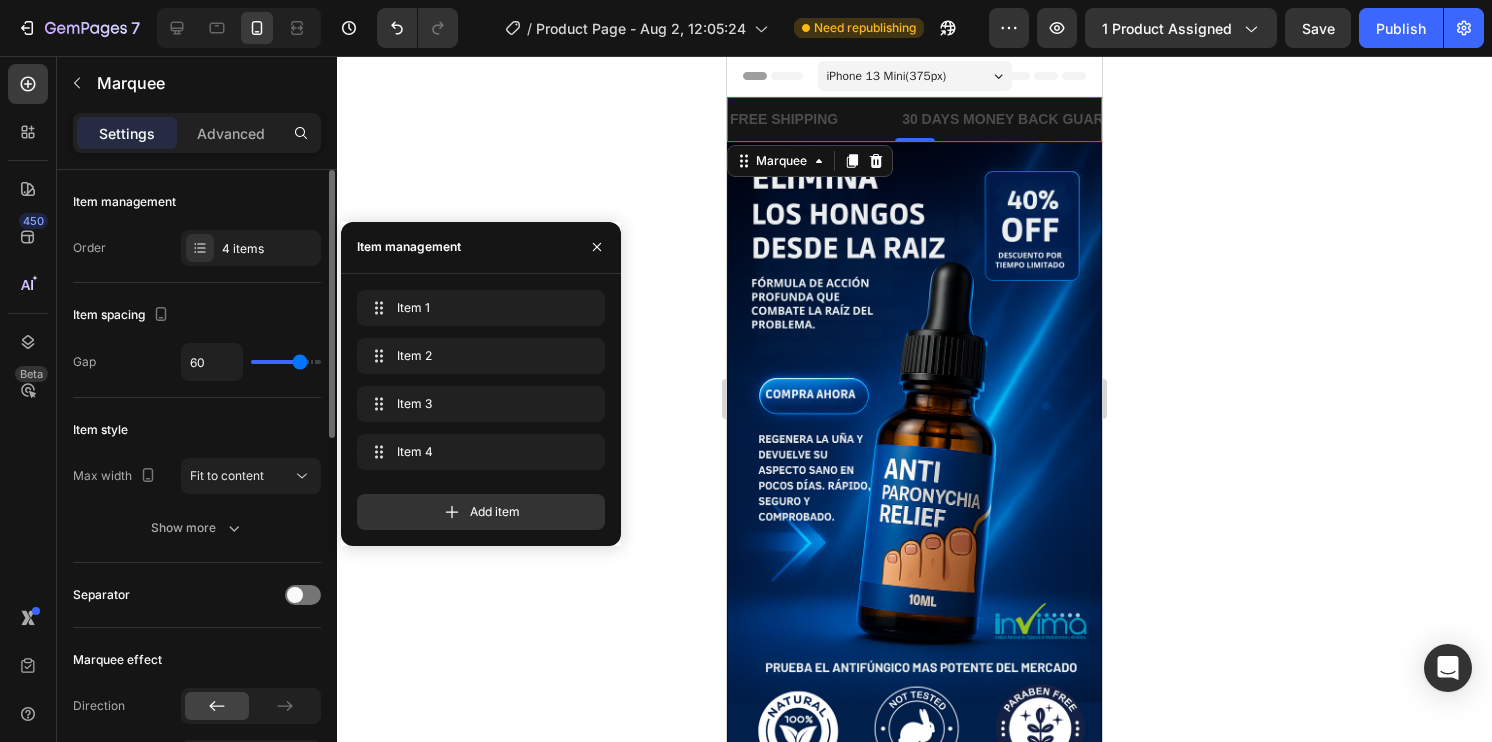 click on "Item spacing" at bounding box center (197, 315) 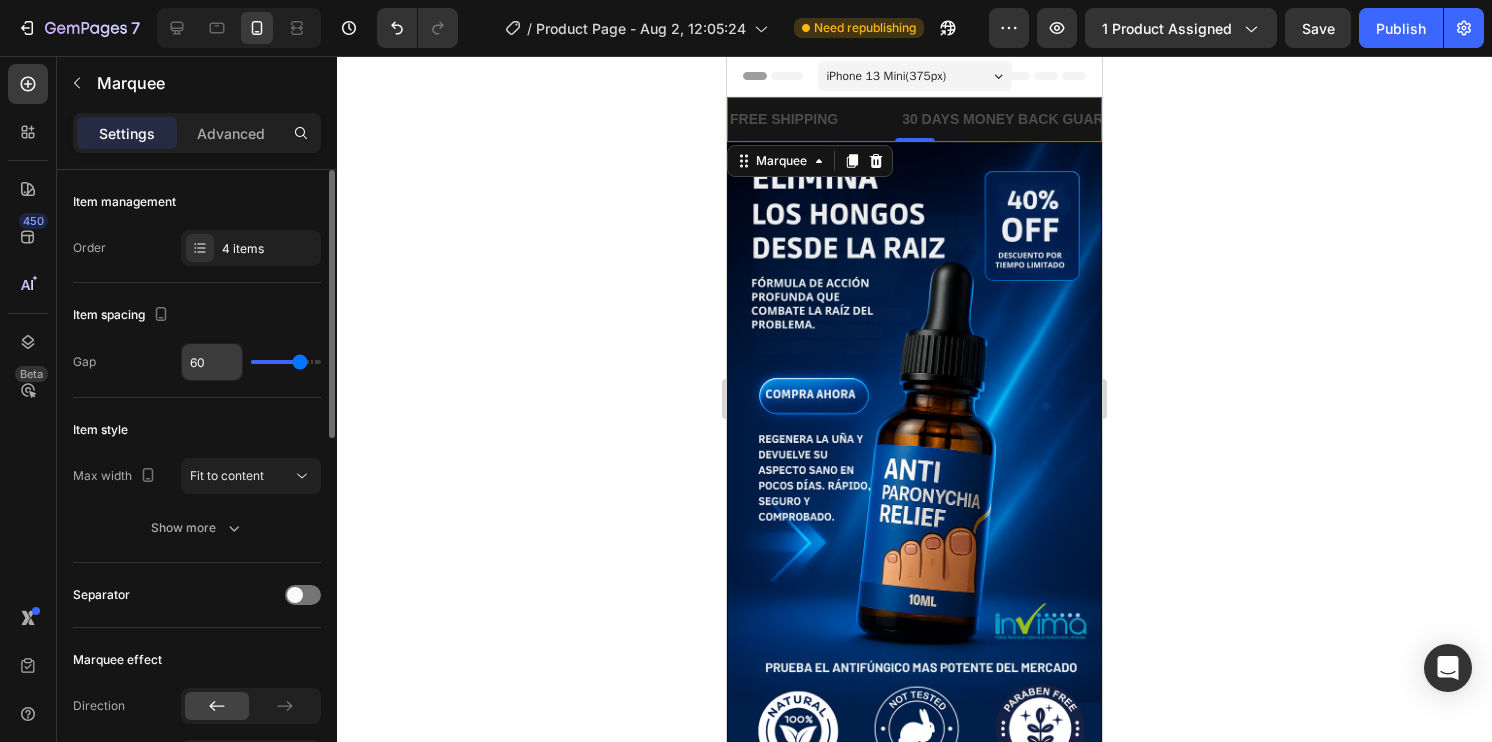 click on "60" at bounding box center (212, 362) 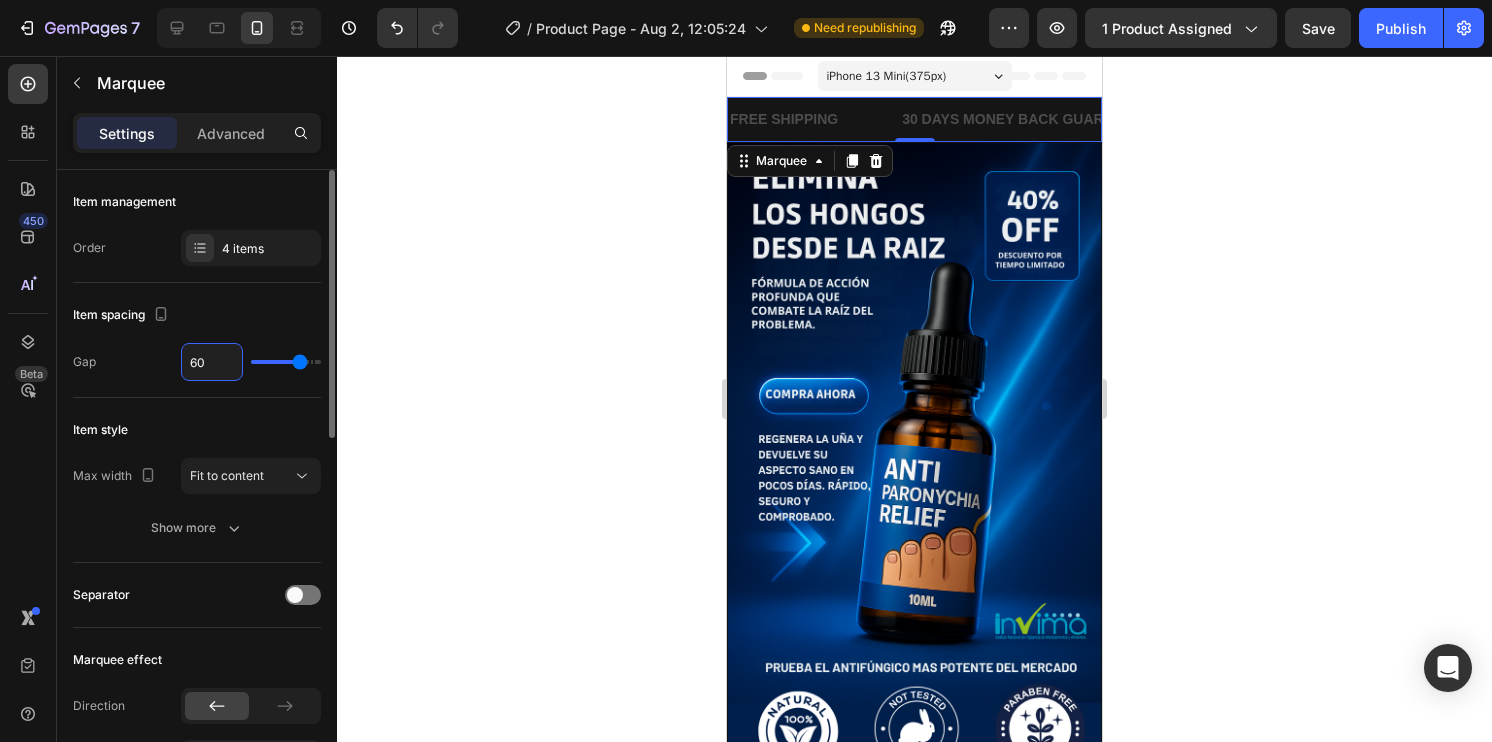 type 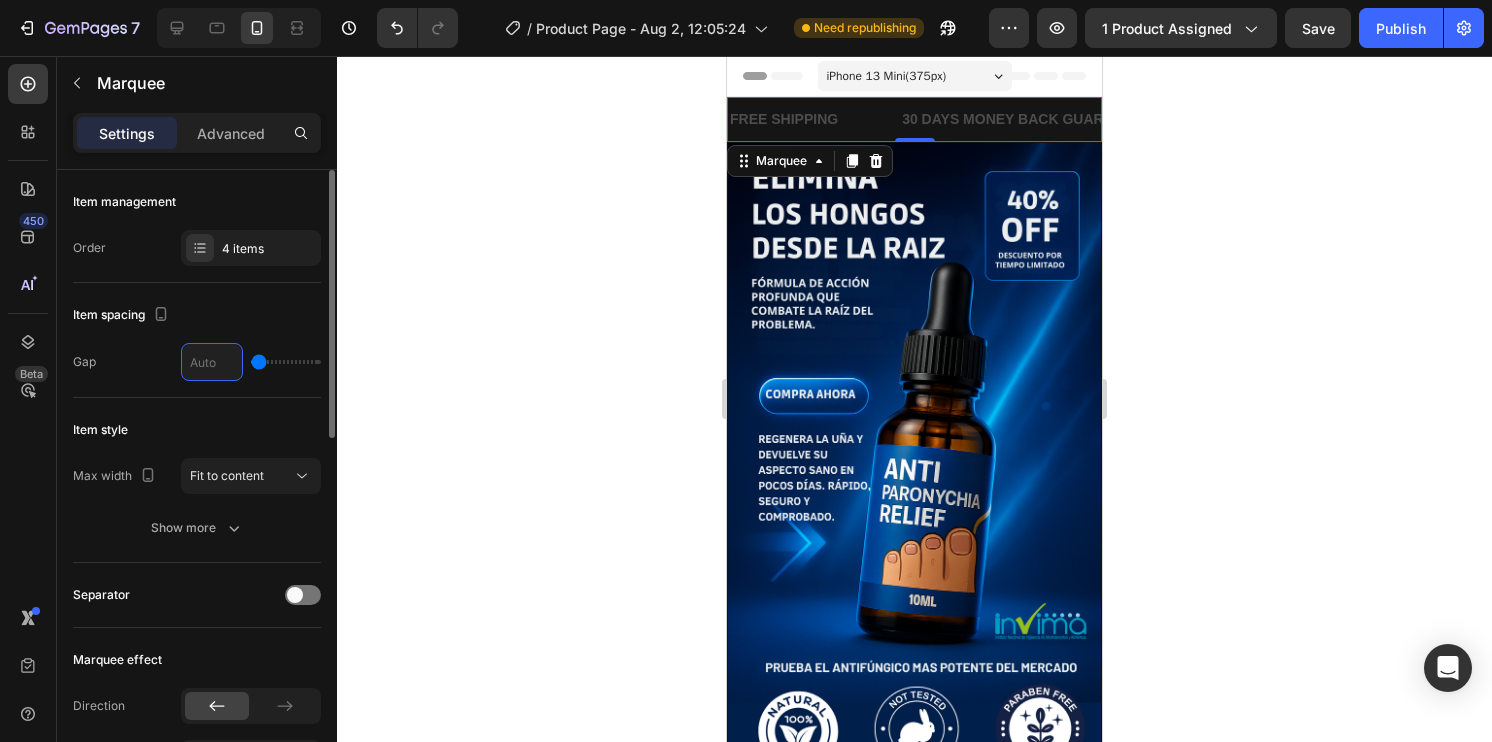 type on "5" 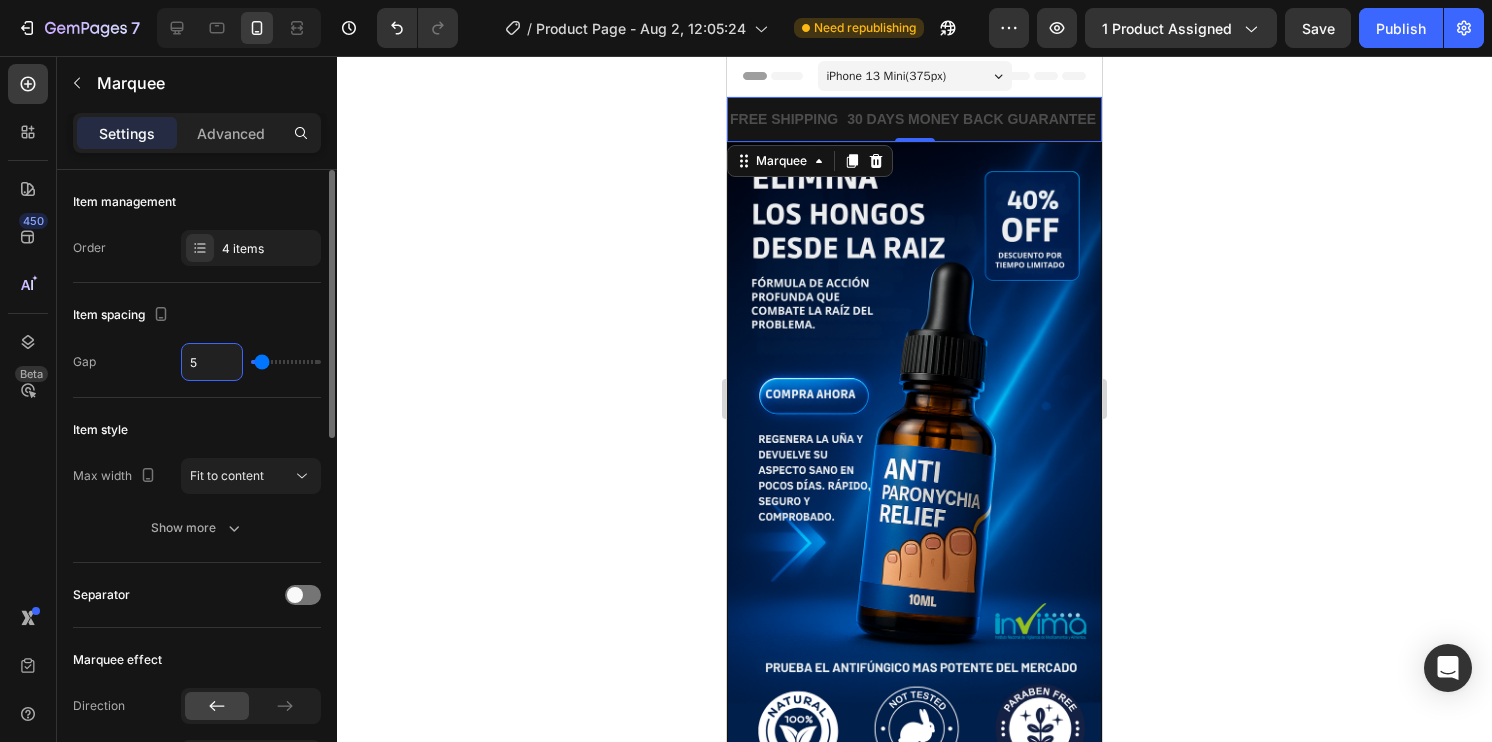 type on "50" 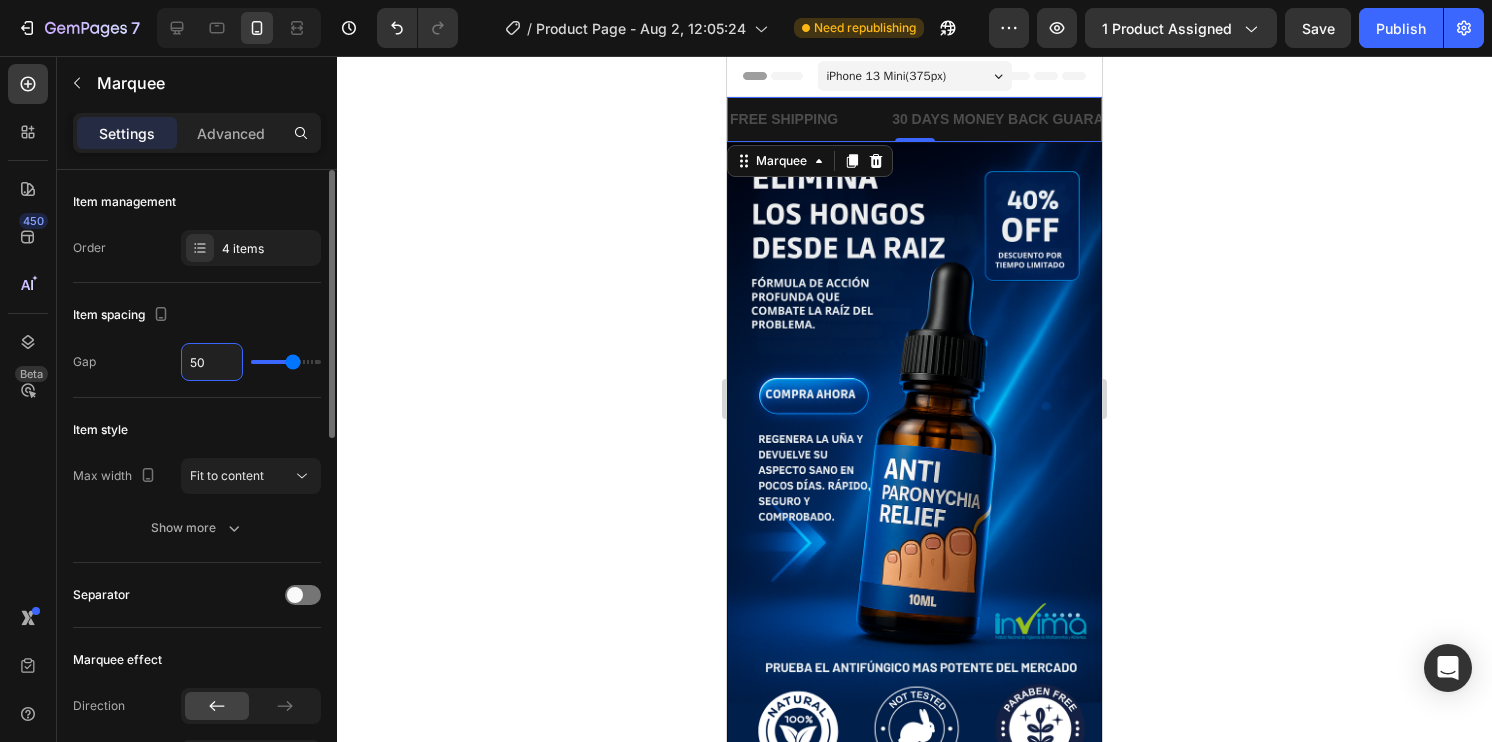 type on "5" 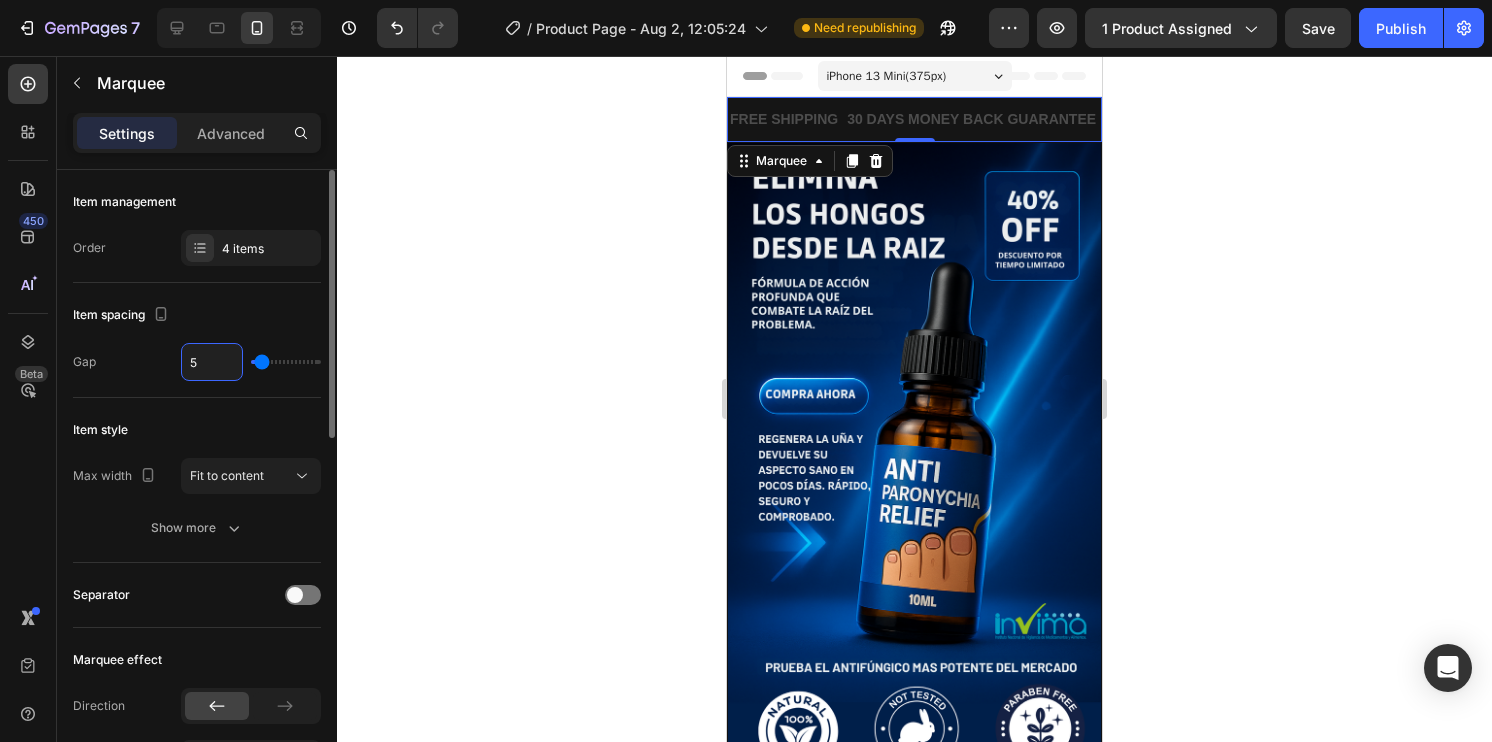 type 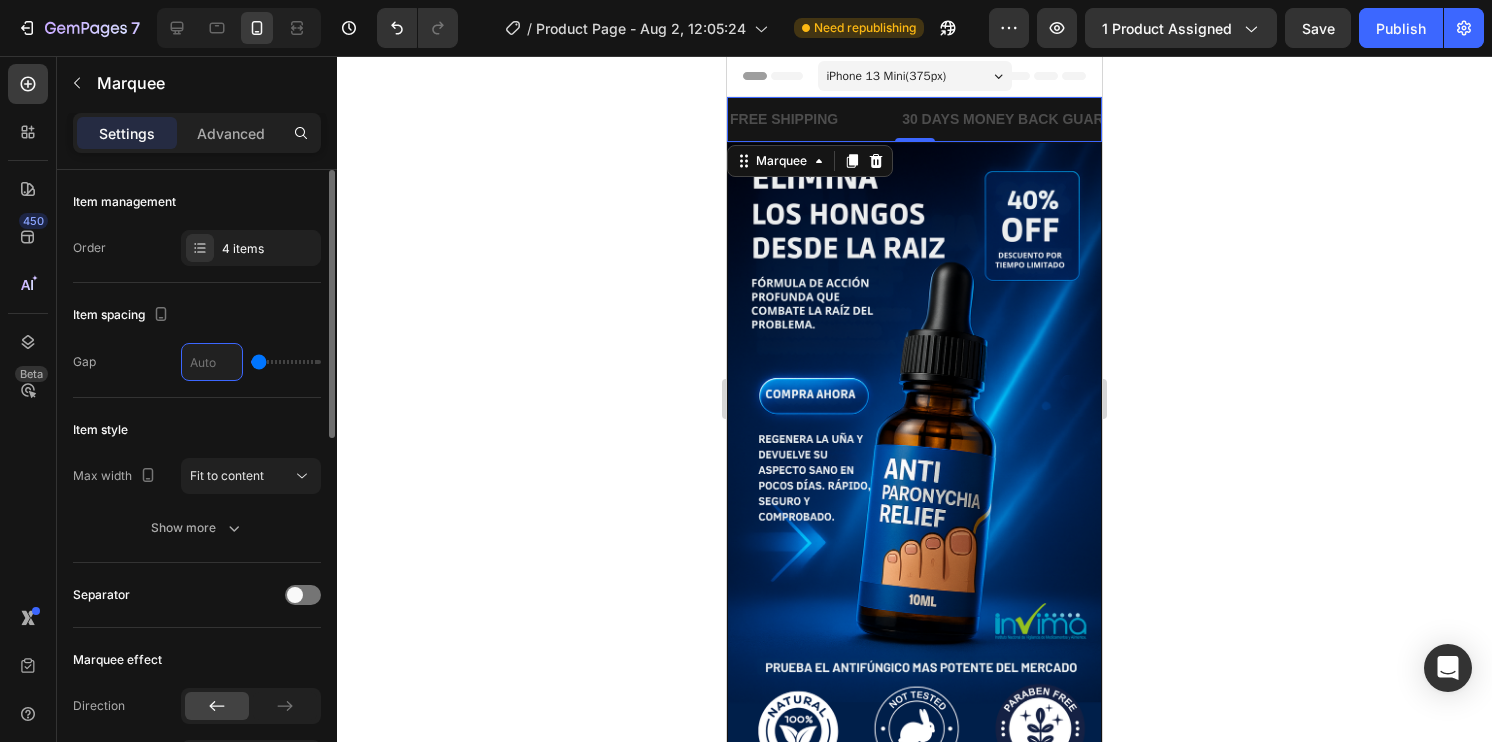 type on "1" 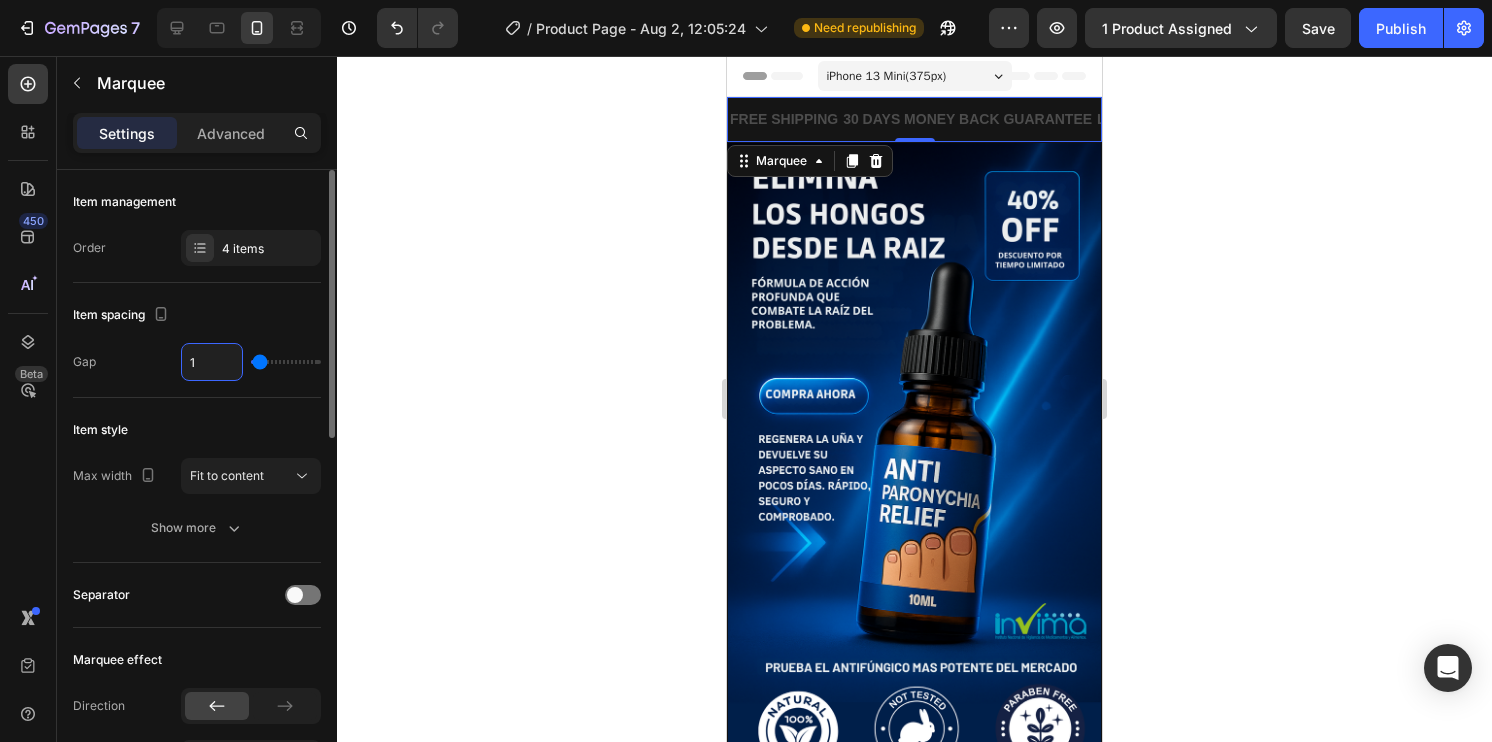 type on "10" 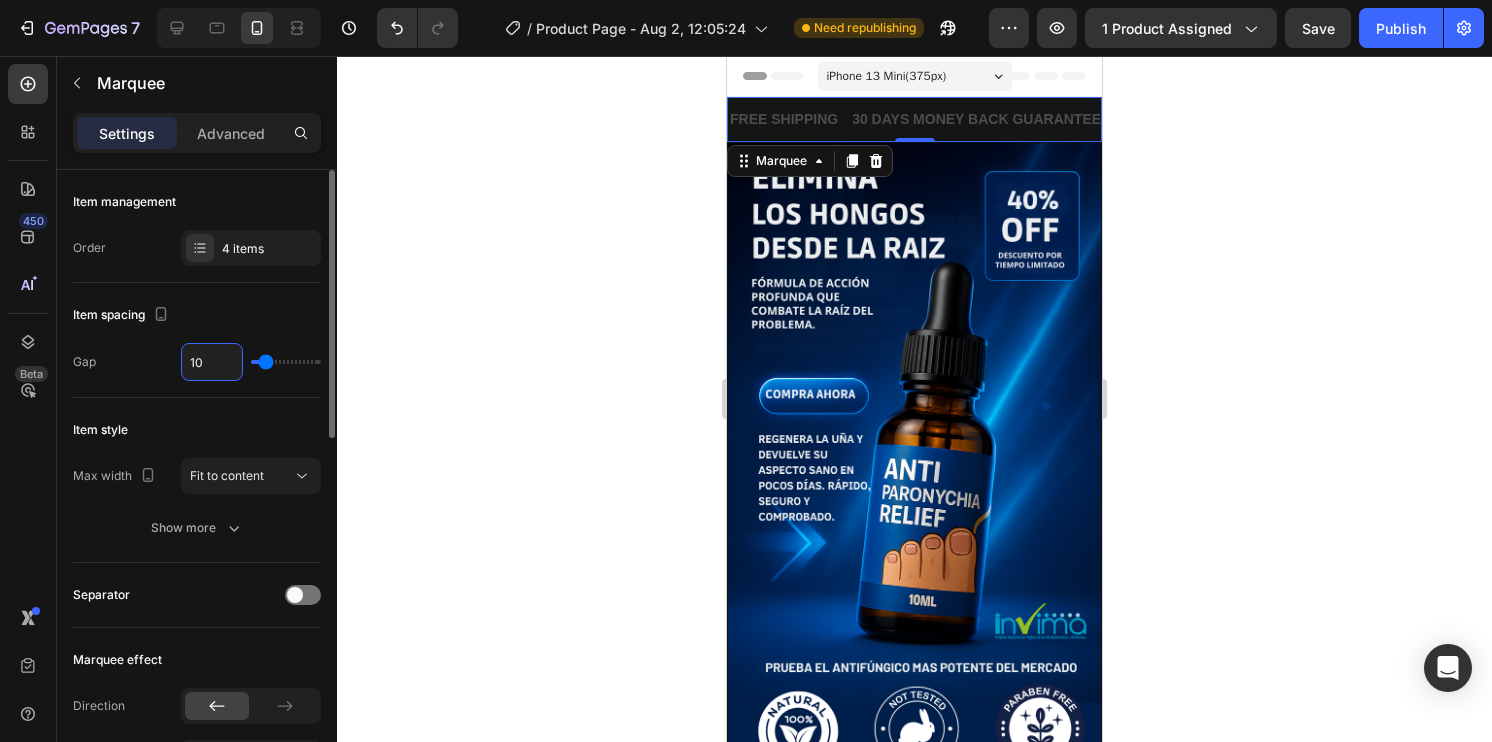 type on "1" 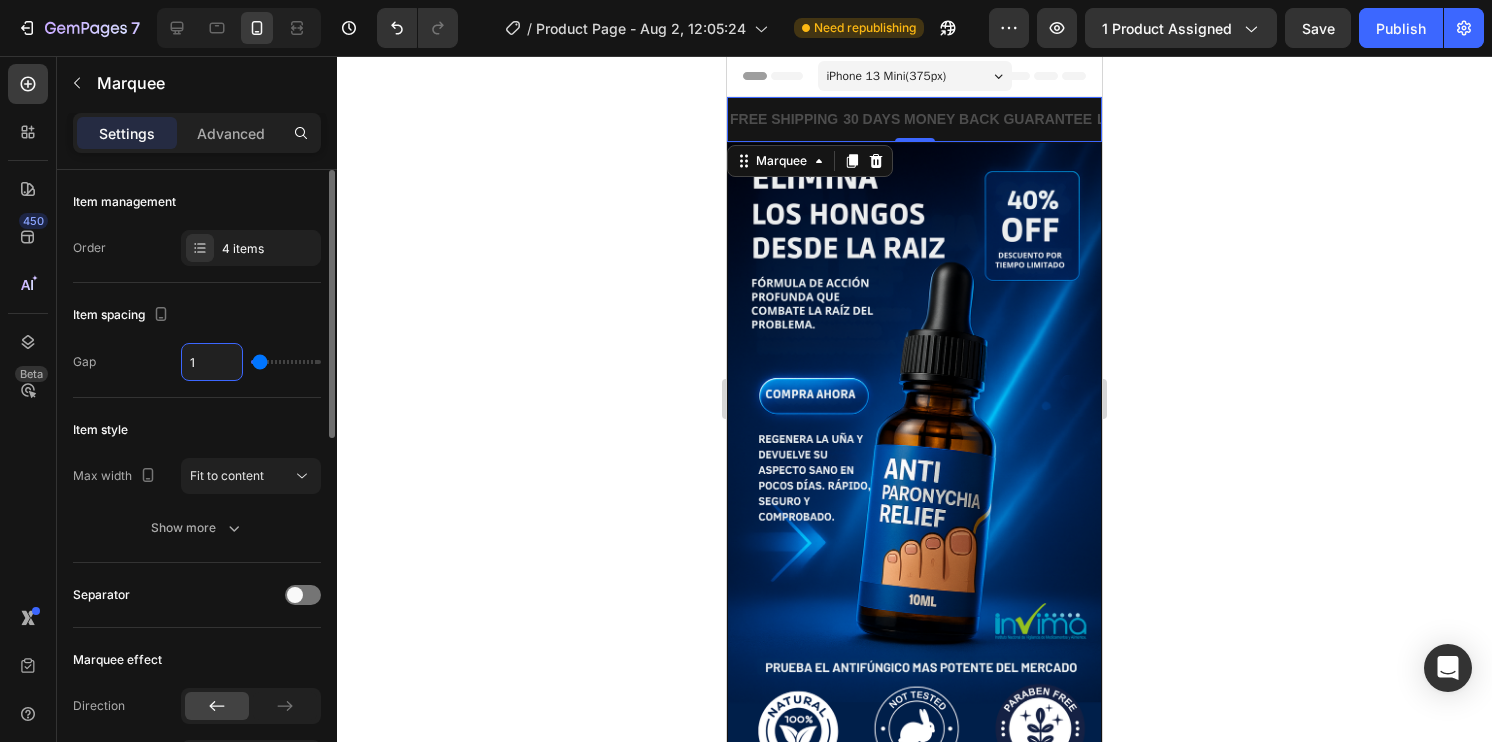 type 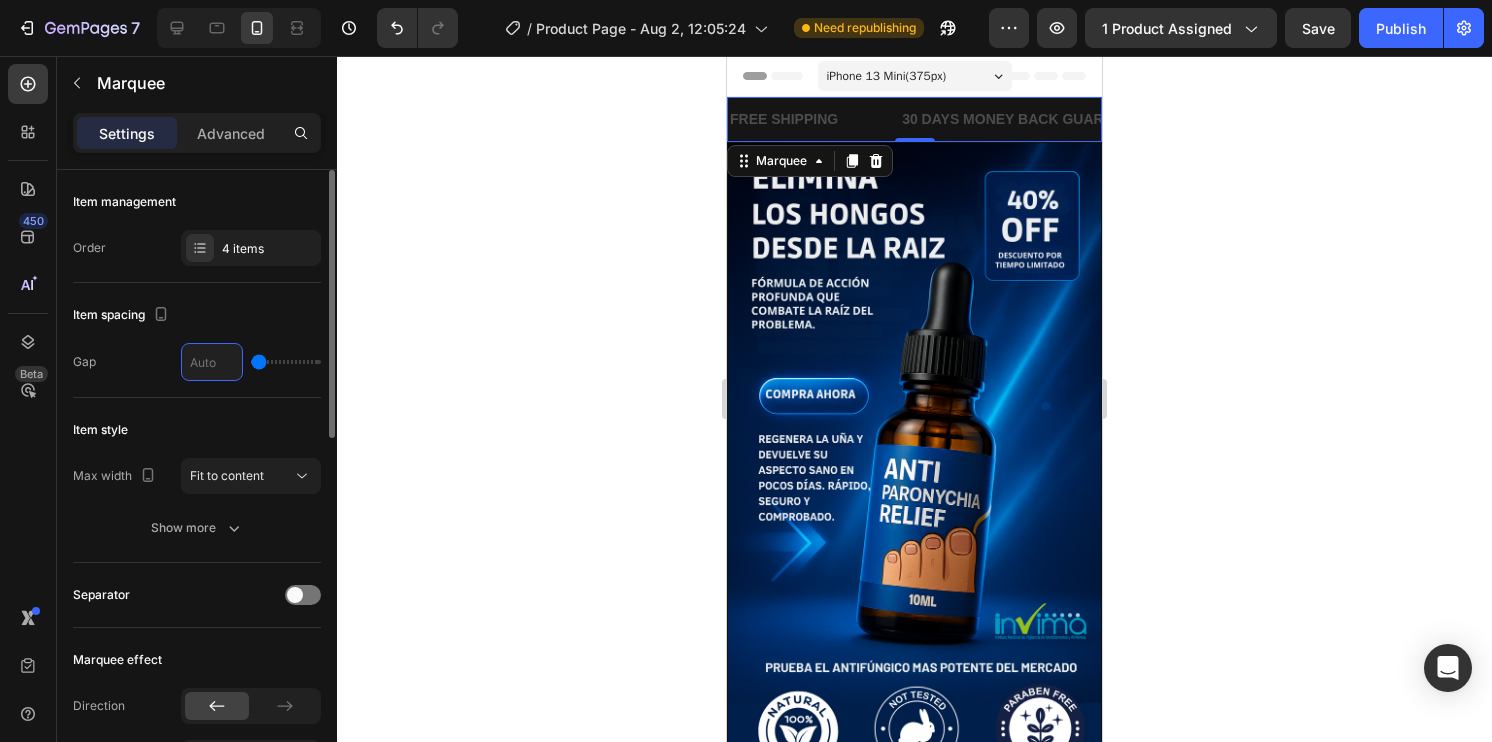 type on "3" 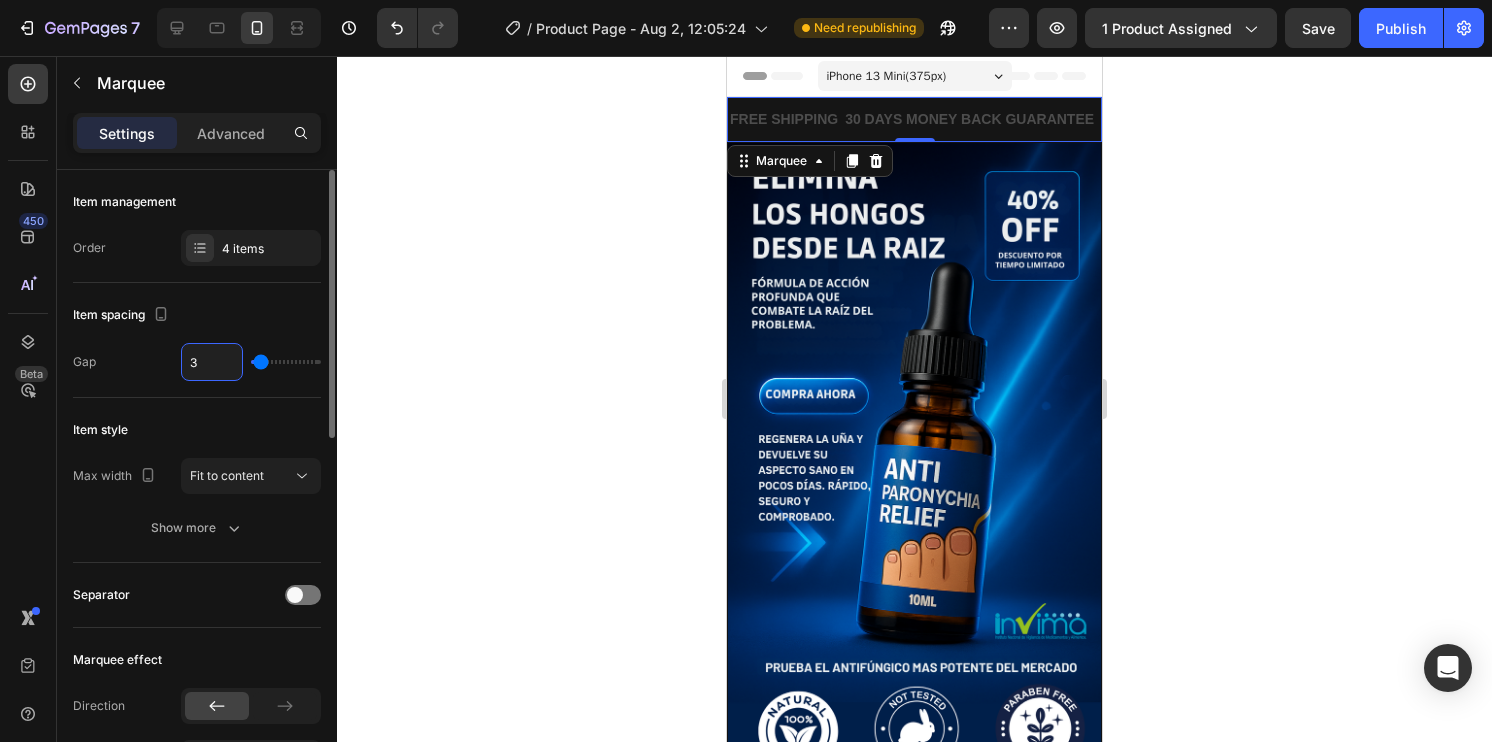 type on "30" 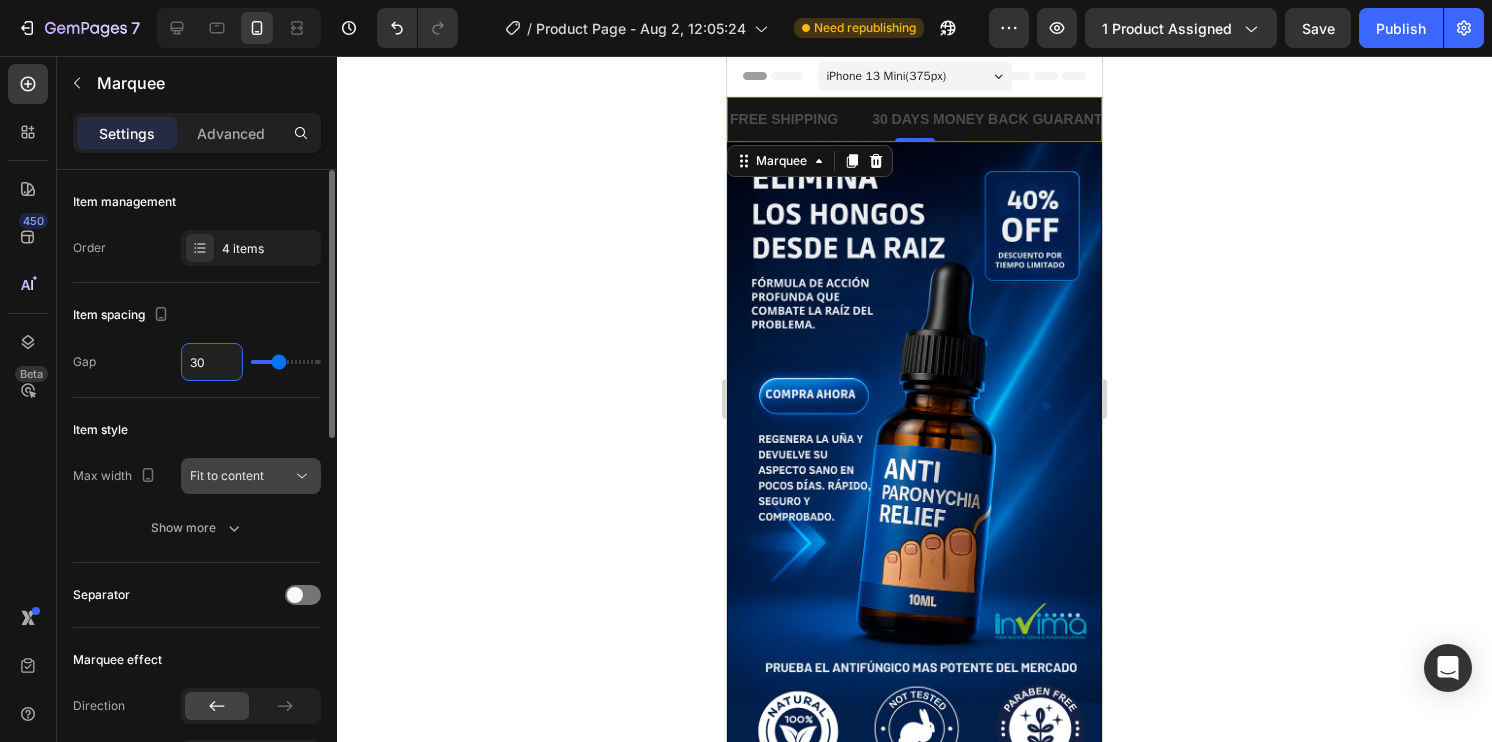 type on "30" 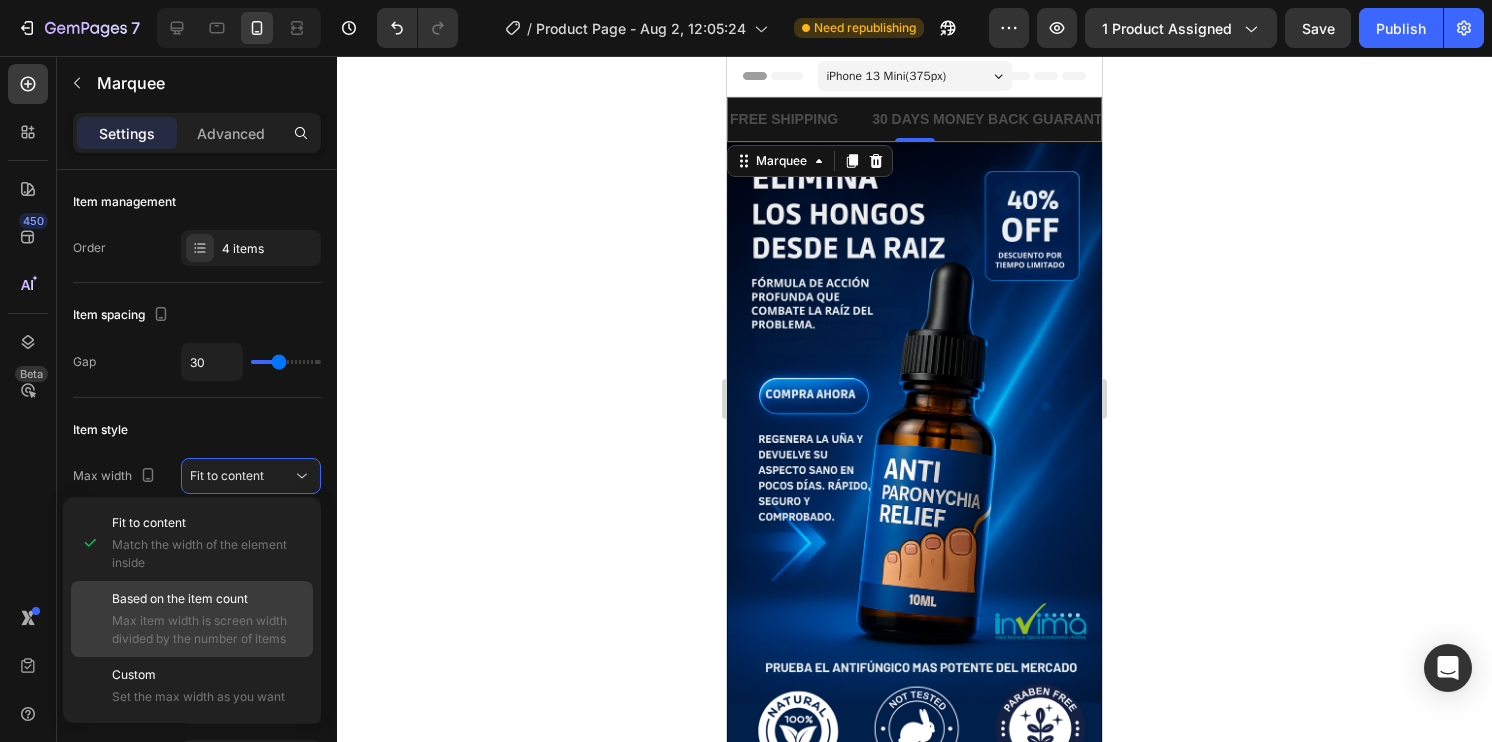 click on "Based on the item count" at bounding box center [180, 599] 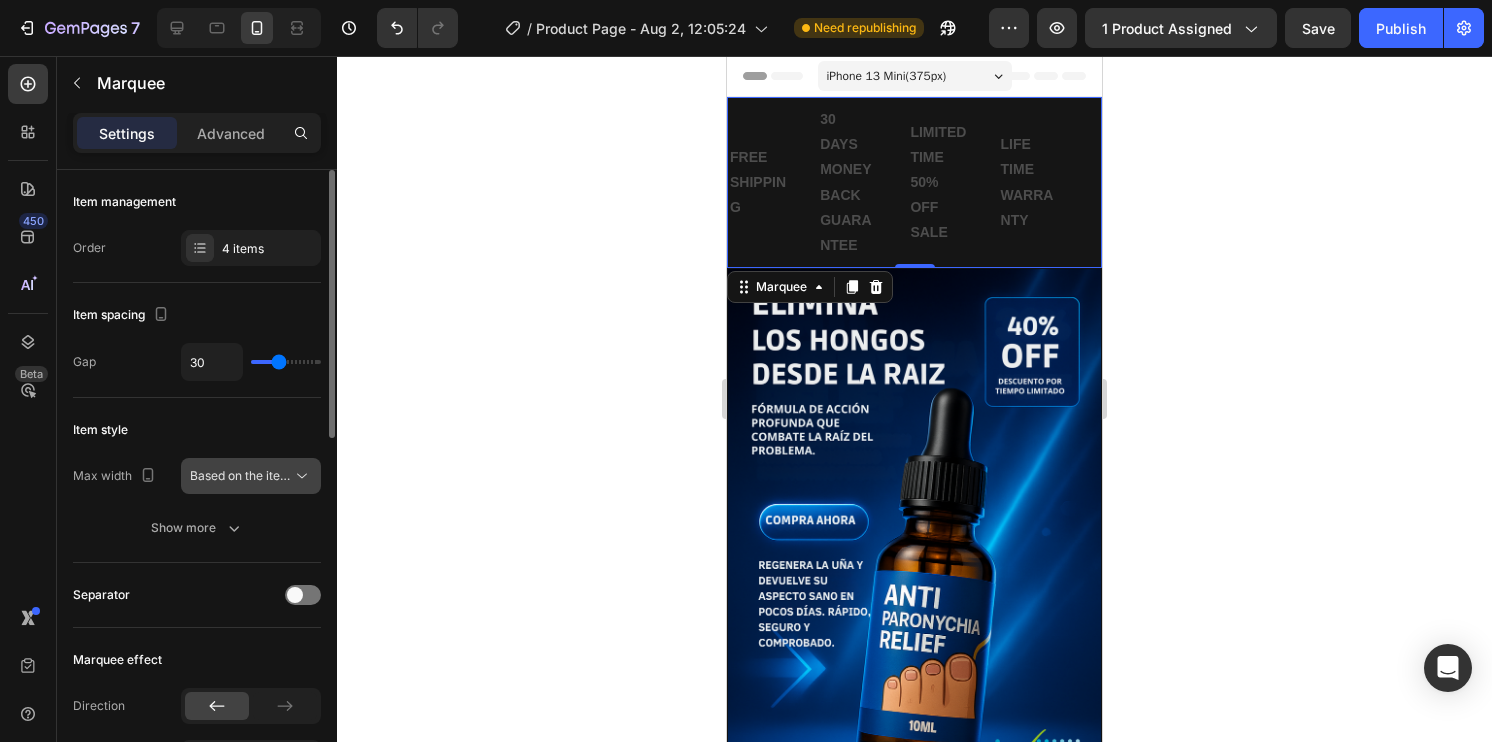 click on "Based on the item count" at bounding box center (258, 475) 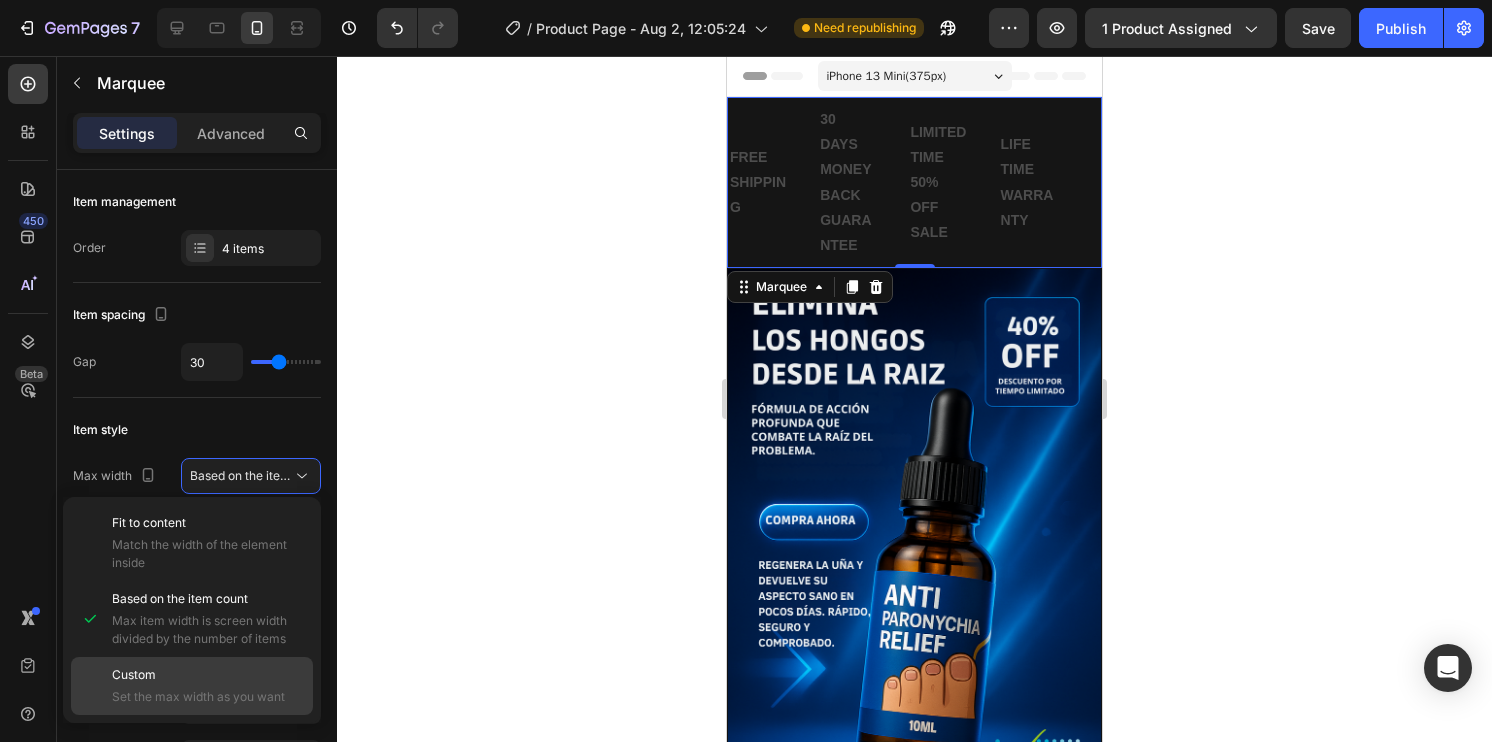 click on "Custom" at bounding box center (208, 675) 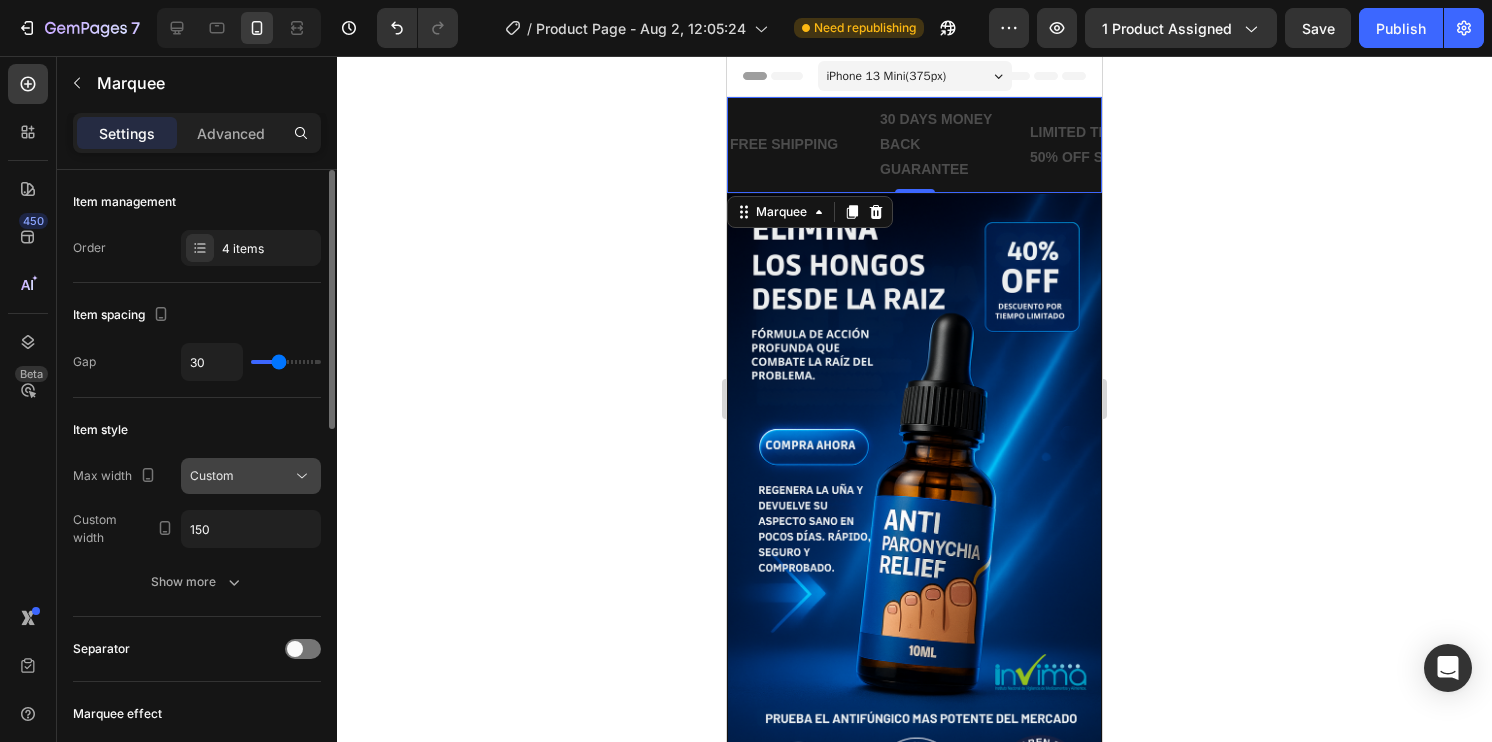 click on "Custom" 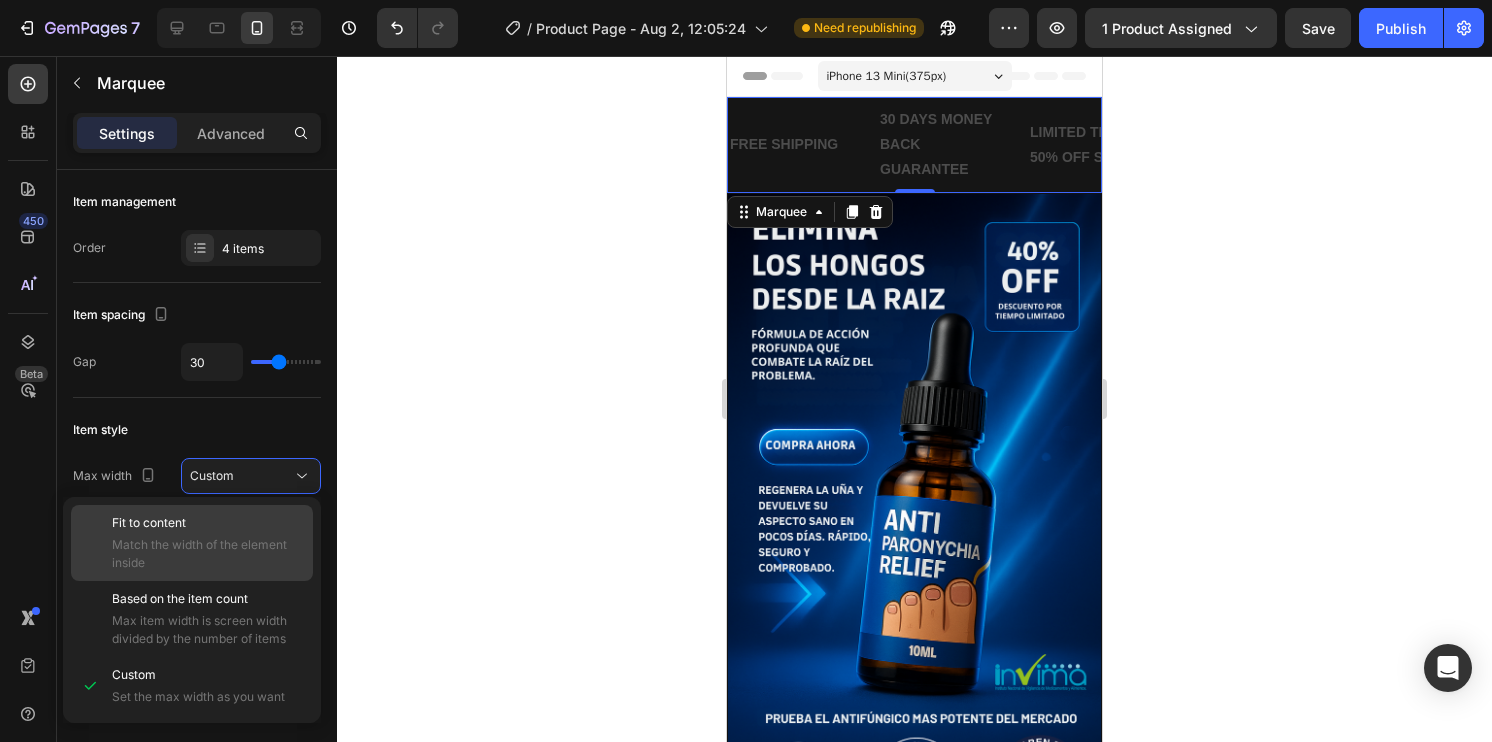 click on "Fit to content" at bounding box center [208, 523] 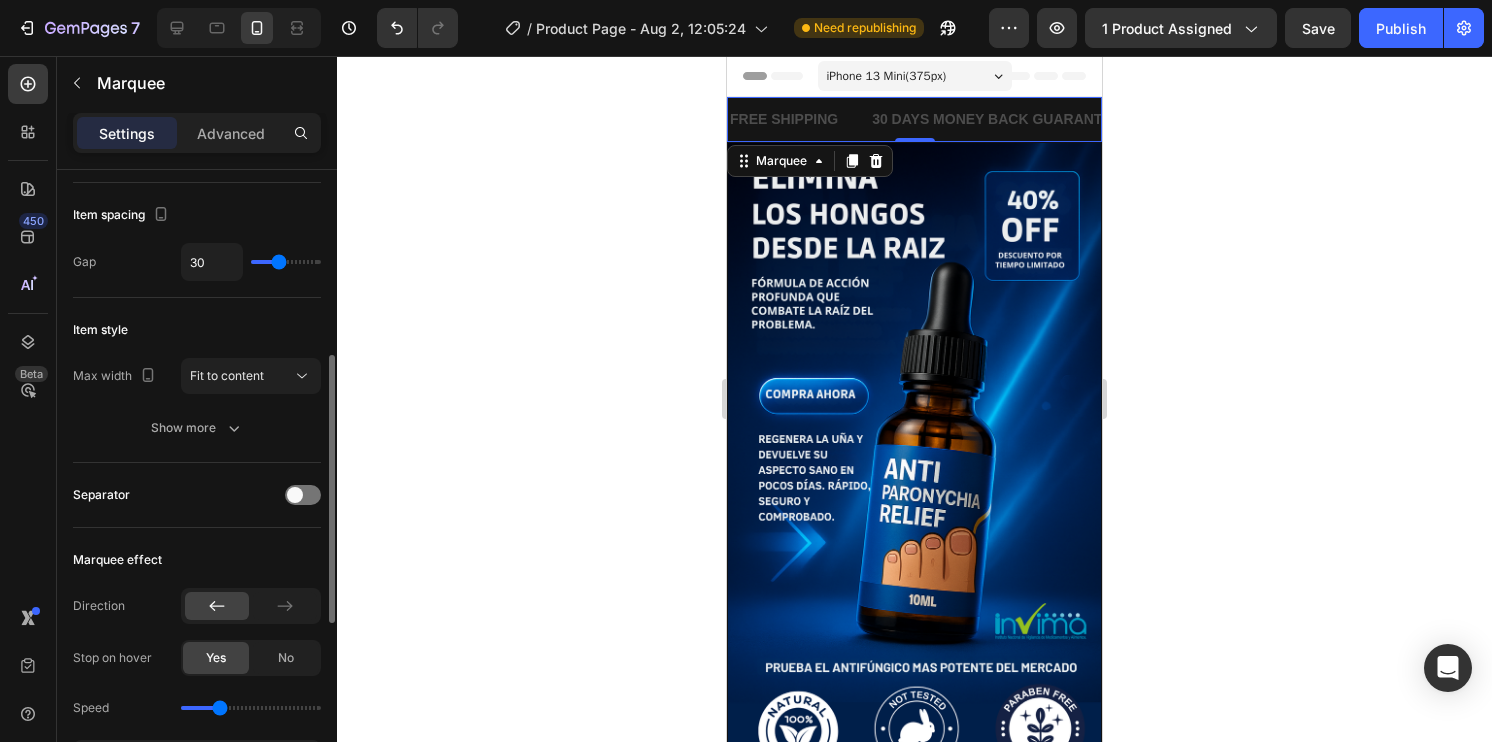 scroll, scrollTop: 200, scrollLeft: 0, axis: vertical 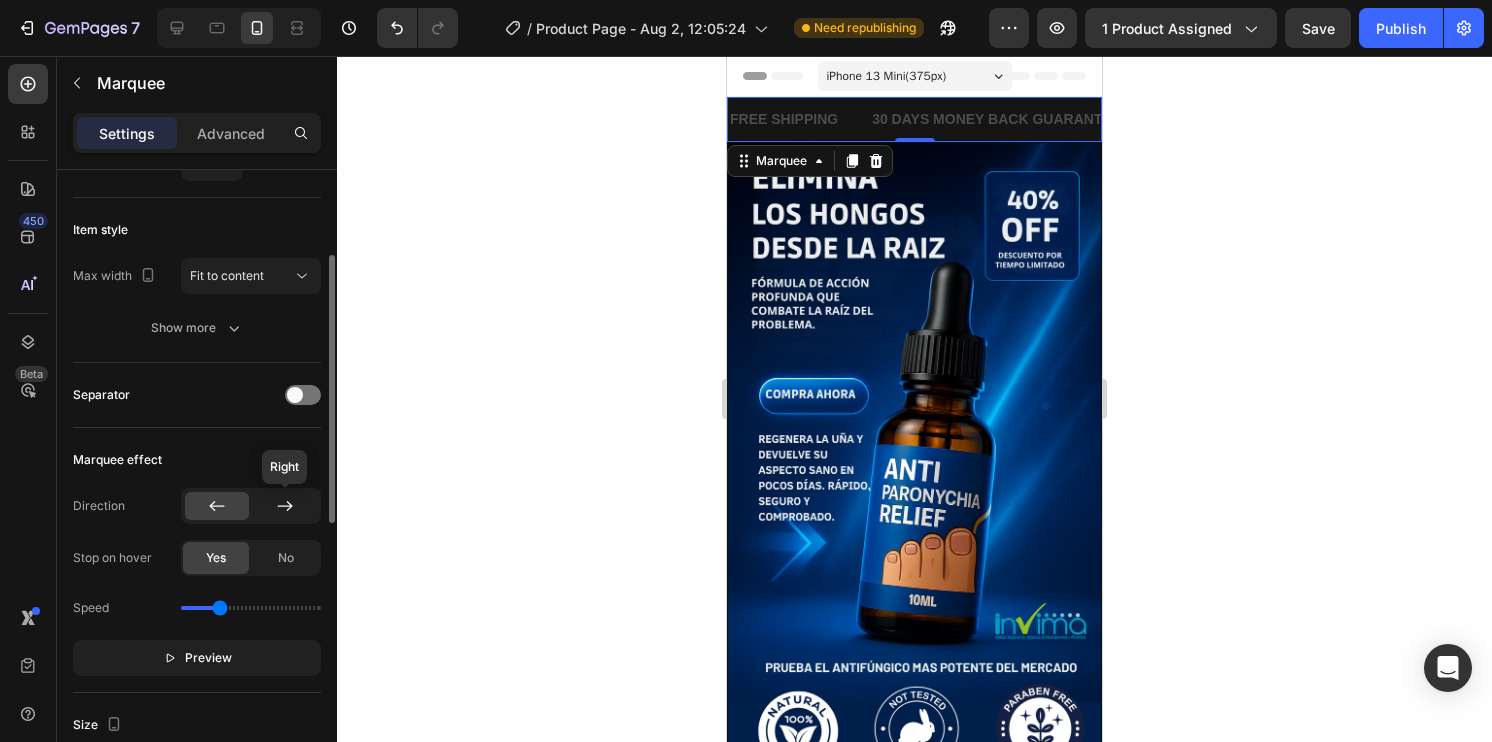 click 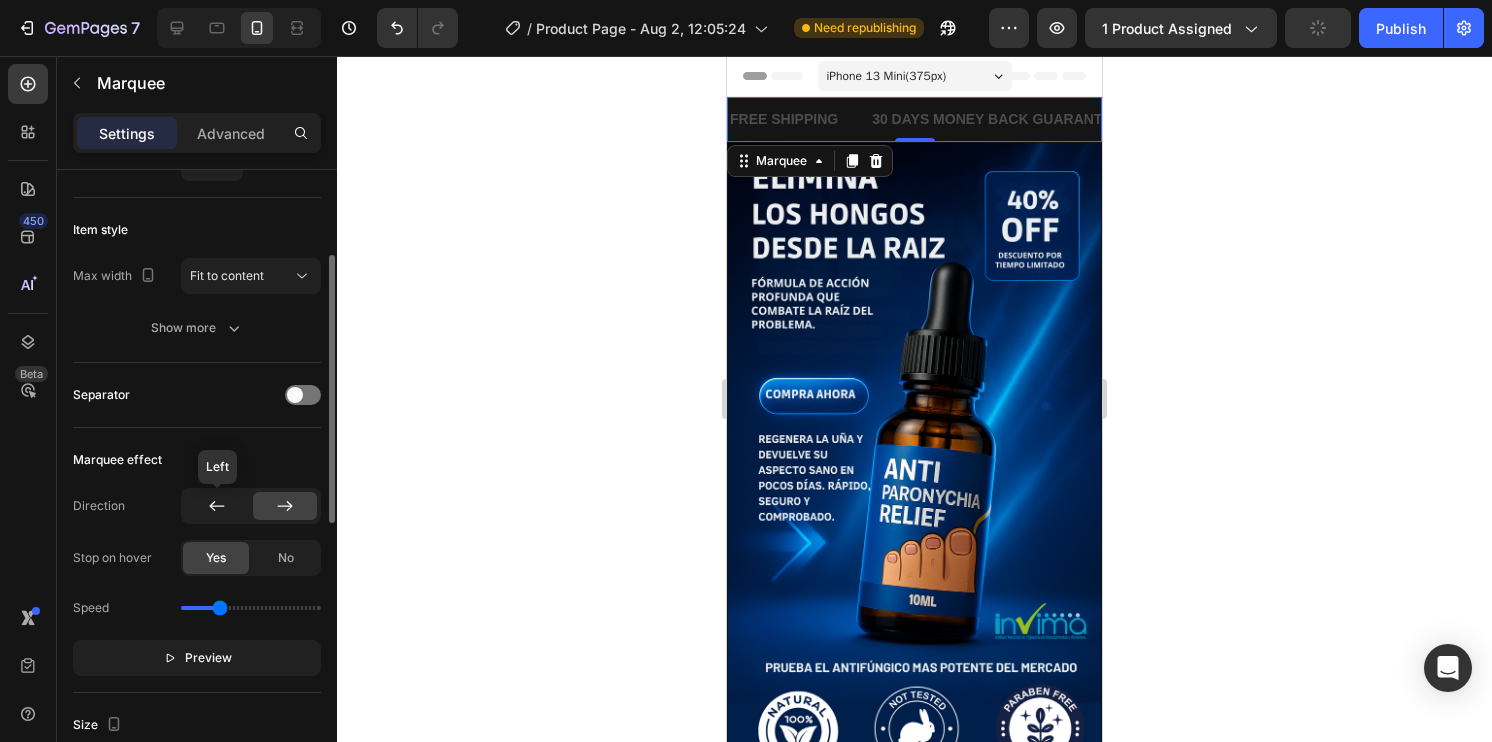 click 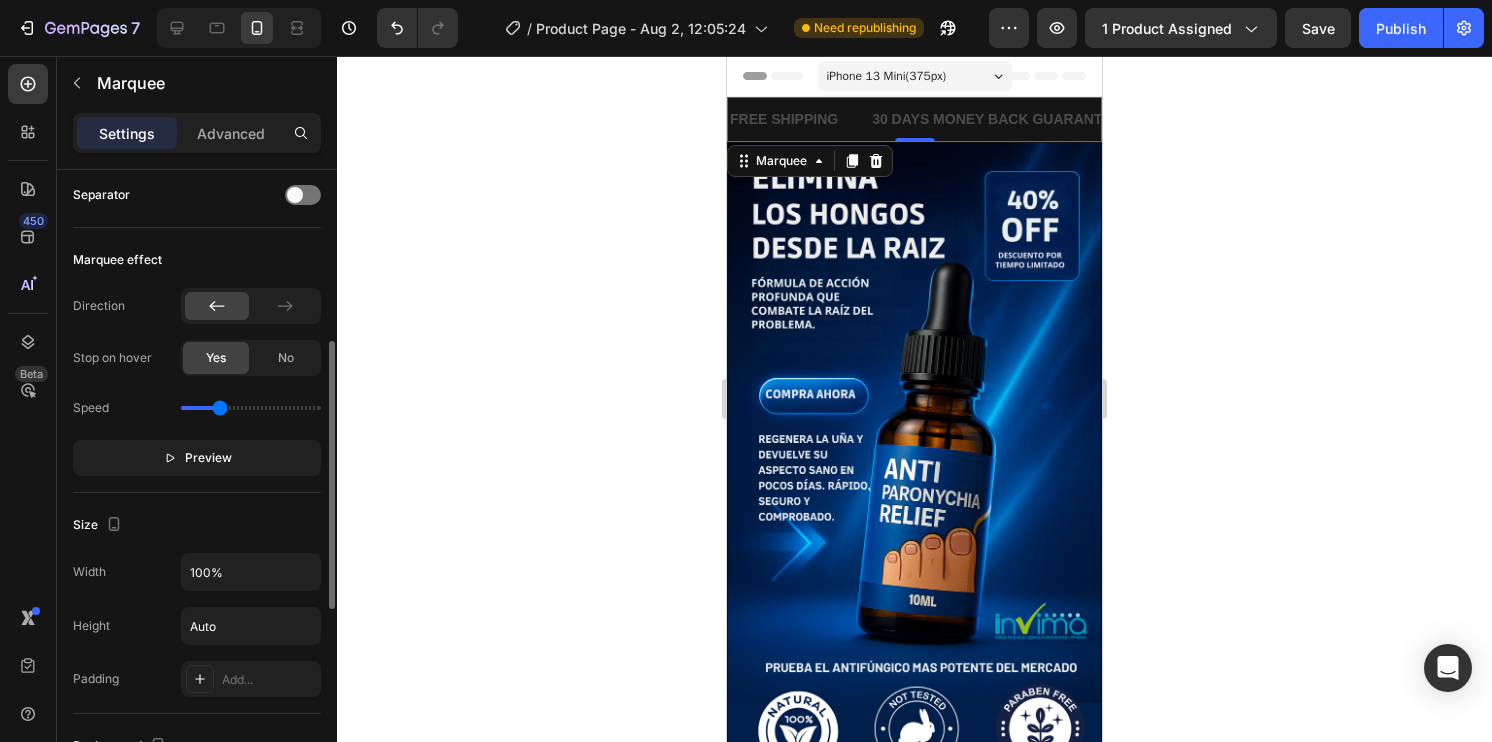 scroll, scrollTop: 500, scrollLeft: 0, axis: vertical 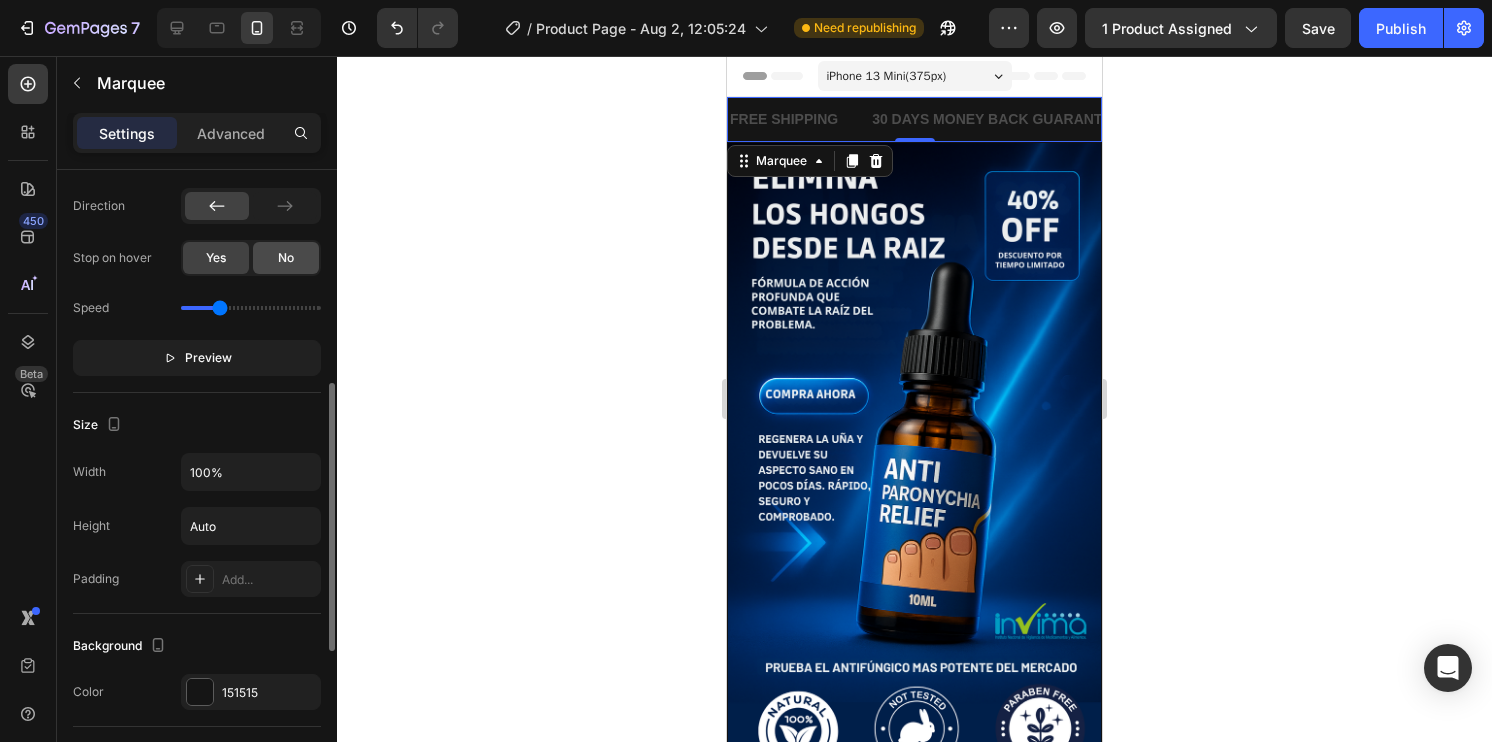click on "No" 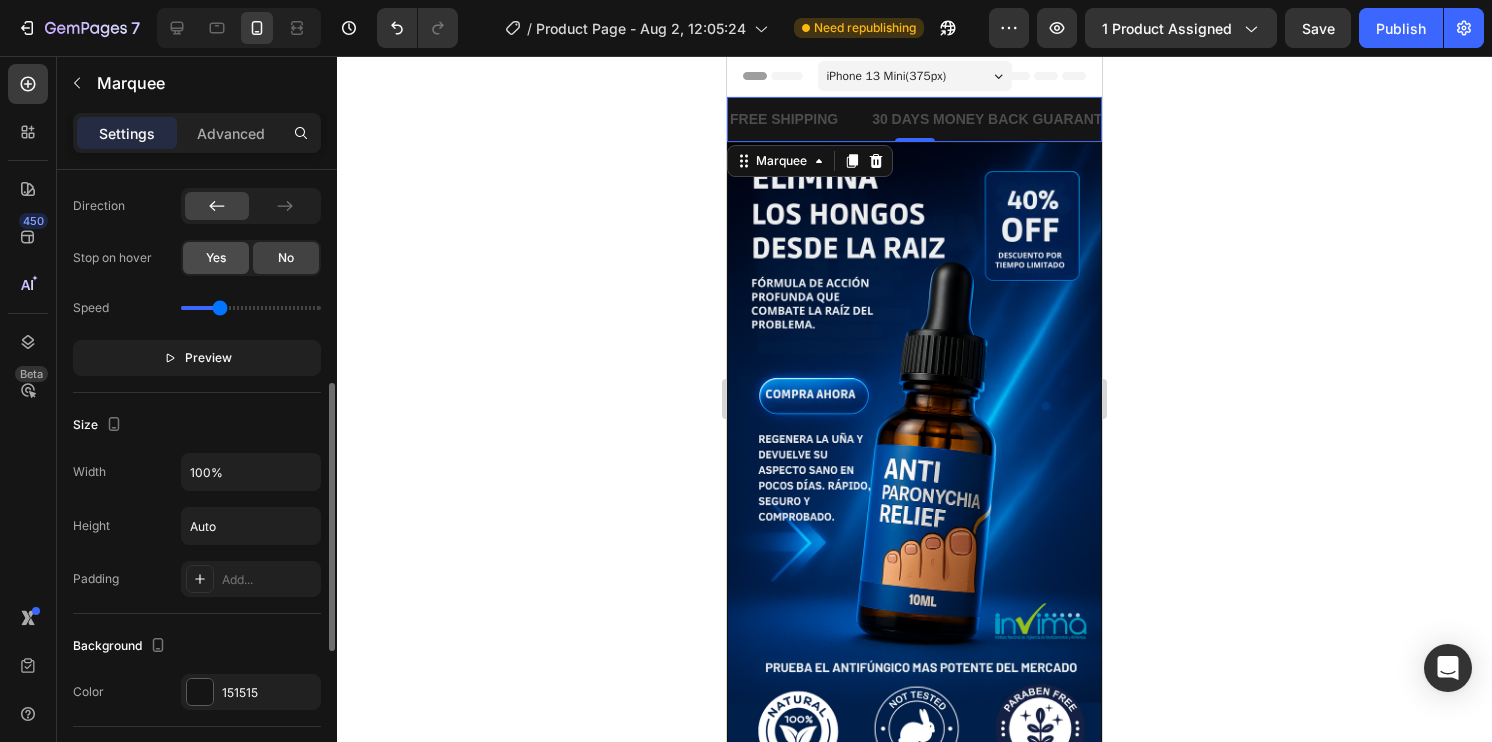 click on "Yes" 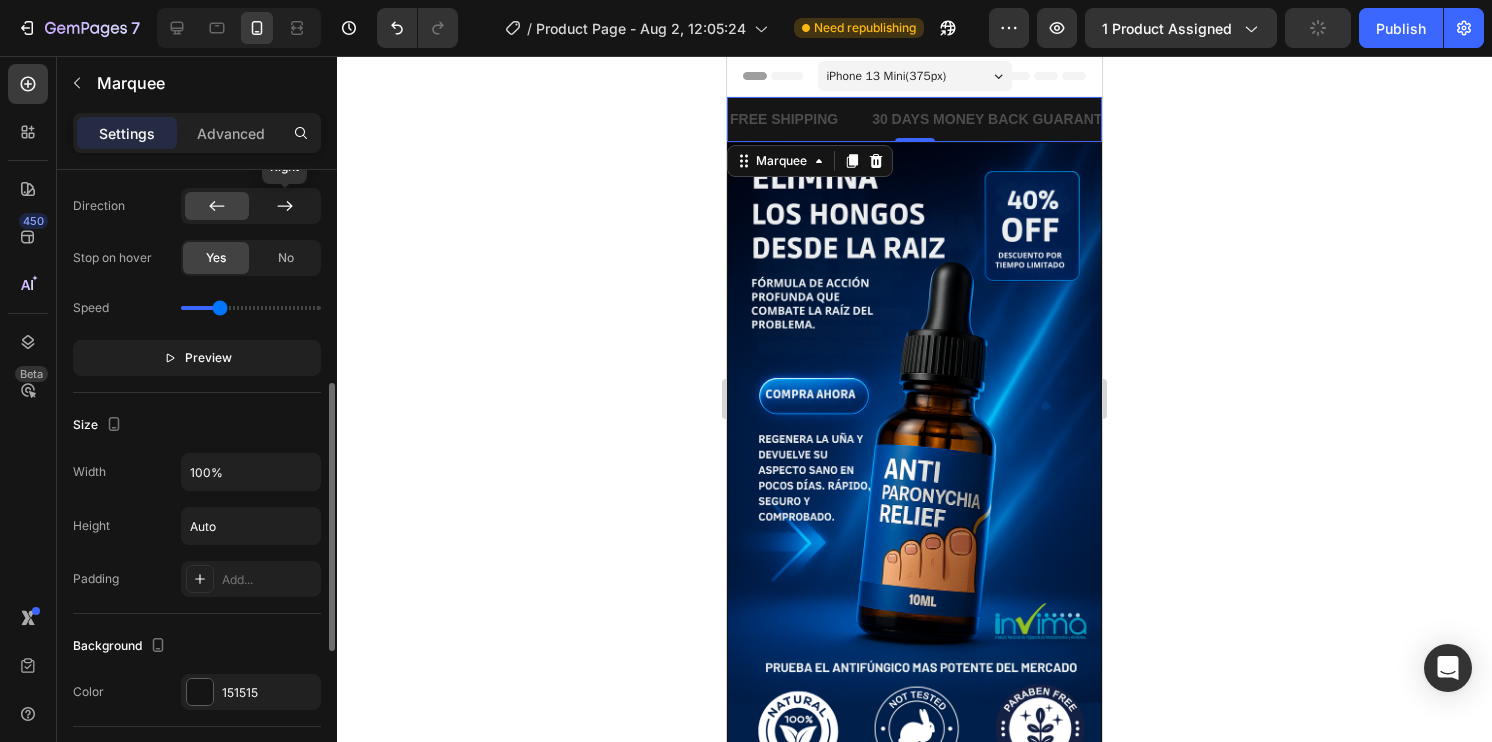 click 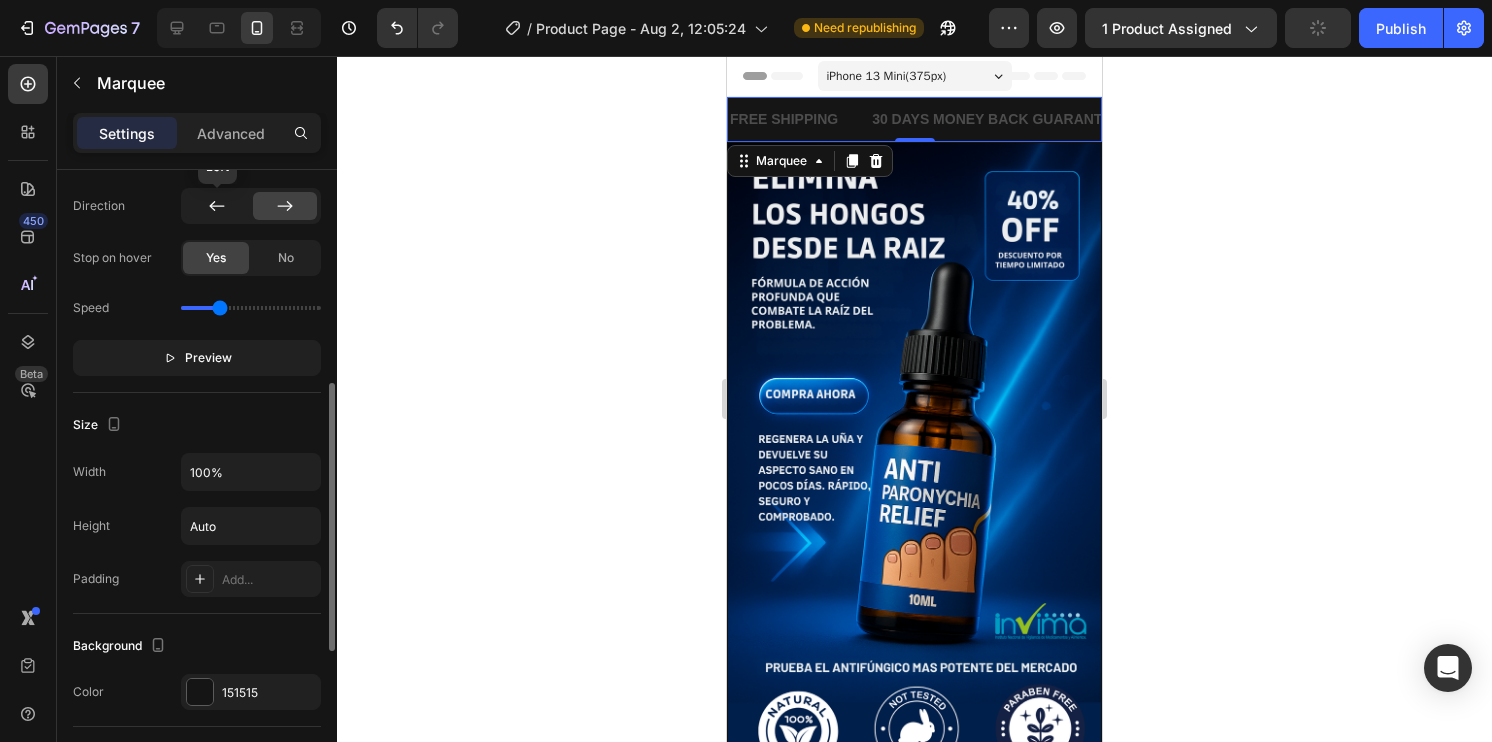 click 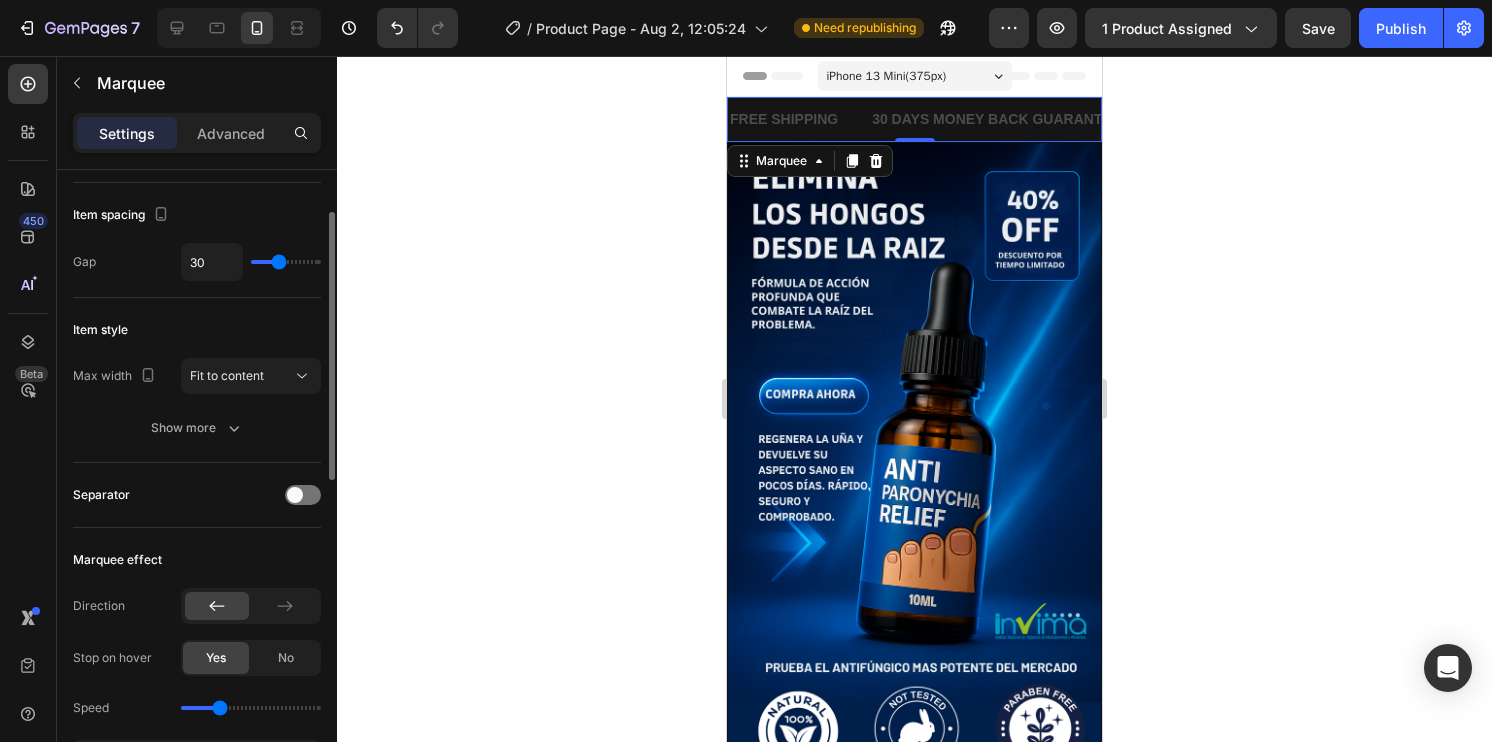 scroll, scrollTop: 0, scrollLeft: 0, axis: both 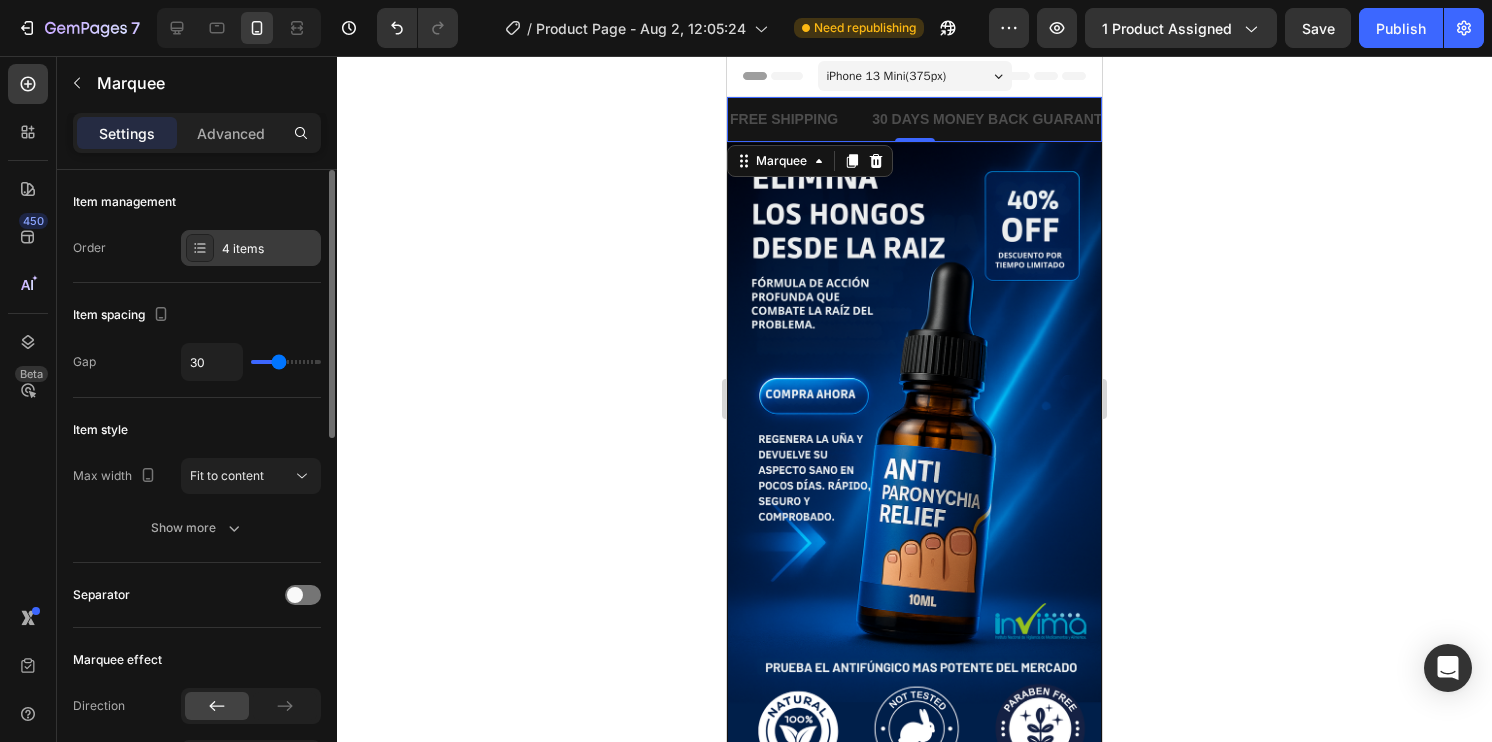 click 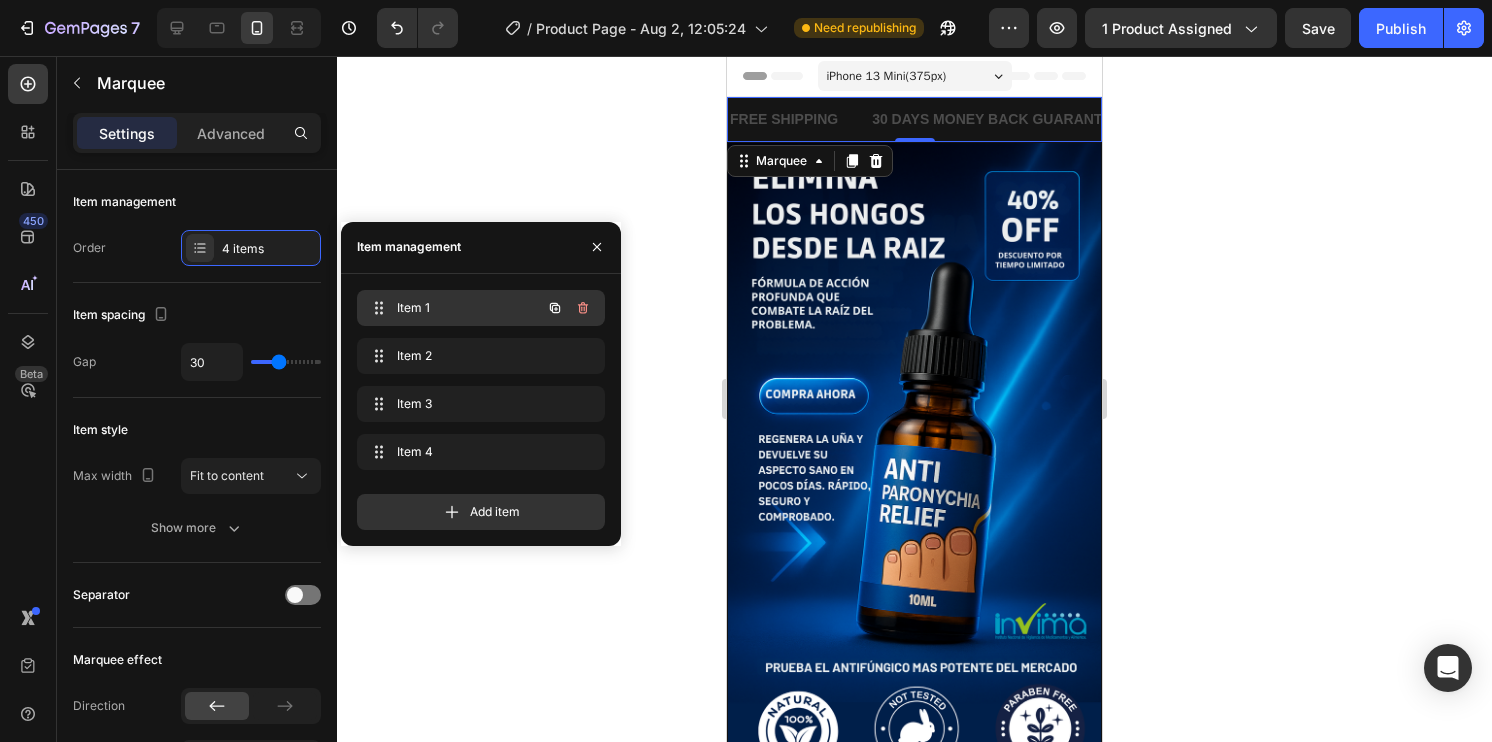 click on "Item 1" at bounding box center [453, 308] 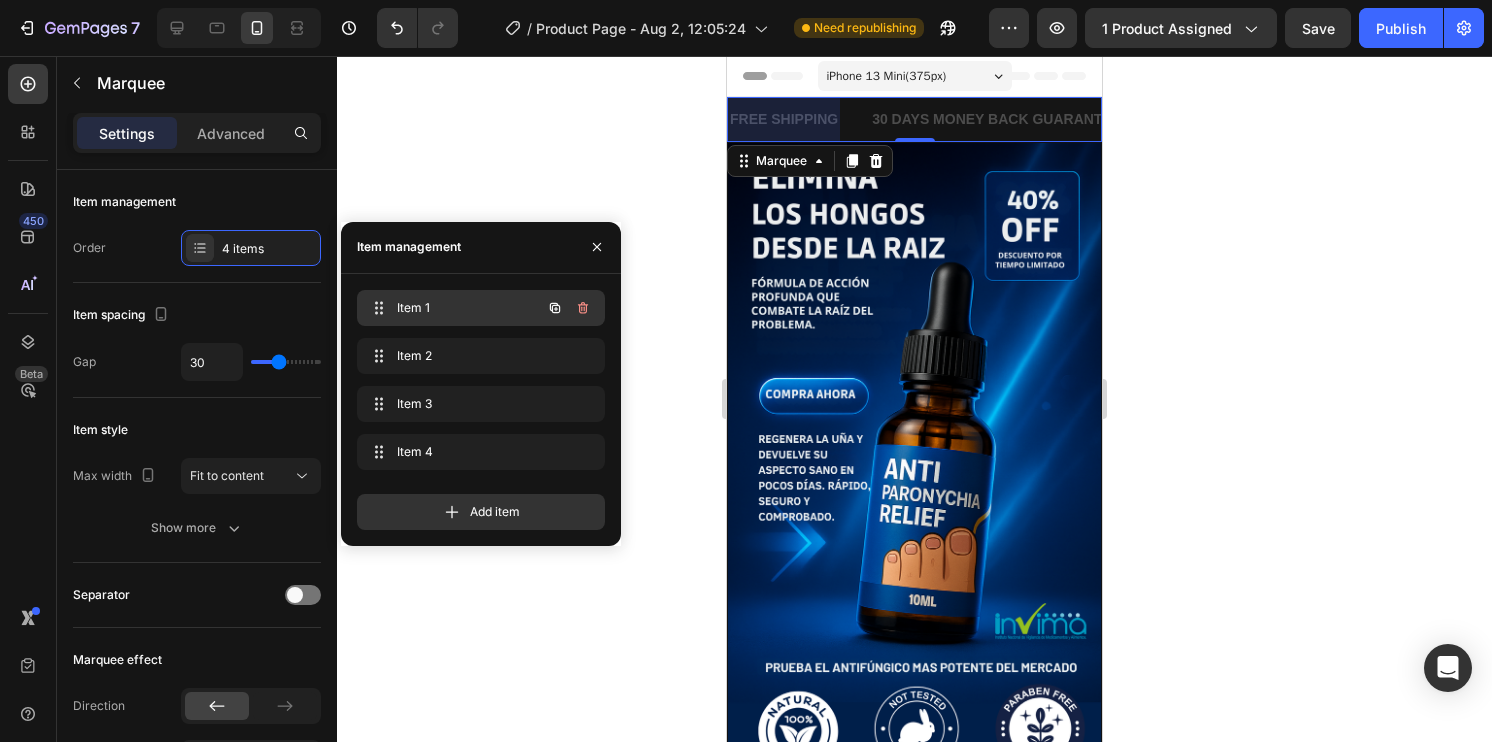 click on "Item 1" at bounding box center (453, 308) 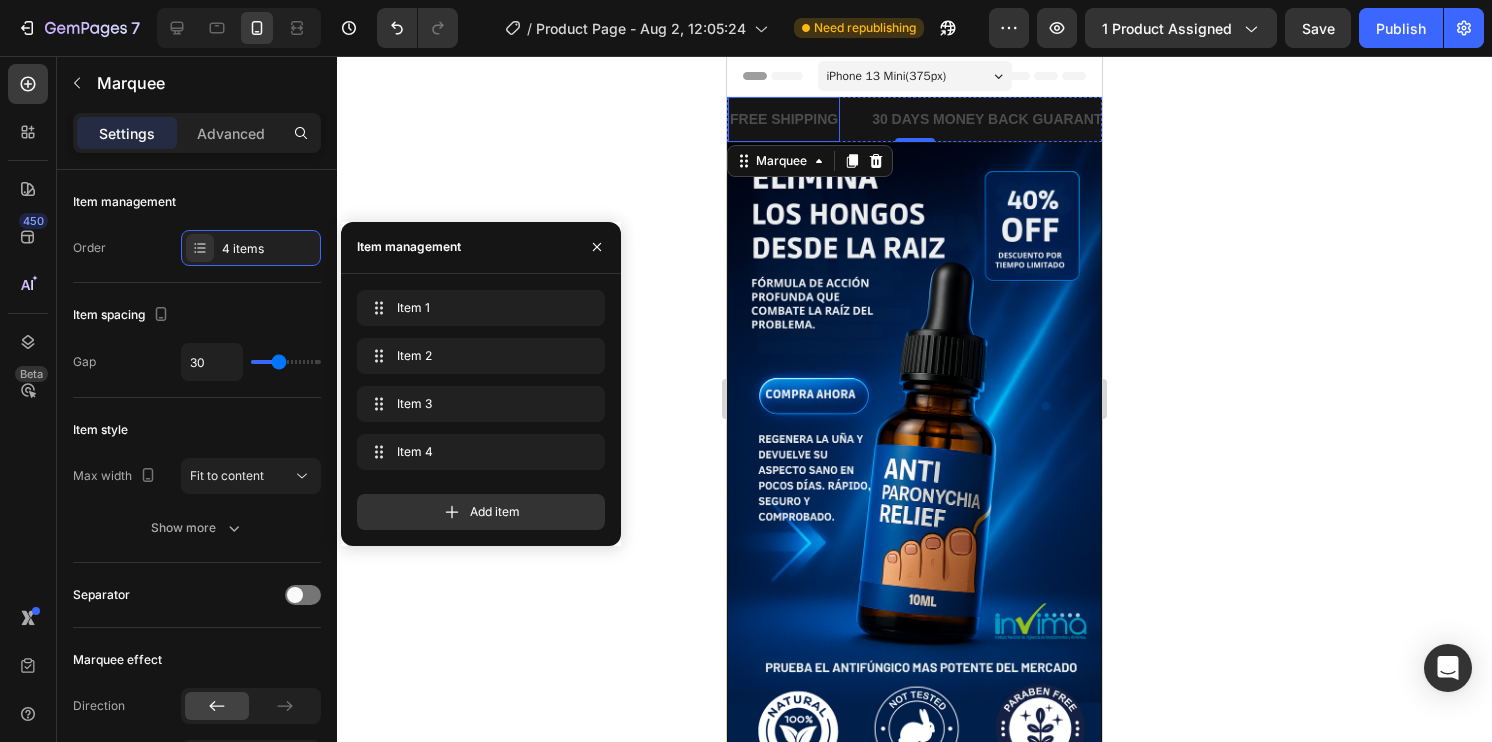 click on "FREE SHIPPING" at bounding box center [100, 119] 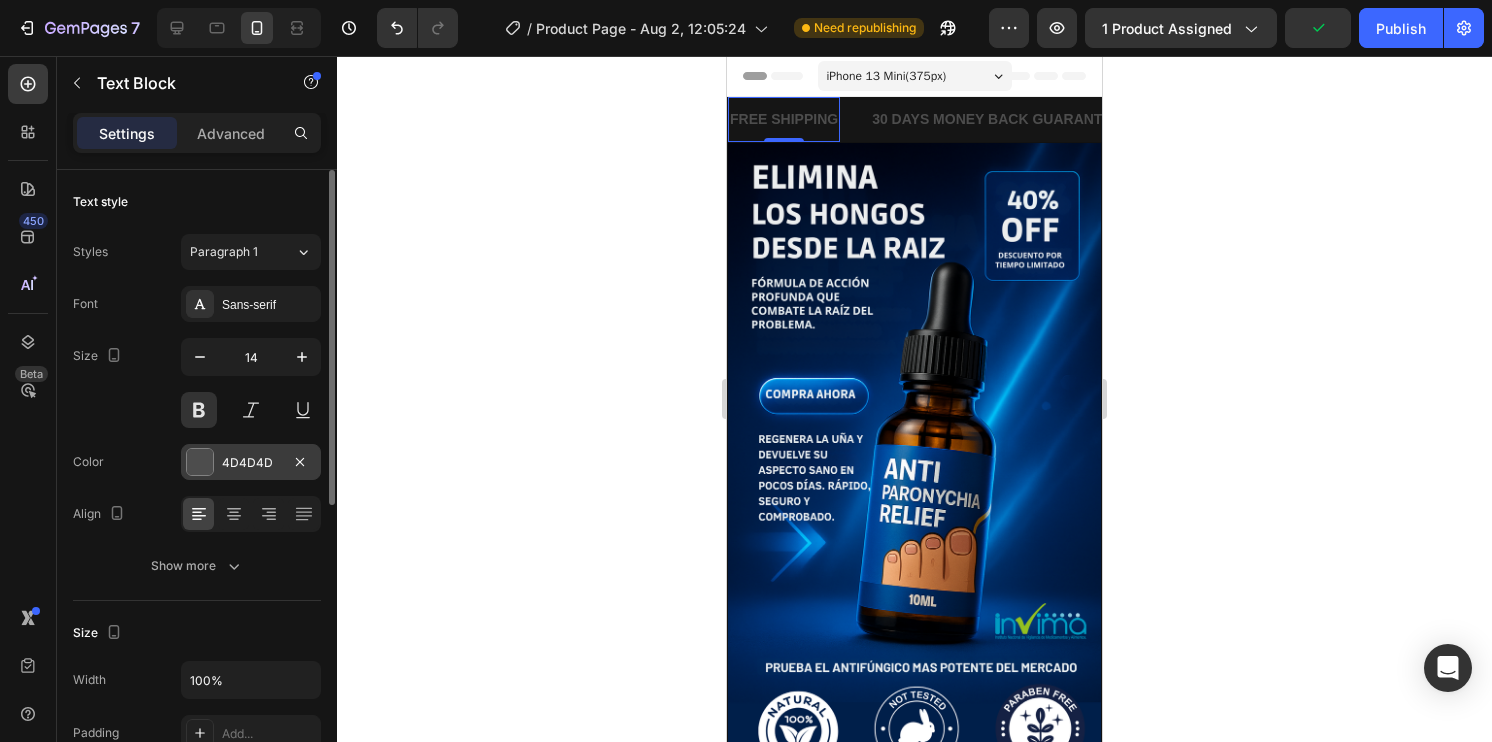 click at bounding box center (200, 462) 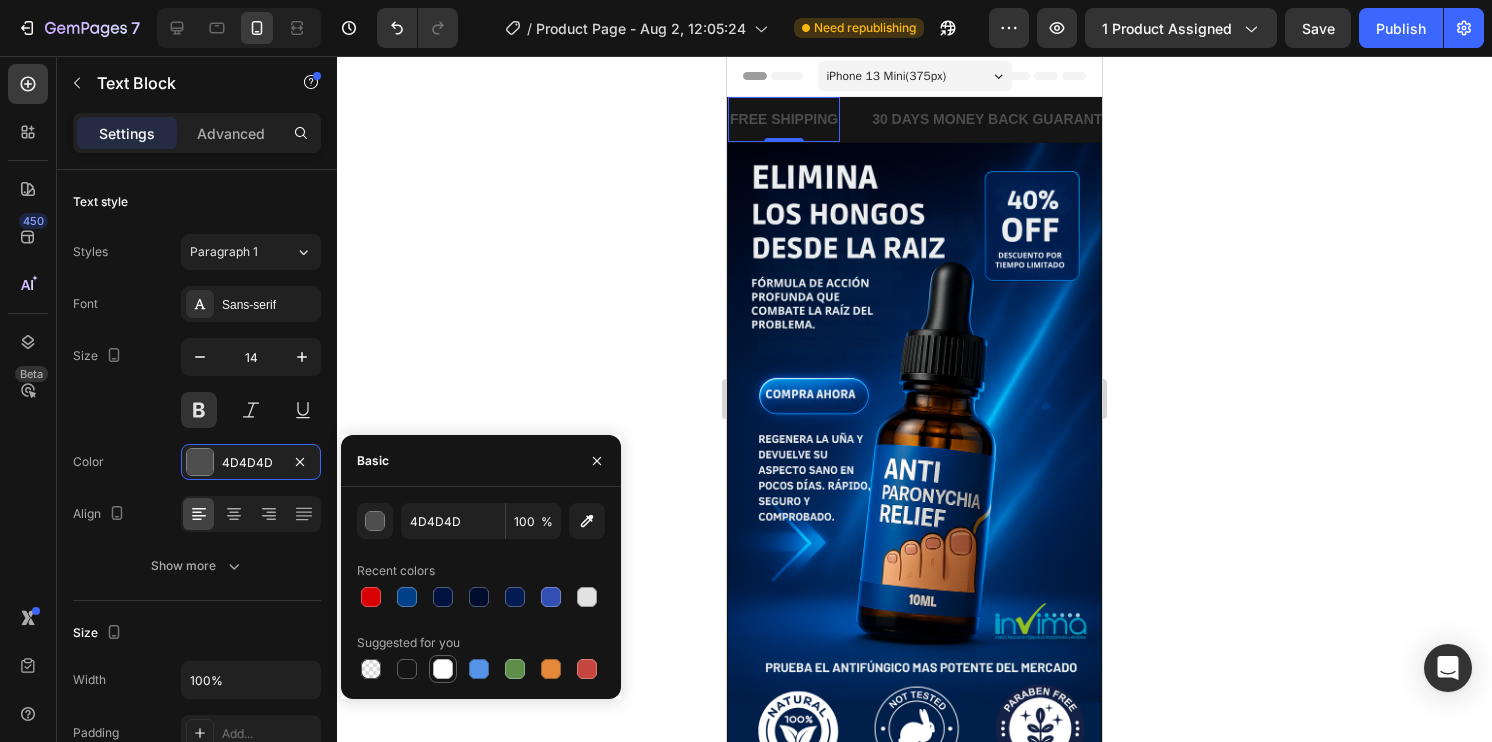 click at bounding box center (443, 669) 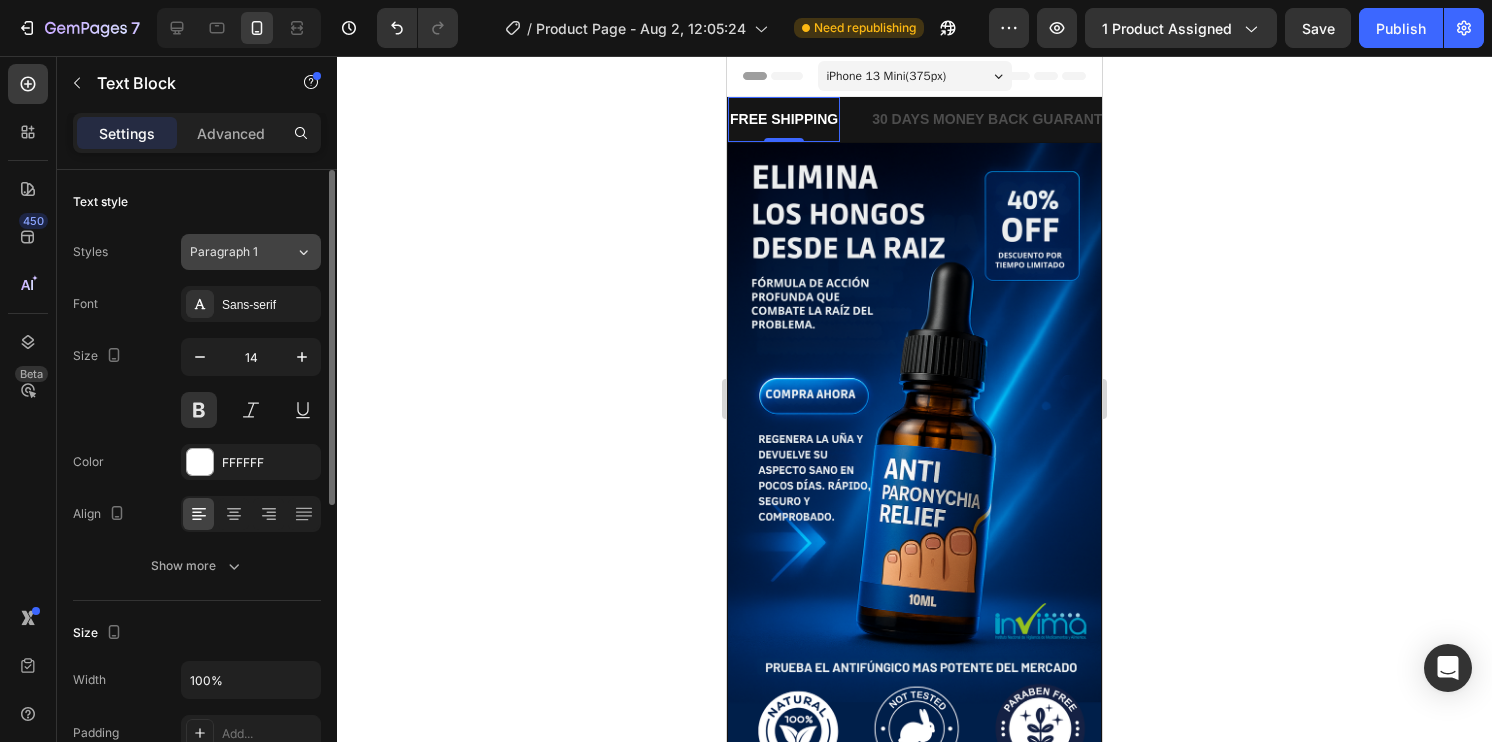 click on "Paragraph 1" 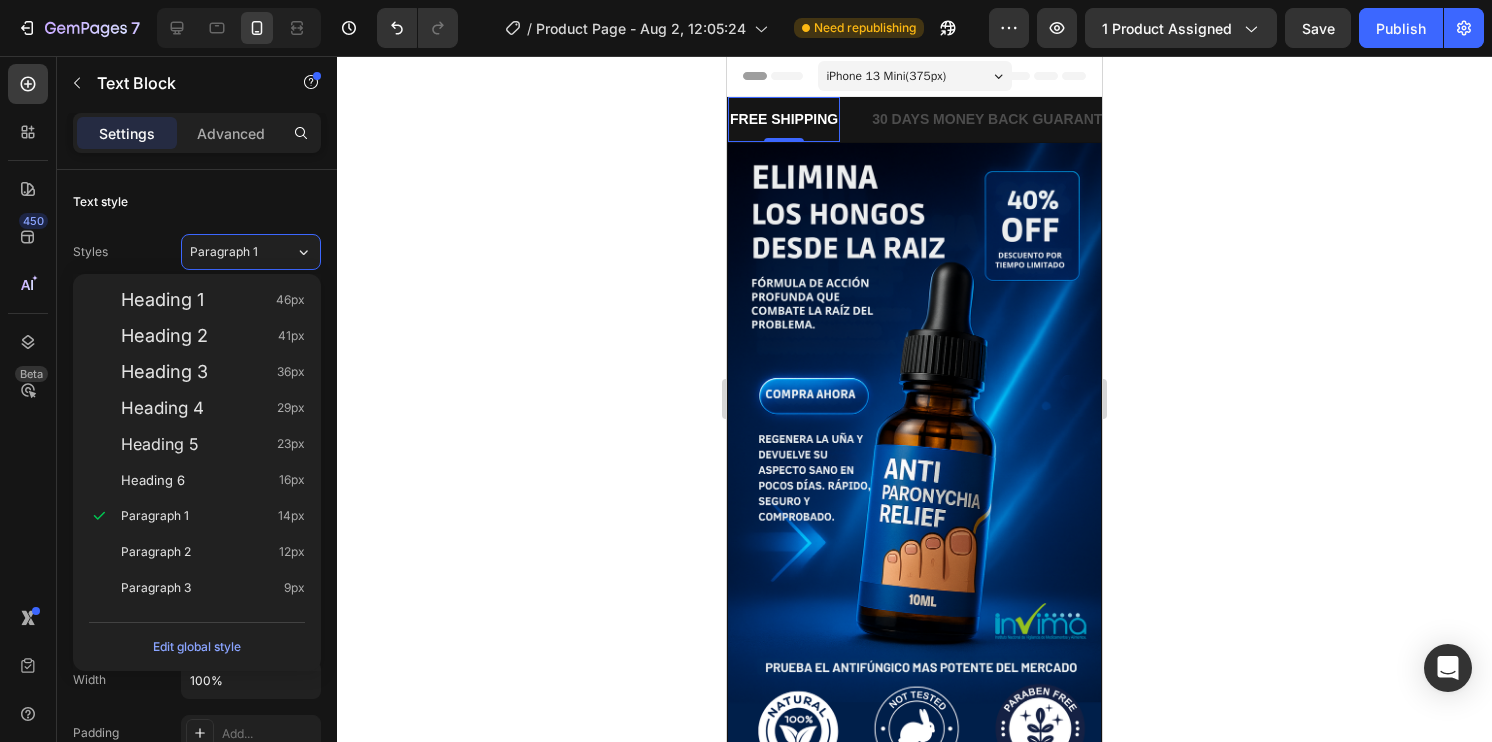 click 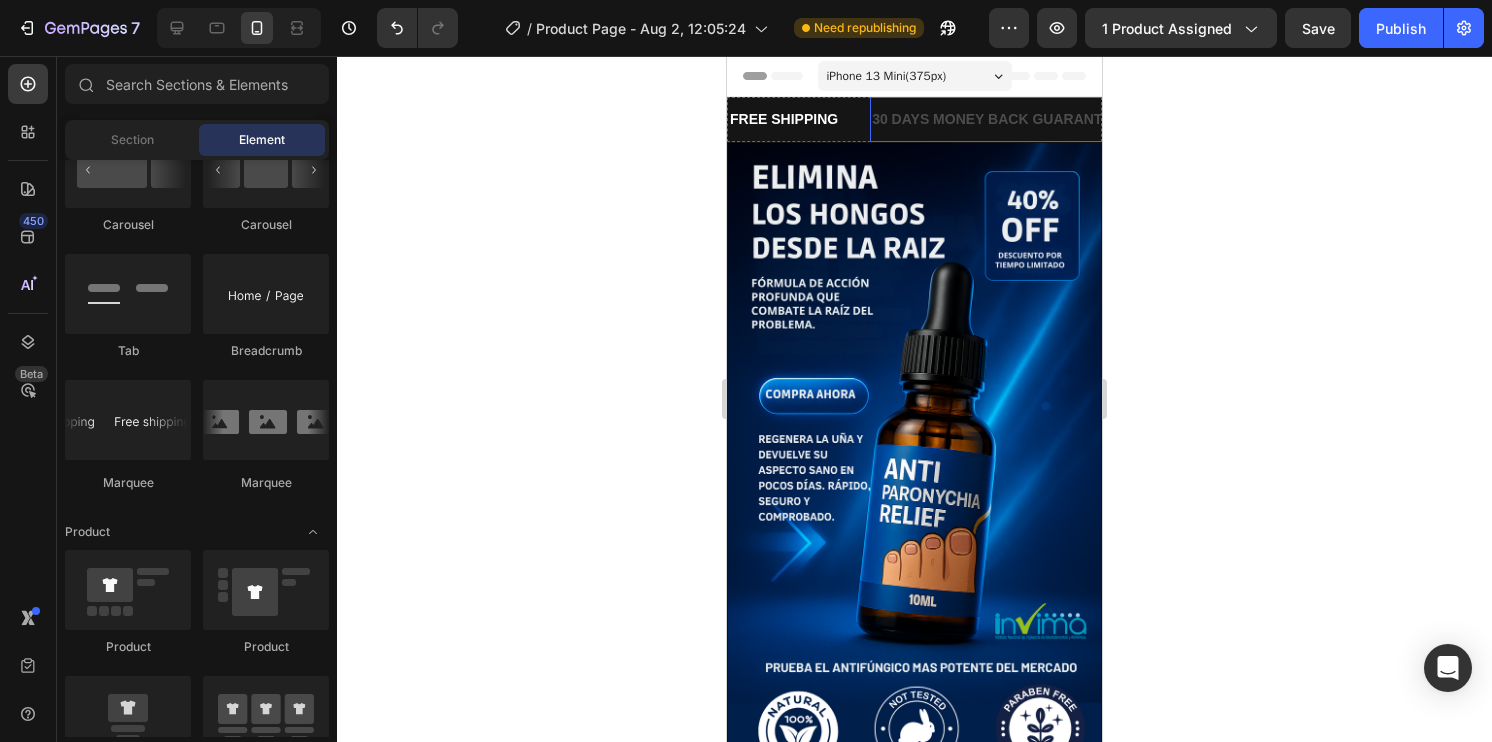 click on "30 DAYS MONEY BACK GUARANTEE" at bounding box center (174, 119) 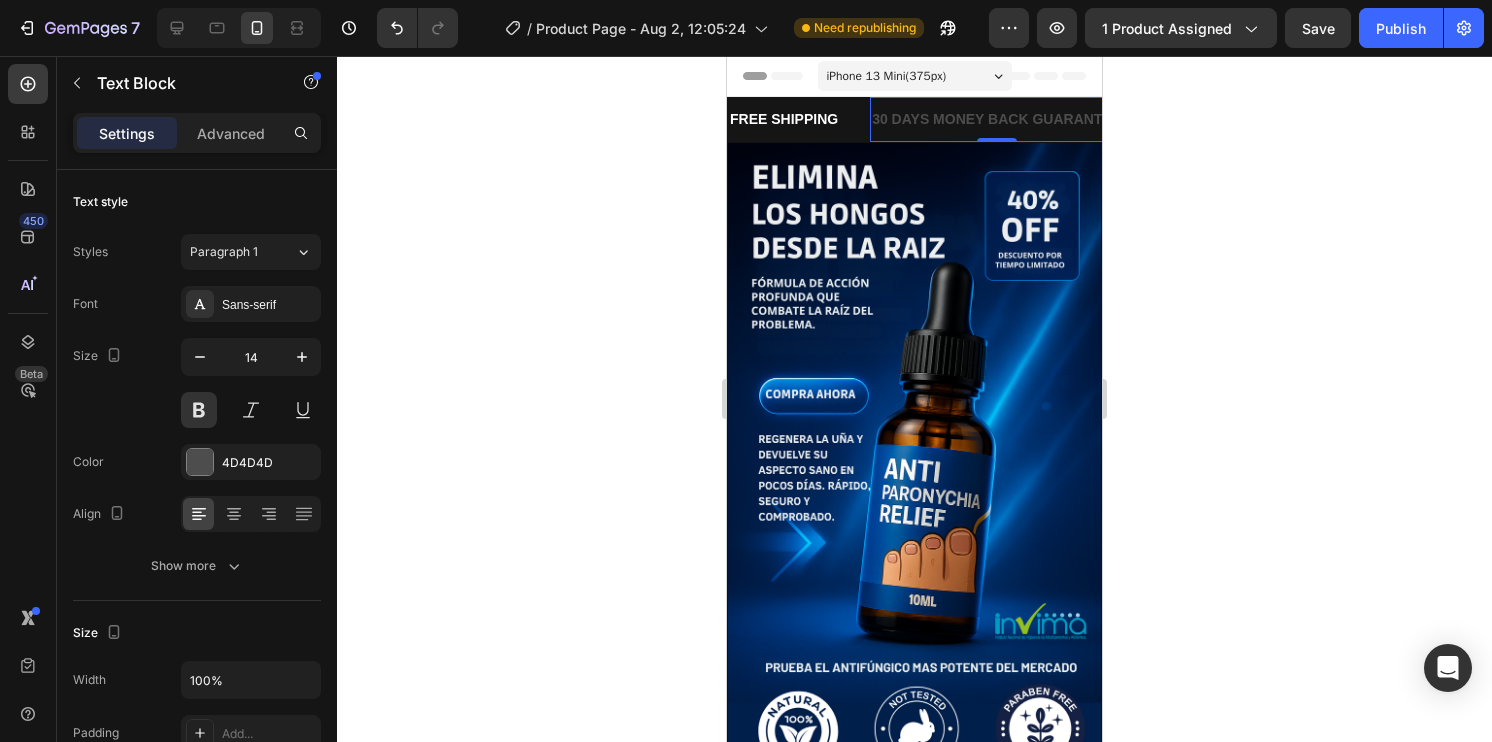 click on "Settings" at bounding box center (127, 133) 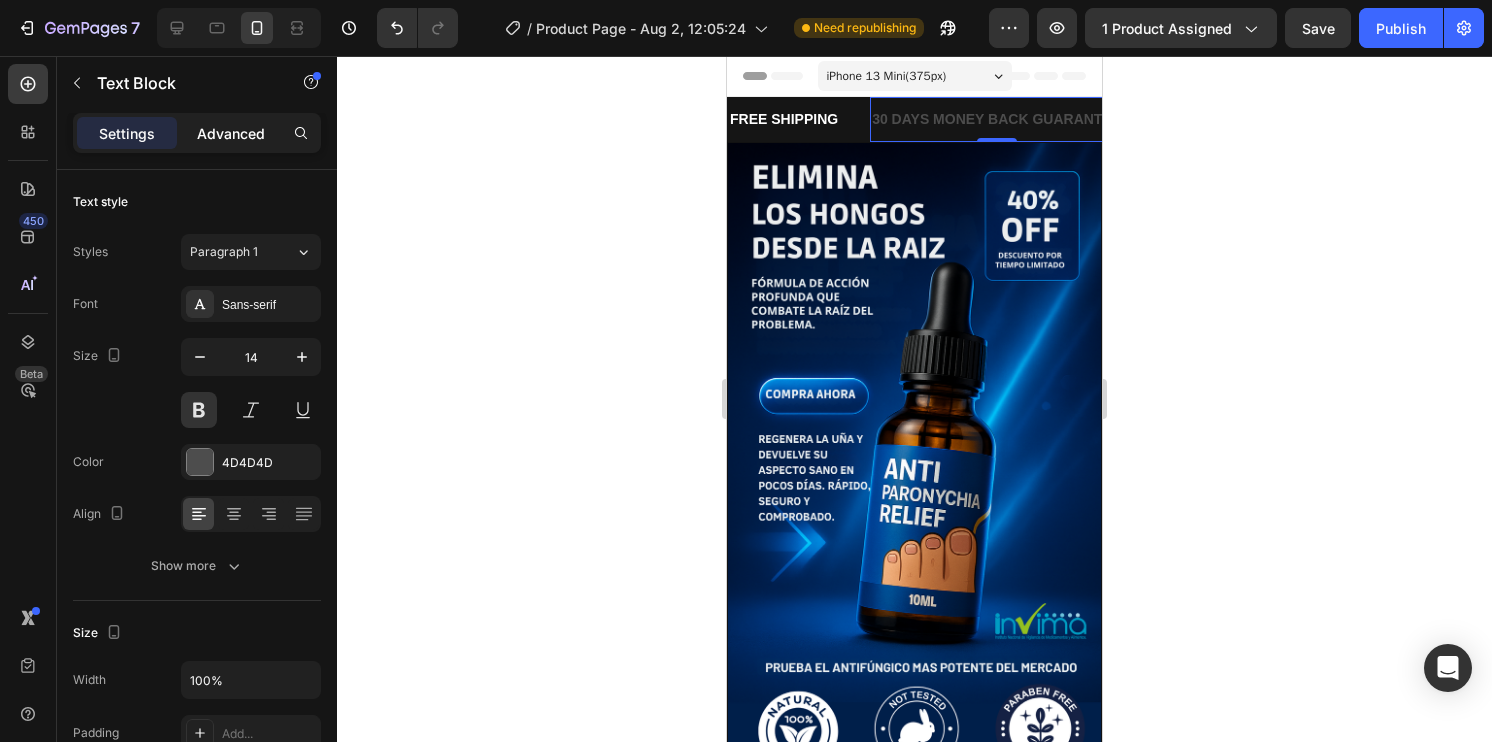 click on "Advanced" 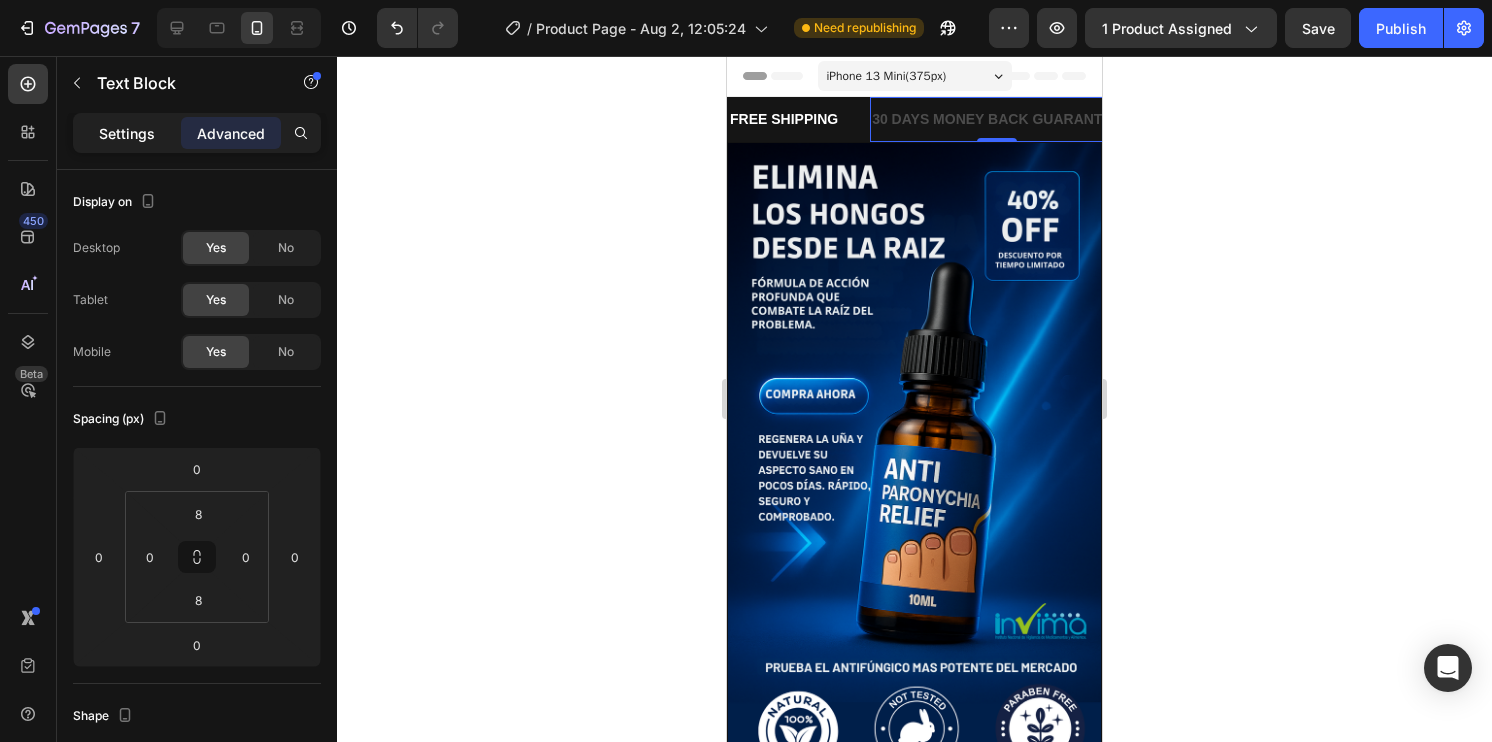 click on "Settings" at bounding box center (127, 133) 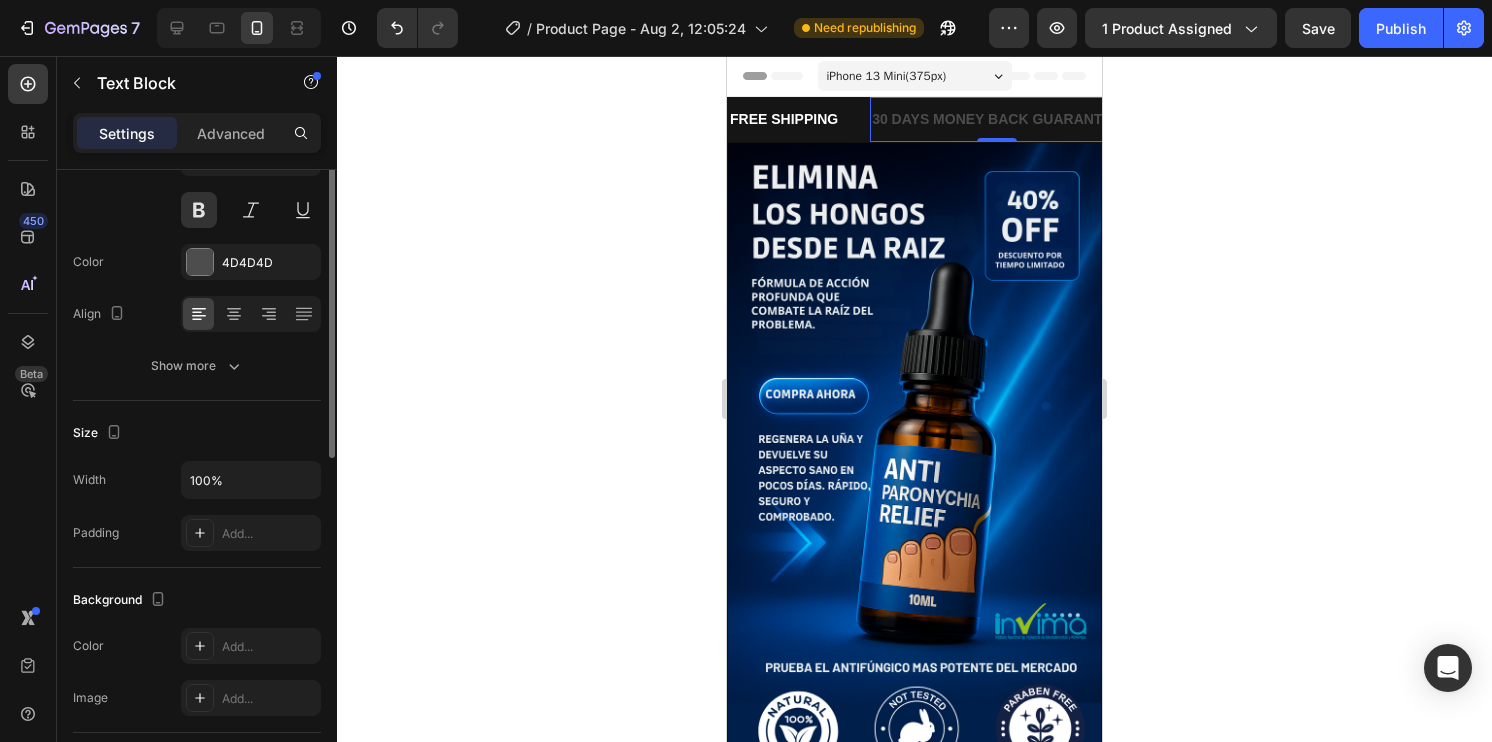 scroll, scrollTop: 0, scrollLeft: 0, axis: both 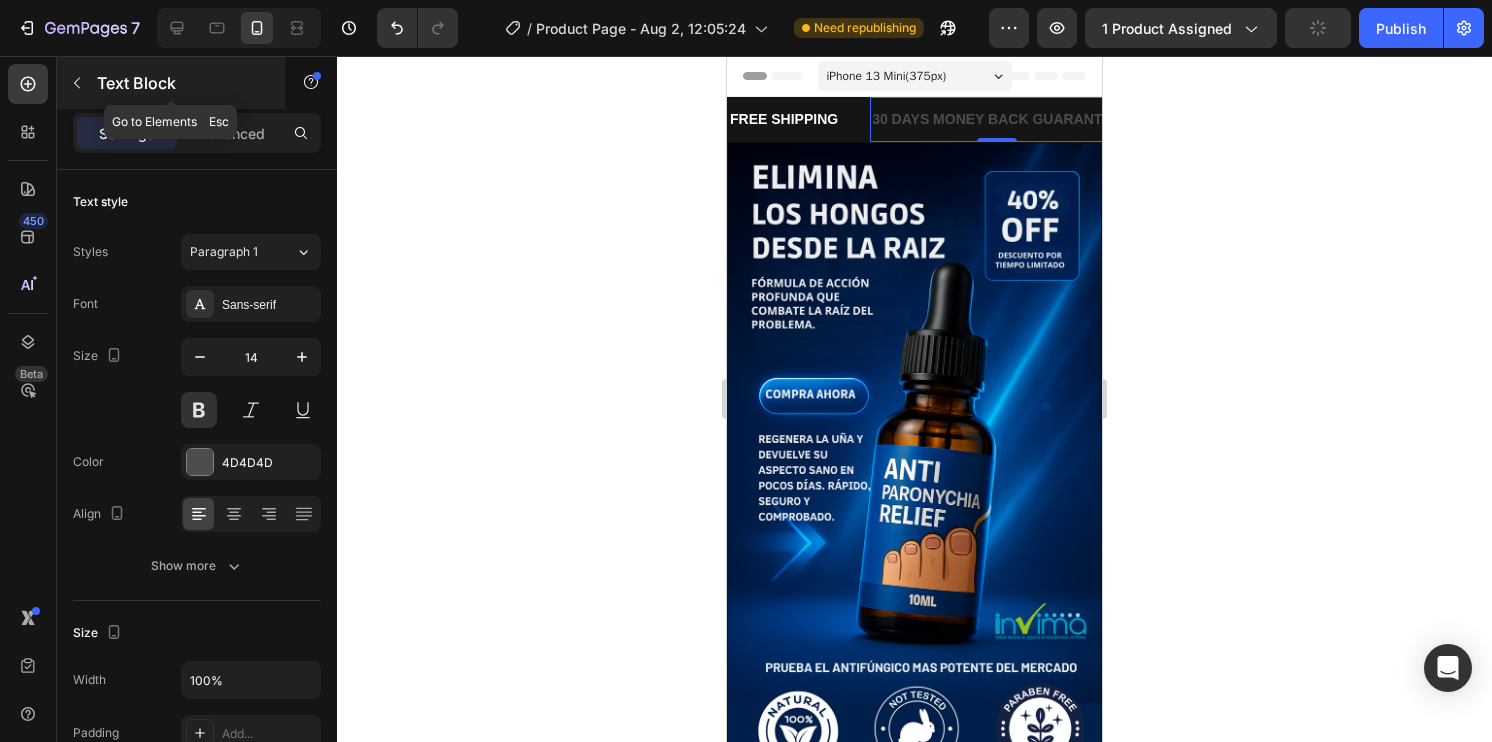 click 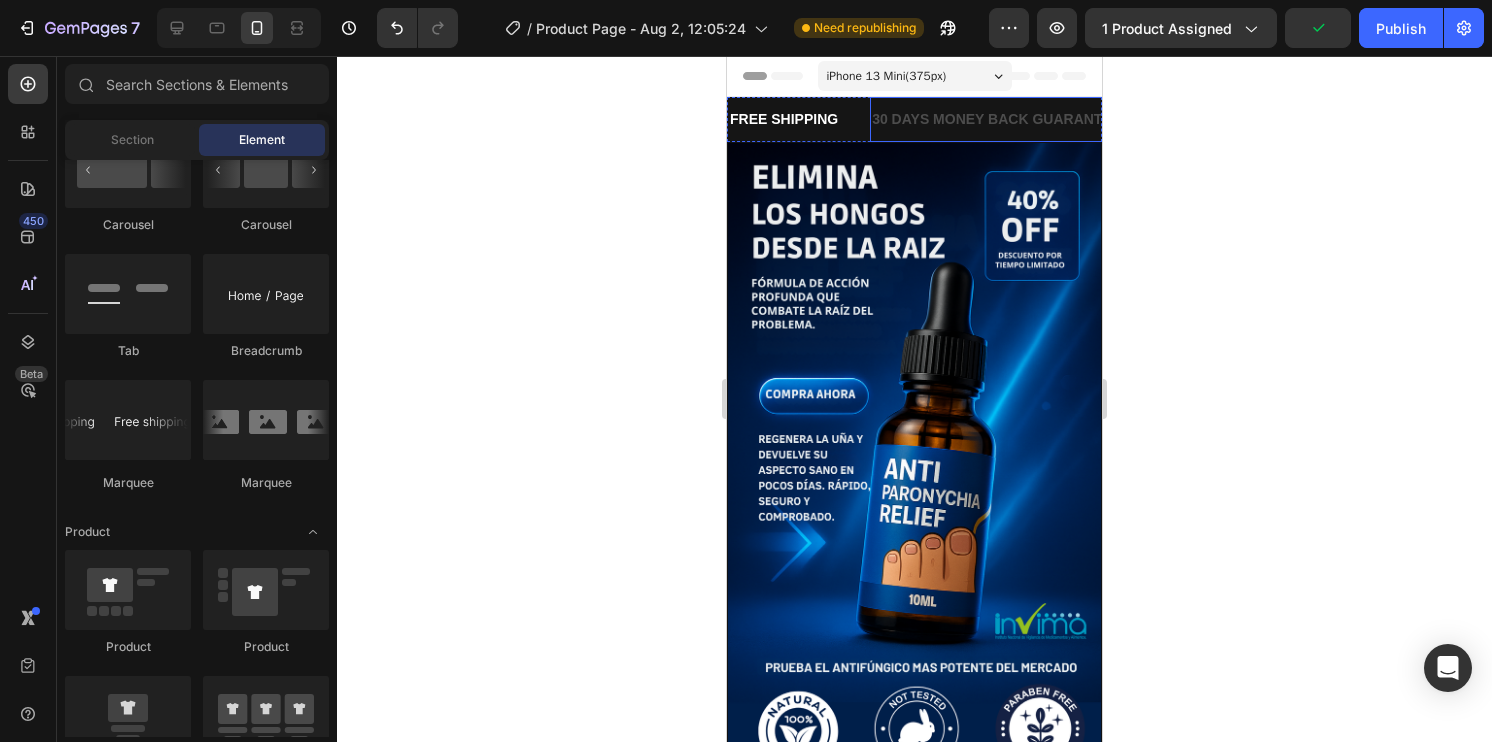click on "30 DAYS MONEY BACK GUARANTEE" at bounding box center [172, 119] 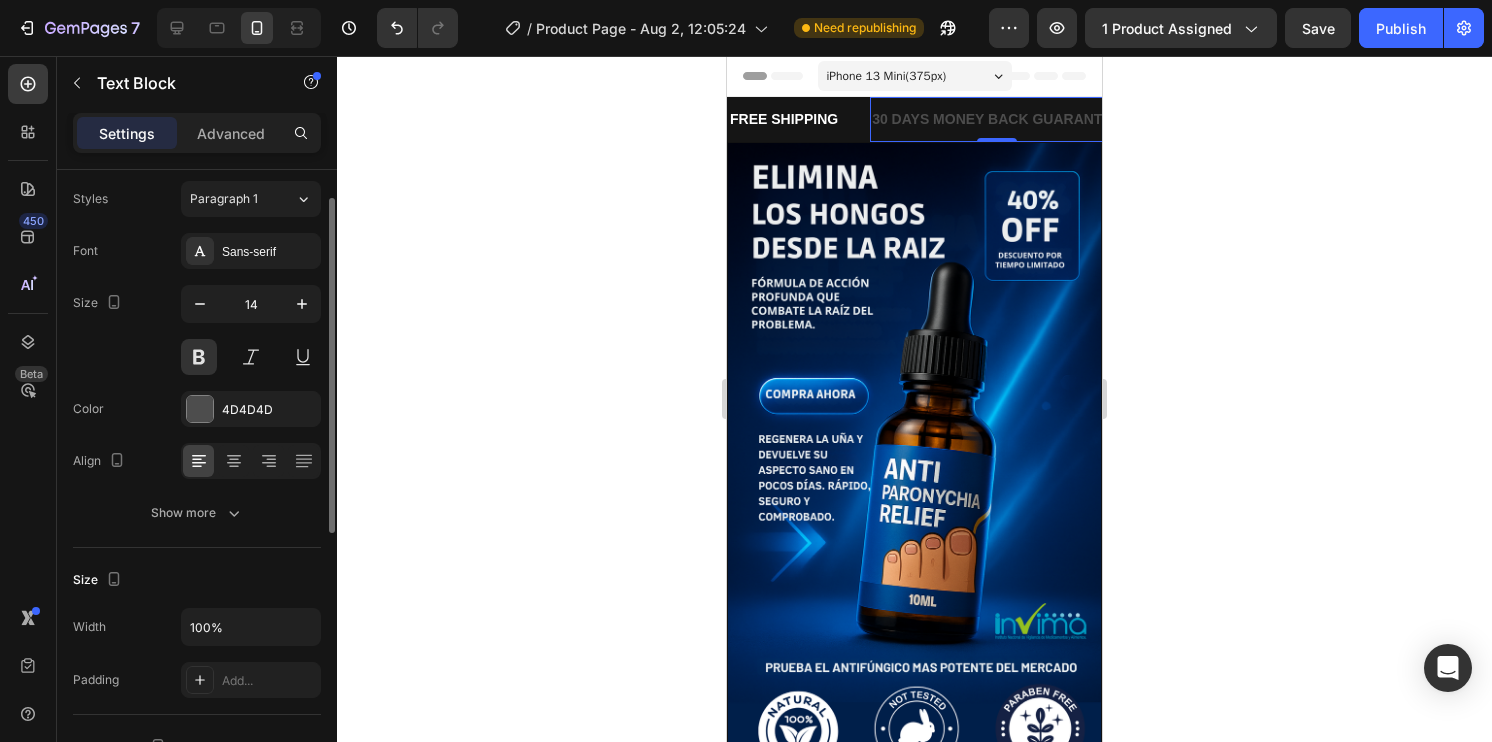scroll, scrollTop: 0, scrollLeft: 0, axis: both 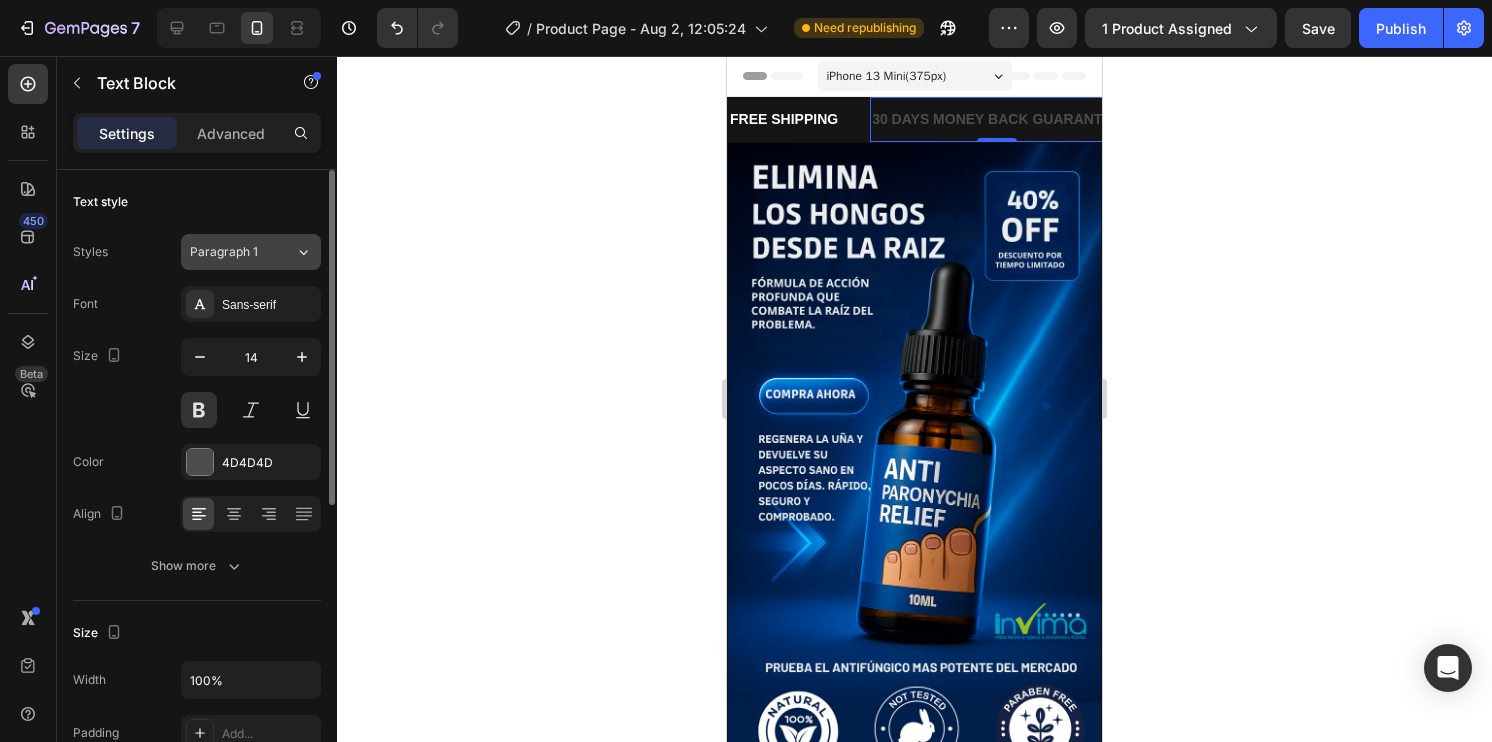 click on "Paragraph 1" 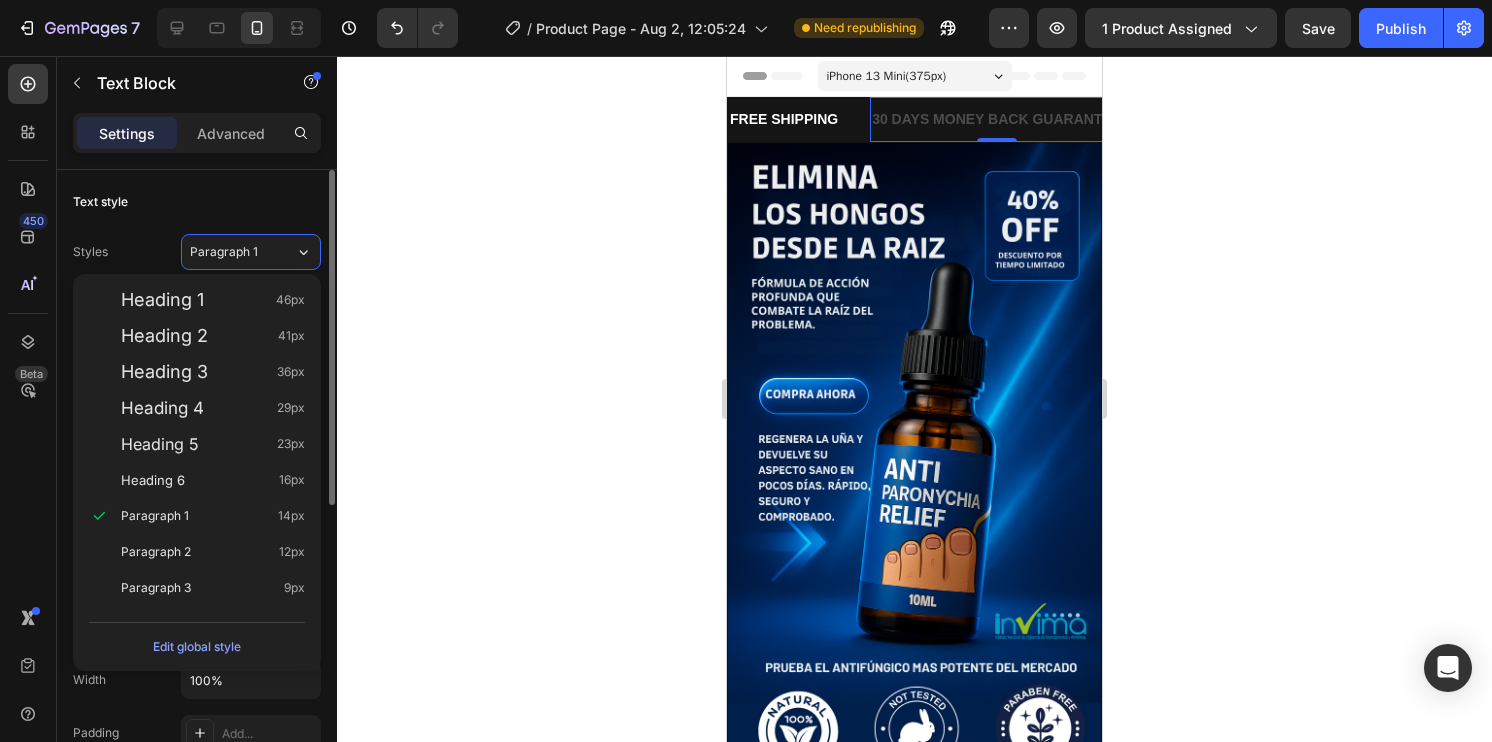 click on "Text style" at bounding box center (197, 202) 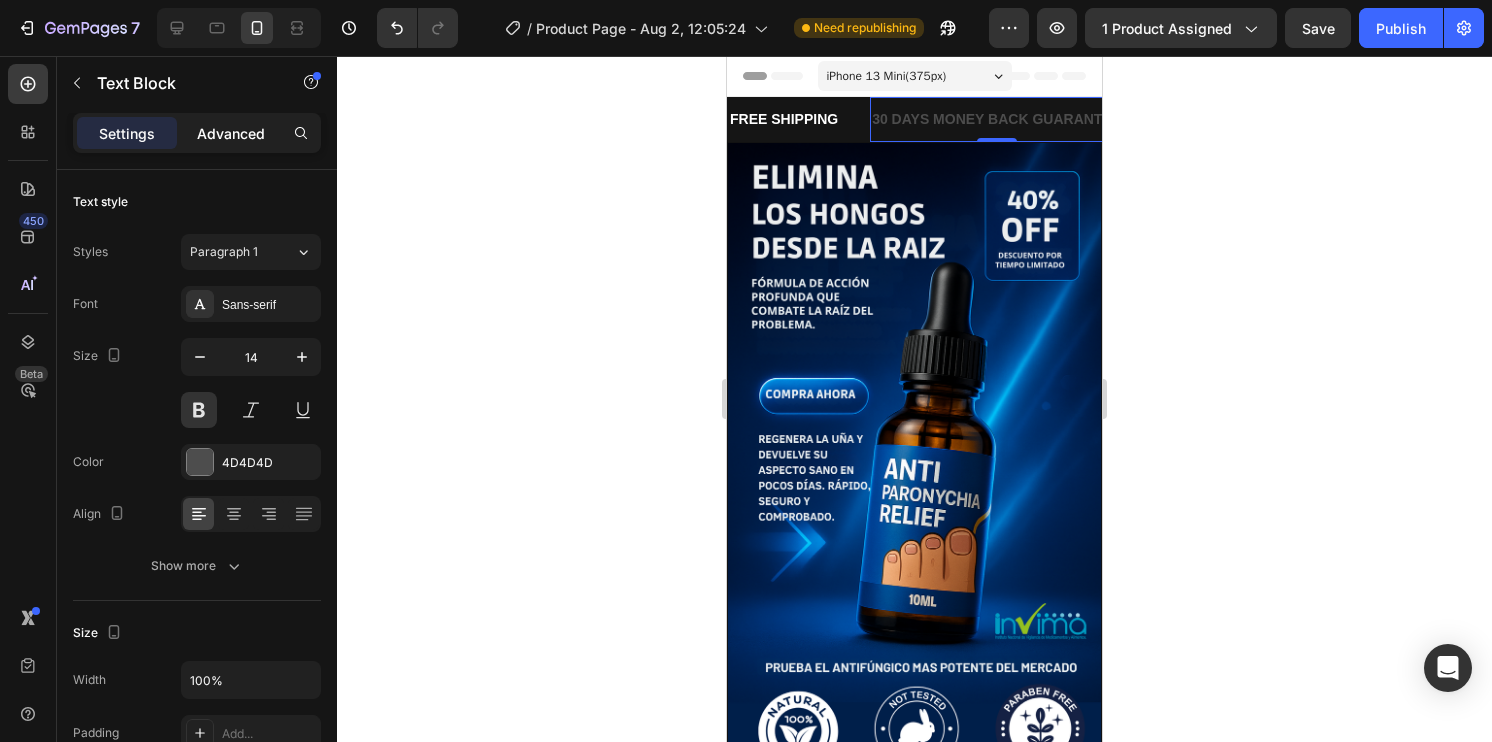click on "Advanced" at bounding box center [231, 133] 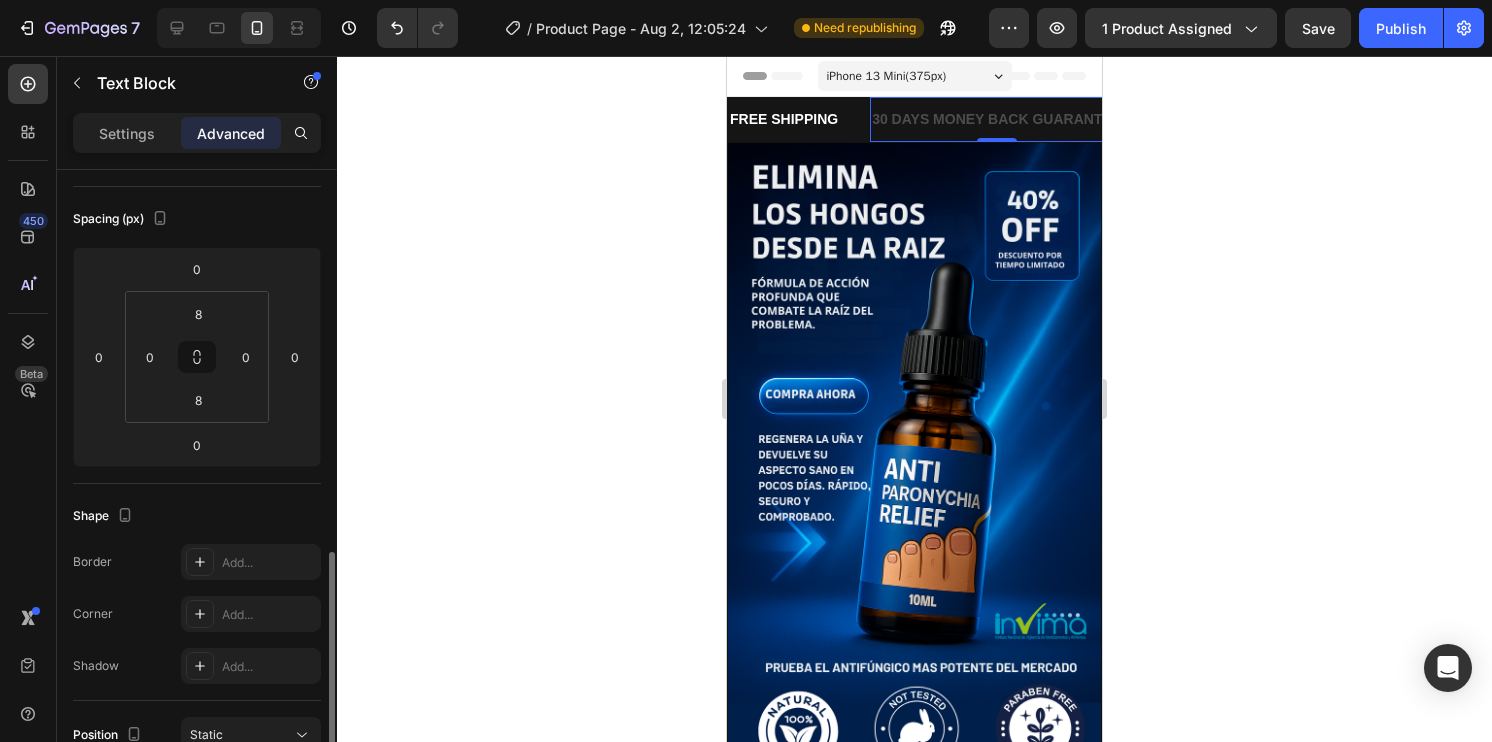 scroll, scrollTop: 400, scrollLeft: 0, axis: vertical 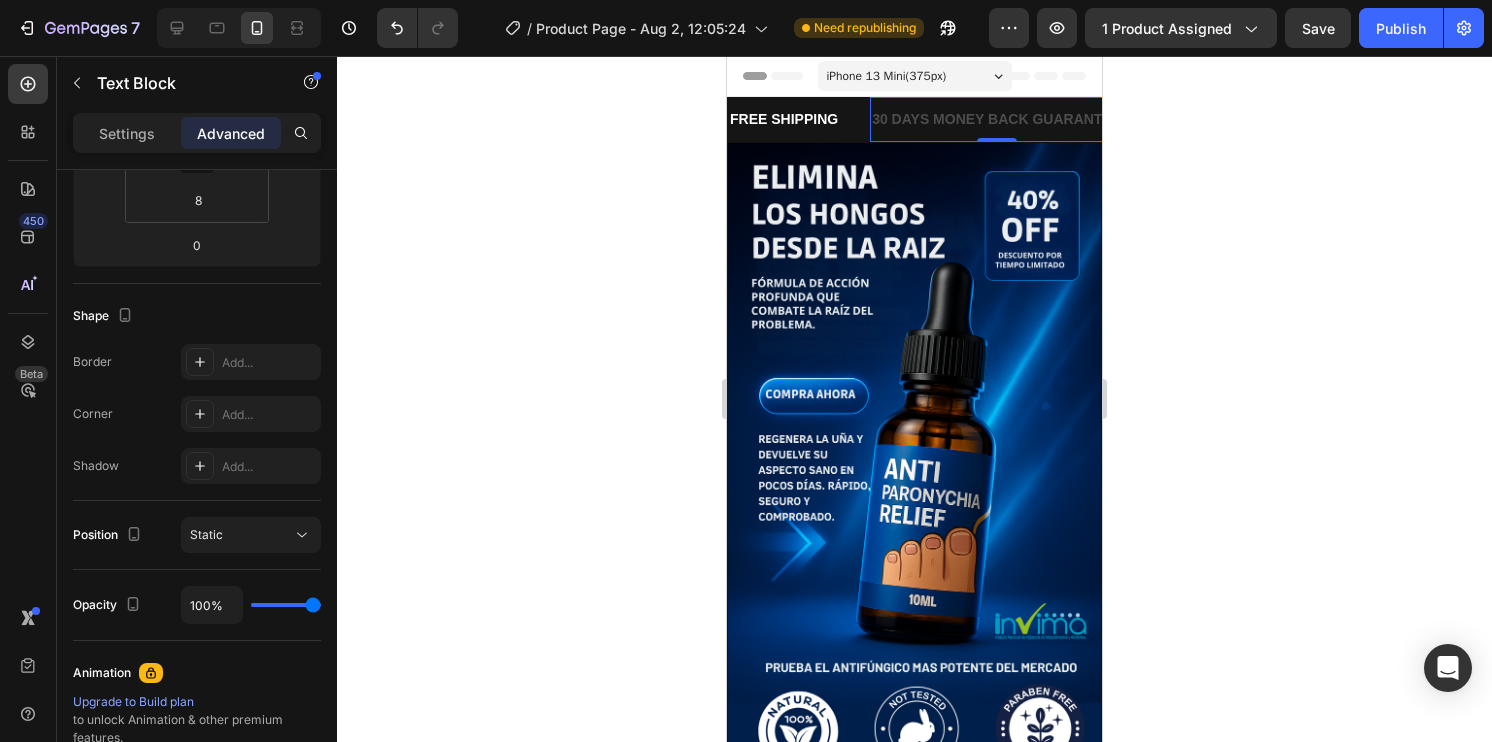 click on "30 DAYS MONEY BACK GUARANTEE" at bounding box center (166, 119) 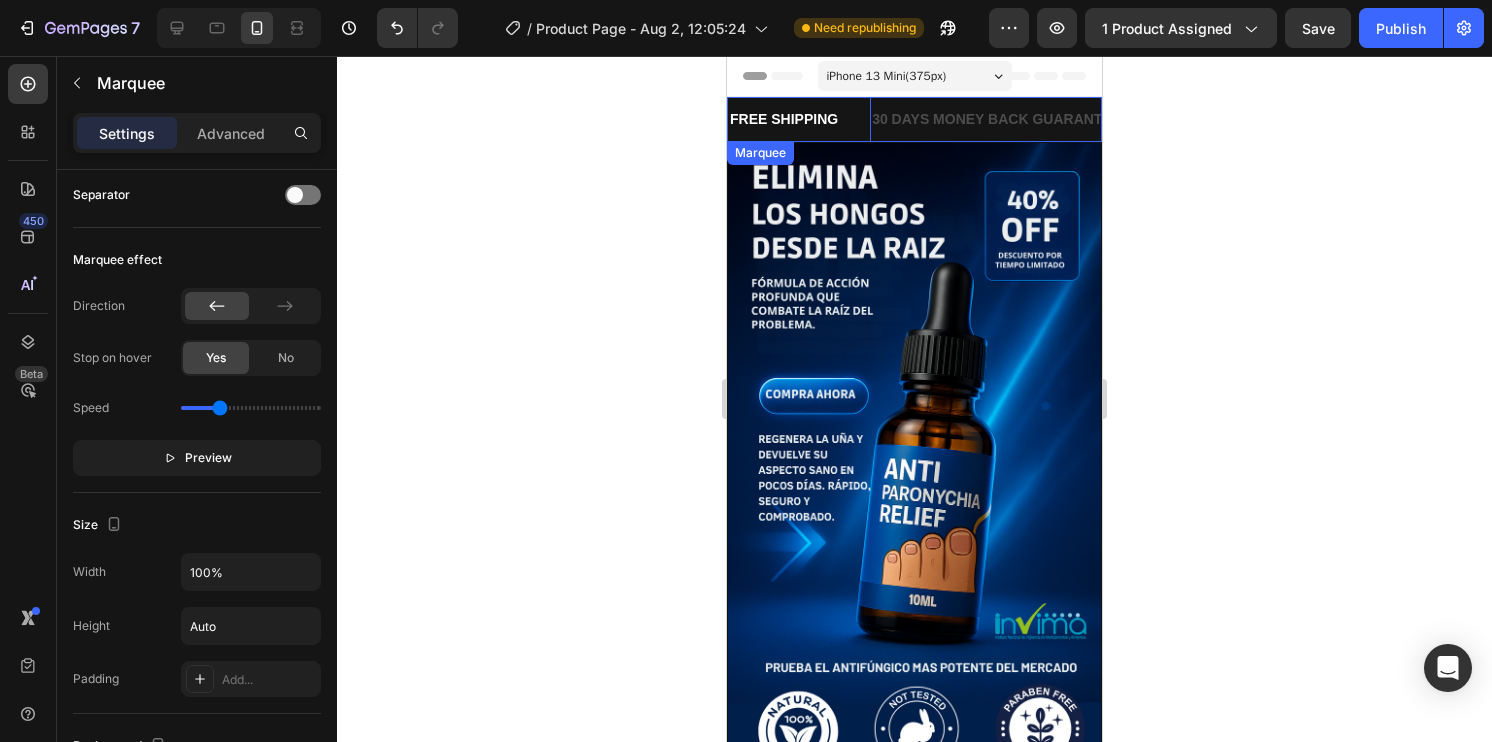 click on "FREE SHIPPING Text Block" at bounding box center [-27, 119] 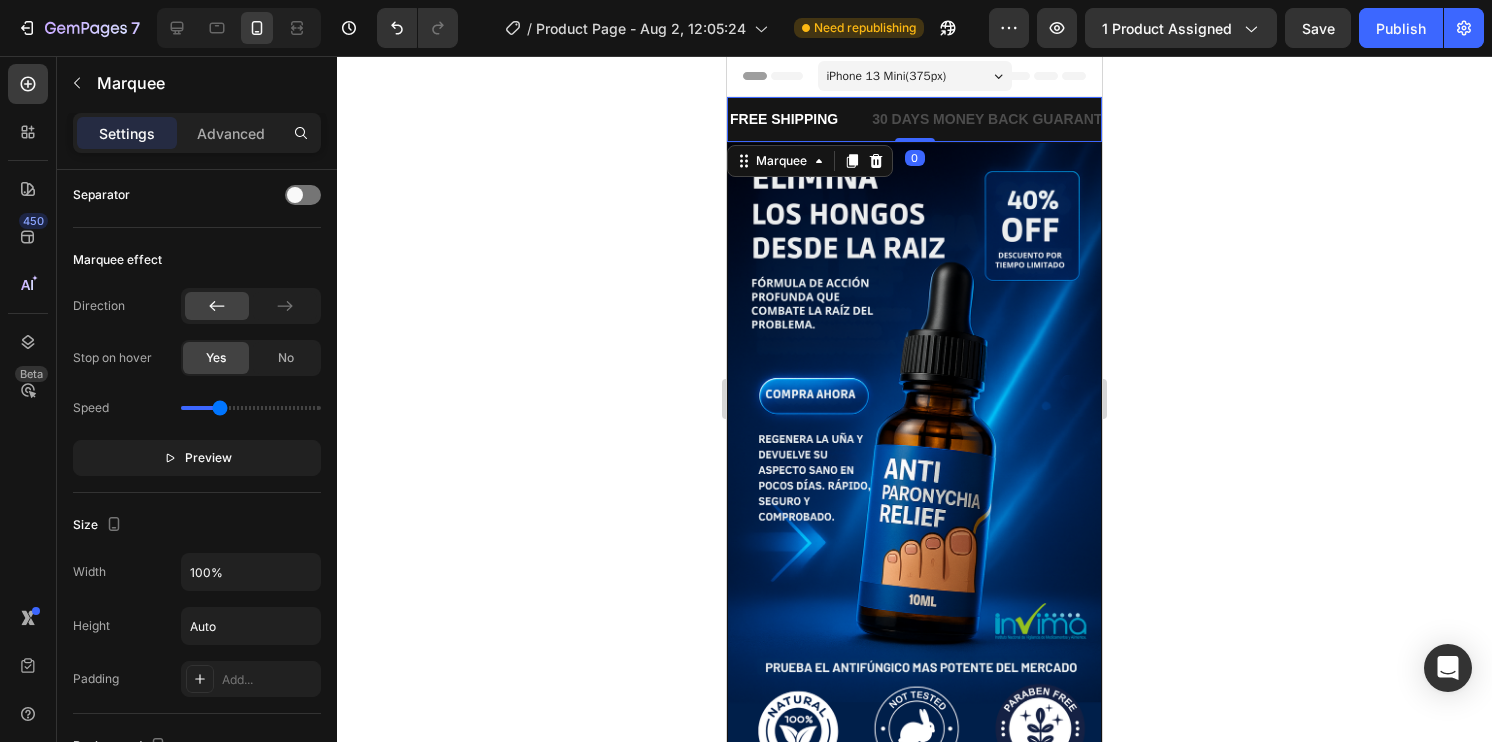 scroll, scrollTop: 0, scrollLeft: 0, axis: both 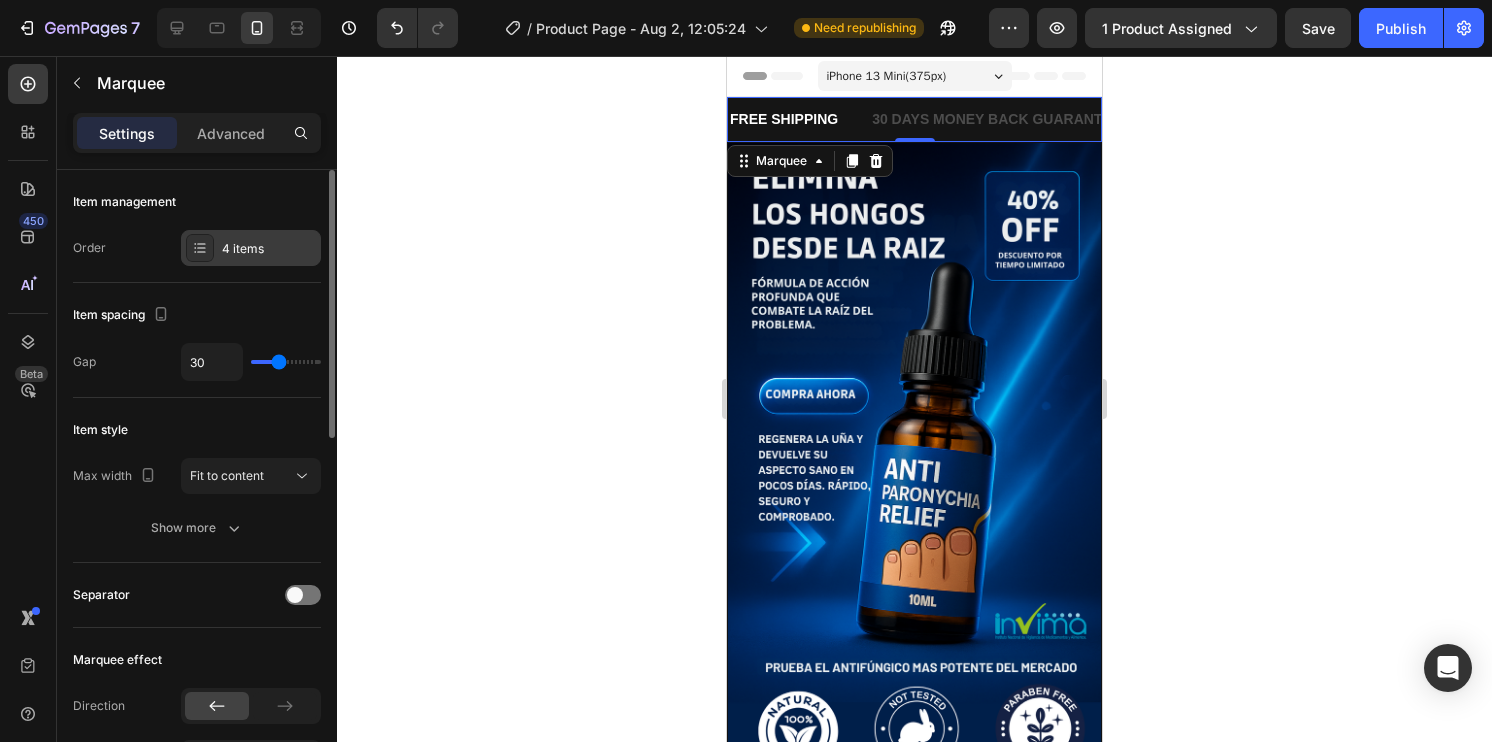 click on "4 items" at bounding box center (269, 249) 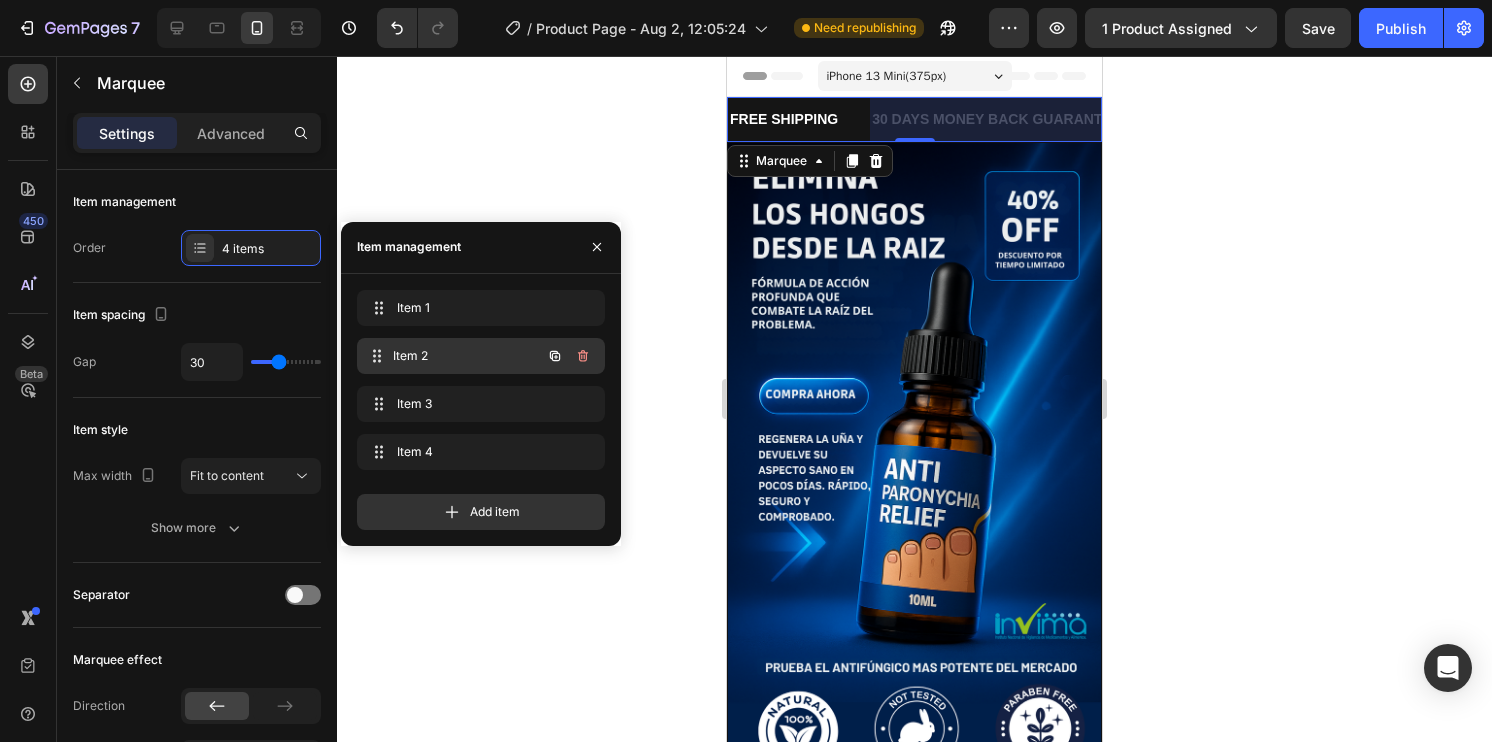 click on "Item 2" at bounding box center [467, 356] 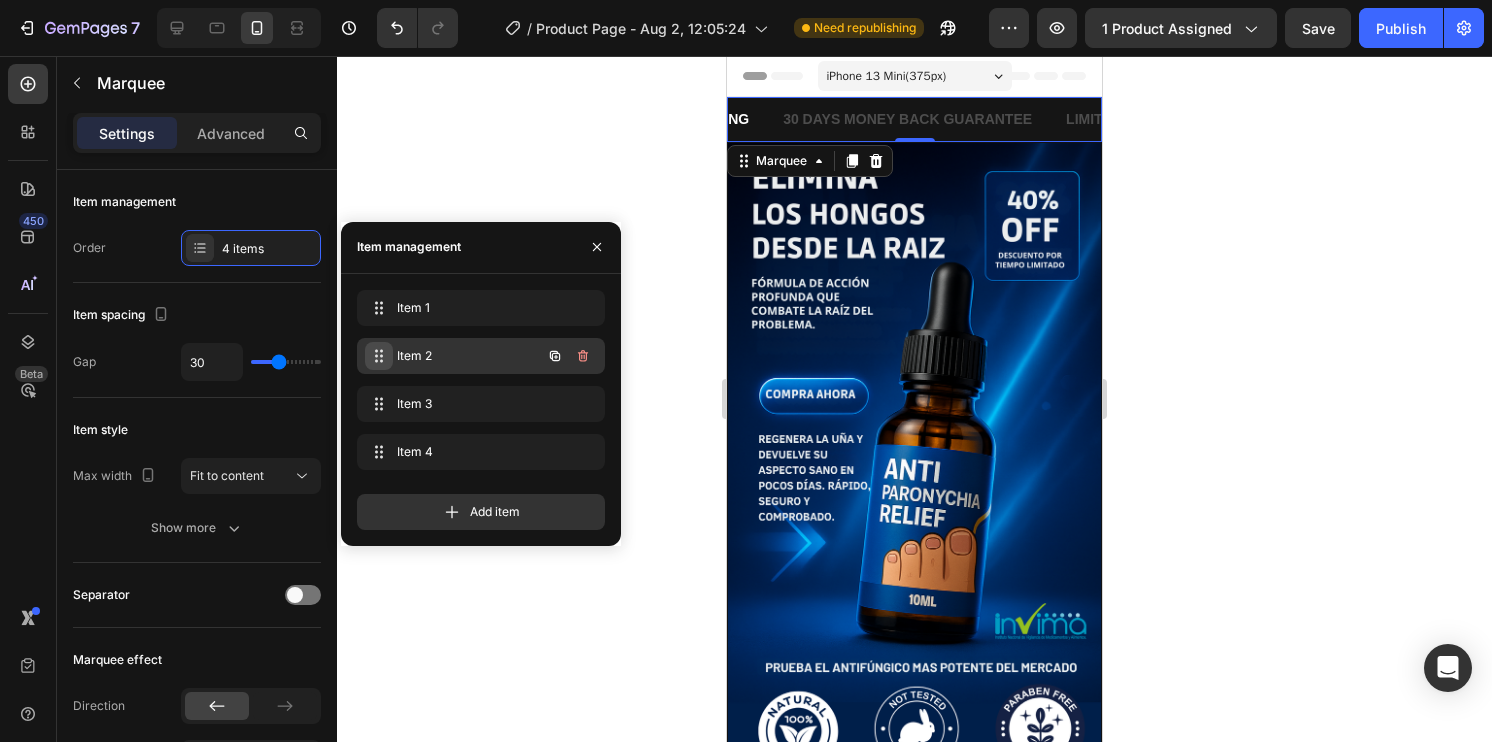 click 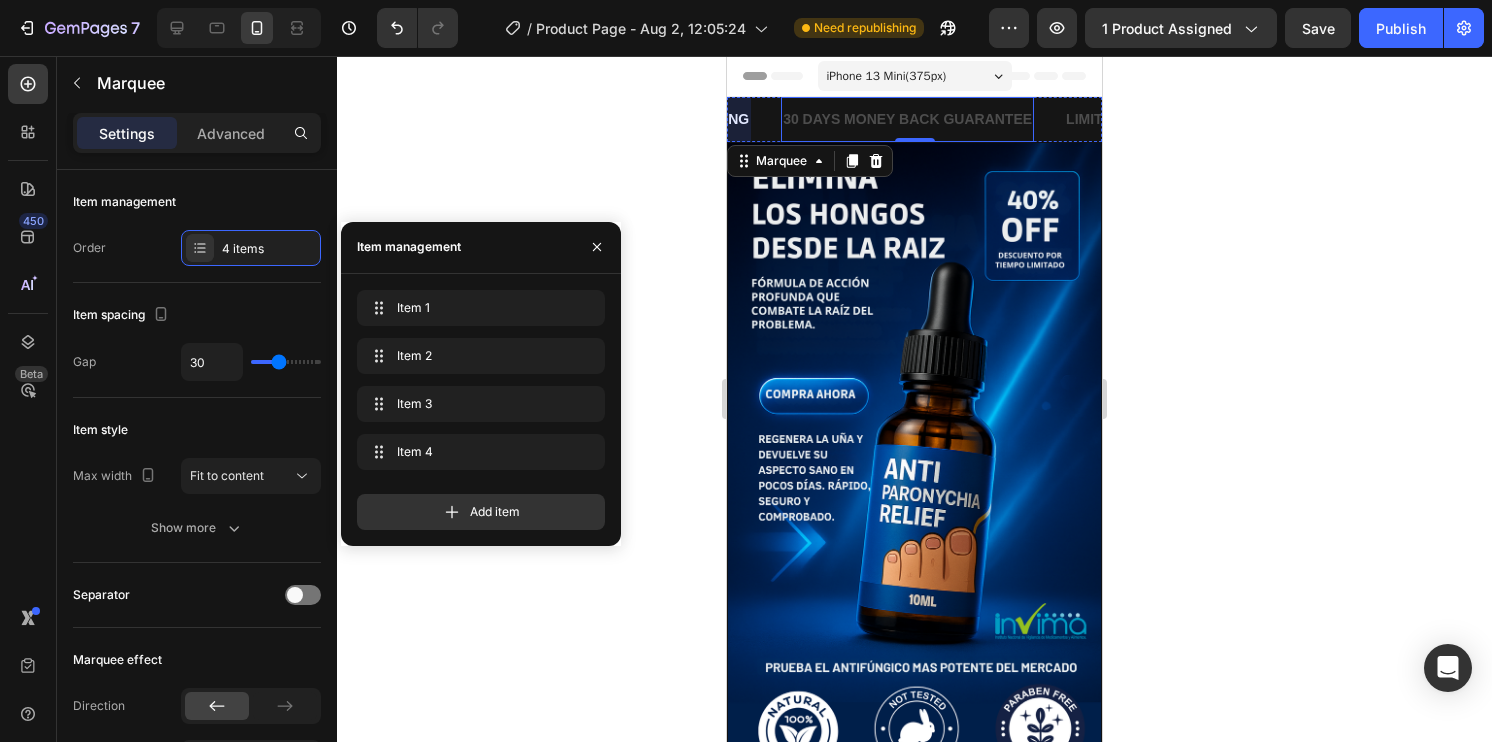 click on "30 DAYS MONEY BACK GUARANTEE" at bounding box center (88, 119) 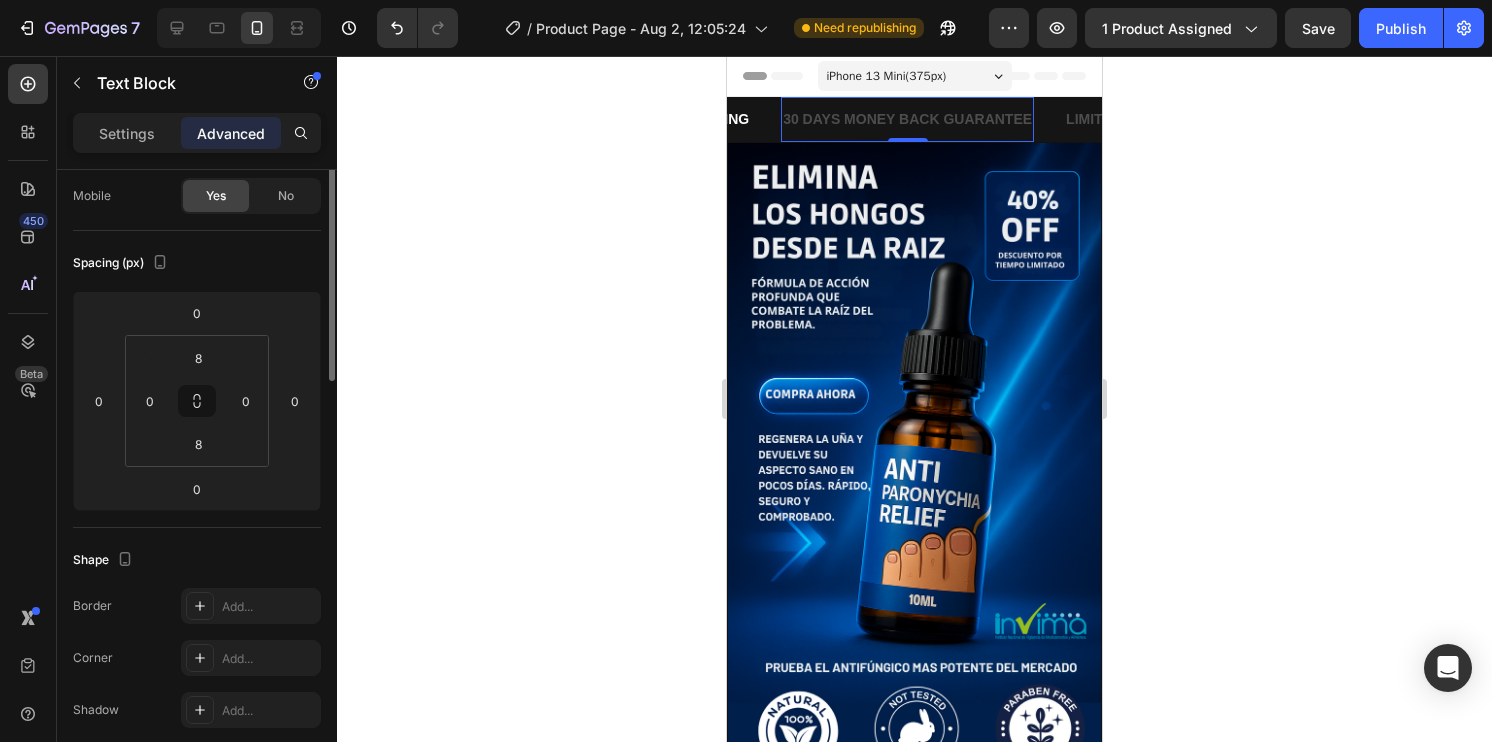scroll, scrollTop: 0, scrollLeft: 0, axis: both 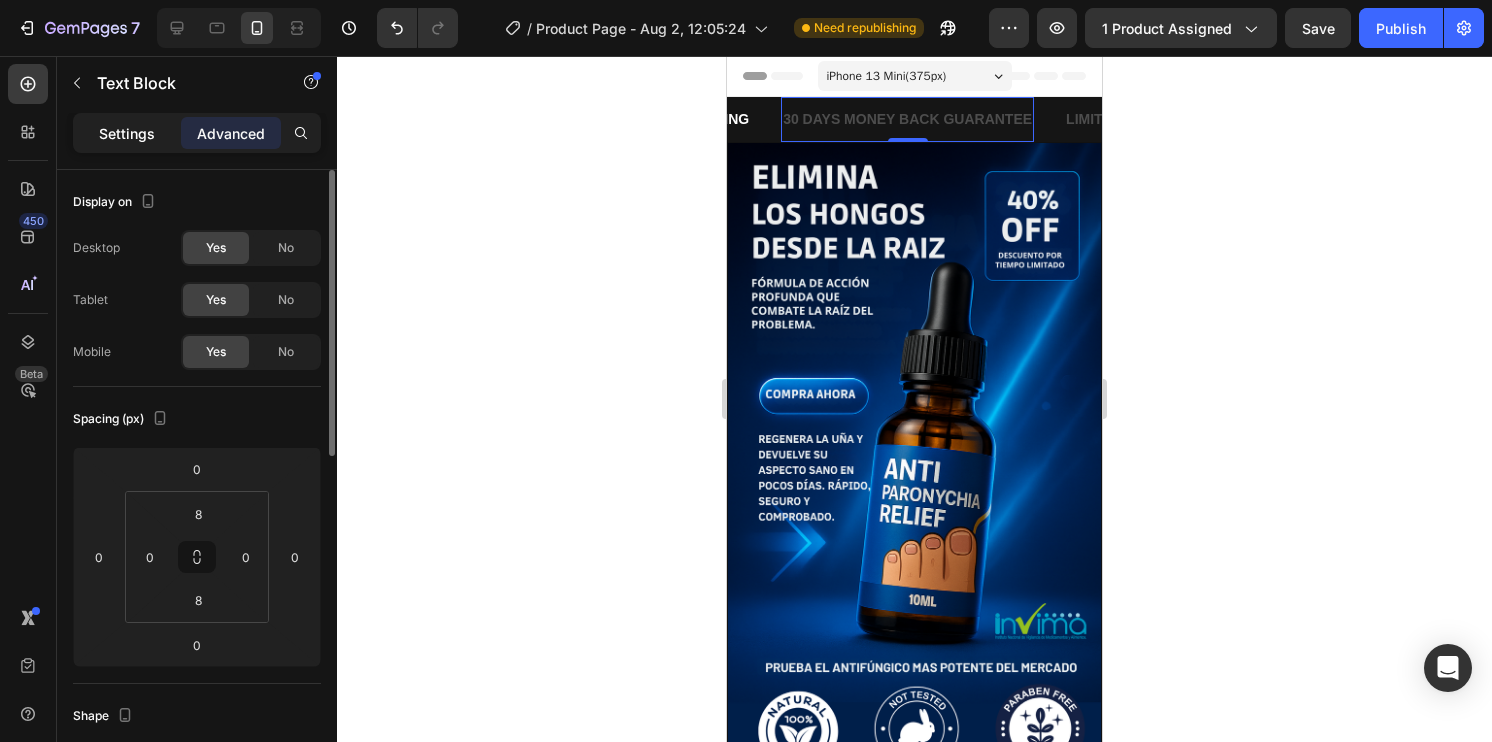 click on "Settings" 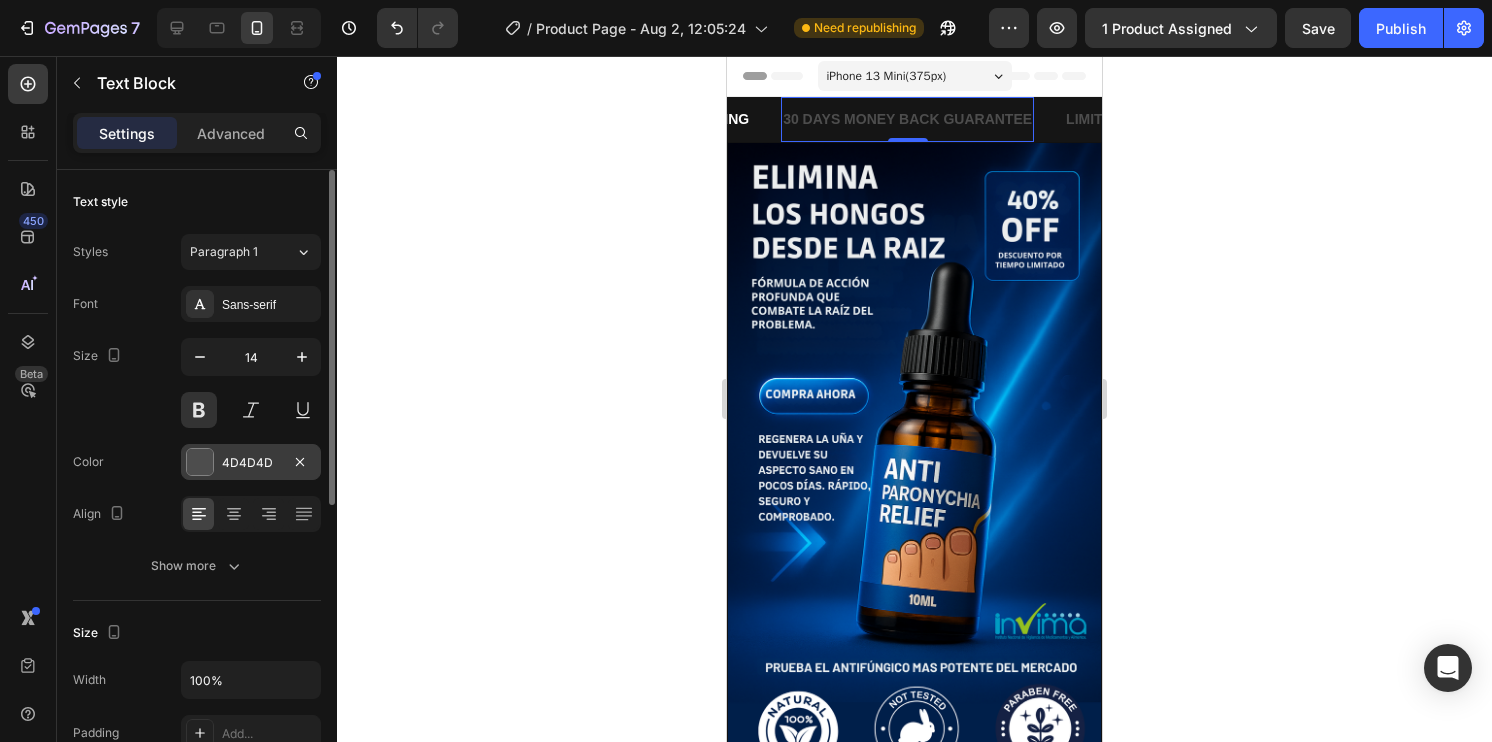 click at bounding box center (200, 462) 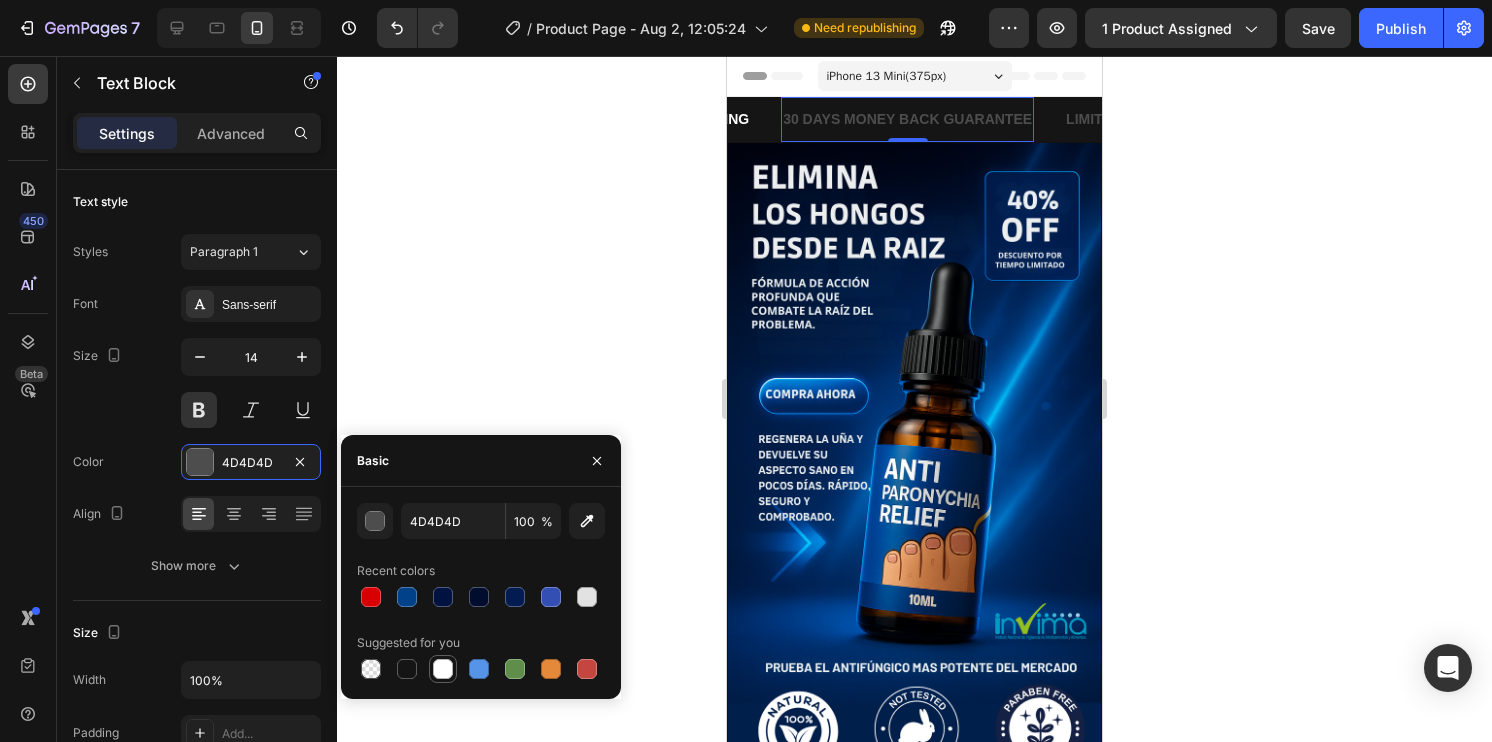 click at bounding box center [443, 669] 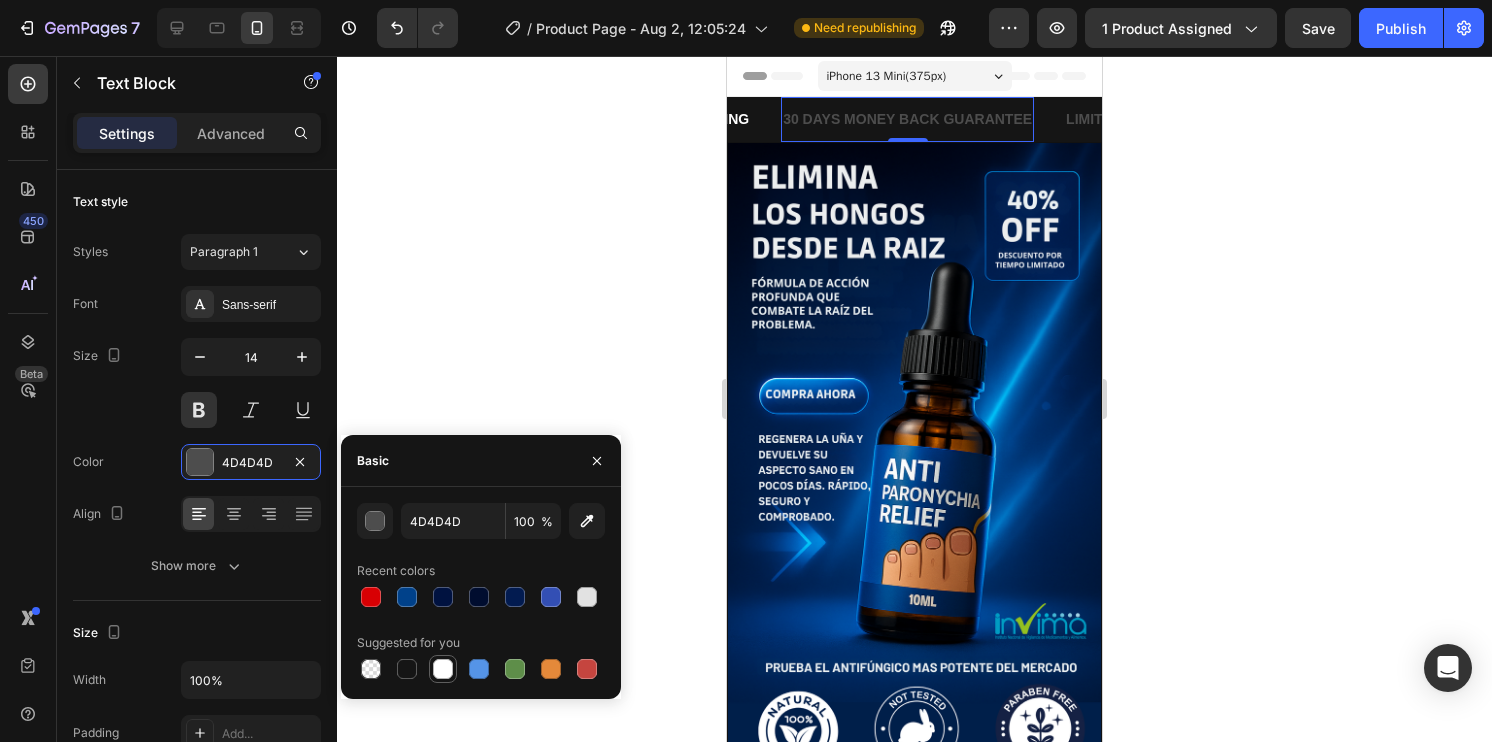 type on "FFFFFF" 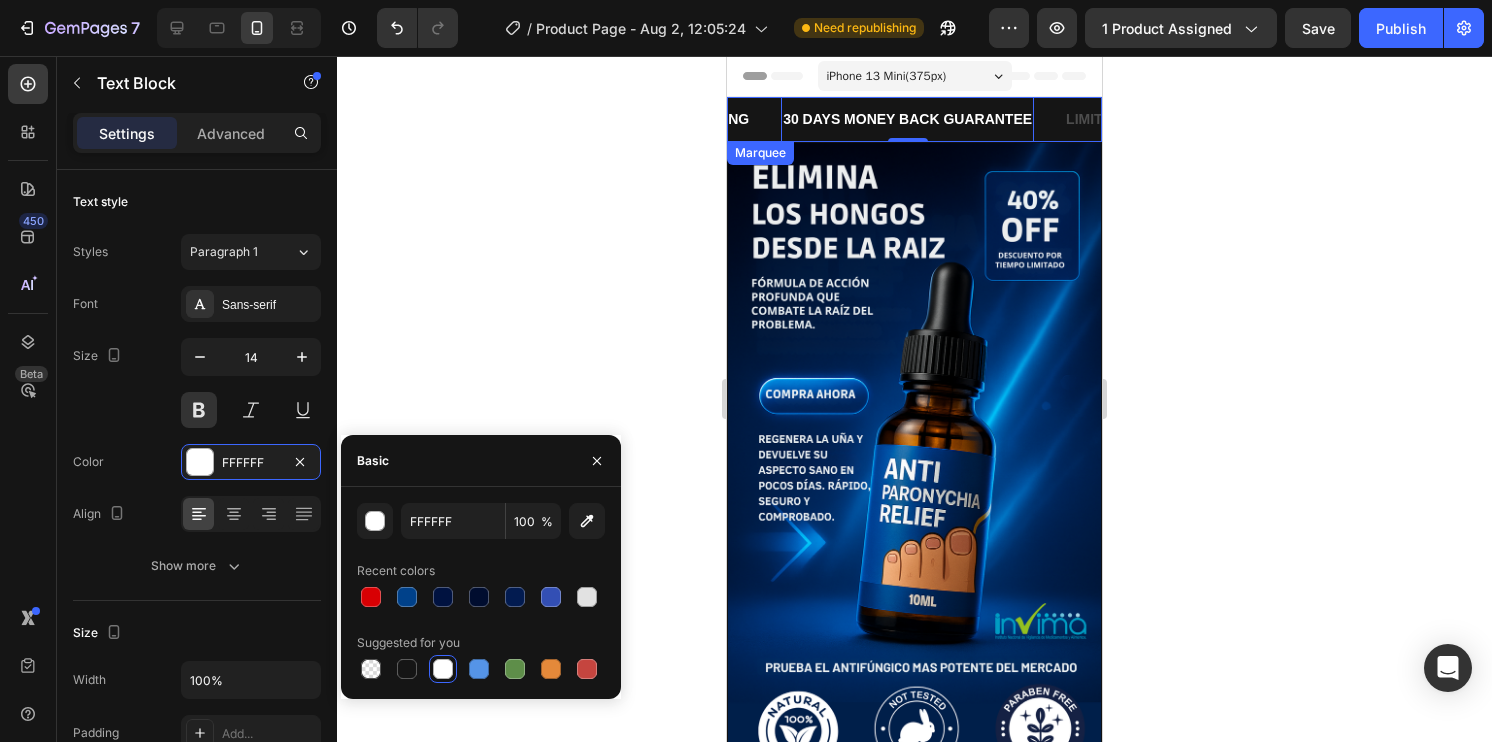 click on "FREE SHIPPING Text Block" at bounding box center [-96, 119] 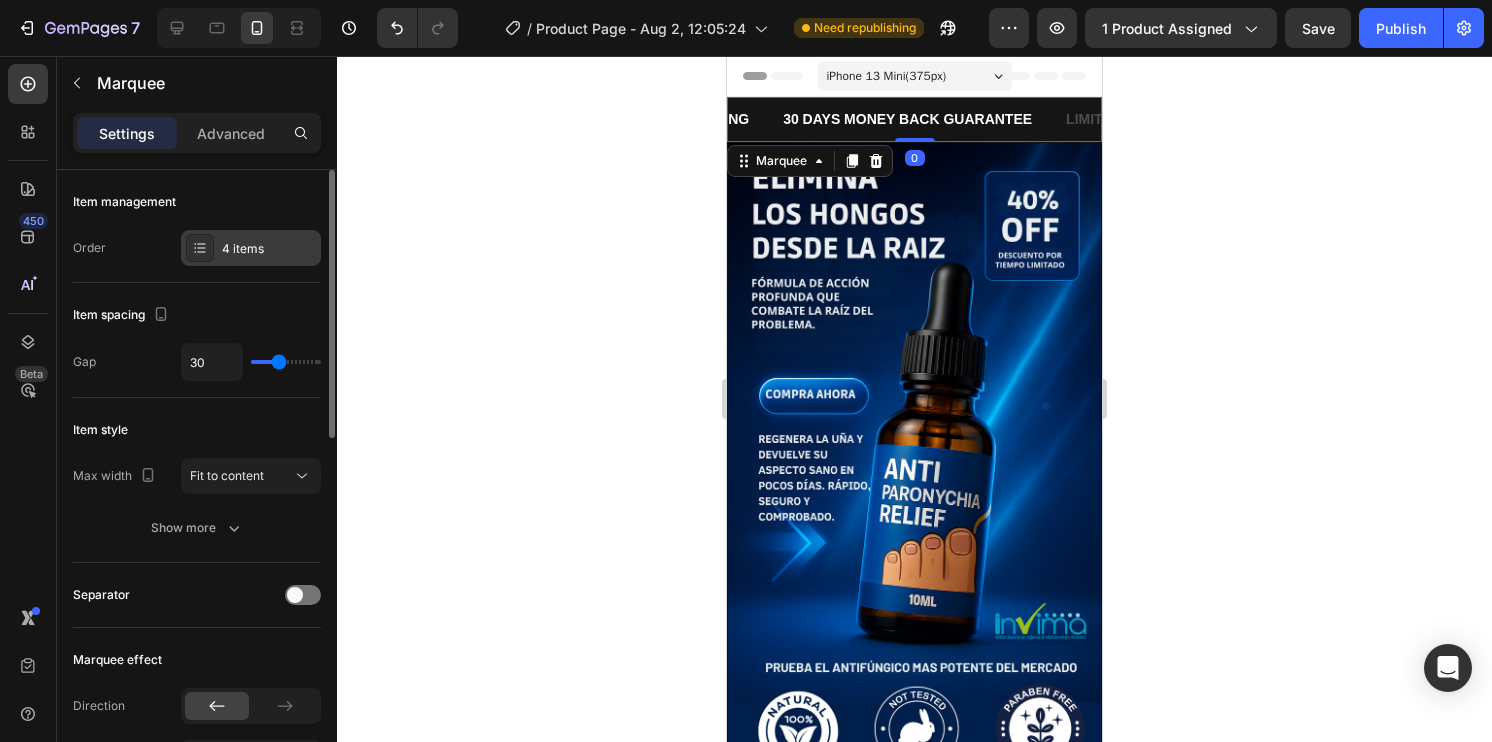click on "4 items" at bounding box center [251, 248] 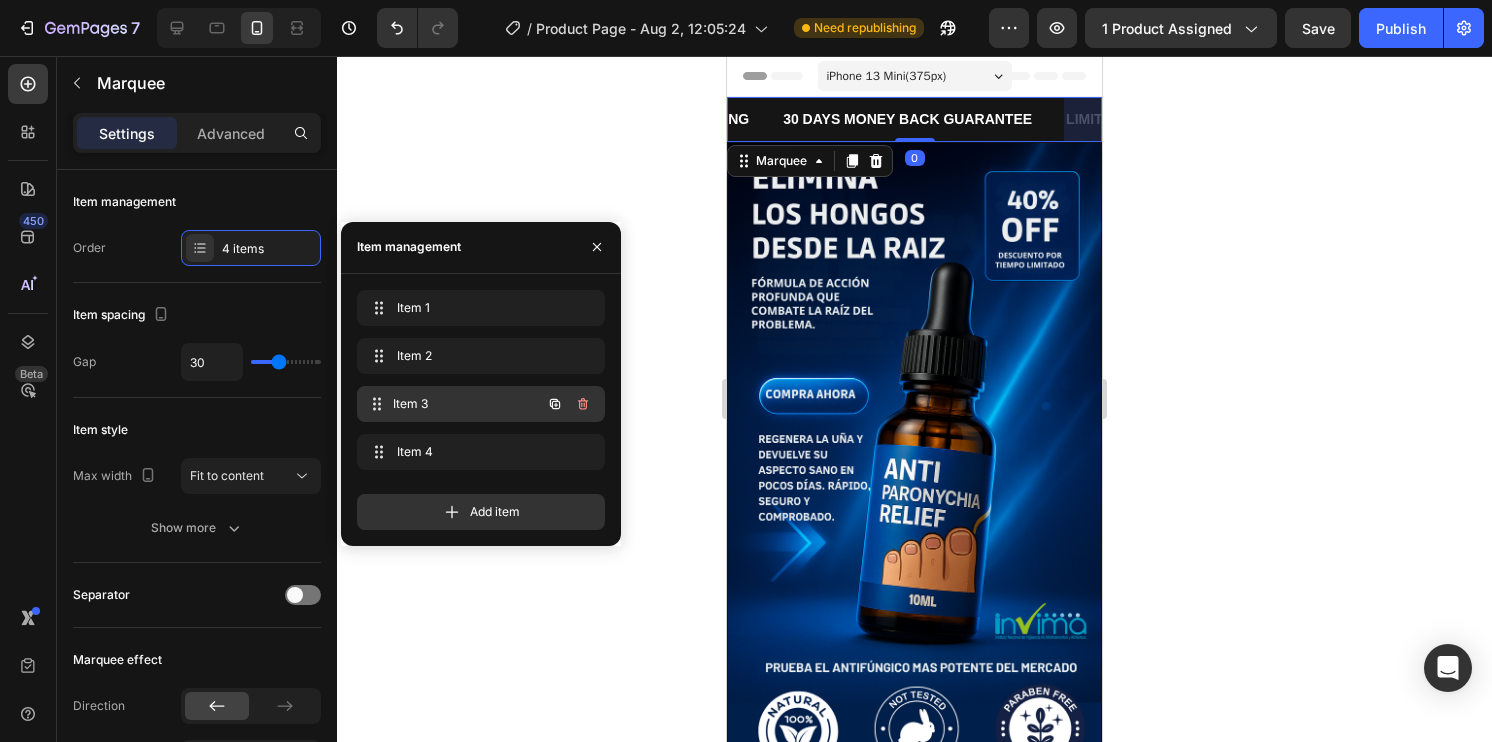 click on "Item 3 Item 3" at bounding box center (453, 404) 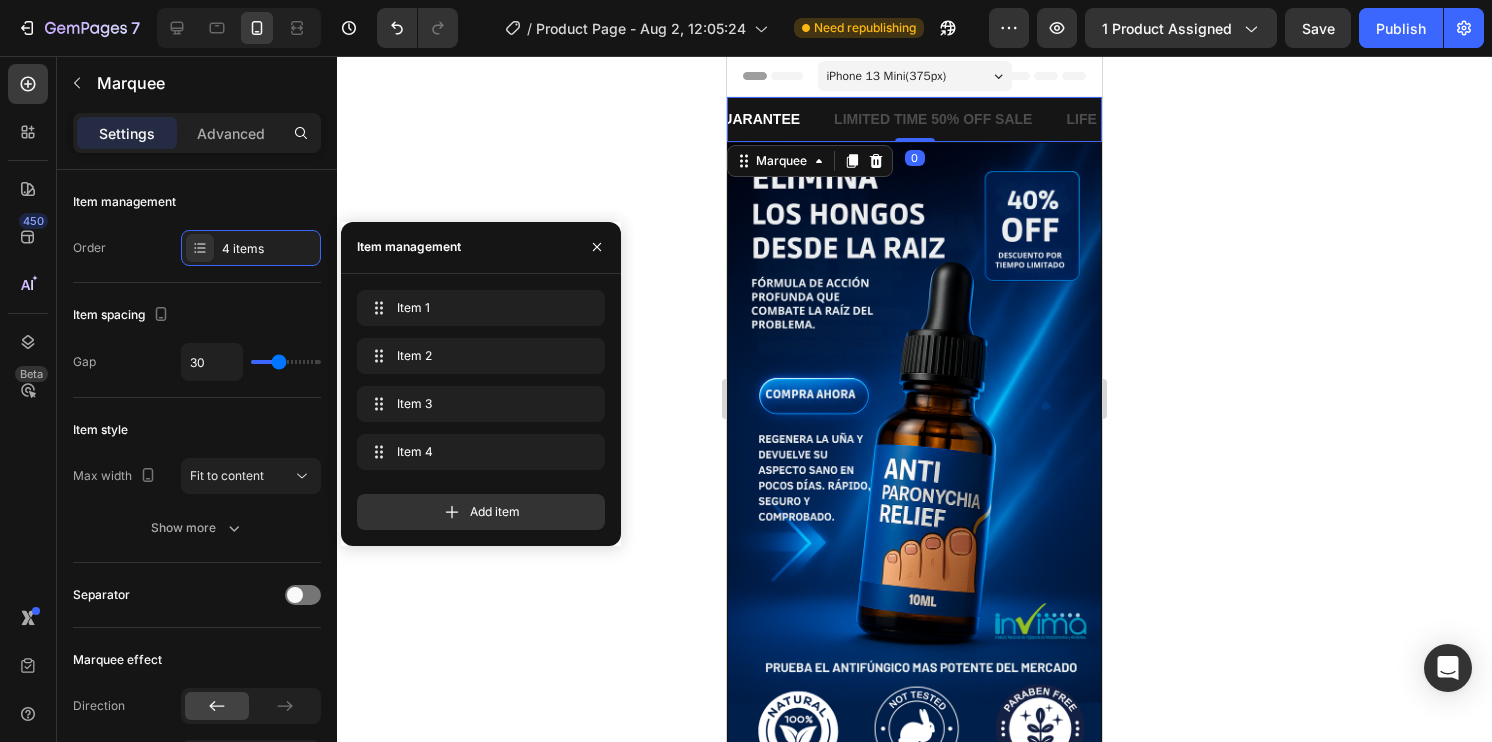 scroll, scrollTop: 0, scrollLeft: 347, axis: horizontal 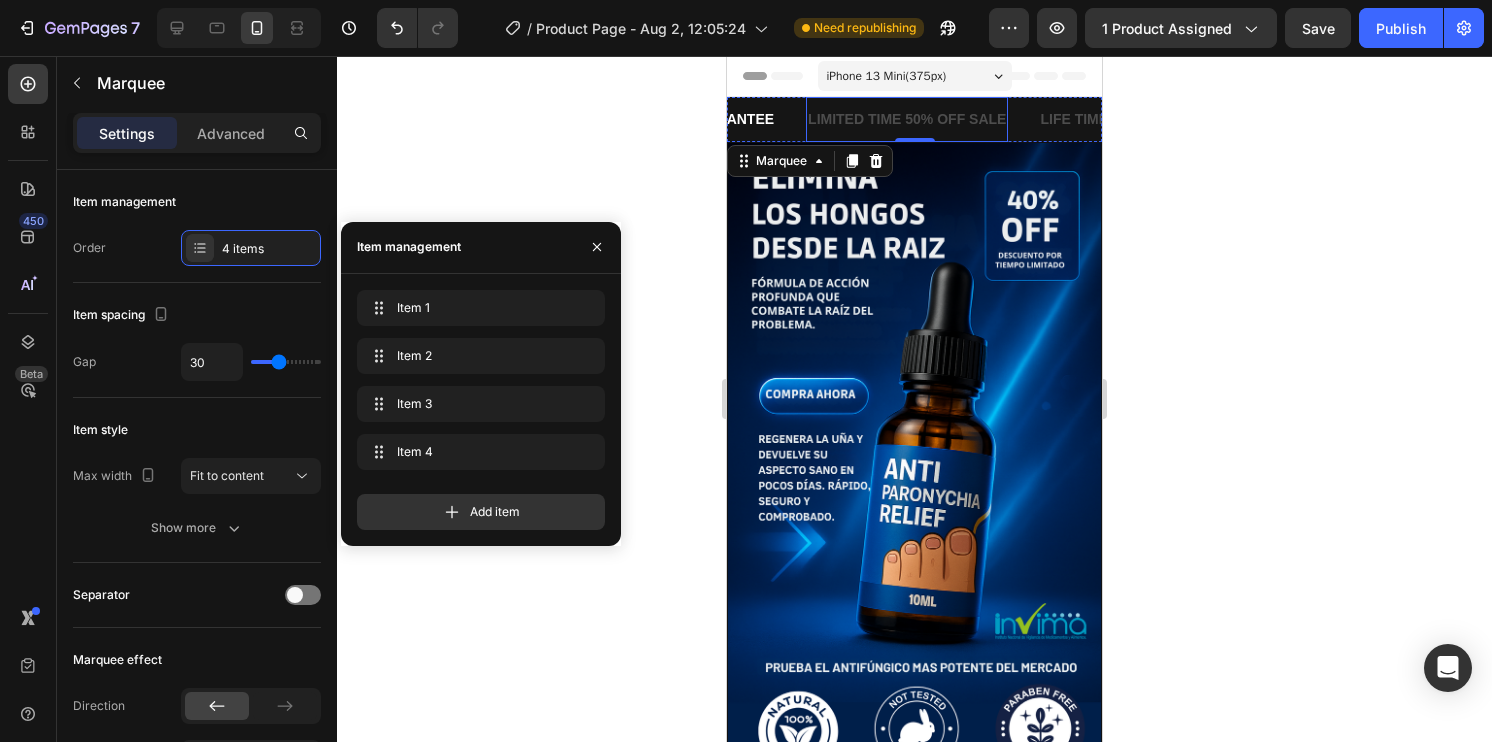click on "LIMITED TIME 50% OFF SALE" at bounding box center (85, 119) 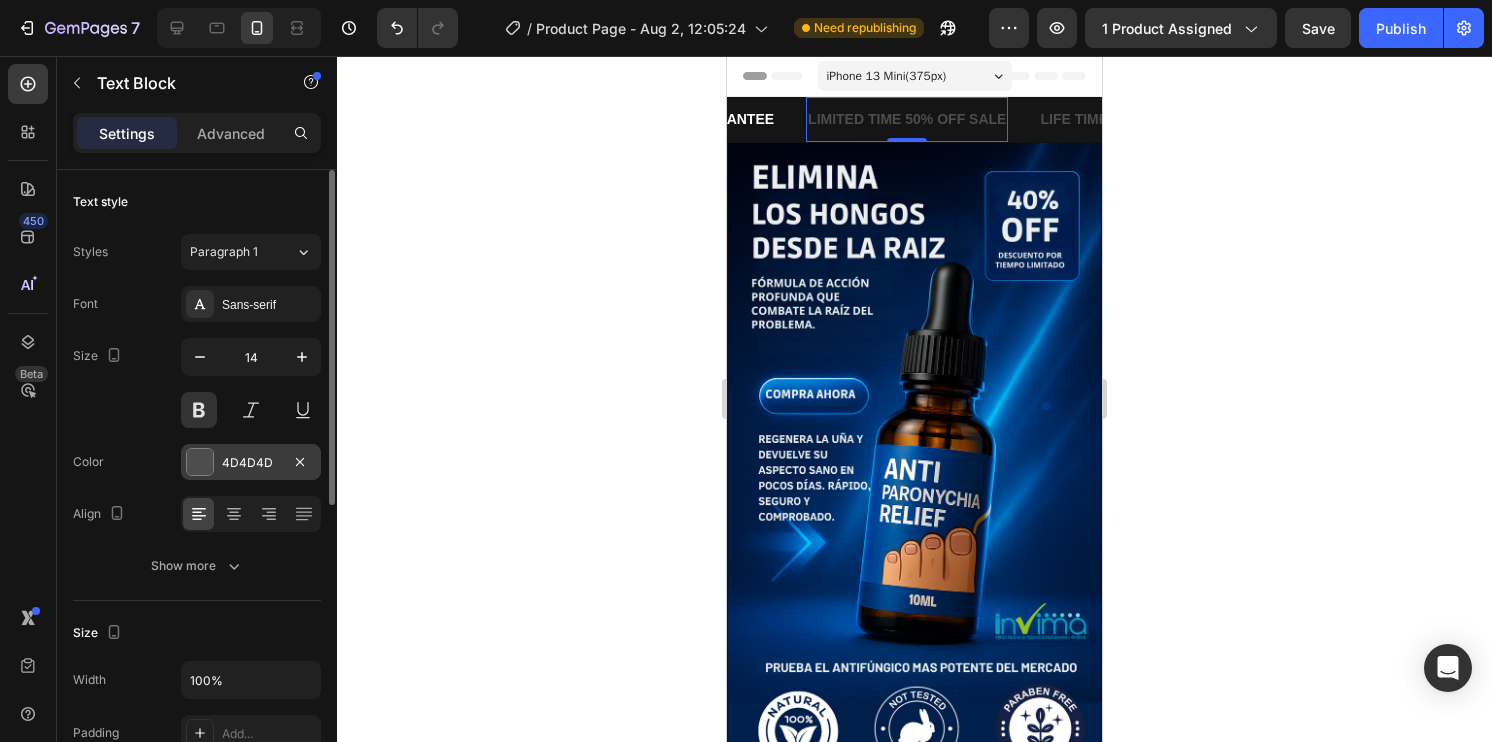 click at bounding box center (200, 462) 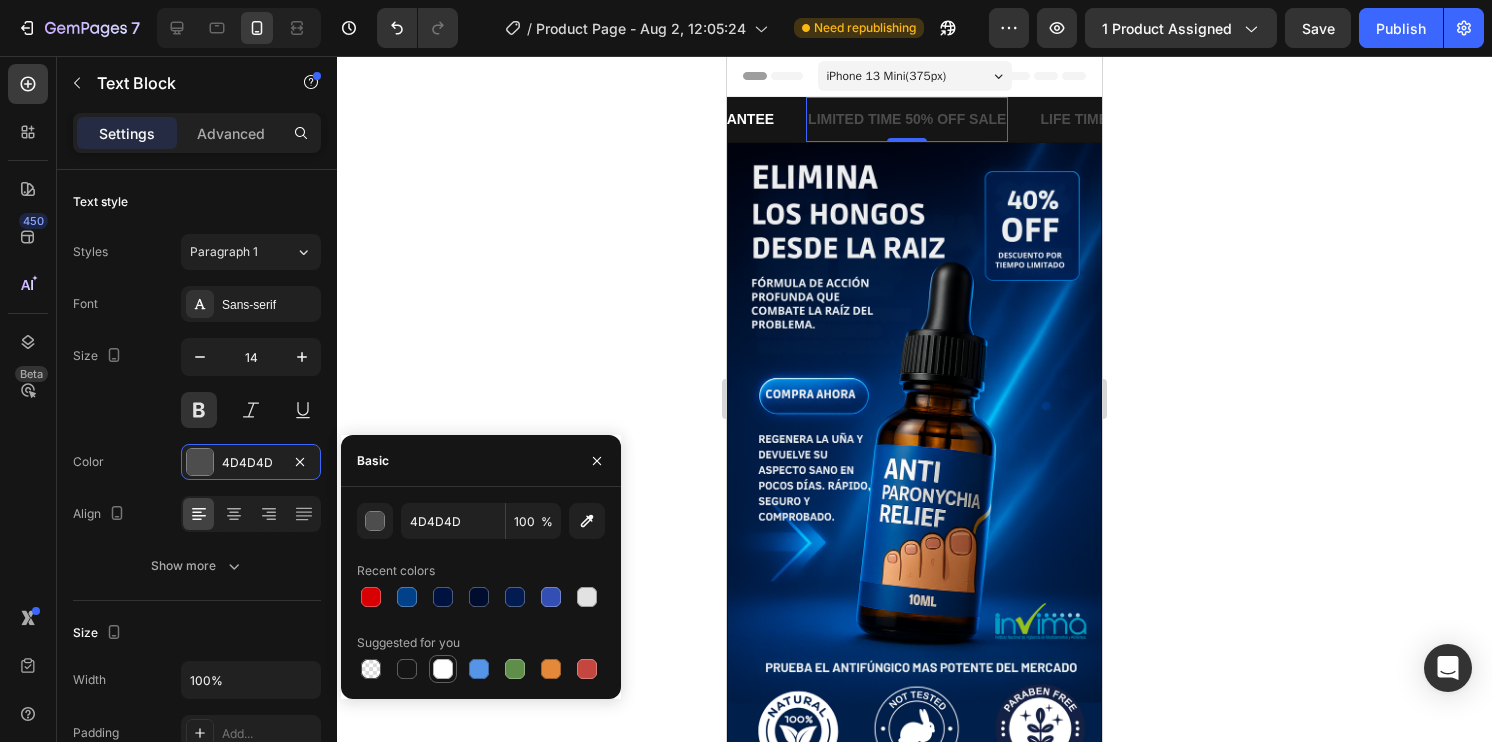 click at bounding box center [443, 669] 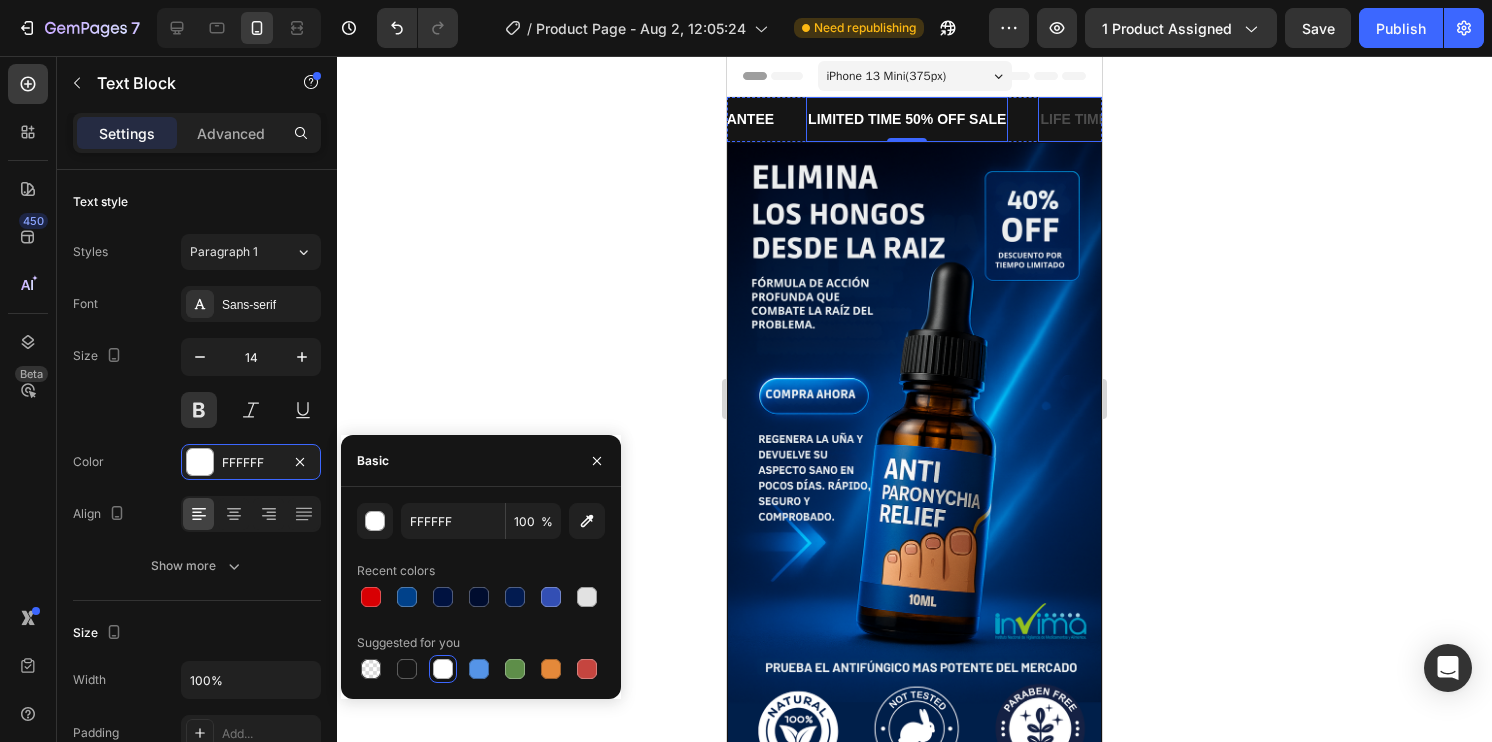 click on "LIFE TIME WARRANTY" at bounding box center (284, 119) 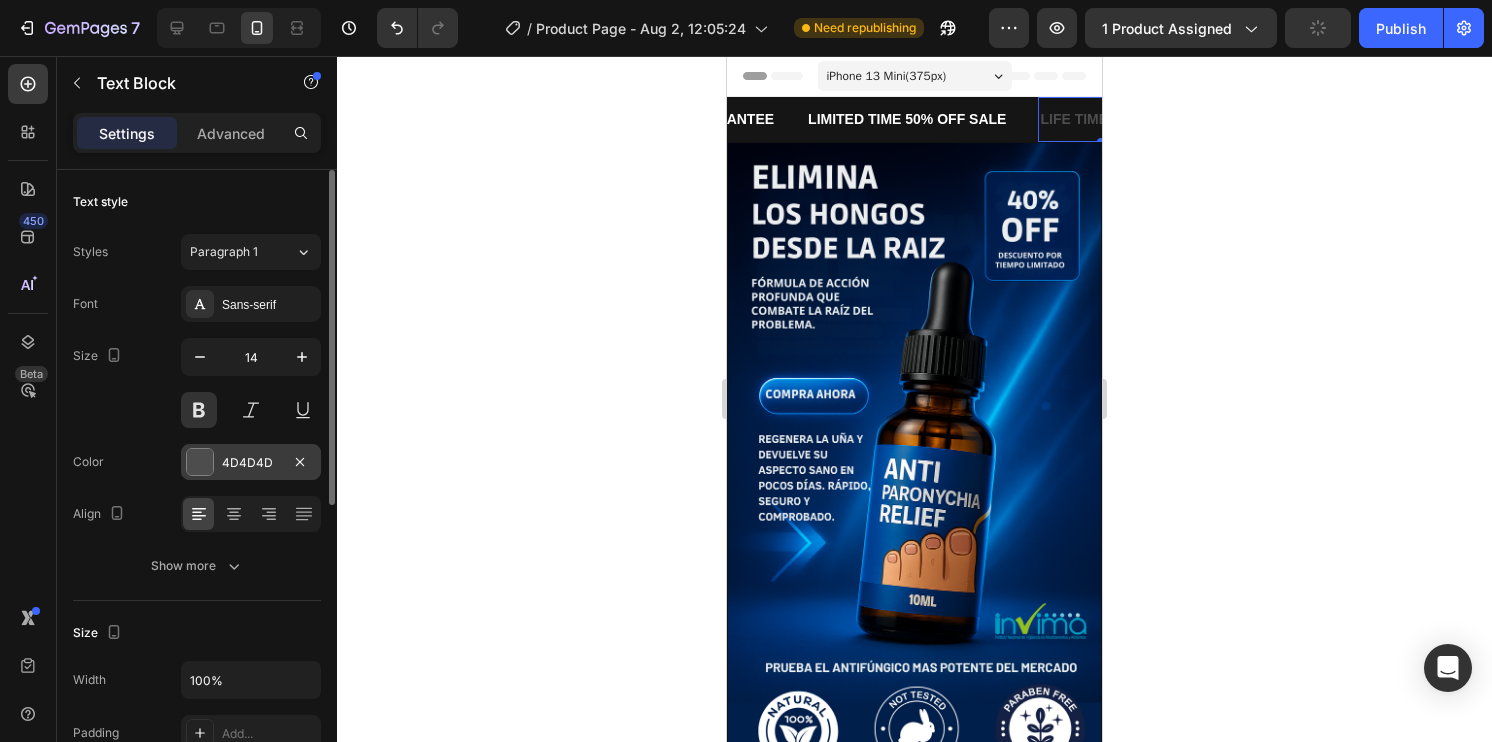 click at bounding box center [200, 462] 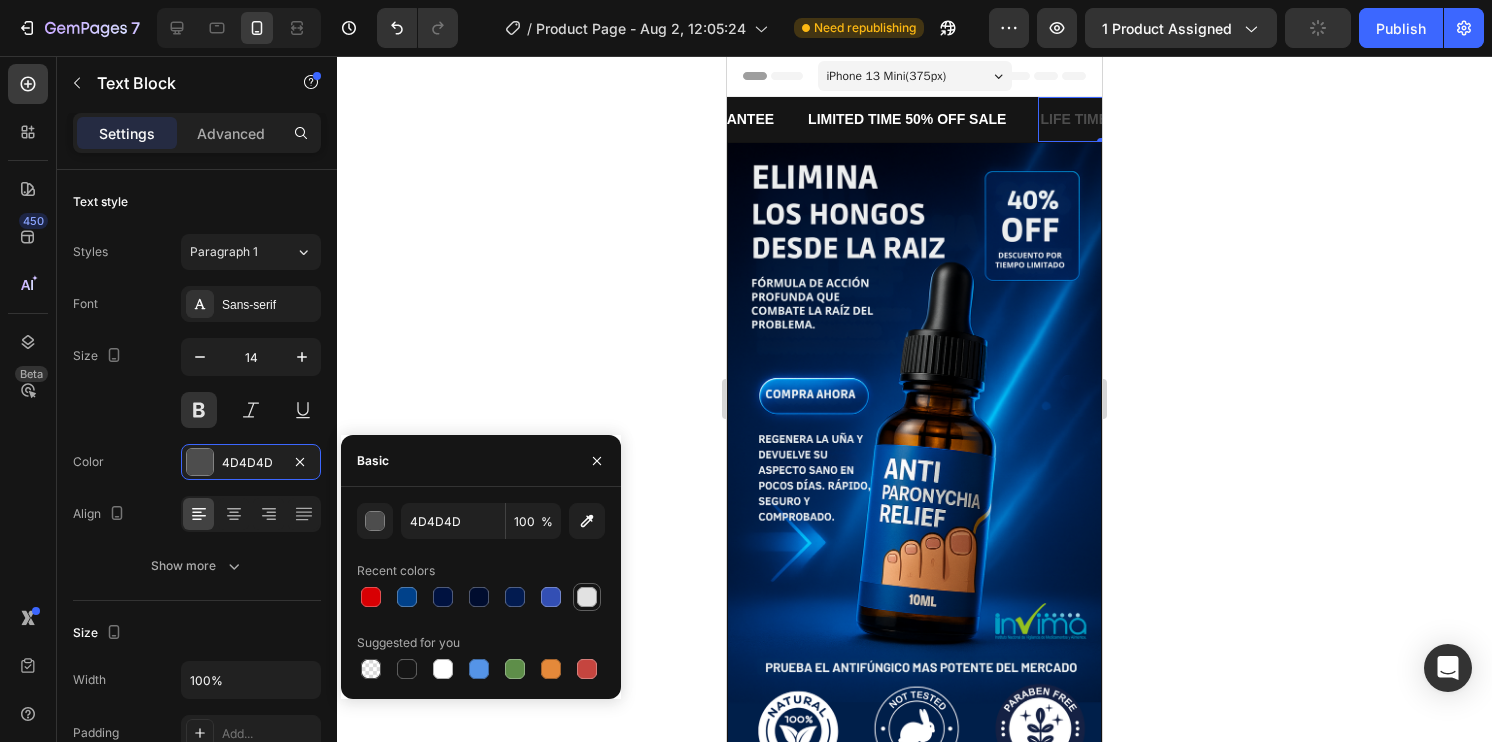 click at bounding box center (587, 597) 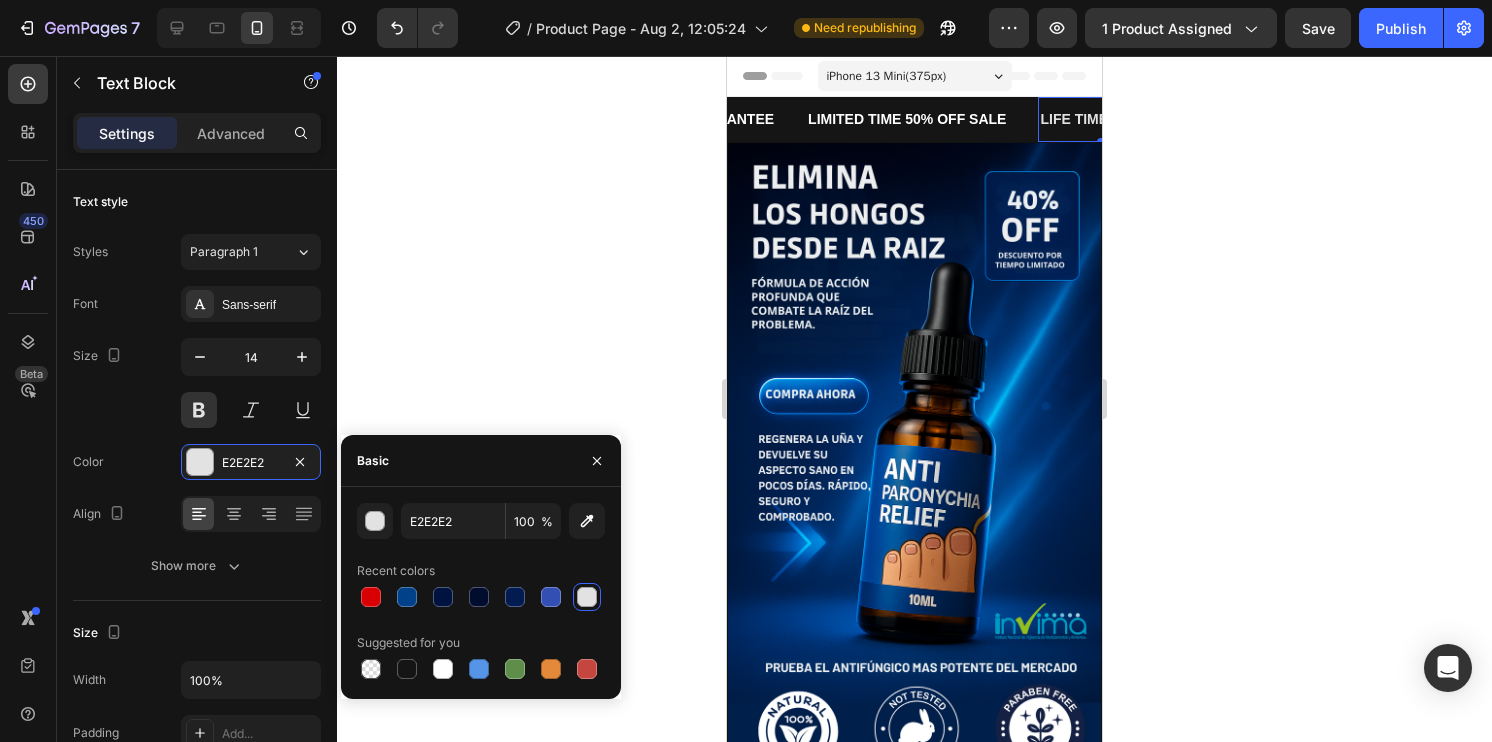 click 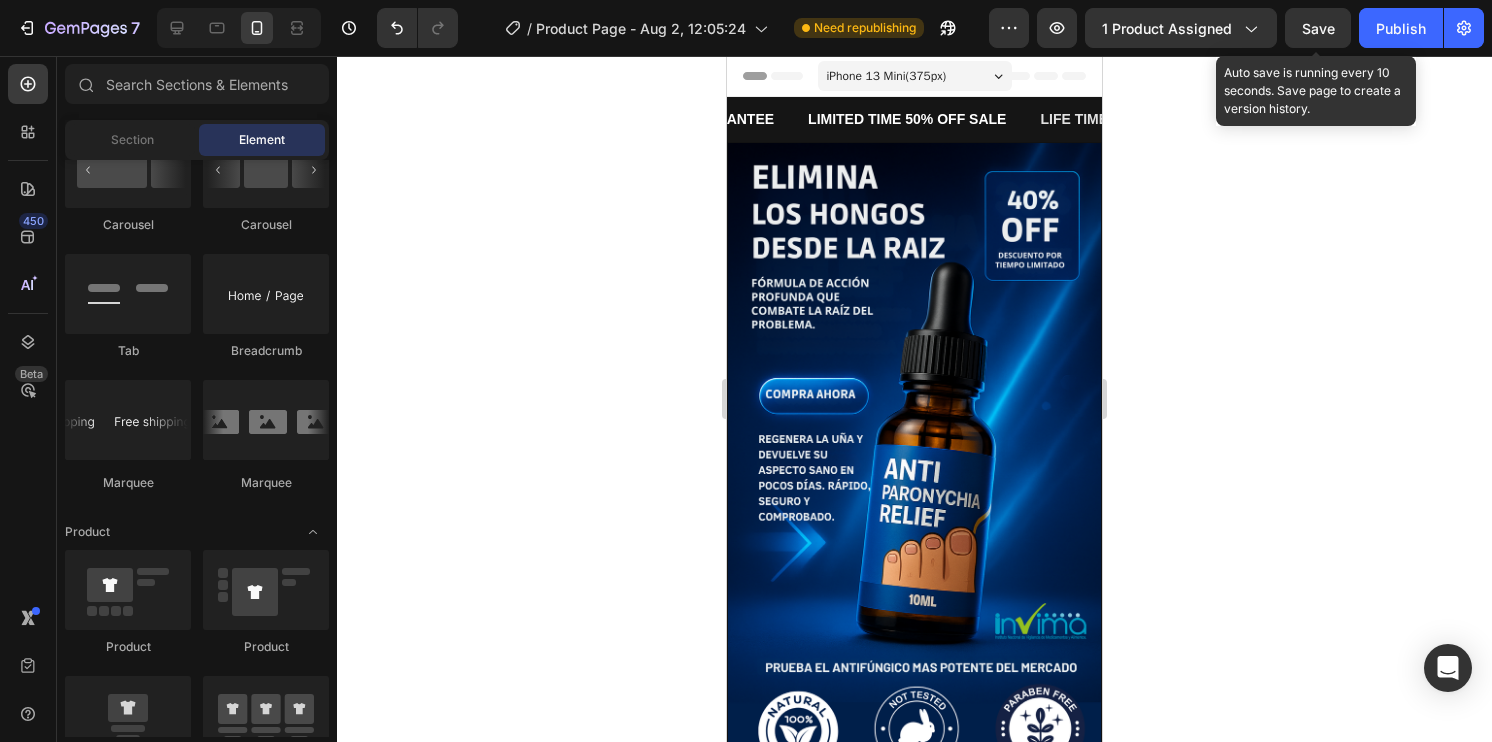 click on "Save" at bounding box center (1318, 28) 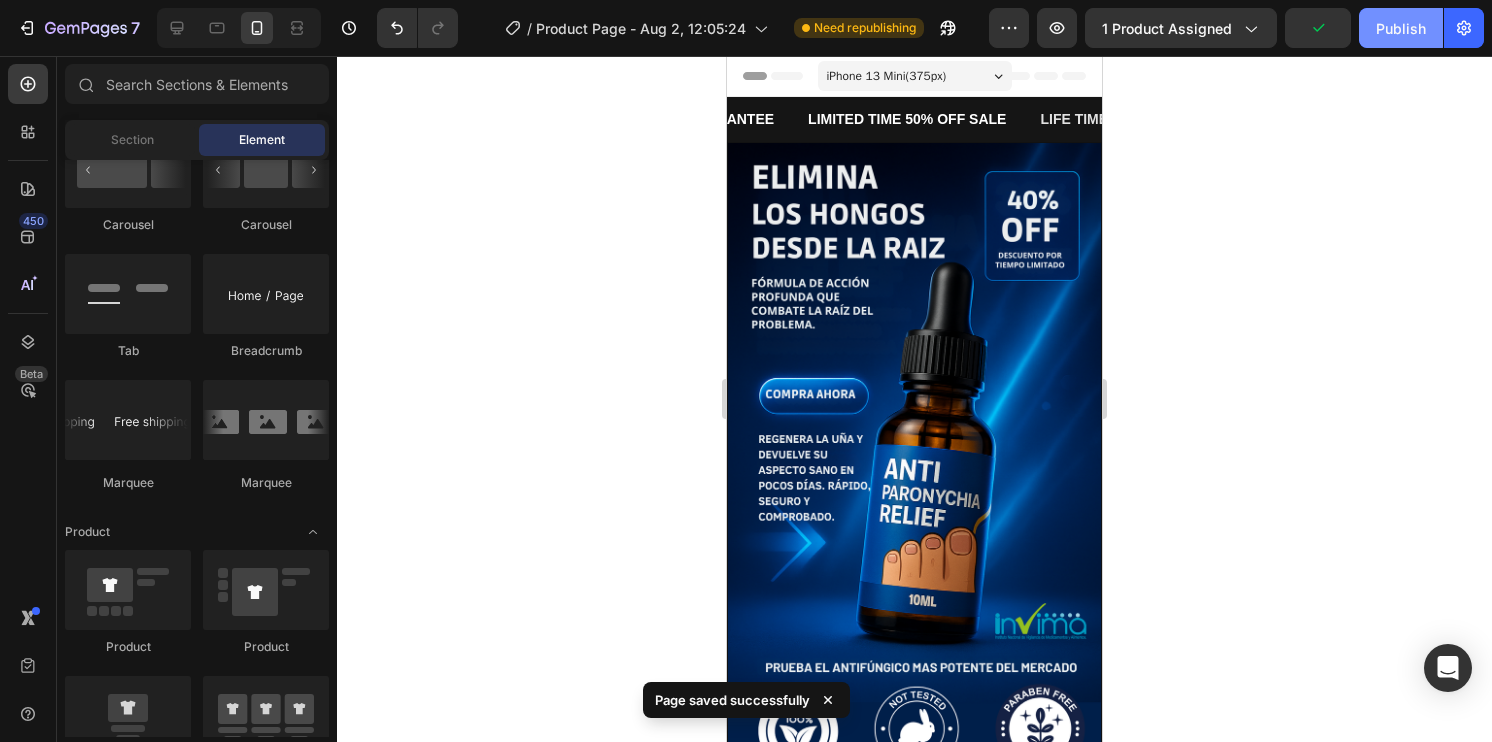 click on "Publish" at bounding box center [1401, 28] 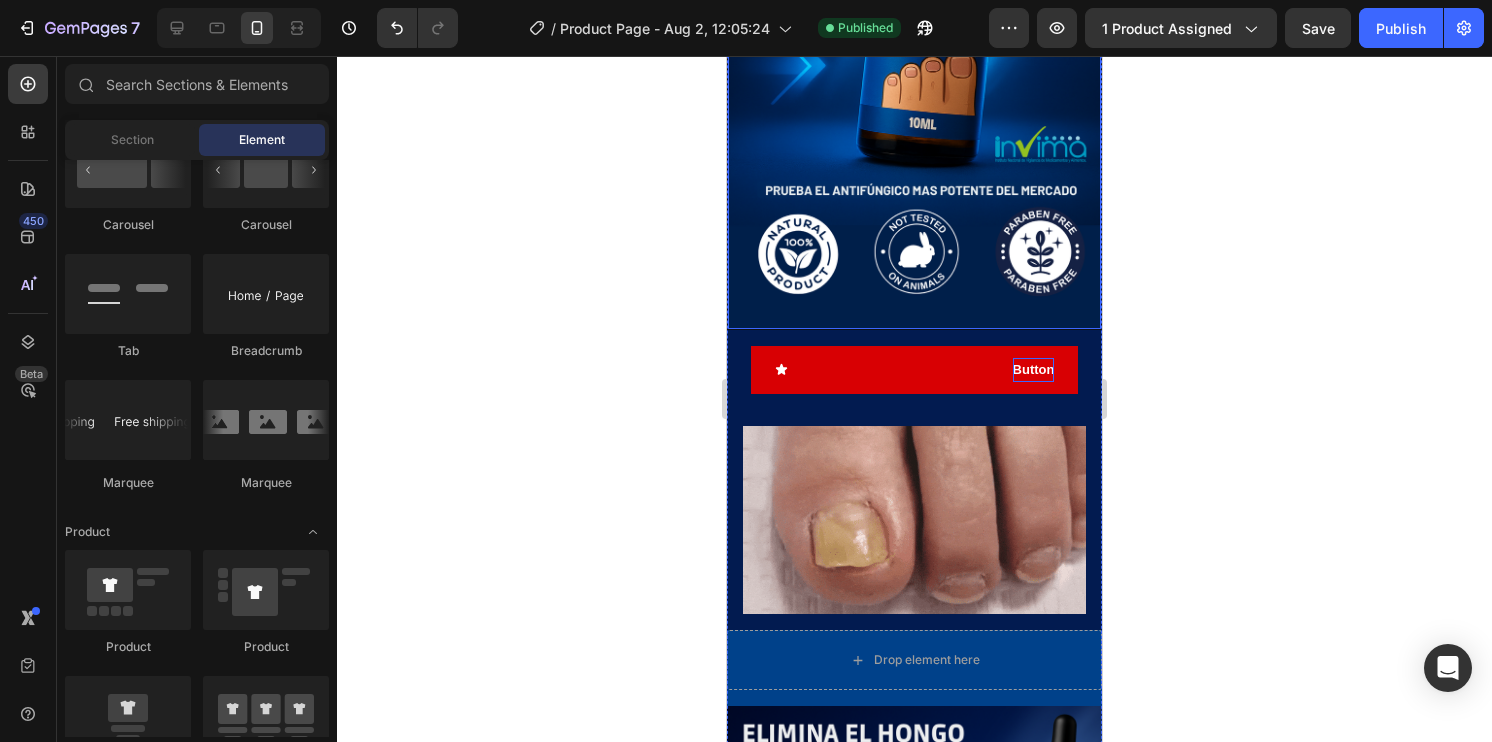 scroll, scrollTop: 500, scrollLeft: 0, axis: vertical 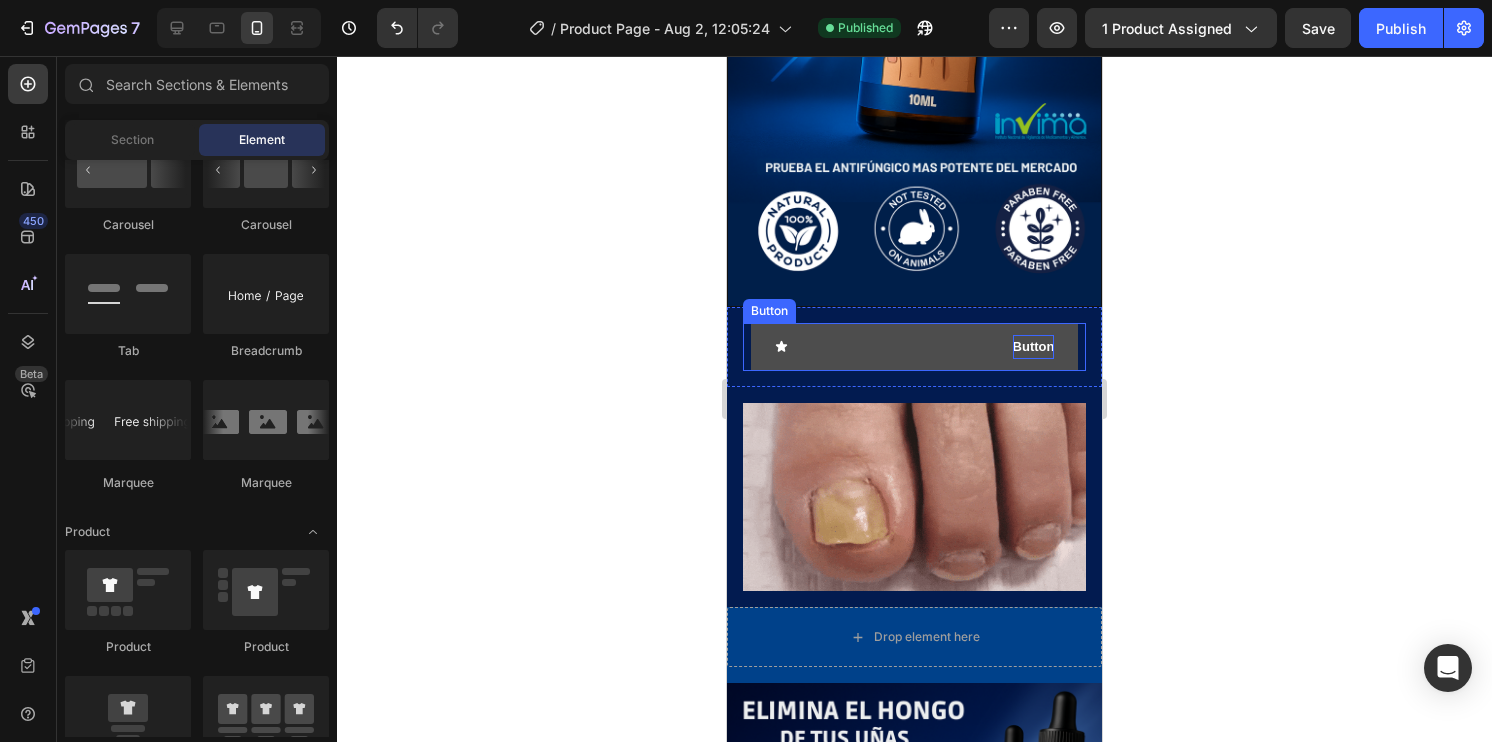 click on "Button" at bounding box center (915, 346) 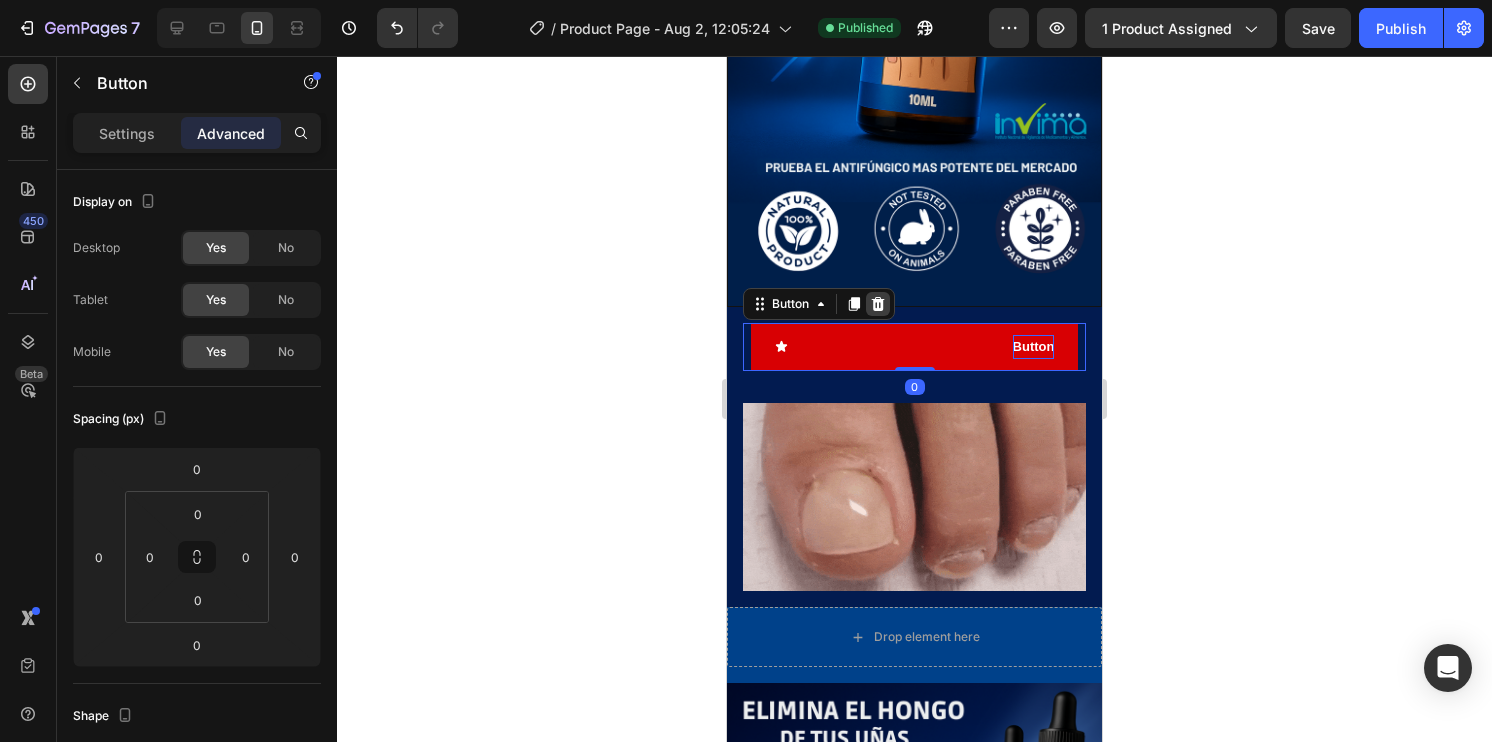 click 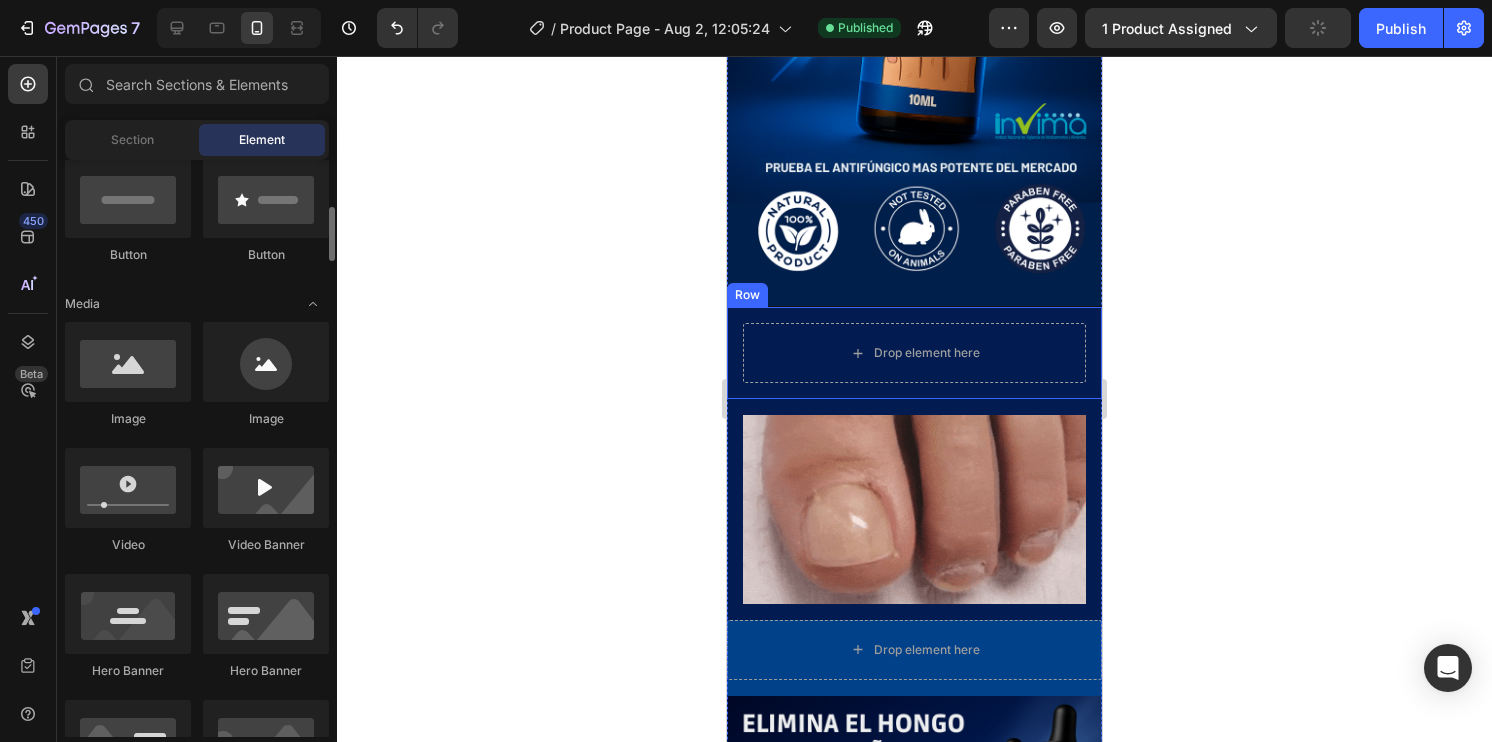 scroll, scrollTop: 300, scrollLeft: 0, axis: vertical 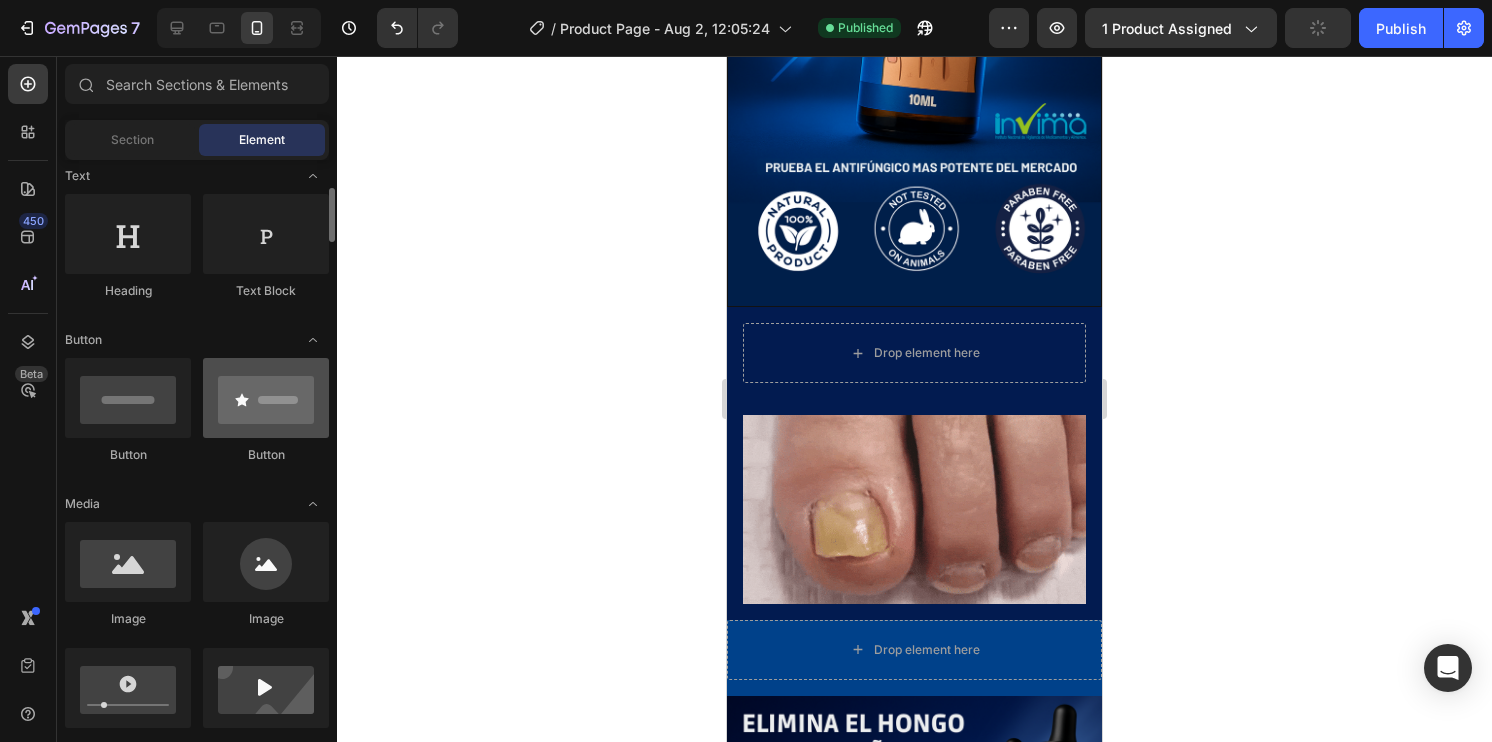 click at bounding box center [266, 398] 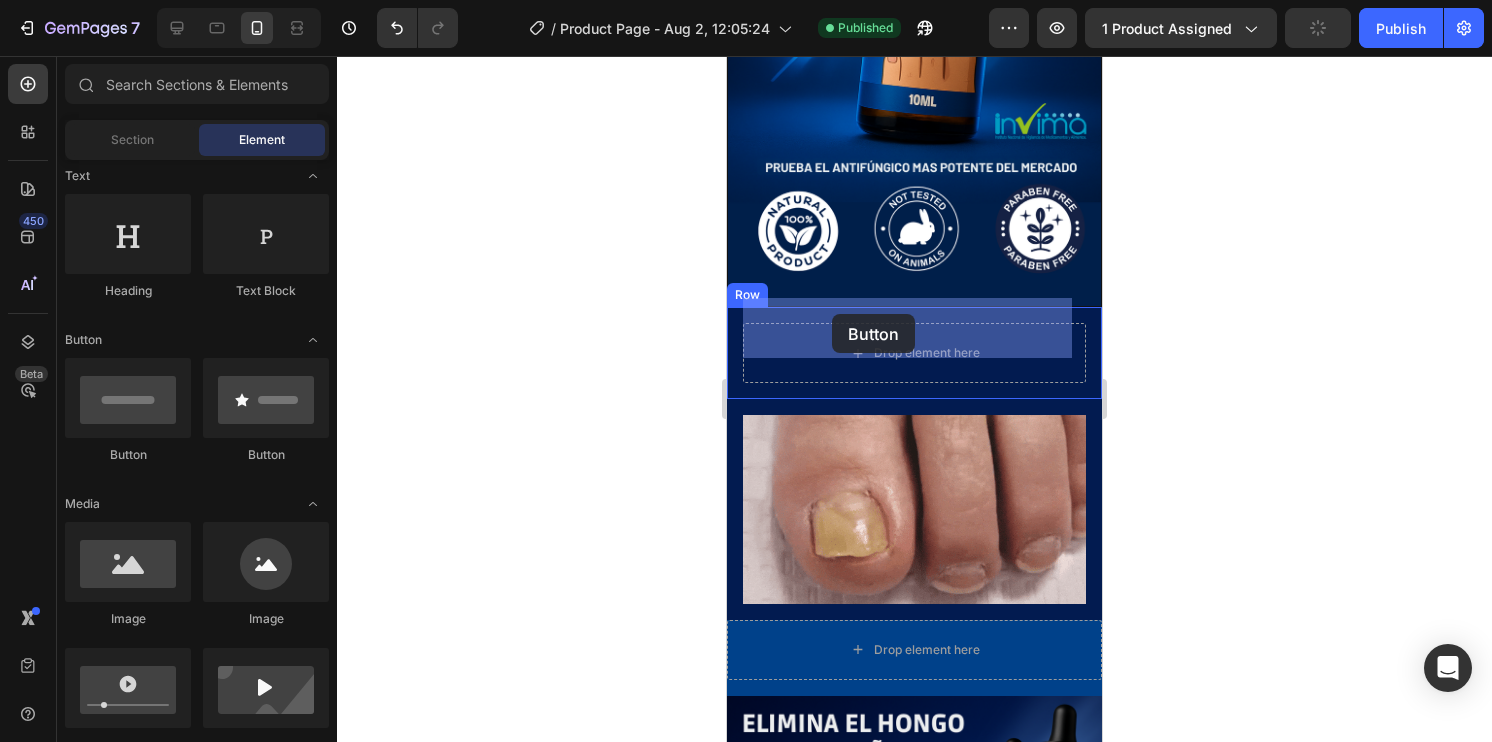 drag, startPoint x: 1016, startPoint y: 460, endPoint x: 749, endPoint y: 331, distance: 296.52994 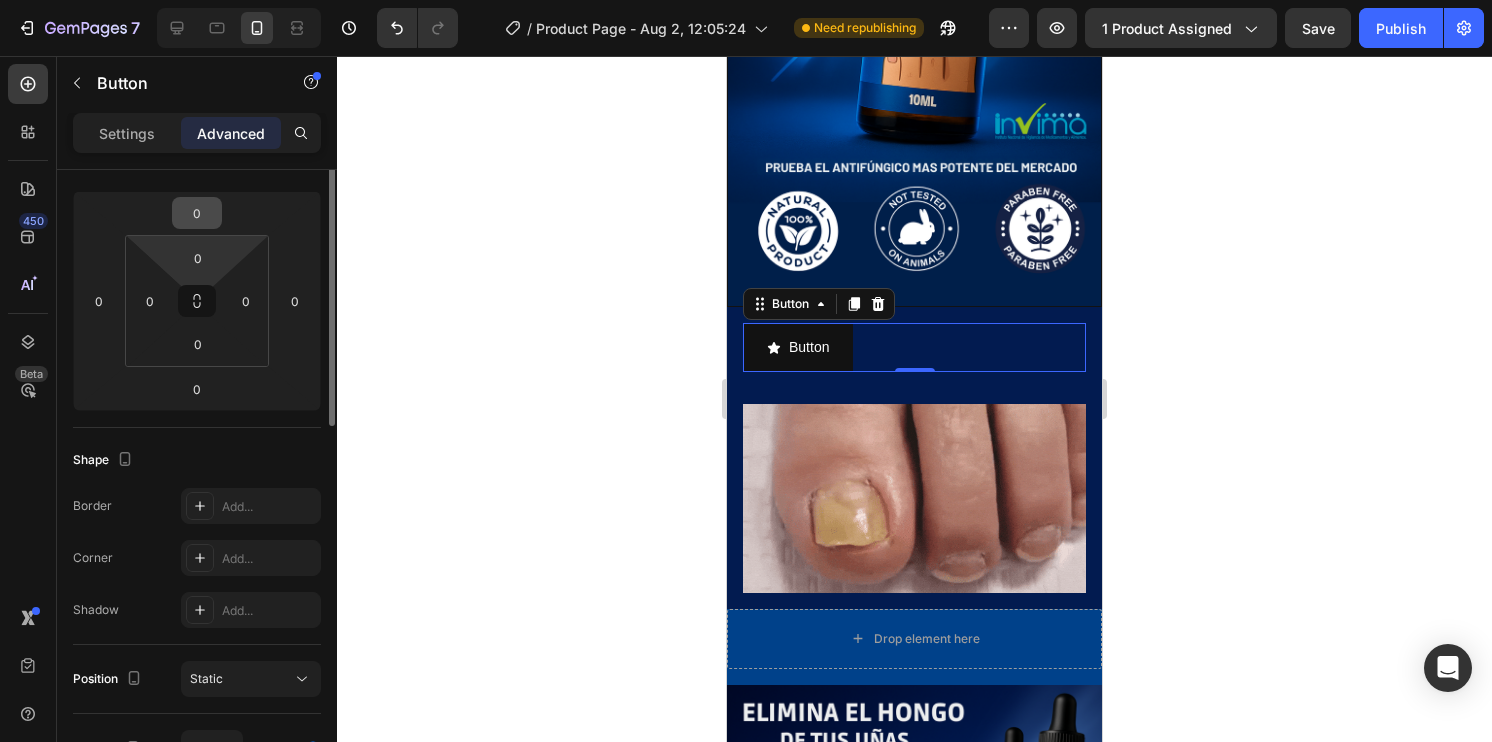 scroll, scrollTop: 156, scrollLeft: 0, axis: vertical 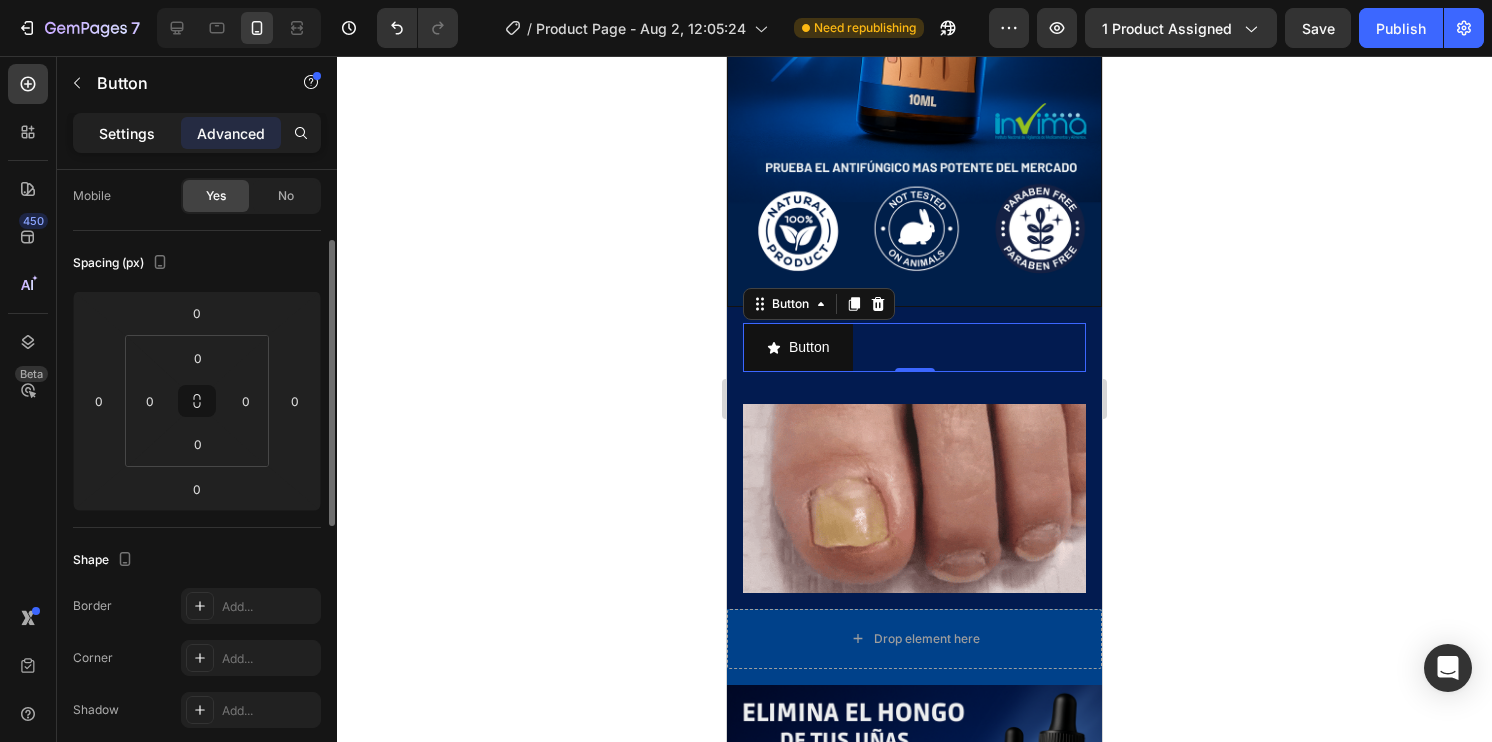 click on "Settings" at bounding box center [127, 133] 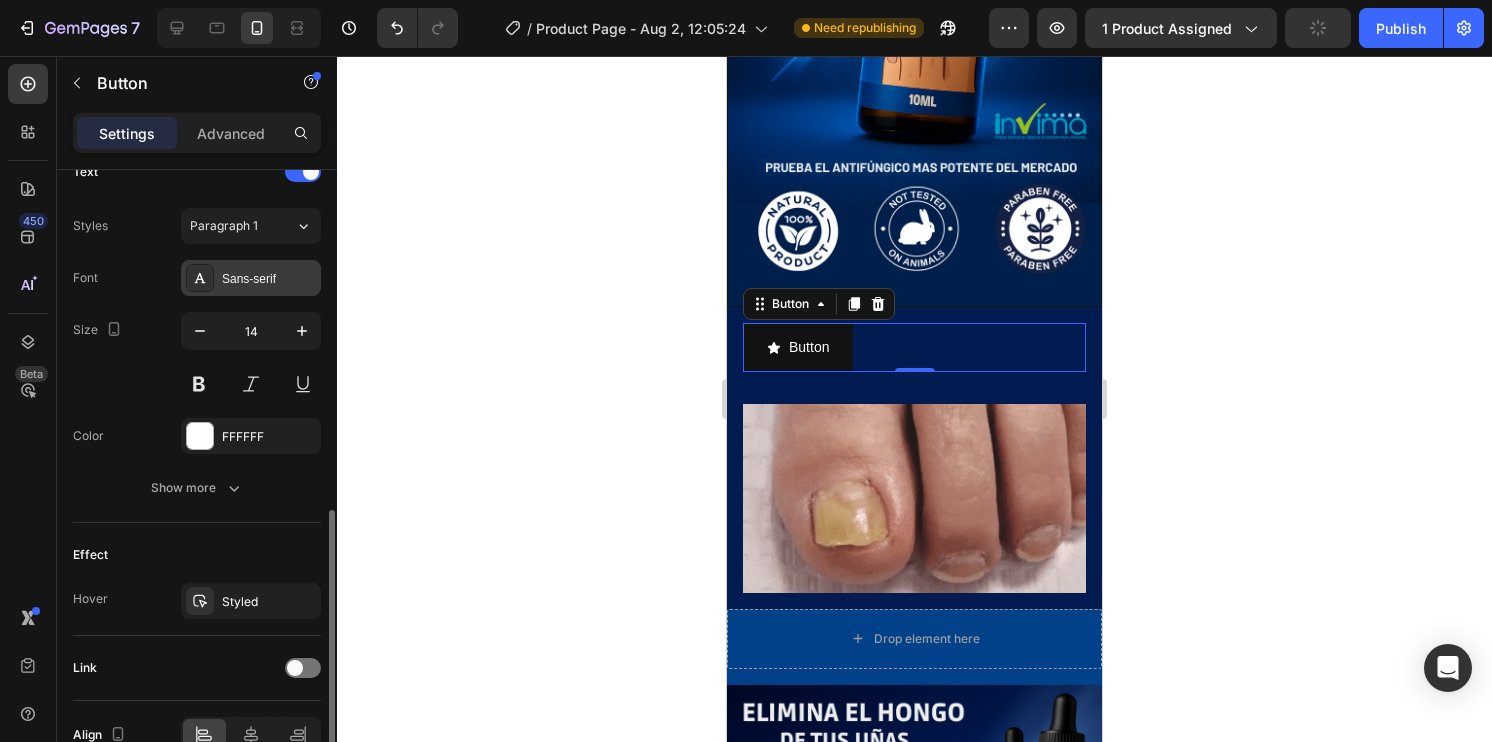 scroll, scrollTop: 959, scrollLeft: 0, axis: vertical 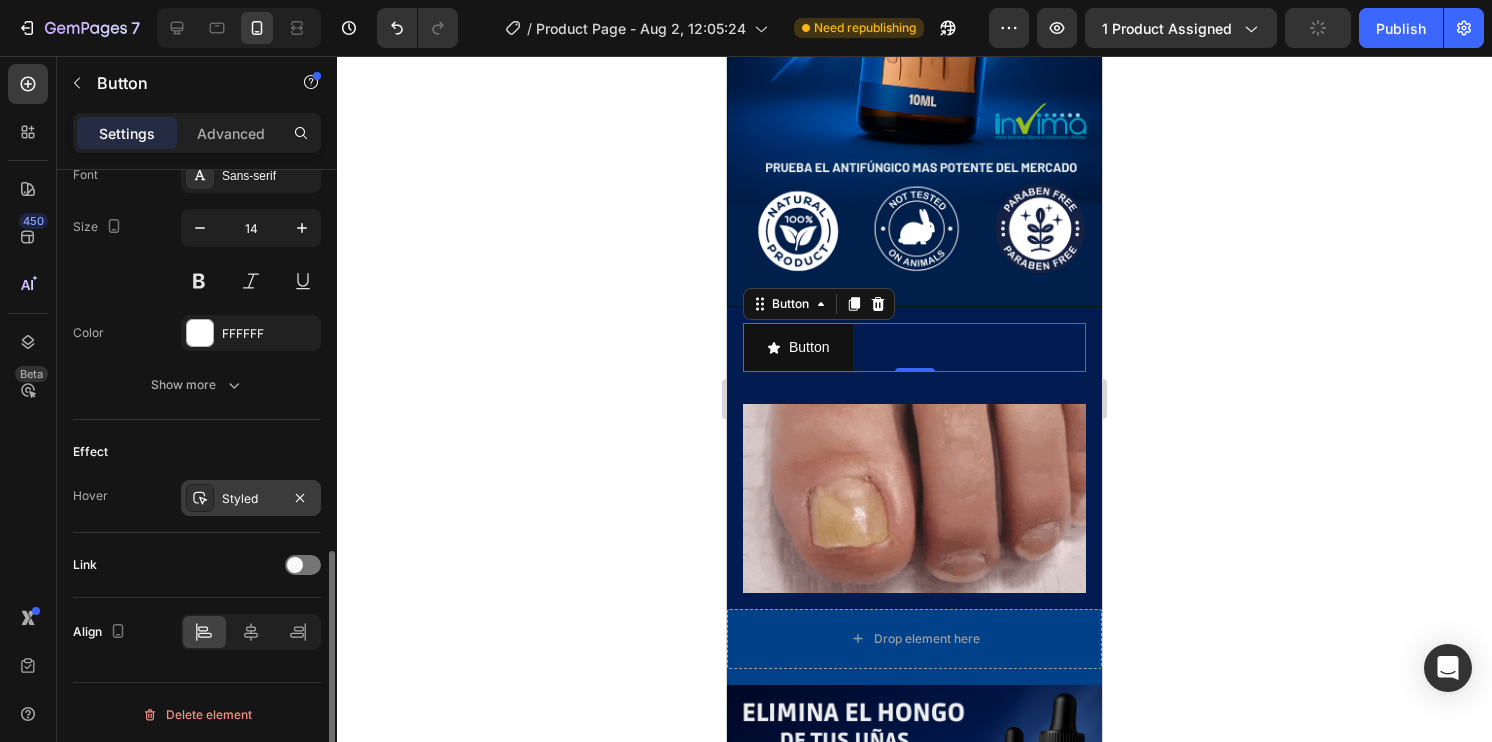 click on "Styled" at bounding box center [251, 499] 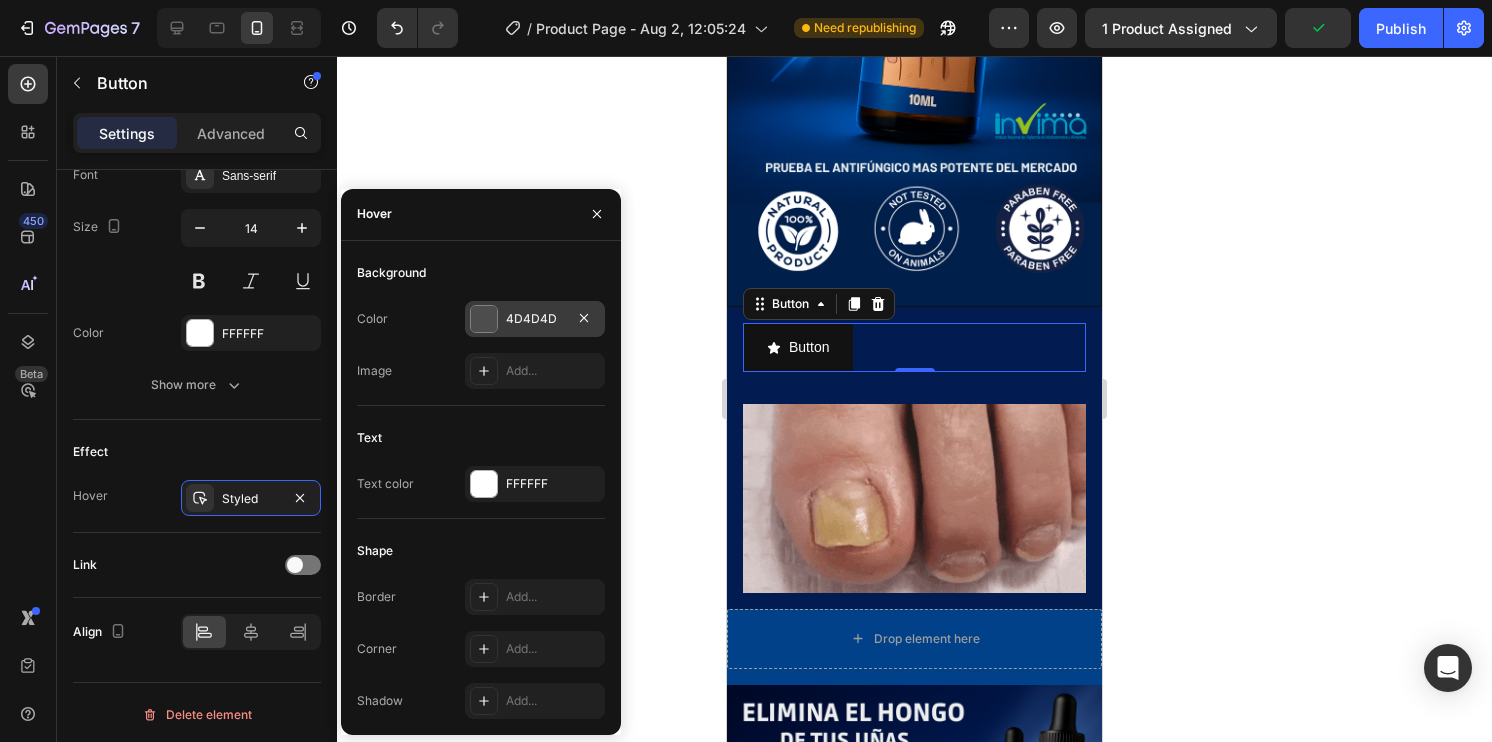click at bounding box center [484, 319] 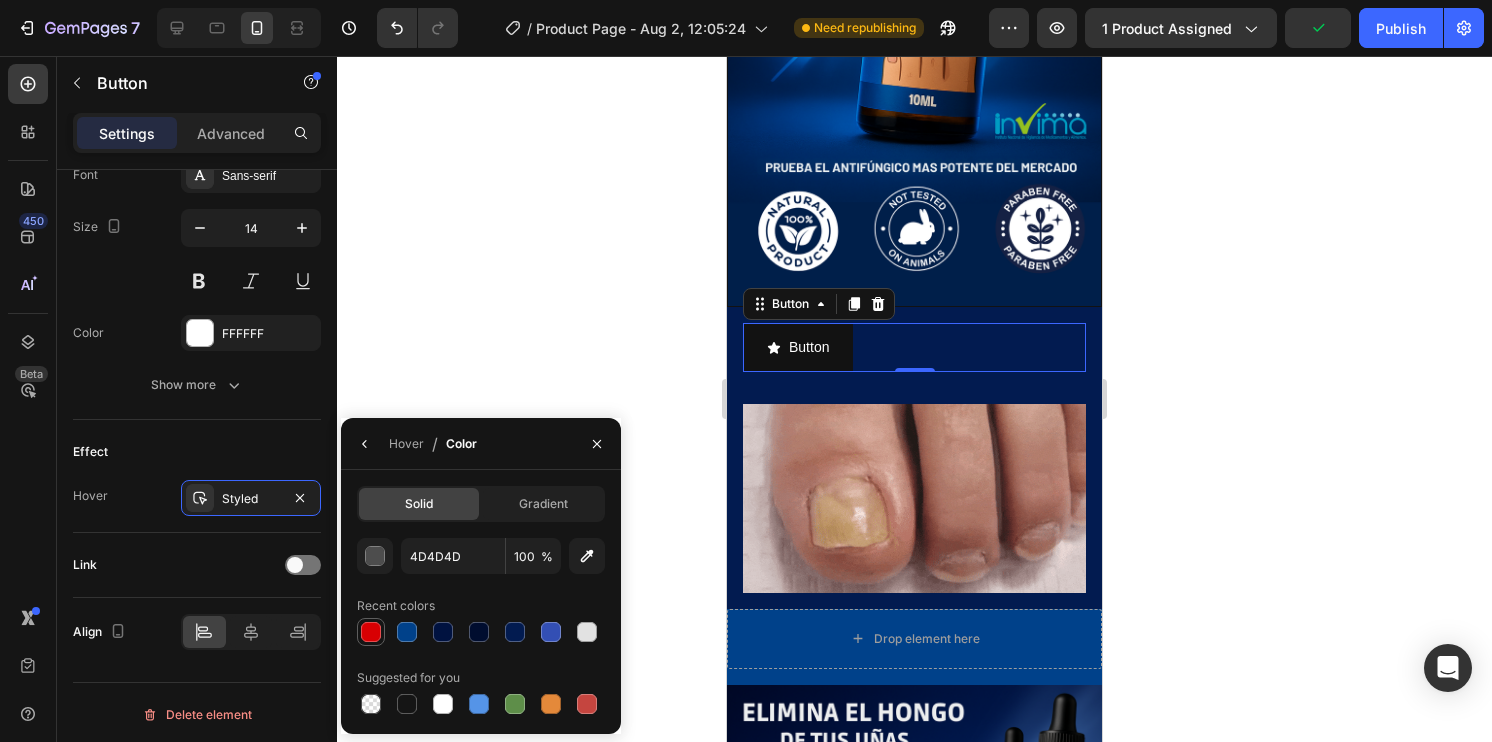 click at bounding box center [371, 632] 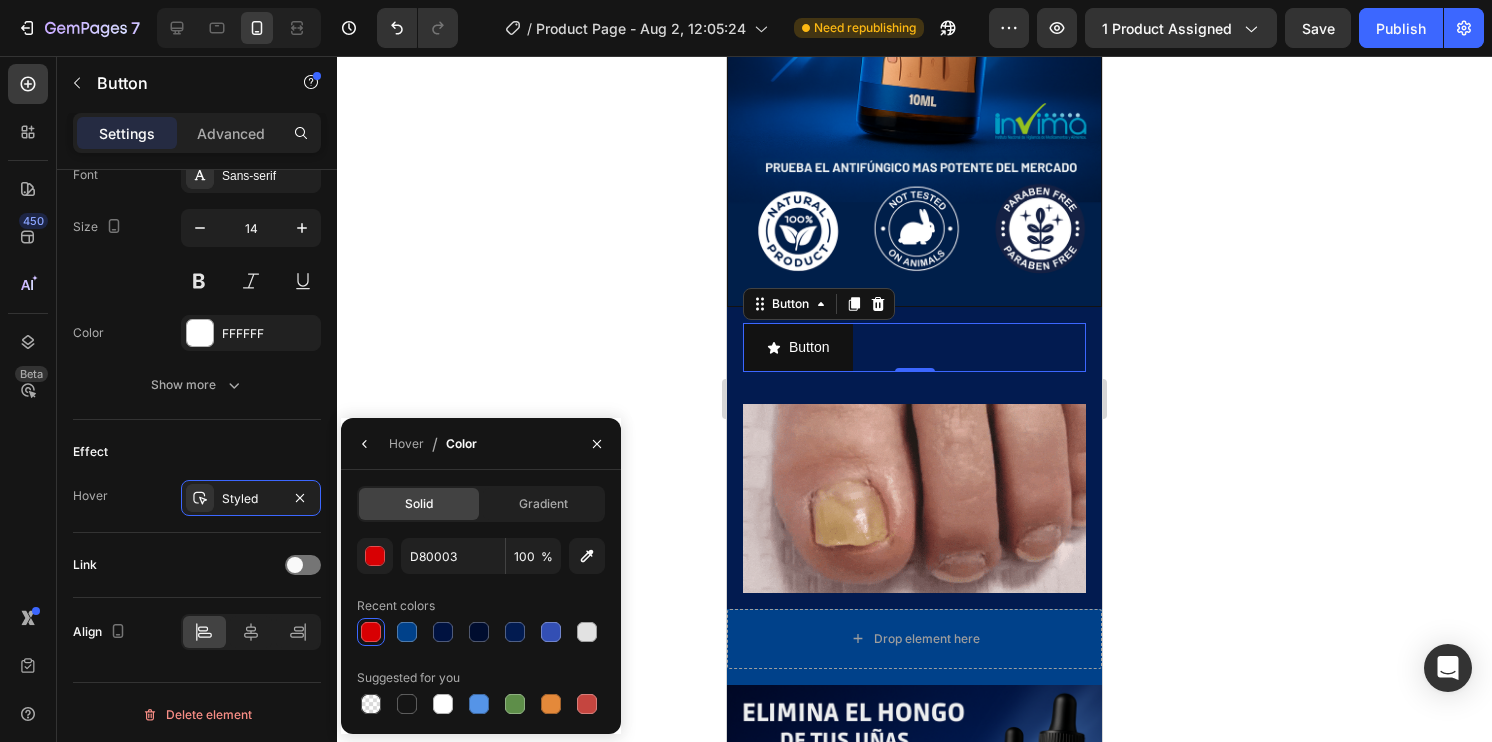 type on "4D4D4D" 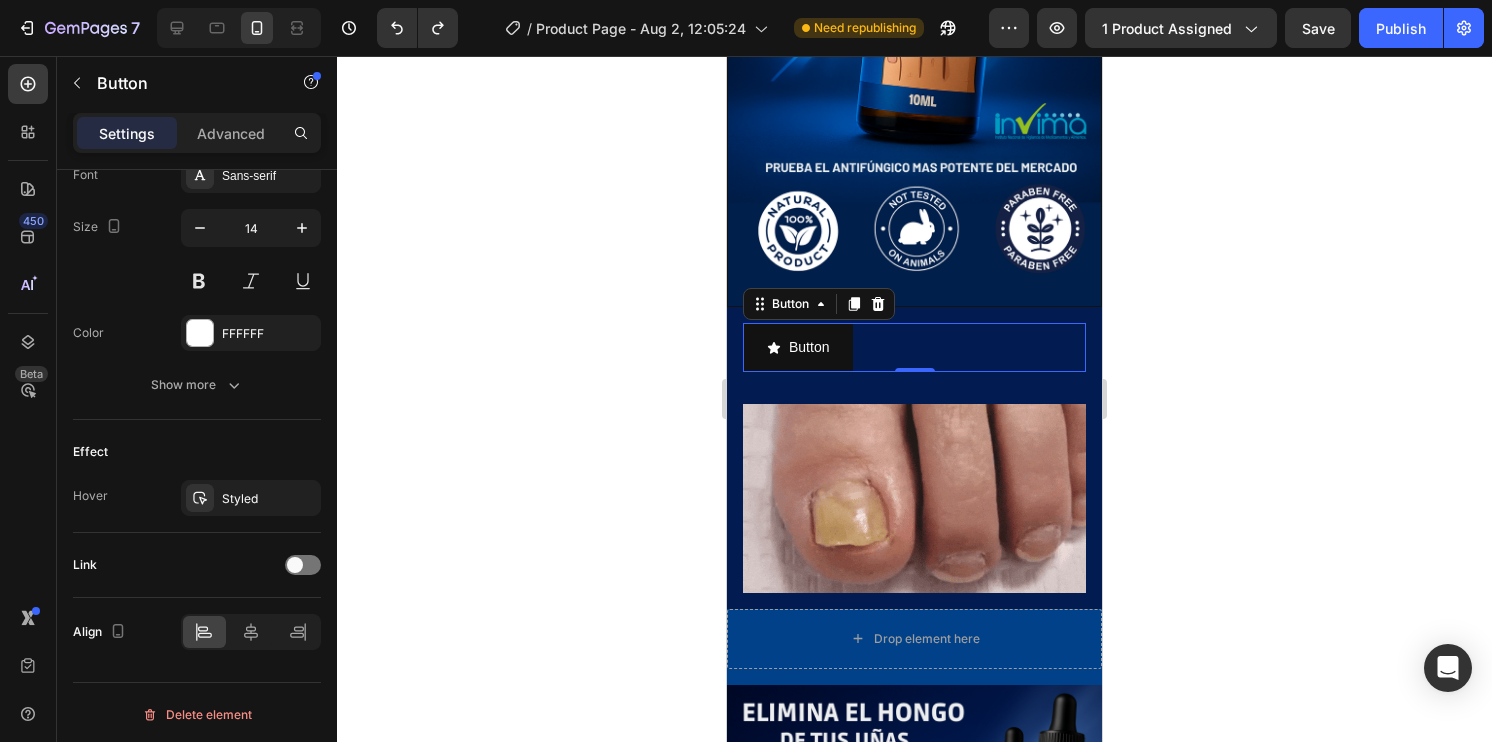click 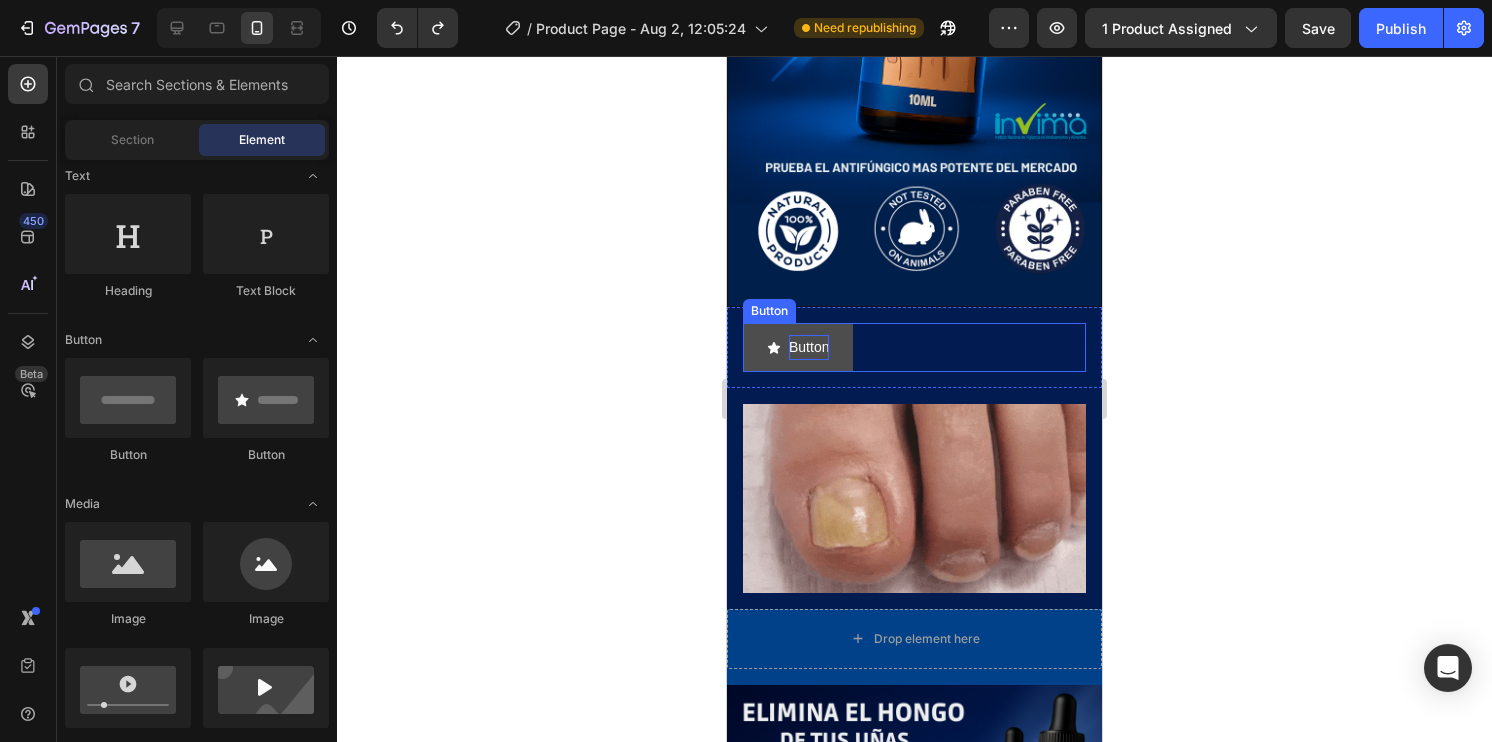 click on "Button" at bounding box center [809, 347] 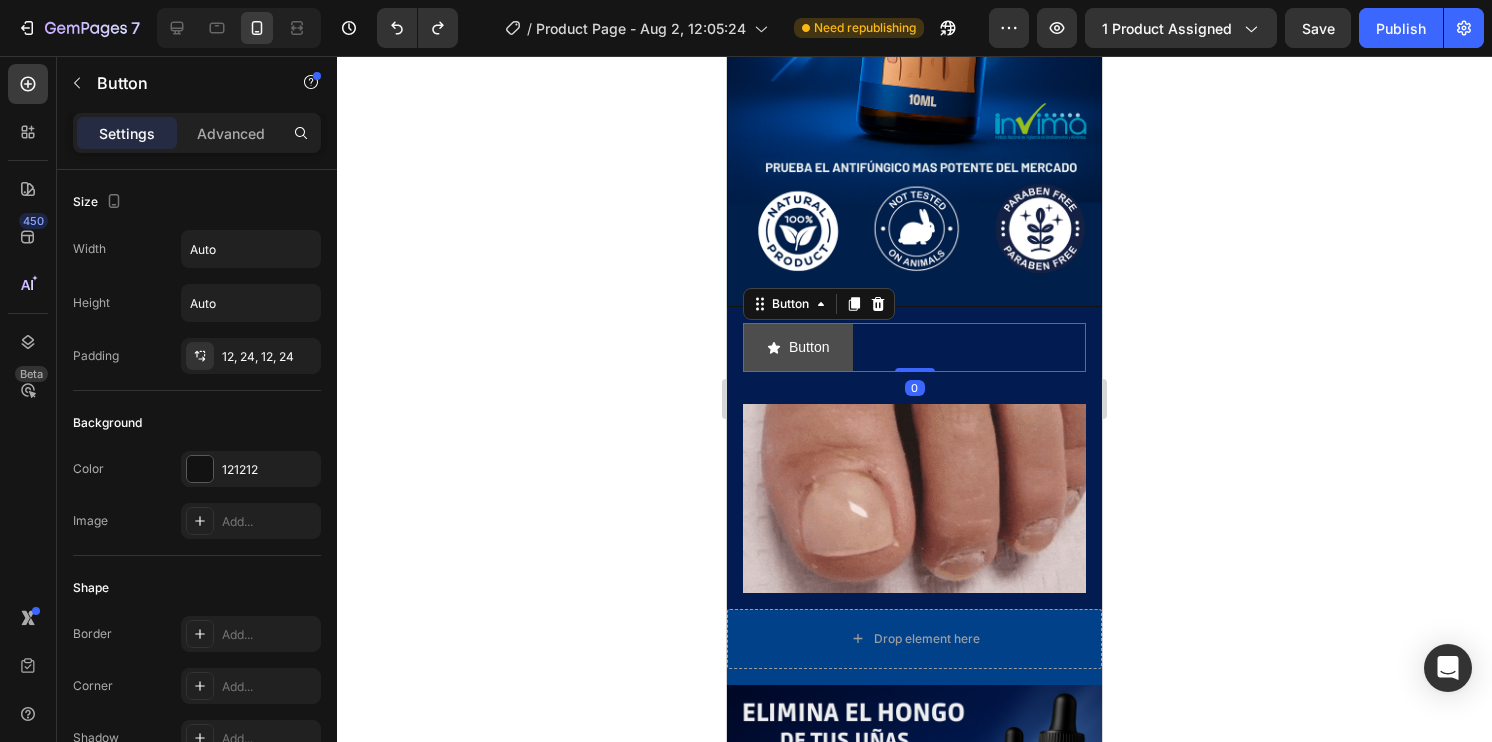 click on "Button" at bounding box center (798, 347) 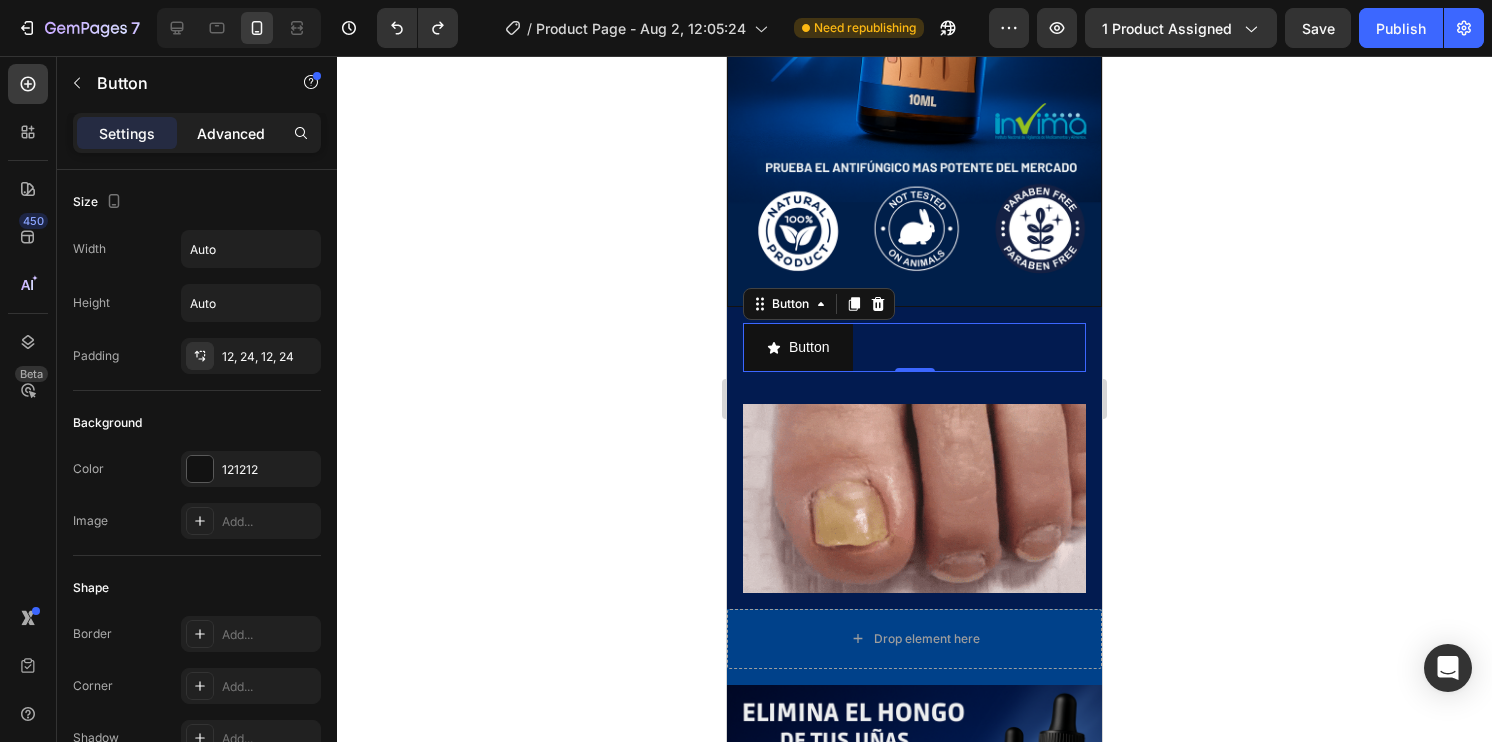 click on "Advanced" at bounding box center (231, 133) 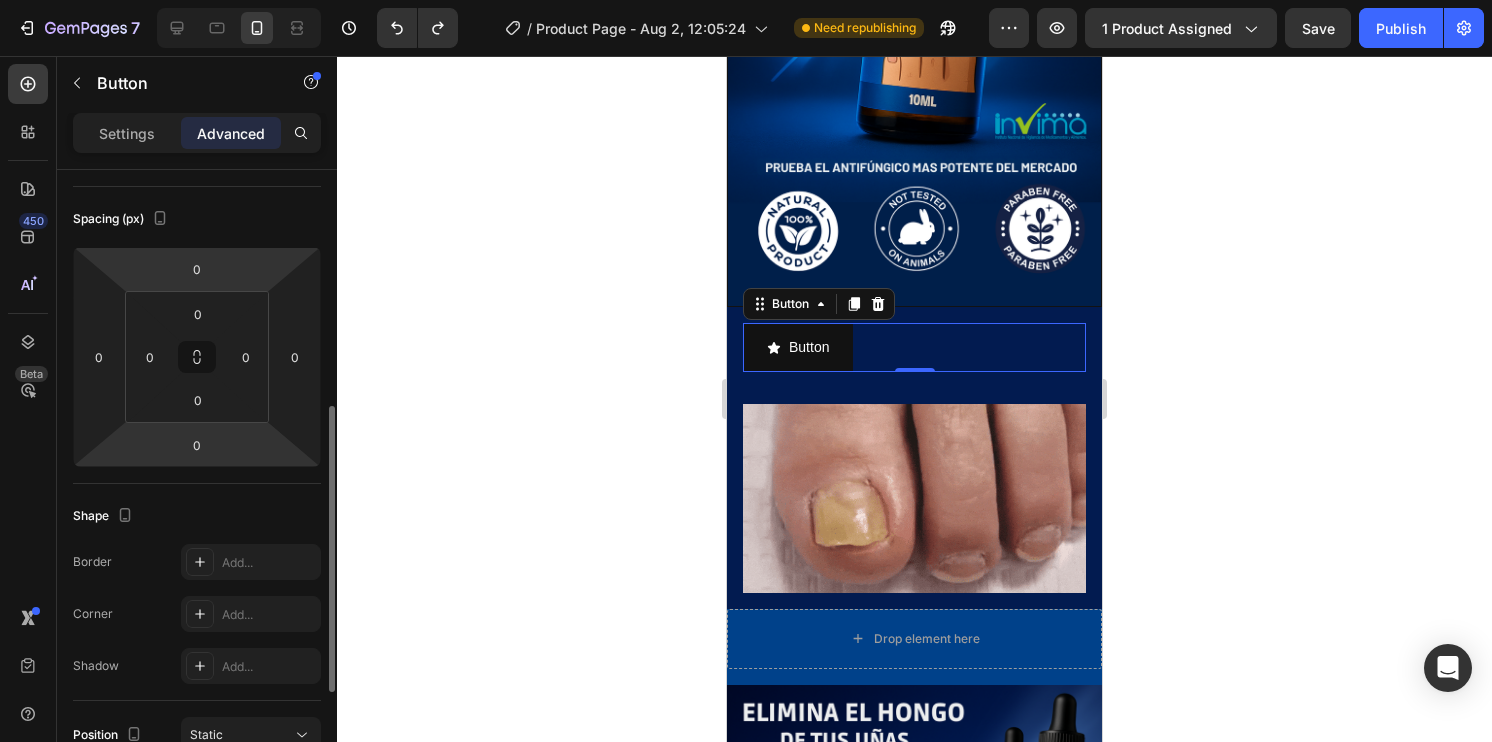 scroll, scrollTop: 300, scrollLeft: 0, axis: vertical 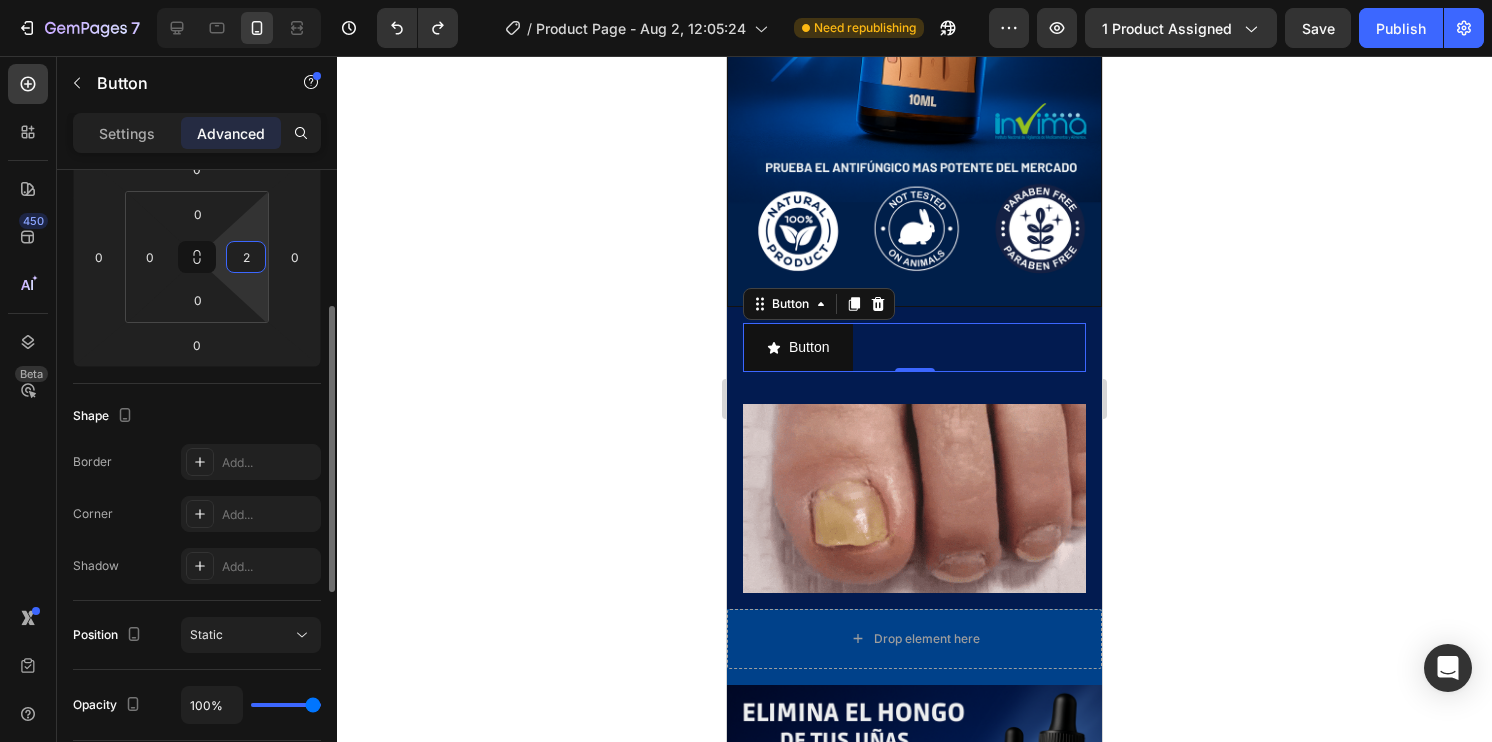 type on "22" 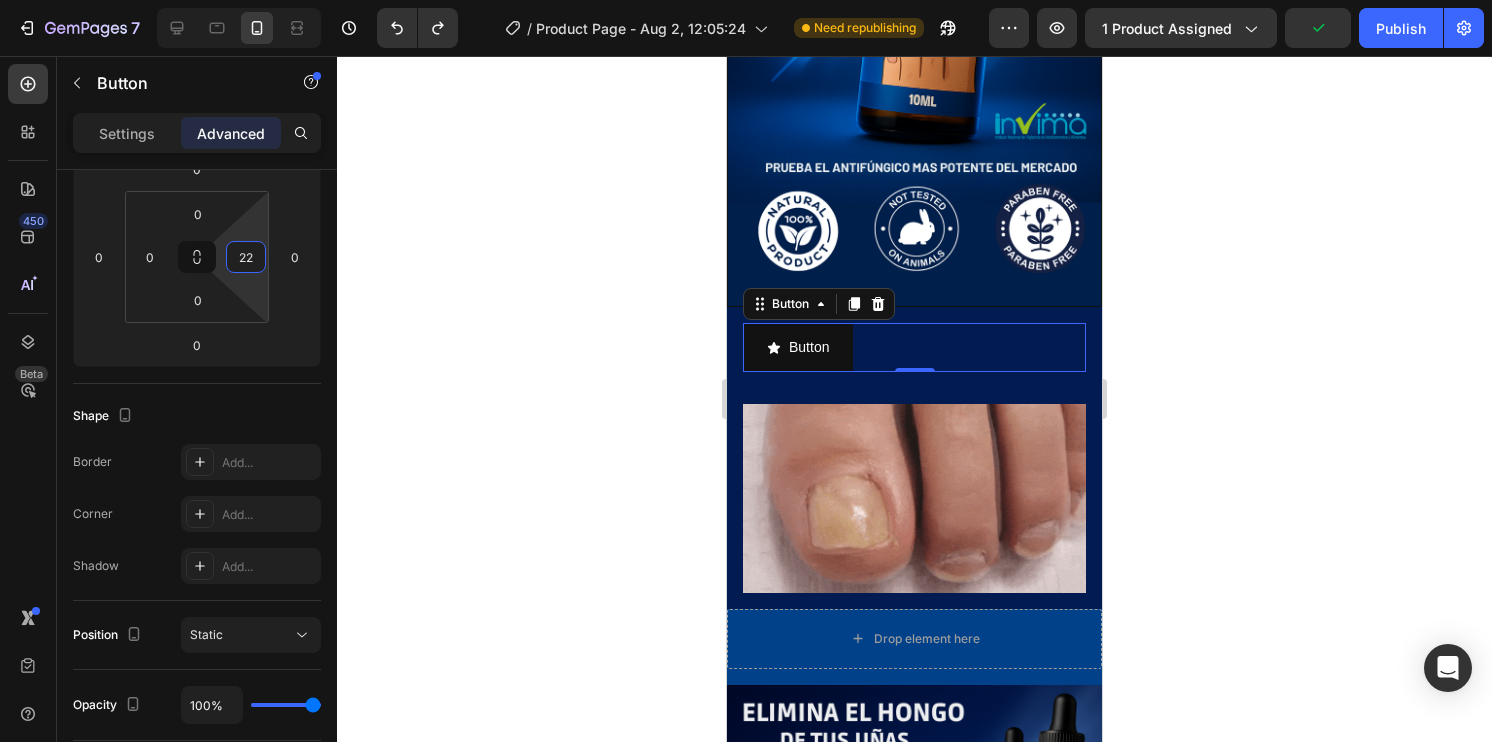click 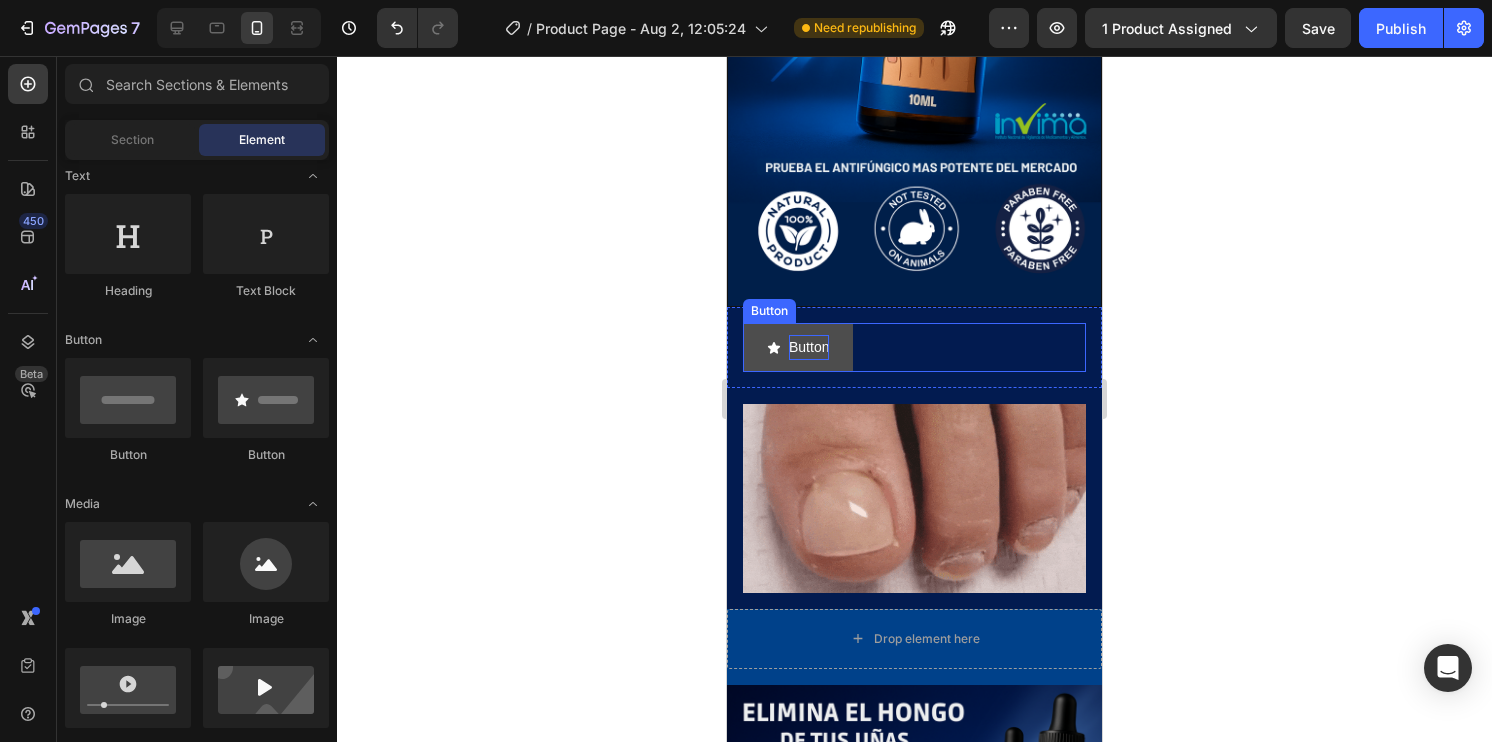 click on "Button" at bounding box center [809, 347] 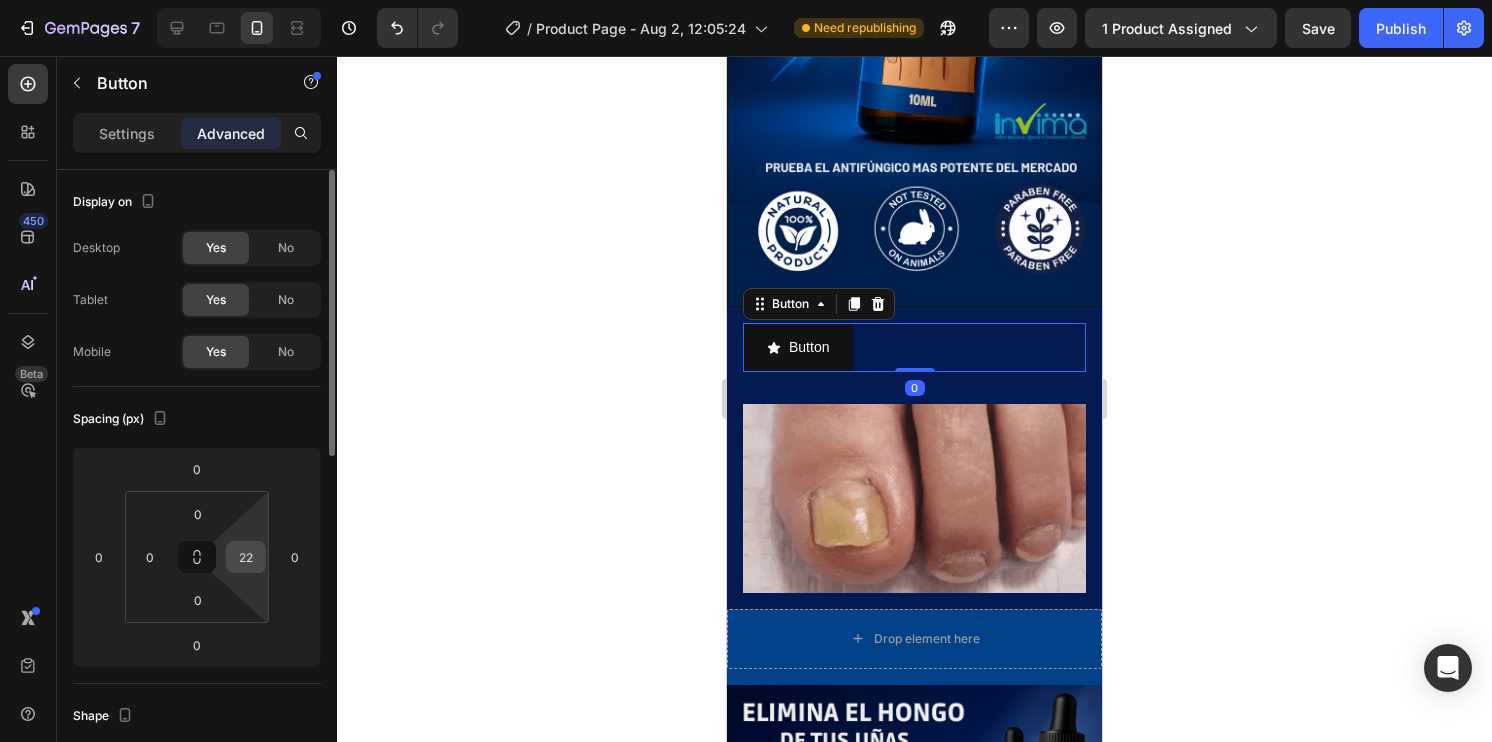 click on "22" at bounding box center (246, 557) 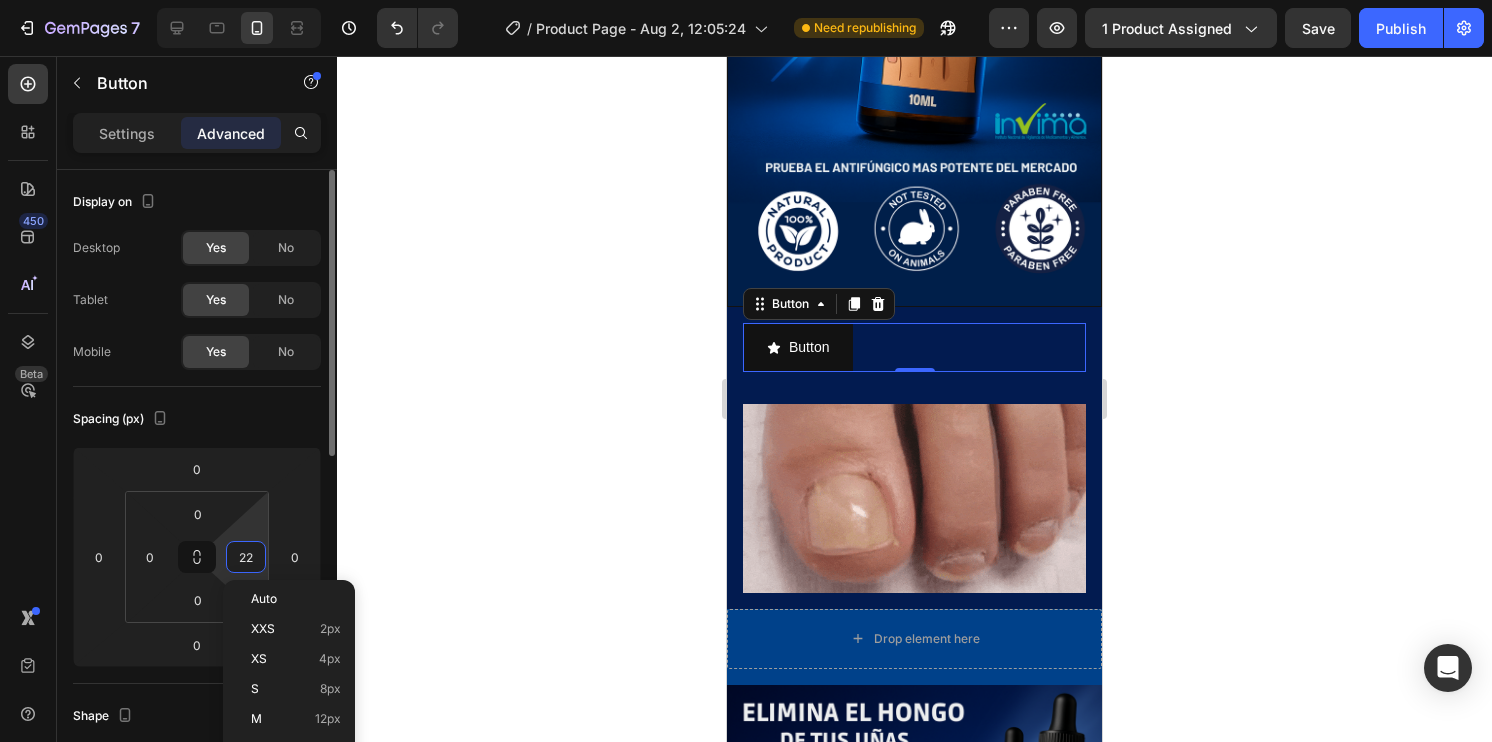 type on "0" 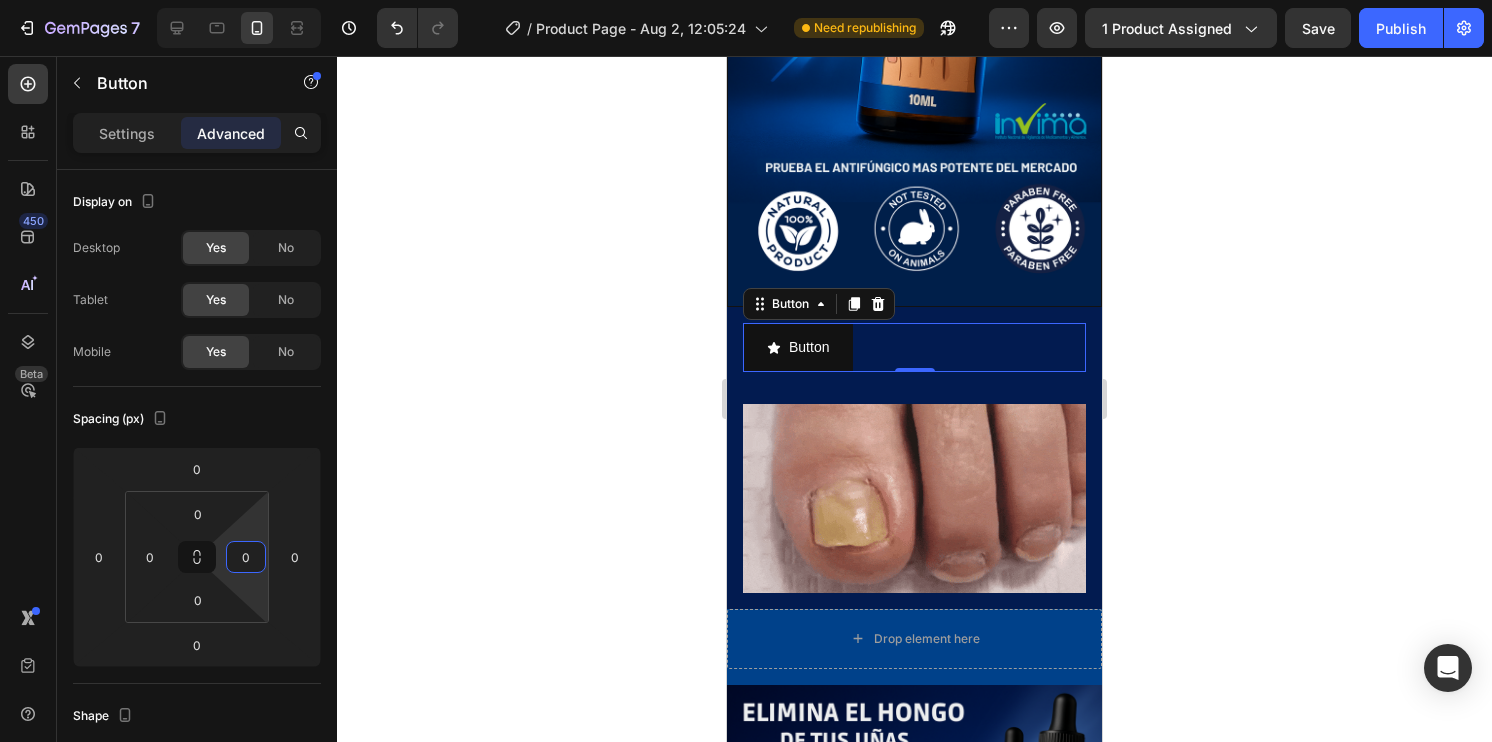 click 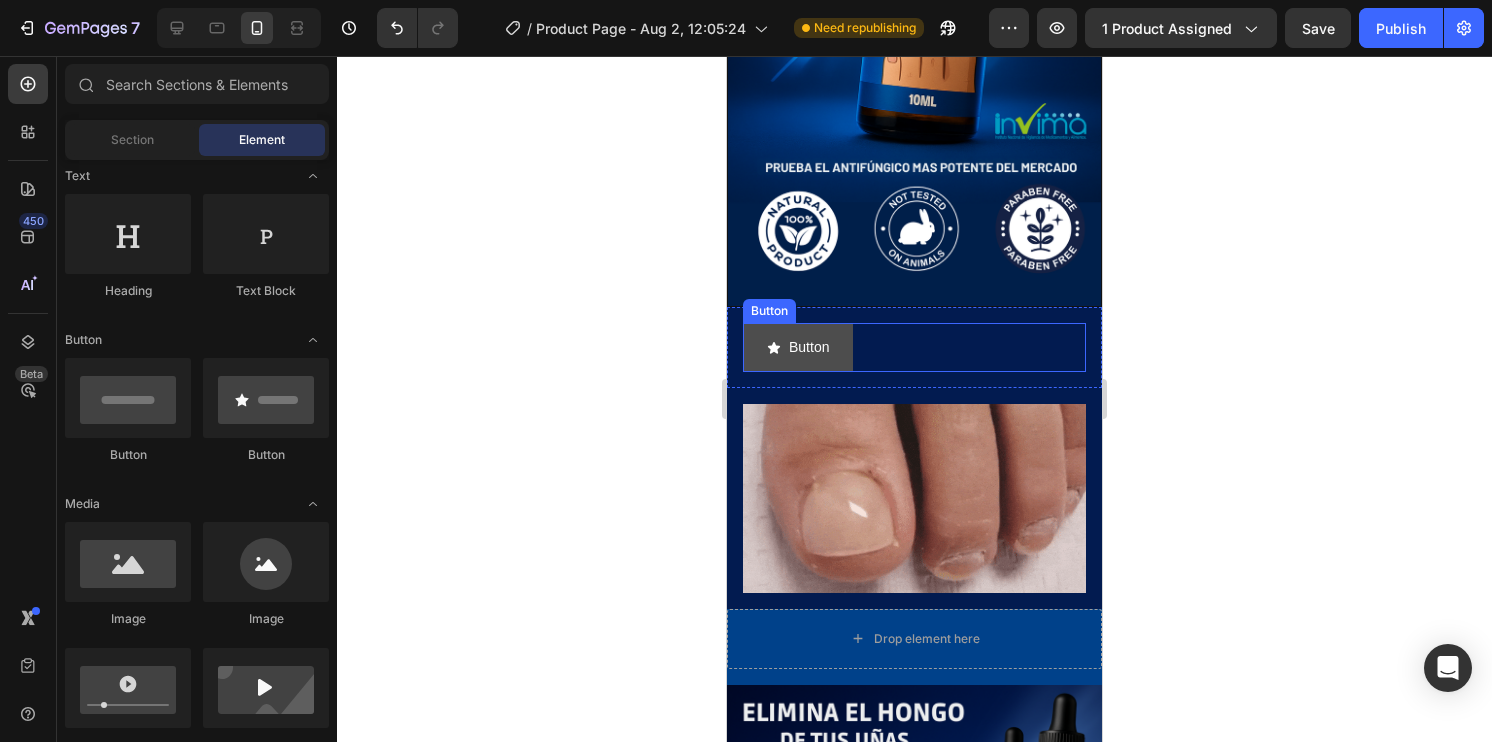 click on "Button" at bounding box center [798, 347] 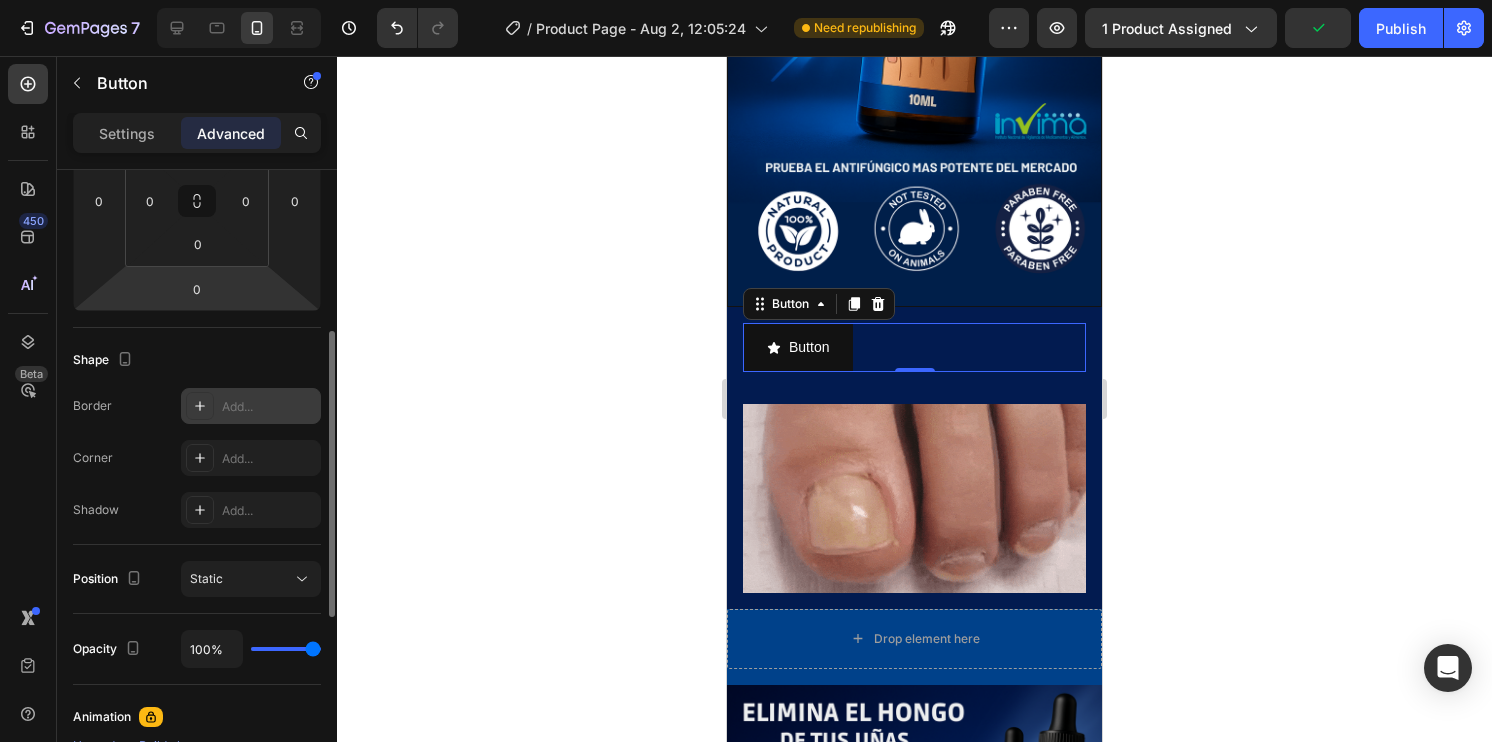 scroll, scrollTop: 256, scrollLeft: 0, axis: vertical 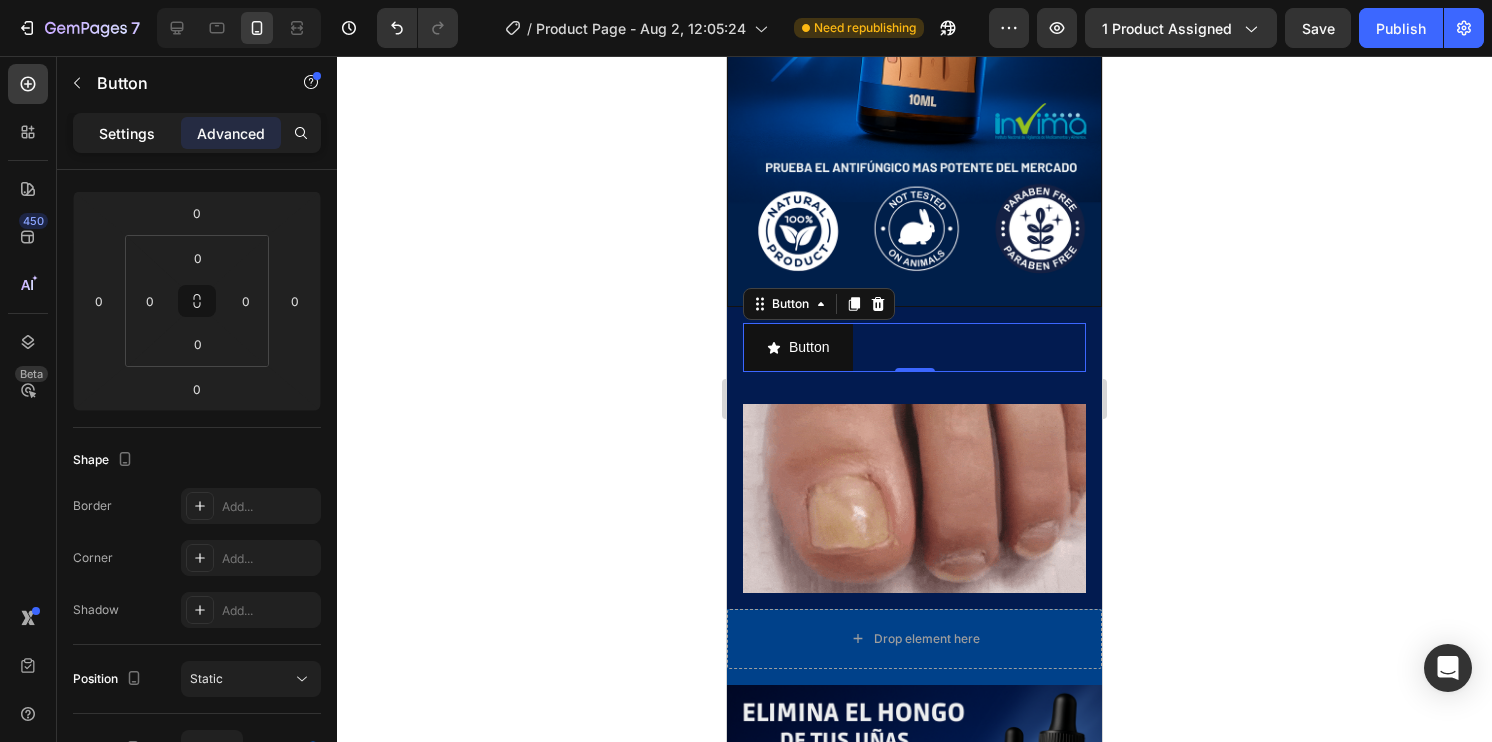click on "Settings" at bounding box center (127, 133) 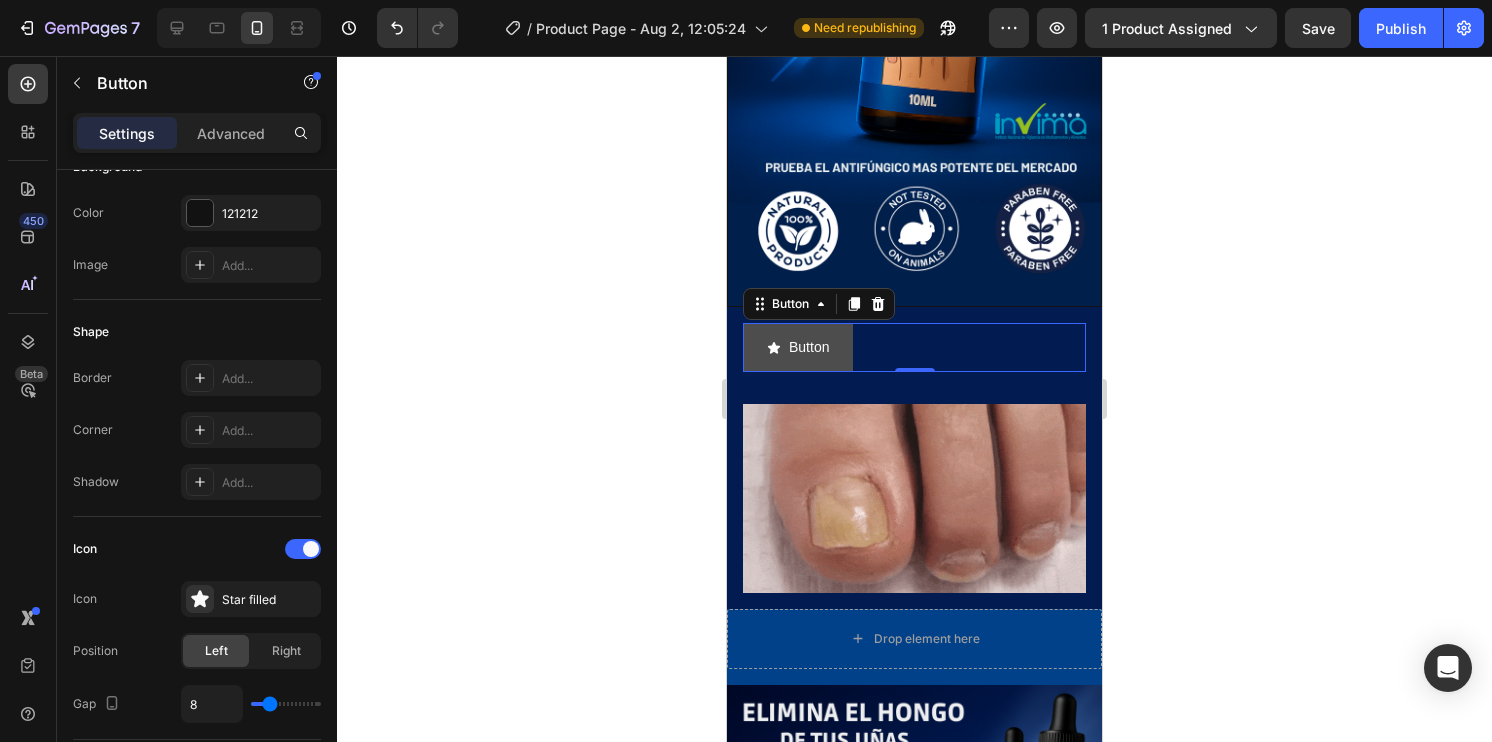 click on "Button" at bounding box center [798, 347] 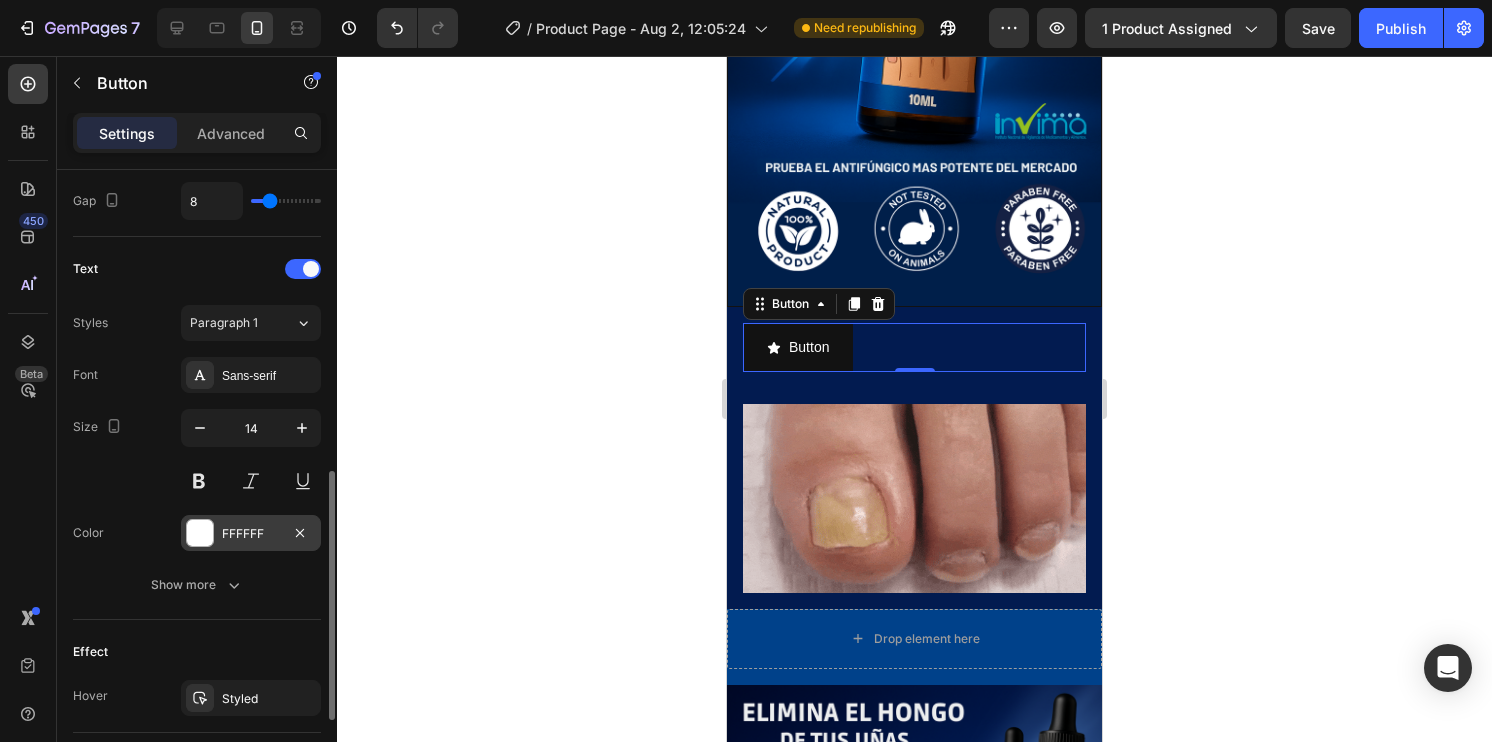 scroll, scrollTop: 659, scrollLeft: 0, axis: vertical 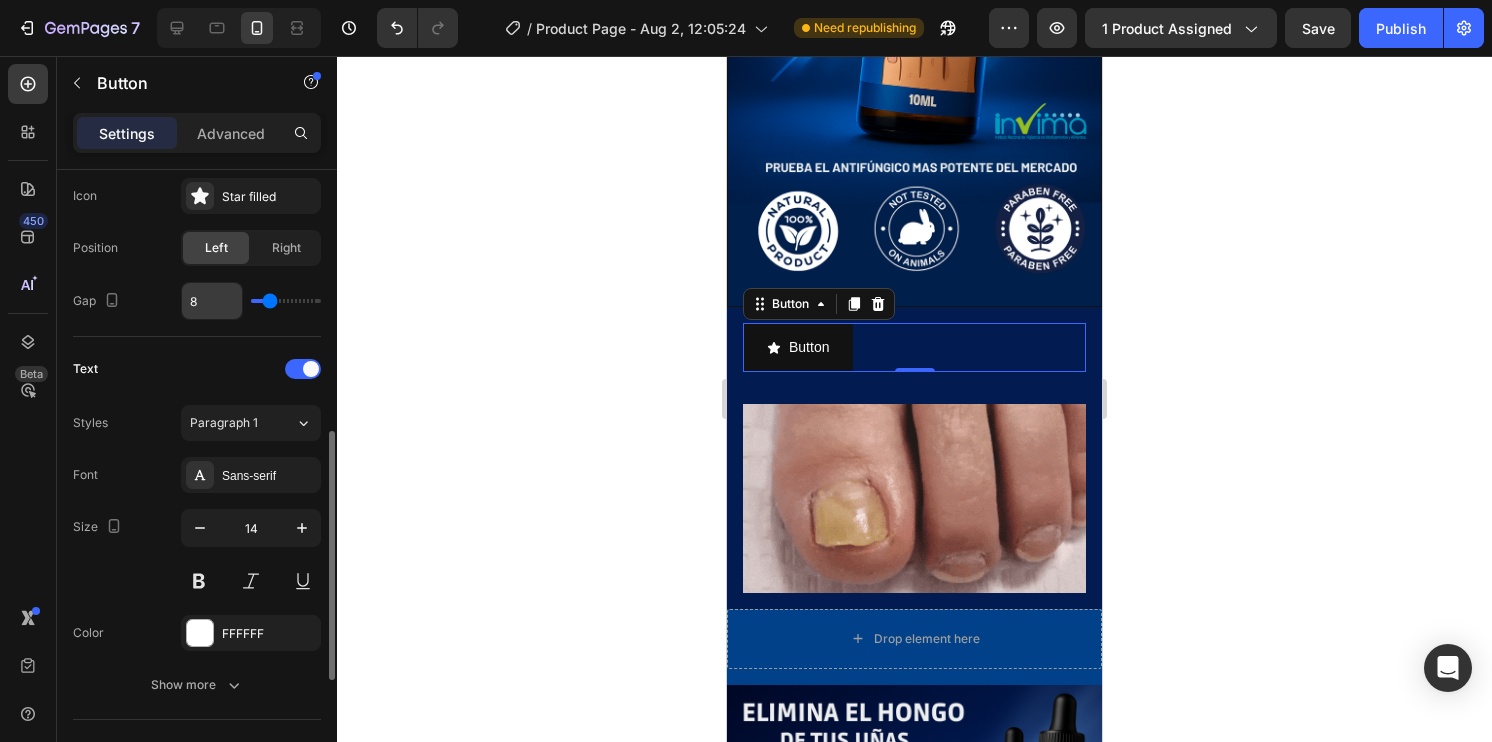click on "8" at bounding box center (212, 301) 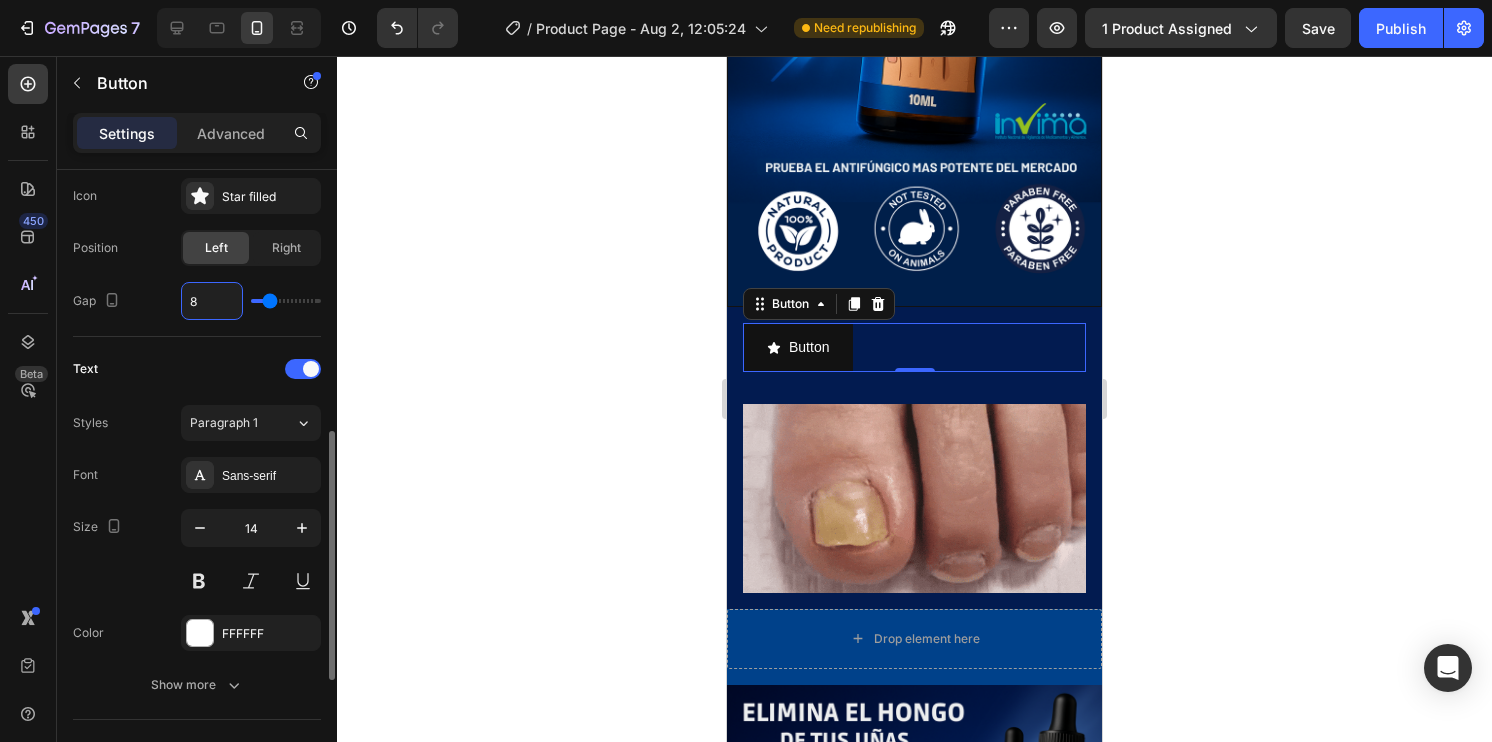 type 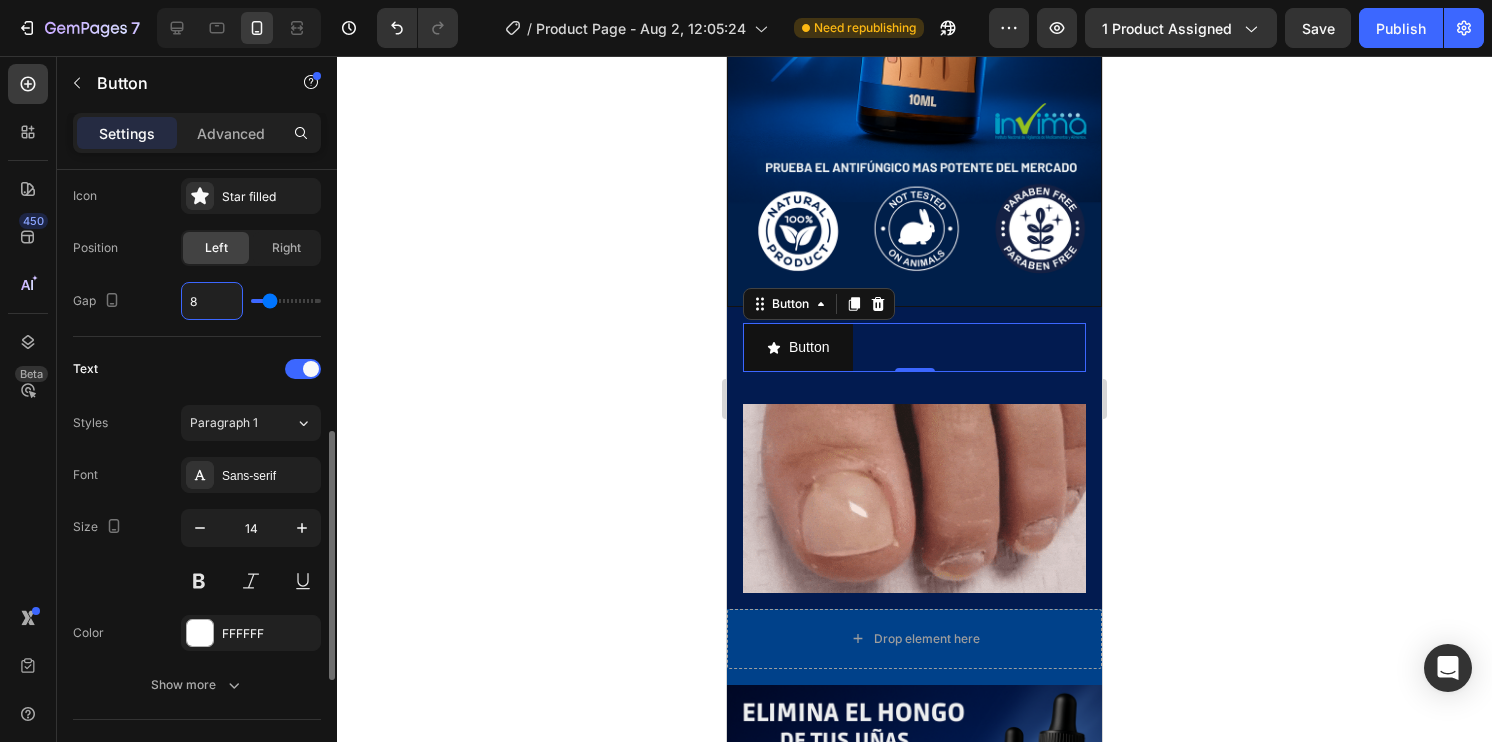 type on "0" 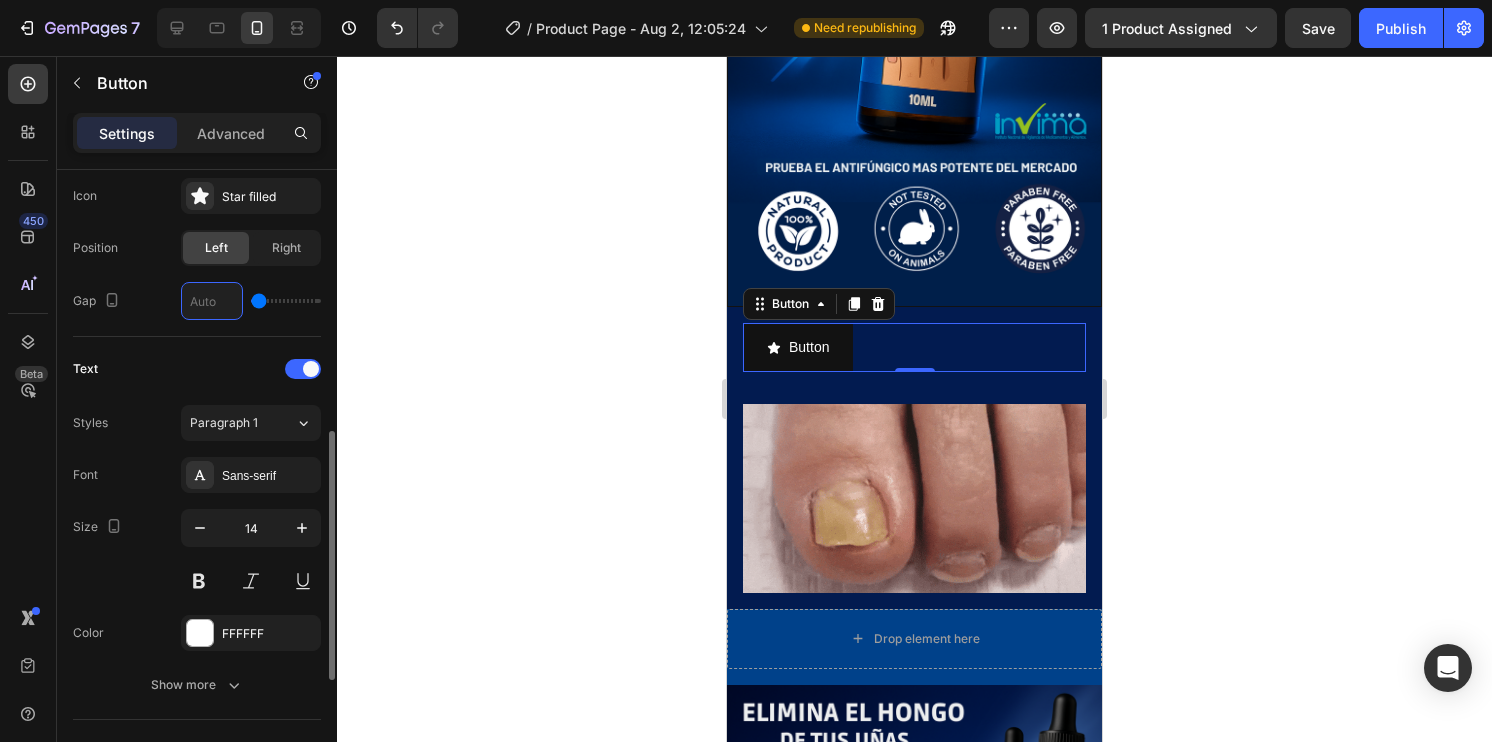 type on "1" 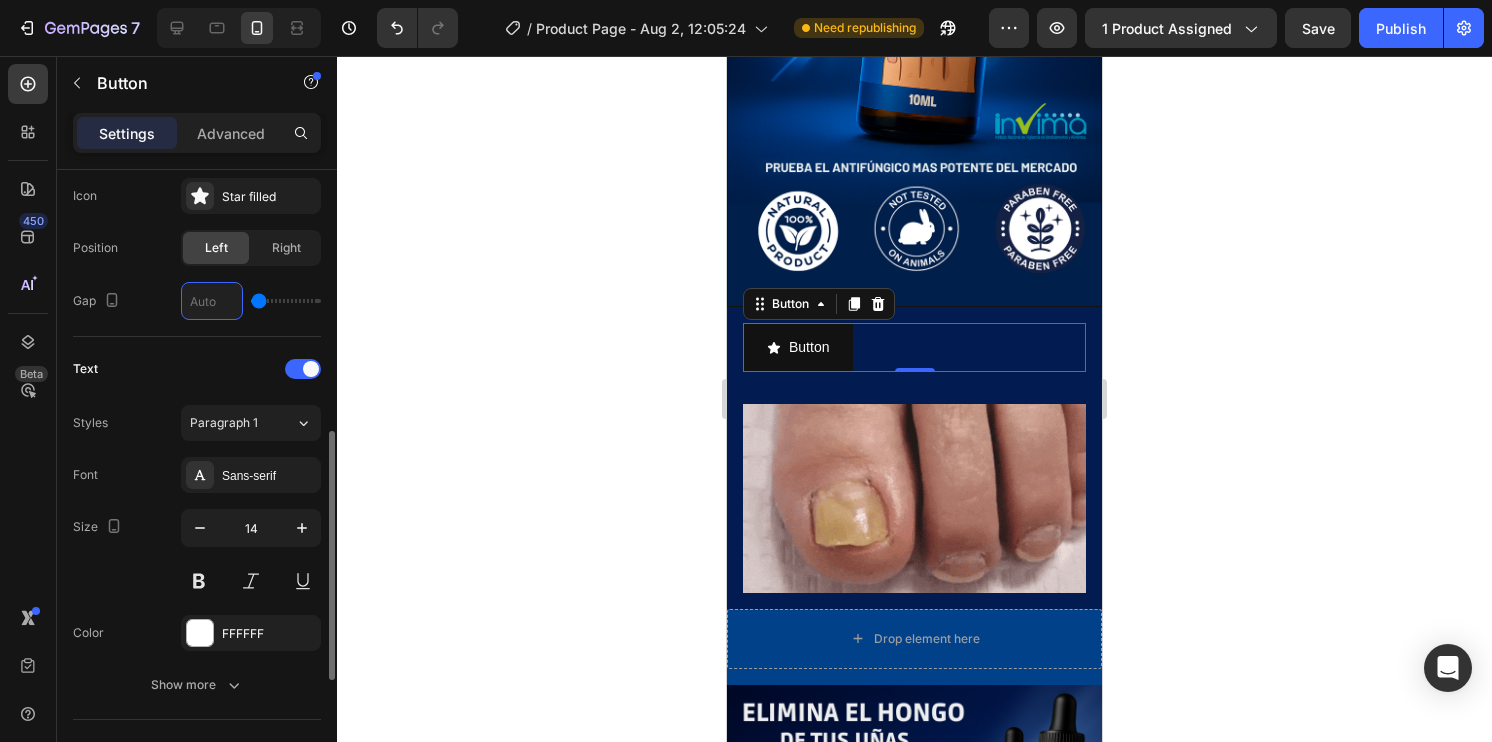 type on "1" 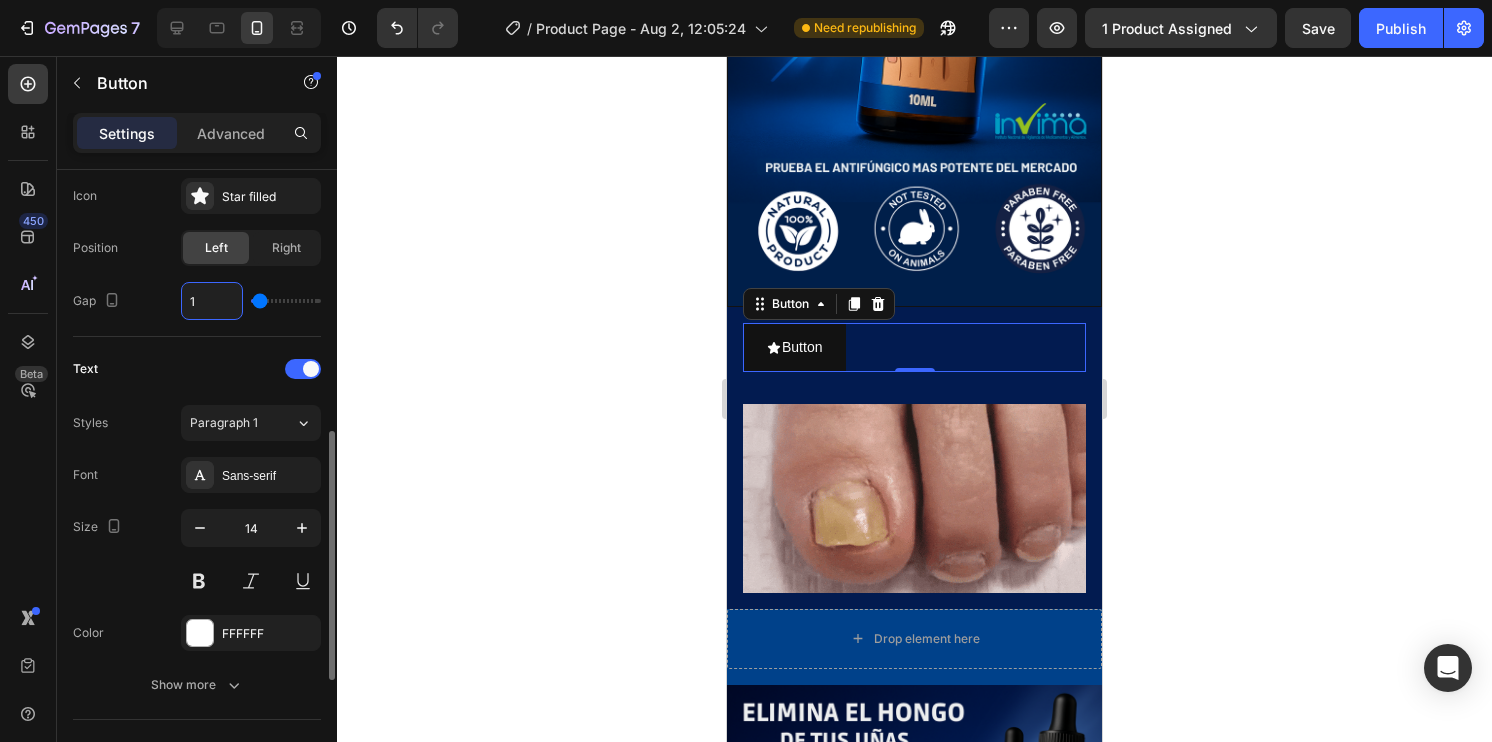type on "11" 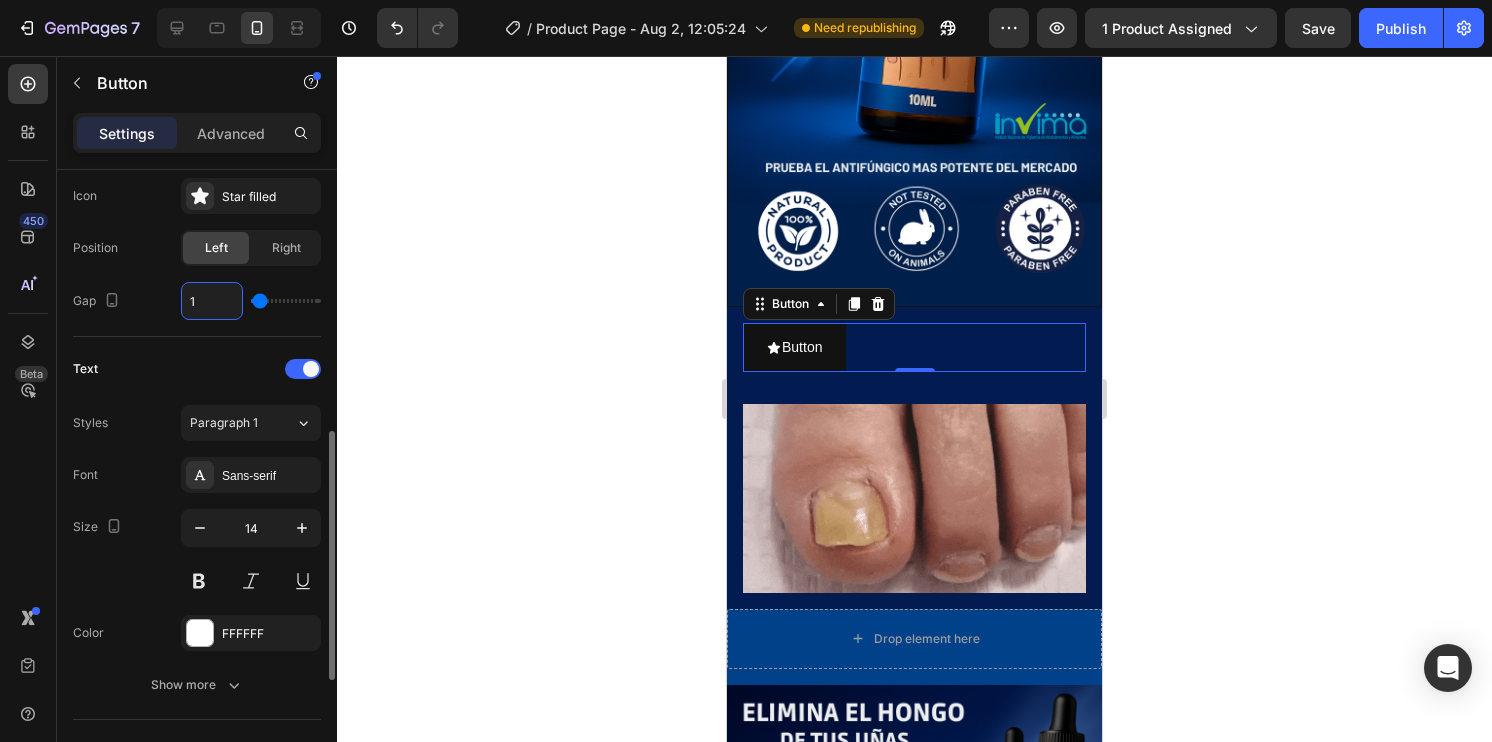 type on "11" 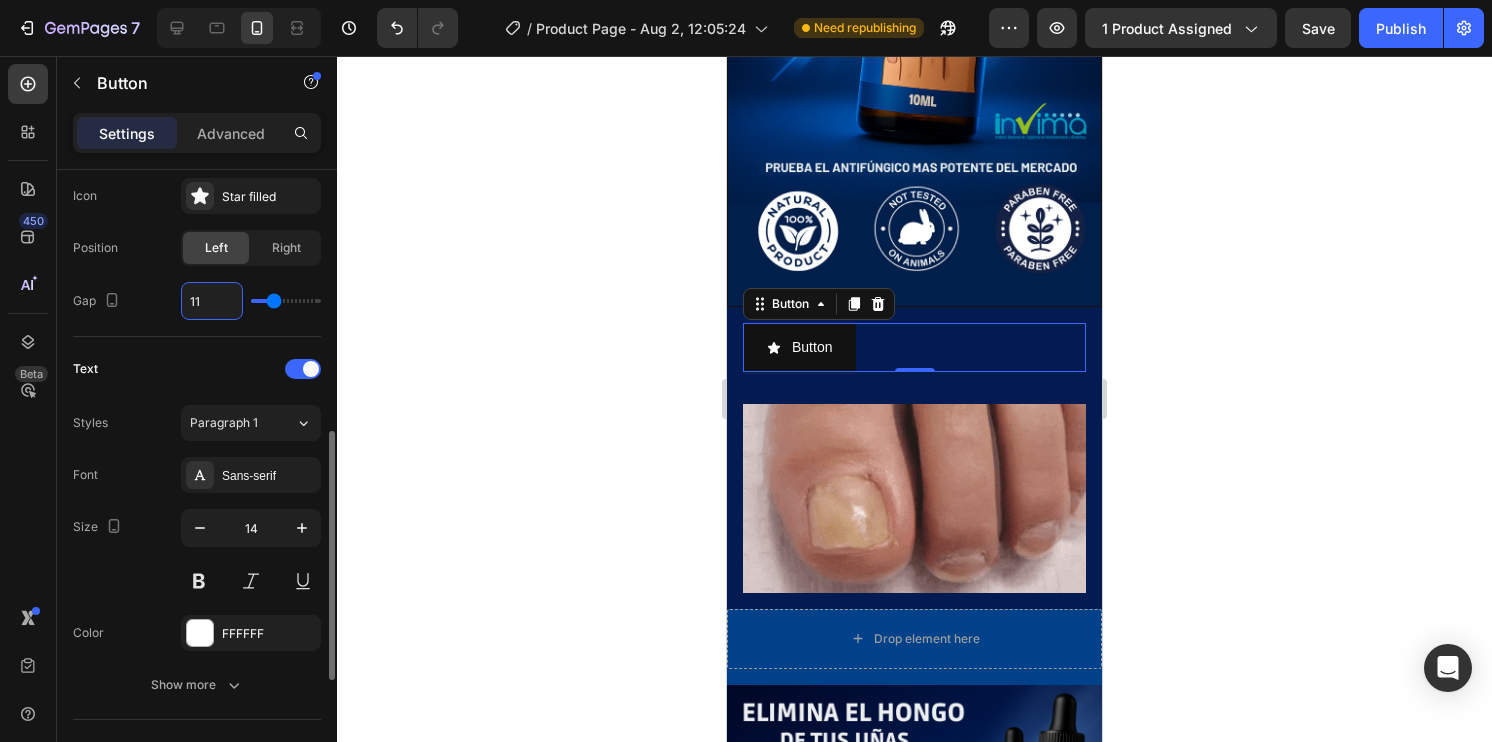 type on "111" 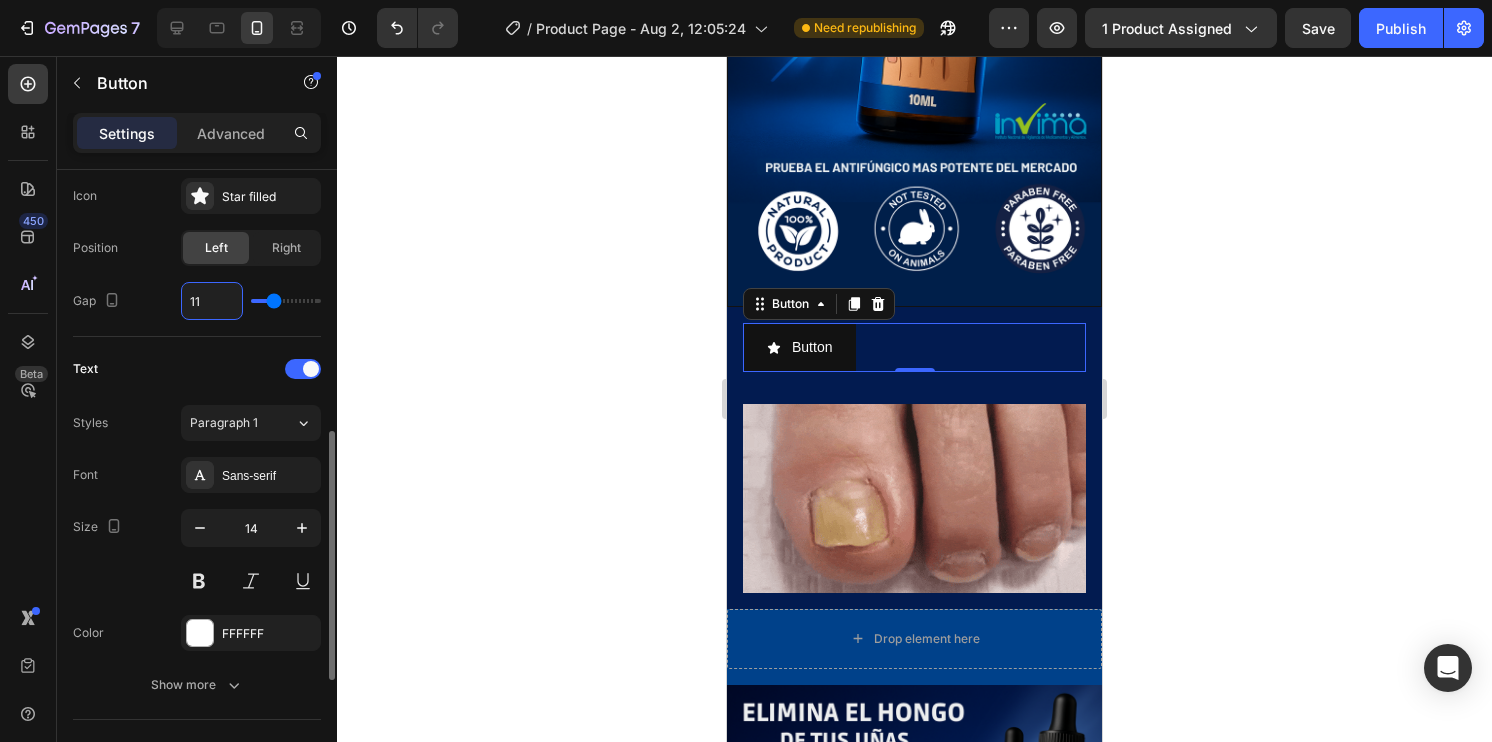 type on "40" 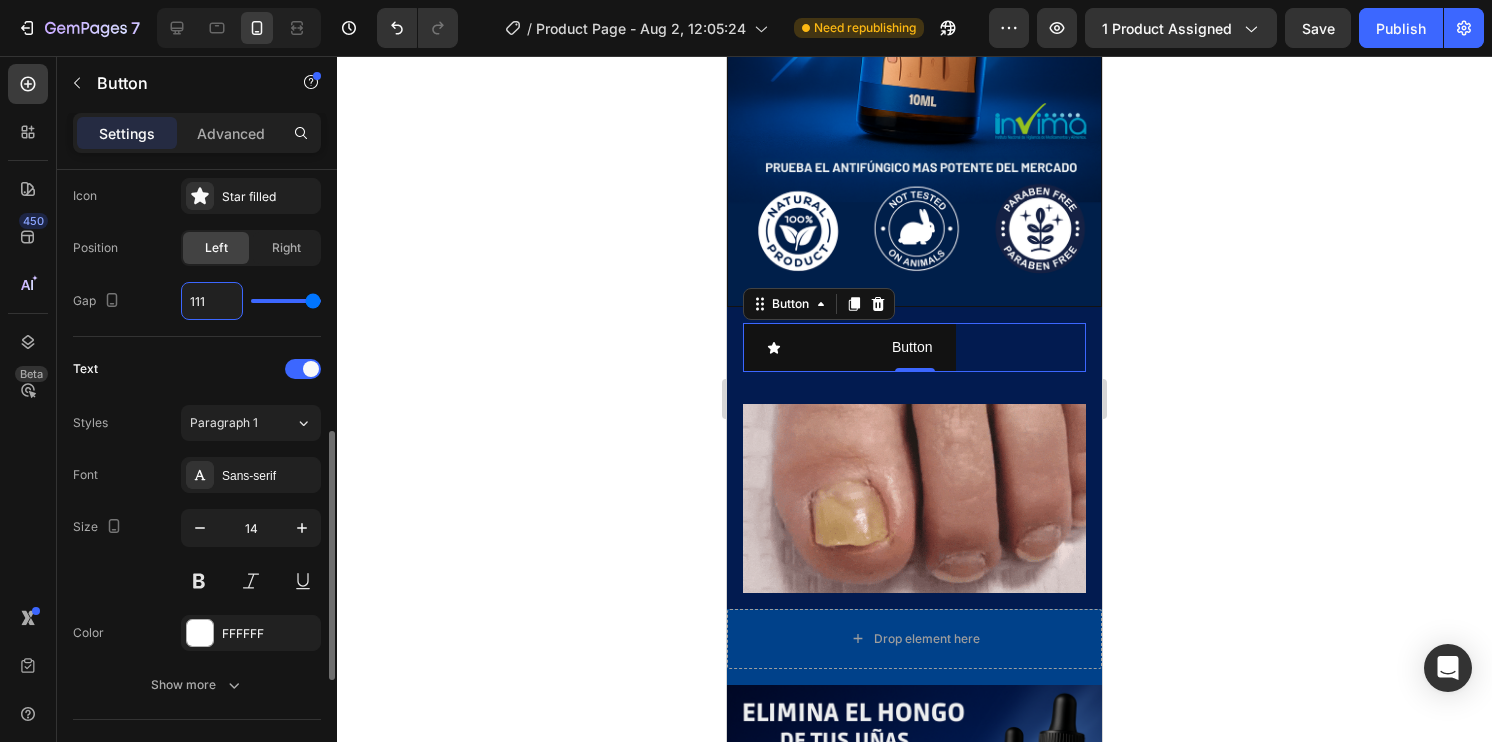 type on "11" 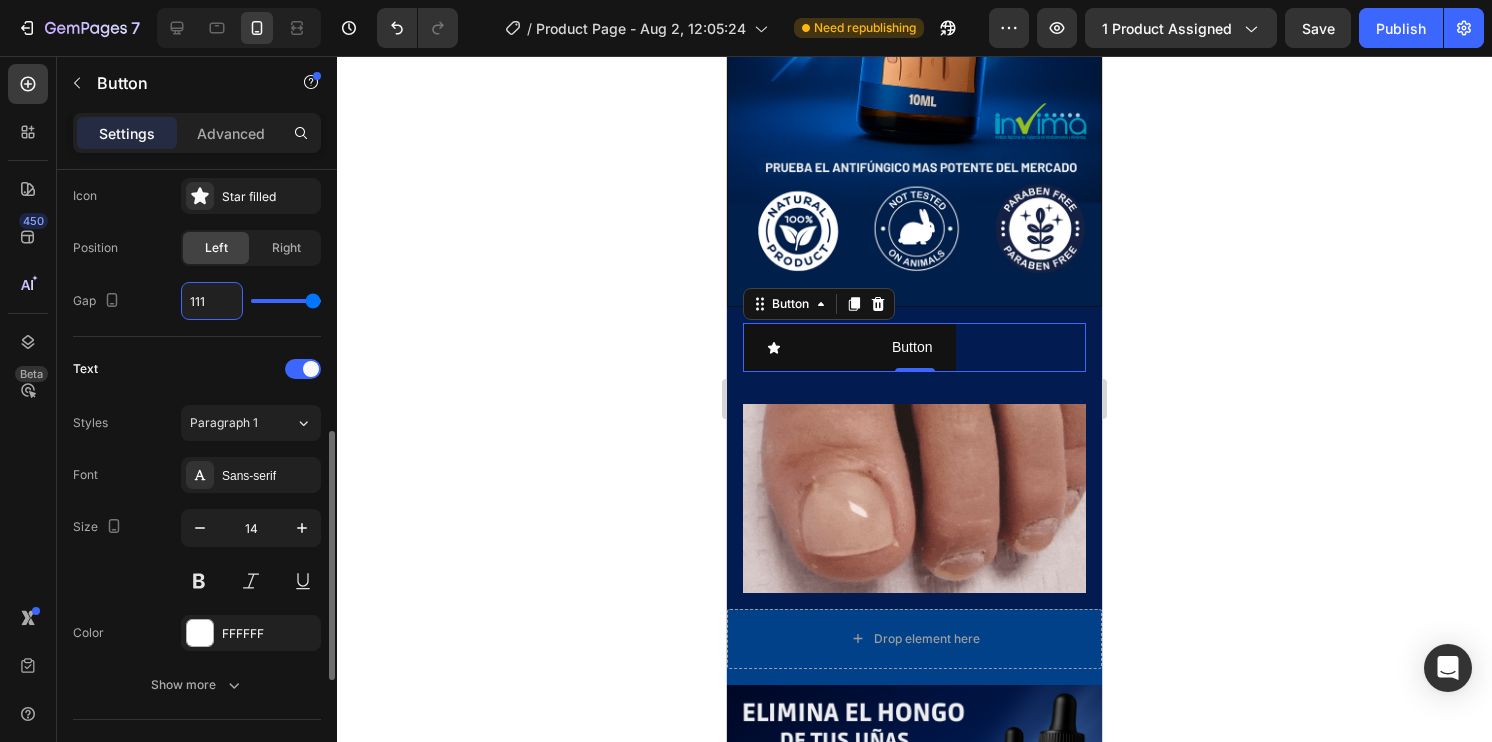 type on "11" 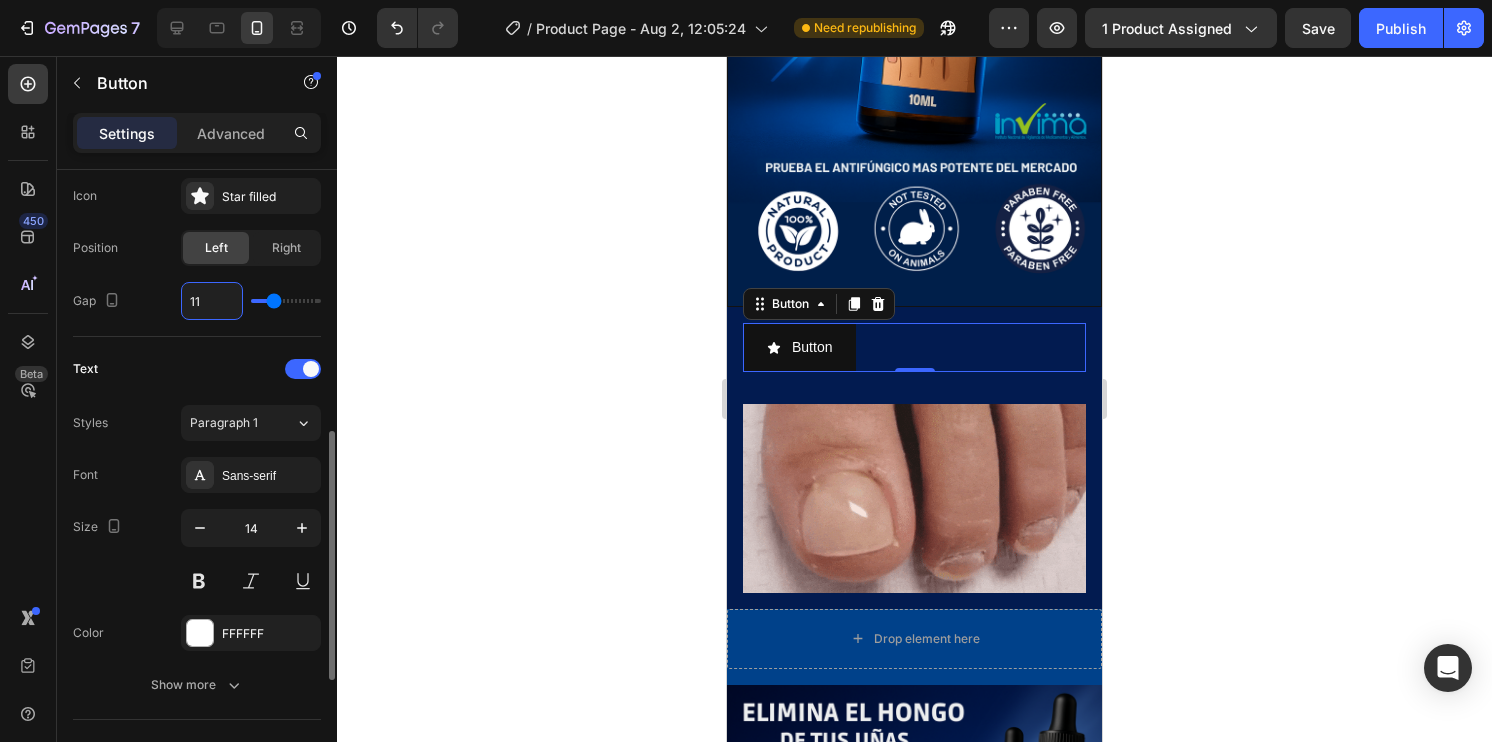 type on "1" 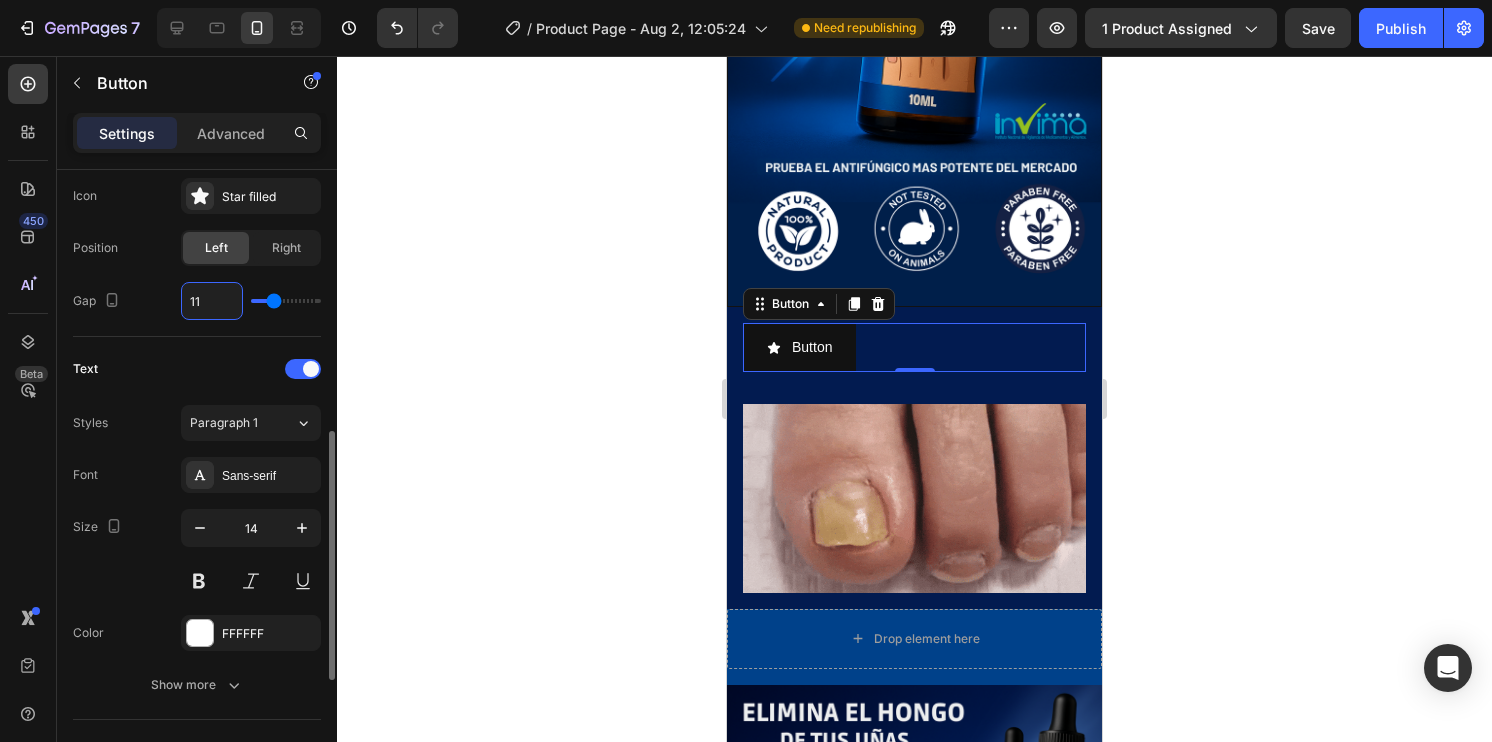 type on "1" 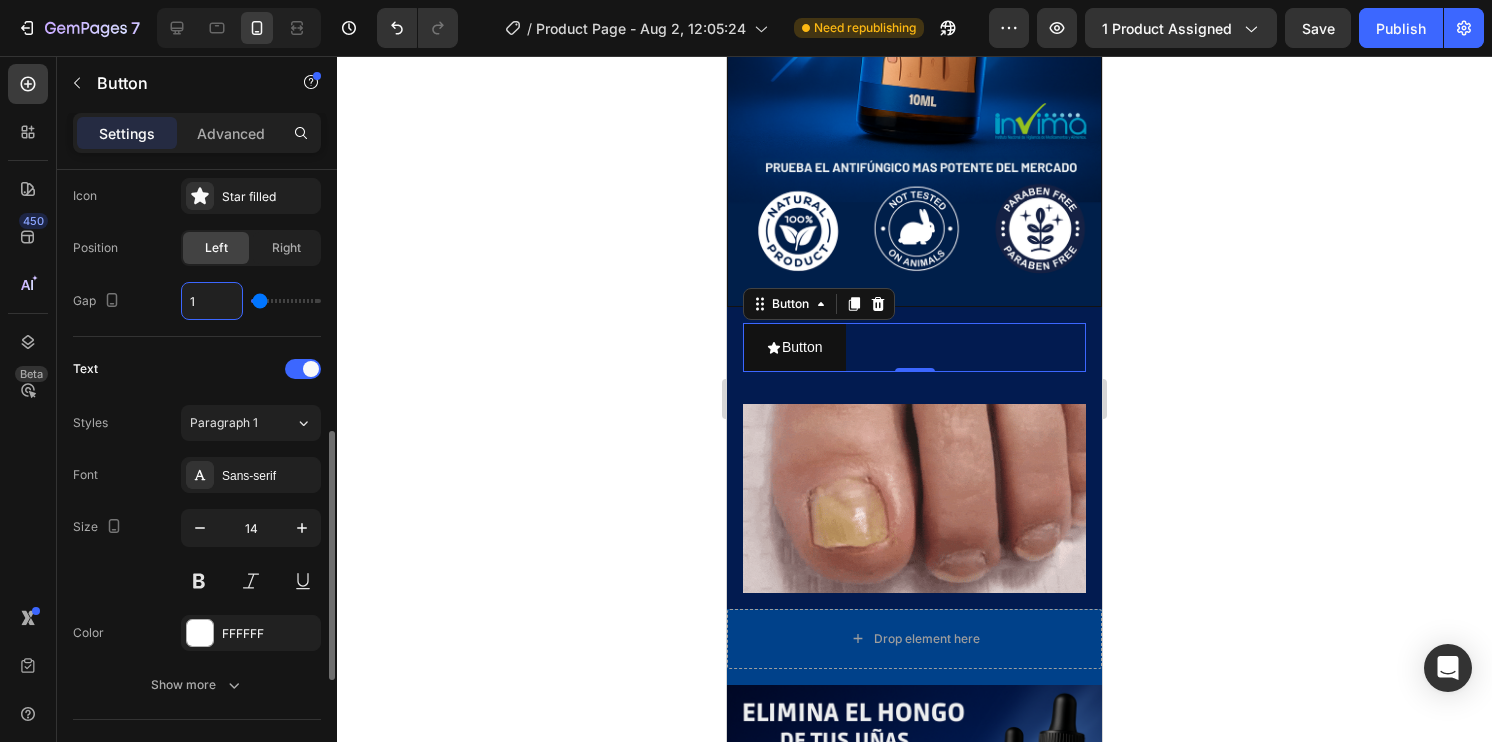 type 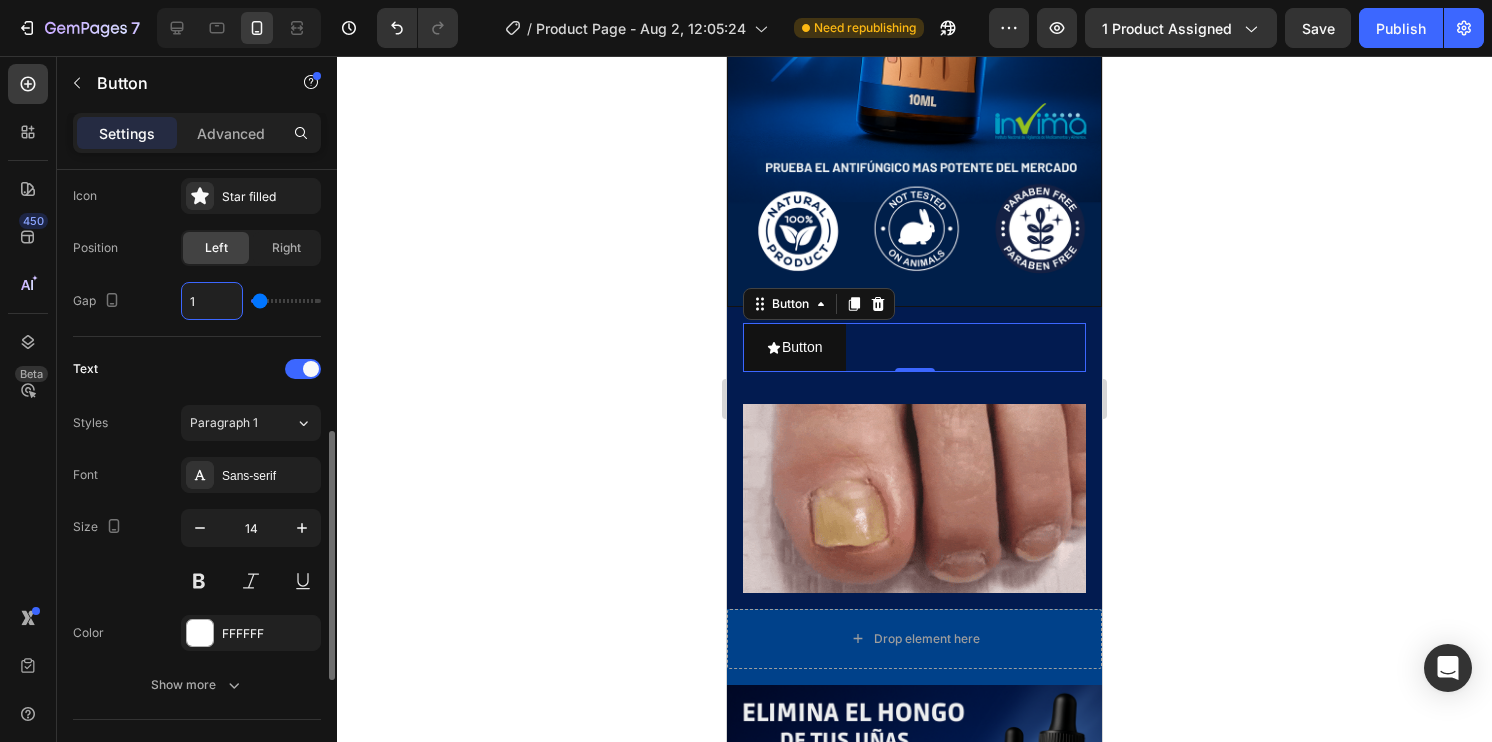 type on "0" 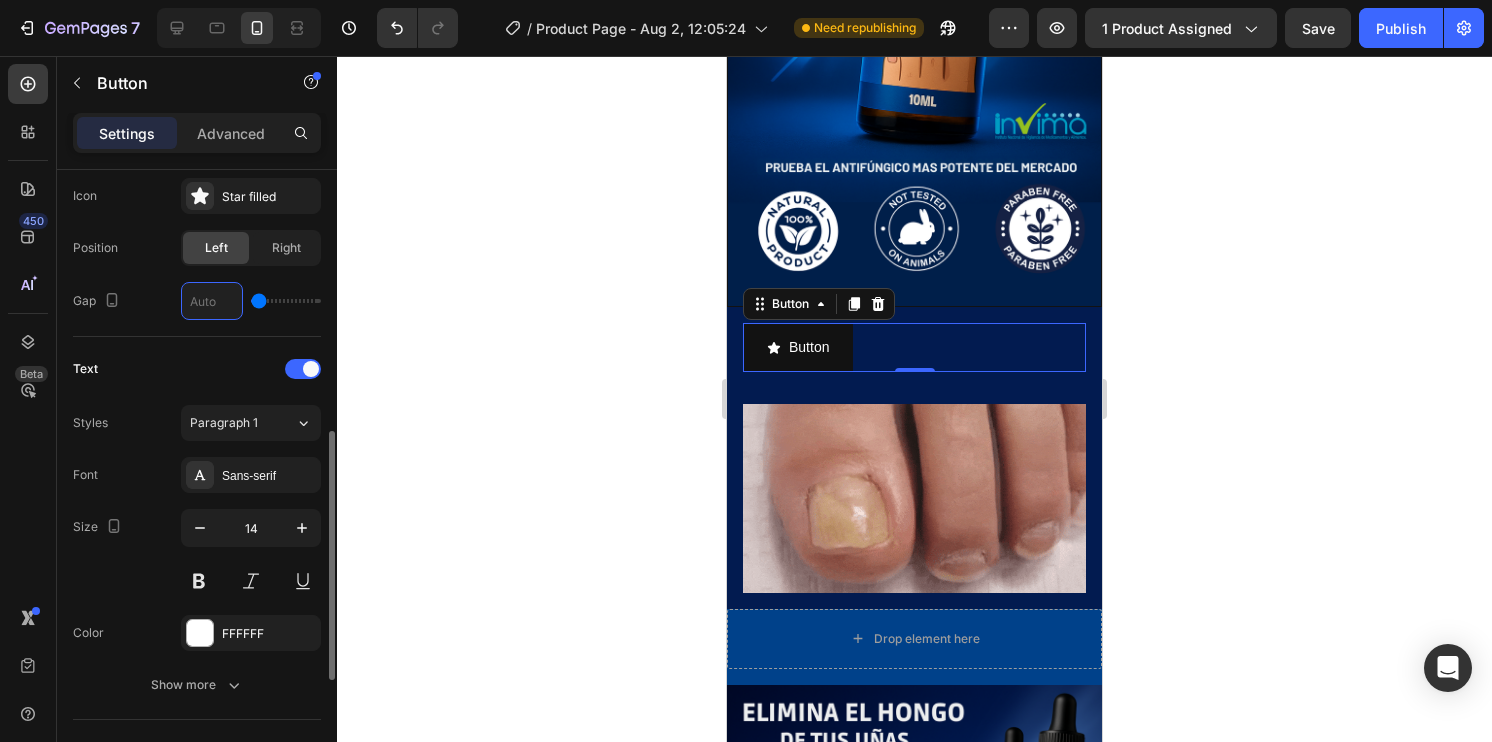 type on "2" 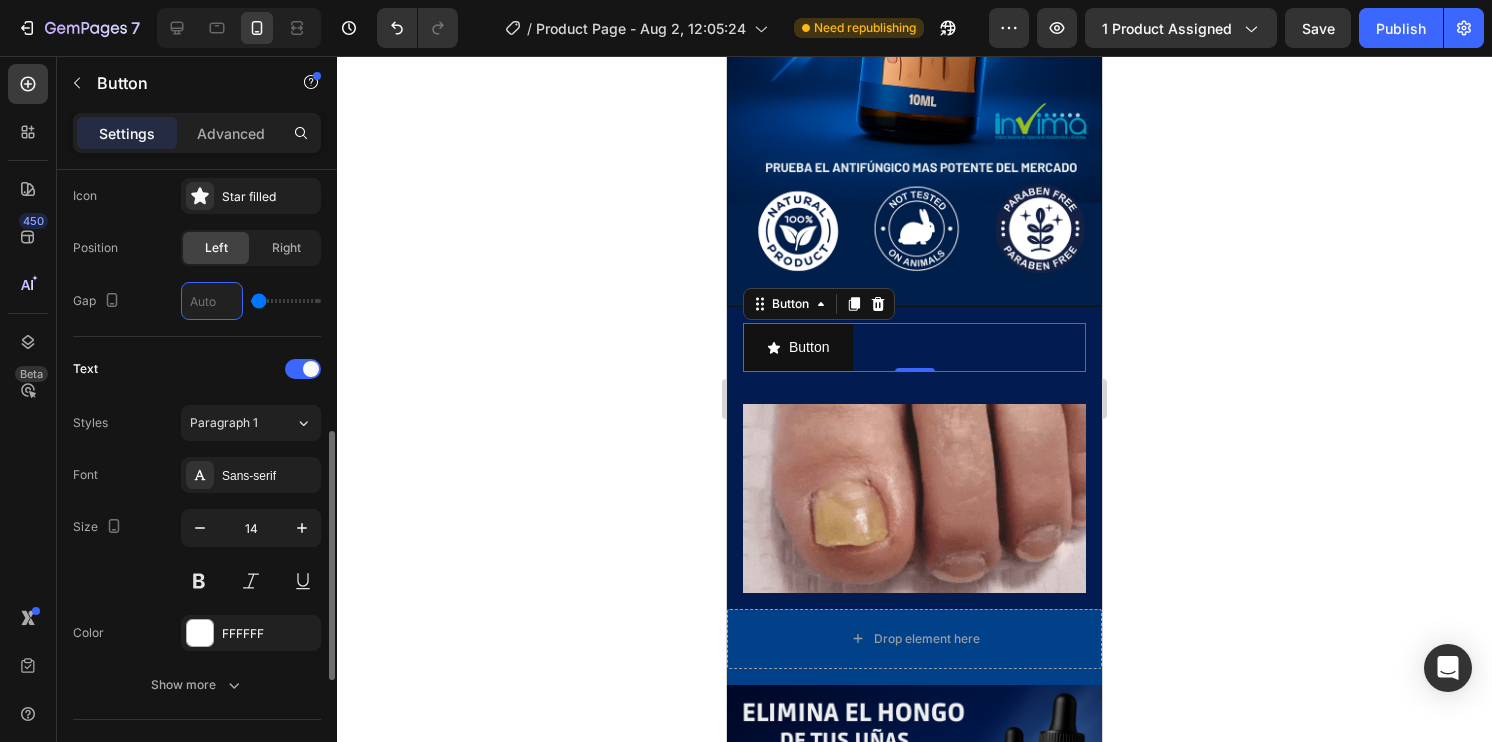 type on "2" 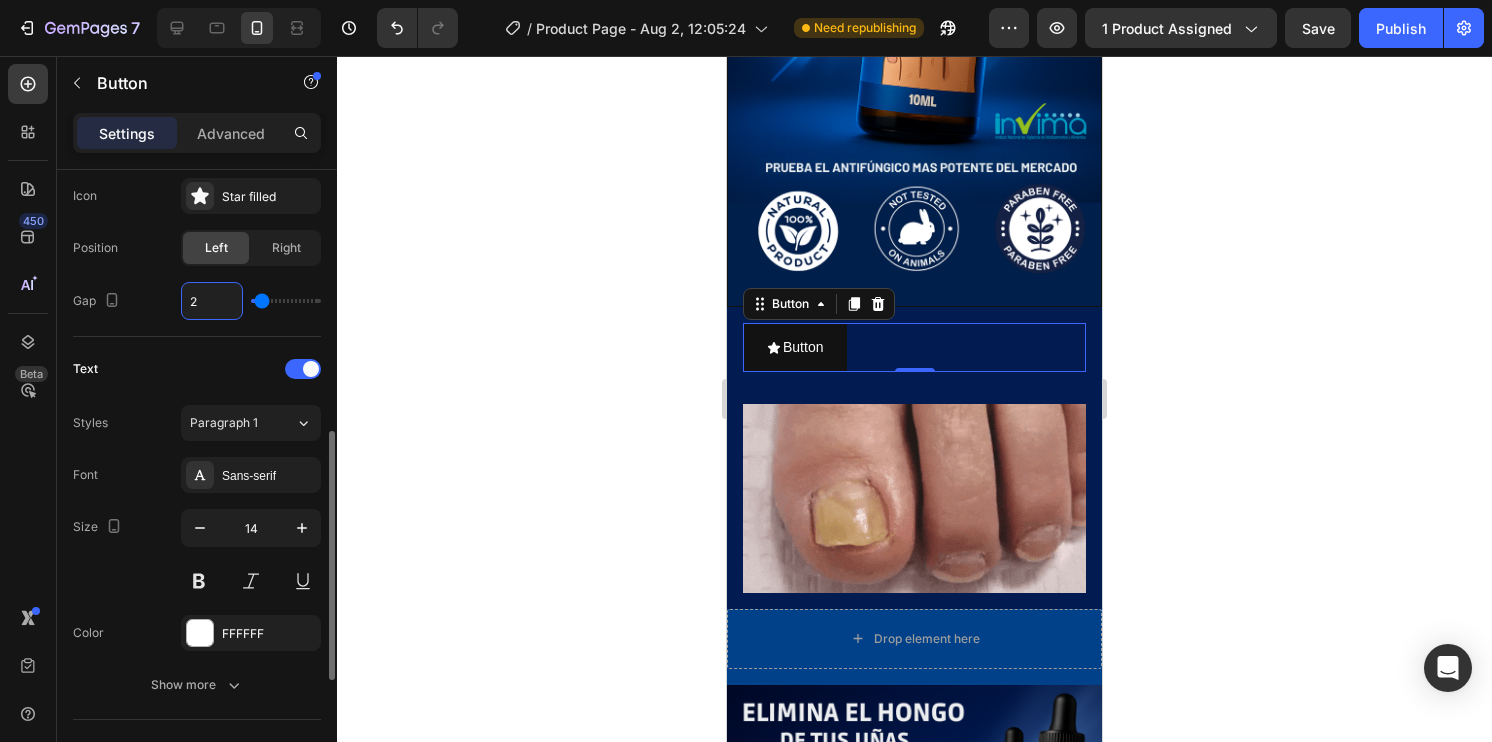 type on "22" 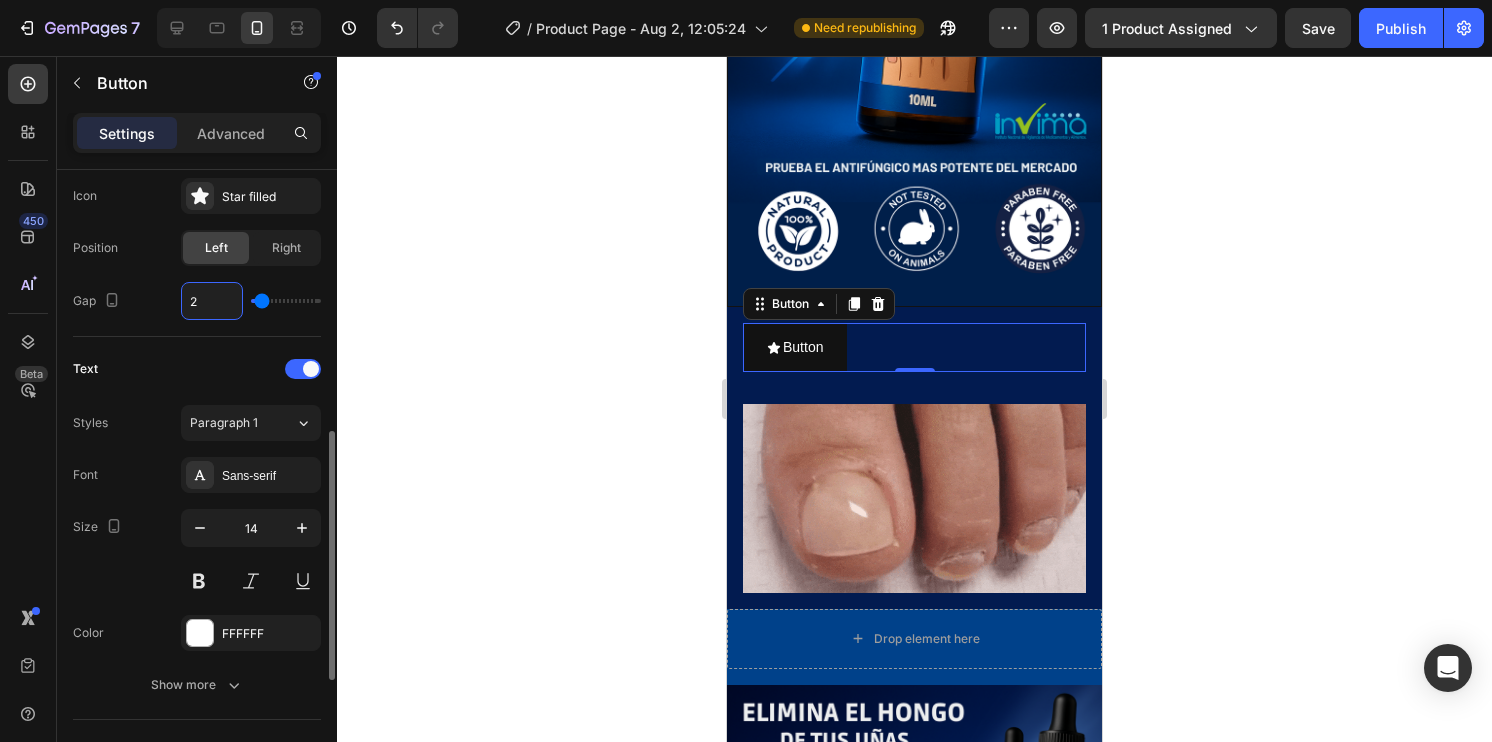 type on "22" 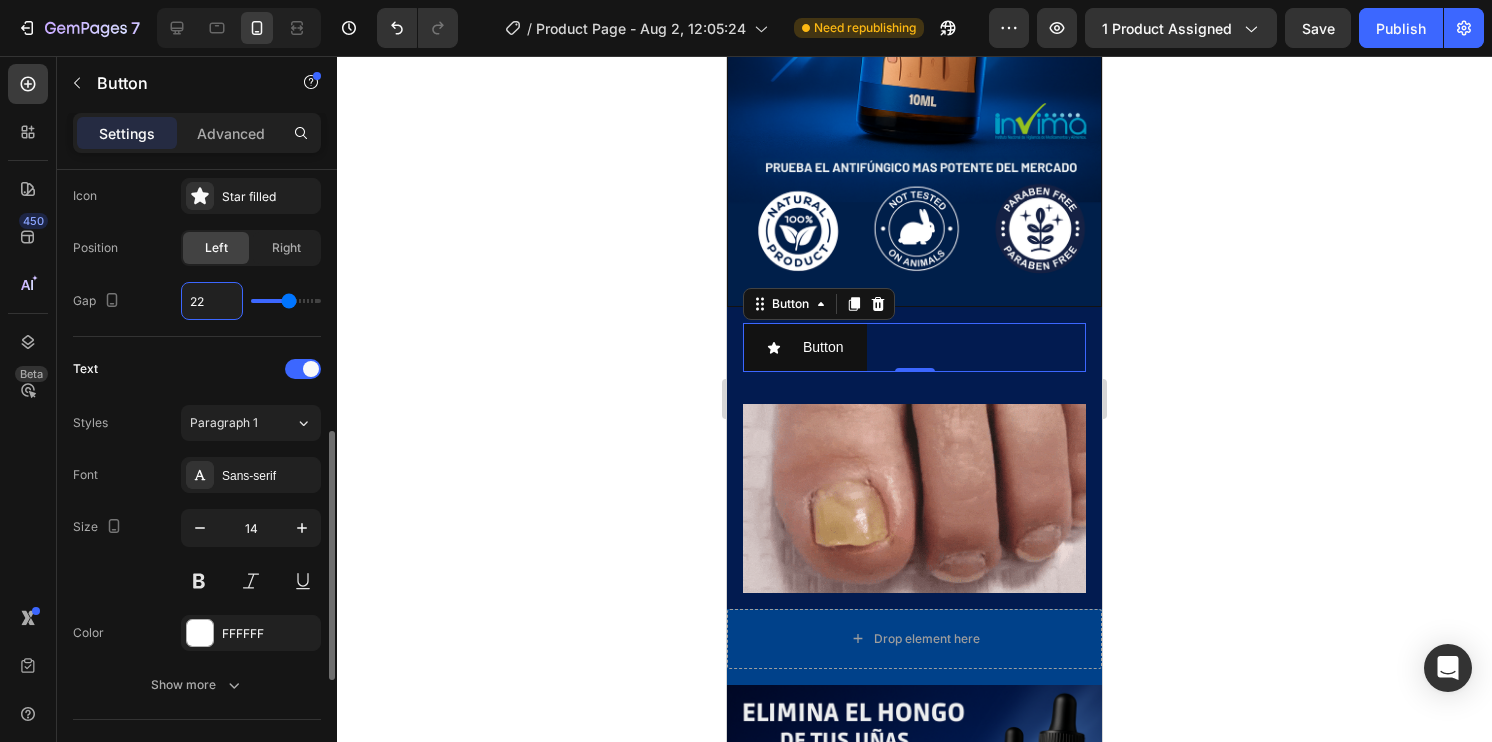 type on "225" 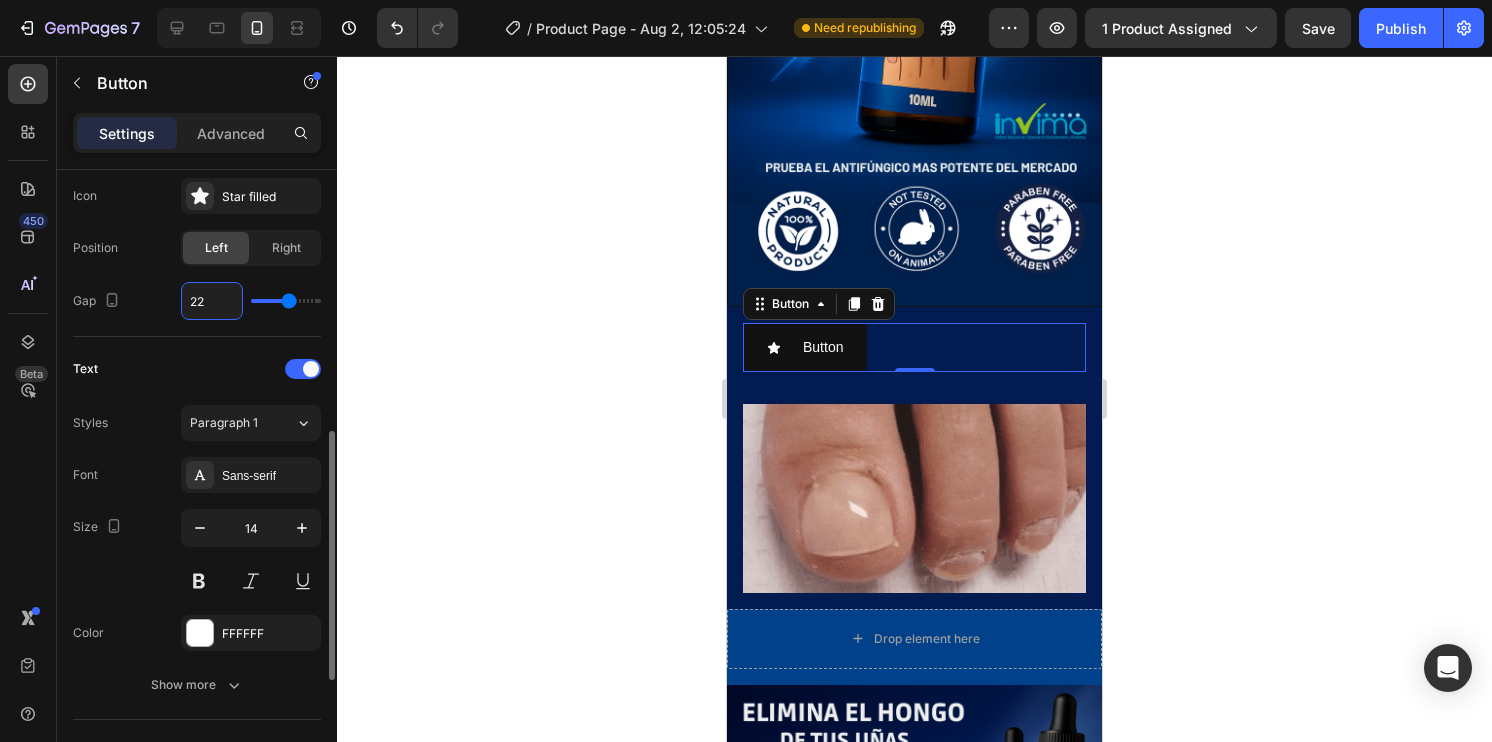 type on "40" 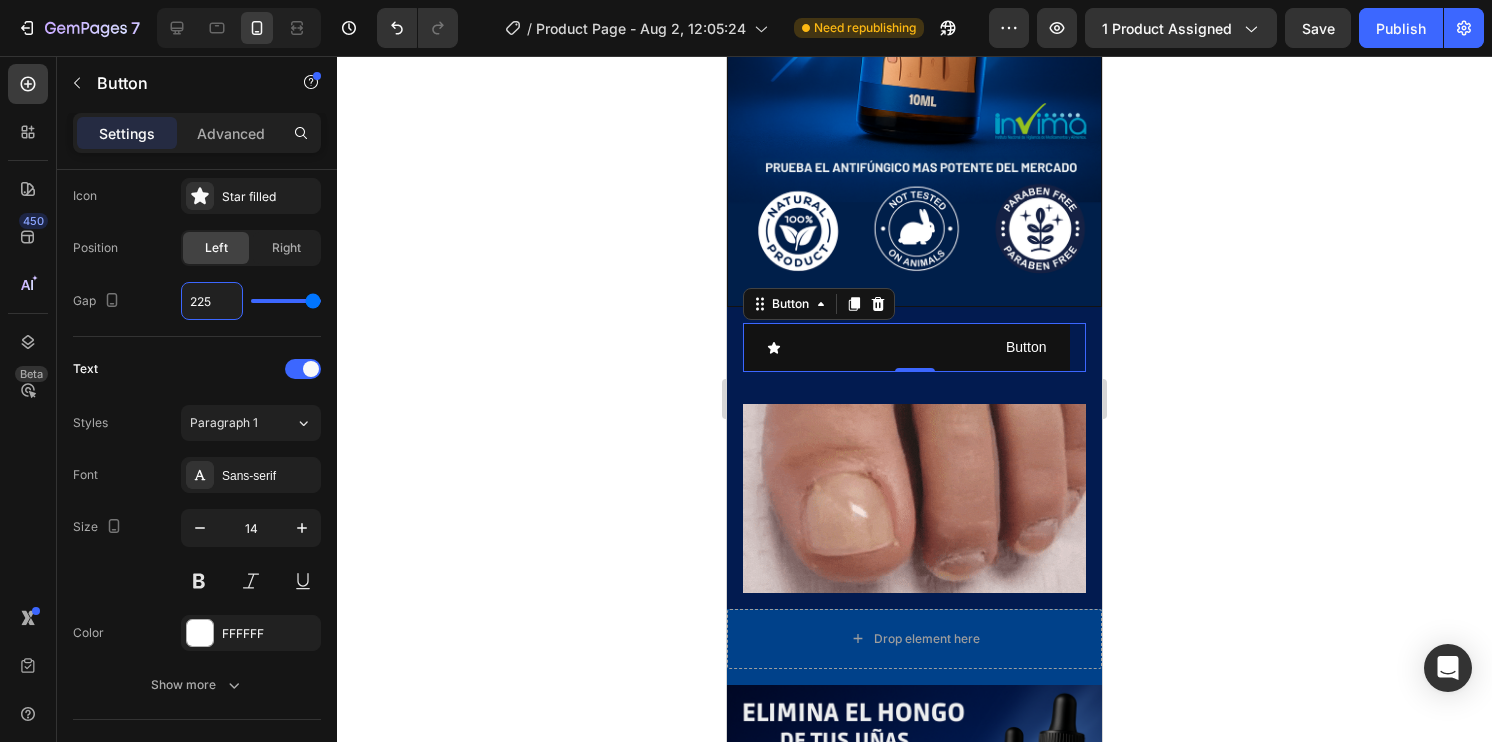 click 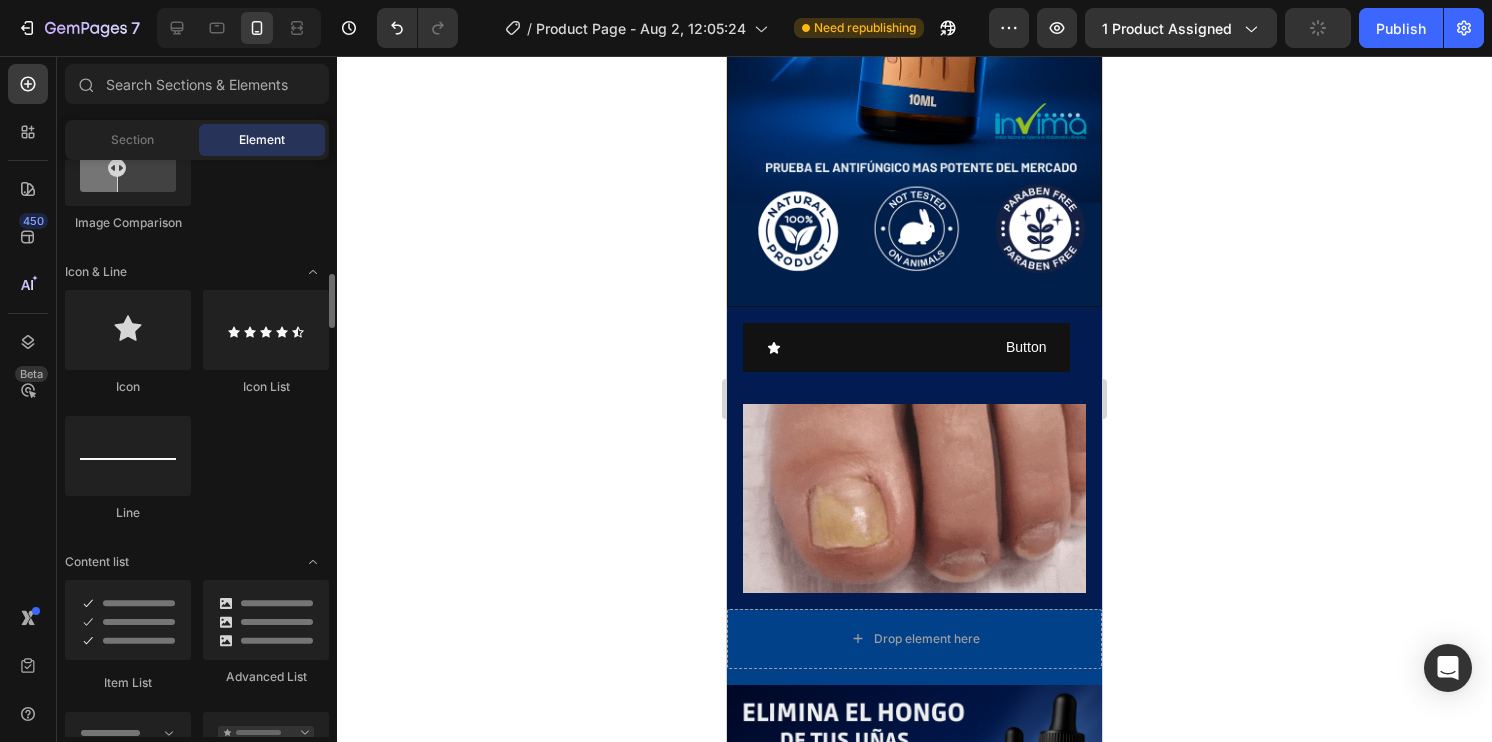 scroll, scrollTop: 1400, scrollLeft: 0, axis: vertical 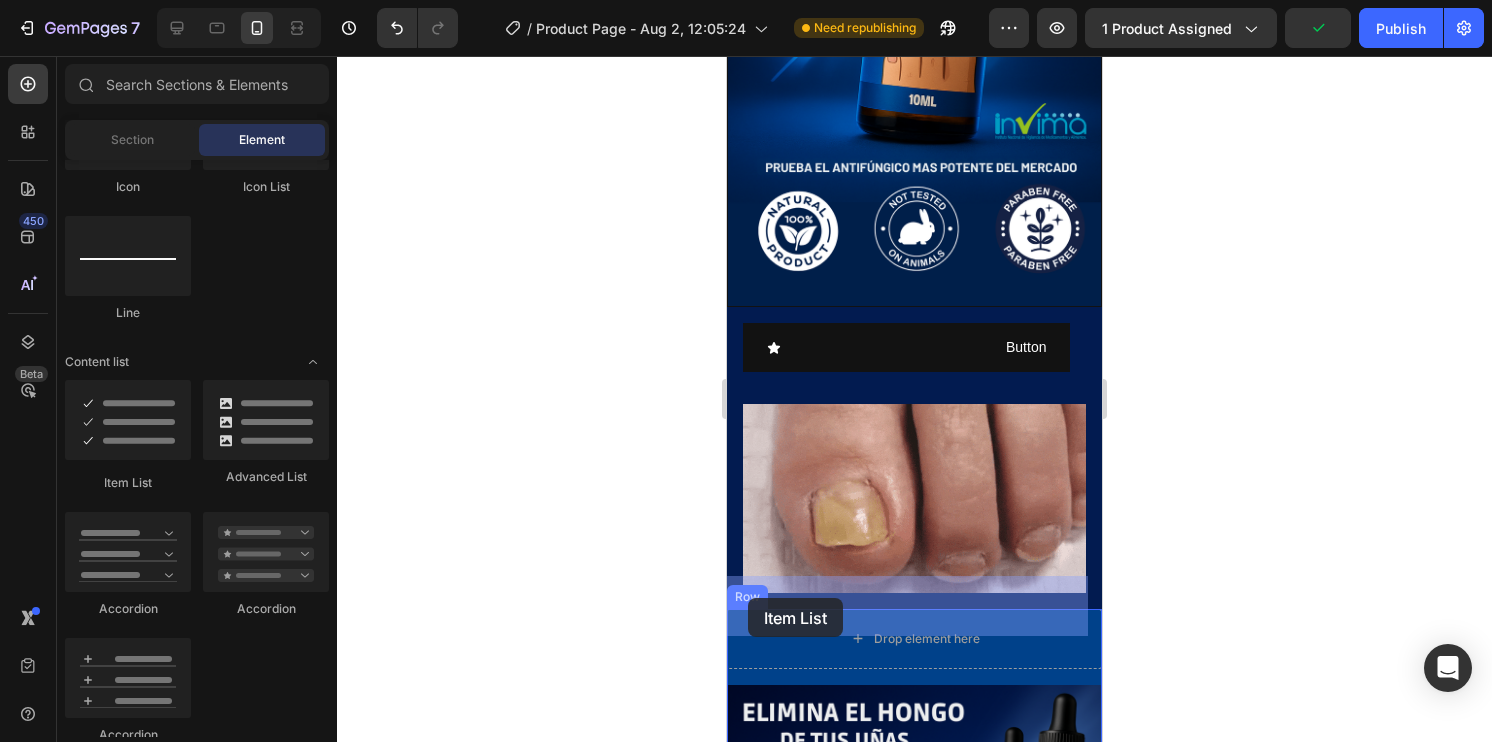 drag, startPoint x: 838, startPoint y: 479, endPoint x: 748, endPoint y: 598, distance: 149.2012 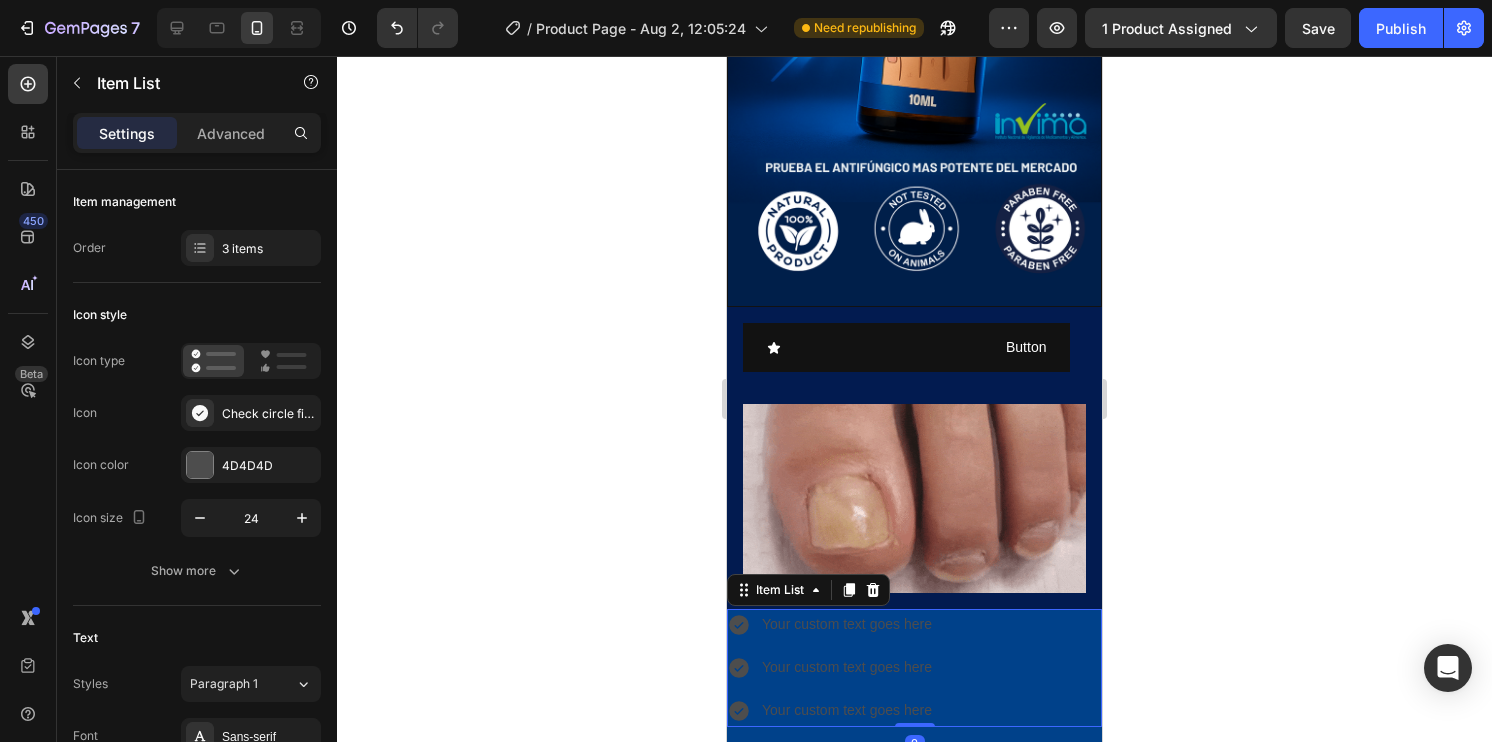 click 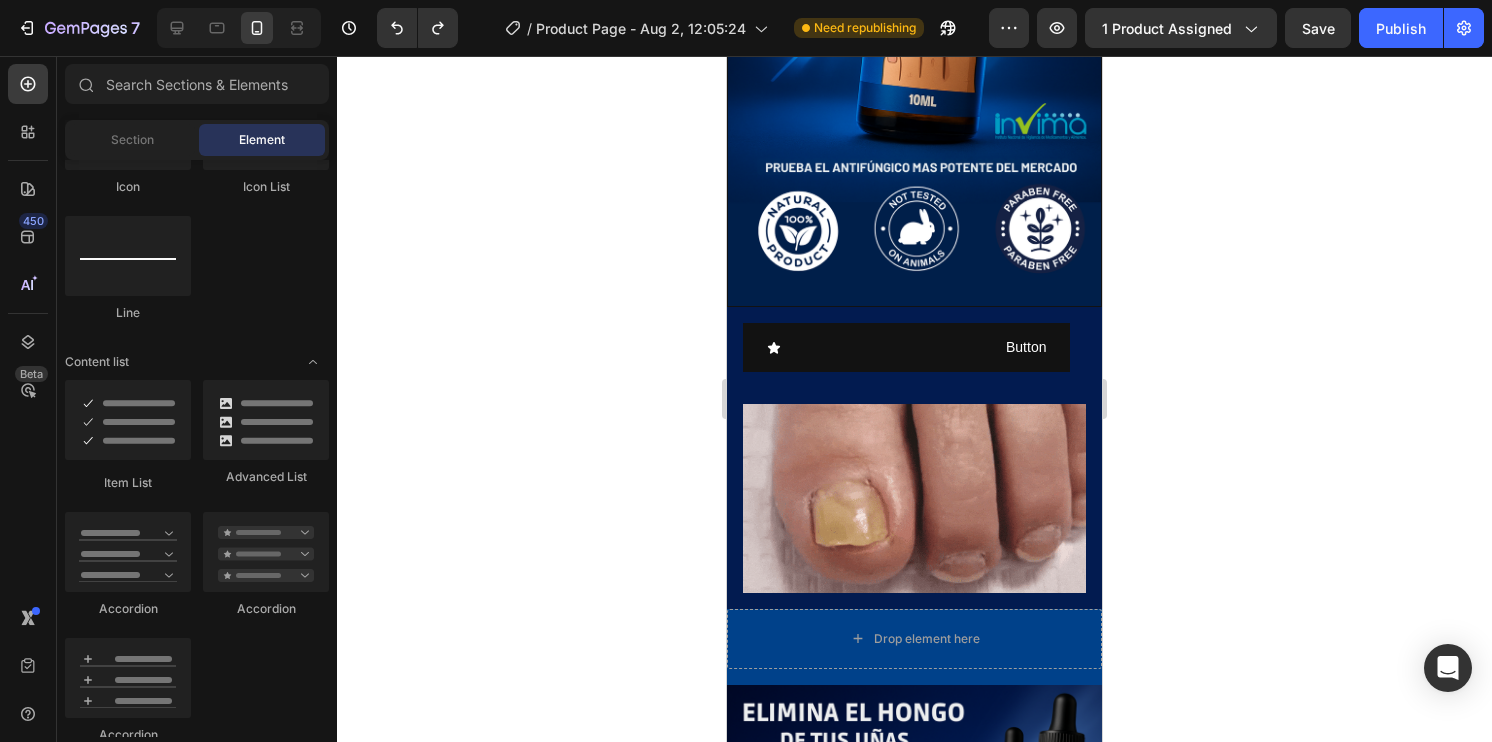 click 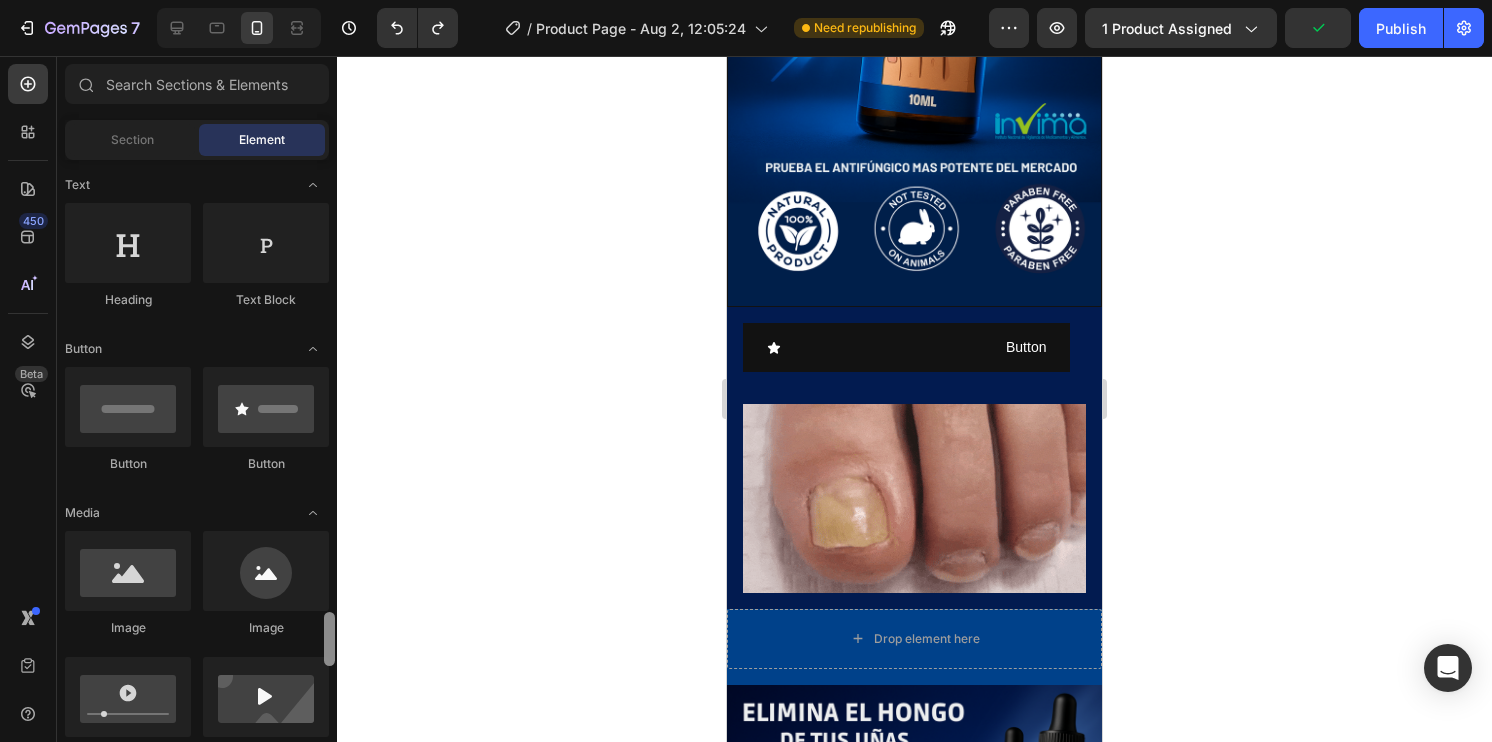 scroll, scrollTop: 0, scrollLeft: 0, axis: both 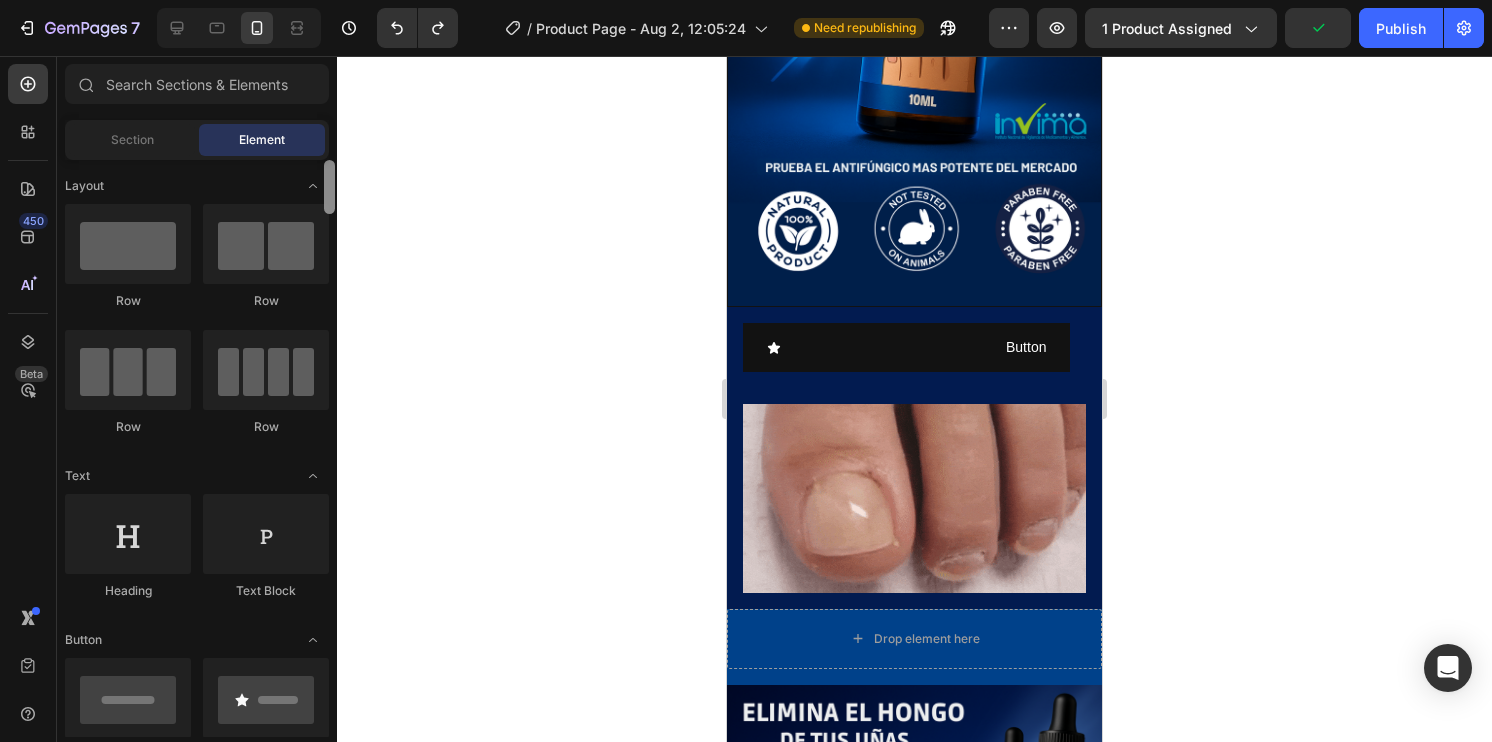 drag, startPoint x: 329, startPoint y: 262, endPoint x: 320, endPoint y: 132, distance: 130.31117 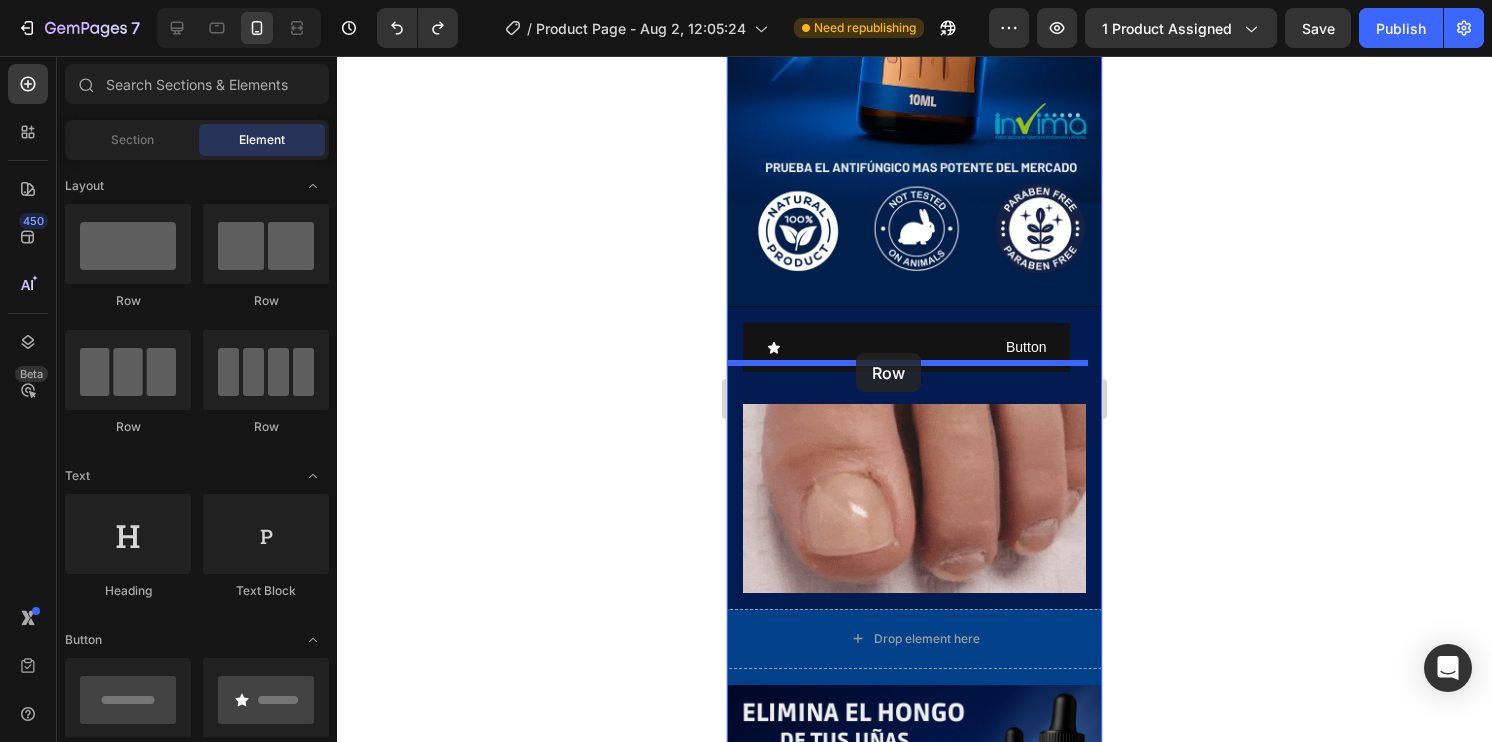 drag, startPoint x: 842, startPoint y: 310, endPoint x: 856, endPoint y: 358, distance: 50 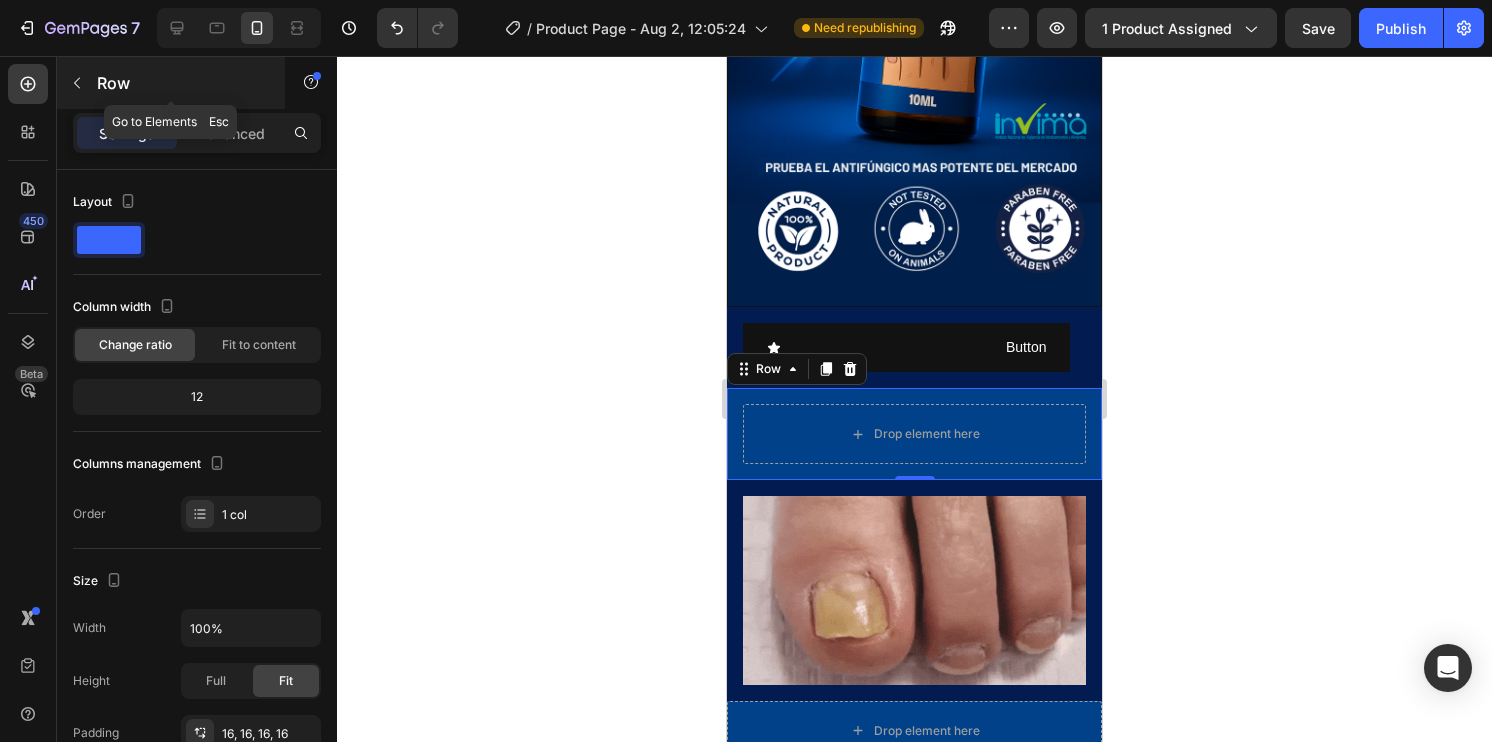 click 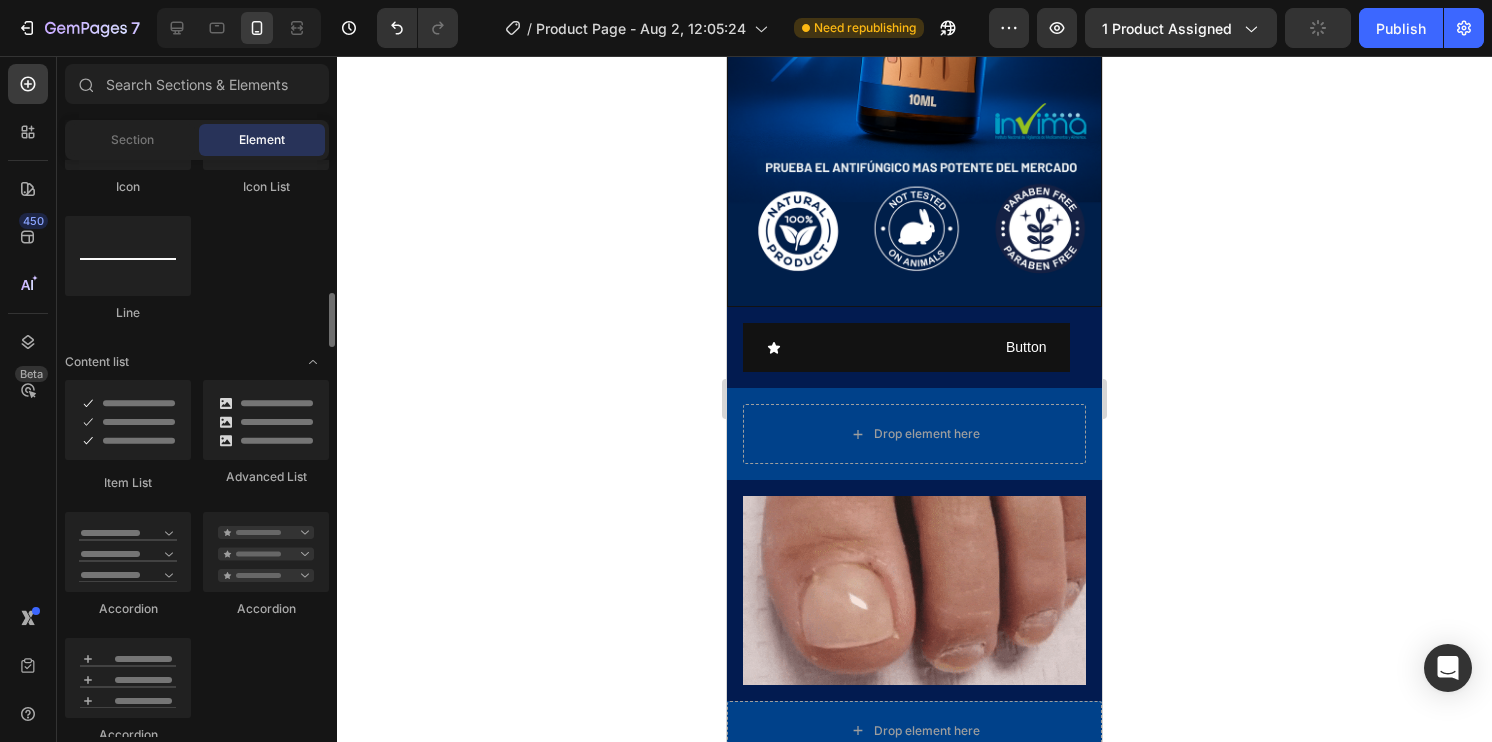 scroll, scrollTop: 1500, scrollLeft: 0, axis: vertical 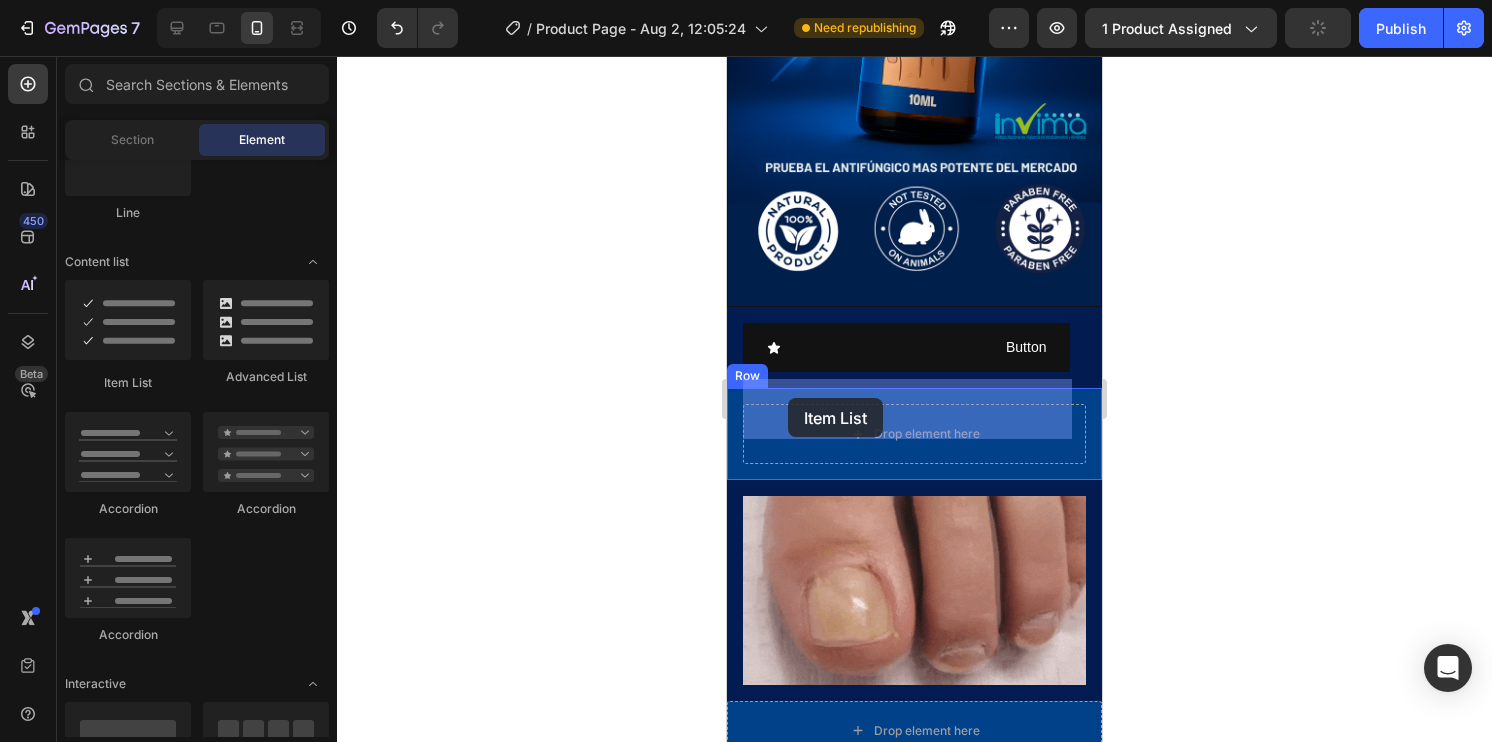 drag, startPoint x: 853, startPoint y: 382, endPoint x: 788, endPoint y: 398, distance: 66.94027 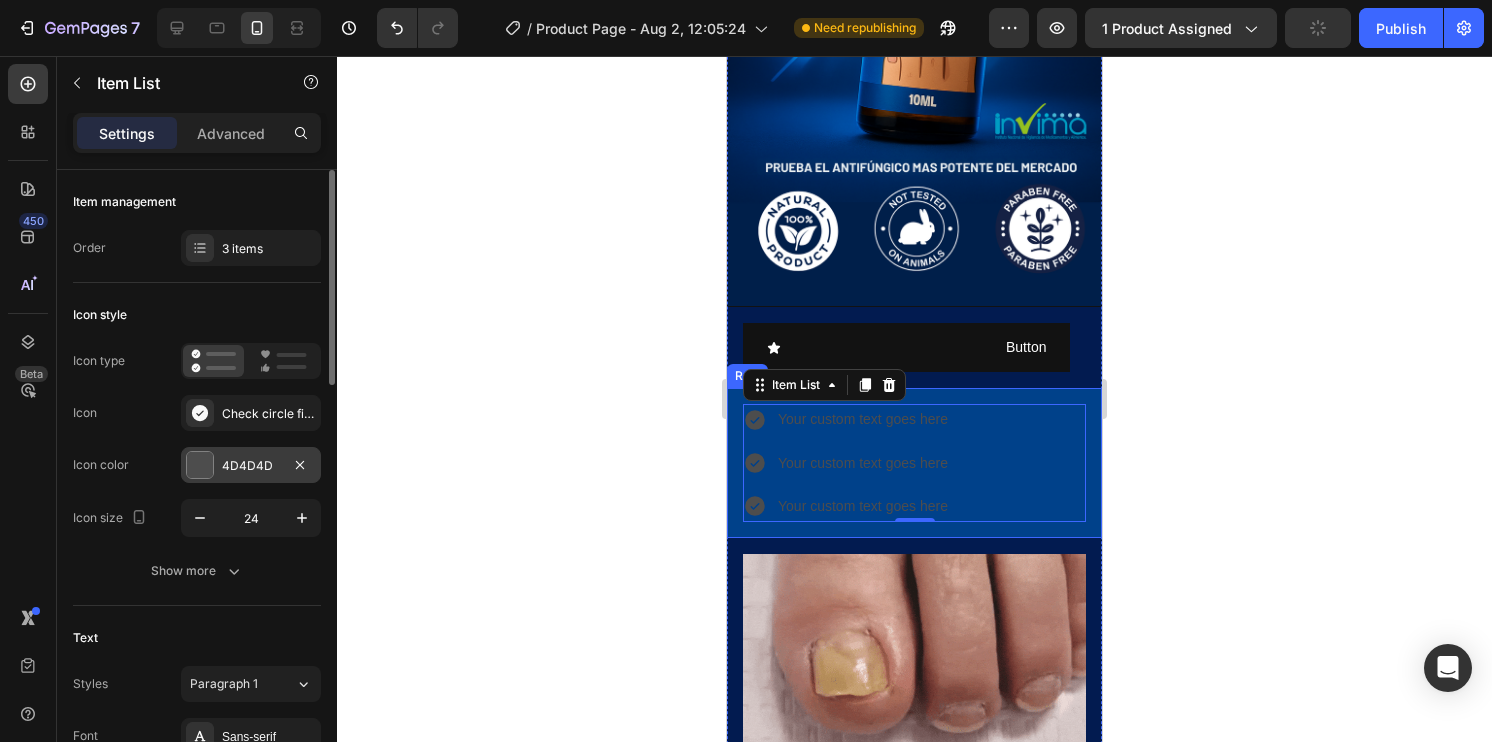 click at bounding box center (200, 465) 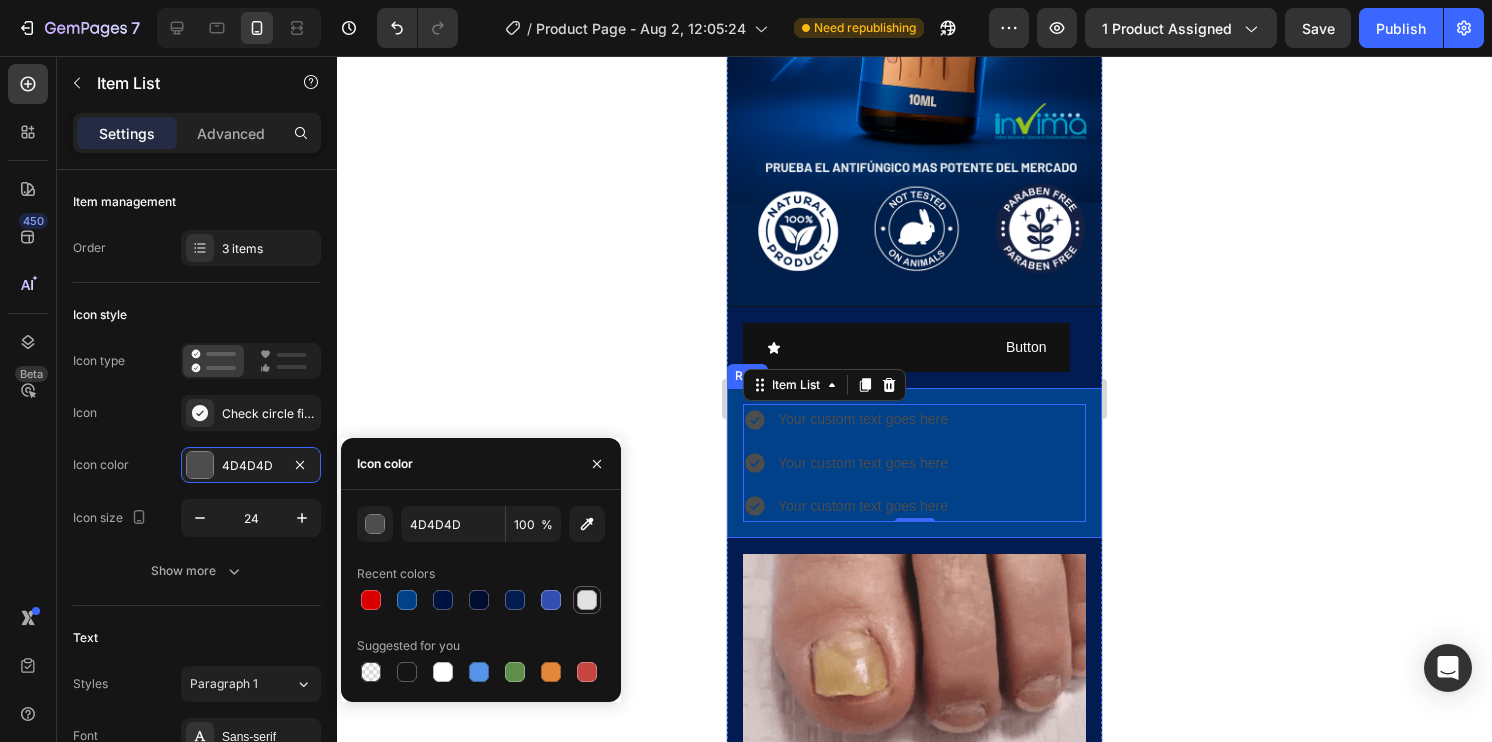 click at bounding box center [587, 600] 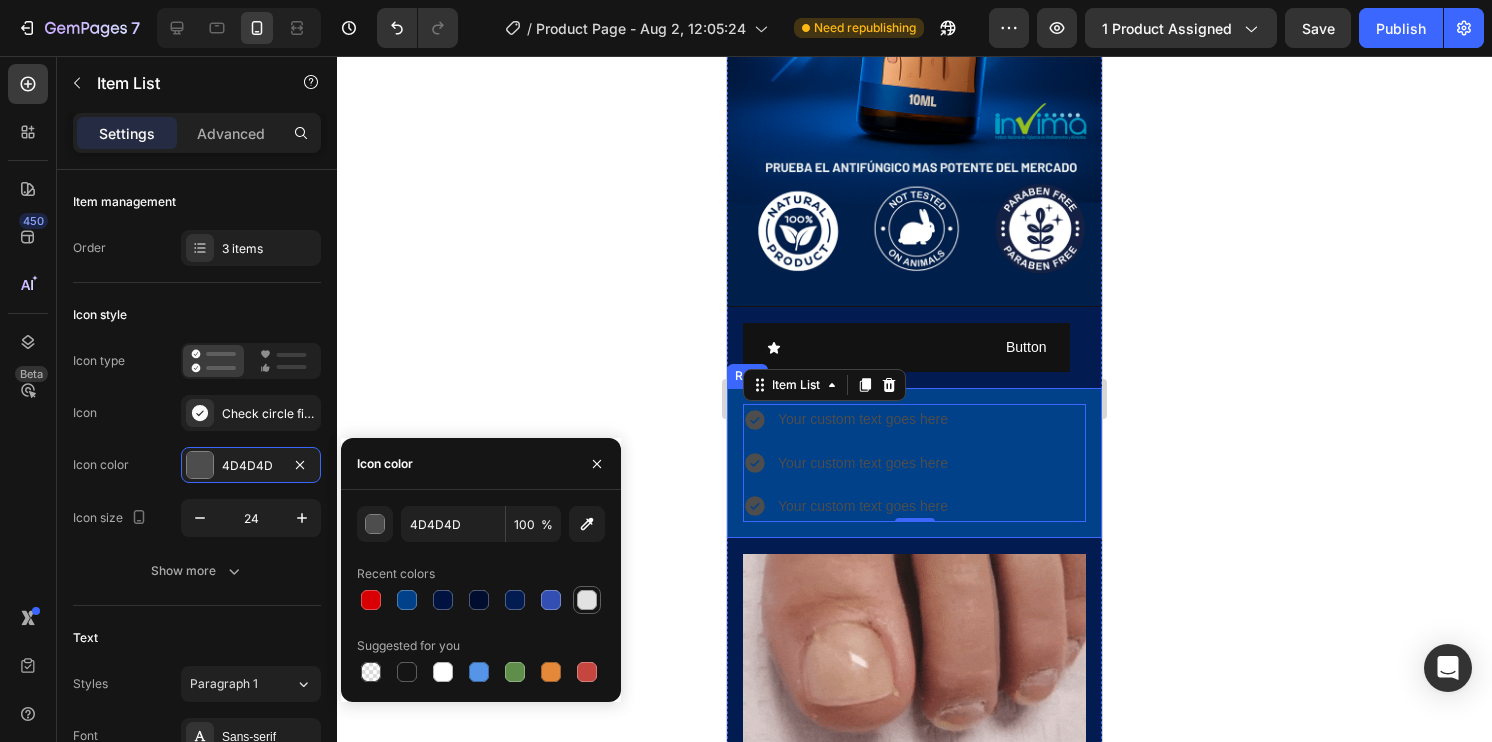 type on "E2E2E2" 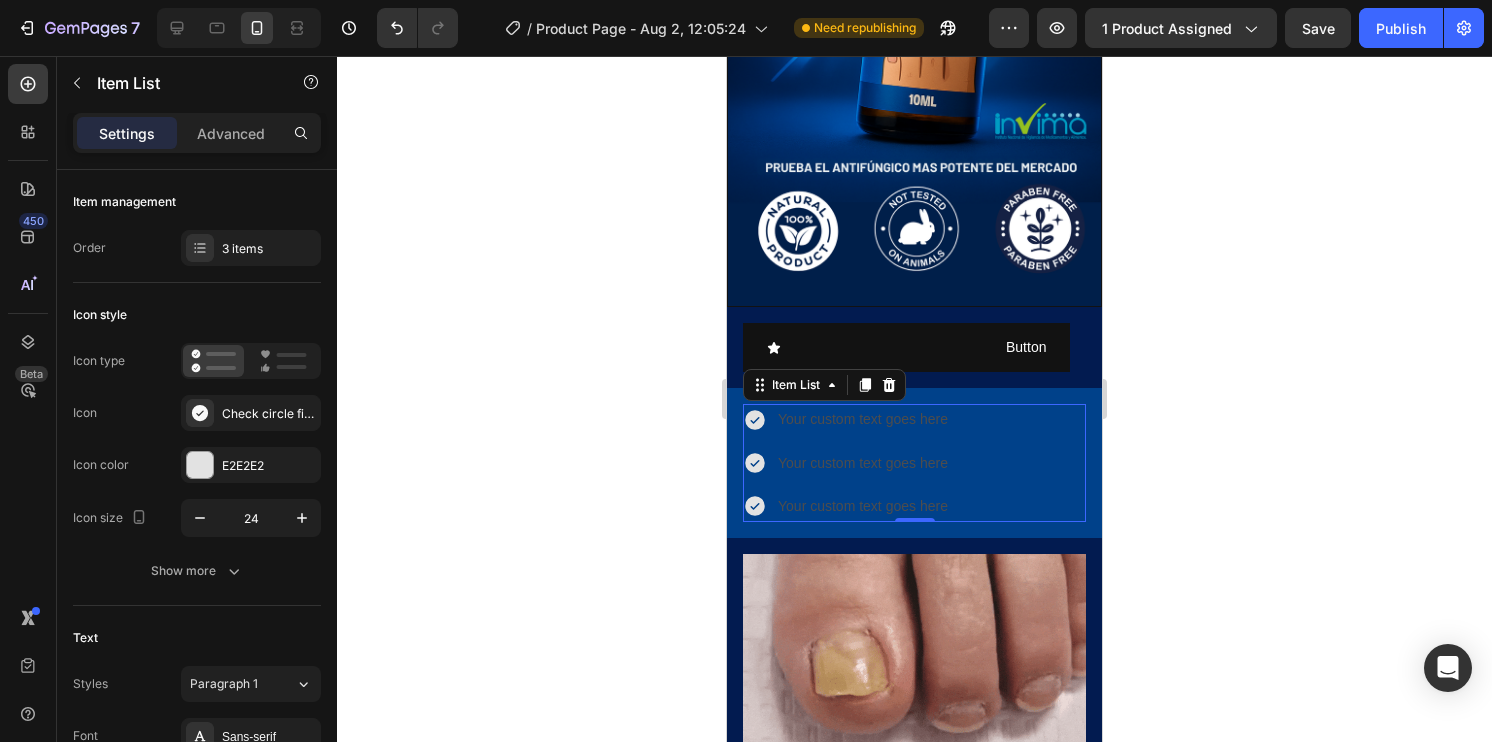 click on "Your custom text goes here" at bounding box center (863, 419) 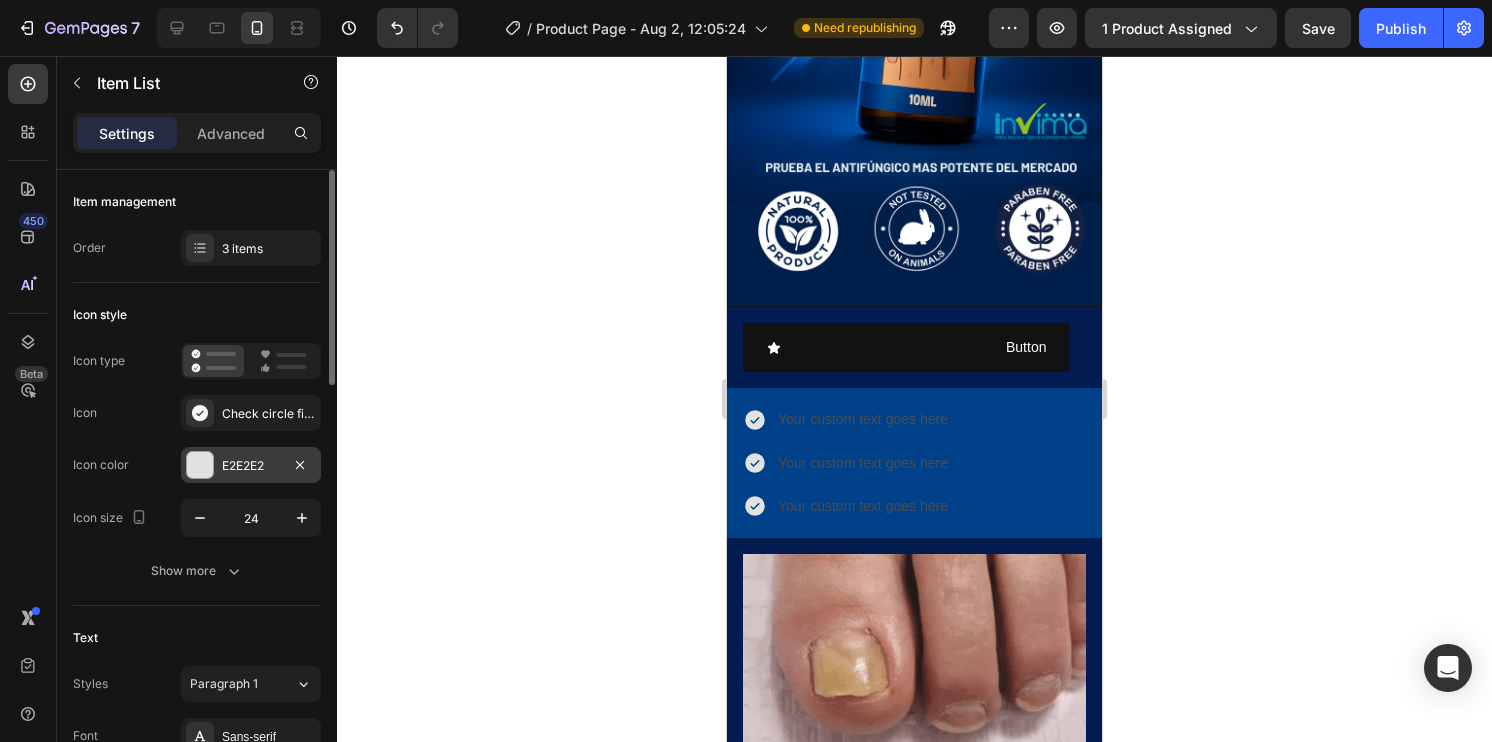 click at bounding box center (200, 465) 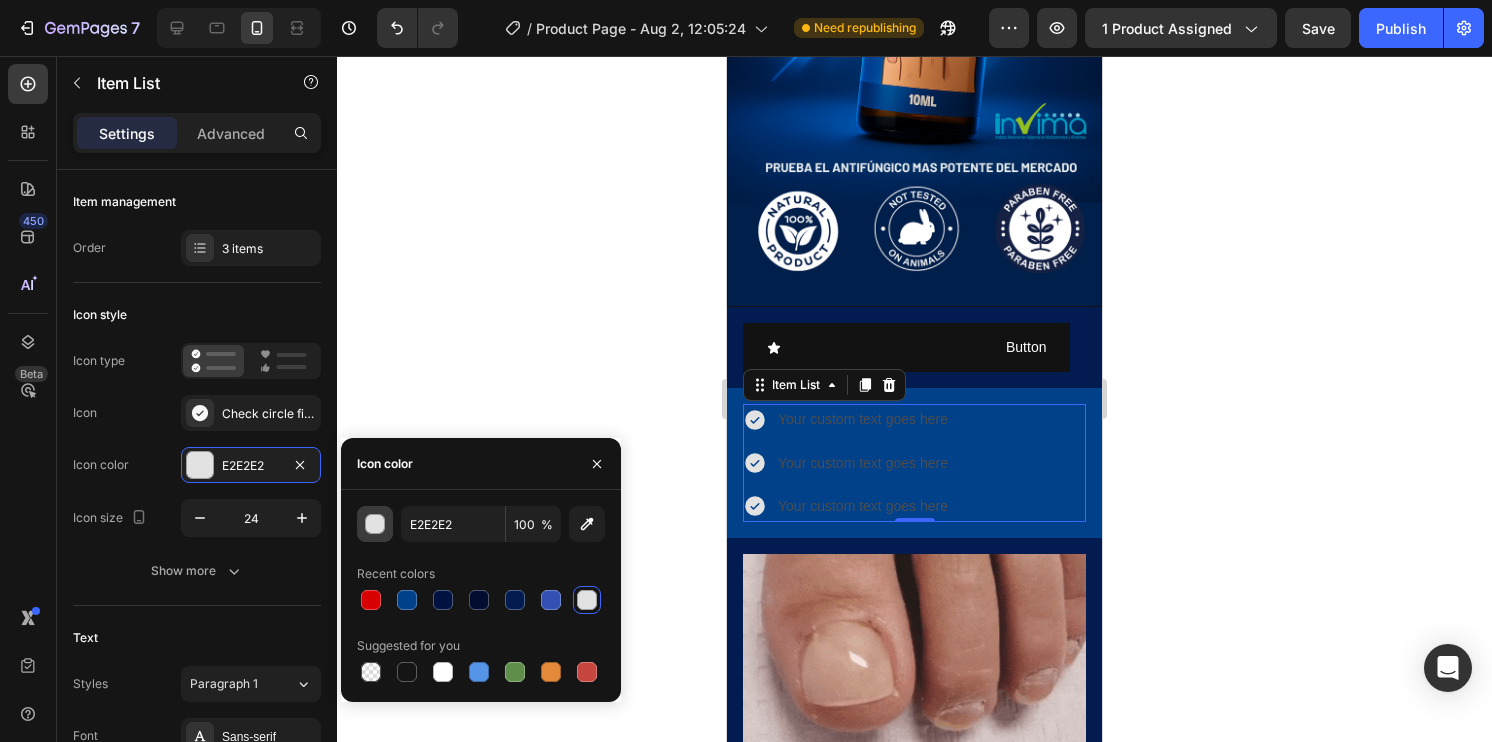 click at bounding box center (375, 524) 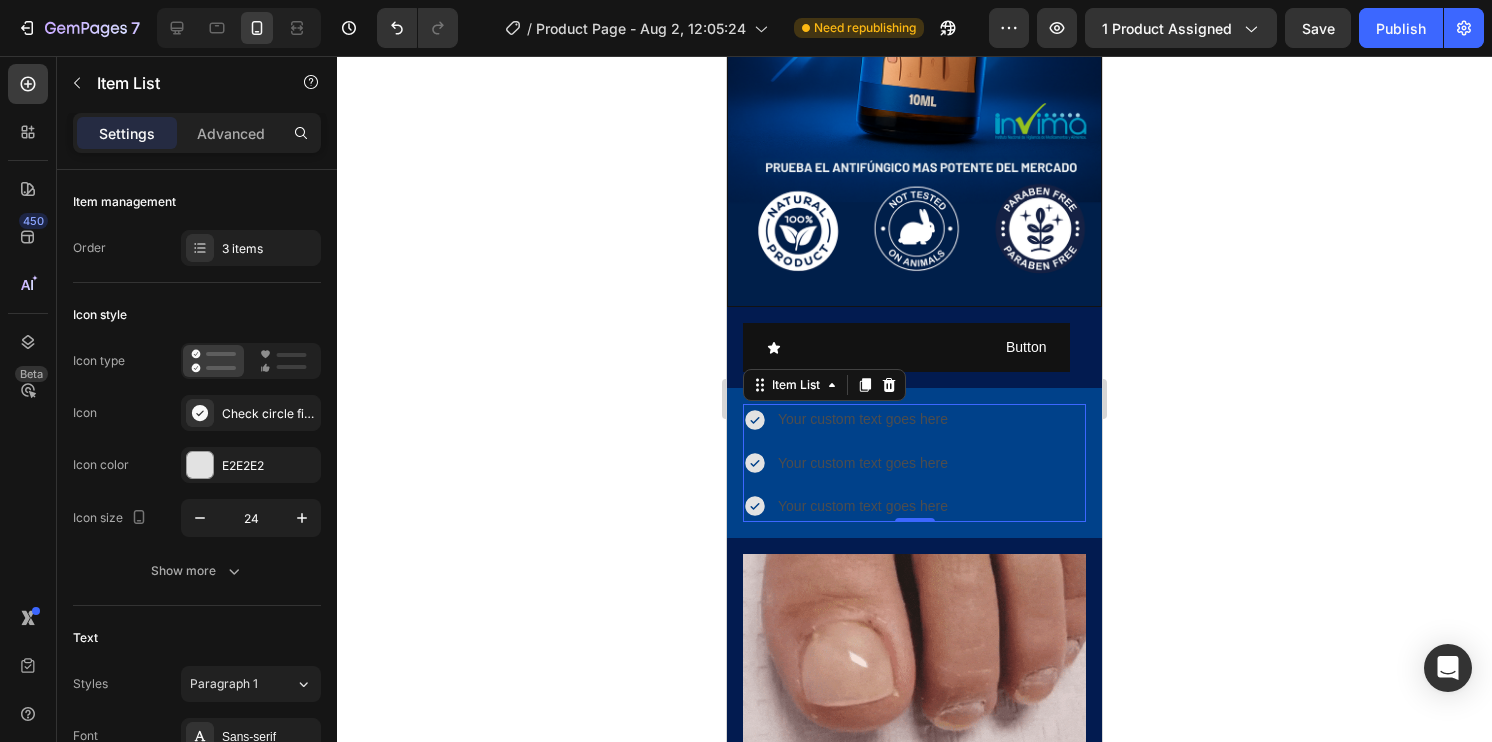 drag, startPoint x: 677, startPoint y: 344, endPoint x: 122, endPoint y: 338, distance: 555.0324 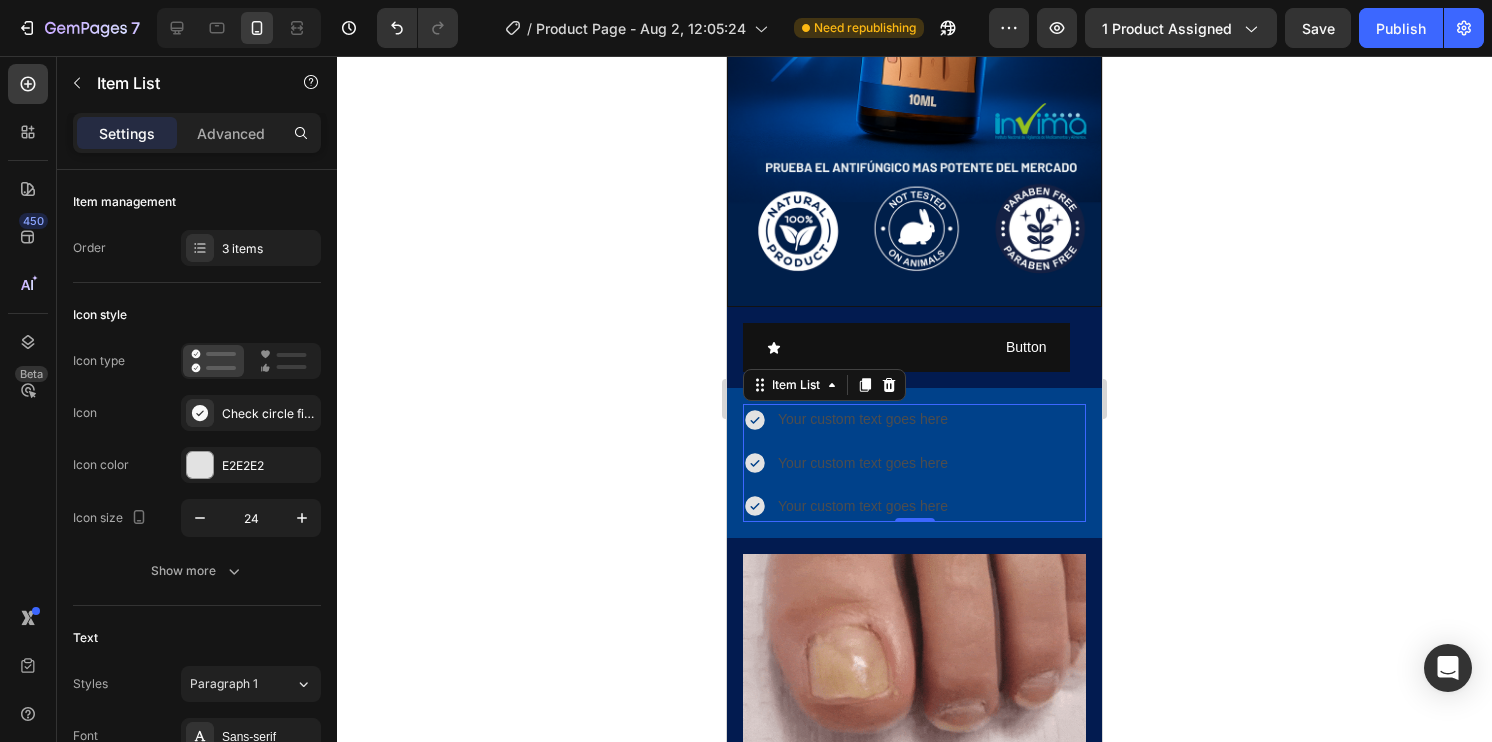 click 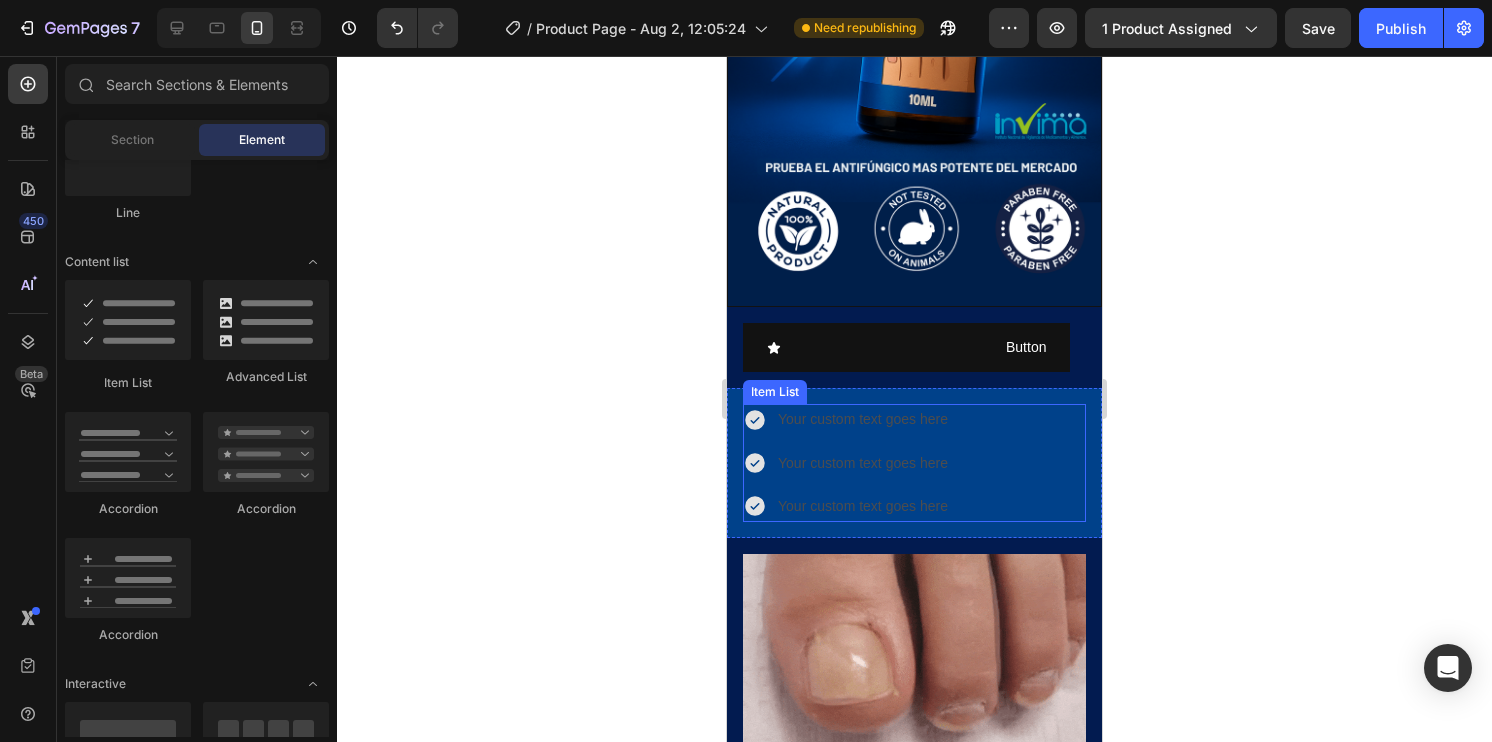 click on "Your custom text goes here" at bounding box center (863, 419) 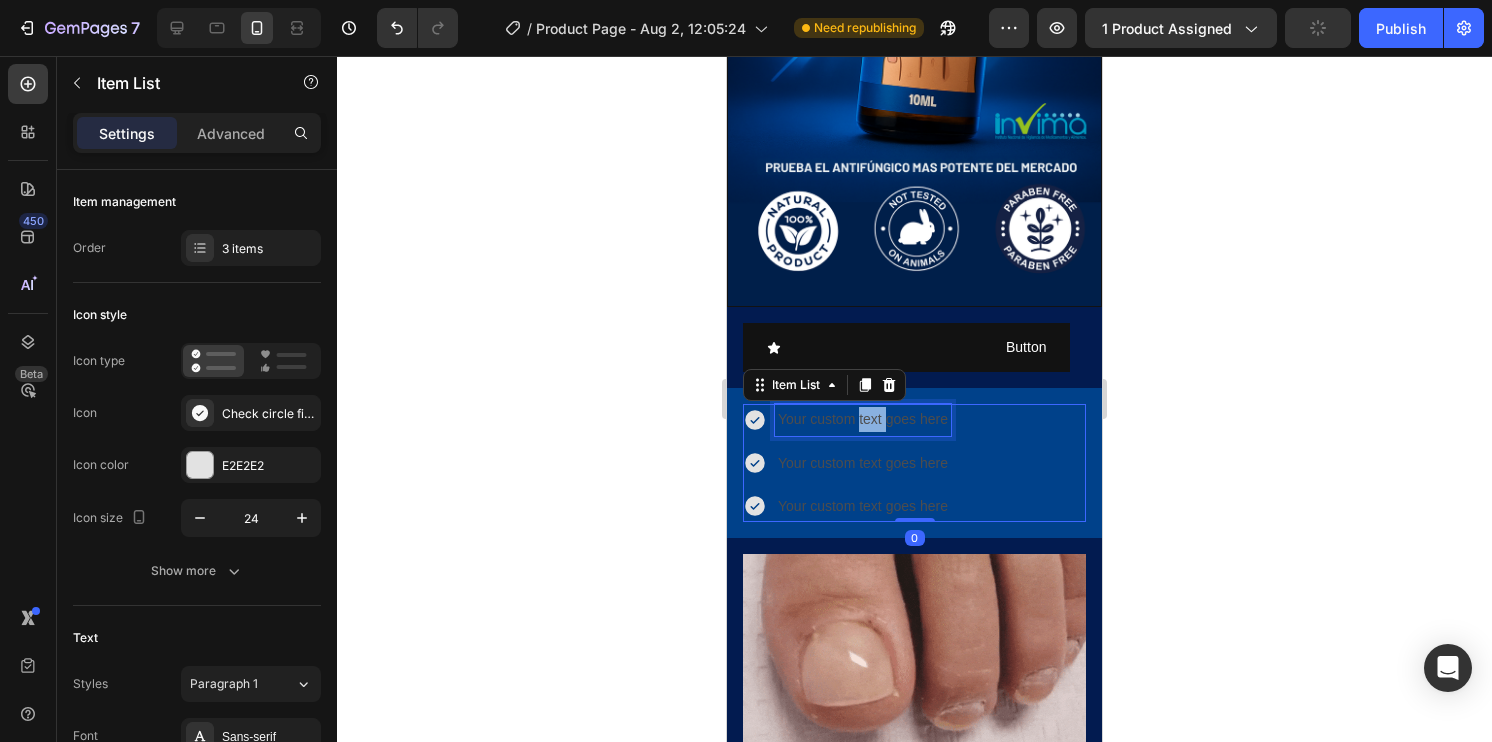click on "Your custom text goes here" at bounding box center (863, 419) 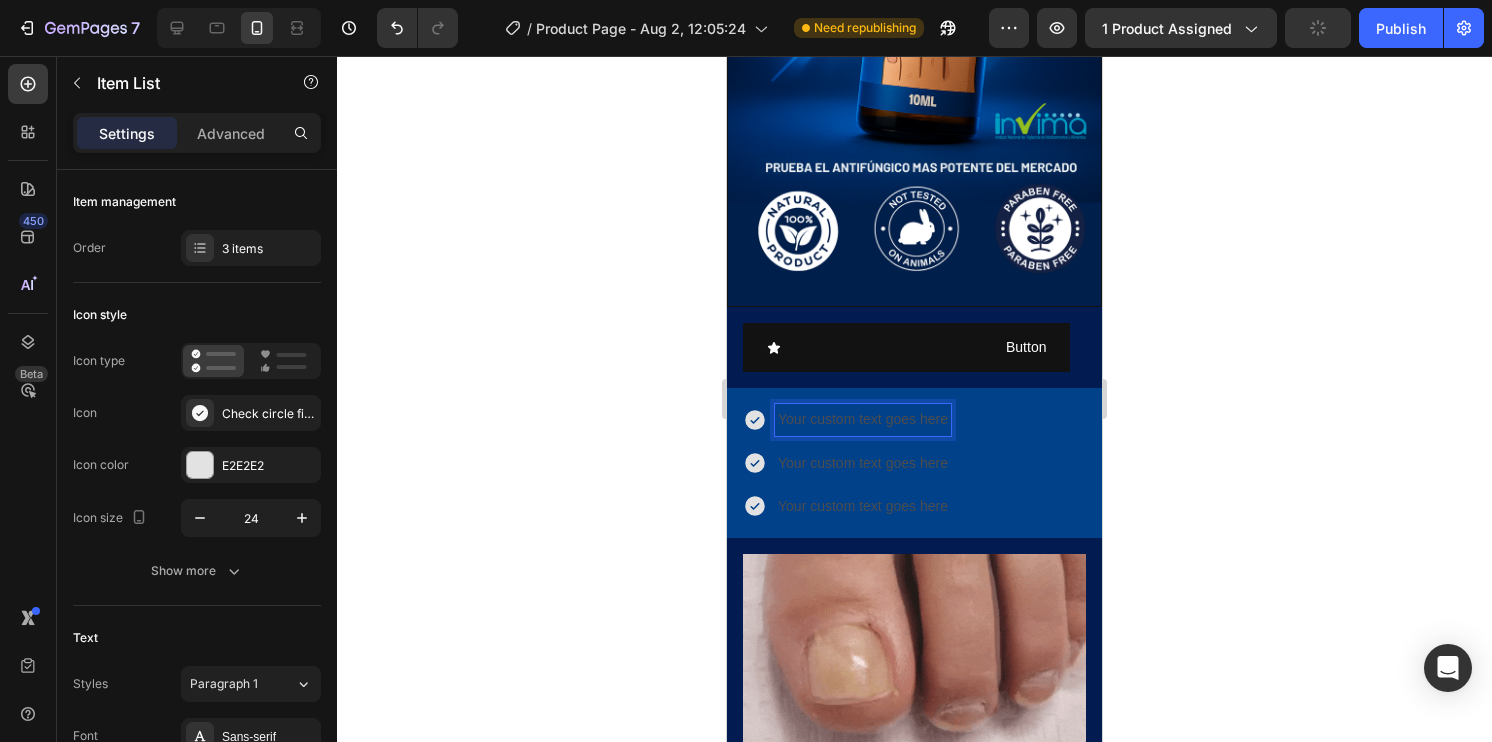 click on "Your custom text goes here" at bounding box center [863, 419] 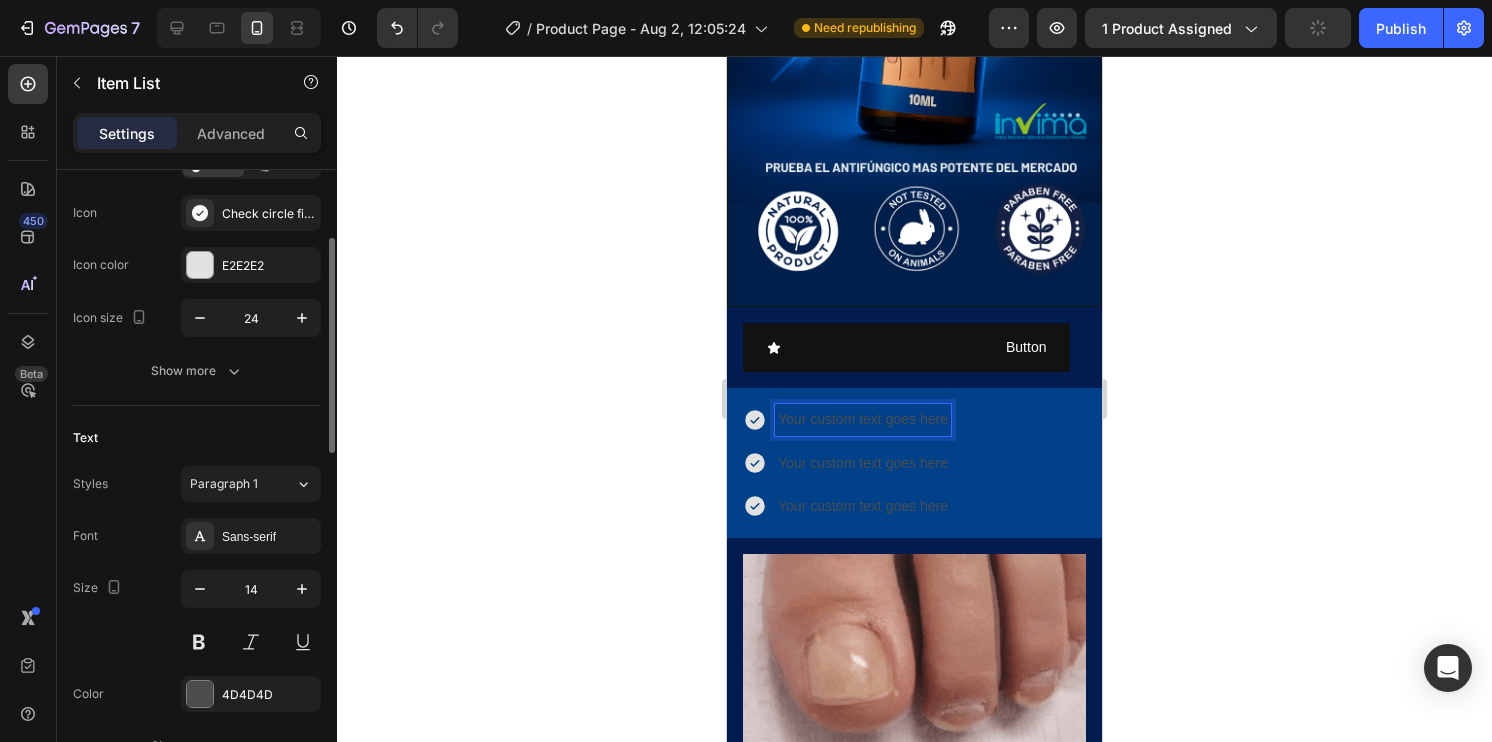 scroll, scrollTop: 400, scrollLeft: 0, axis: vertical 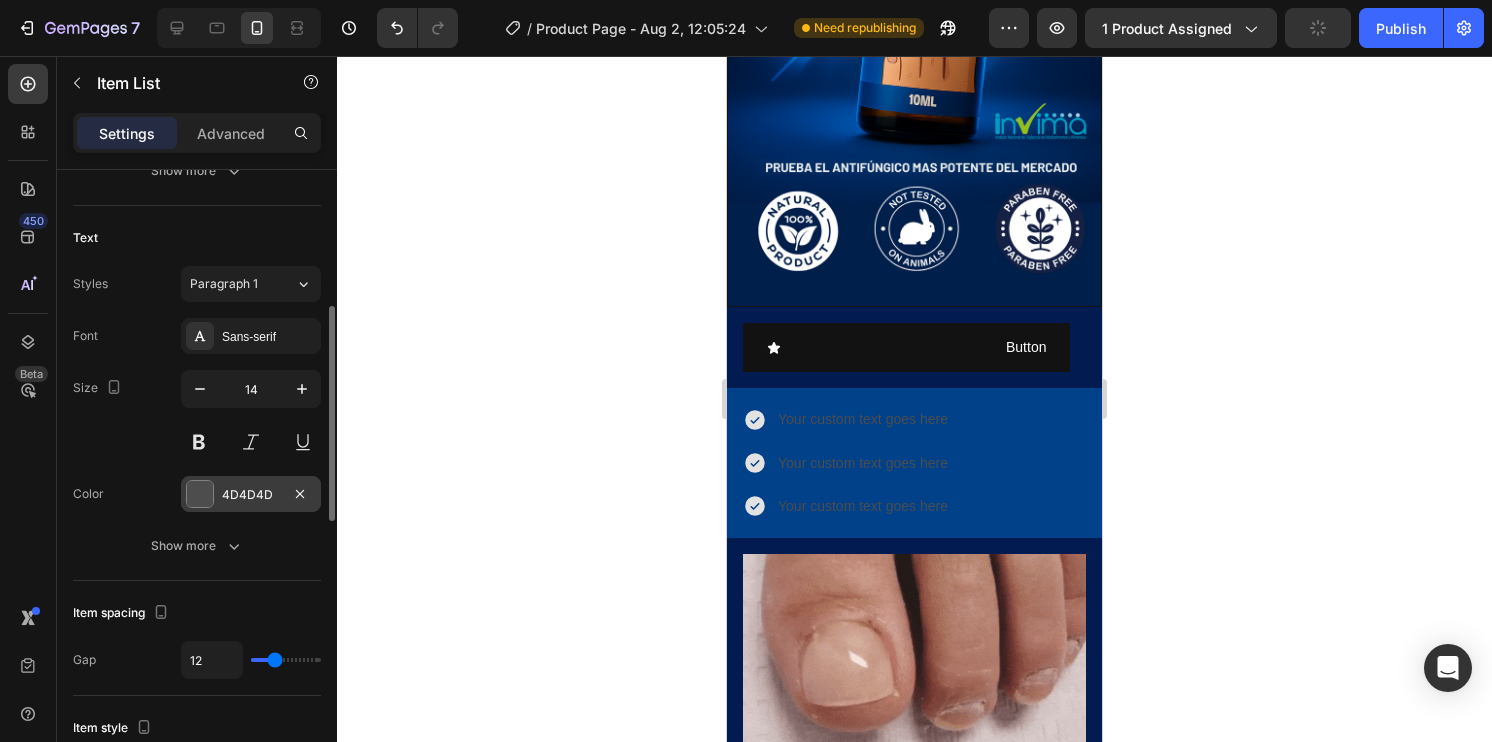 click at bounding box center [200, 494] 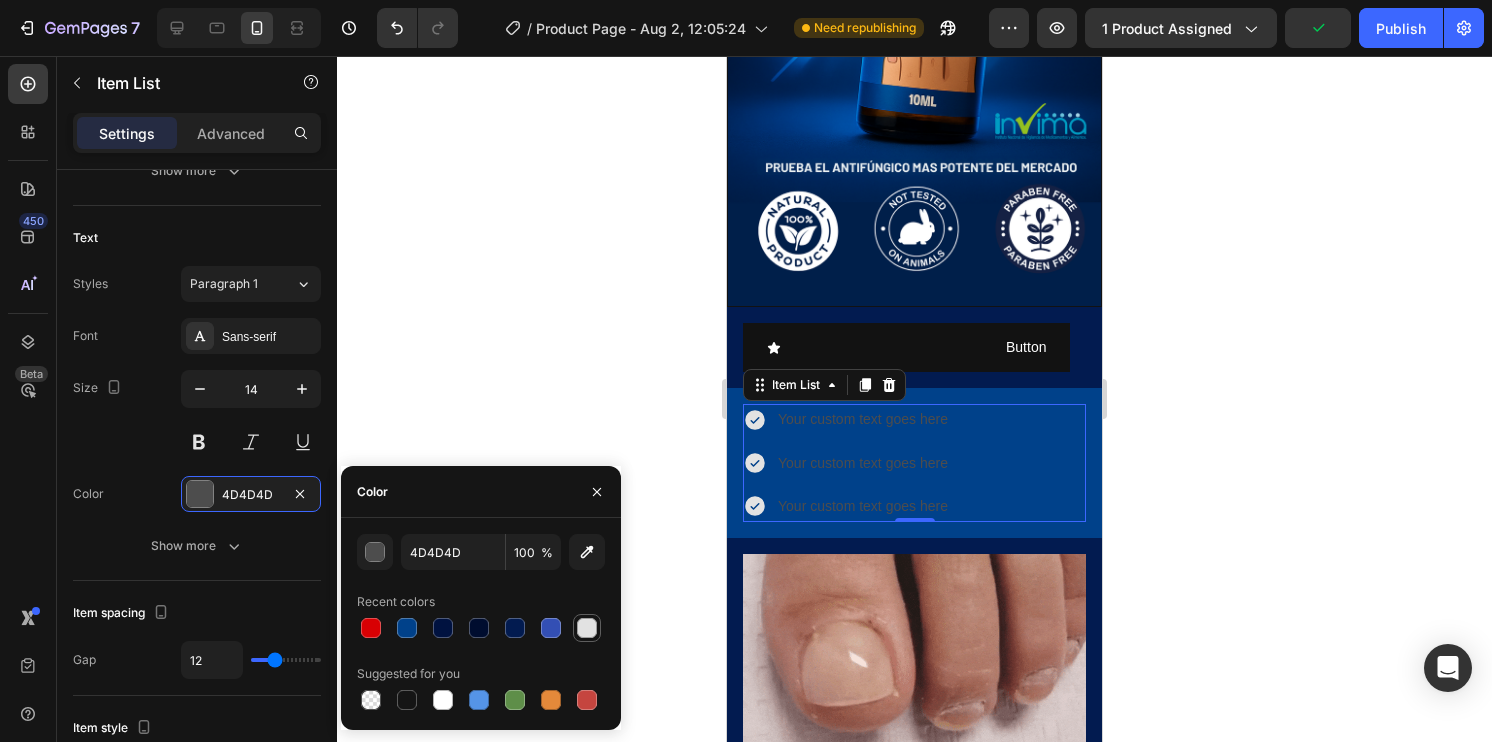 click at bounding box center [587, 628] 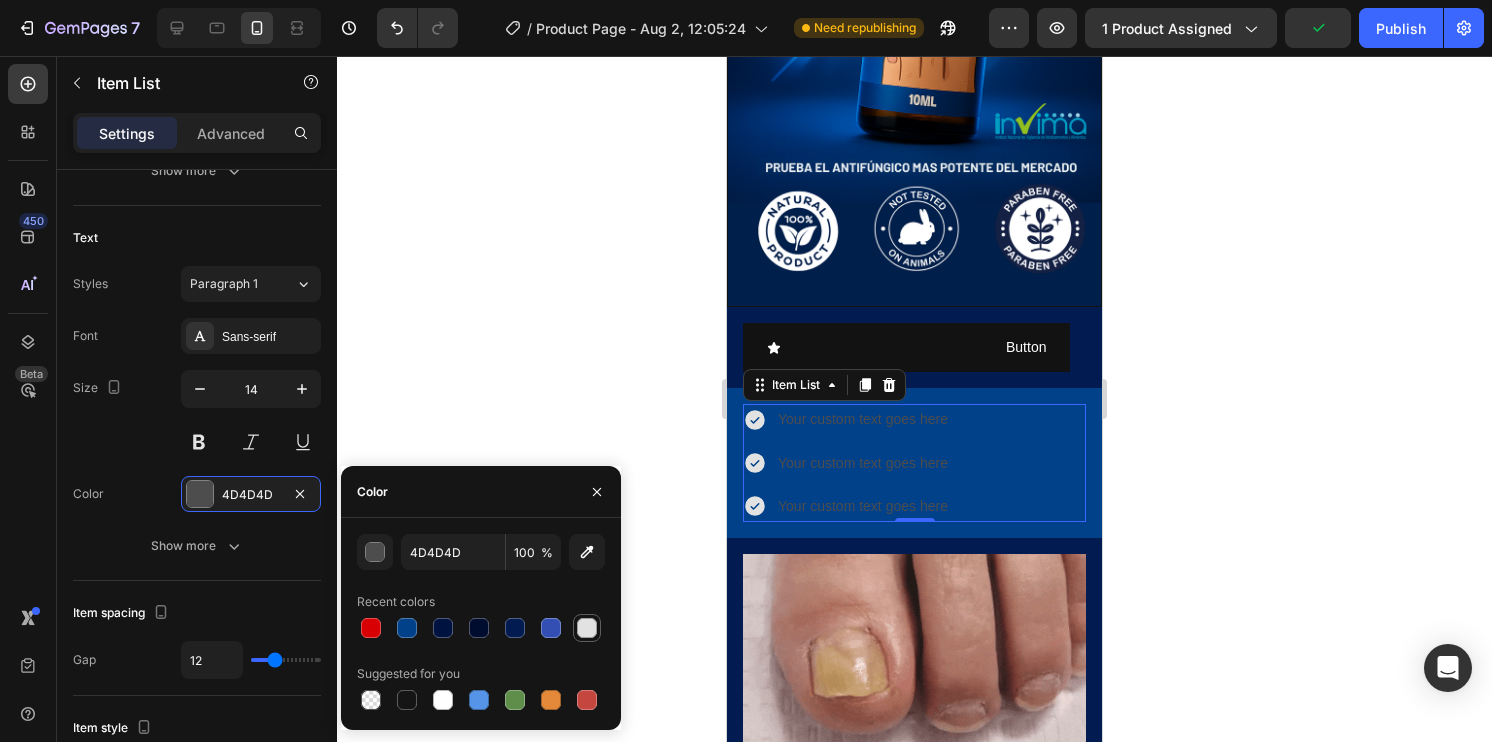type on "E2E2E2" 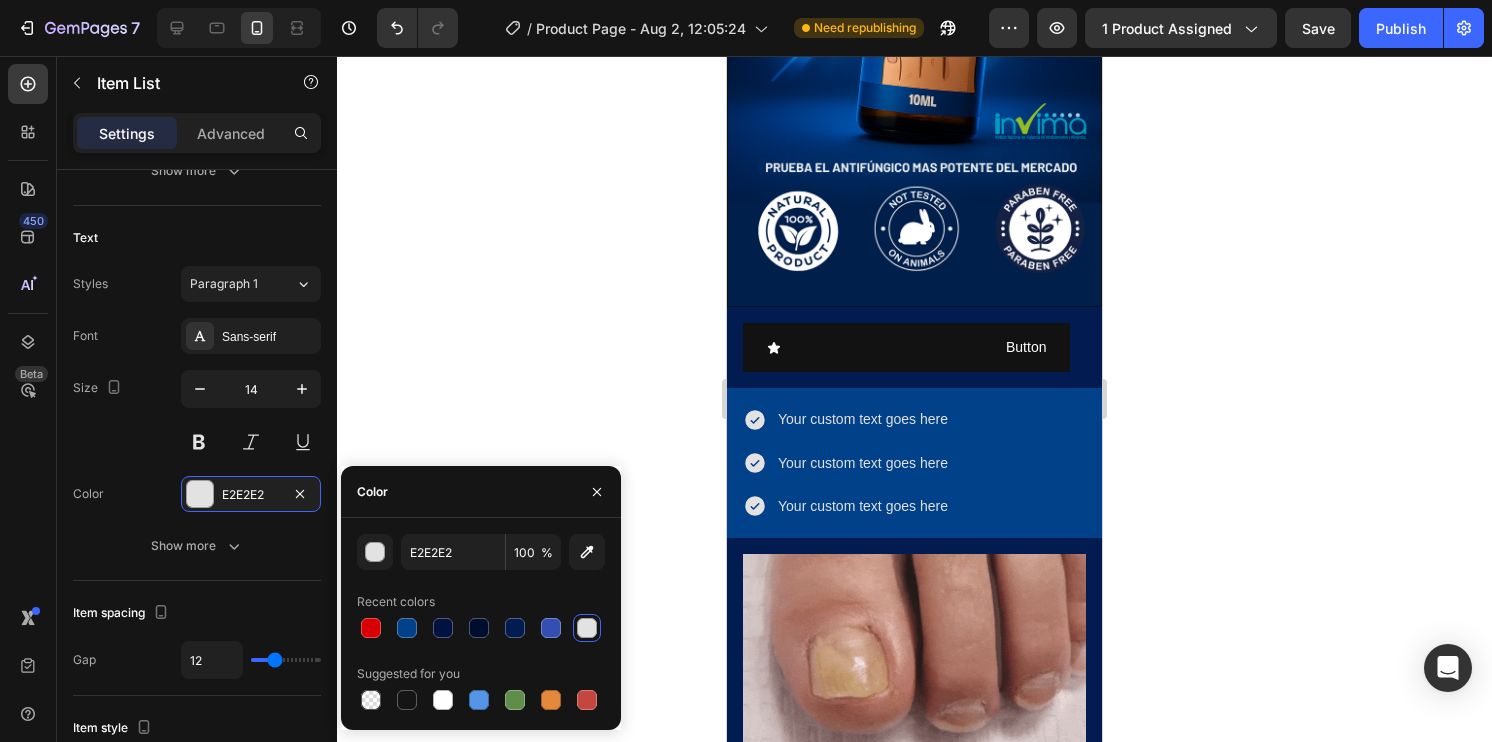 scroll, scrollTop: 1100, scrollLeft: 0, axis: vertical 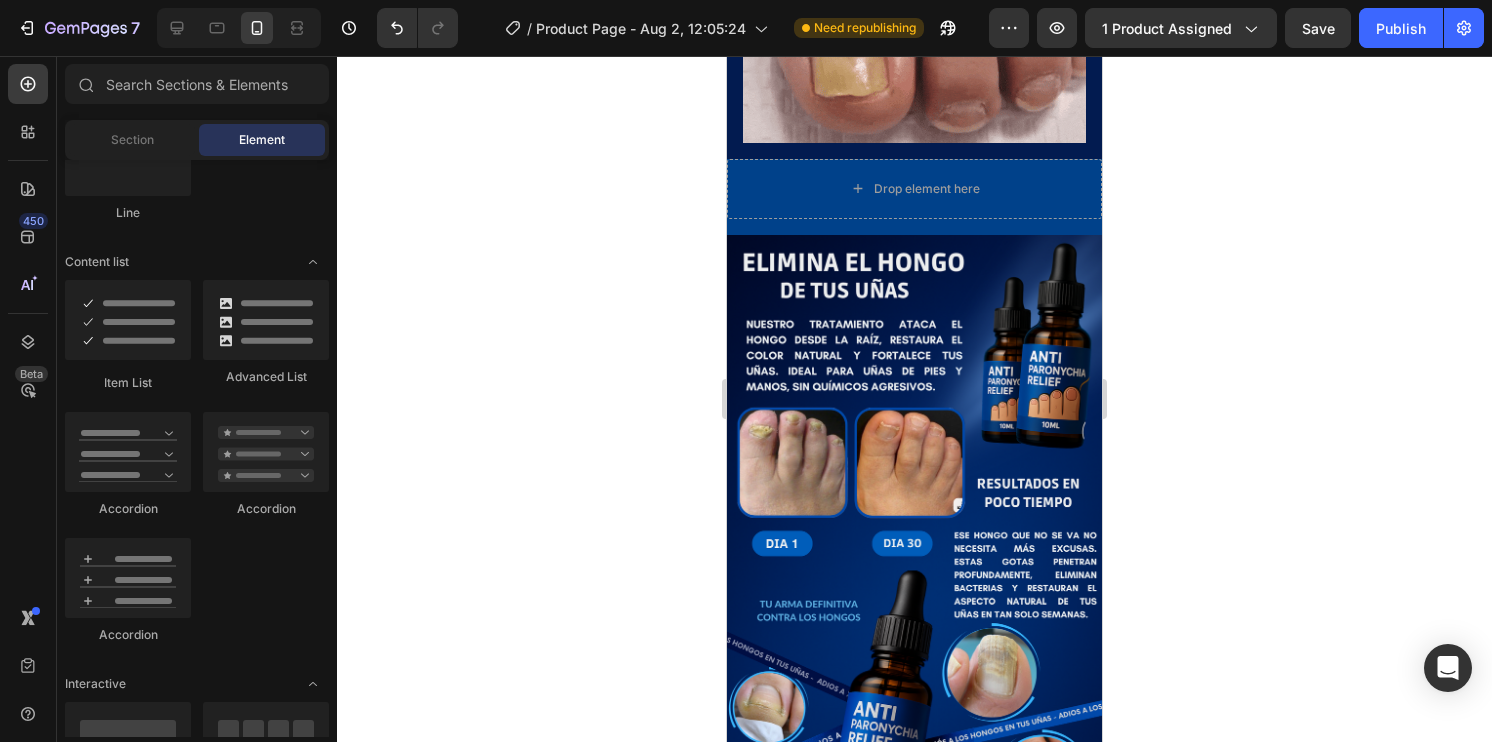 click 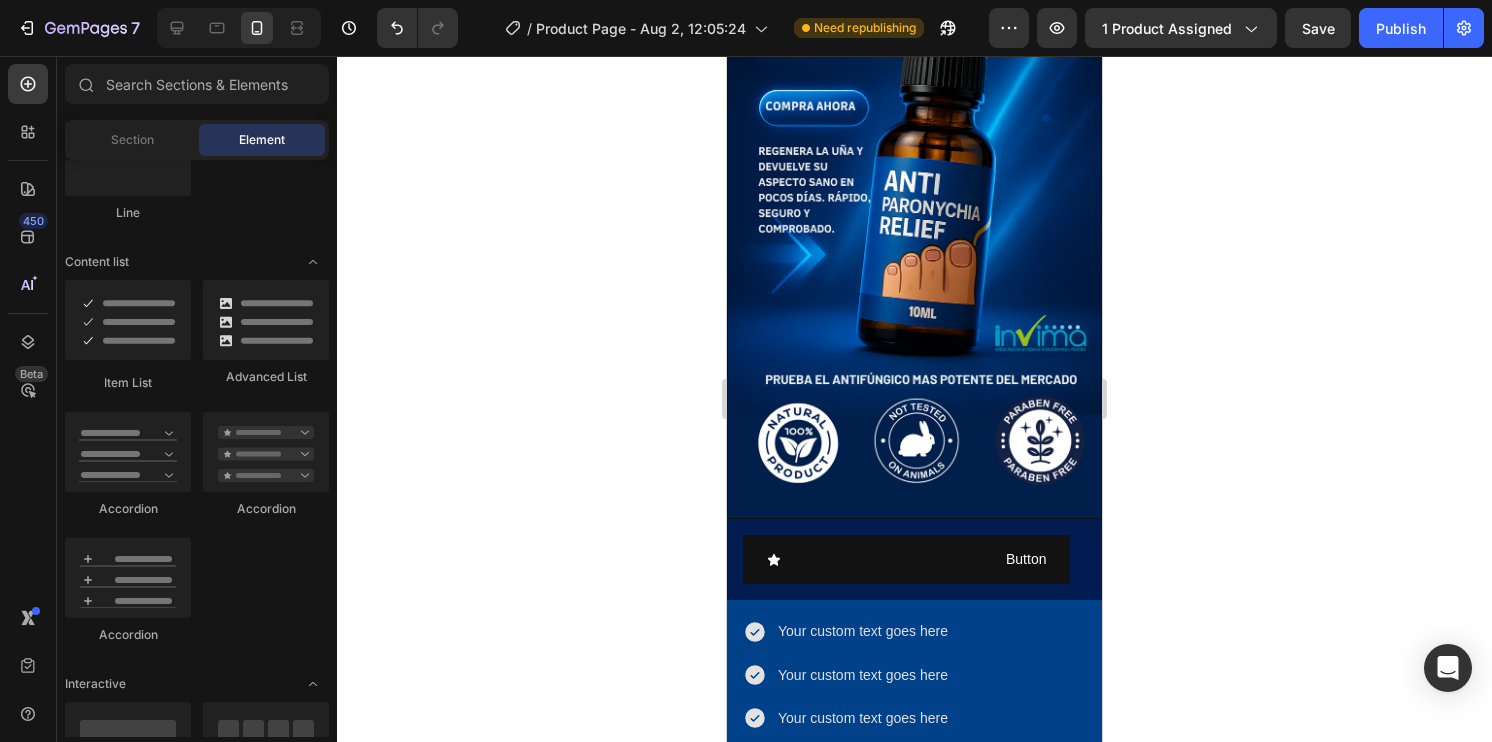 scroll, scrollTop: 288, scrollLeft: 0, axis: vertical 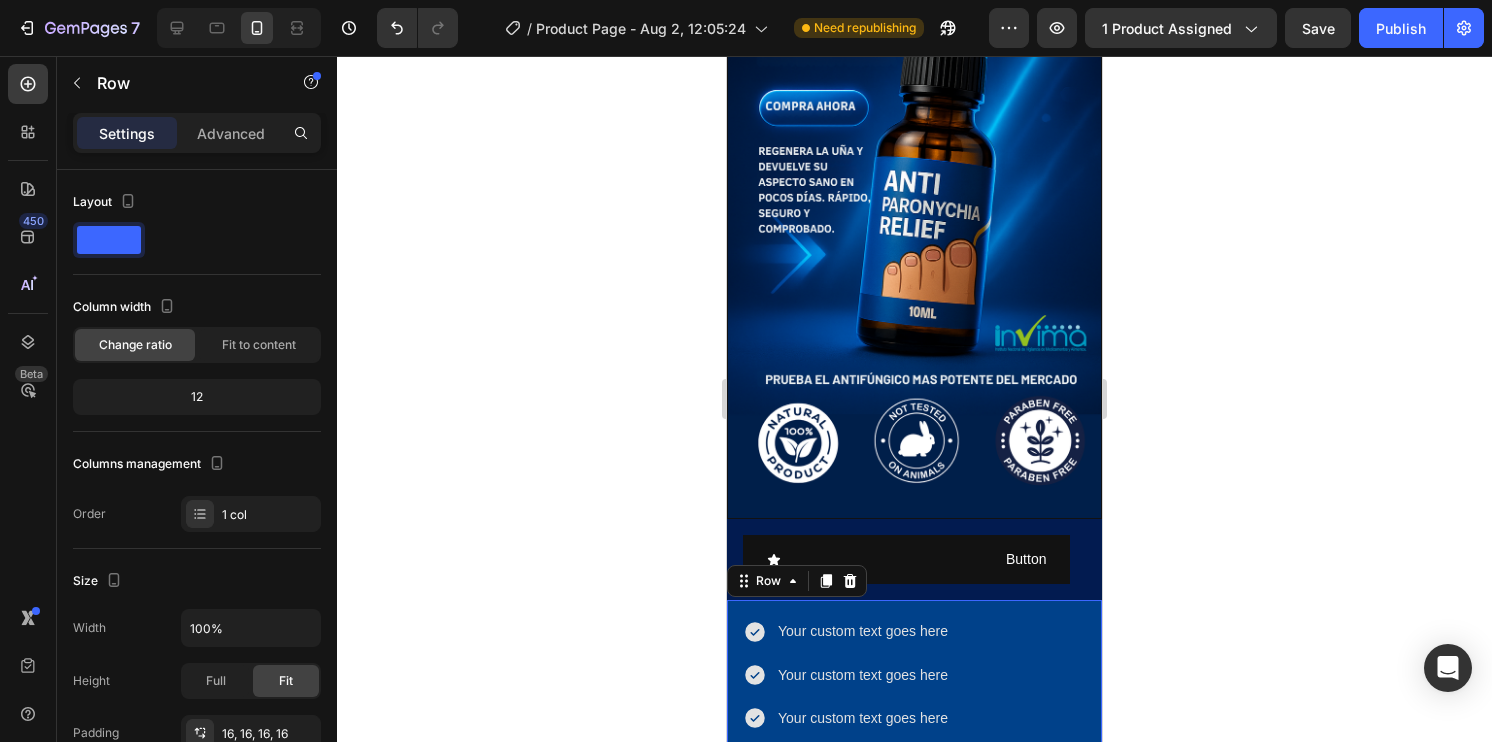 click on "Your custom text goes here Your custom text goes here Your custom text goes here Item List Row   0" at bounding box center [914, 675] 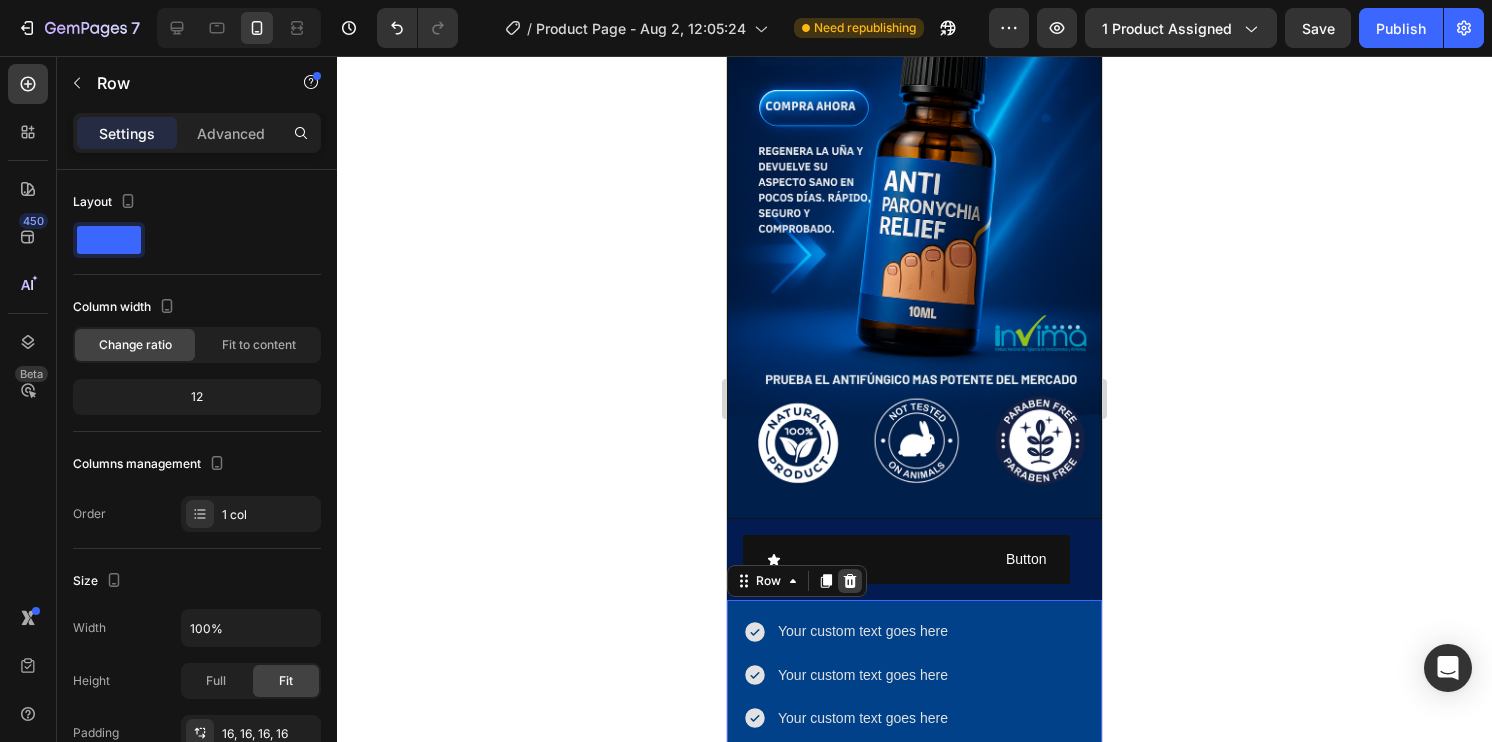 click 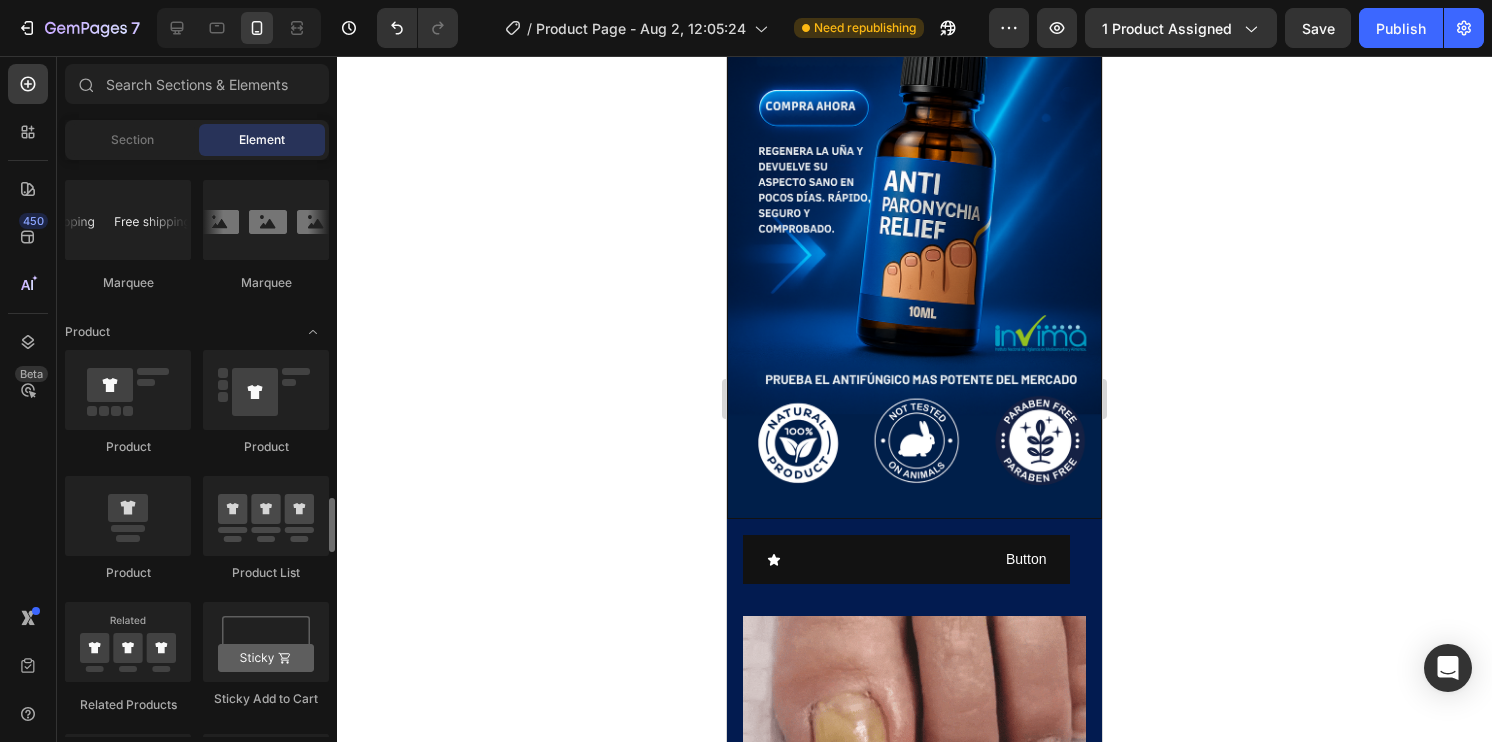 scroll, scrollTop: 2500, scrollLeft: 0, axis: vertical 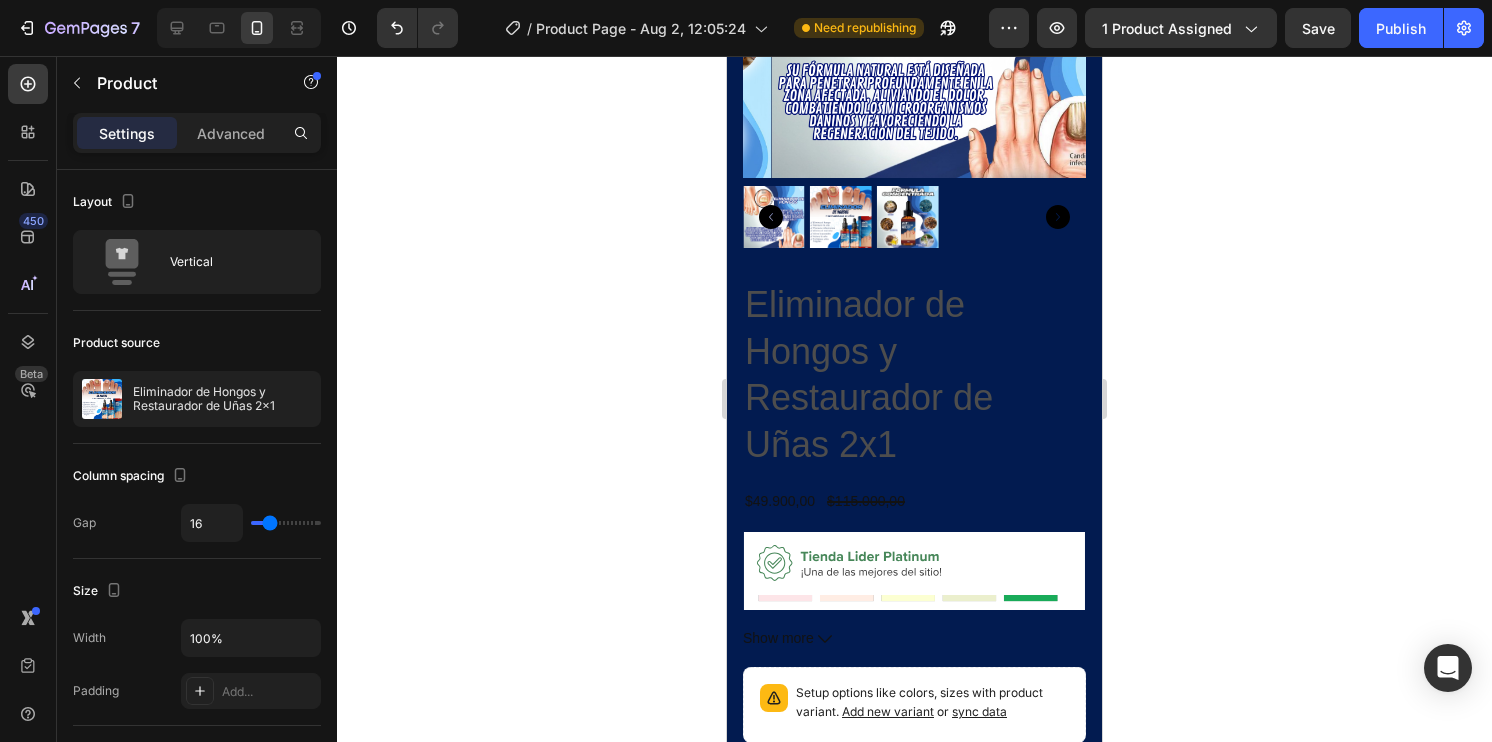click 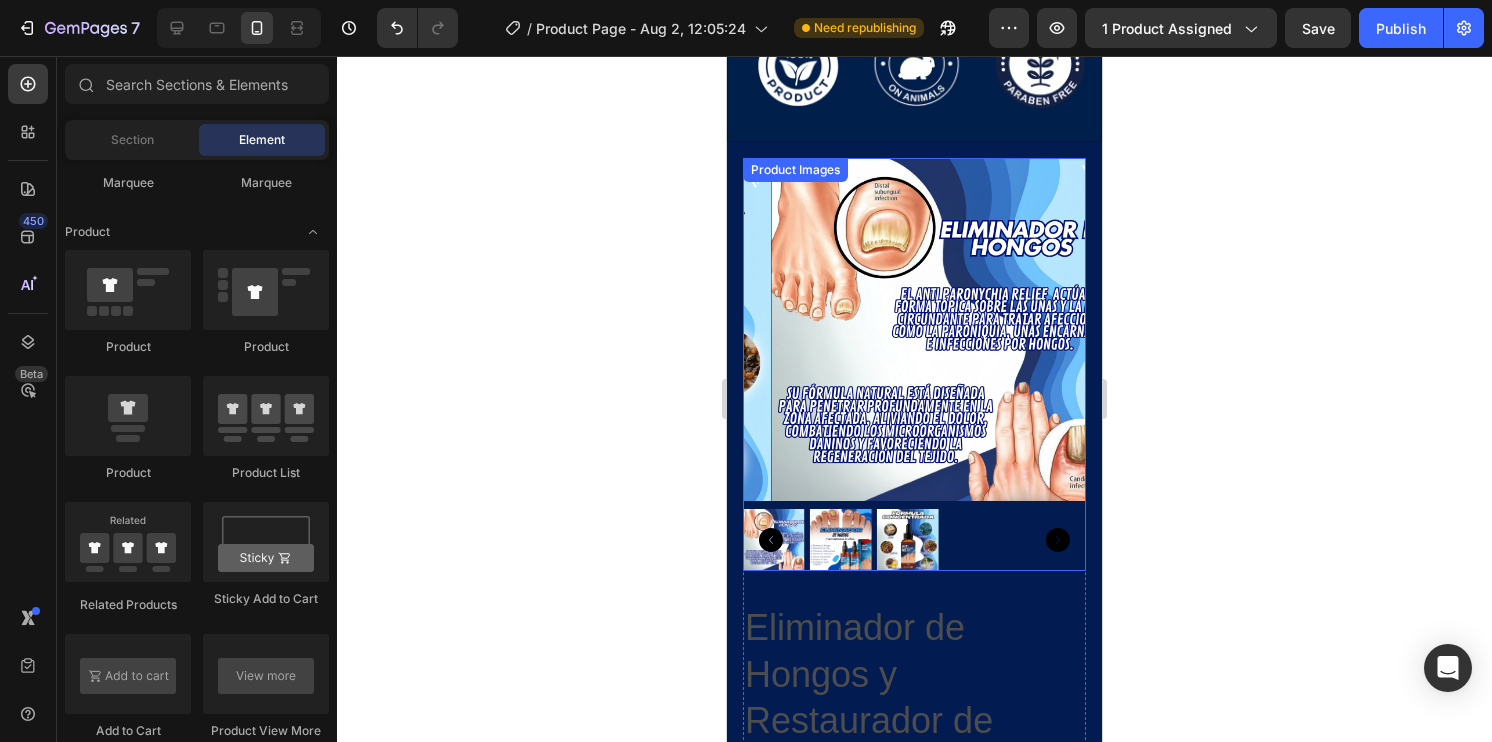 scroll, scrollTop: 488, scrollLeft: 0, axis: vertical 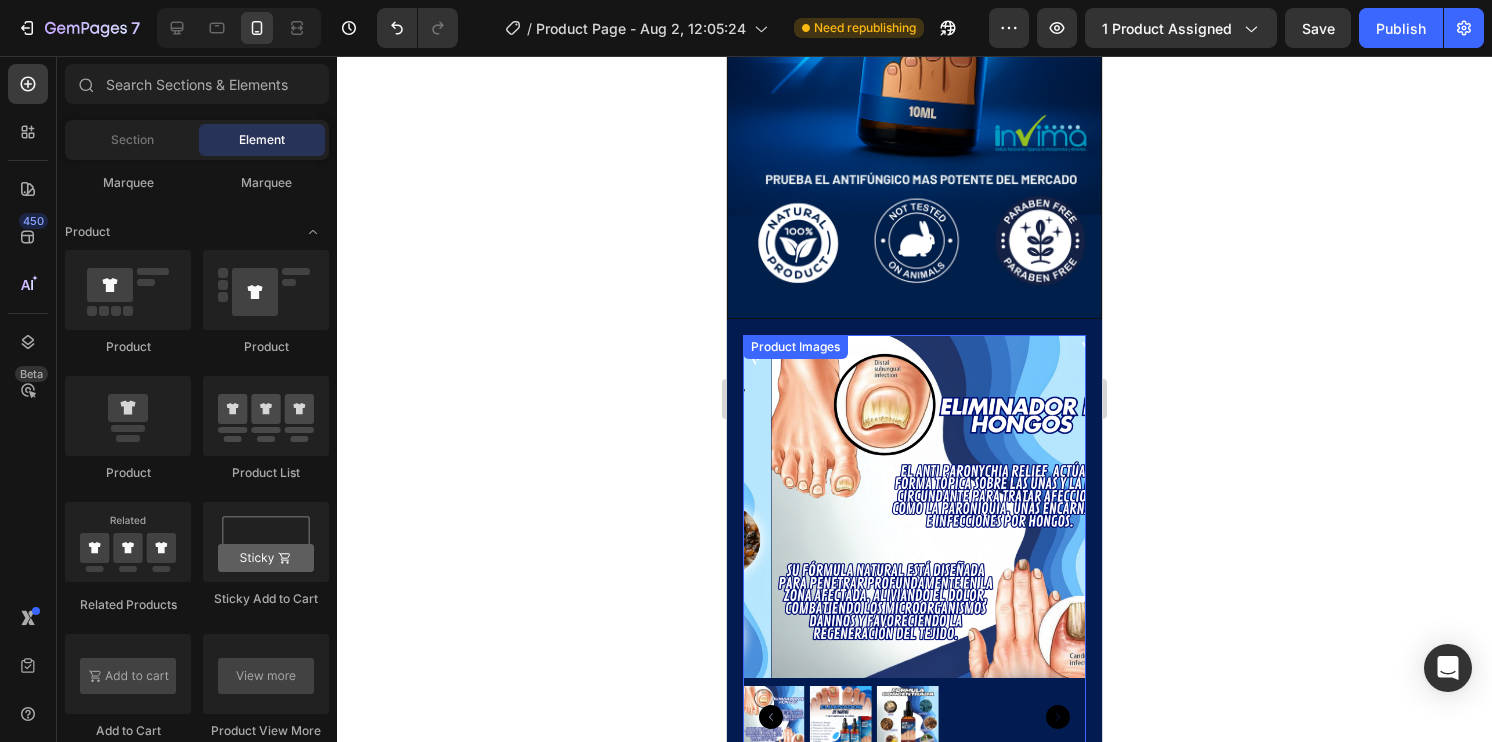 click at bounding box center [942, 506] 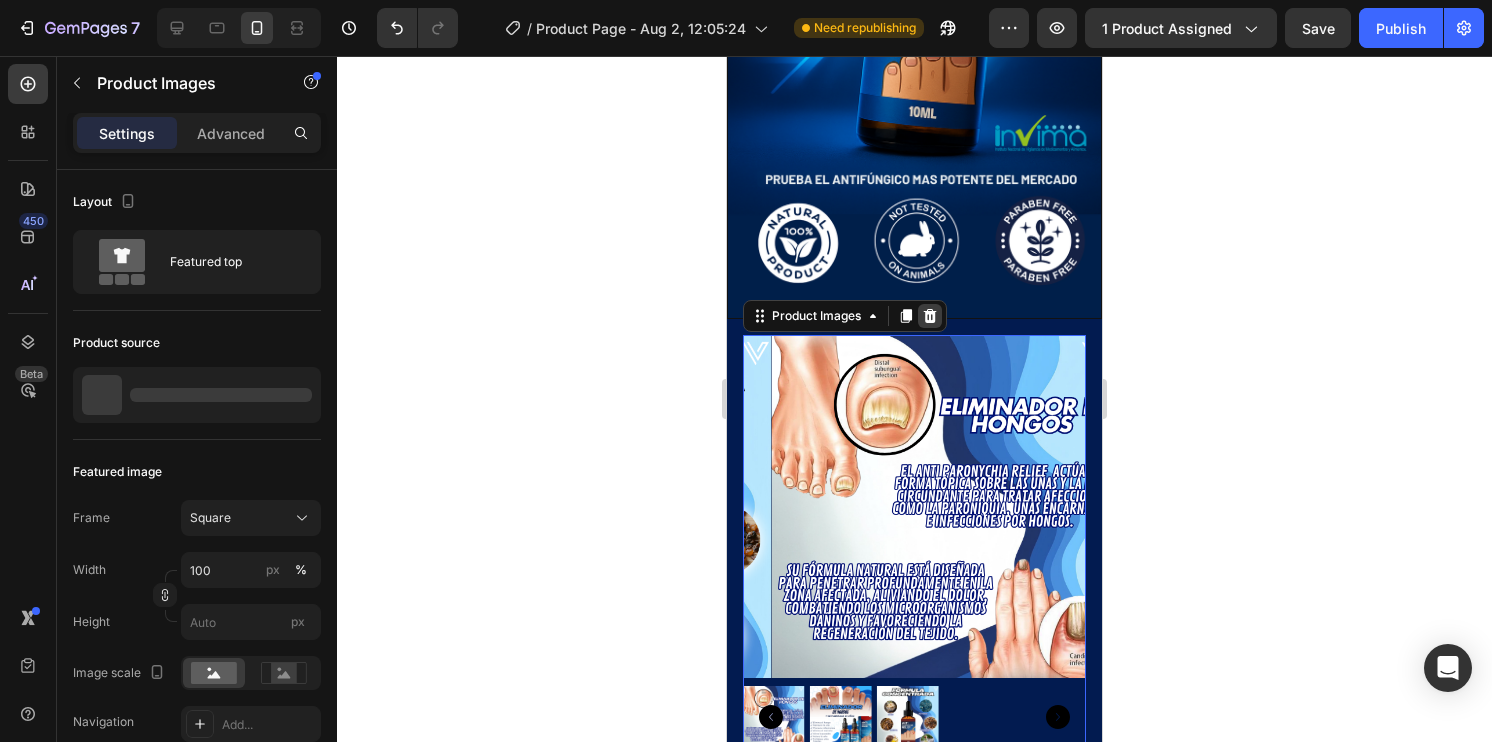 click 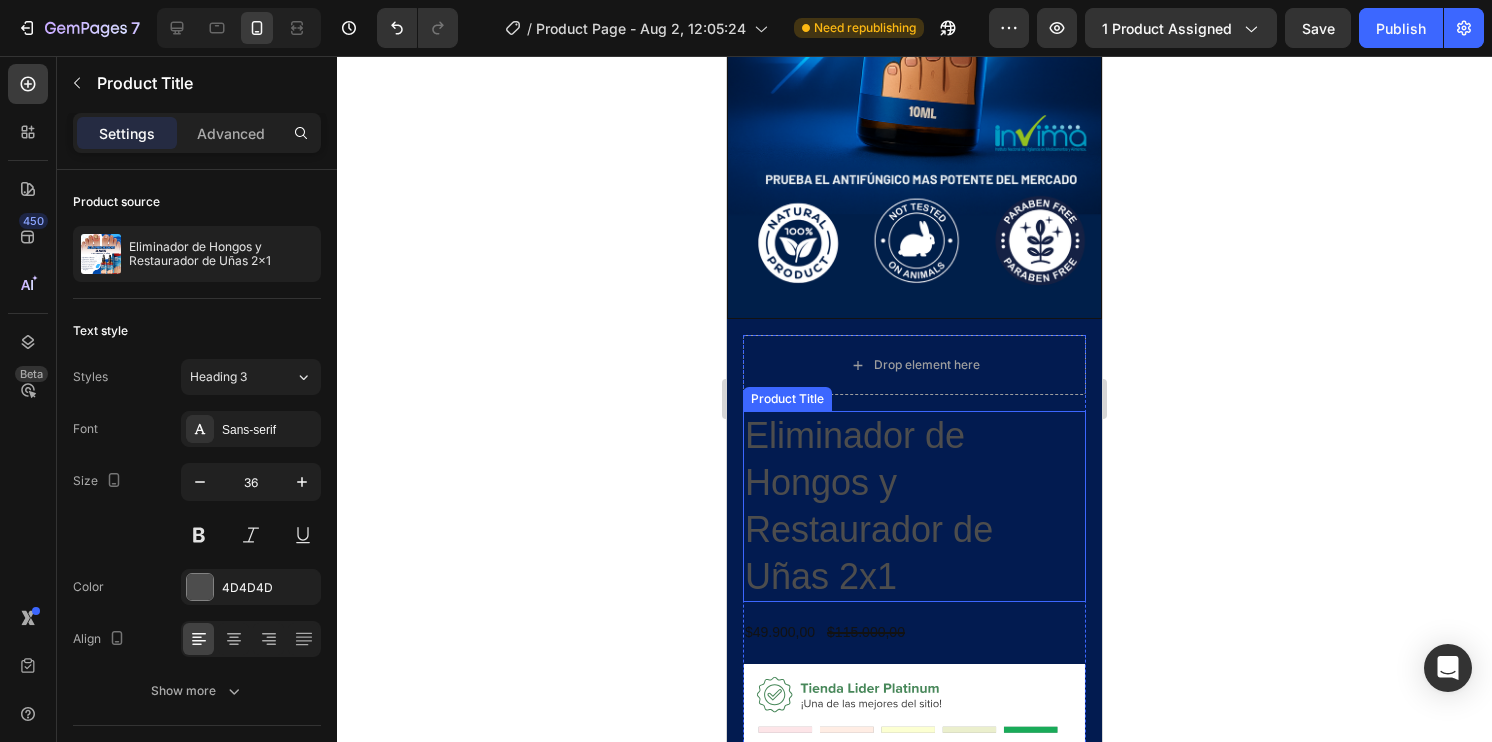 click on "Eliminador de Hongos y Restaurador de Uñas 2x1" at bounding box center [914, 506] 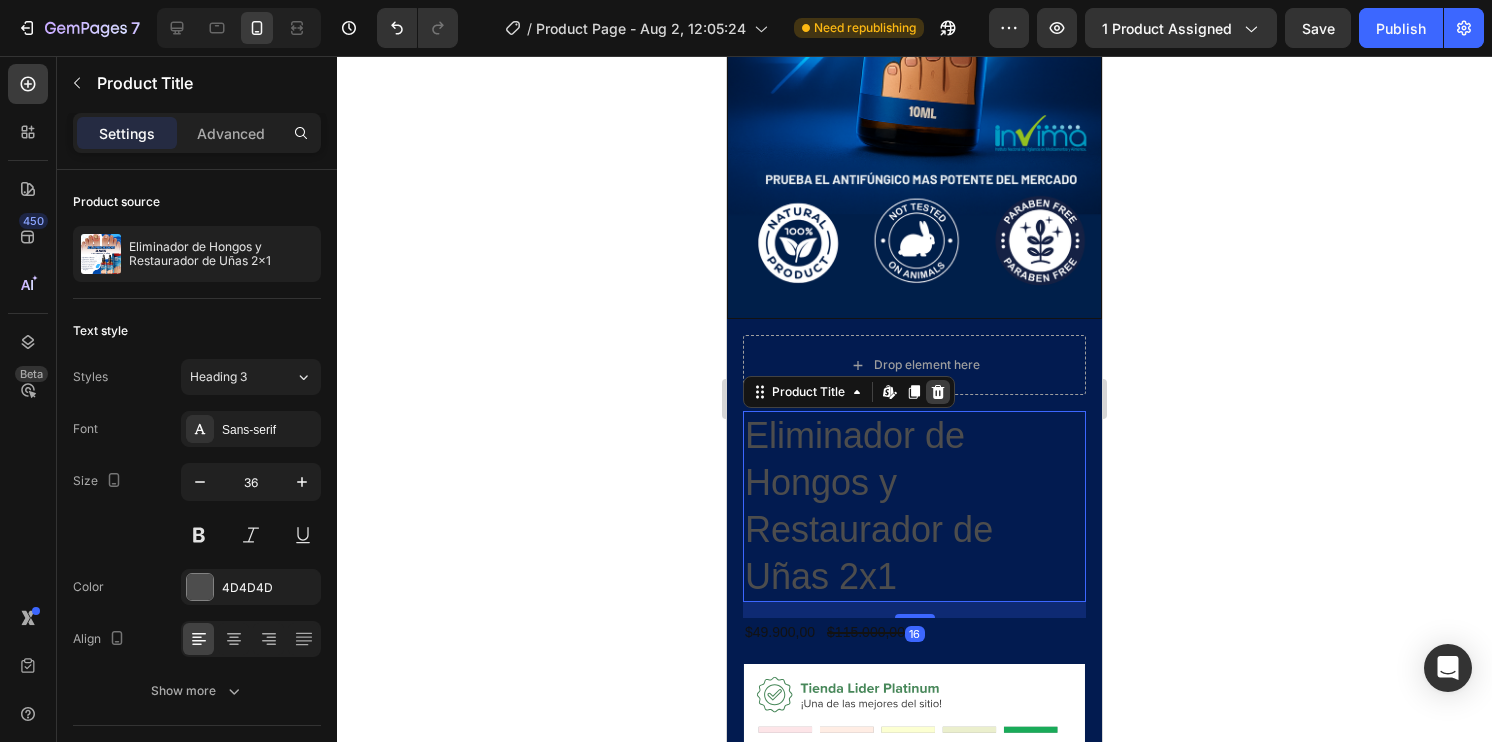 click 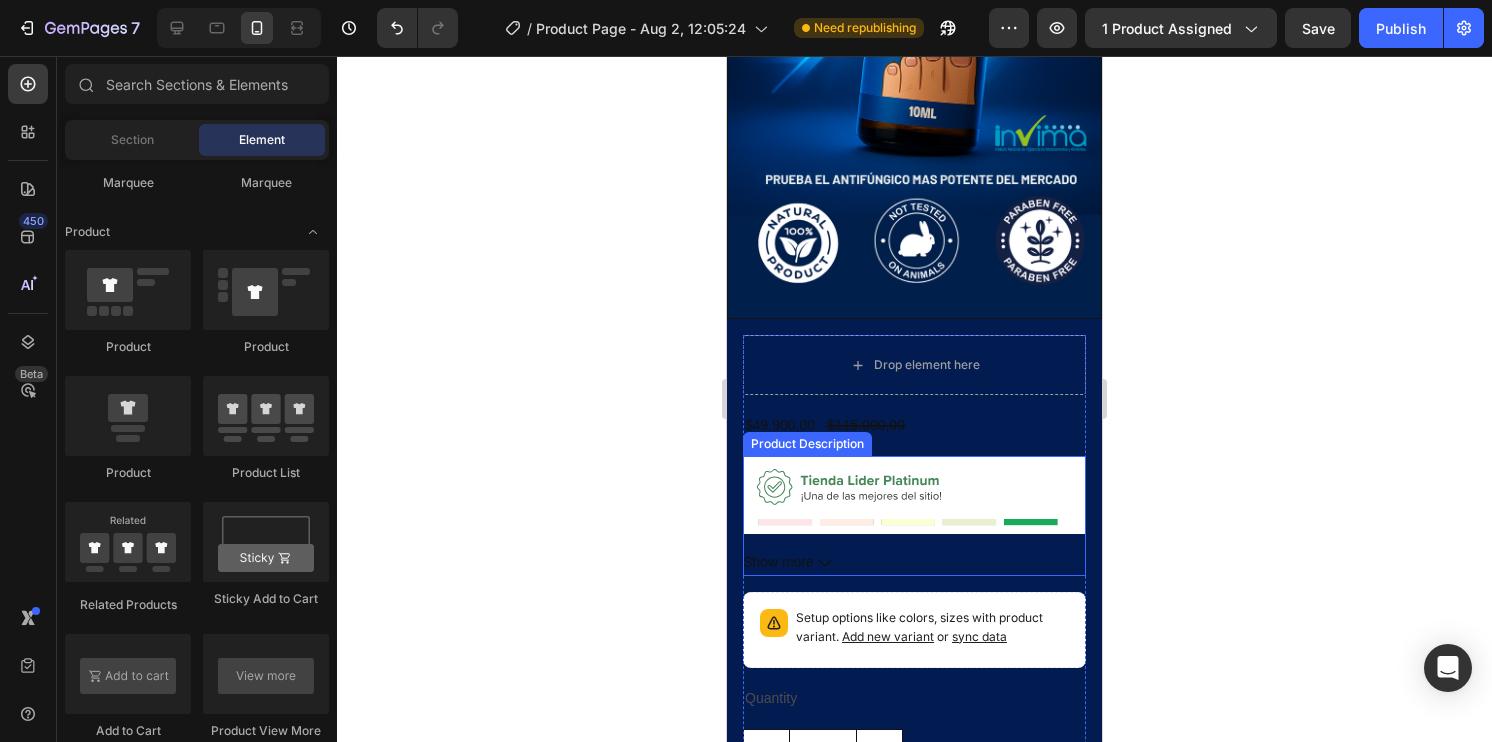 click at bounding box center (914, 521) 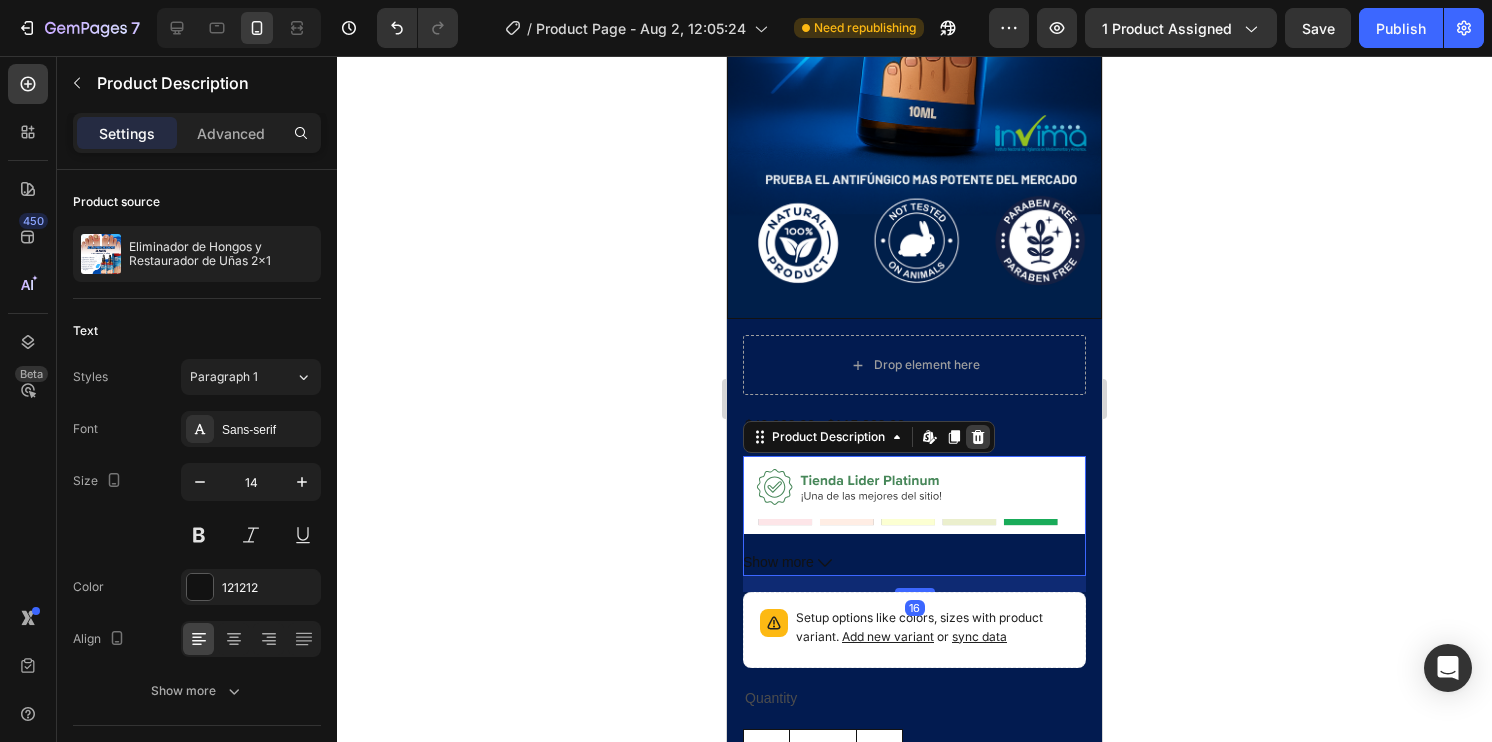 click 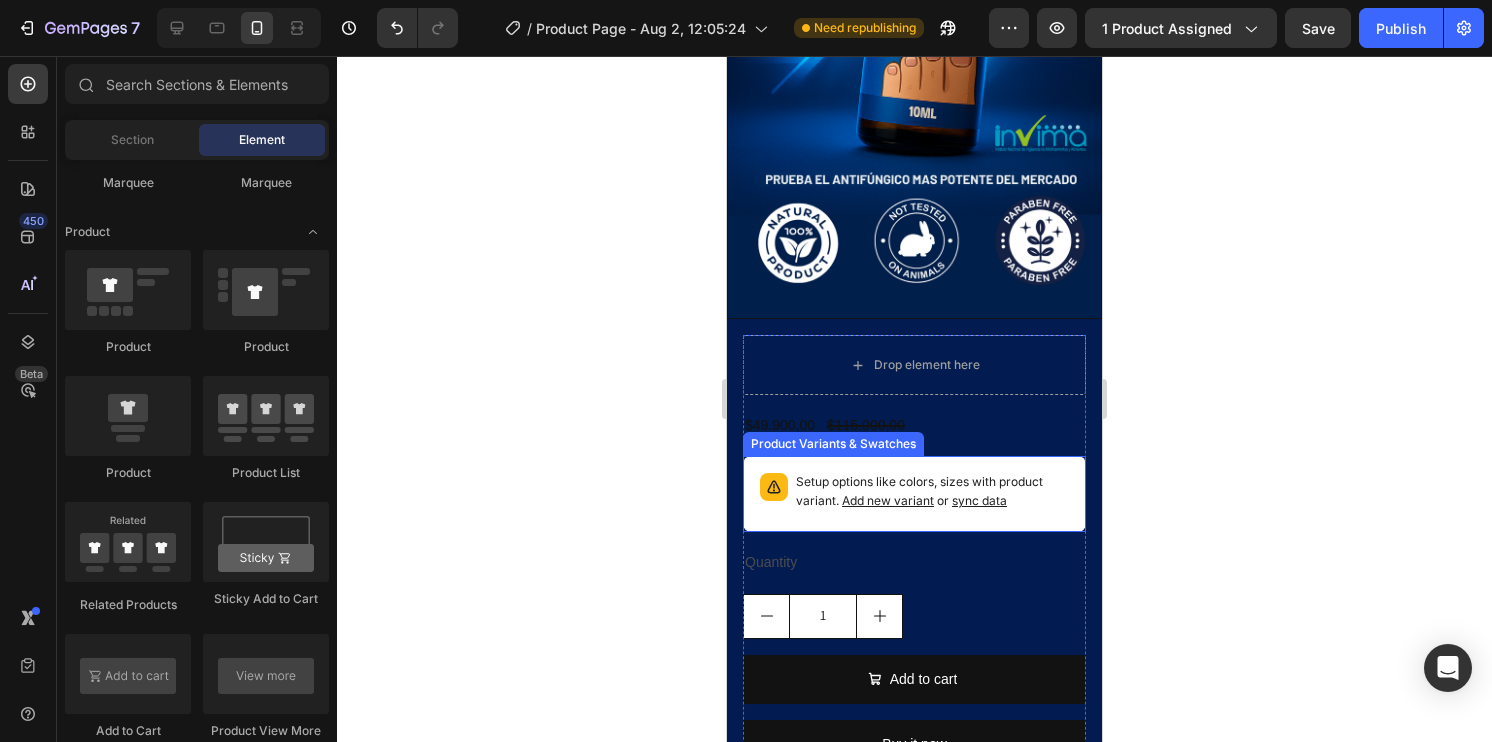 click on "Setup options like colors, sizes with product variant.       Add new variant   or   sync data" at bounding box center [932, 492] 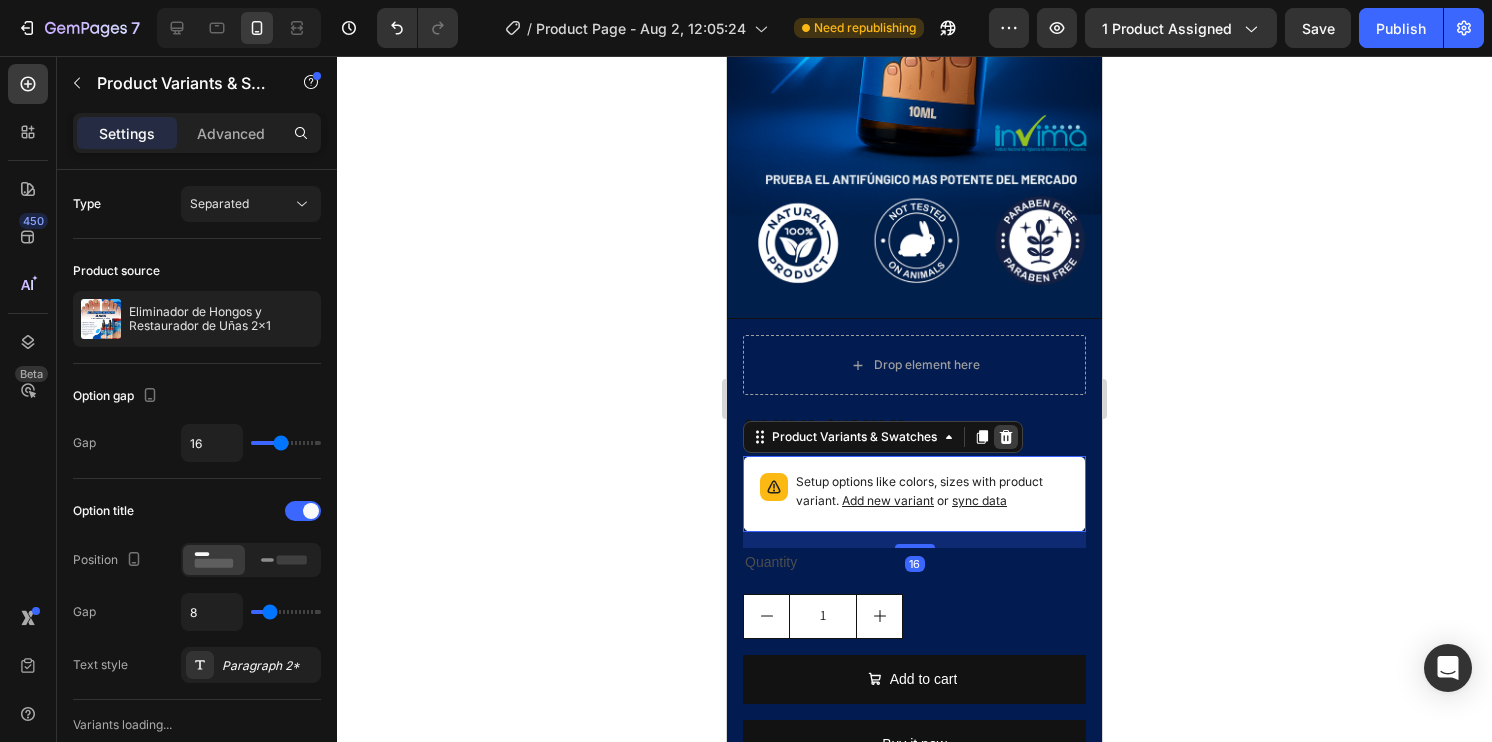 click 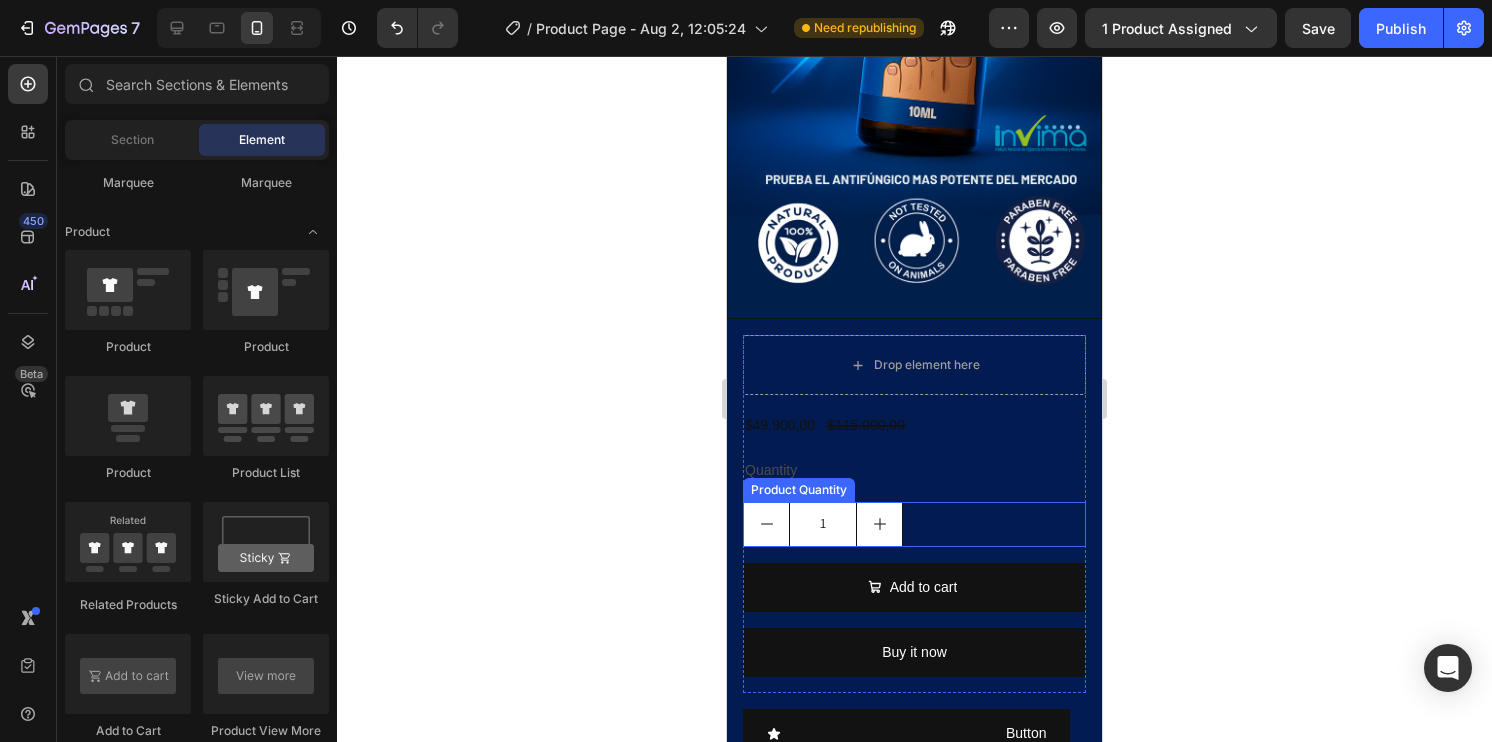 click at bounding box center (879, 524) 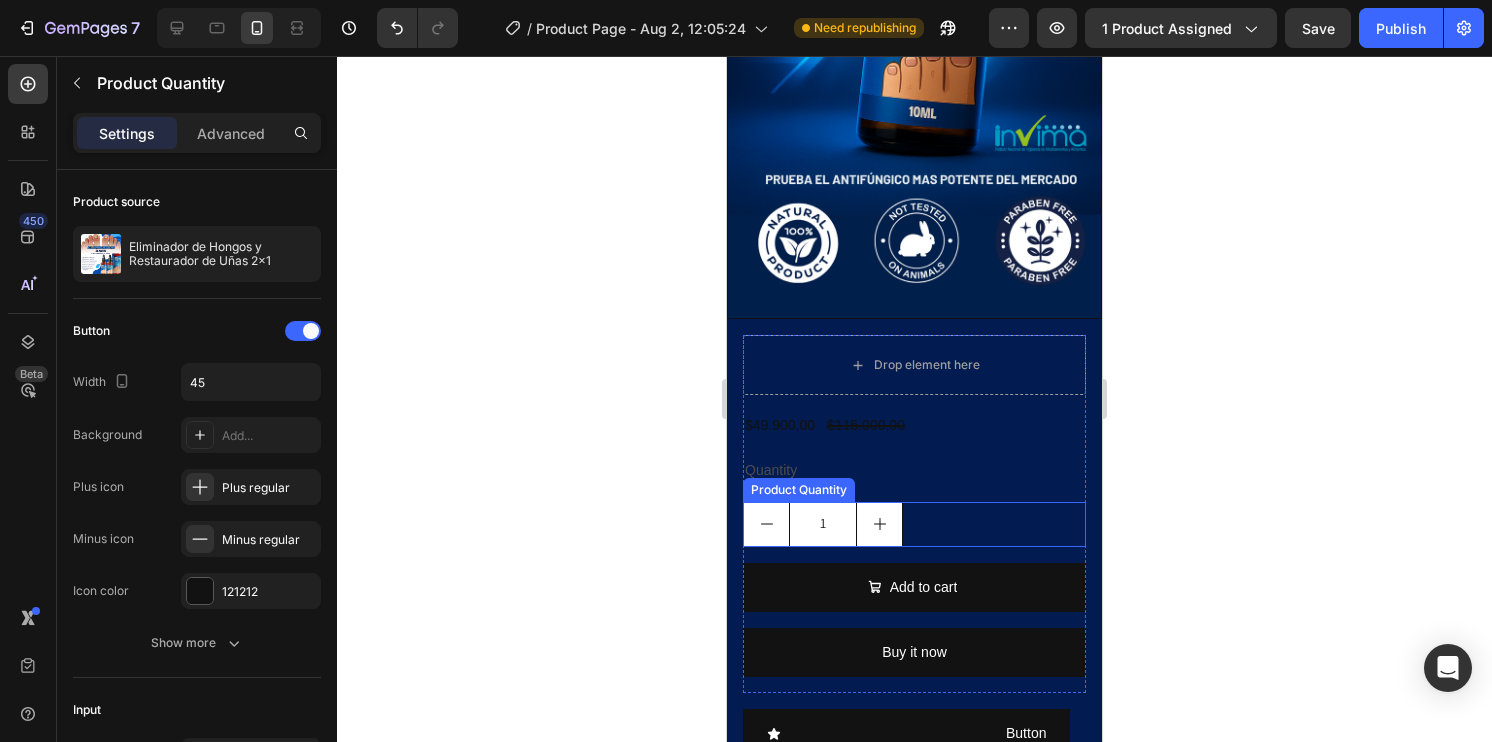 type on "2" 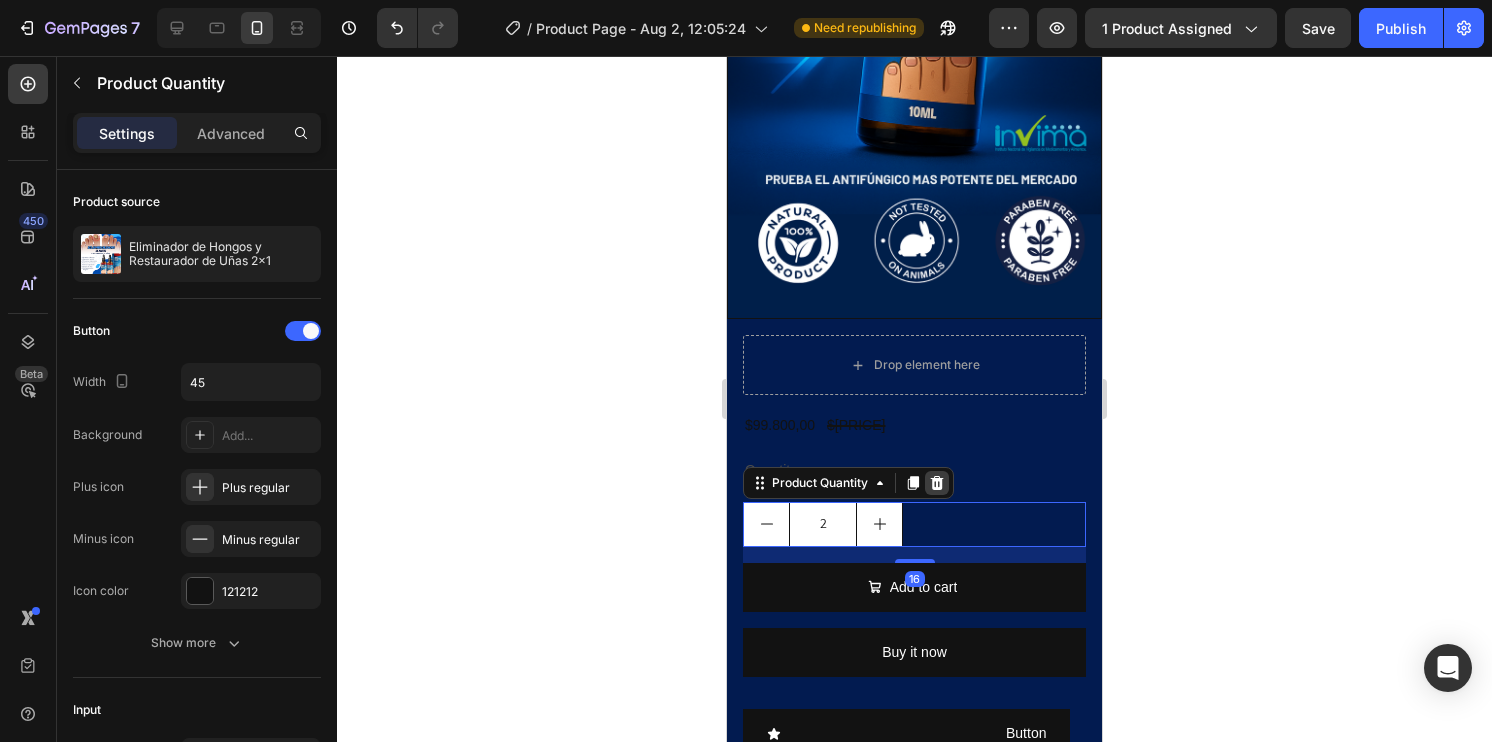 click 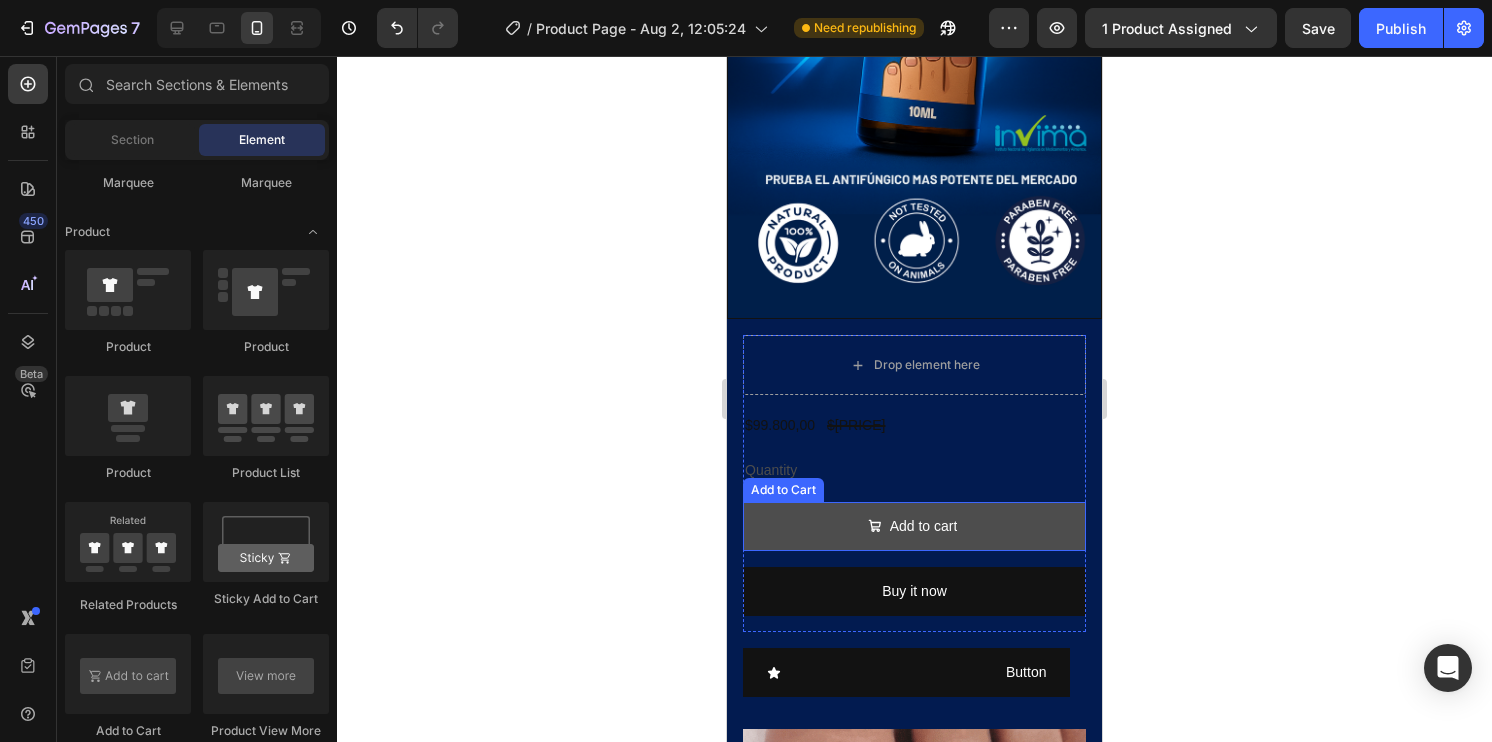 click on "Add to cart" at bounding box center (914, 526) 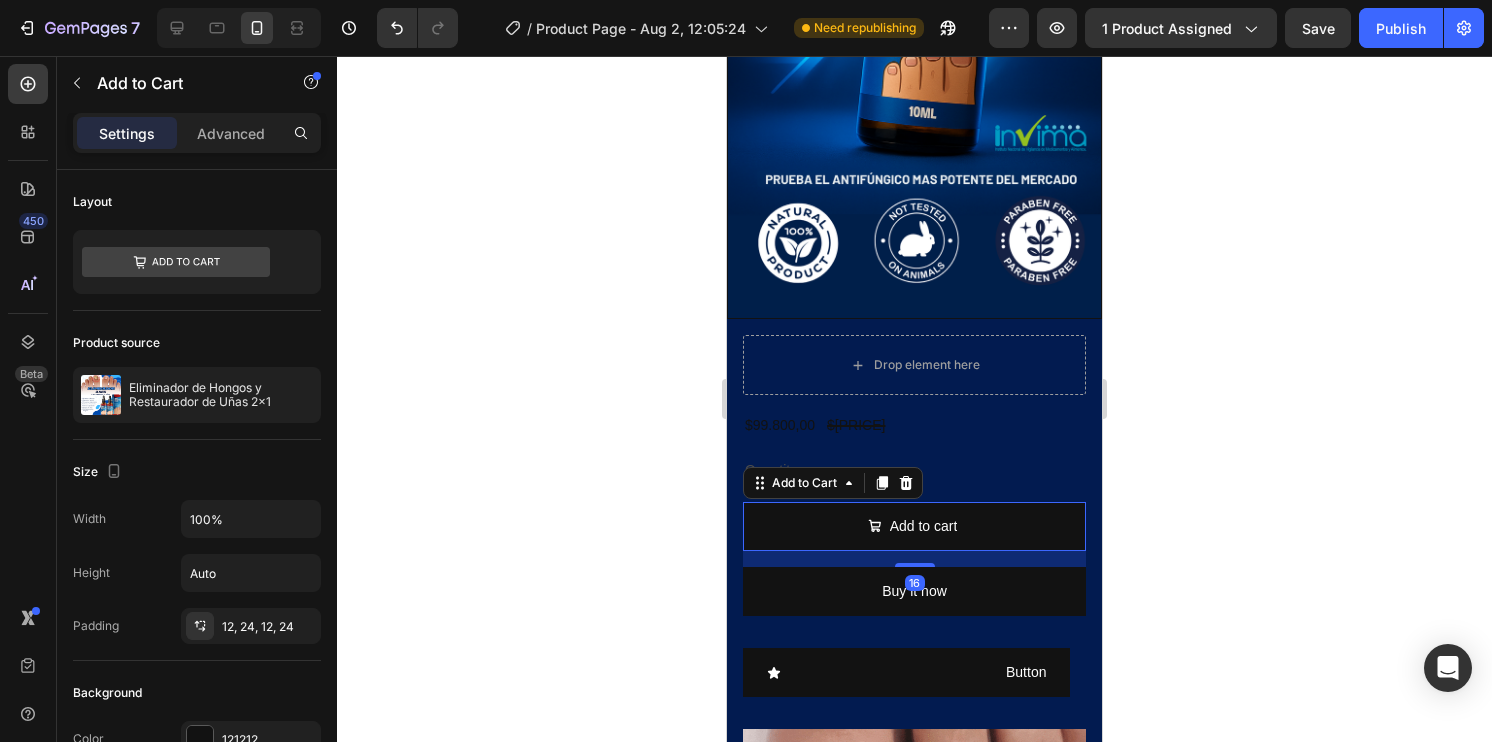 click on "Add to Cart" at bounding box center [833, 483] 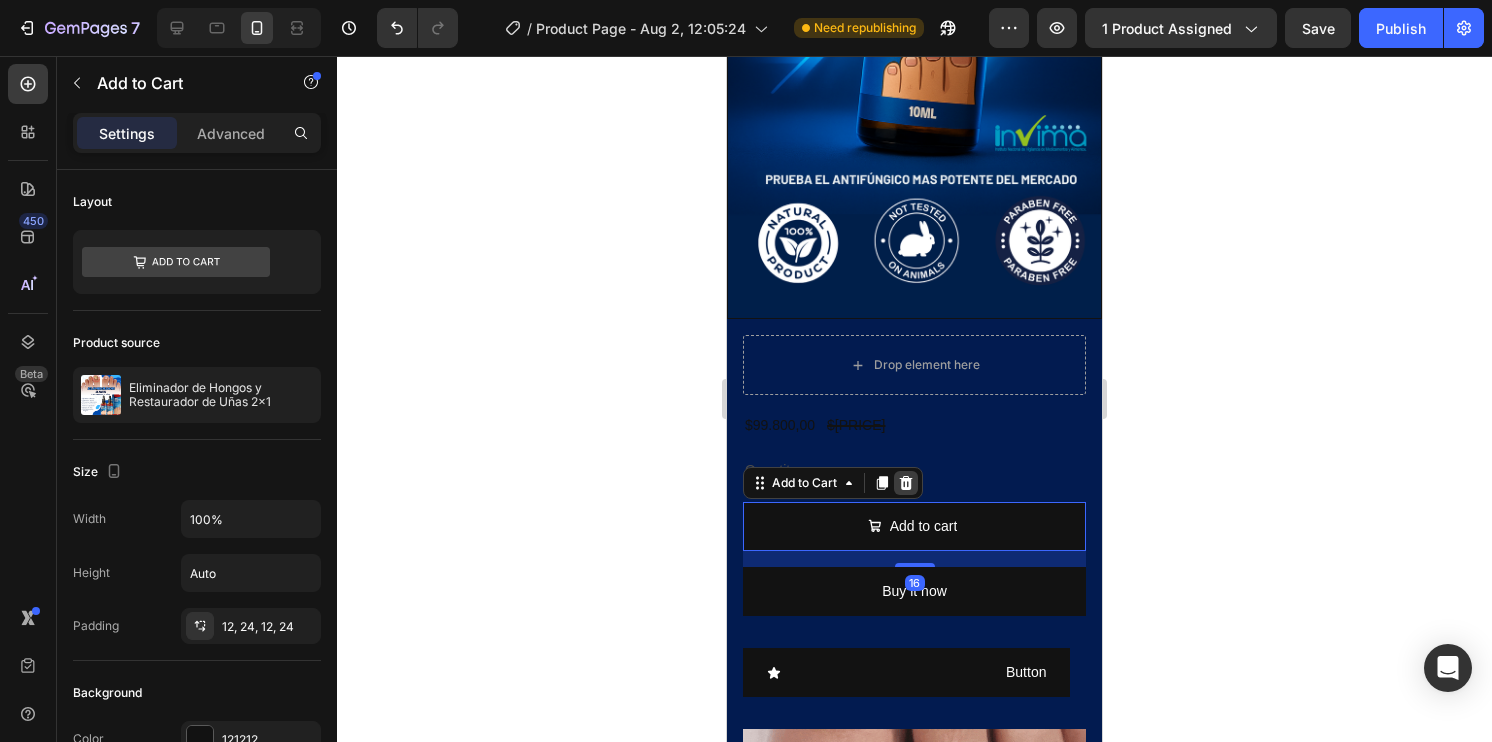 click 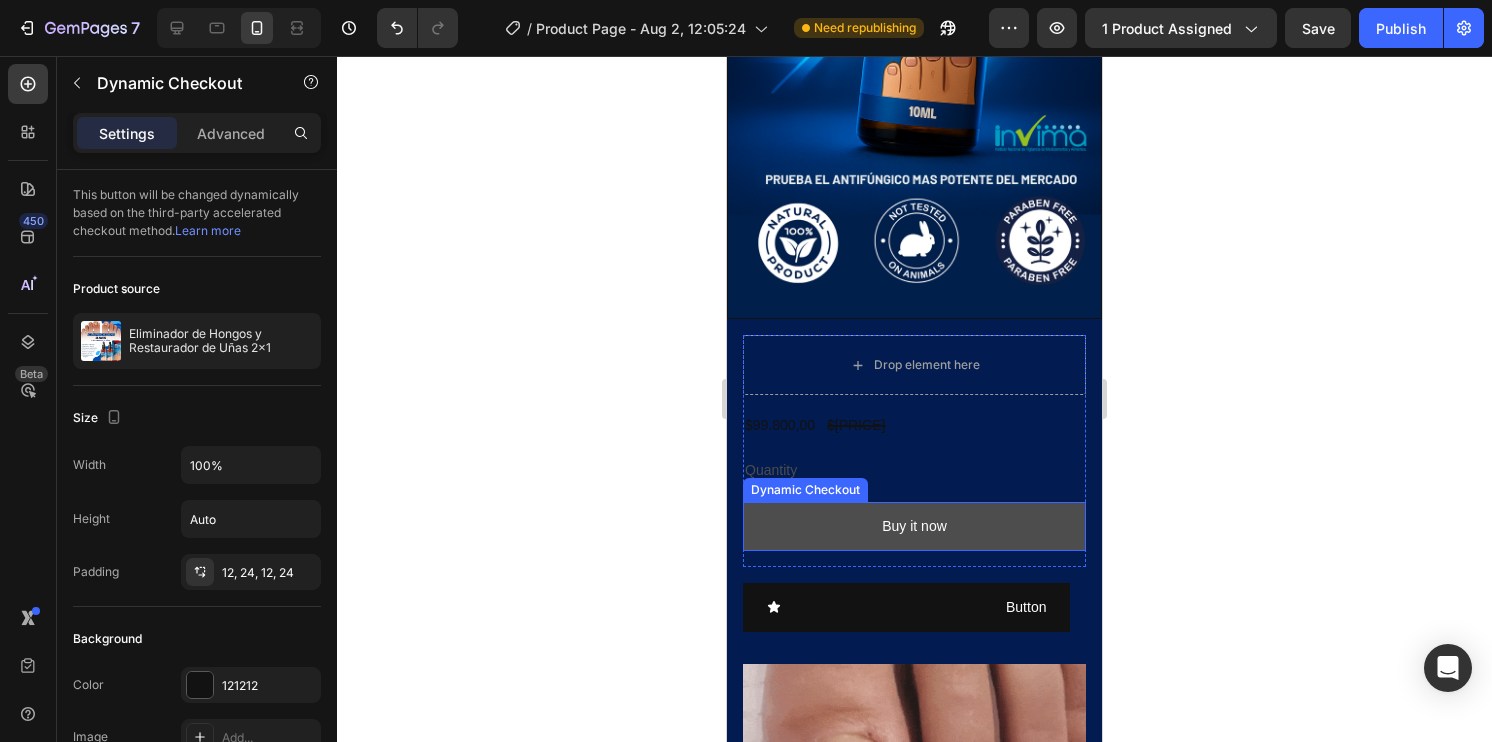 click on "Buy it now" at bounding box center (914, 526) 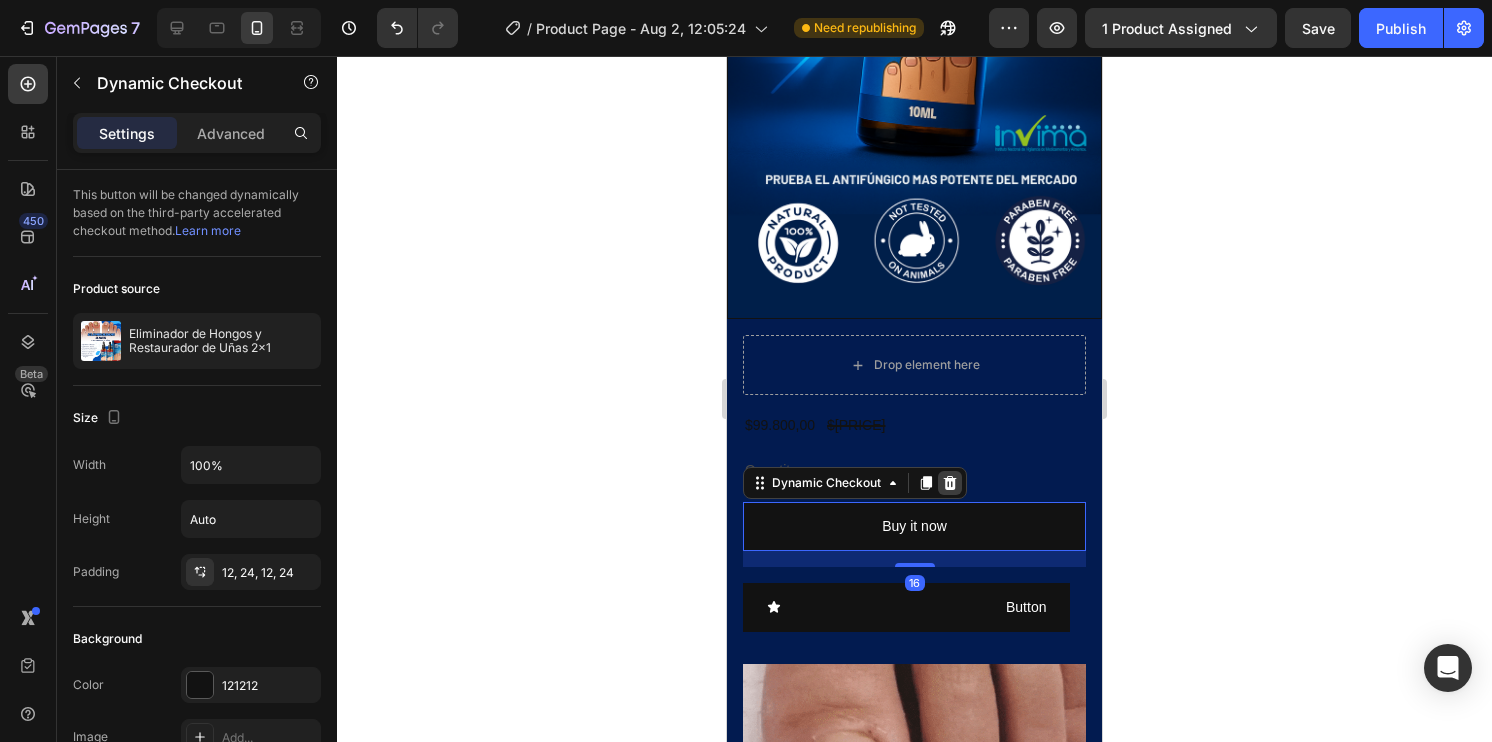 click 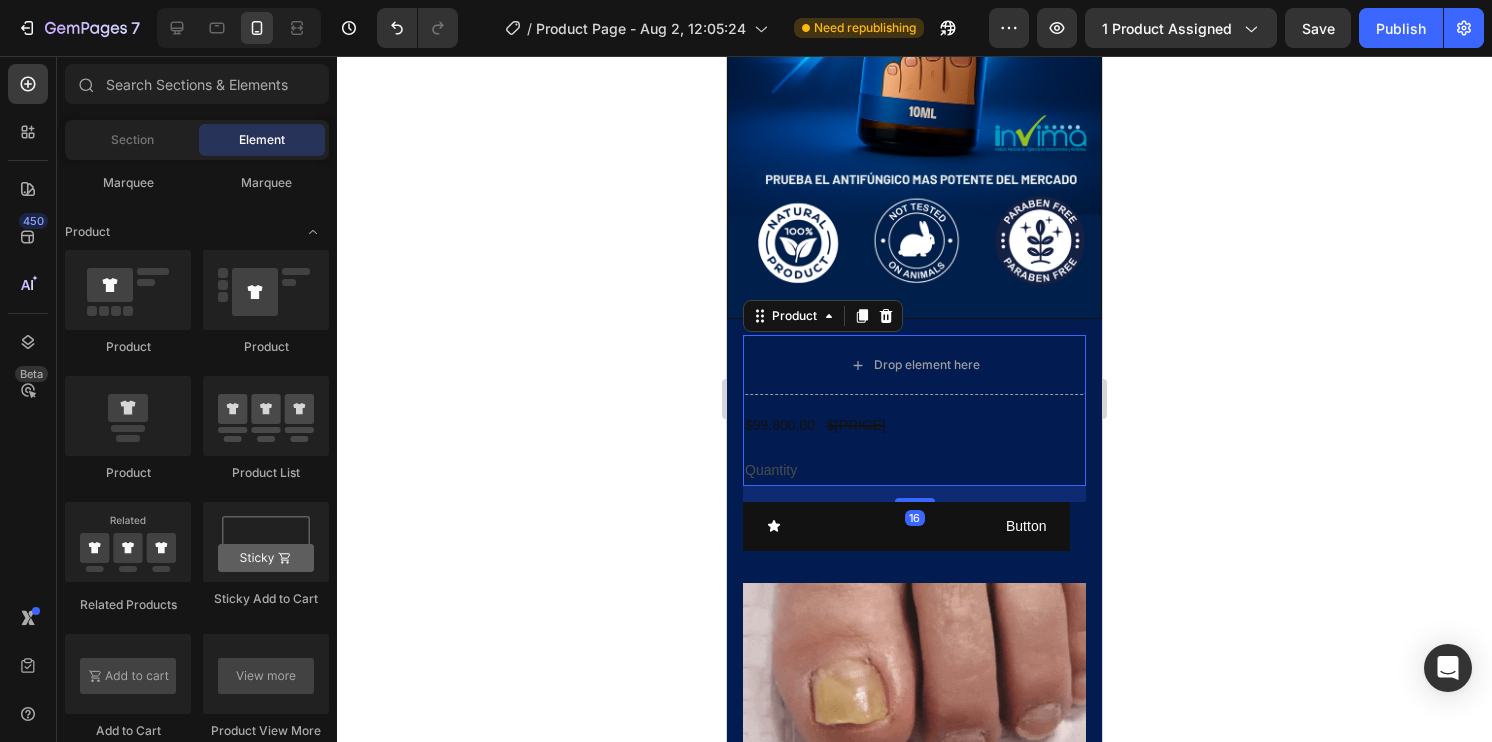 click on "$99.800,00 Product Price Product Price $230.000,00 Product Price Product Price Row Quantity Text Block" at bounding box center (914, 448) 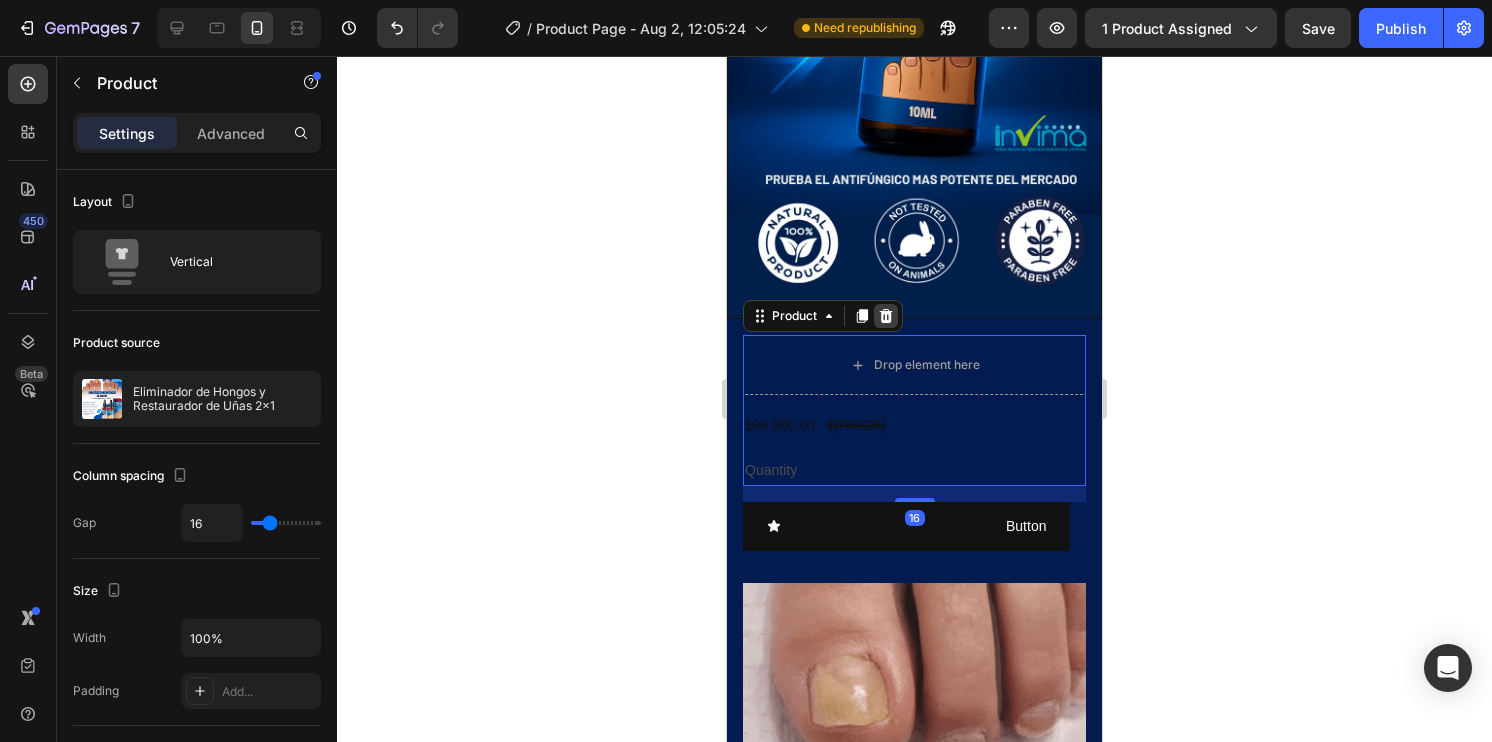 click at bounding box center (886, 316) 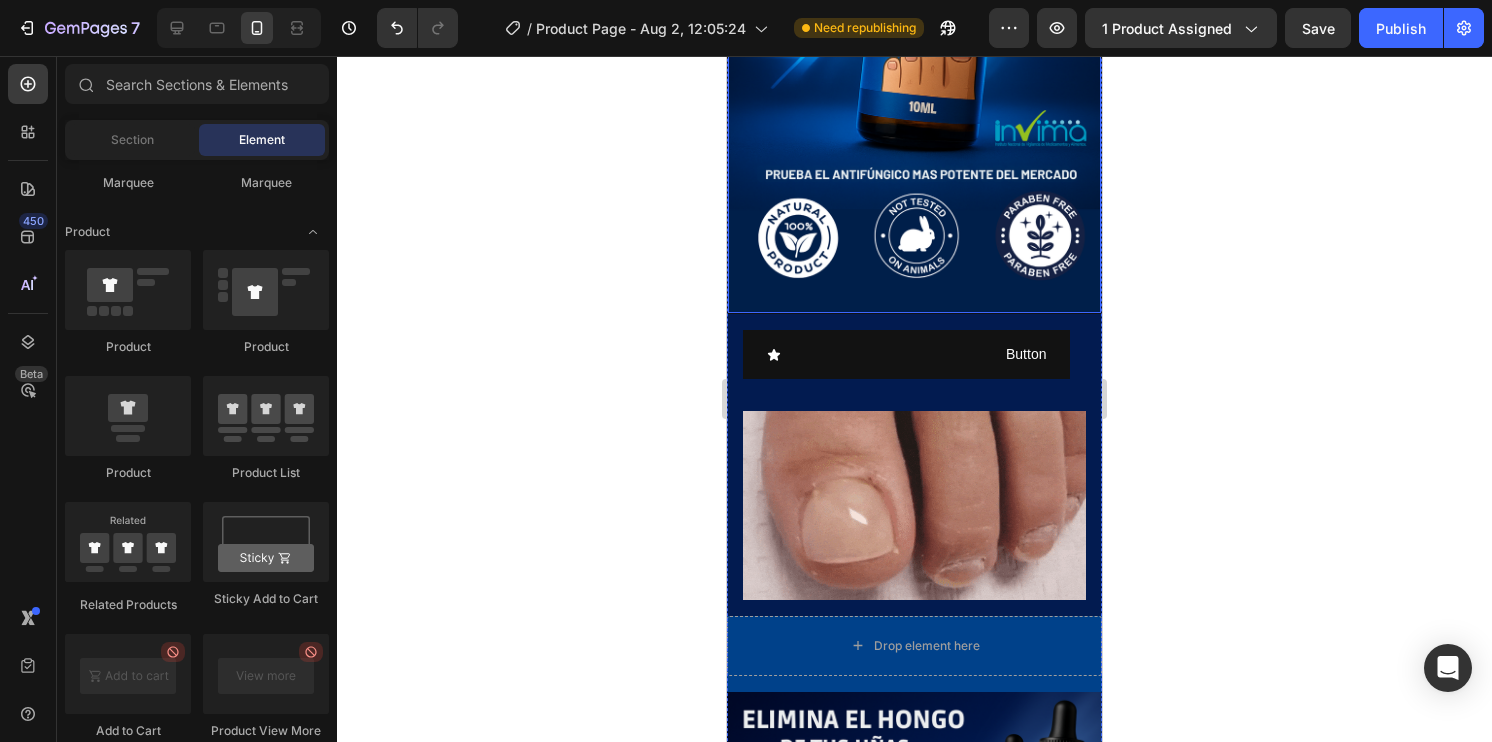 scroll, scrollTop: 600, scrollLeft: 0, axis: vertical 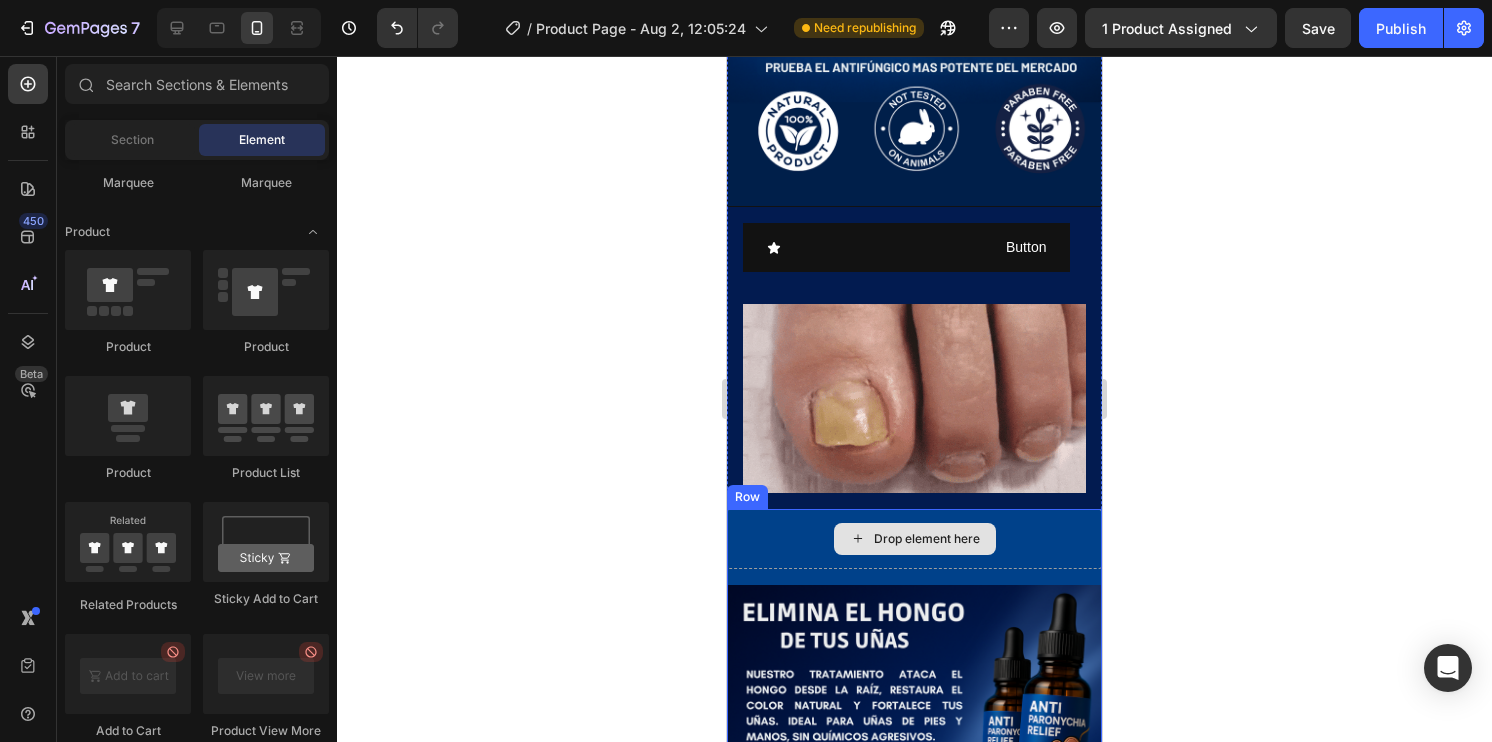 click on "Drop element here" at bounding box center [914, 539] 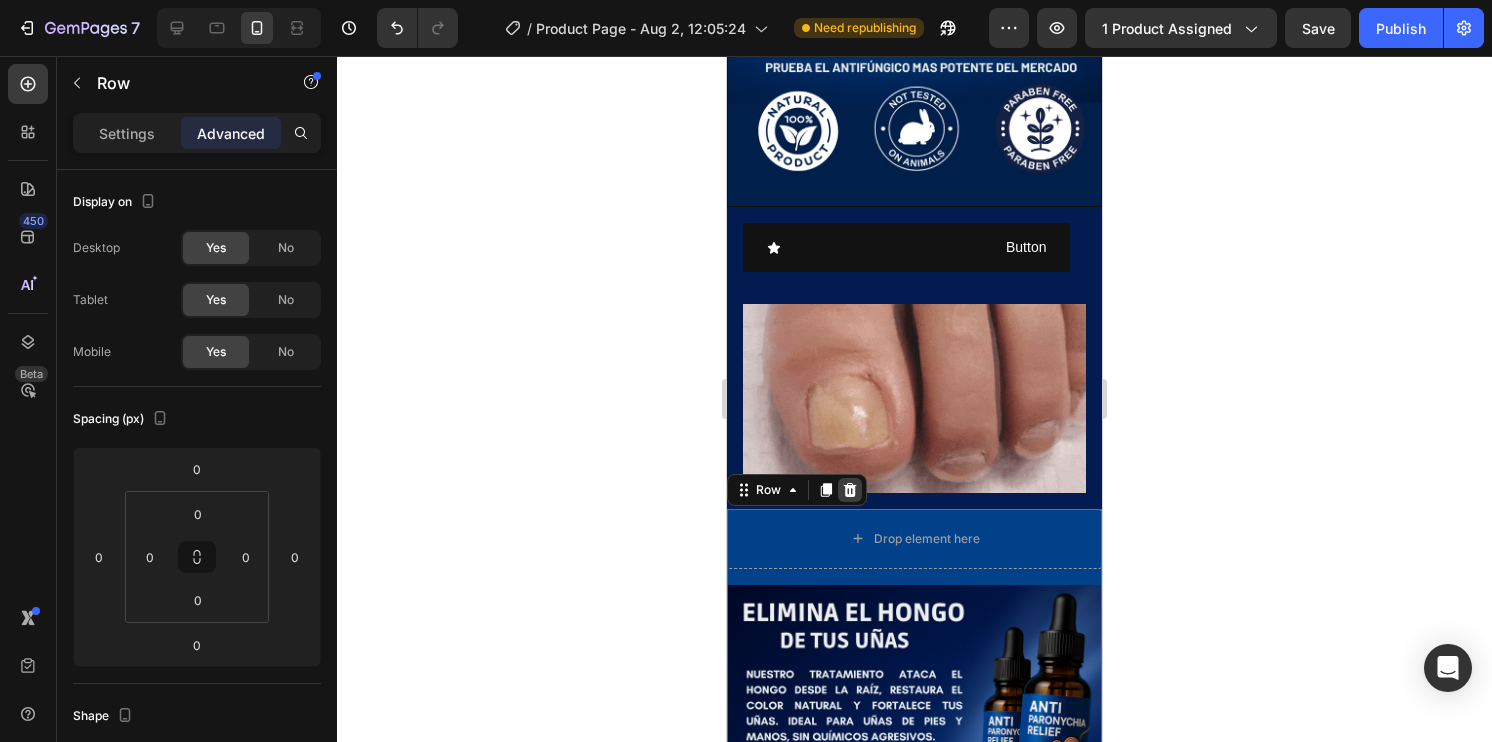 click 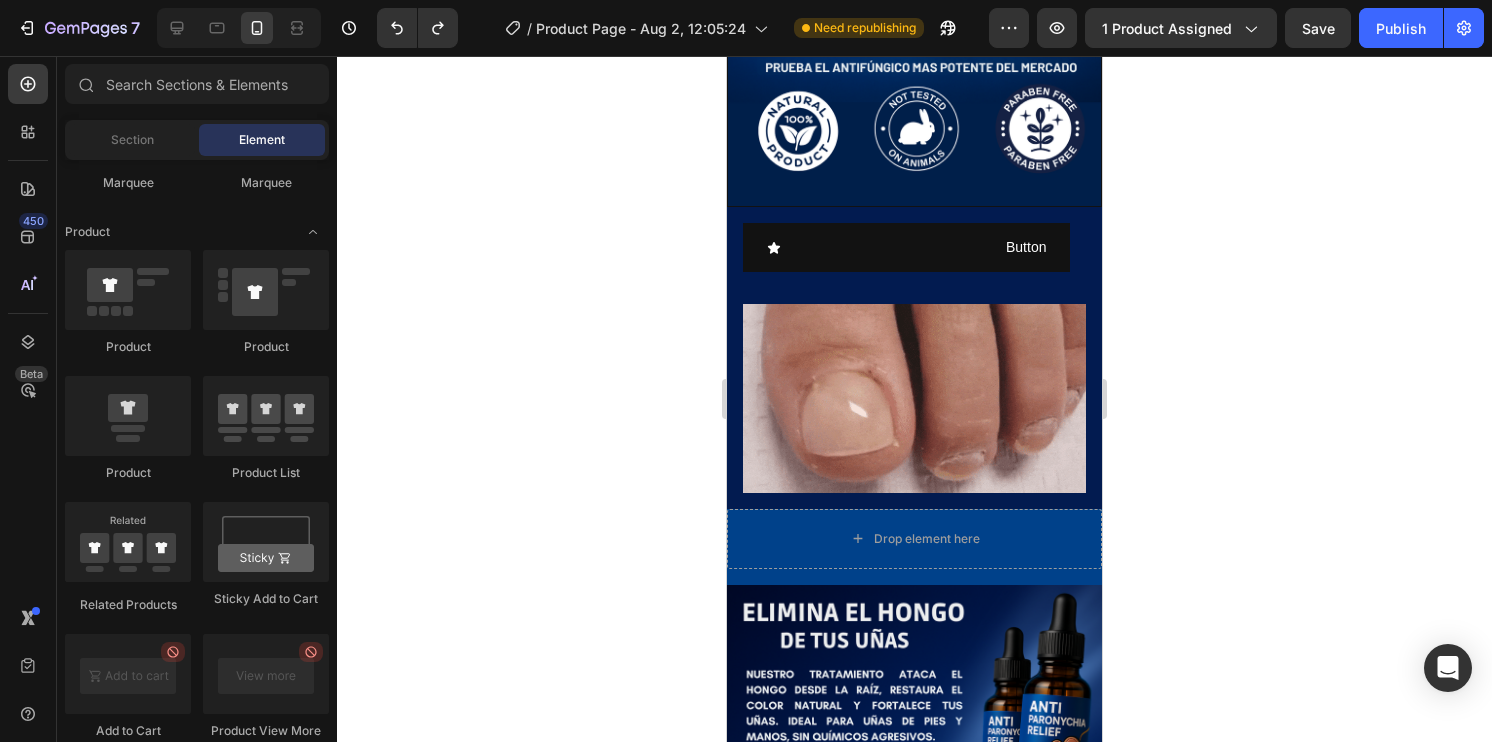 click 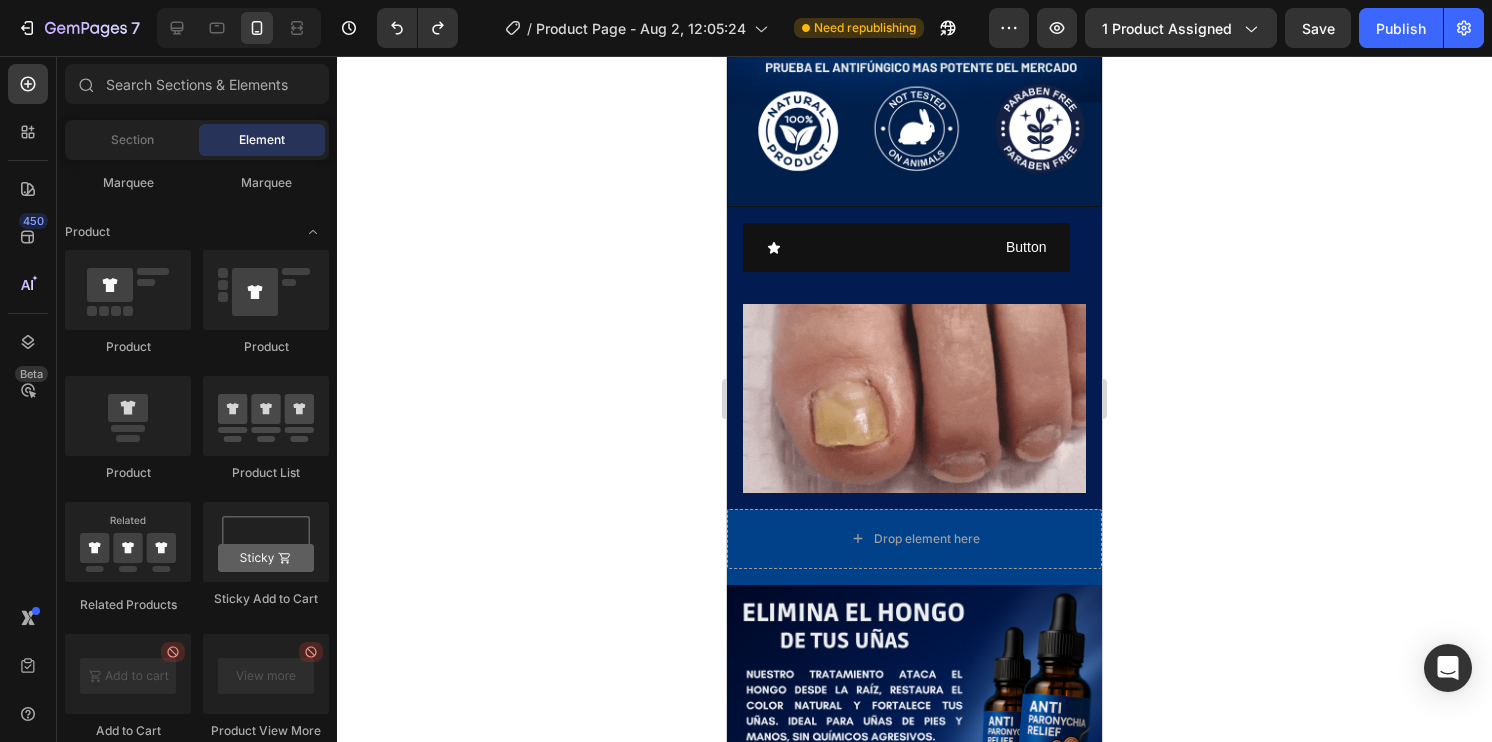 click 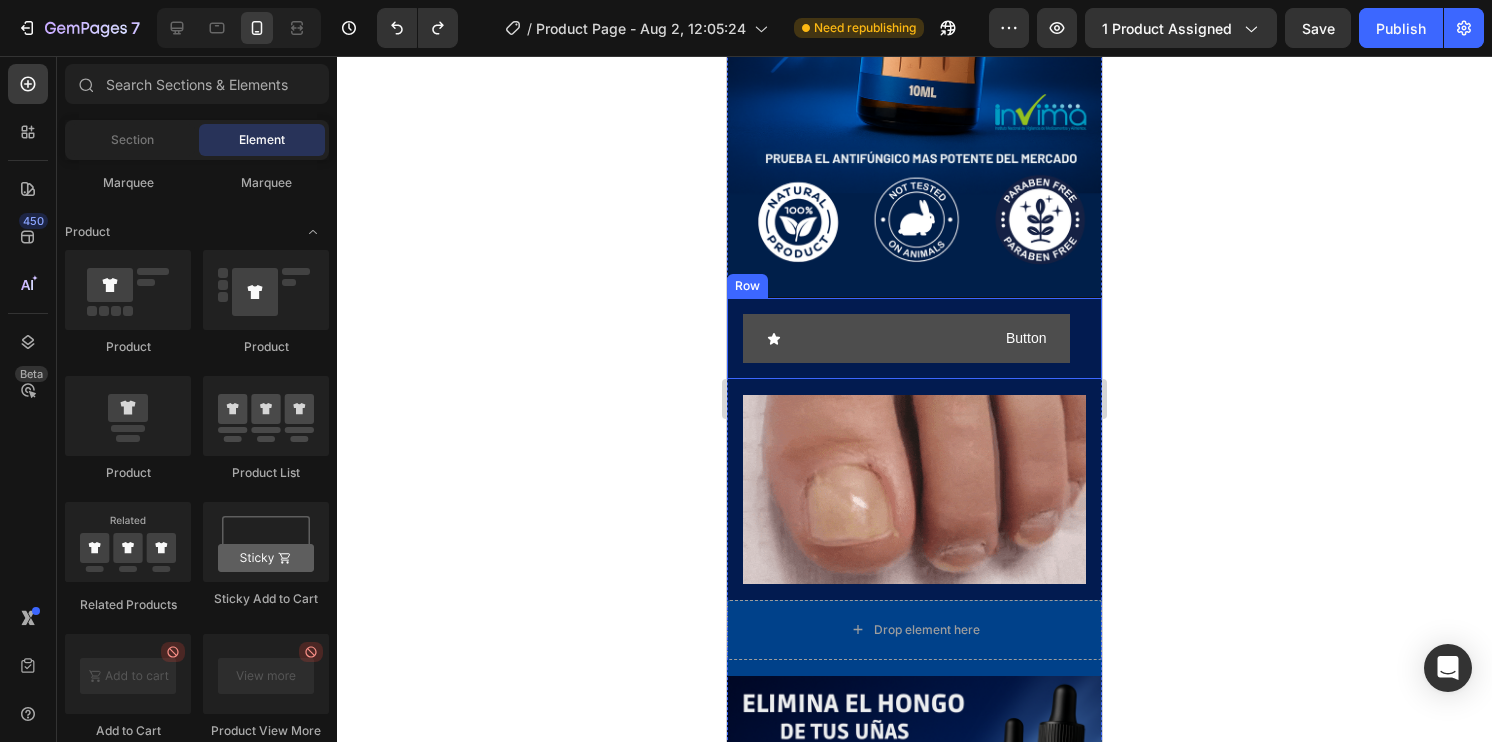 scroll, scrollTop: 500, scrollLeft: 0, axis: vertical 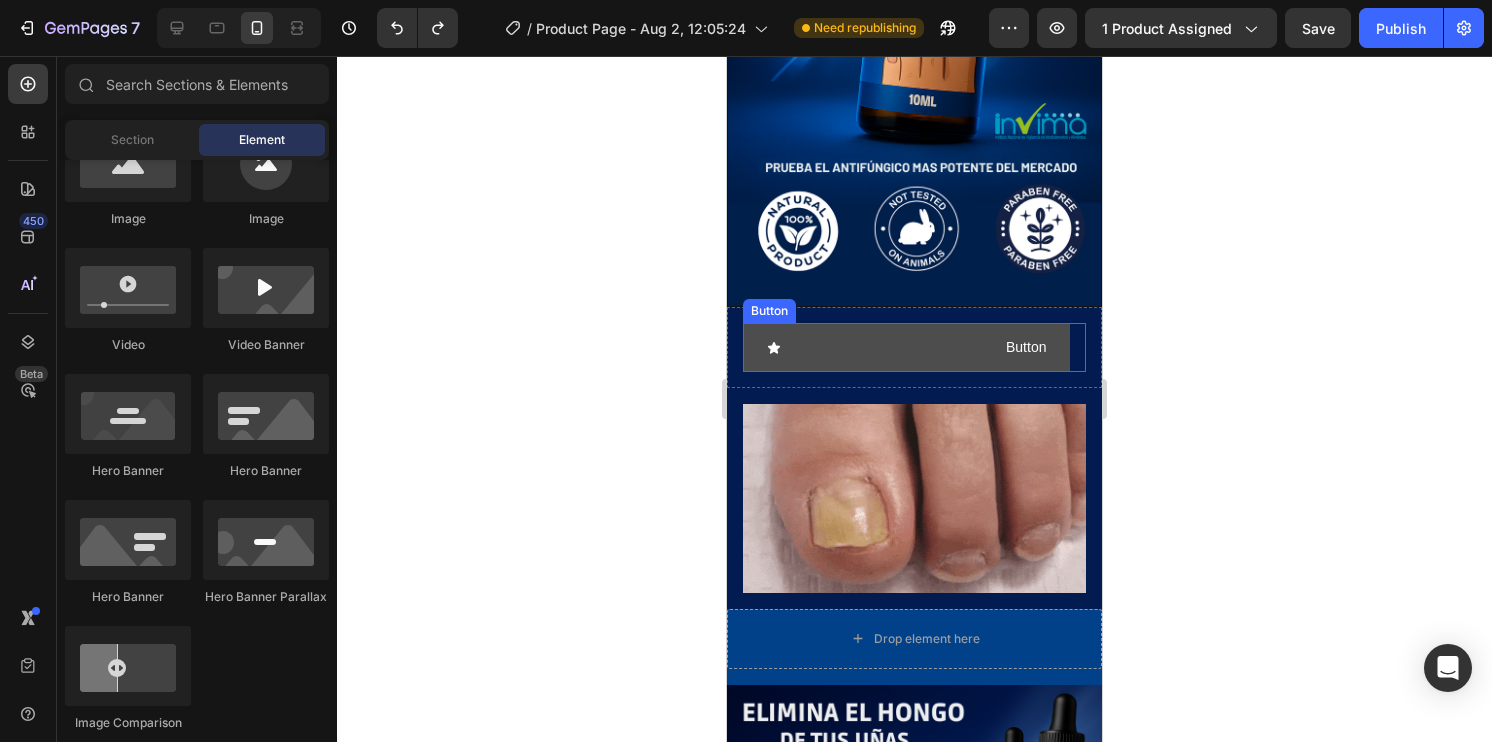 click on "Button" at bounding box center (906, 347) 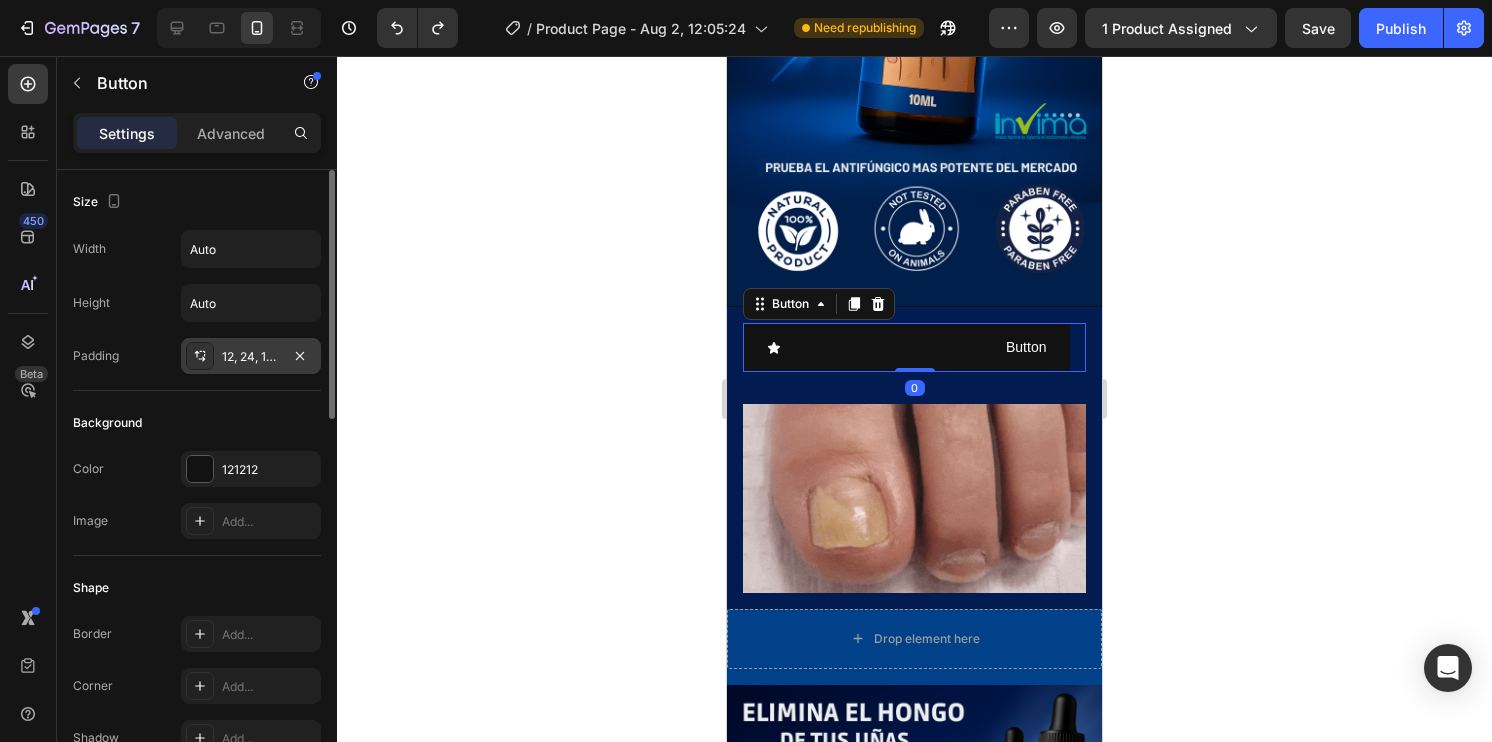 click on "12, 24, 12, 24" at bounding box center (251, 357) 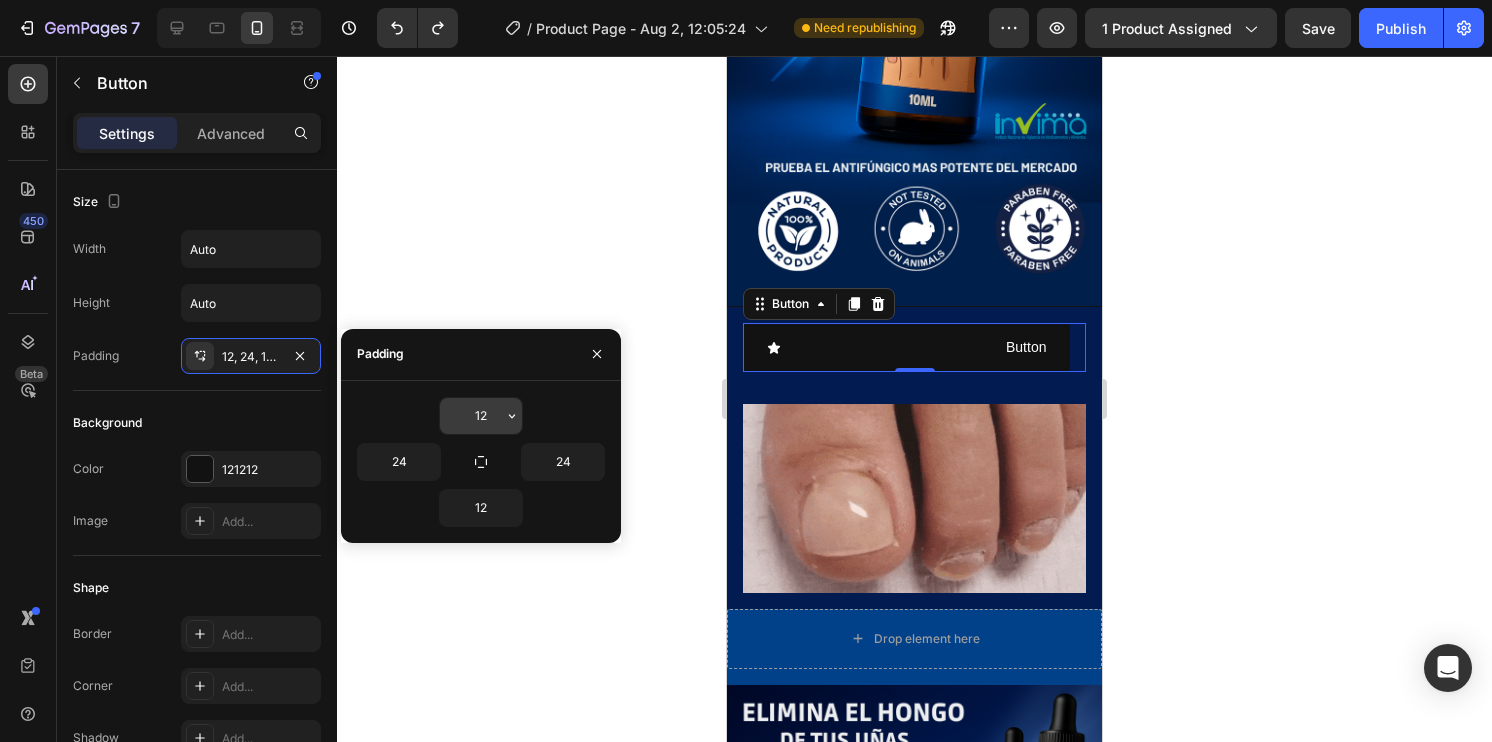 click on "12" at bounding box center [481, 416] 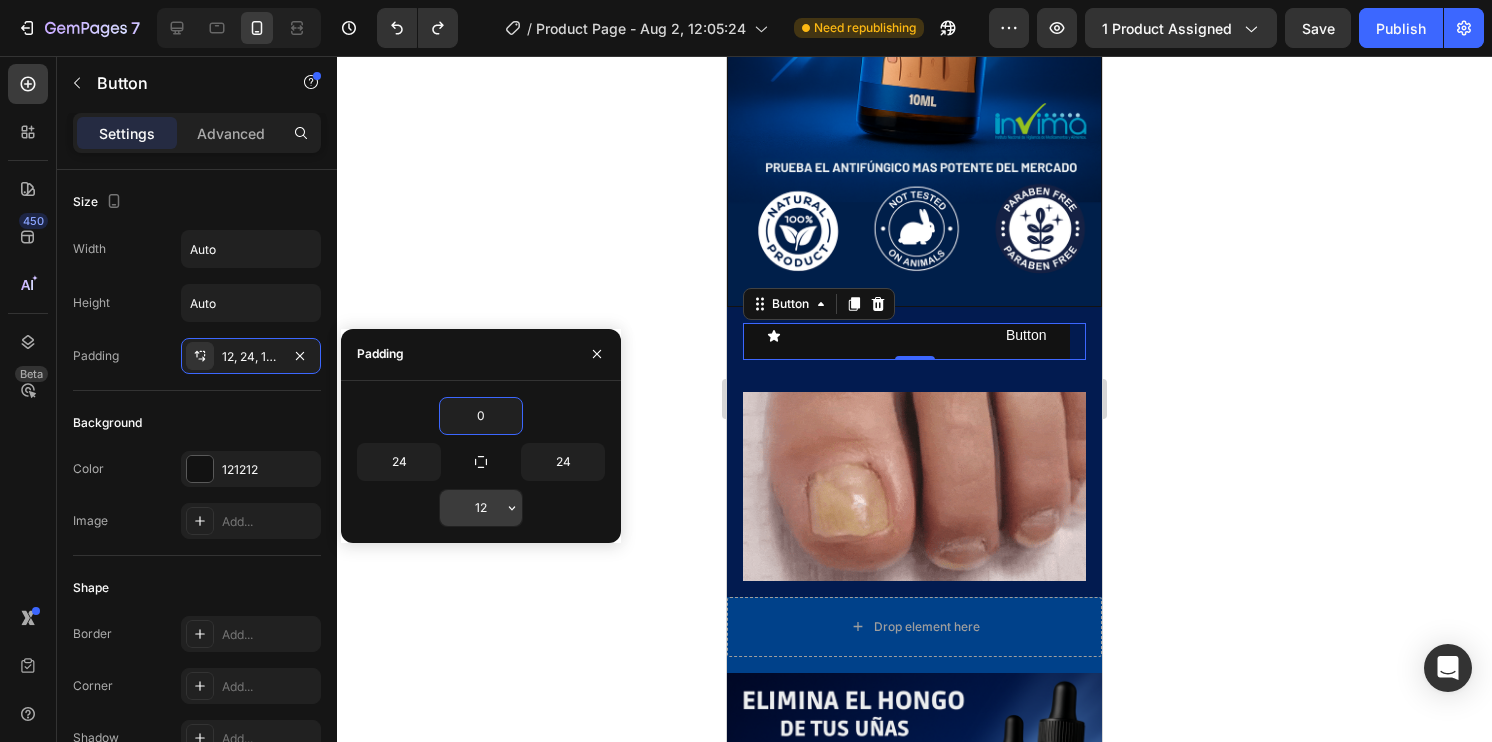 type on "0" 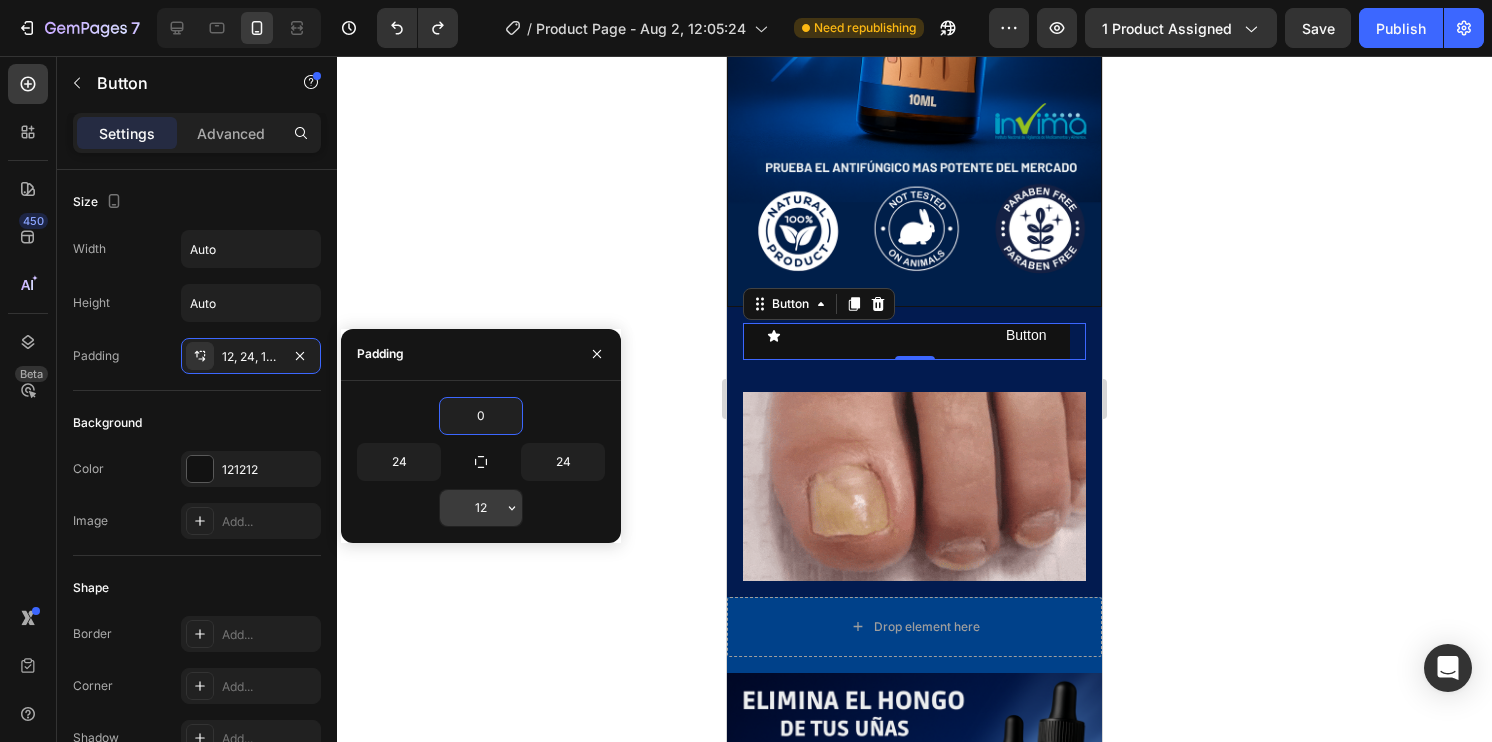 click on "12" at bounding box center (481, 508) 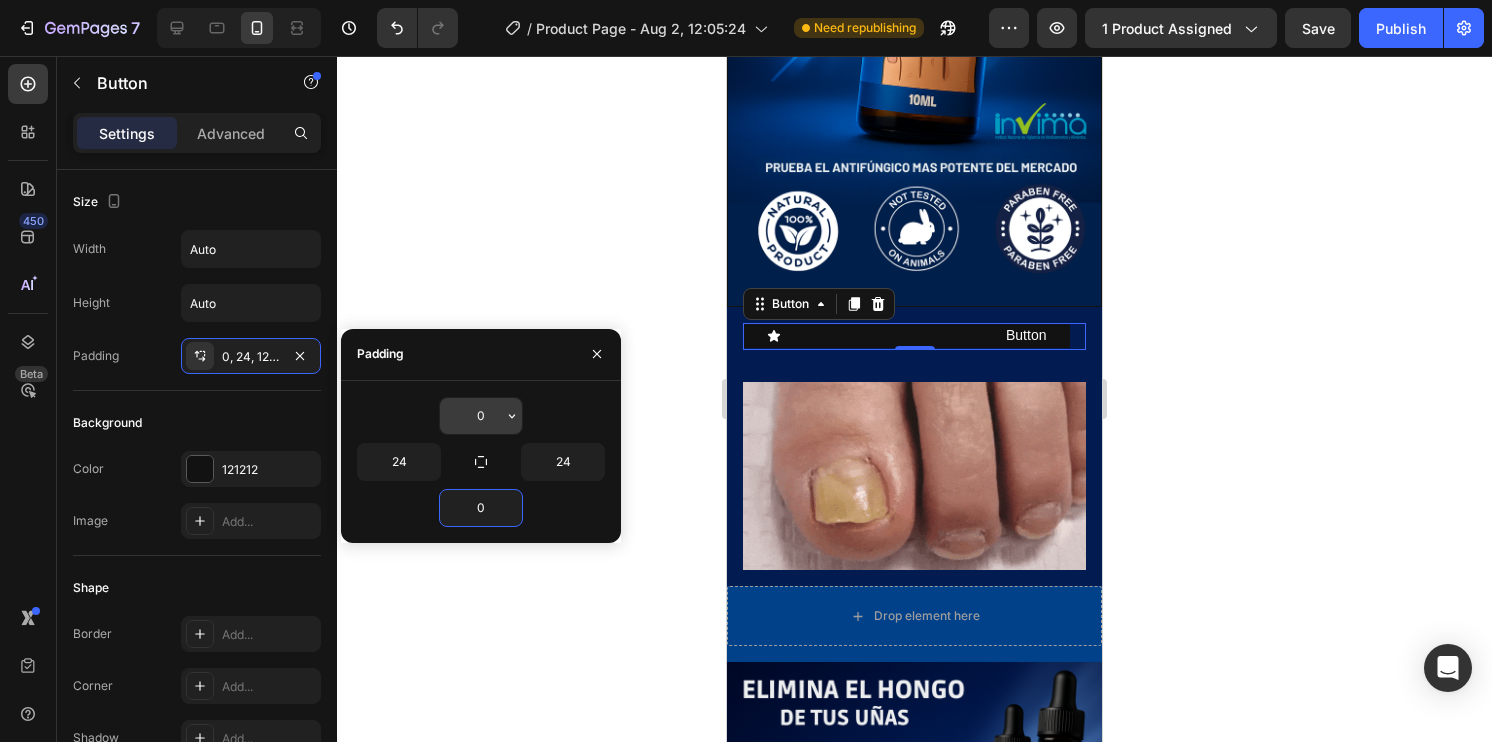 type on "0" 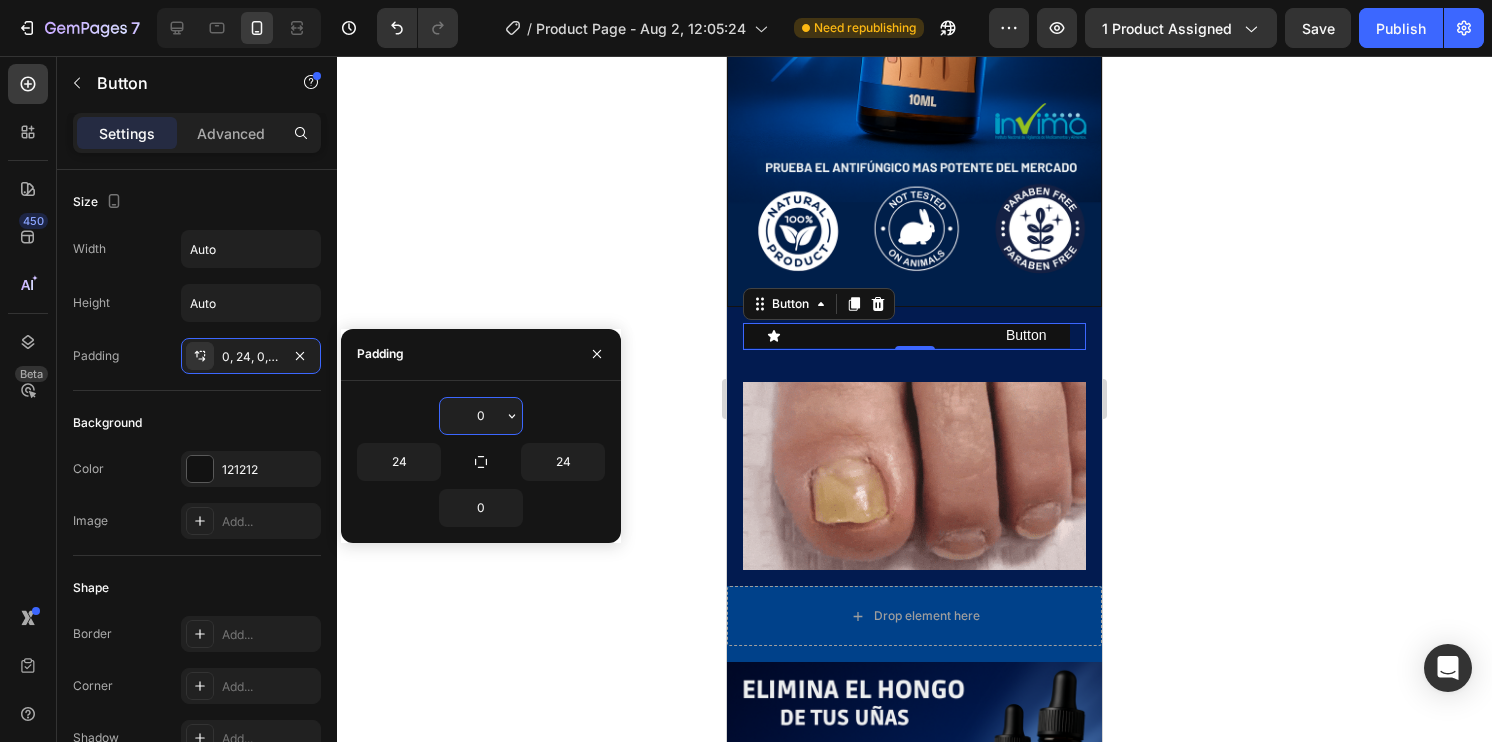 click on "0" at bounding box center (481, 416) 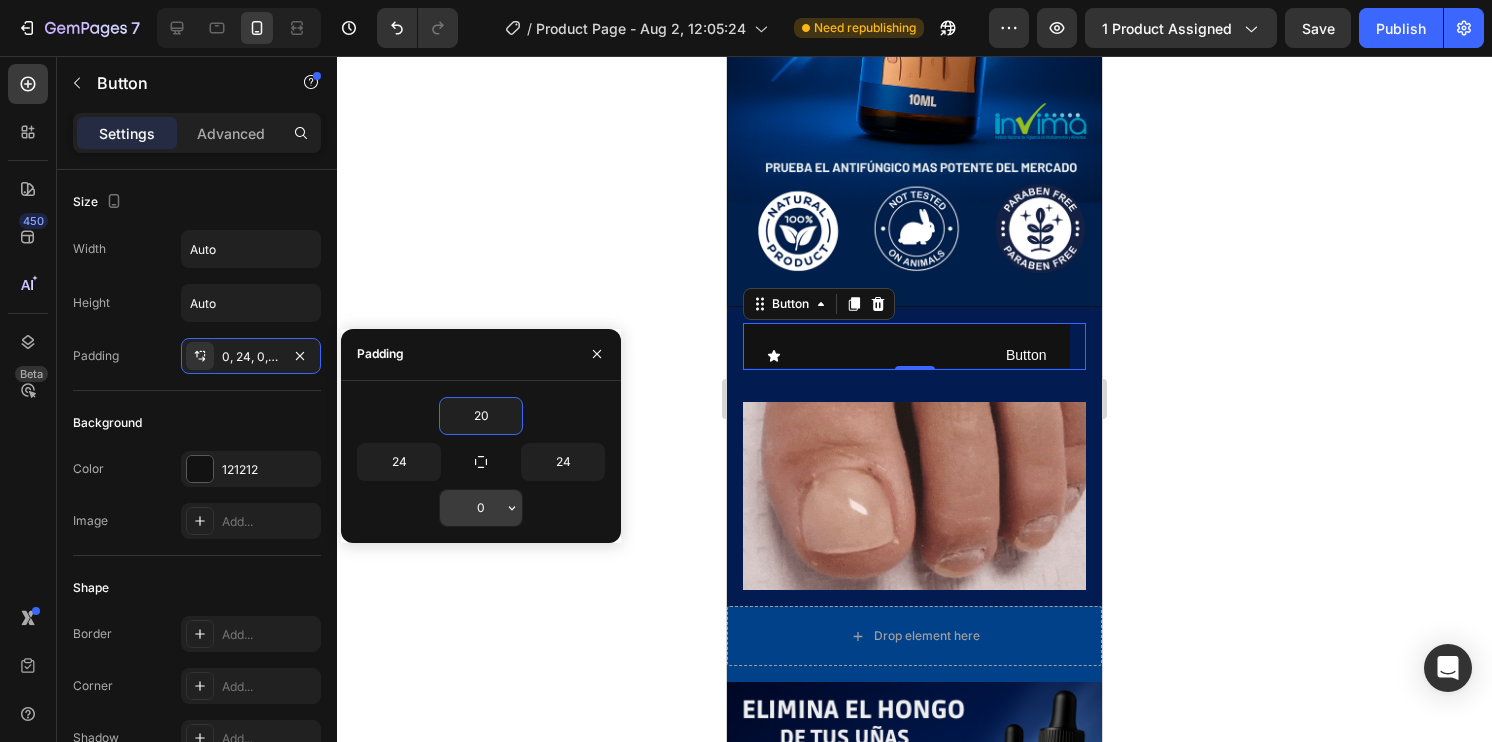 type on "20" 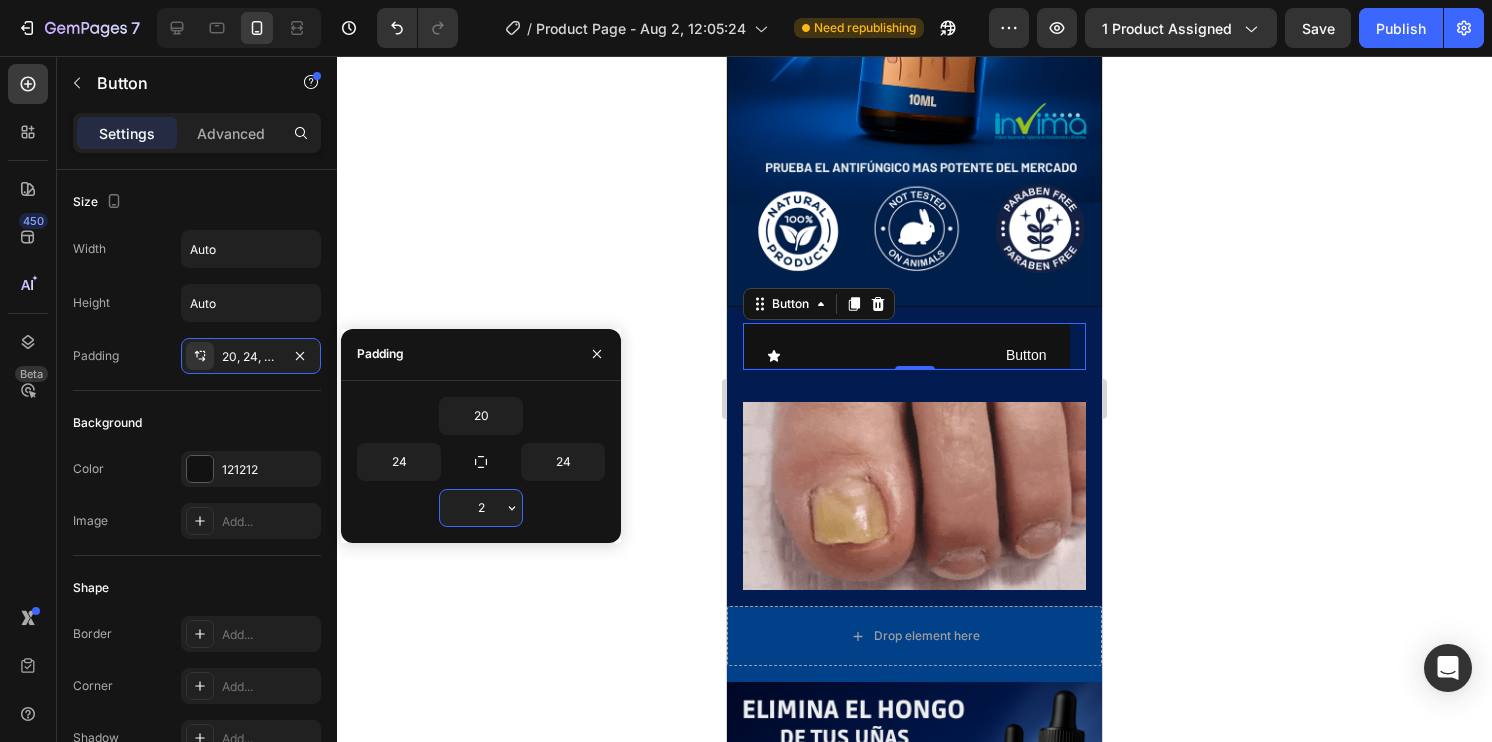 type on "20" 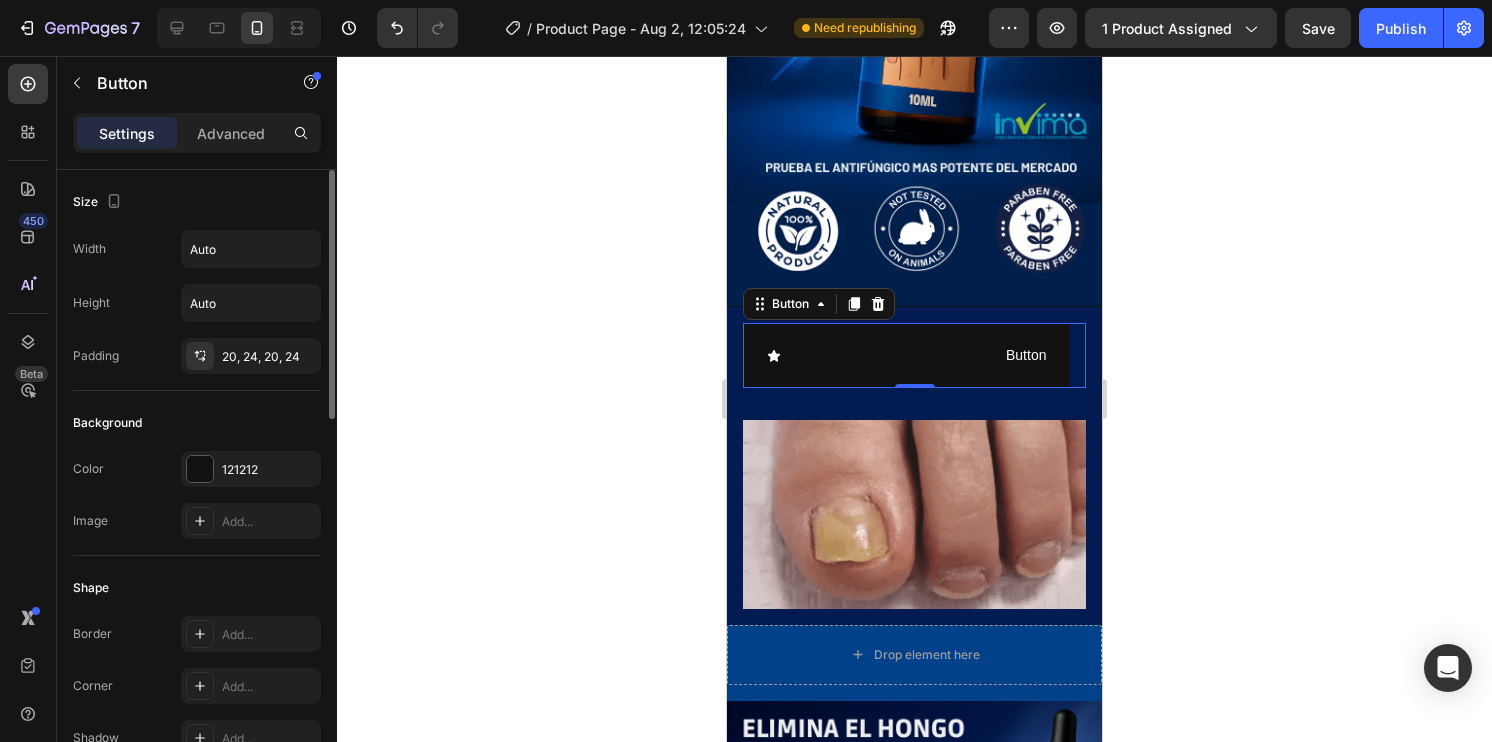 click on "Background" at bounding box center [197, 423] 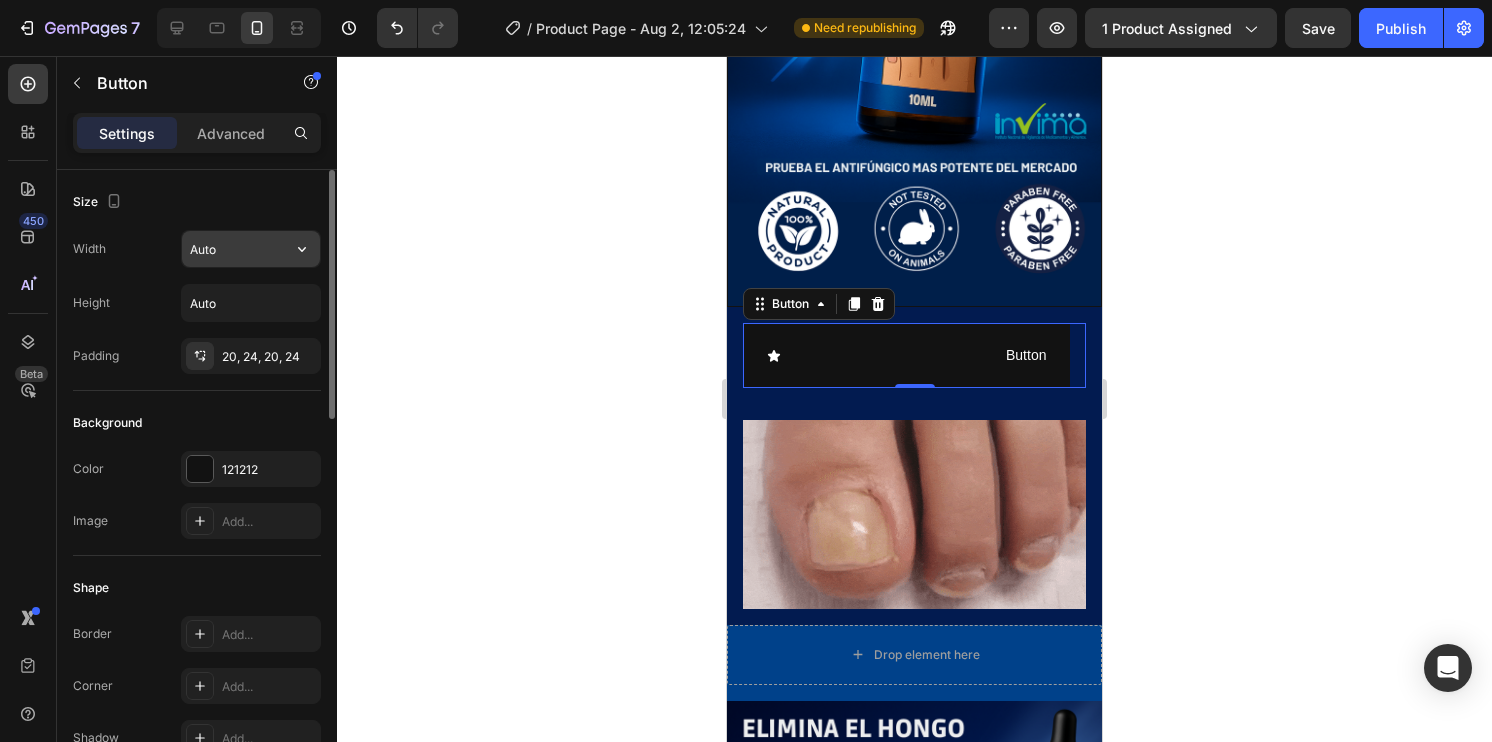 click on "Auto" at bounding box center (251, 249) 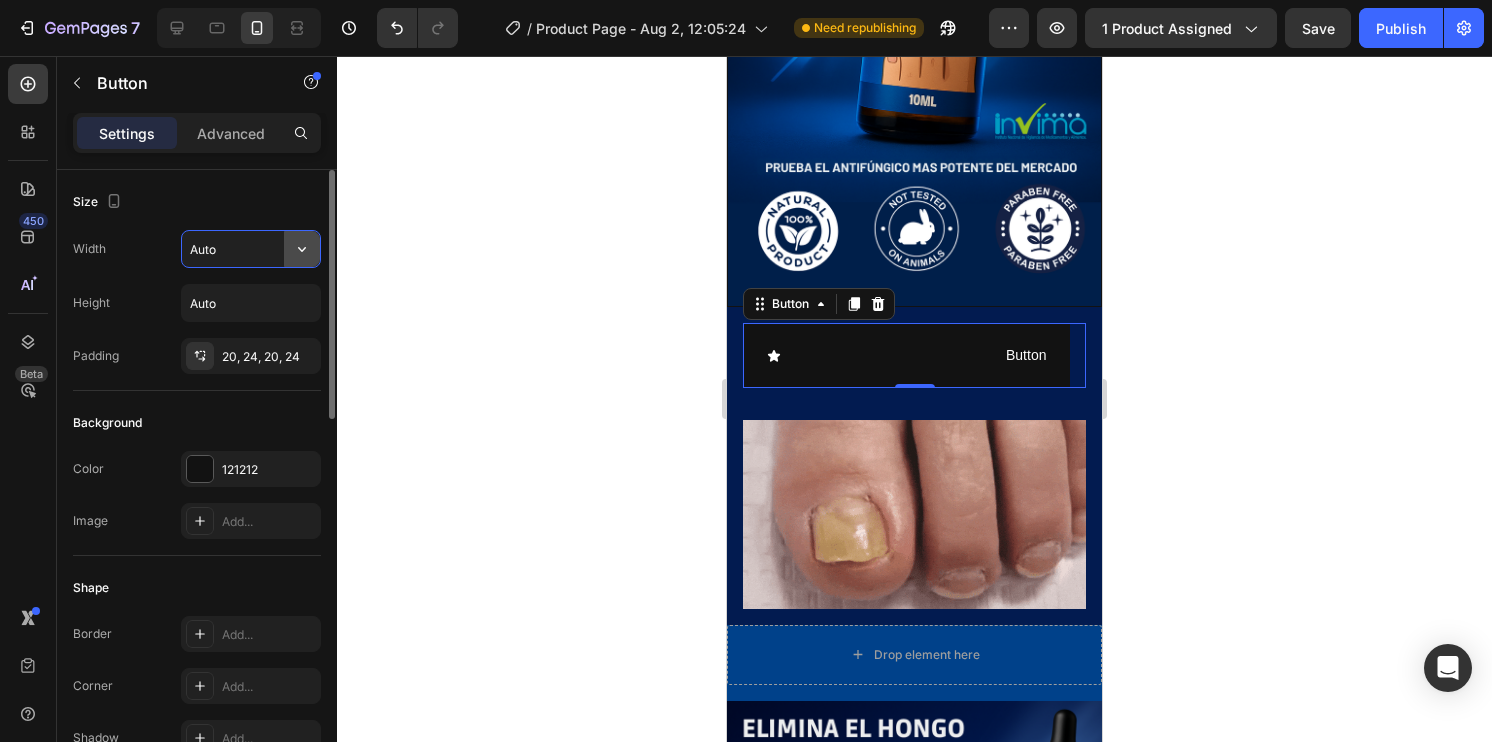 click 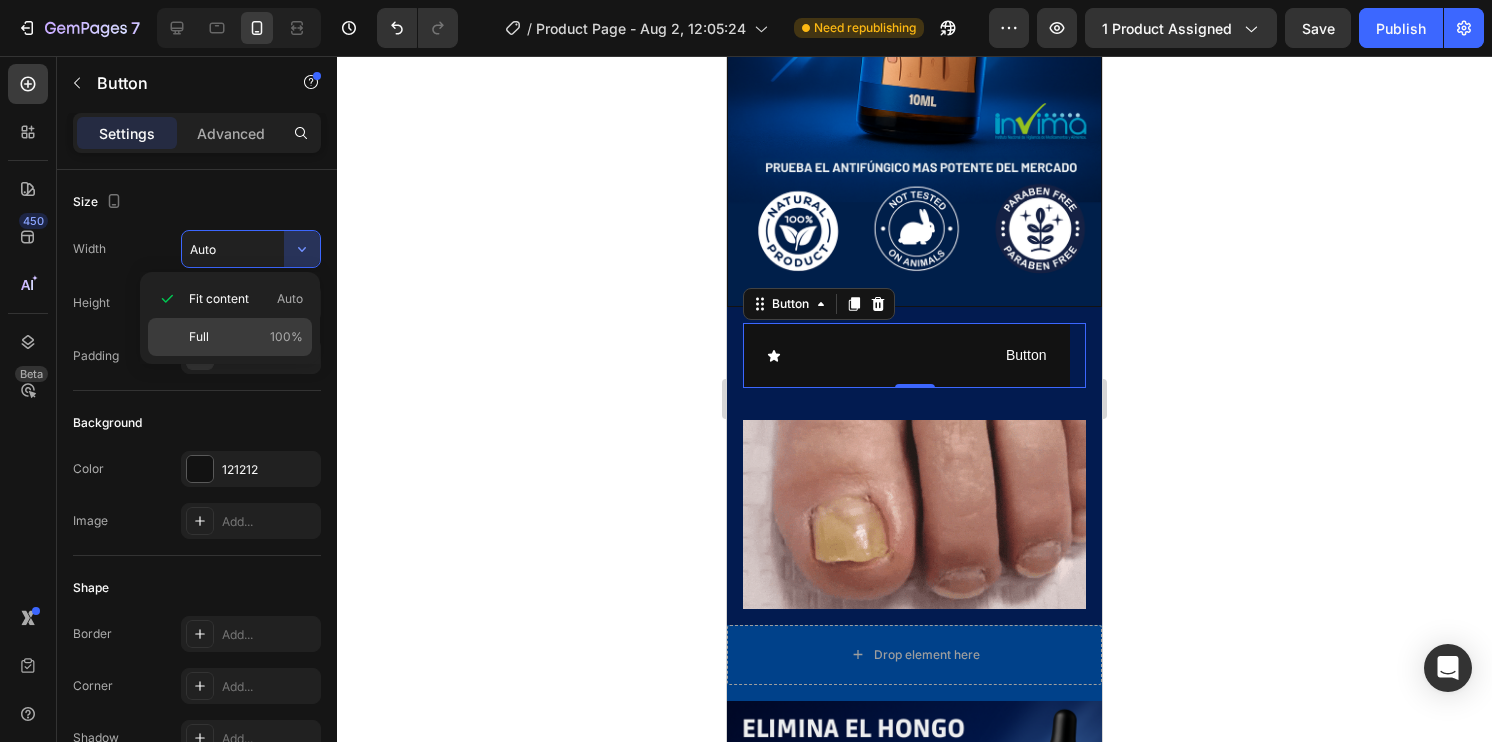 click on "Full 100%" at bounding box center [246, 337] 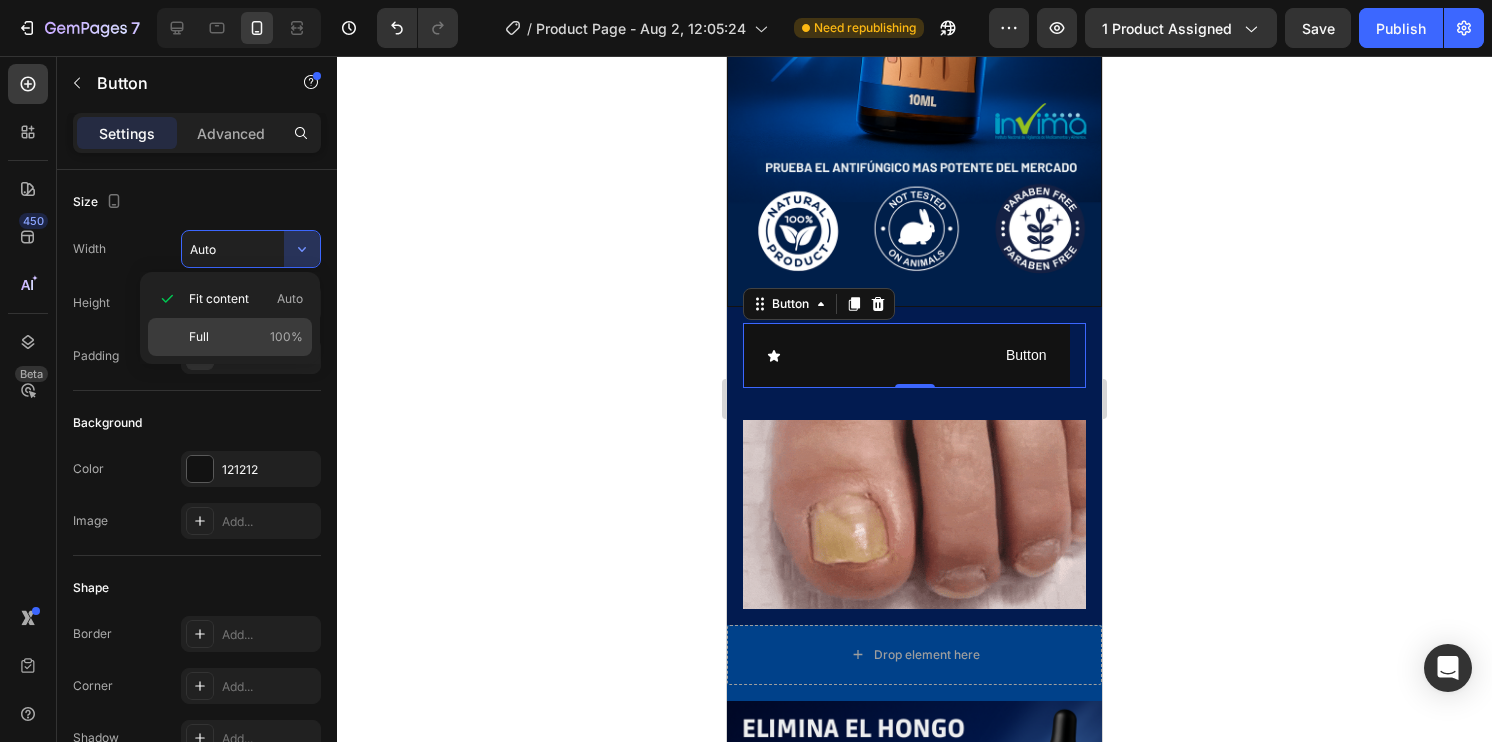 type on "100%" 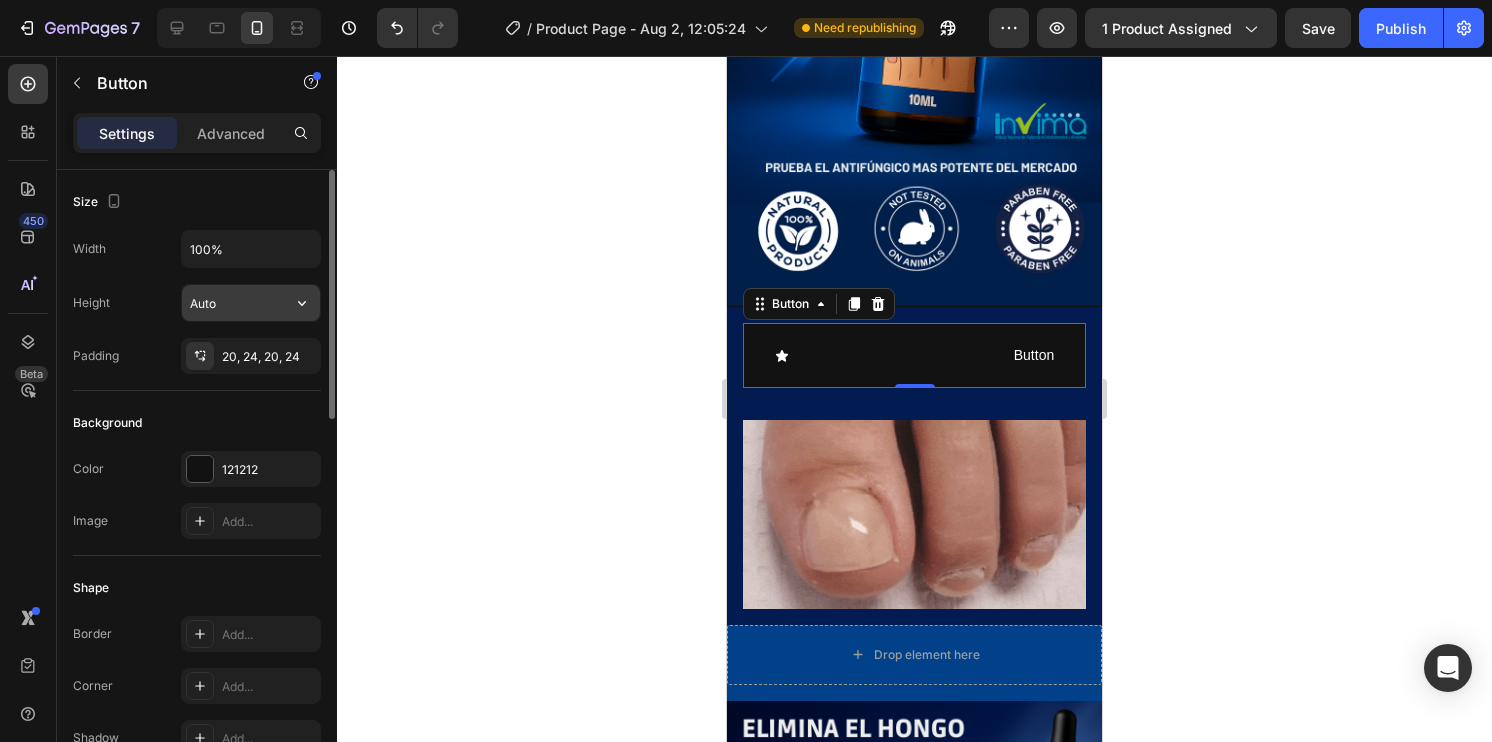 click on "Auto" at bounding box center [251, 303] 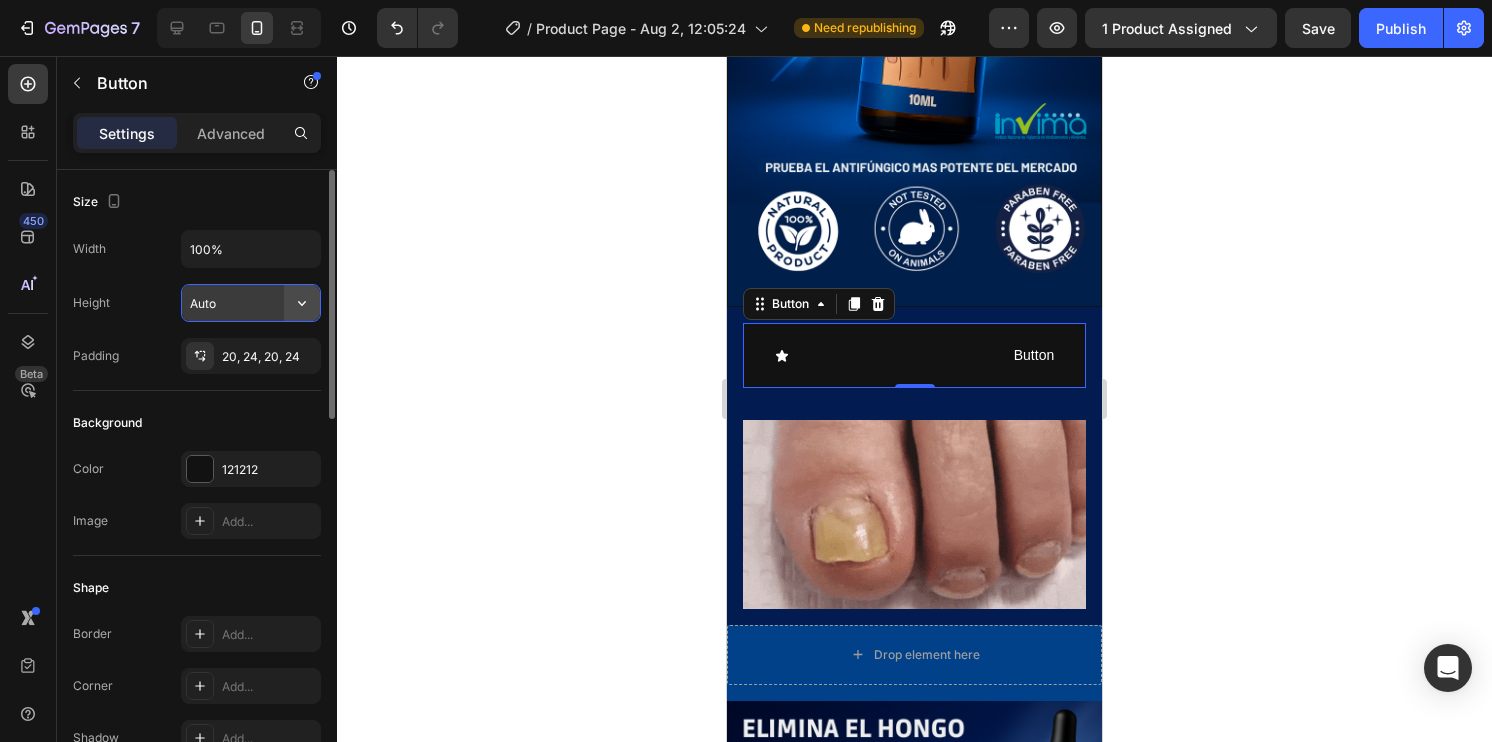 click 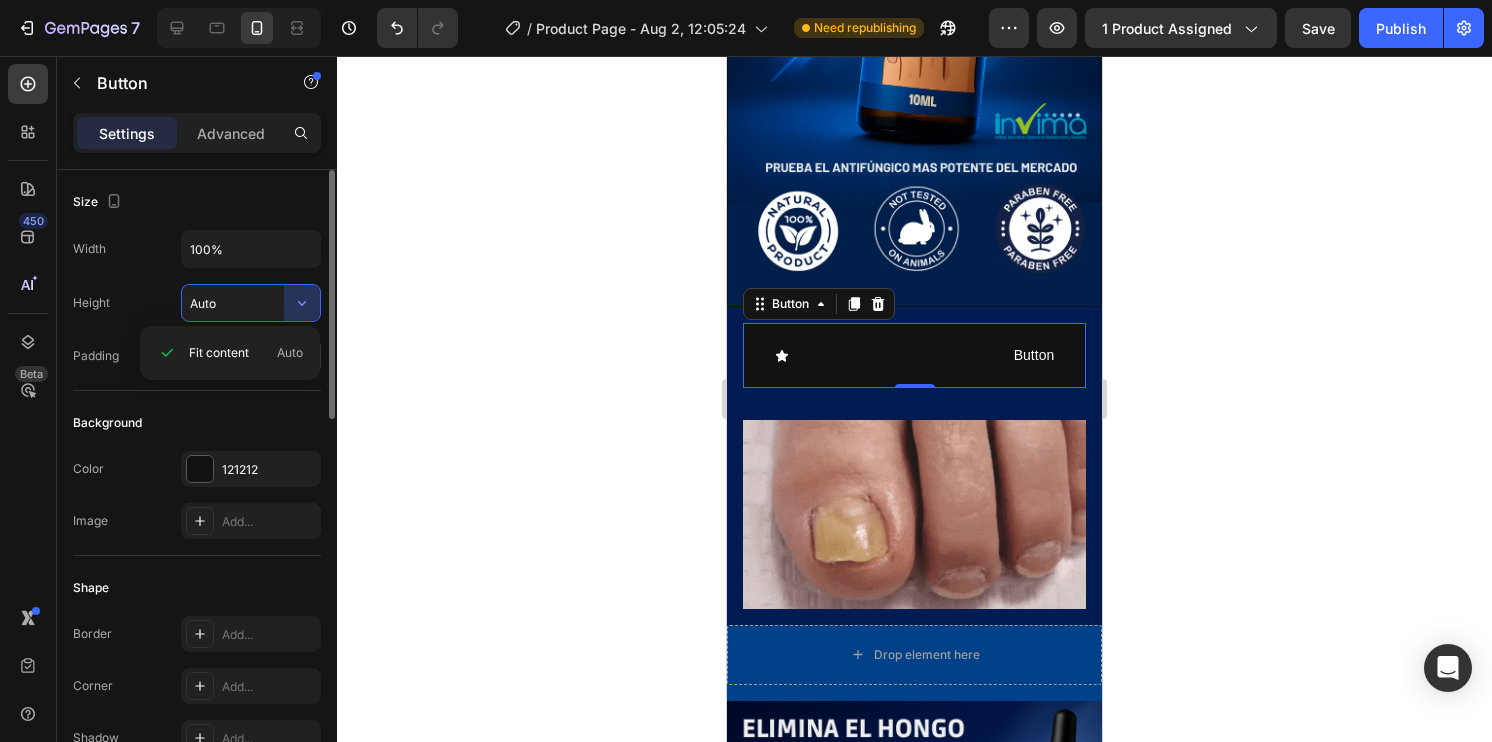 click on "Auto" at bounding box center [290, 353] 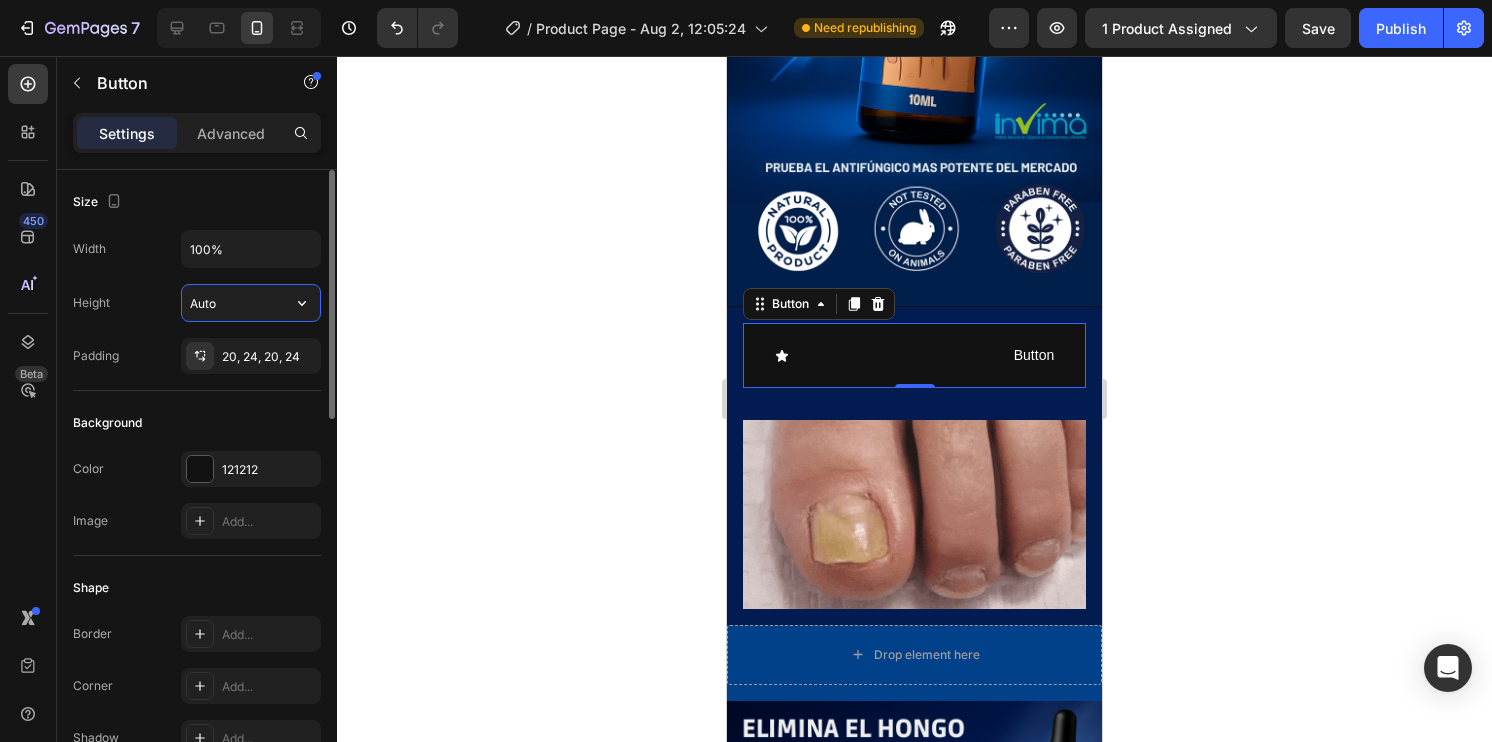 click on "Auto" at bounding box center [251, 303] 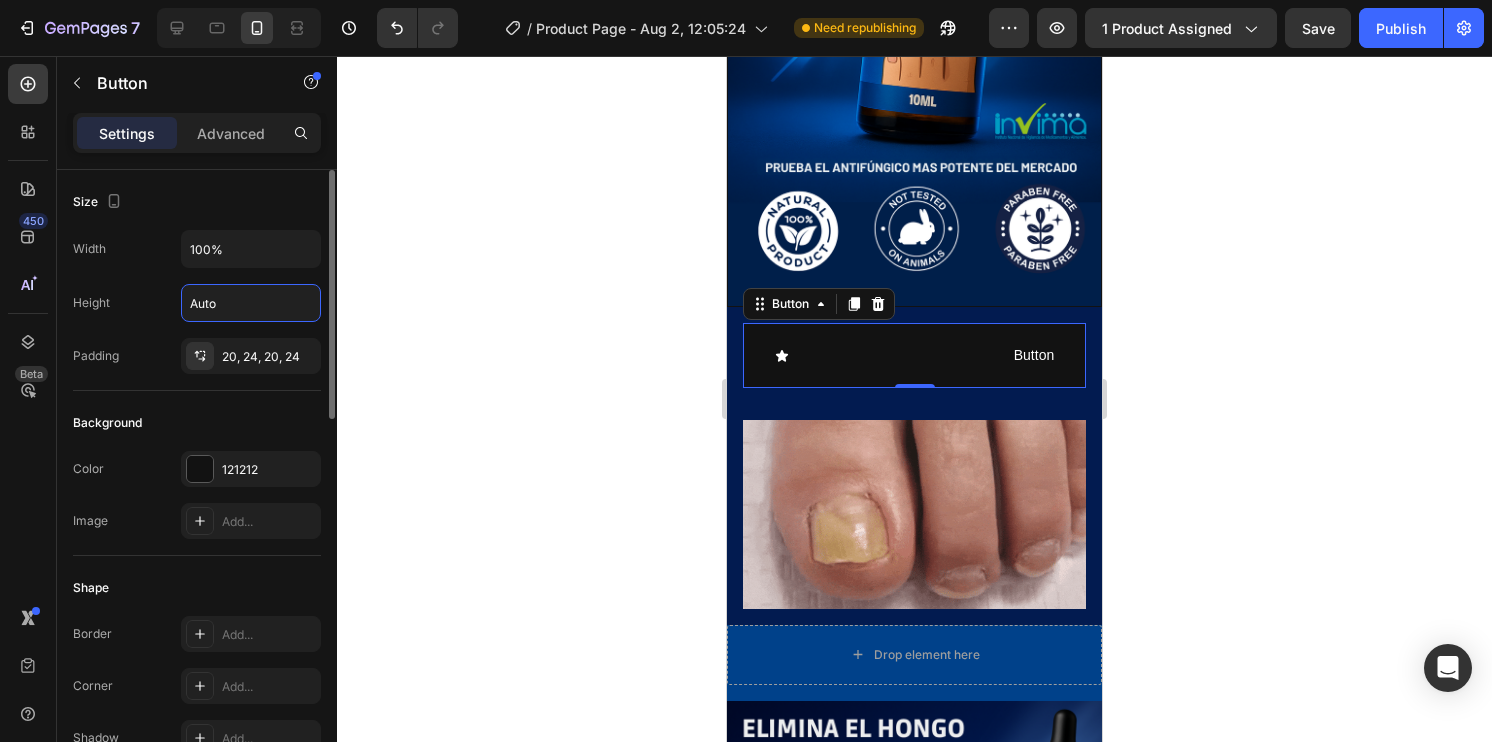 click on "Width 100% Height Auto Padding 20, 24, 20, 24" at bounding box center [197, 302] 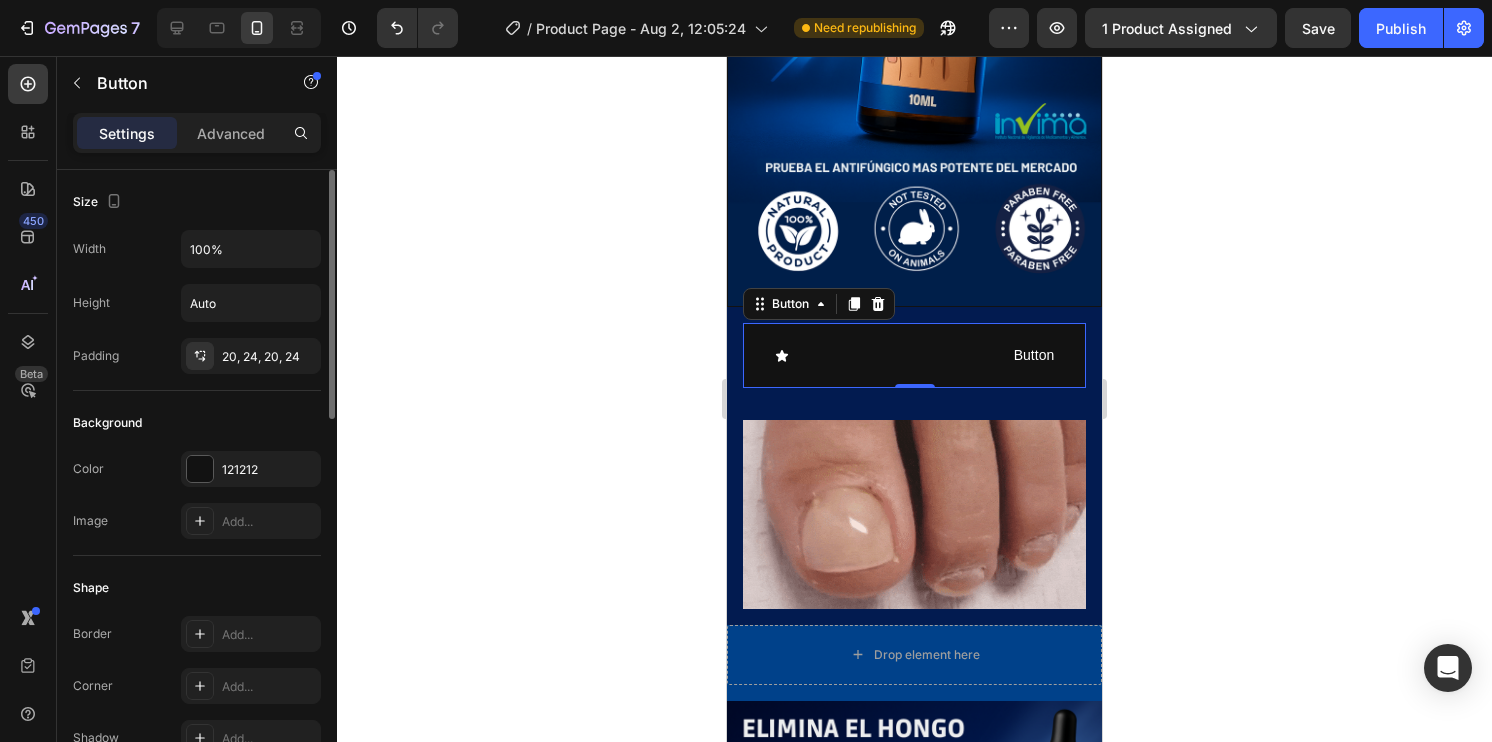 scroll, scrollTop: 200, scrollLeft: 0, axis: vertical 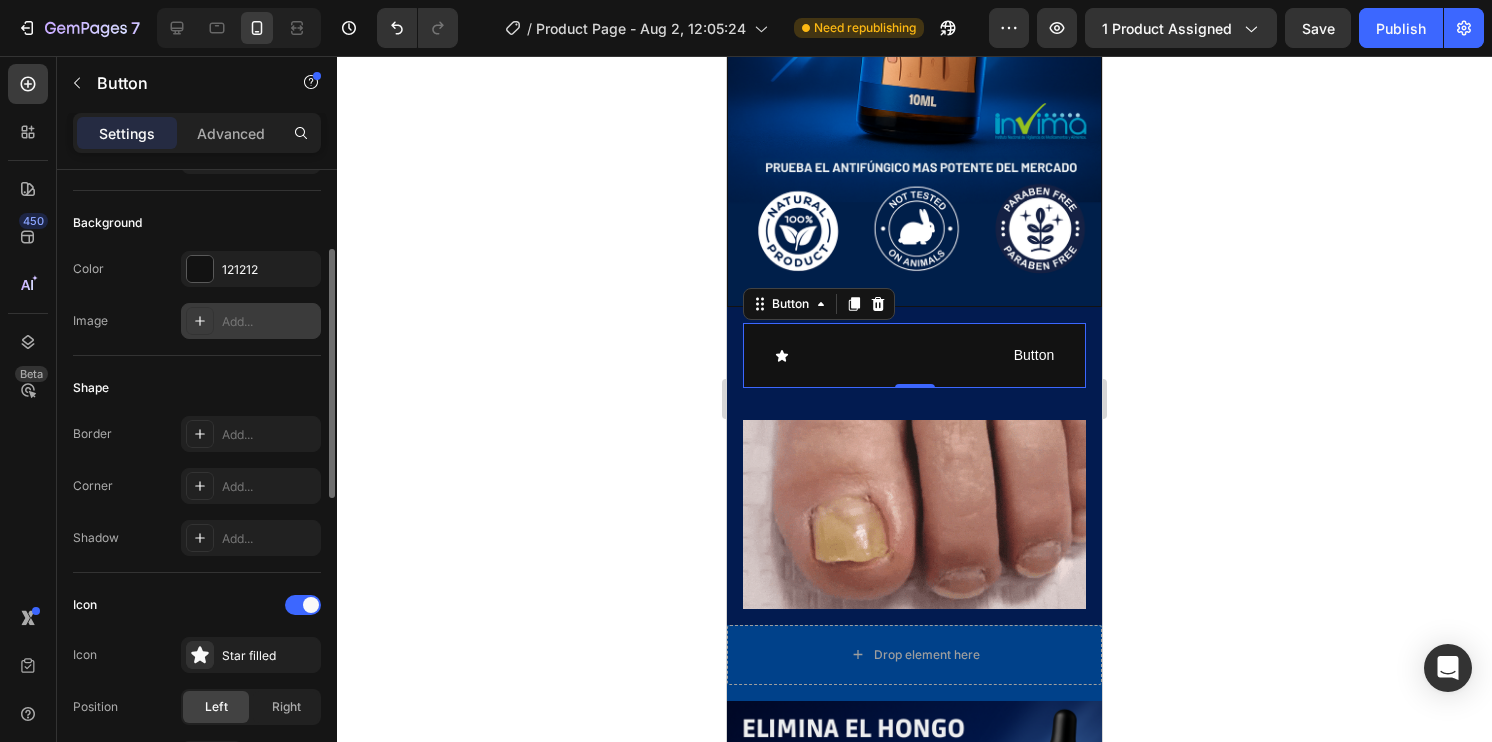 click on "Add..." at bounding box center (269, 322) 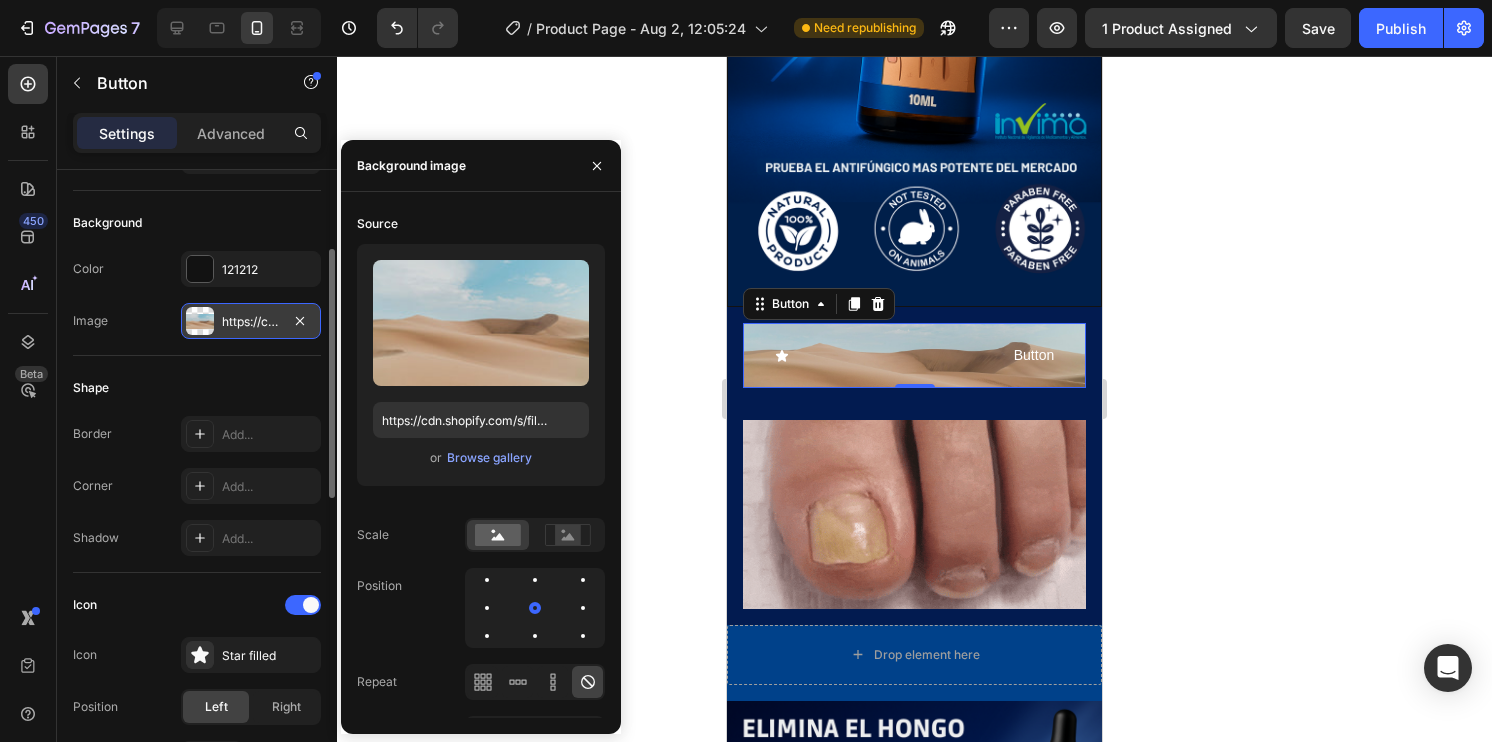 click on "Shape Border Add... Corner Add... Shadow Add..." 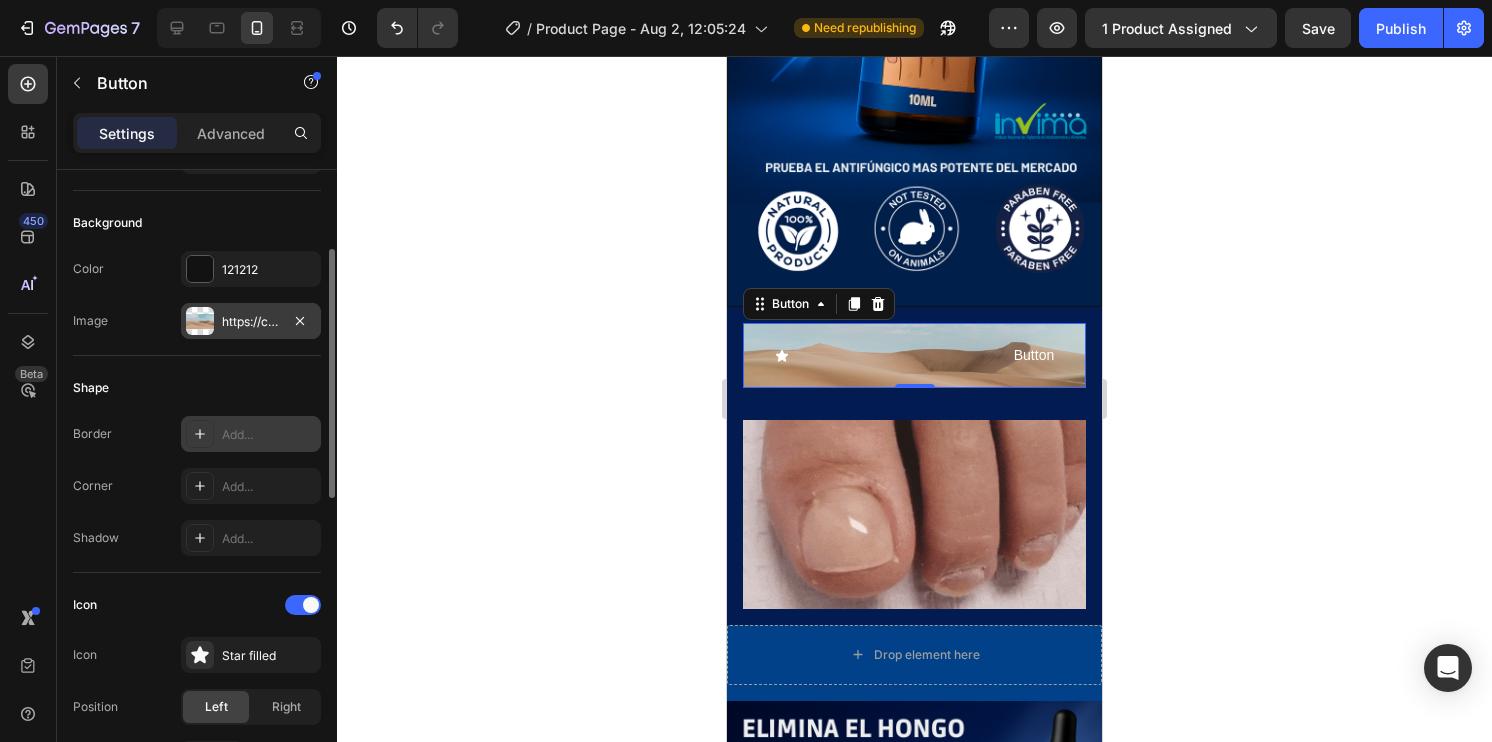 click on "Add..." at bounding box center [251, 434] 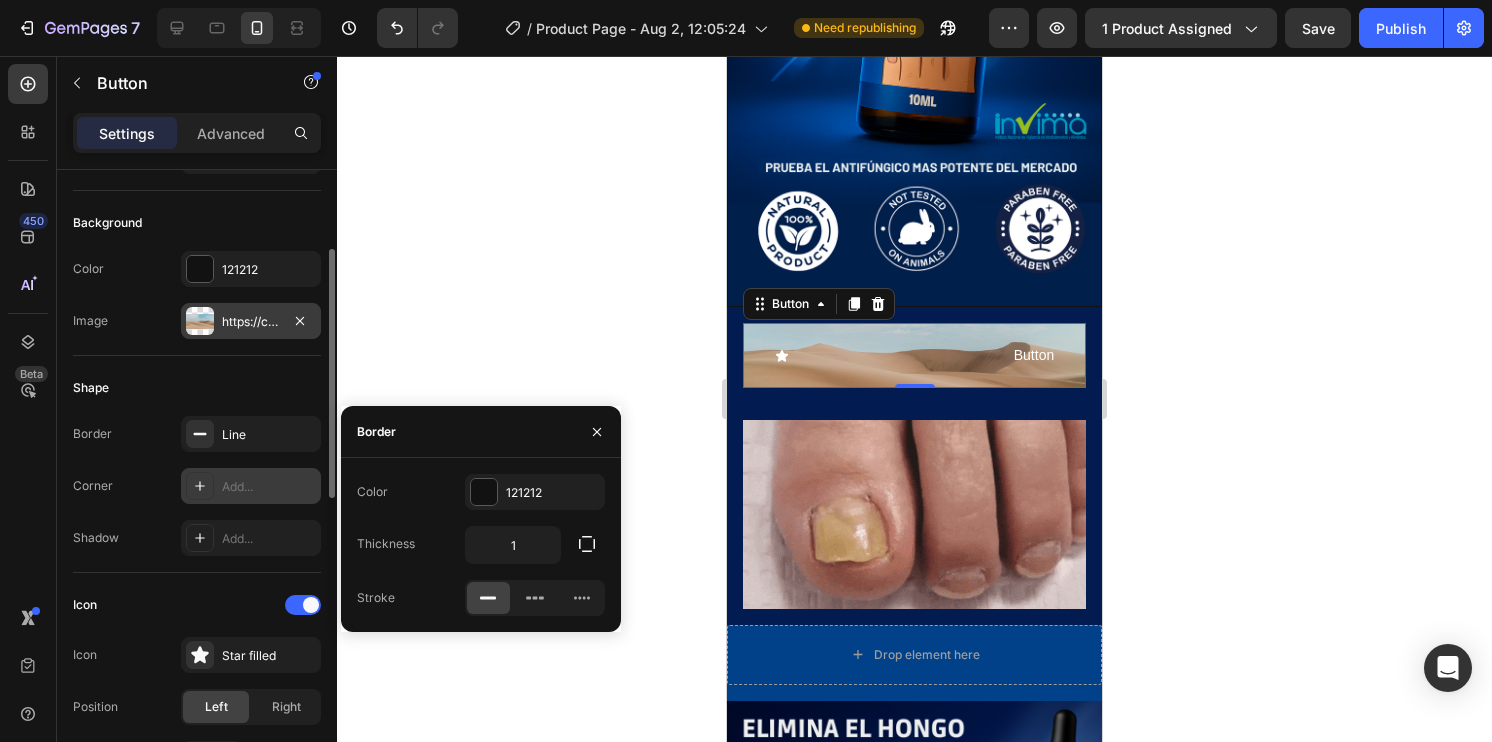 click on "Add..." at bounding box center [269, 487] 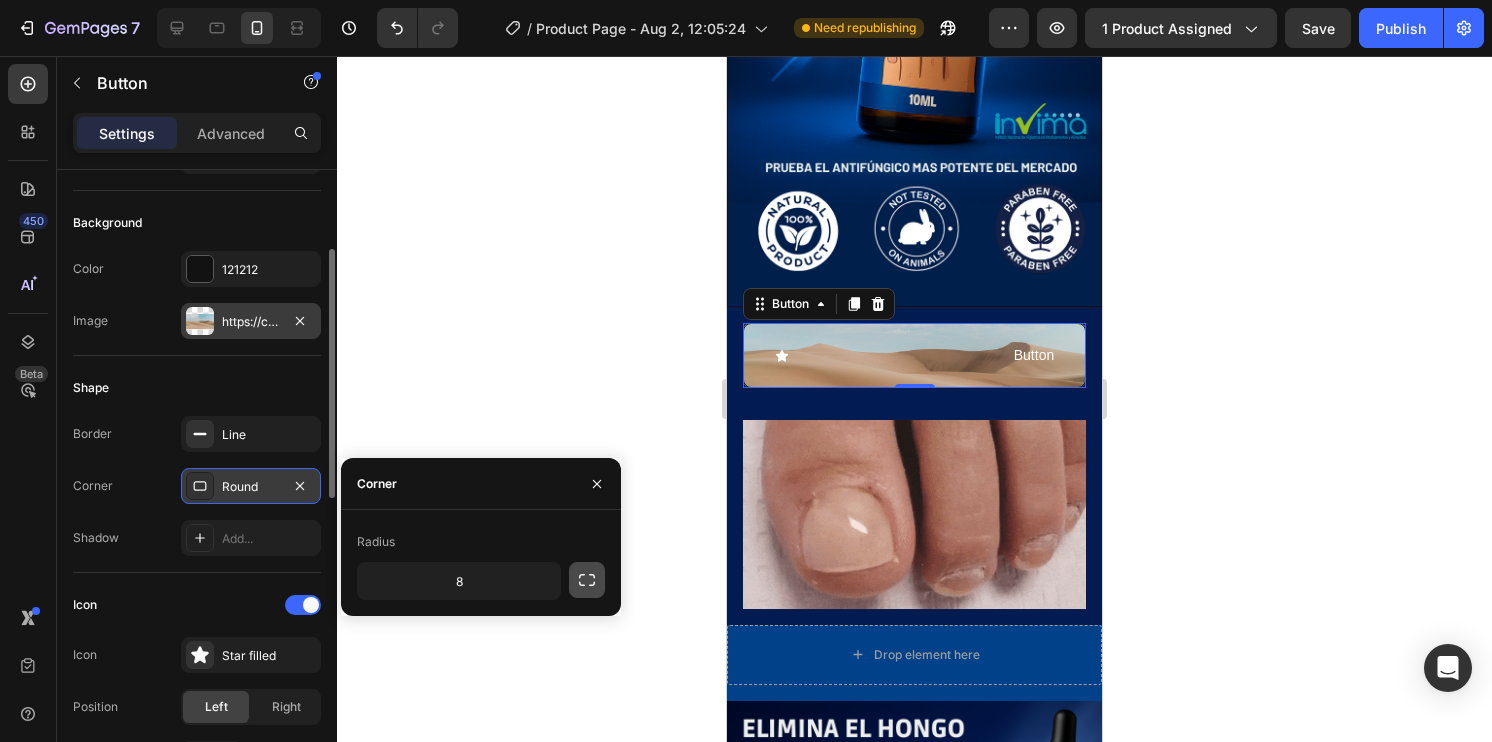 click at bounding box center [587, 580] 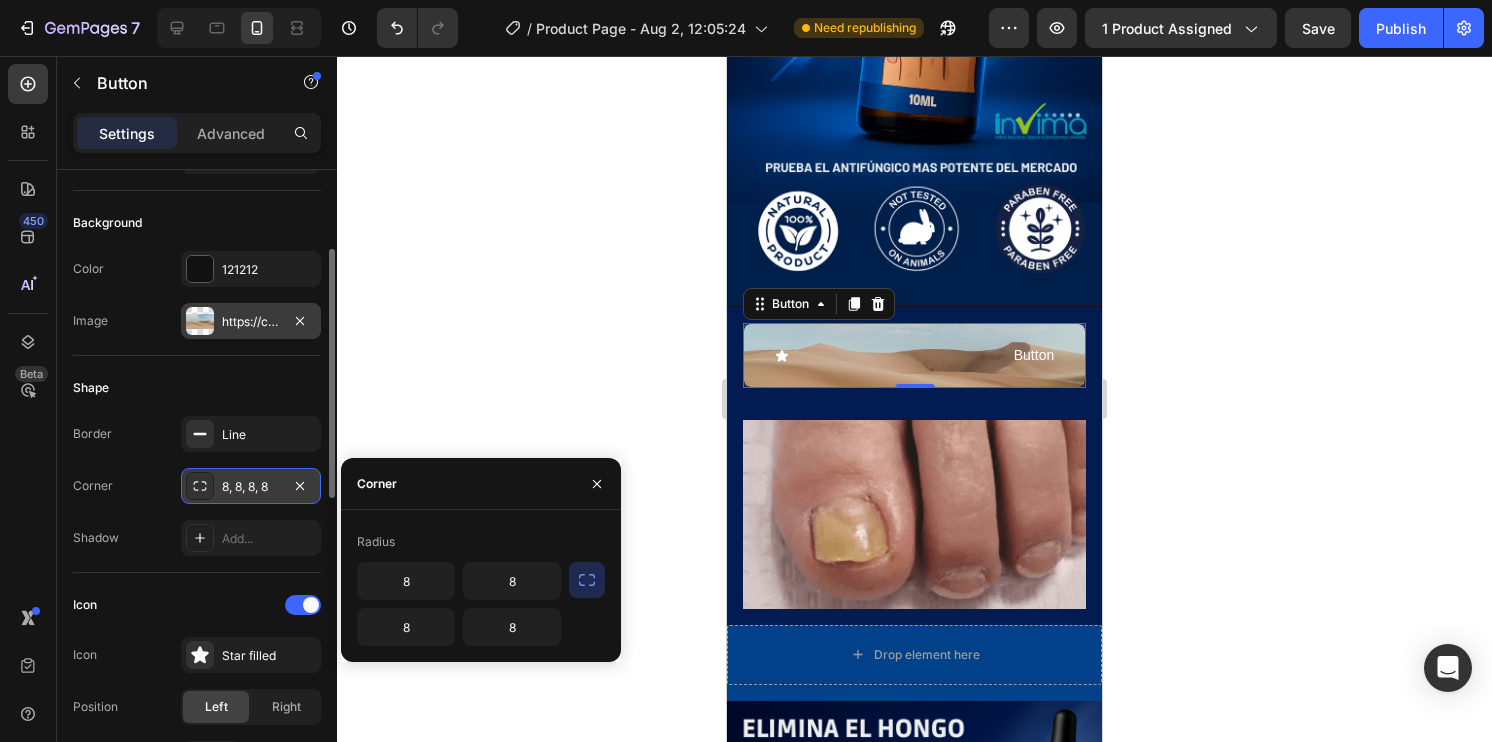 click on "Radius" at bounding box center (481, 542) 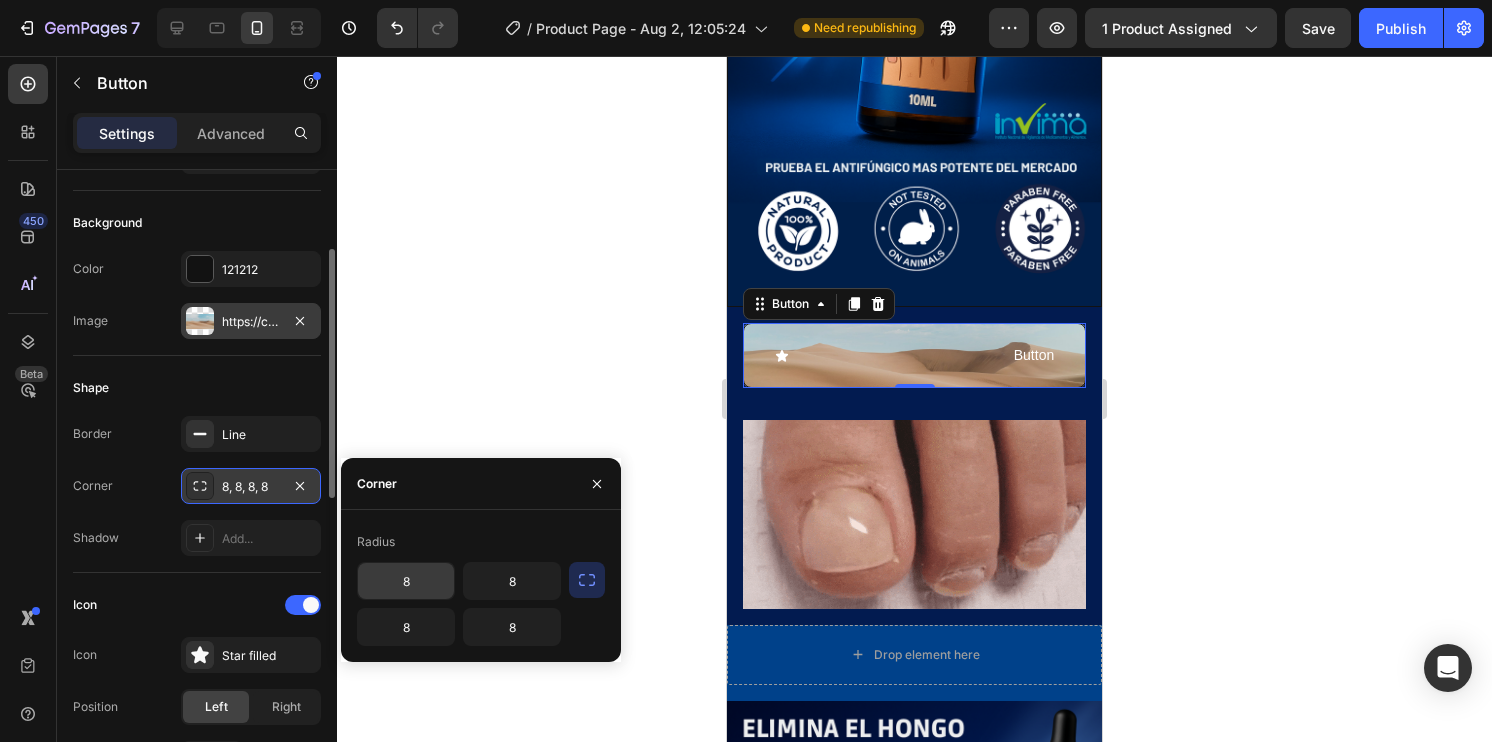 click on "8" at bounding box center (406, 581) 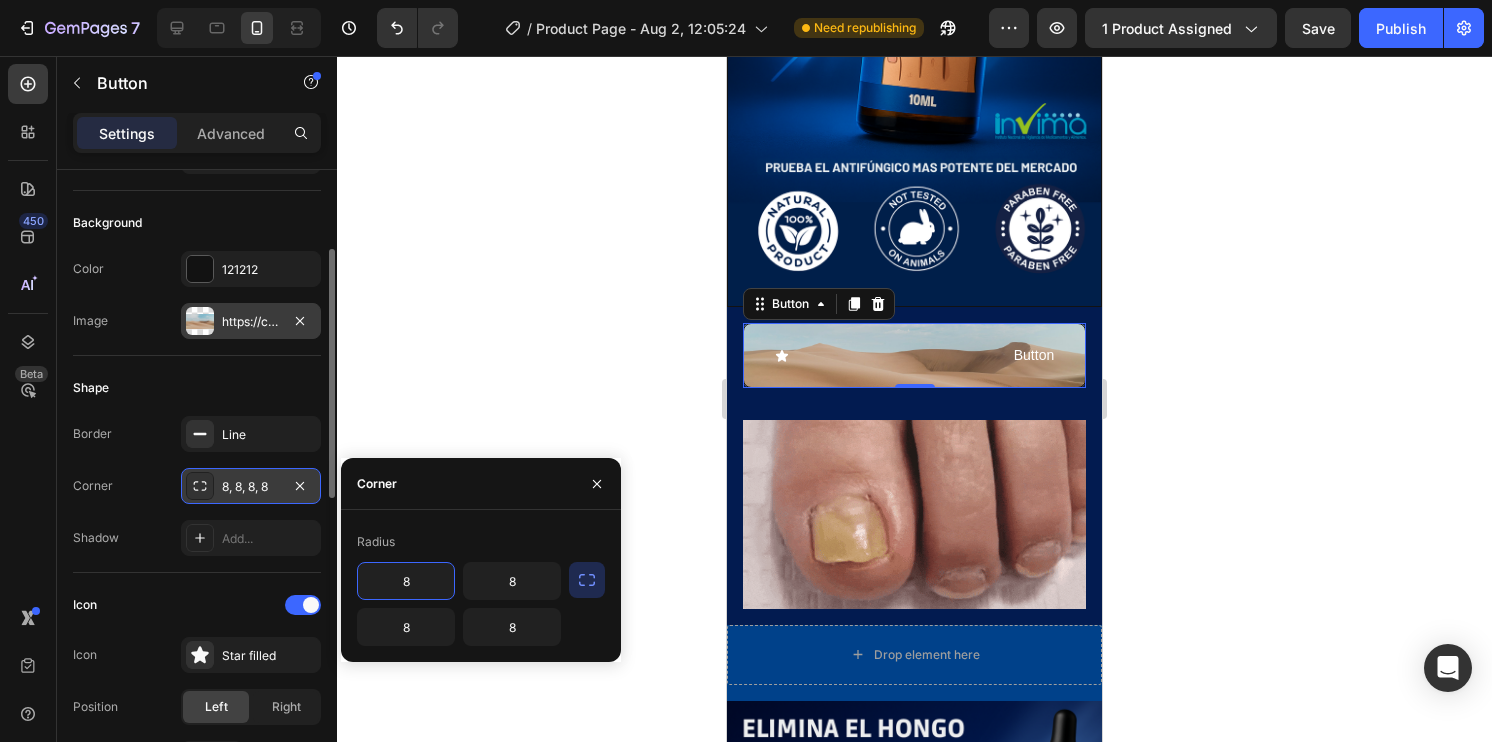 click on "Radius" at bounding box center [481, 542] 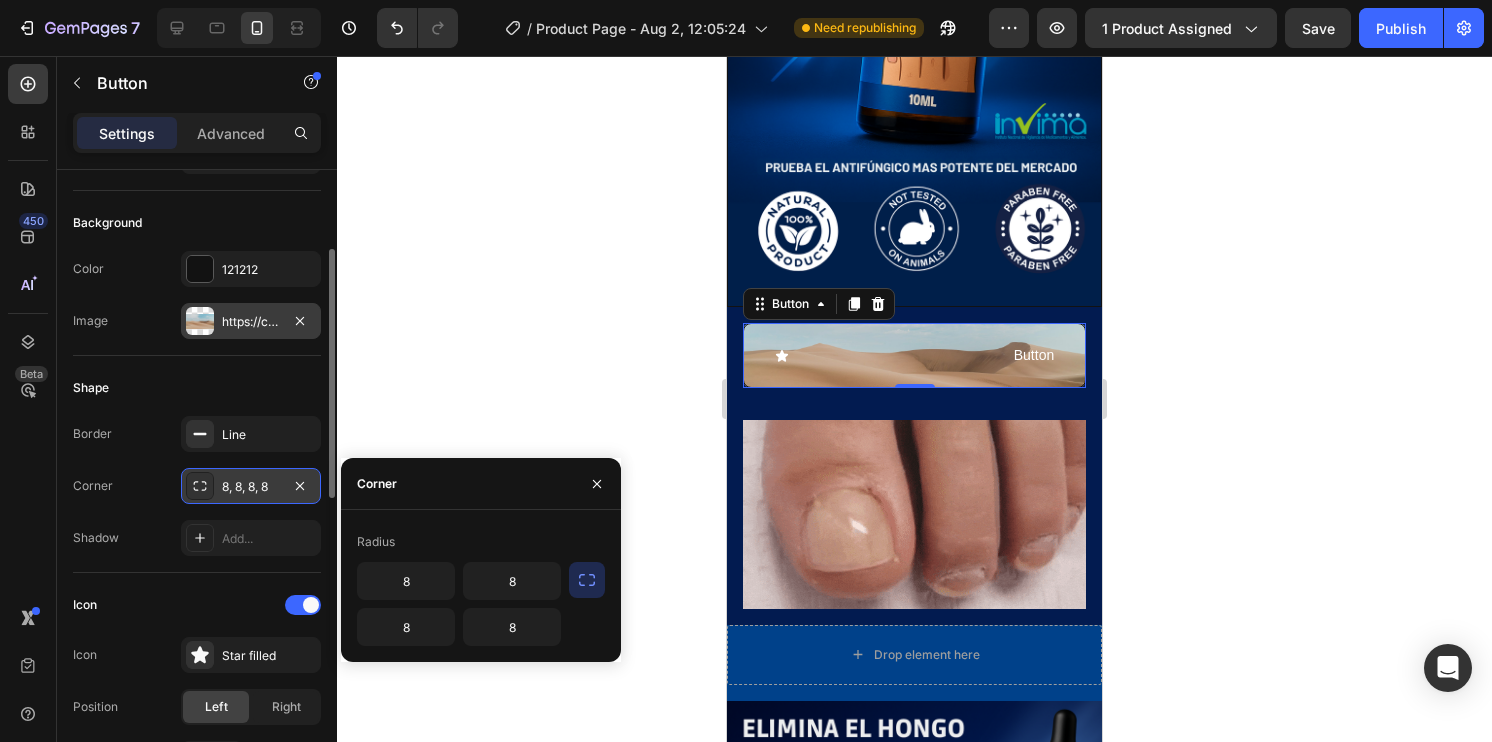 click on "8, 8, 8, 8" at bounding box center (251, 486) 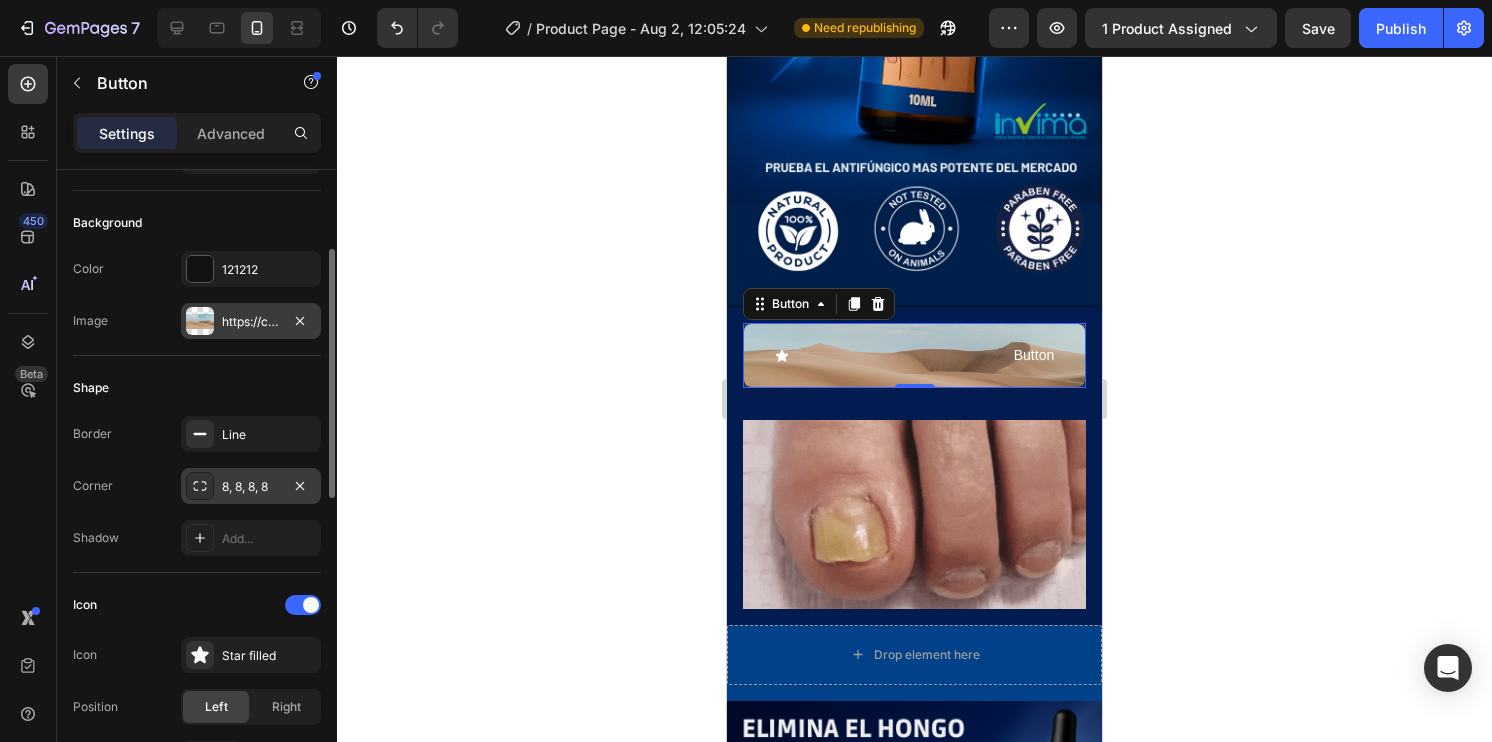 click 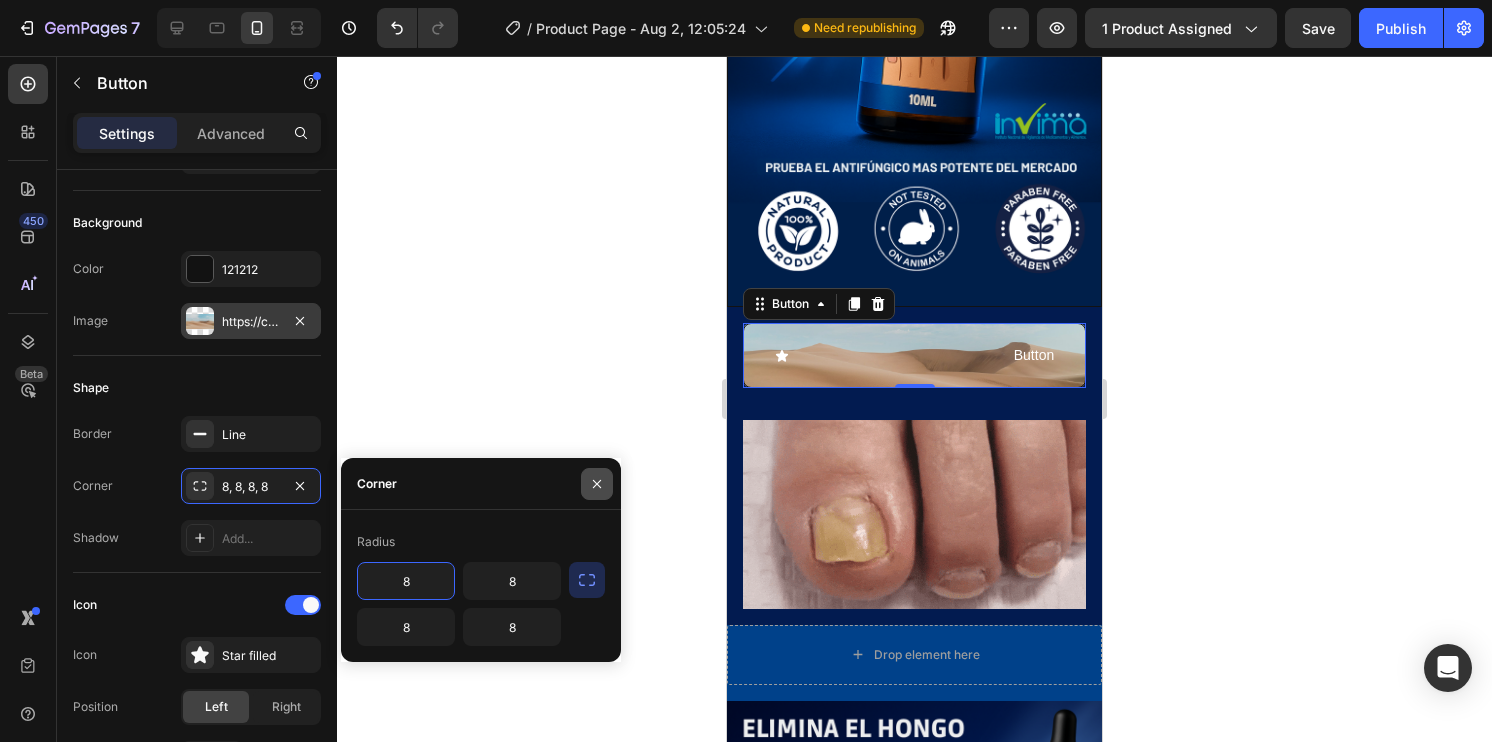 click at bounding box center (597, 484) 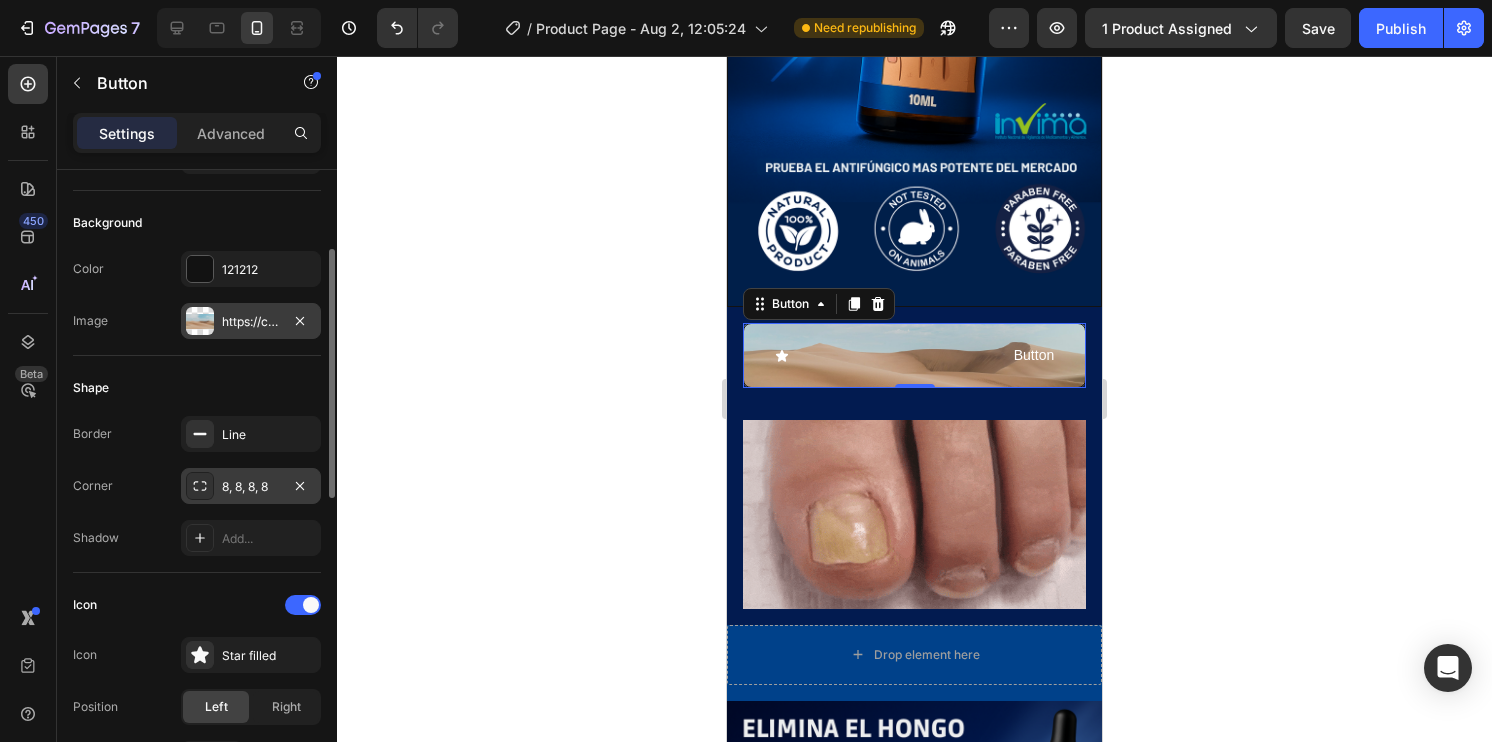 click on "8, 8, 8, 8" at bounding box center [251, 487] 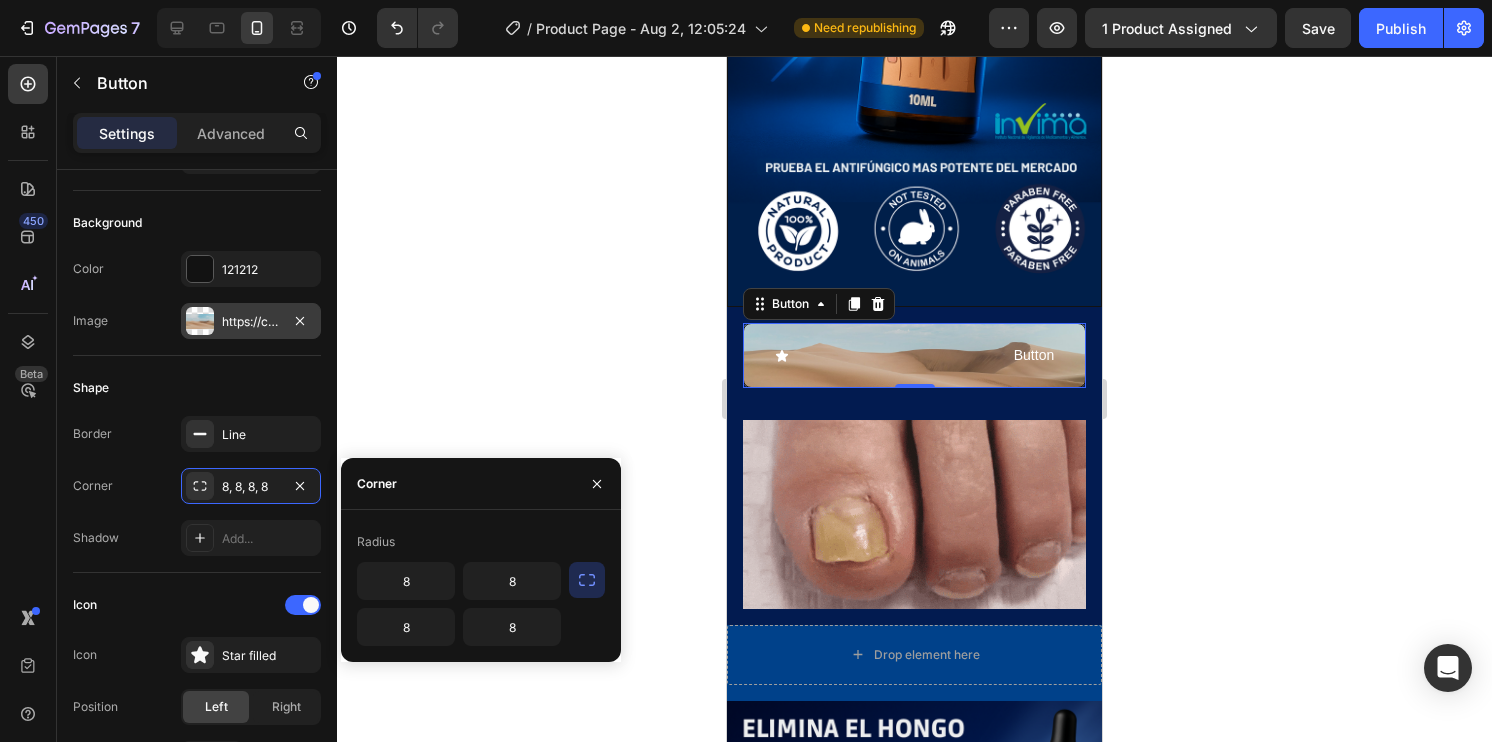 click on "Radius" at bounding box center (481, 542) 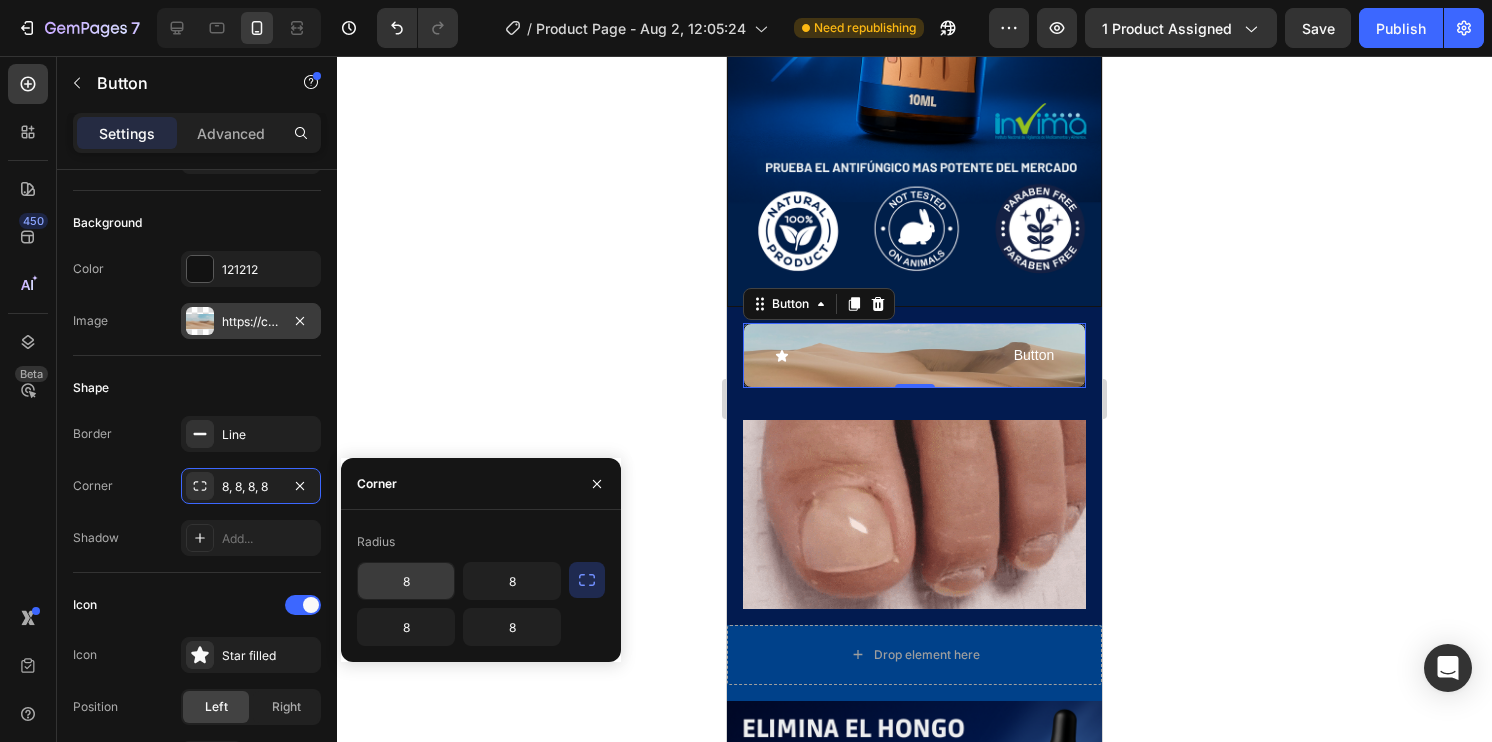 click on "8" at bounding box center (406, 581) 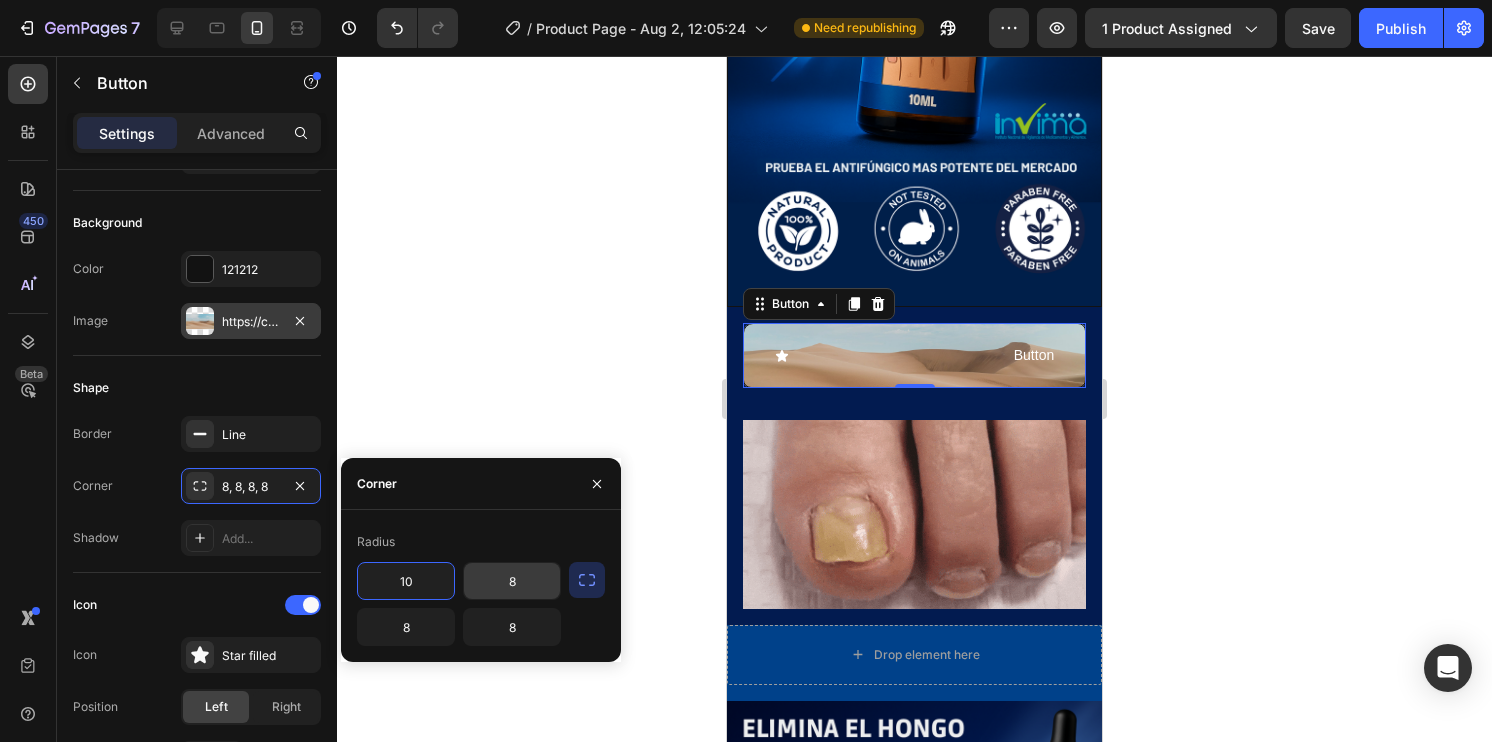type on "10" 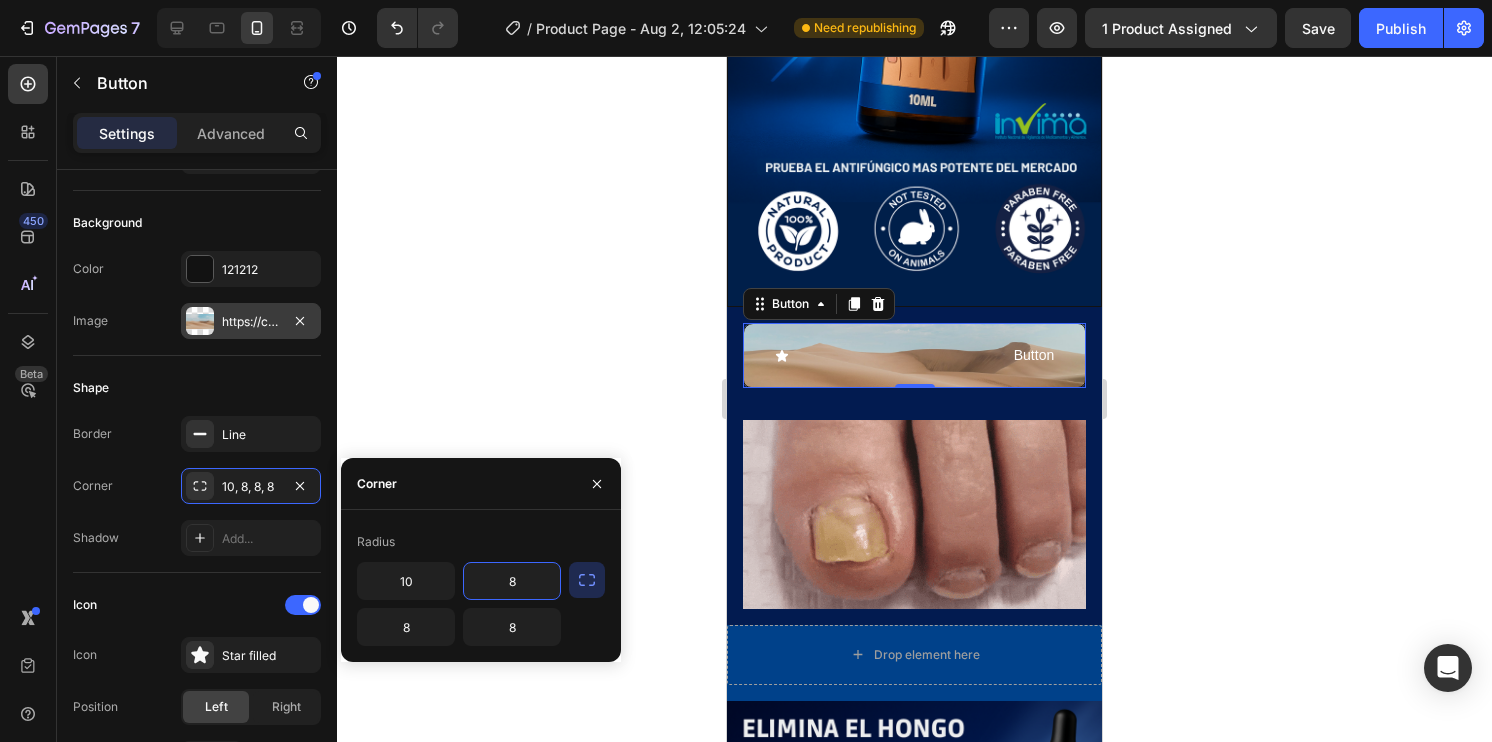 click on "8" at bounding box center [512, 581] 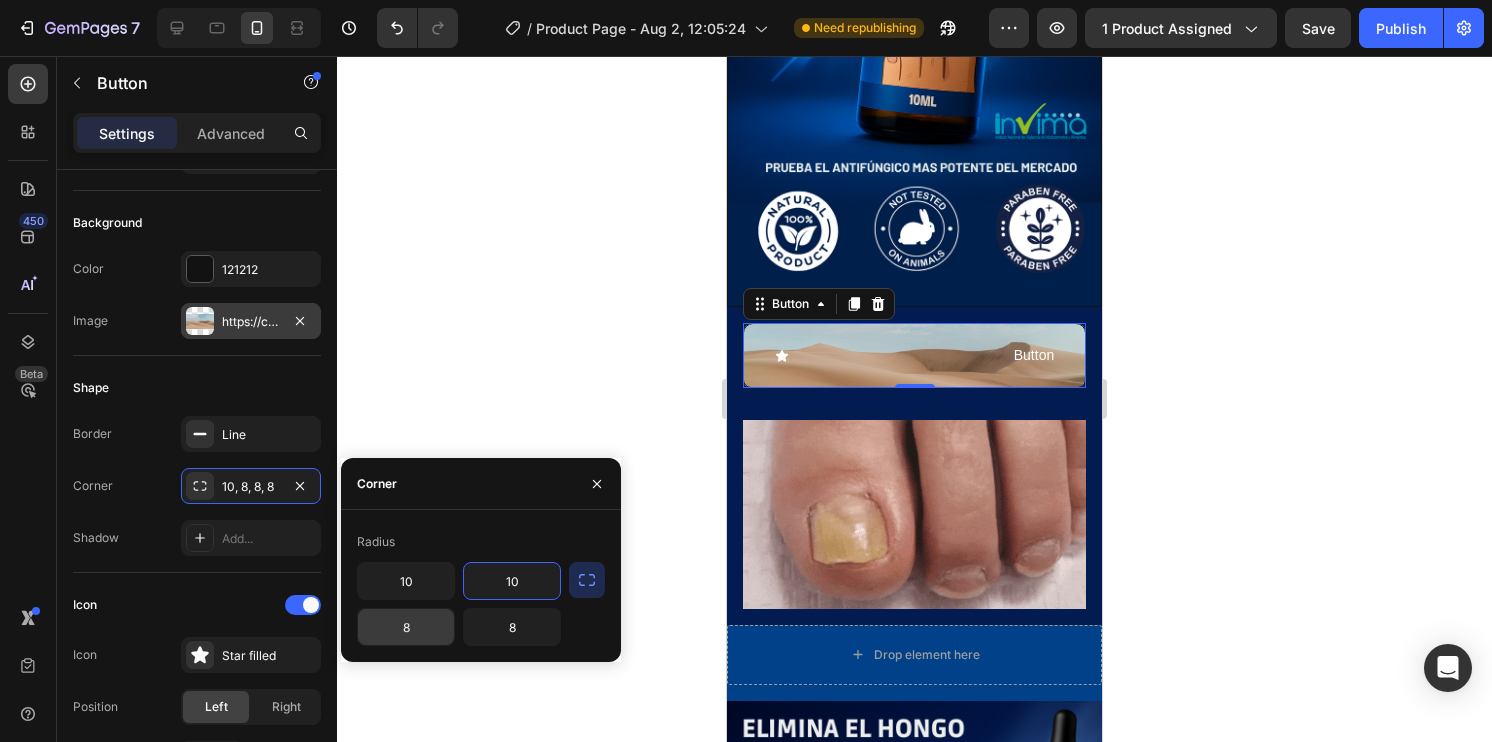 type on "10" 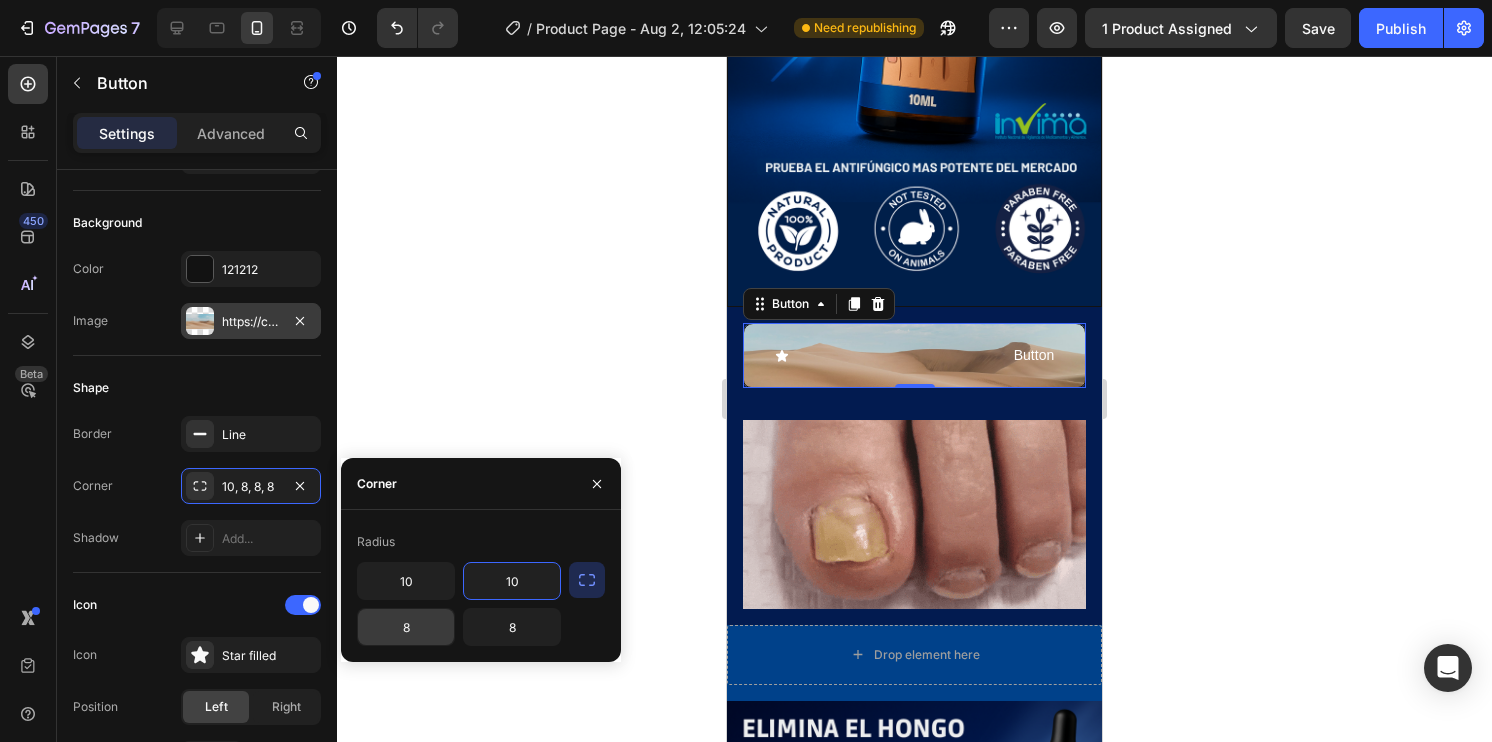 click on "8" at bounding box center (406, 627) 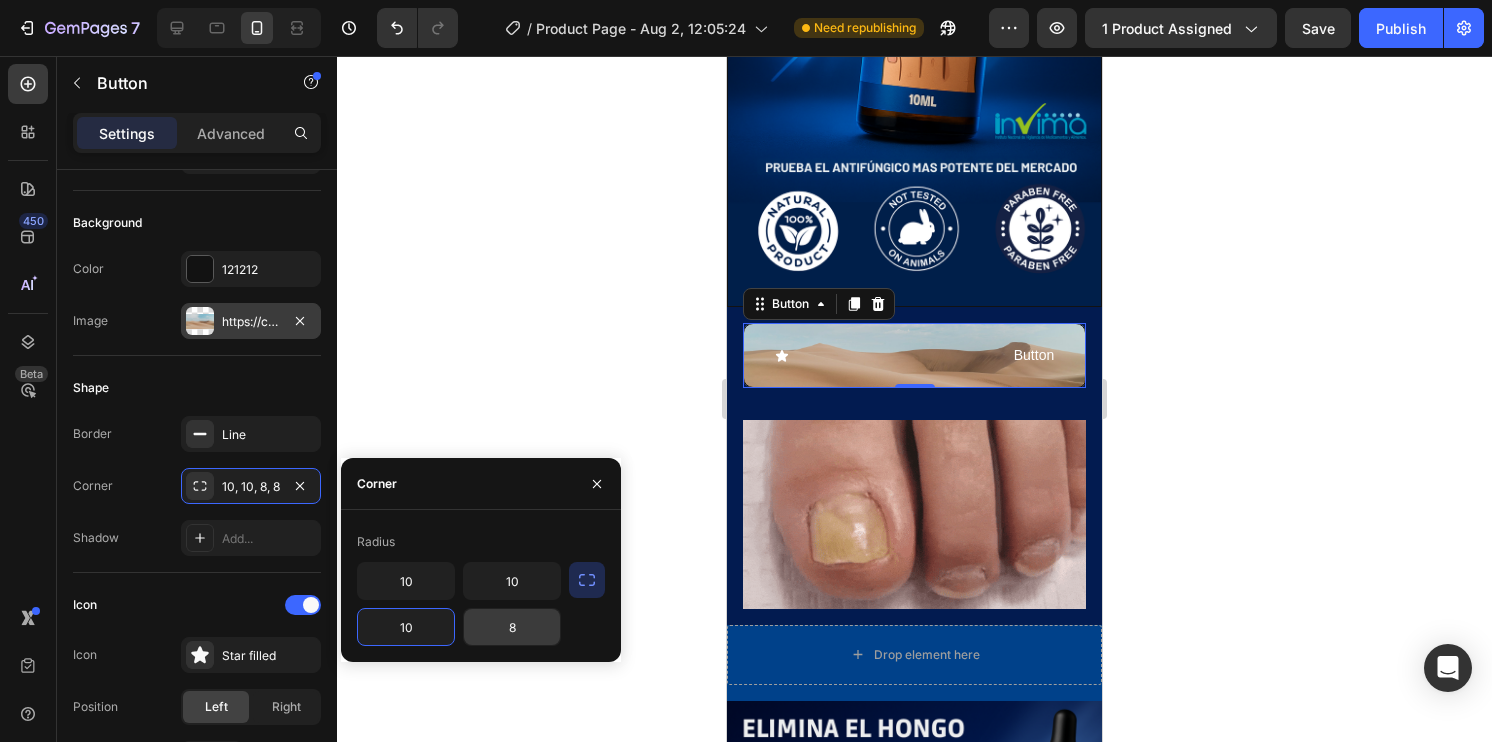 type on "10" 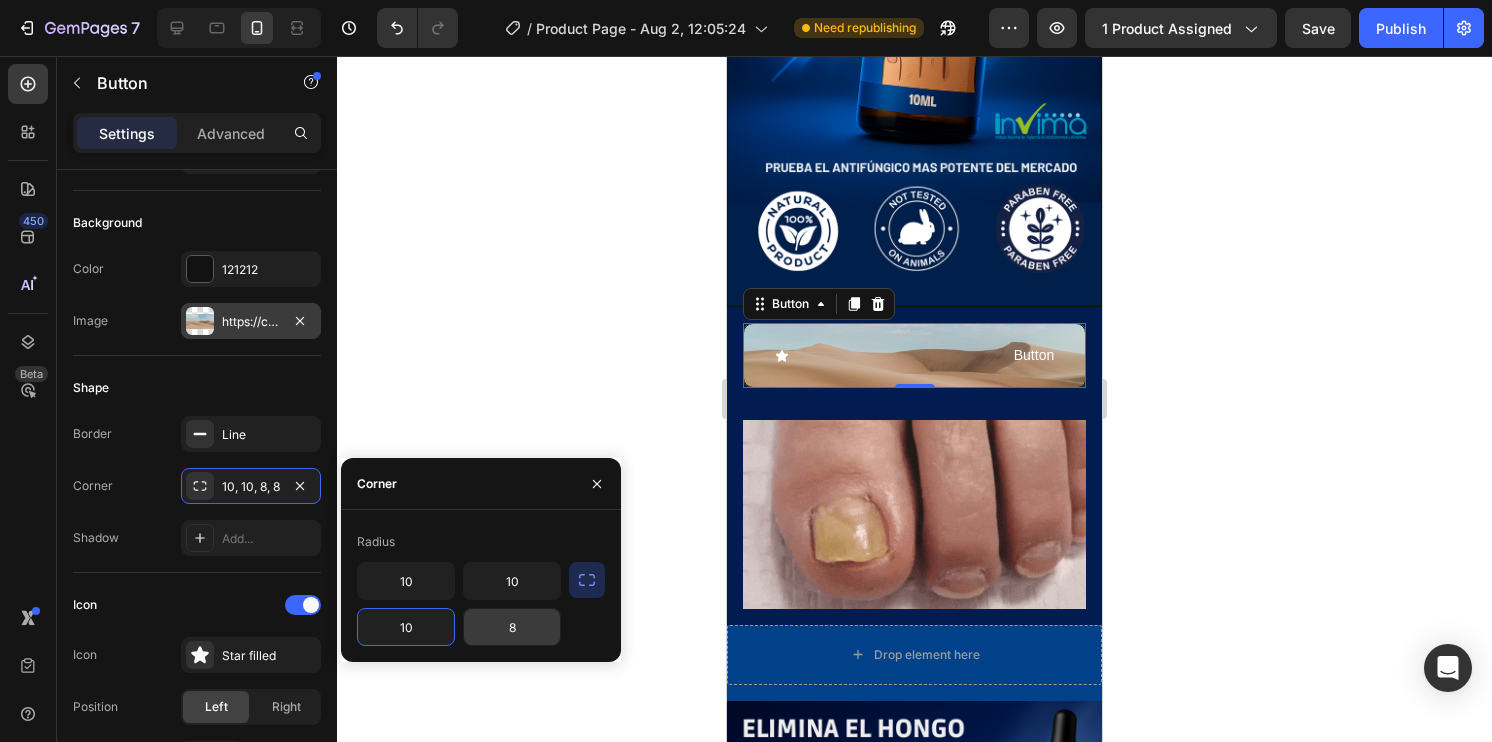 click on "8" at bounding box center (512, 627) 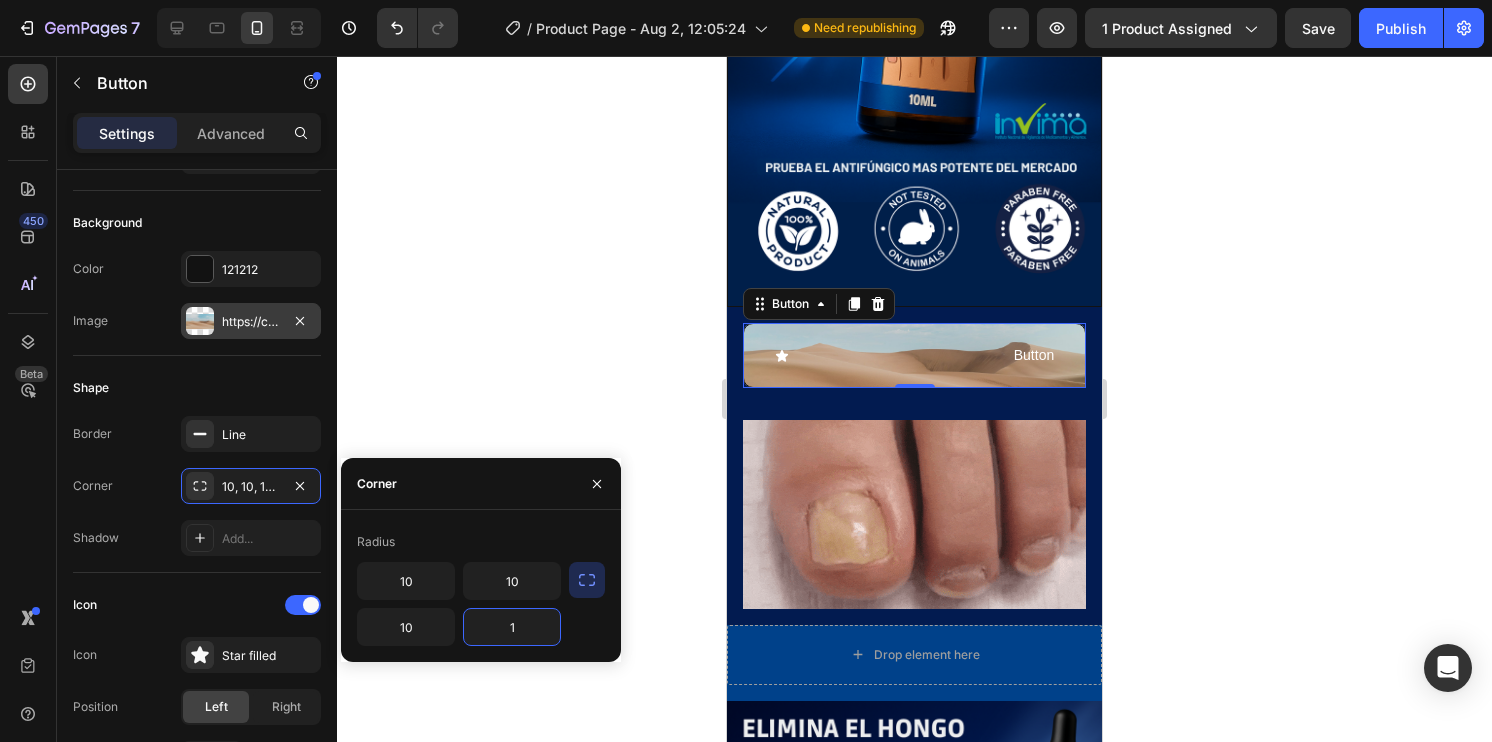 type on "10" 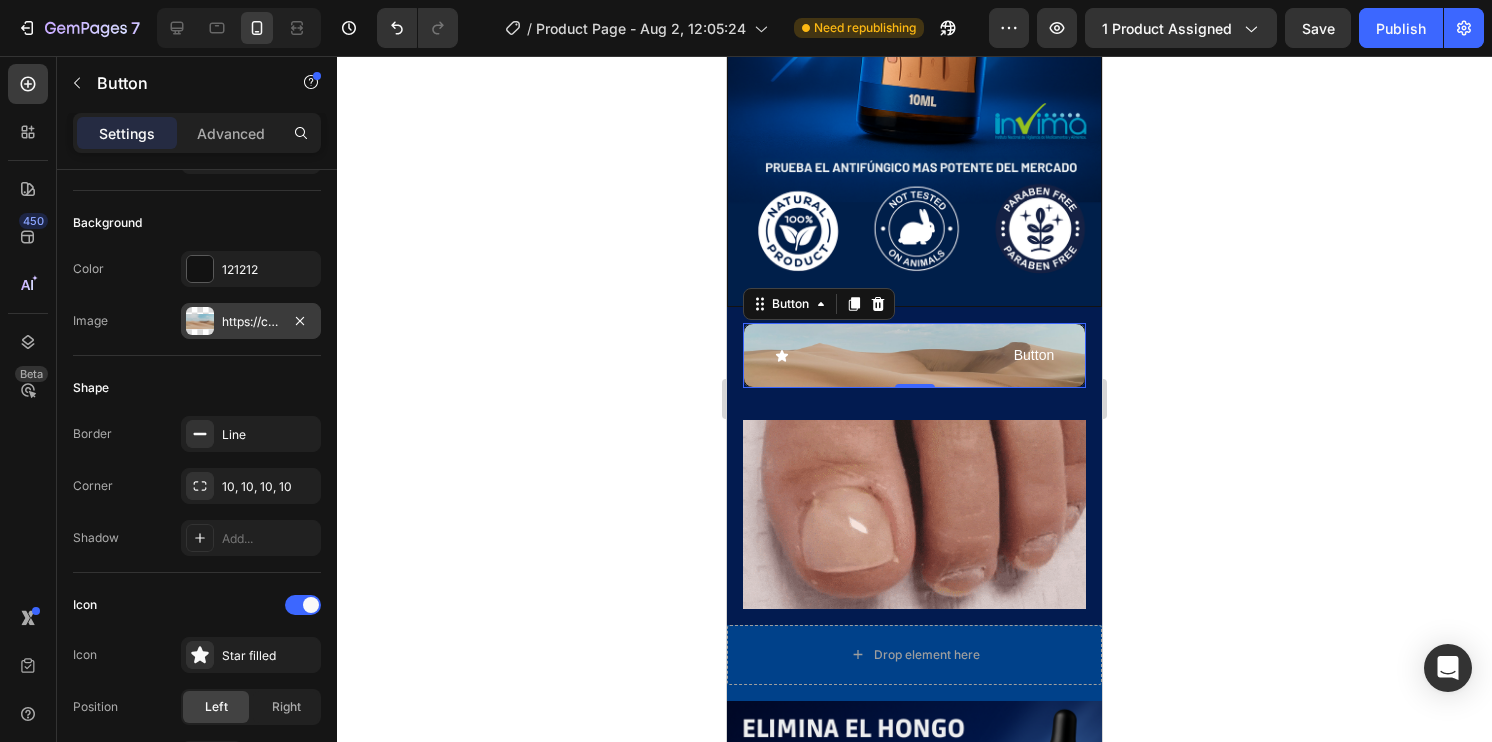 click 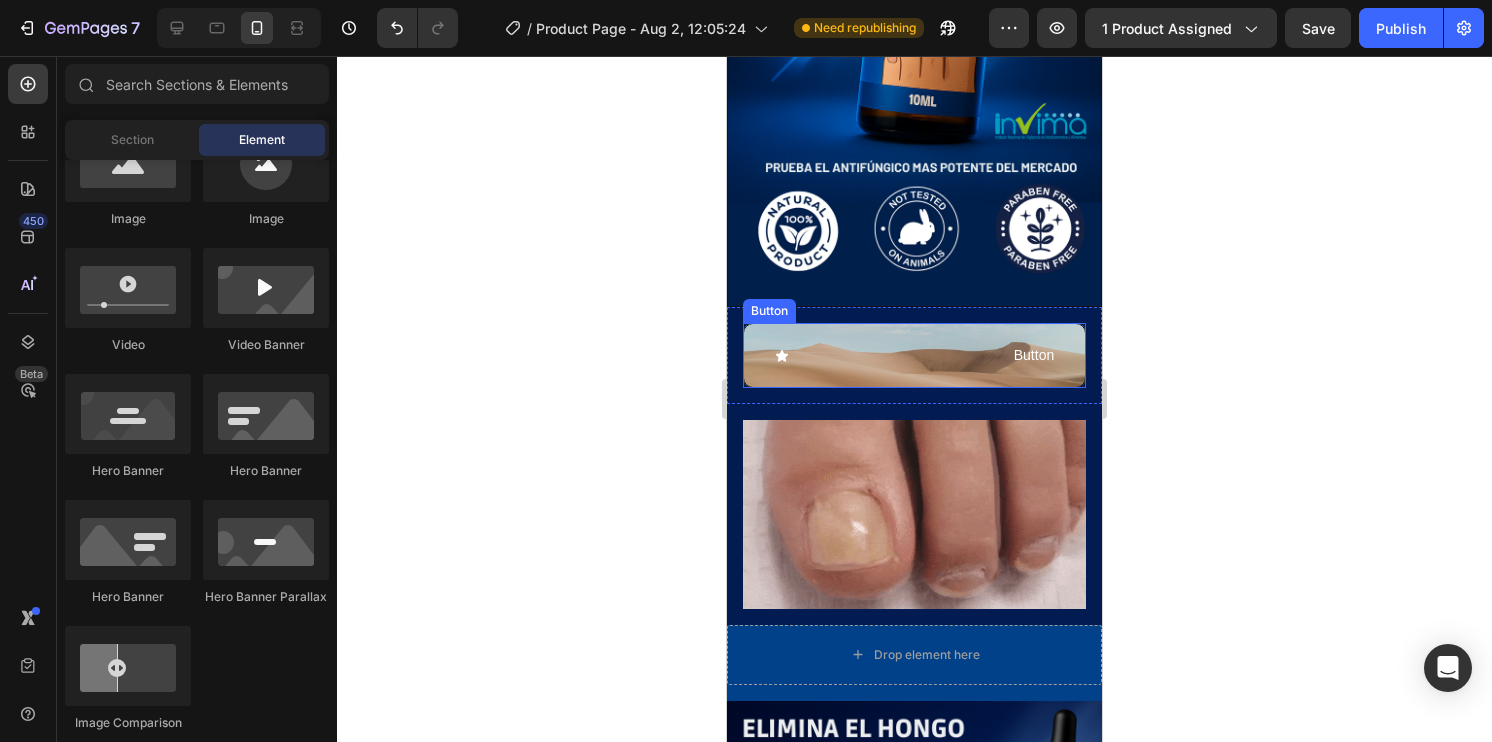 click 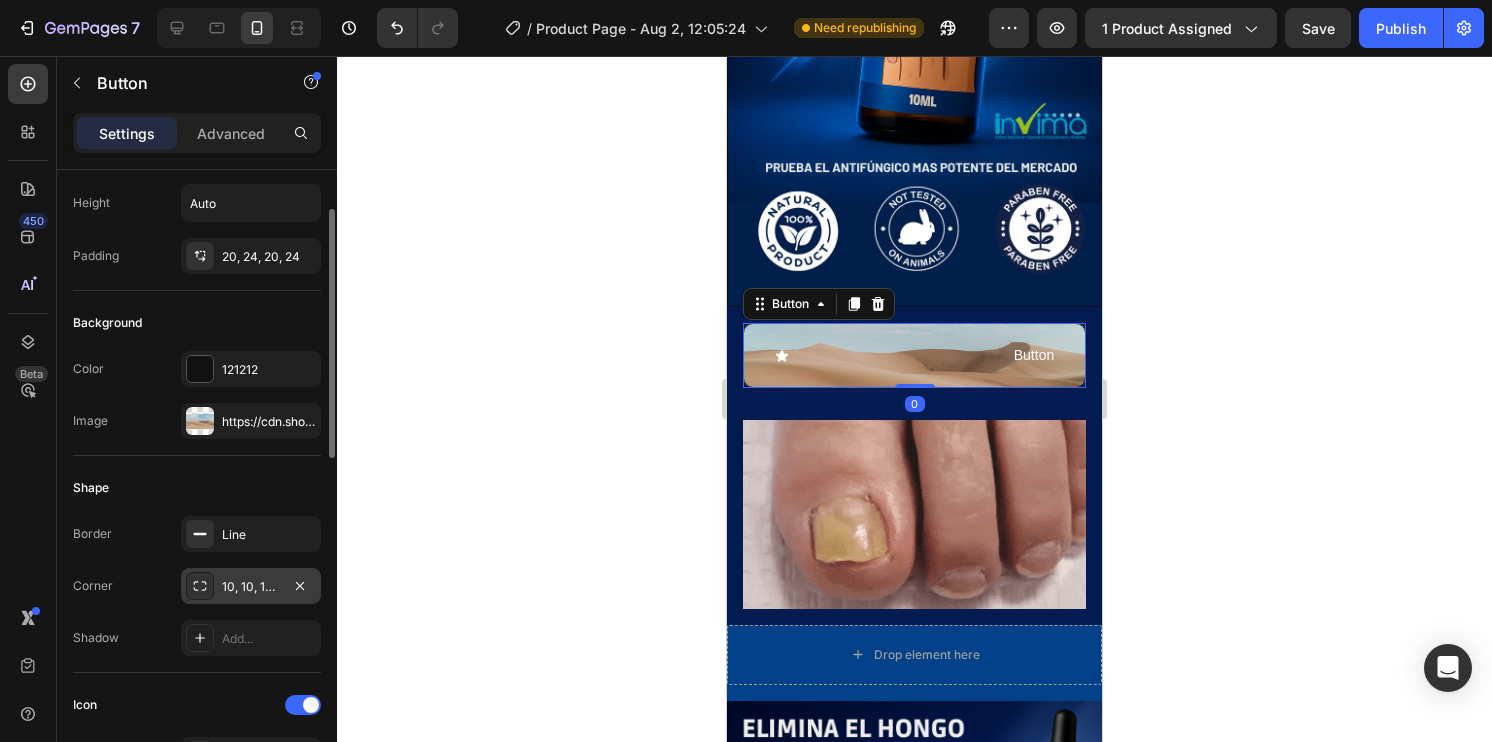 scroll, scrollTop: 200, scrollLeft: 0, axis: vertical 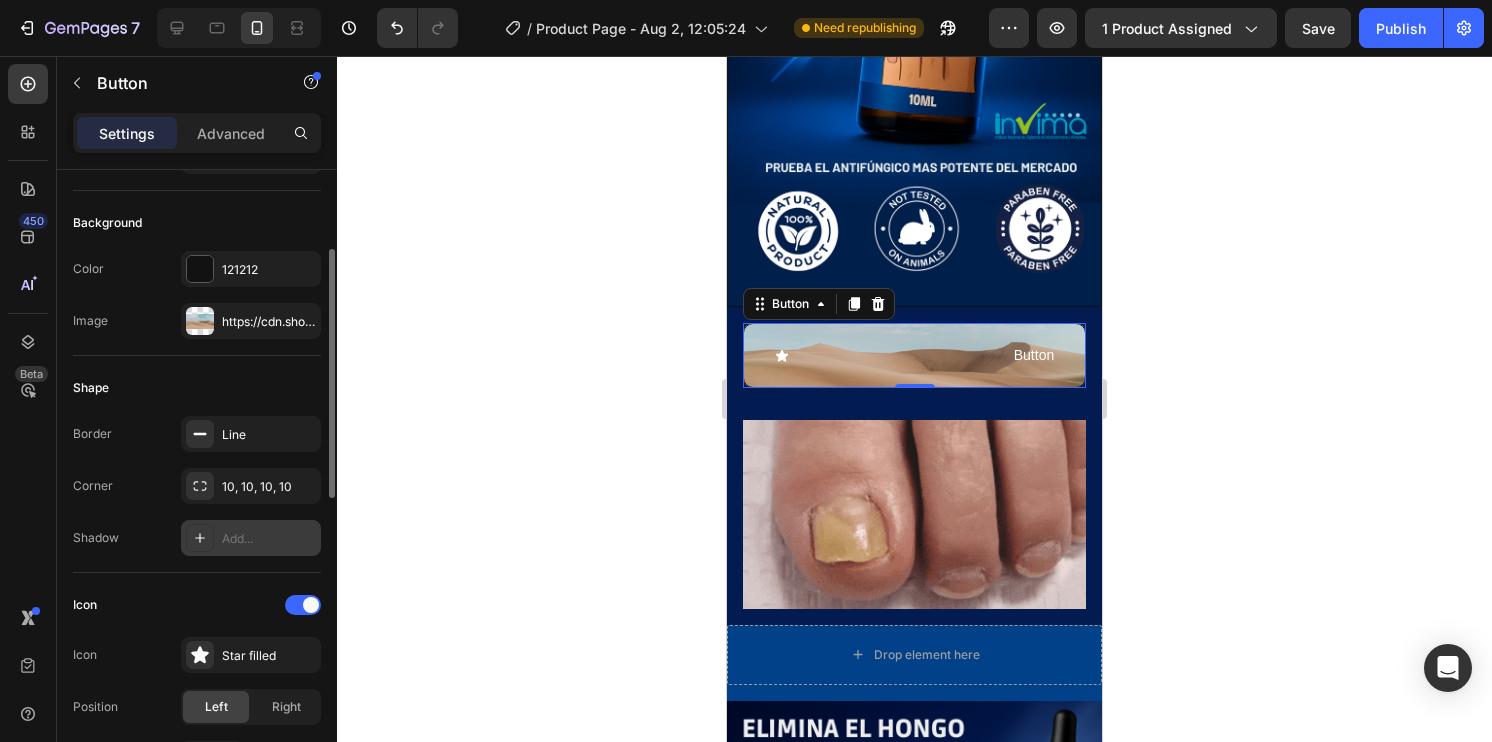 click on "Add..." at bounding box center [269, 539] 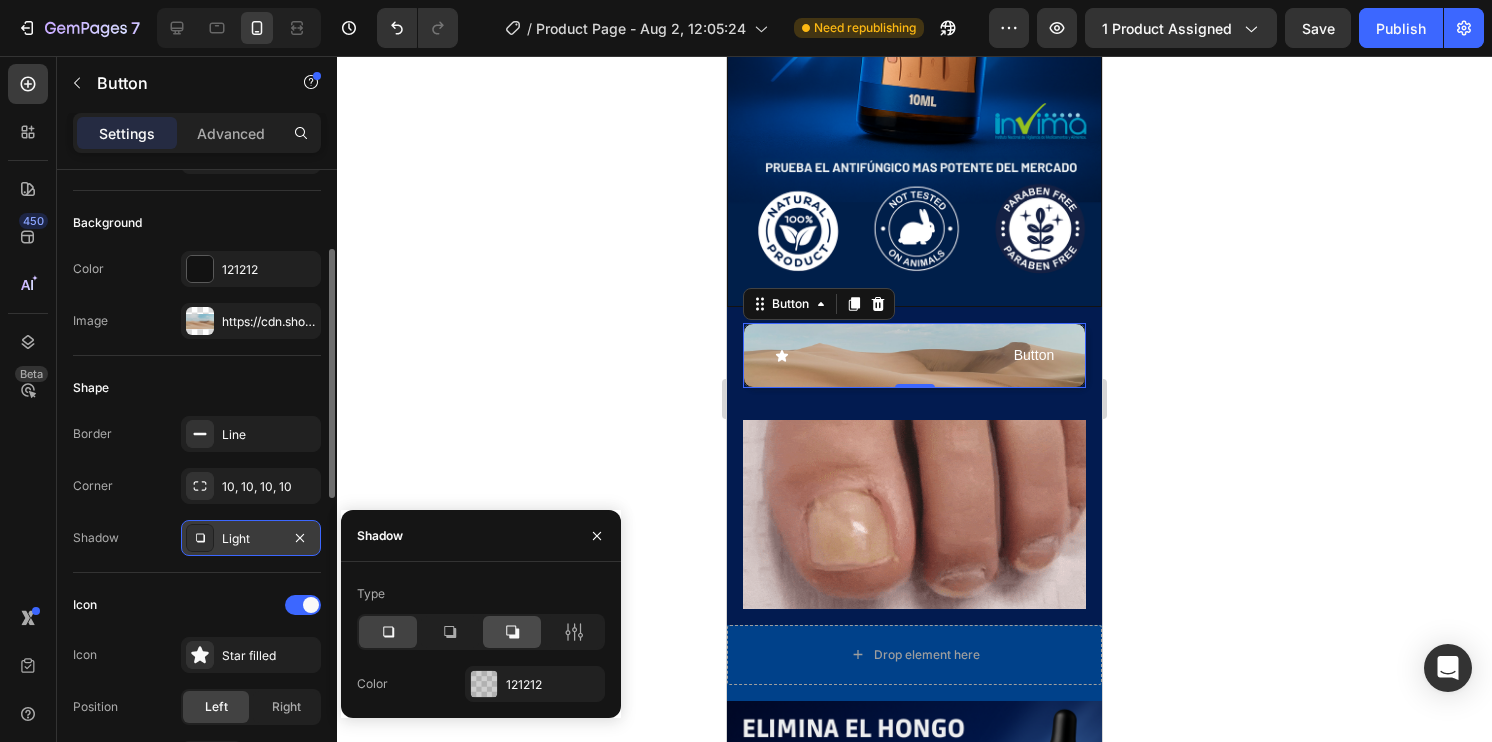 click 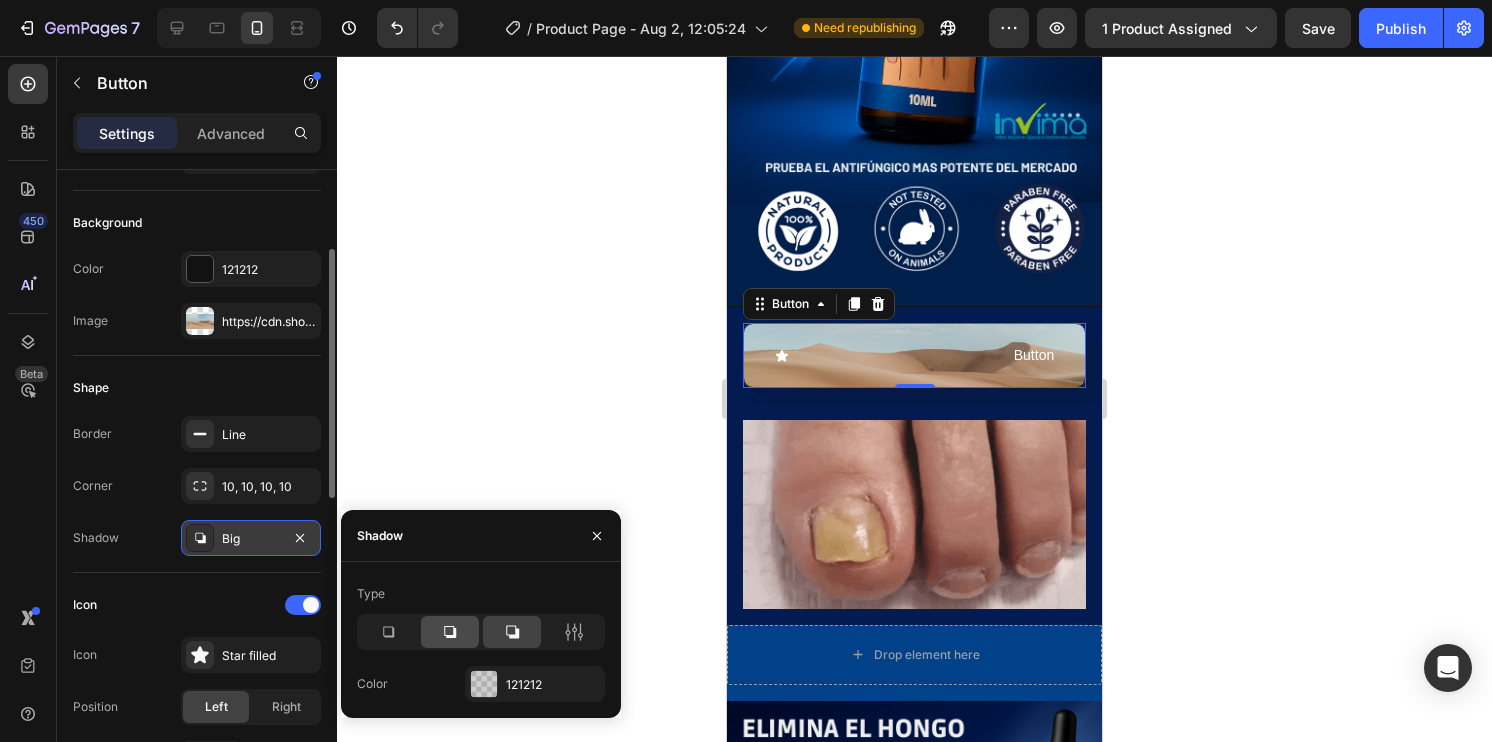 click 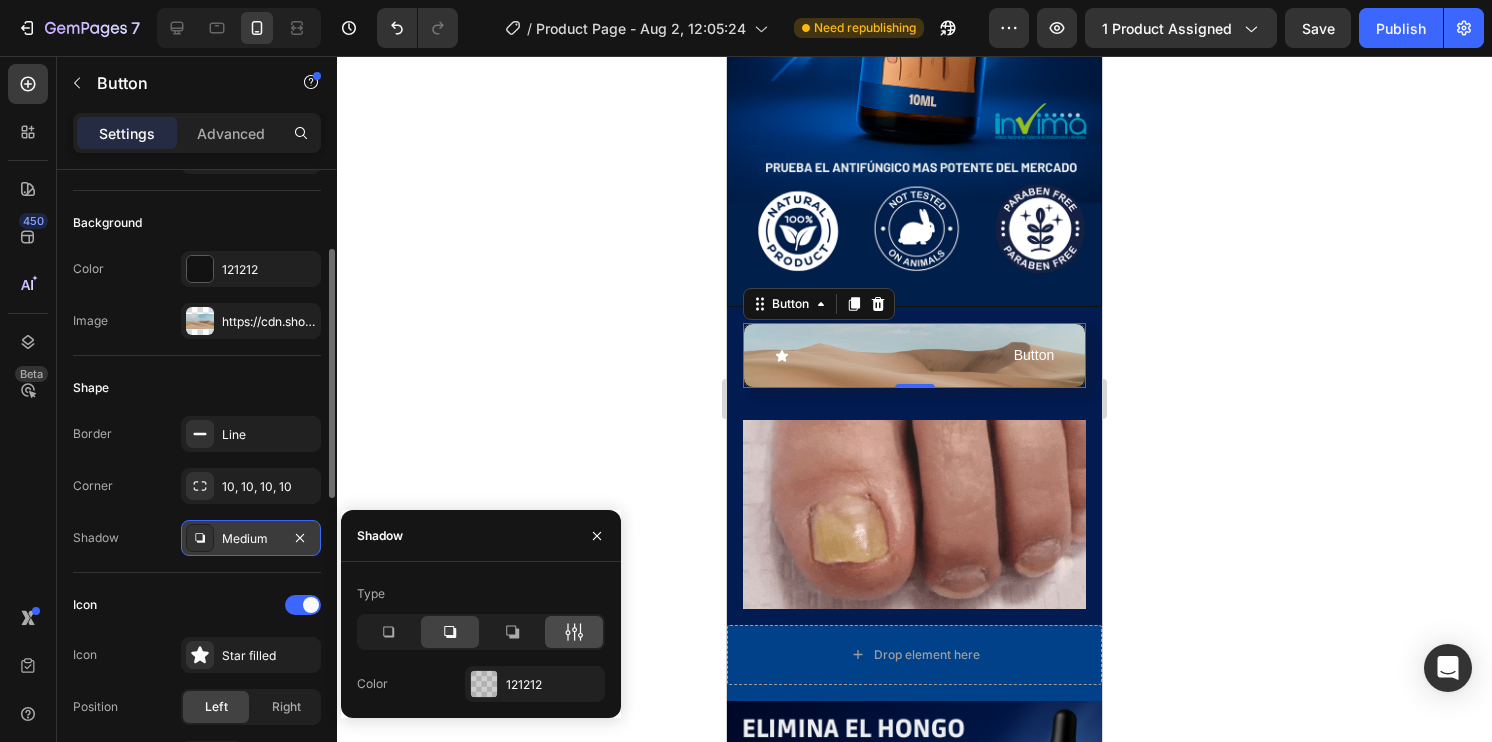 click 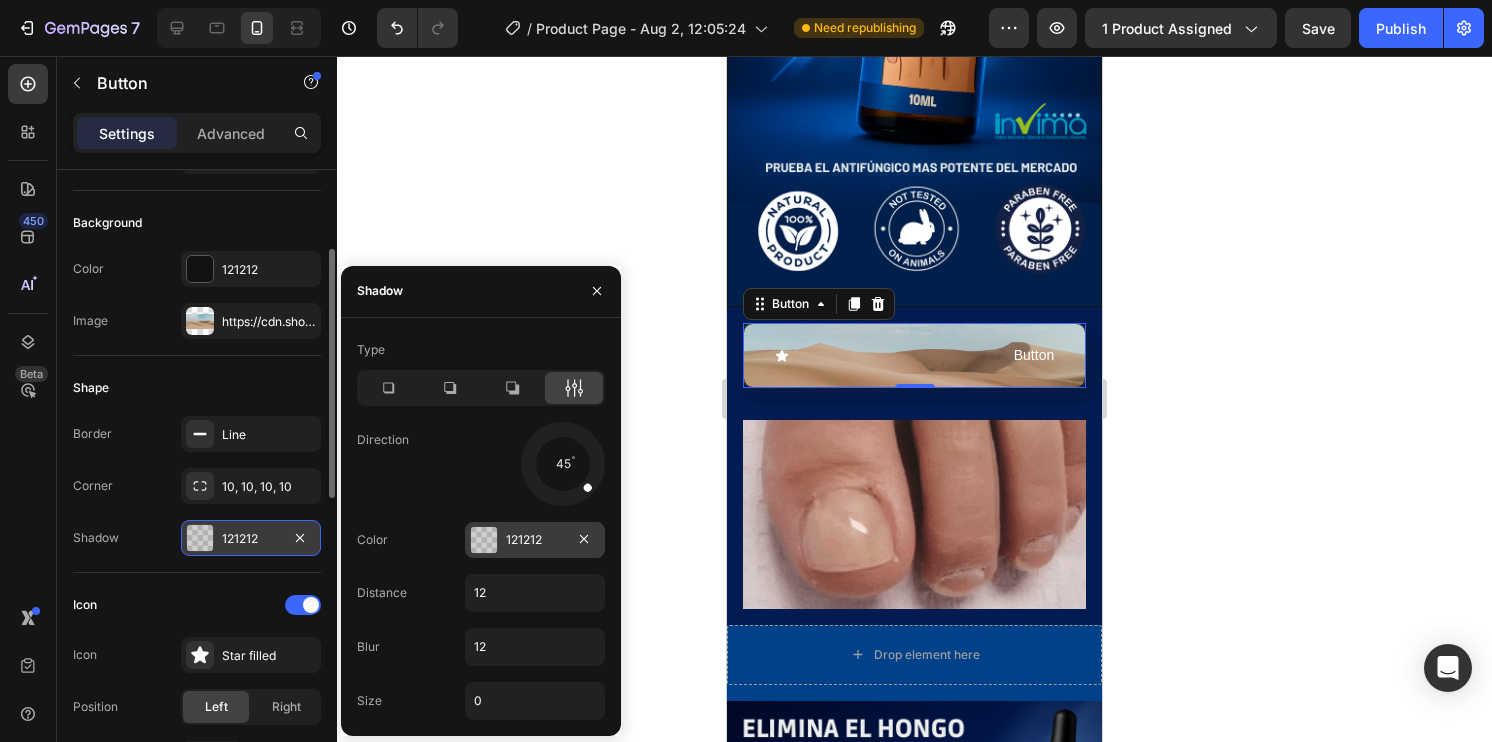 click on "121212" at bounding box center (535, 540) 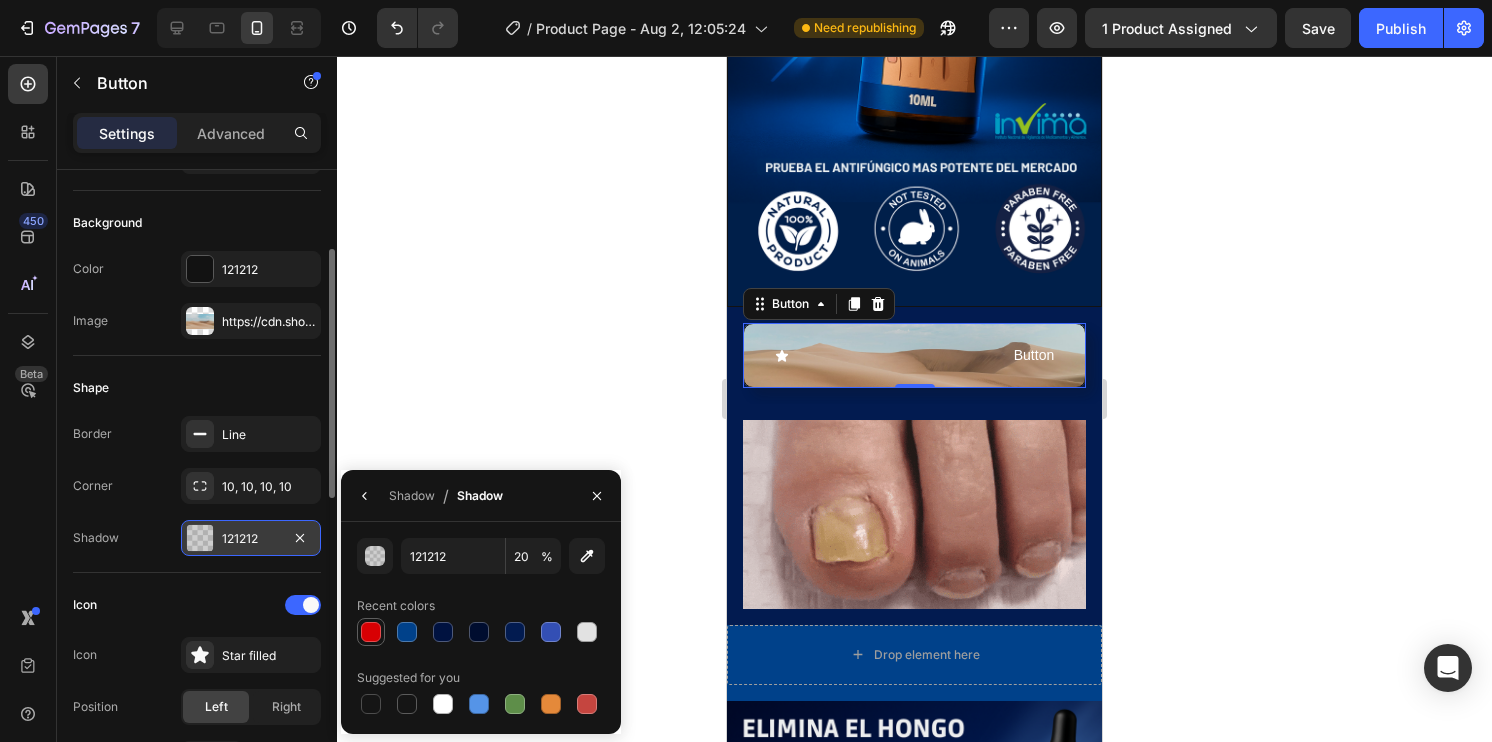 click at bounding box center (371, 632) 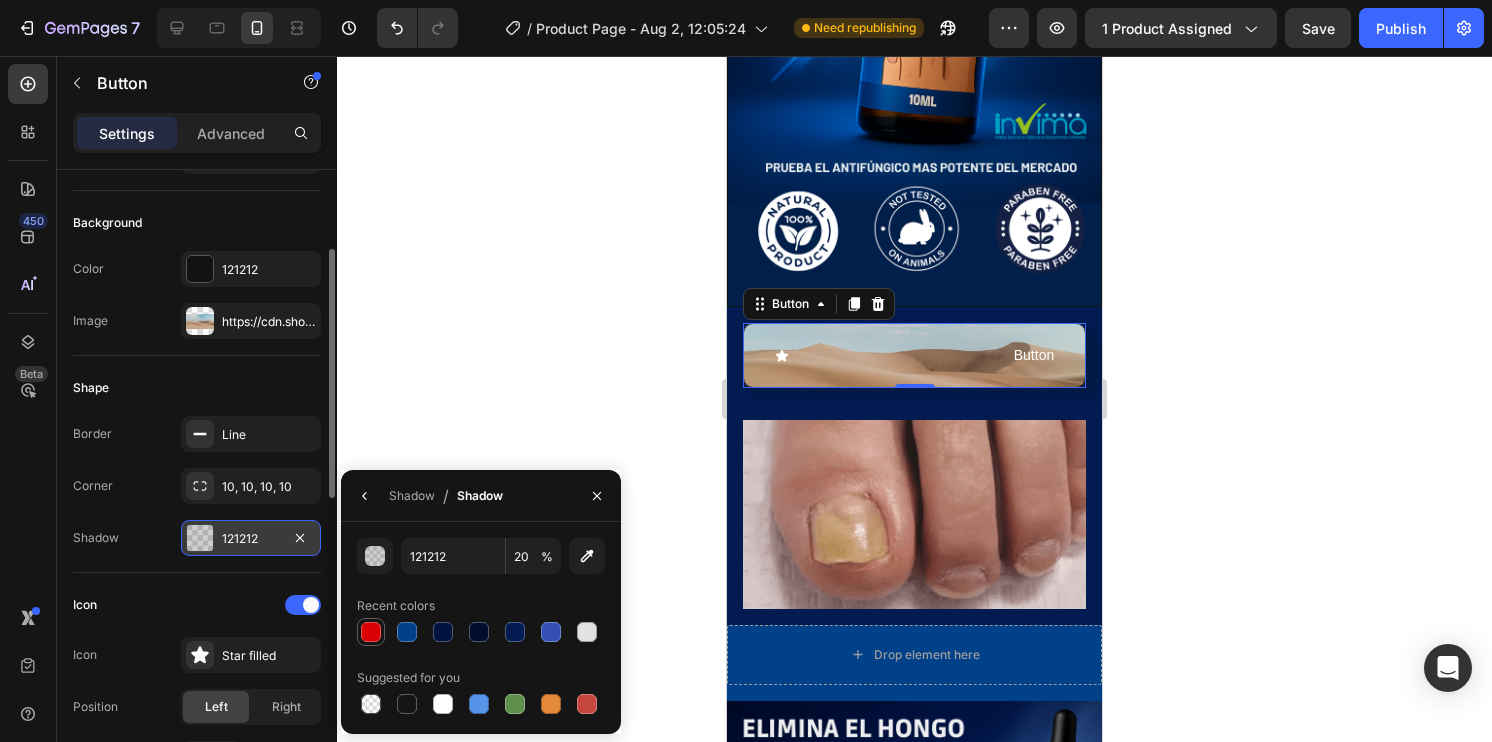 type on "D80003" 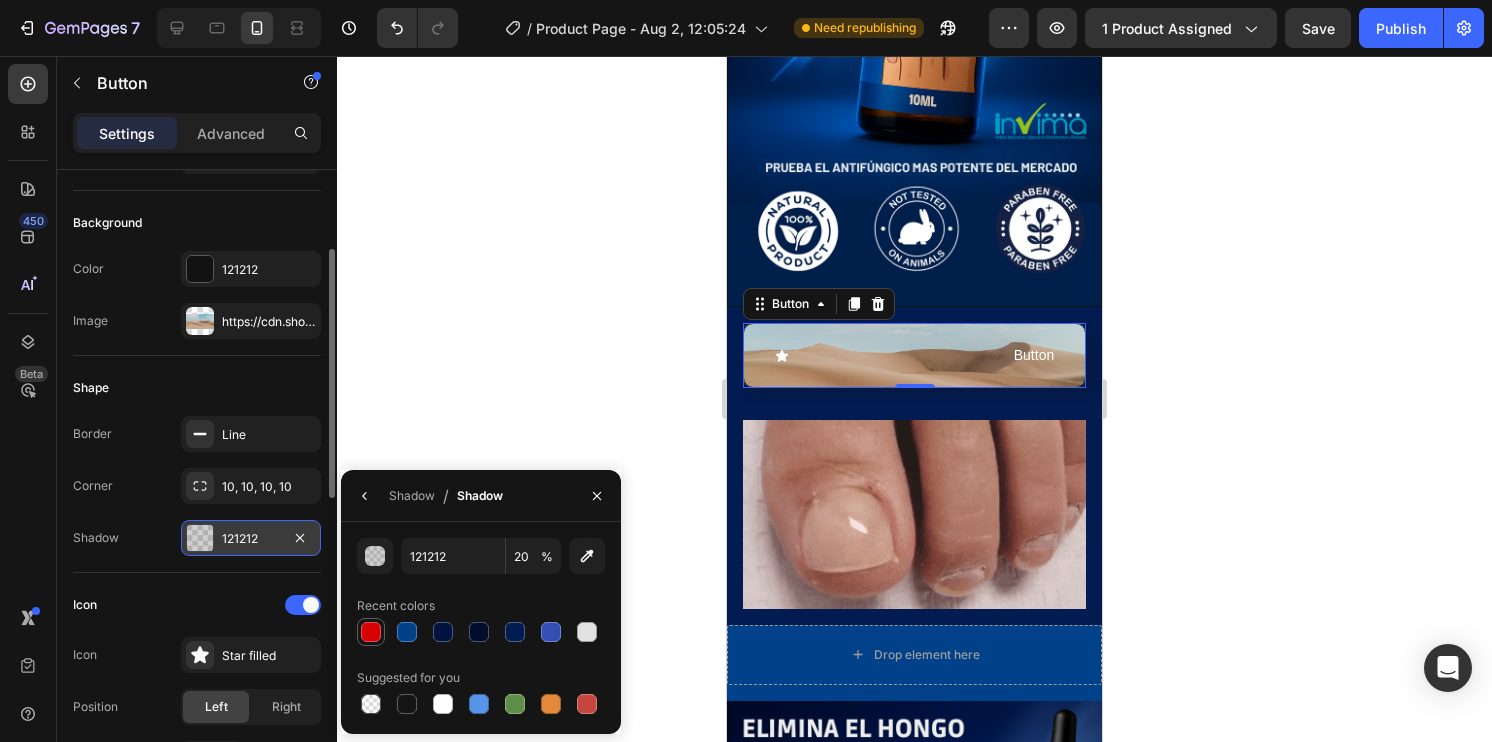 type on "100" 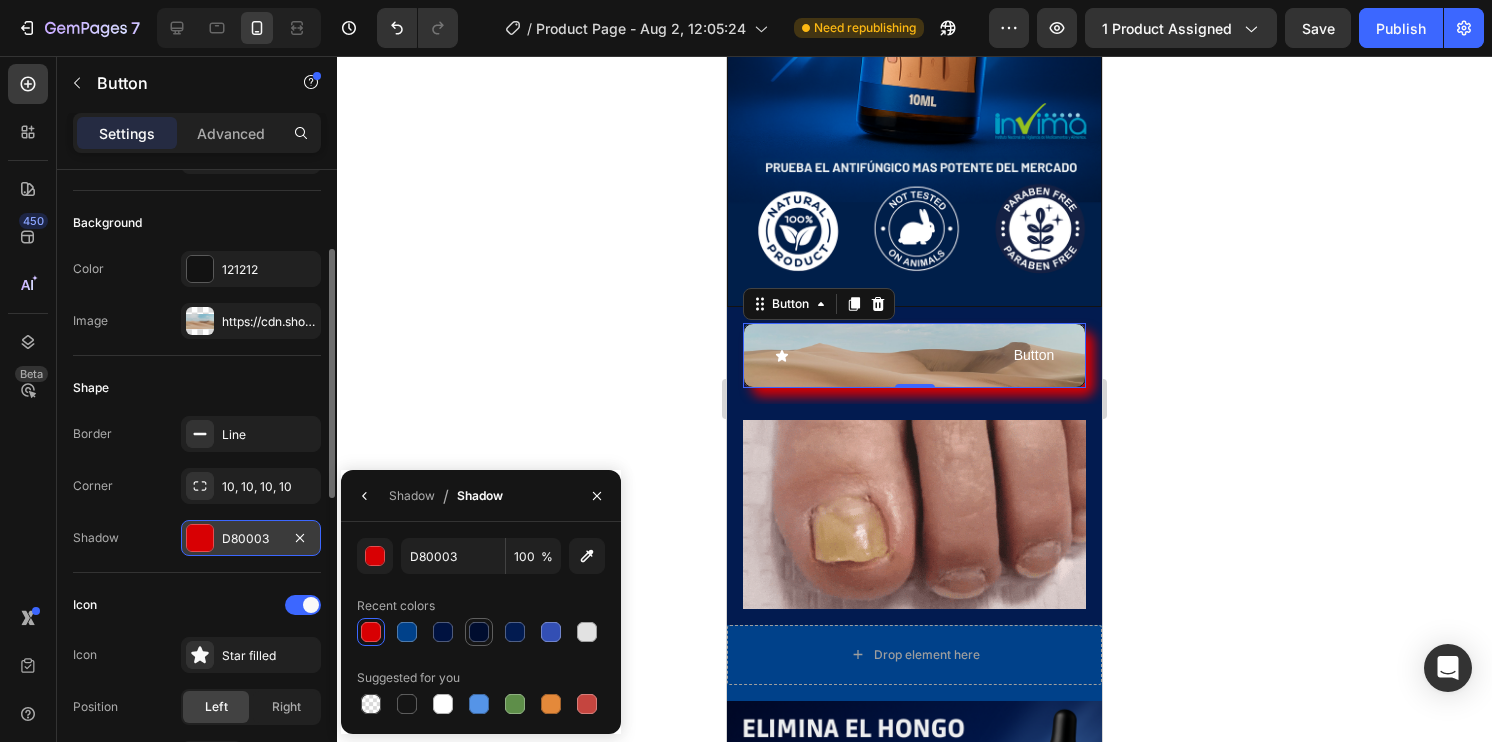 click at bounding box center [479, 632] 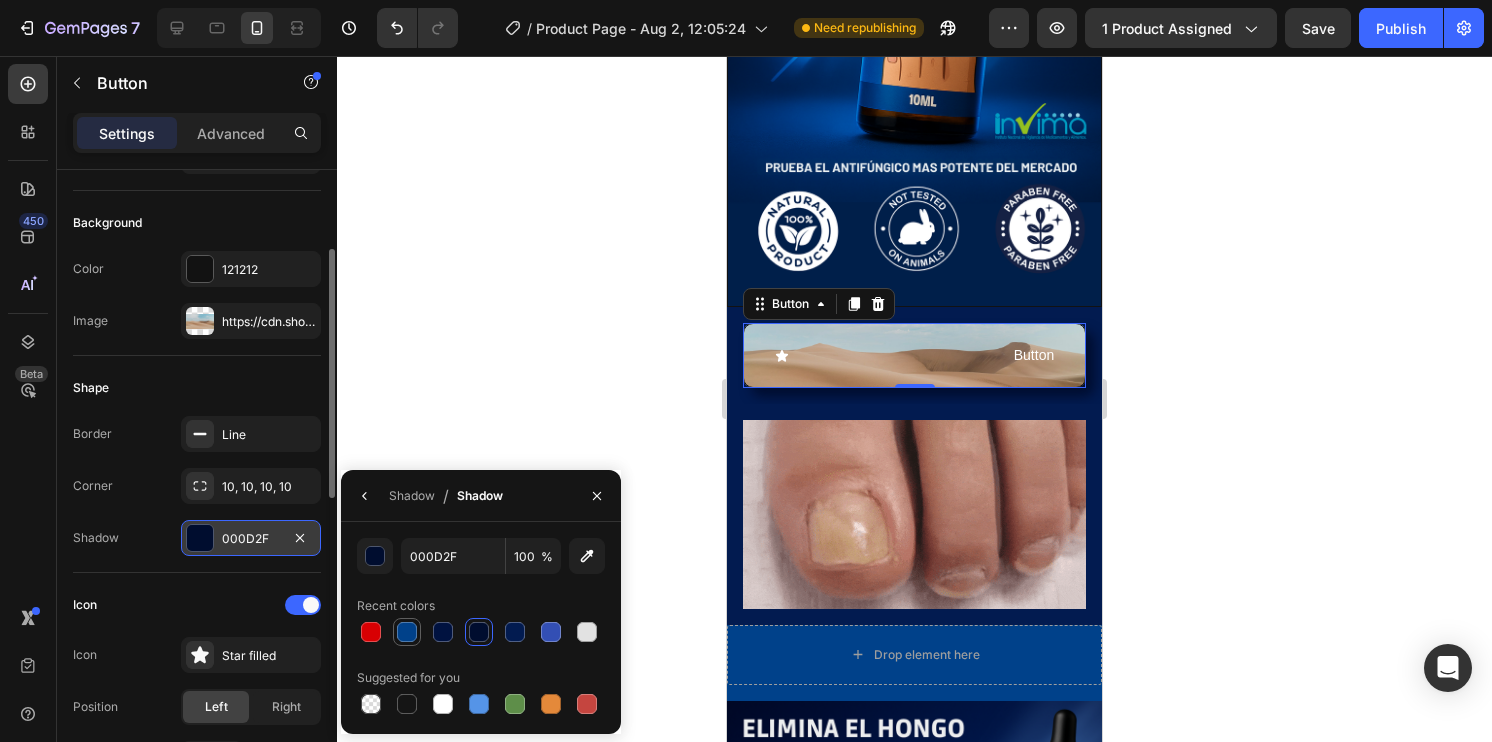 click at bounding box center [407, 632] 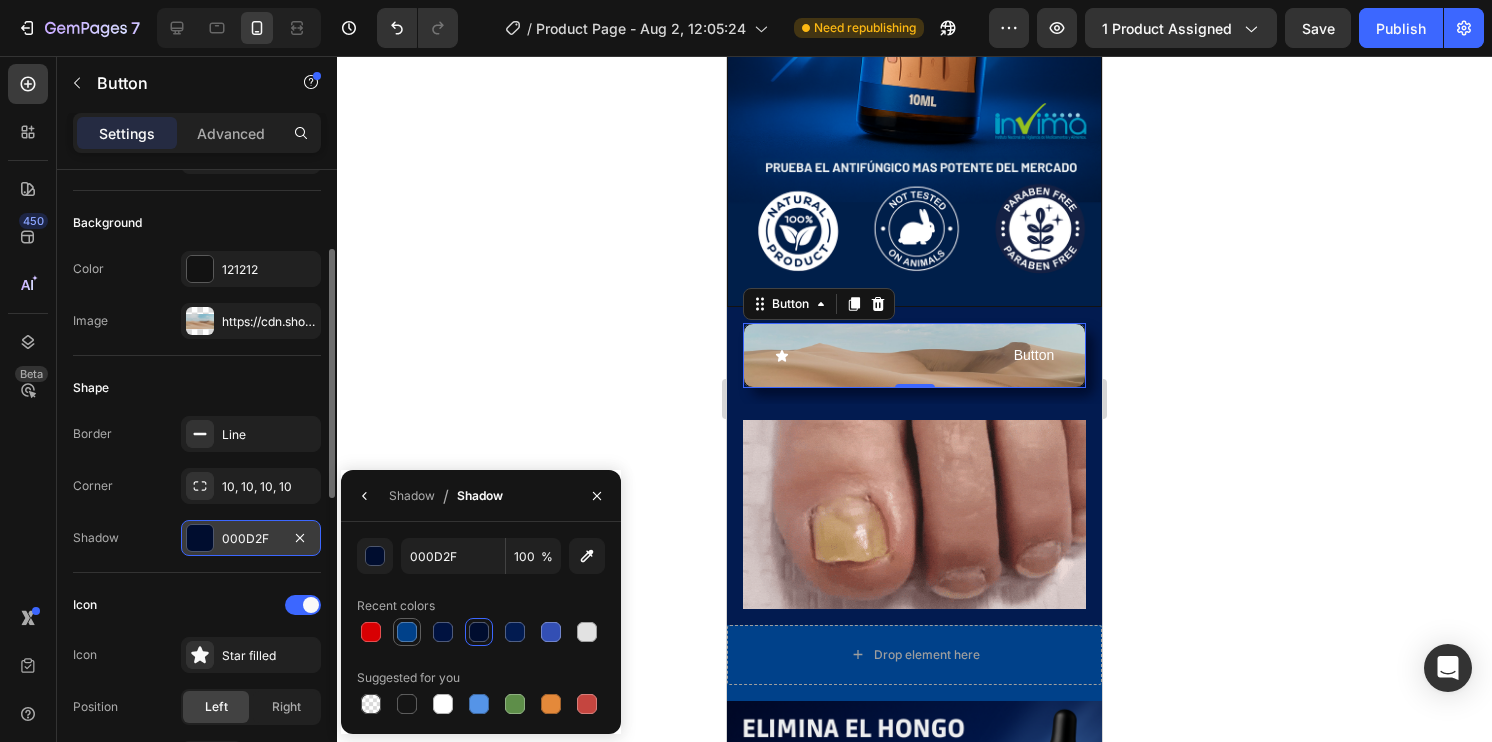 type on "00418A" 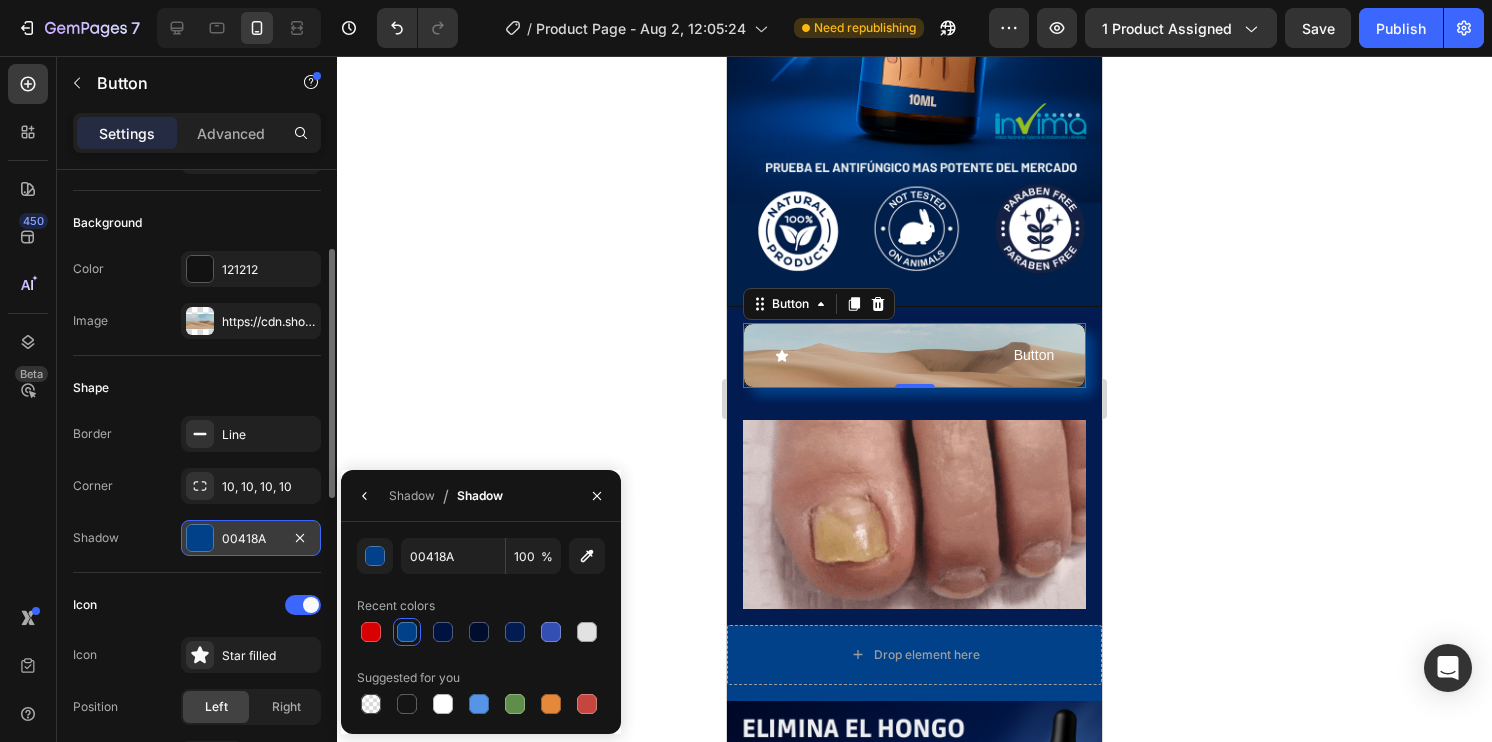 click 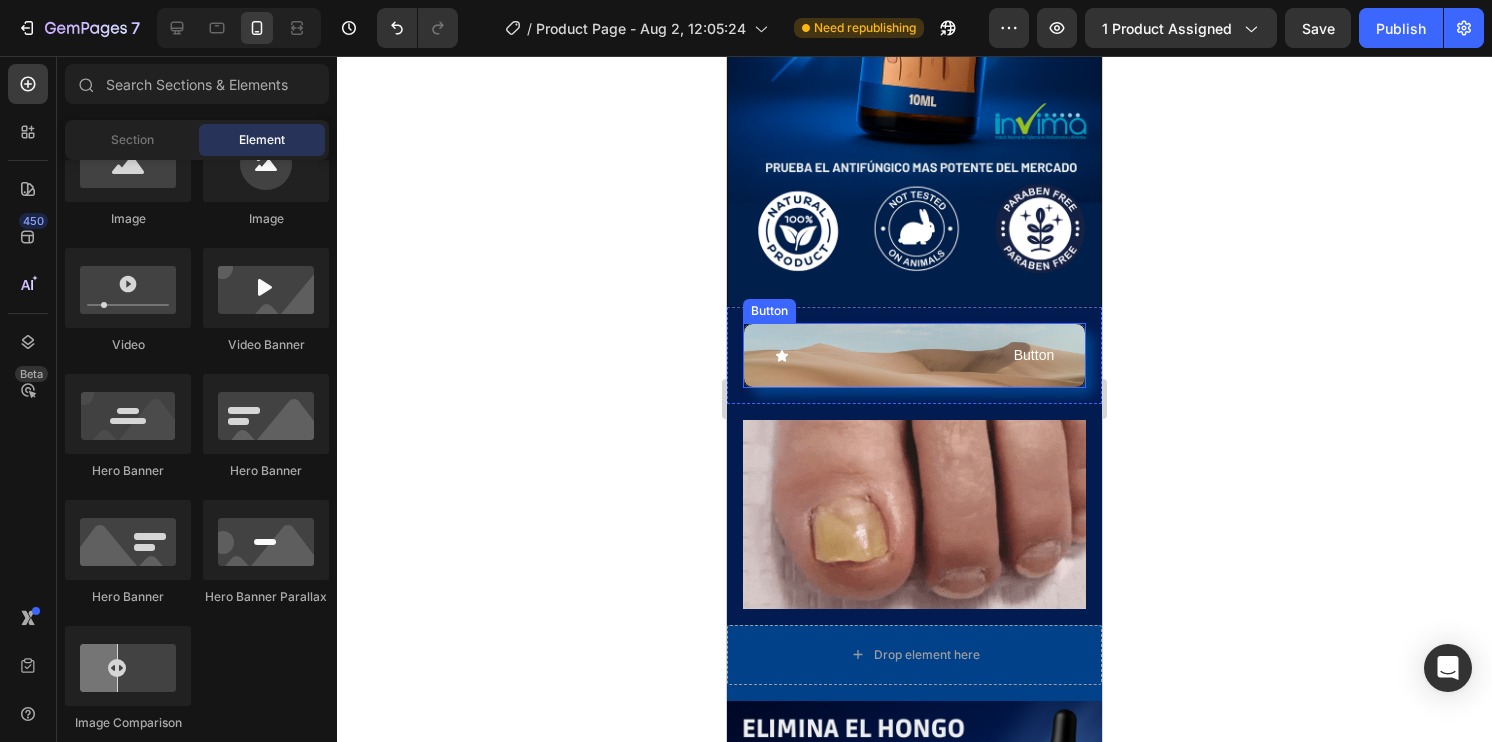 click on "Button" at bounding box center (914, 355) 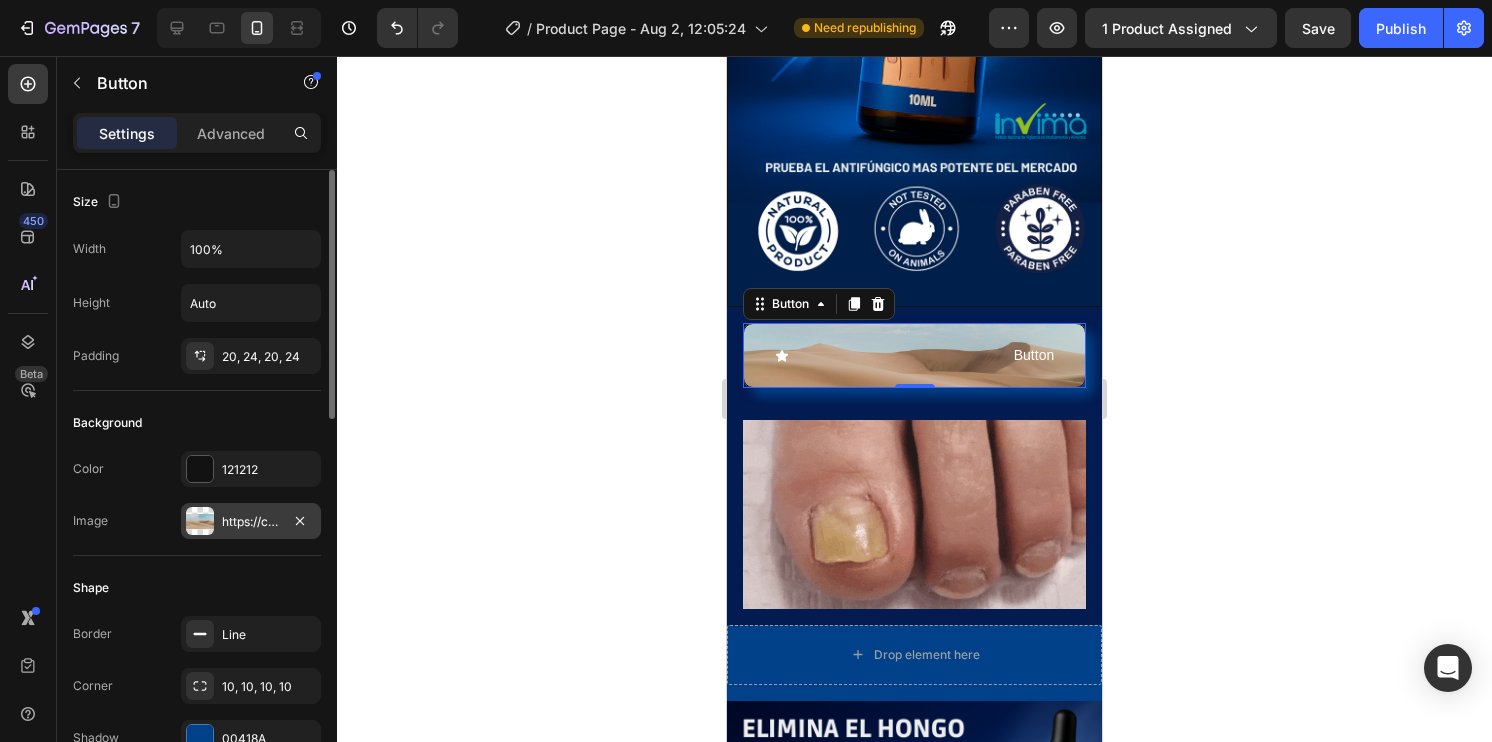 click on "https://cdn.shopify.com/s/files/1/2005/9307/files/background_settings.jpg" at bounding box center (251, 522) 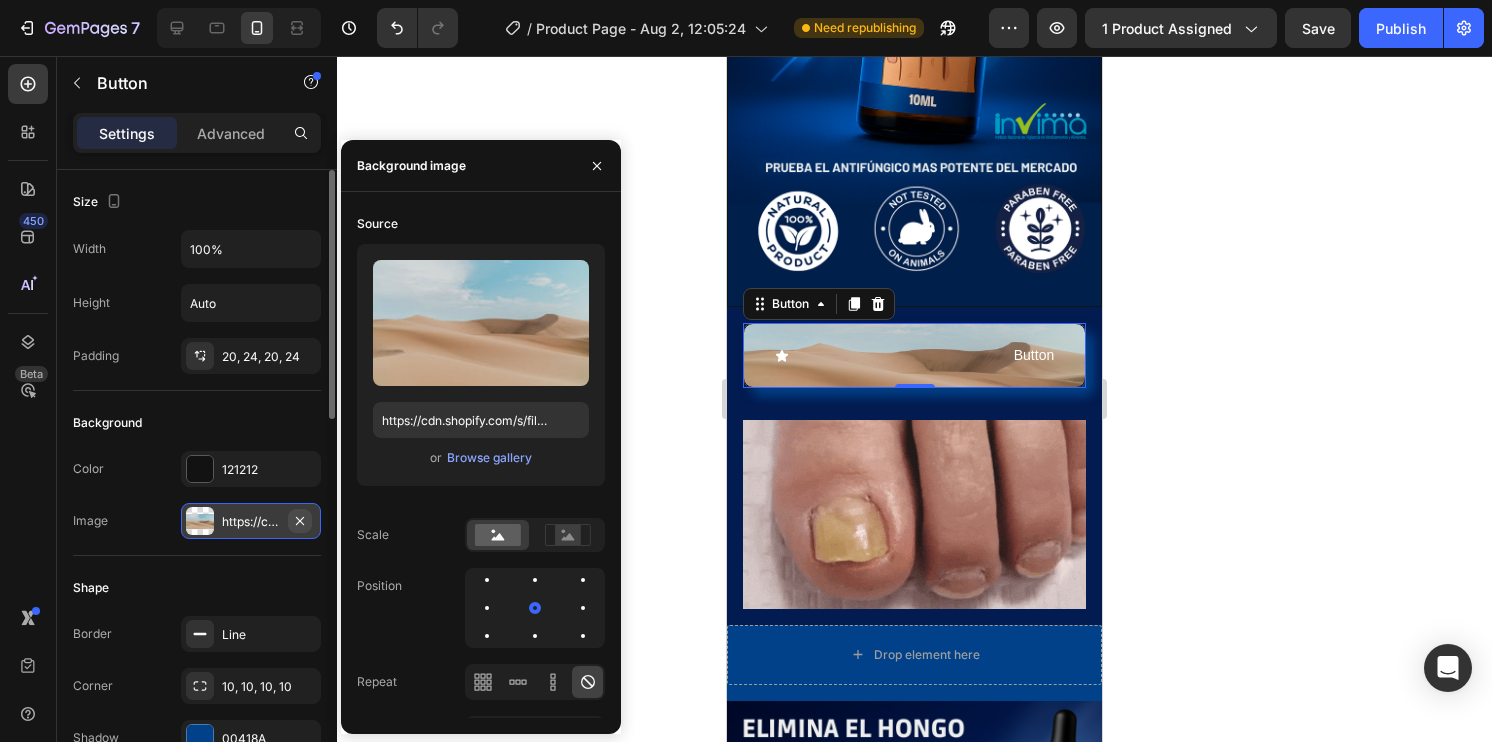 click 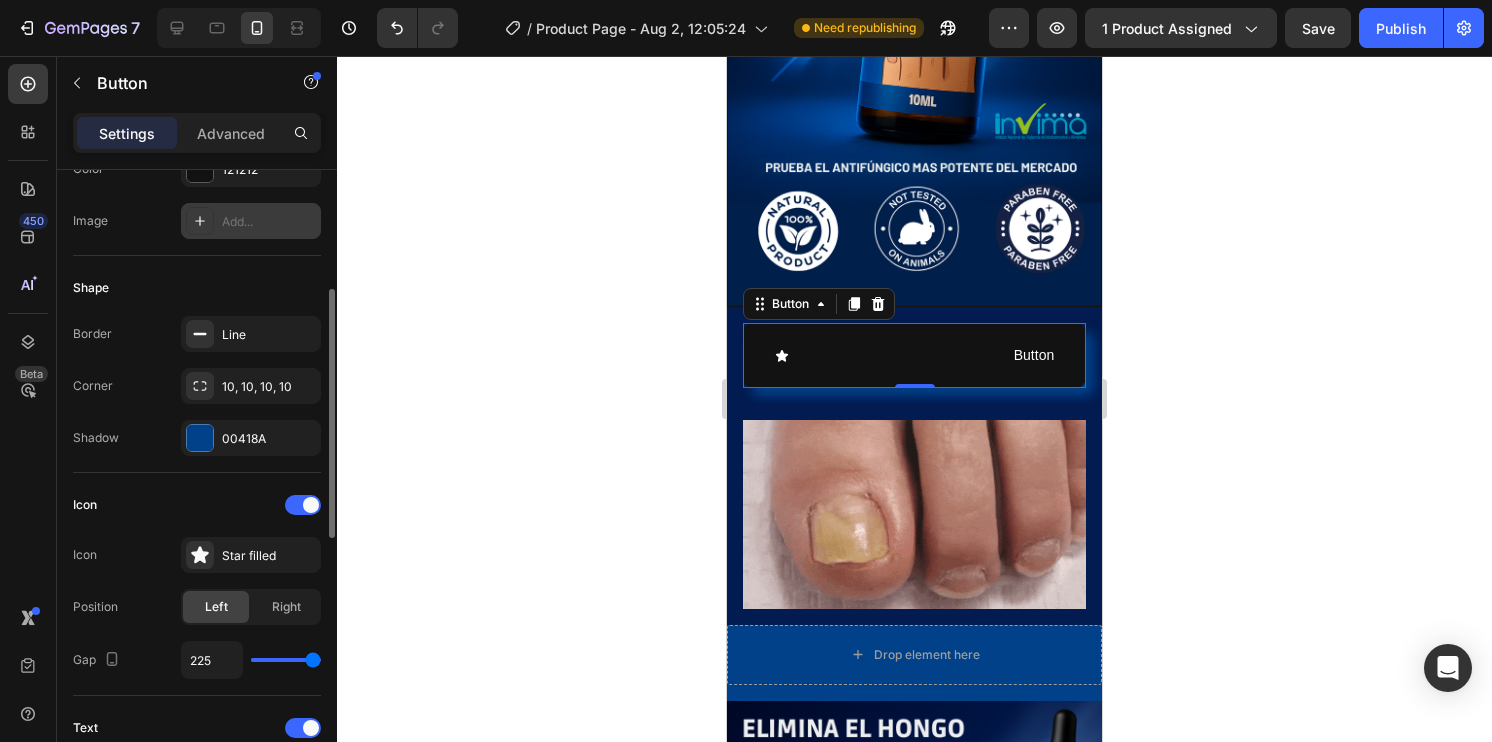 scroll, scrollTop: 500, scrollLeft: 0, axis: vertical 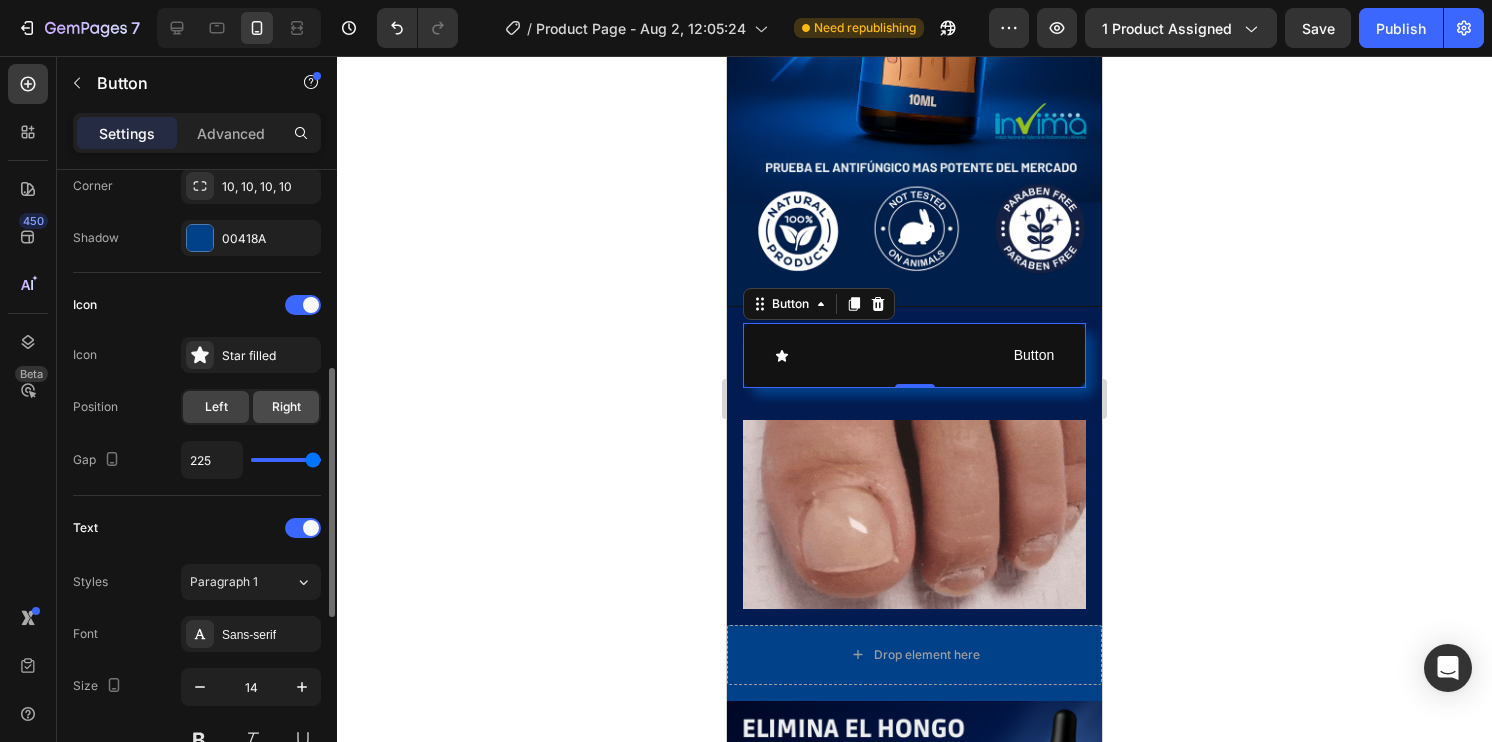 click on "Right" 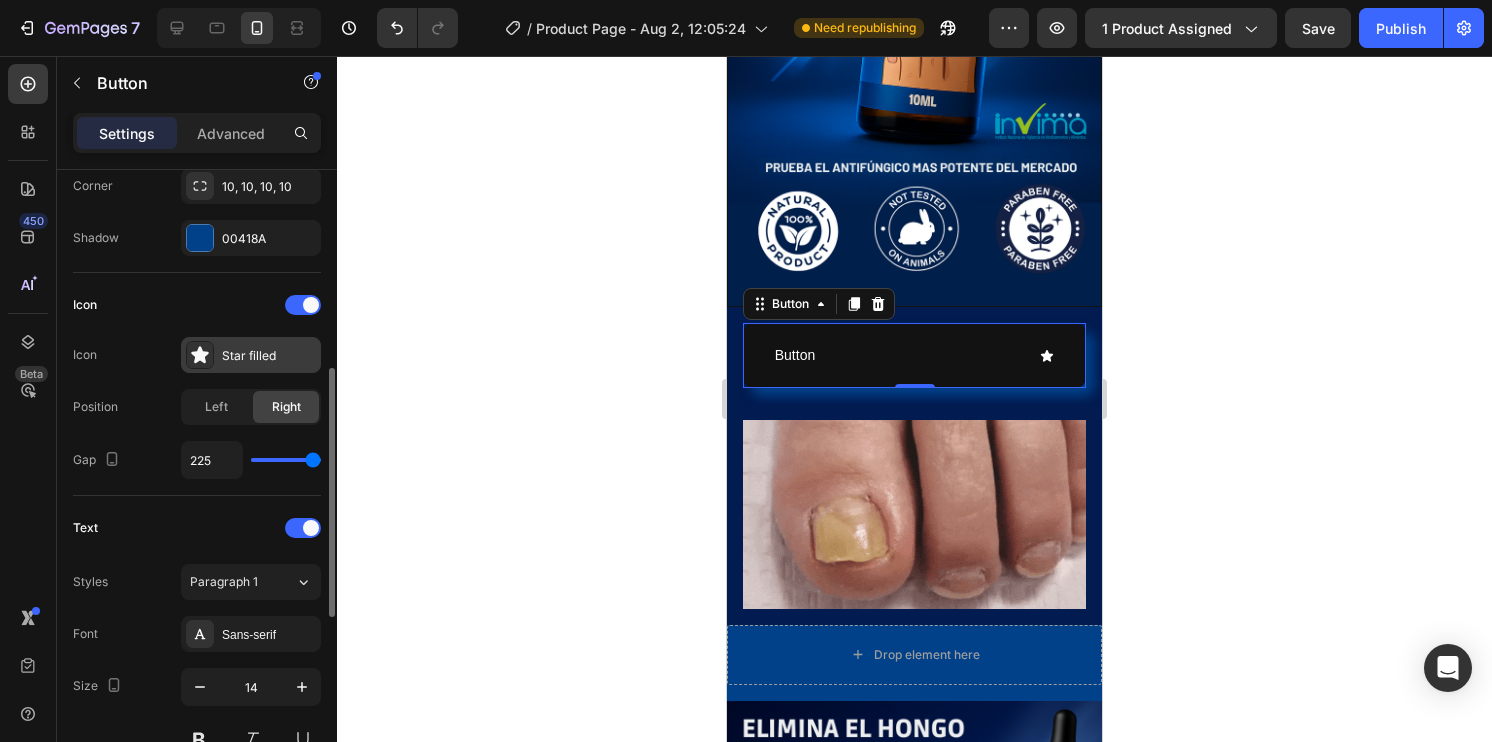 click on "Star filled" at bounding box center (269, 356) 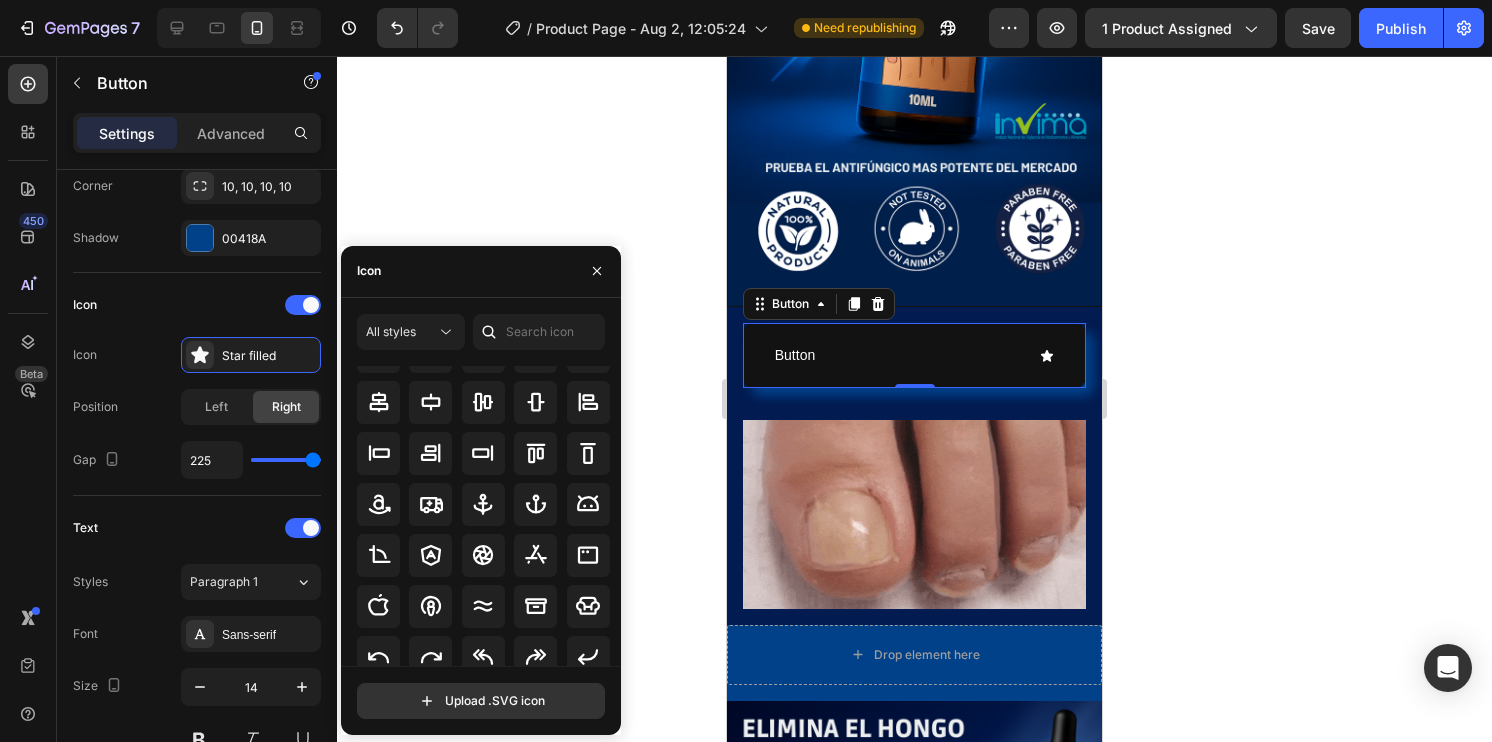 scroll, scrollTop: 186, scrollLeft: 0, axis: vertical 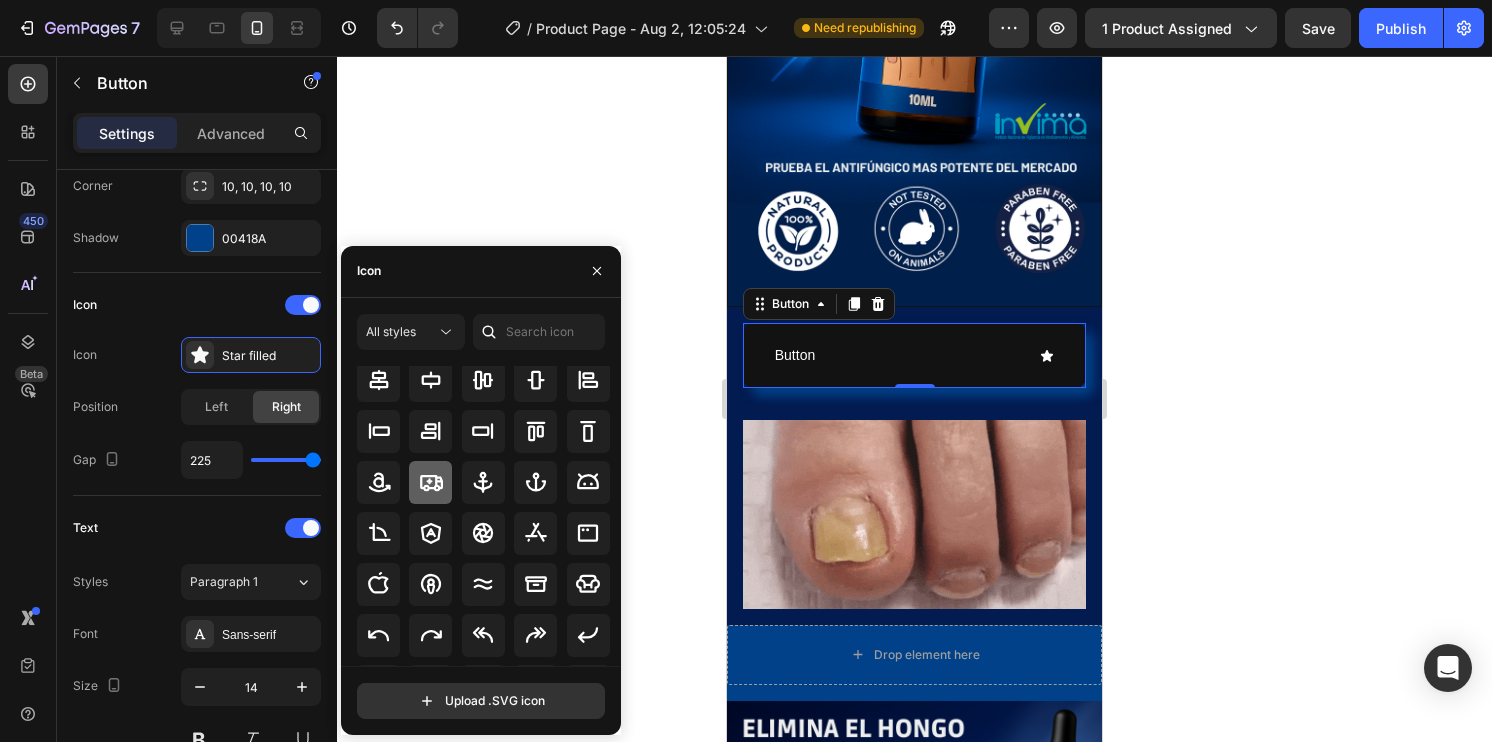 click 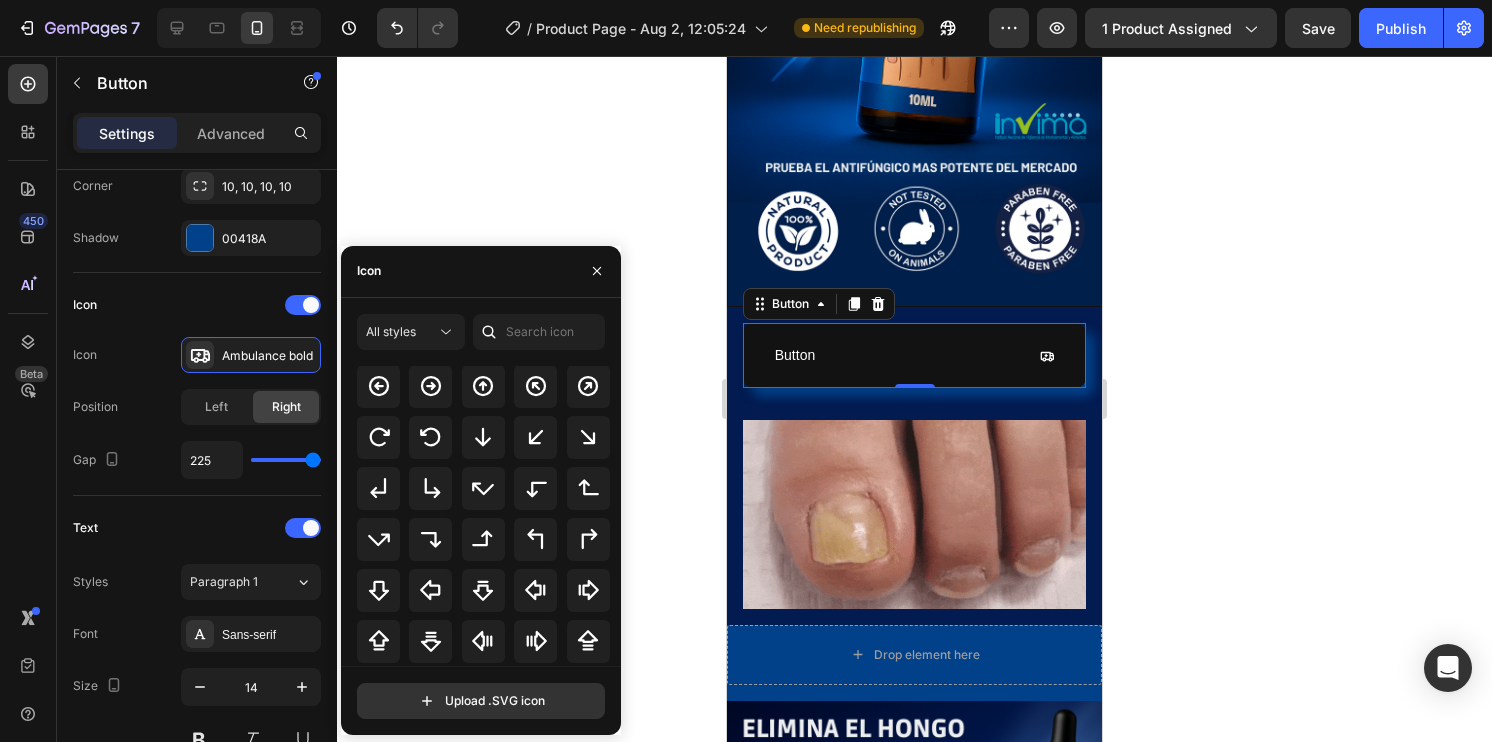 scroll, scrollTop: 586, scrollLeft: 0, axis: vertical 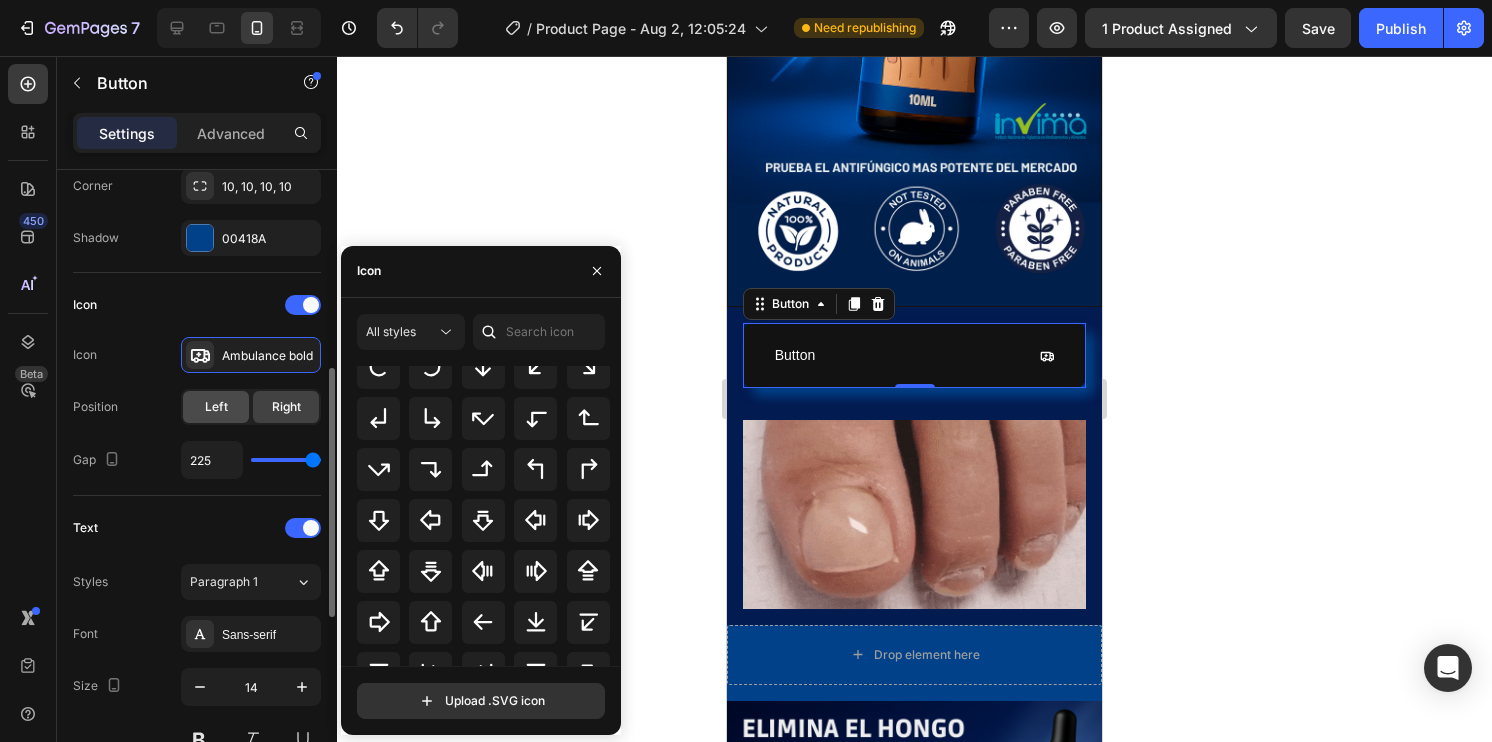 click on "Left" 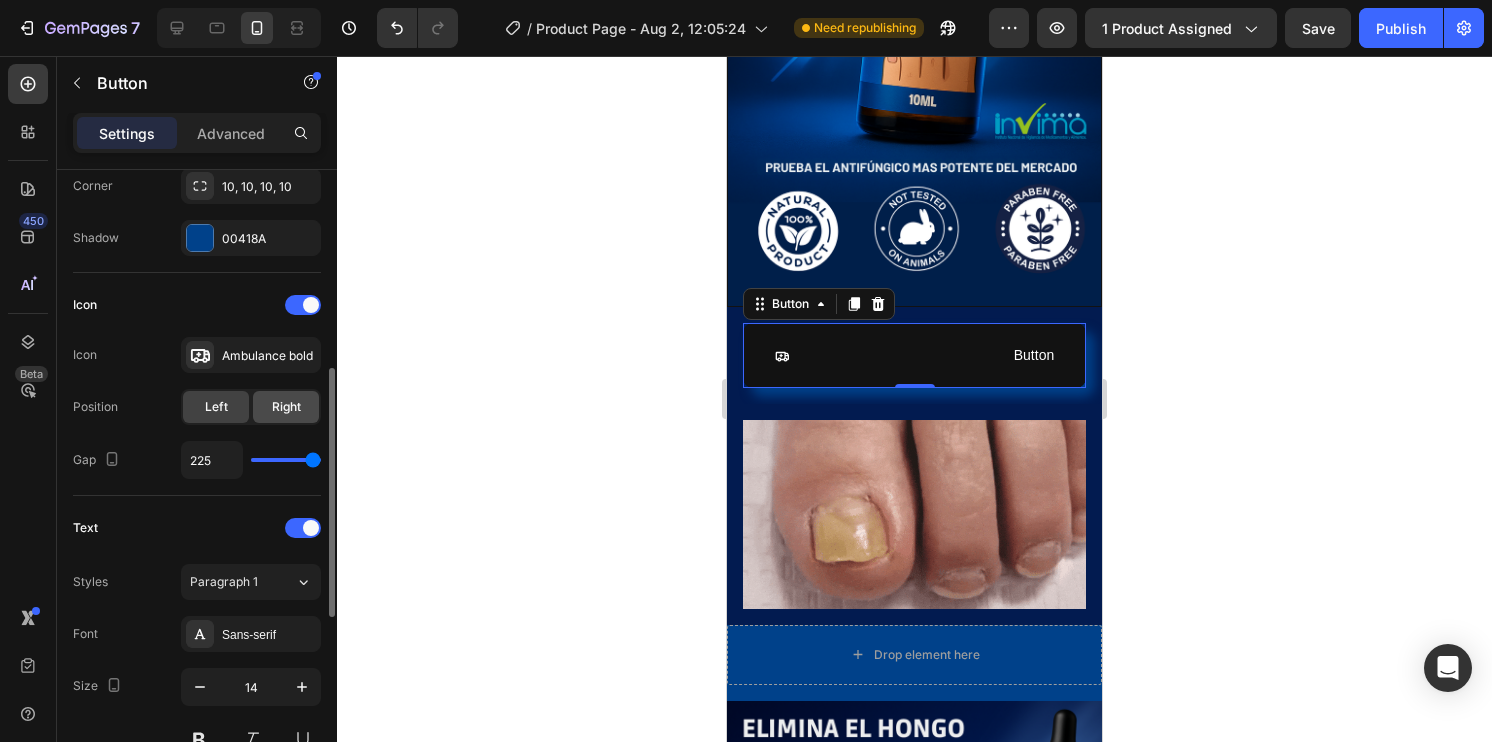 click on "Right" 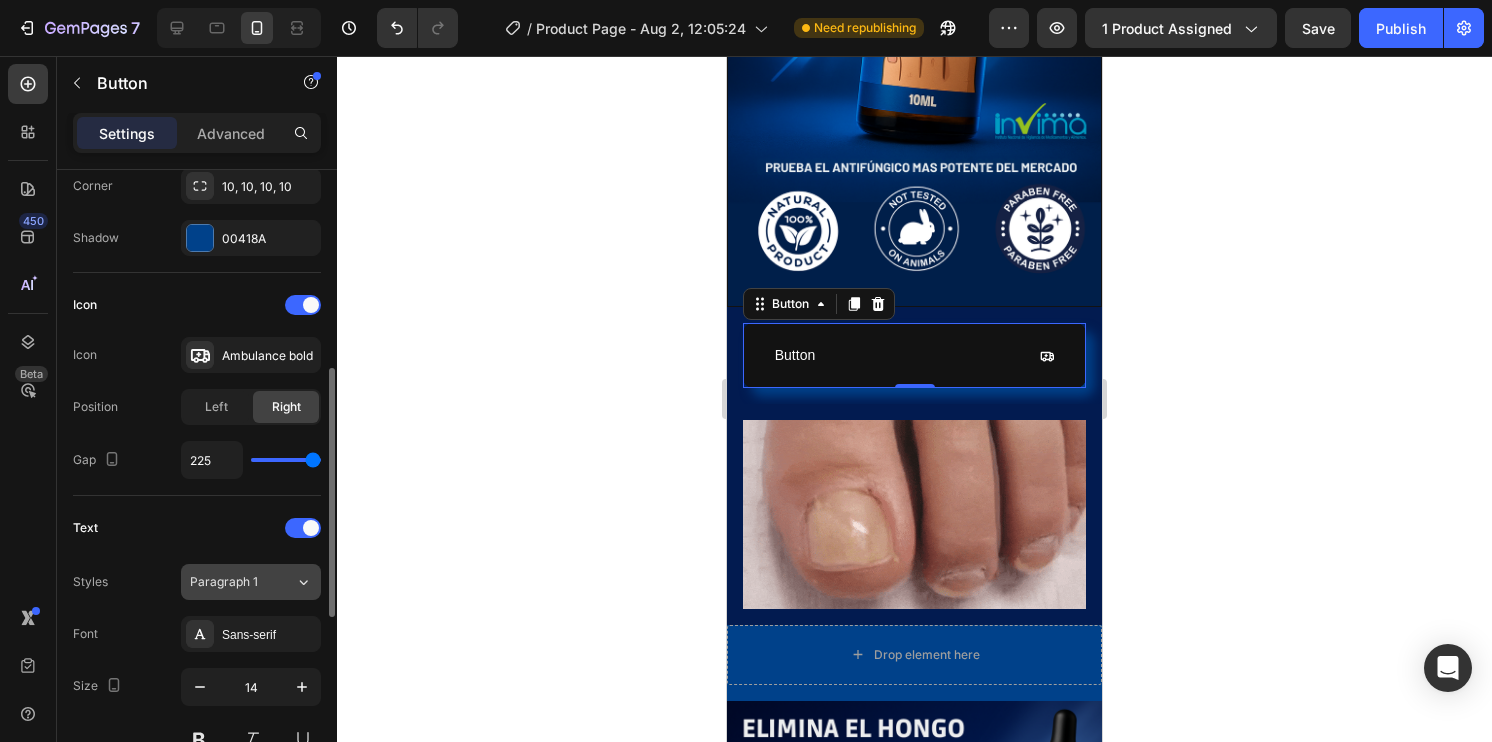 scroll, scrollTop: 600, scrollLeft: 0, axis: vertical 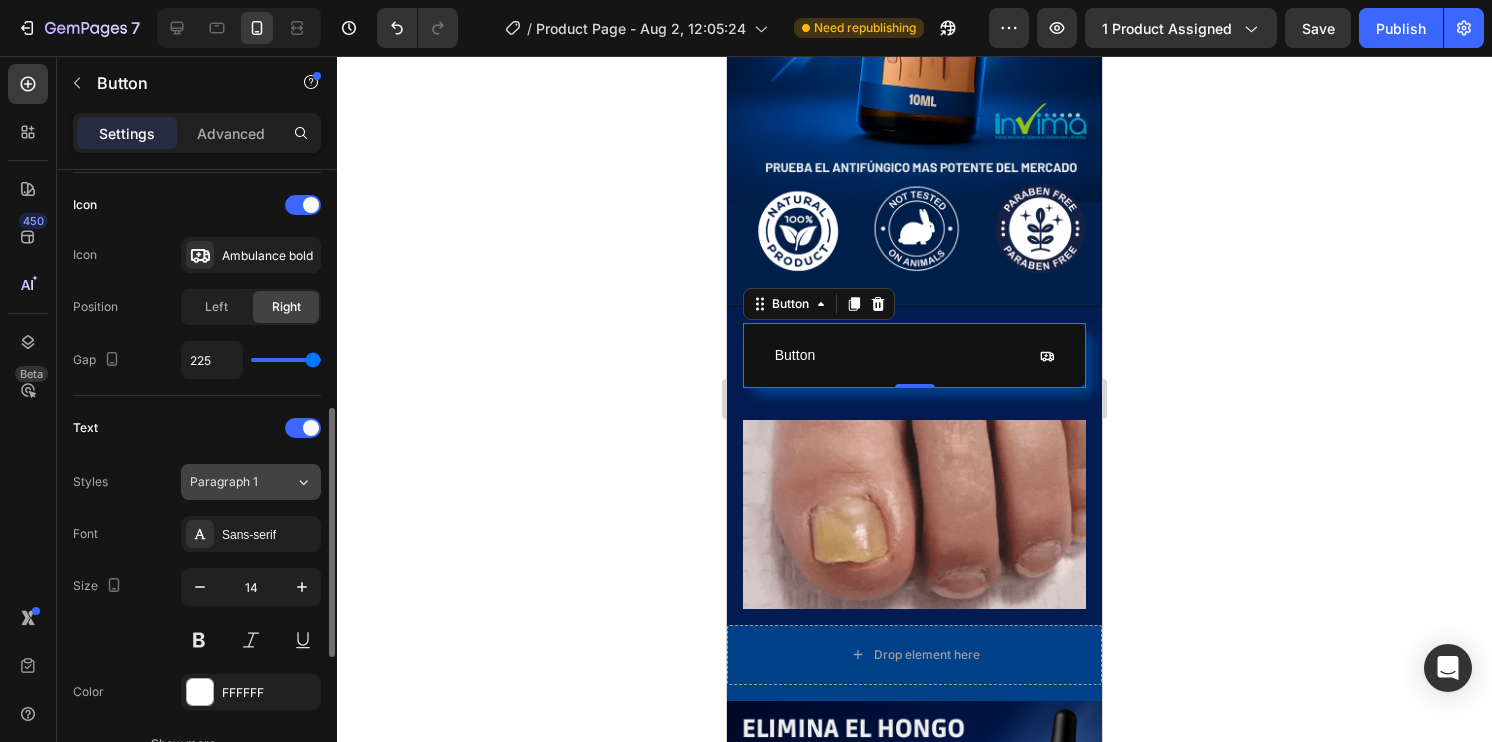 click on "Paragraph 1" at bounding box center [230, 482] 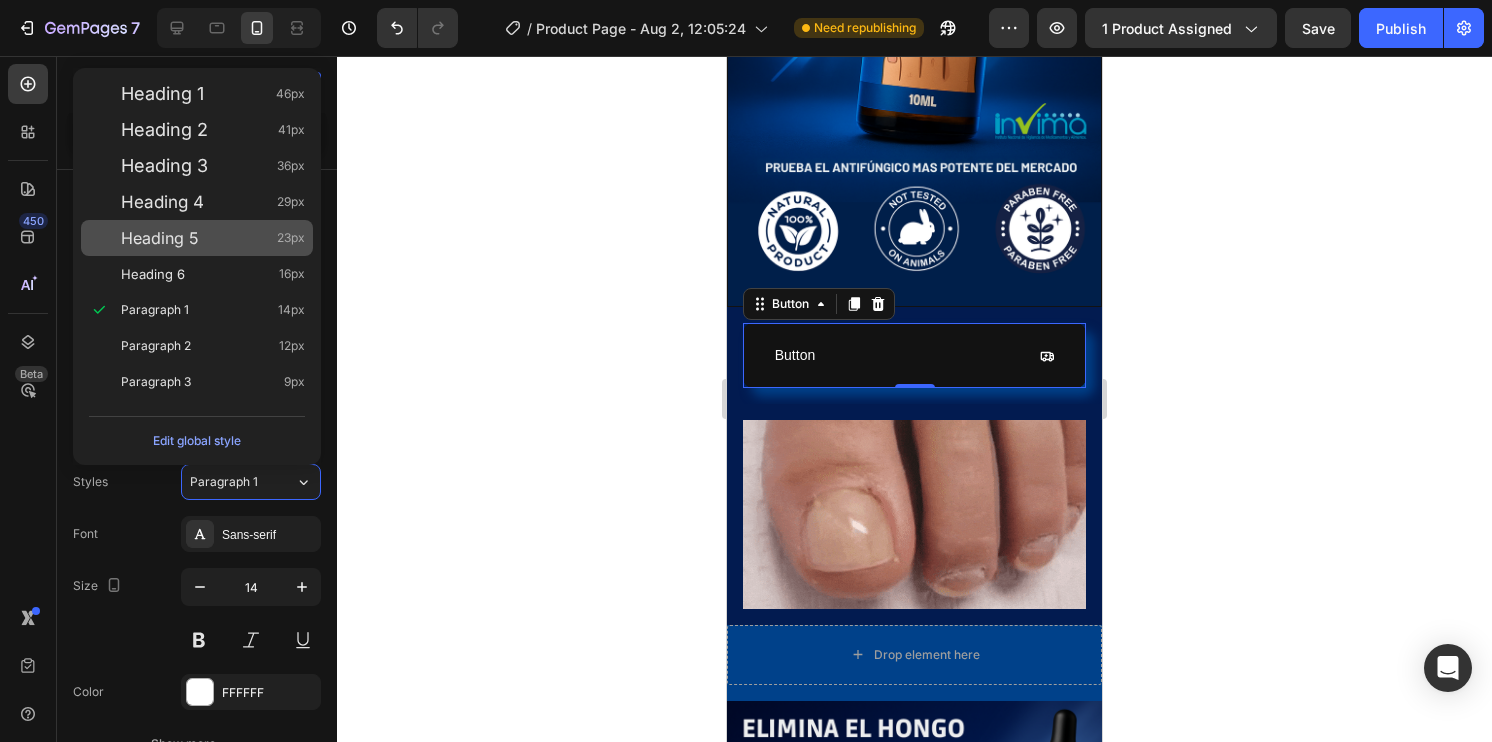 click on "Heading 5" at bounding box center [160, 238] 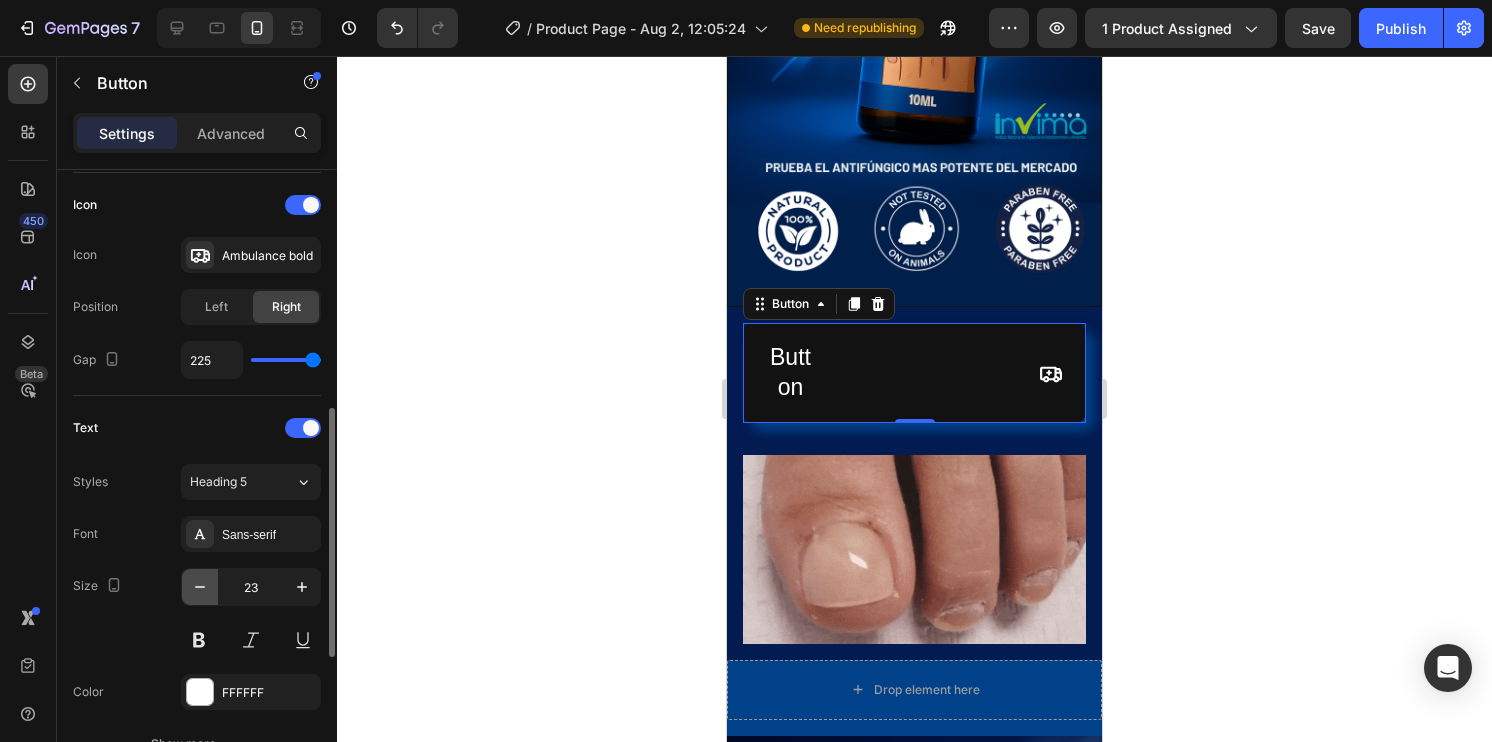click 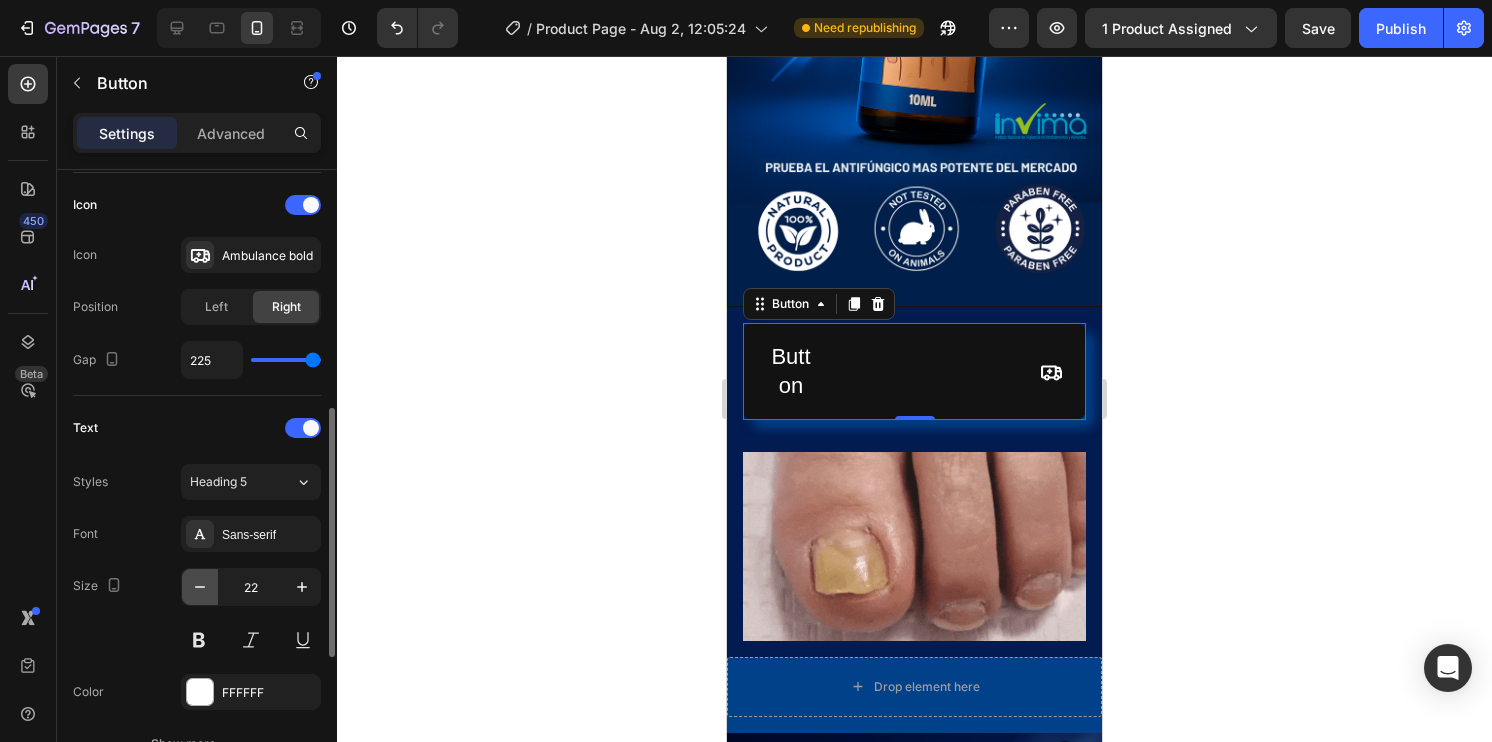 click 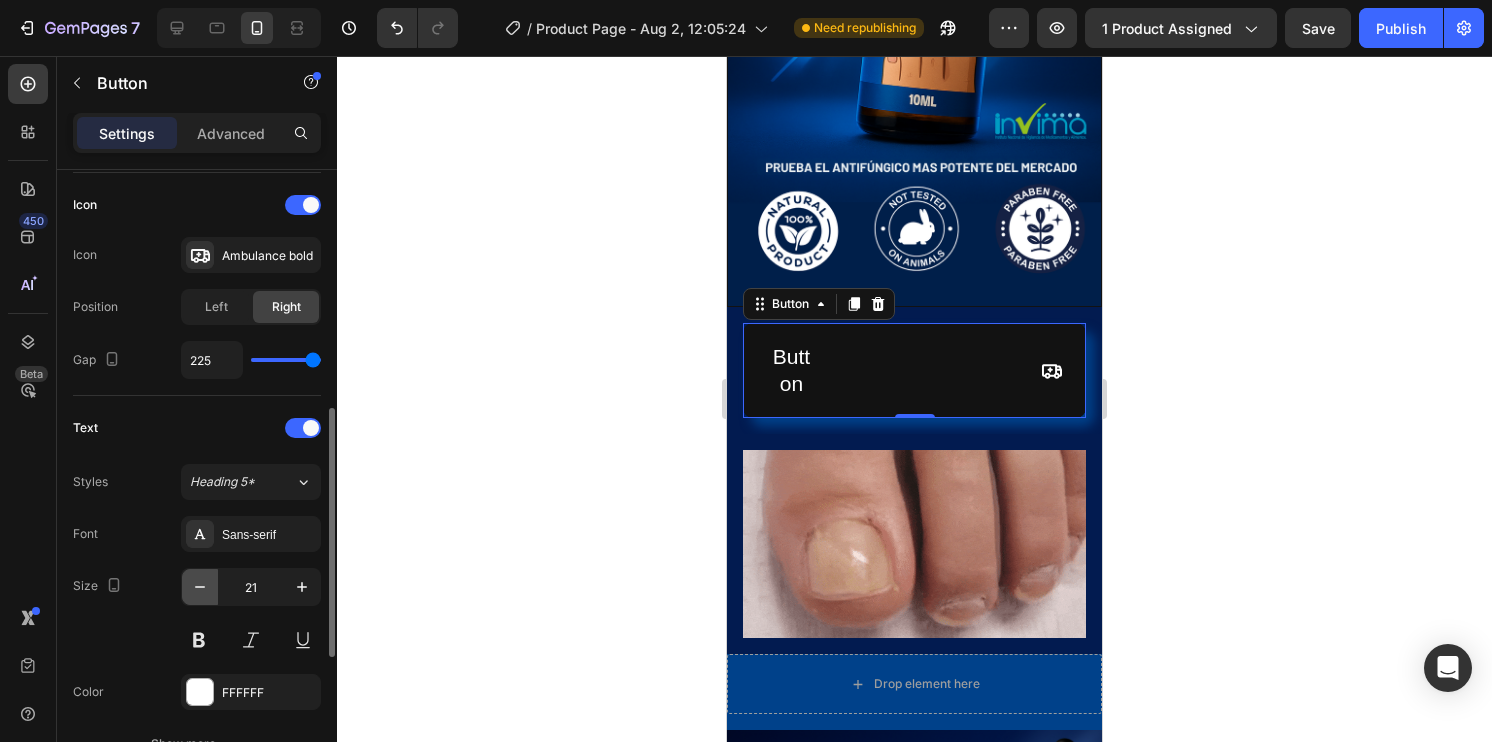 click 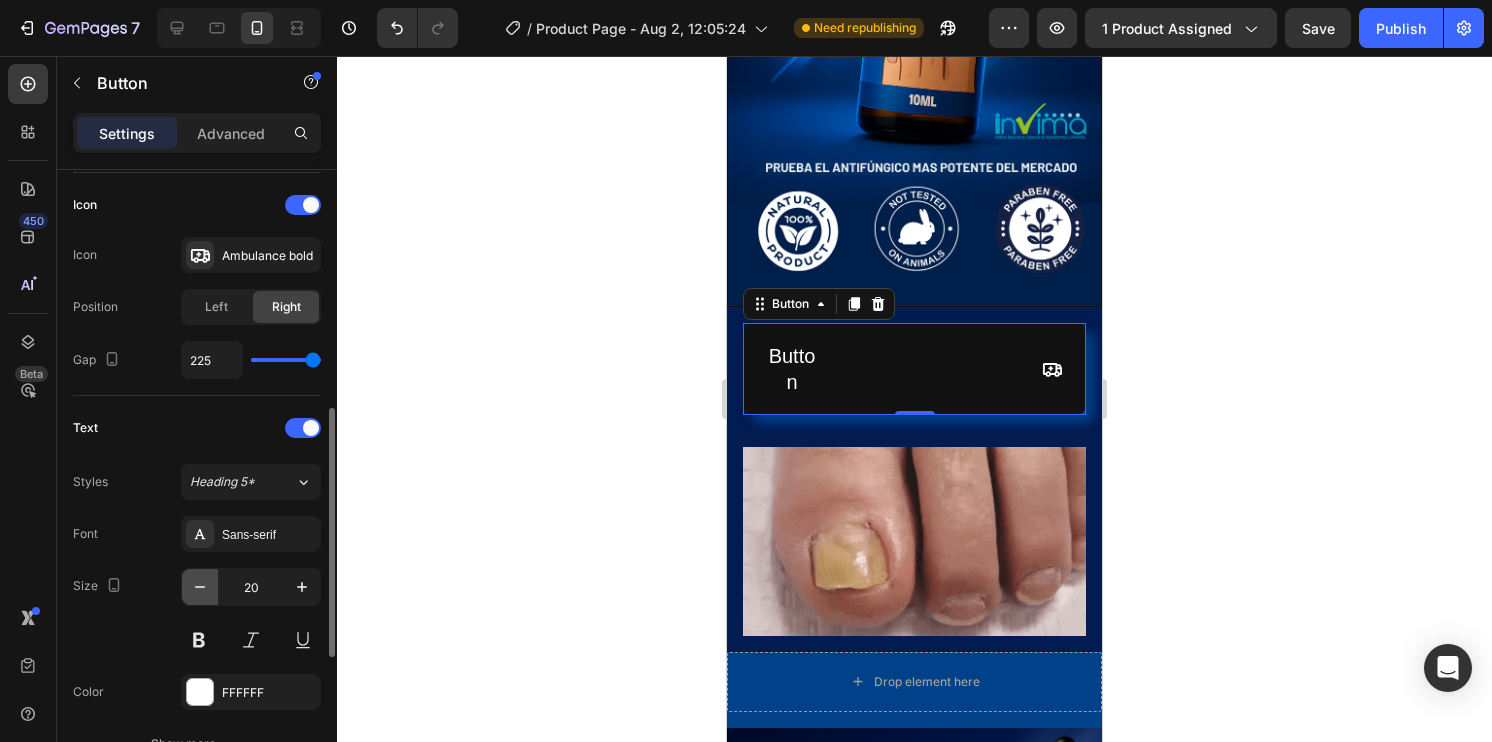 click 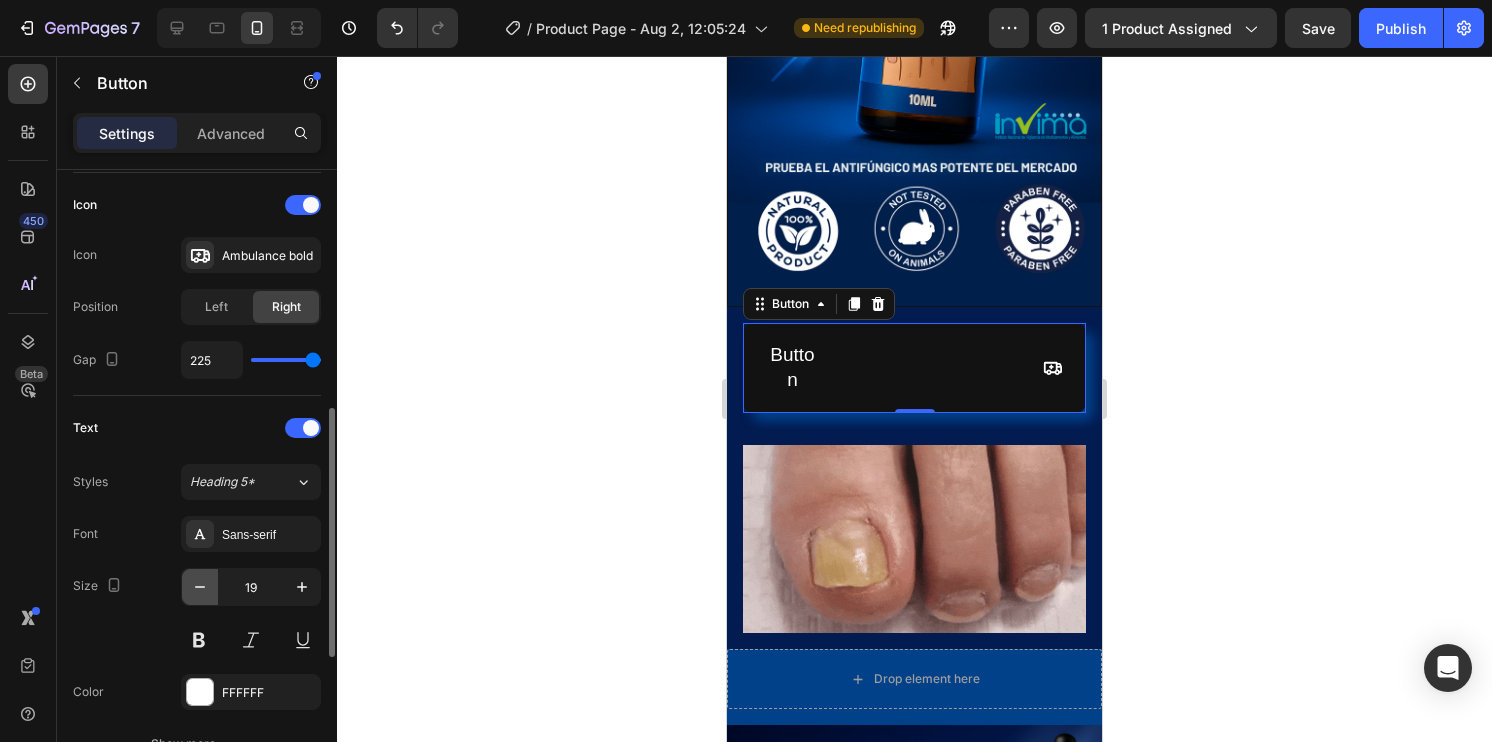 click 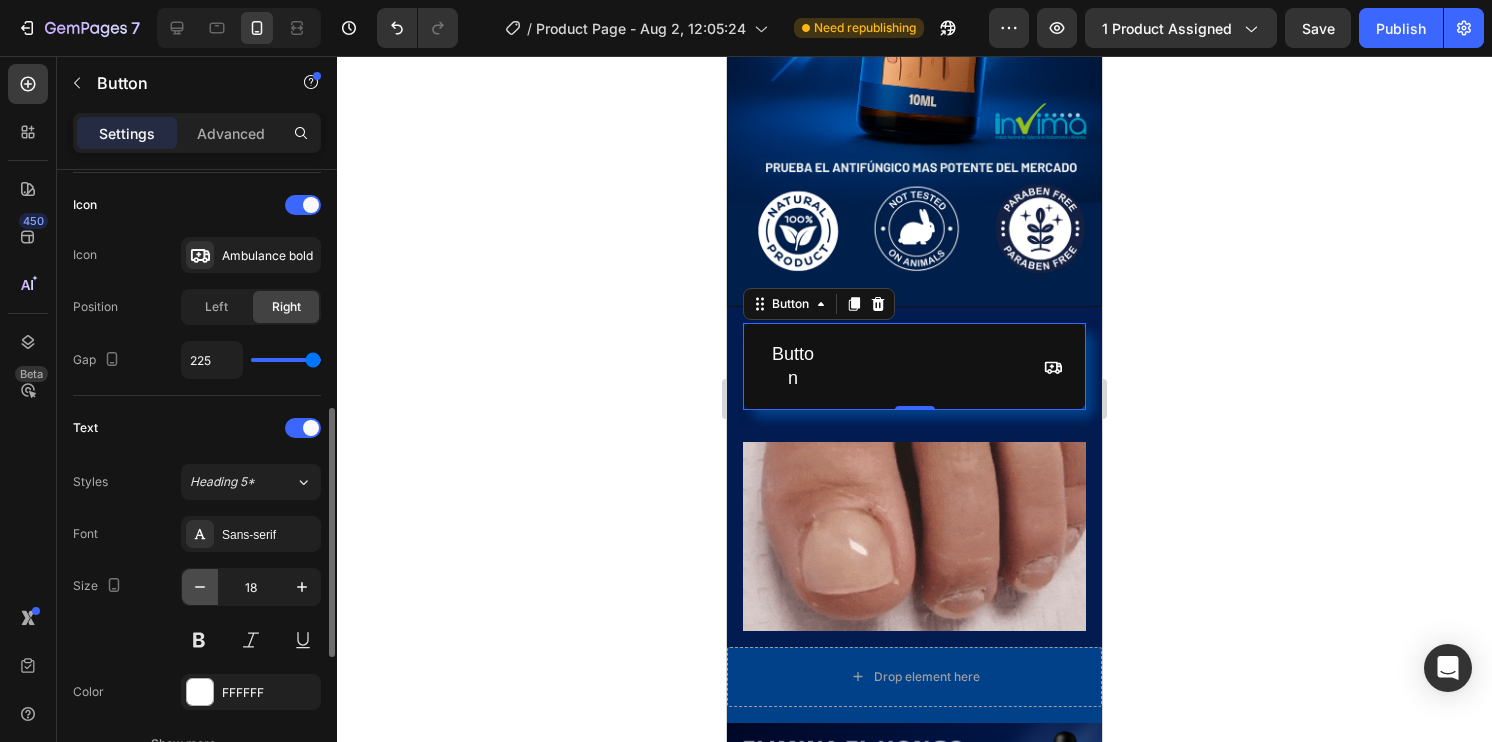 click 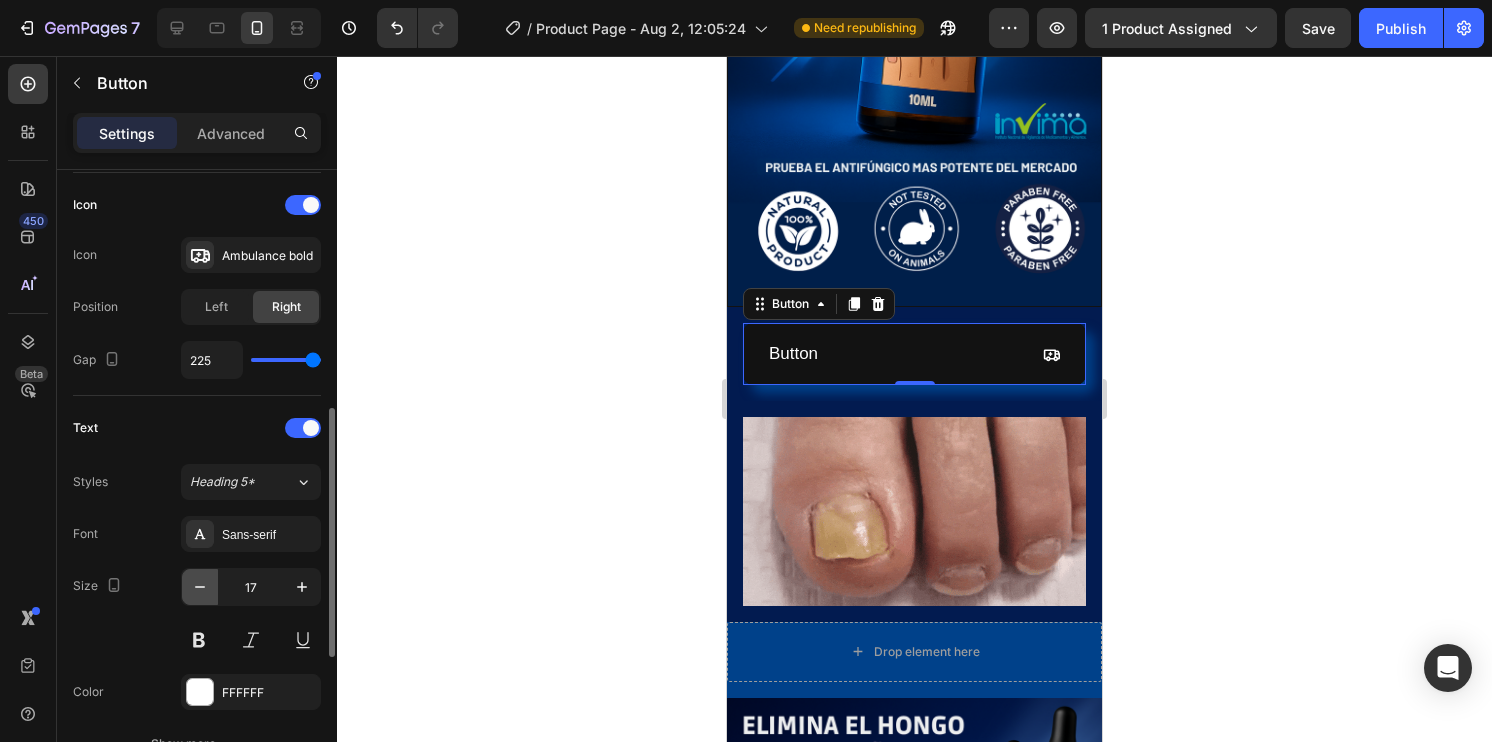 click 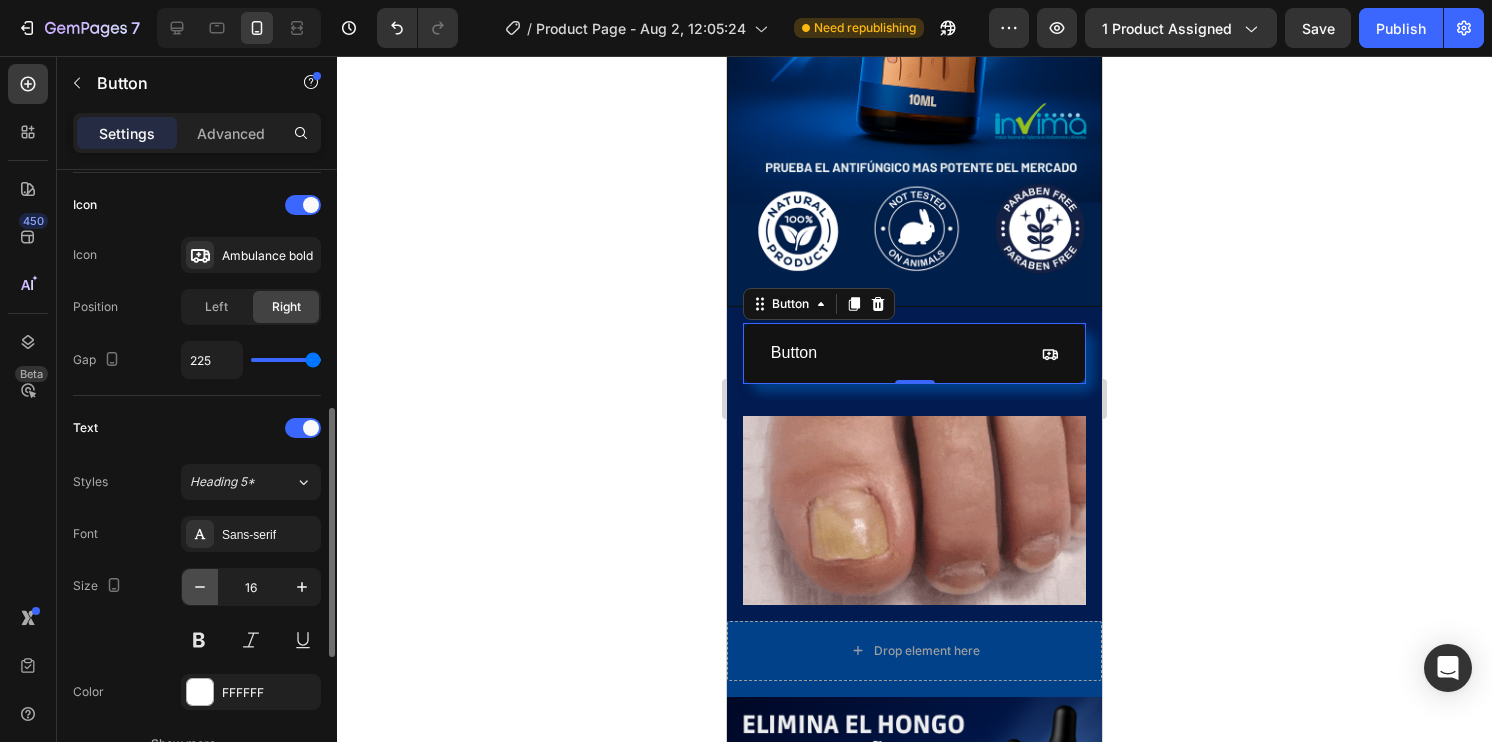 click 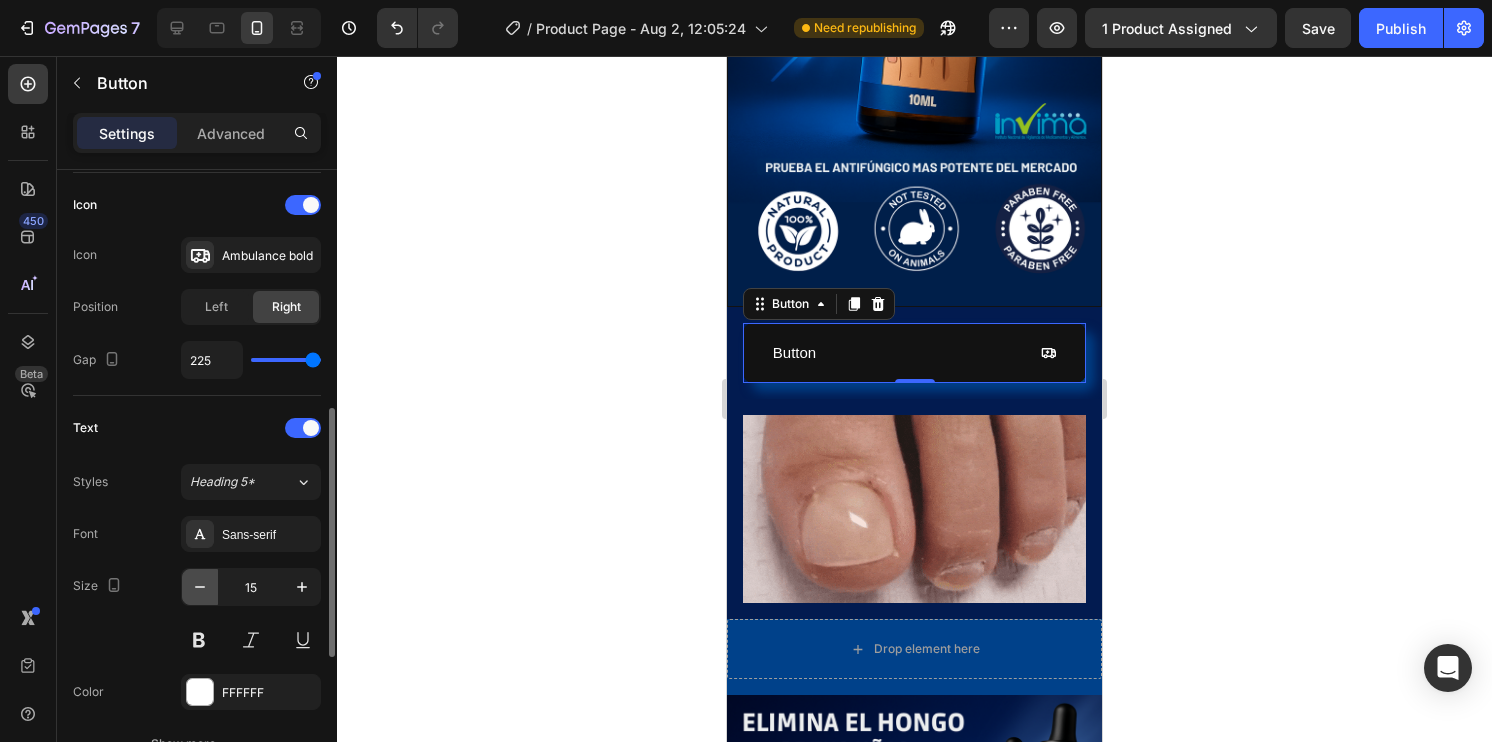 click 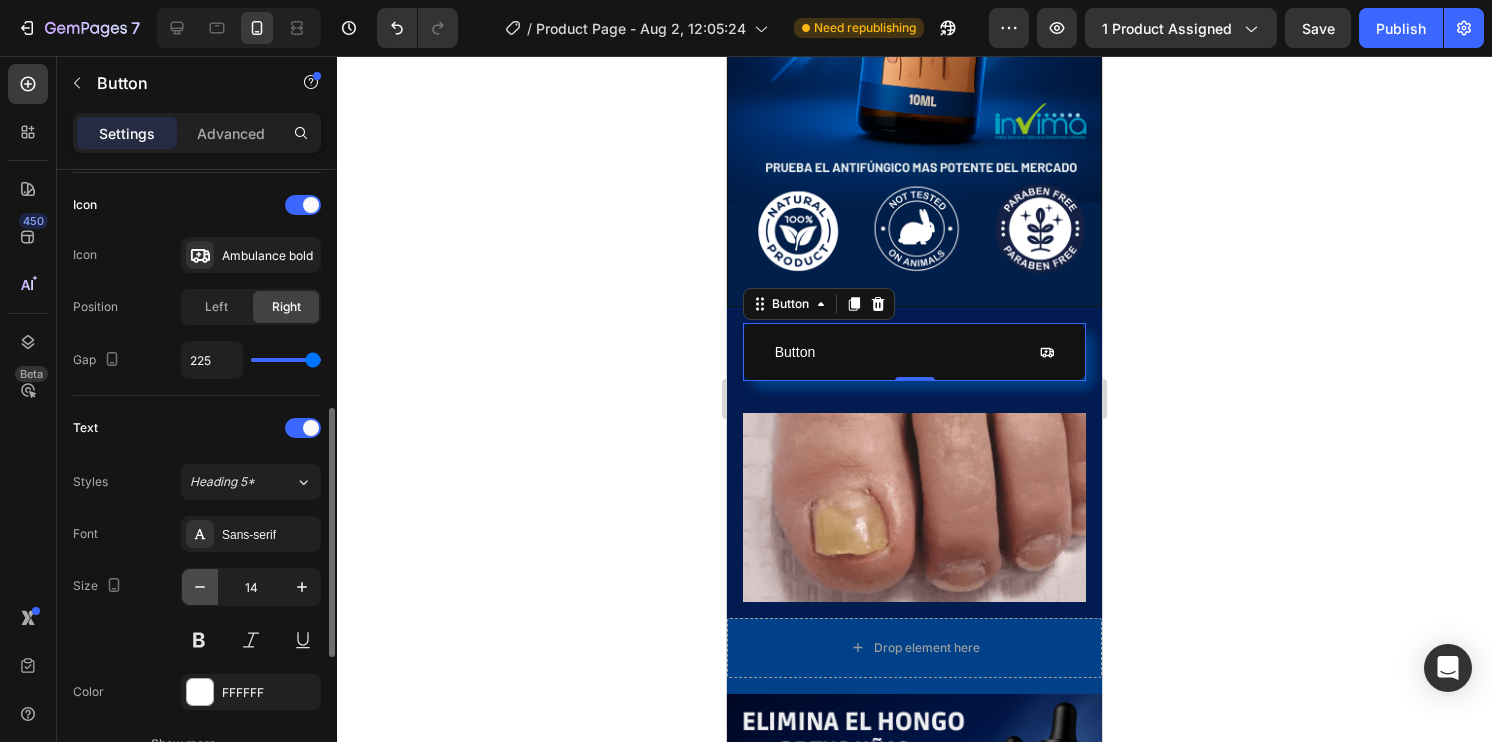 click 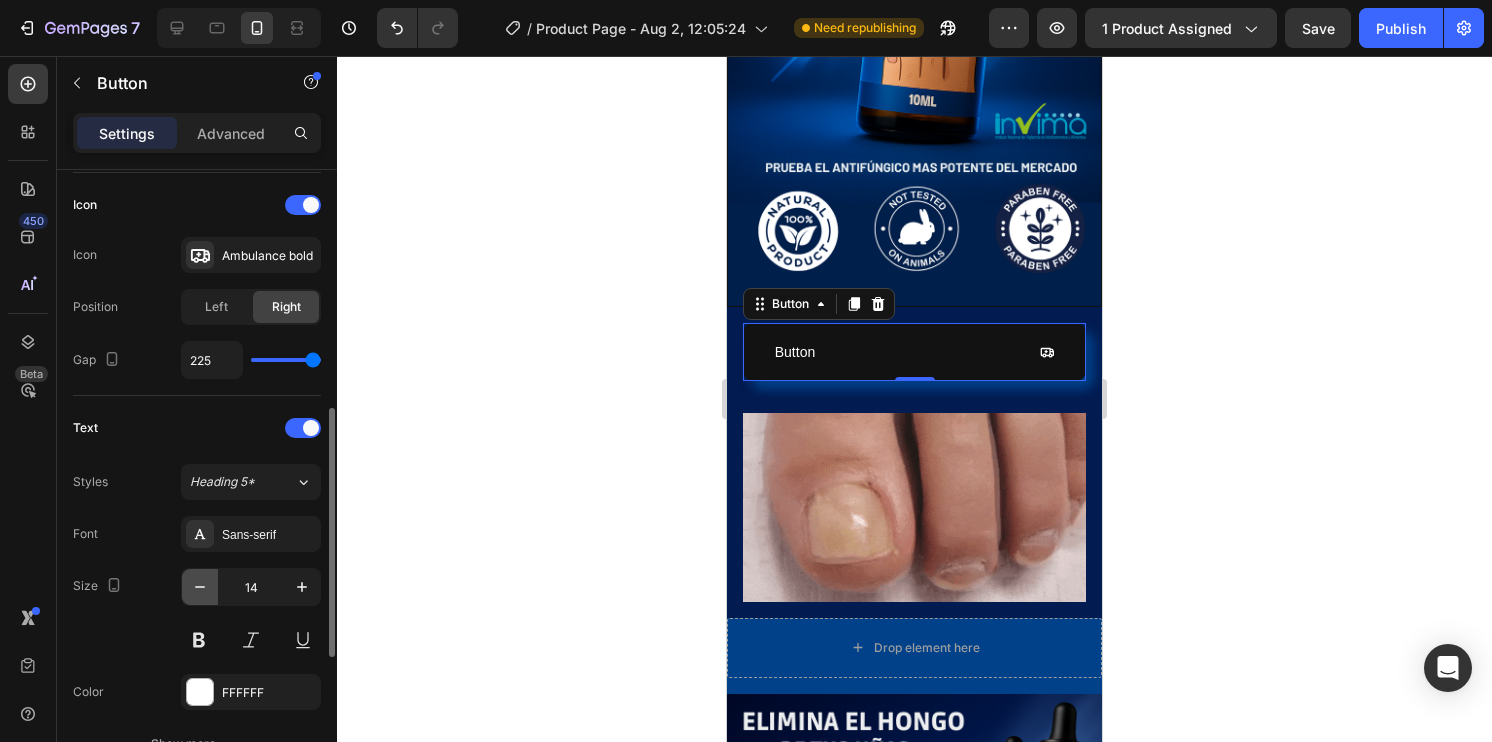 type on "13" 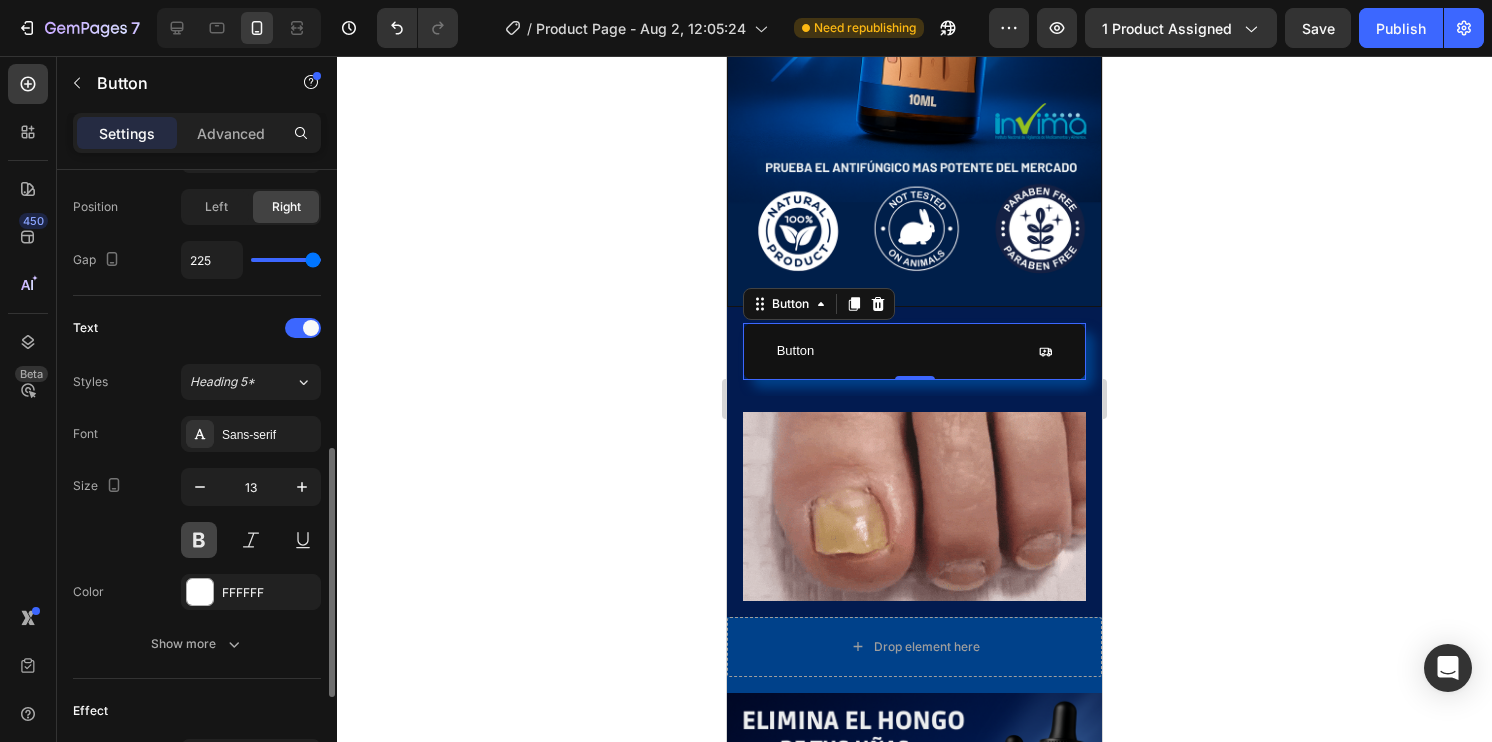 scroll, scrollTop: 800, scrollLeft: 0, axis: vertical 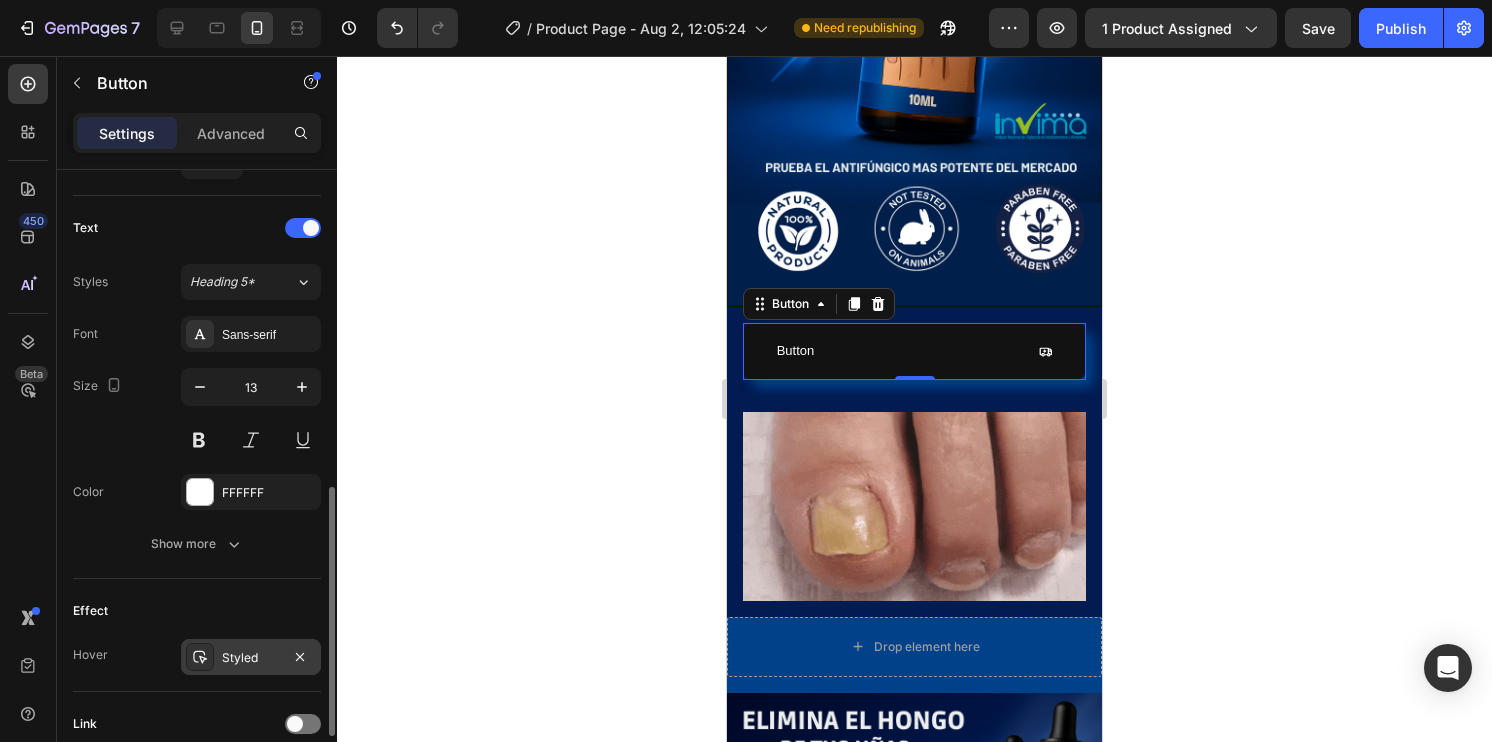 click on "Styled" at bounding box center (251, 657) 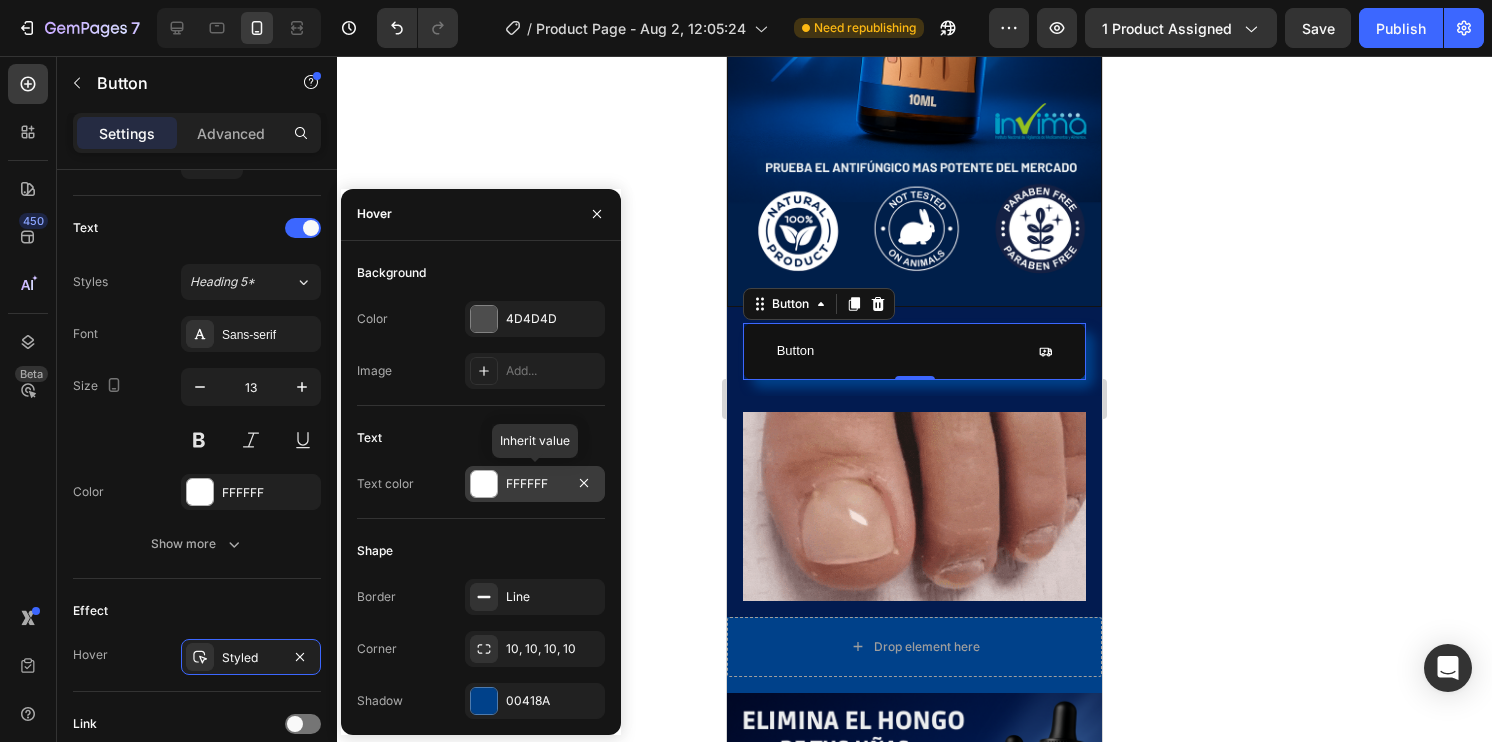click at bounding box center [484, 484] 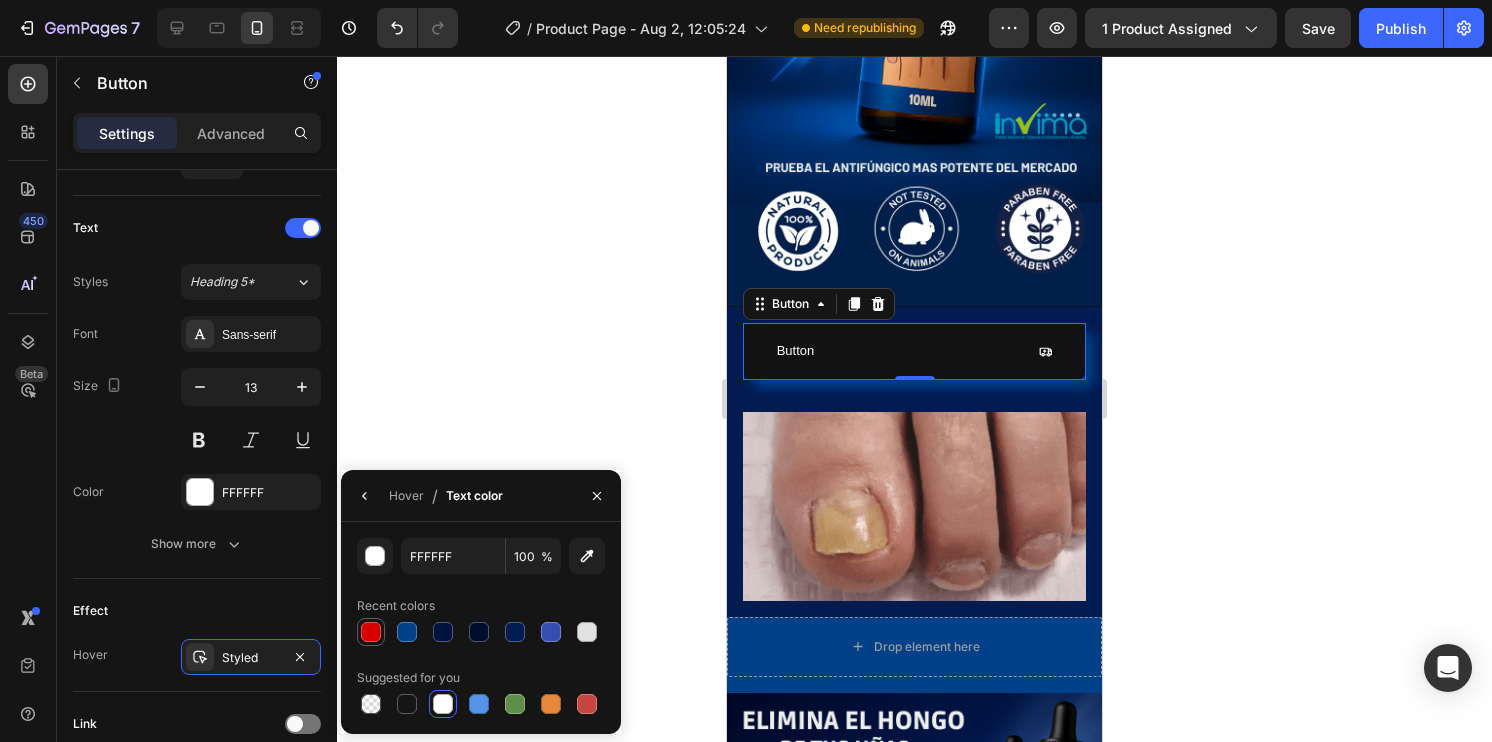 click at bounding box center [371, 632] 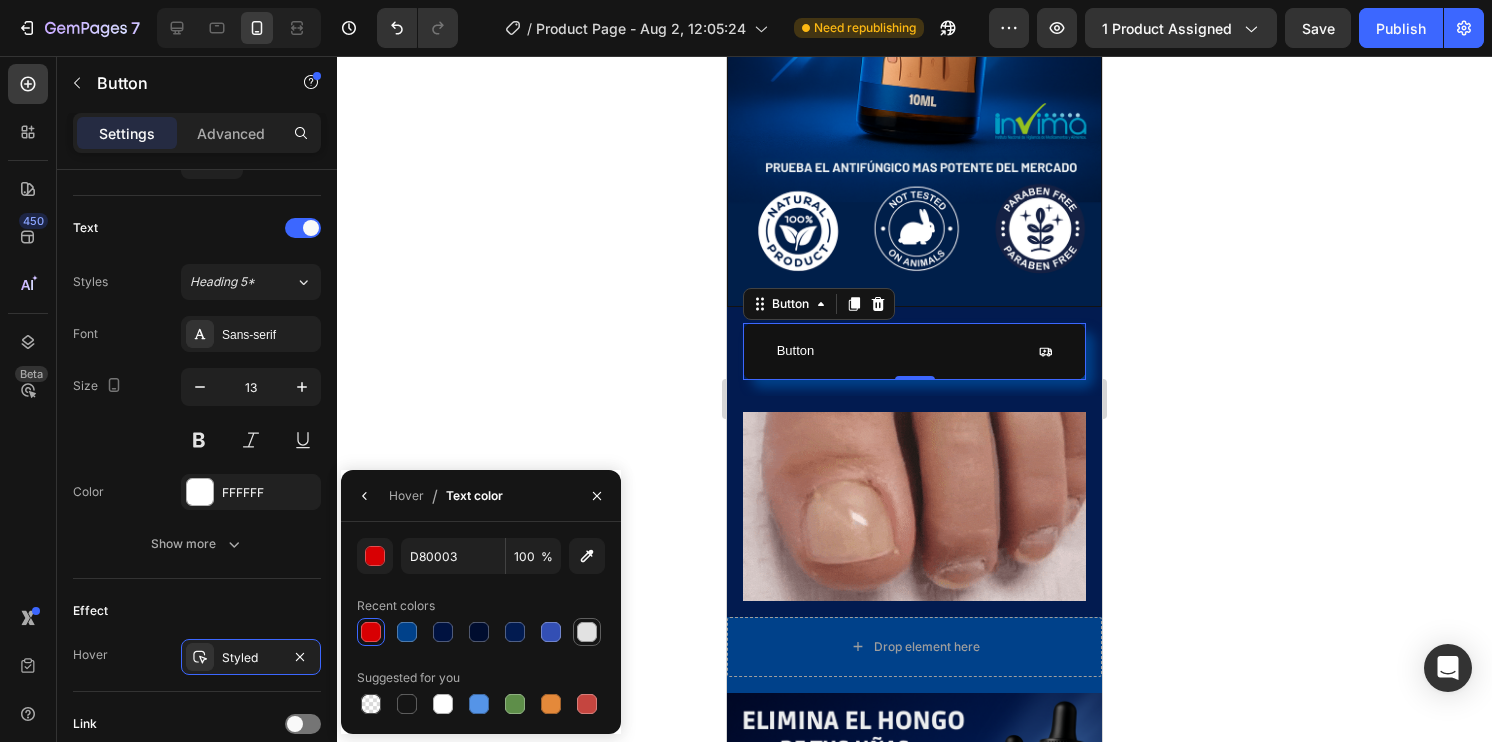 click at bounding box center [587, 632] 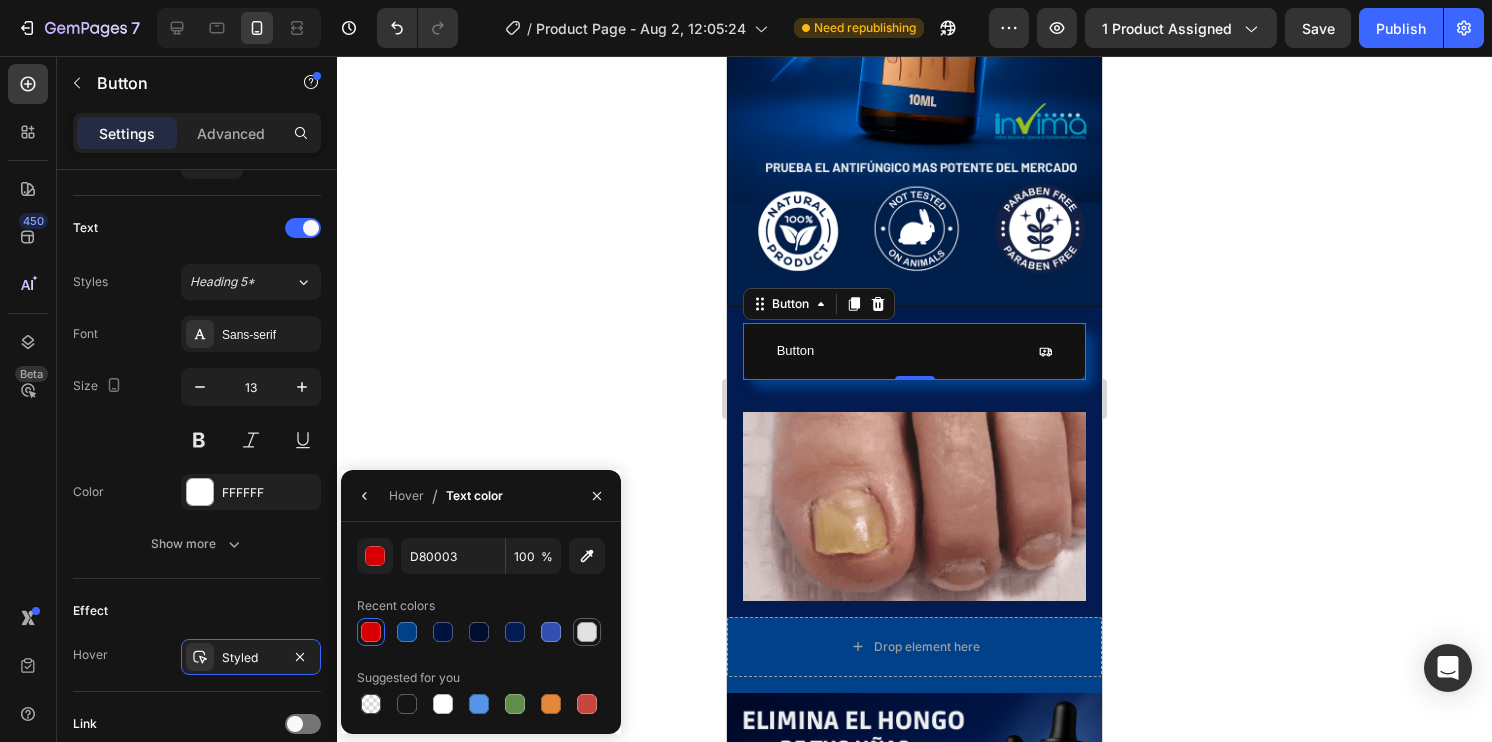 type on "E2E2E2" 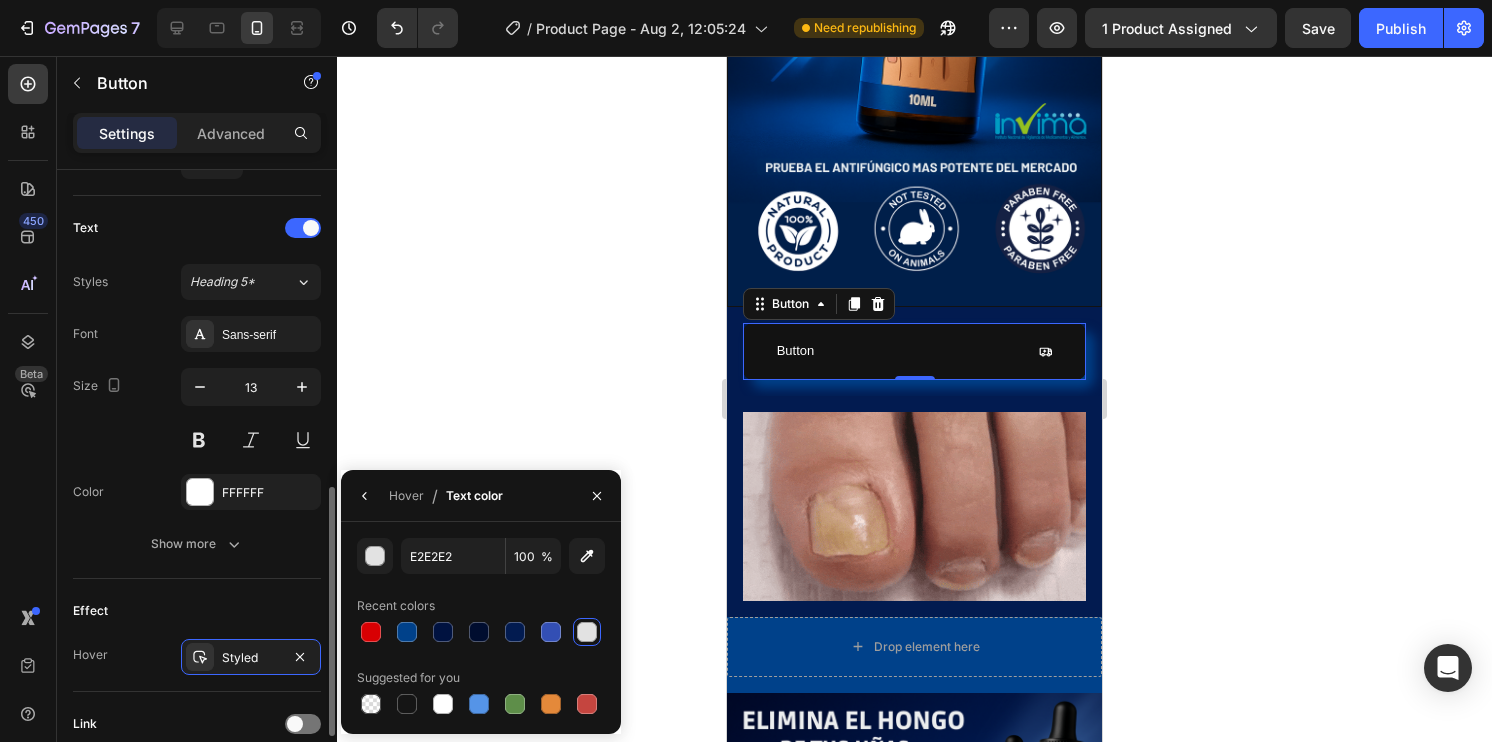 scroll, scrollTop: 959, scrollLeft: 0, axis: vertical 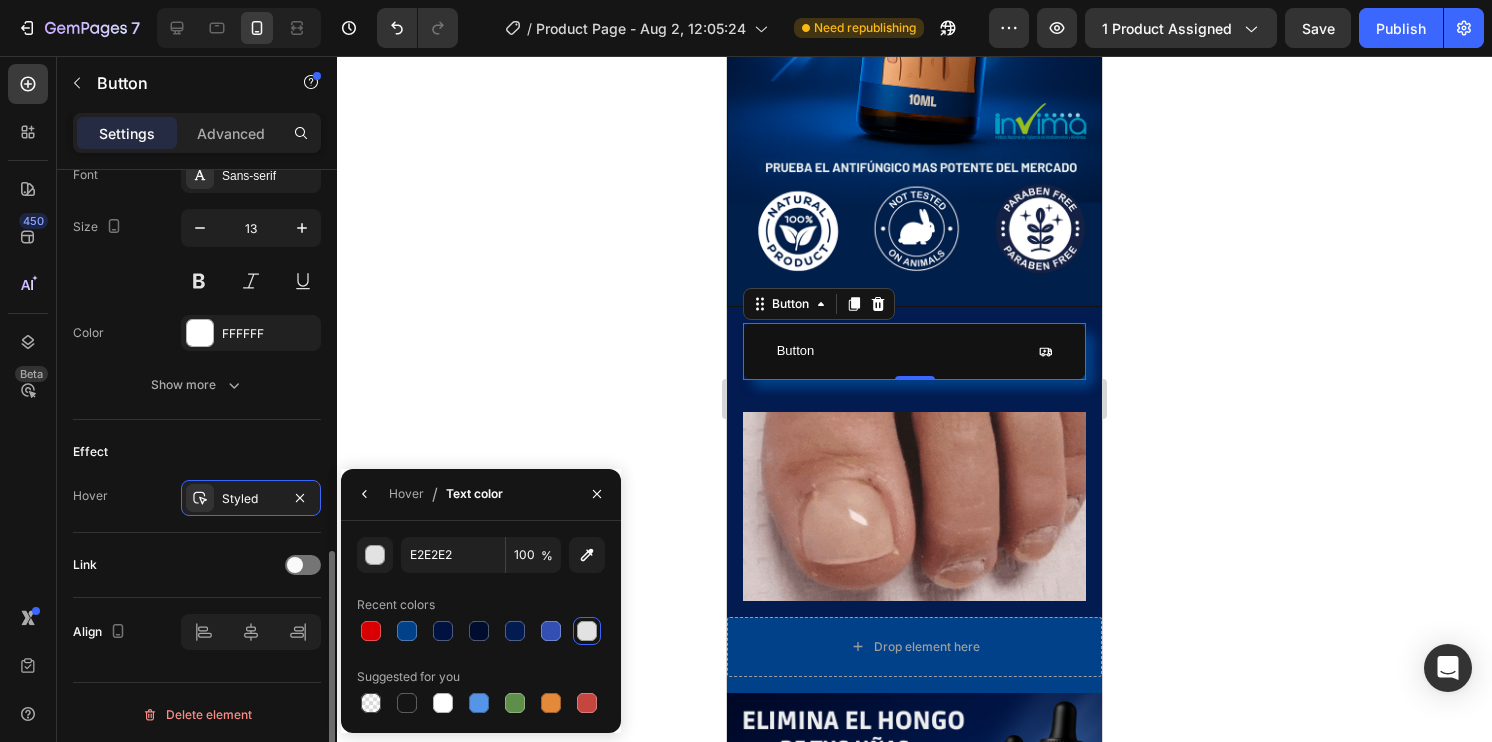 click on "Link" at bounding box center (197, 565) 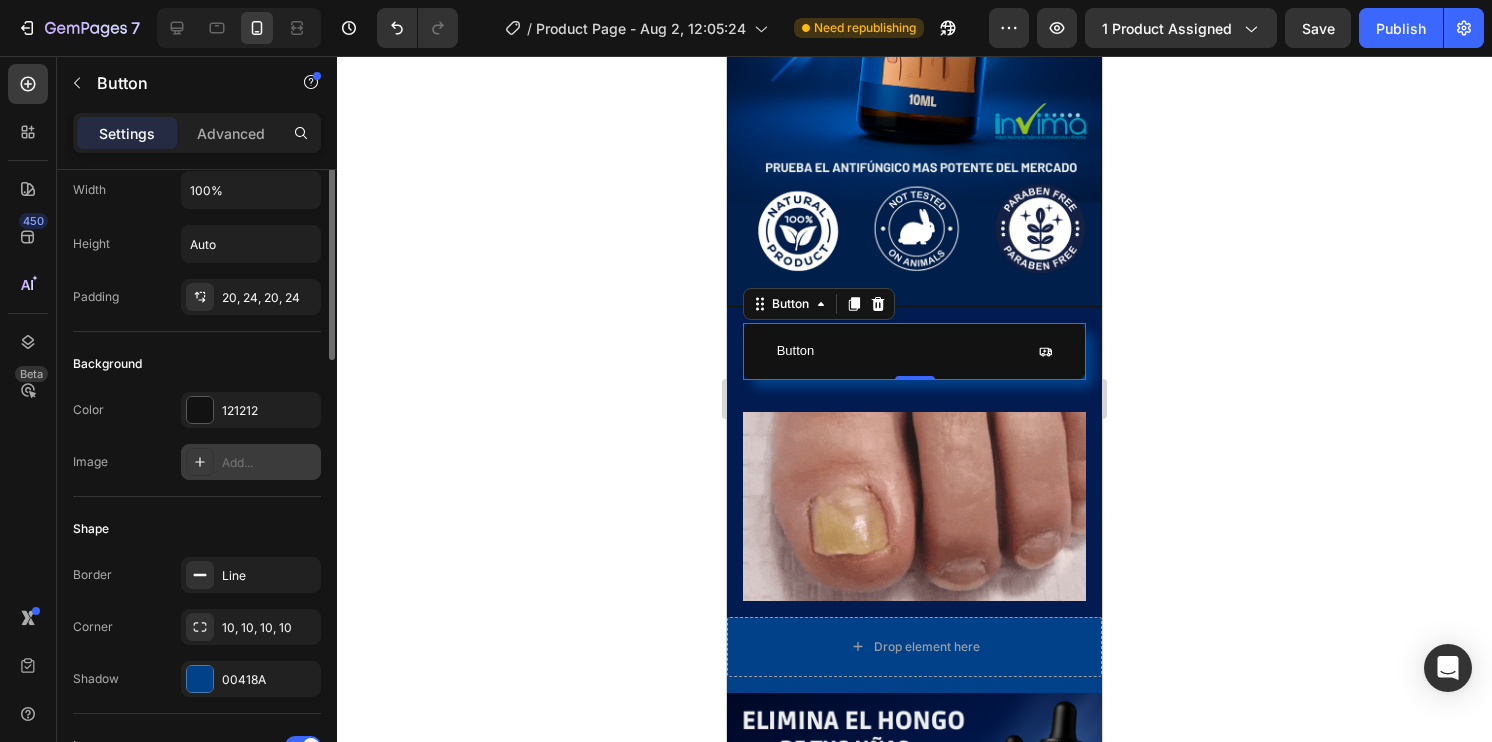 scroll, scrollTop: 0, scrollLeft: 0, axis: both 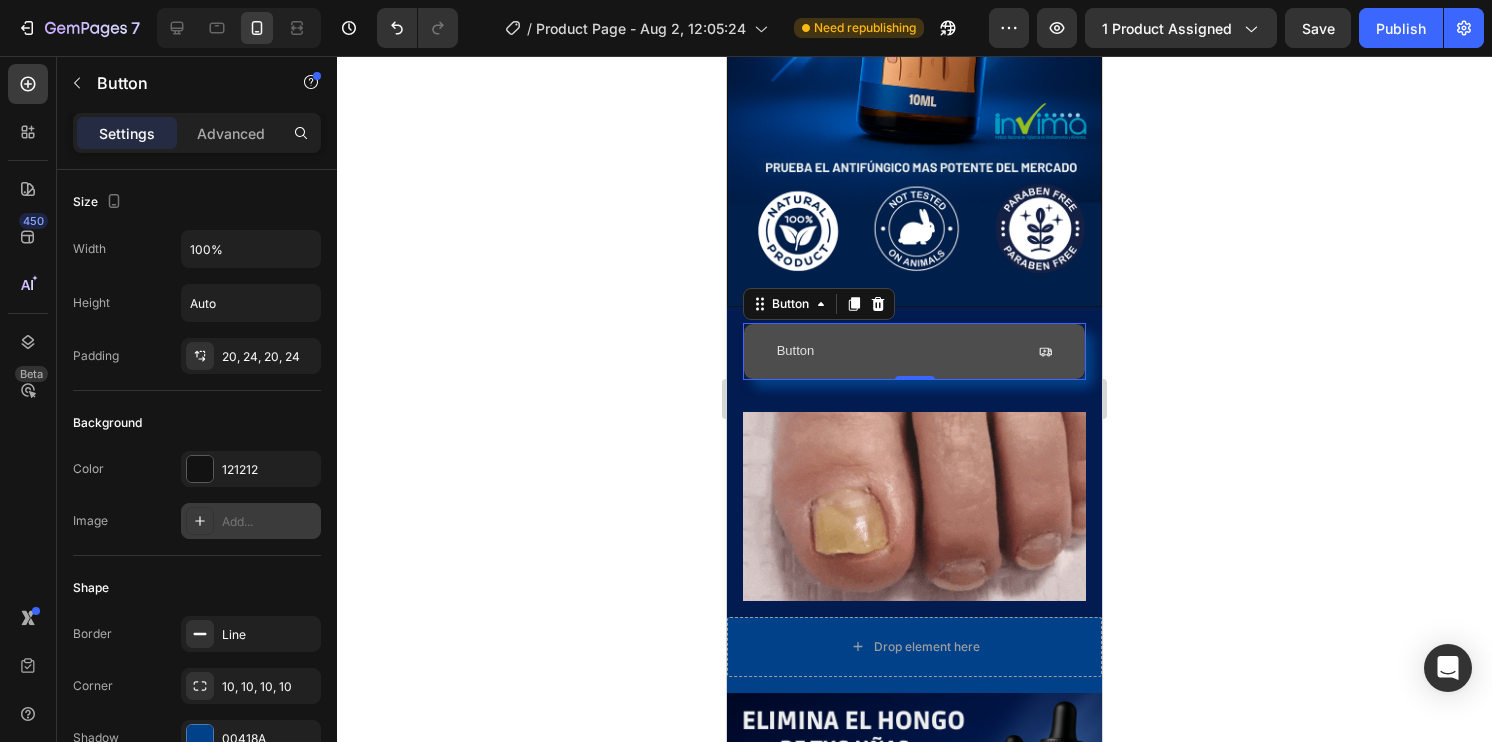 click on "Button" at bounding box center (915, 351) 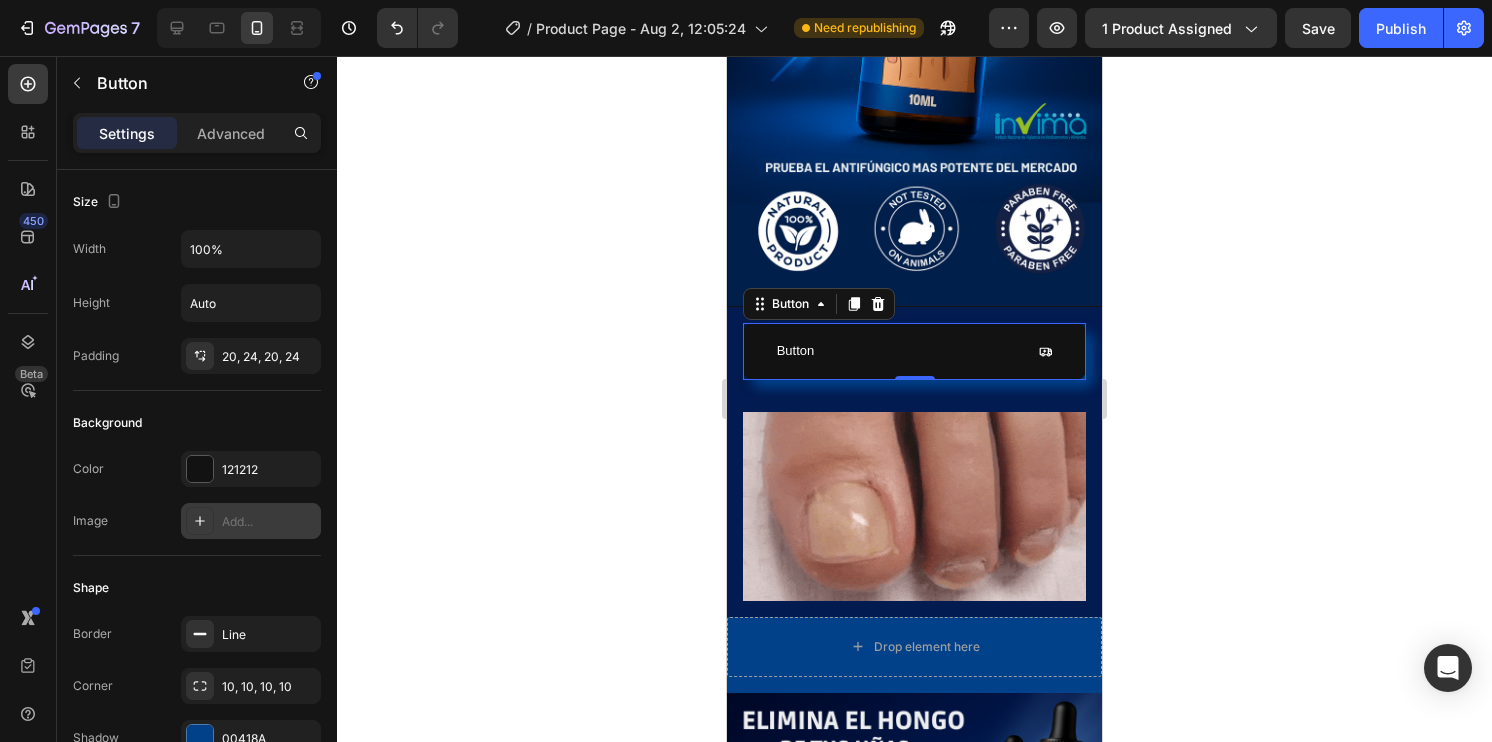 click 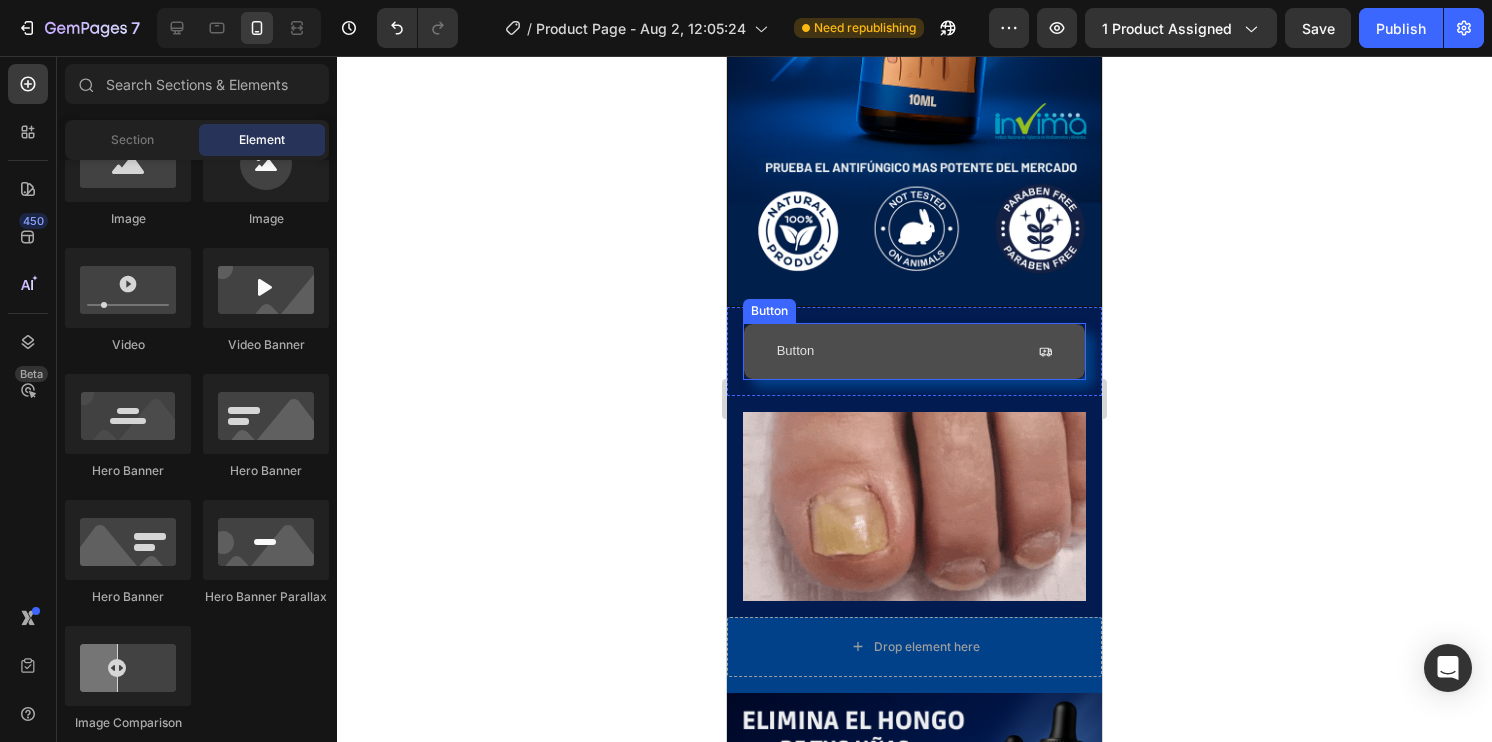 click on "Button" at bounding box center (915, 351) 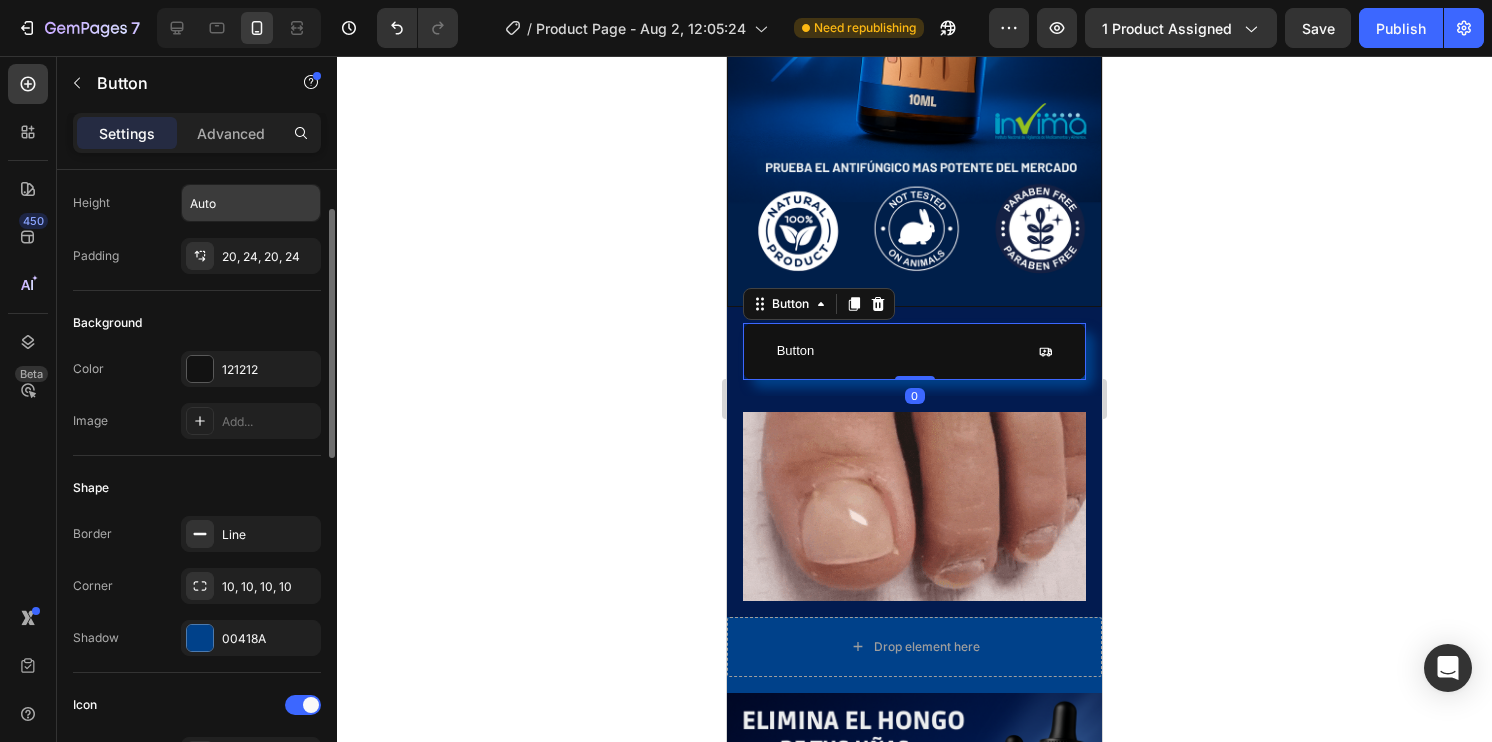 scroll, scrollTop: 200, scrollLeft: 0, axis: vertical 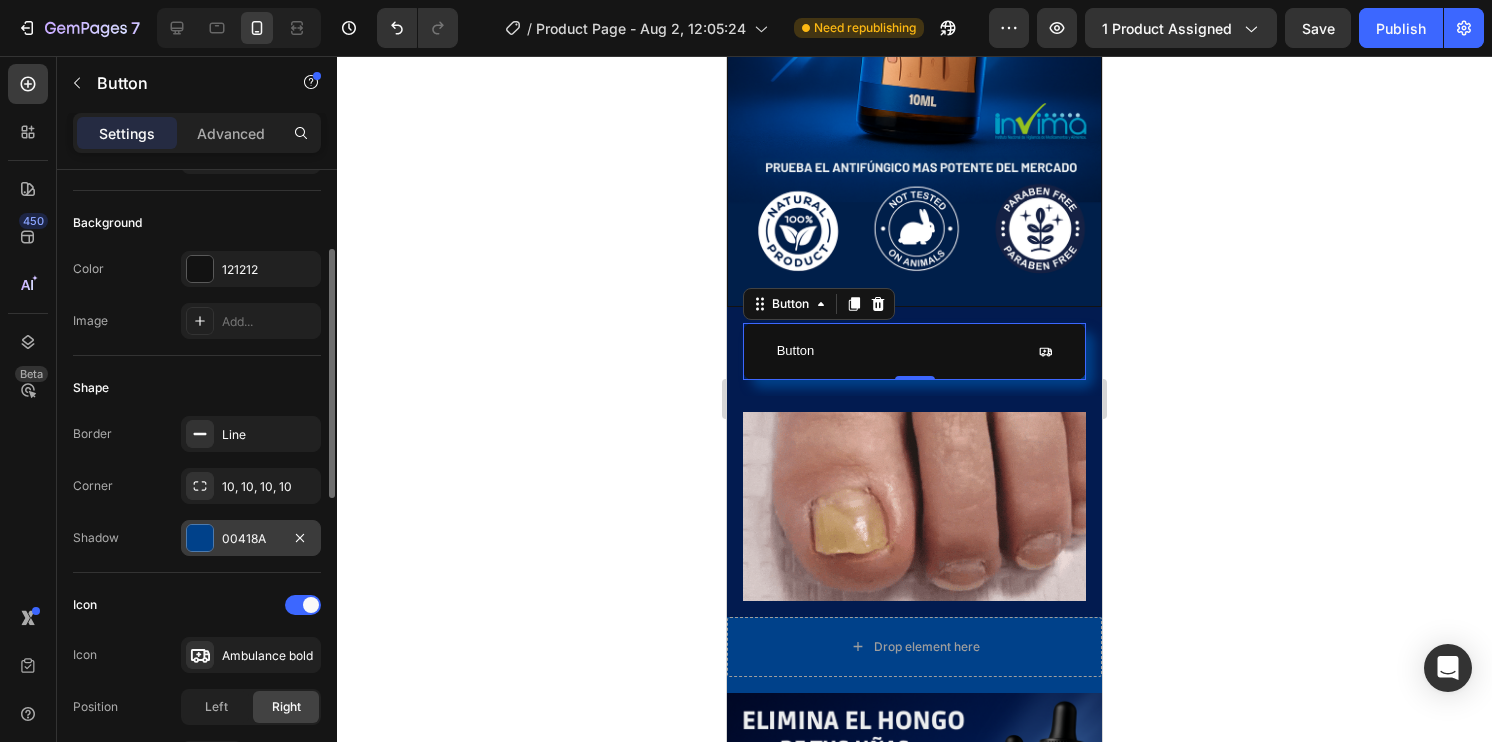 click on "00418A" at bounding box center (251, 539) 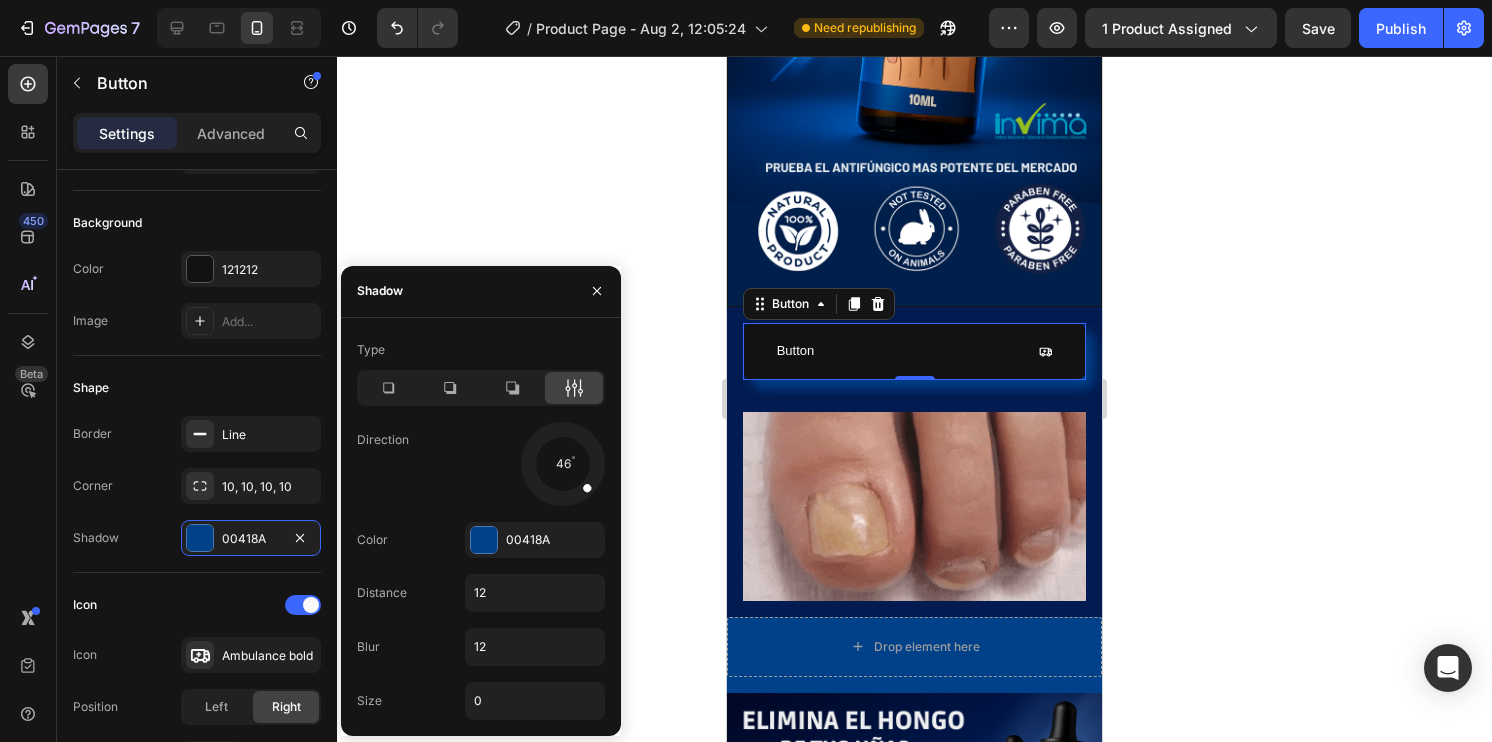 drag, startPoint x: 587, startPoint y: 490, endPoint x: 596, endPoint y: 498, distance: 12.0415945 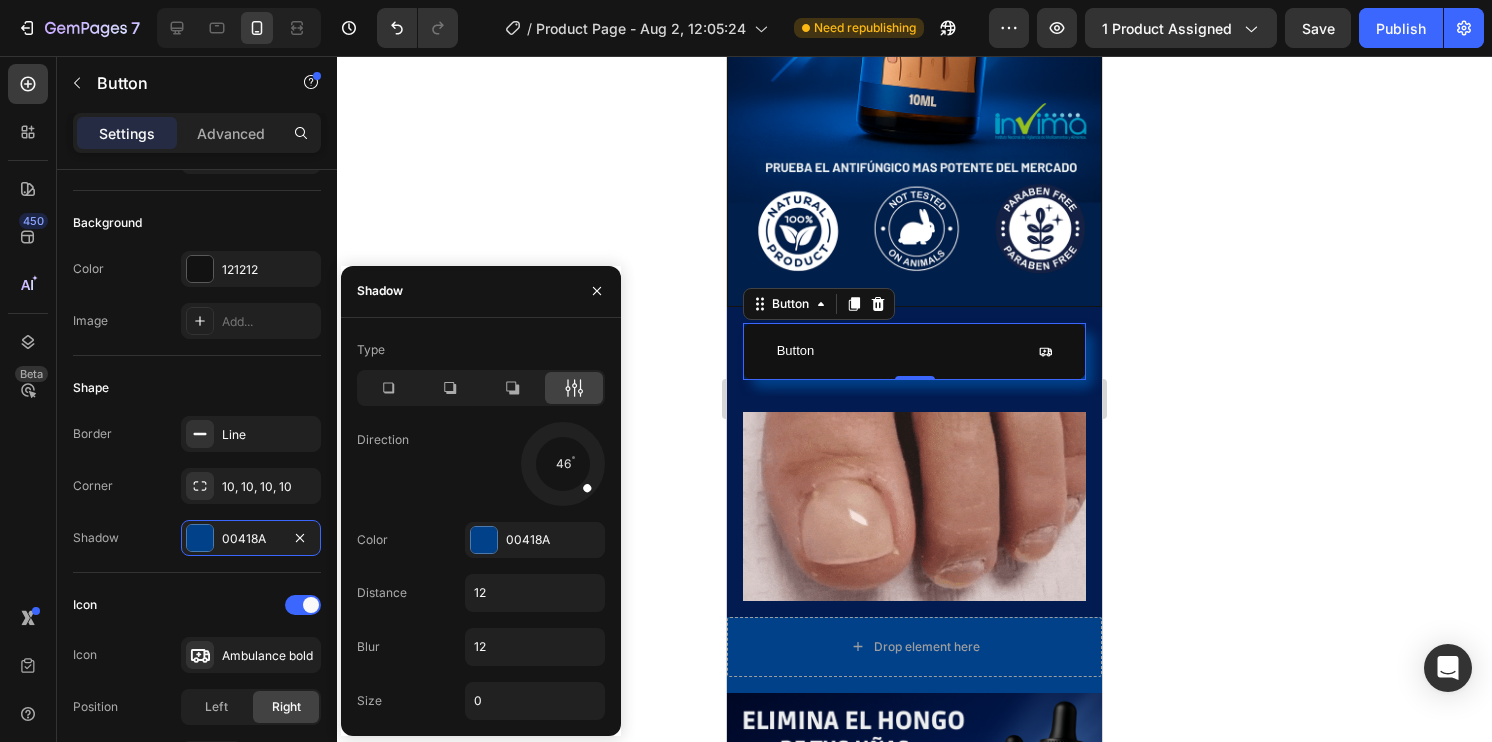 click at bounding box center (563, 464) 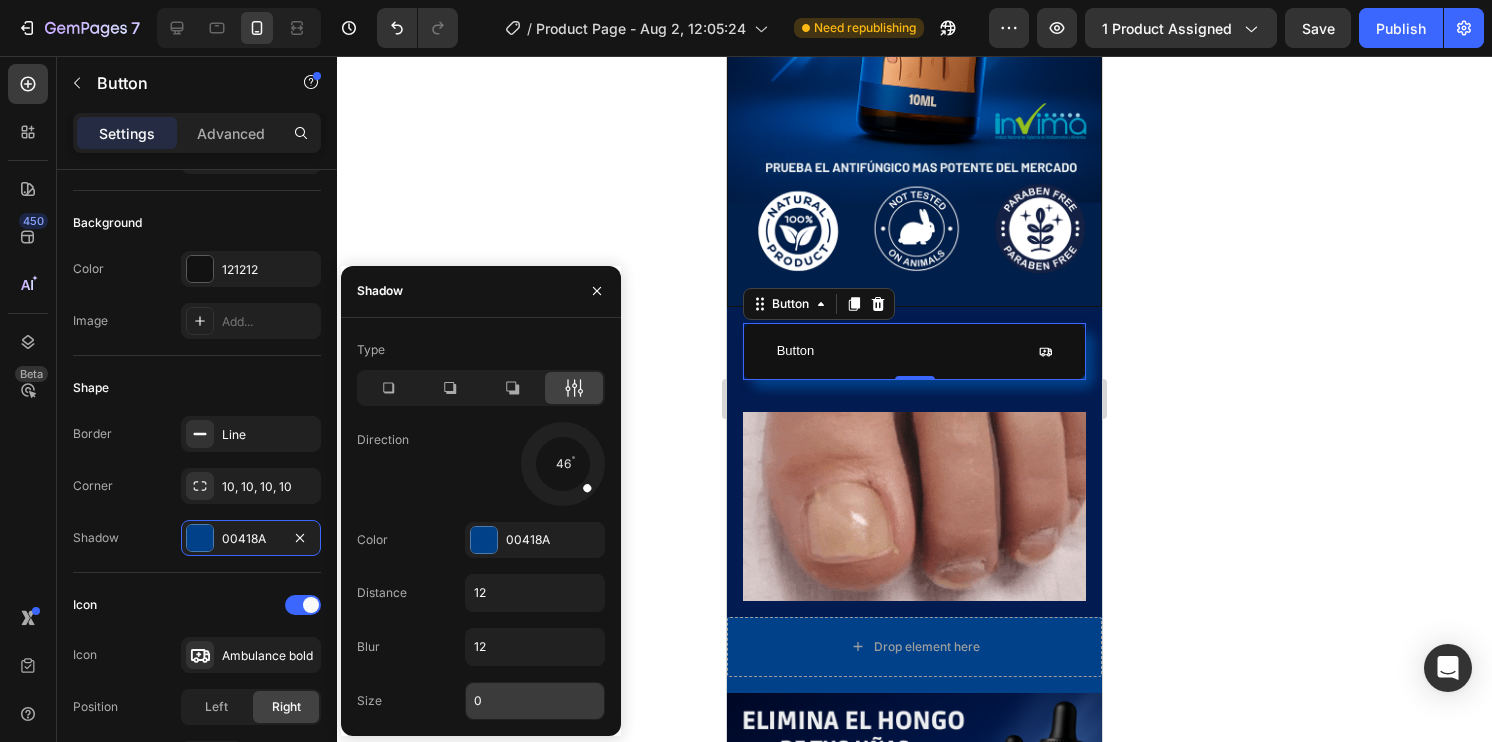 click on "0" at bounding box center (535, 701) 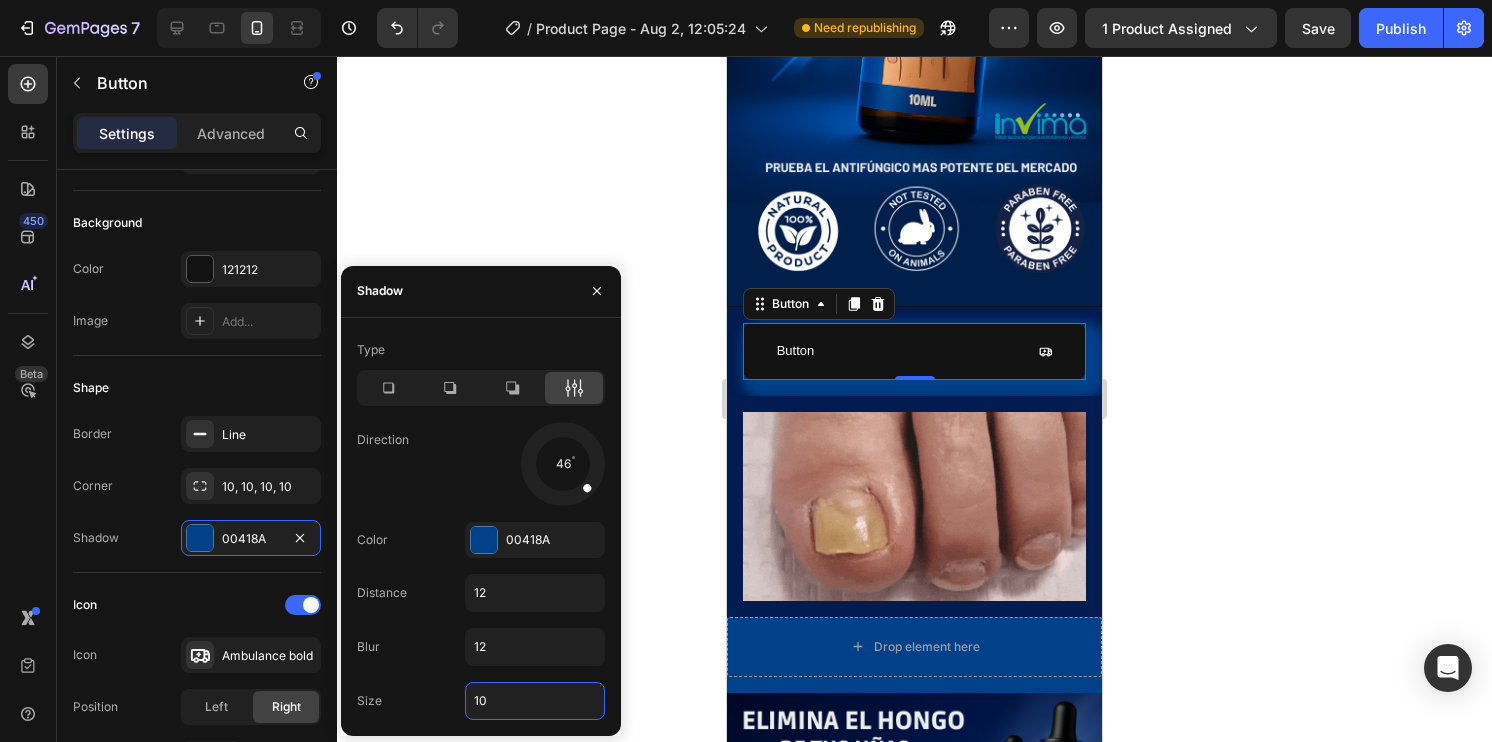 type on "1" 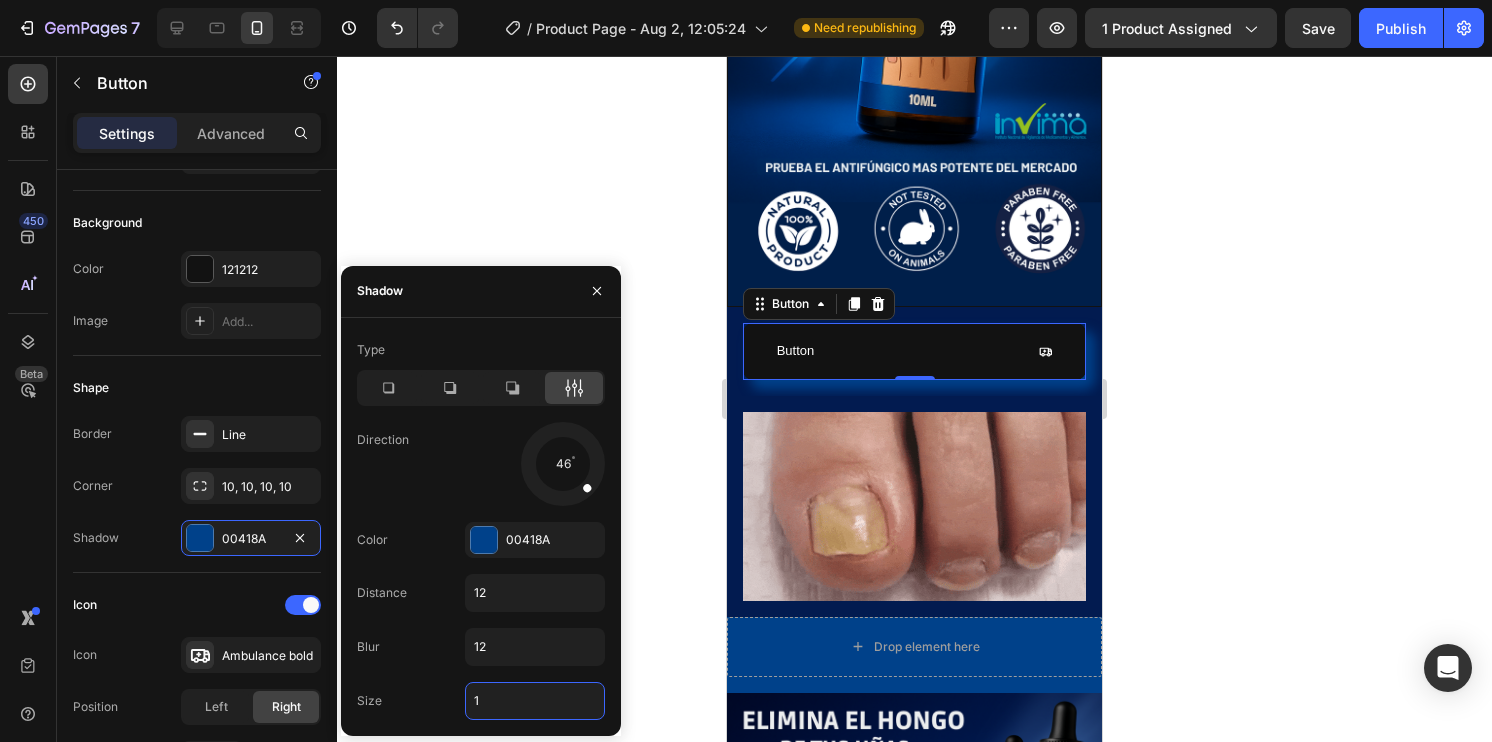 type 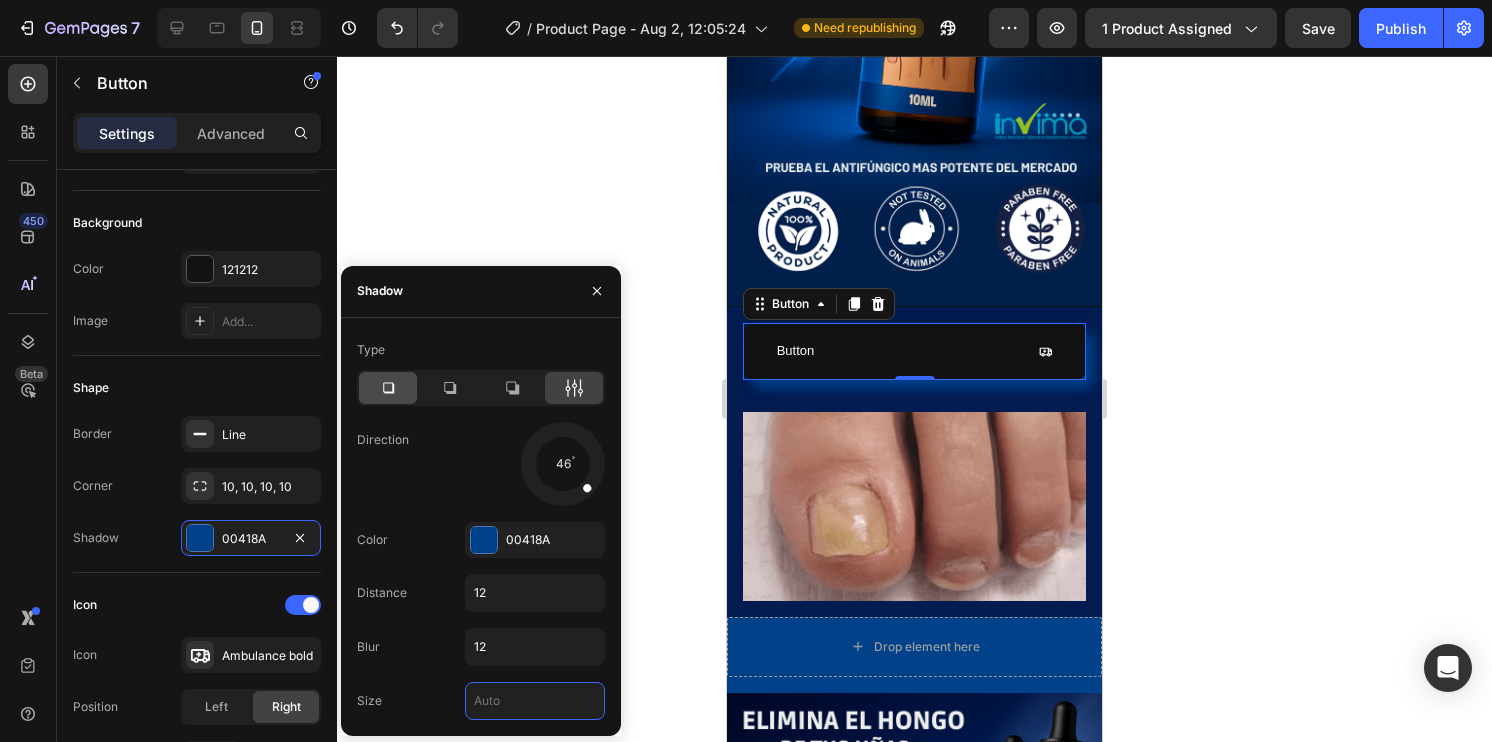 click 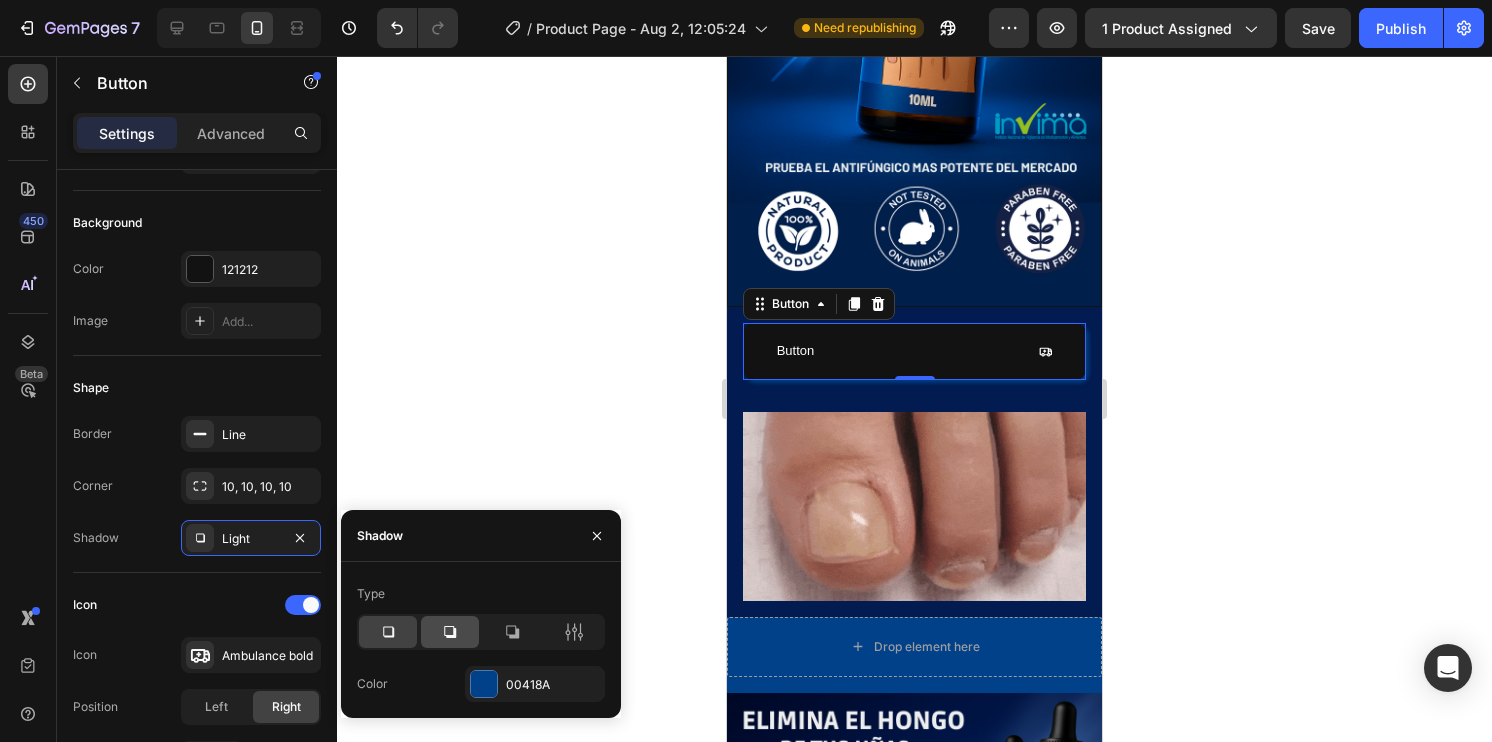 click 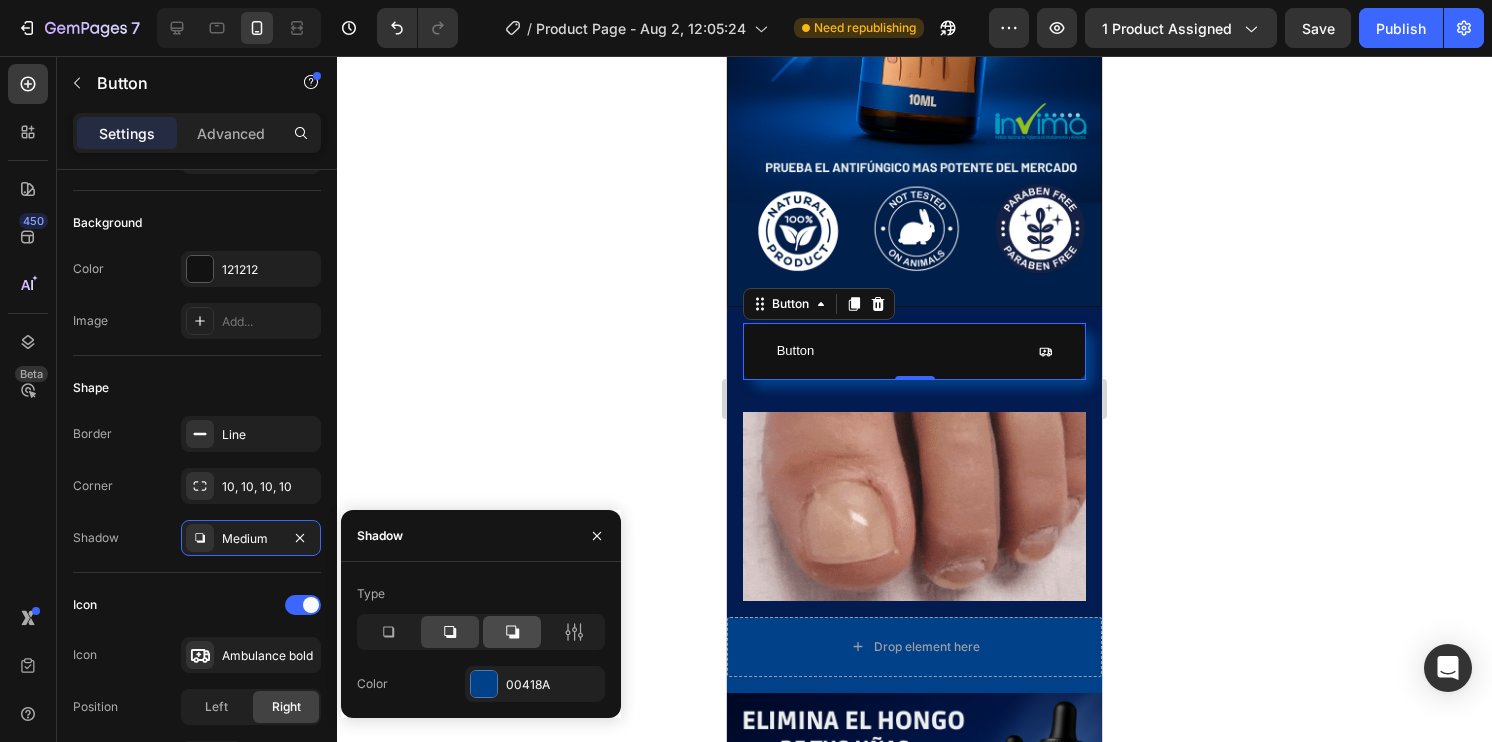 click 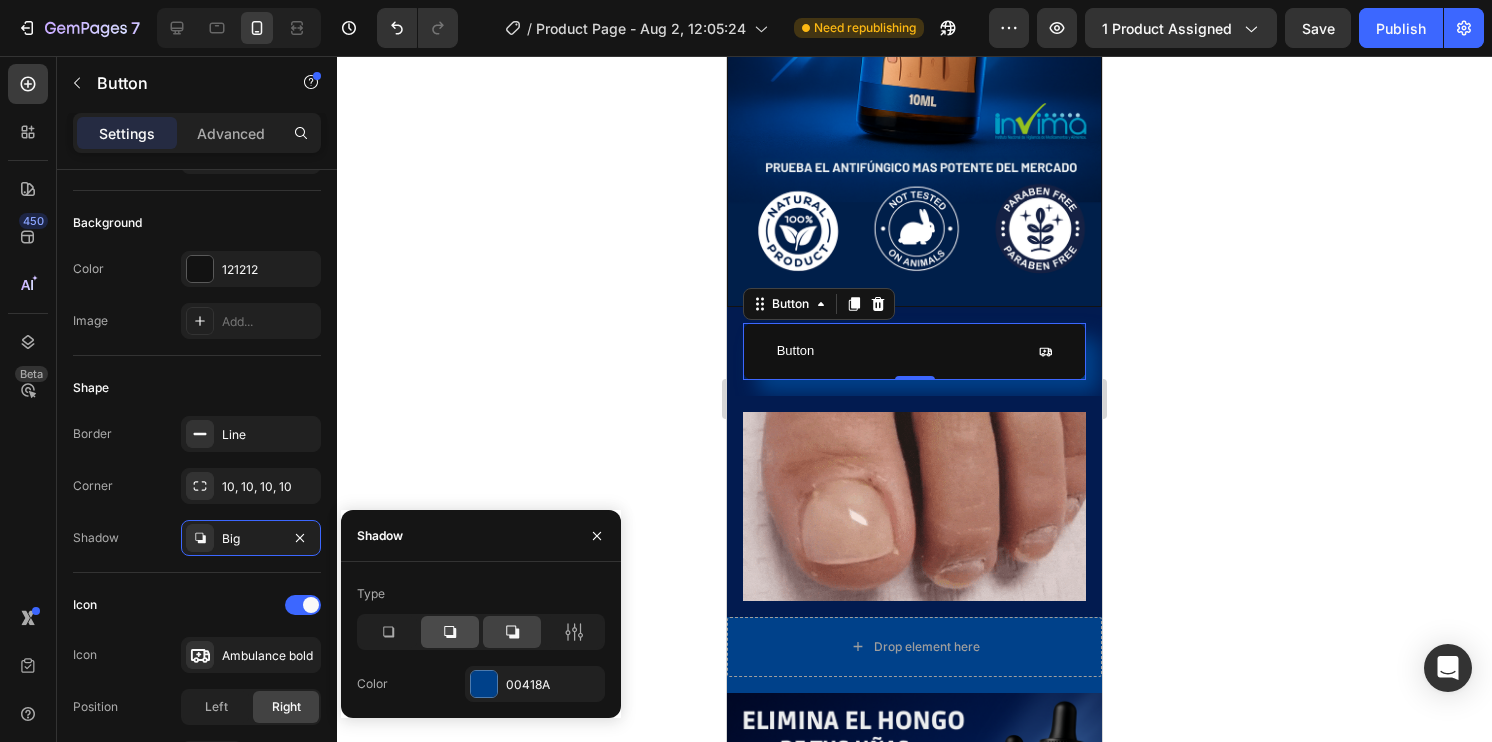 click 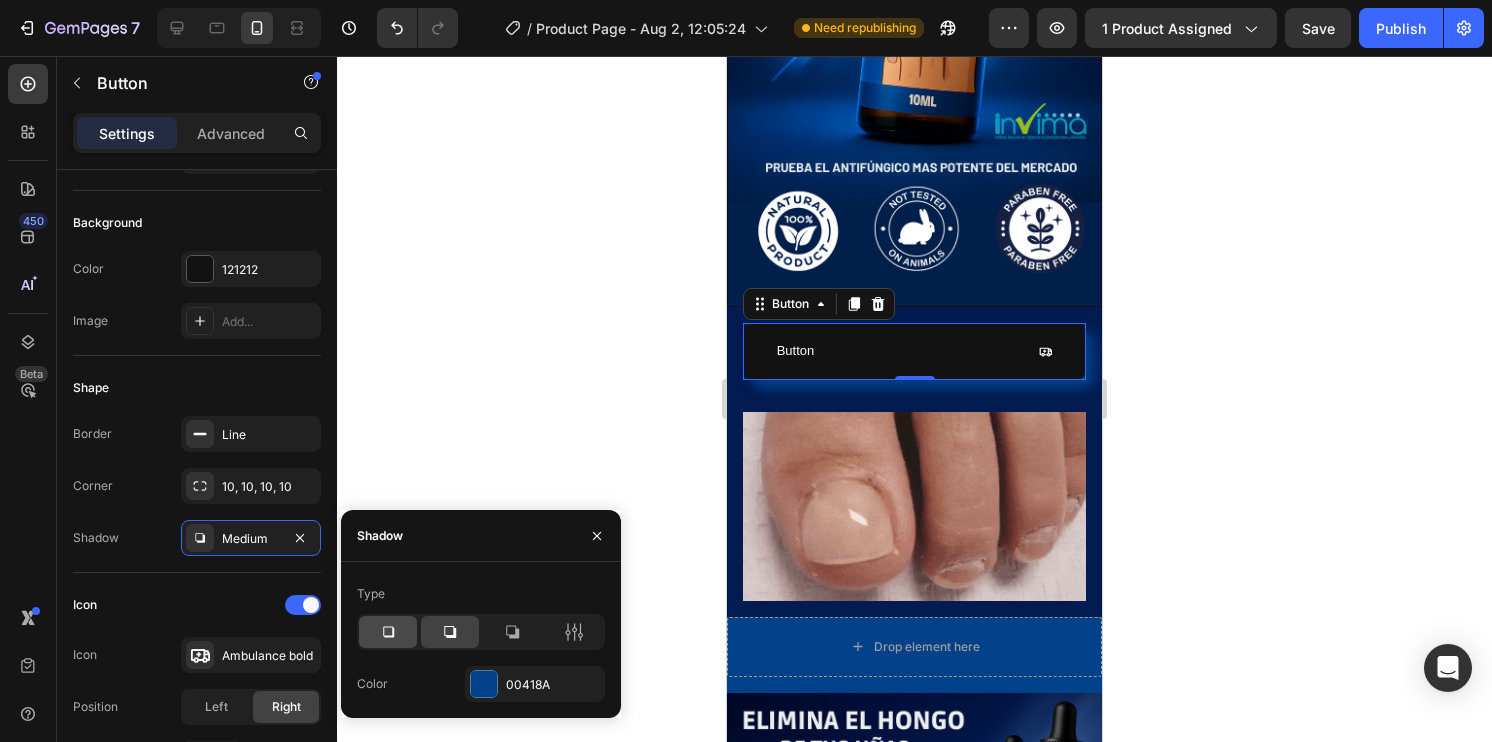 click 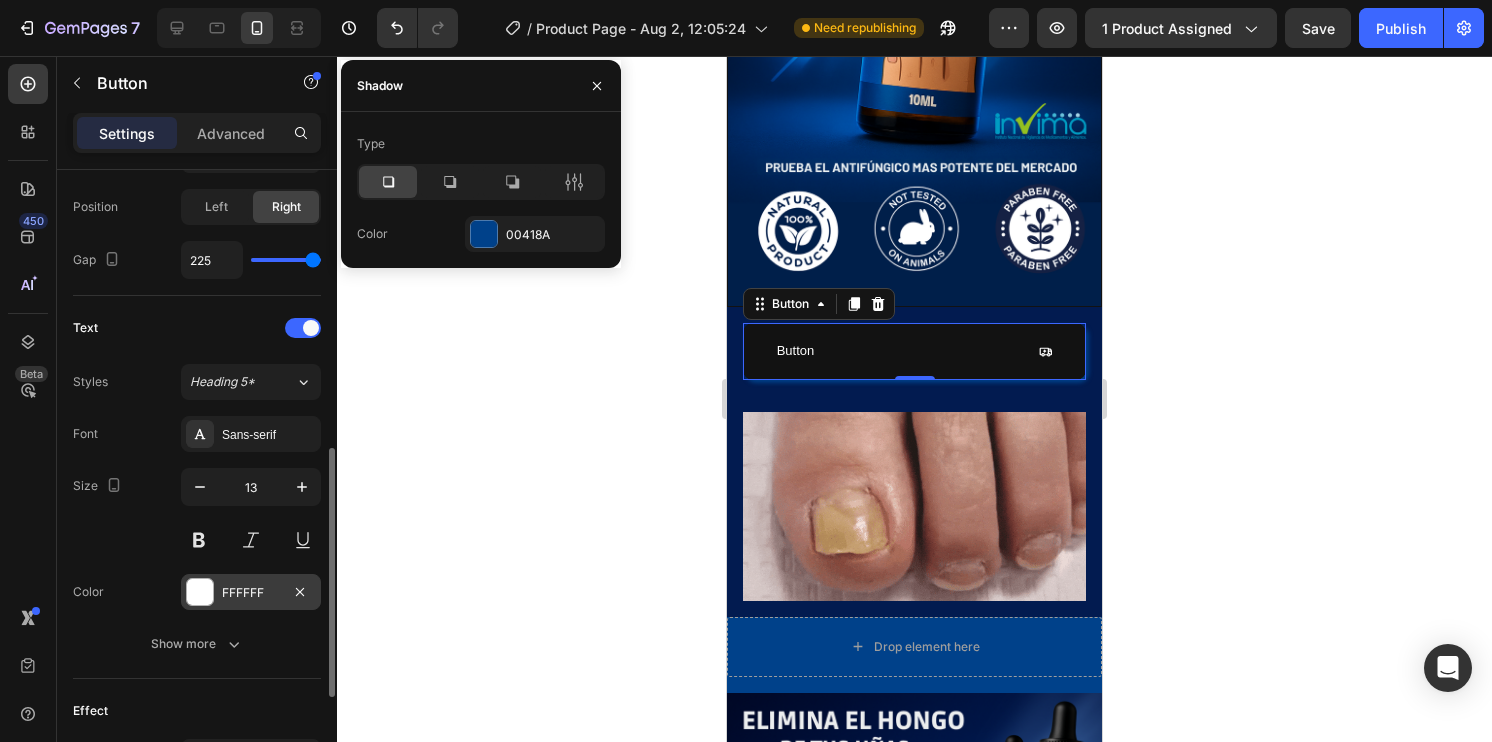scroll, scrollTop: 800, scrollLeft: 0, axis: vertical 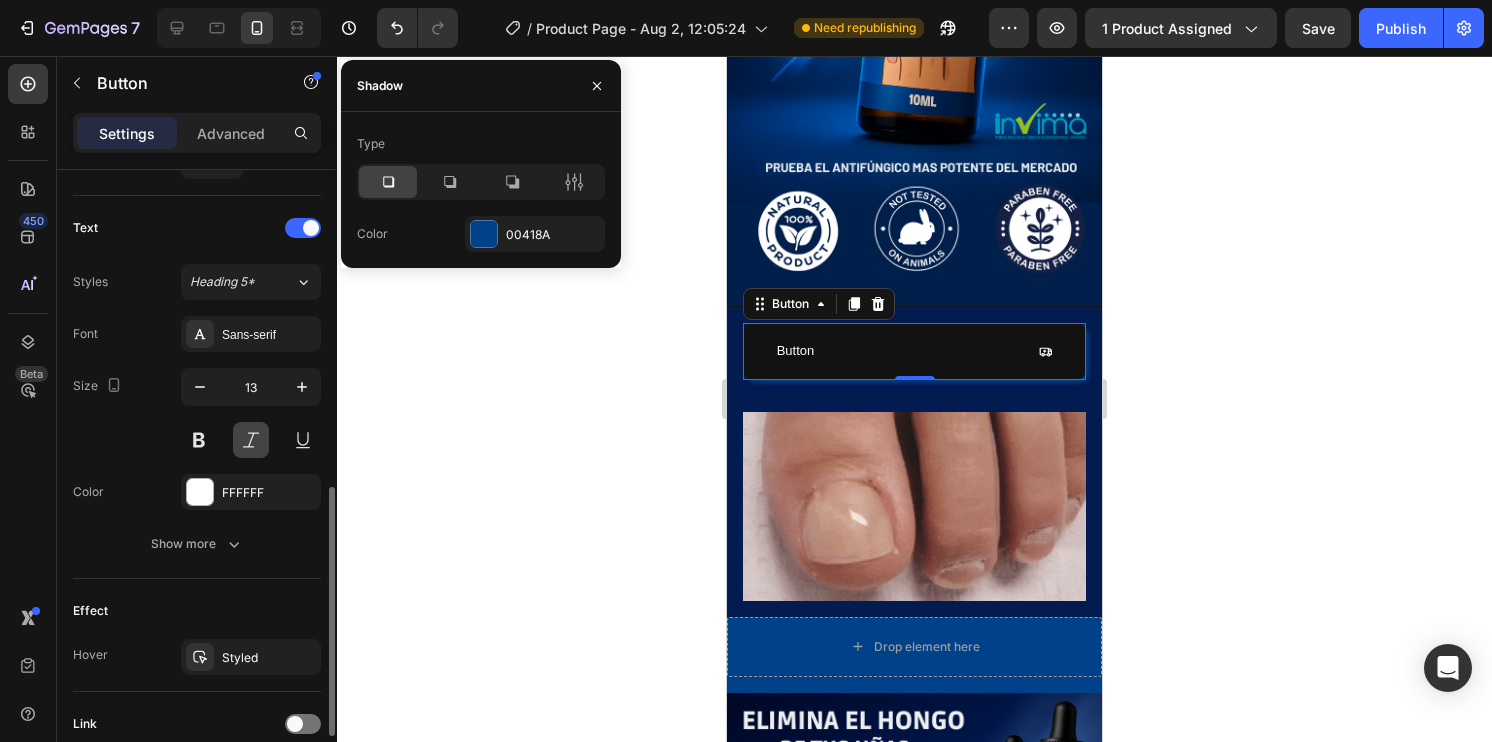click at bounding box center [251, 440] 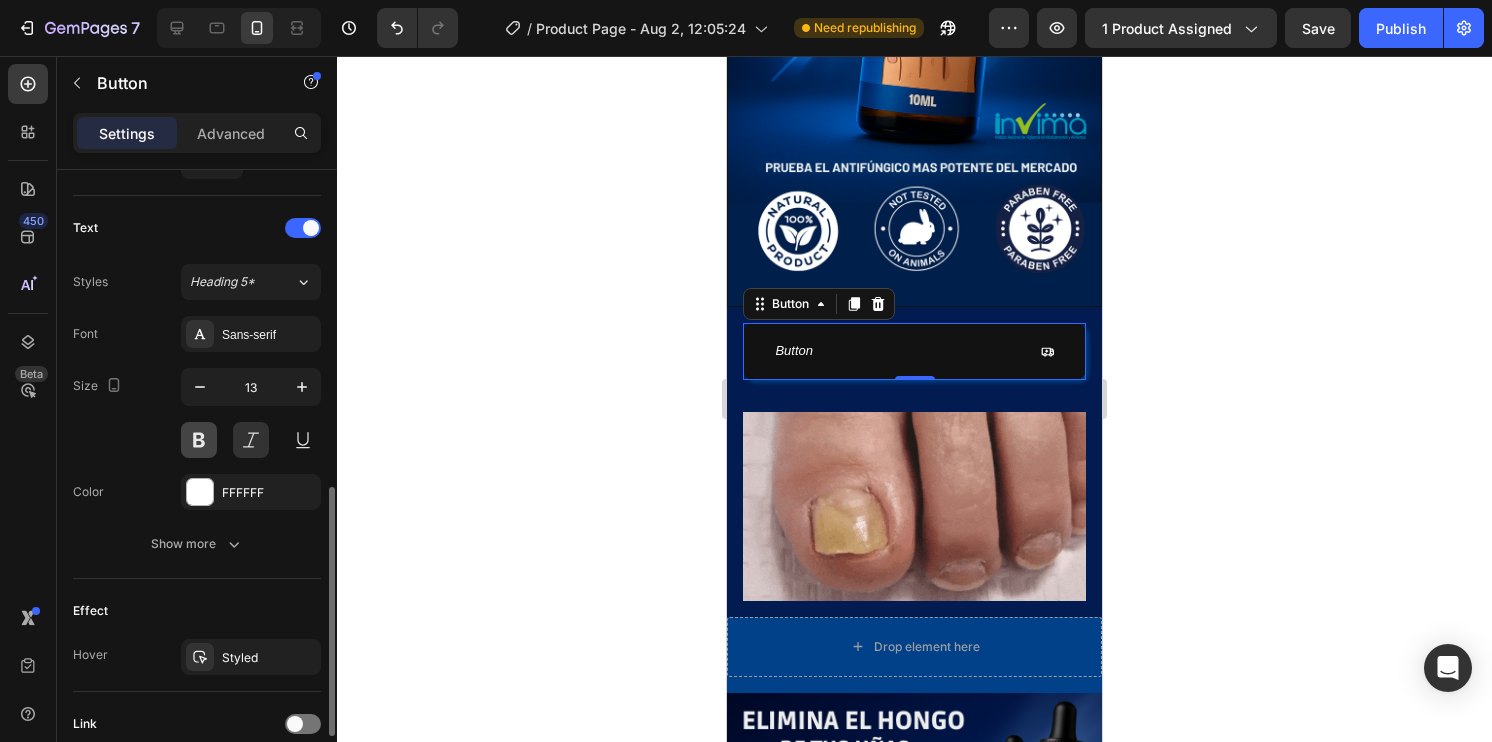 click at bounding box center [199, 440] 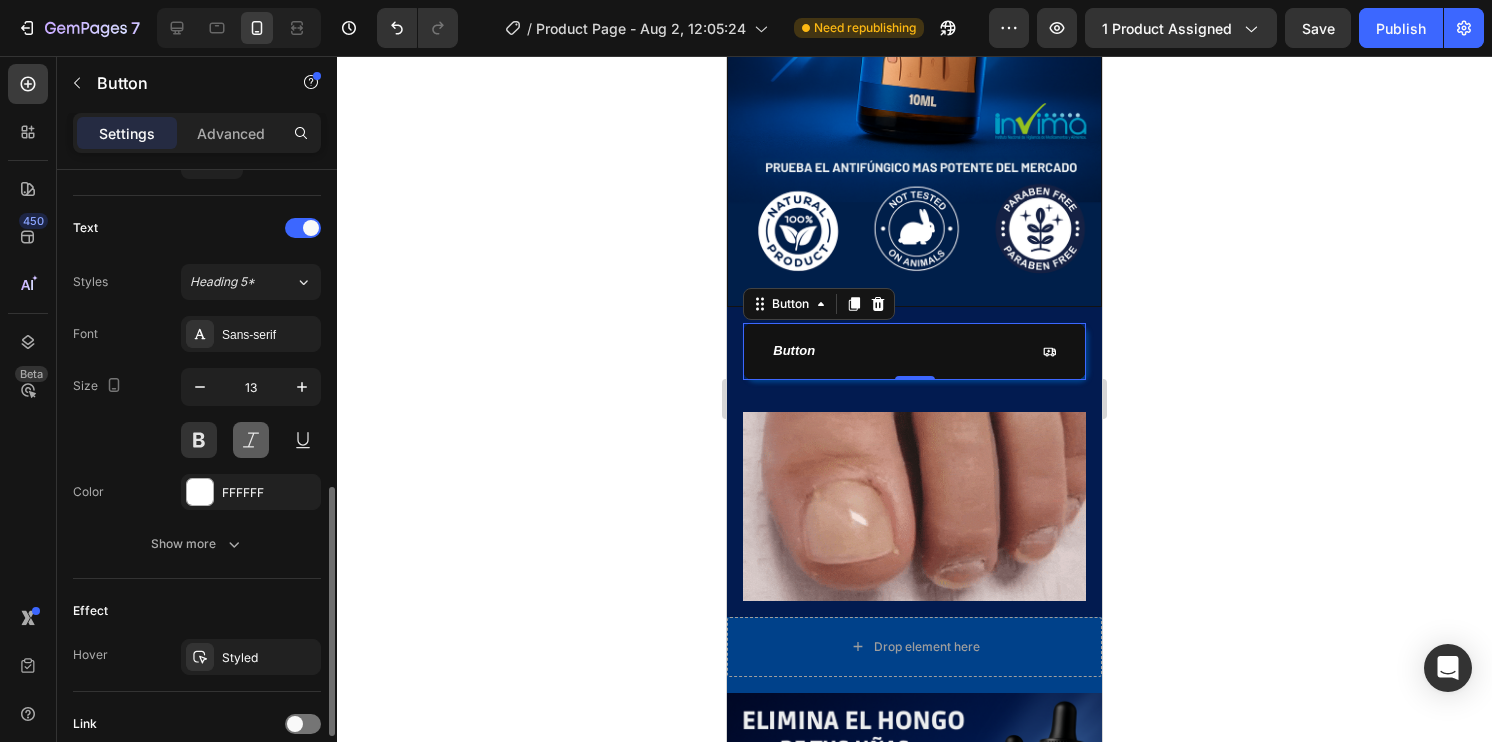 click at bounding box center (251, 440) 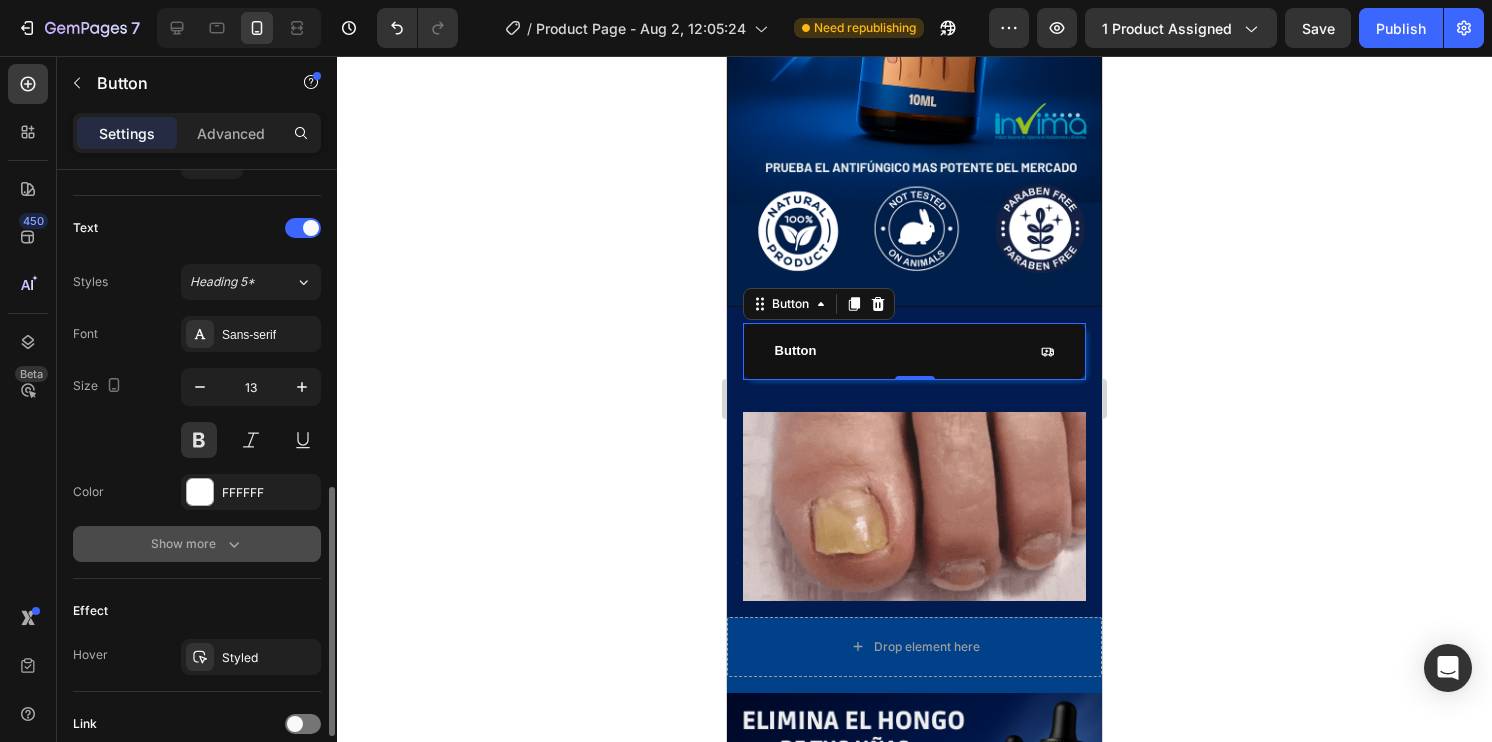click on "Show more" at bounding box center (197, 544) 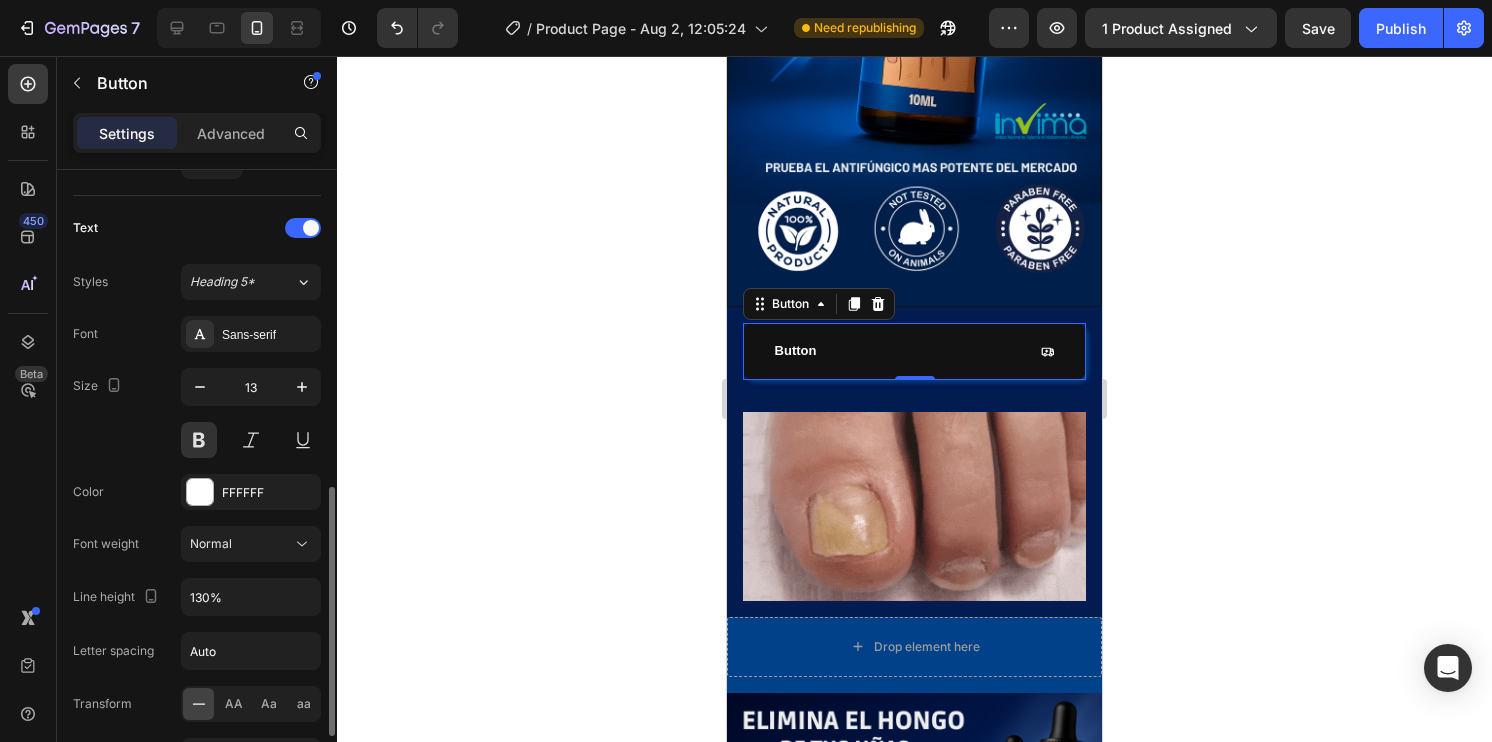 scroll, scrollTop: 900, scrollLeft: 0, axis: vertical 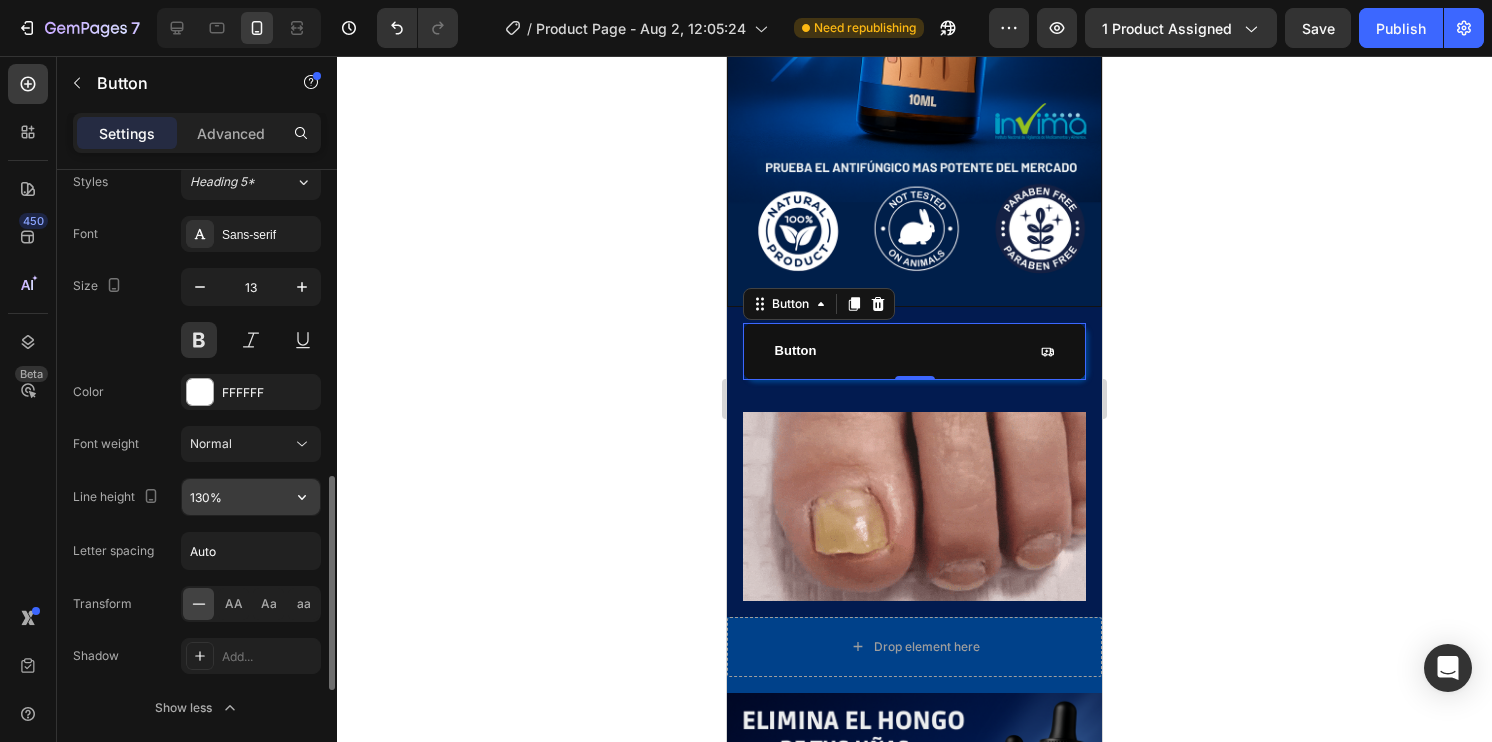click on "130%" at bounding box center (251, 497) 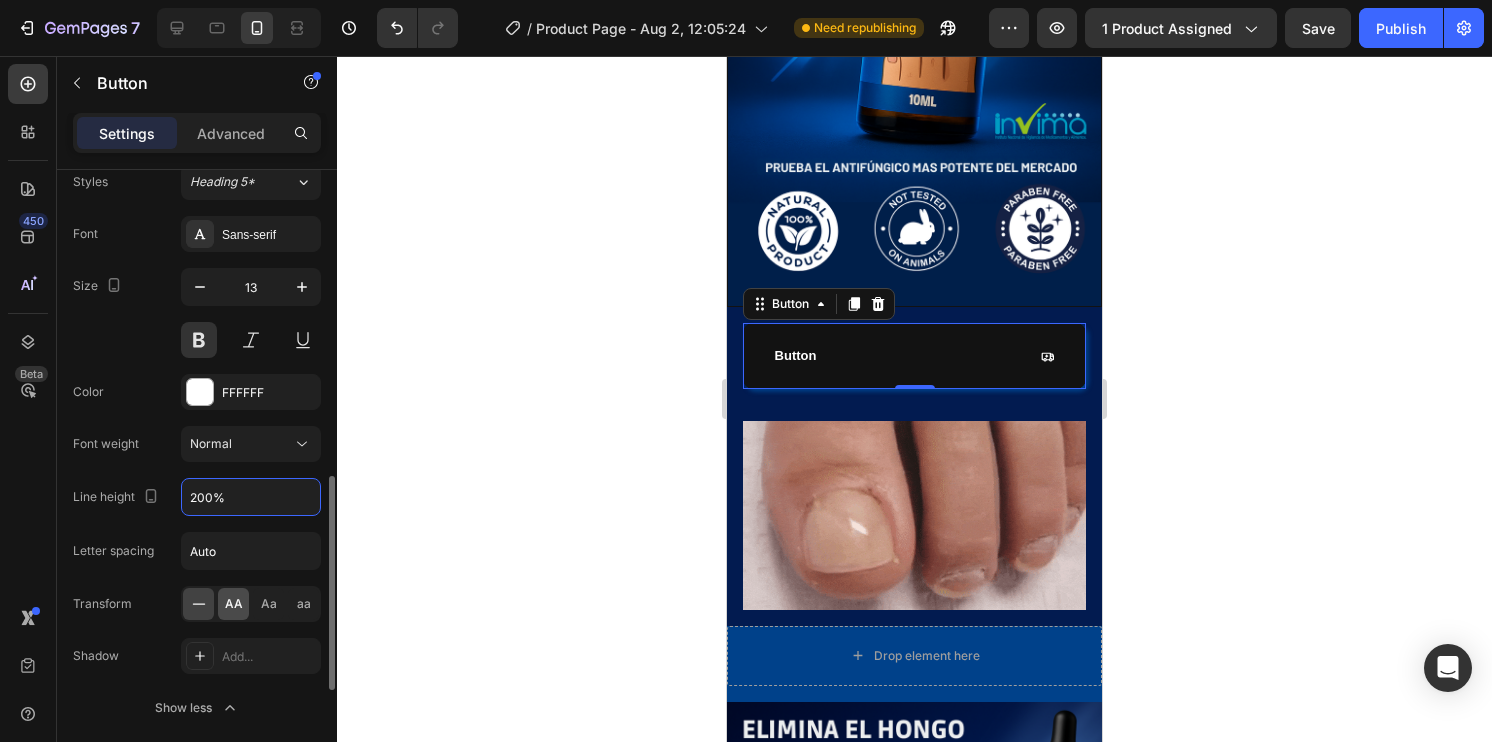 type on "200%" 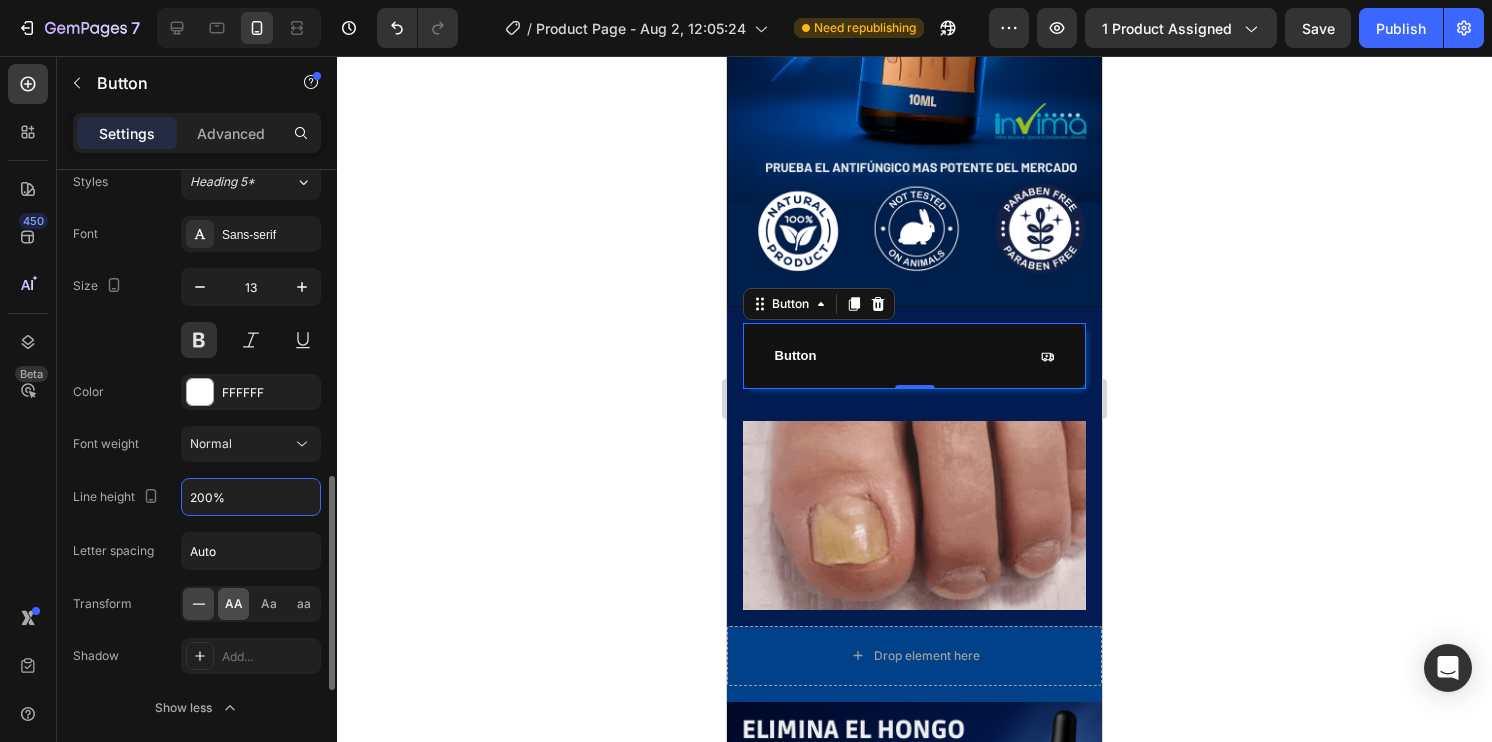 click on "AA" 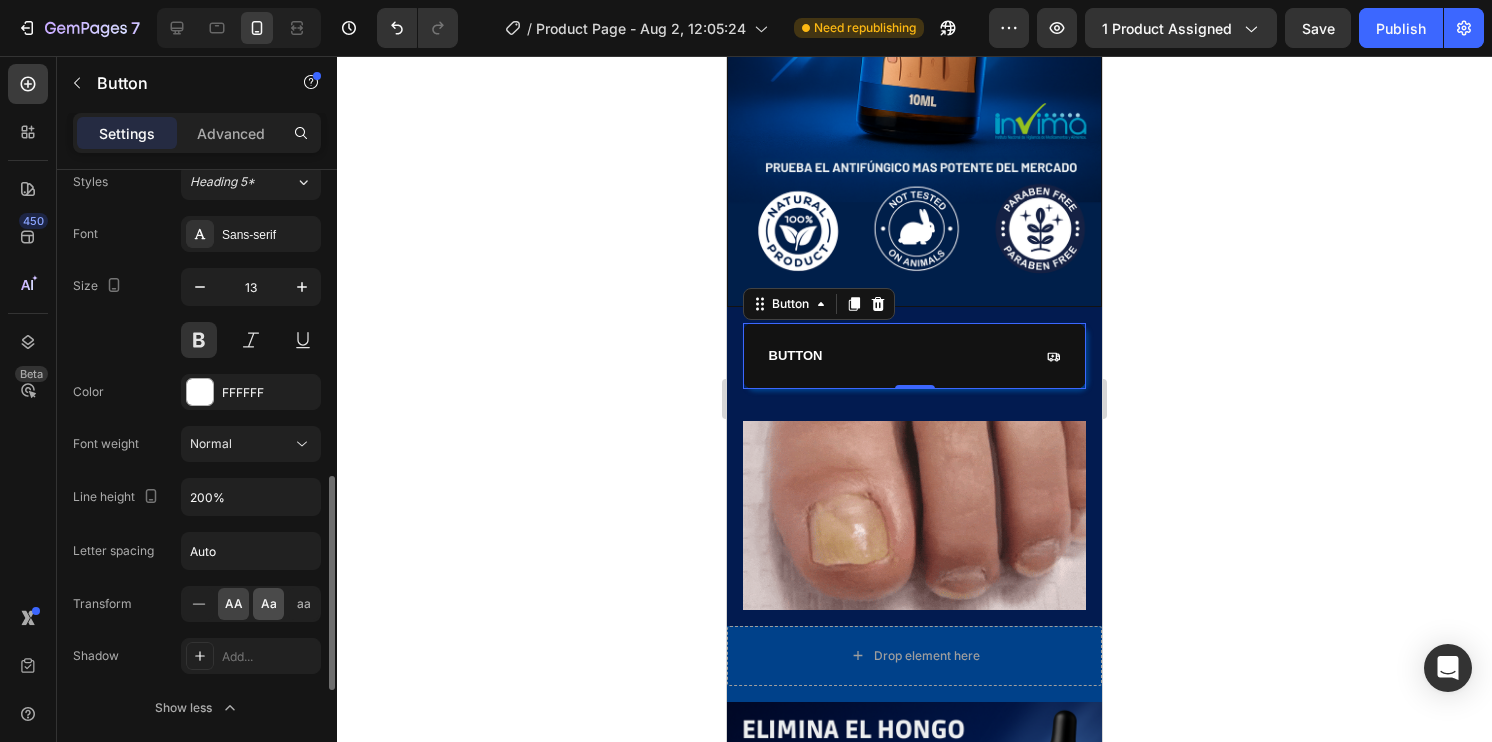 click on "Aa" 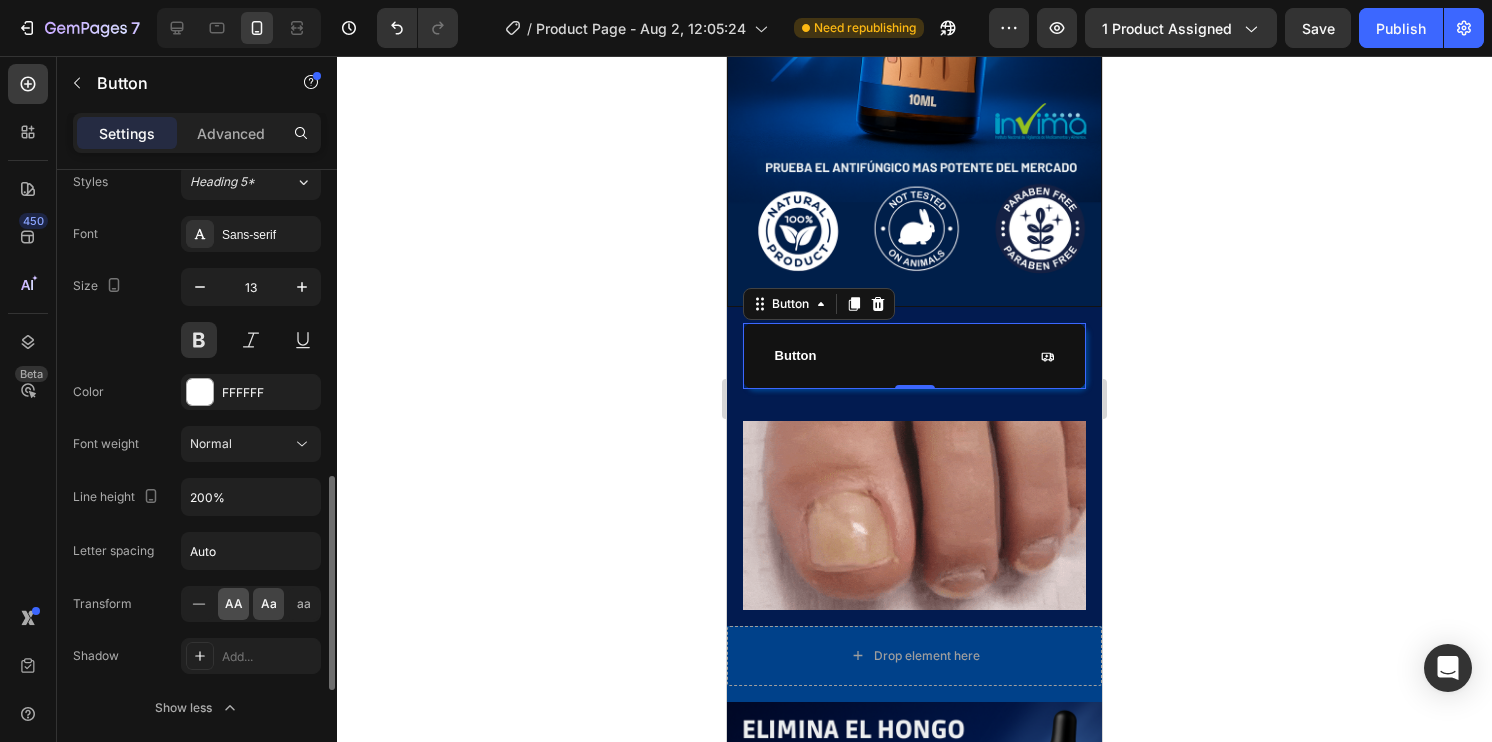 click on "AA" 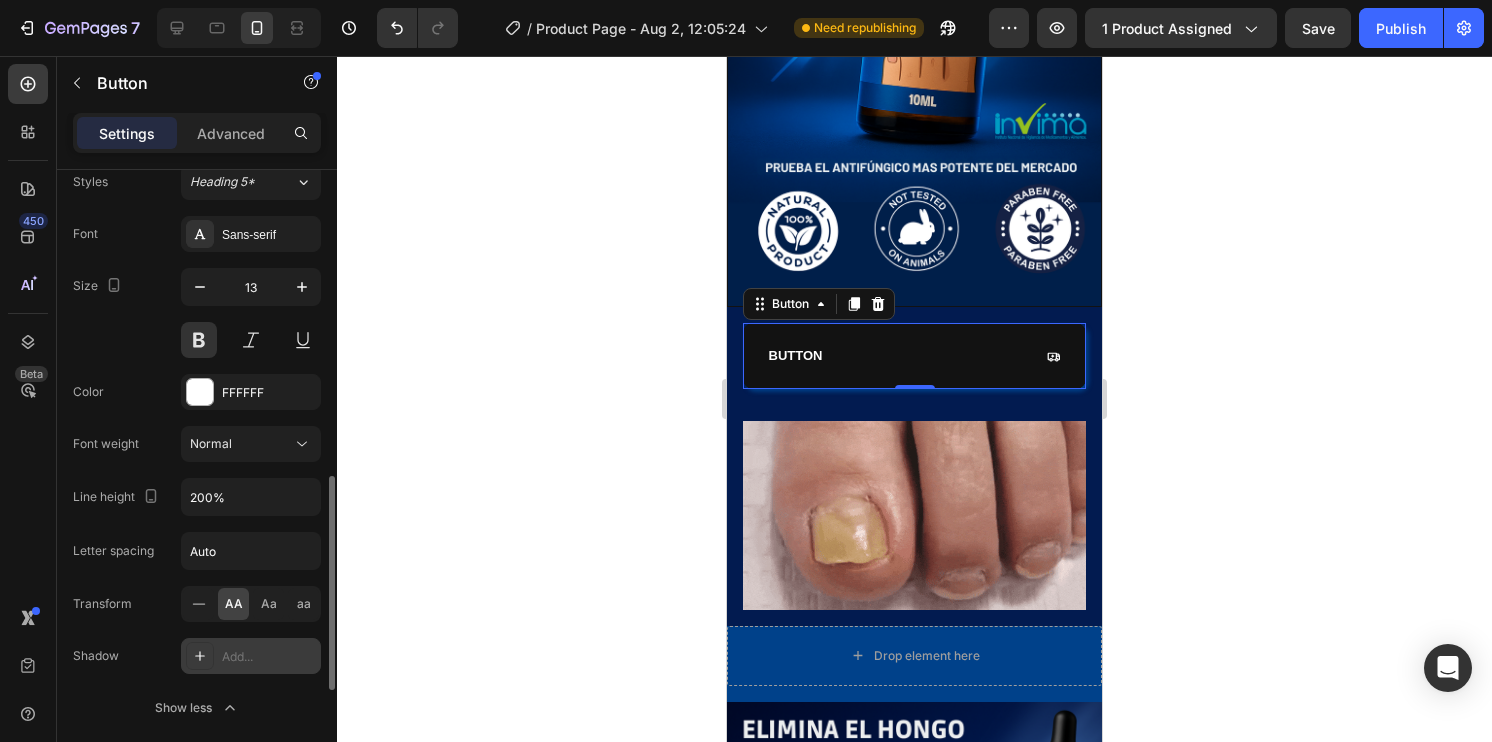 click on "Add..." at bounding box center (269, 657) 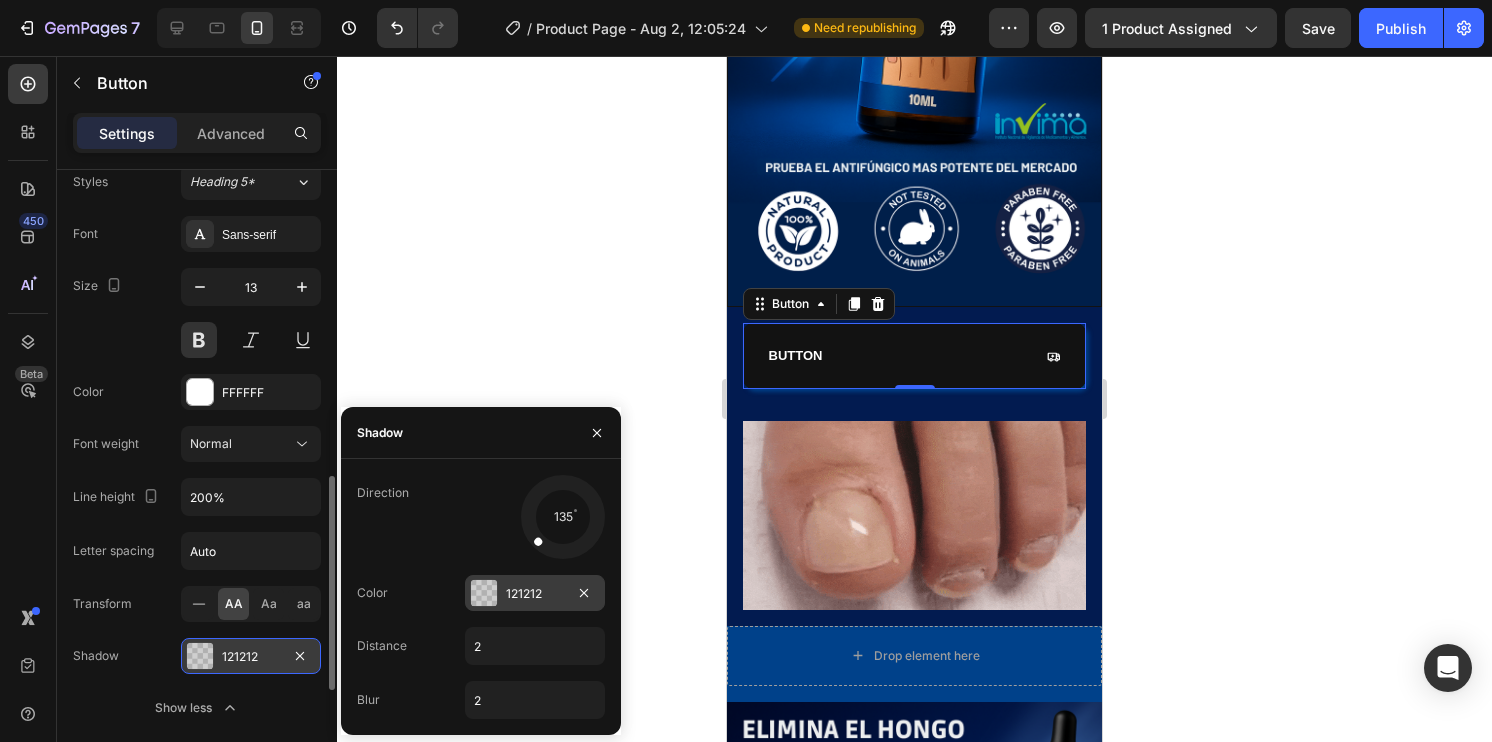 click at bounding box center [484, 593] 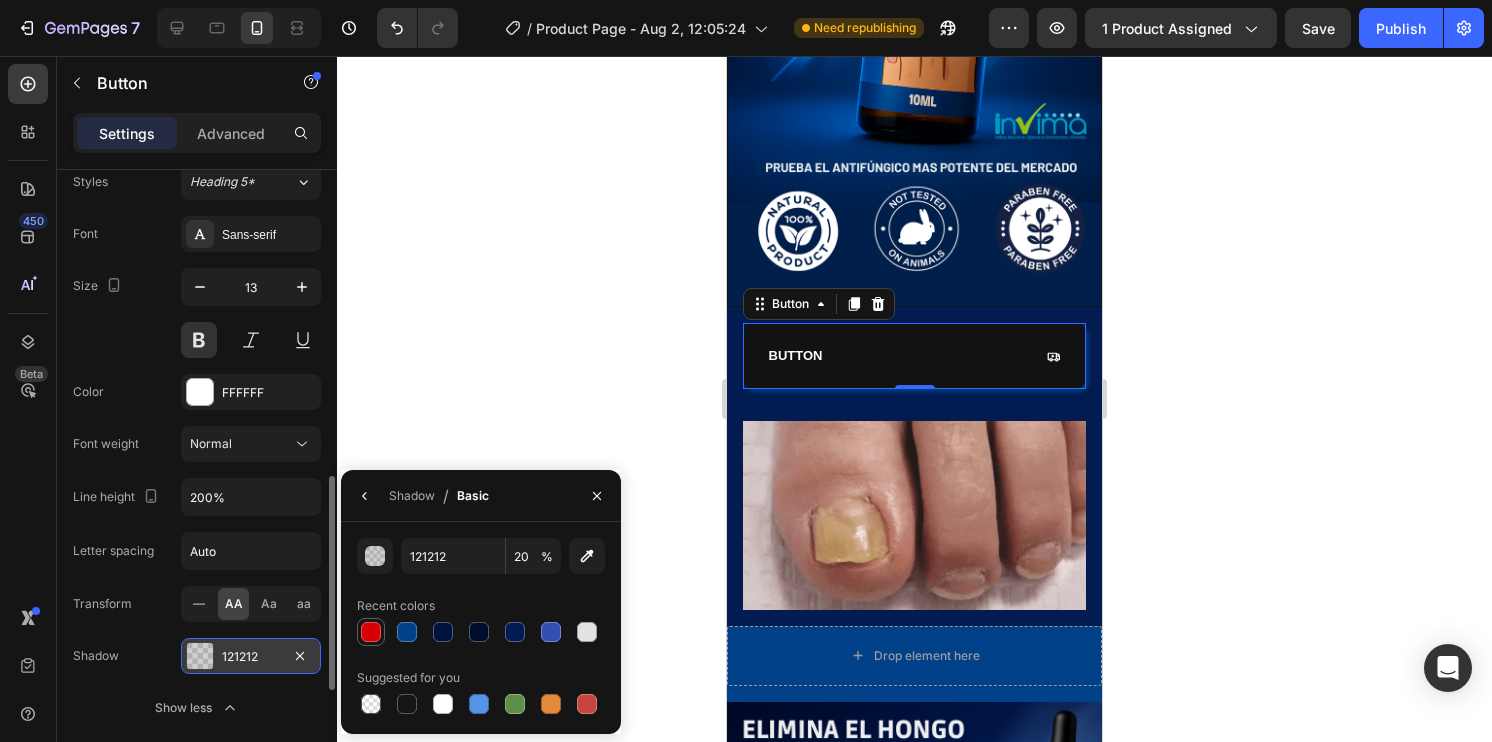 click at bounding box center (371, 632) 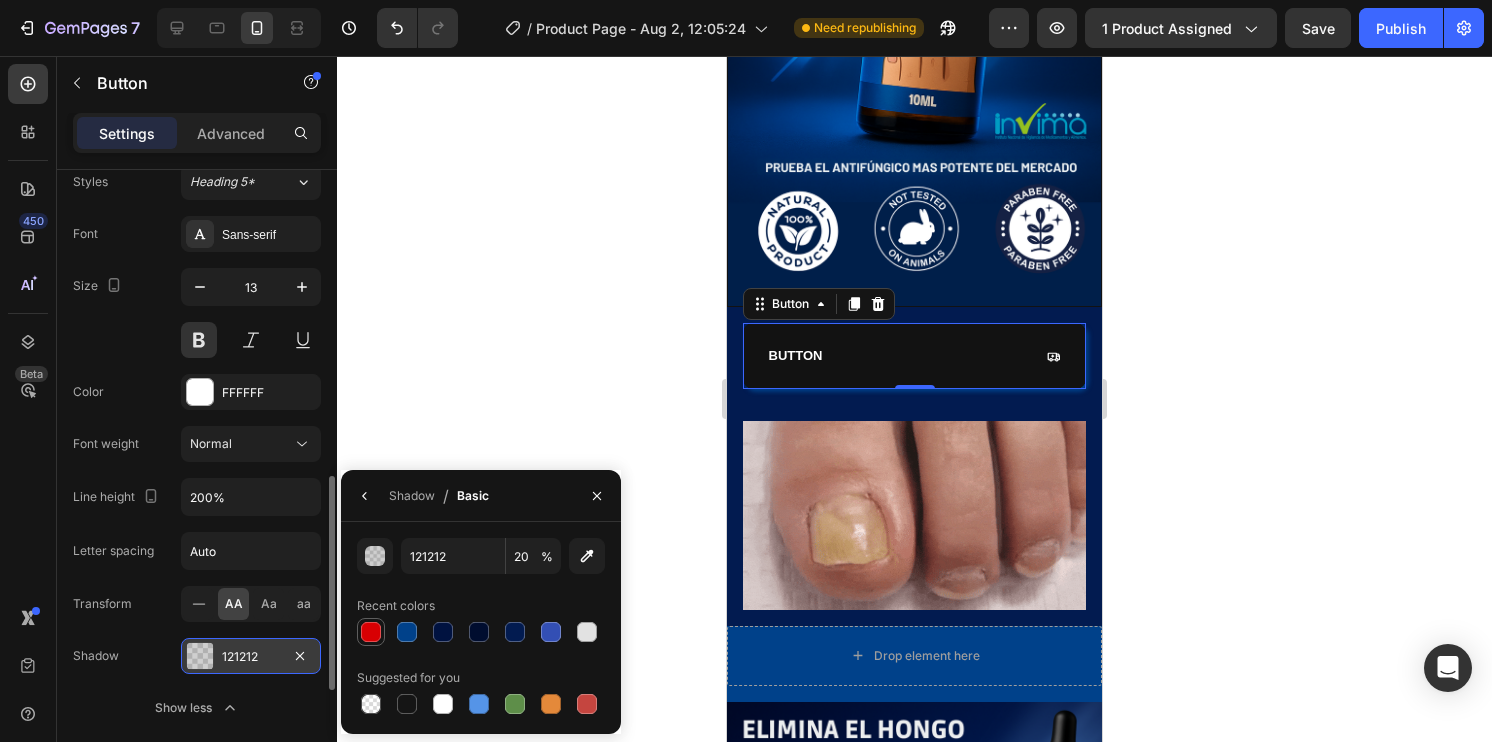 type on "D80003" 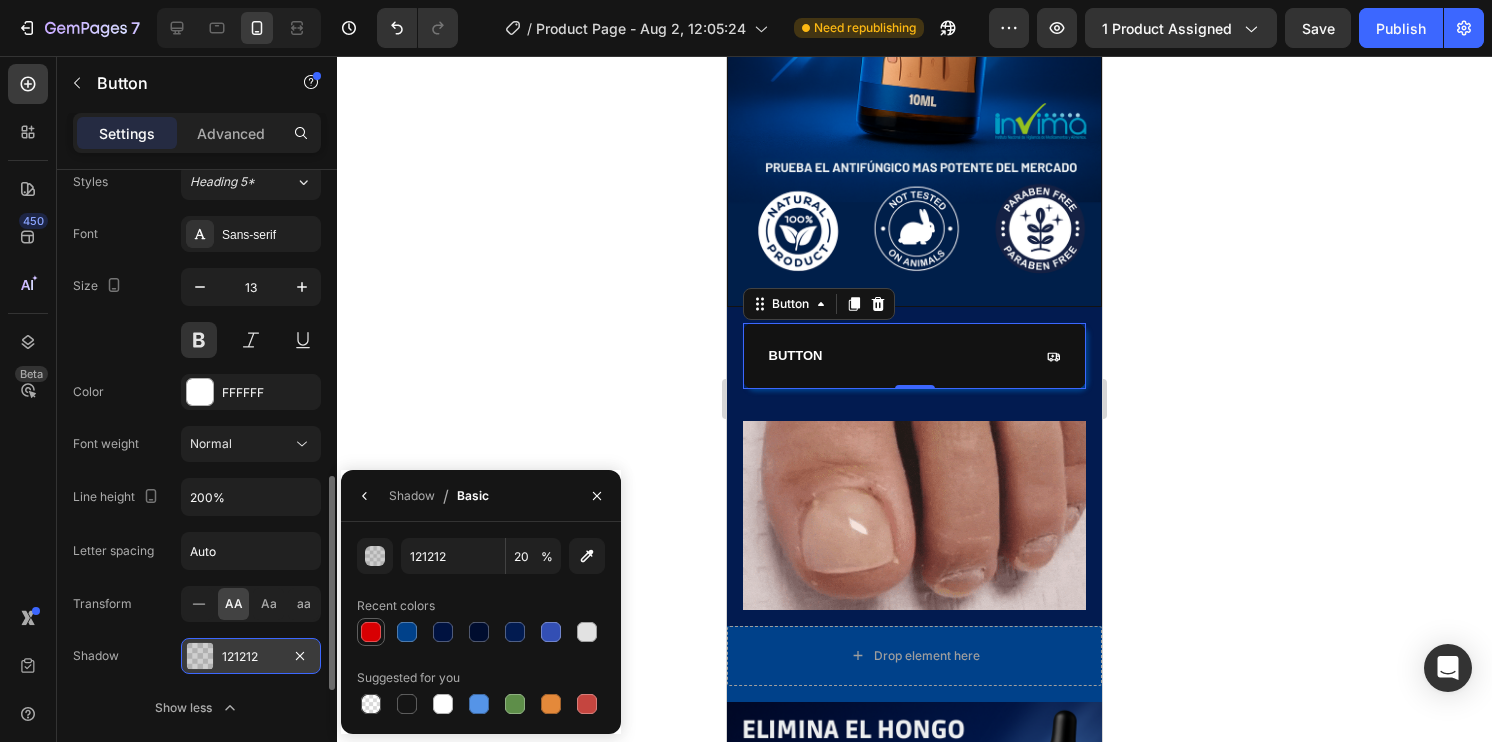 type on "100" 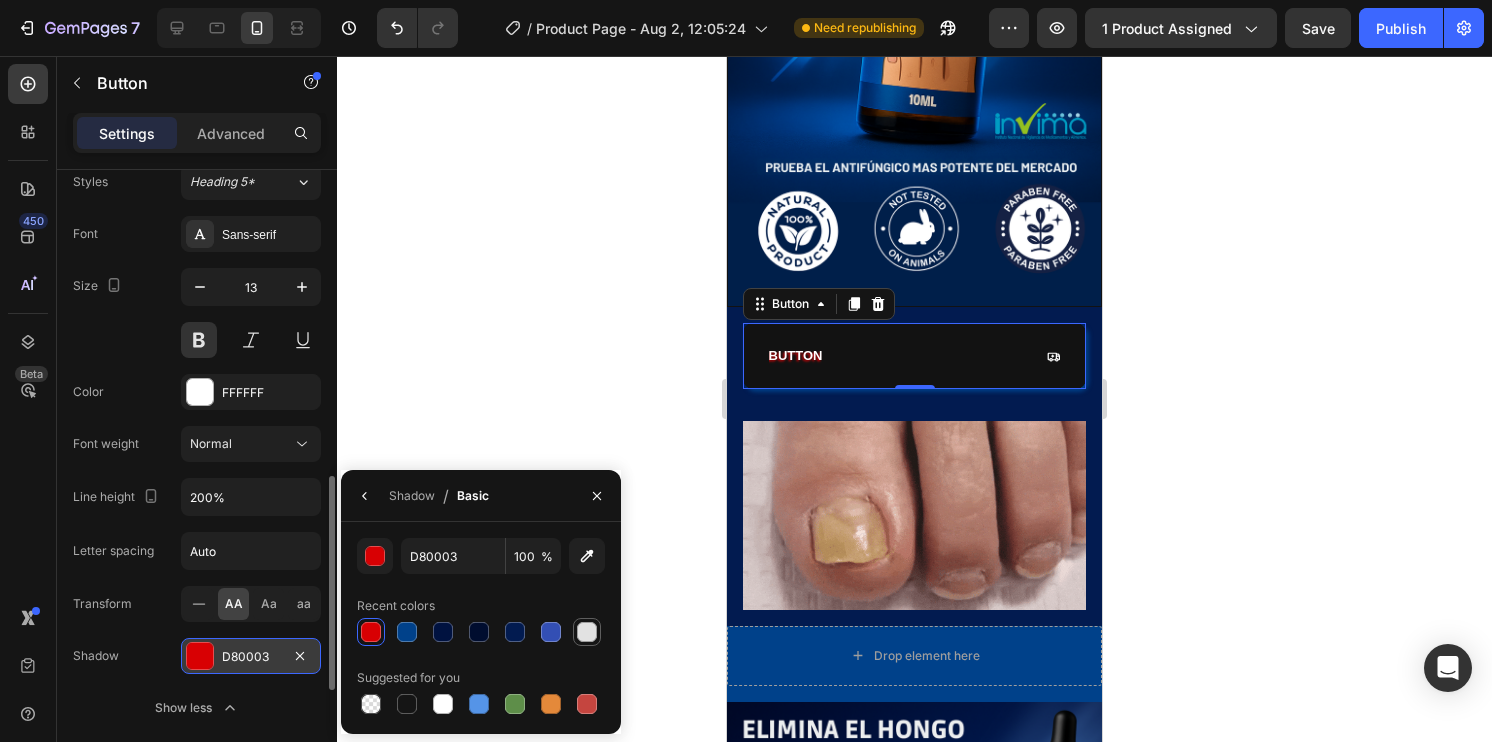 click at bounding box center [587, 632] 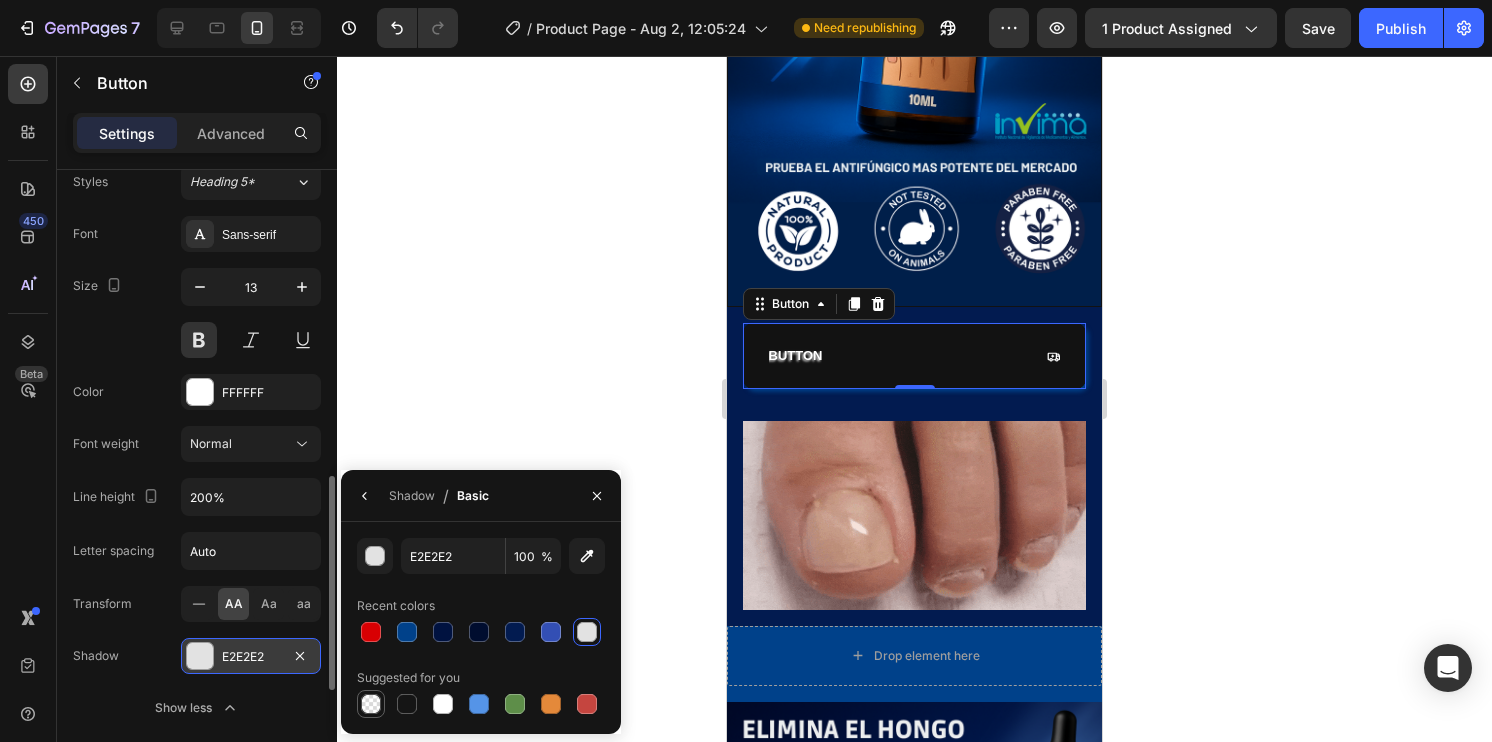 click at bounding box center (371, 704) 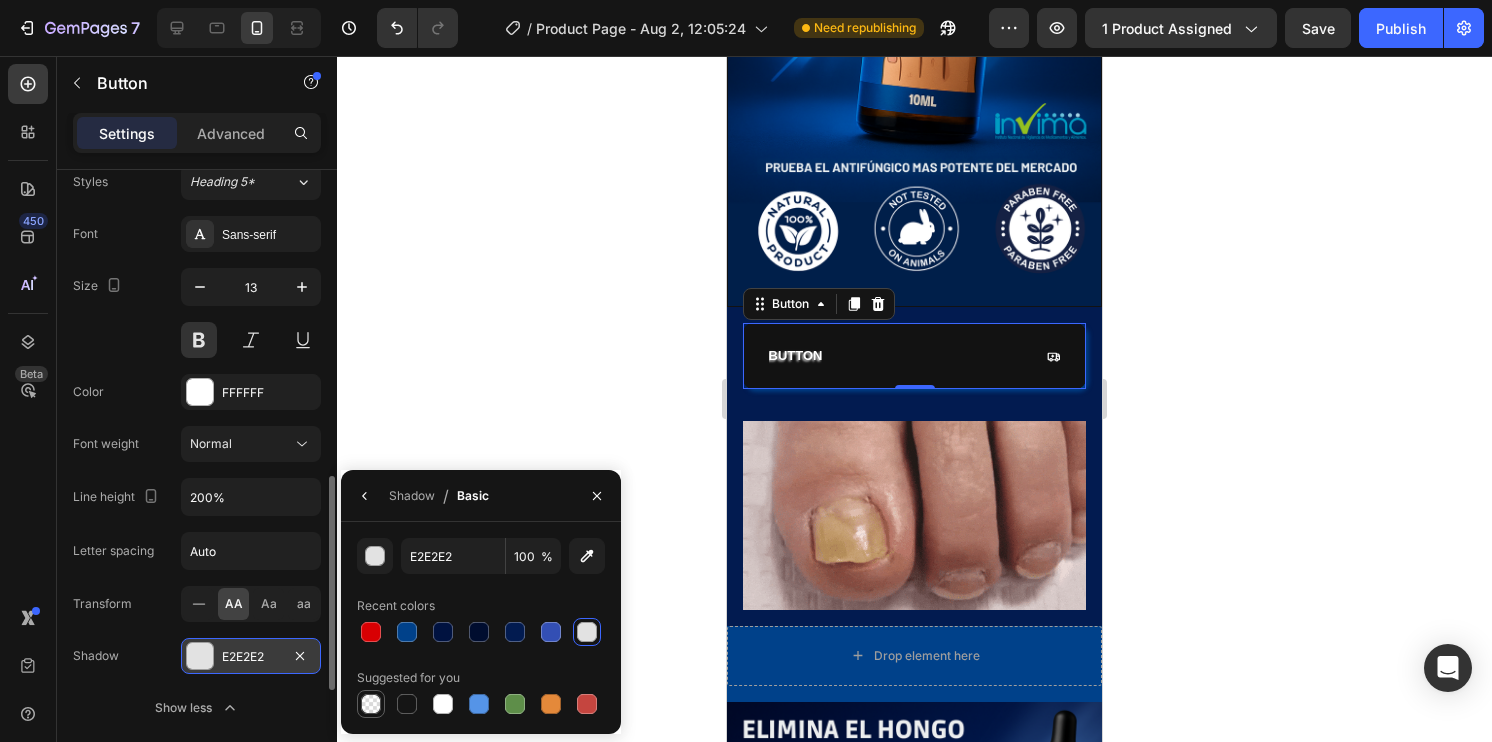type on "000000" 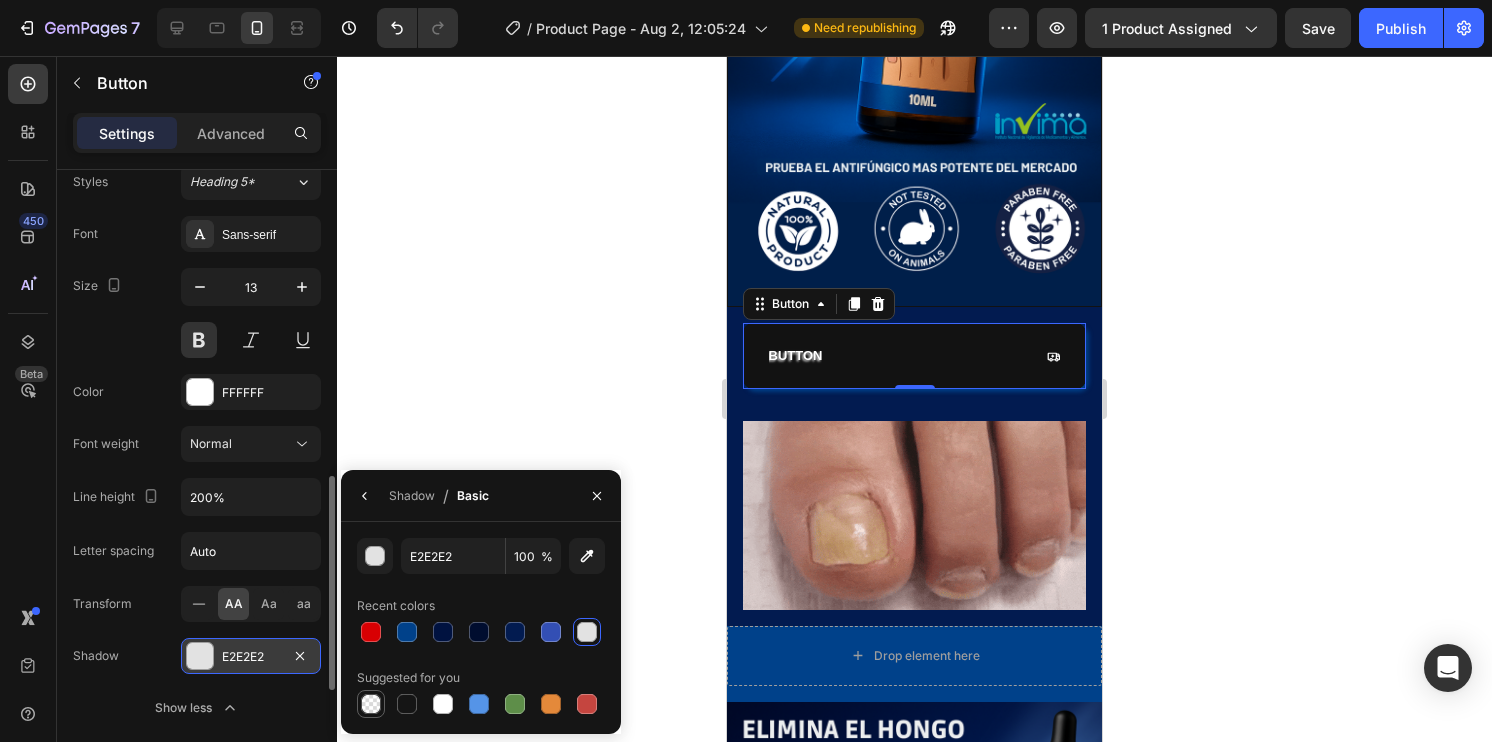 type on "0" 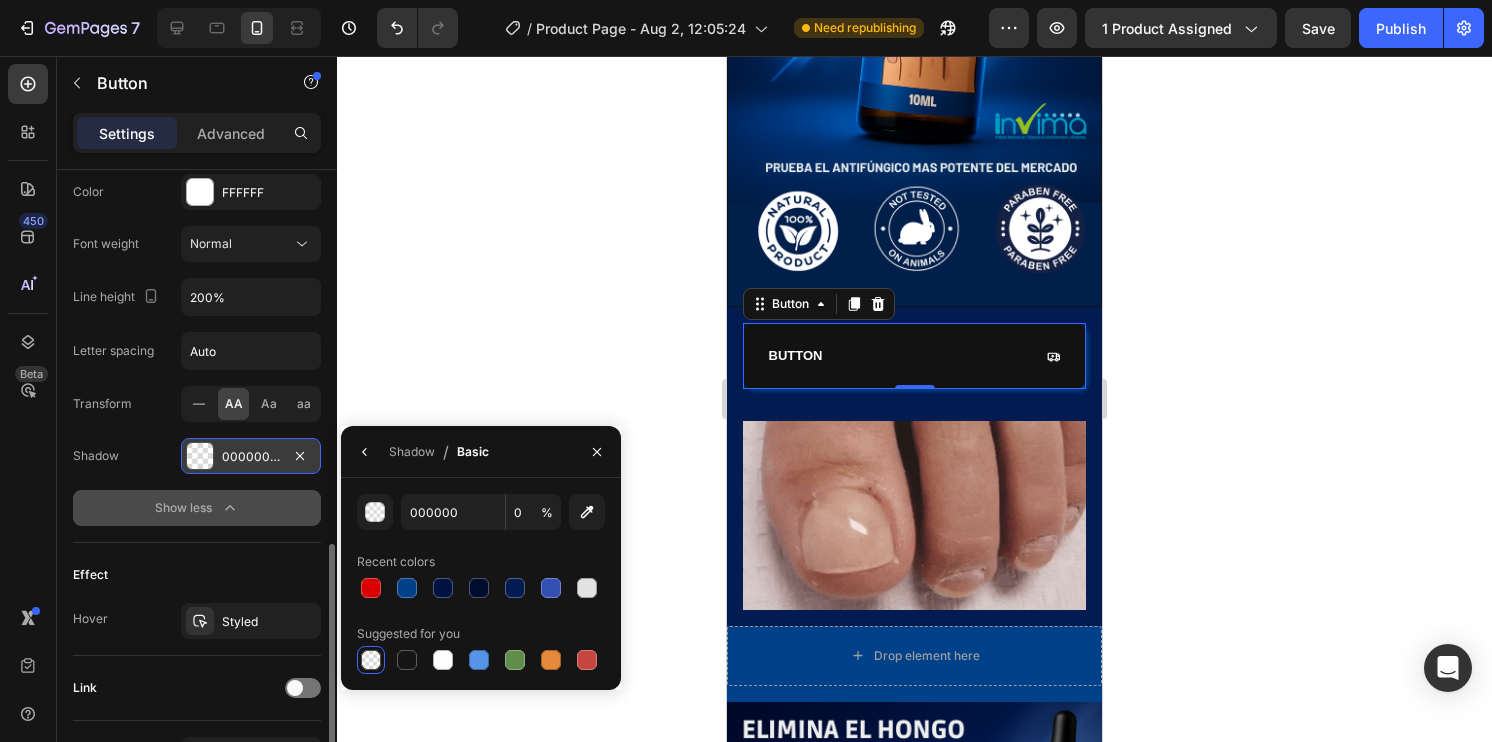 scroll, scrollTop: 1200, scrollLeft: 0, axis: vertical 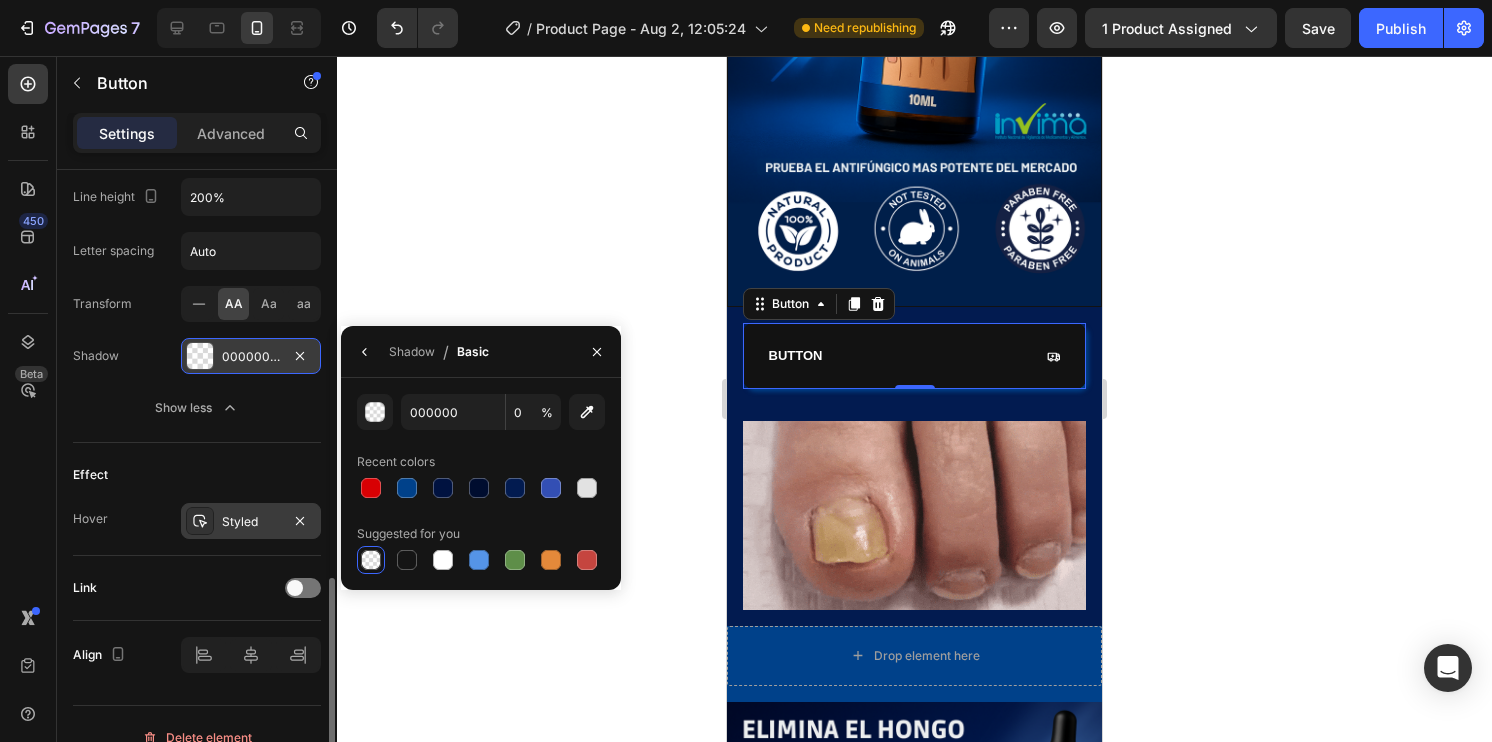 click on "Styled" at bounding box center (251, 522) 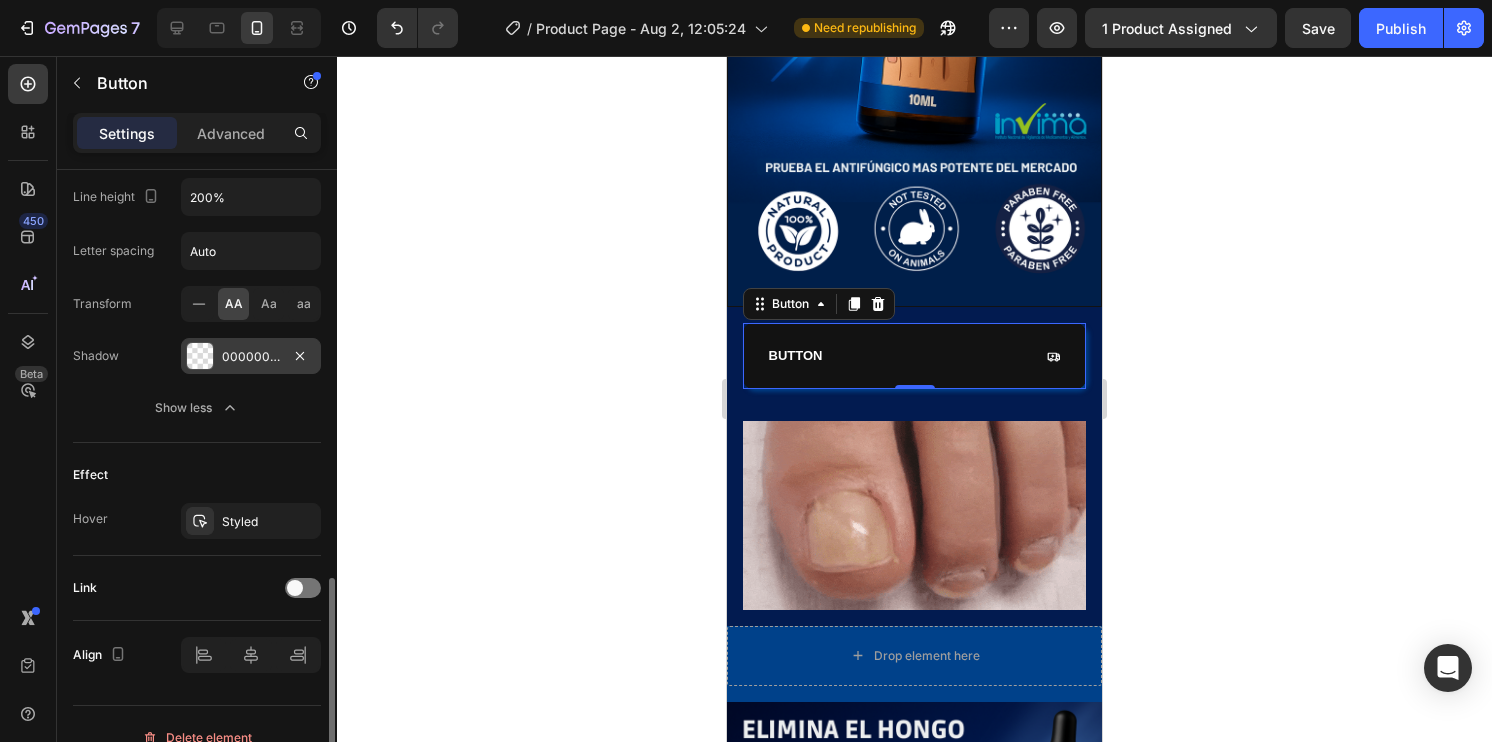 click on "Link" at bounding box center [197, 588] 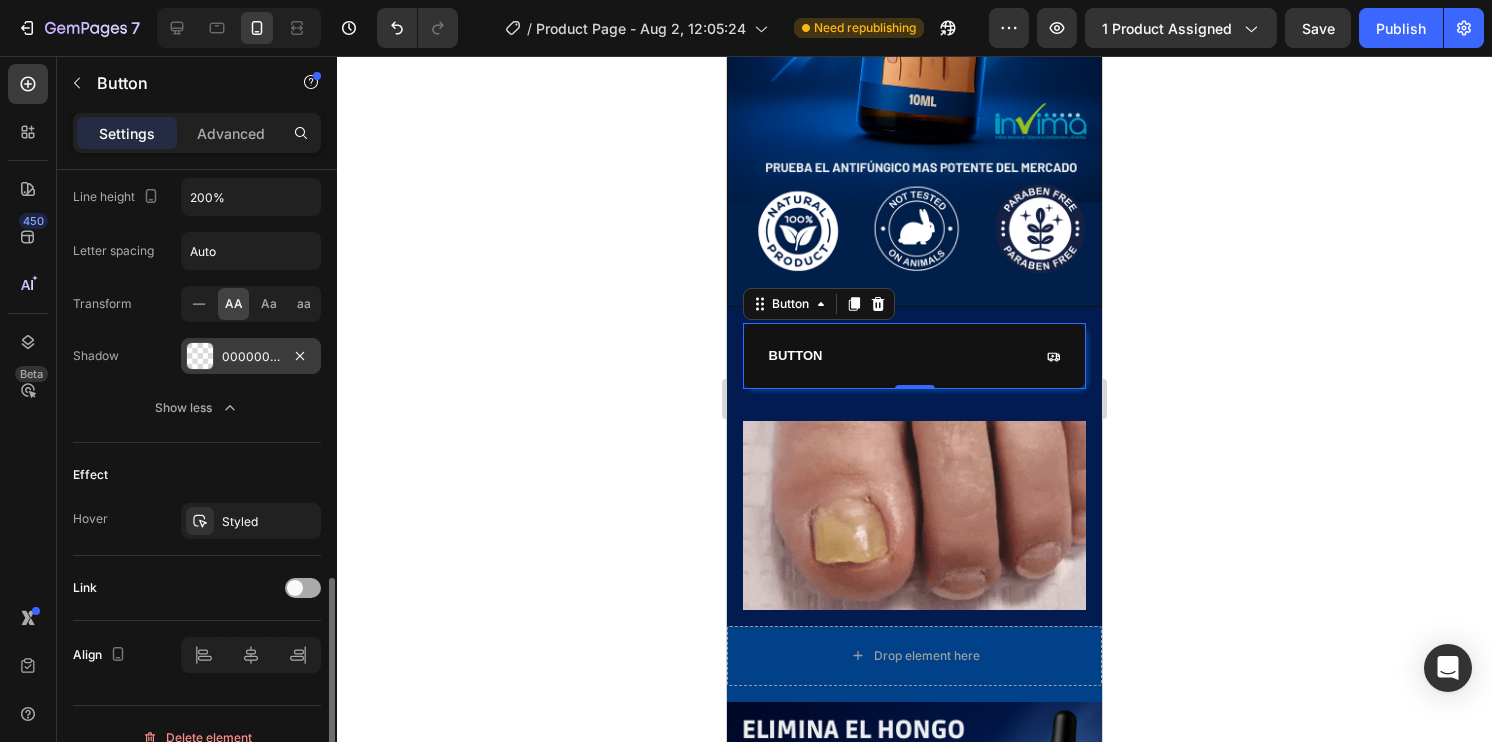 click at bounding box center [295, 588] 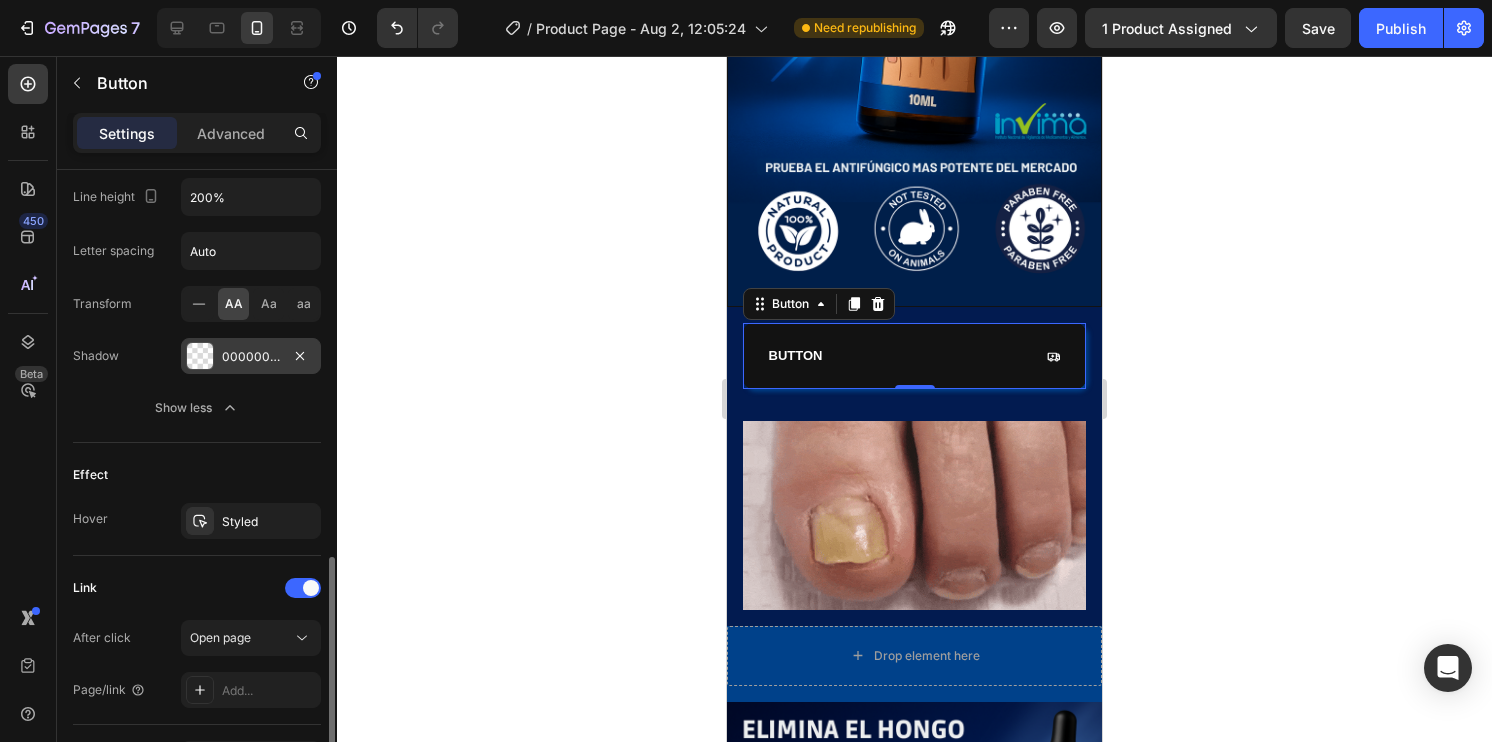 scroll, scrollTop: 1300, scrollLeft: 0, axis: vertical 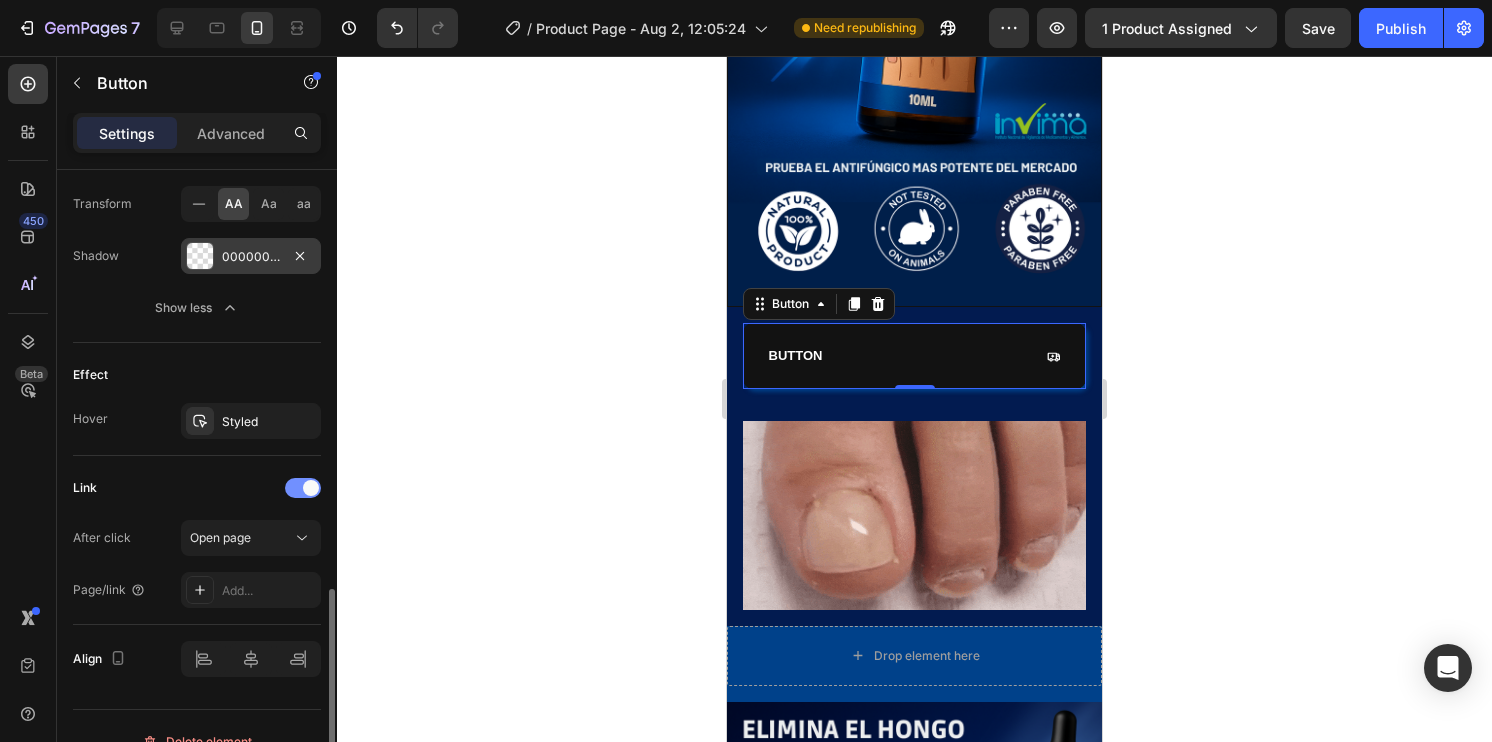 click at bounding box center [303, 488] 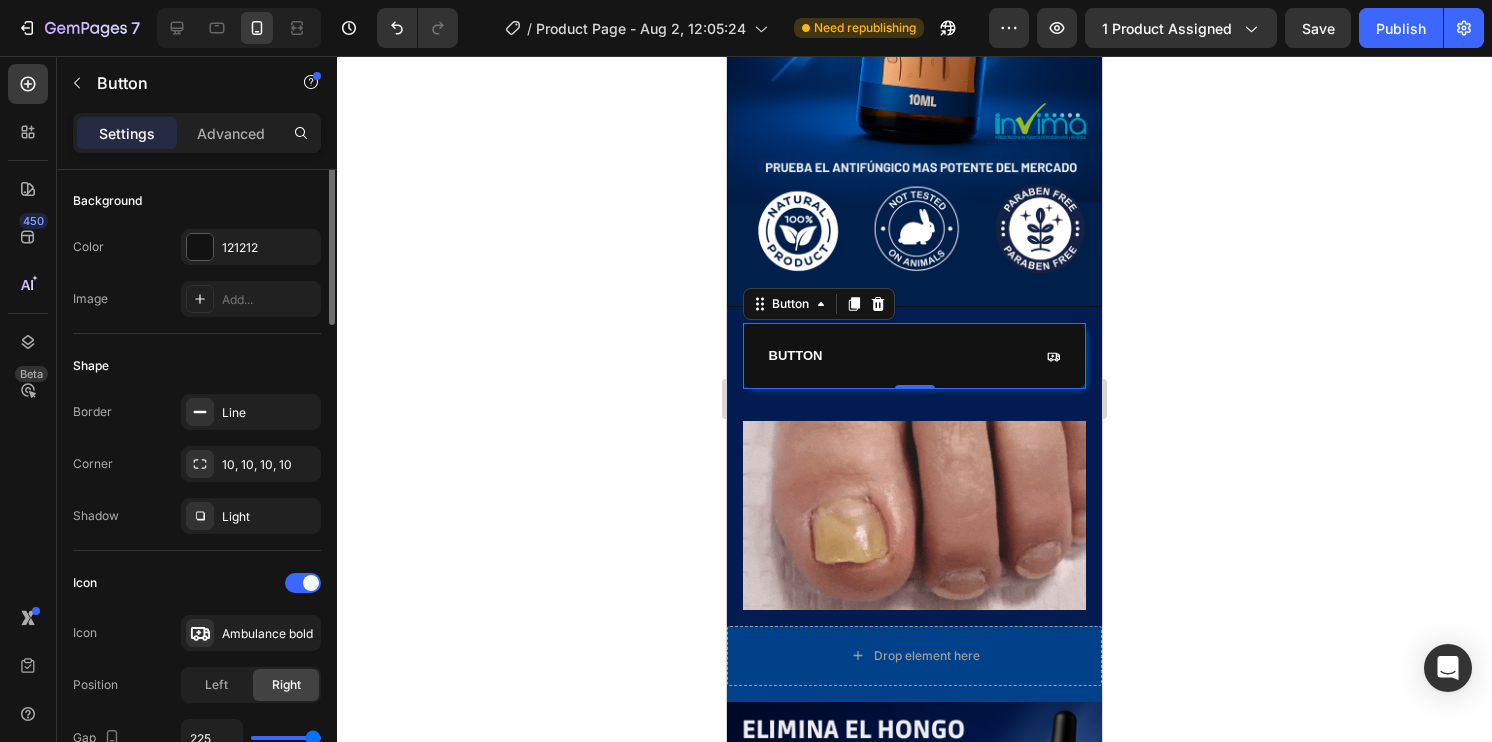 scroll, scrollTop: 122, scrollLeft: 0, axis: vertical 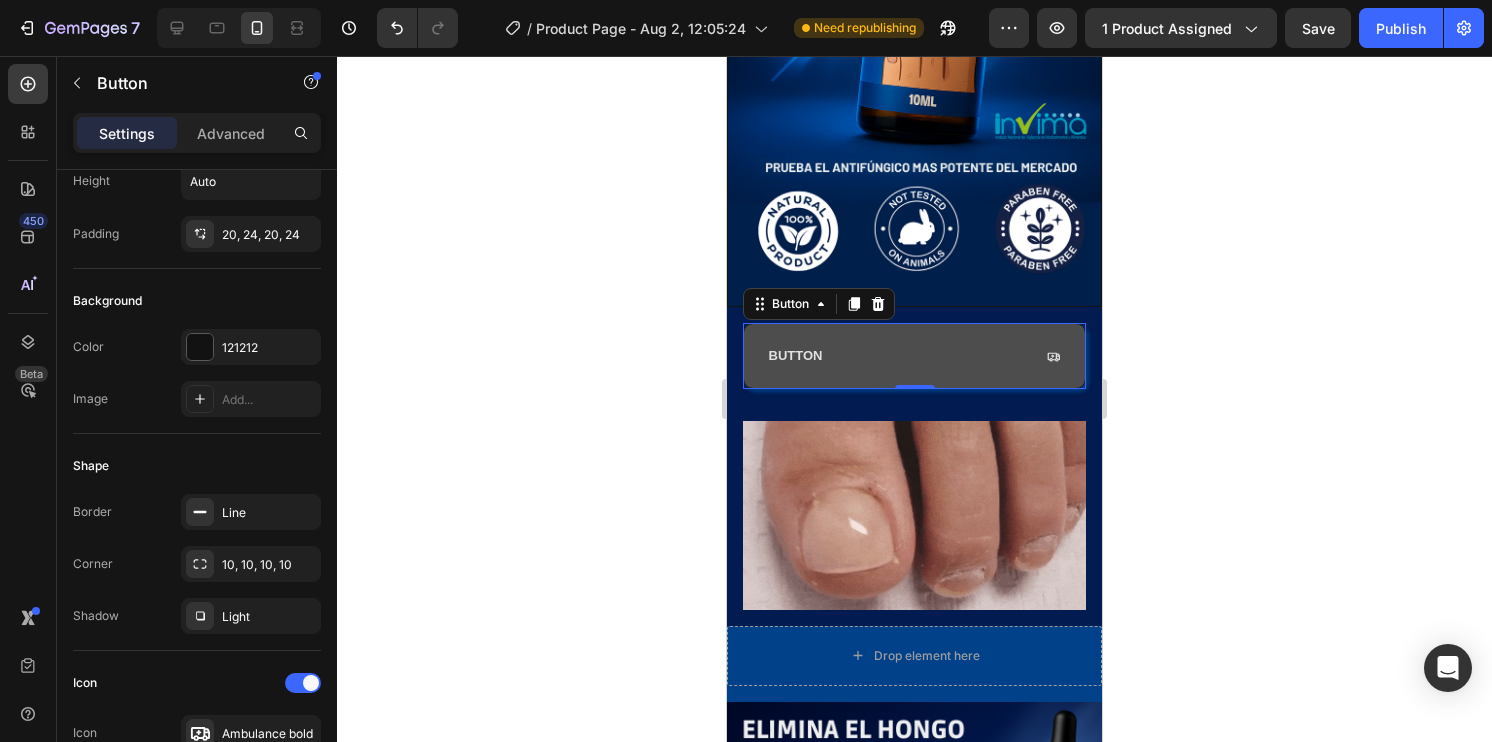 click on "Button" at bounding box center (915, 356) 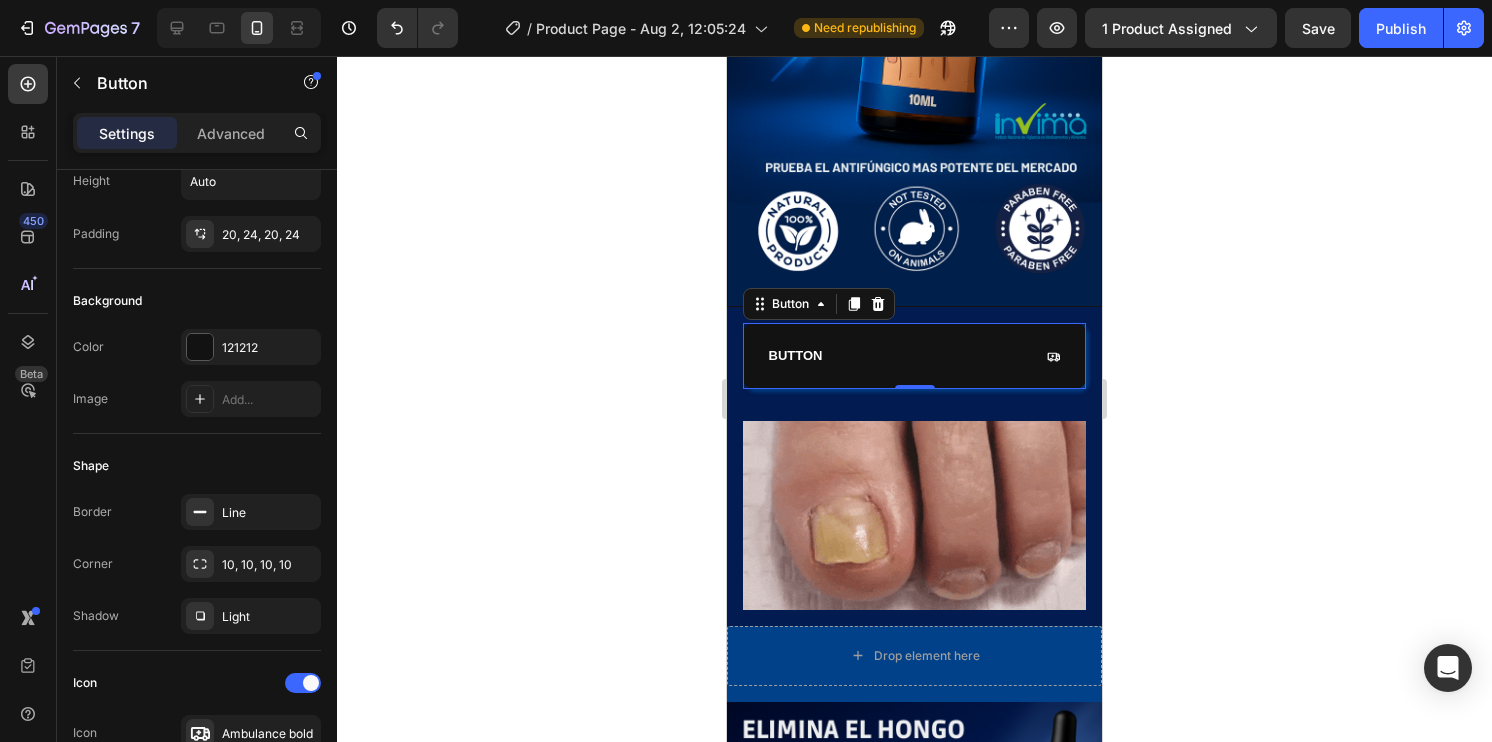 click 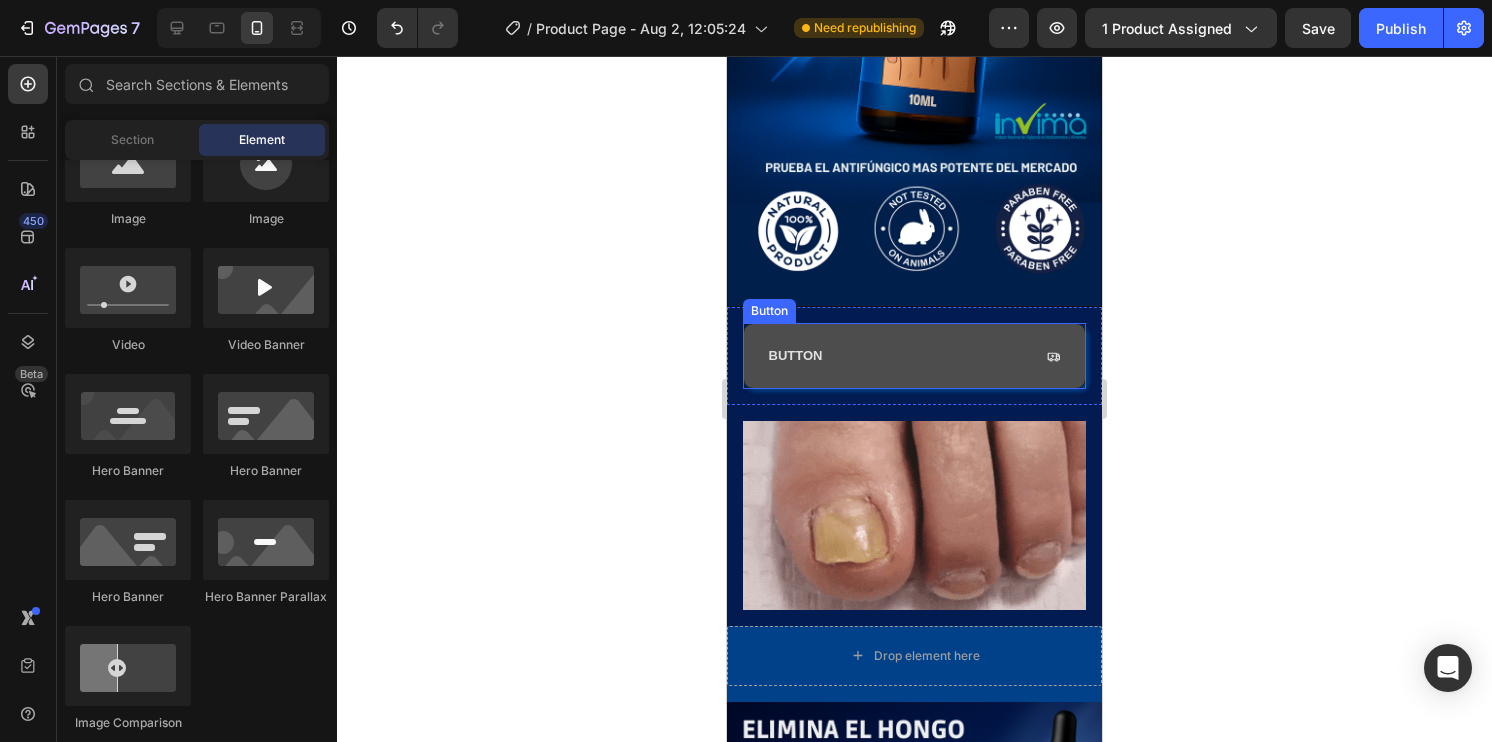 click on "Button" at bounding box center [915, 356] 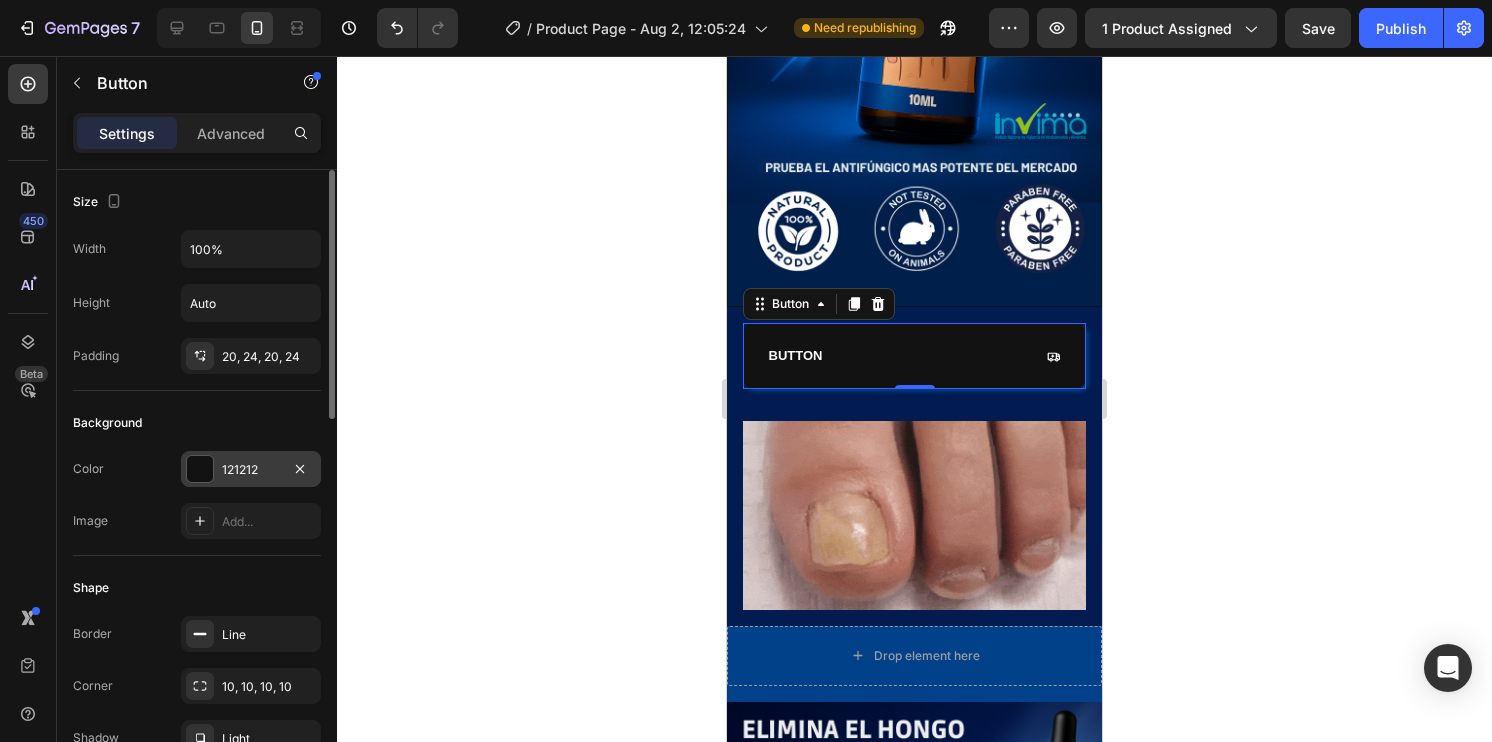 click at bounding box center (200, 469) 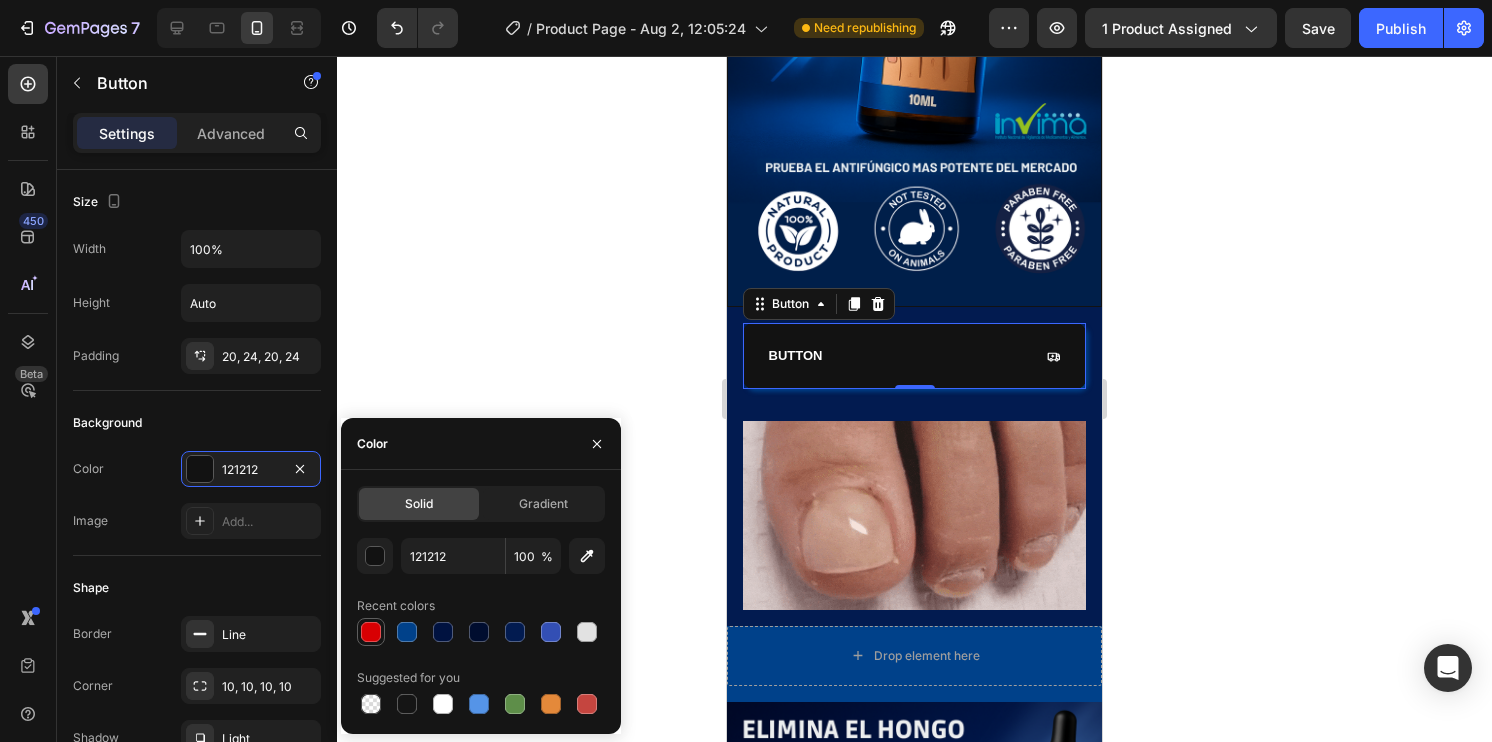 click at bounding box center (371, 632) 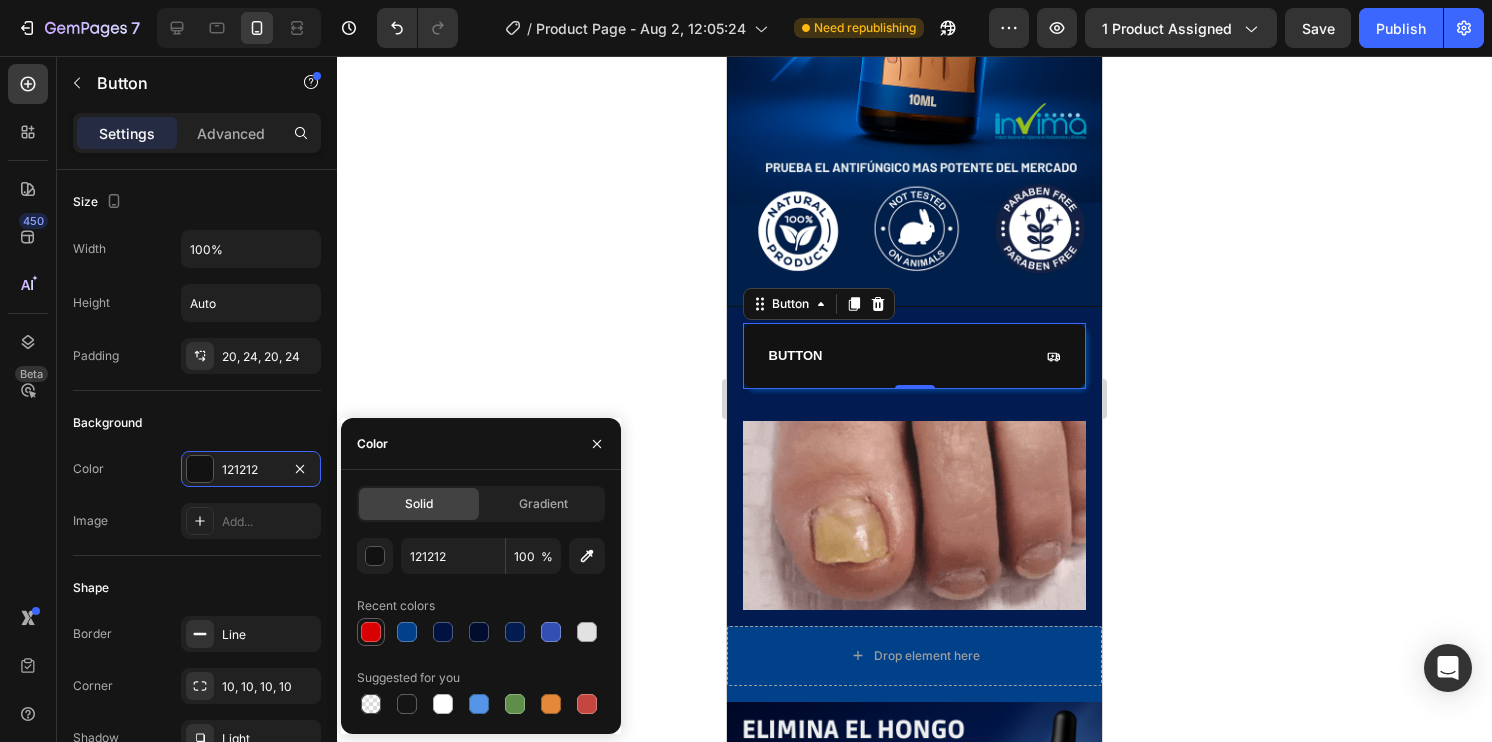 type on "D80003" 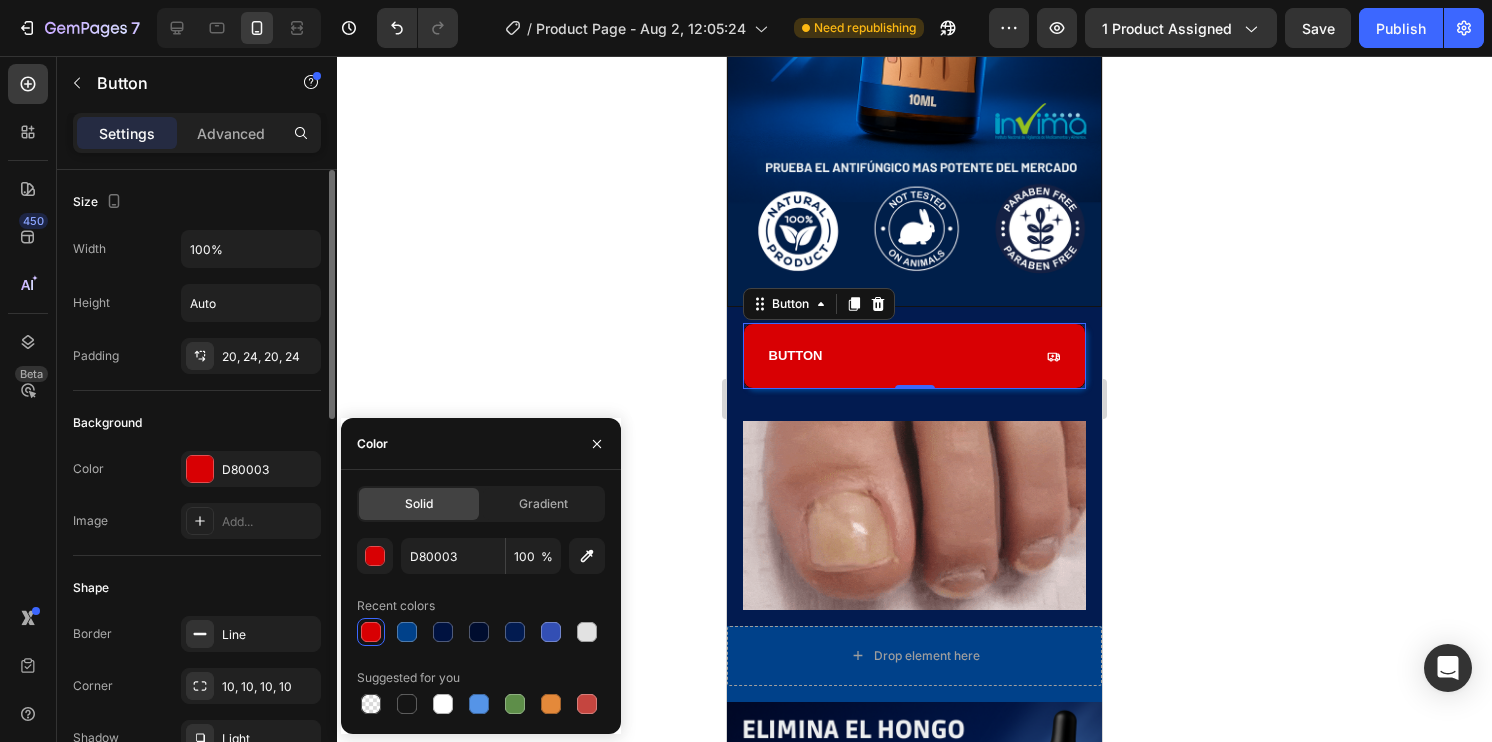 click on "Background" at bounding box center (197, 423) 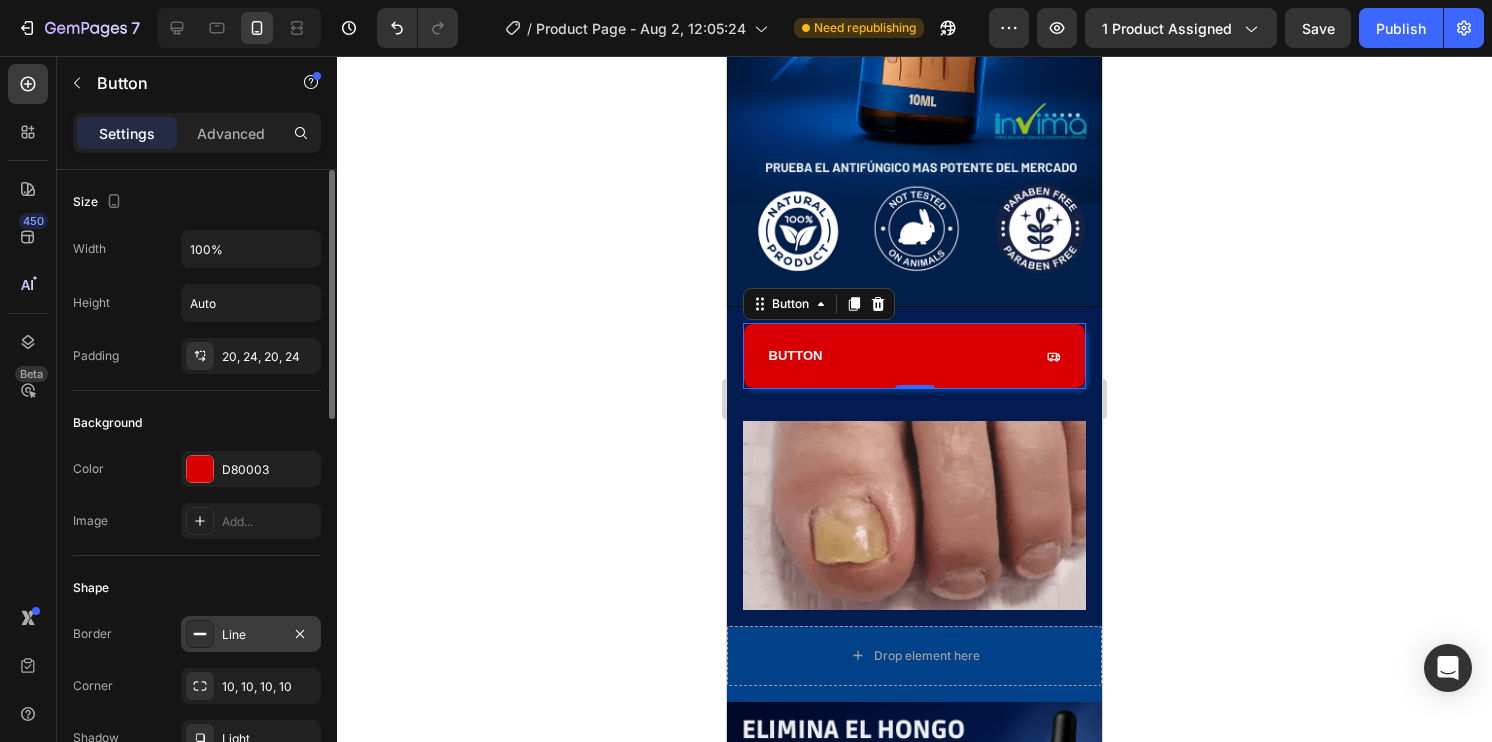 click on "Line" at bounding box center (251, 635) 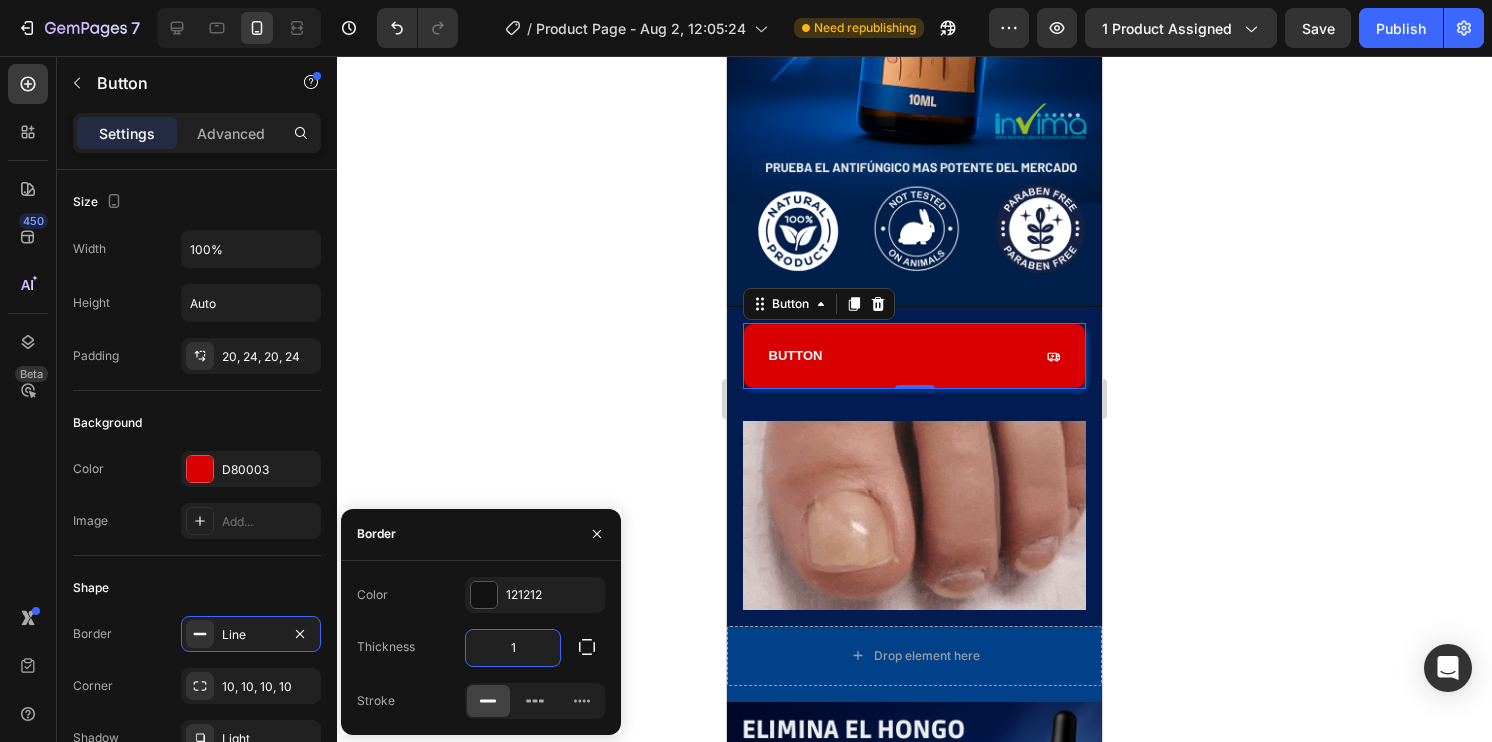 click on "1" at bounding box center (513, 648) 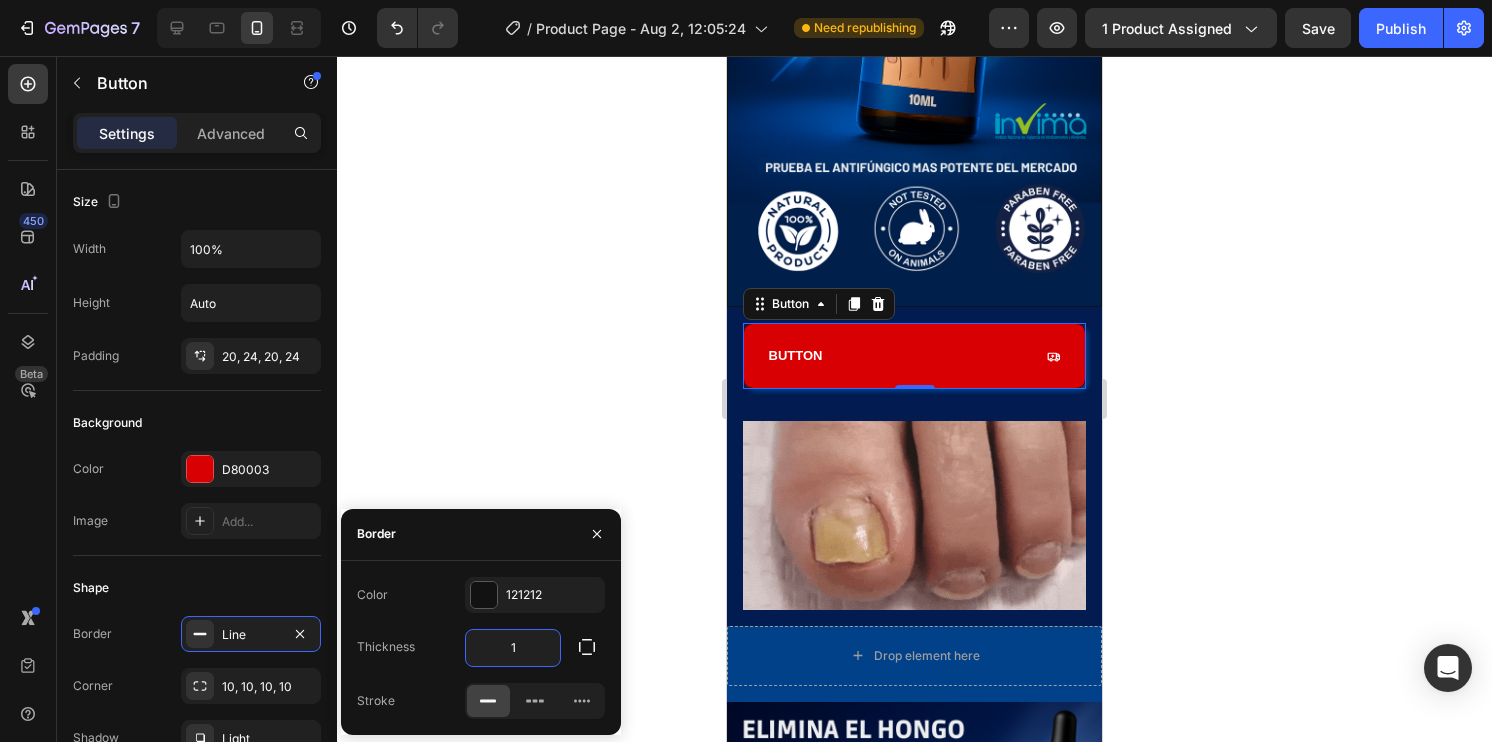 type on "5" 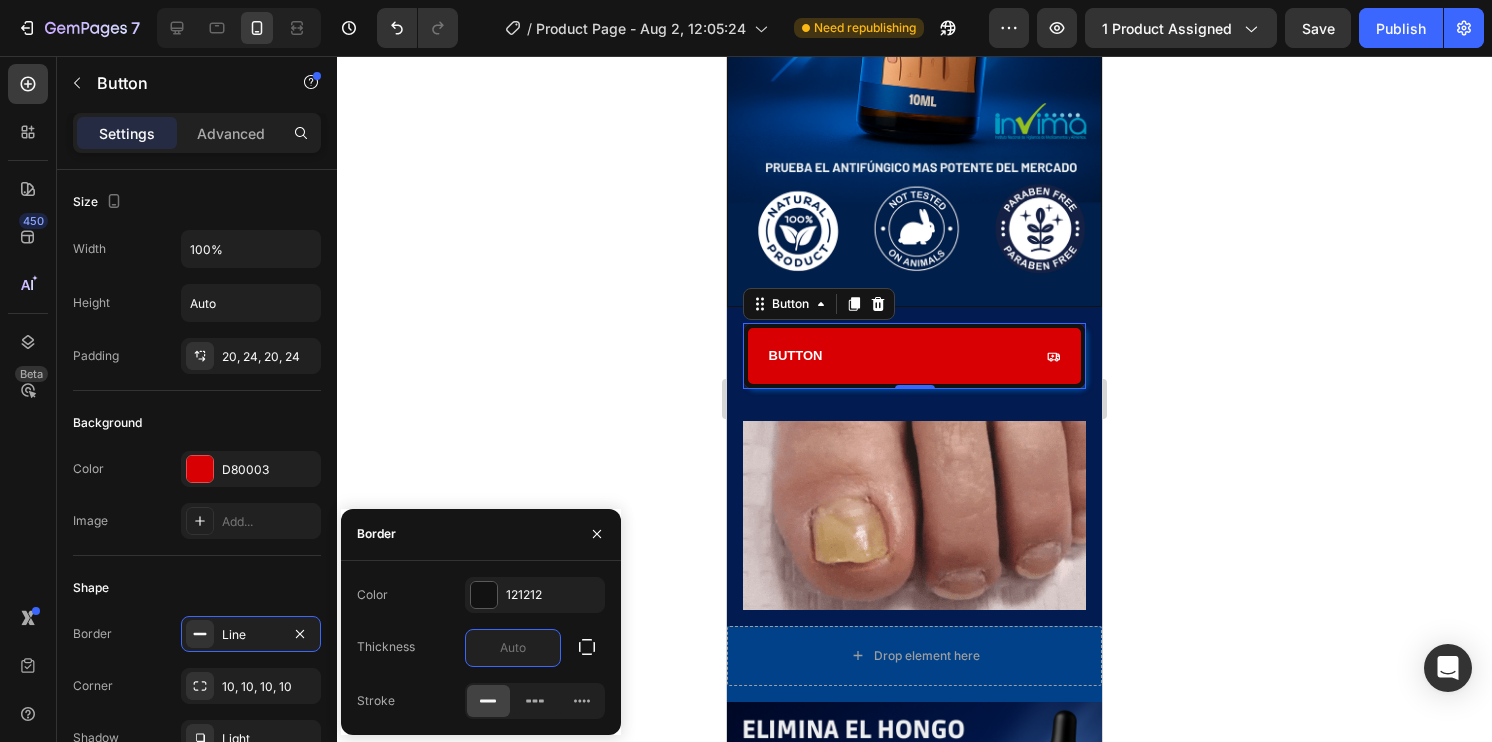 type on "1" 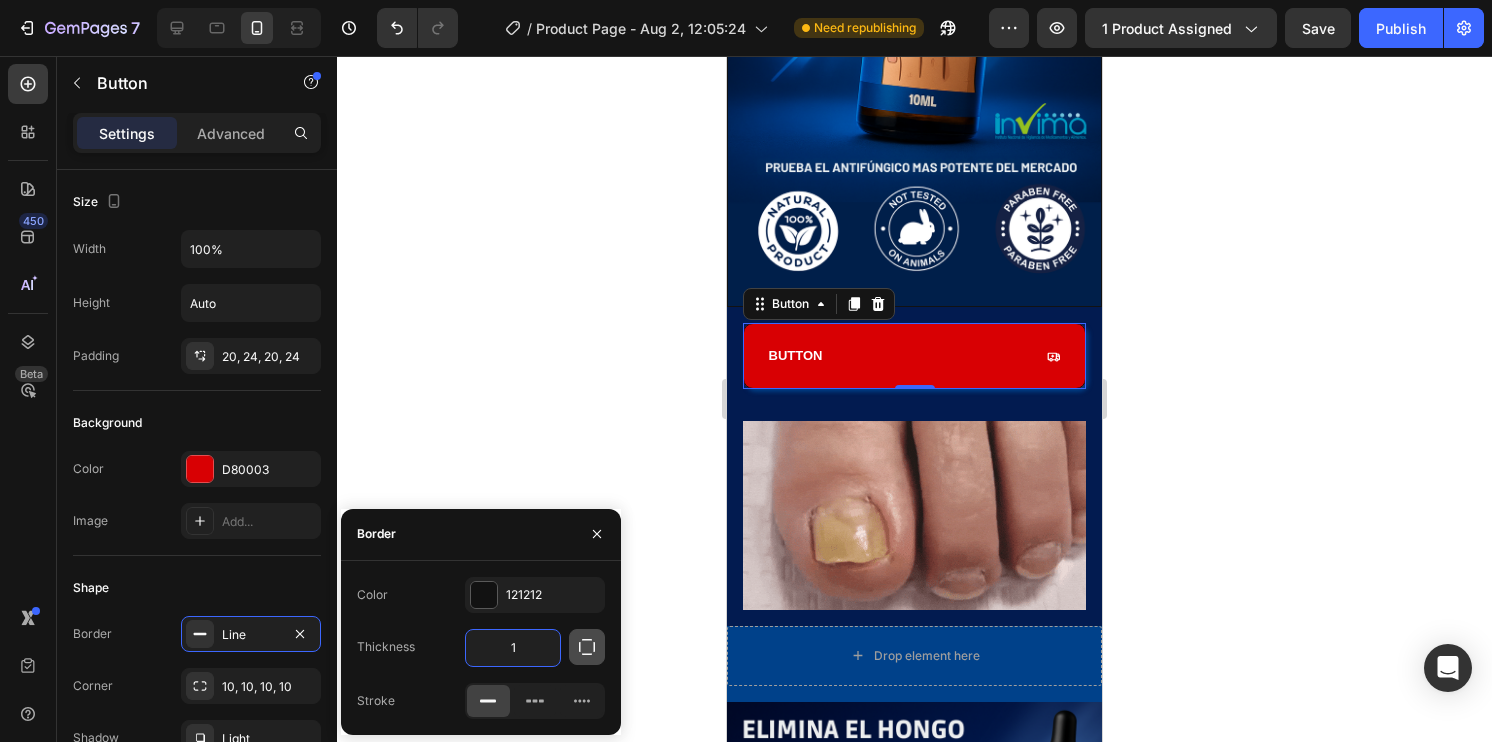 click 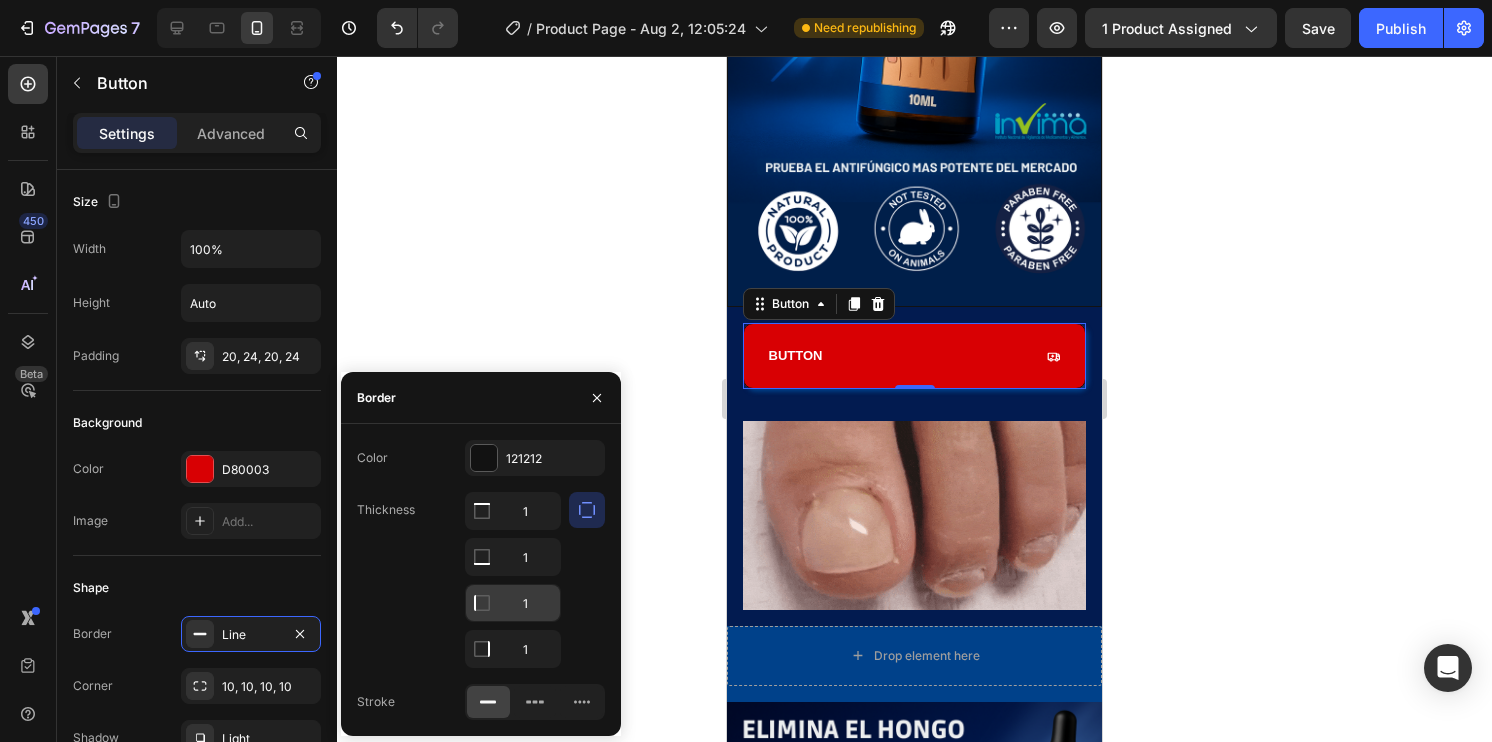 click on "1" at bounding box center [513, 511] 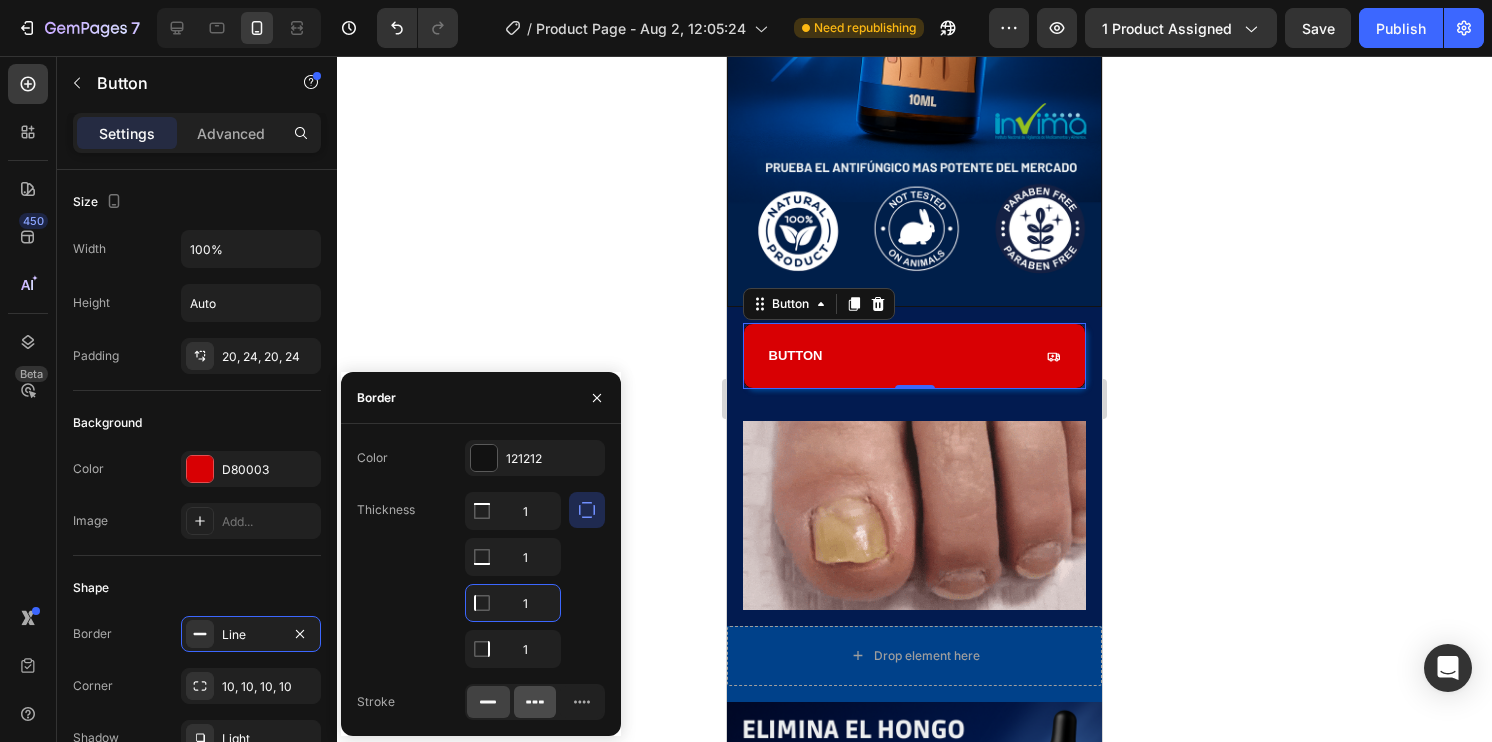 click 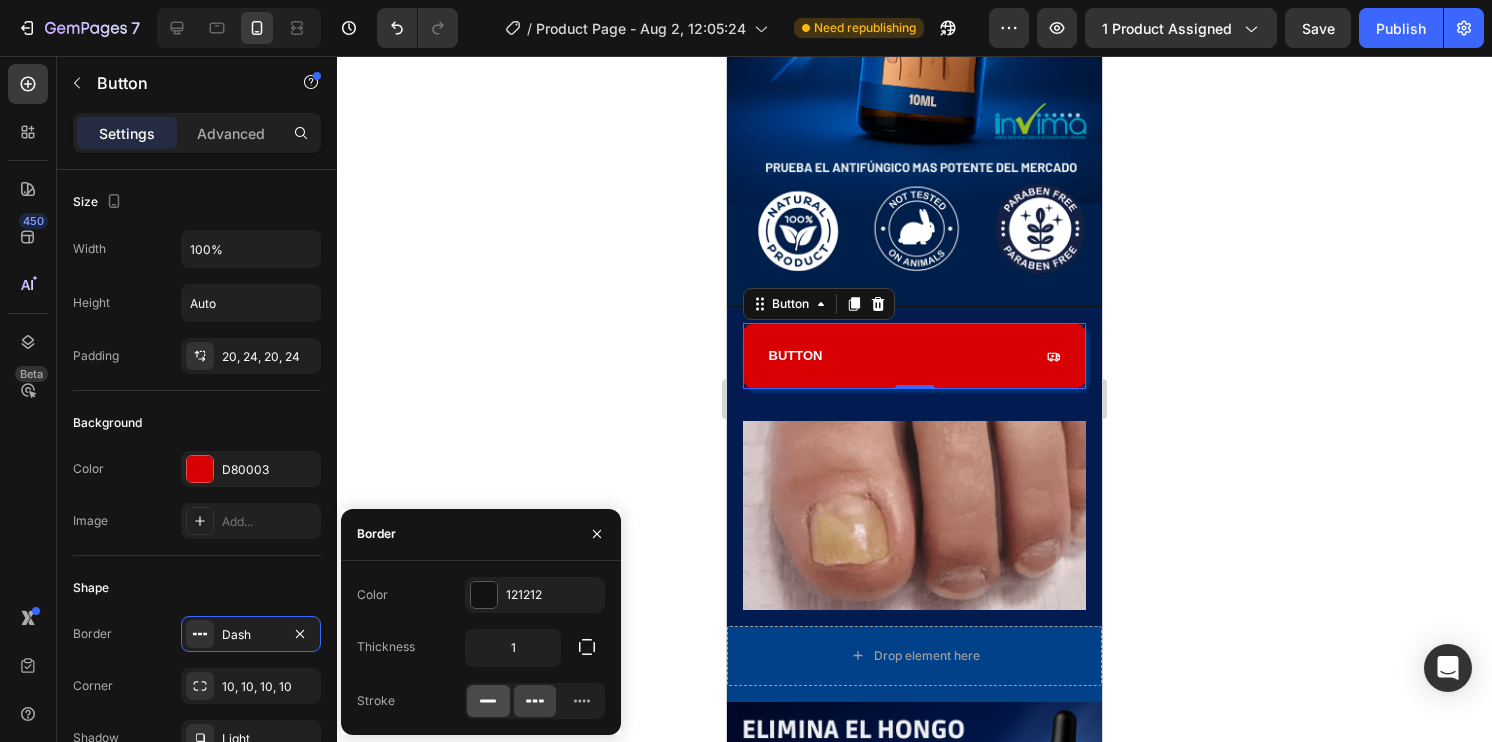 click 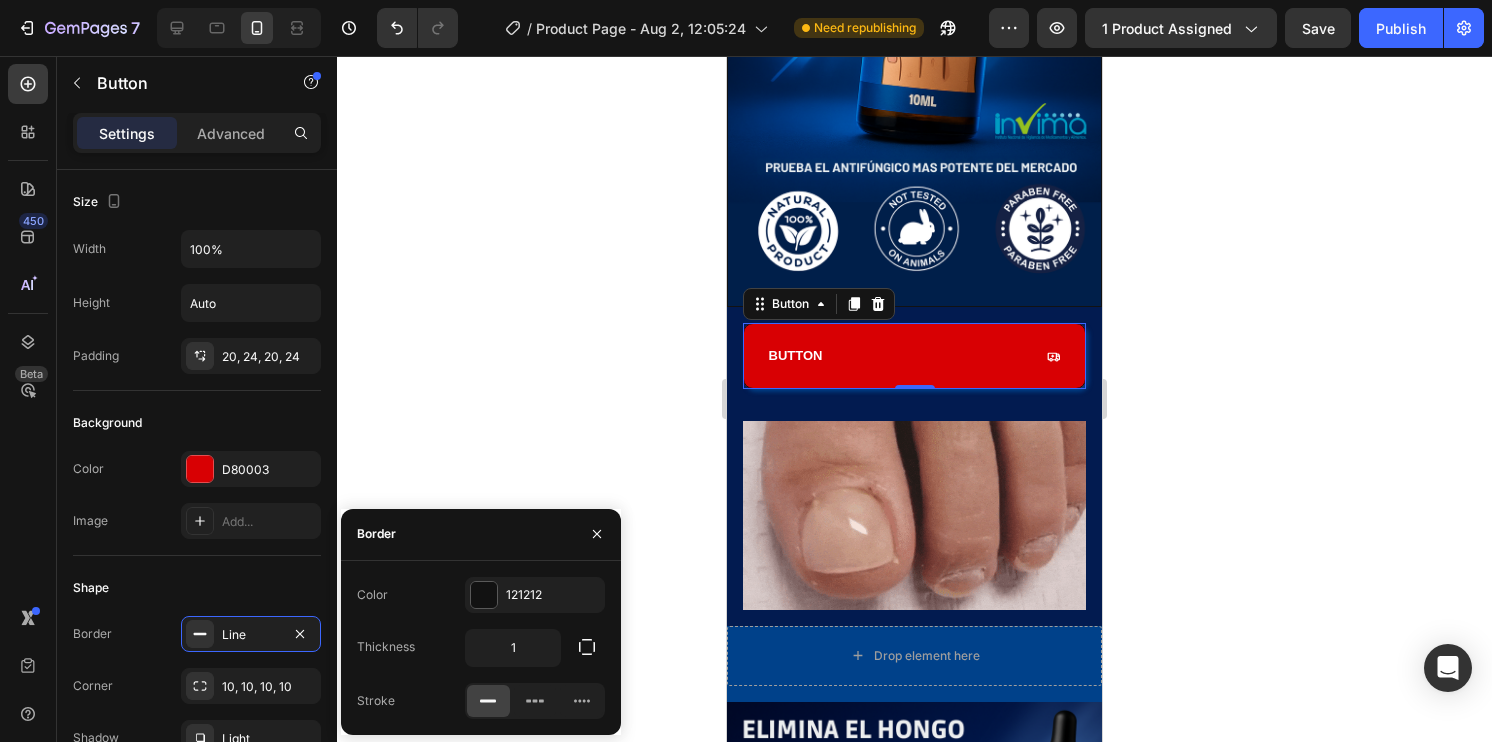 click 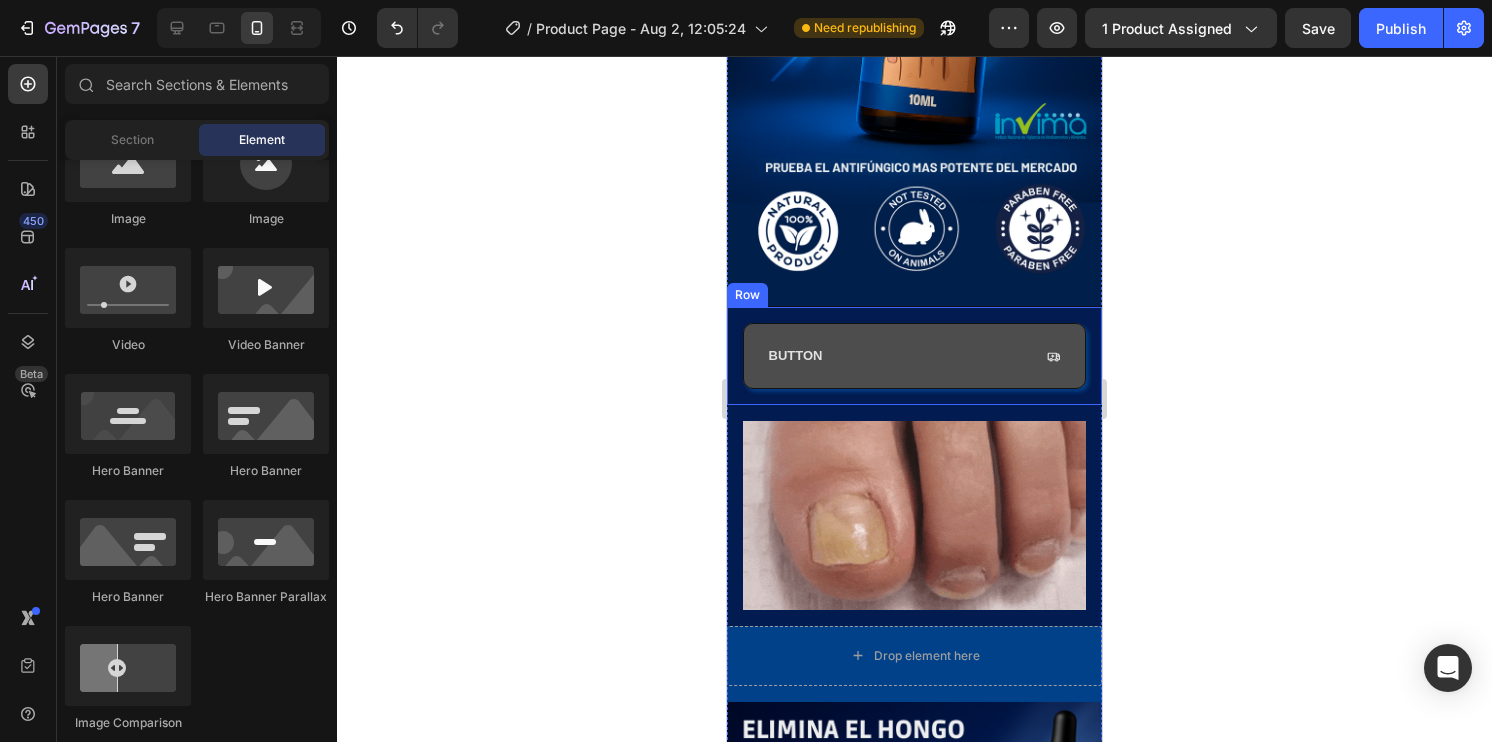 click on "Button" at bounding box center [914, 356] 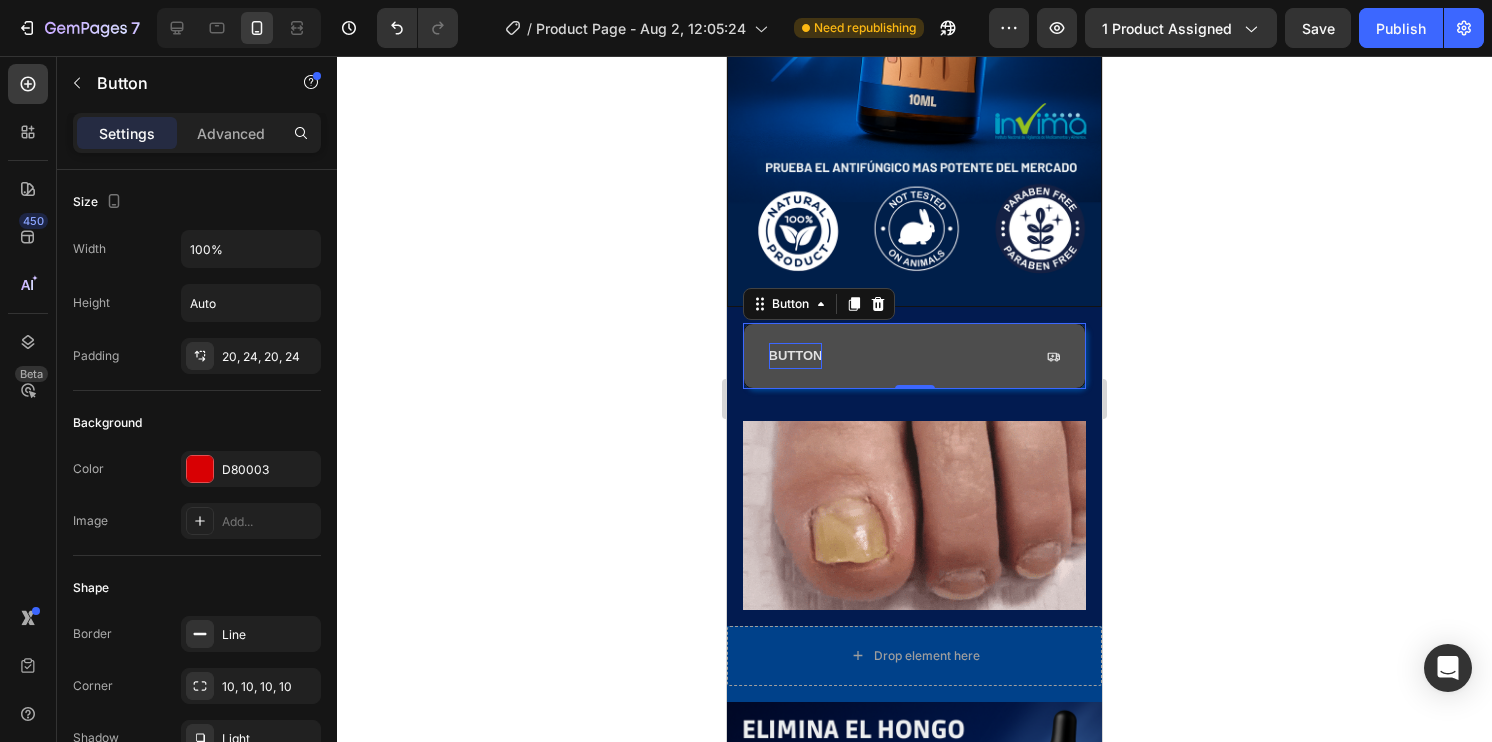 click on "Button" at bounding box center [796, 356] 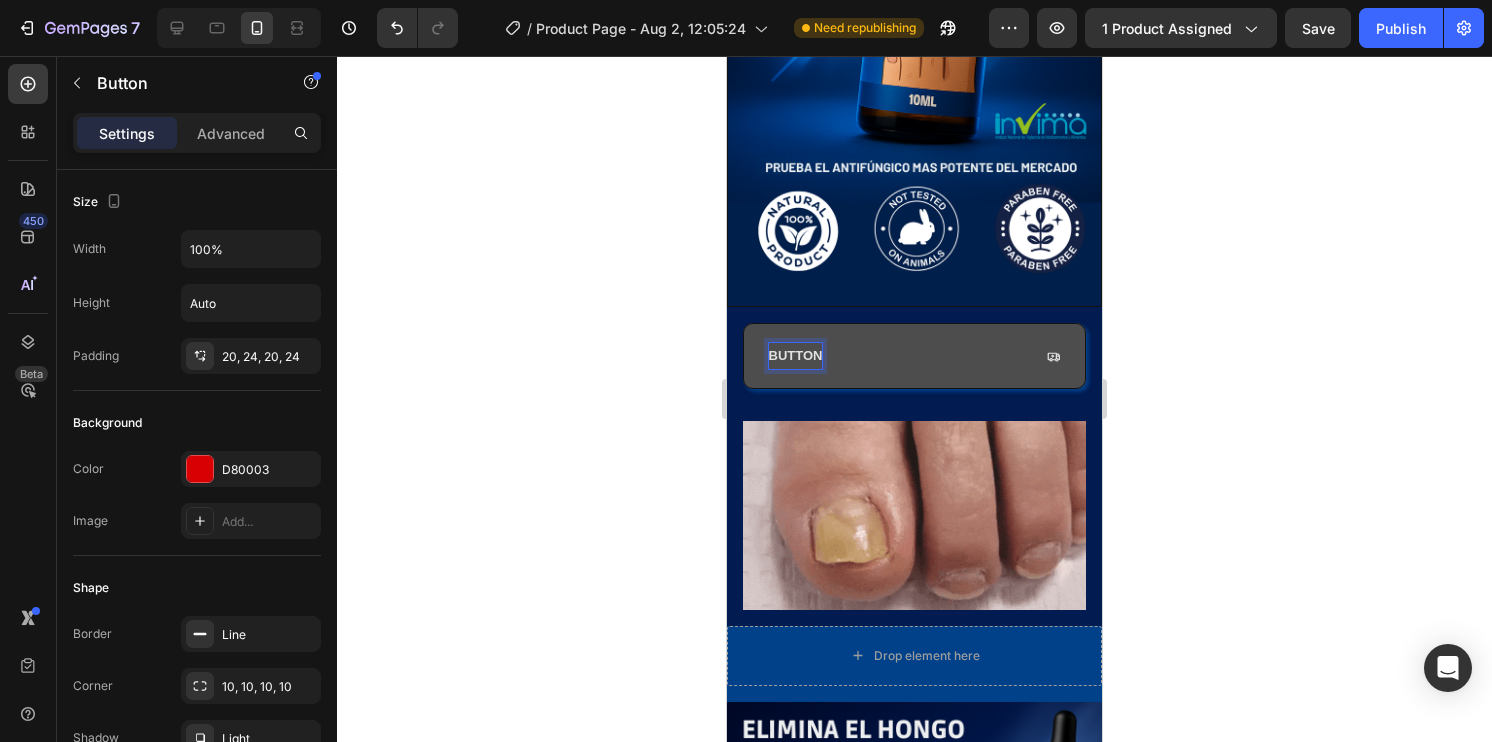 click on "Button" at bounding box center [796, 356] 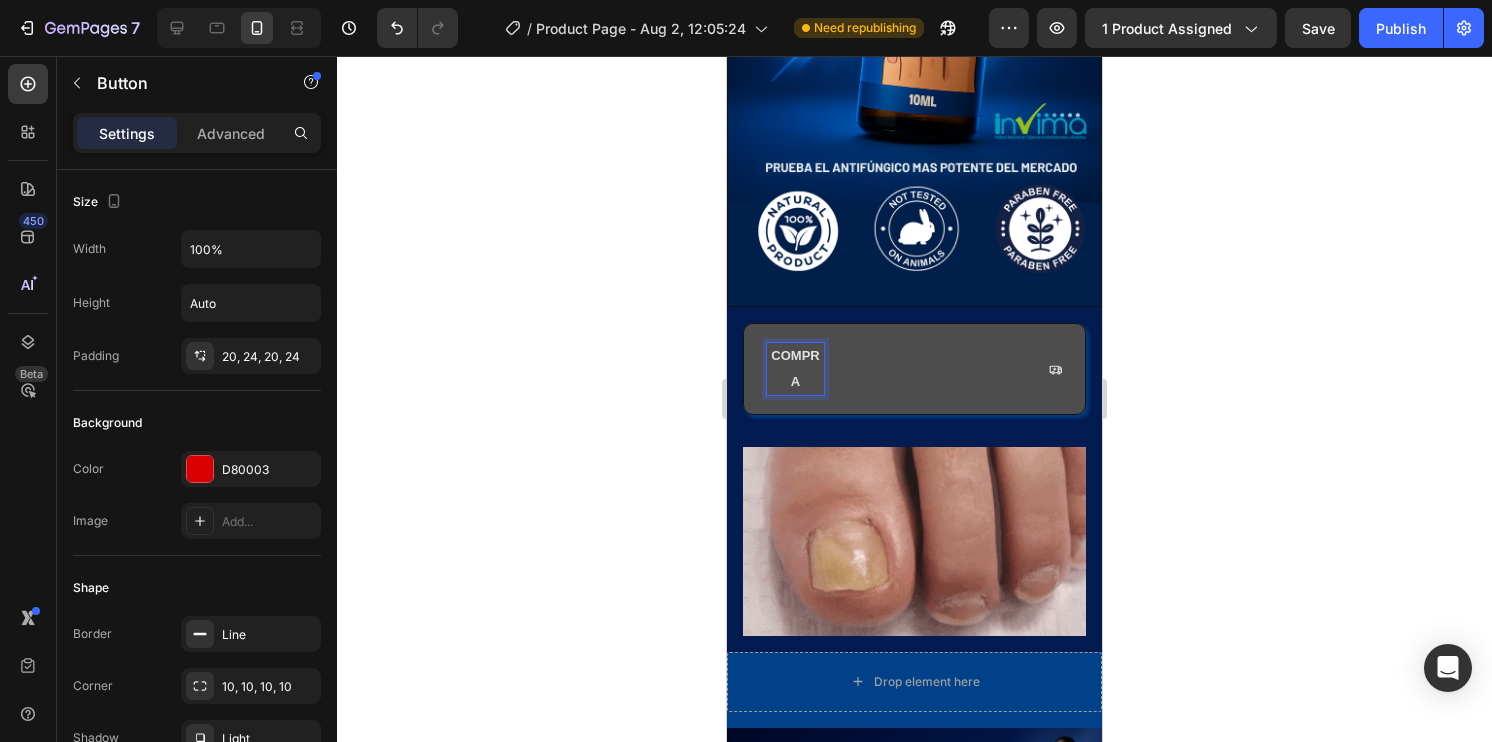 click on "COMPRA" at bounding box center [914, 369] 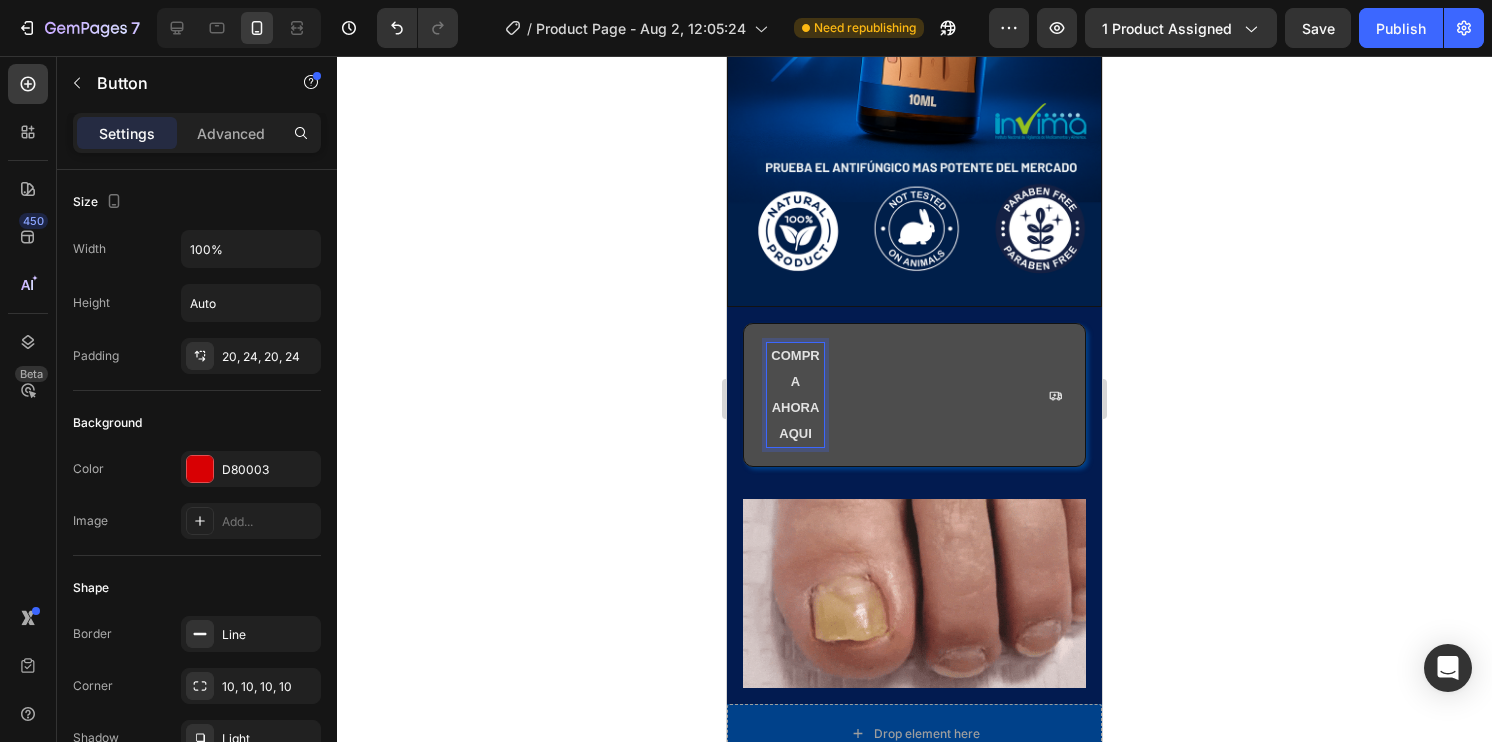click on "COMPRA AHORA AQUI" at bounding box center [795, 395] 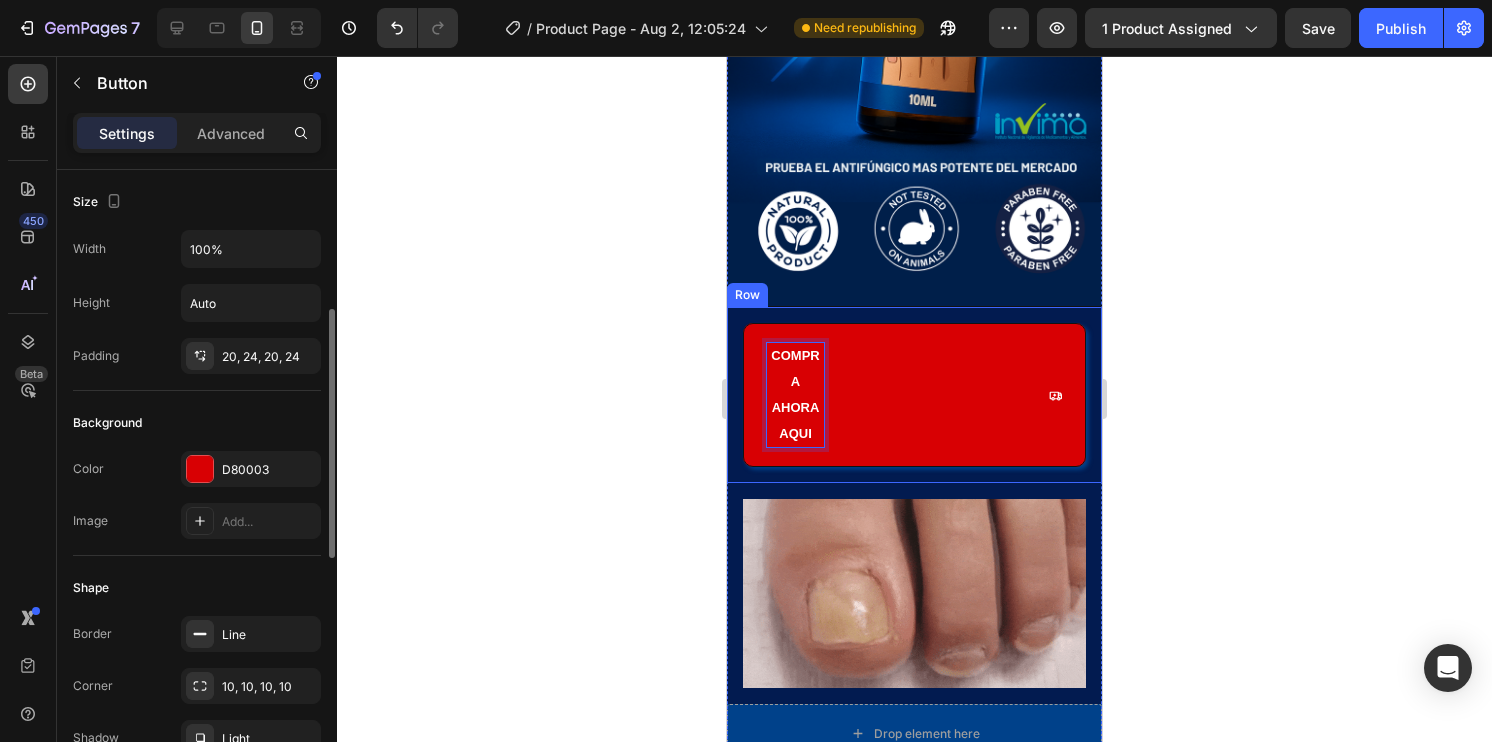 scroll, scrollTop: 100, scrollLeft: 0, axis: vertical 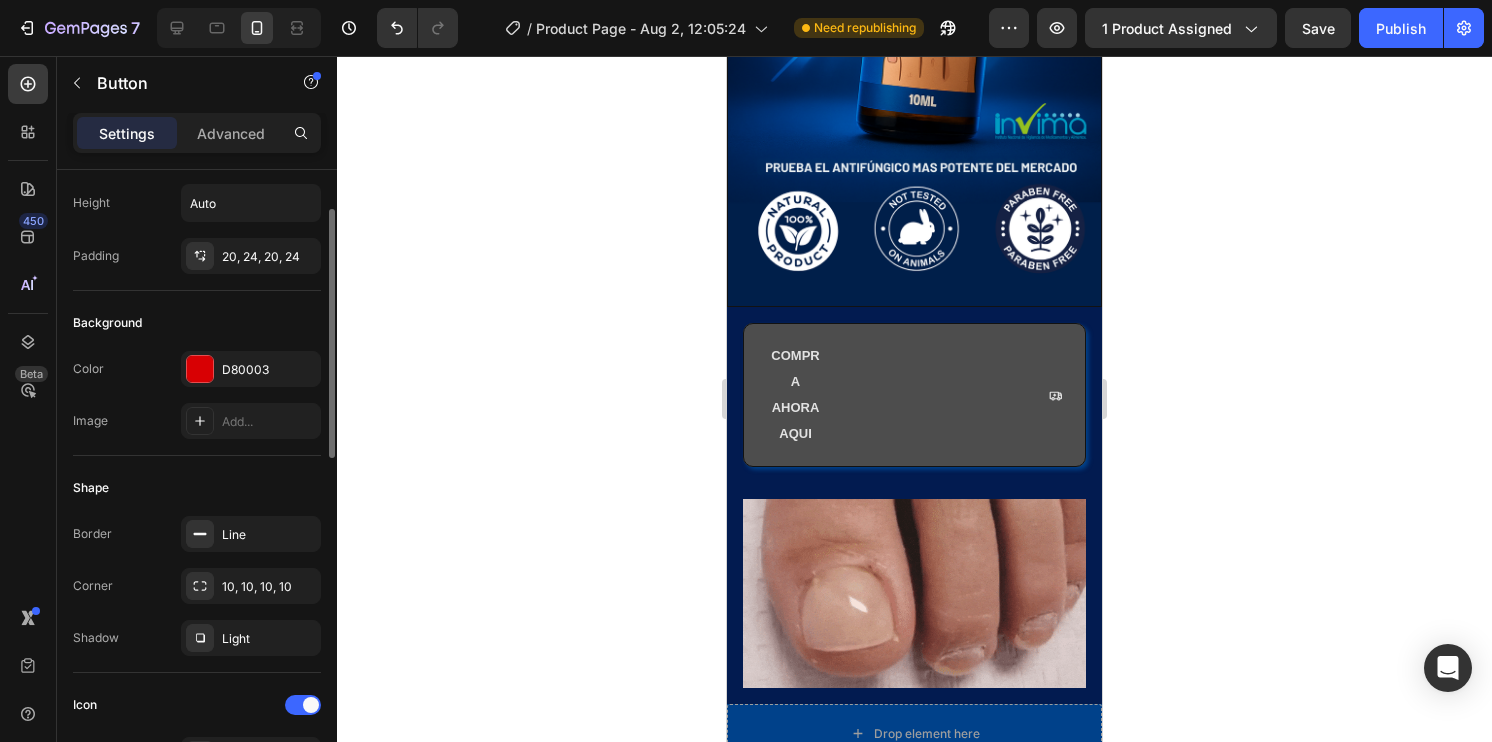 click on "COMPRA AHORA AQUI" at bounding box center (914, 395) 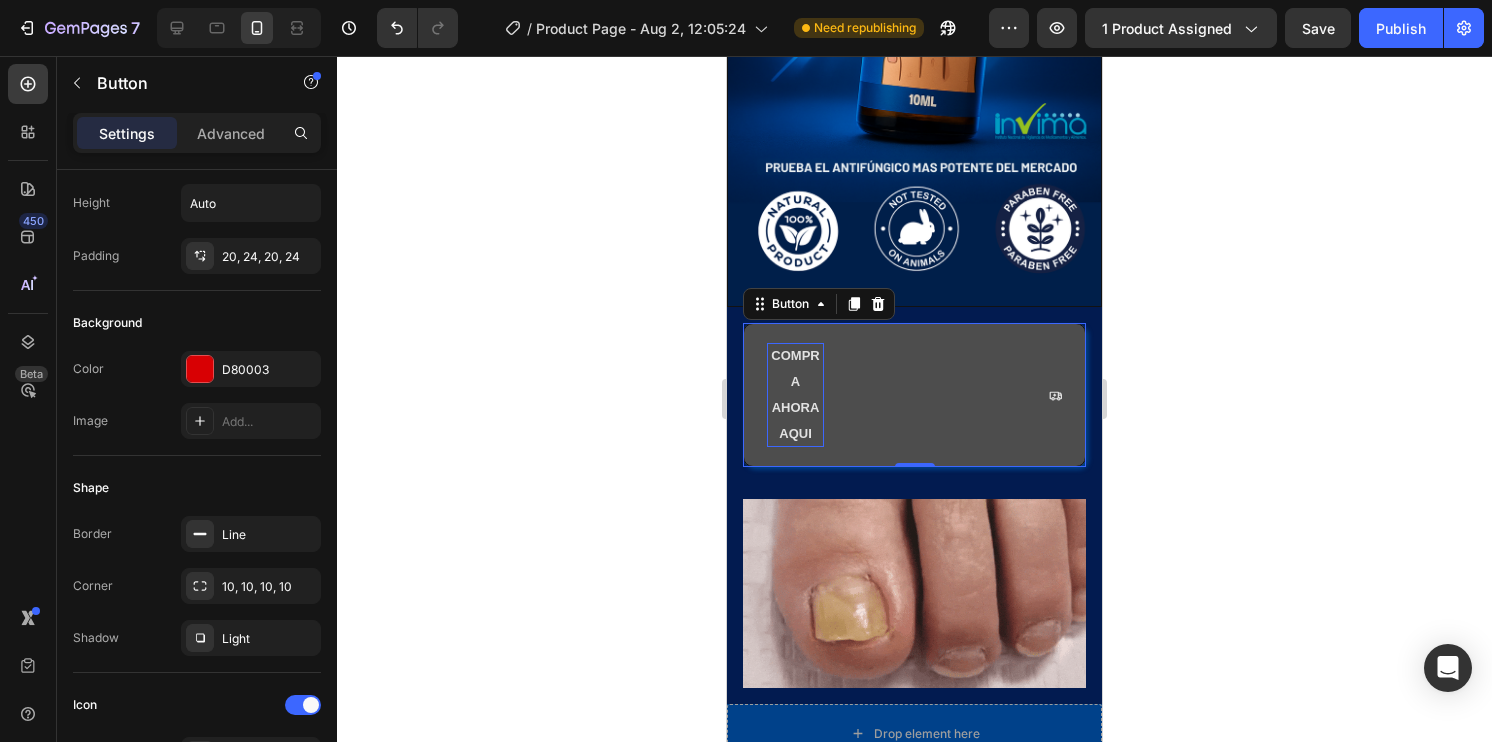 click on "COMPRA AHORA AQUI" at bounding box center [795, 395] 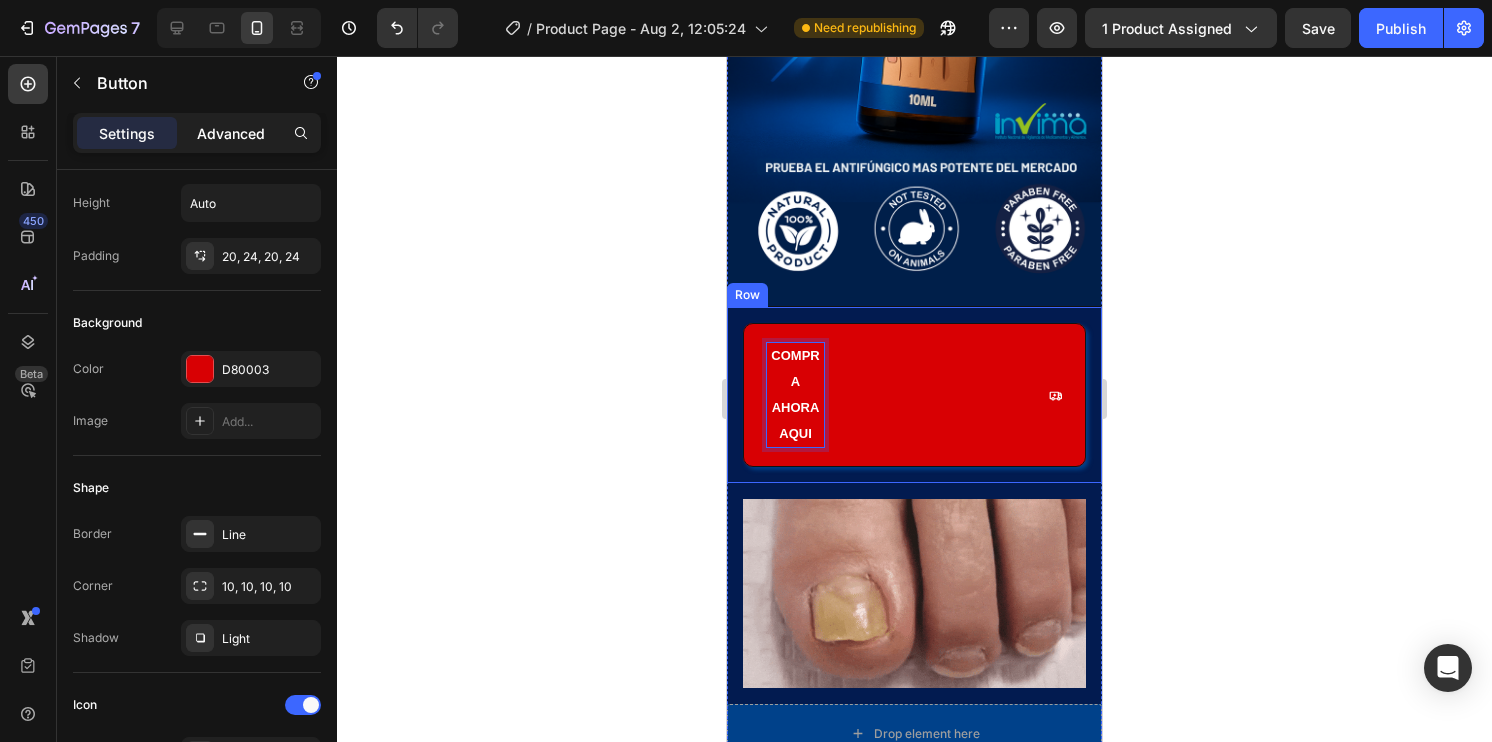 click on "Advanced" at bounding box center [231, 133] 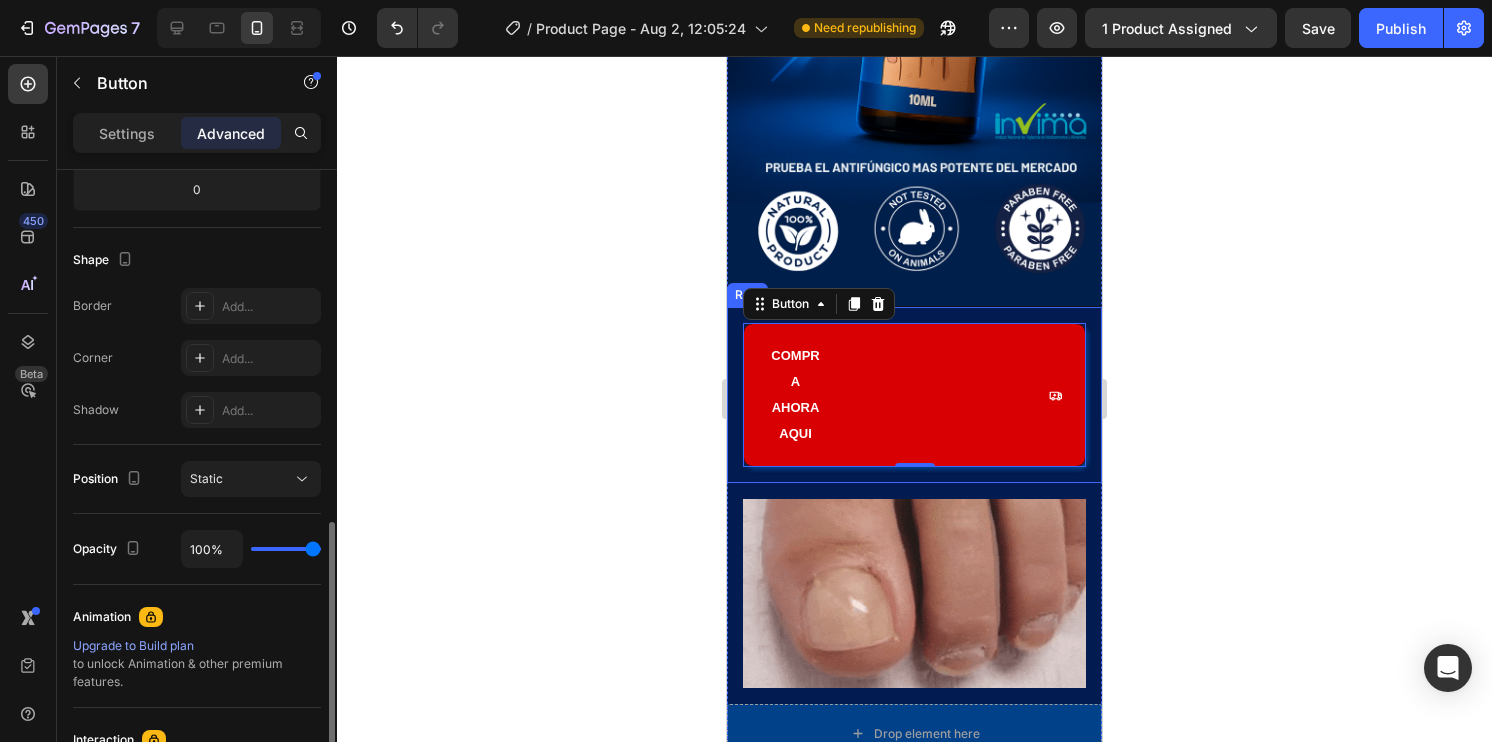scroll, scrollTop: 356, scrollLeft: 0, axis: vertical 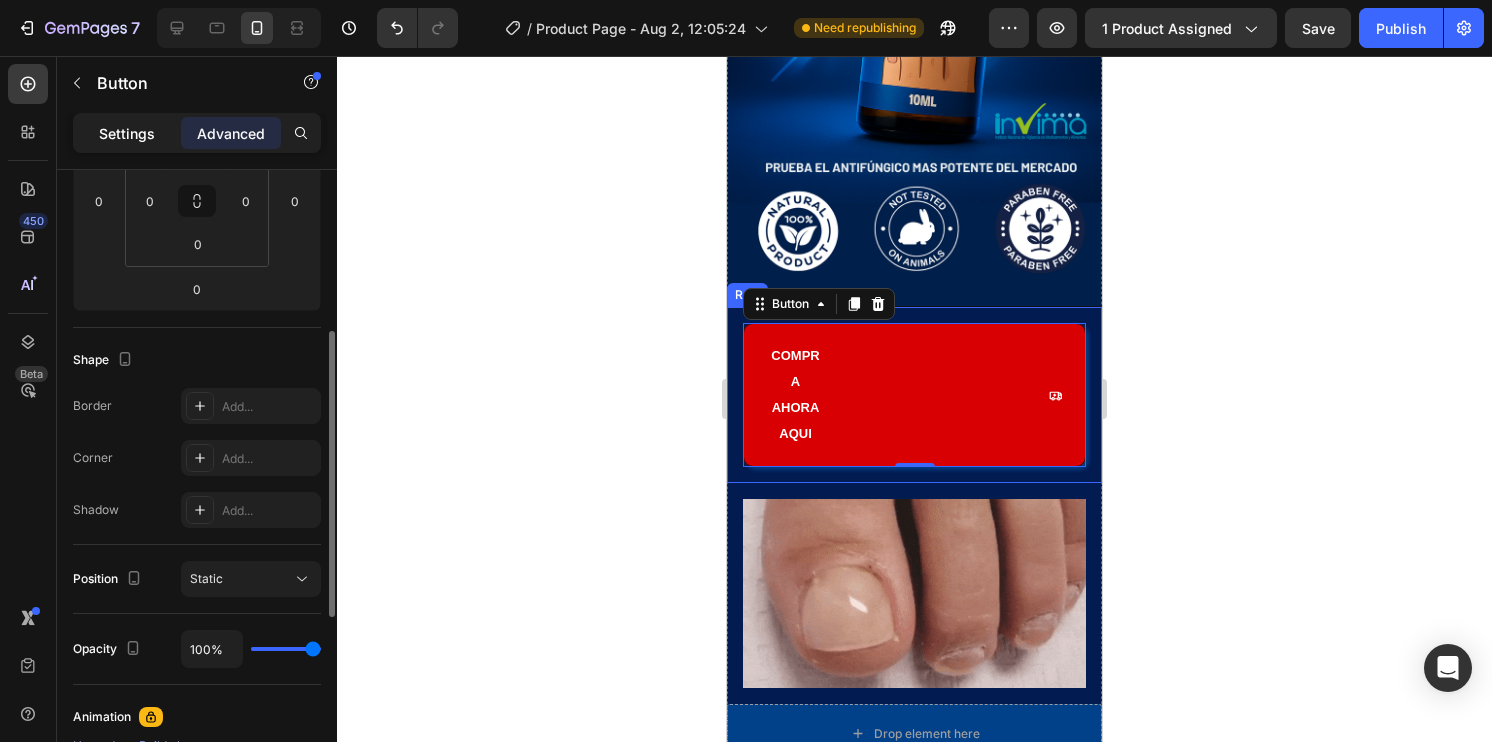 click on "Settings" at bounding box center (127, 133) 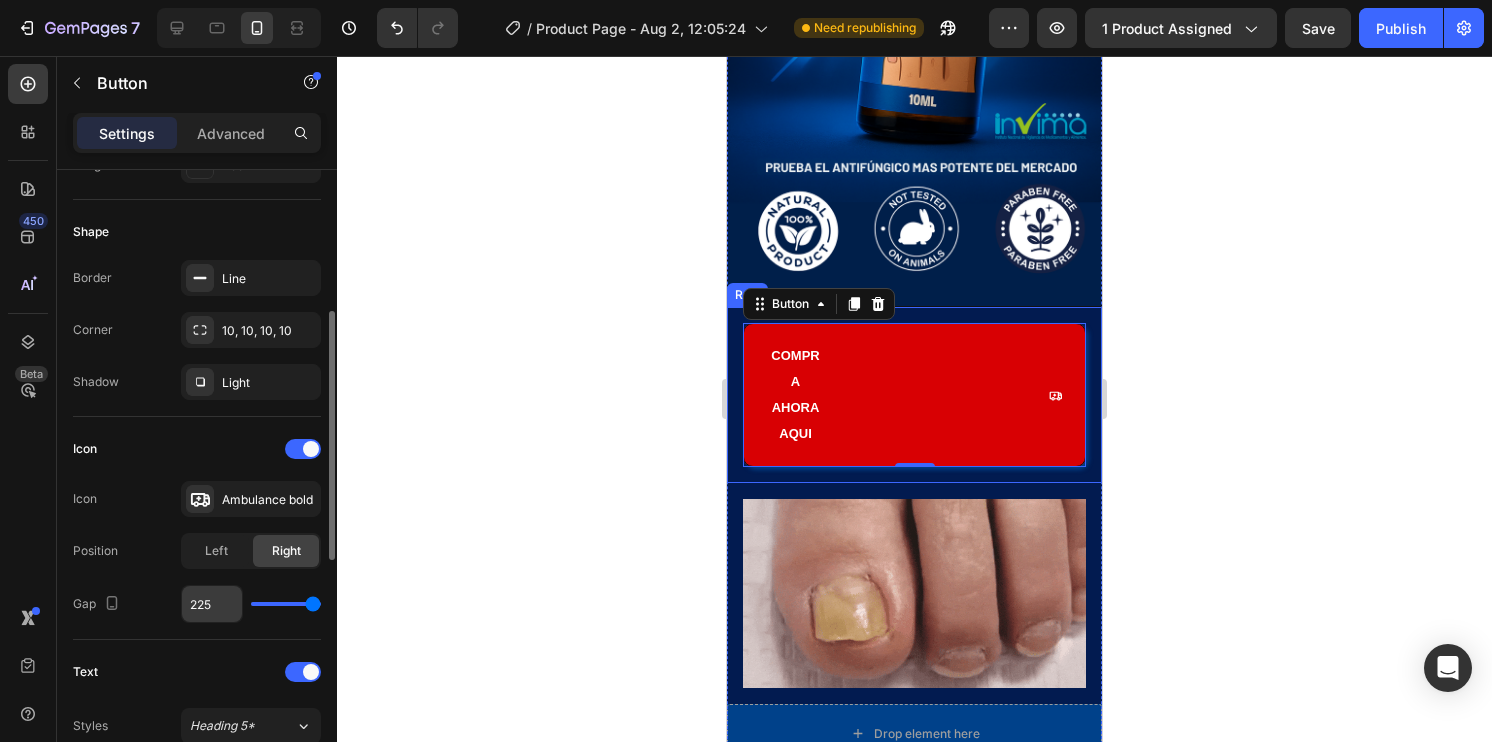 scroll, scrollTop: 456, scrollLeft: 0, axis: vertical 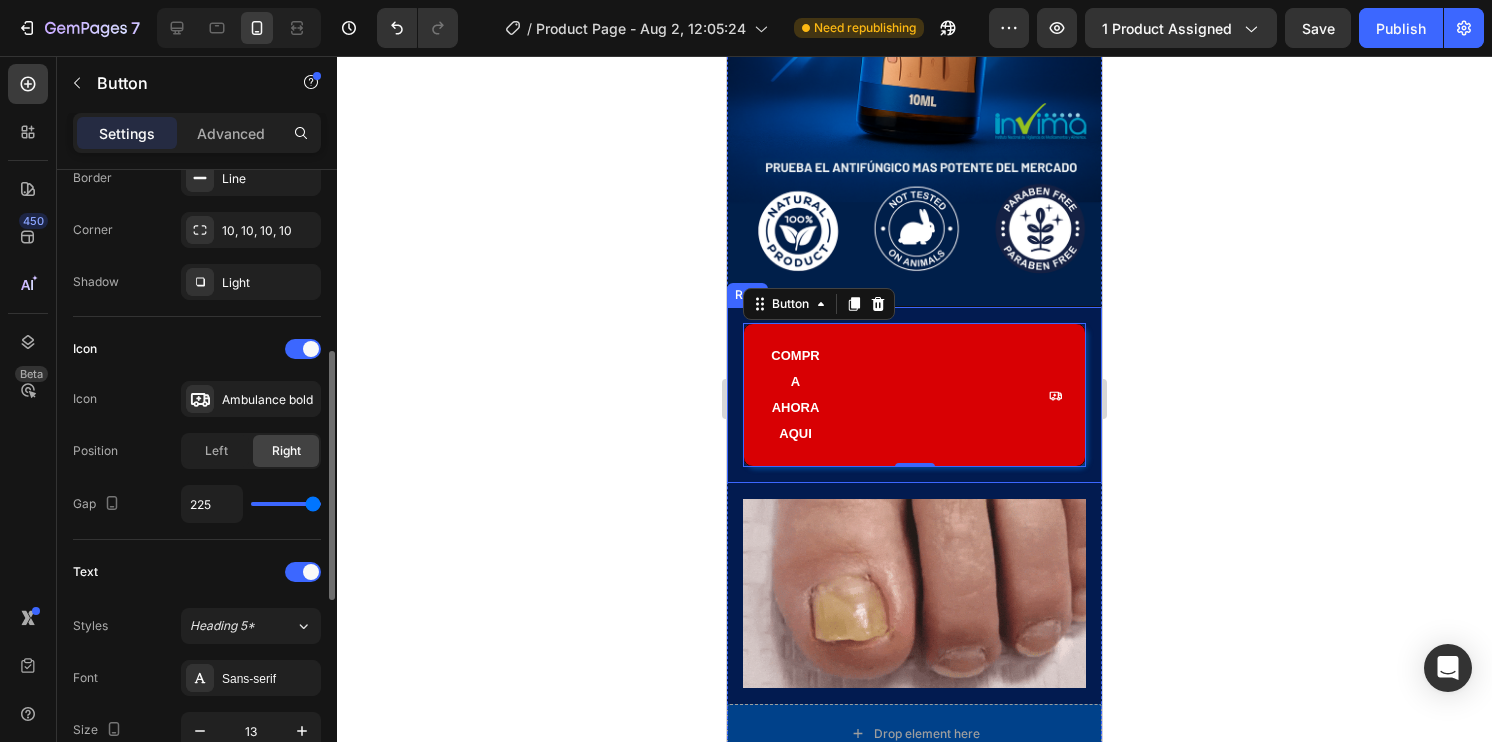 type on "35" 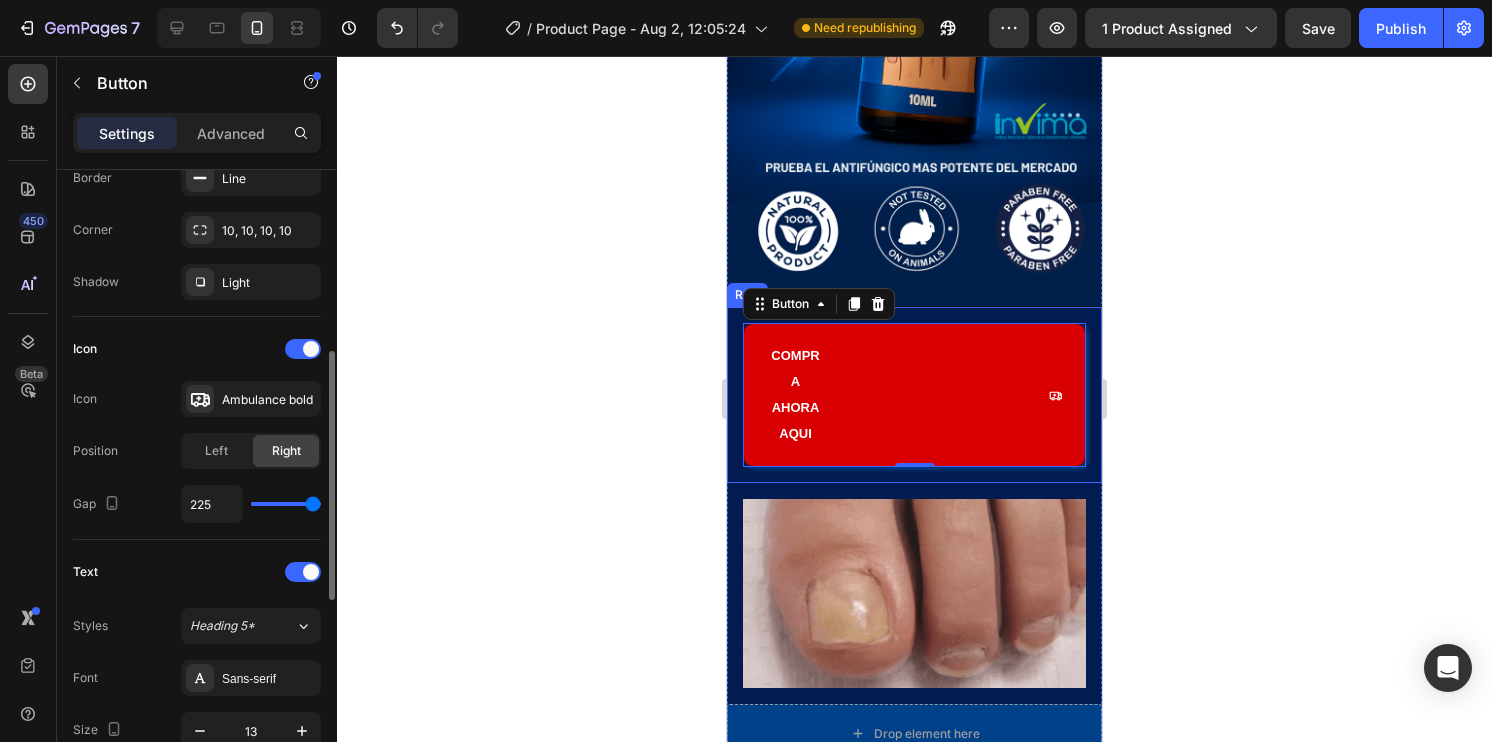 type on "35" 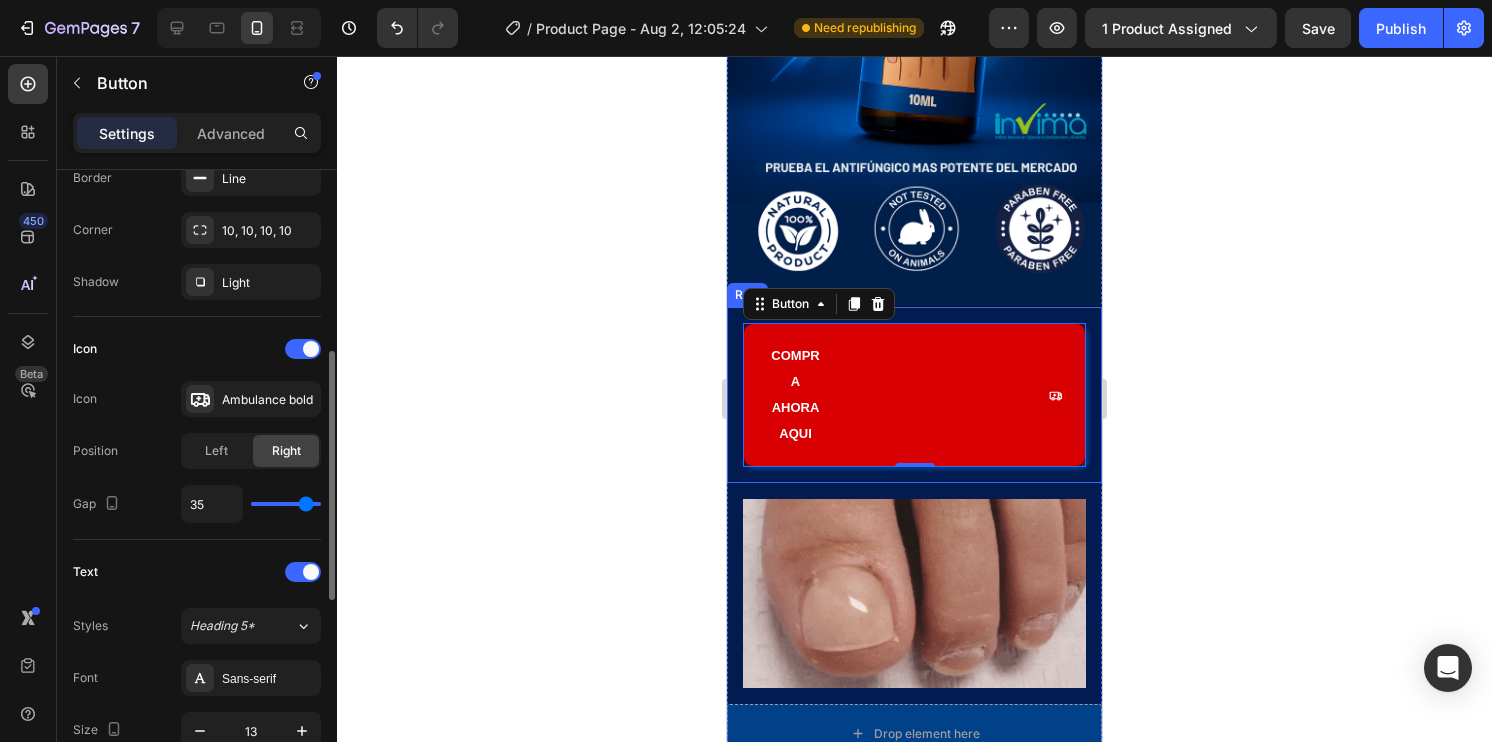 type on "34" 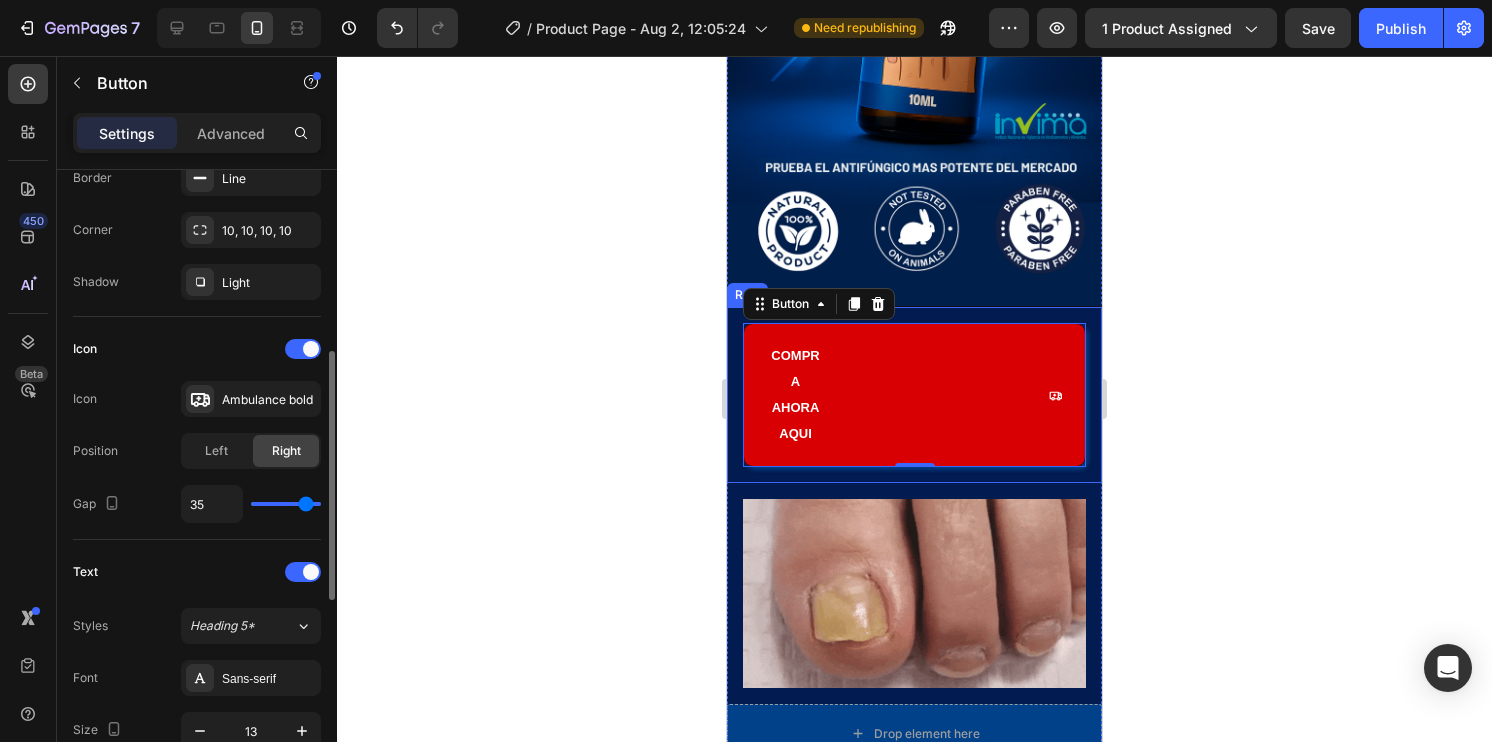 type on "34" 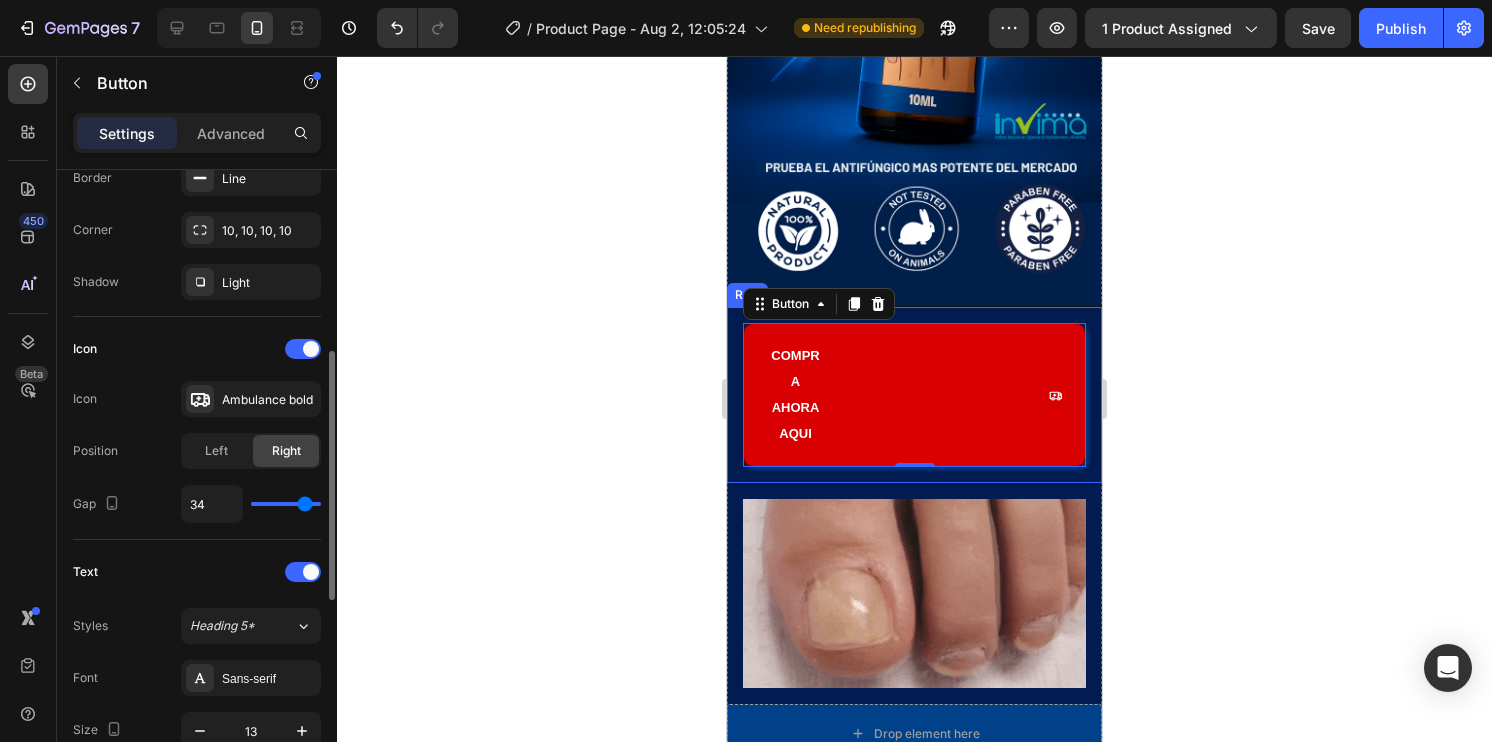 type on "33" 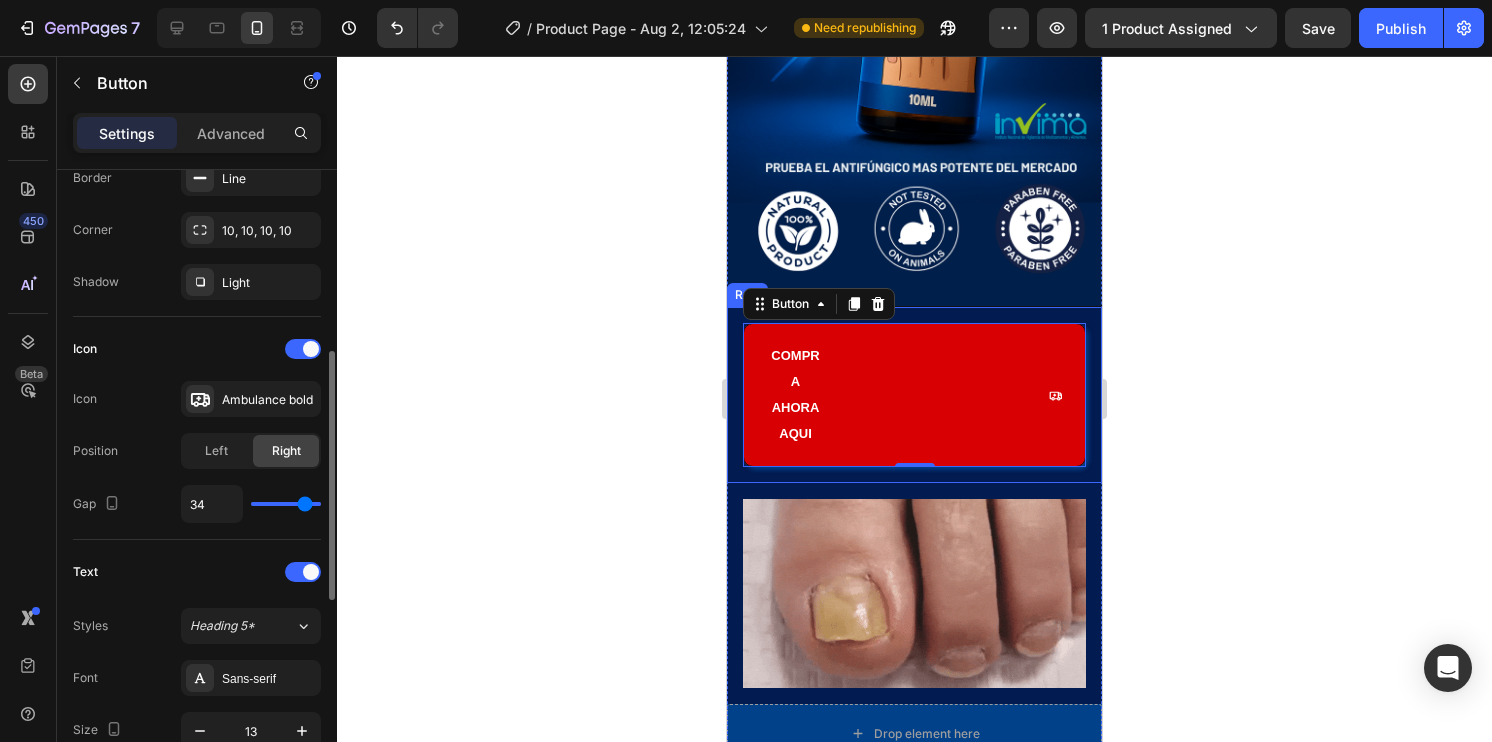type on "33" 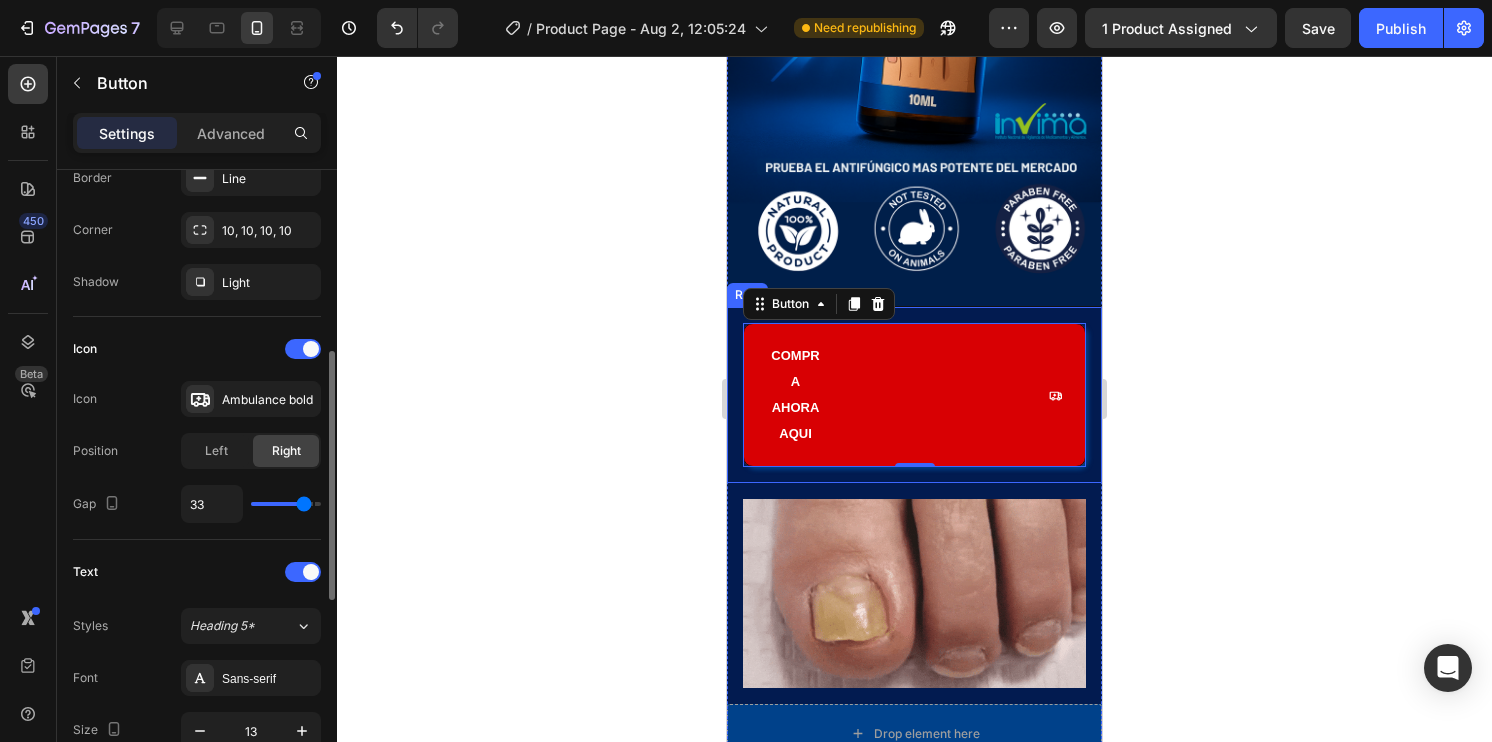 type on "32" 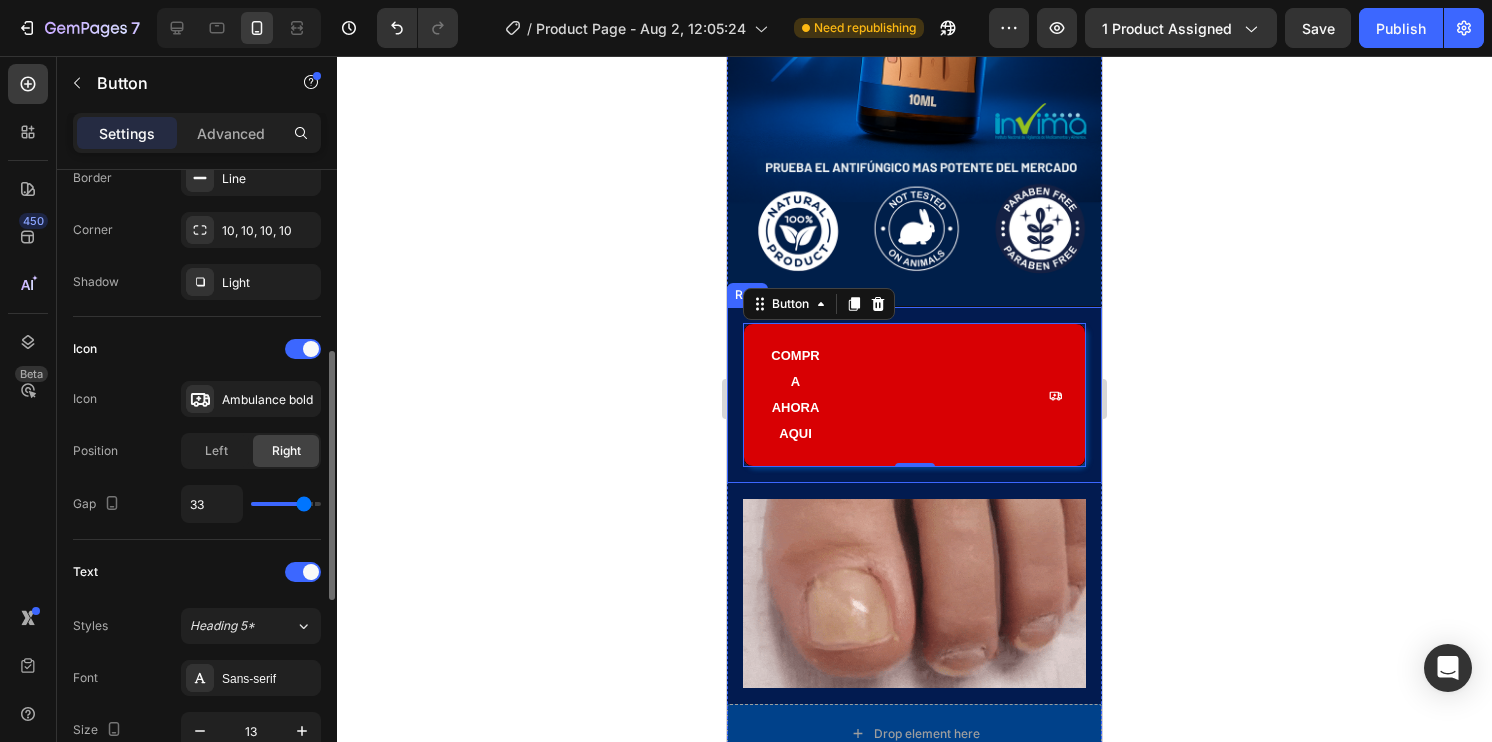 type on "32" 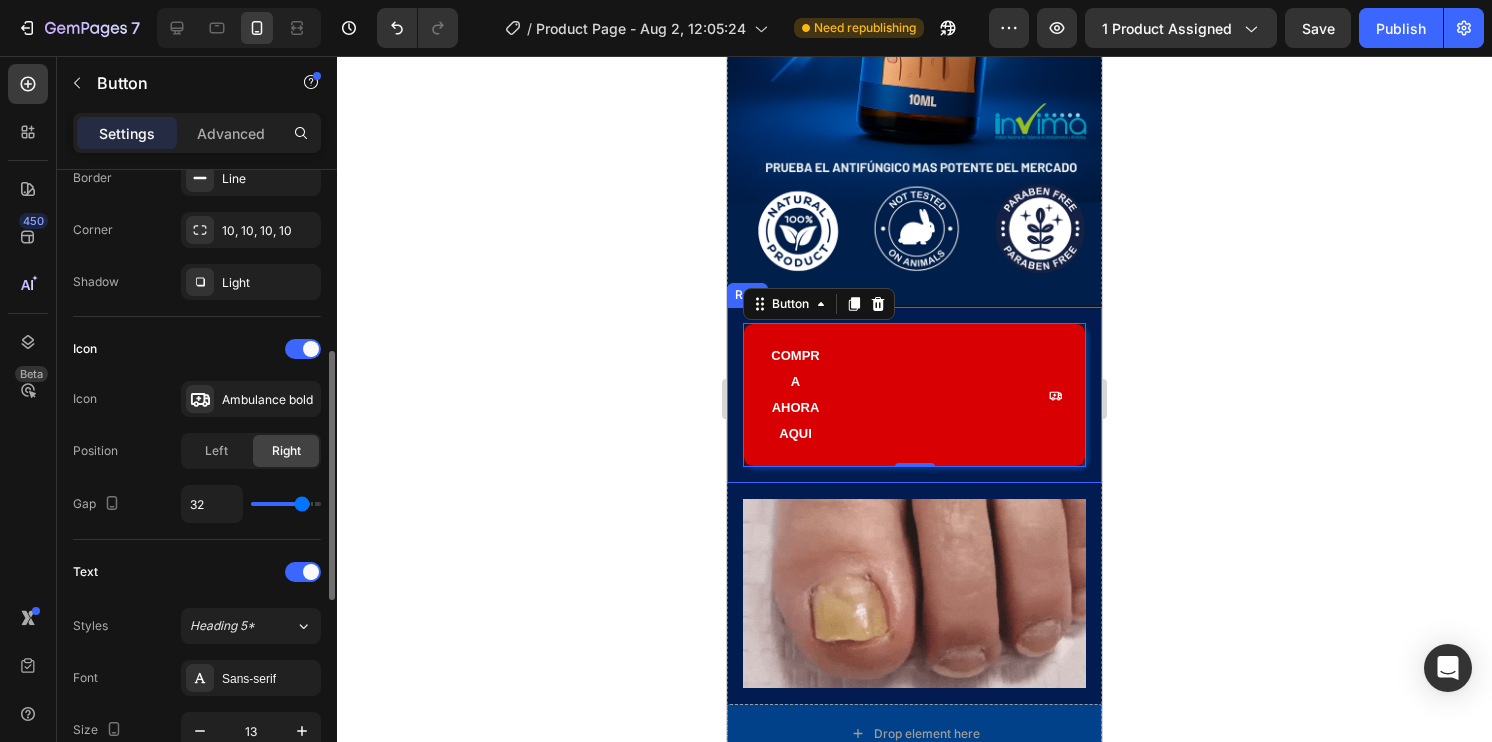 type on "31" 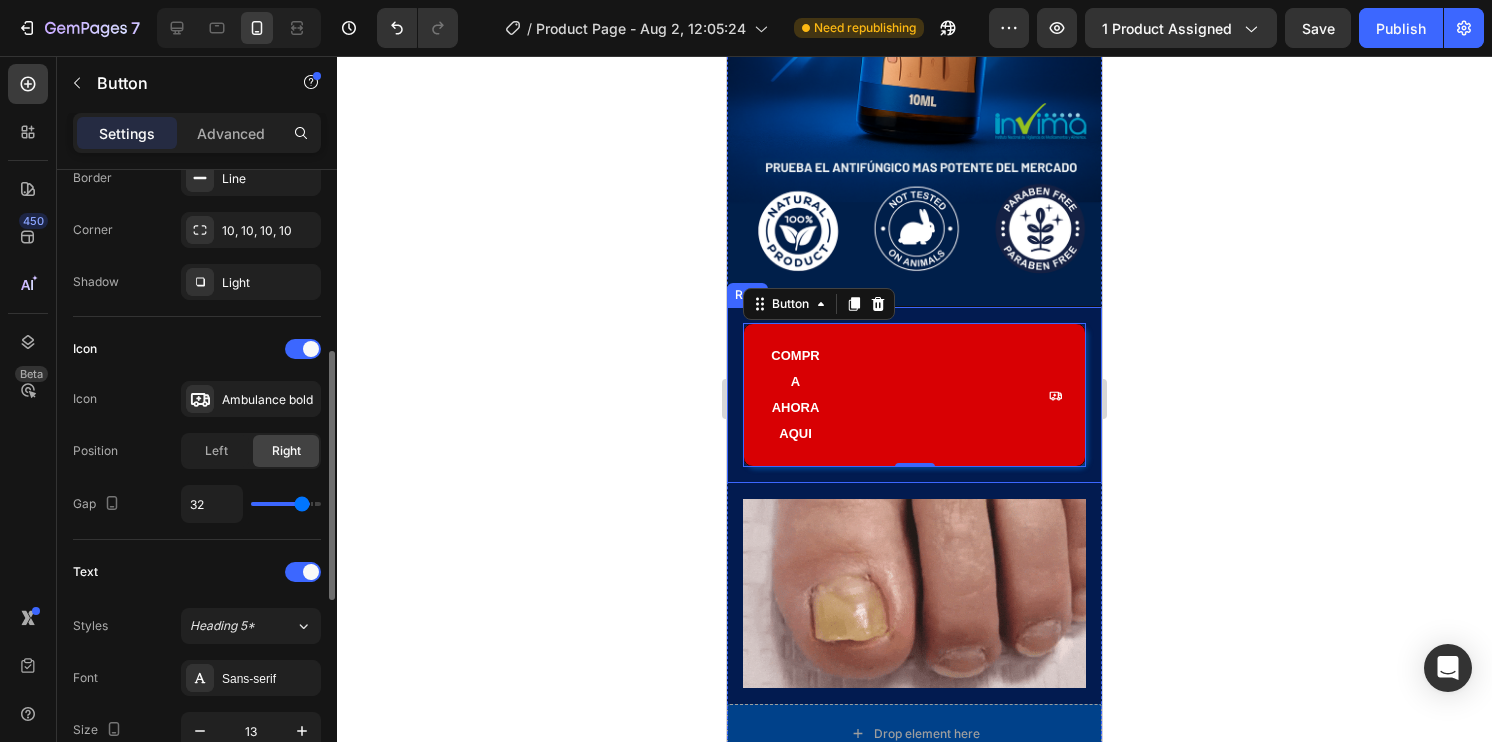 type on "31" 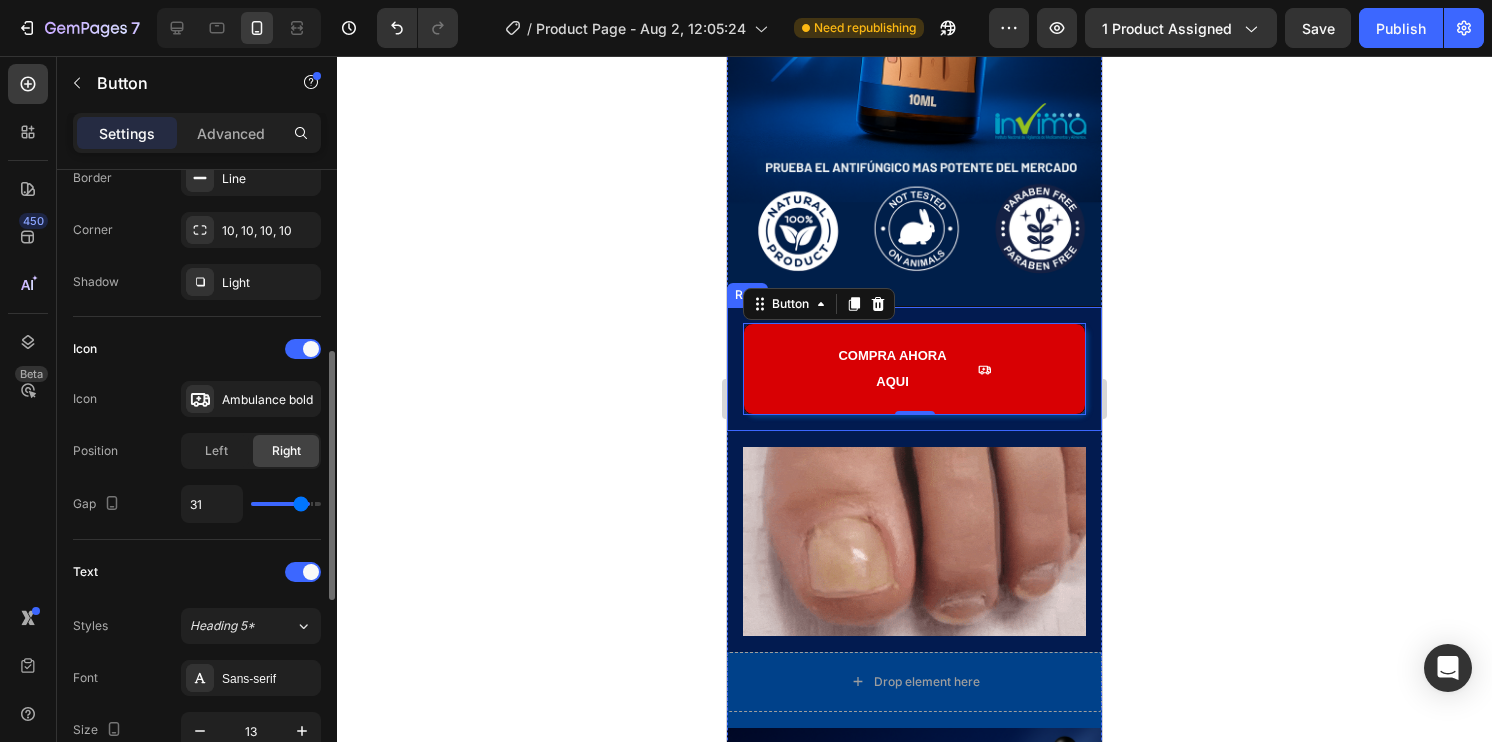 type on "30" 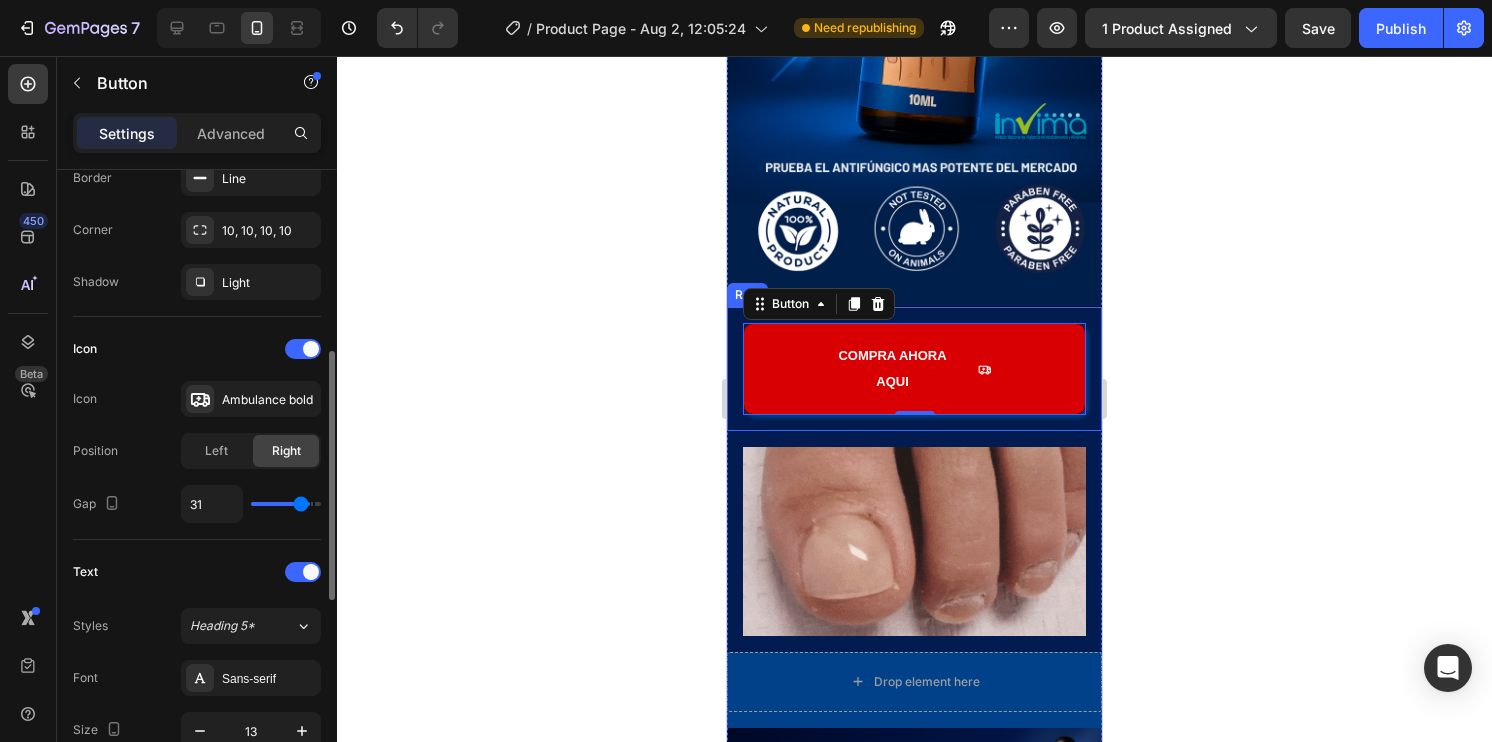 type on "30" 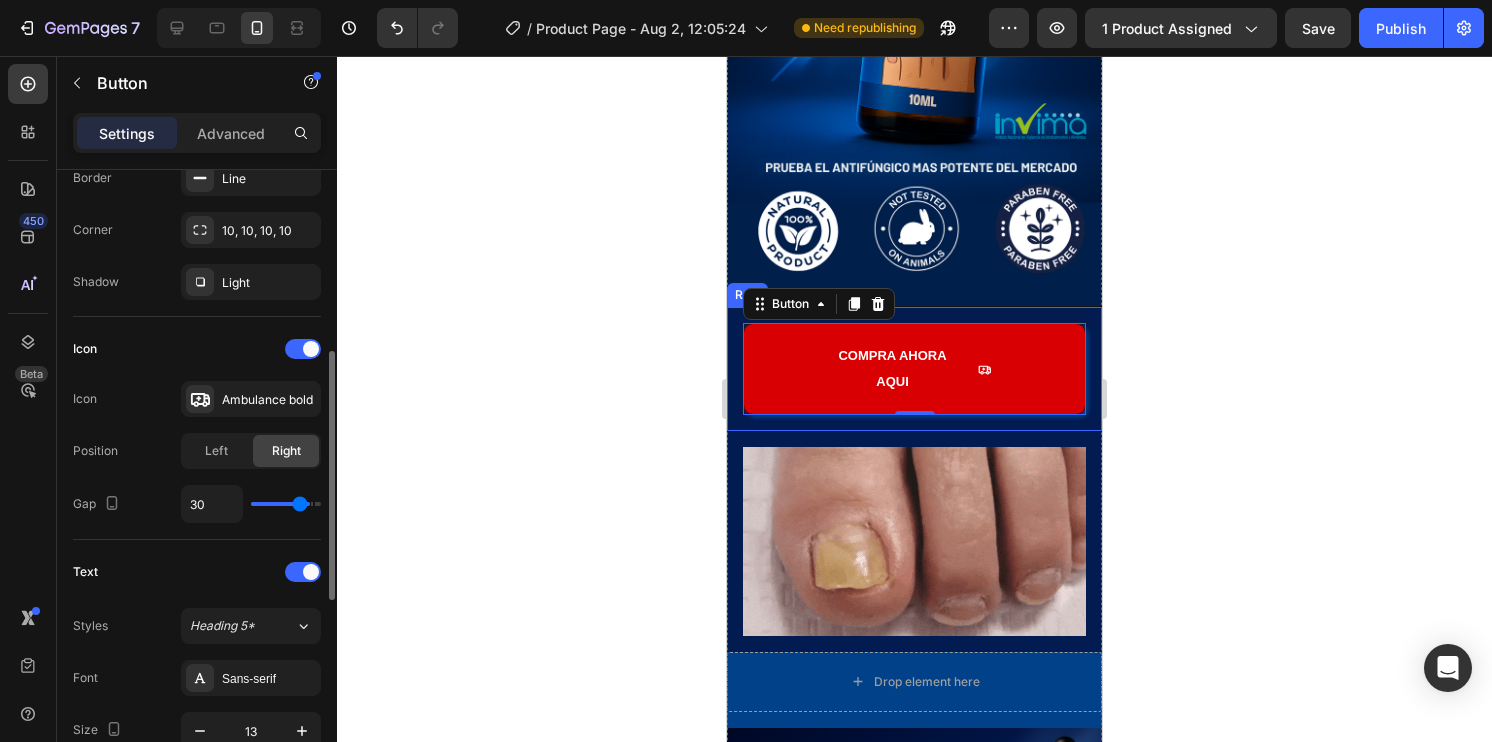 type on "29" 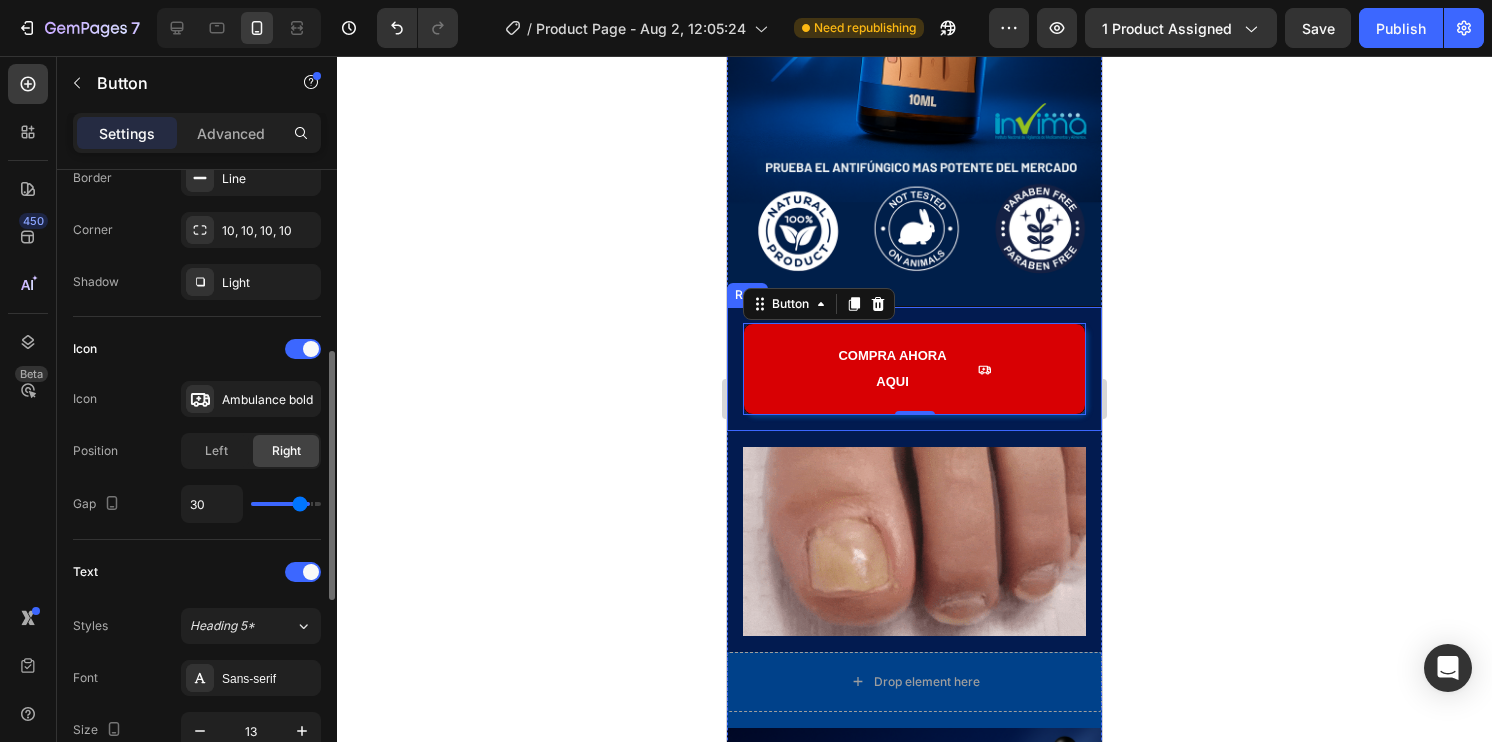 type on "29" 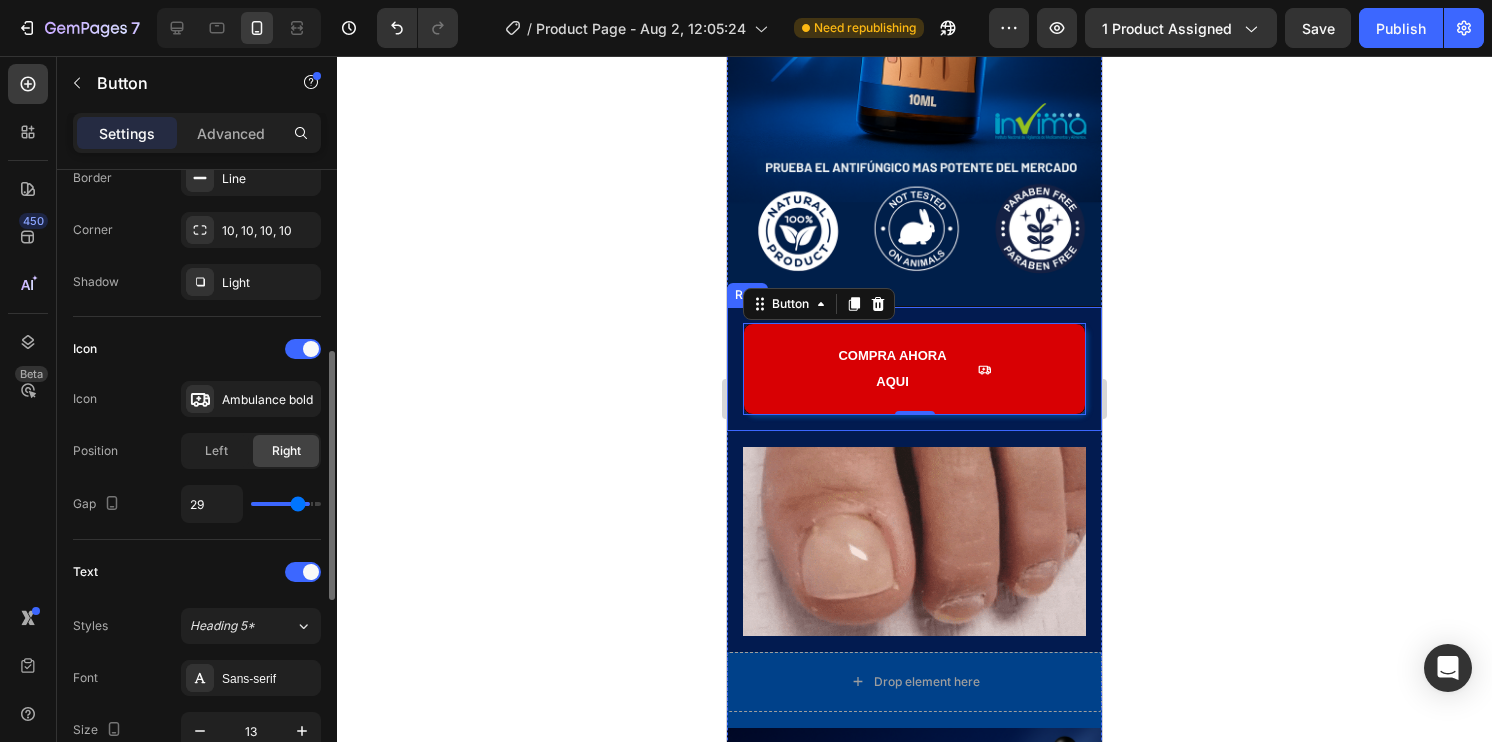 type on "28" 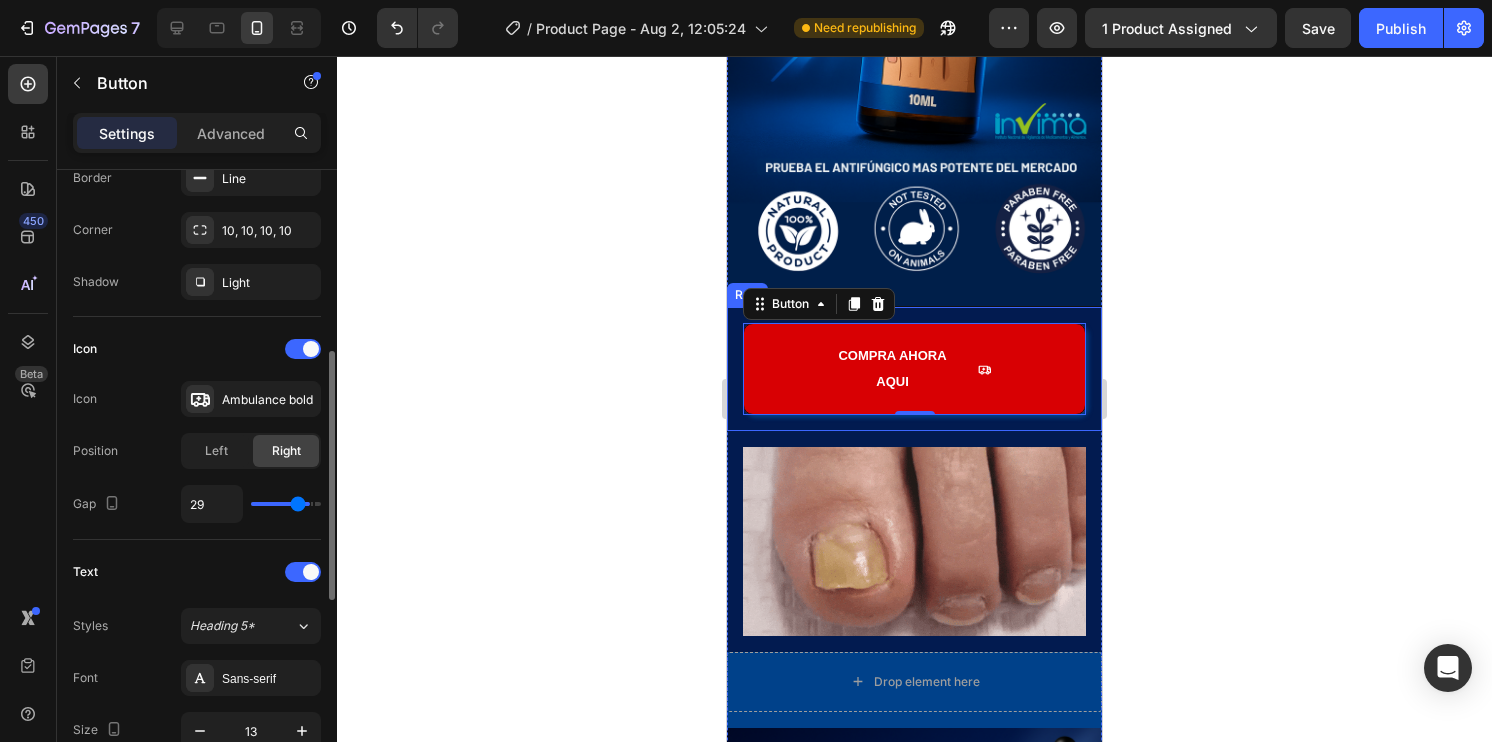type on "28" 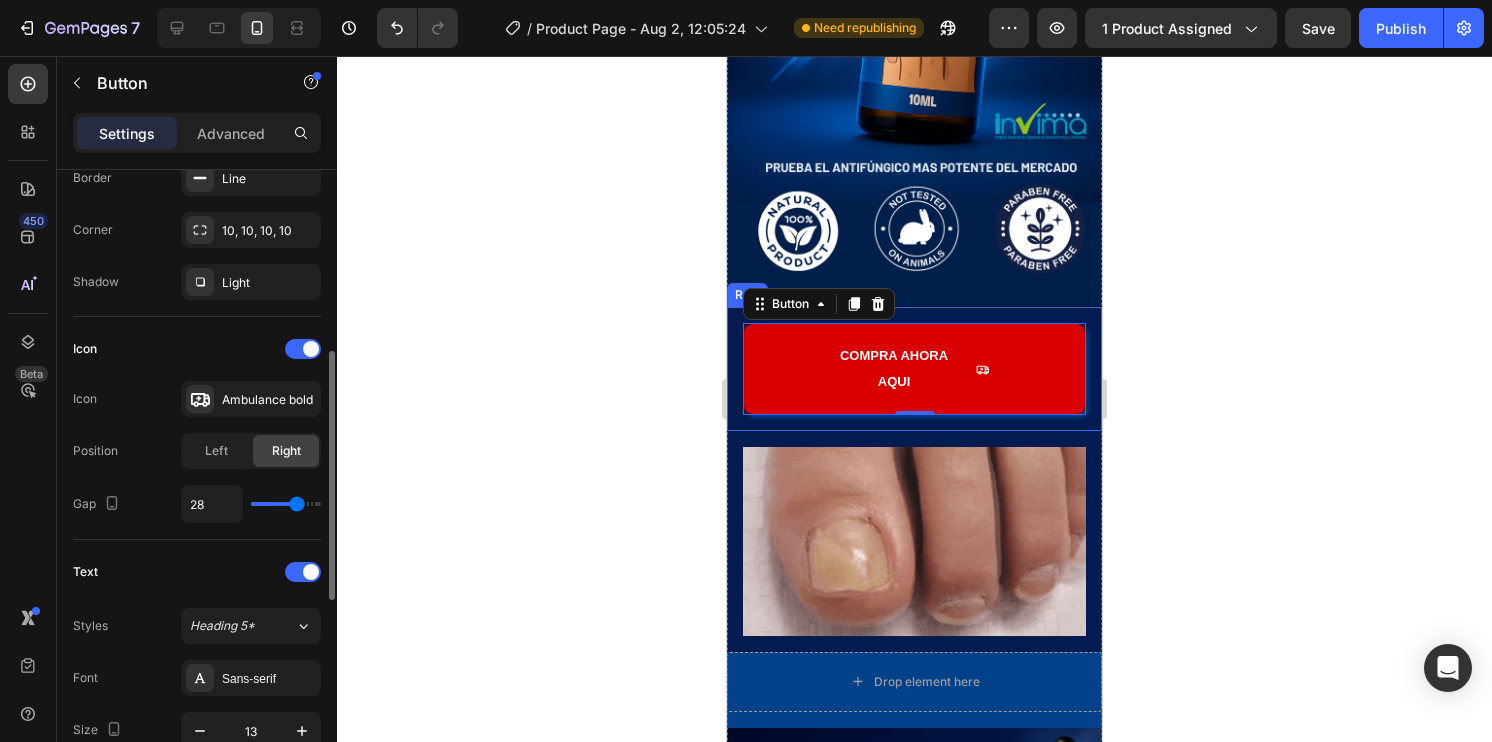 type on "24" 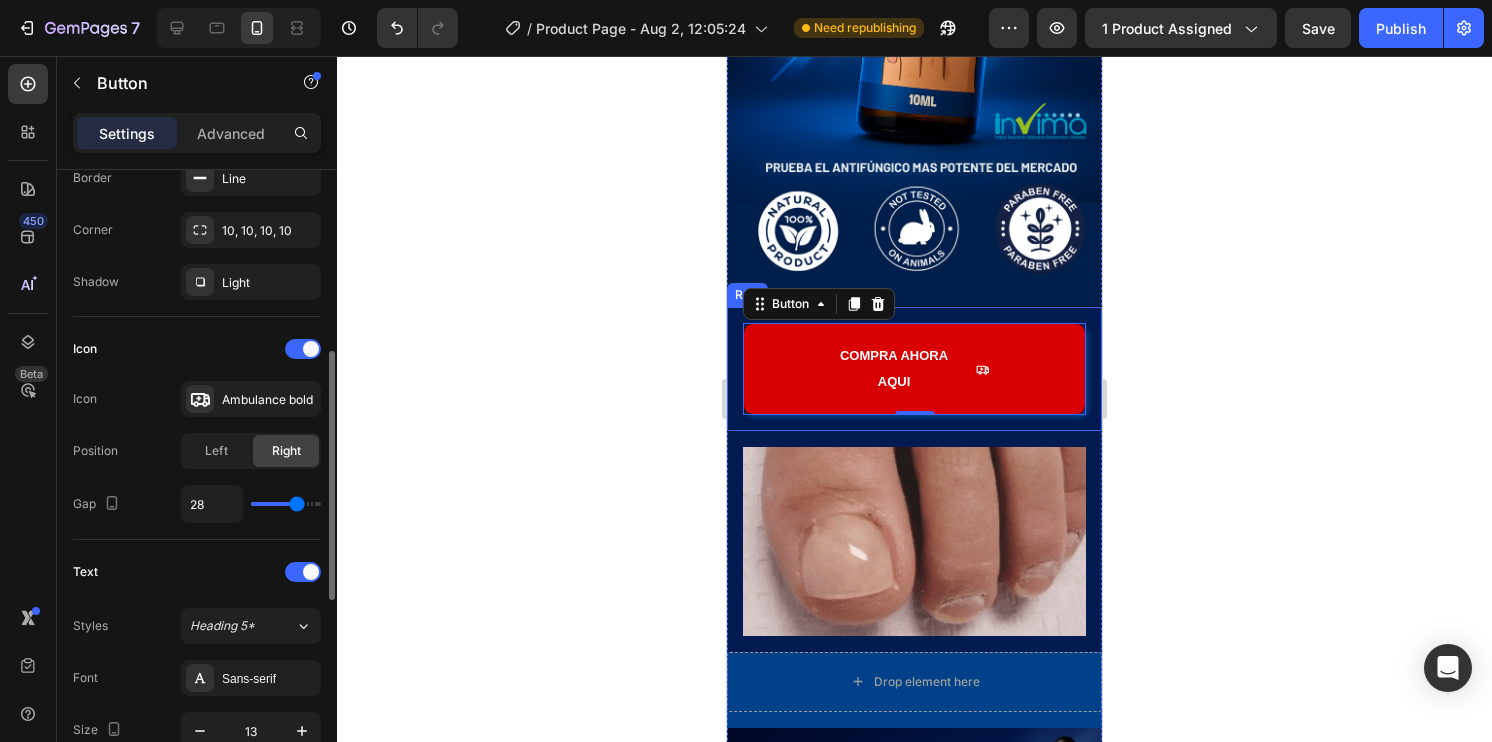 type on "24" 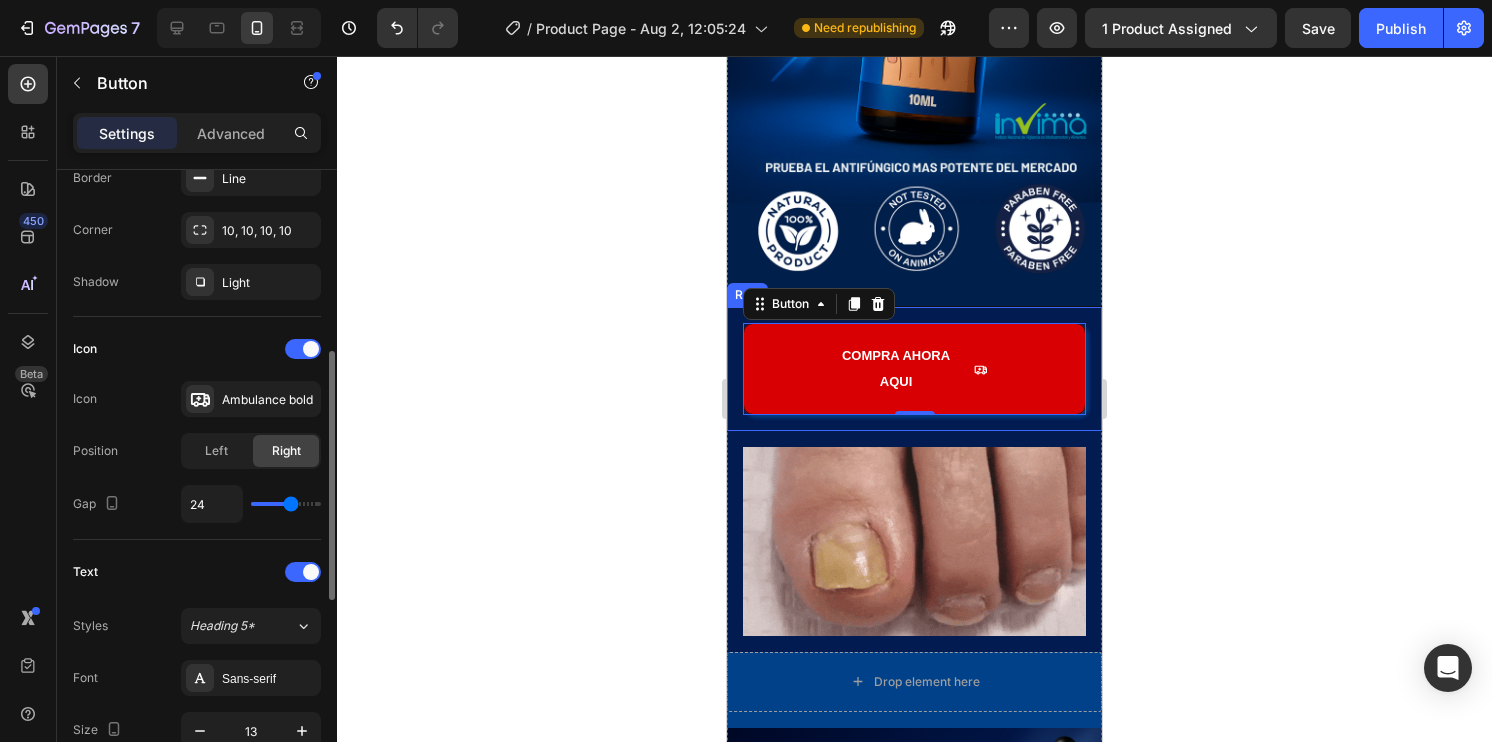 type on "21" 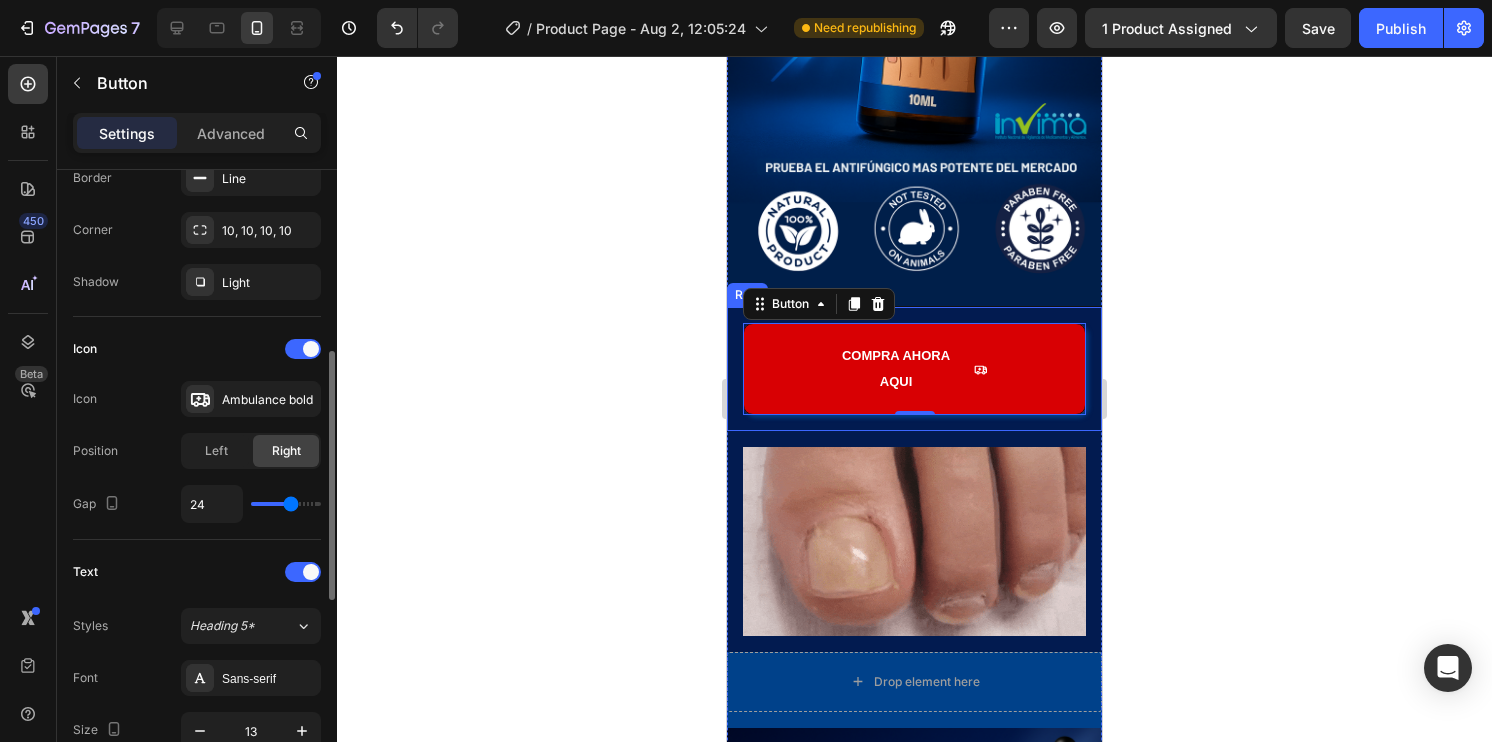 type on "21" 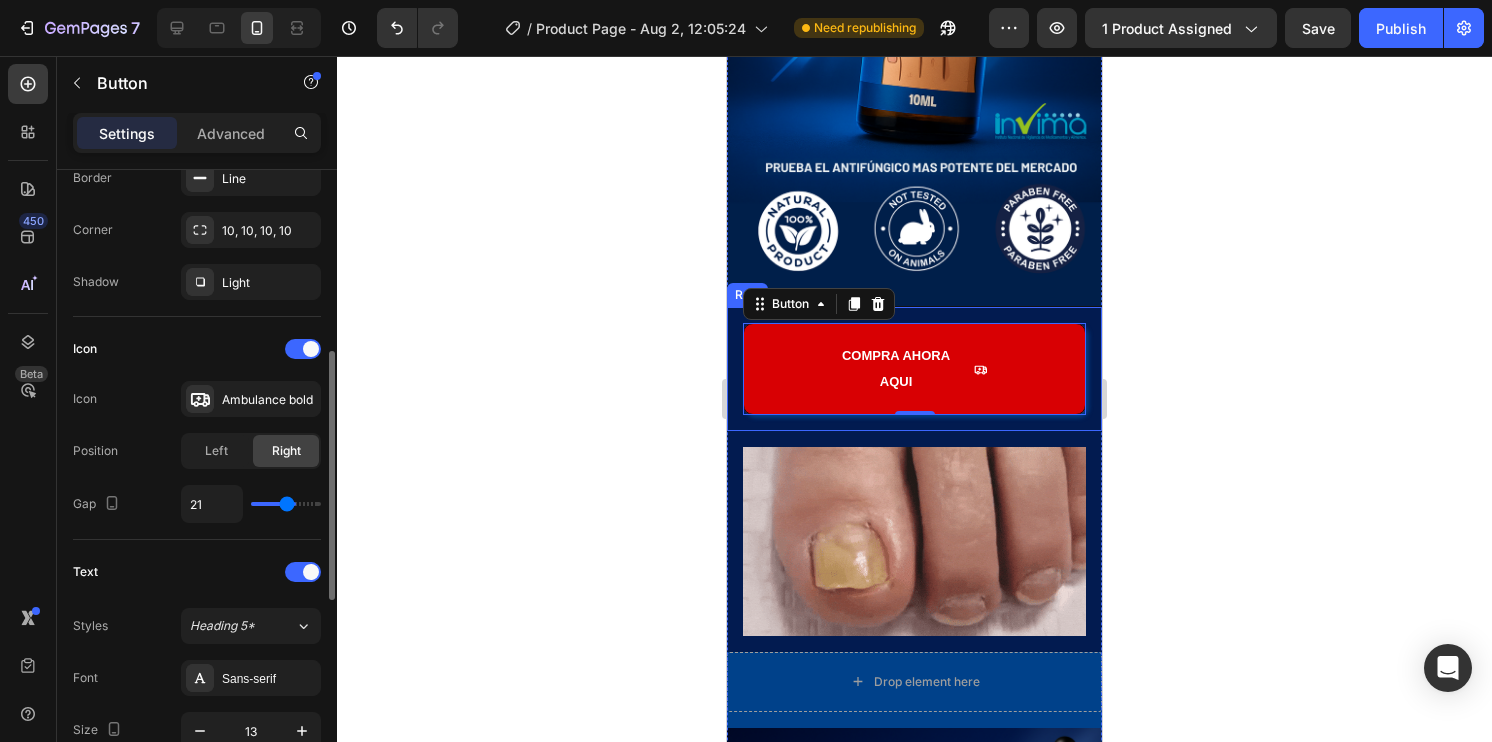 type on "20" 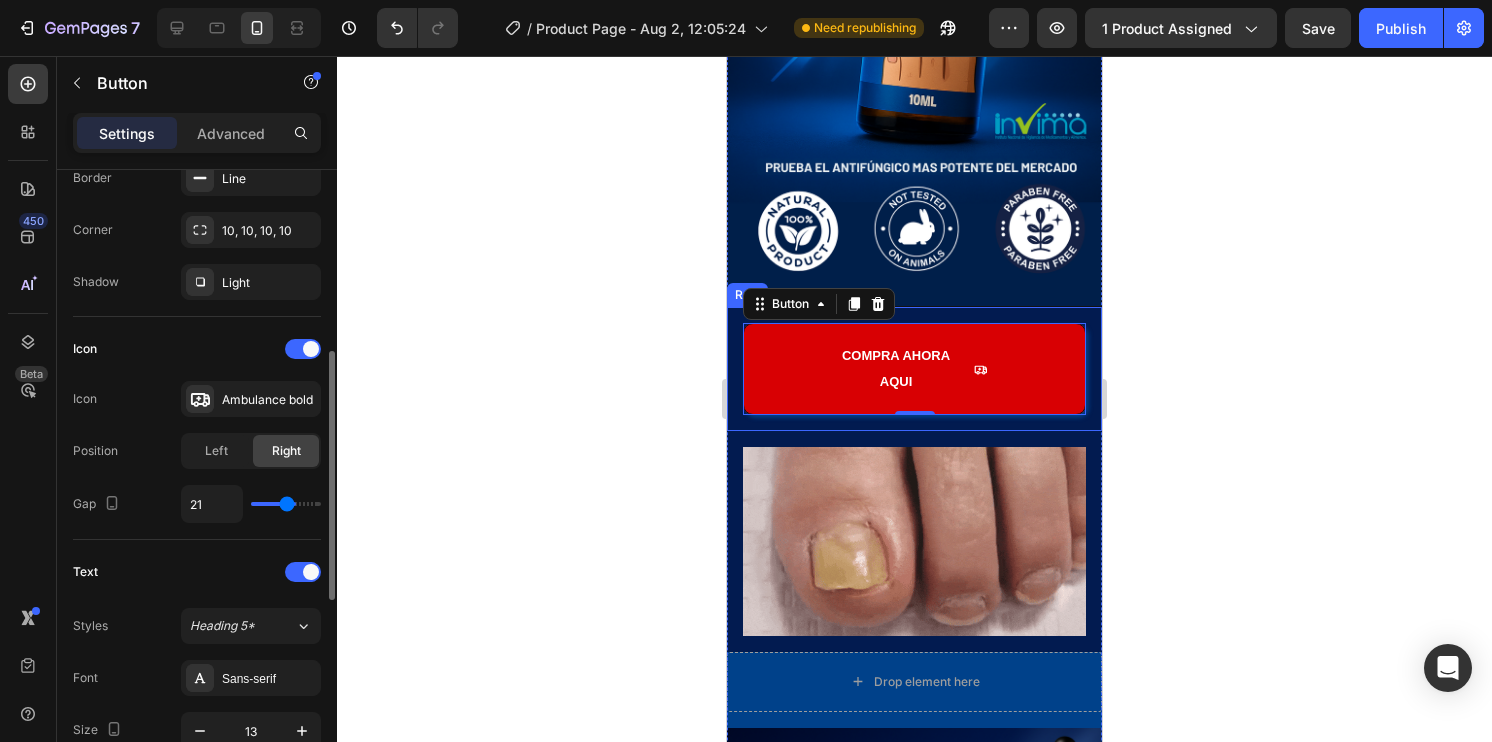 type on "20" 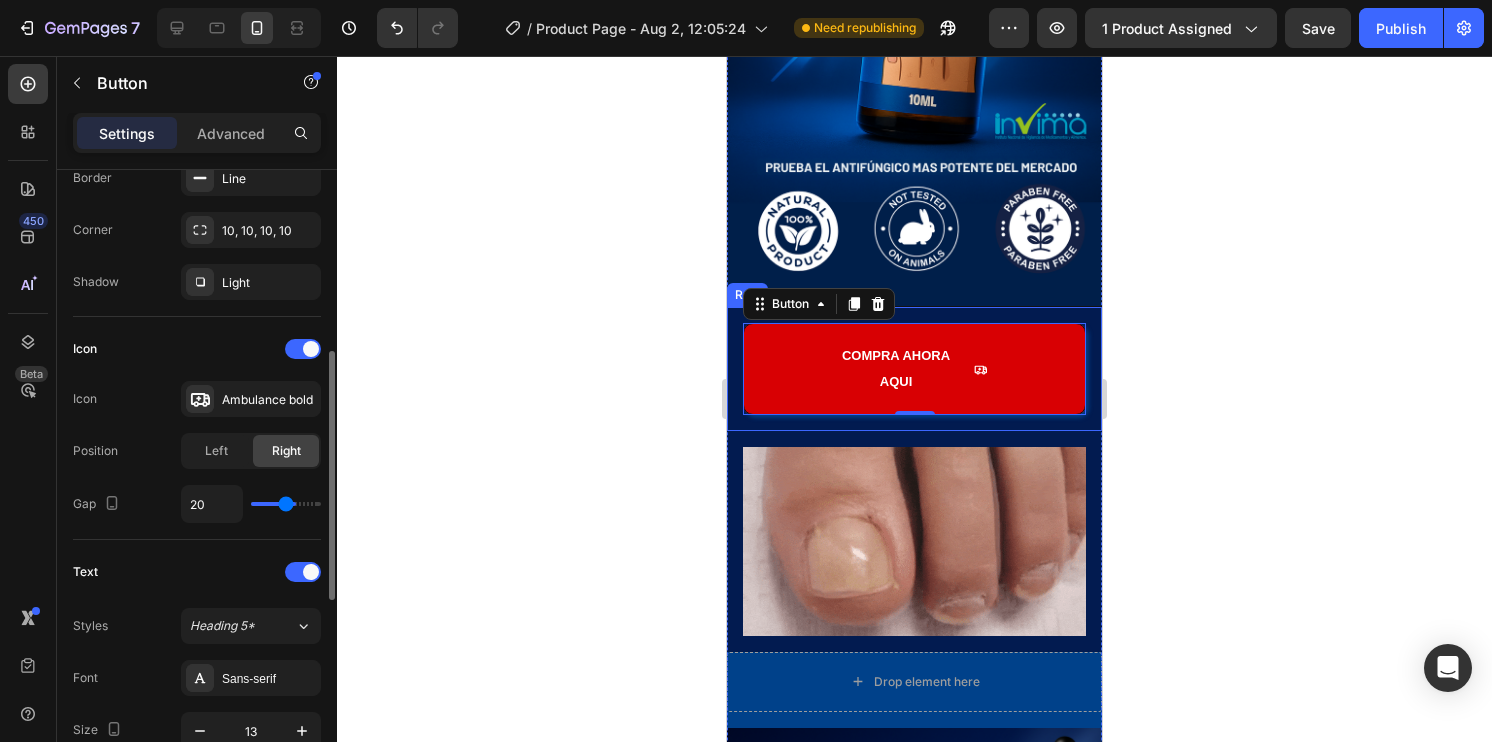 type on "19" 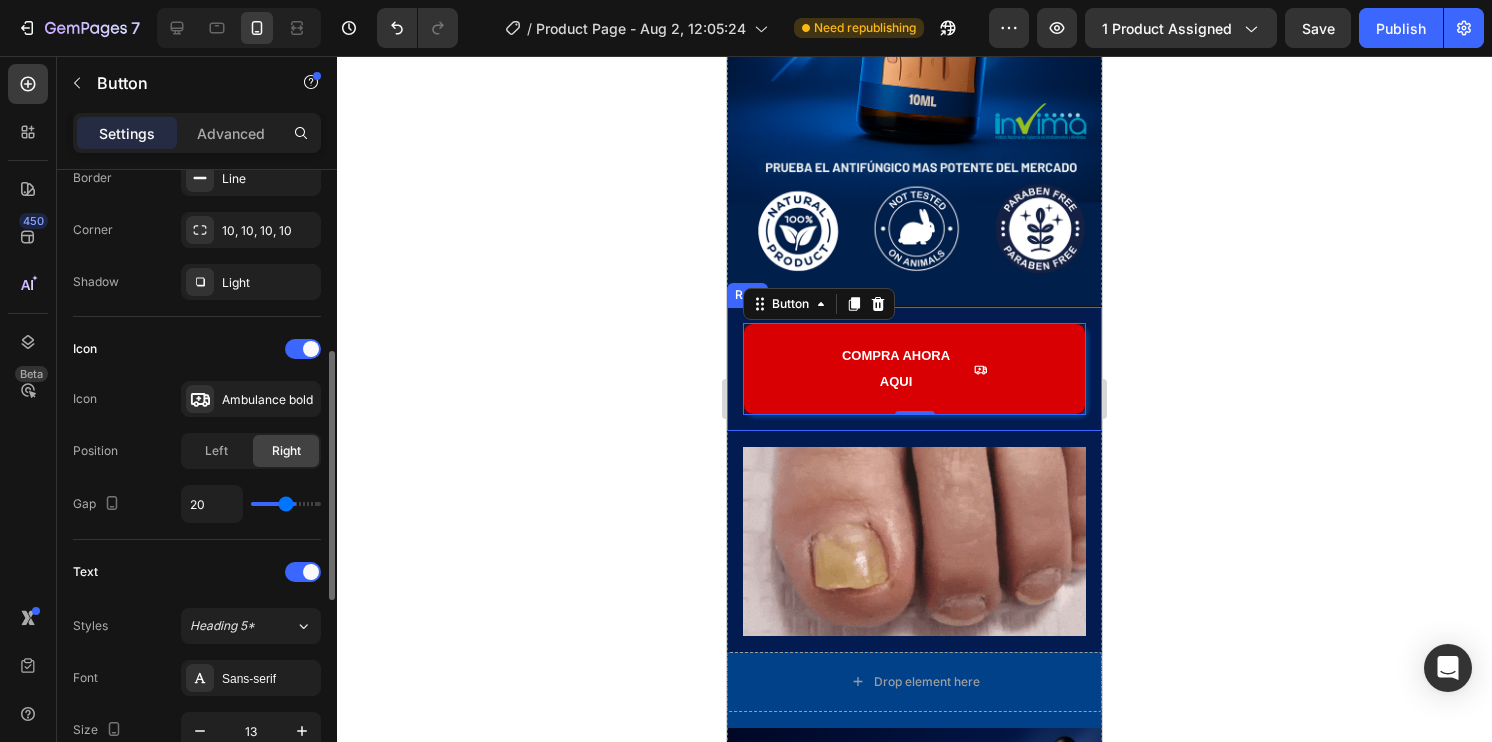 type on "19" 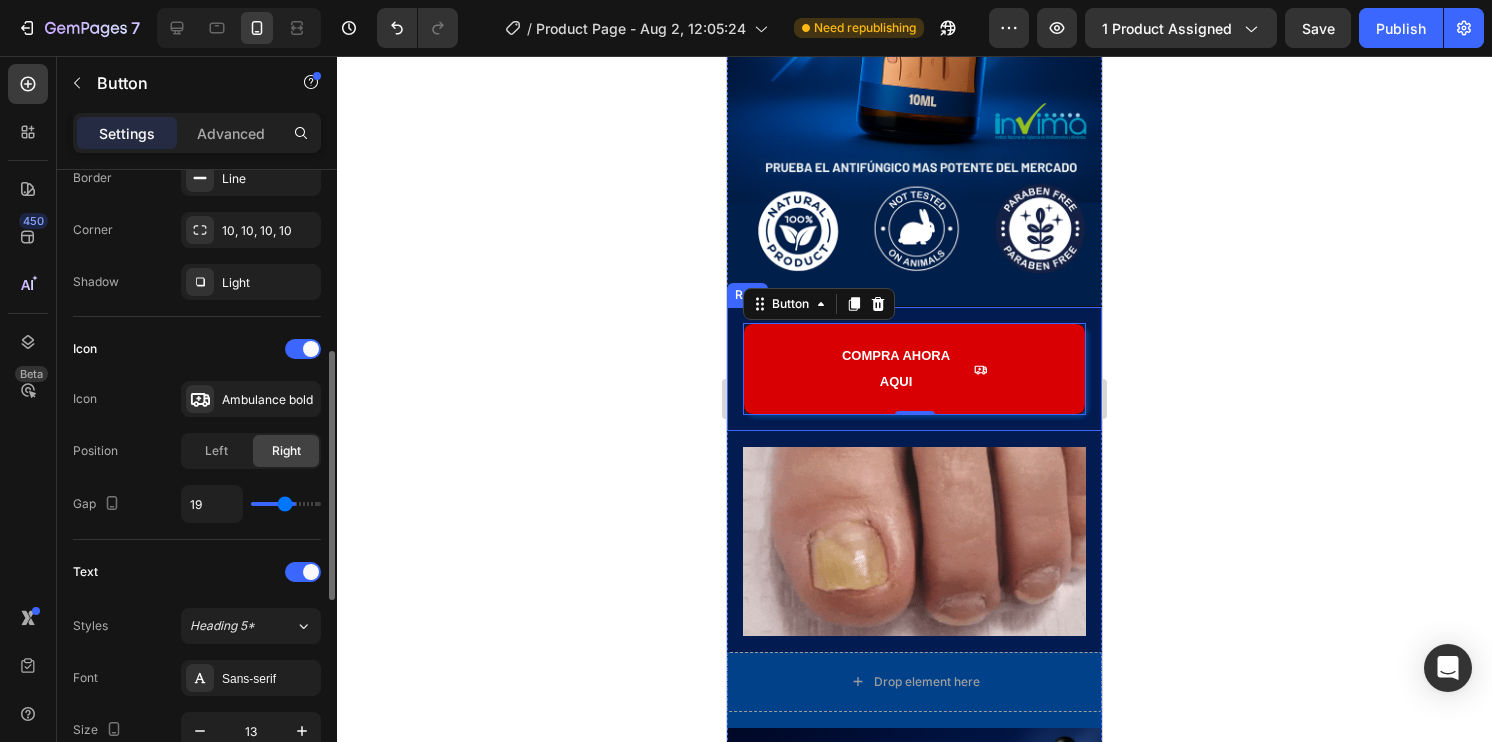 type on "18" 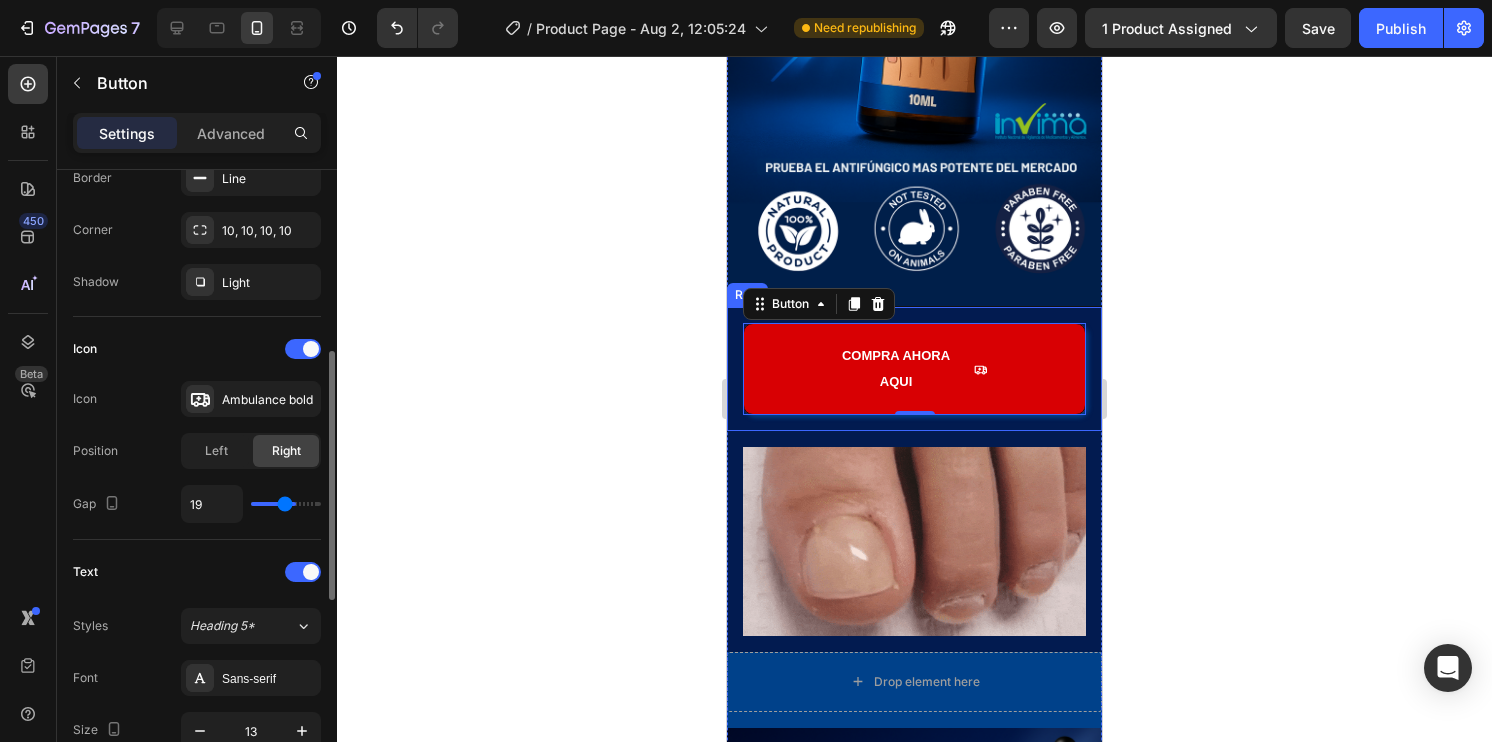 type on "18" 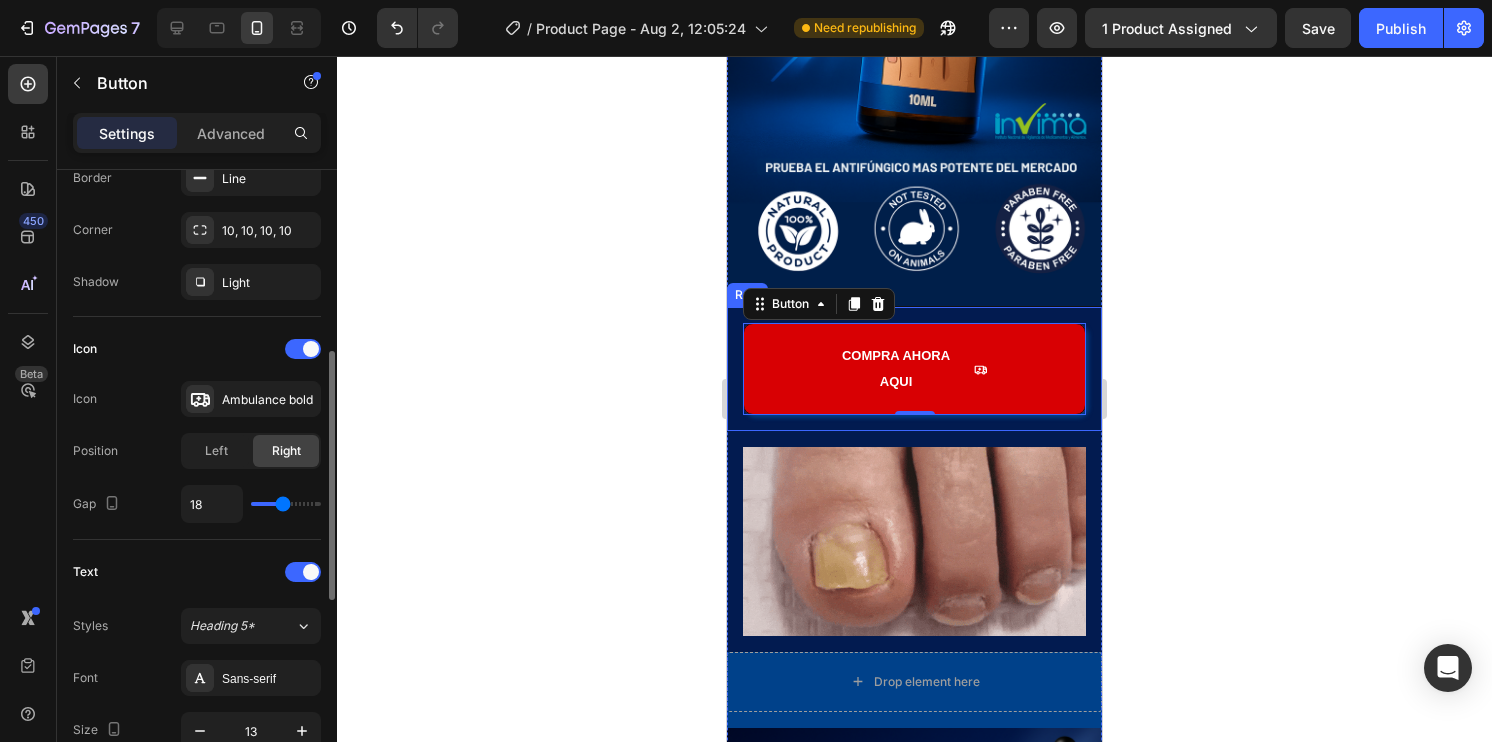type on "17" 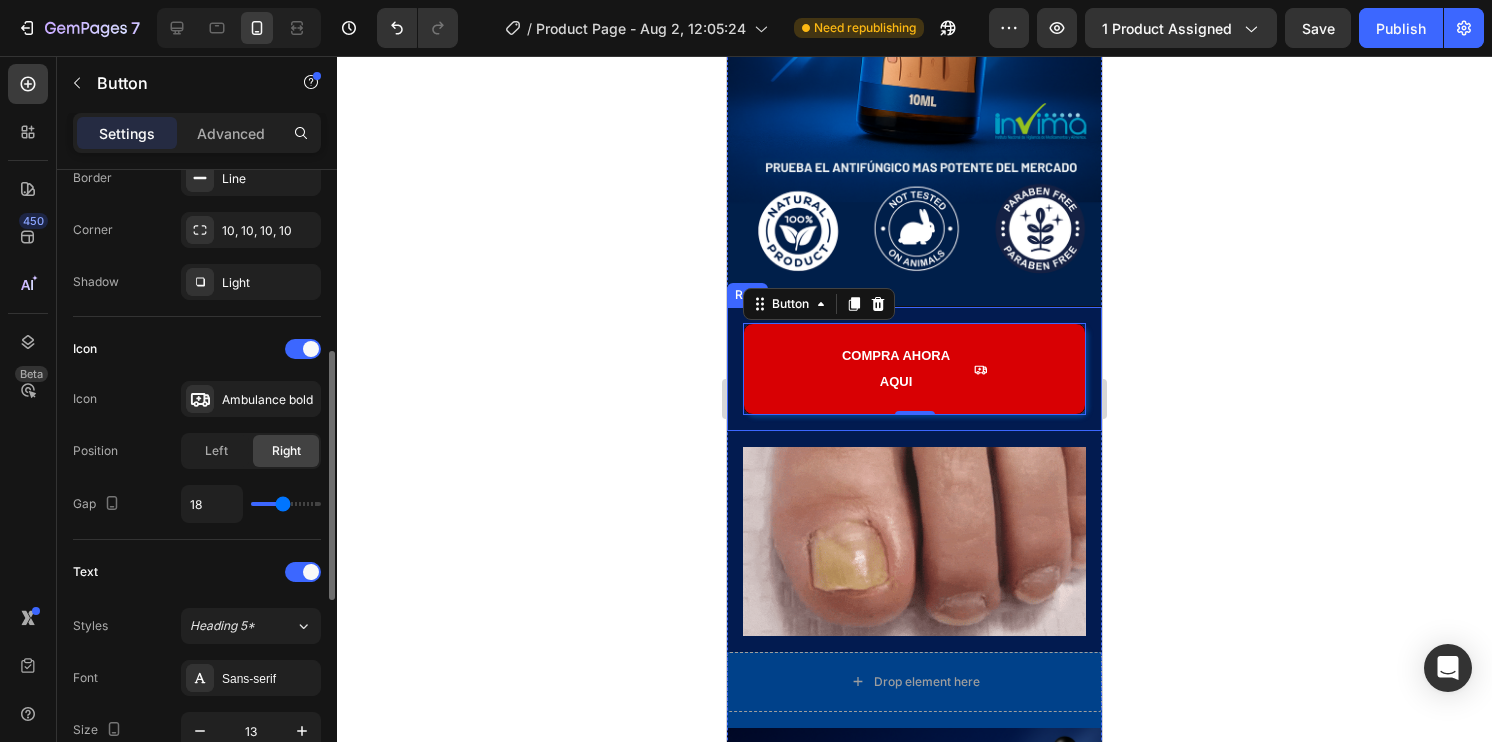 type on "17" 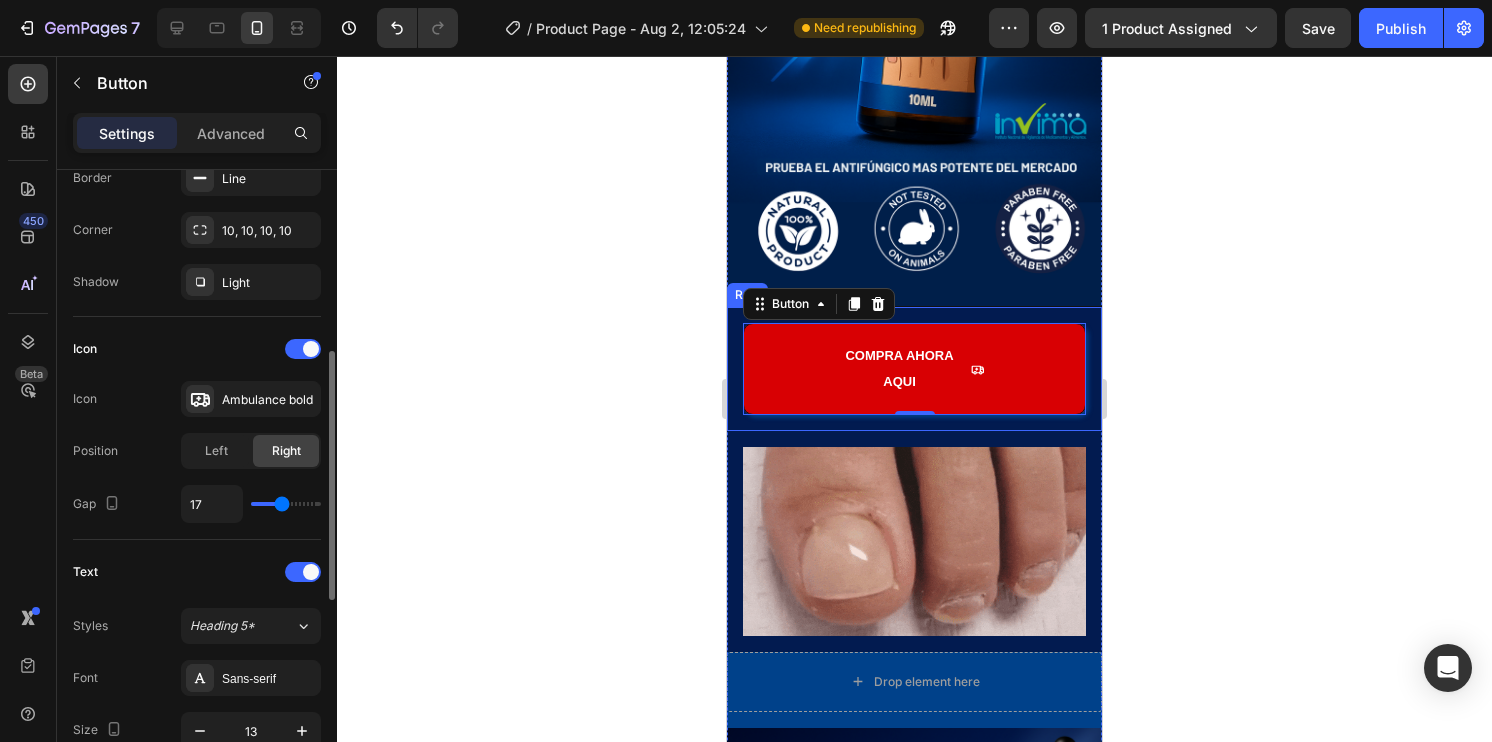 type on "16" 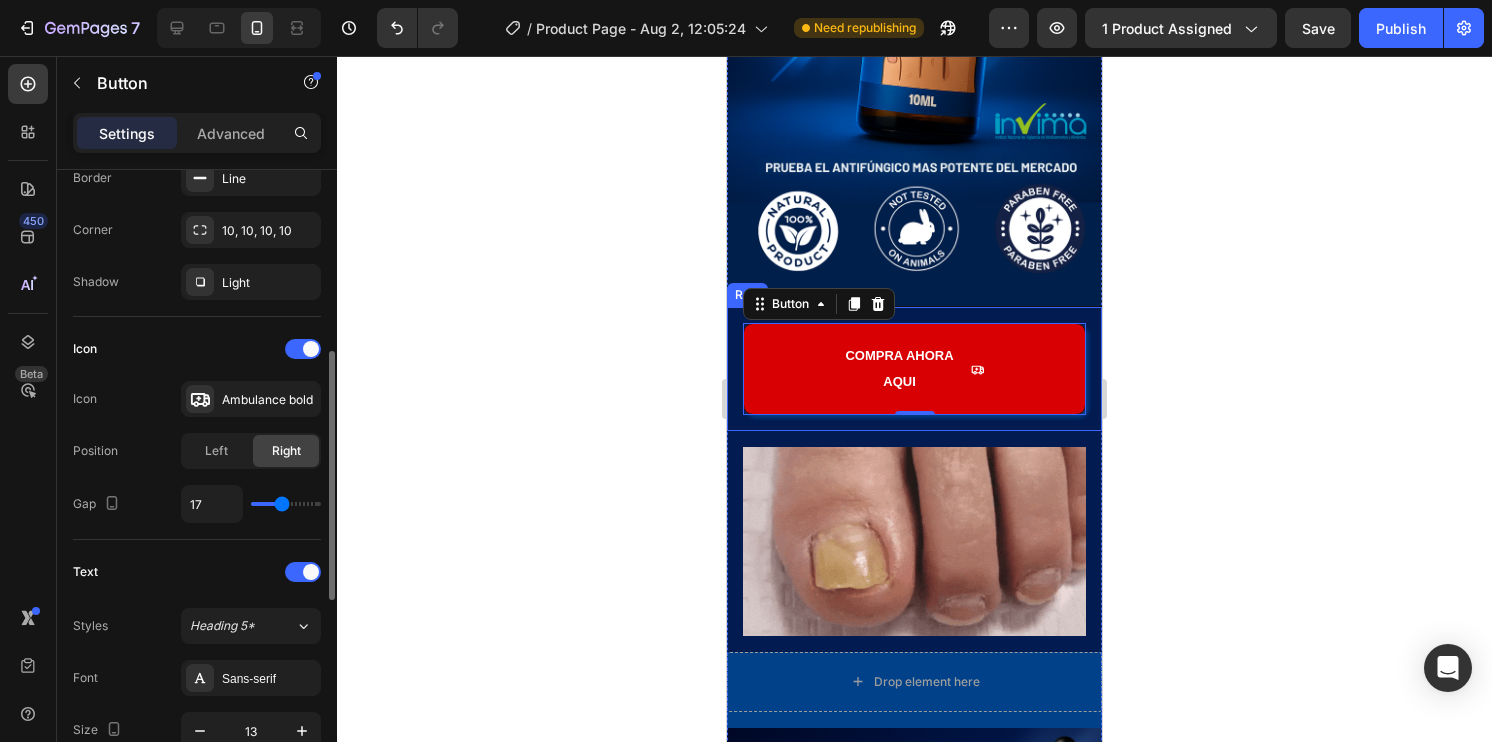 type on "16" 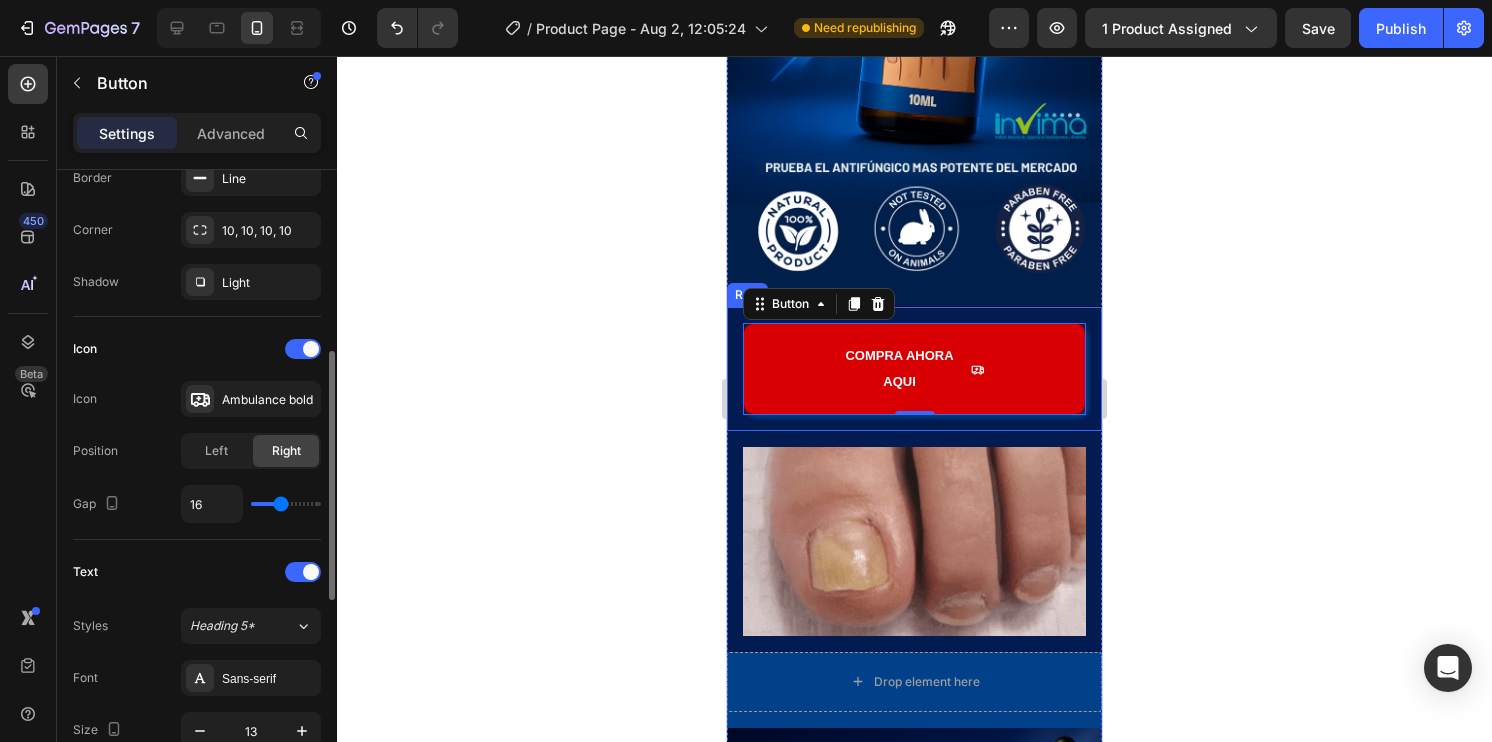 type on "15" 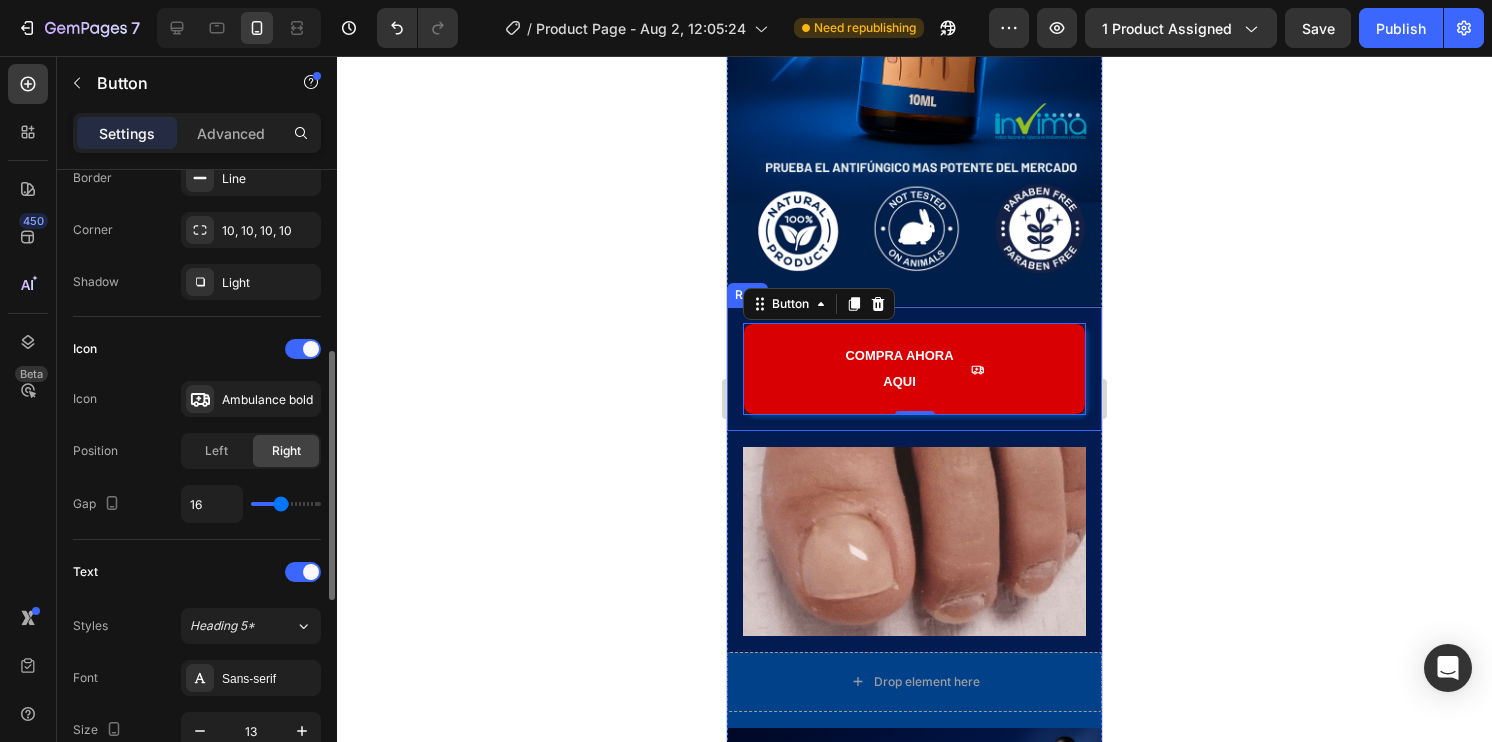 type on "15" 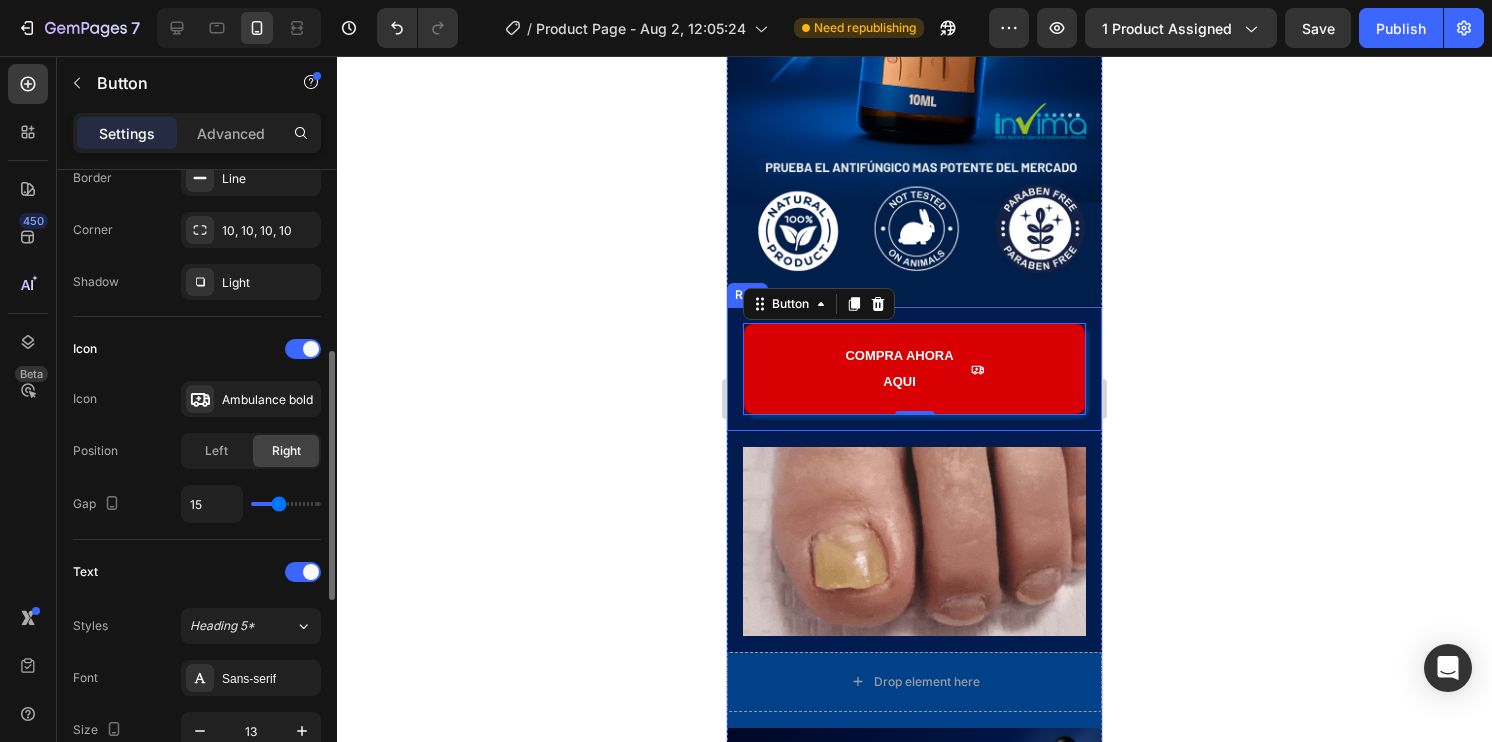 type on "14" 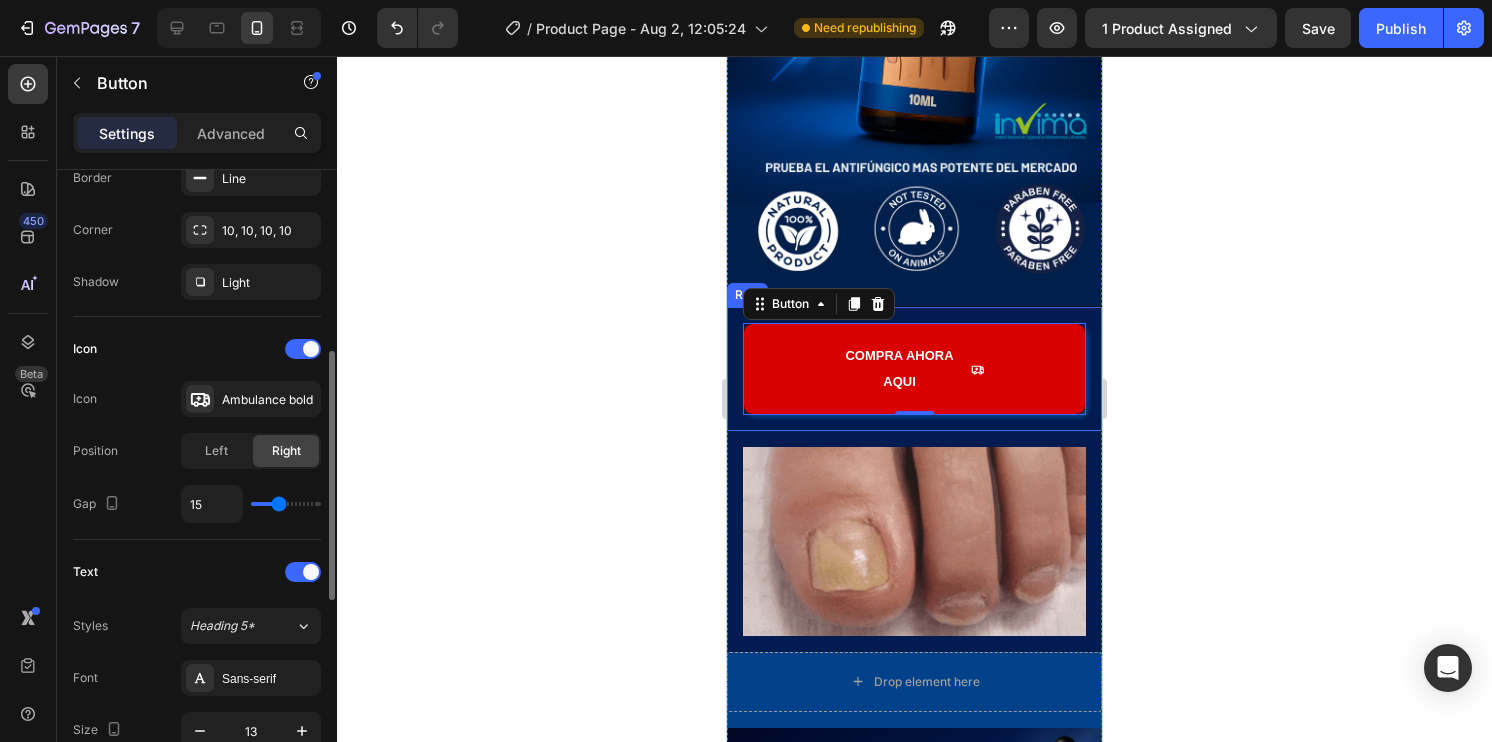 type on "14" 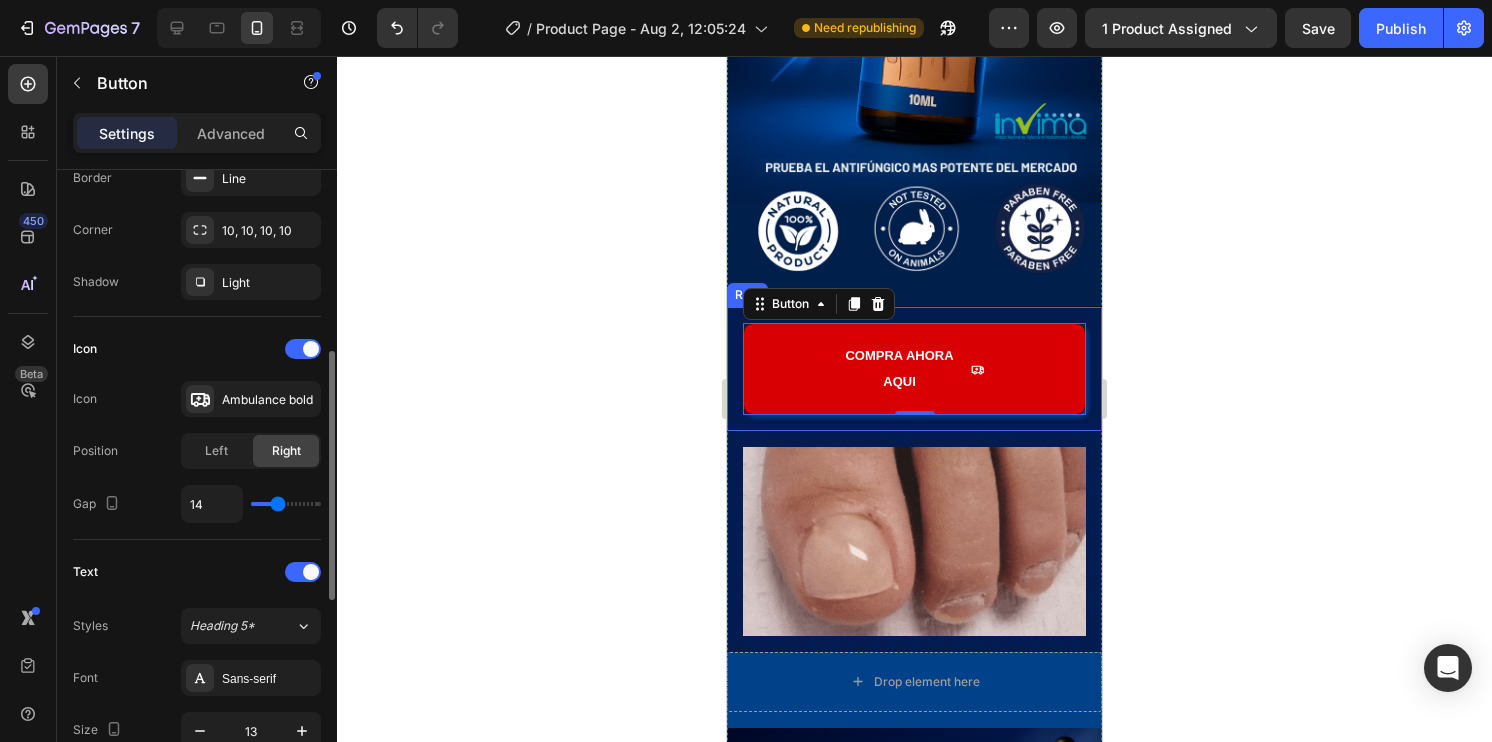type on "13" 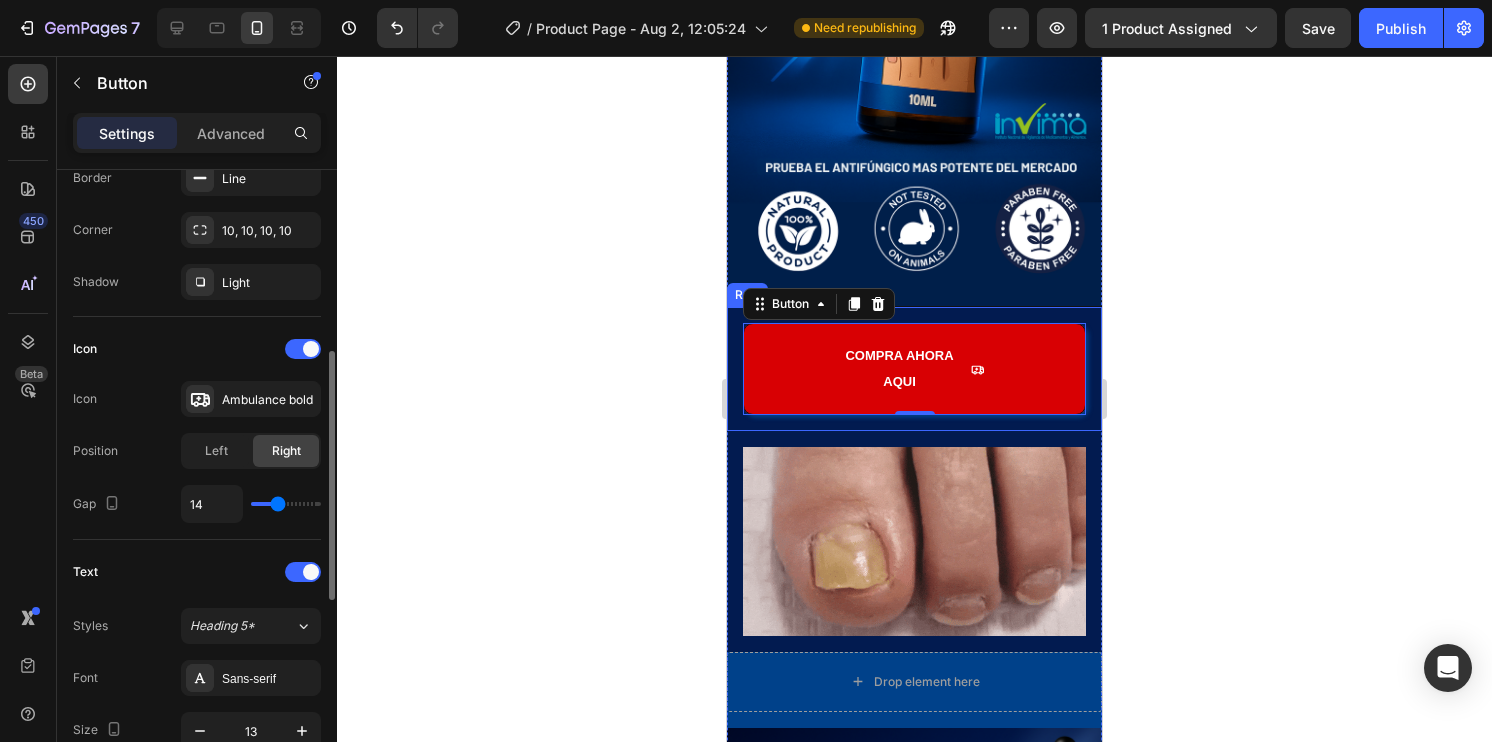 type on "13" 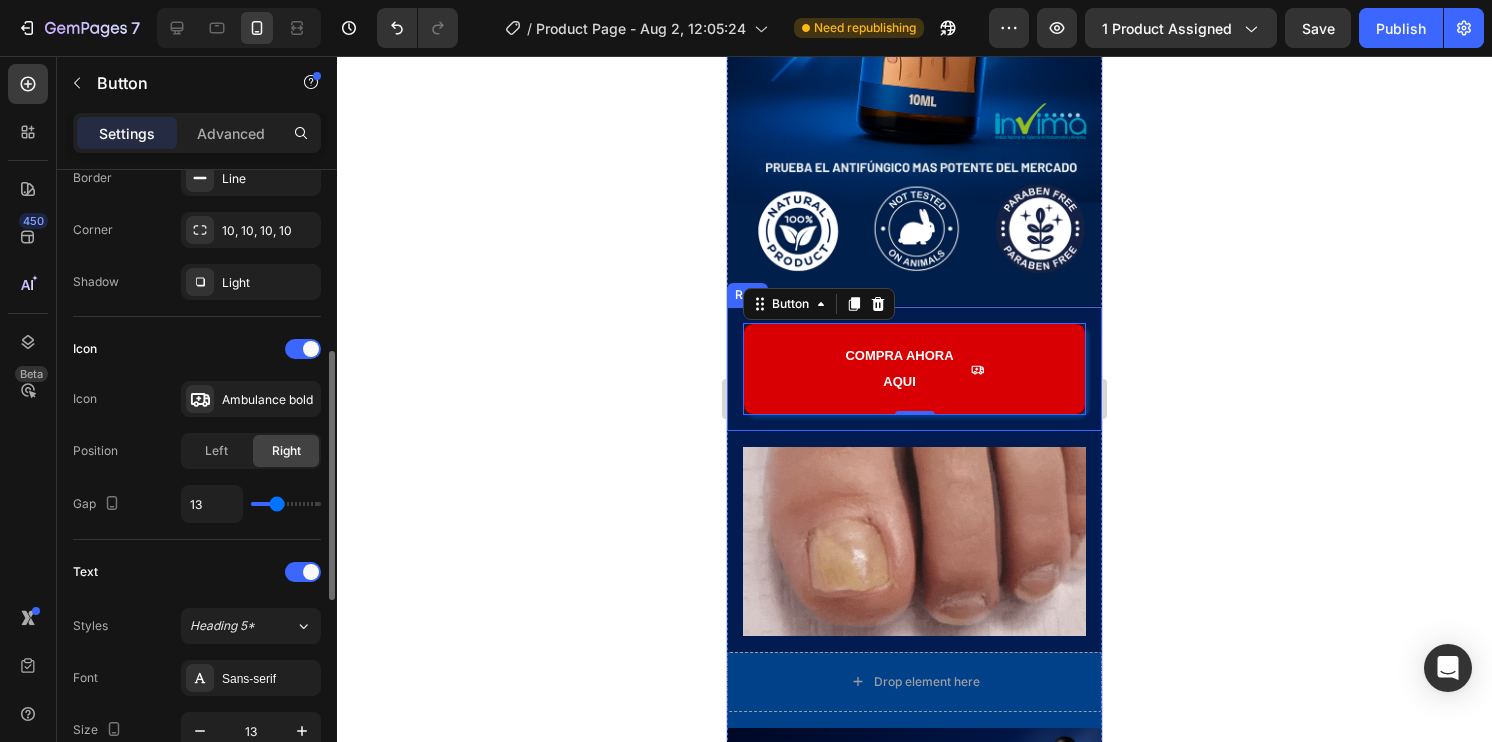 type on "12" 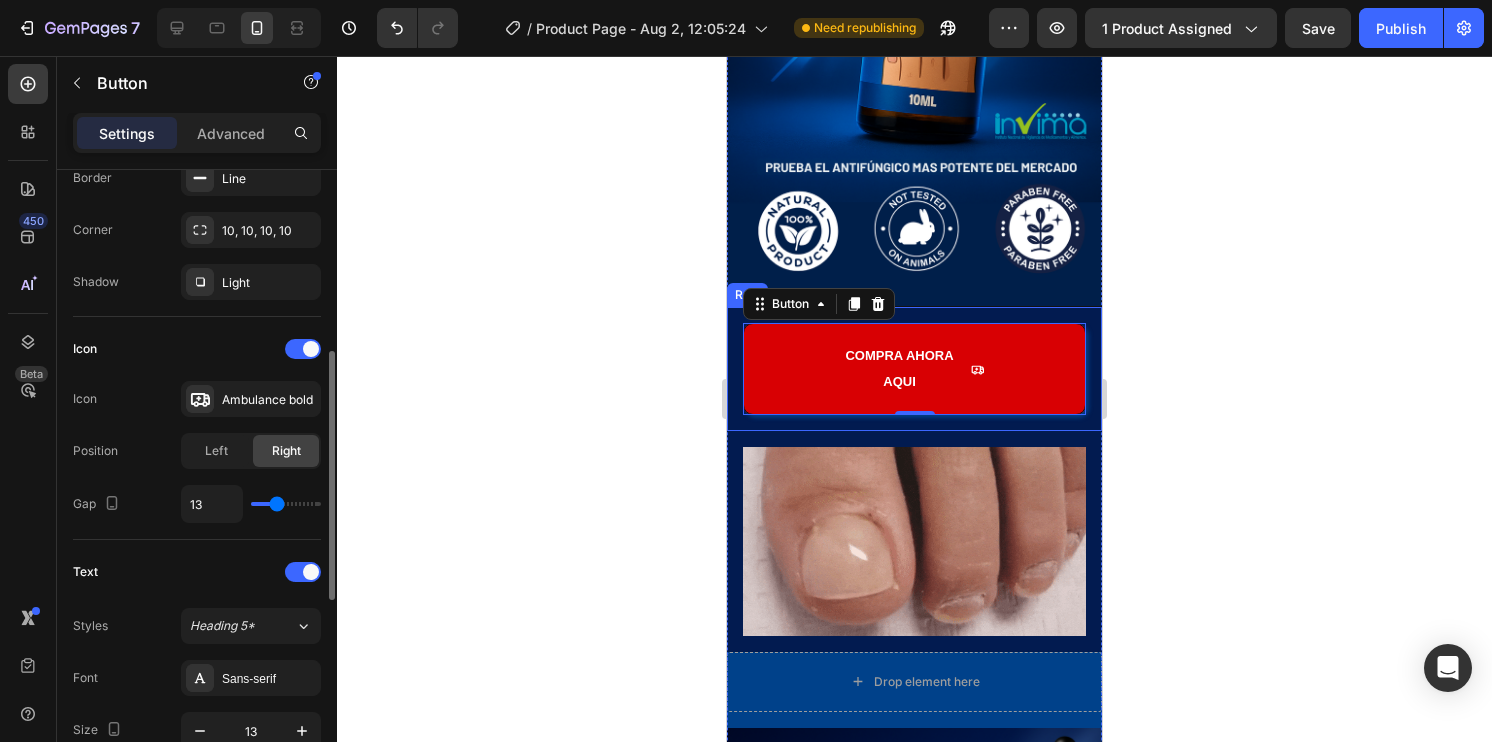 type on "12" 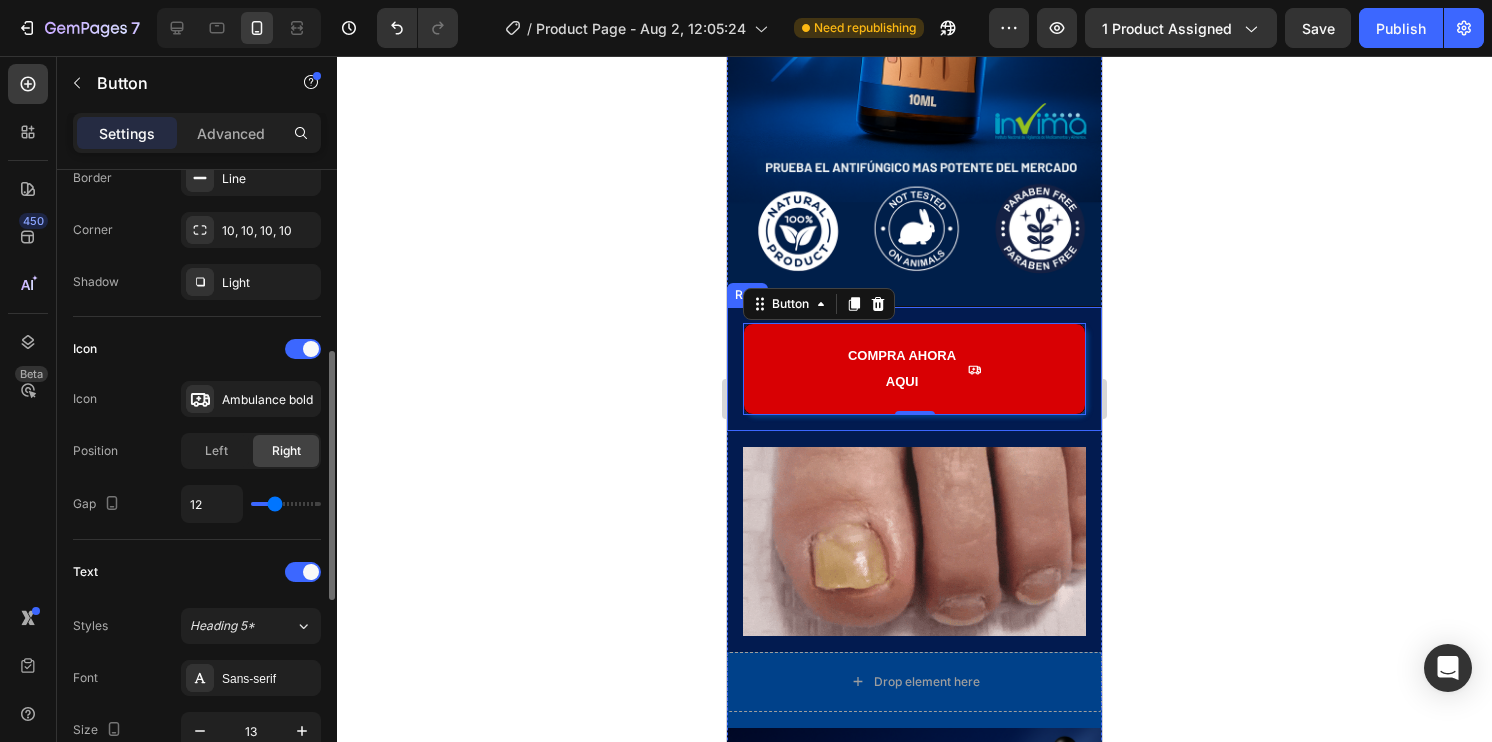 type on "11" 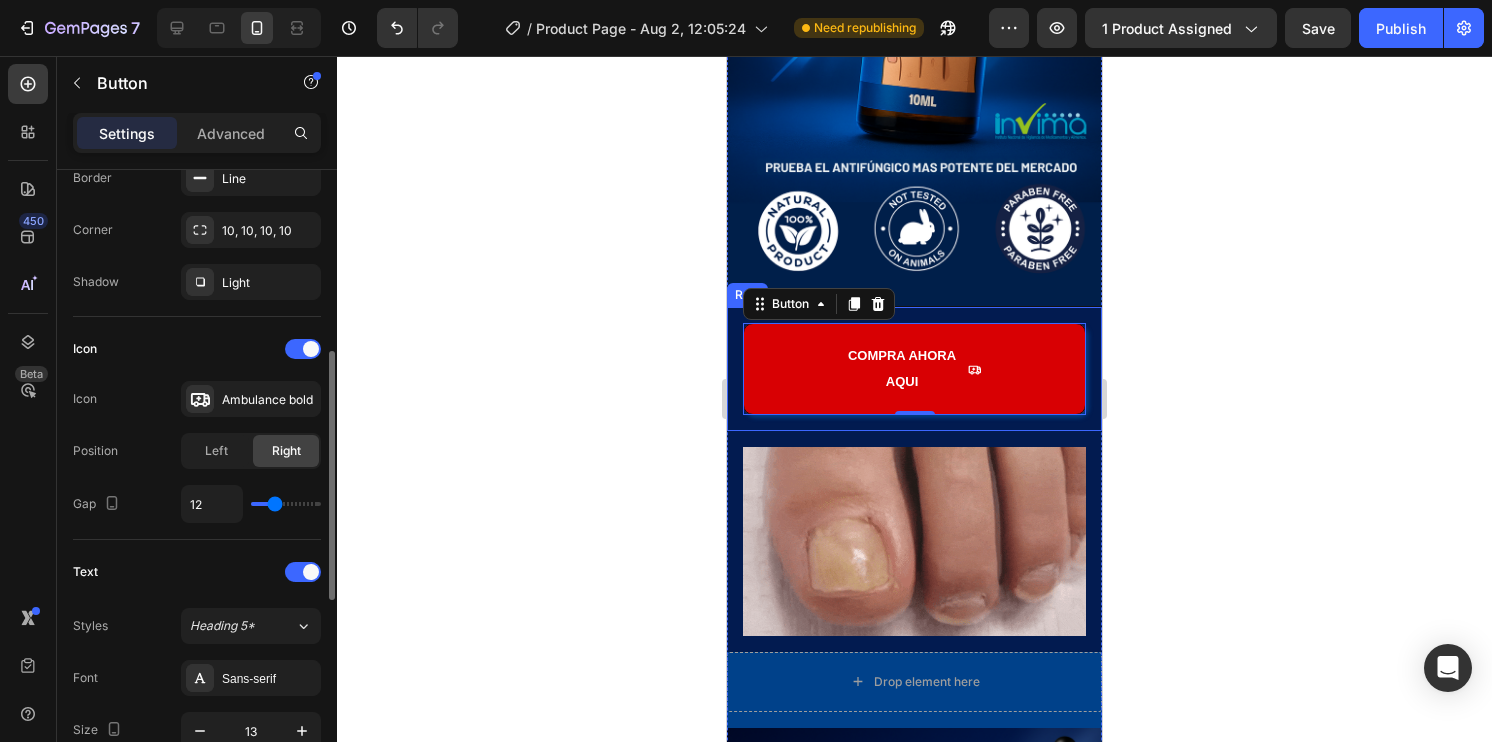 type on "11" 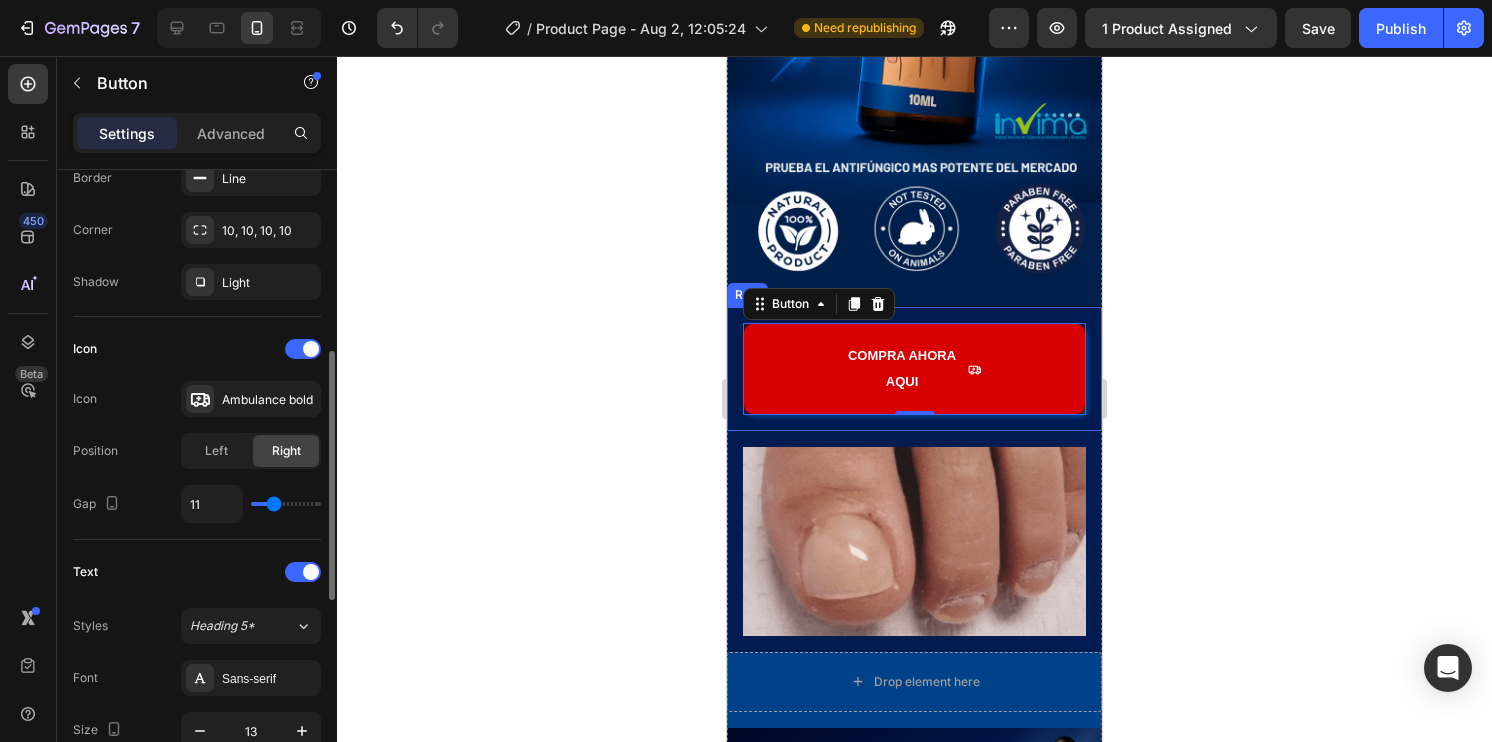 type on "9" 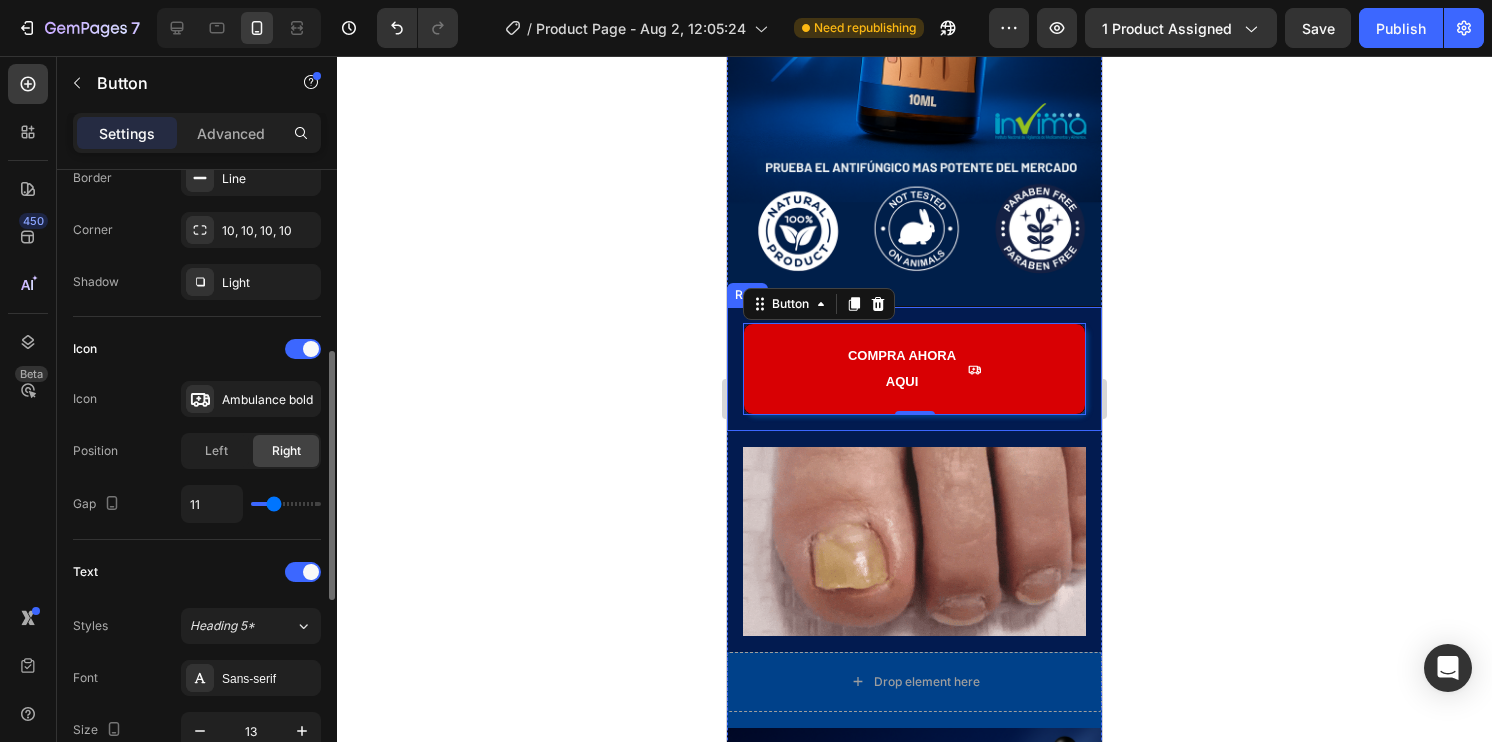 type on "9" 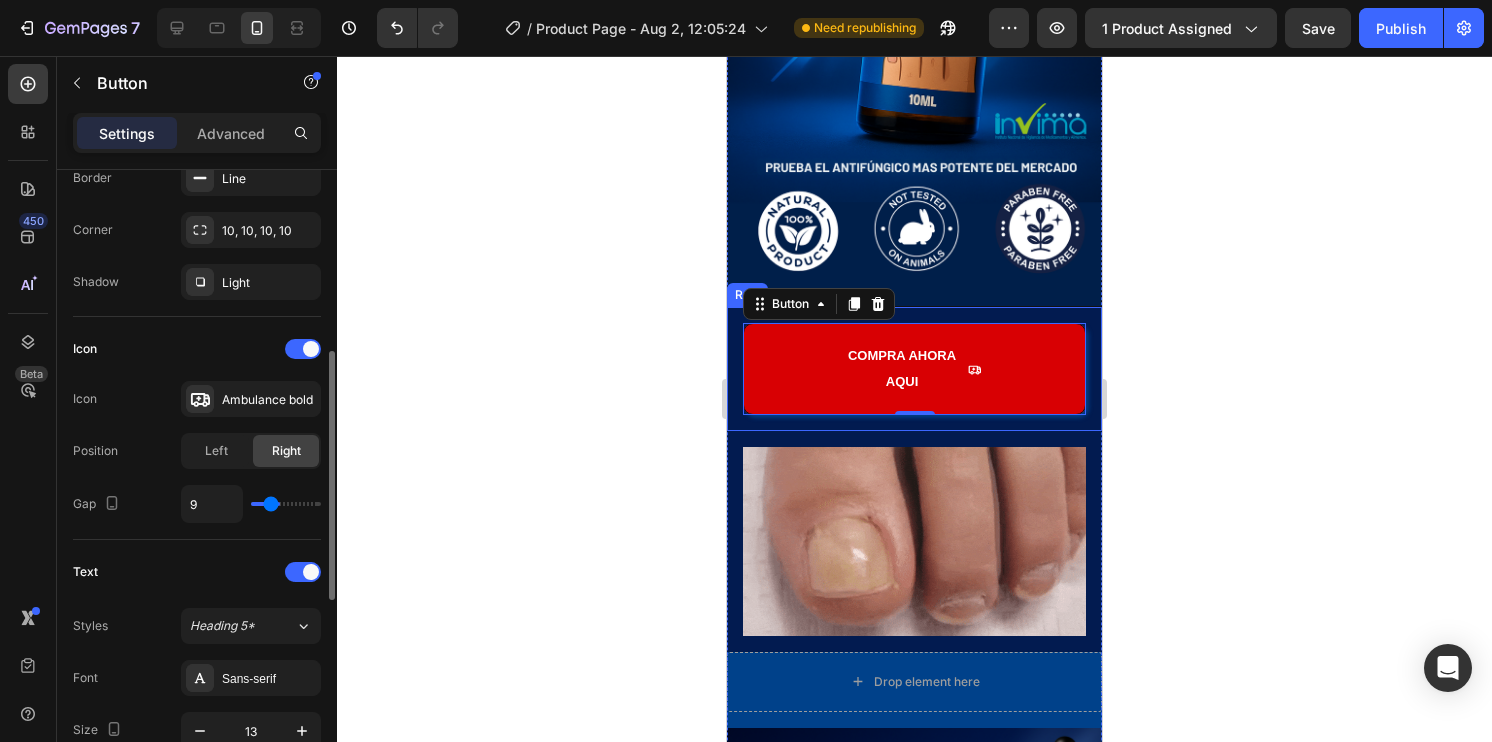type on "8" 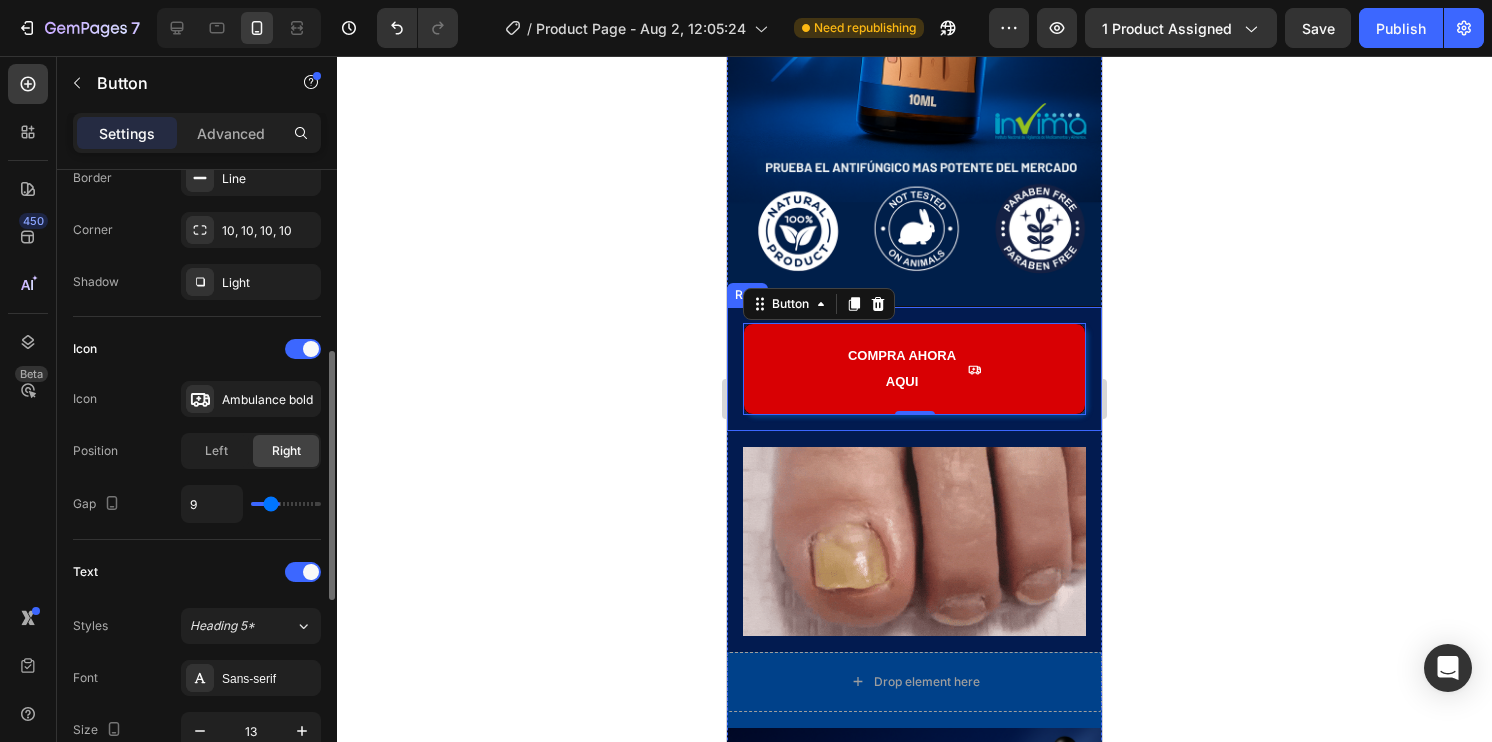 type on "8" 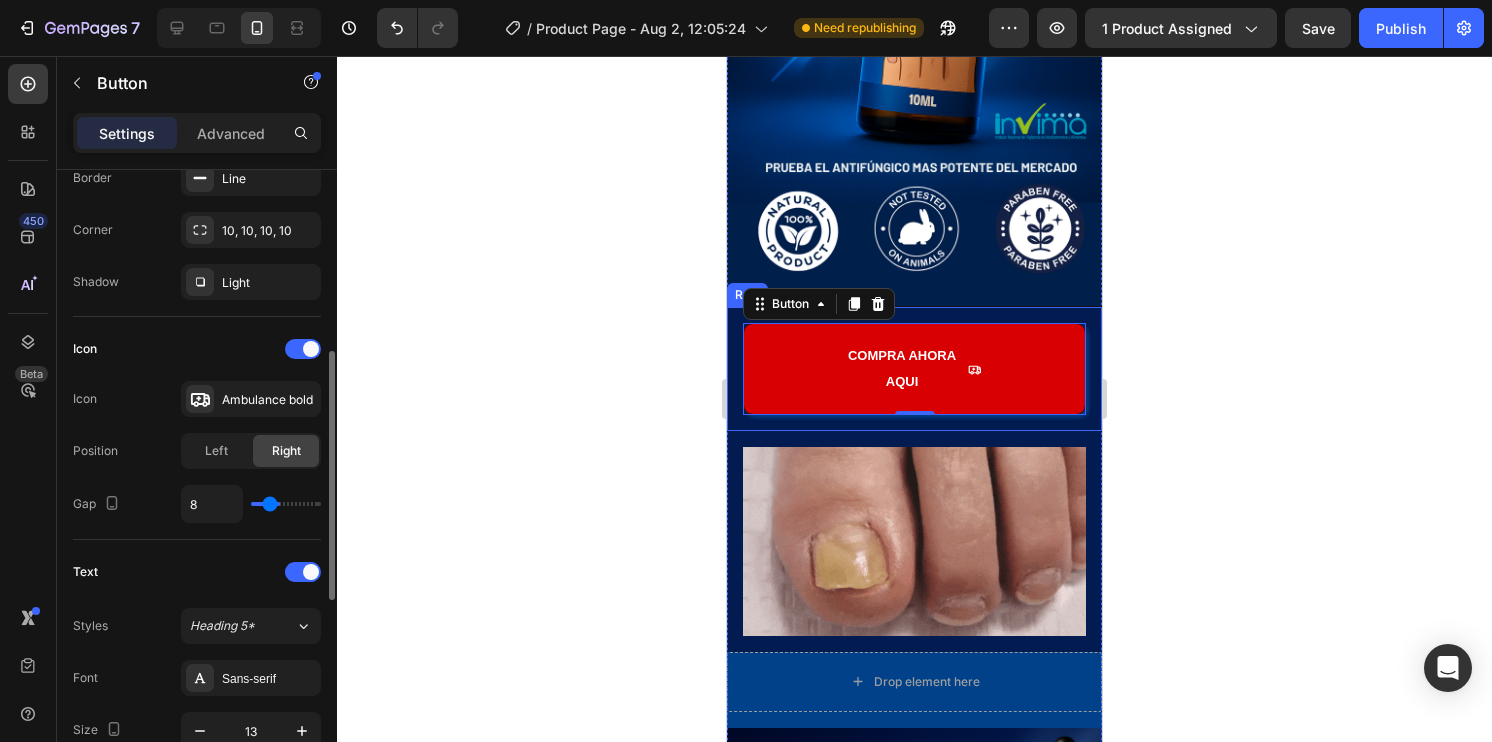 type on "7" 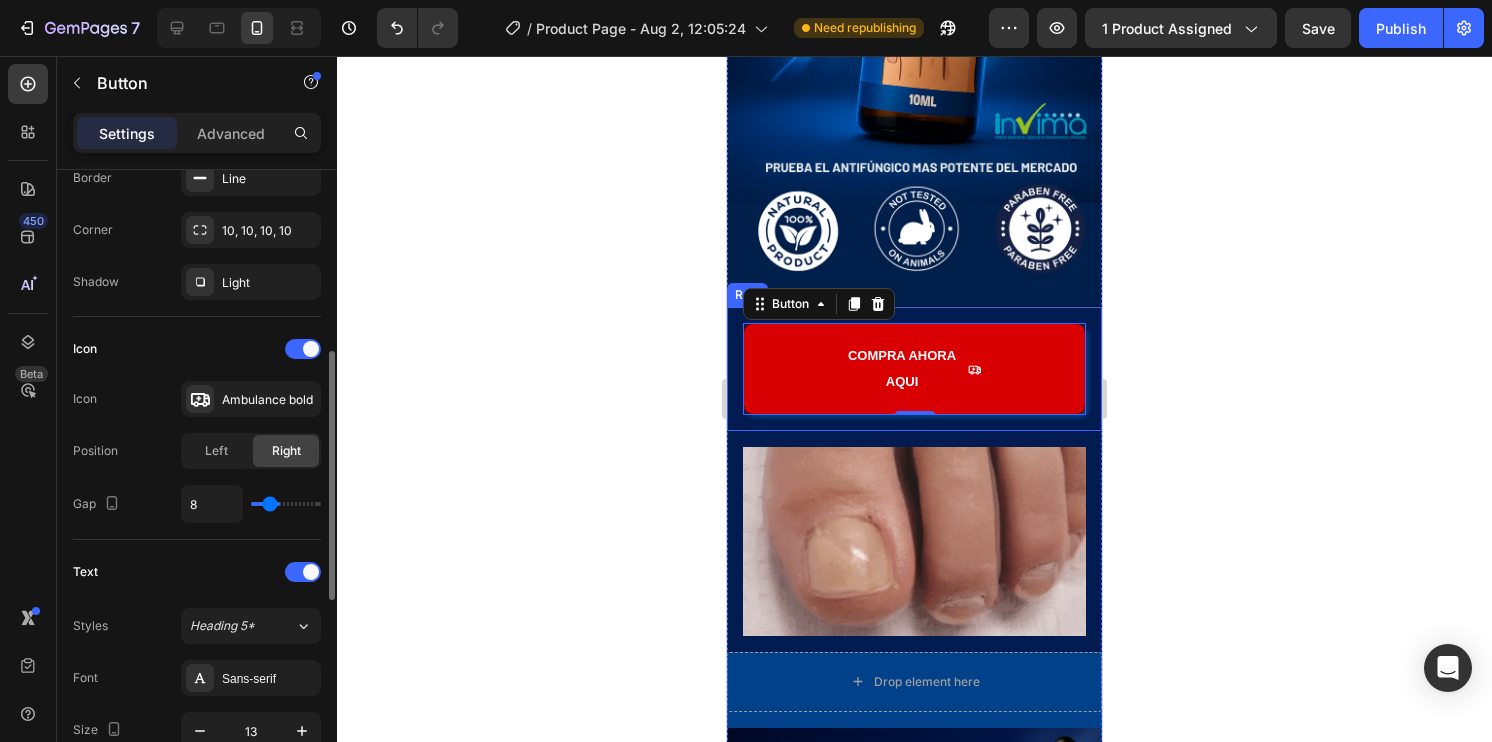 type on "7" 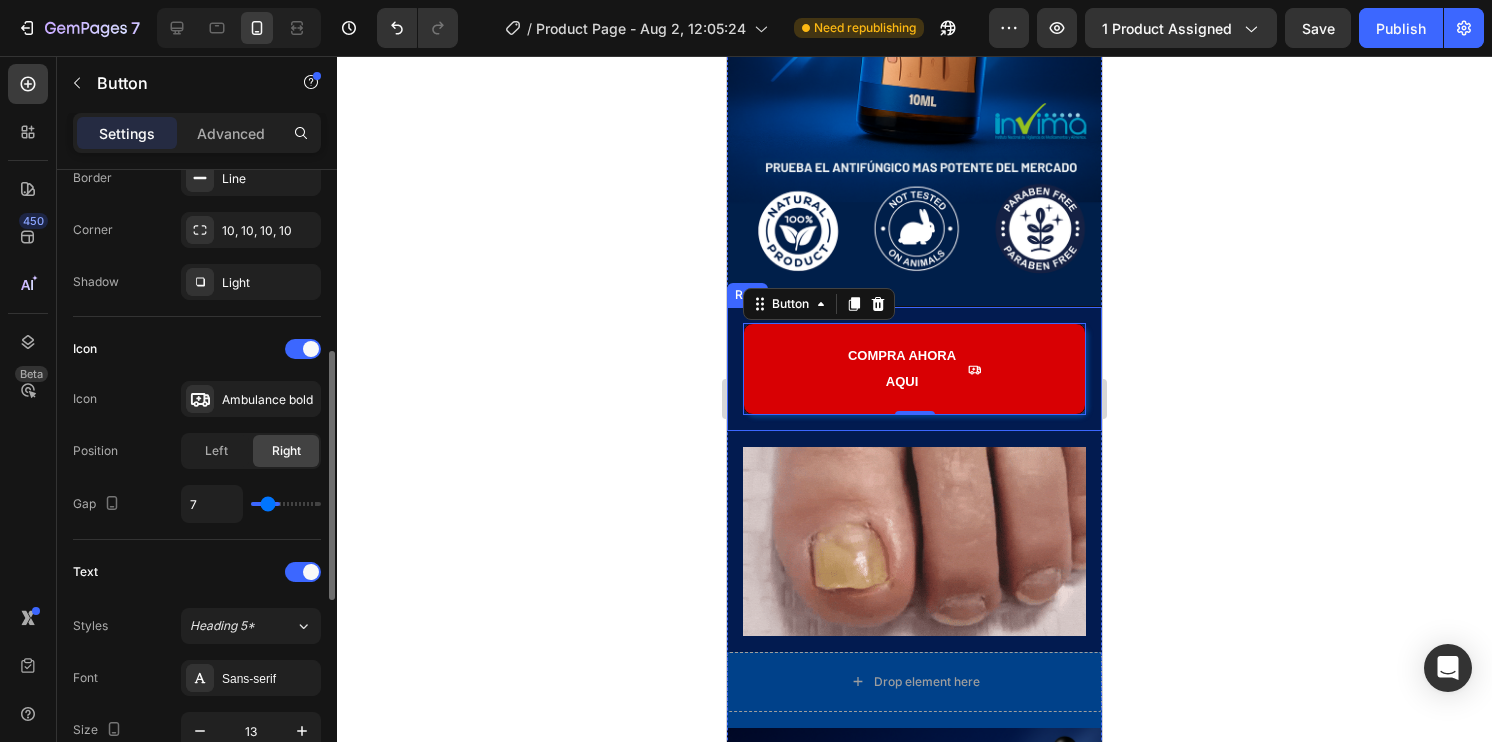 type on "6" 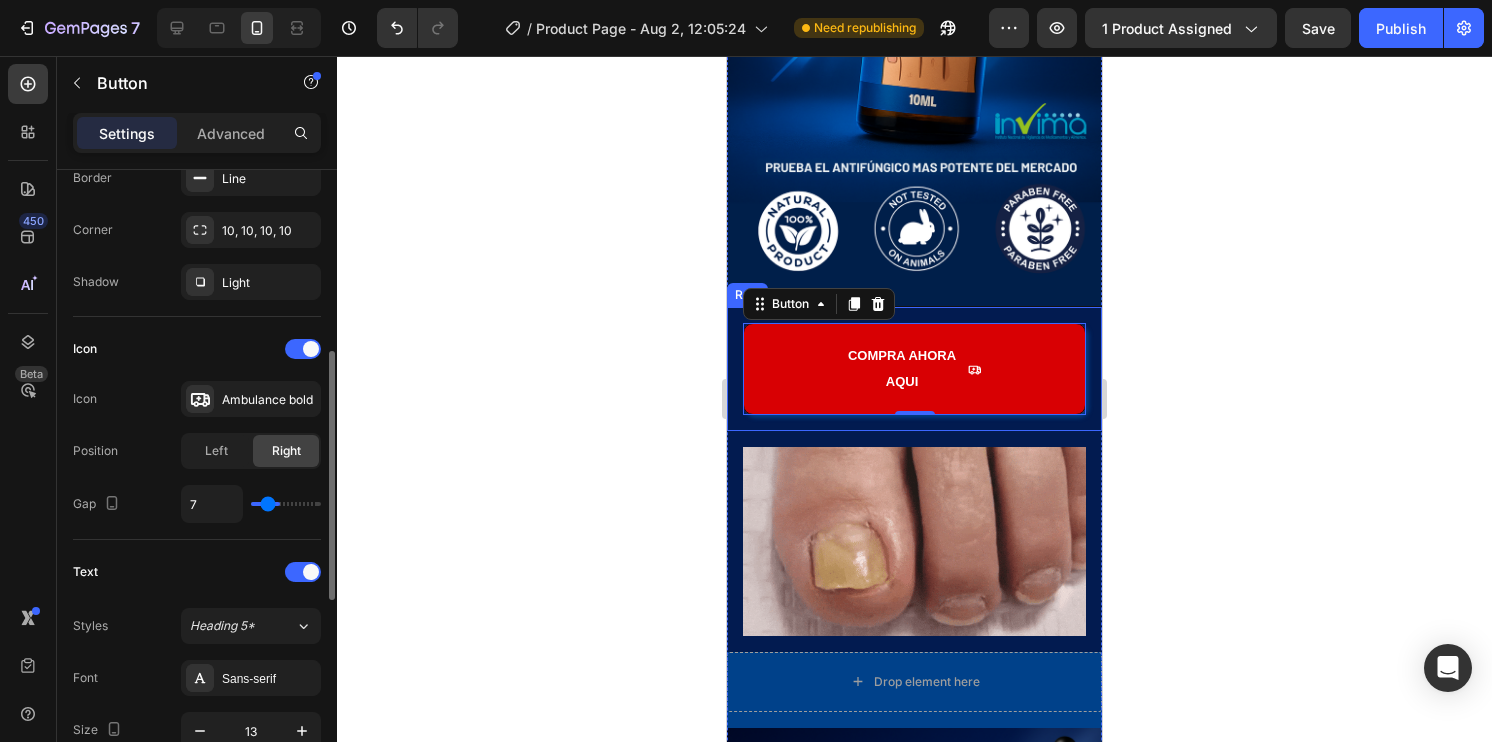 type on "6" 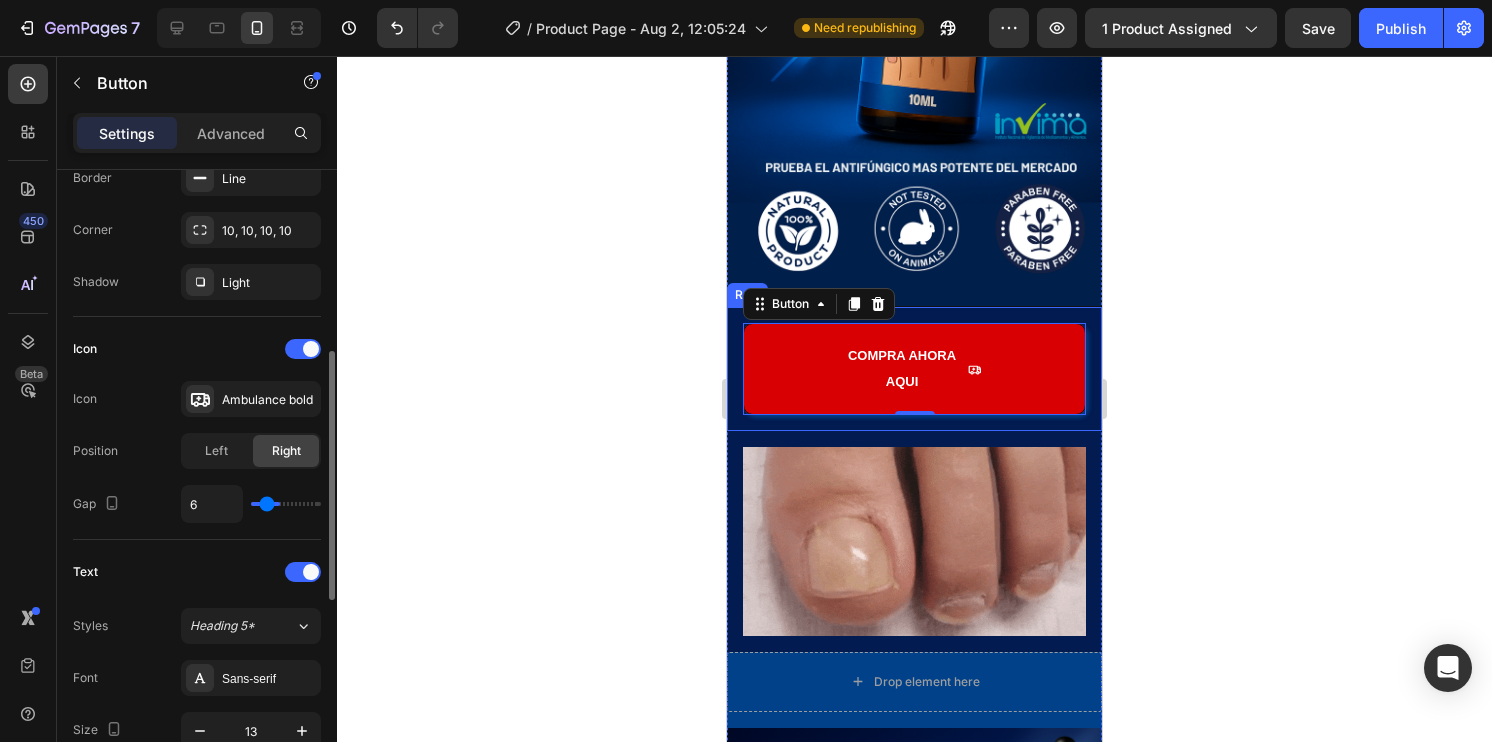 type on "4" 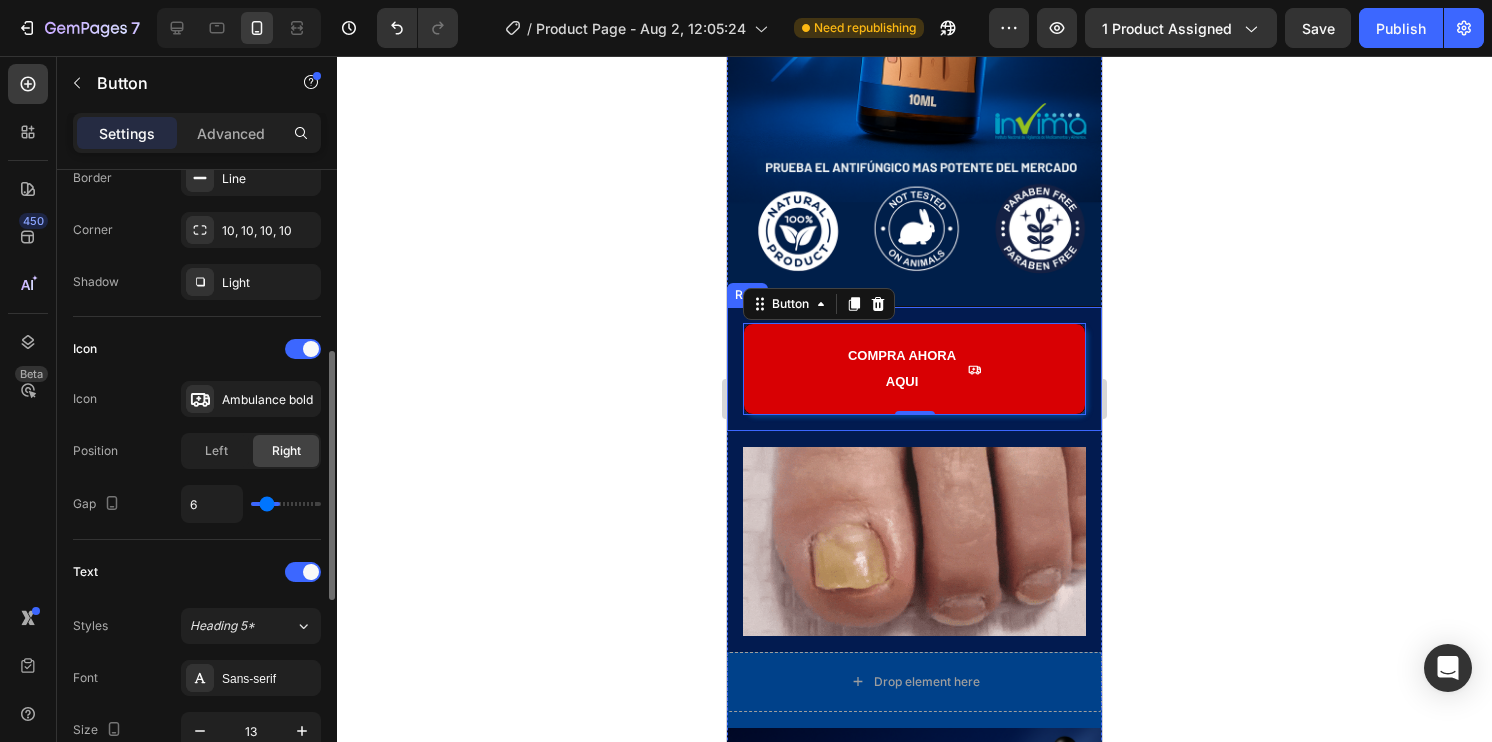 type on "4" 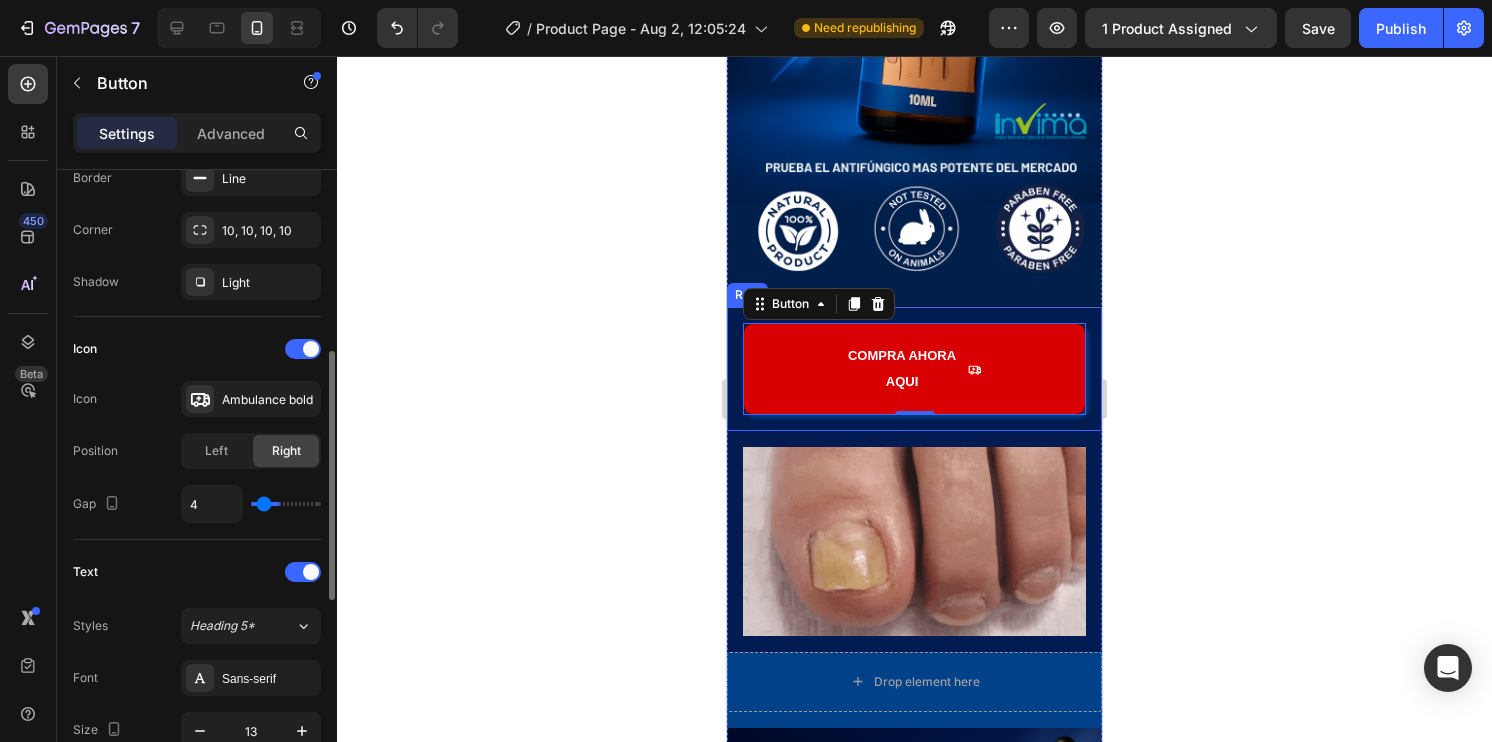 type on "2" 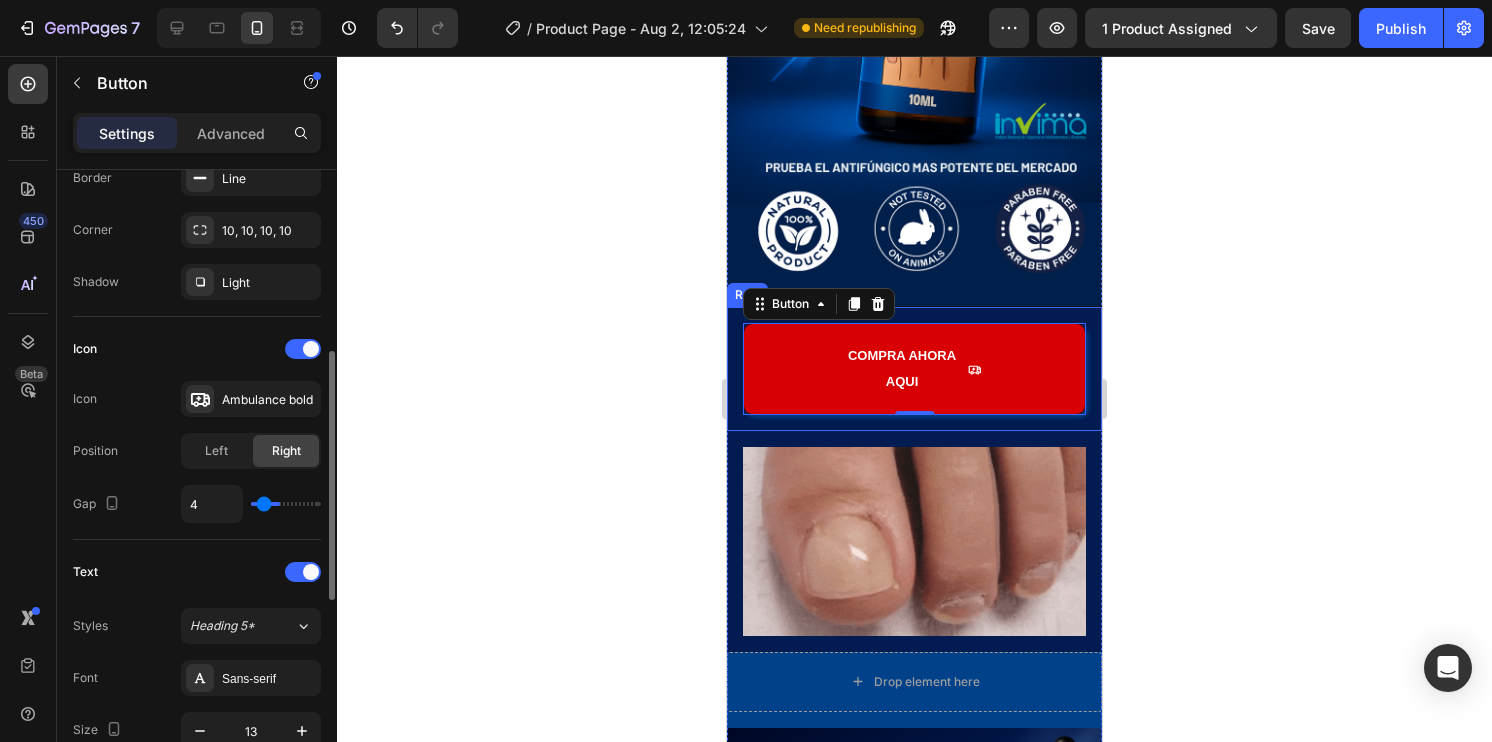 type on "2" 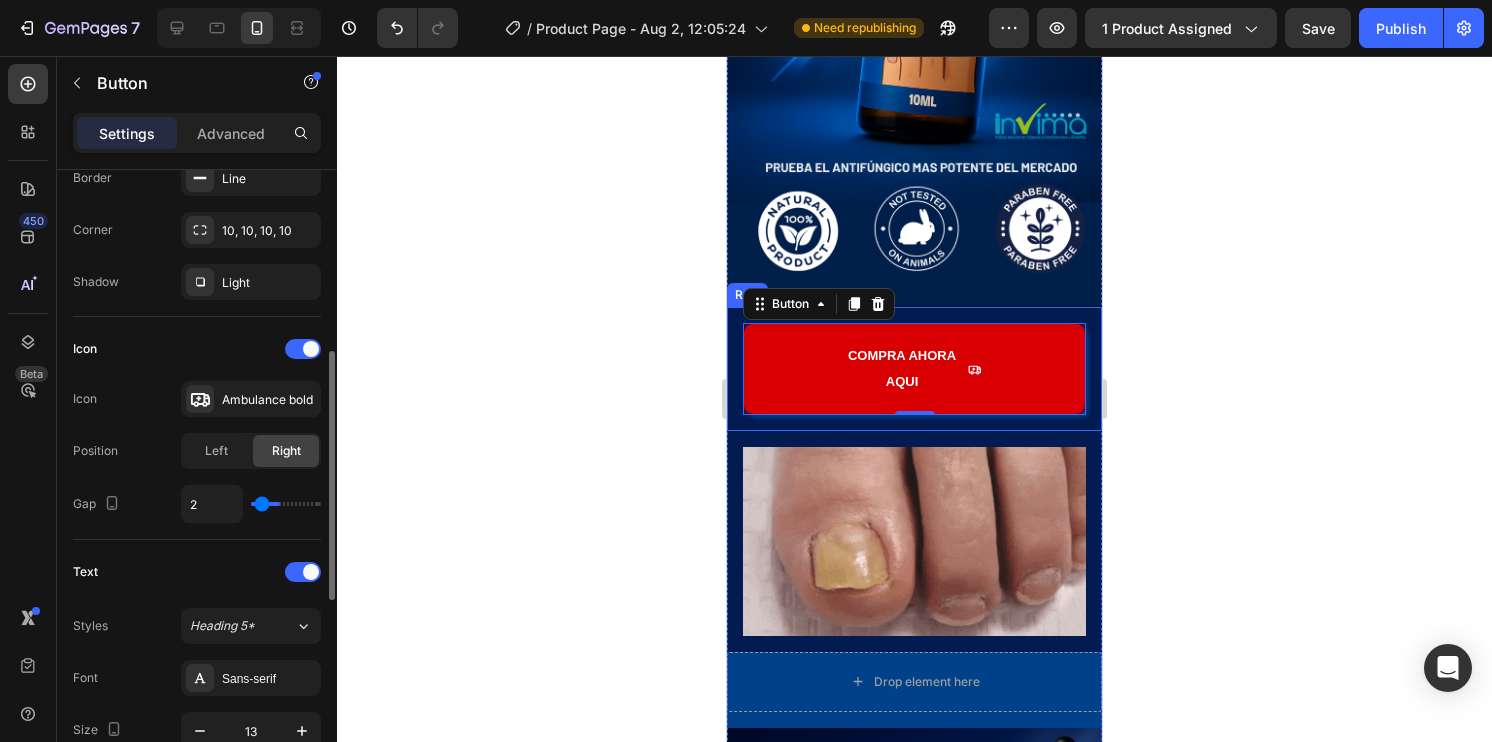 type on "1" 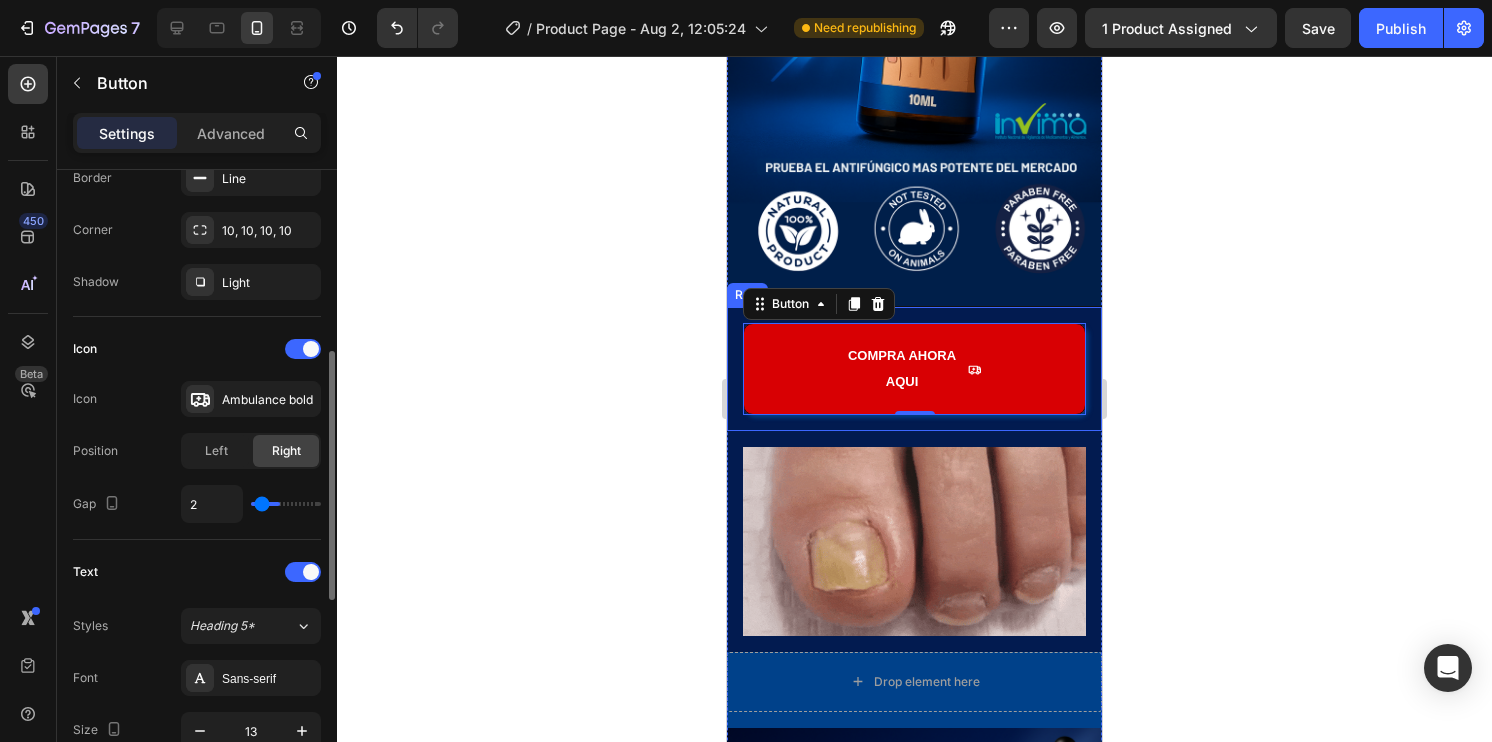 type on "1" 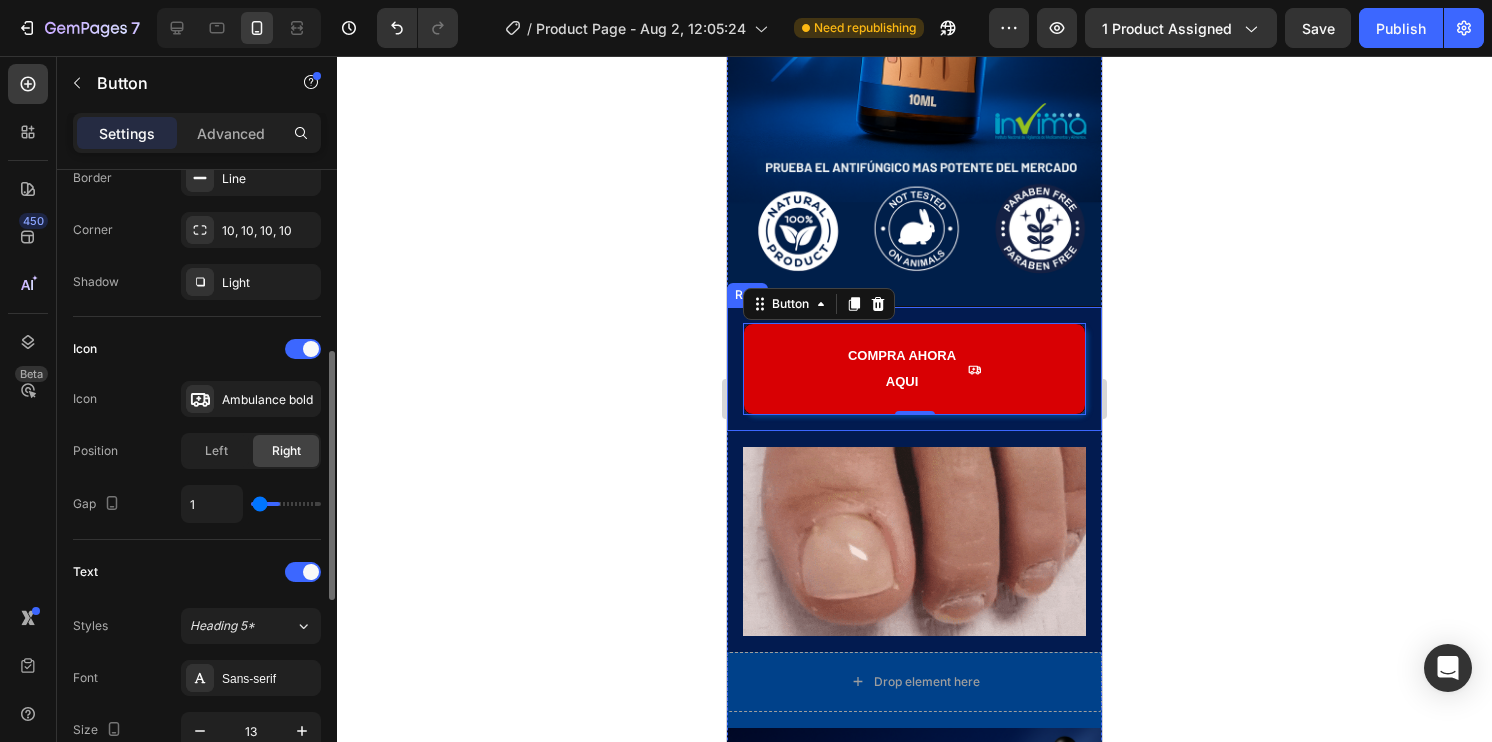 type on "0" 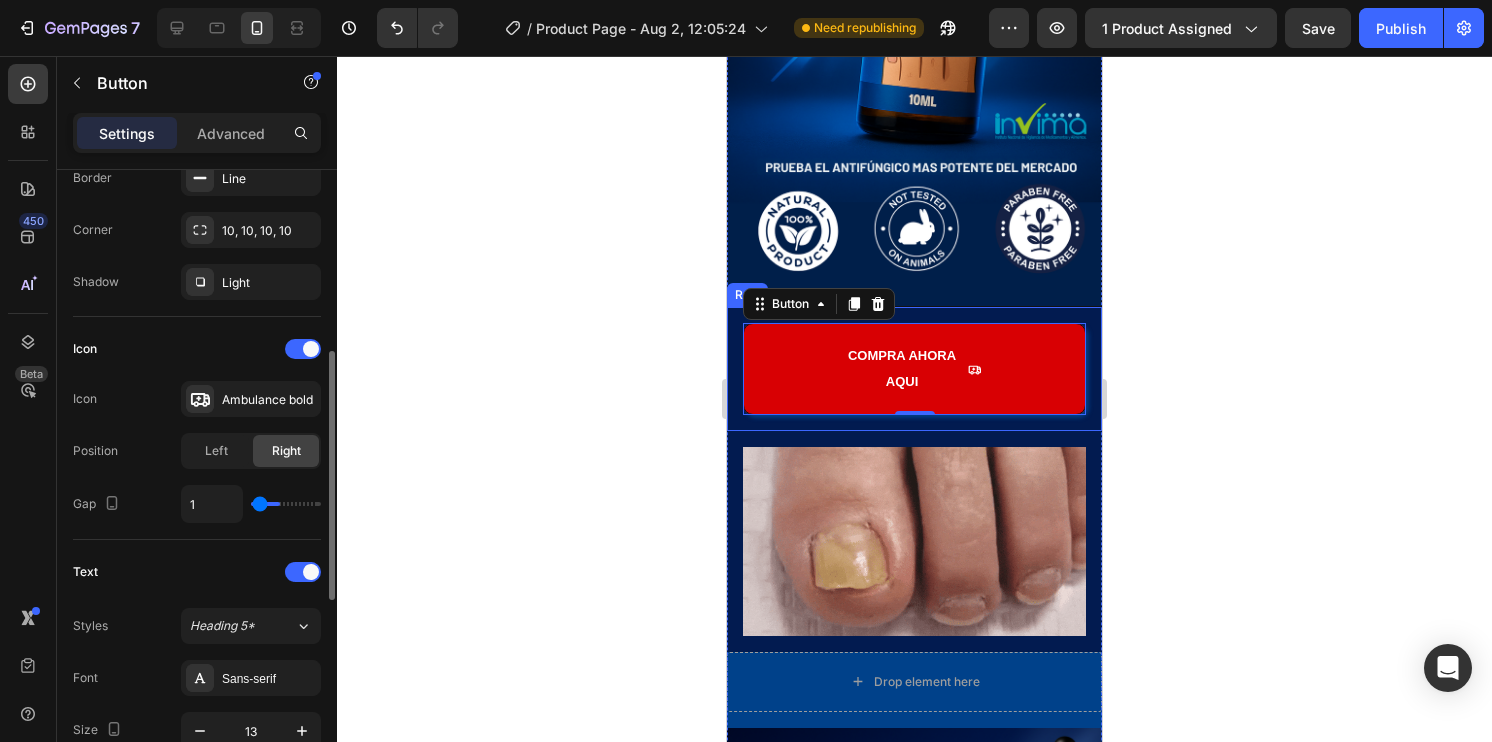 type on "0" 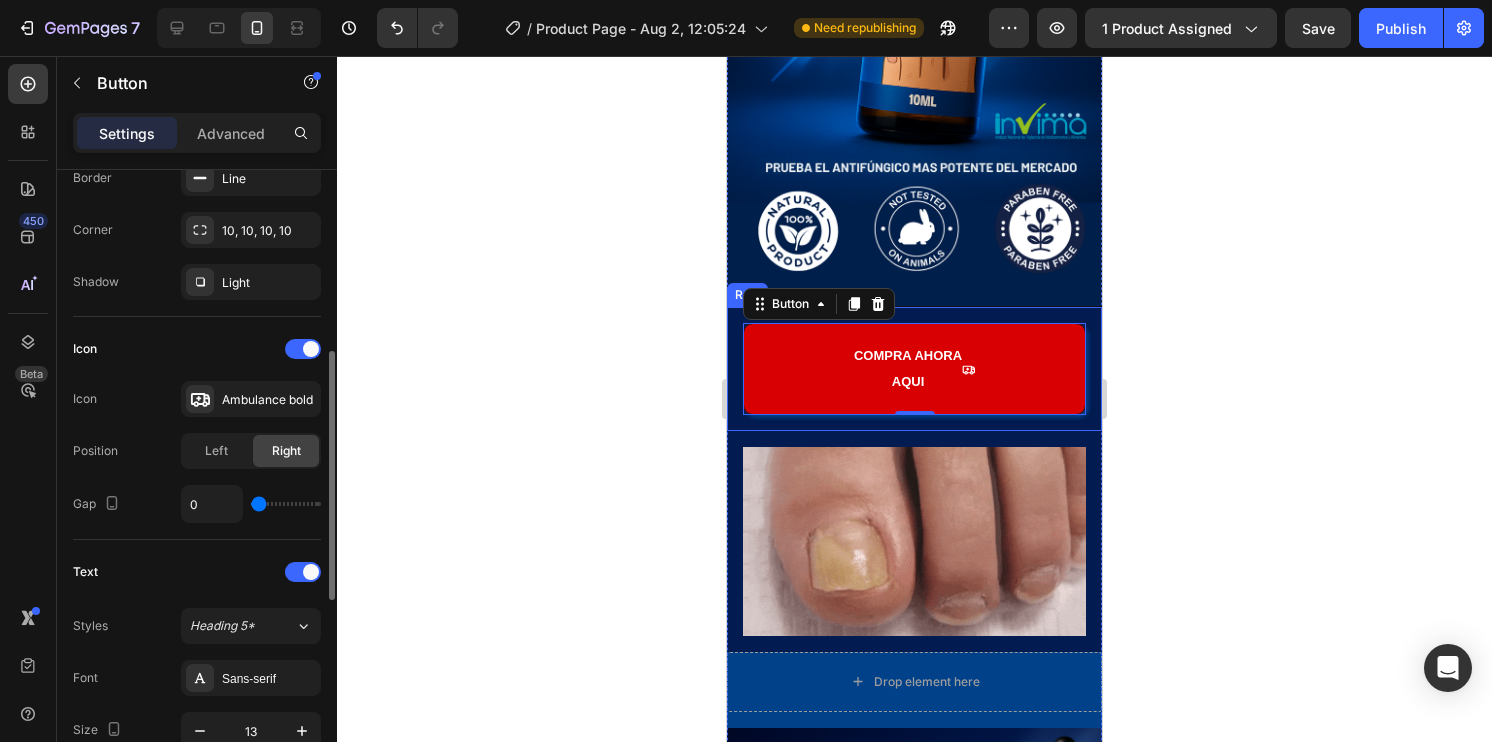 type on "1" 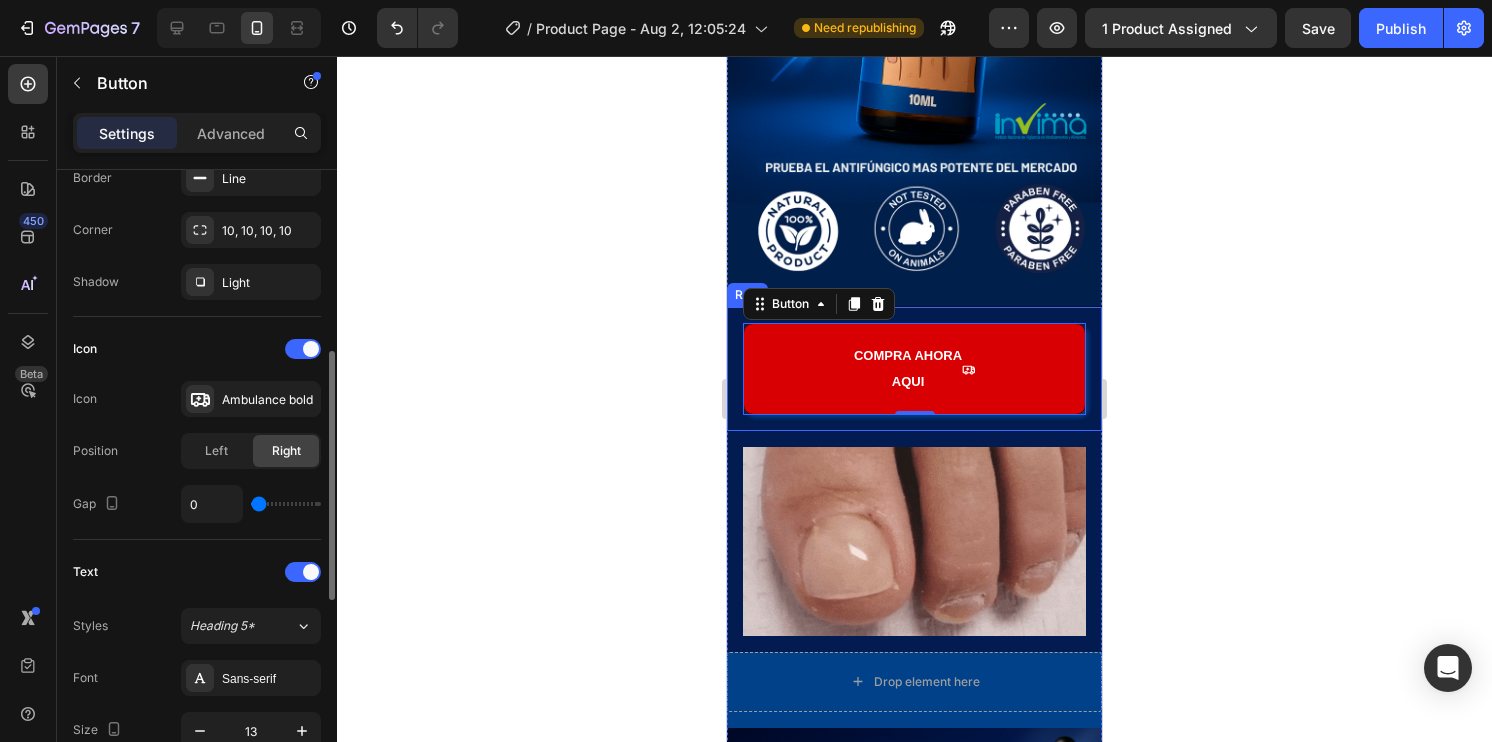 type on "1" 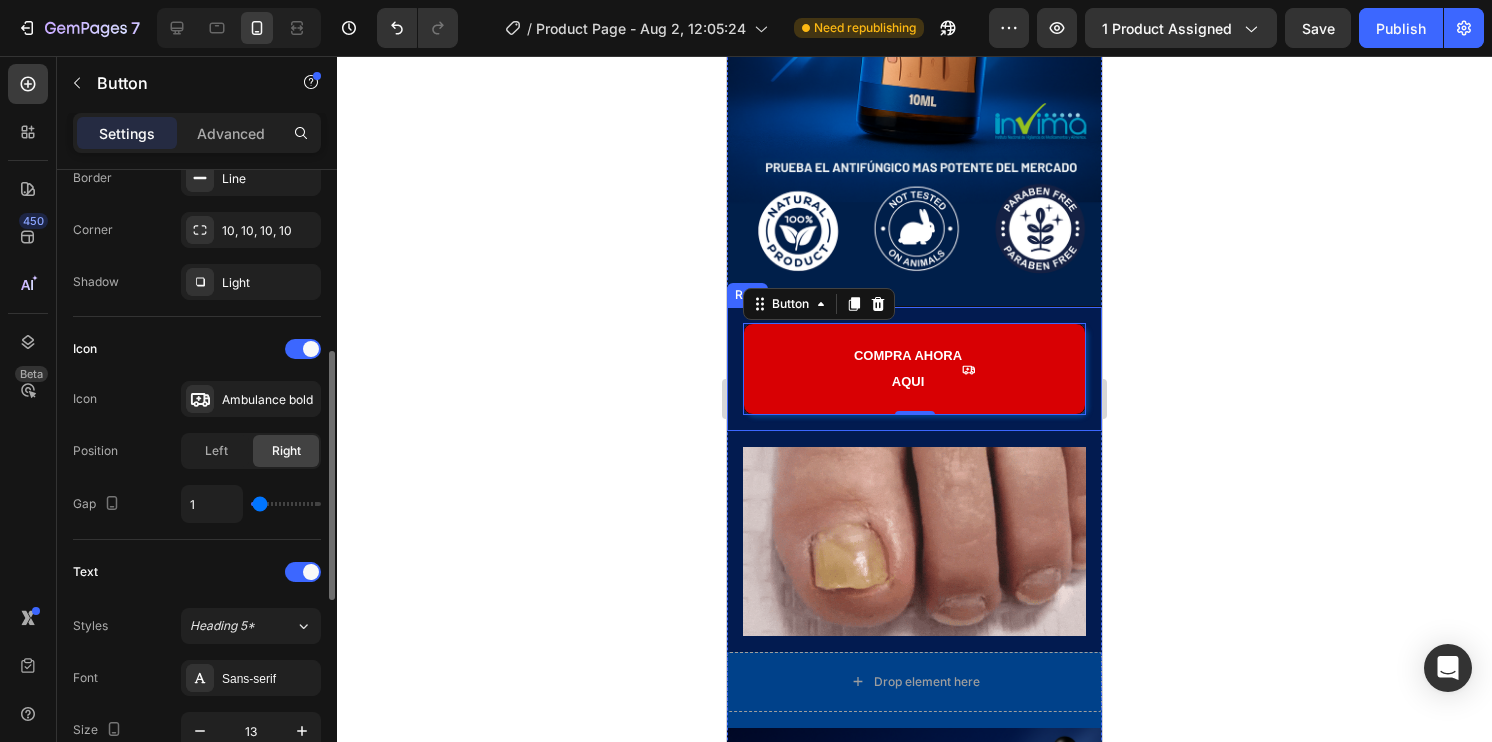type on "9" 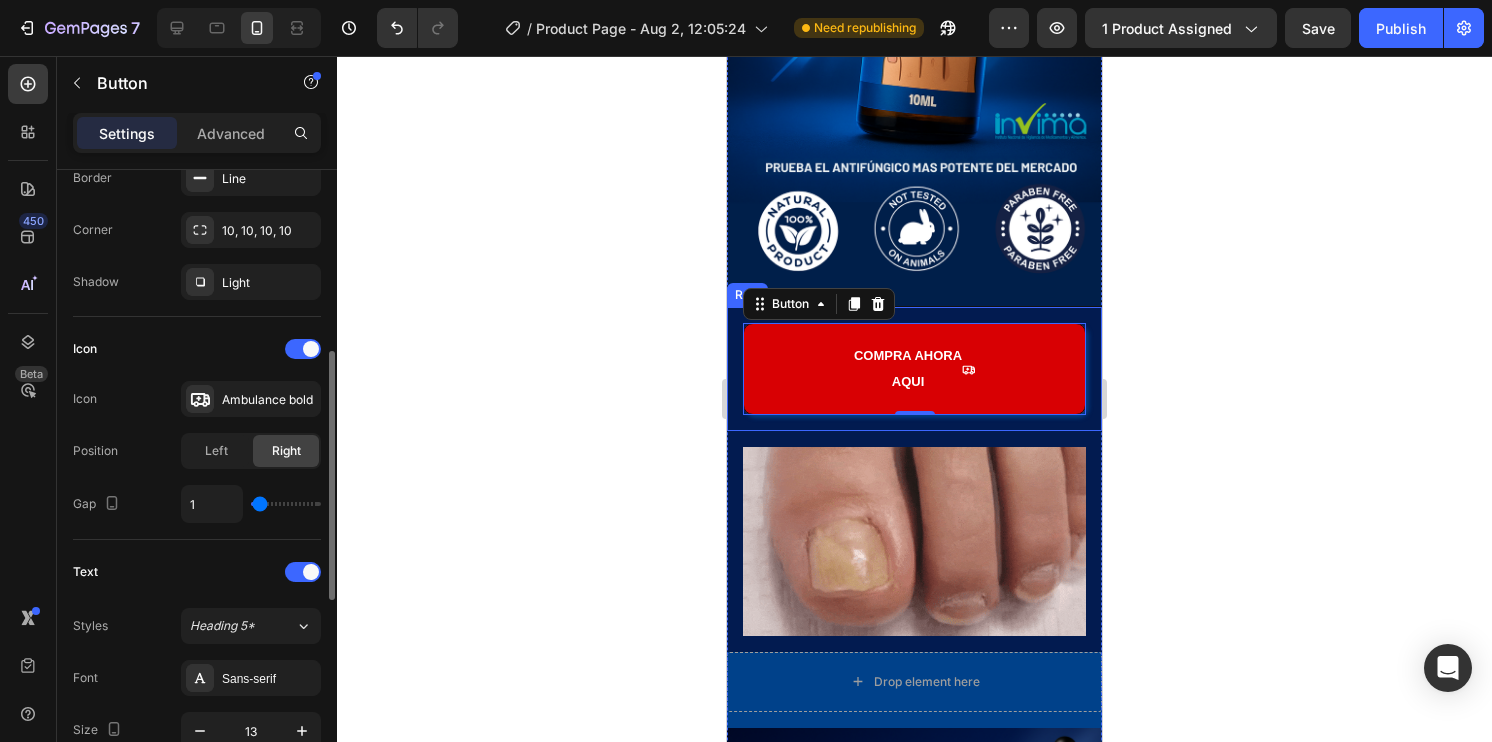 type on "9" 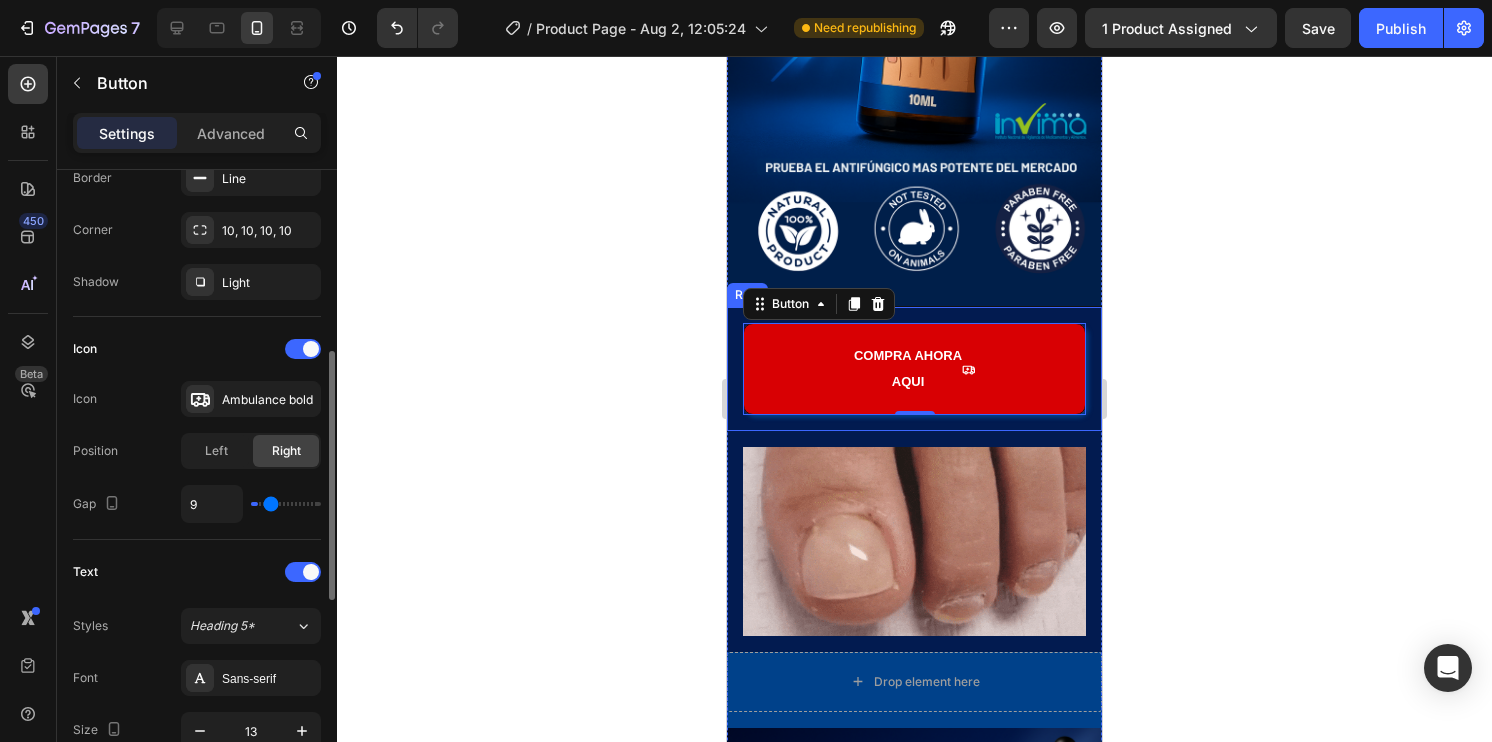 type on "12" 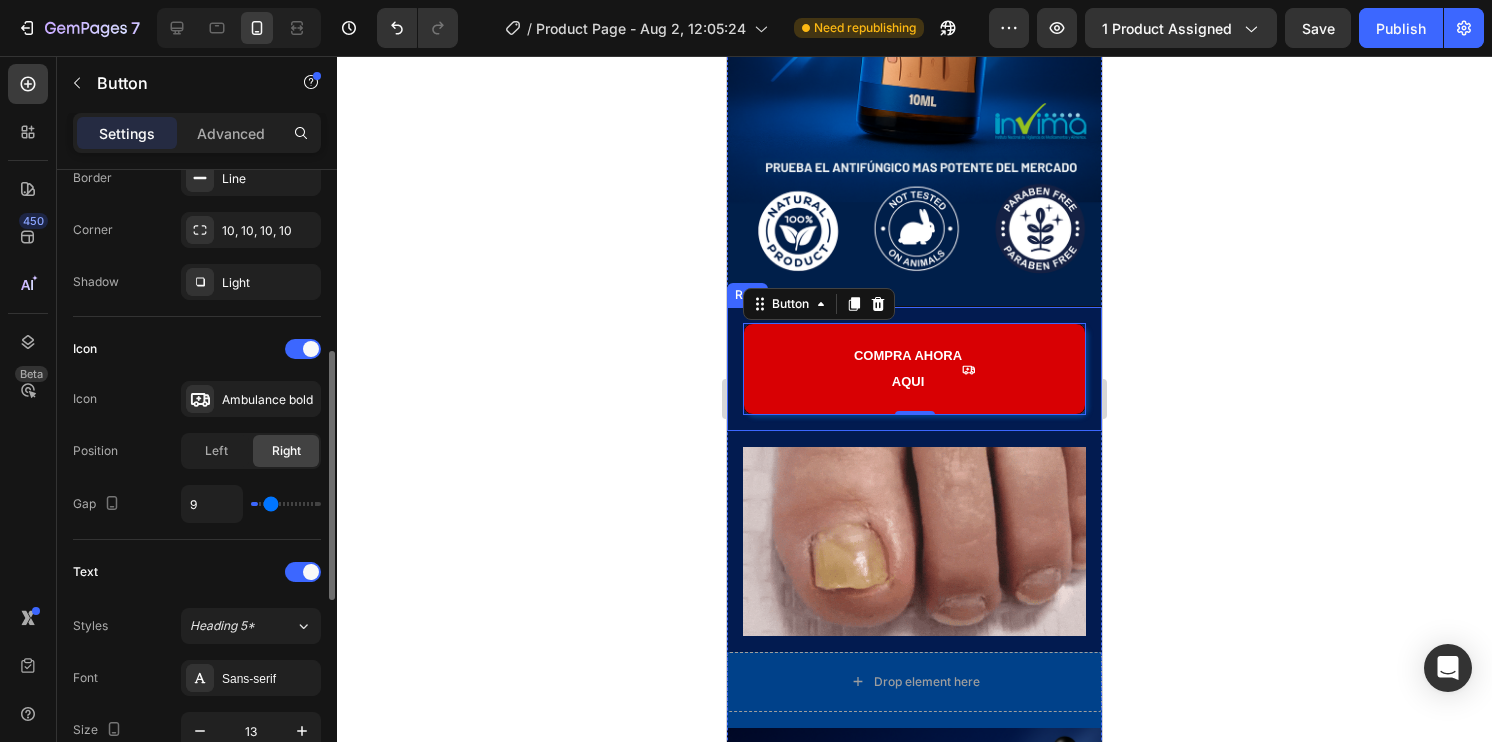 type on "12" 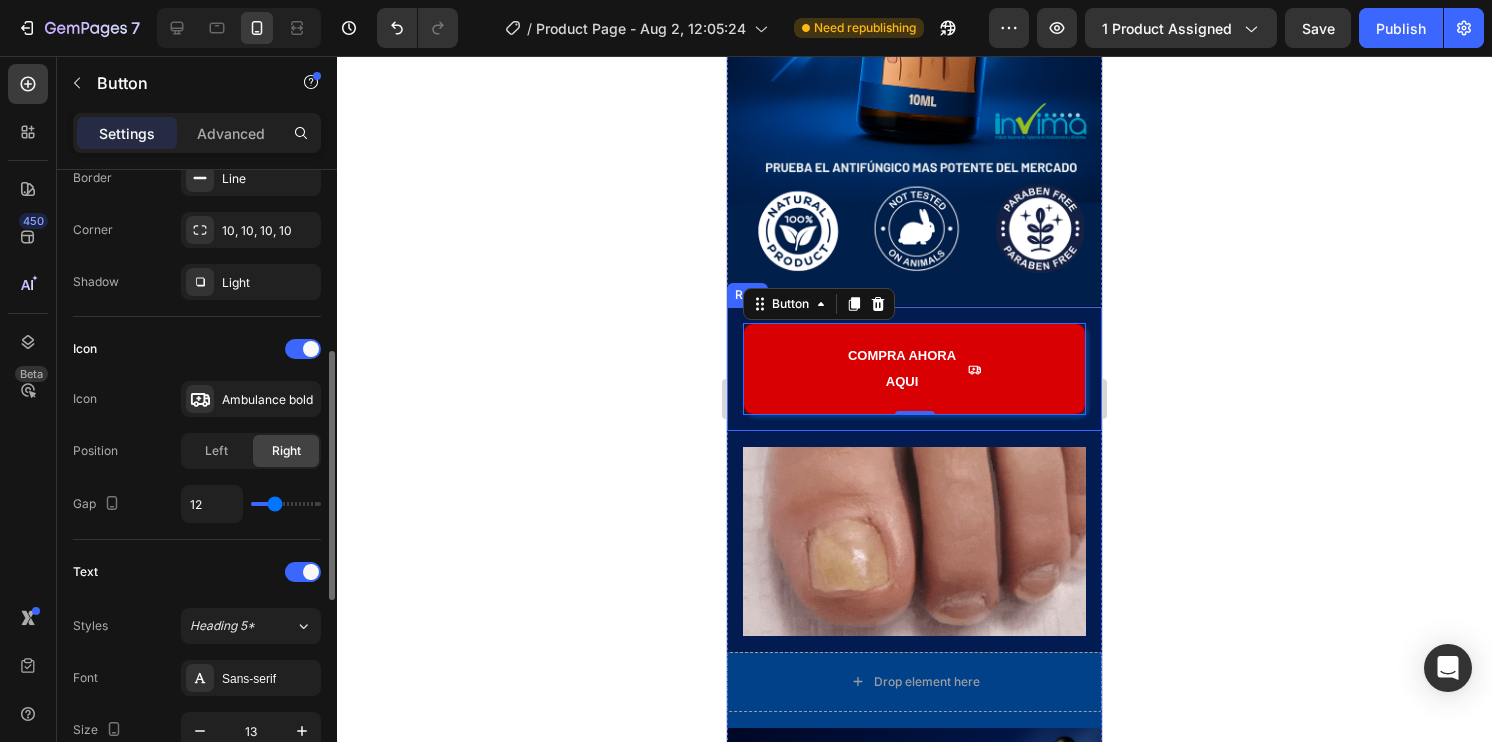 type on "13" 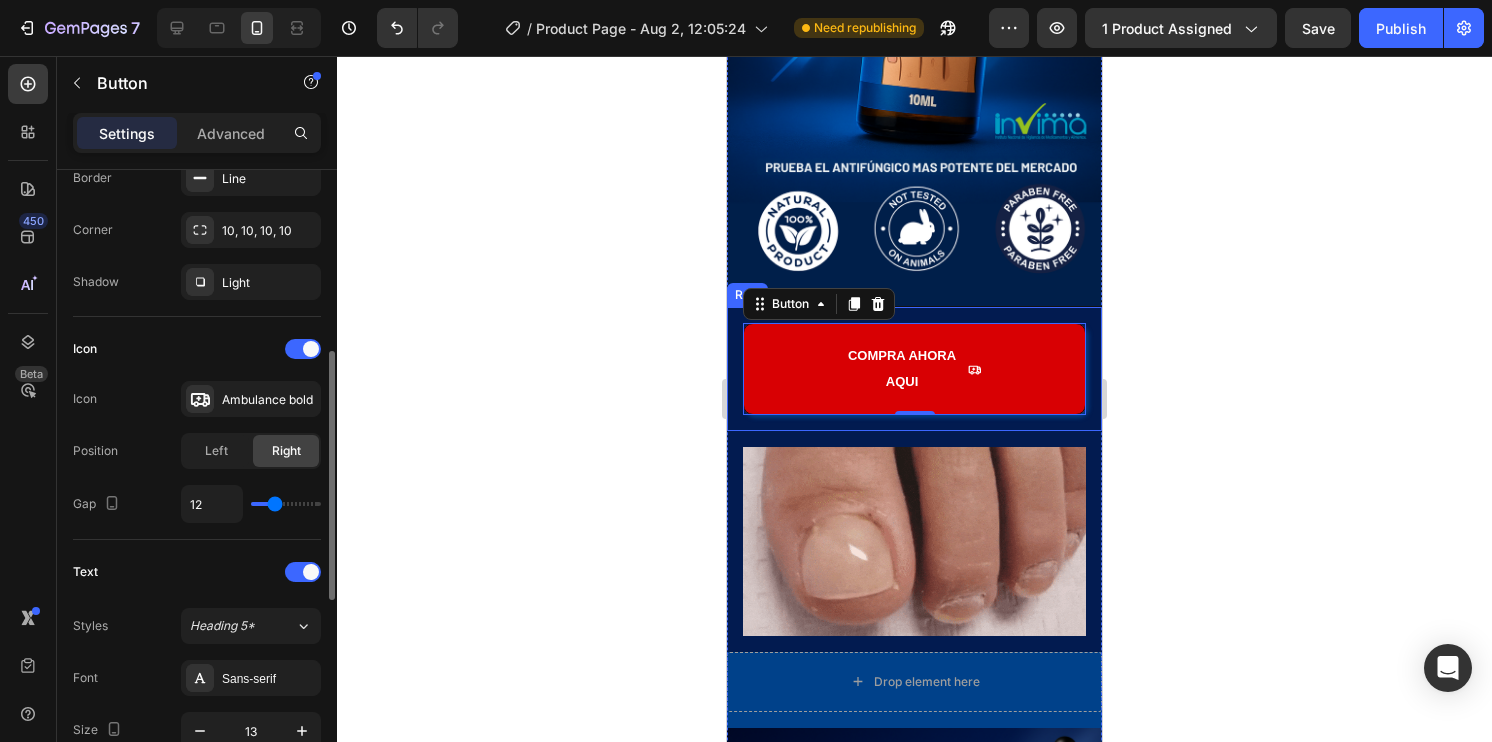 type on "13" 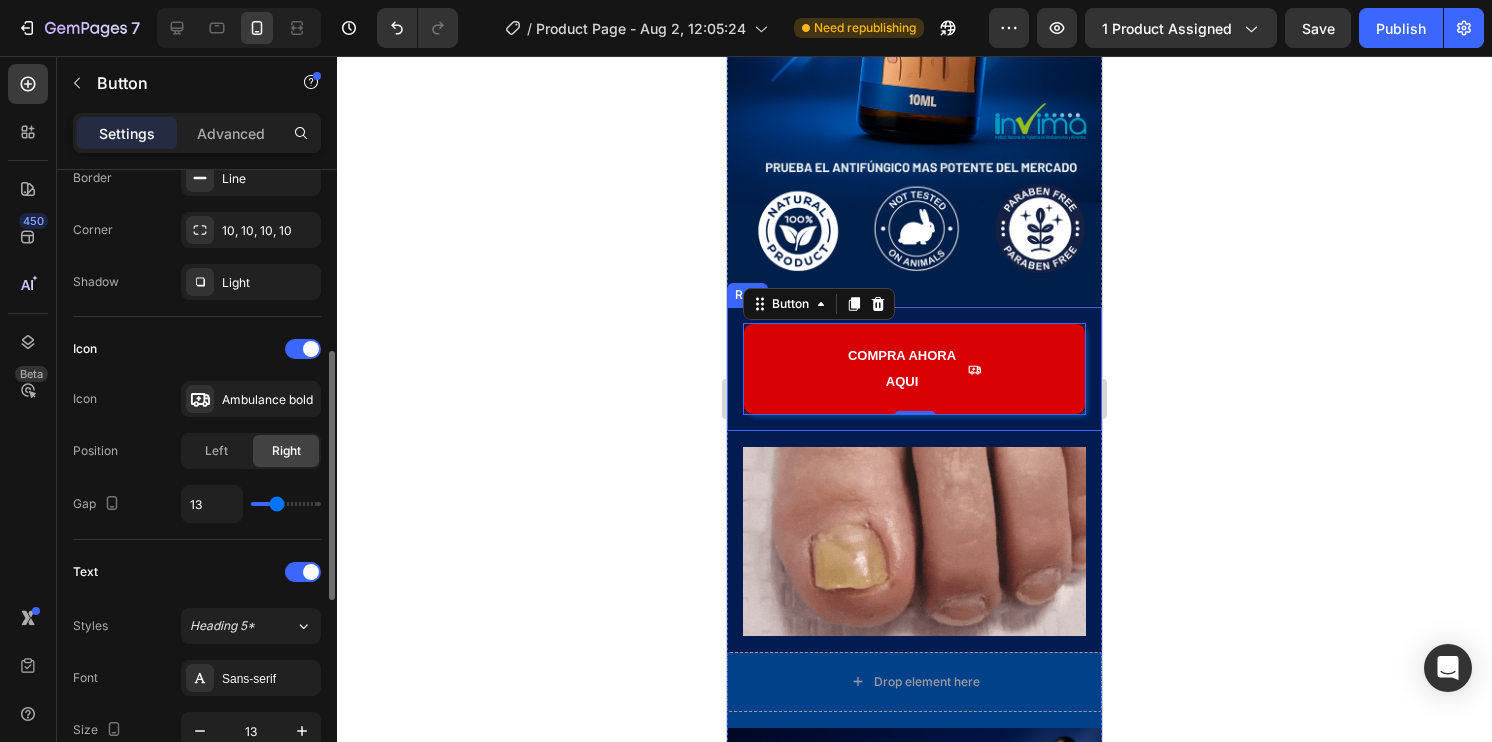 type on "14" 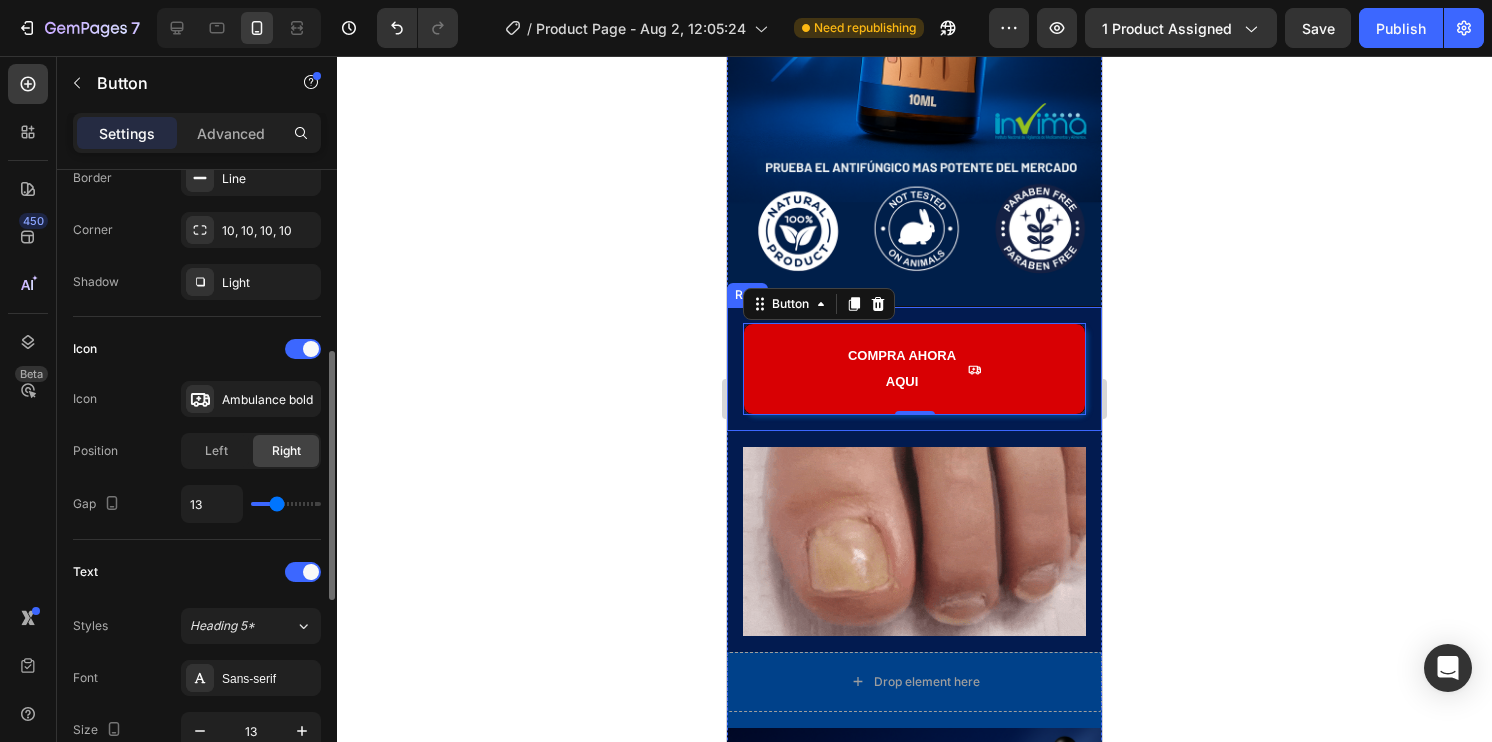 type on "14" 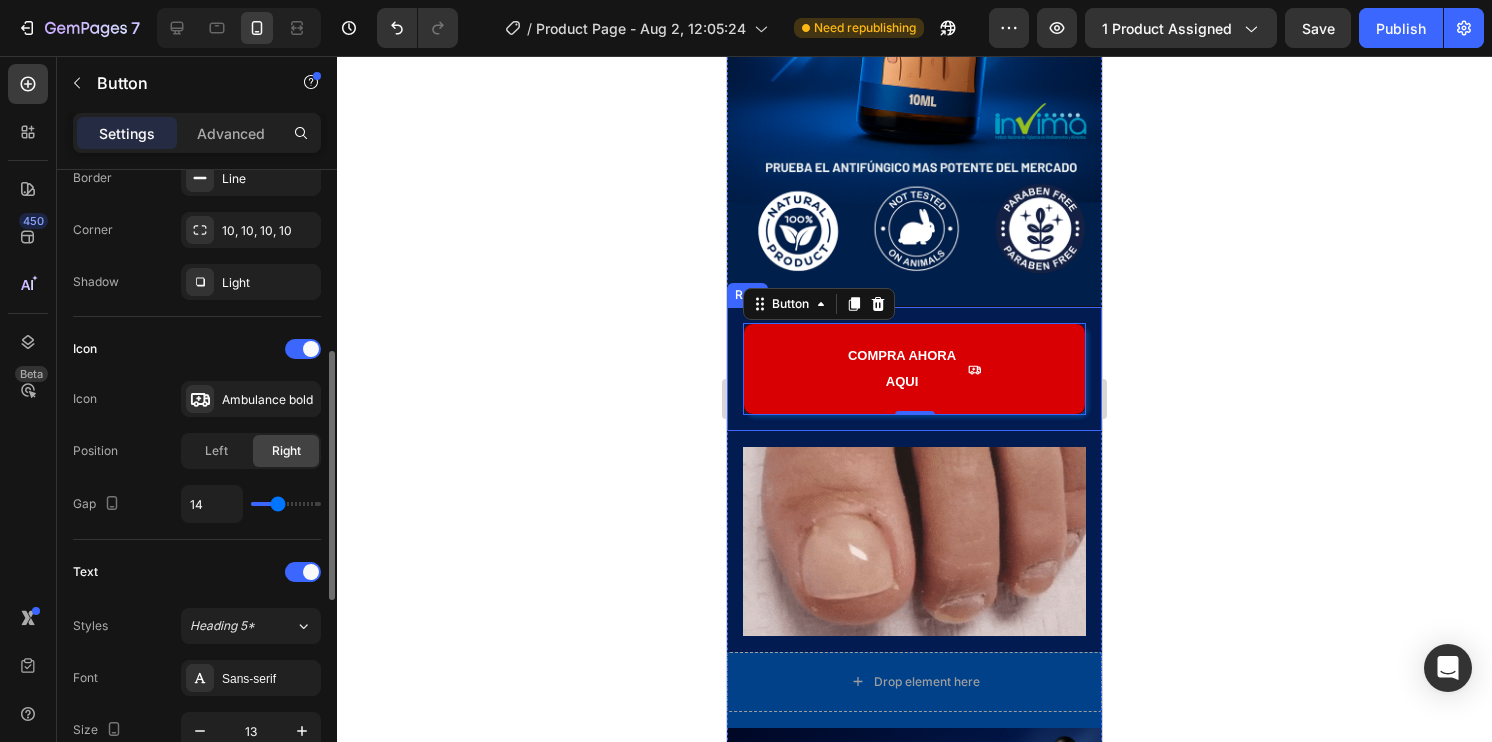 type on "15" 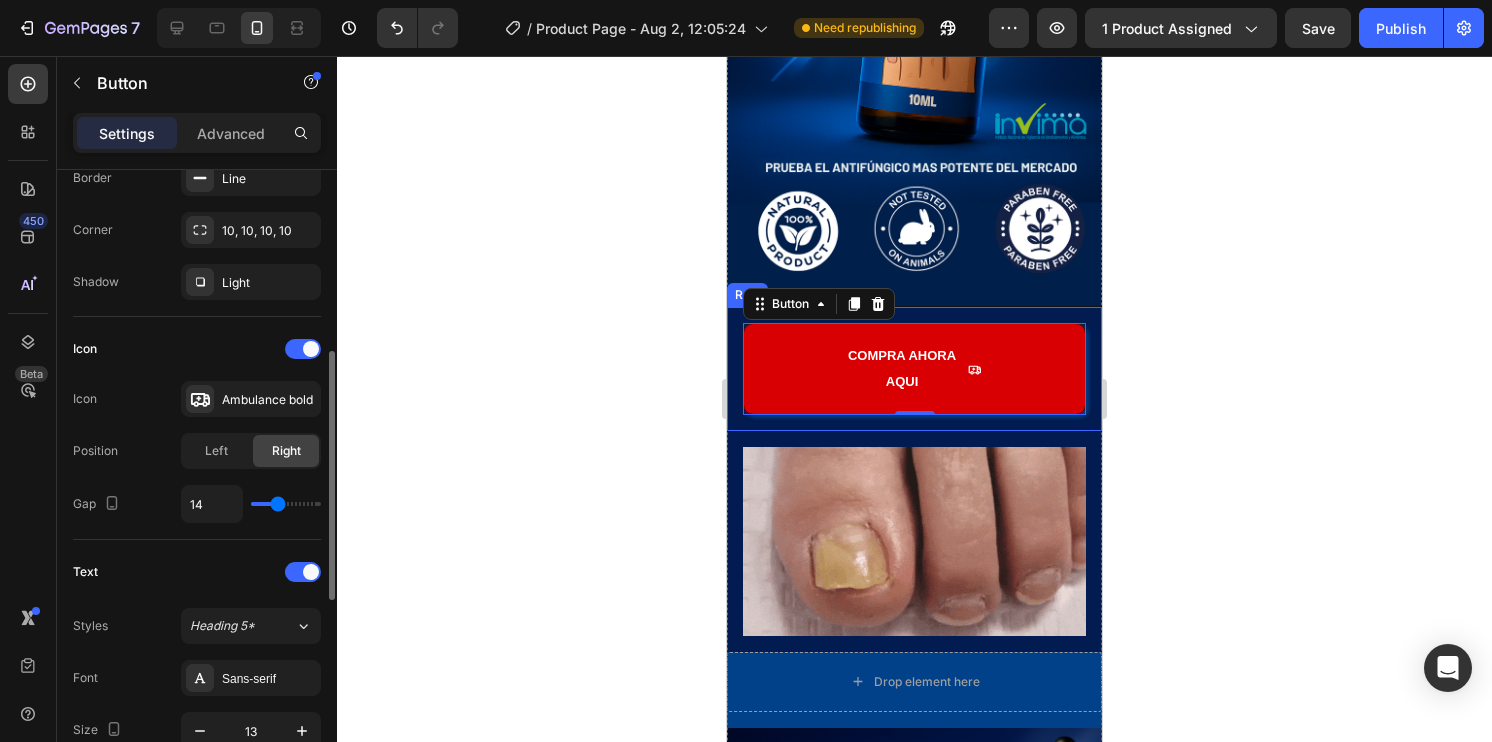 type on "15" 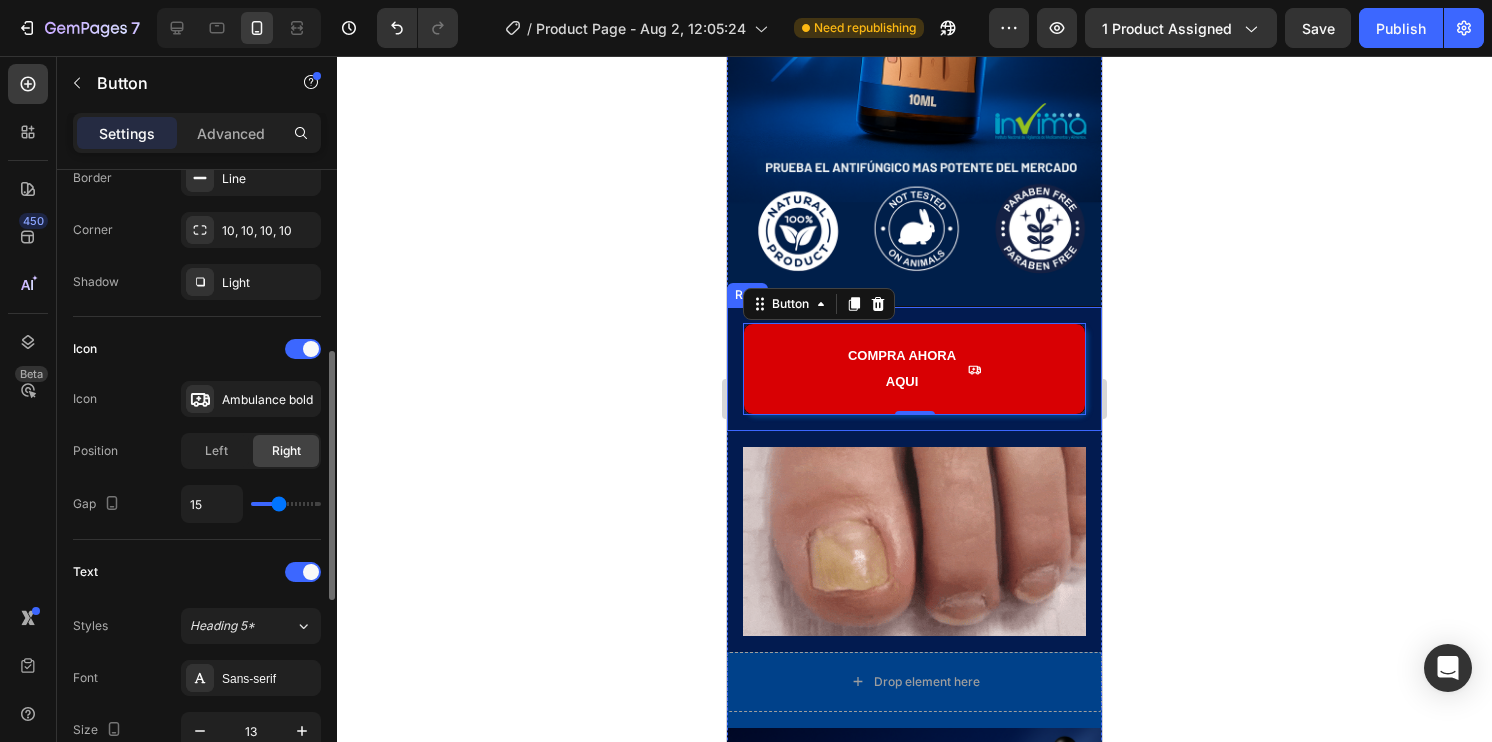 type on "16" 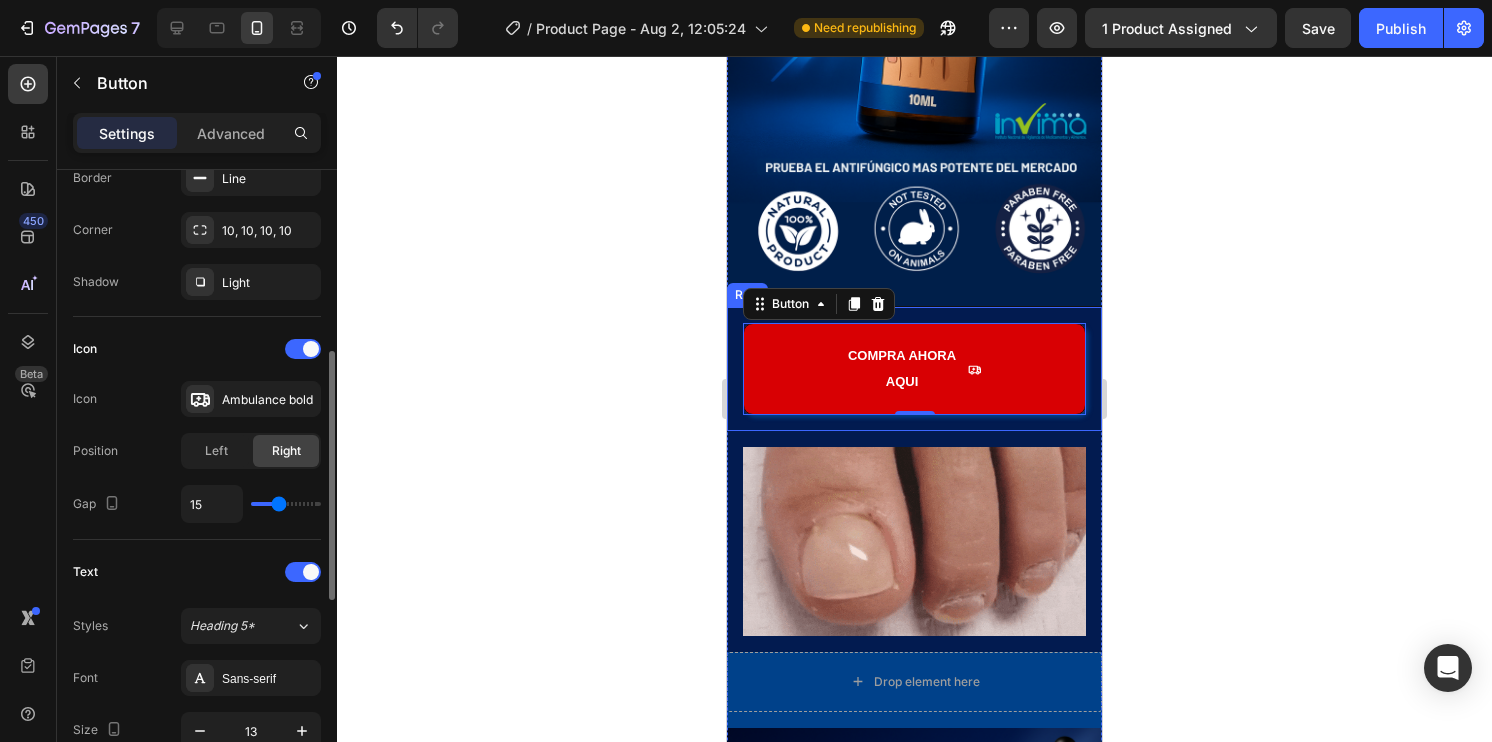 type on "16" 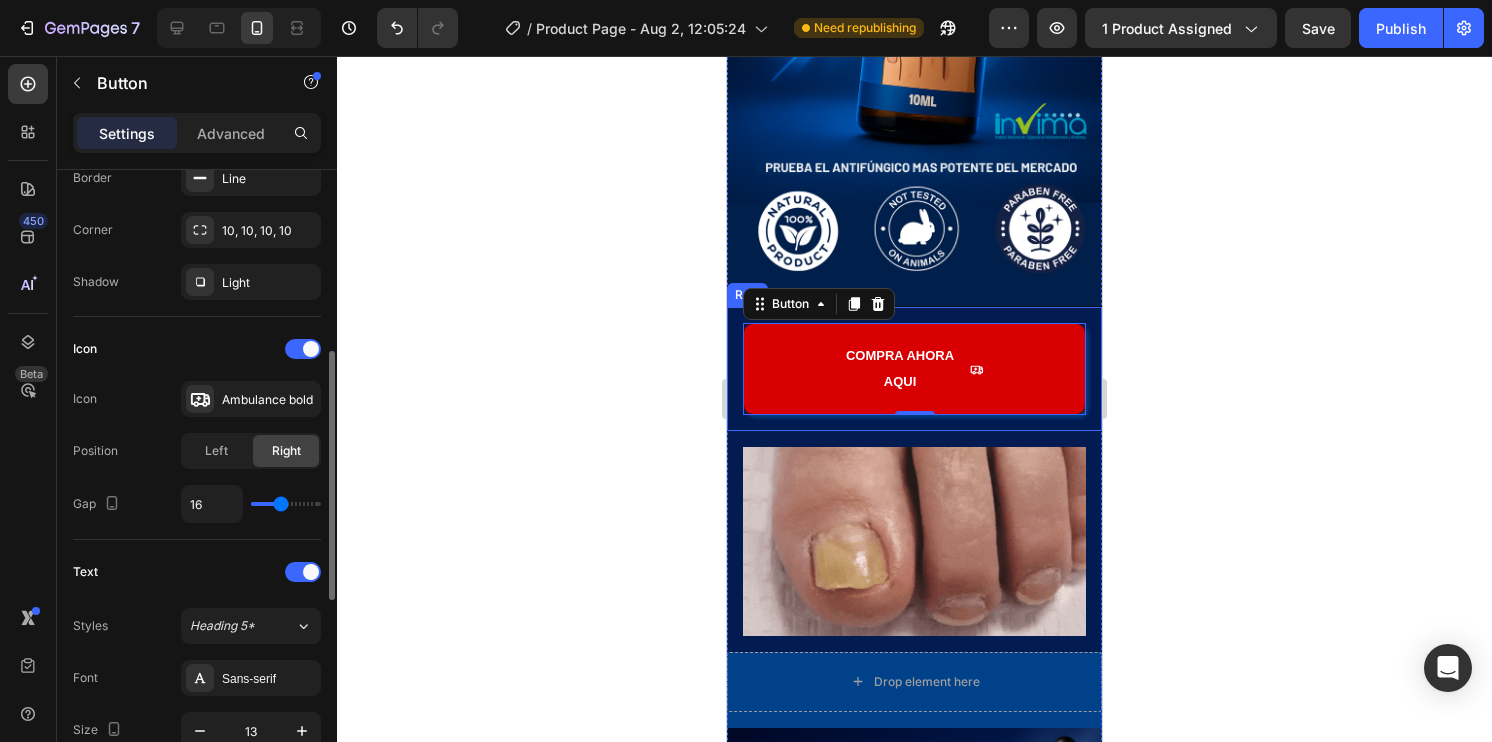 type on "18" 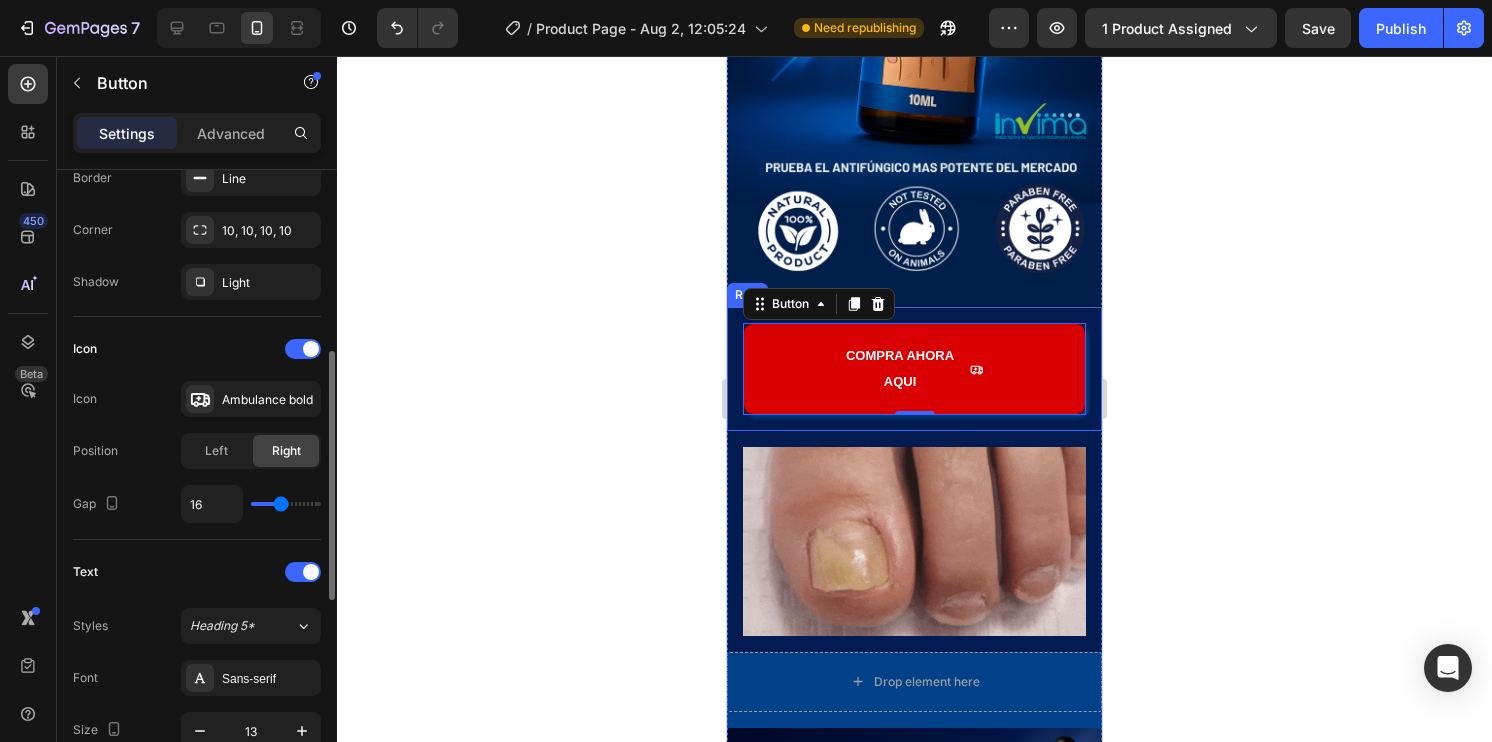 type on "18" 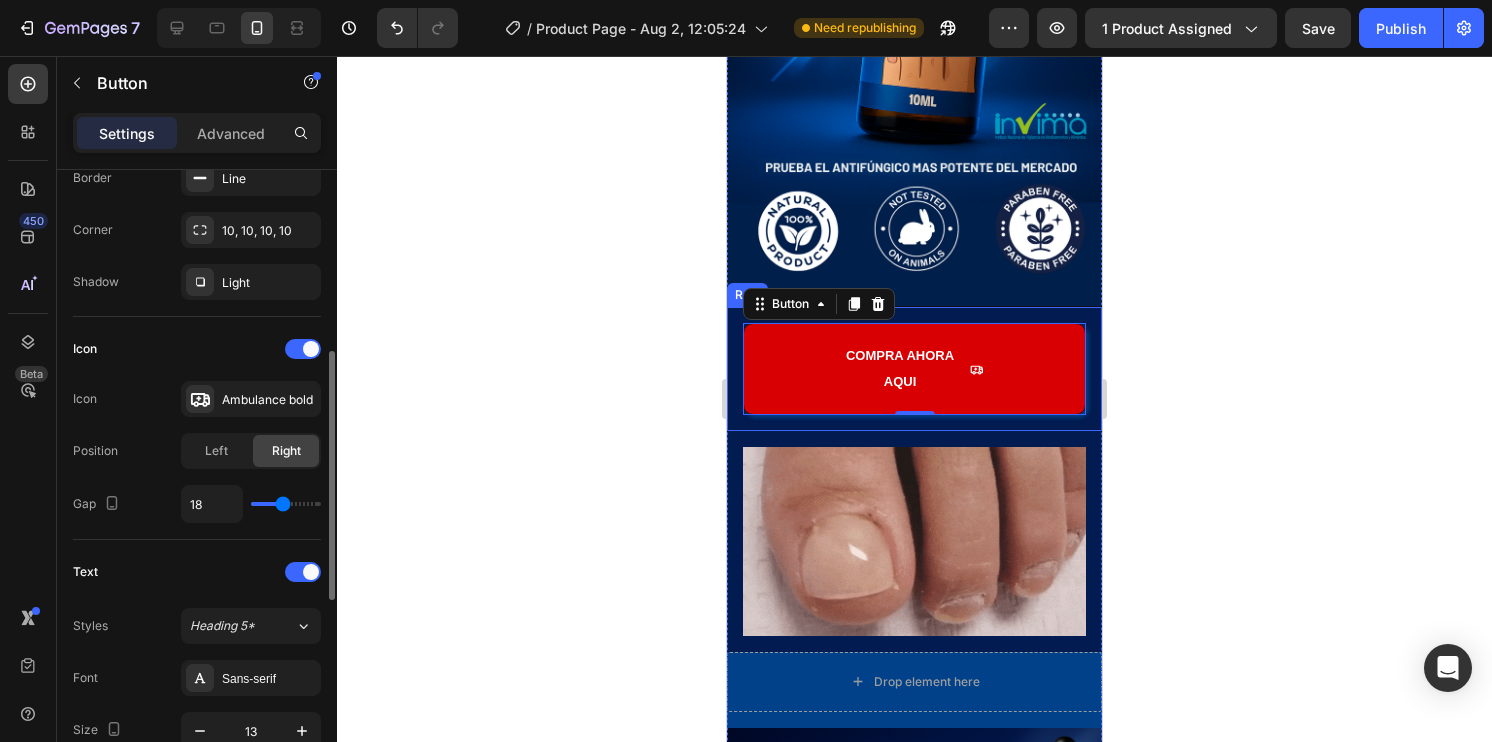 type on "19" 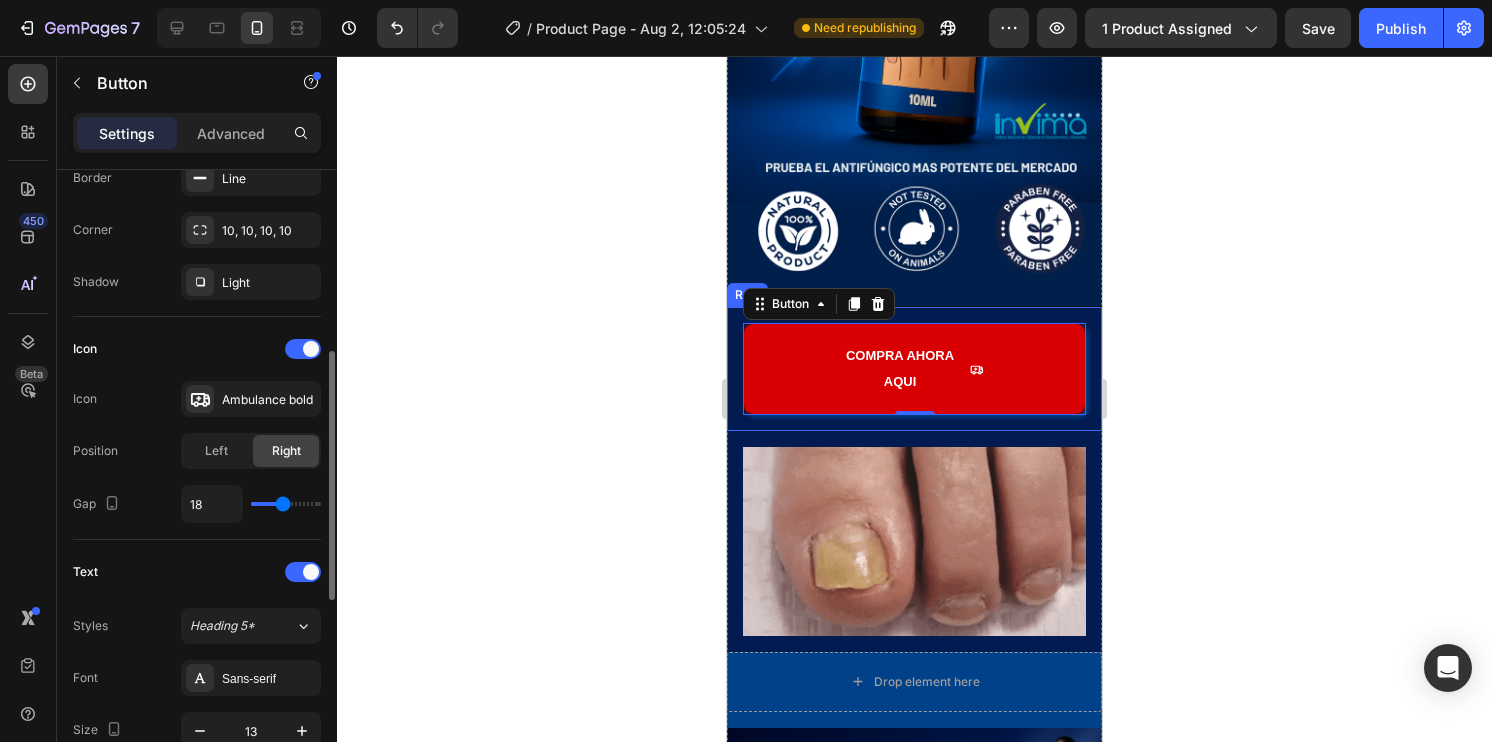 type on "19" 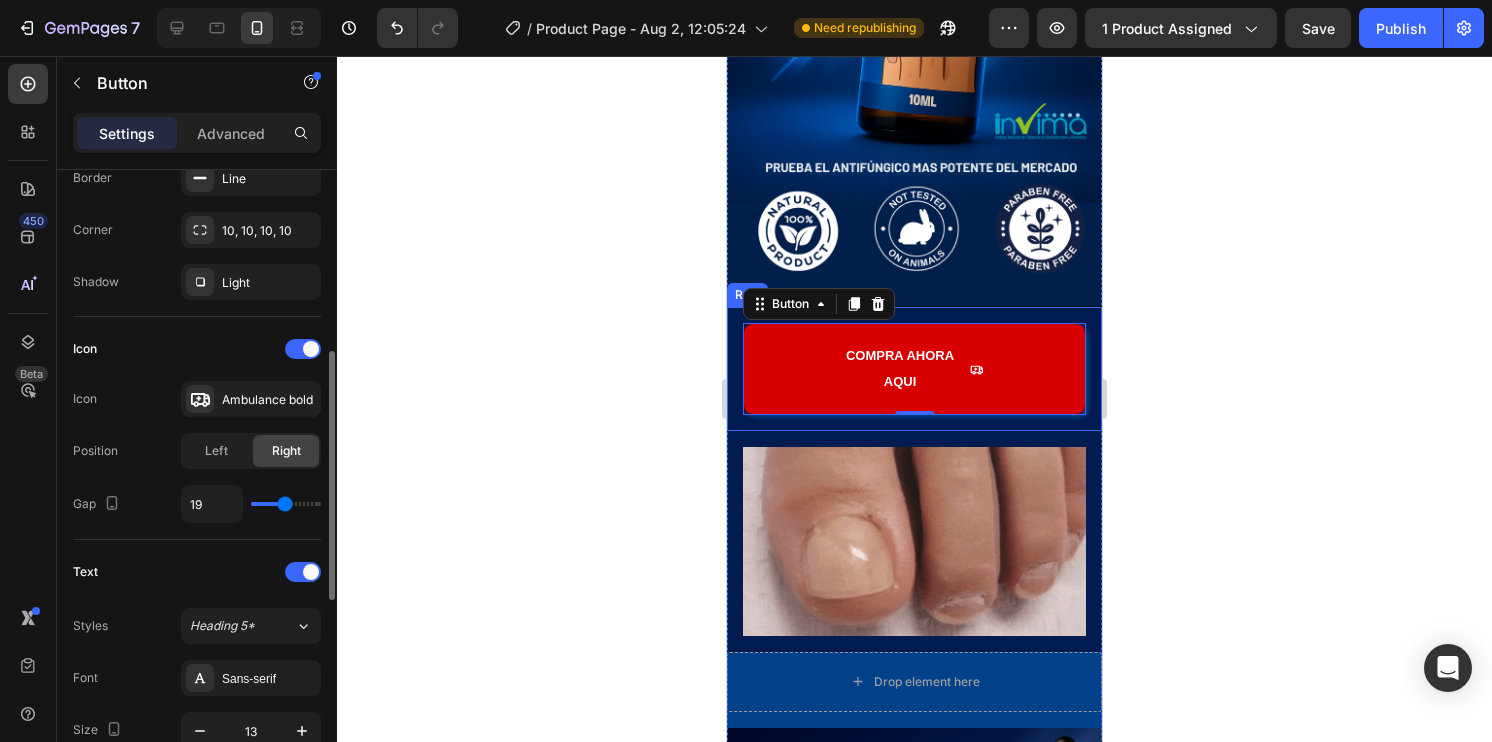 type on "20" 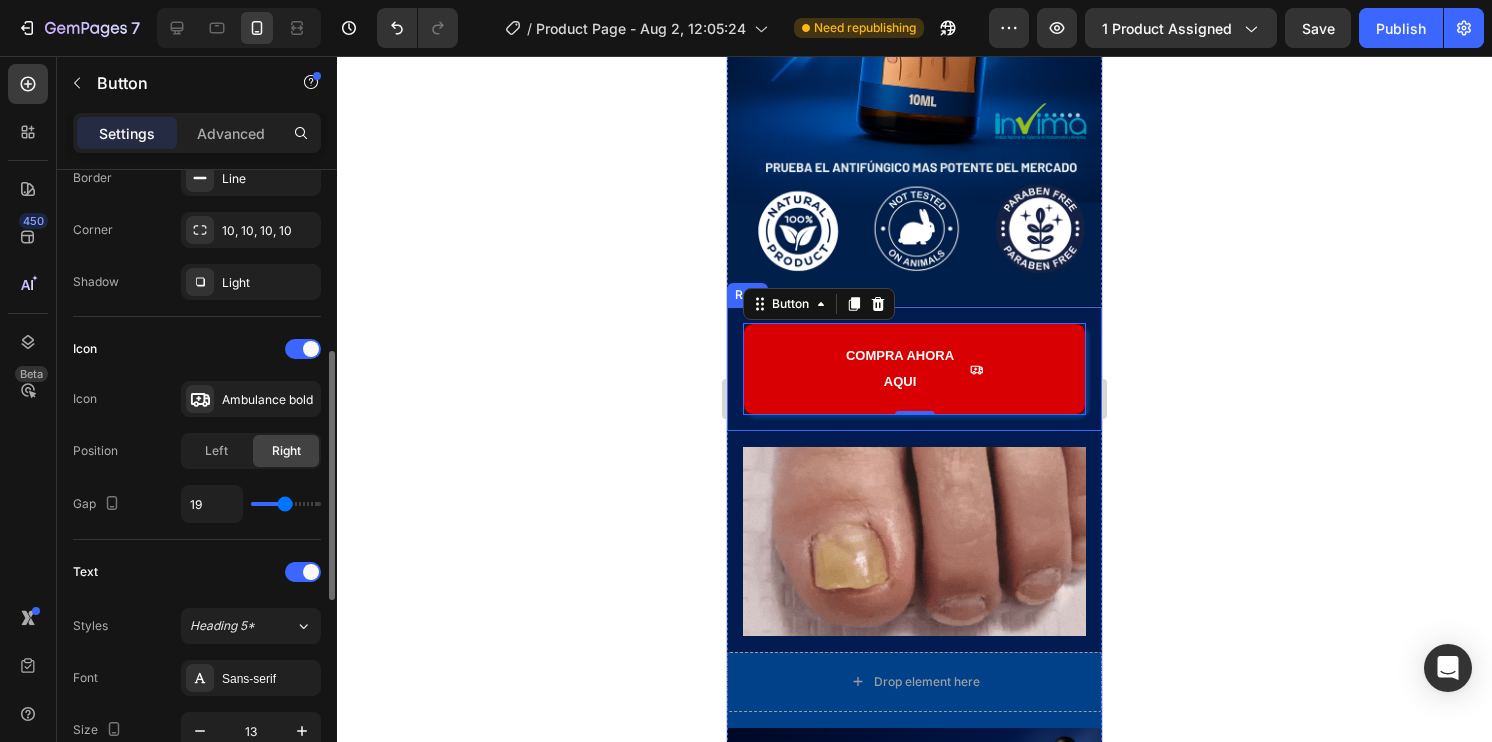 type on "20" 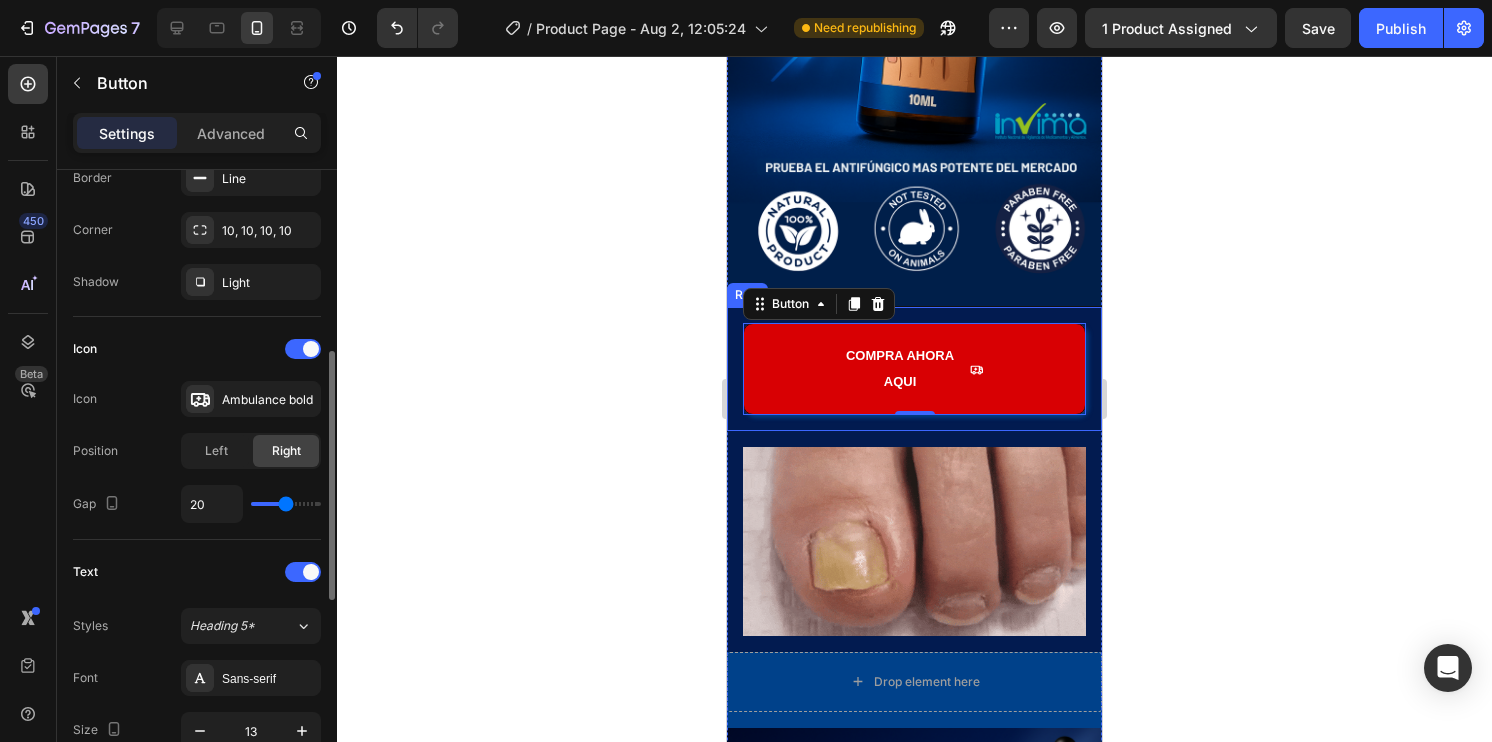 type on "21" 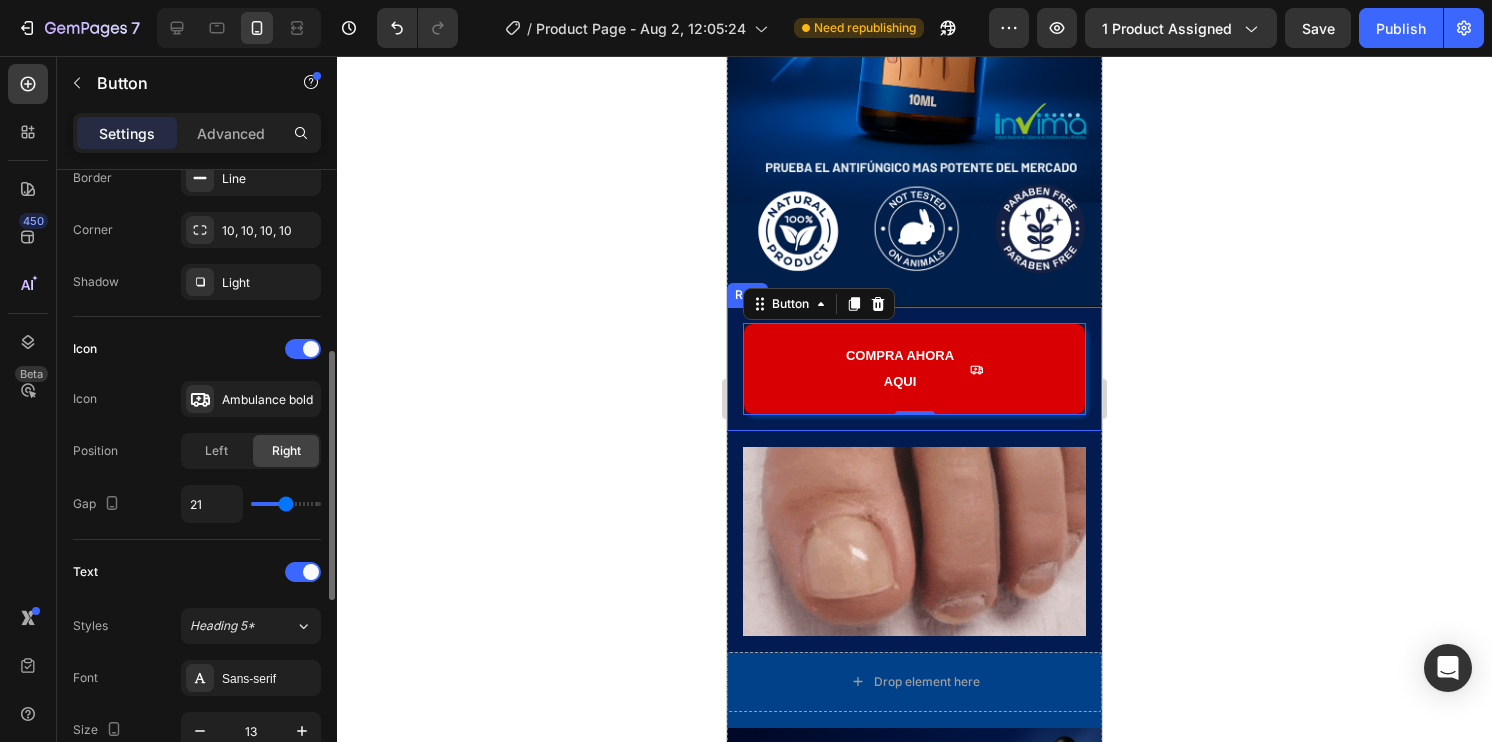 type on "21" 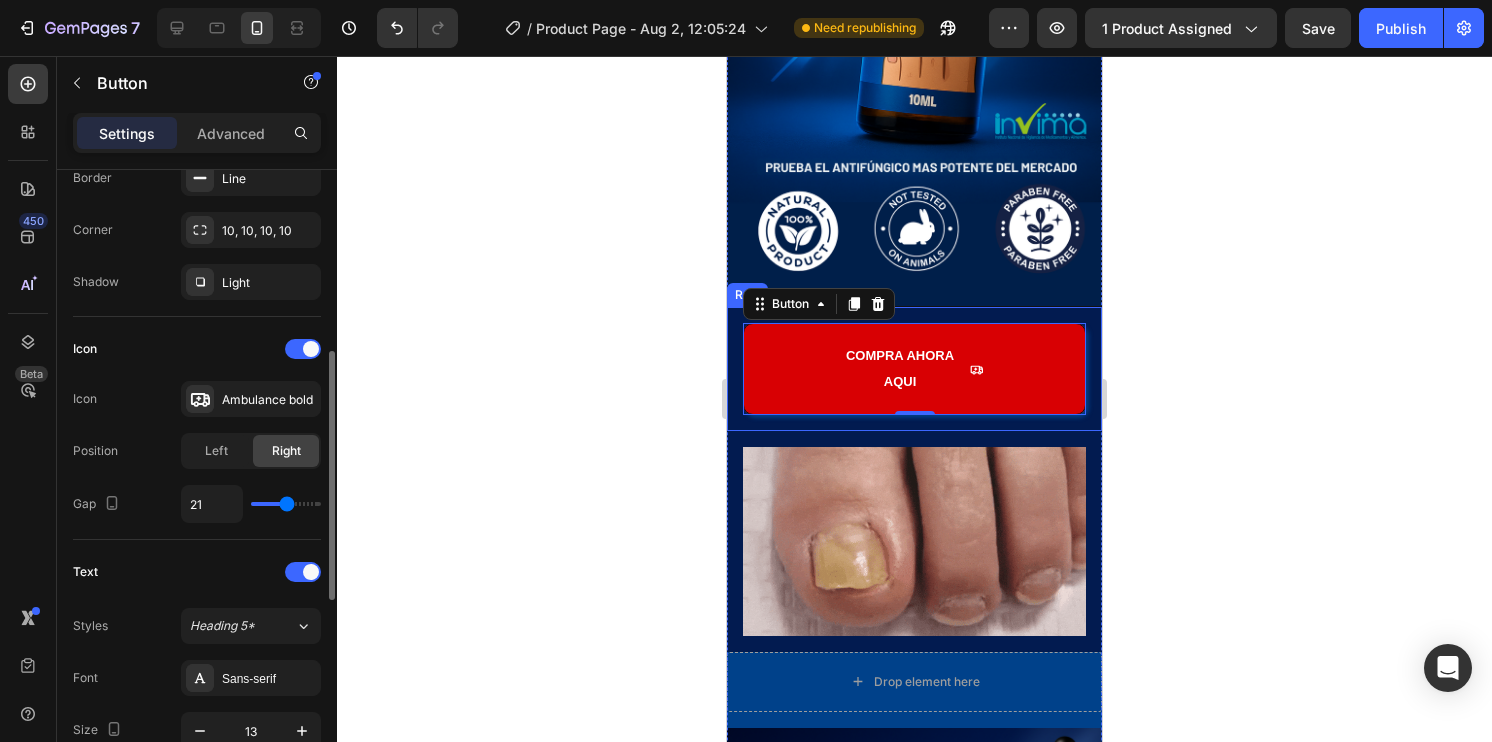 type on "22" 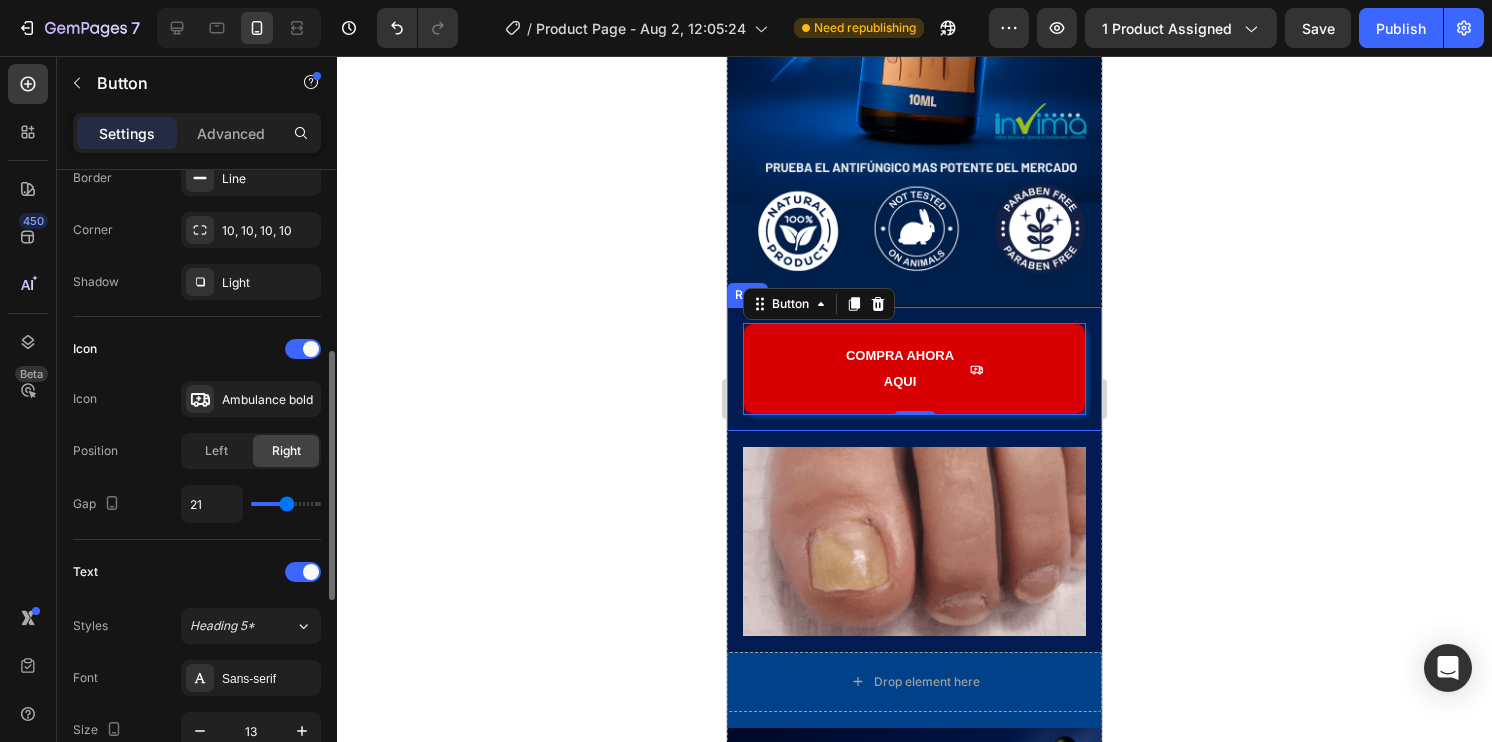type on "22" 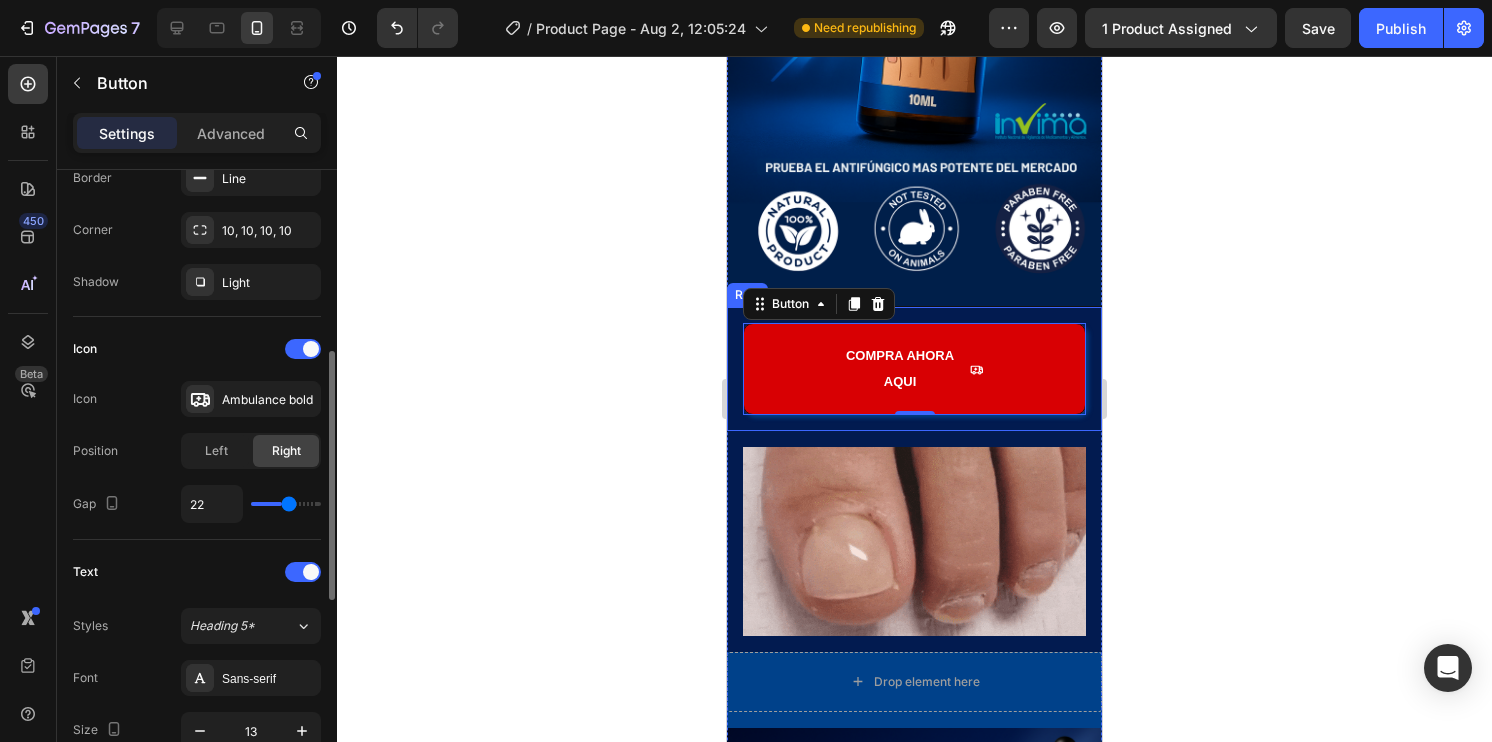 type on "24" 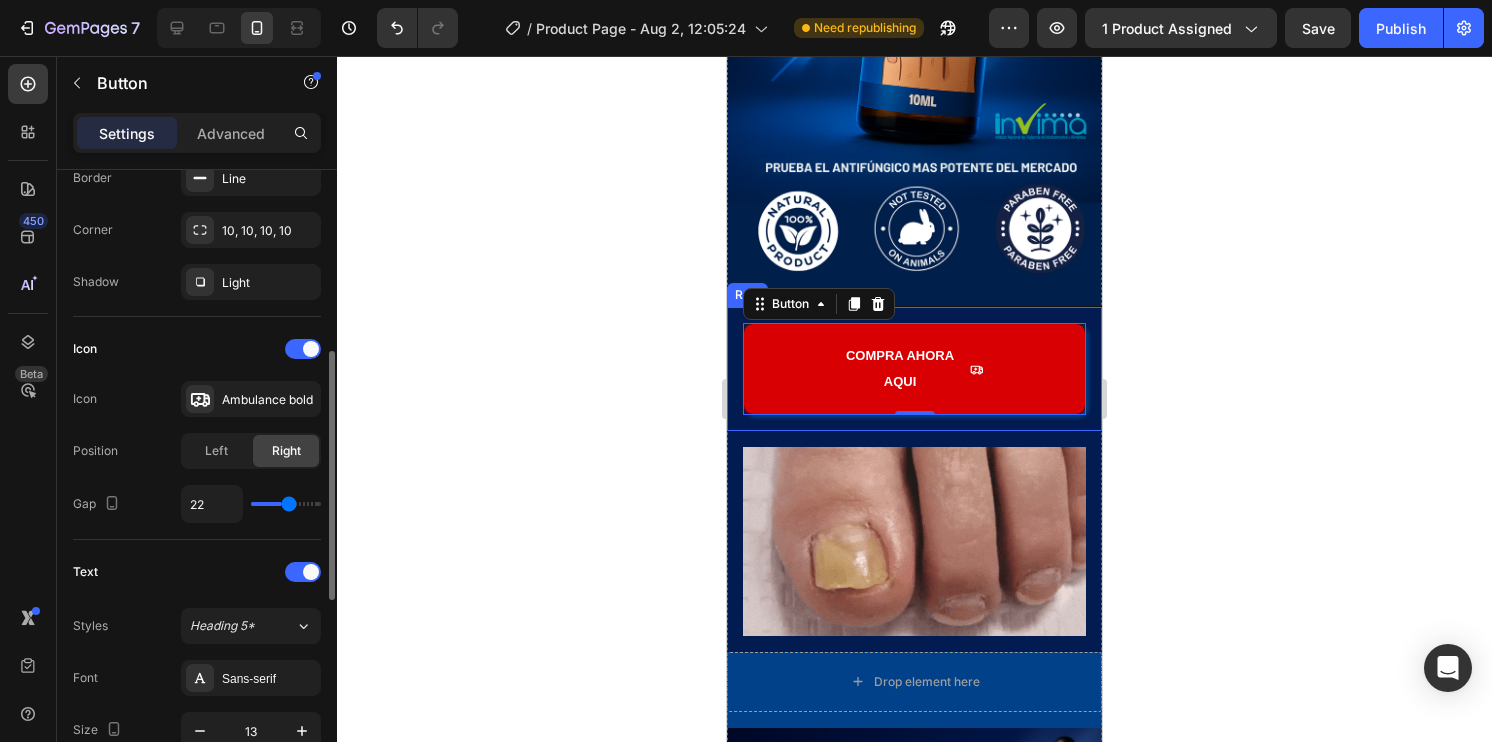 type on "24" 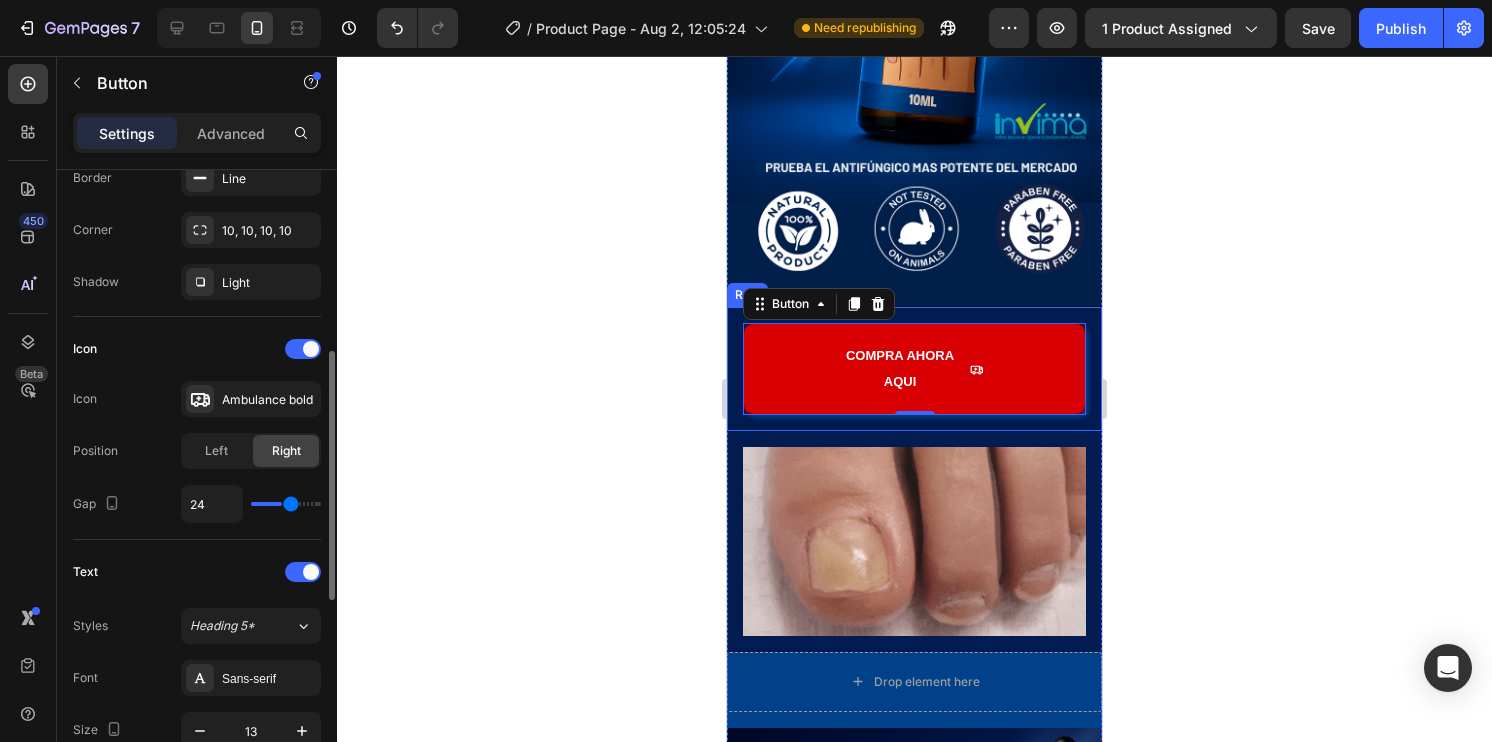 type on "25" 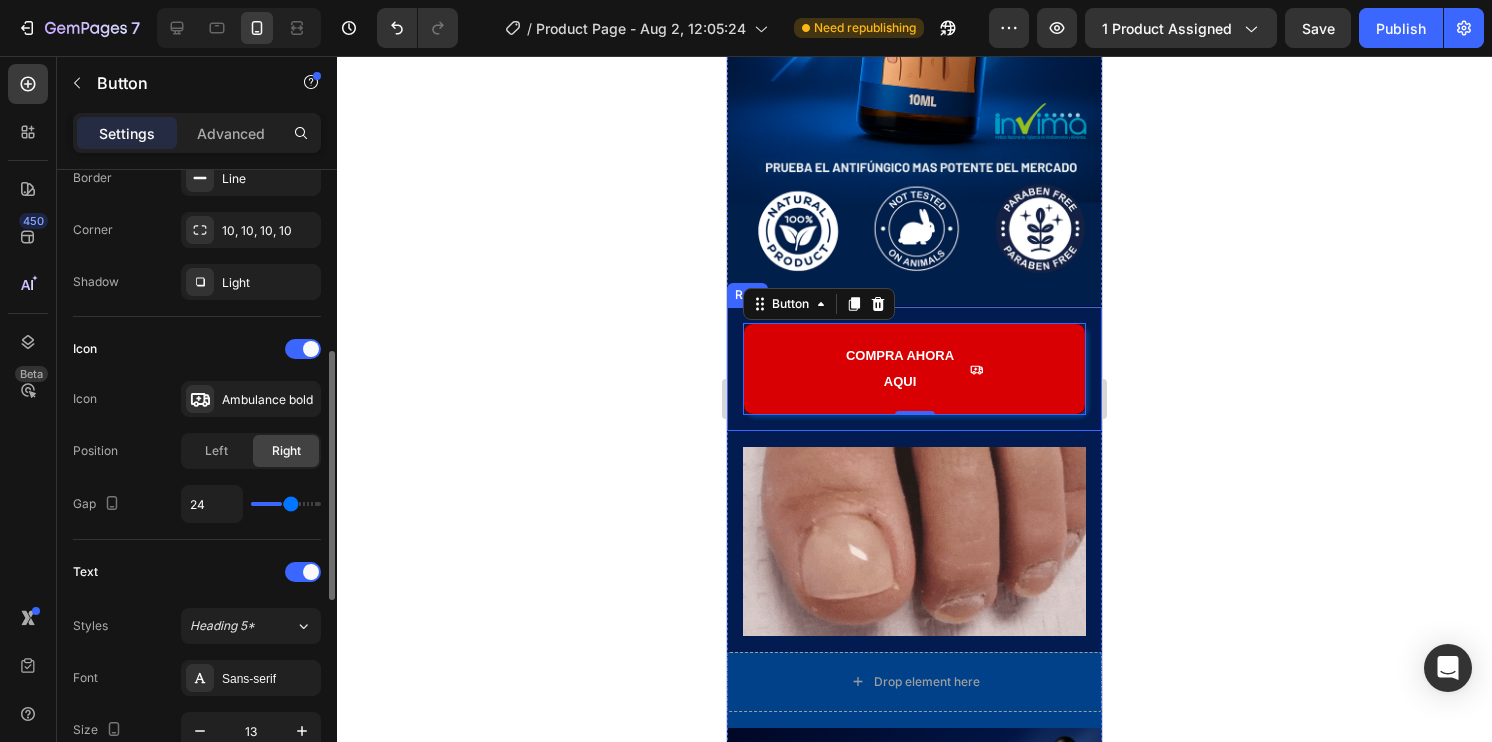 type on "25" 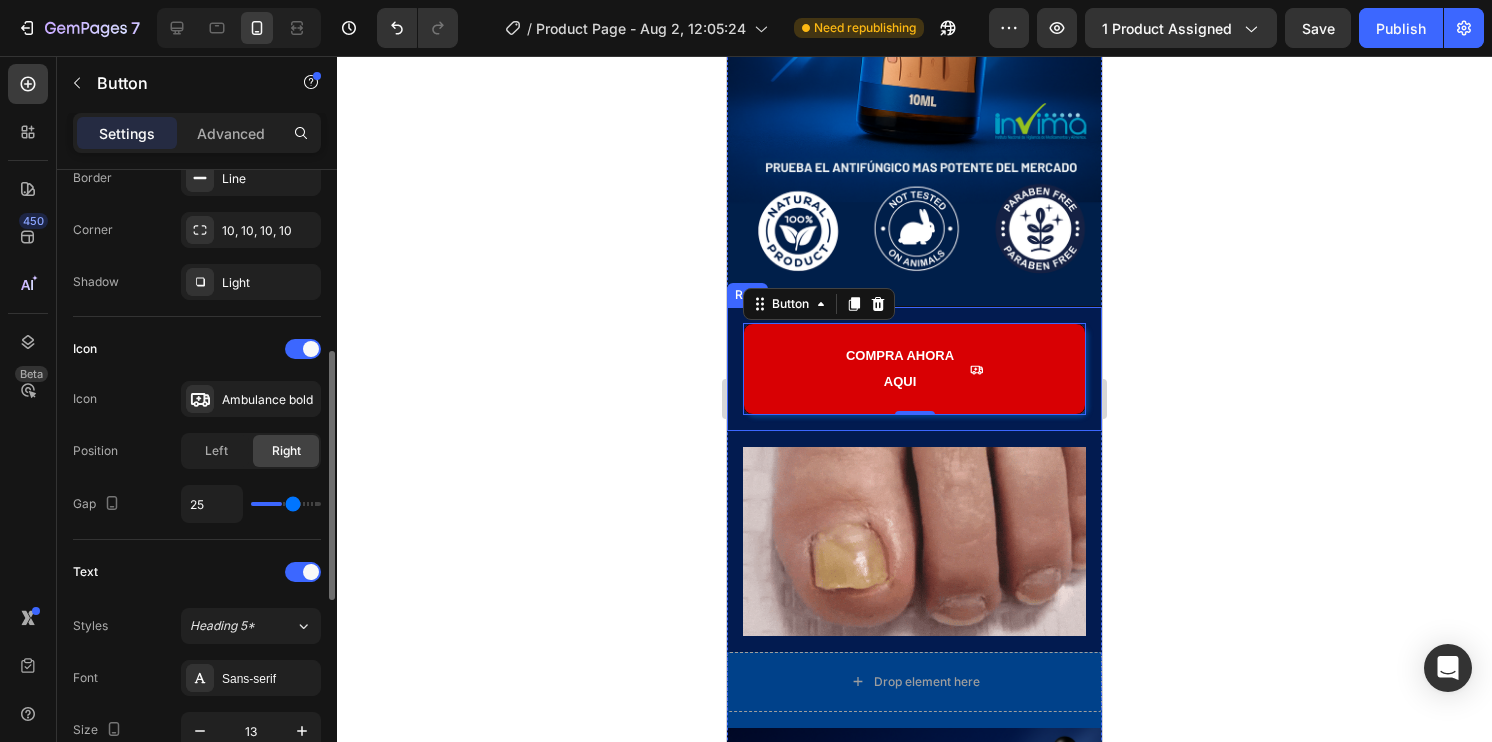 type on "26" 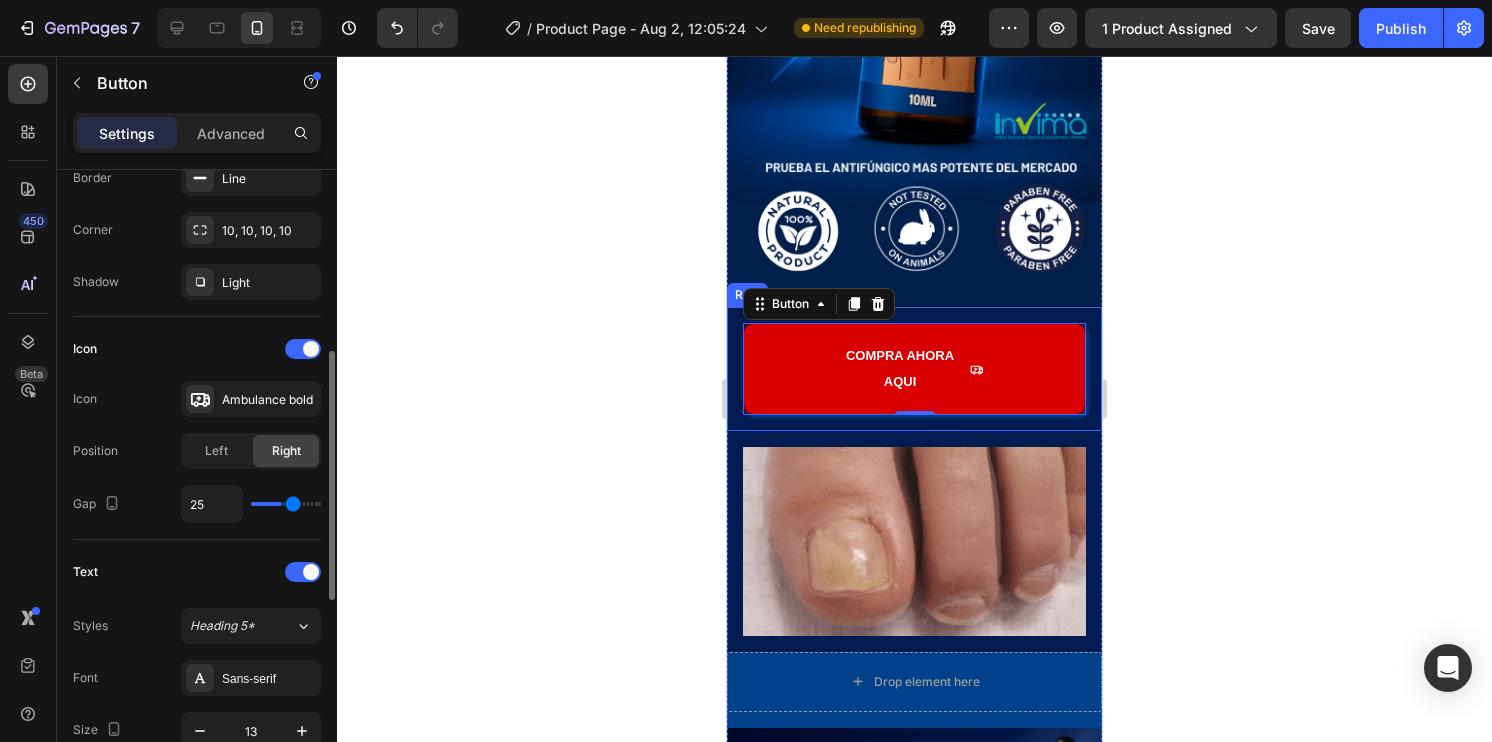 type on "26" 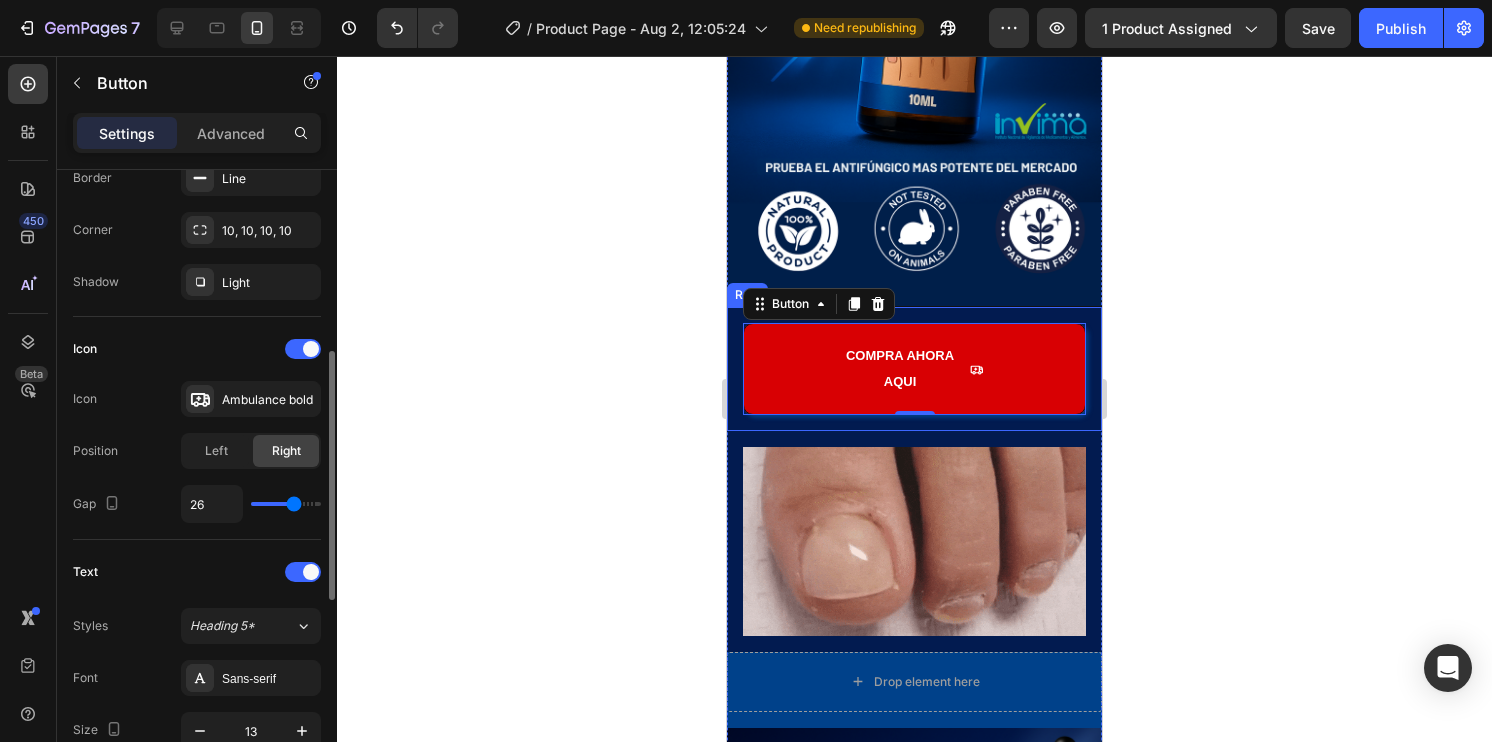 type on "27" 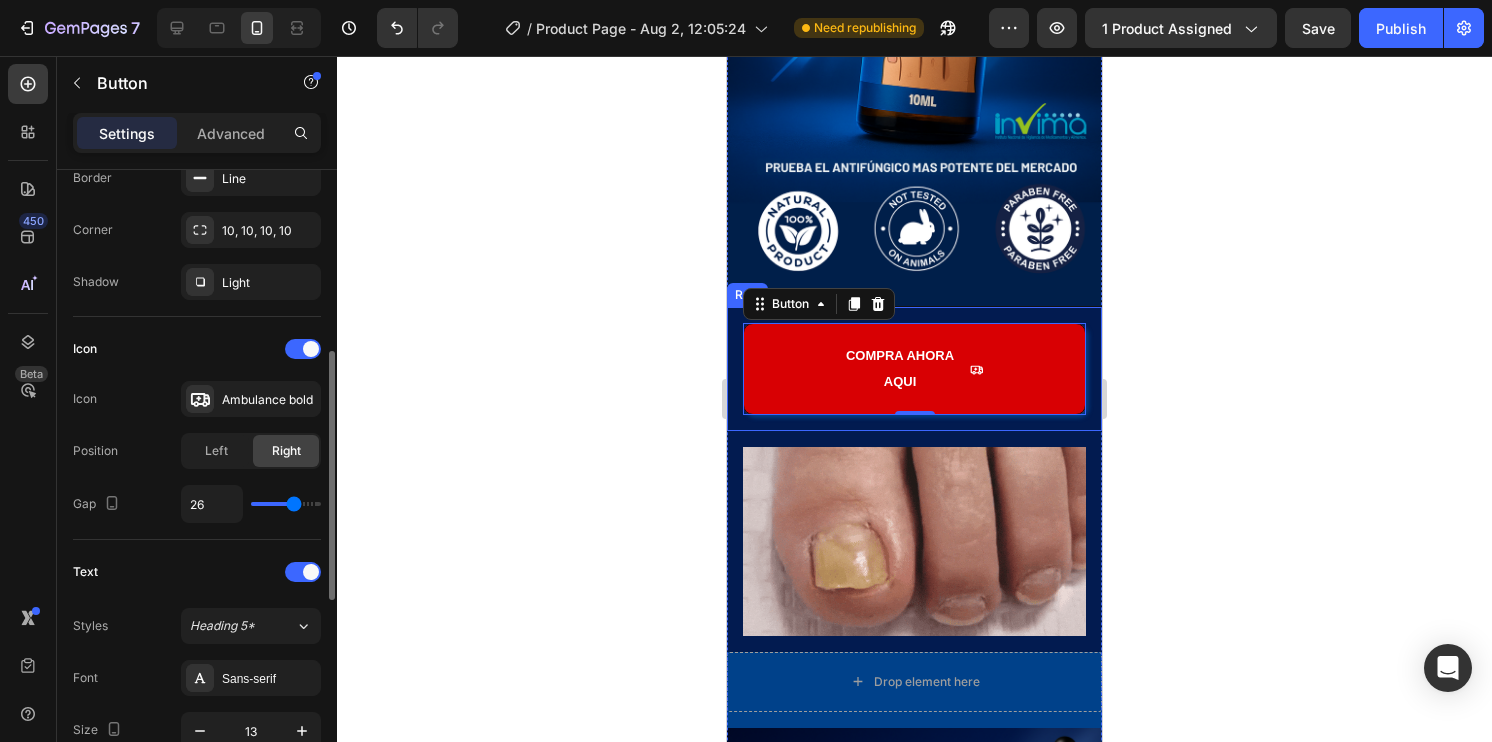 type on "27" 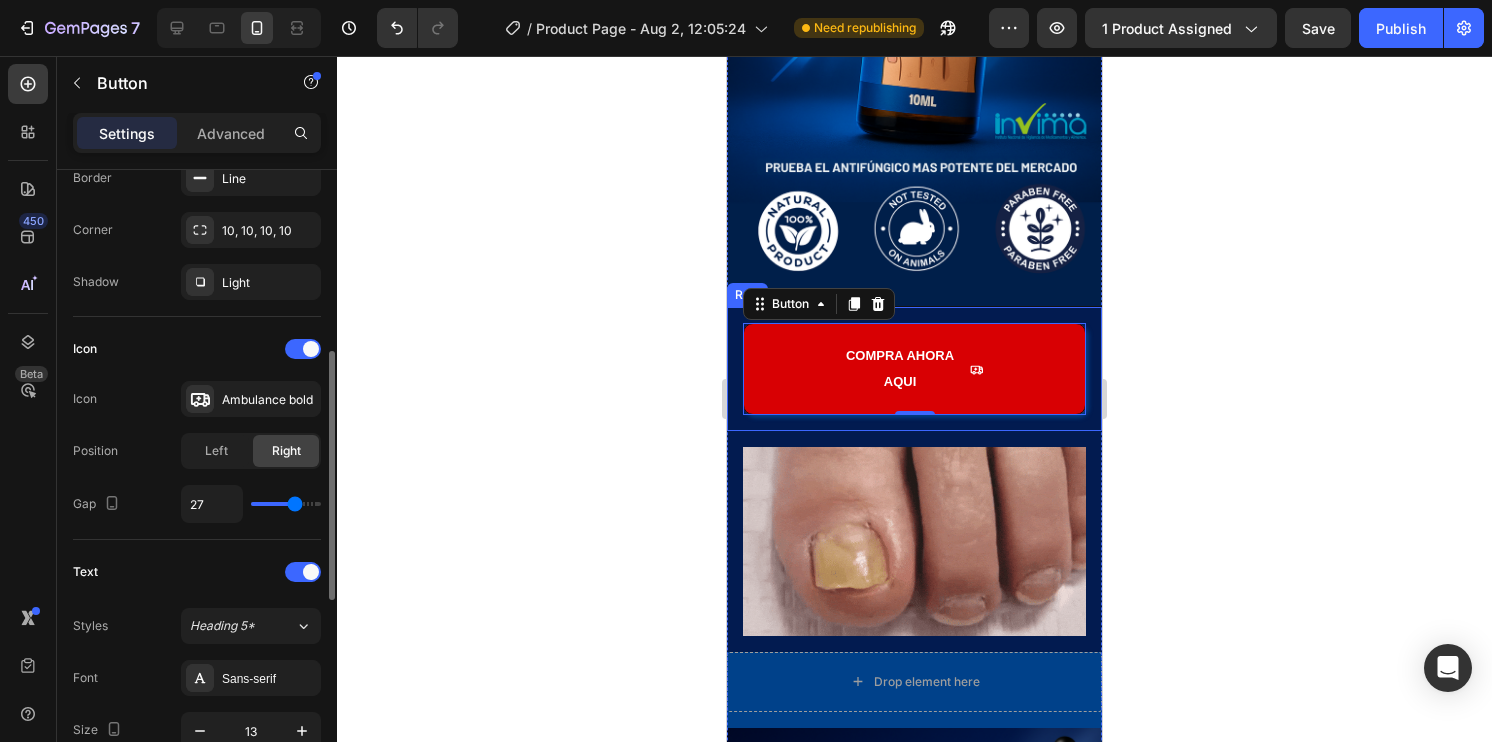 type on "28" 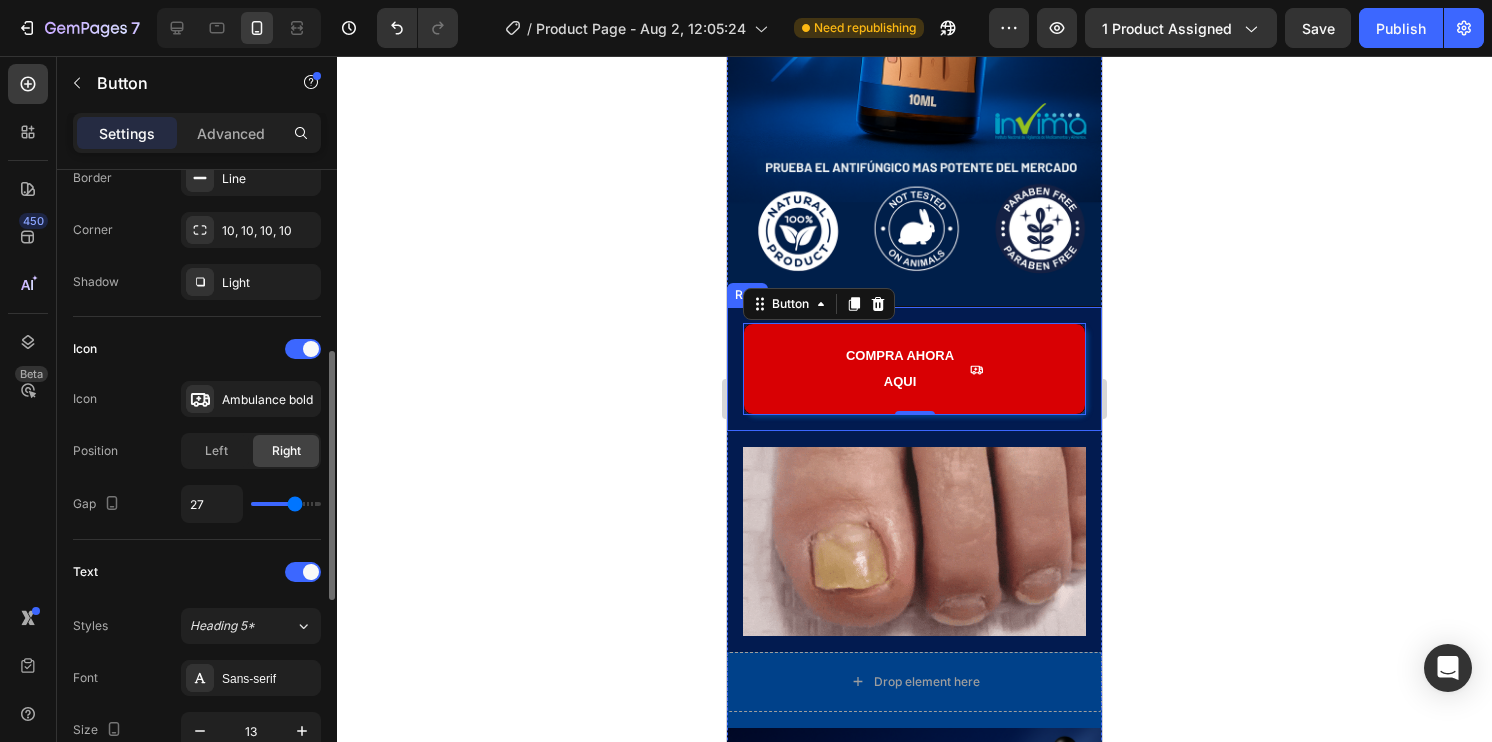 type on "28" 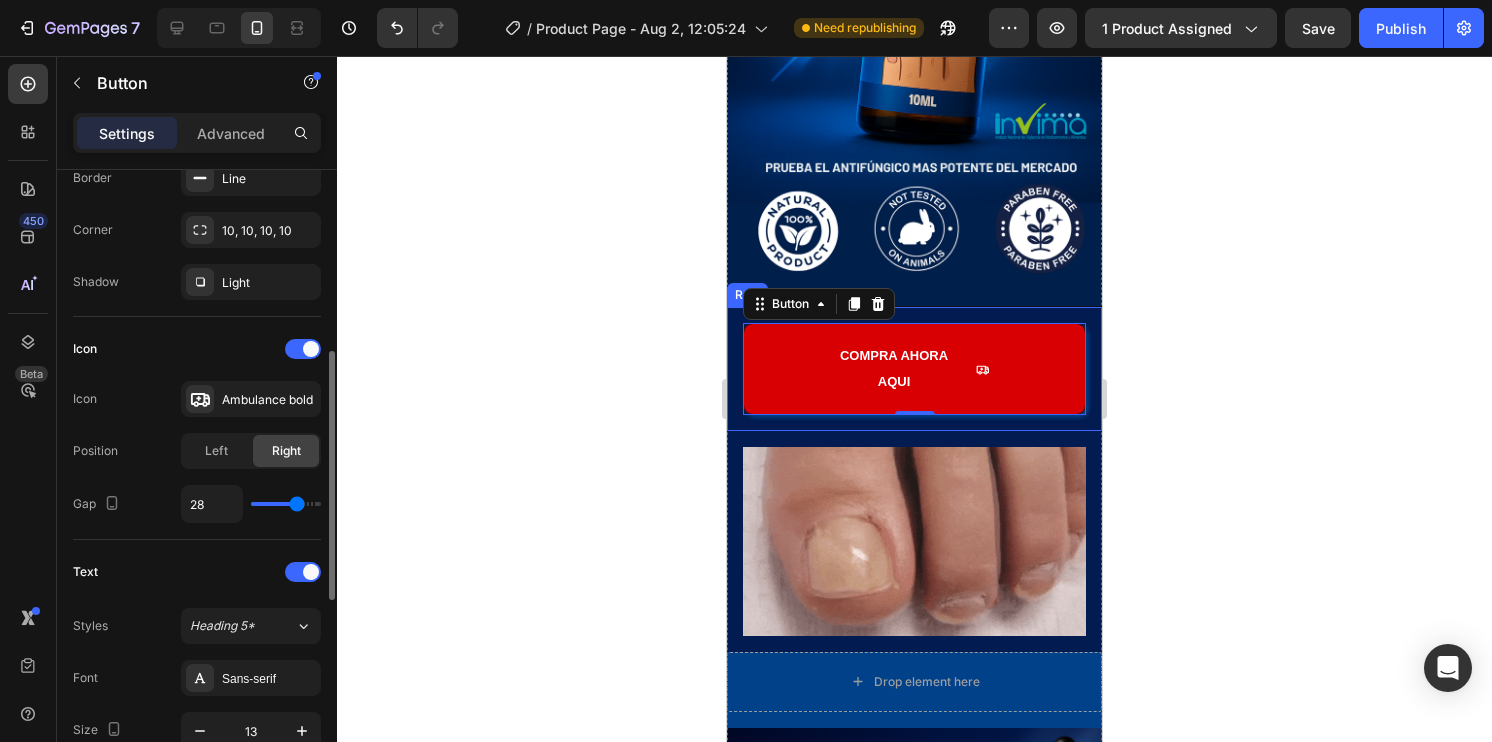 type on "29" 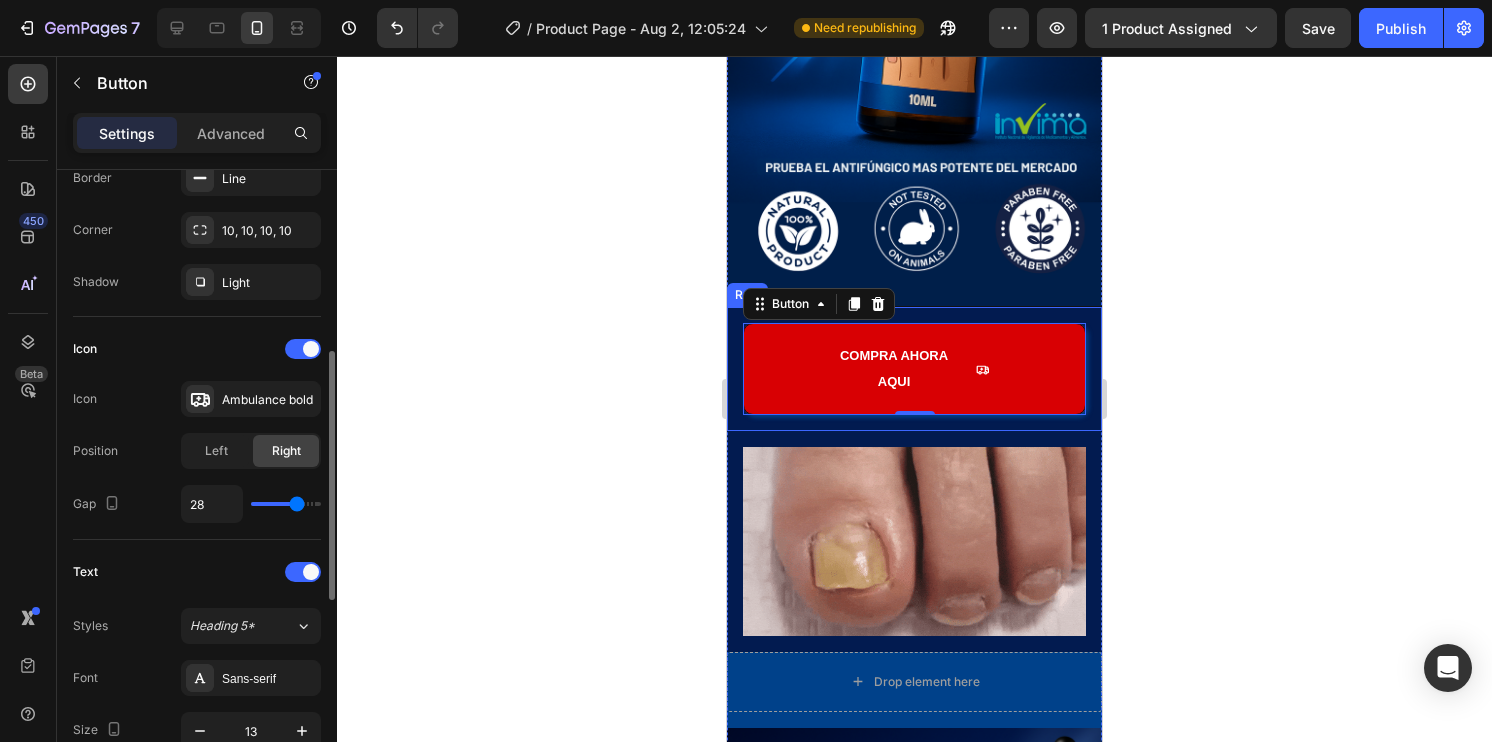 type on "29" 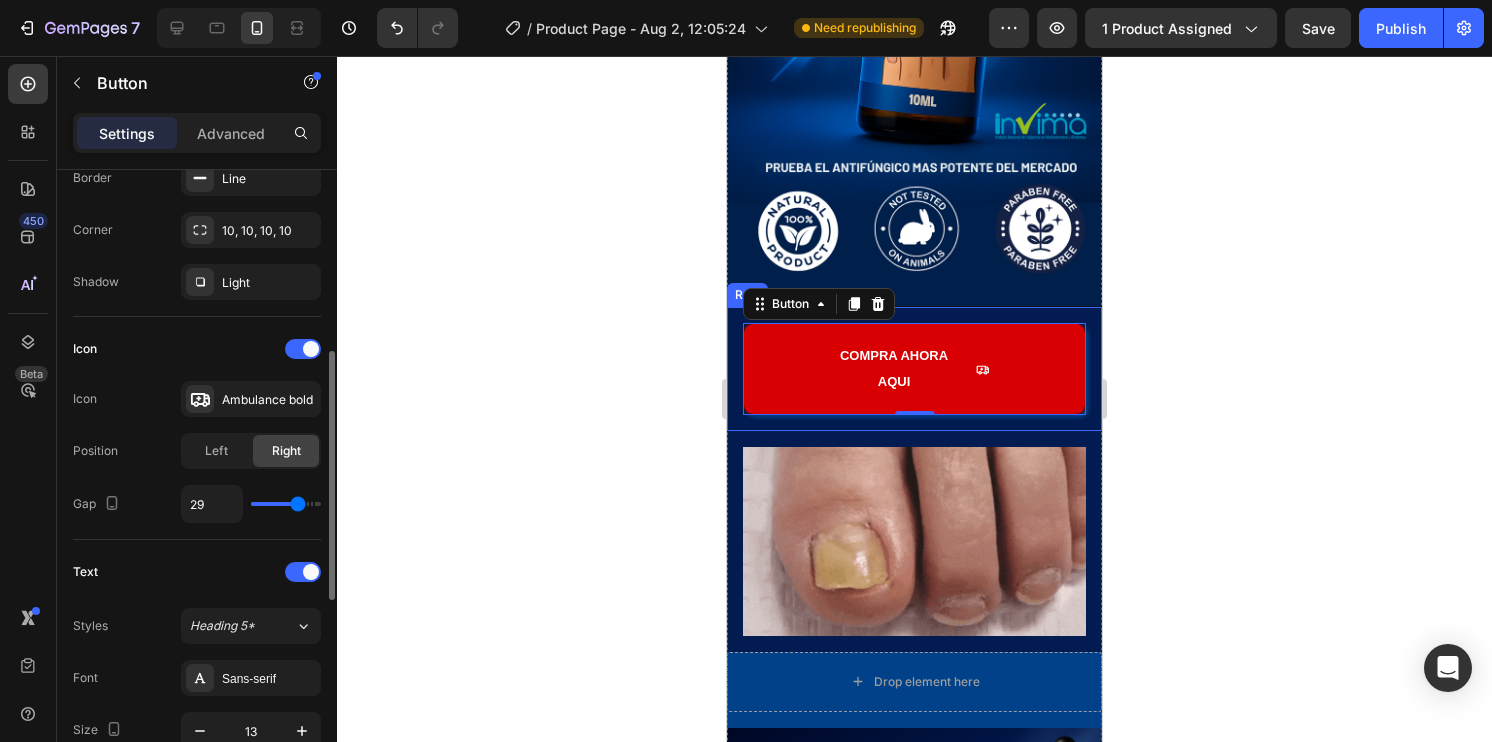 type on "31" 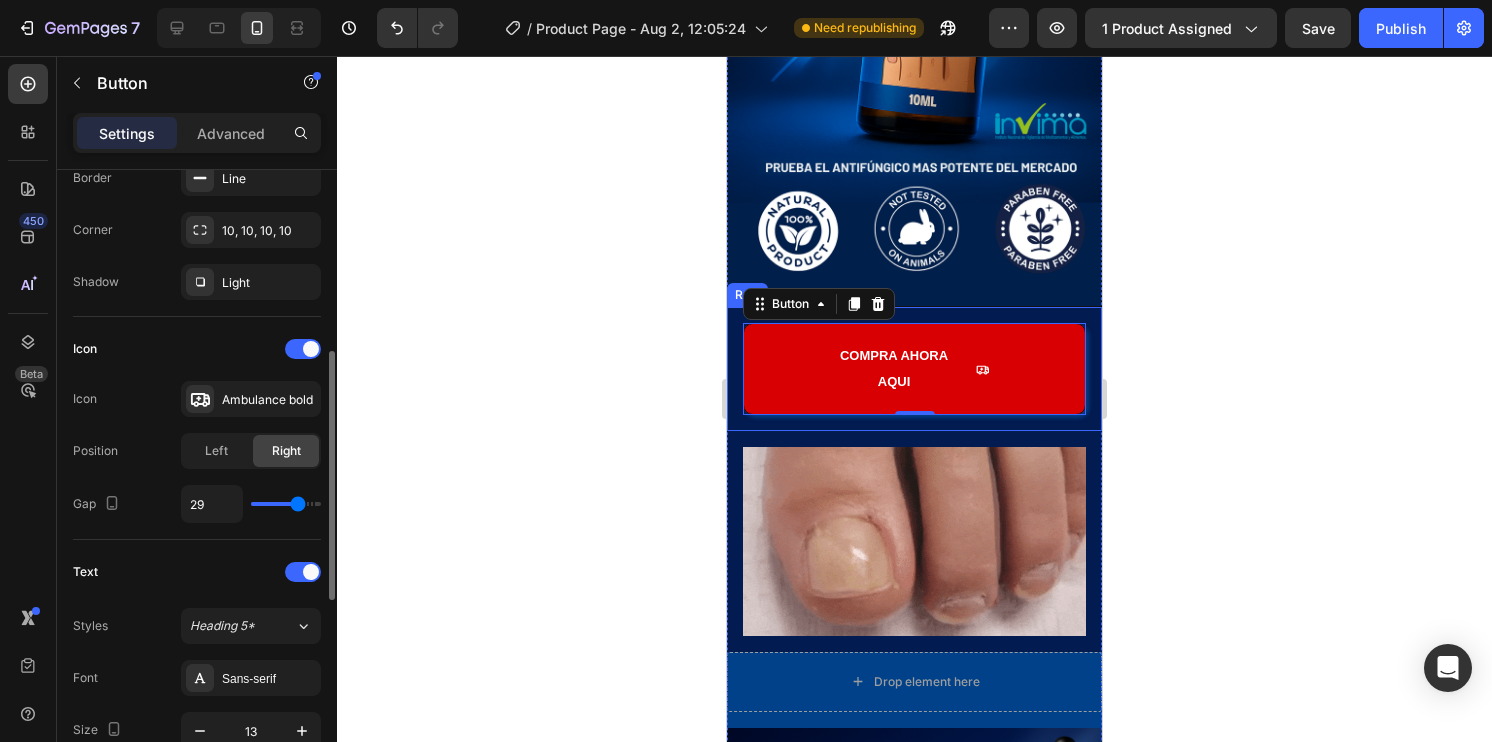type on "31" 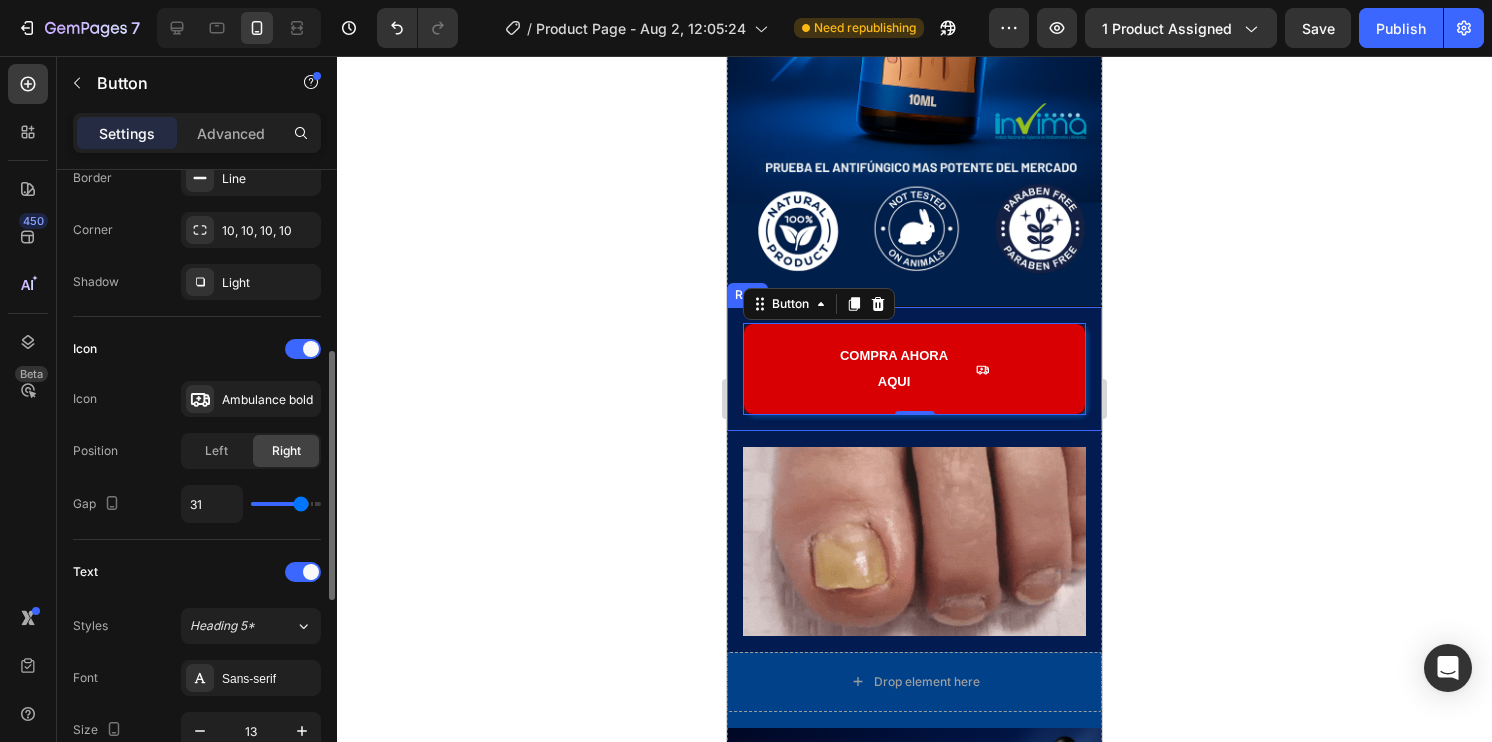 type on "32" 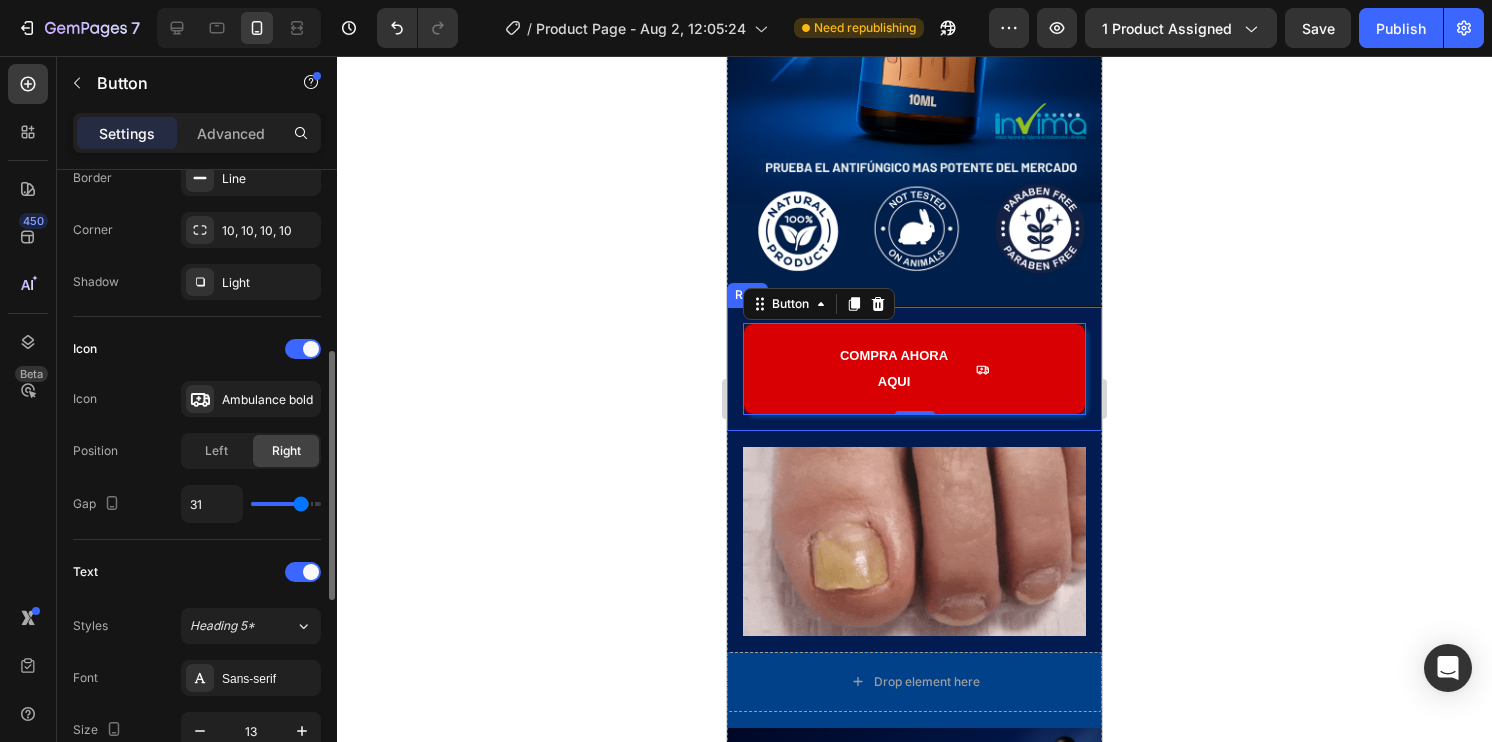 type on "32" 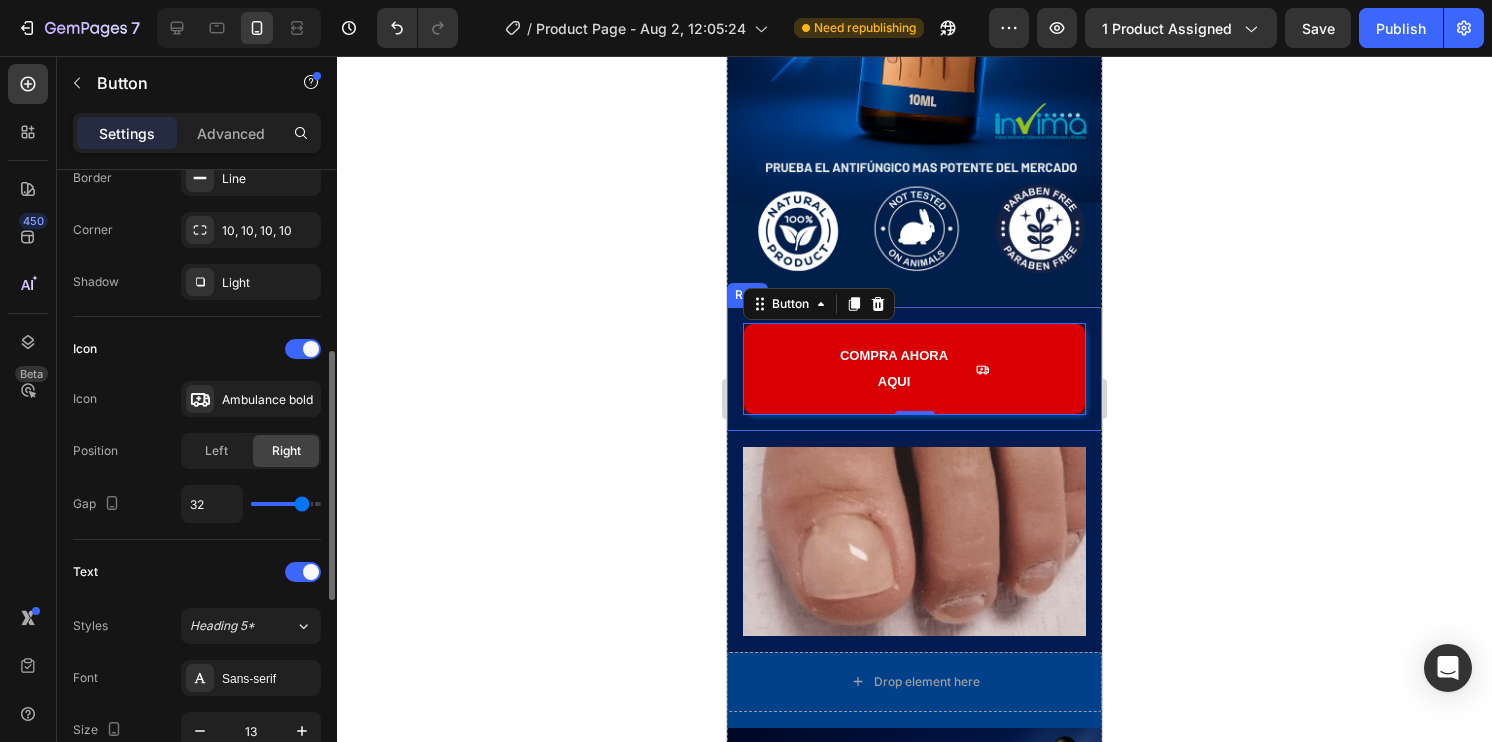 type on "33" 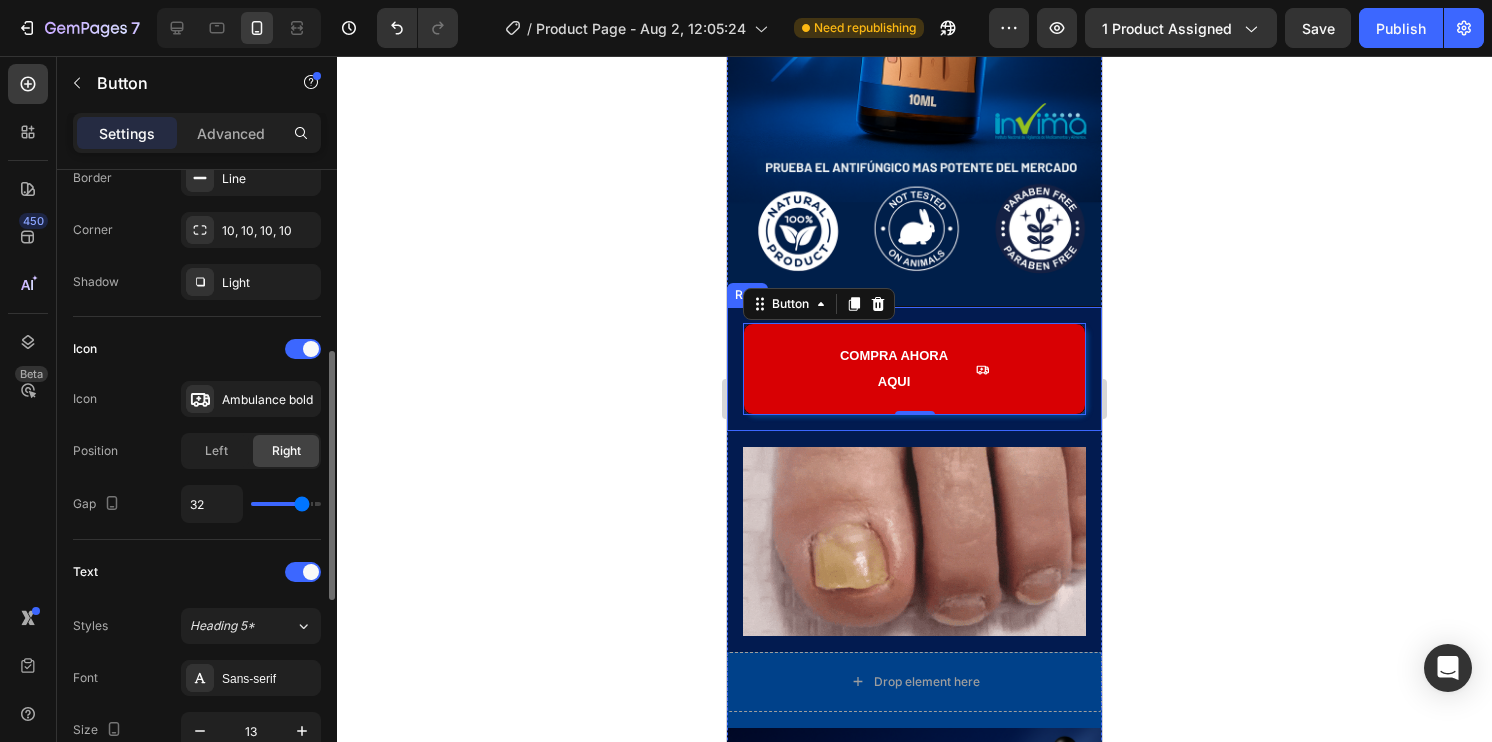 type on "33" 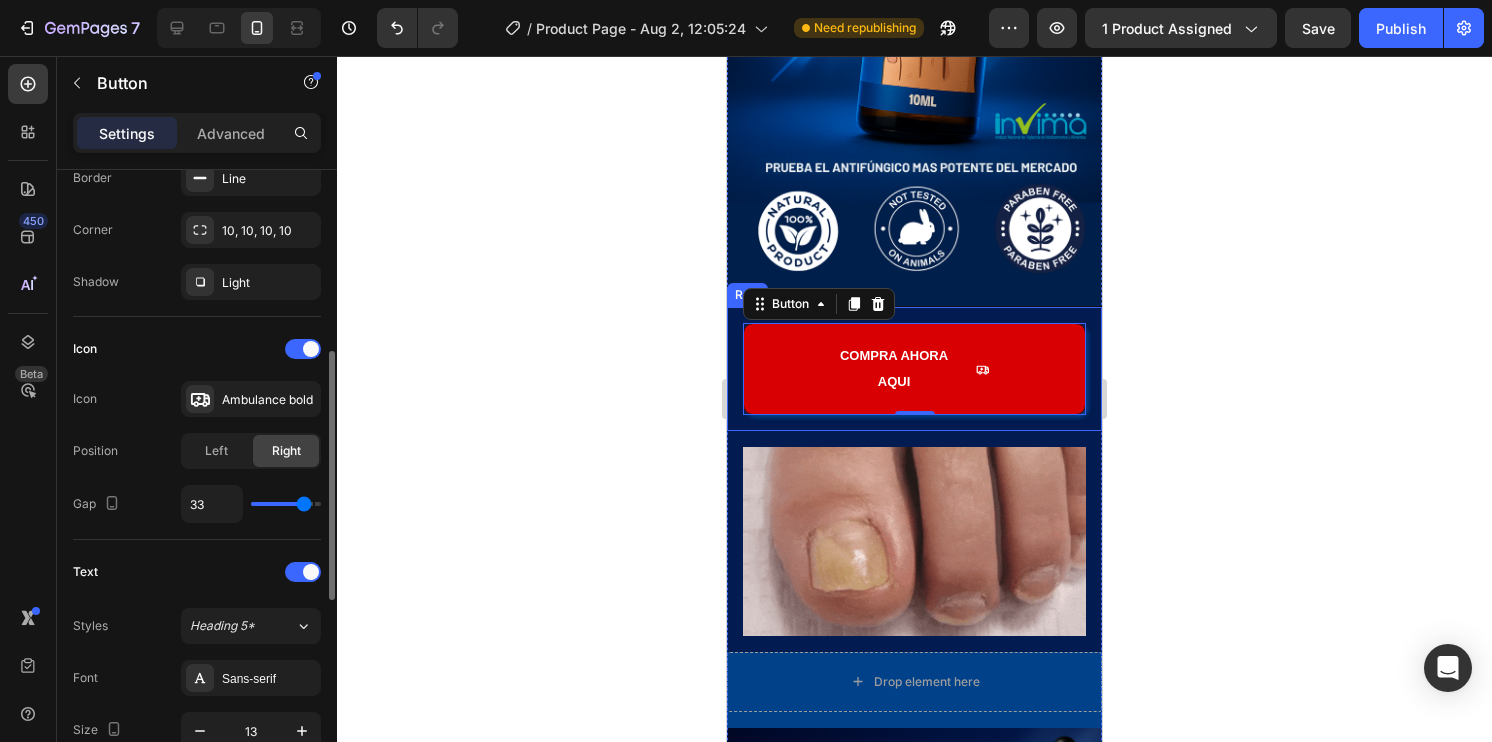 type on "34" 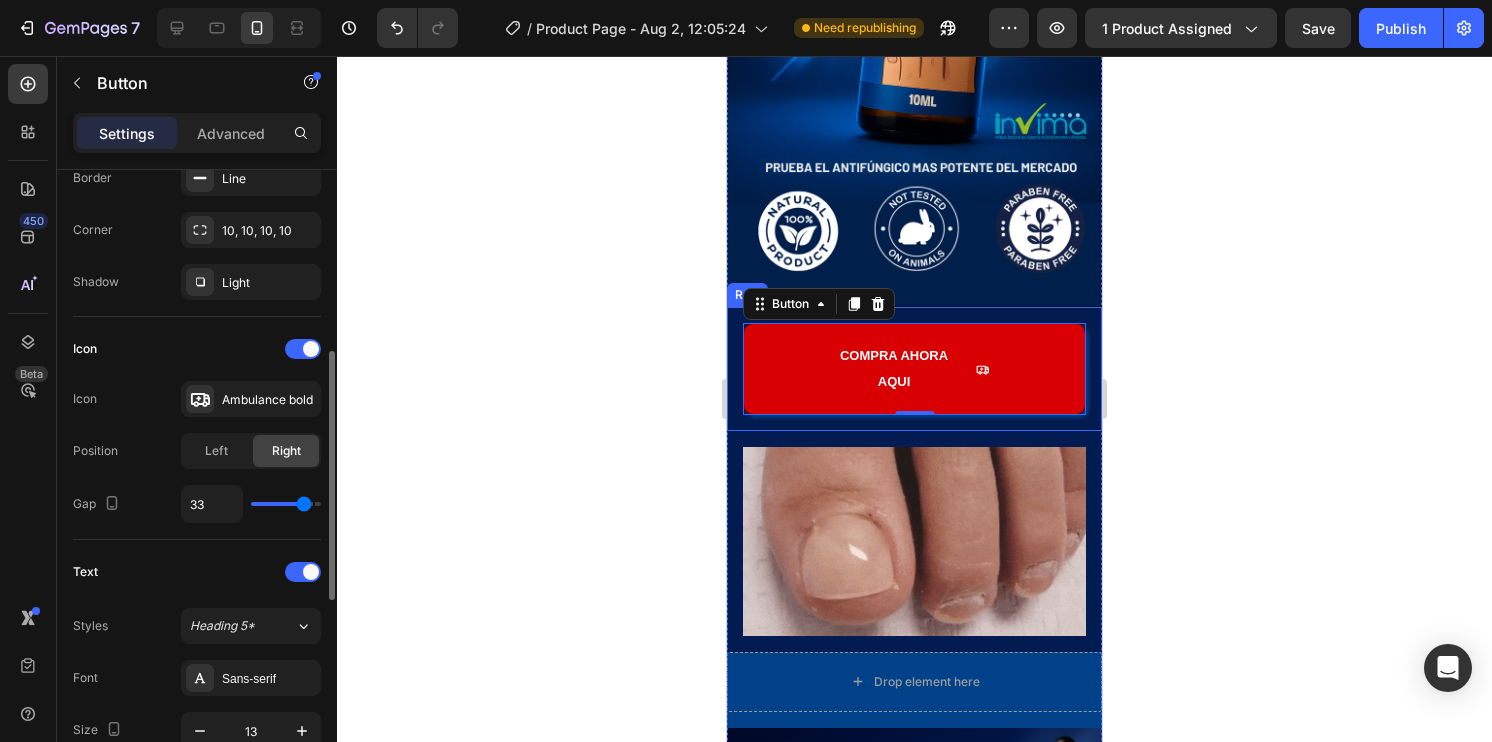 type on "34" 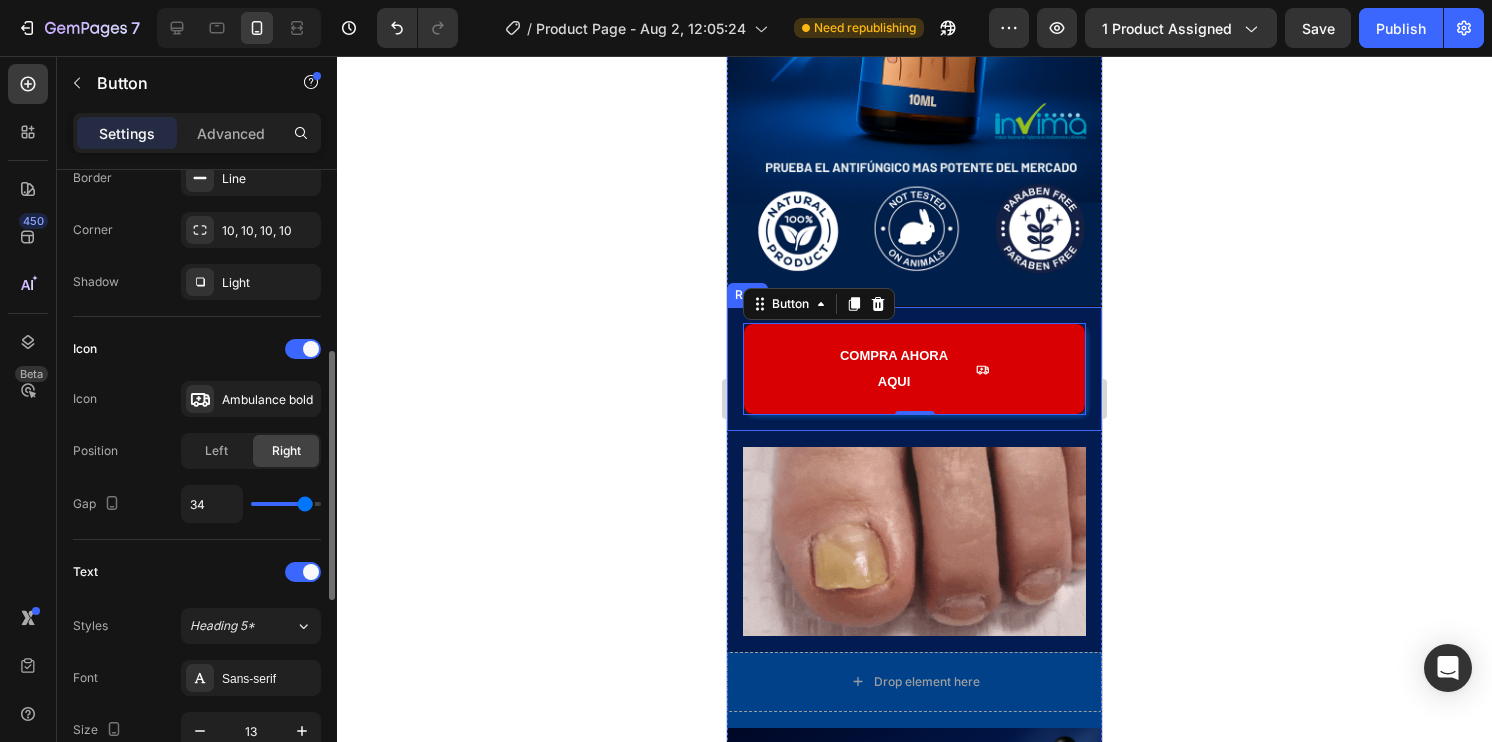 type on "36" 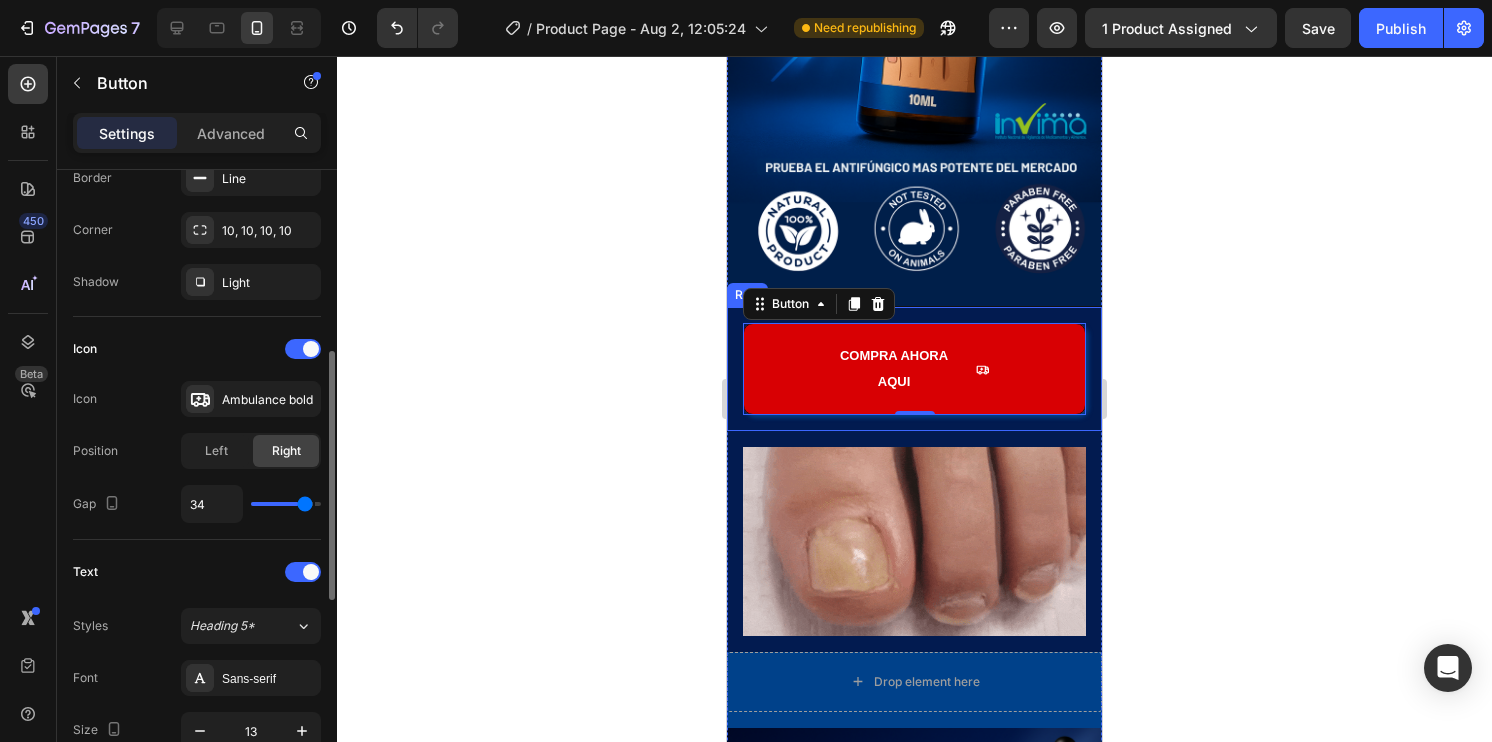 type on "36" 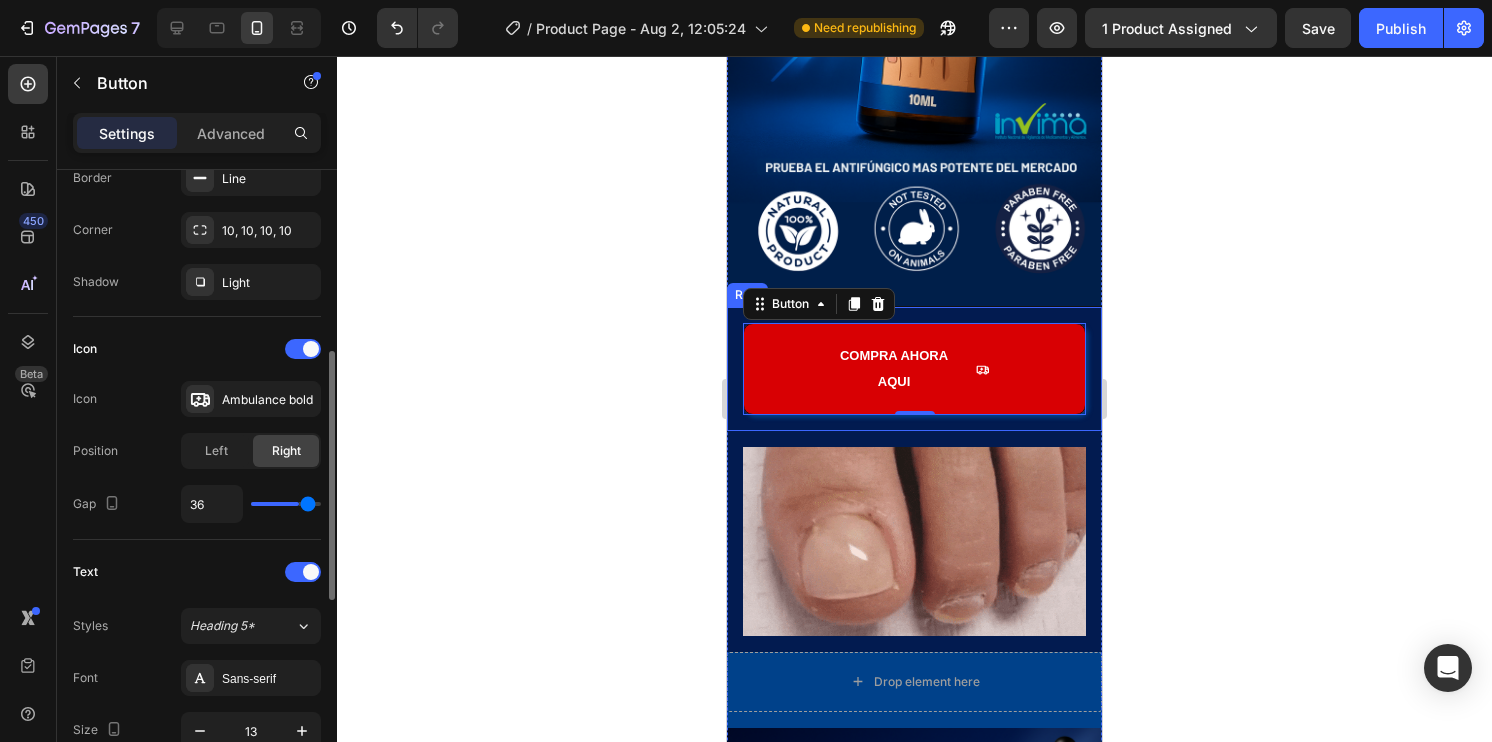 type on "39" 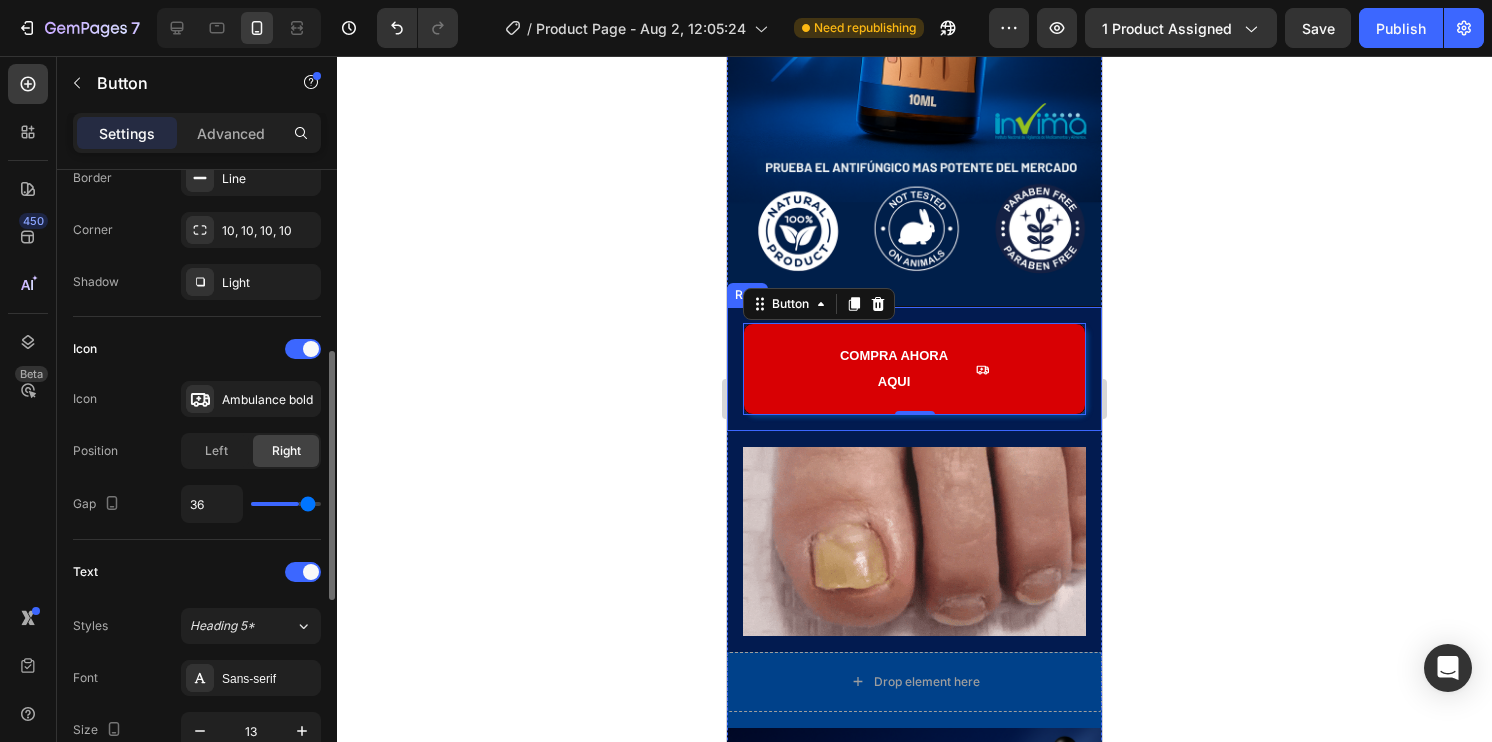 type on "39" 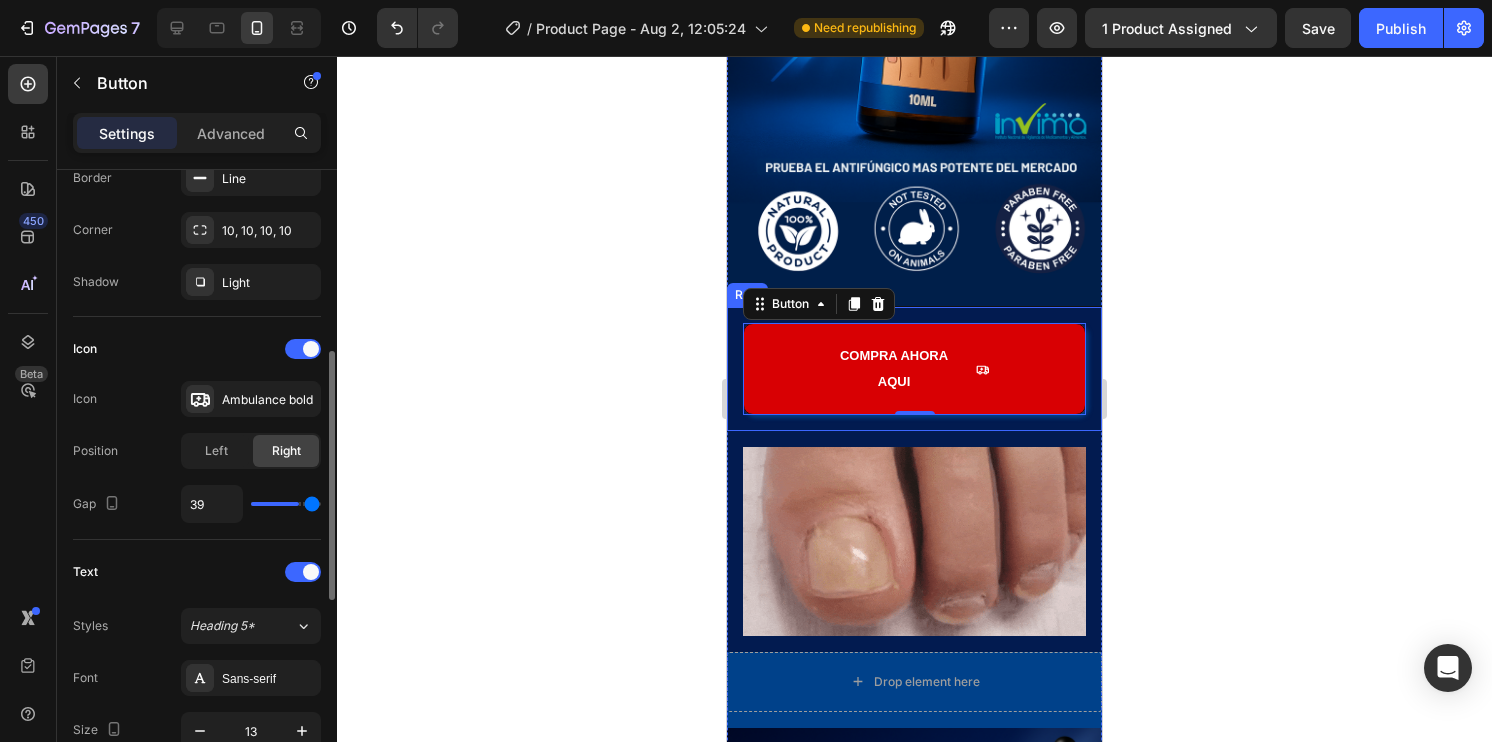 type on "40" 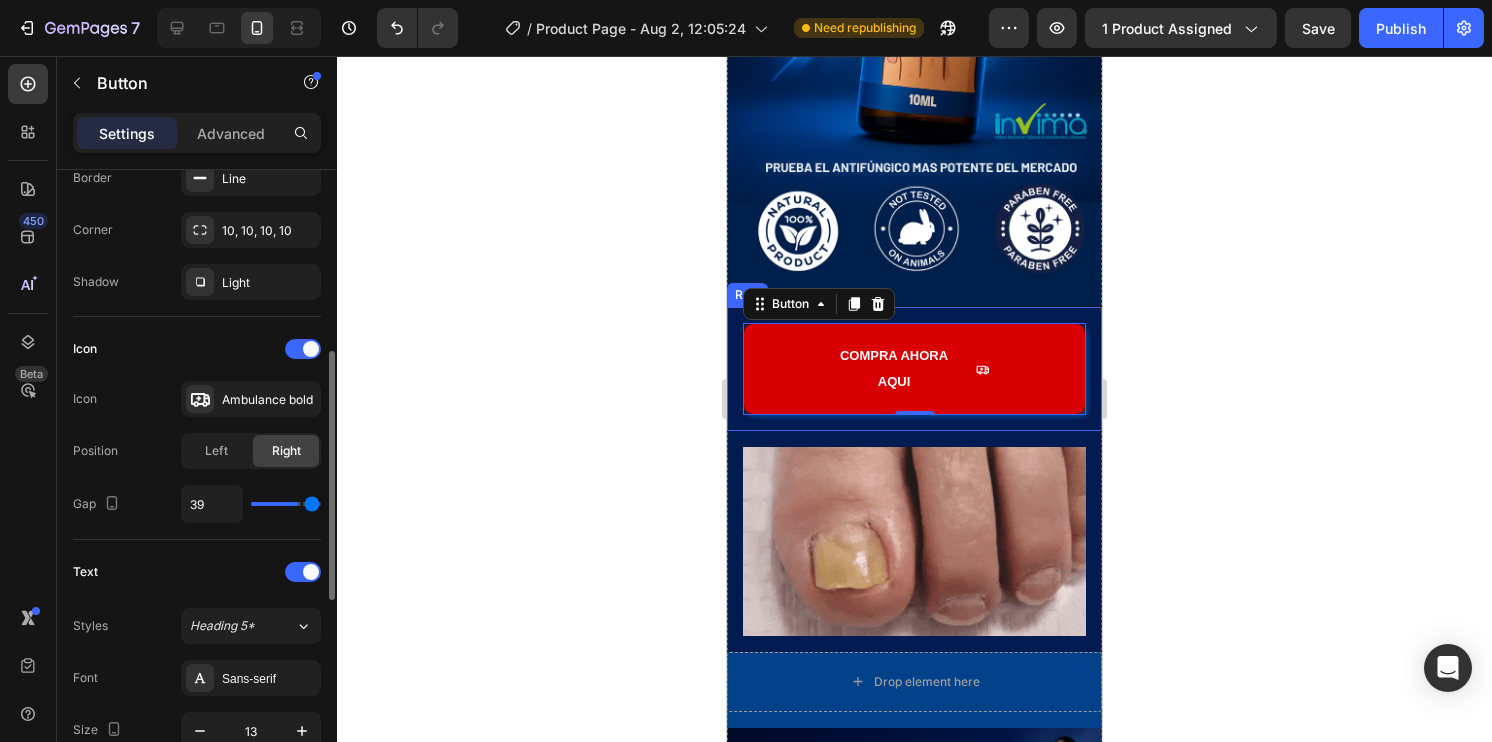 type on "40" 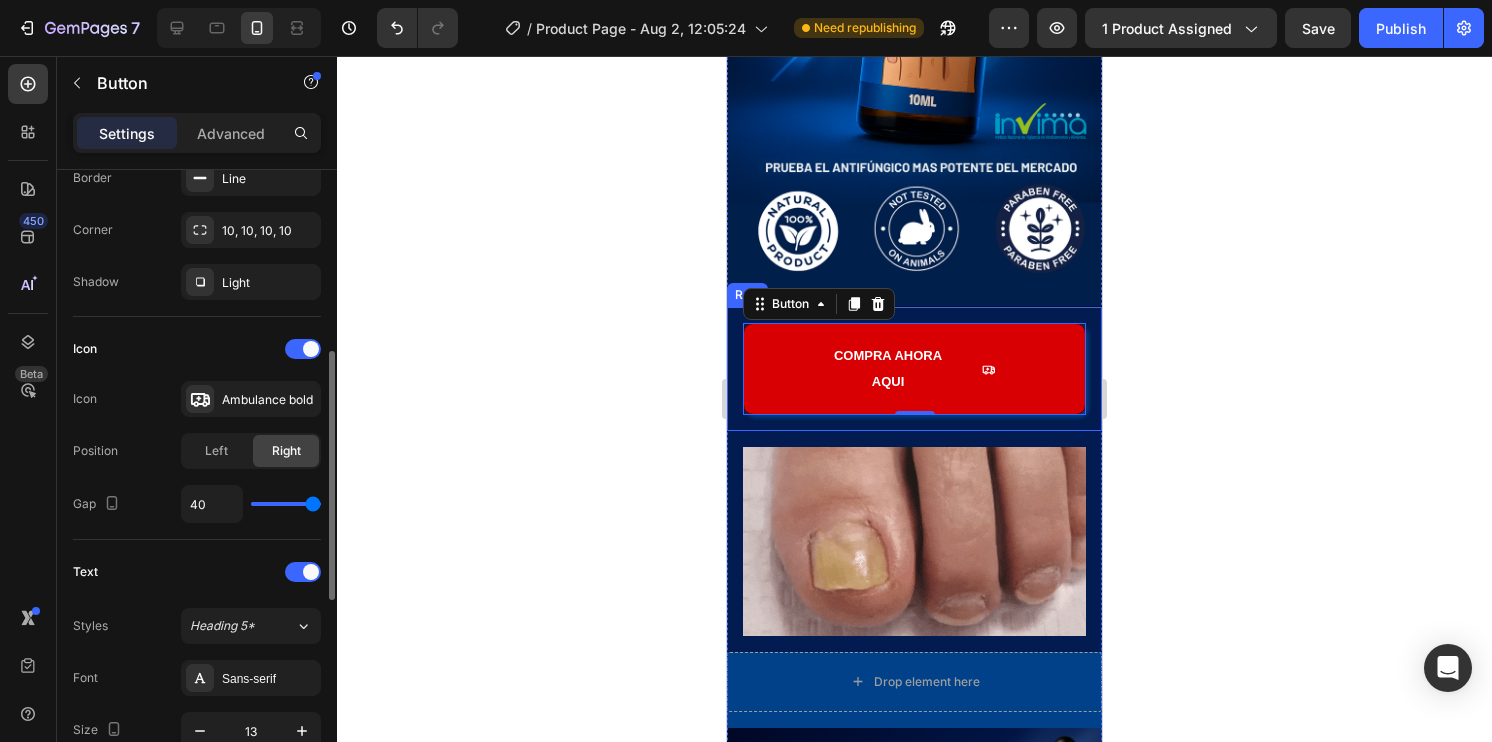 type on "39" 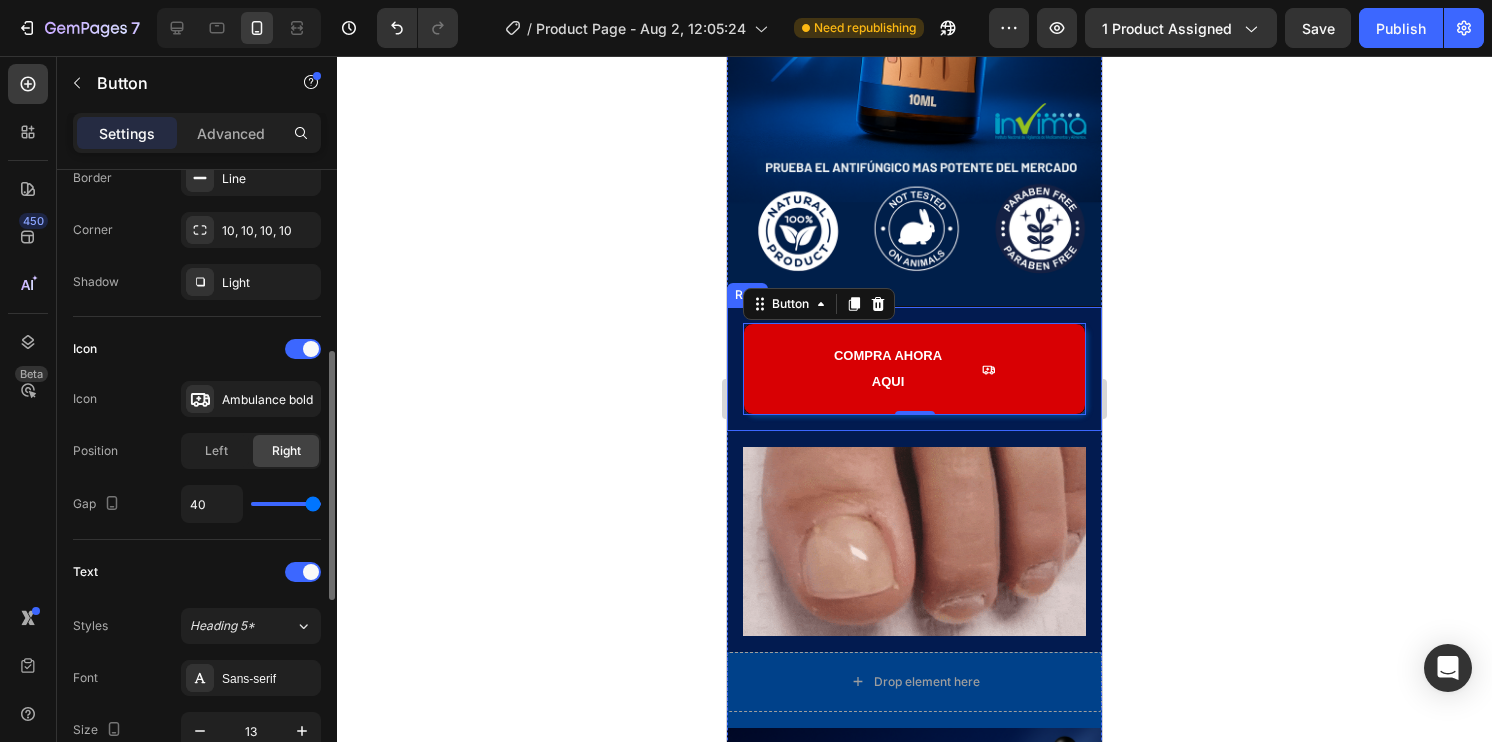 type on "39" 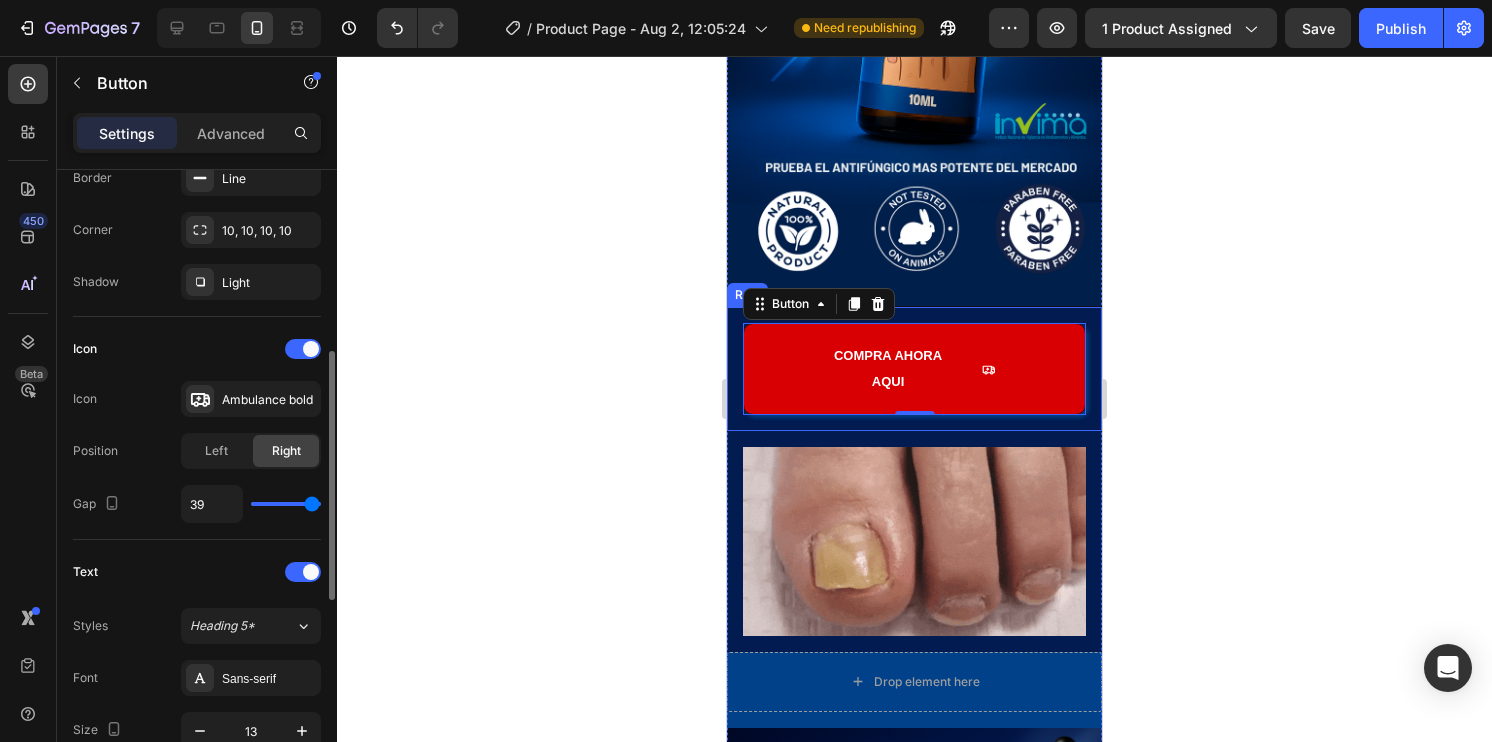 type on "38" 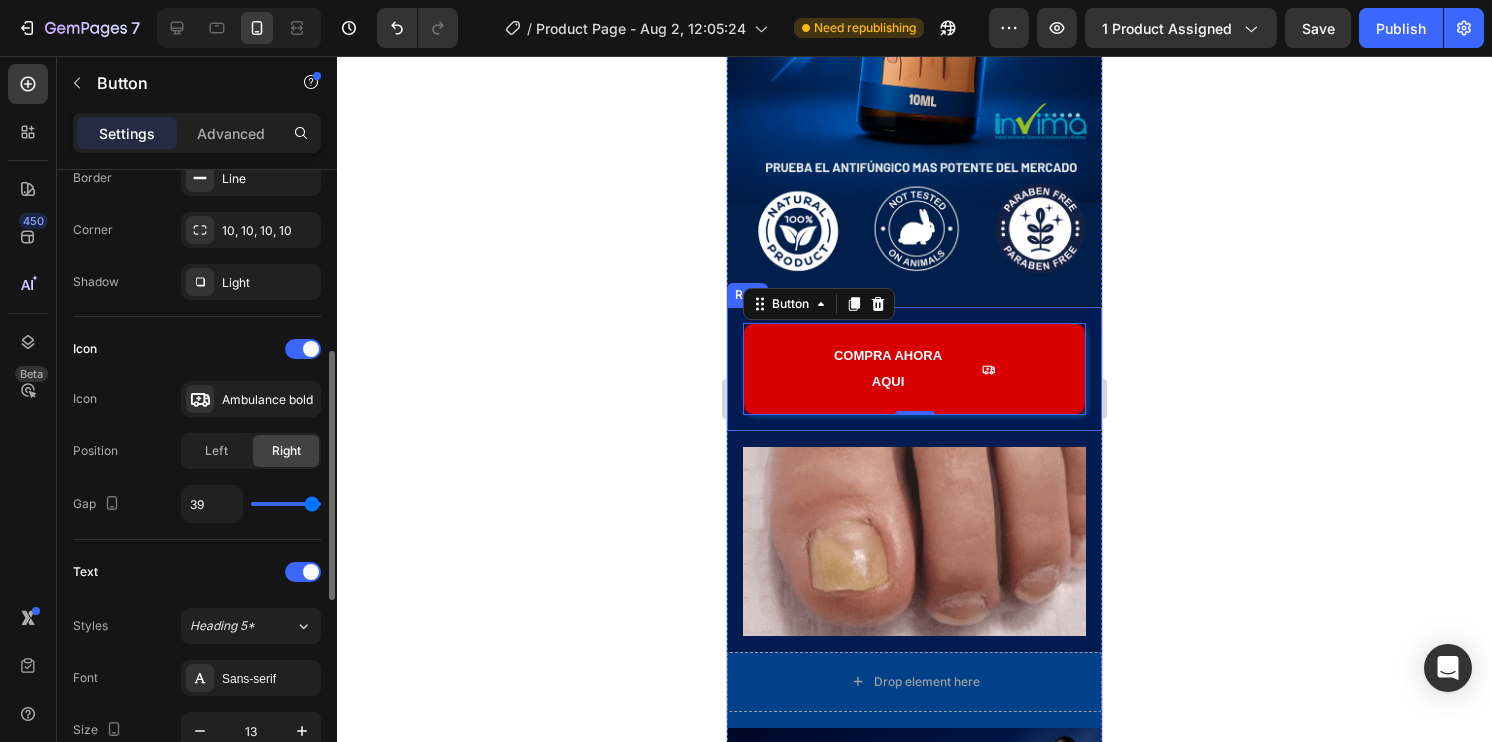 type on "38" 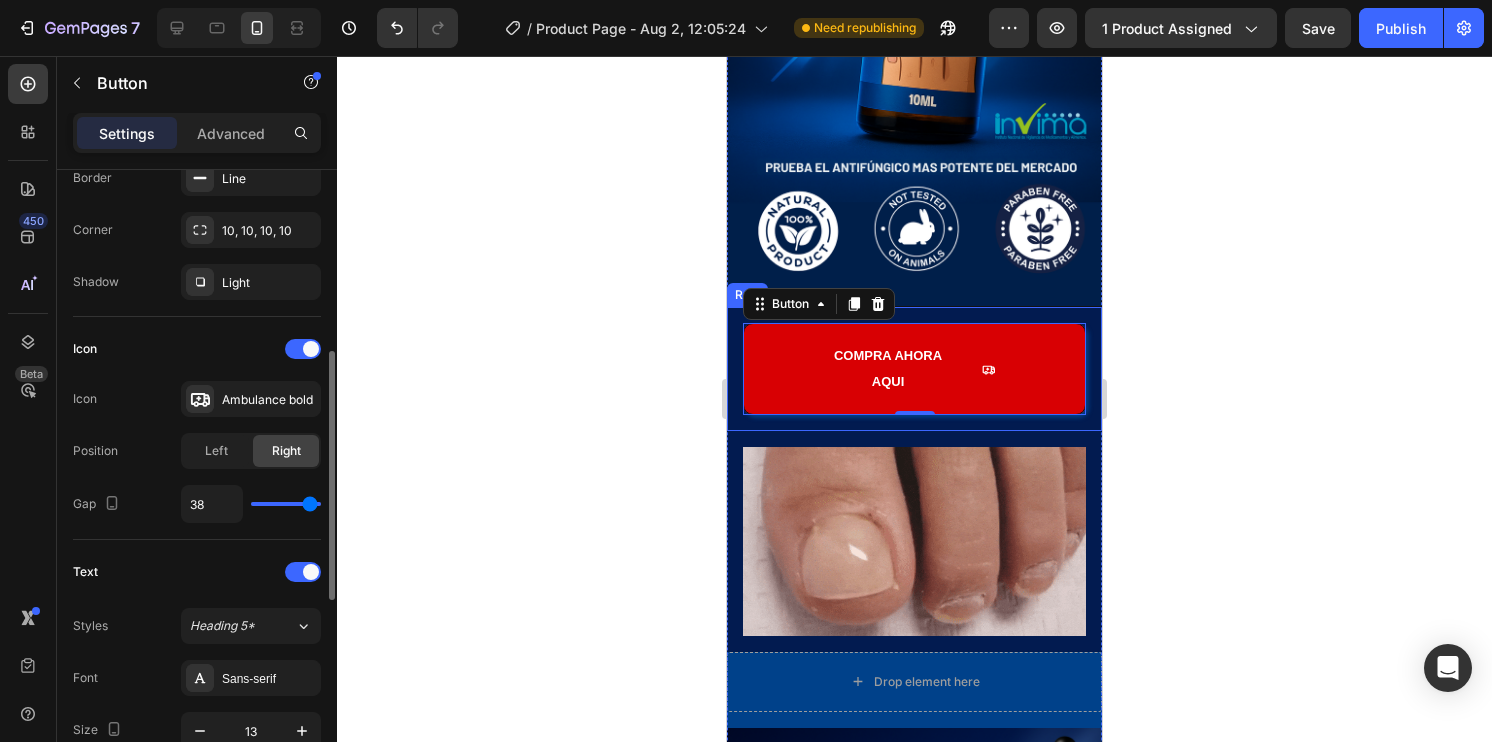type on "37" 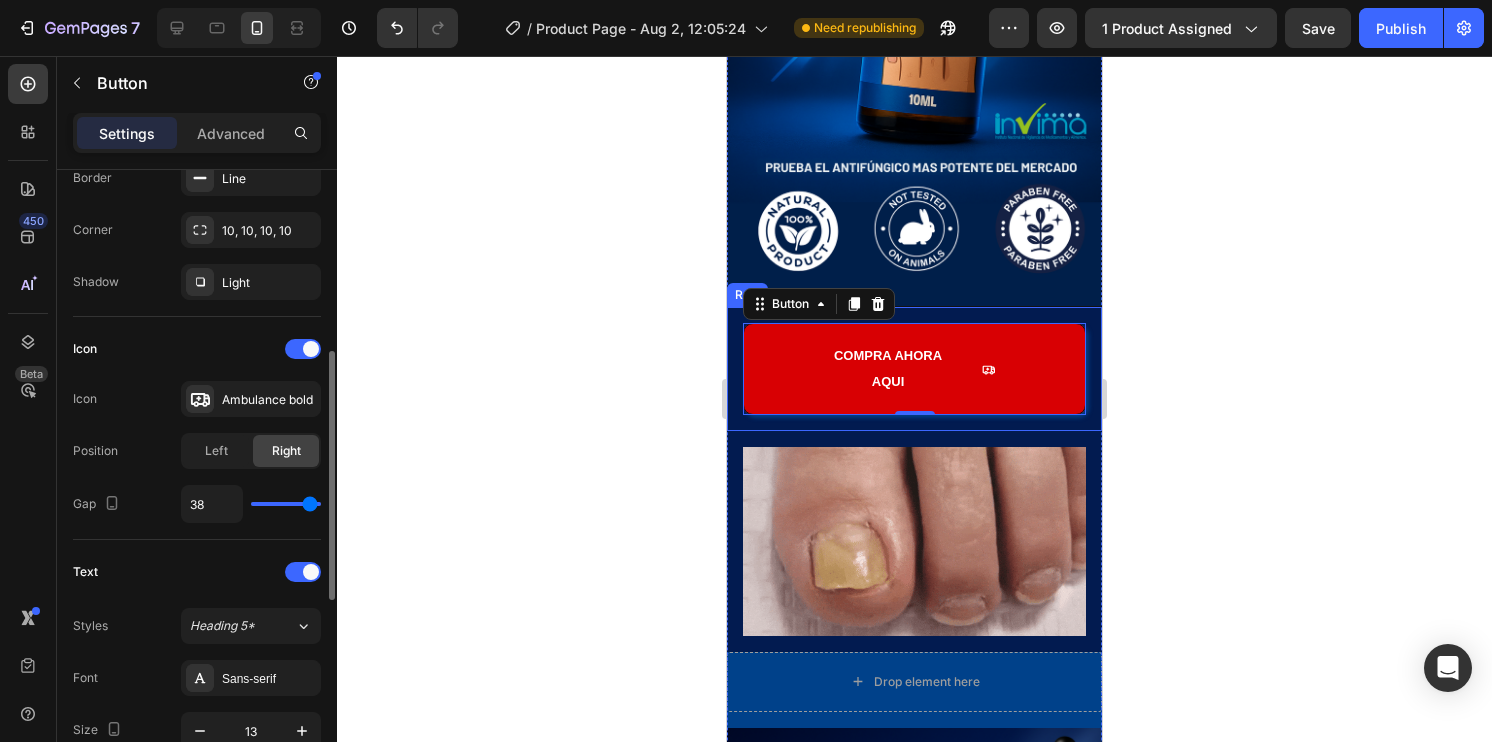 type on "37" 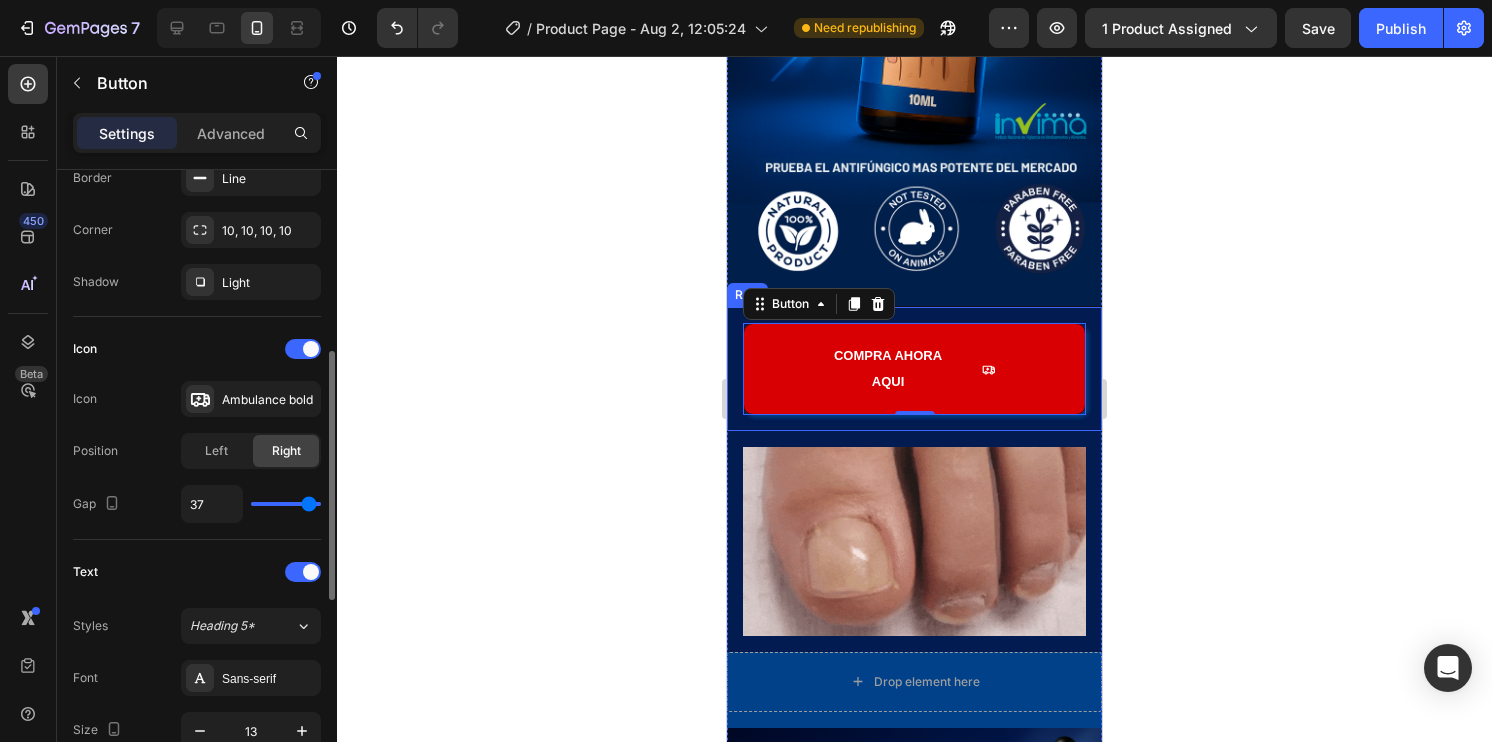 type on "35" 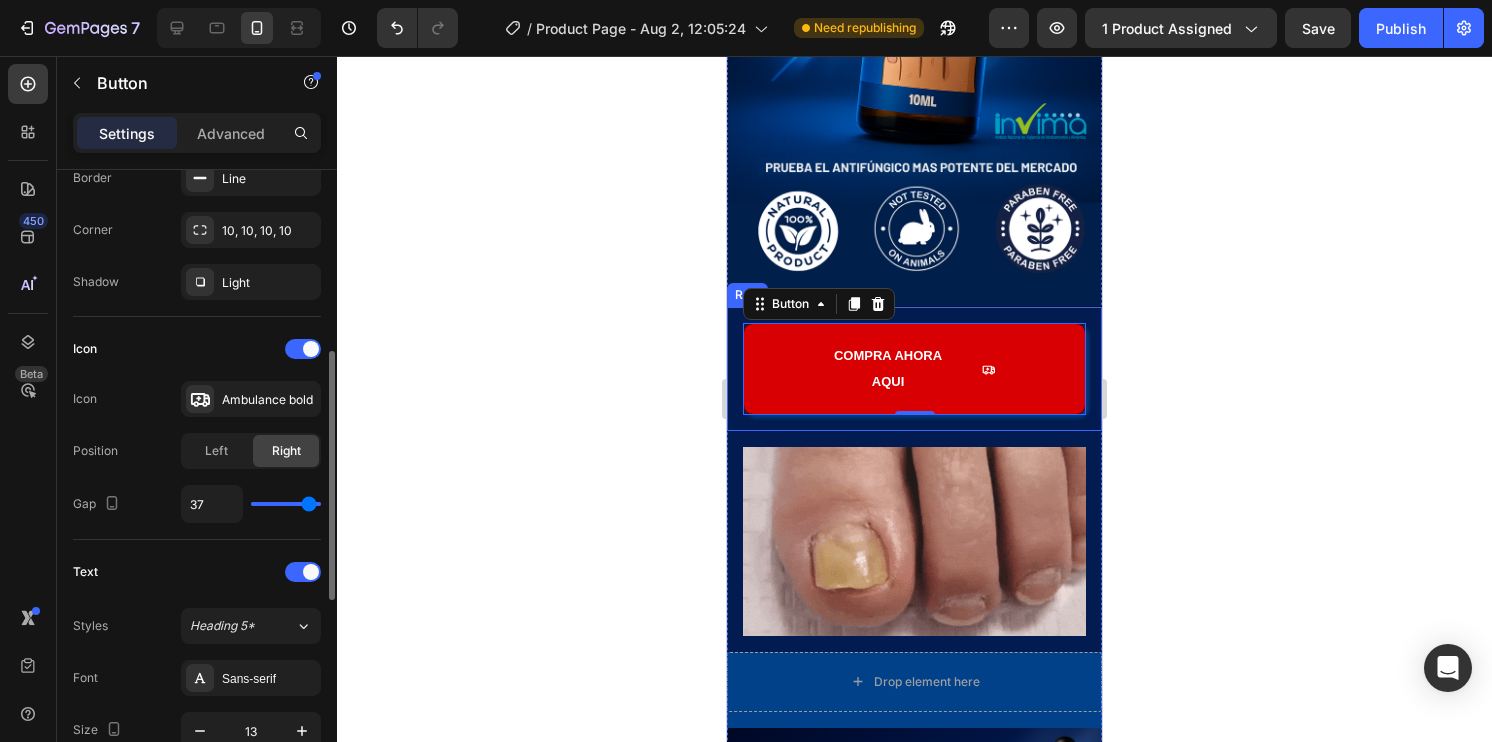 type on "35" 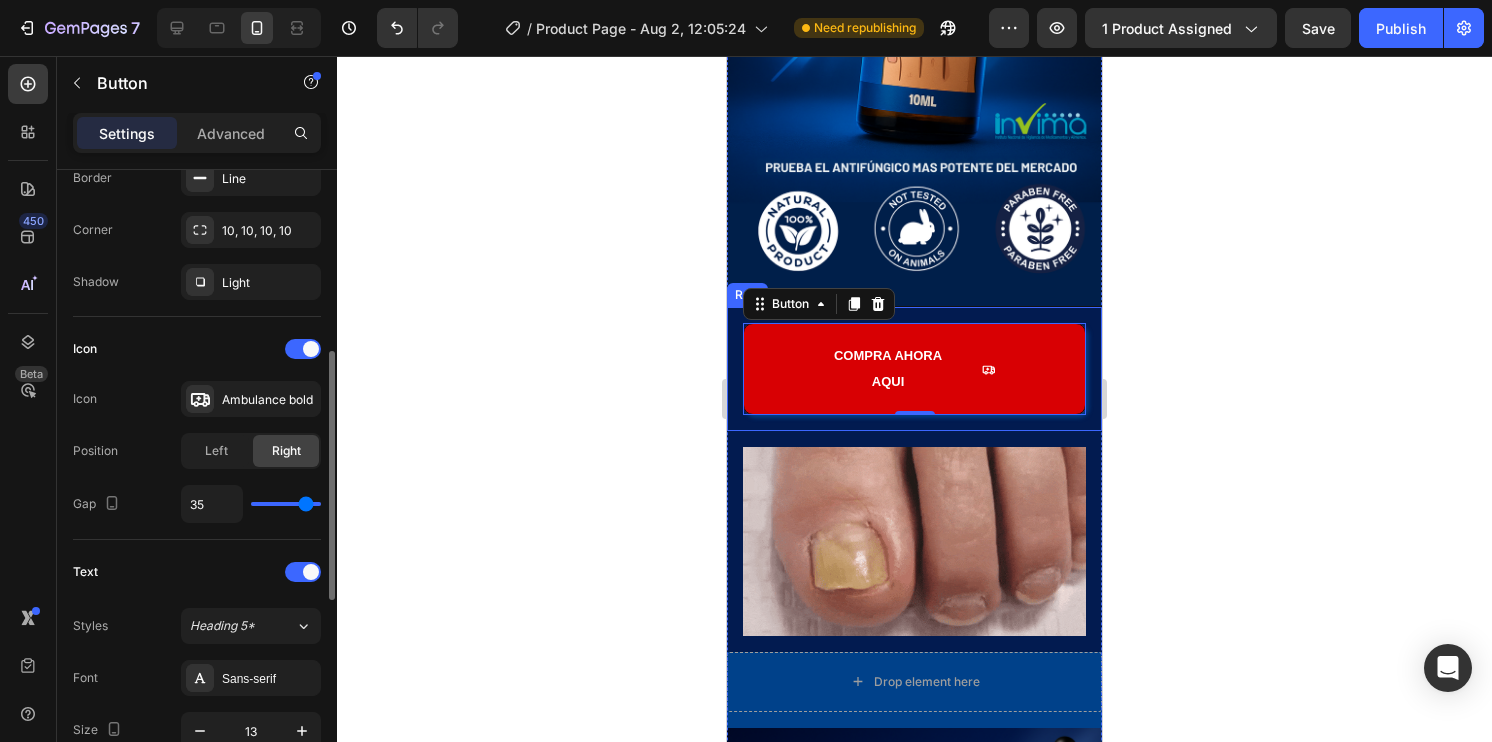 type on "34" 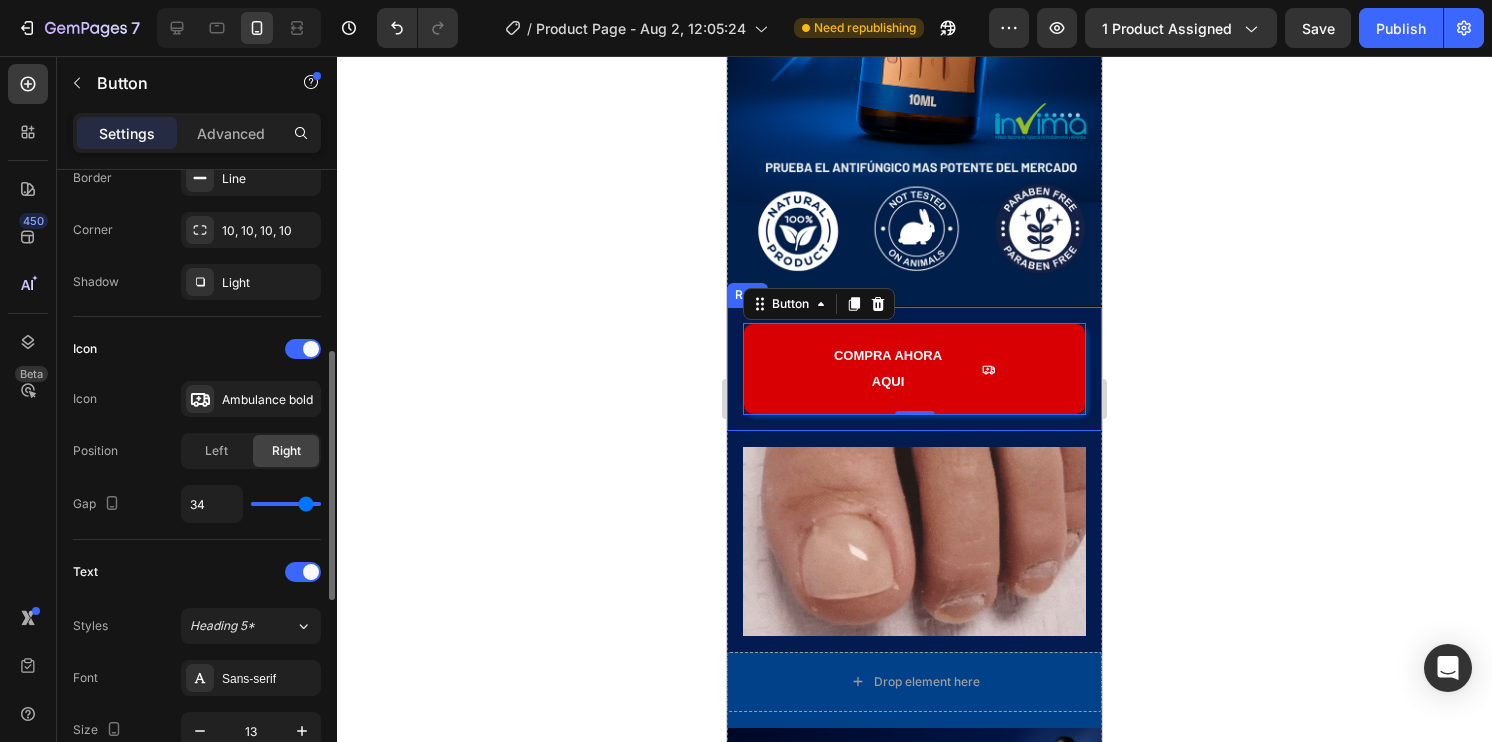 type on "34" 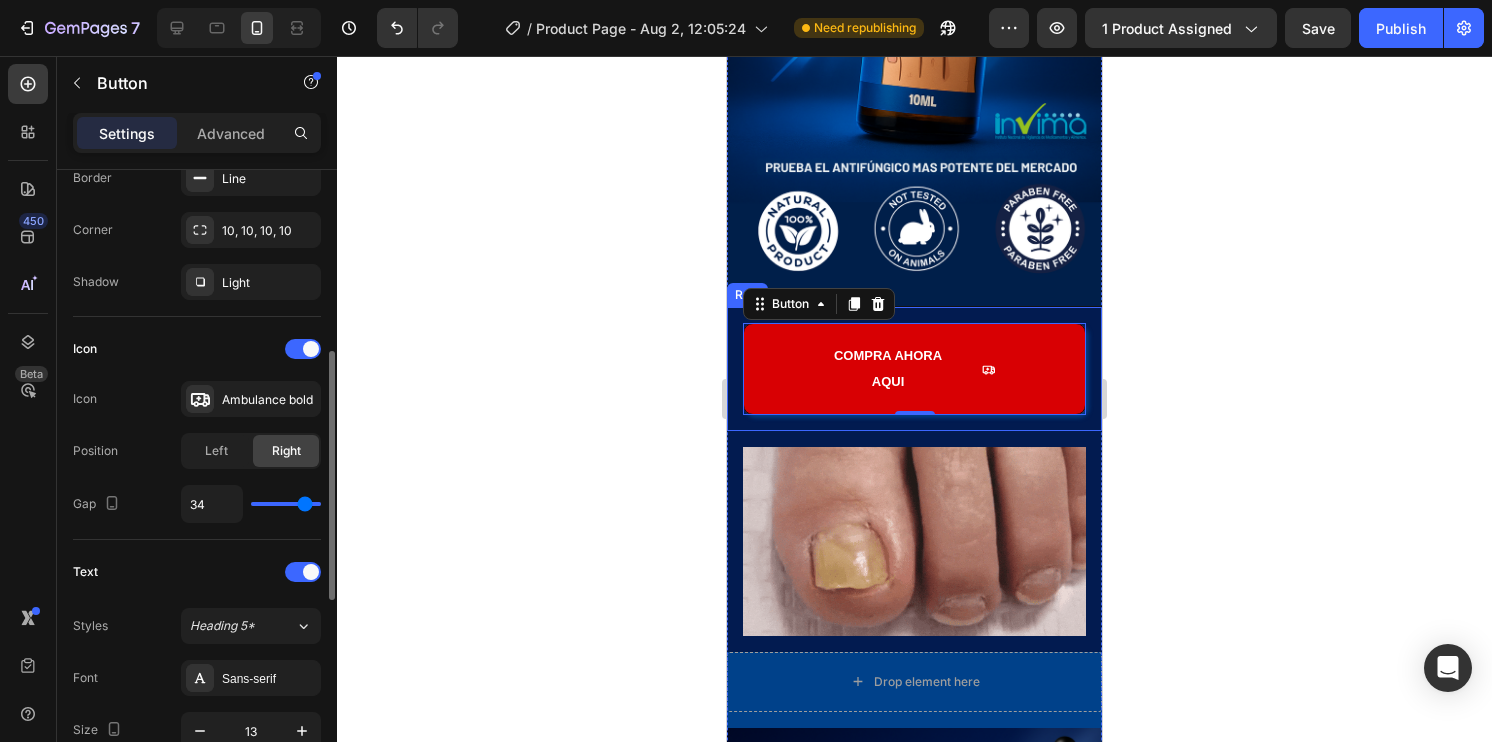 type on "32" 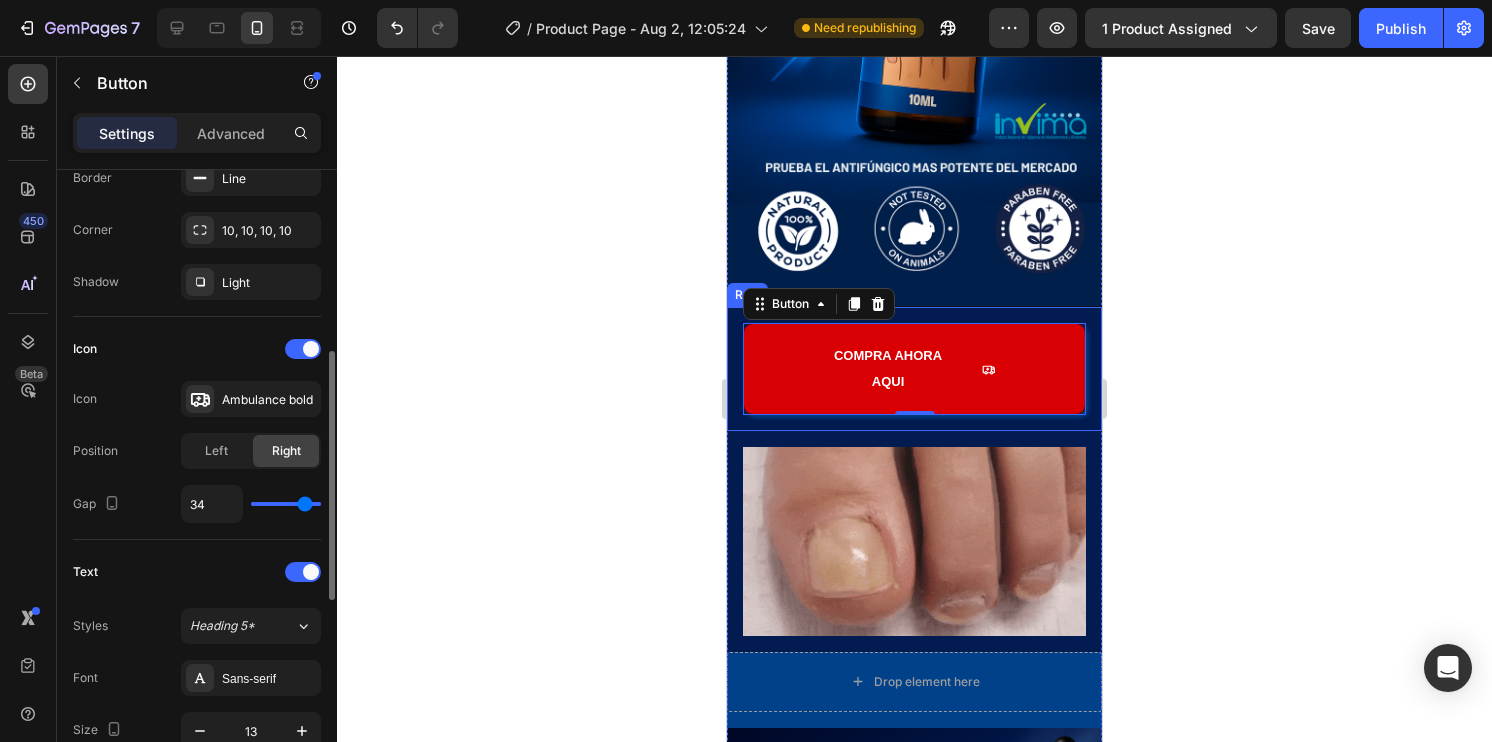 type on "32" 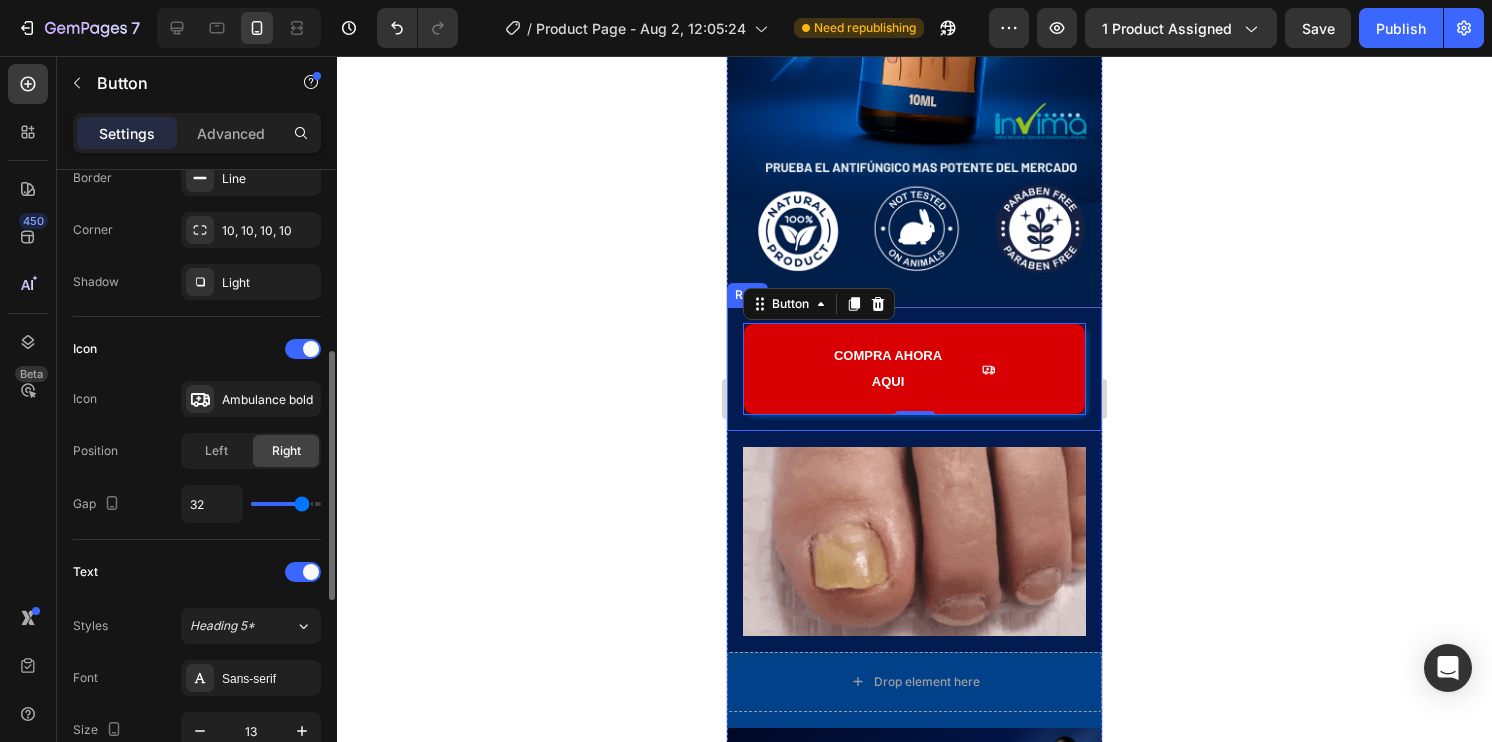 type on "31" 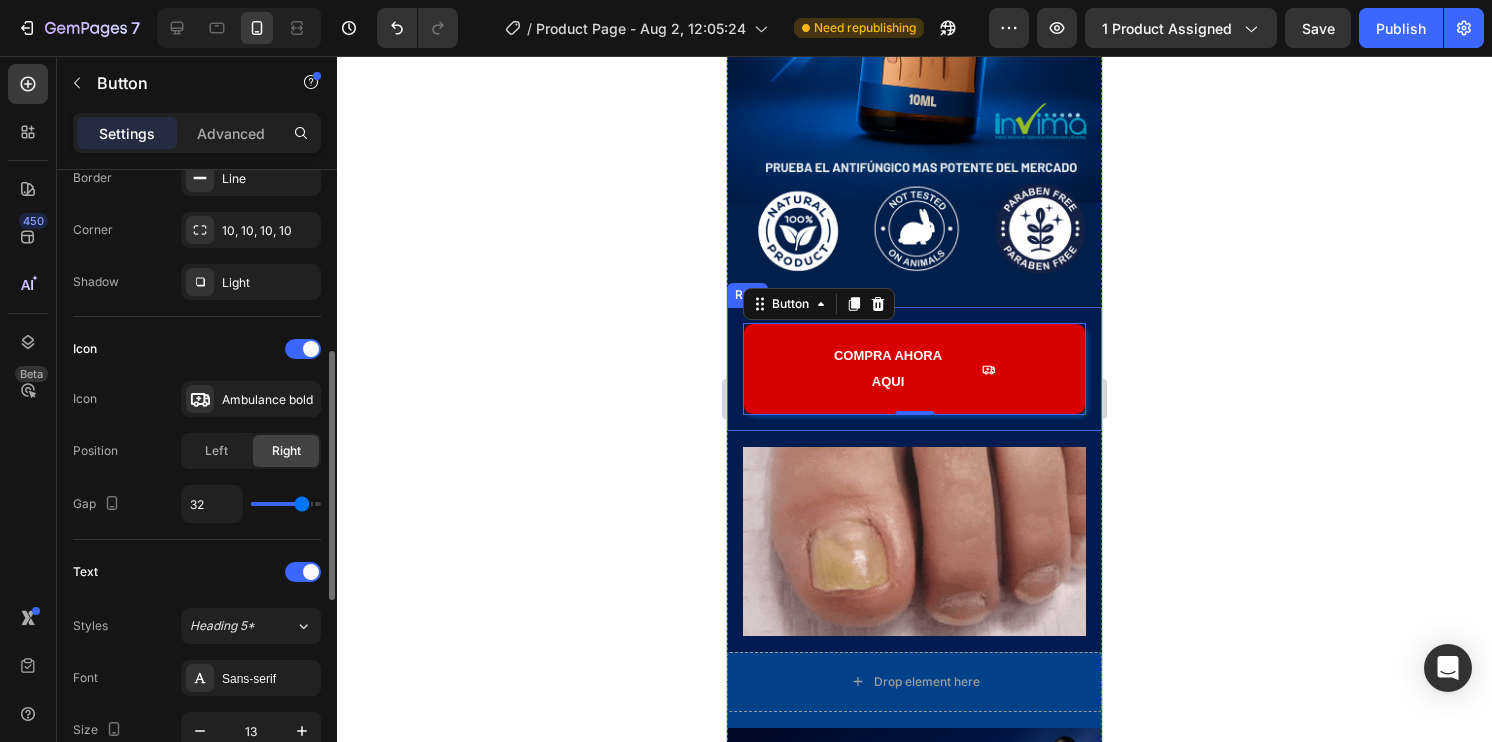 type on "31" 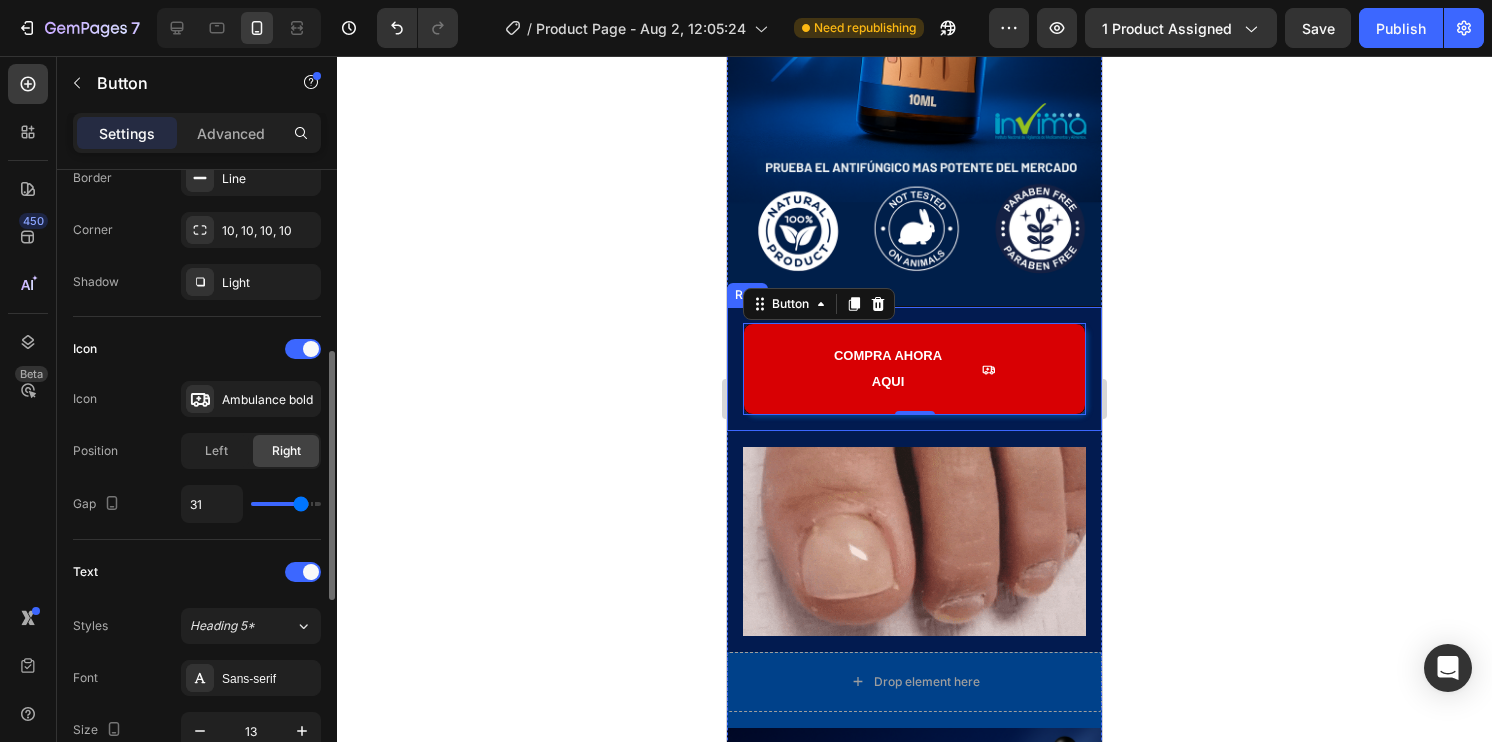 type on "30" 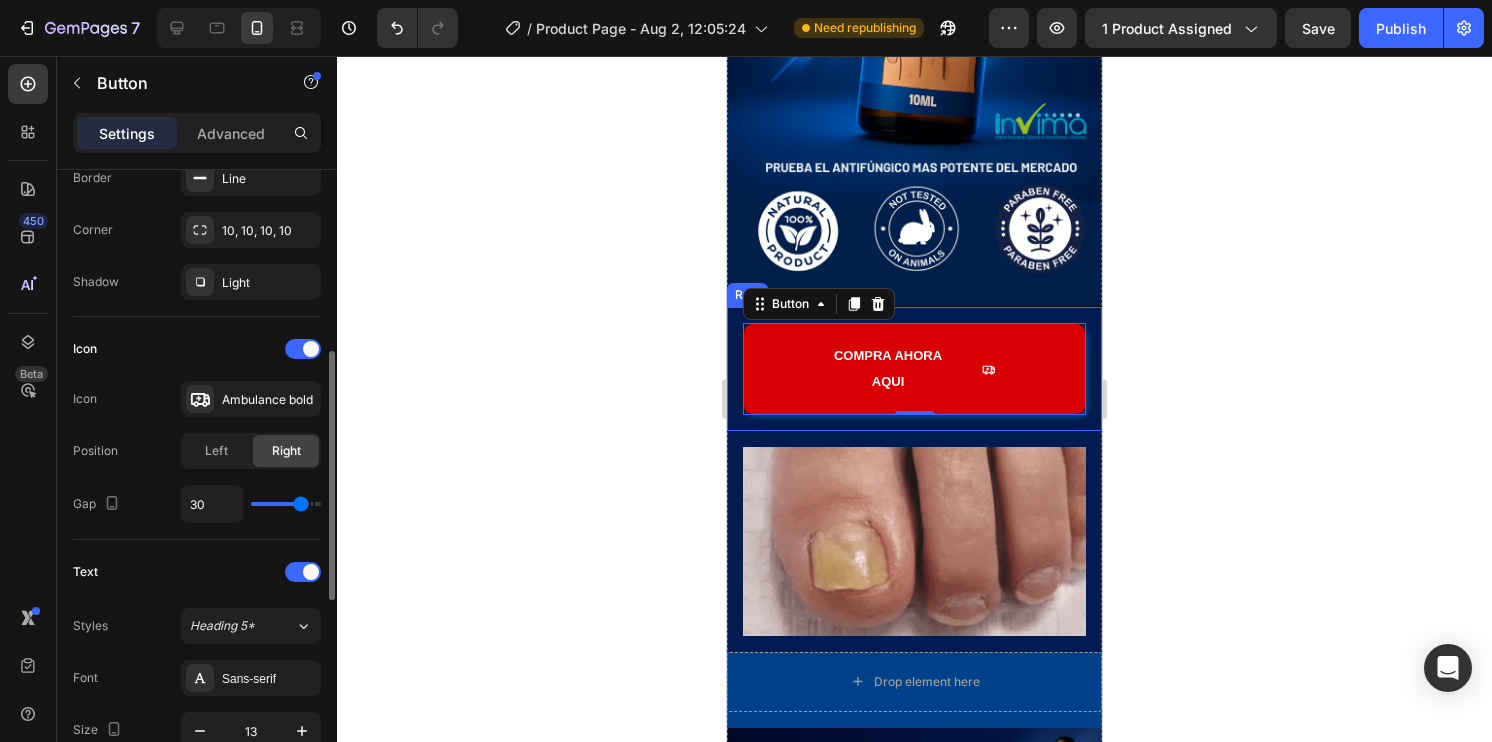 type on "30" 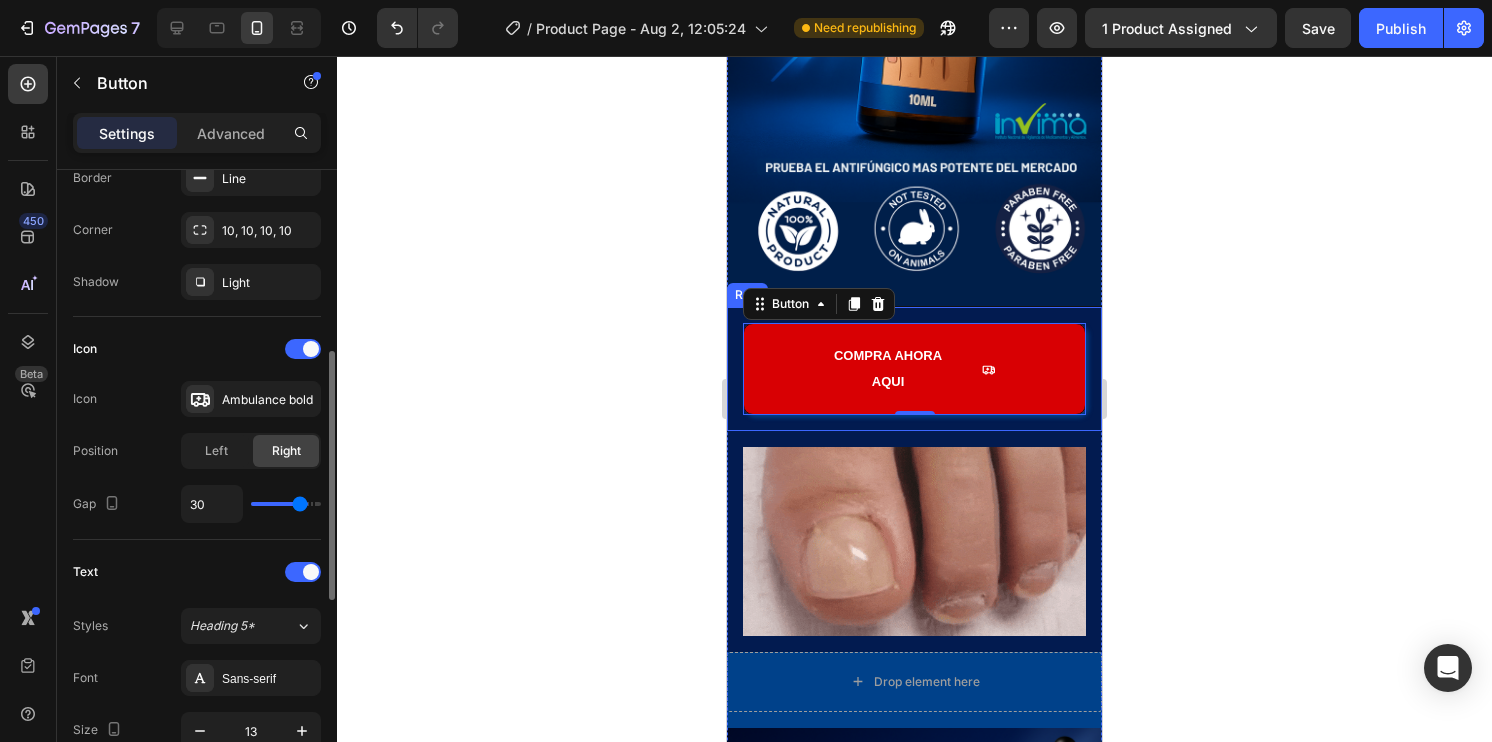 type on "29" 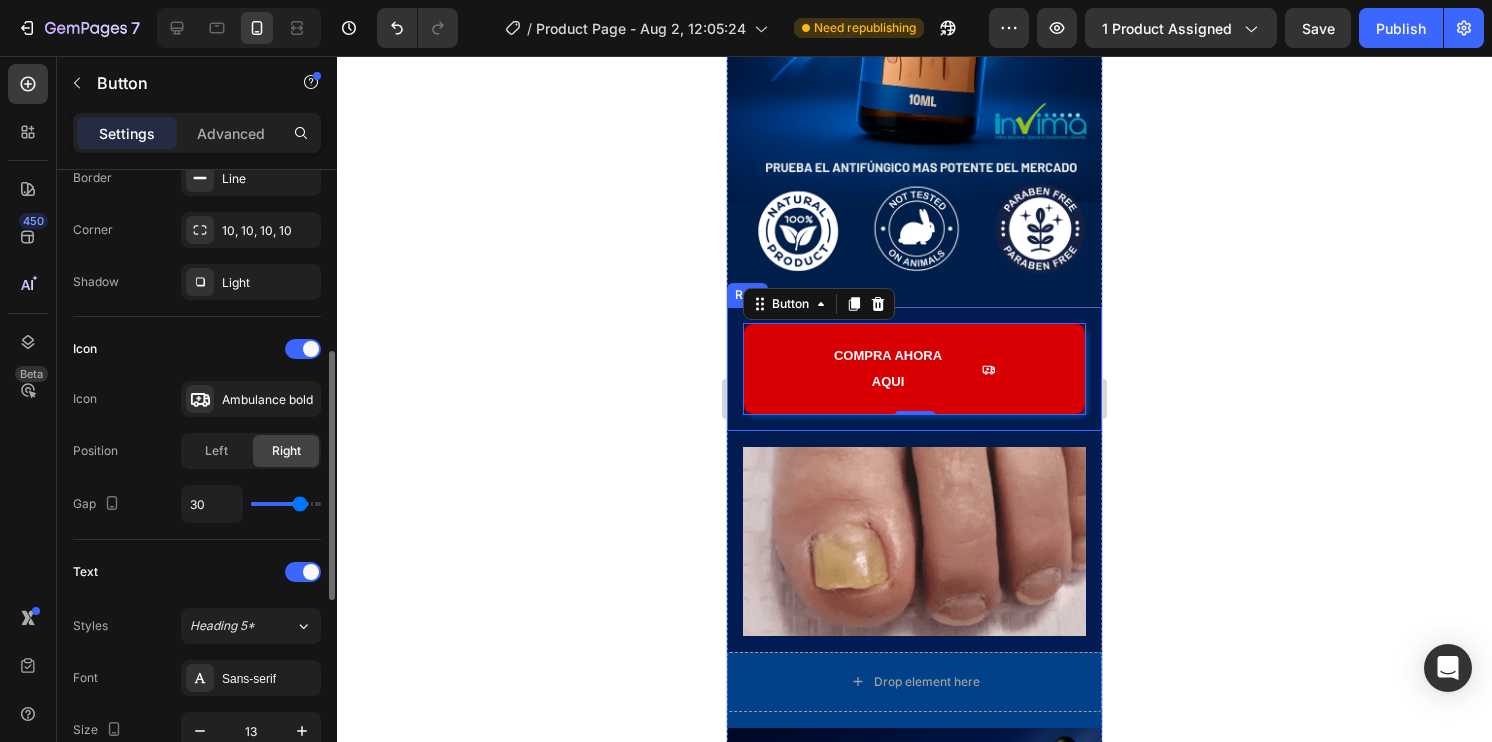 type on "29" 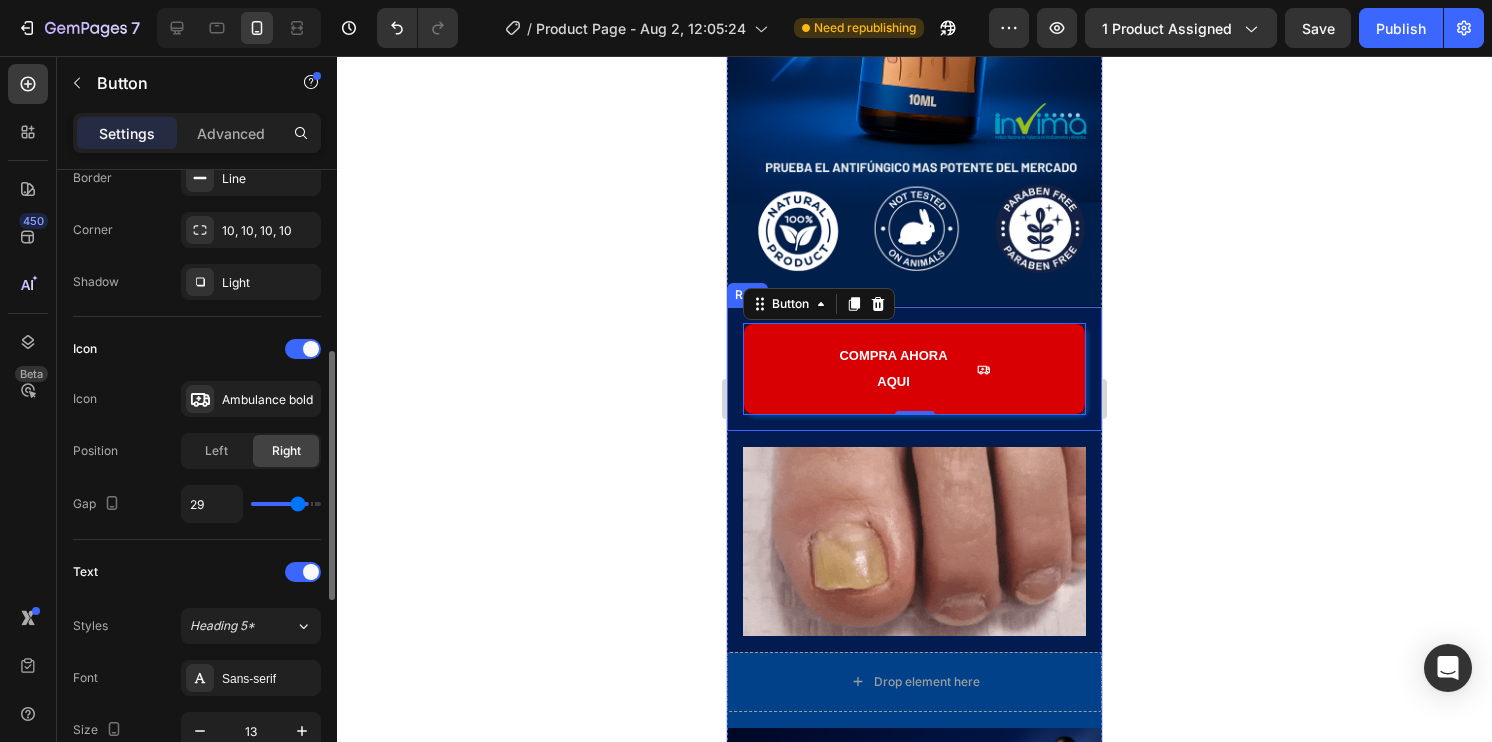 type on "28" 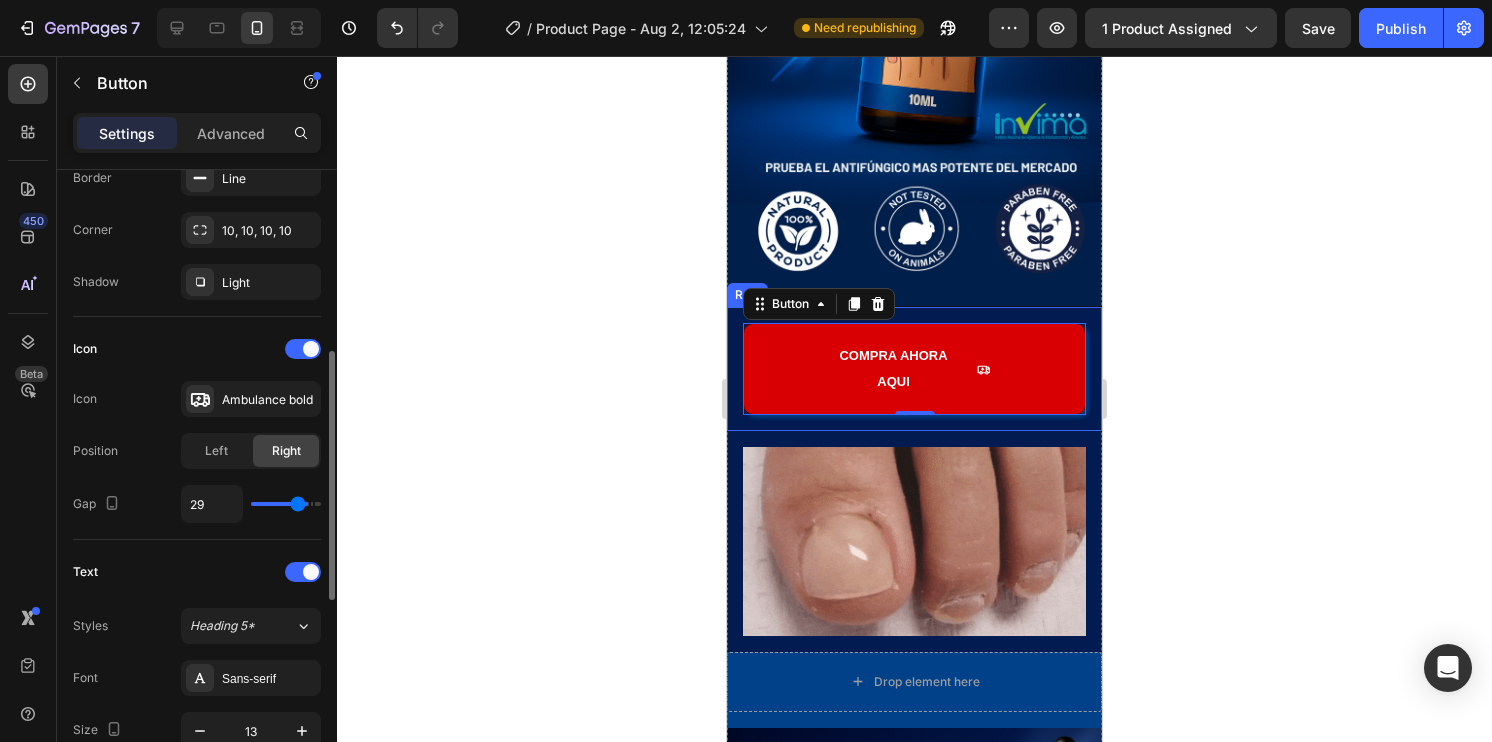 type on "28" 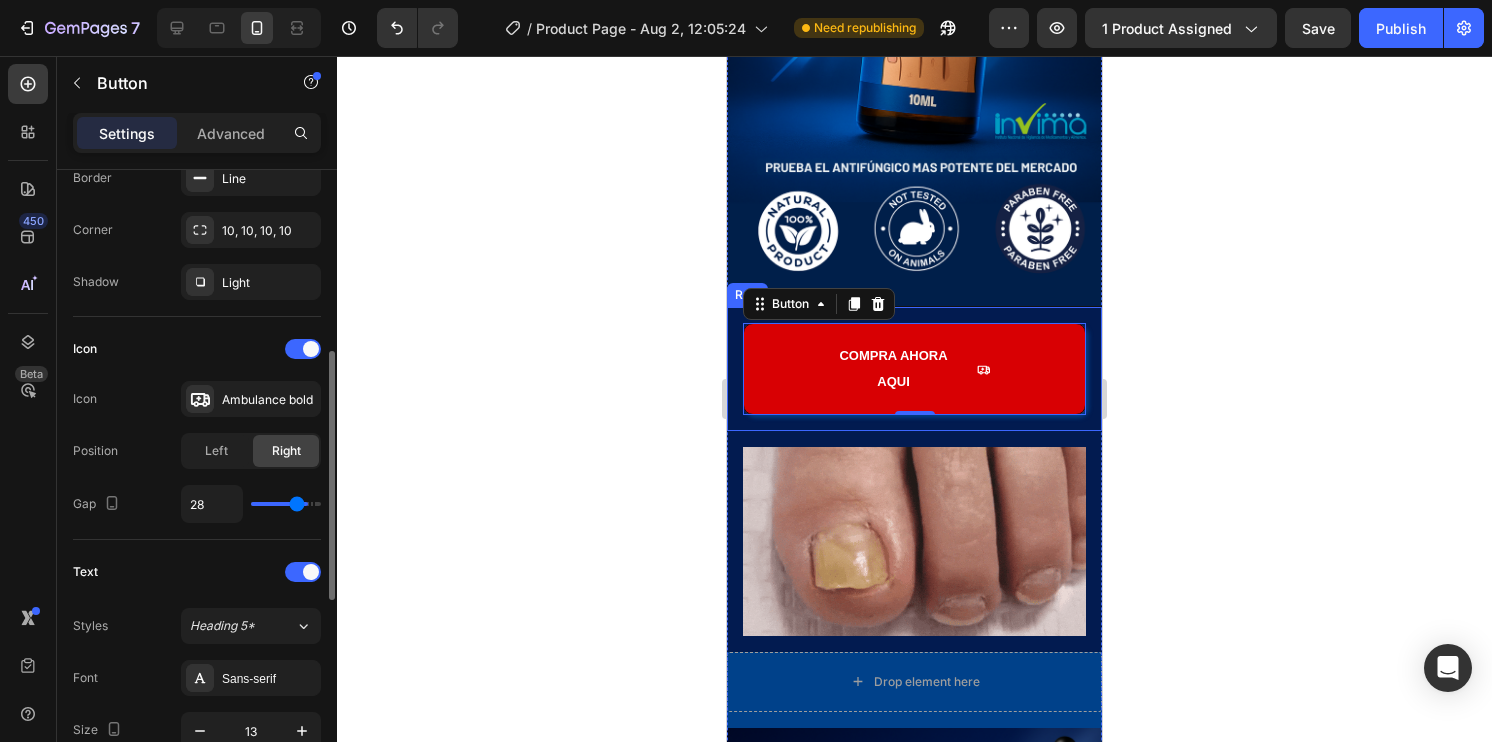 type on "27" 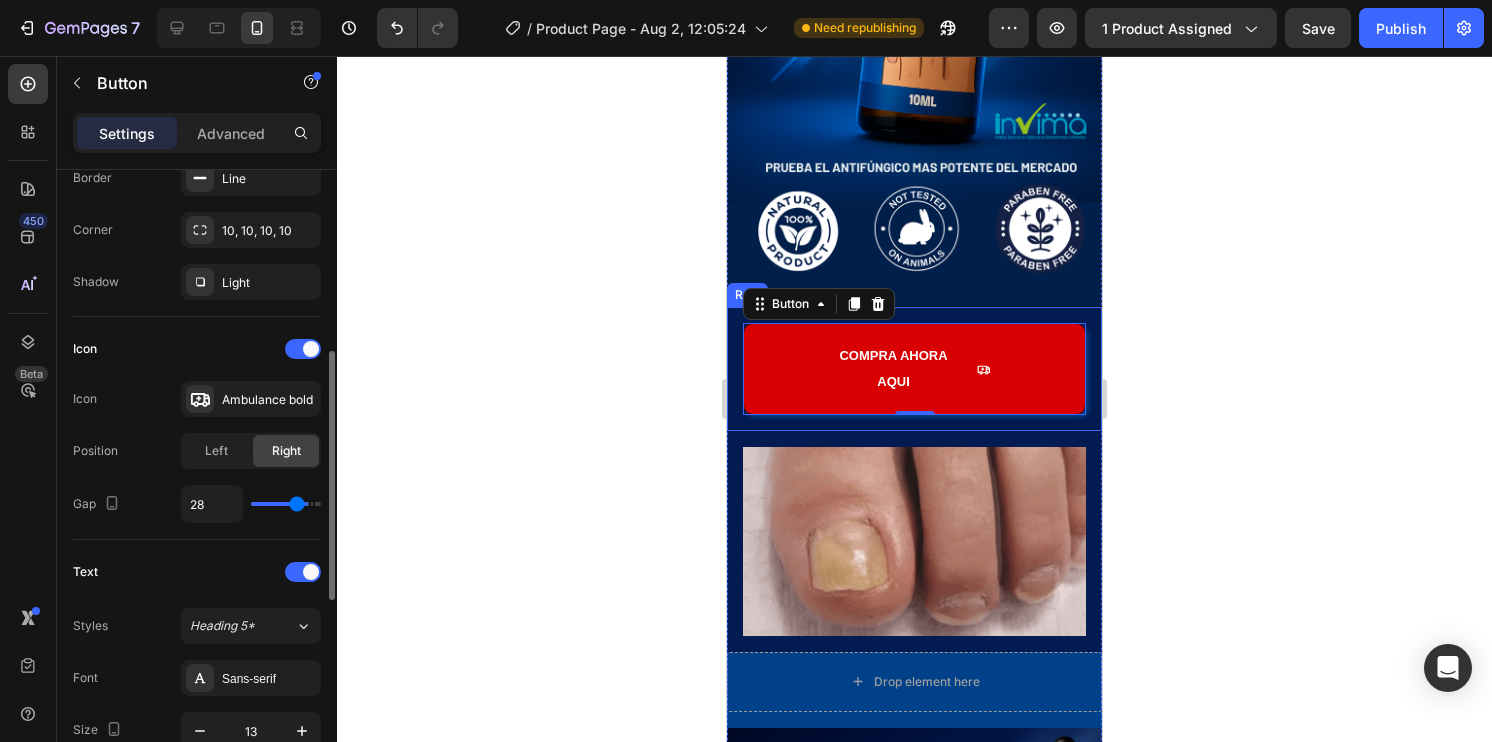 type on "27" 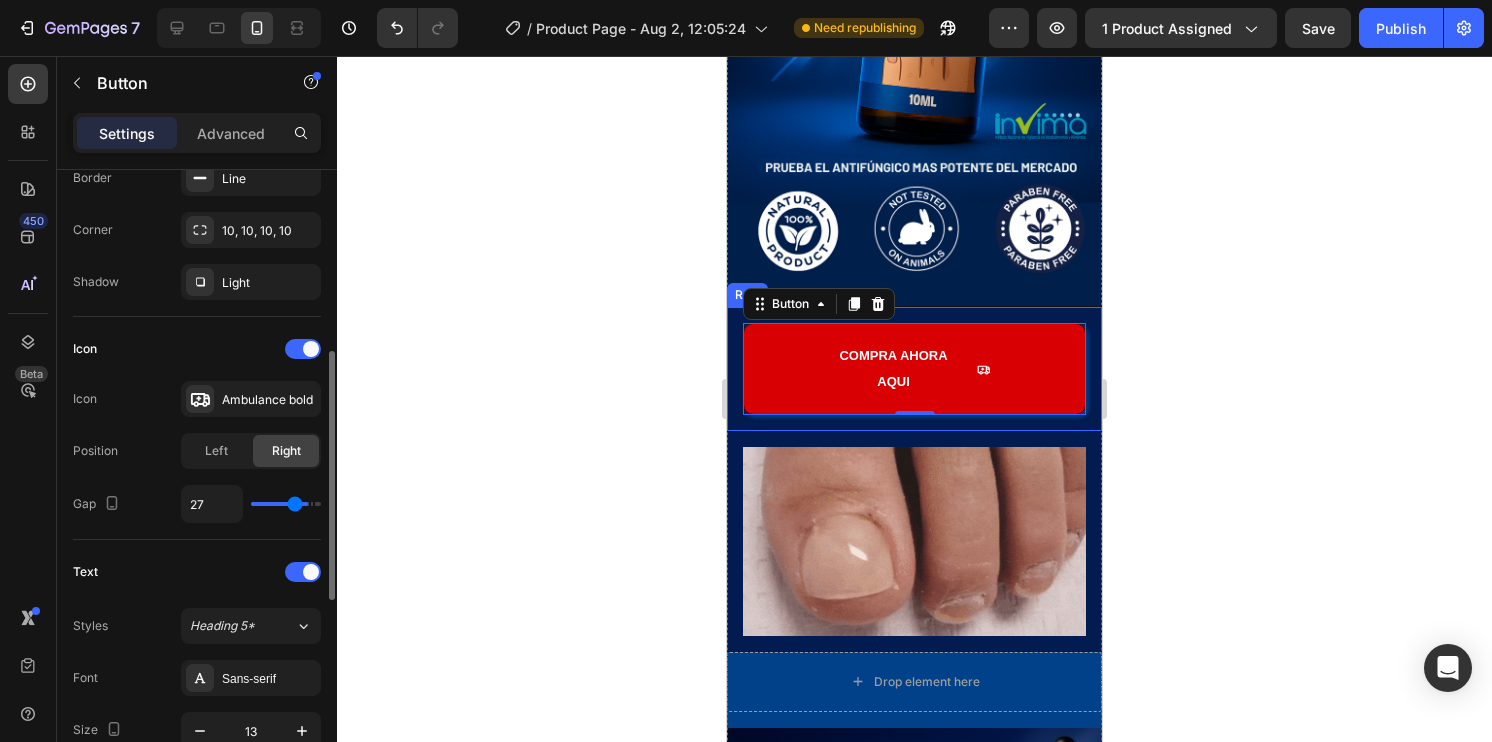 type on "26" 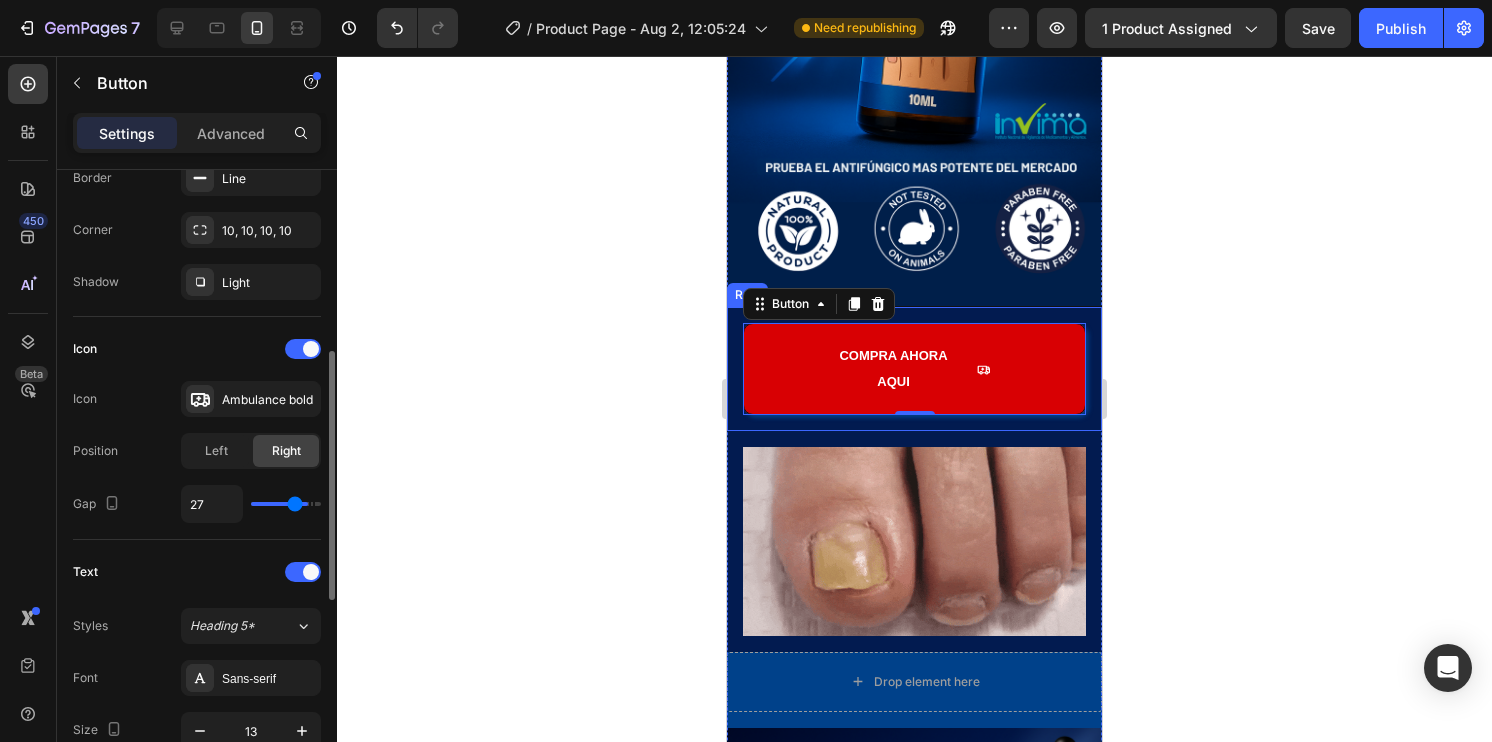type on "26" 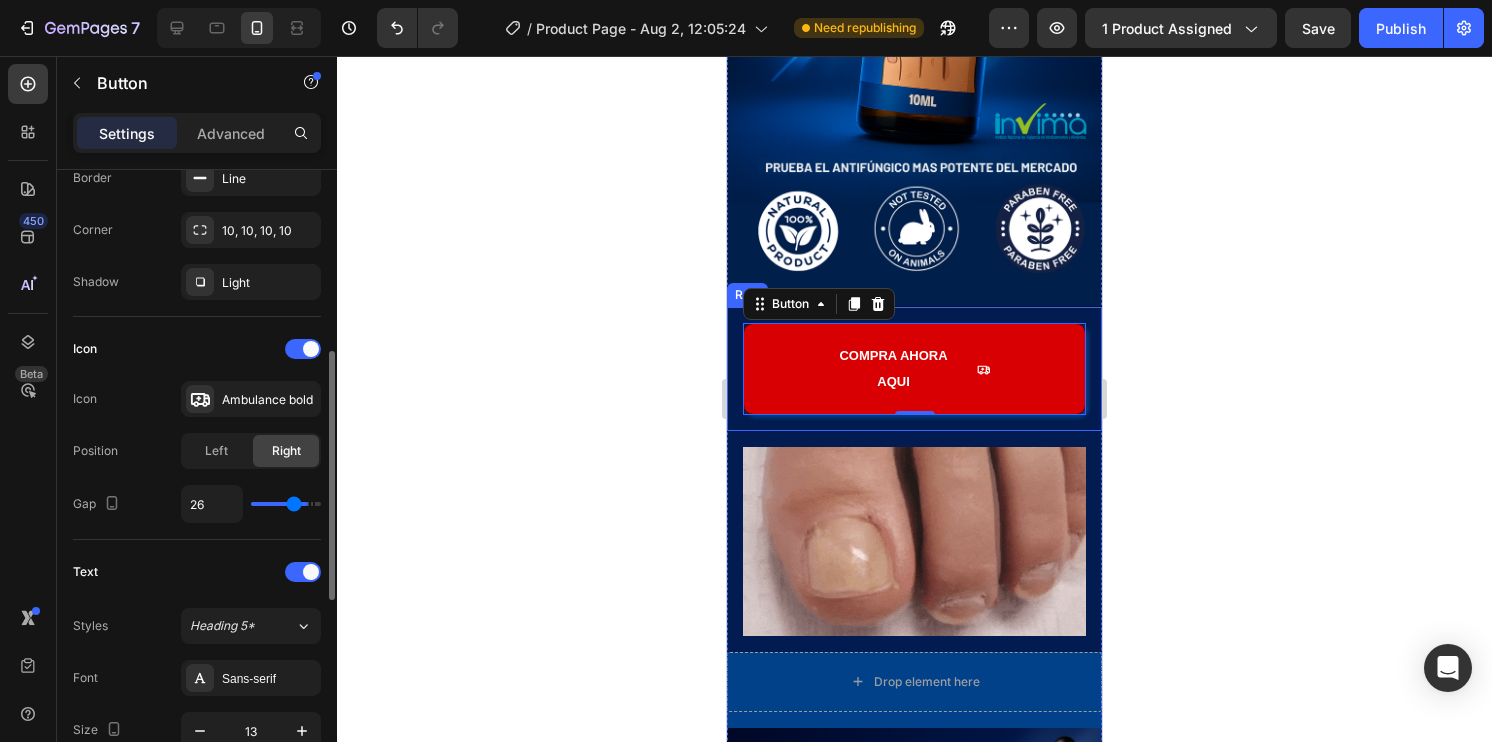 type on "25" 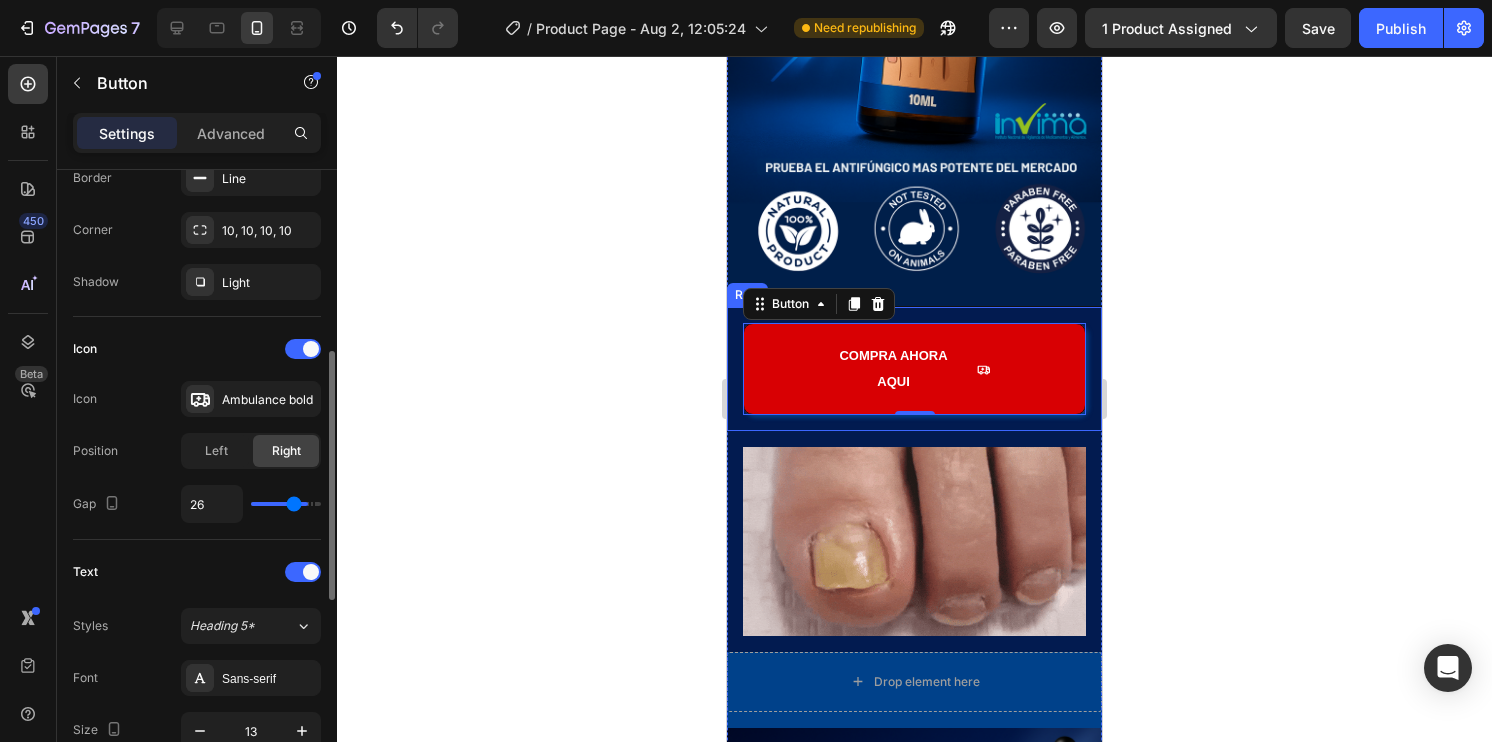 type on "25" 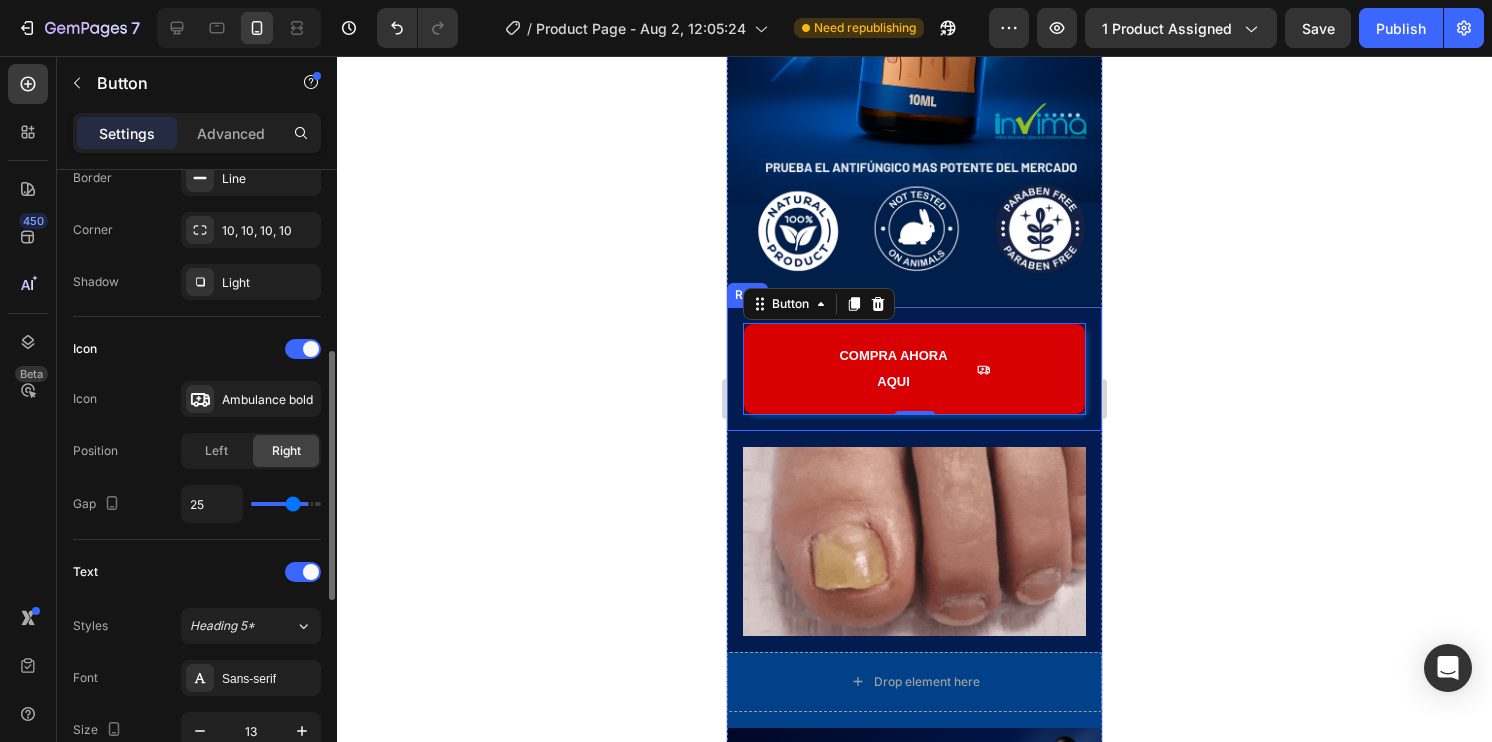 type on "24" 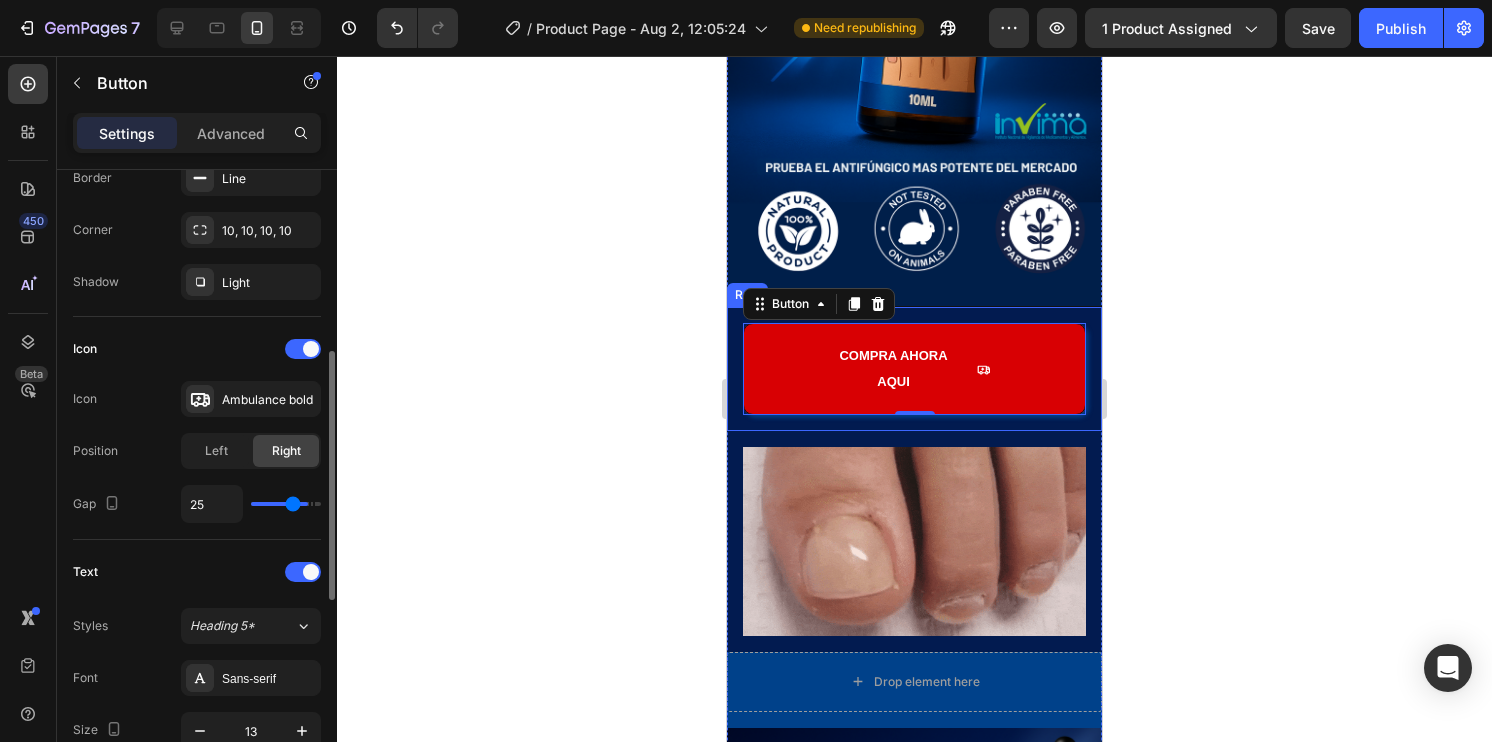 type on "24" 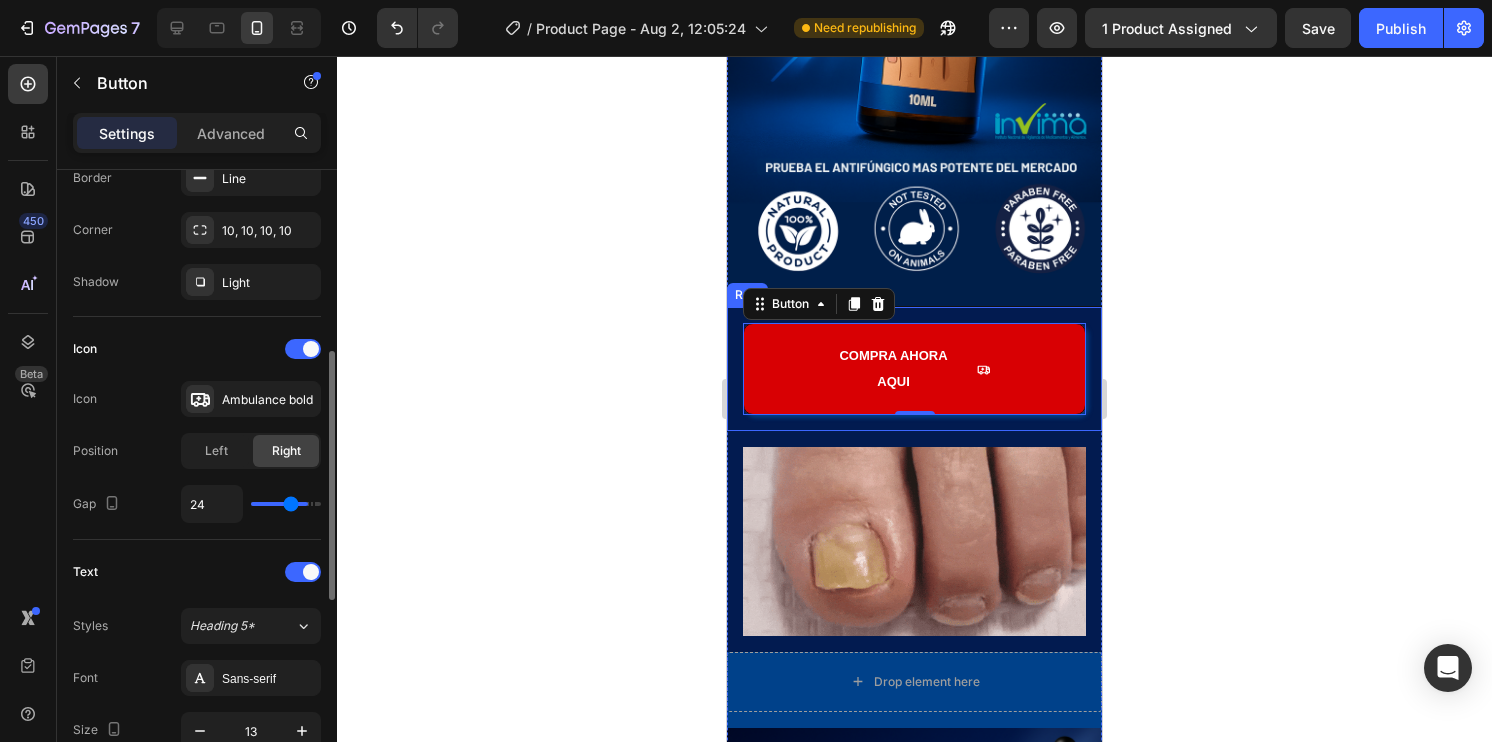 type on "22" 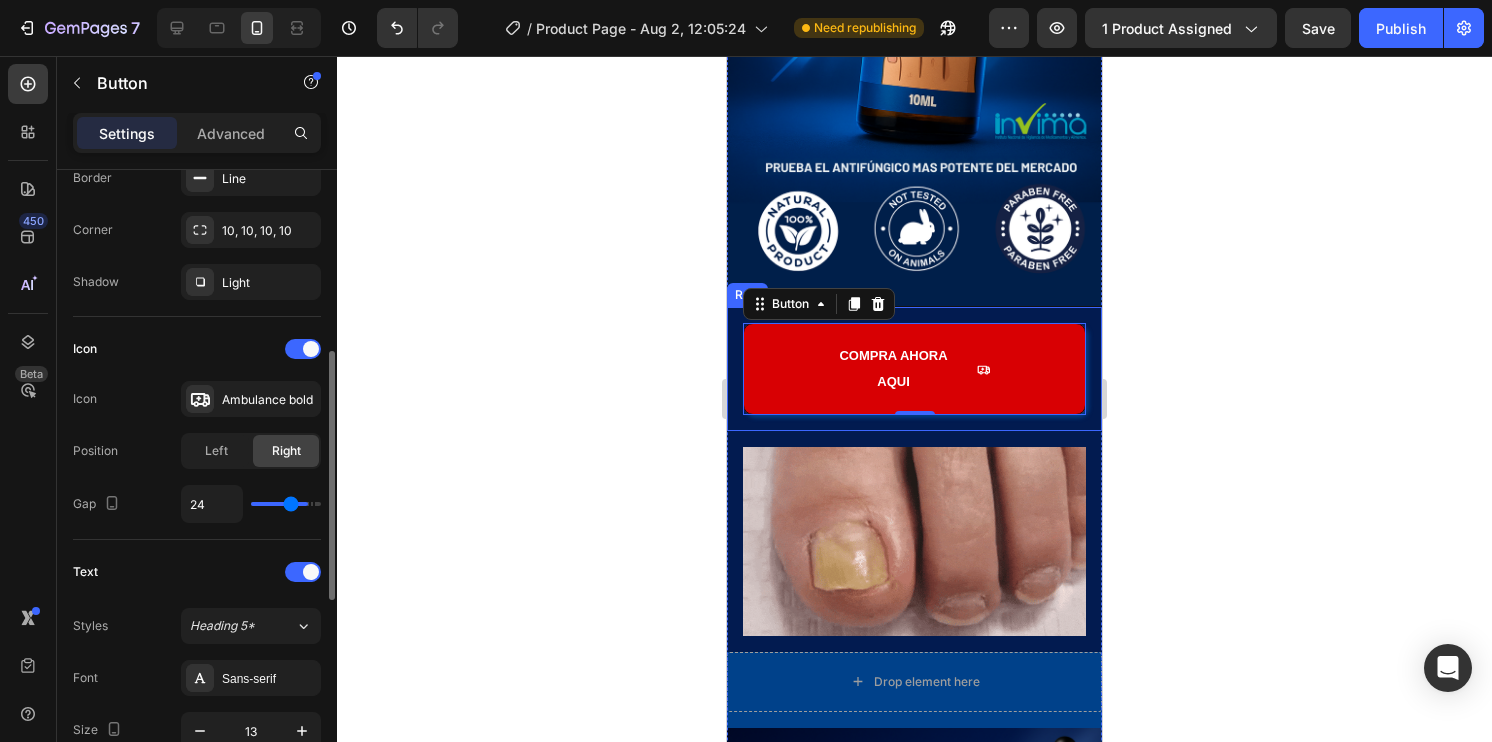 type on "22" 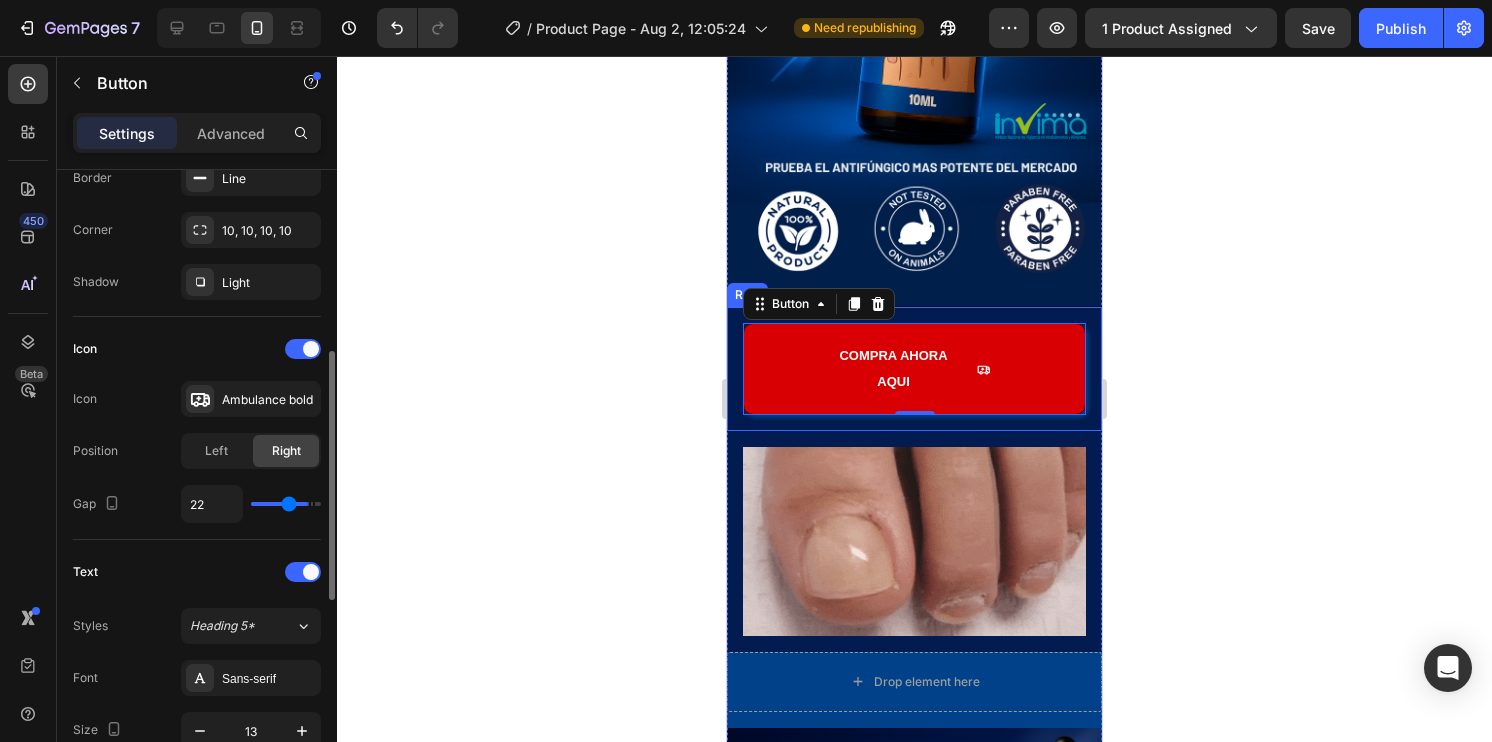 type on "21" 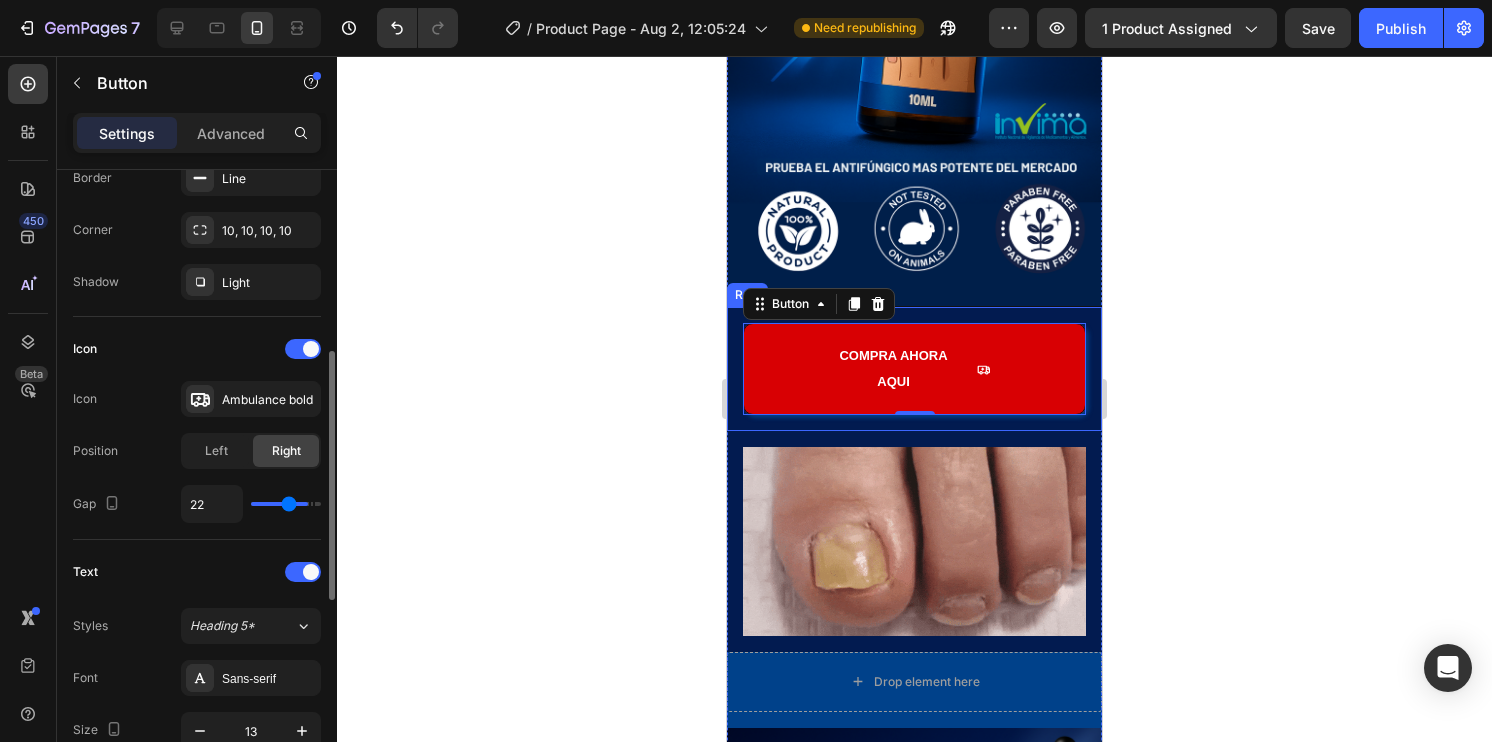 type on "21" 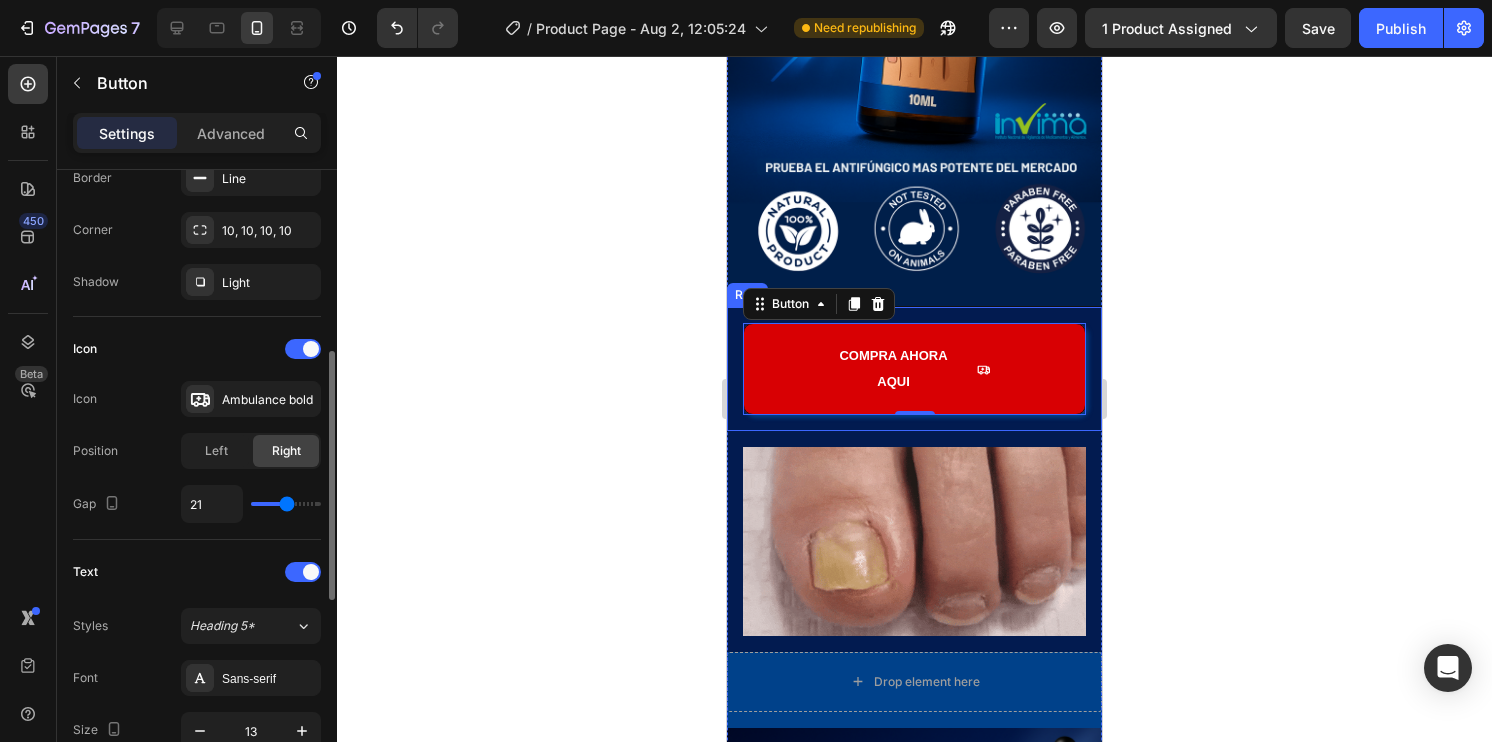 type on "20" 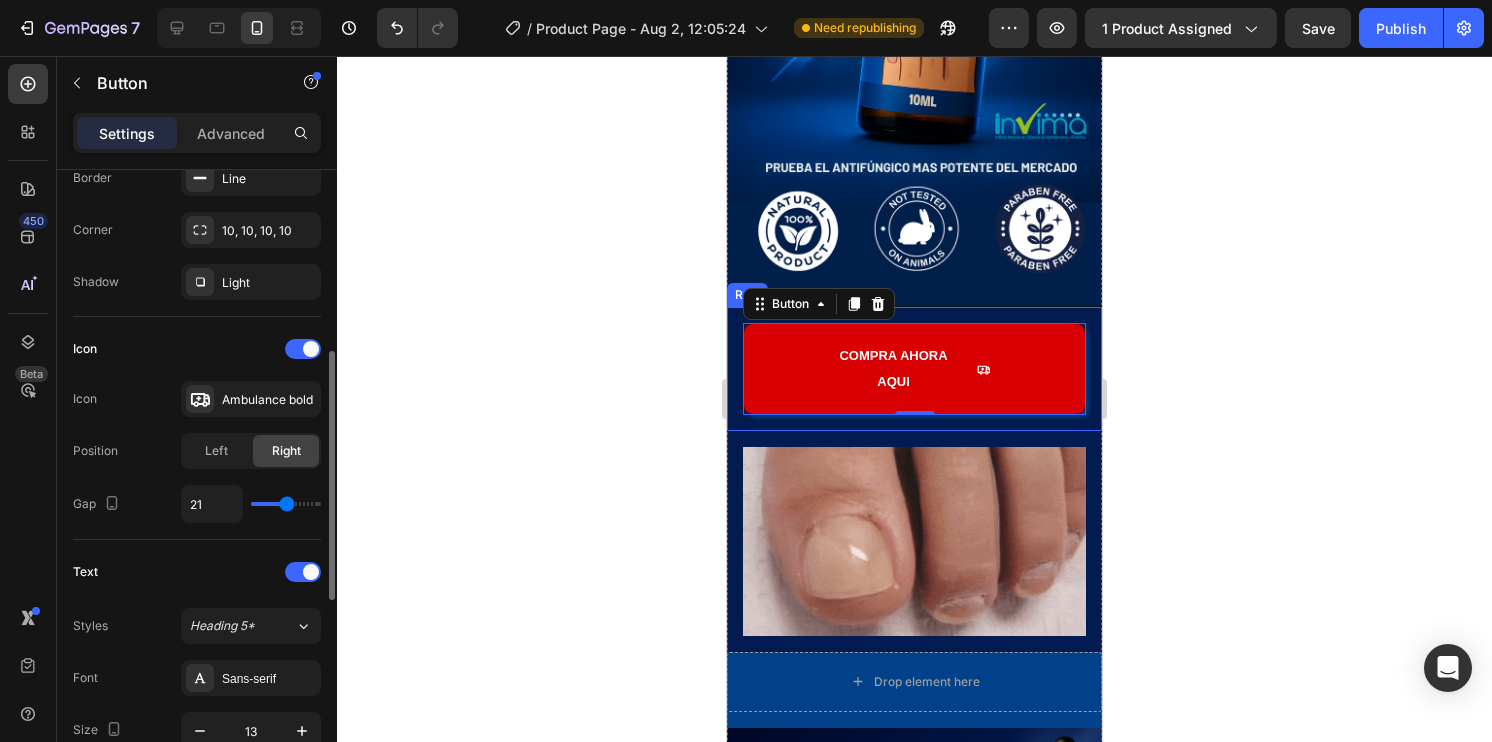 type on "20" 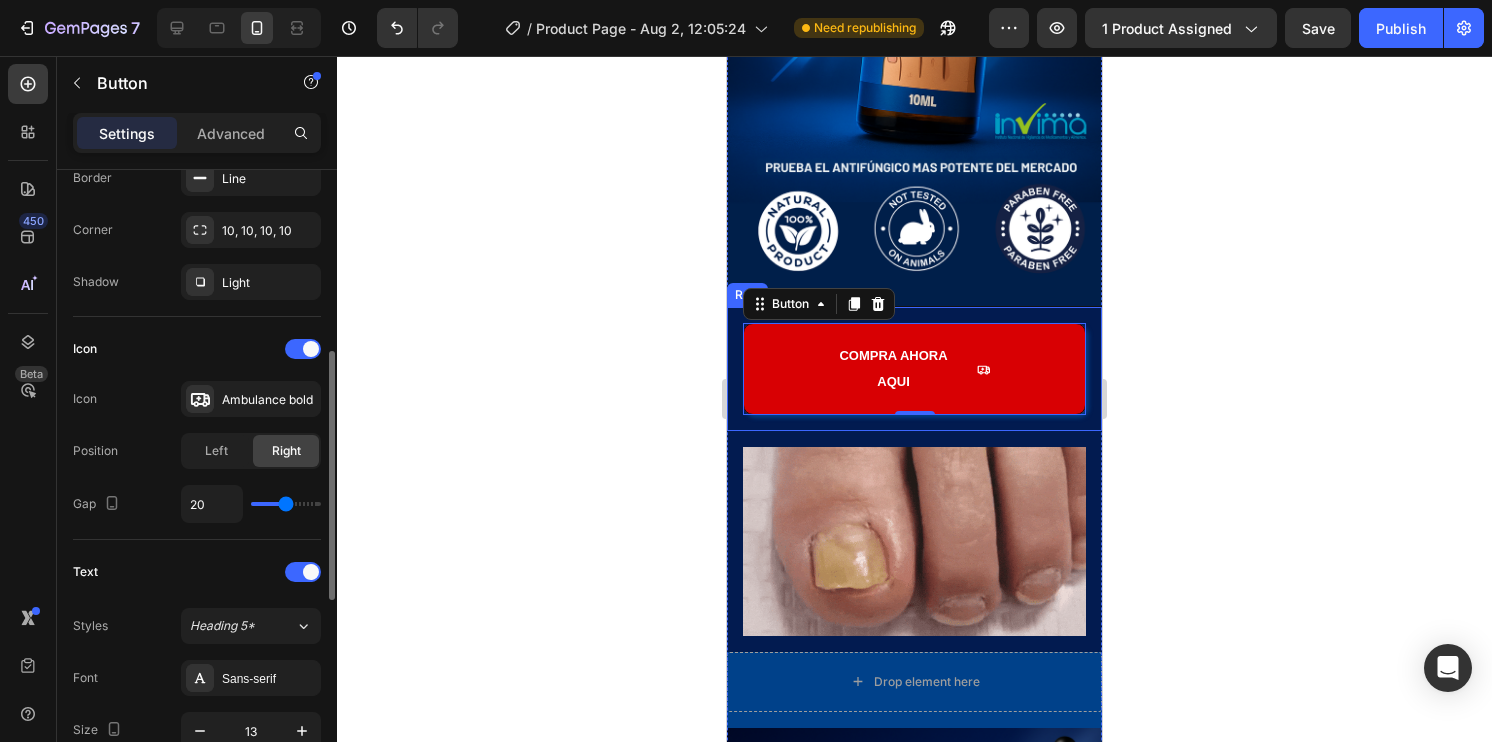 type on "19" 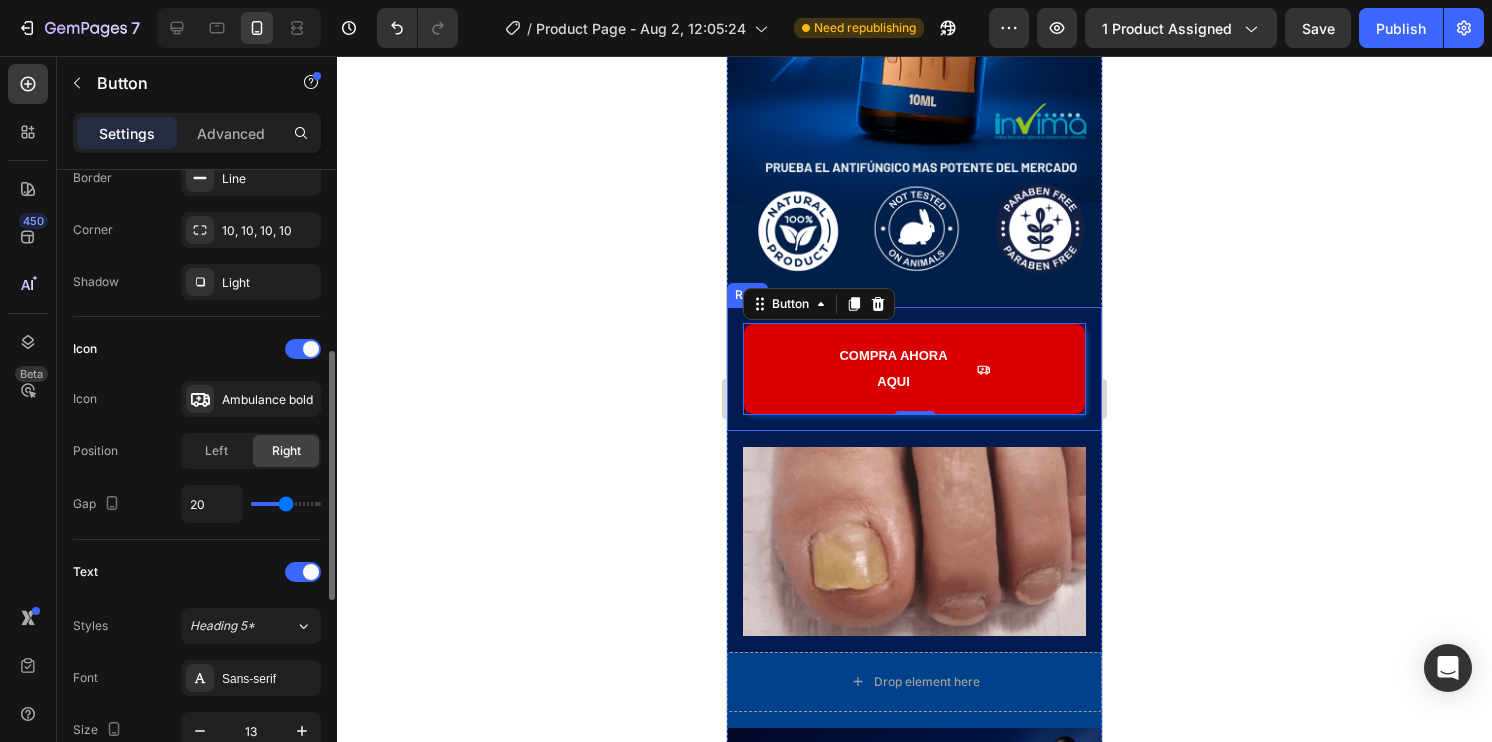 type on "19" 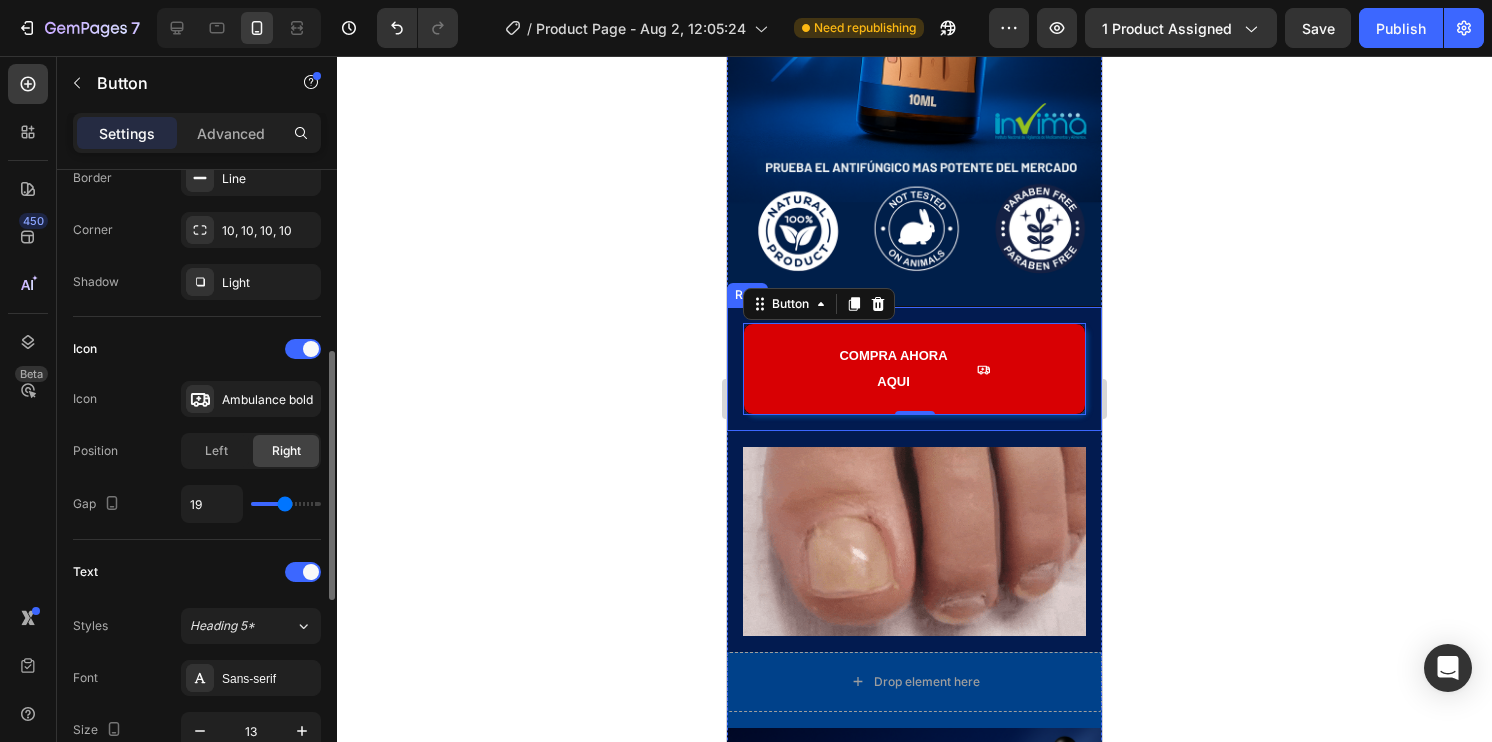 type on "18" 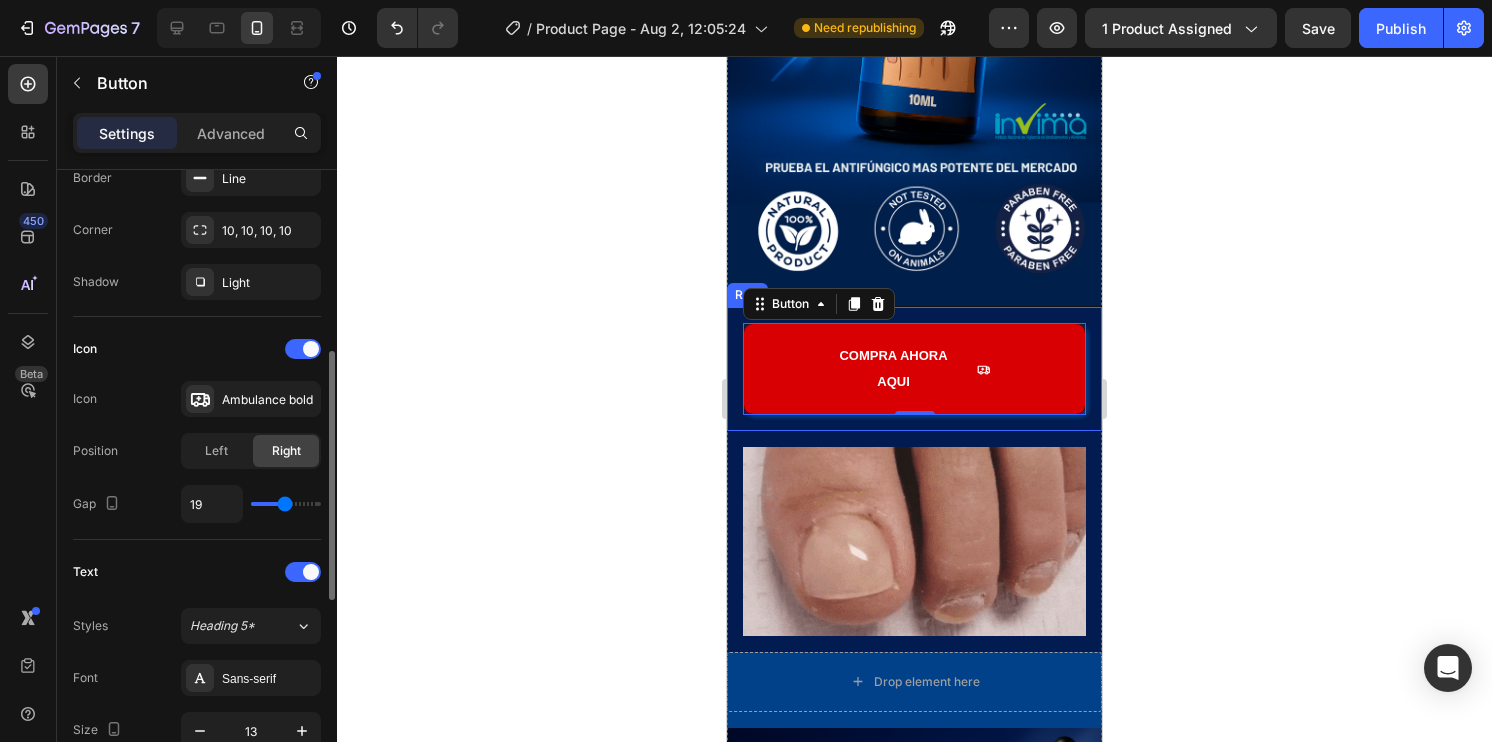 type on "18" 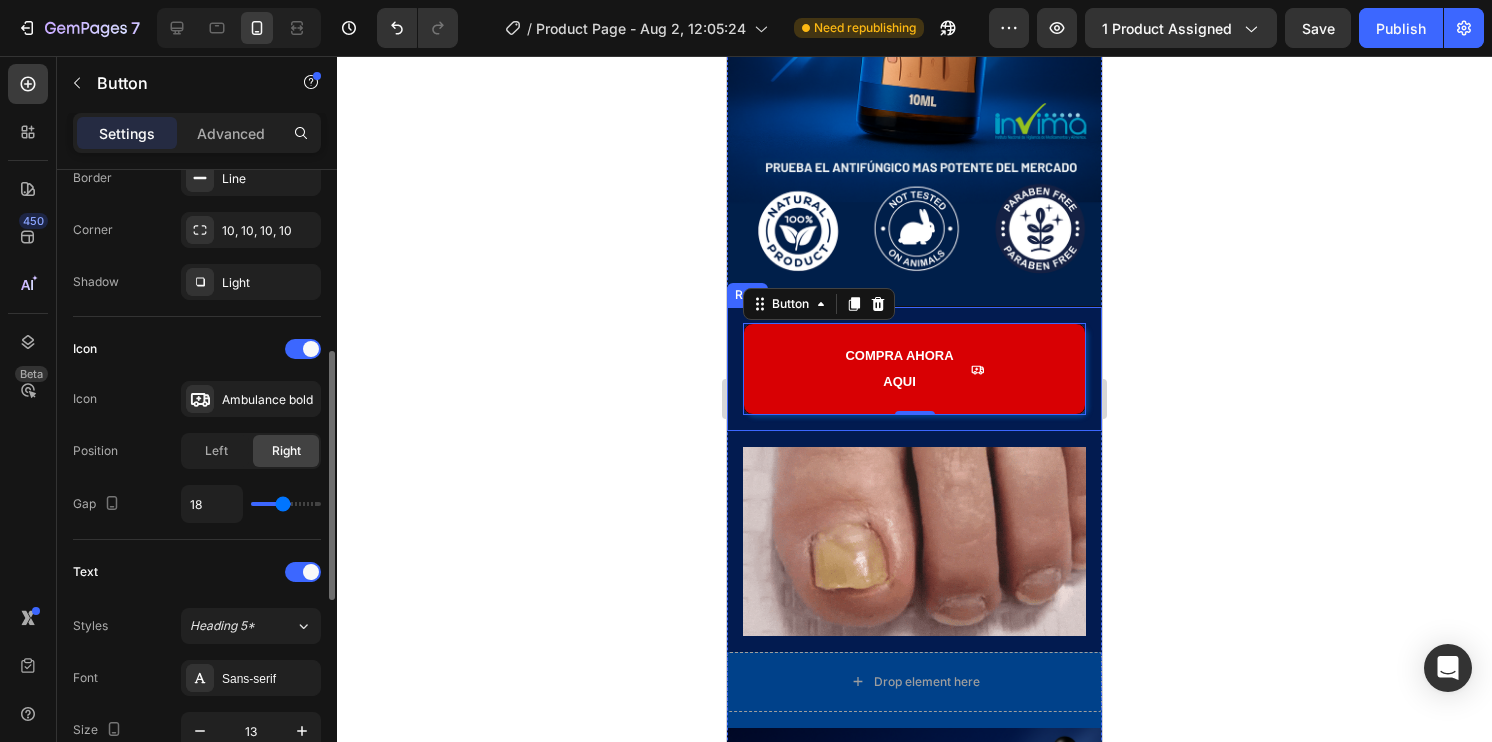type on "17" 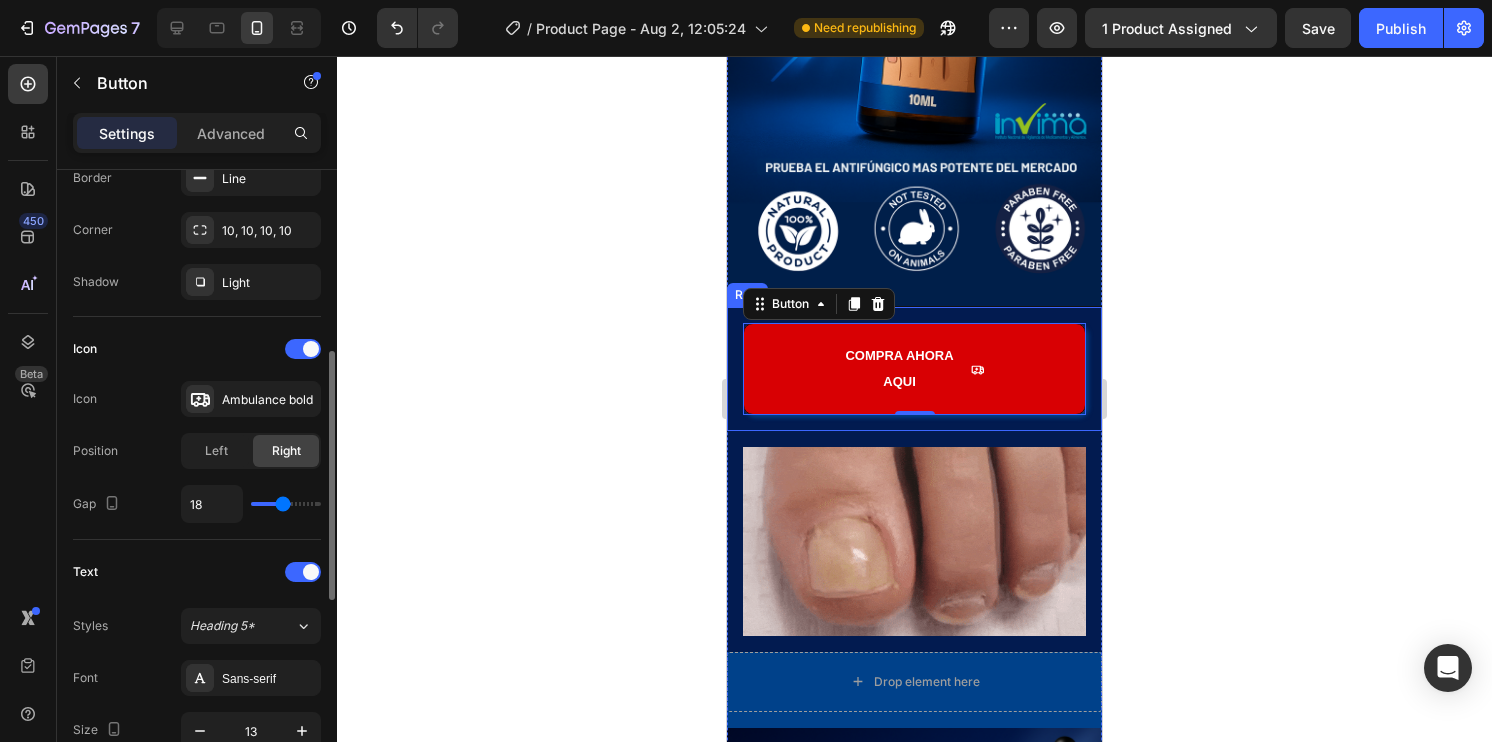type on "17" 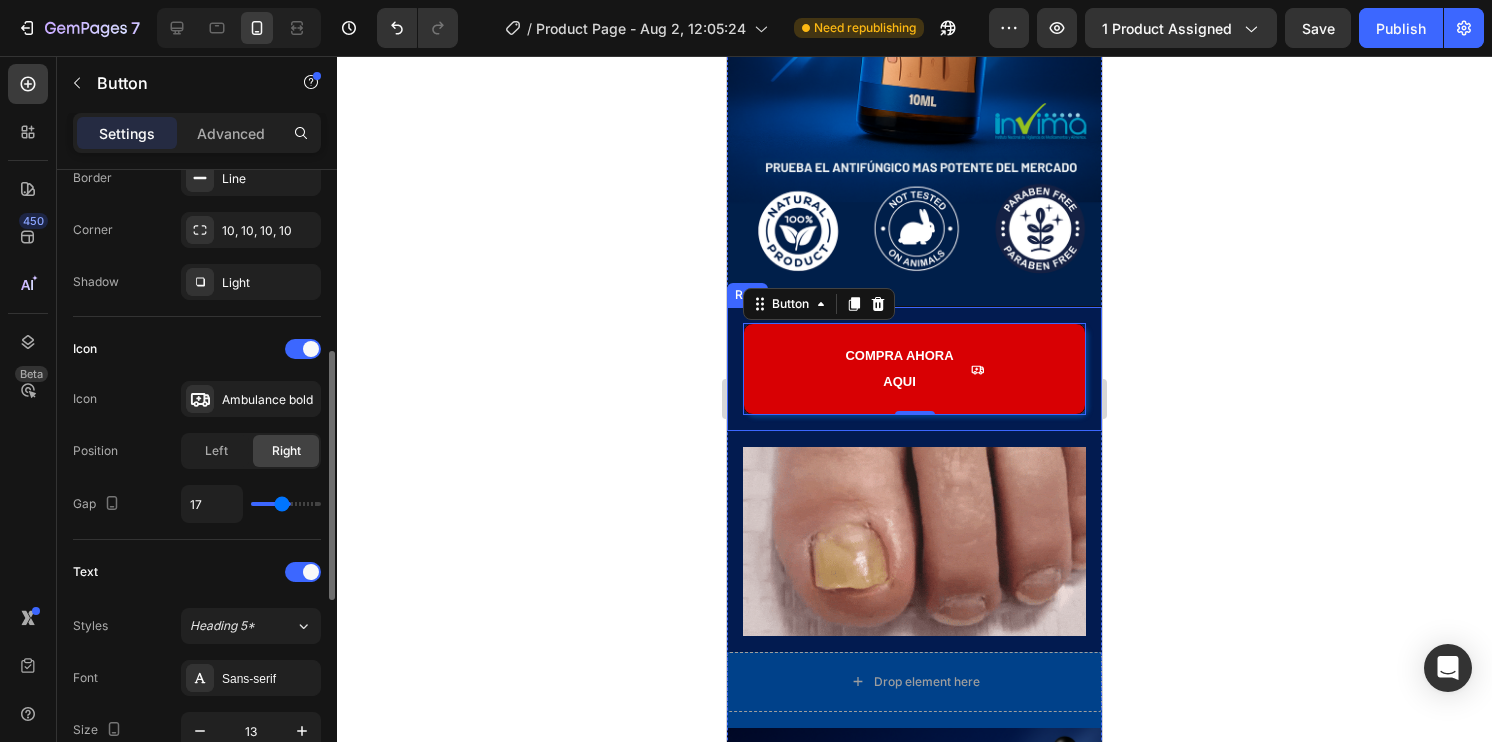 type on "16" 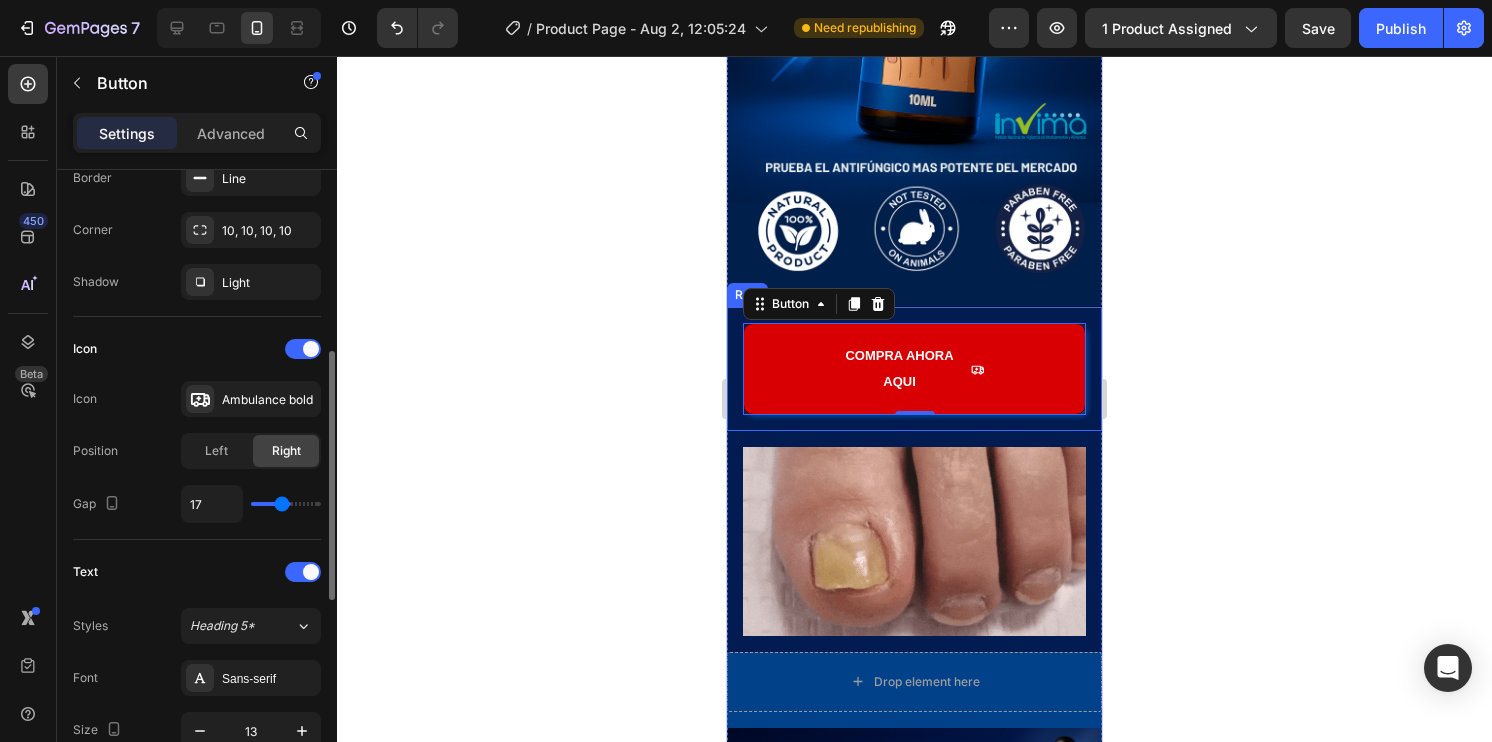 type on "16" 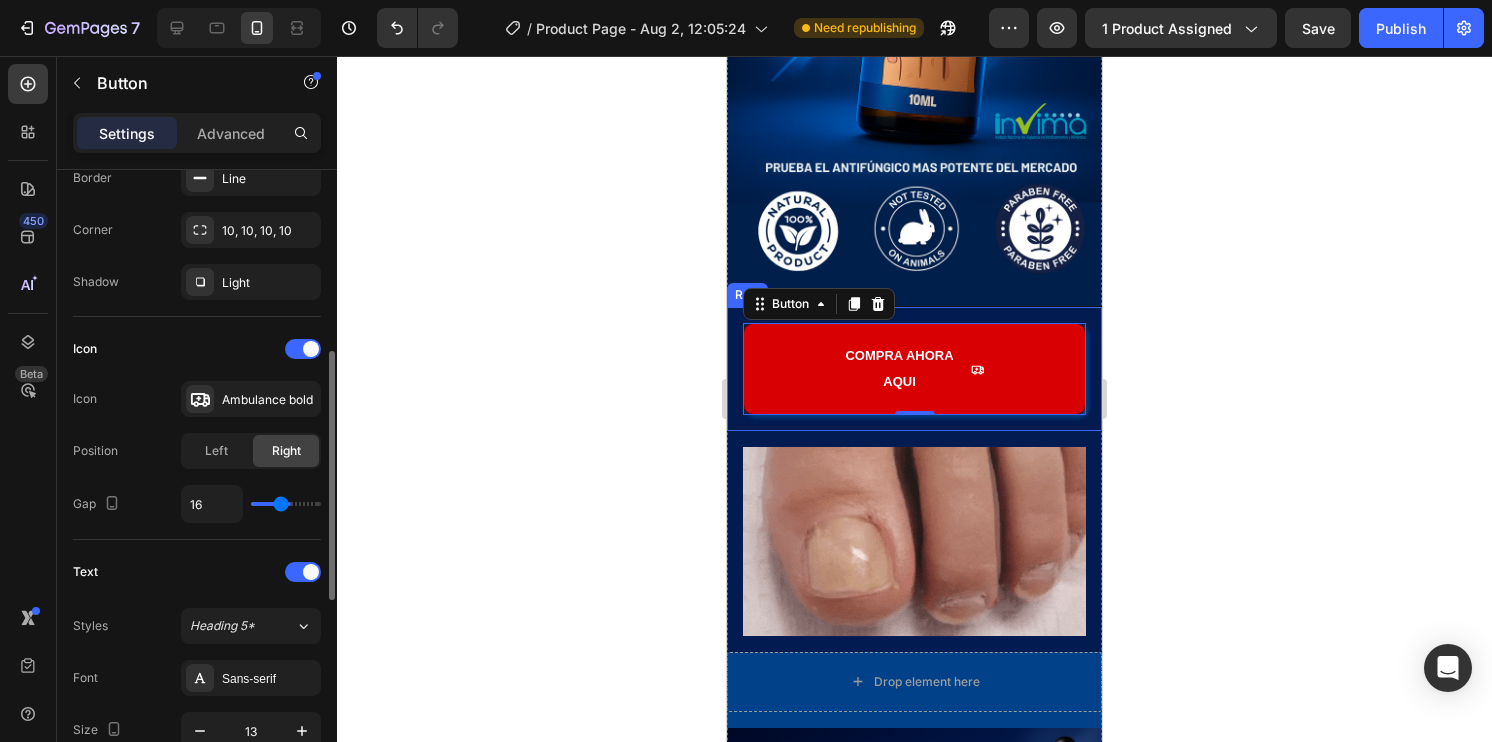 type on "15" 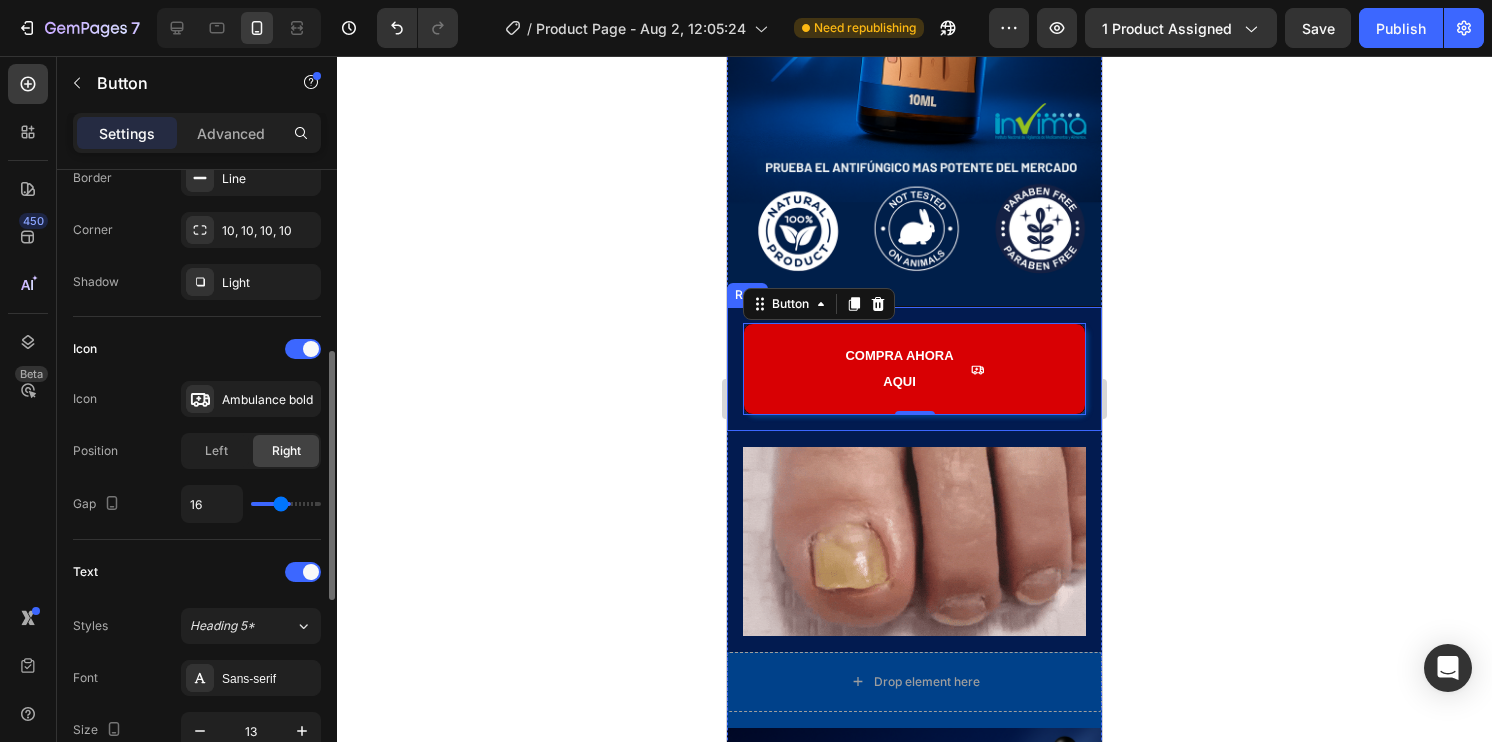 type on "15" 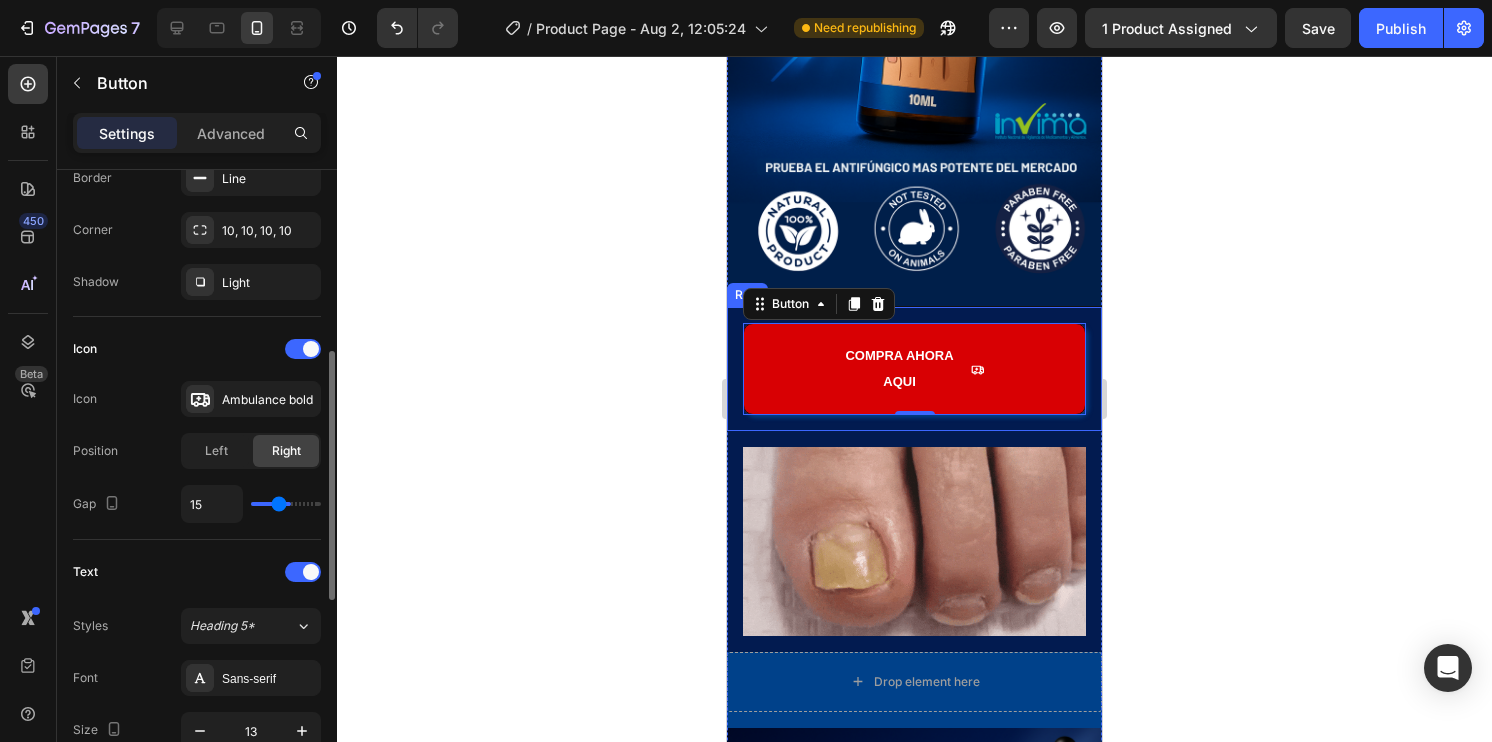type on "14" 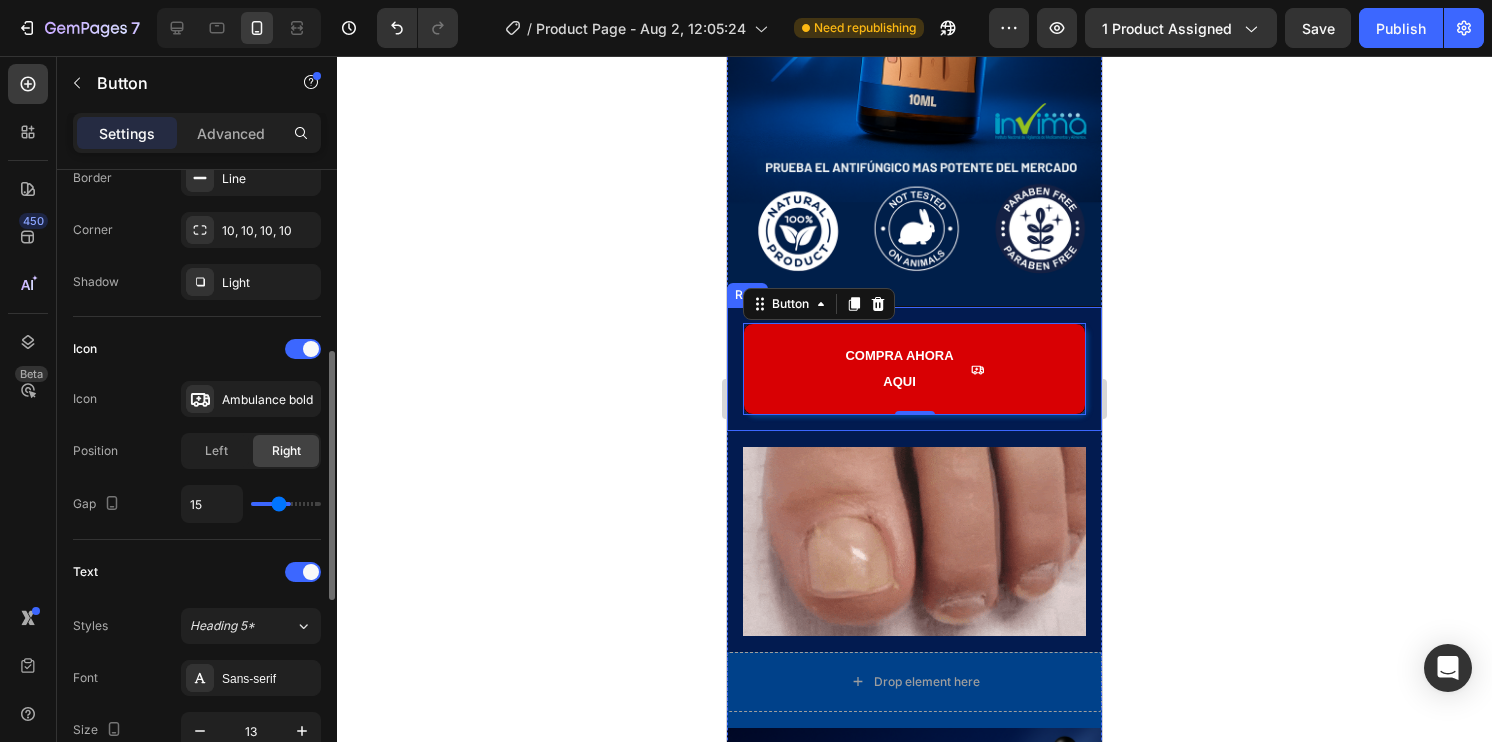 type on "14" 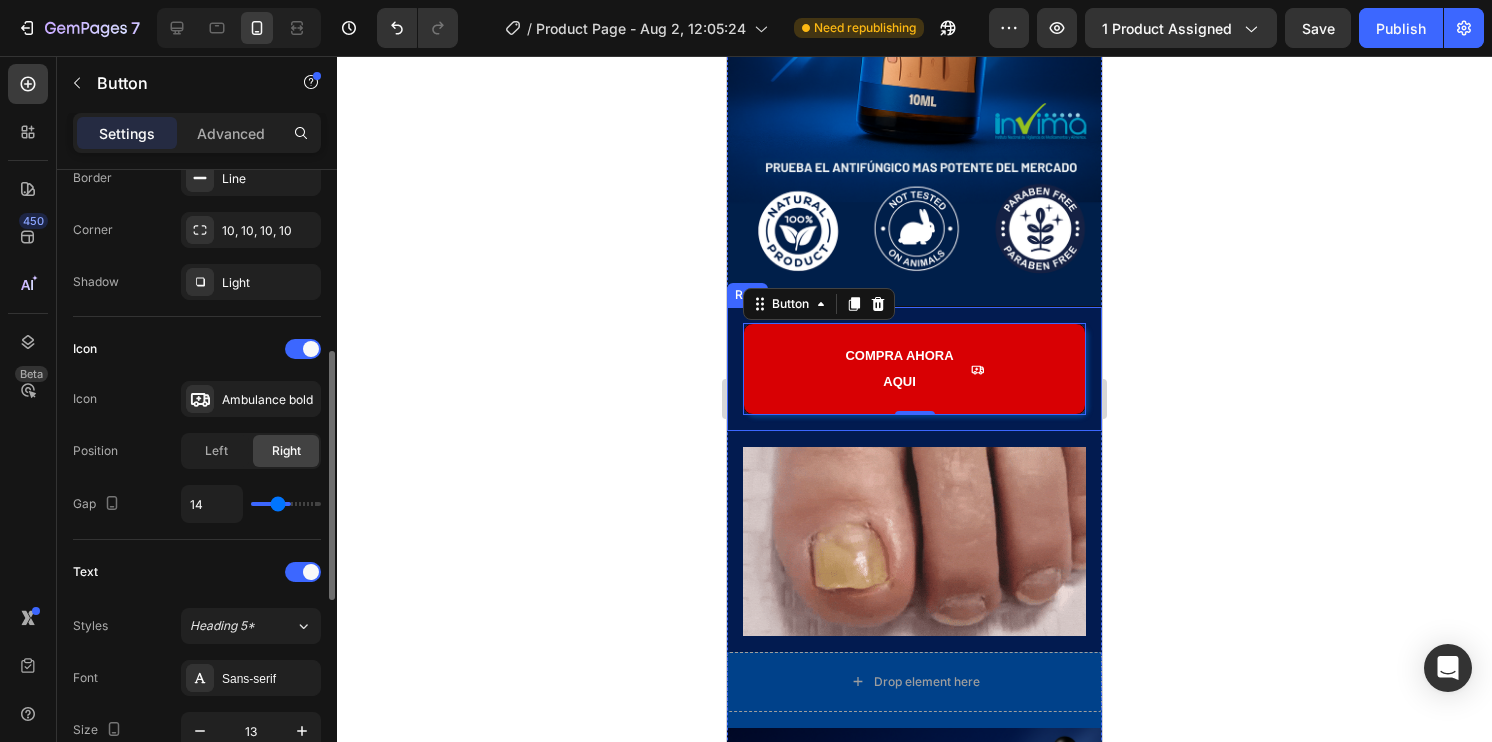 type on "13" 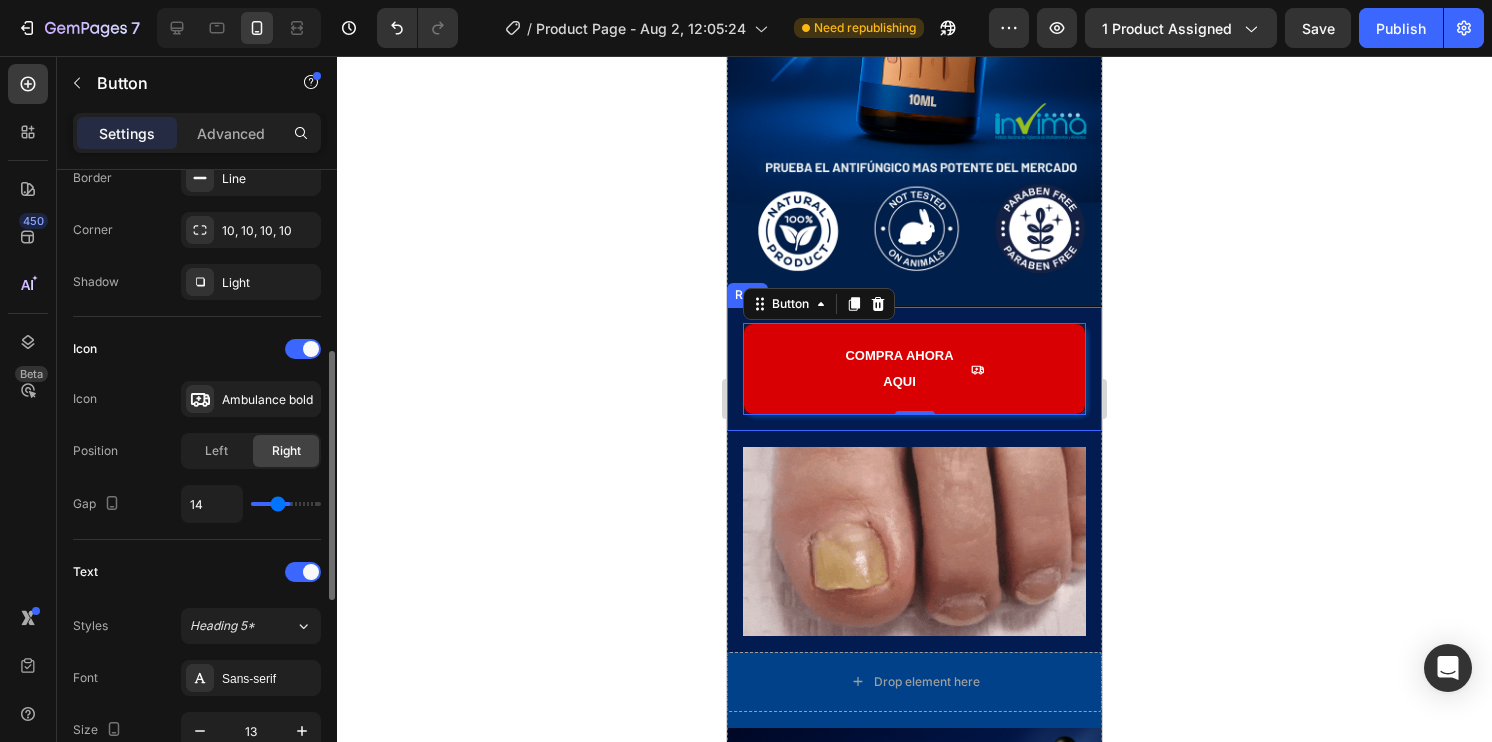 type on "13" 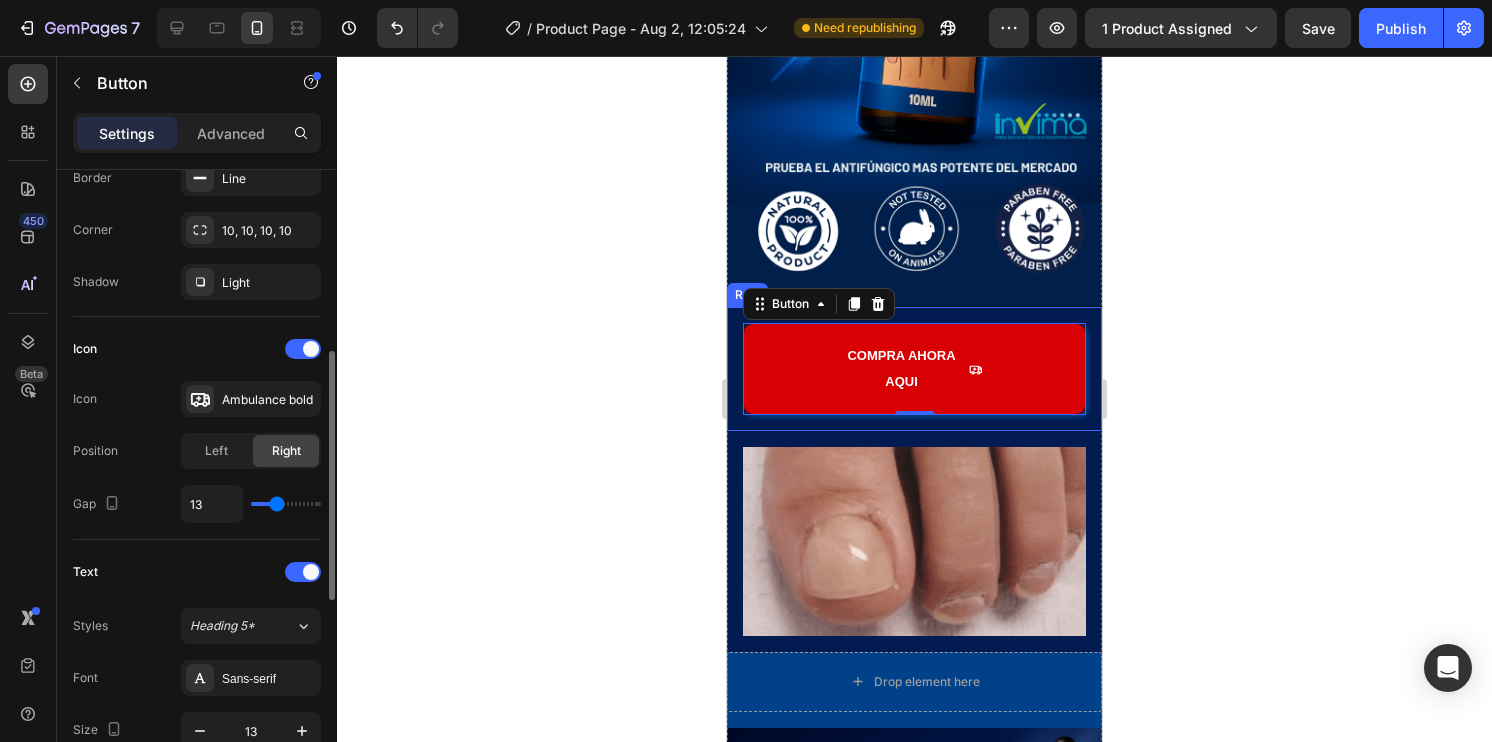 type on "12" 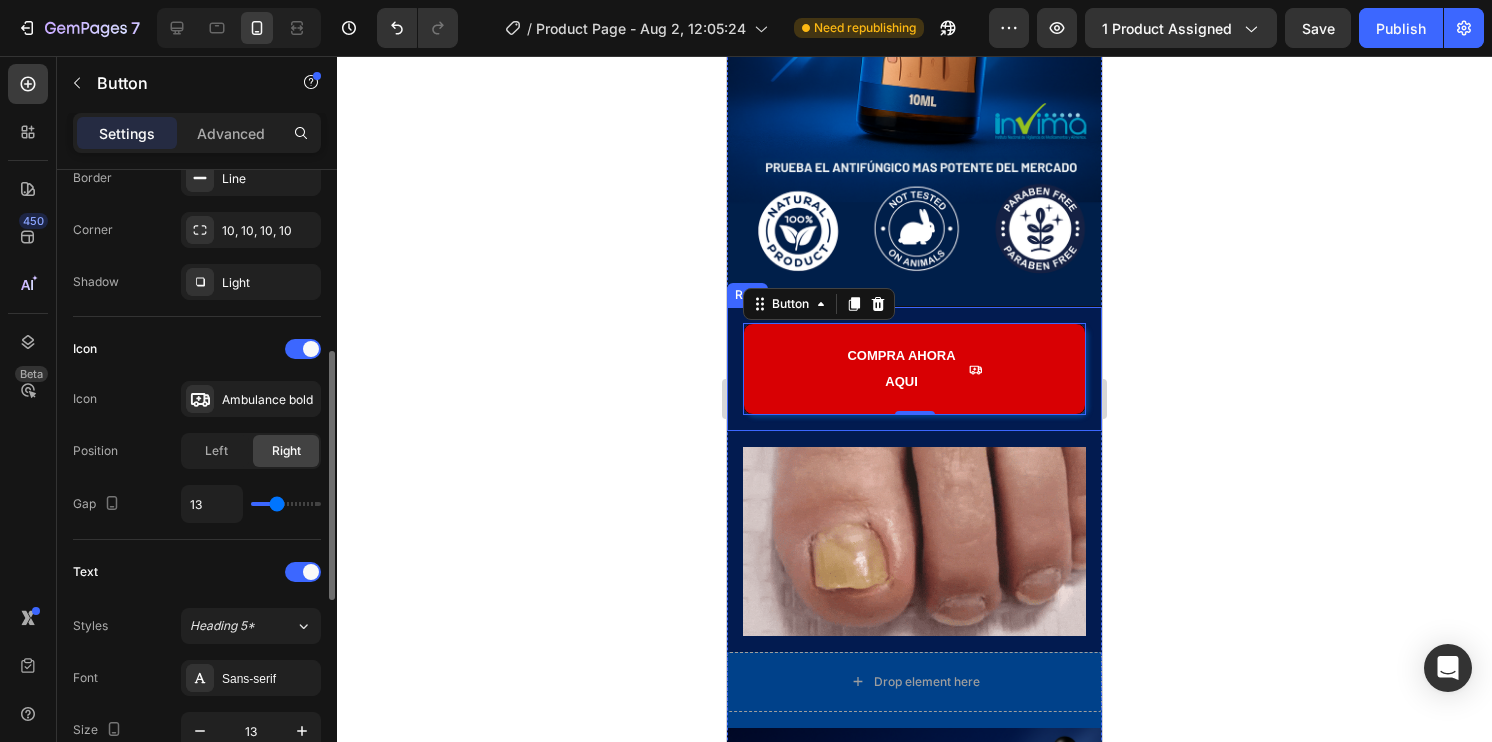 type on "12" 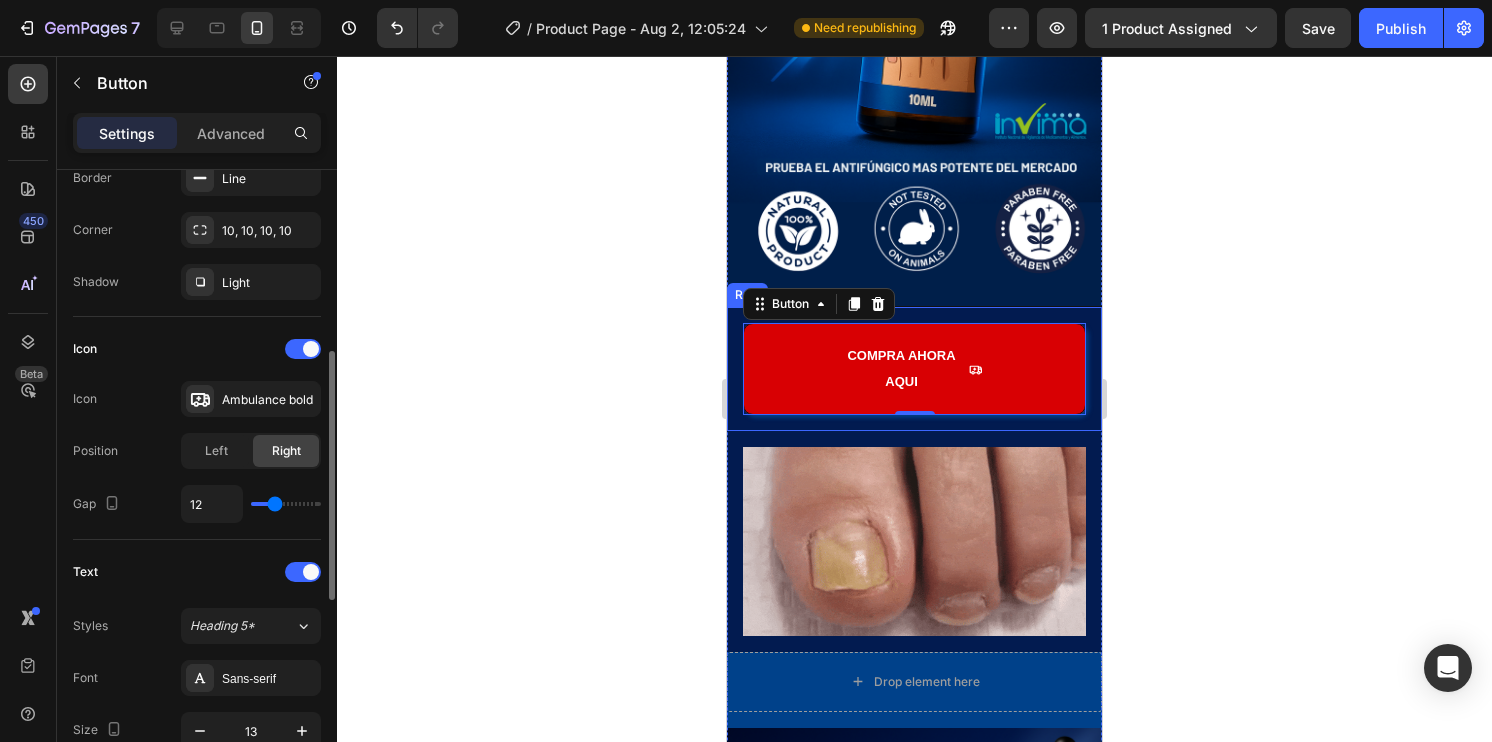 type on "11" 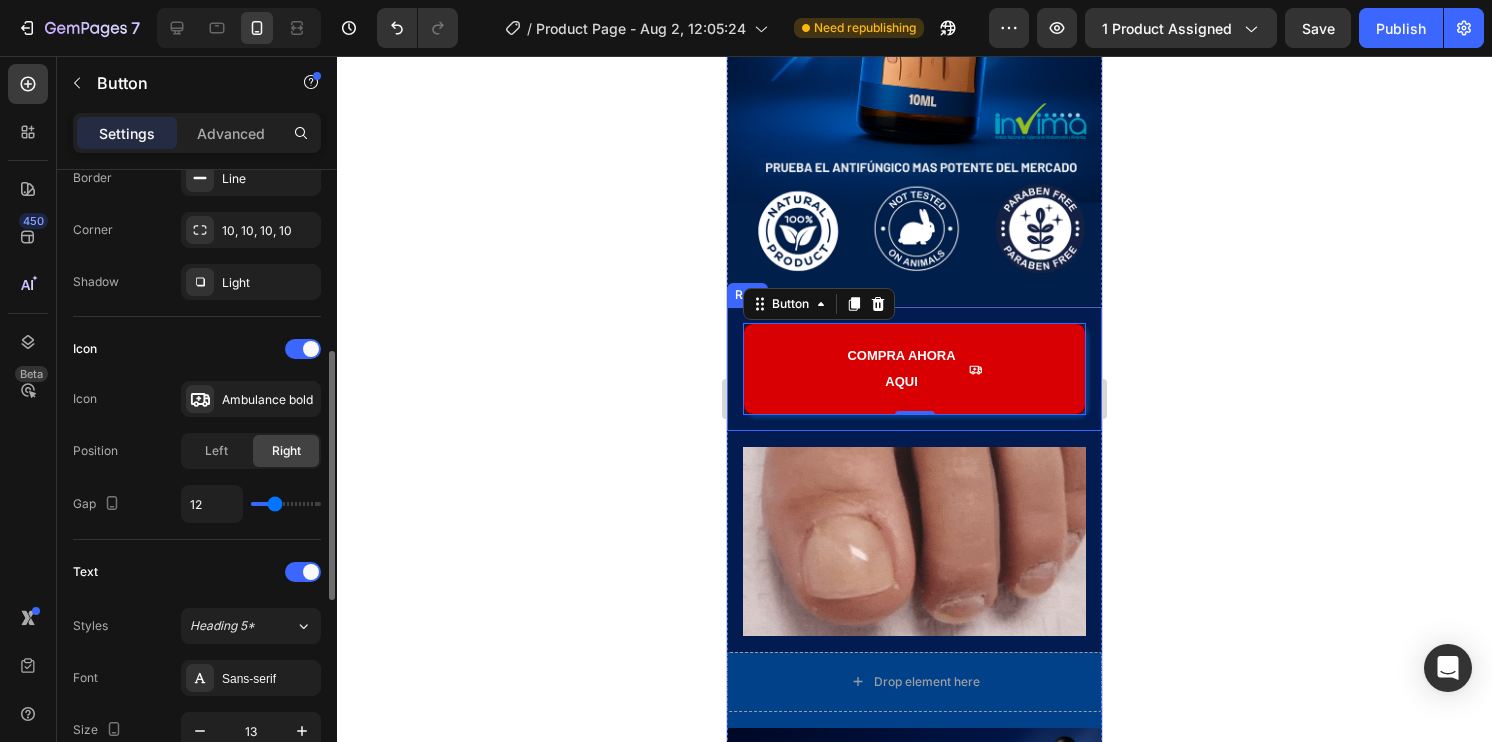type on "11" 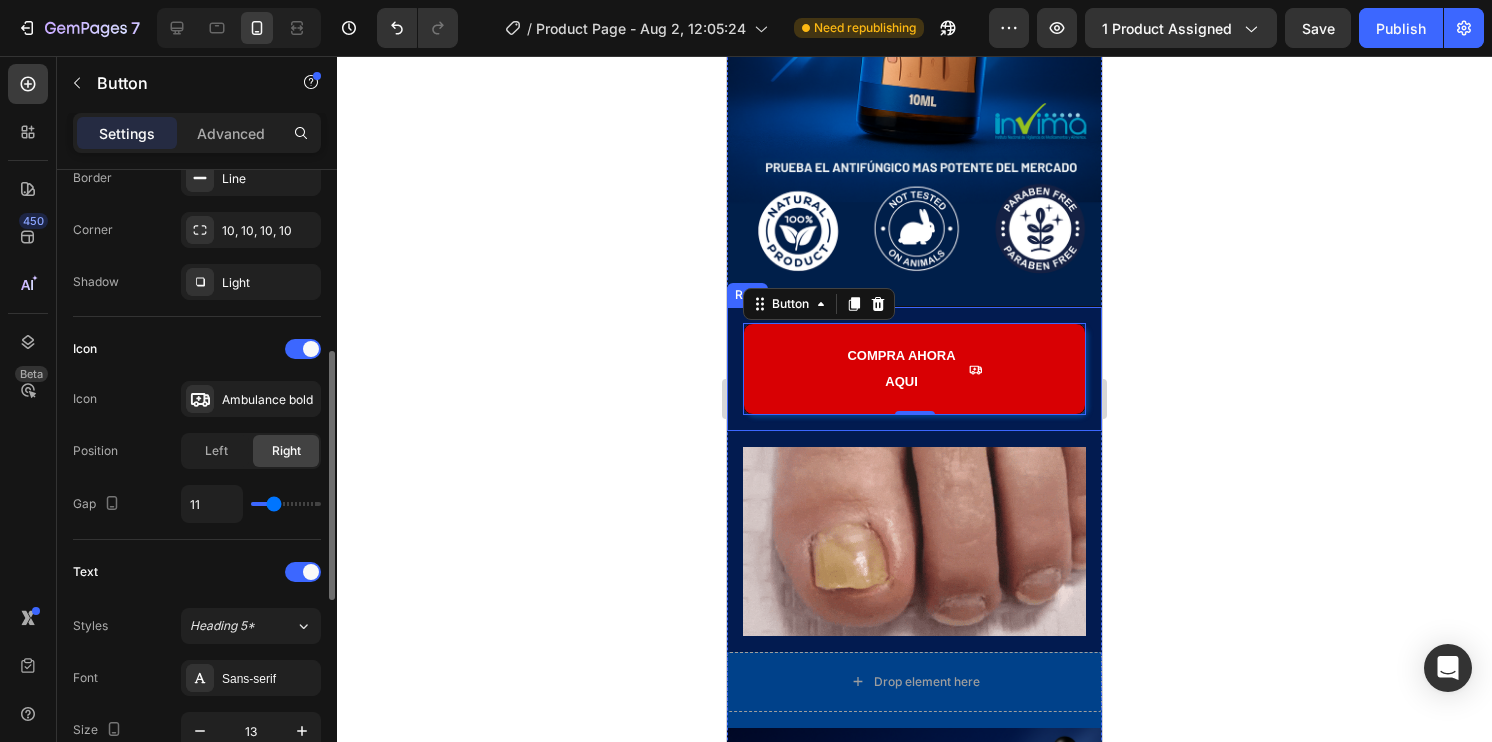type on "9" 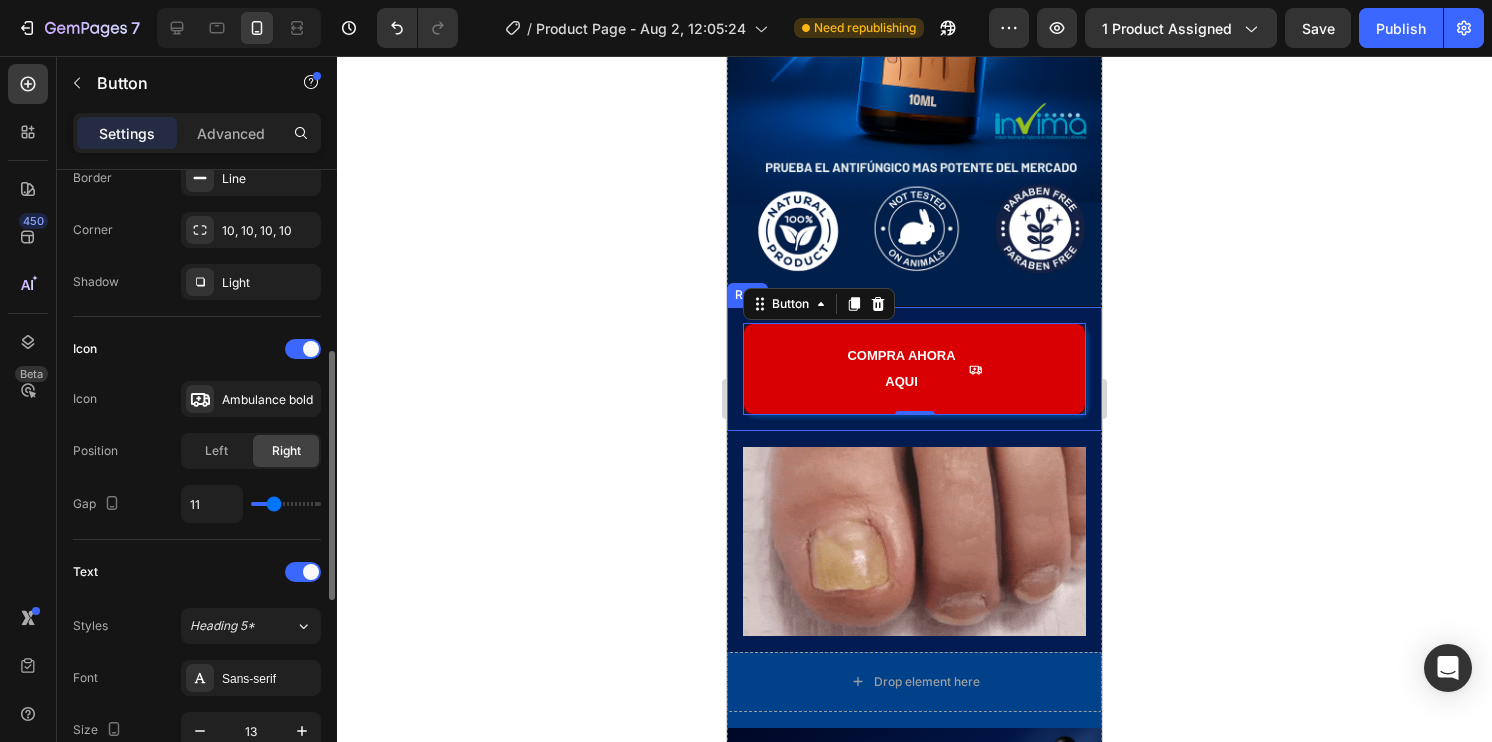 type on "9" 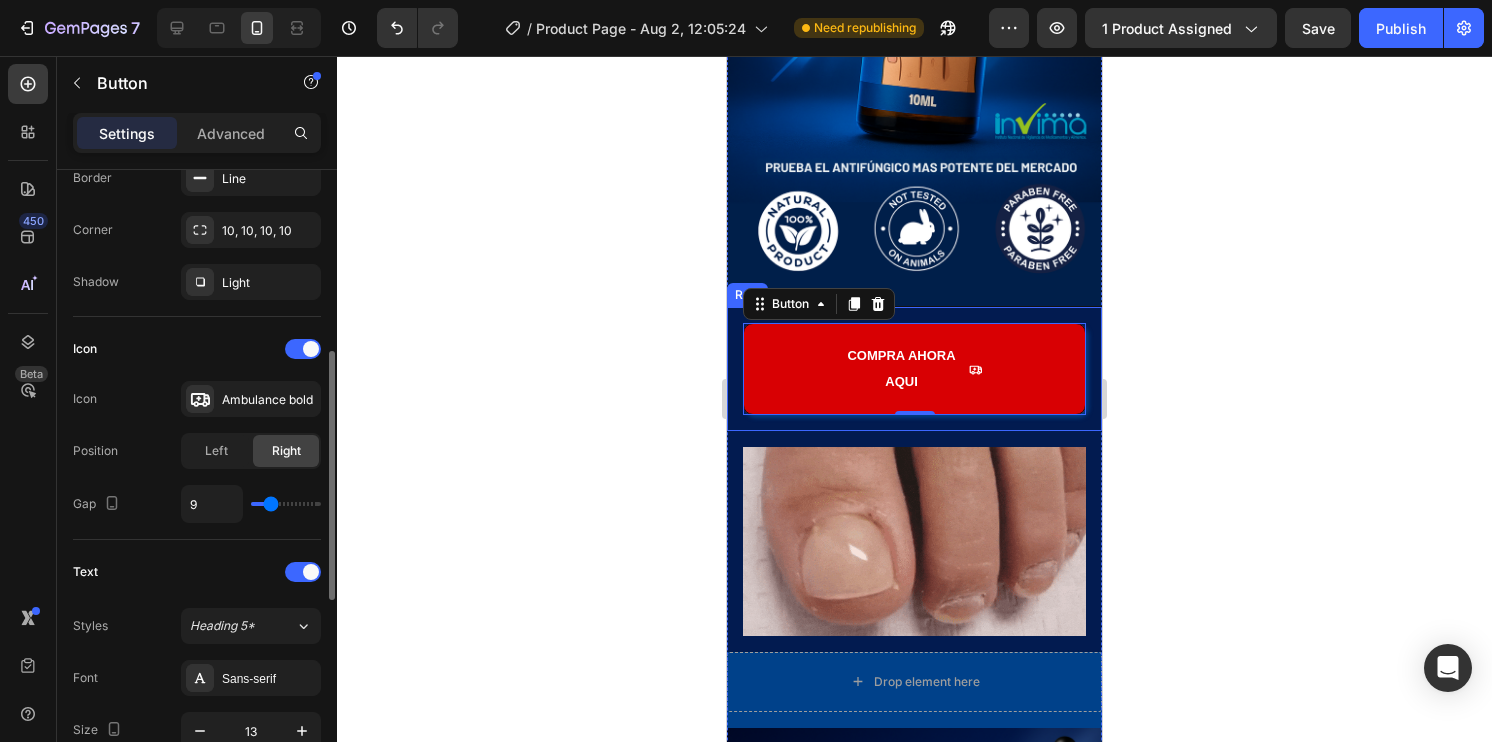 type on "7" 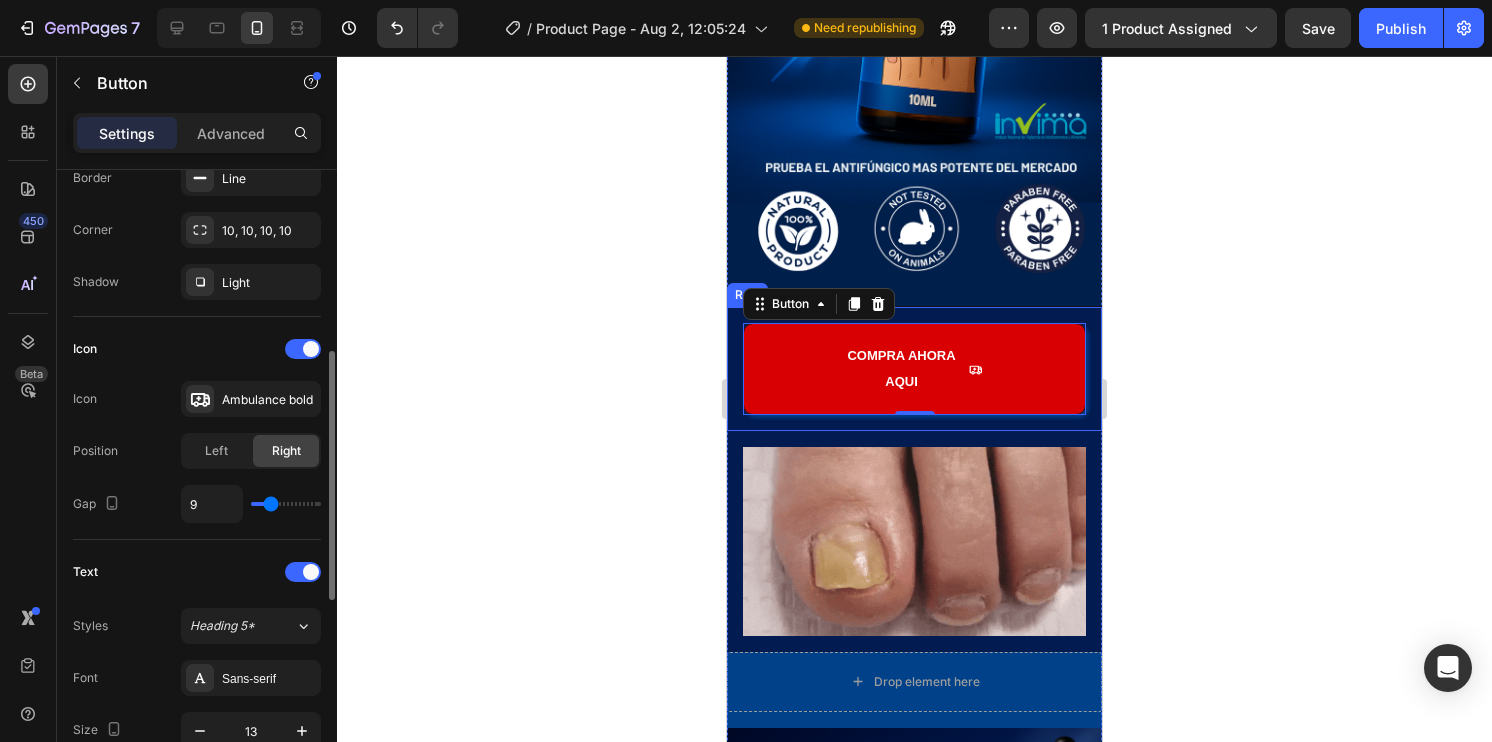 type on "7" 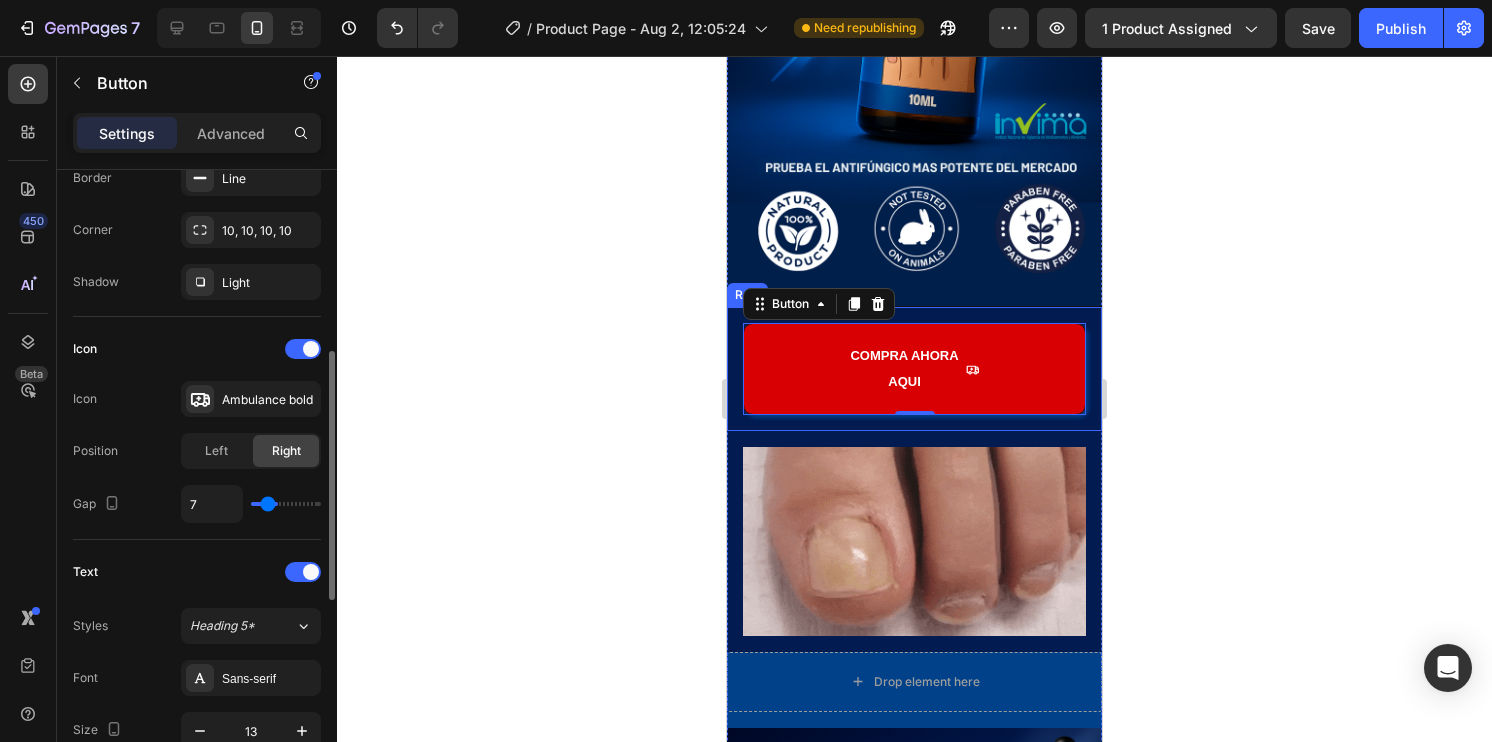 type on "6" 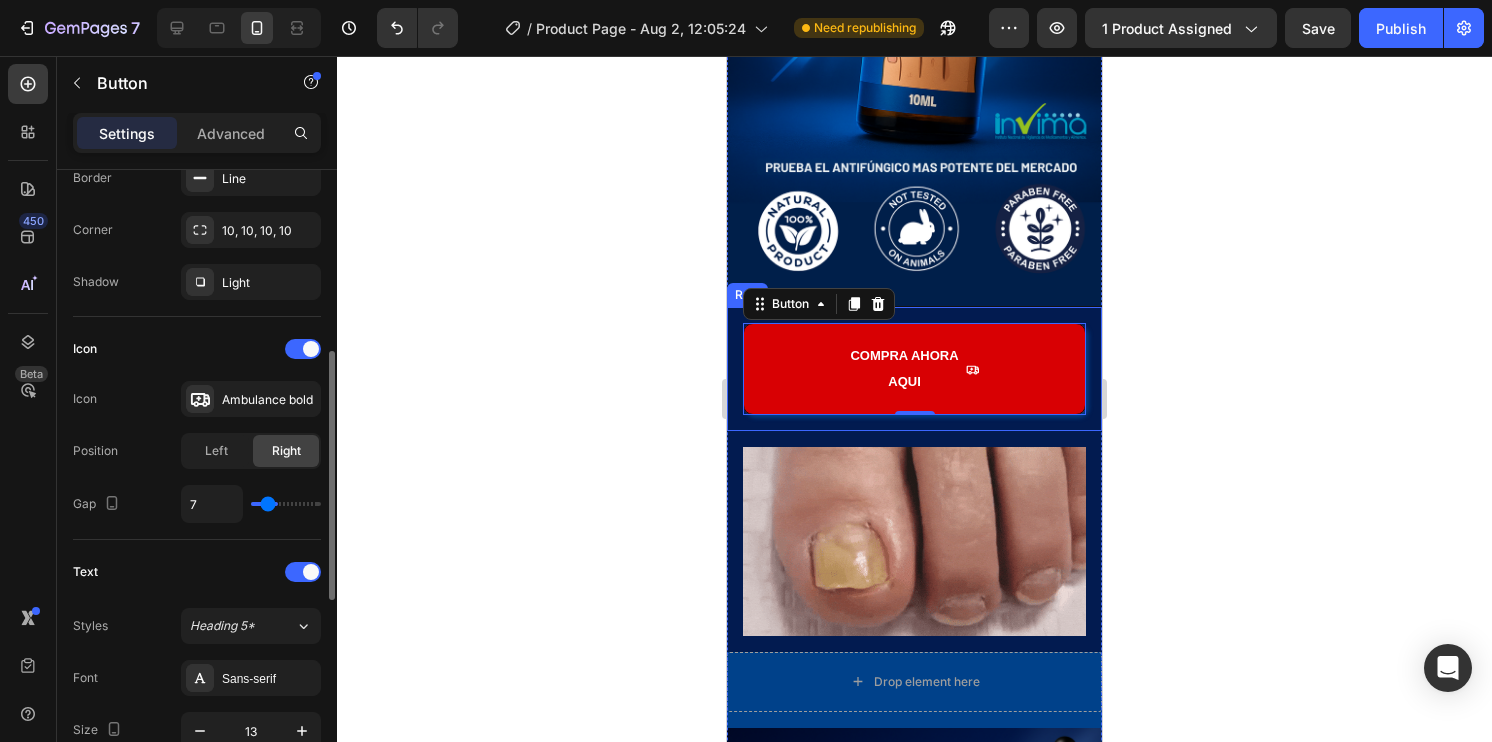 type on "6" 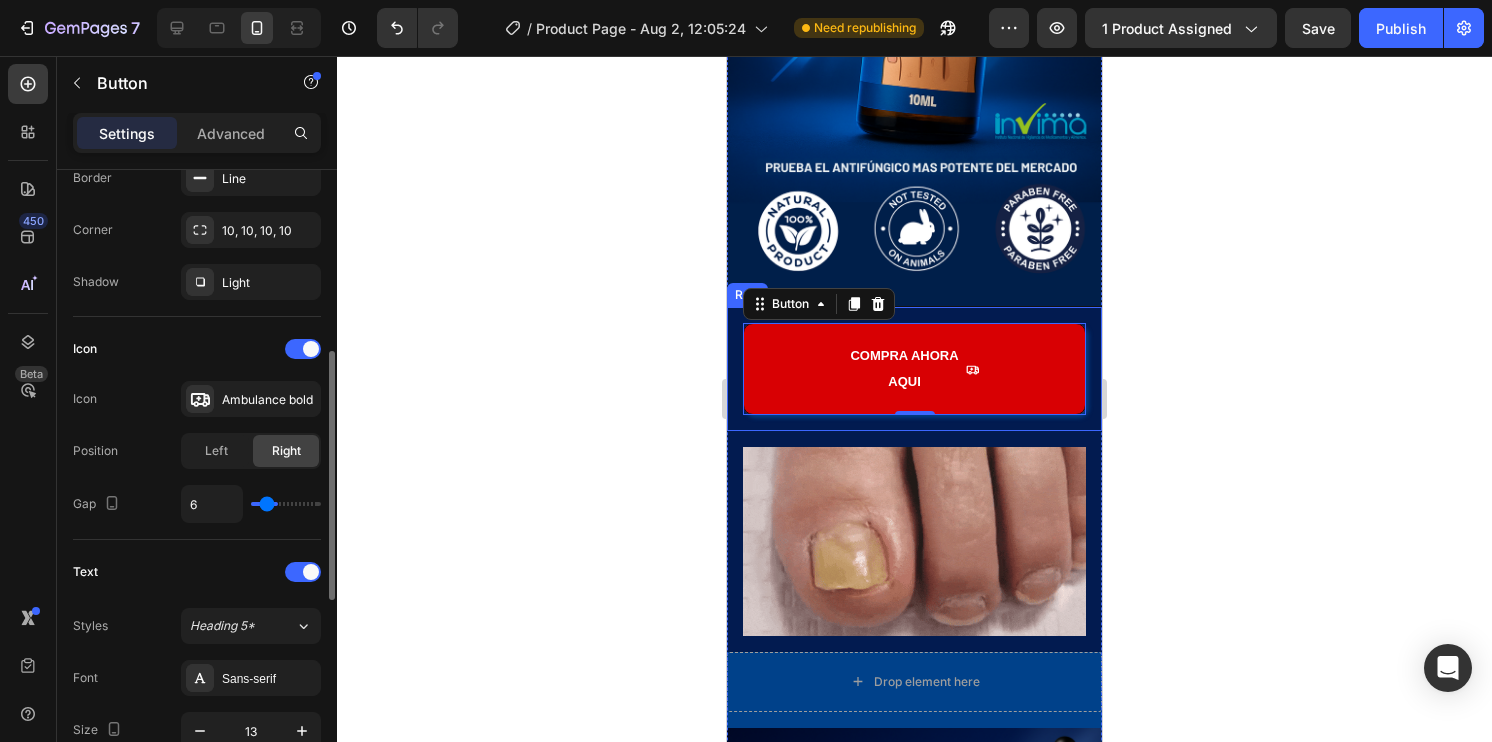 type on "5" 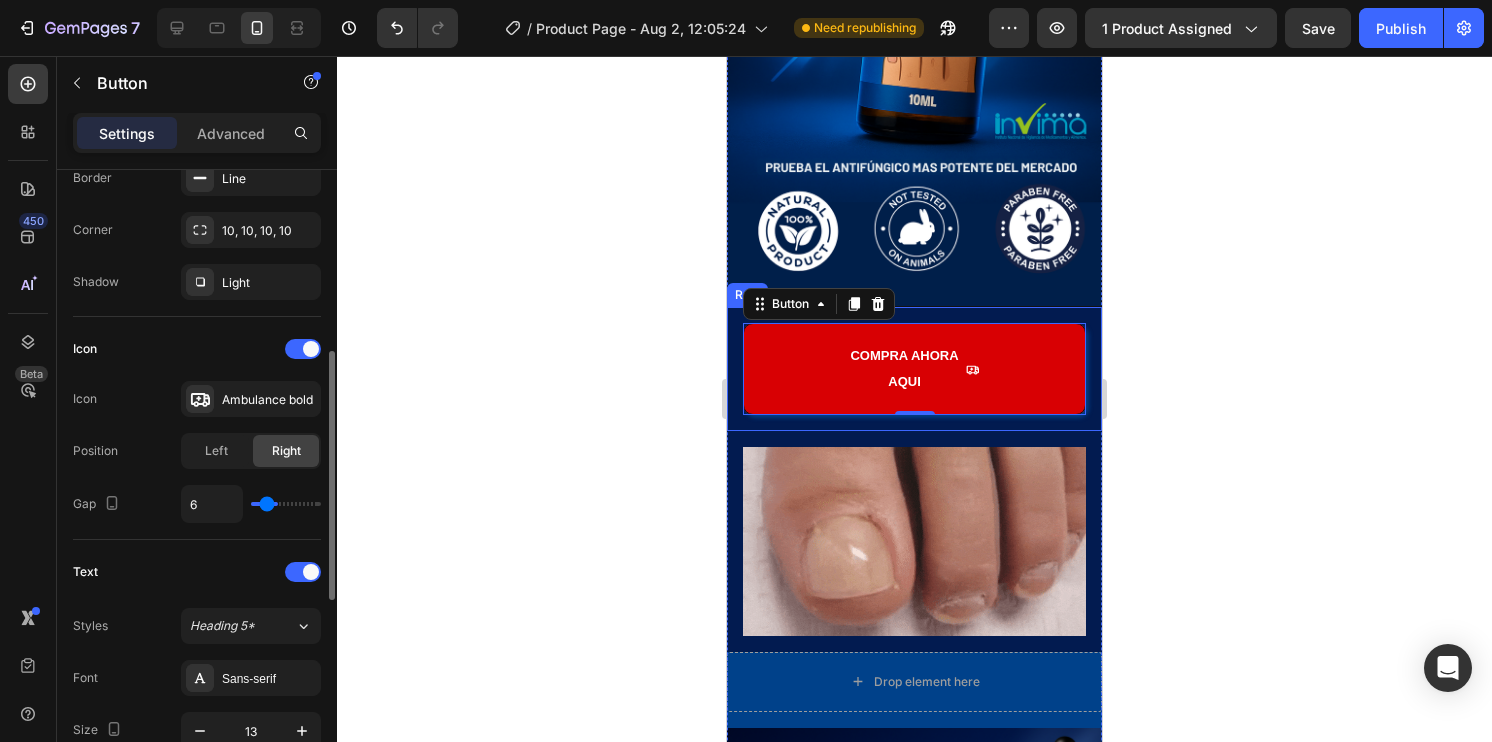 type on "5" 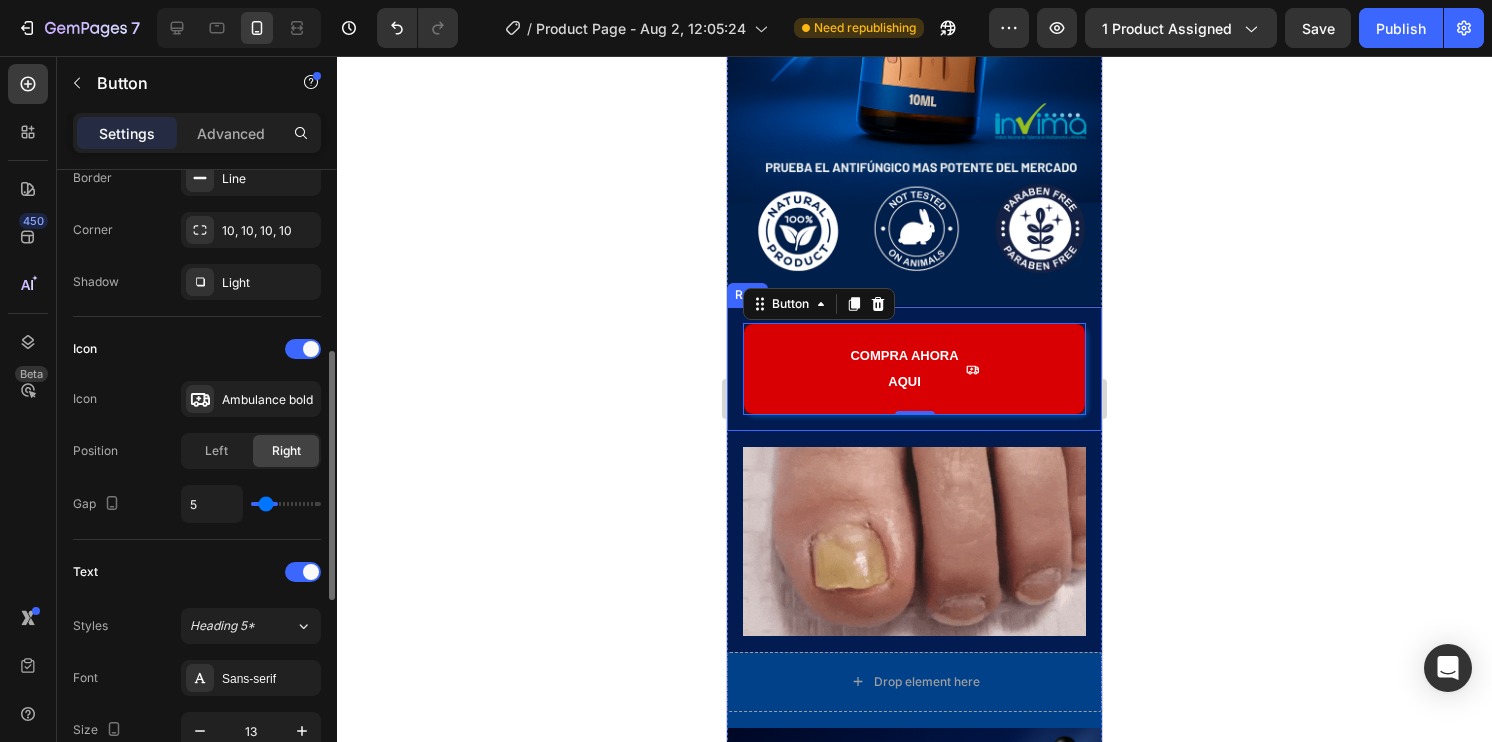 type on "3" 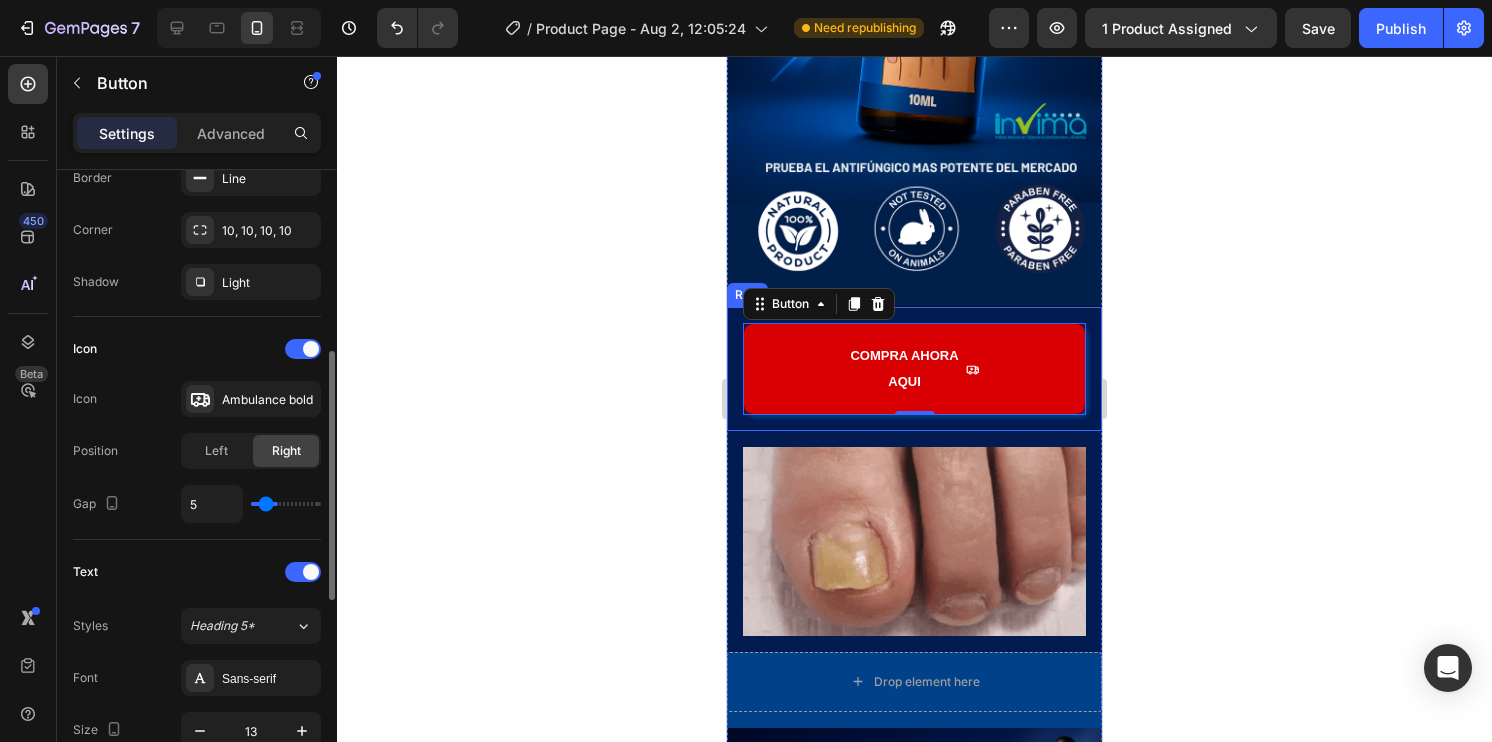 type on "3" 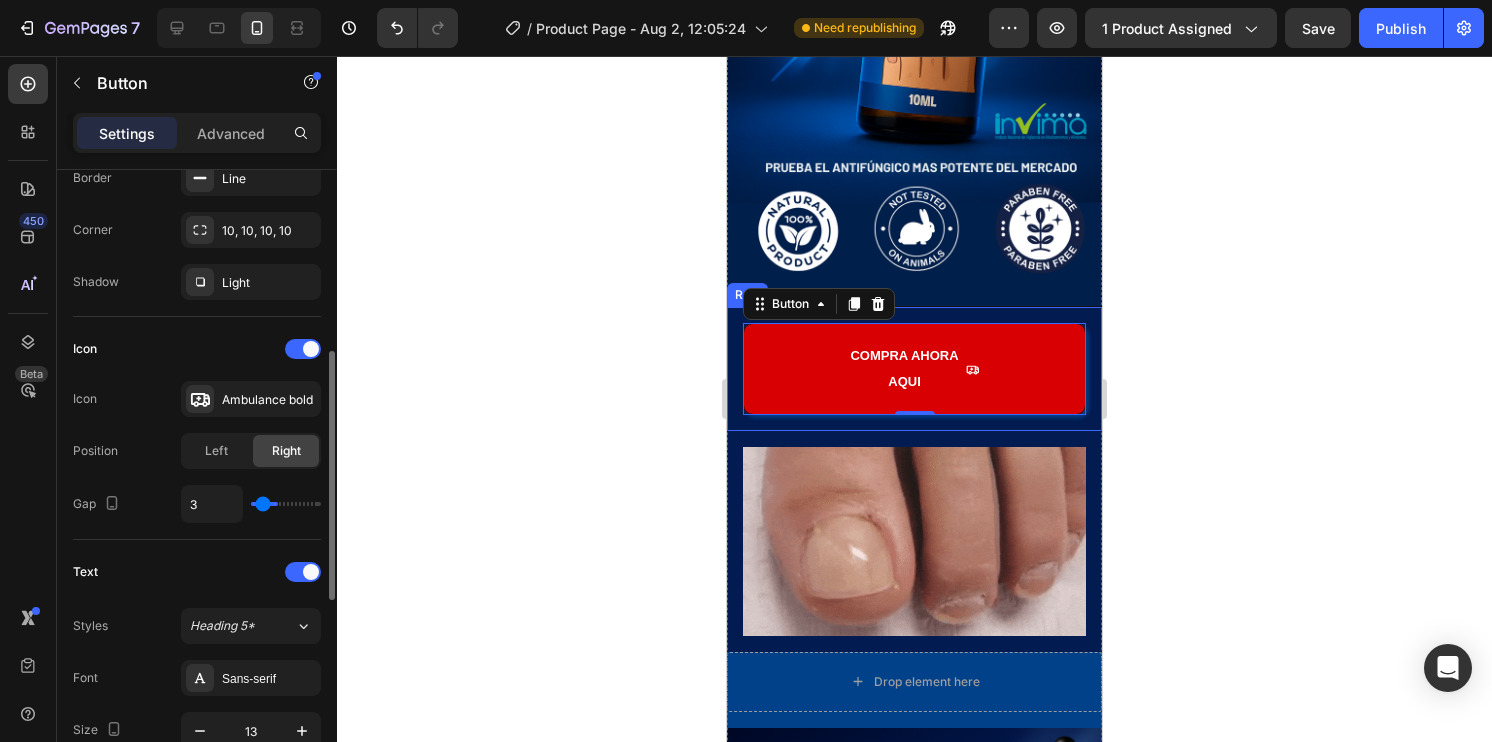 type on "2" 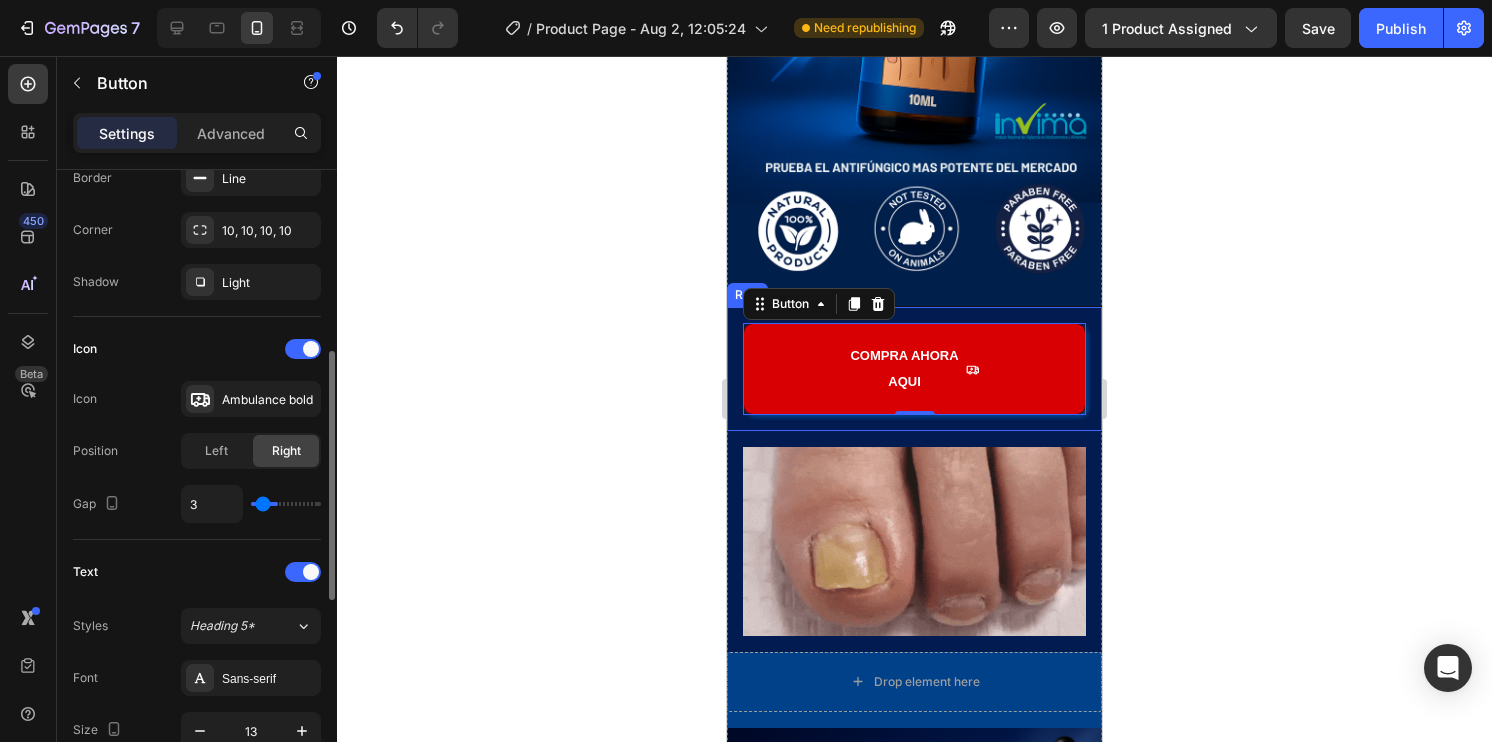 type on "2" 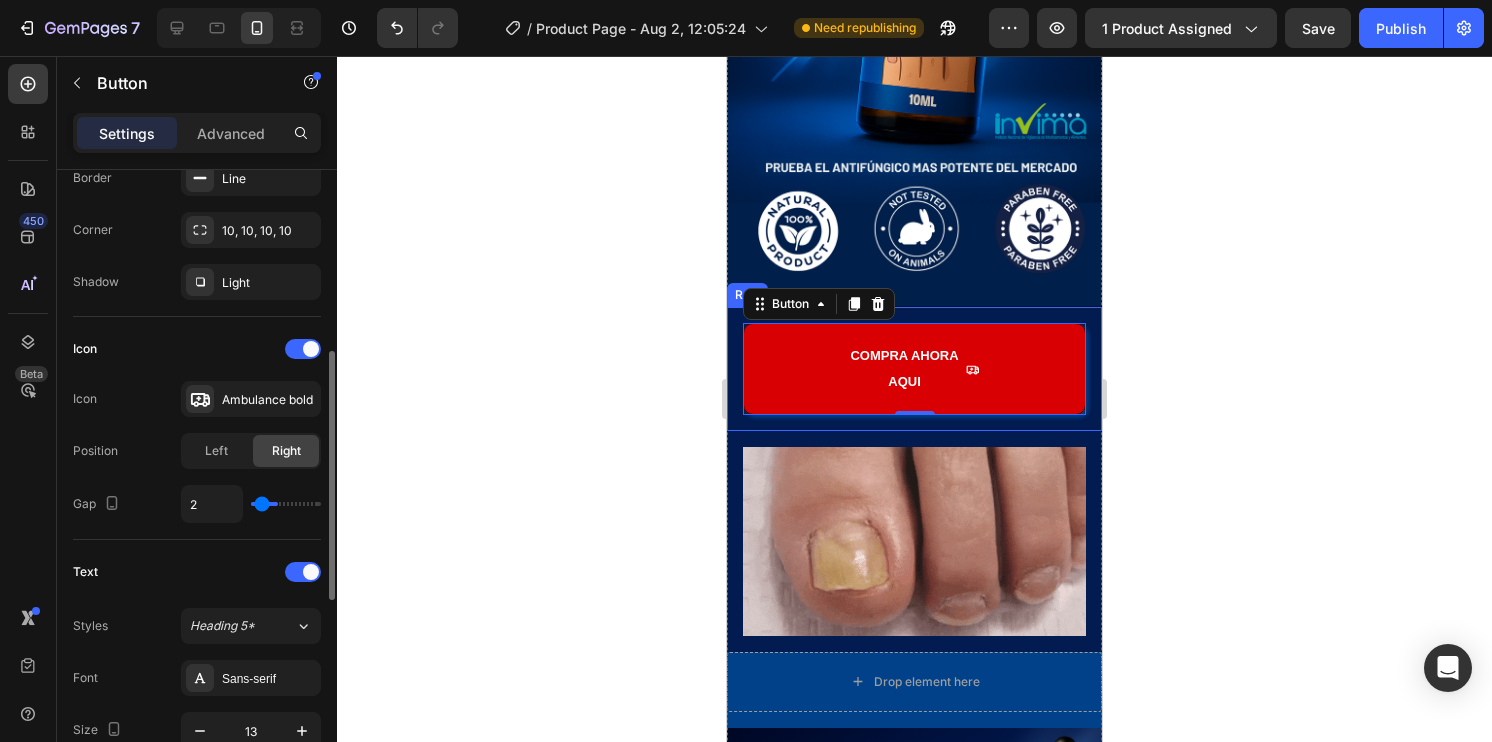type on "1" 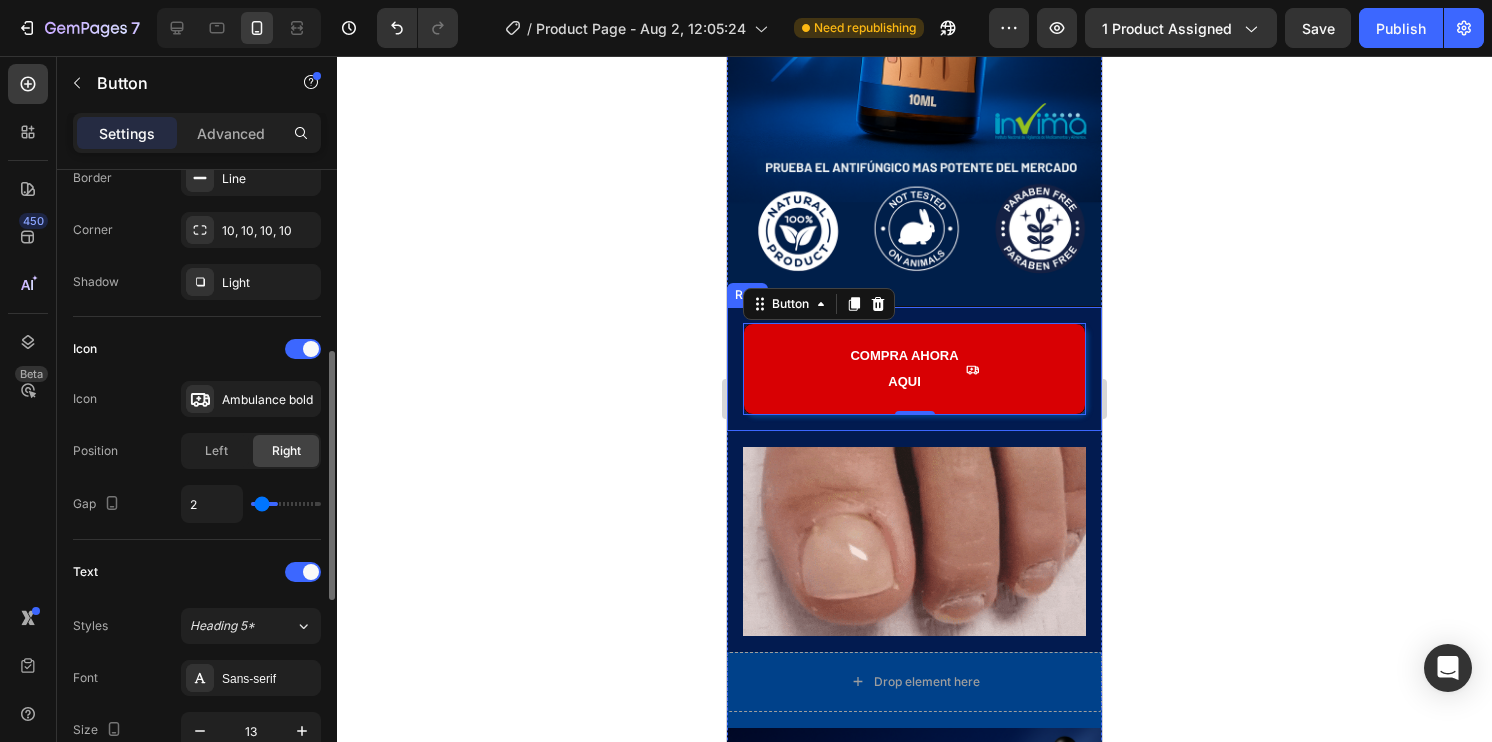 type on "1" 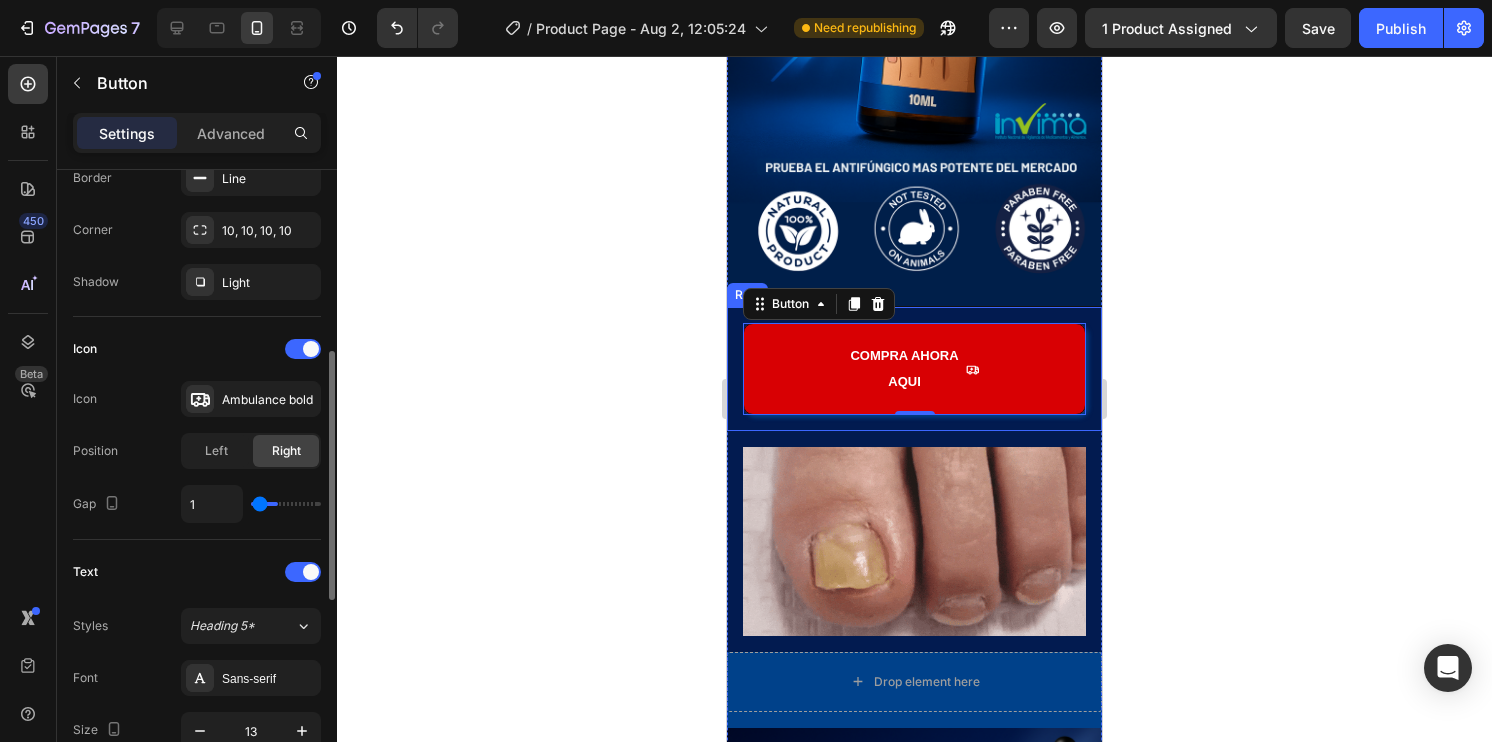 type on "0" 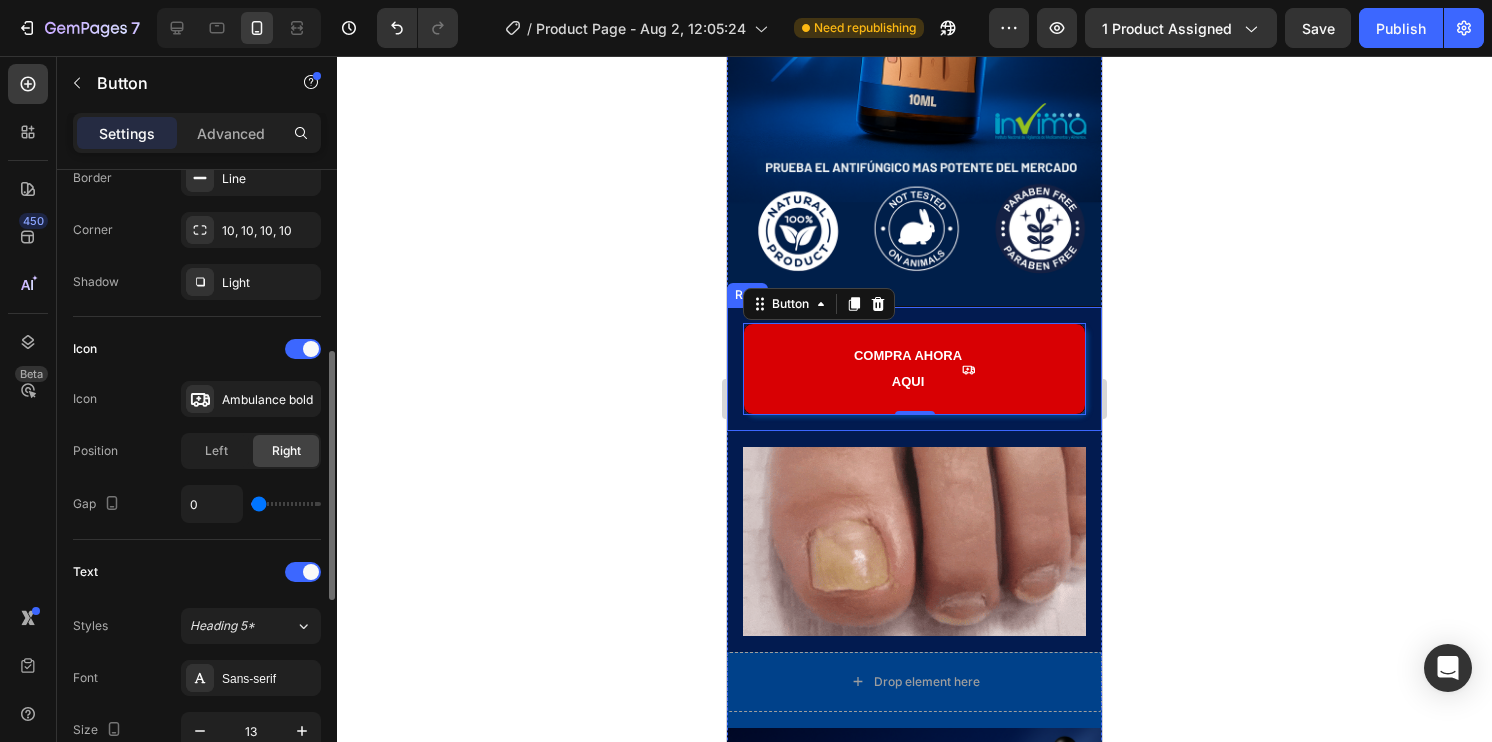 drag, startPoint x: 309, startPoint y: 498, endPoint x: 220, endPoint y: 498, distance: 89 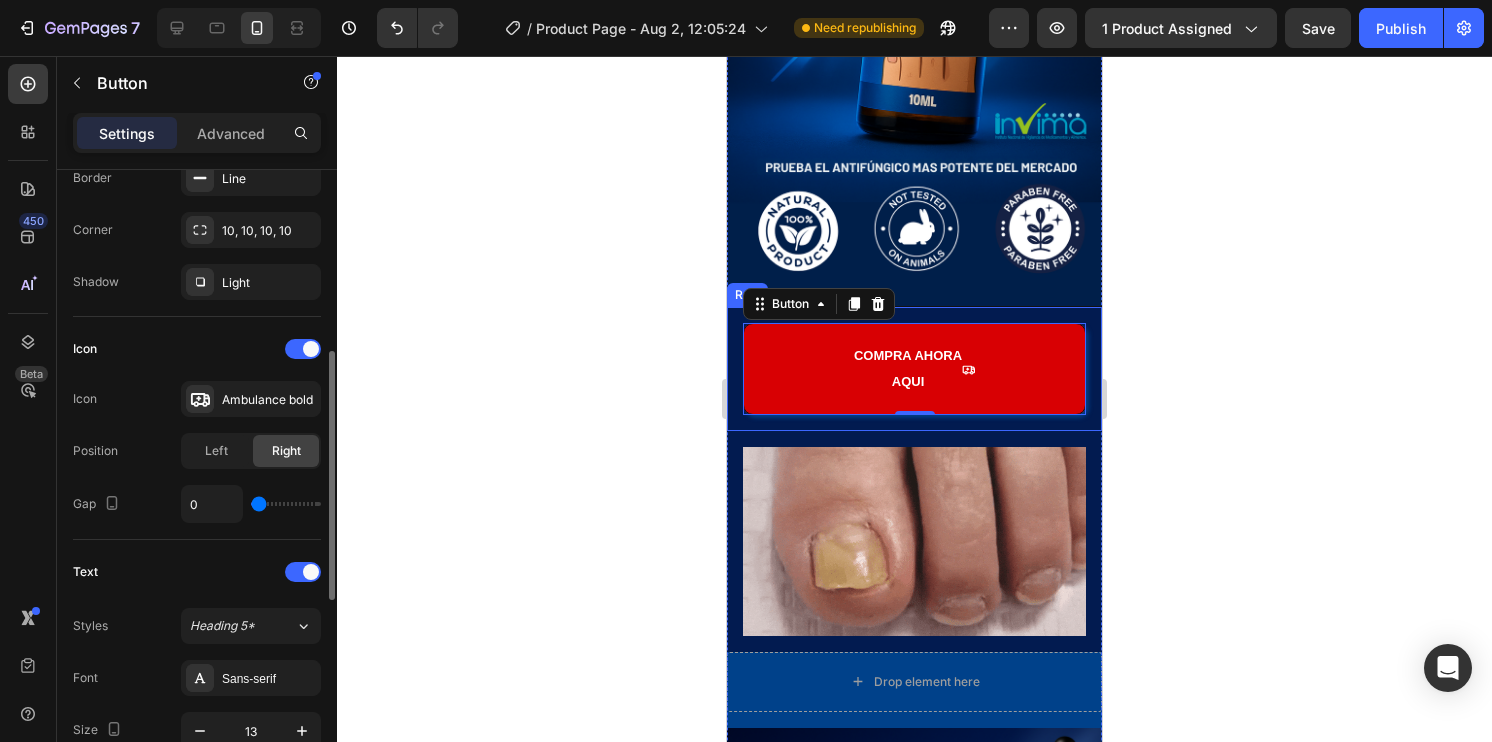 type on "0" 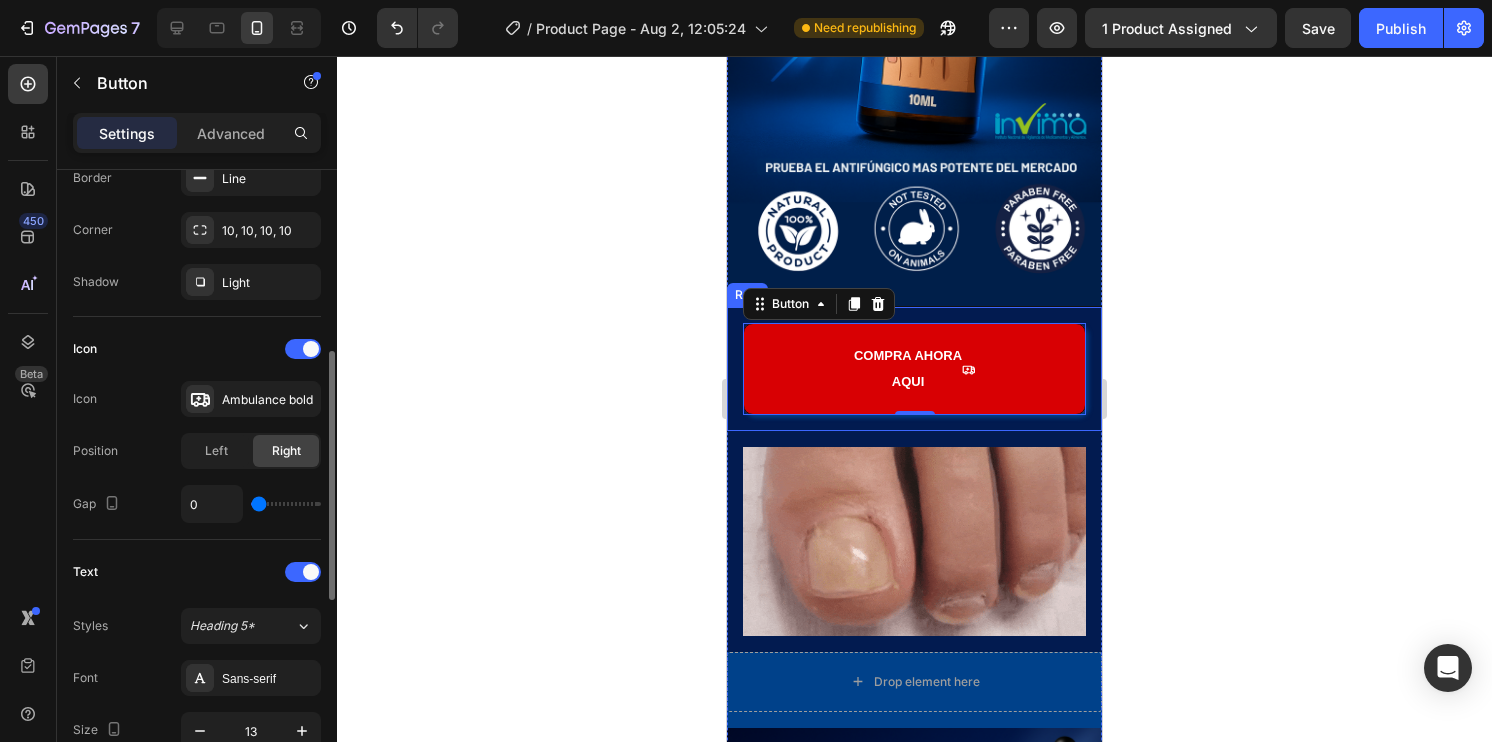 click at bounding box center [286, 504] 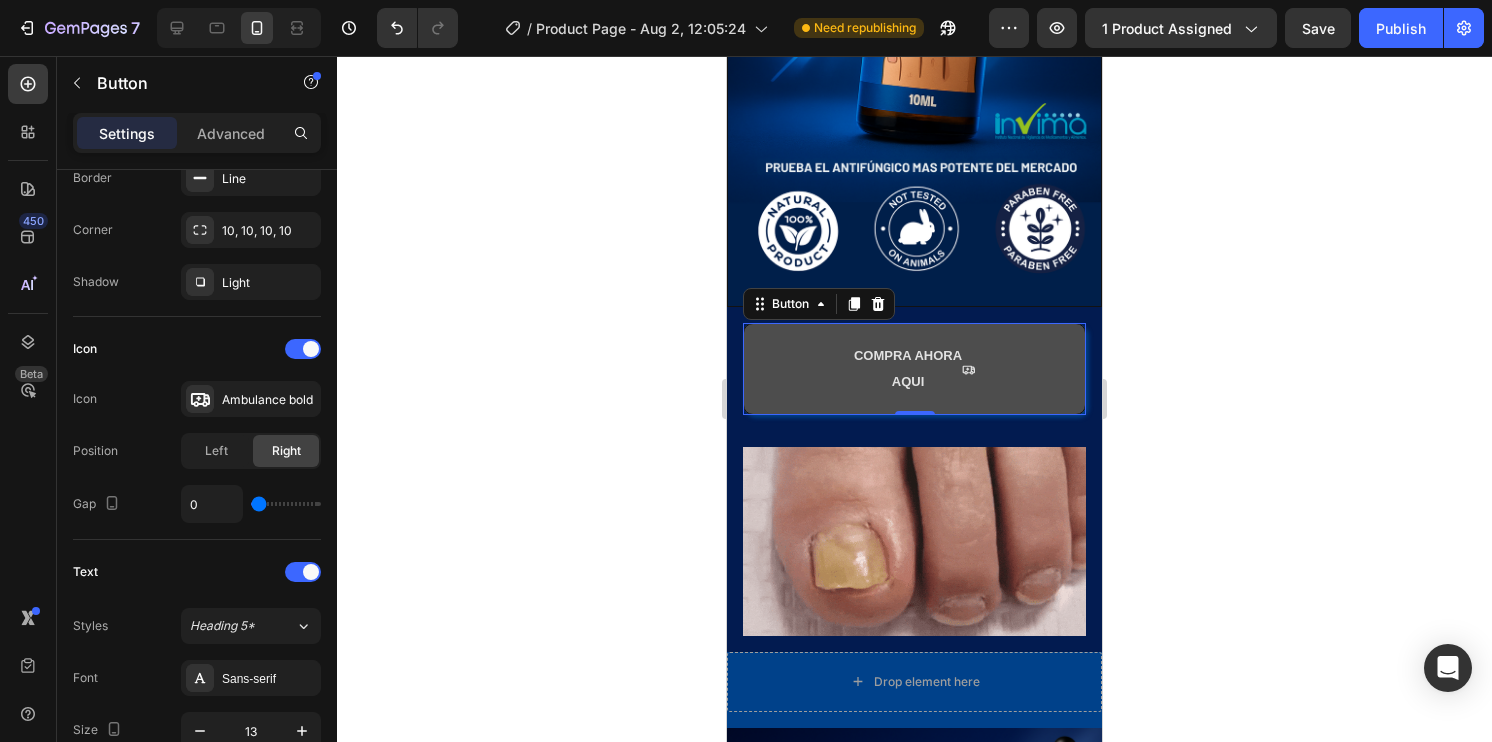 click at bounding box center [968, 369] 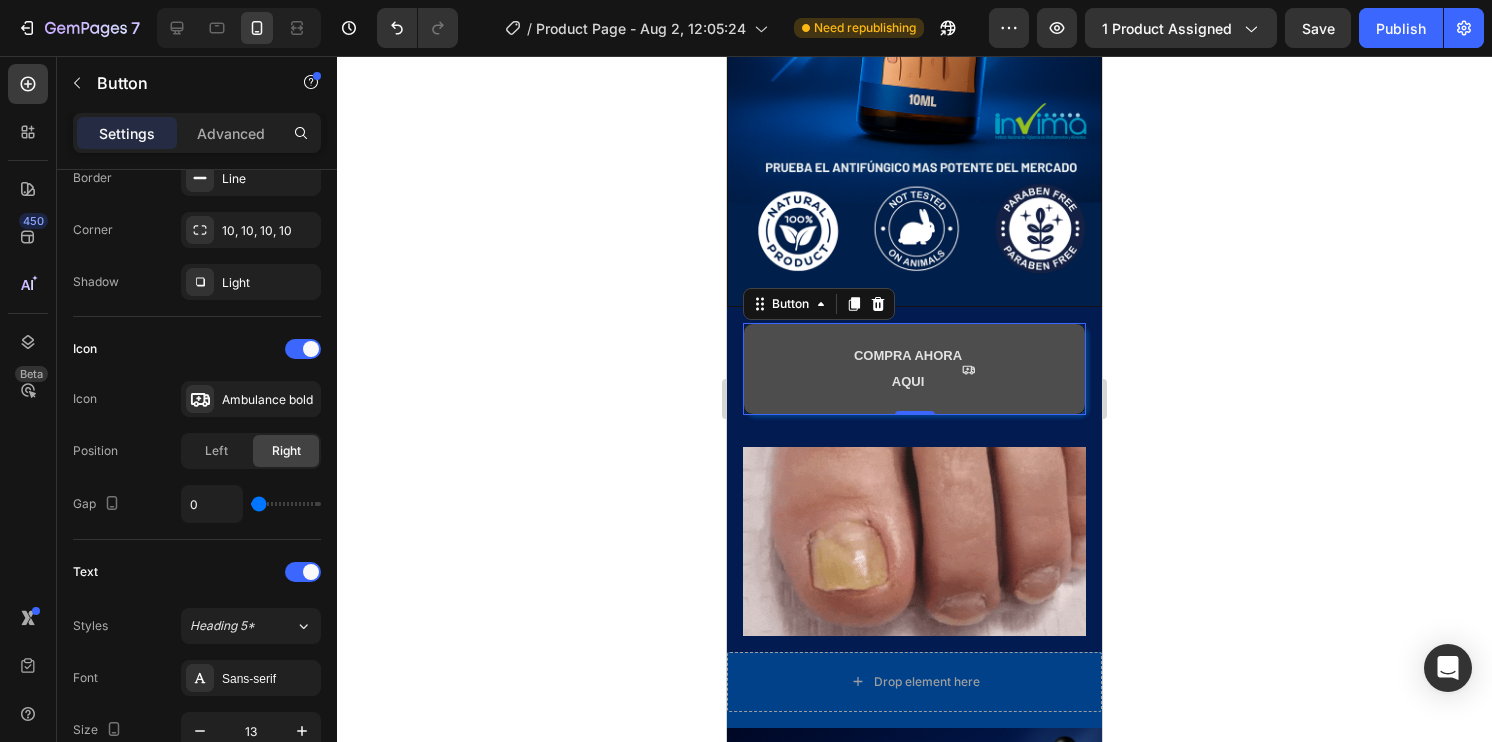 click 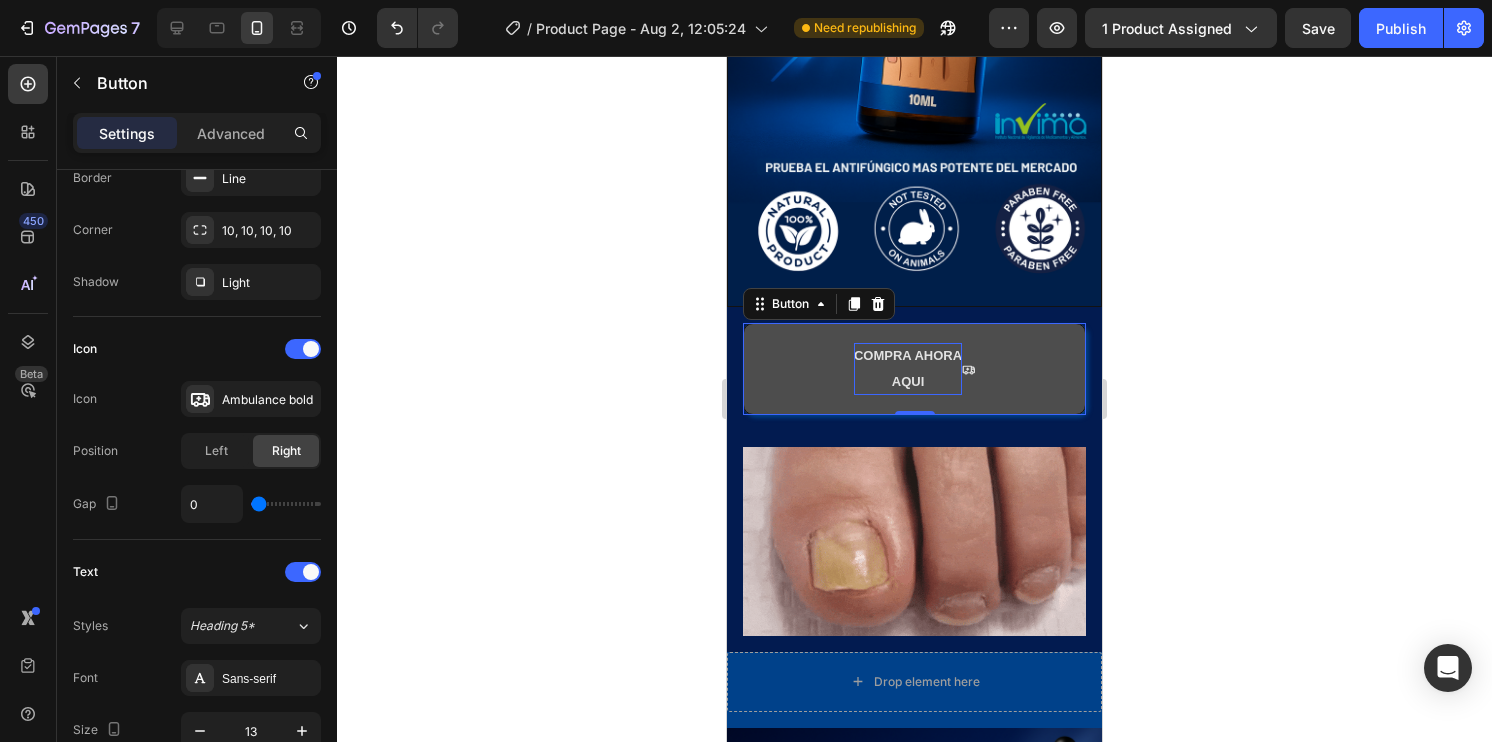 click 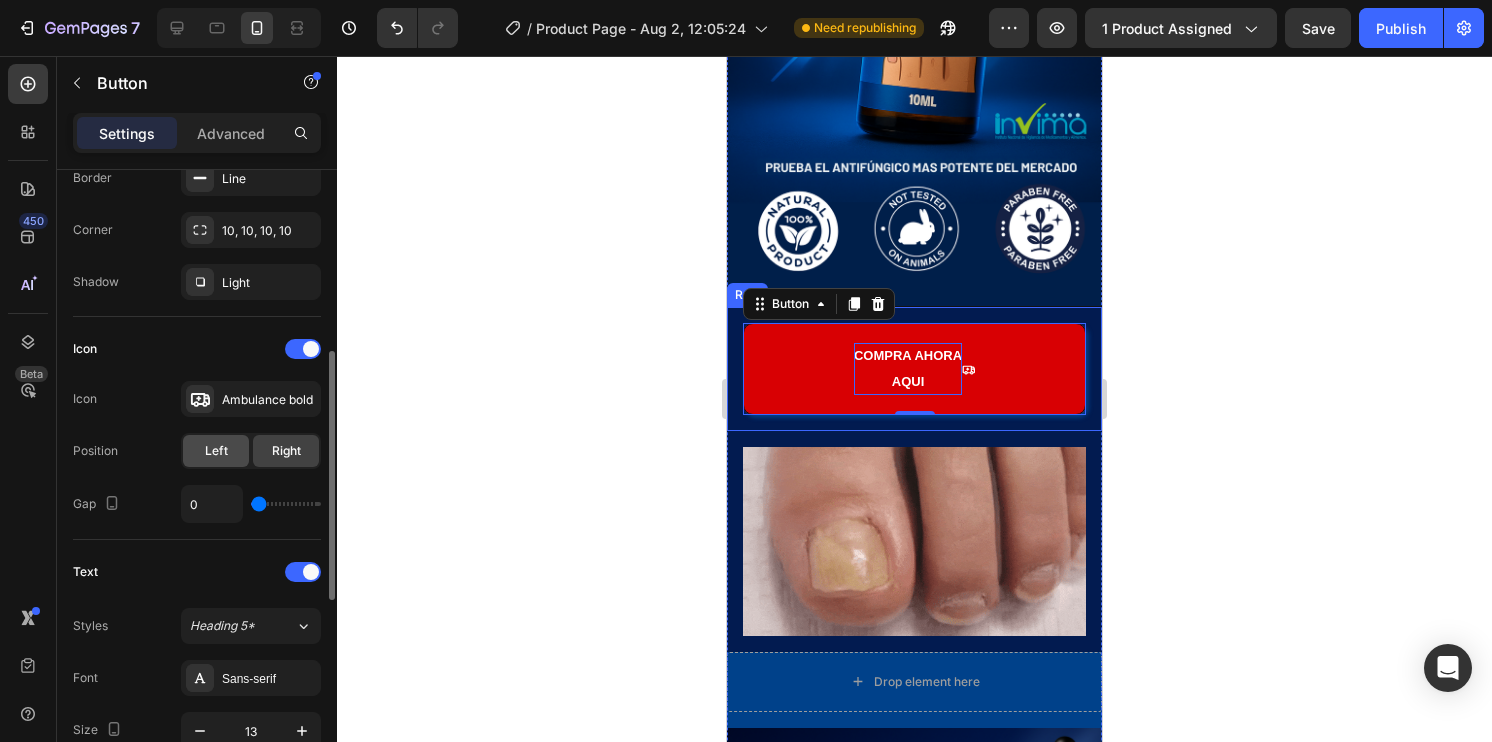 click on "Left" 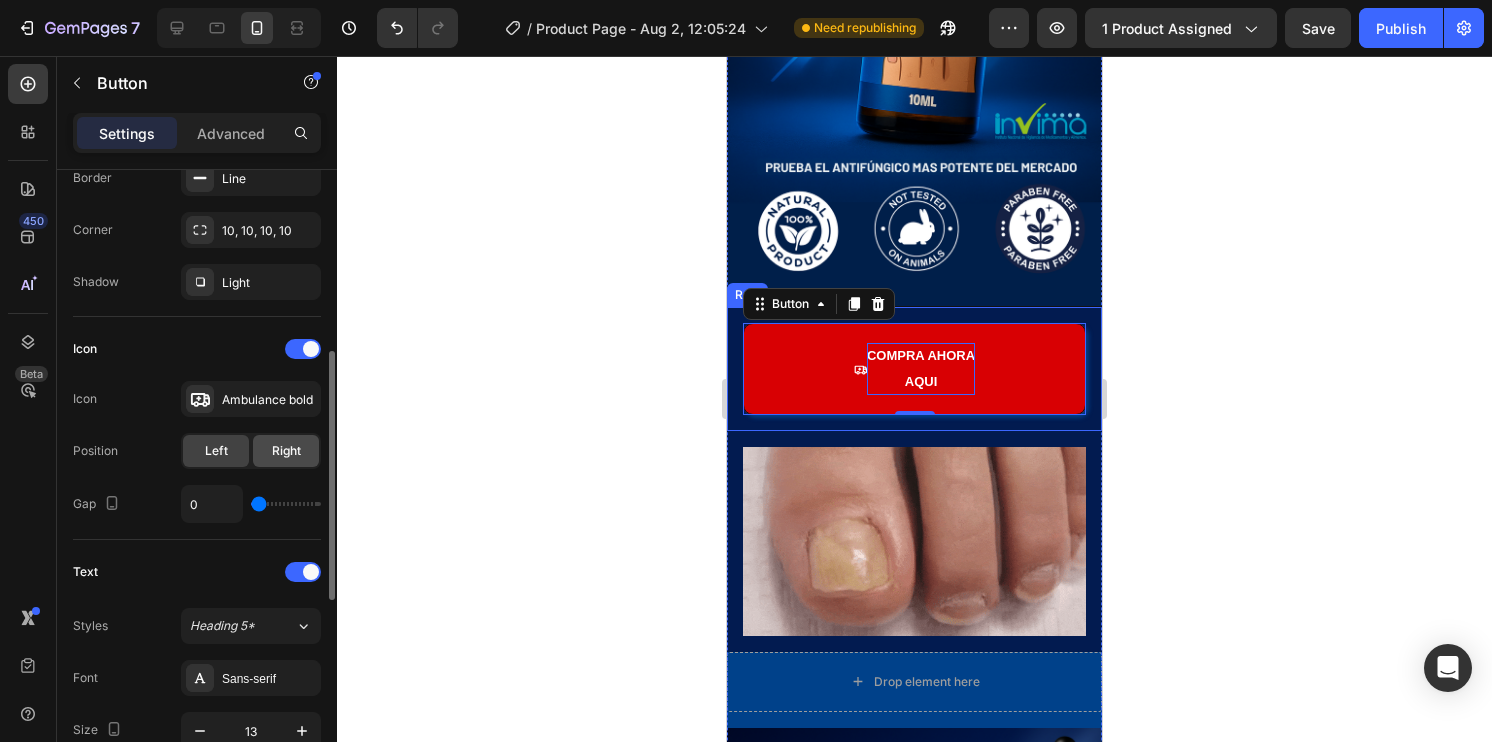 click on "Right" 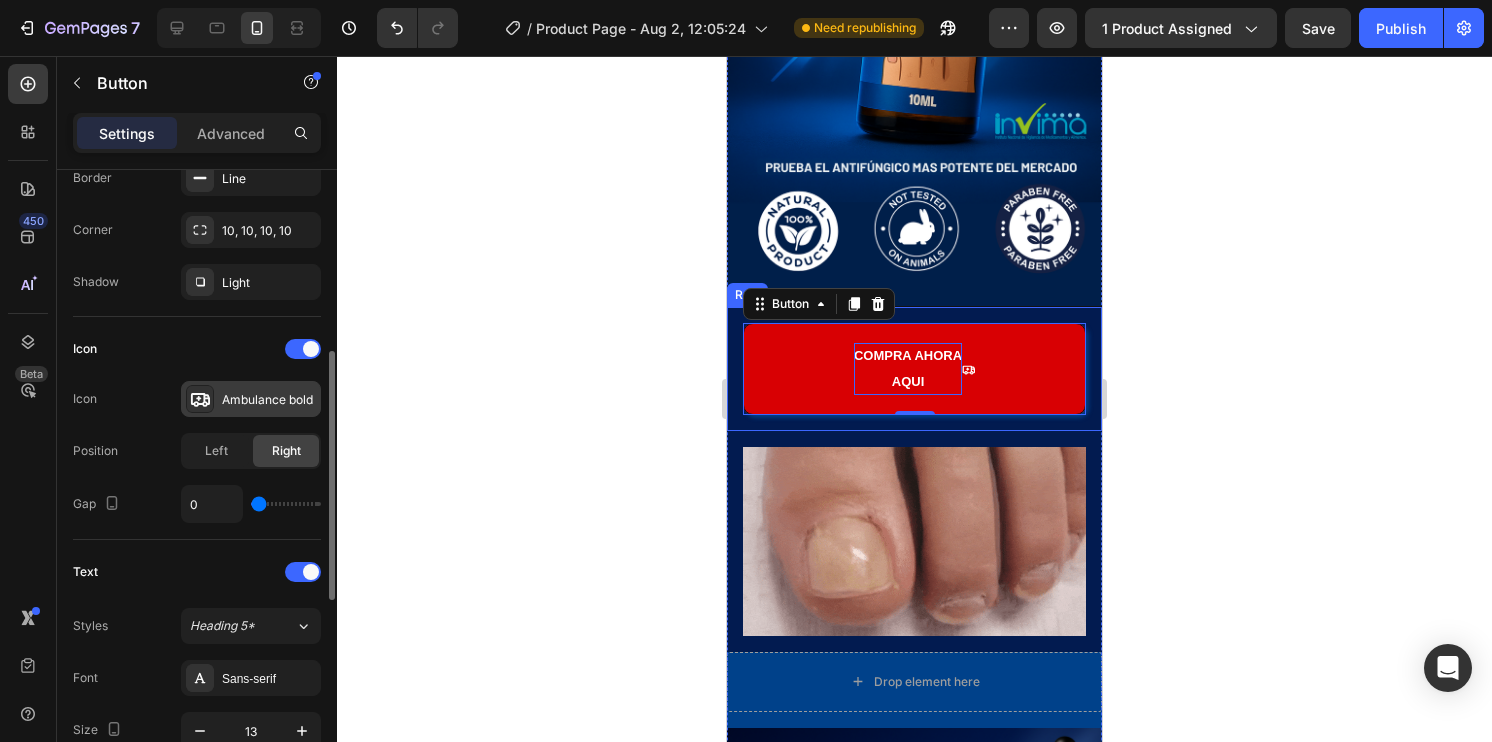 click on "Ambulance bold" at bounding box center (269, 400) 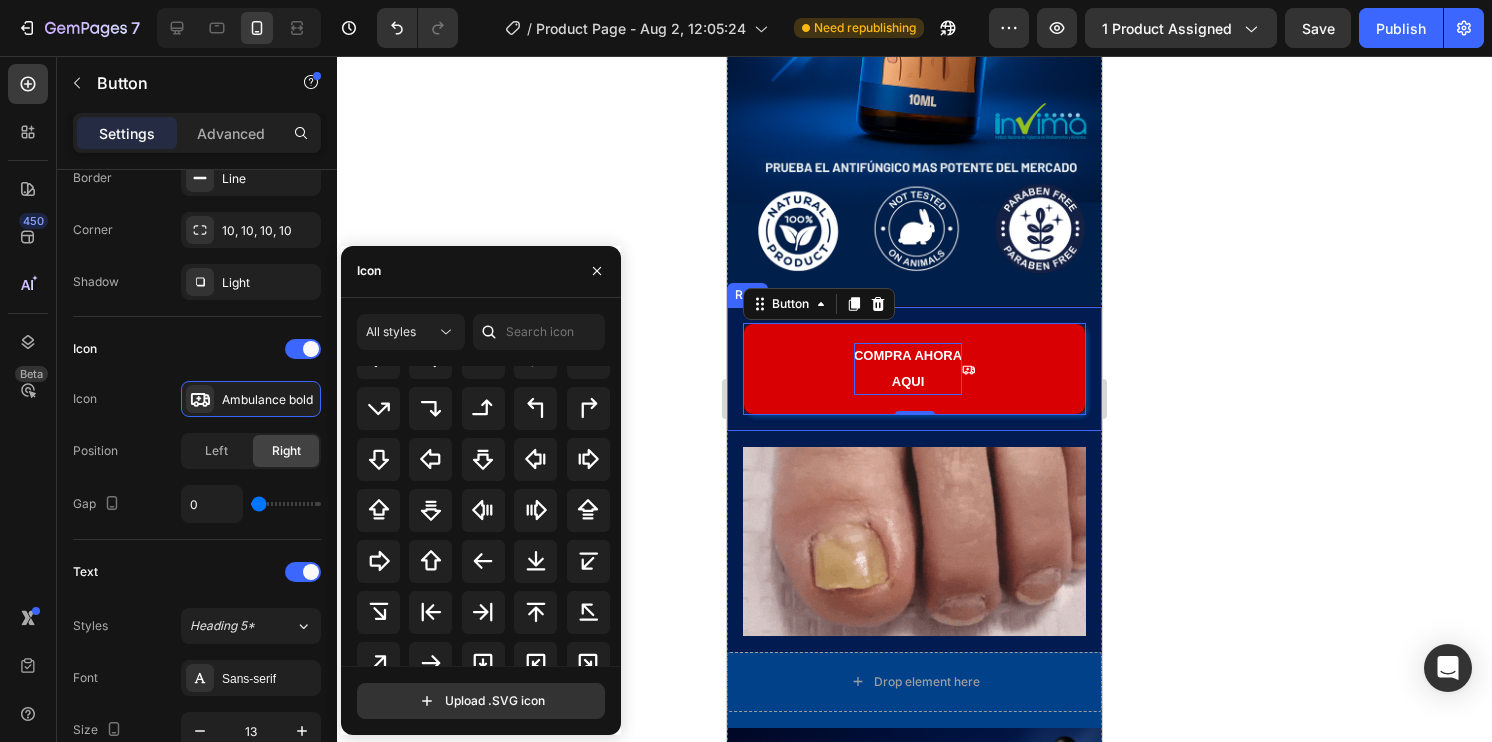 scroll, scrollTop: 650, scrollLeft: 0, axis: vertical 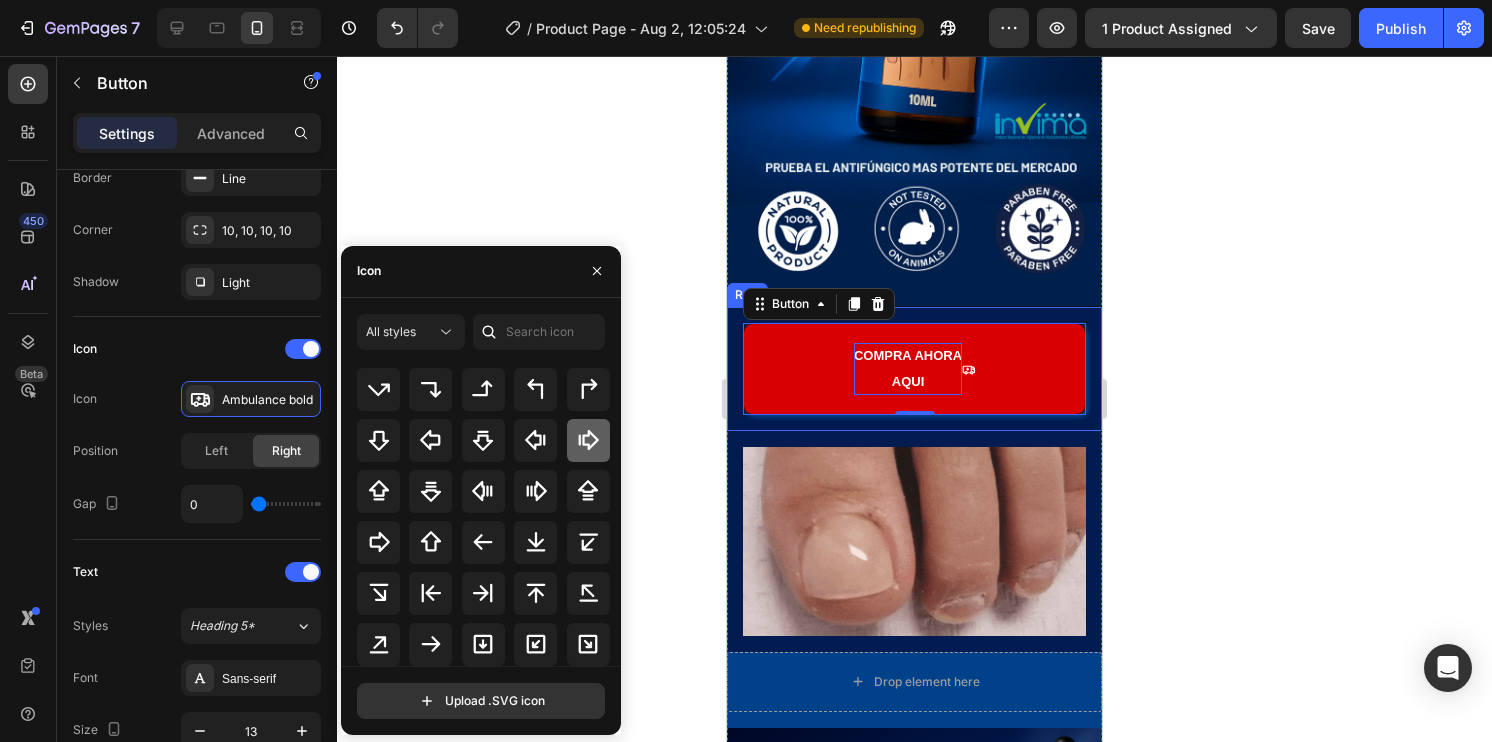 drag, startPoint x: 612, startPoint y: 598, endPoint x: 602, endPoint y: 444, distance: 154.32434 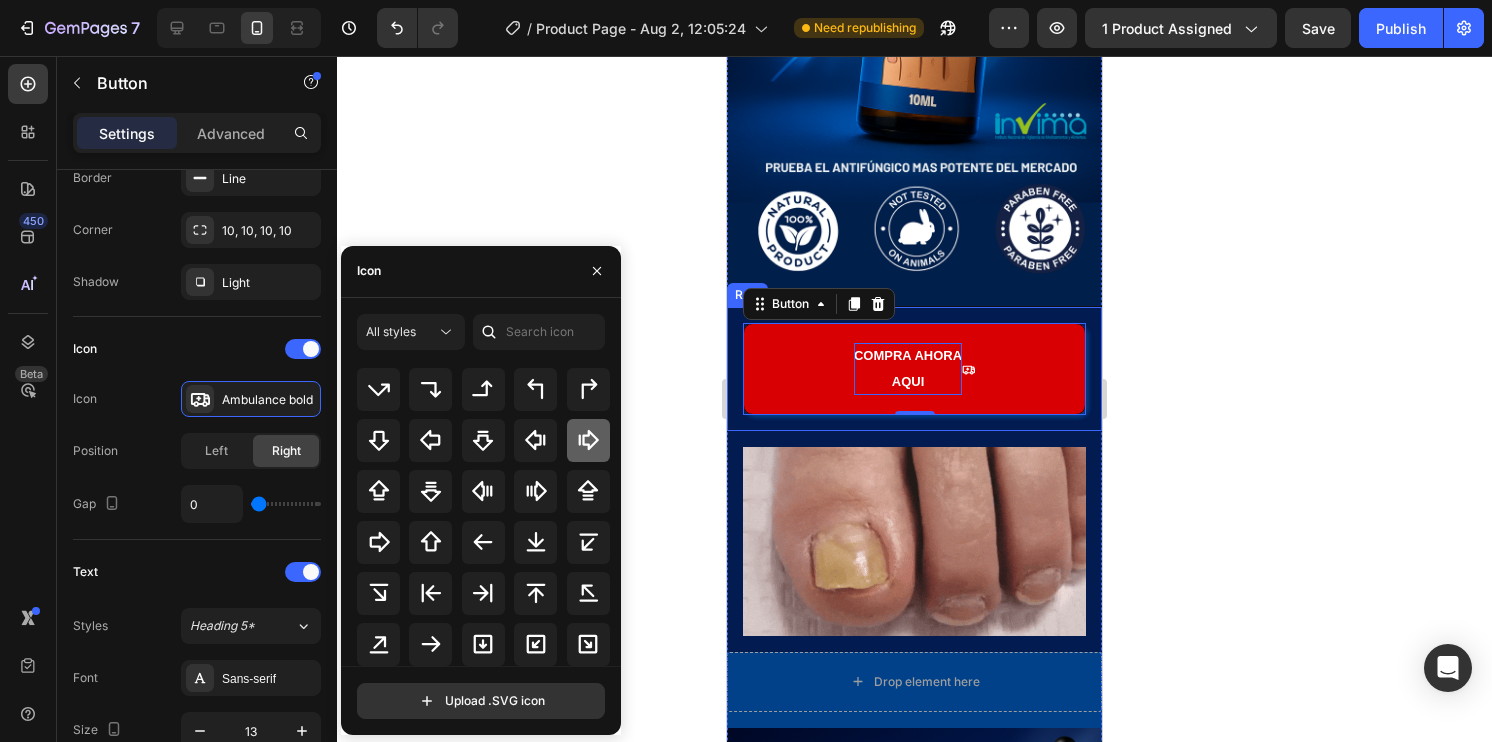 click on "All icons" at bounding box center [488, 516] 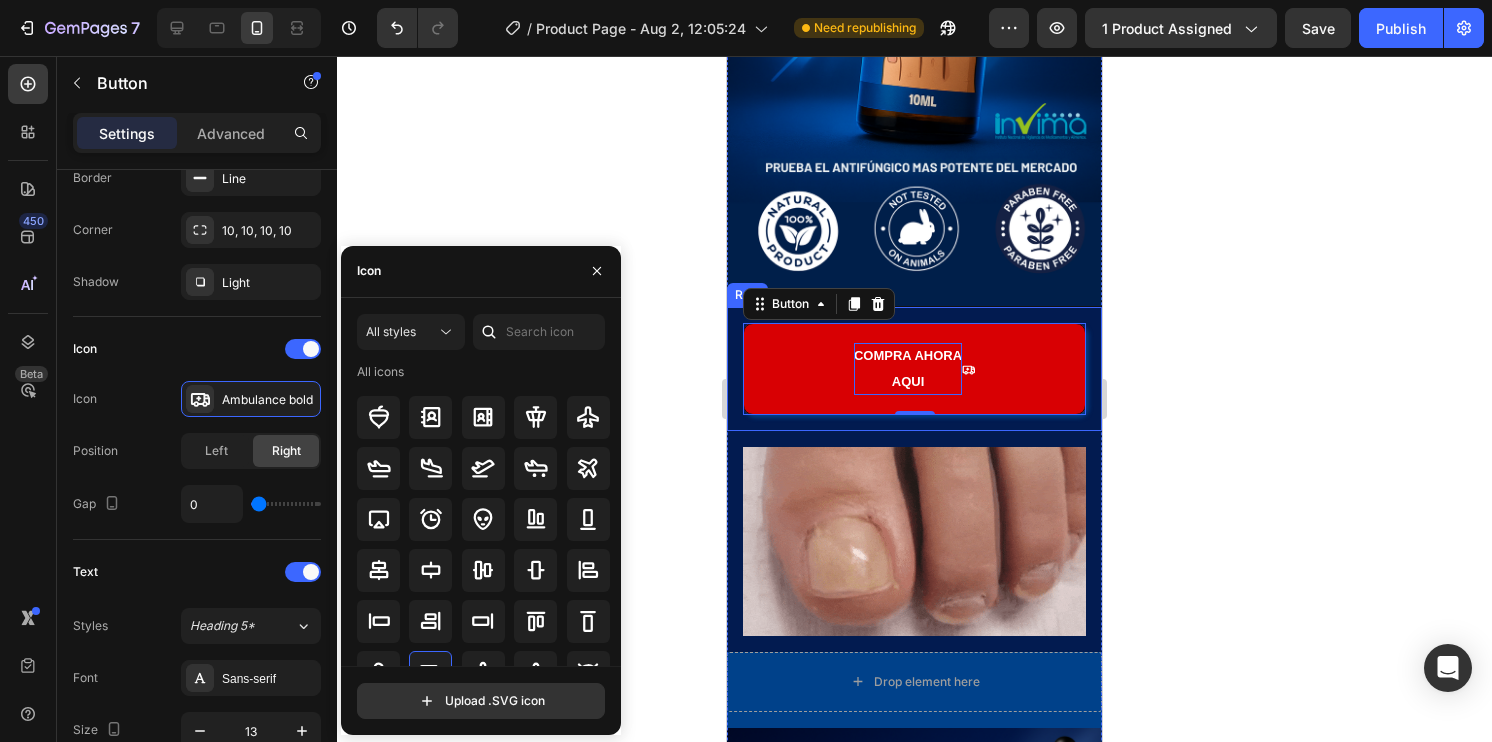 scroll, scrollTop: 0, scrollLeft: 0, axis: both 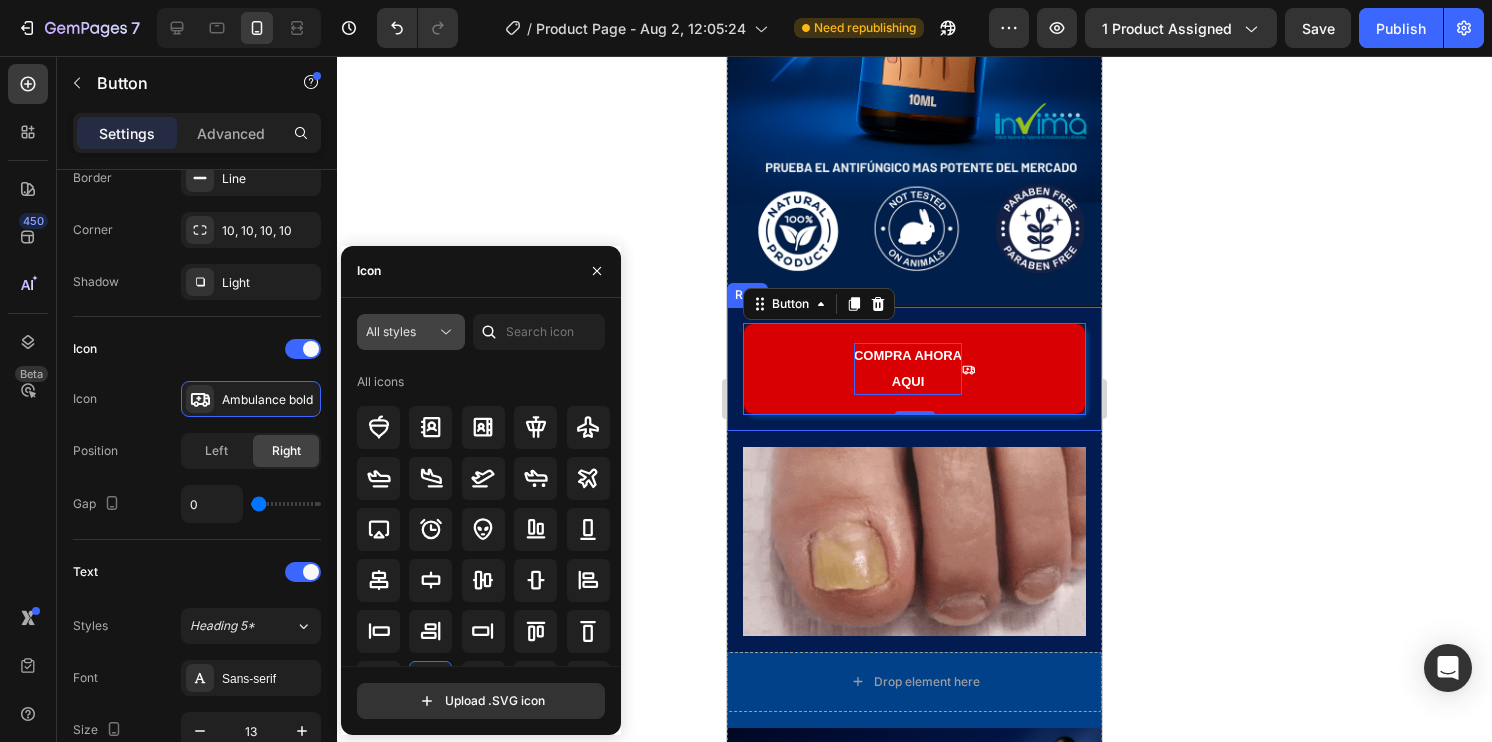 click on "All styles" at bounding box center (391, 331) 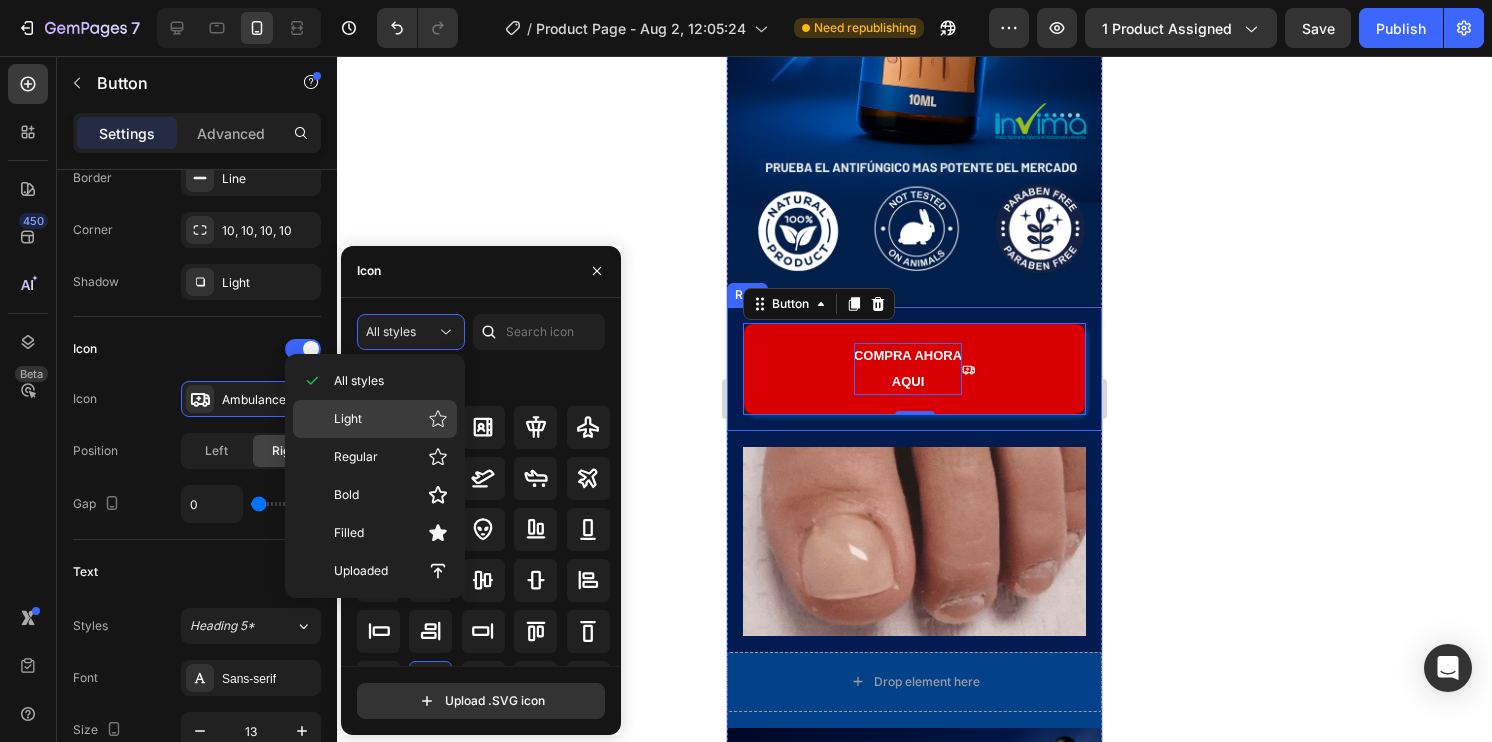 click on "Light" at bounding box center [391, 419] 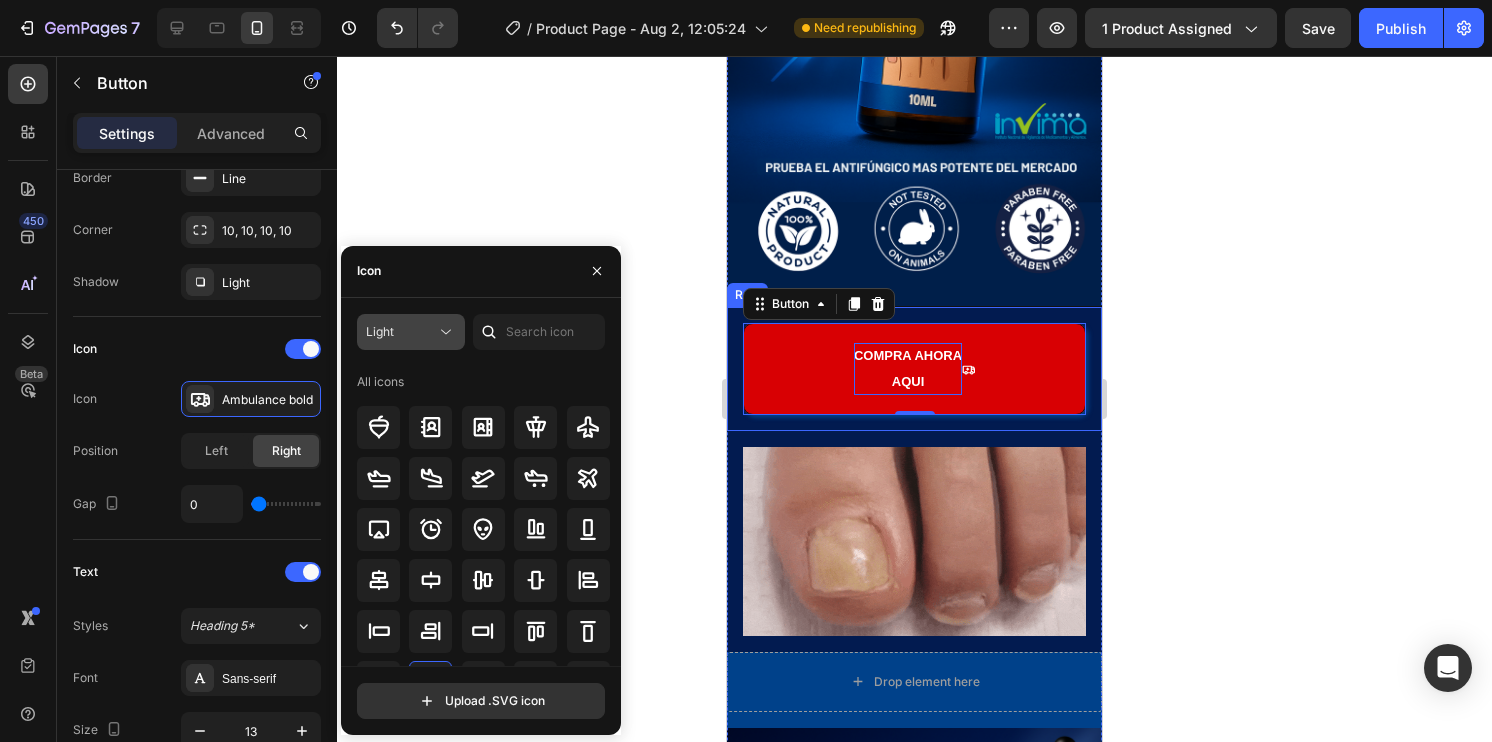click on "Light" at bounding box center [401, 332] 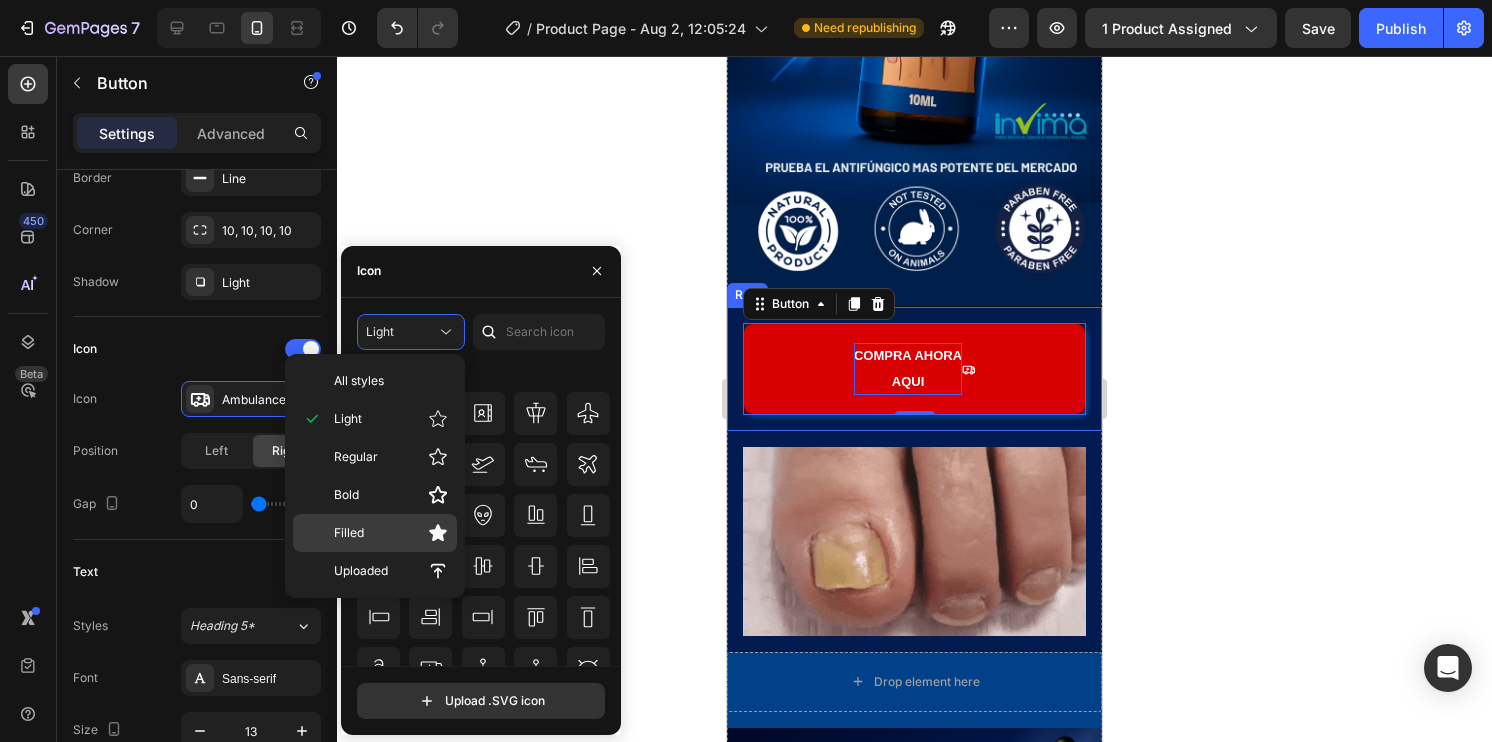 click on "Filled" at bounding box center (391, 533) 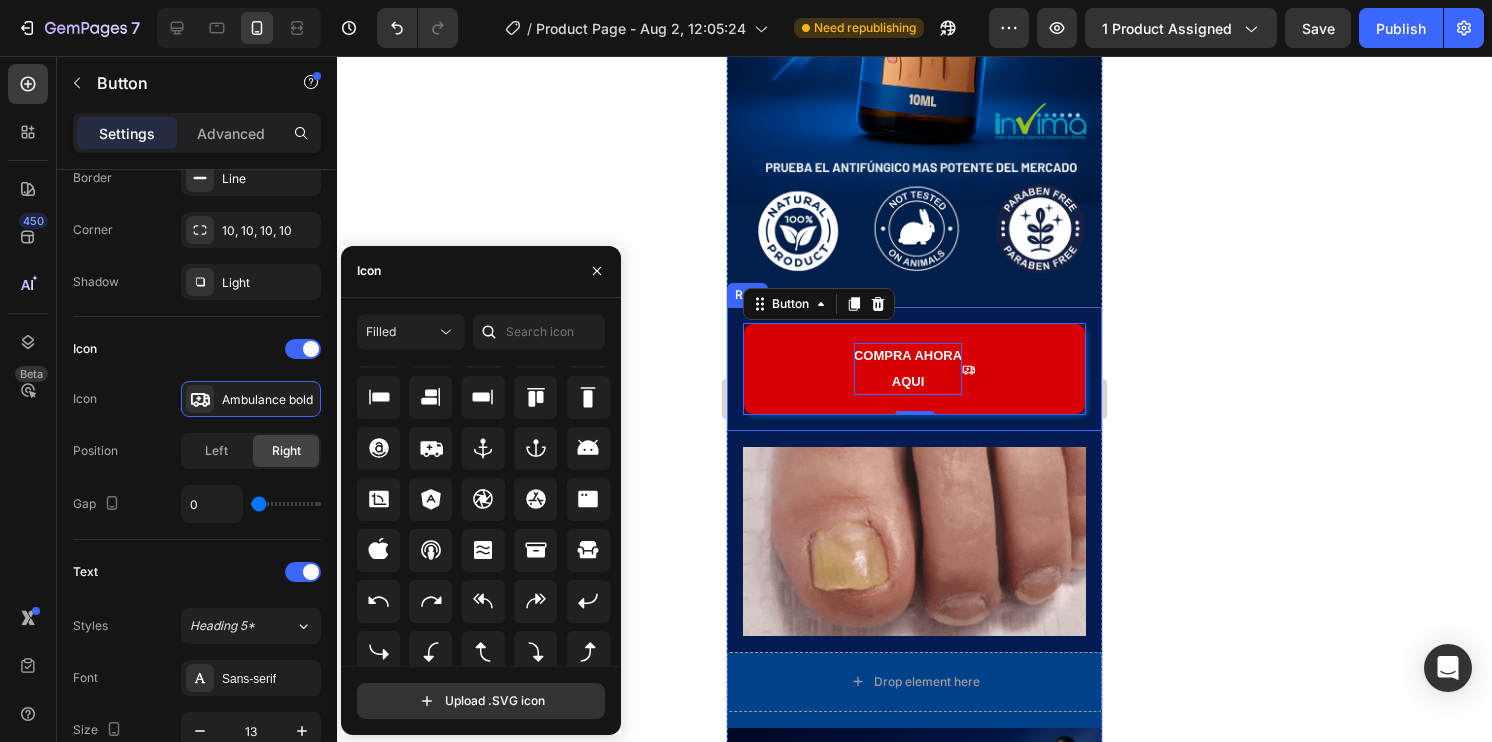 scroll, scrollTop: 220, scrollLeft: 0, axis: vertical 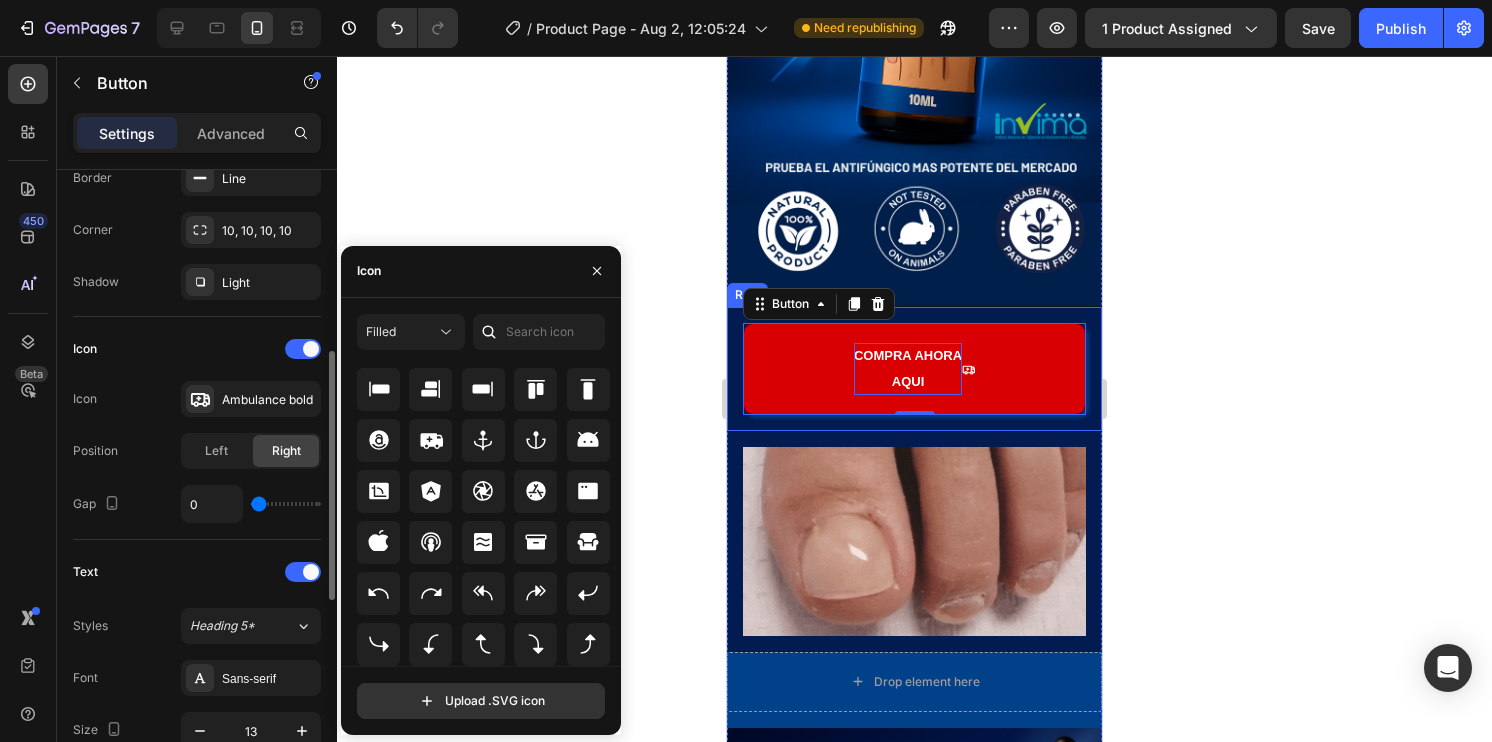 click on "Icon Icon
Ambulance bold Position Left Right Gap 0" at bounding box center (197, 428) 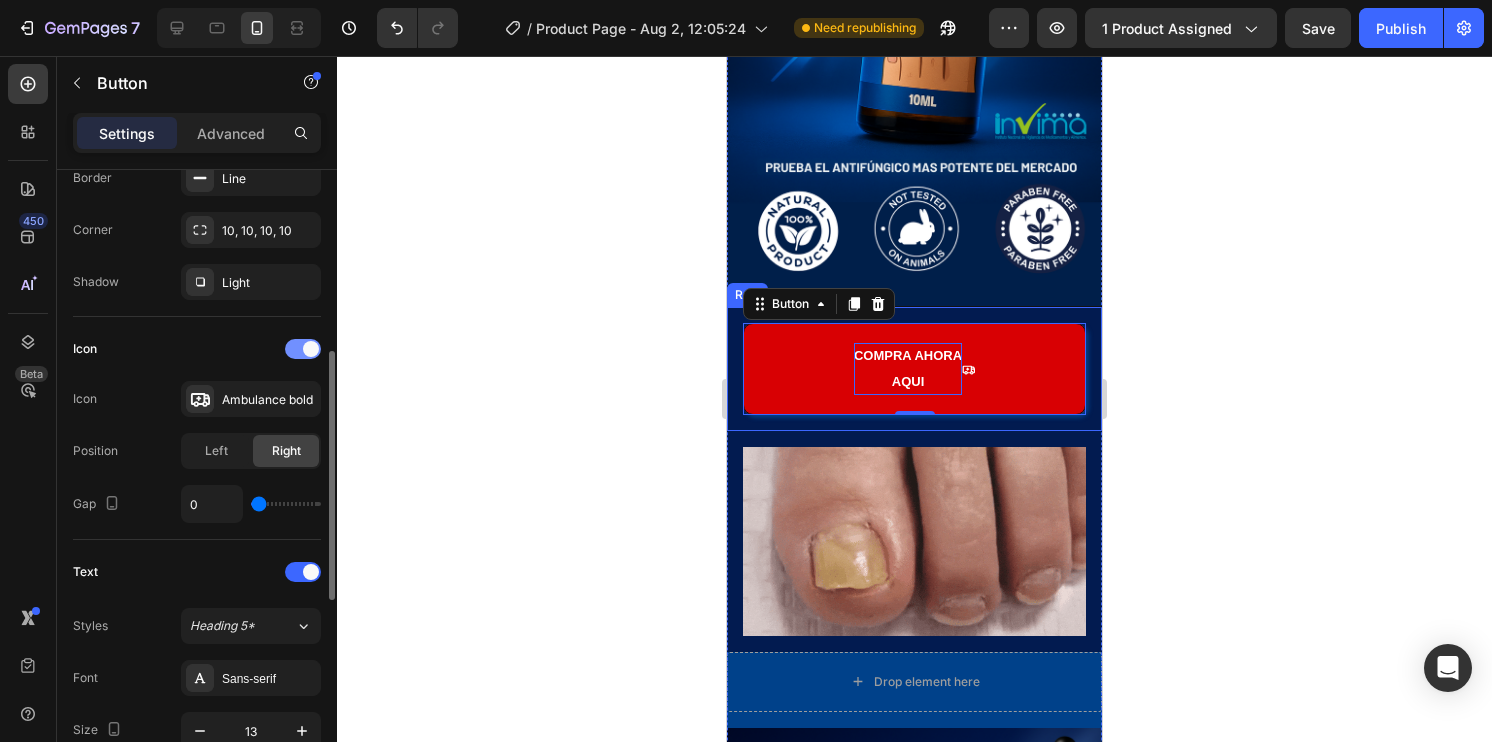 click at bounding box center (303, 349) 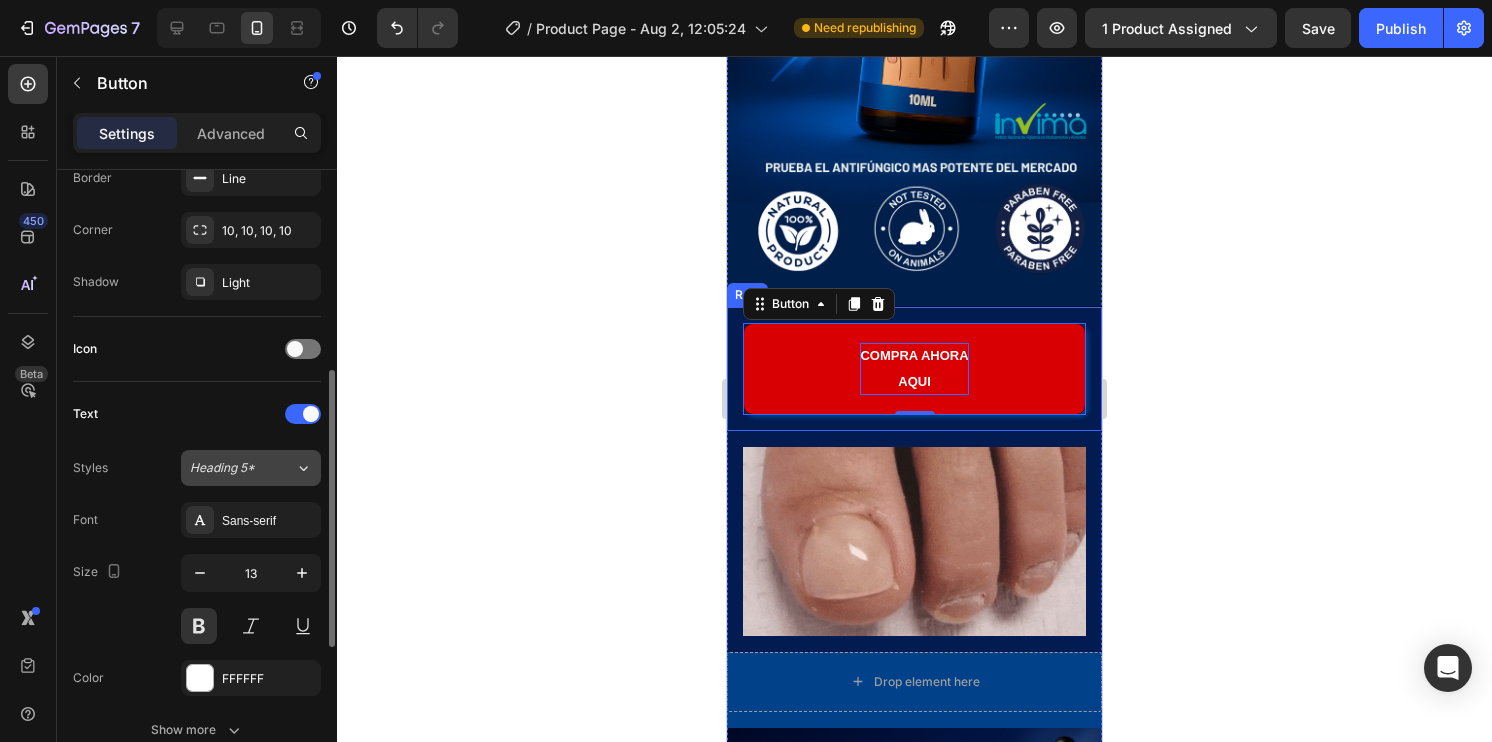 click on "Heading 5*" at bounding box center [230, 468] 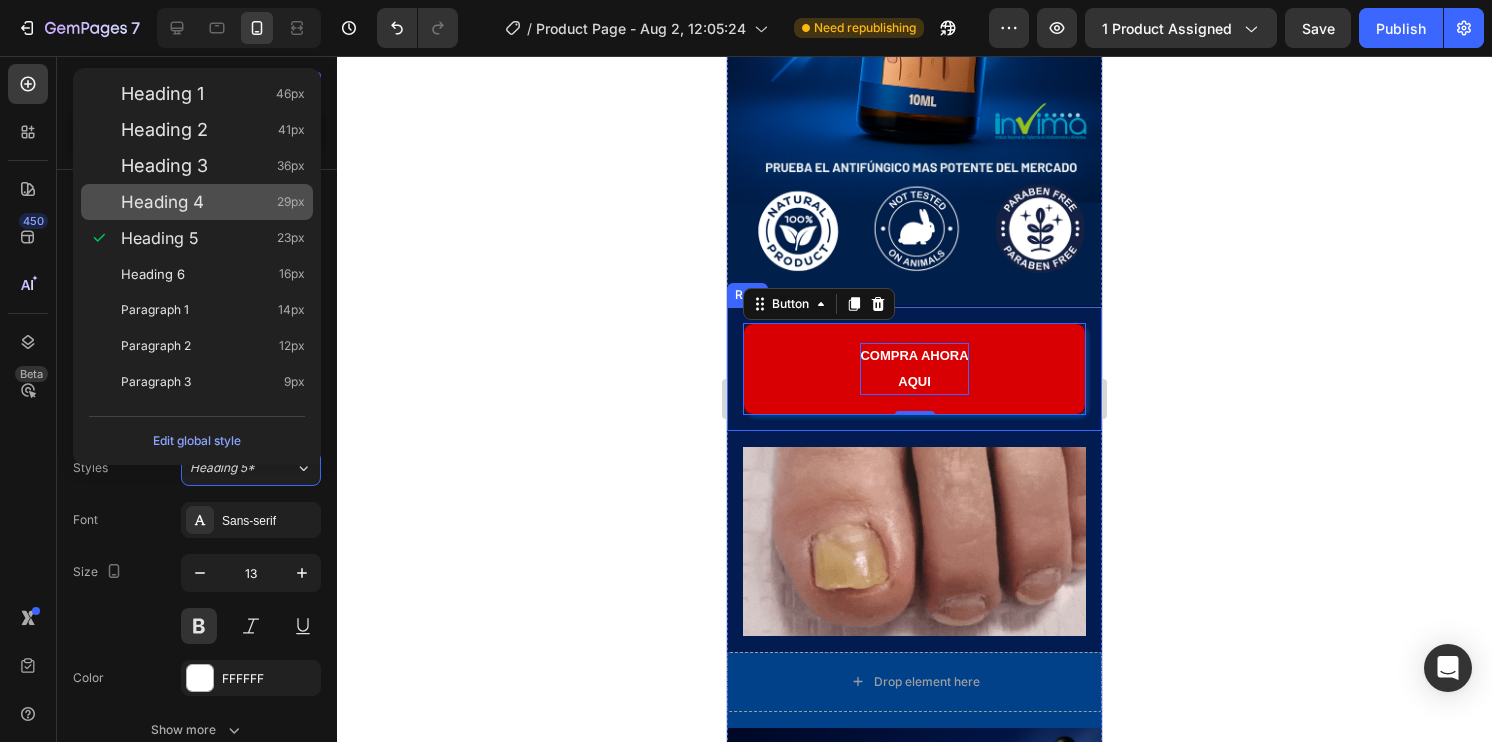 click on "Heading 4" at bounding box center [162, 202] 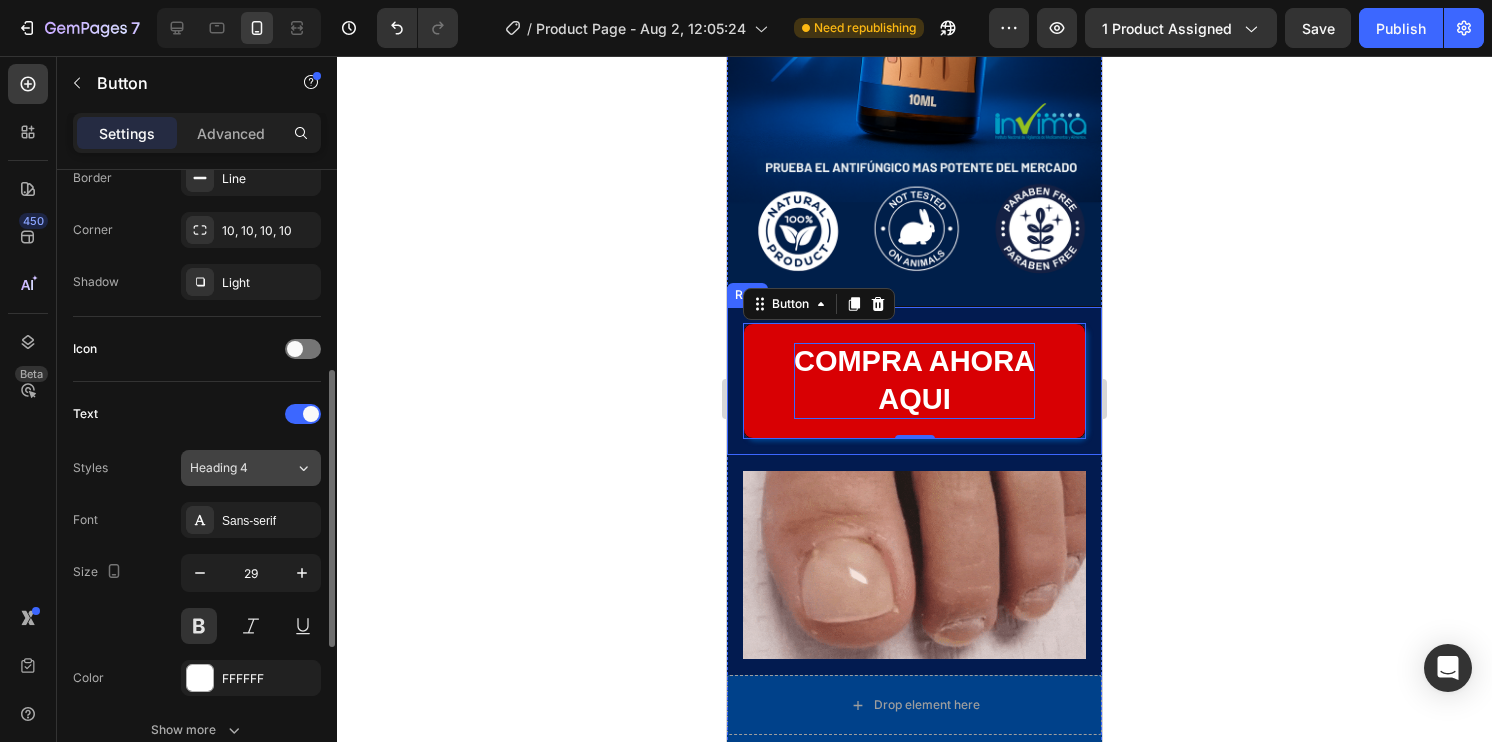 click on "Heading 4" at bounding box center (230, 468) 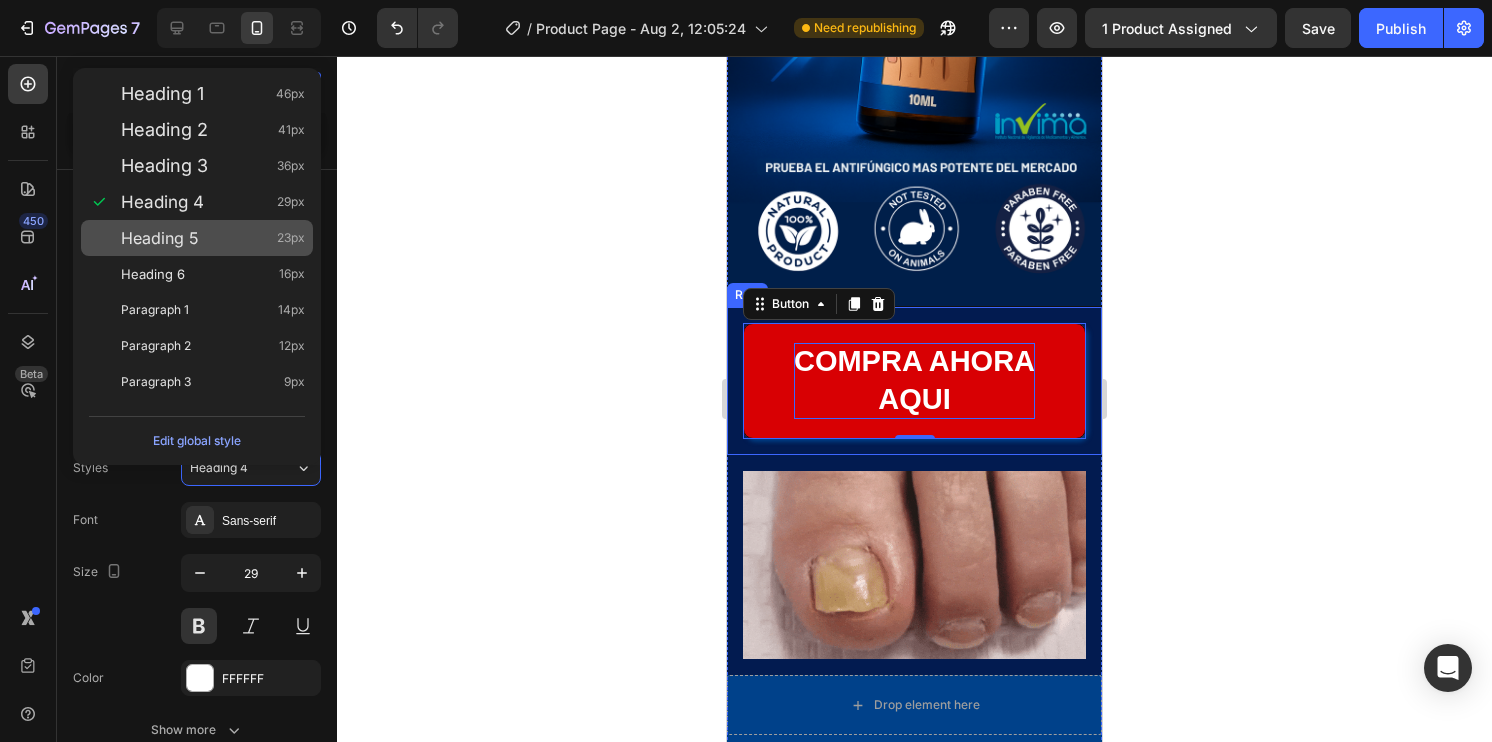 click on "Heading 5 23px" at bounding box center (197, 238) 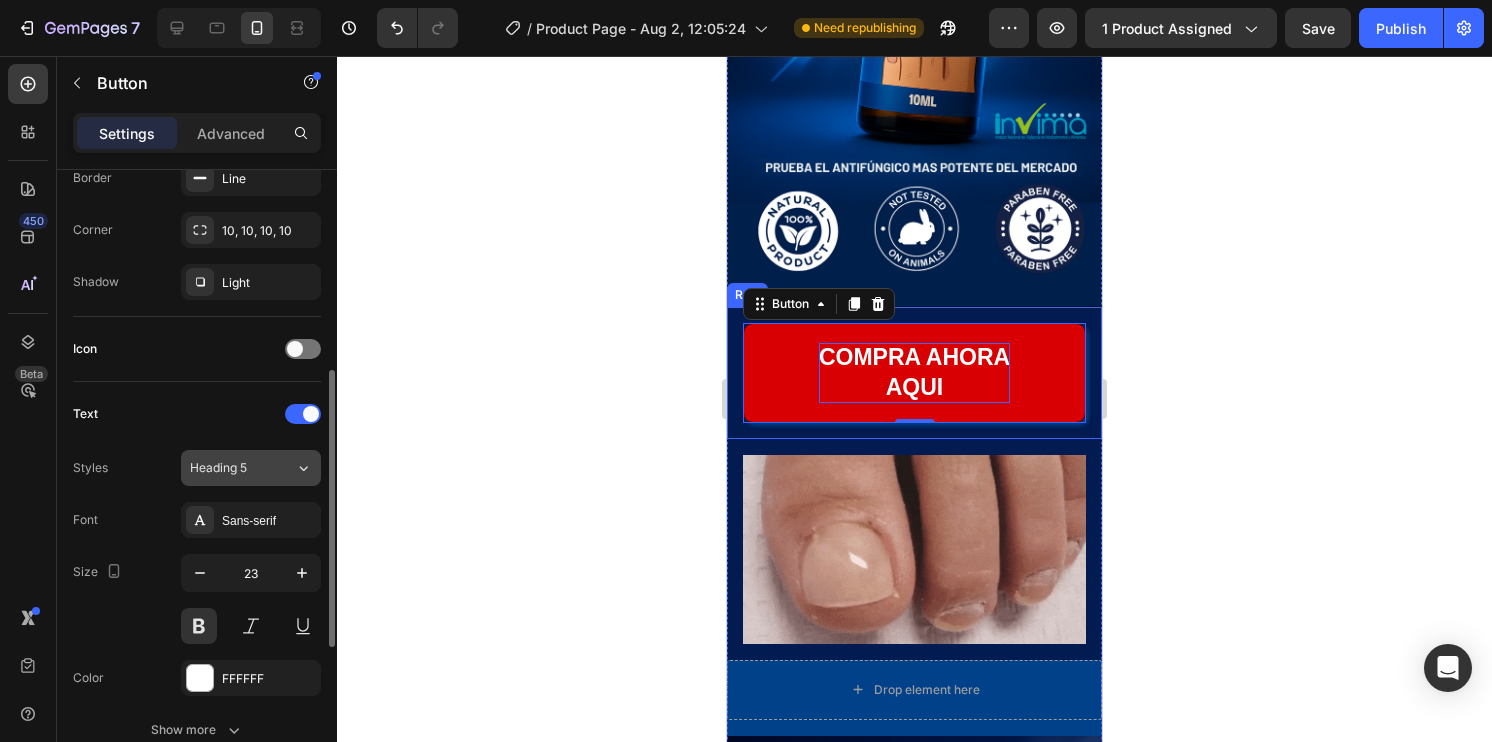 click on "Heading 5" at bounding box center (230, 468) 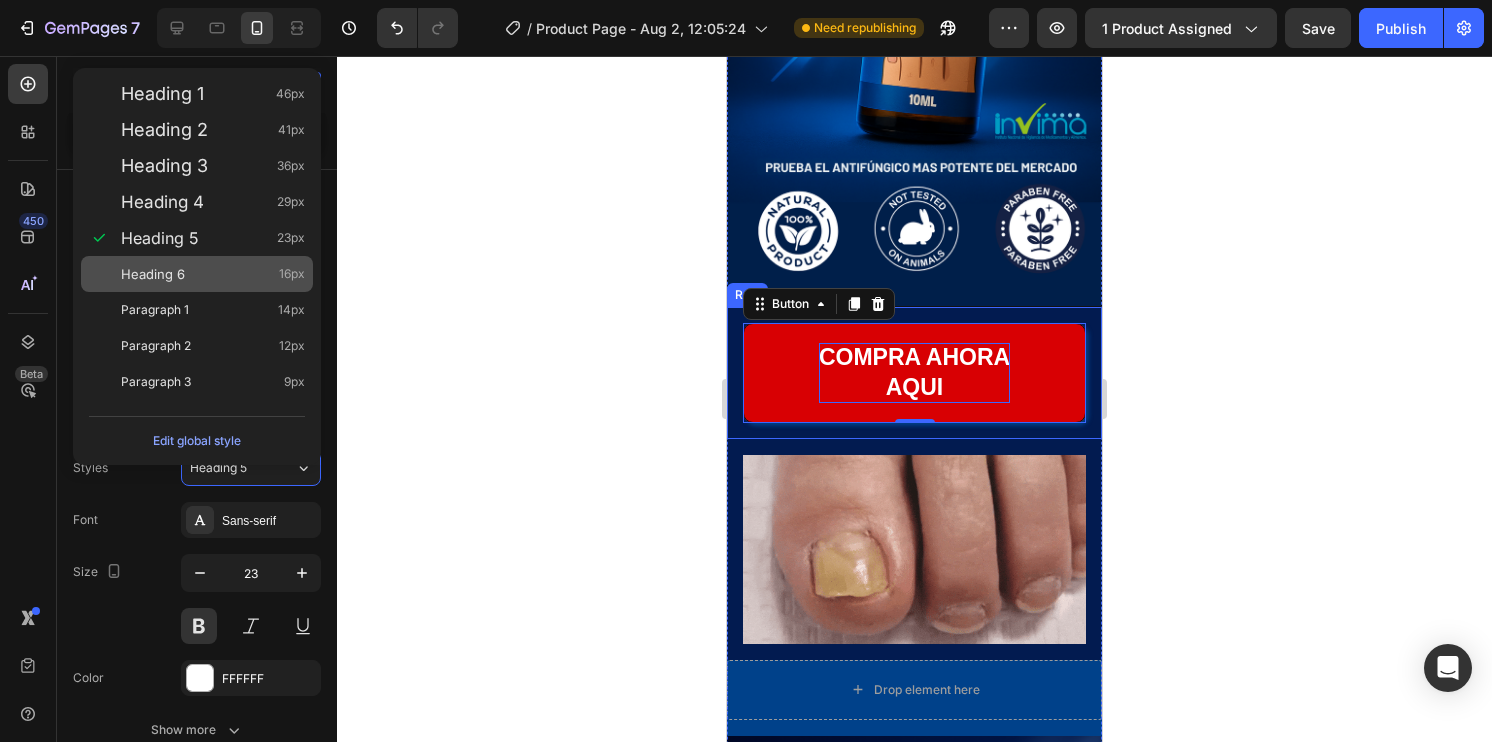 click on "Heading 6 16px" at bounding box center [213, 274] 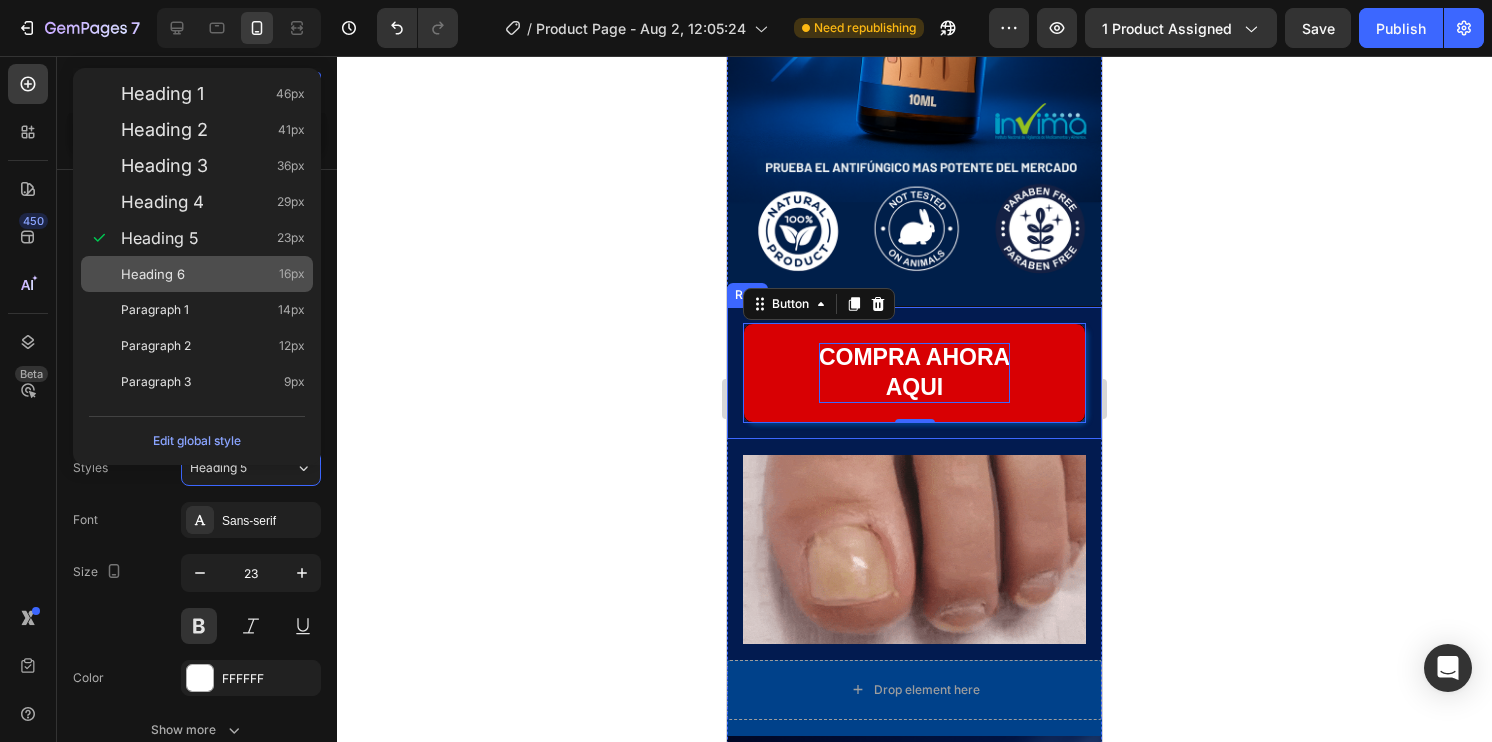 type on "16" 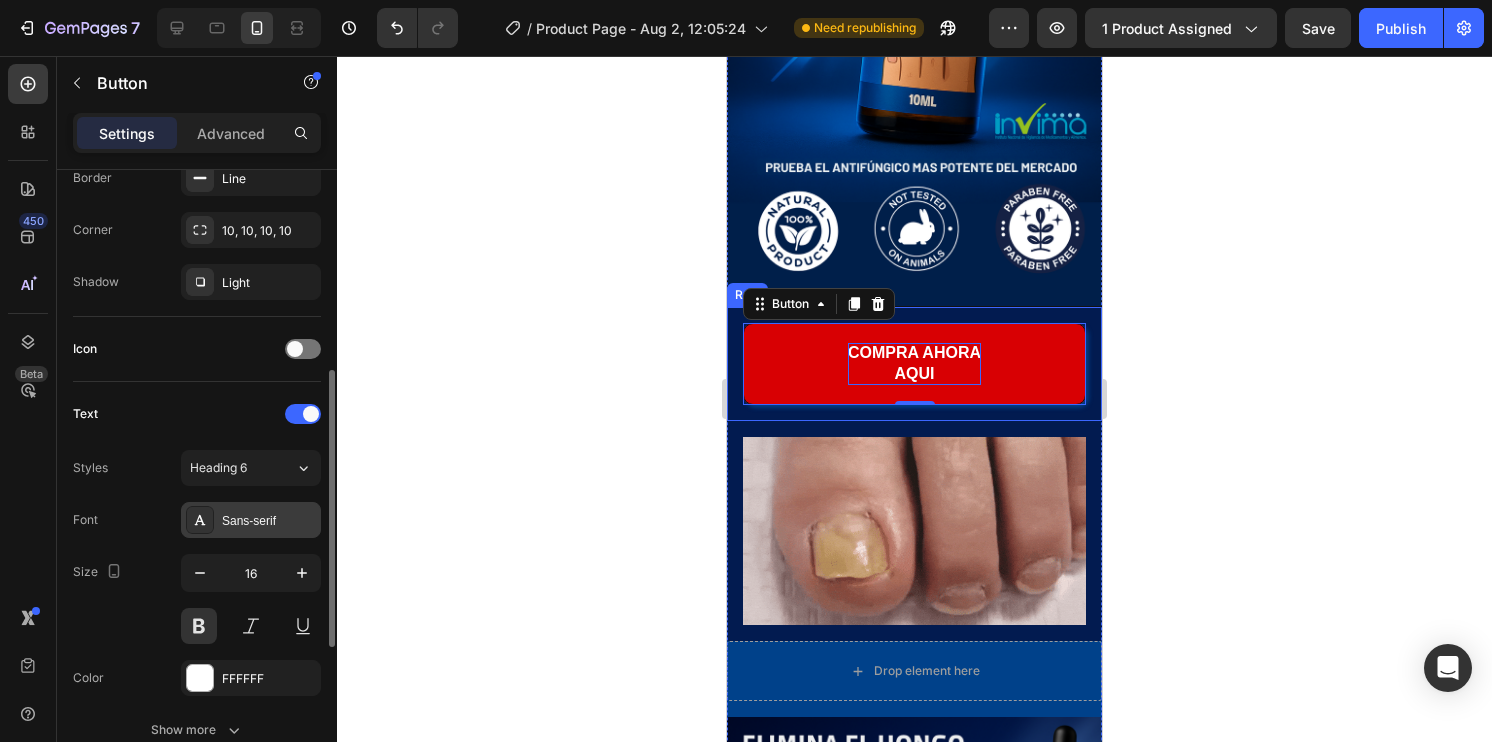 click on "Sans-serif" at bounding box center (251, 520) 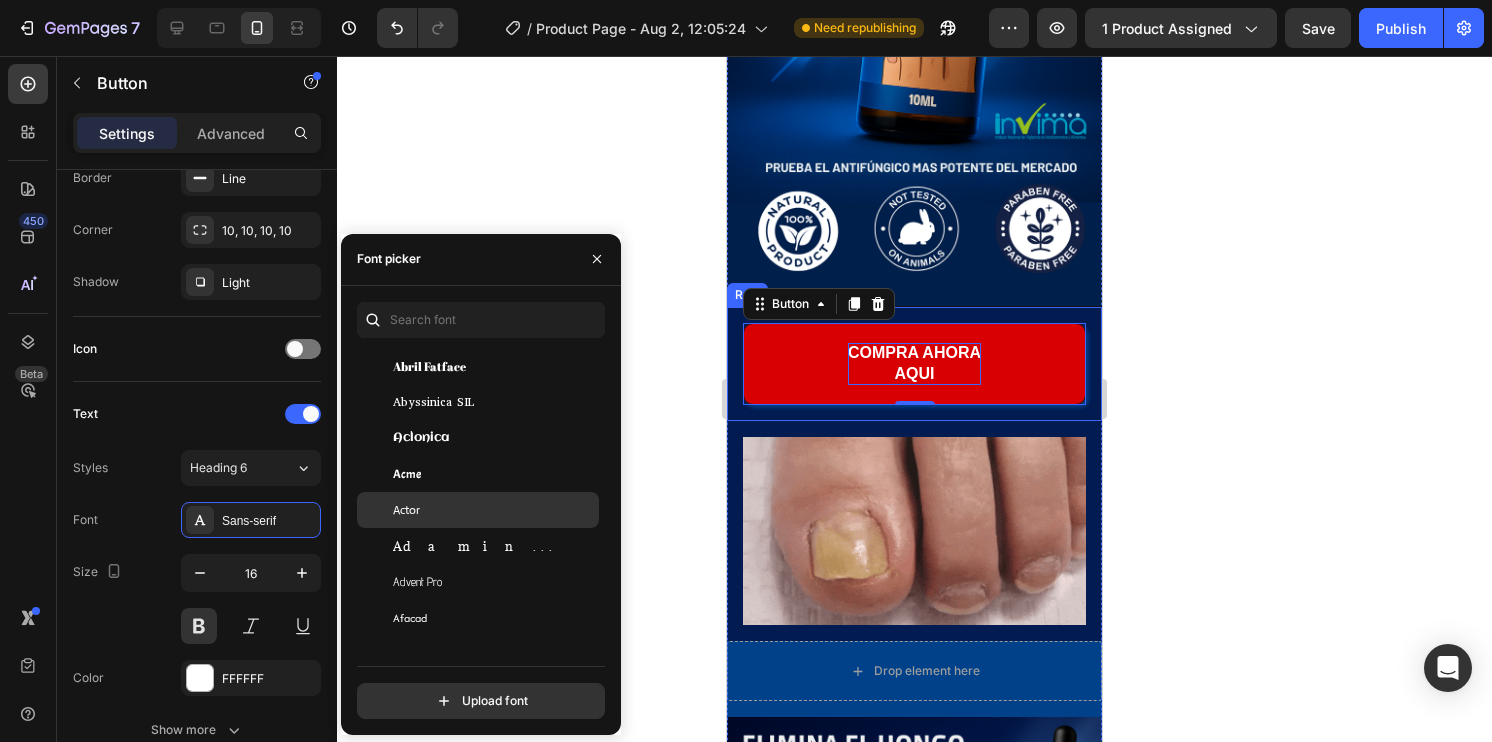scroll, scrollTop: 400, scrollLeft: 0, axis: vertical 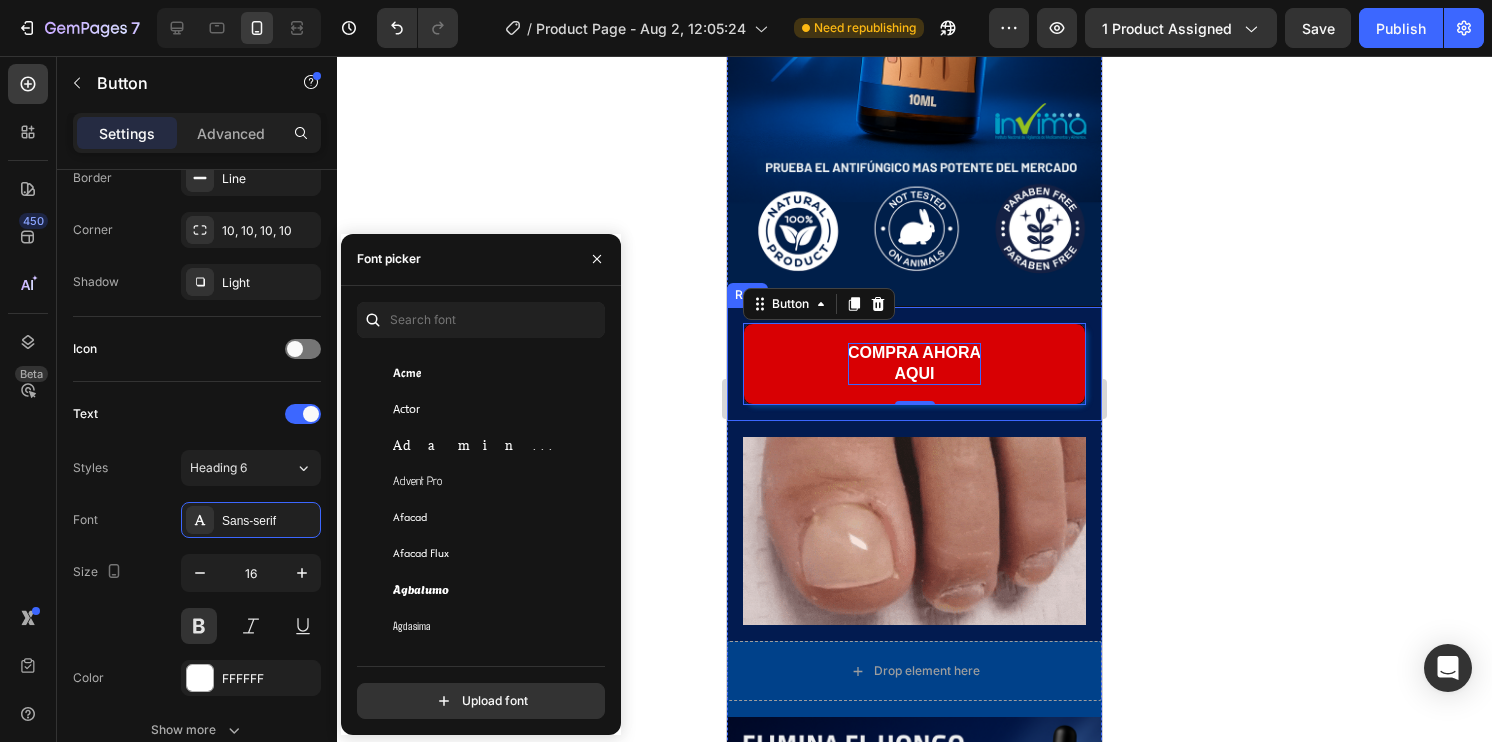 click 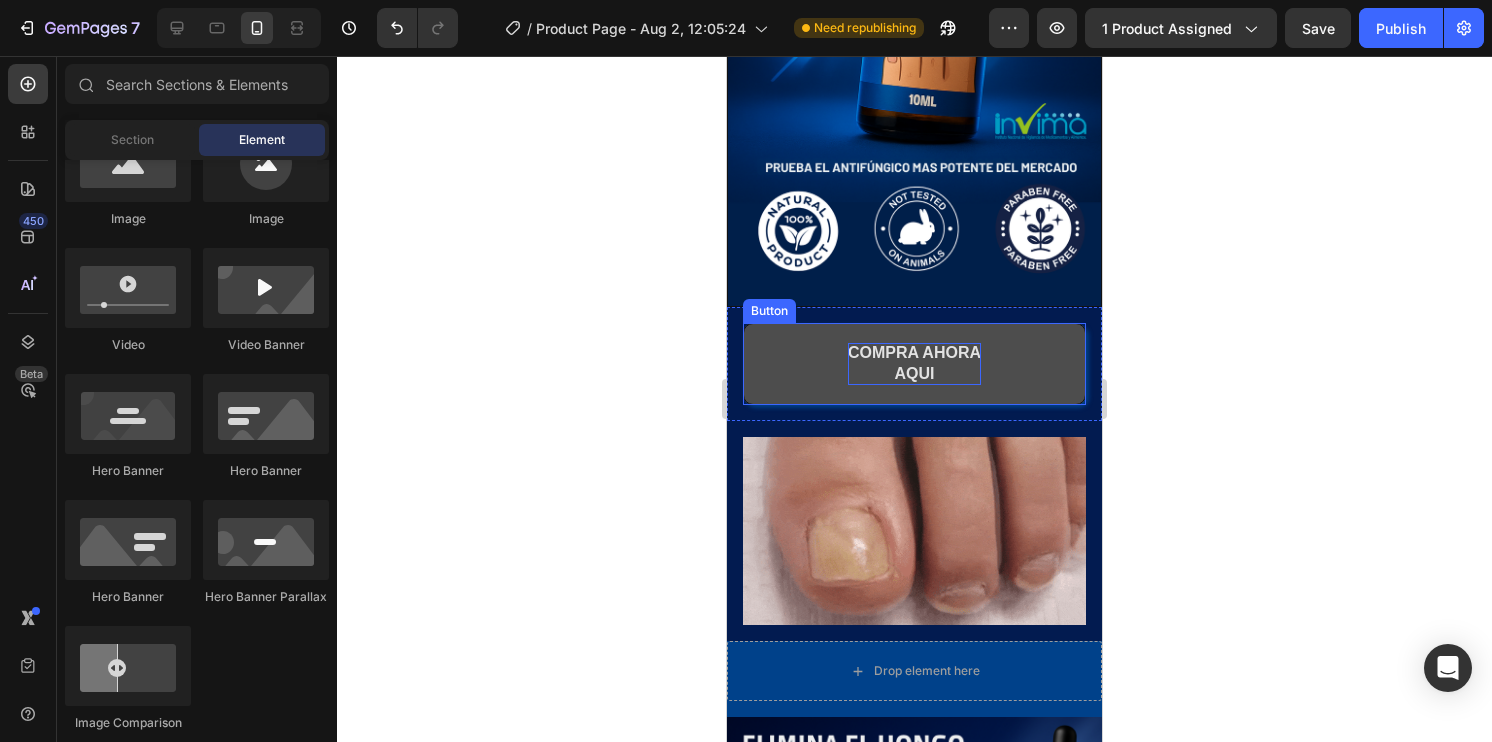 click on "COMPRA AHORA AQUI" at bounding box center [914, 364] 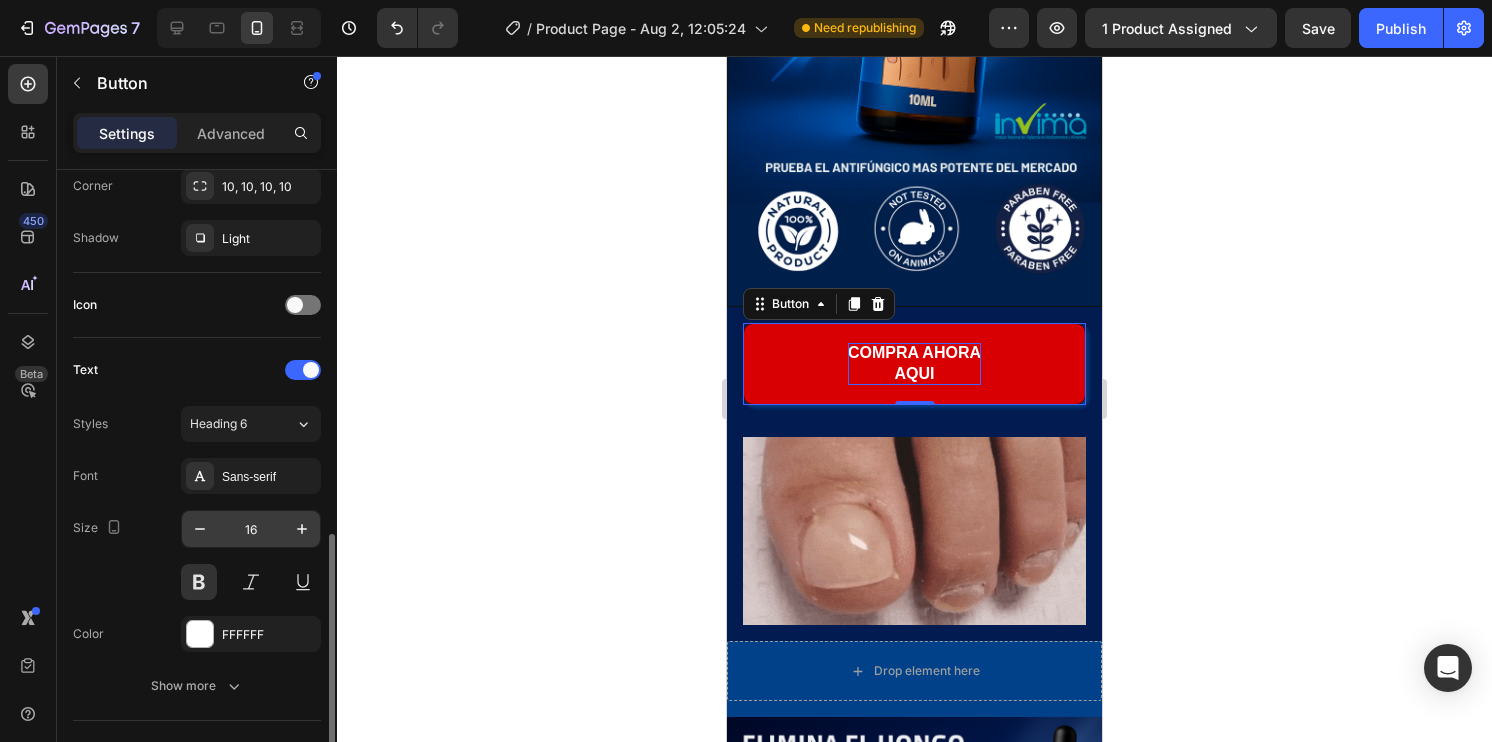 scroll, scrollTop: 600, scrollLeft: 0, axis: vertical 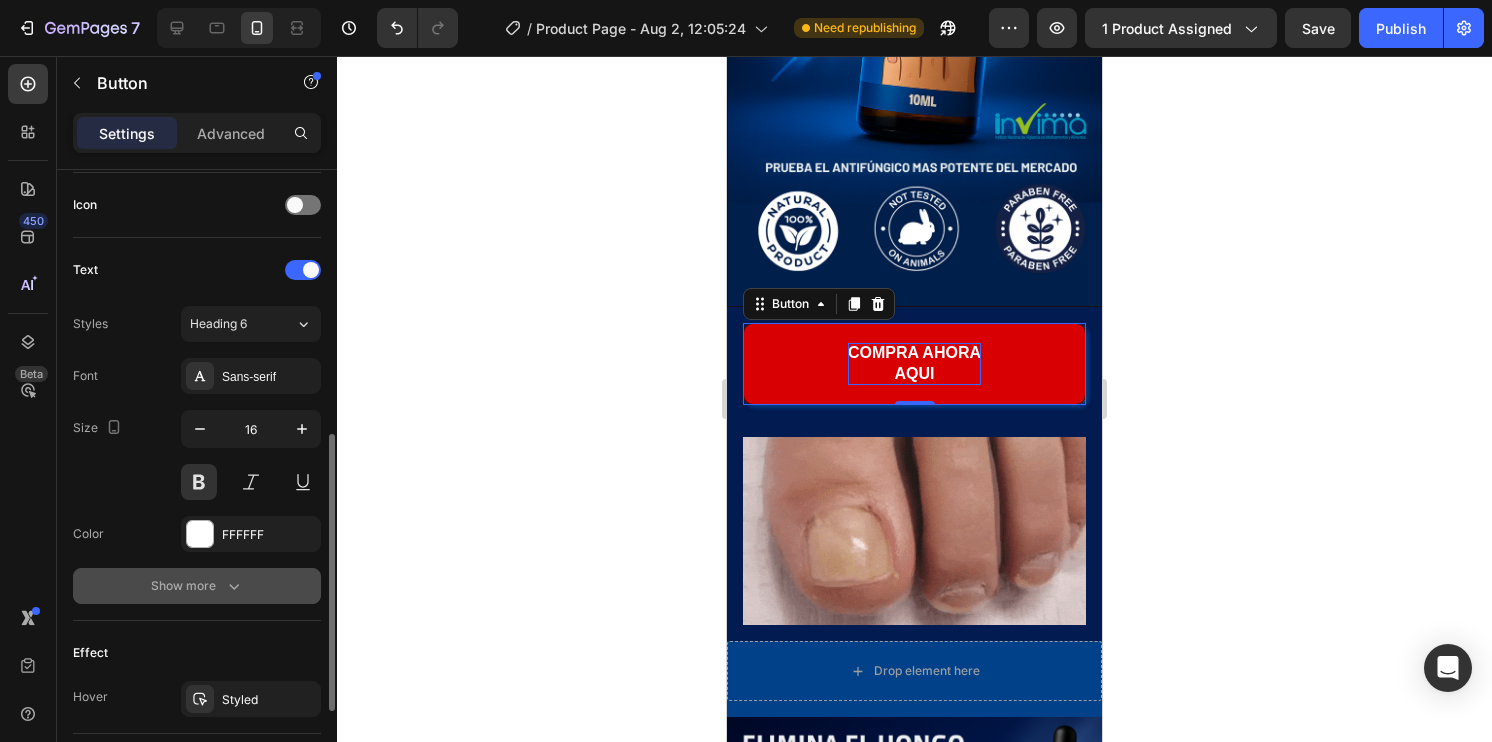 click on "Show more" at bounding box center [197, 586] 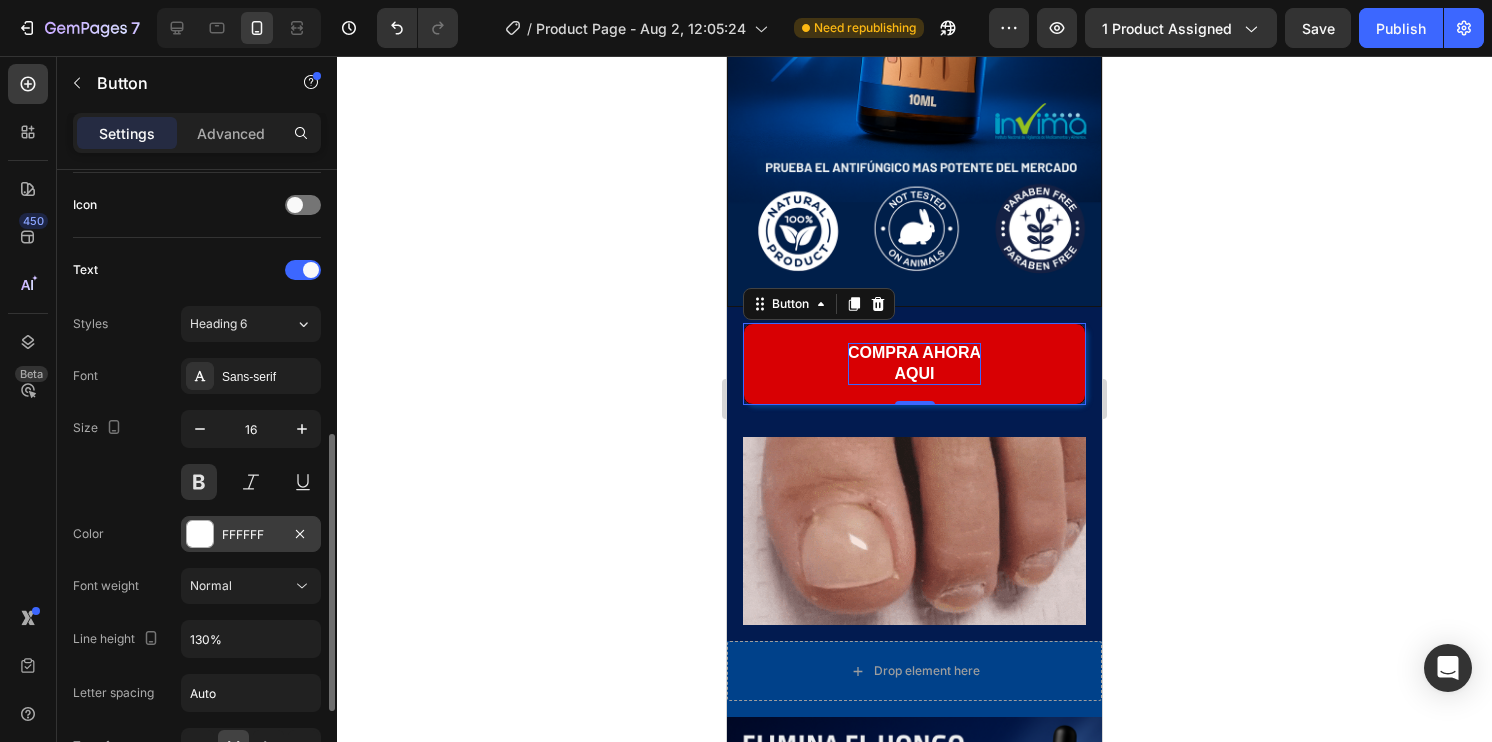 scroll, scrollTop: 700, scrollLeft: 0, axis: vertical 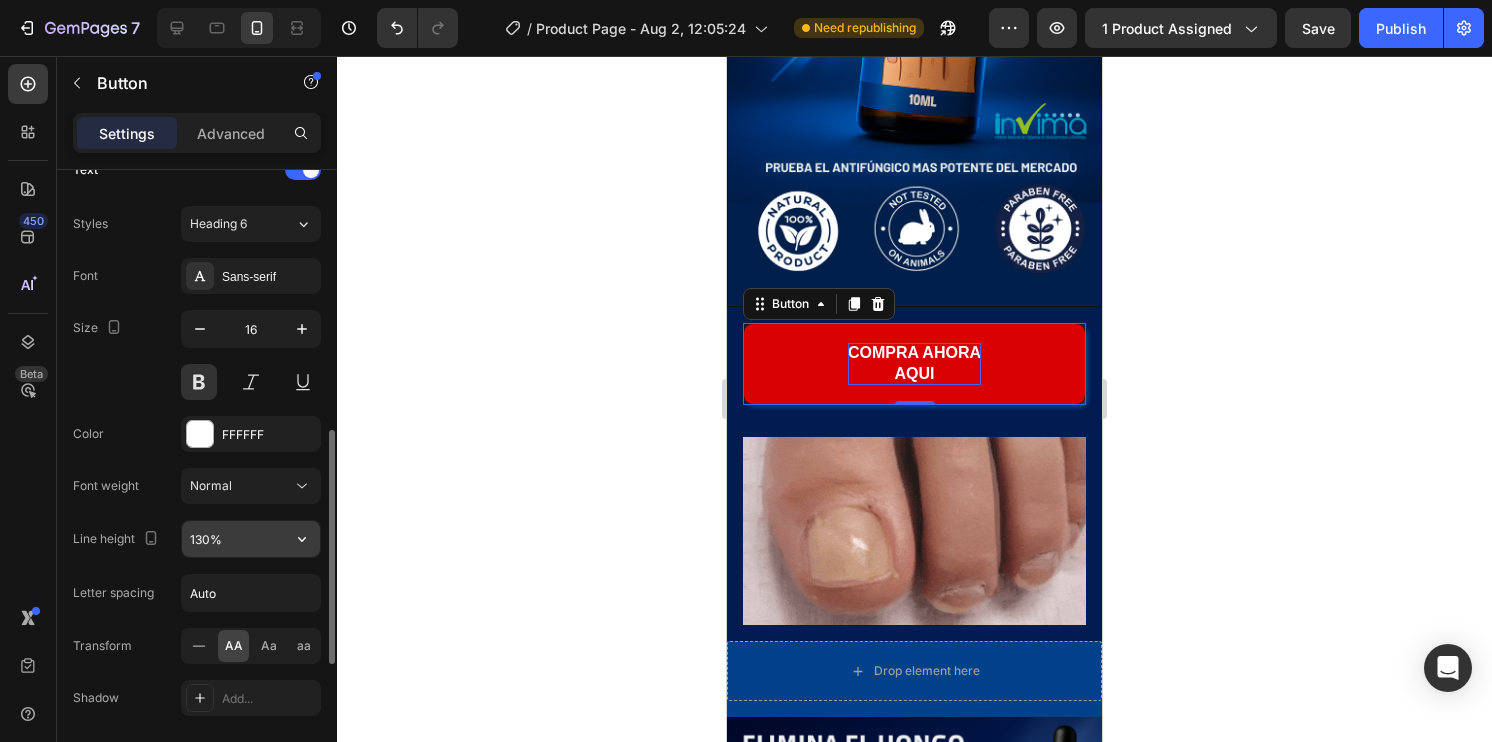 click on "130%" at bounding box center (251, 539) 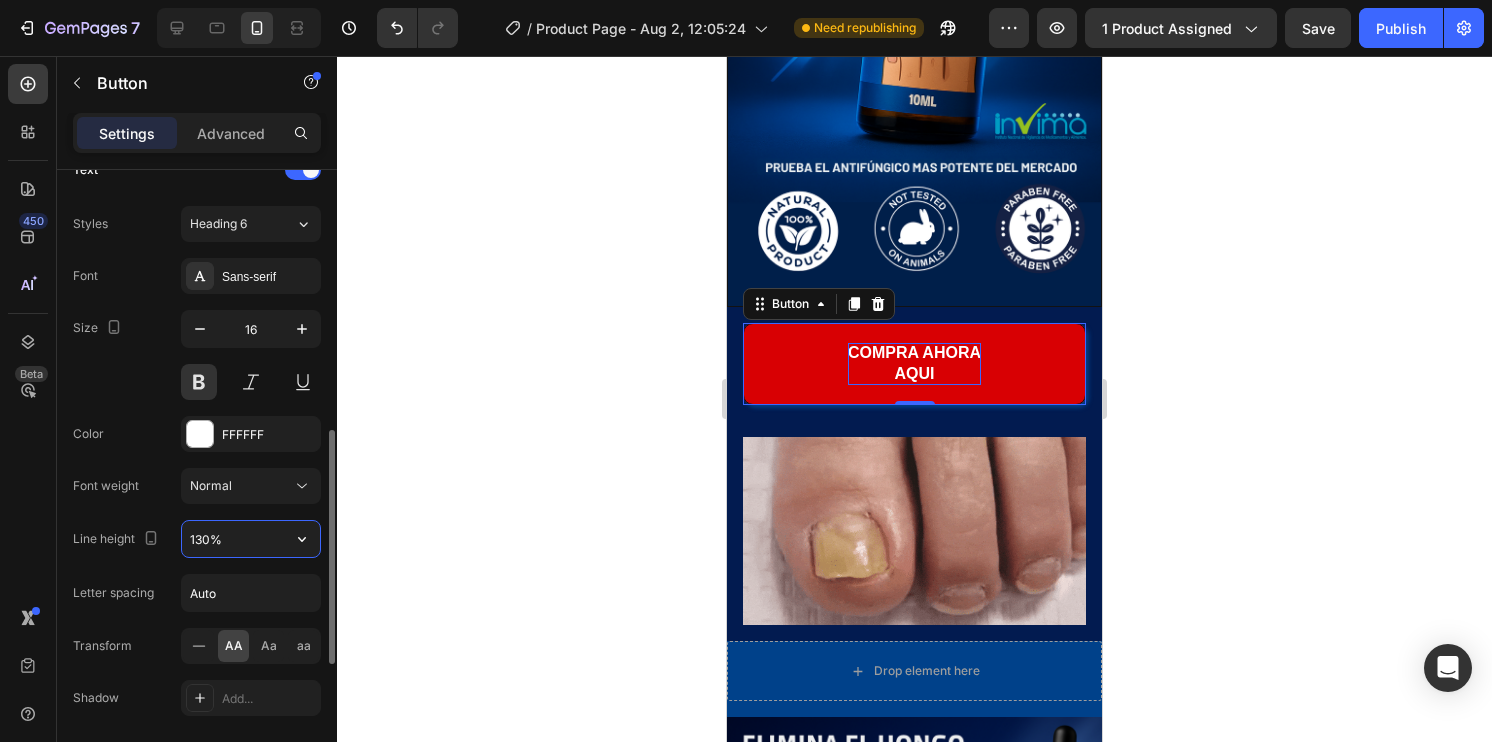 click on "130%" at bounding box center [251, 539] 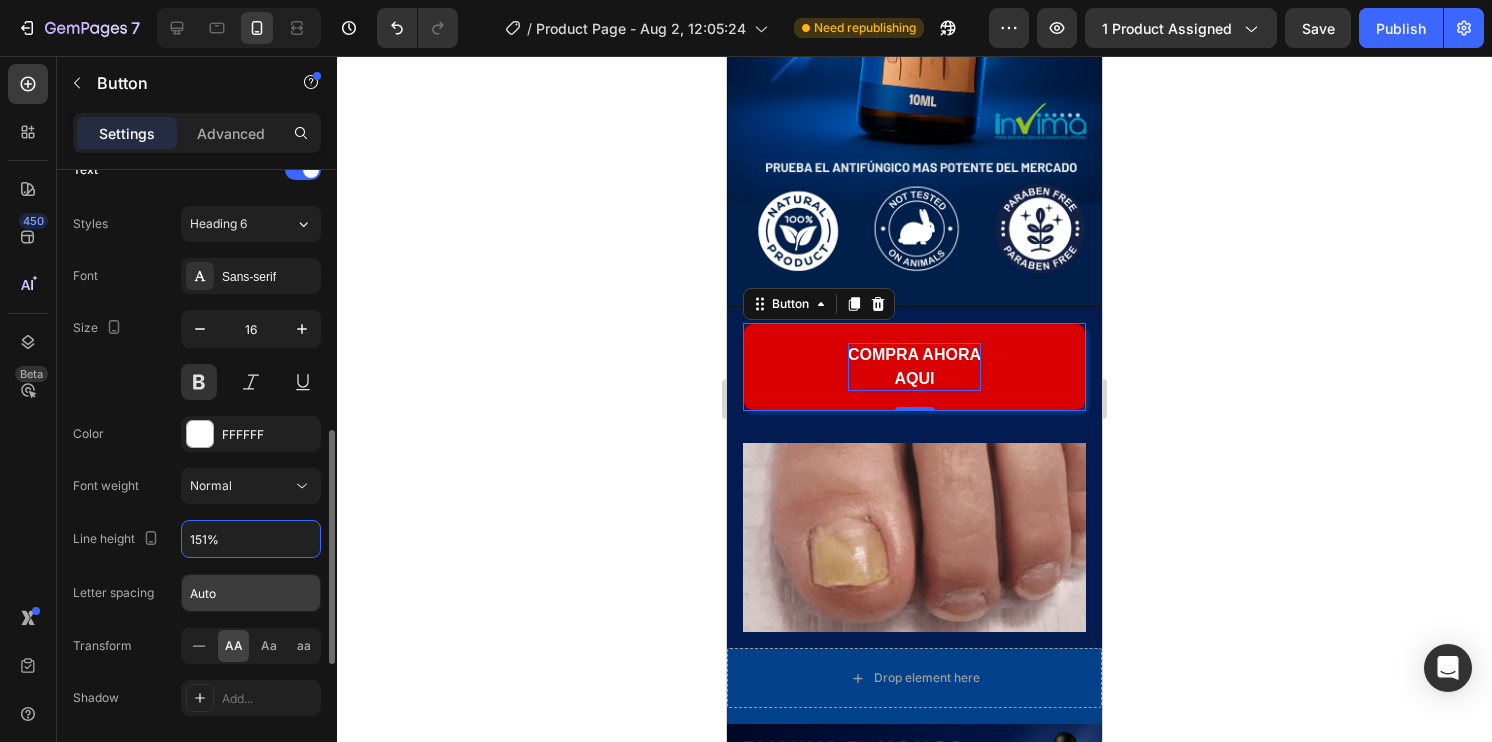 type 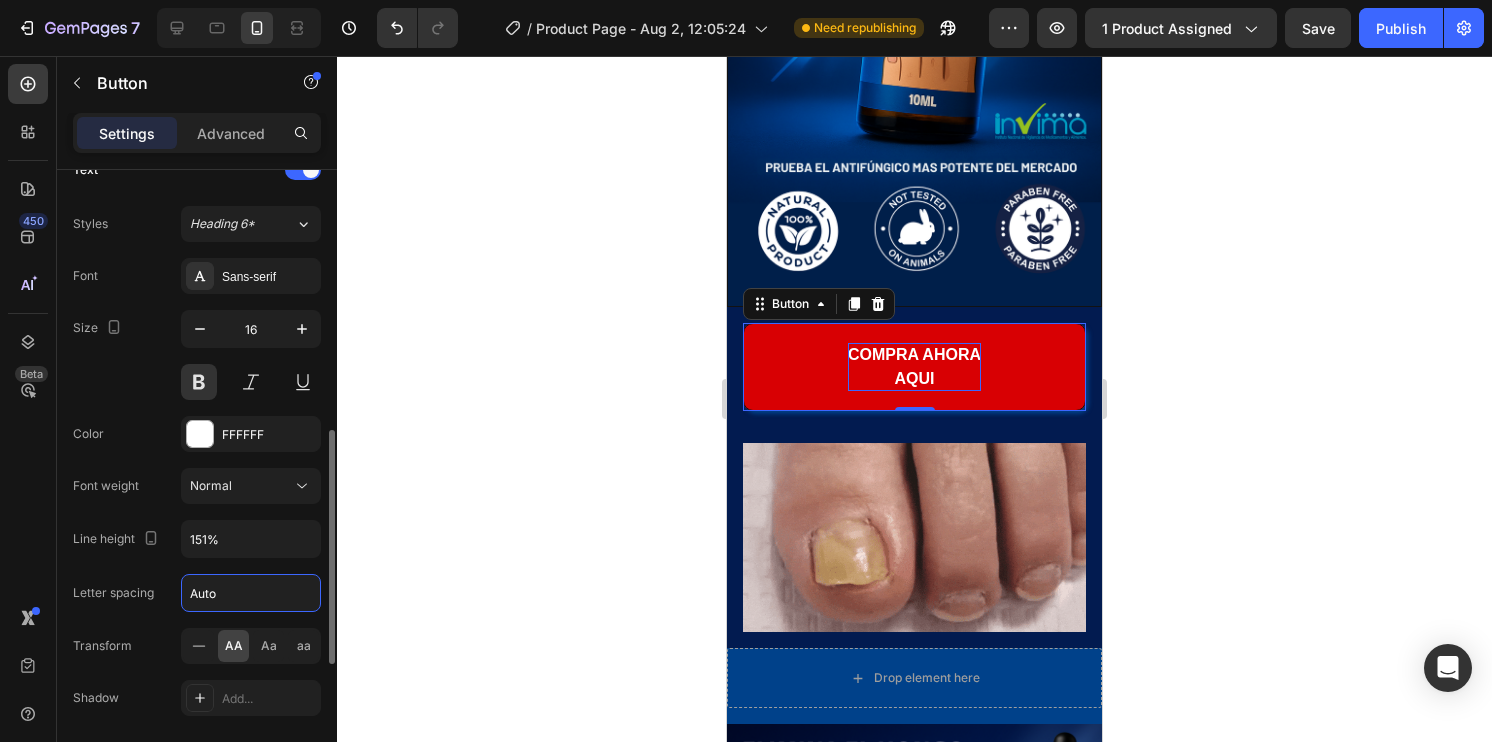 click on "Auto" at bounding box center (251, 593) 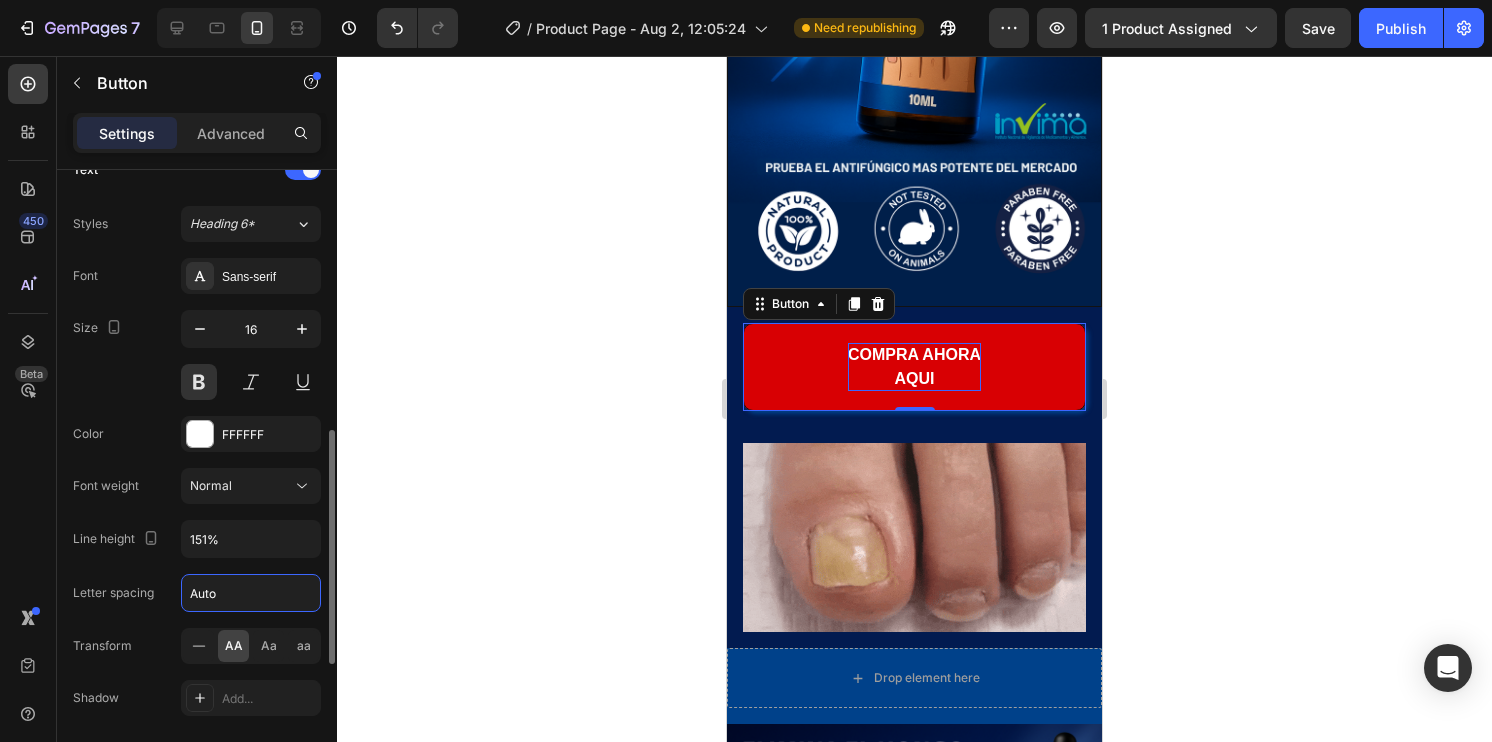 scroll, scrollTop: 900, scrollLeft: 0, axis: vertical 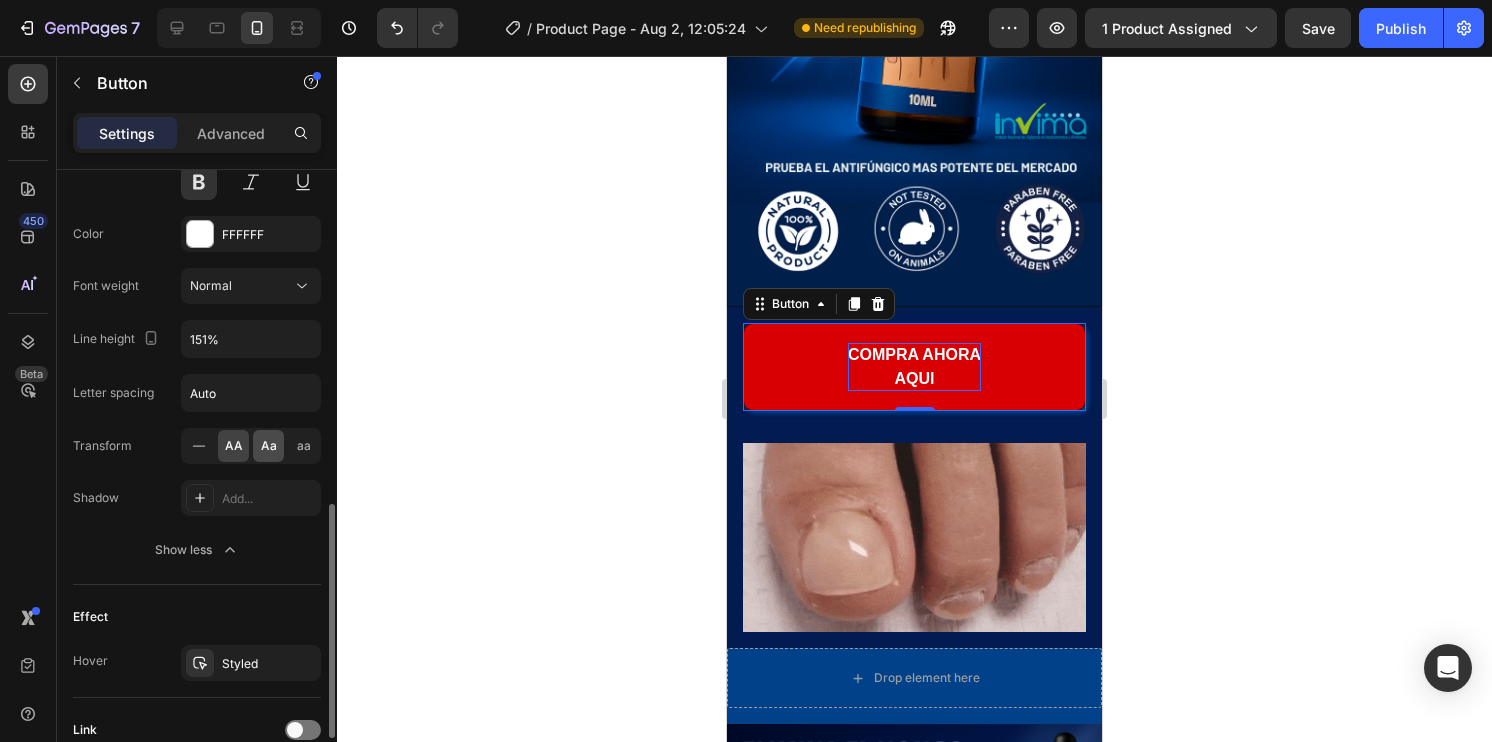 click on "Aa" 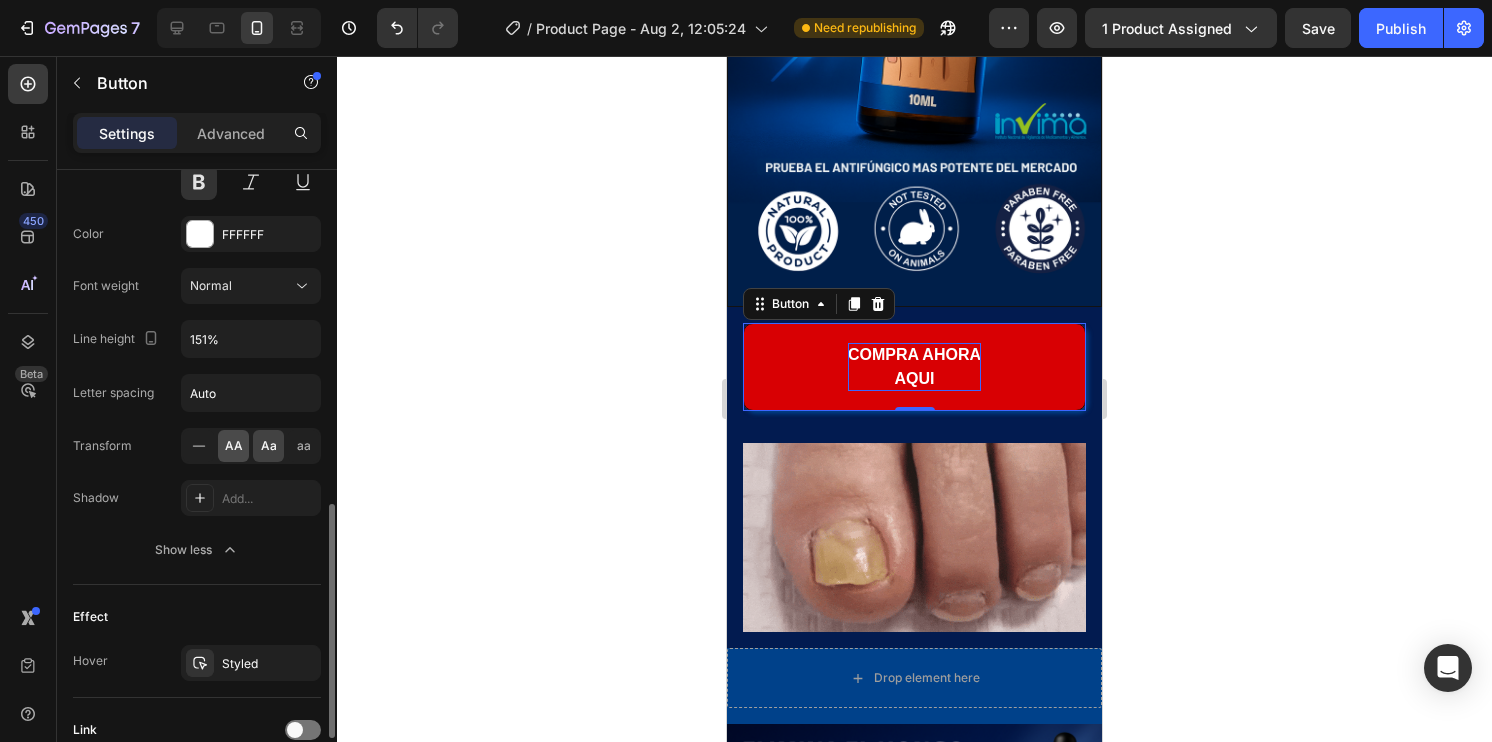 click on "AA" 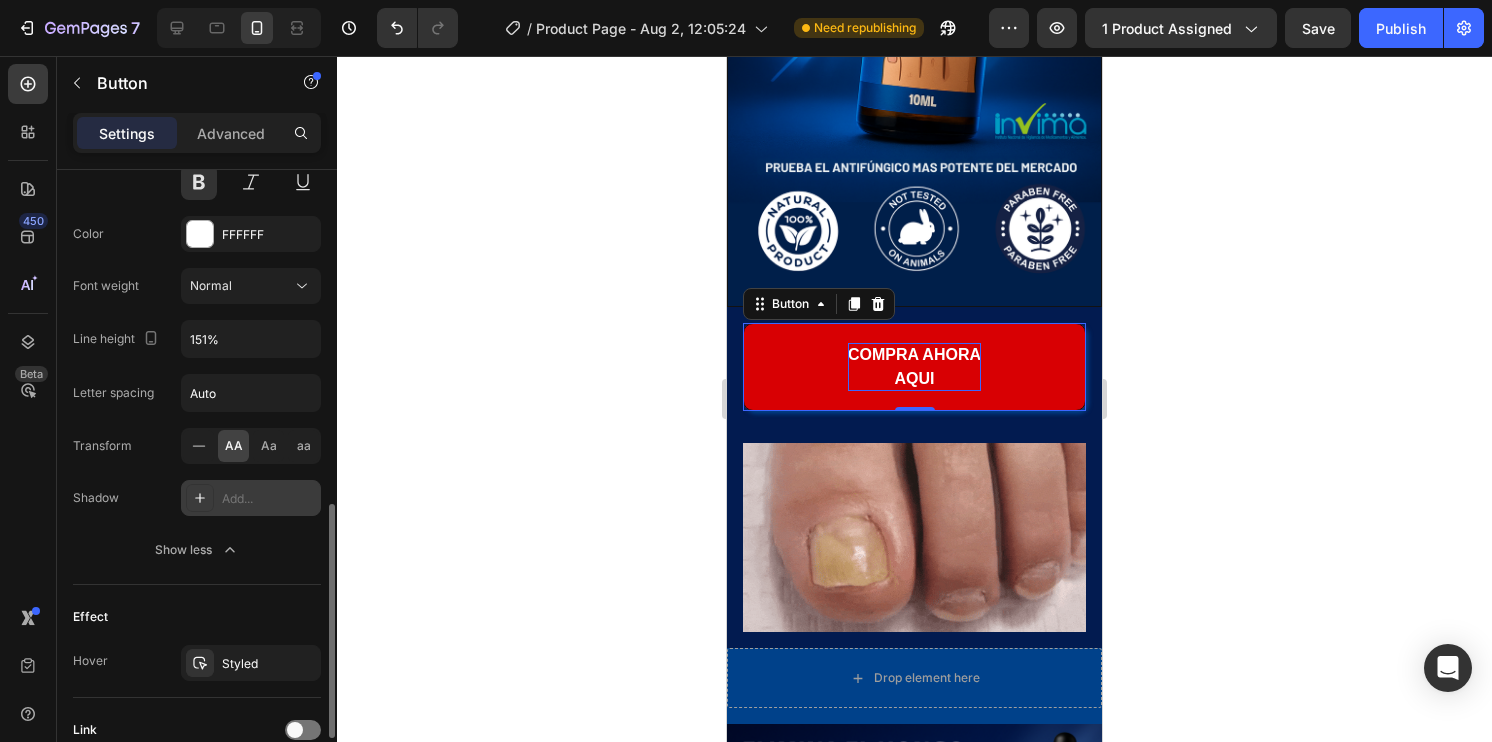 click on "Add..." at bounding box center [269, 499] 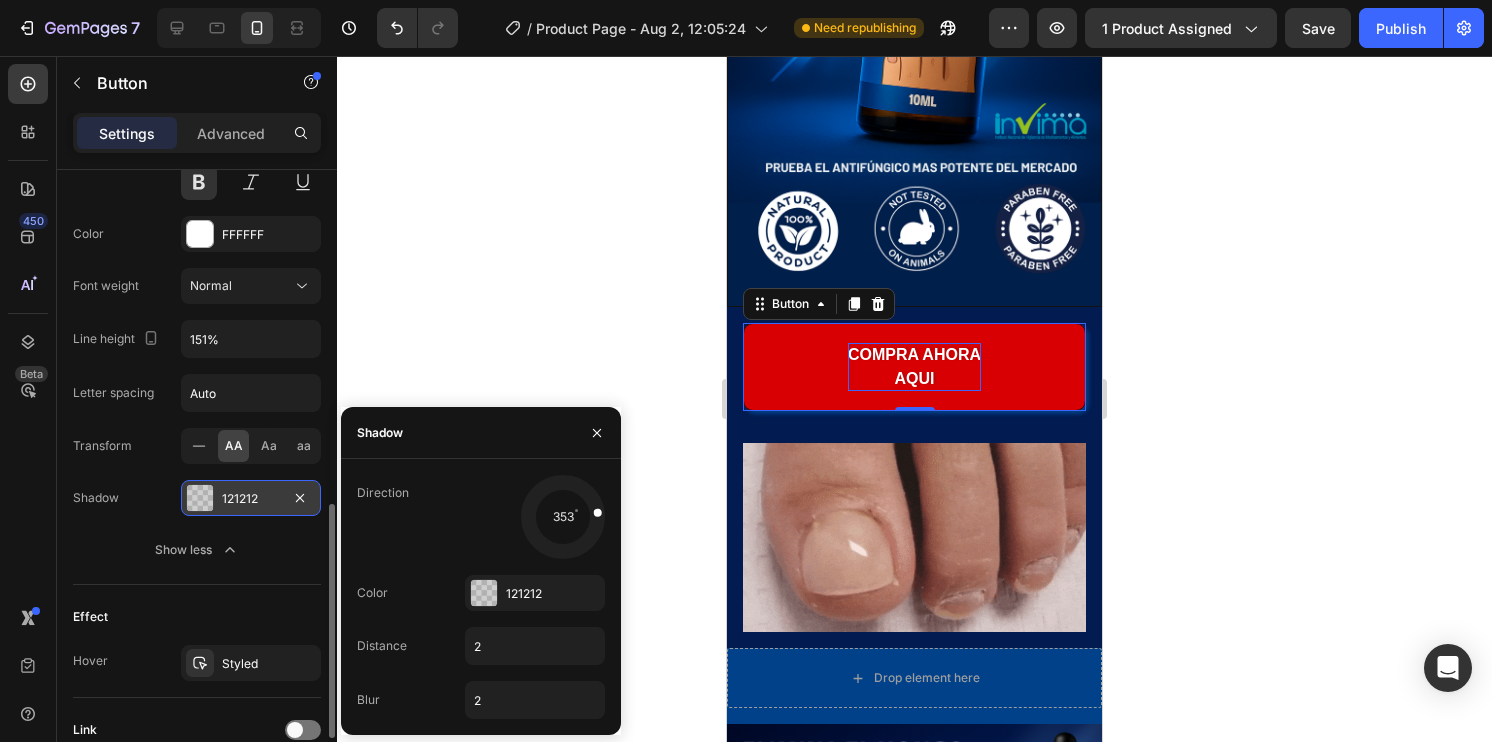 drag, startPoint x: 536, startPoint y: 541, endPoint x: 597, endPoint y: 510, distance: 68.42514 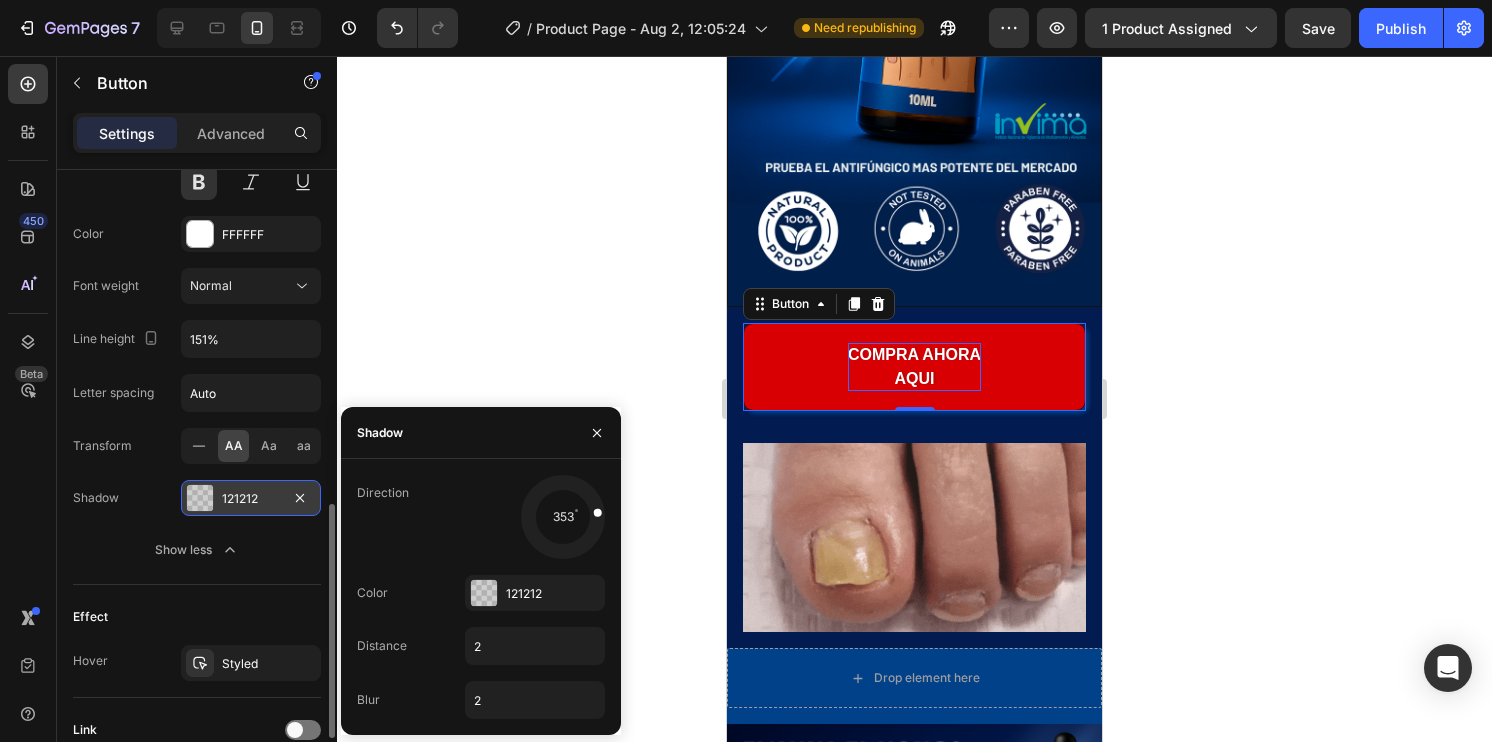 click at bounding box center (596, 512) 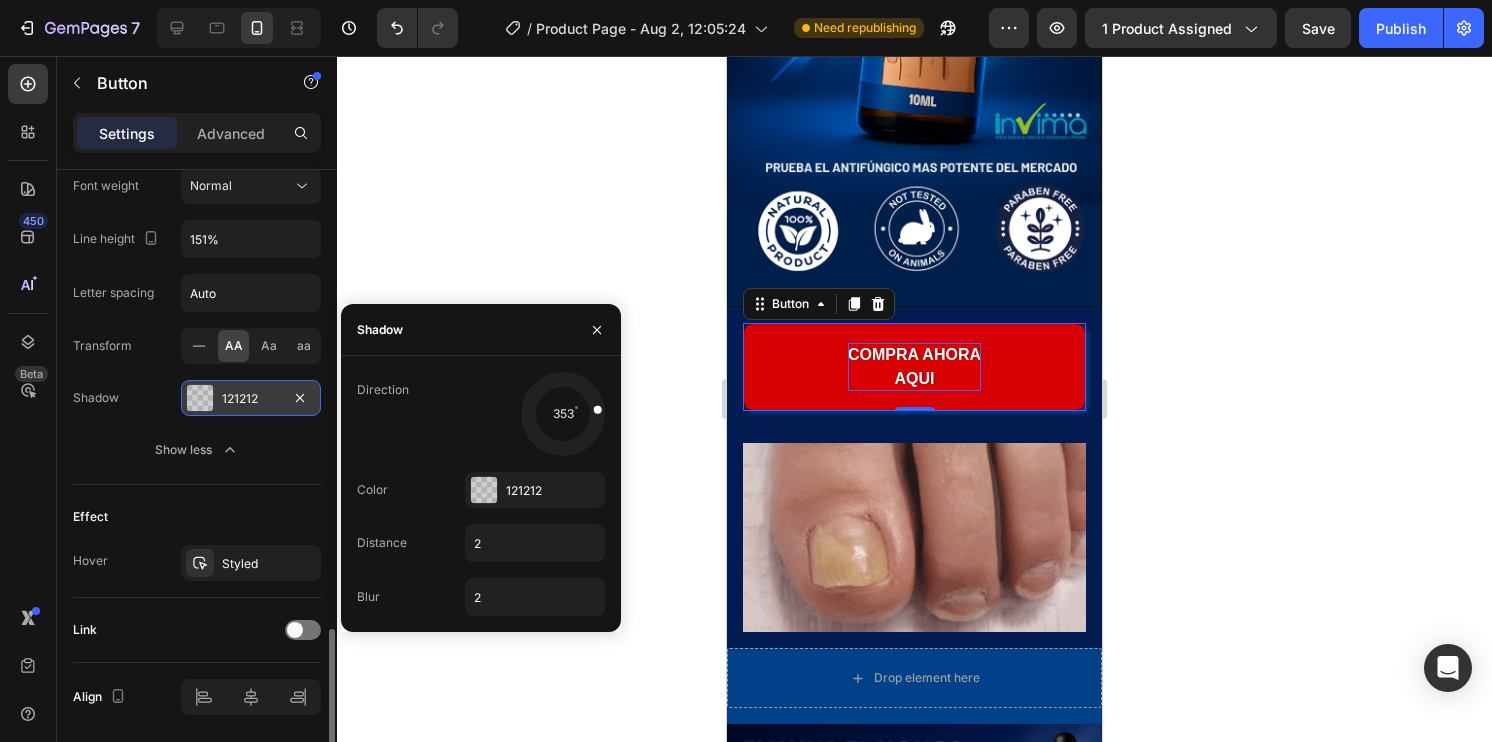 scroll, scrollTop: 1064, scrollLeft: 0, axis: vertical 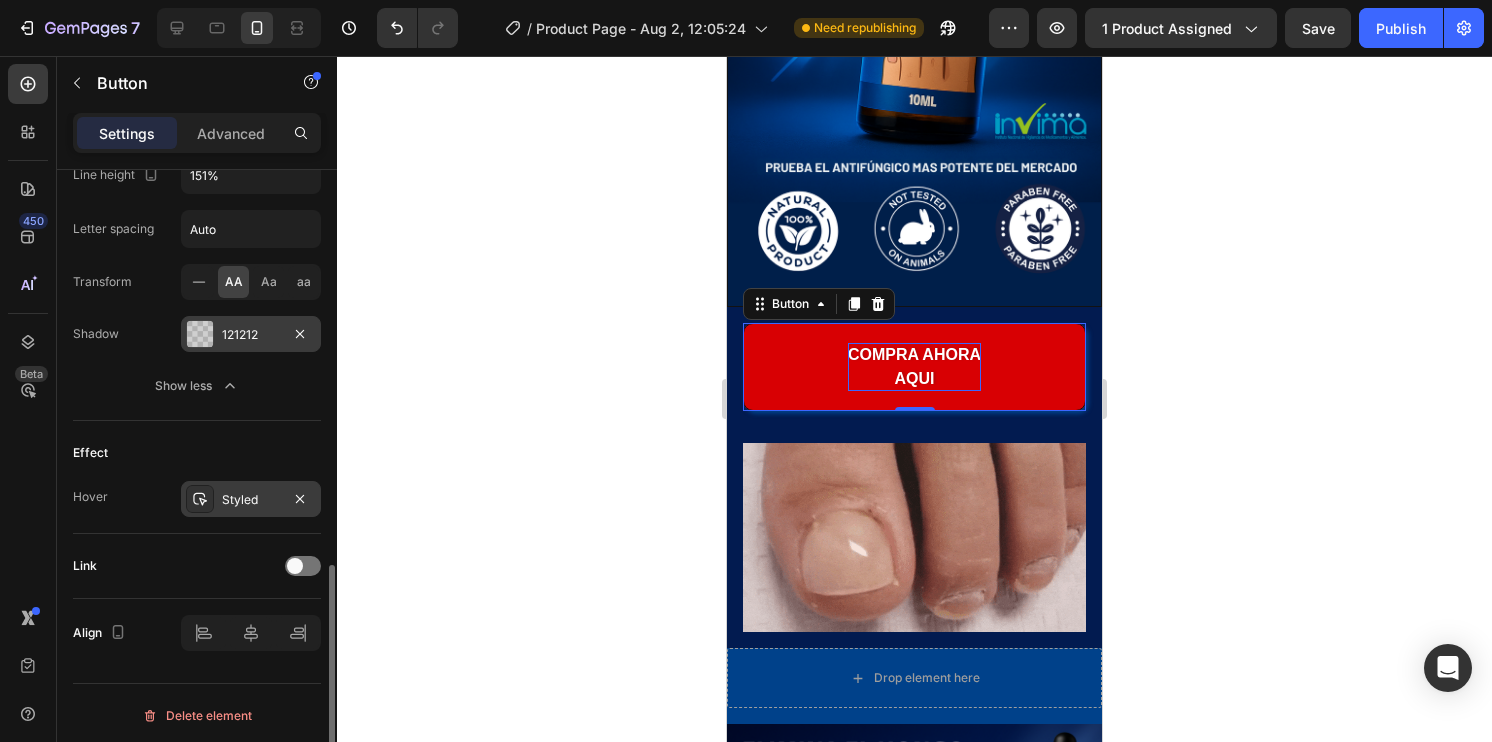 click on "Styled" at bounding box center (251, 500) 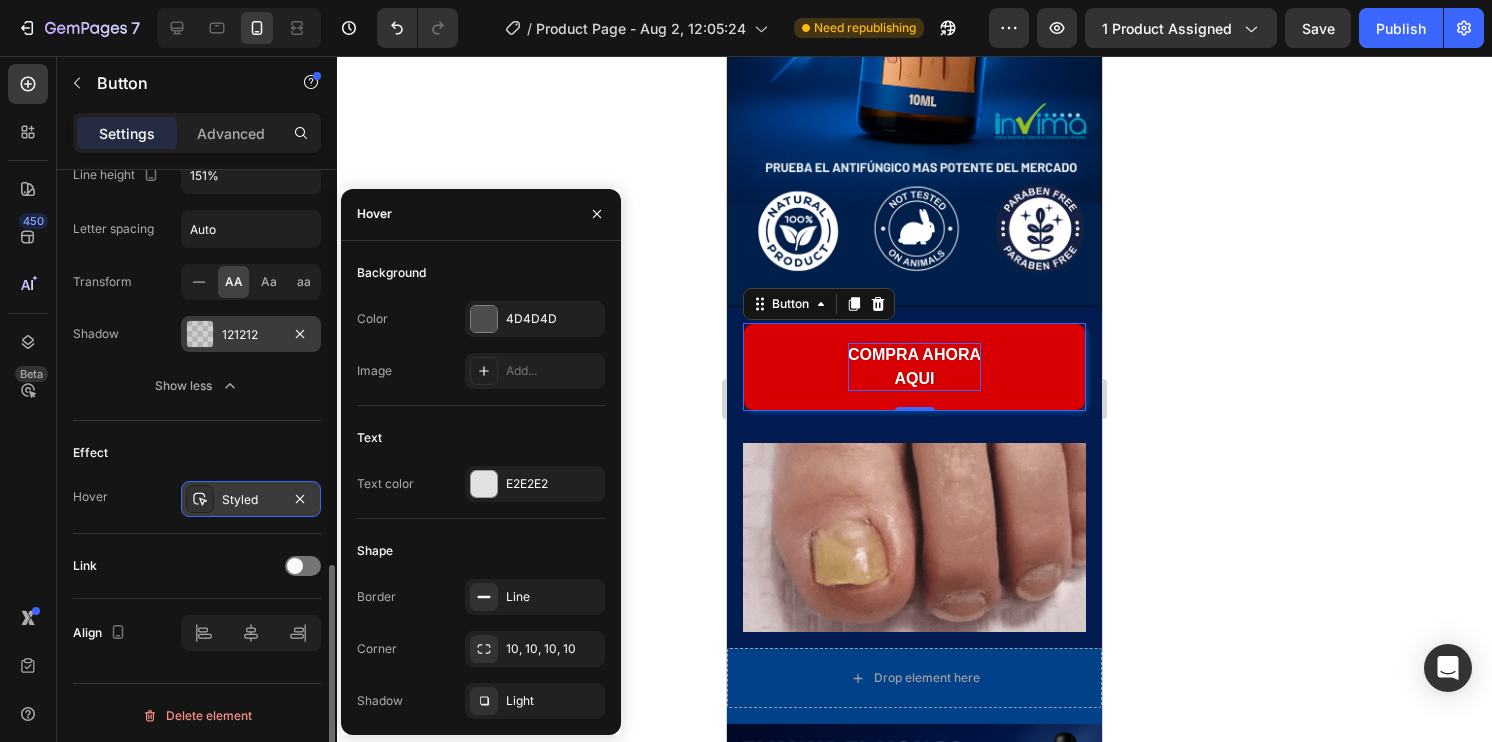 click 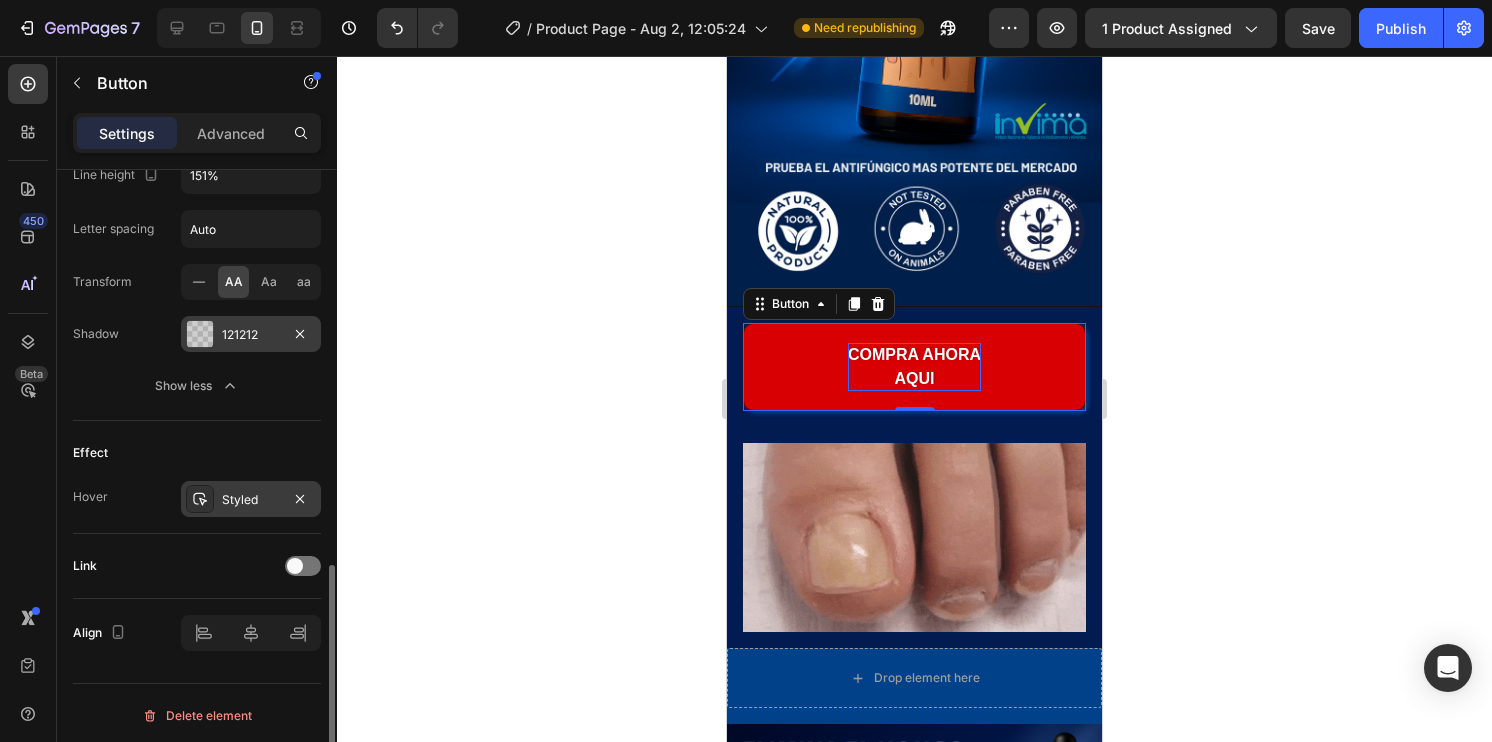 click 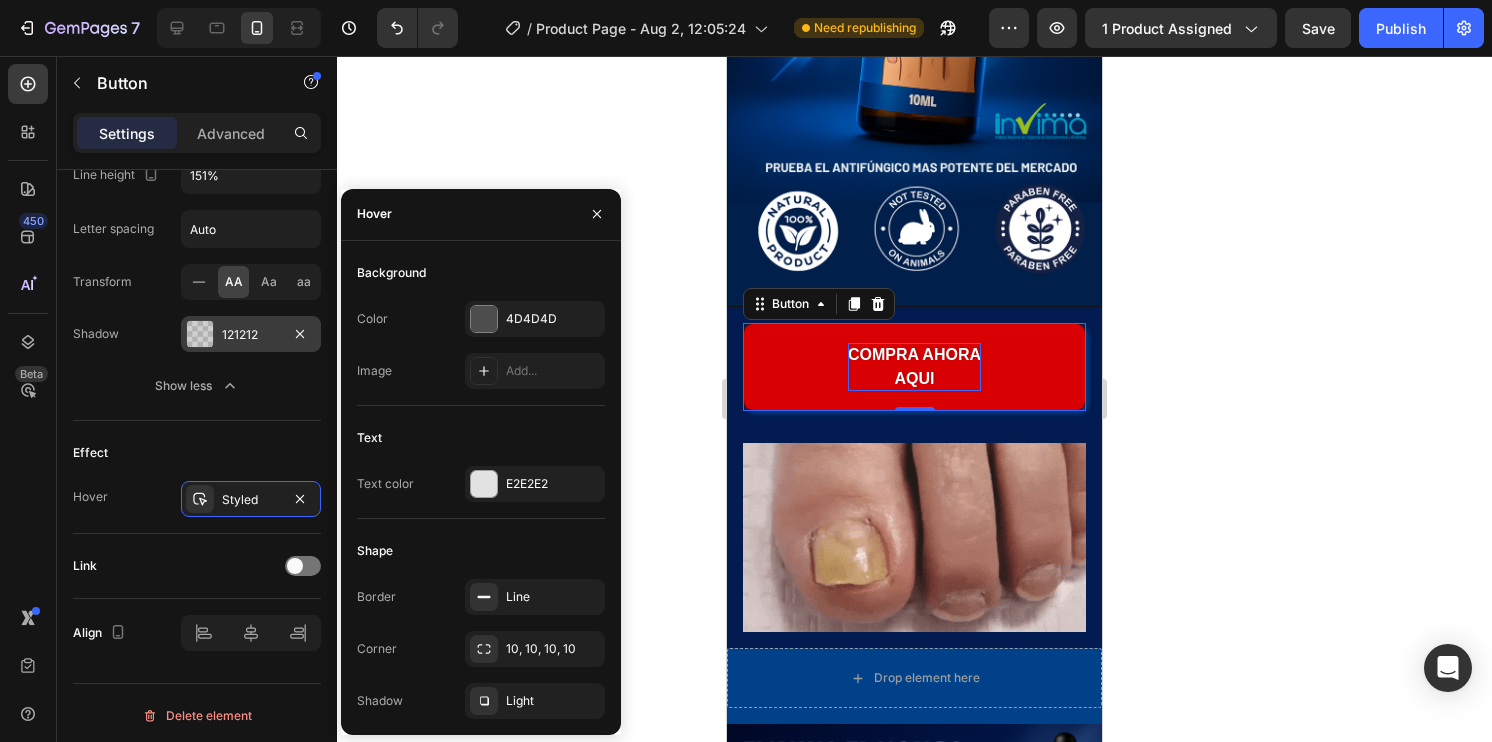 click at bounding box center [484, 319] 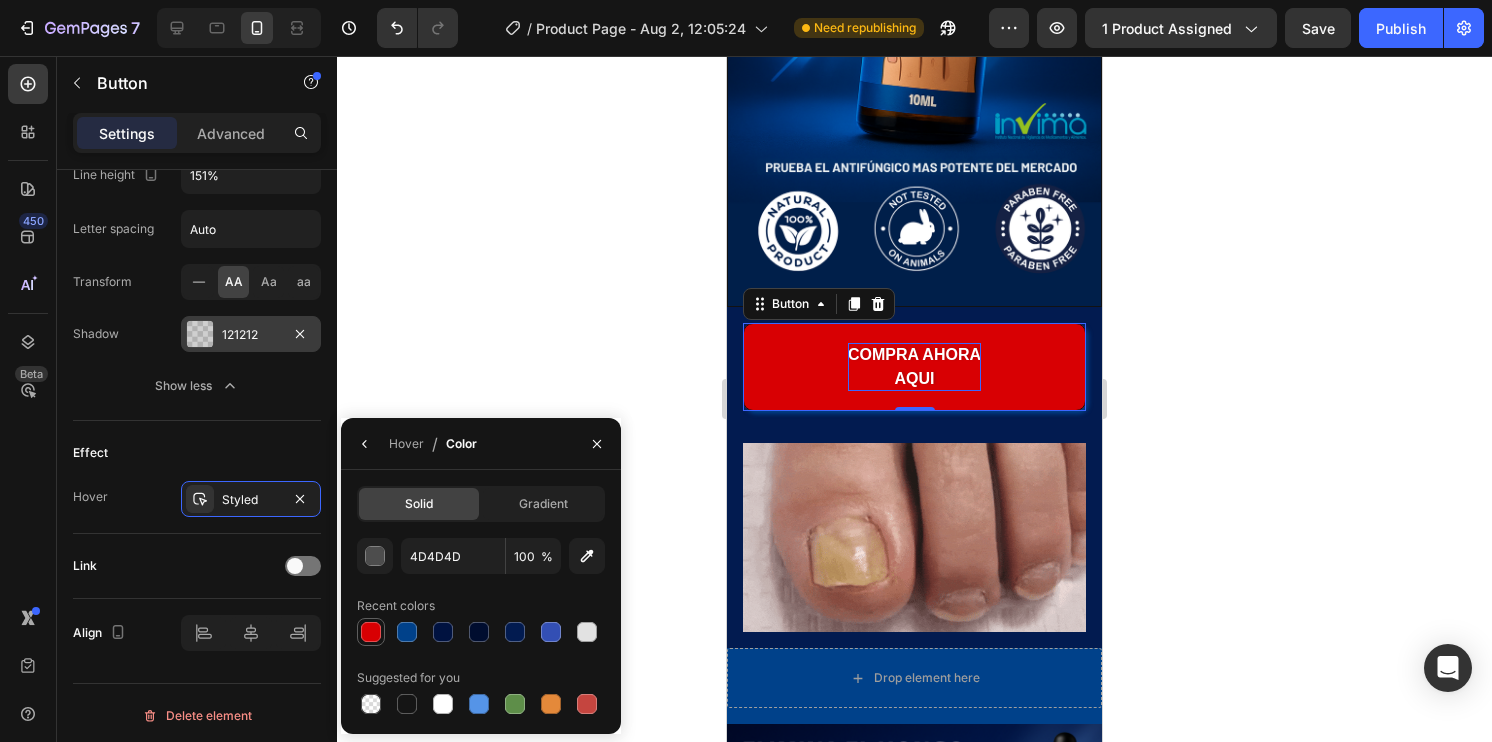 click at bounding box center [371, 632] 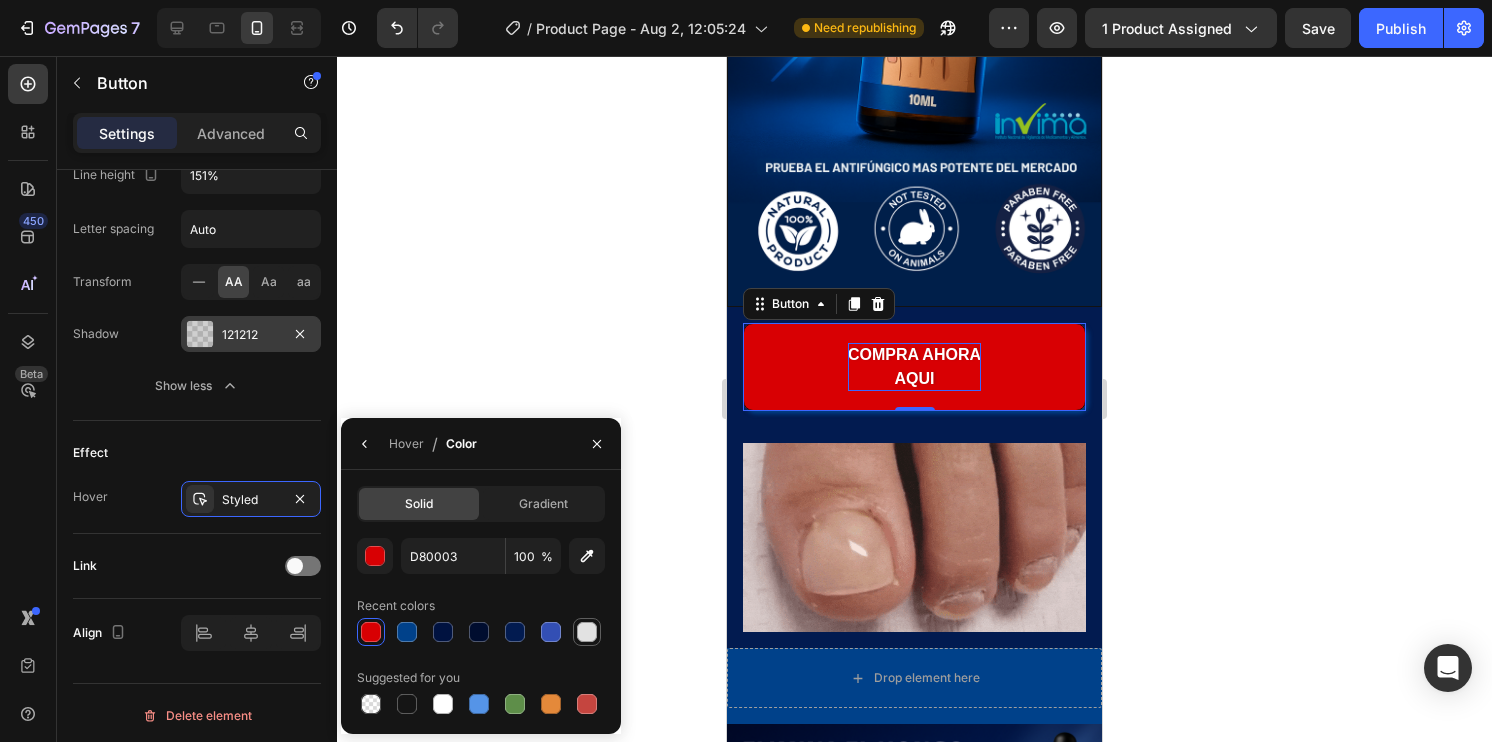 click at bounding box center (587, 632) 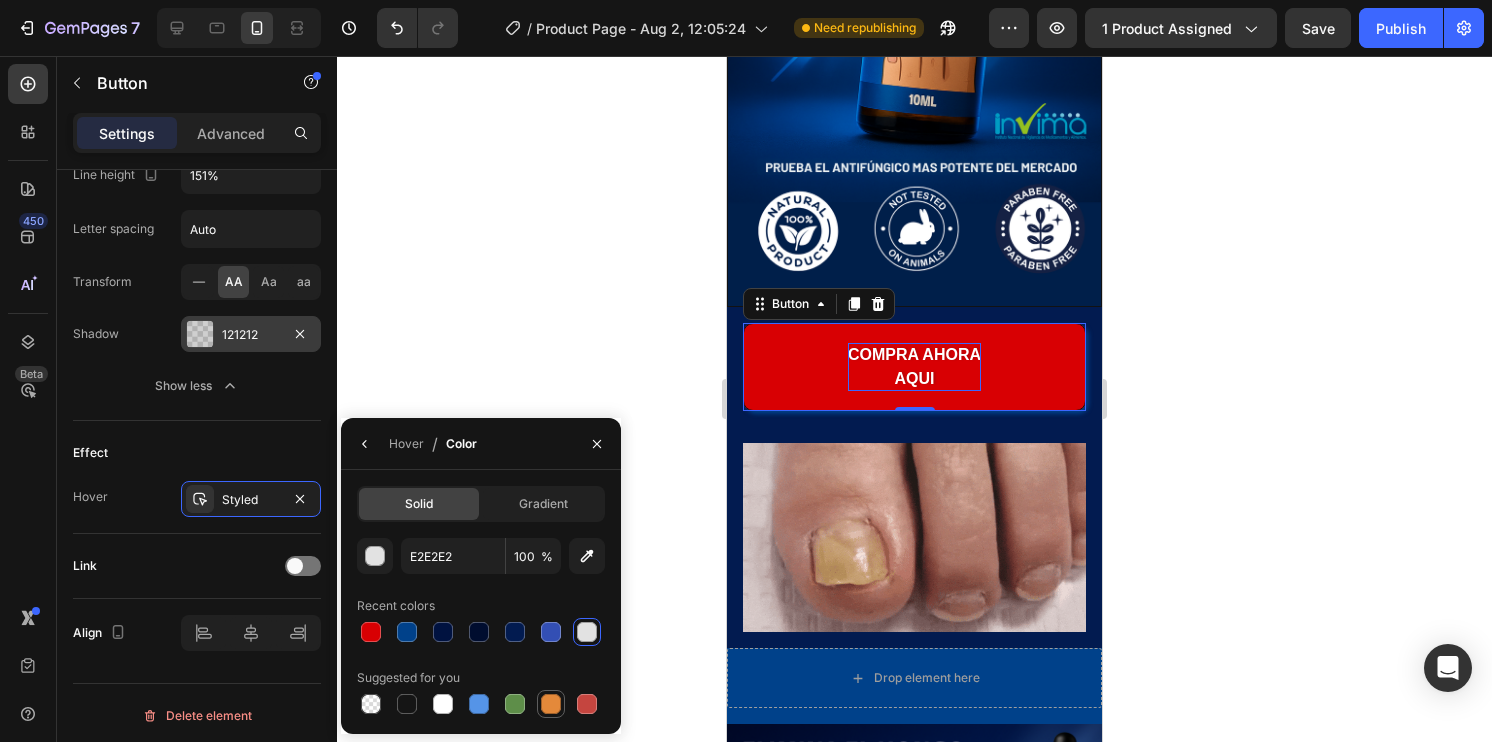 click at bounding box center (551, 704) 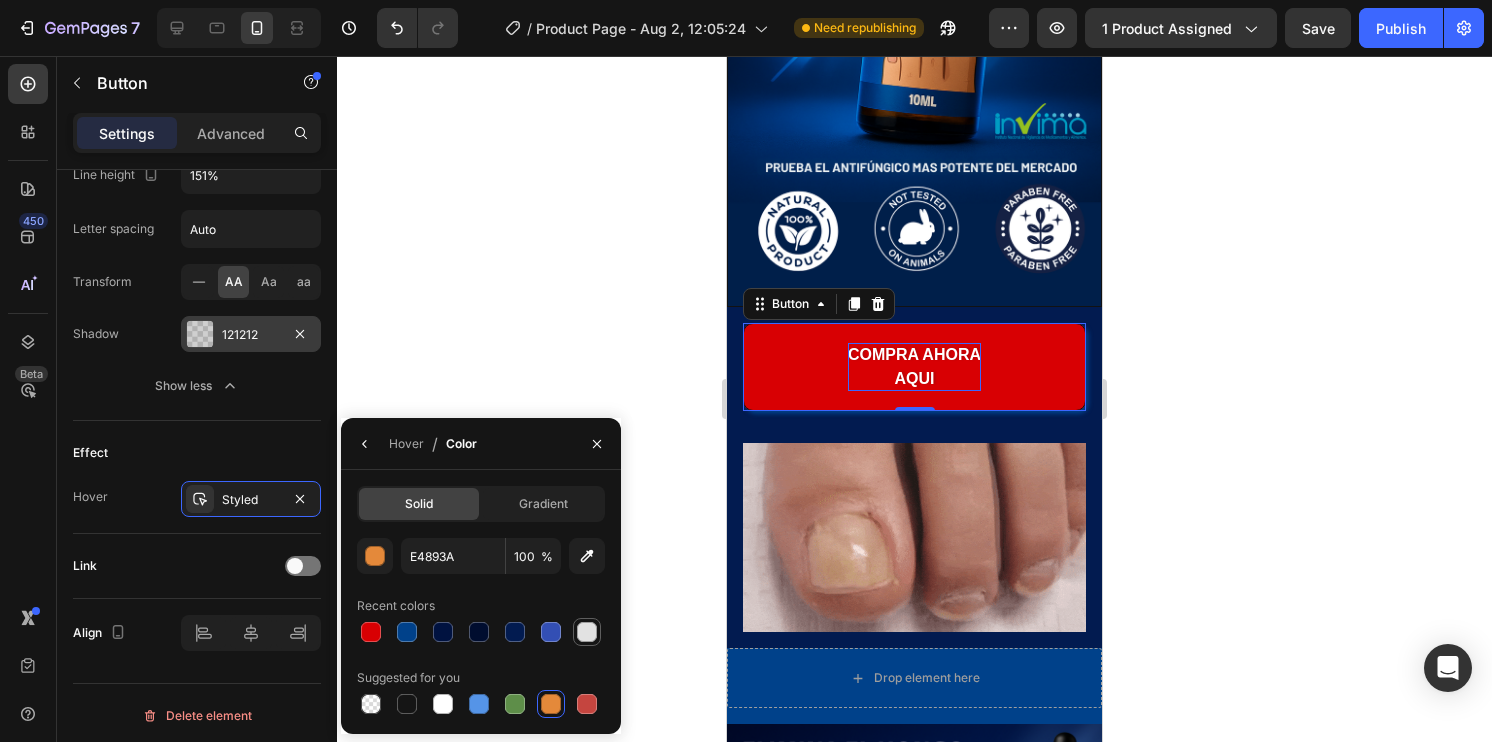 click at bounding box center [587, 632] 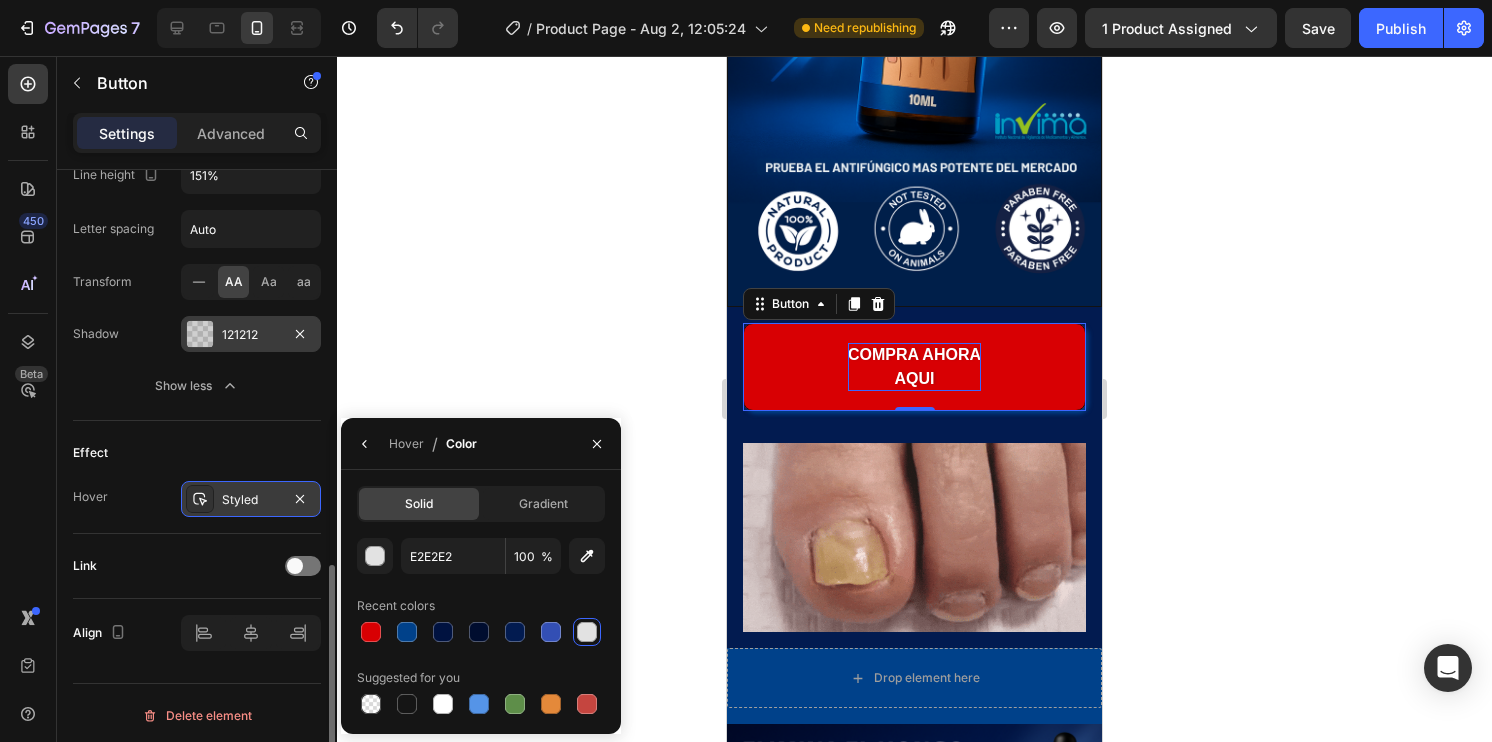 click on "Styled" at bounding box center [251, 500] 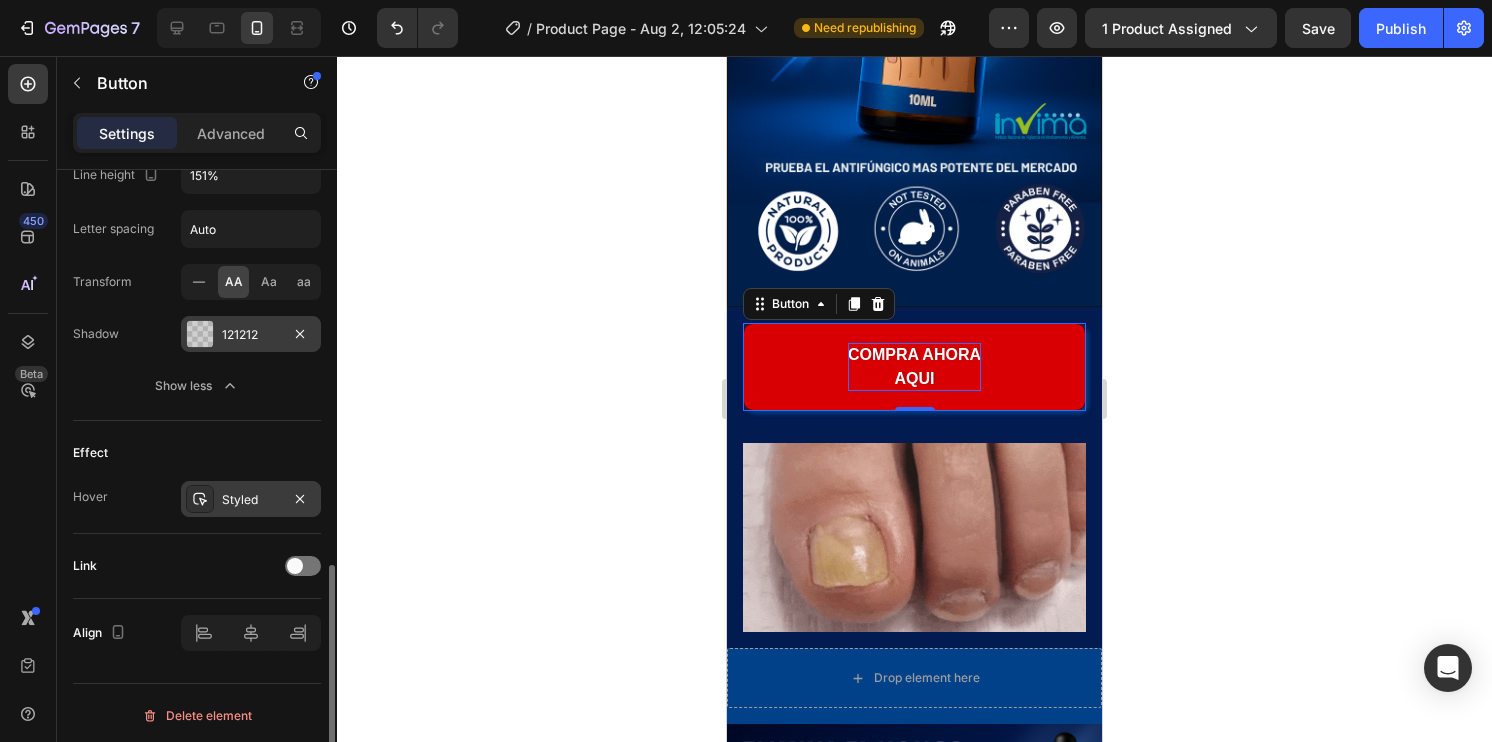 click on "Styled" at bounding box center (251, 500) 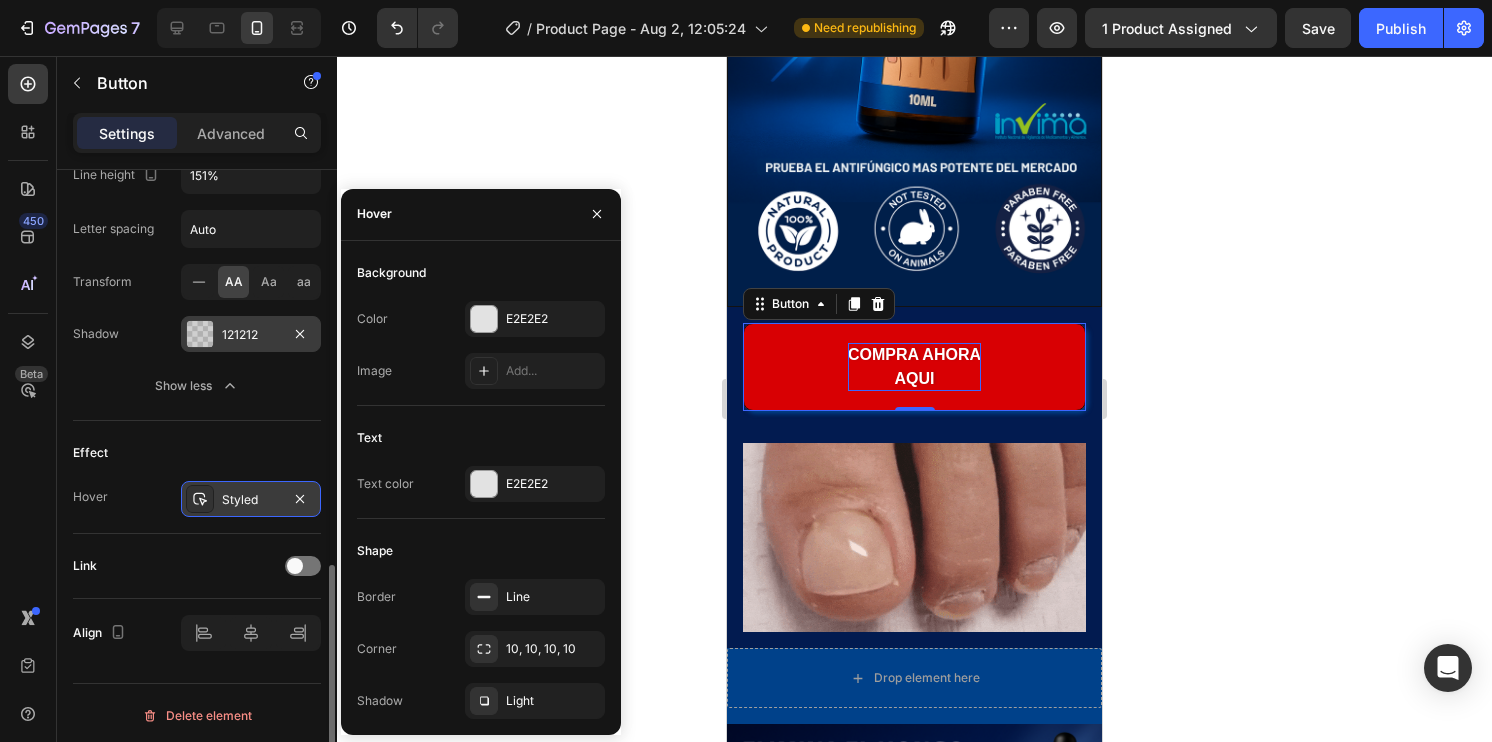 click 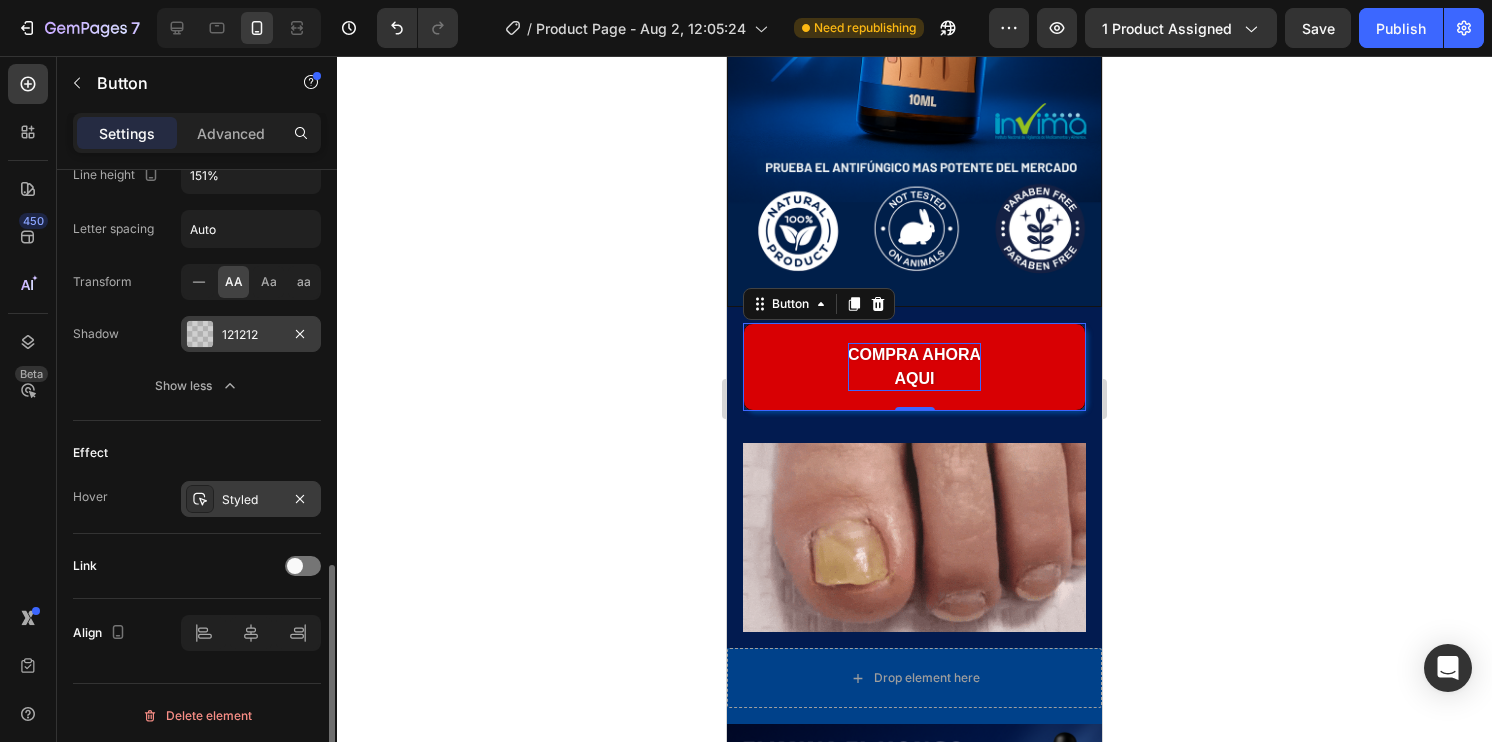 click on "Styled" at bounding box center (251, 500) 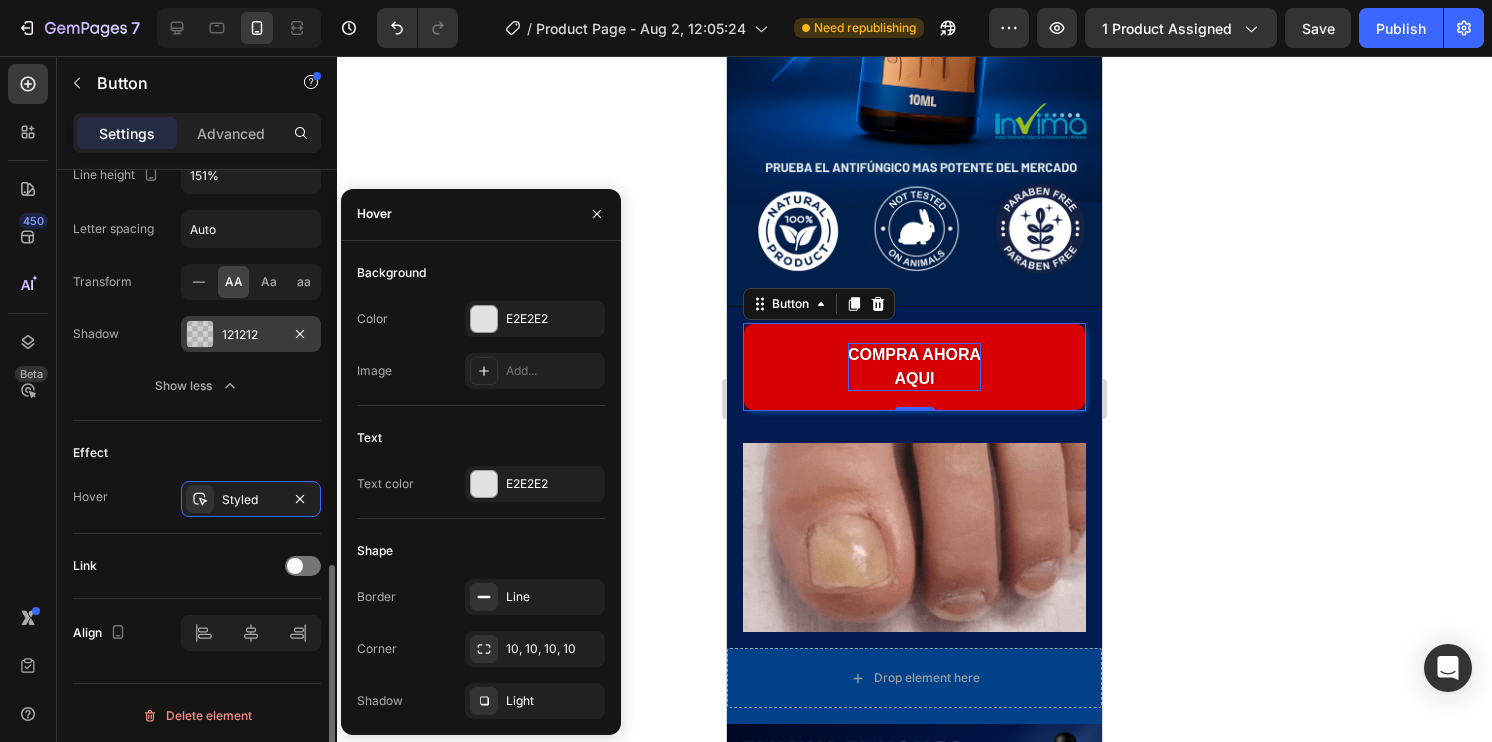 click on "Hover" at bounding box center (90, 497) 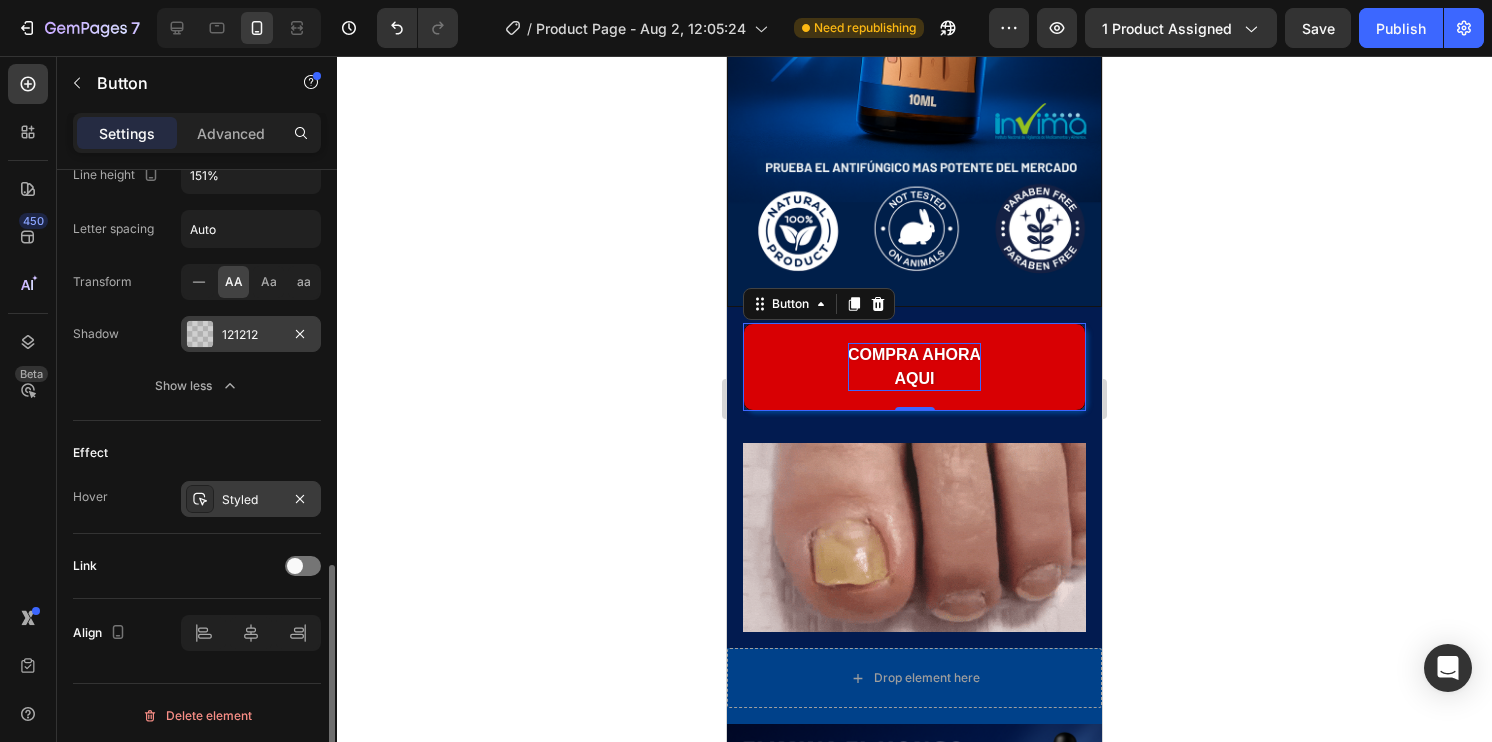 click 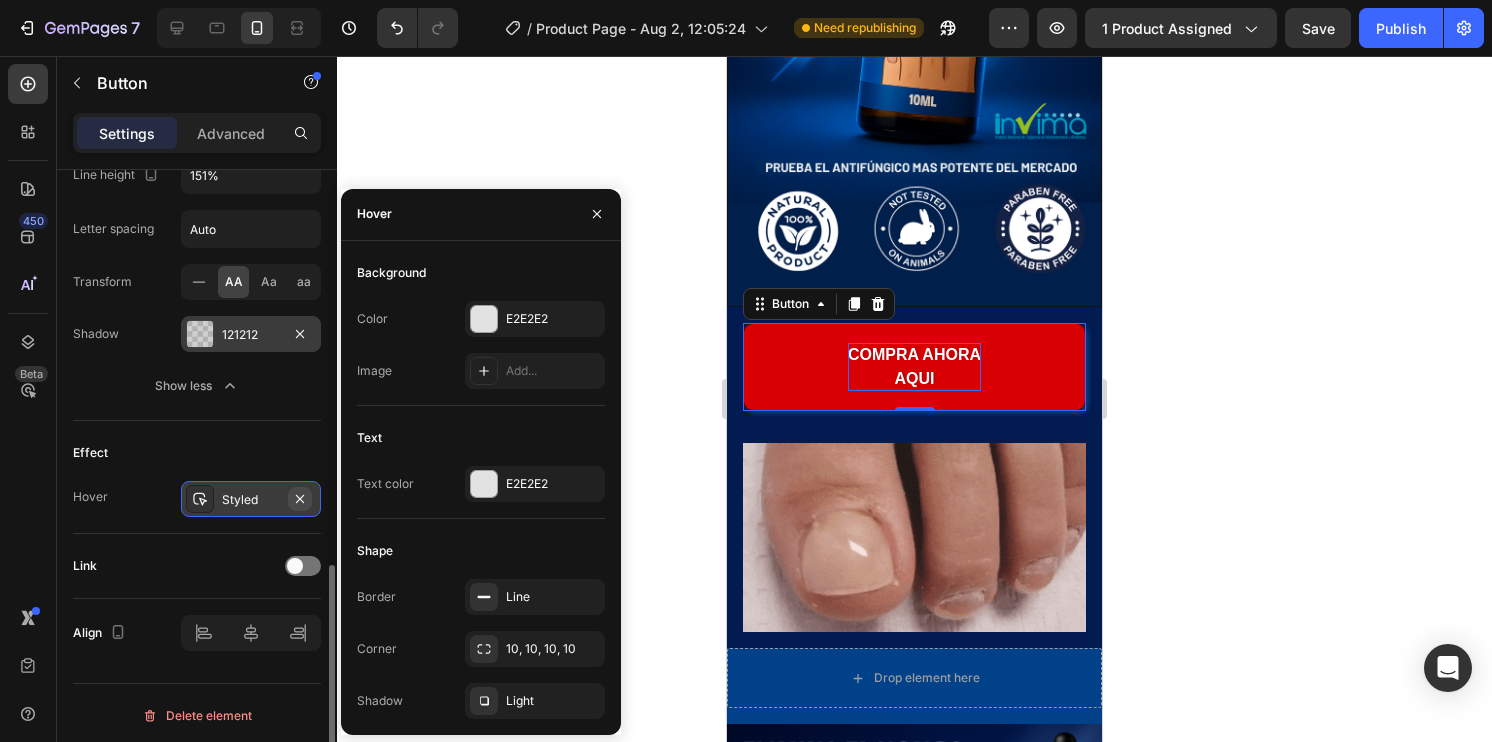 click 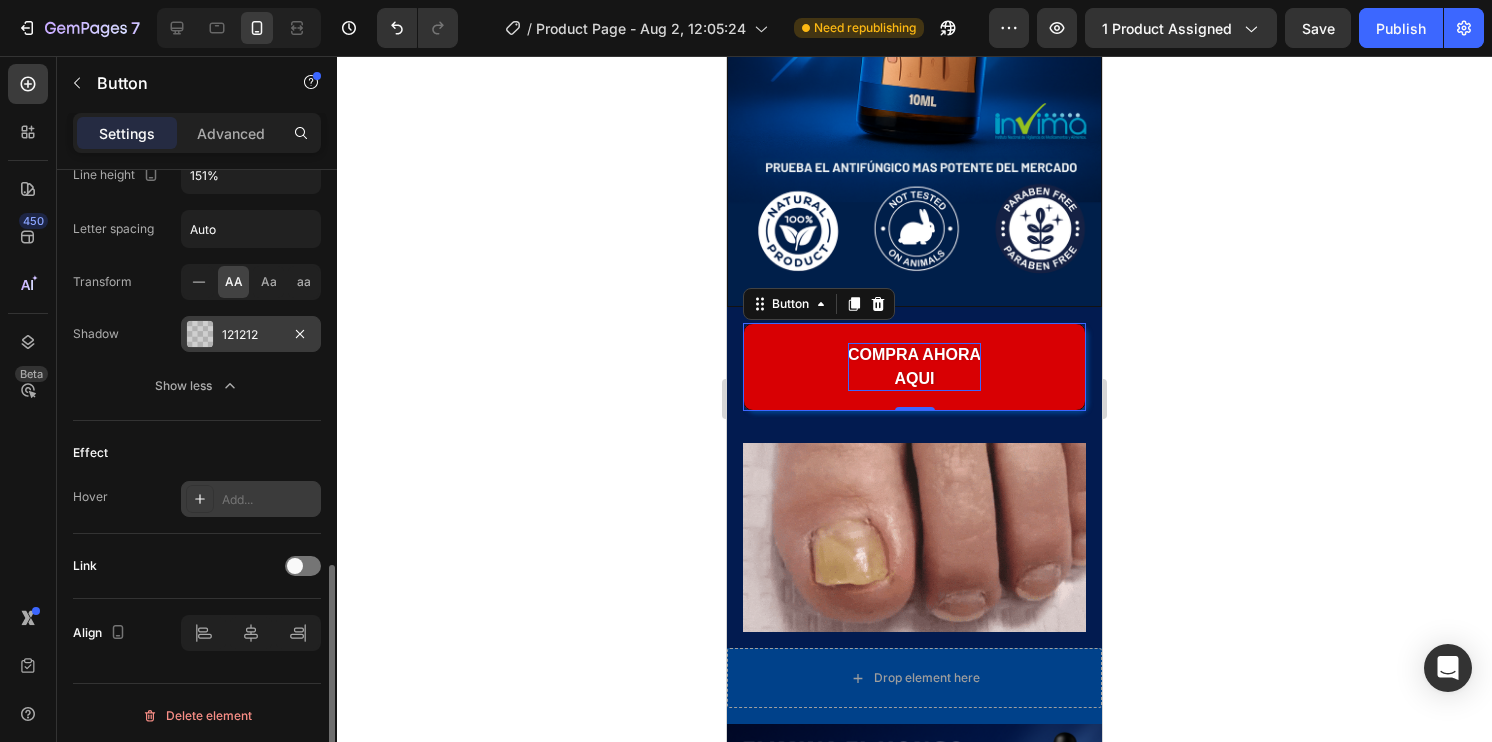 click on "Add..." at bounding box center [269, 500] 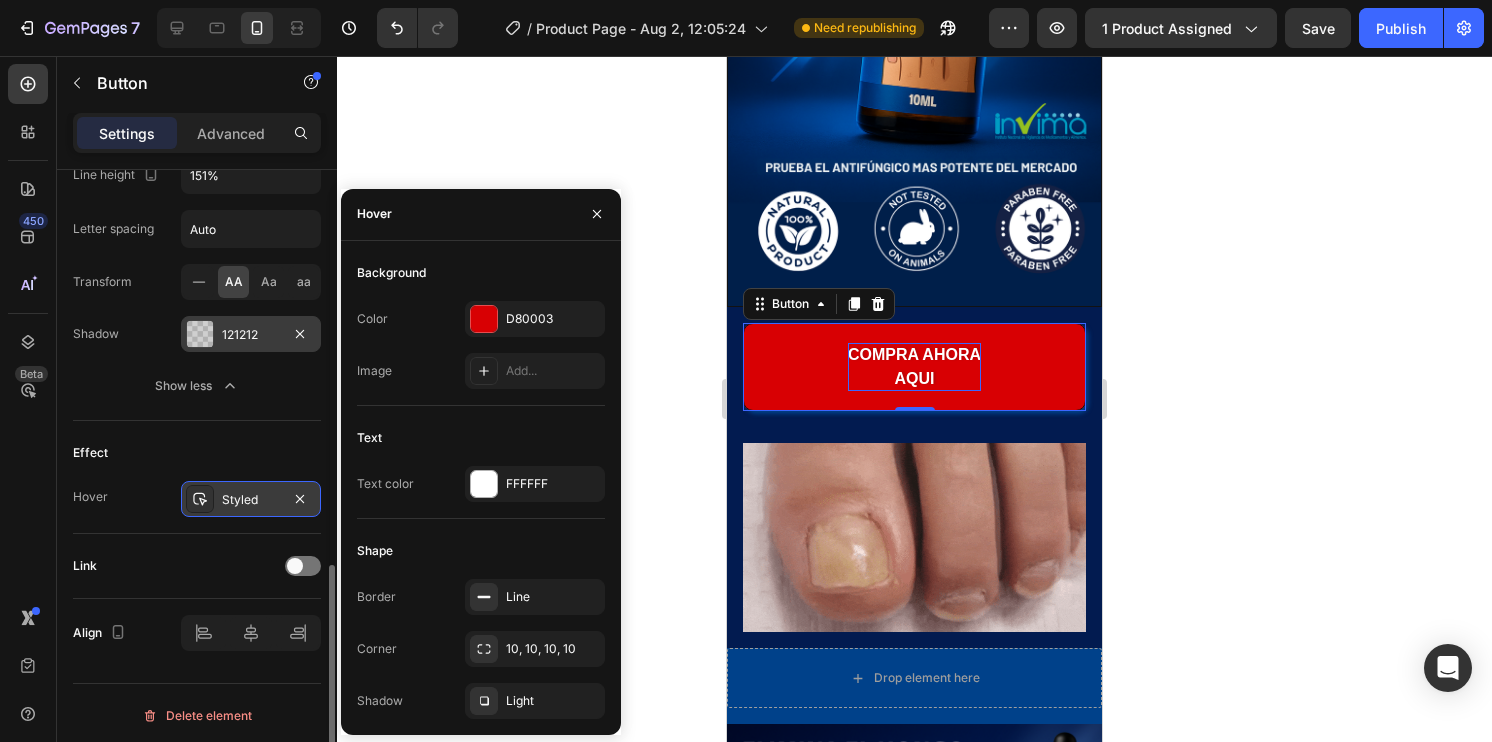 click on "Background" at bounding box center [391, 273] 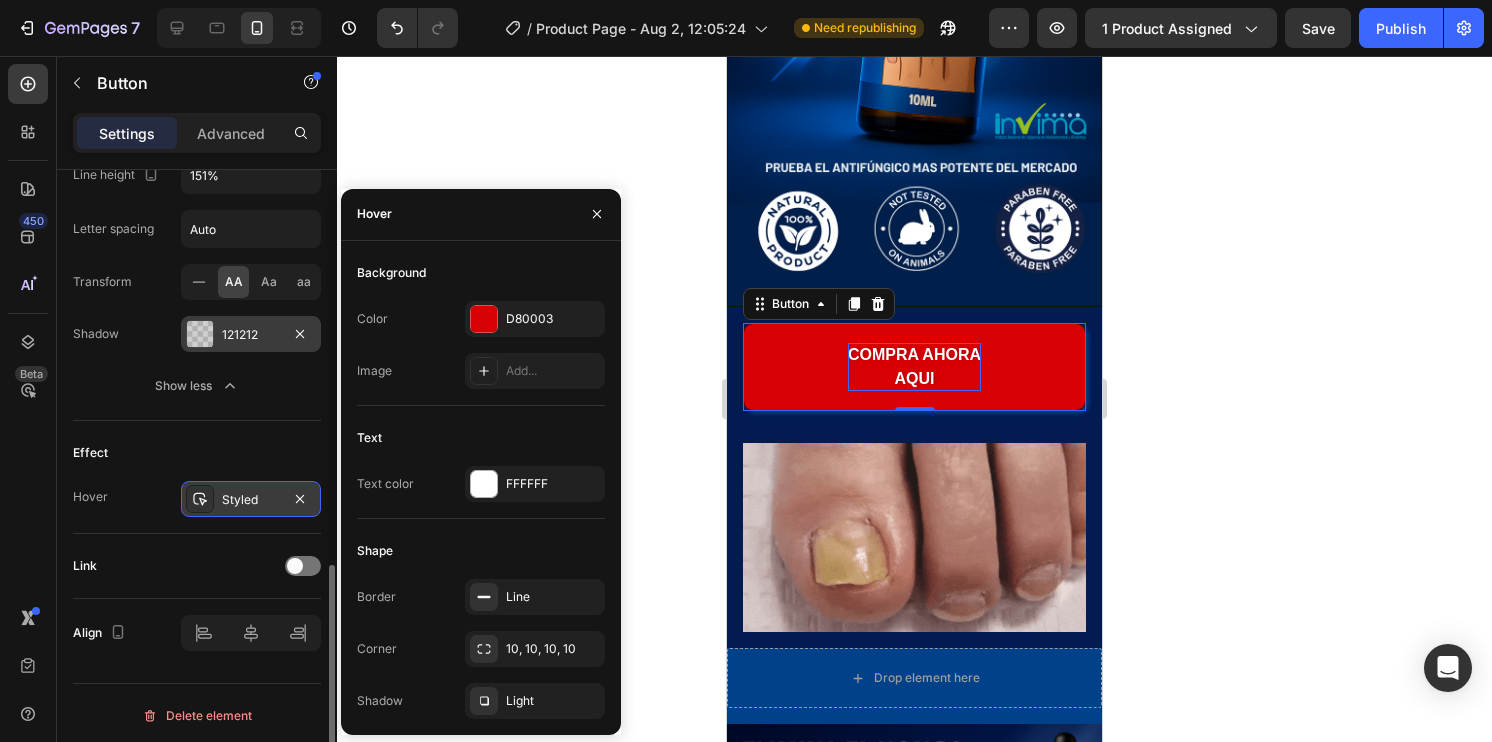 click on "Effect" at bounding box center (197, 453) 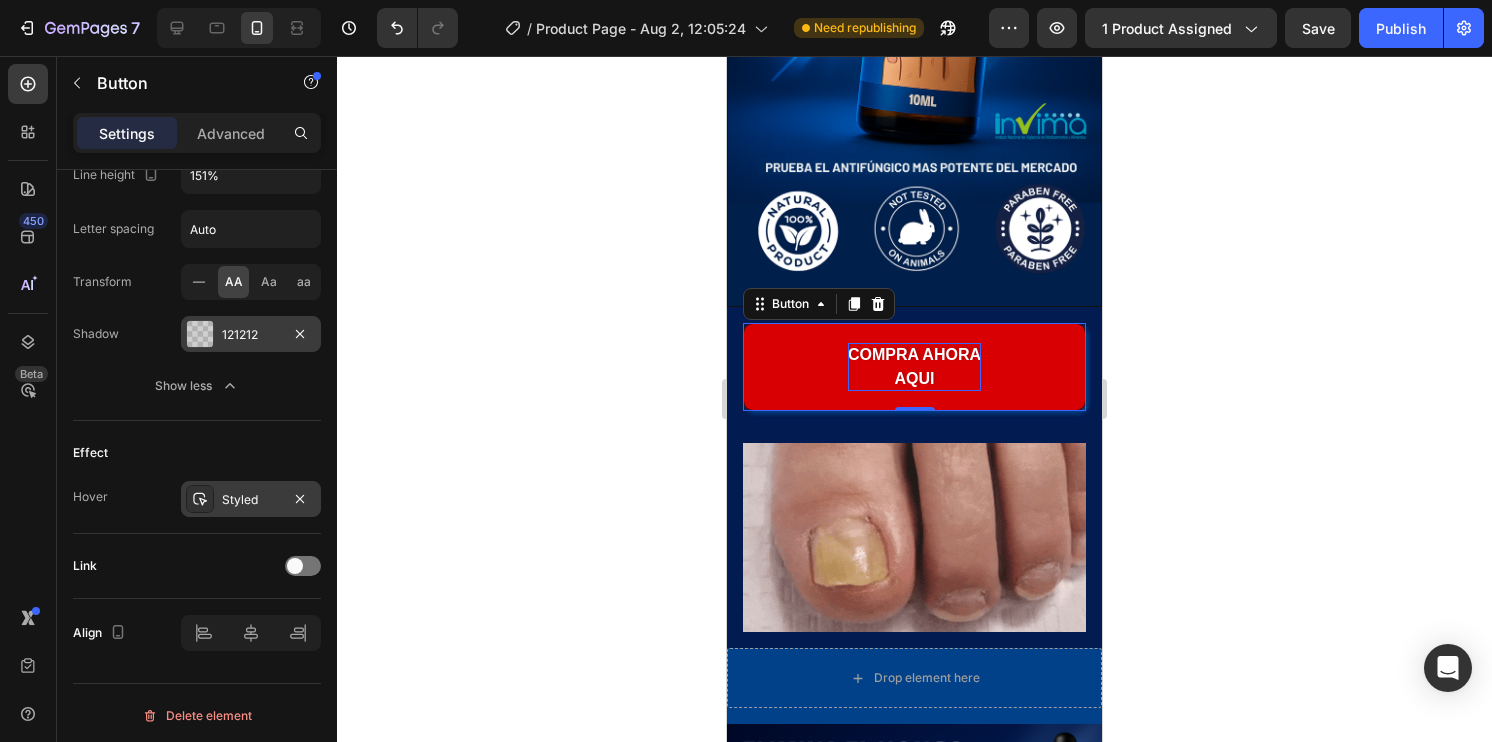 click 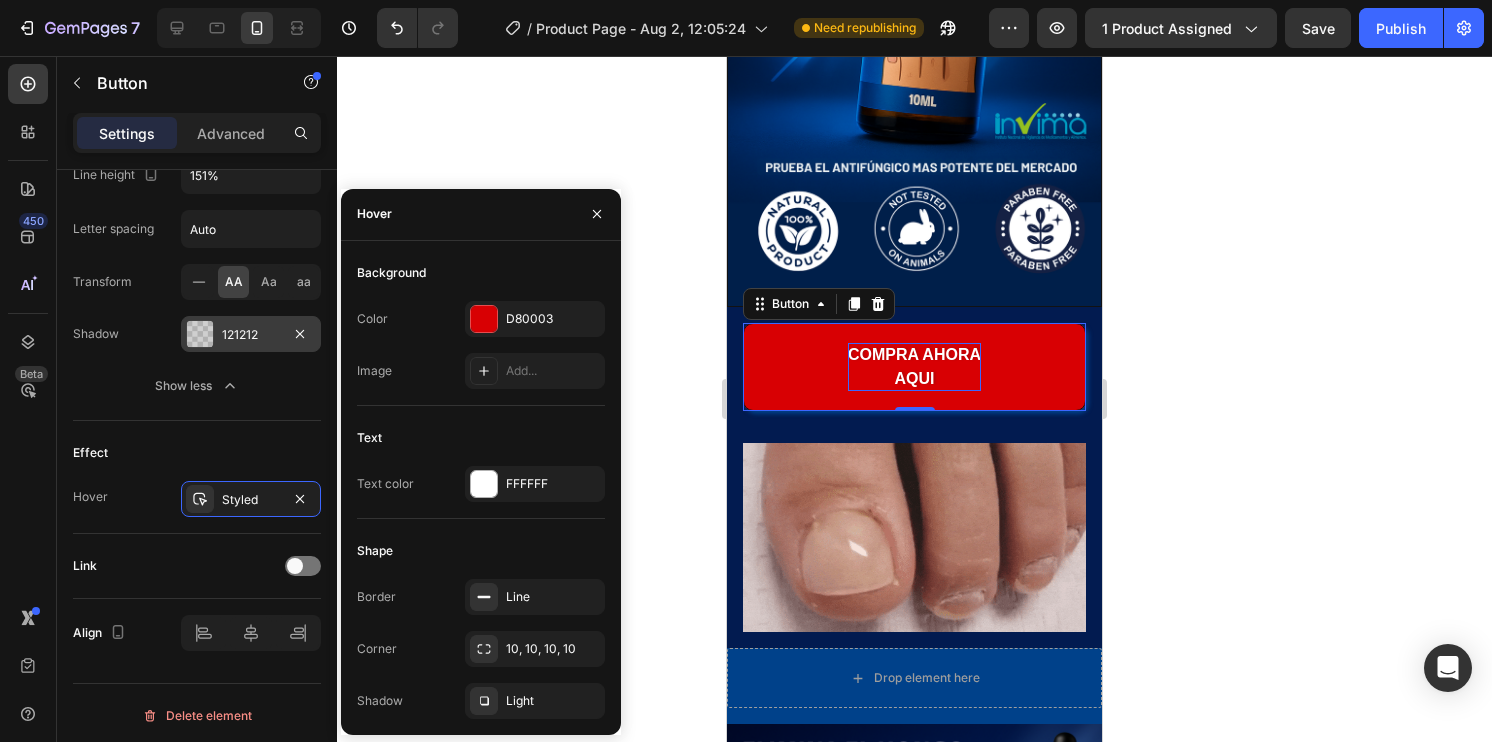 click on "Effect" at bounding box center [197, 453] 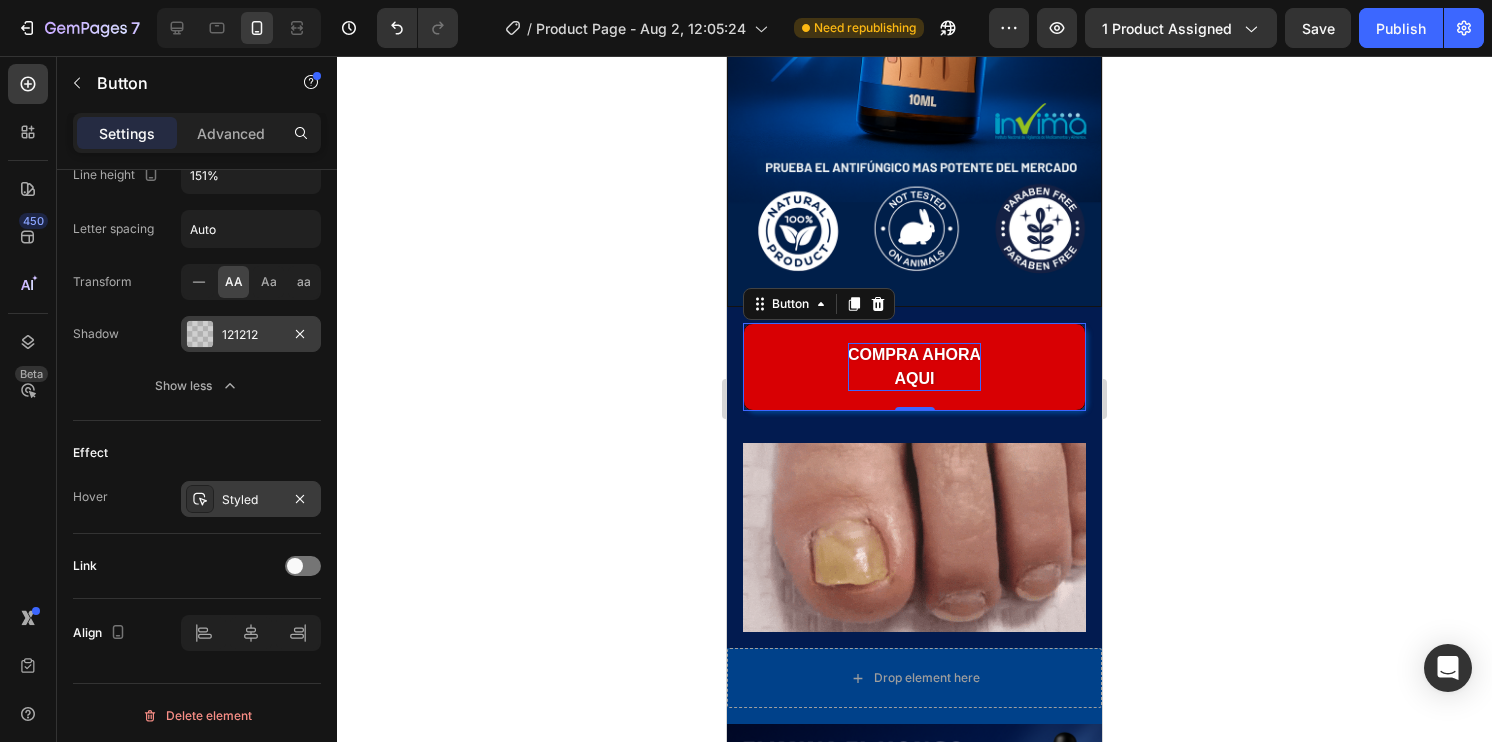 click on "Styled" at bounding box center (251, 499) 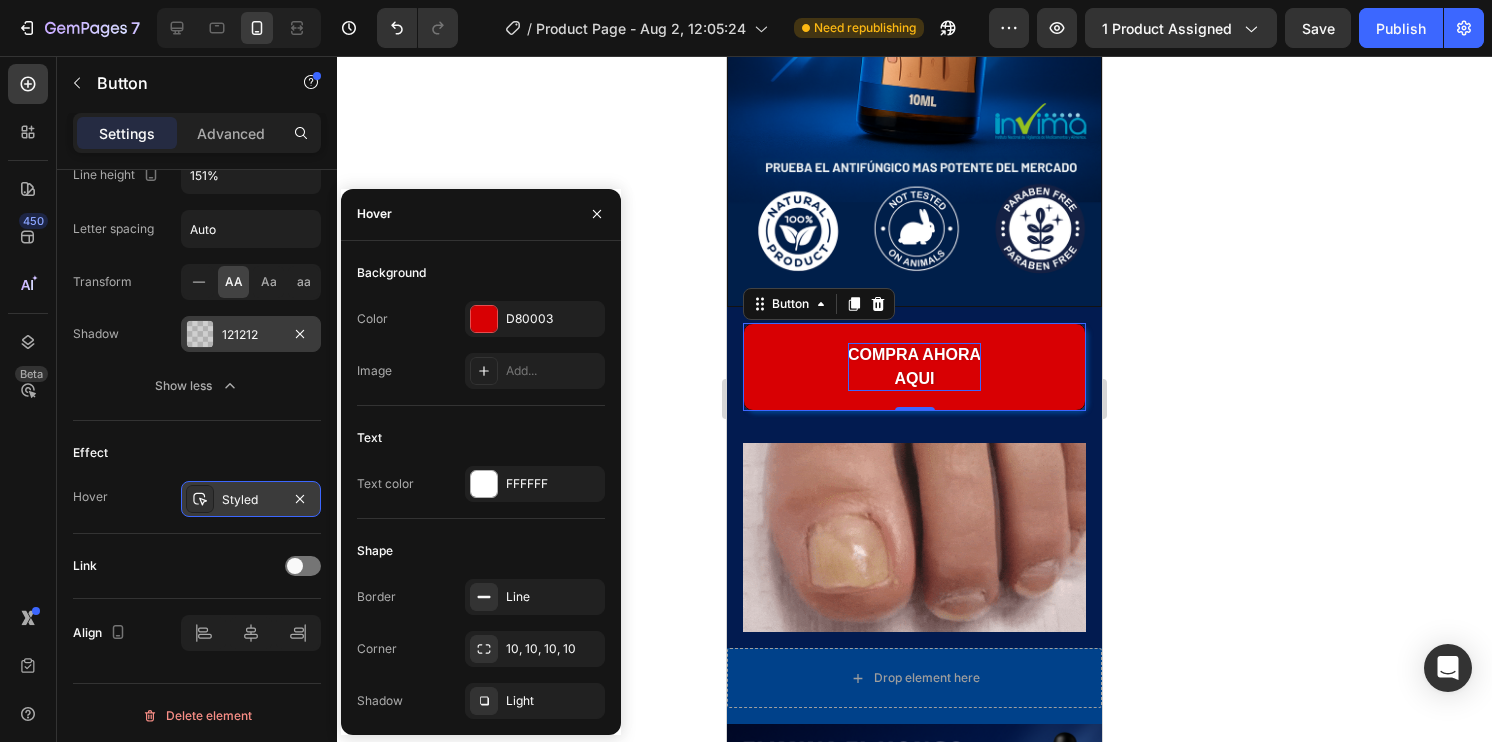 click on "Styled" at bounding box center [251, 500] 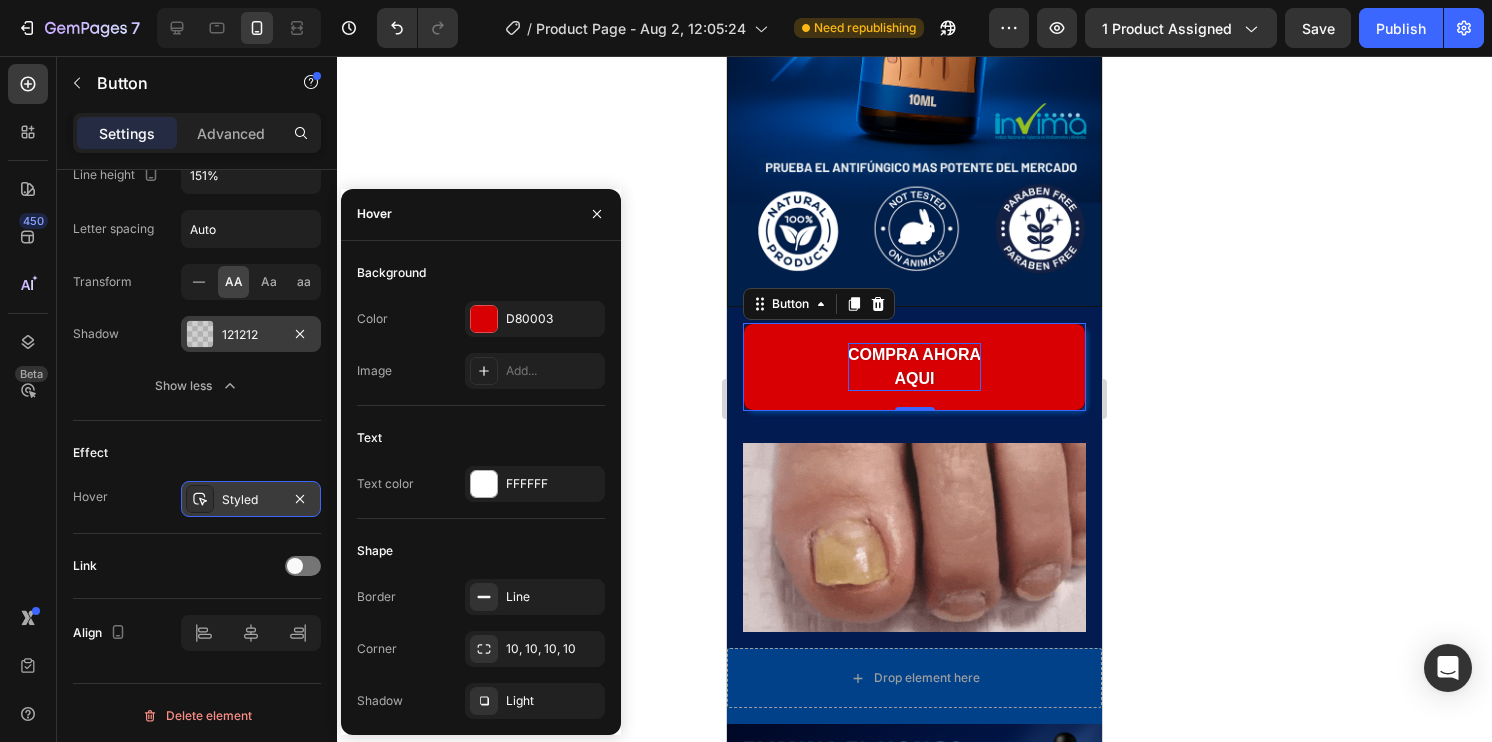 click on "Styled" at bounding box center (251, 500) 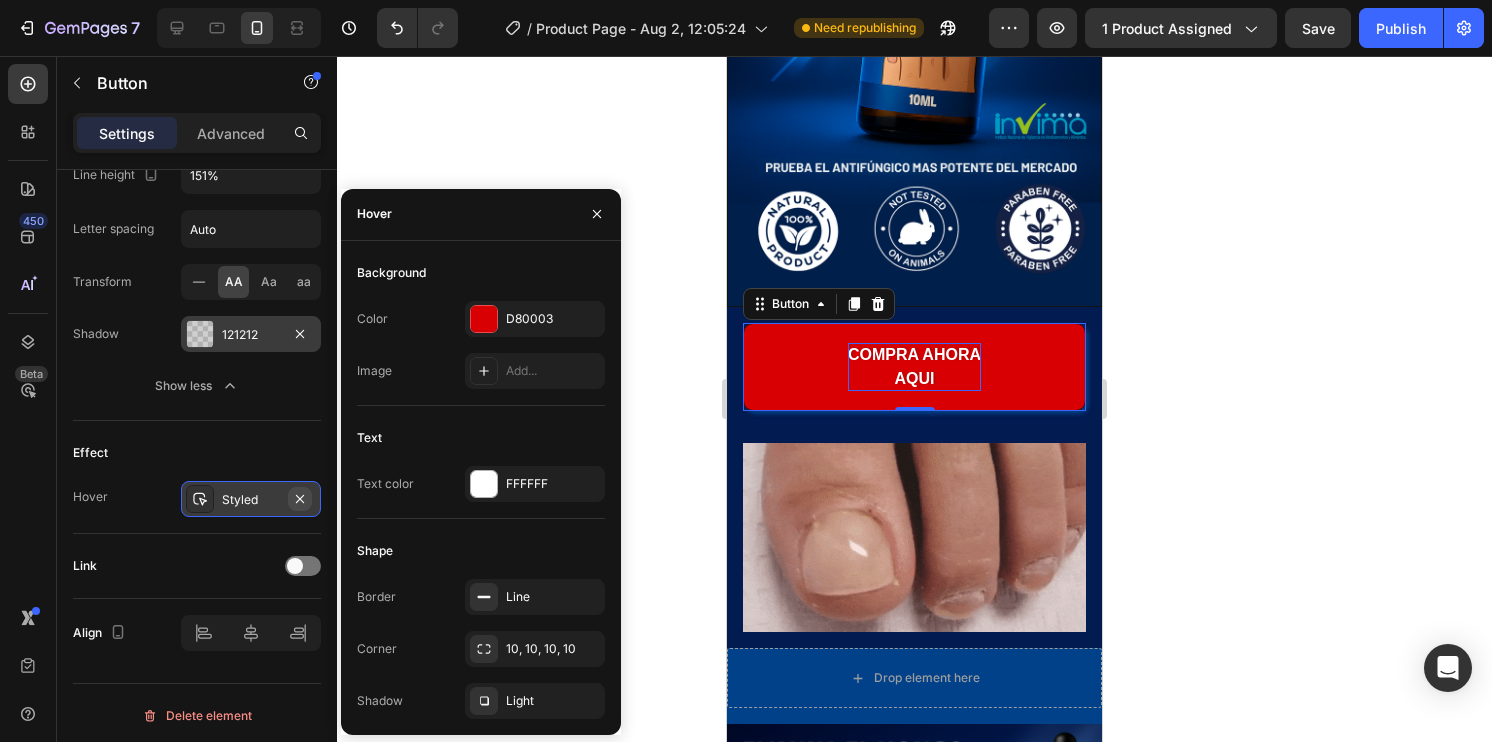 click 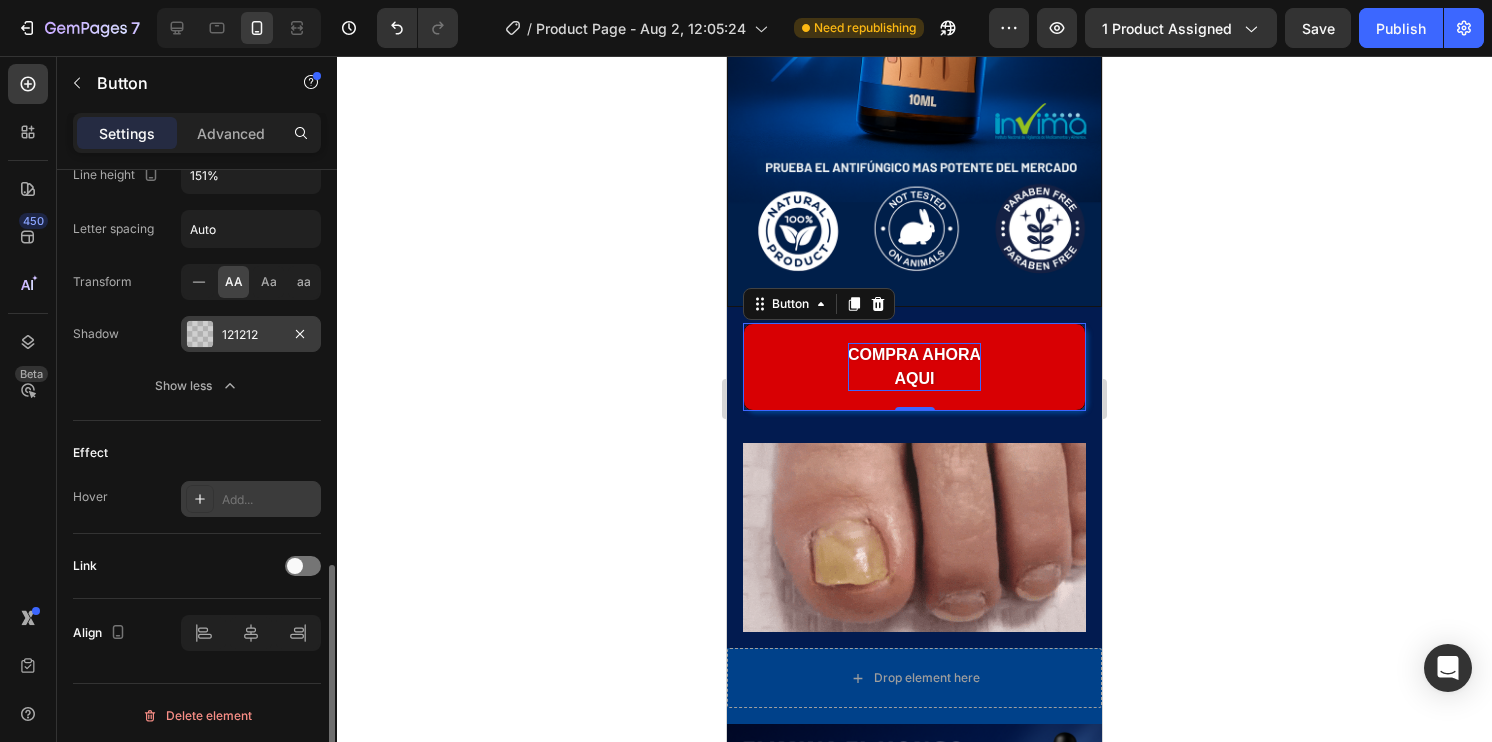 click on "Effect" at bounding box center (197, 453) 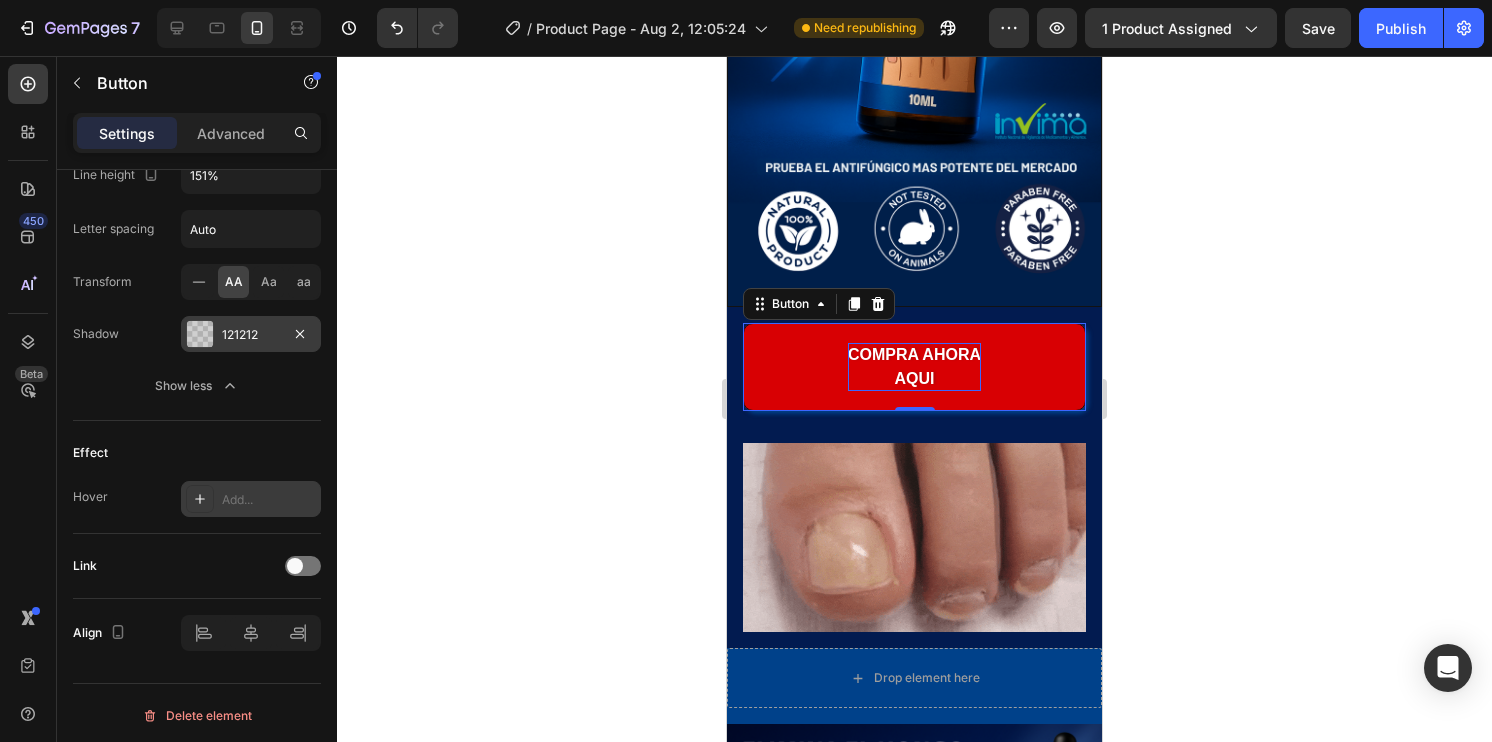 click on "Hover" at bounding box center [90, 497] 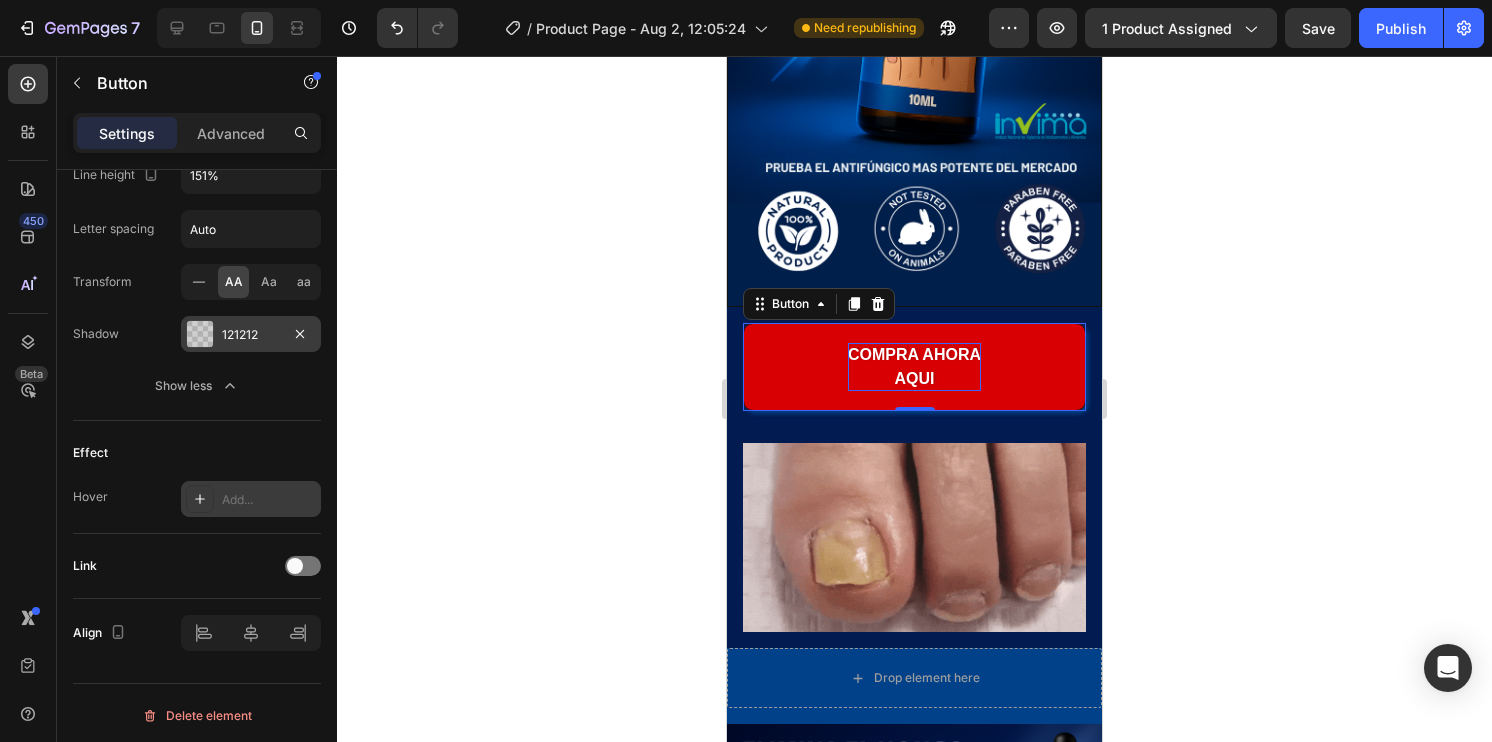 click at bounding box center [200, 499] 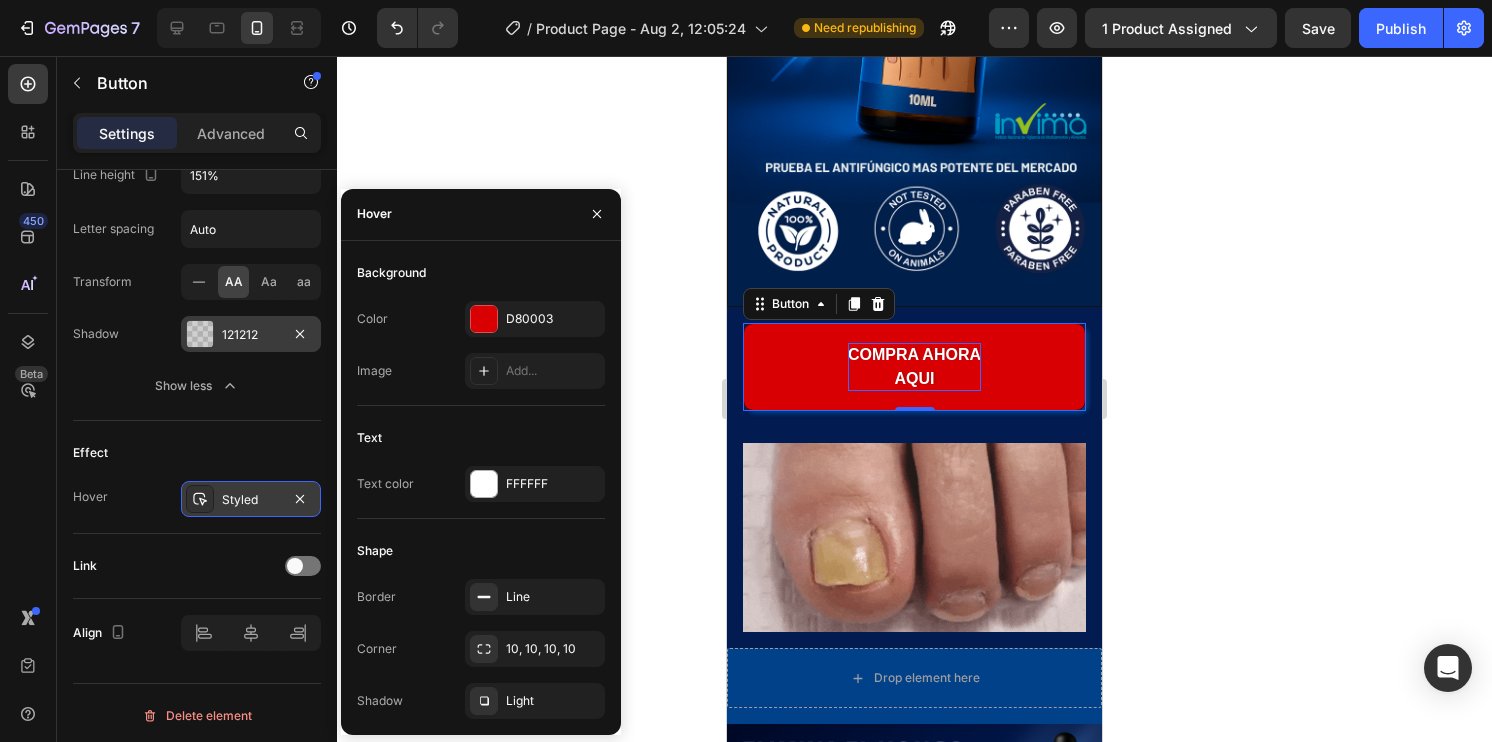 click on "Styled" at bounding box center [251, 500] 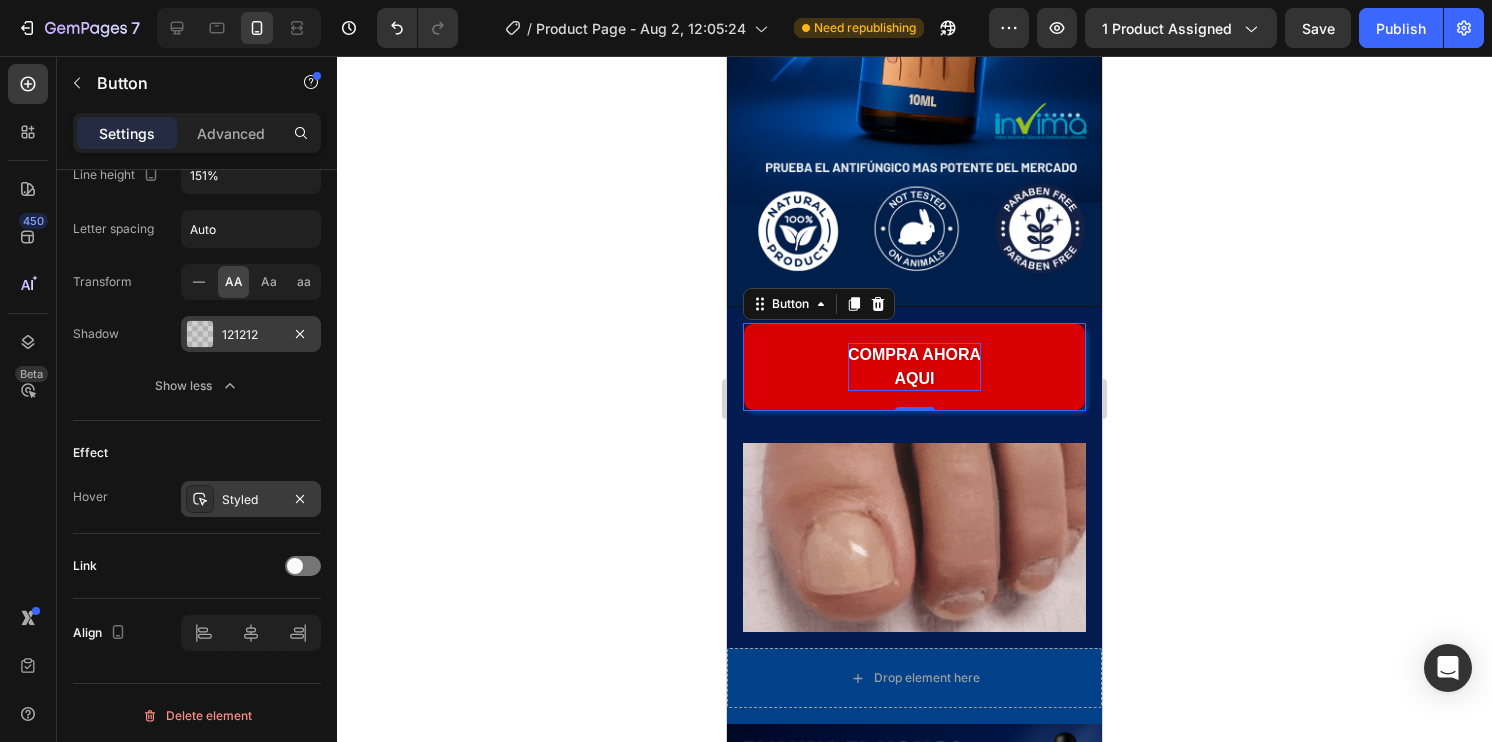 click on "Styled" at bounding box center (251, 500) 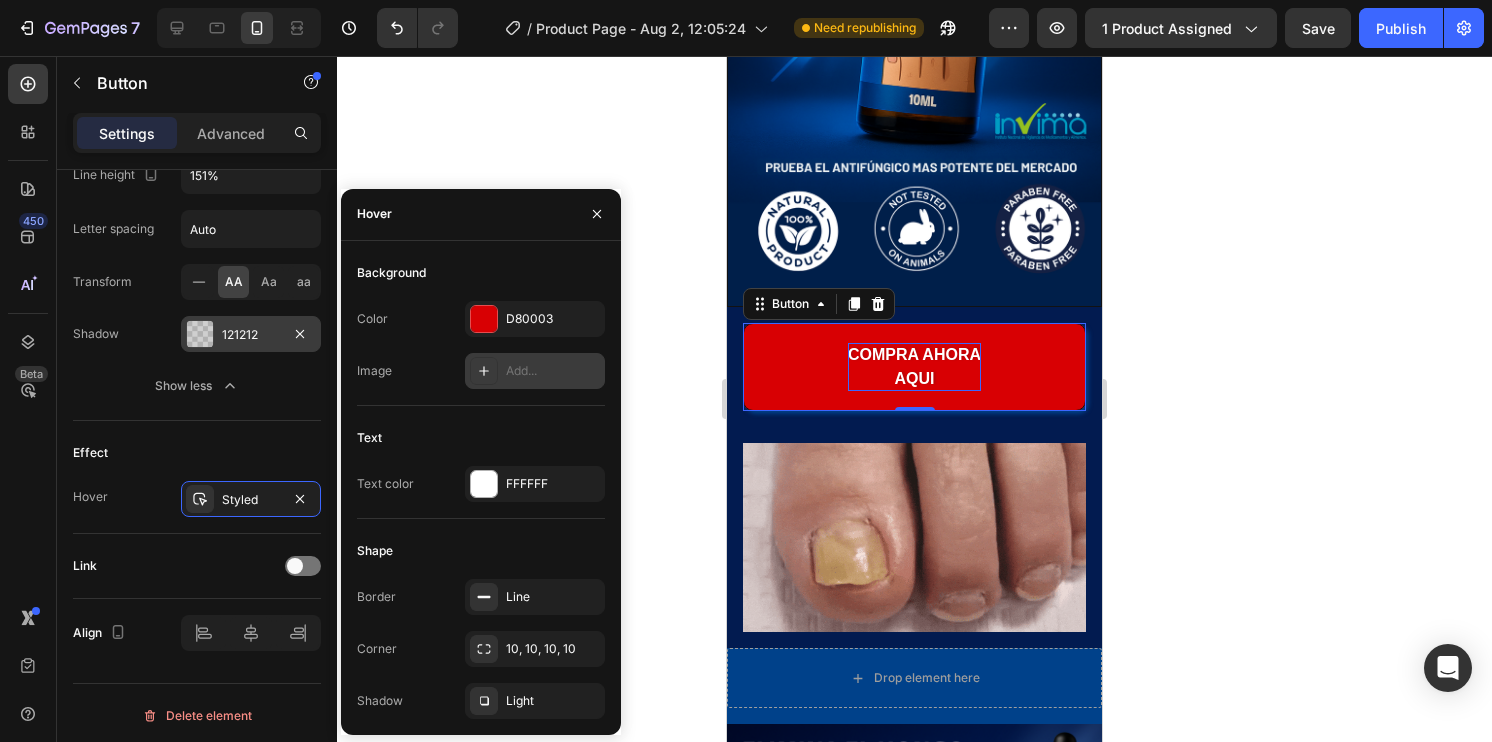click on "Add..." at bounding box center (535, 371) 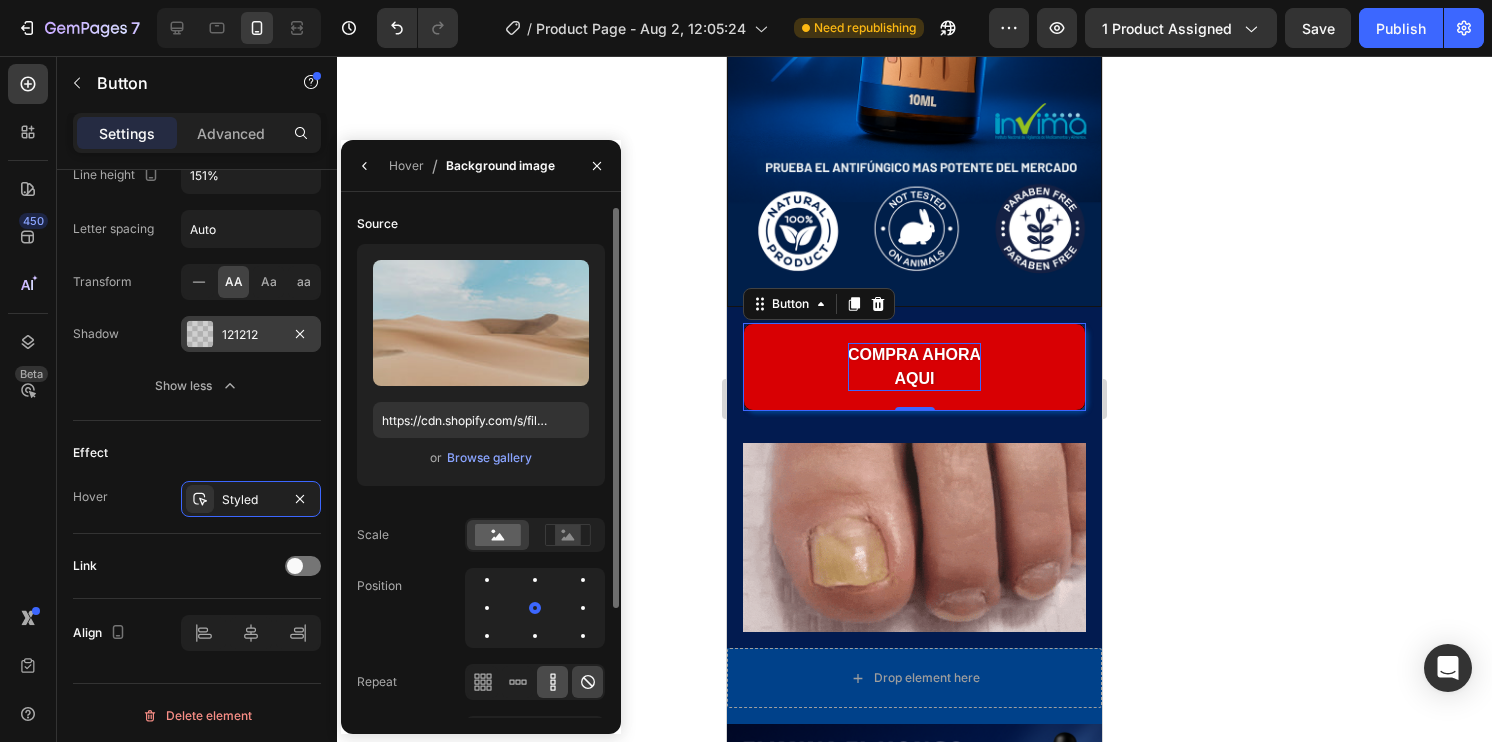 click 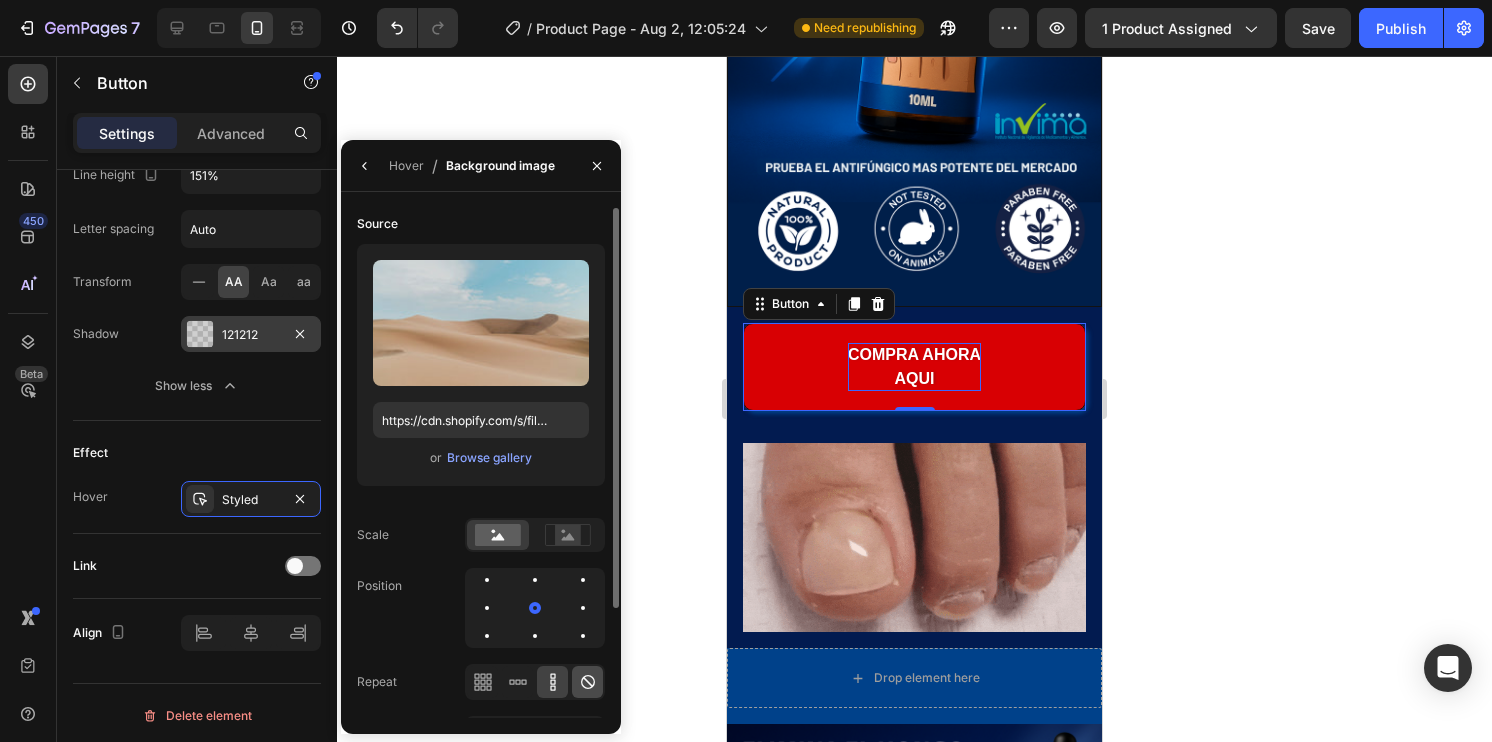 click 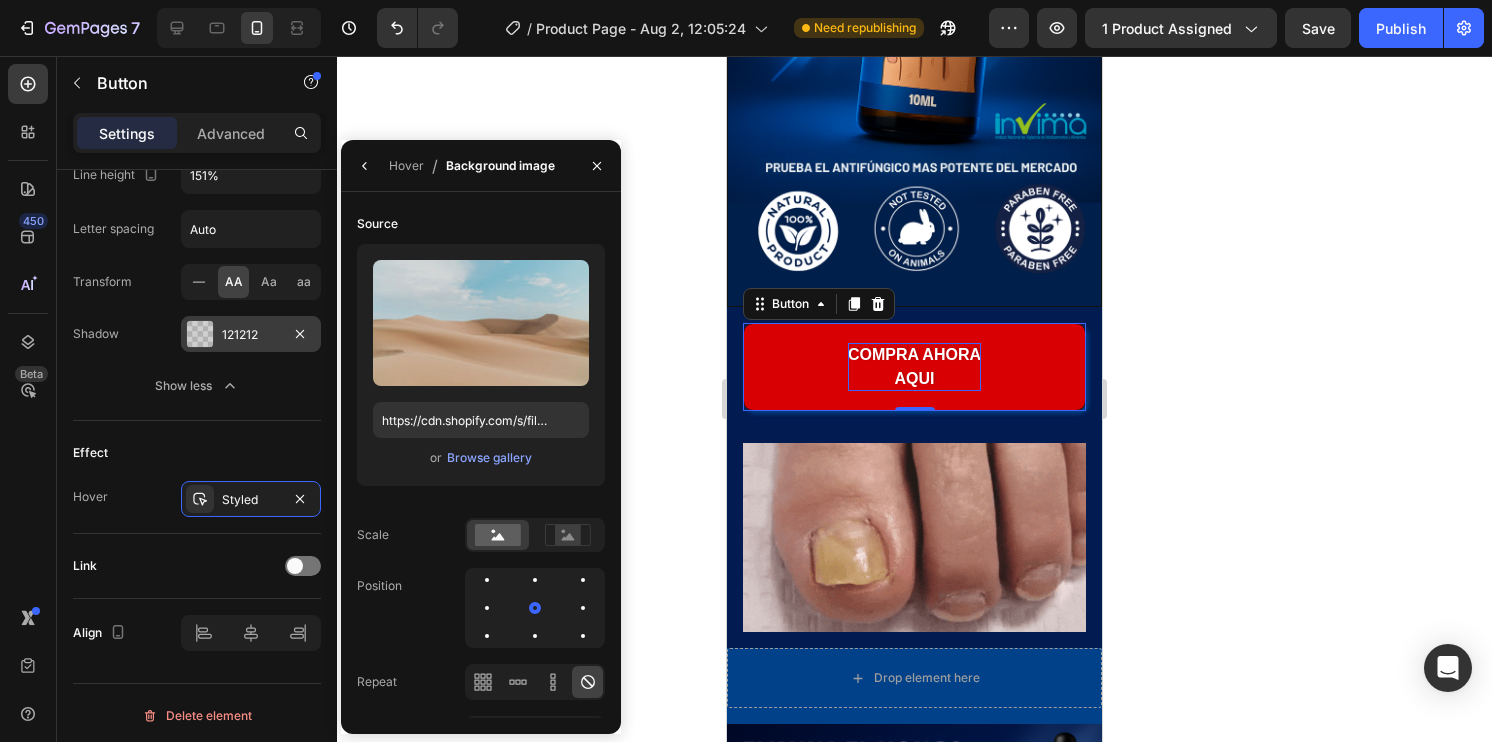 click on "Hover" at bounding box center (406, 166) 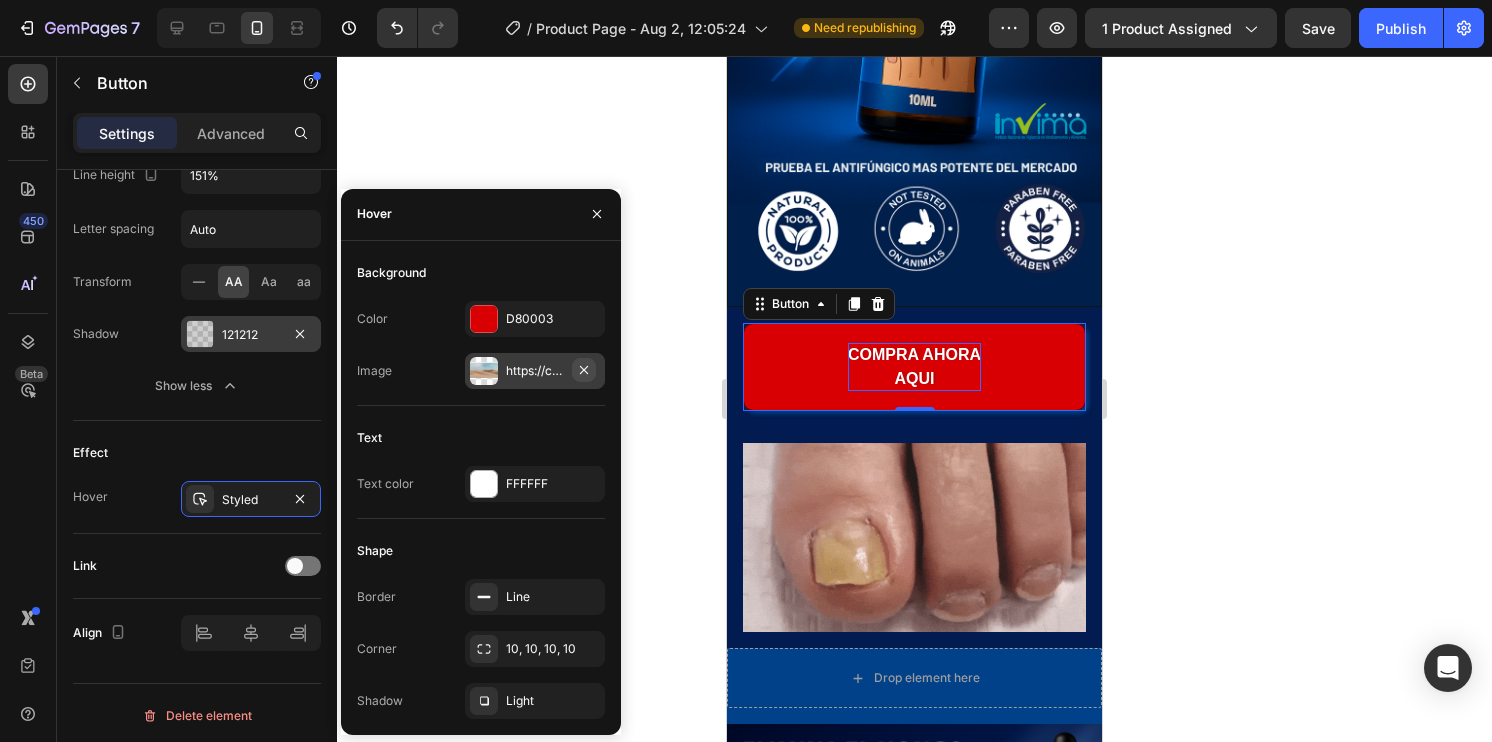 click 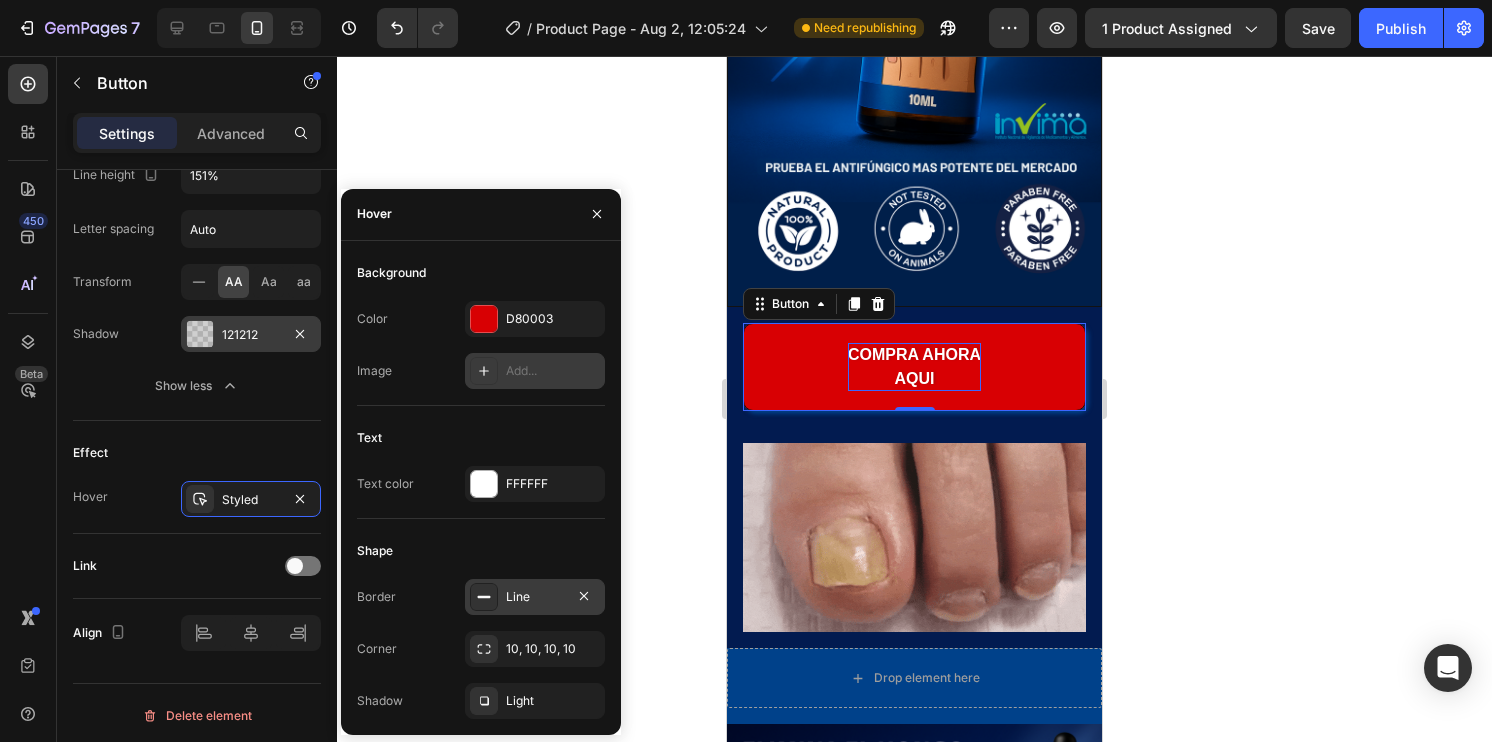 click on "Line" at bounding box center [535, 597] 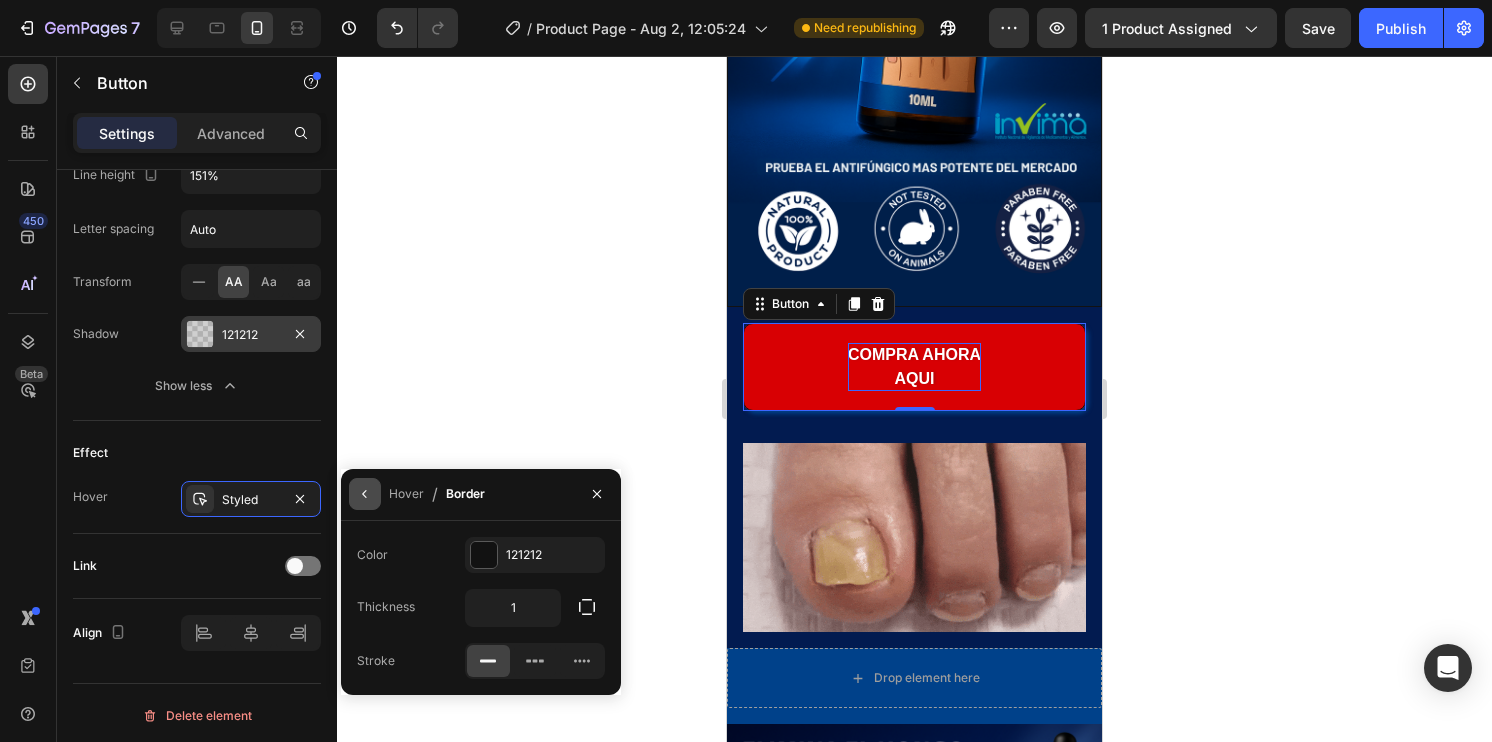 click 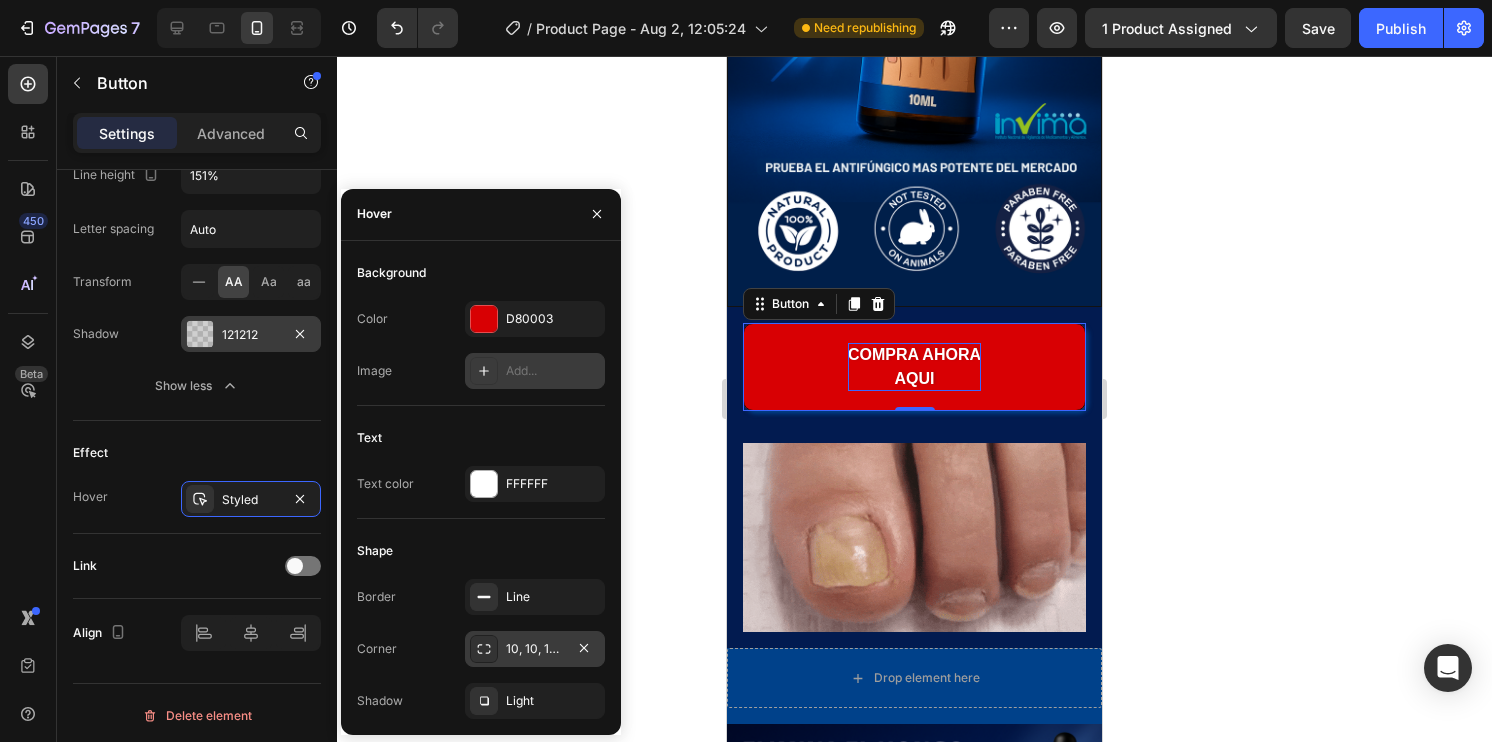click on "10, 10, 10, 10" at bounding box center (535, 649) 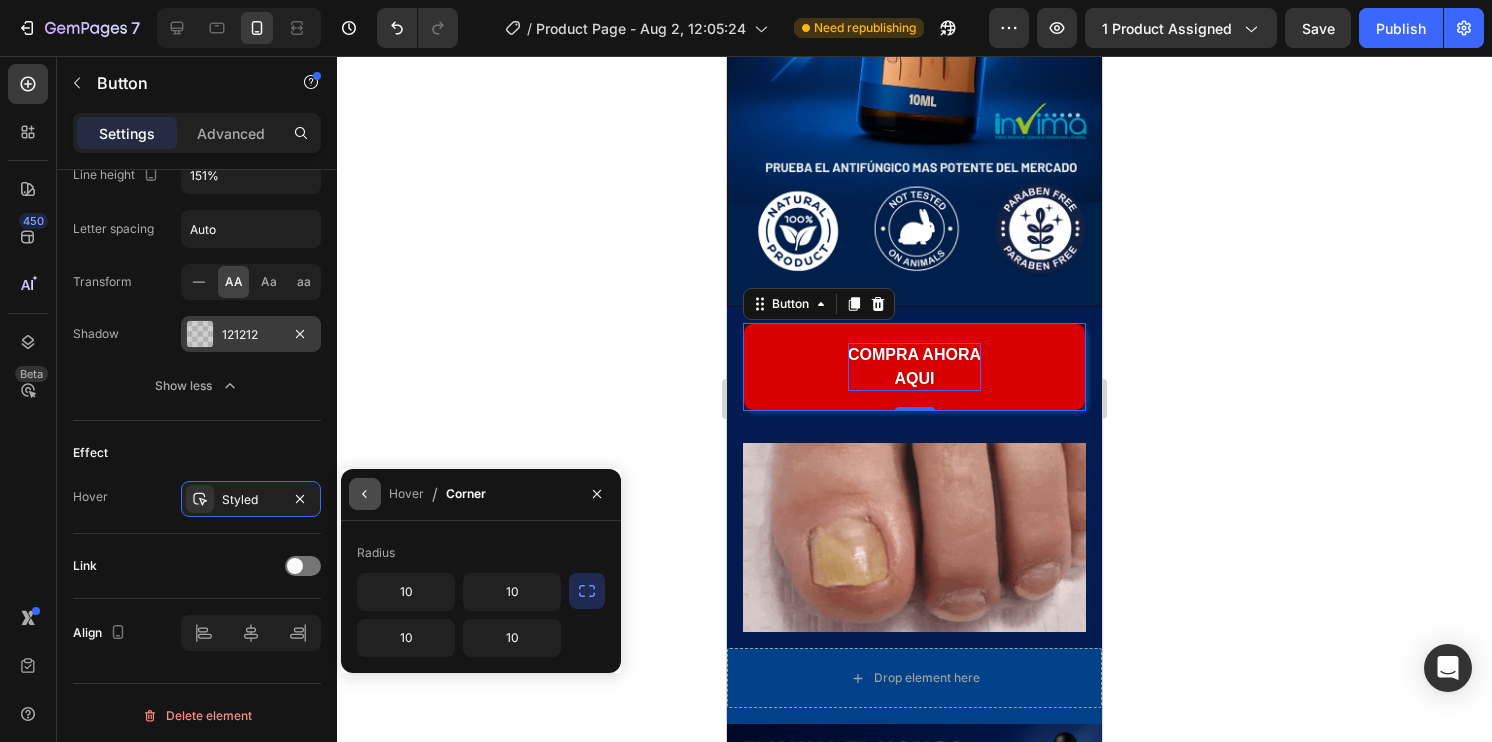 click 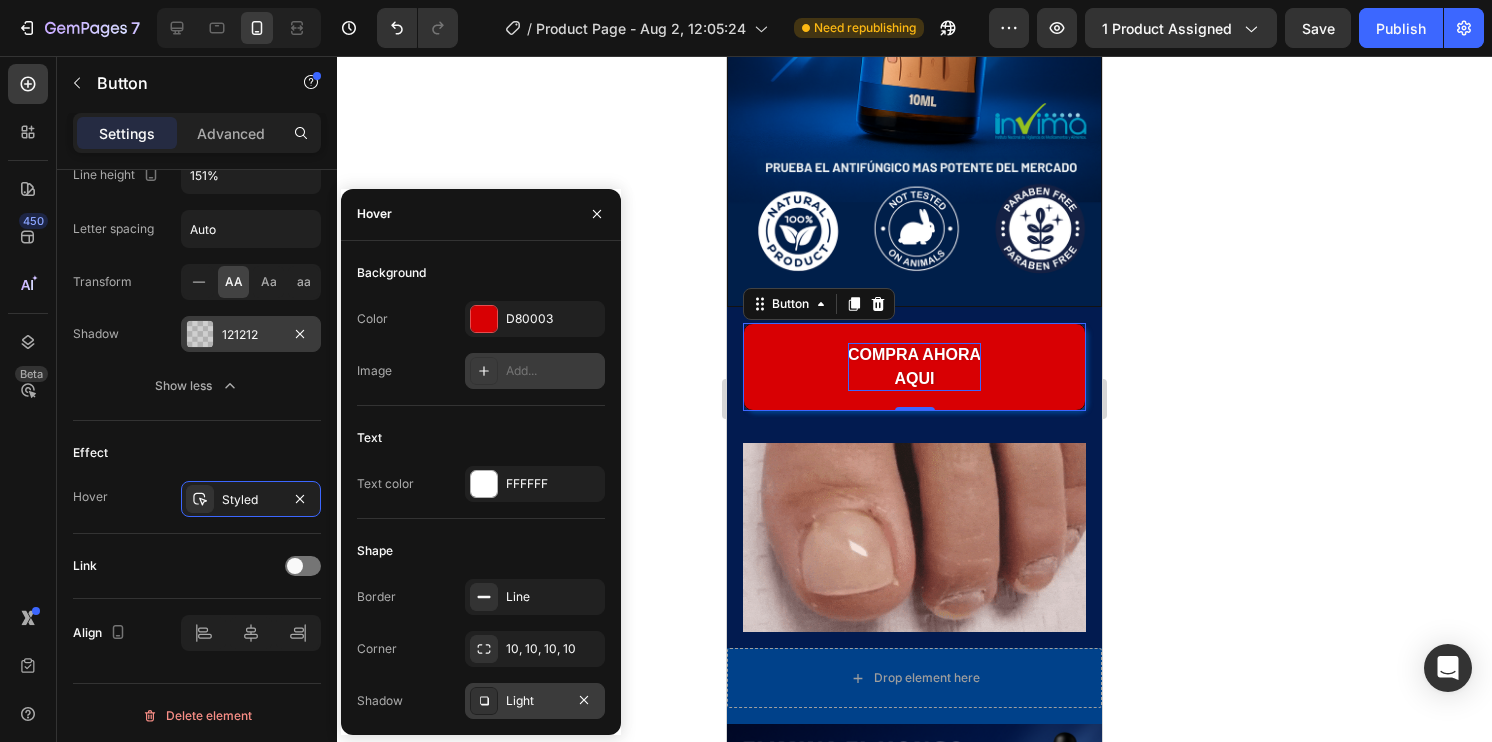 click on "Light" at bounding box center (535, 701) 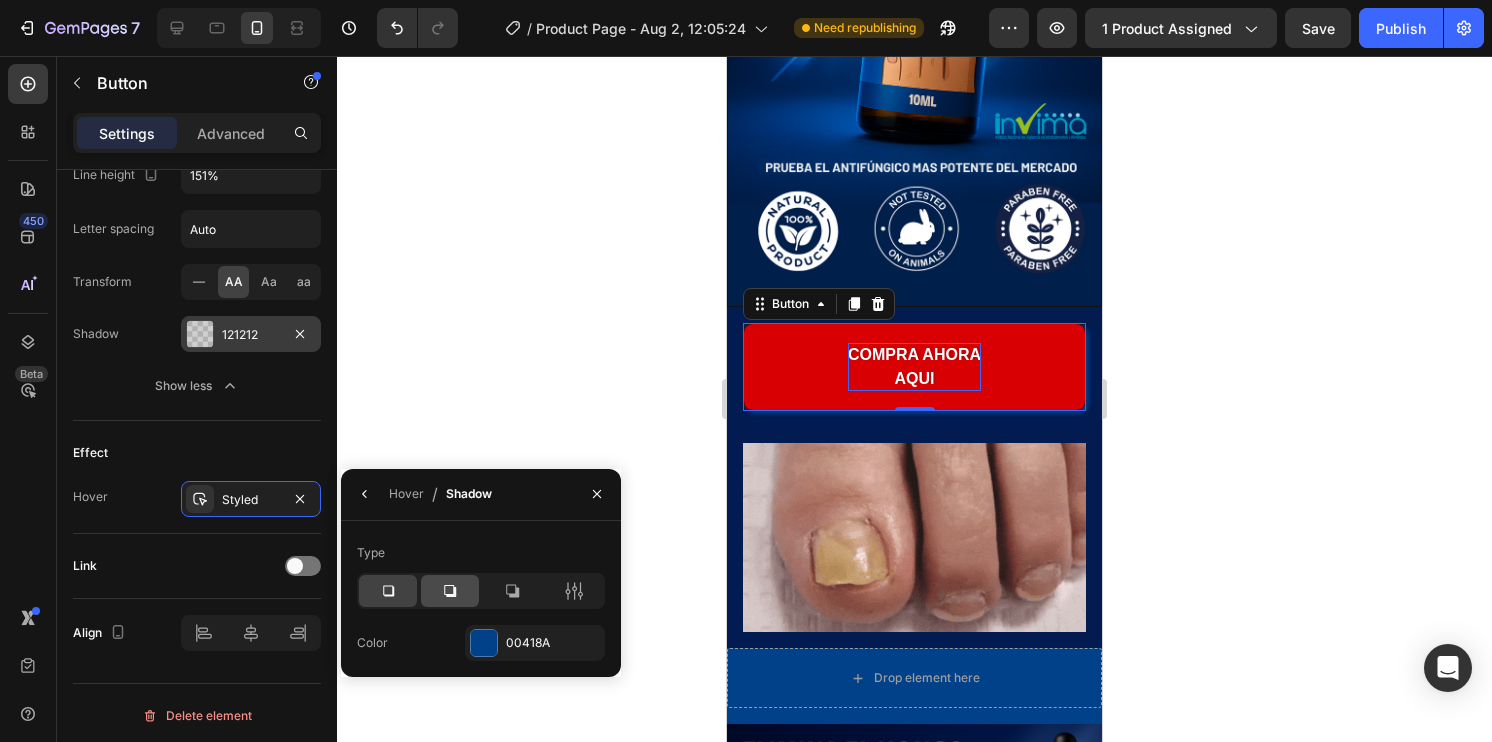 click 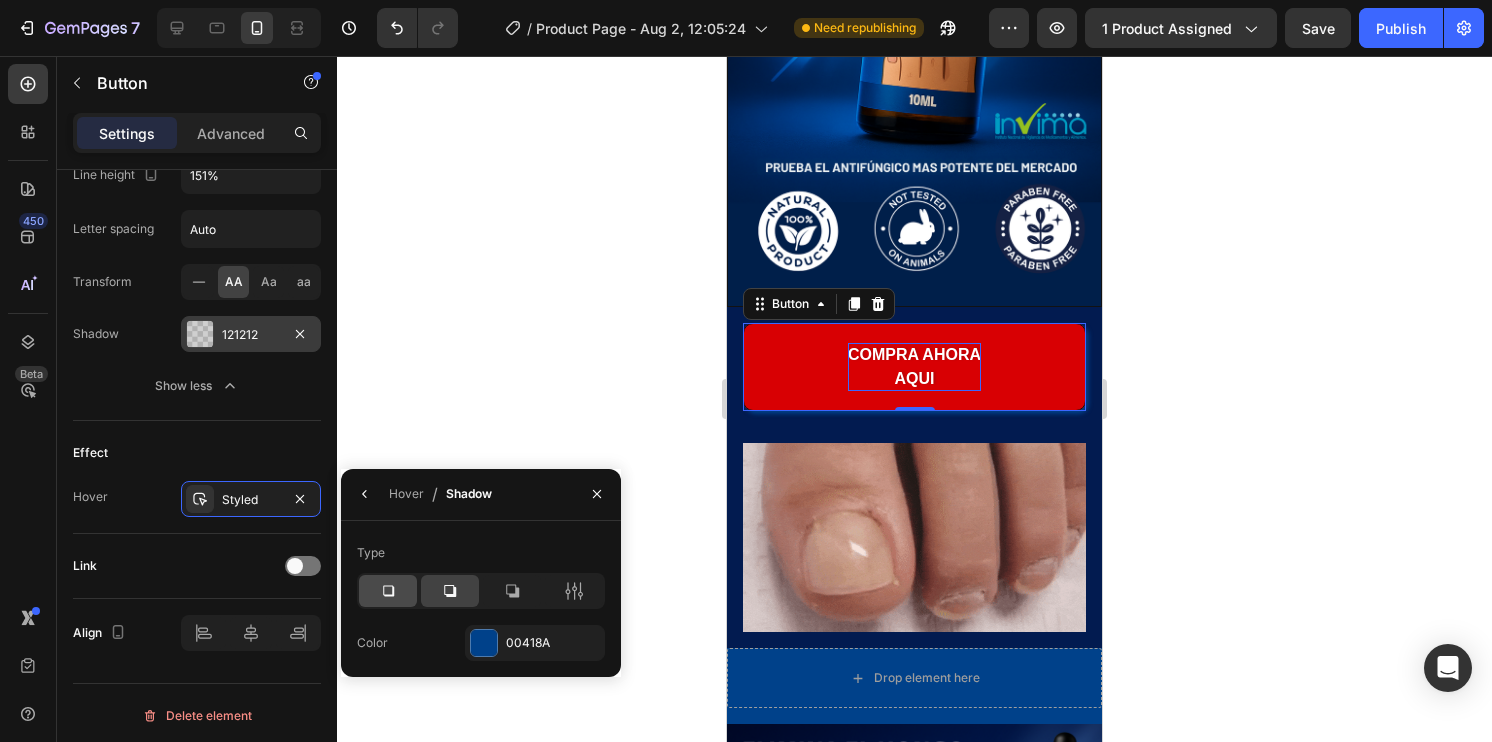 click 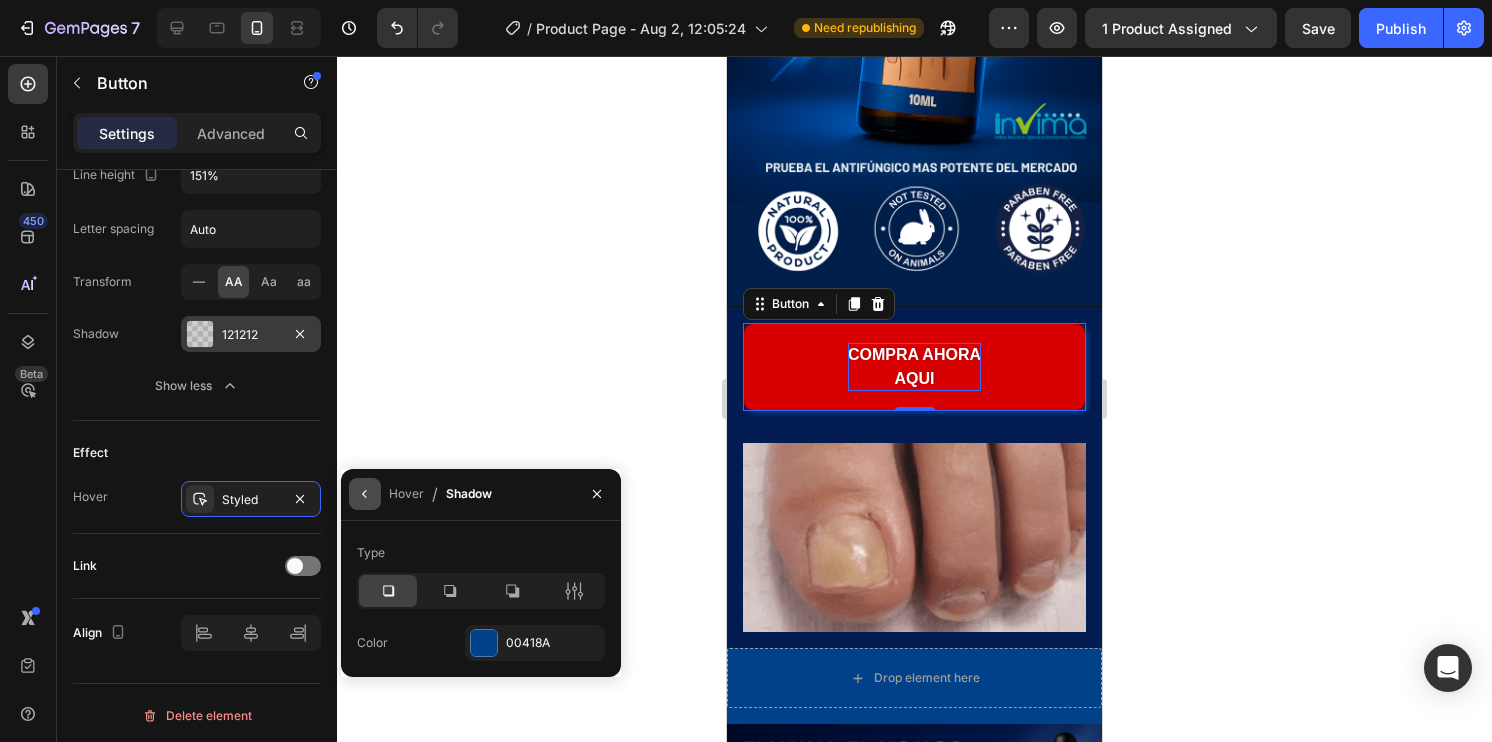 click 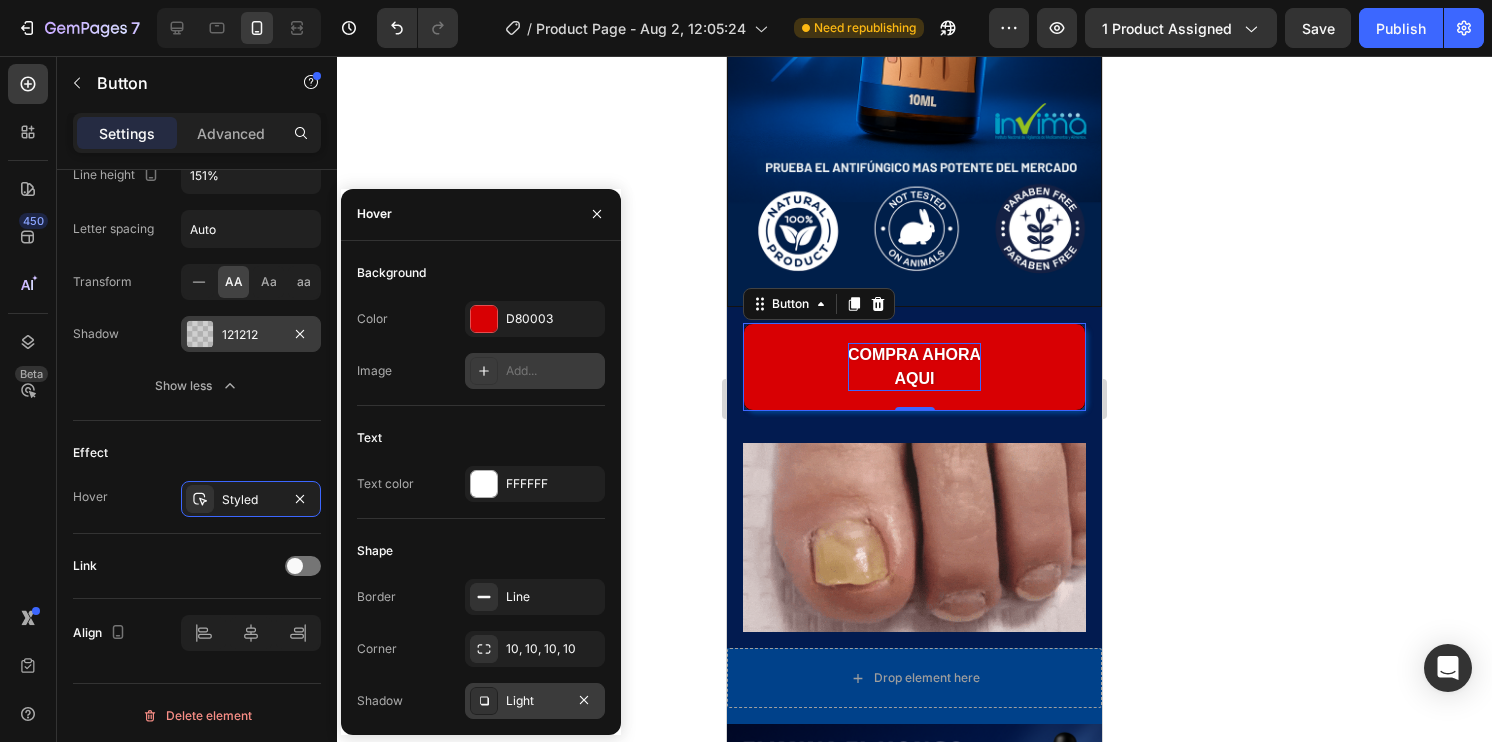 click on "Light" at bounding box center [535, 701] 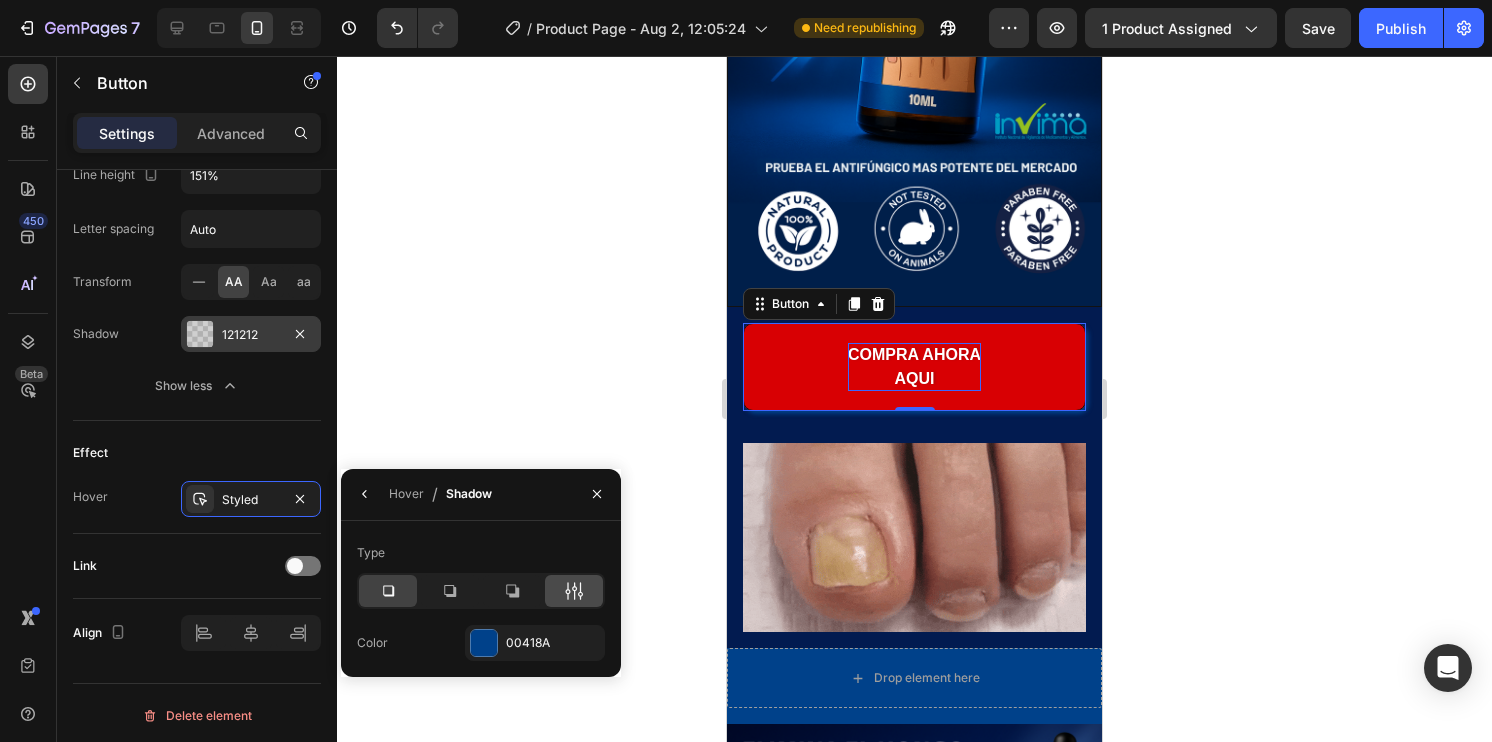 click 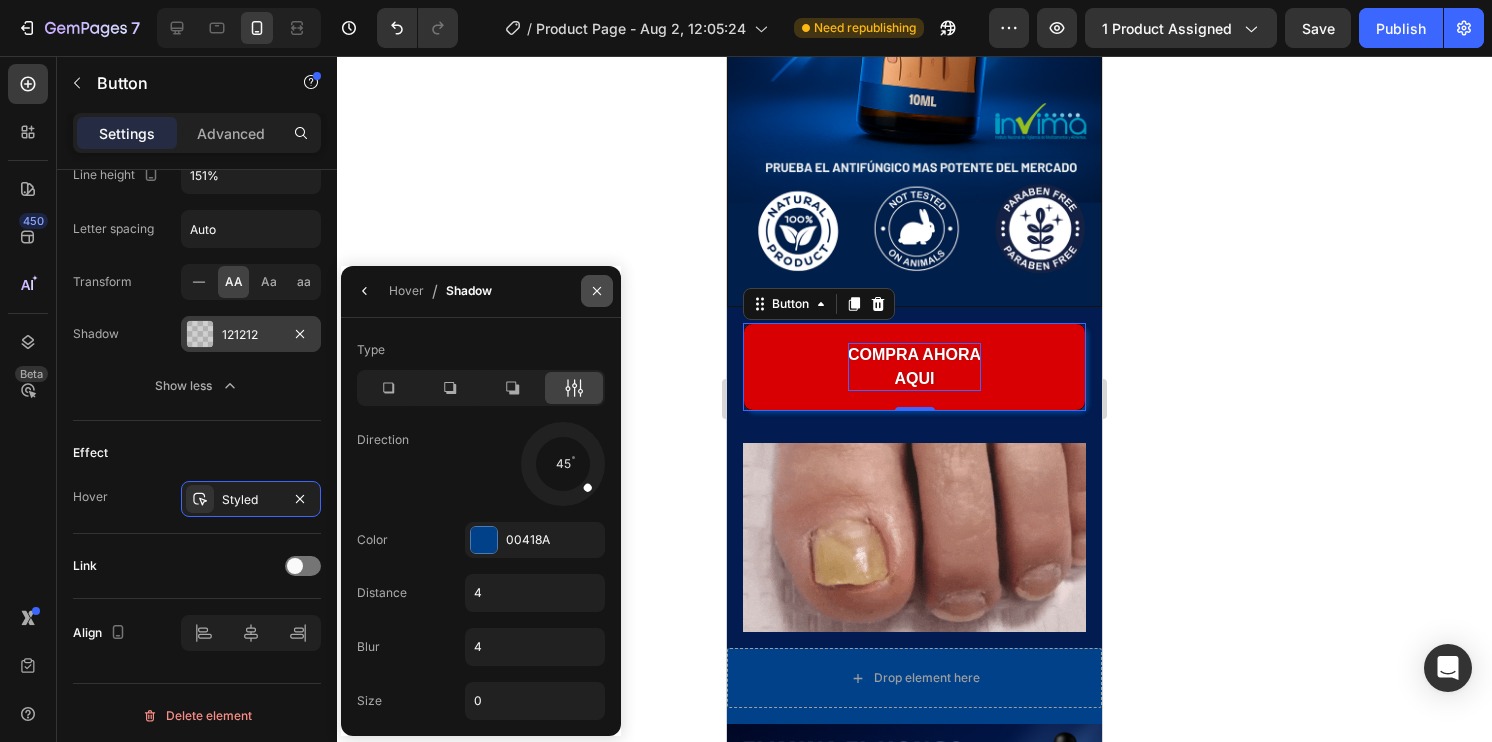 click at bounding box center [597, 291] 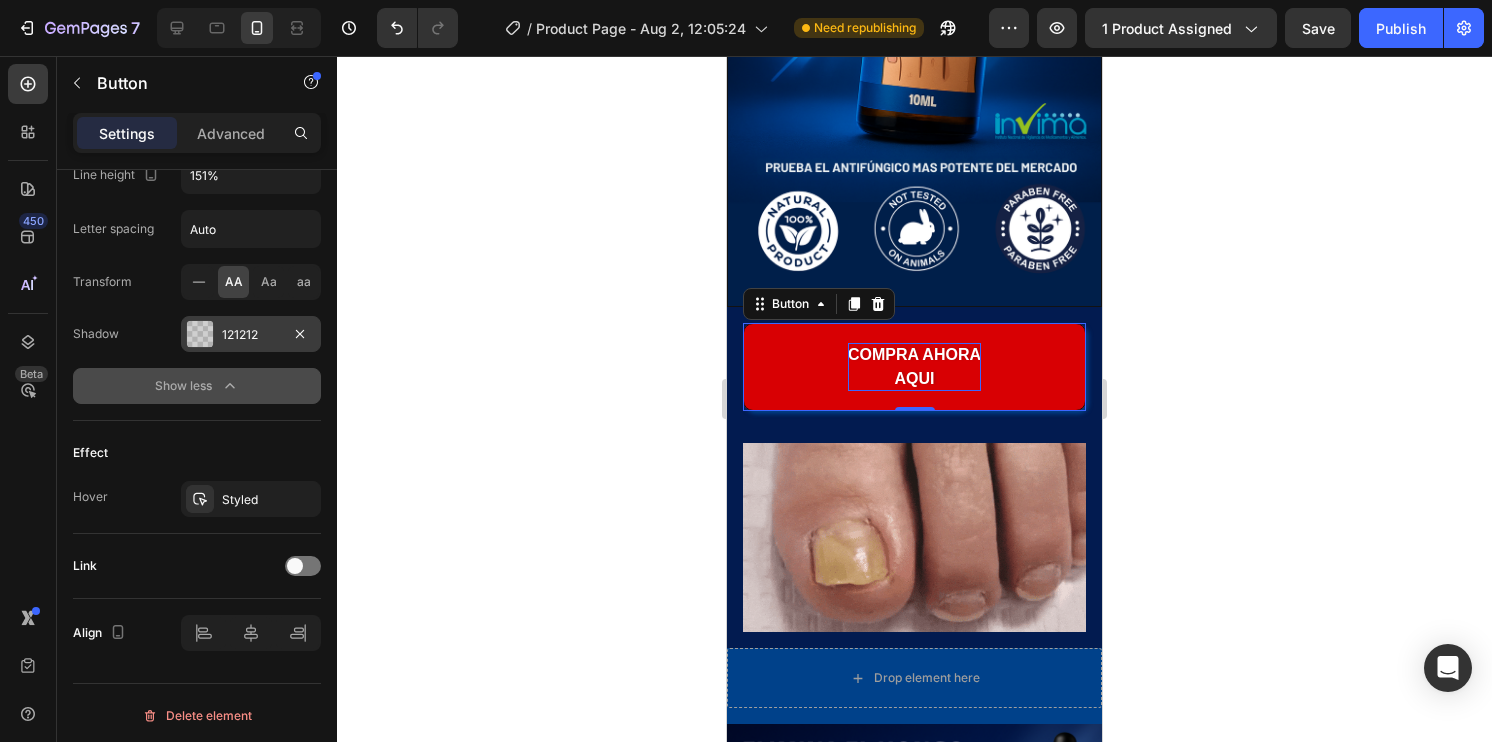 click on "Show less" 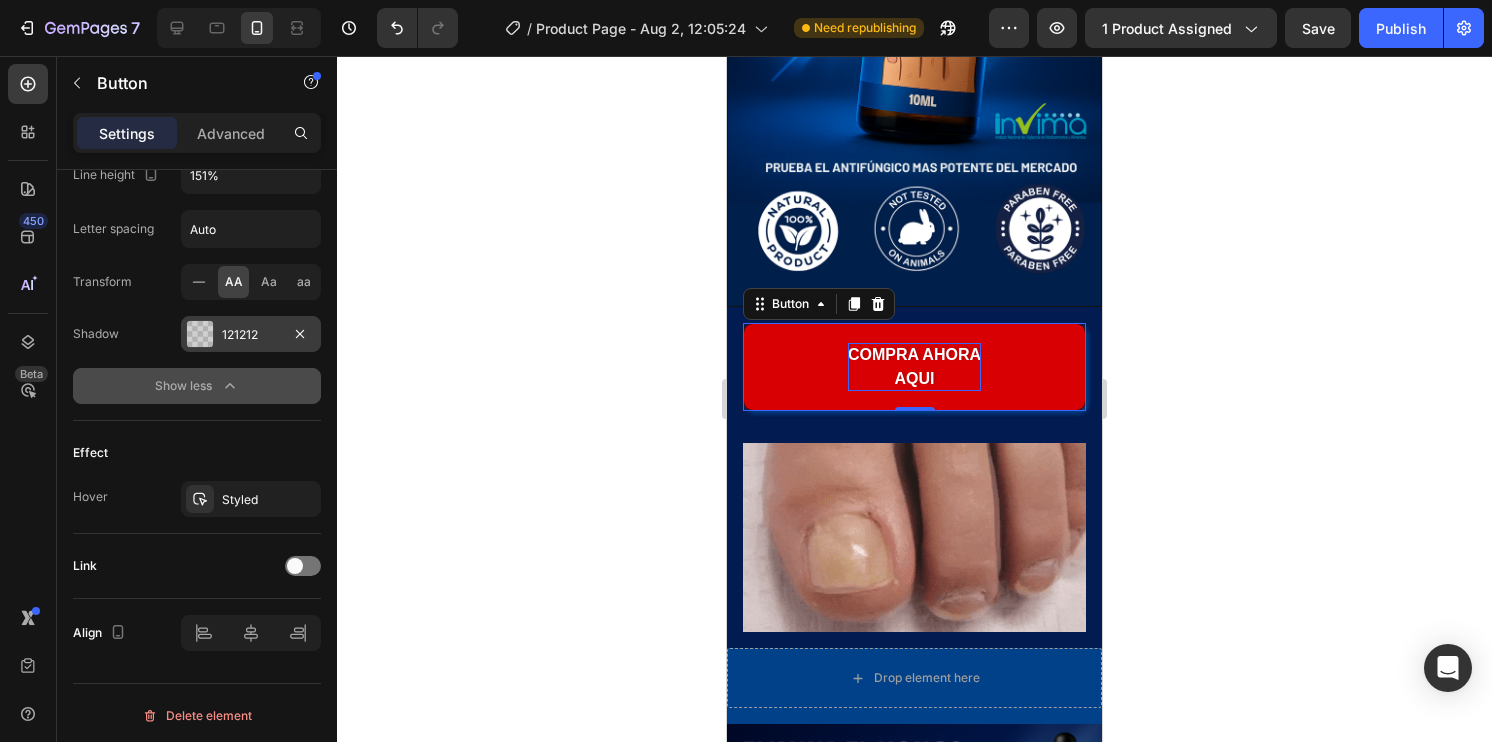 scroll, scrollTop: 801, scrollLeft: 0, axis: vertical 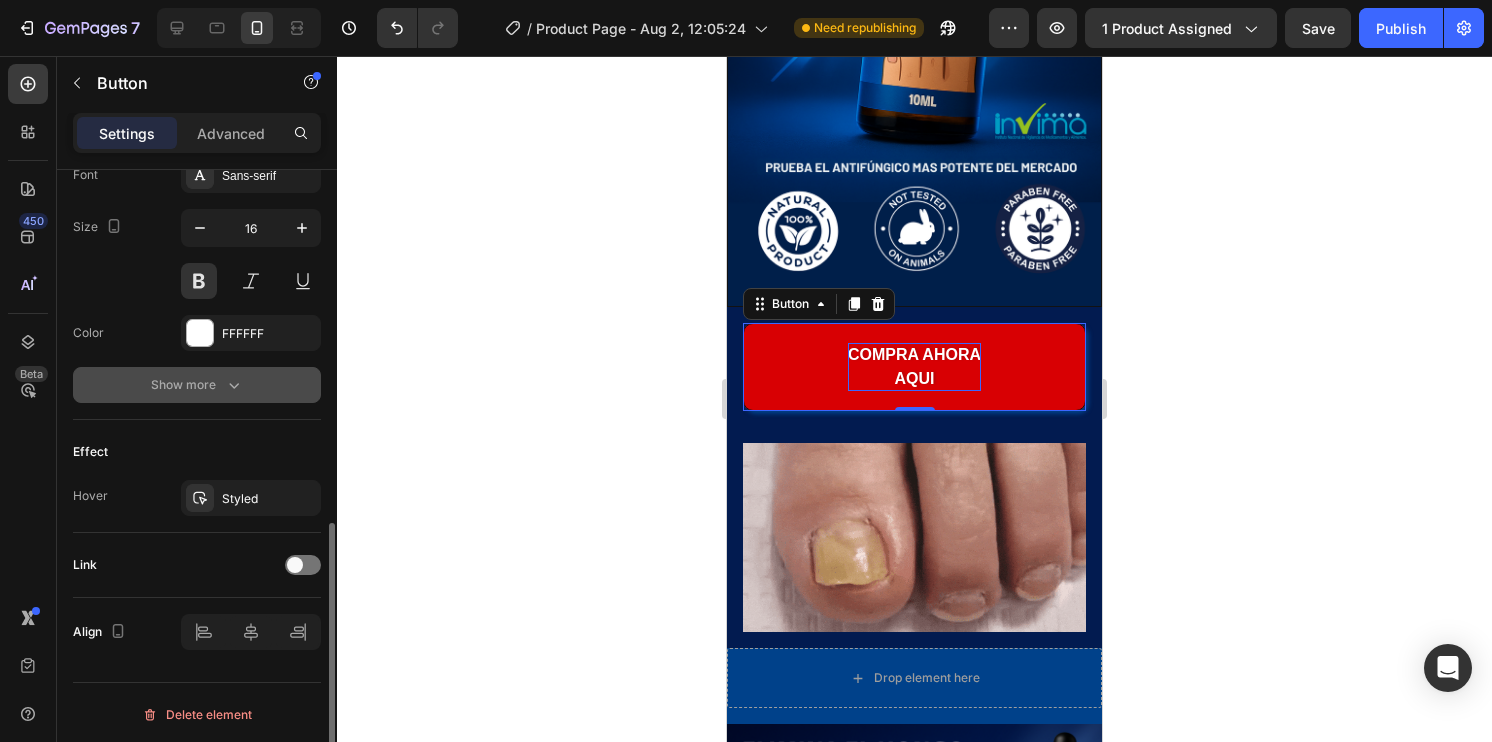 click on "Show more" at bounding box center (197, 385) 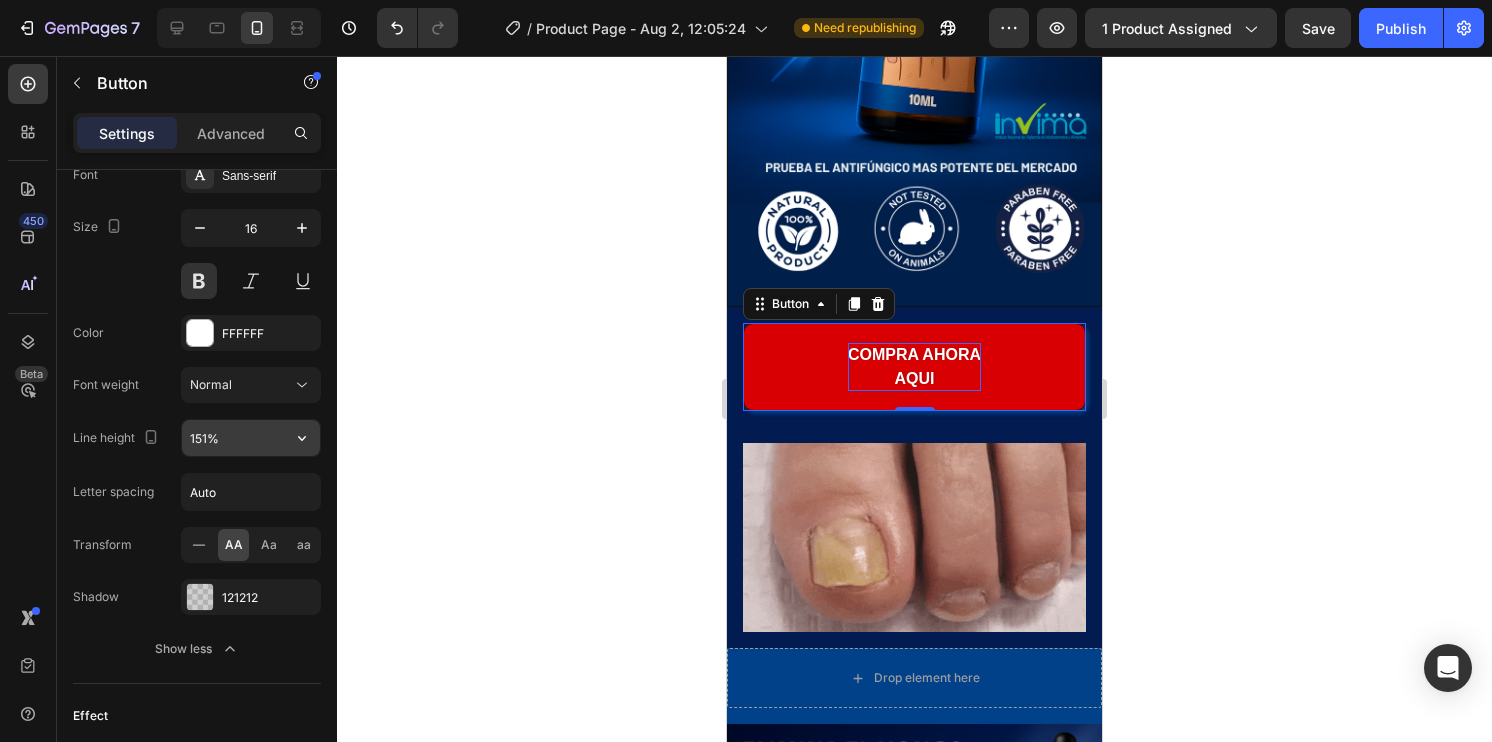 scroll, scrollTop: 901, scrollLeft: 0, axis: vertical 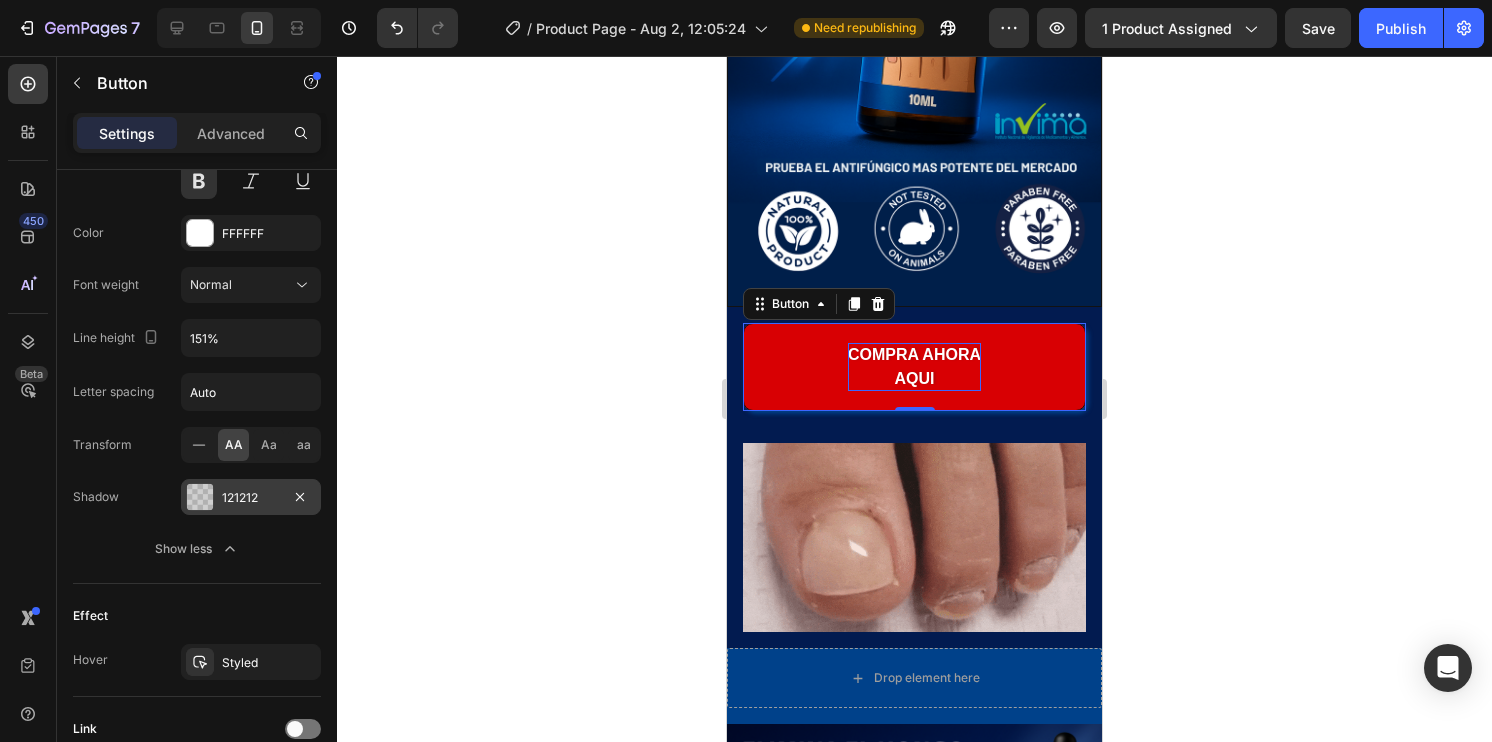 click at bounding box center (200, 497) 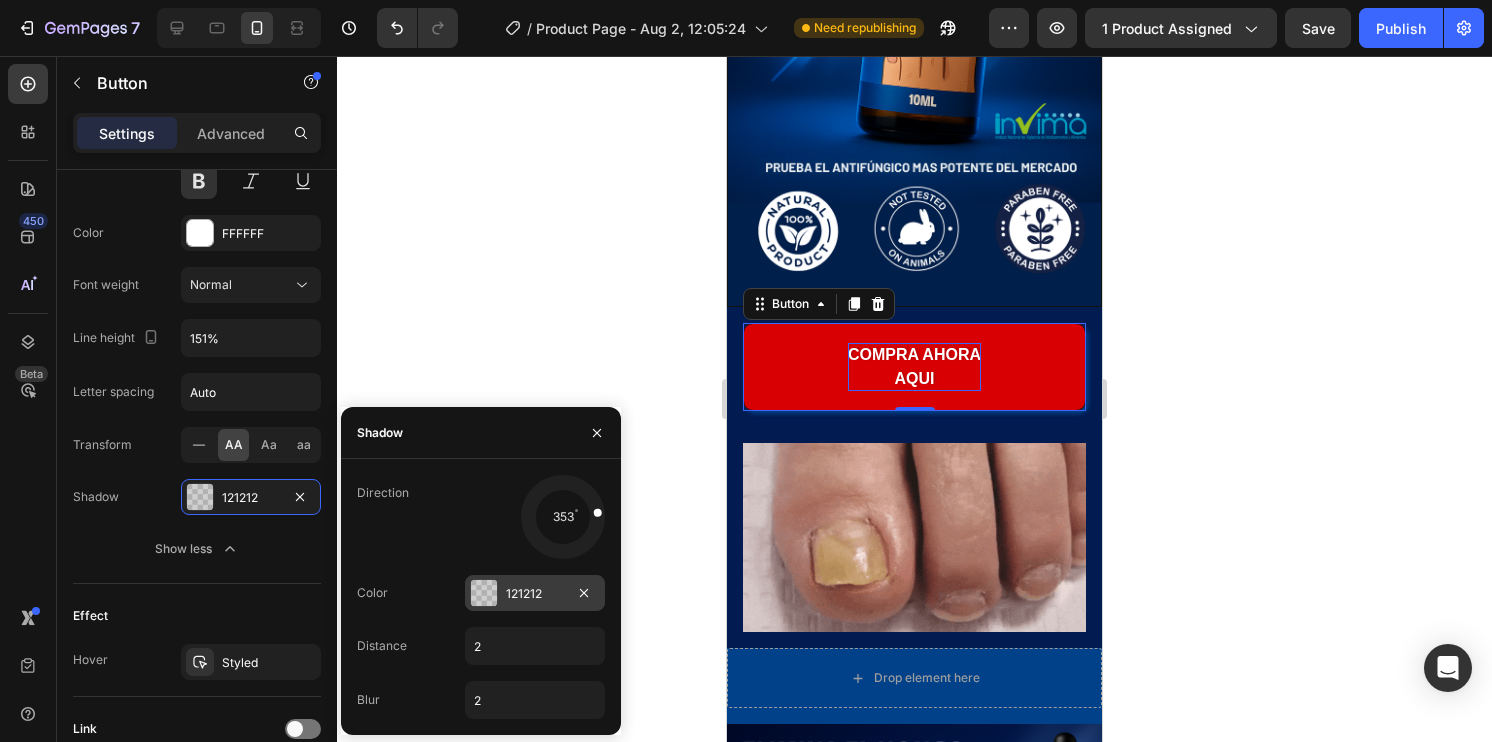 click at bounding box center [484, 593] 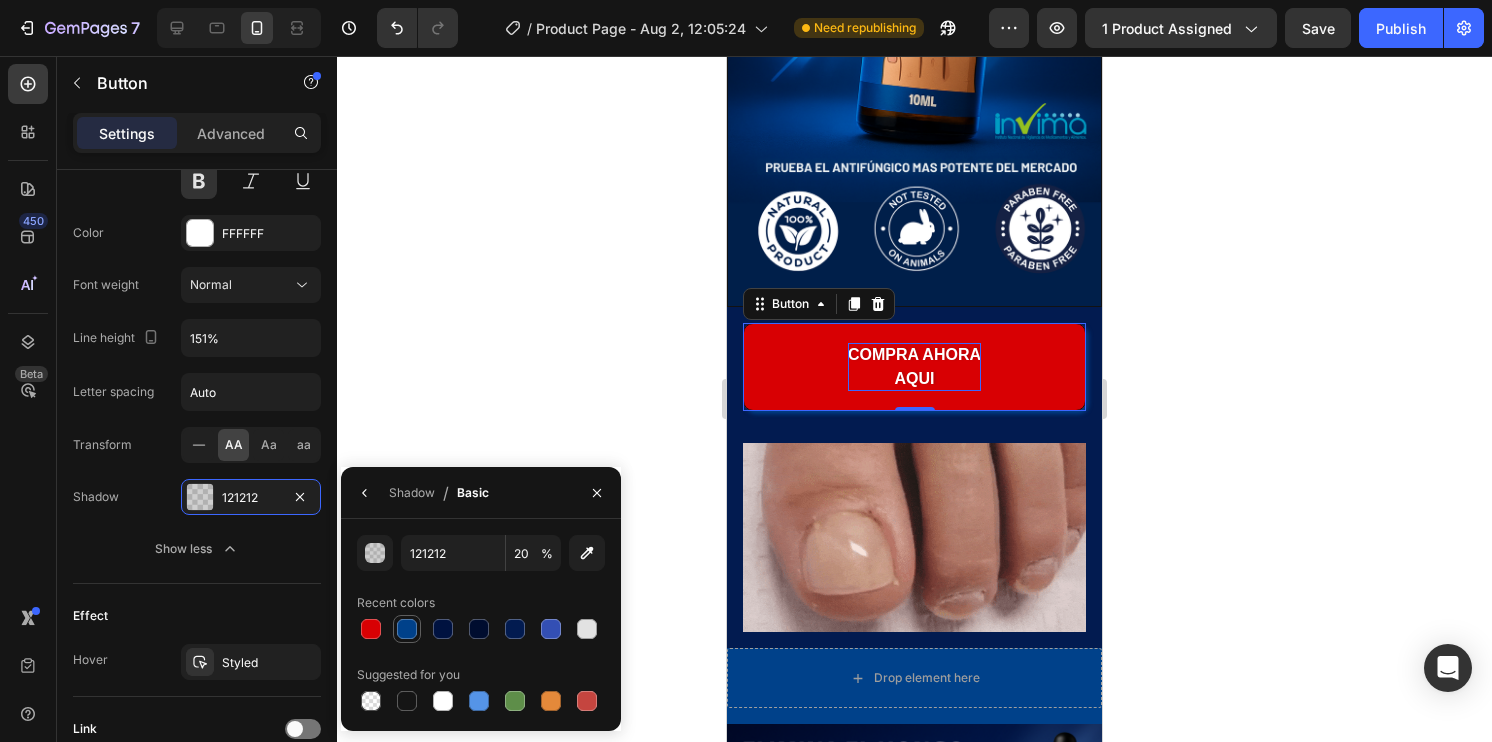 click at bounding box center (407, 629) 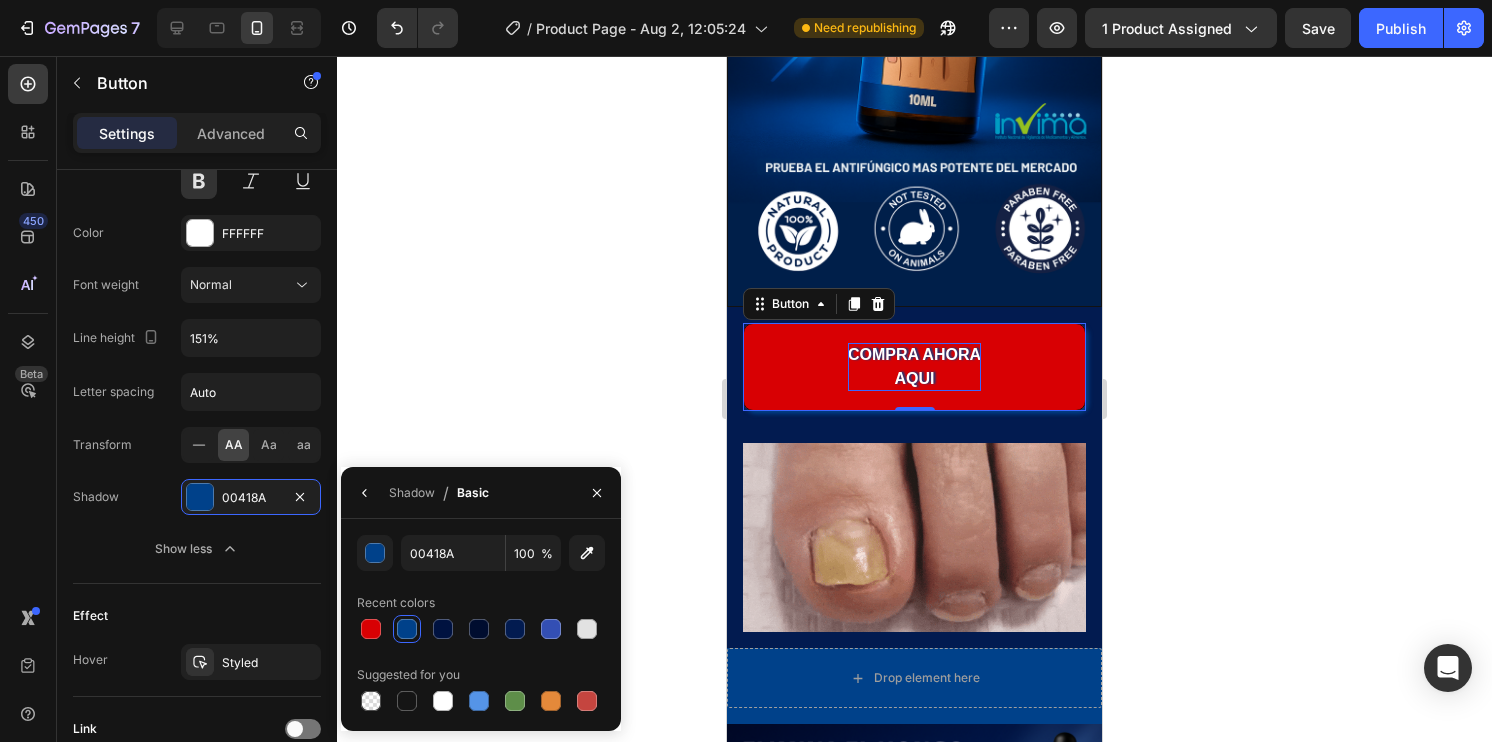 click 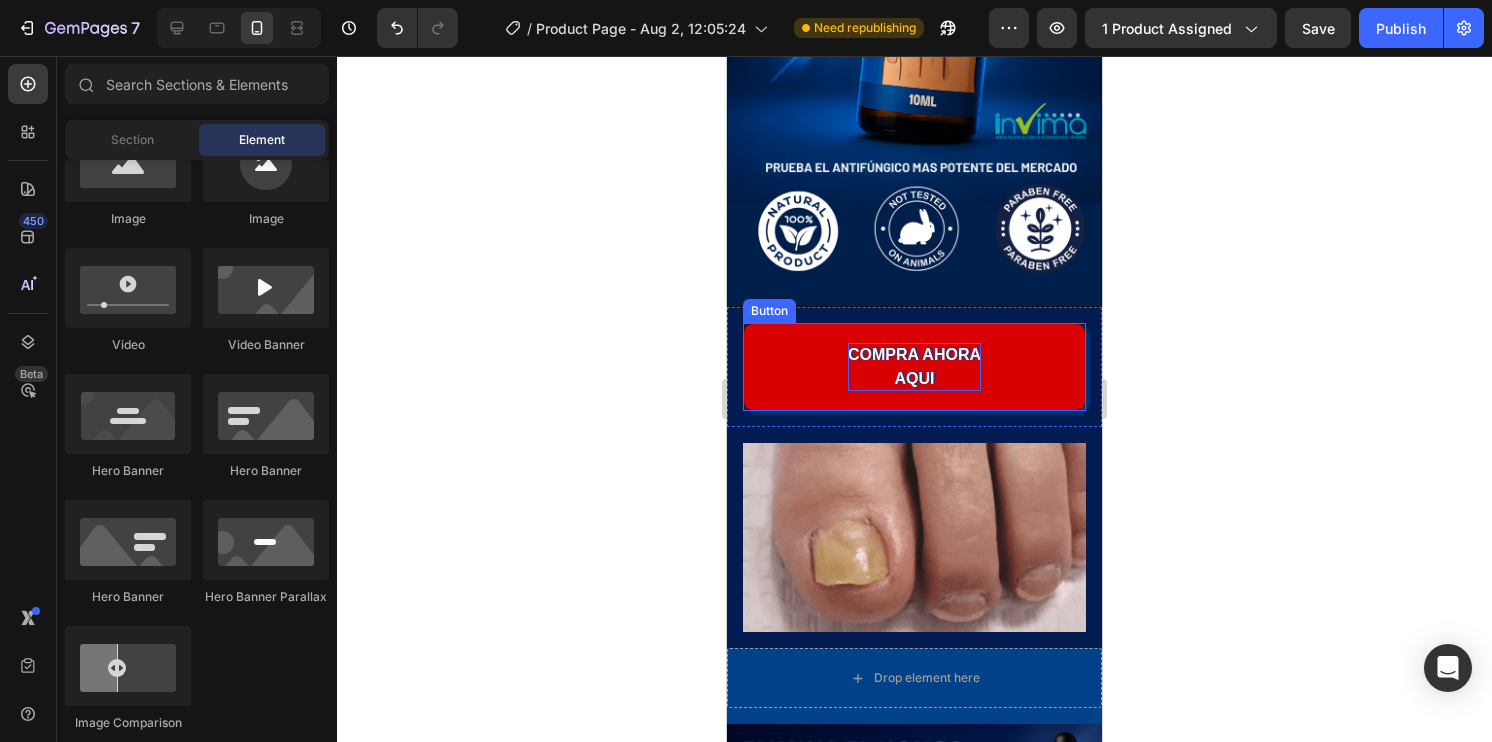 click on "COMPRA AHORA AQUI" at bounding box center (914, 367) 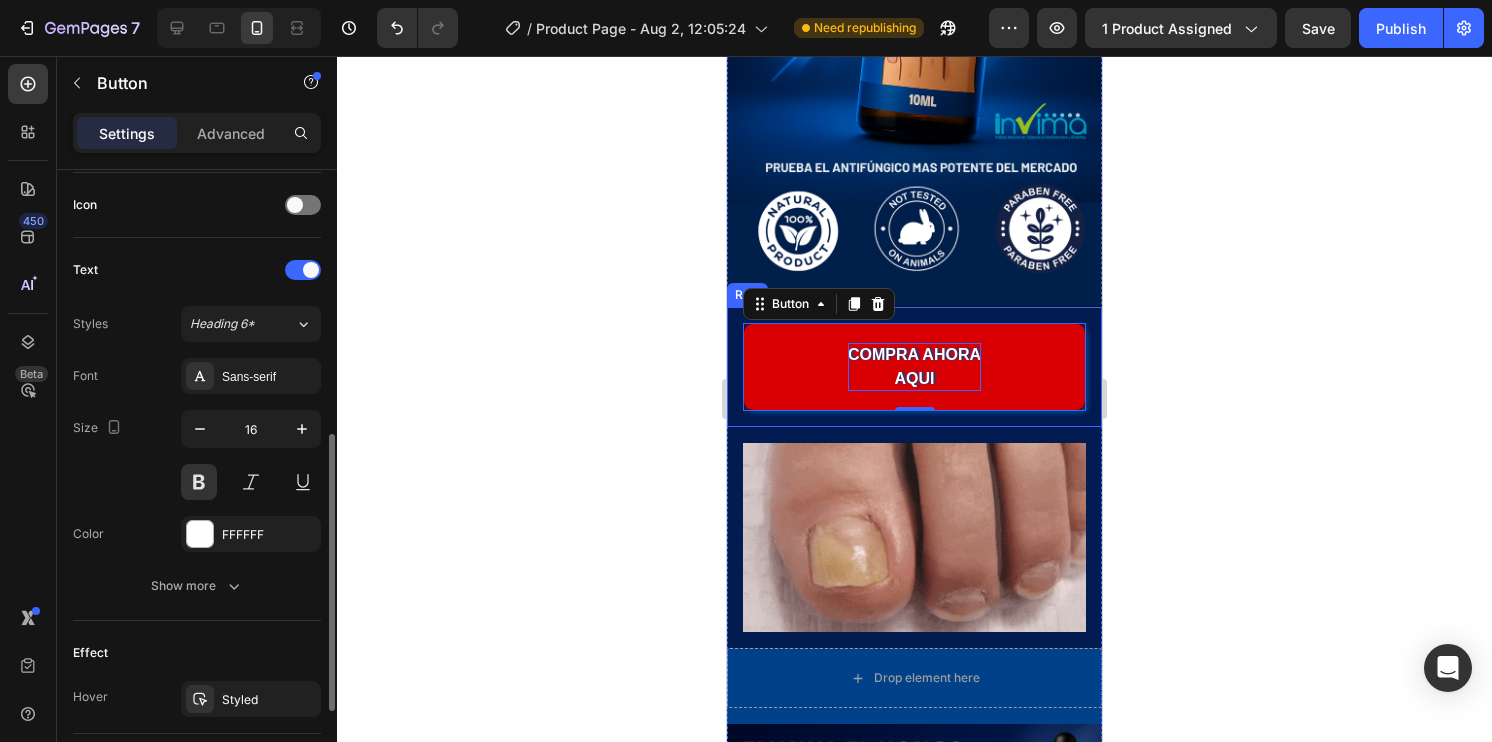 scroll, scrollTop: 800, scrollLeft: 0, axis: vertical 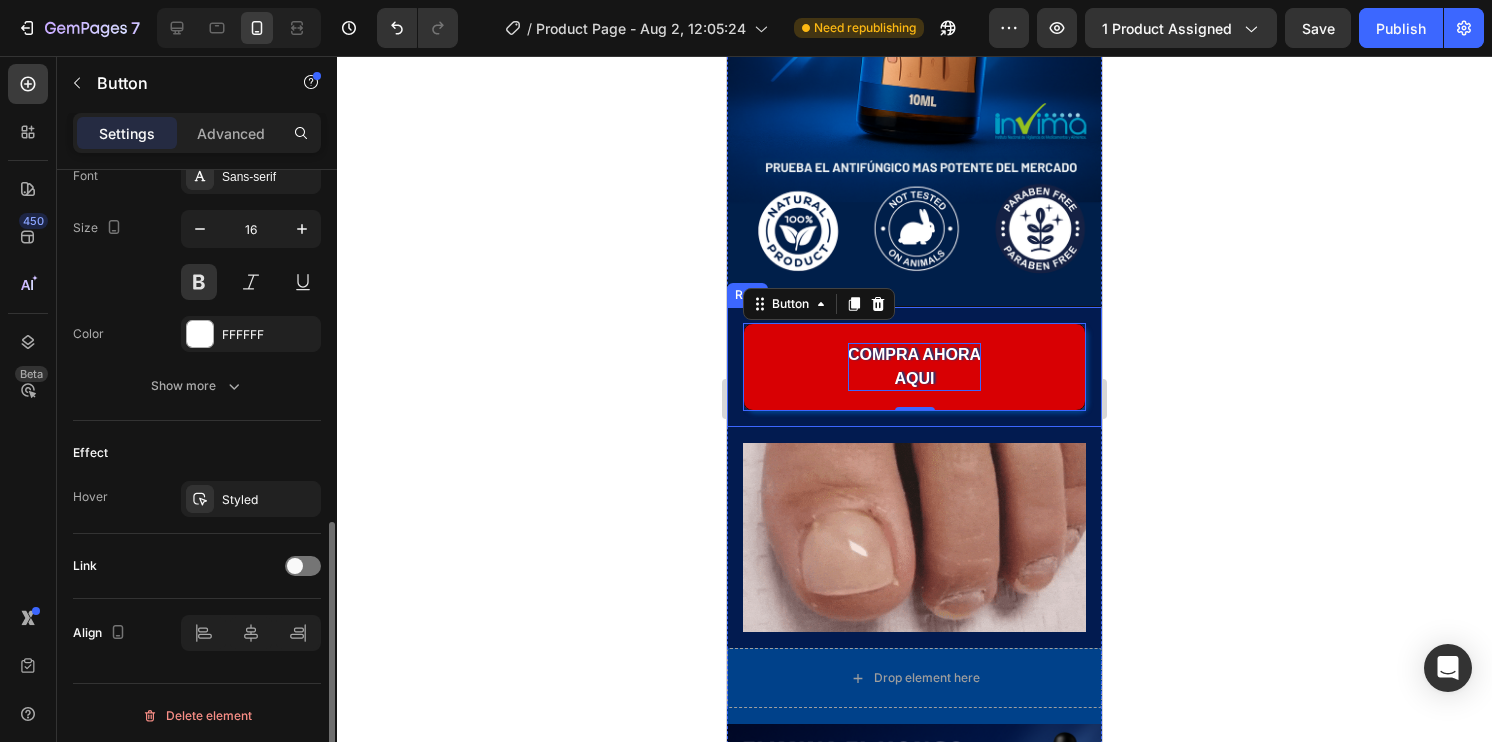 click on "Hover" at bounding box center [90, 497] 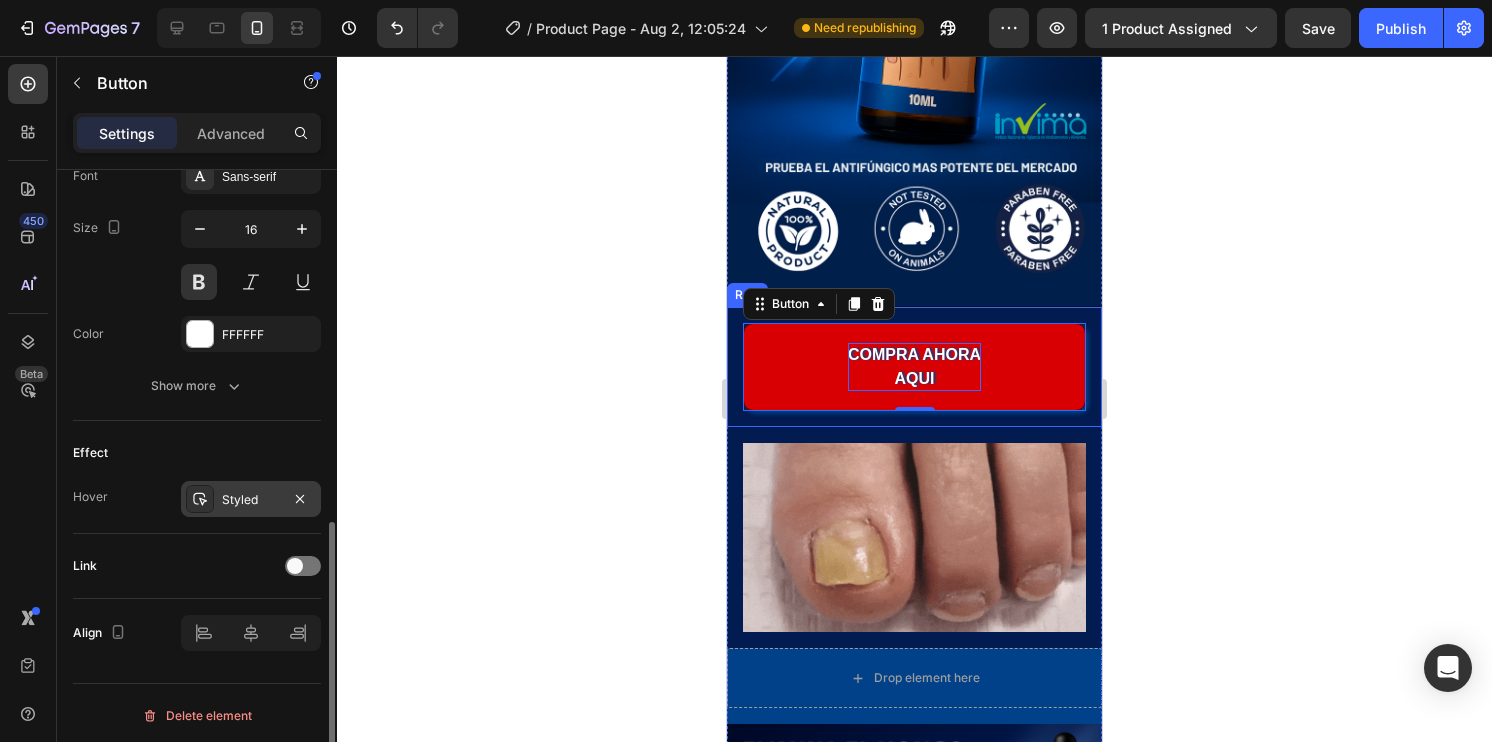 click on "Styled" at bounding box center [251, 500] 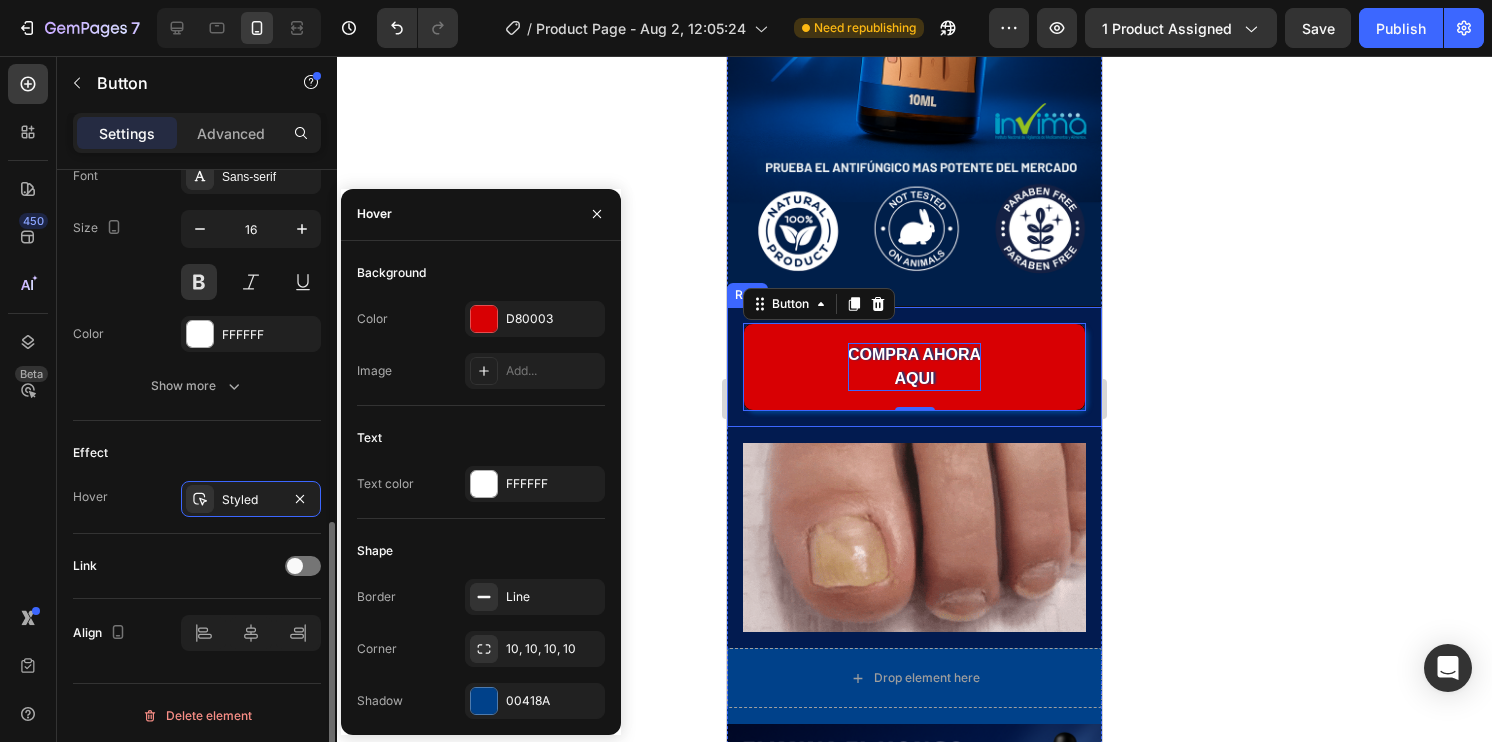 click on "Hover Styled" at bounding box center (197, 499) 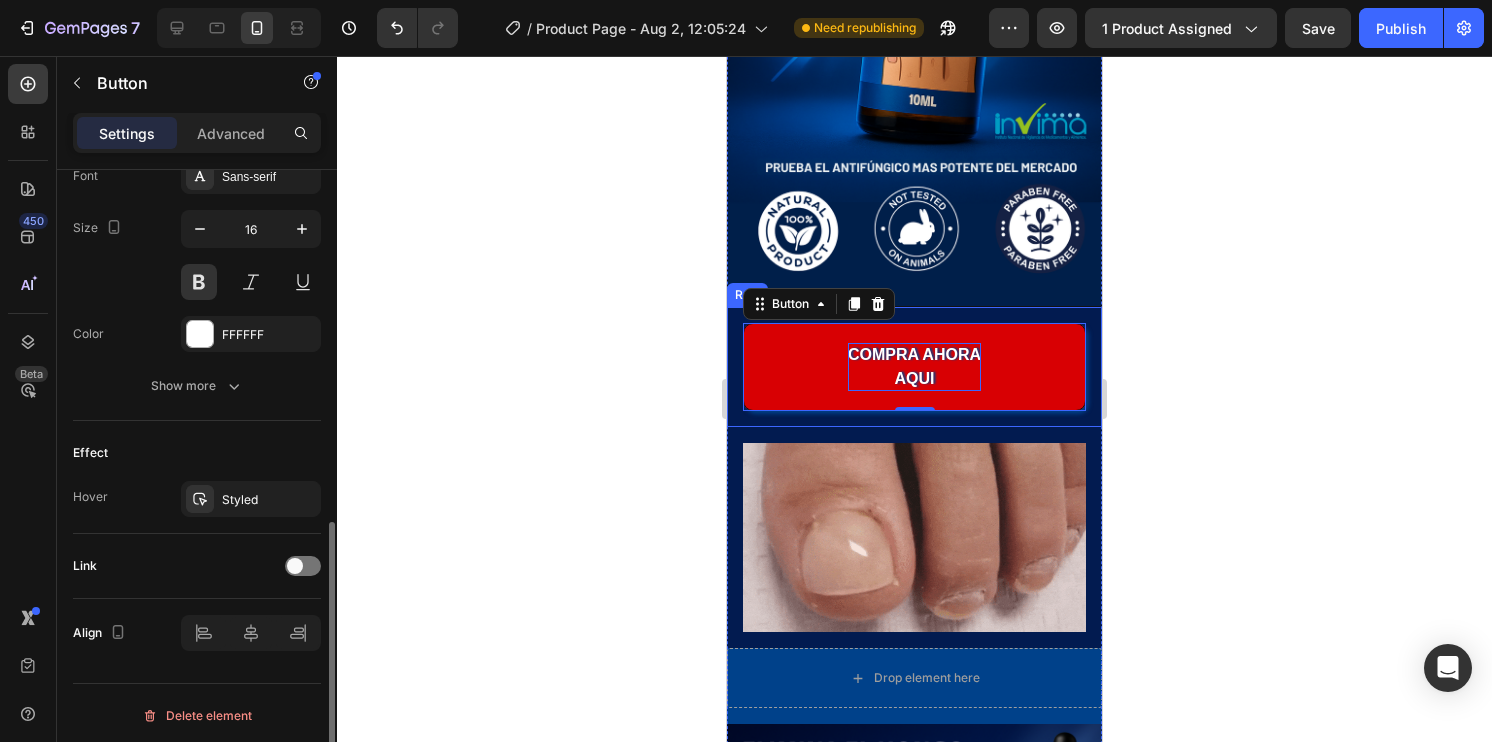 click on "Hover Styled" at bounding box center [197, 499] 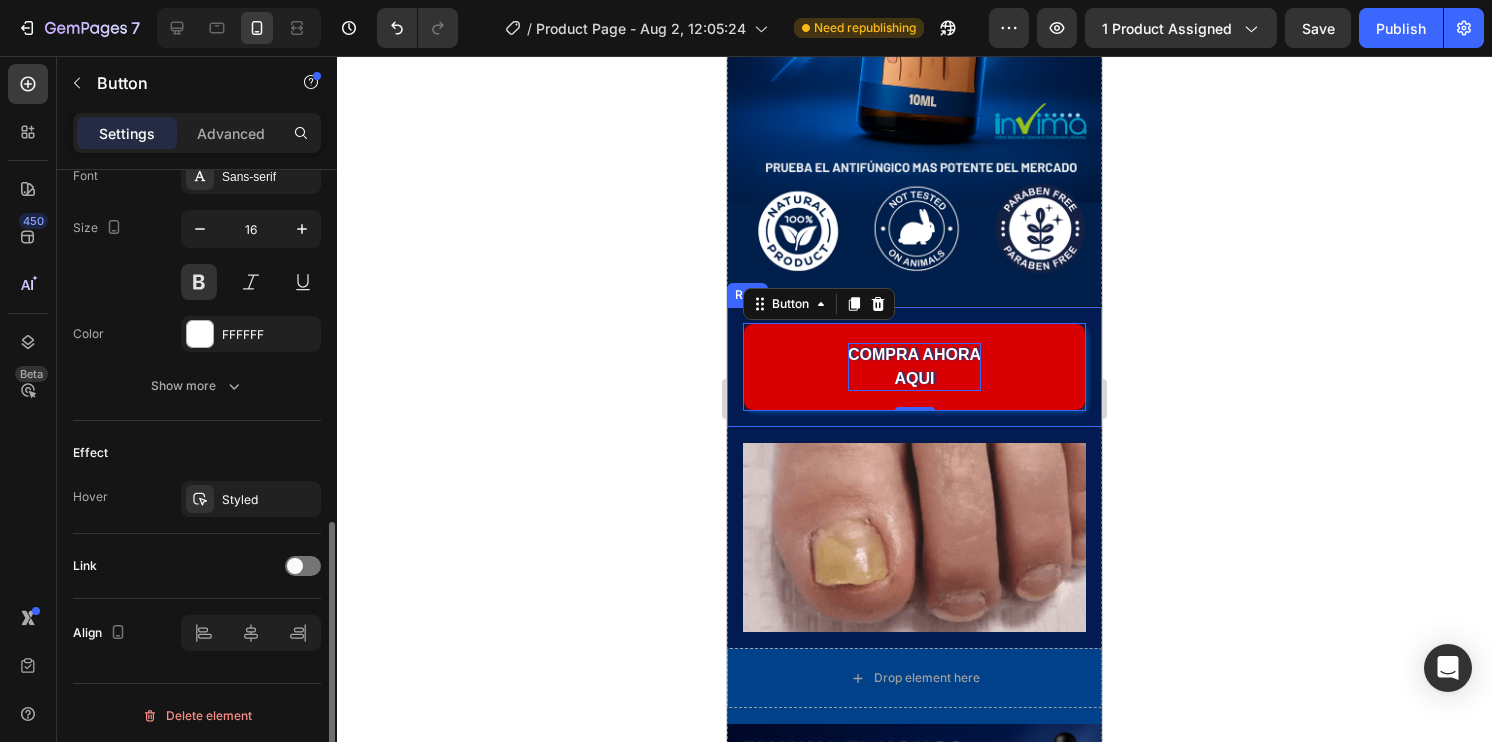 click on "Effect" at bounding box center [90, 453] 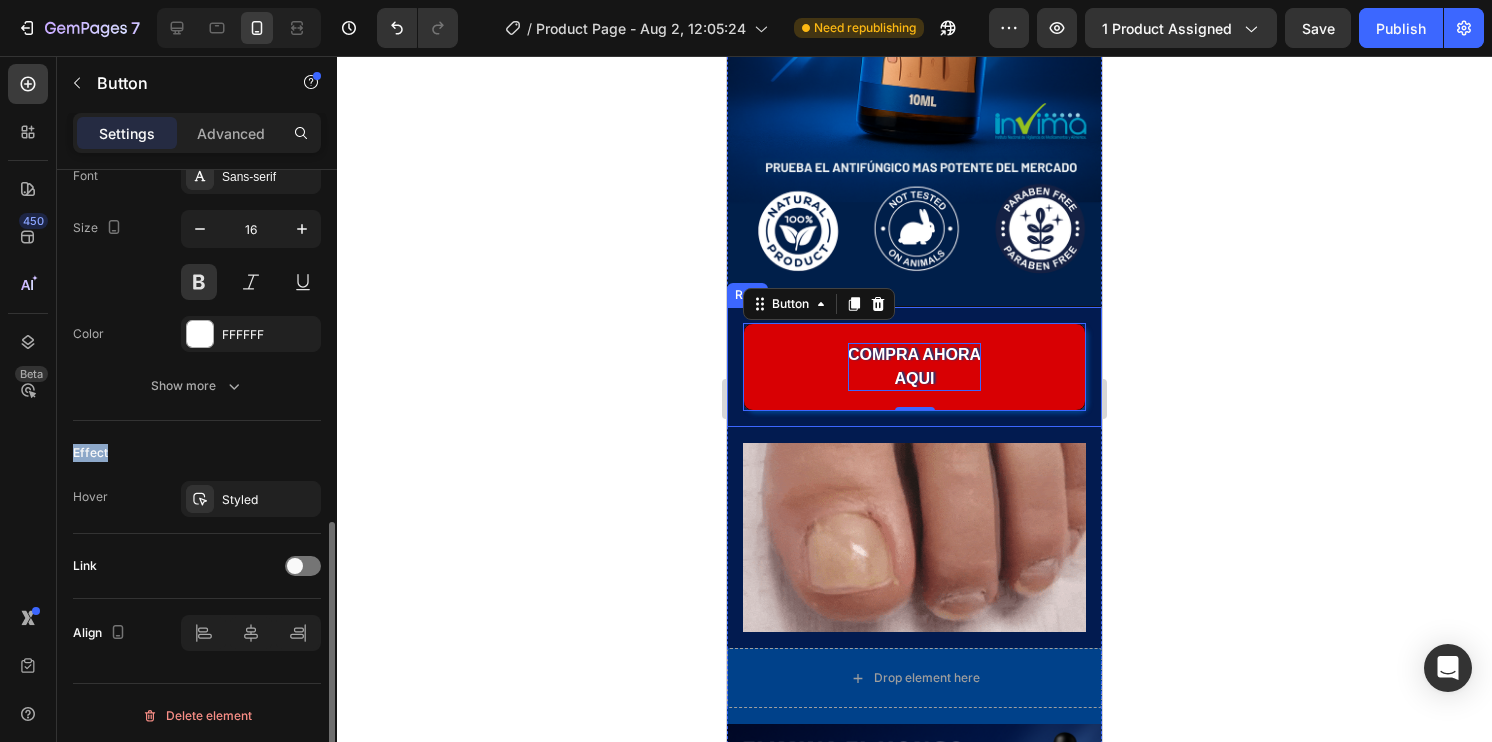 click on "Effect" at bounding box center [90, 453] 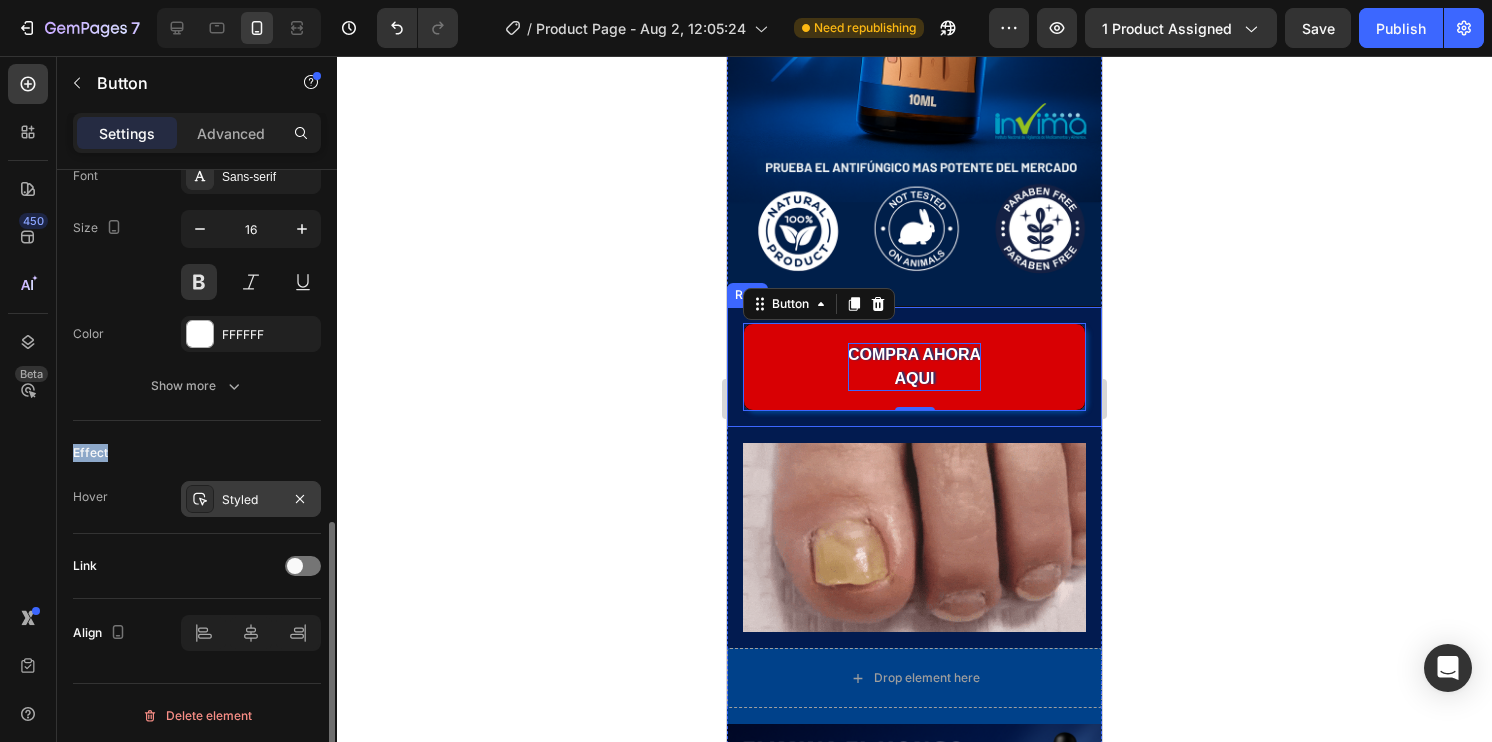 click on "Styled" at bounding box center (251, 500) 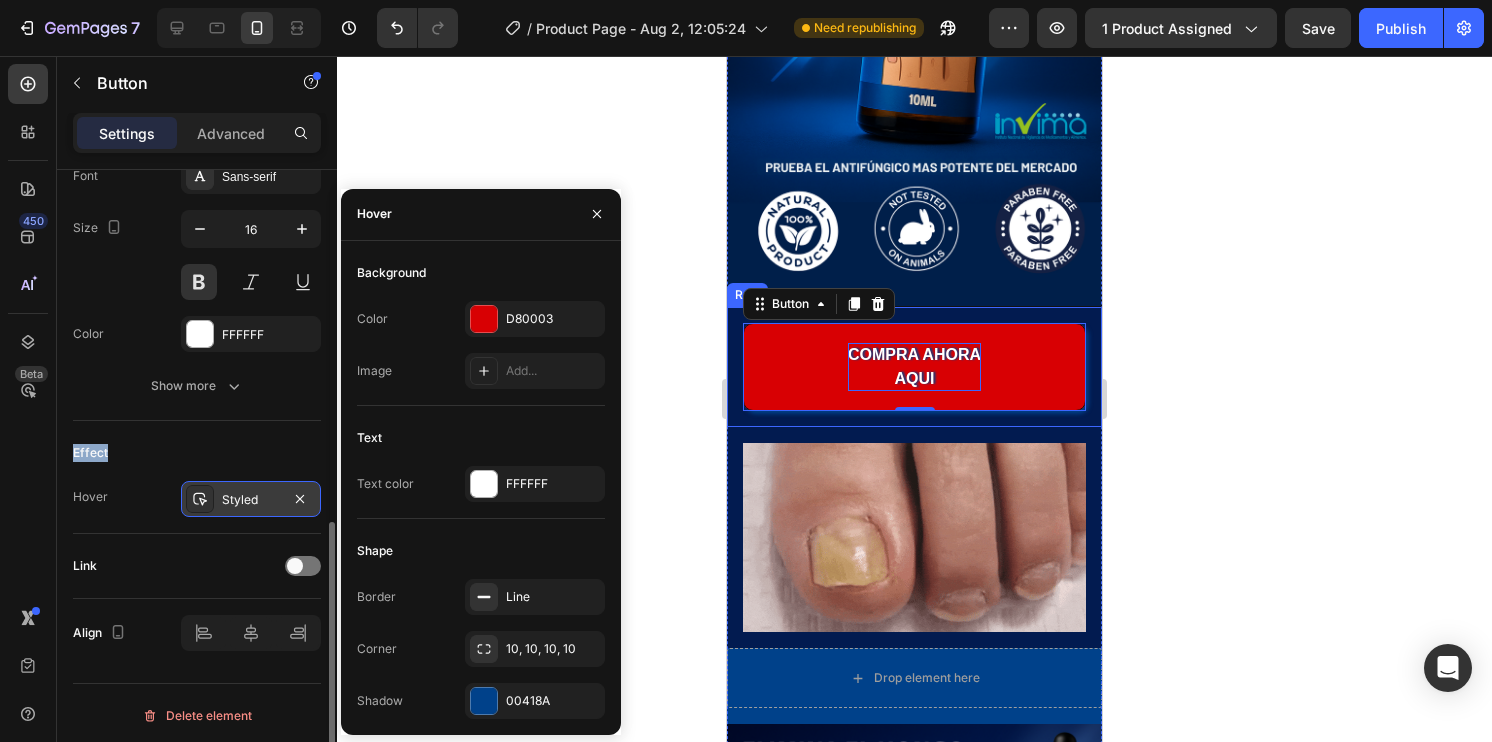 click on "Styled" at bounding box center (251, 500) 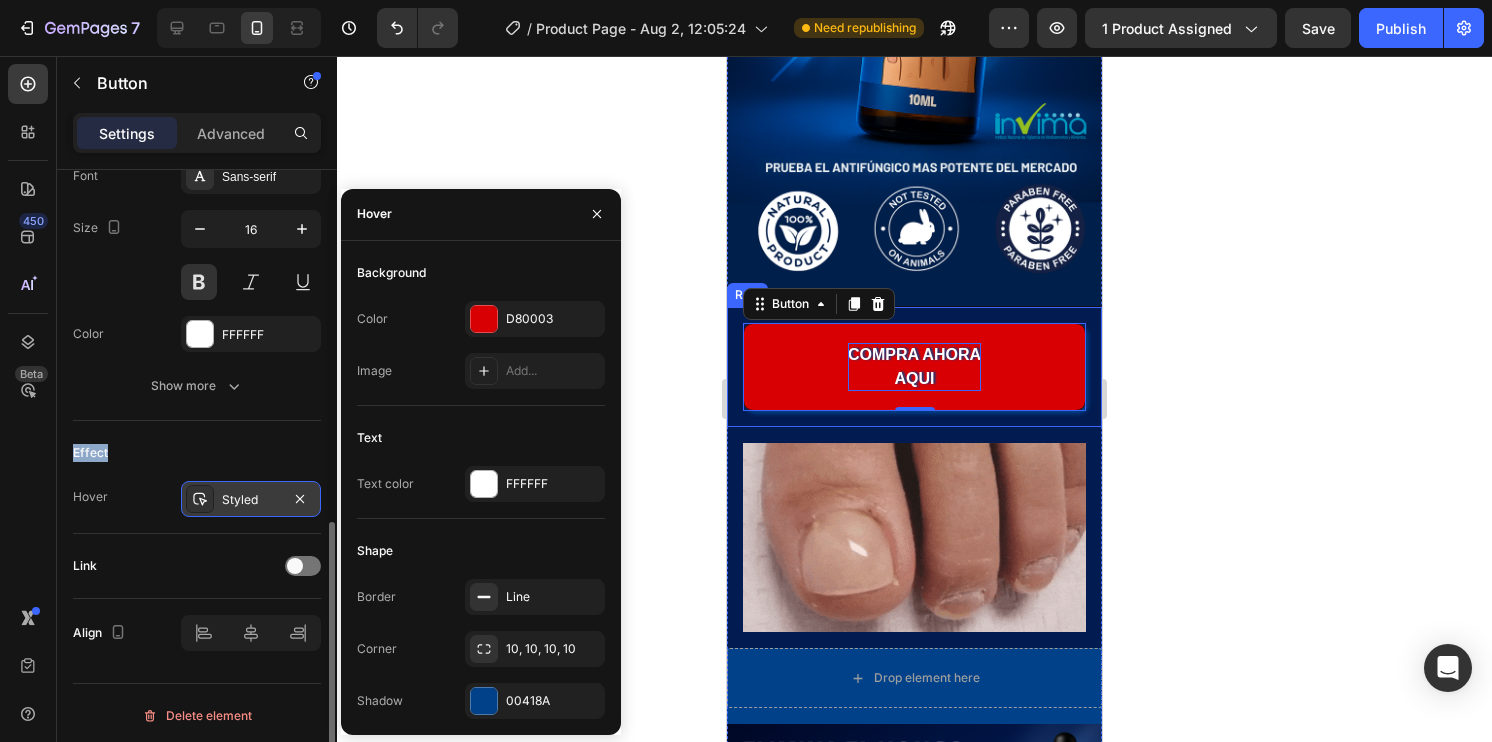 click on "Styled" at bounding box center [251, 500] 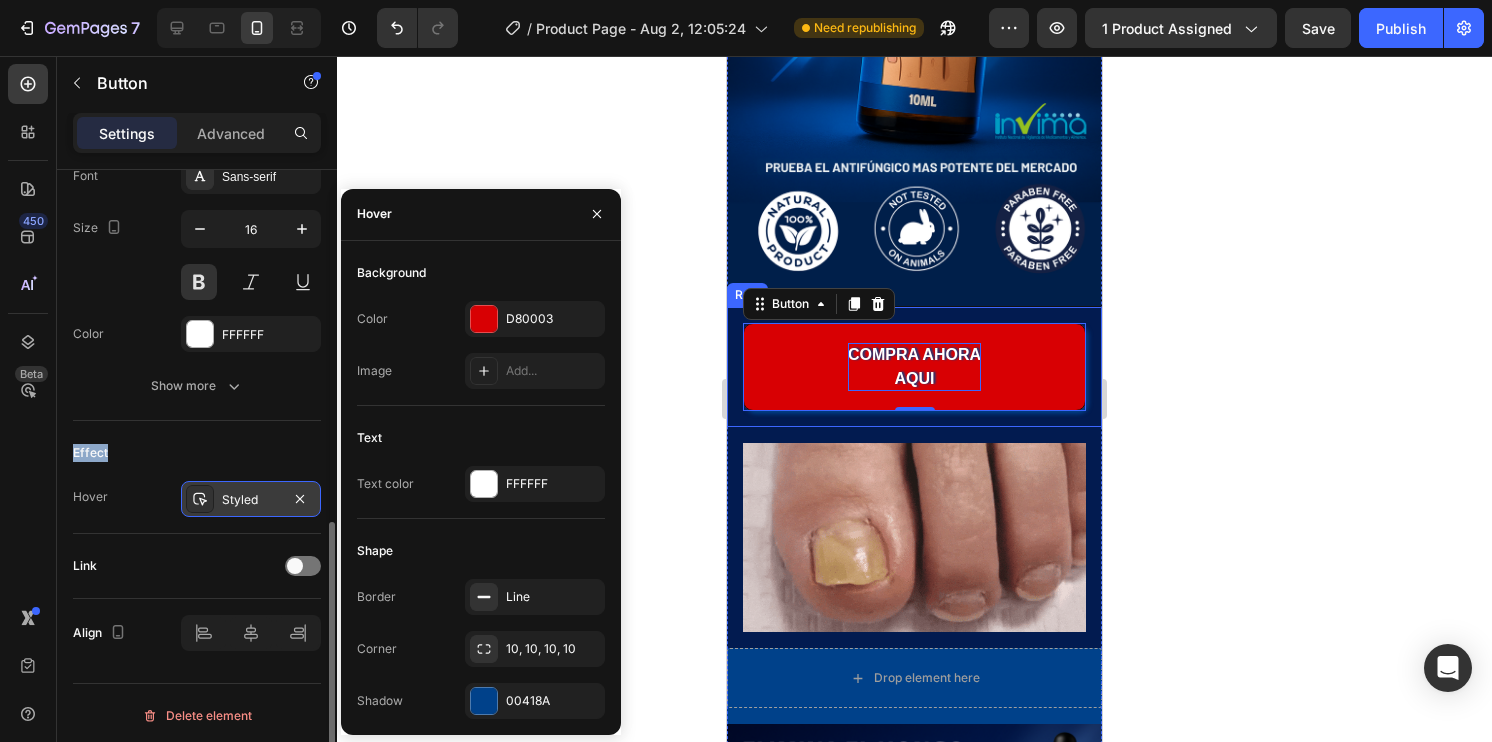 click on "Styled" at bounding box center (251, 500) 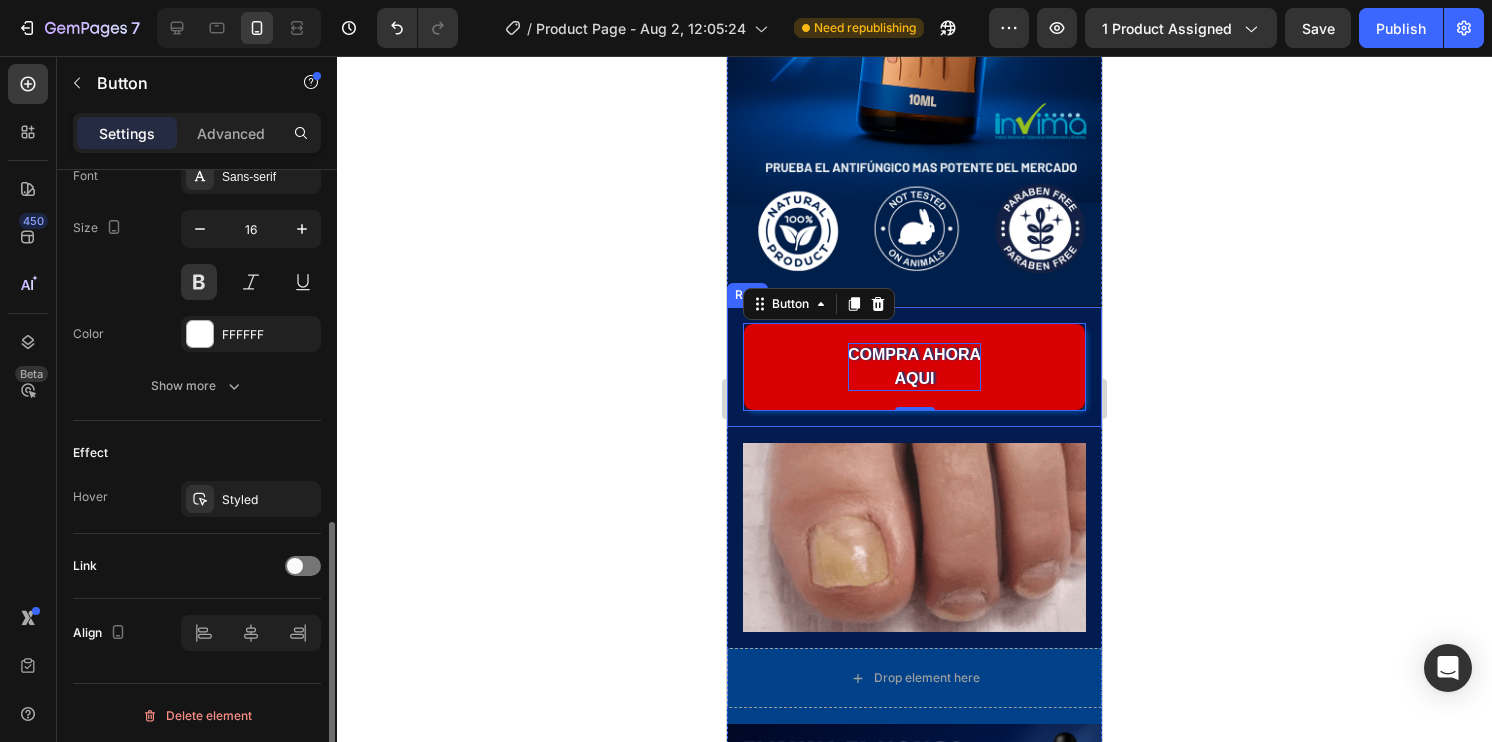 click on "Align" at bounding box center (101, 633) 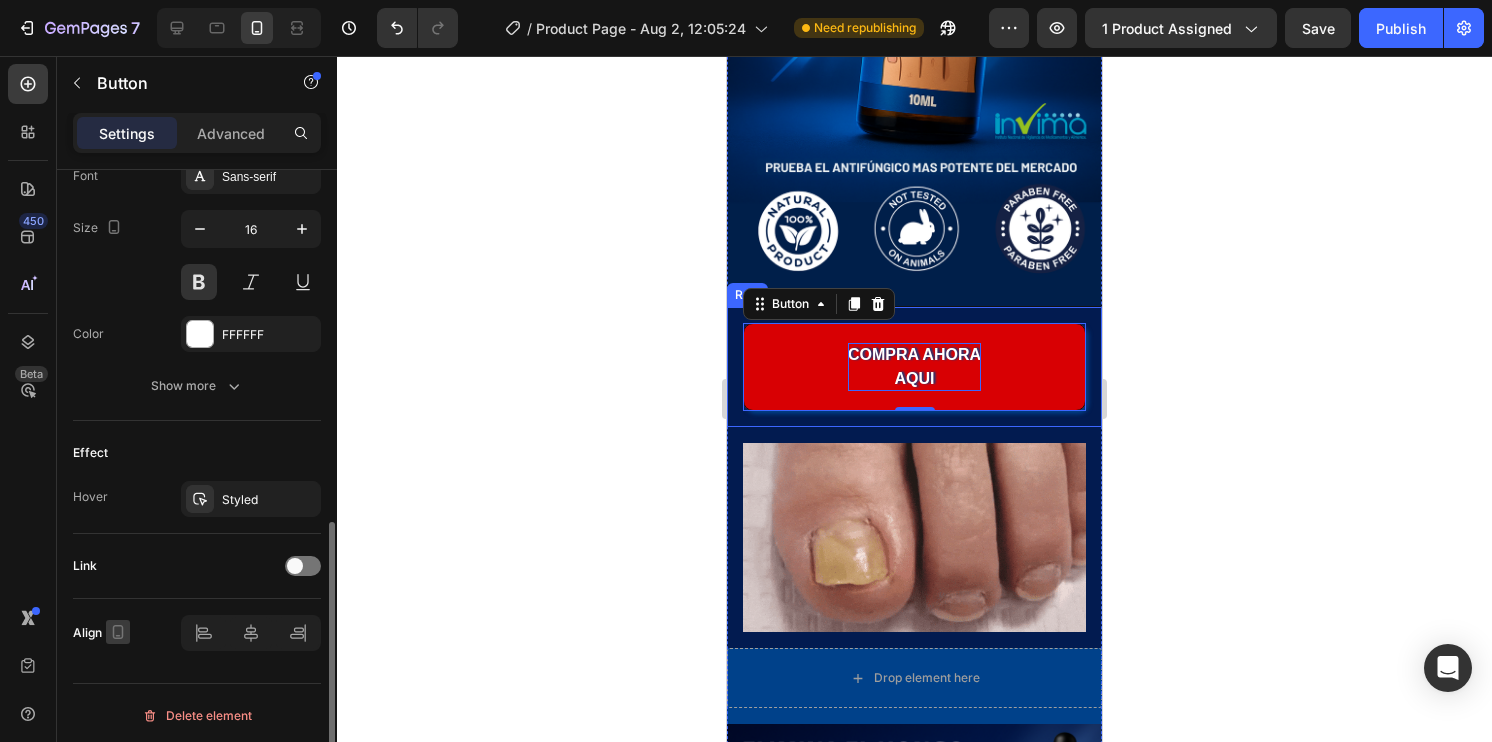 click 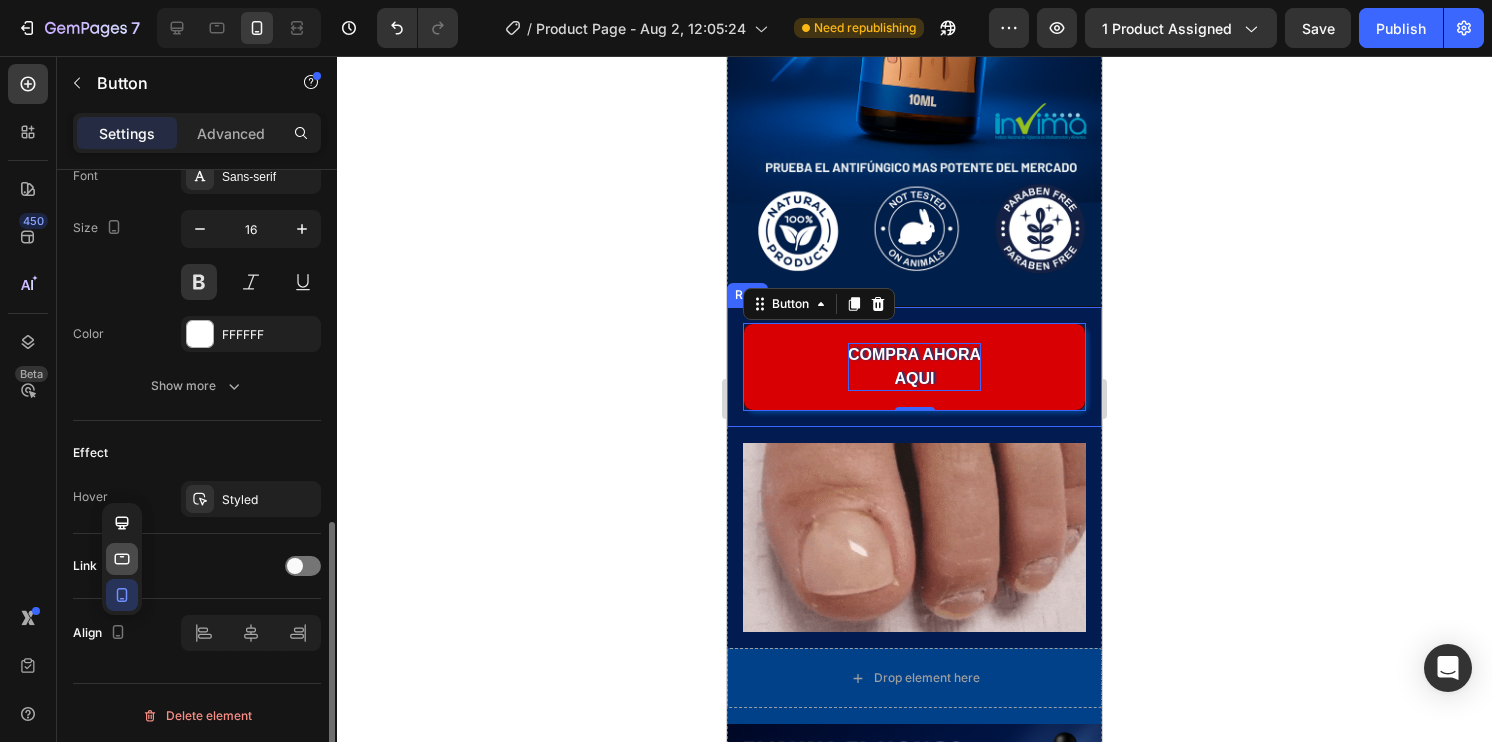 click 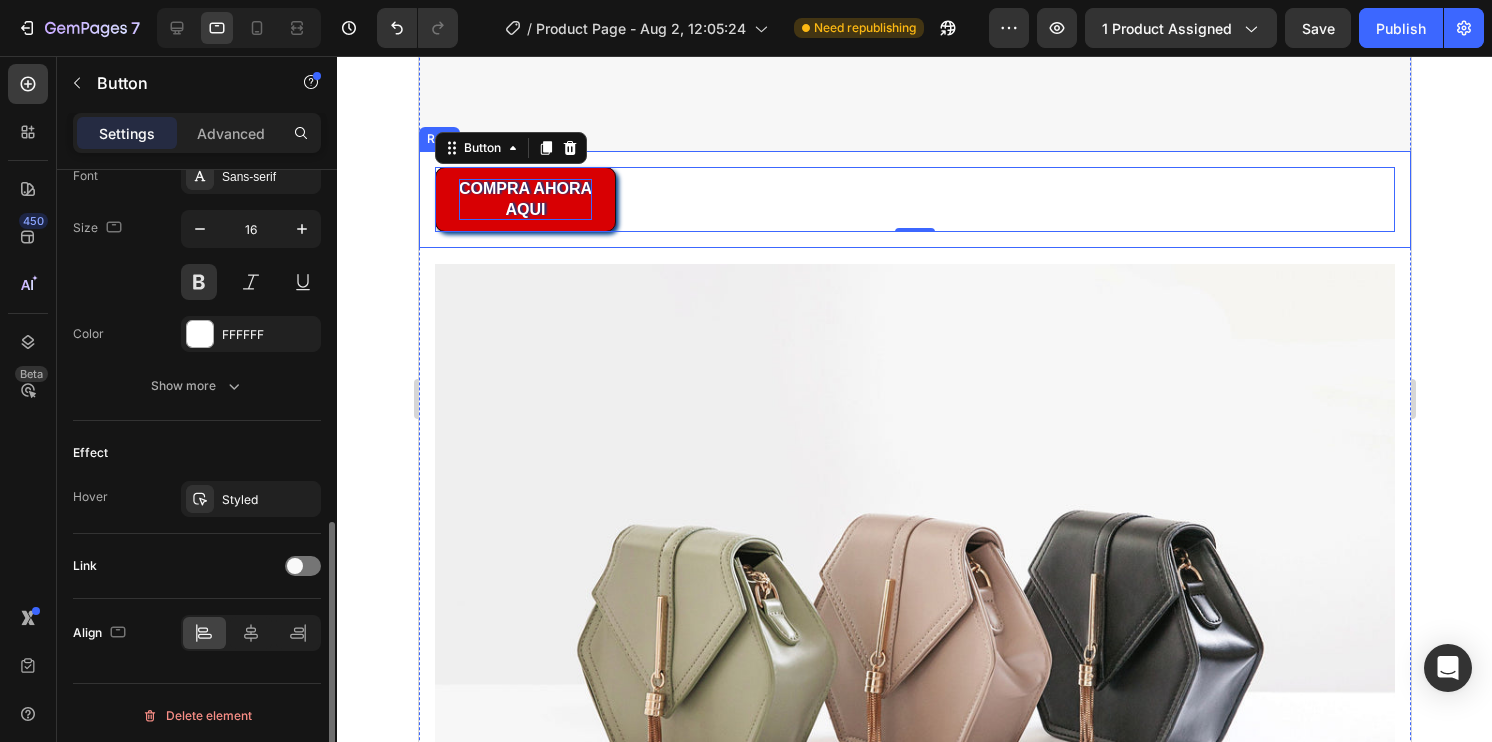 scroll, scrollTop: 768, scrollLeft: 0, axis: vertical 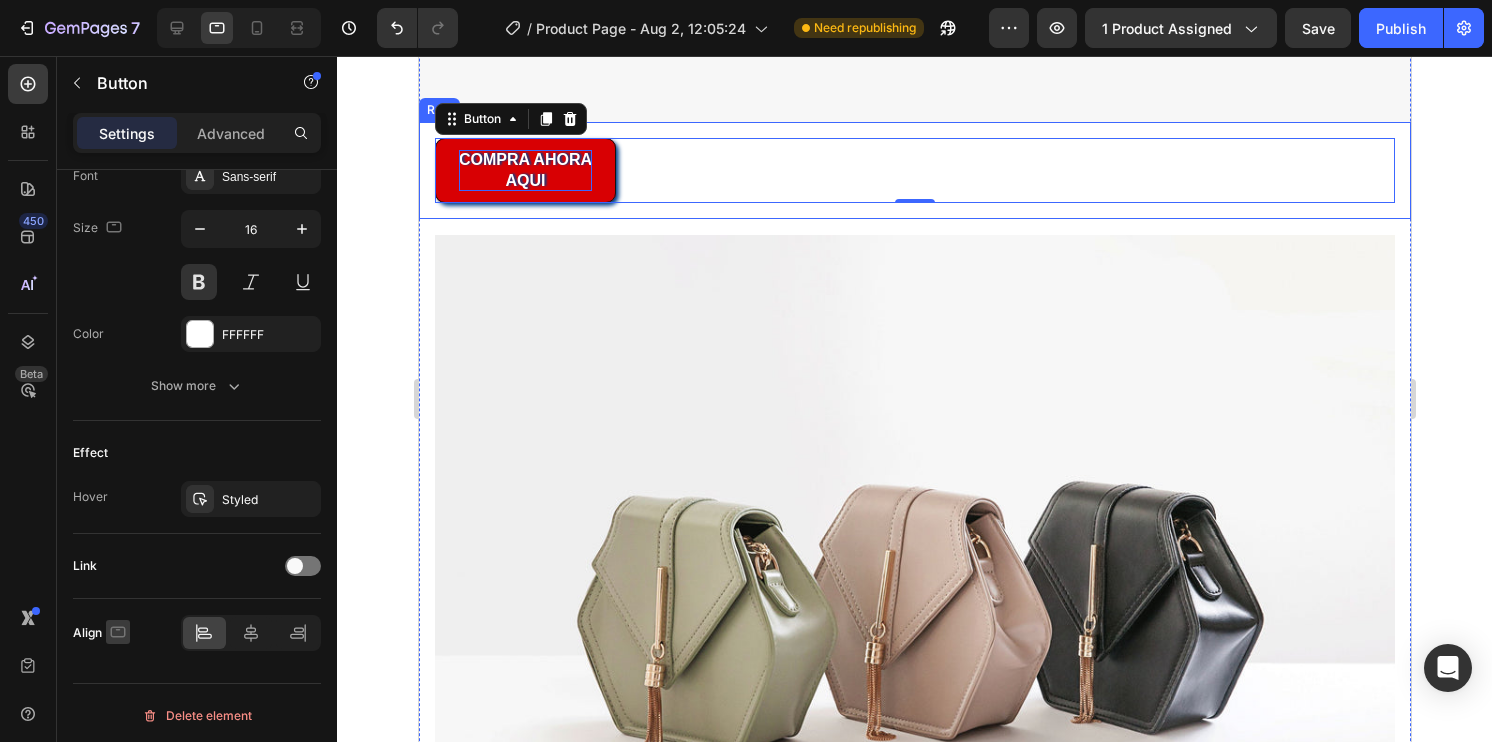 click 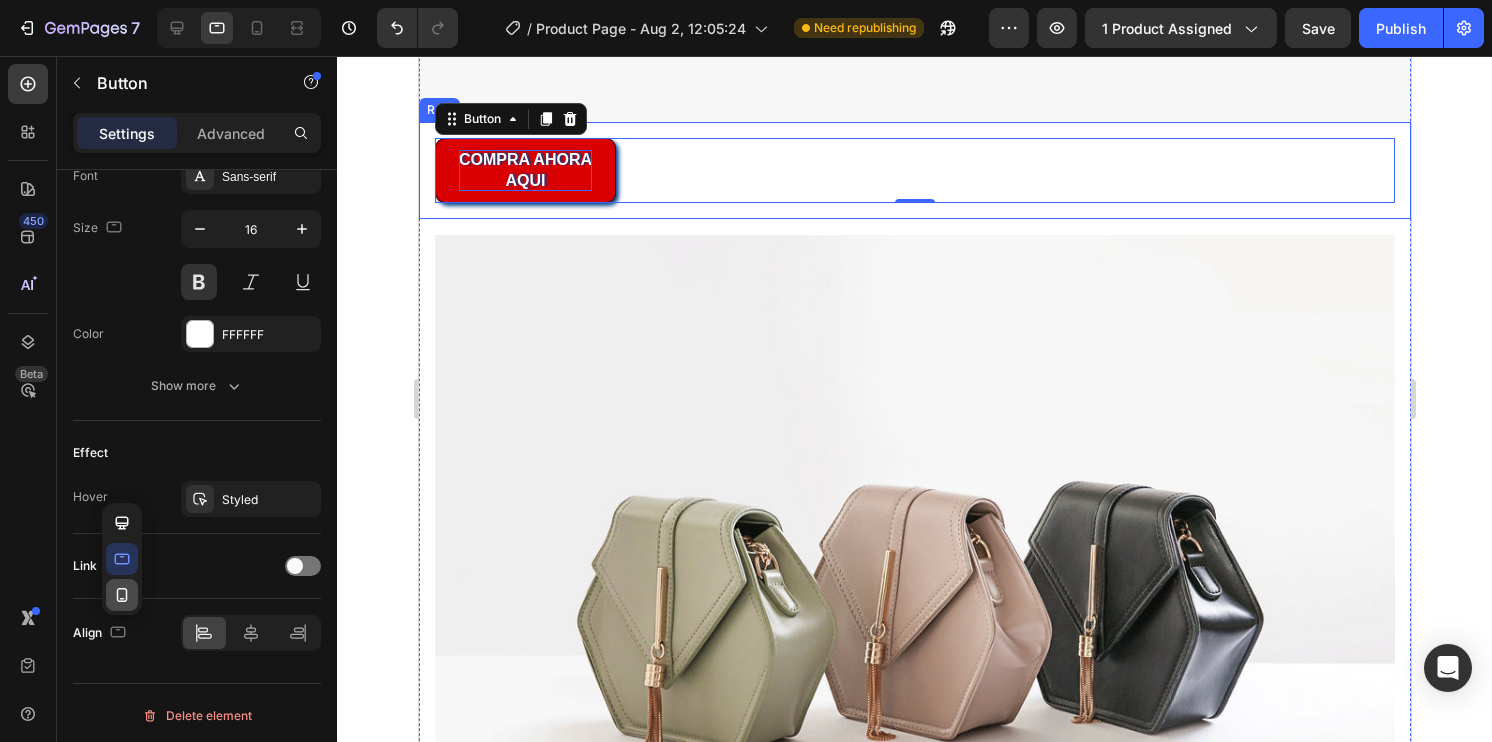 click 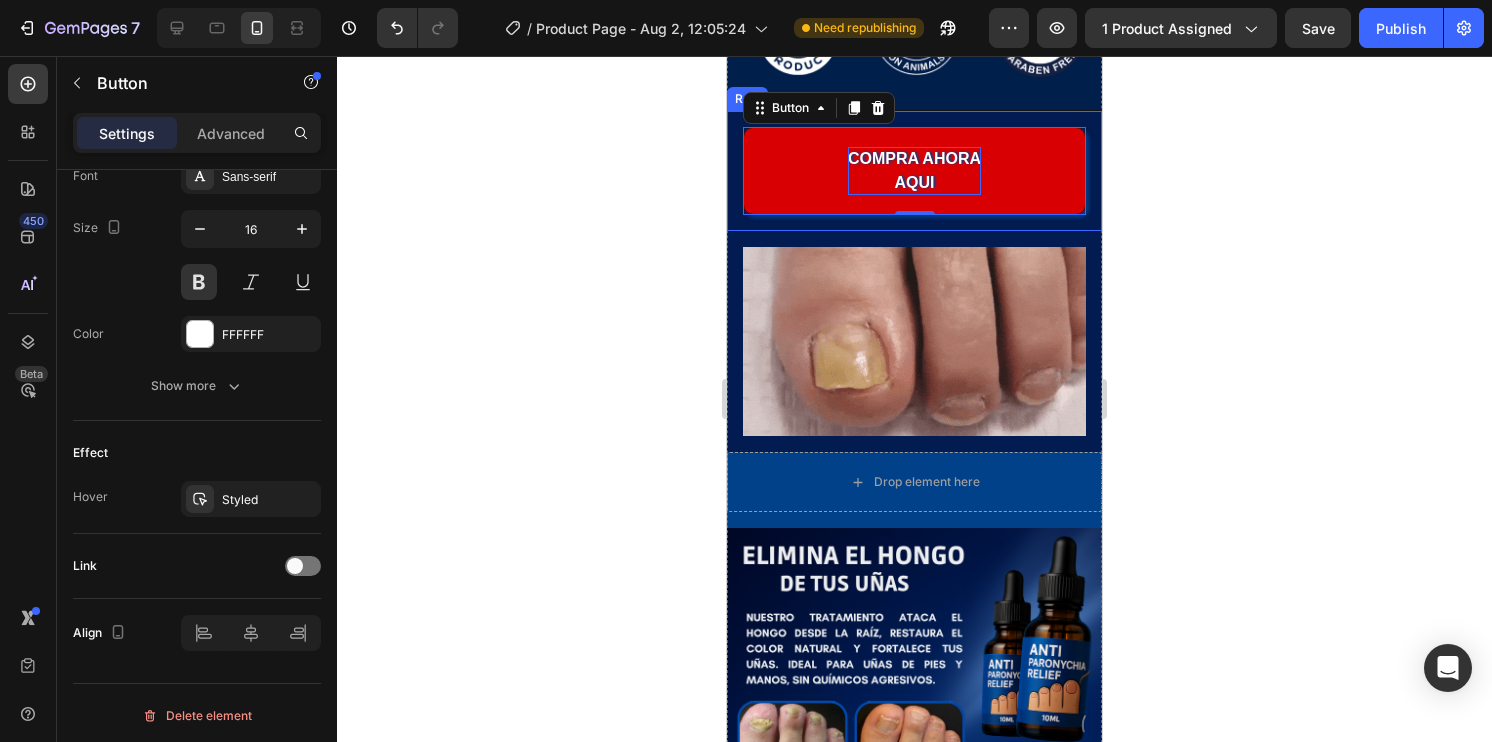 scroll, scrollTop: 672, scrollLeft: 0, axis: vertical 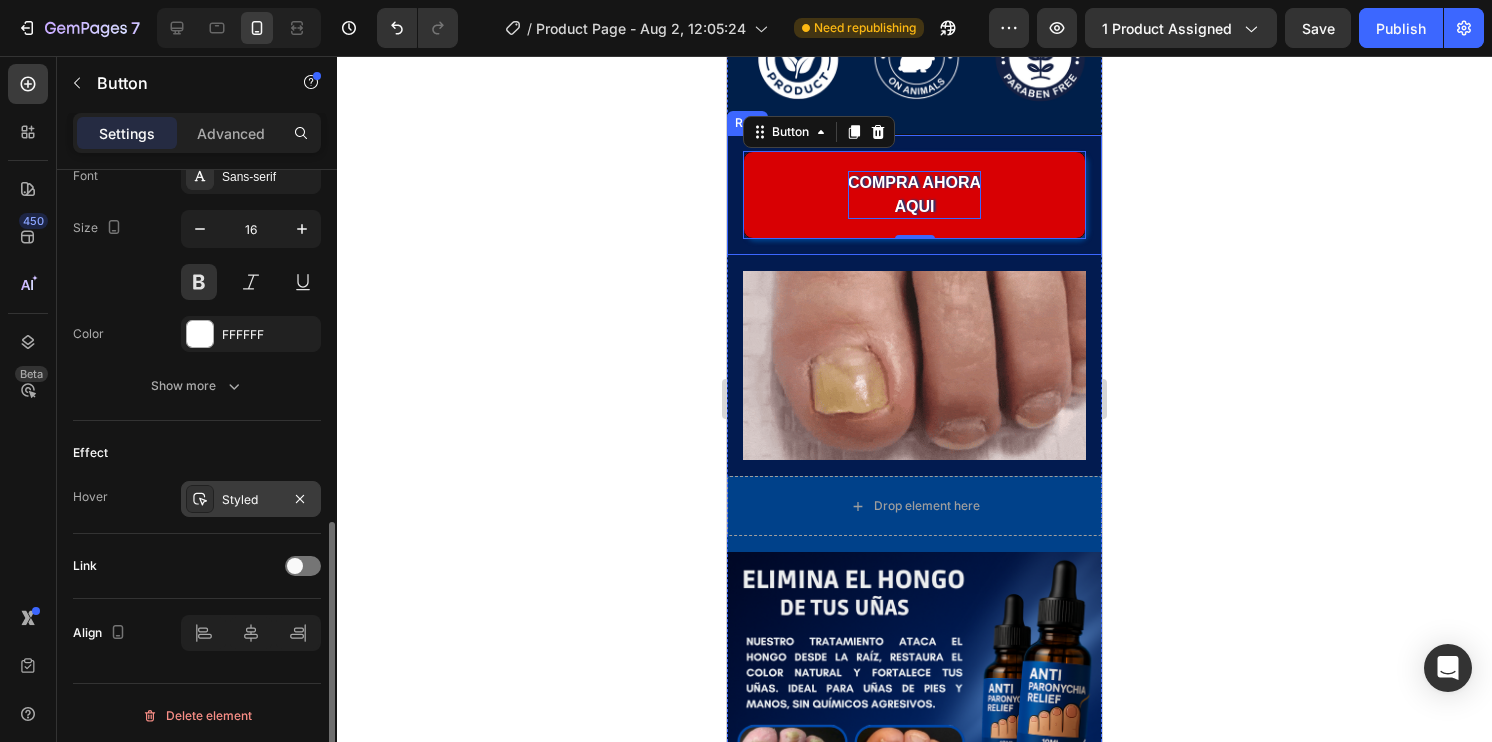 click on "Styled" at bounding box center [251, 500] 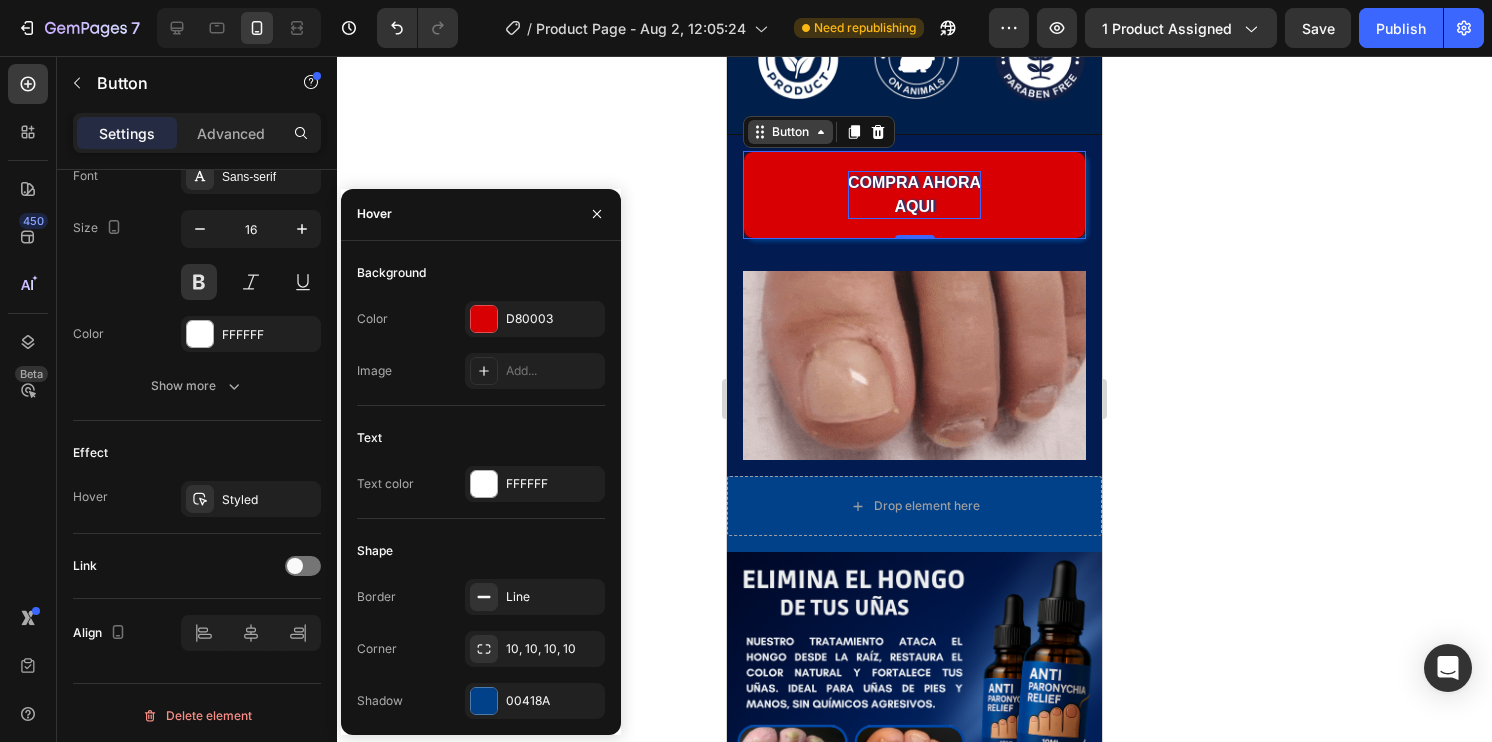 click on "Button" at bounding box center [790, 132] 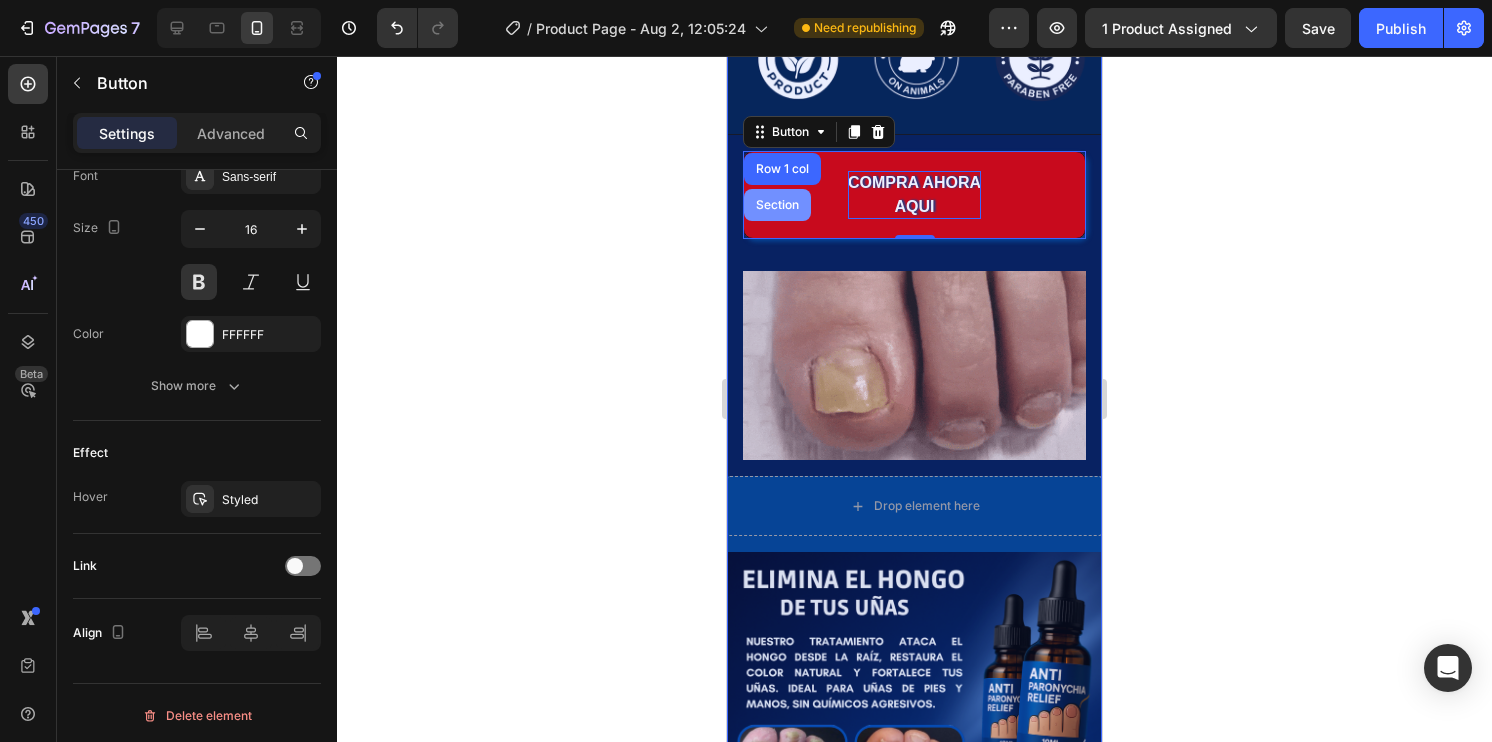 click on "Section" at bounding box center (777, 205) 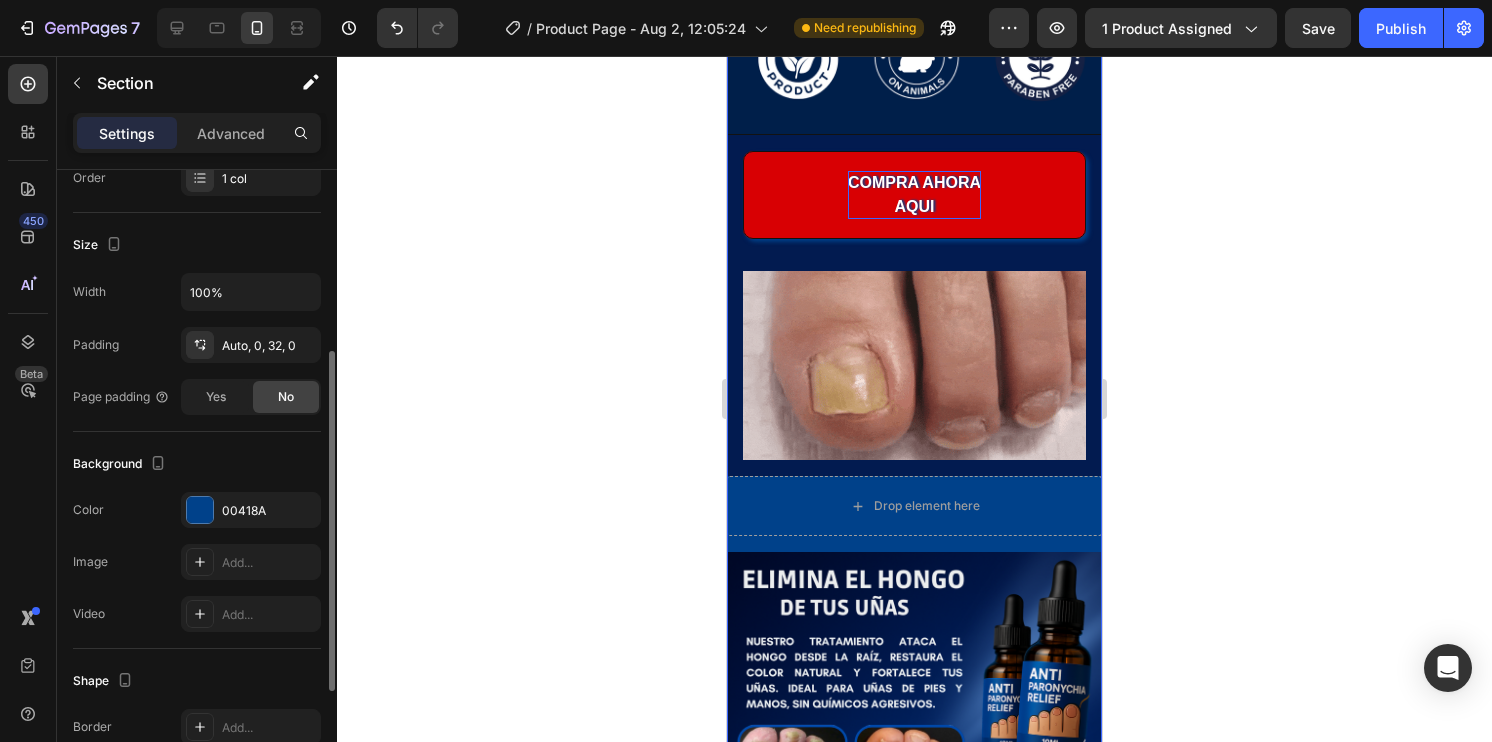 scroll, scrollTop: 236, scrollLeft: 0, axis: vertical 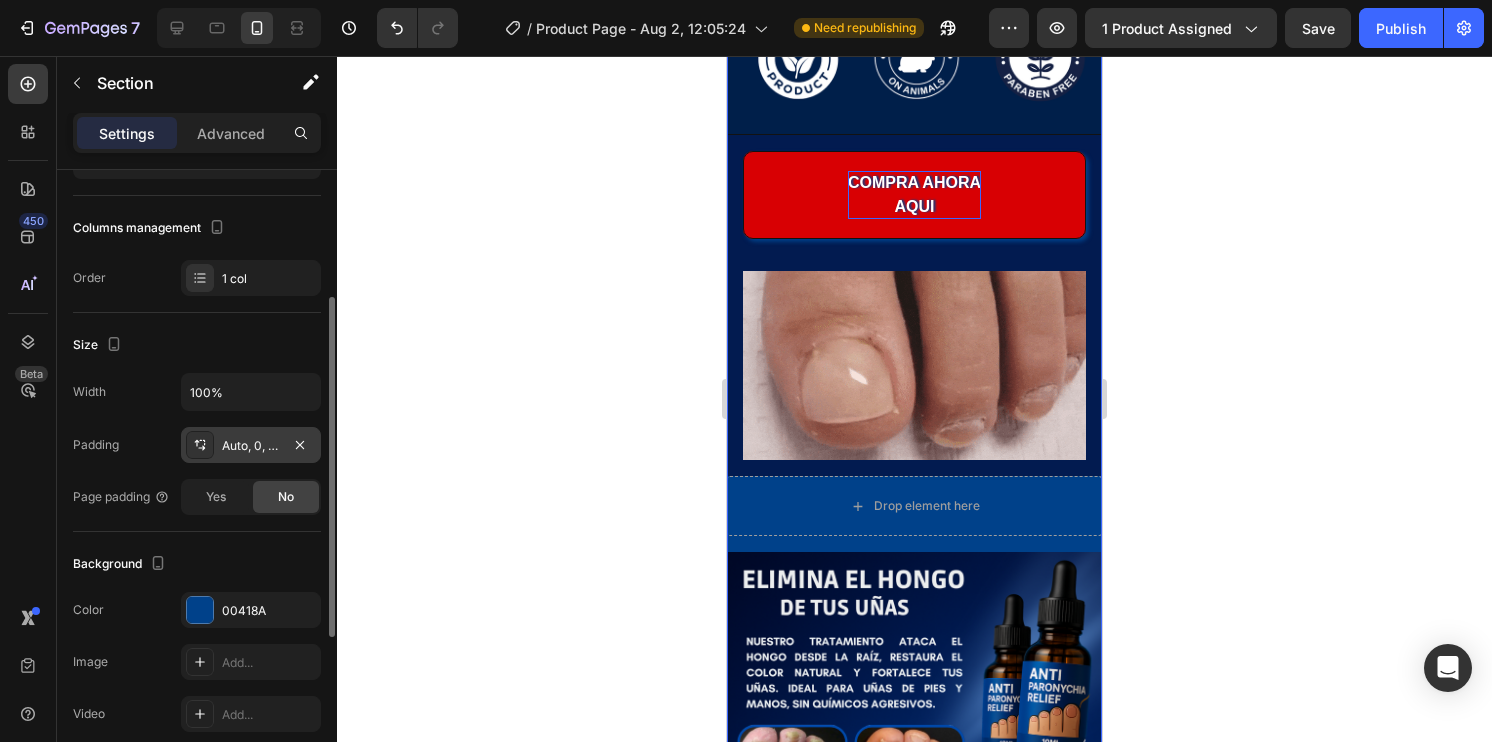 click on "Auto, 0, 32, 0" at bounding box center (251, 445) 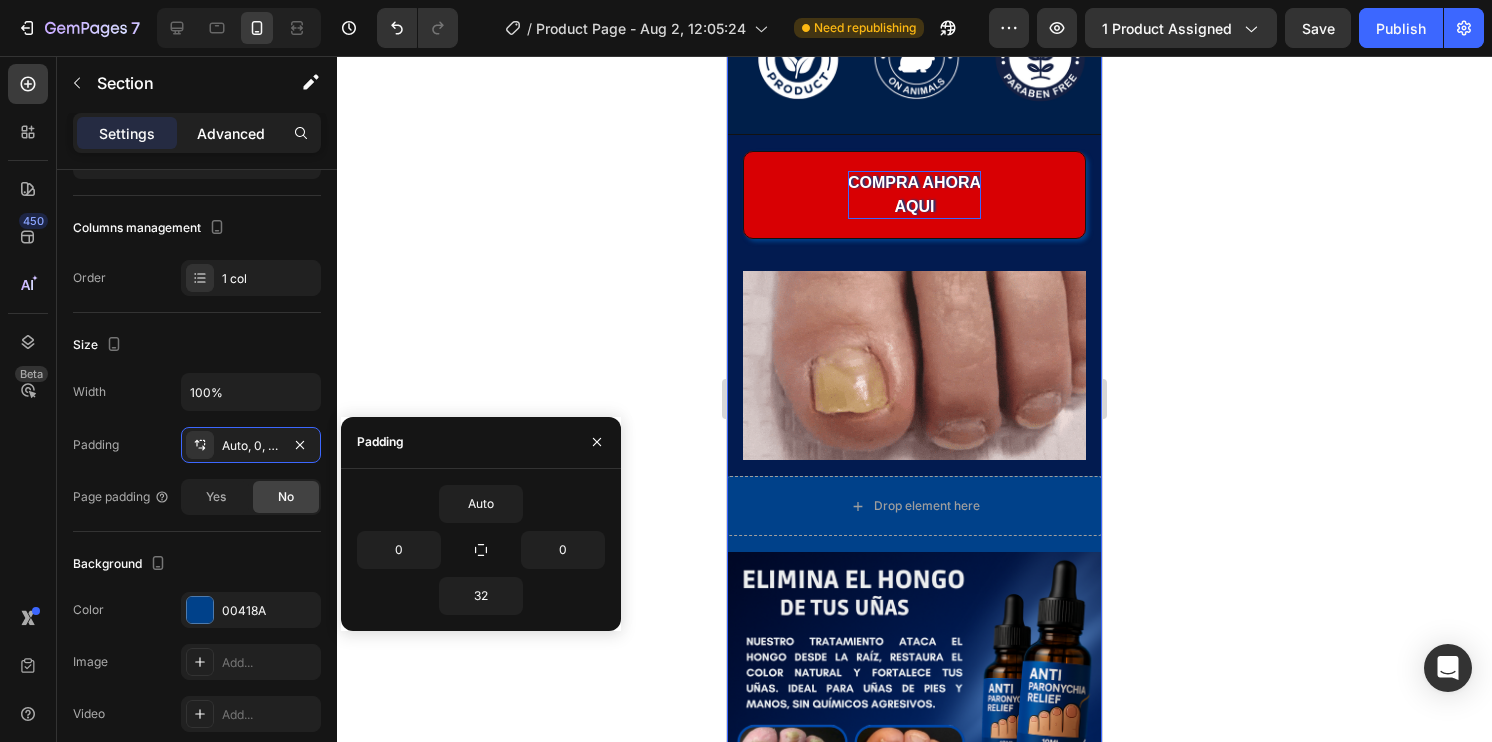 click on "Advanced" 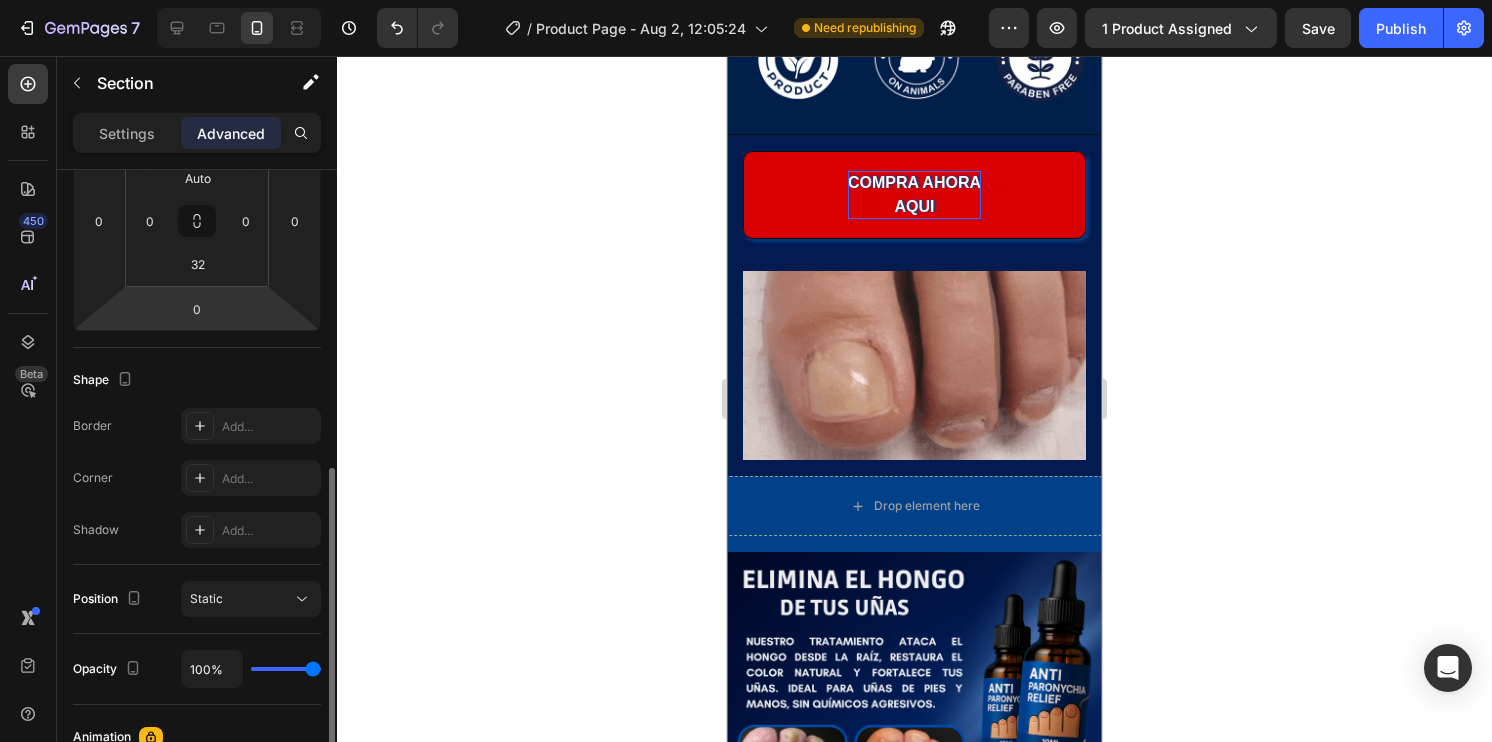scroll, scrollTop: 436, scrollLeft: 0, axis: vertical 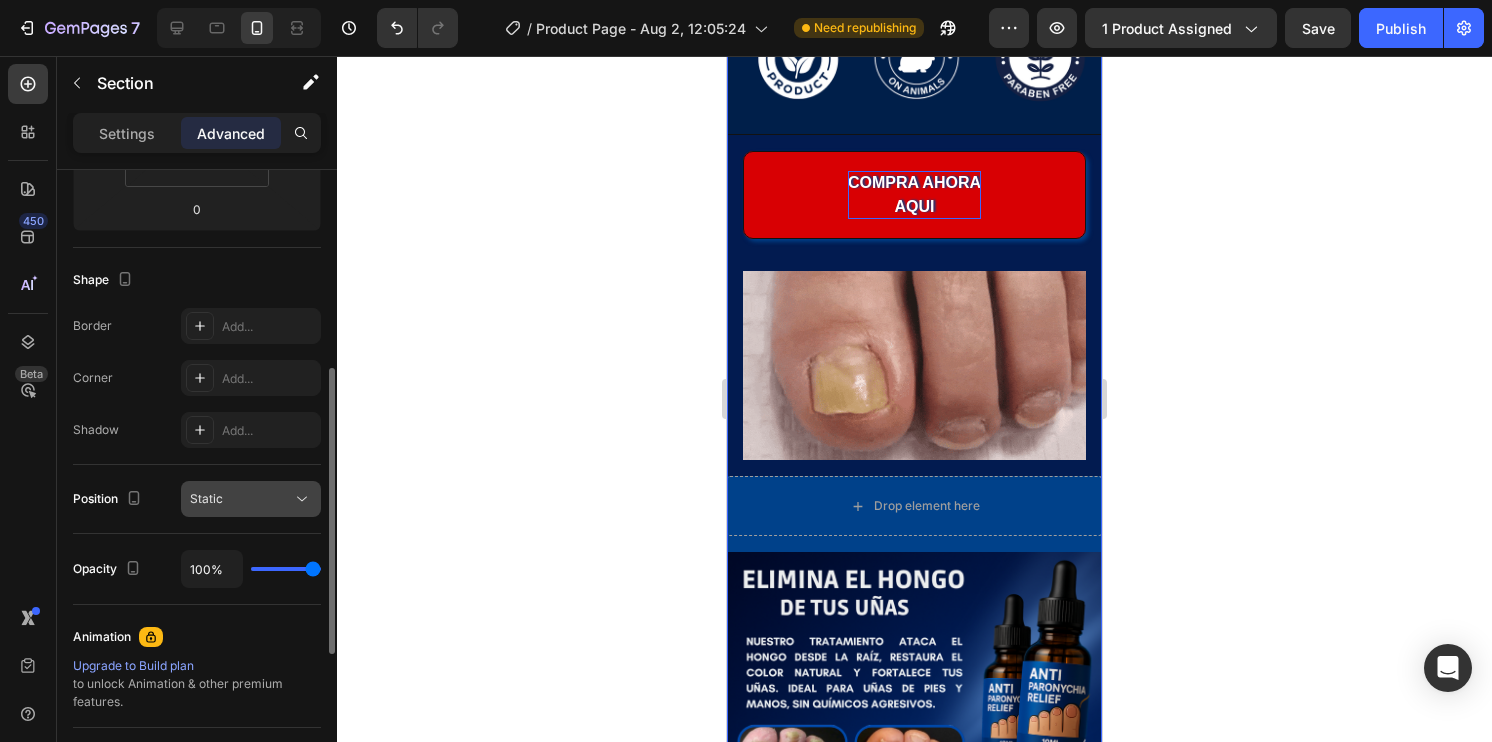 click on "Static" at bounding box center (251, 499) 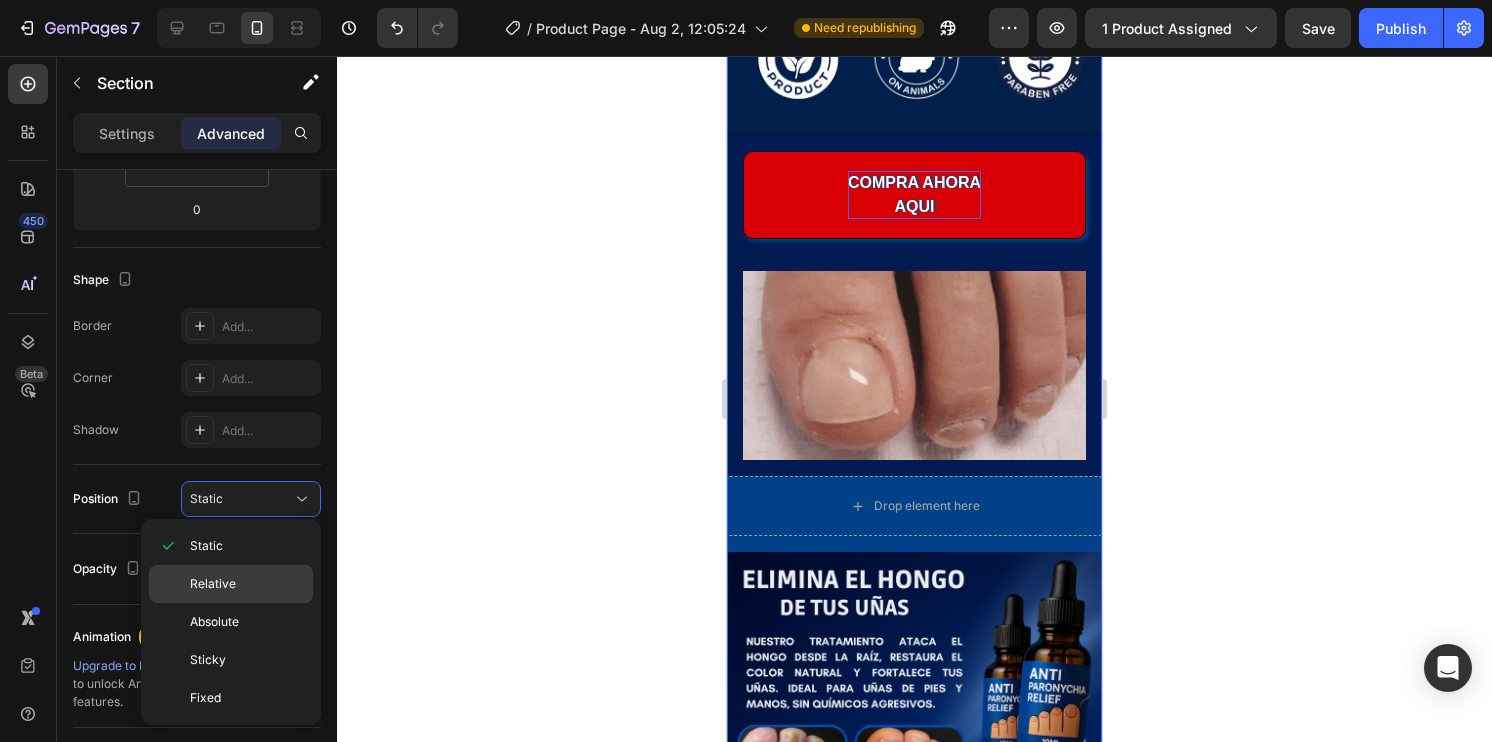 click on "Relative" at bounding box center (213, 584) 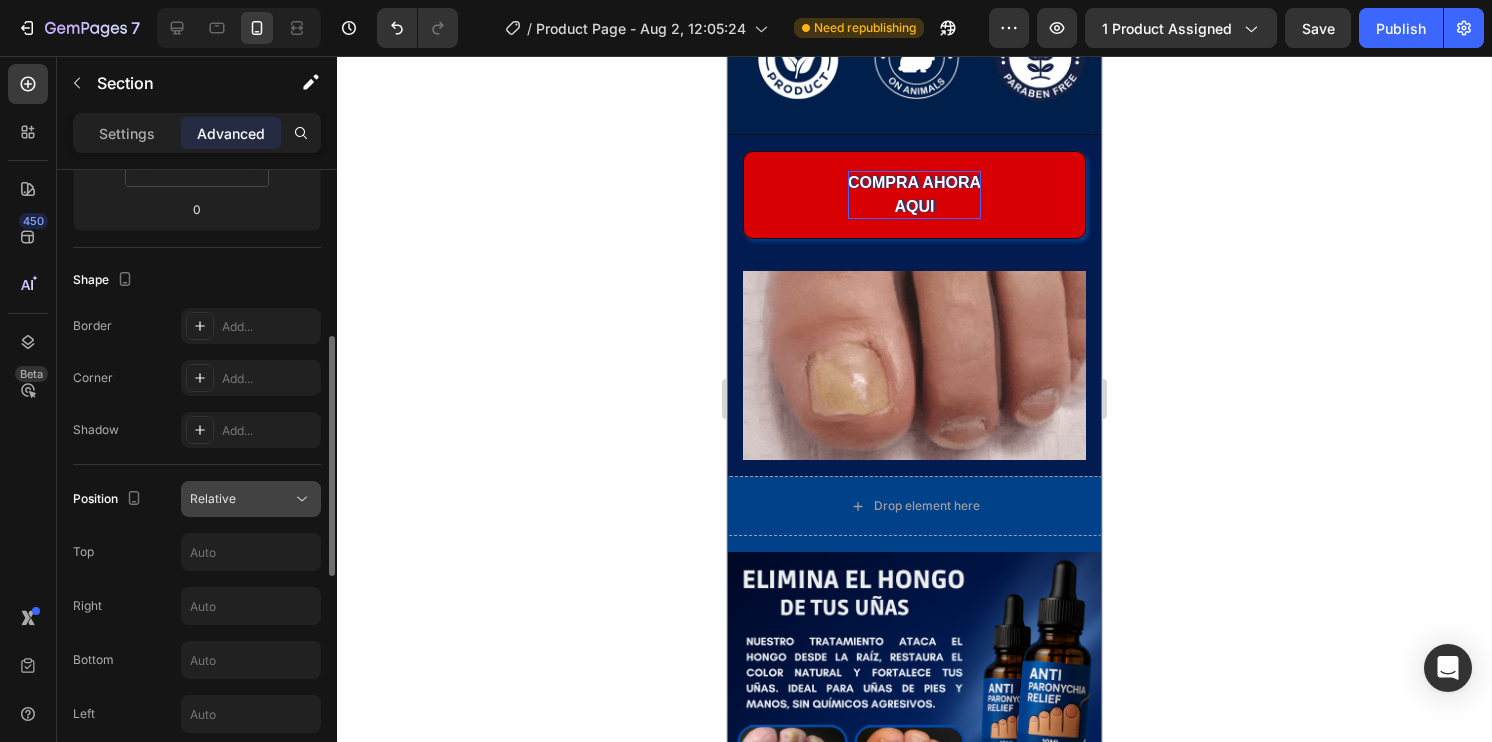 click on "Relative" at bounding box center [241, 499] 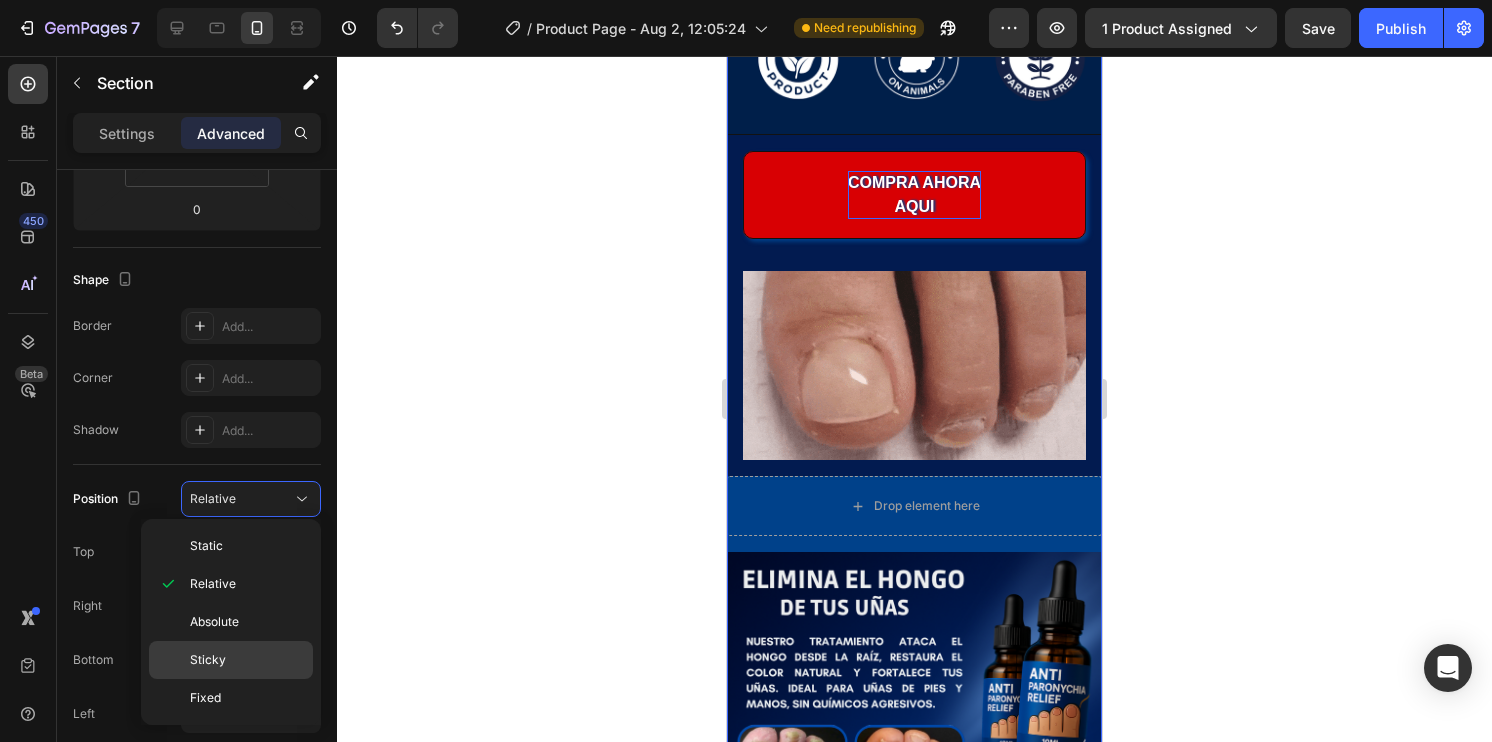 click on "Sticky" at bounding box center [247, 660] 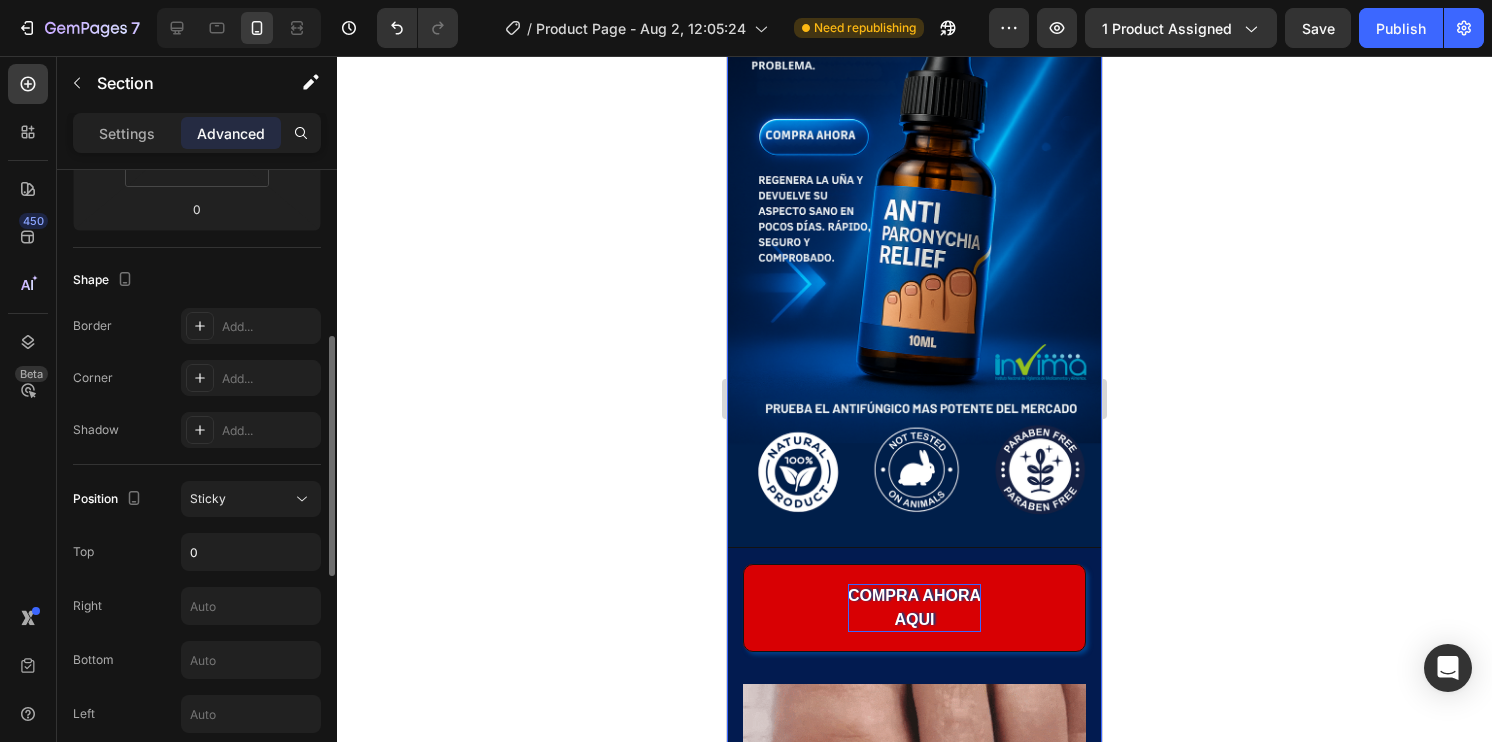 scroll, scrollTop: 436, scrollLeft: 0, axis: vertical 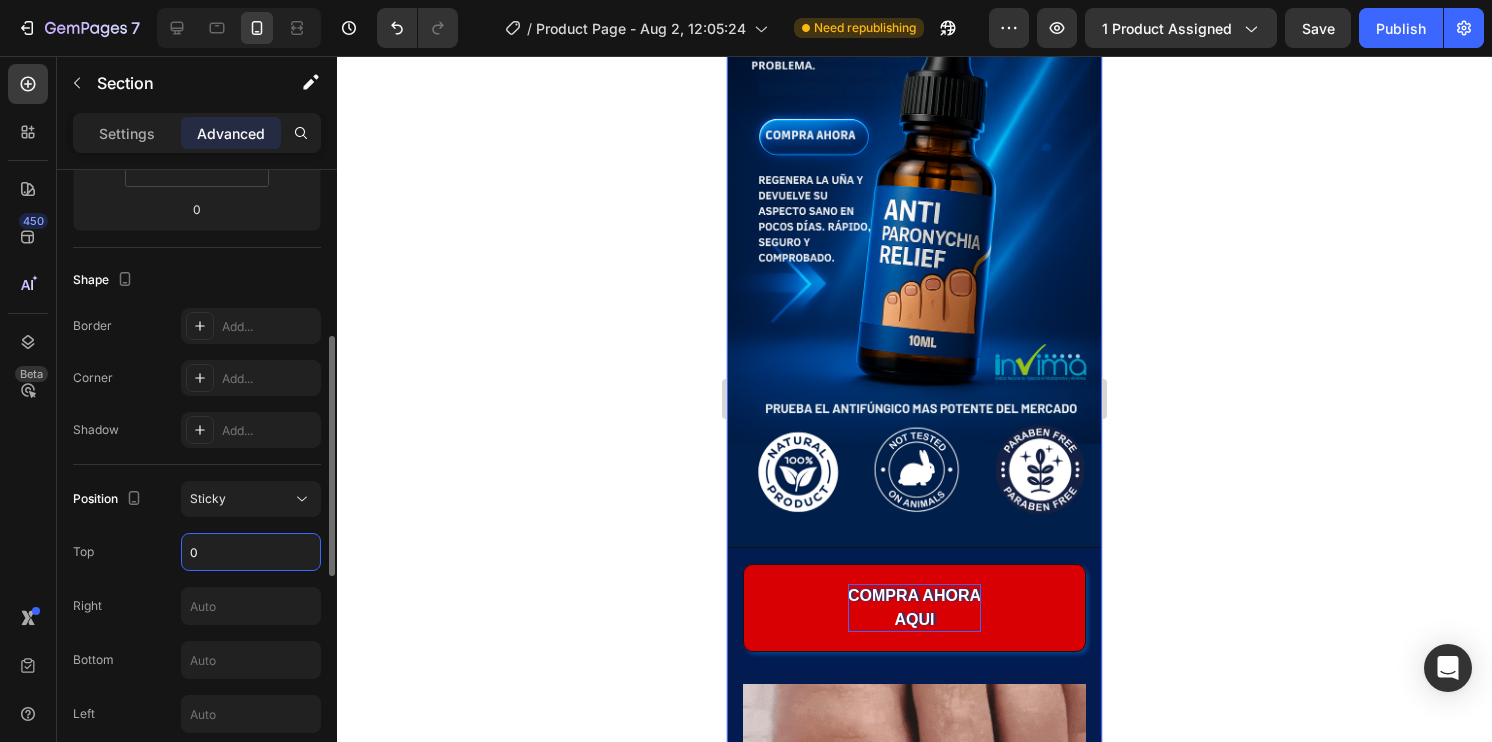 click on "0" at bounding box center [251, 552] 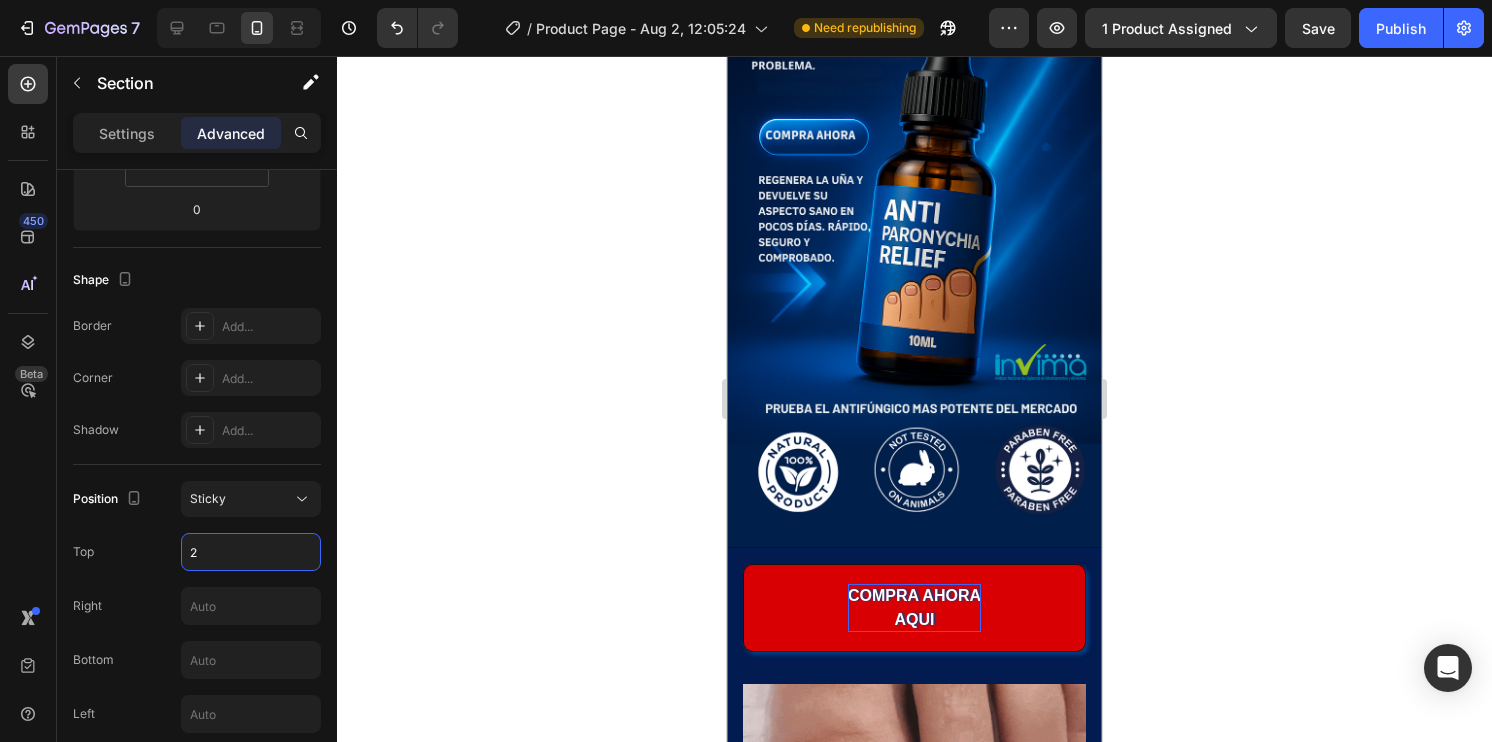 click 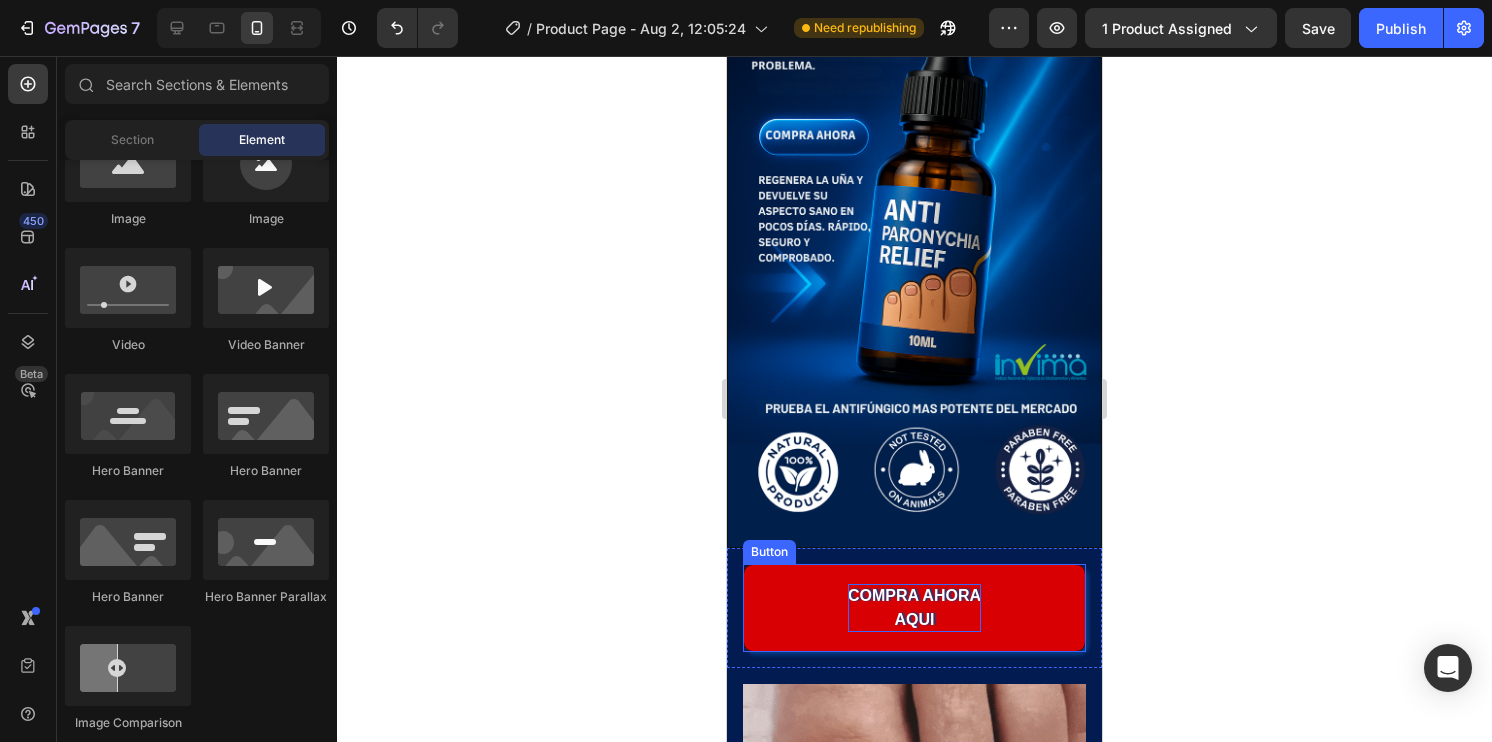 click on "COMPRA AHORA AQUI" at bounding box center [914, 608] 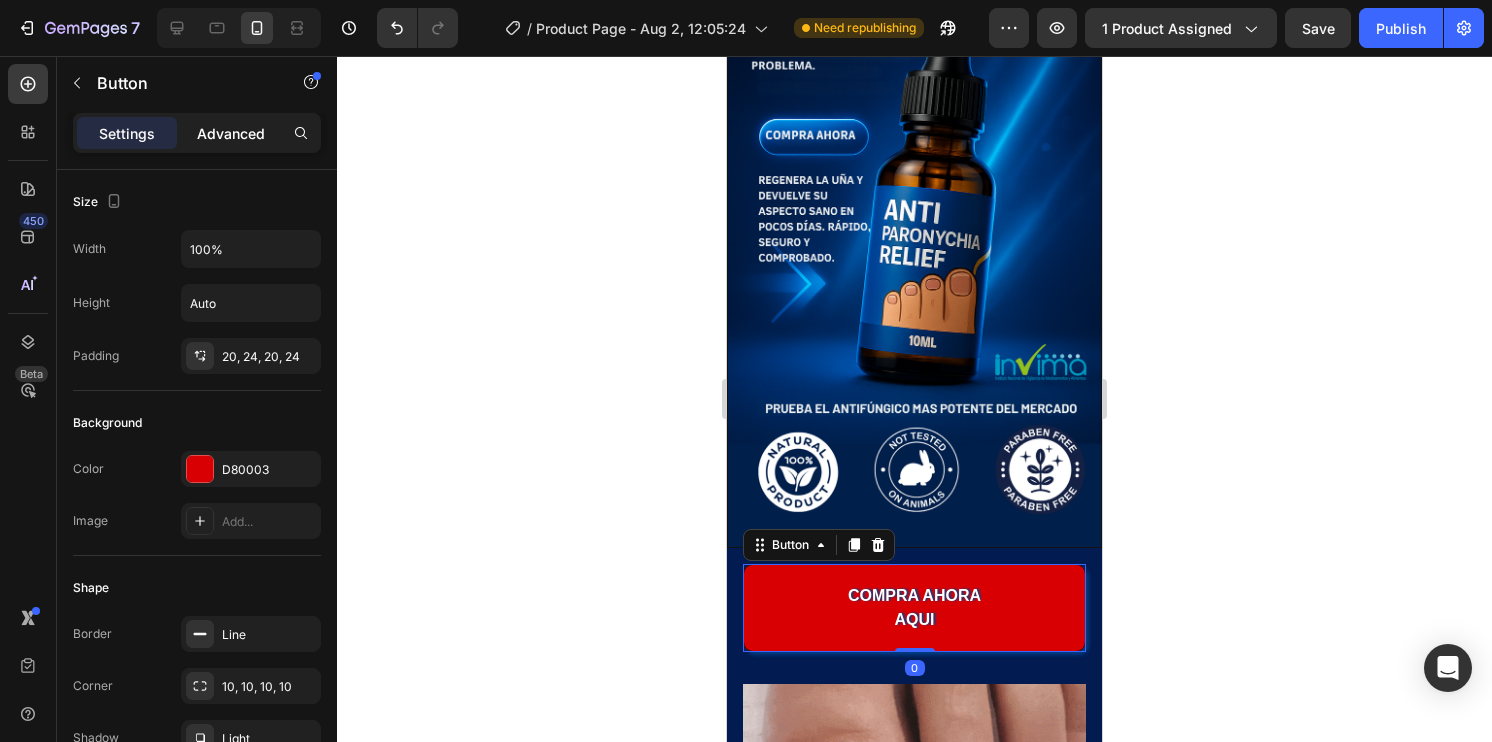 click on "Advanced" 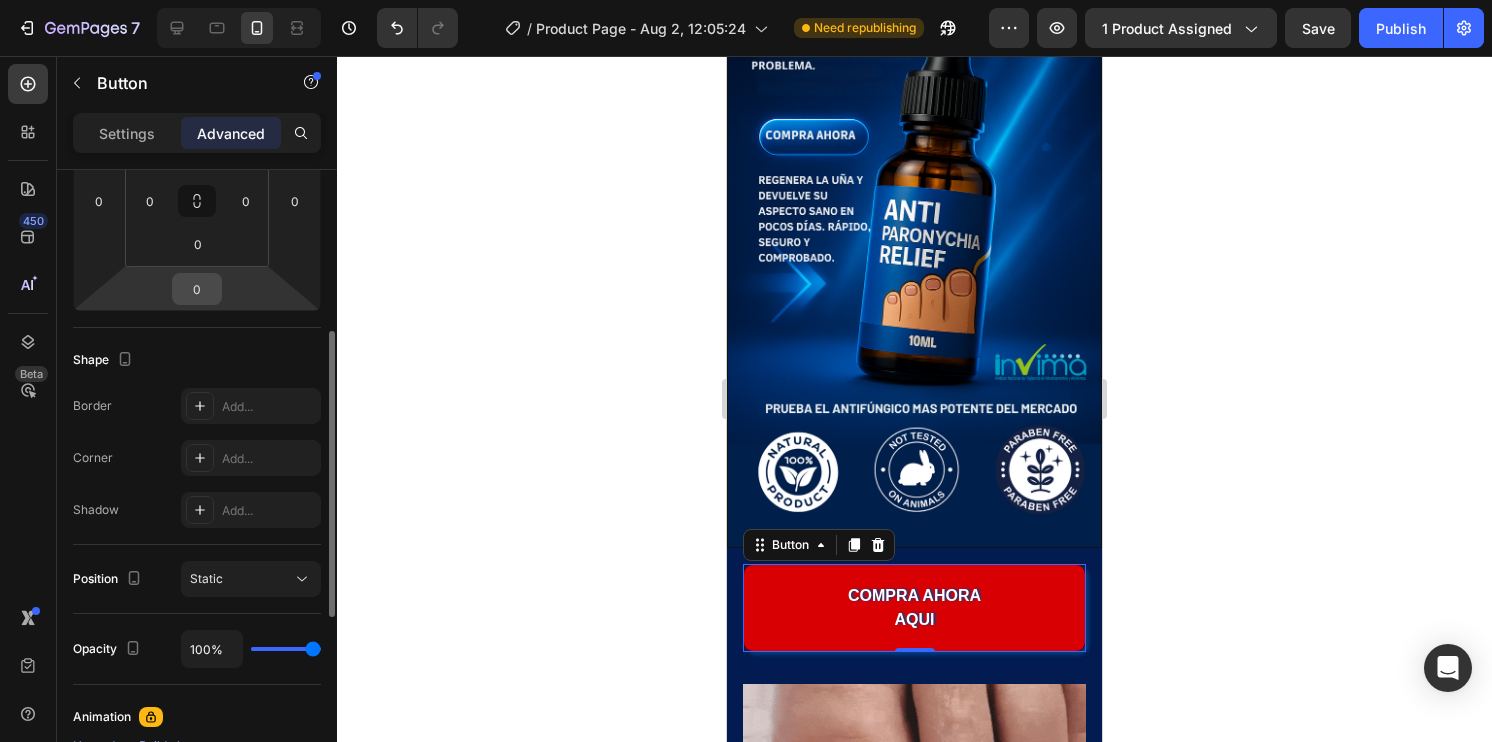 scroll, scrollTop: 456, scrollLeft: 0, axis: vertical 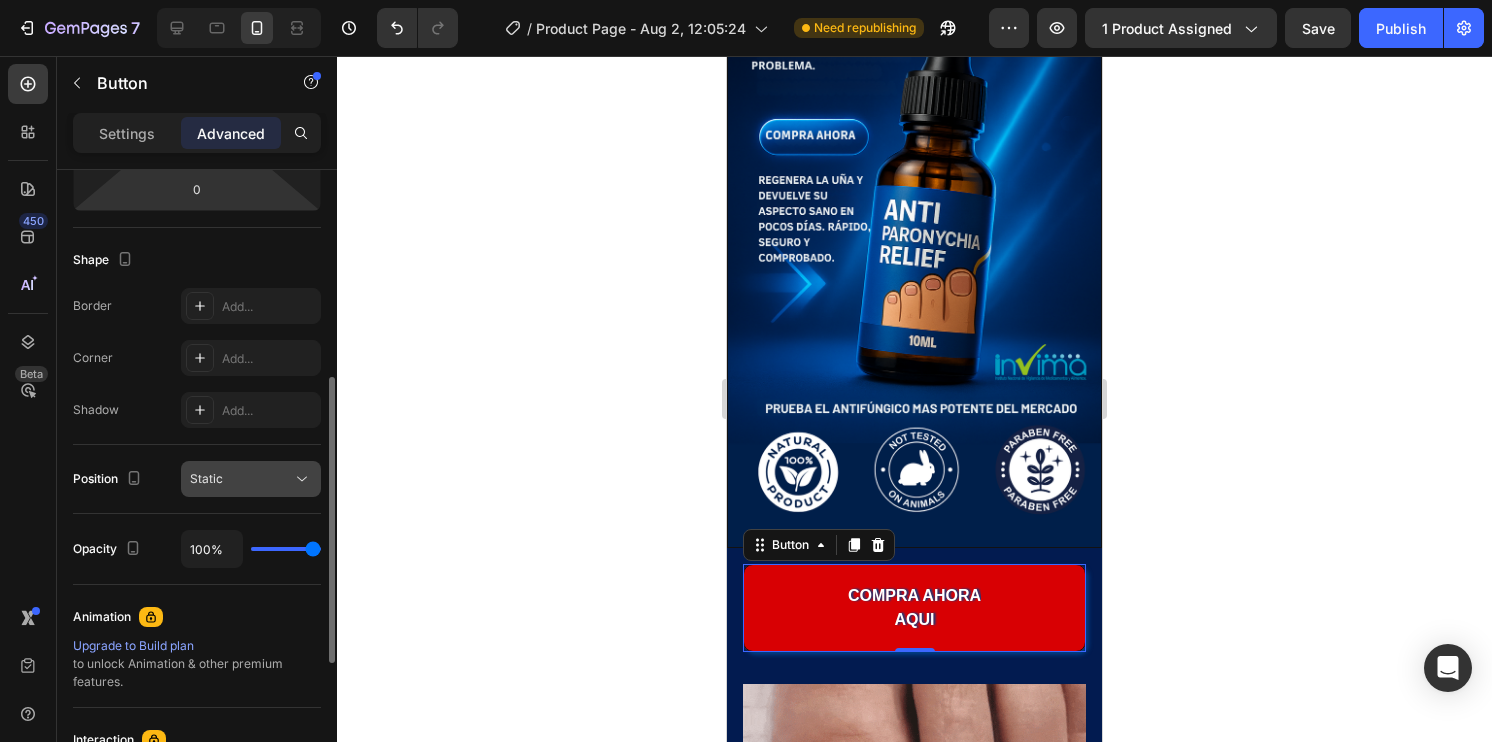 click on "Static" at bounding box center (241, 479) 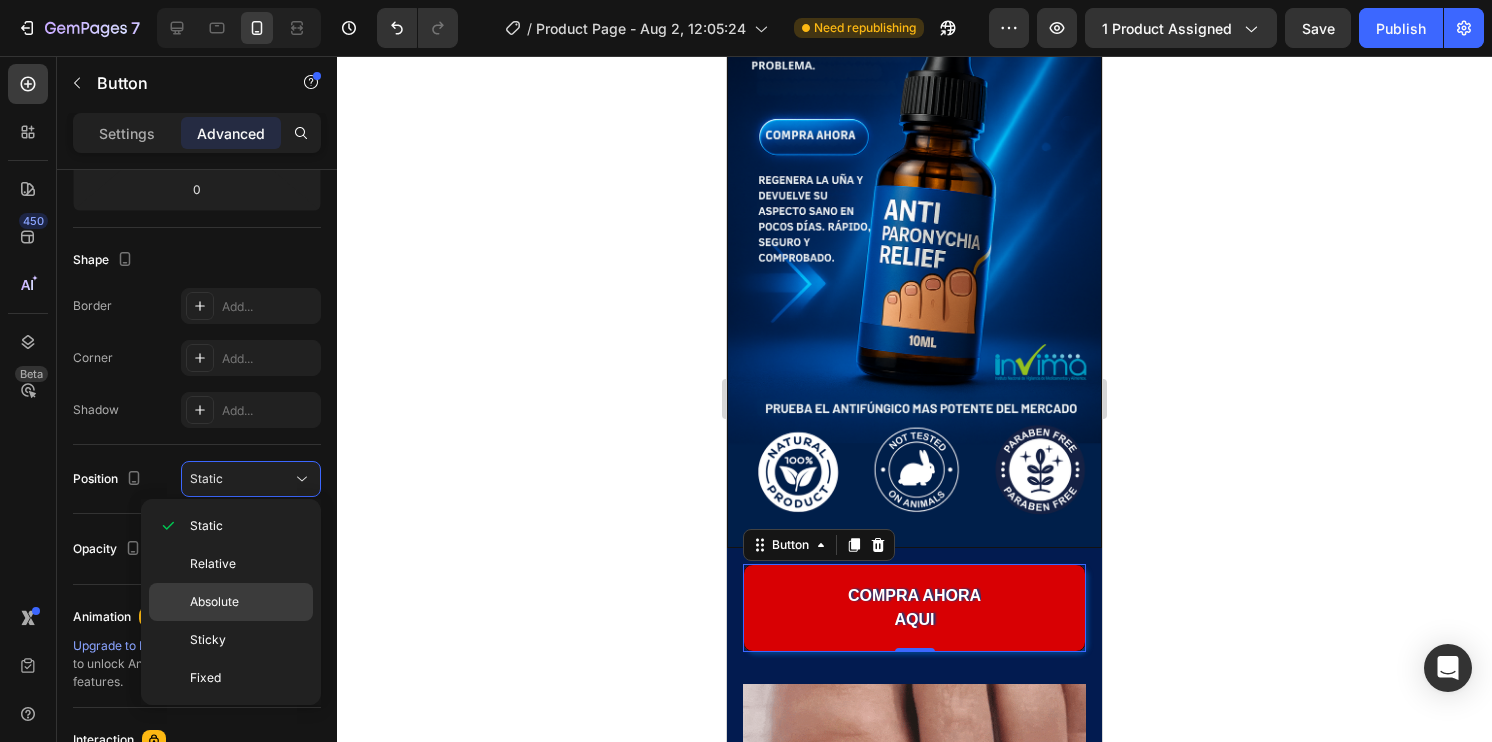 click on "Absolute" at bounding box center [247, 602] 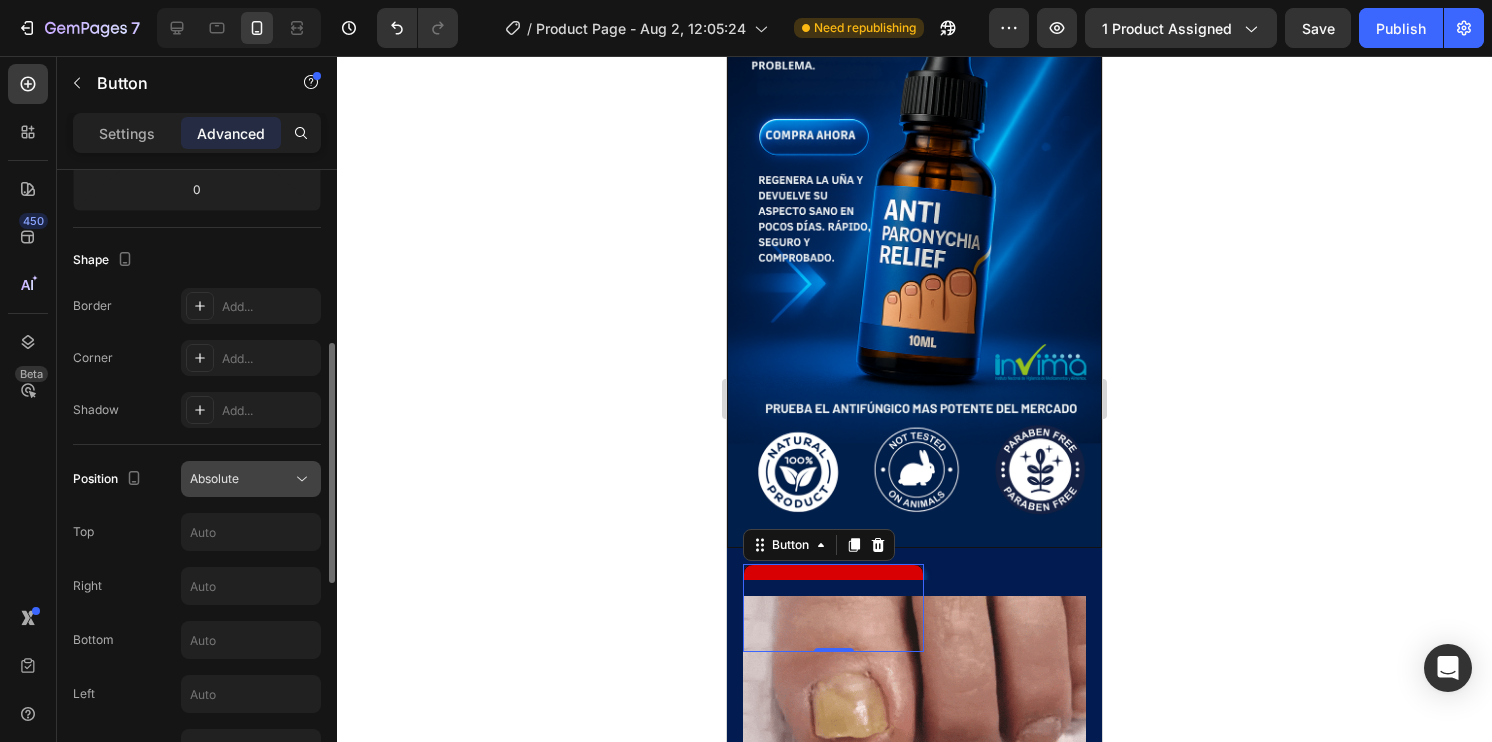 click on "Absolute" 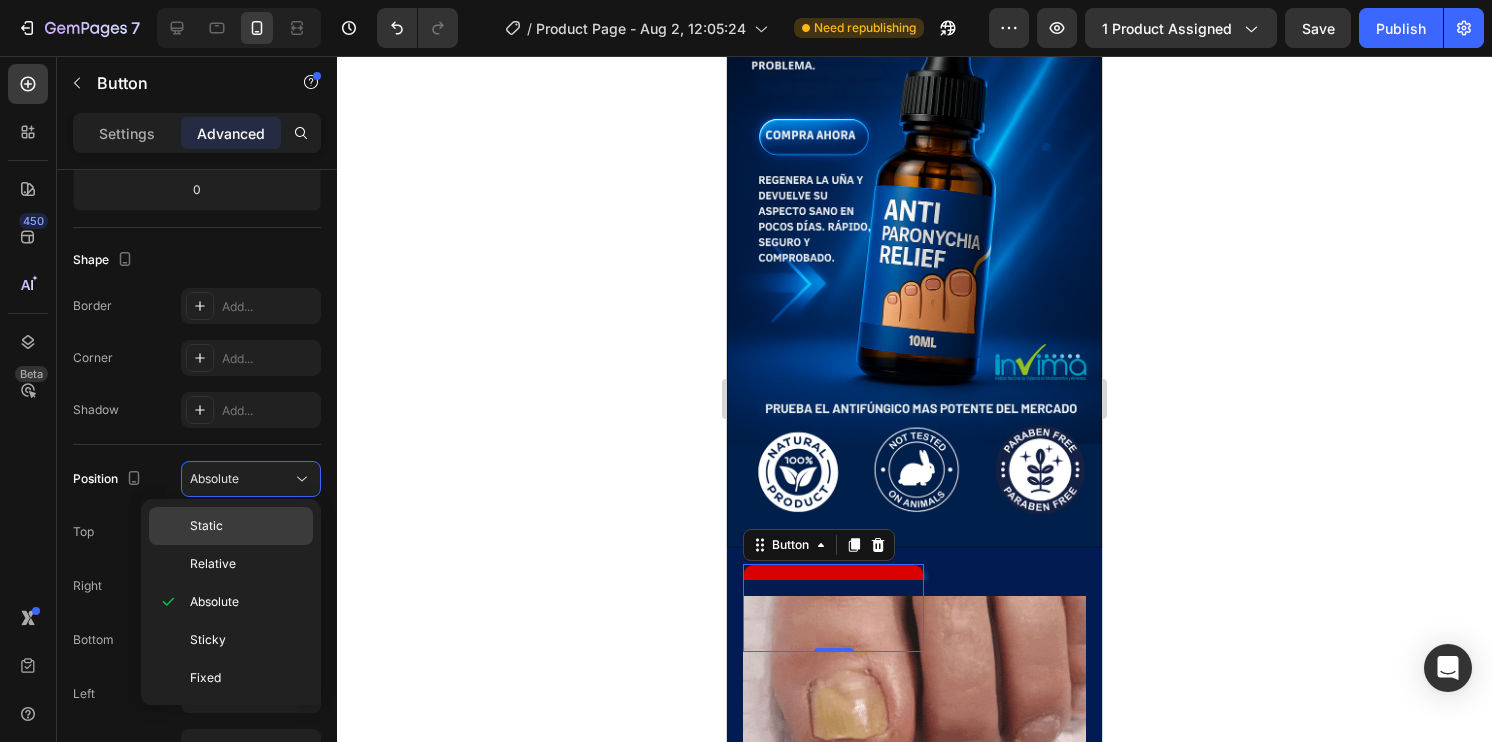 click on "Static" at bounding box center [247, 526] 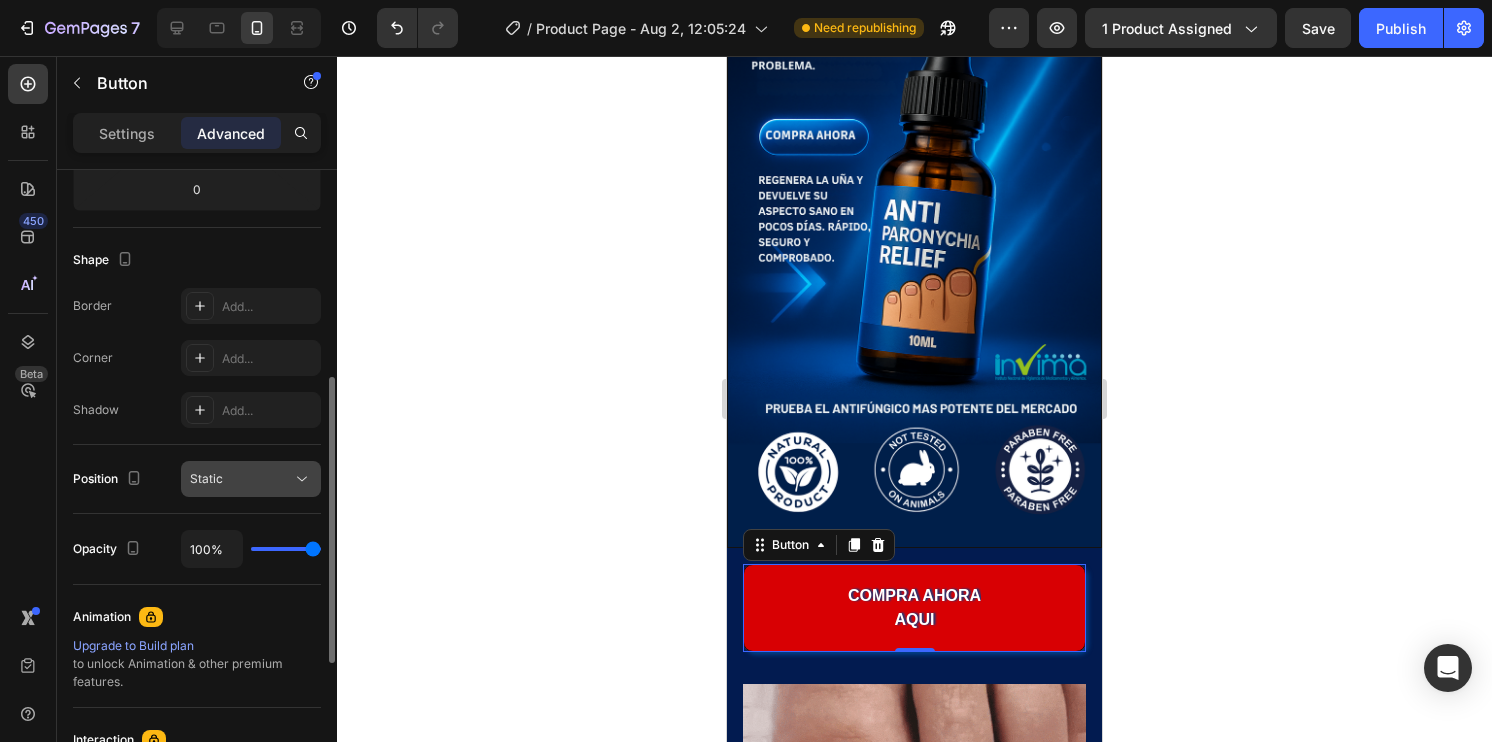 click on "Static" at bounding box center (241, 479) 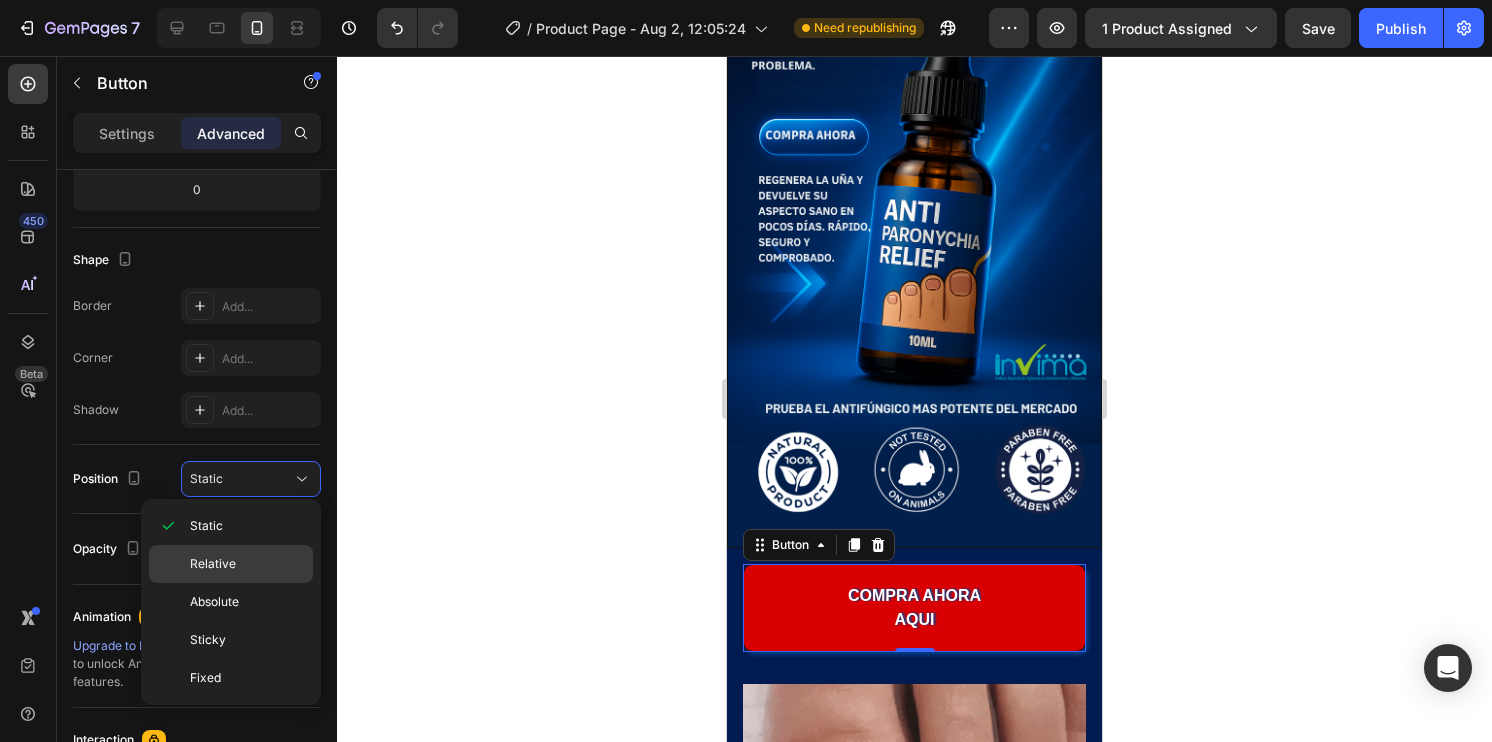 click on "Relative" at bounding box center (247, 564) 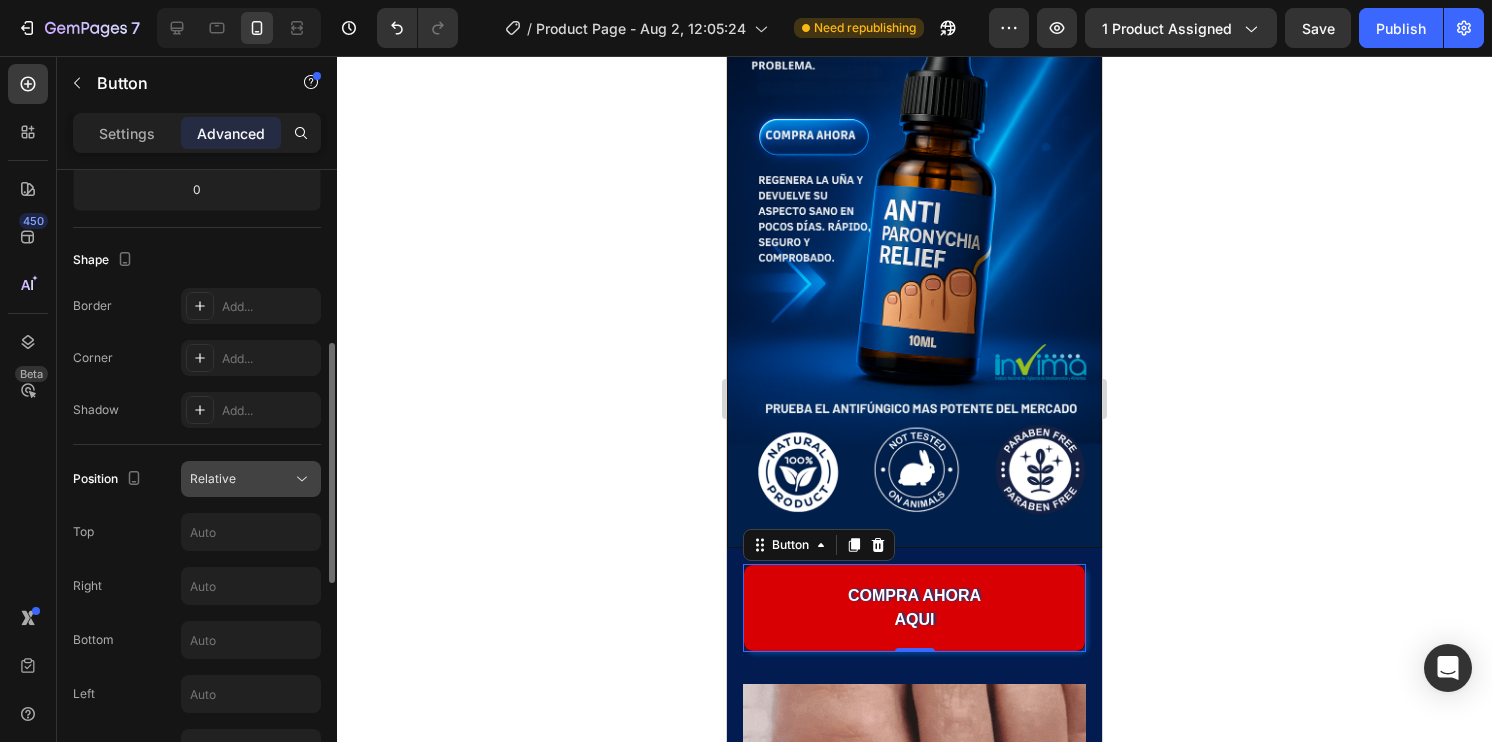 click on "Relative" at bounding box center (241, 479) 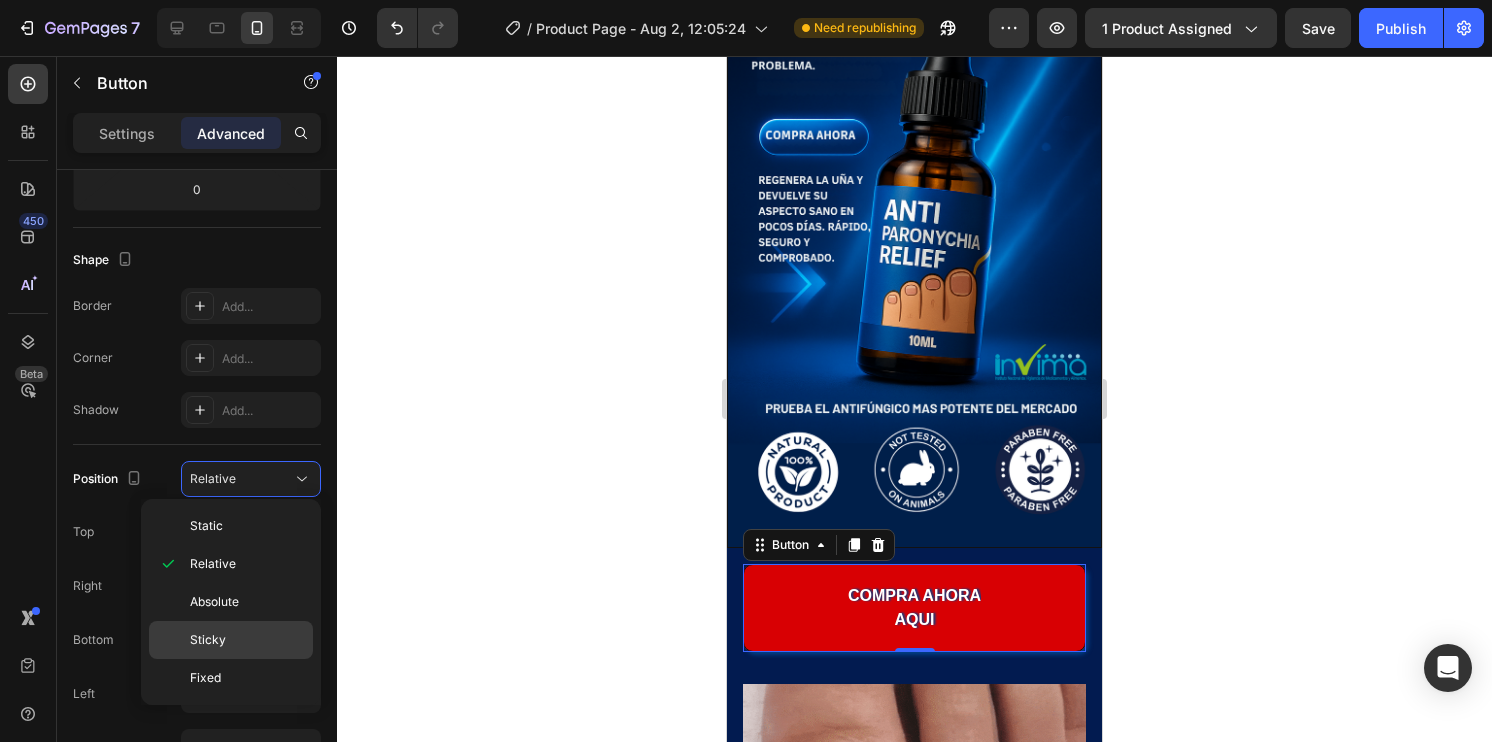 click on "Sticky" at bounding box center (247, 640) 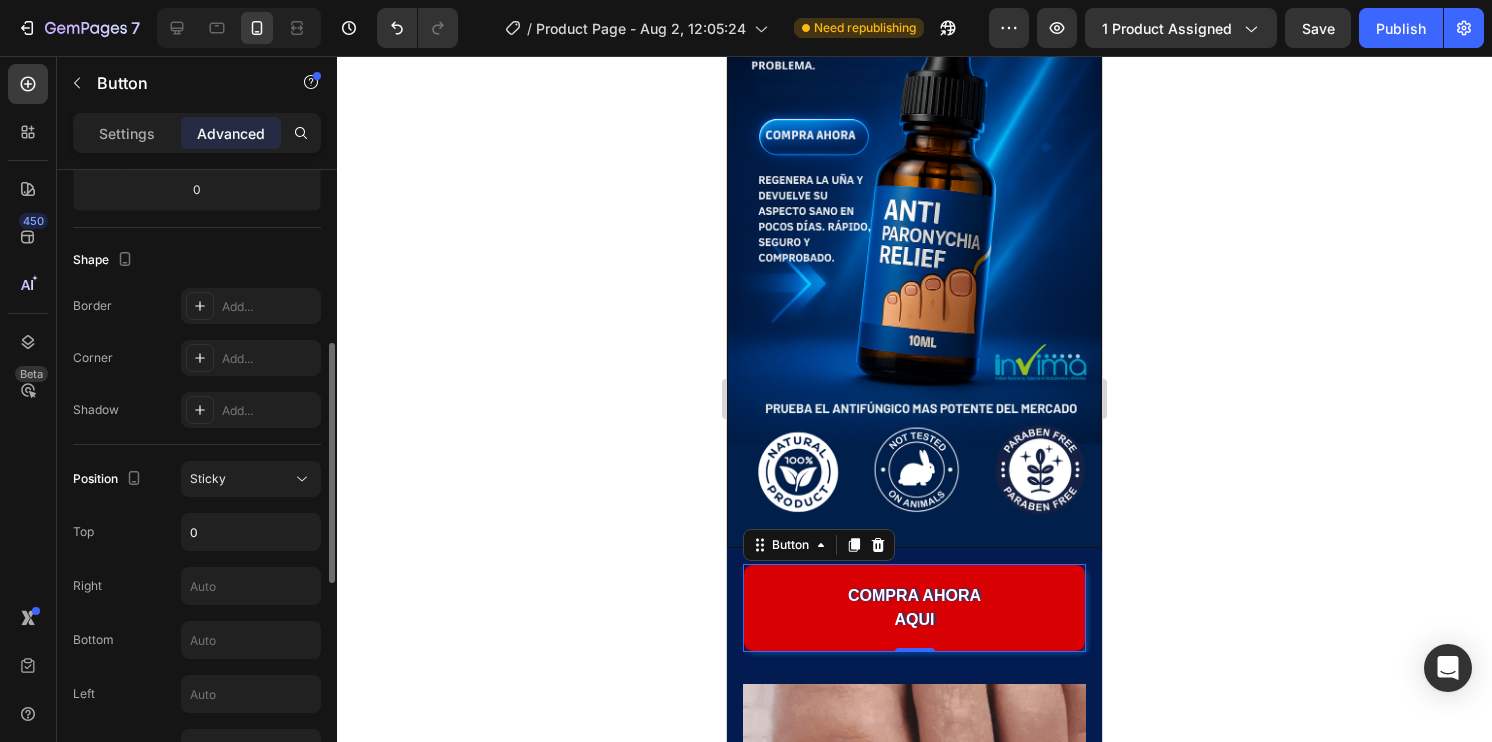 click on "Position Sticky Top 0 Right Bottom Left Z-Index" 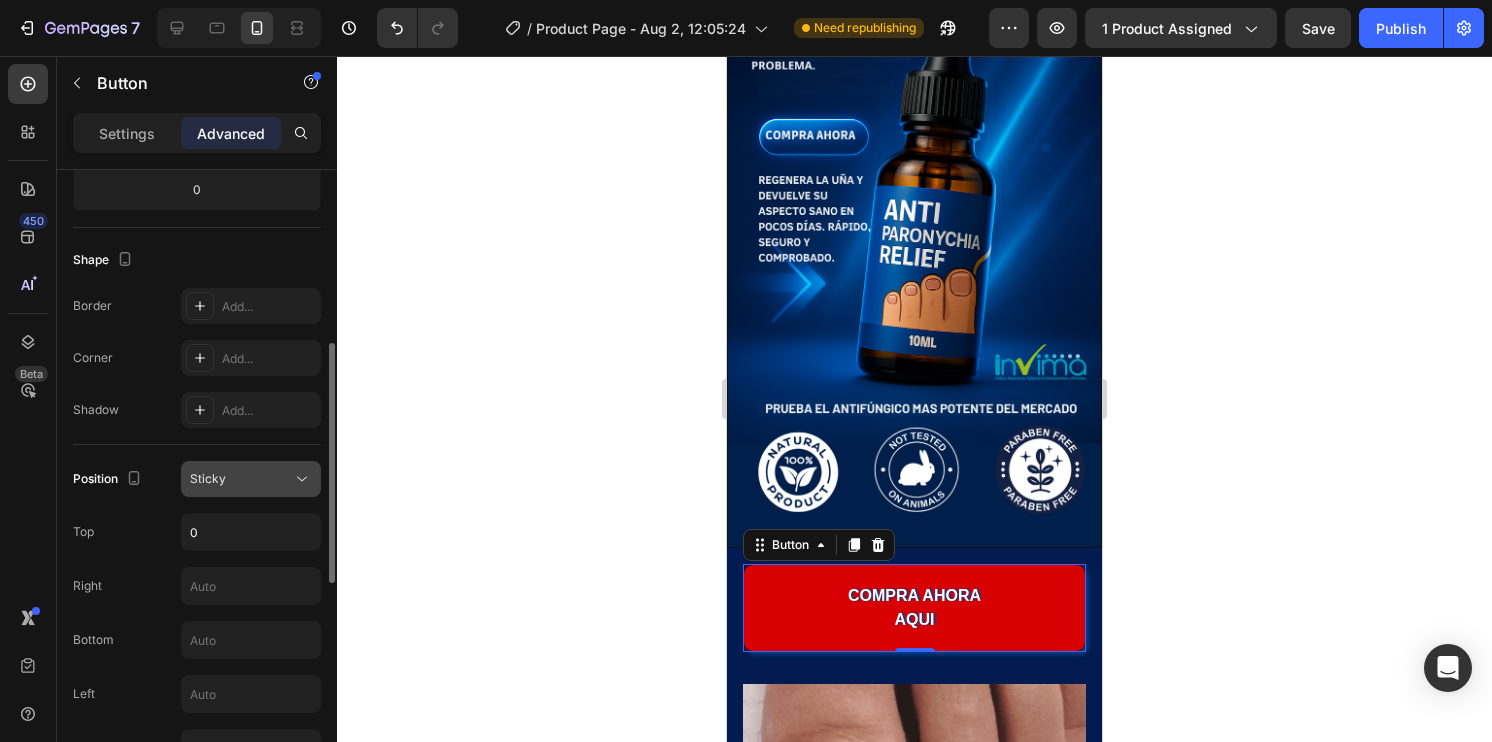 click on "Sticky" at bounding box center [241, 479] 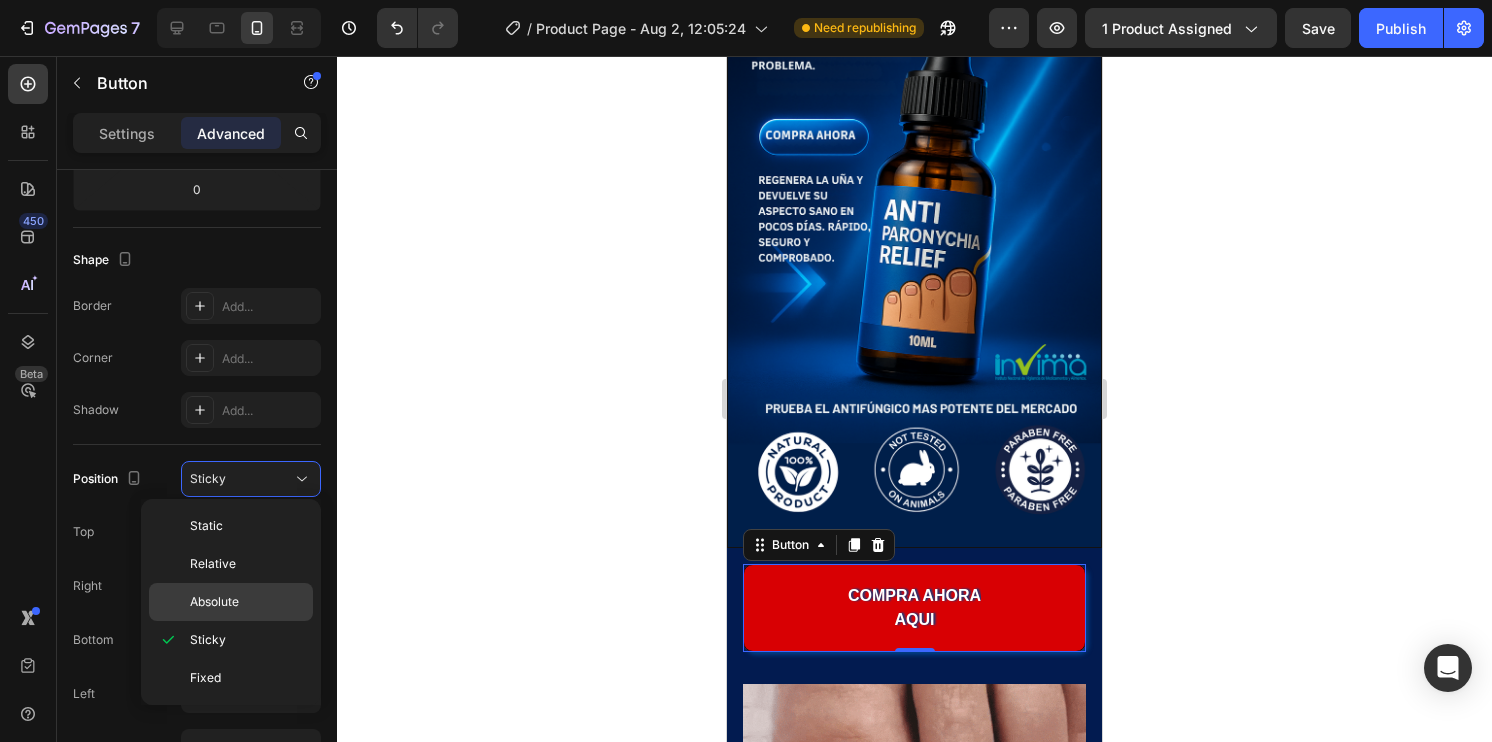 click on "Absolute" 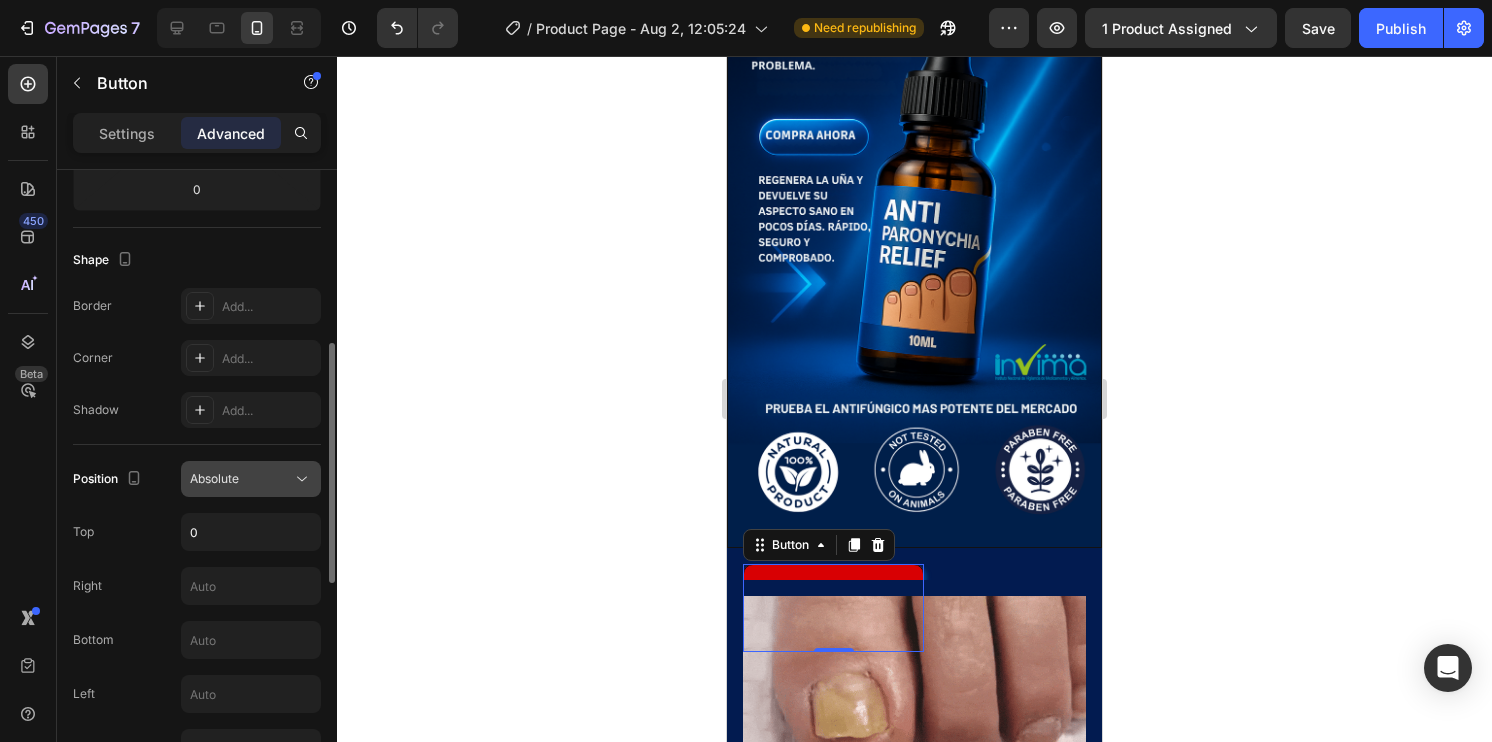 click on "Absolute" at bounding box center [251, 479] 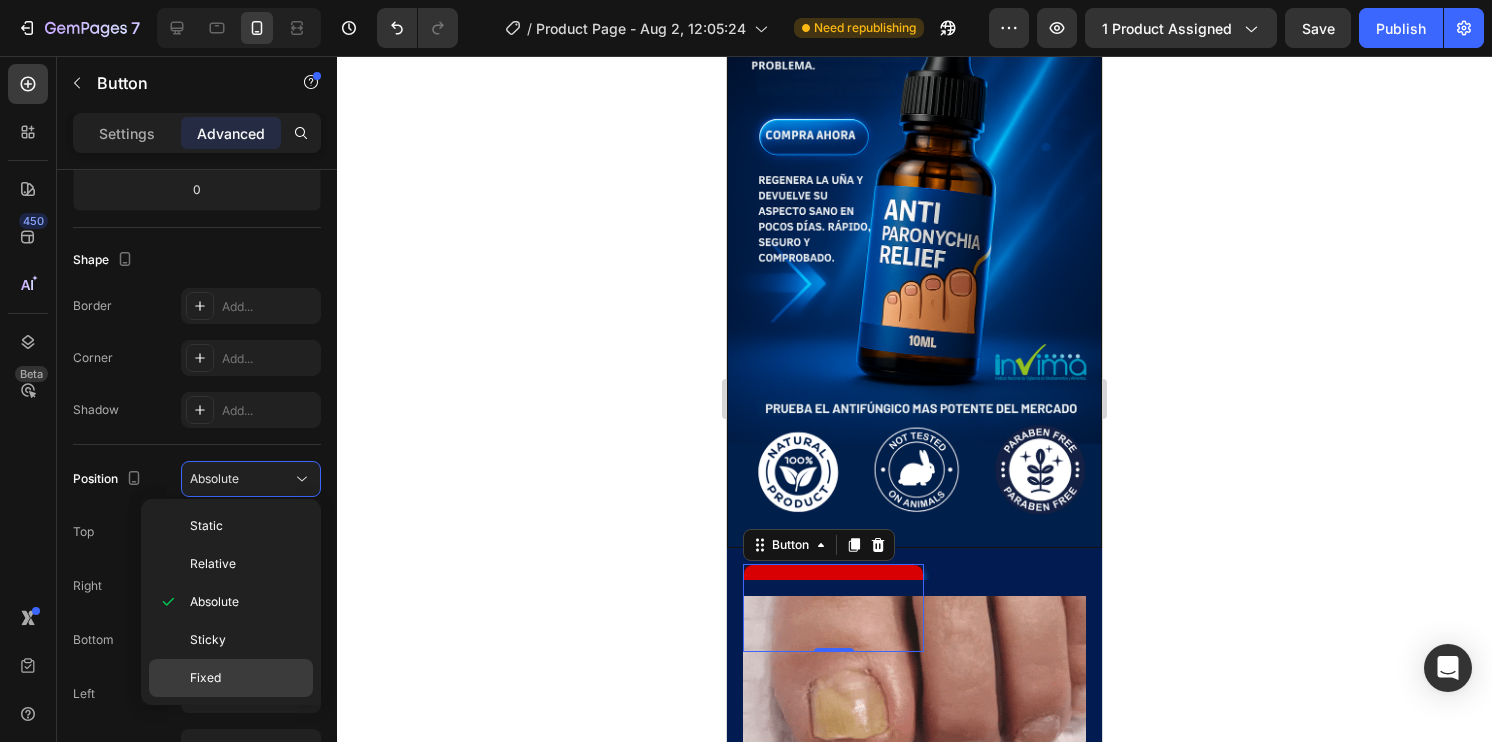 click on "Fixed" at bounding box center [205, 678] 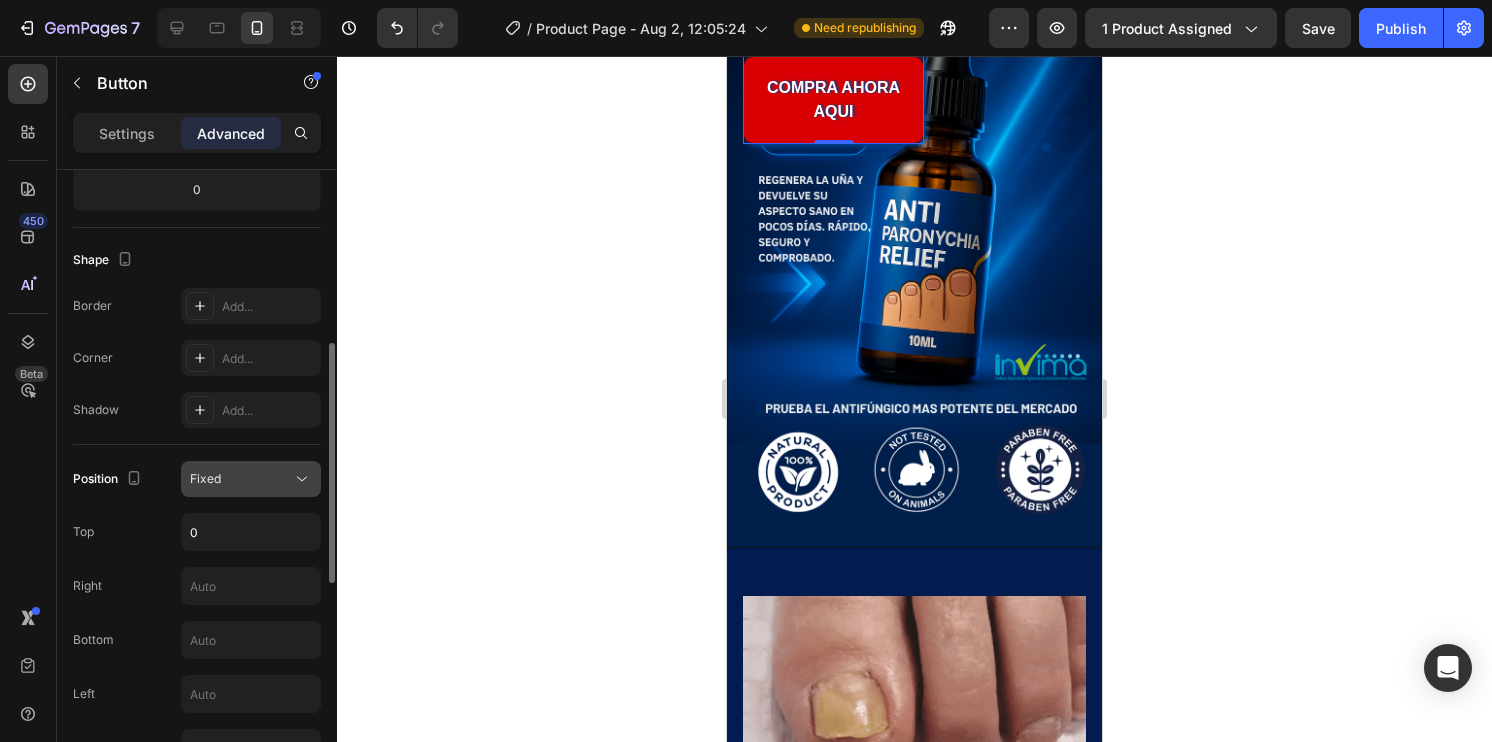 click on "Fixed" at bounding box center (241, 479) 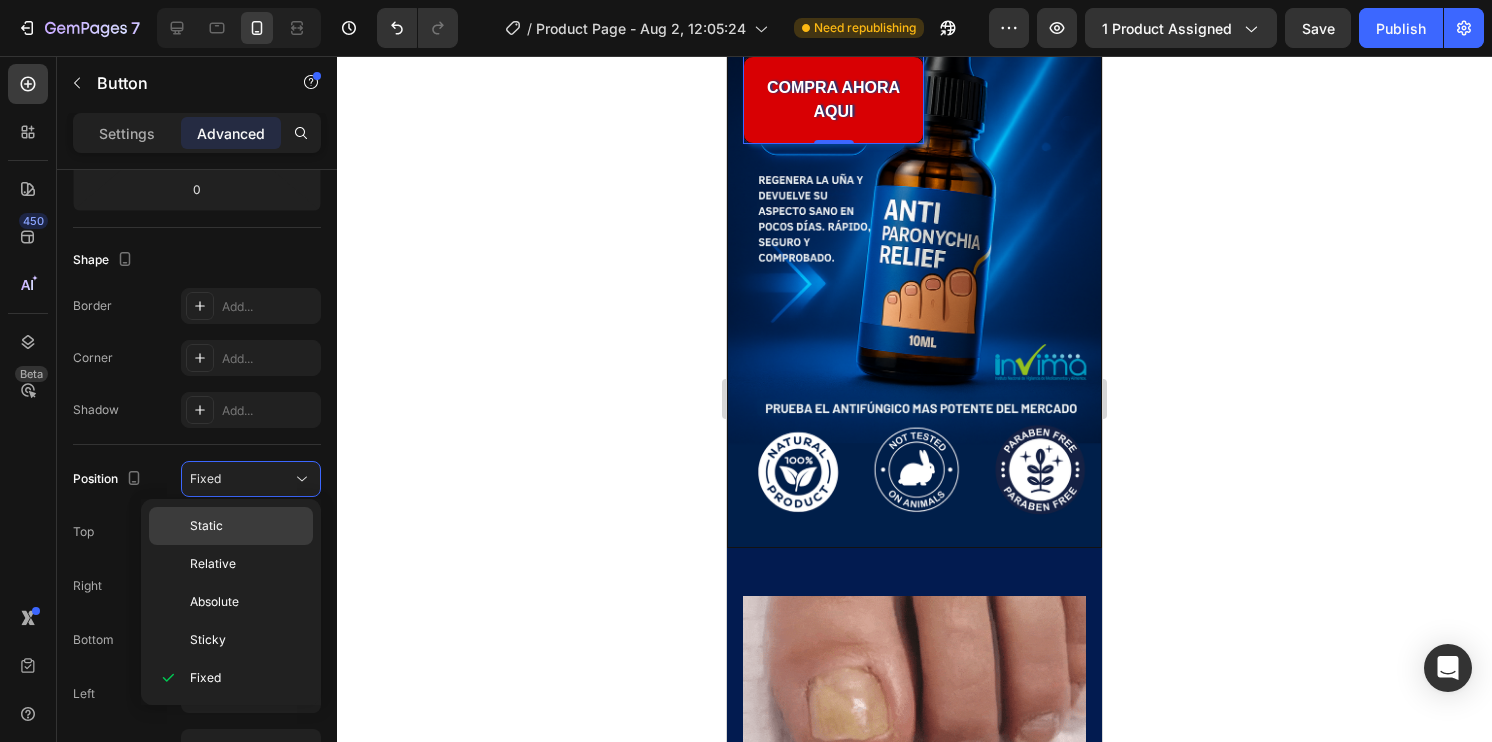 click on "Static" at bounding box center [247, 526] 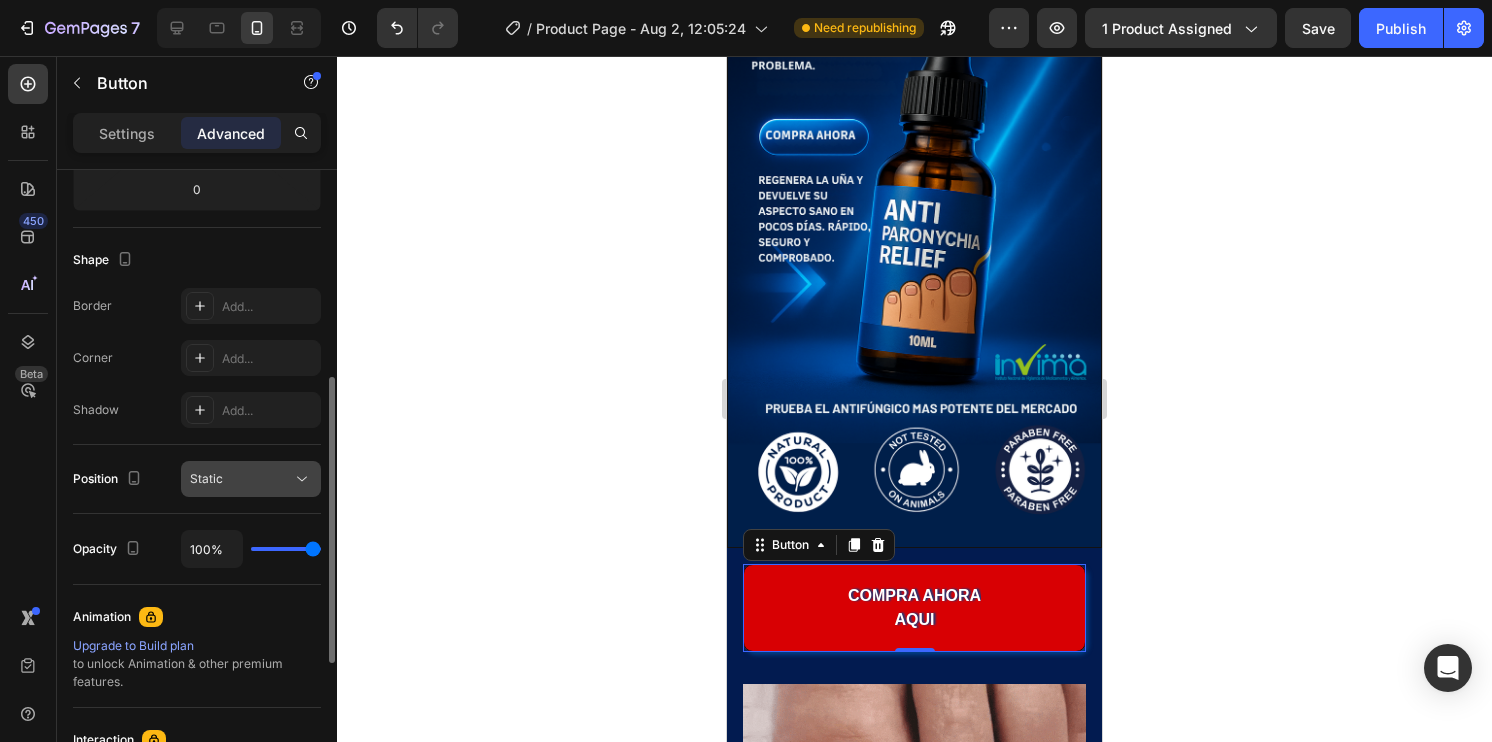 click on "Static" at bounding box center [241, 479] 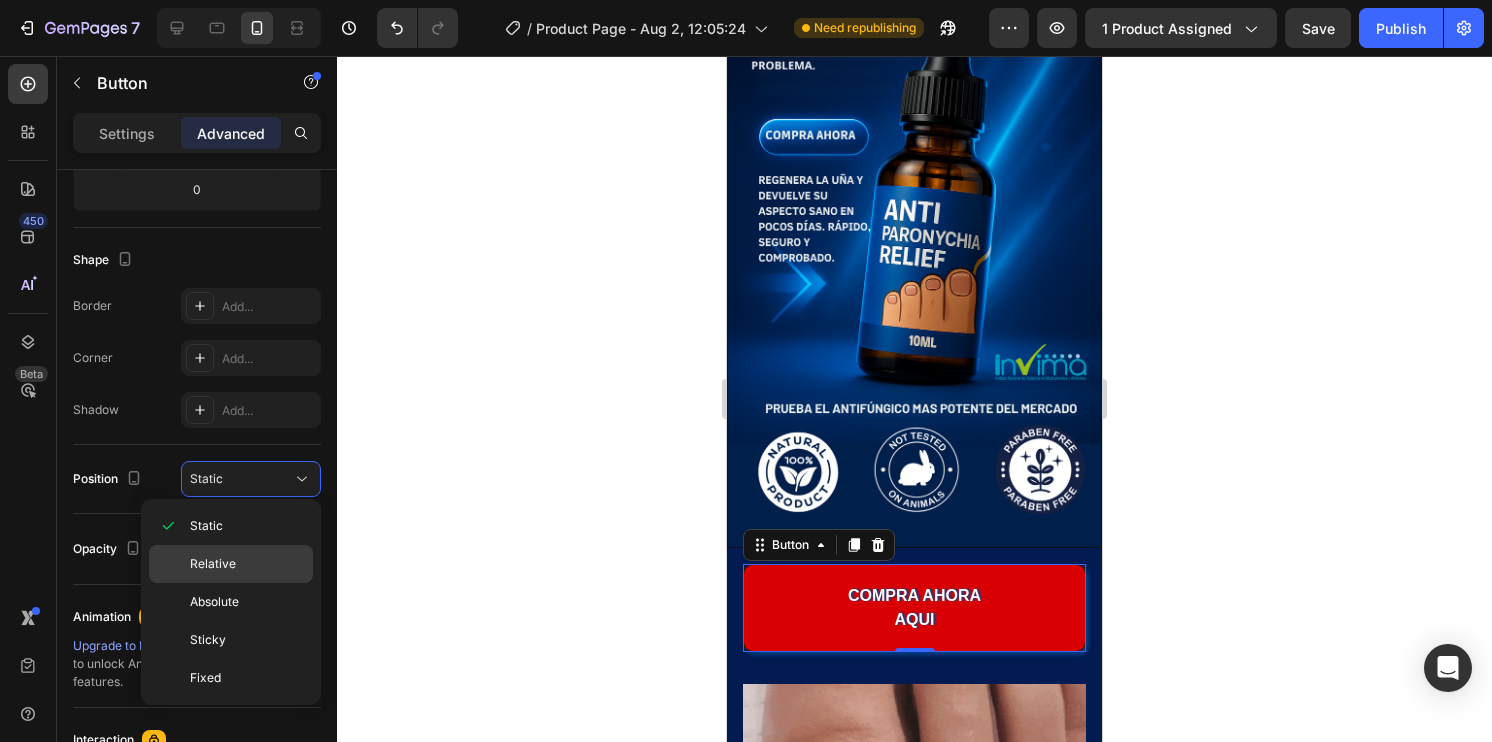 click on "Relative" at bounding box center [247, 564] 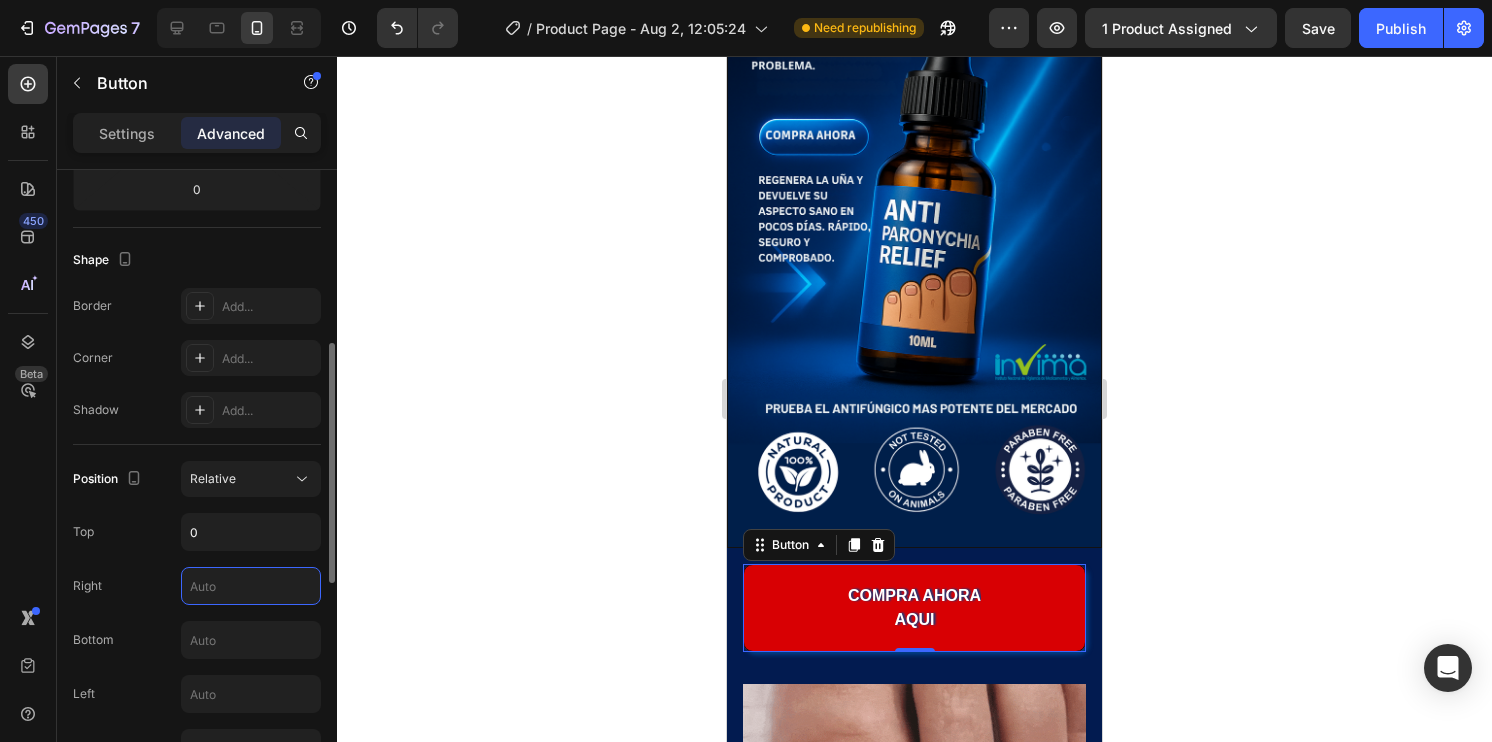 click at bounding box center [251, 586] 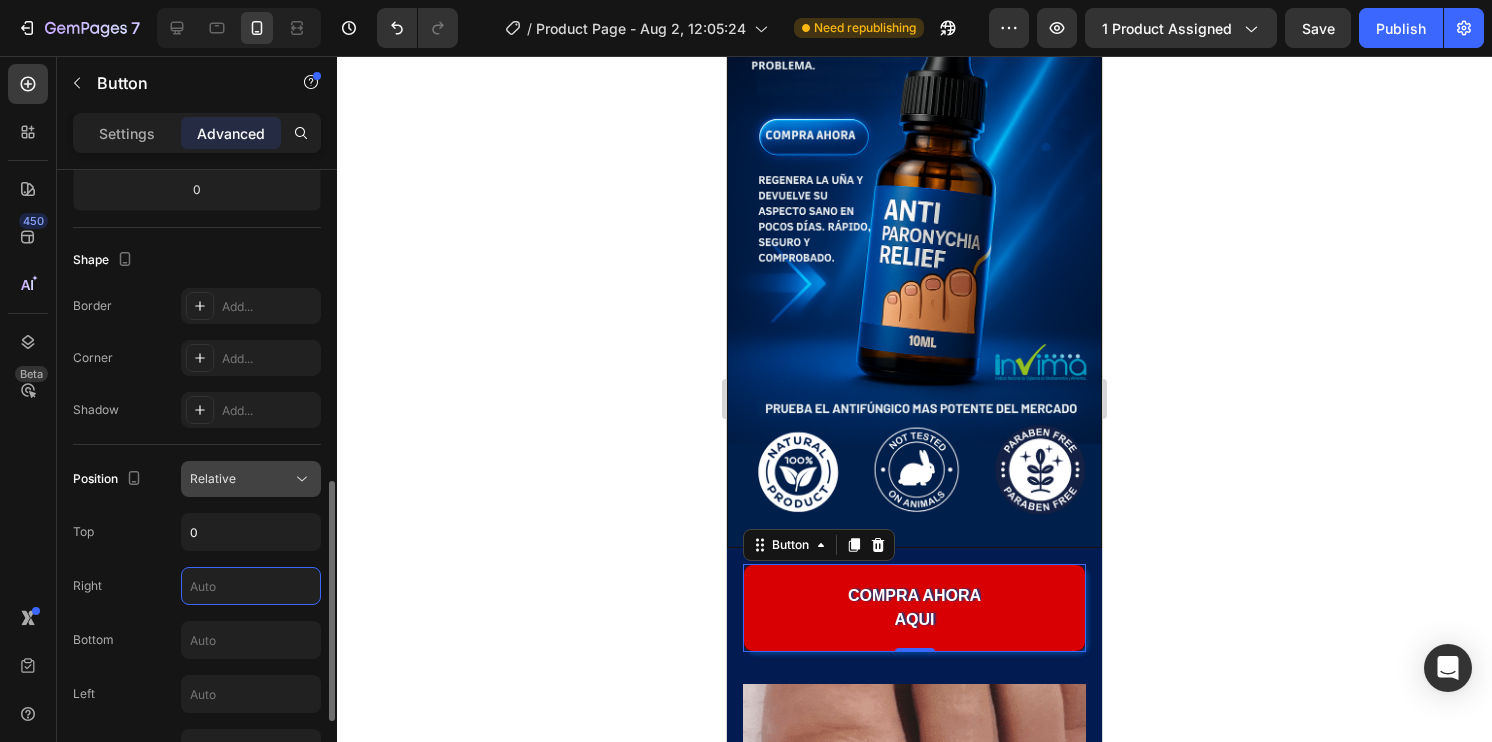 scroll, scrollTop: 556, scrollLeft: 0, axis: vertical 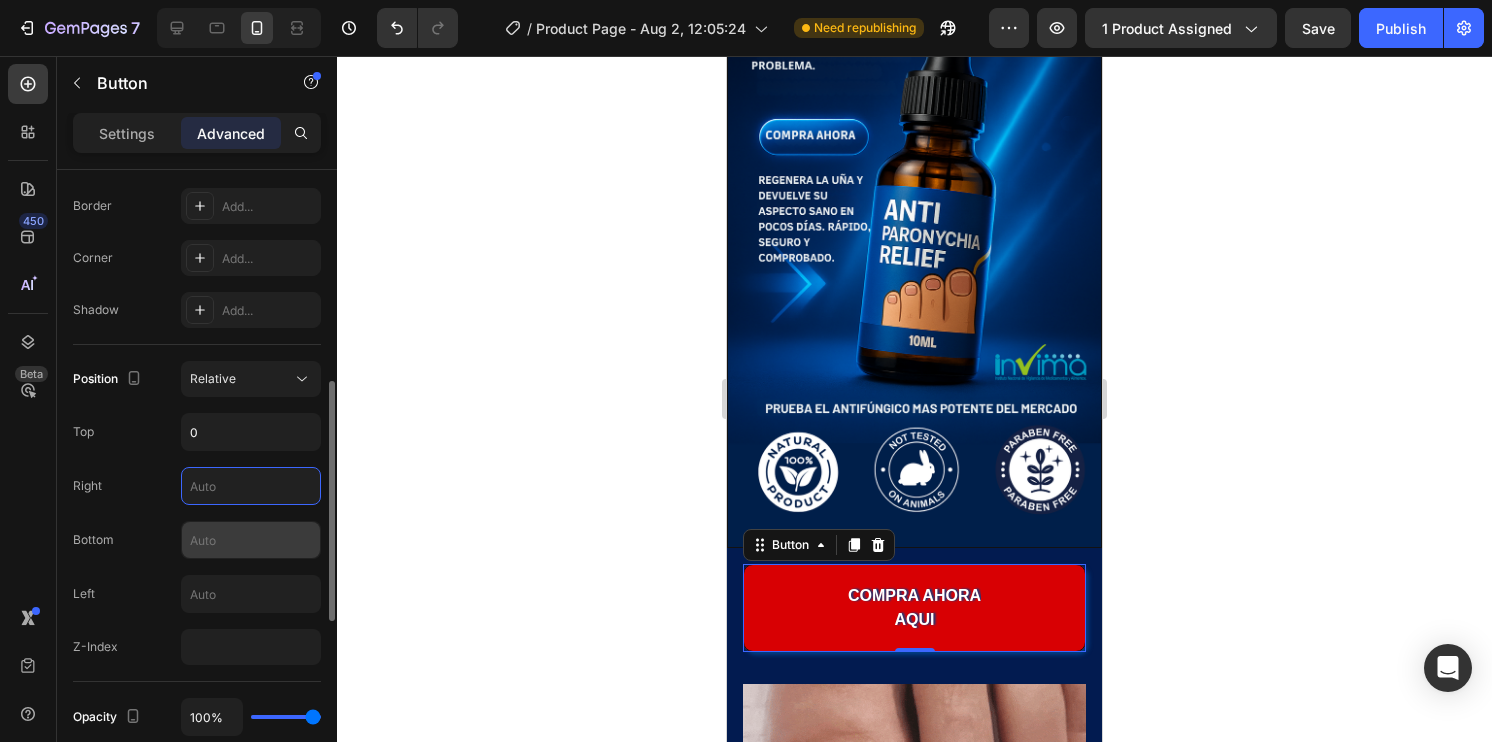 click at bounding box center [251, 540] 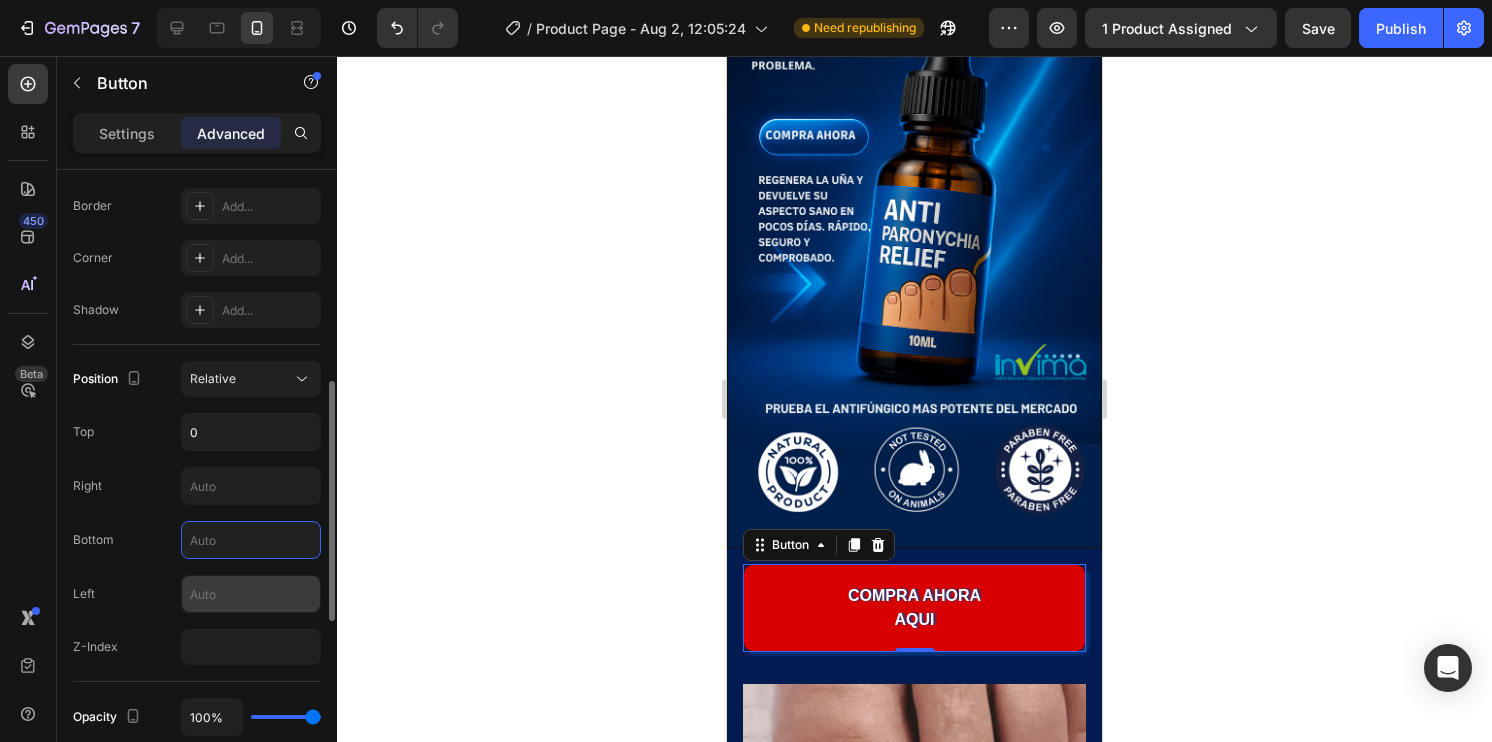 click at bounding box center [251, 594] 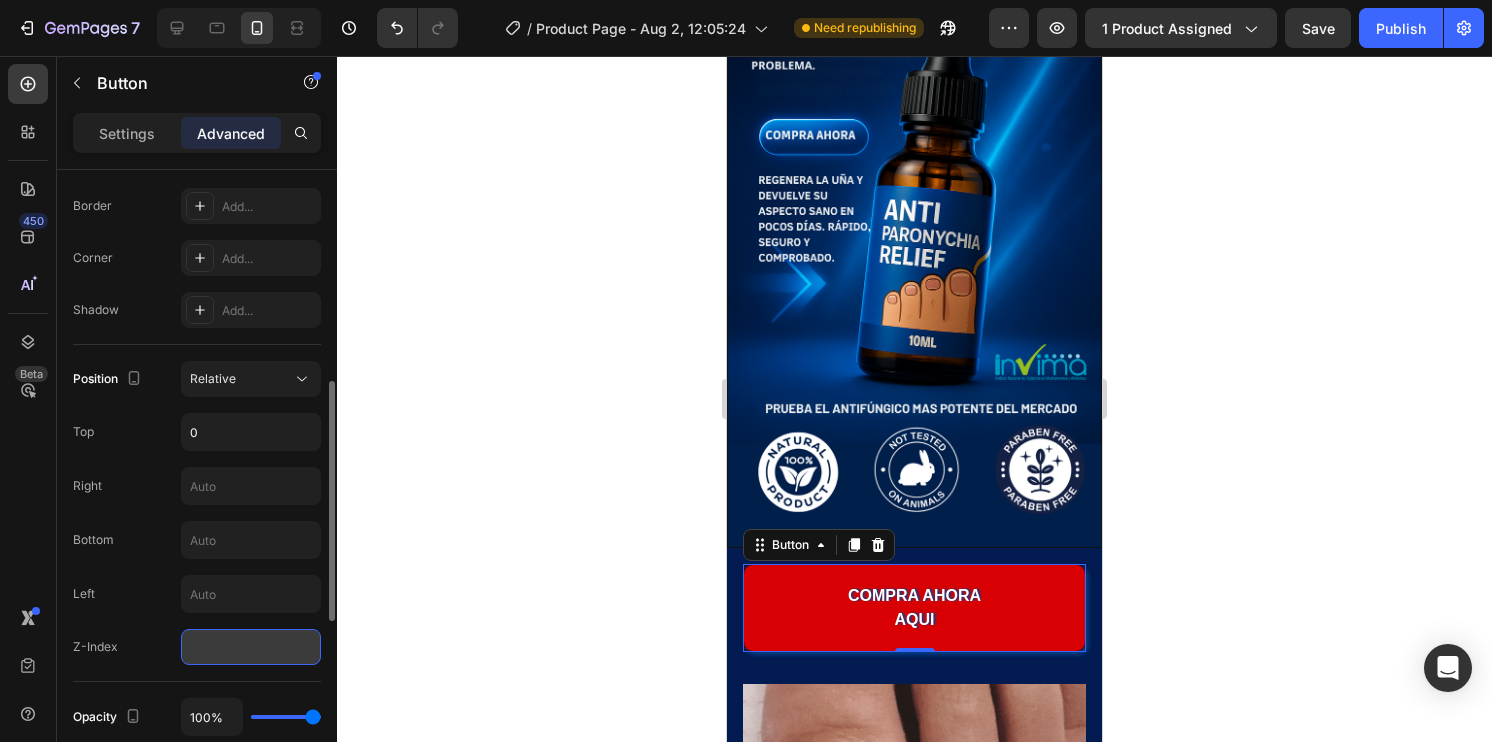 click at bounding box center (251, 647) 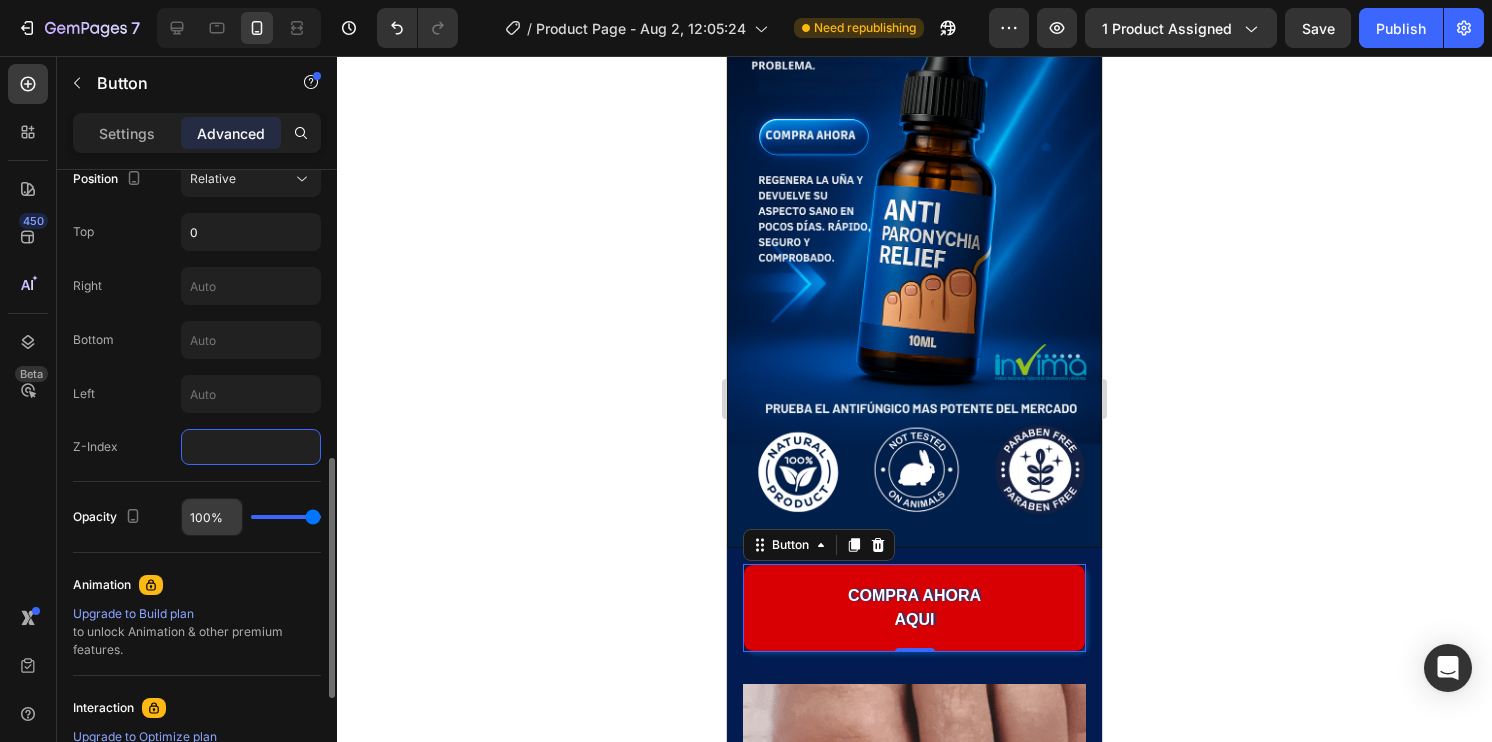 scroll, scrollTop: 856, scrollLeft: 0, axis: vertical 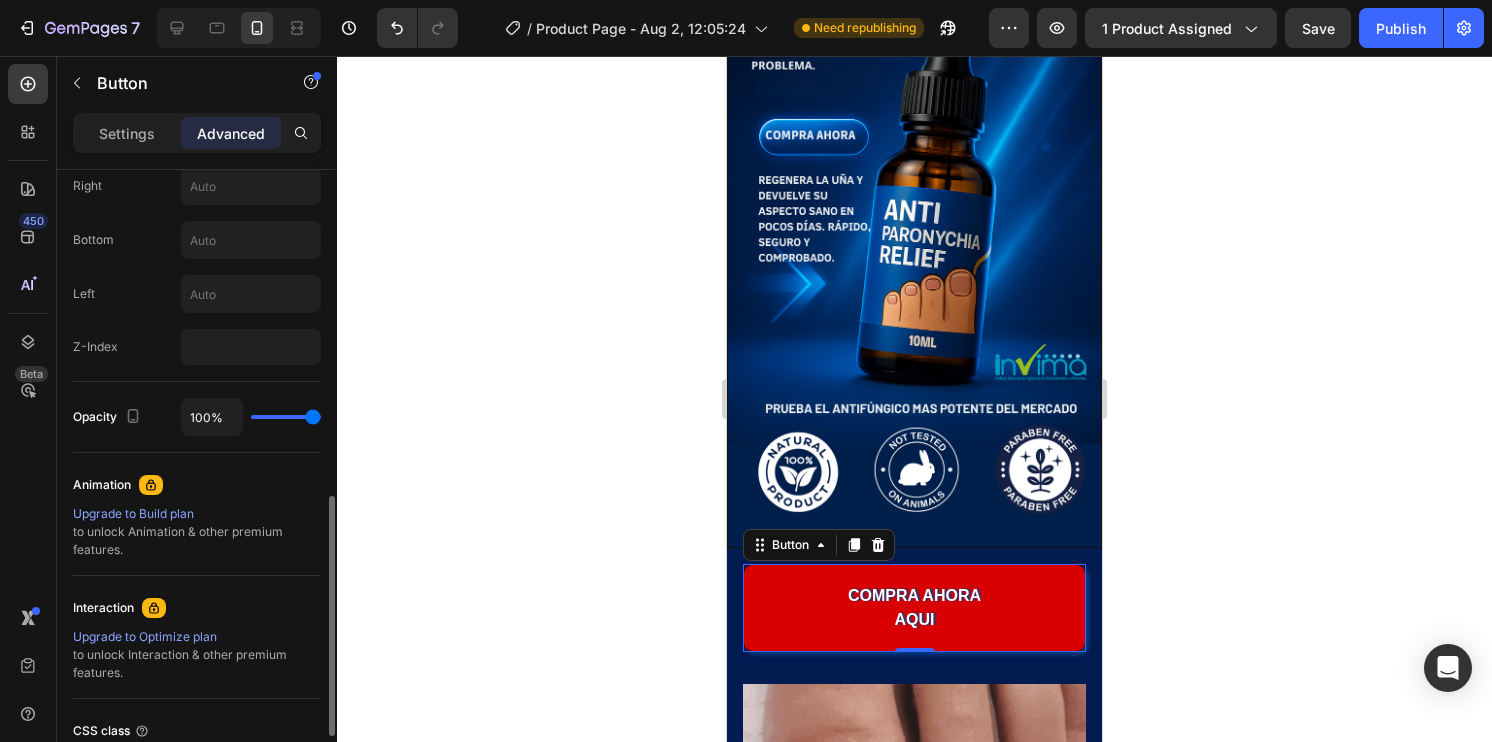 click on "Upgrade to Build plan" at bounding box center (197, 514) 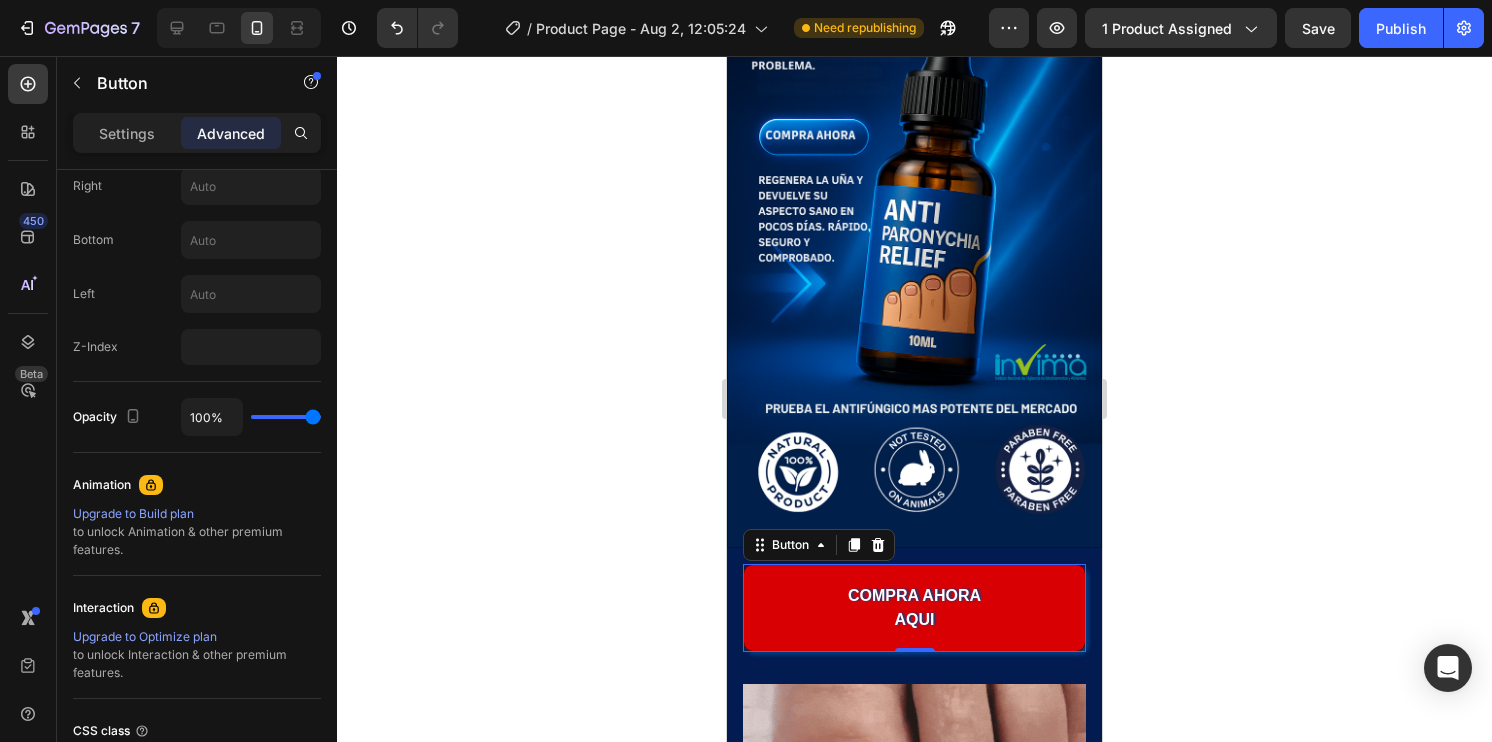 click 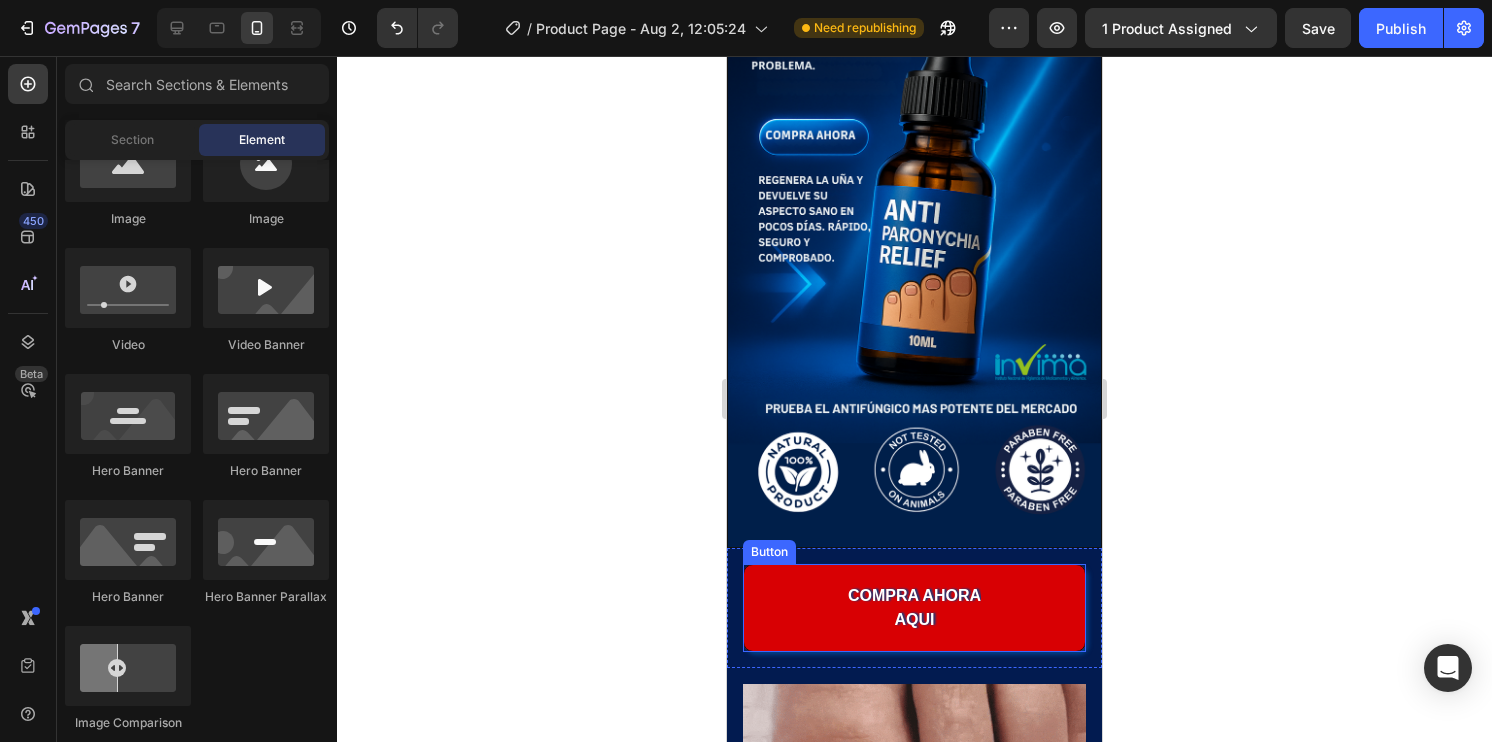 click on "COMPRA AHORA AQUI" at bounding box center [914, 608] 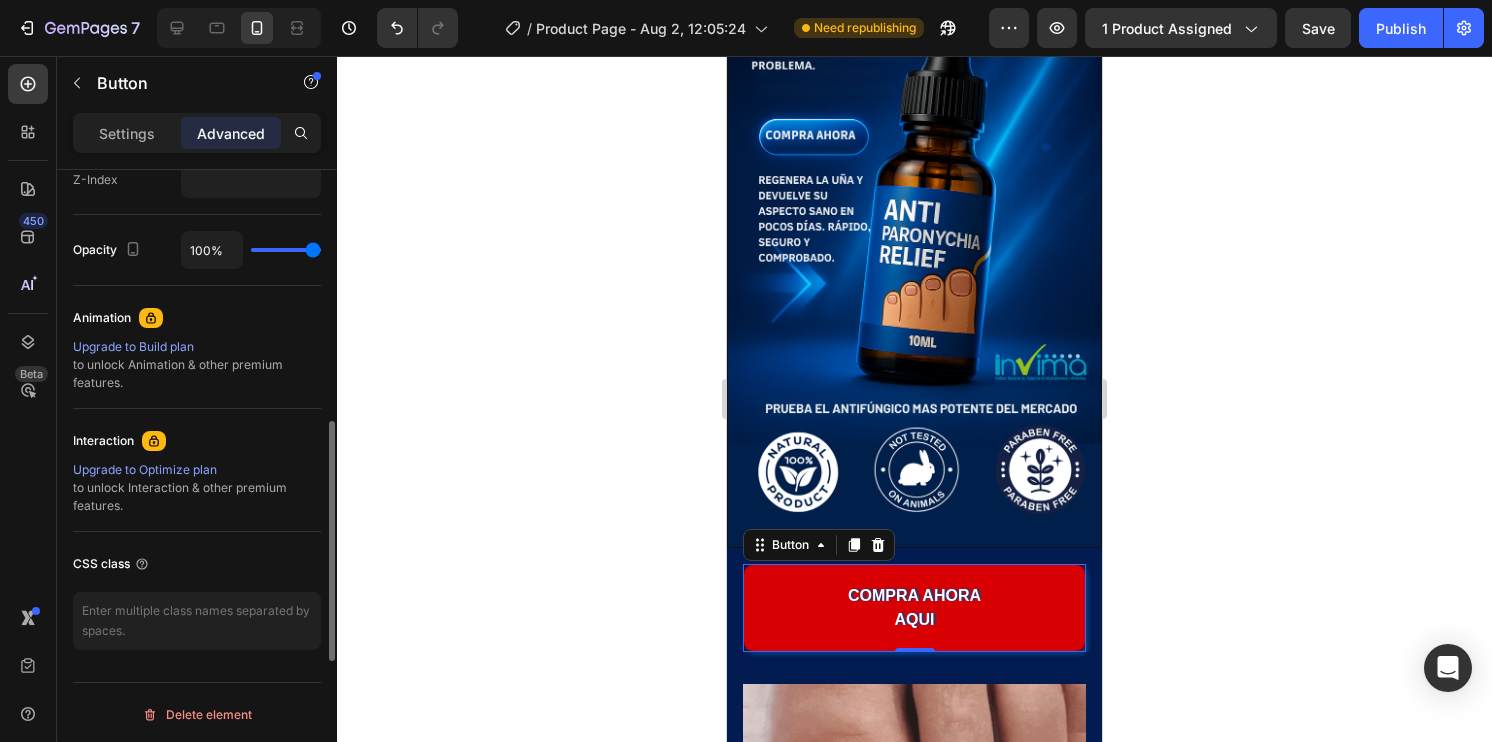 scroll, scrollTop: 923, scrollLeft: 0, axis: vertical 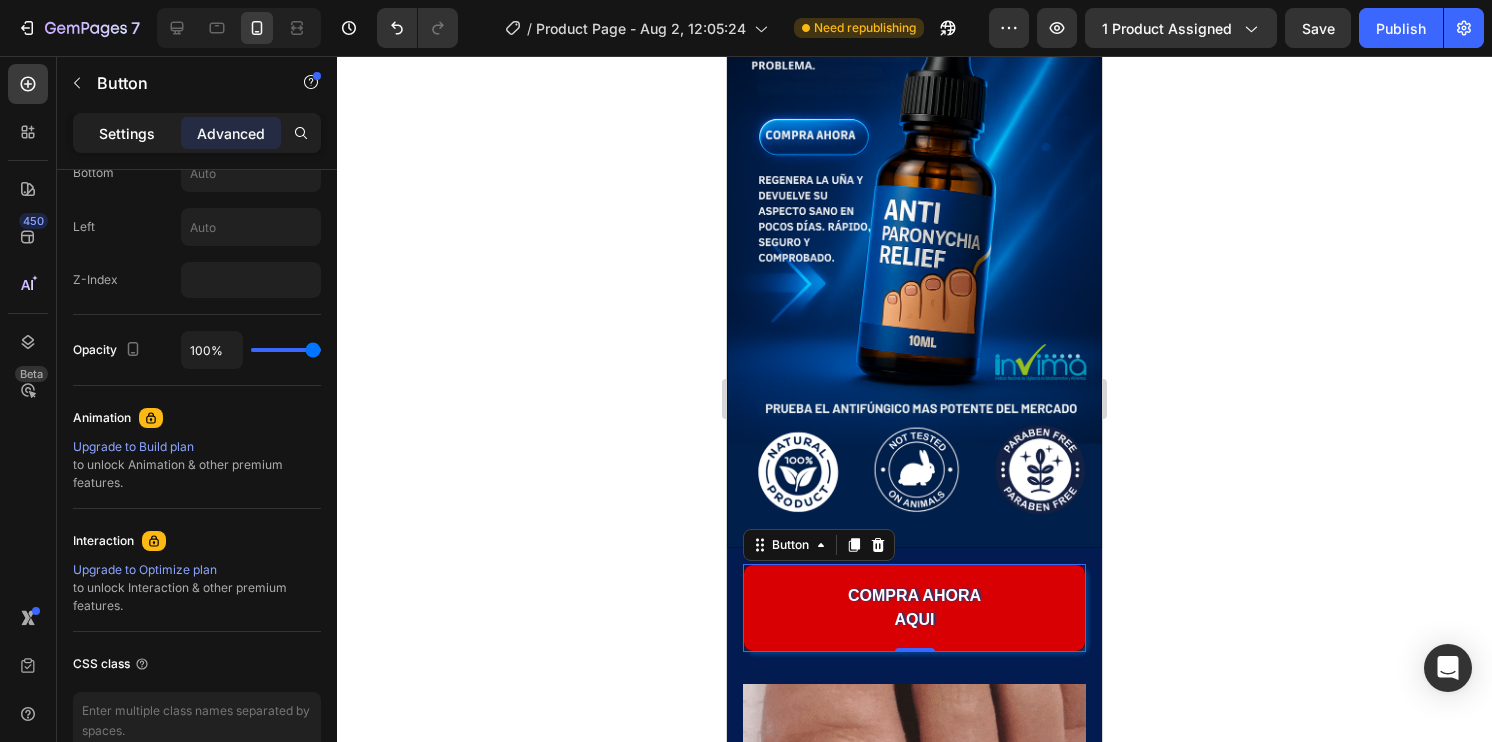 click on "Settings" at bounding box center (127, 133) 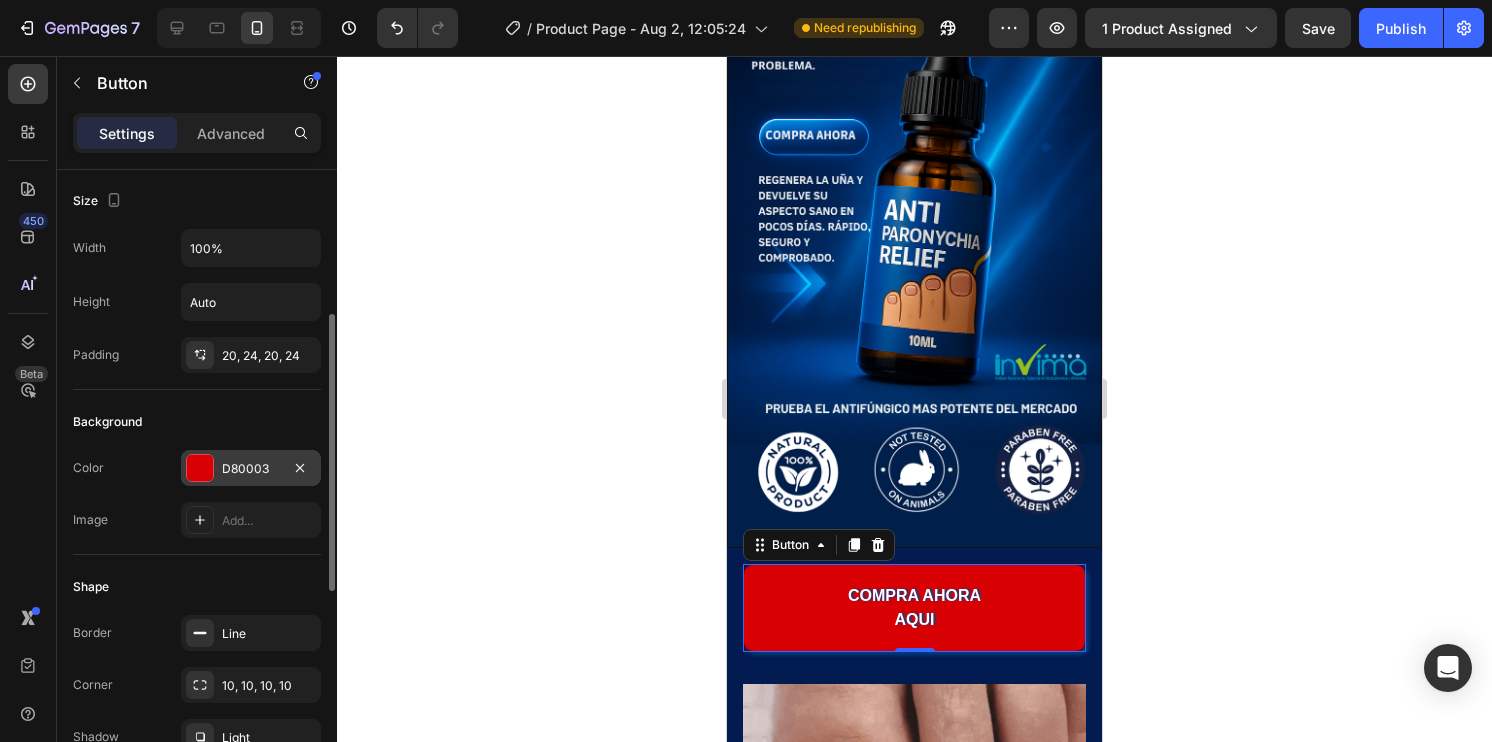 scroll, scrollTop: 101, scrollLeft: 0, axis: vertical 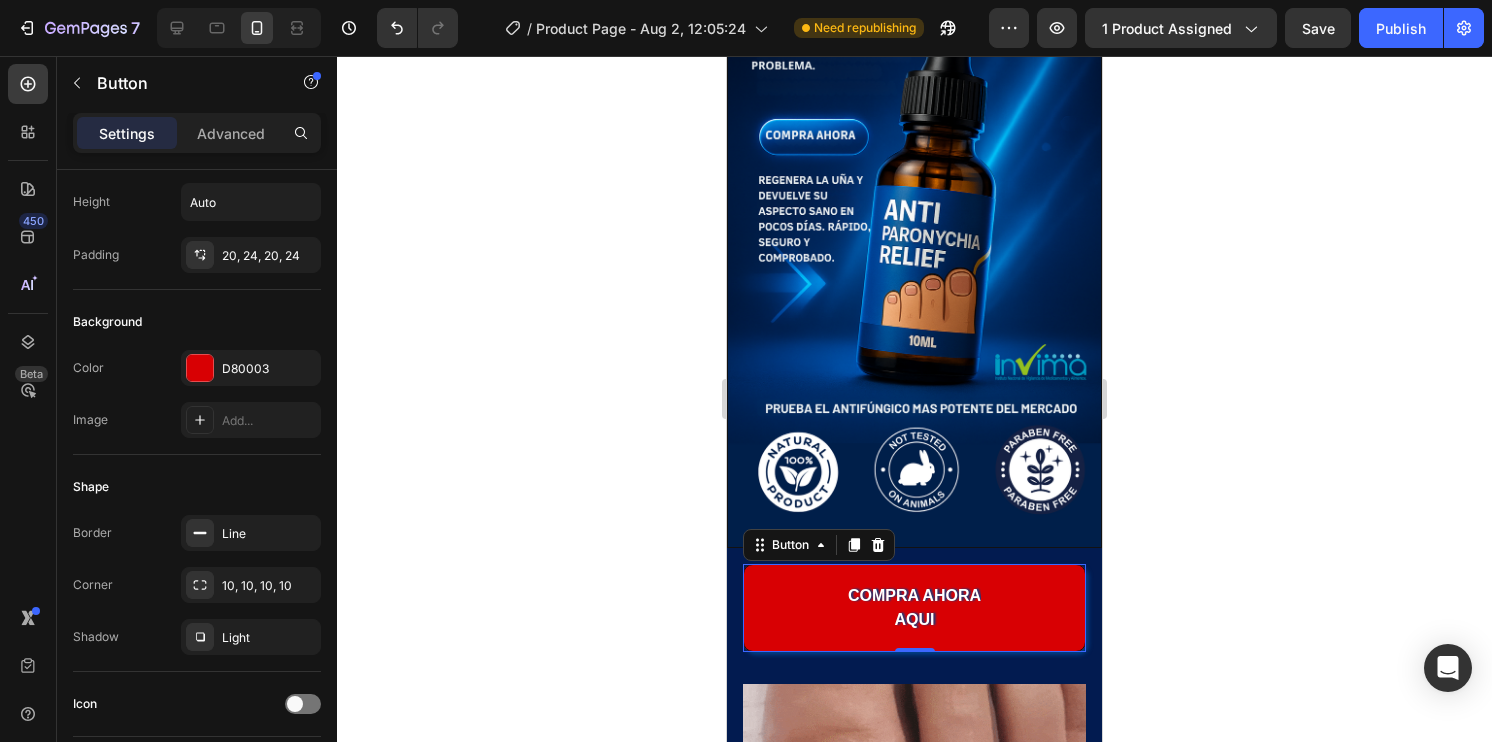 click 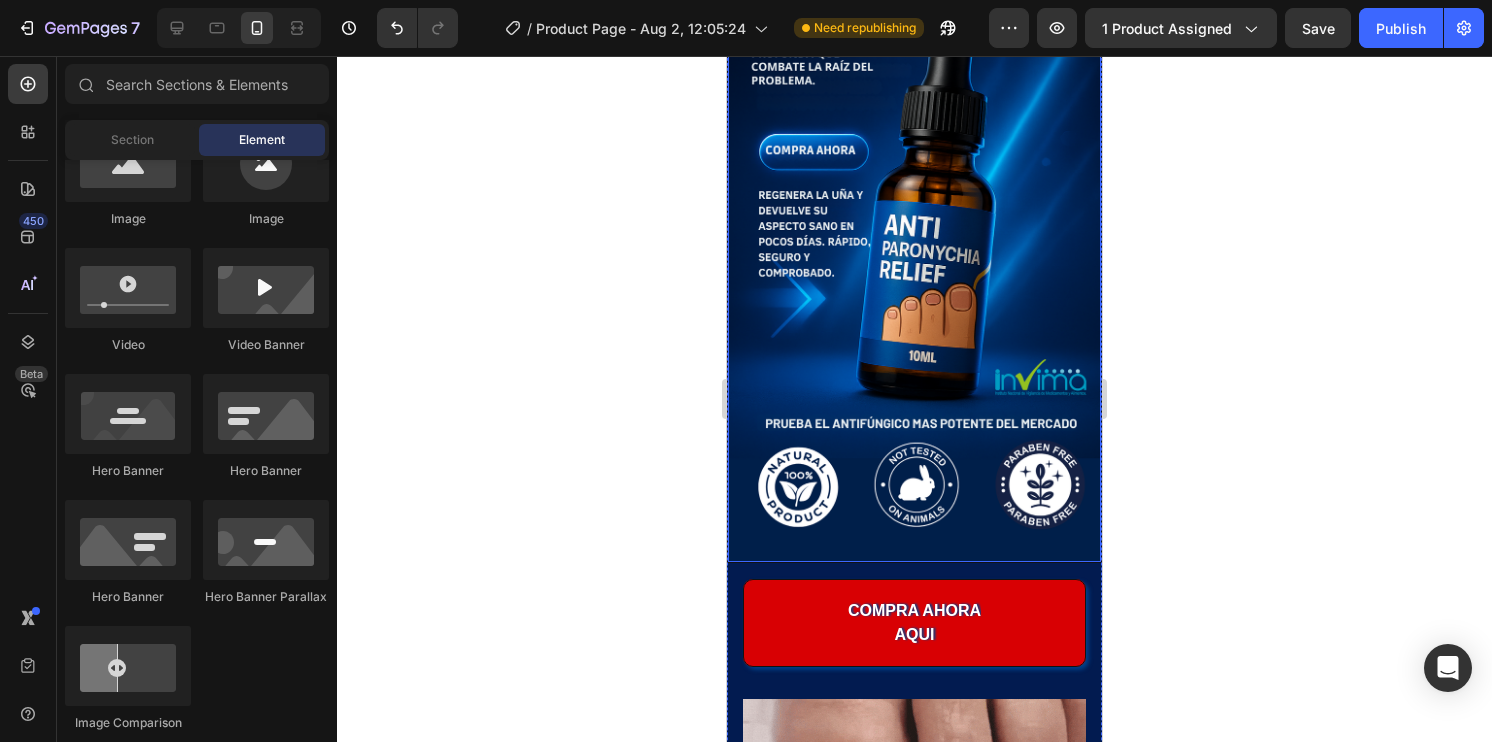 scroll, scrollTop: 672, scrollLeft: 0, axis: vertical 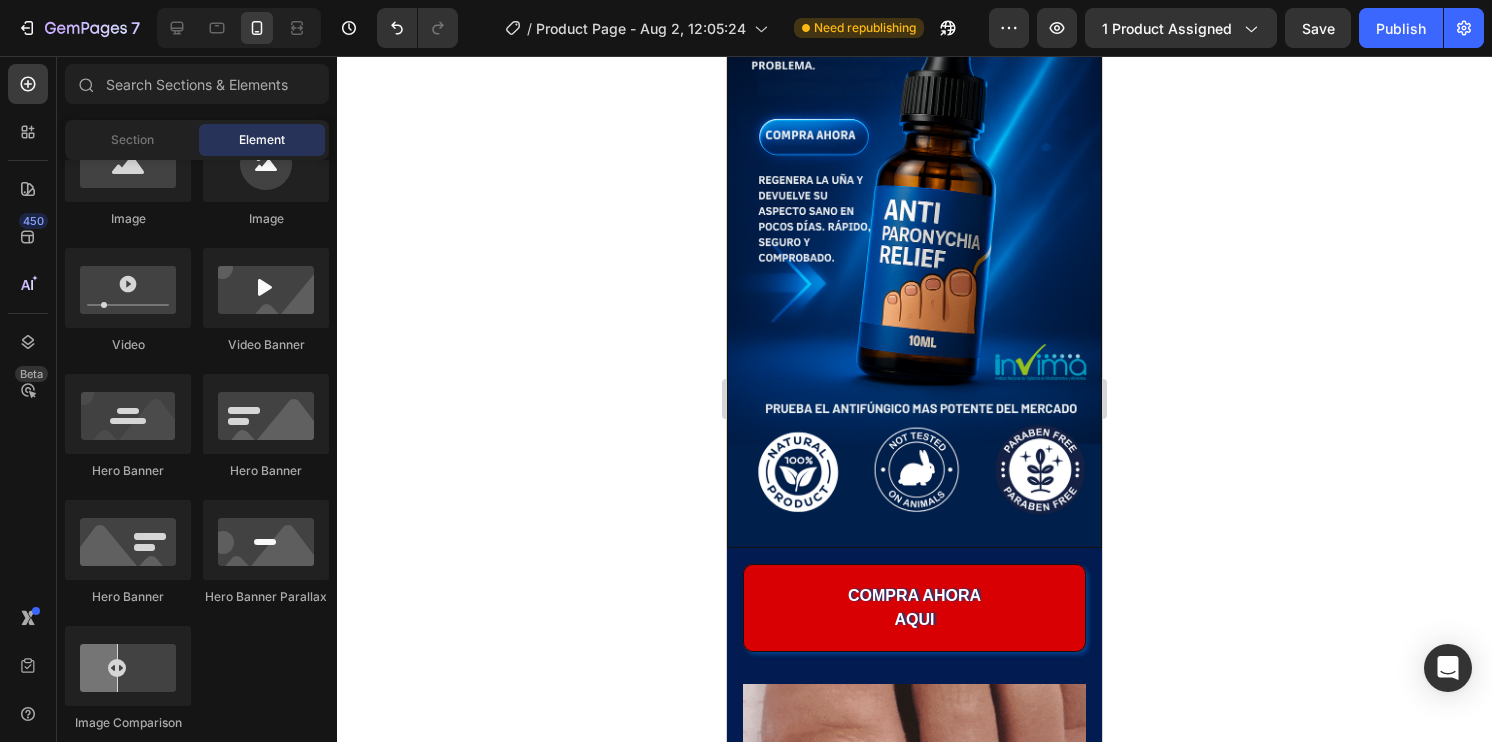 click 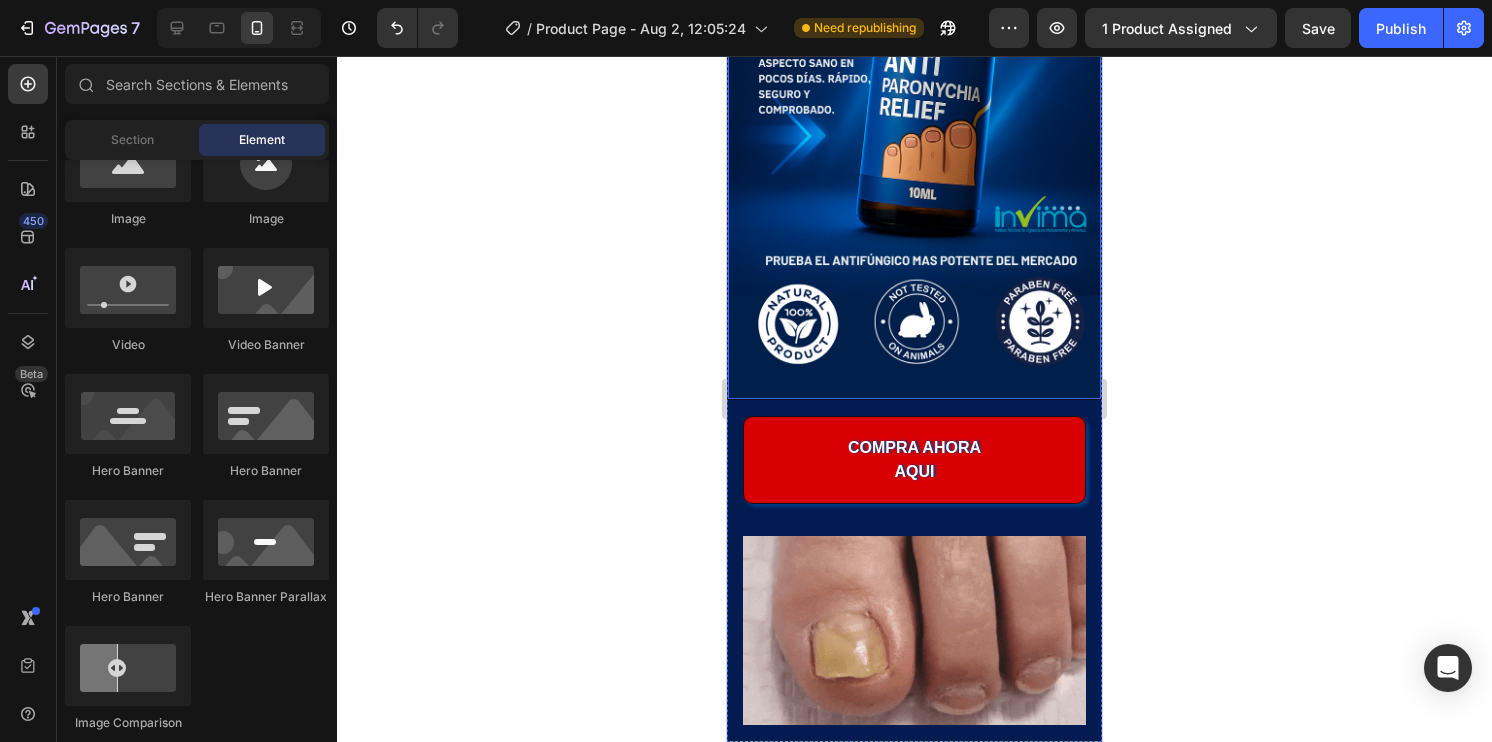 scroll, scrollTop: 872, scrollLeft: 0, axis: vertical 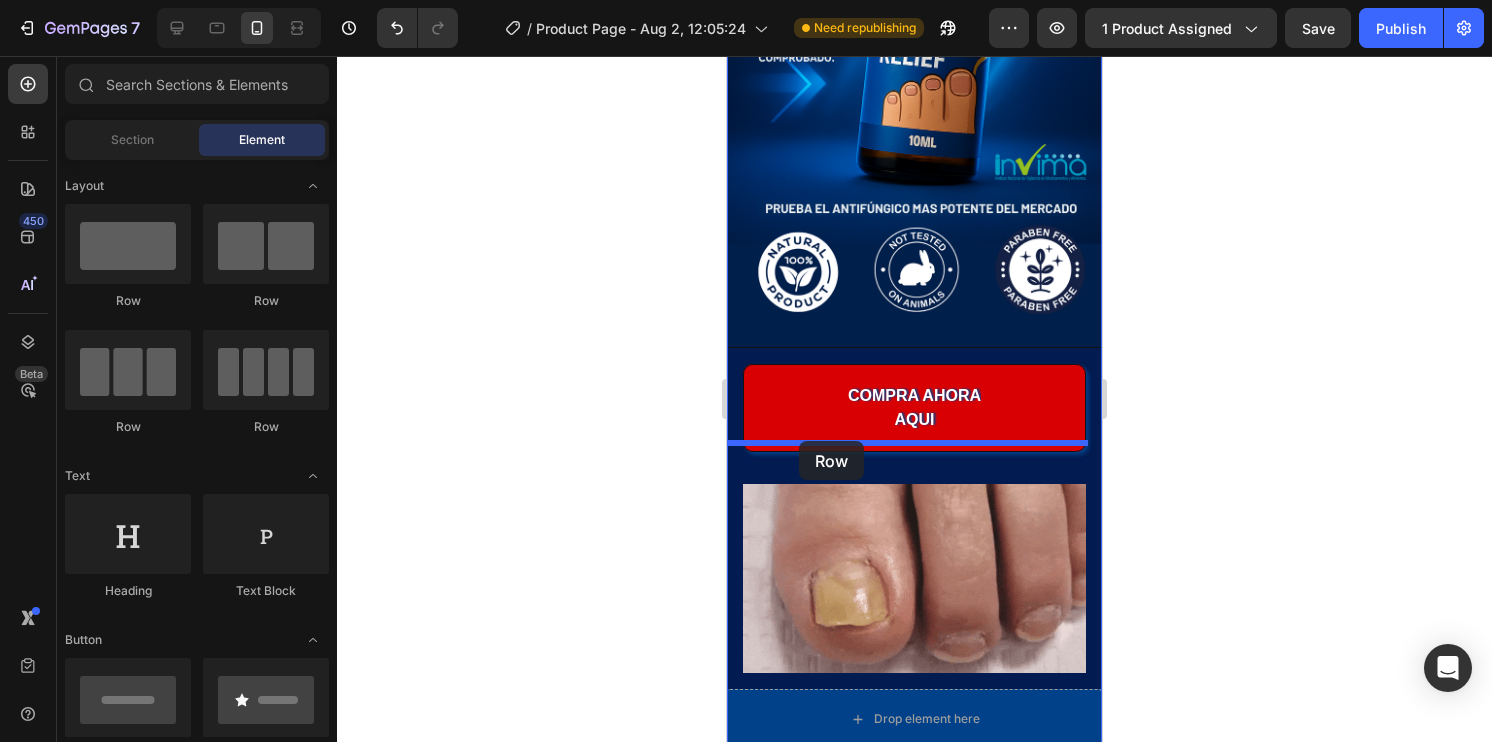 drag, startPoint x: 979, startPoint y: 315, endPoint x: 799, endPoint y: 441, distance: 219.718 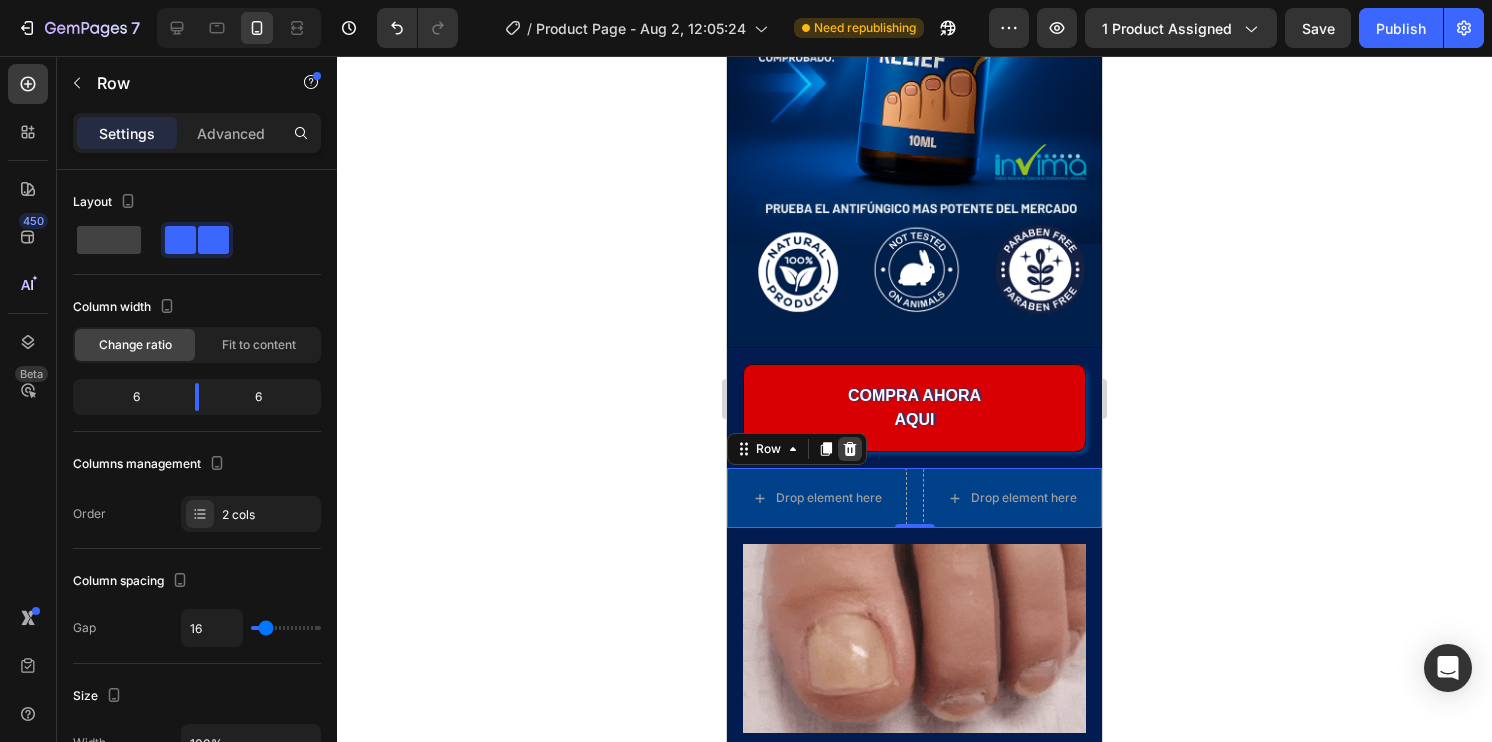 click 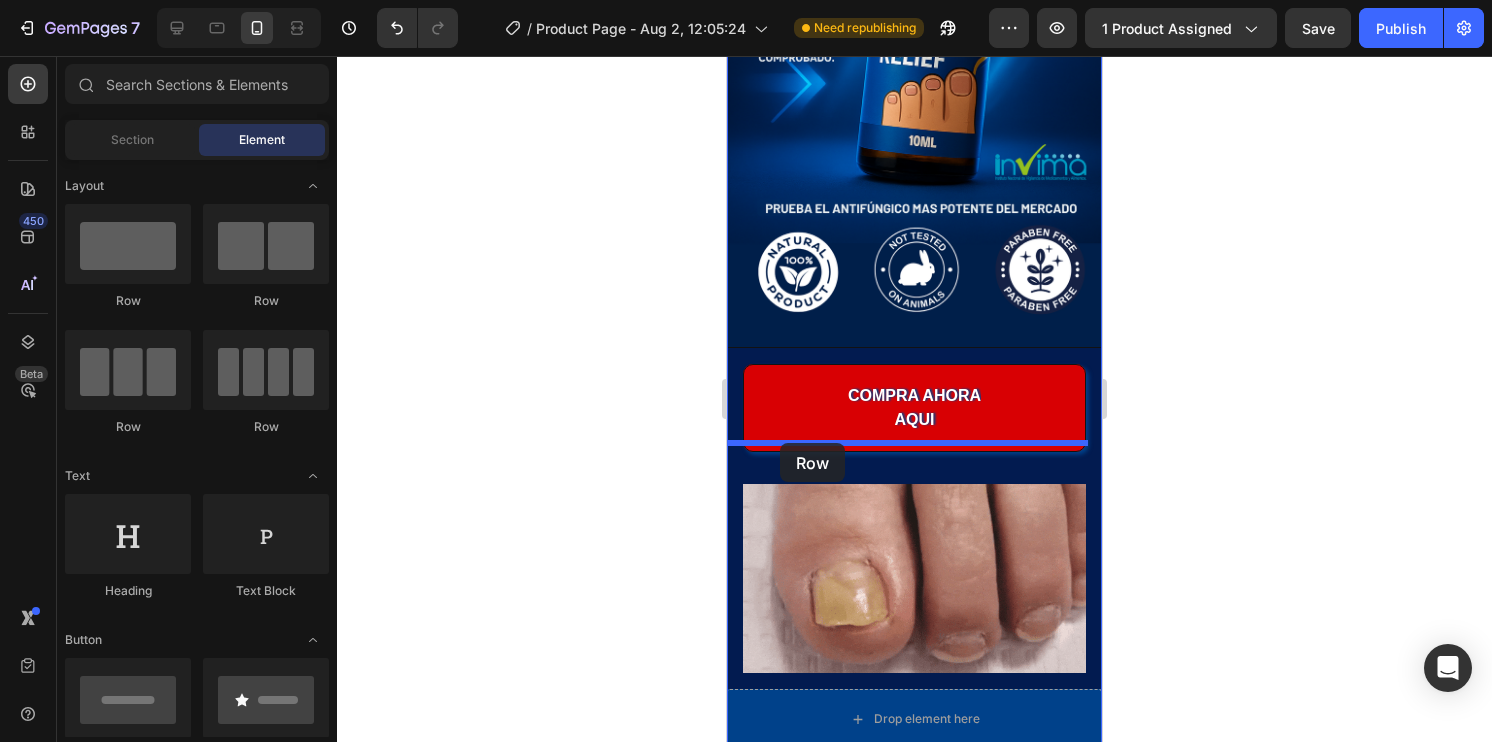 drag, startPoint x: 873, startPoint y: 326, endPoint x: 780, endPoint y: 443, distance: 149.45903 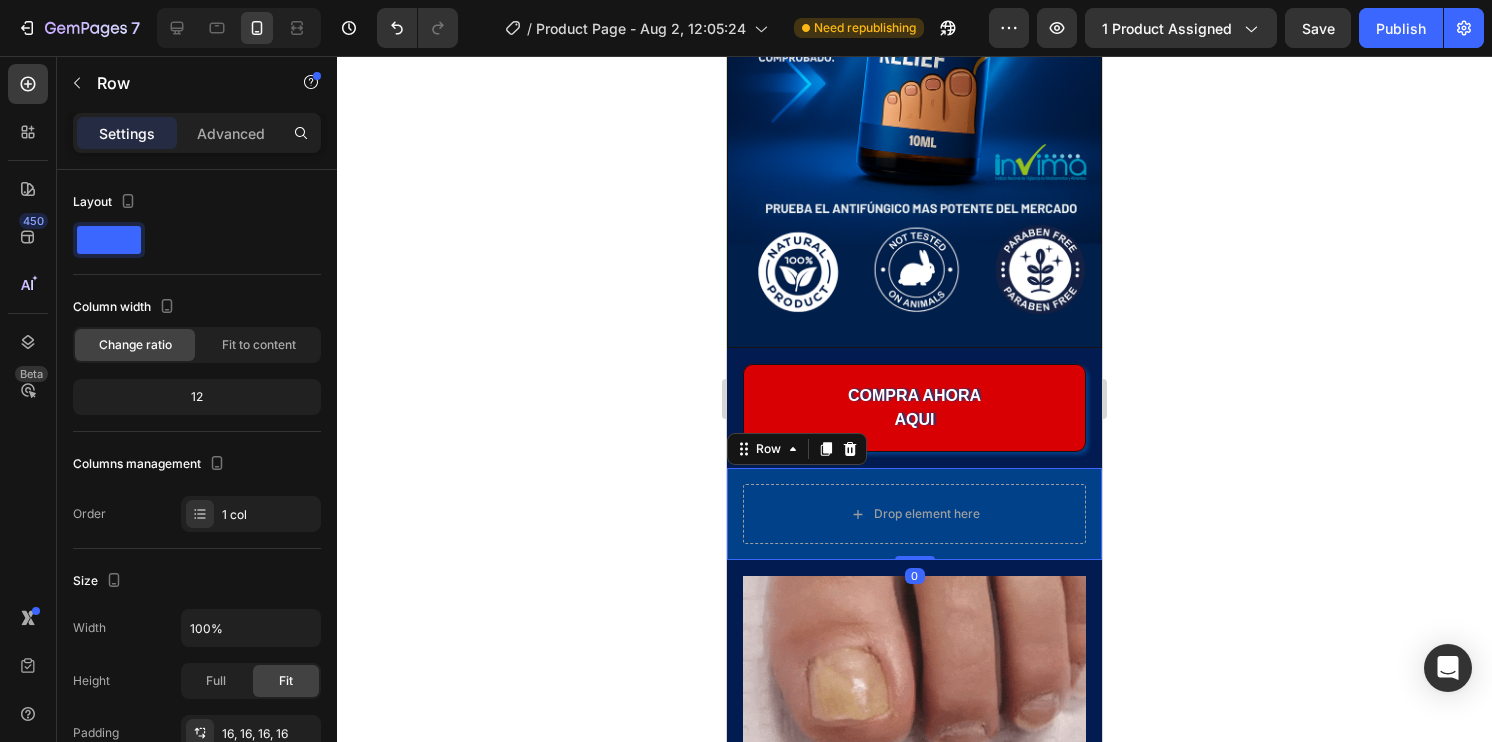 click 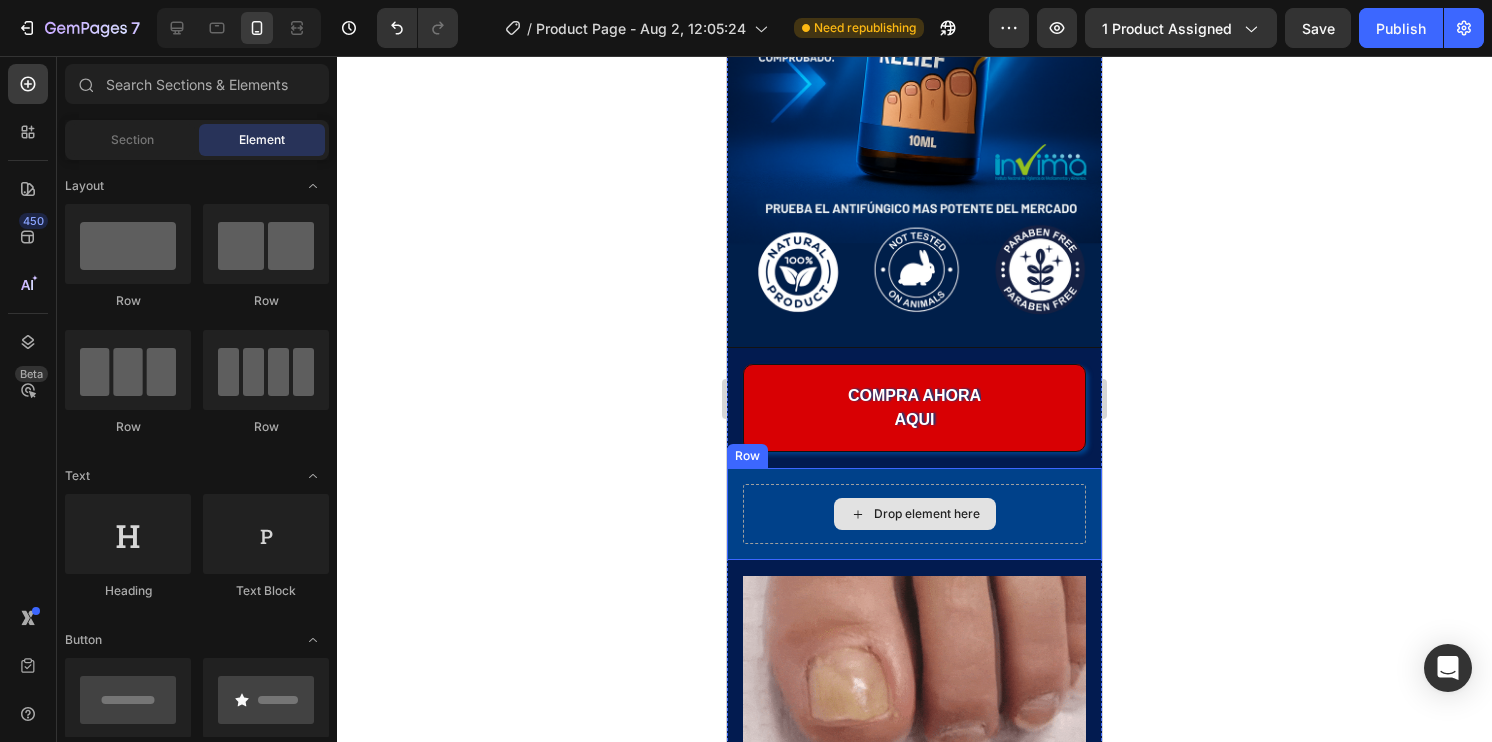 click on "Drop element here" at bounding box center [914, 514] 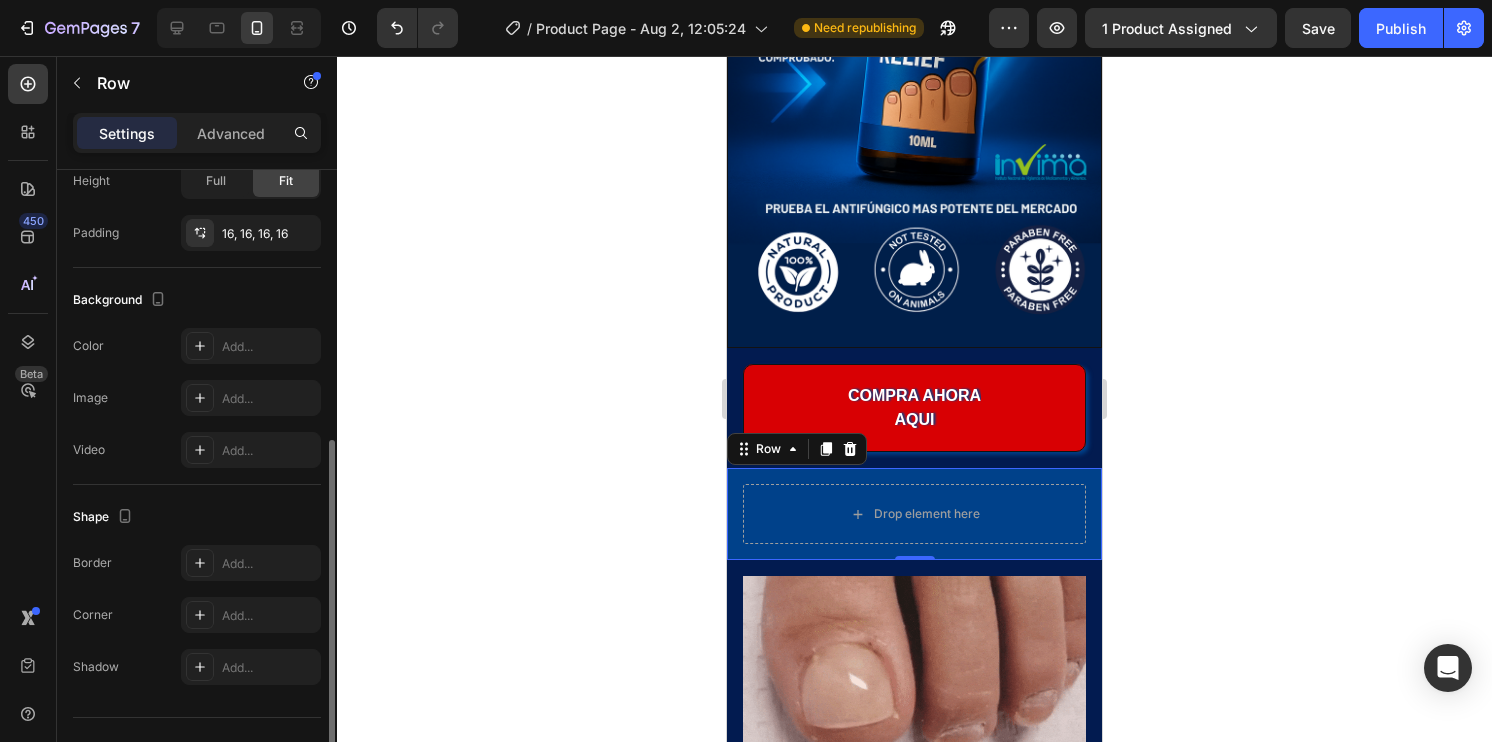 scroll, scrollTop: 536, scrollLeft: 0, axis: vertical 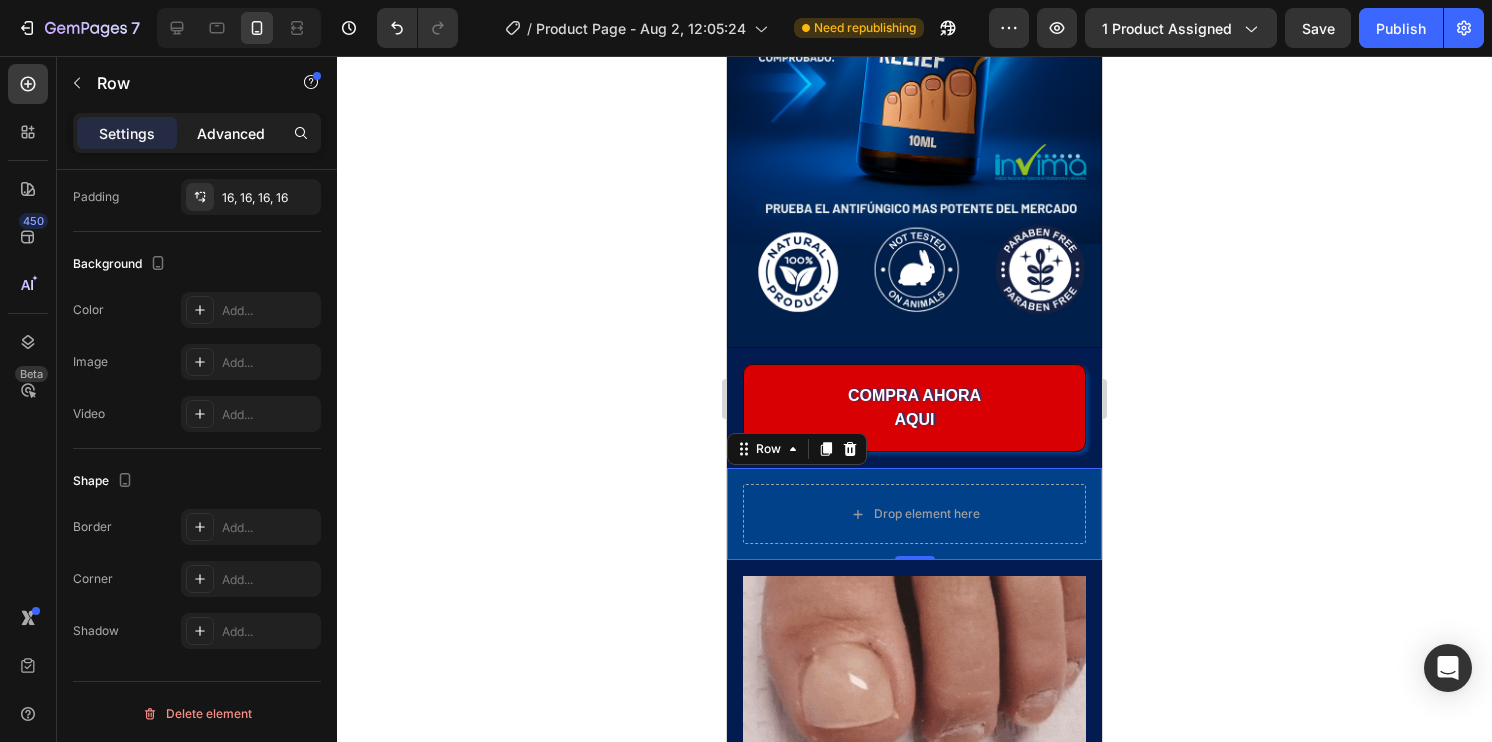 click on "Advanced" at bounding box center (231, 133) 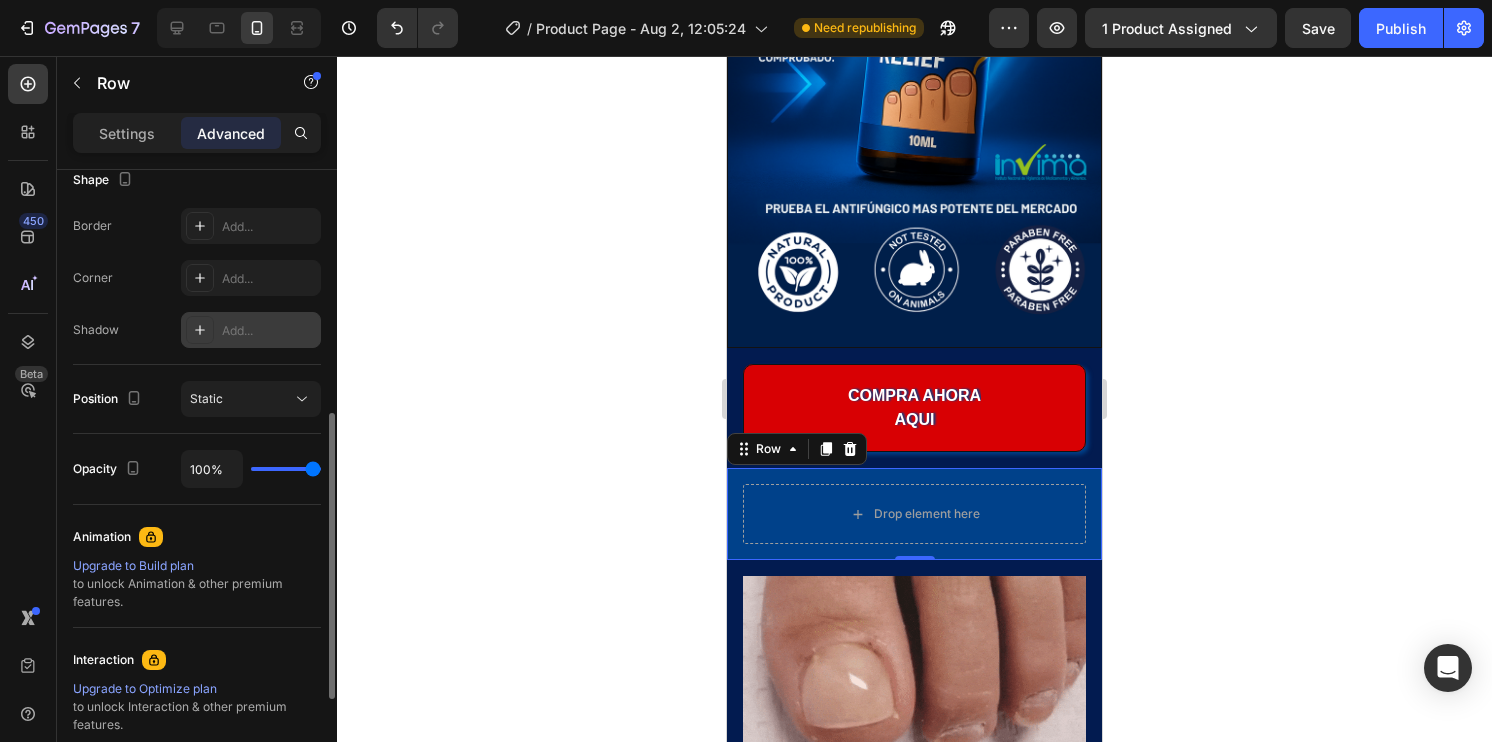 click on "Add..." at bounding box center (269, 331) 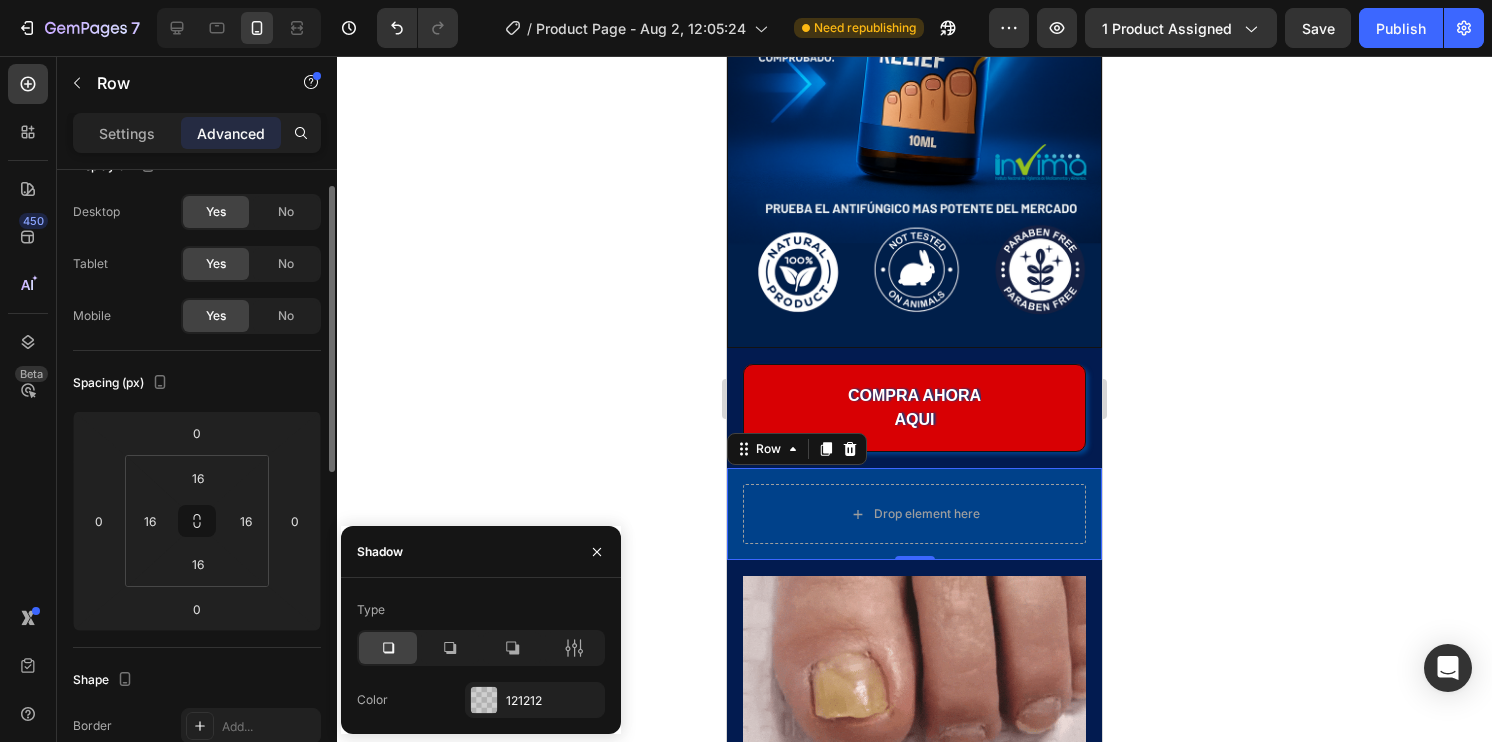 scroll, scrollTop: 0, scrollLeft: 0, axis: both 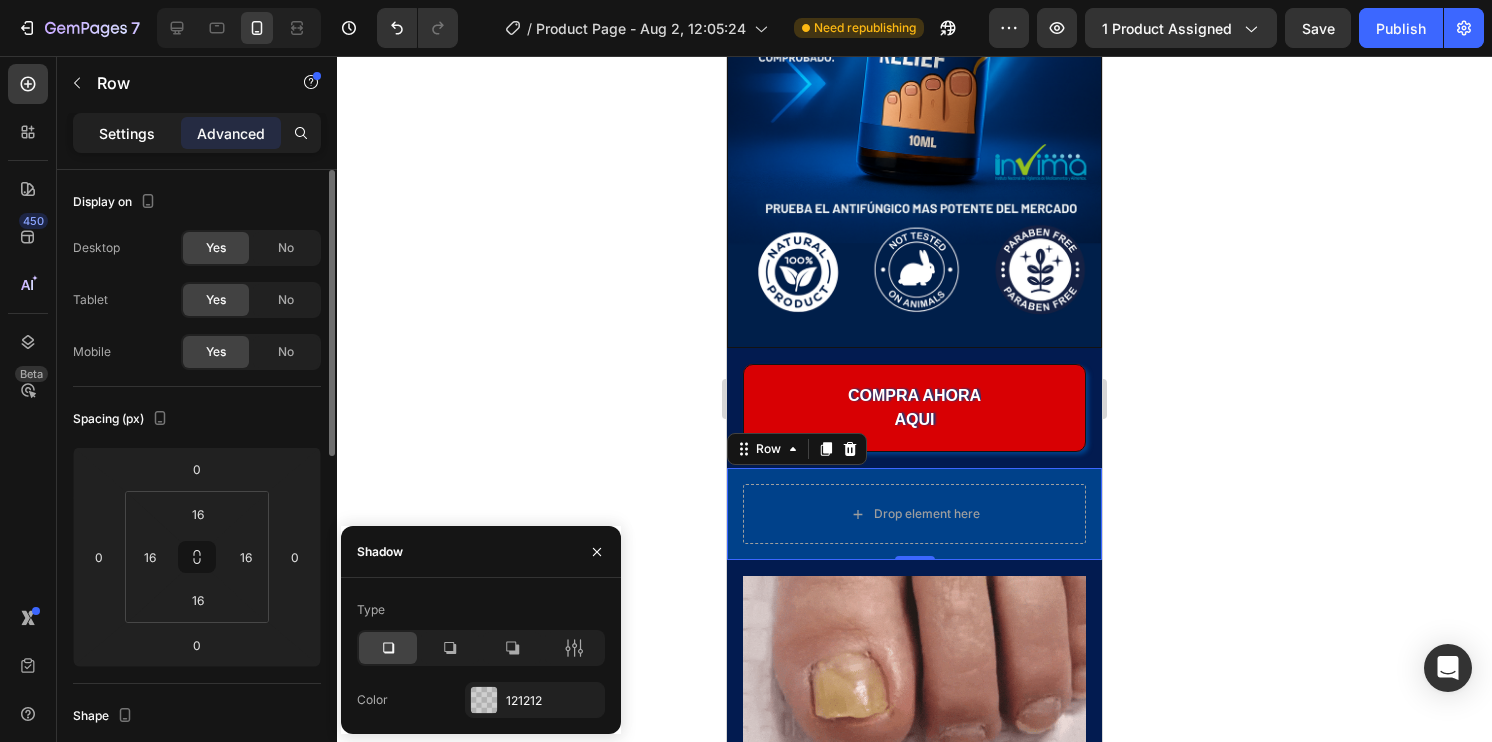 click on "Settings" at bounding box center (127, 133) 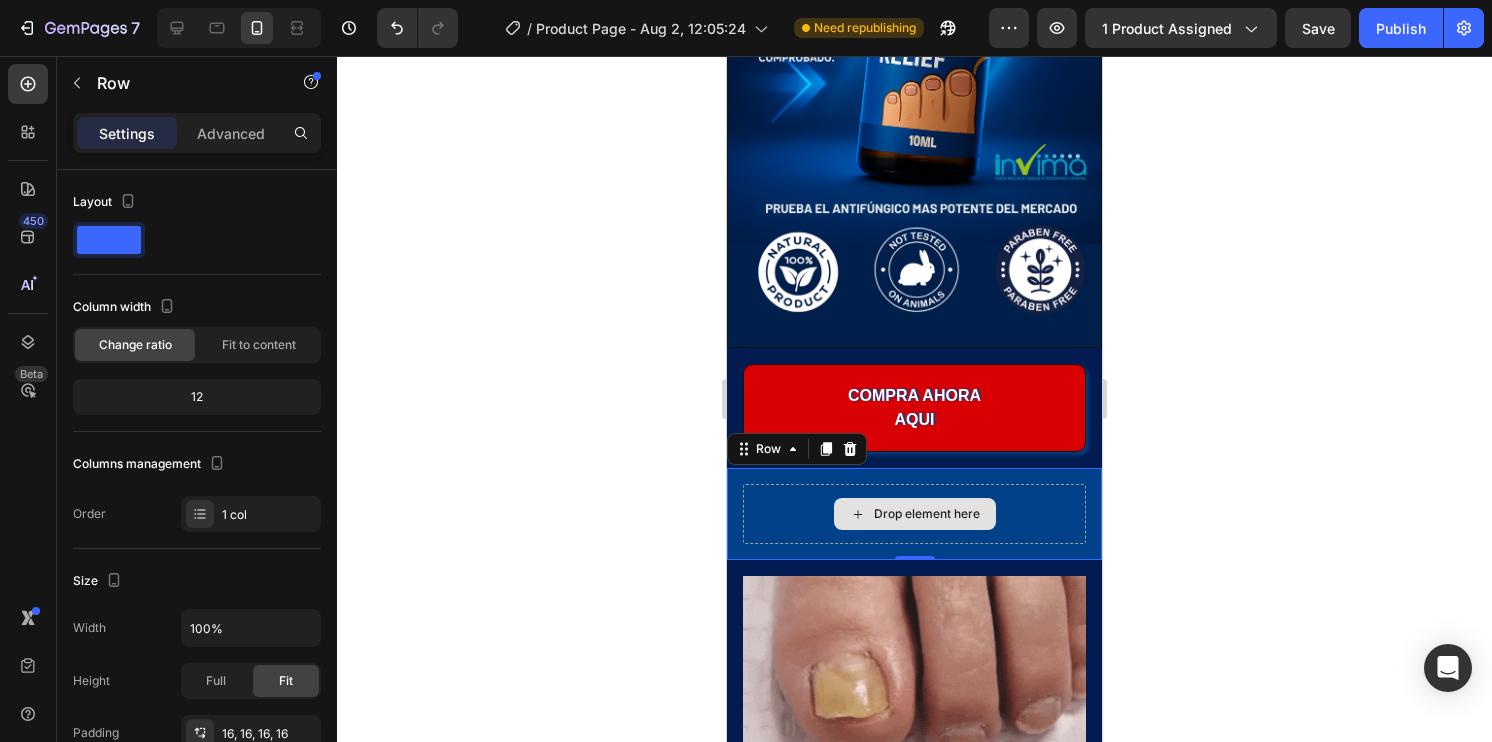 click on "Drop element here" at bounding box center (914, 514) 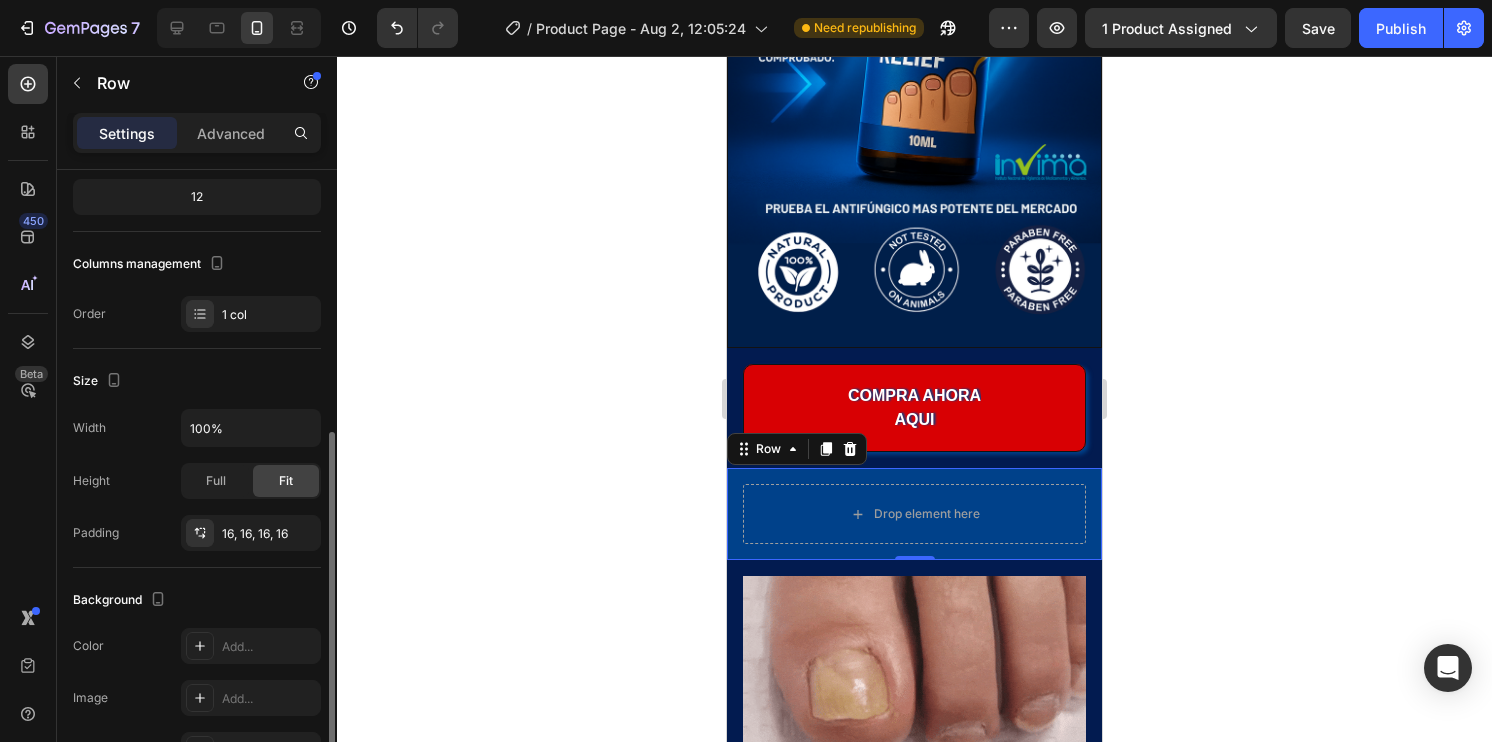 scroll, scrollTop: 300, scrollLeft: 0, axis: vertical 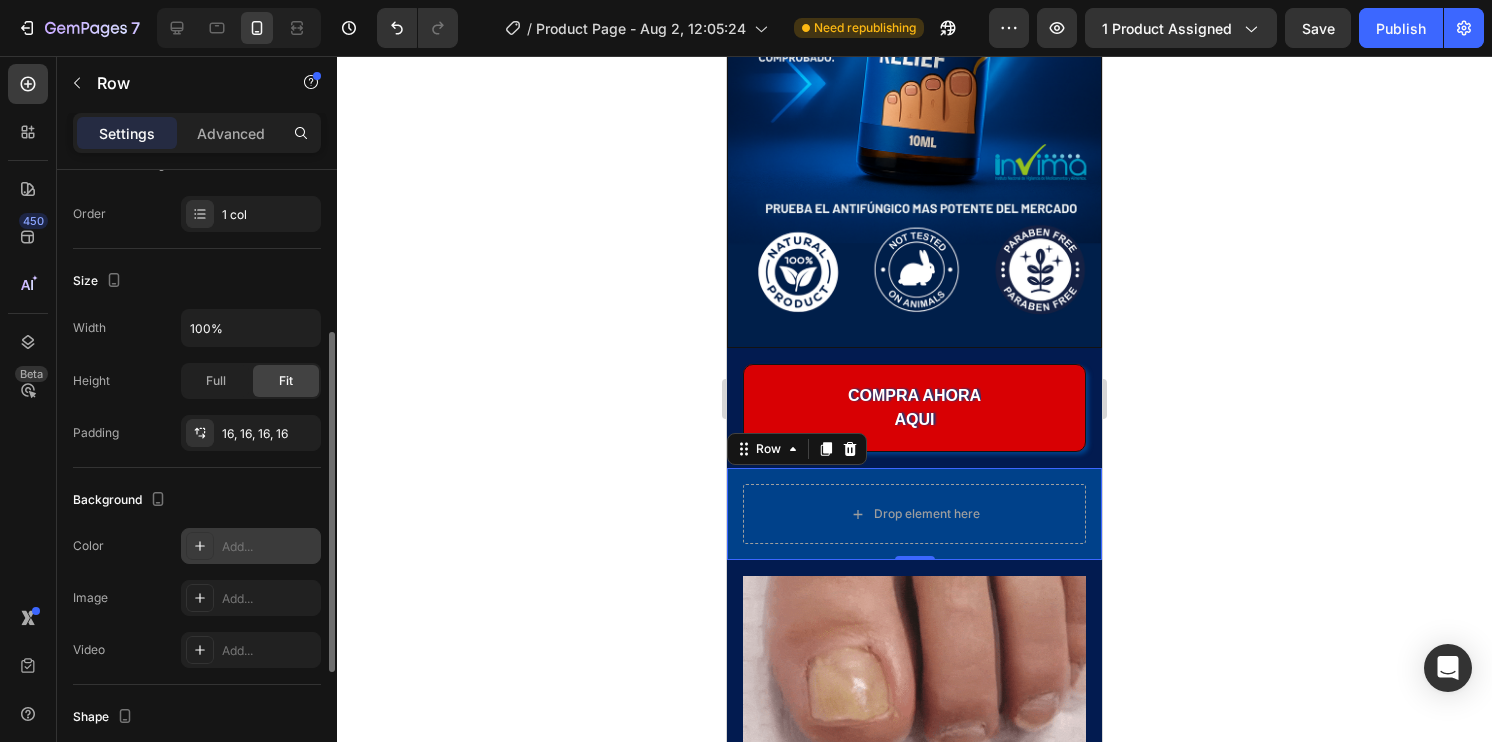 click on "Add..." at bounding box center [269, 547] 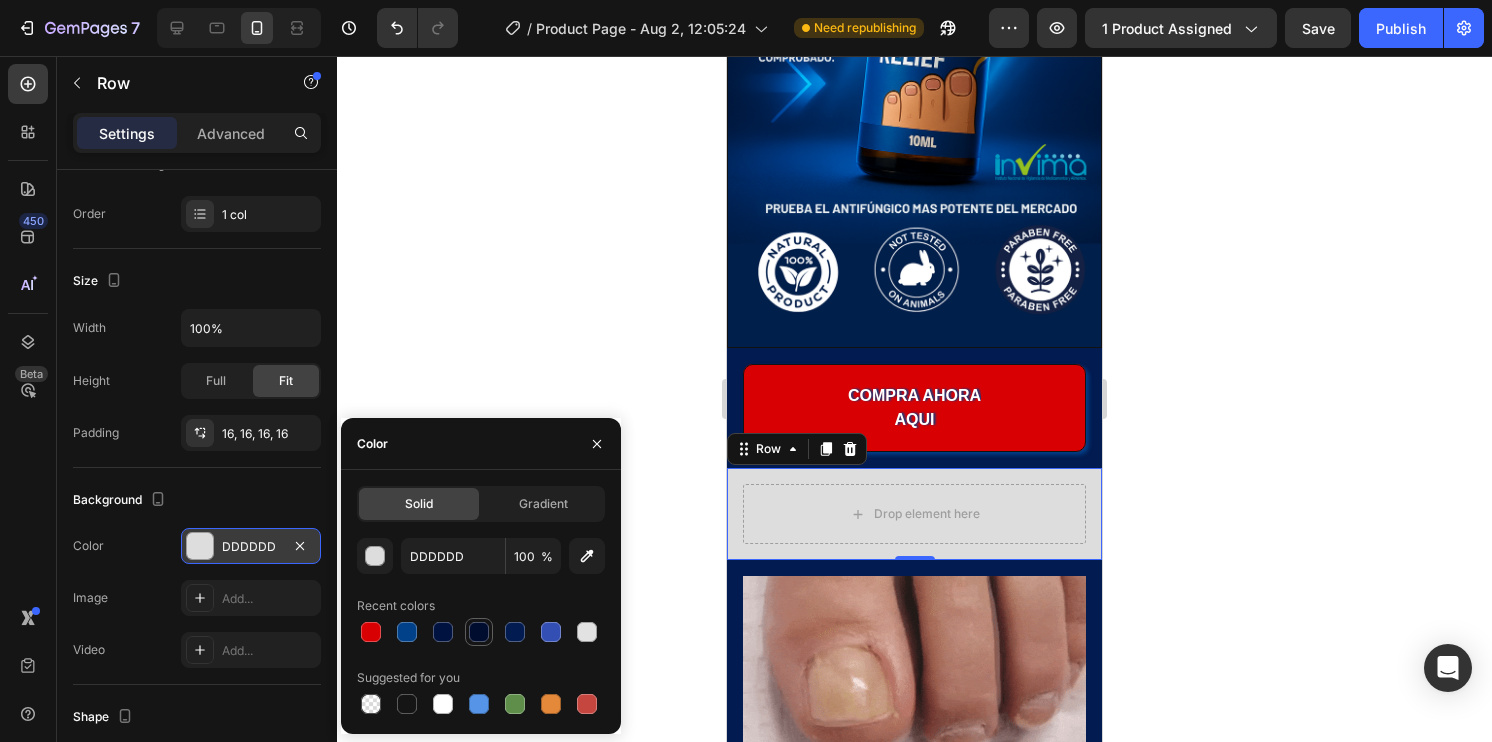 click at bounding box center [479, 632] 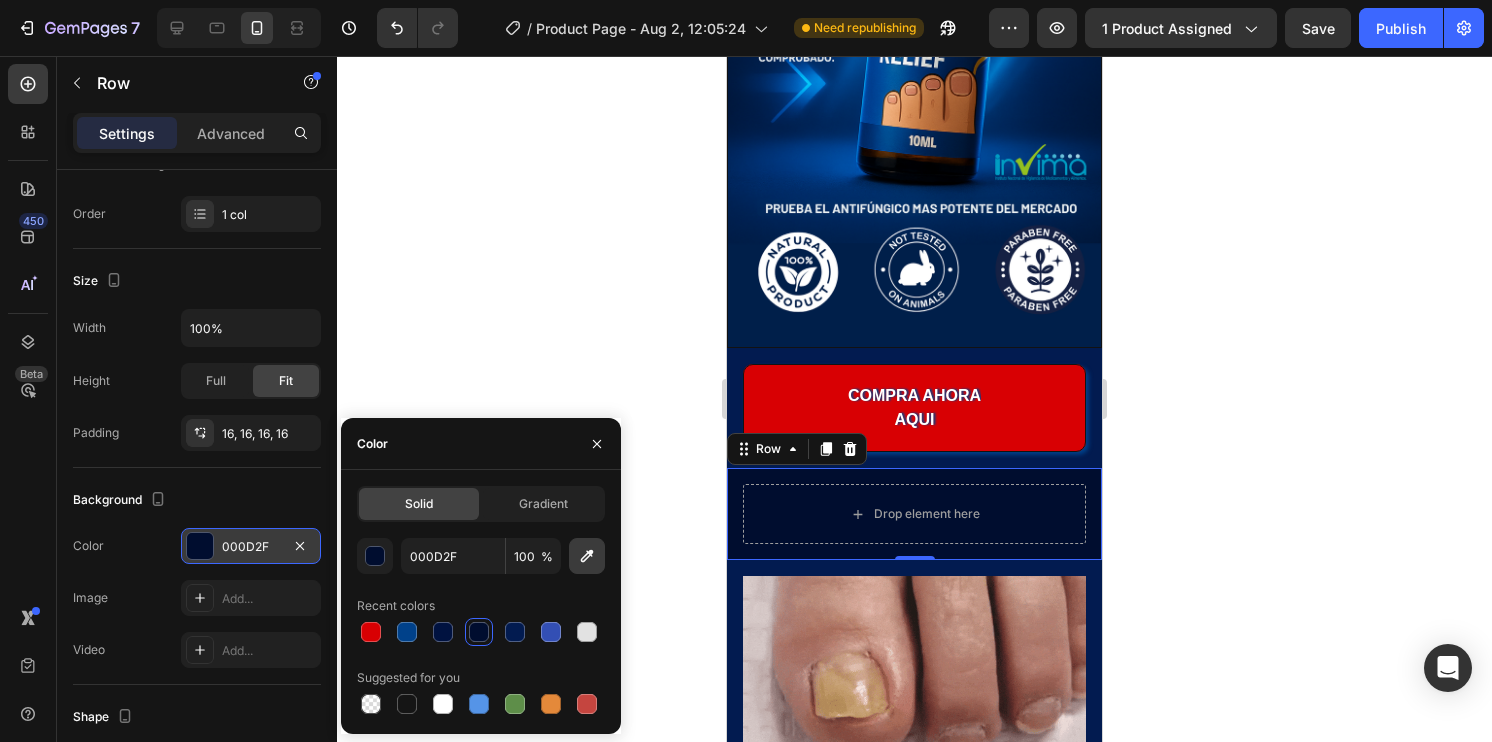 click 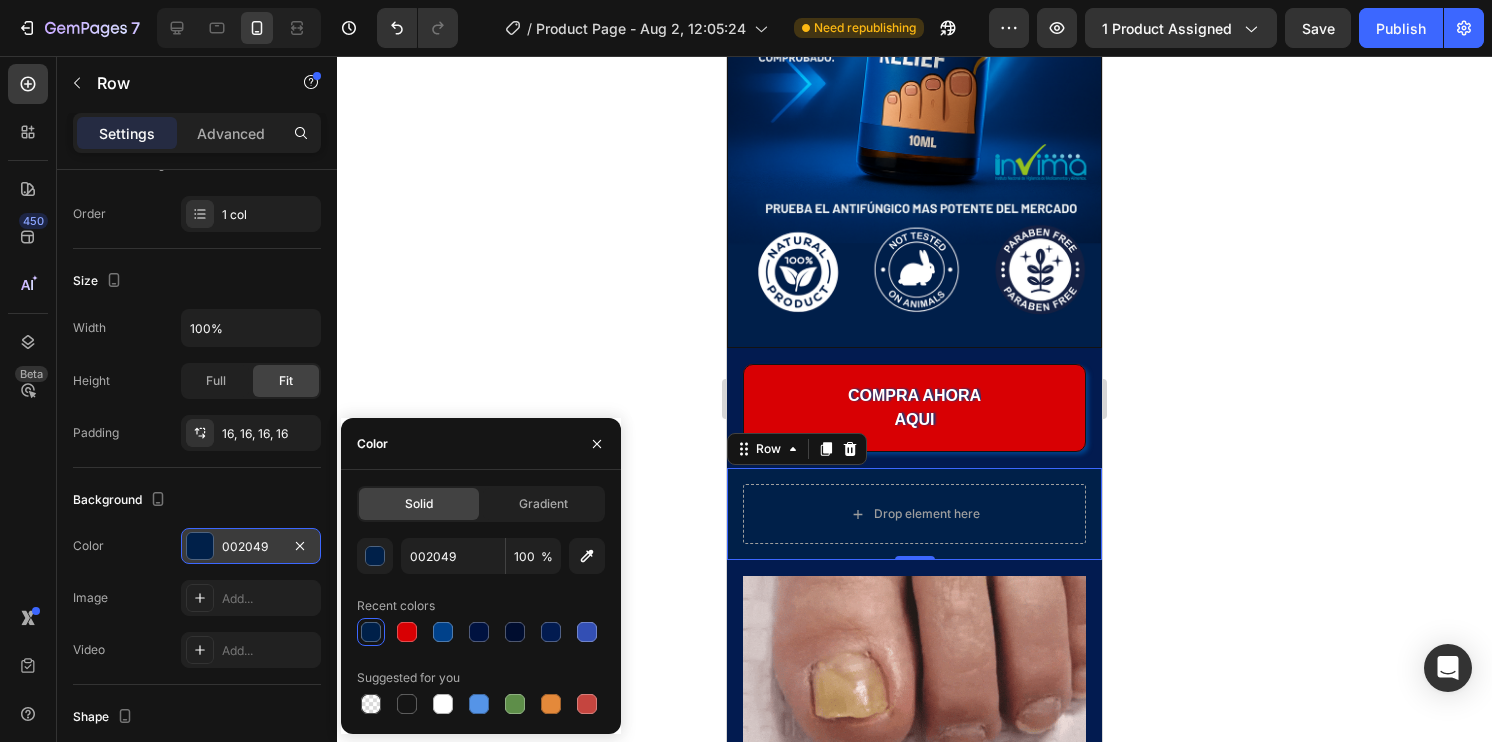 click 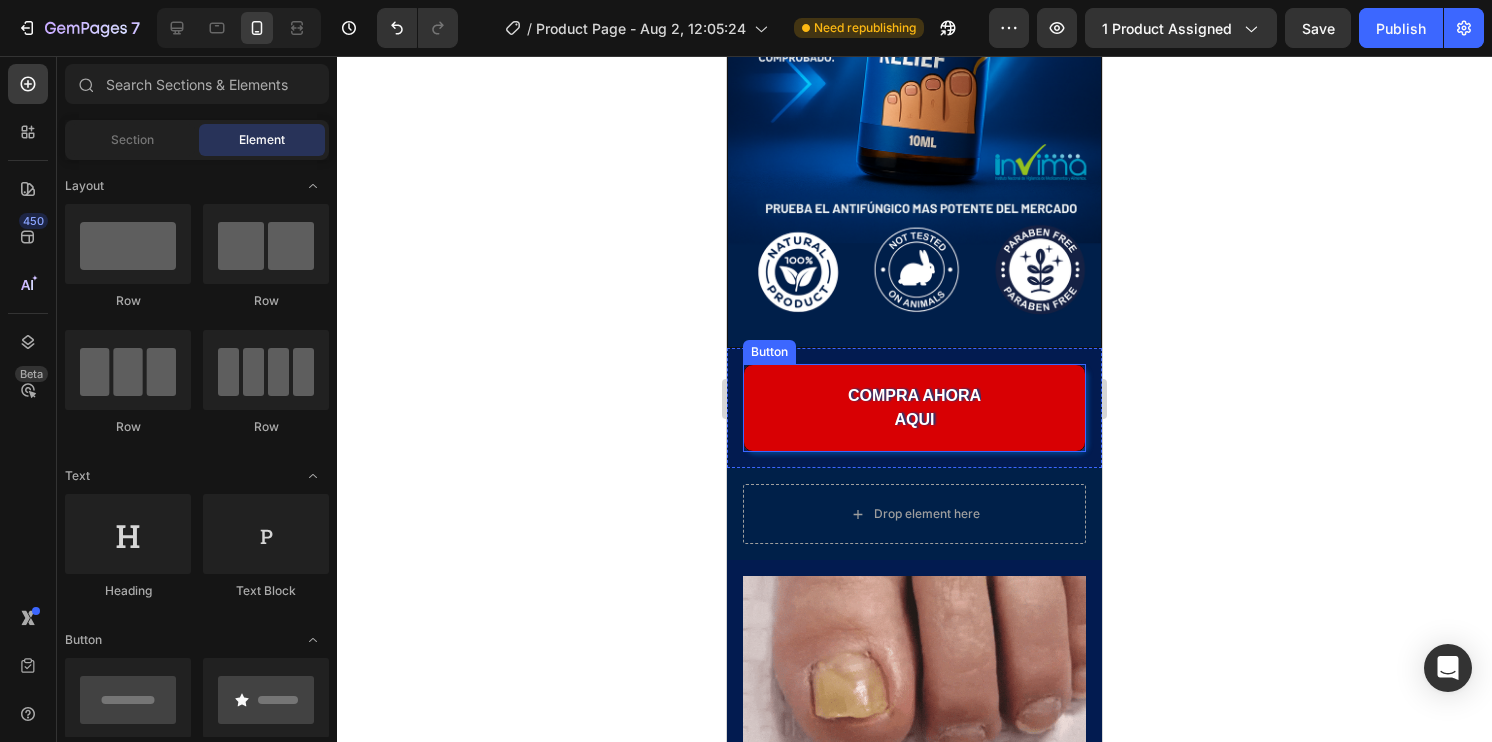 click 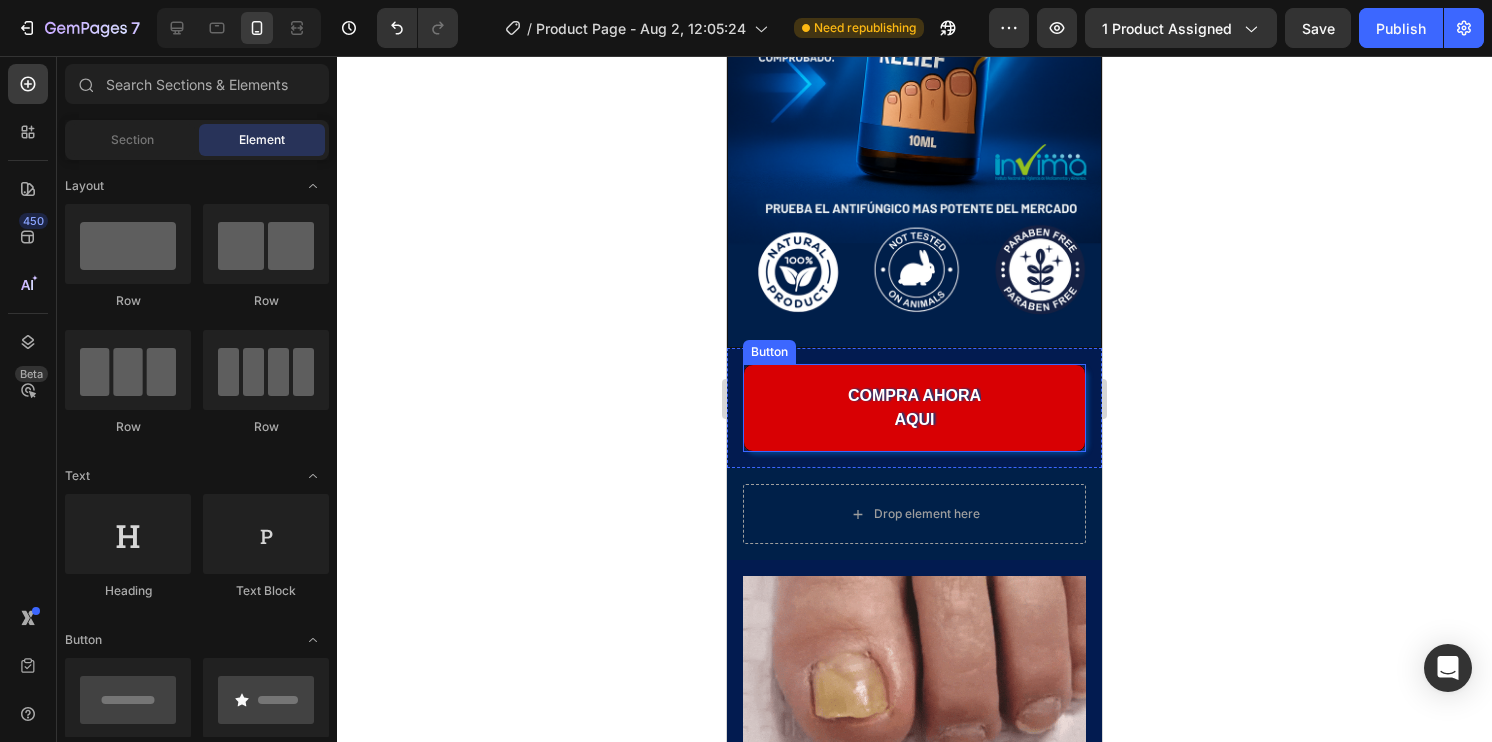 click 